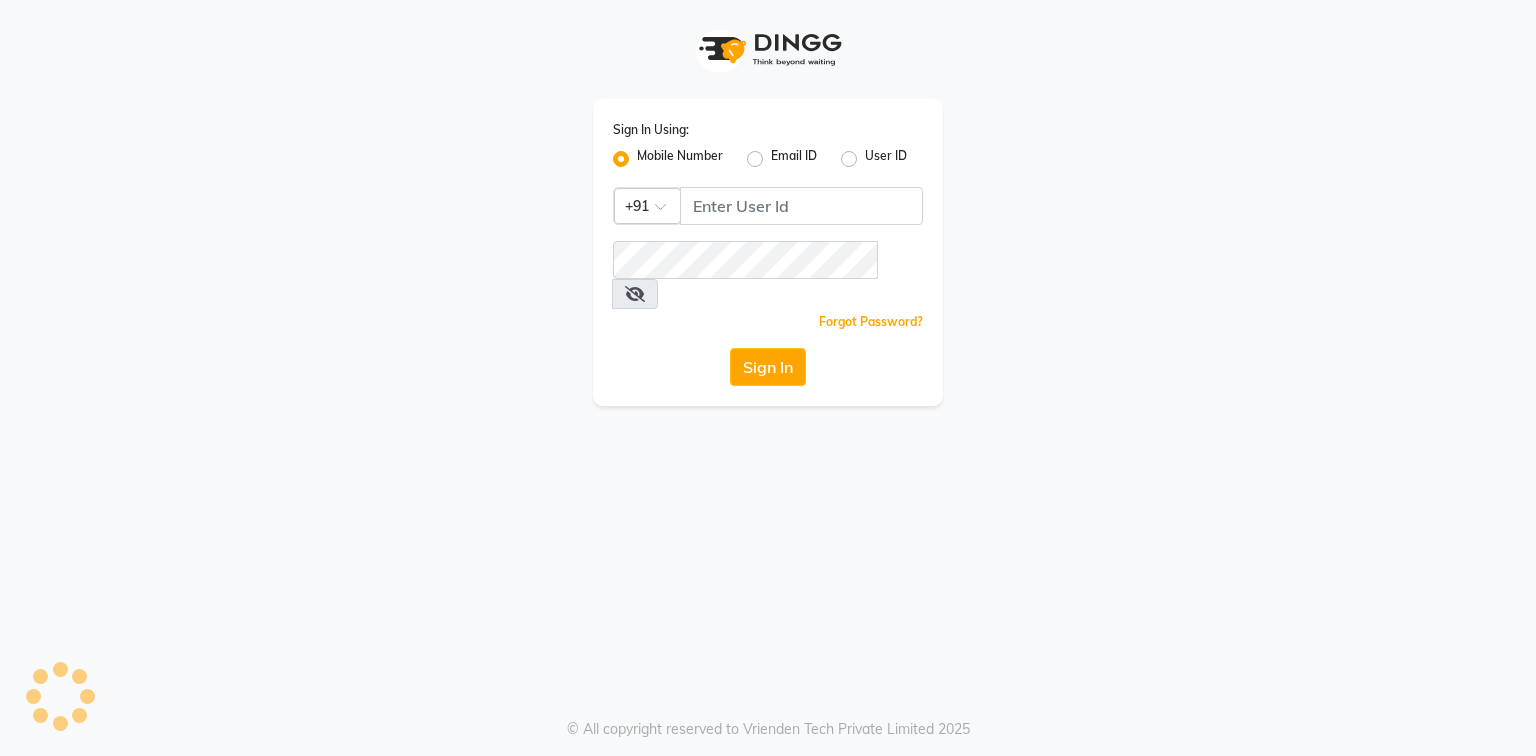 scroll, scrollTop: 0, scrollLeft: 0, axis: both 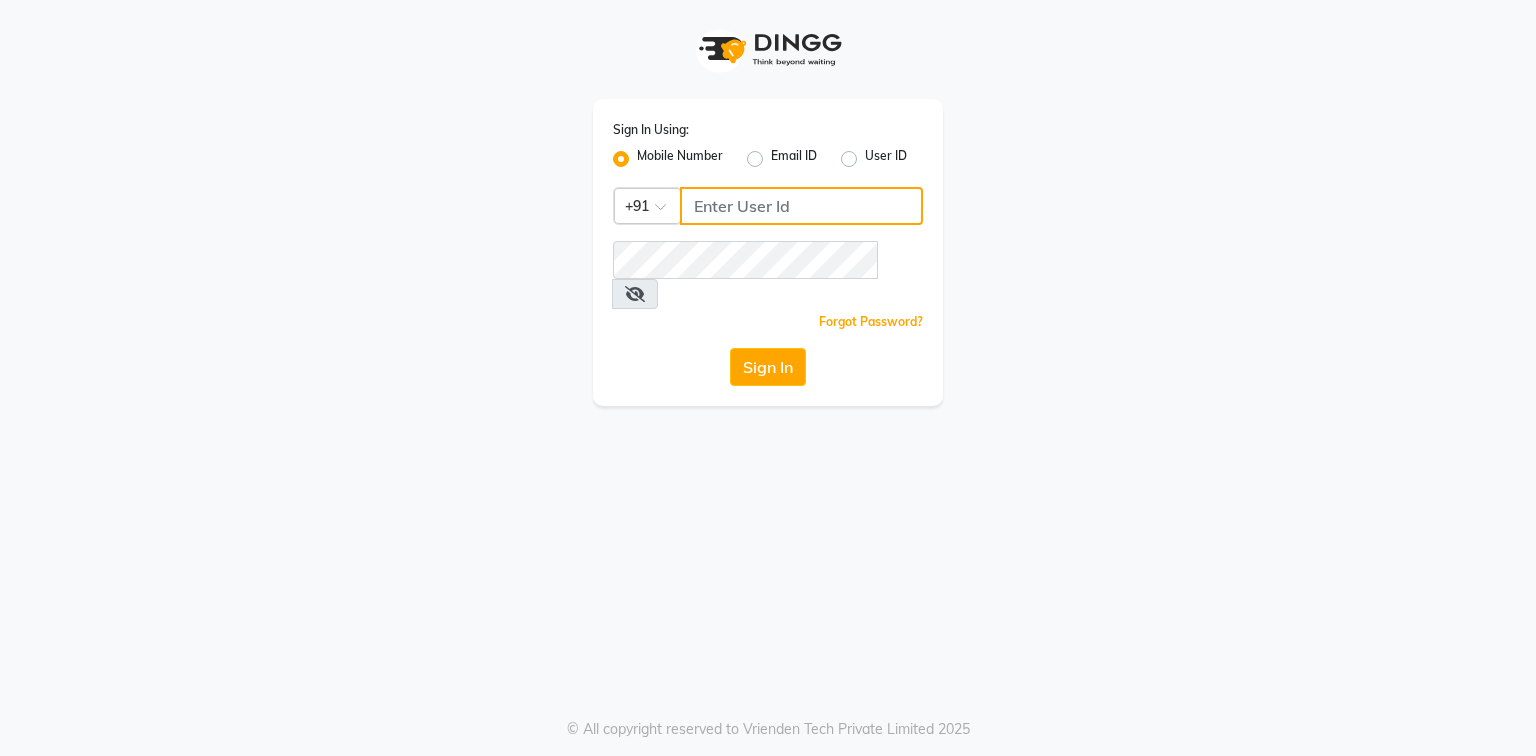 click 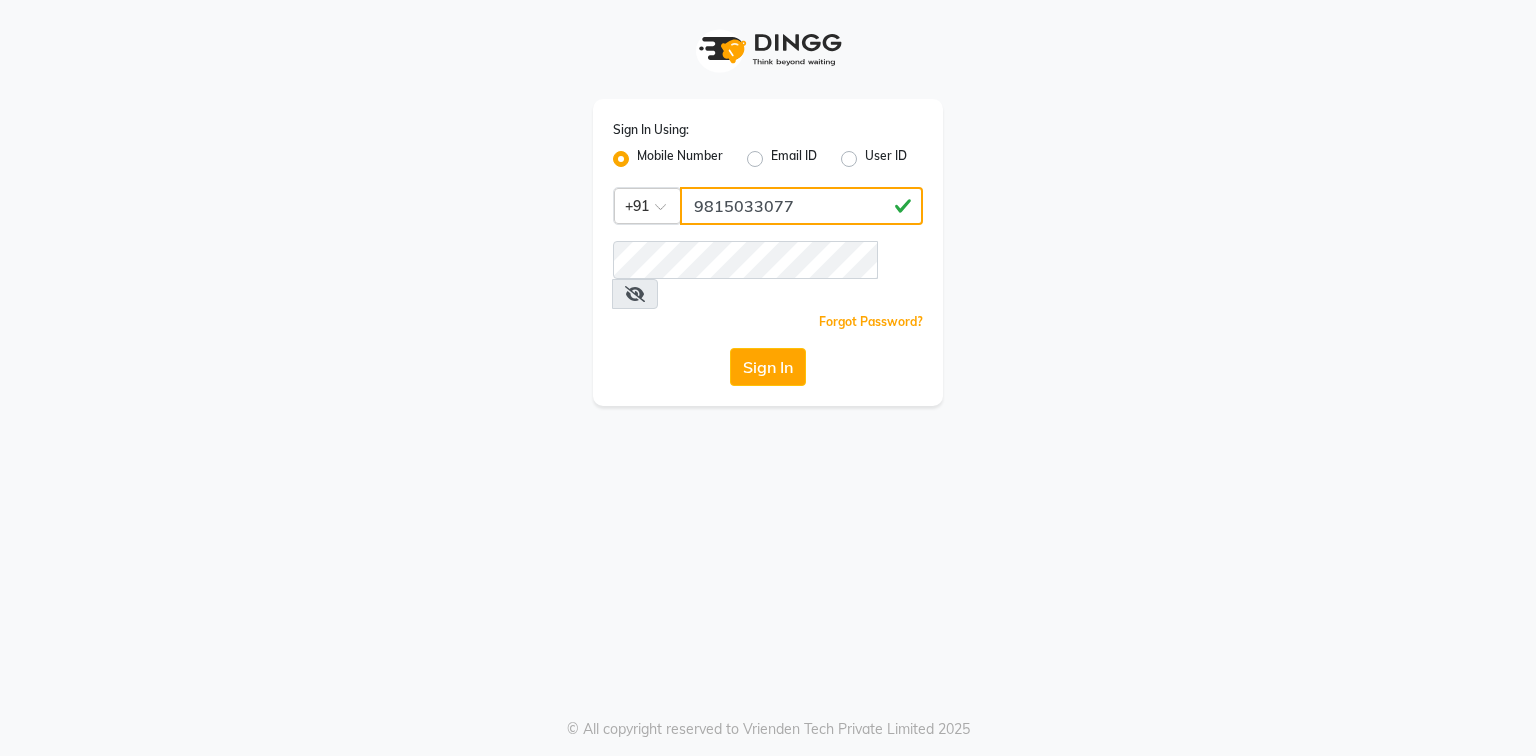 type on "9815033077" 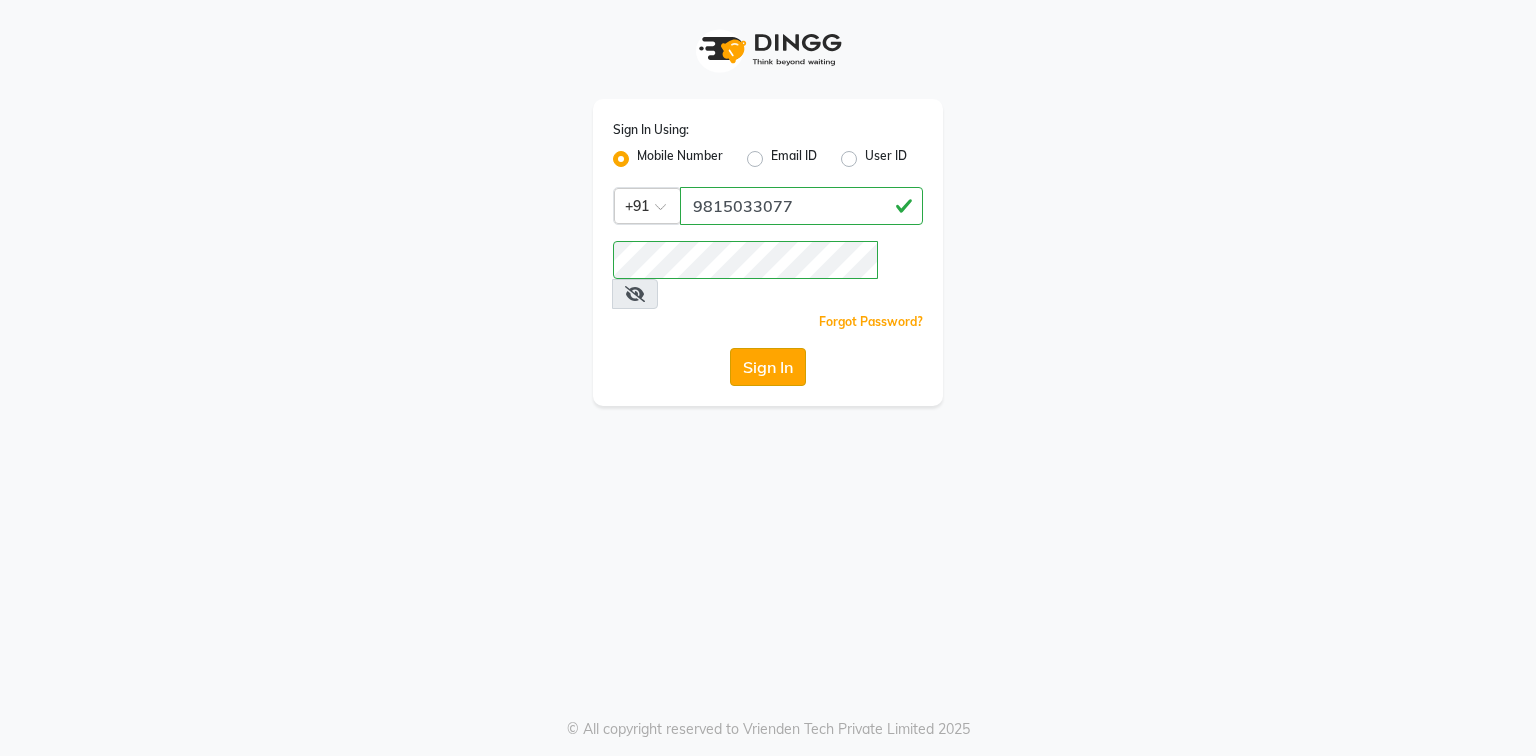 click on "Sign In" 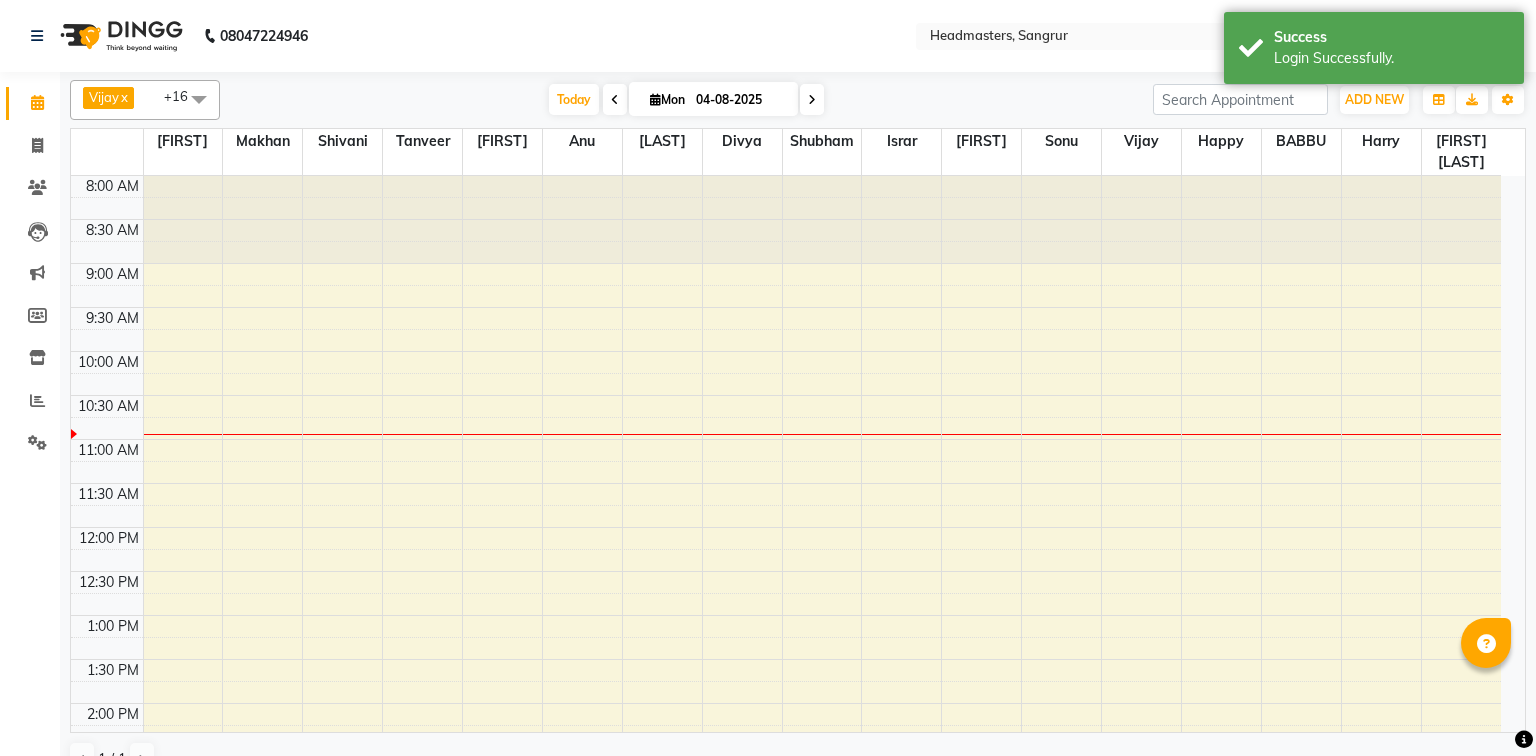 scroll, scrollTop: 0, scrollLeft: 0, axis: both 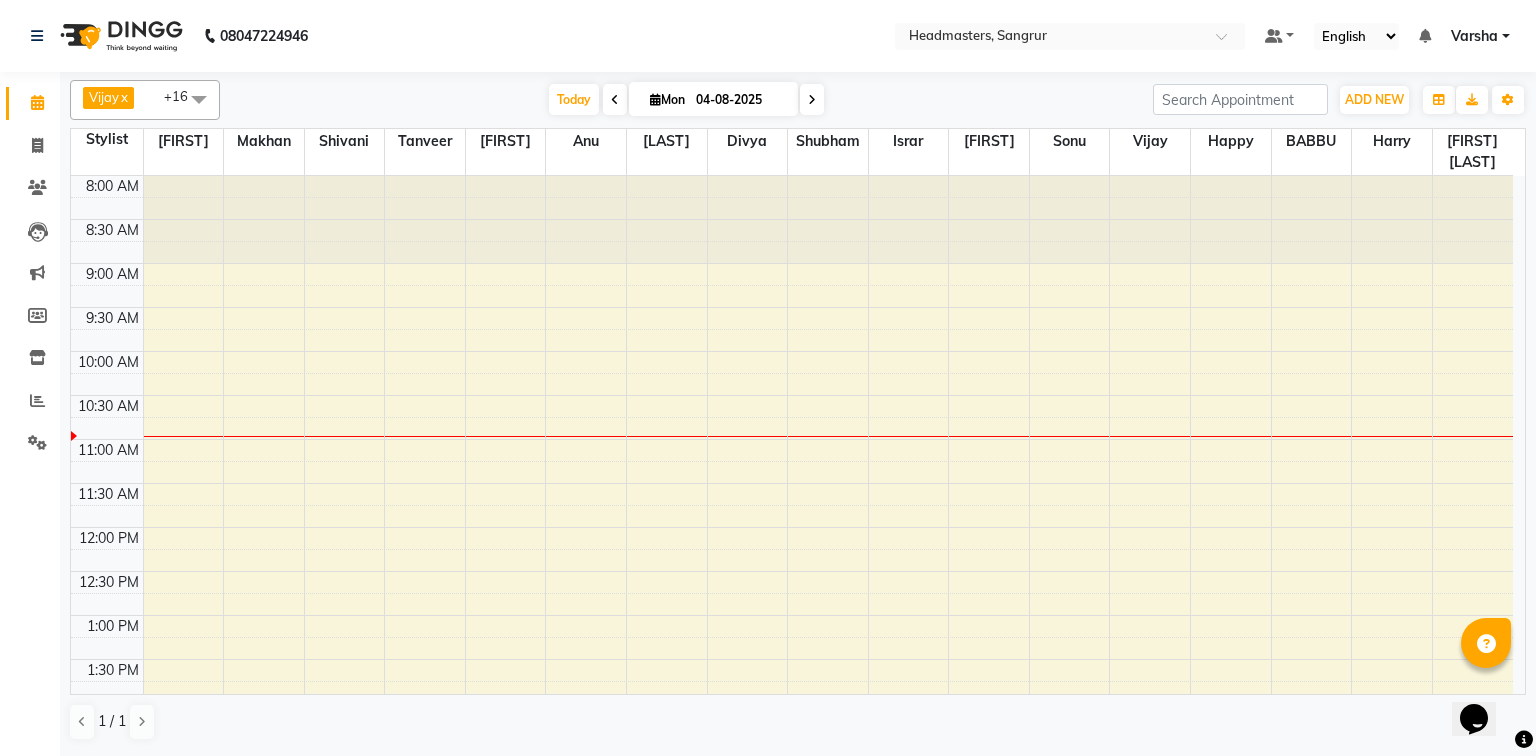 click on "8:00 AM 8:30 AM 9:00 AM 9:30 AM 10:00 AM 10:30 AM 11:00 AM 11:30 AM 12:00 PM 12:30 PM 1:00 PM 1:30 PM 2:00 PM 2:30 PM 3:00 PM 3:30 PM 4:00 PM 4:30 PM 5:00 PM 5:30 PM 6:00 PM 6:30 PM 7:00 PM 7:30 PM 8:00 PM 8:30 PM" at bounding box center (792, 747) 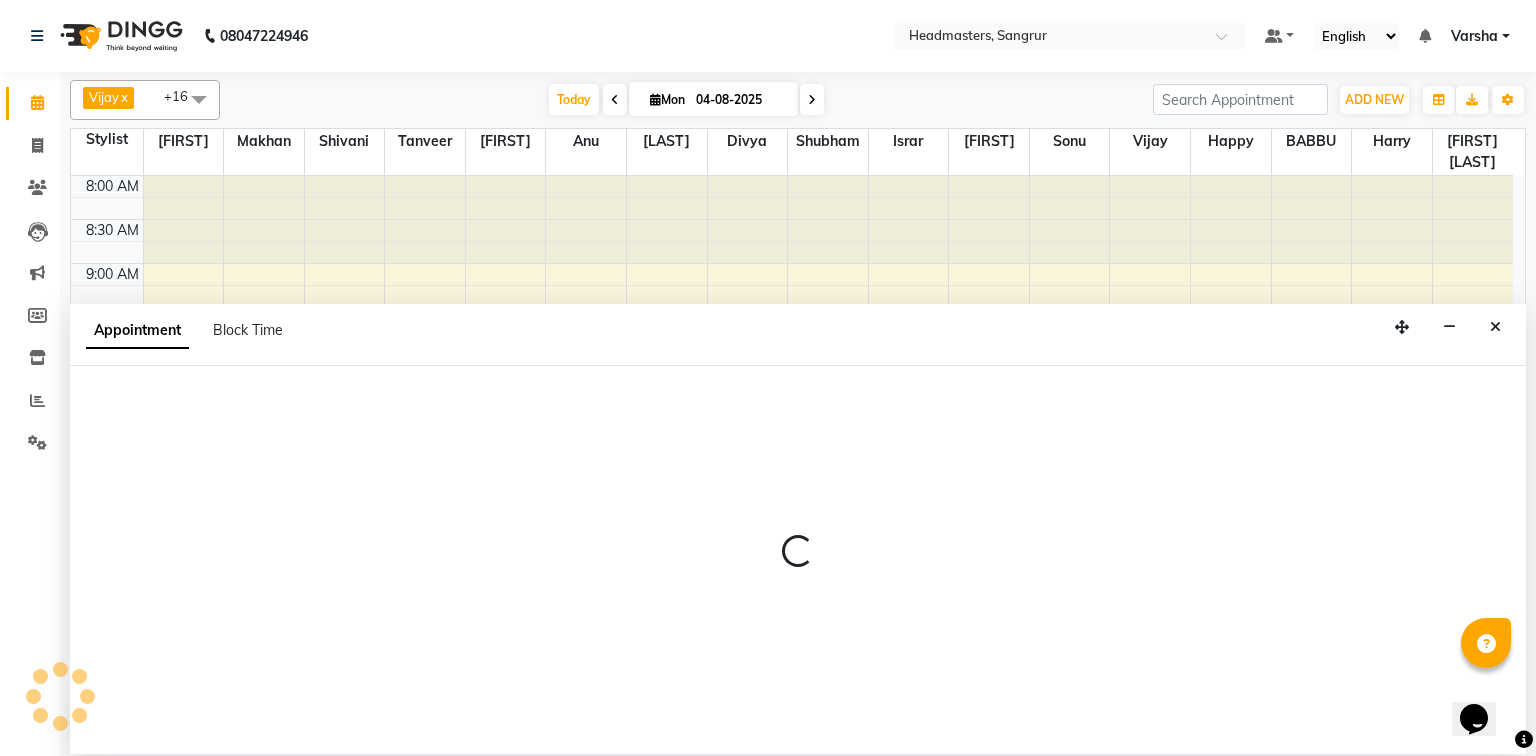 select on "60866" 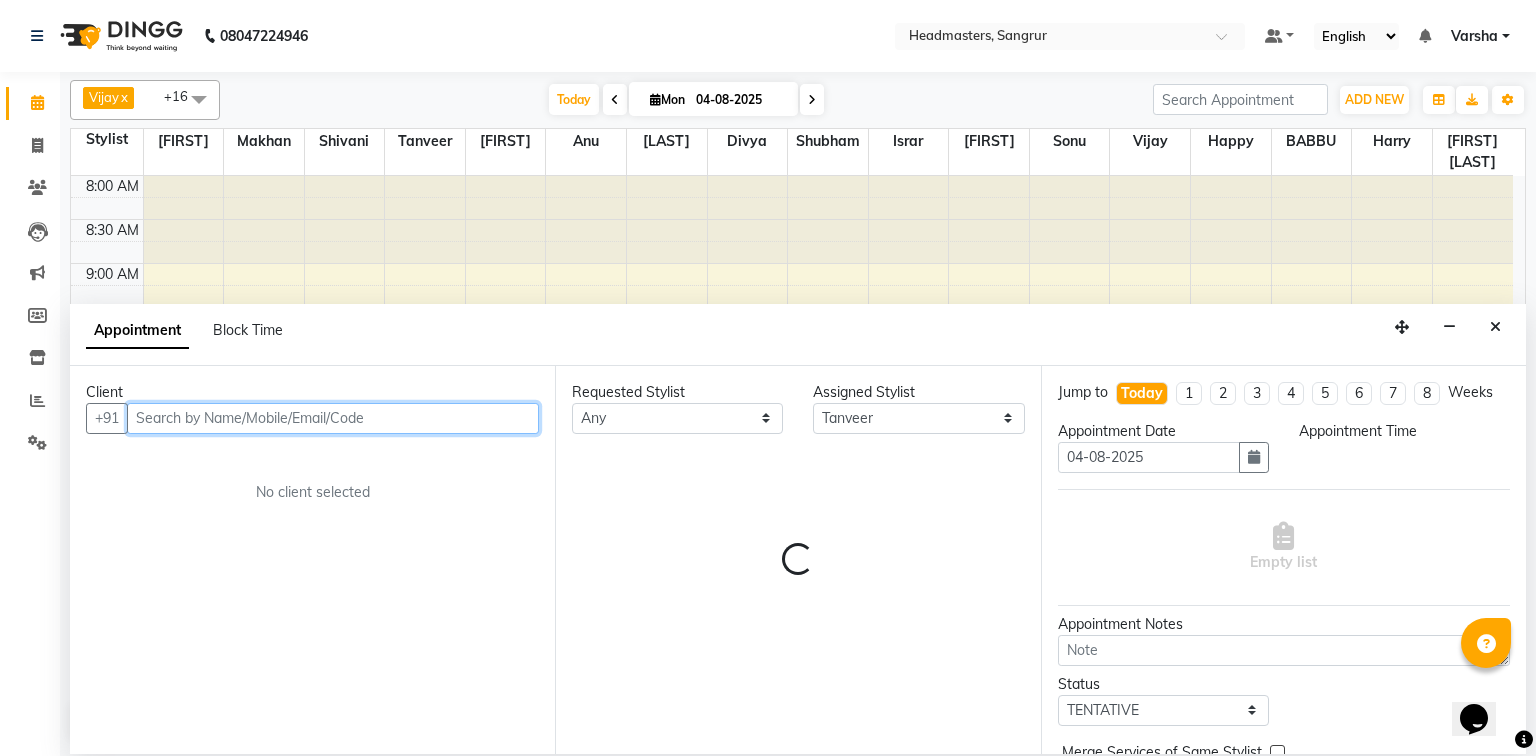 select on "615" 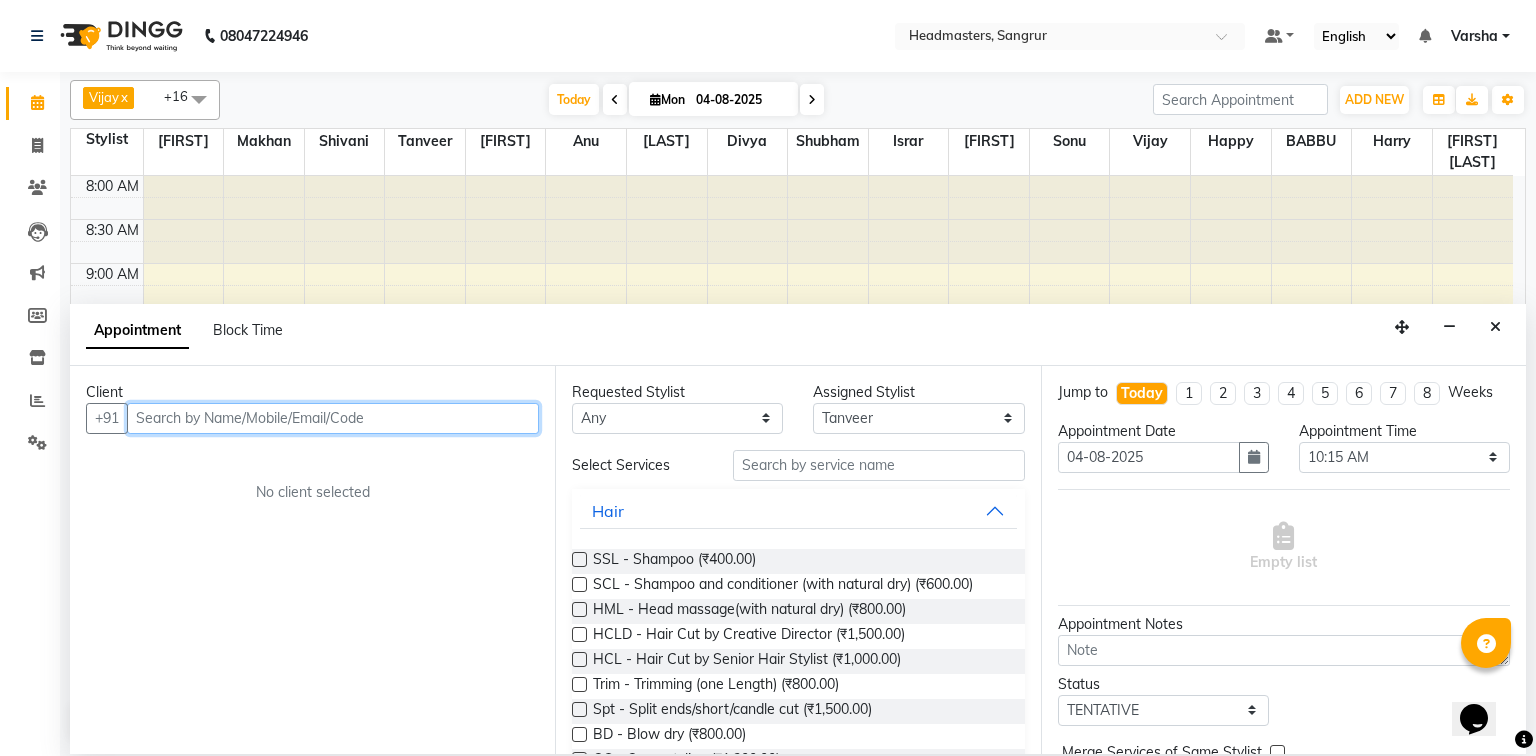 click at bounding box center [333, 418] 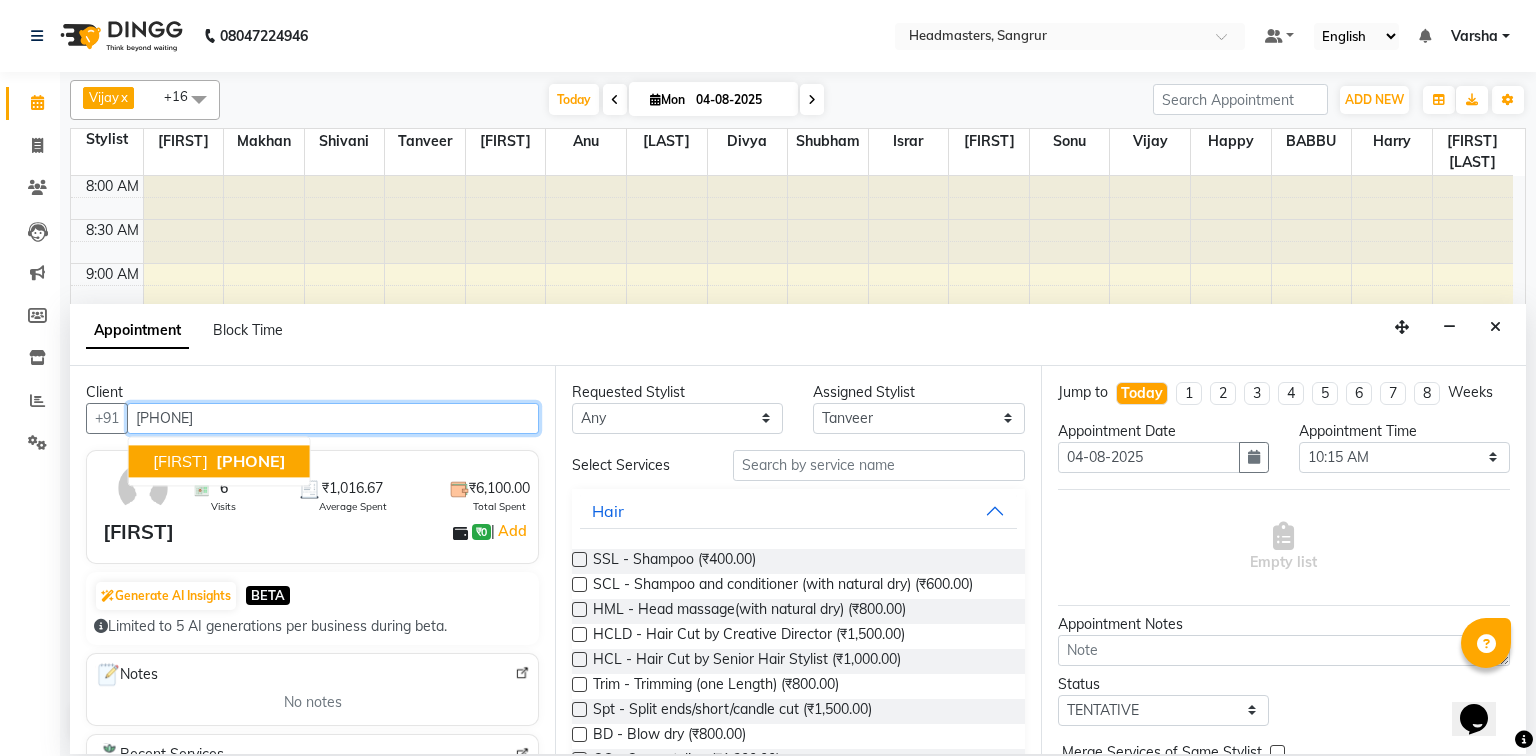 click on "amrinder   9761100048" at bounding box center [219, 461] 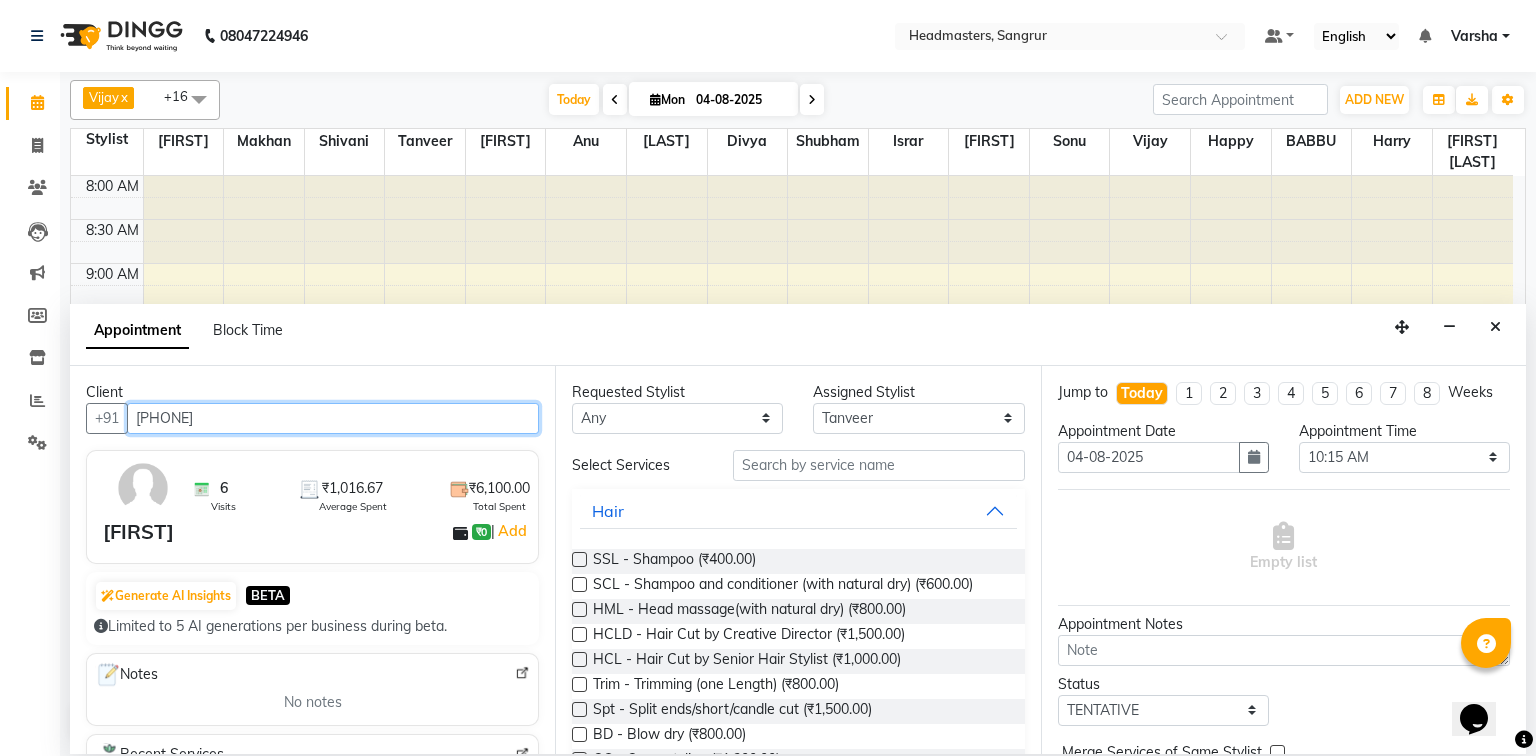 type on "[PHONE]" 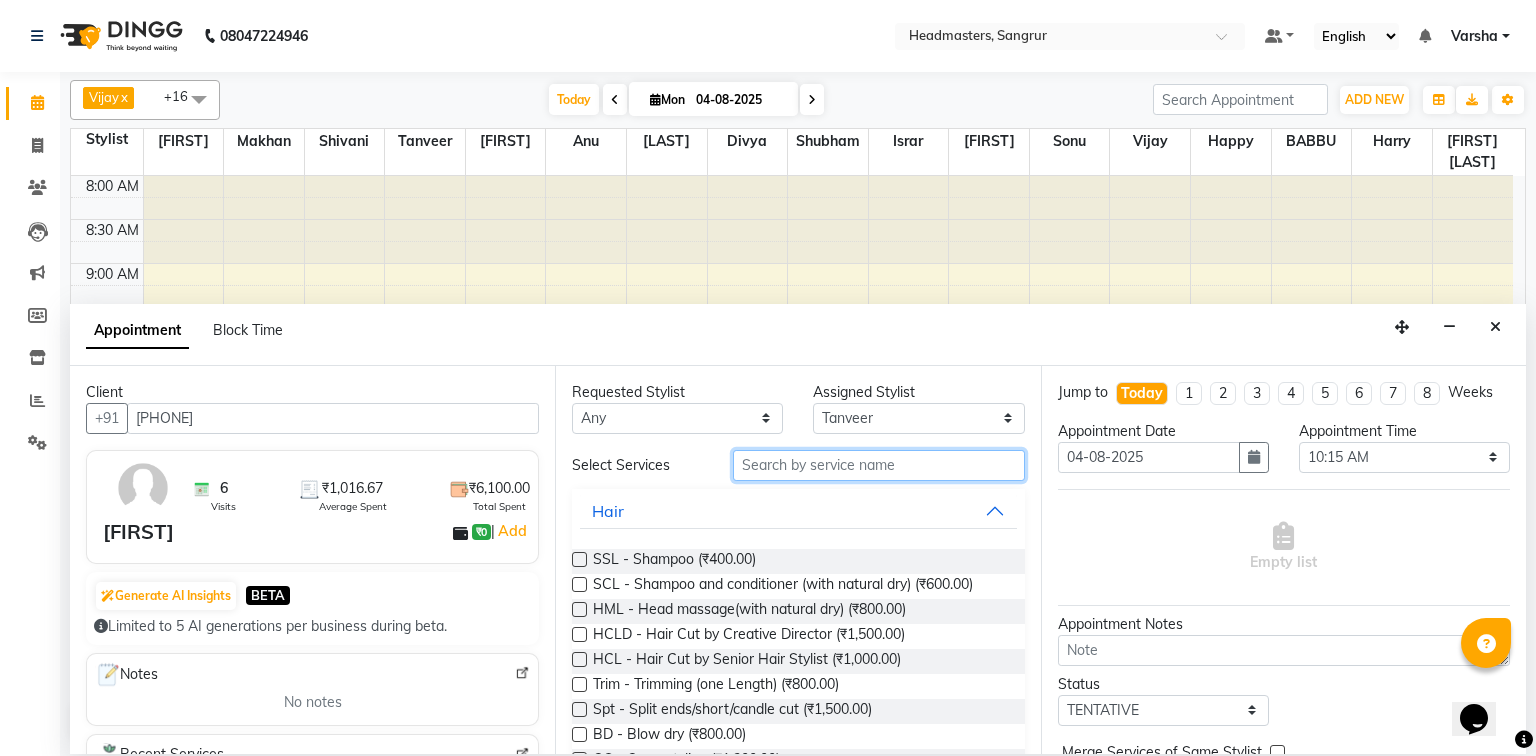 click at bounding box center [879, 465] 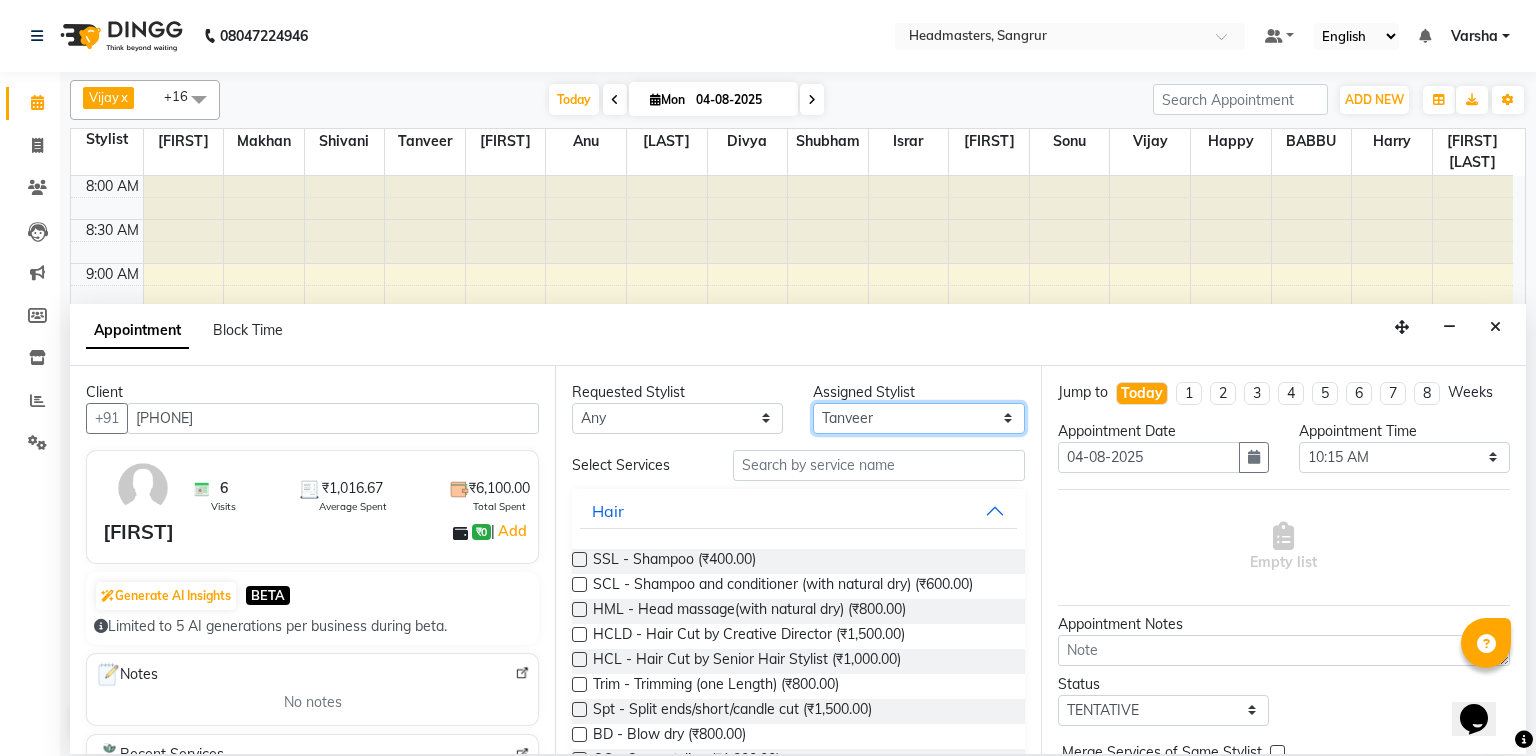 click on "Select Afia  Amandeep Kaur Anu BABBU DHIR Divya Happy Harmesh Harry  Headmasters Israr Jashan stockist Jitender Makhan Maninder Rimpi Saima  Sandeep Shivani Shubham Soni Sonu Sunny Sushil Tanveer Varsha Vijay" at bounding box center (918, 418) 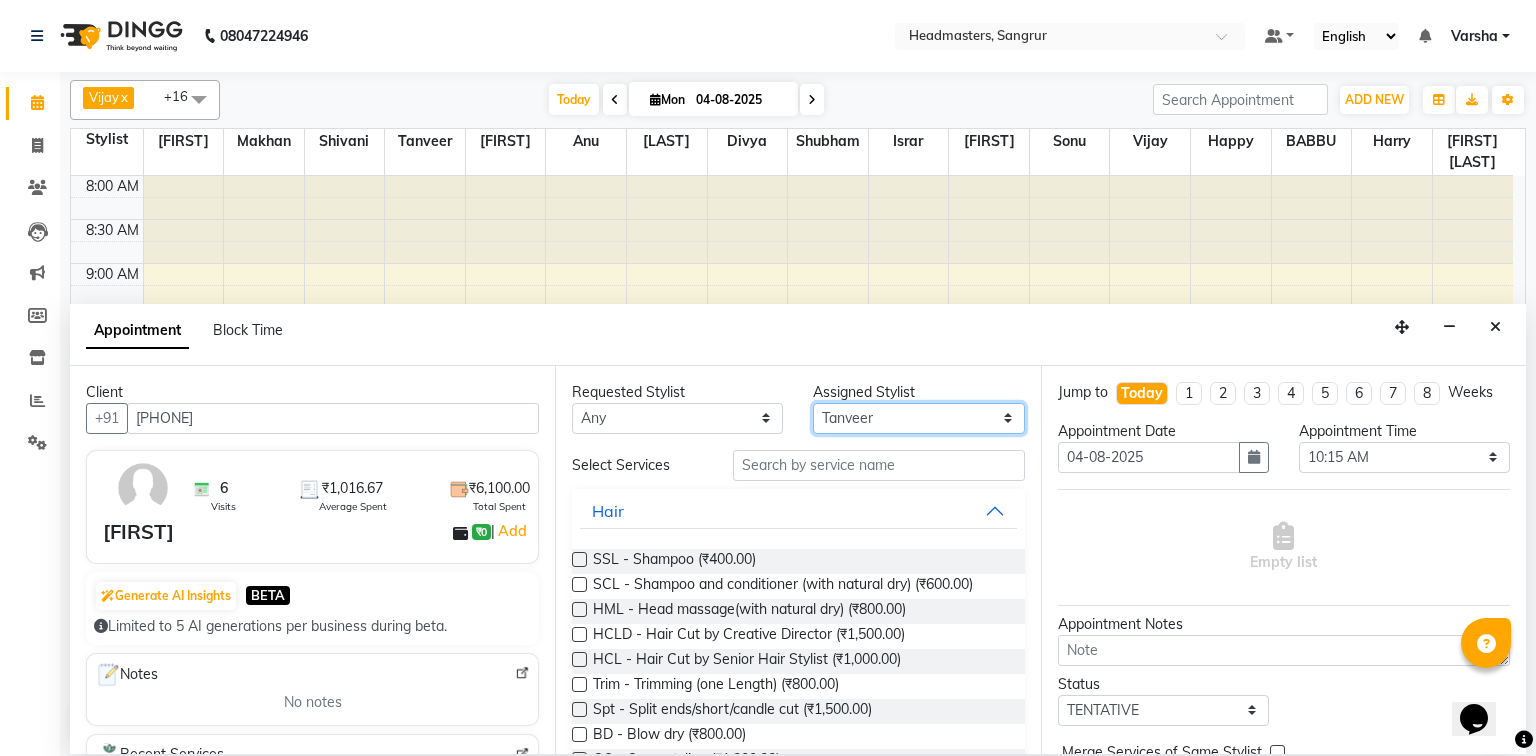 select on "60863" 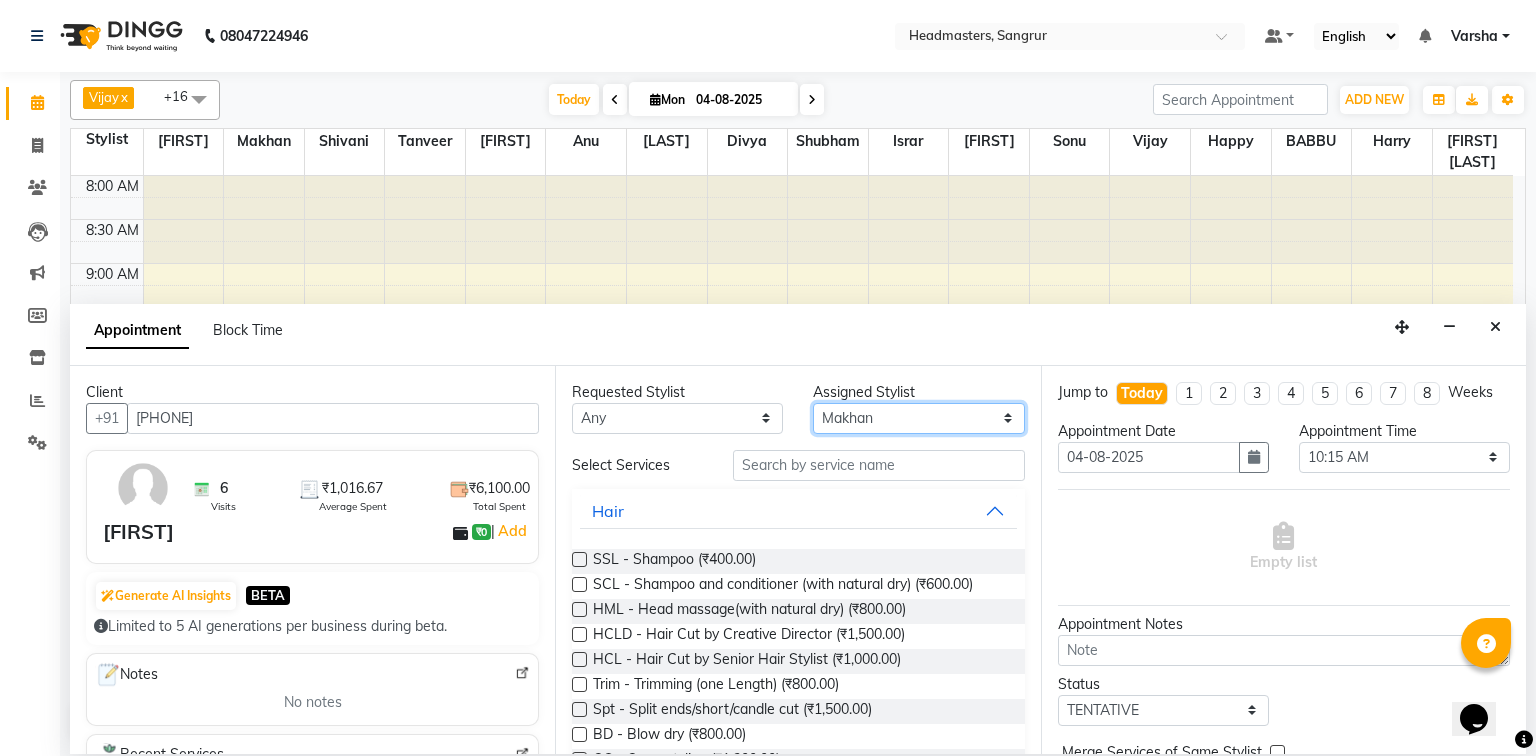 click on "Select Afia  Amandeep Kaur Anu BABBU DHIR Divya Happy Harmesh Harry  Headmasters Israr Jashan stockist Jitender Makhan Maninder Rimpi Saima  Sandeep Shivani Shubham Soni Sonu Sunny Sushil Tanveer Varsha Vijay" at bounding box center [918, 418] 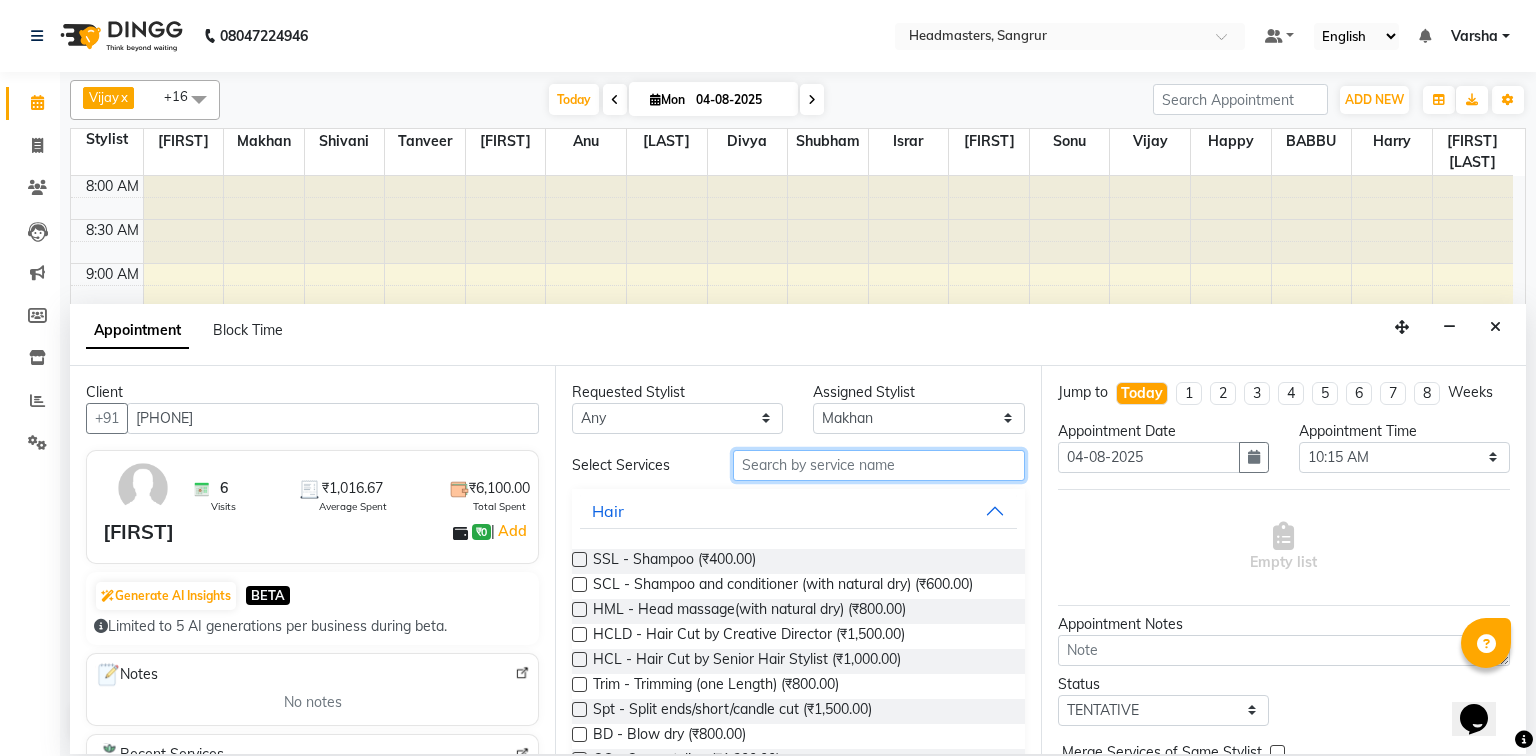 click at bounding box center (879, 465) 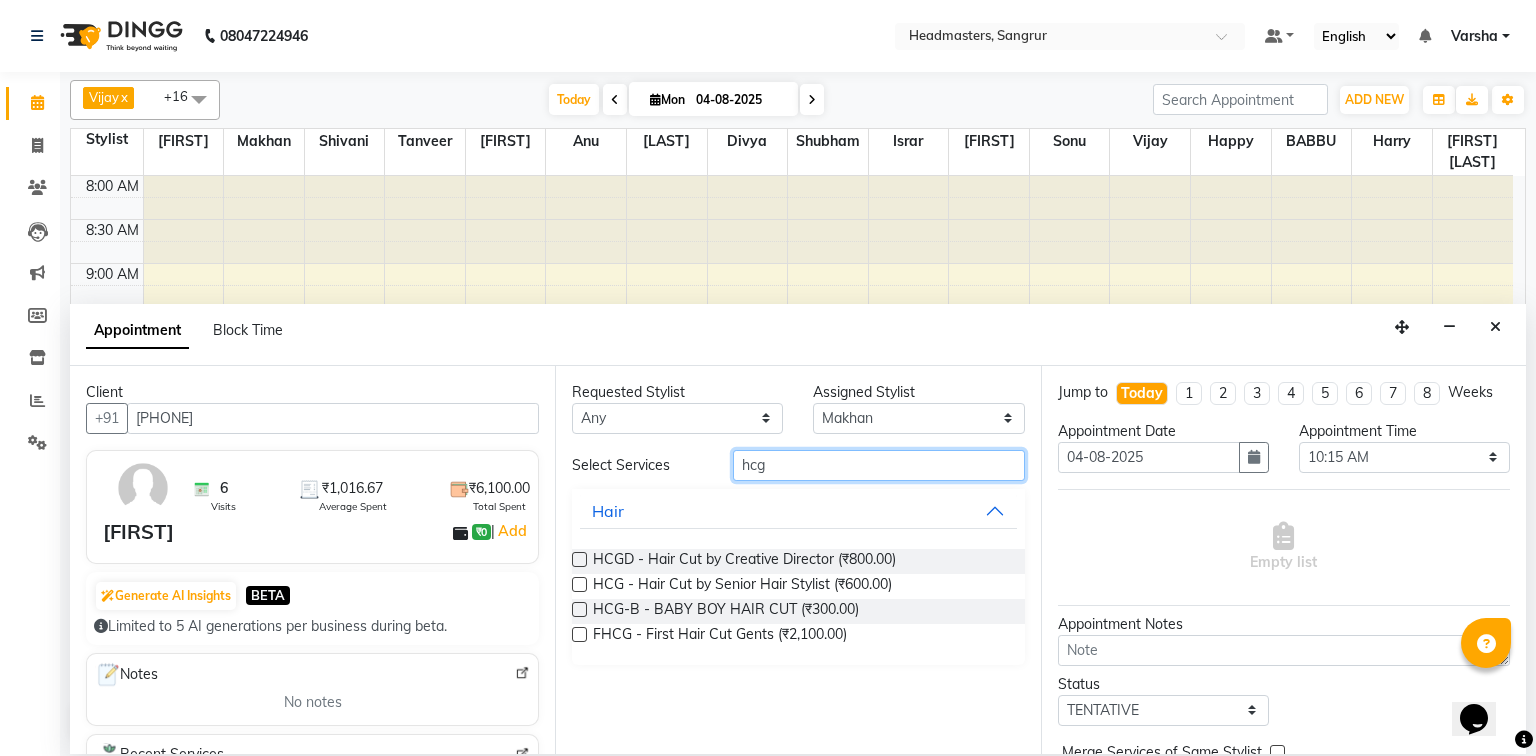 type on "hcg" 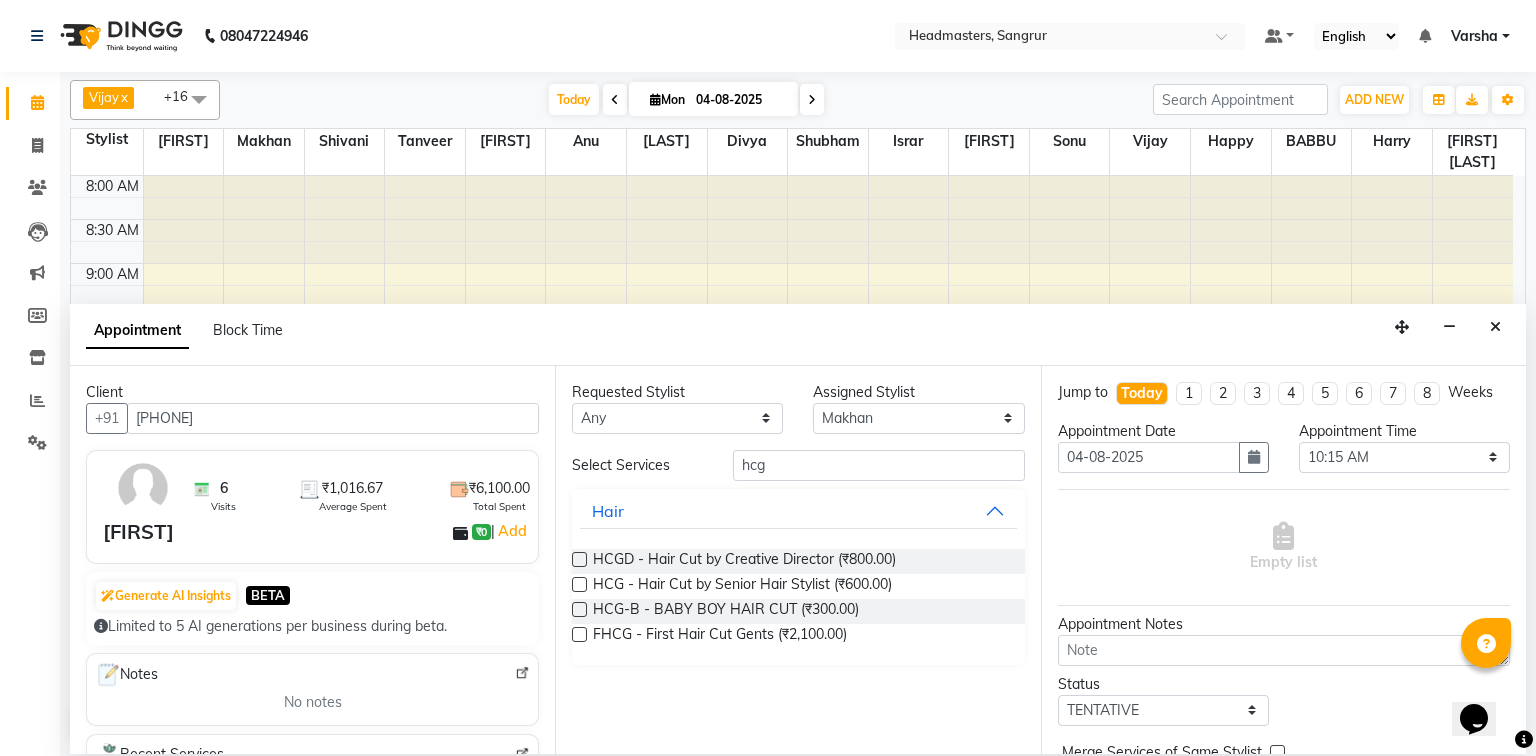 click at bounding box center [579, 584] 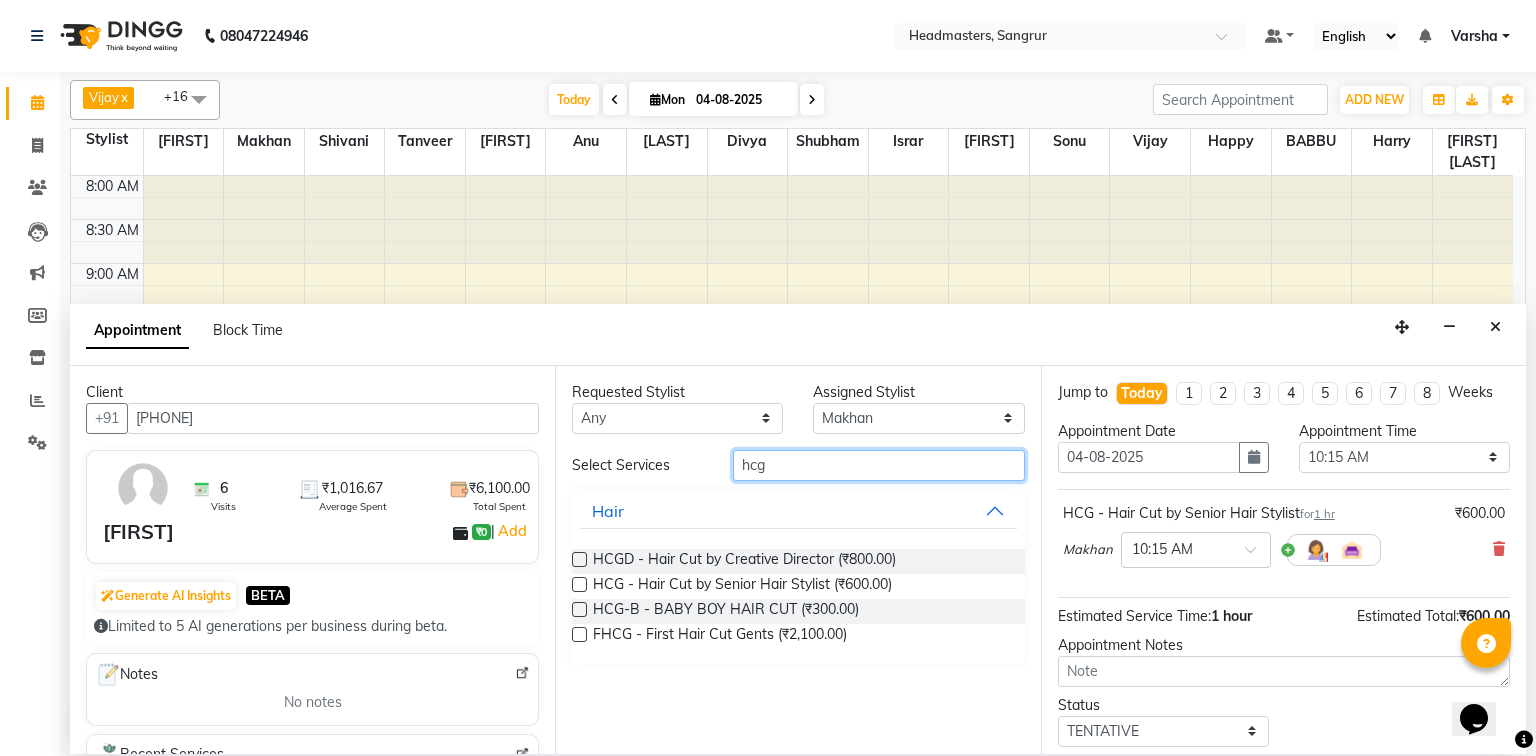 checkbox on "false" 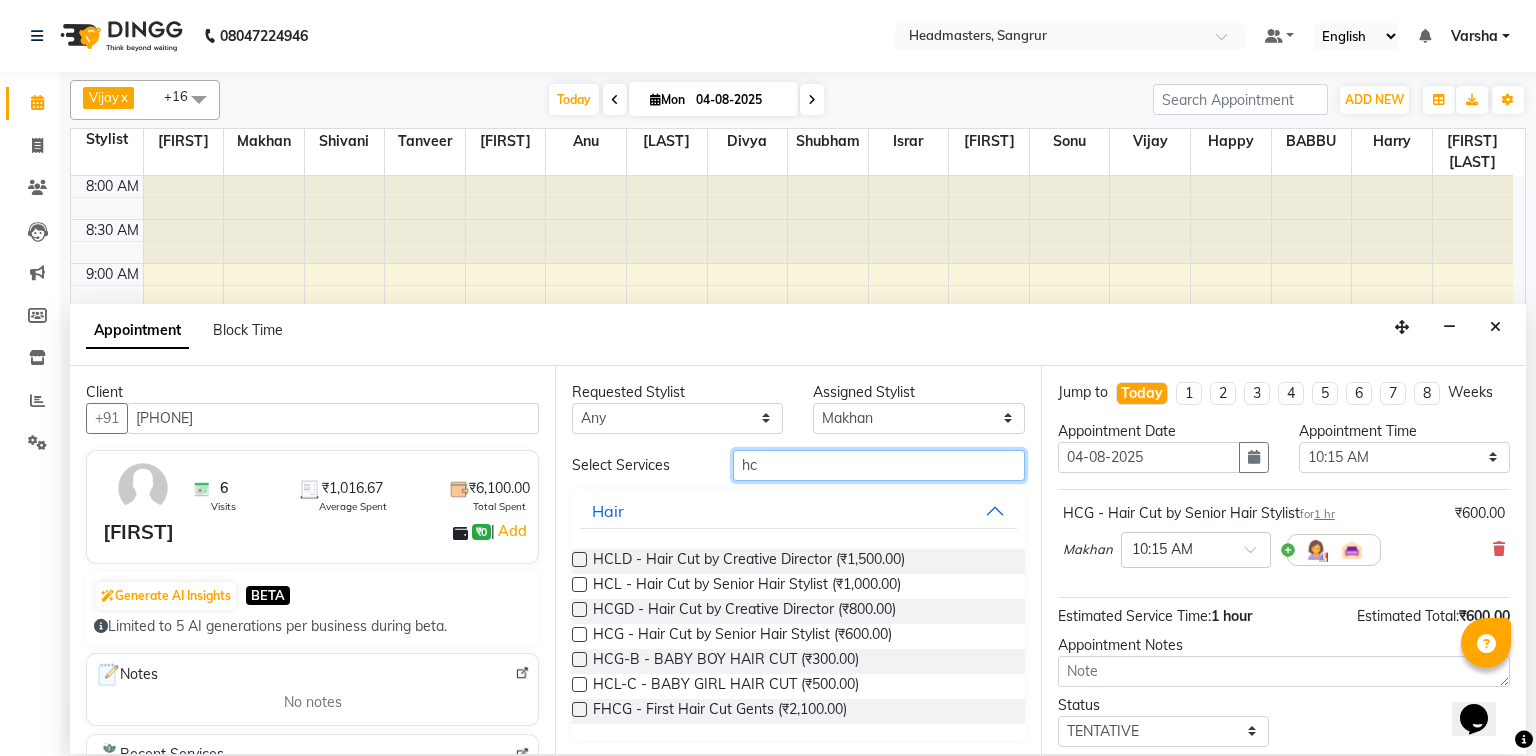 type on "h" 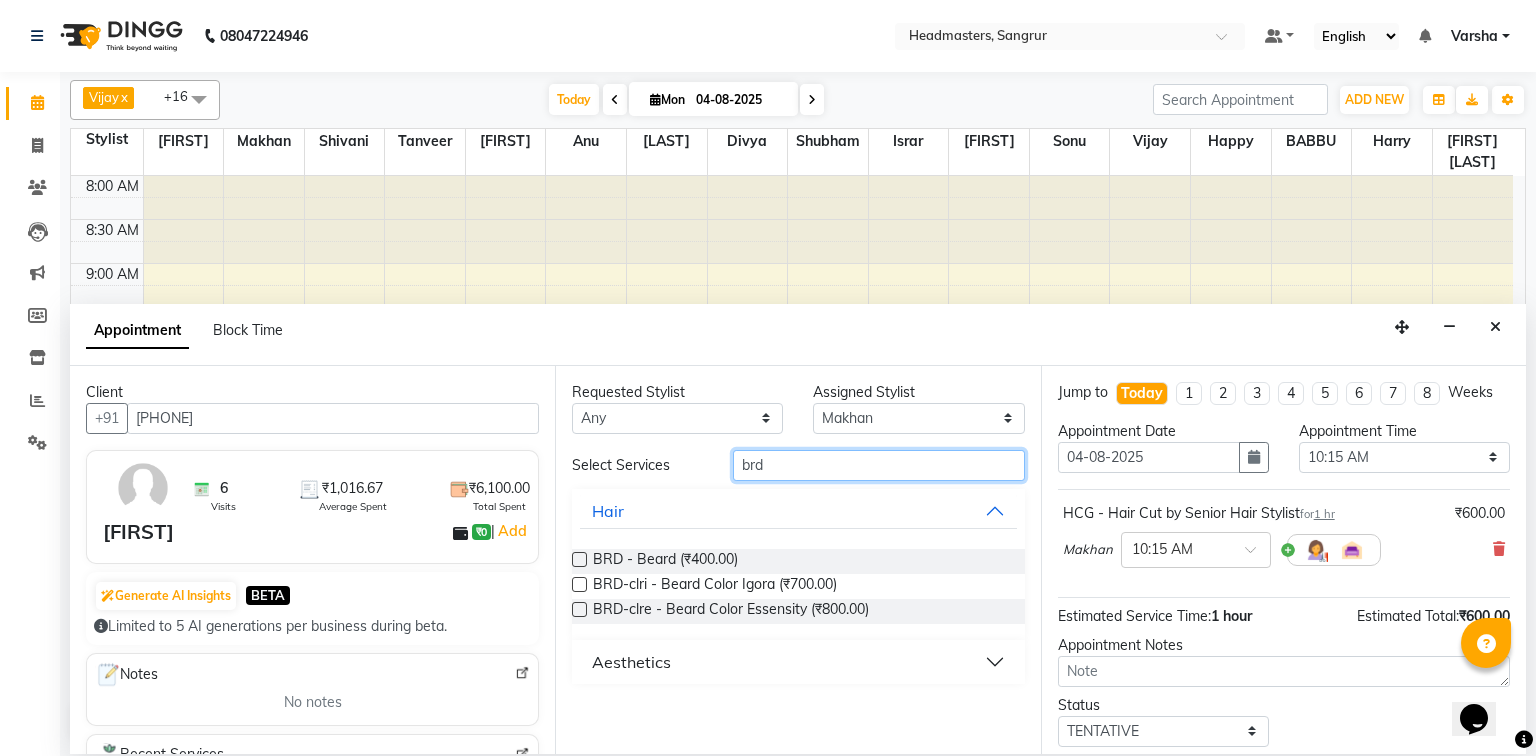 type on "brd" 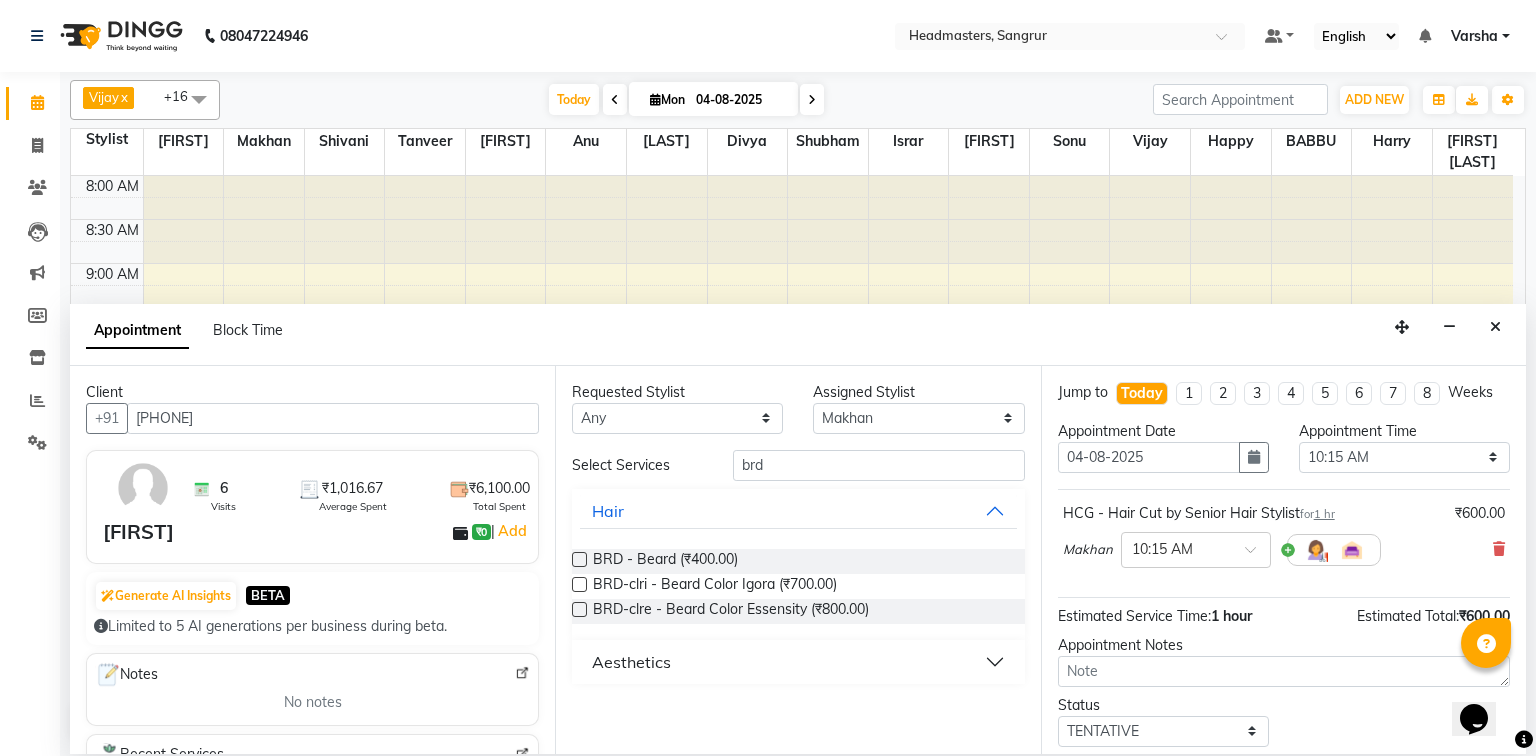 drag, startPoint x: 574, startPoint y: 560, endPoint x: 704, endPoint y: 580, distance: 131.52946 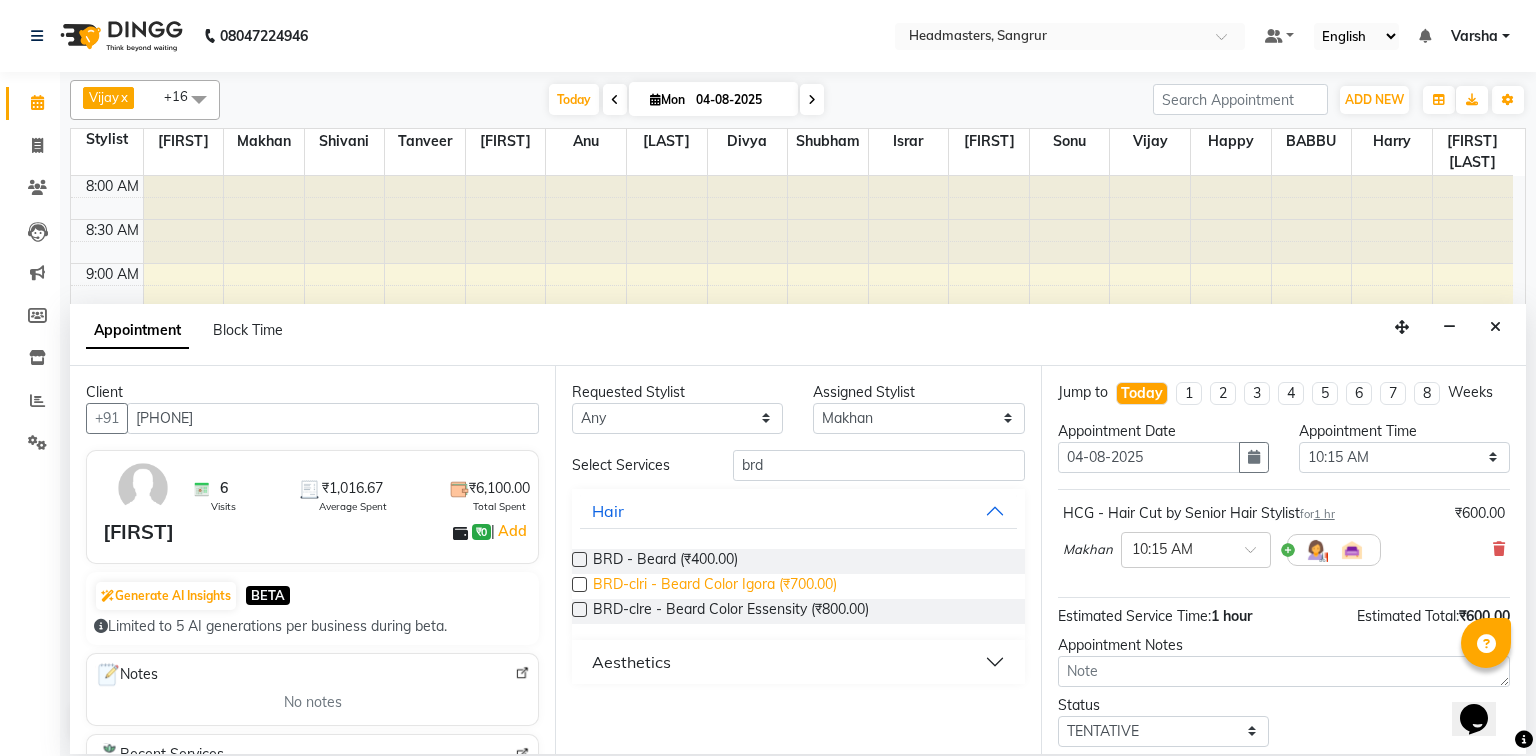 click at bounding box center [579, 559] 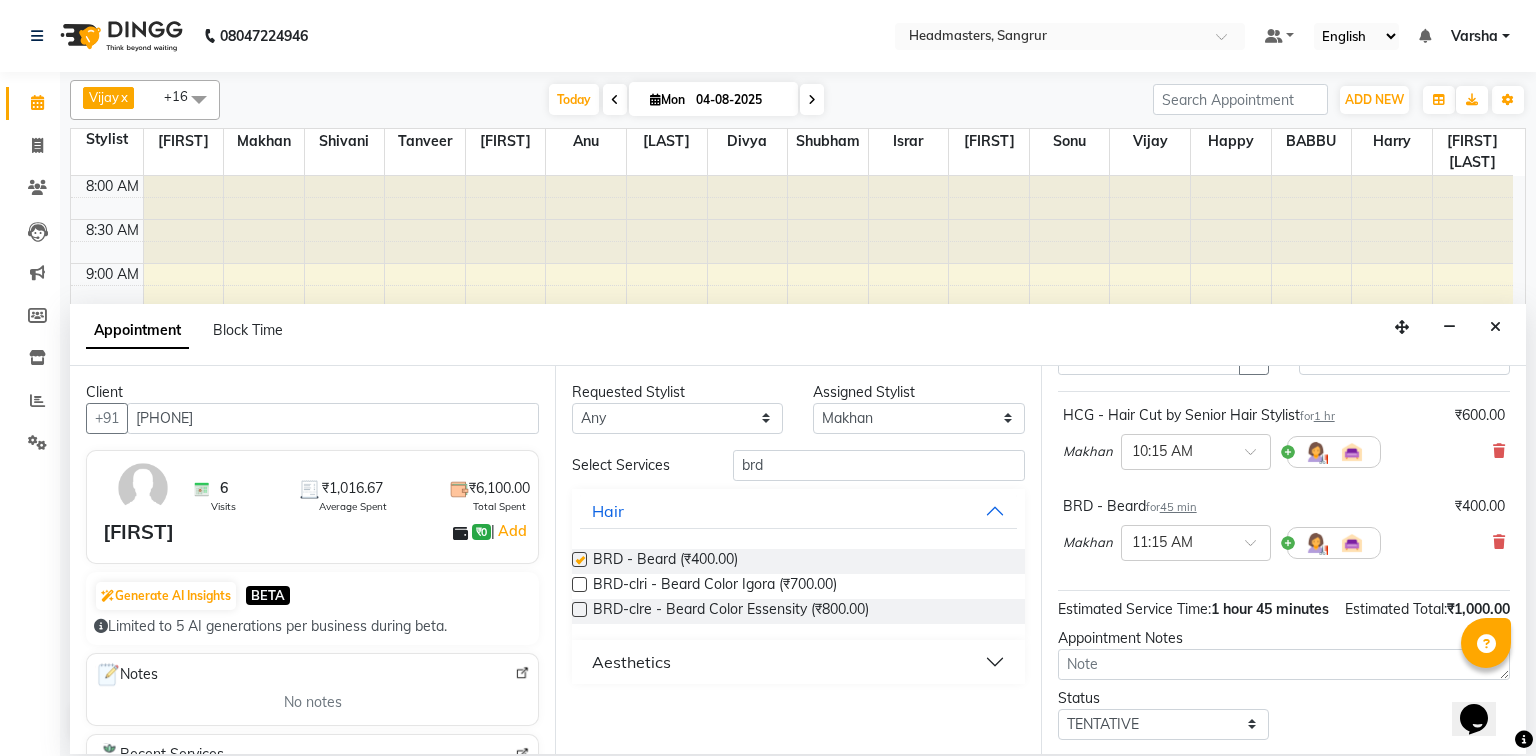 checkbox on "false" 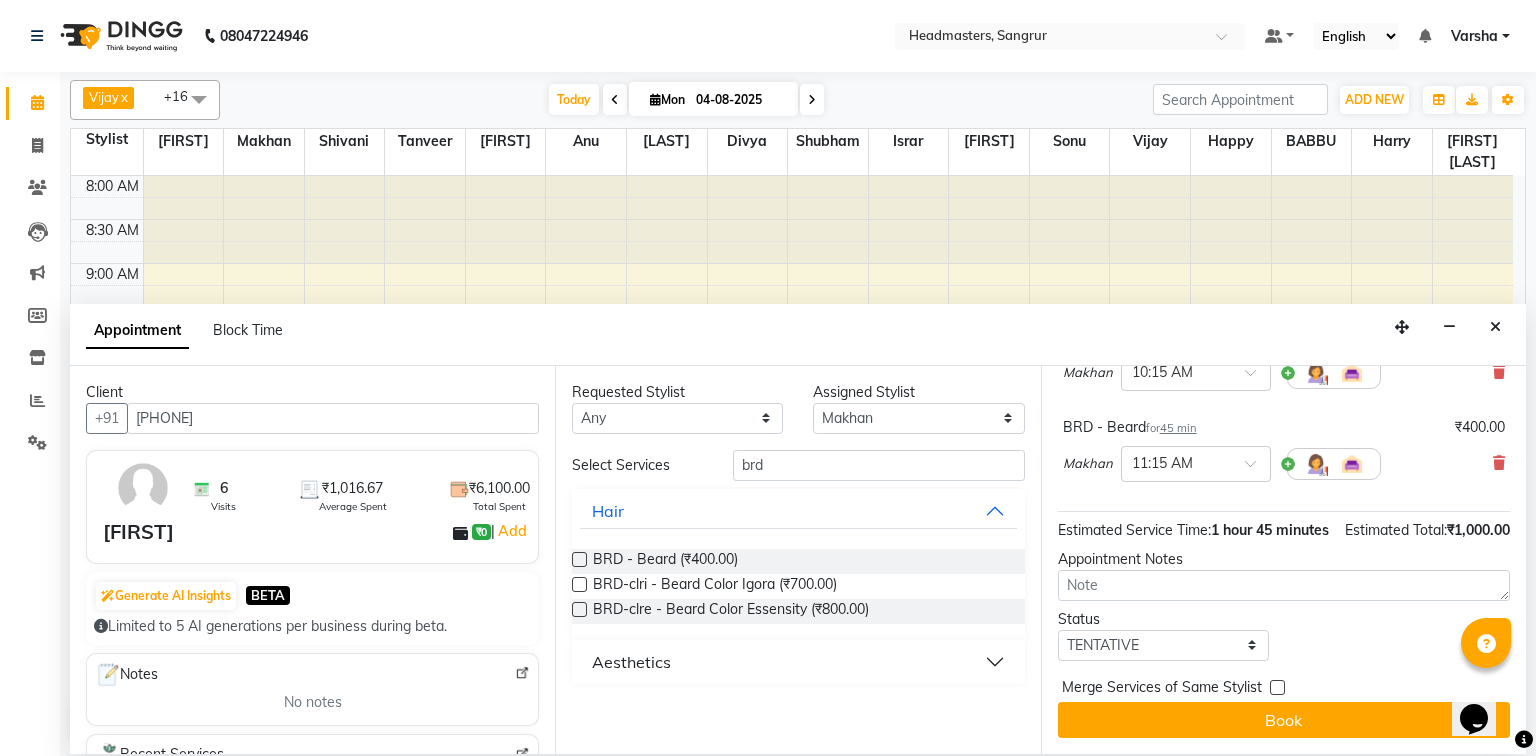 scroll, scrollTop: 197, scrollLeft: 0, axis: vertical 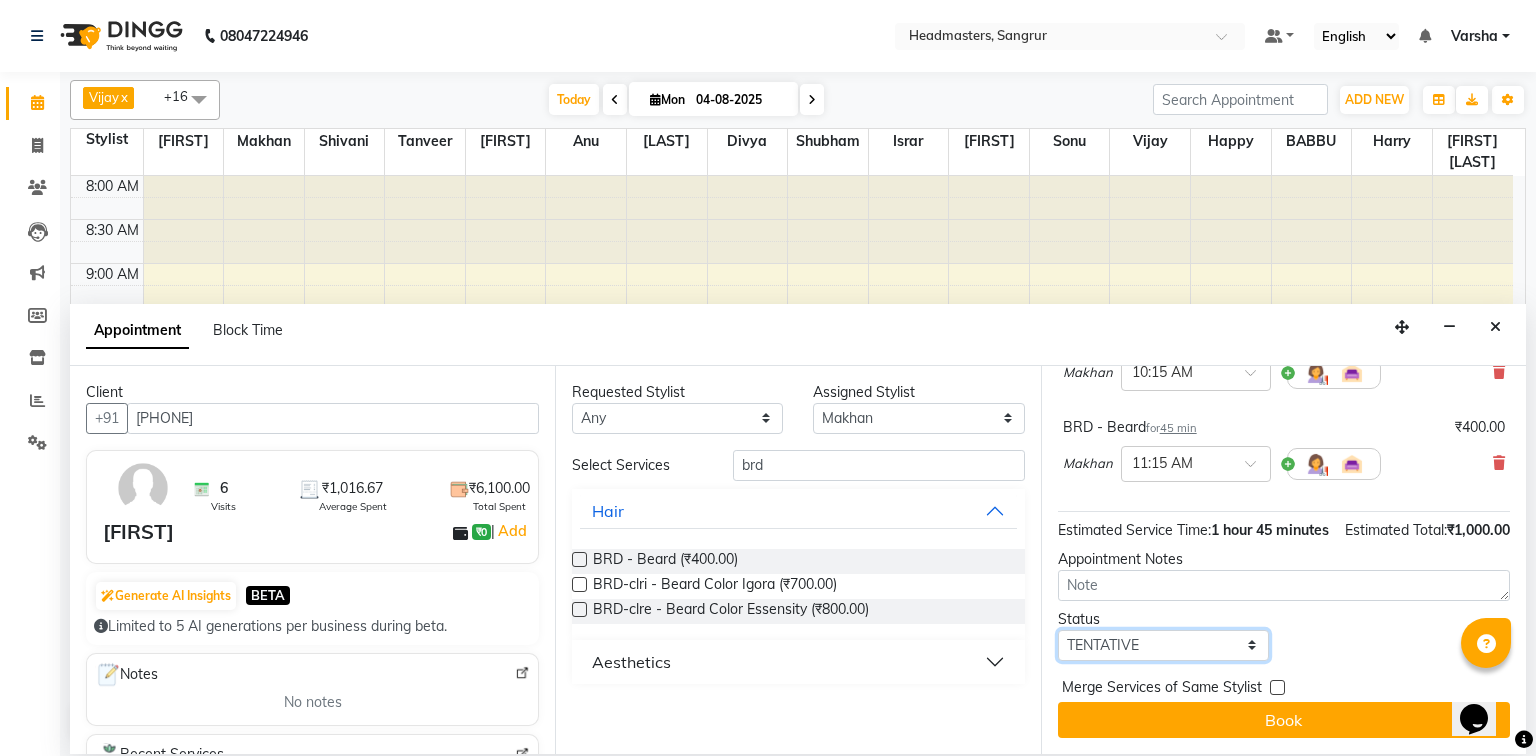 click on "Select TENTATIVE CONFIRM CHECK-IN UPCOMING" at bounding box center (1163, 645) 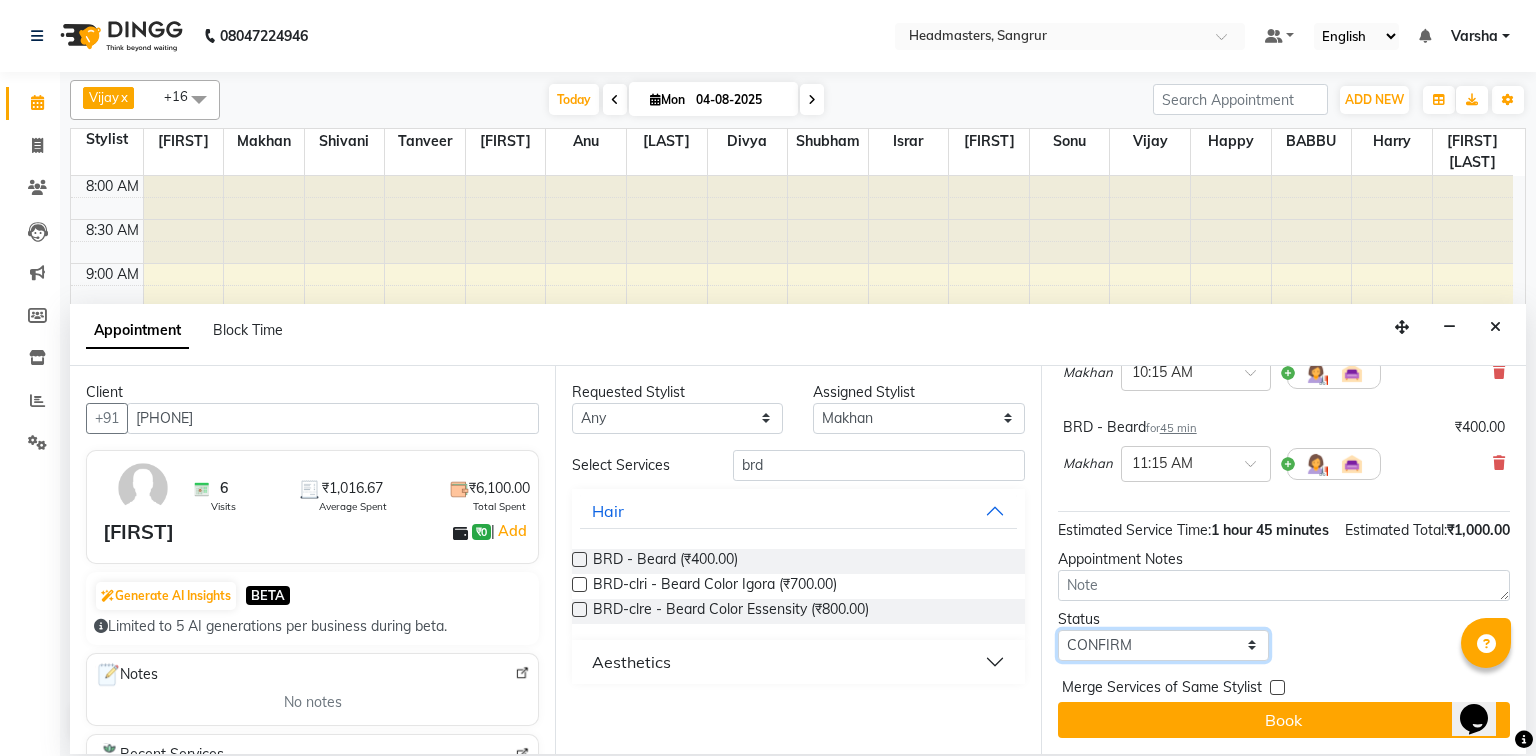 click on "Select TENTATIVE CONFIRM CHECK-IN UPCOMING" at bounding box center (1163, 645) 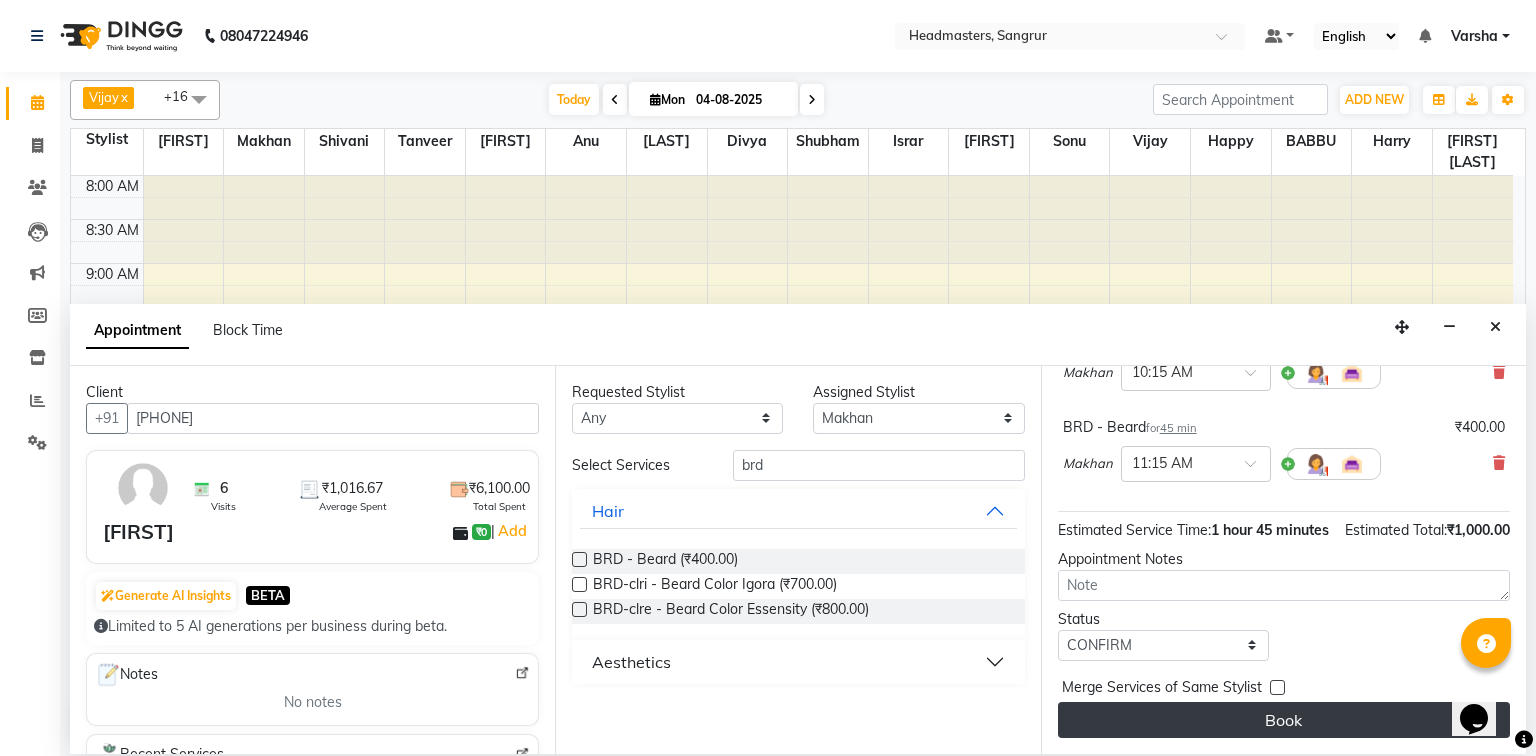 click on "Book" at bounding box center [1284, 720] 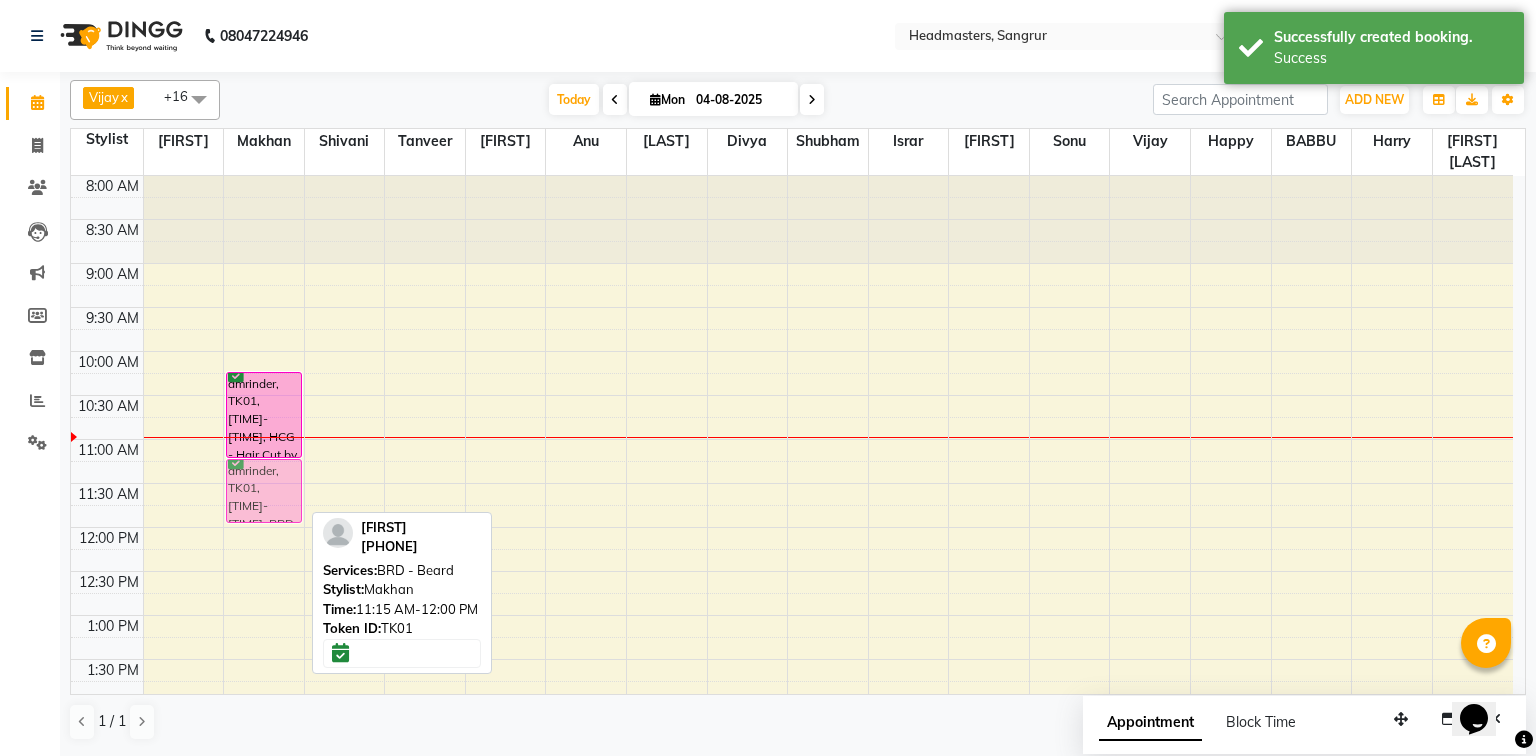 click on "amrinder, TK01, 10:15 AM-11:15 AM, HCG - Hair Cut by Senior Hair Stylist     amrinder, TK01, 11:15 AM-12:00 PM, BRD - Beard     amrinder, TK01, 11:15 AM-12:00 PM, BRD - Beard" at bounding box center (264, 747) 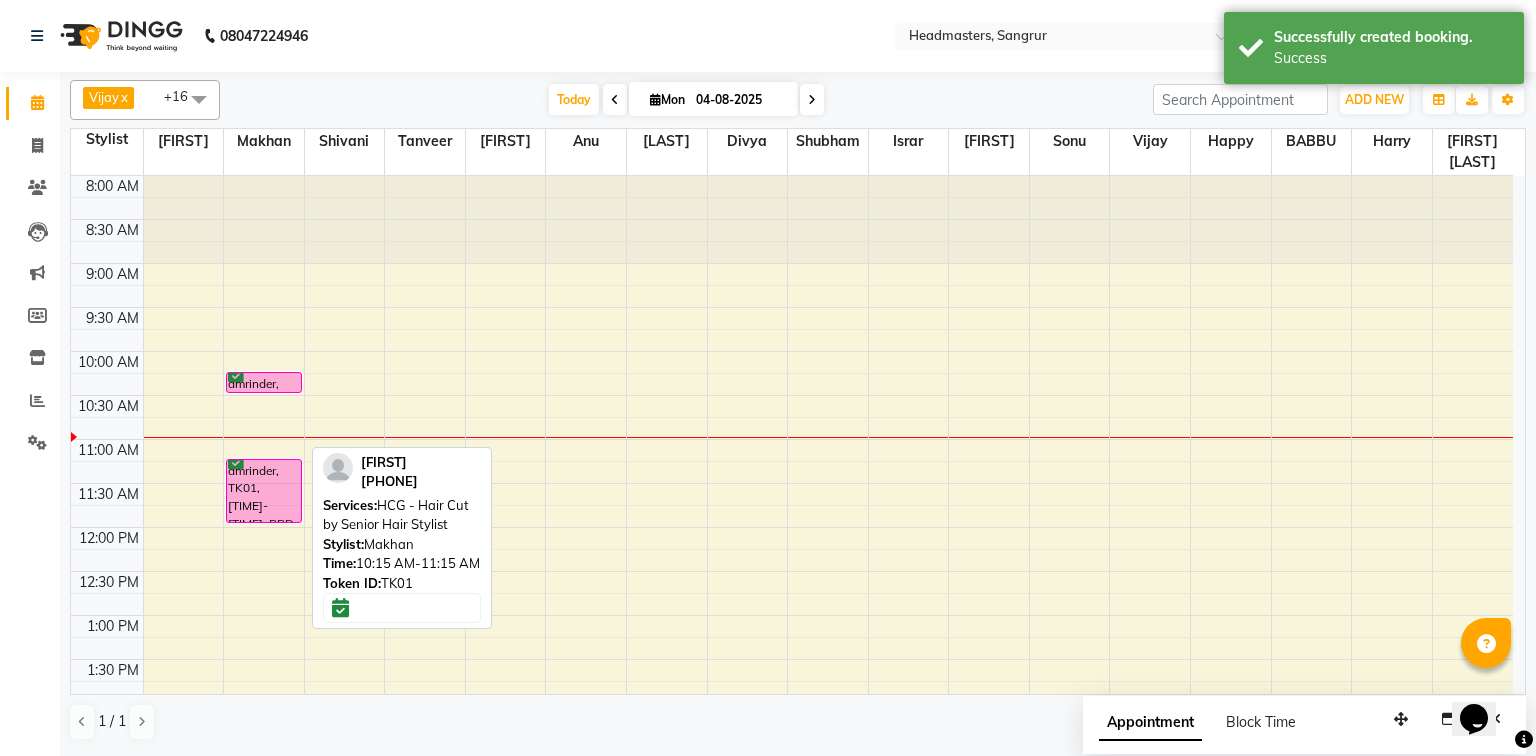 drag, startPoint x: 256, startPoint y: 455, endPoint x: 260, endPoint y: 385, distance: 70.11419 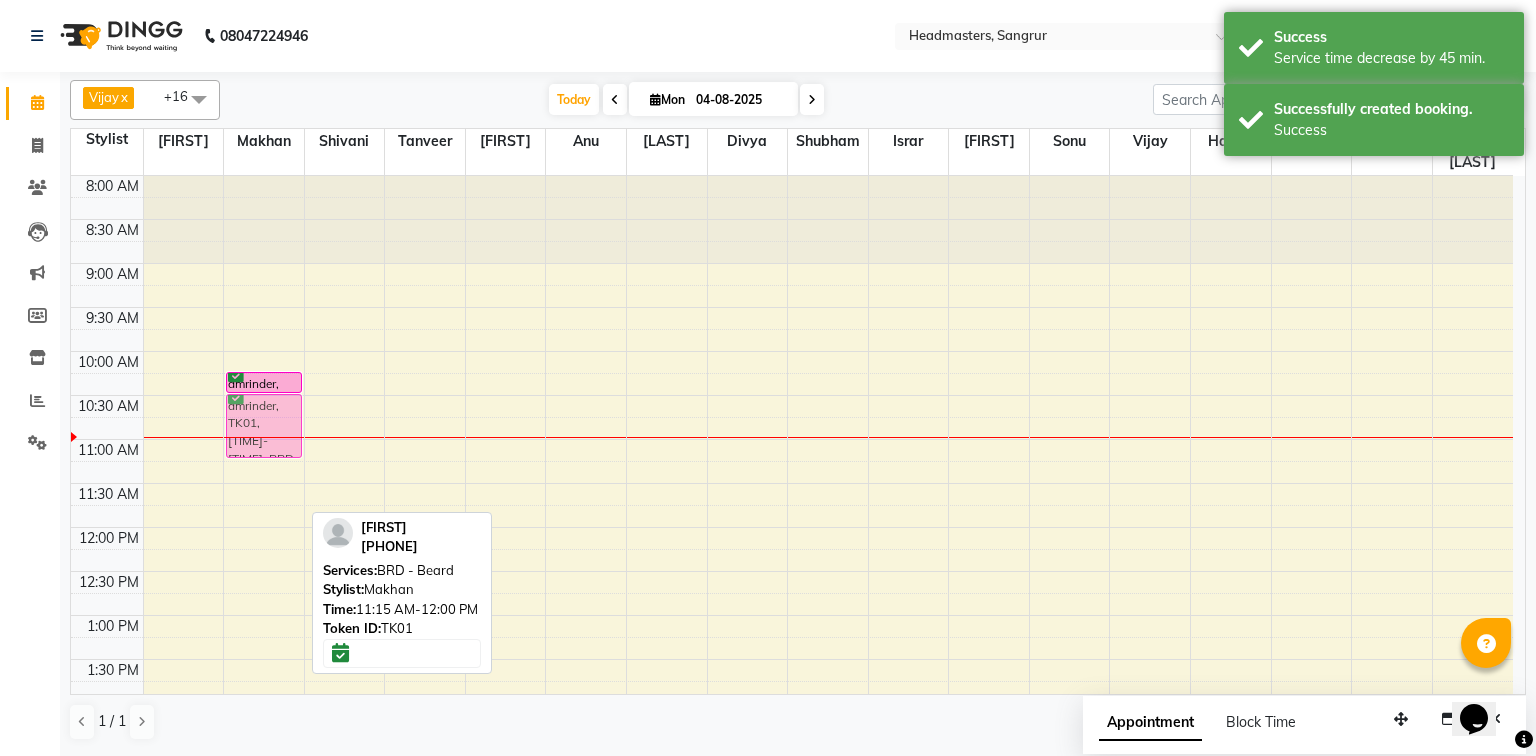 drag, startPoint x: 252, startPoint y: 482, endPoint x: 260, endPoint y: 407, distance: 75.42546 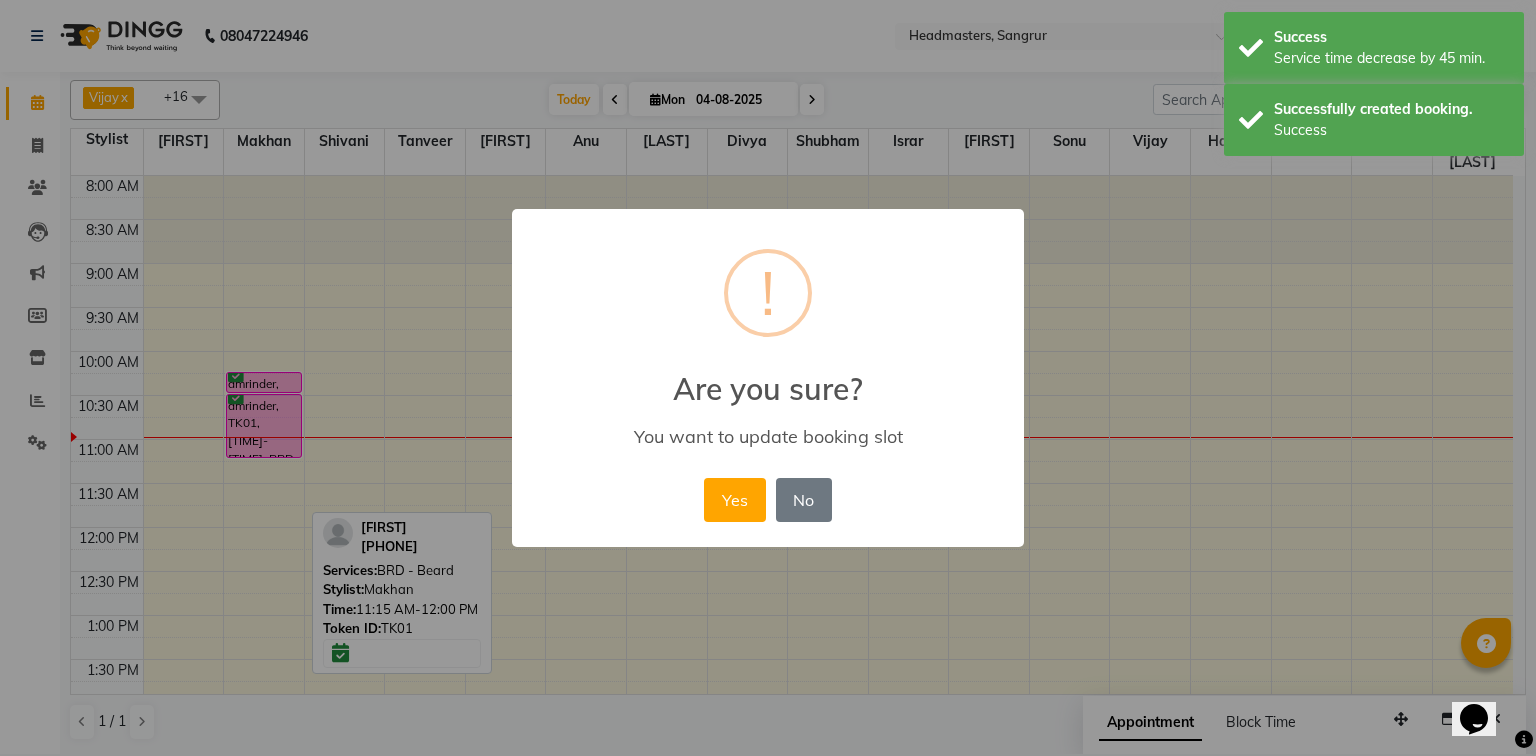 click on "× ! Are you sure? You want to update booking slot Yes No No" at bounding box center (768, 378) 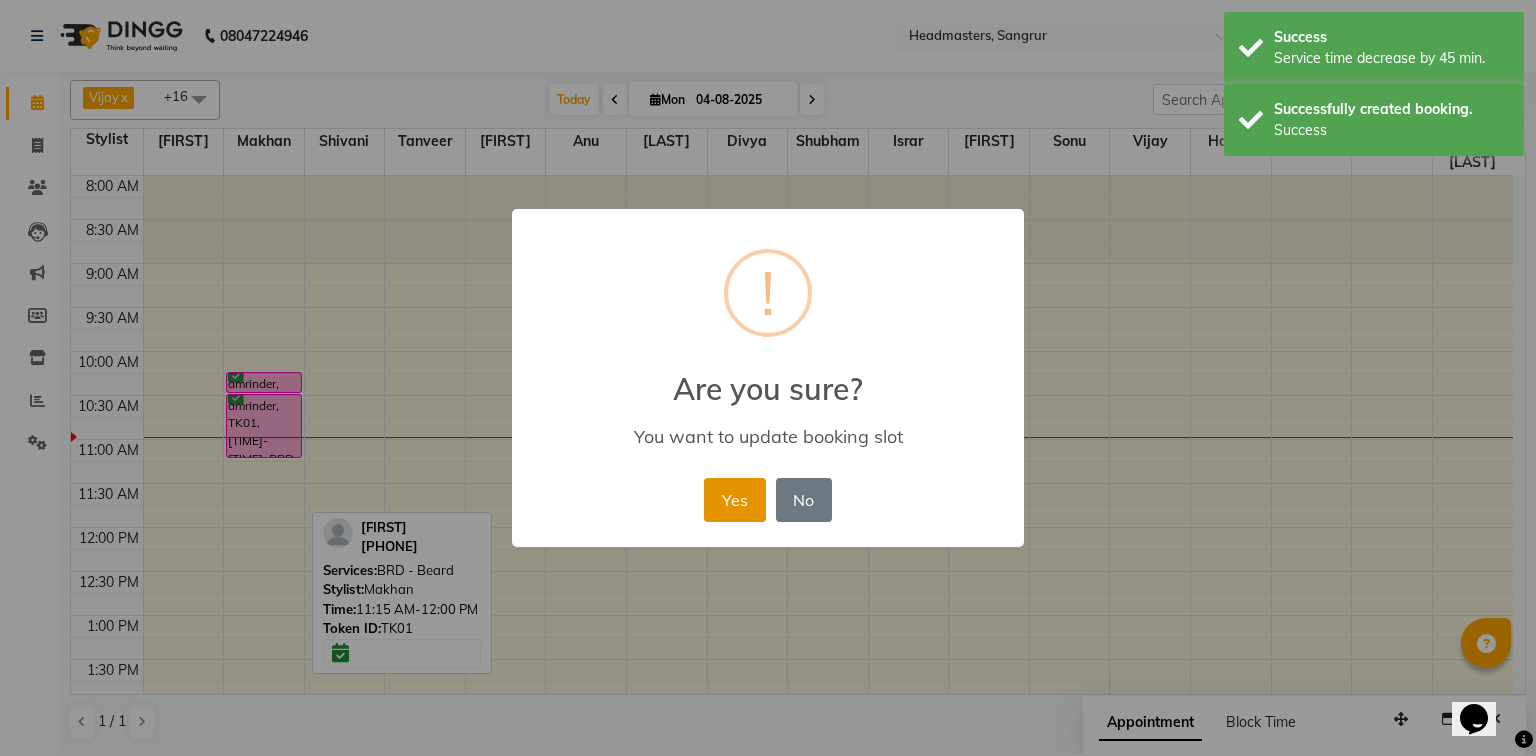 click on "Yes" at bounding box center [734, 500] 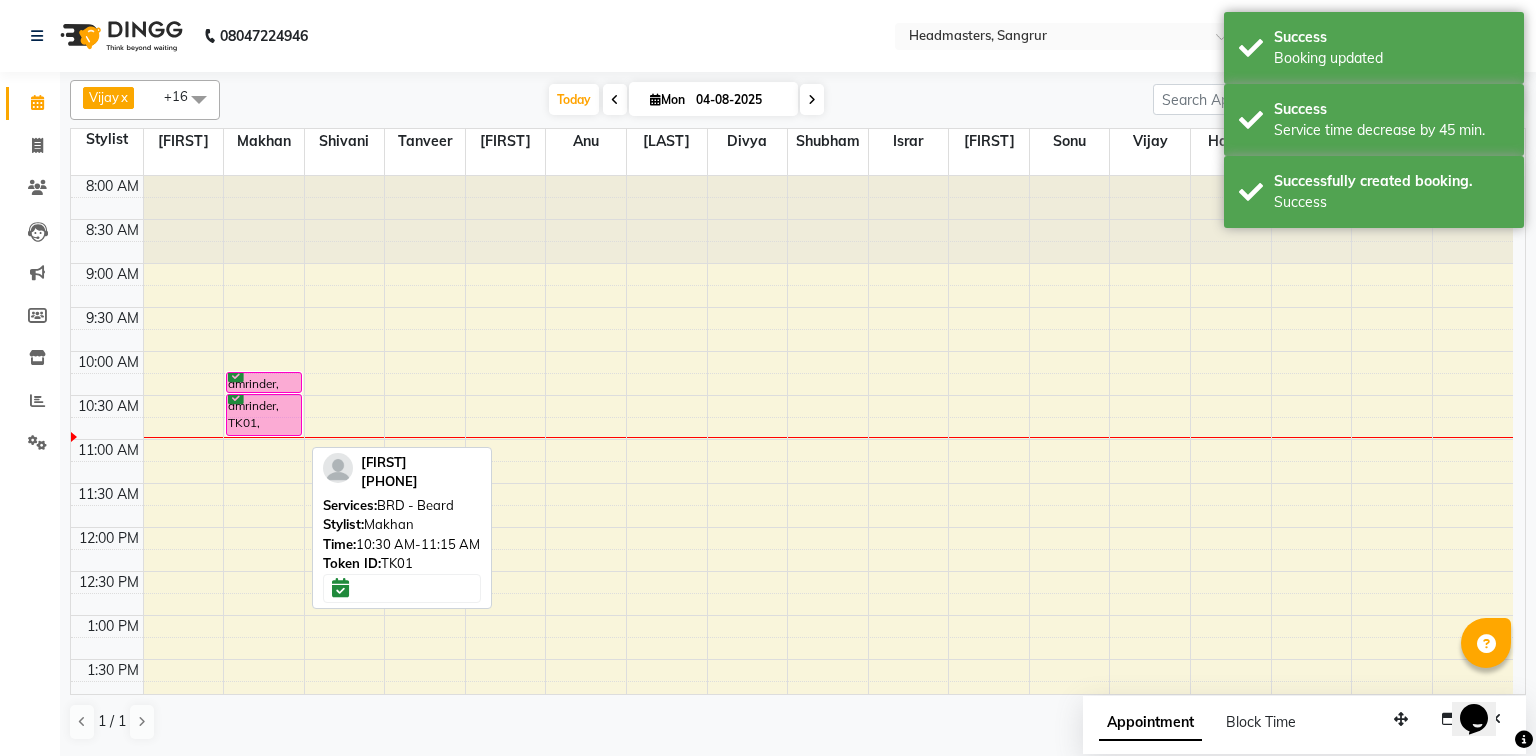 drag, startPoint x: 273, startPoint y: 455, endPoint x: 280, endPoint y: 420, distance: 35.69314 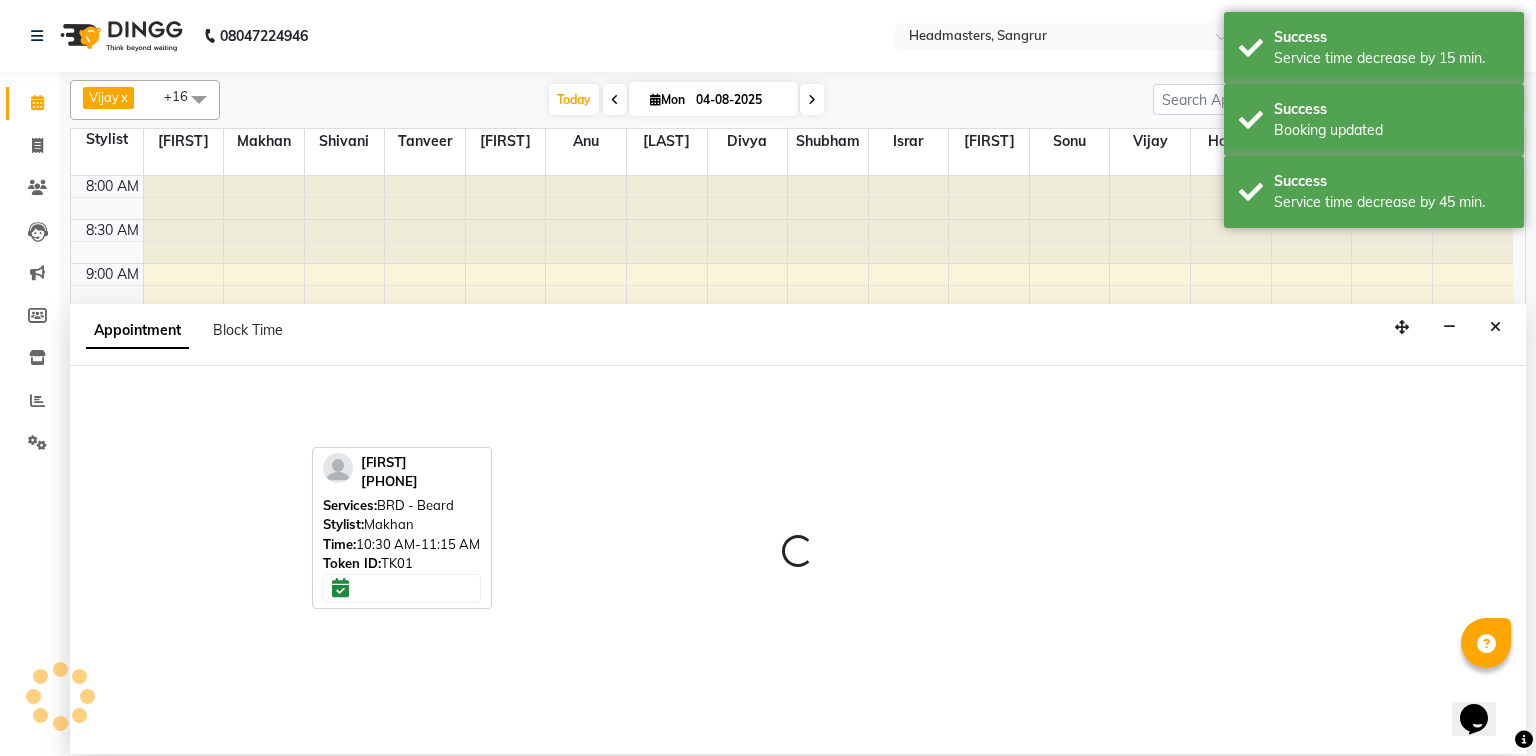 select on "60863" 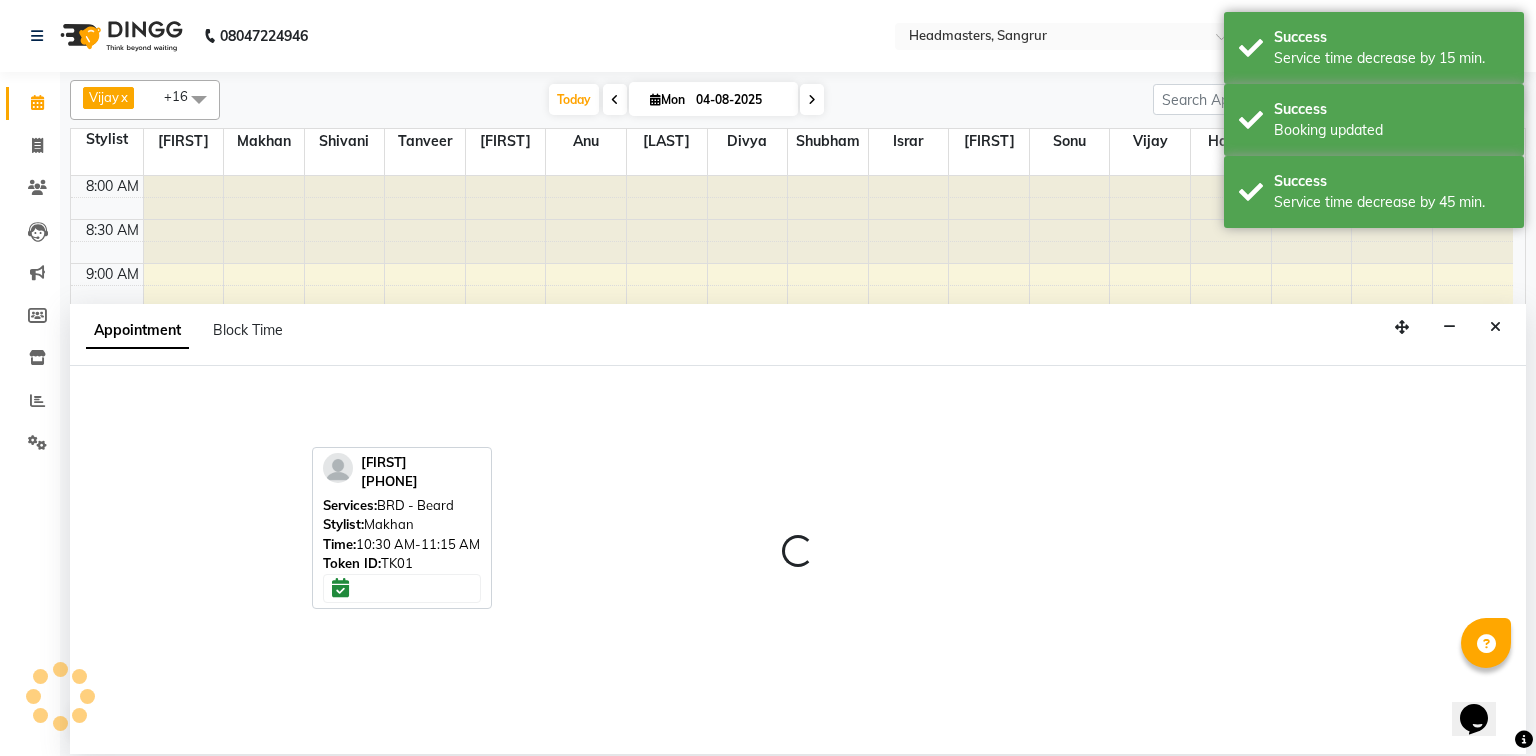 select on "tentative" 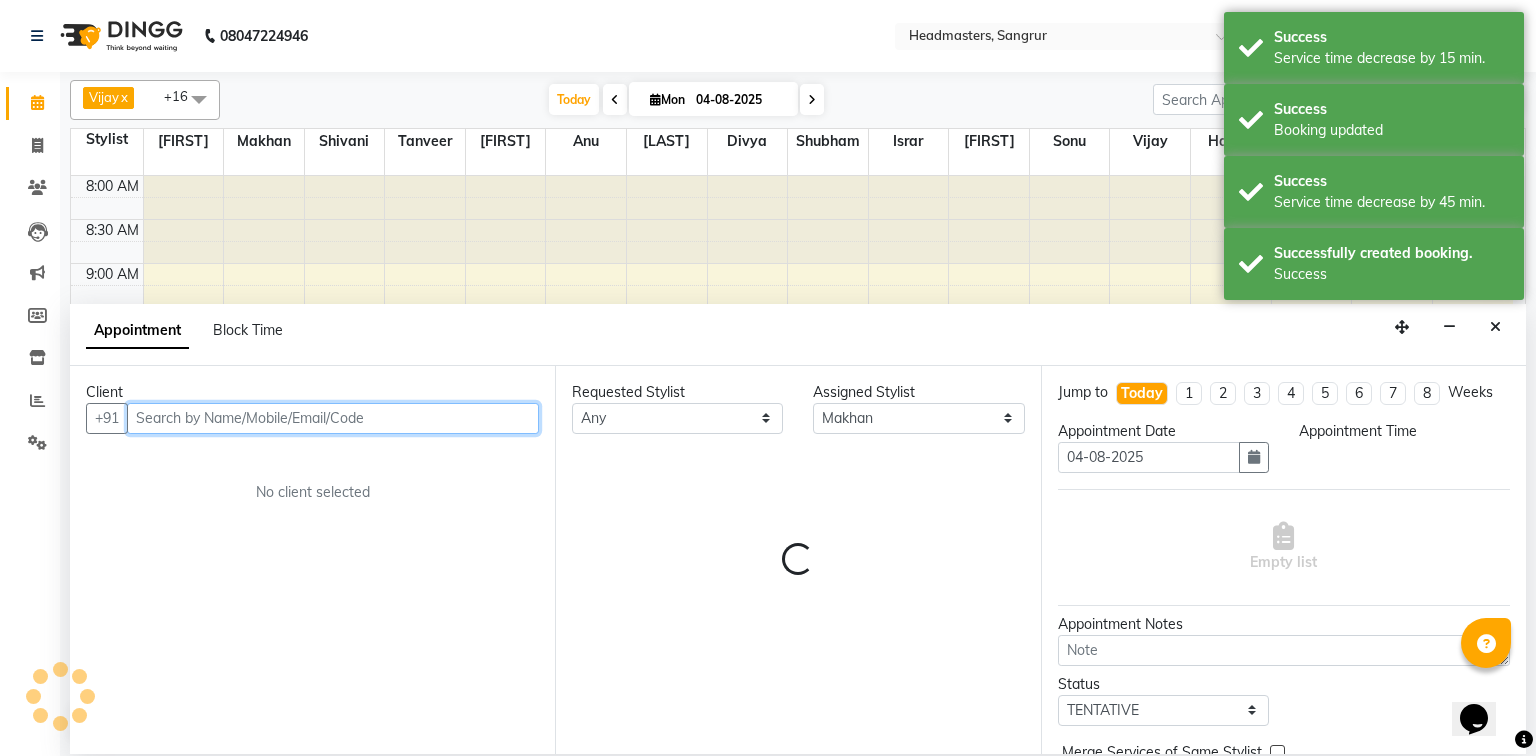 select on "645" 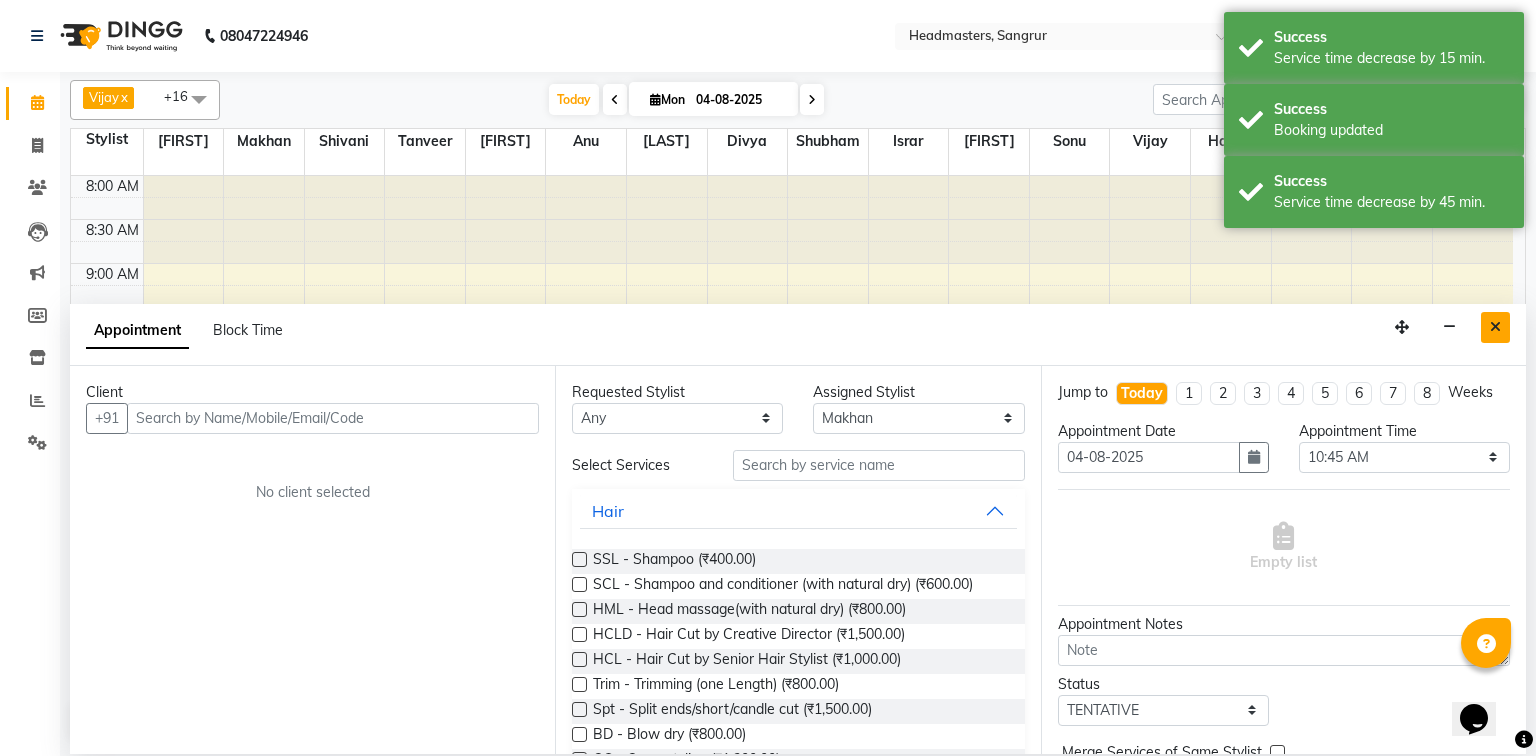 click at bounding box center [1495, 327] 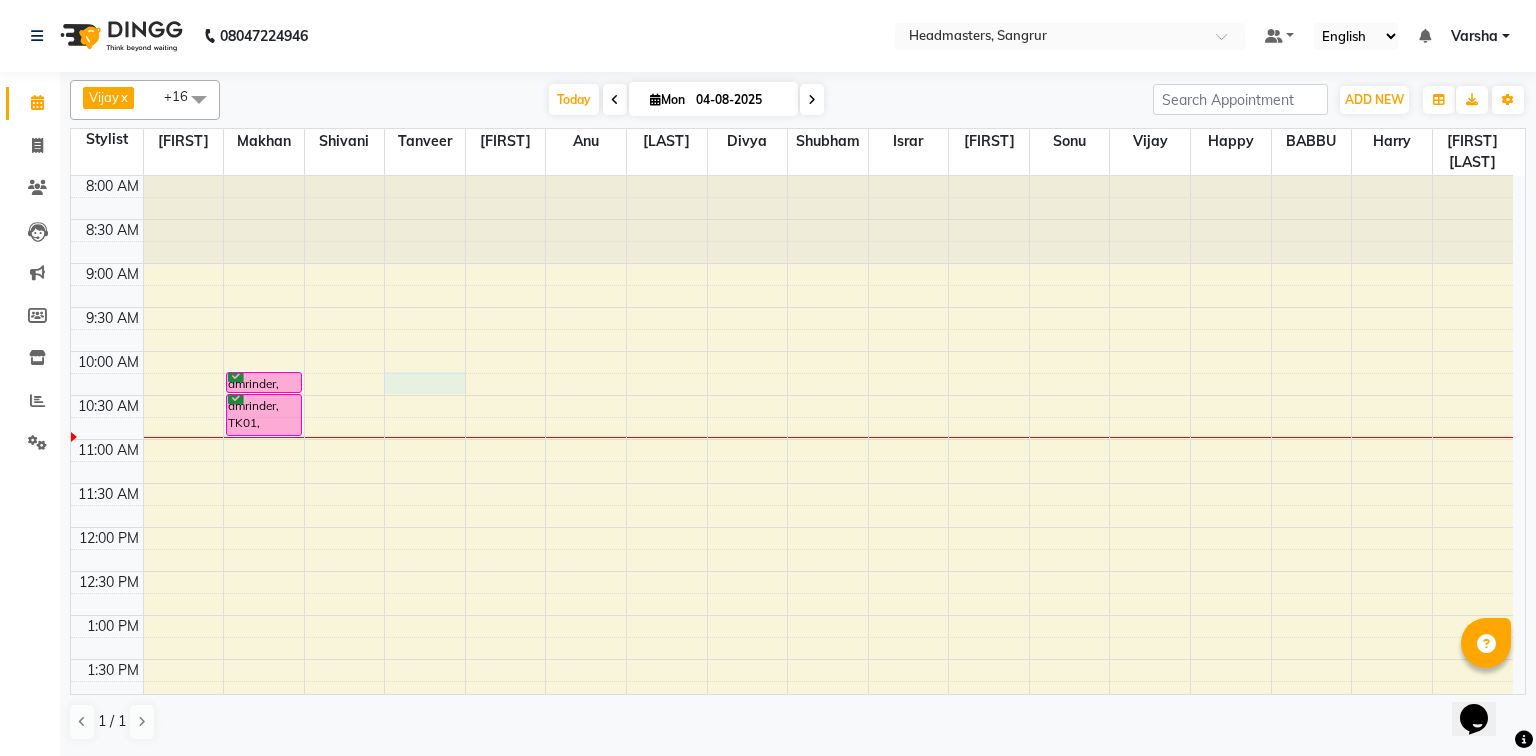 click on "8:00 AM 8:30 AM 9:00 AM 9:30 AM 10:00 AM 10:30 AM 11:00 AM 11:30 AM 12:00 PM 12:30 PM 1:00 PM 1:30 PM 2:00 PM 2:30 PM 3:00 PM 3:30 PM 4:00 PM 4:30 PM 5:00 PM 5:30 PM 6:00 PM 6:30 PM 7:00 PM 7:30 PM 8:00 PM 8:30 PM     amrinder, TK01, 10:15 AM-10:30 AM, HCG - Hair Cut by Senior Hair Stylist     amrinder, TK01, 10:30 AM-11:00 AM, BRD - Beard" at bounding box center [792, 747] 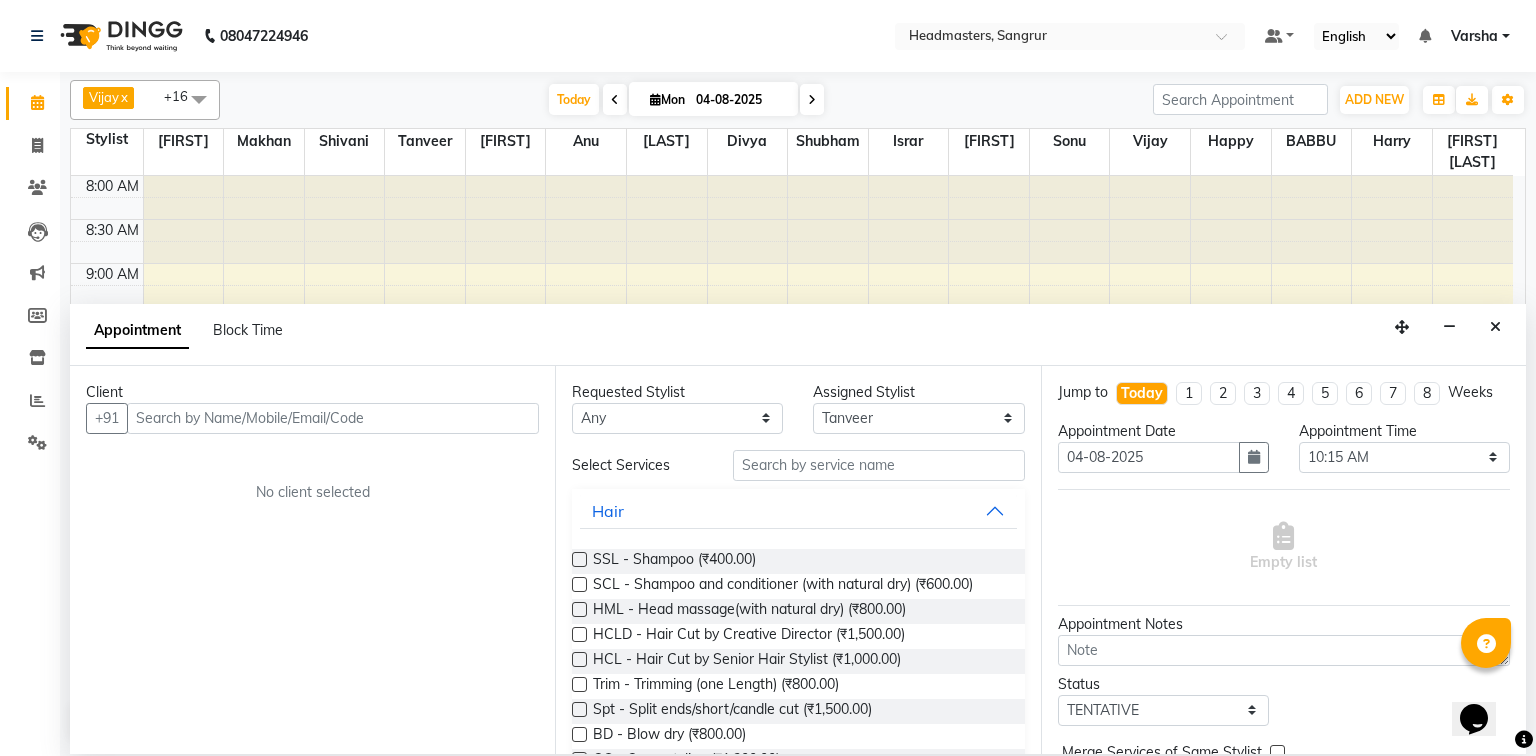 click at bounding box center [333, 418] 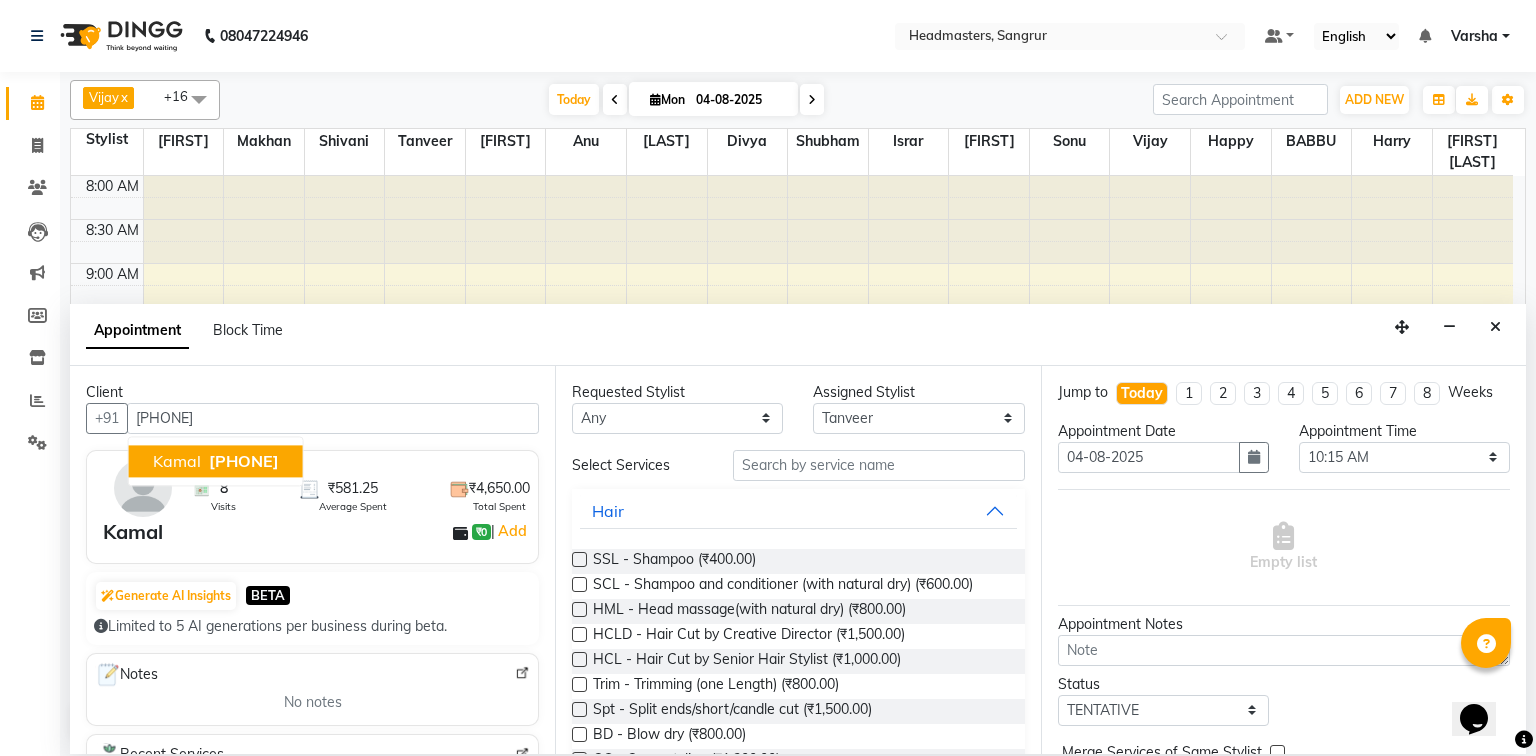 drag, startPoint x: 232, startPoint y: 456, endPoint x: 594, endPoint y: 500, distance: 364.6642 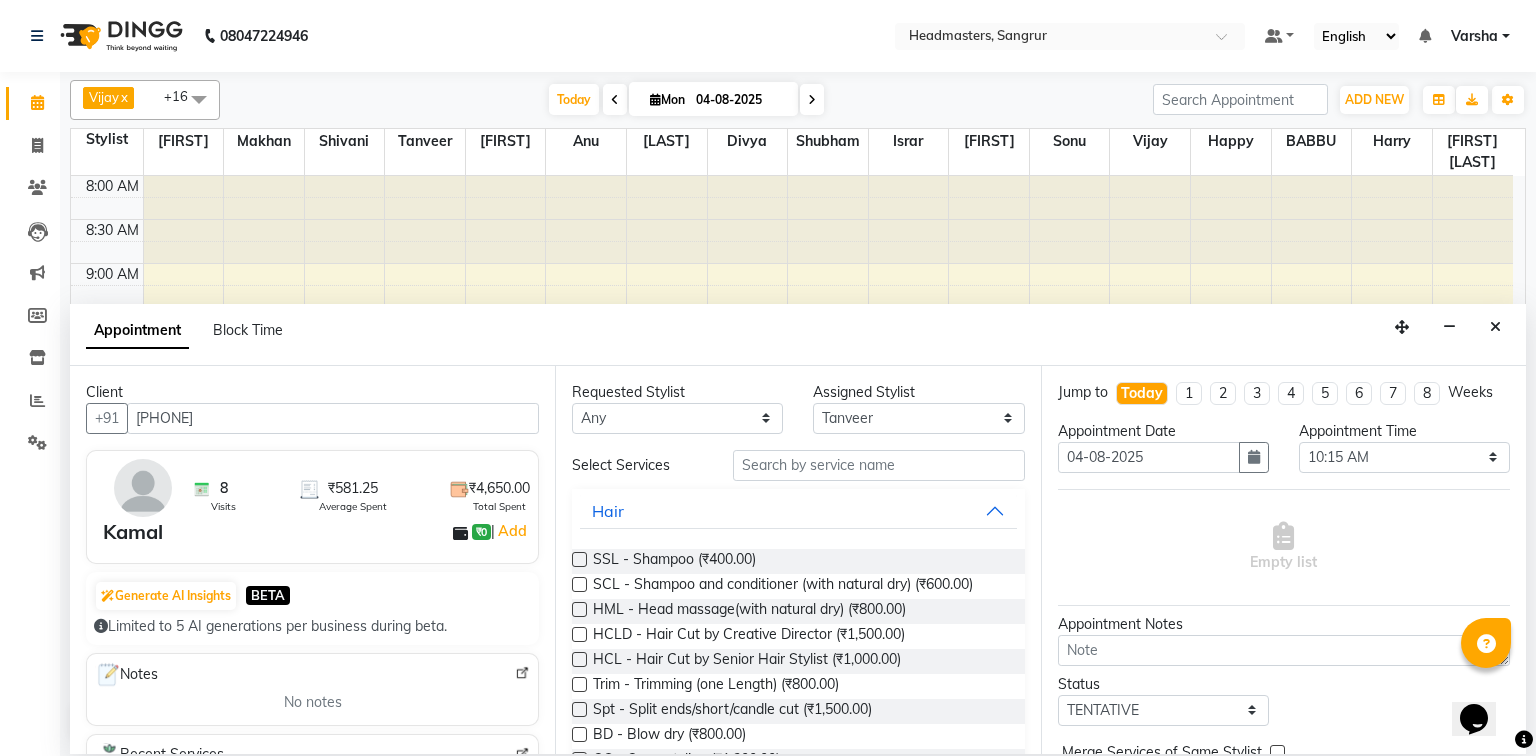type on "8360010080" 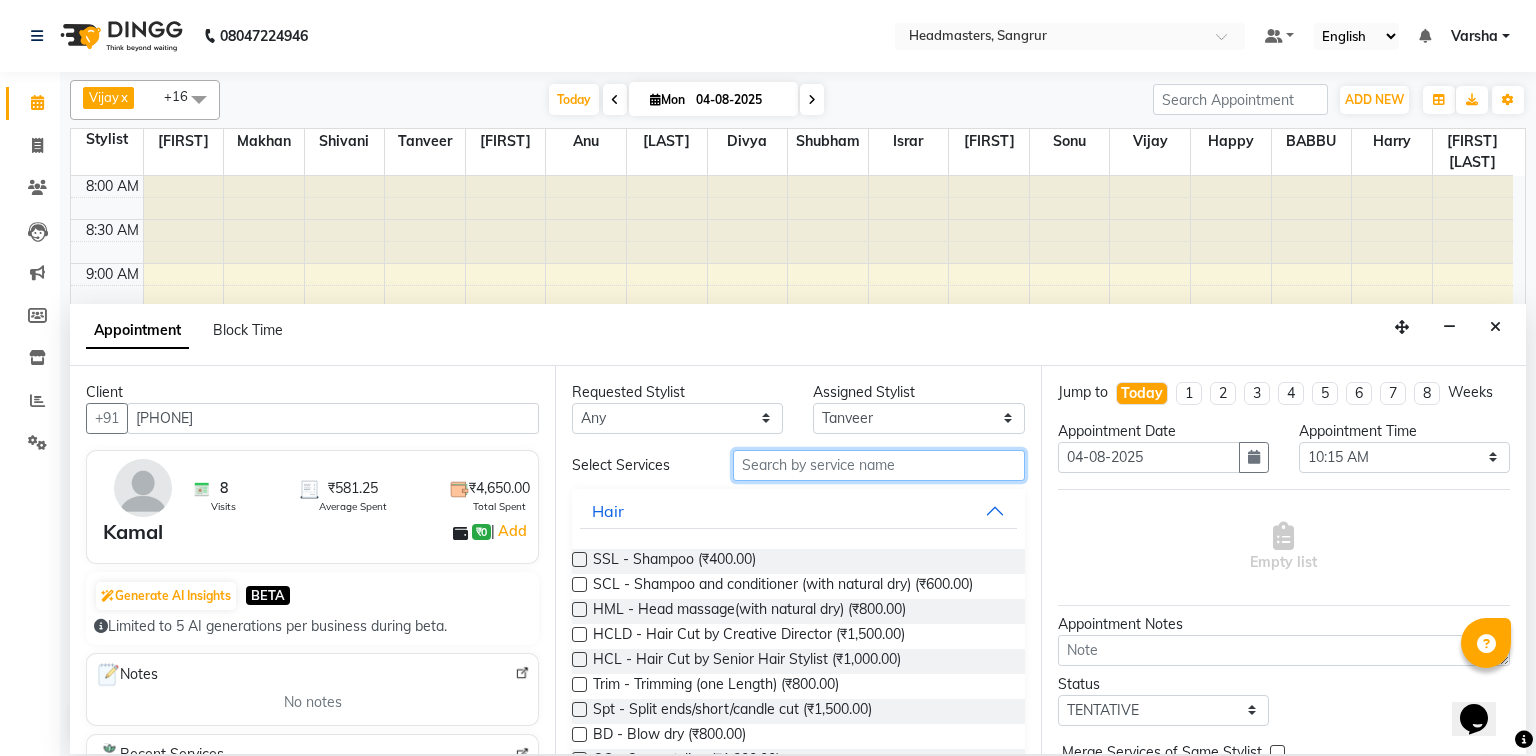 click at bounding box center [879, 465] 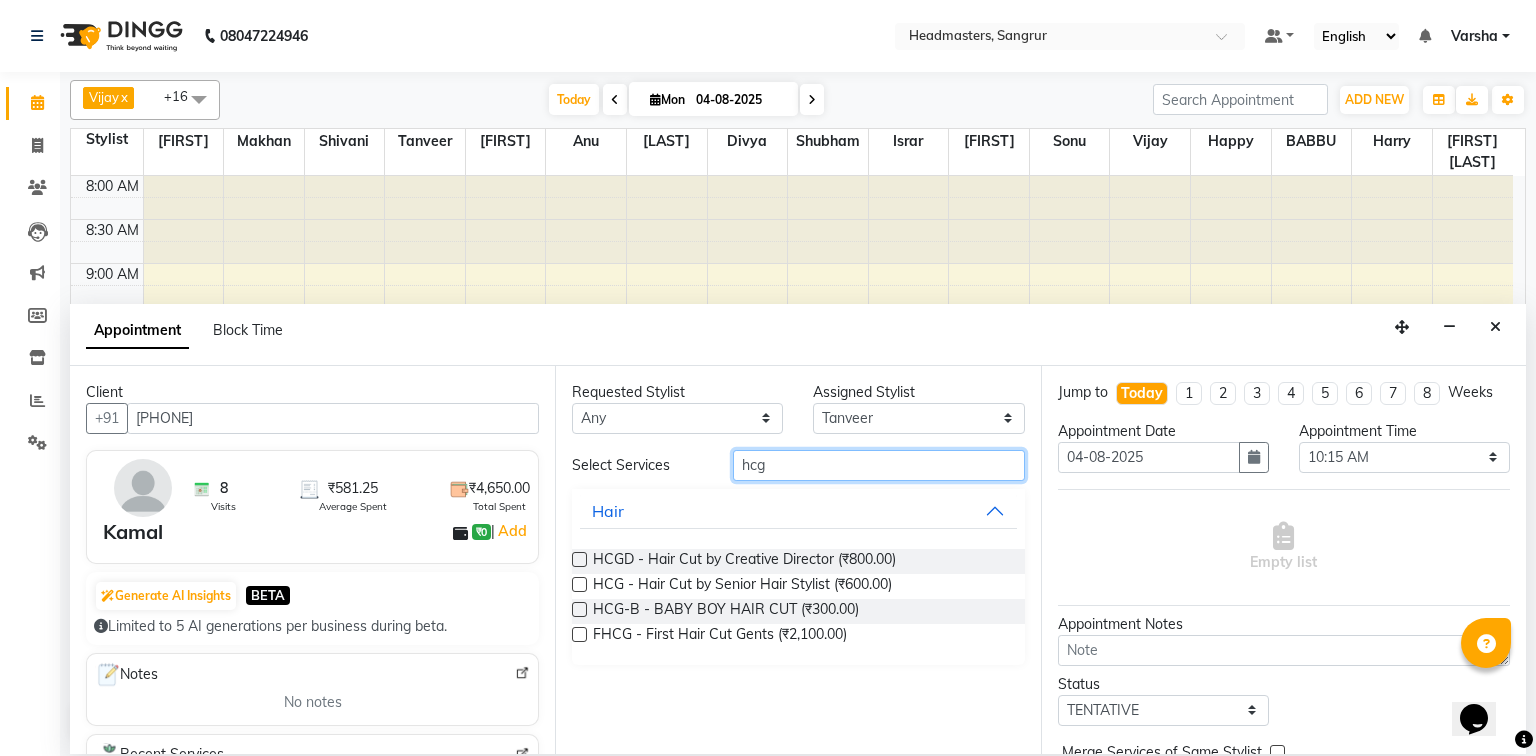 type on "hcg" 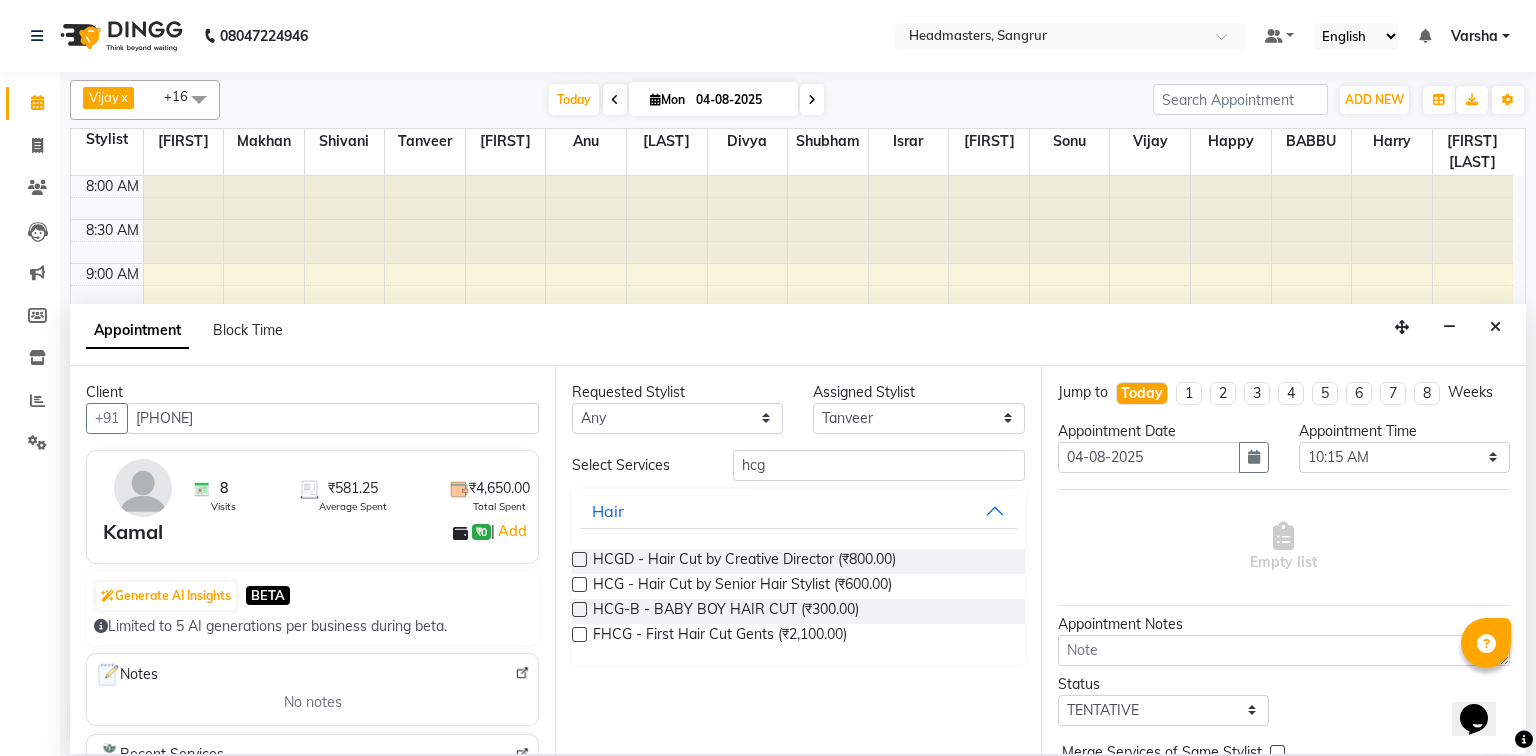 click at bounding box center [579, 584] 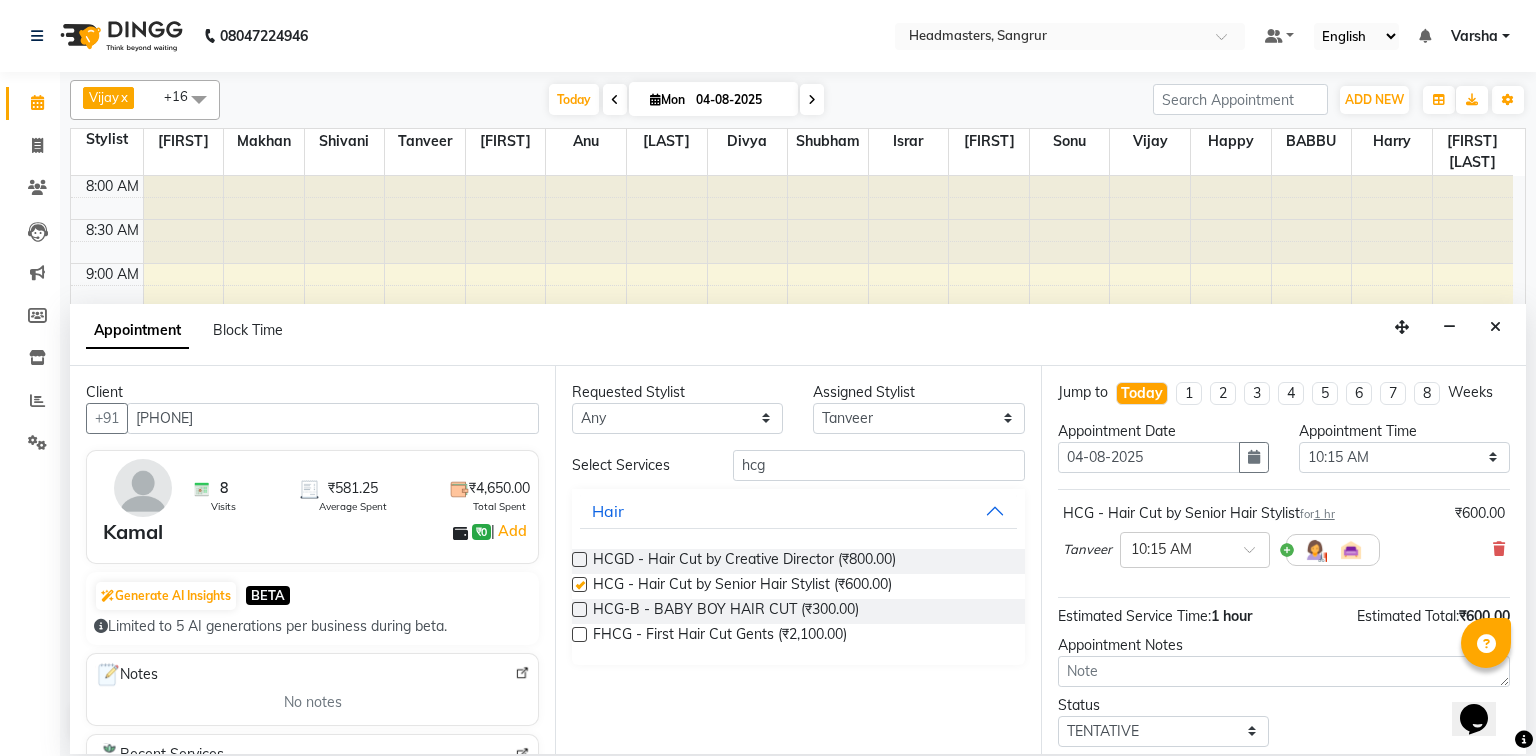 checkbox on "false" 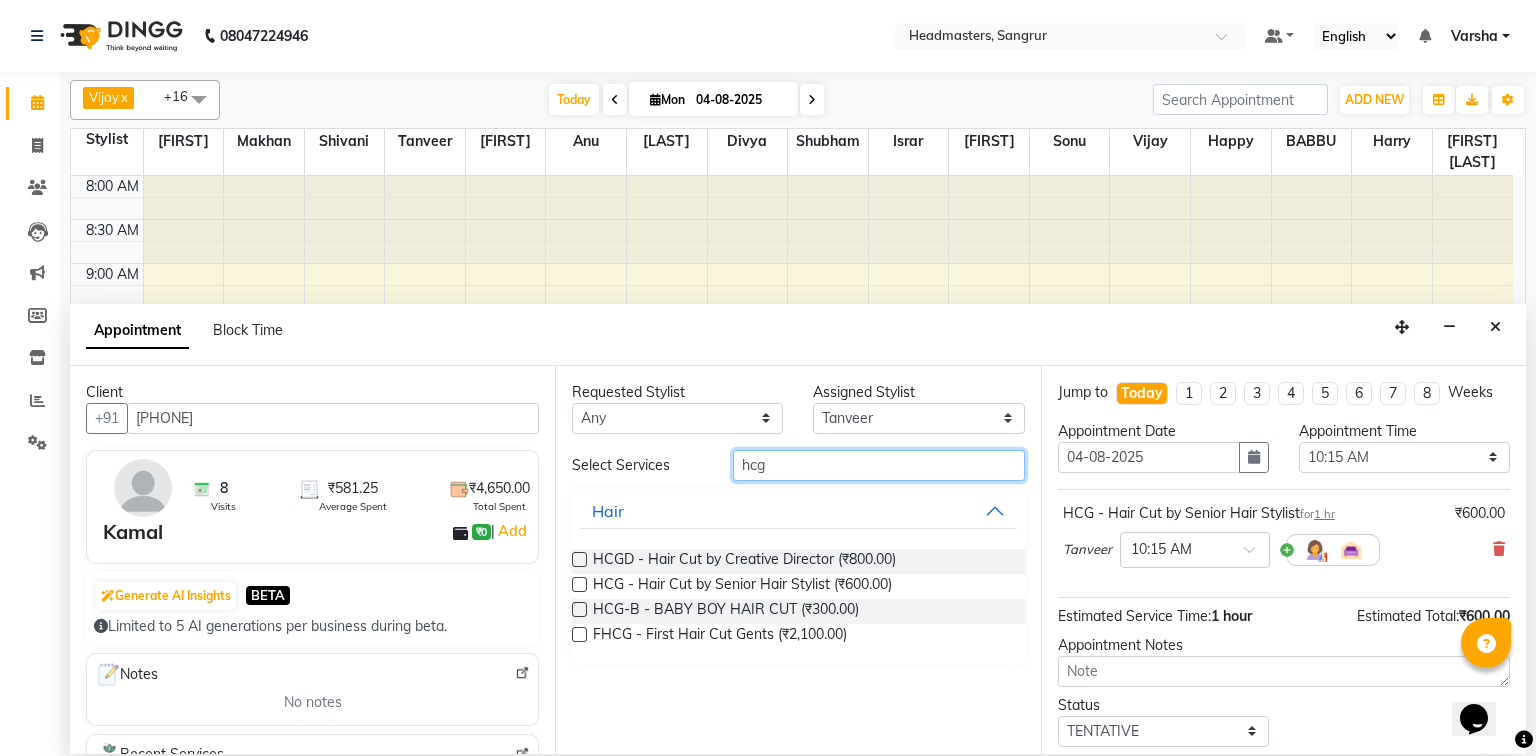 click on "hcg" at bounding box center [879, 465] 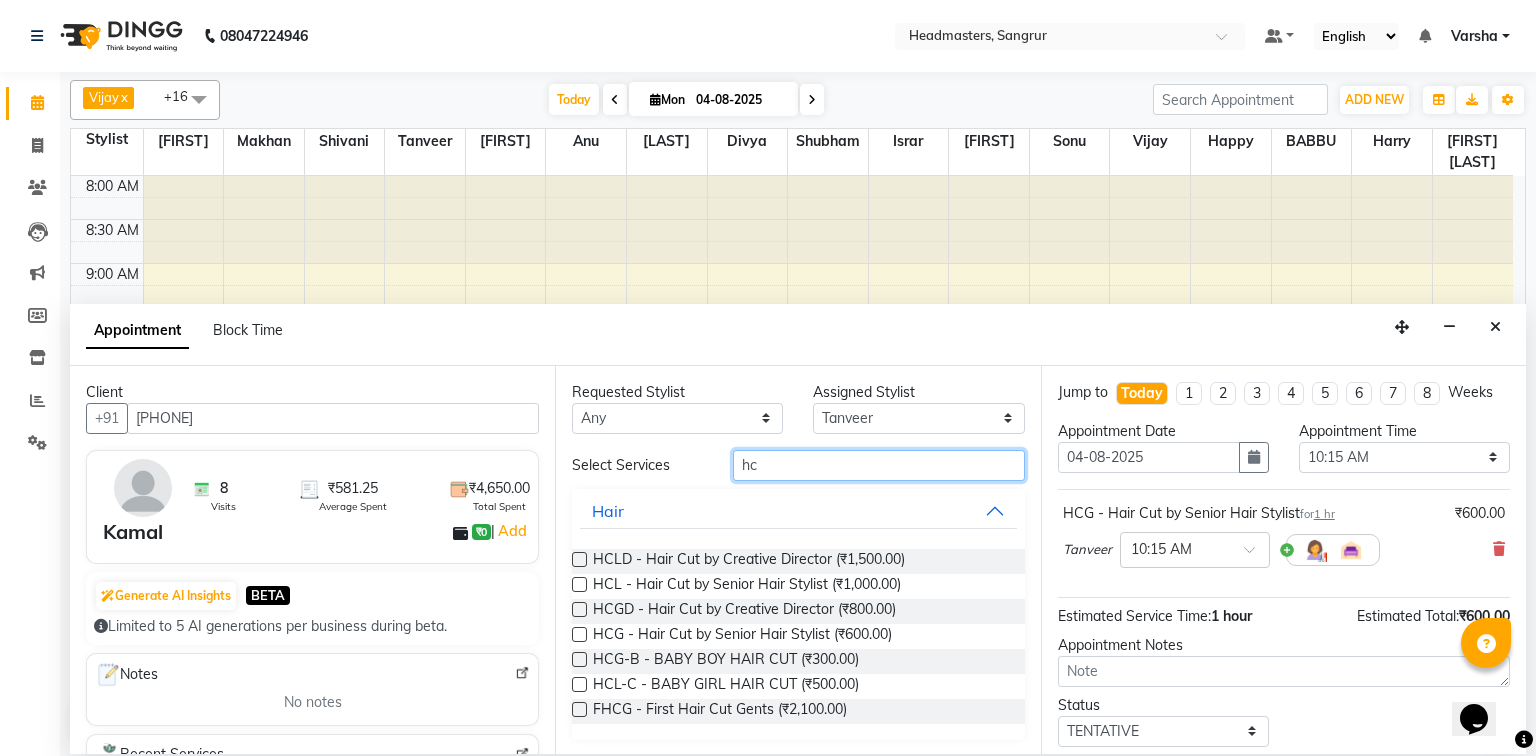 type on "h" 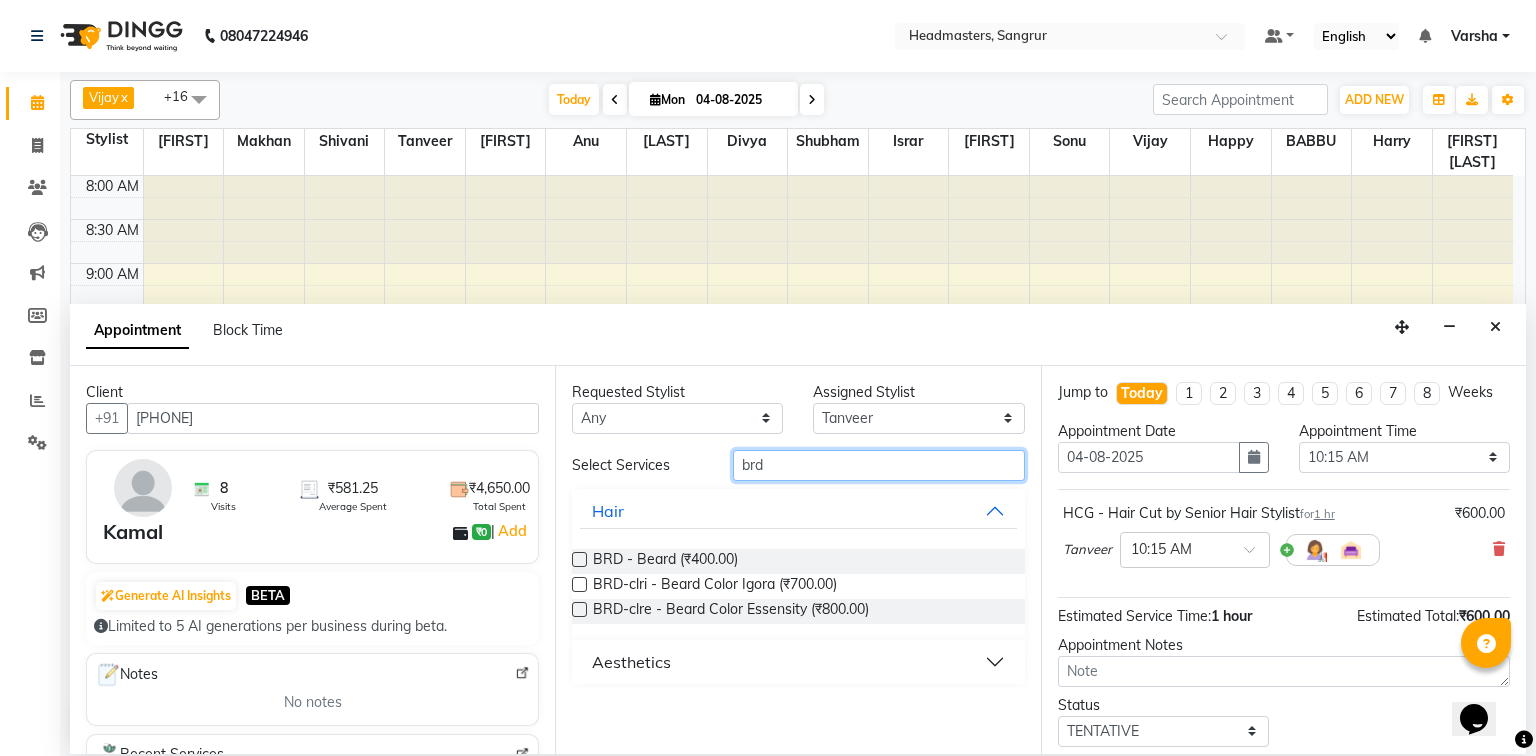 type on "brd" 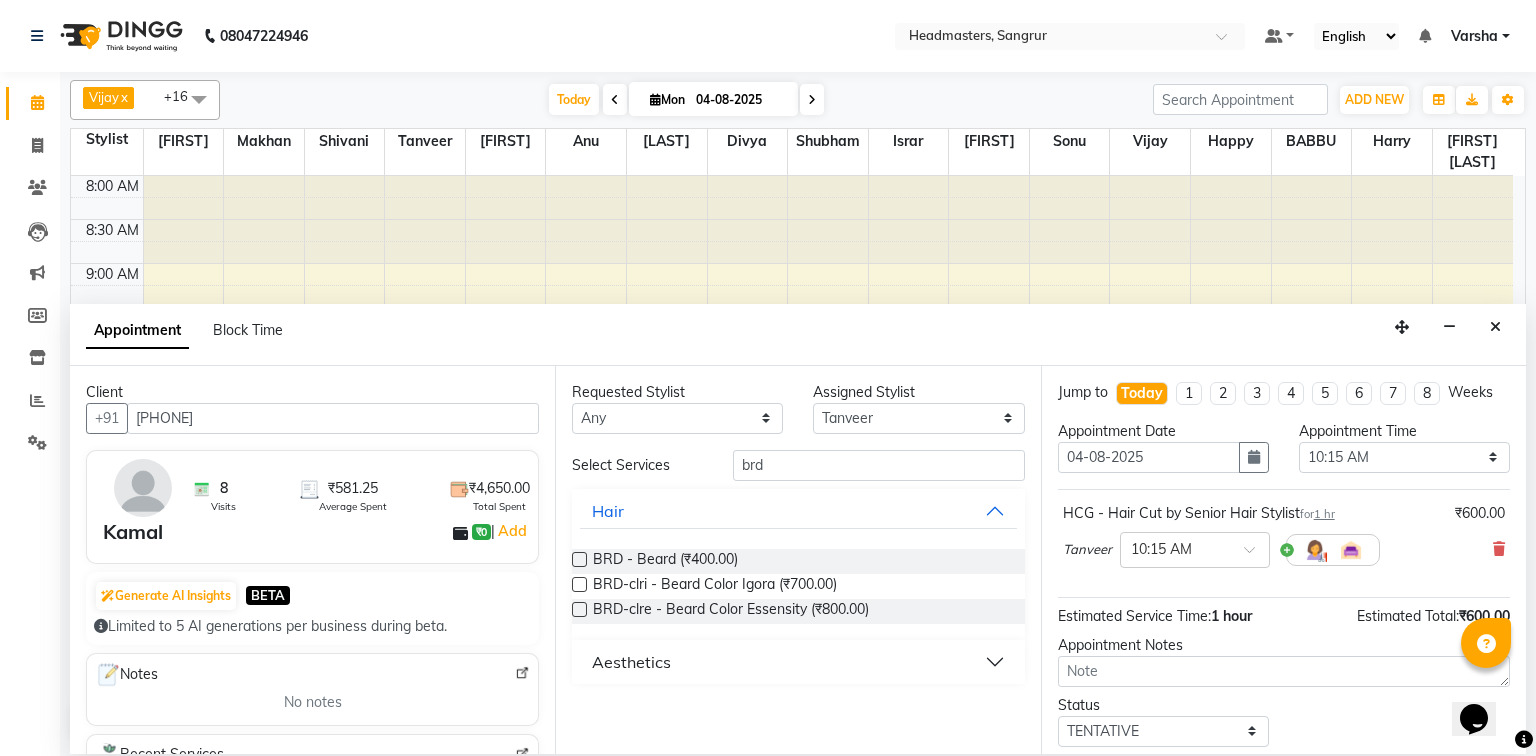 click at bounding box center (579, 559) 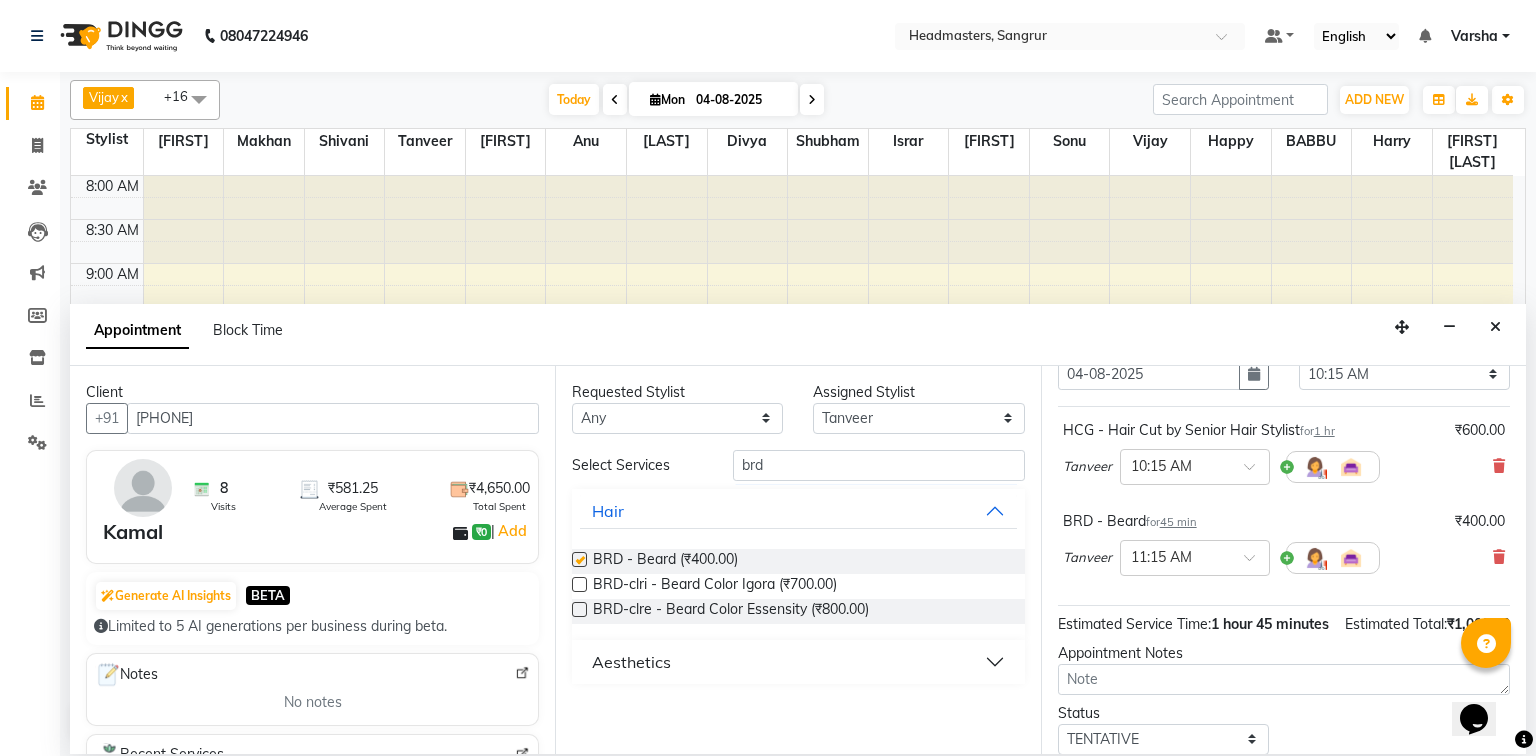 checkbox on "false" 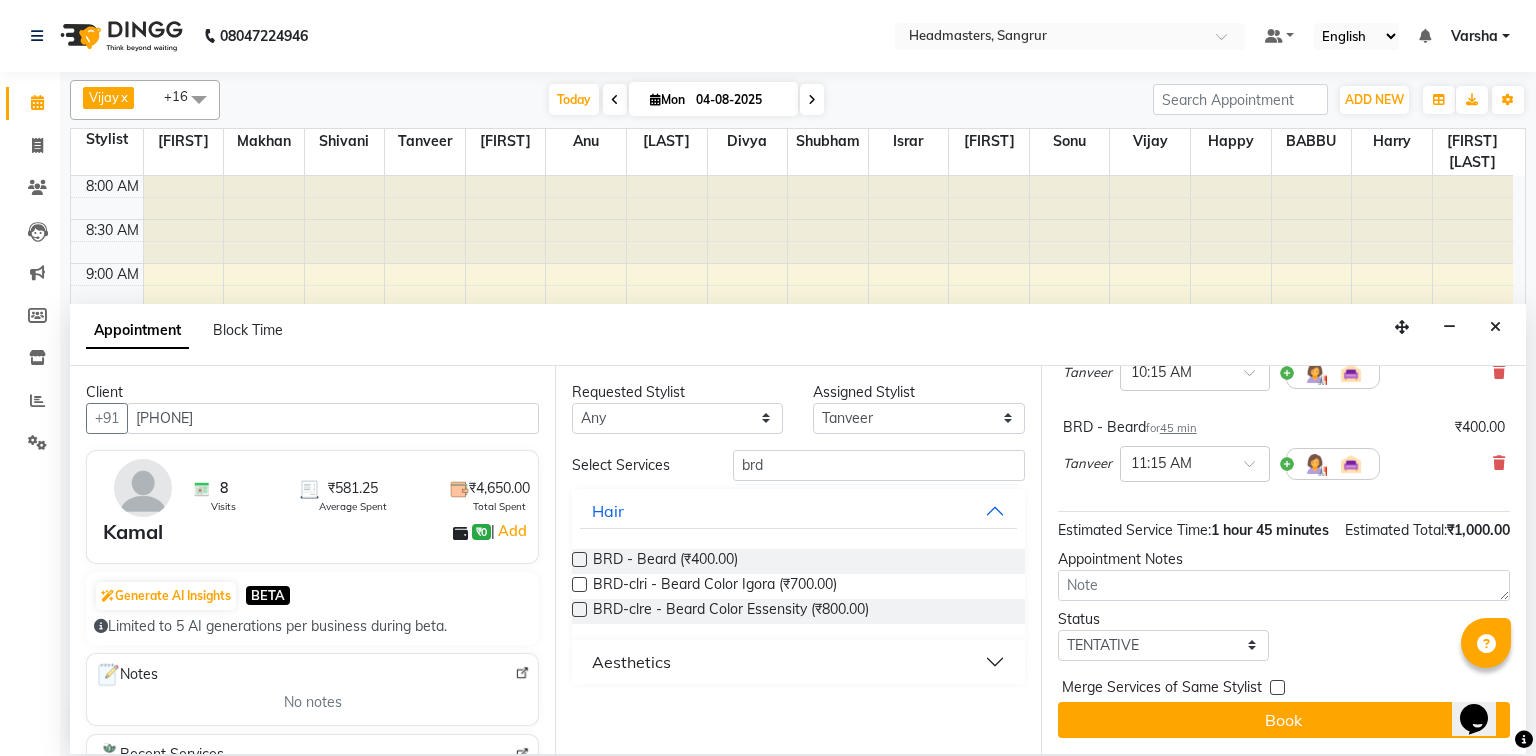 scroll, scrollTop: 197, scrollLeft: 0, axis: vertical 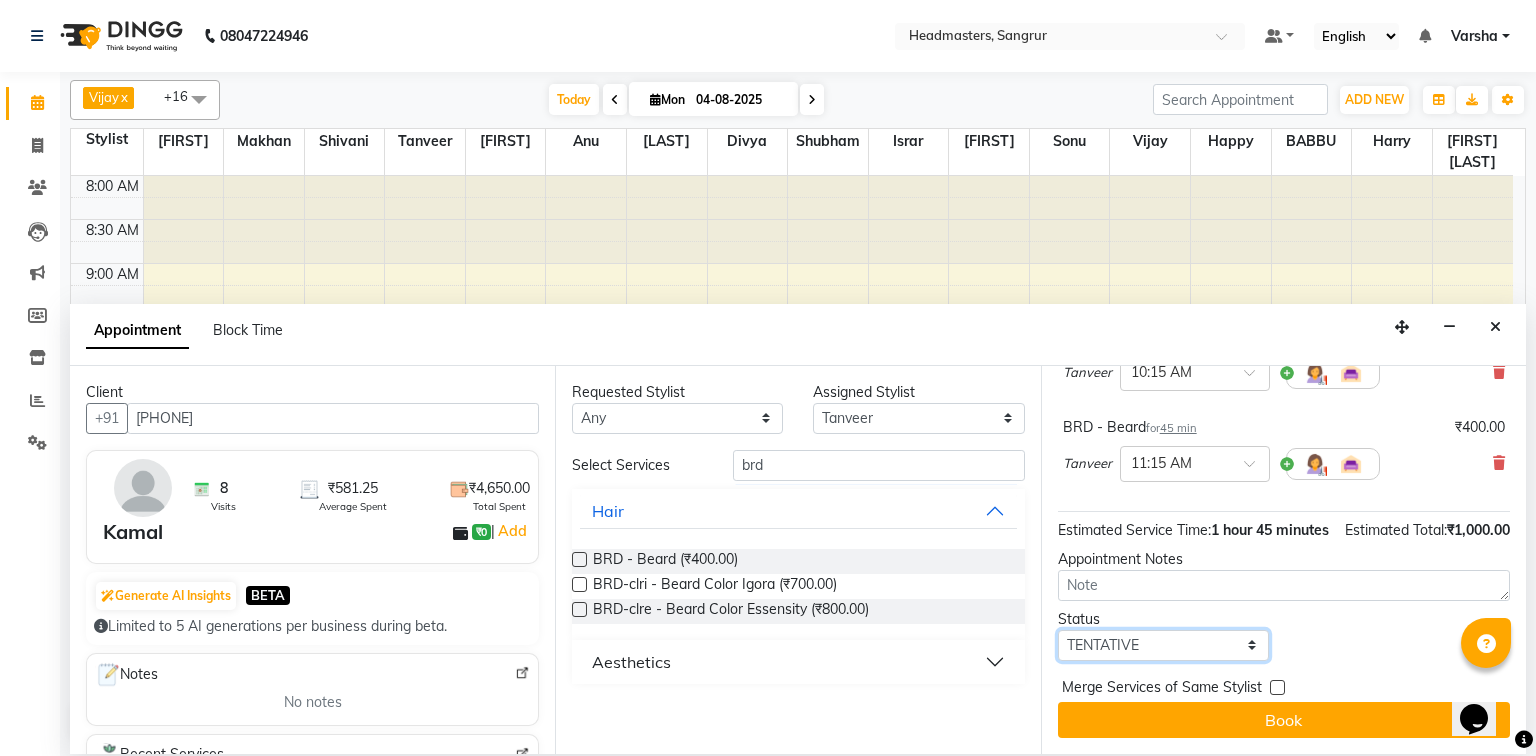 click on "Select TENTATIVE CONFIRM CHECK-IN UPCOMING" at bounding box center [1163, 645] 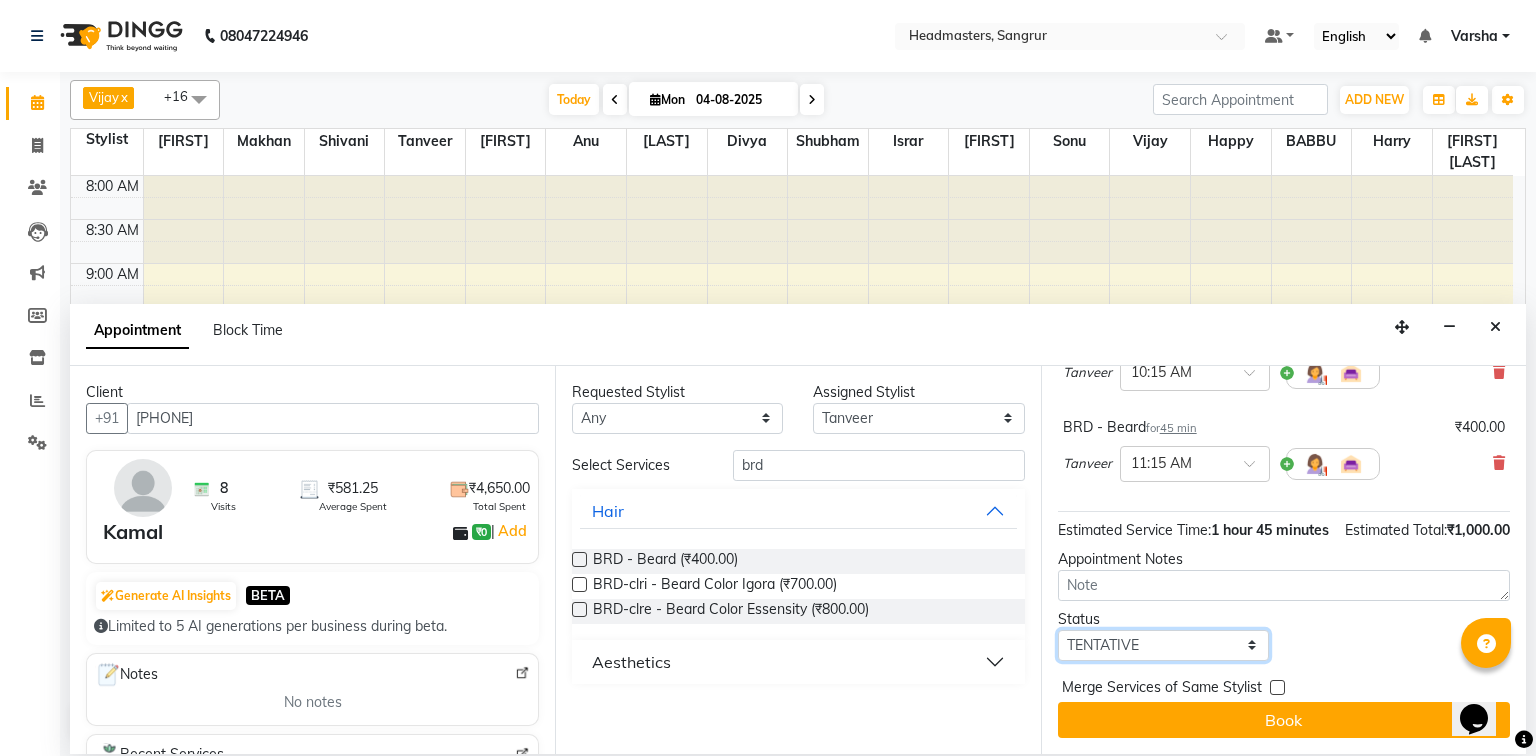 select on "confirm booking" 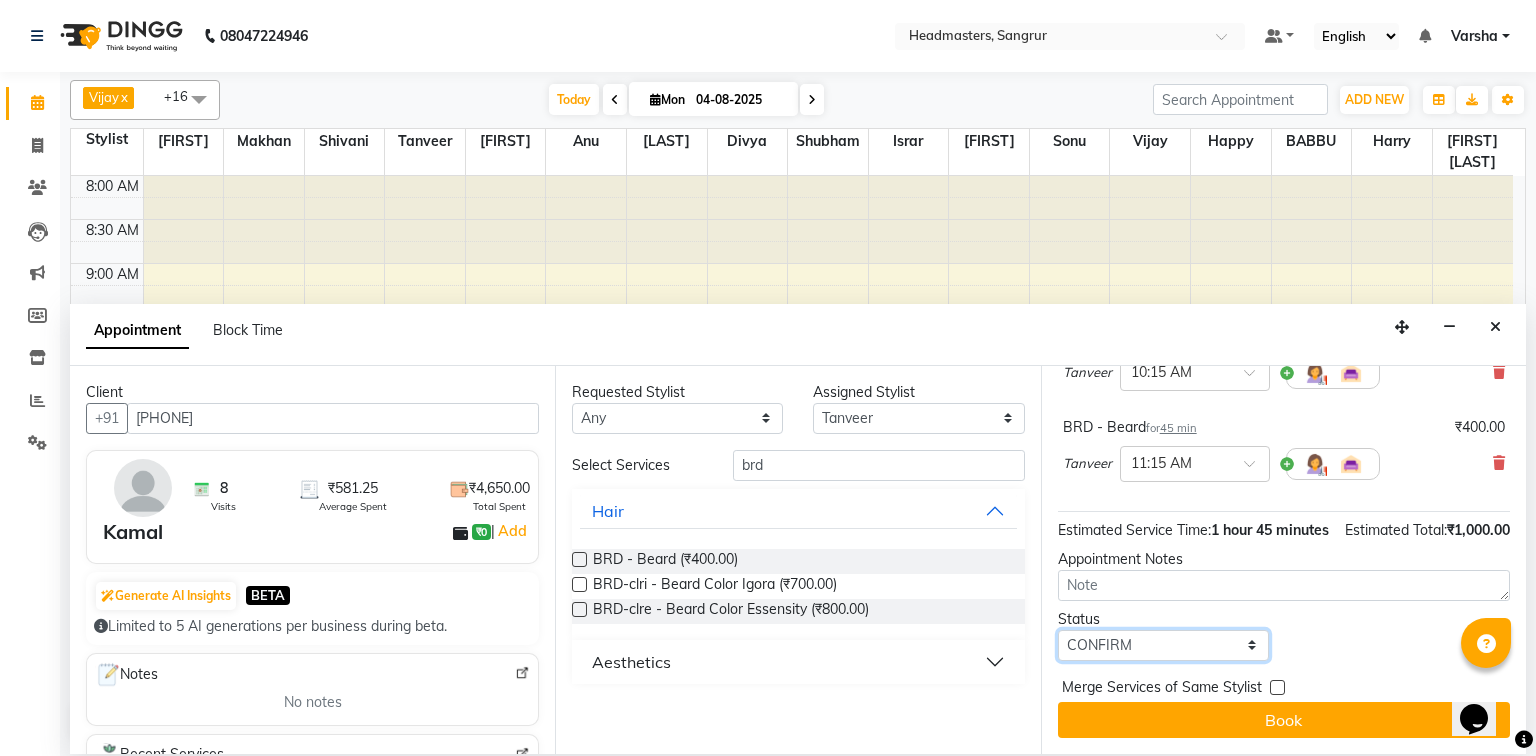 click on "Select TENTATIVE CONFIRM CHECK-IN UPCOMING" at bounding box center (1163, 645) 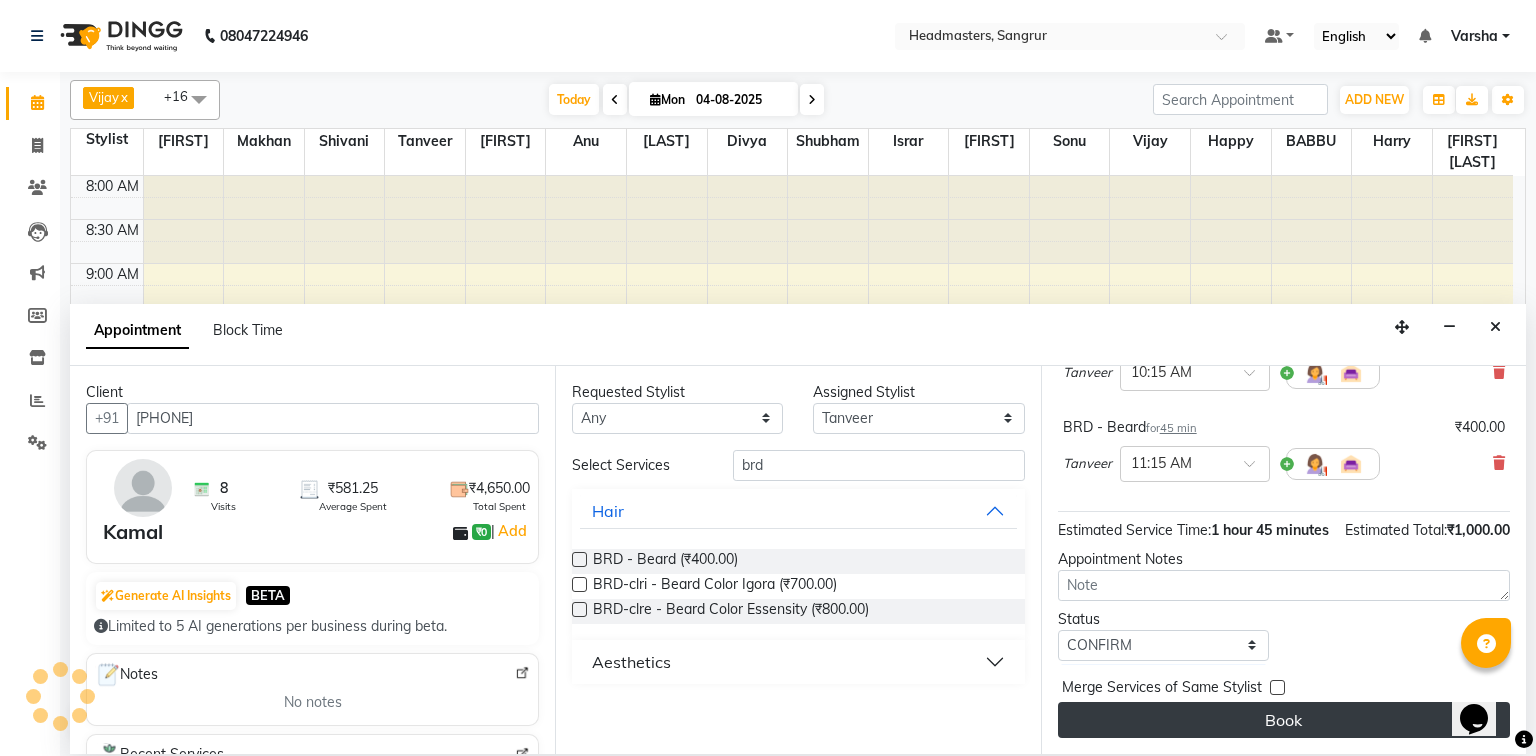 click on "Book" at bounding box center [1284, 720] 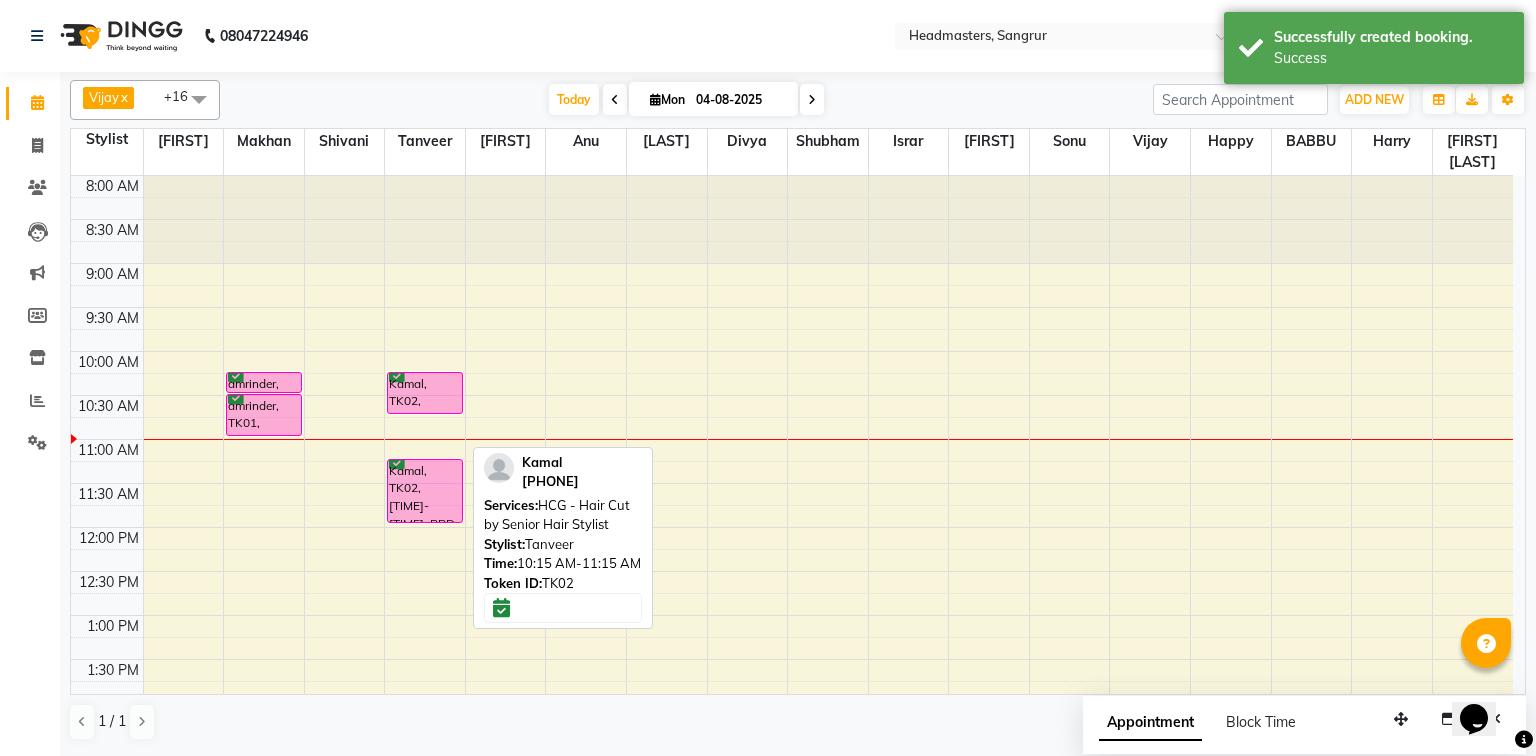 drag, startPoint x: 444, startPoint y: 452, endPoint x: 437, endPoint y: 391, distance: 61.400326 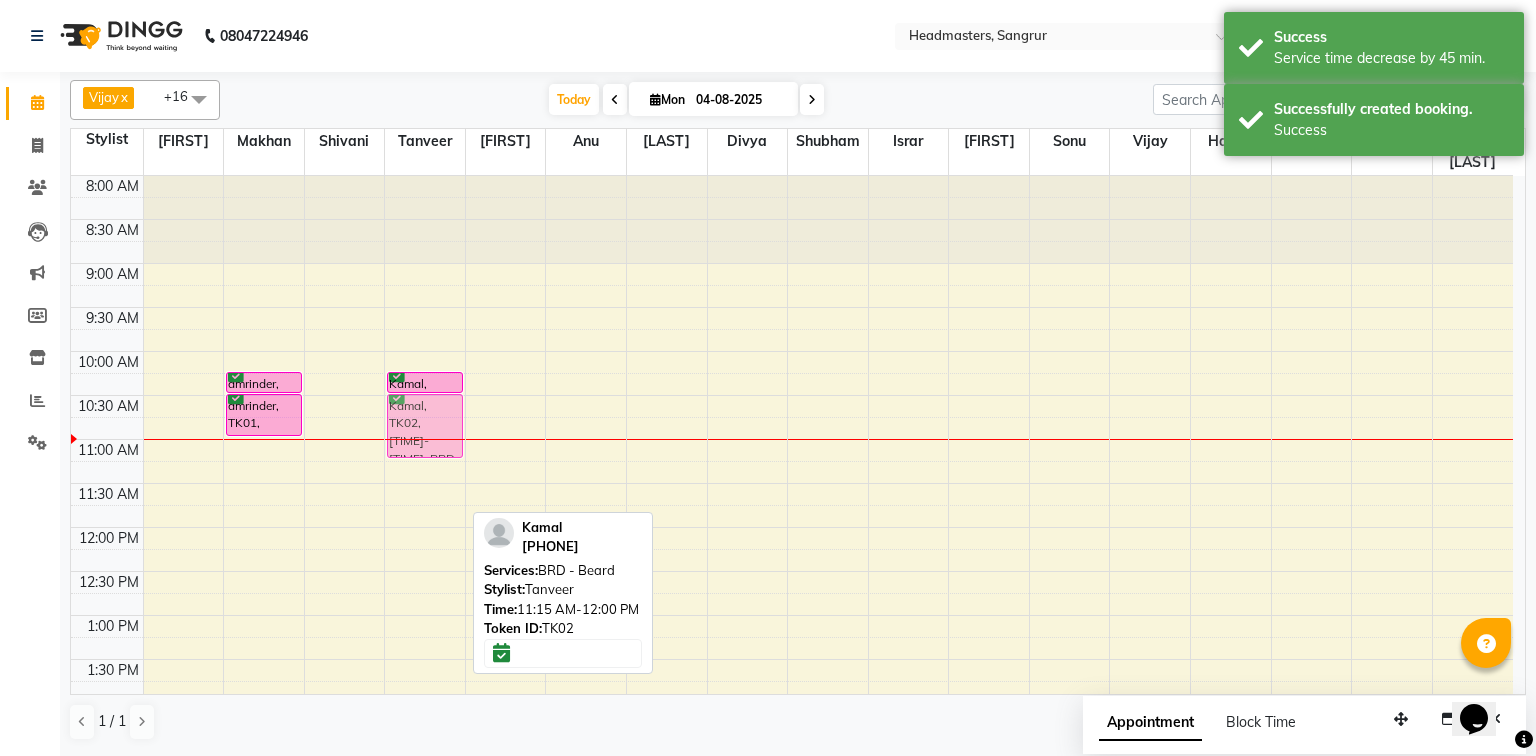 drag, startPoint x: 454, startPoint y: 509, endPoint x: 453, endPoint y: 440, distance: 69.00725 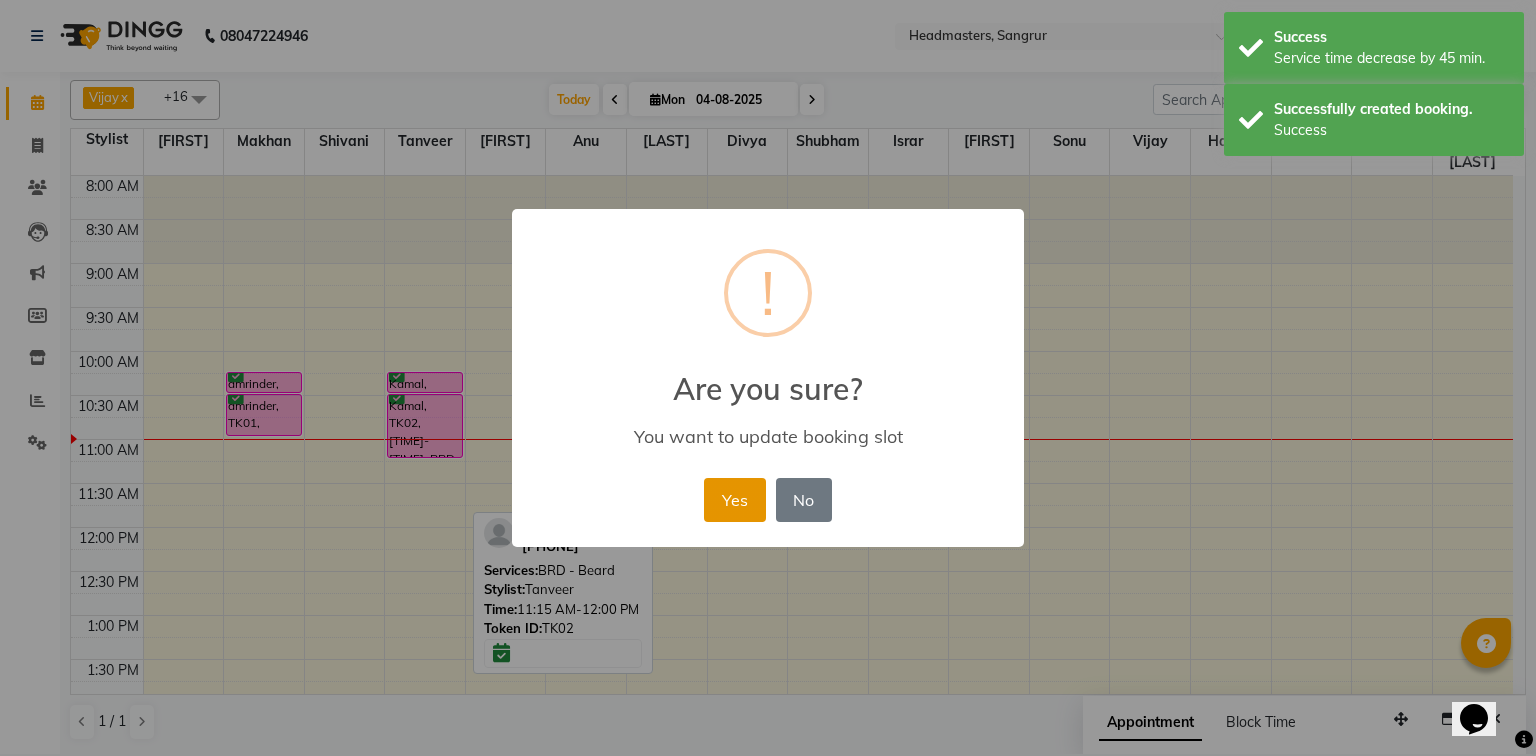 click on "Yes" at bounding box center (734, 500) 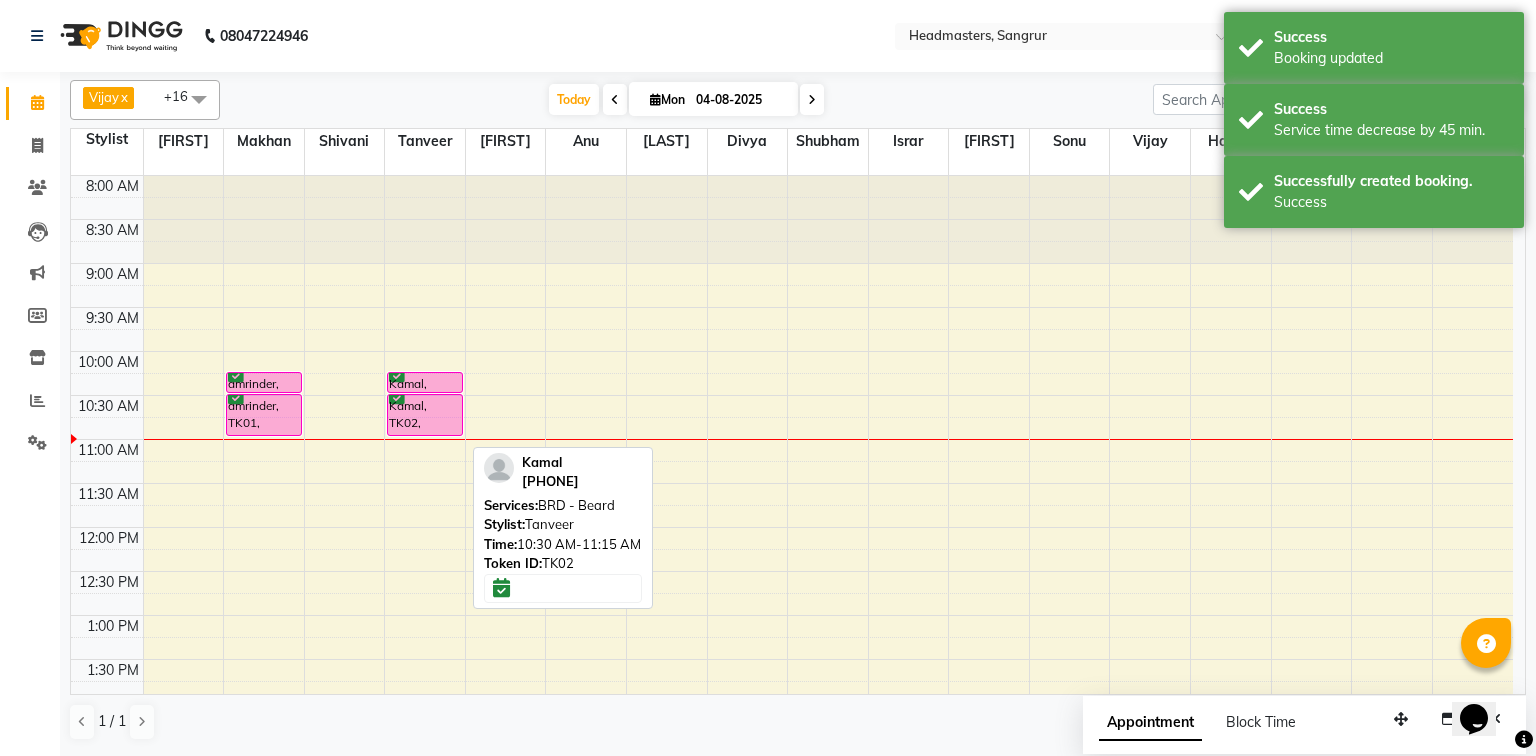 drag, startPoint x: 436, startPoint y: 452, endPoint x: 429, endPoint y: 413, distance: 39.623226 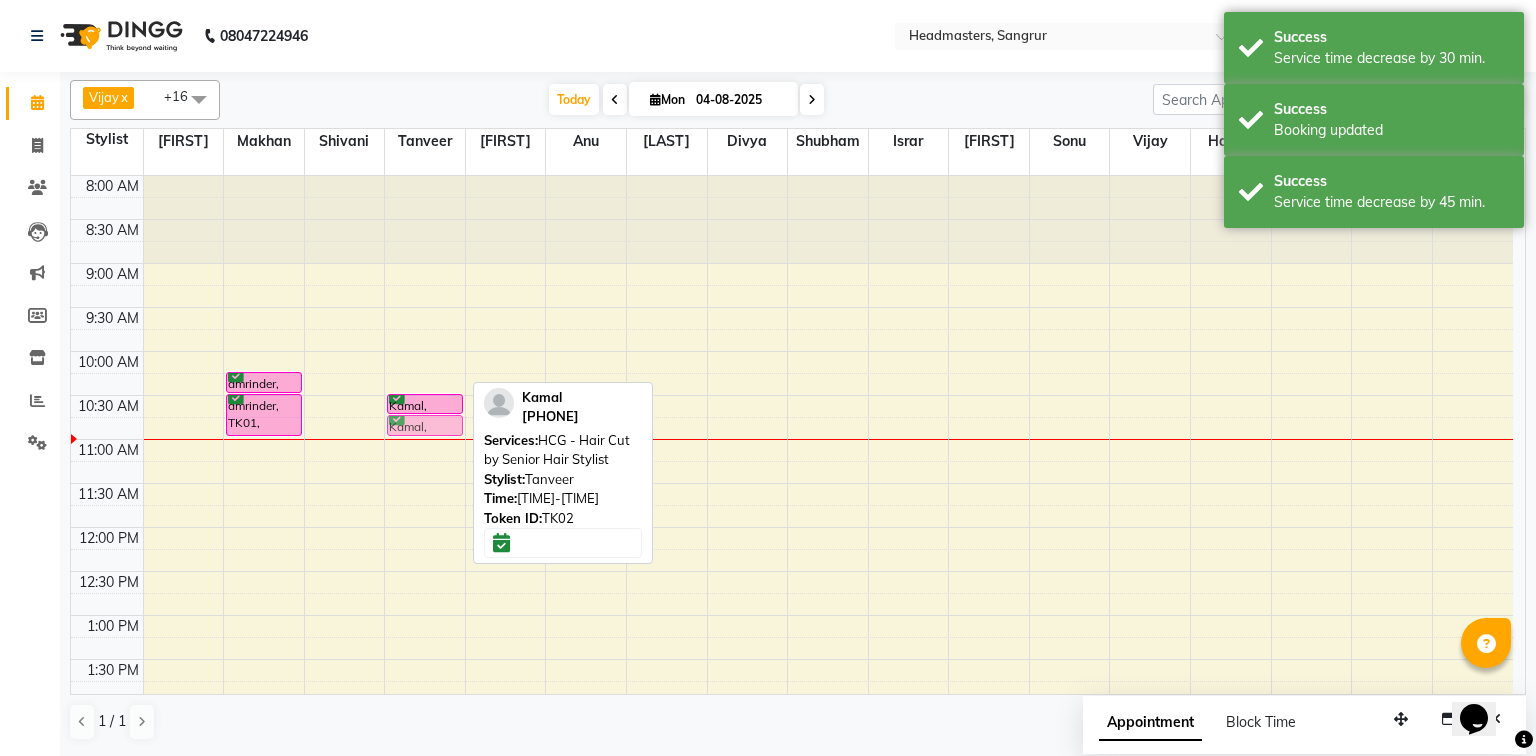 drag, startPoint x: 412, startPoint y: 380, endPoint x: 408, endPoint y: 413, distance: 33.24154 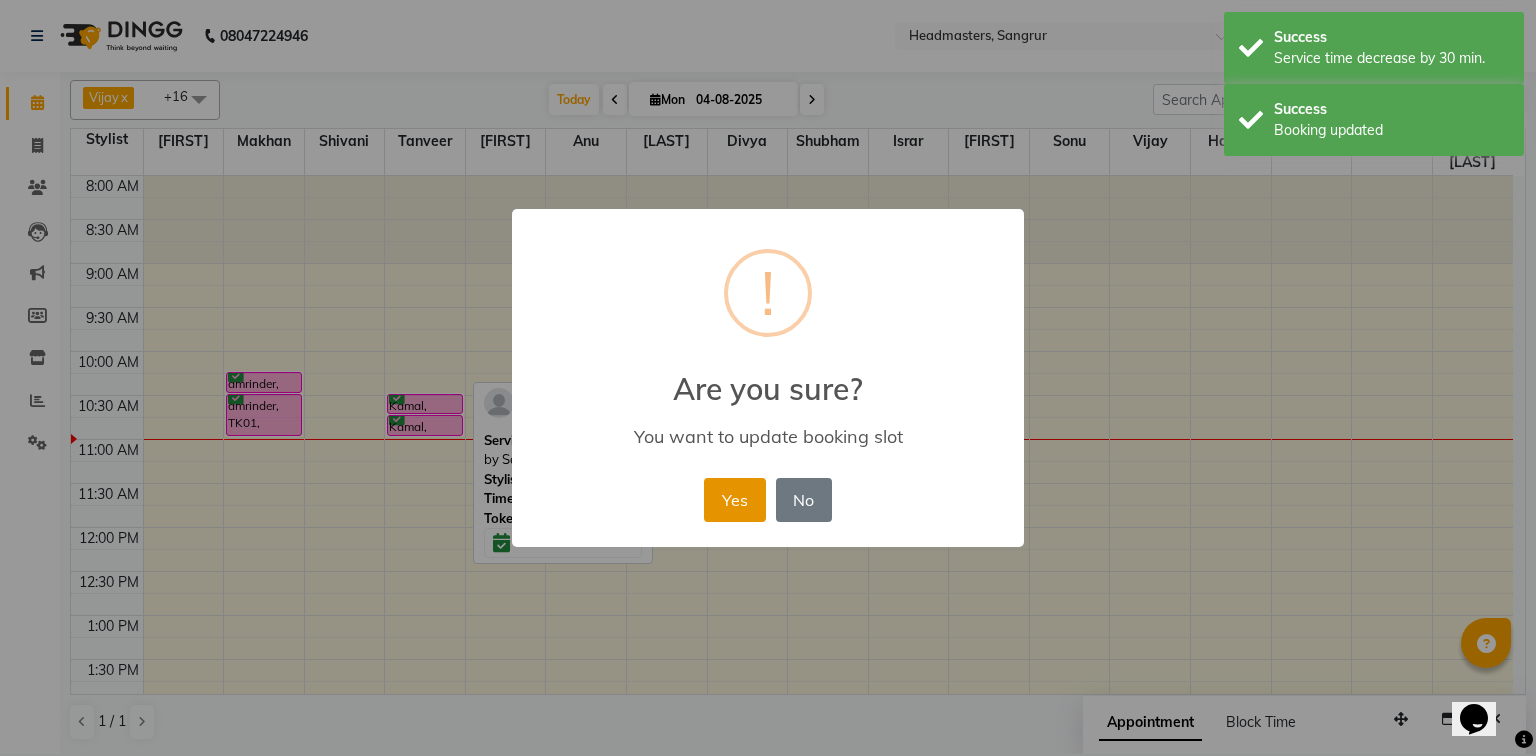 click on "Yes" at bounding box center (734, 500) 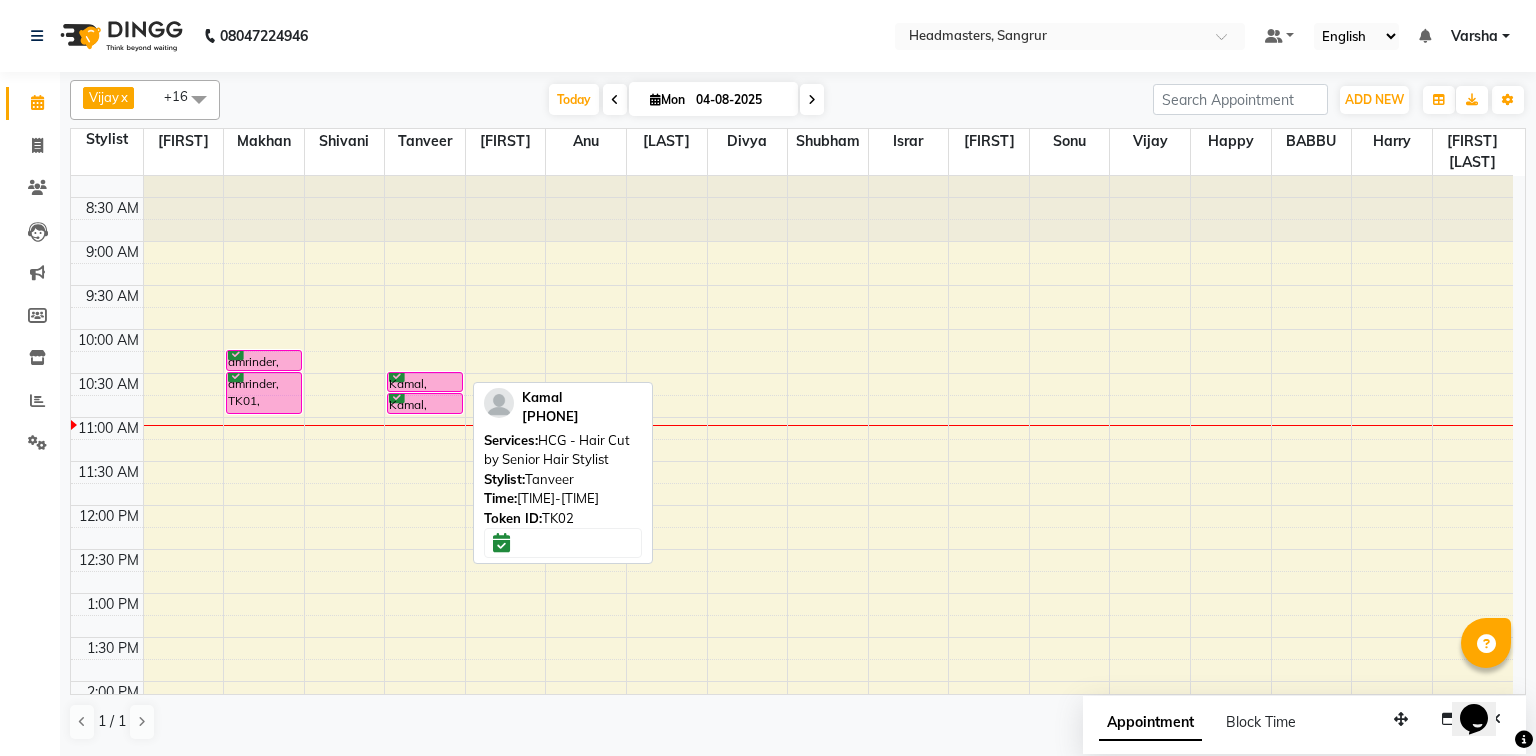 scroll, scrollTop: 0, scrollLeft: 0, axis: both 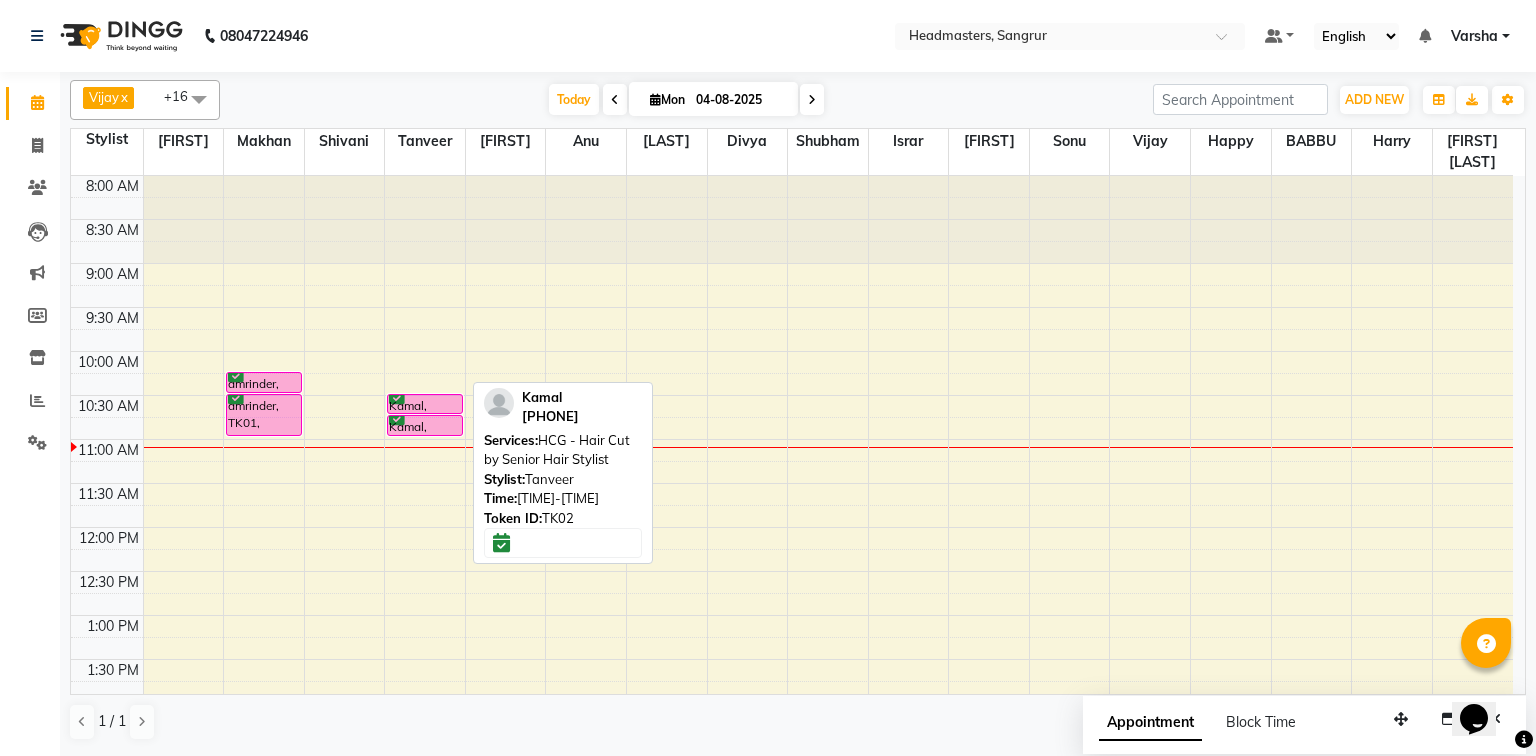 click on "8:00 AM 8:30 AM 9:00 AM 9:30 AM 10:00 AM 10:30 AM 11:00 AM 11:30 AM 12:00 PM 12:30 PM 1:00 PM 1:30 PM 2:00 PM 2:30 PM 3:00 PM 3:30 PM 4:00 PM 4:30 PM 5:00 PM 5:30 PM 6:00 PM 6:30 PM 7:00 PM 7:30 PM 8:00 PM 8:30 PM     amrinder, TK01, 10:15 AM-10:30 AM, HCG - Hair Cut by Senior Hair Stylist     amrinder, TK01, 10:30 AM-11:00 AM, BRD - Beard     Kamal, TK02, 10:30 AM-10:45 AM, BRD - Beard     Kamal, TK02, 10:45 AM-11:00 AM, HCG - Hair Cut by Senior Hair Stylist" at bounding box center (792, 747) 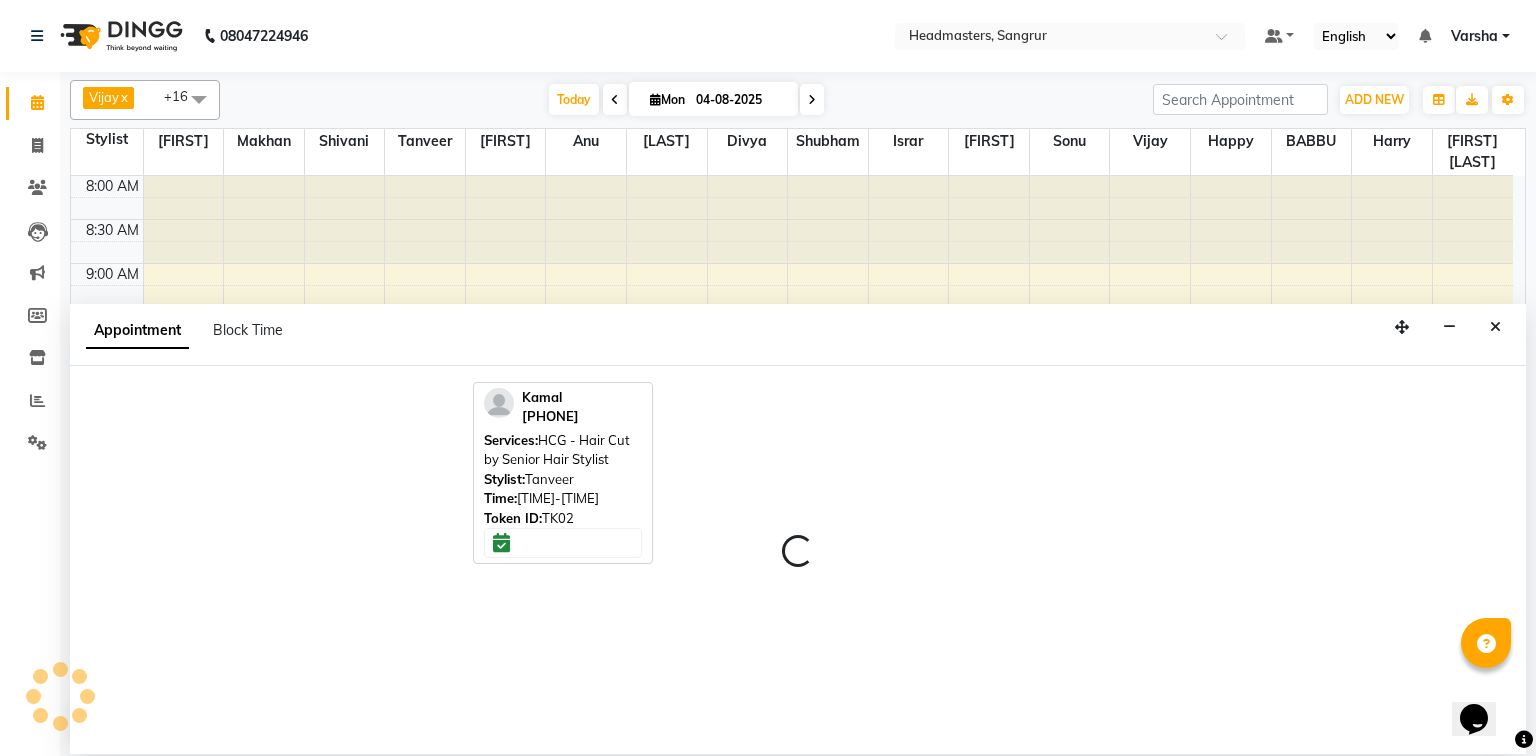 select on "60900" 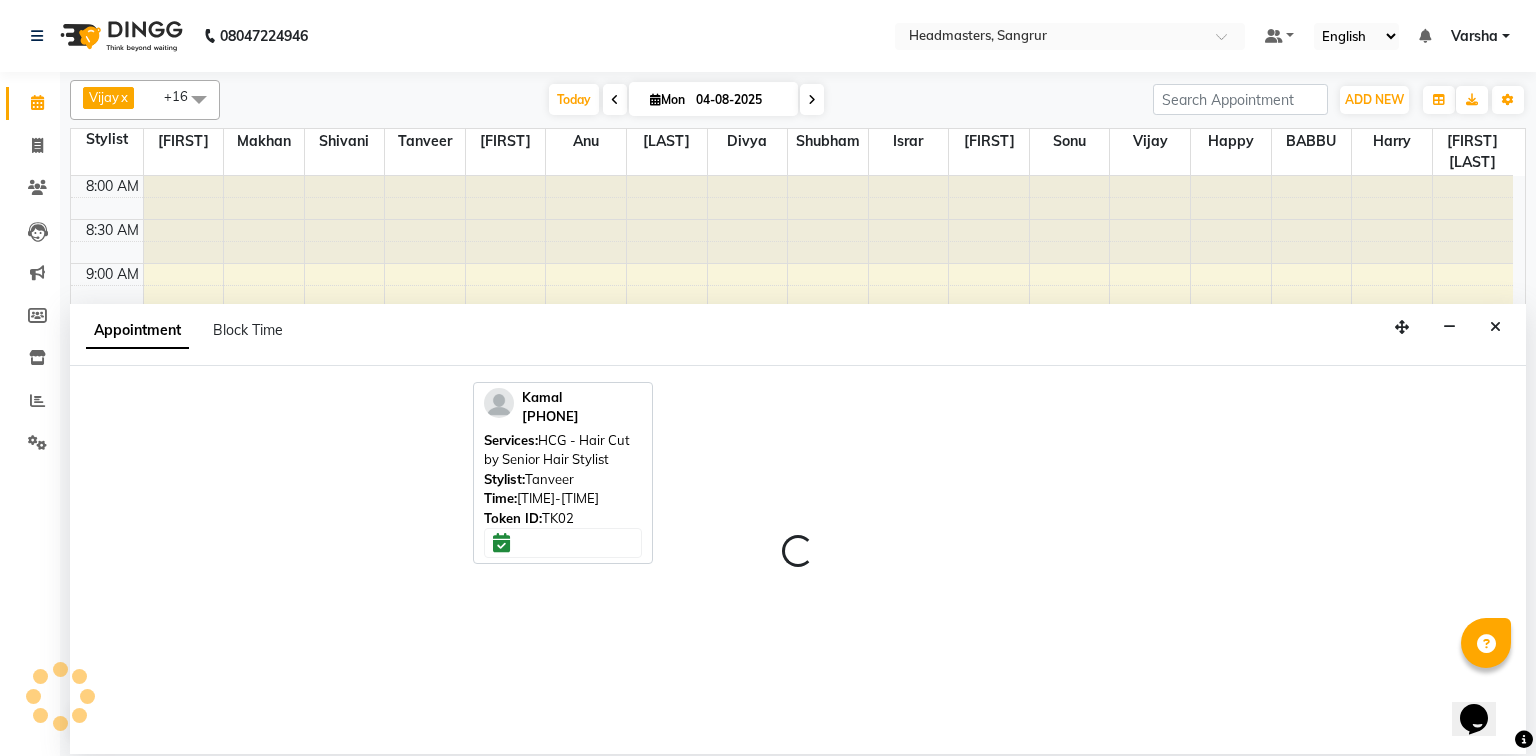 select on "tentative" 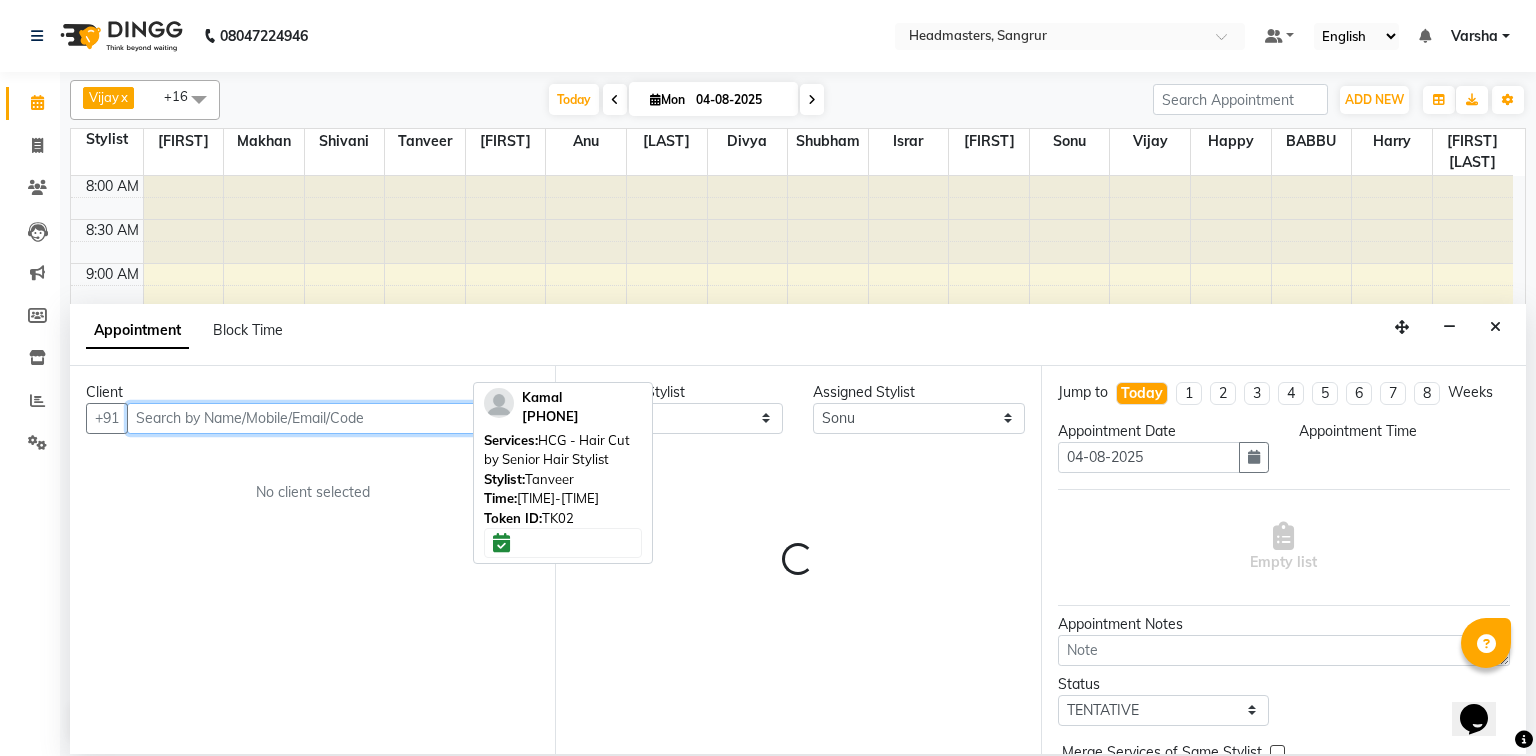 select on "630" 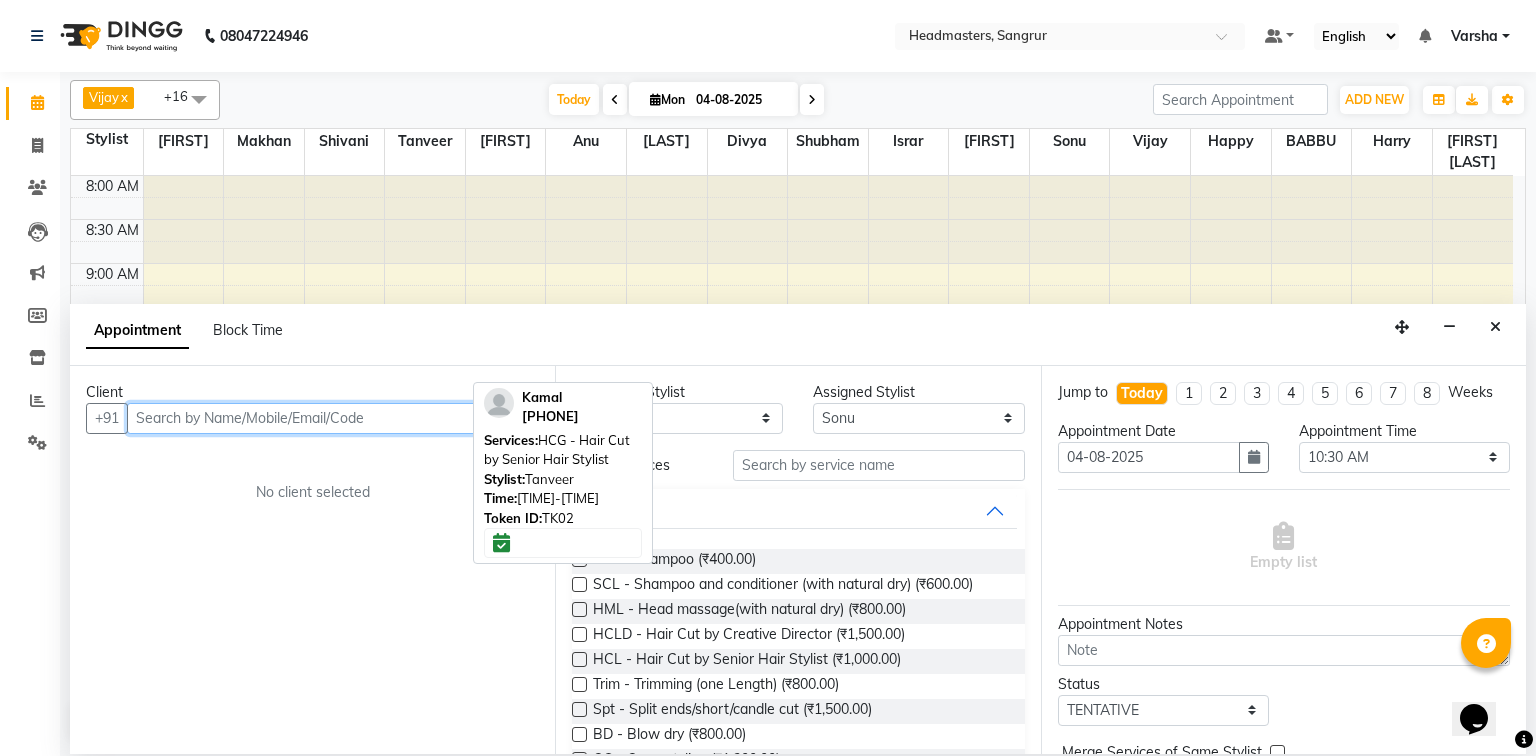 click at bounding box center (333, 418) 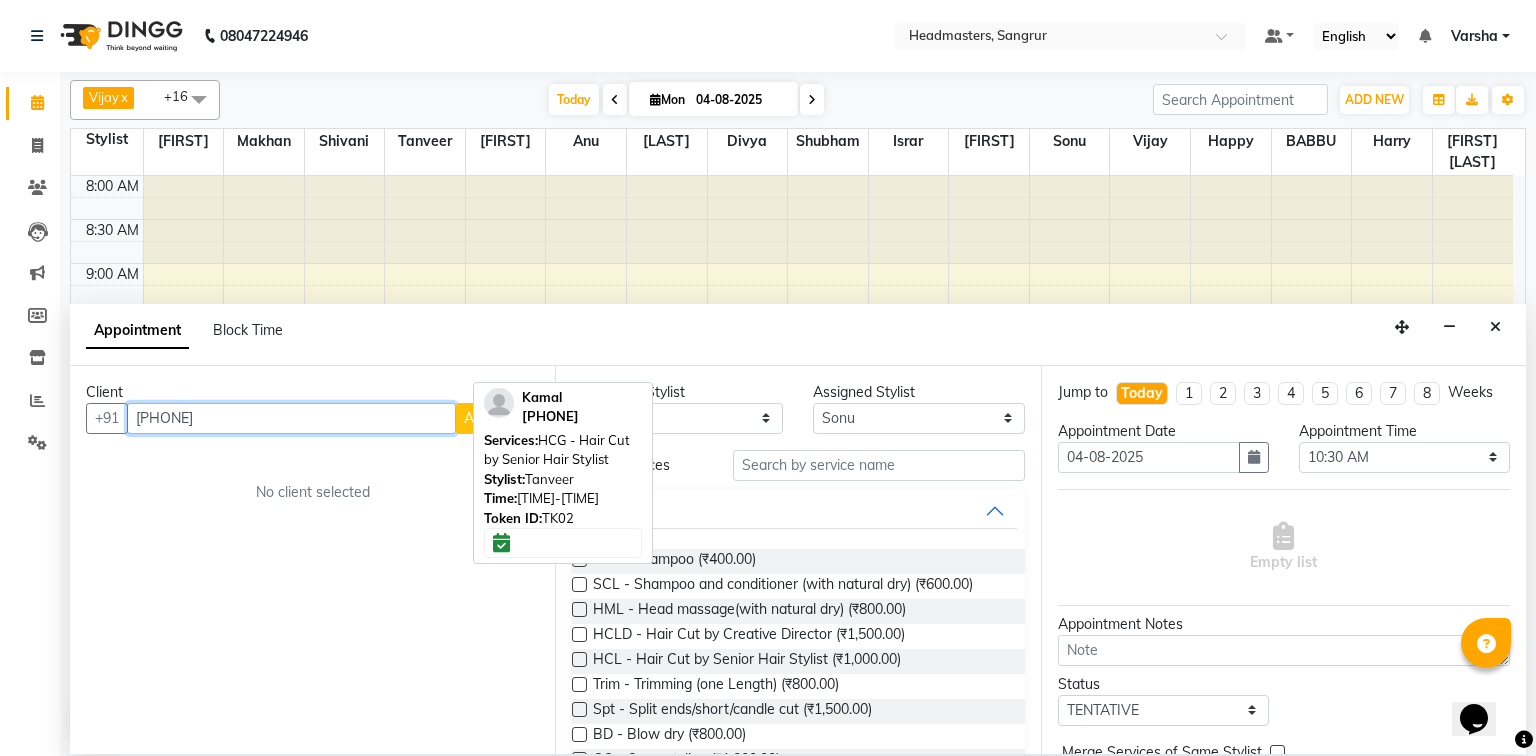 type on "[PHONE]" 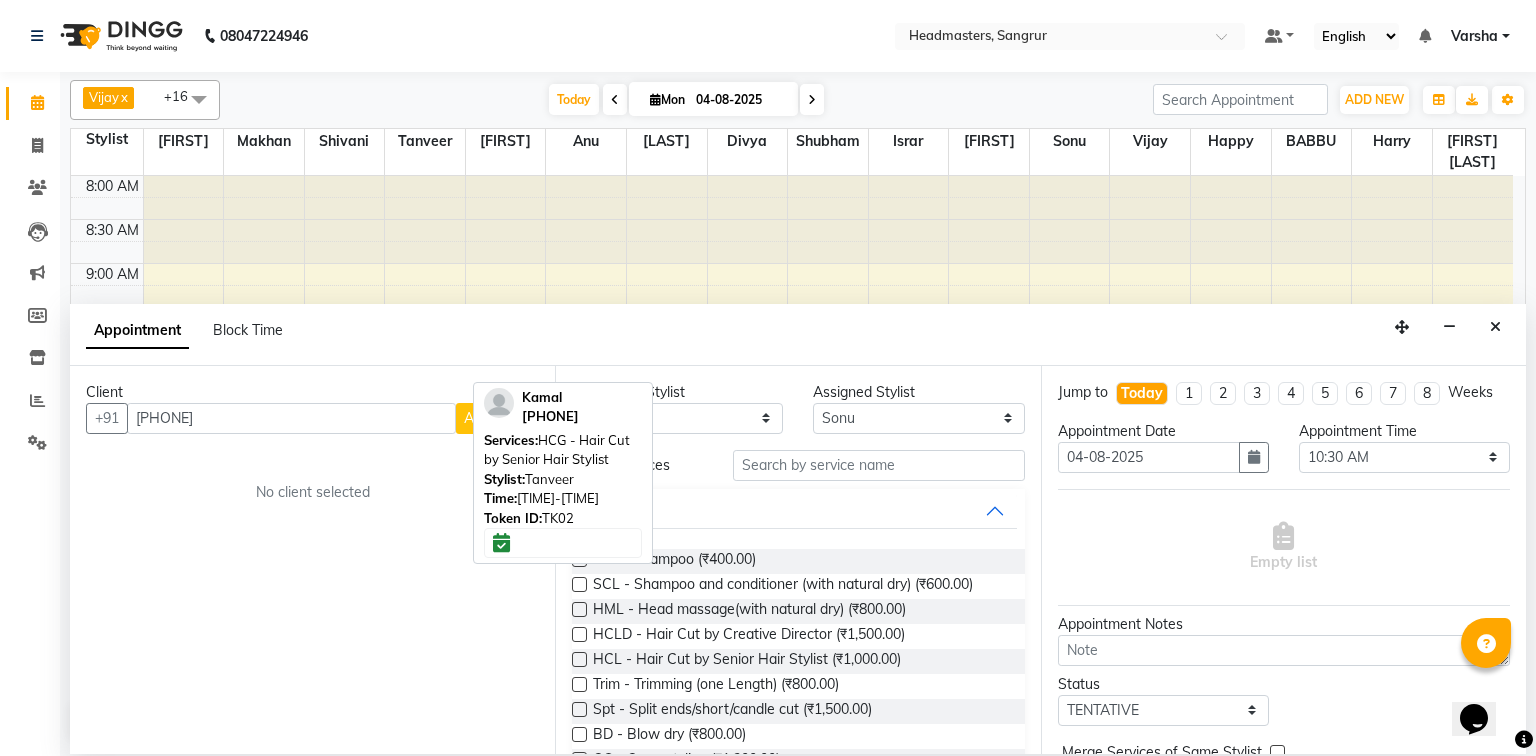 drag, startPoint x: 227, startPoint y: 426, endPoint x: 193, endPoint y: 524, distance: 103.73042 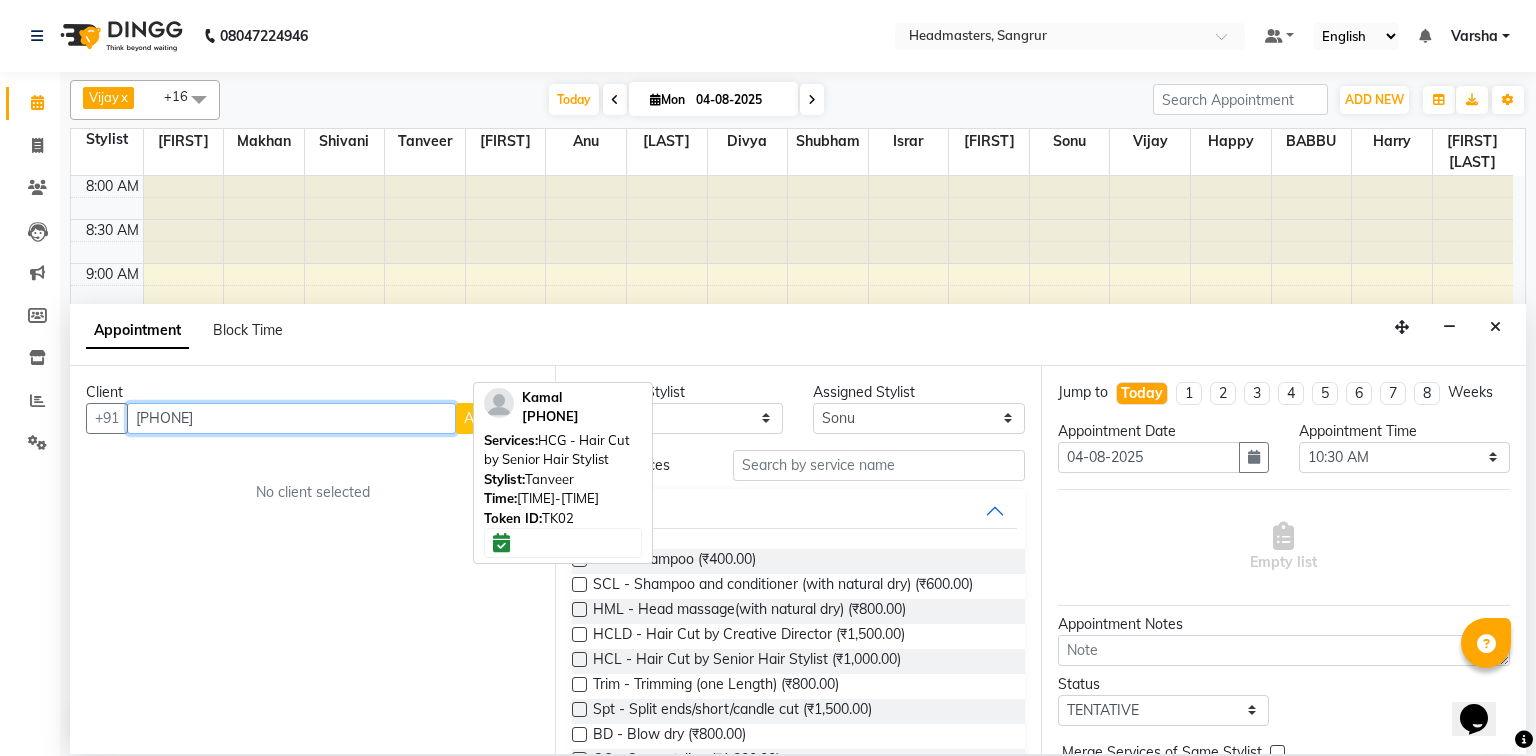 drag, startPoint x: 236, startPoint y: 408, endPoint x: 135, endPoint y: 405, distance: 101.04455 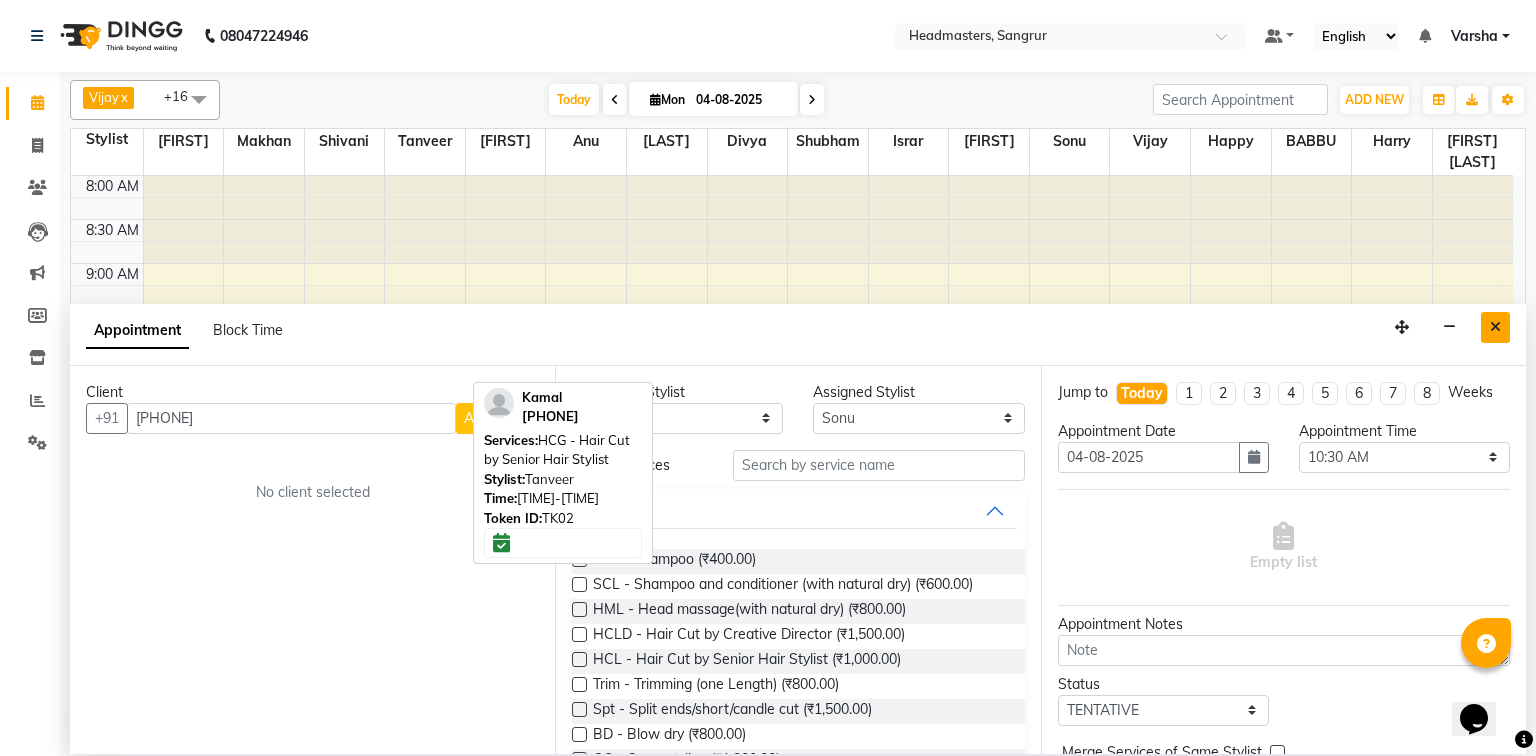 click at bounding box center [1495, 327] 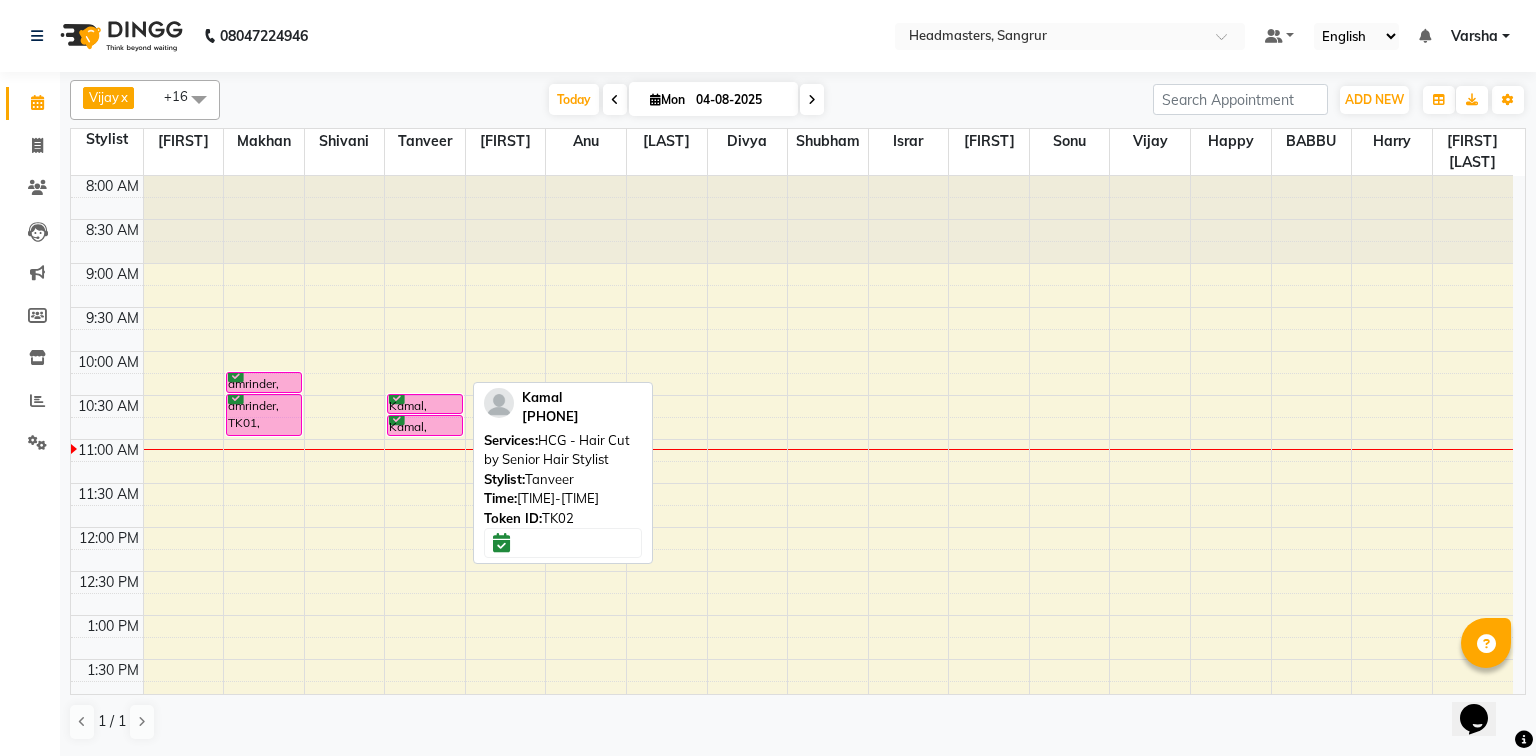 click on "HCG - Hair Cut by Senior Hair Stylist" at bounding box center (557, 450) 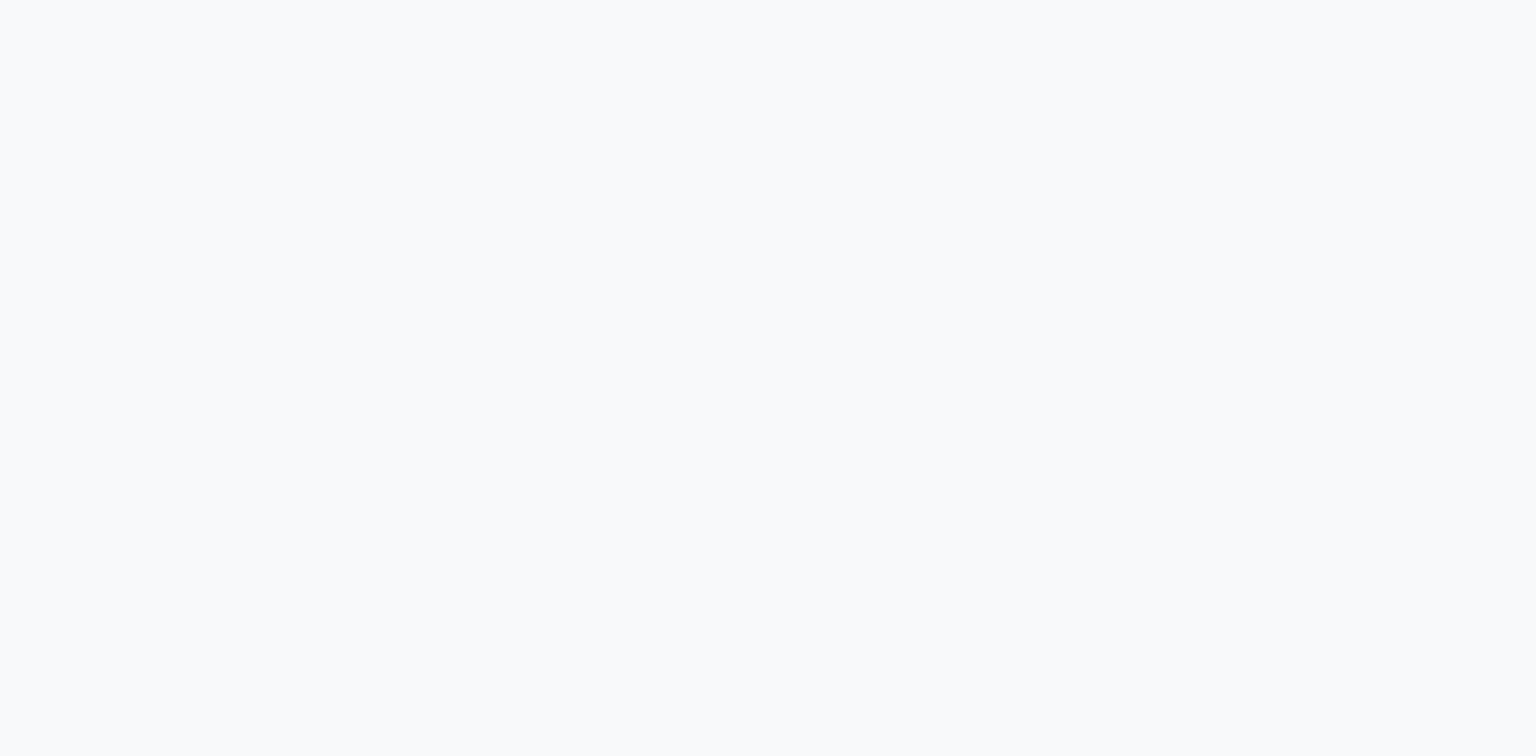 scroll, scrollTop: 0, scrollLeft: 0, axis: both 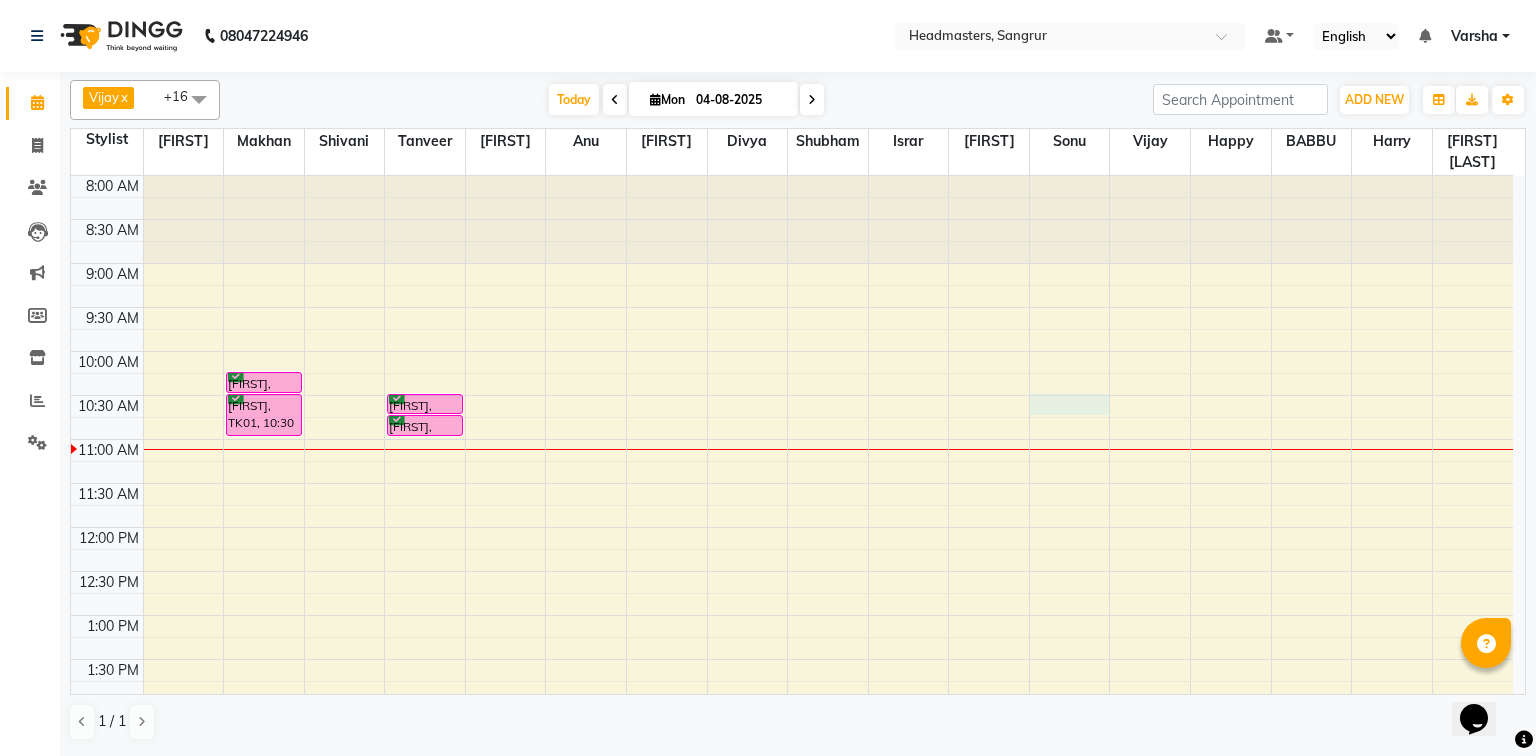click on "8:00 AM 8:30 AM 9:00 AM 9:30 AM 10:00 AM 10:30 AM 11:00 AM 11:30 AM 12:00 PM 12:30 PM 1:00 PM 1:30 PM 2:00 PM 2:30 PM 3:00 PM 3:30 PM 4:00 PM 4:30 PM 5:00 PM 5:30 PM 6:00 PM 6:30 PM 7:00 PM 7:30 PM 8:00 PM 8:30 PM     [FIRST], TK01, 10:15 AM-10:30 AM, HCG - Hair Cut by Senior Hair Stylist     [FIRST], TK01, 10:30 AM-11:00 AM, BRD - Beard     [FIRST], TK02, 10:30 AM-10:45 AM, BRD - Beard     [FIRST], TK02, 10:45 AM-11:00 AM, HCG - Hair Cut by Senior Hair Stylist" at bounding box center [792, 747] 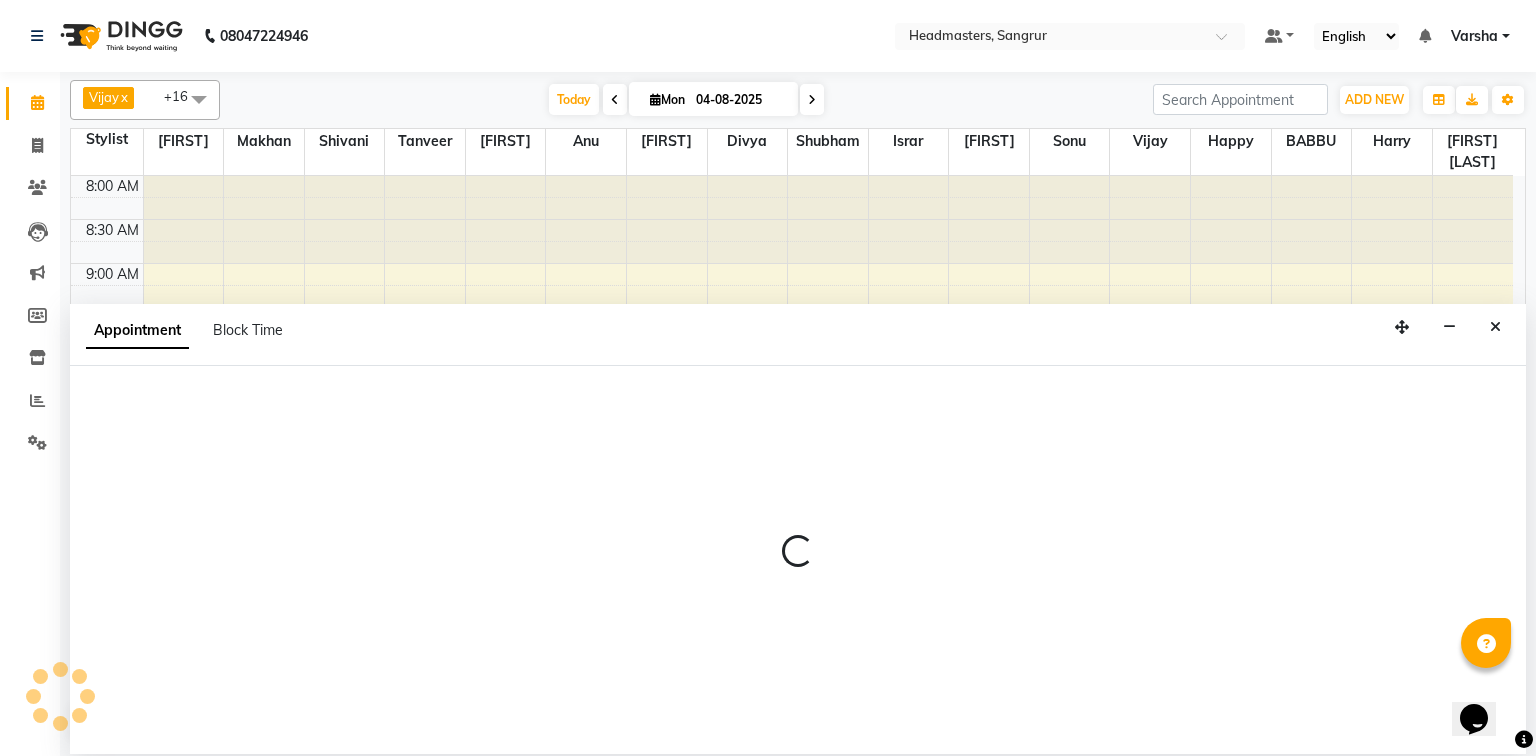 select on "60900" 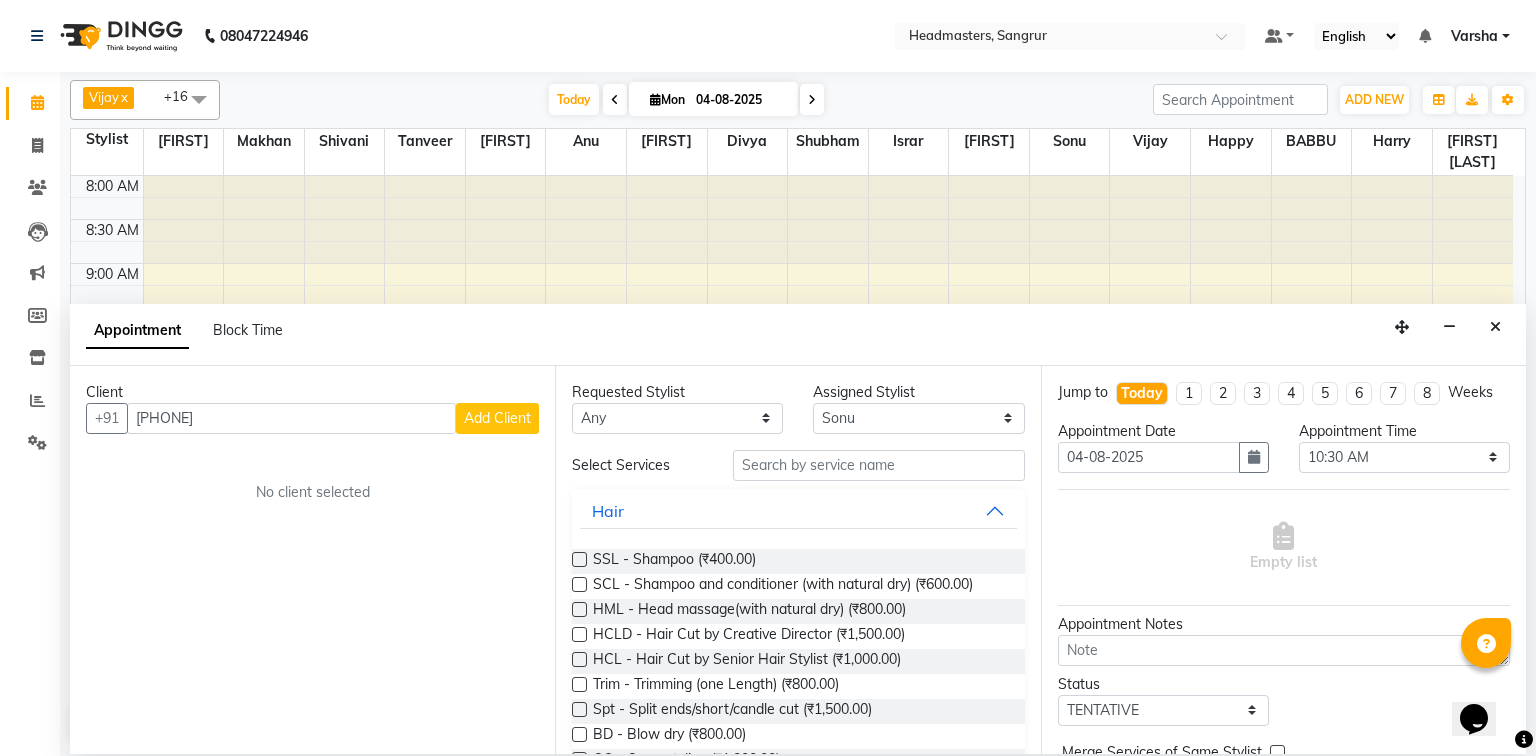type on "9478875173" 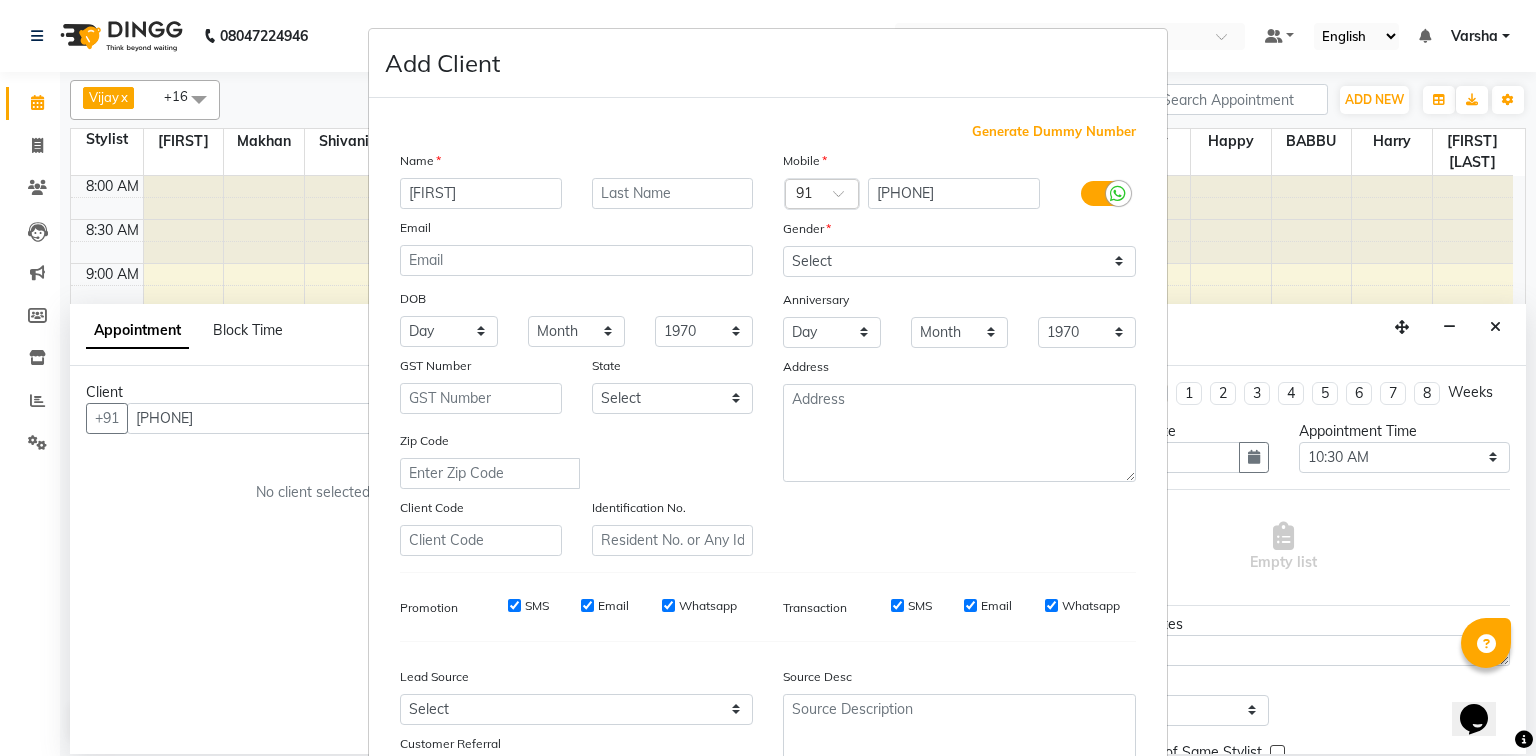 type on "Usan" 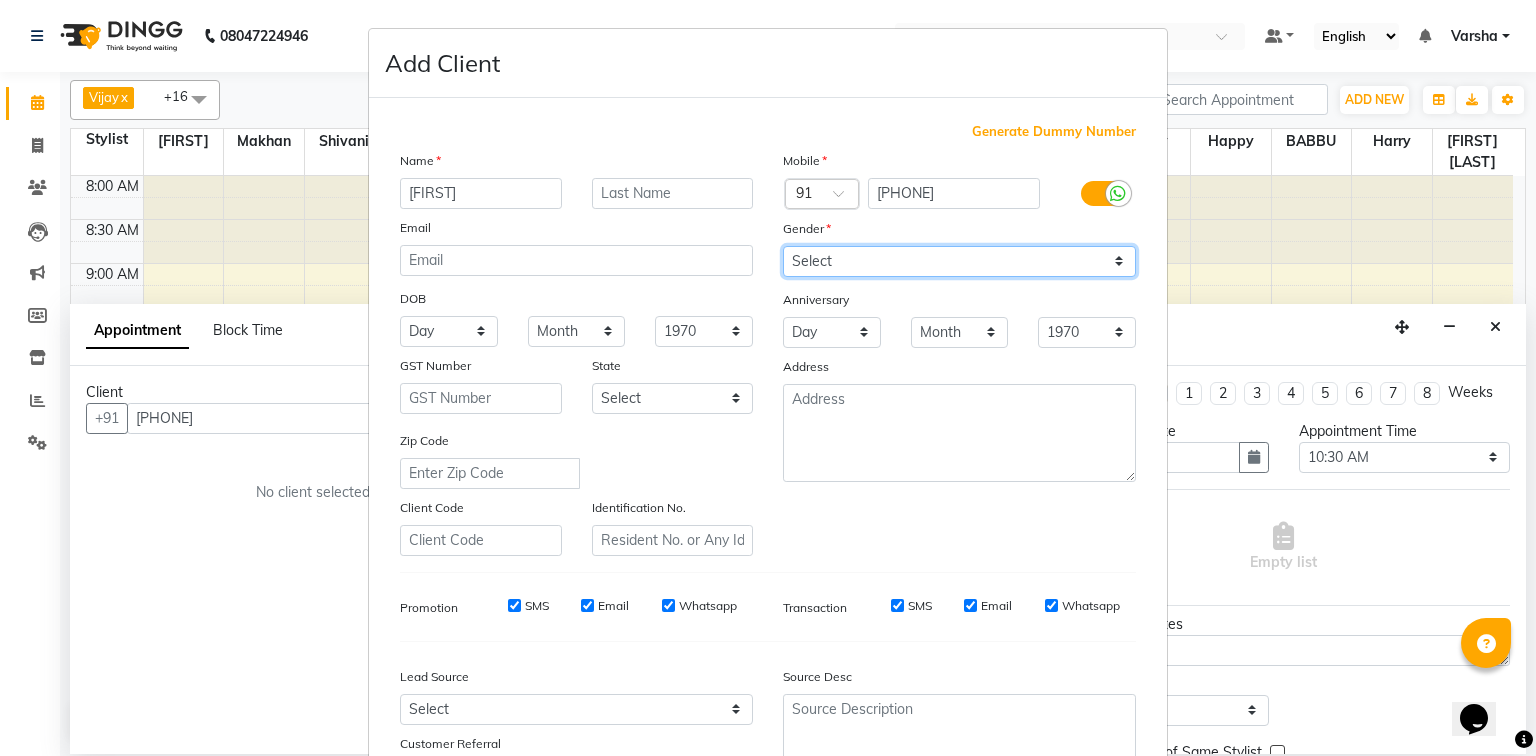 click on "Select Male Female Other Prefer Not To Say" at bounding box center (959, 261) 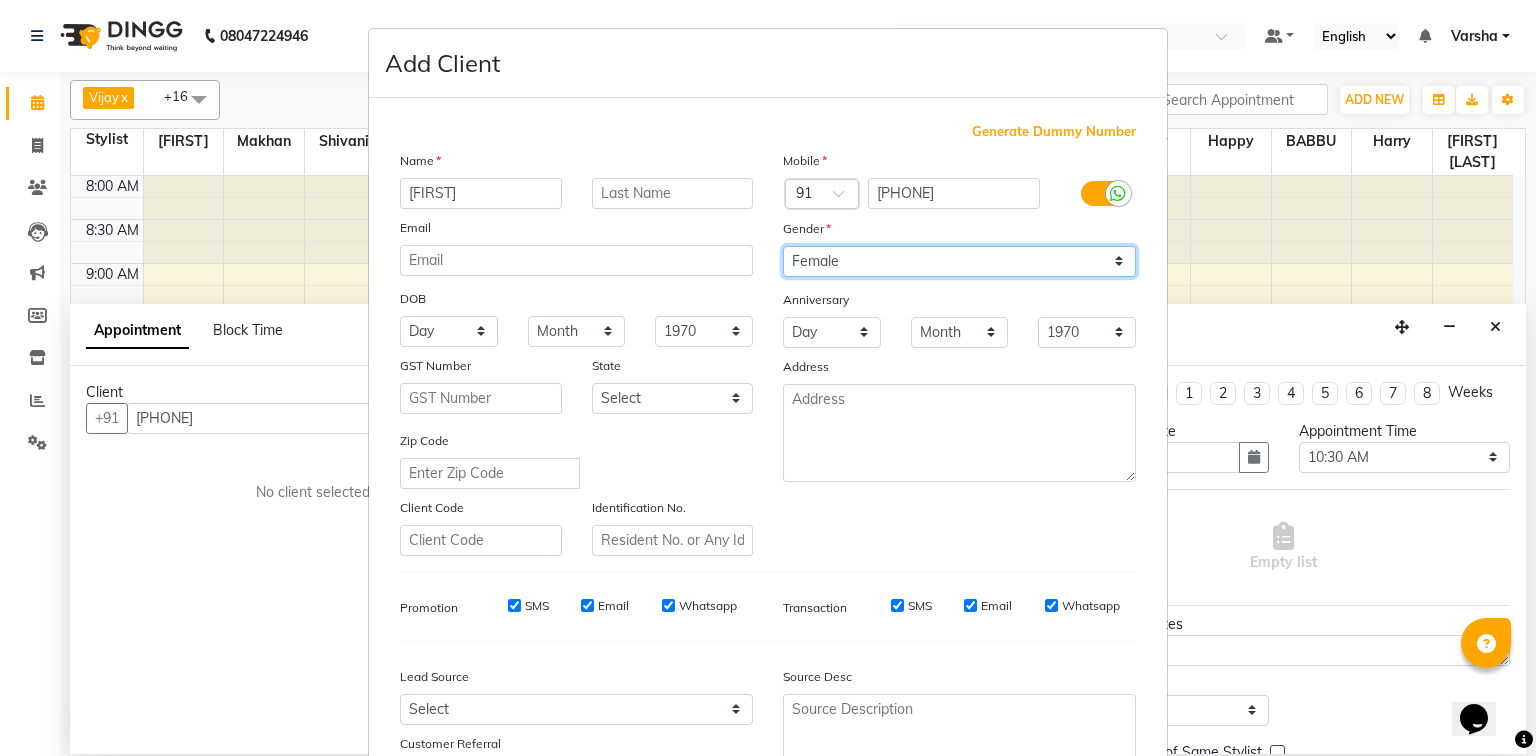click on "Select Male Female Other Prefer Not To Say" at bounding box center [959, 261] 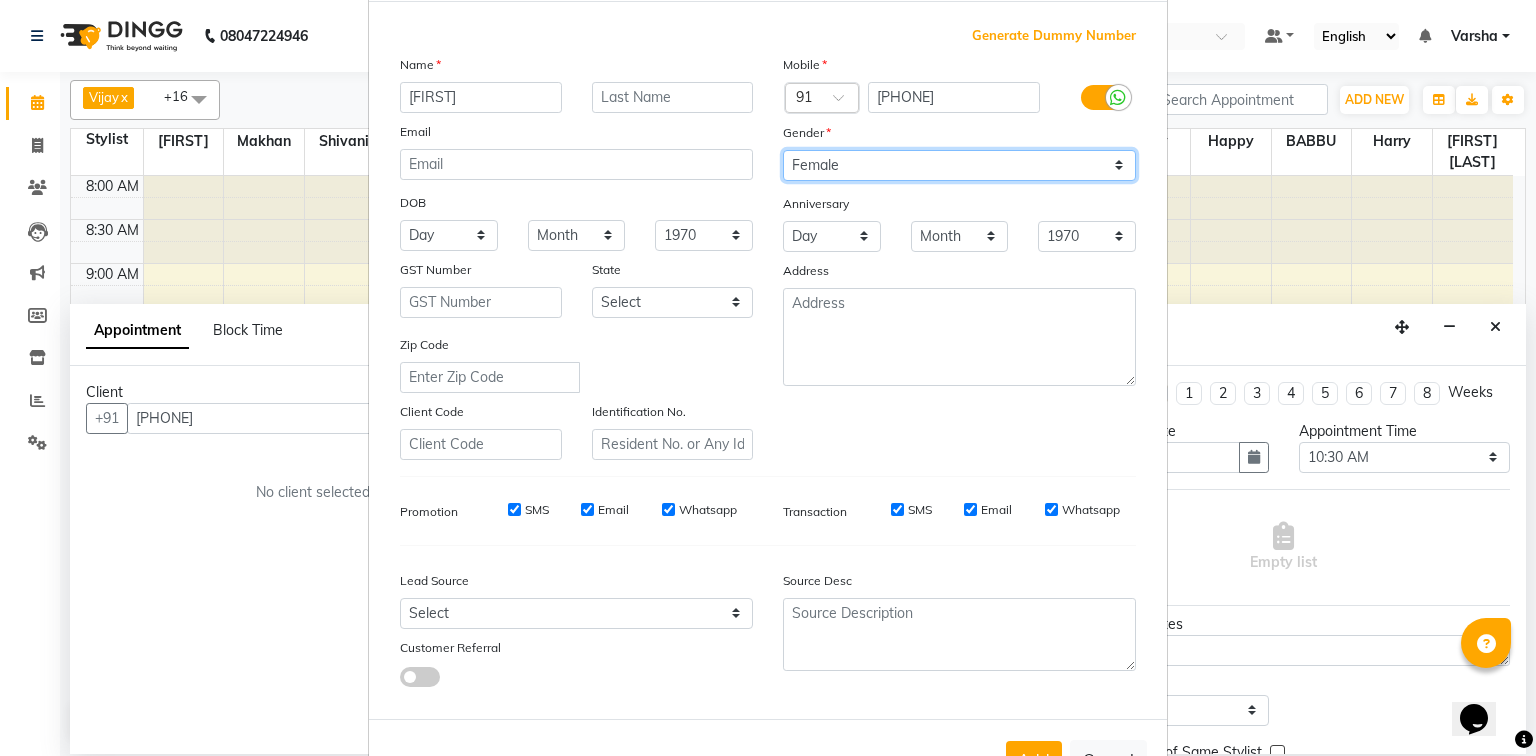 scroll, scrollTop: 176, scrollLeft: 0, axis: vertical 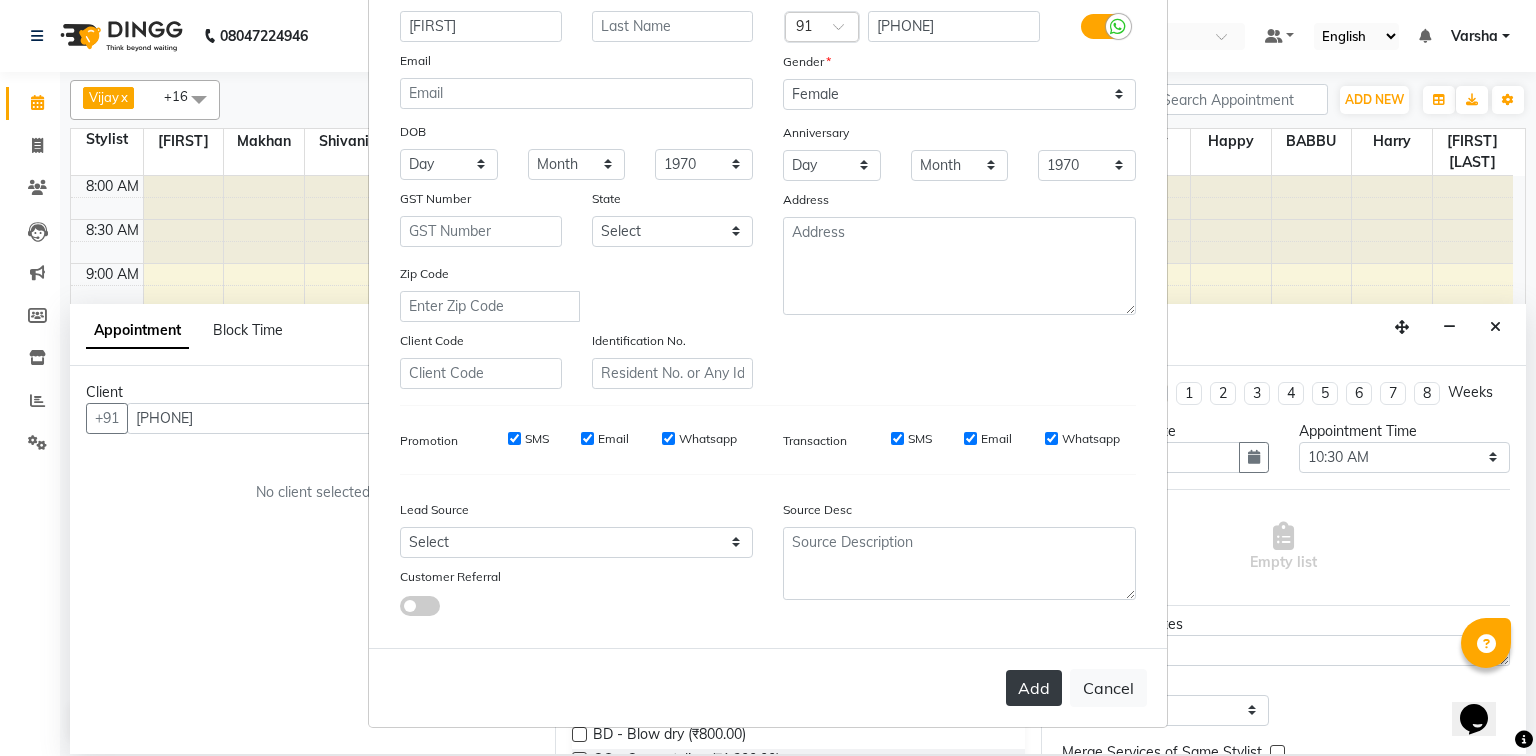 click on "Add" at bounding box center (1034, 688) 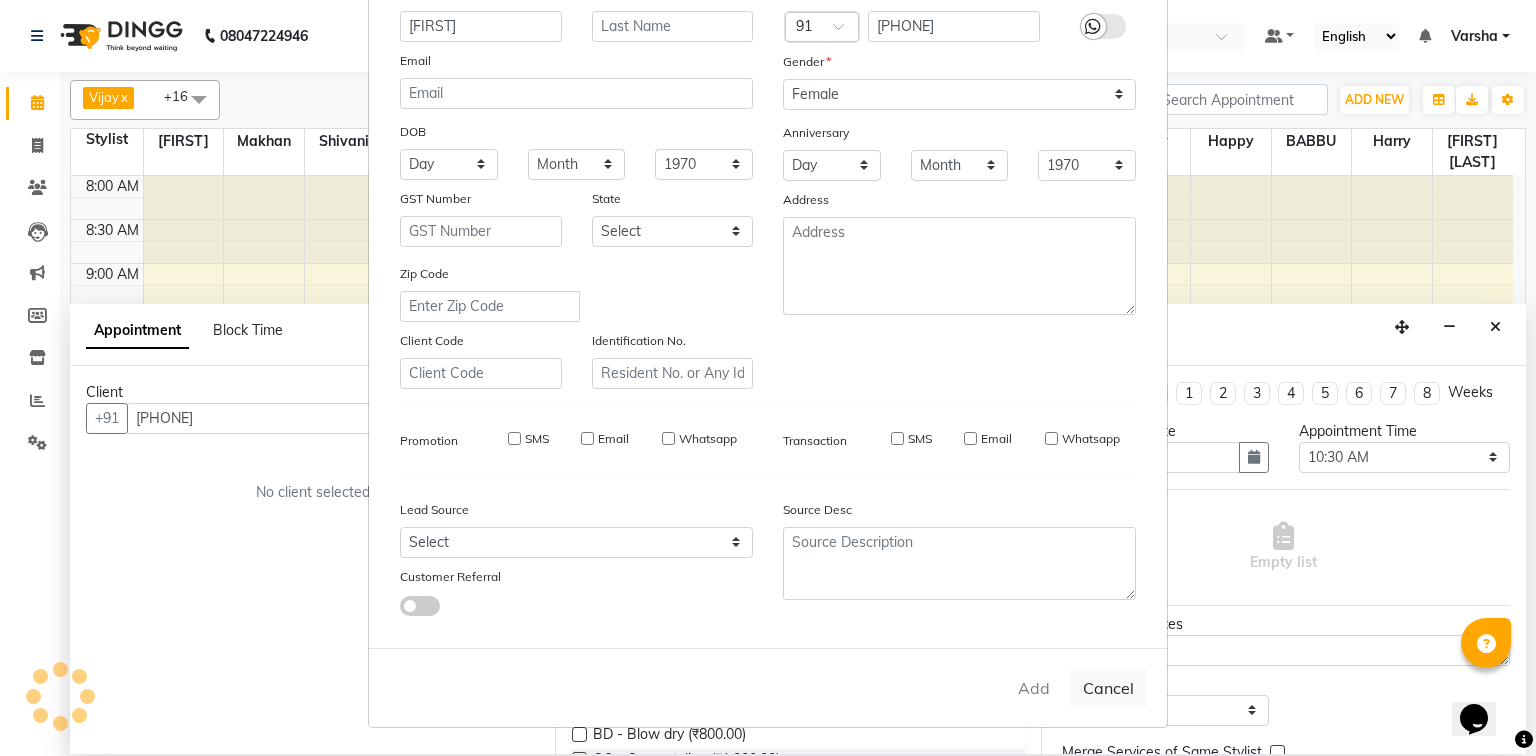 type 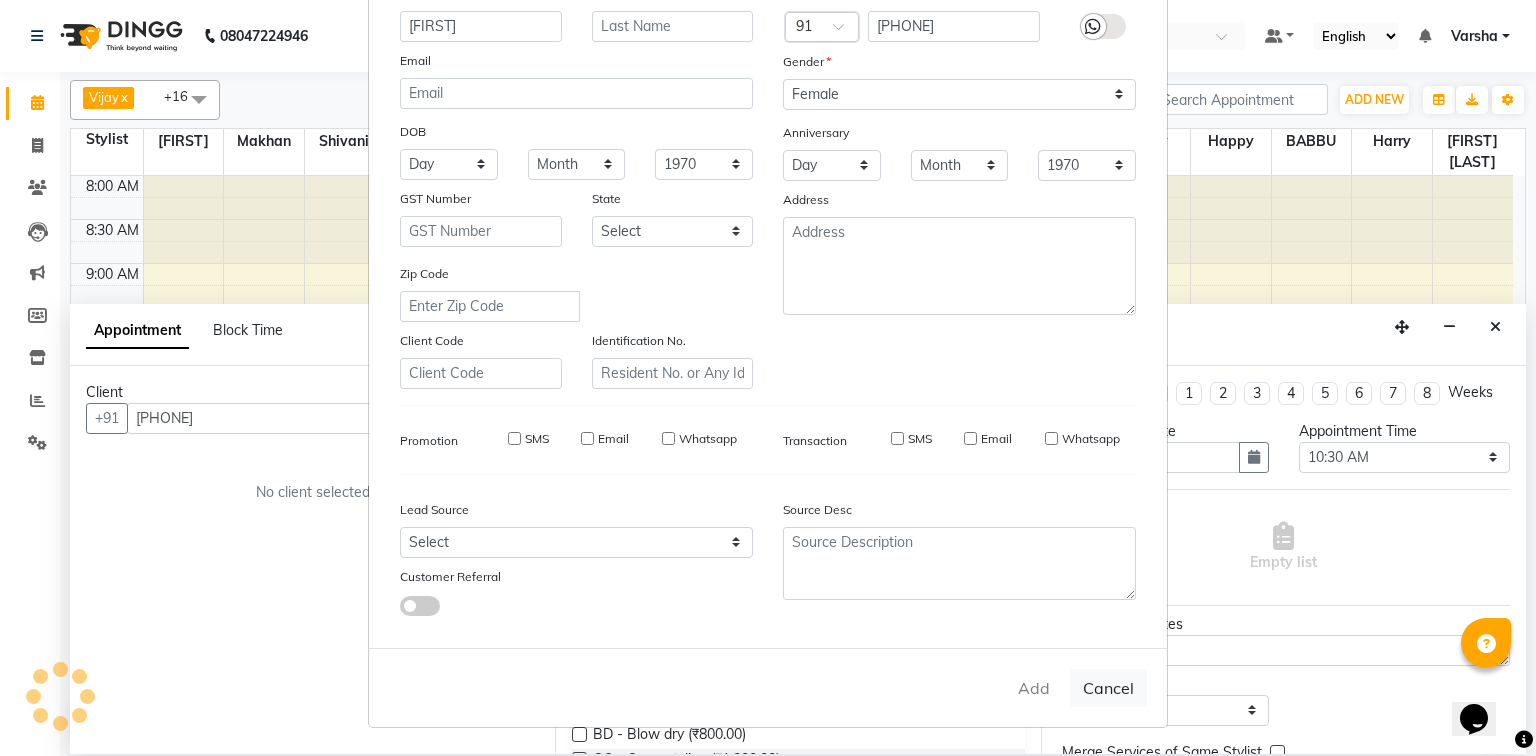 select 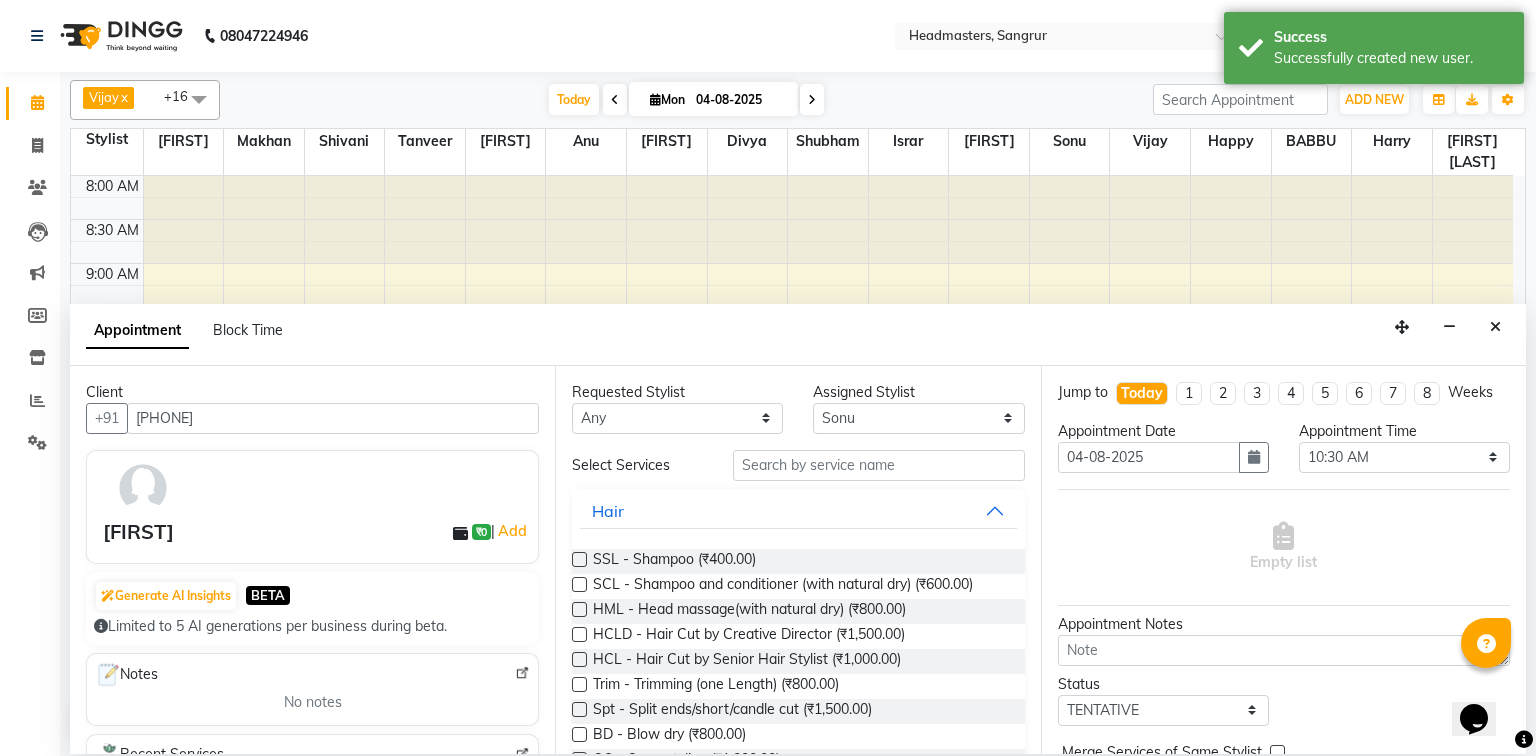 scroll, scrollTop: 80, scrollLeft: 0, axis: vertical 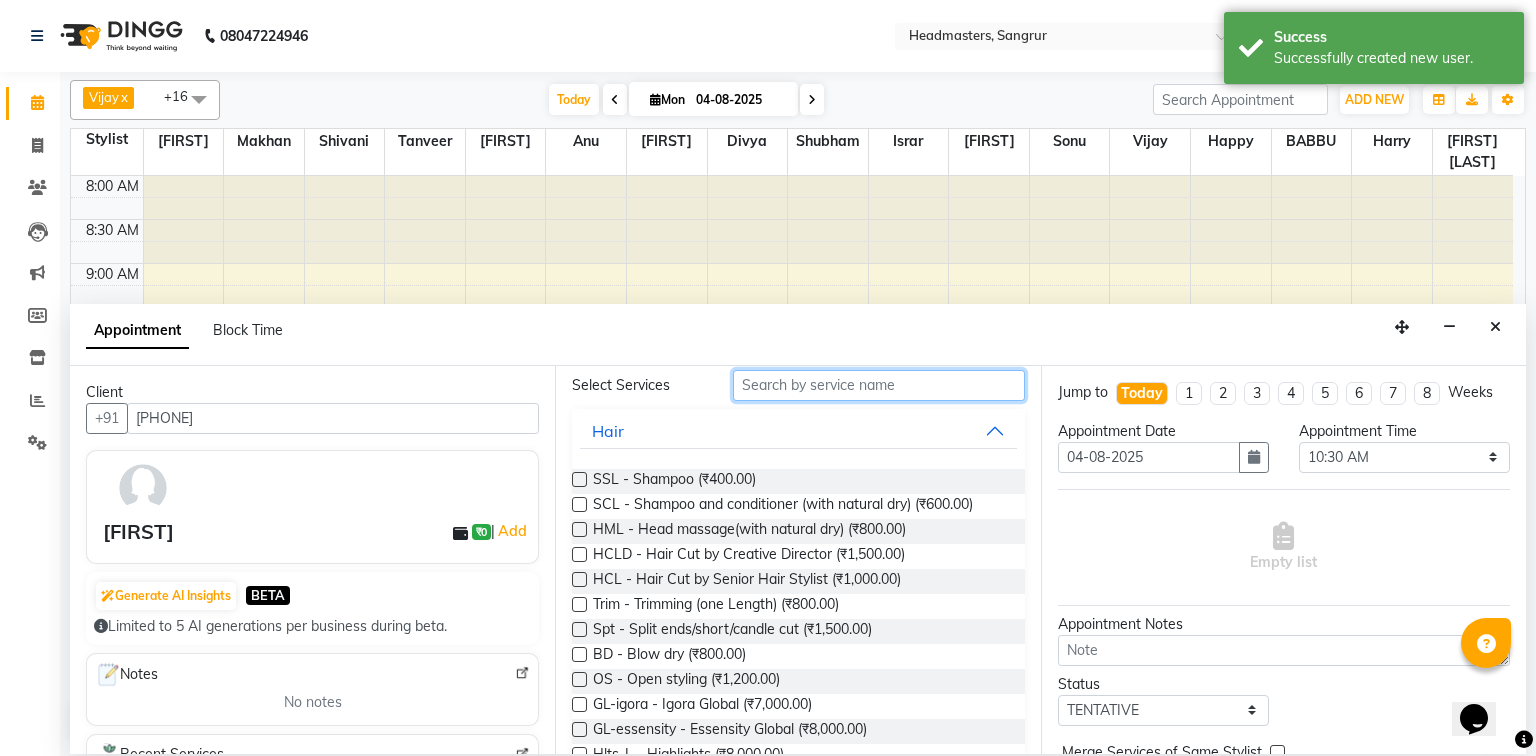 click at bounding box center (879, 385) 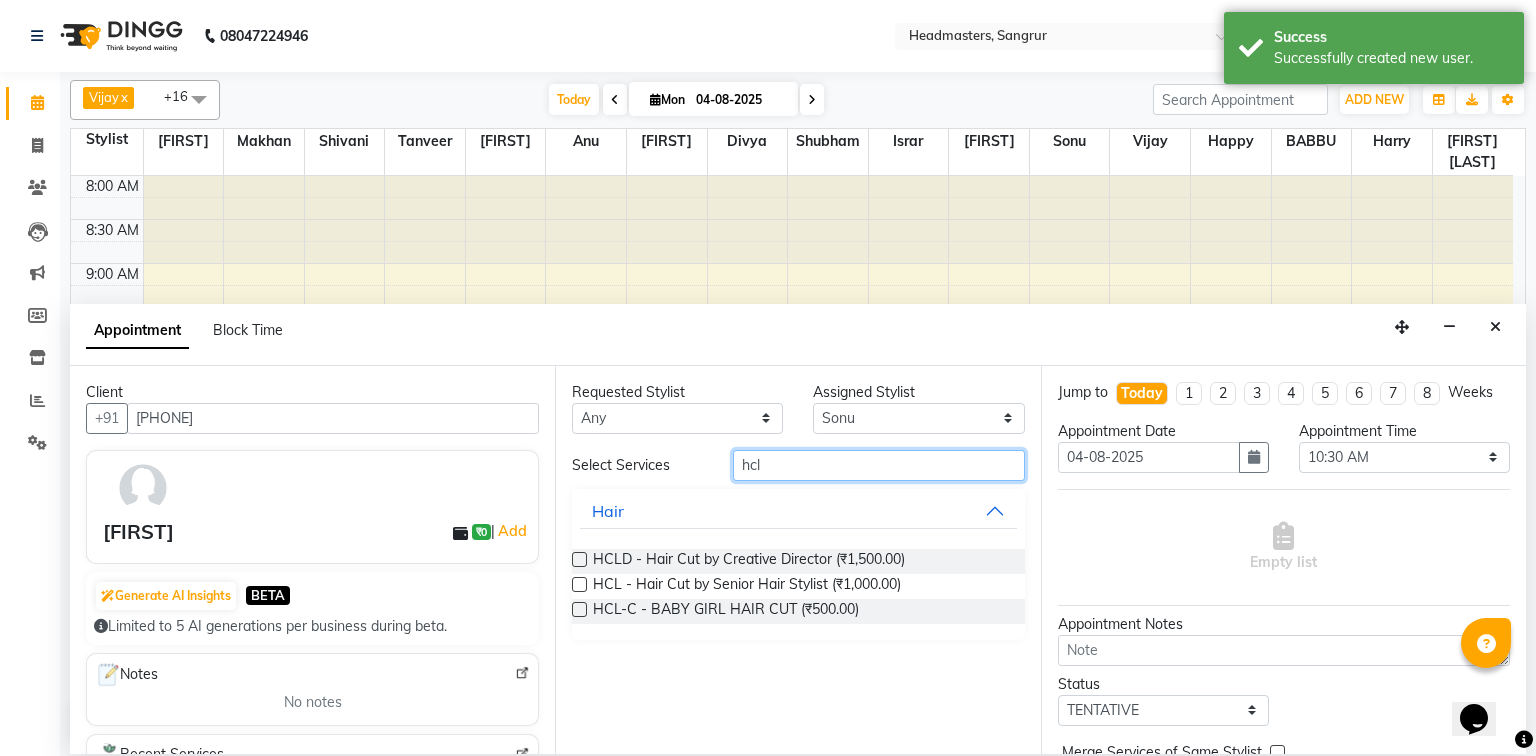 scroll, scrollTop: 0, scrollLeft: 0, axis: both 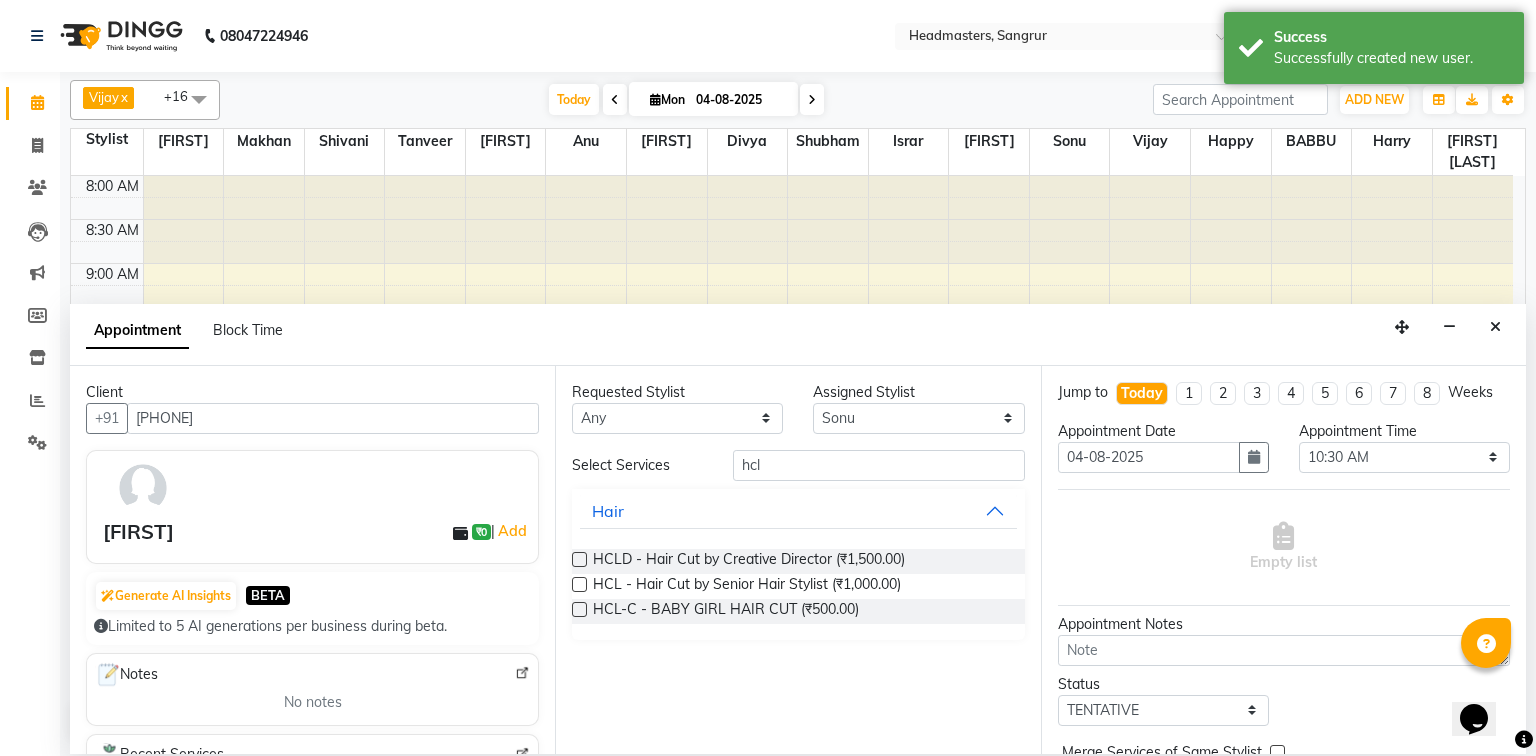 click at bounding box center [579, 584] 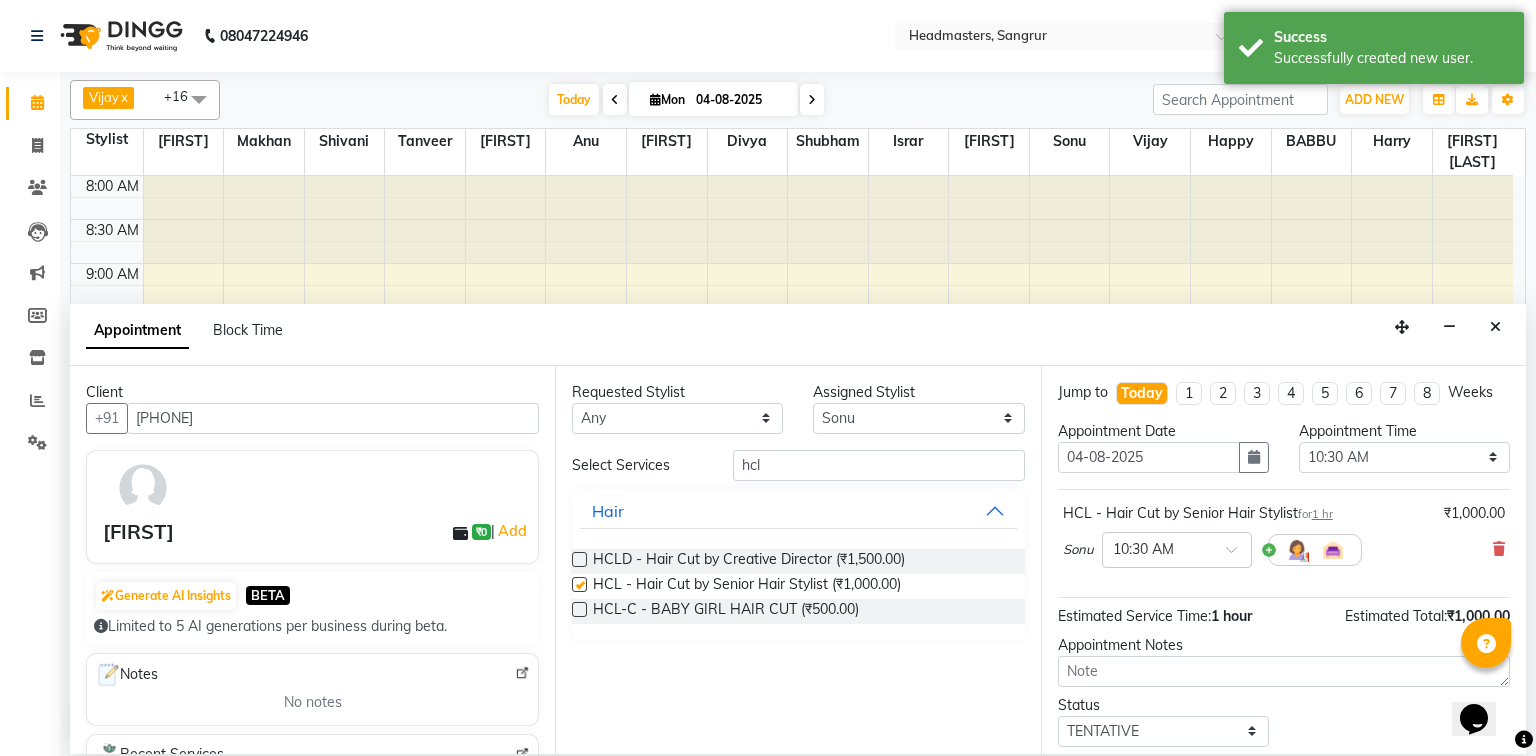 checkbox on "false" 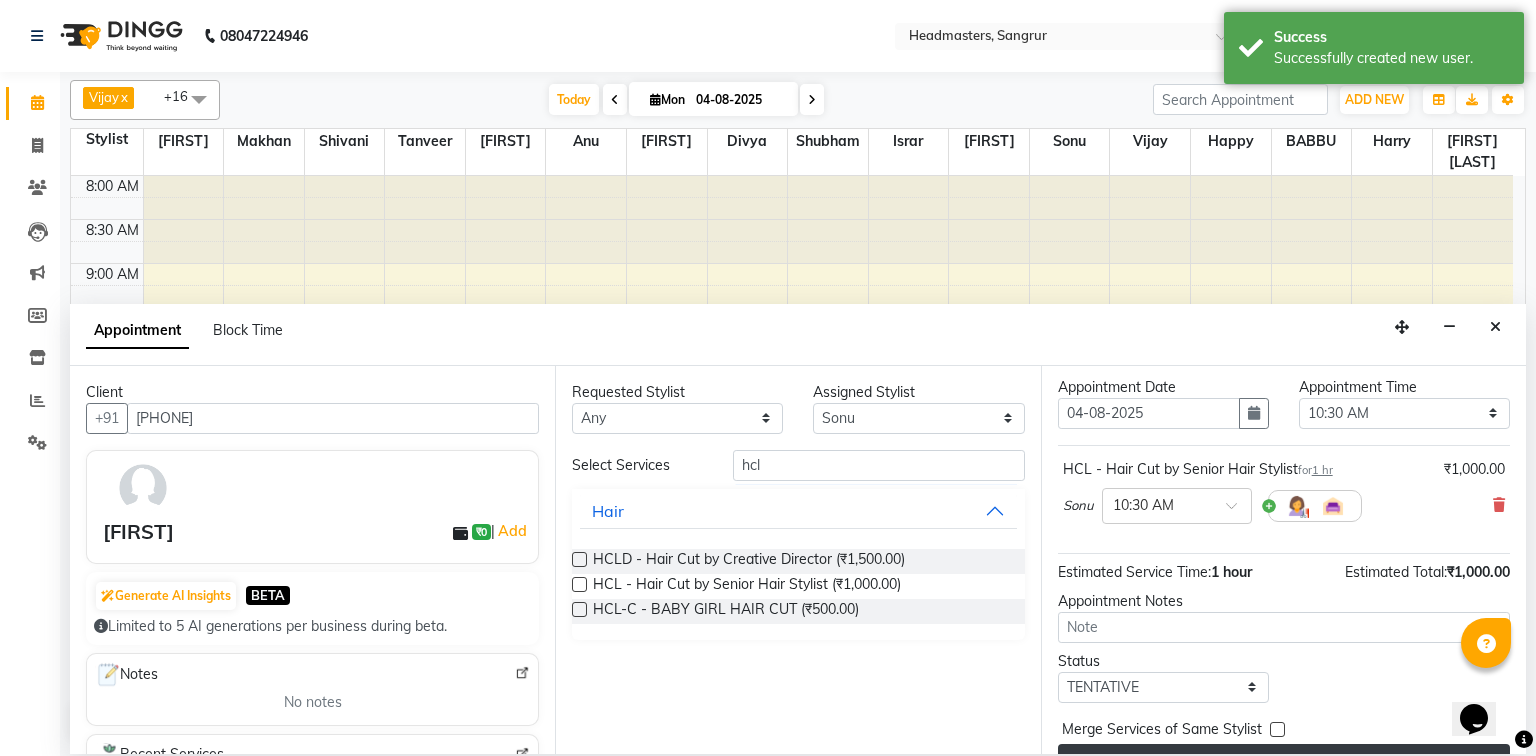 scroll, scrollTop: 85, scrollLeft: 0, axis: vertical 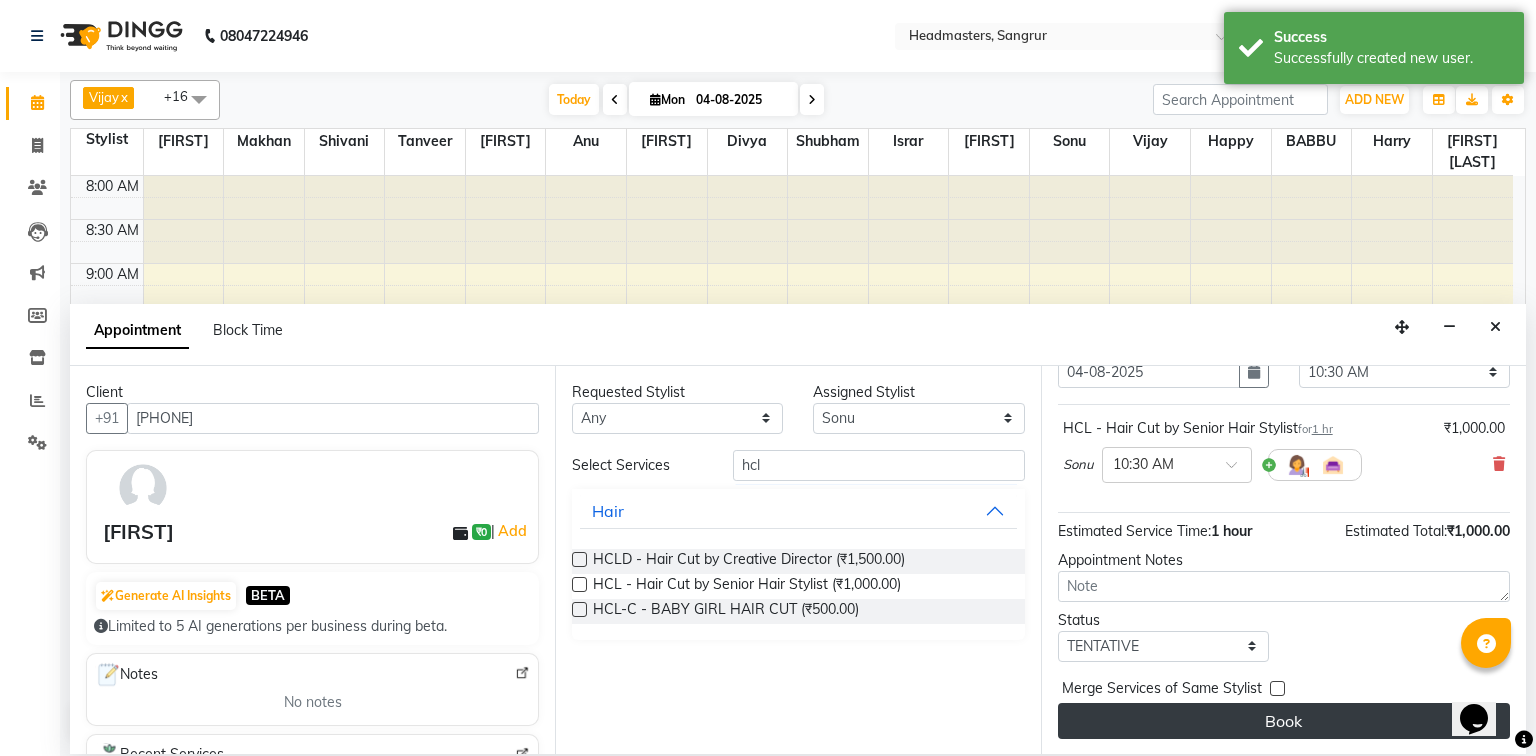 click on "Book" at bounding box center (1284, 721) 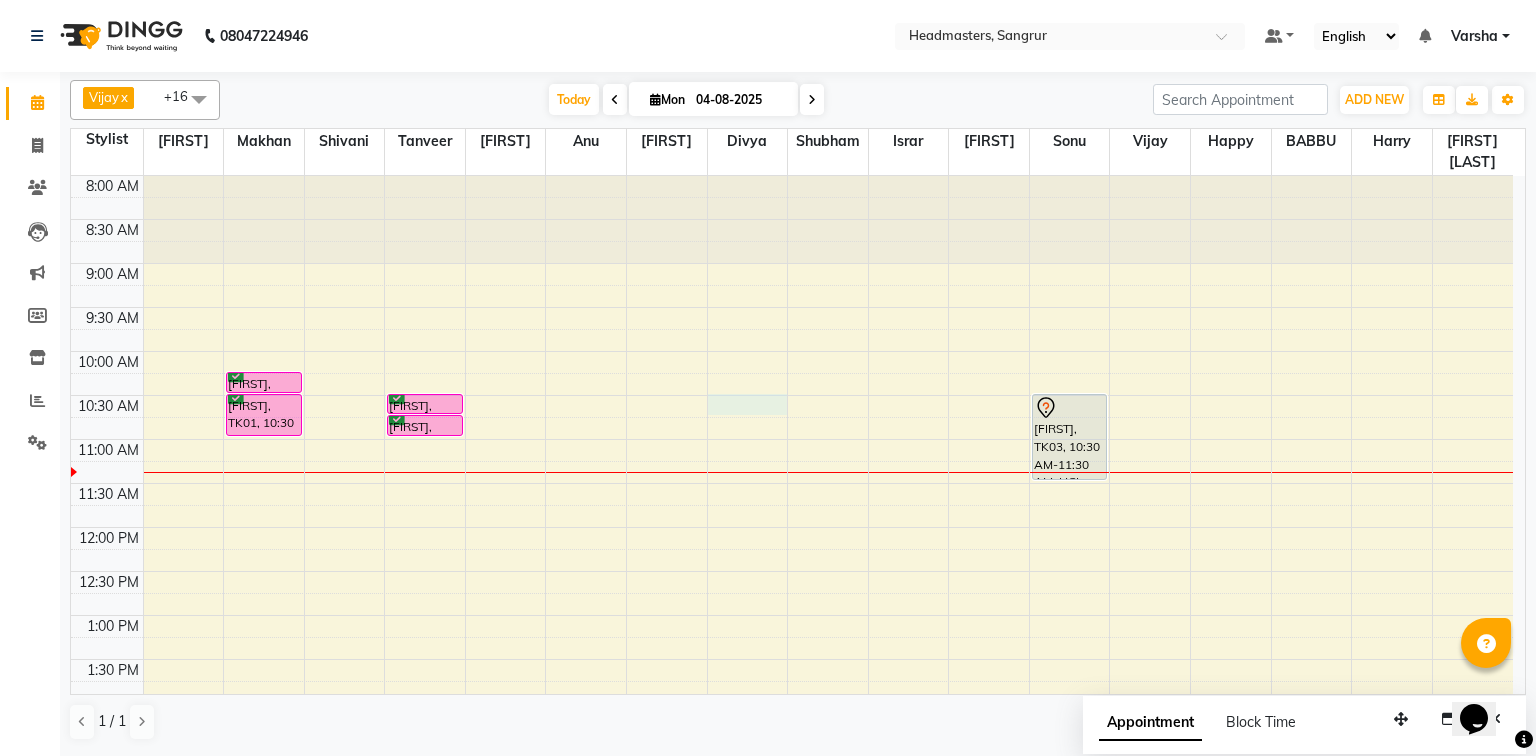 click on "8:00 AM 8:30 AM 9:00 AM 9:30 AM 10:00 AM 10:30 AM 11:00 AM 11:30 AM 12:00 PM 12:30 PM 1:00 PM 1:30 PM 2:00 PM 2:30 PM 3:00 PM 3:30 PM 4:00 PM 4:30 PM 5:00 PM 5:30 PM 6:00 PM 6:30 PM 7:00 PM 7:30 PM 8:00 PM 8:30 PM     amrinder, TK01, 10:15 AM-10:30 AM, HCG - Hair Cut by Senior Hair Stylist     amrinder, TK01, 10:30 AM-11:00 AM, BRD - Beard     Kamal, TK02, 10:30 AM-10:45 AM, BRD - Beard     Kamal, TK02, 10:45 AM-11:00 AM, HCG - Hair Cut by Senior Hair Stylist             Usan, TK03, 10:30 AM-11:30 AM, HCL - Hair Cut by Senior Hair Stylist" at bounding box center (792, 747) 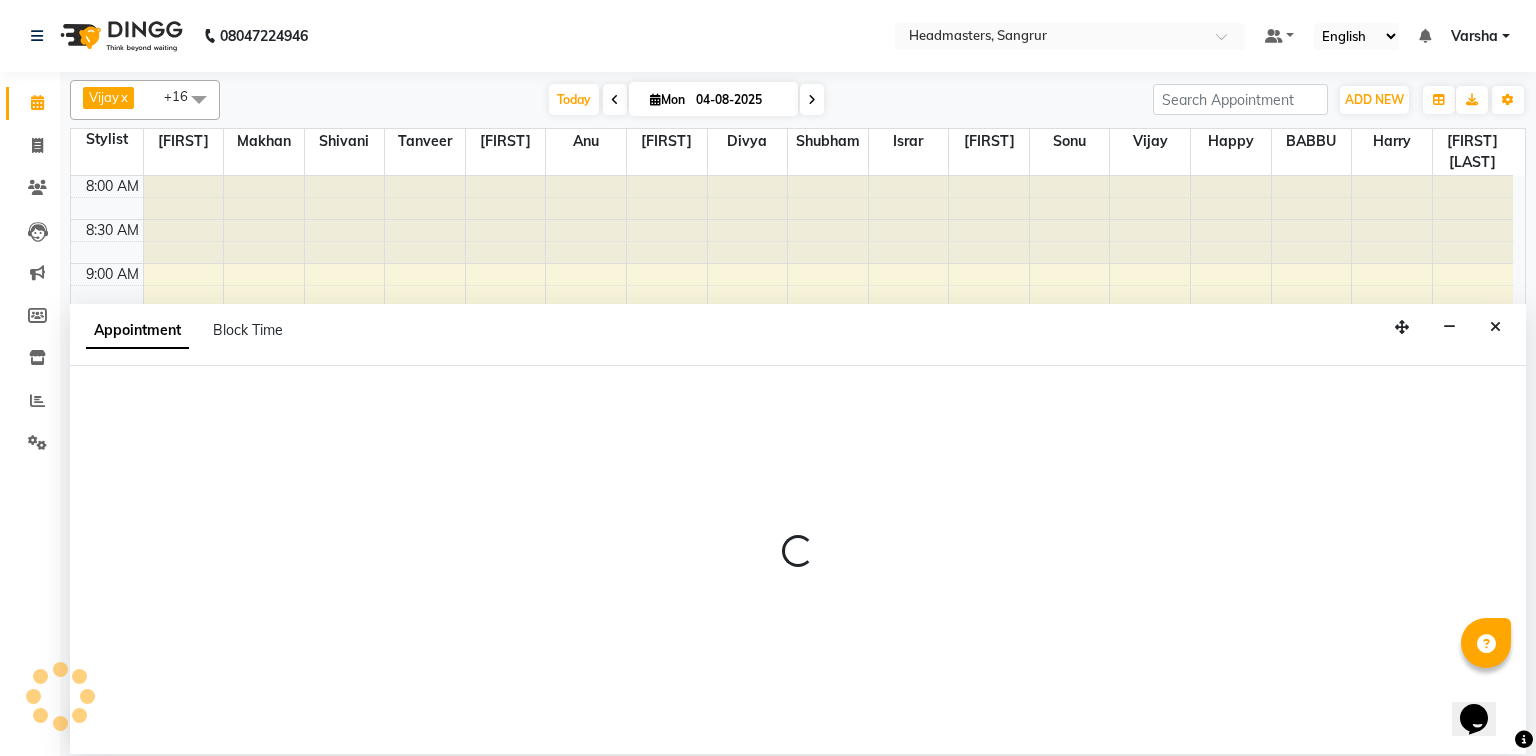 select on "60883" 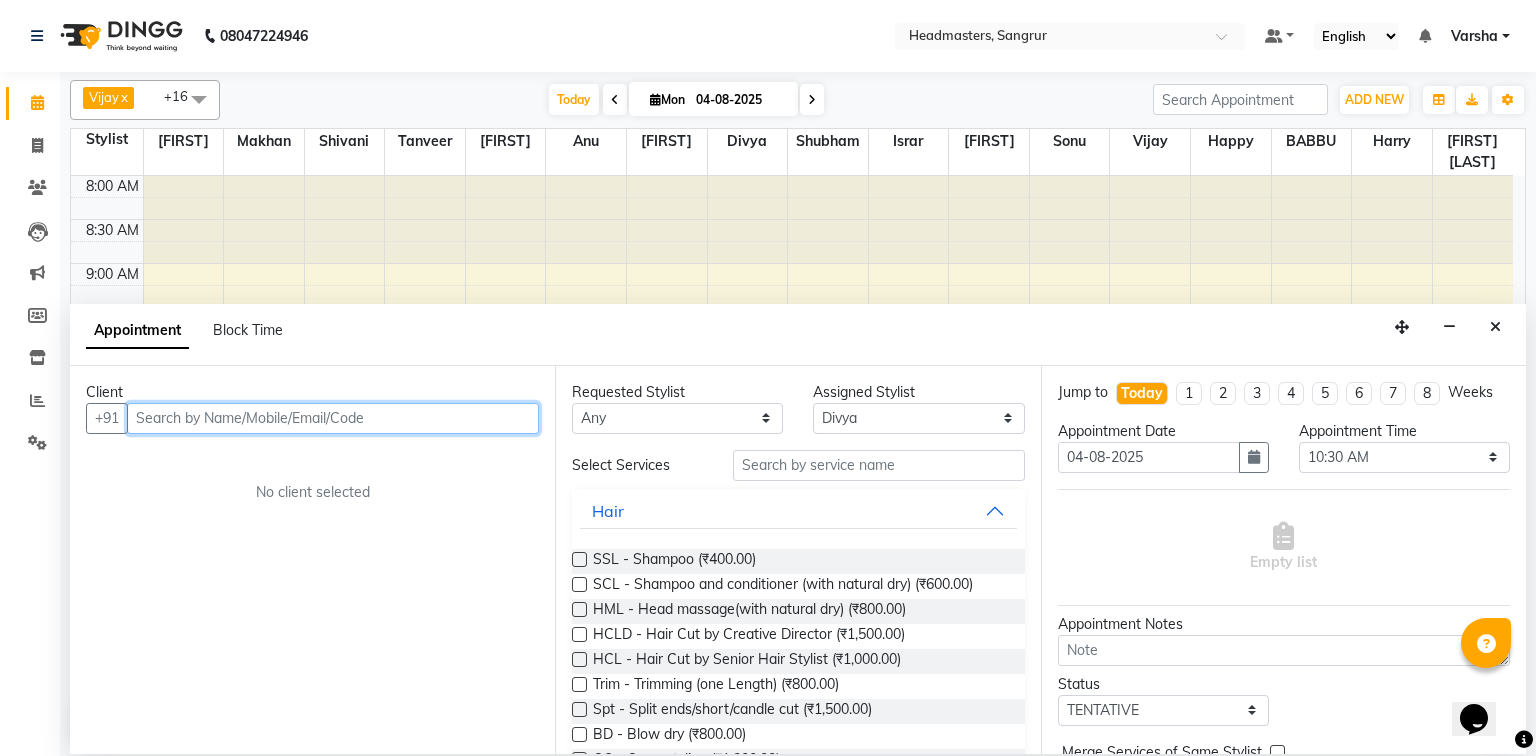 click at bounding box center [333, 418] 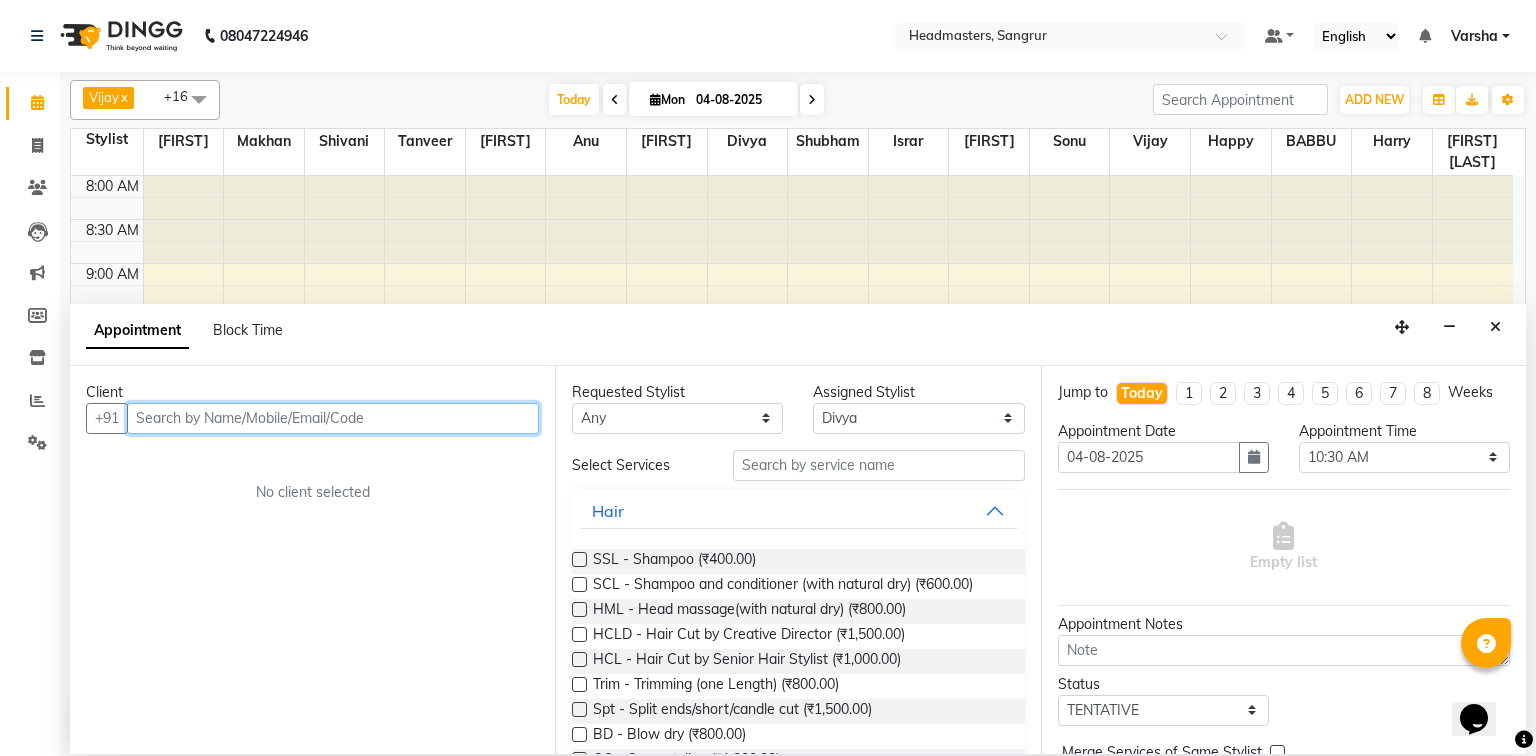 click at bounding box center (333, 418) 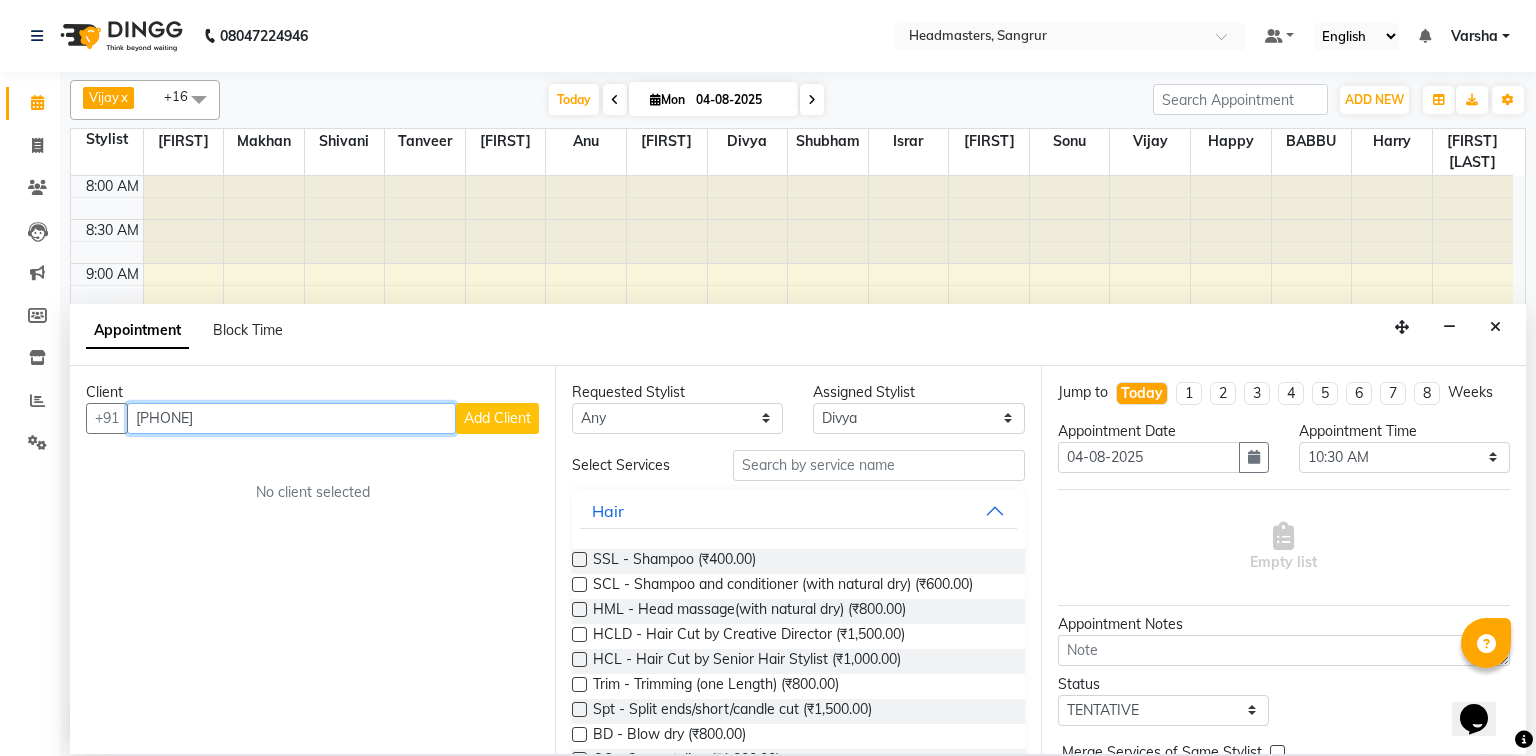 click on "9560772457" at bounding box center [291, 418] 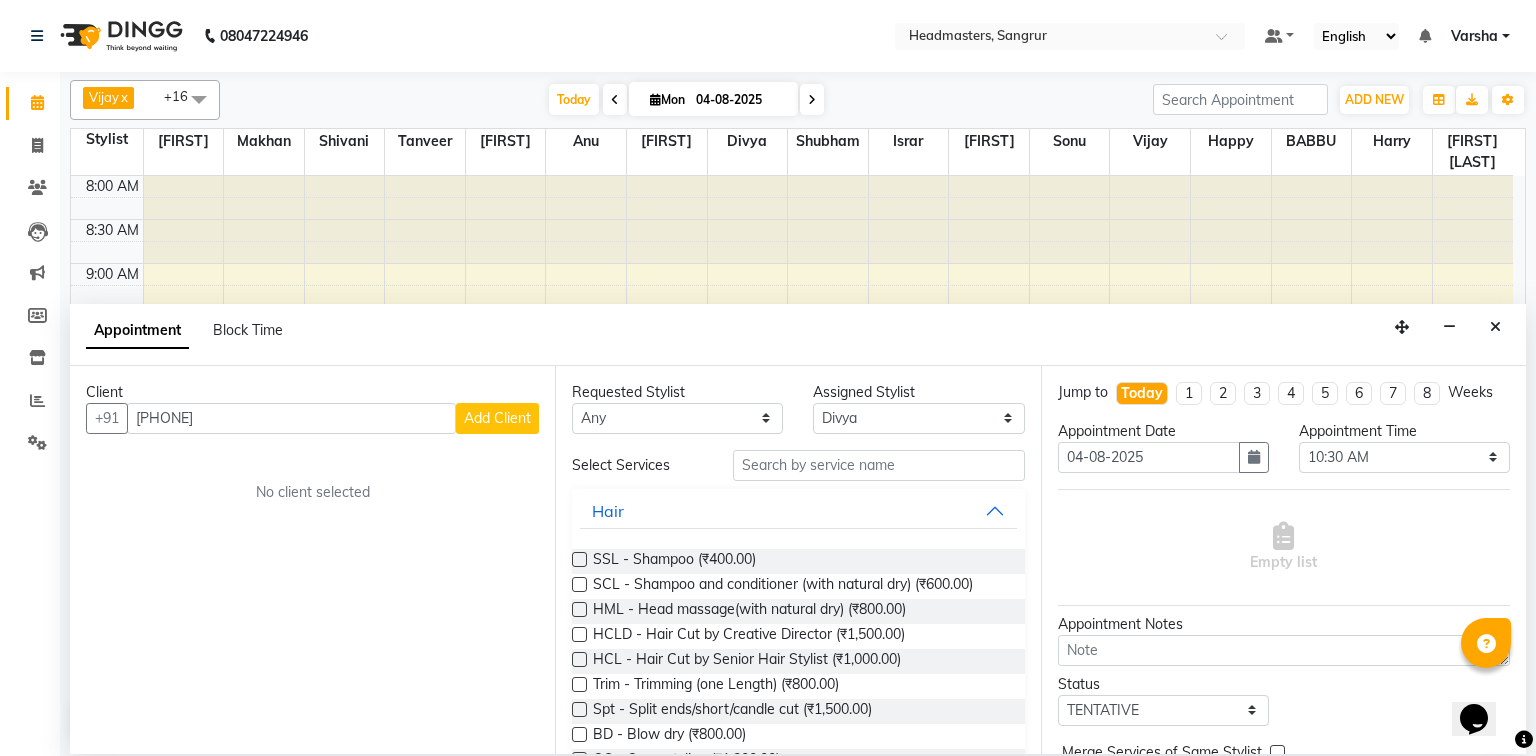 click on "Client +91 9530772457 Add Client  No client selected" at bounding box center [312, 560] 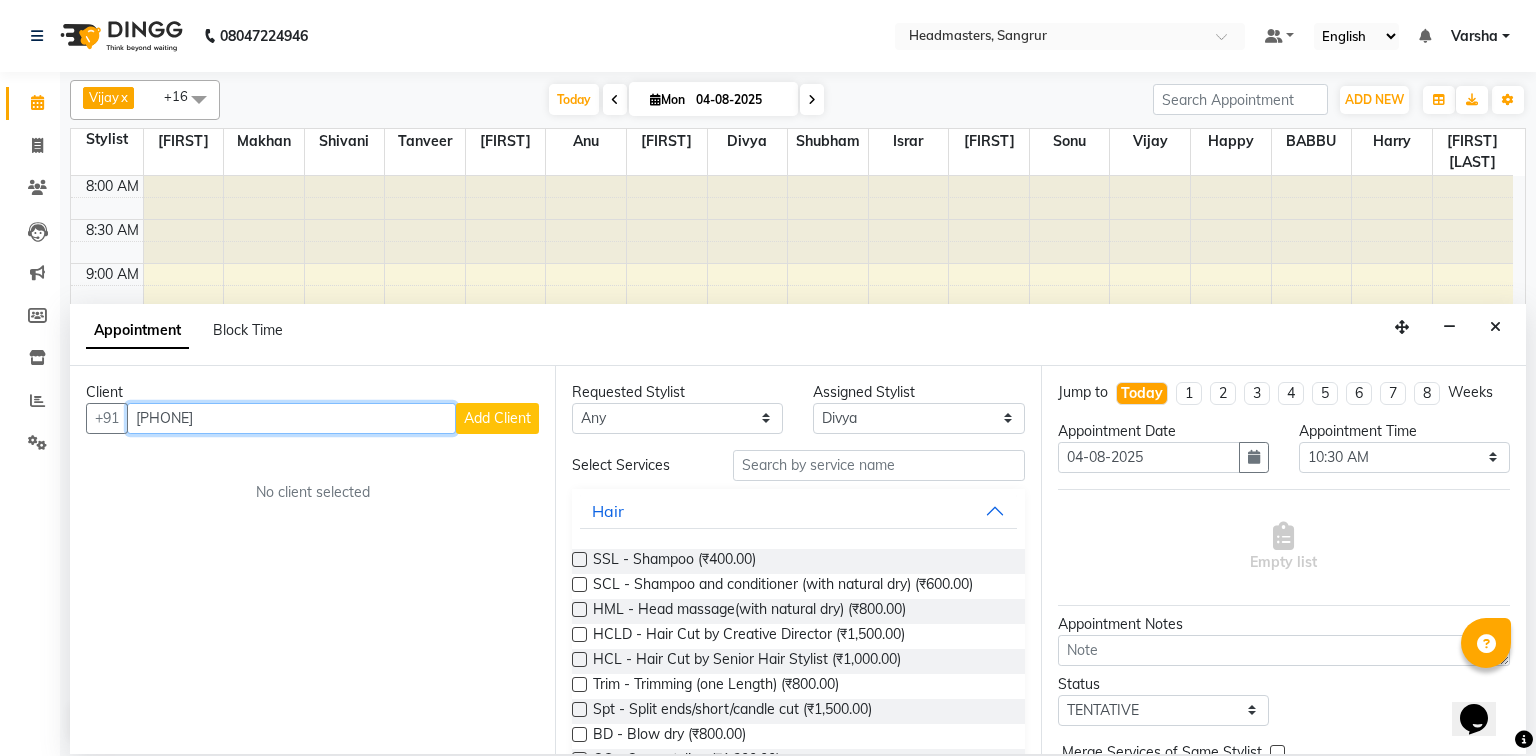 click on "9530772457" at bounding box center [291, 418] 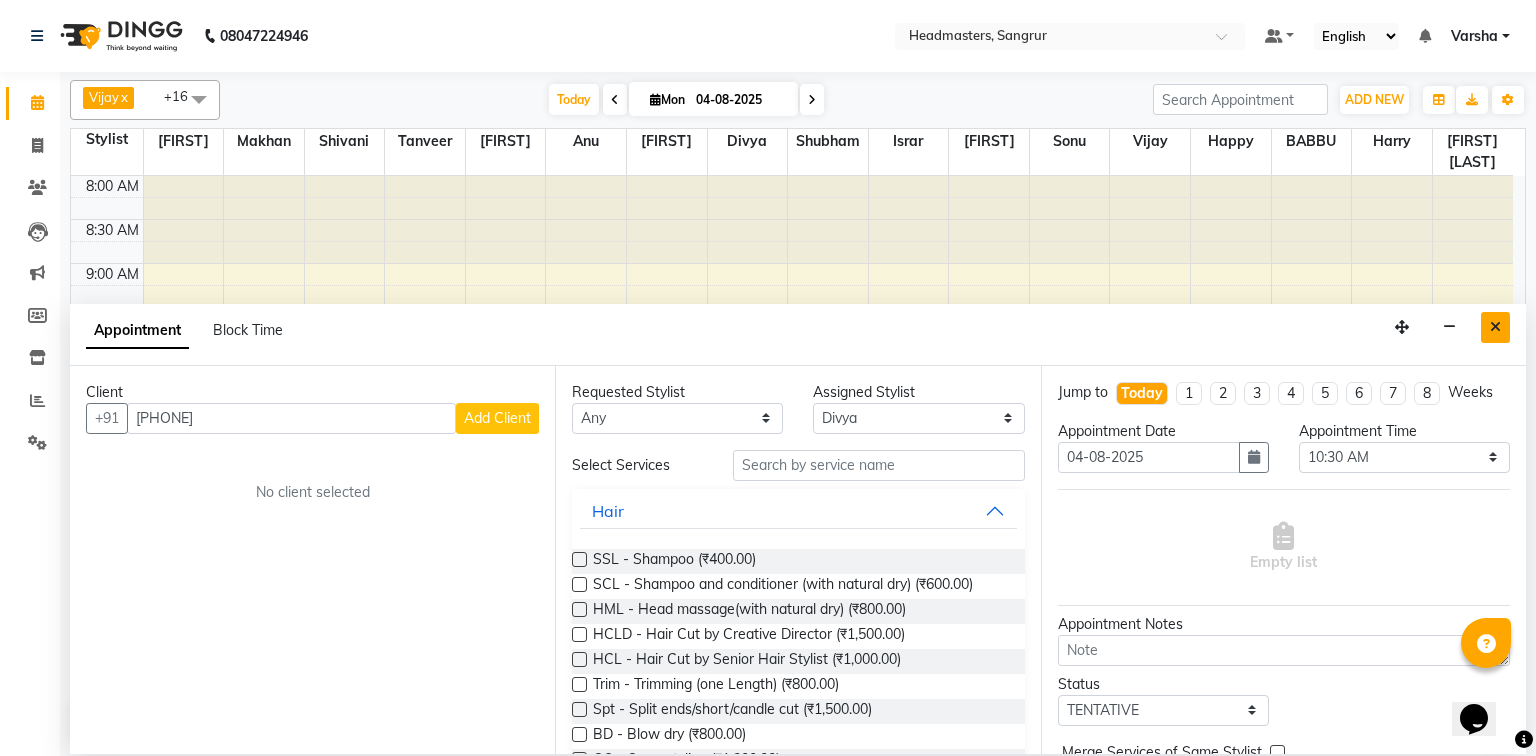 click at bounding box center [1495, 327] 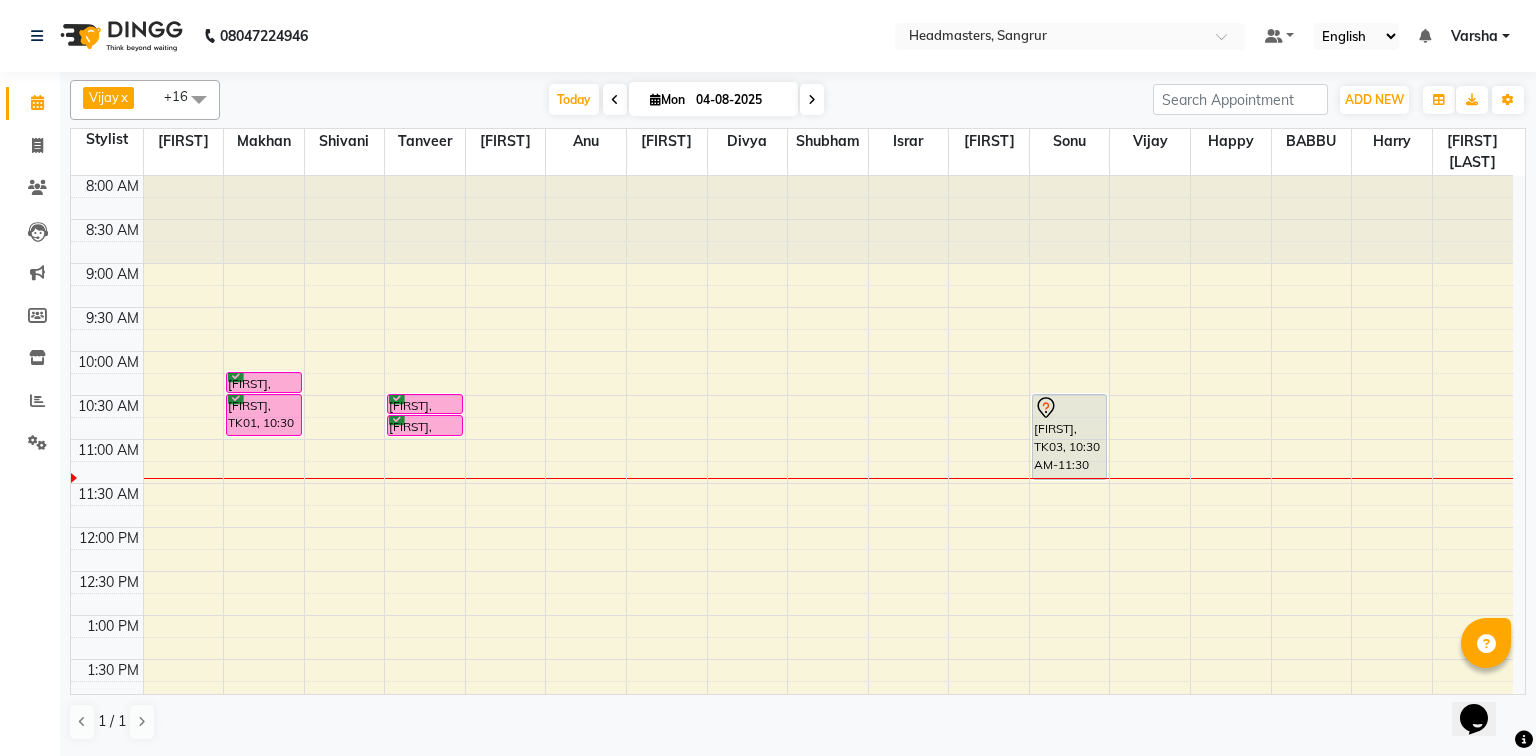 click on "8:00 AM 8:30 AM 9:00 AM 9:30 AM 10:00 AM 10:30 AM 11:00 AM 11:30 AM 12:00 PM 12:30 PM 1:00 PM 1:30 PM 2:00 PM 2:30 PM 3:00 PM 3:30 PM 4:00 PM 4:30 PM 5:00 PM 5:30 PM 6:00 PM 6:30 PM 7:00 PM 7:30 PM 8:00 PM 8:30 PM     amrinder, TK01, 10:15 AM-10:30 AM, HCG - Hair Cut by Senior Hair Stylist     amrinder, TK01, 10:30 AM-11:00 AM, BRD - Beard     Kamal, TK02, 10:30 AM-10:45 AM, BRD - Beard     Kamal, TK02, 10:45 AM-11:00 AM, HCG - Hair Cut by Senior Hair Stylist             Usan, TK03, 10:30 AM-11:30 AM, HCL - Hair Cut by Senior Hair Stylist" at bounding box center [792, 747] 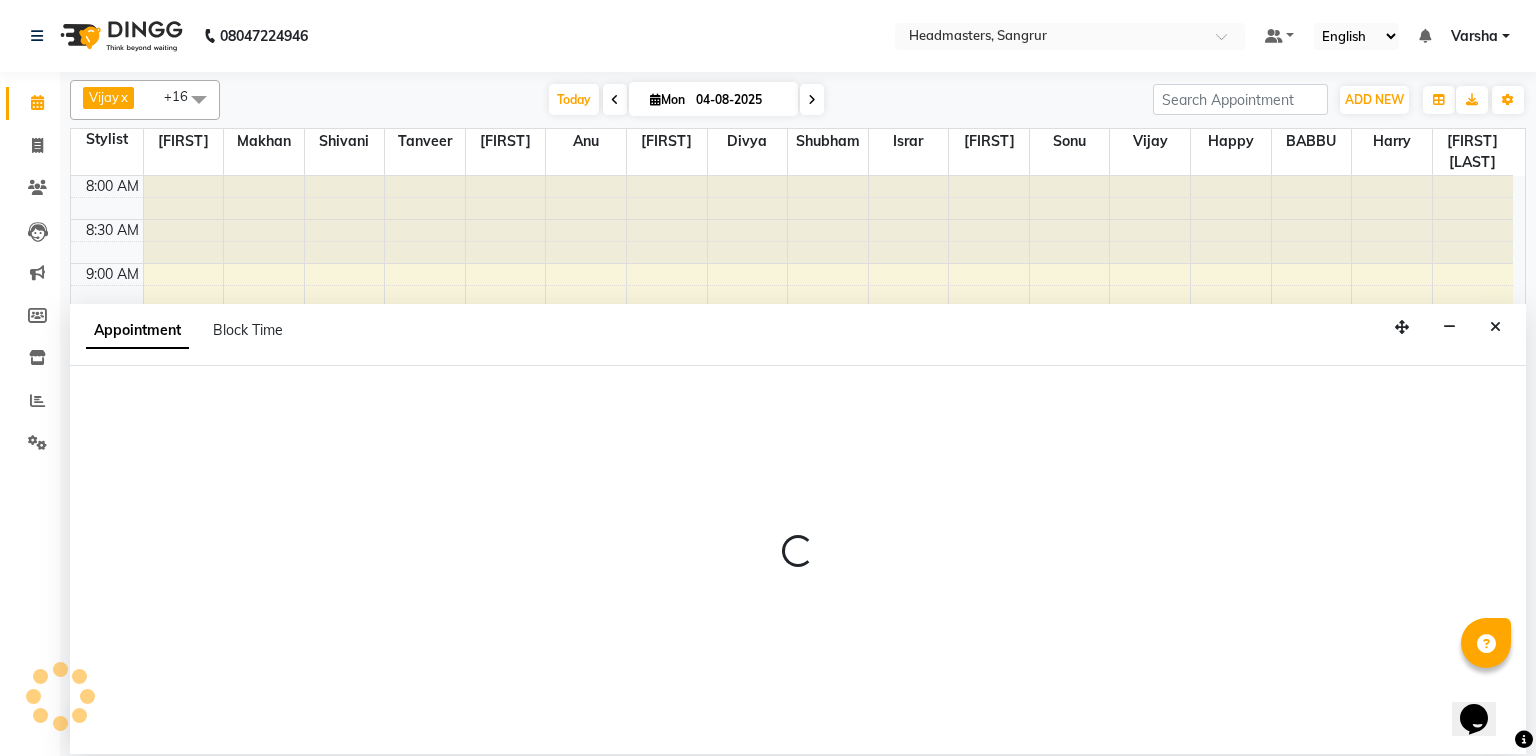 select on "62924" 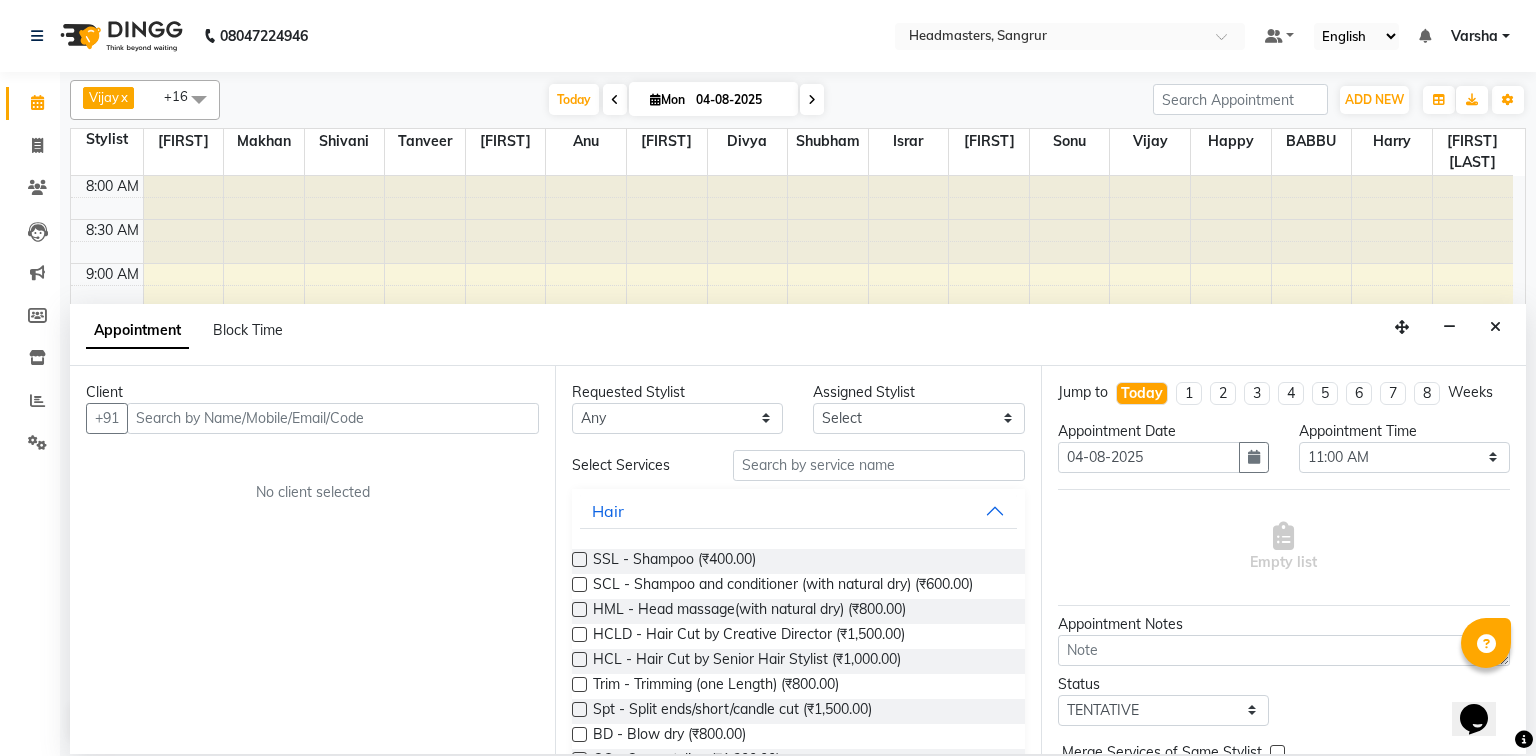 click at bounding box center (333, 418) 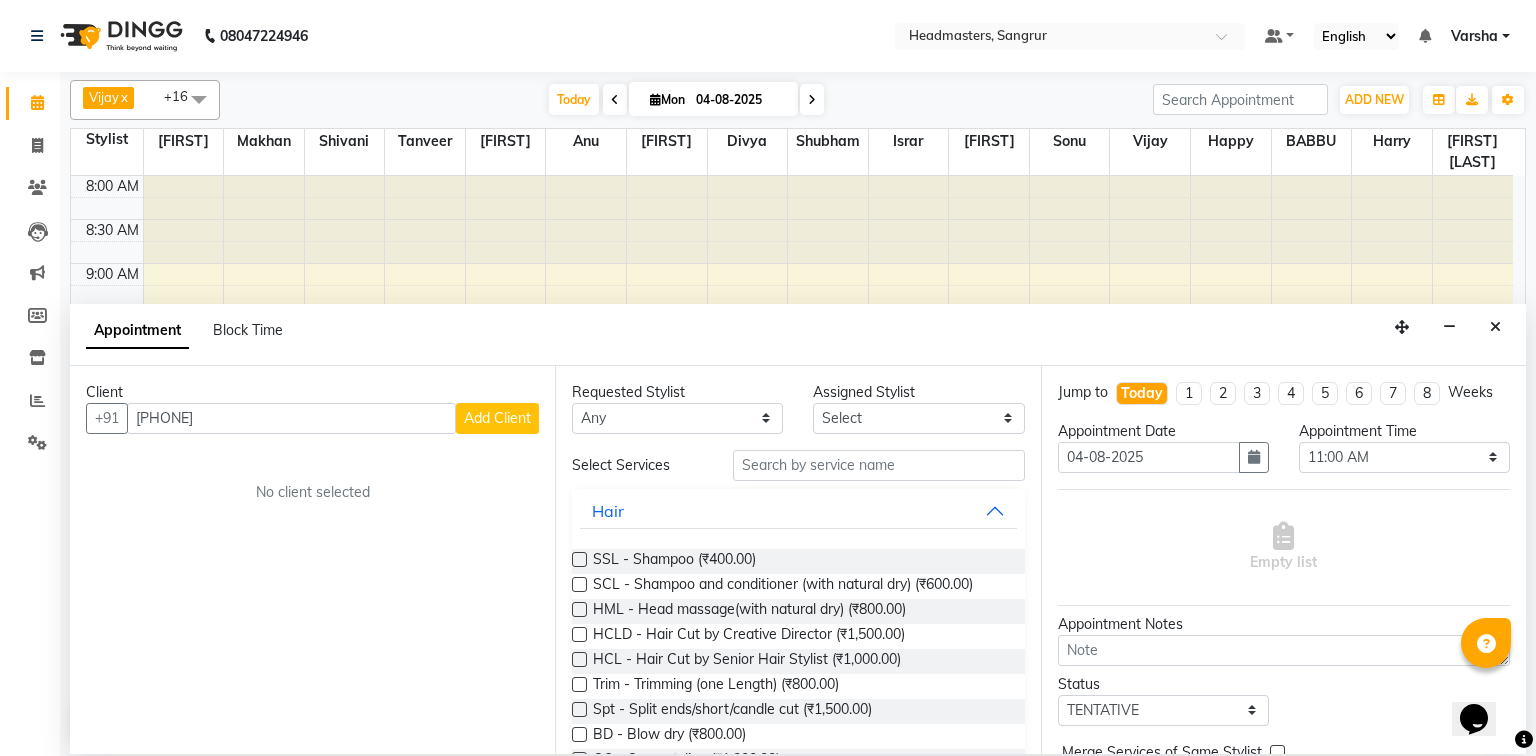 type on "9562921000" 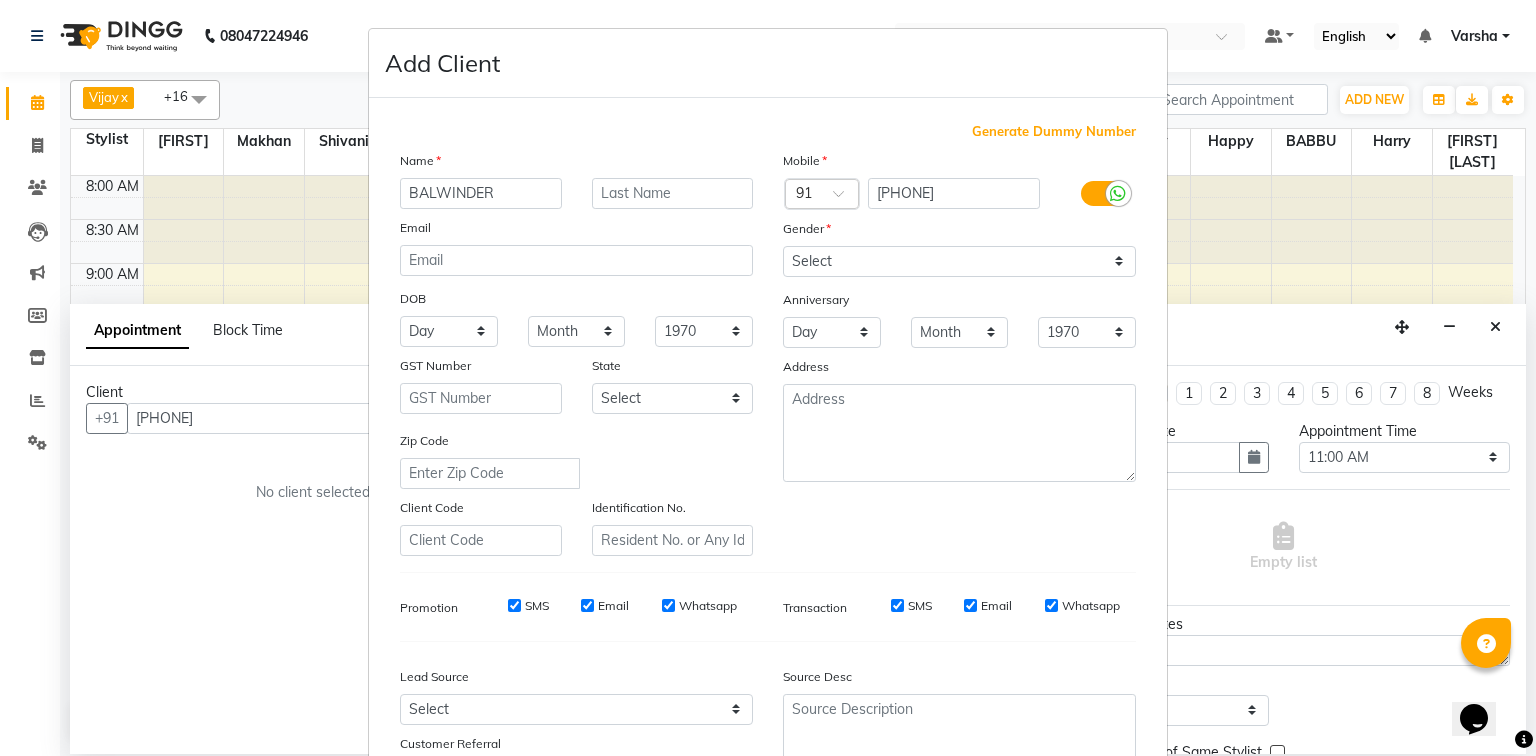 type on "BALWINDER" 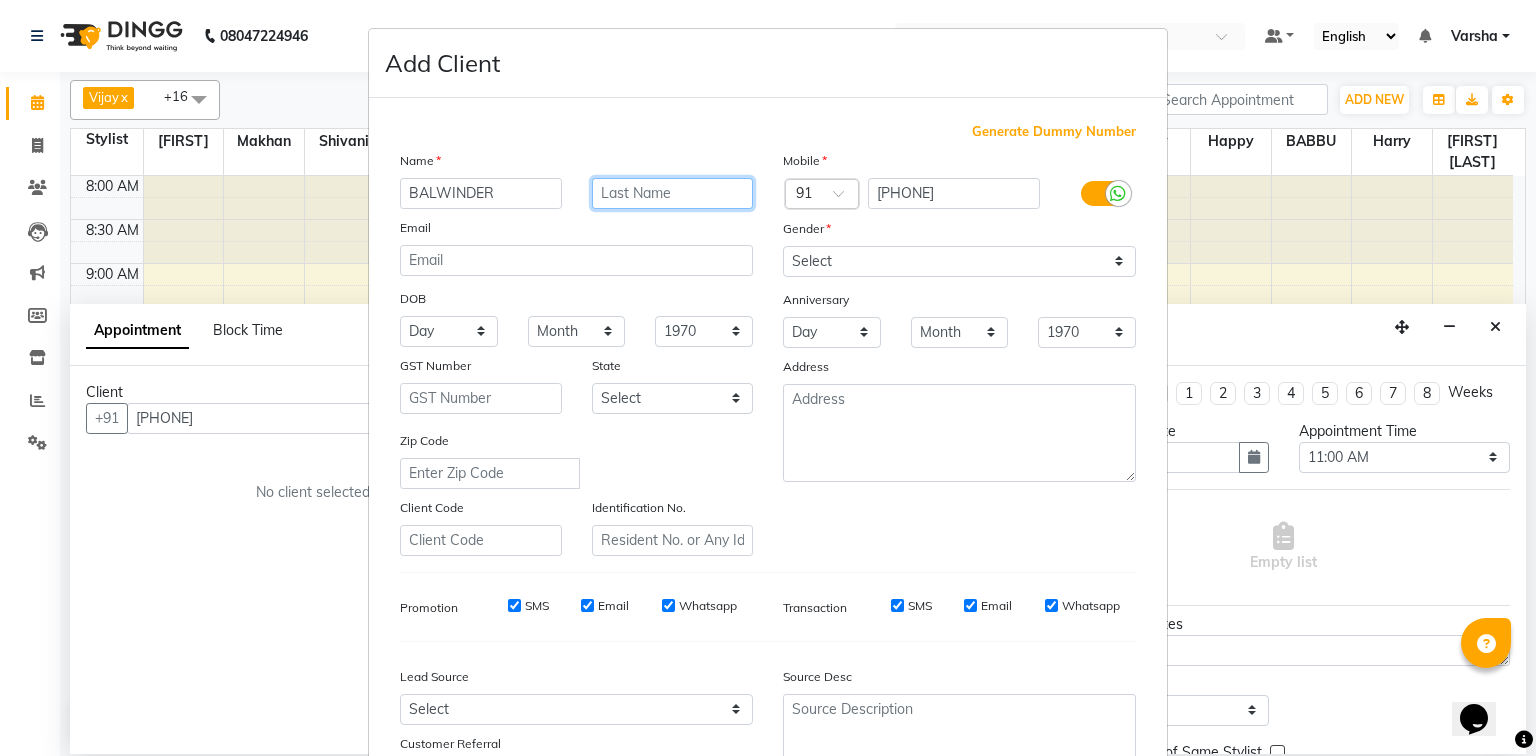 click at bounding box center [673, 193] 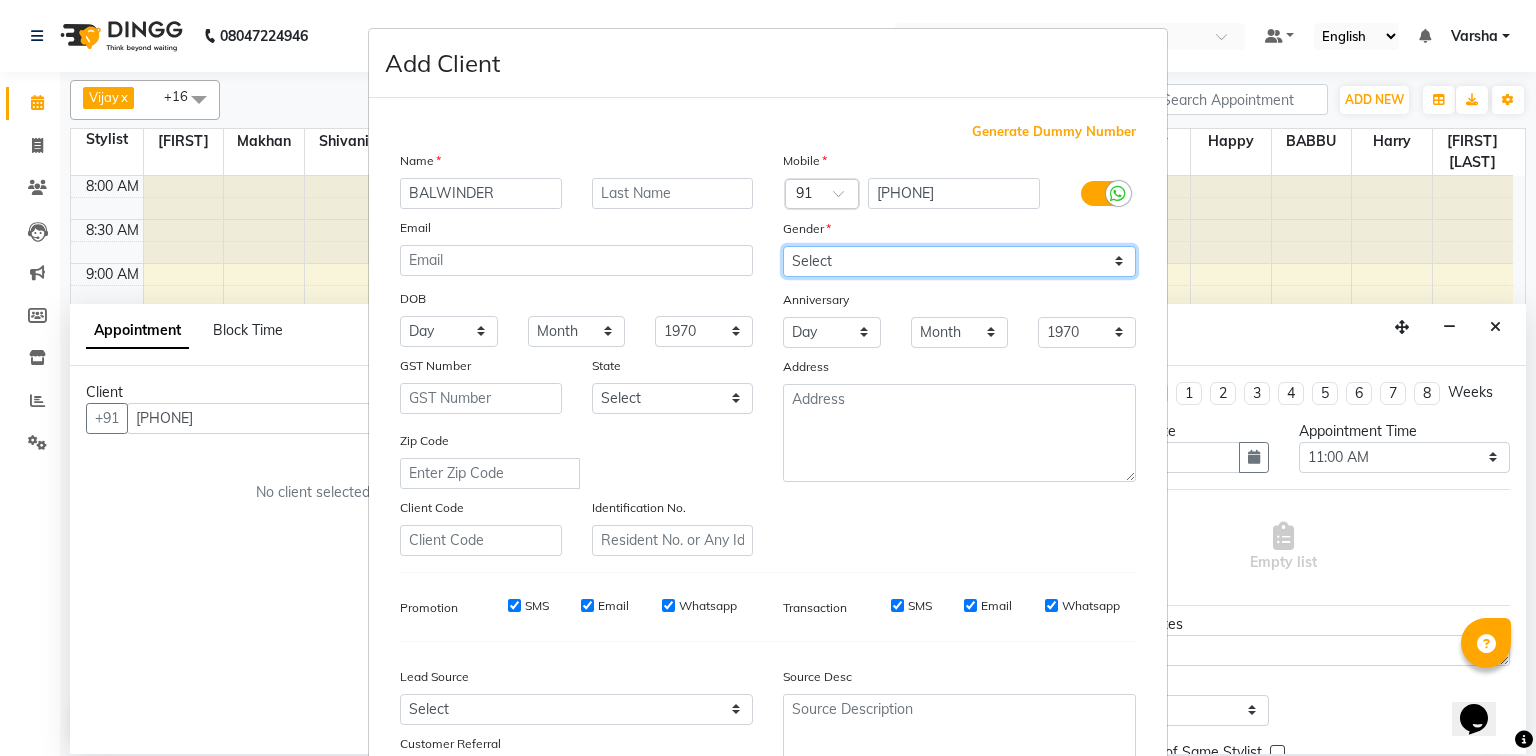 click on "Select Male Female Other Prefer Not To Say" at bounding box center [959, 261] 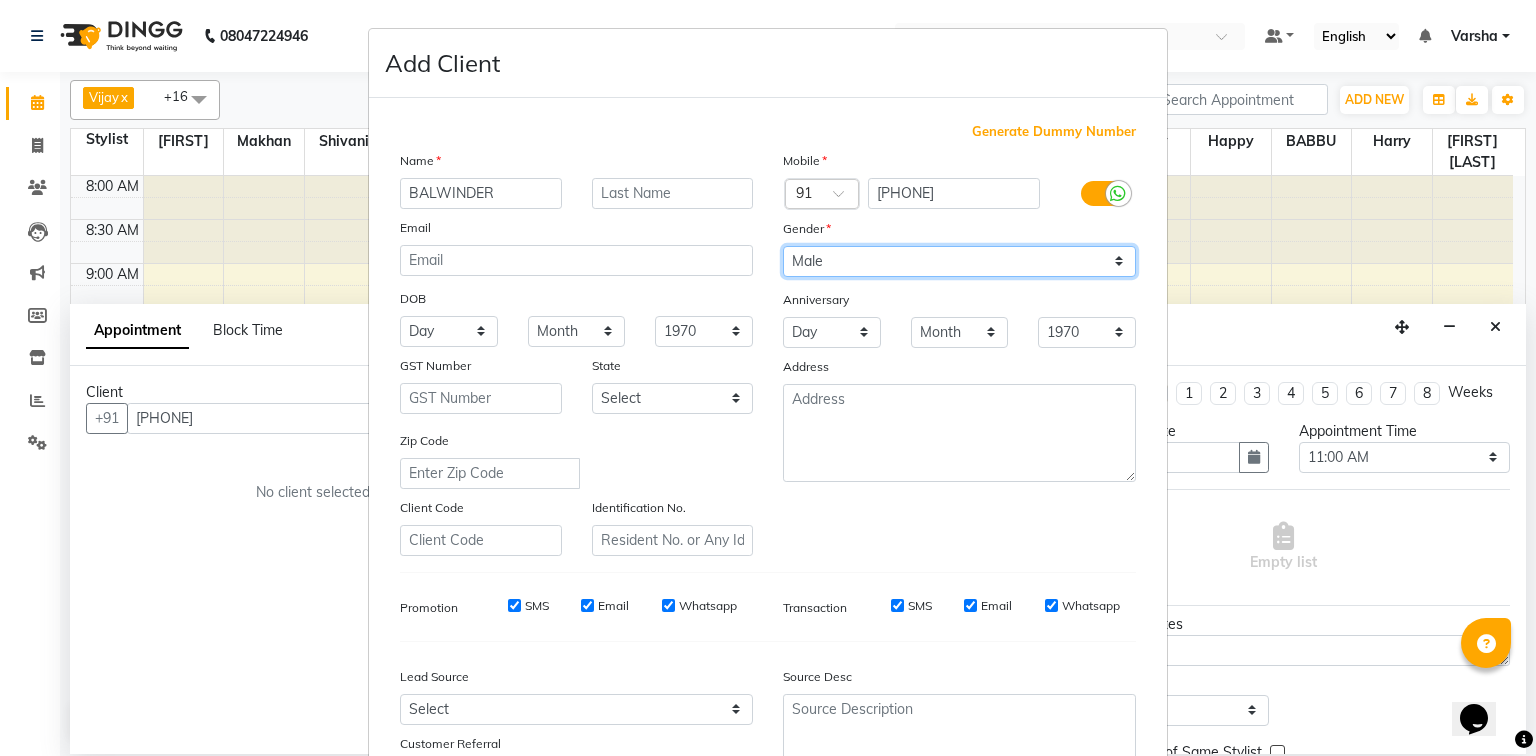 click on "Select Male Female Other Prefer Not To Say" at bounding box center [959, 261] 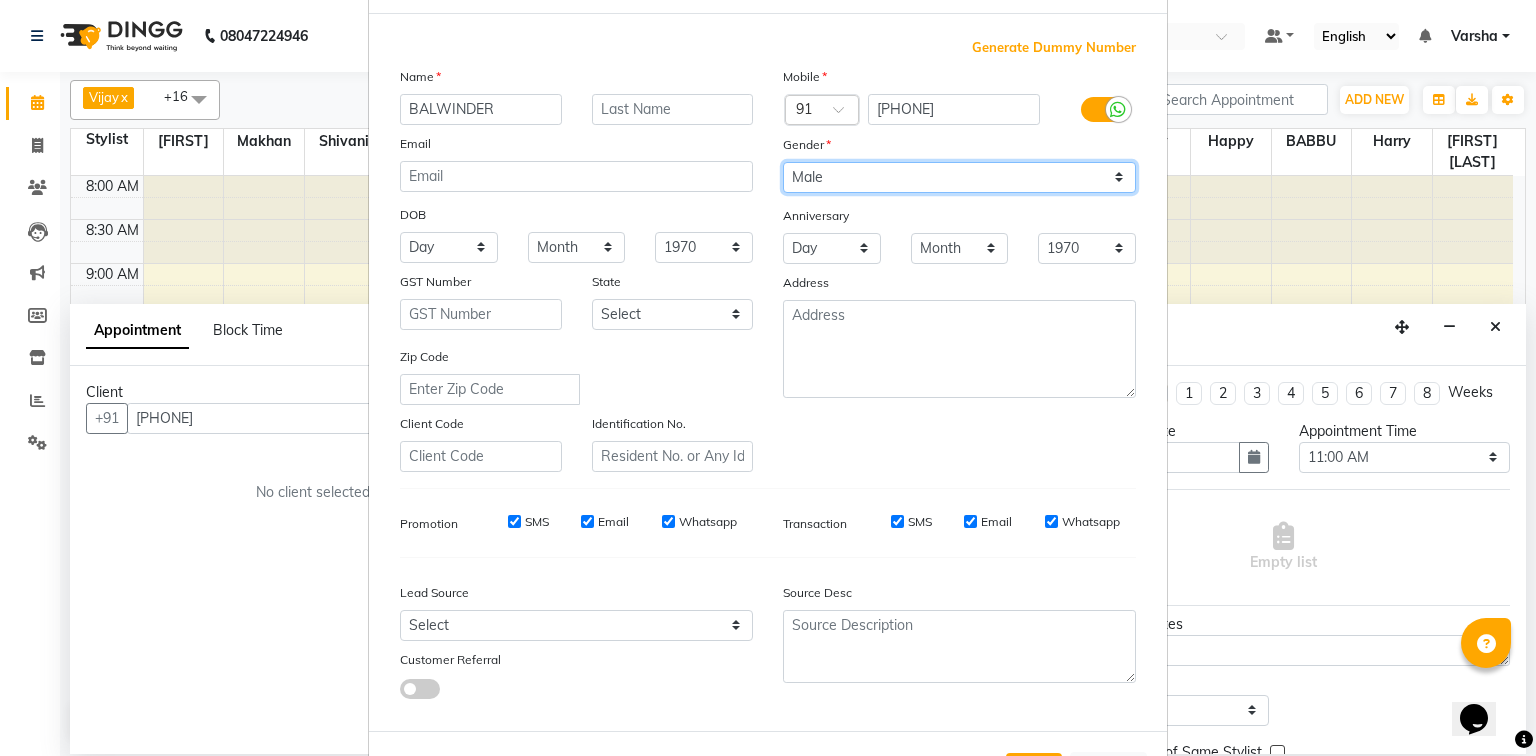 scroll, scrollTop: 176, scrollLeft: 0, axis: vertical 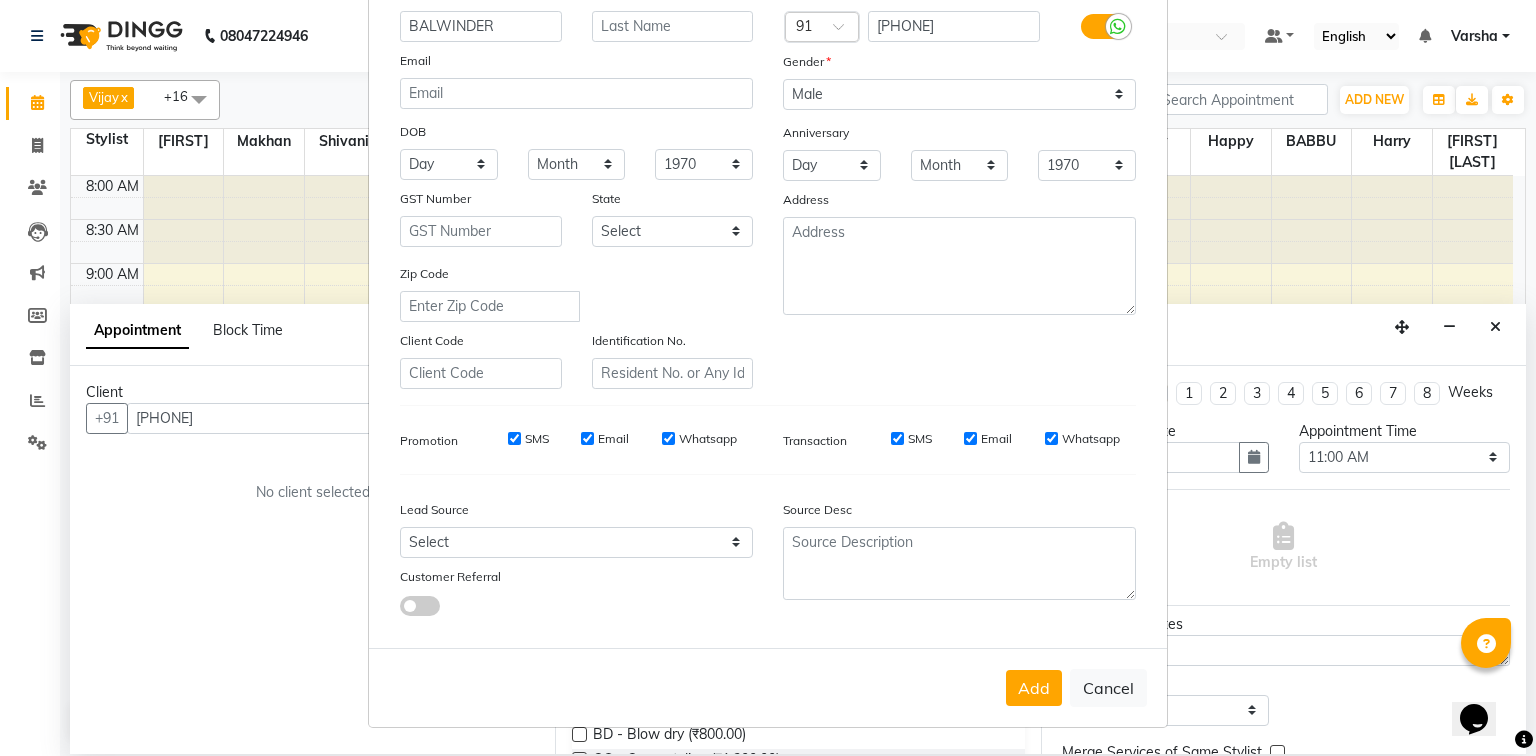 click on "Add" at bounding box center (1034, 688) 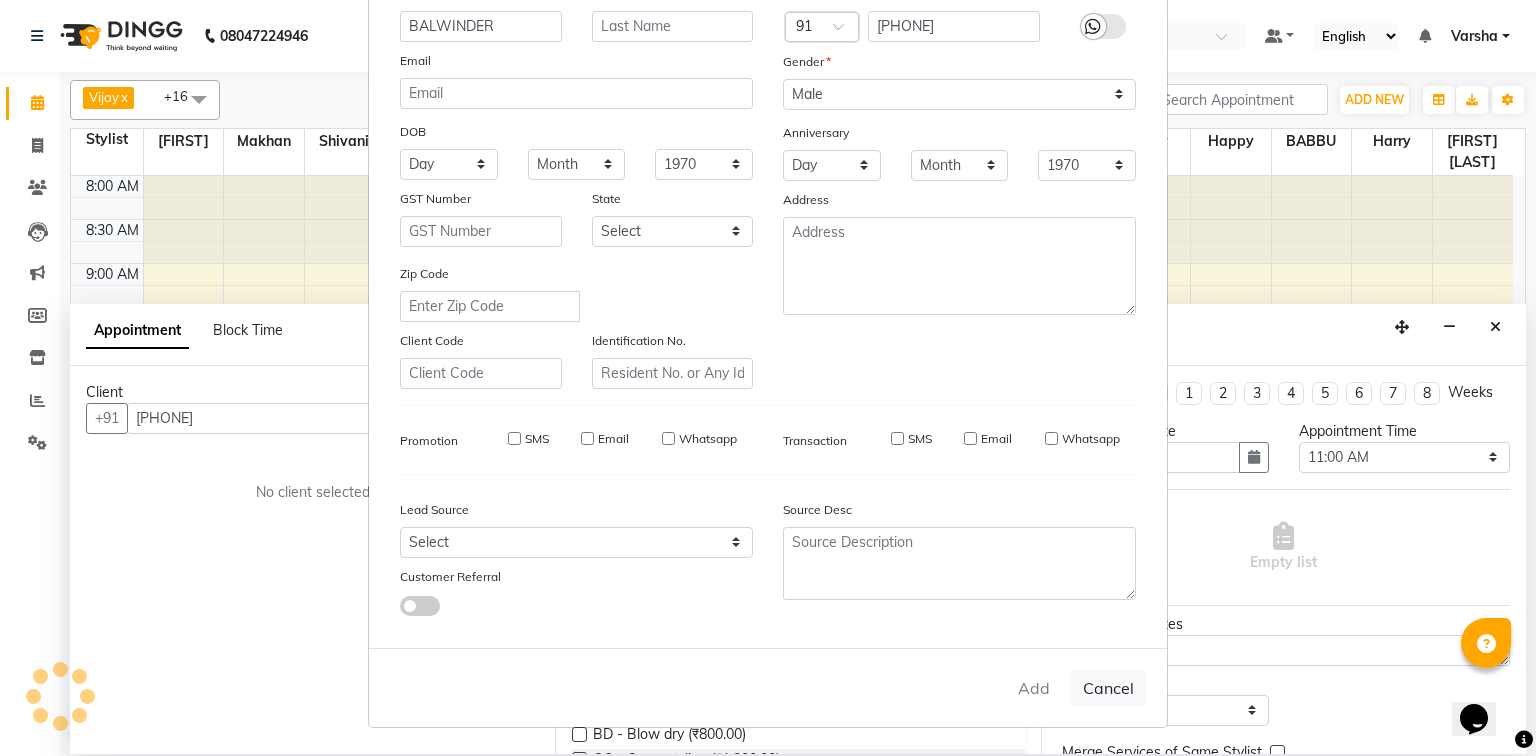 type 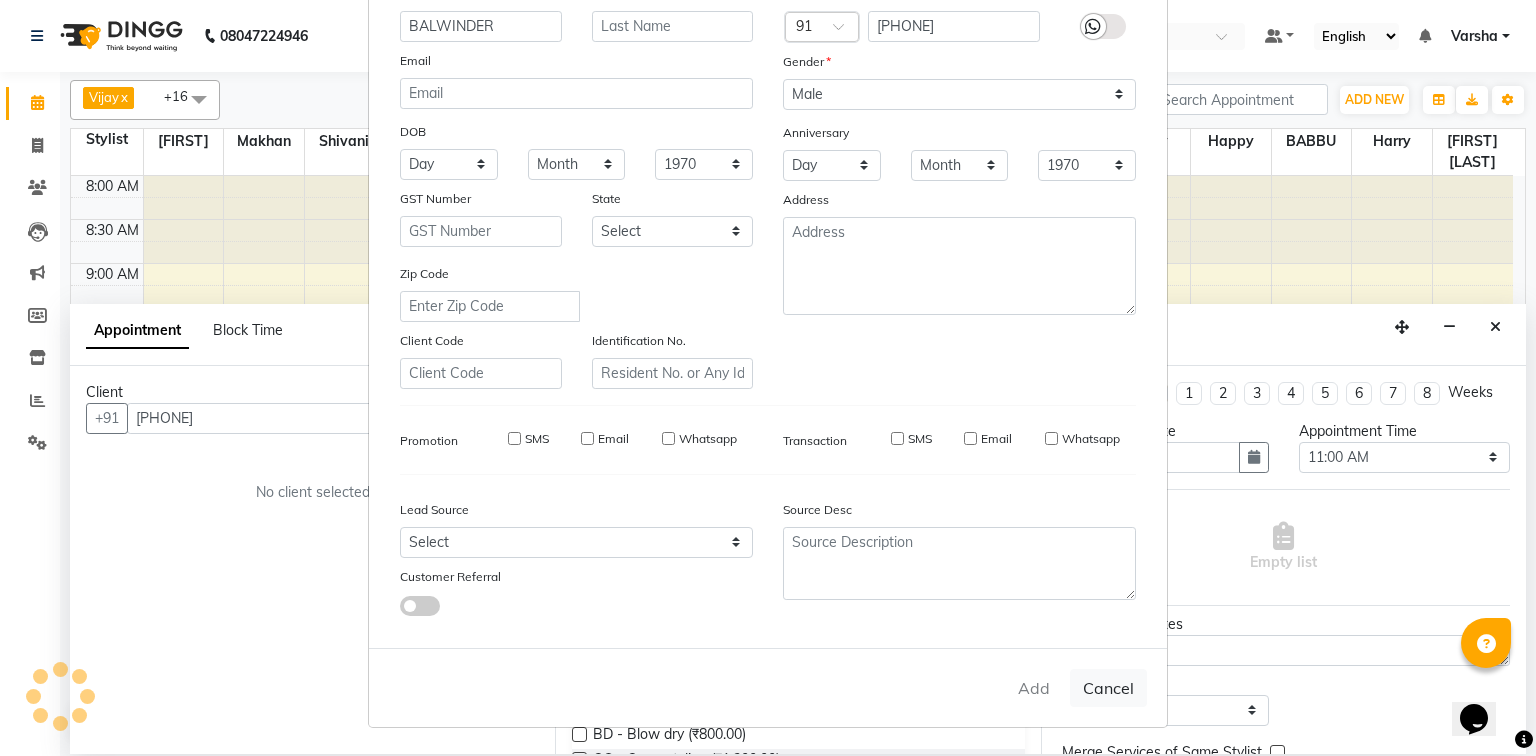 select 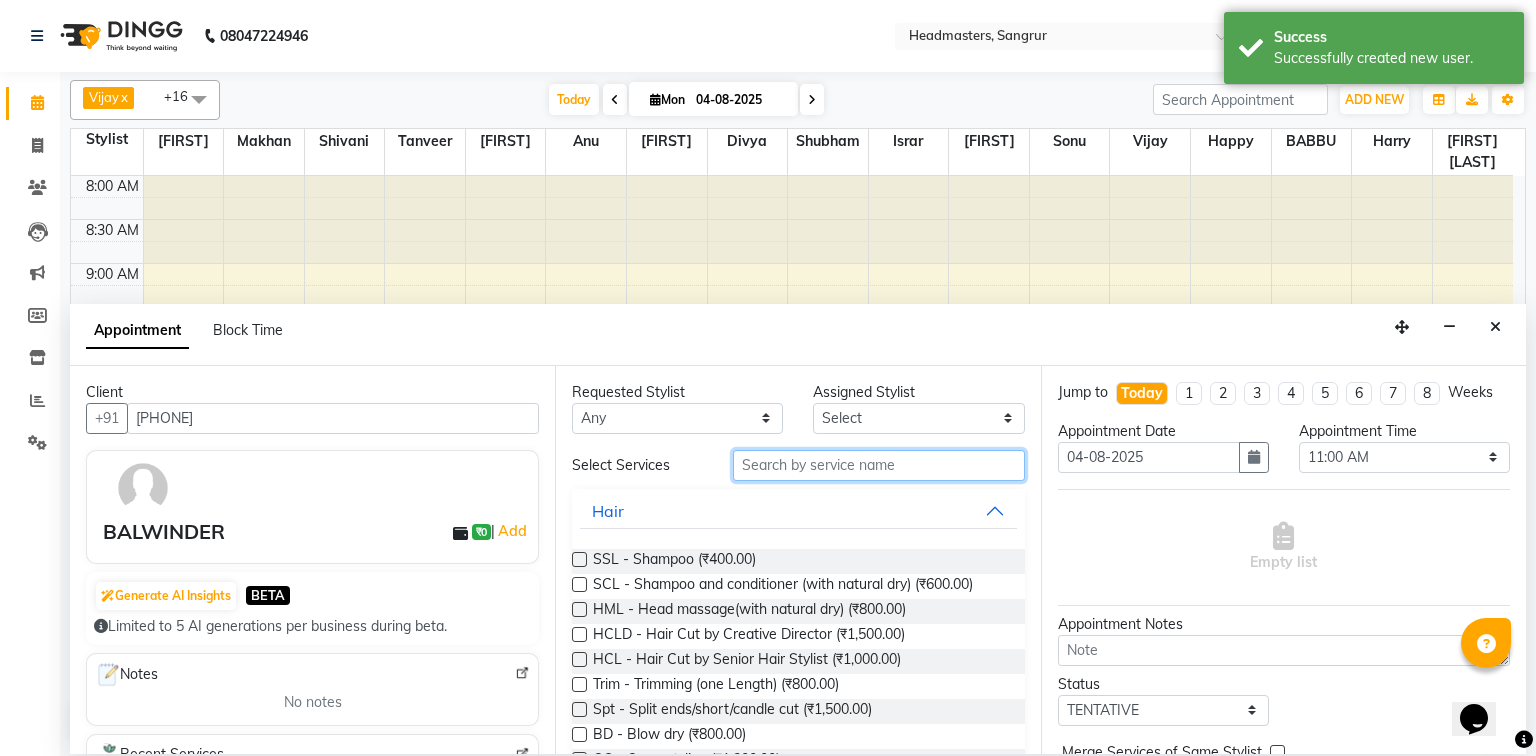 click at bounding box center (879, 465) 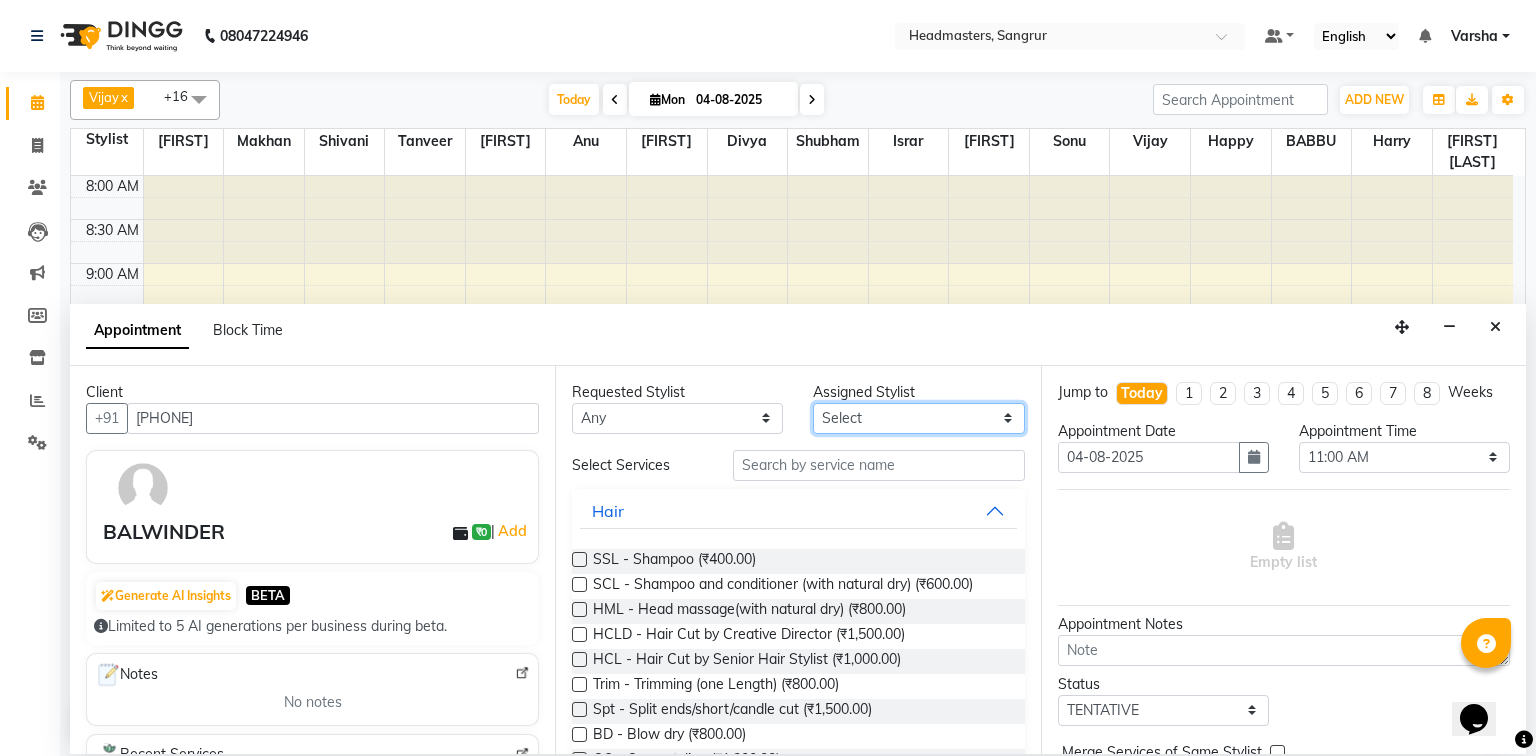 click on "Select Afia  Amandeep Kaur Anu BABBU DHIR Divya Happy Harmesh Harry  Headmasters Israr Jashan stockist Jitender Makhan Maninder Rimpi Saima  Sandeep Shivani Shubham Soni Sonu Sunny Sushil Tanveer Varsha Vijay" at bounding box center (918, 418) 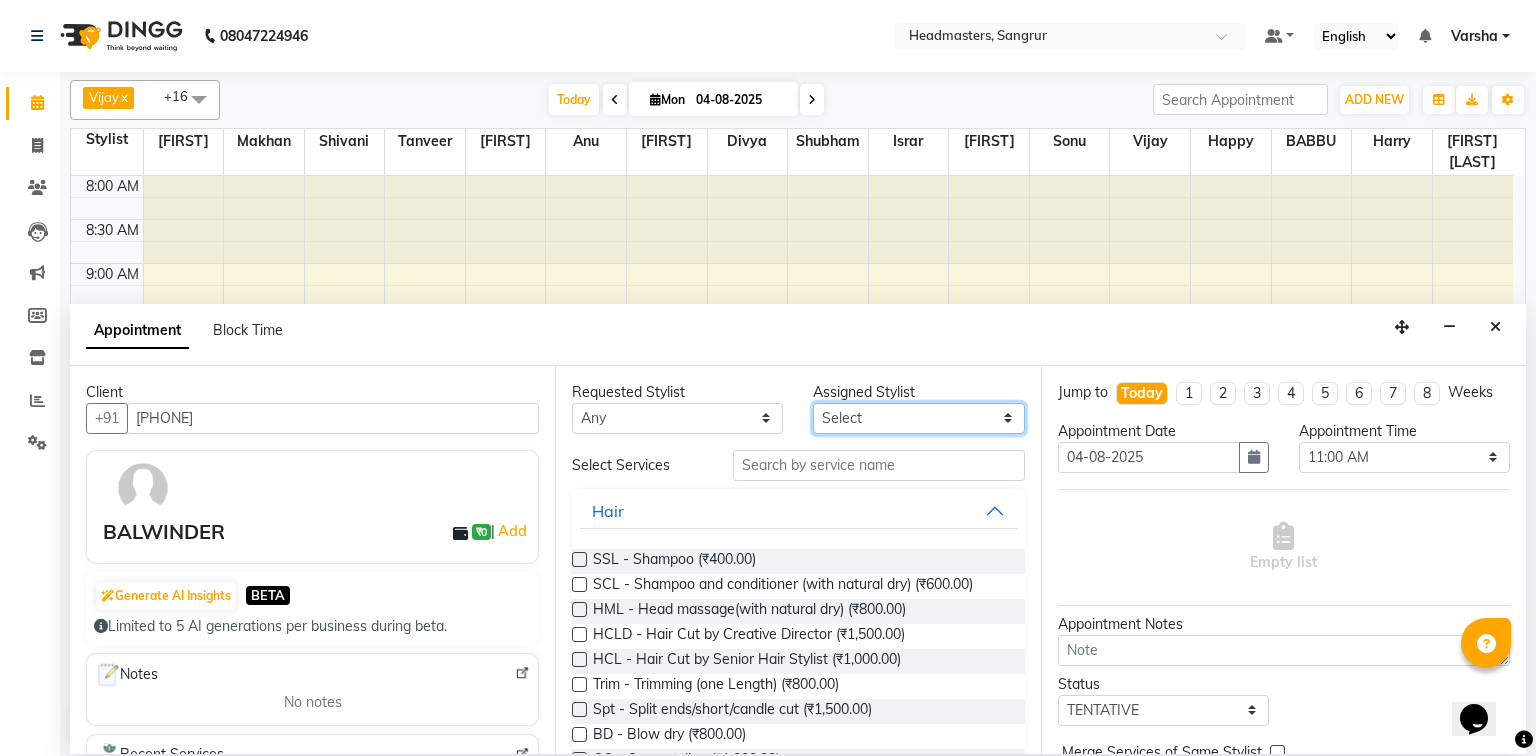select on "60866" 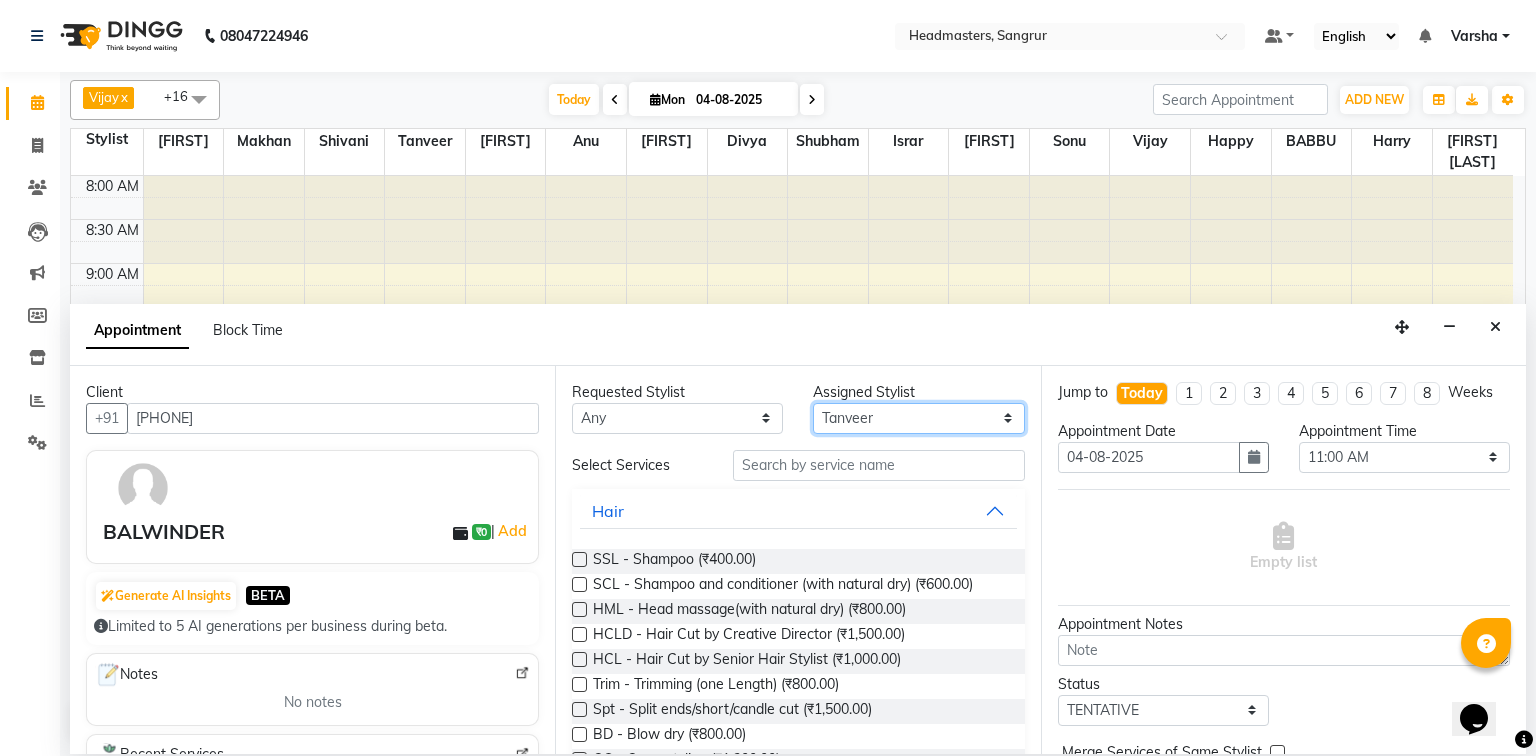 click on "Select Afia  Amandeep Kaur Anu BABBU DHIR Divya Happy Harmesh Harry  Headmasters Israr Jashan stockist Jitender Makhan Maninder Rimpi Saima  Sandeep Shivani Shubham Soni Sonu Sunny Sushil Tanveer Varsha Vijay" at bounding box center [918, 418] 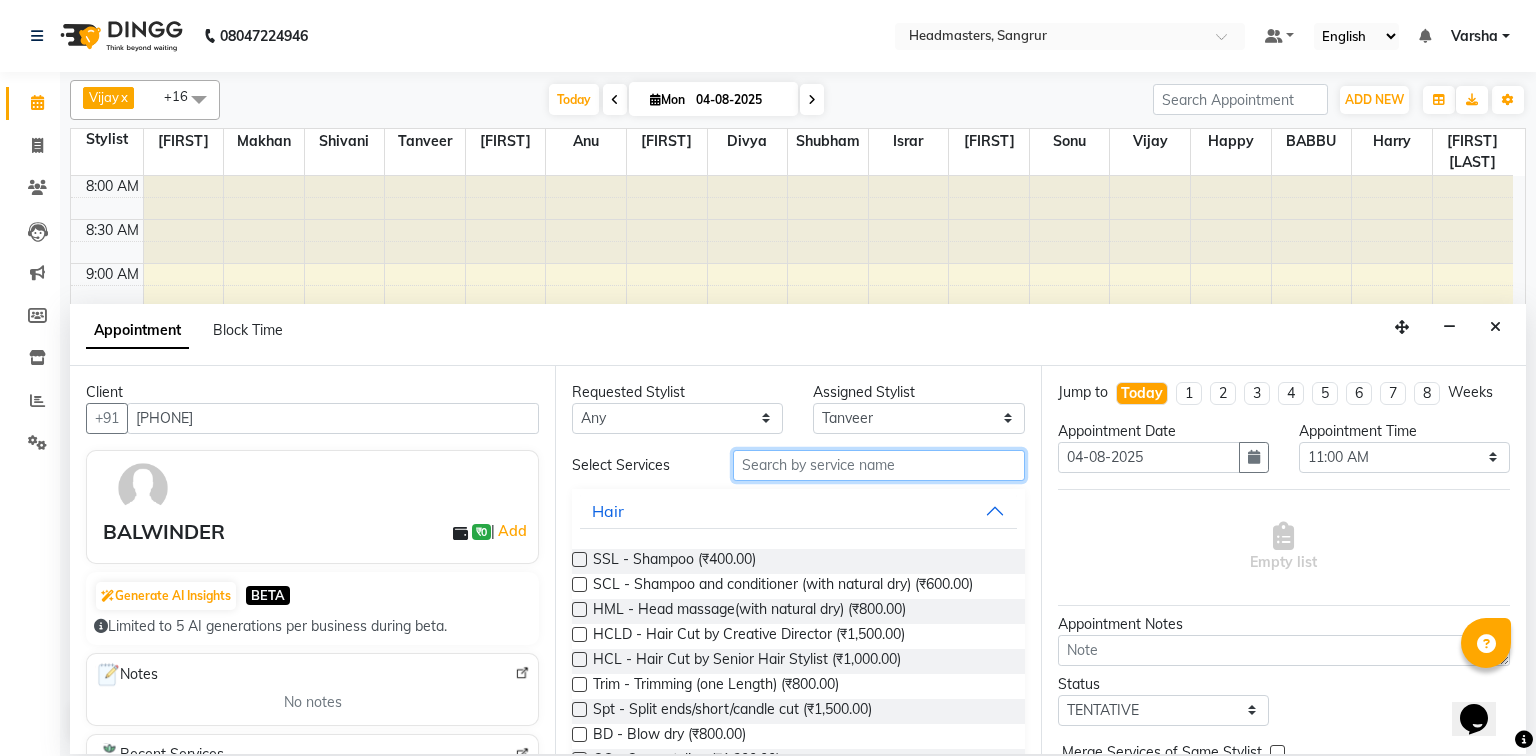 click at bounding box center [879, 465] 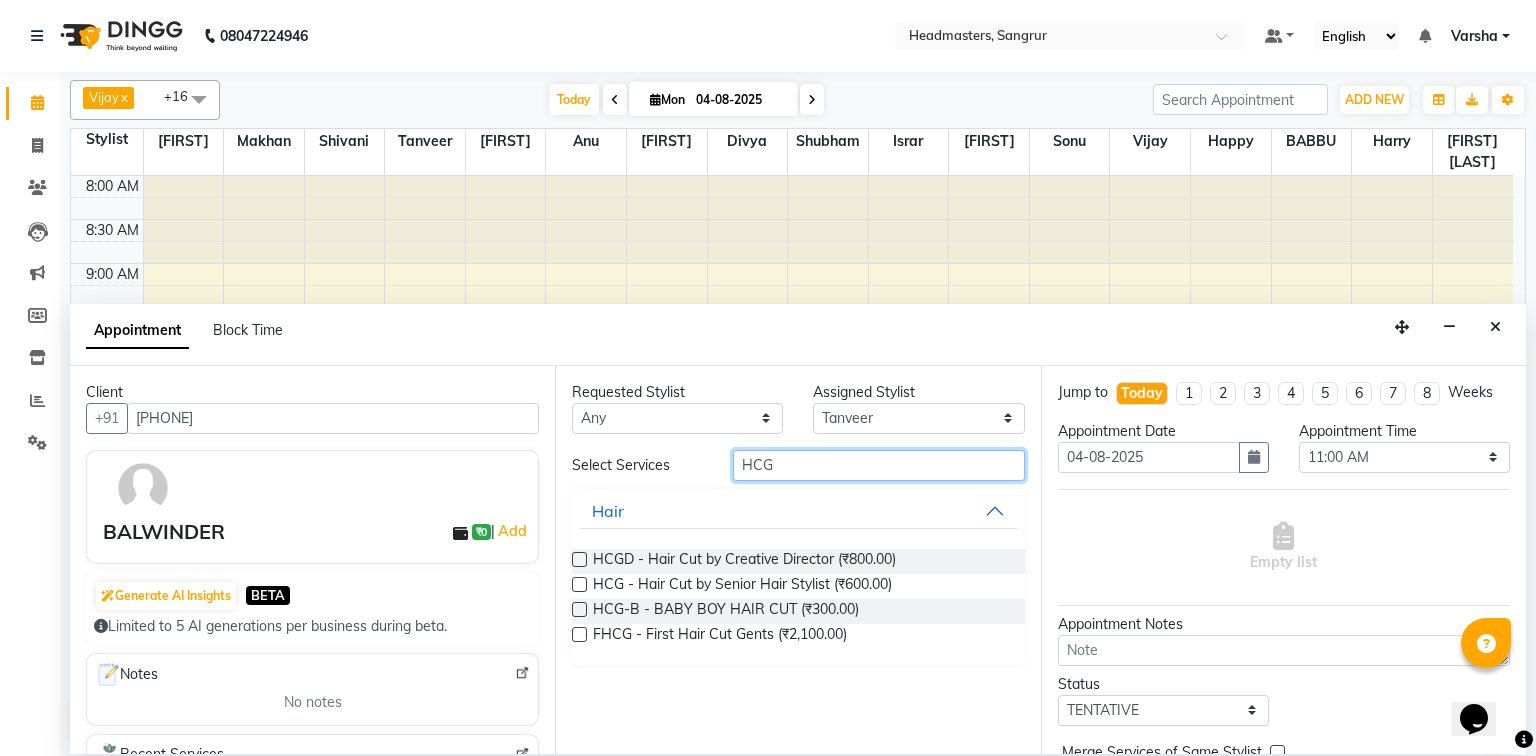 type on "HCG" 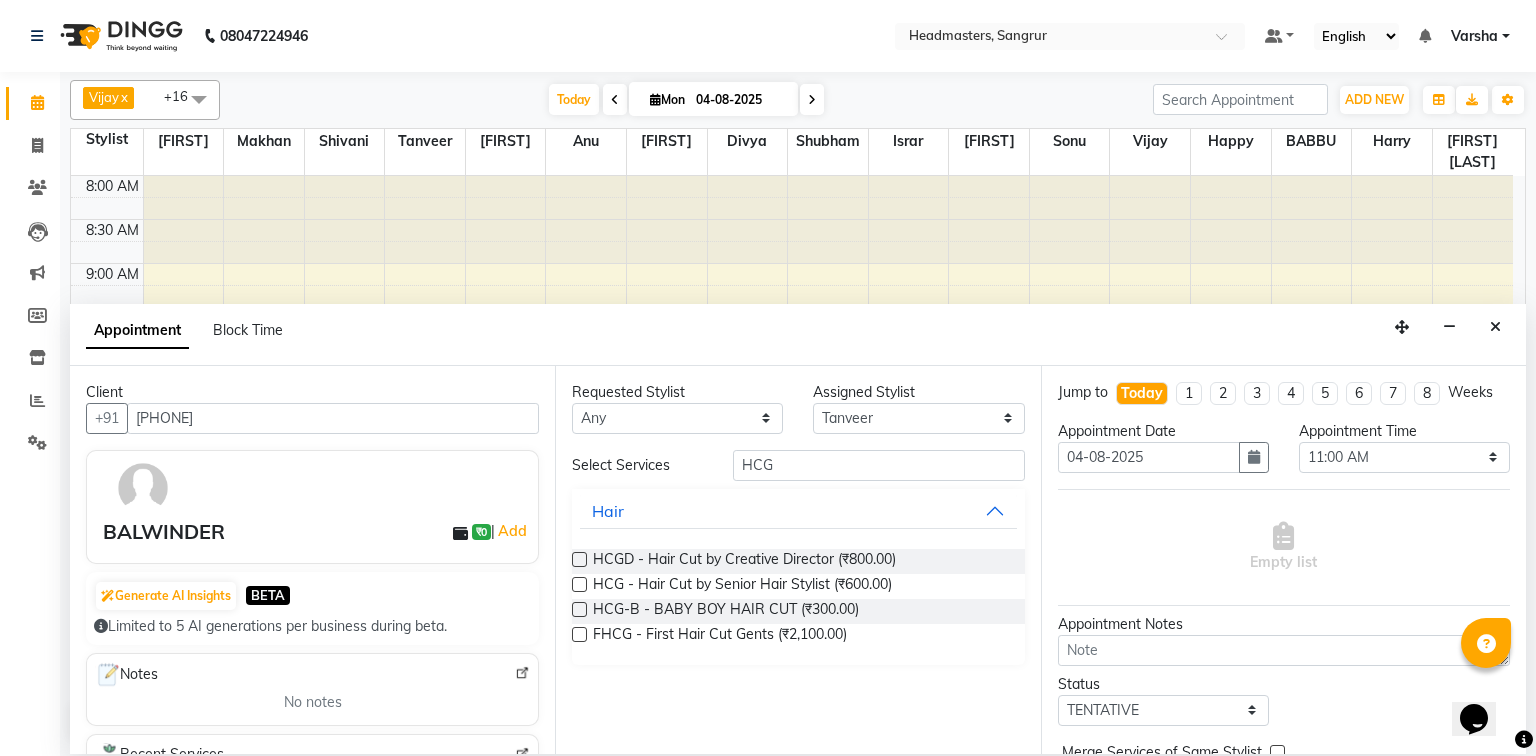 click at bounding box center [579, 584] 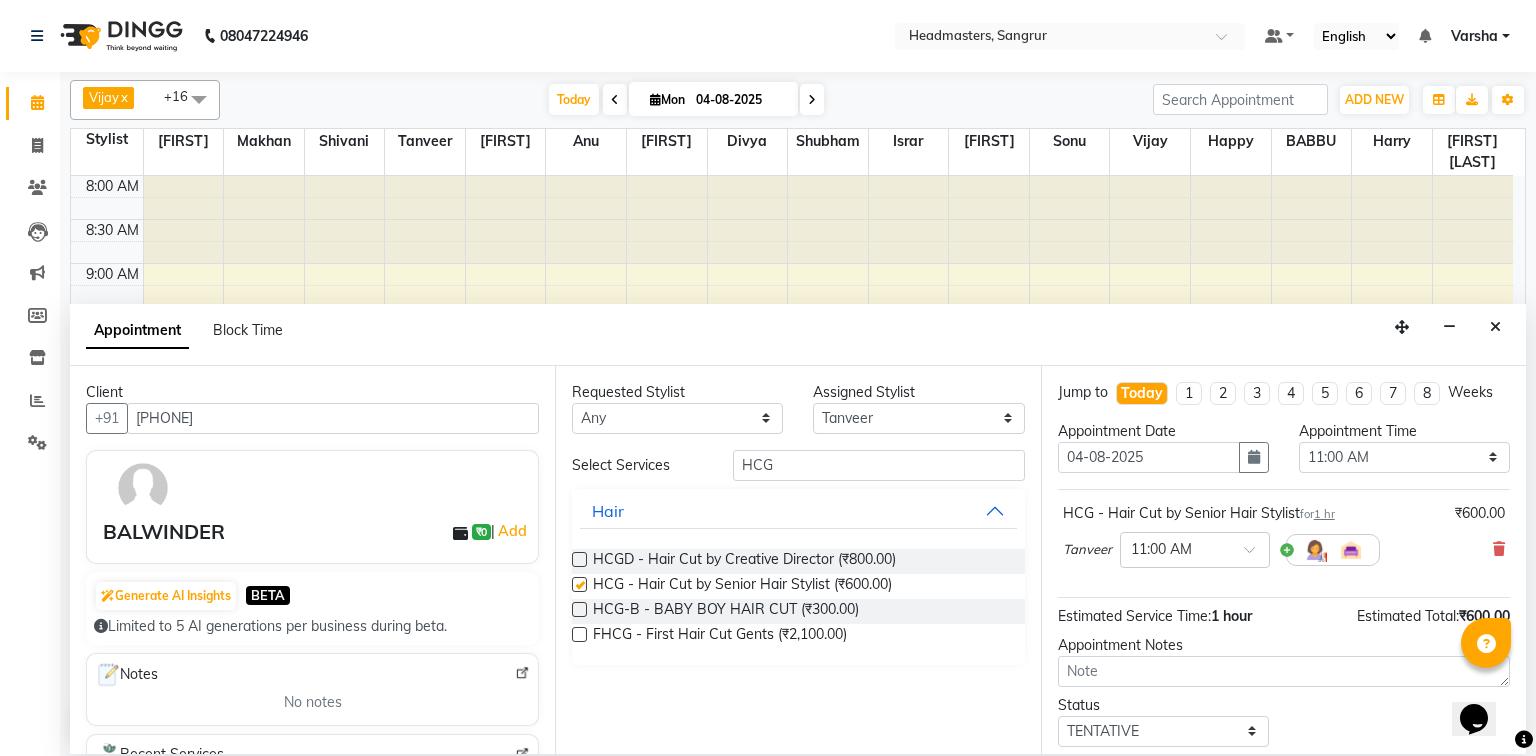 checkbox on "false" 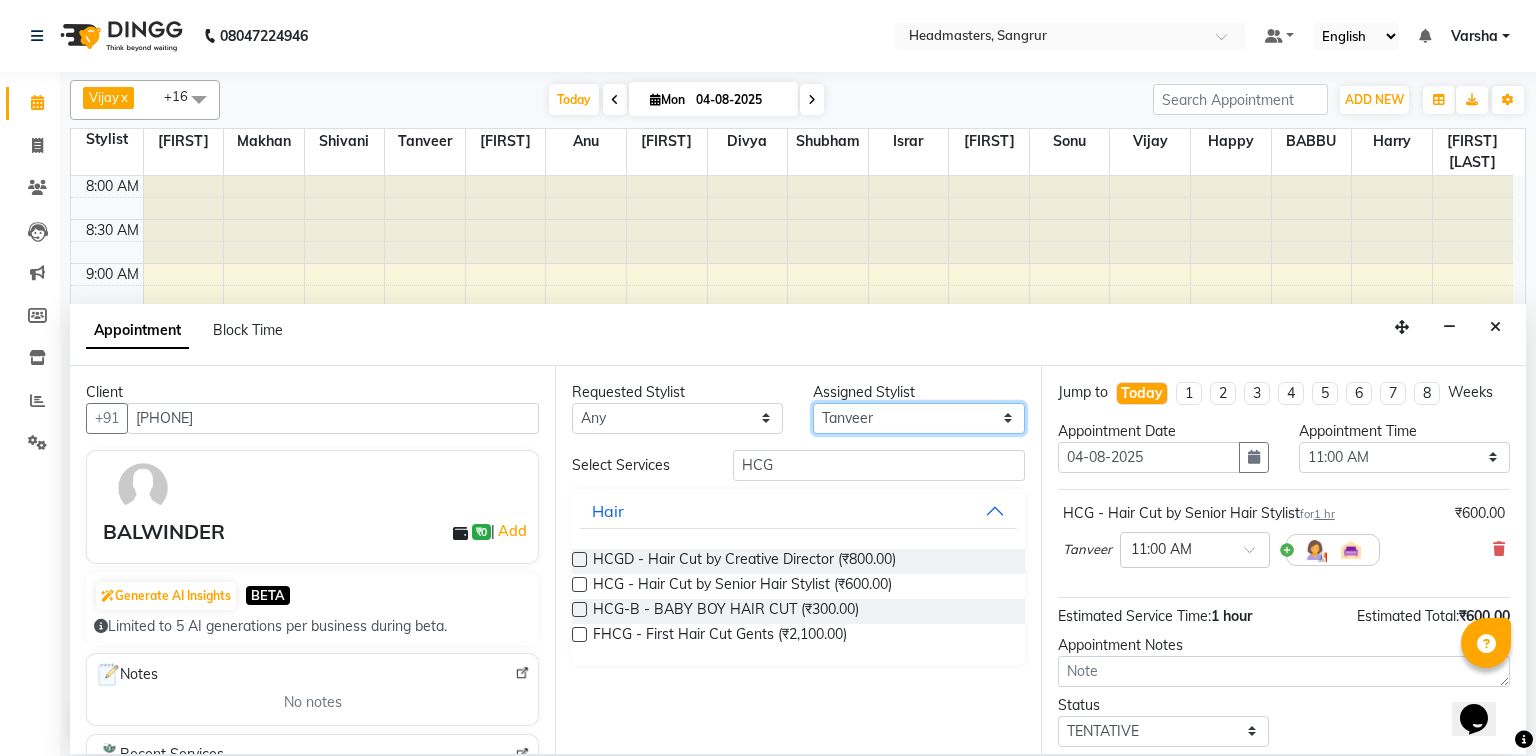 click on "Select Afia  Amandeep Kaur Anu BABBU DHIR Divya Happy Harmesh Harry  Headmasters Israr Jashan stockist Jitender Makhan Maninder Rimpi Saima  Sandeep Shivani Shubham Soni Sonu Sunny Sushil Tanveer Varsha Vijay" at bounding box center [918, 418] 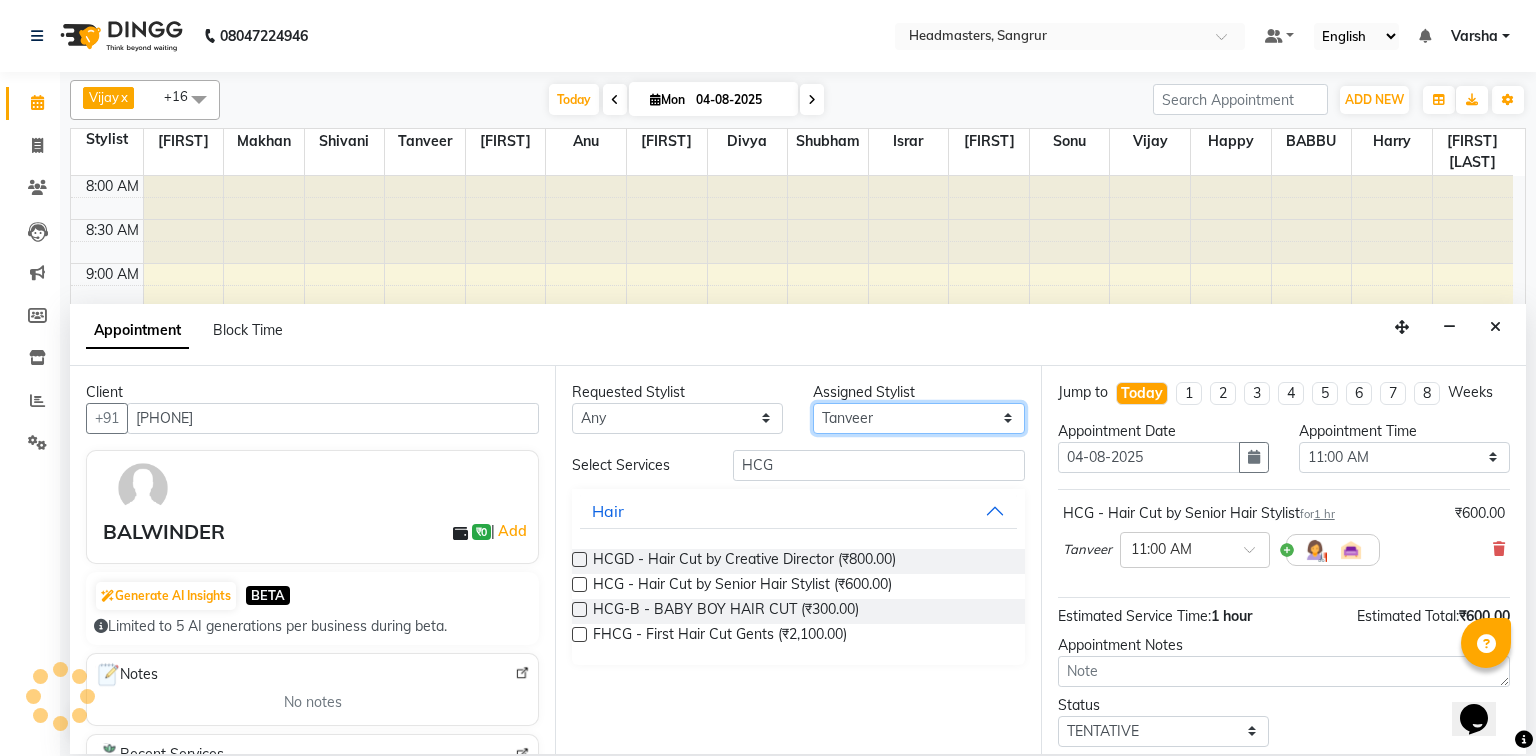 select on "62924" 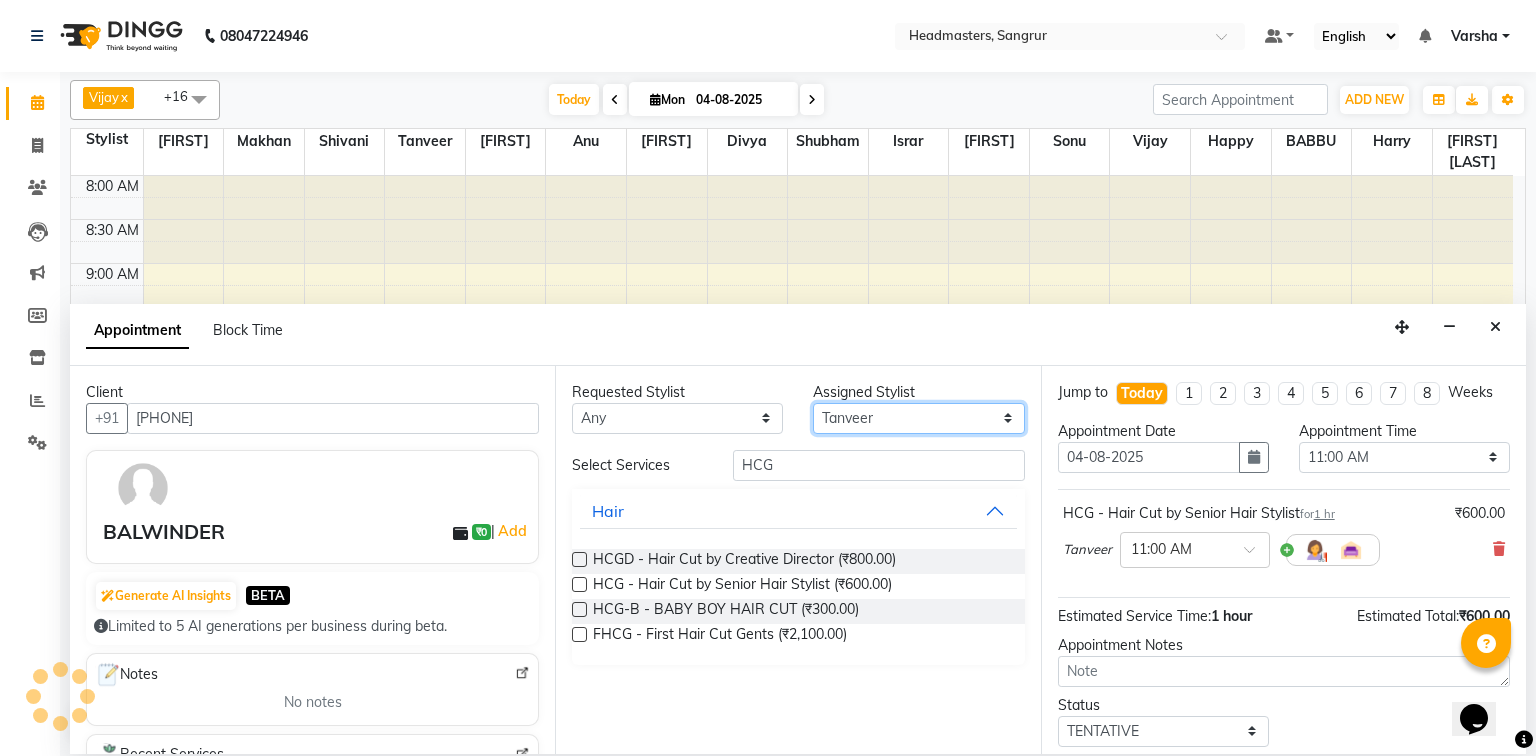 click on "Select Afia  Amandeep Kaur Anu BABBU DHIR Divya Happy Harmesh Harry  Headmasters Israr Jashan stockist Jitender Makhan Maninder Rimpi Saima  Sandeep Shivani Shubham Soni Sonu Sunny Sushil Tanveer Varsha Vijay" at bounding box center (918, 418) 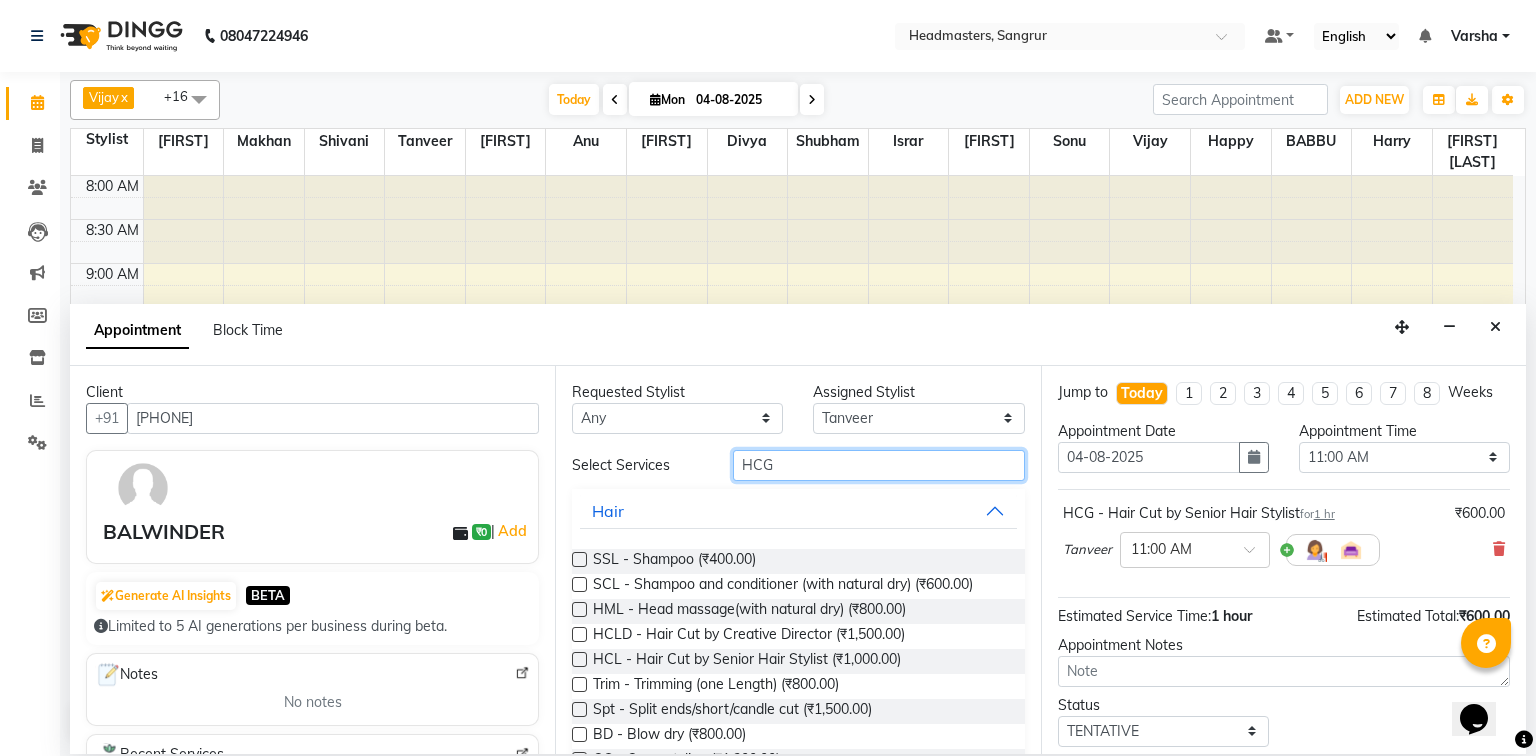 click on "HCG" at bounding box center [879, 465] 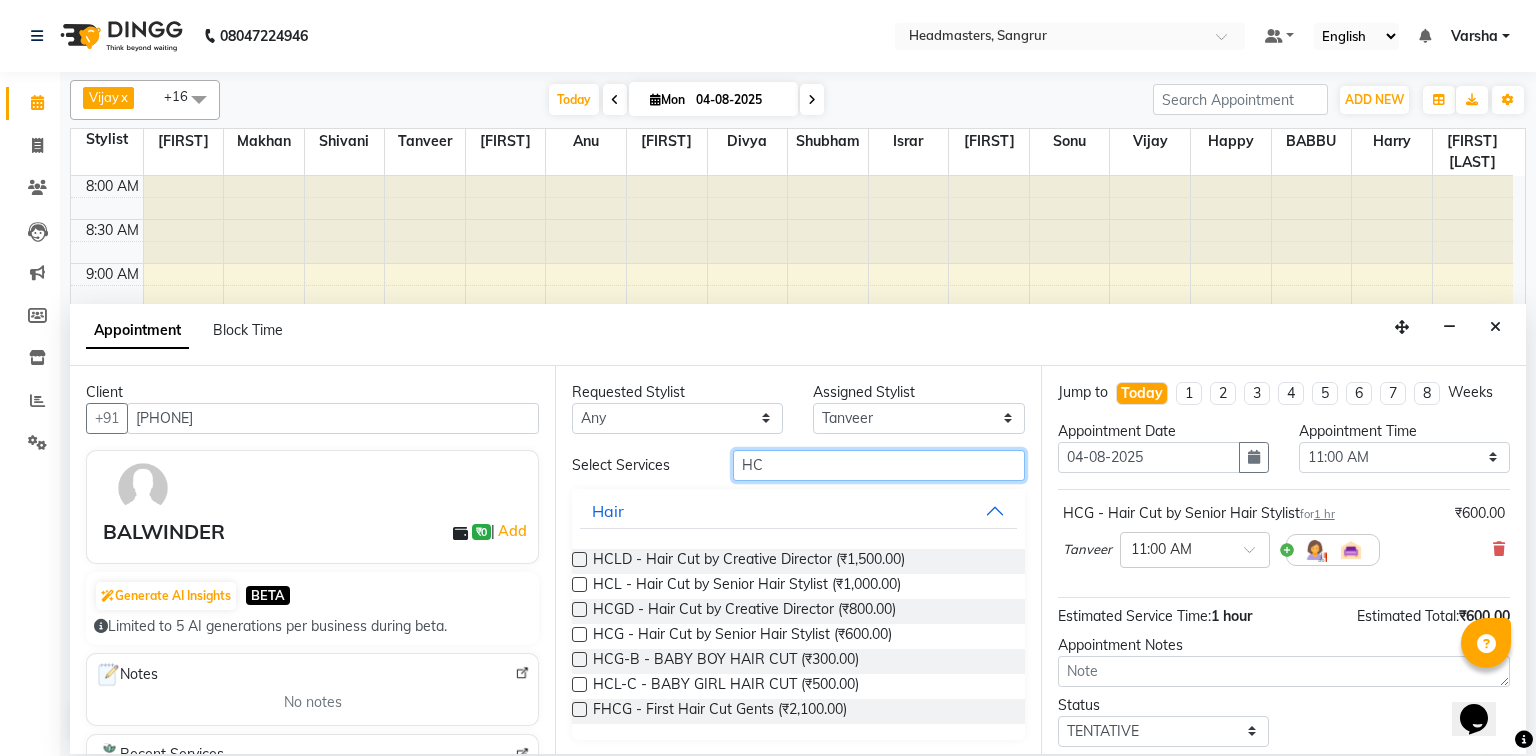 type on "H" 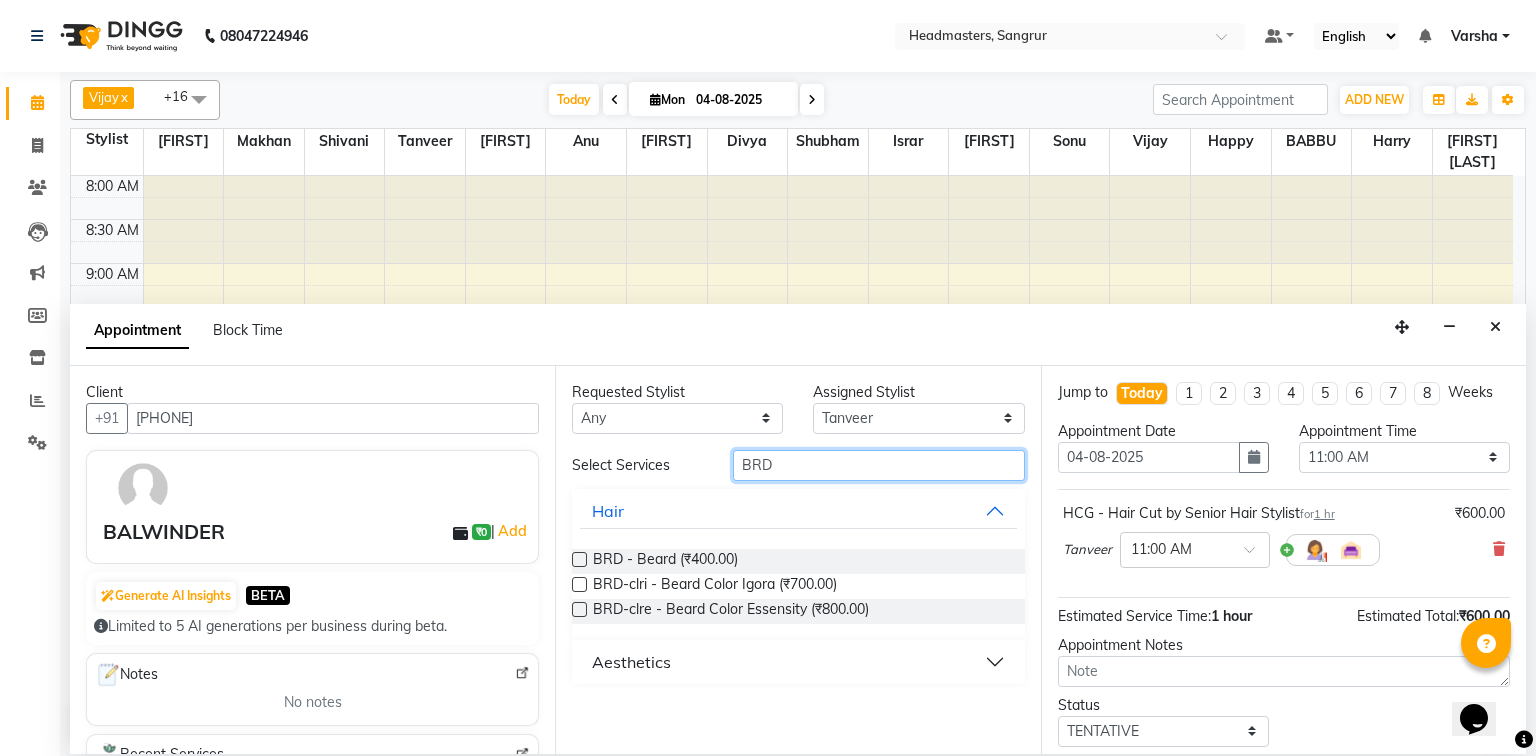 type on "BRD" 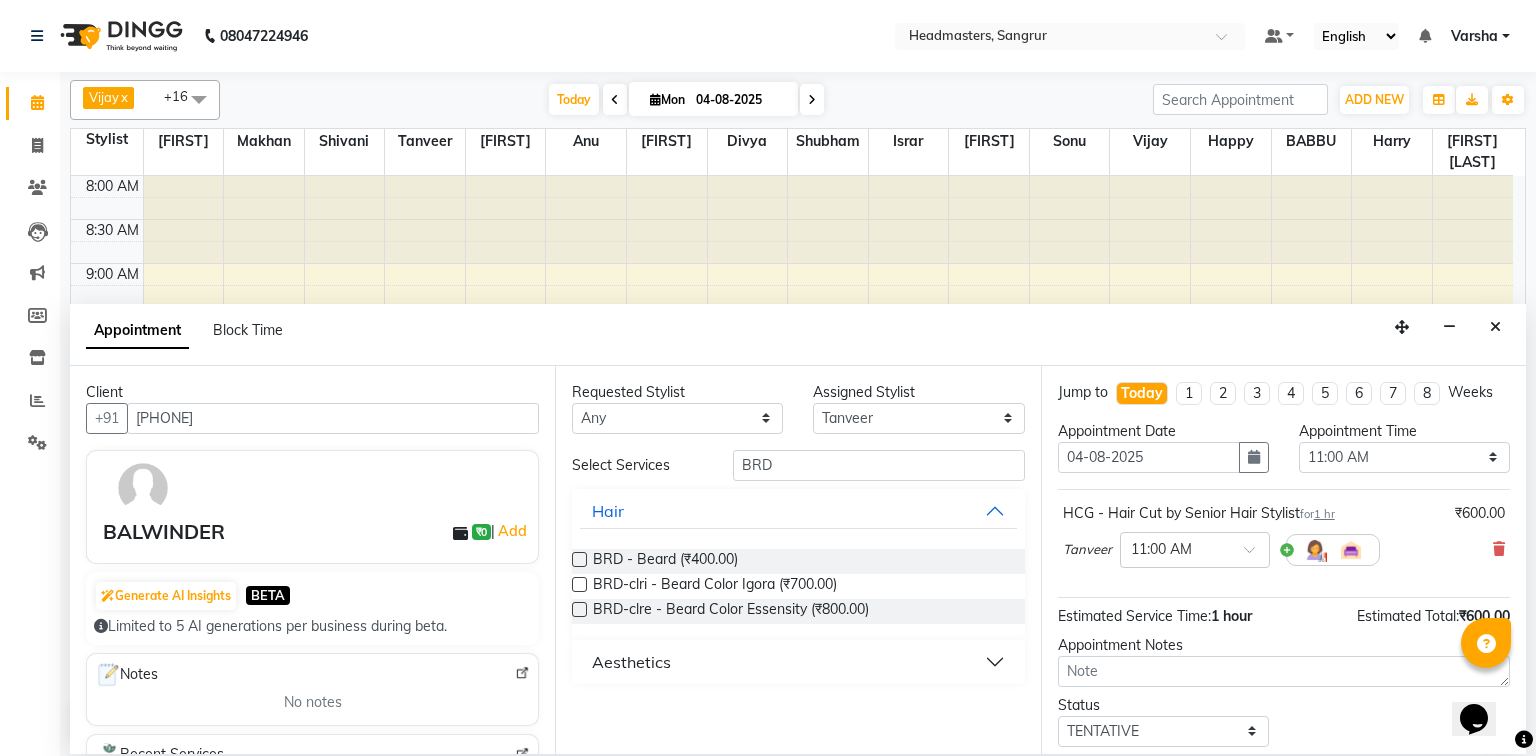click at bounding box center (579, 559) 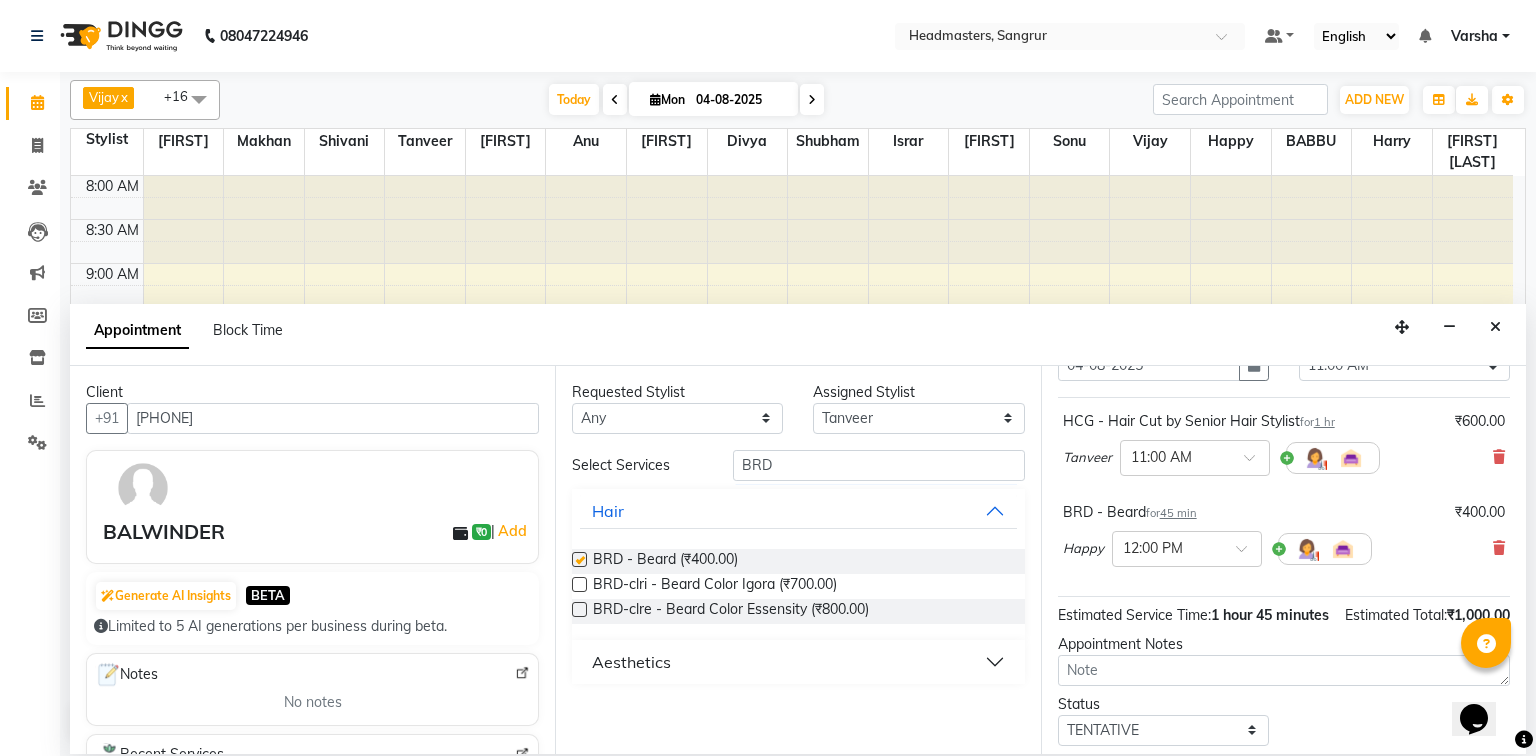 checkbox on "false" 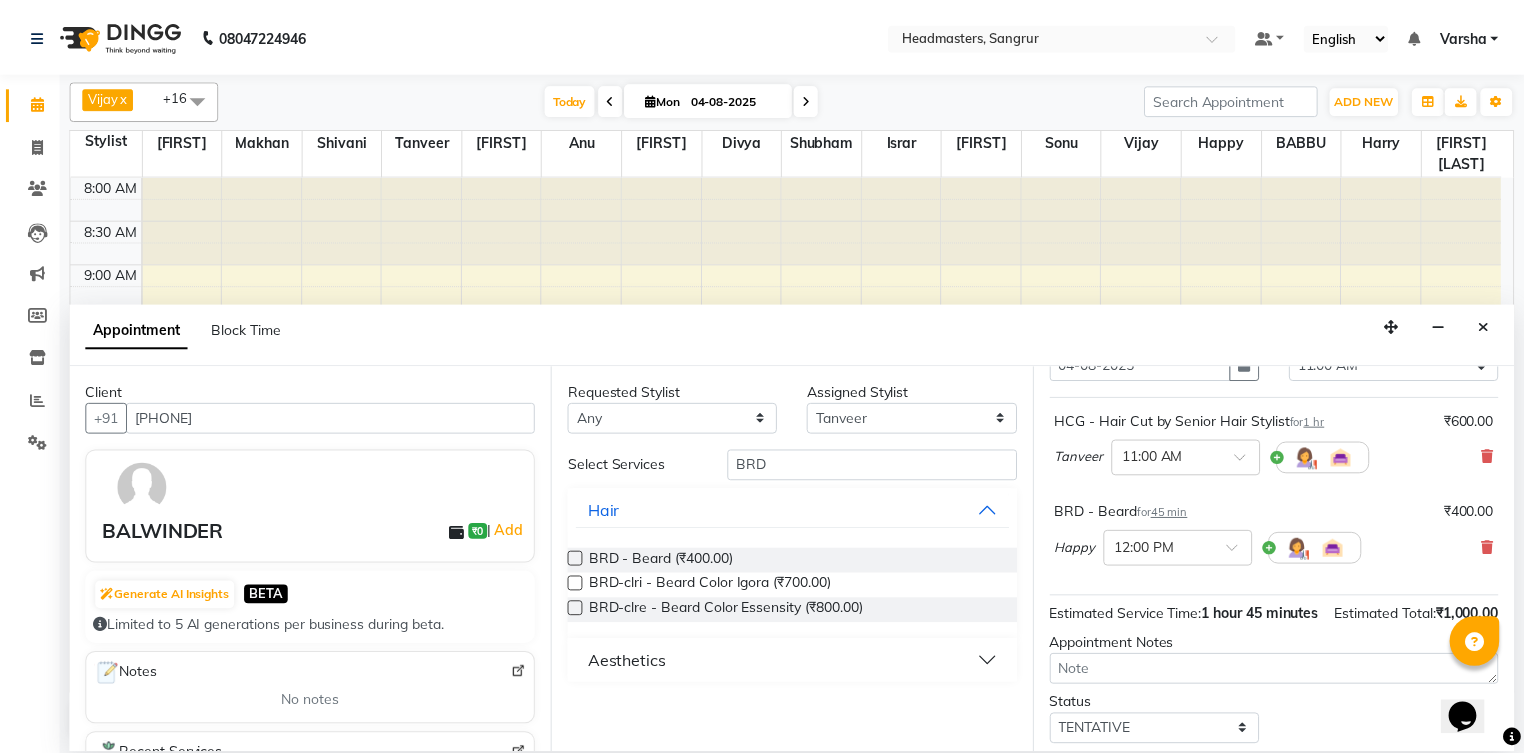 scroll, scrollTop: 197, scrollLeft: 0, axis: vertical 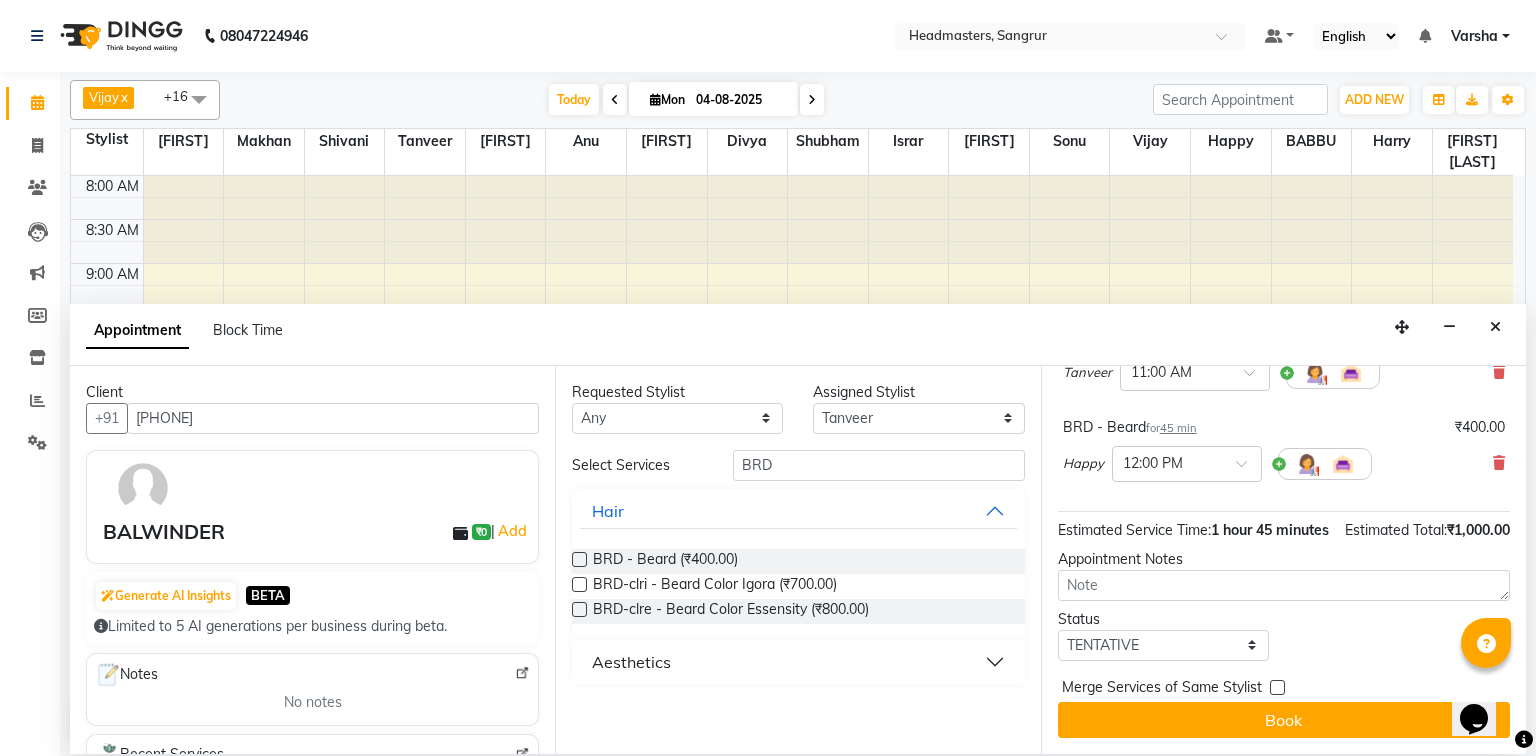 click on "Book" at bounding box center [1284, 720] 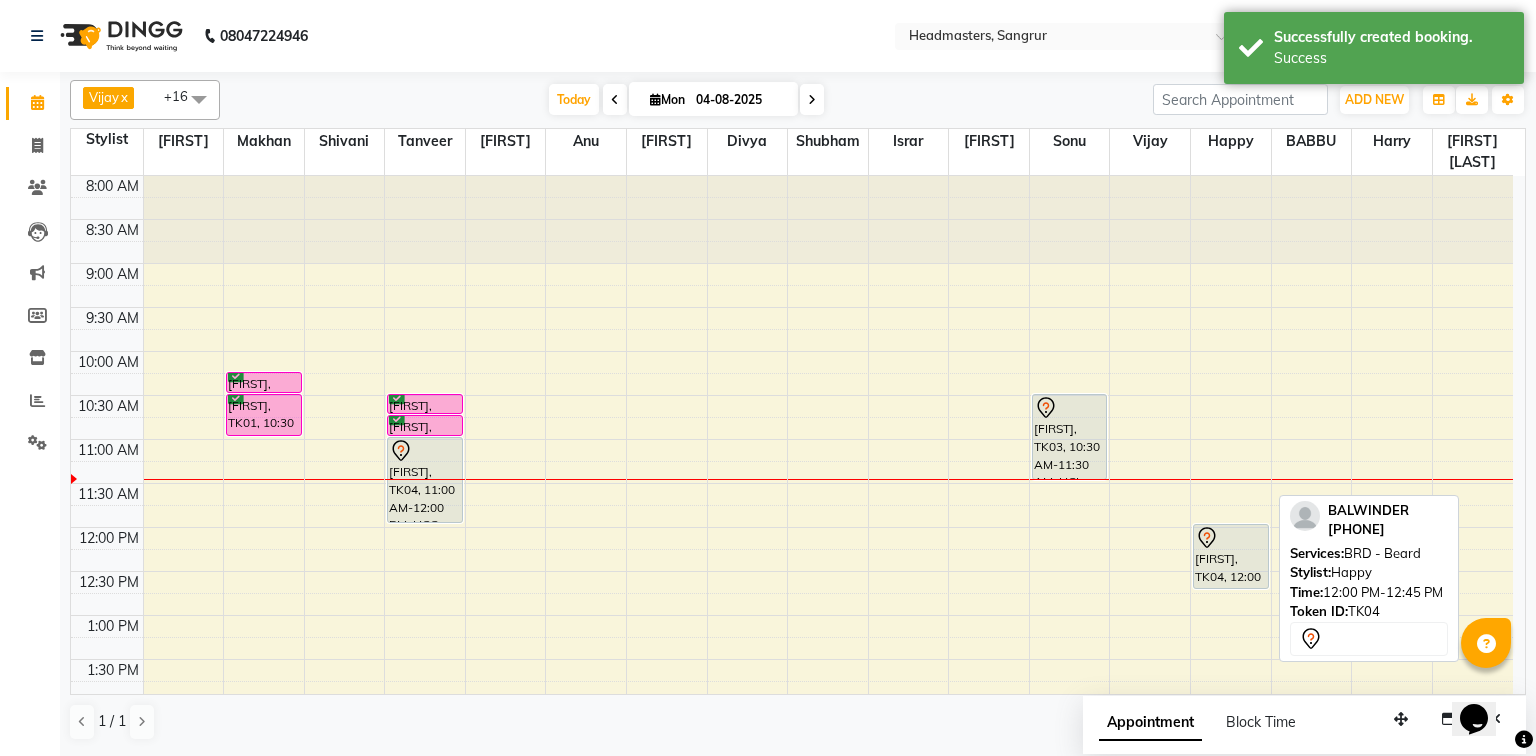 click on "[FIRST], TK04, 12:00 PM-12:45 PM, BRD - Beard" at bounding box center [1231, 556] 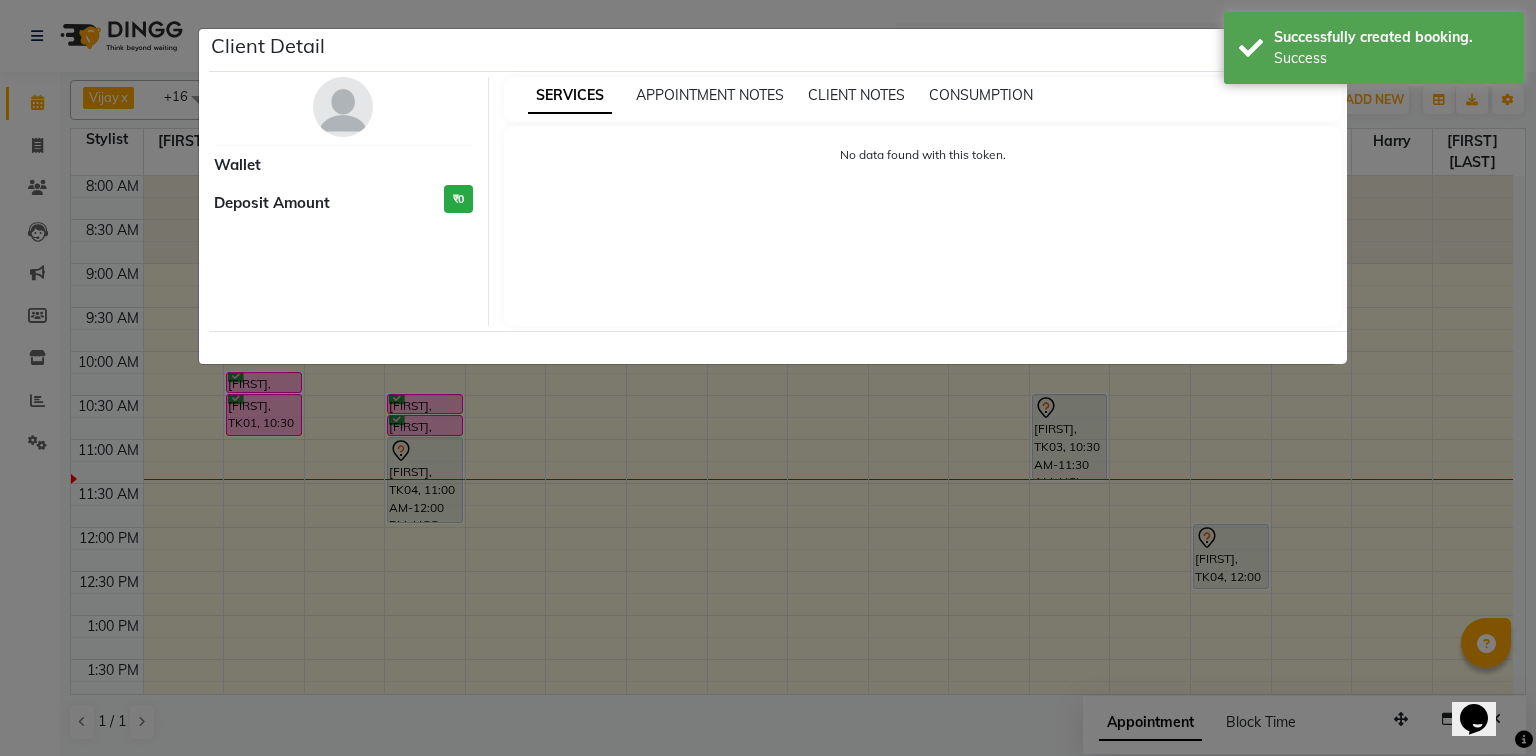 select on "7" 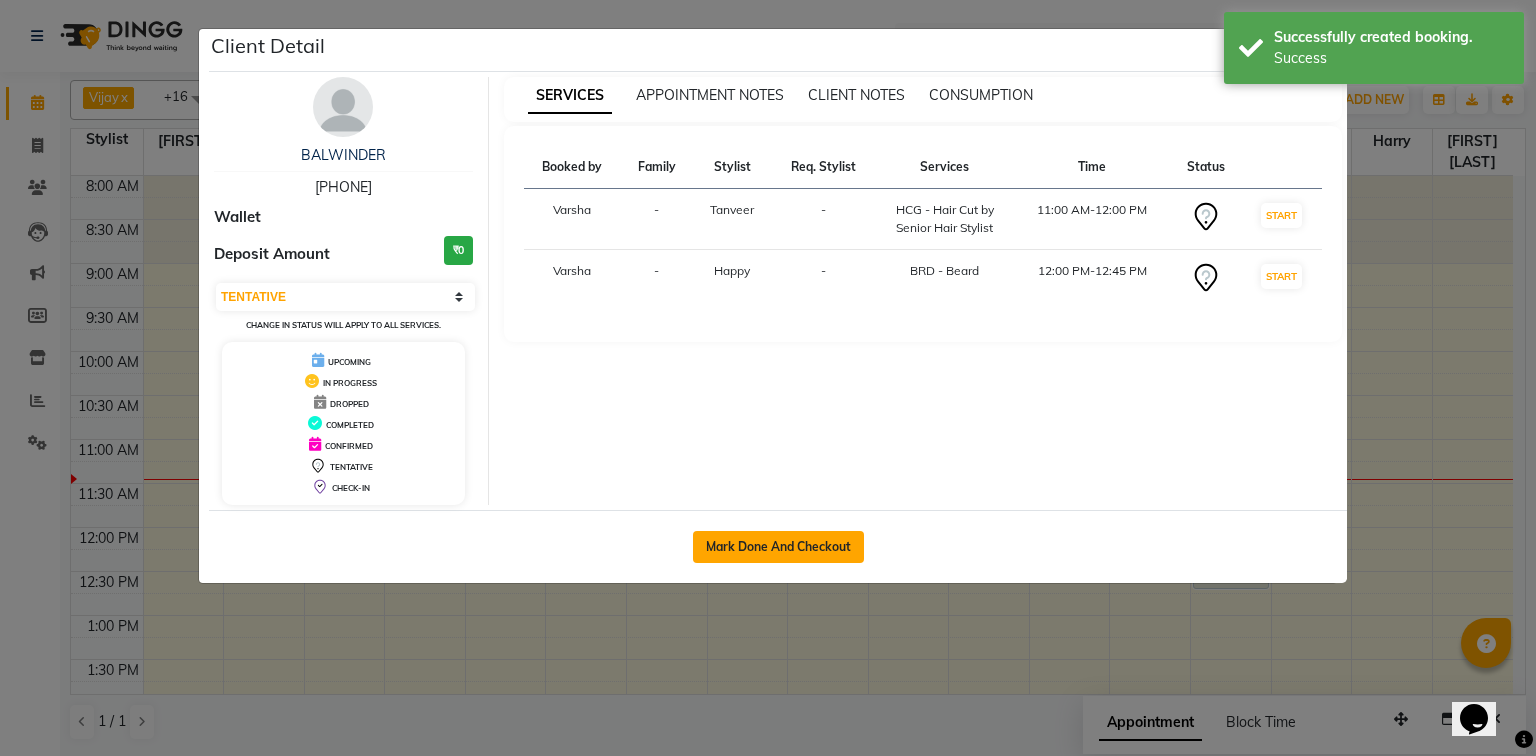 click on "Mark Done And Checkout" 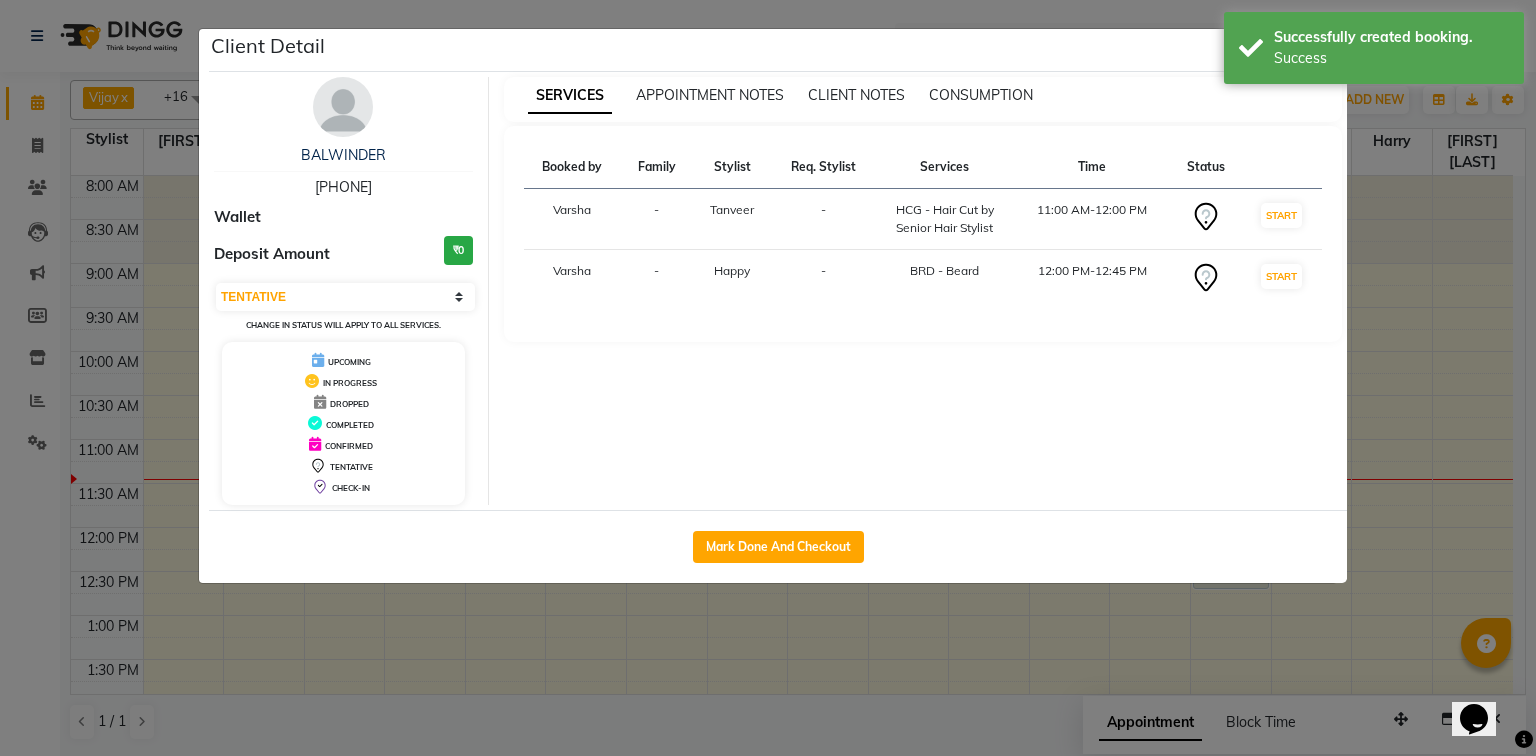 select on "service" 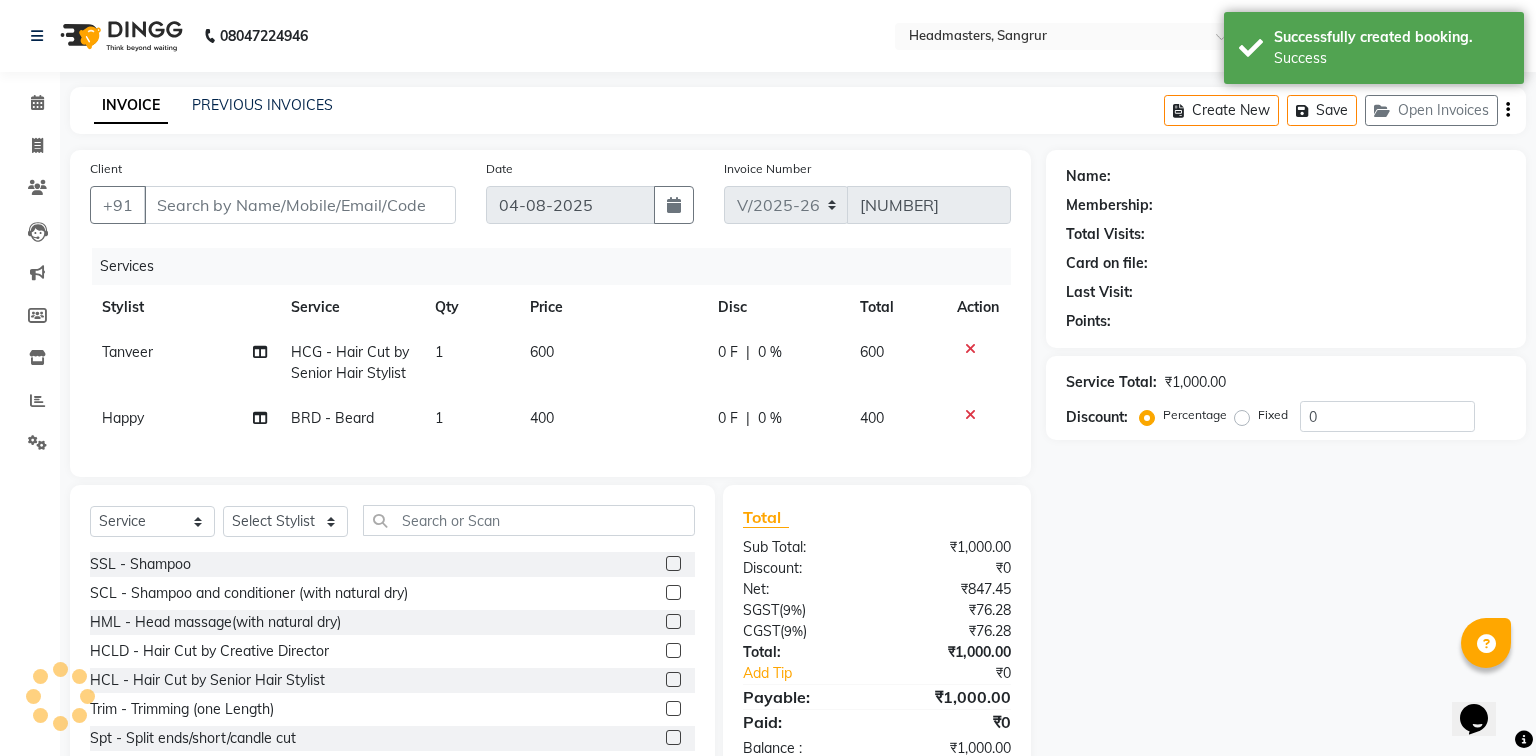 type on "9562921000" 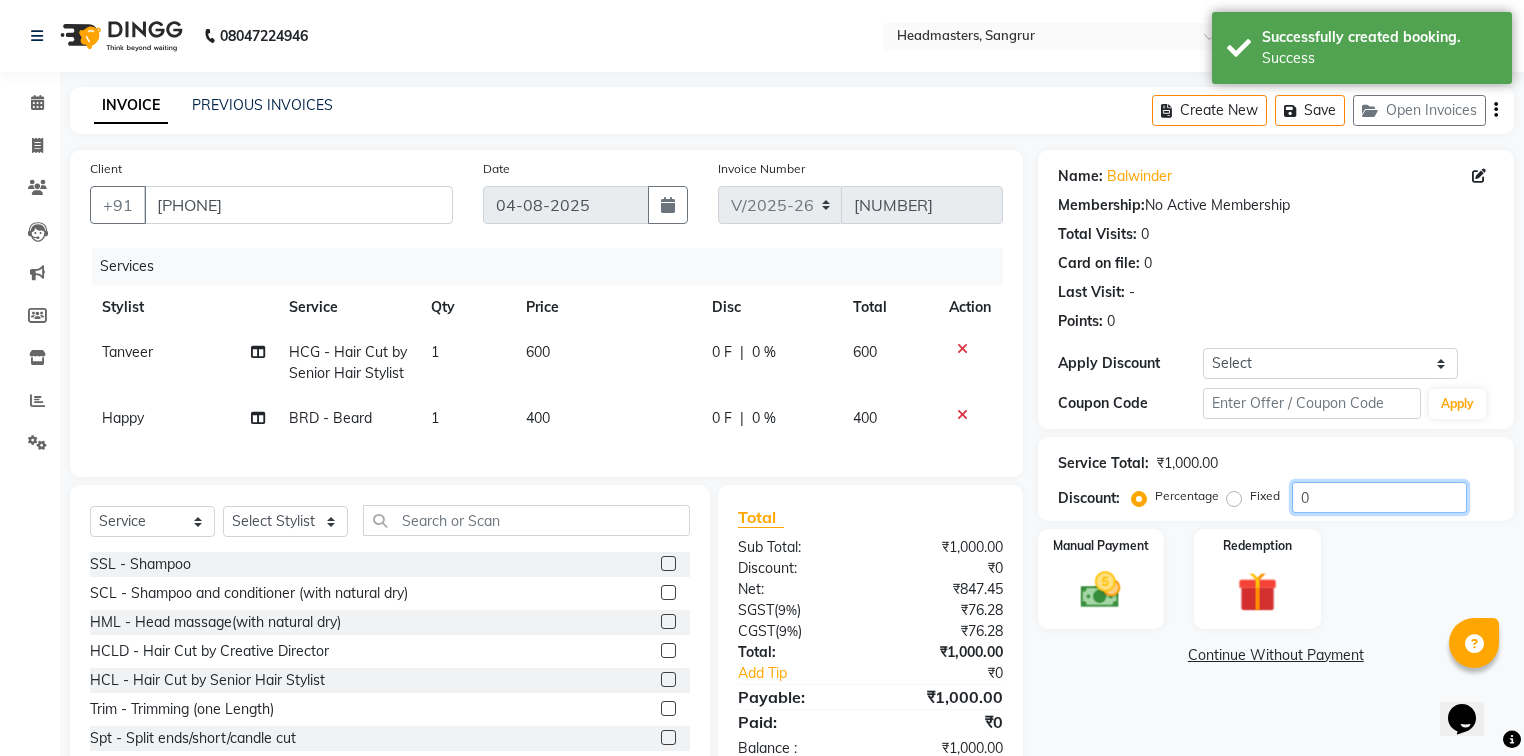 click on "0" 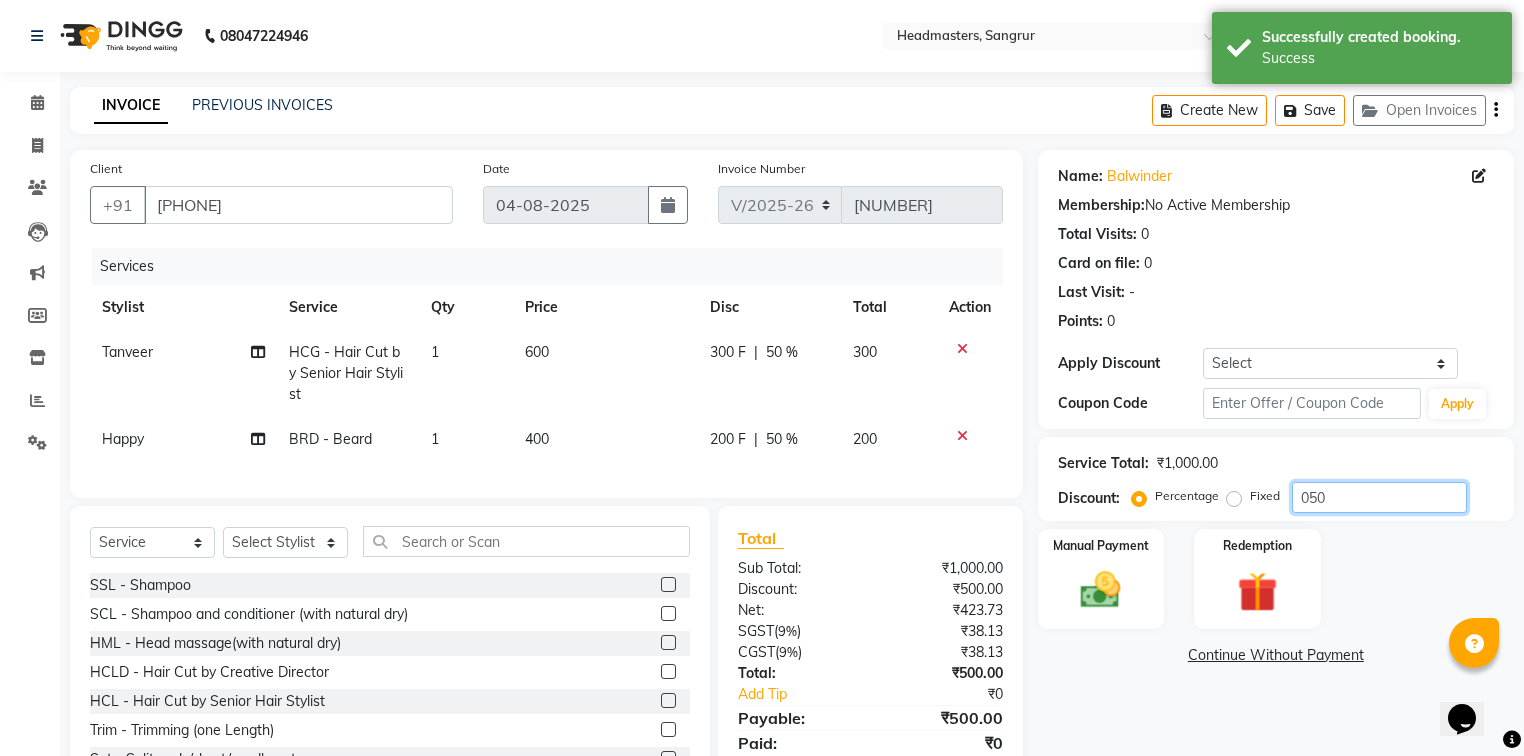 type on "050" 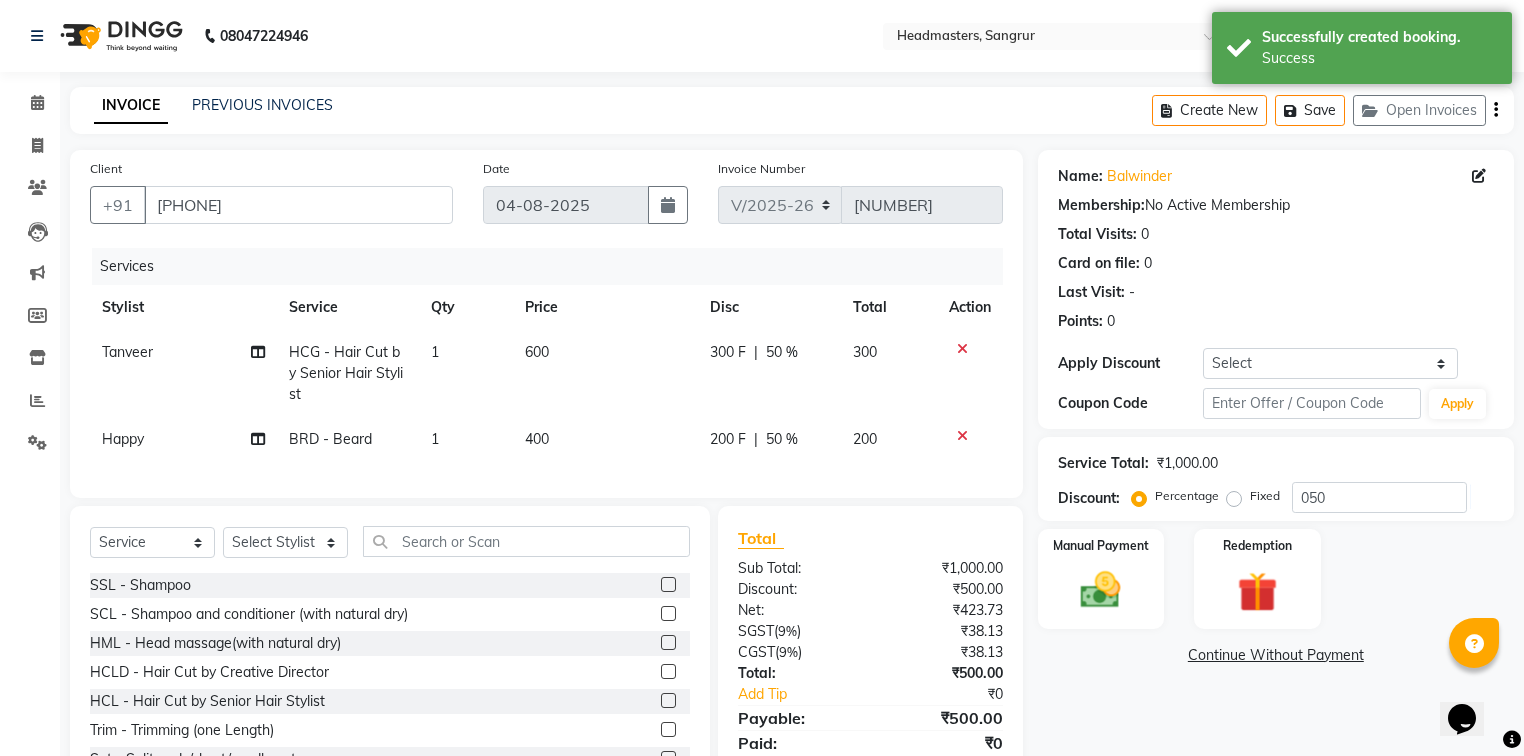 click on "Name: Balwinder  Membership:  No Active Membership  Total Visits:  0 Card on file:  0 Last Visit:   - Points:   0  Apply Discount Select Coupon → Wrong Job Card  Coupon → Complimentary  Coupon → Correction  Coupon → First Wash  Coupon → Free Of Cost  Coupon → Staff Service  Coupon → Service Not Done  Coupon → Already Paid  Coupon → Double Job Card  Coupon Code Apply Service Total:  ₹1,000.00  Discount:  Percentage   Fixed  050 Manual Payment Redemption  Continue Without Payment" 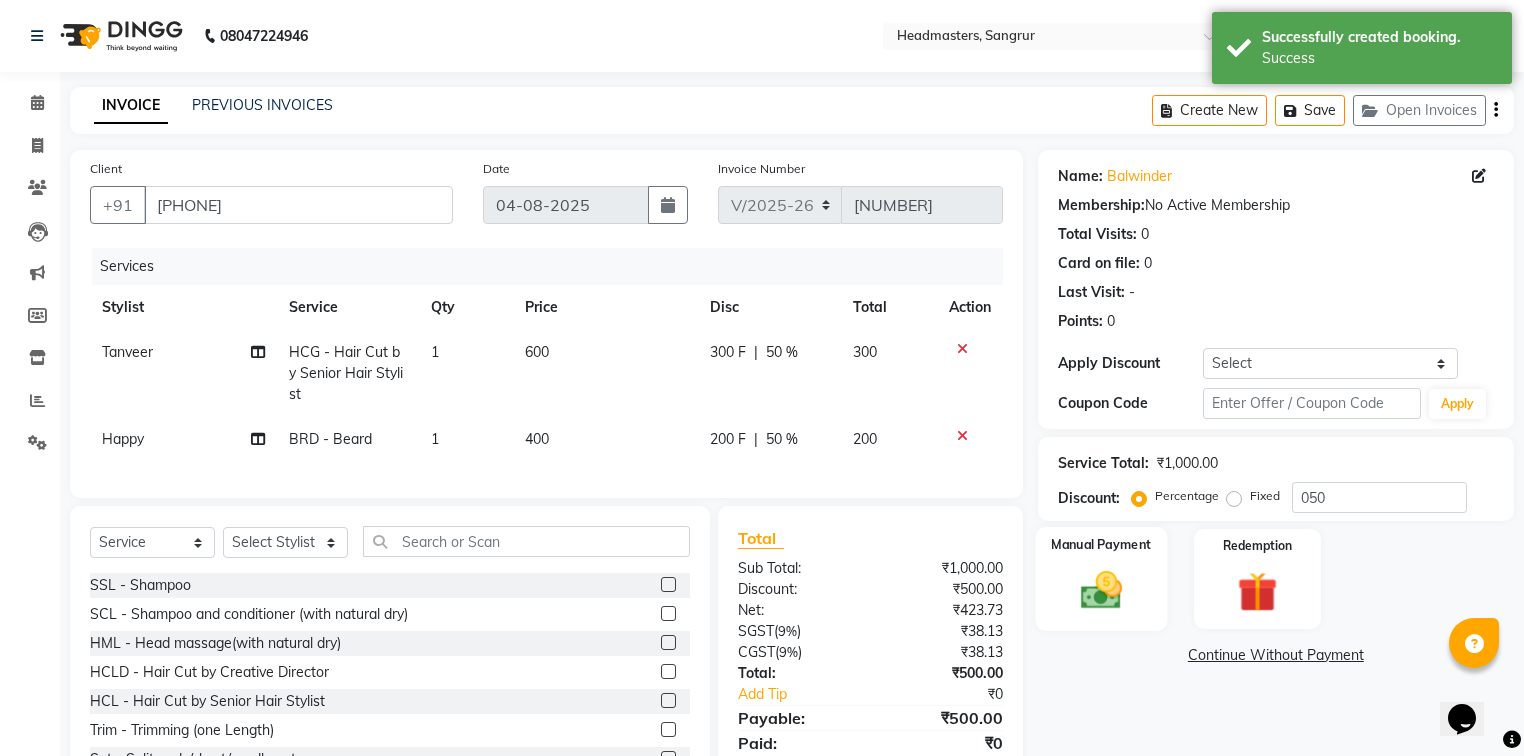 click 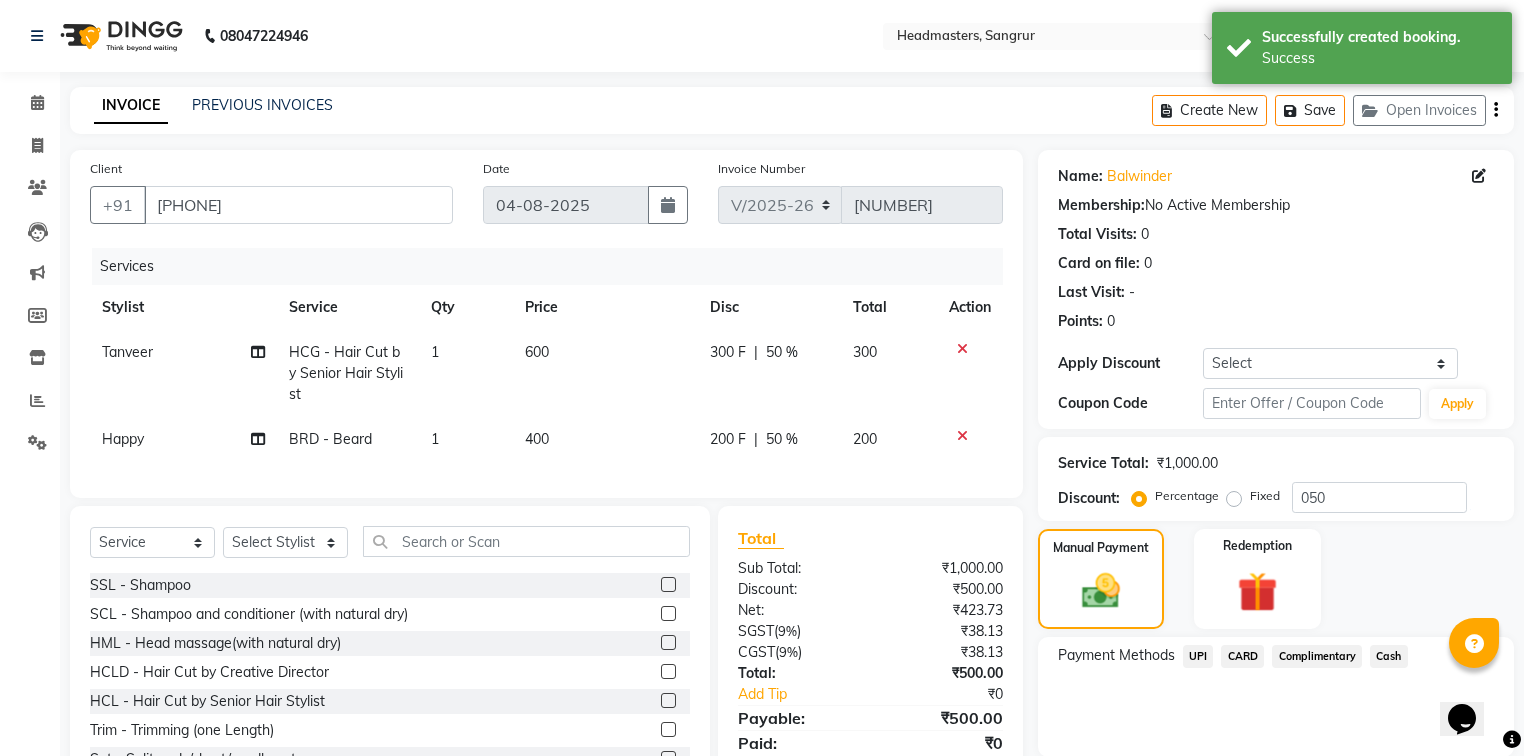 scroll, scrollTop: 71, scrollLeft: 0, axis: vertical 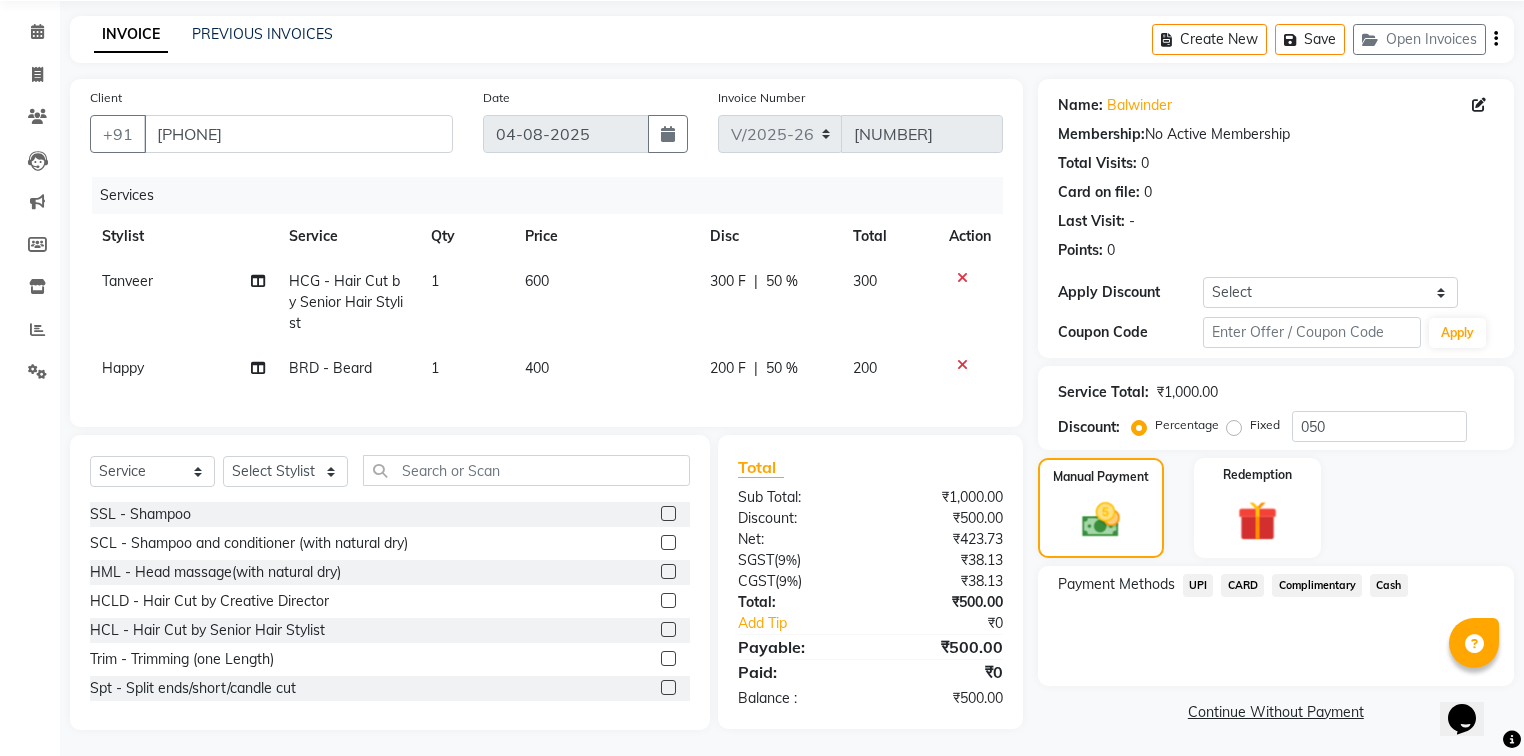click on "UPI" 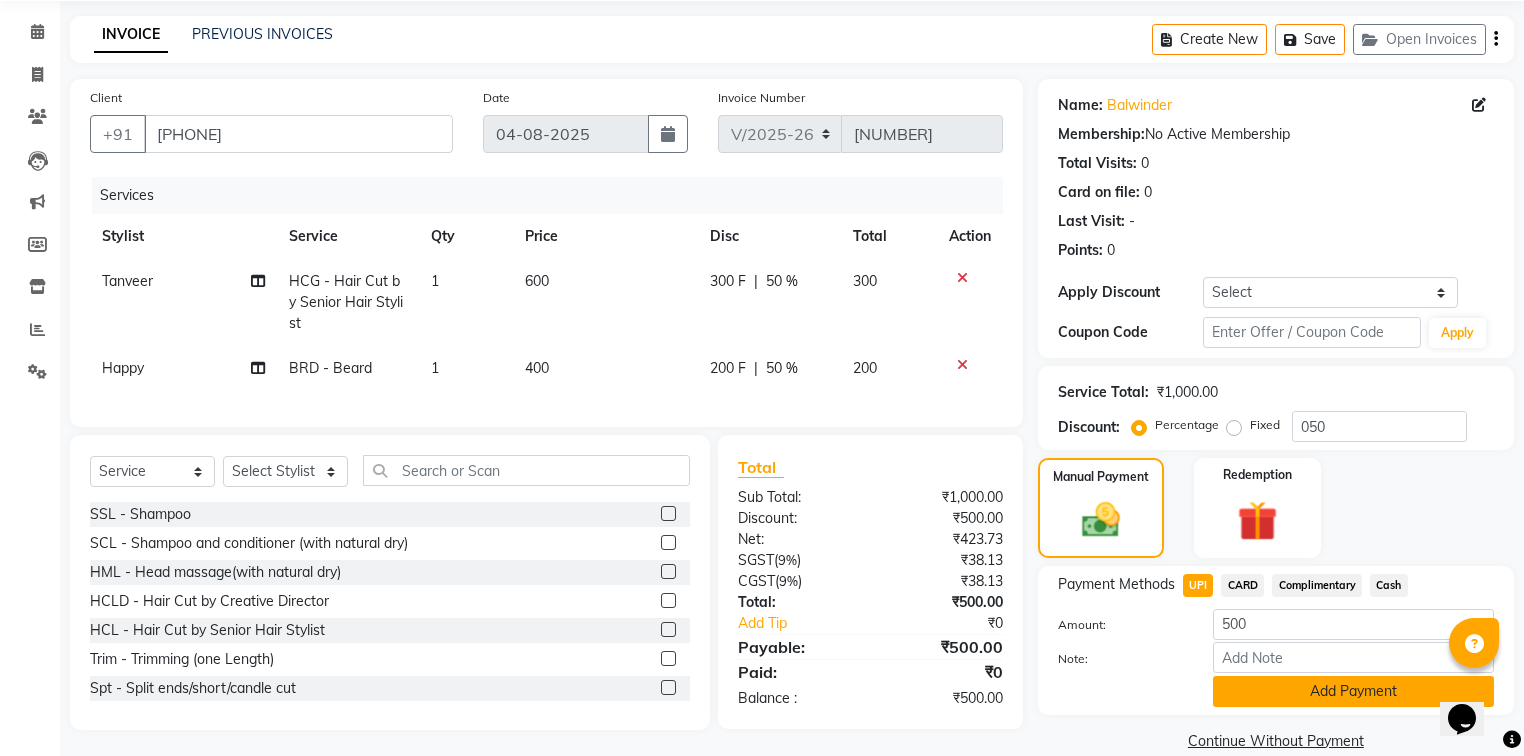 click on "Add Payment" 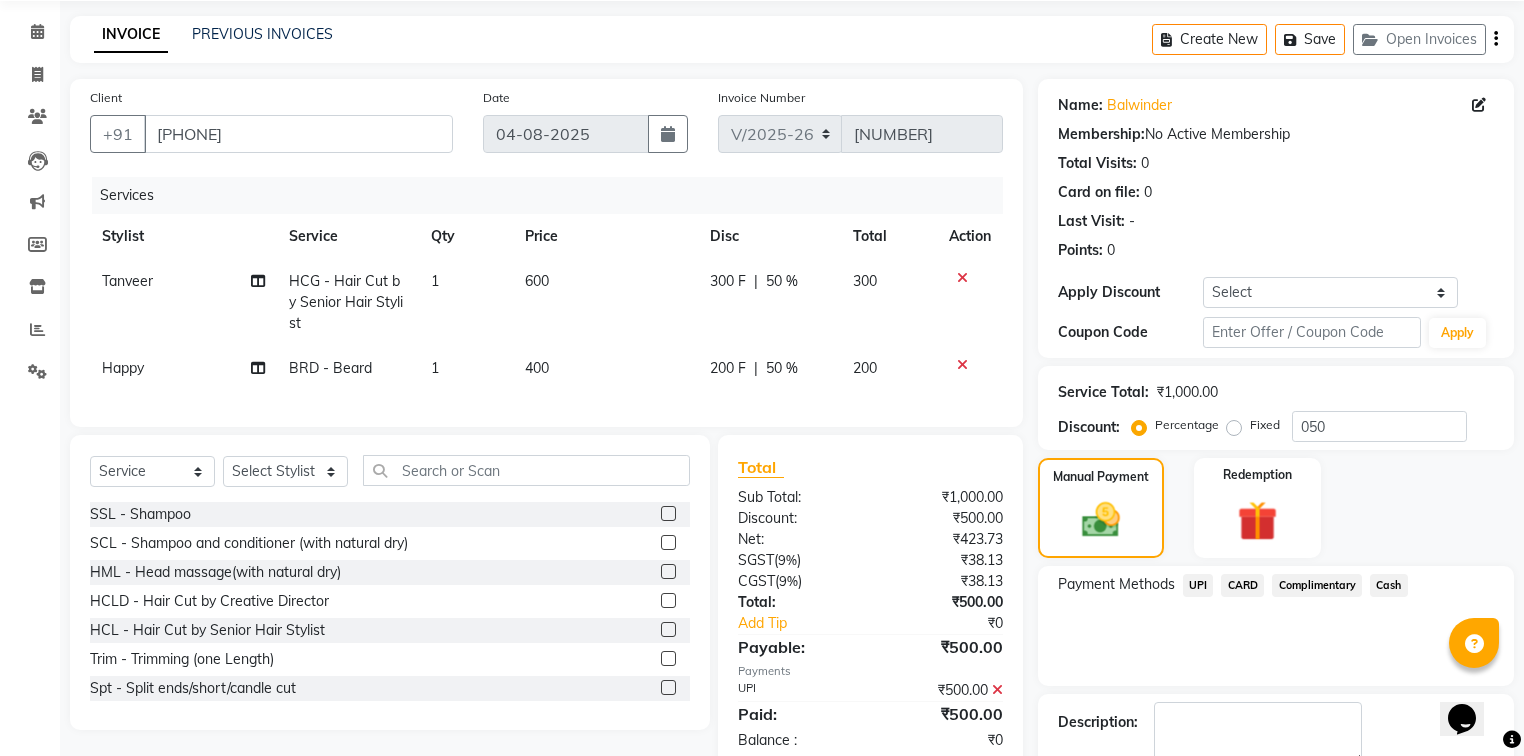 scroll, scrollTop: 154, scrollLeft: 0, axis: vertical 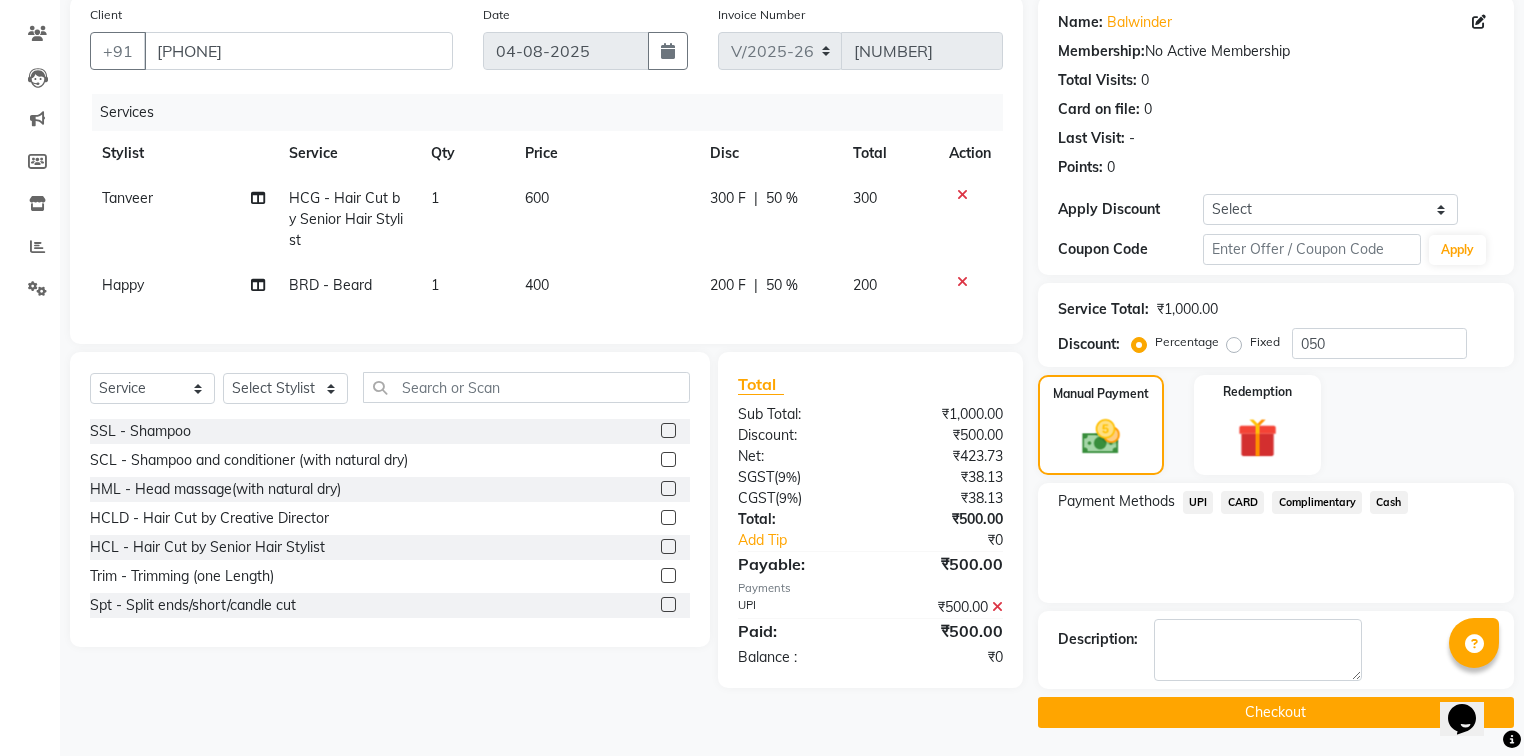 click on "Checkout" 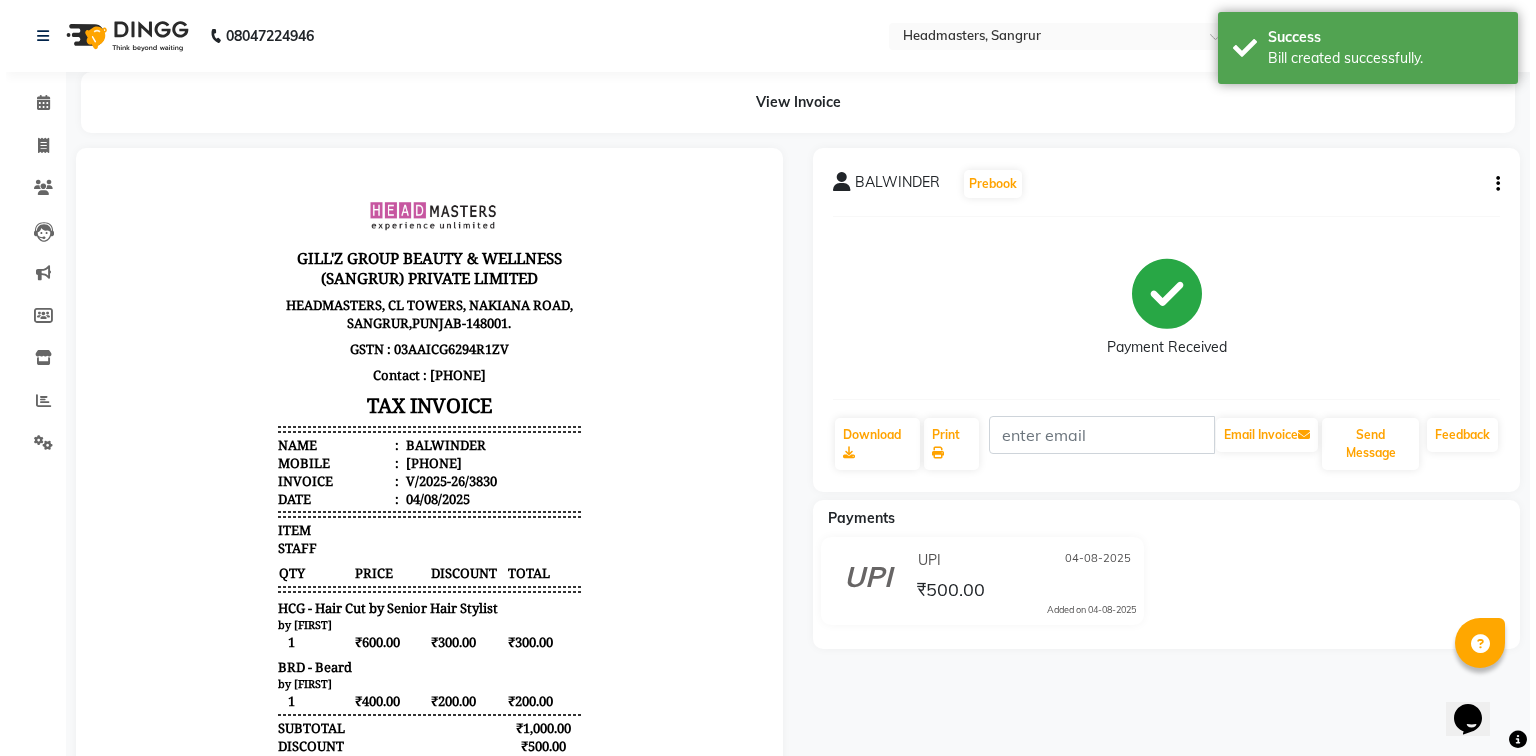 scroll, scrollTop: 0, scrollLeft: 0, axis: both 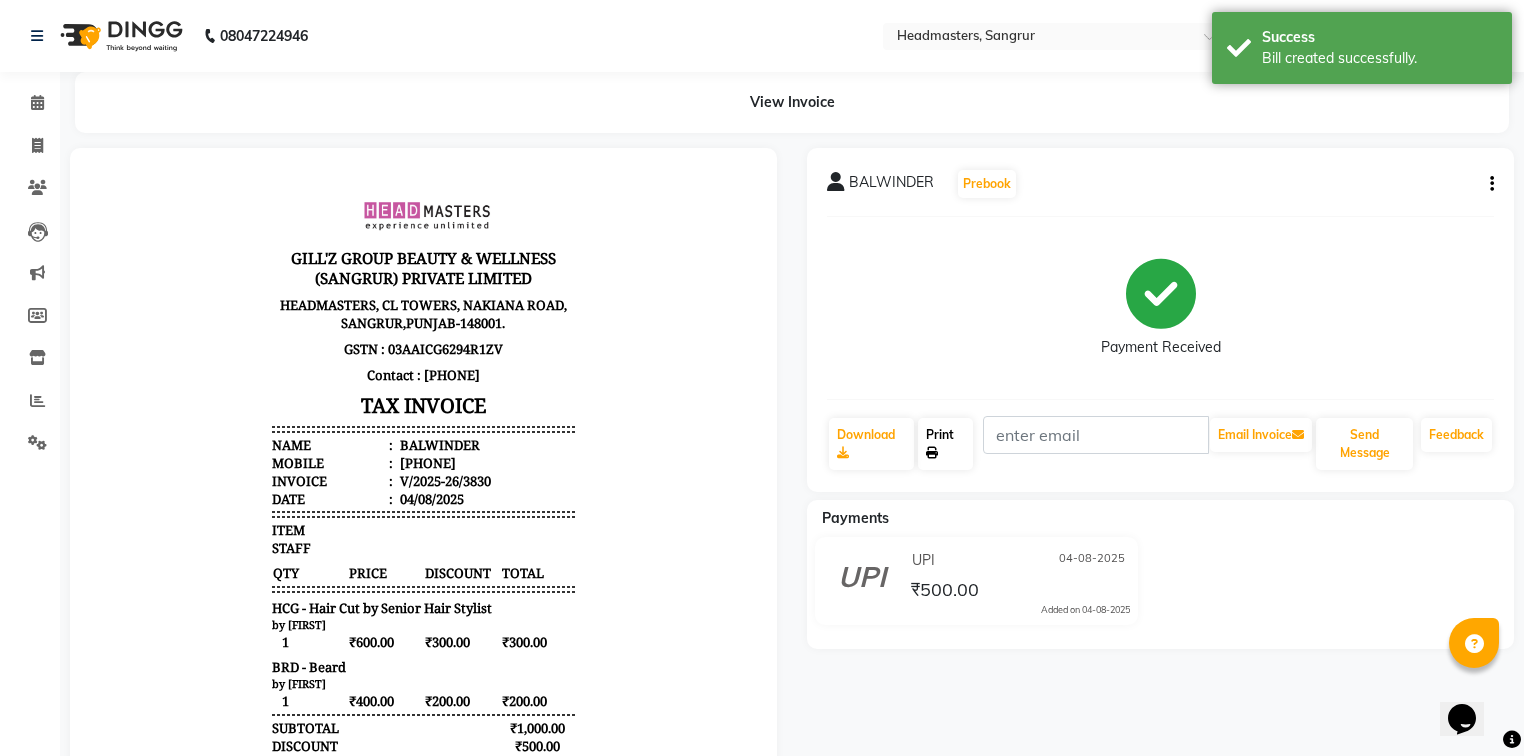 click on "Print" 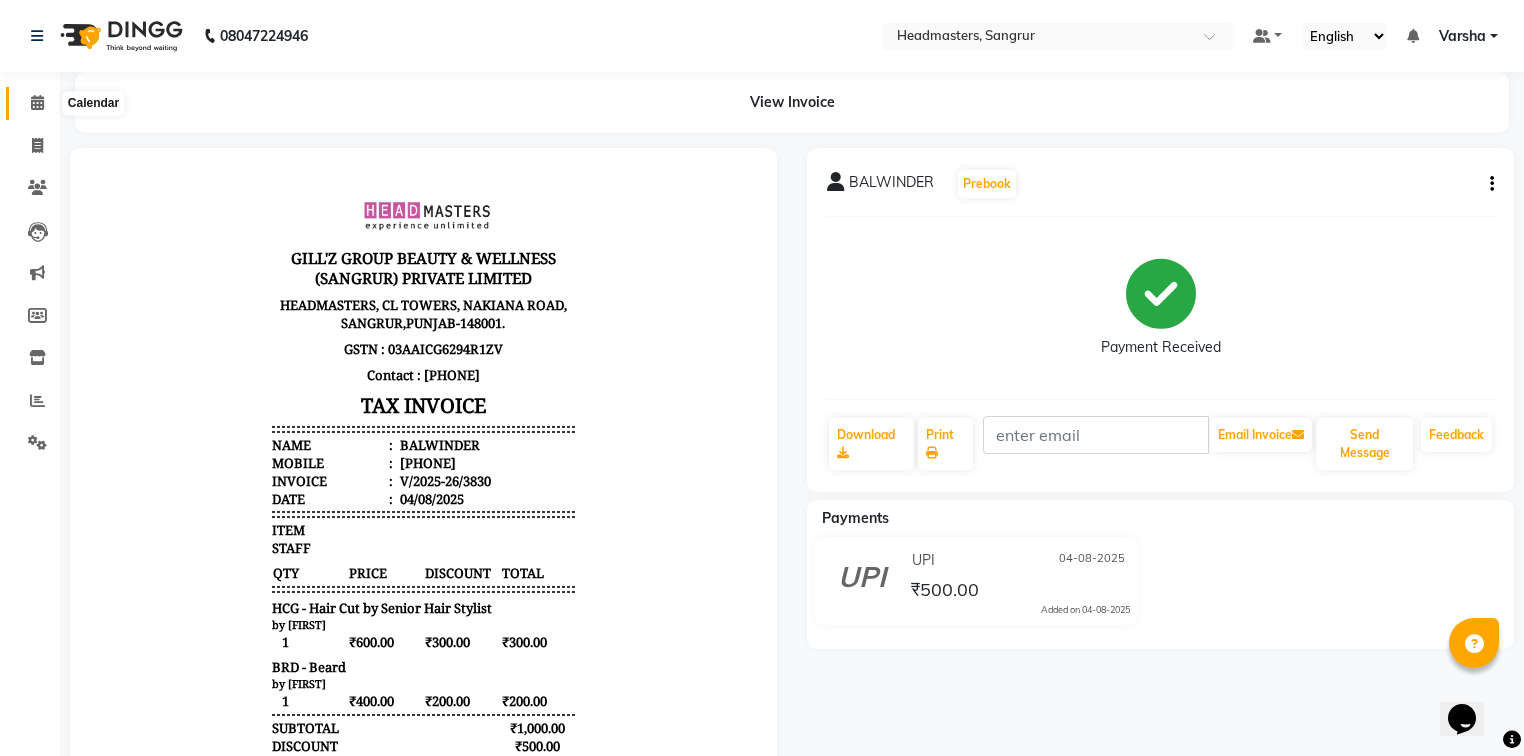 click 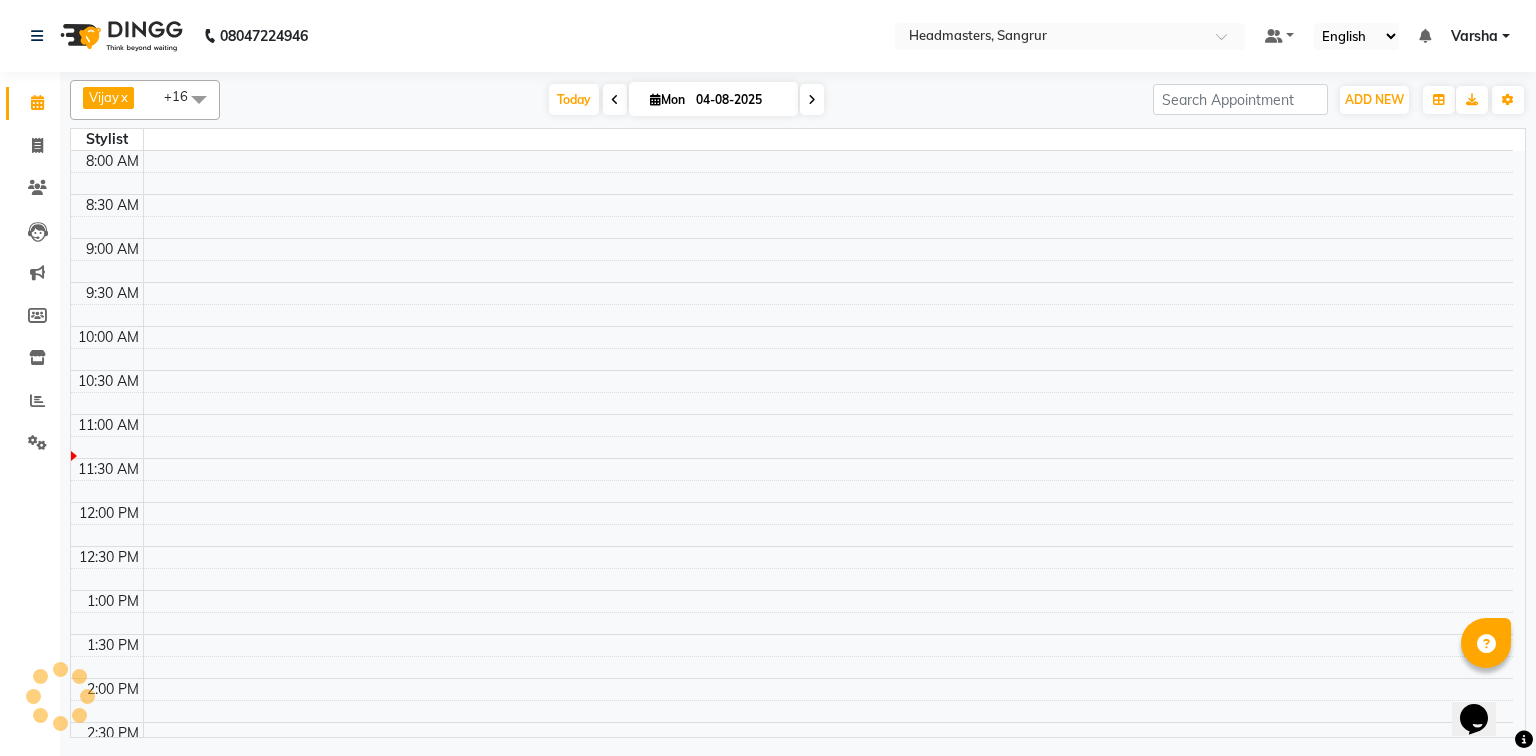 scroll, scrollTop: 0, scrollLeft: 0, axis: both 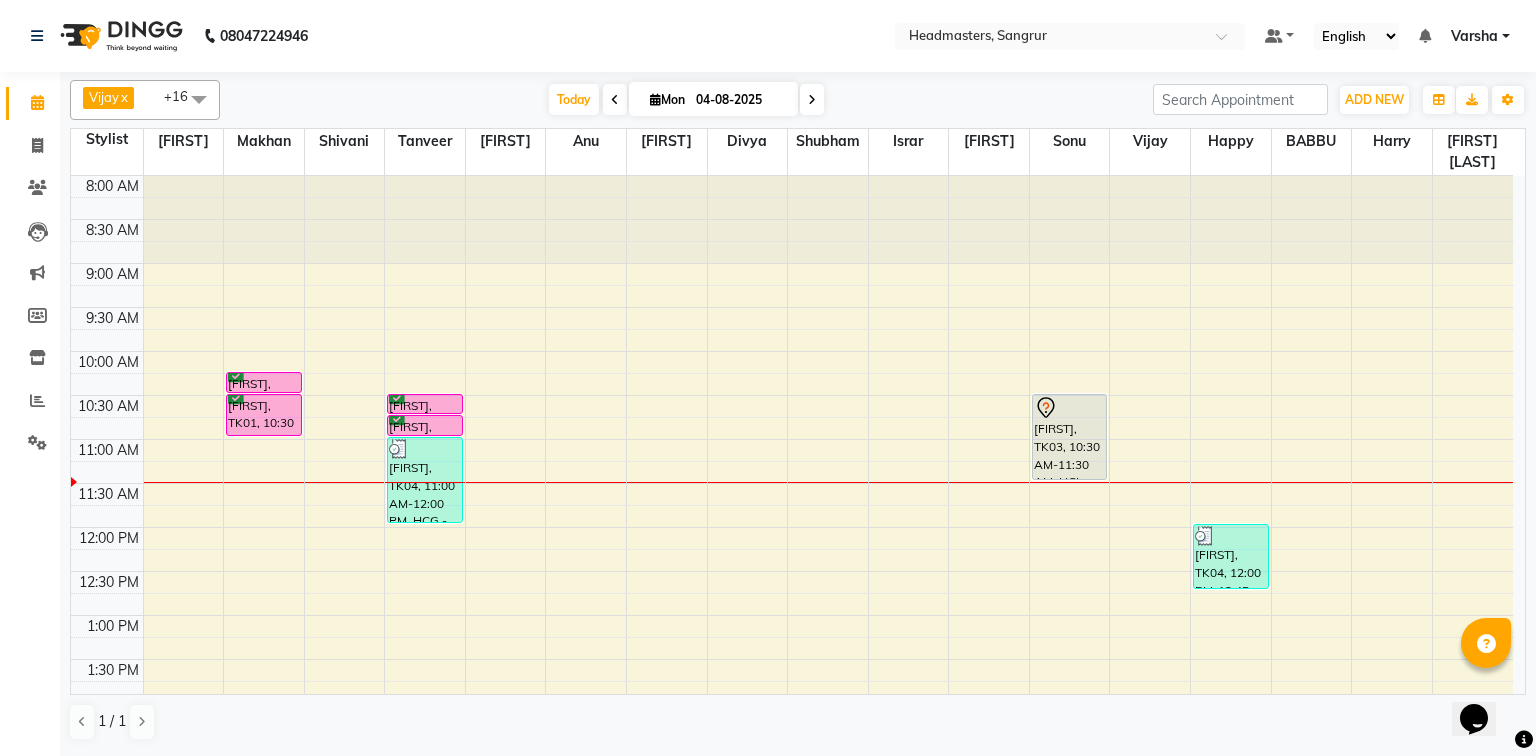 click on "8:00 AM 8:30 AM 9:00 AM 9:30 AM 10:00 AM 10:30 AM 11:00 AM 11:30 AM 12:00 PM 12:30 PM 1:00 PM 1:30 PM 2:00 PM 2:30 PM 3:00 PM 3:30 PM 4:00 PM 4:30 PM 5:00 PM 5:30 PM 6:00 PM 6:30 PM 7:00 PM 7:30 PM 8:00 PM 8:30 PM     amrinder, TK01, 10:15 AM-10:30 AM, HCG - Hair Cut by Senior Hair Stylist     amrinder, TK01, 10:30 AM-11:00 AM, BRD - Beard     Kamal, TK02, 10:30 AM-10:45 AM, BRD - Beard     Kamal, TK02, 10:45 AM-11:00 AM, HCG - Hair Cut by Senior Hair Stylist     BALWINDER, TK04, 11:00 AM-12:00 PM, HCG - Hair Cut by Senior Hair Stylist             Usan, TK03, 10:30 AM-11:30 AM, HCL - Hair Cut by Senior Hair Stylist     BALWINDER, TK04, 12:00 PM-12:45 PM, BRD - Beard" at bounding box center (792, 747) 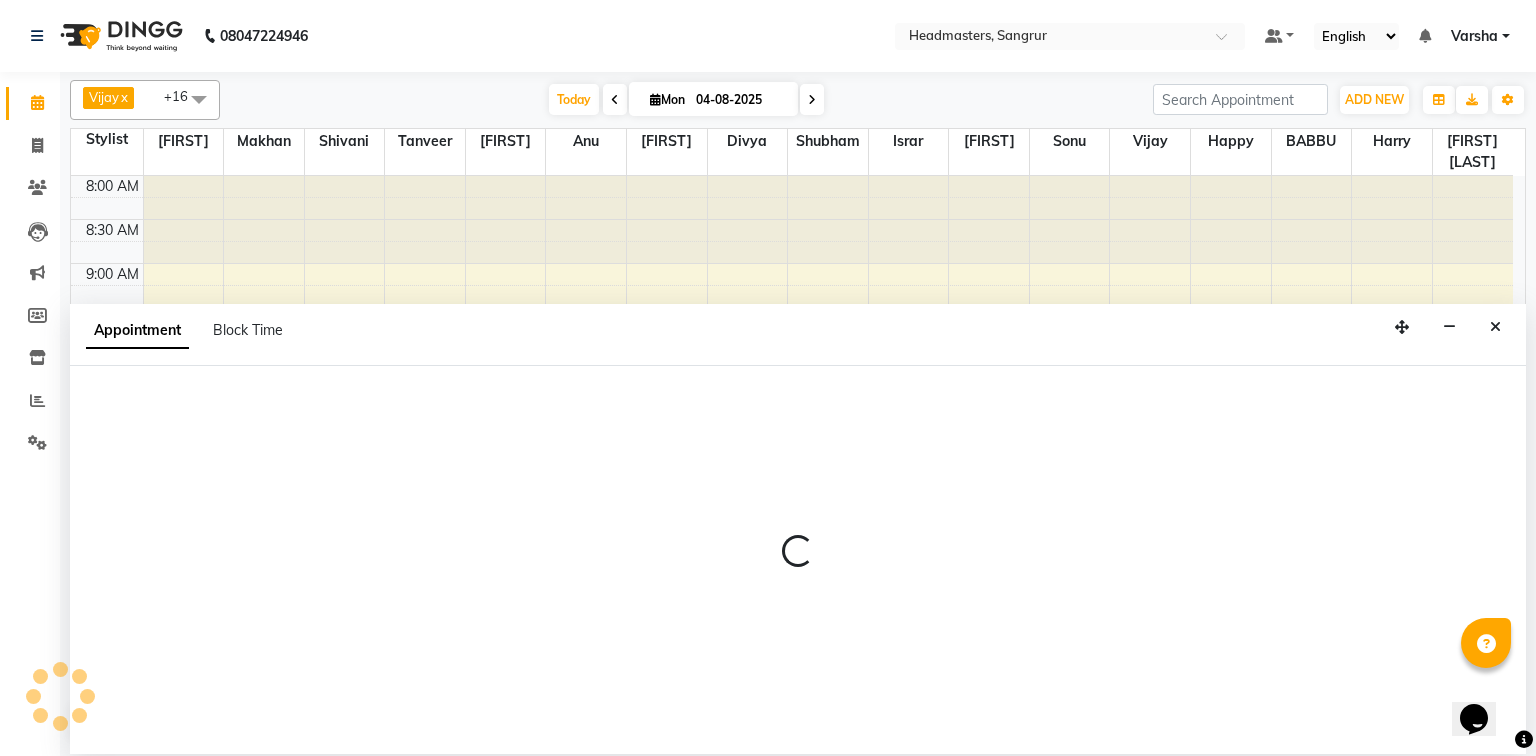 select on "60892" 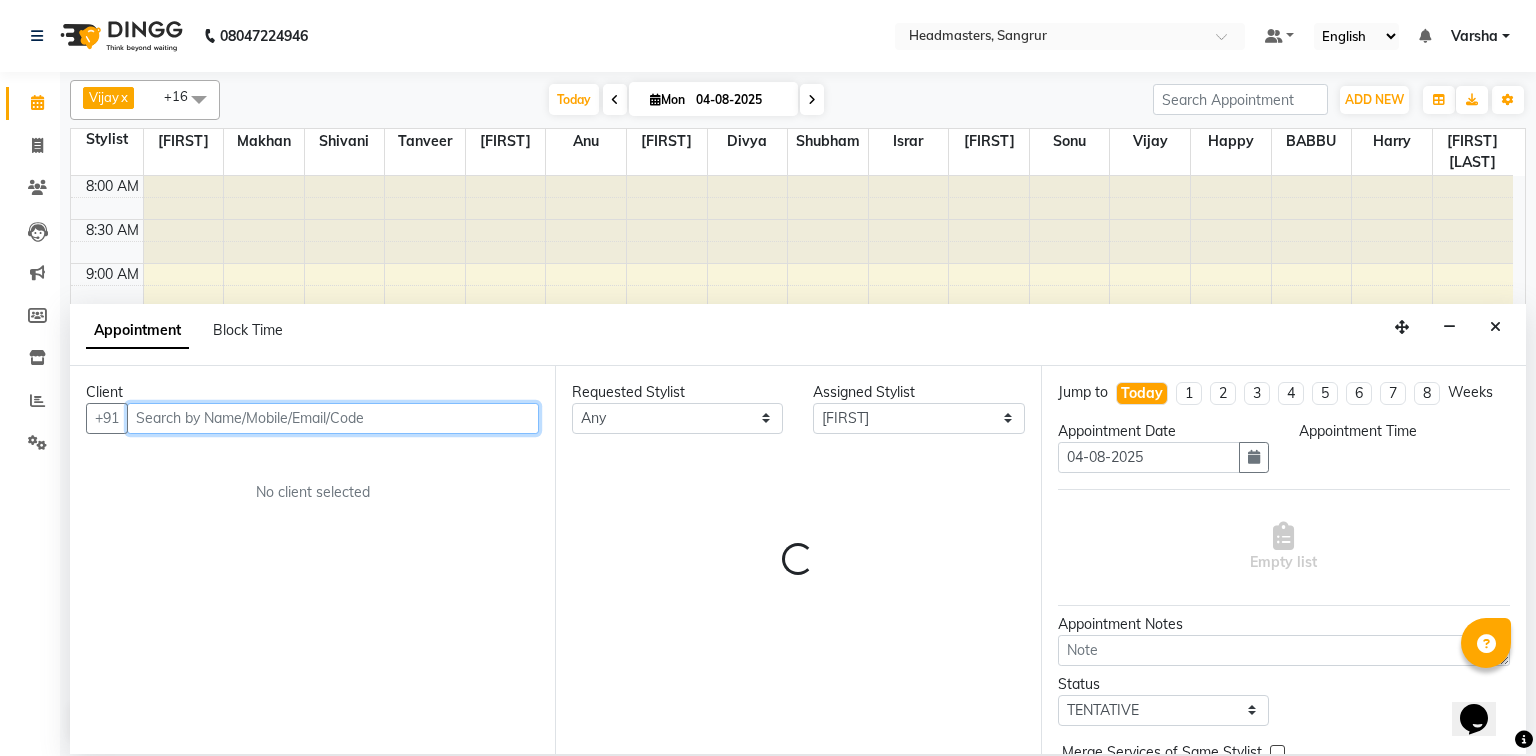 select on "660" 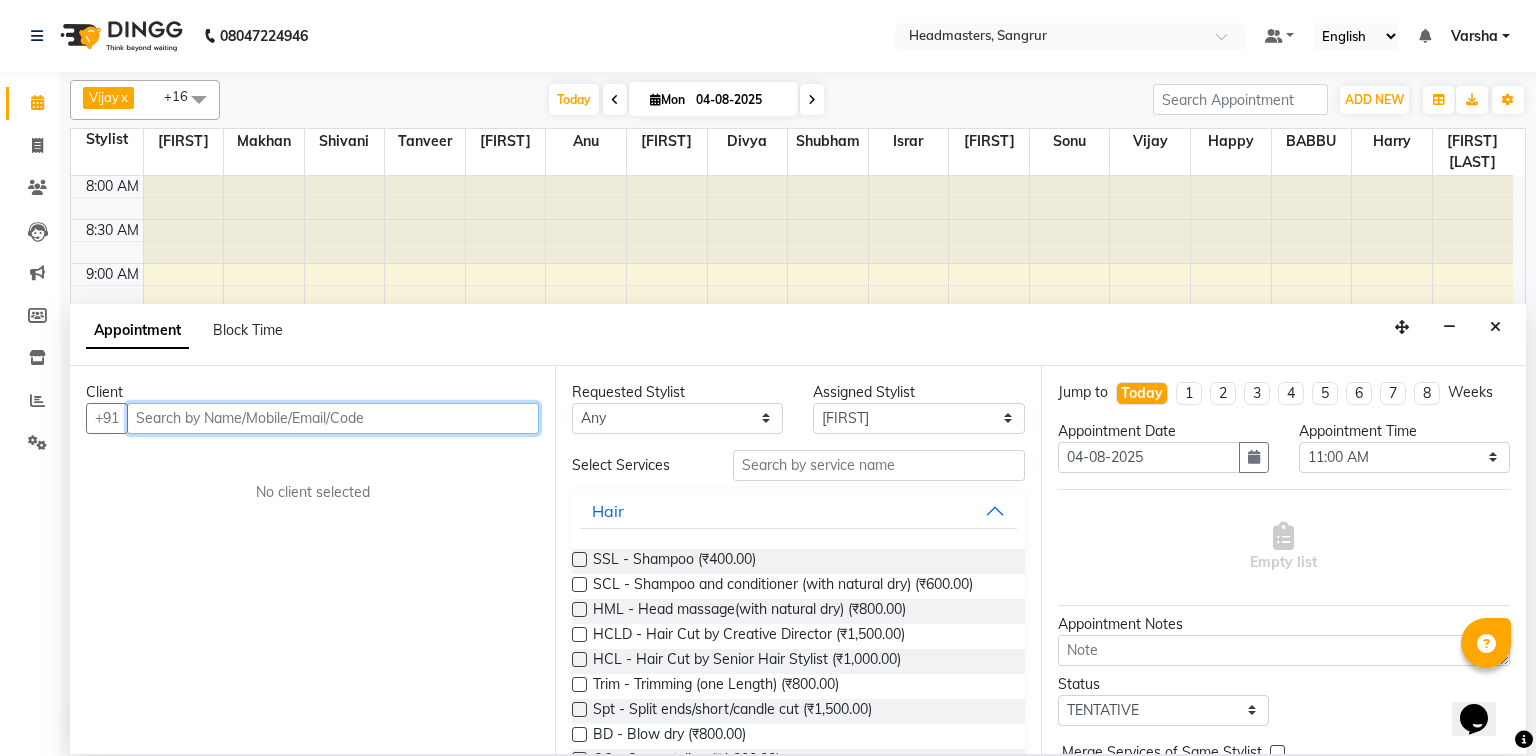 click at bounding box center (333, 418) 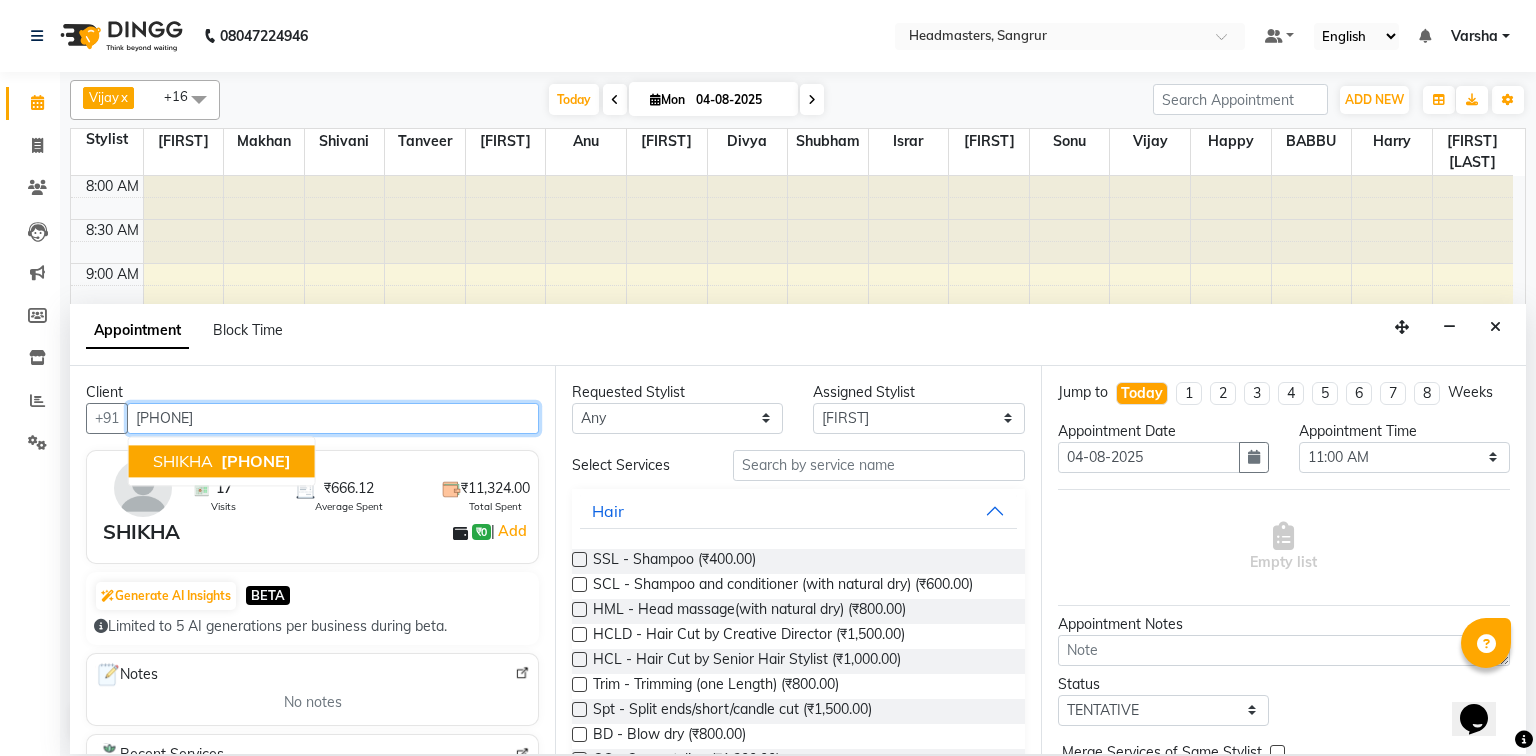 click on "SHIKHA" at bounding box center [183, 461] 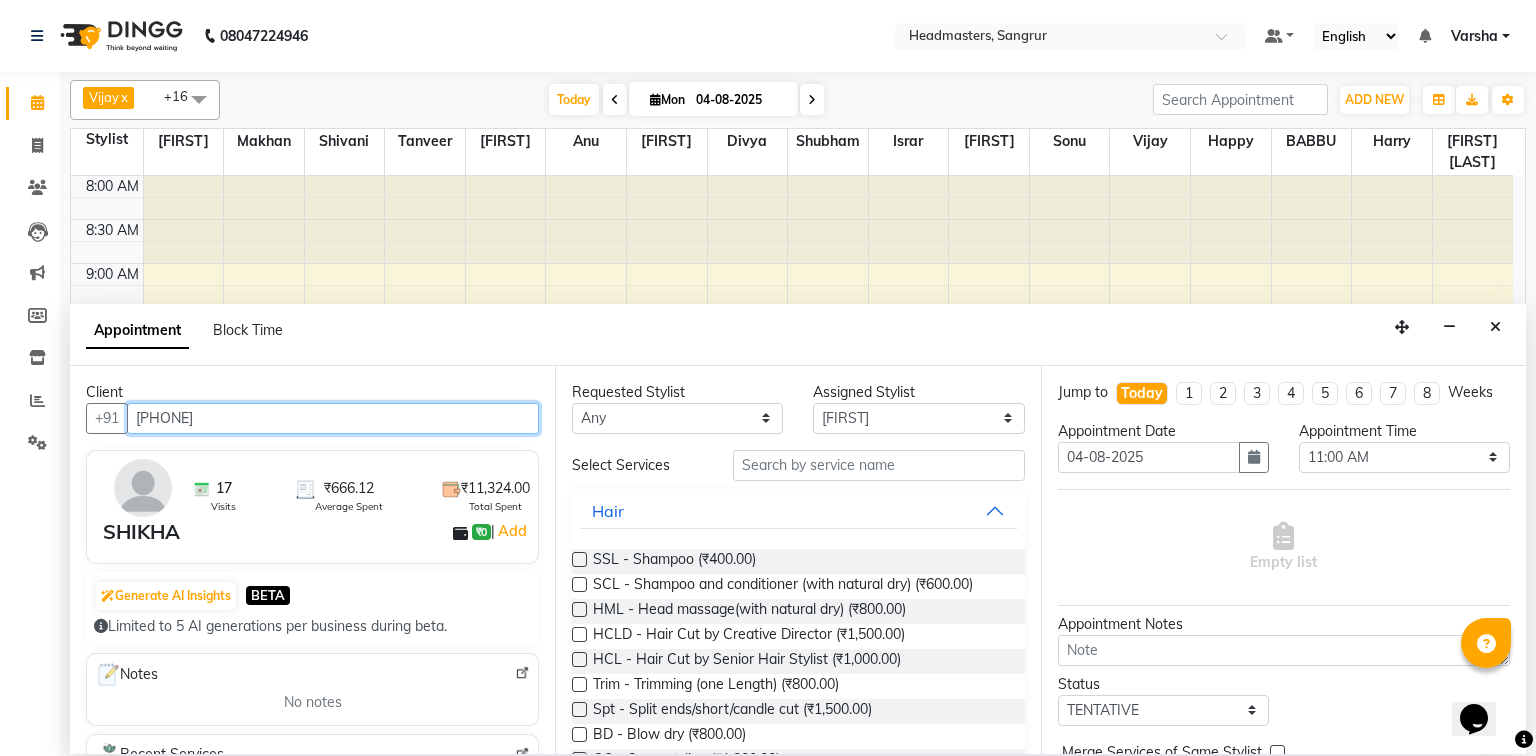 type on "9646192400" 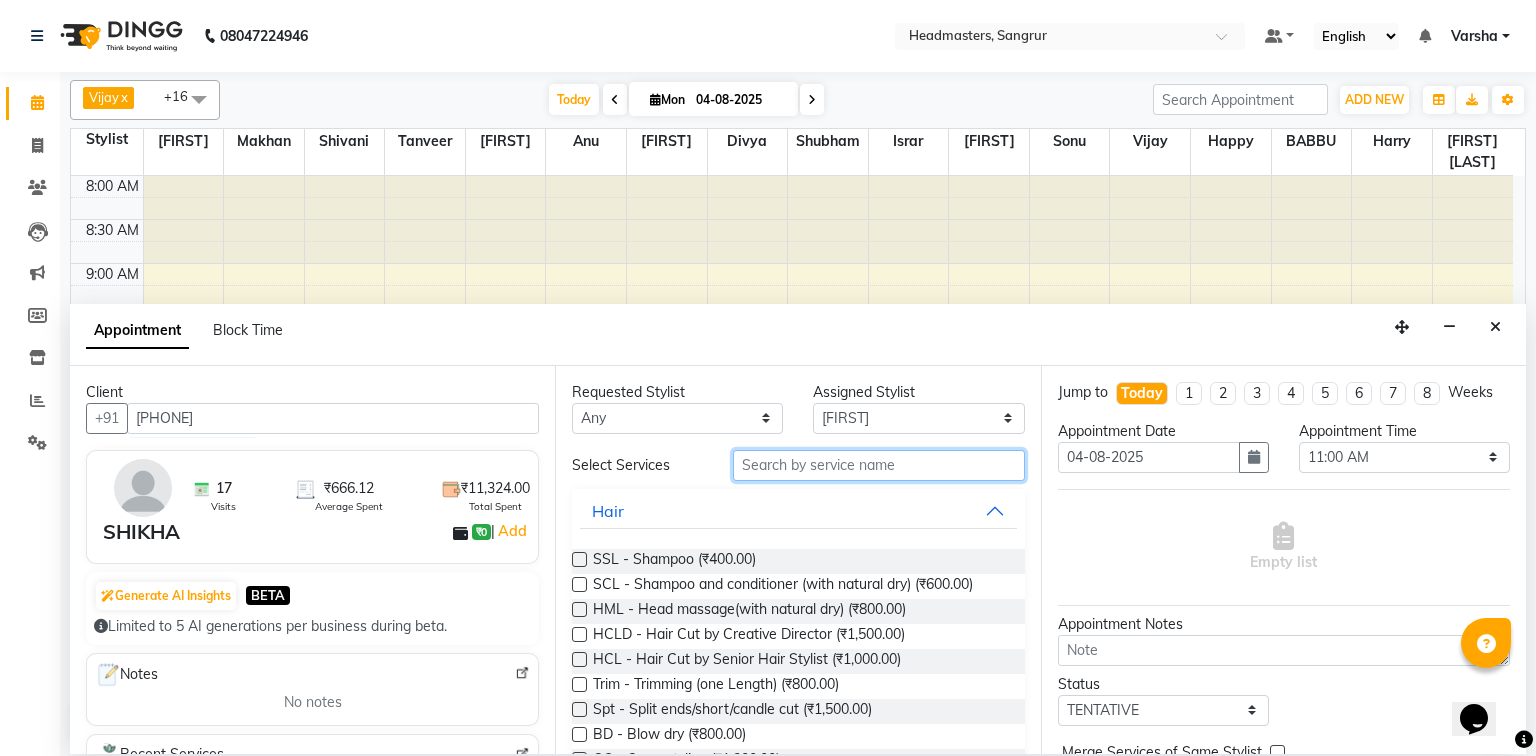 click at bounding box center [879, 465] 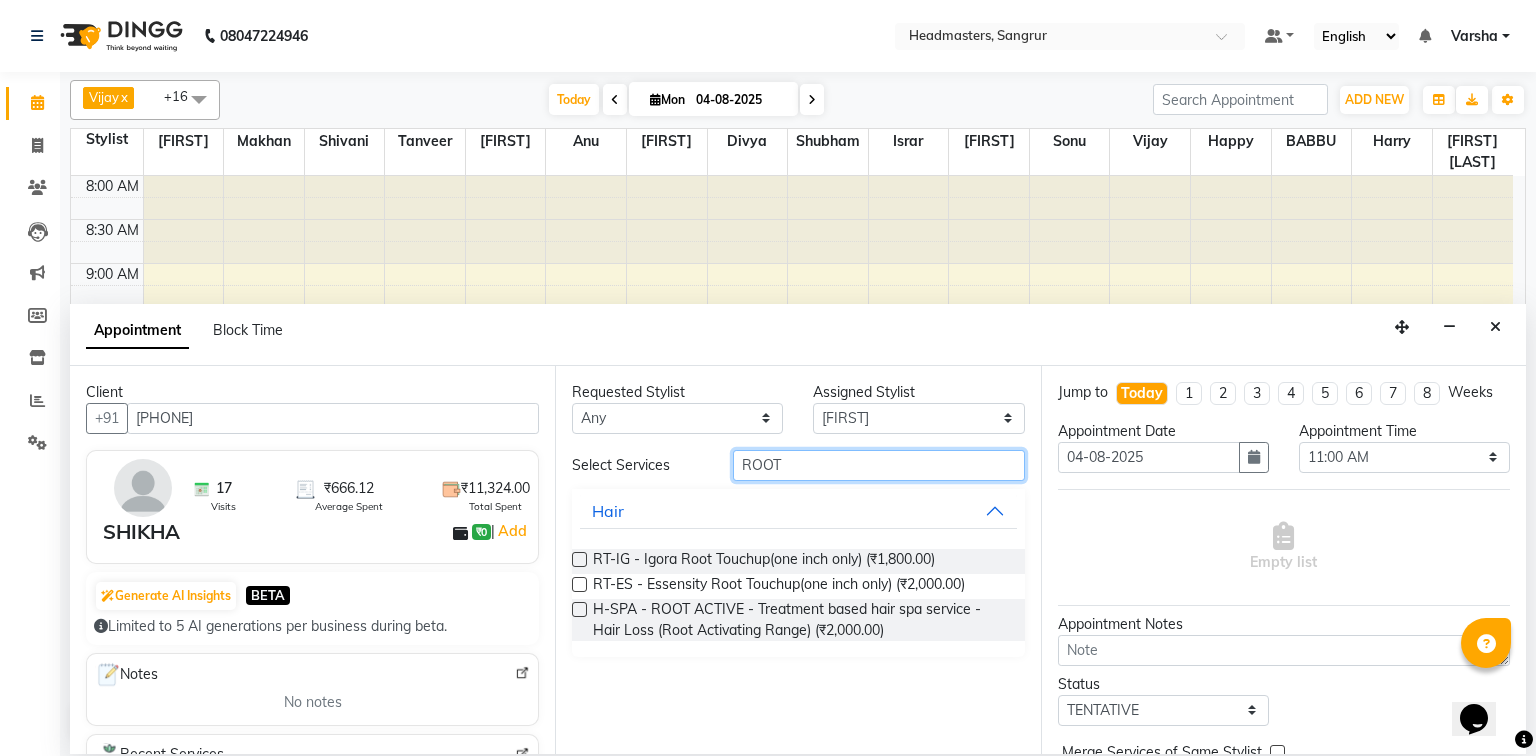 type on "ROOT" 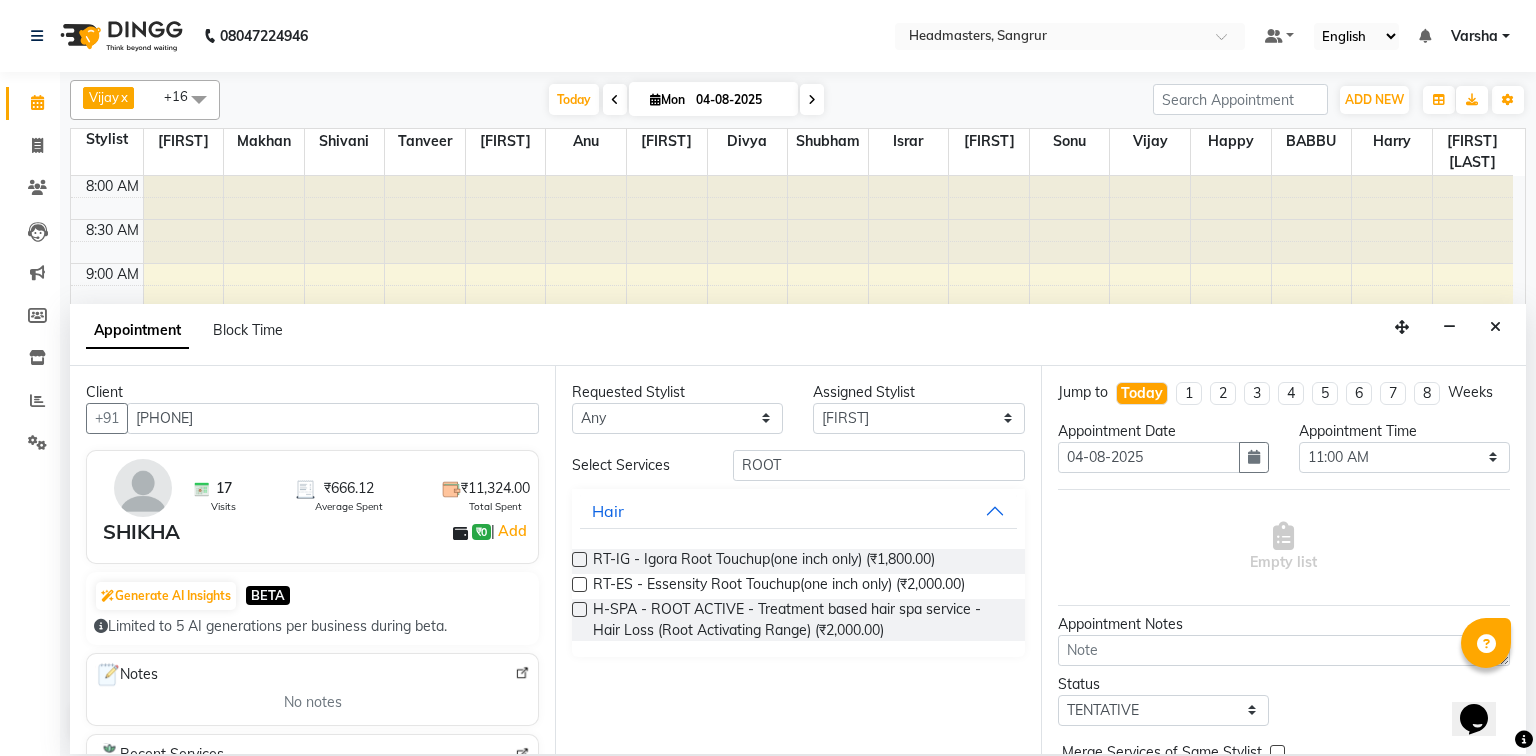 click at bounding box center [579, 584] 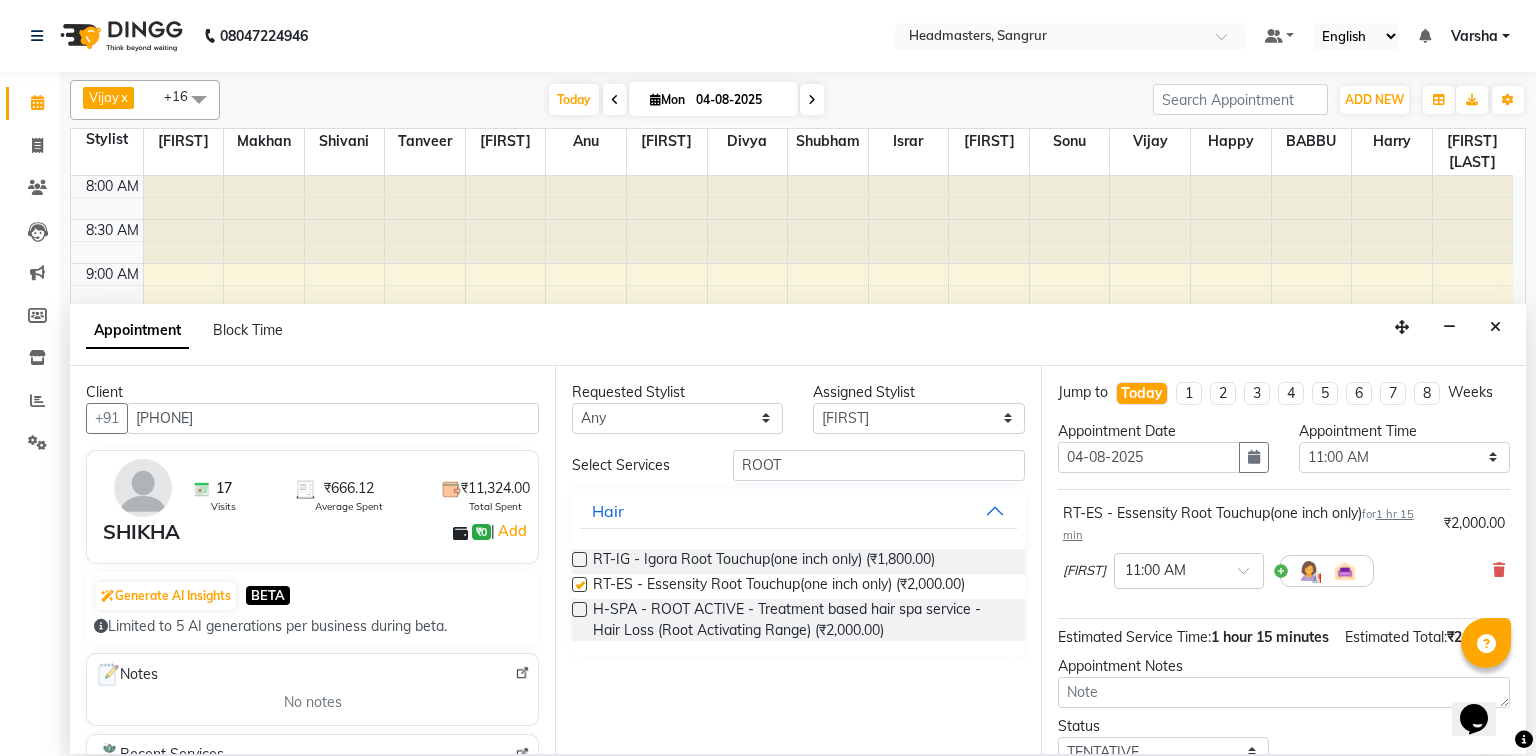 checkbox on "false" 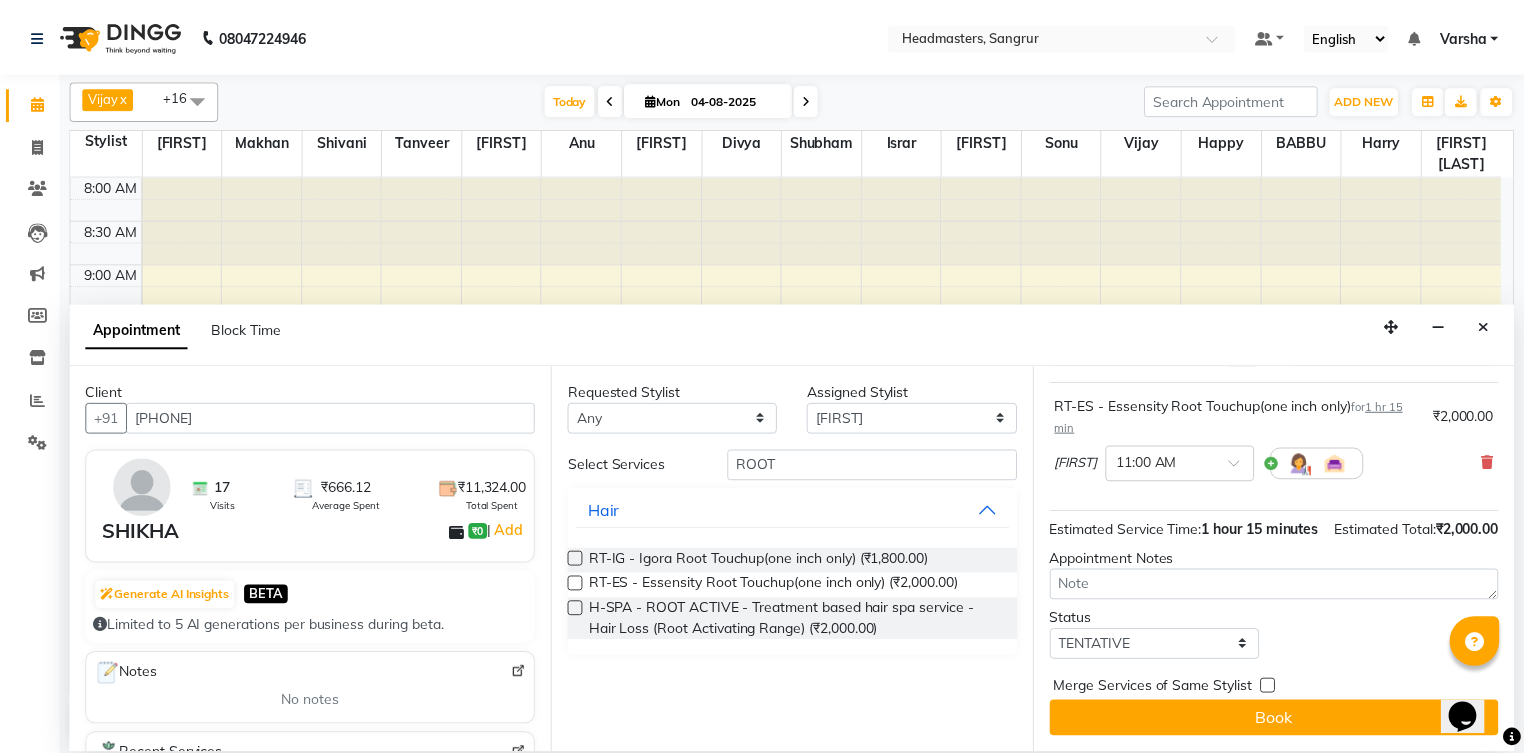 scroll, scrollTop: 127, scrollLeft: 0, axis: vertical 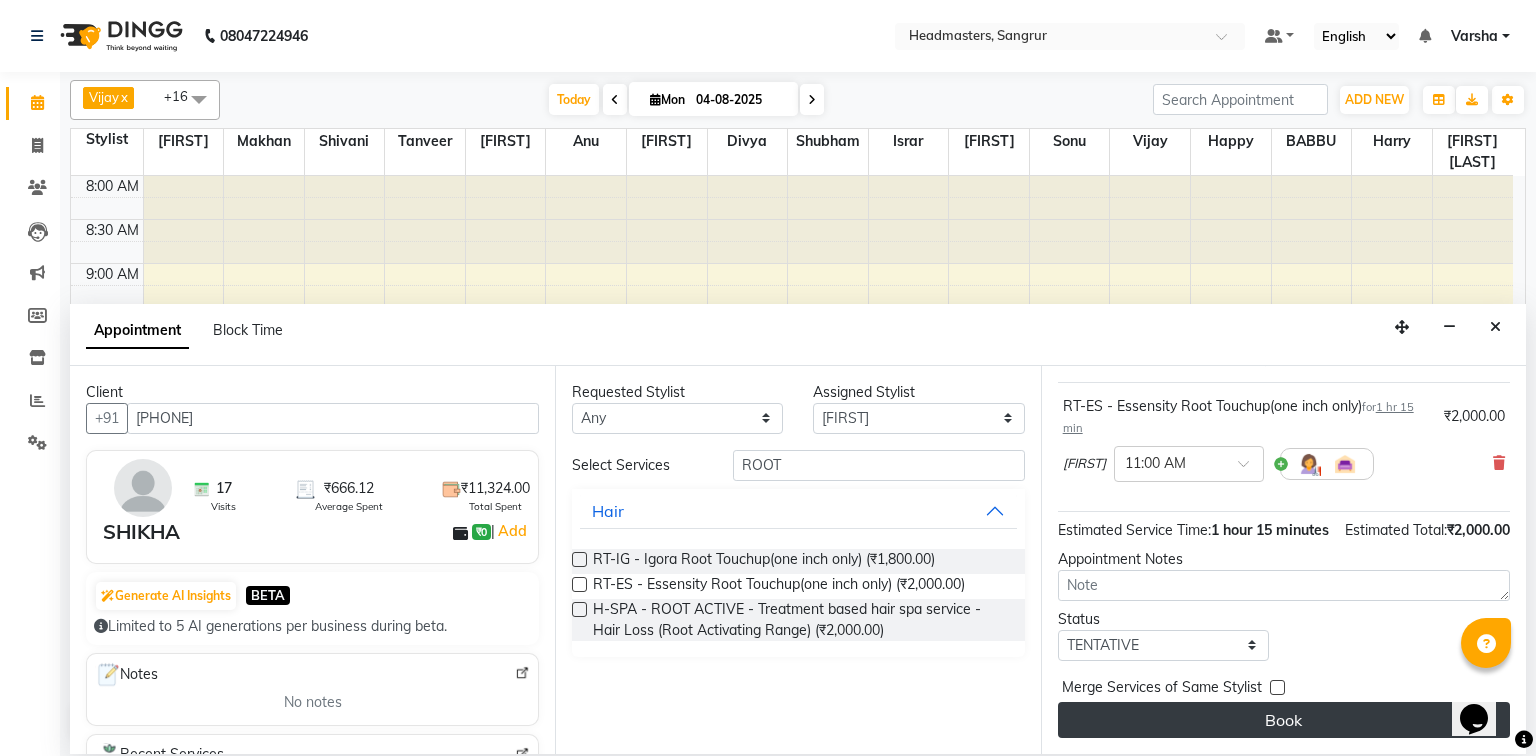click on "Book" at bounding box center [1284, 720] 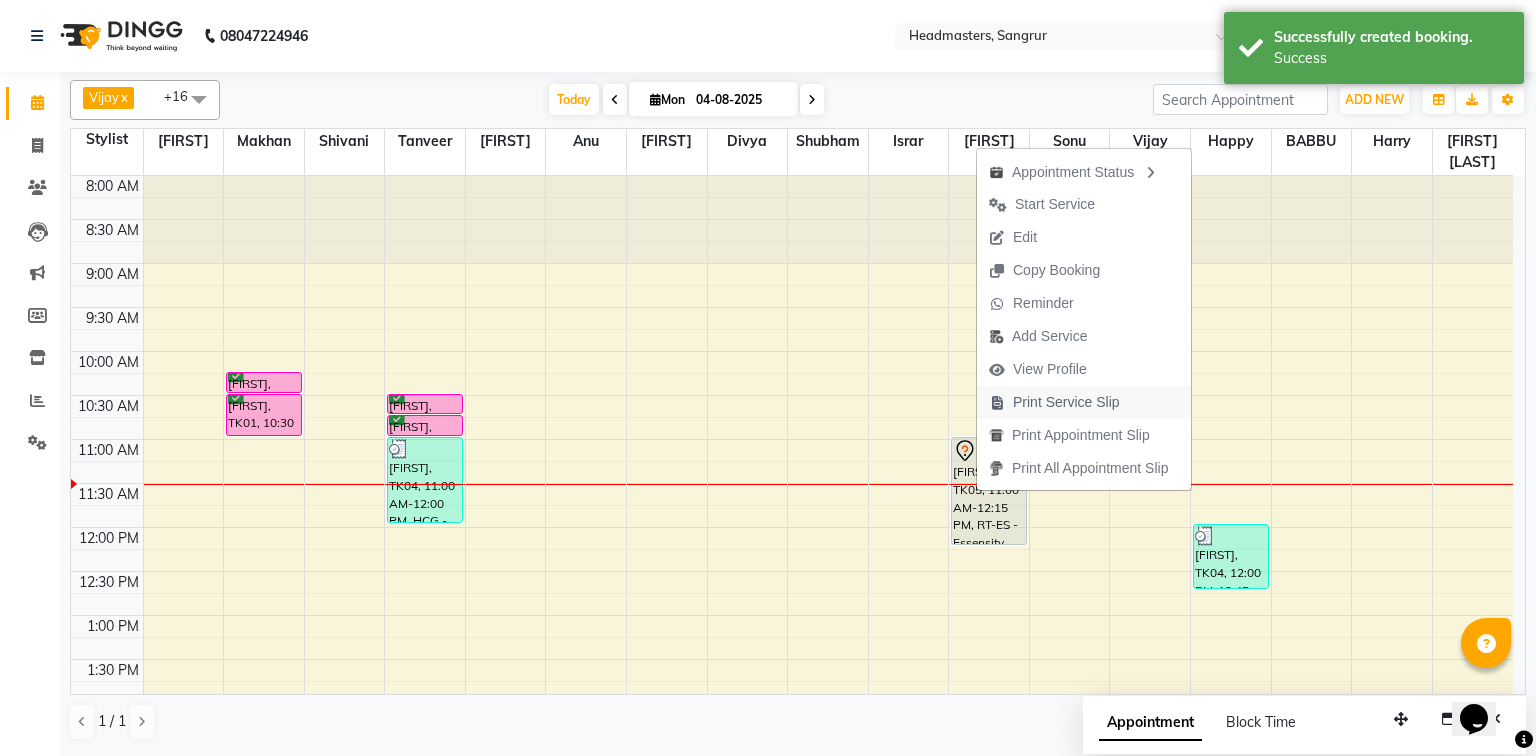 click on "Print Service Slip" at bounding box center [1066, 402] 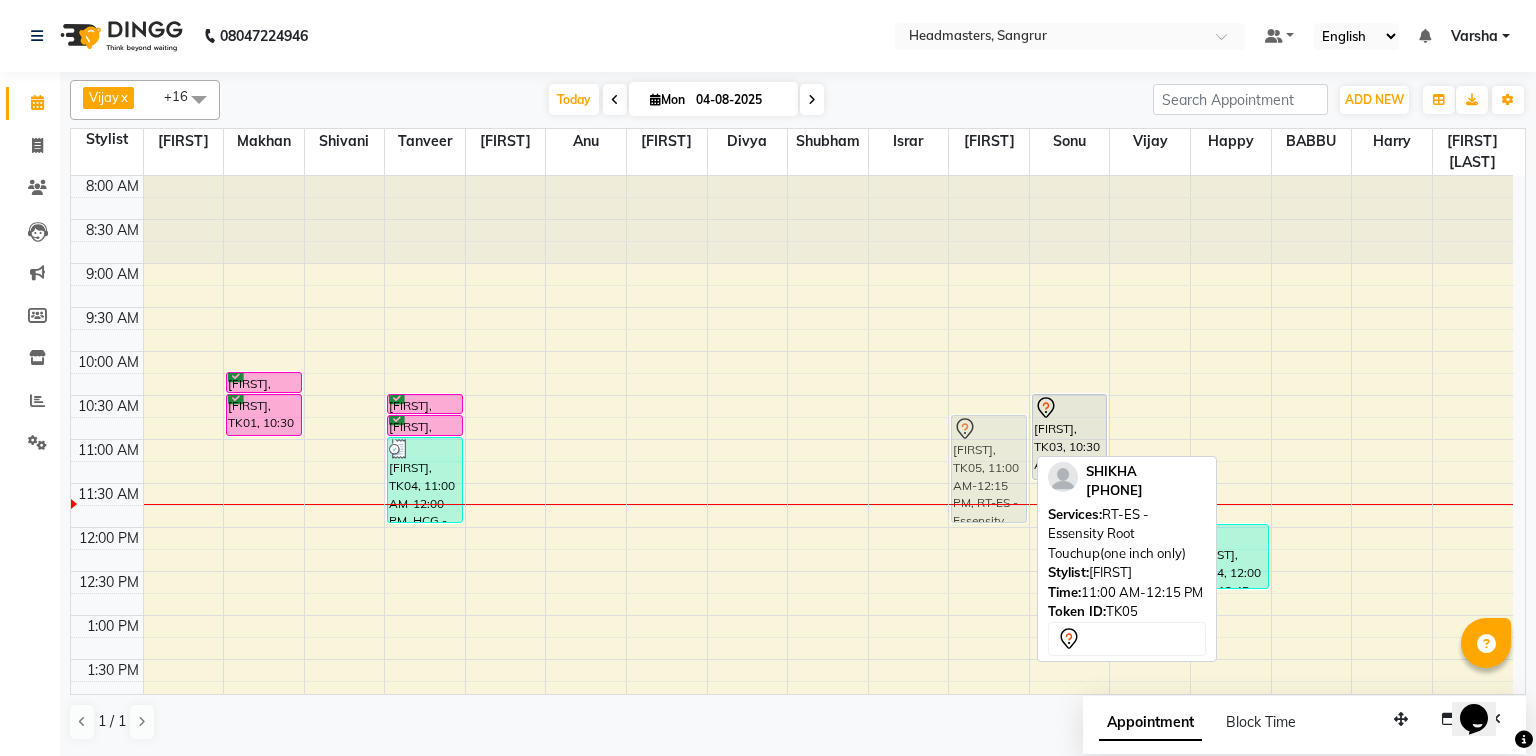 drag, startPoint x: 965, startPoint y: 494, endPoint x: 968, endPoint y: 469, distance: 25.179358 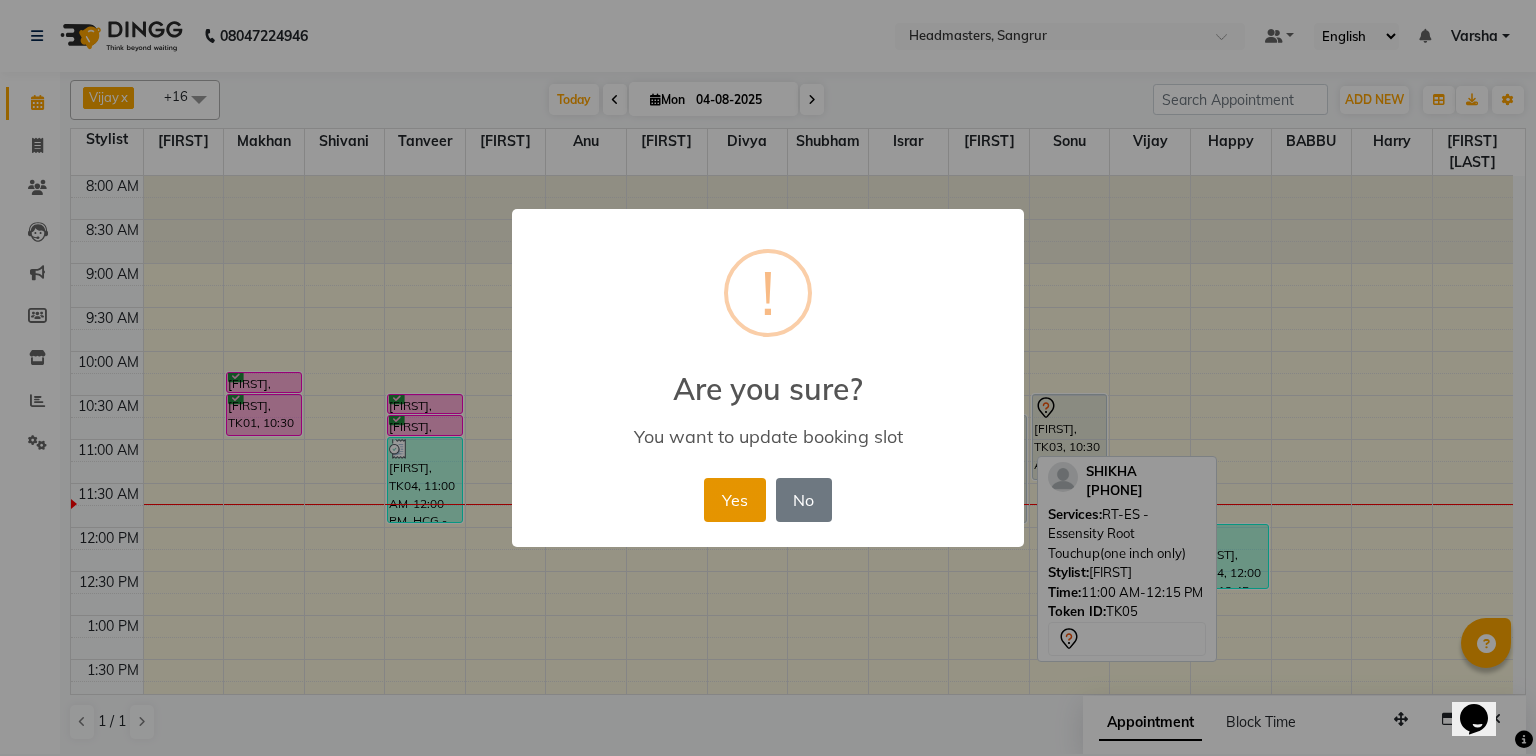 drag, startPoint x: 736, startPoint y: 516, endPoint x: 978, endPoint y: 466, distance: 247.11131 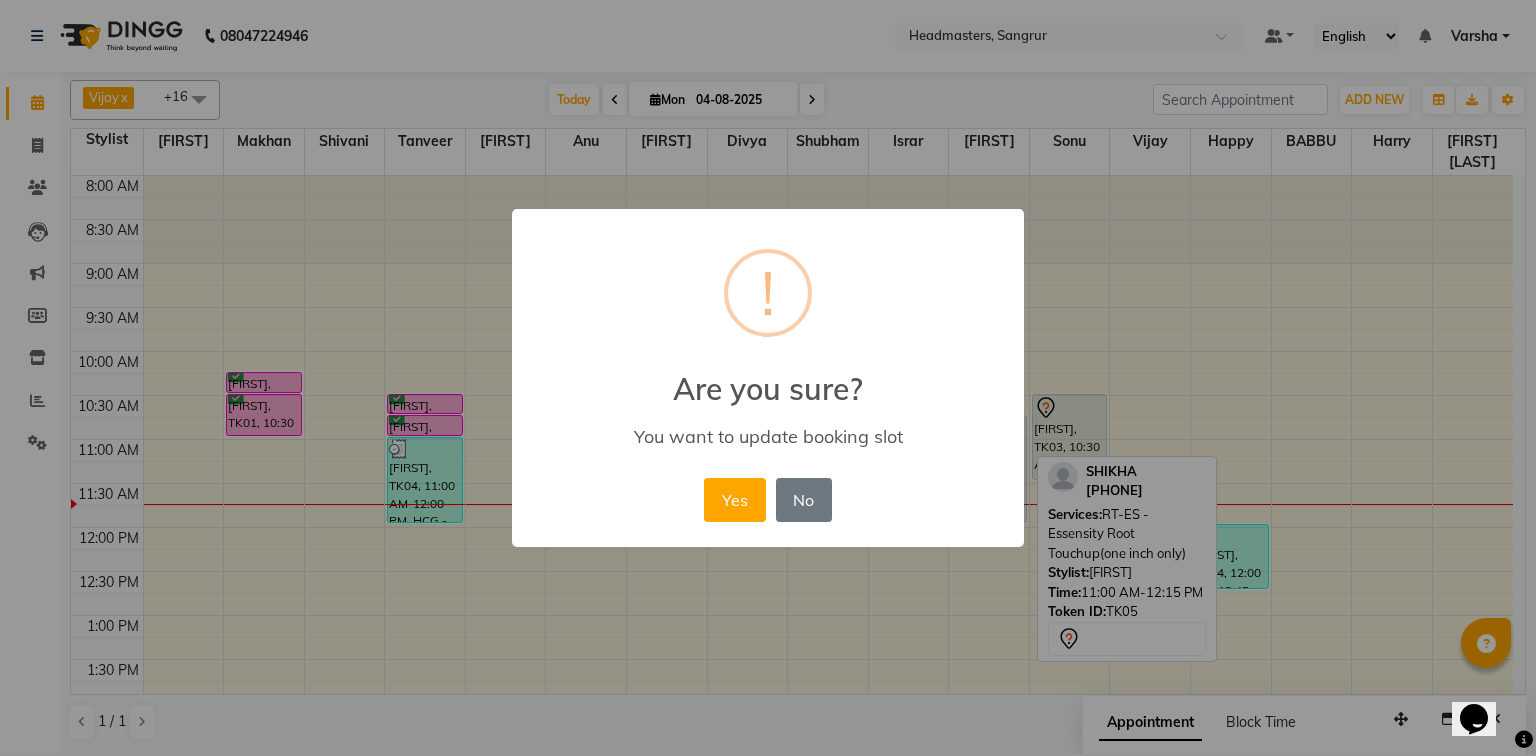 click on "Yes" at bounding box center (734, 500) 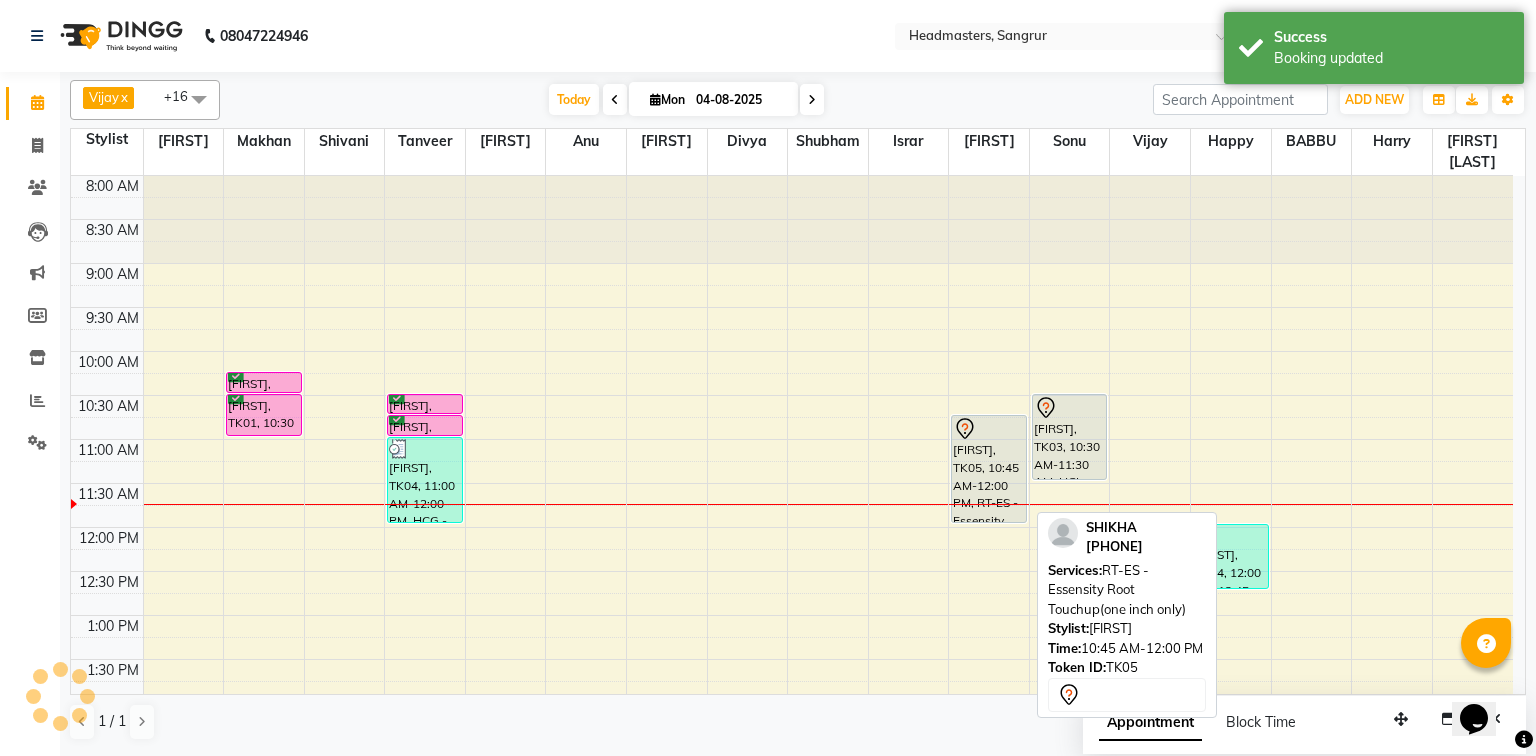 click on "SHIKHA, TK05, 10:45 AM-12:00 PM, RT-ES - Essensity Root Touchup(one inch only)" at bounding box center (989, 469) 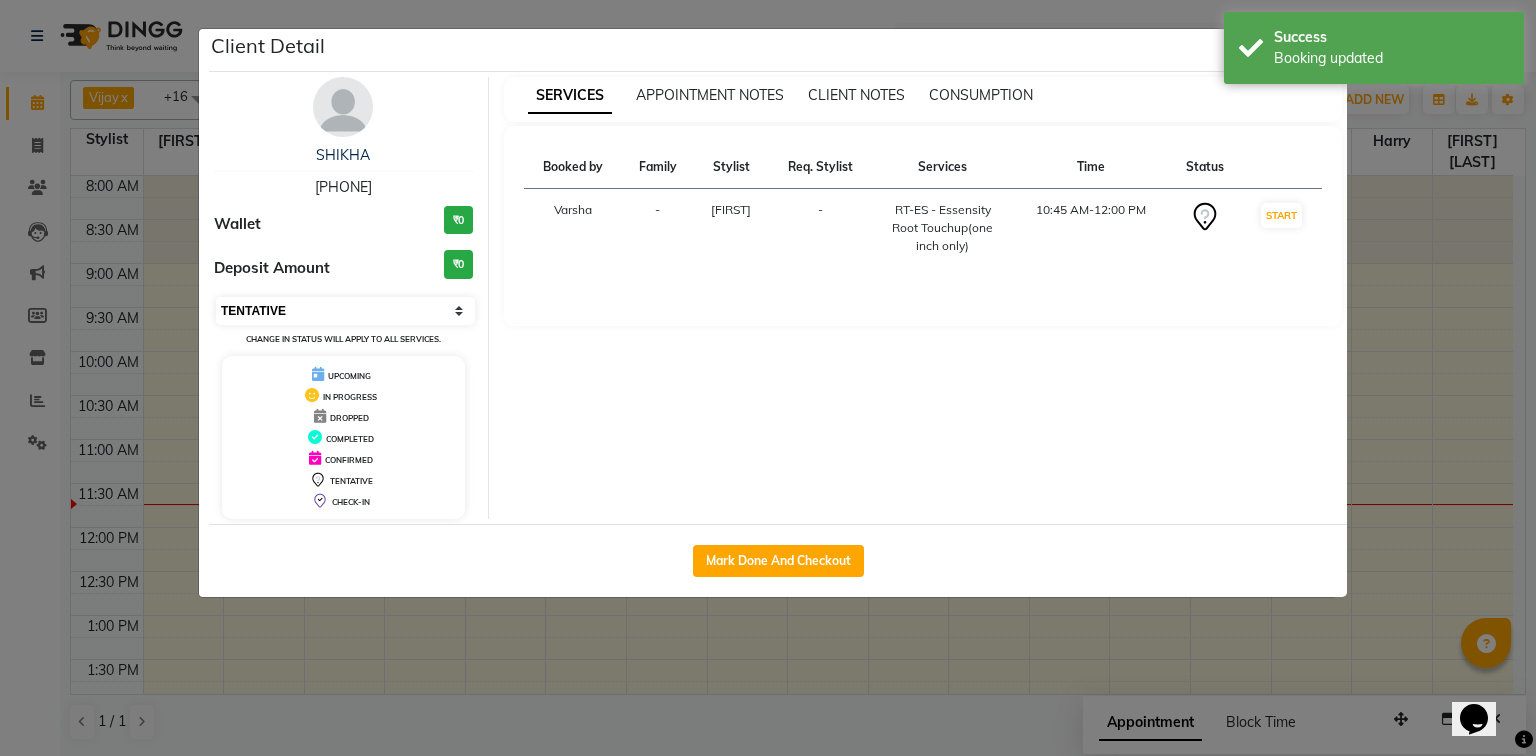 click on "Select IN SERVICE CONFIRMED TENTATIVE CHECK IN MARK DONE UPCOMING" at bounding box center (345, 311) 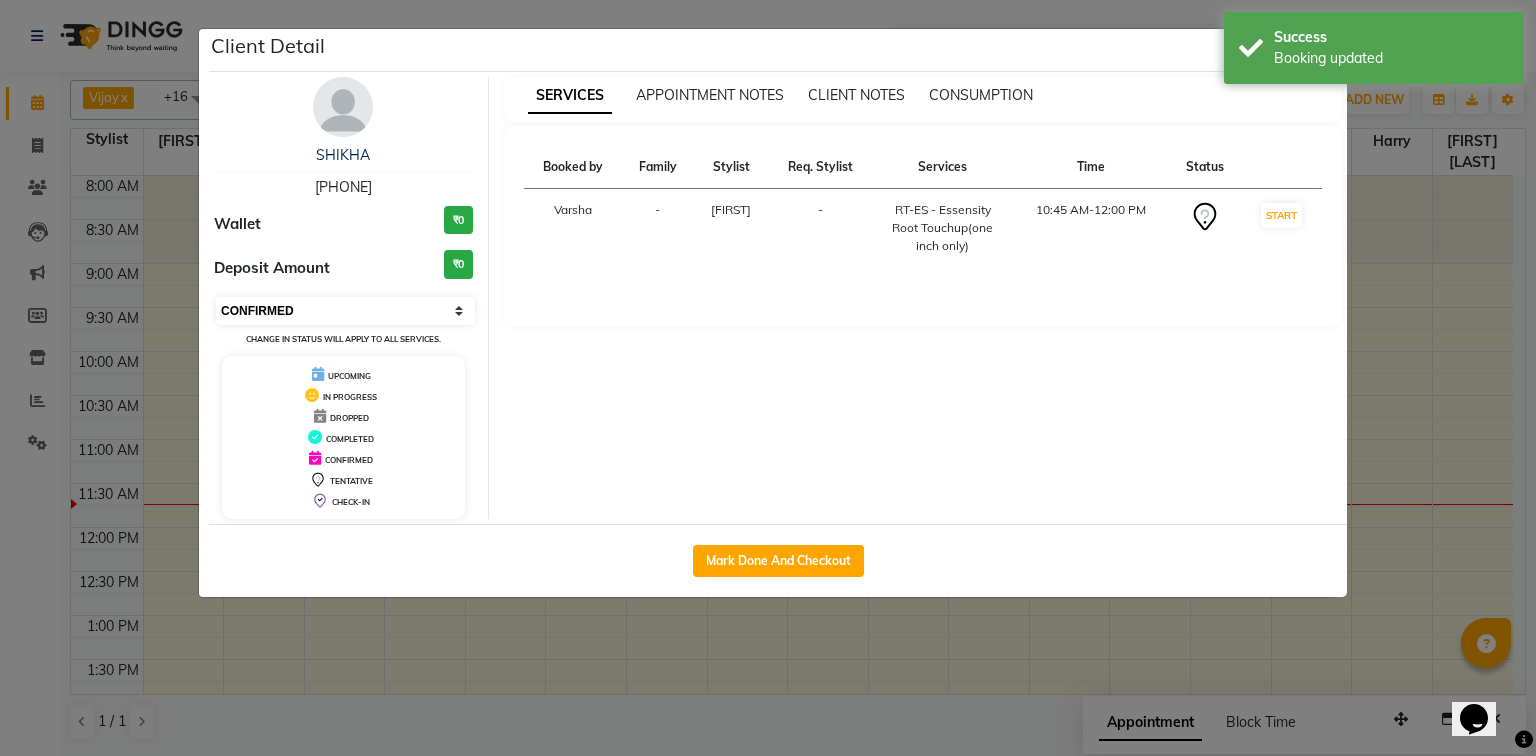 click on "Select IN SERVICE CONFIRMED TENTATIVE CHECK IN MARK DONE UPCOMING" at bounding box center (345, 311) 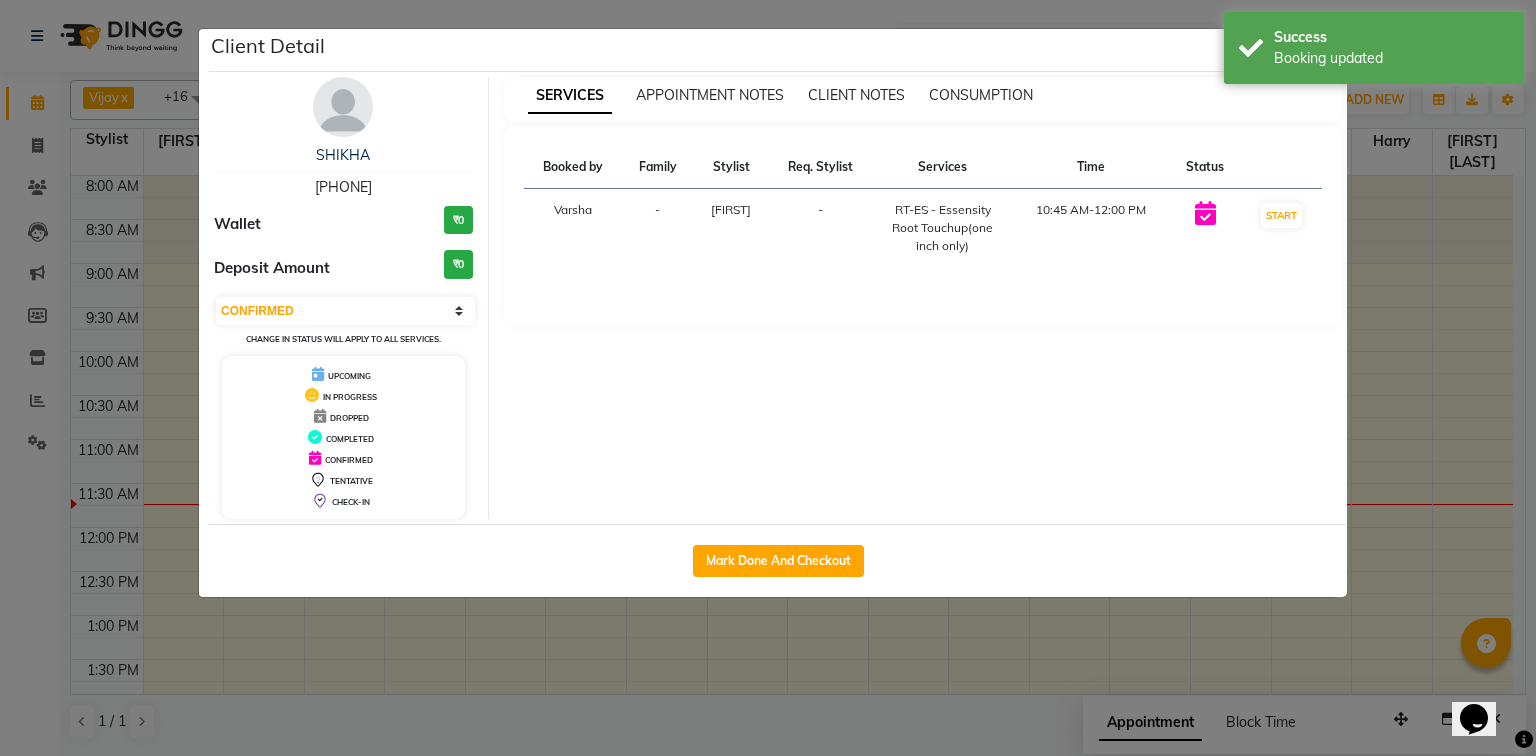 click on "Client Detail  SHIKHA    9646192400 Wallet ₹0 Deposit Amount  ₹0  Select IN SERVICE CONFIRMED TENTATIVE CHECK IN MARK DONE UPCOMING Change in status will apply to all services. UPCOMING IN PROGRESS DROPPED COMPLETED CONFIRMED TENTATIVE CHECK-IN SERVICES APPOINTMENT NOTES CLIENT NOTES CONSUMPTION Booked by Family Stylist Req. Stylist Services Time Status  Varsha  - Sushil -  RT-ES - Essensity Root Touchup(one inch only)   10:45 AM-12:00 PM   START   Mark Done And Checkout" 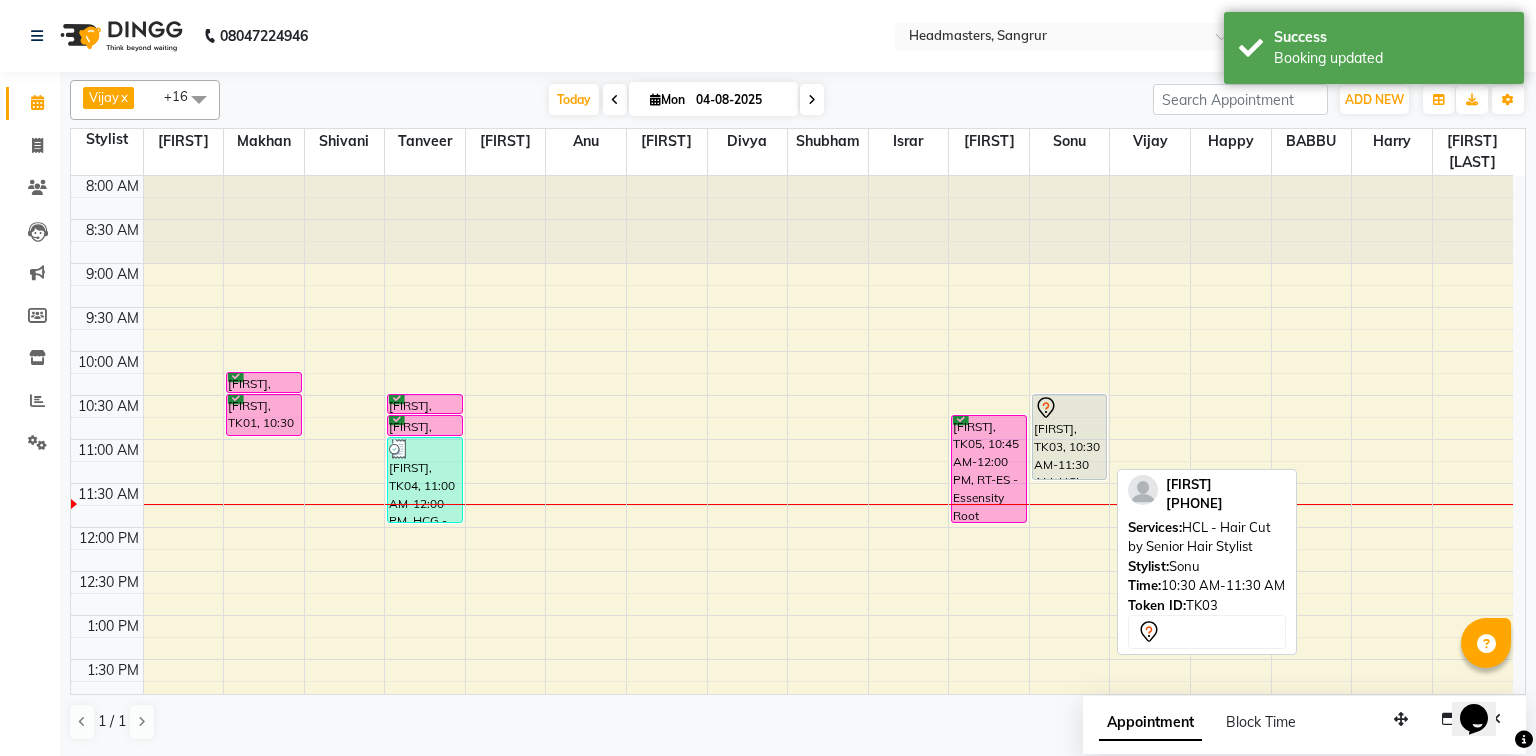 click 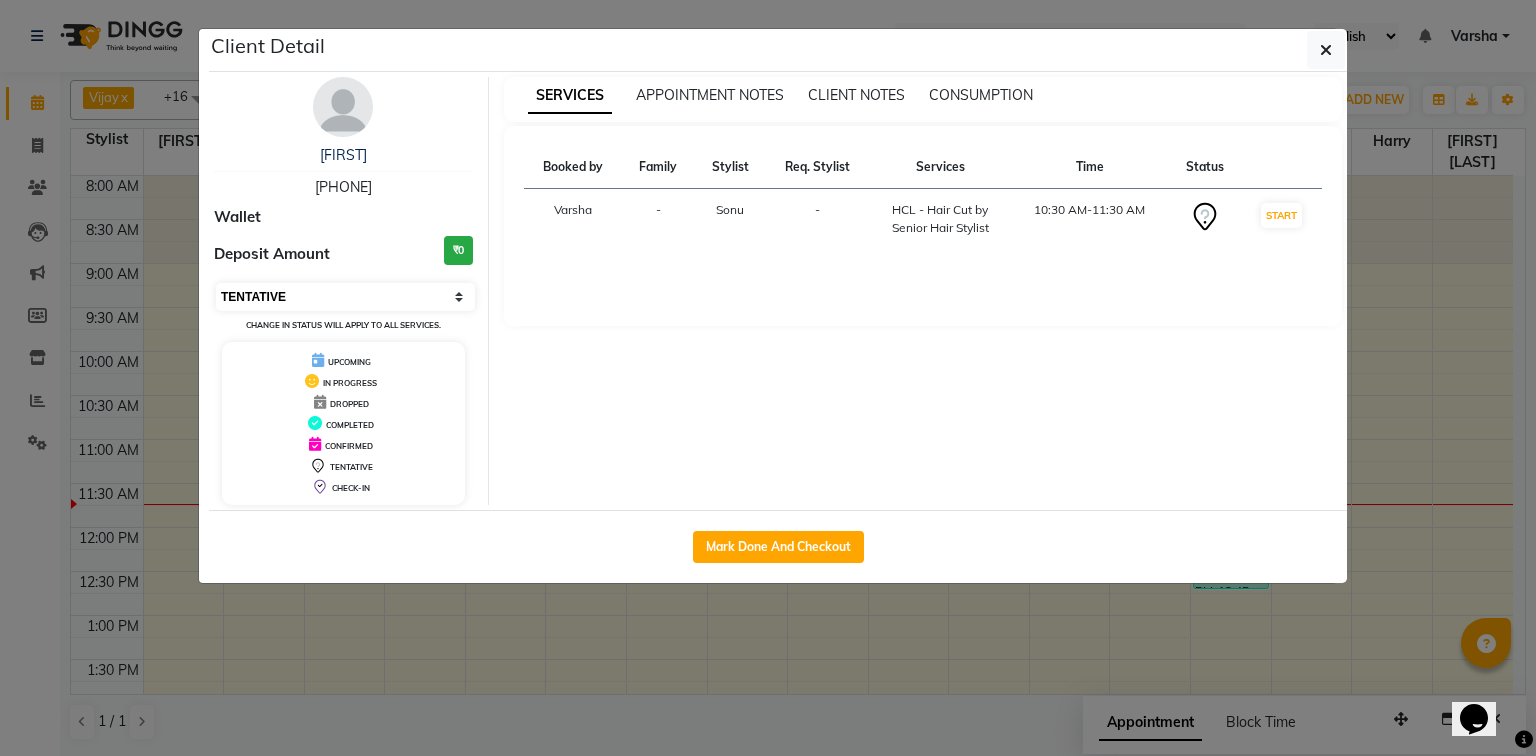 click on "Select IN SERVICE CONFIRMED TENTATIVE CHECK IN MARK DONE UPCOMING" at bounding box center [345, 297] 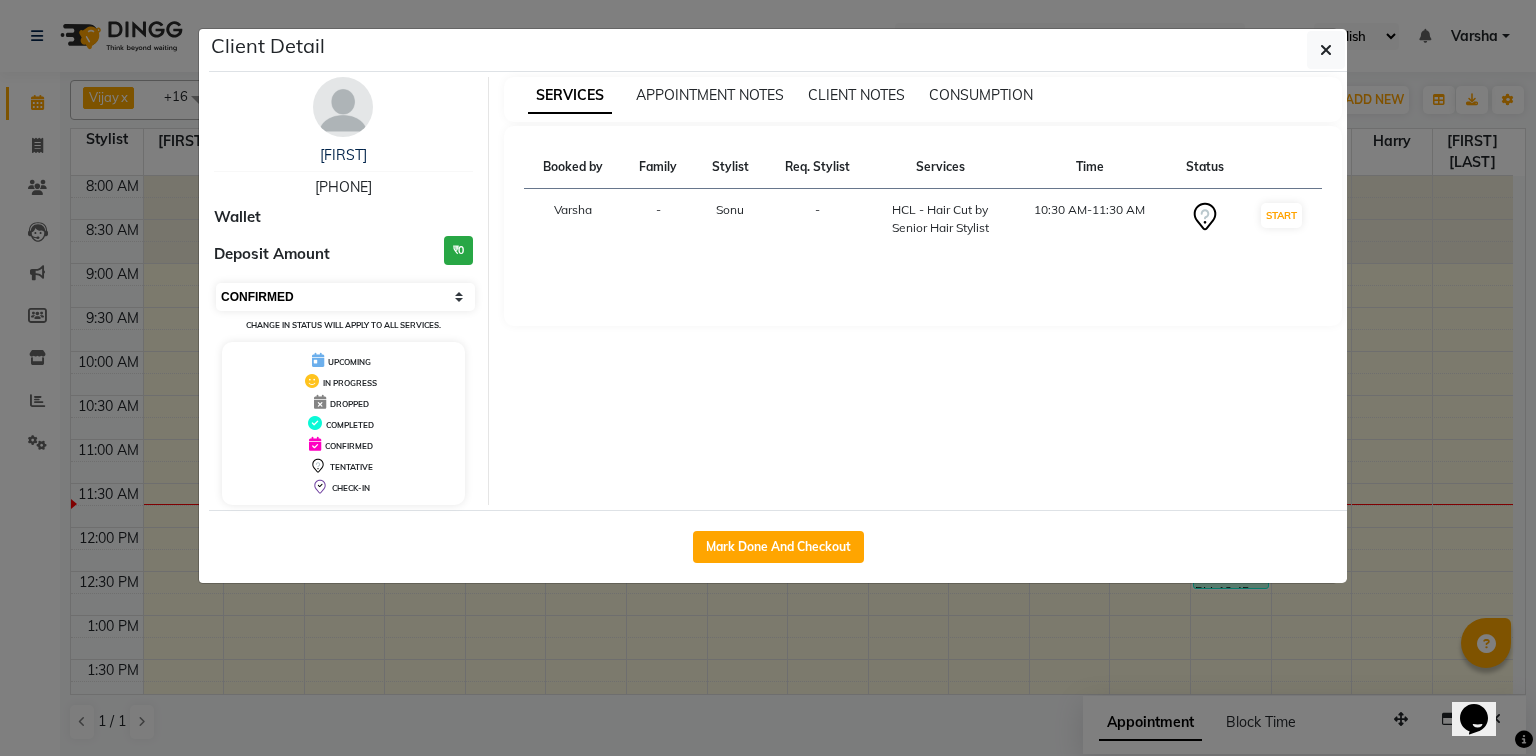 click on "Select IN SERVICE CONFIRMED TENTATIVE CHECK IN MARK DONE UPCOMING" at bounding box center (345, 297) 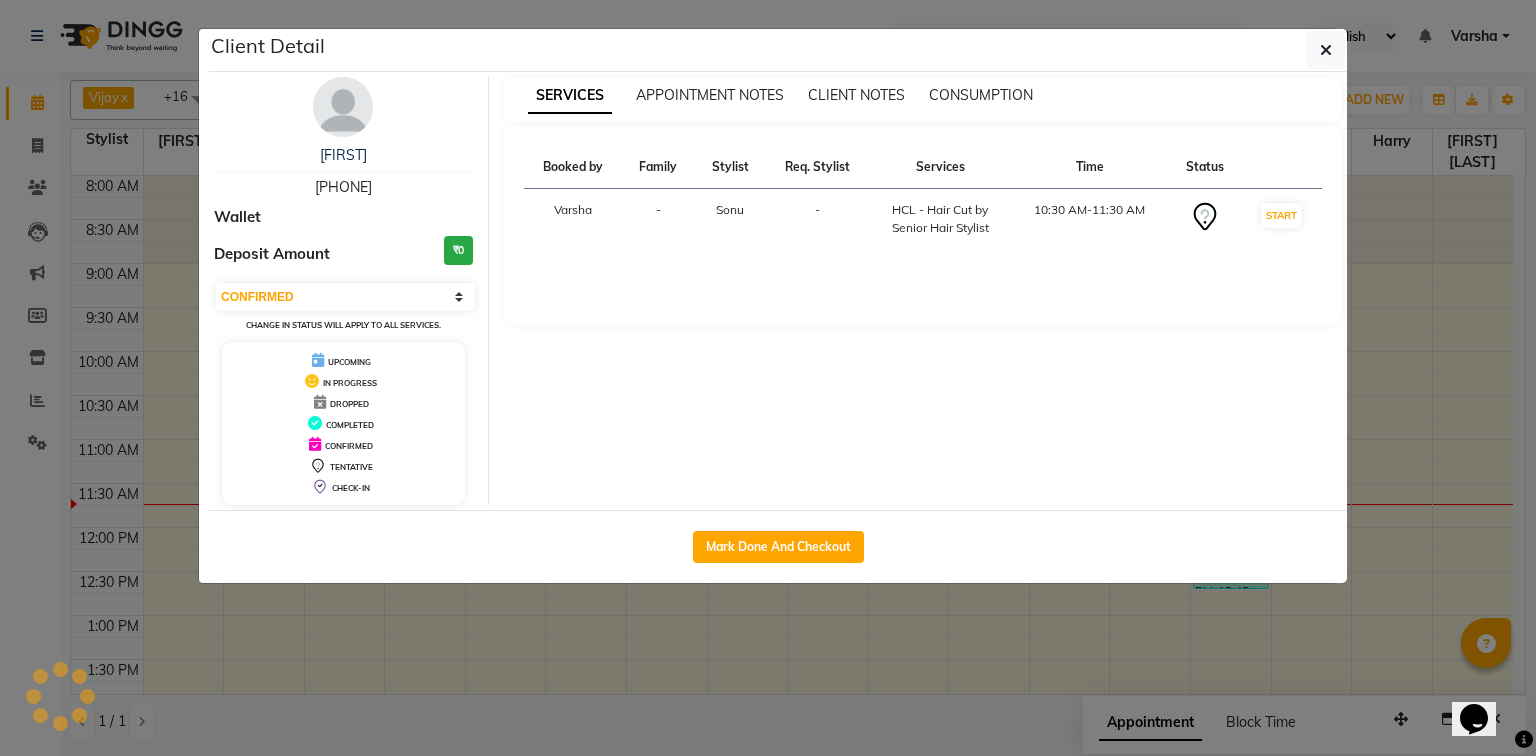 click on "Client Detail  Usan    9478875173 Wallet Deposit Amount  ₹0  Select IN SERVICE CONFIRMED TENTATIVE CHECK IN MARK DONE UPCOMING Change in status will apply to all services. UPCOMING IN PROGRESS DROPPED COMPLETED CONFIRMED TENTATIVE CHECK-IN SERVICES APPOINTMENT NOTES CLIENT NOTES CONSUMPTION Booked by Family Stylist Req. Stylist Services Time Status  Varsha  - Sonu -  HCL - Hair Cut by Senior Hair Stylist   10:30 AM-11:30 AM   START   Mark Done And Checkout" 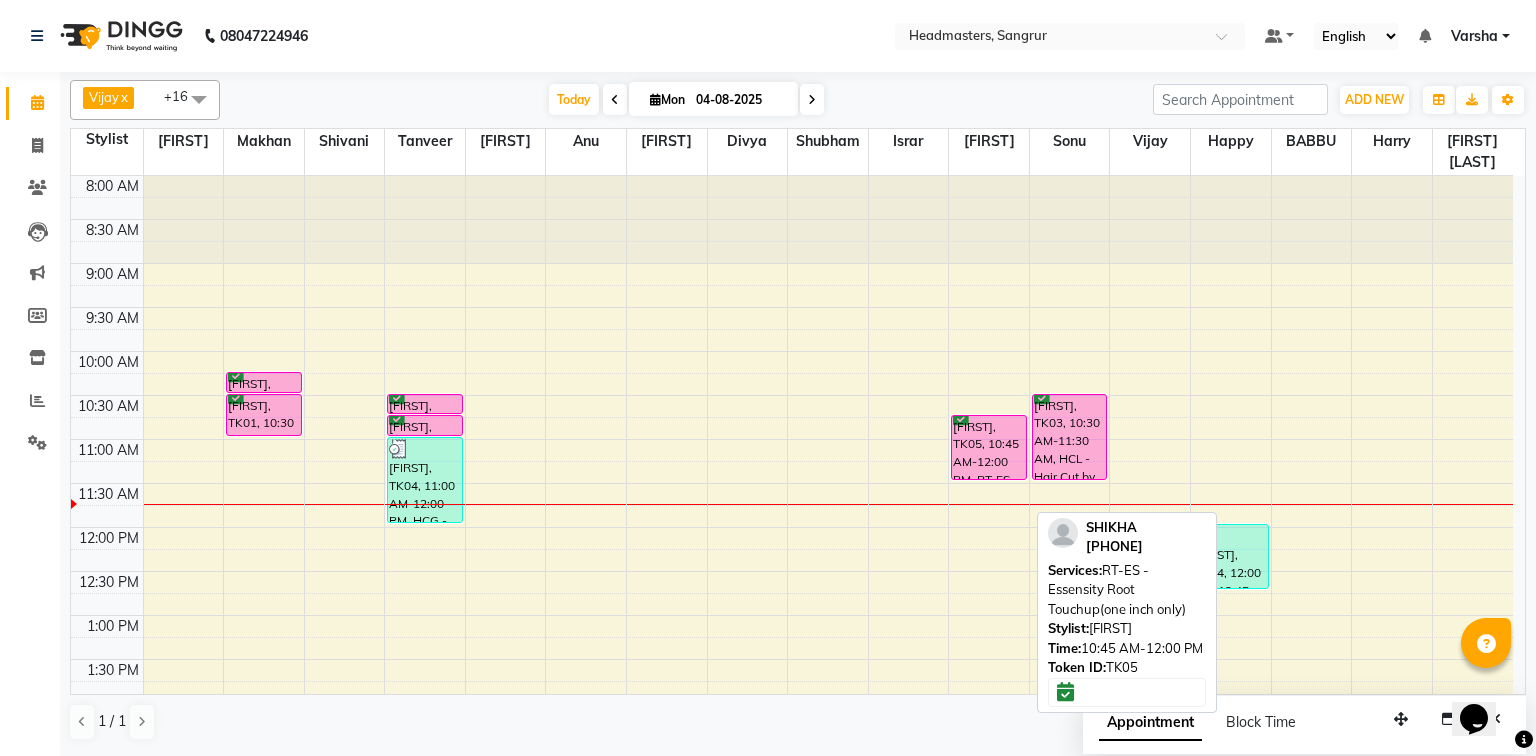 drag, startPoint x: 984, startPoint y: 523, endPoint x: 968, endPoint y: 473, distance: 52.49762 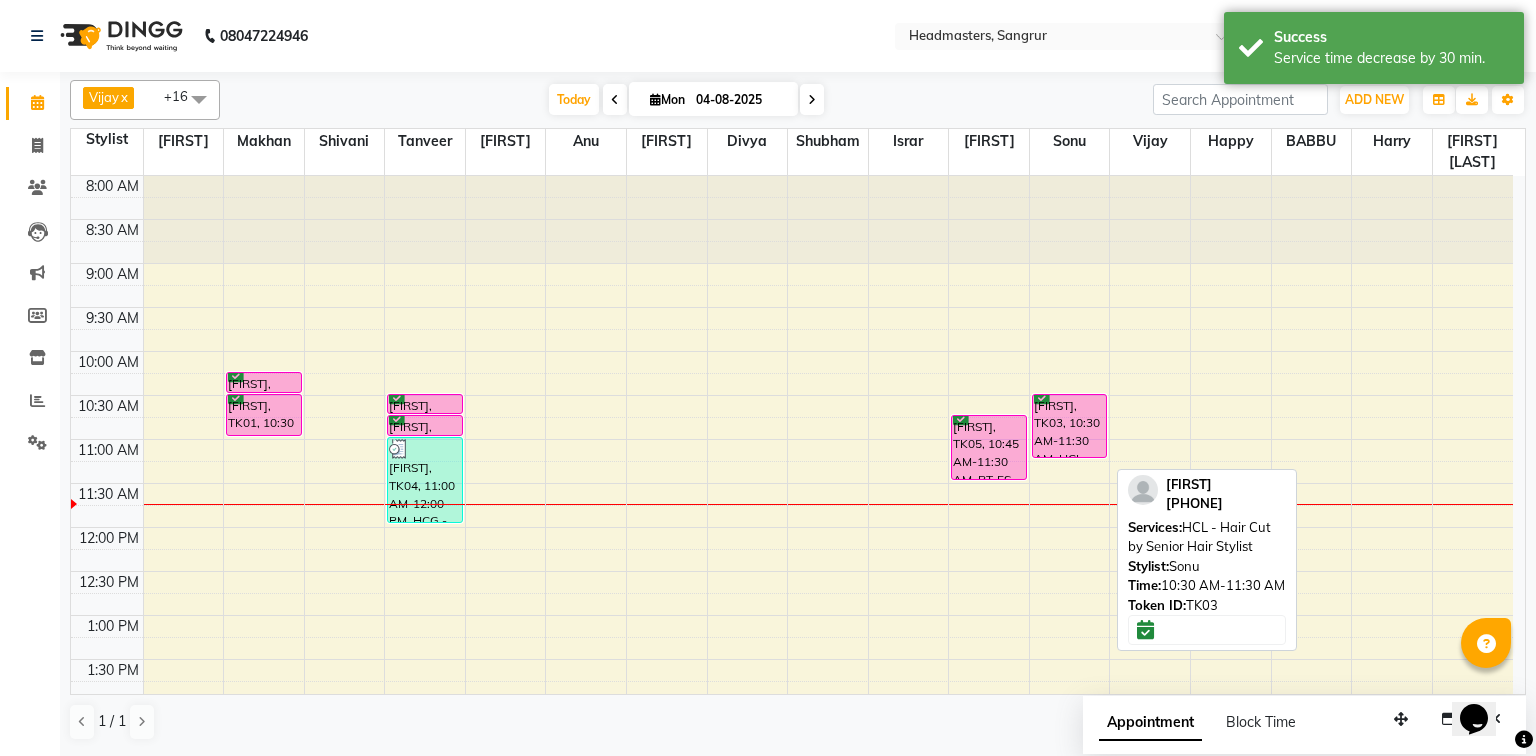 click on "Usan, TK03, 10:30 AM-11:30 AM, HCL - Hair Cut by Senior Hair Stylist     Usan, TK03, 10:30 AM-11:30 AM, HCL - Hair Cut by Senior Hair Stylist" at bounding box center [1070, 747] 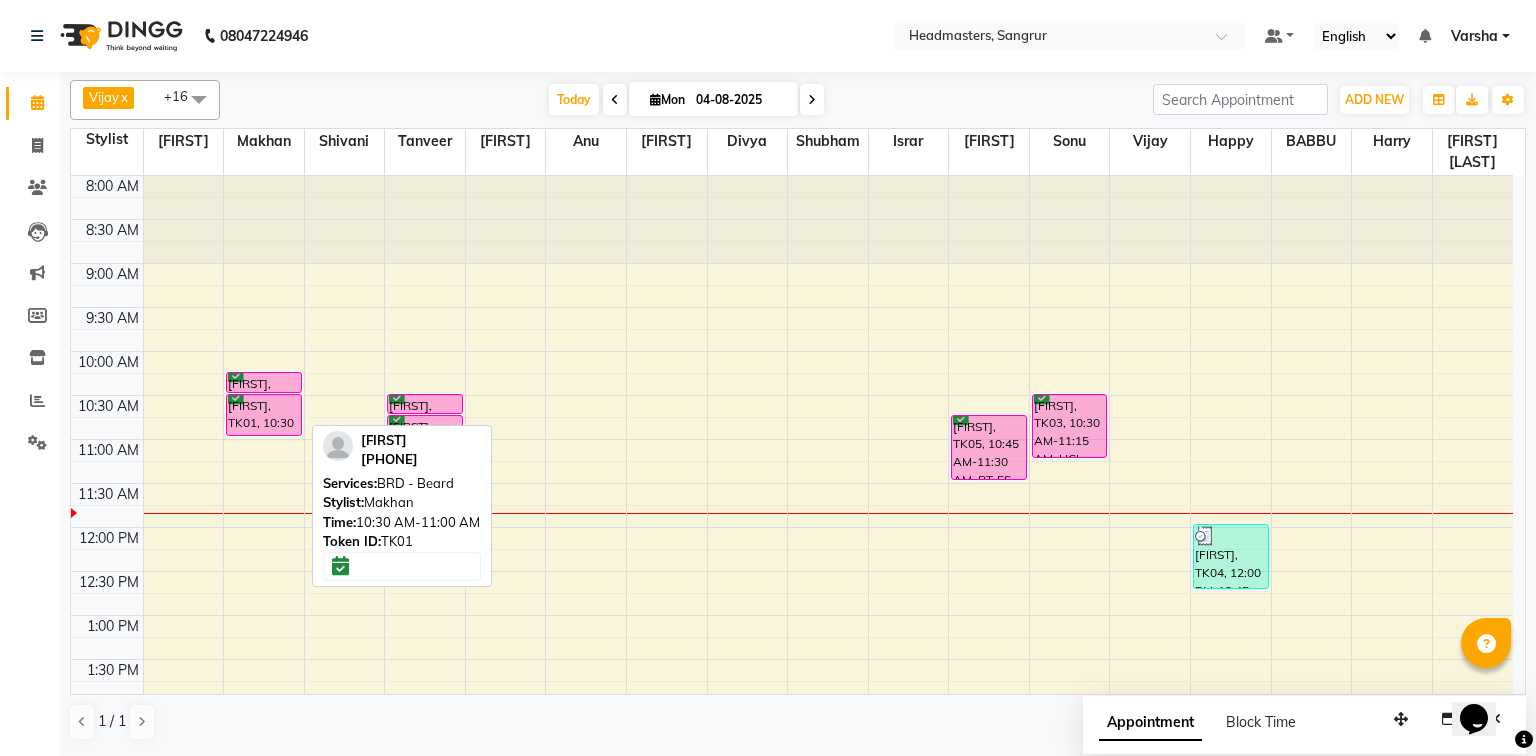click on "[PERSON], TK01, 10:30 AM-11:00 AM, BRD - Beard" at bounding box center (264, 415) 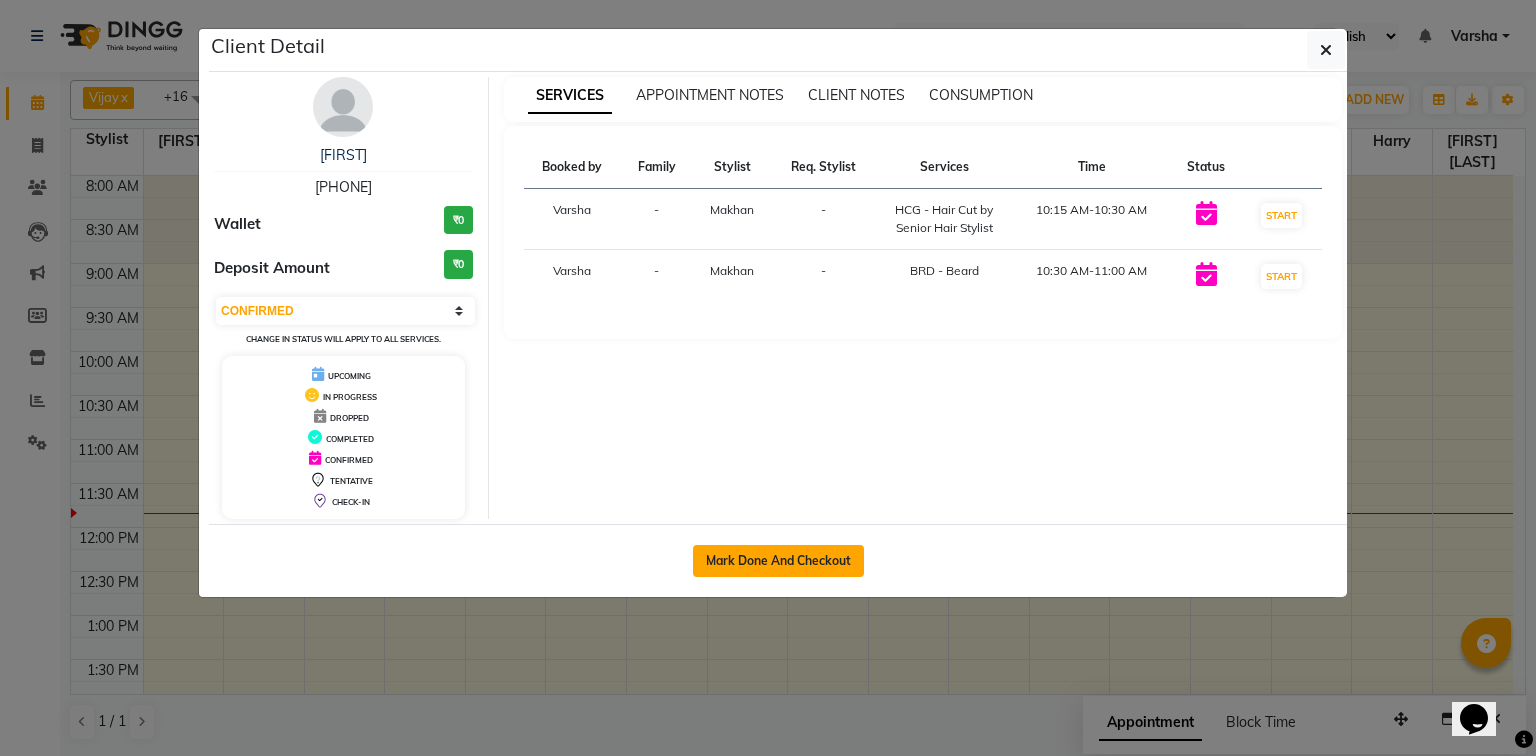click on "Mark Done And Checkout" 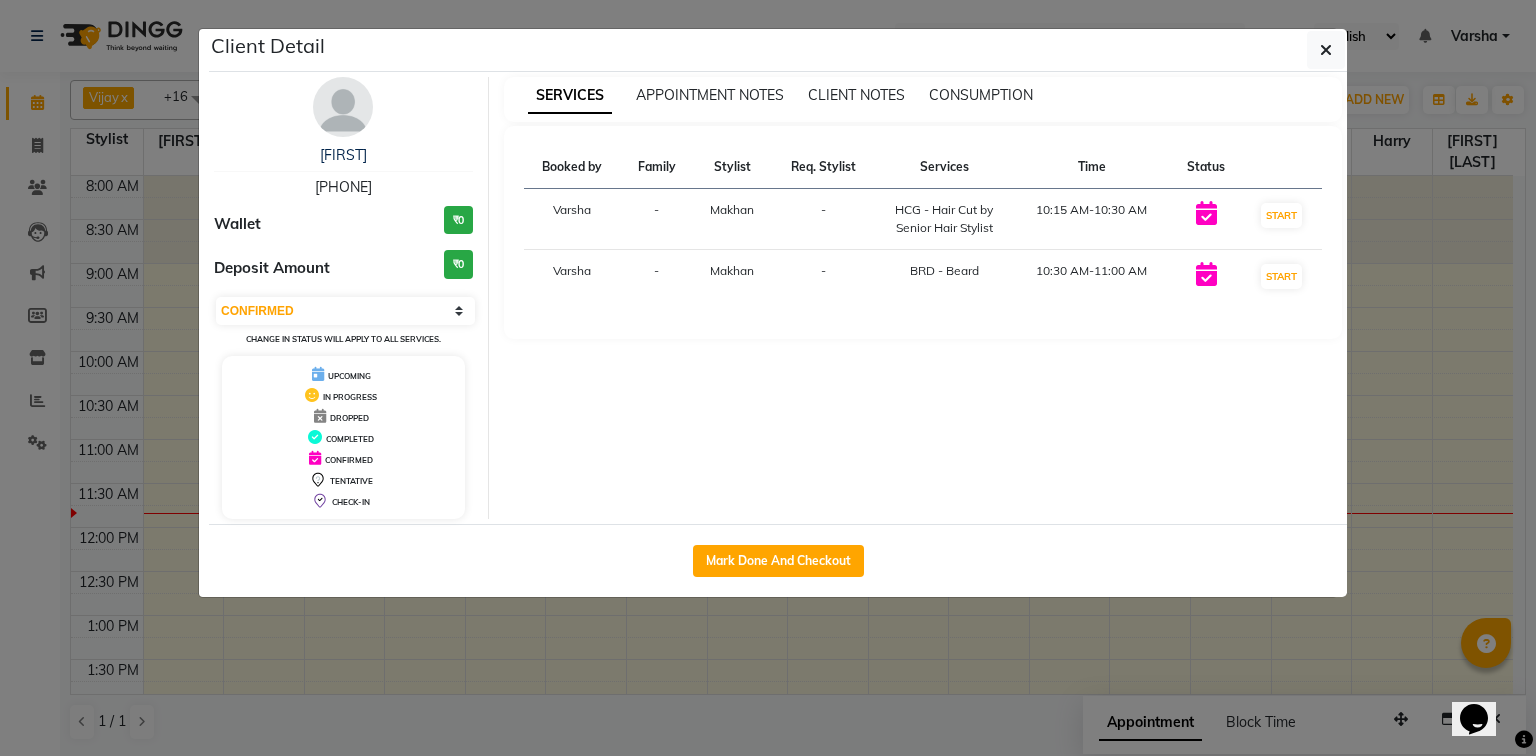 select on "service" 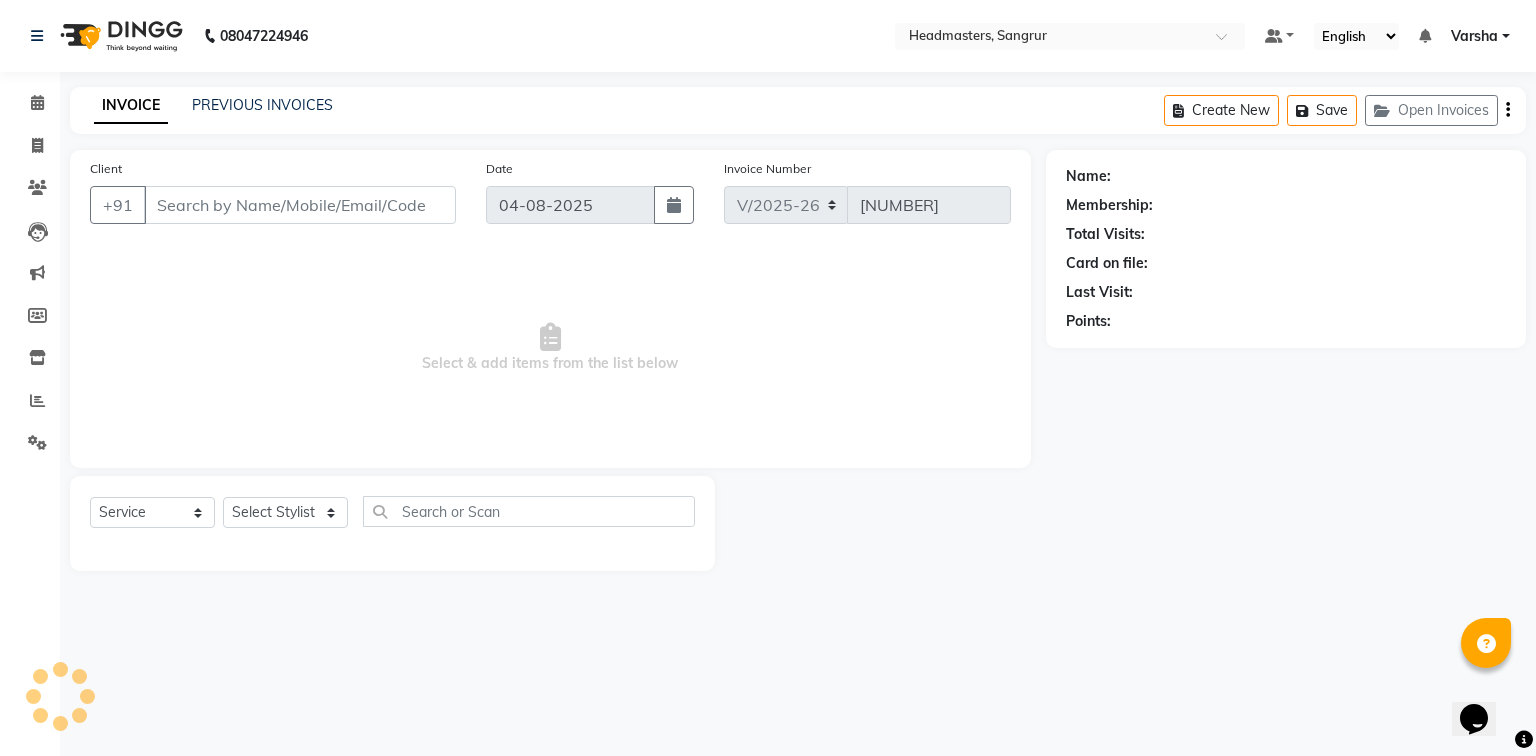 type on "[PHONE]" 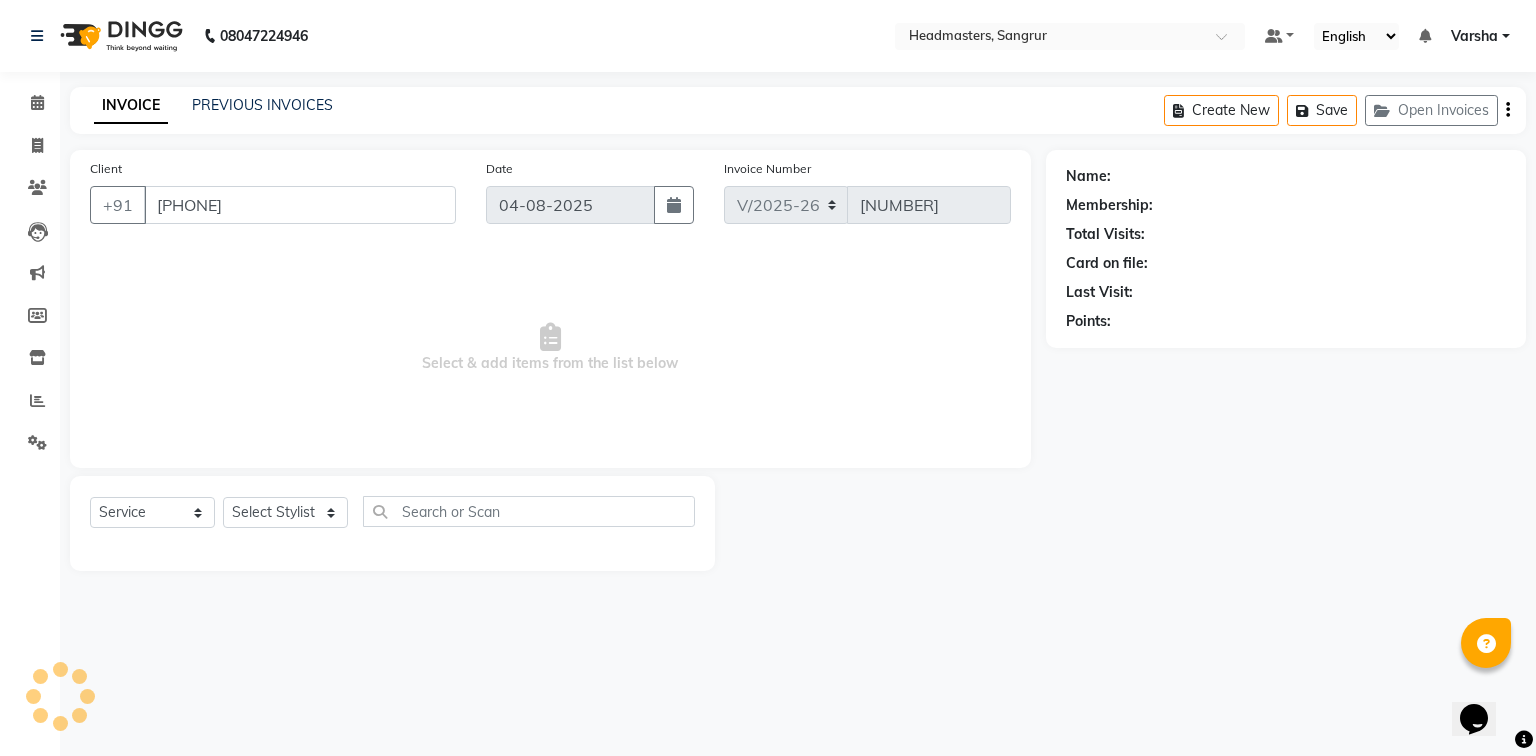 select on "60863" 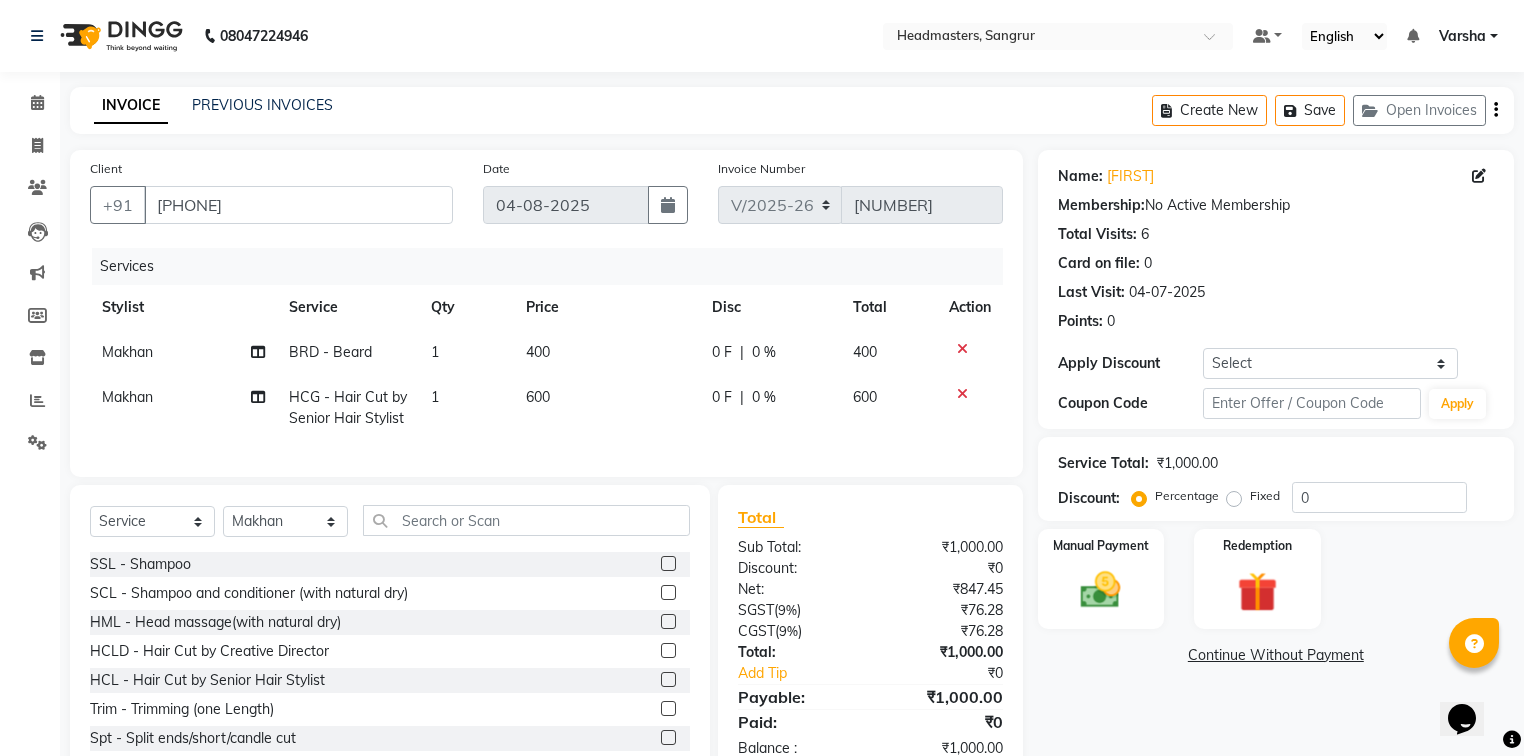 click on "Service Total:  ₹1,000.00" 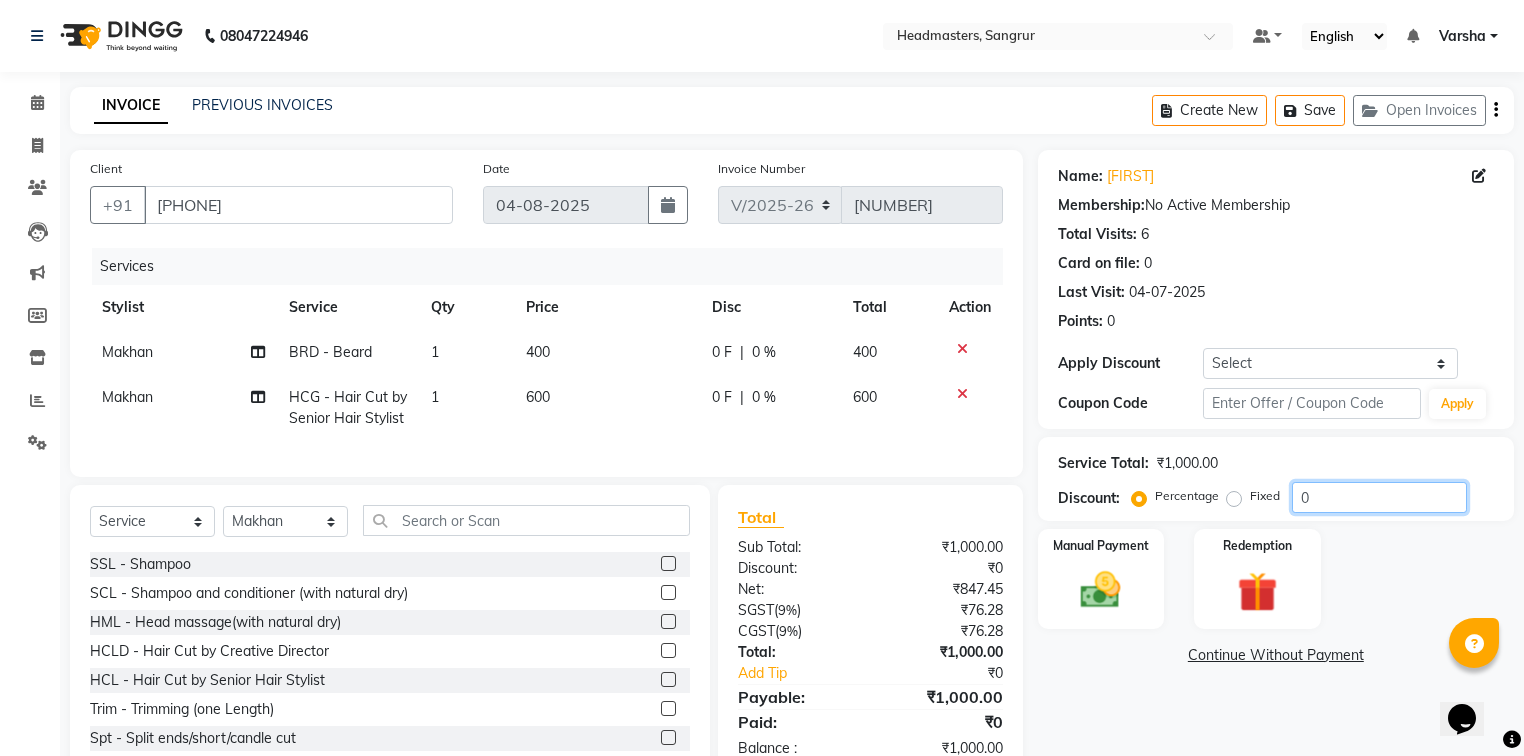 click on "0" 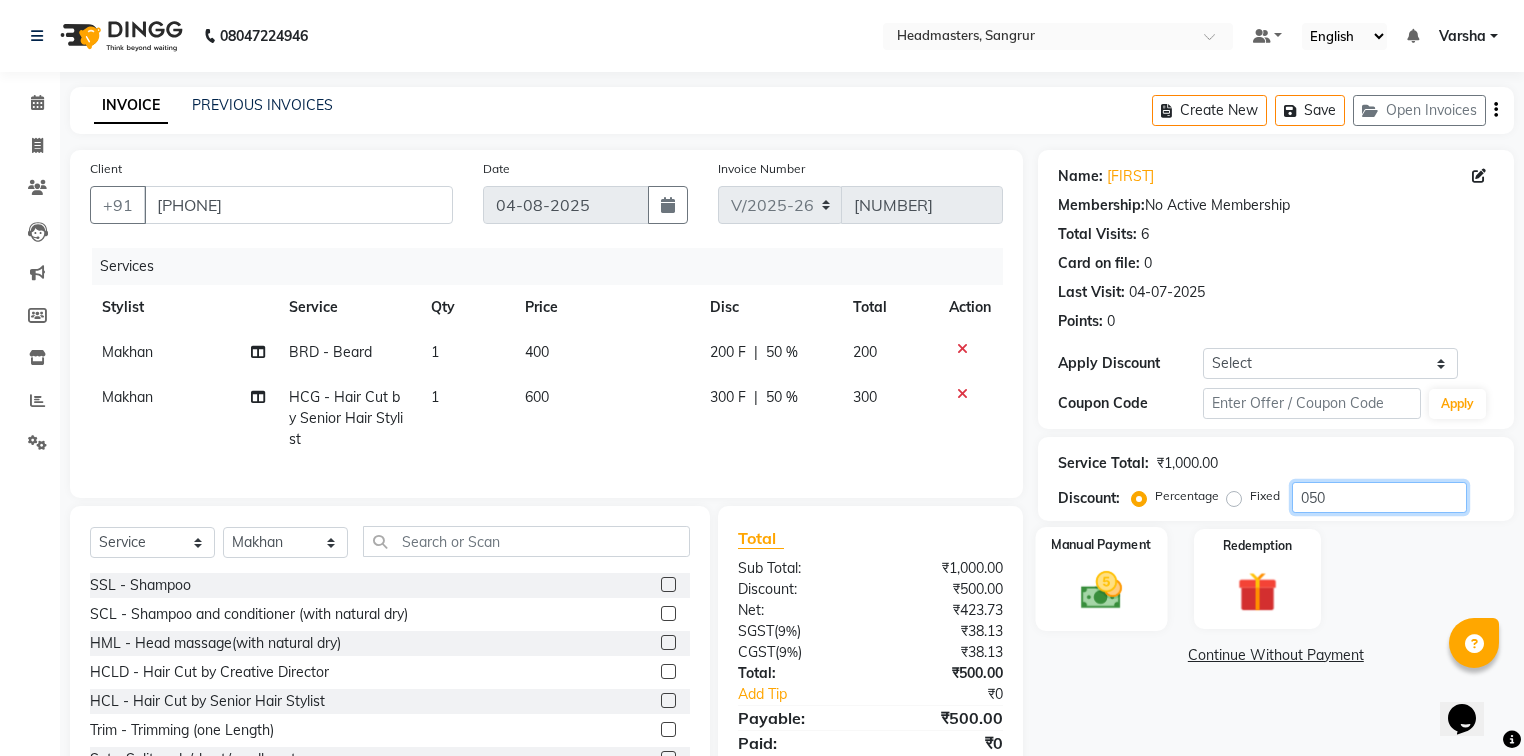 type on "050" 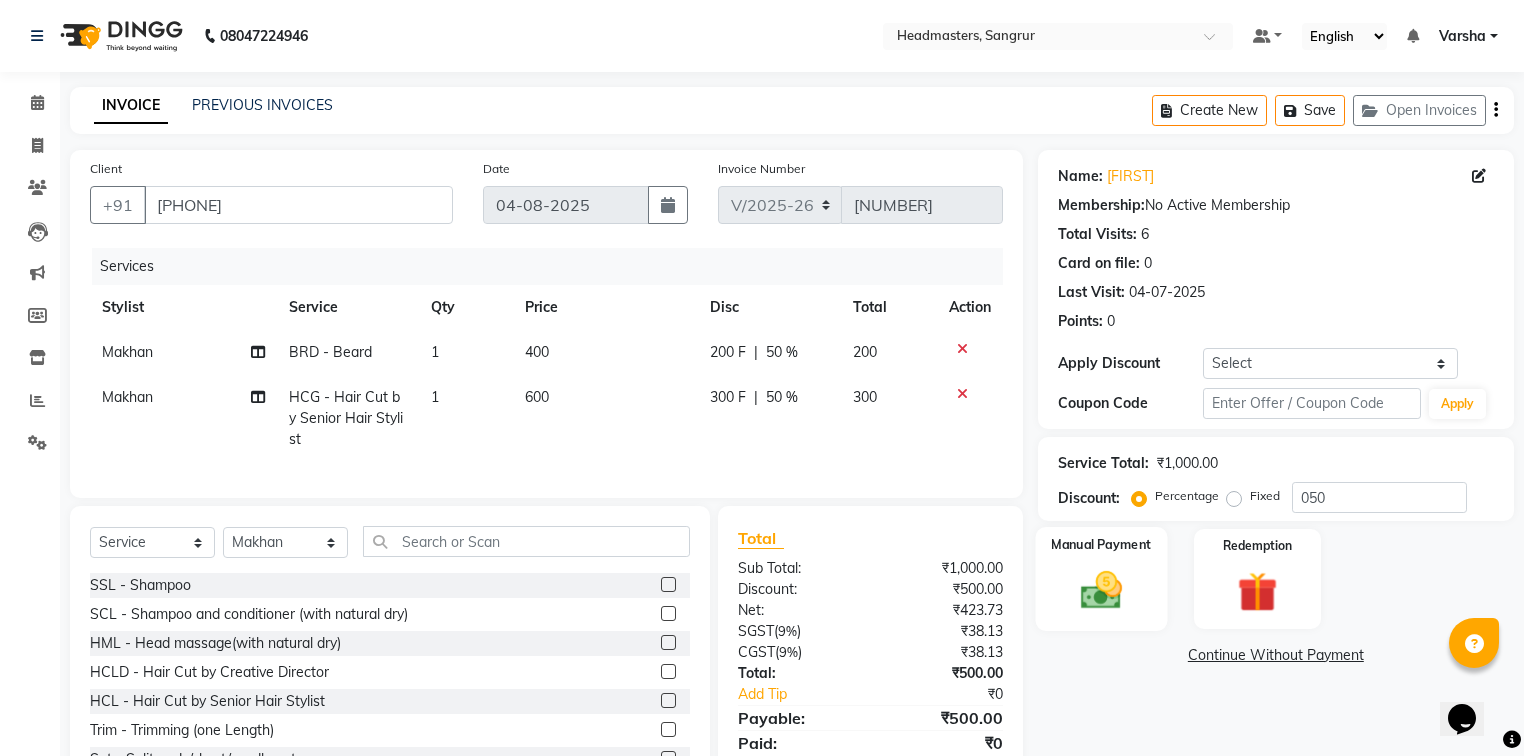 click on "Manual Payment" 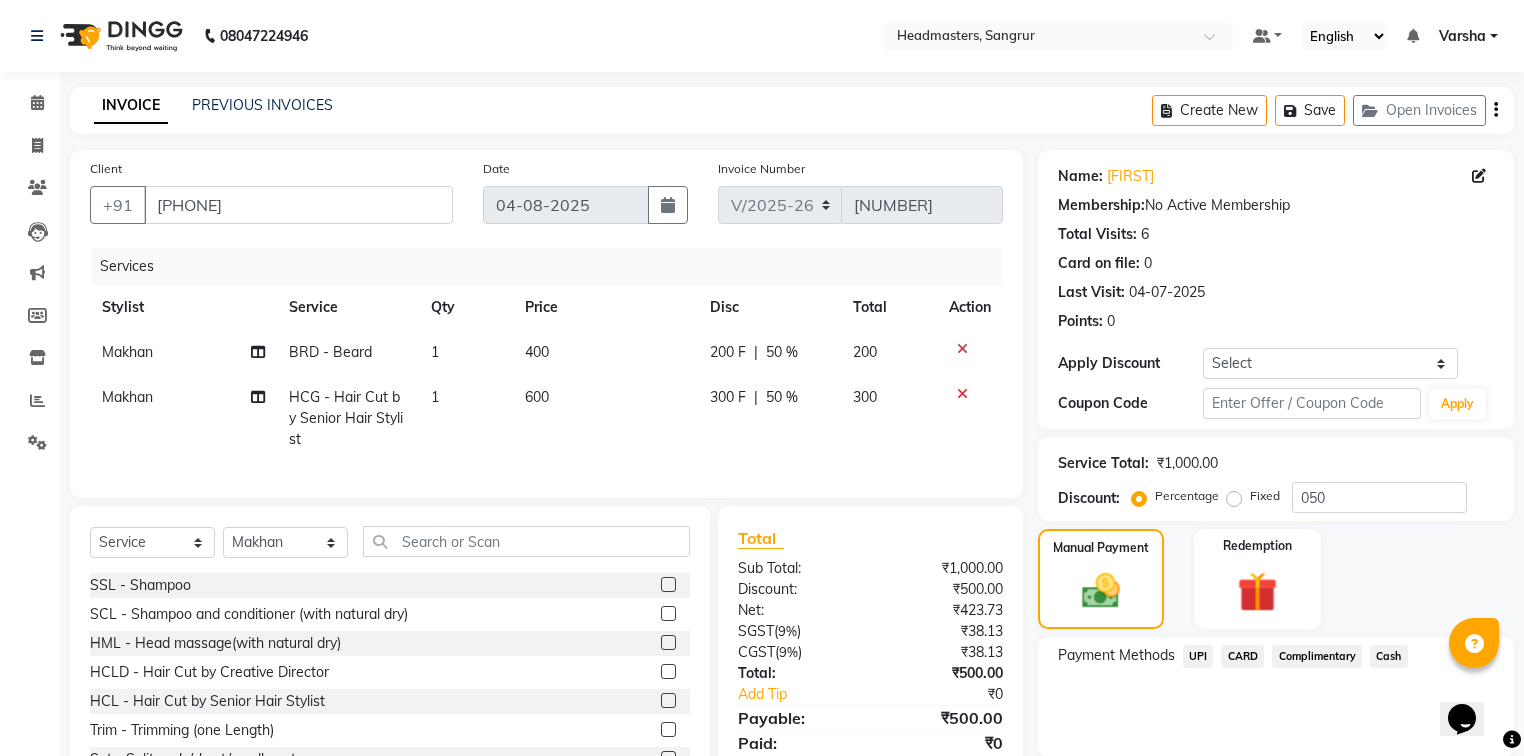 click on "Cash" 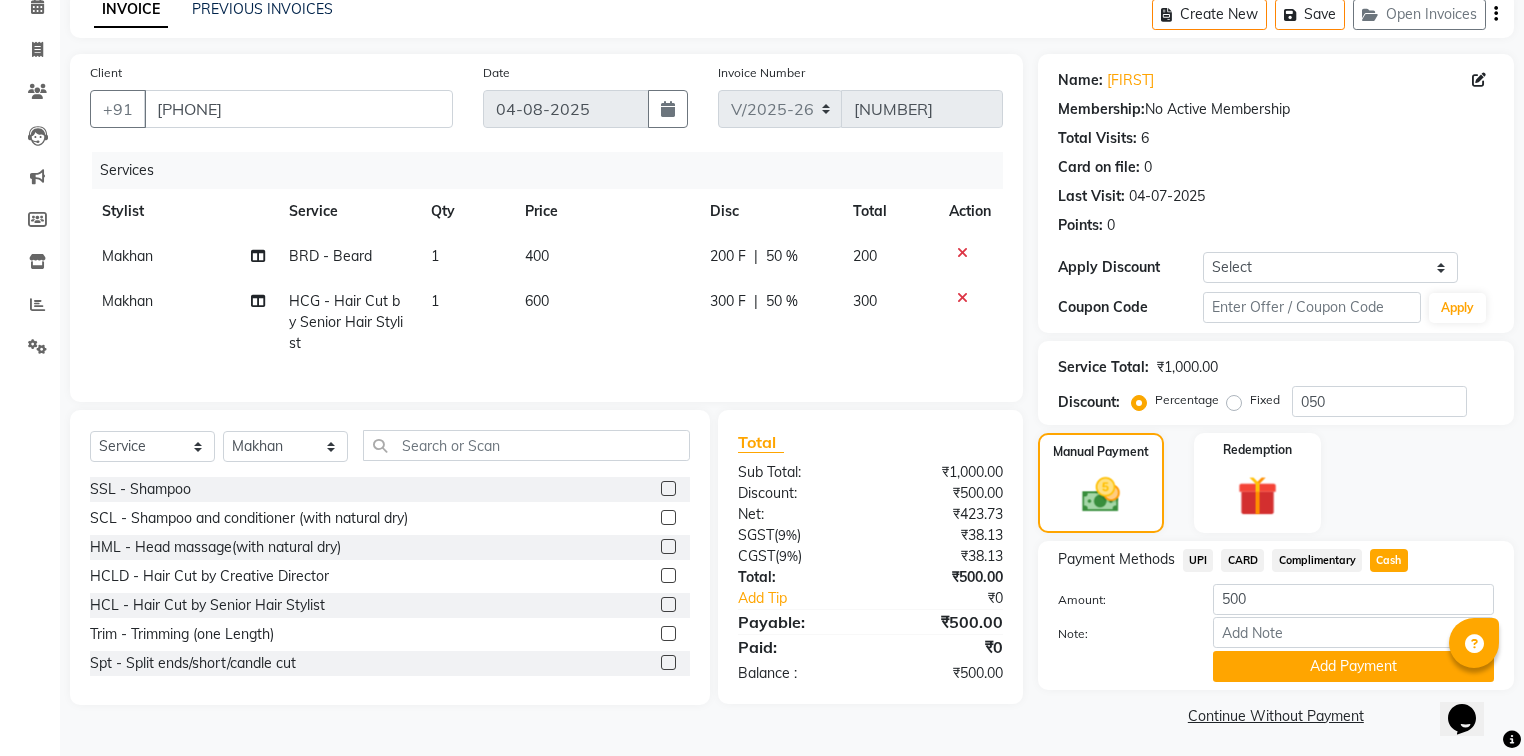 scroll, scrollTop: 102, scrollLeft: 0, axis: vertical 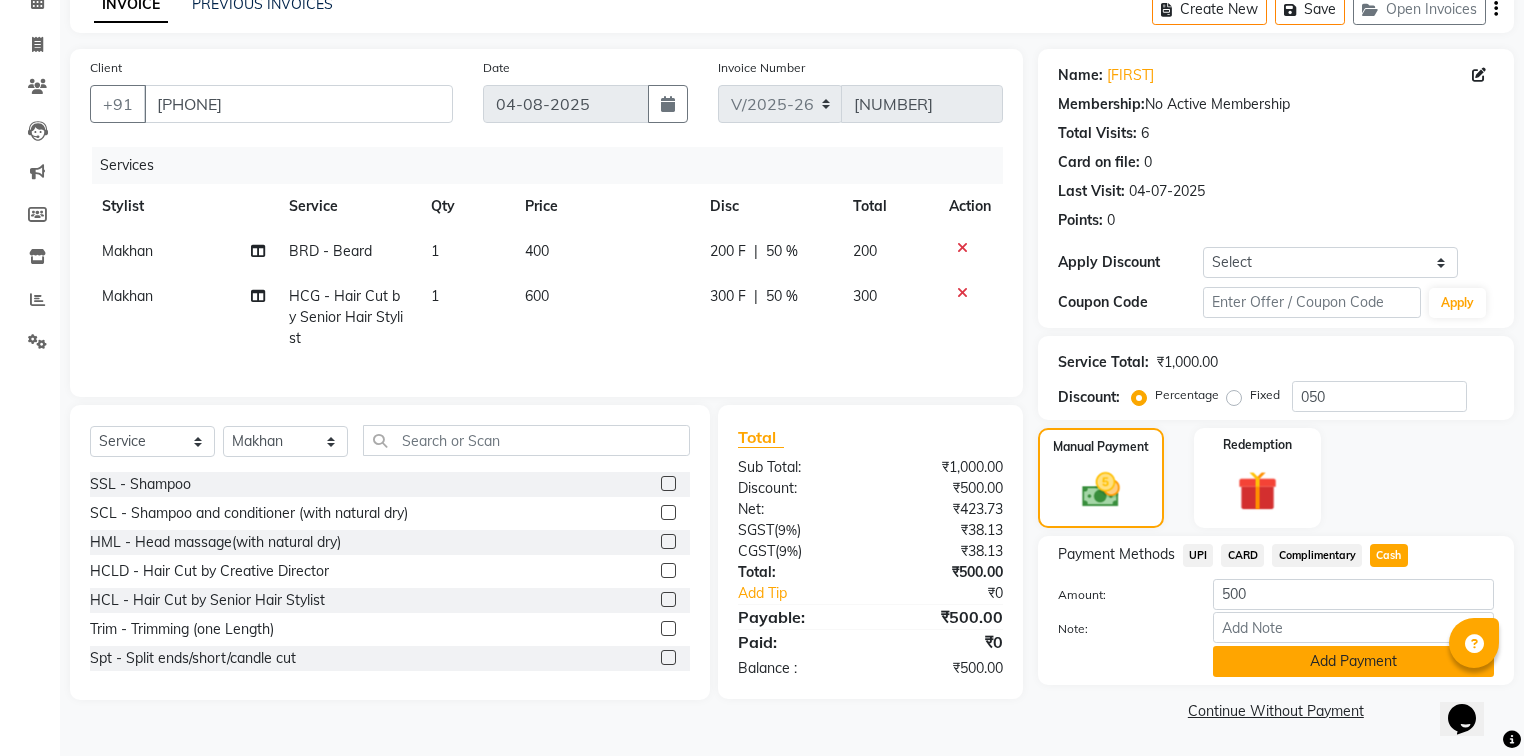 click on "Add Payment" 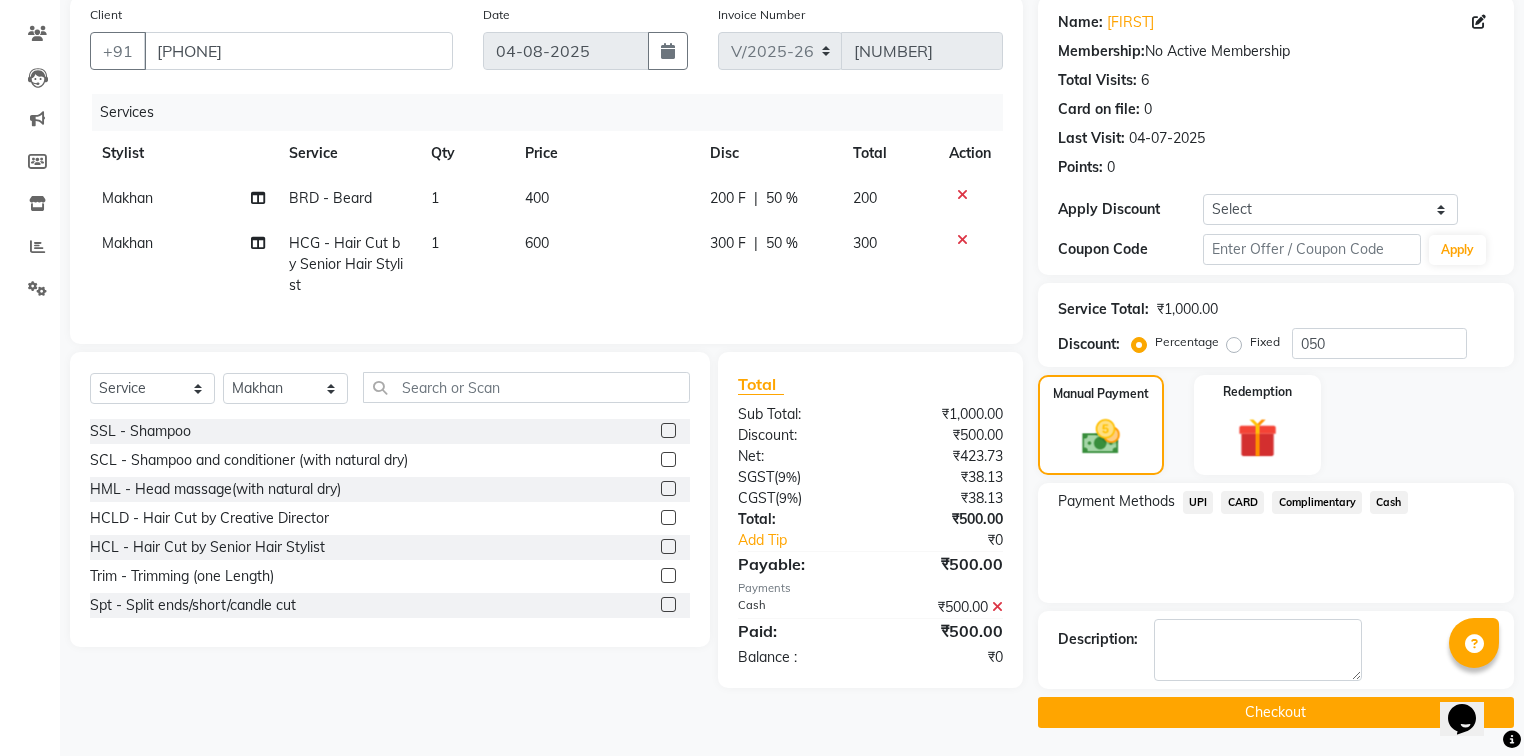 click on "Name: Amrinder  Membership:  No Active Membership  Total Visits:  6 Card on file:  0 Last Visit:   04-07-2025 Points:   0  Apply Discount Select Coupon → Wrong Job Card  Coupon → Complimentary  Coupon → Correction  Coupon → First Wash  Coupon → Free Of Cost  Coupon → Staff Service  Coupon → Service Not Done  Coupon → Already Paid  Coupon → Double Job Card  Coupon Code Apply Service Total:  ₹1,000.00  Discount:  Percentage   Fixed  050 Manual Payment Redemption Payment Methods  UPI   CARD   Complimentary   Cash  Description:                   Checkout" 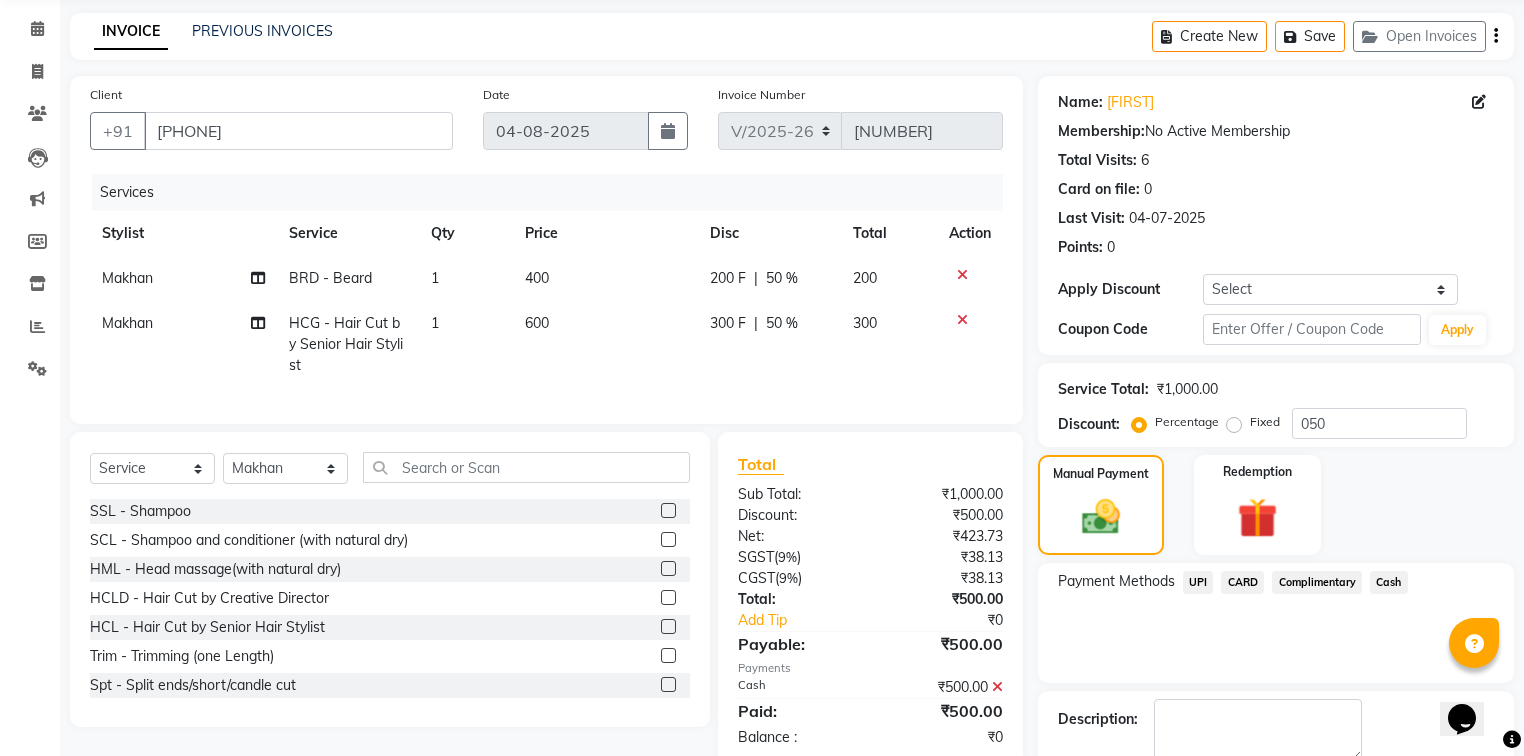 scroll, scrollTop: 154, scrollLeft: 0, axis: vertical 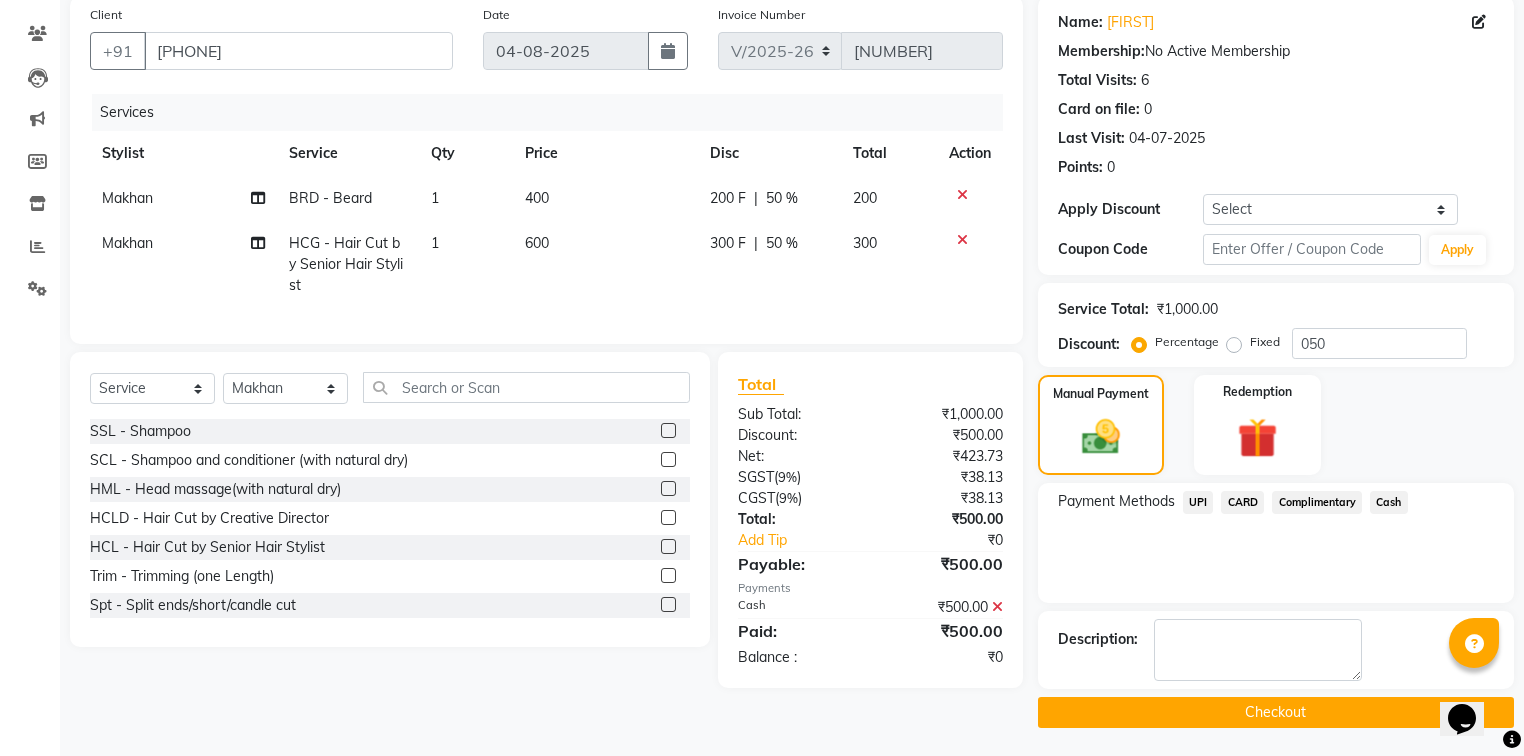 click on "Checkout" 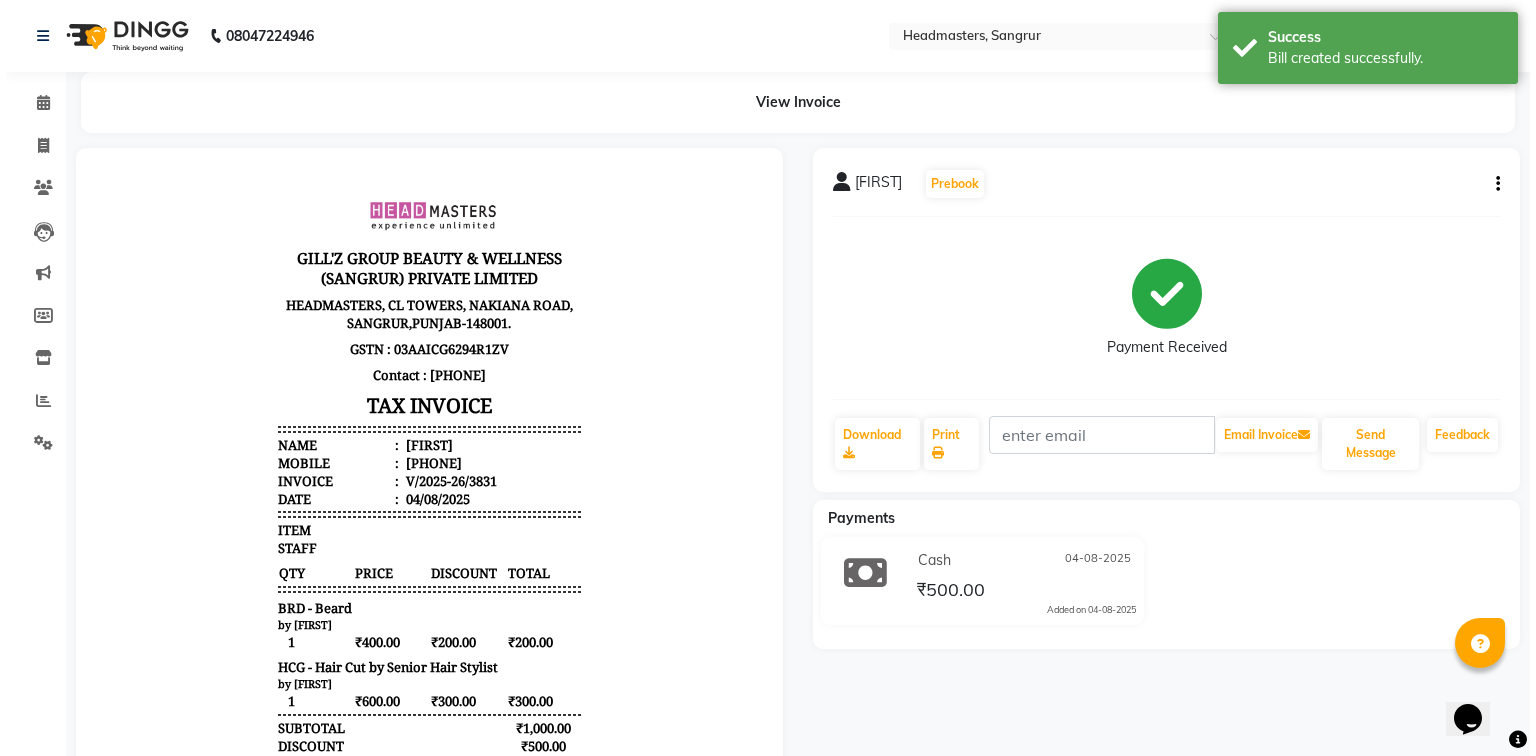 scroll, scrollTop: 0, scrollLeft: 0, axis: both 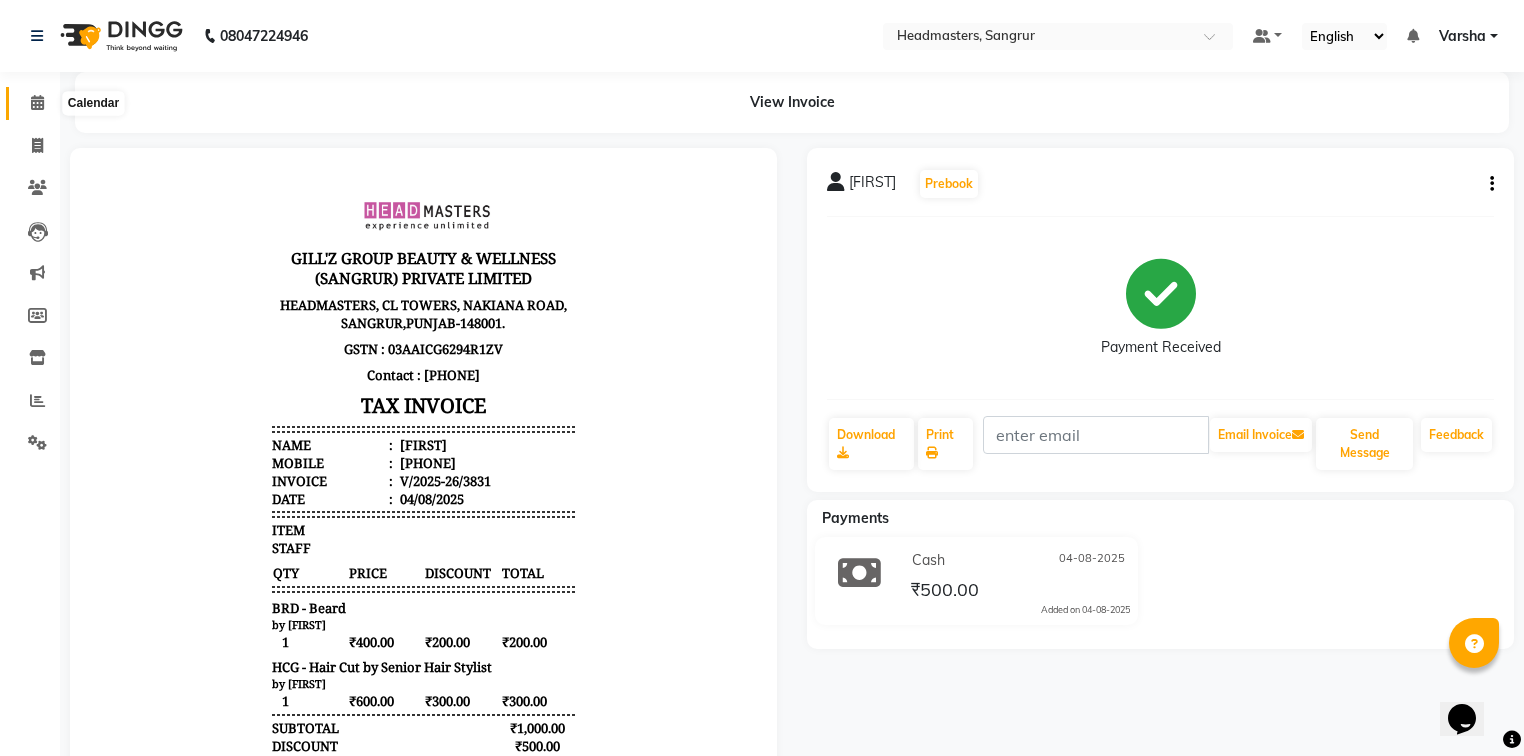 click 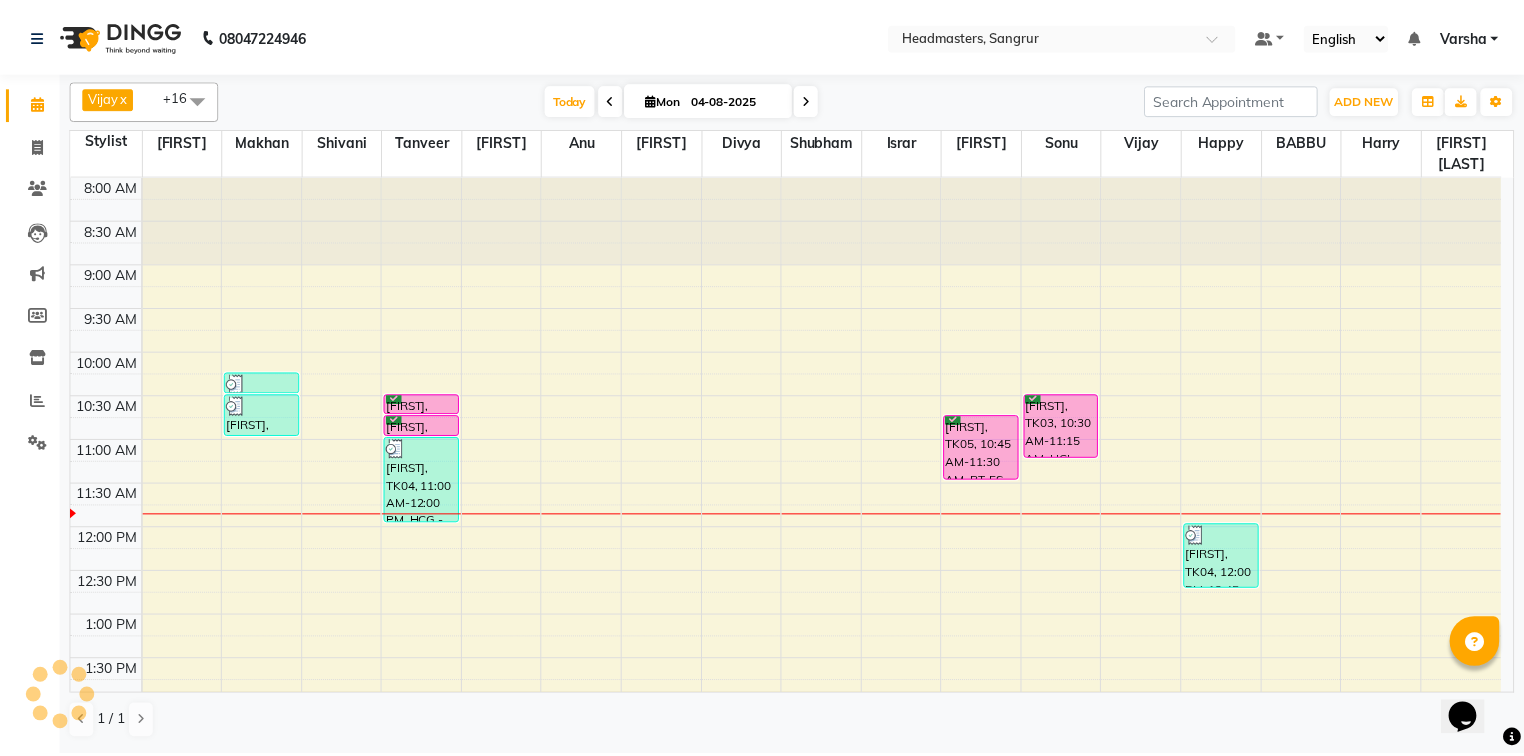 scroll, scrollTop: 0, scrollLeft: 0, axis: both 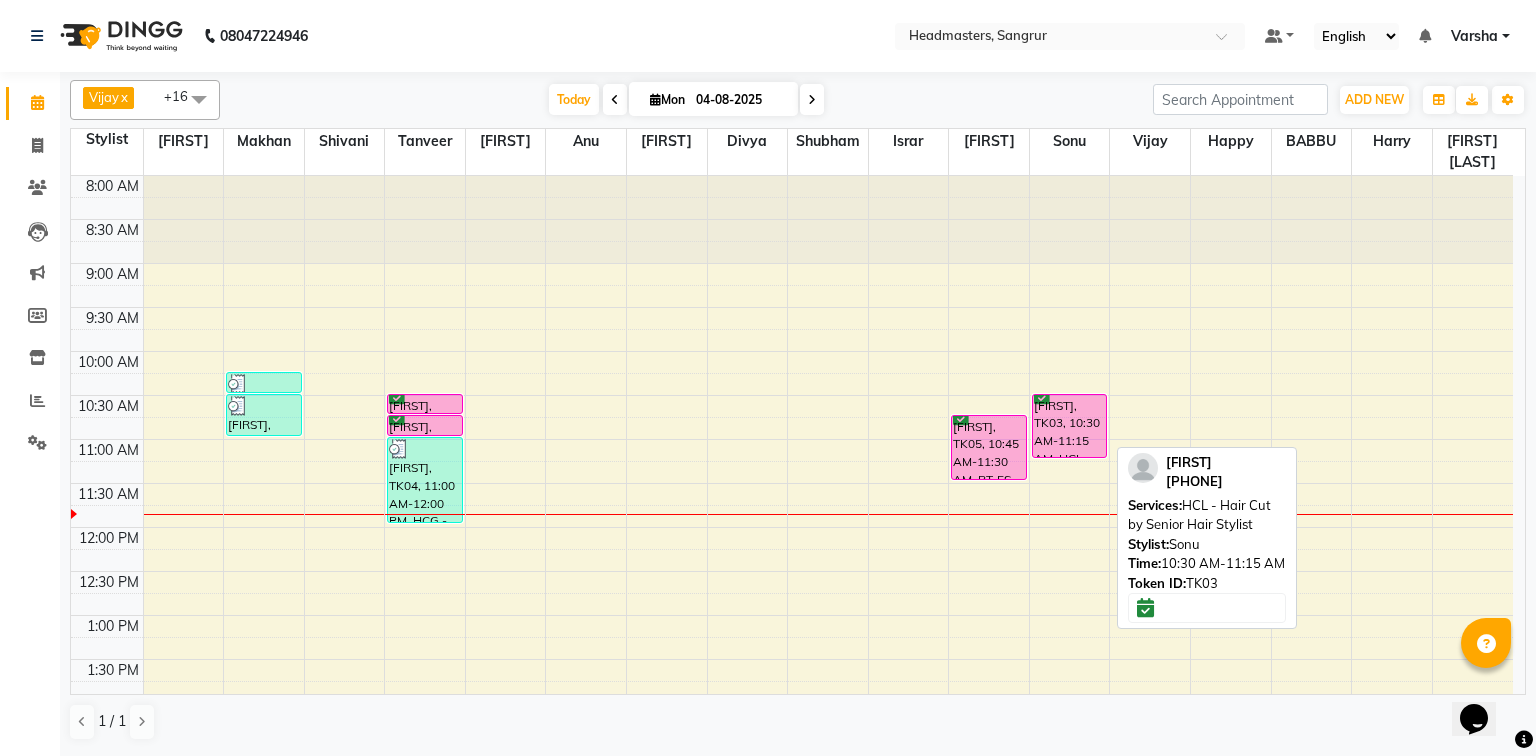 click on "[NAME], TK03, 10:30 AM-11:15 AM, HCL - Hair Cut by Senior Hair Stylist" at bounding box center (1070, 426) 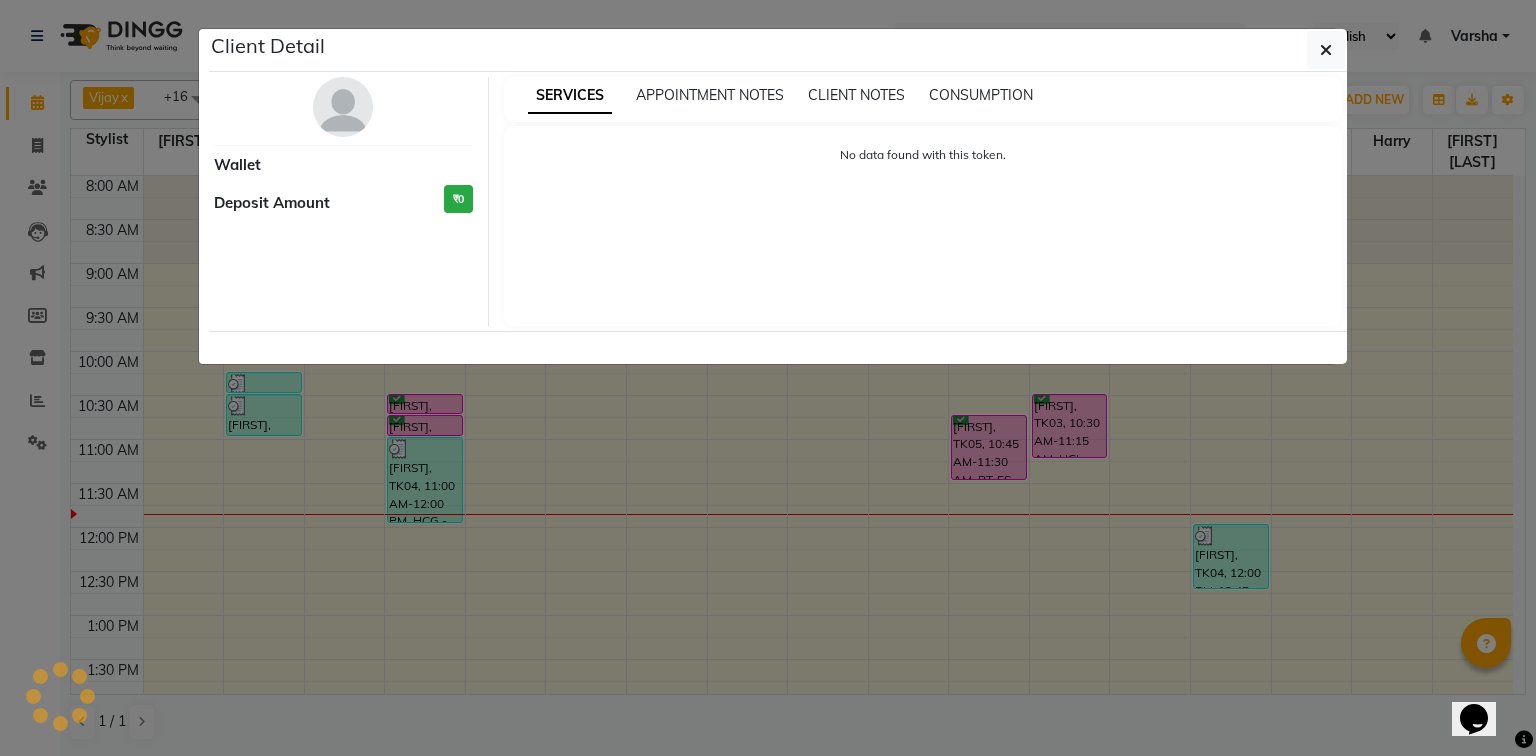 select on "6" 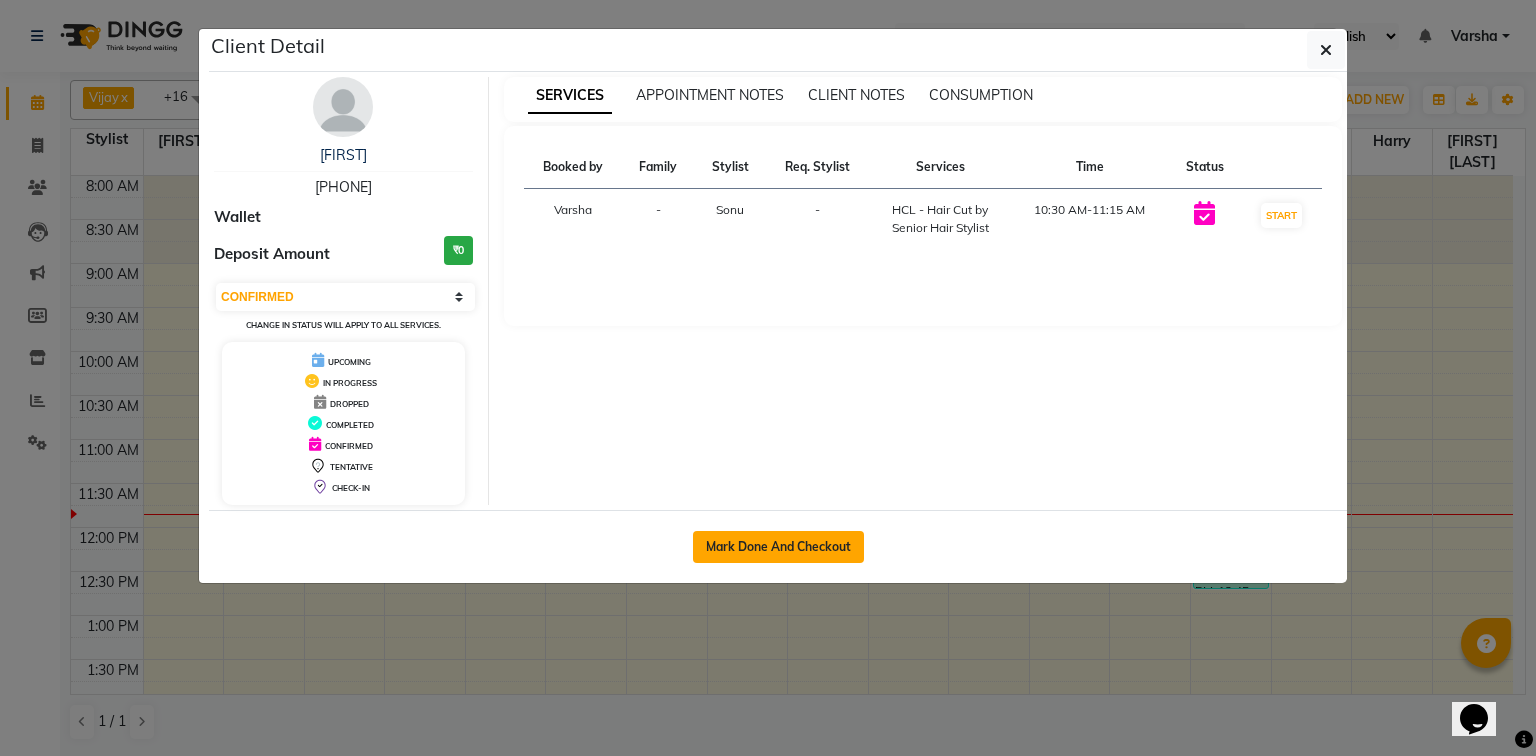 click on "Mark Done And Checkout" 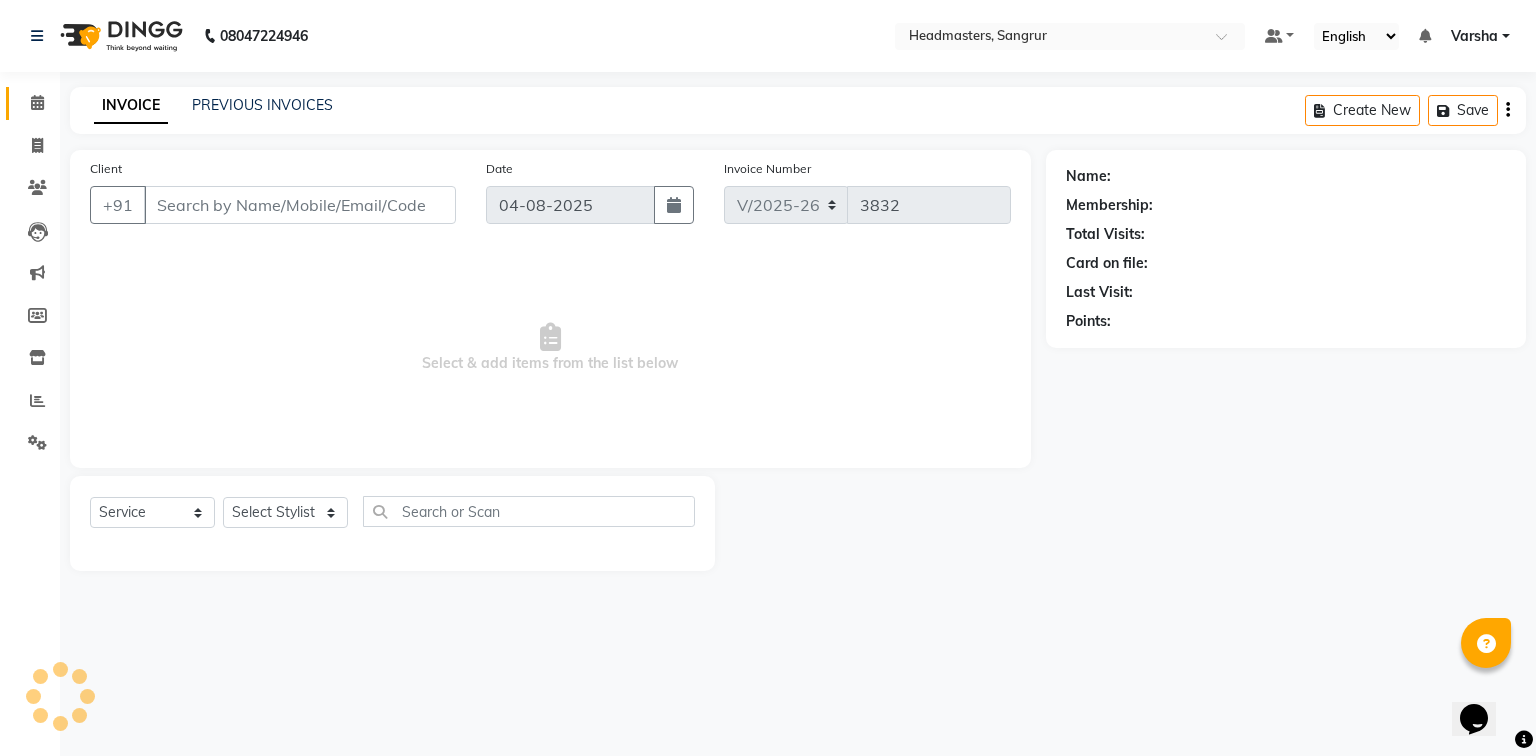 select on "3" 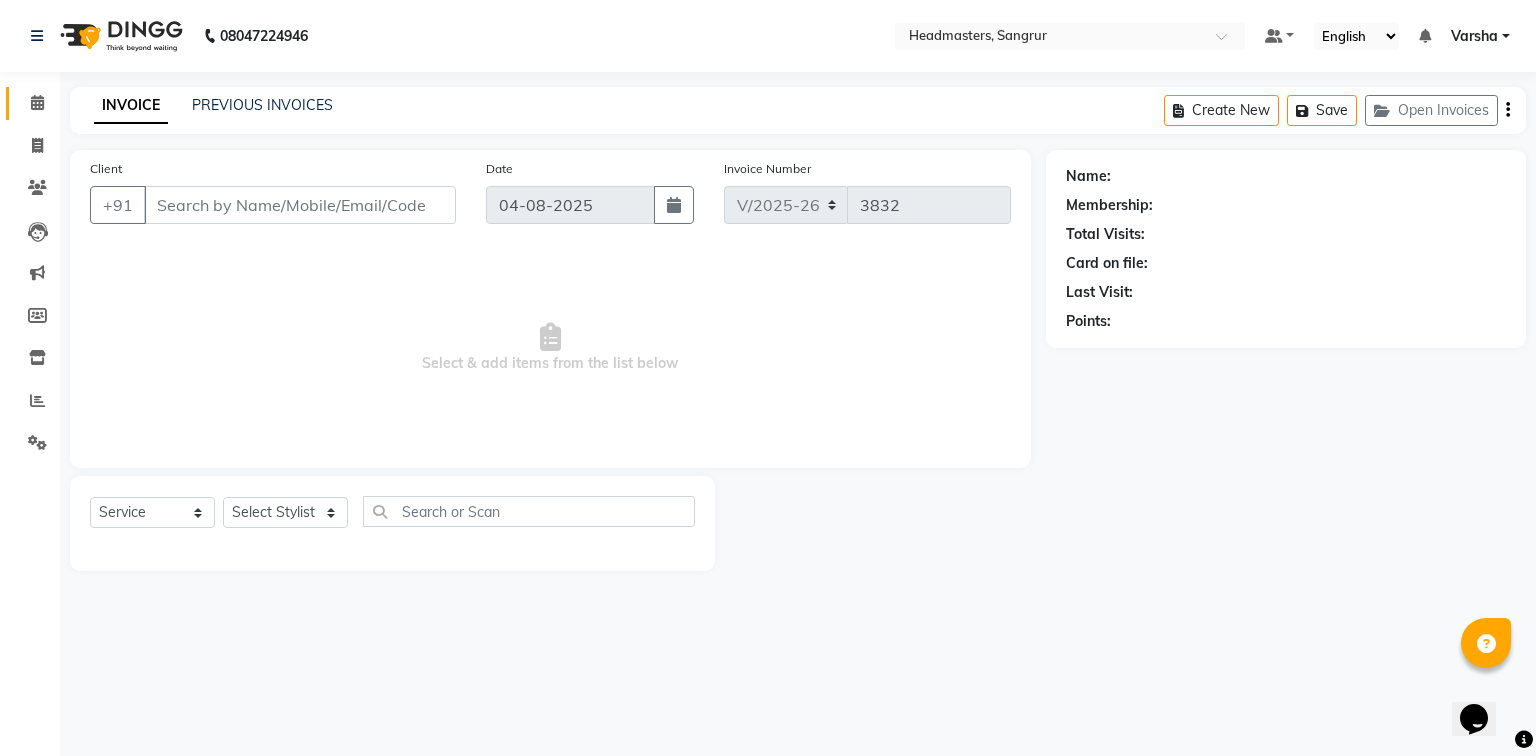 type on "[PHONE]" 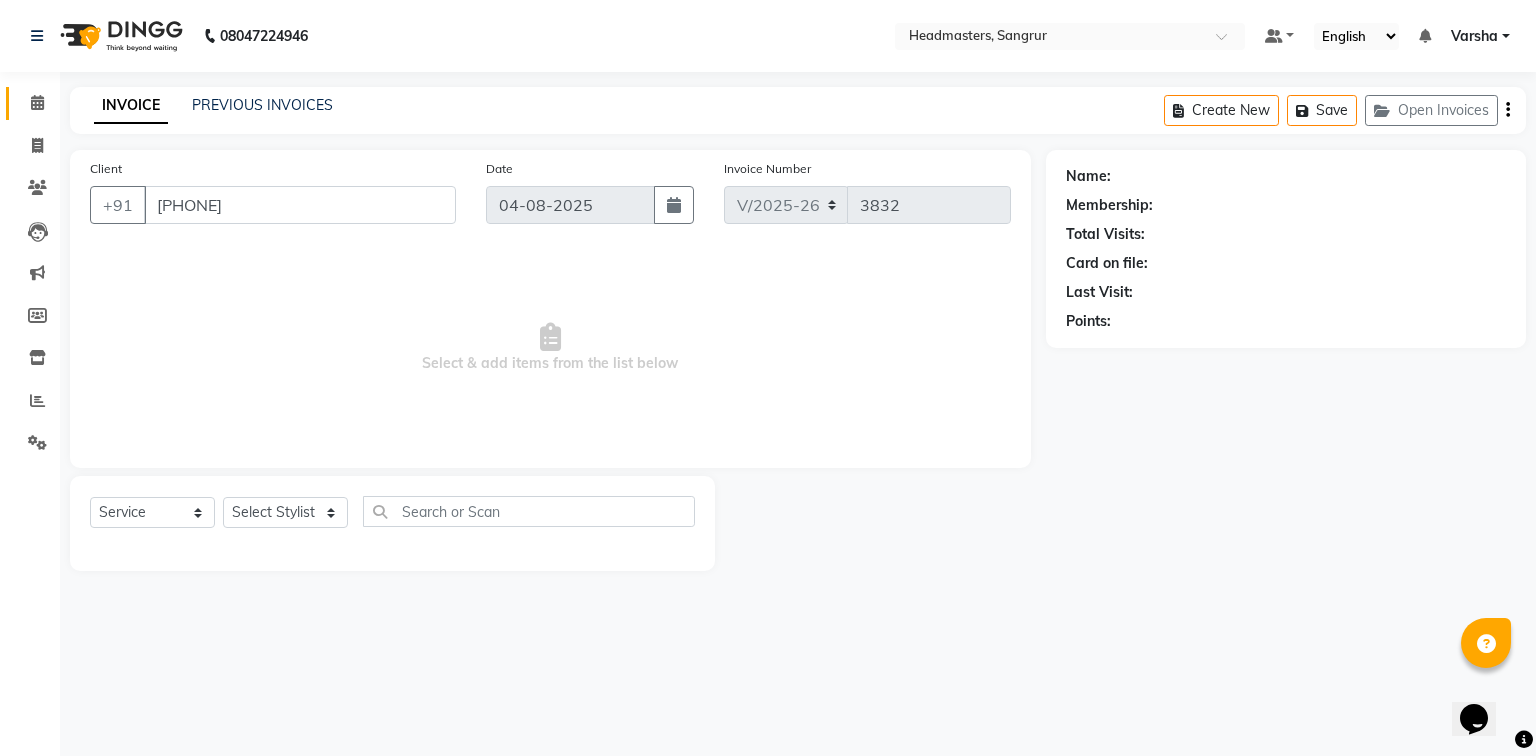 select on "60900" 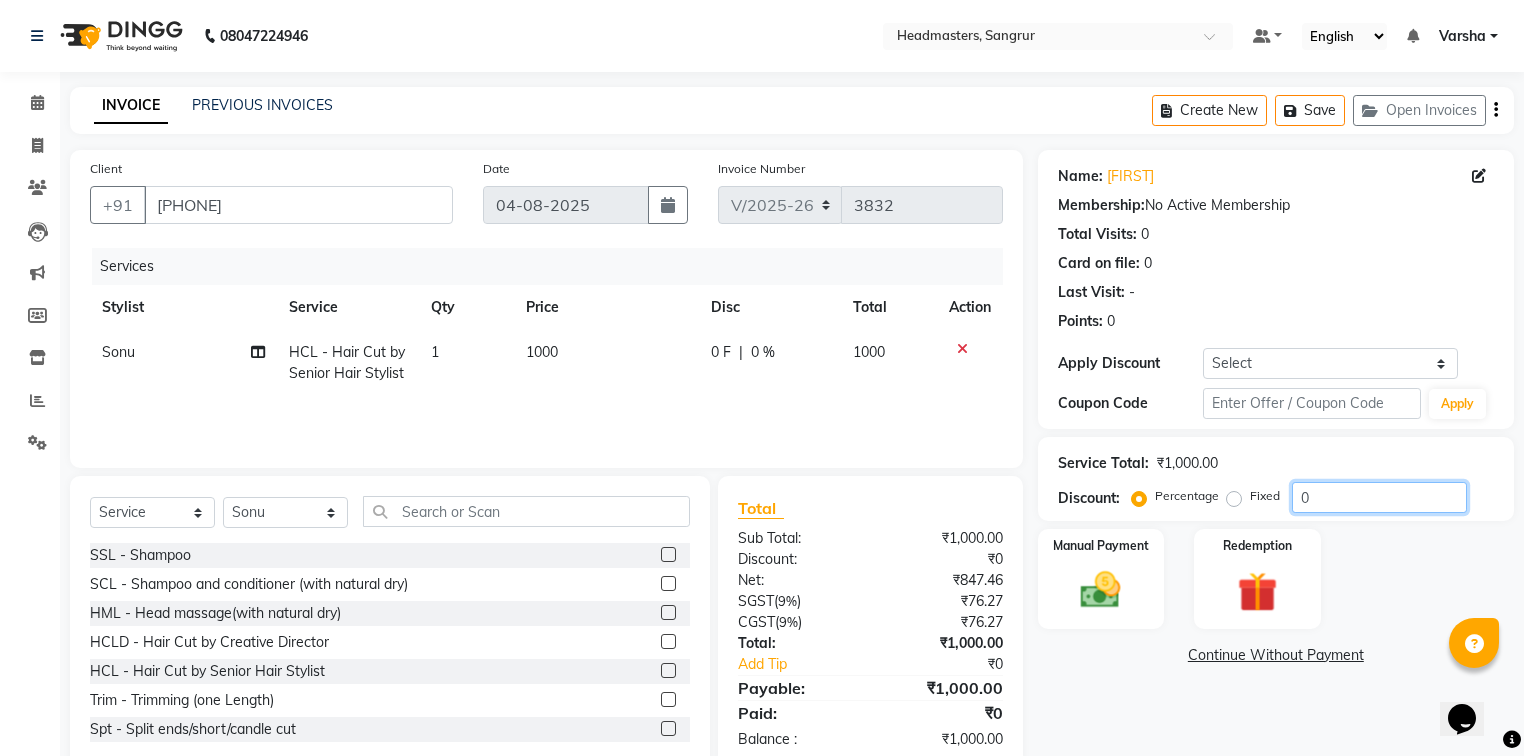 click on "0" 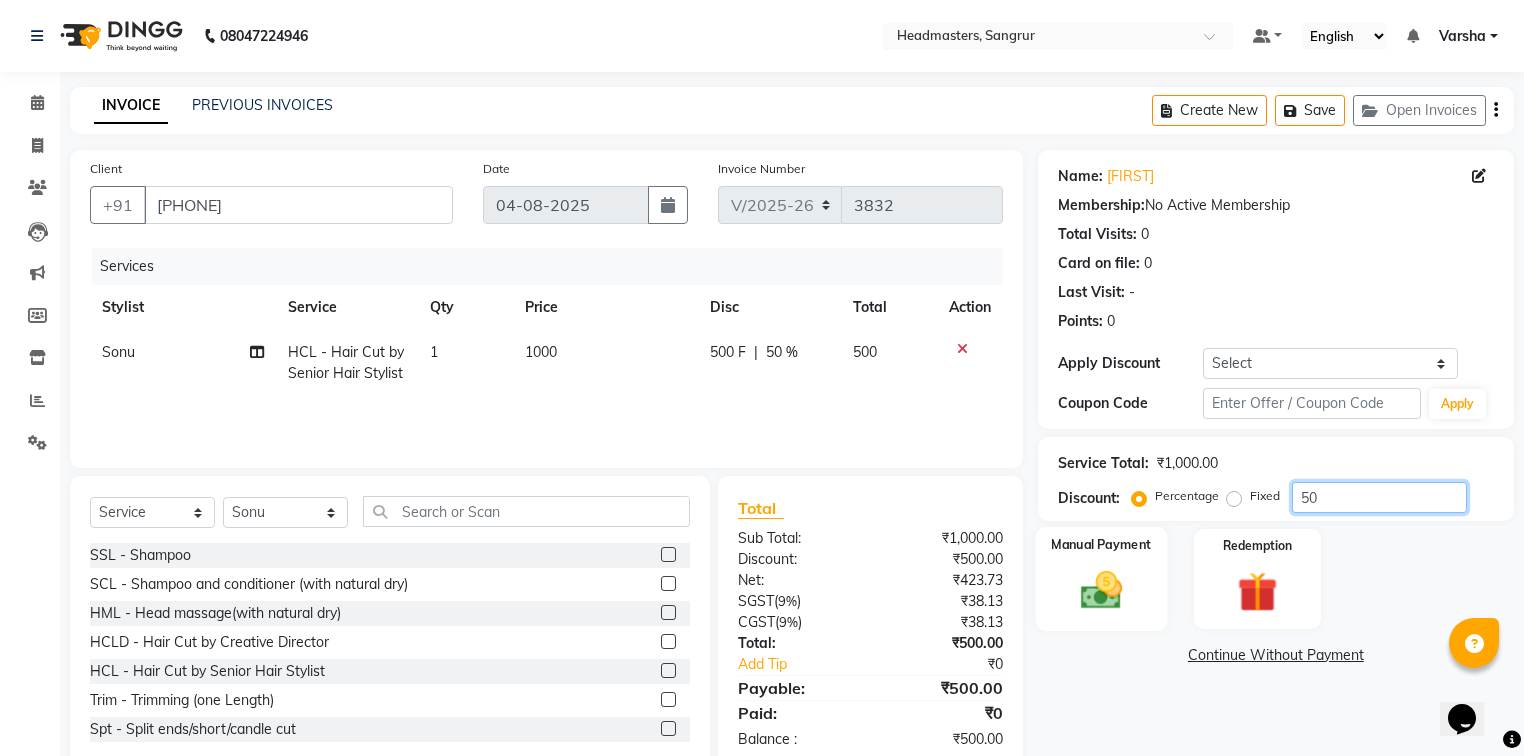 type on "50" 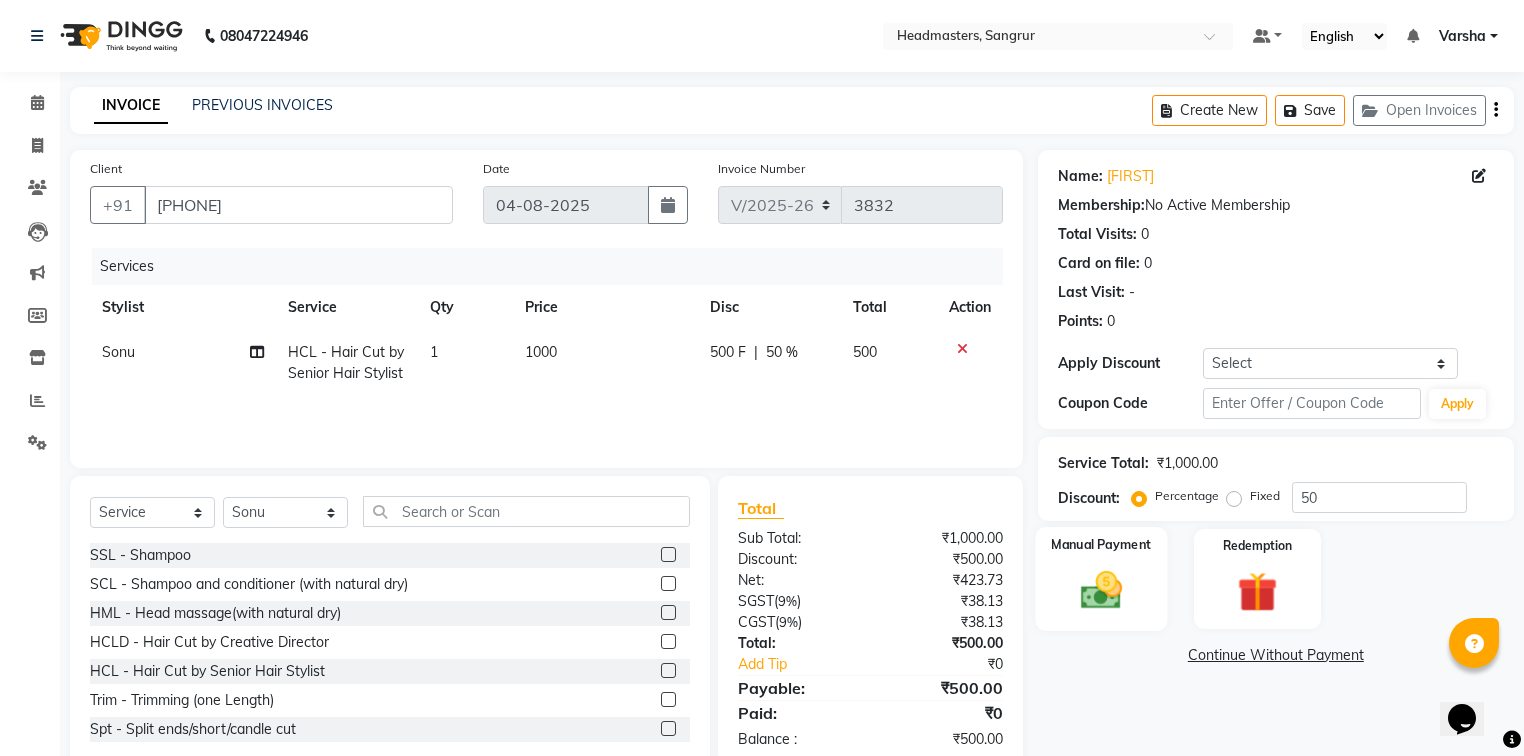 click on "Manual Payment" 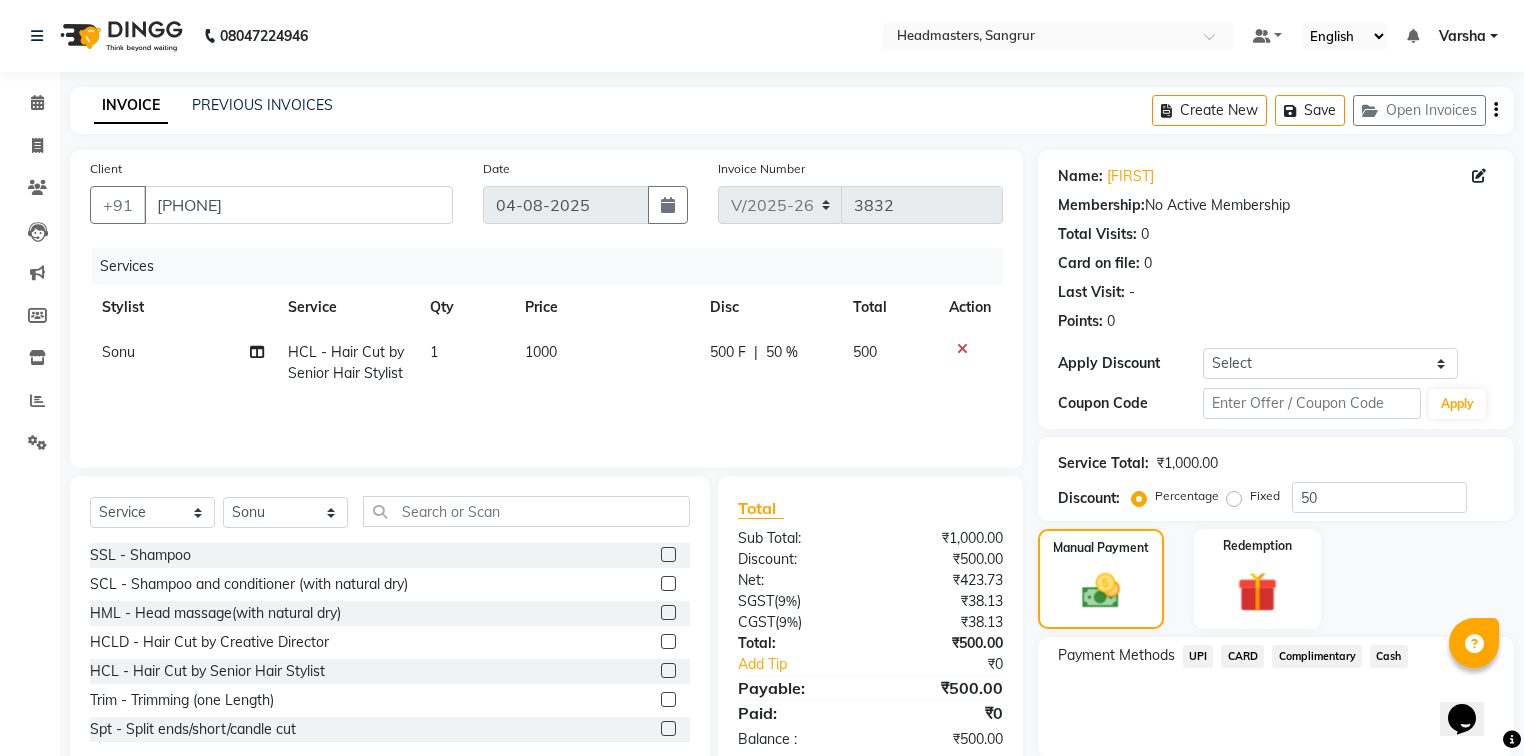 scroll, scrollTop: 71, scrollLeft: 0, axis: vertical 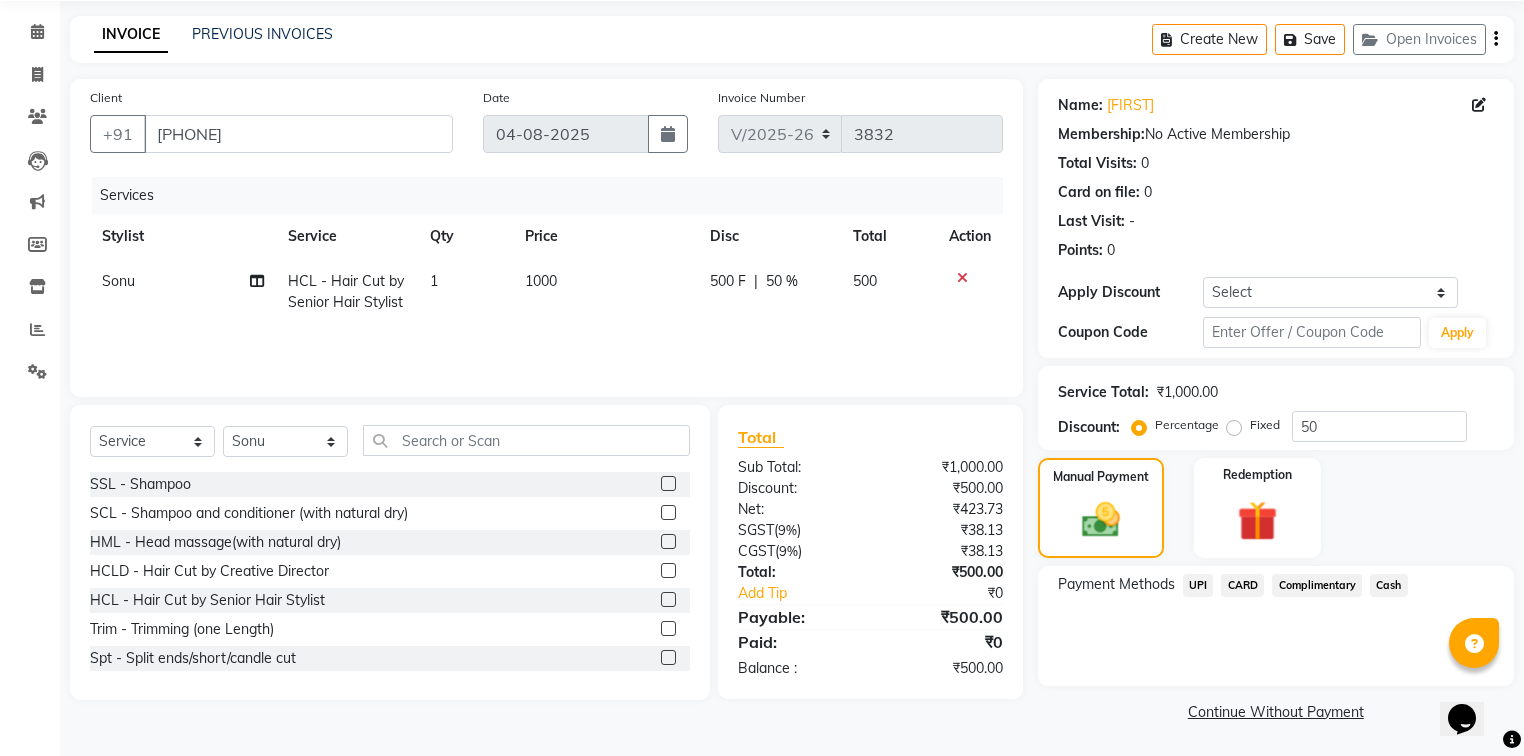 click on "UPI" 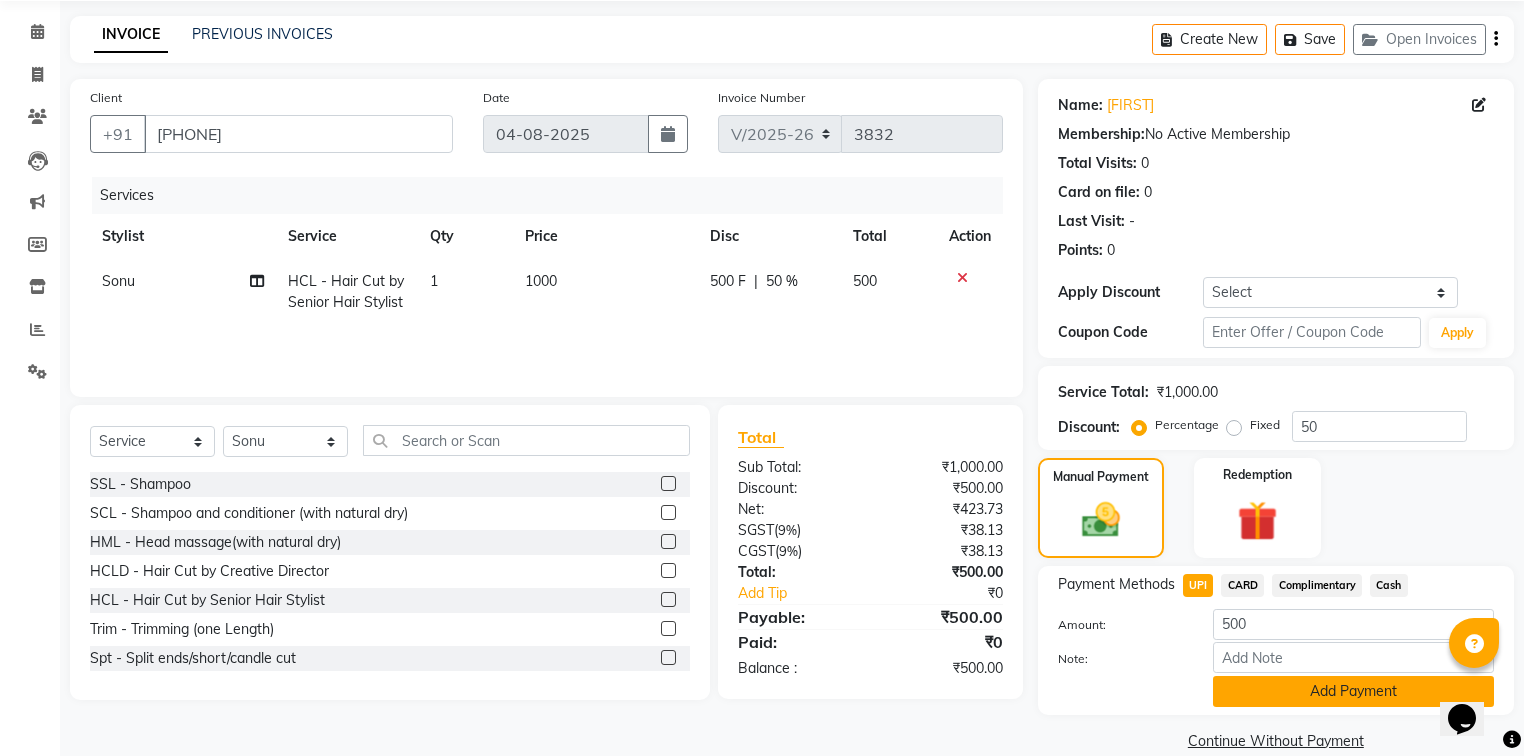 click on "Add Payment" 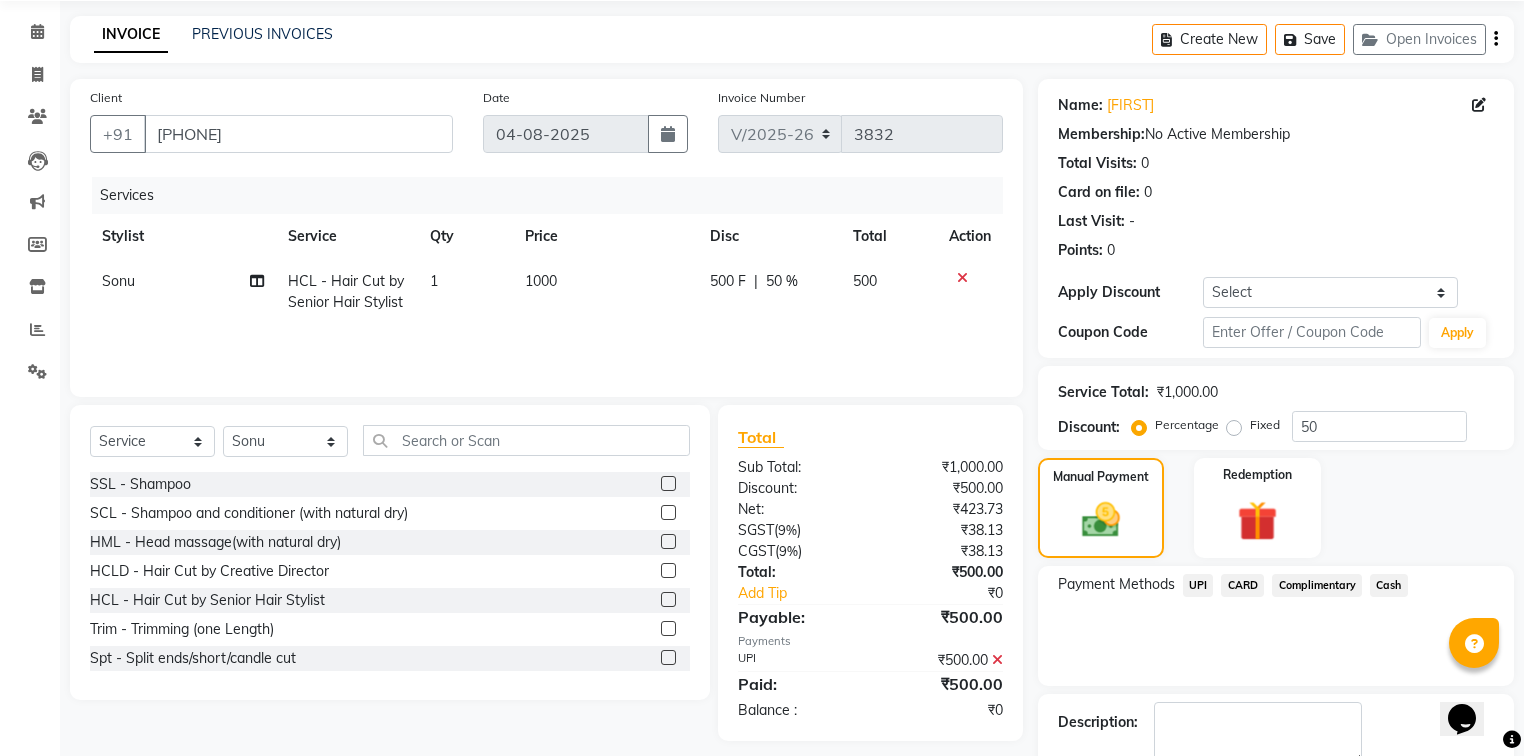 scroll, scrollTop: 154, scrollLeft: 0, axis: vertical 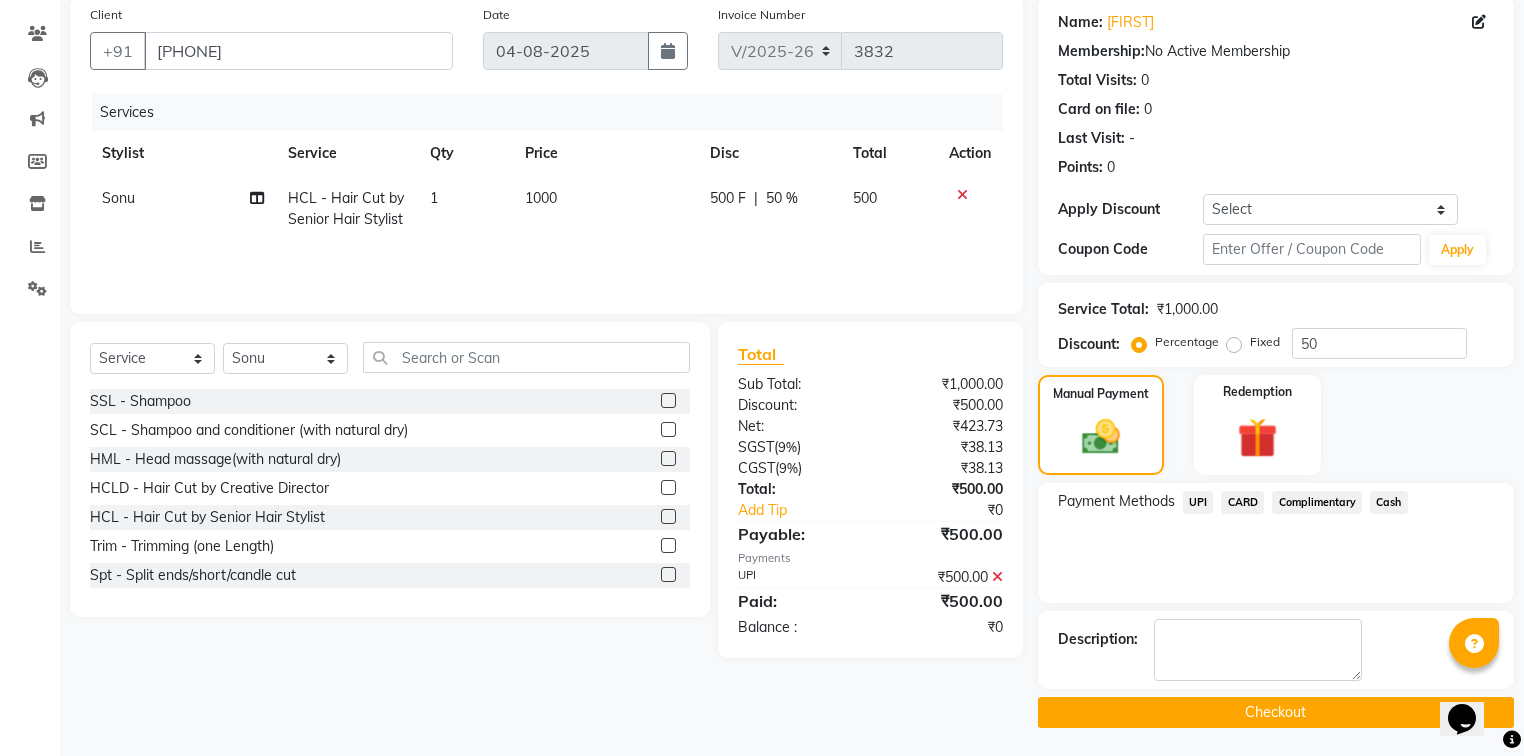 click on "Checkout" 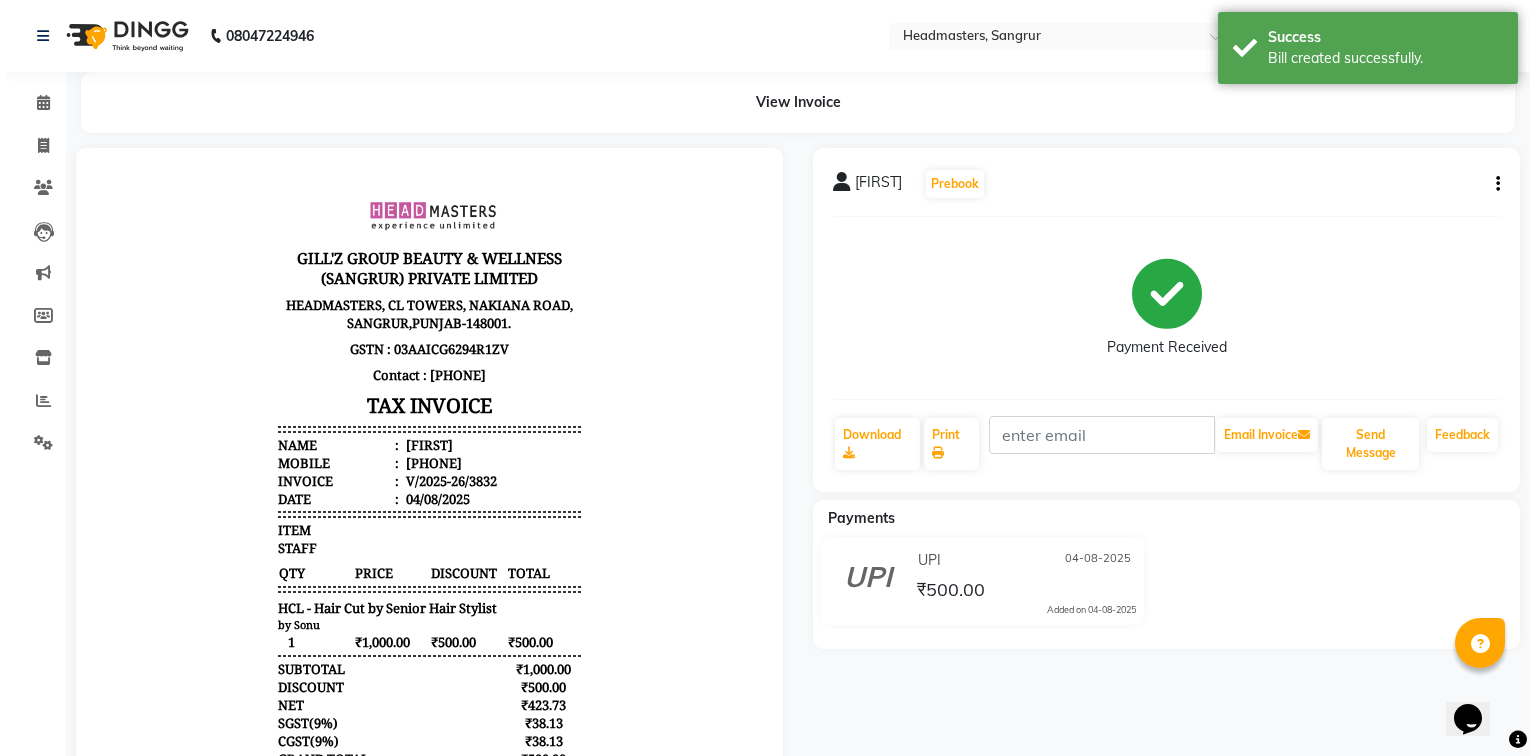 scroll, scrollTop: 0, scrollLeft: 0, axis: both 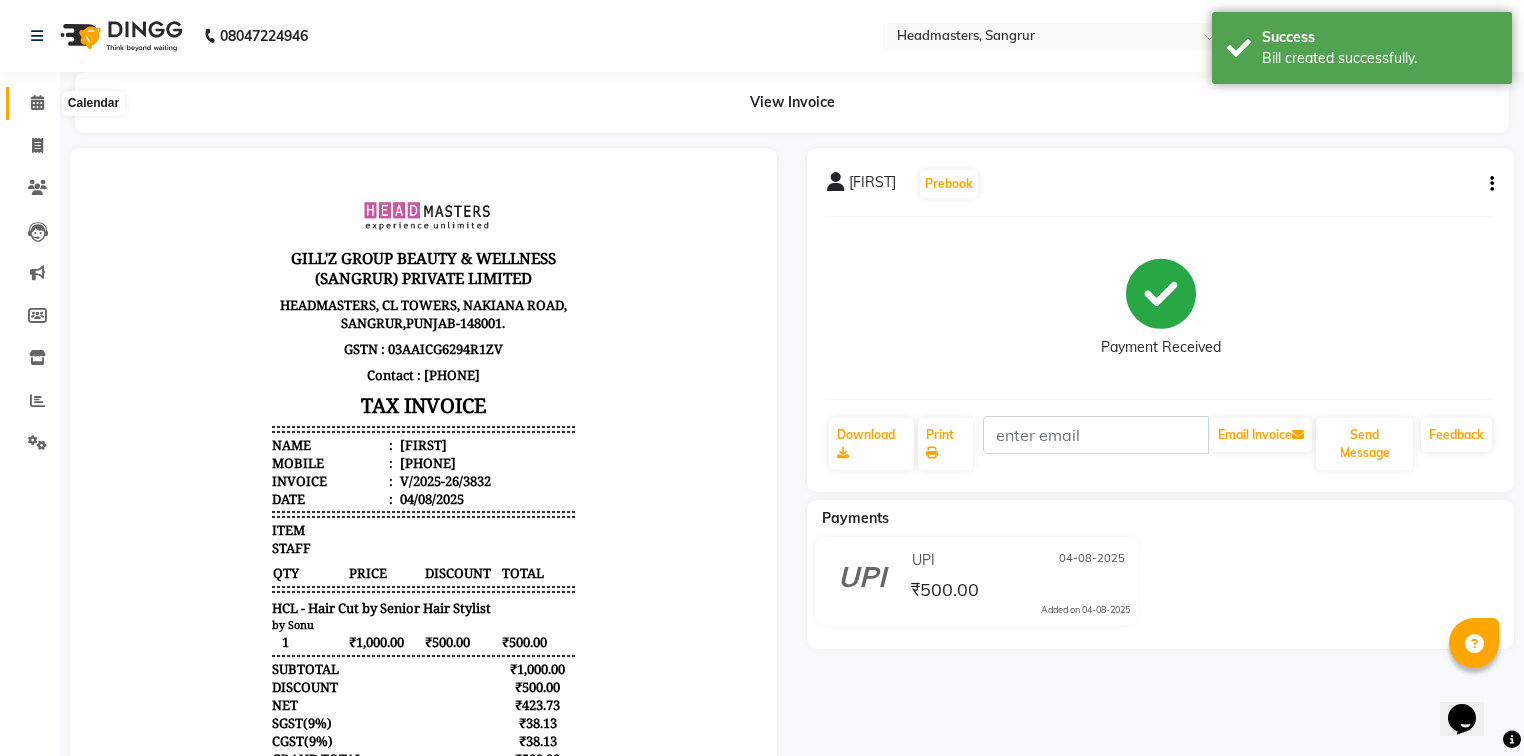 click 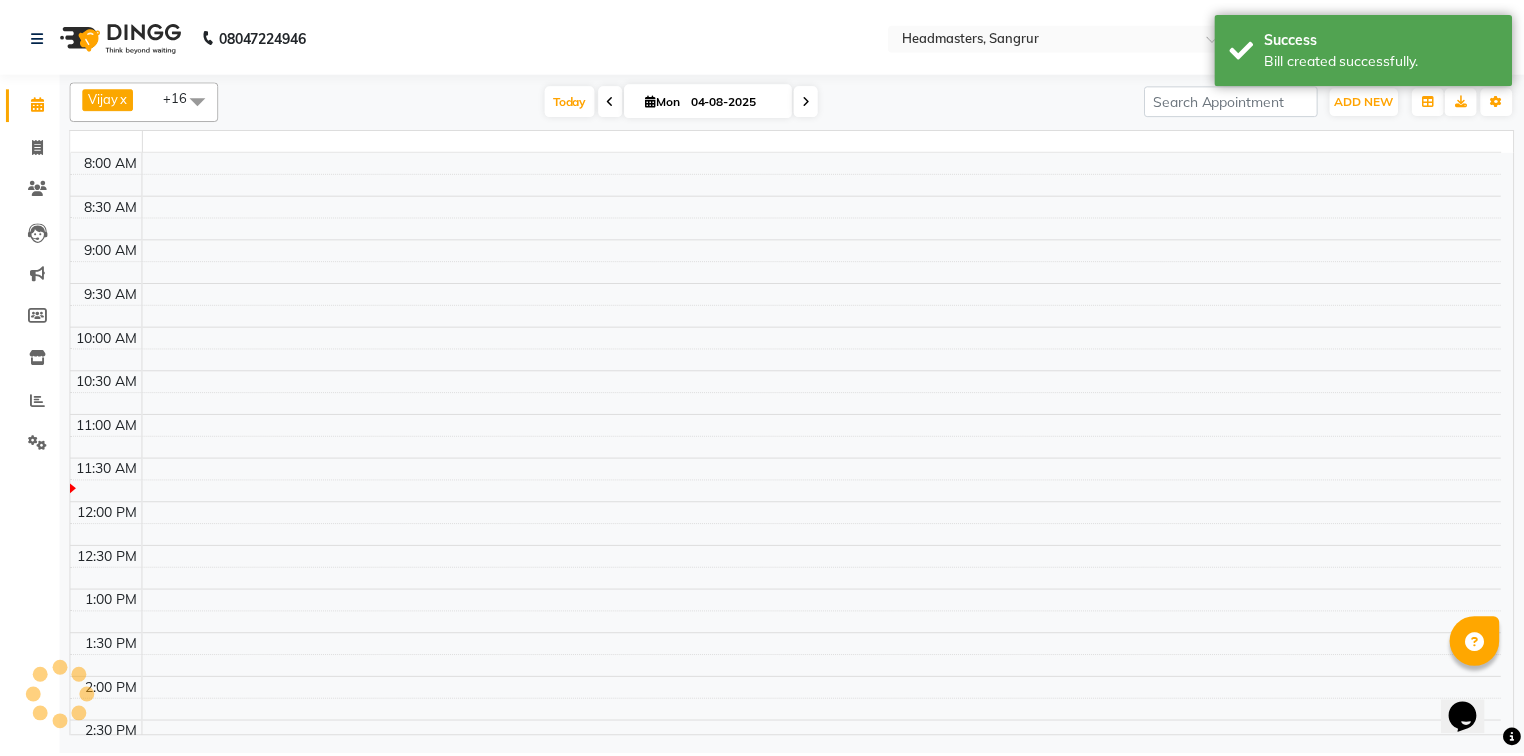 scroll, scrollTop: 0, scrollLeft: 0, axis: both 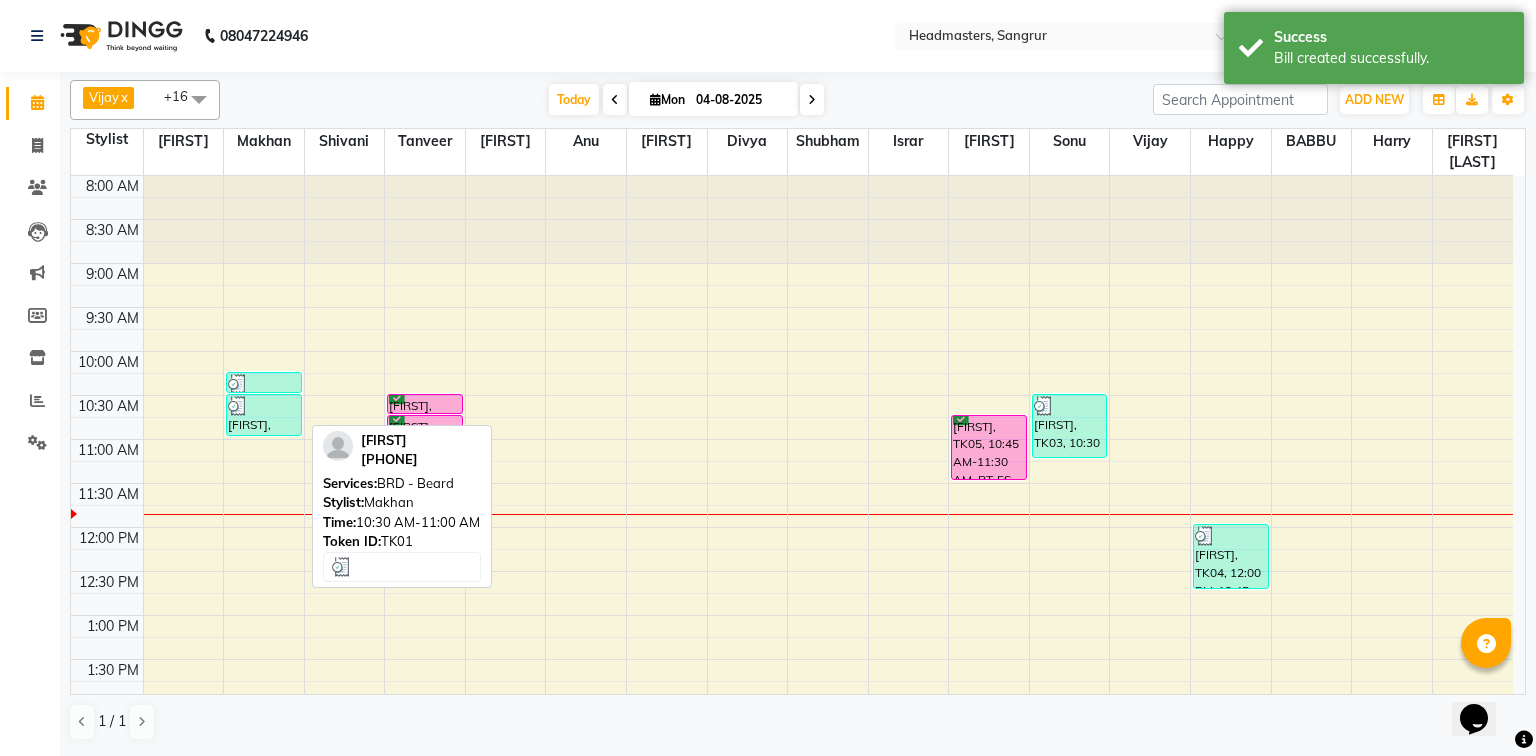 click at bounding box center (264, 406) 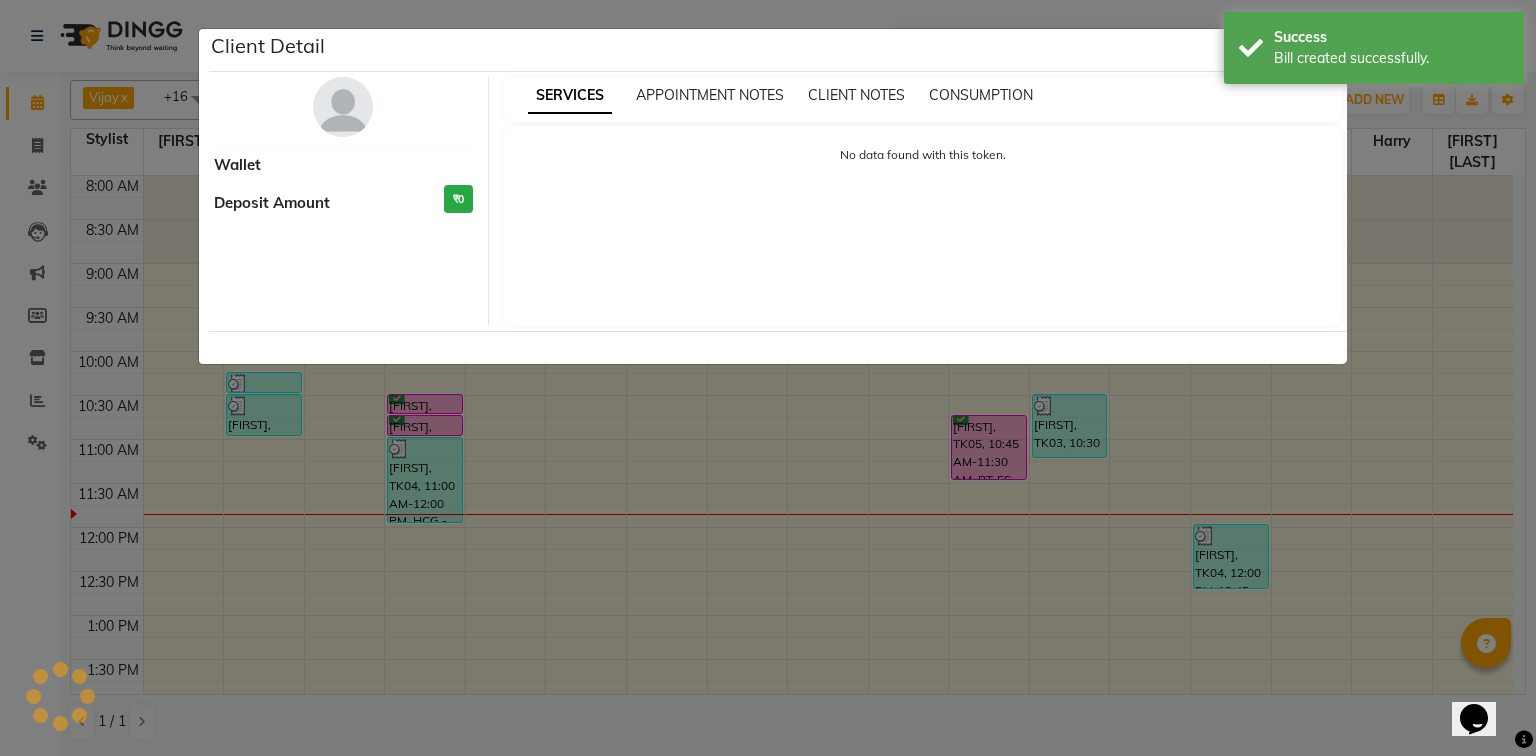 select on "3" 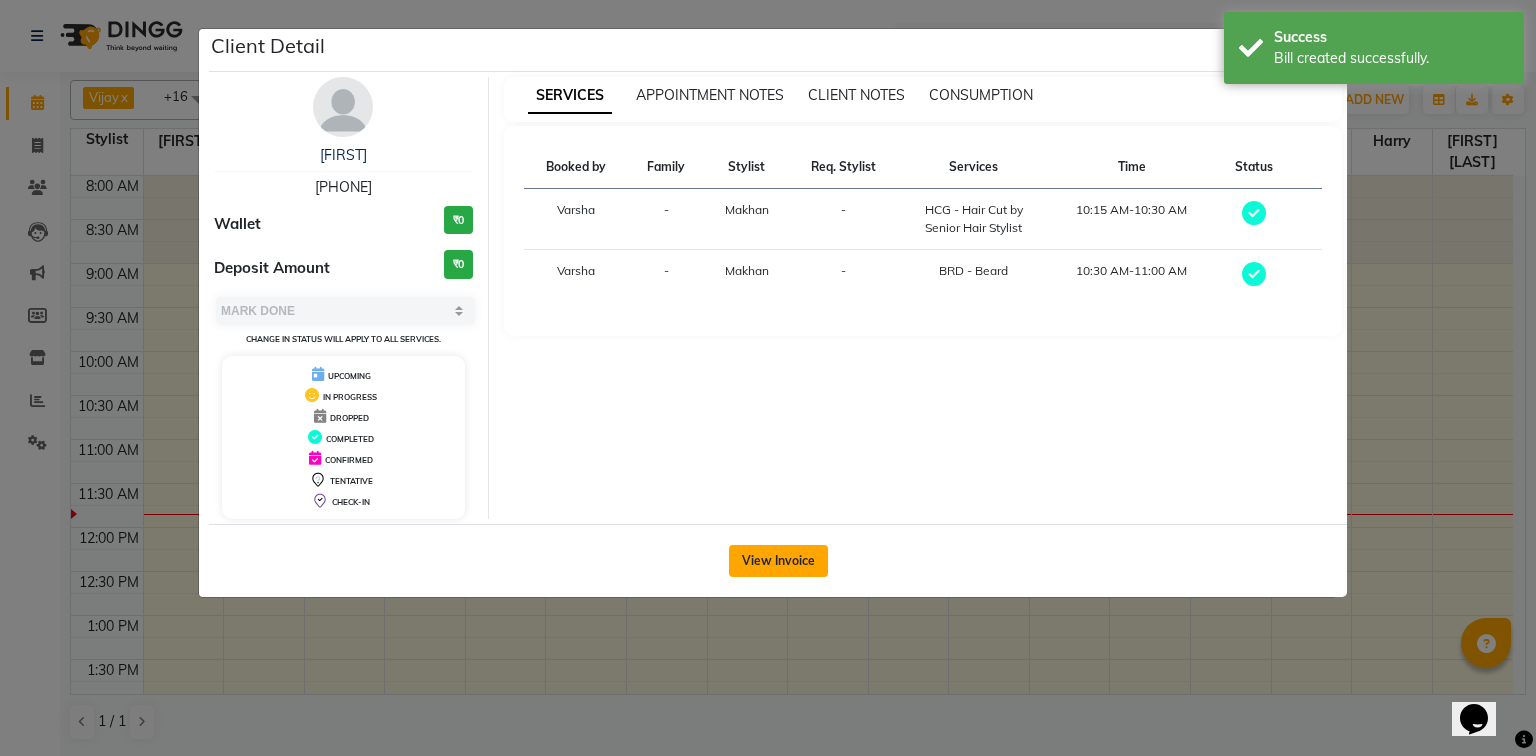click on "View Invoice" 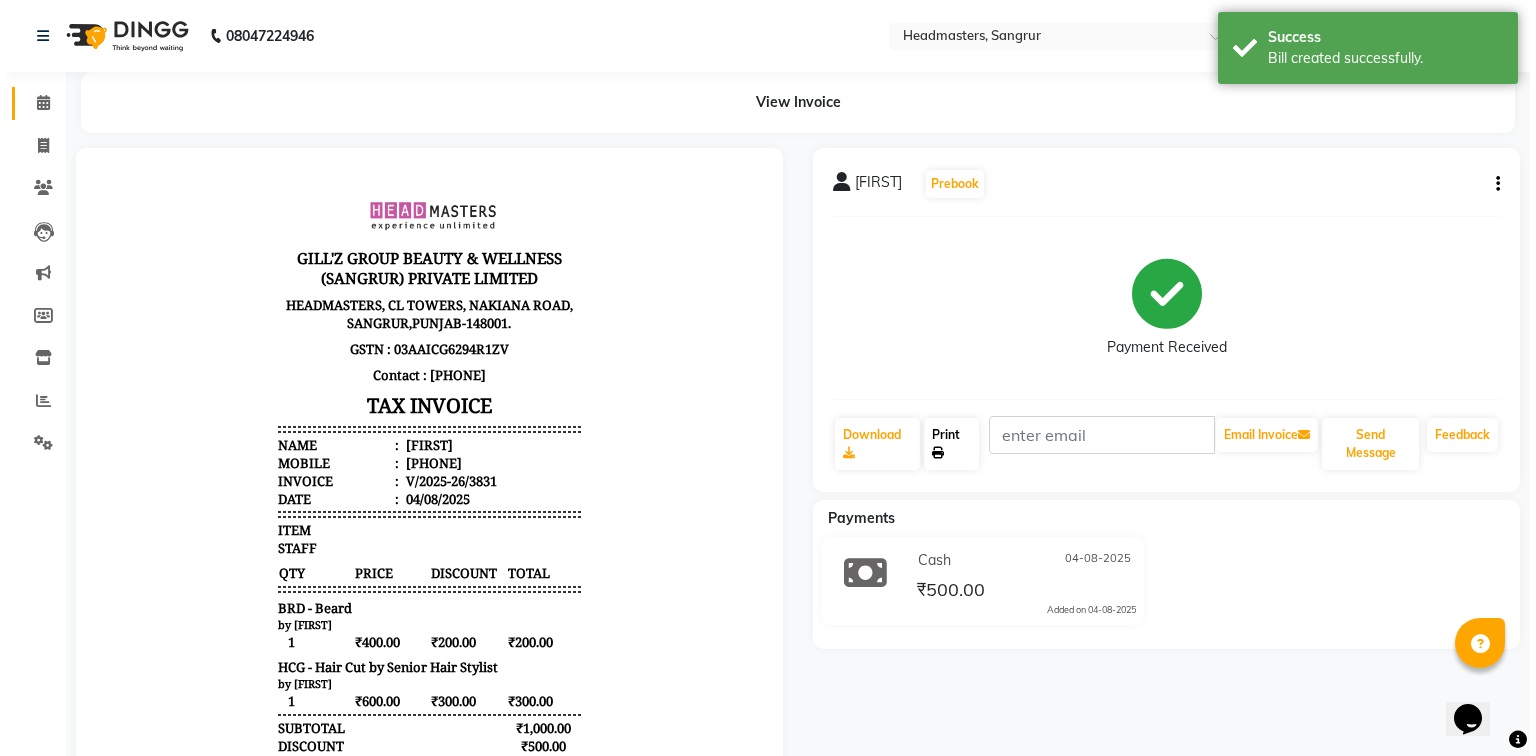 scroll, scrollTop: 0, scrollLeft: 0, axis: both 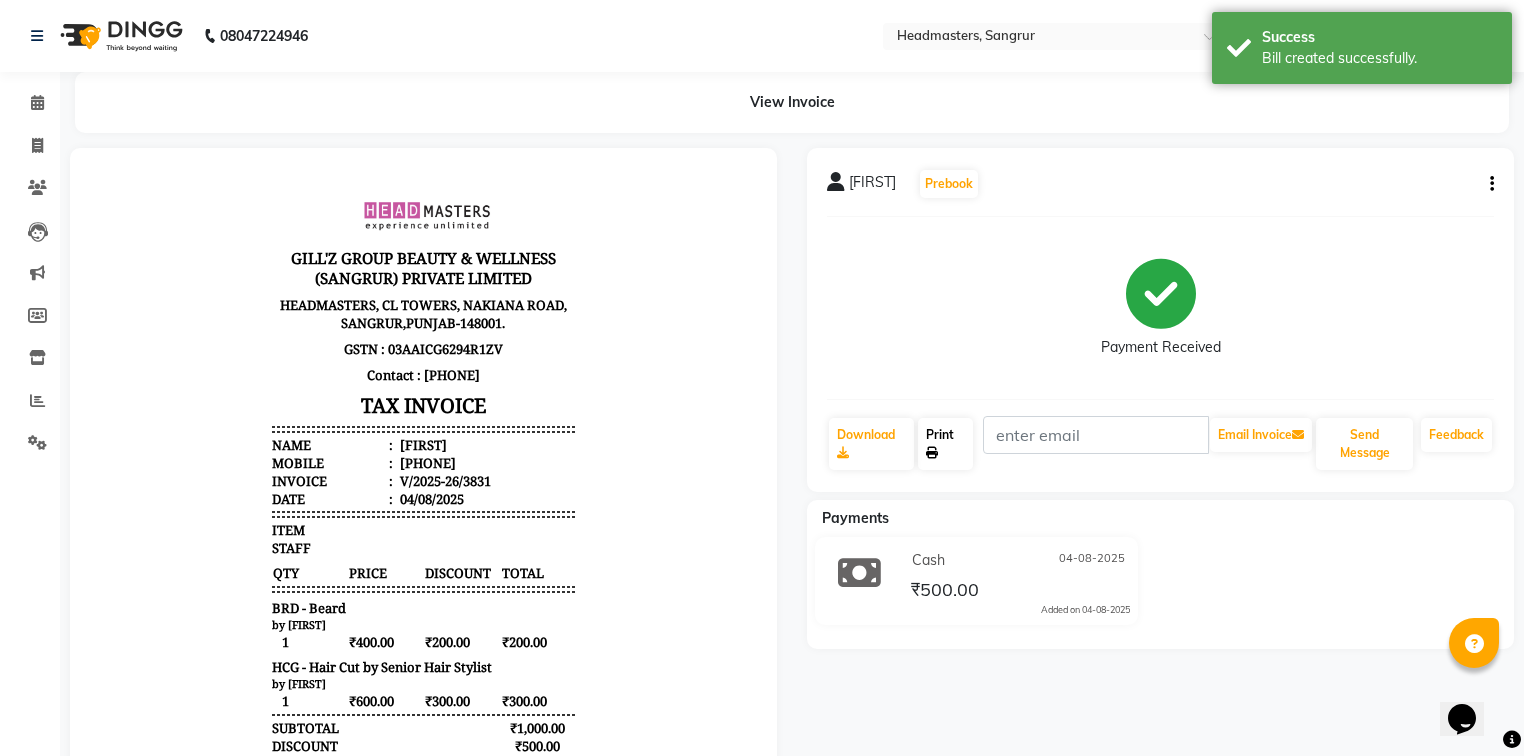 click on "Print" 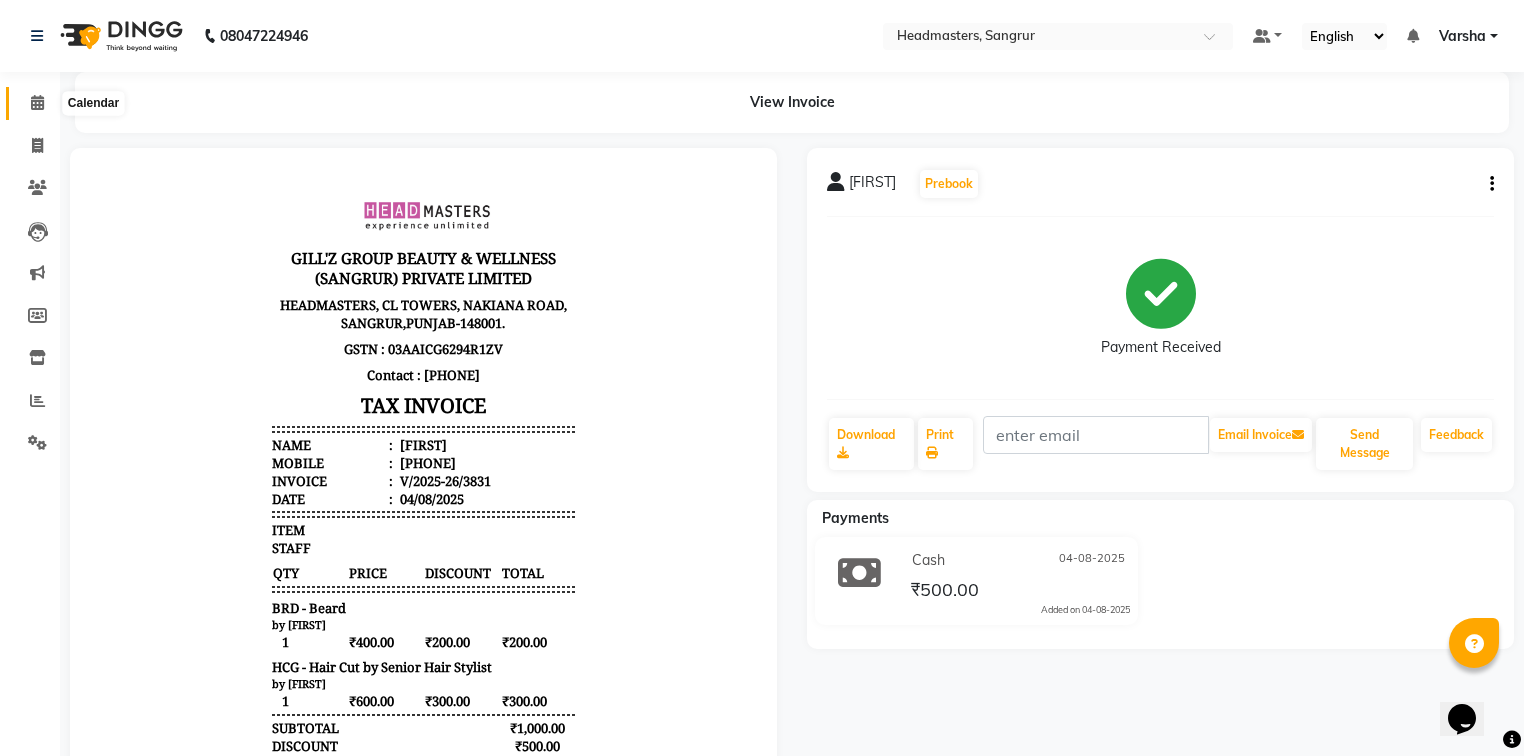 click 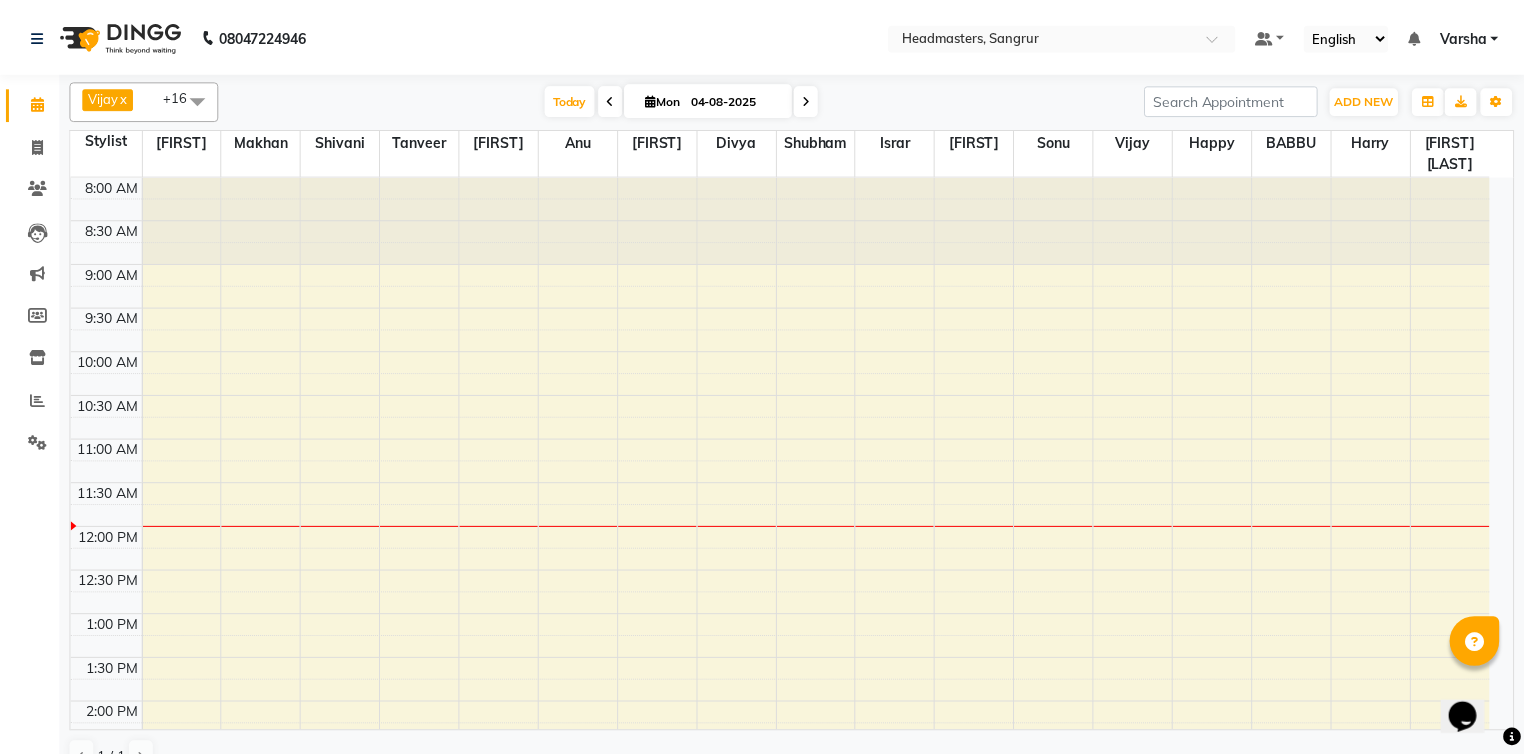 scroll, scrollTop: 0, scrollLeft: 0, axis: both 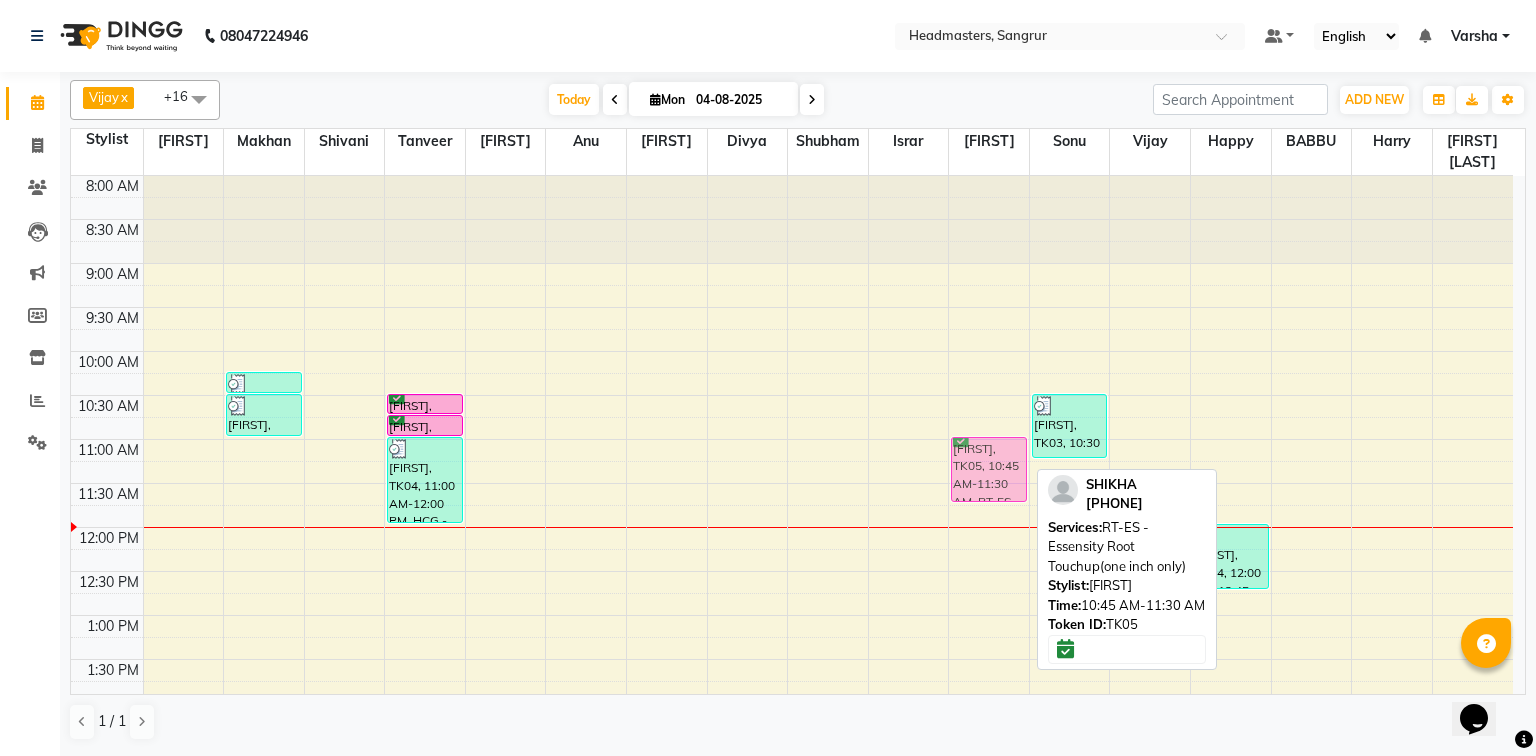 drag, startPoint x: 993, startPoint y: 467, endPoint x: 999, endPoint y: 481, distance: 15.231546 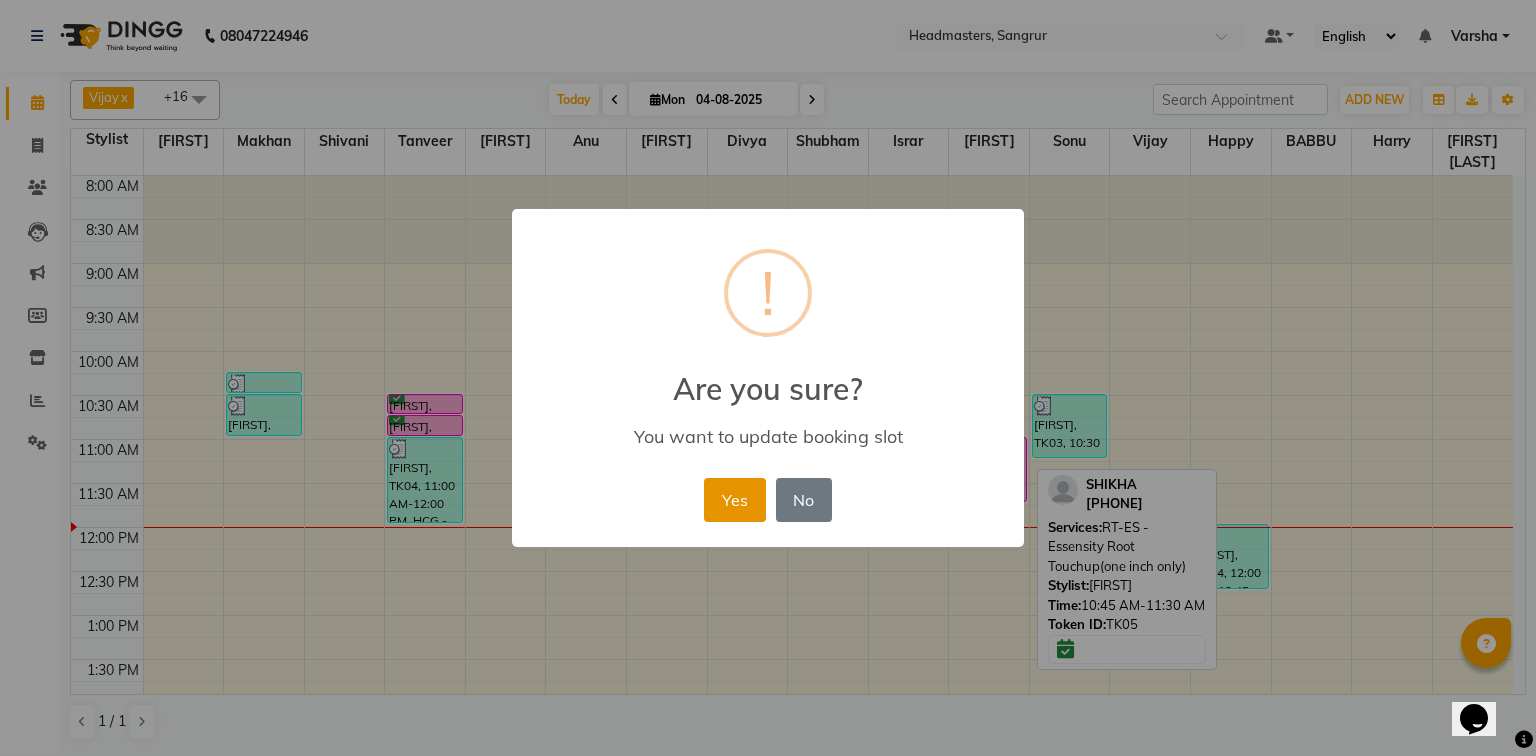 drag, startPoint x: 667, startPoint y: 507, endPoint x: 709, endPoint y: 504, distance: 42.107006 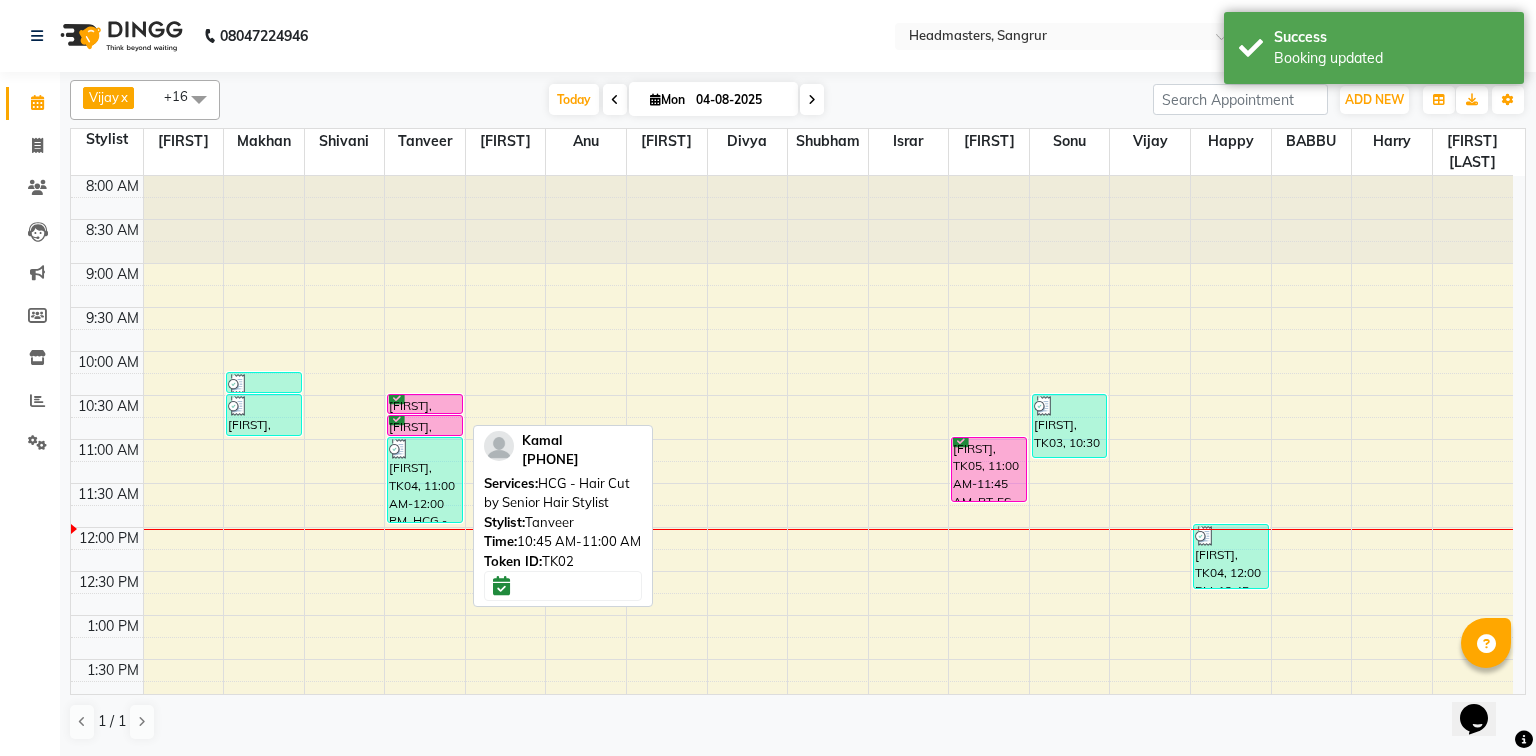 click on "[PERSON], TK02, 10:45 AM-11:00 AM, HCG - Hair Cut by Senior Hair Stylist" at bounding box center [425, 425] 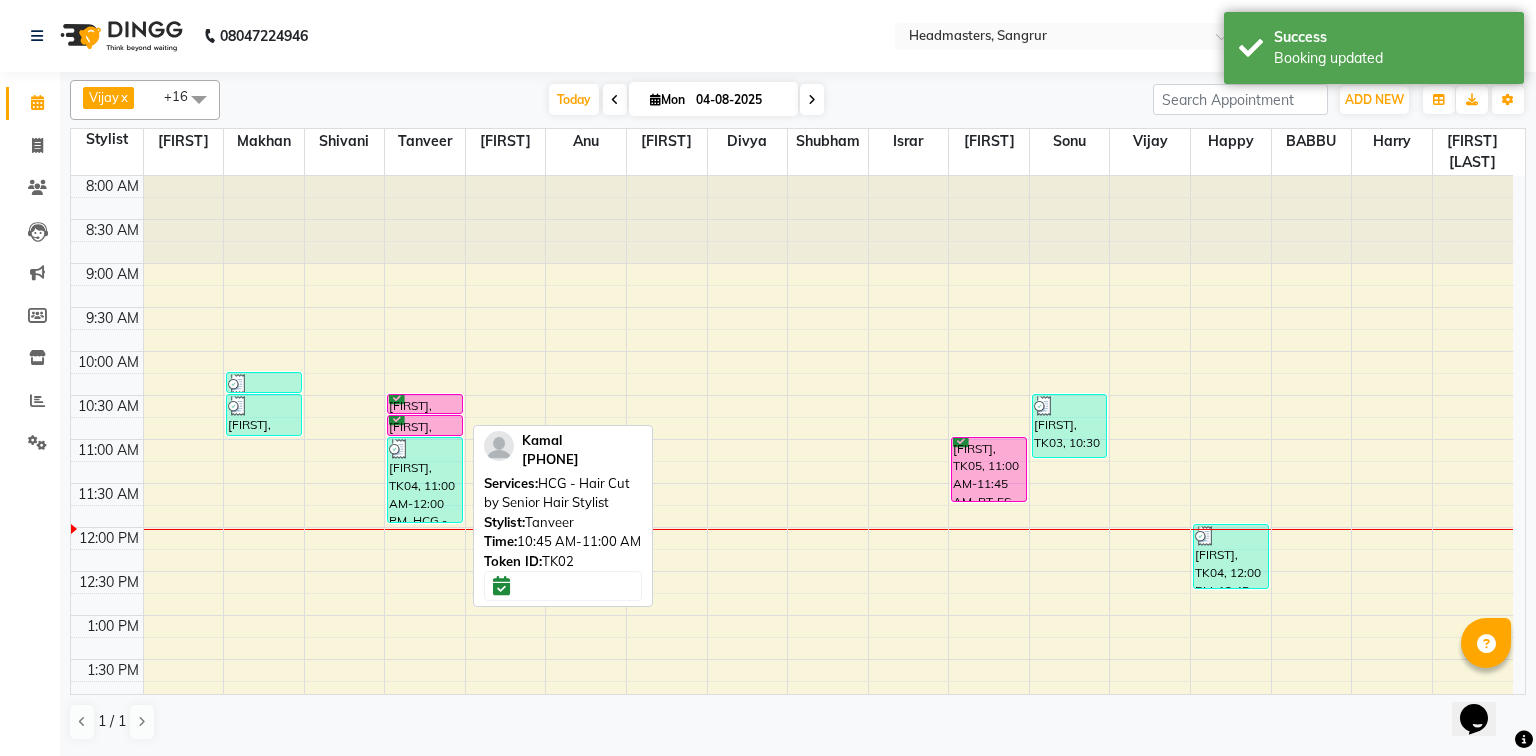click on "[PERSON], TK02, 10:45 AM-11:00 AM, HCG - Hair Cut by Senior Hair Stylist" at bounding box center [425, 425] 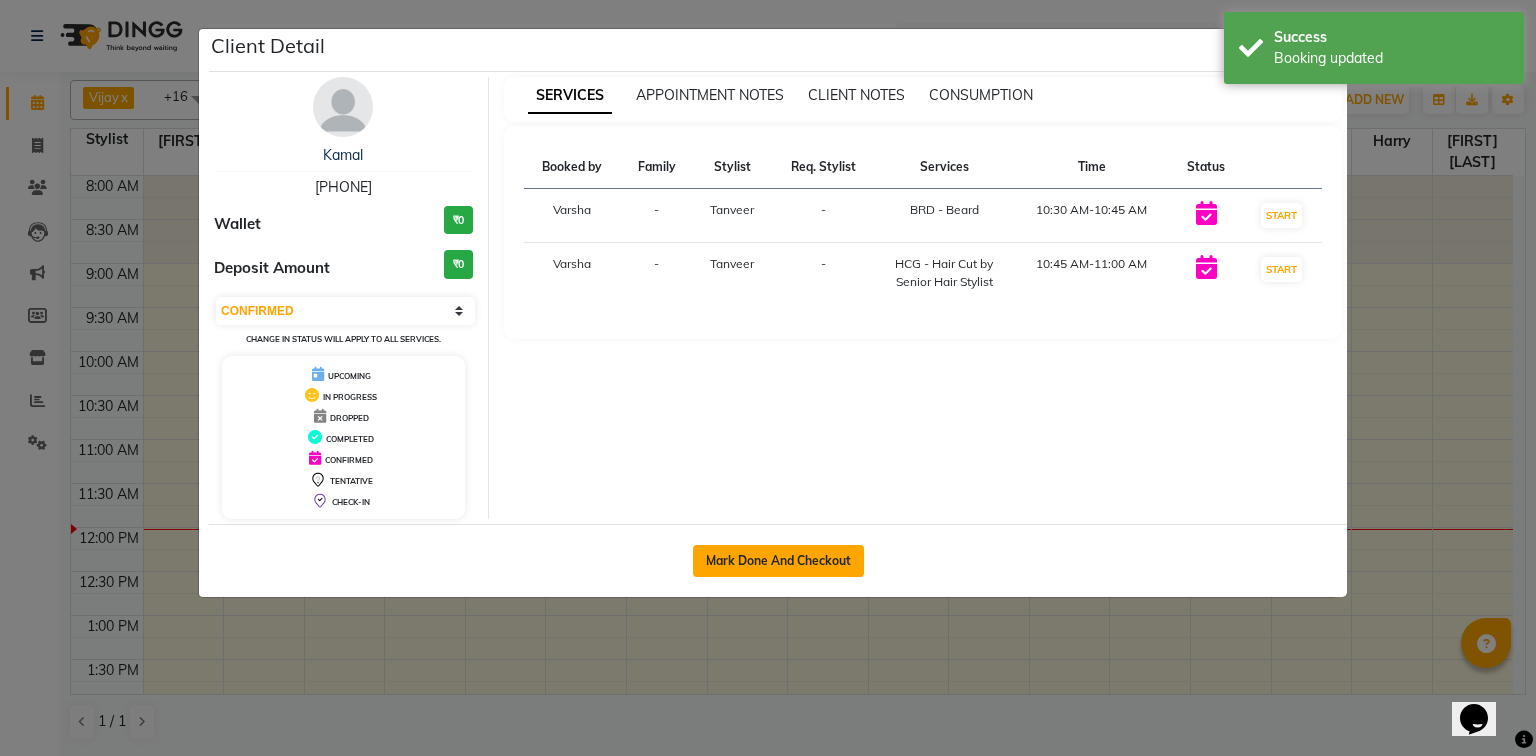 click on "Mark Done And Checkout" 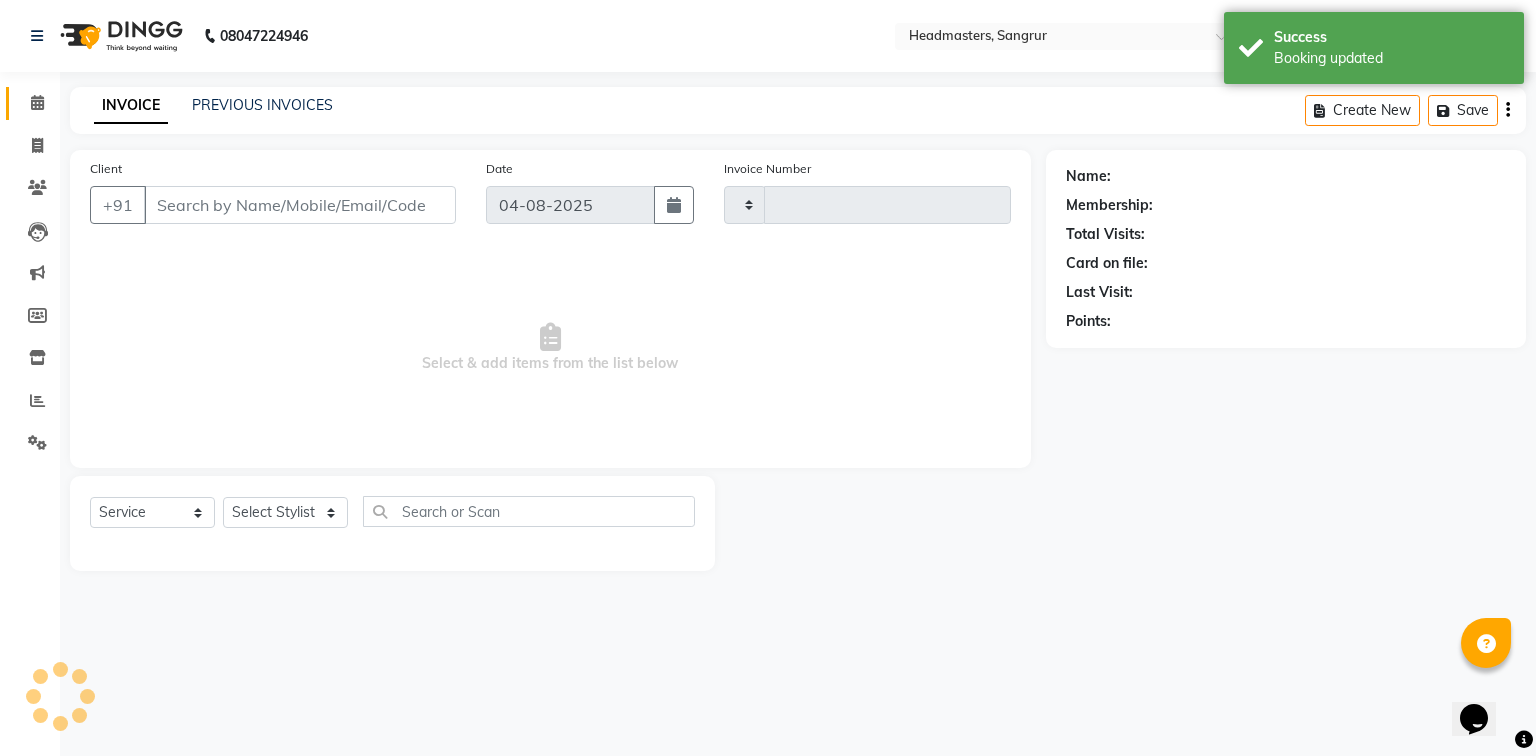 type on "3833" 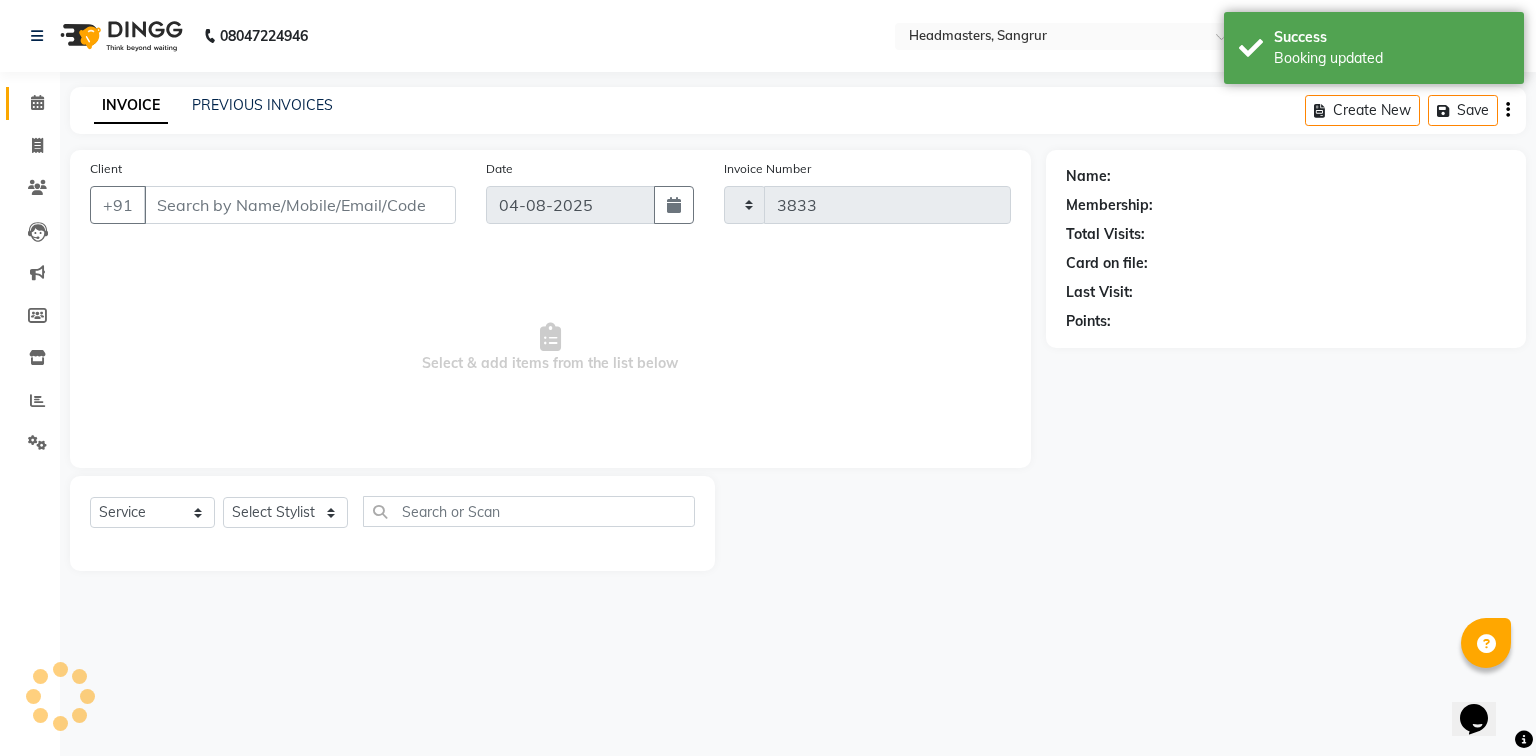 select on "7140" 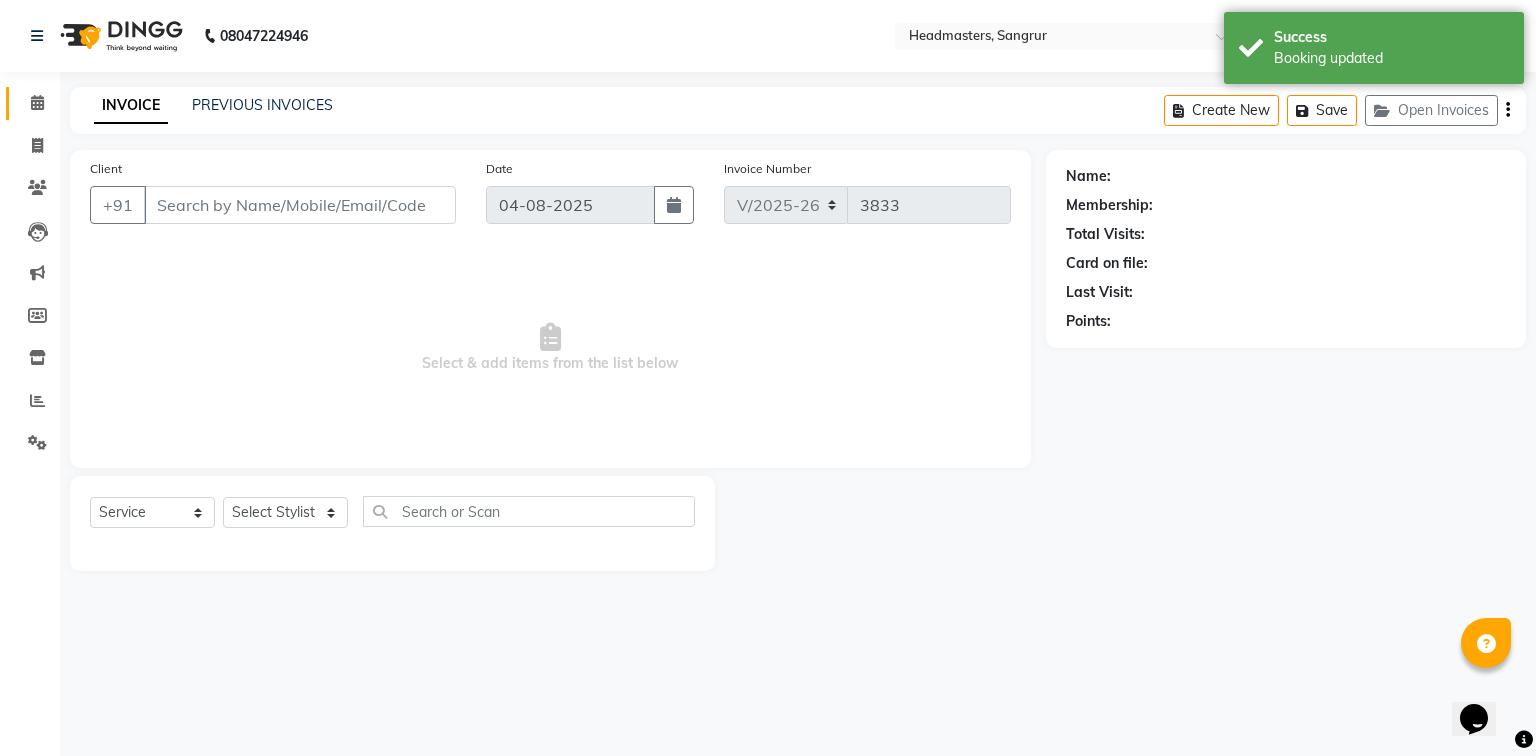 type on "8360010080" 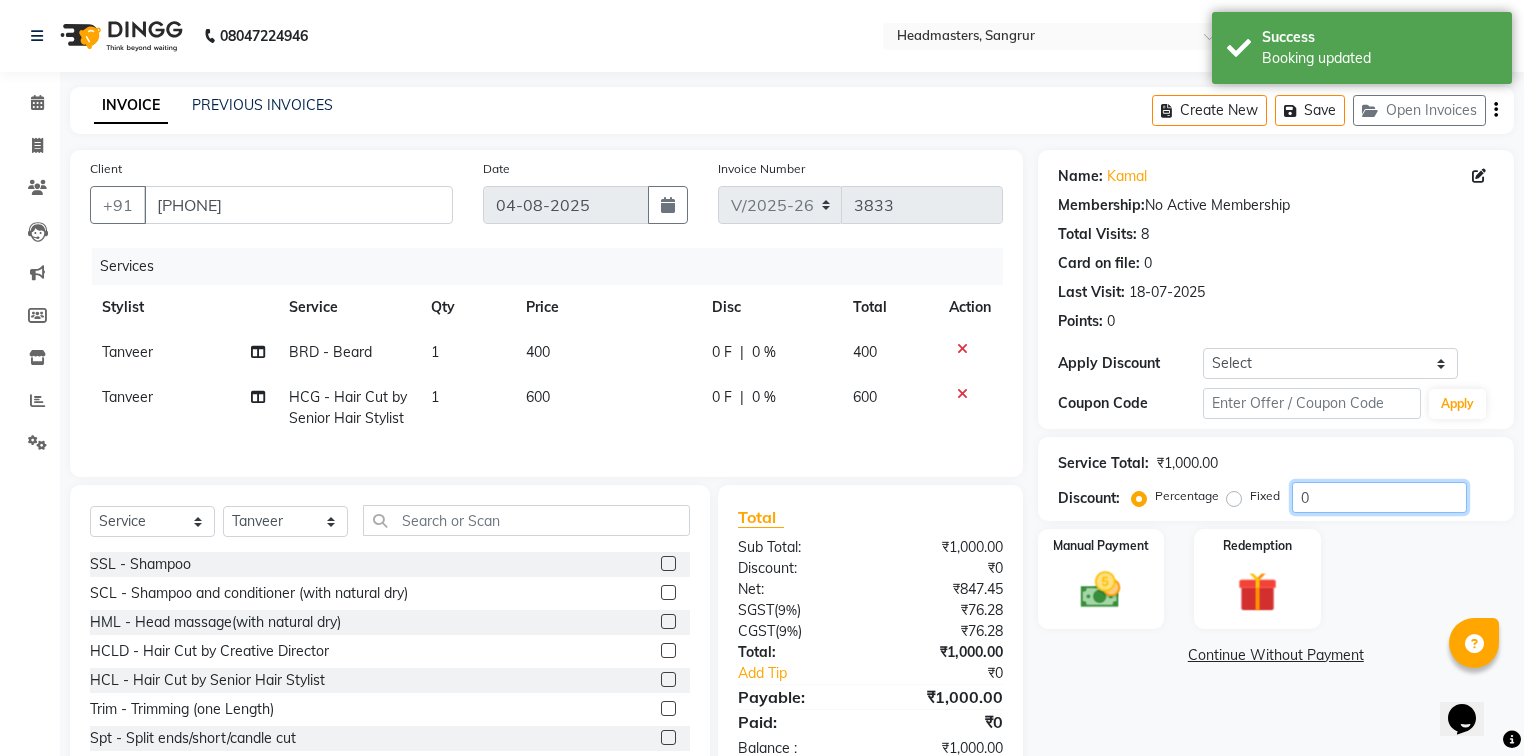 click on "0" 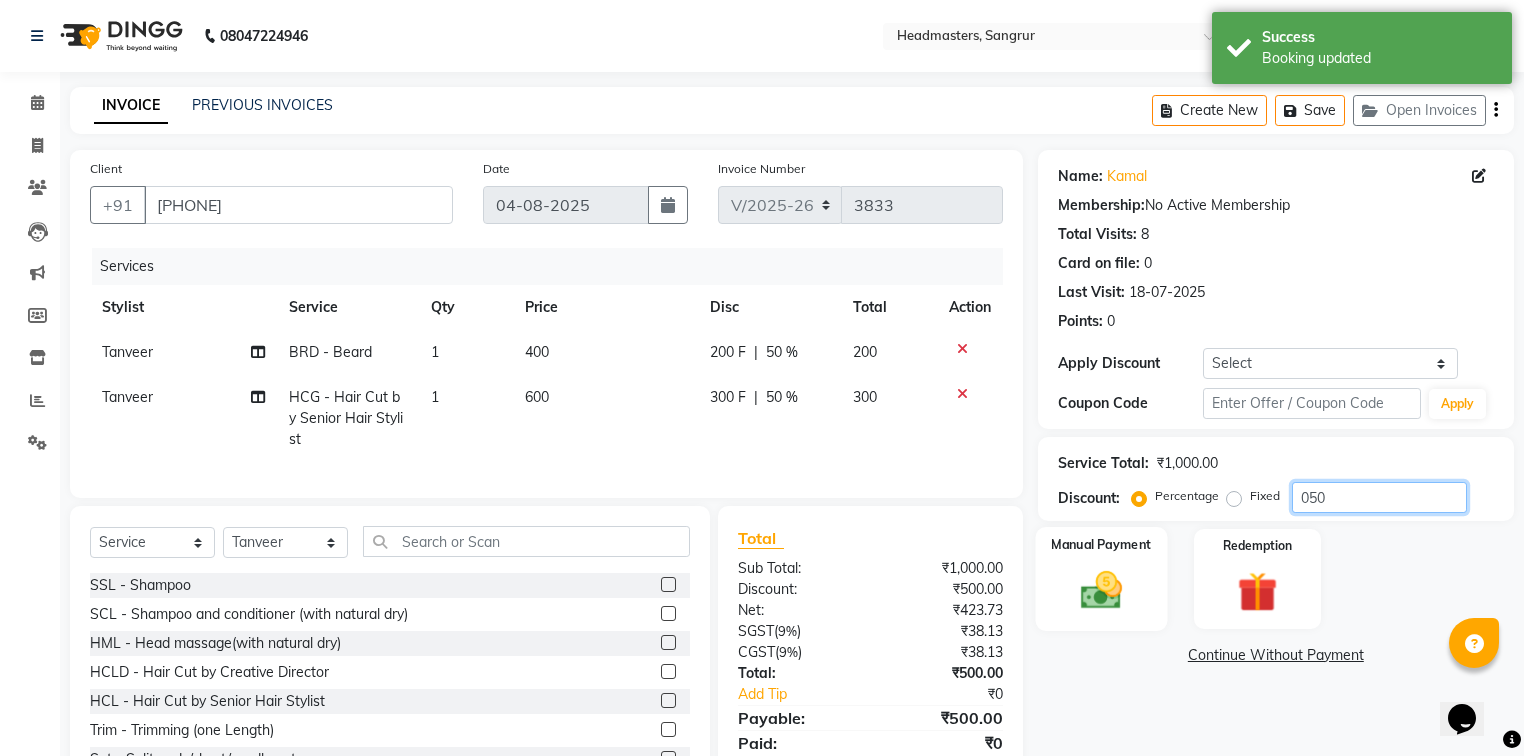 type on "050" 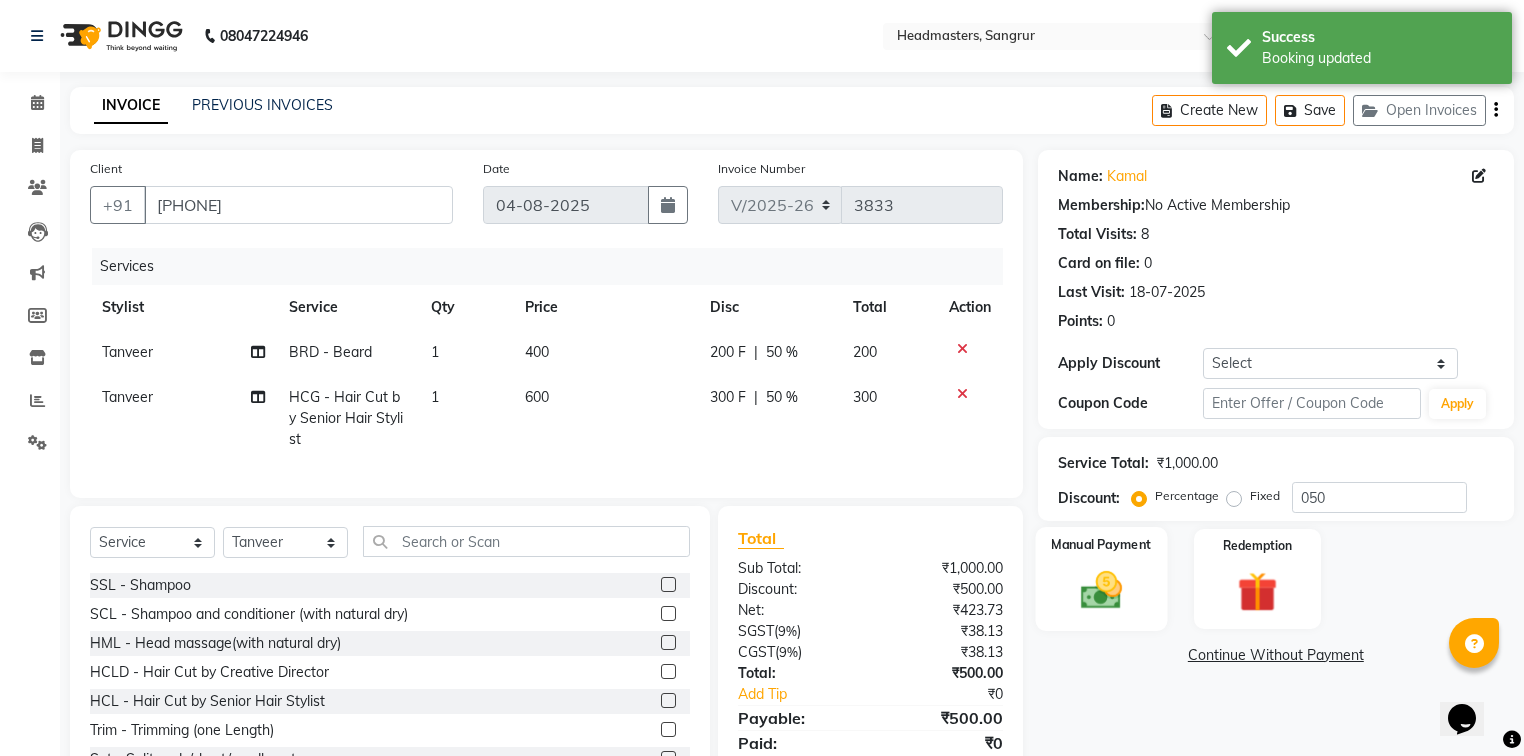 click 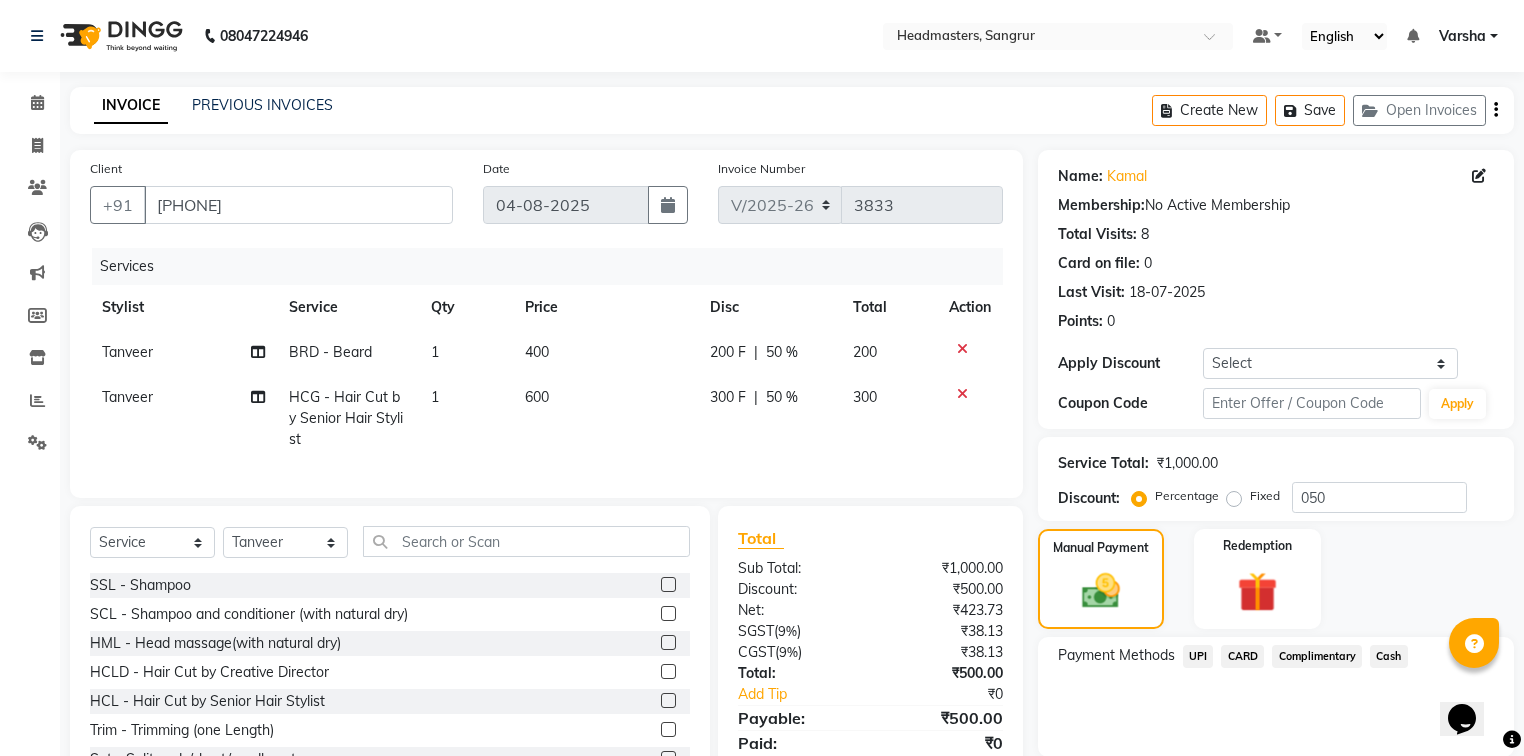 click on "Cash" 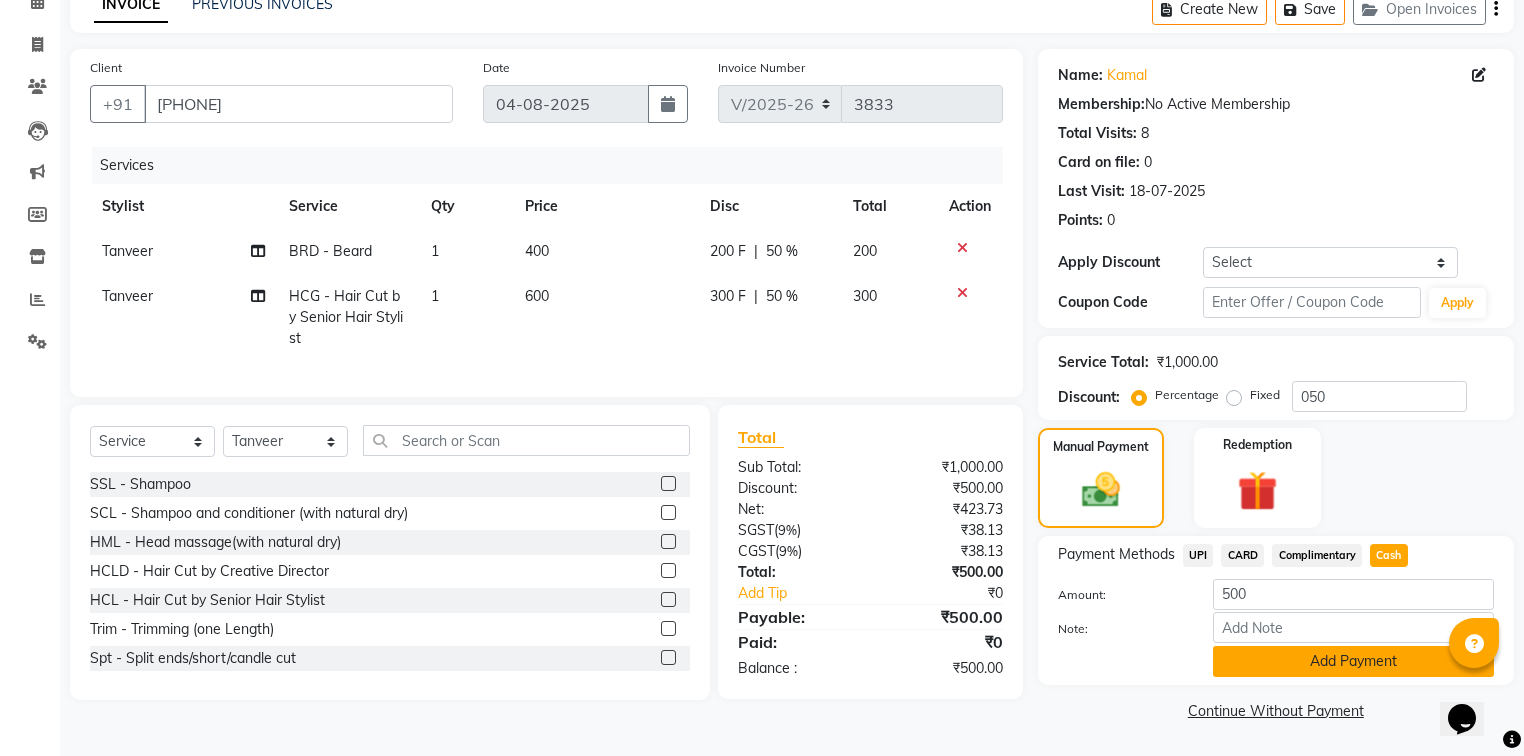click on "Add Payment" 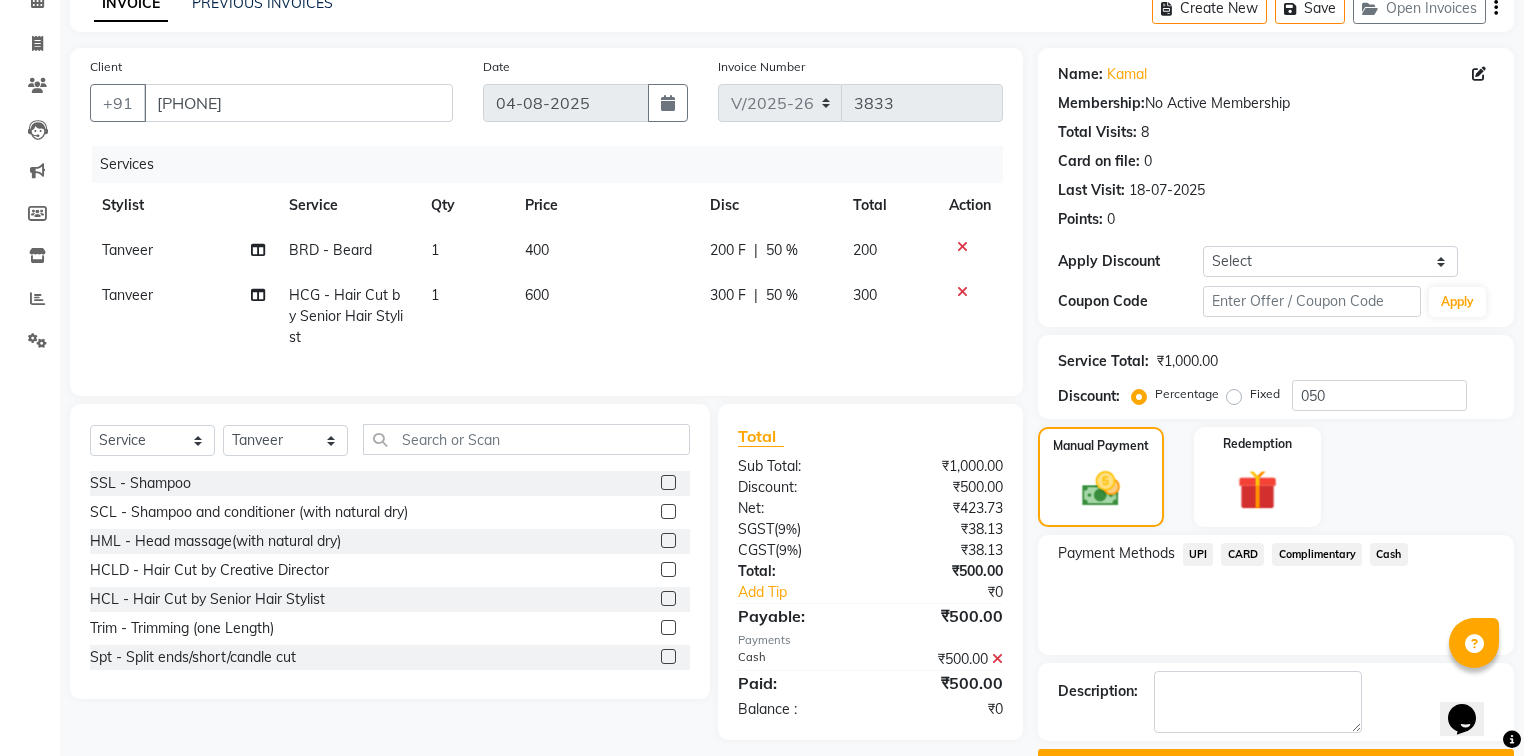 scroll, scrollTop: 154, scrollLeft: 0, axis: vertical 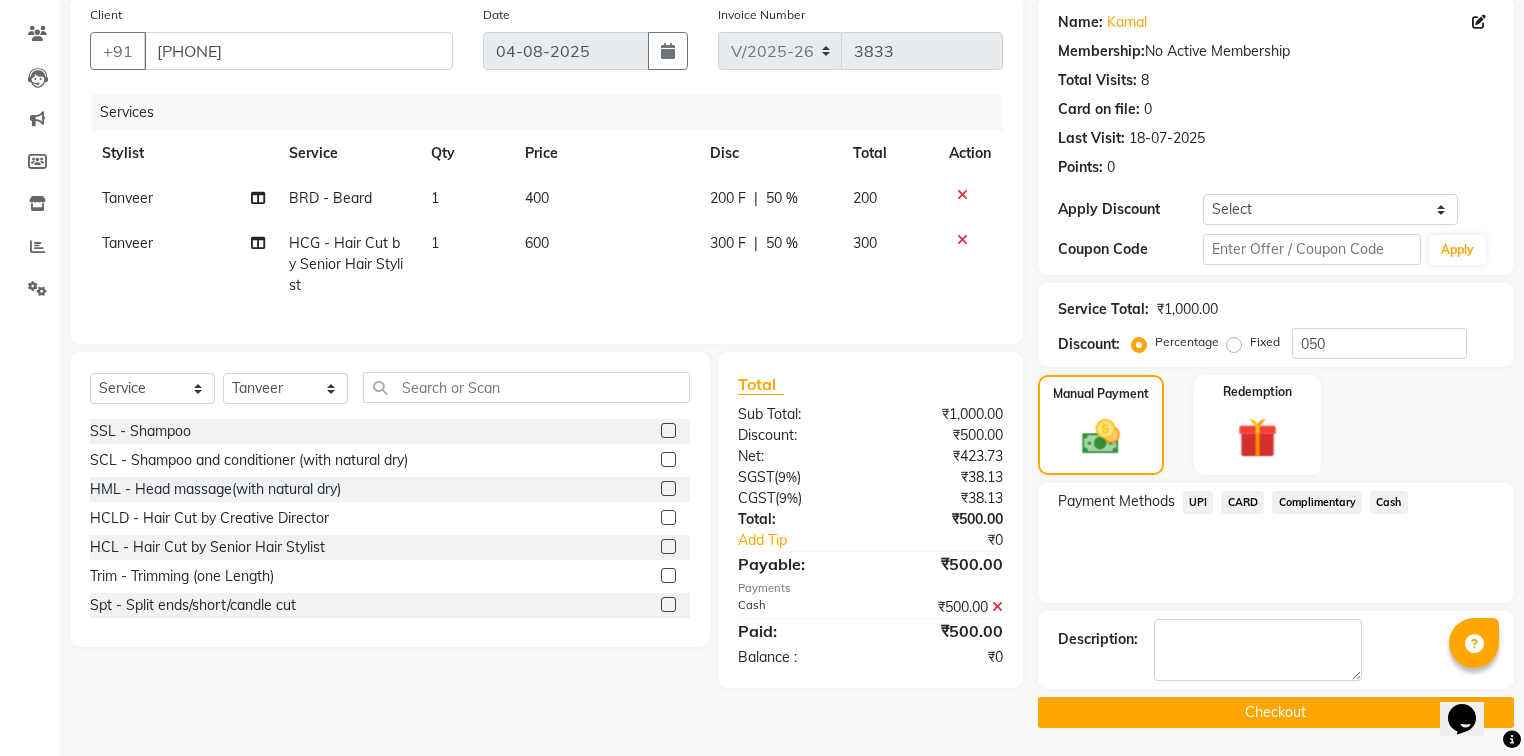 drag, startPoint x: 1282, startPoint y: 712, endPoint x: 1258, endPoint y: 716, distance: 24.33105 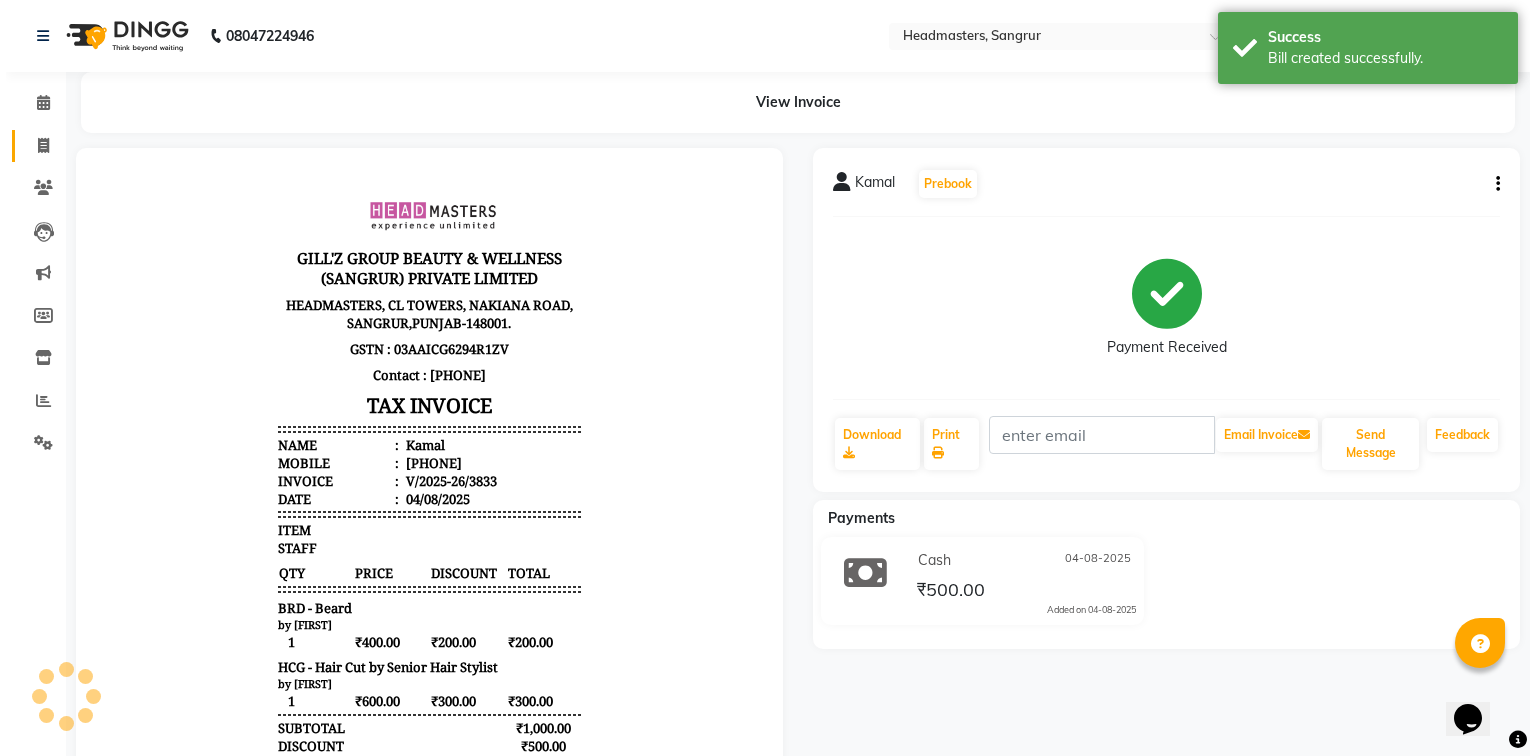 scroll, scrollTop: 0, scrollLeft: 0, axis: both 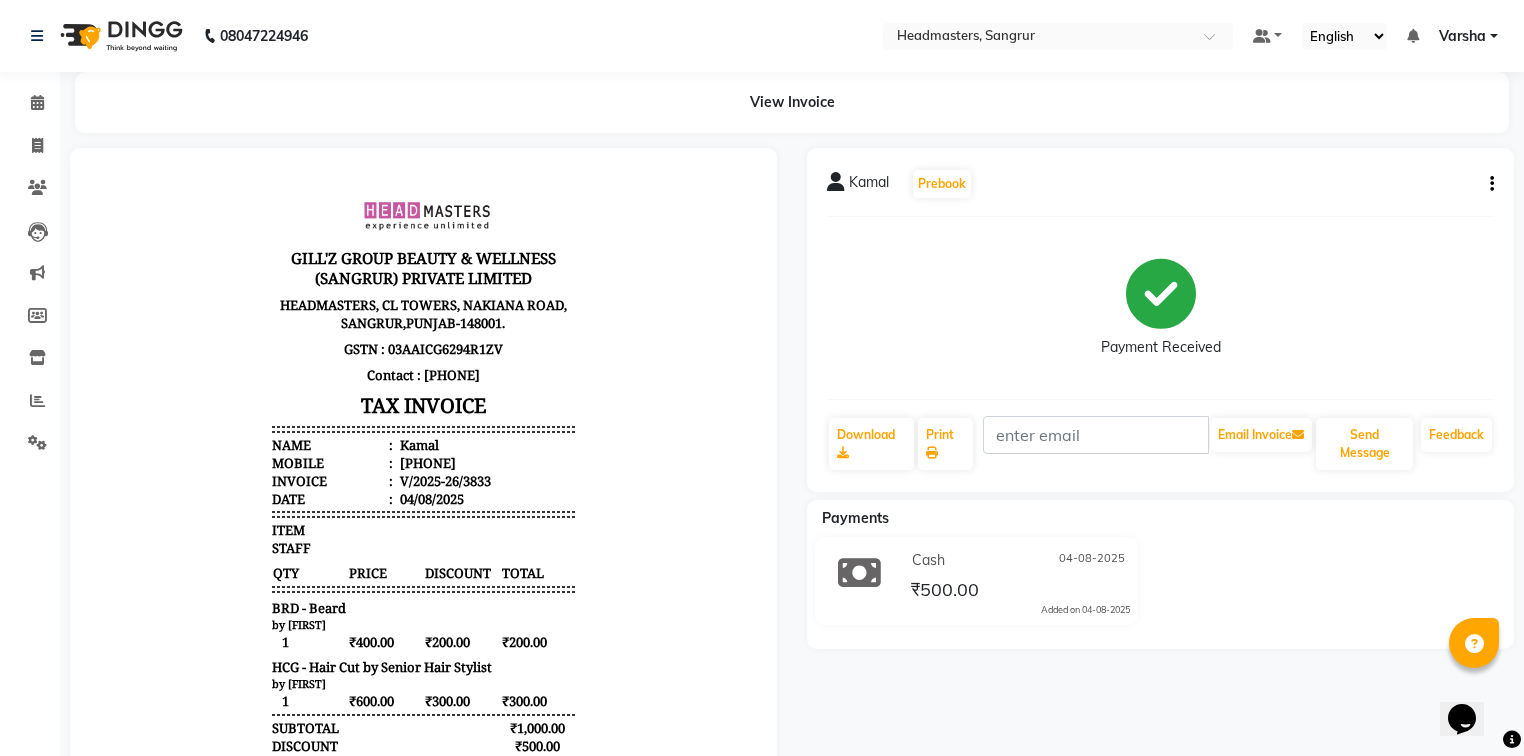 click on "Calendar" 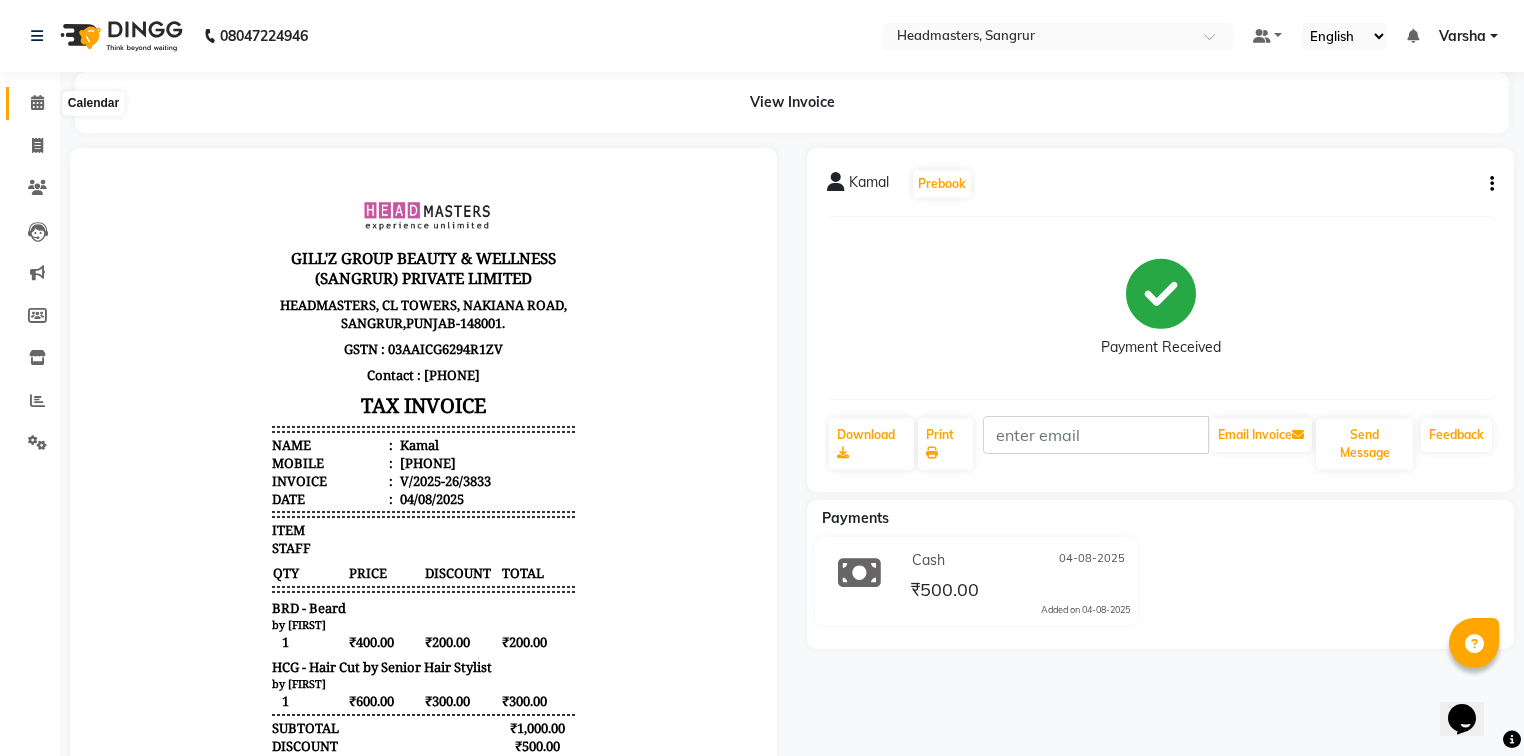 click 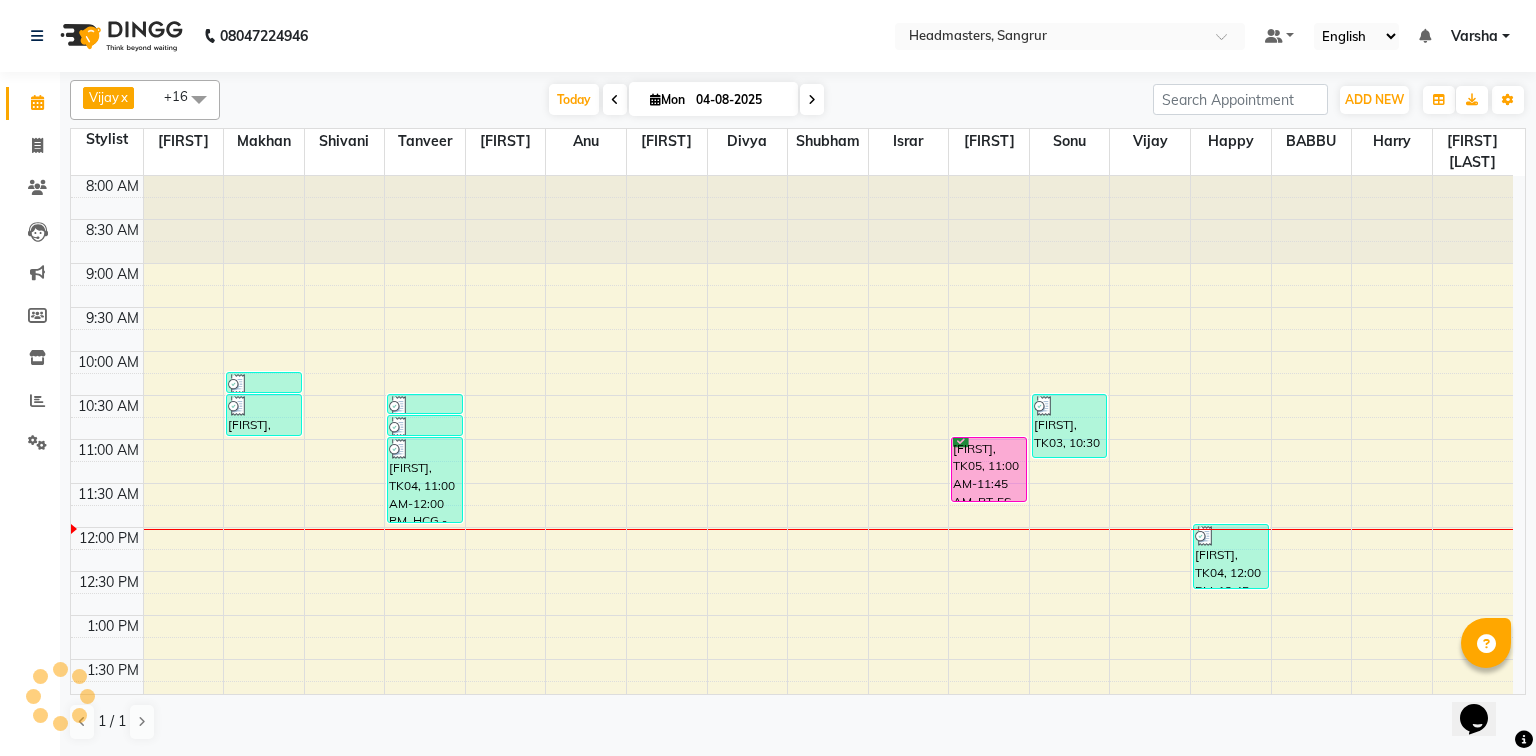 scroll, scrollTop: 0, scrollLeft: 0, axis: both 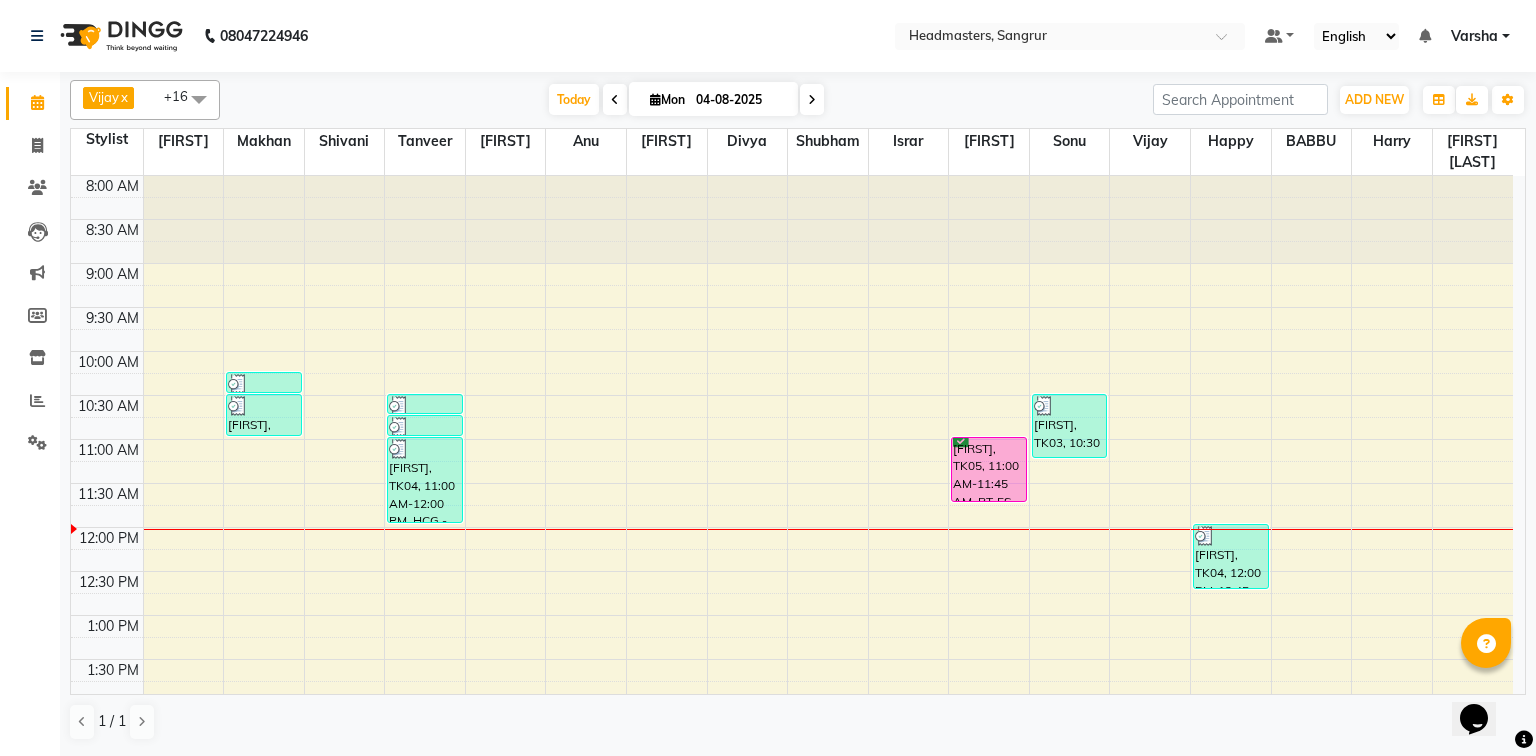 click on "8:00 AM 8:30 AM 9:00 AM 9:30 AM 10:00 AM 10:30 AM 11:00 AM 11:30 AM 12:00 PM 12:30 PM 1:00 PM 1:30 PM 2:00 PM 2:30 PM 3:00 PM 3:30 PM 4:00 PM 4:30 PM 5:00 PM 5:30 PM 6:00 PM 6:30 PM 7:00 PM 7:30 PM 8:00 PM 8:30 PM     amrinder, TK01, 10:15 AM-10:30 AM, HCG - Hair Cut by Senior Hair Stylist     amrinder, TK01, 10:30 AM-11:00 AM, BRD - Beard     Kamal, TK02, 10:30 AM-10:45 AM, BRD - Beard     Kamal, TK02, 10:45 AM-11:00 AM, HCG - Hair Cut by Senior Hair Stylist     BALWINDER, TK04, 11:00 AM-12:00 PM, HCG - Hair Cut by Senior Hair Stylist     SHIKHA, TK05, 11:00 AM-11:45 AM, RT-ES - Essensity Root Touchup(one inch only)     Usan, TK03, 10:30 AM-11:15 AM, HCL - Hair Cut by Senior Hair Stylist     BALWINDER, TK04, 12:00 PM-12:45 PM, BRD - Beard" at bounding box center (792, 747) 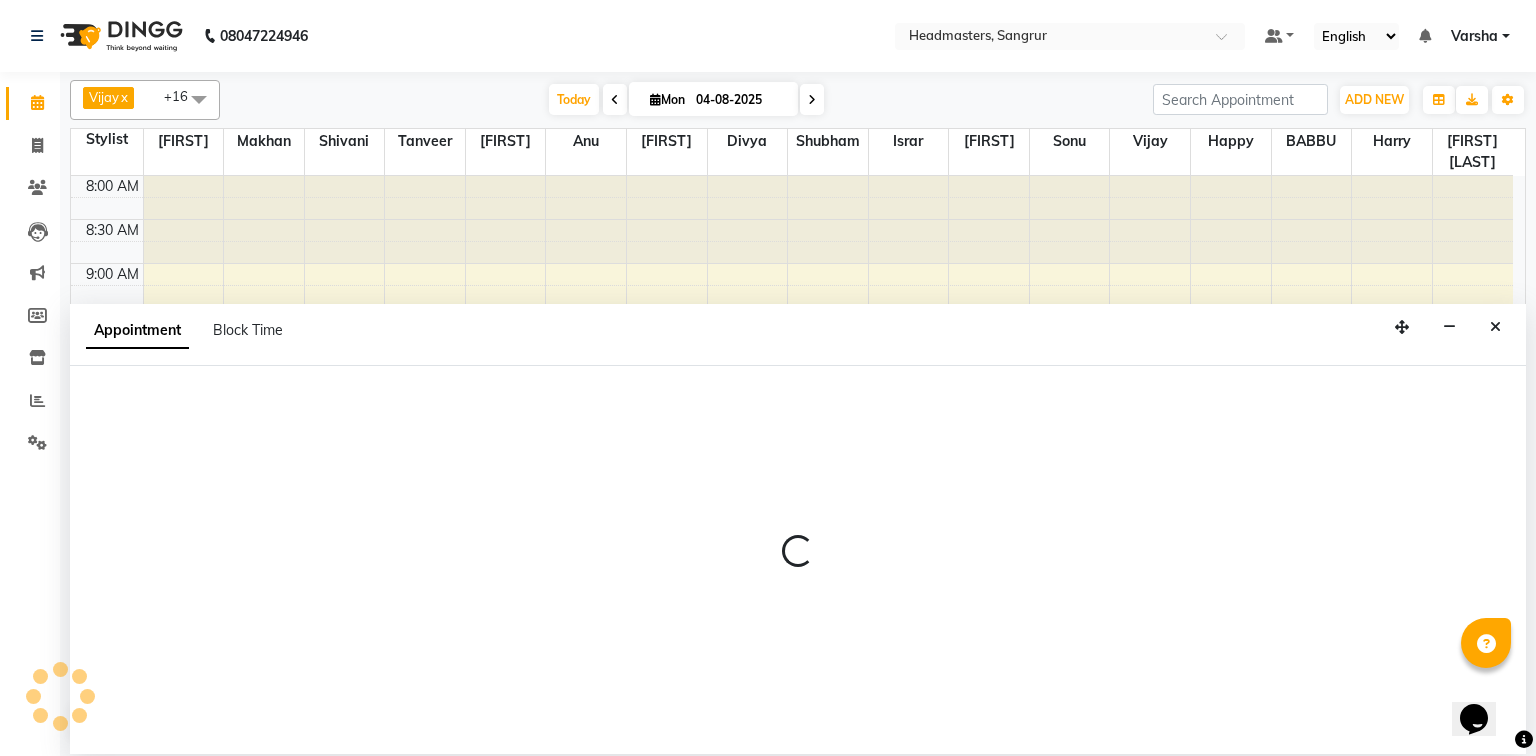 select on "60866" 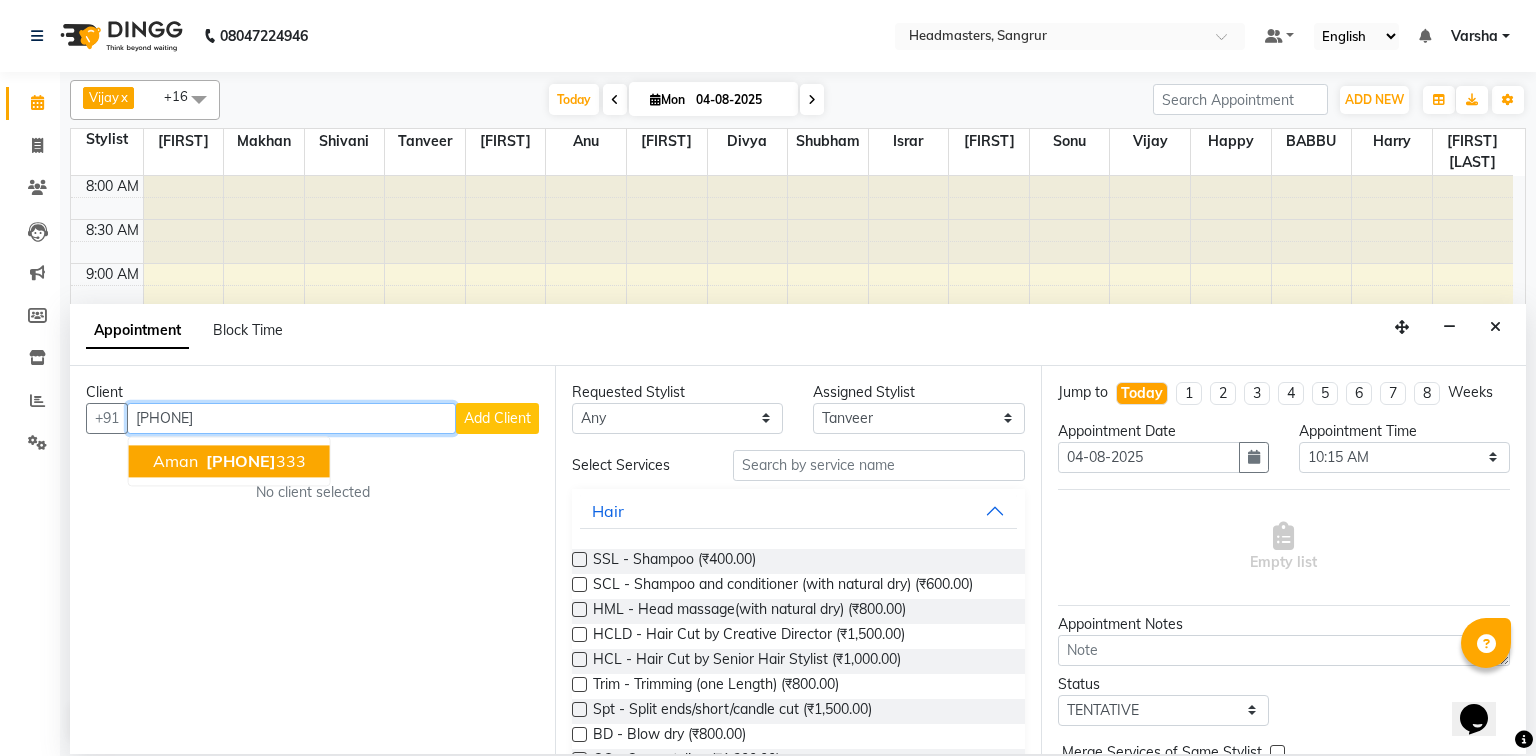 click on "9814716" at bounding box center (241, 461) 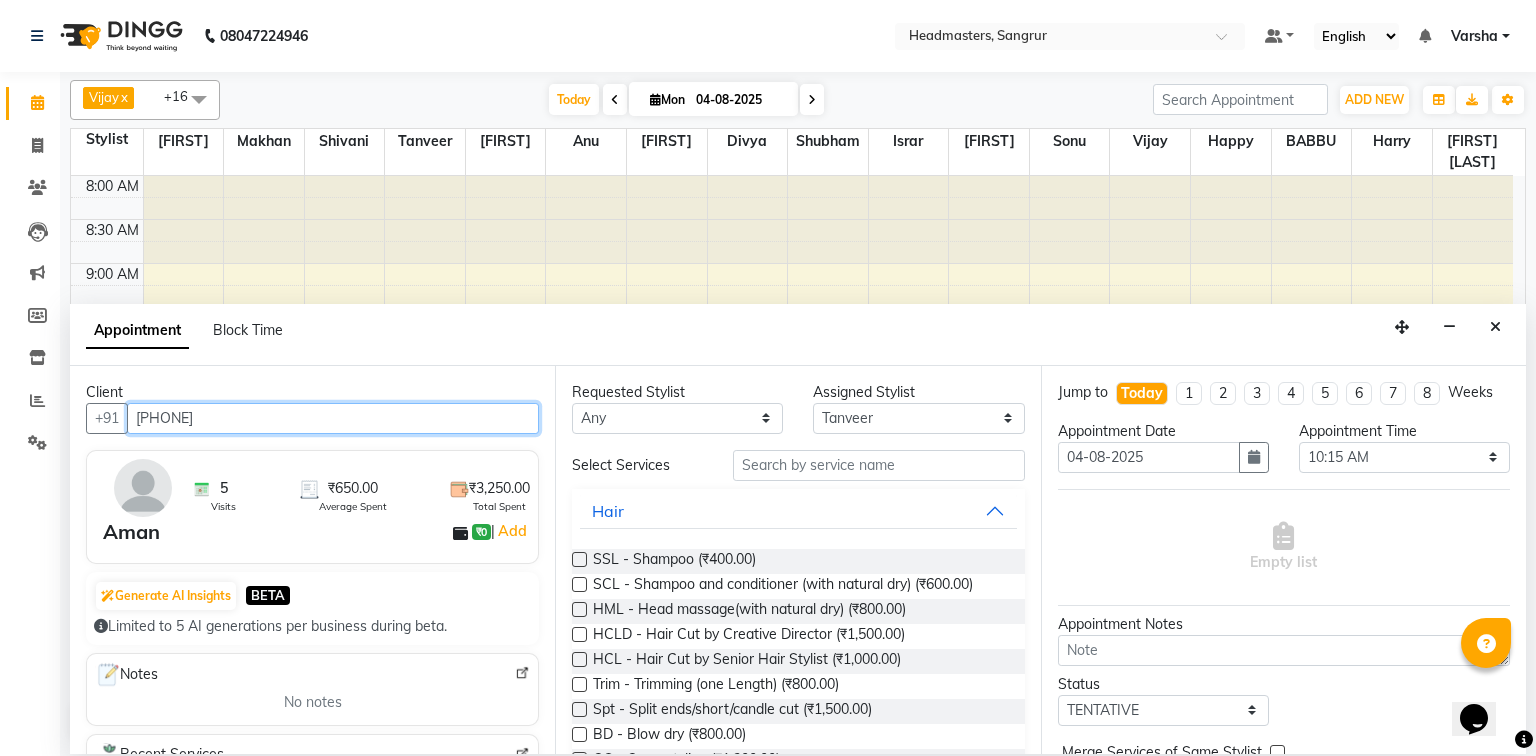 type on "9814716333" 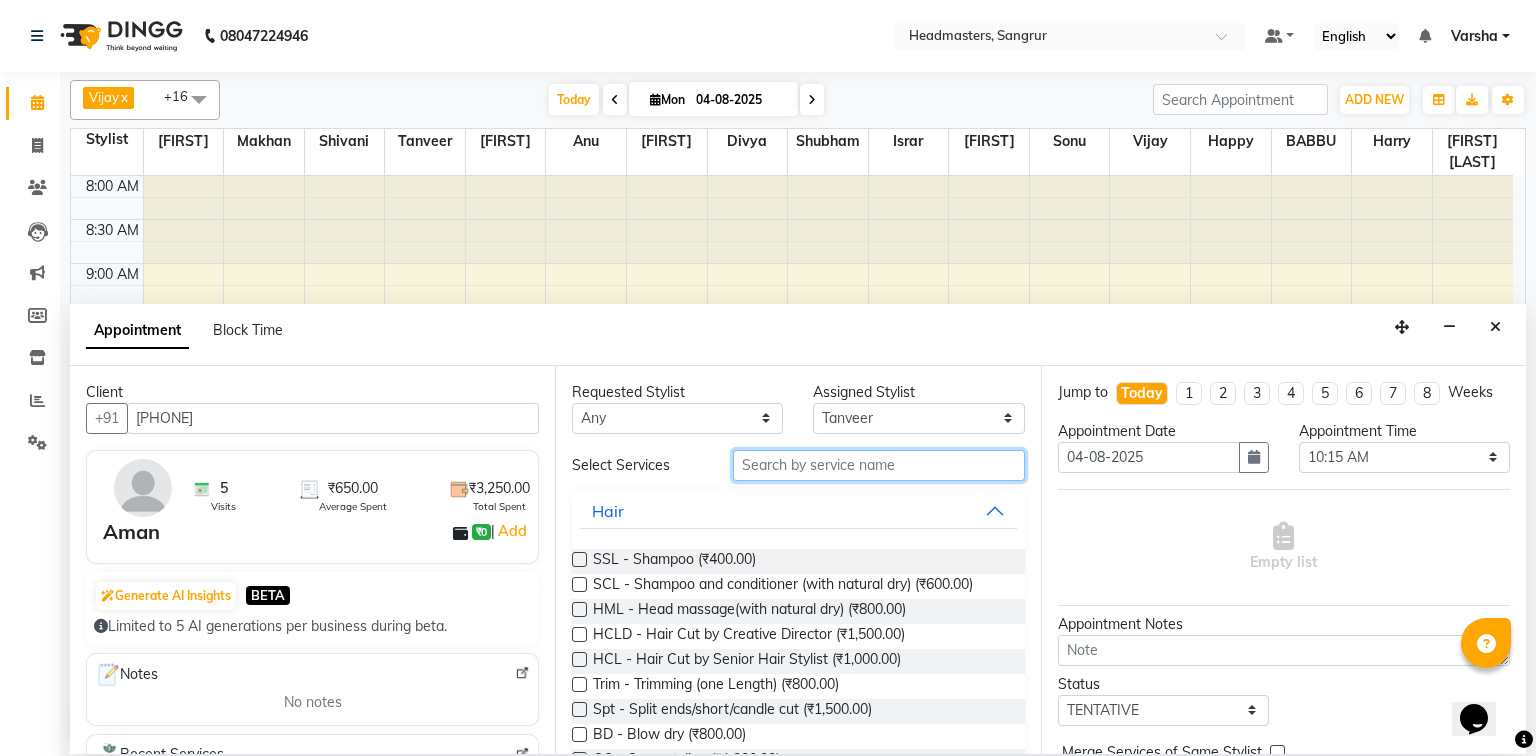 click at bounding box center (879, 465) 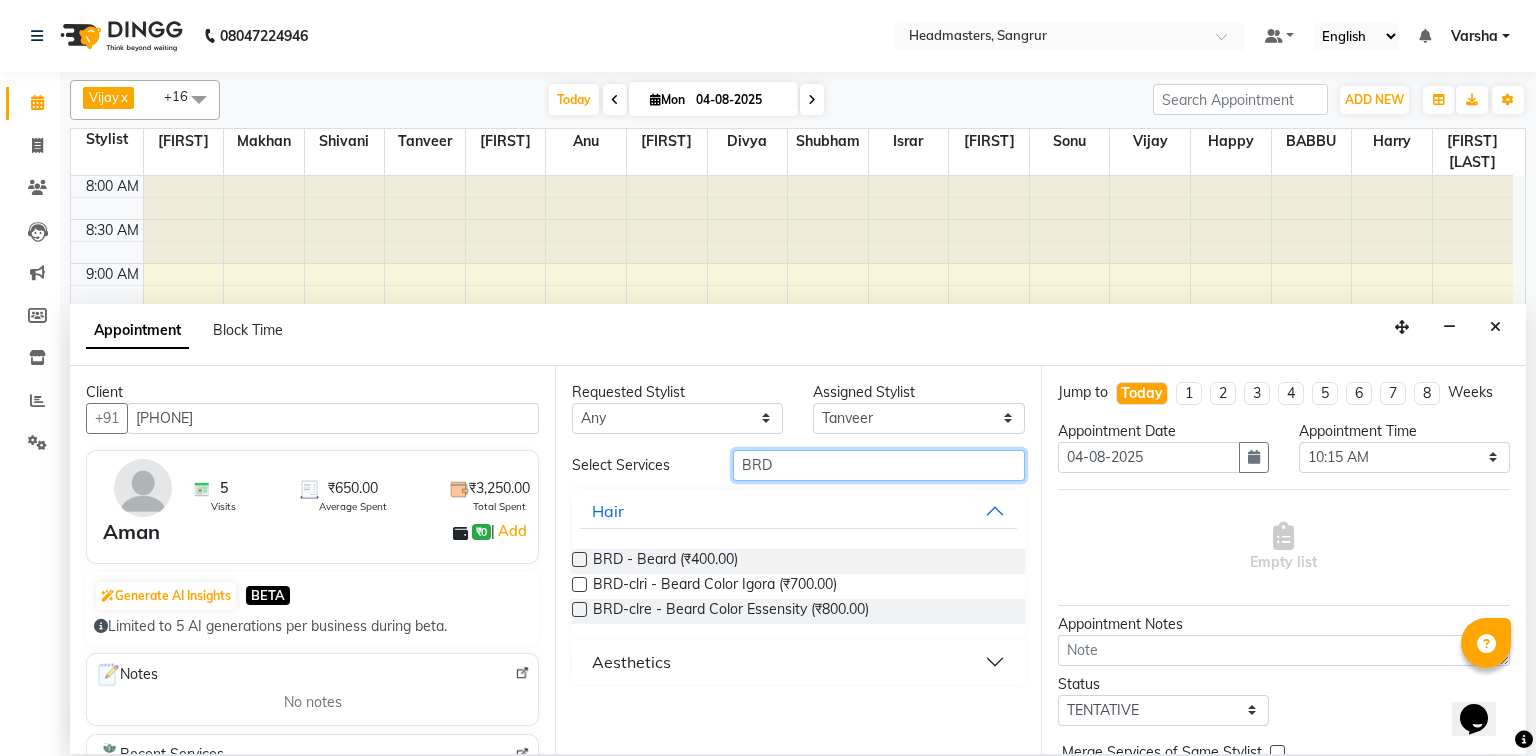 type on "BRD" 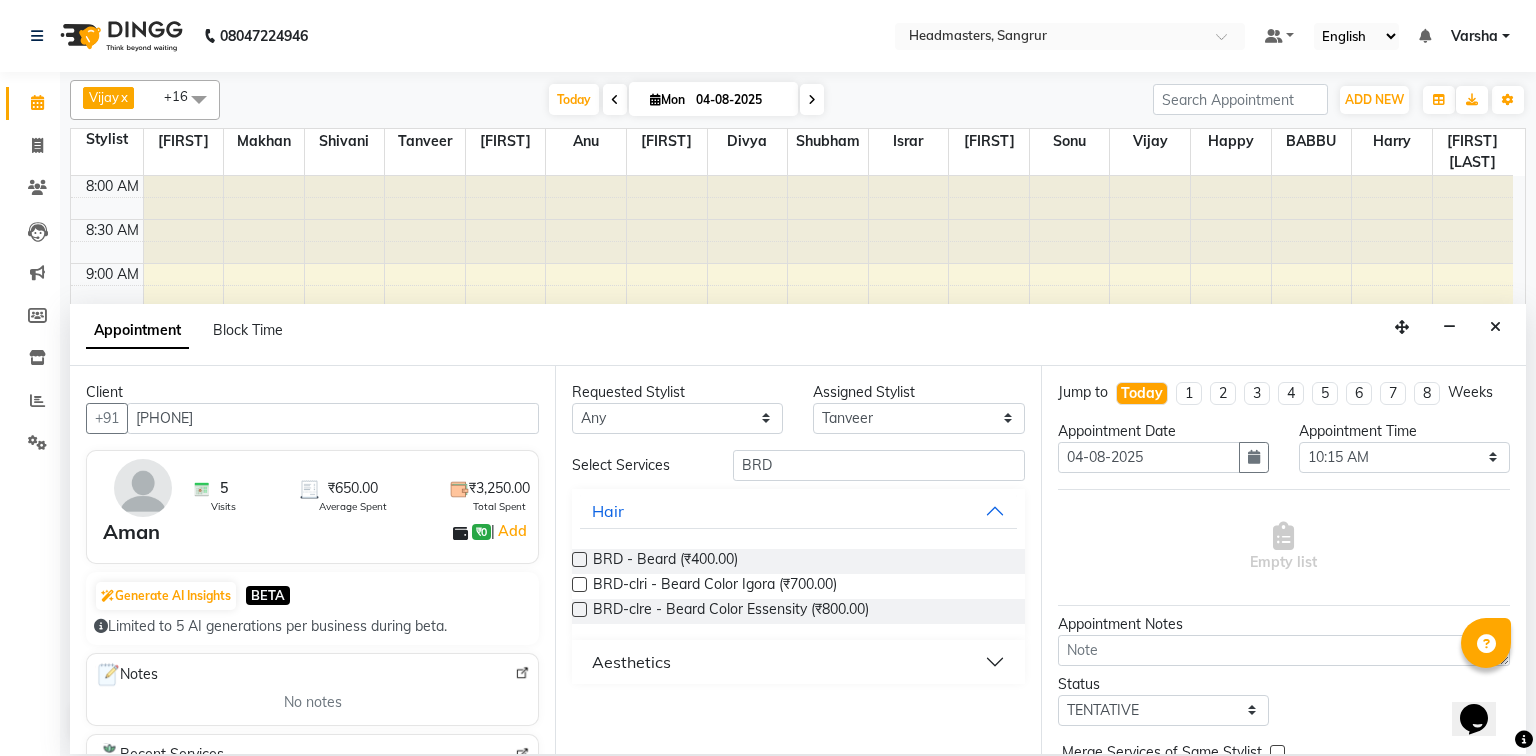 click at bounding box center (579, 559) 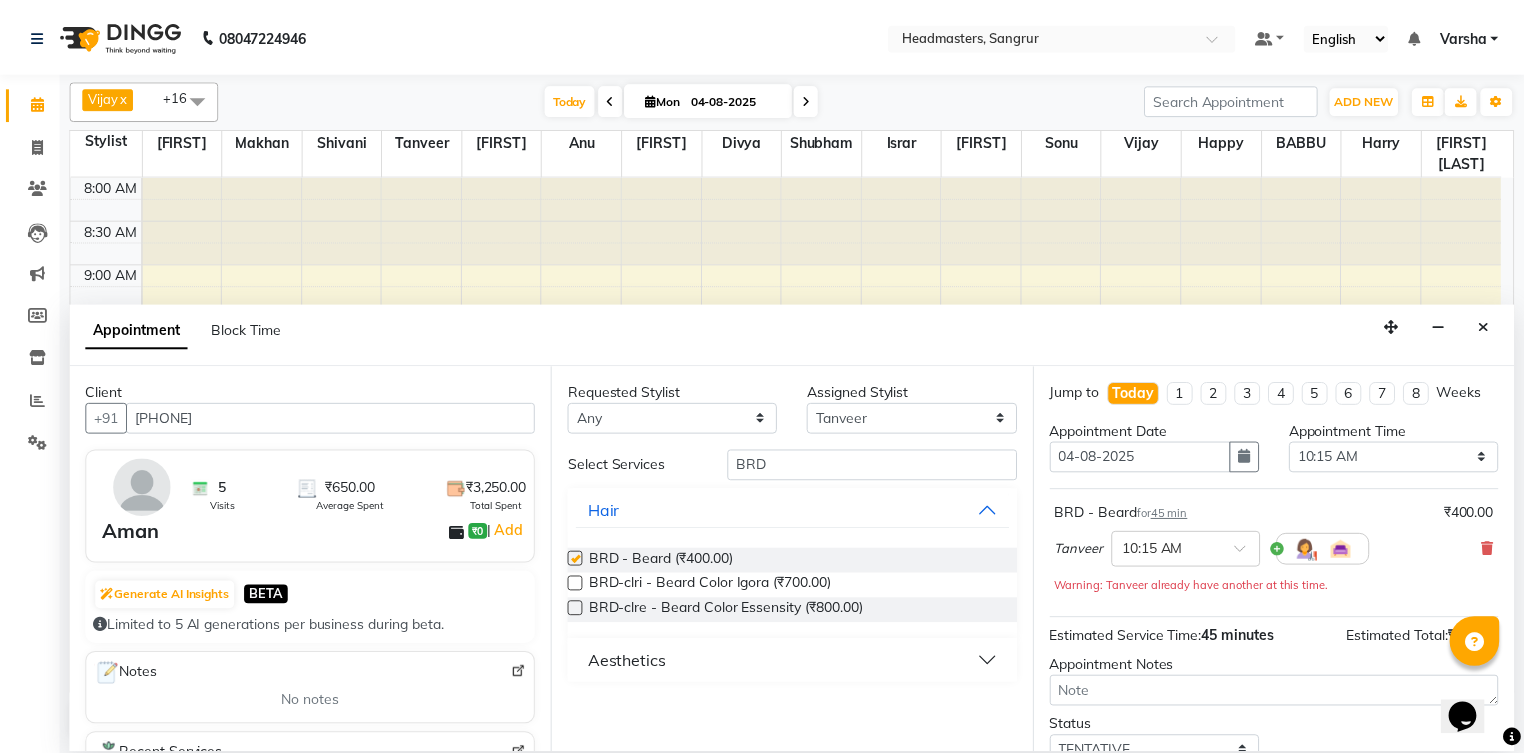 scroll, scrollTop: 106, scrollLeft: 0, axis: vertical 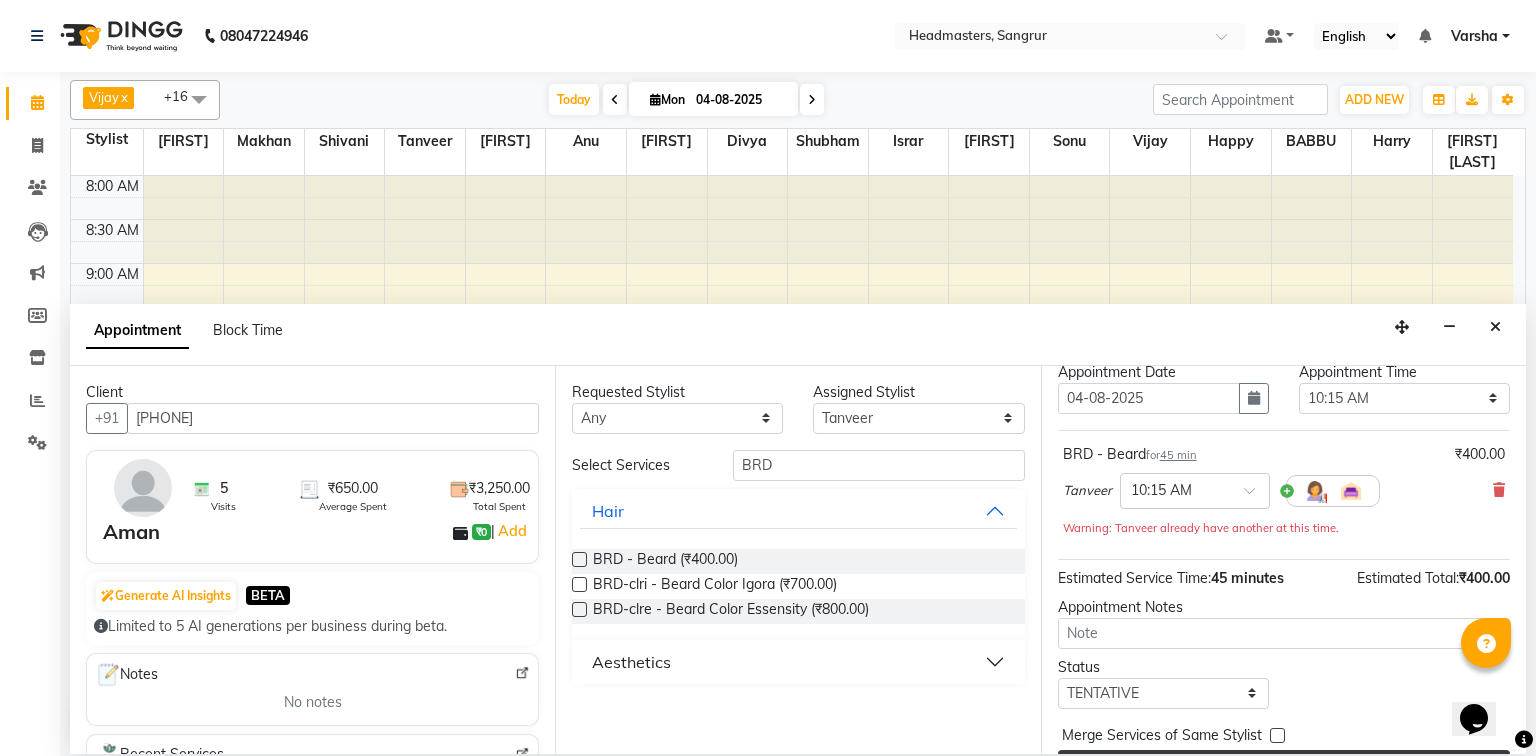 checkbox on "false" 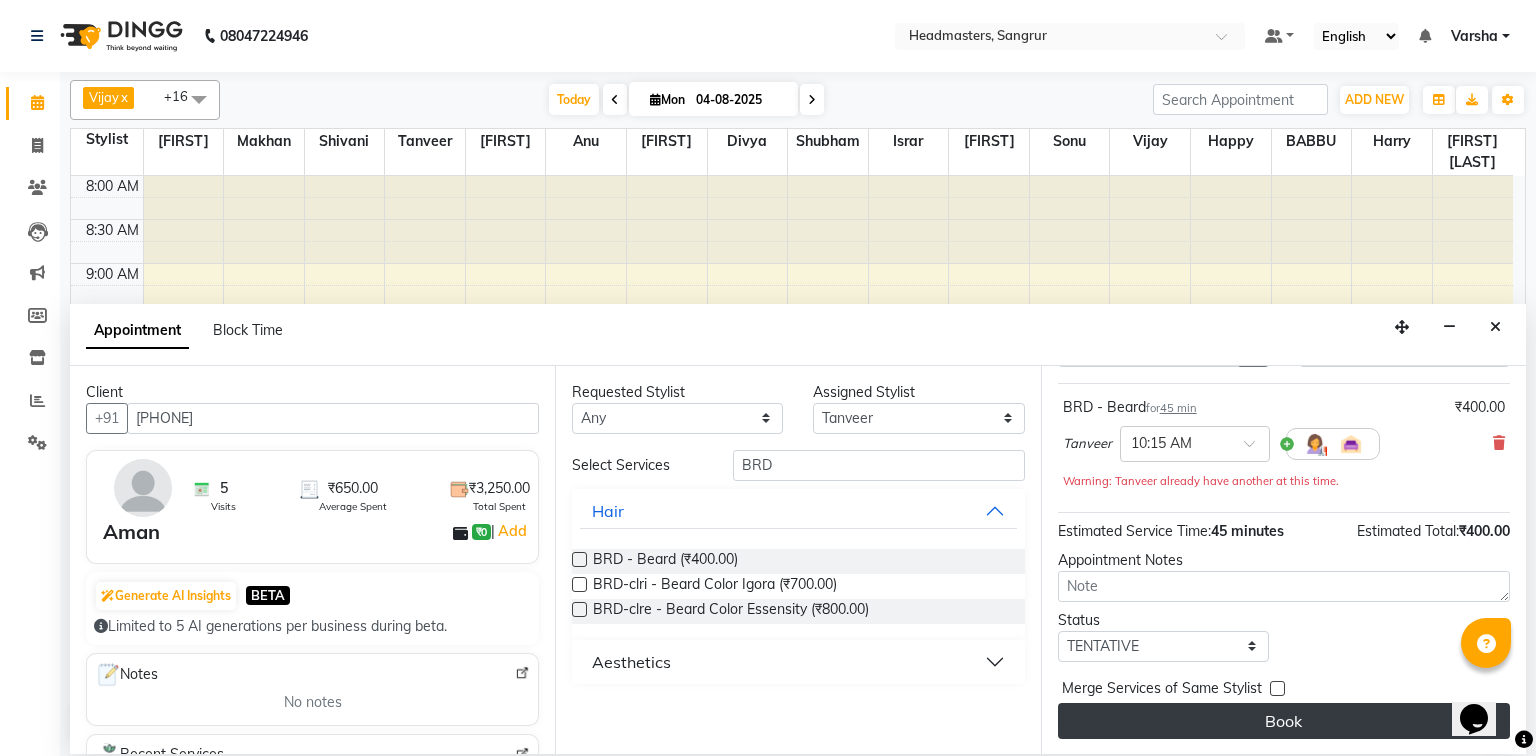 click on "Book" at bounding box center [1284, 721] 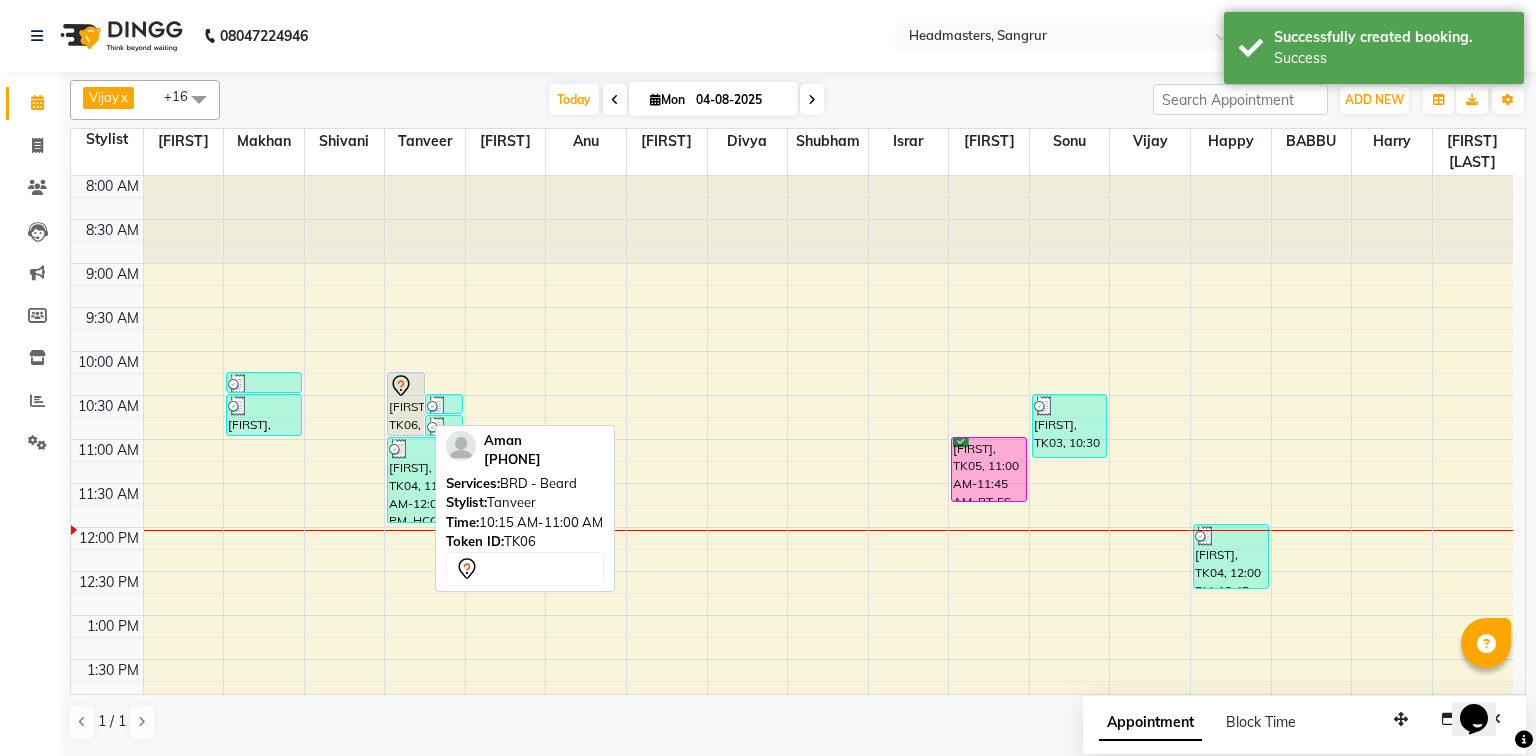 click on "[PERSON], TK06, 10:15 AM-11:00 AM, BRD - Beard" at bounding box center [406, 404] 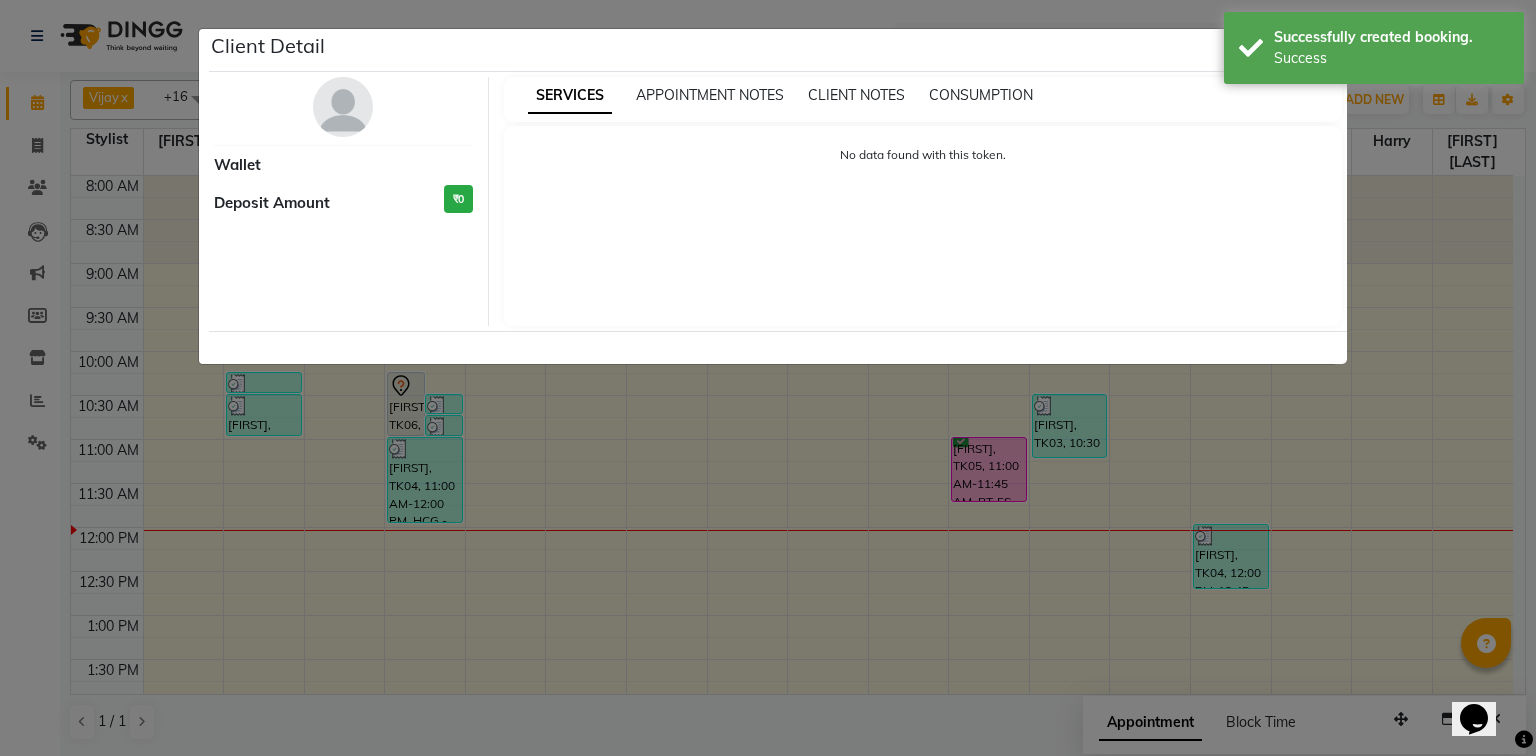 select on "7" 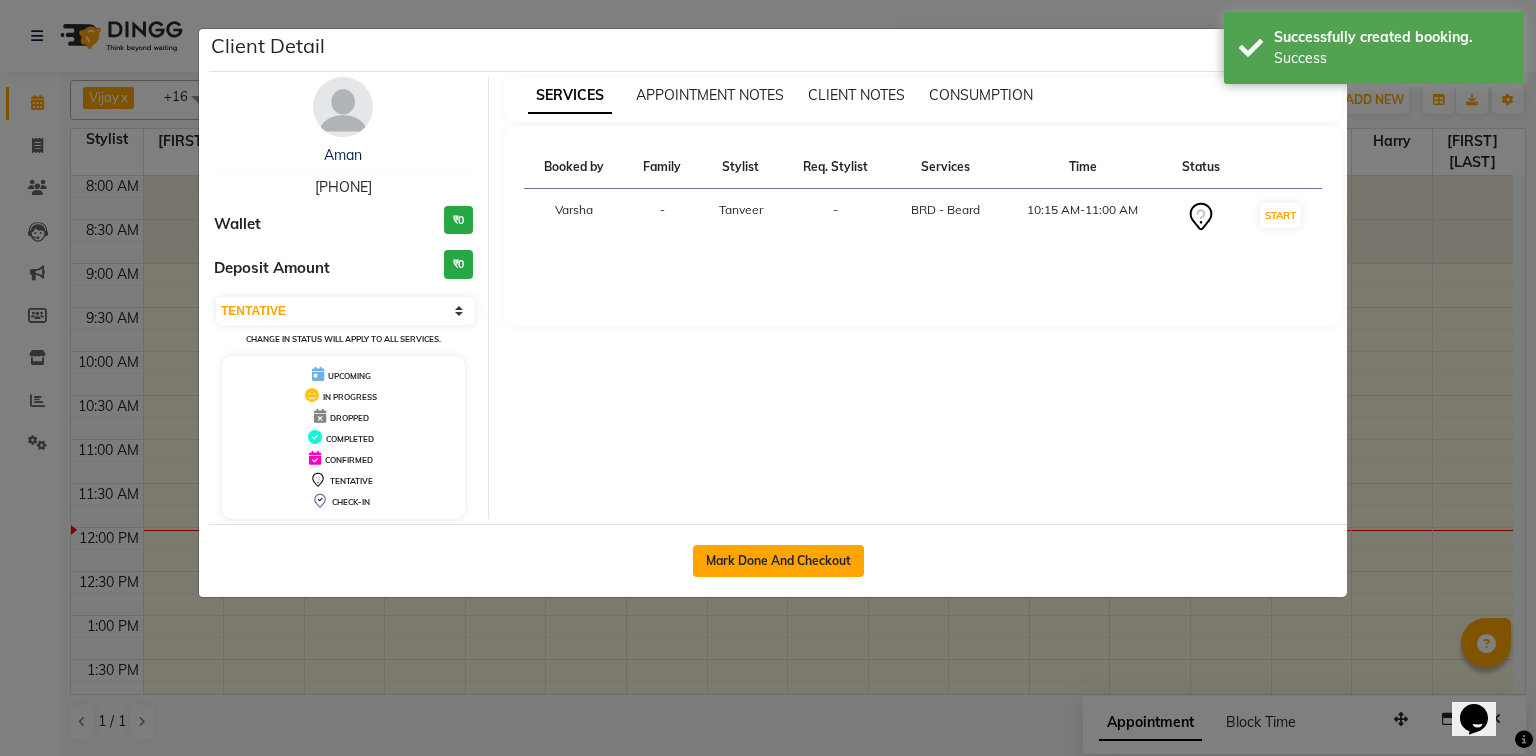 click on "Mark Done And Checkout" 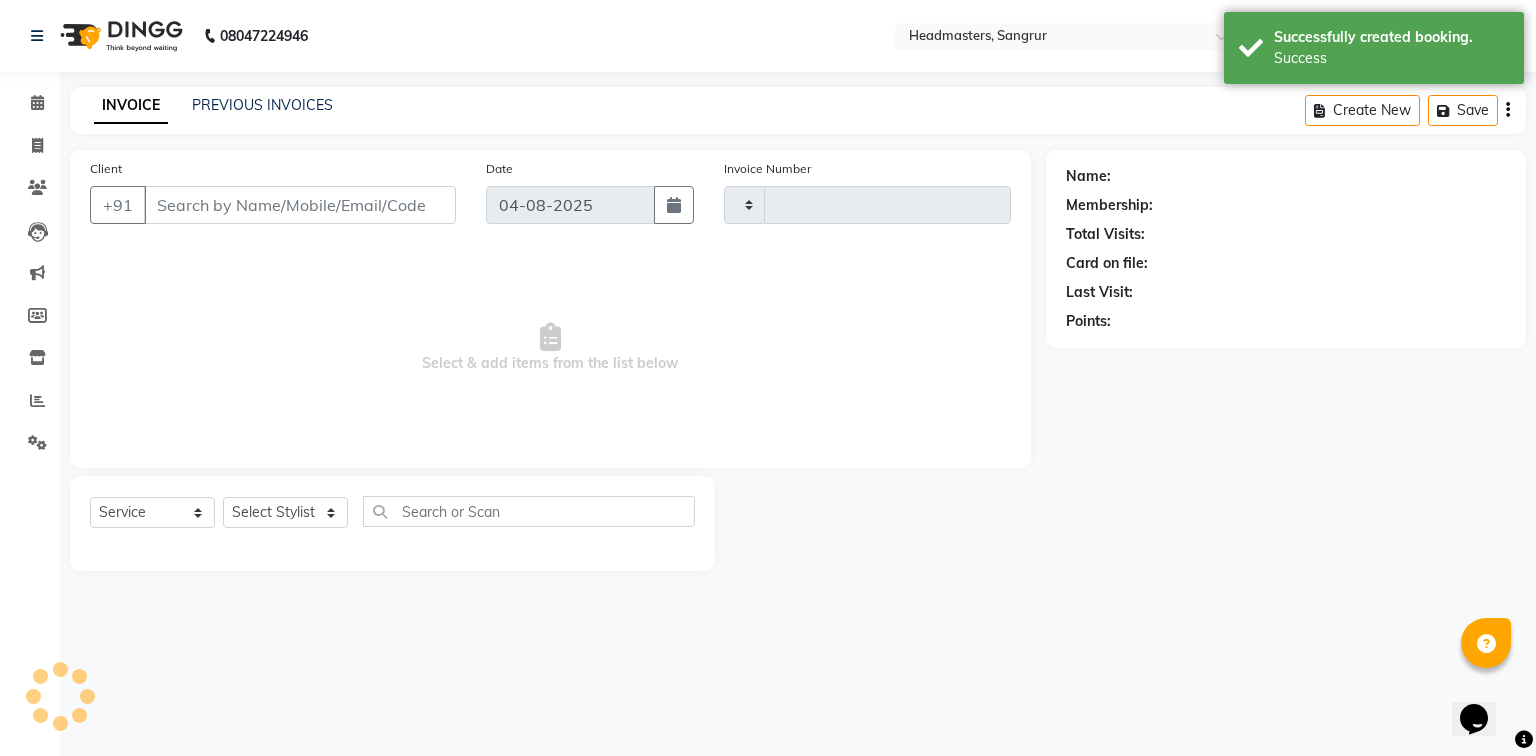type on "3834" 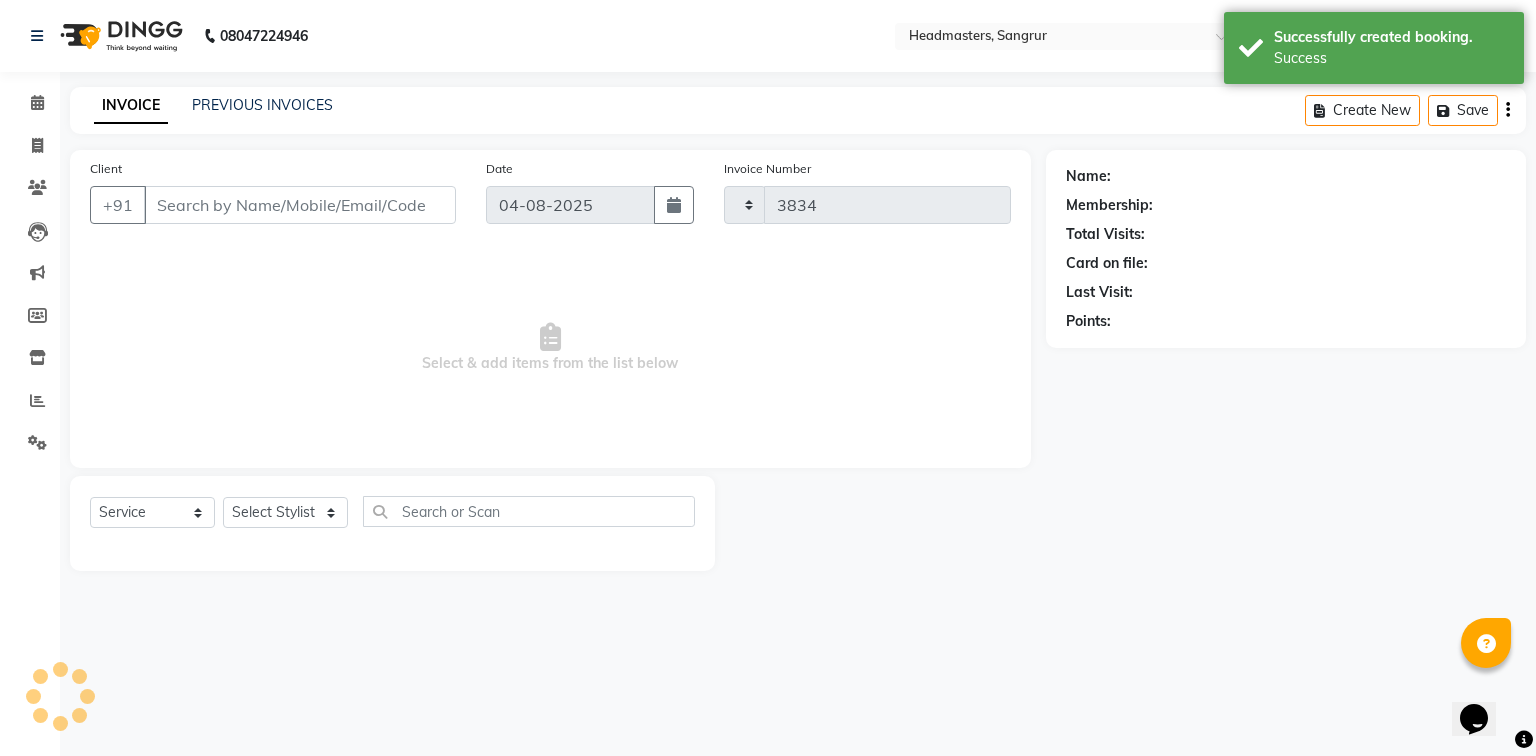 select on "7140" 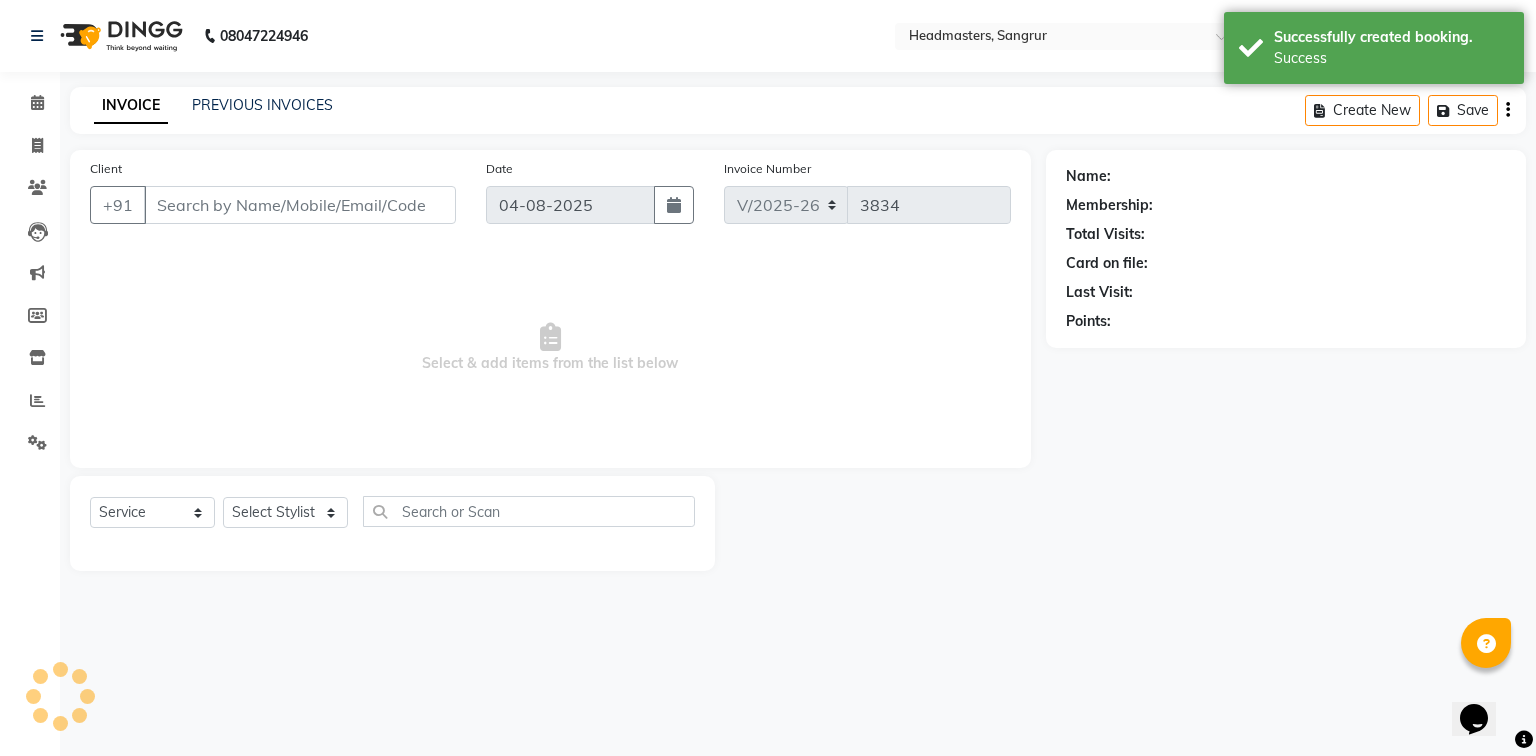 select on "3" 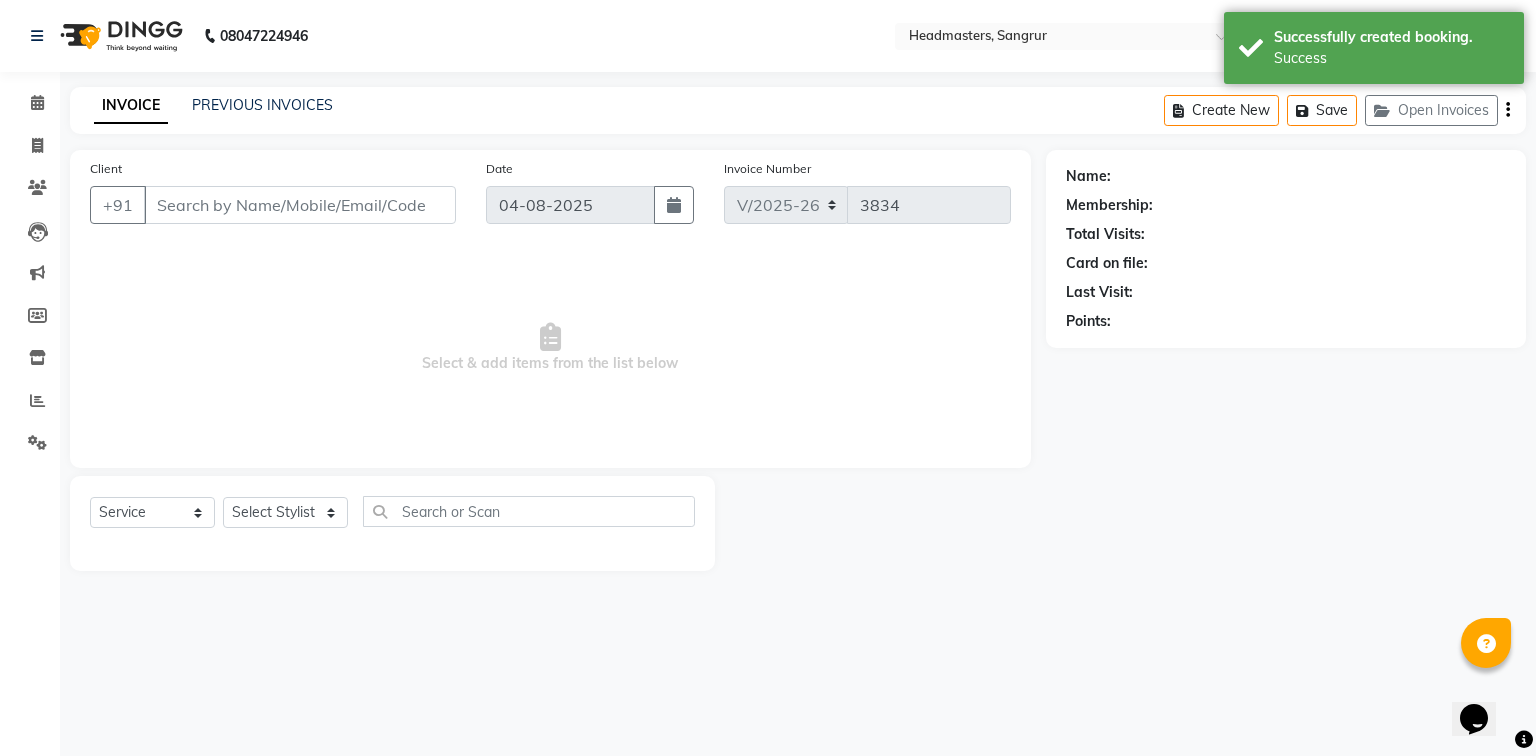 type on "9814716333" 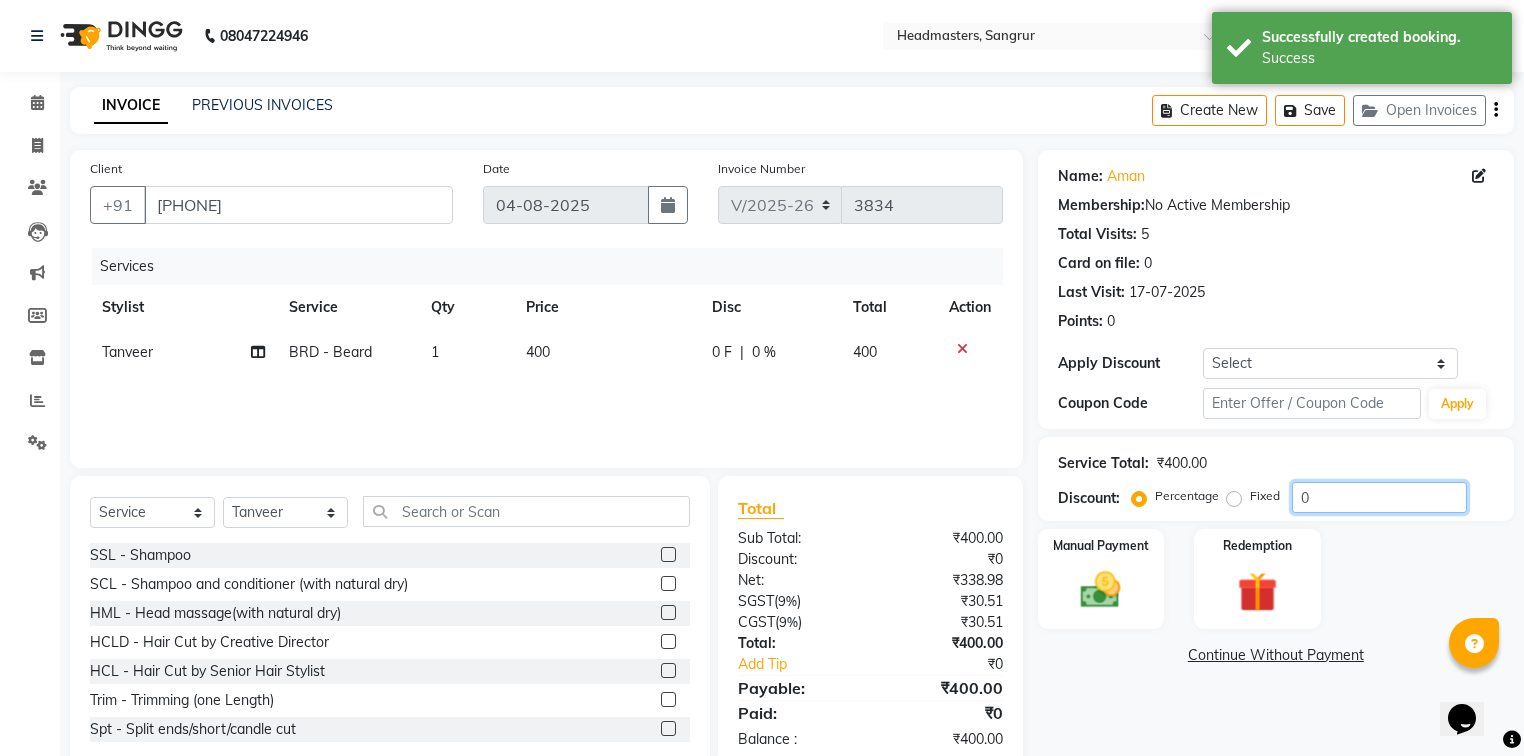 click on "0" 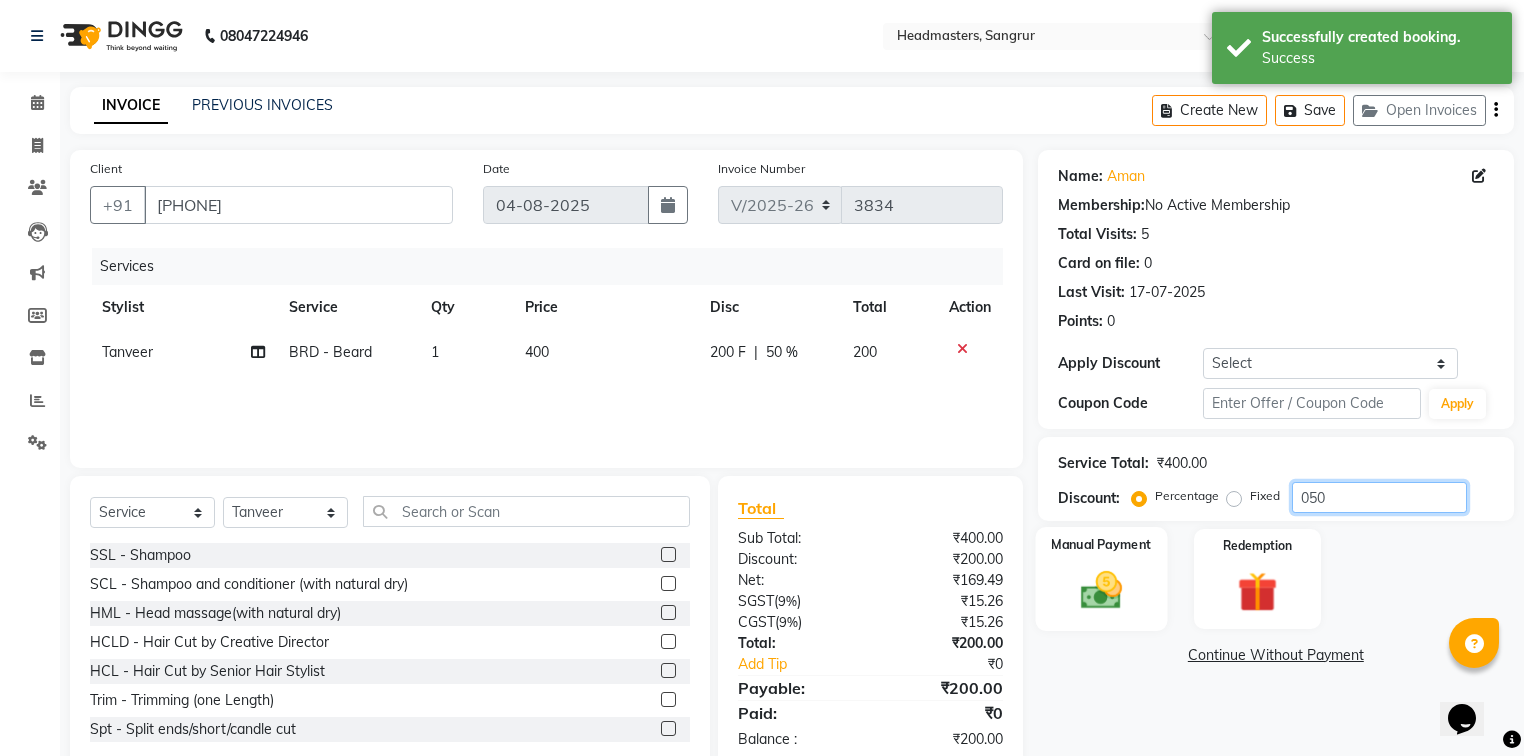type on "050" 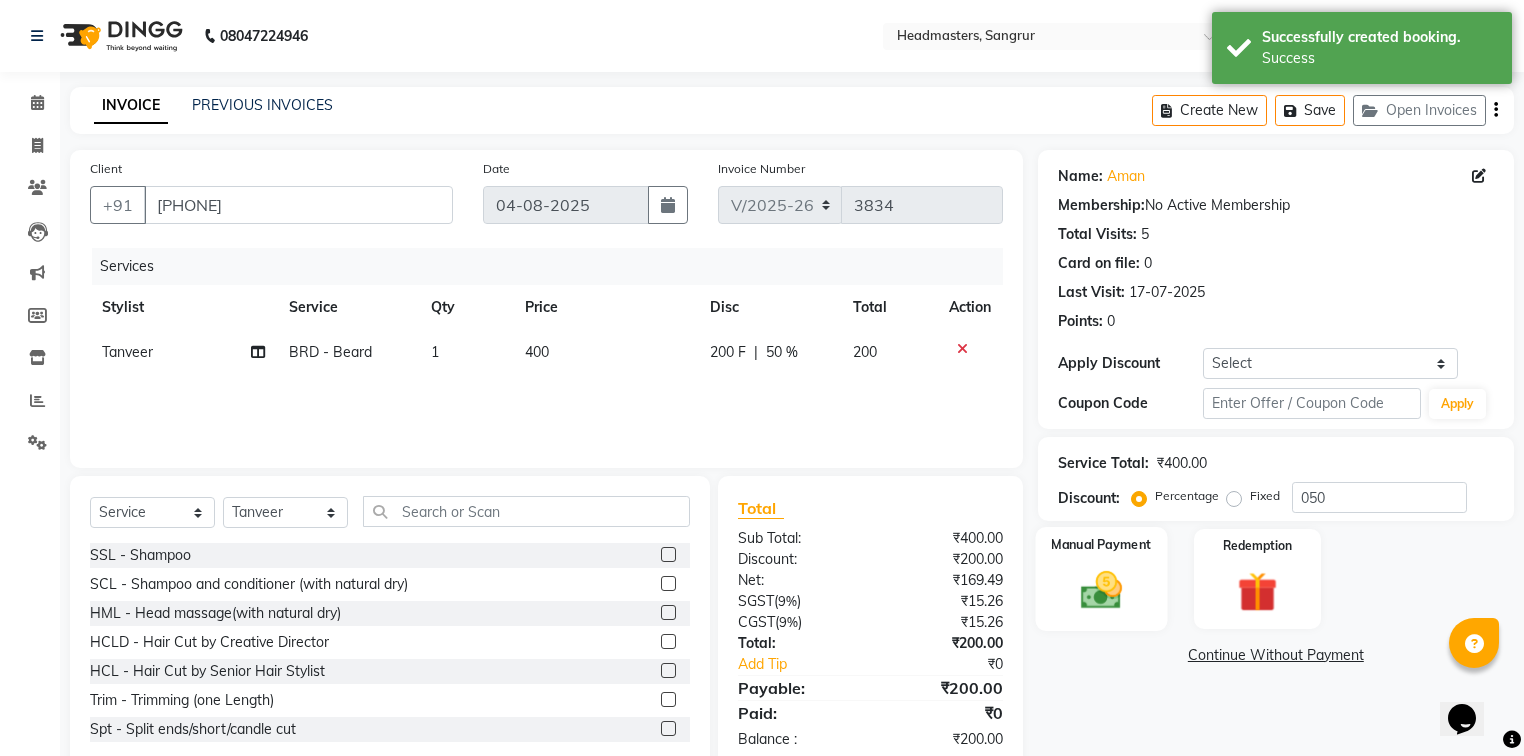 click on "Manual Payment" 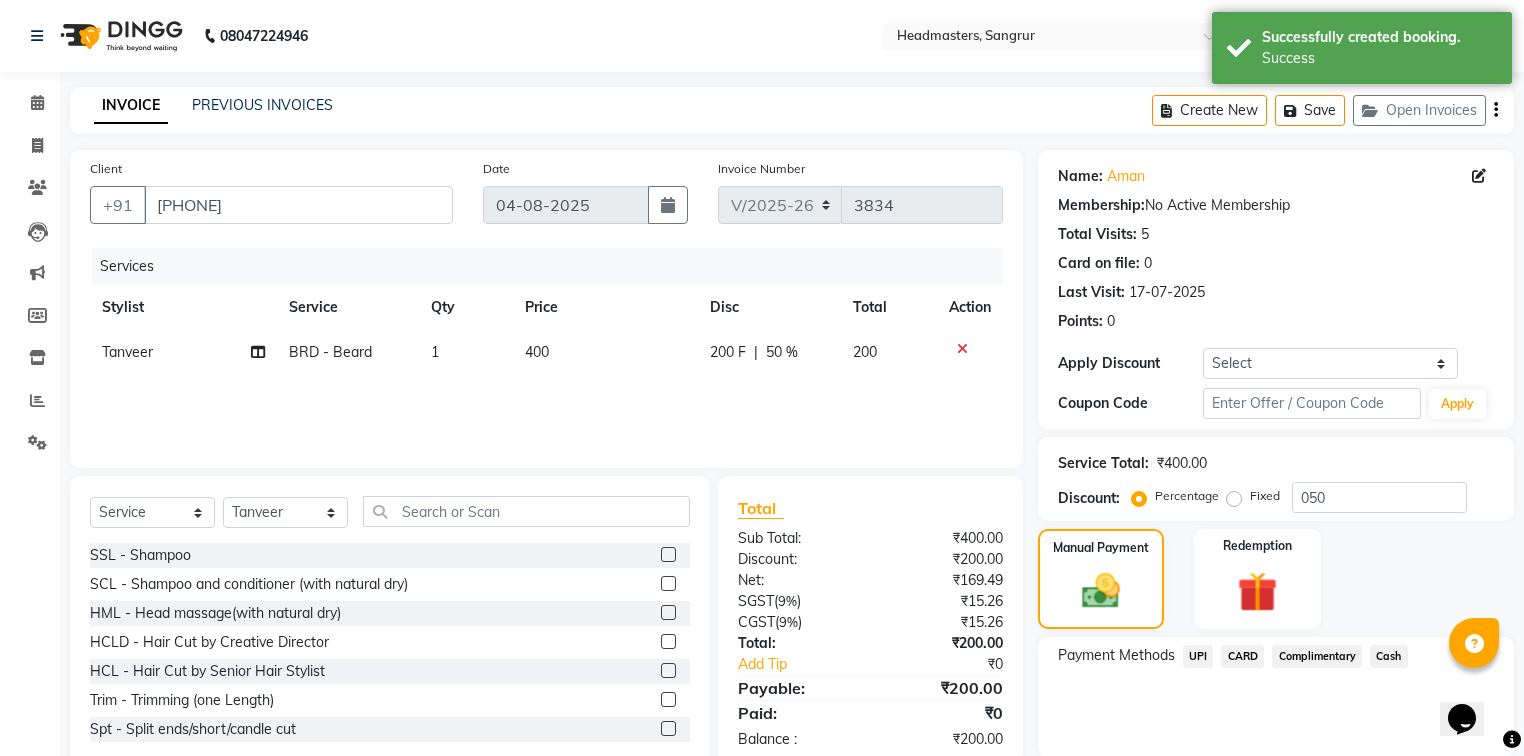 drag, startPoint x: 1389, startPoint y: 662, endPoint x: 1384, endPoint y: 676, distance: 14.866069 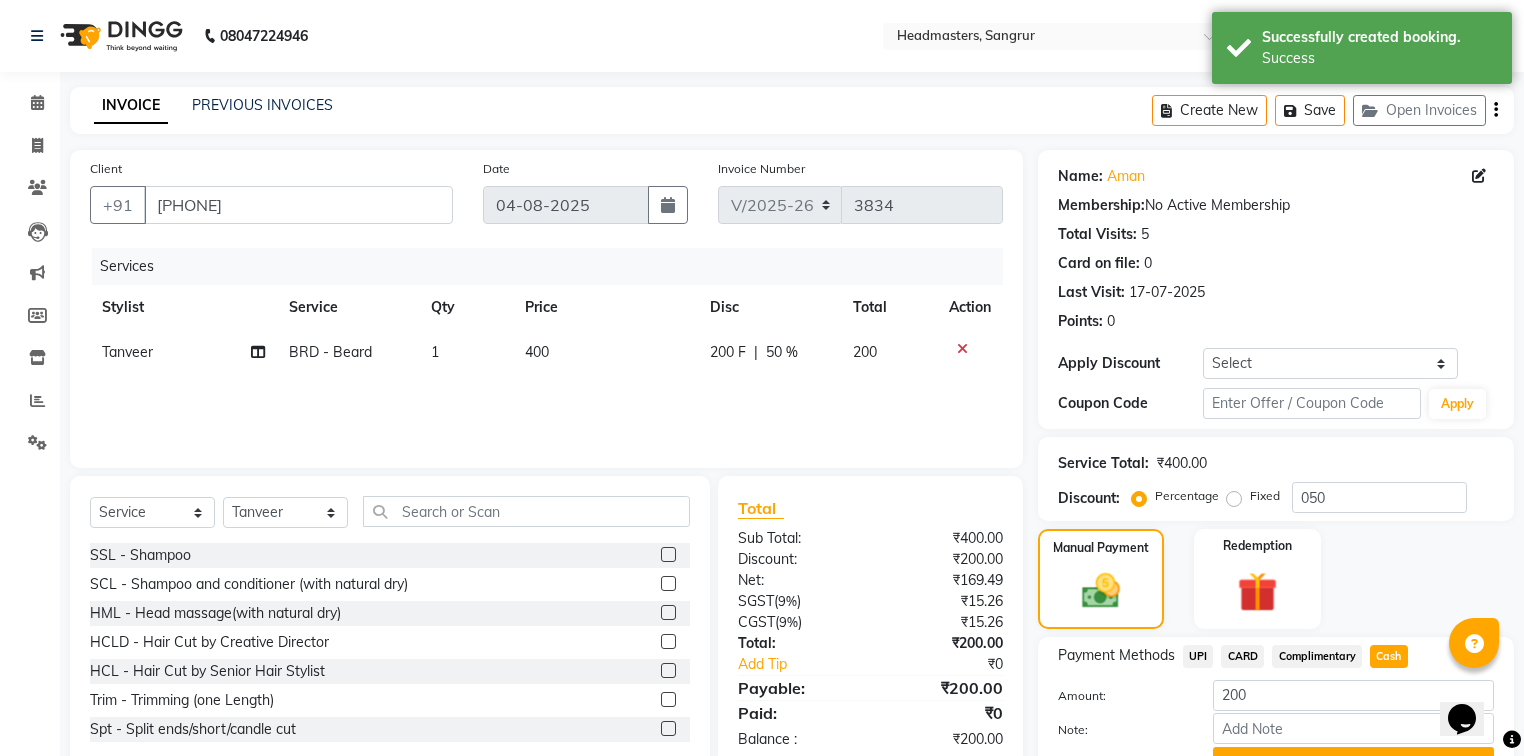 scroll, scrollTop: 102, scrollLeft: 0, axis: vertical 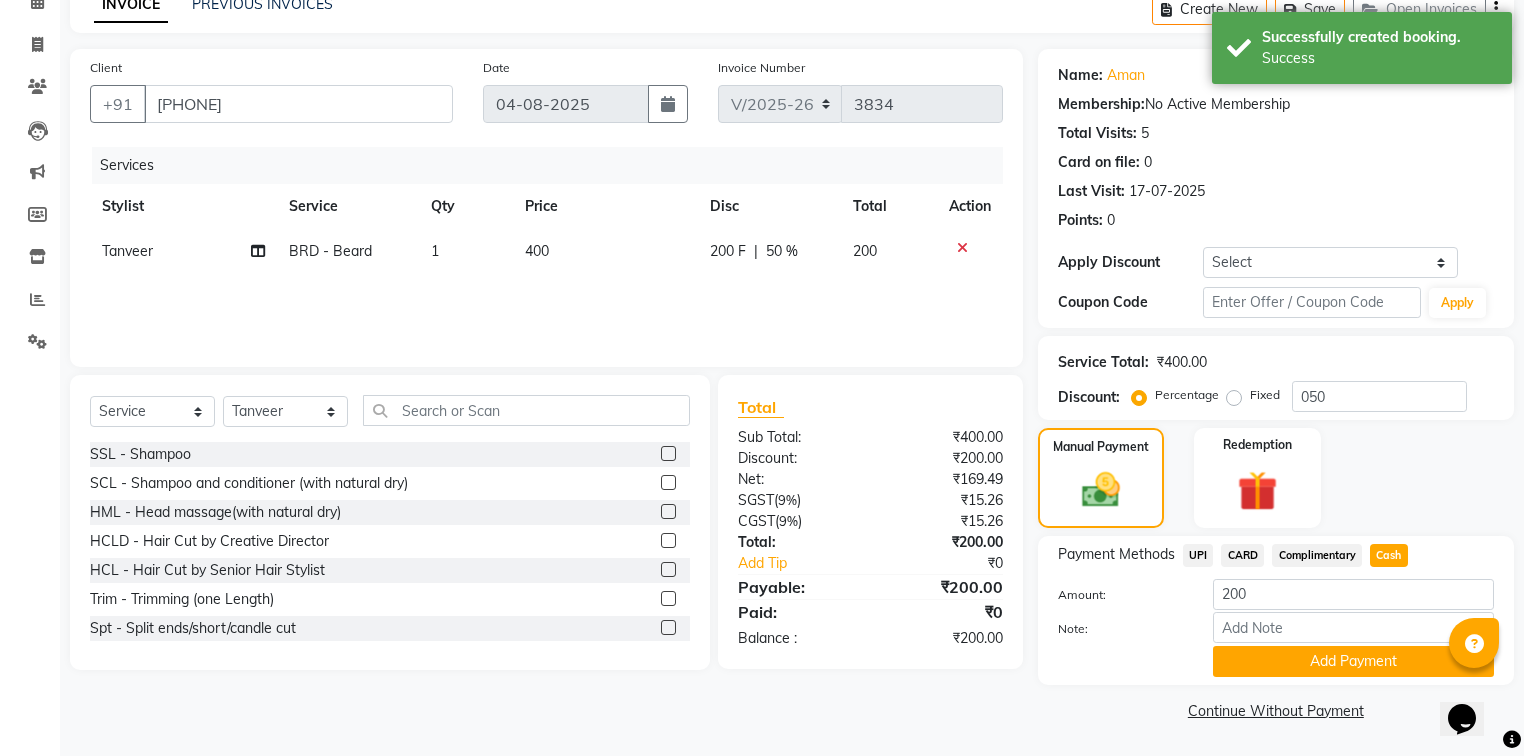 click on "Payment Methods  UPI   CARD   Complimentary   Cash  Amount: 200 Note: Add Payment" 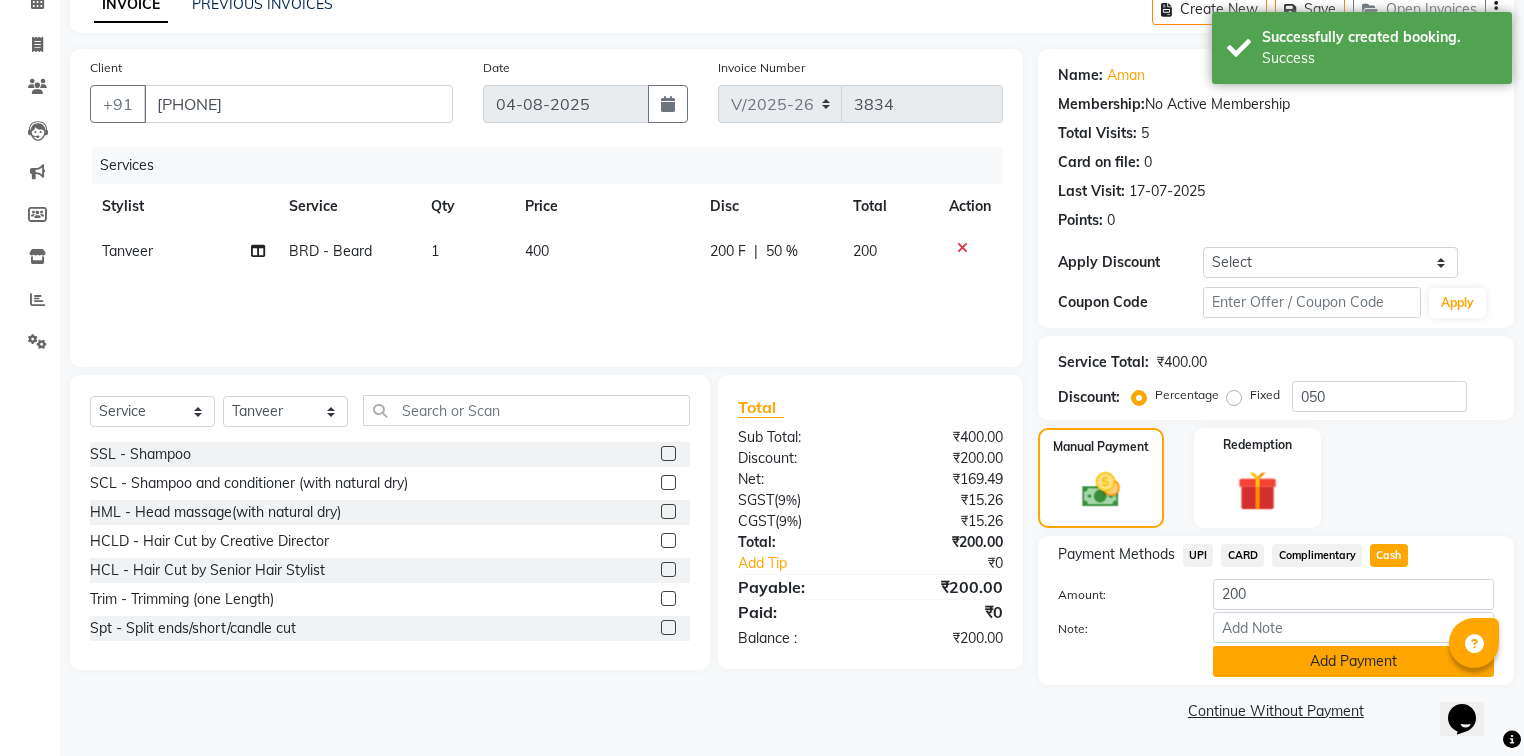 click on "Add Payment" 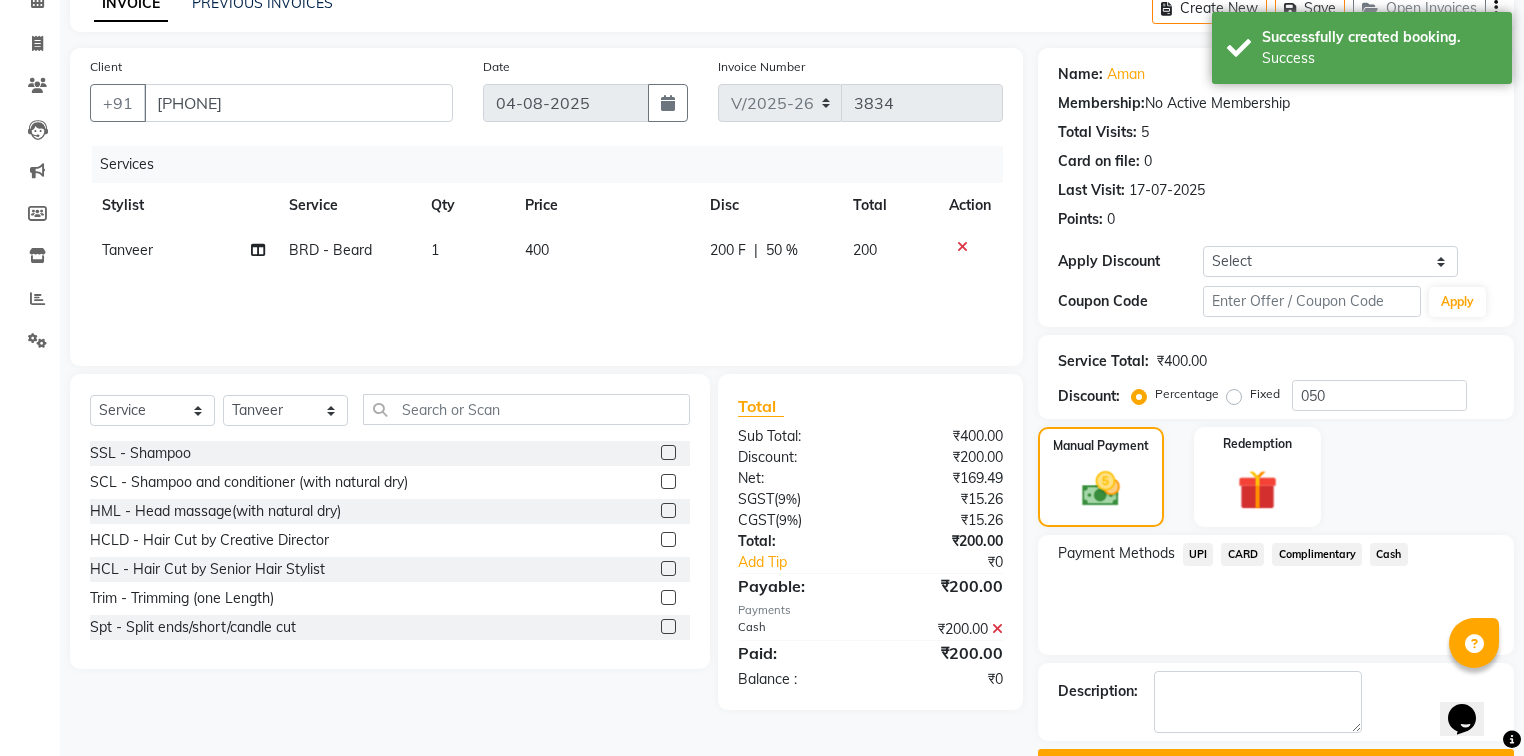 scroll, scrollTop: 154, scrollLeft: 0, axis: vertical 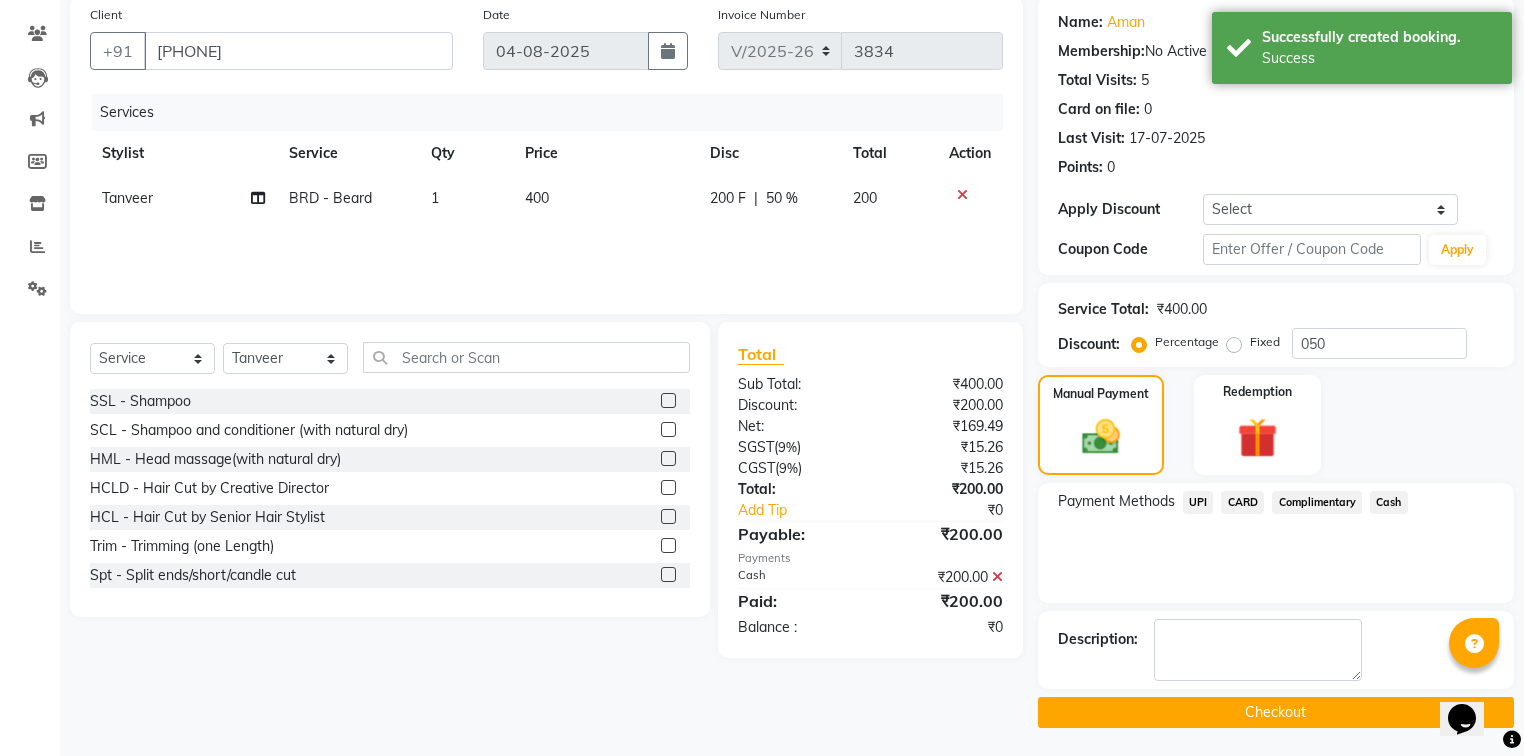 click on "Checkout" 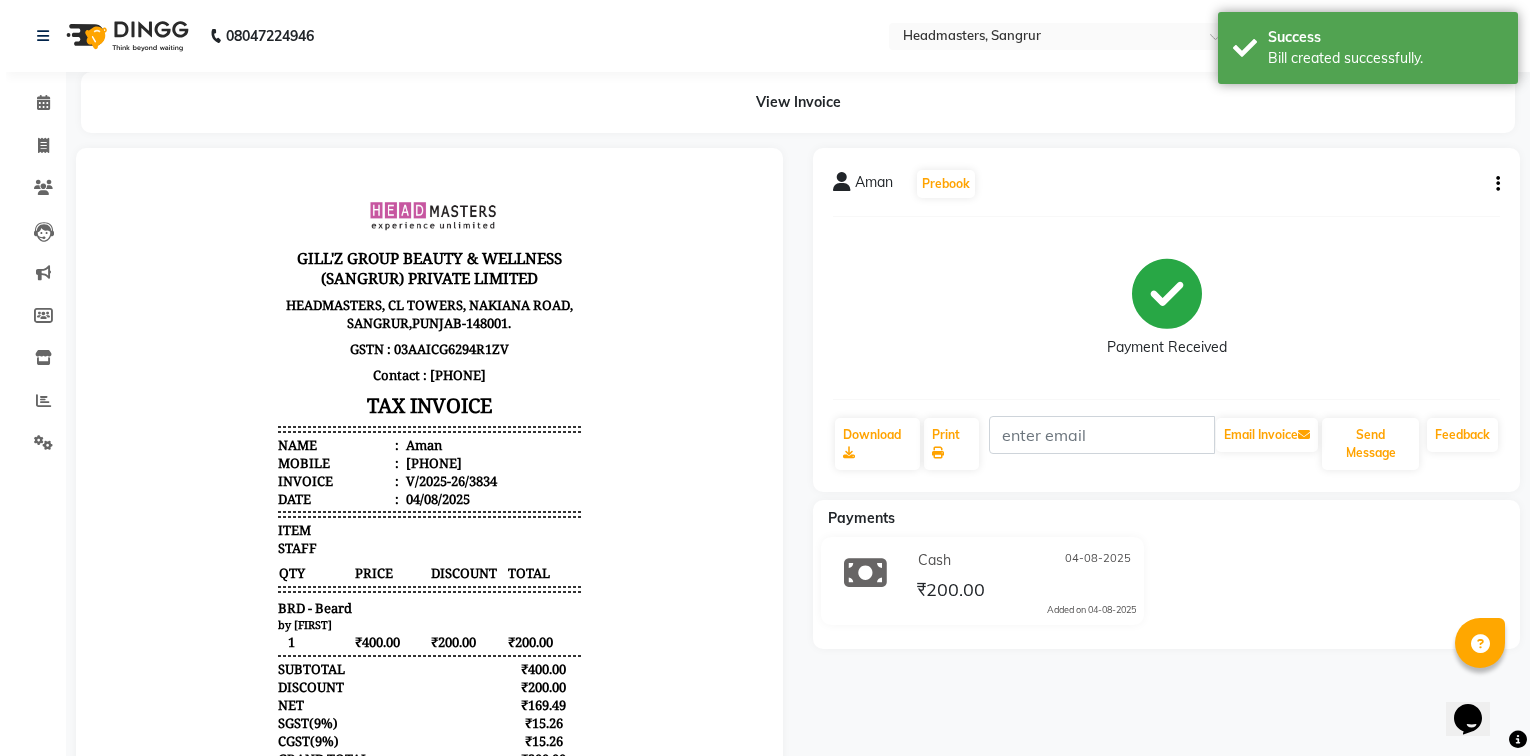 scroll, scrollTop: 0, scrollLeft: 0, axis: both 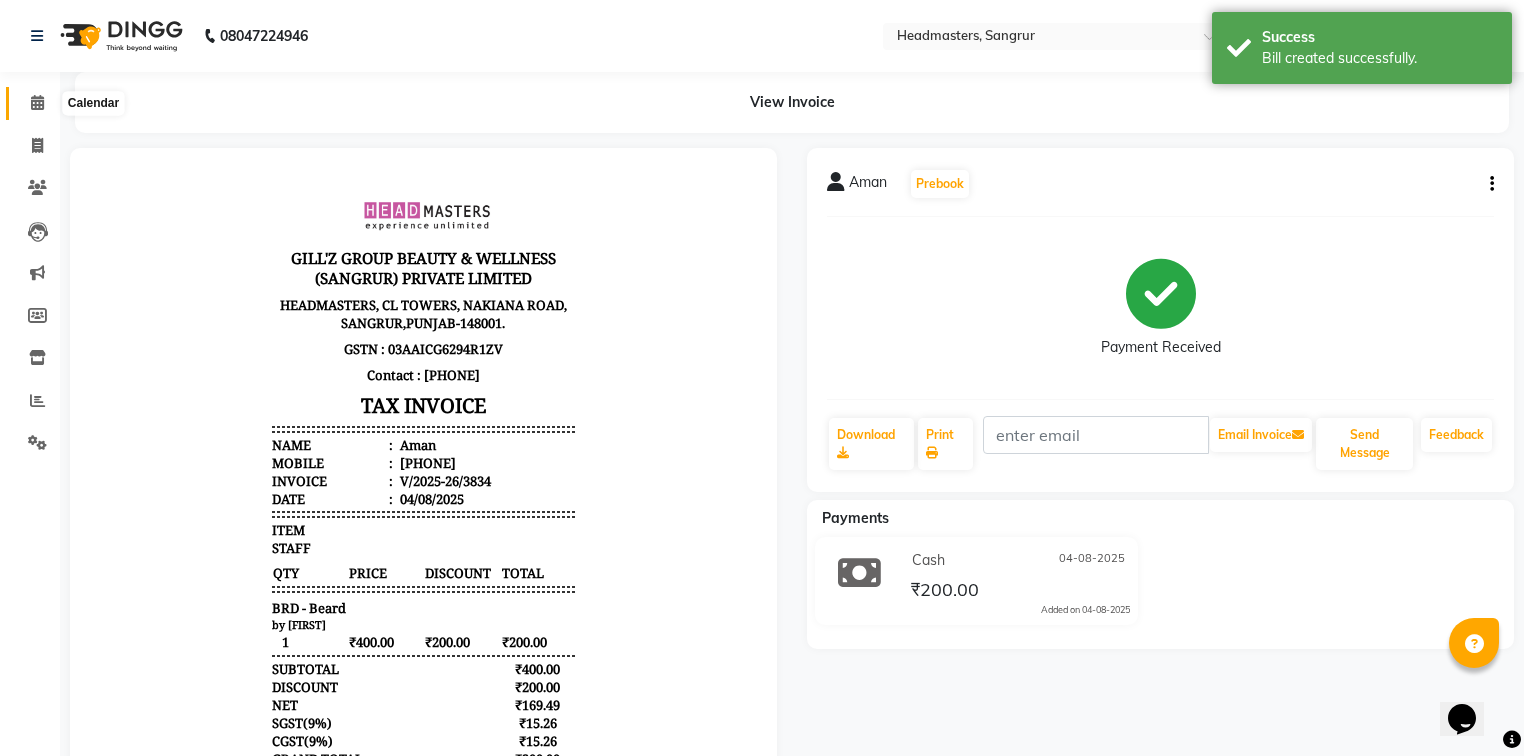 click 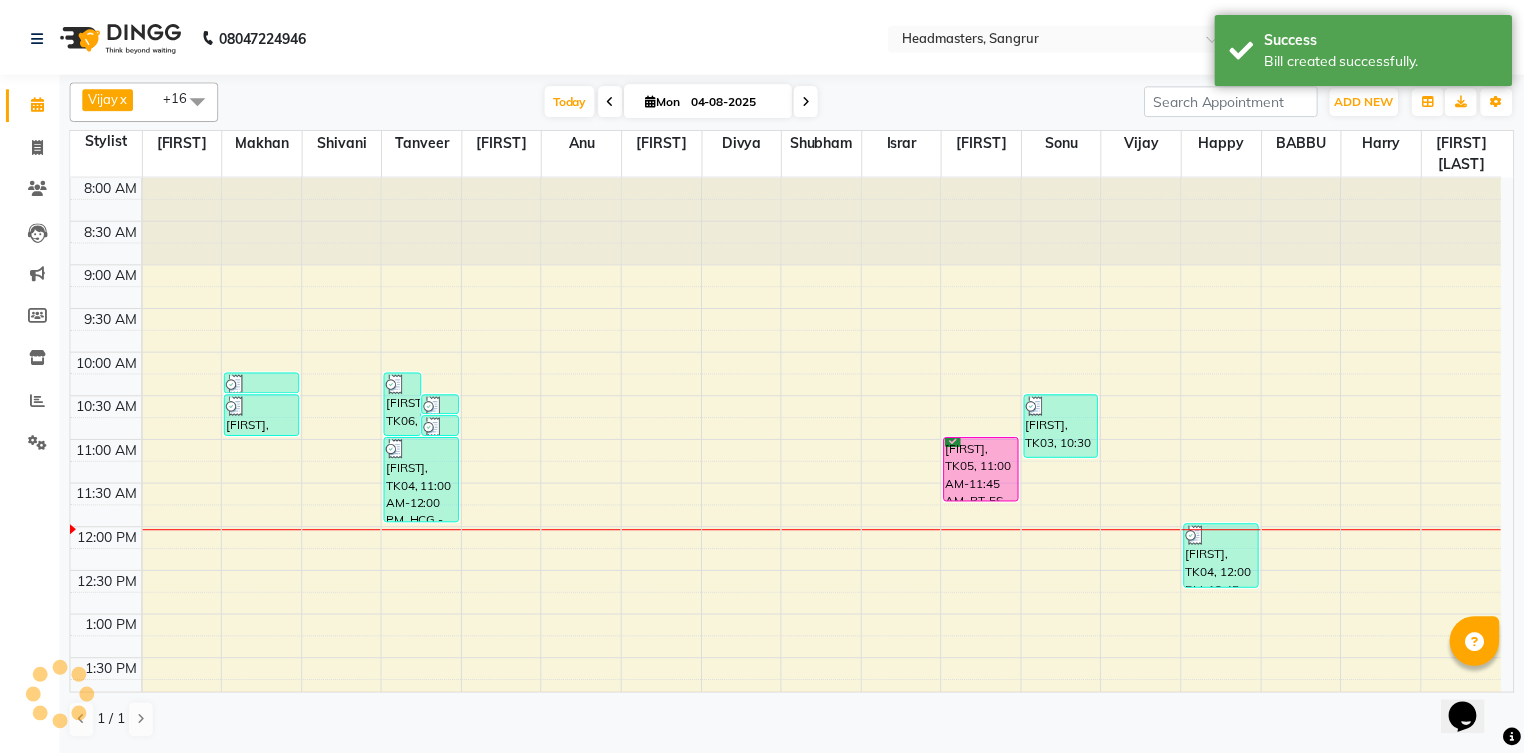 scroll, scrollTop: 0, scrollLeft: 0, axis: both 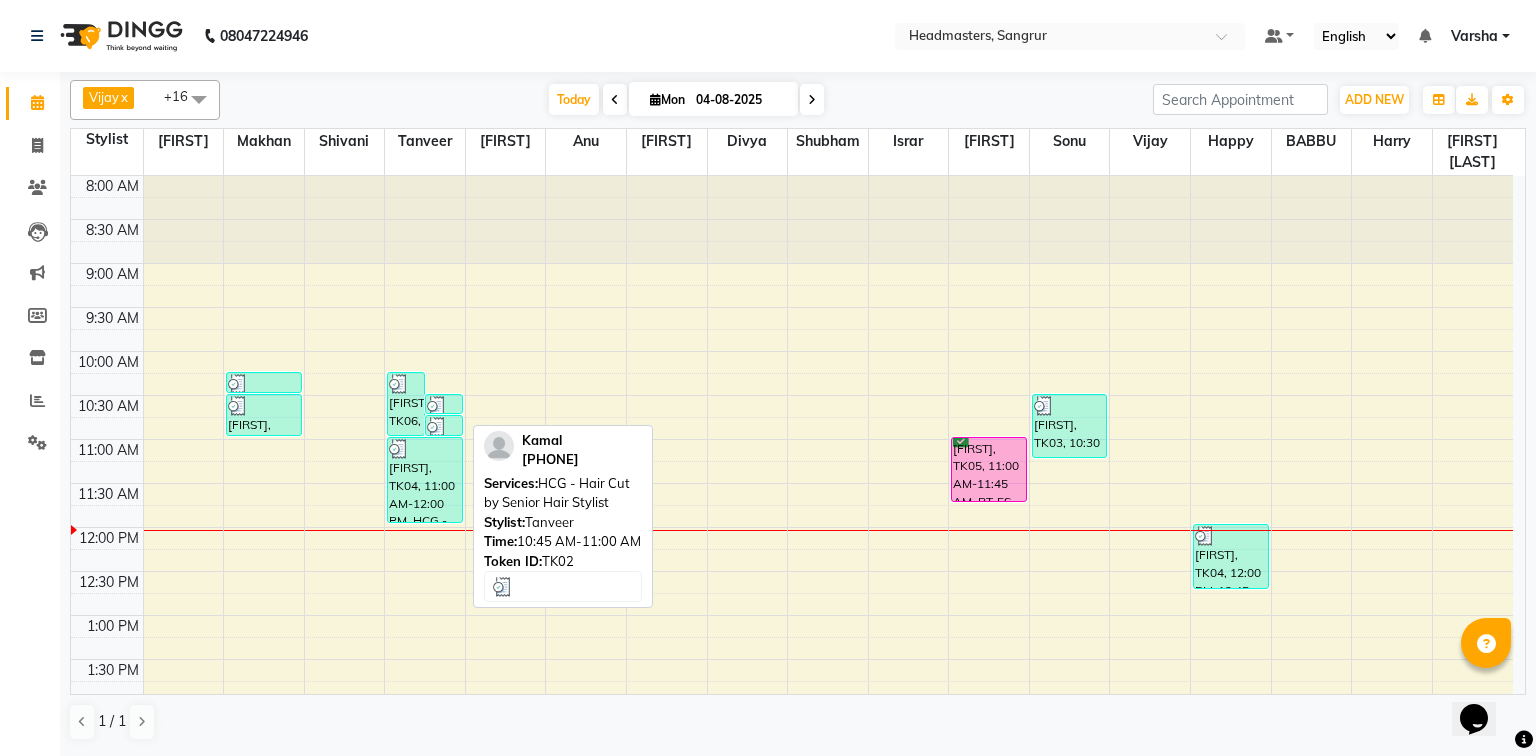 click at bounding box center (437, 427) 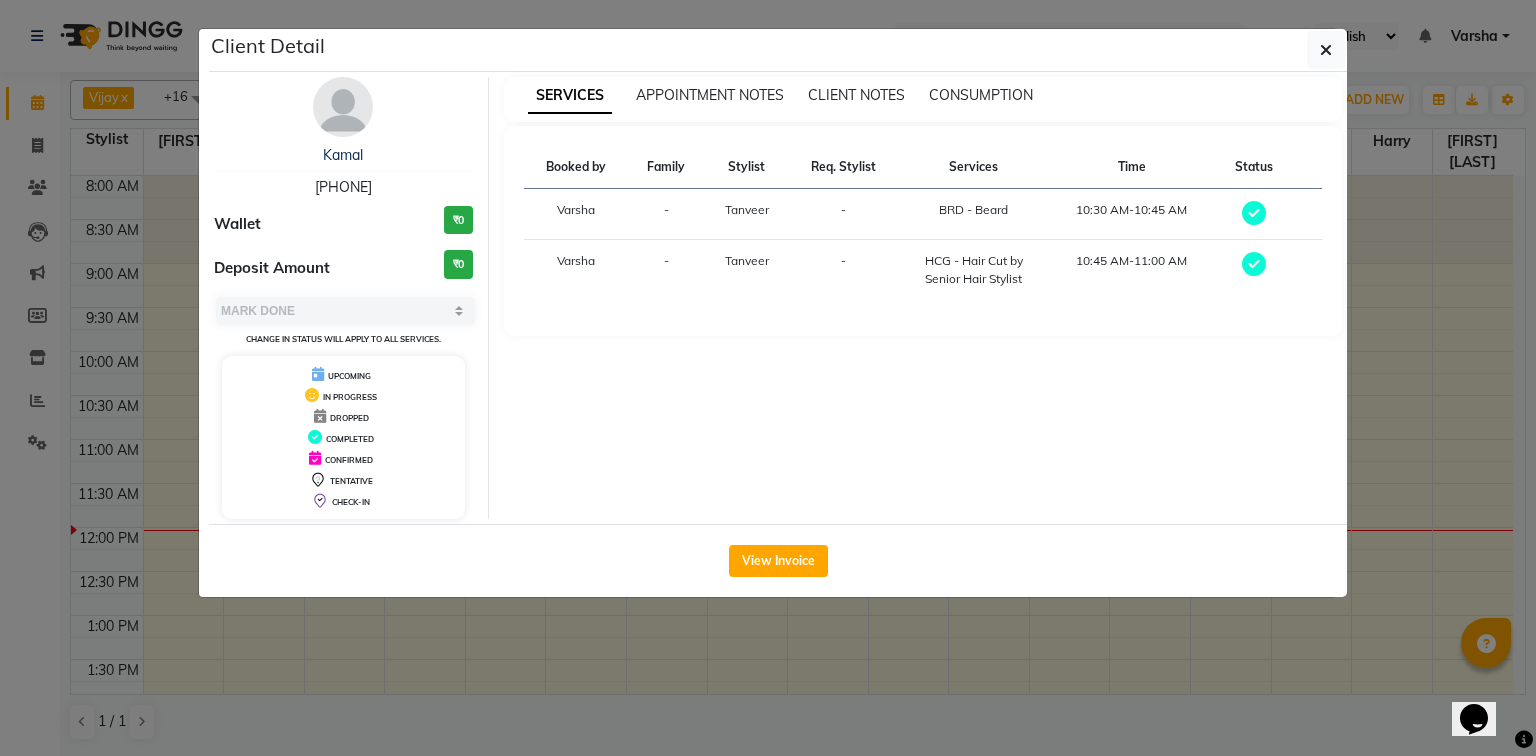 click on "View Invoice" 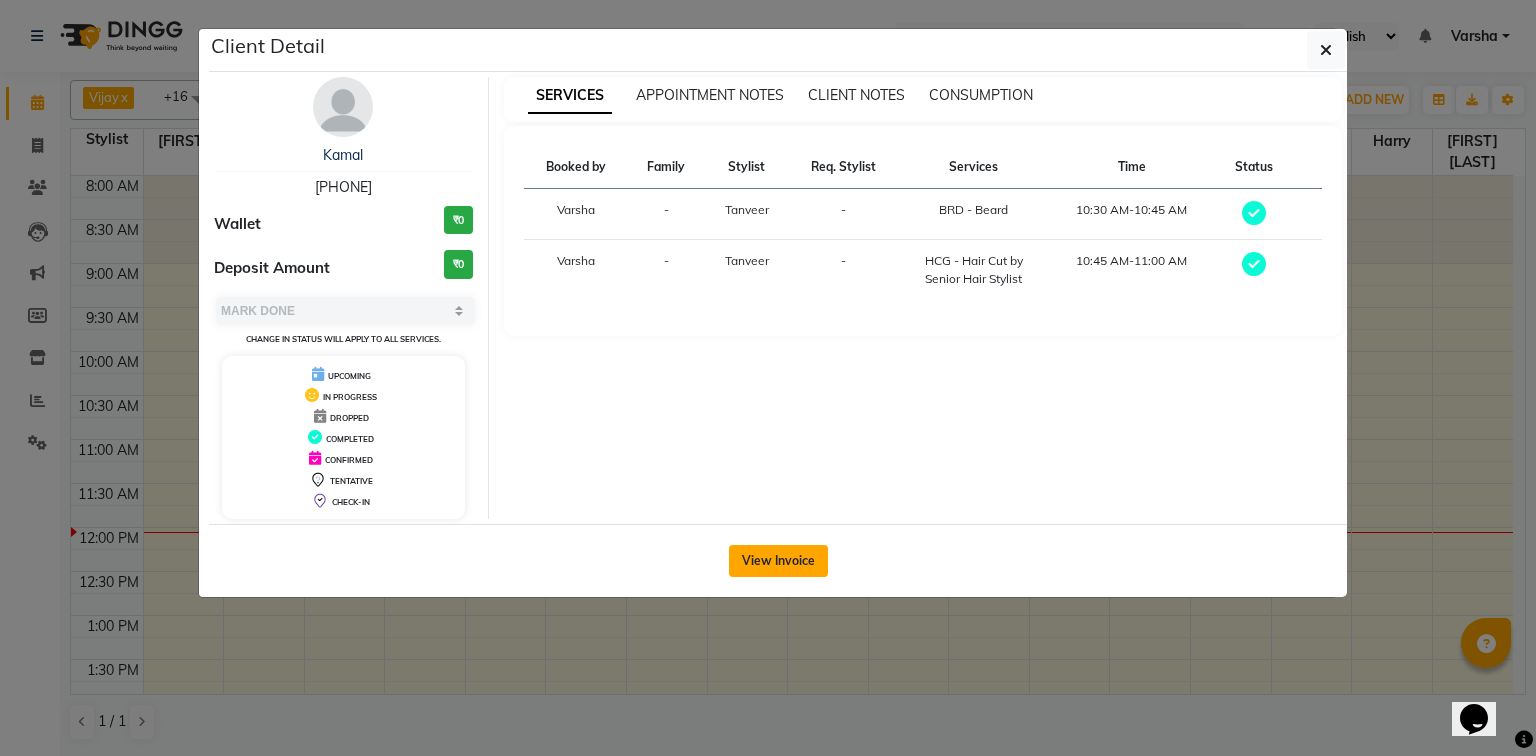 click on "View Invoice" 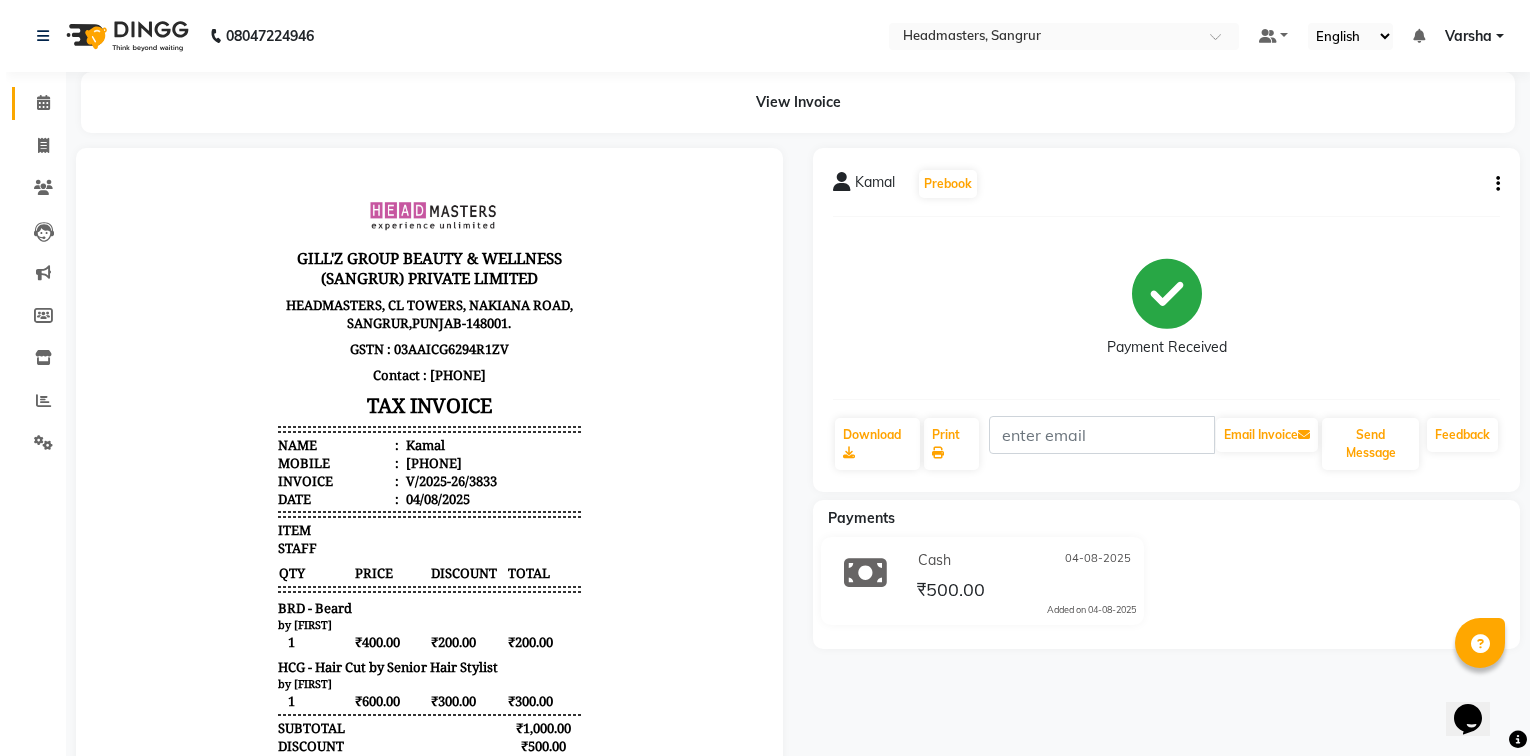 scroll, scrollTop: 0, scrollLeft: 0, axis: both 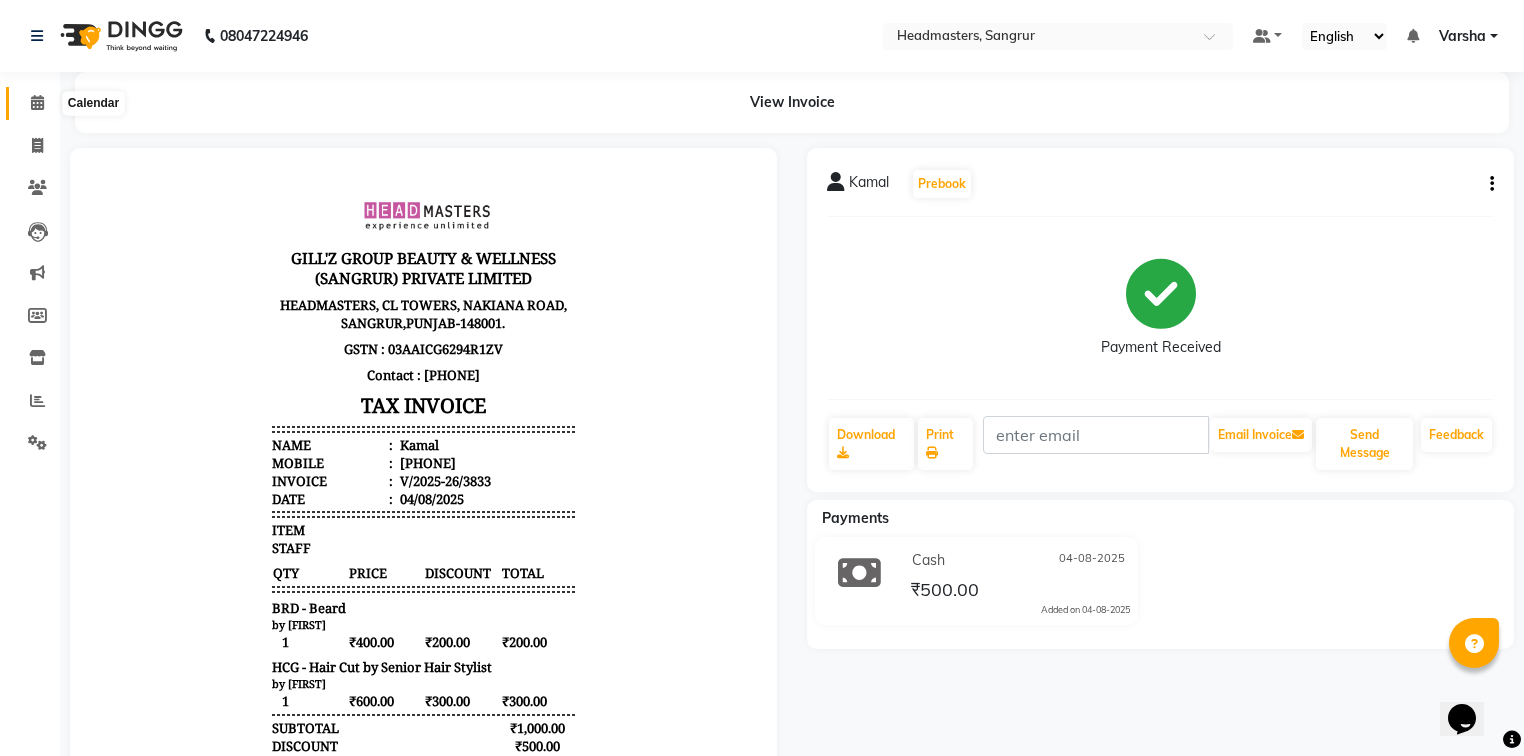 click 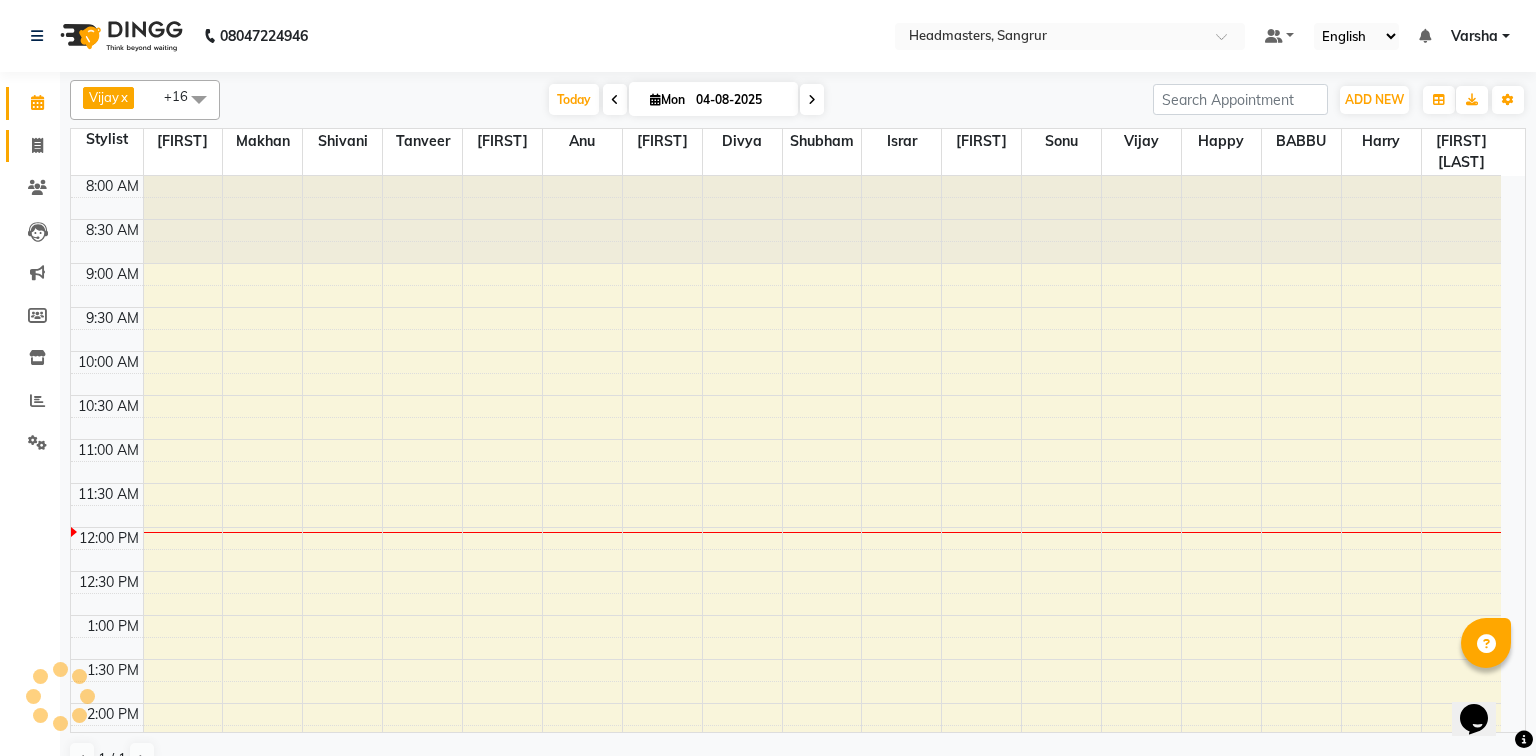 scroll, scrollTop: 0, scrollLeft: 0, axis: both 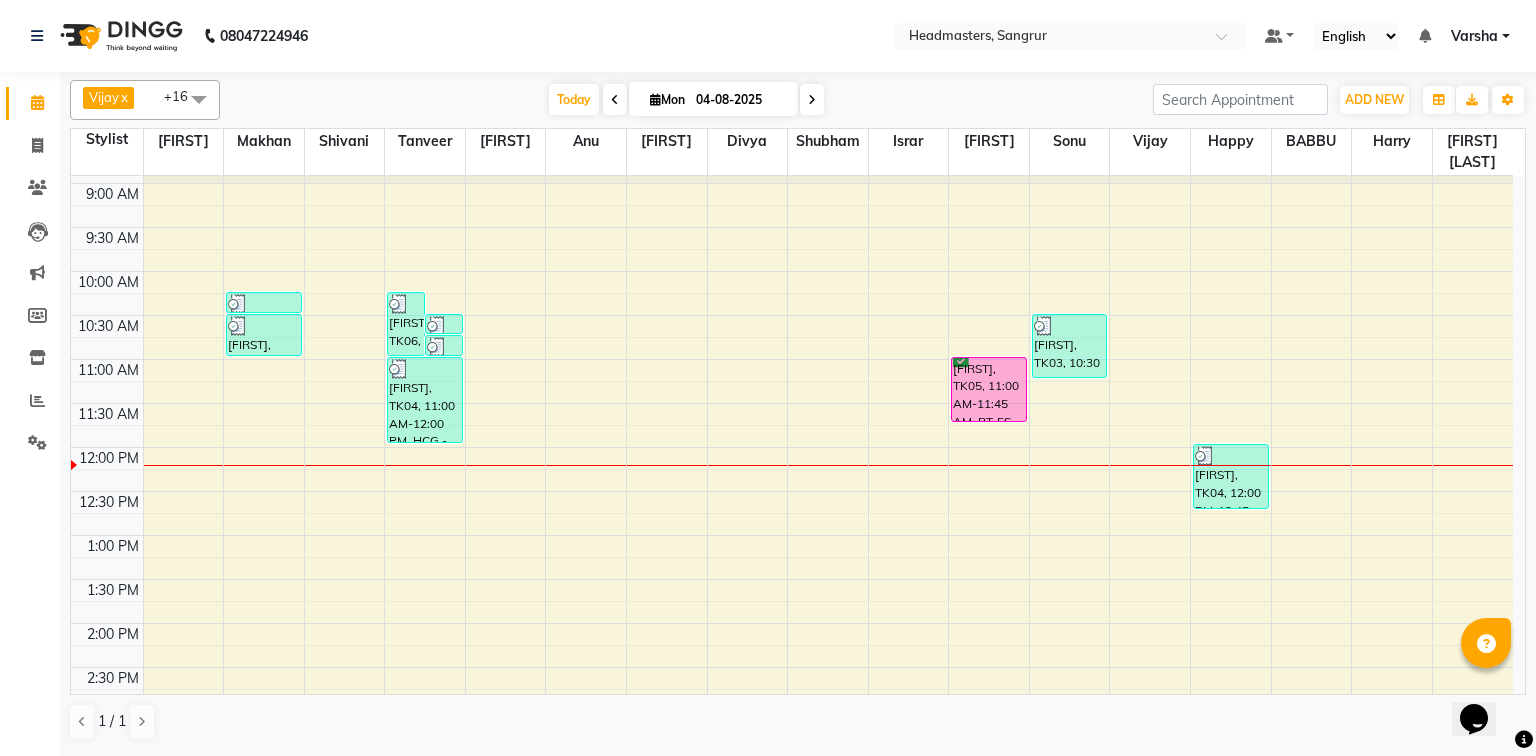 click on "8:00 AM 8:30 AM 9:00 AM 9:30 AM 10:00 AM 10:30 AM 11:00 AM 11:30 AM 12:00 PM 12:30 PM 1:00 PM 1:30 PM 2:00 PM 2:30 PM 3:00 PM 3:30 PM 4:00 PM 4:30 PM 5:00 PM 5:30 PM 6:00 PM 6:30 PM 7:00 PM 7:30 PM 8:00 PM 8:30 PM     amrinder, TK01, 10:15 AM-10:30 AM, HCG - Hair Cut by Senior Hair Stylist     amrinder, TK01, 10:30 AM-11:00 AM, BRD - Beard     Aman, TK06, 10:15 AM-11:00 AM, BRD - Beard     Kamal, TK02, 10:30 AM-10:45 AM, BRD - Beard     Kamal, TK02, 10:45 AM-11:00 AM, HCG - Hair Cut by Senior Hair Stylist     BALWINDER, TK04, 11:00 AM-12:00 PM, HCG - Hair Cut by Senior Hair Stylist     SHIKHA, TK05, 11:00 AM-11:45 AM, RT-ES - Essensity Root Touchup(one inch only)     Usan, TK03, 10:30 AM-11:15 AM, HCL - Hair Cut by Senior Hair Stylist     BALWINDER, TK04, 12:00 PM-12:45 PM, BRD - Beard" at bounding box center (792, 667) 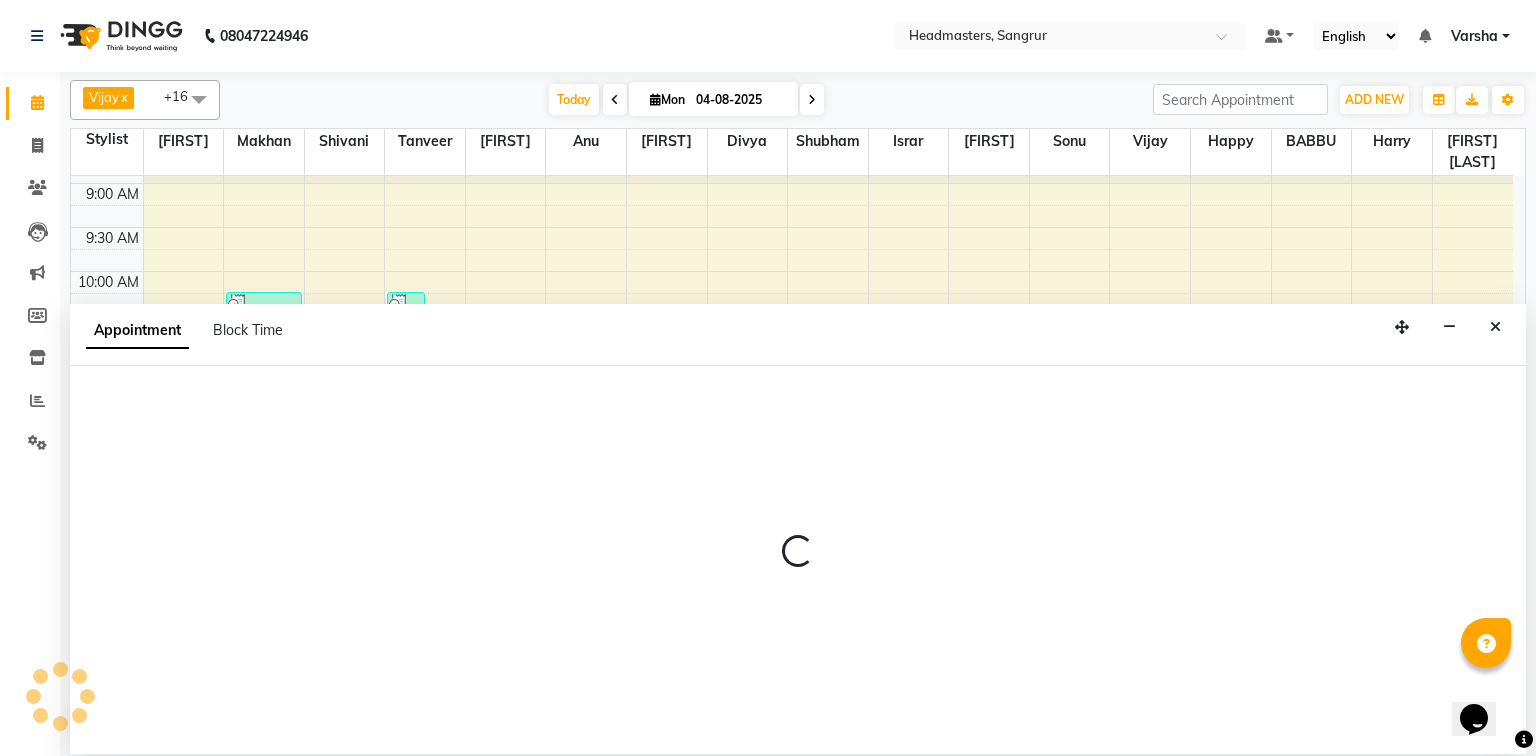 select on "60869" 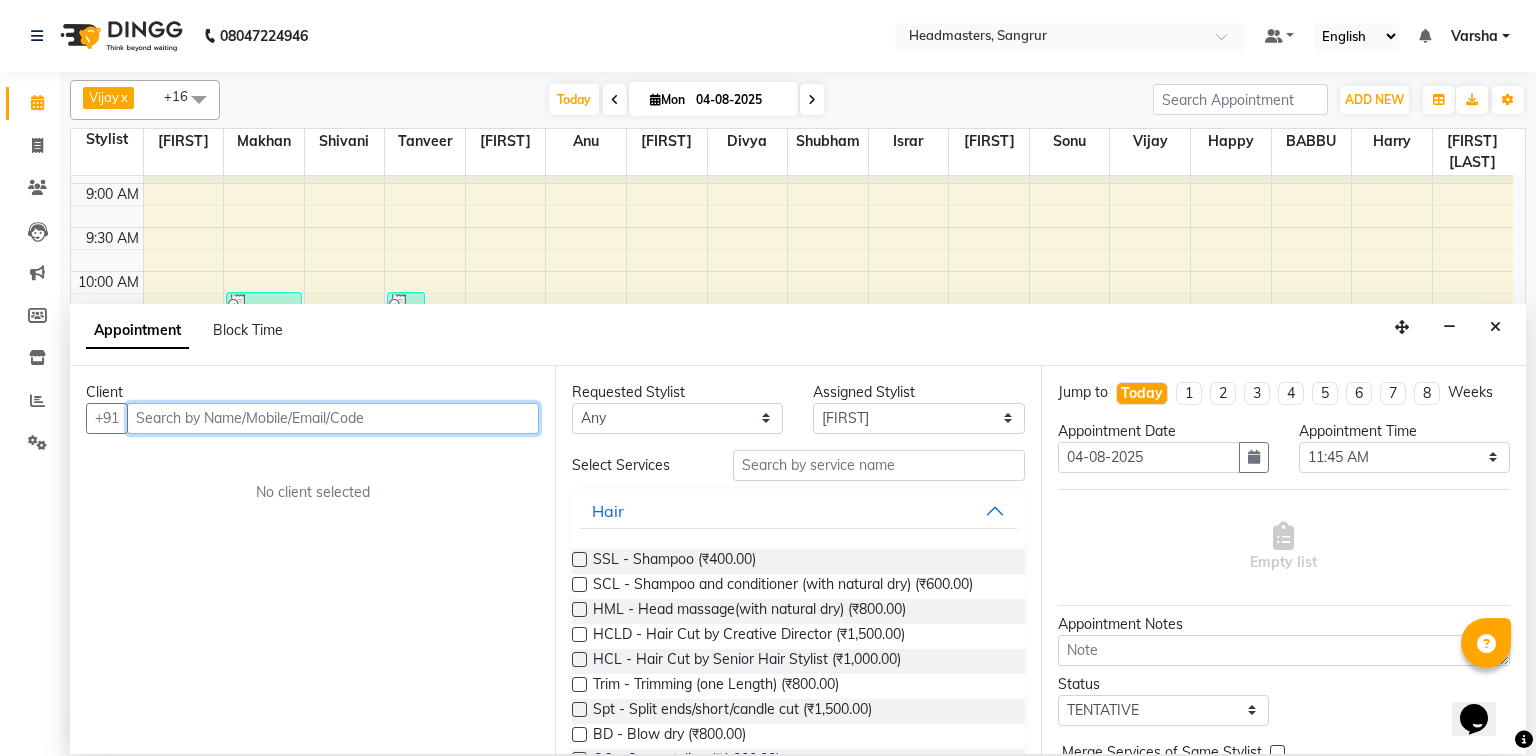 click at bounding box center (333, 418) 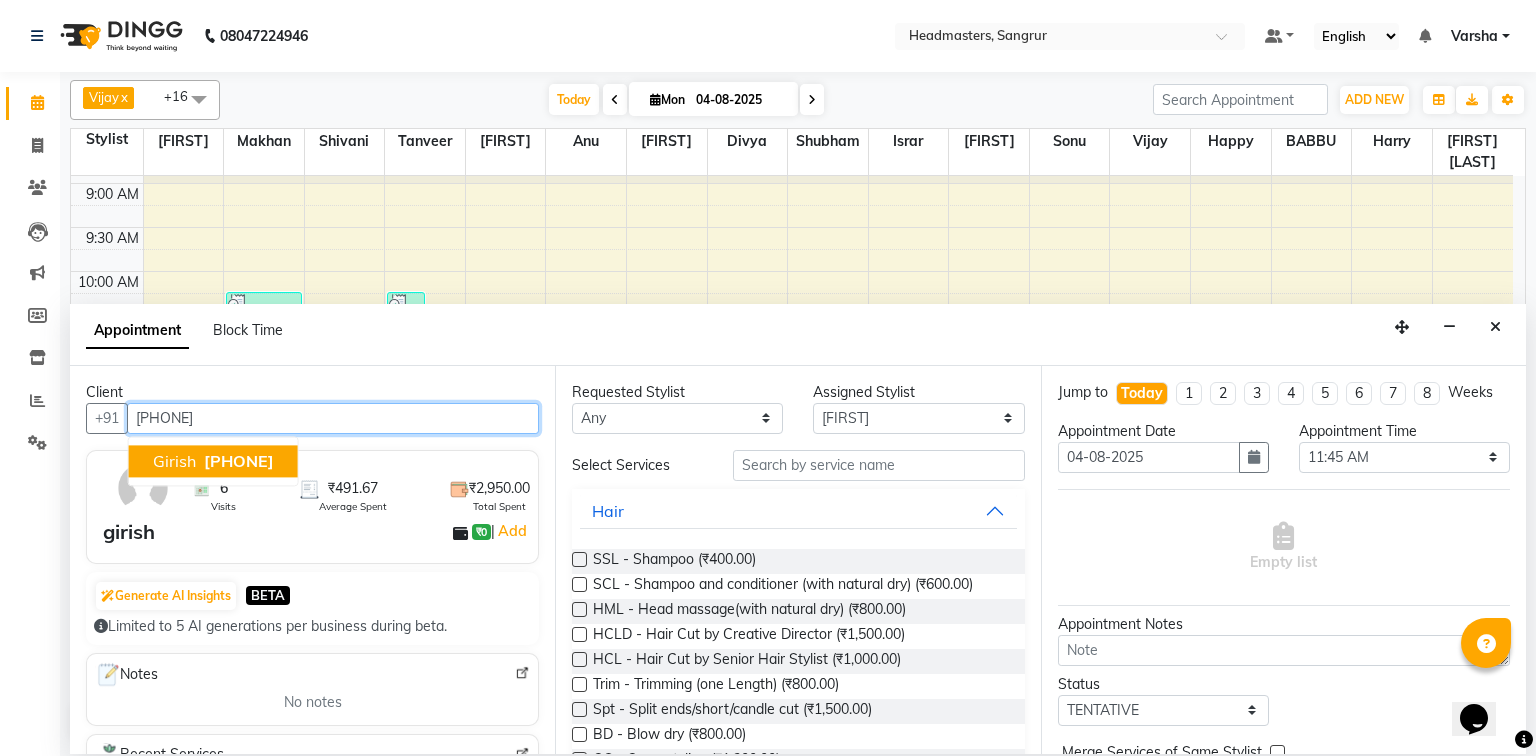 click on "[PHONE]" at bounding box center [239, 461] 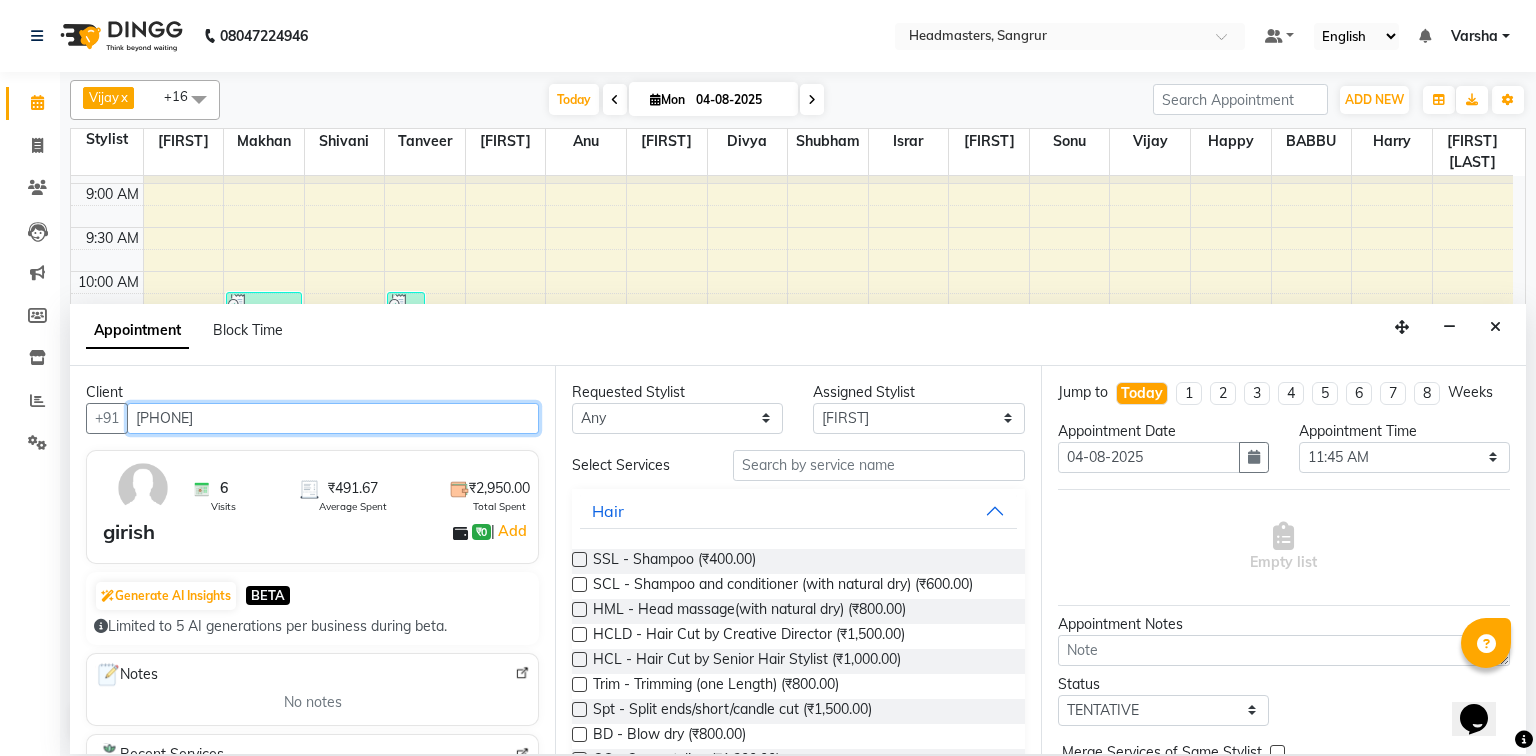 type on "[PHONE]" 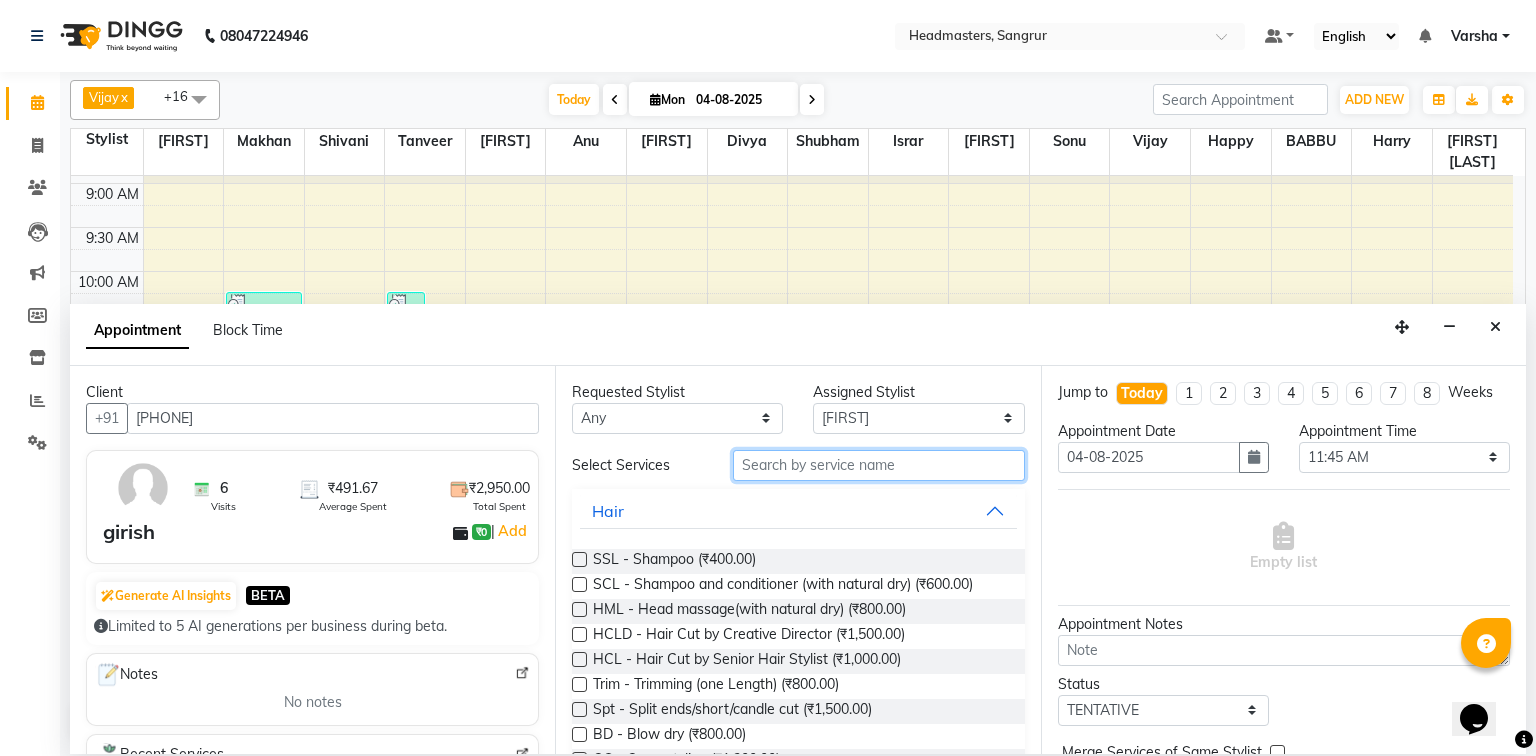 click at bounding box center (879, 465) 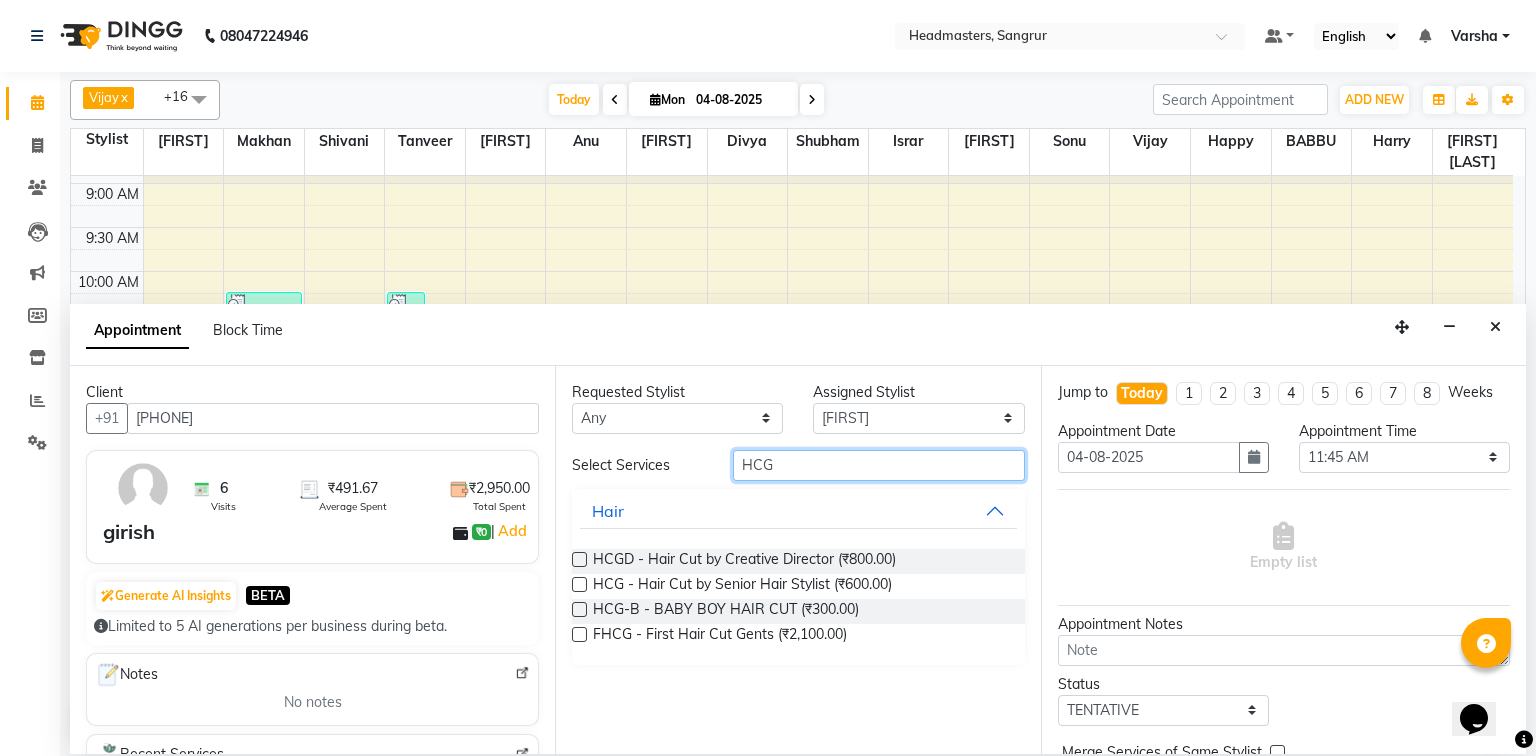 type on "HCG" 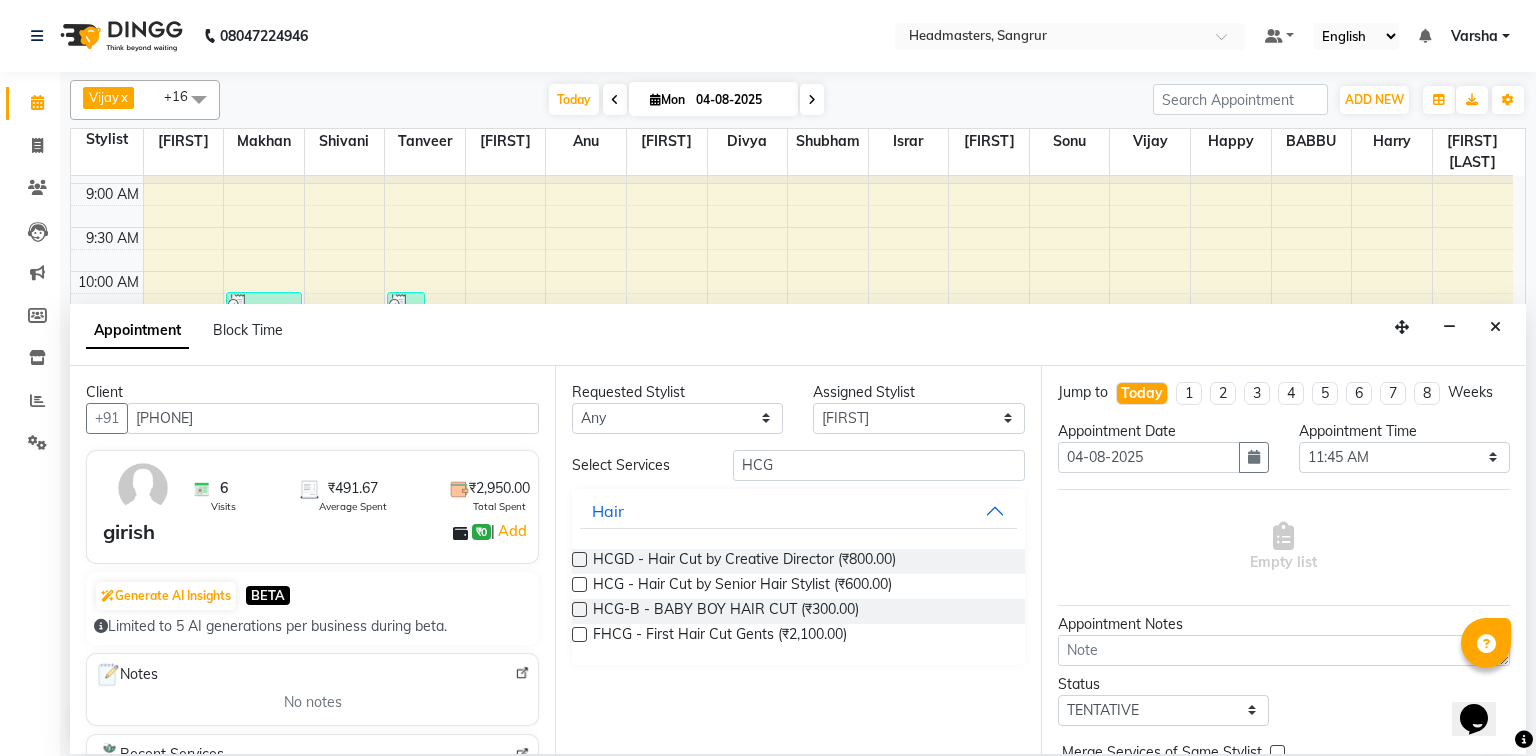 click at bounding box center (579, 584) 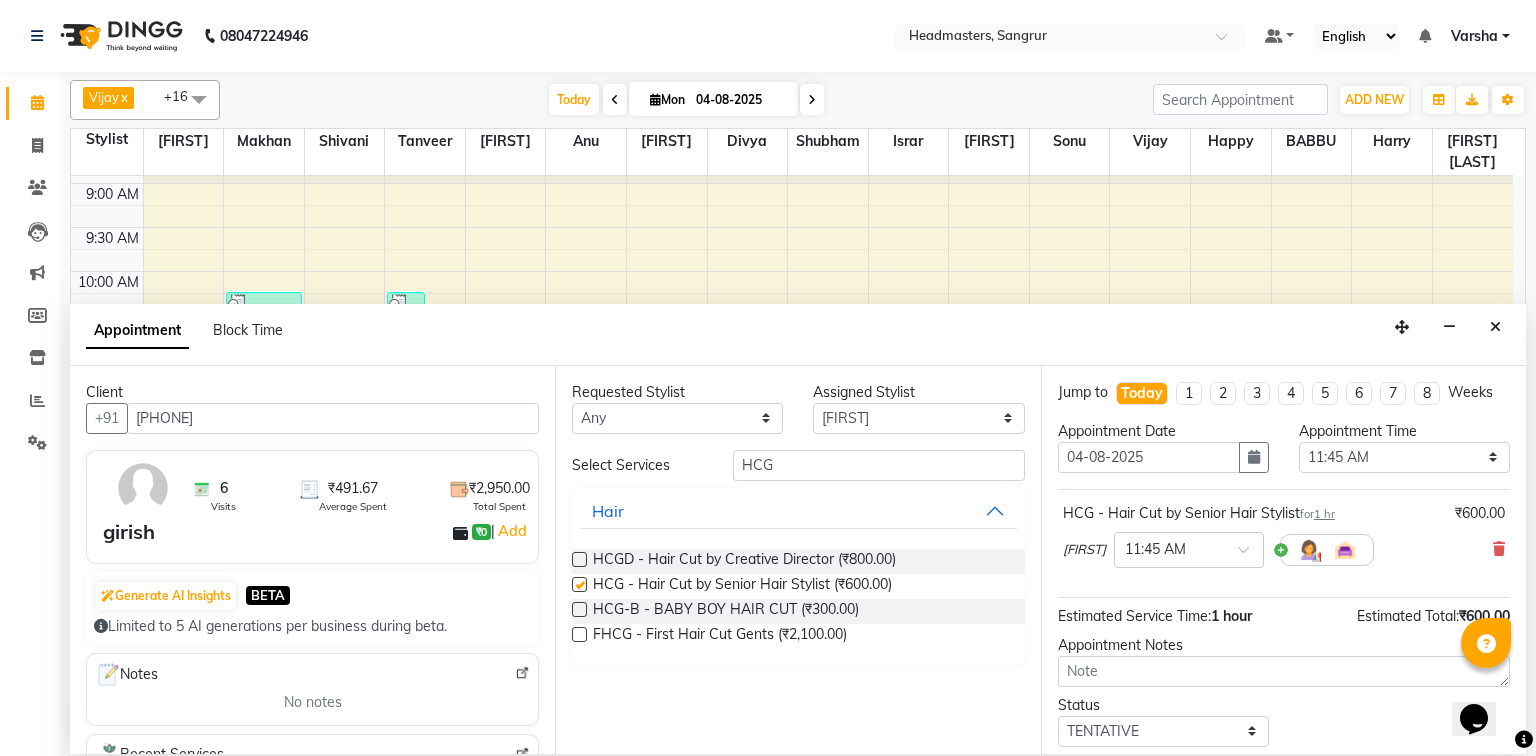 checkbox on "false" 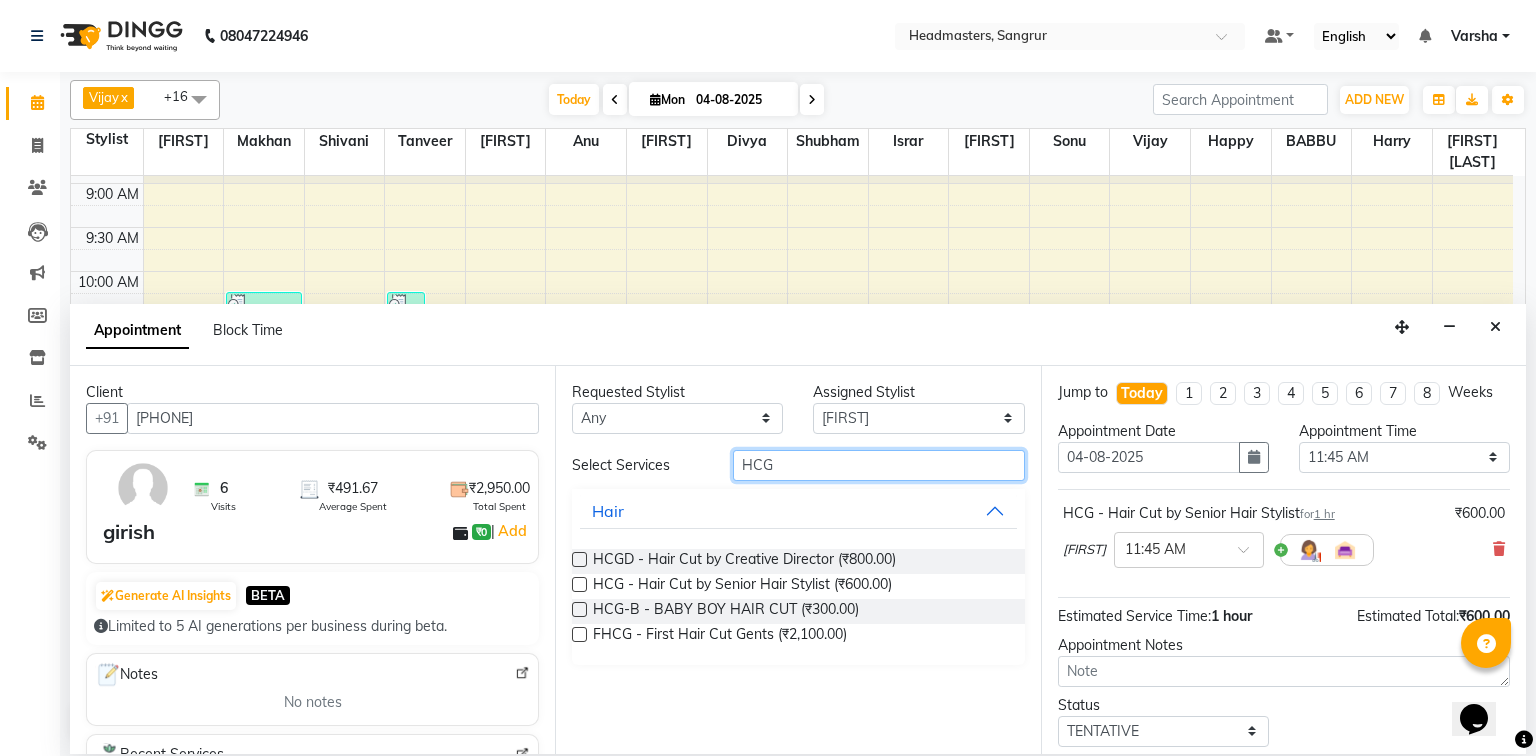 click on "HCG" at bounding box center [879, 465] 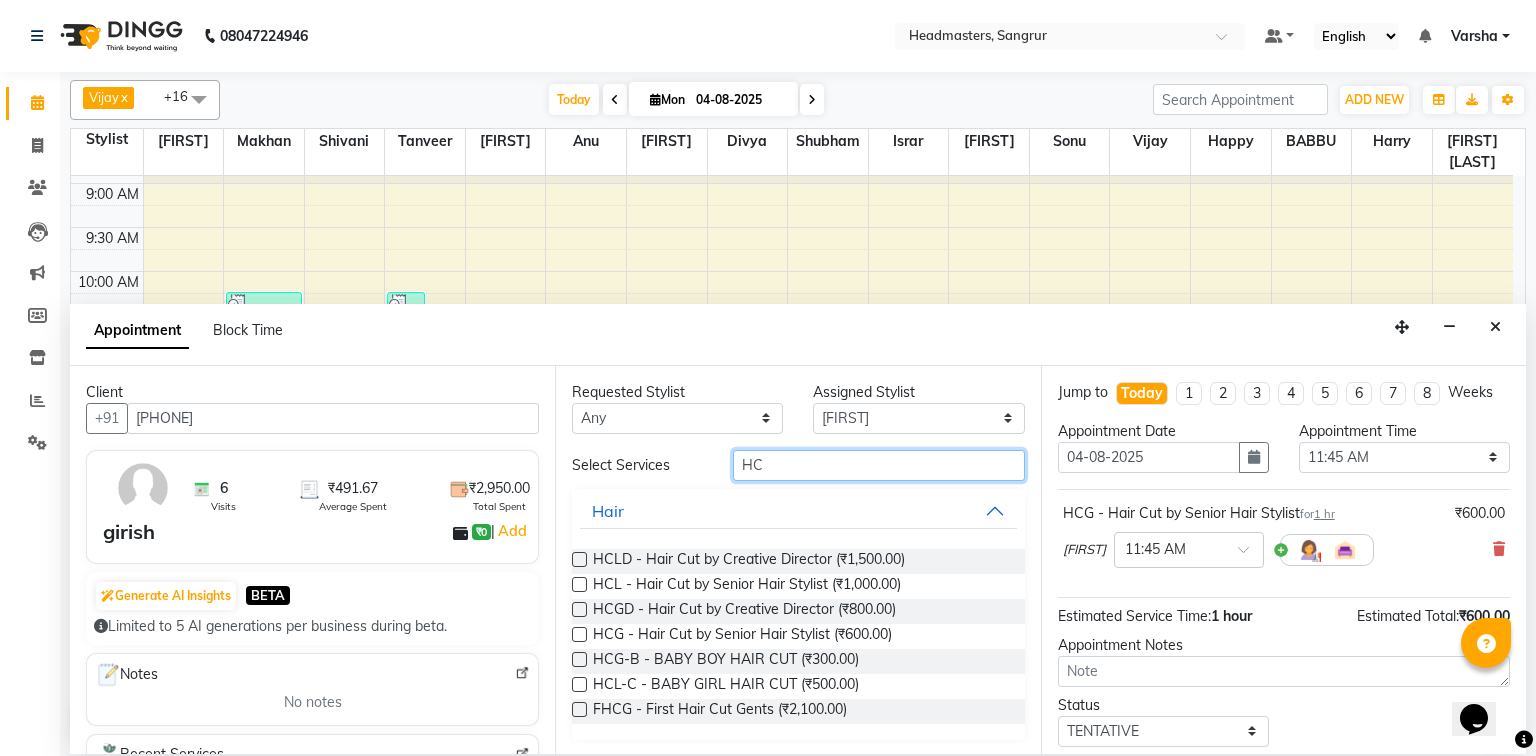 type on "H" 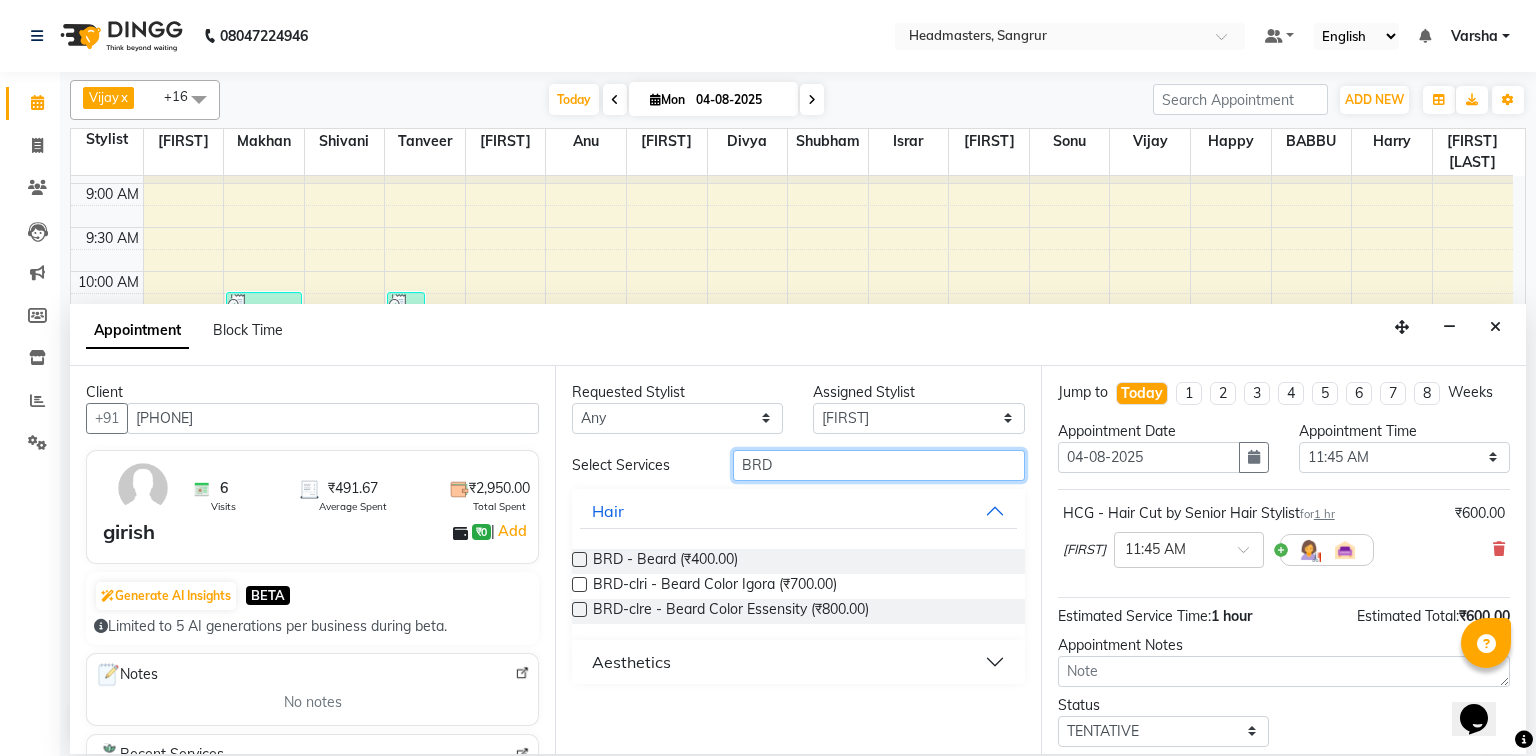 type on "BRD" 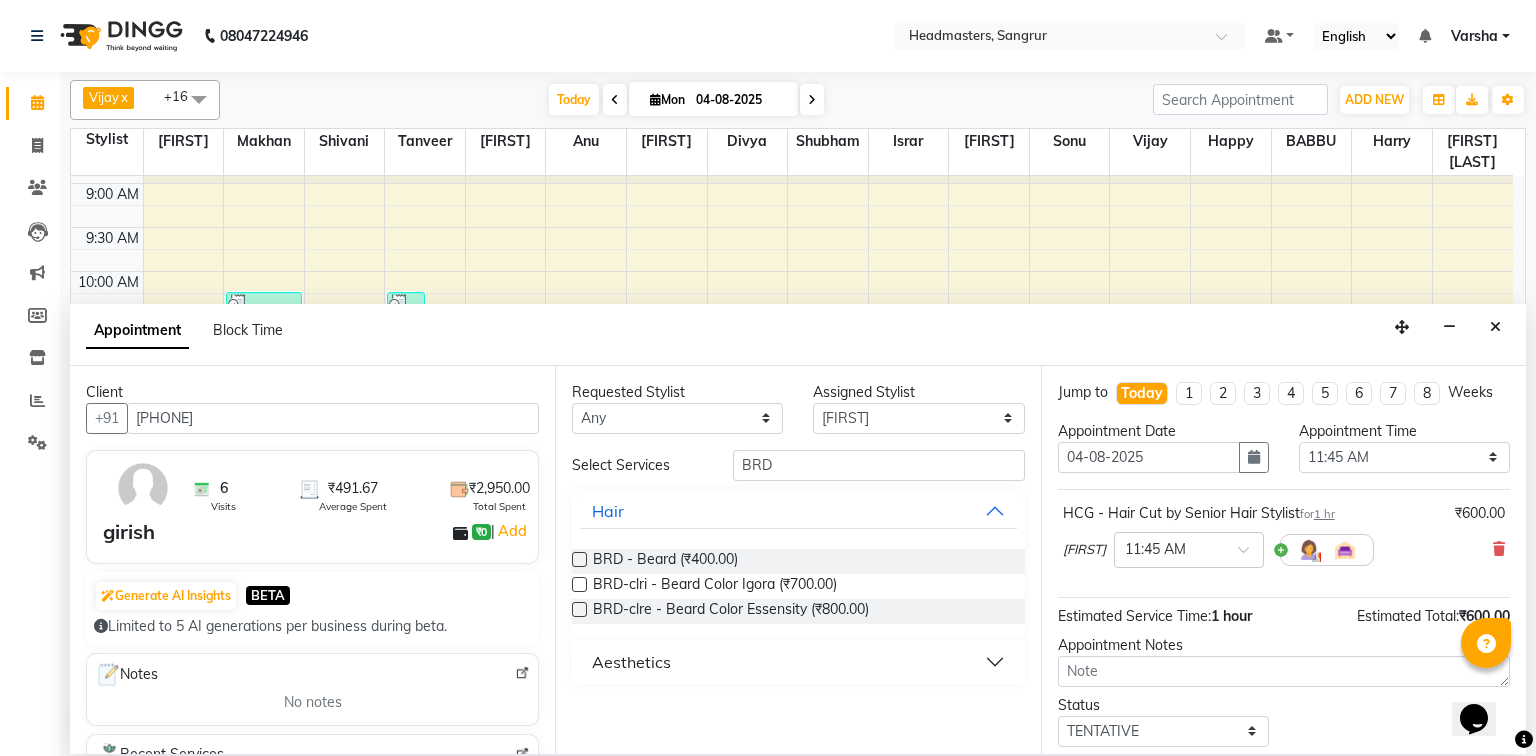 click at bounding box center [579, 559] 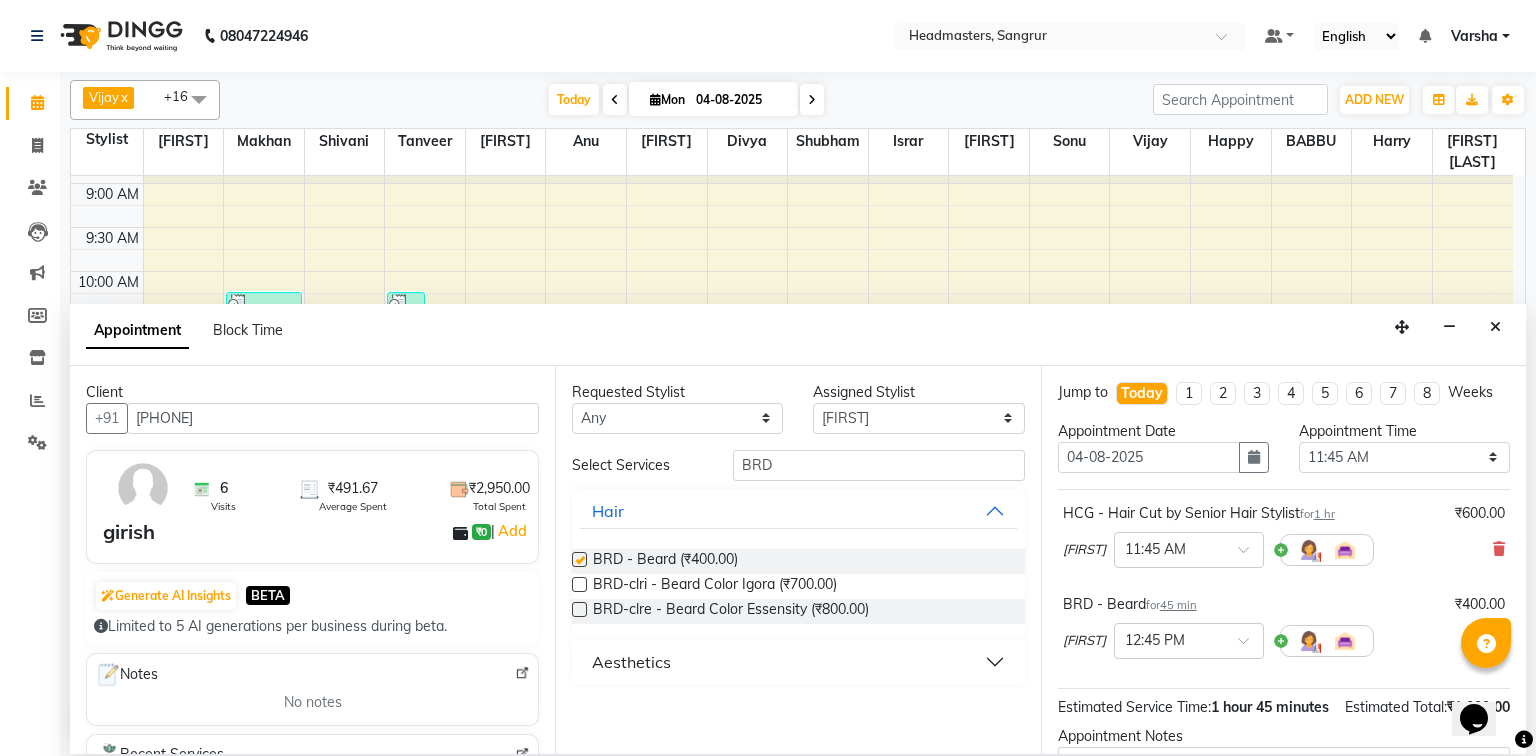 checkbox on "false" 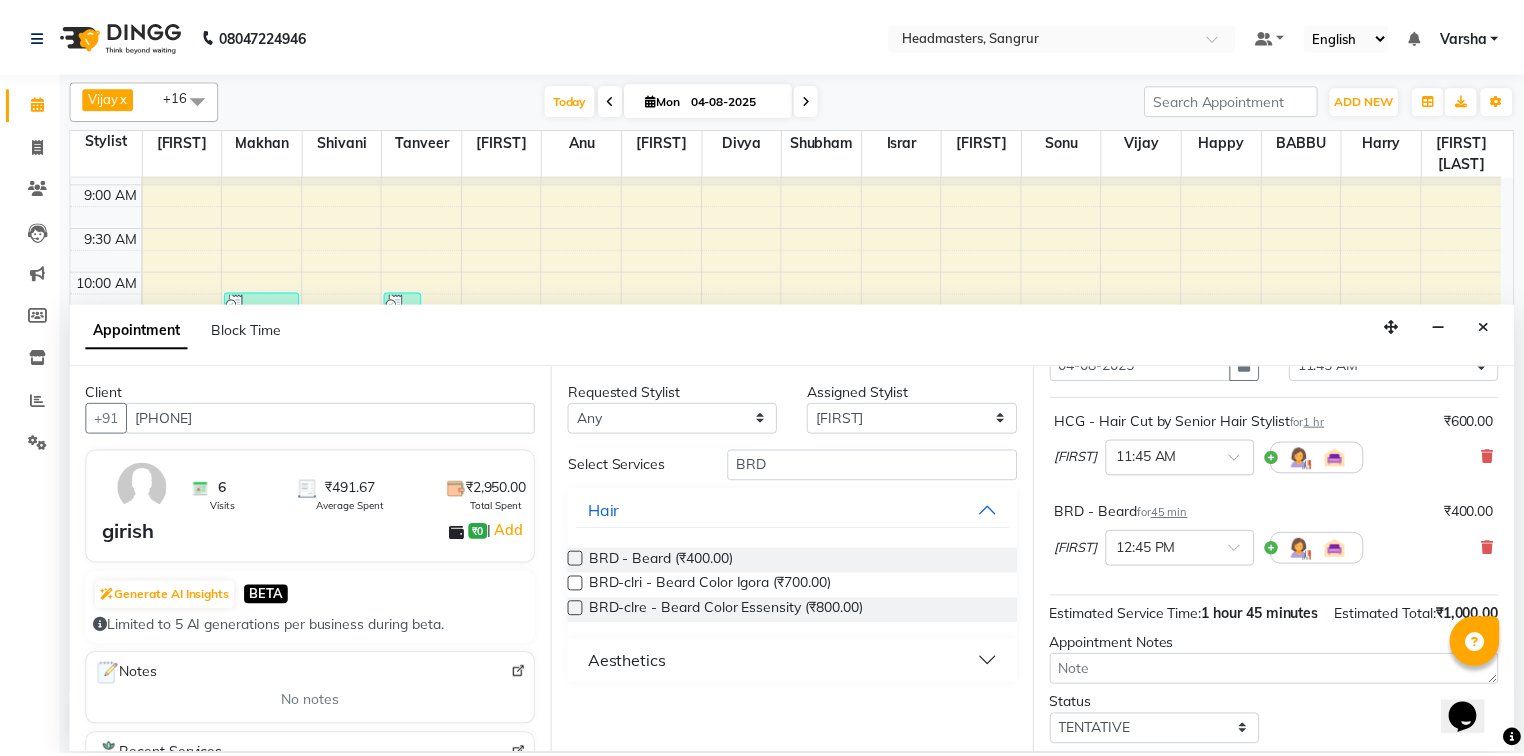 scroll, scrollTop: 197, scrollLeft: 0, axis: vertical 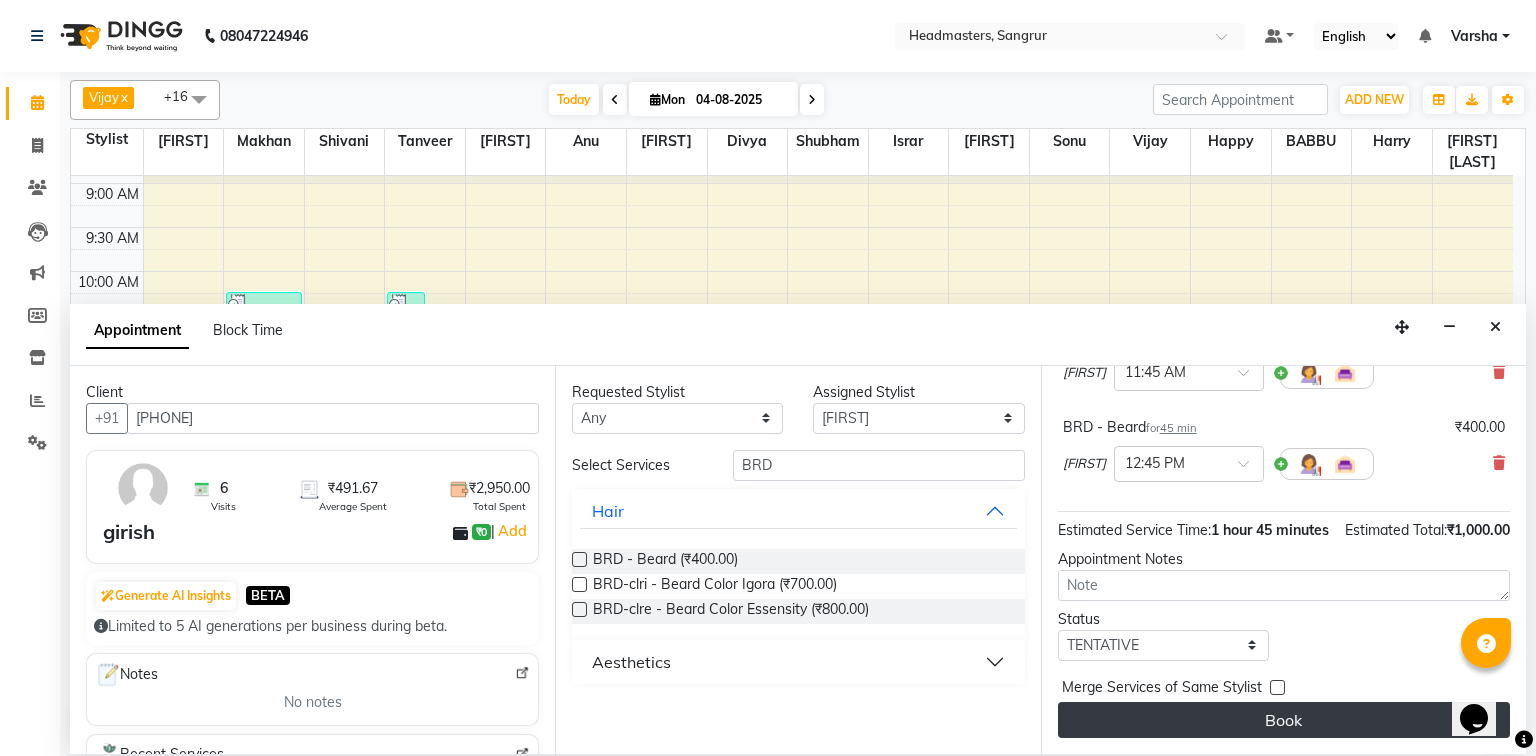 click on "Book" at bounding box center [1284, 720] 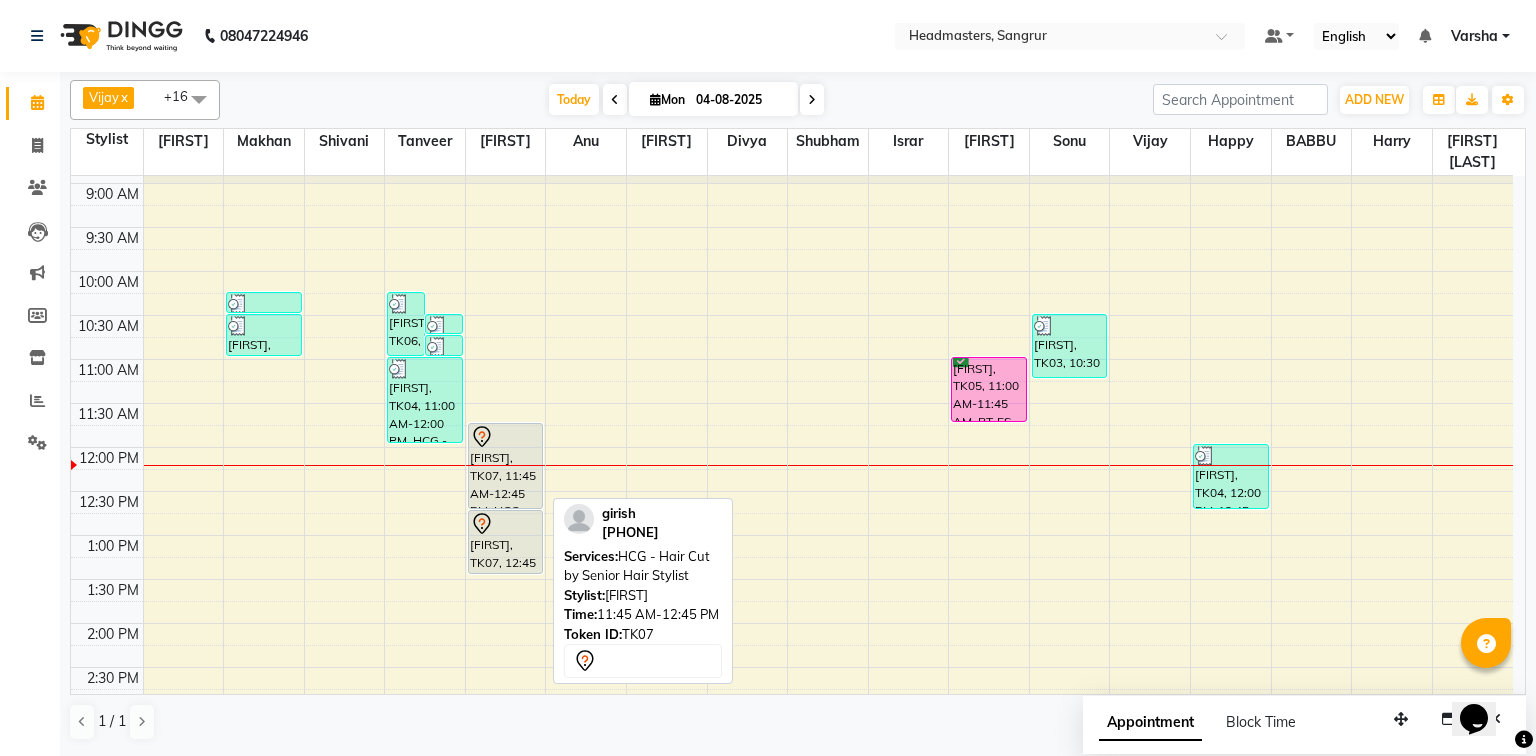 click at bounding box center (506, 437) 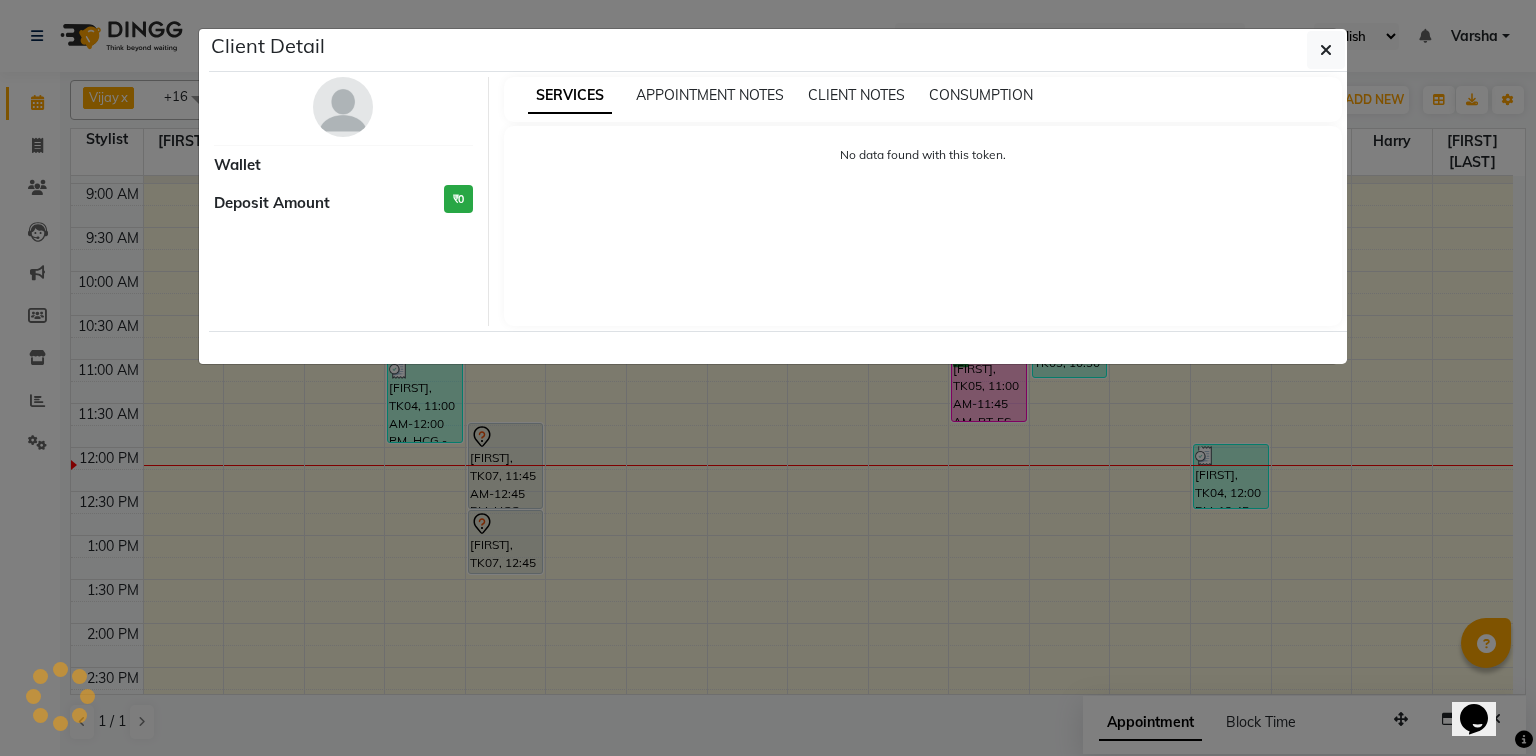 select on "7" 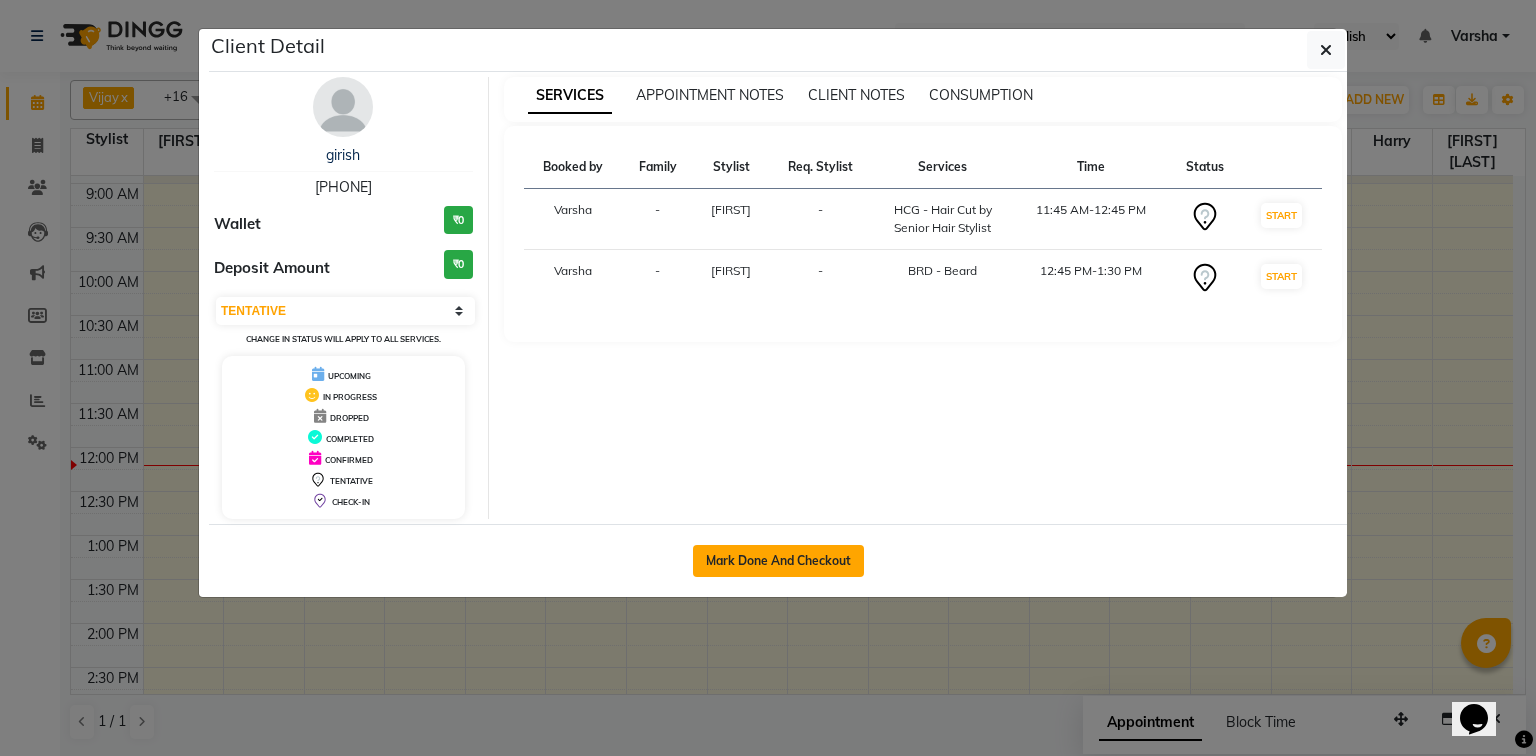 click on "Mark Done And Checkout" 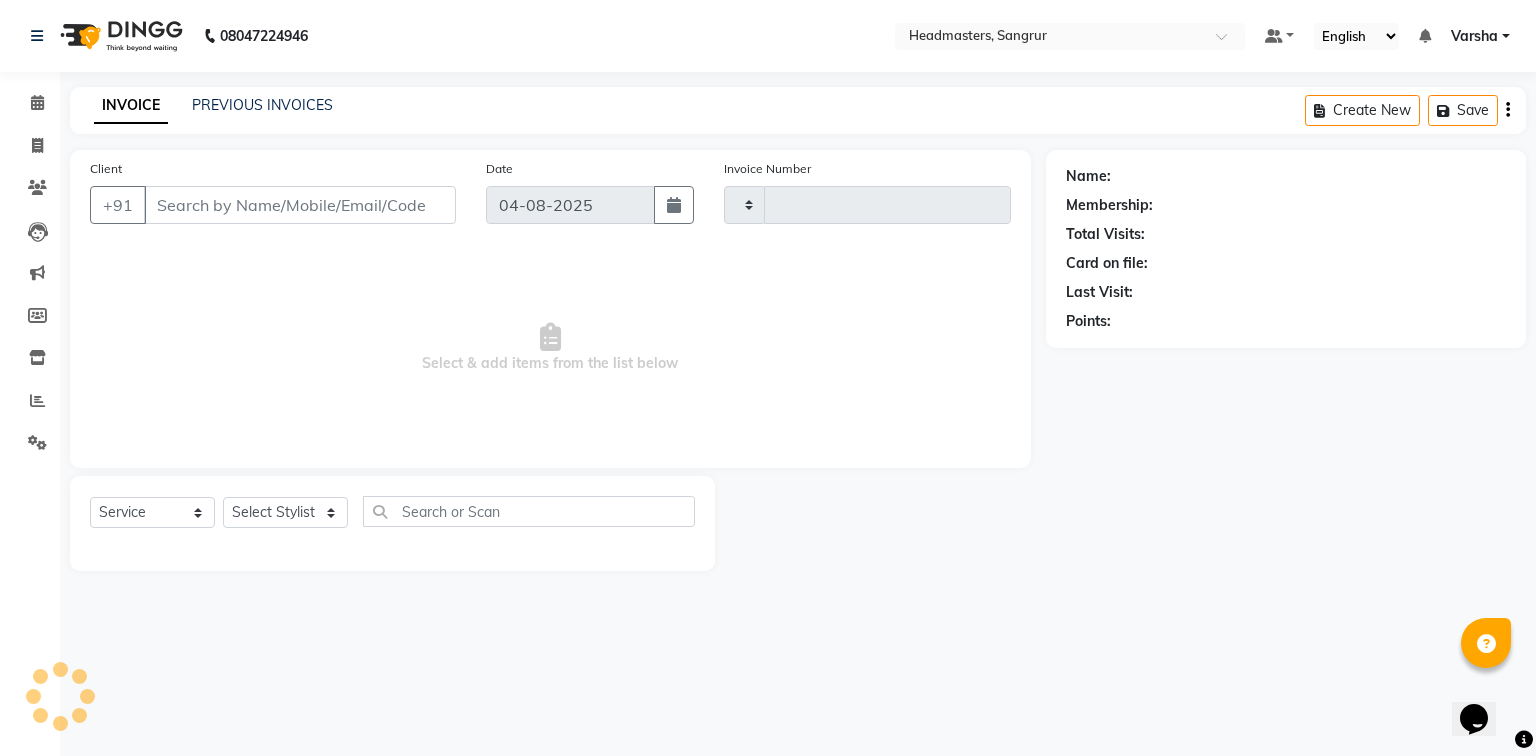 type on "3835" 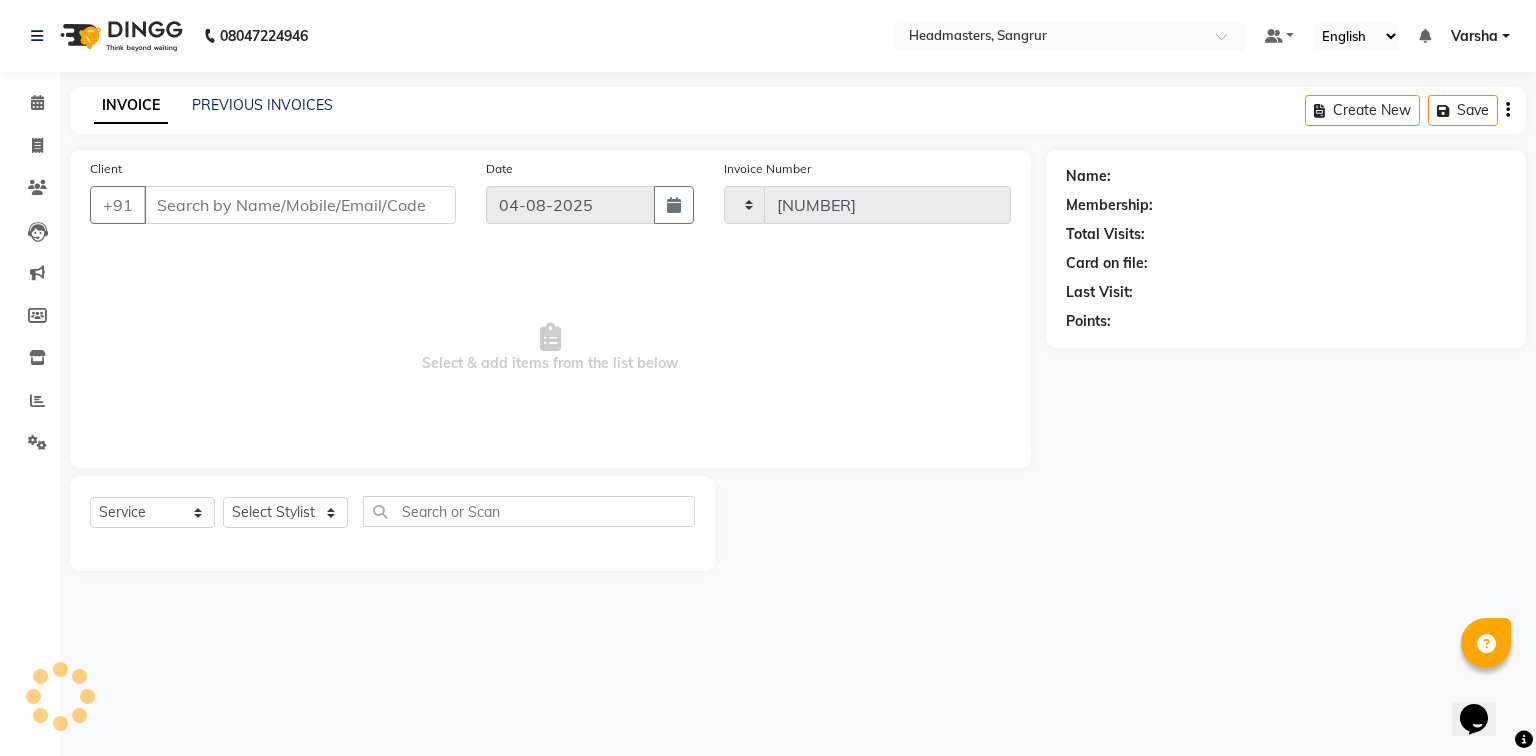 select on "7140" 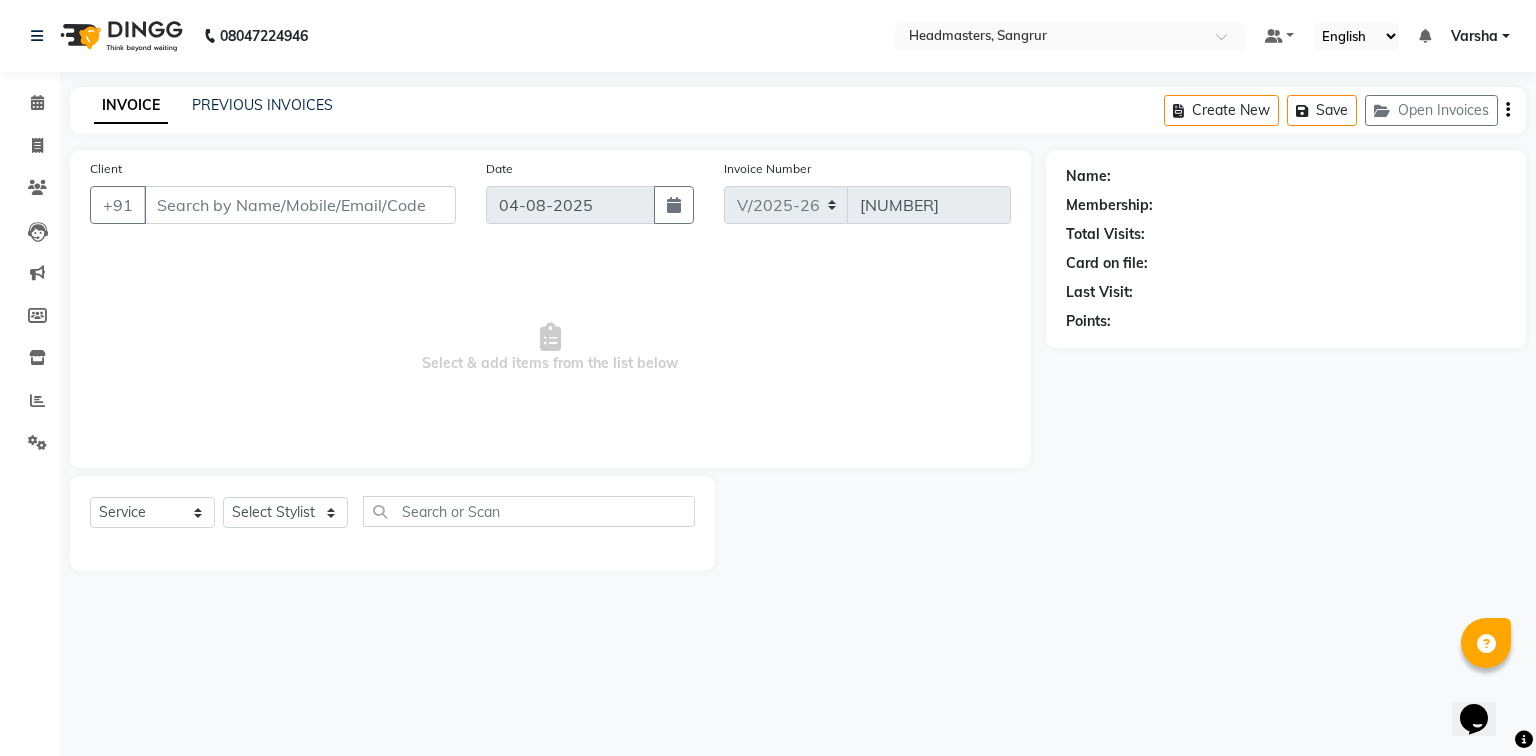 type on "[PHONE]" 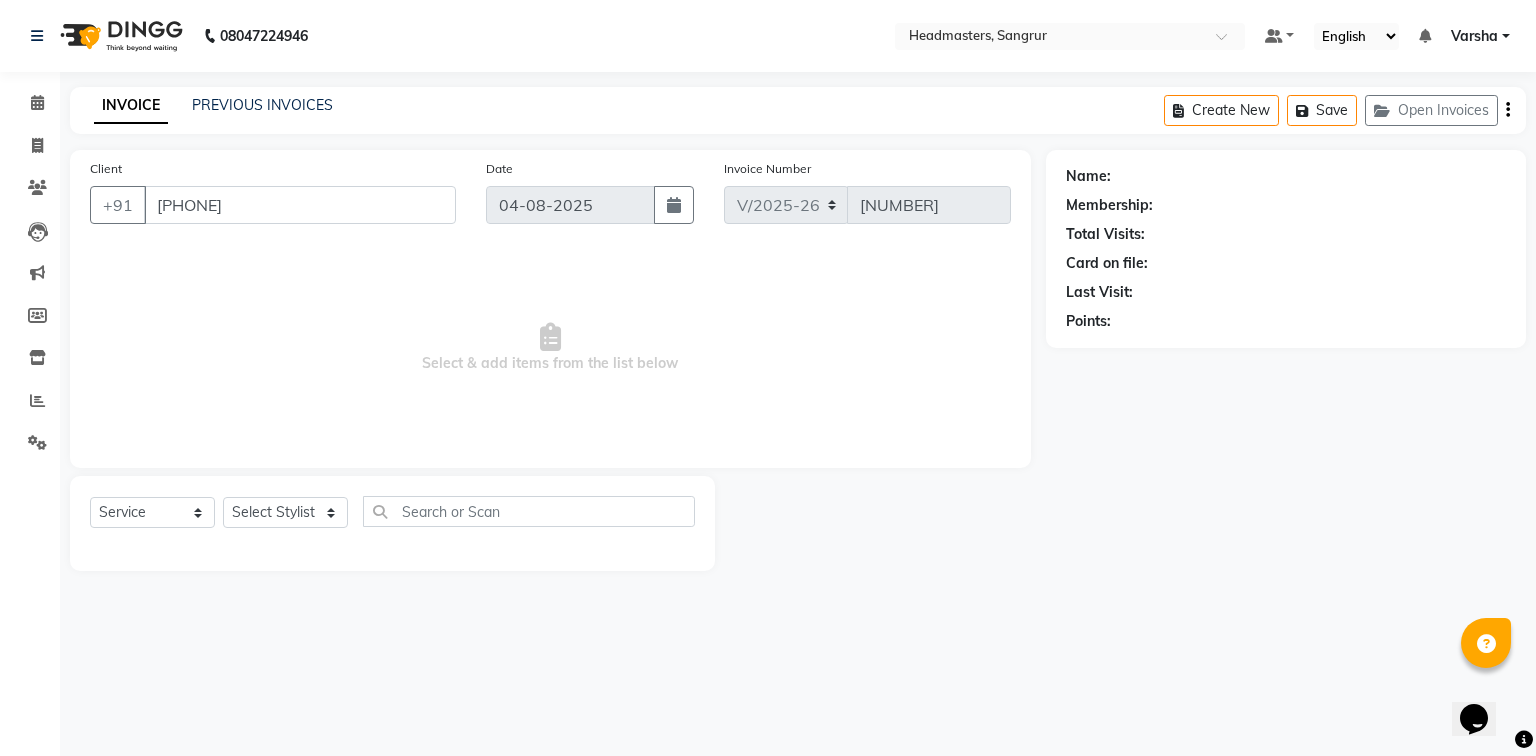 select on "60869" 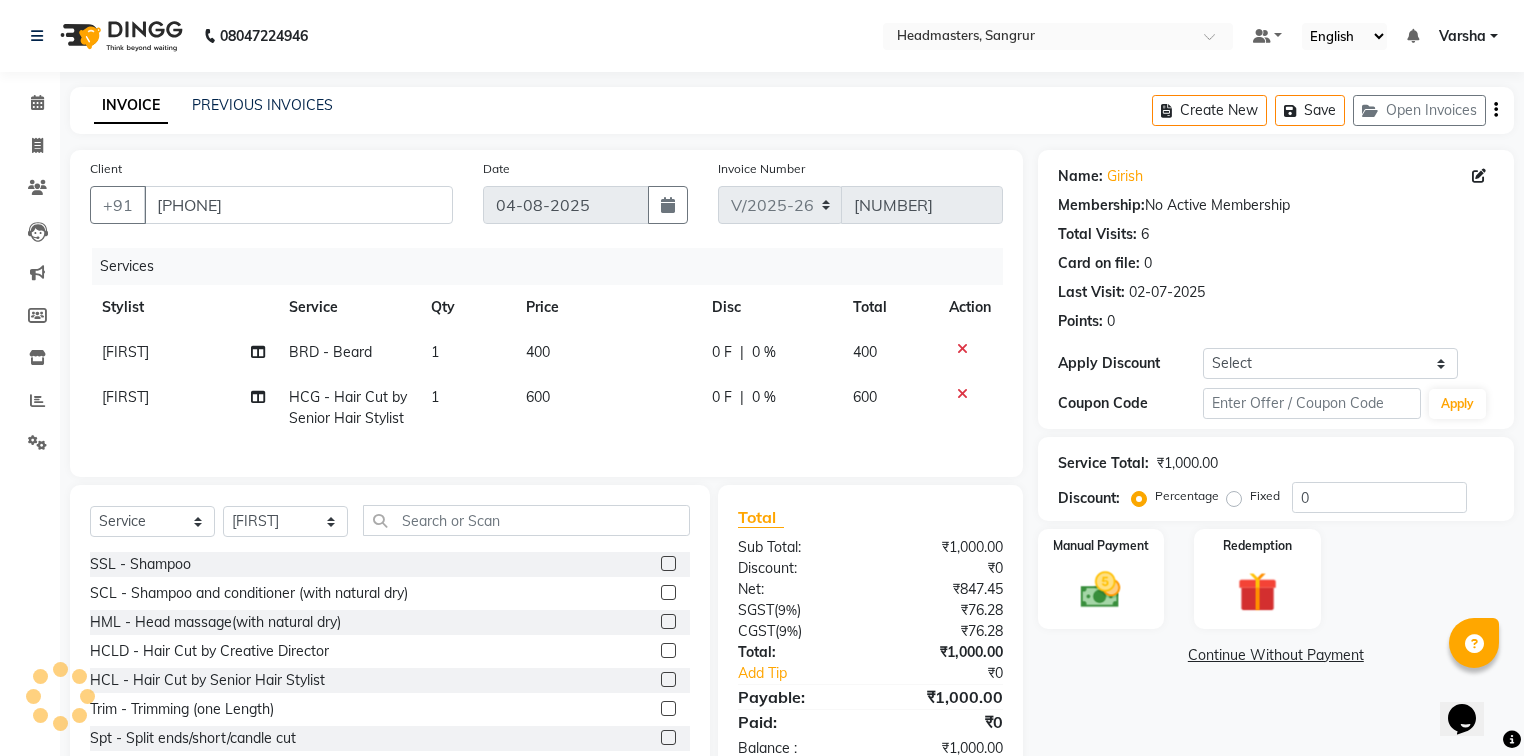 click on "1" 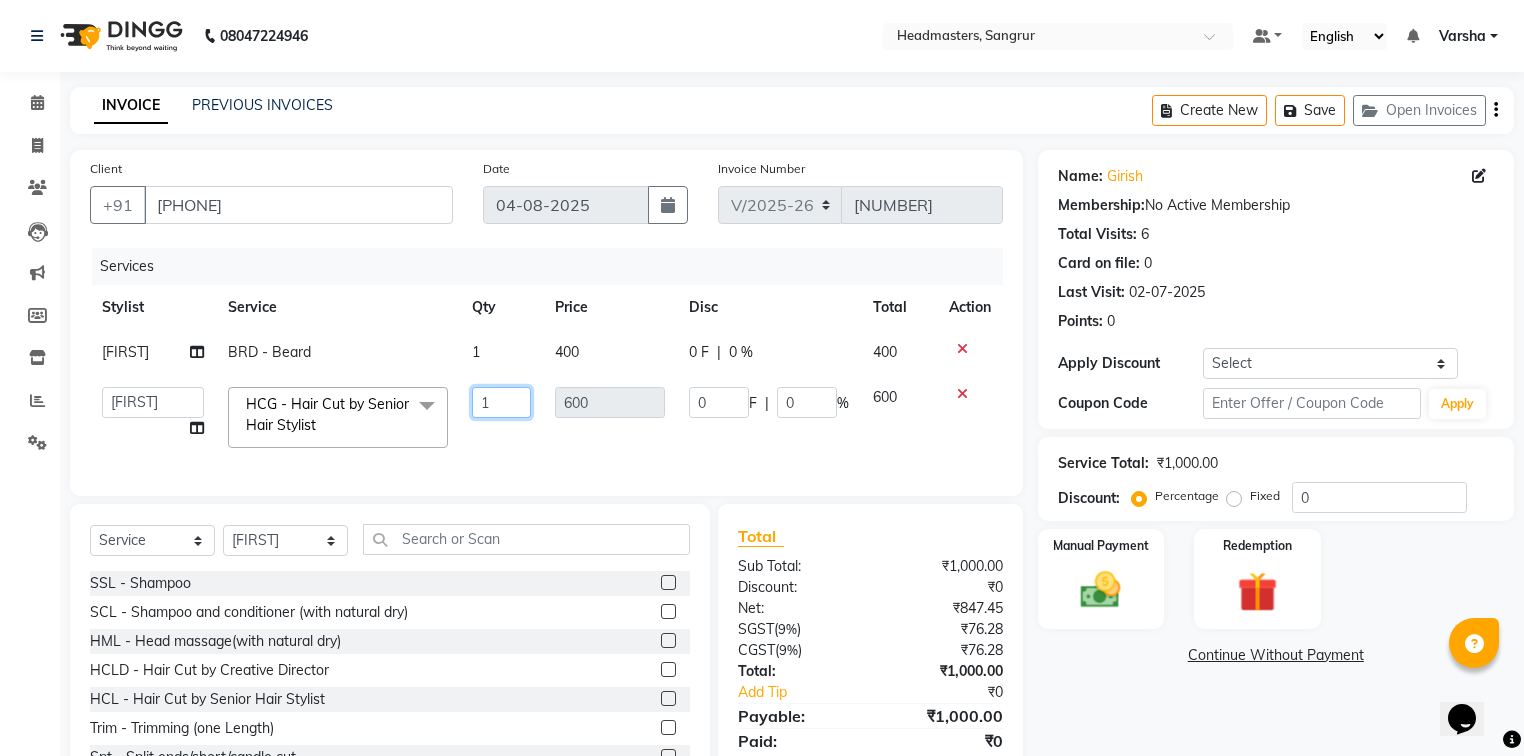 click on "1" 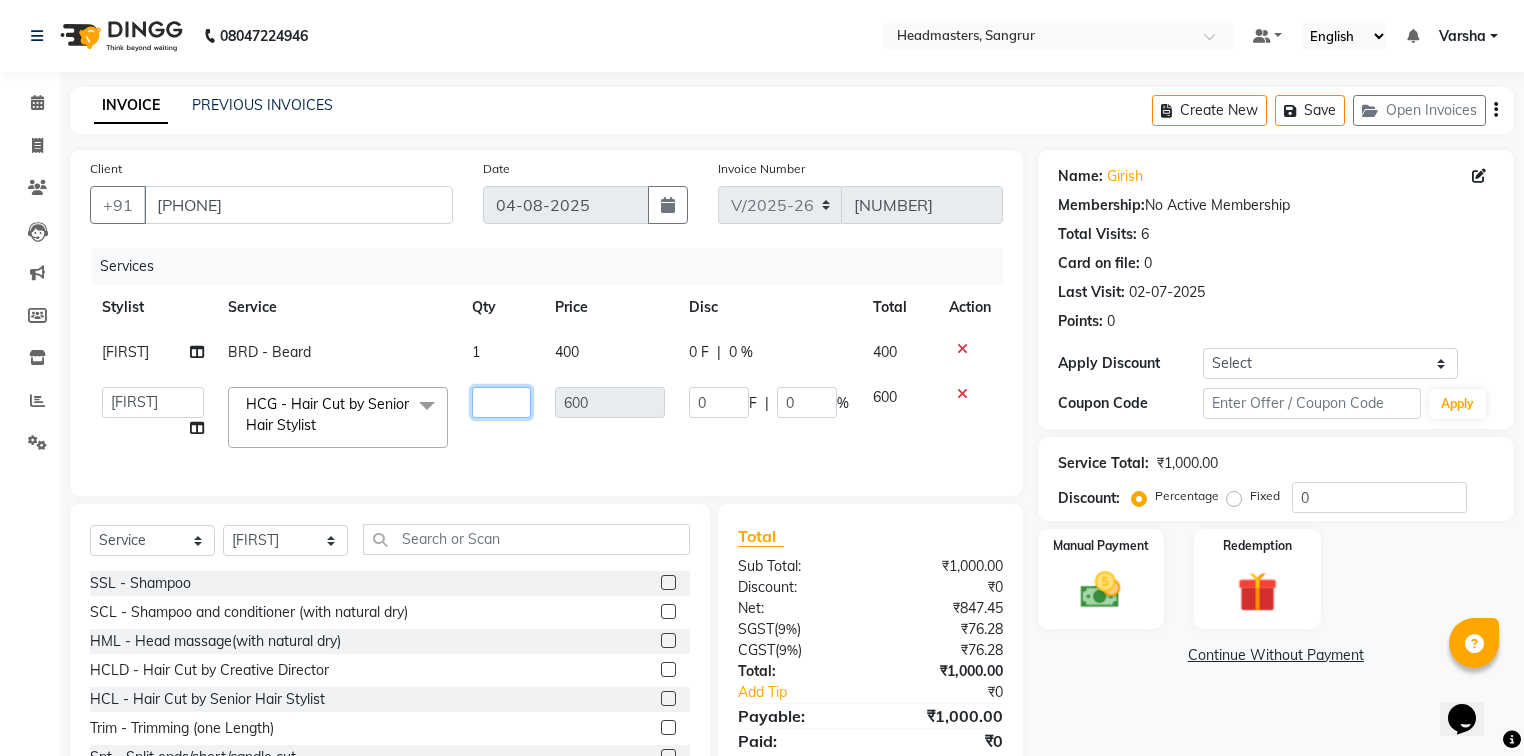 type on "2" 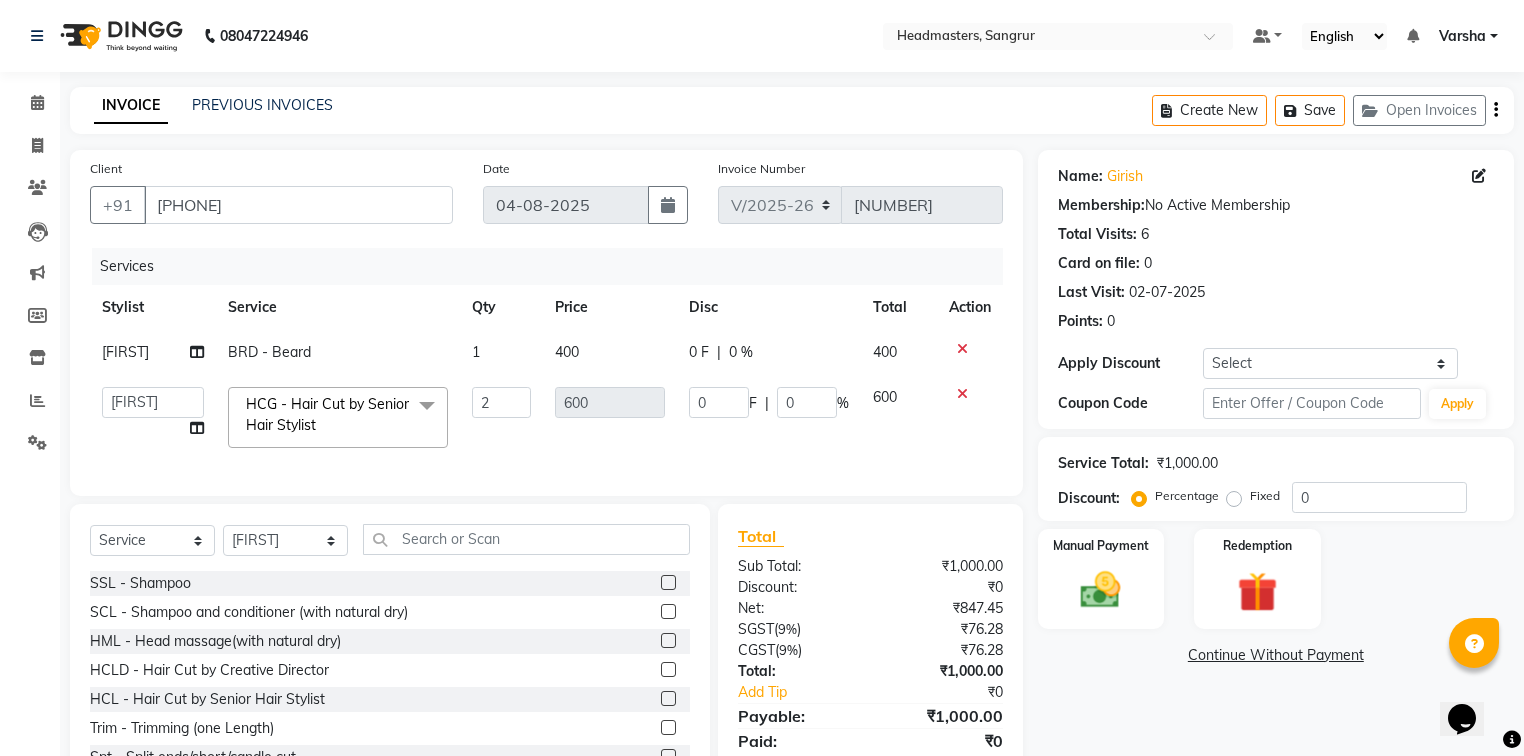 click on "Services Stylist Service Qty Price Disc Total Action Harmesh BRD - Beard 1 400 0 F | 0 % 400  Afia    Amandeep Kaur   Anu   BABBU   DHIR   Divya   Happy   Harmesh   Harry    Headmasters   Israr   Jashan stockist   Jitender   Makhan   Maninder   Navdeep   Rimpi   Saima    Sandeep   Shivani   Shubham   Soni   Sonu   Sunny   Sushil   Tanveer   Varsha   Vijay  HCG - Hair Cut by Senior Hair Stylist  x SSL - Shampoo SCL - Shampoo and conditioner (with natural dry) HML - Head massage(with natural dry) HCLD - Hair Cut by Creative Director HCL - Hair Cut by Senior Hair Stylist Trim - Trimming (one Length) Spt - Split ends/short/candle cut BD - Blow dry OS - Open styling GL-igora - Igora Global GL-essensity - Essensity Global Hlts-L - Highlights Bal - Balayage Chunks  - Chunks CR  - Color removal CRF - Color refresh Stk - Per streak RT-IG - Igora Root Touchup(one inch only) RT-ES - Essensity Root Touchup(one inch only) Reb - Rebonding ST  - Straight therapy Krt-L - Keratin Krt-BB -L - Keratin Blow Out SSM - Shampoo 2" 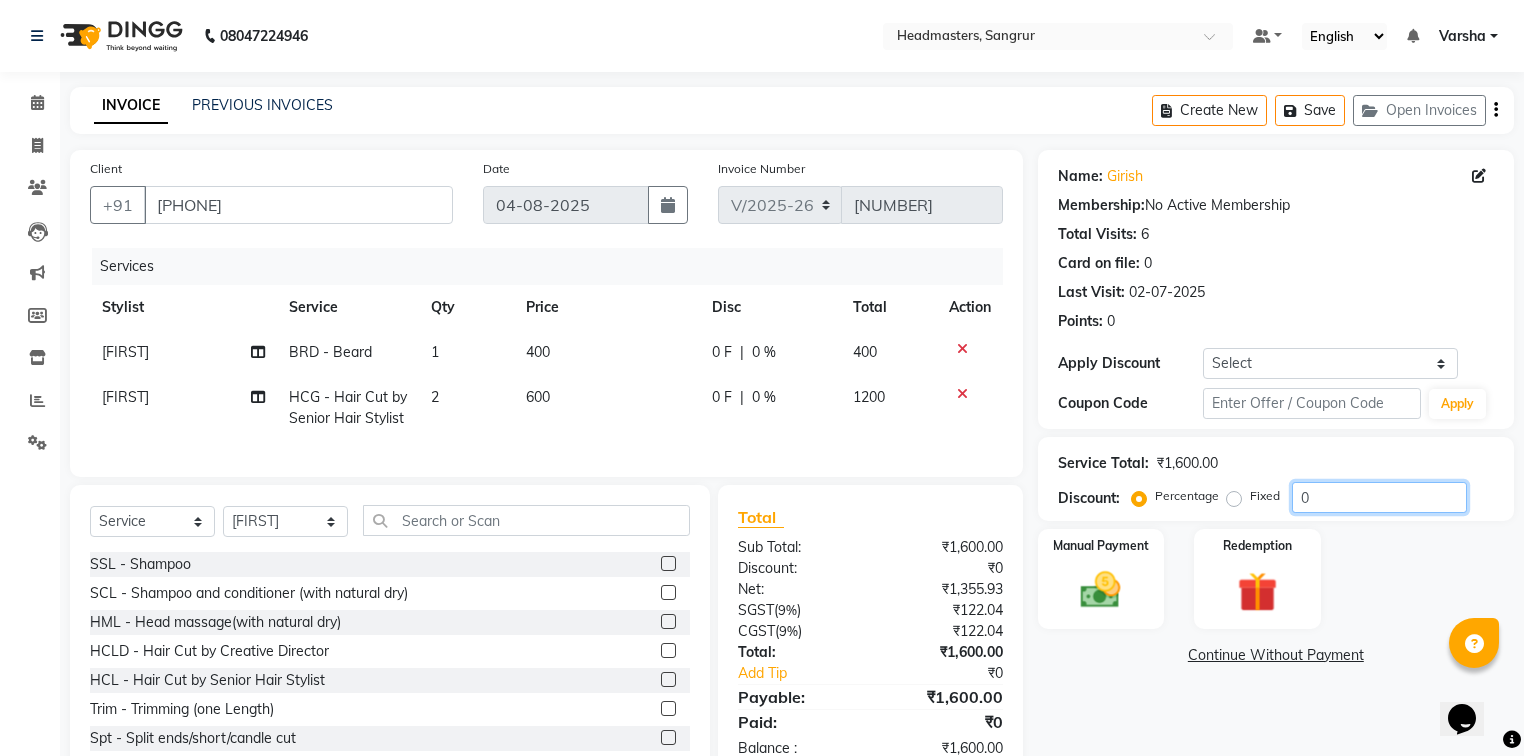 click on "0" 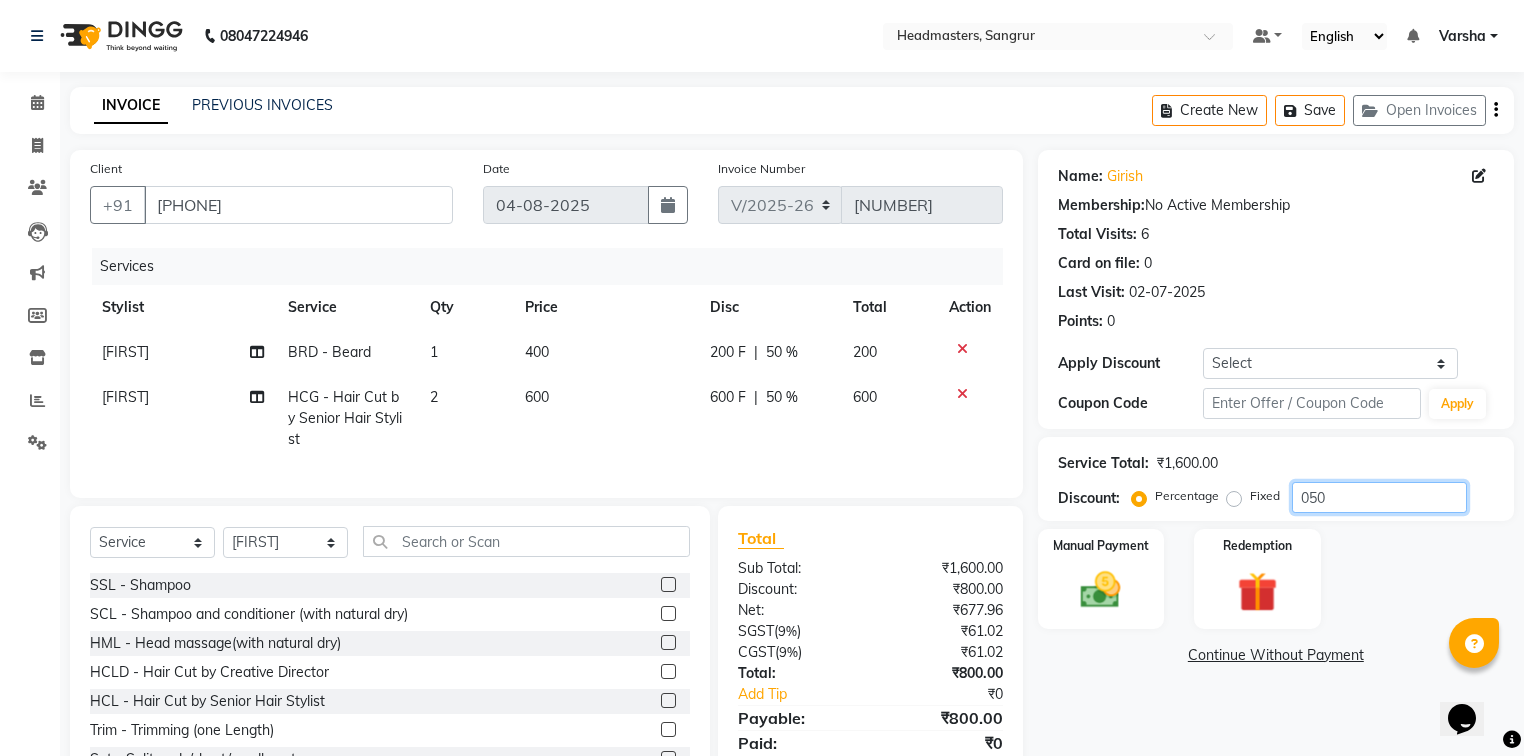 type on "050" 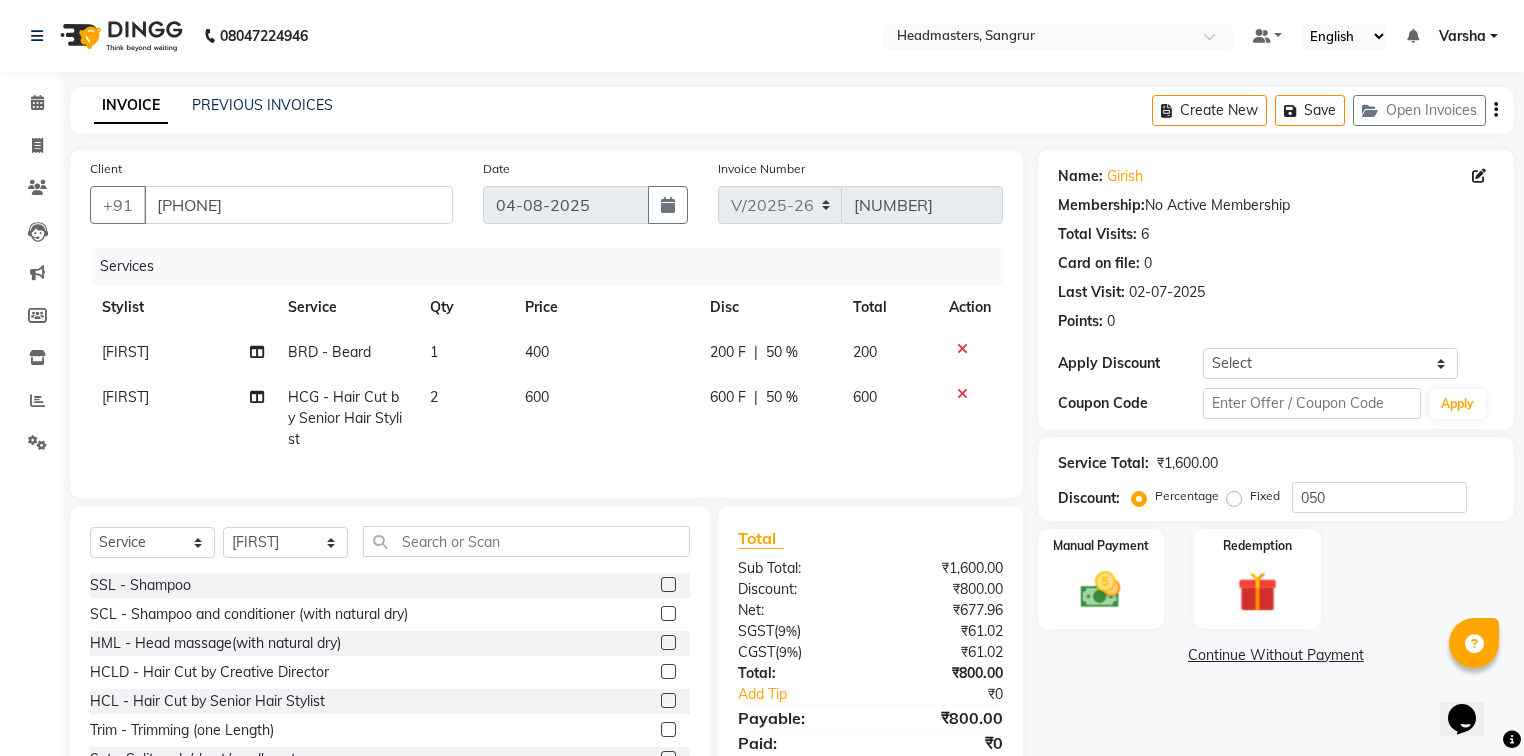 click on "Name: Girish  Membership:  No Active Membership  Total Visits:  6 Card on file:  0 Last Visit:   02-07-2025 Points:   0  Apply Discount Select Coupon → Wrong Job Card  Coupon → Complimentary  Coupon → Correction  Coupon → First Wash  Coupon → Free Of Cost  Coupon → Staff Service  Coupon → Service Not Done  Coupon → Already Paid  Coupon → Double Job Card  Coupon Code Apply Service Total:  ₹1,600.00  Discount:  Percentage   Fixed  050 Manual Payment Redemption  Continue Without Payment" 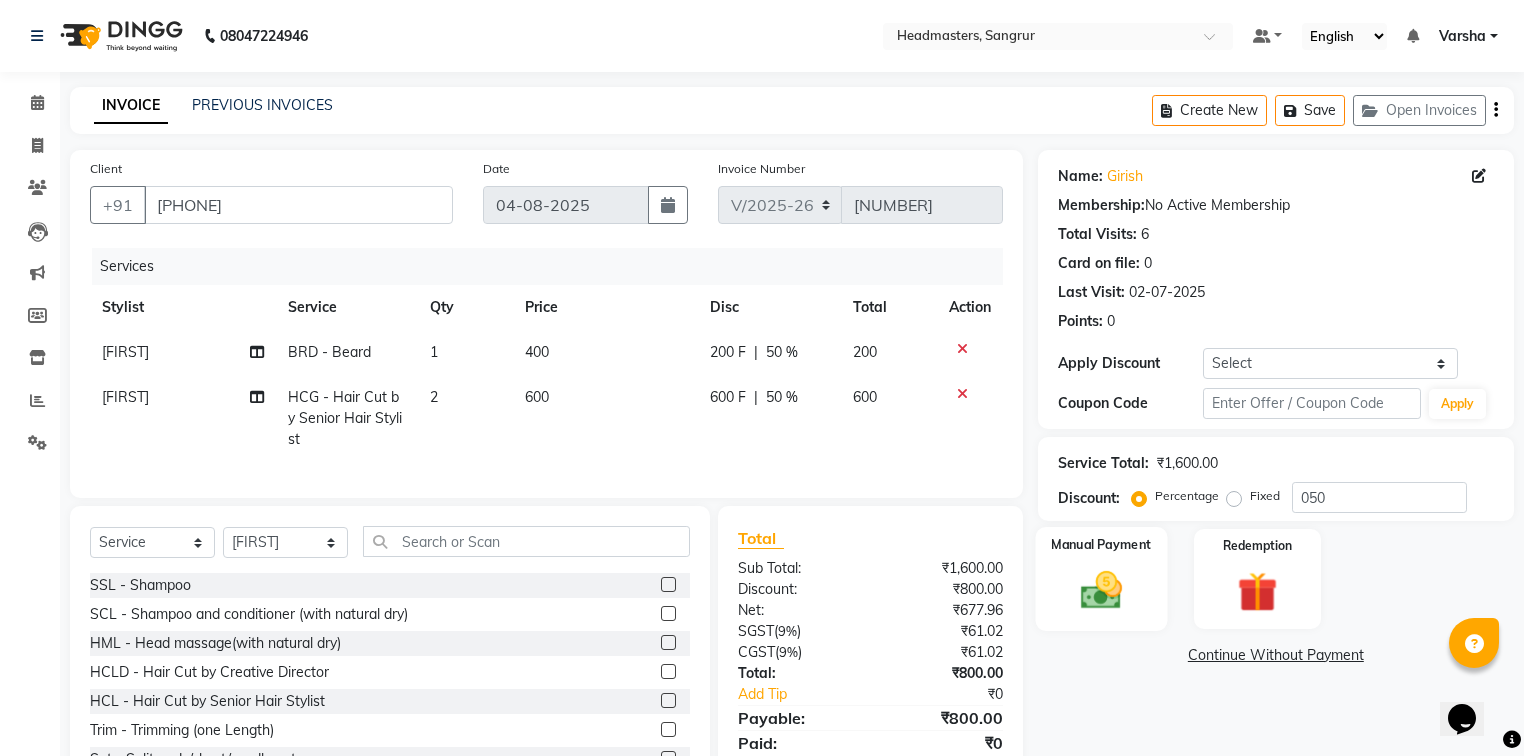 click 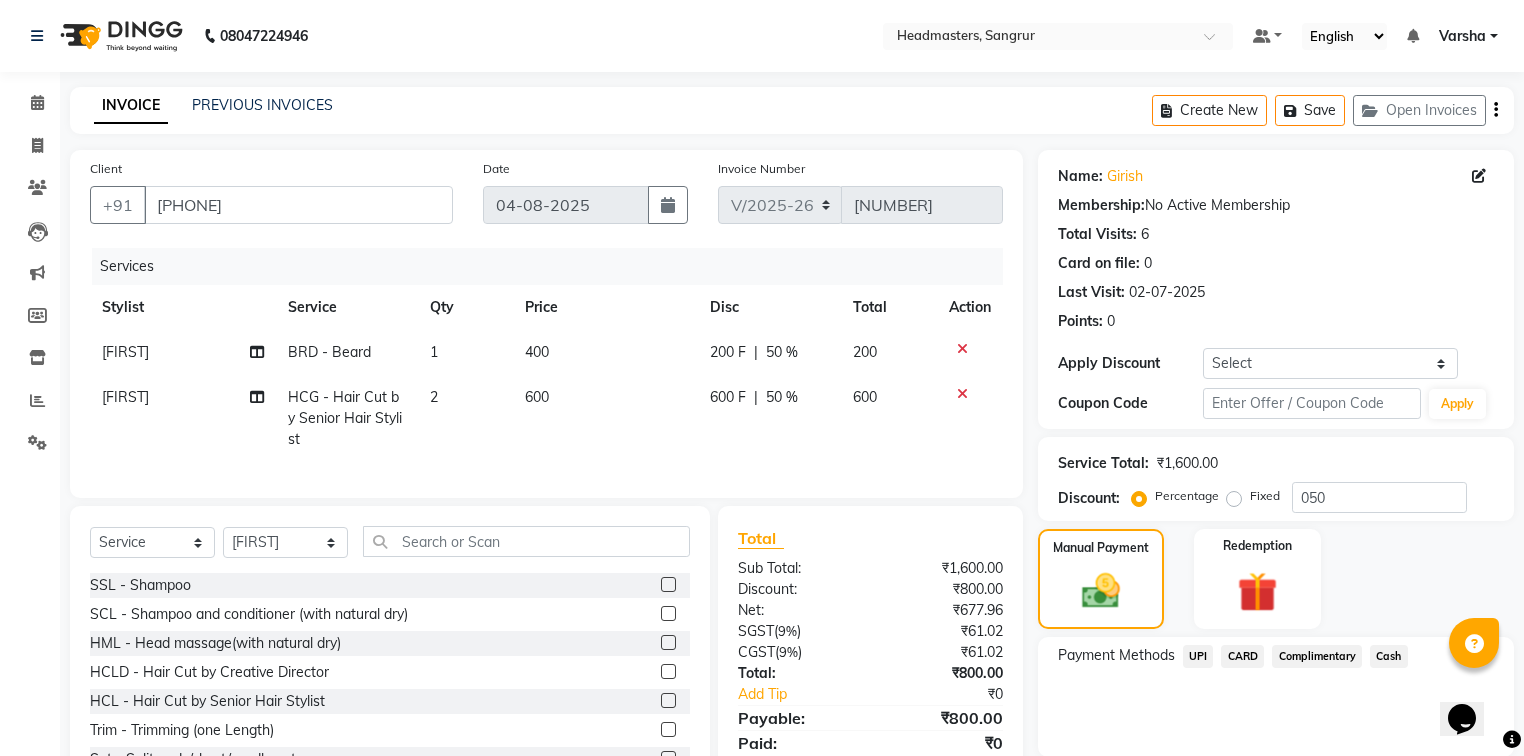 click on "Cash" 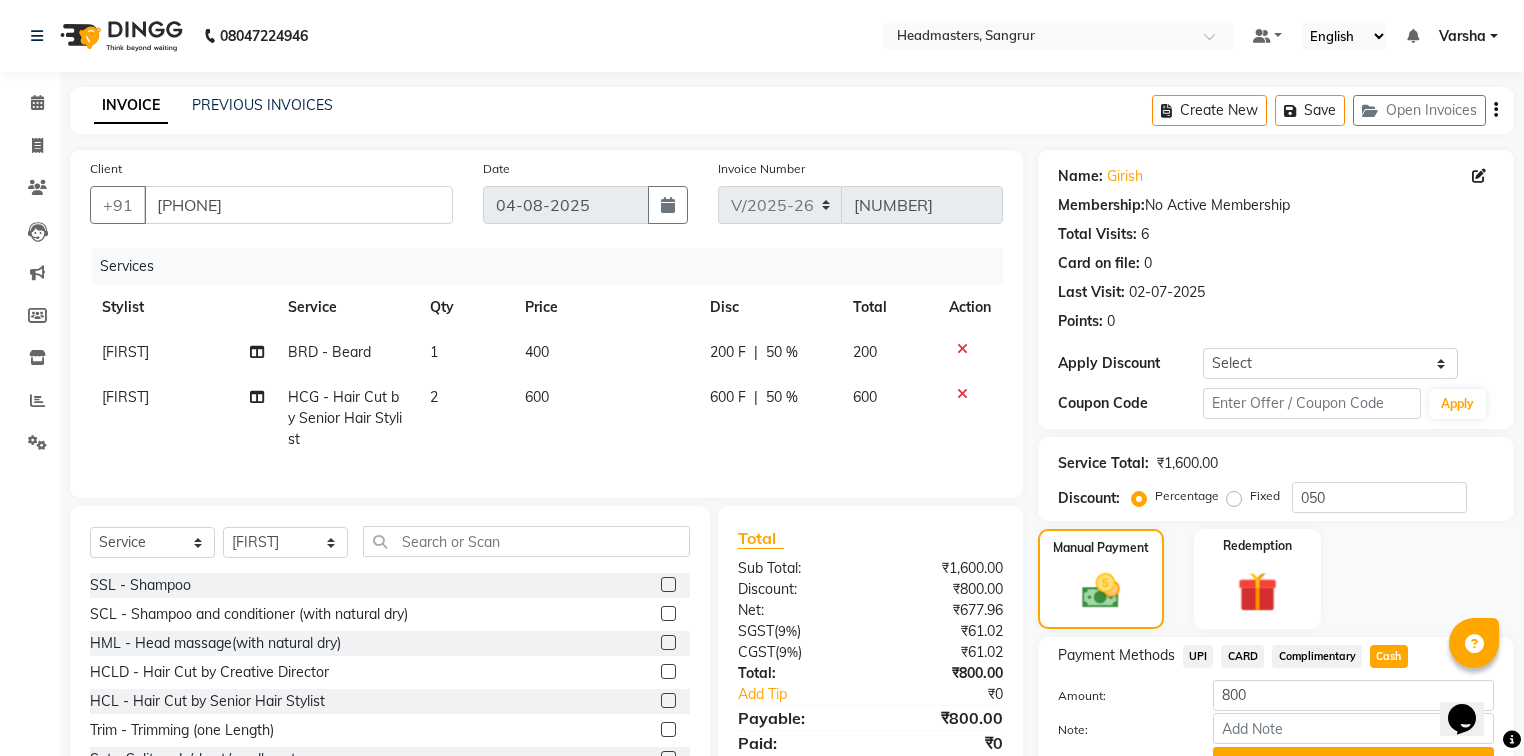 scroll, scrollTop: 102, scrollLeft: 0, axis: vertical 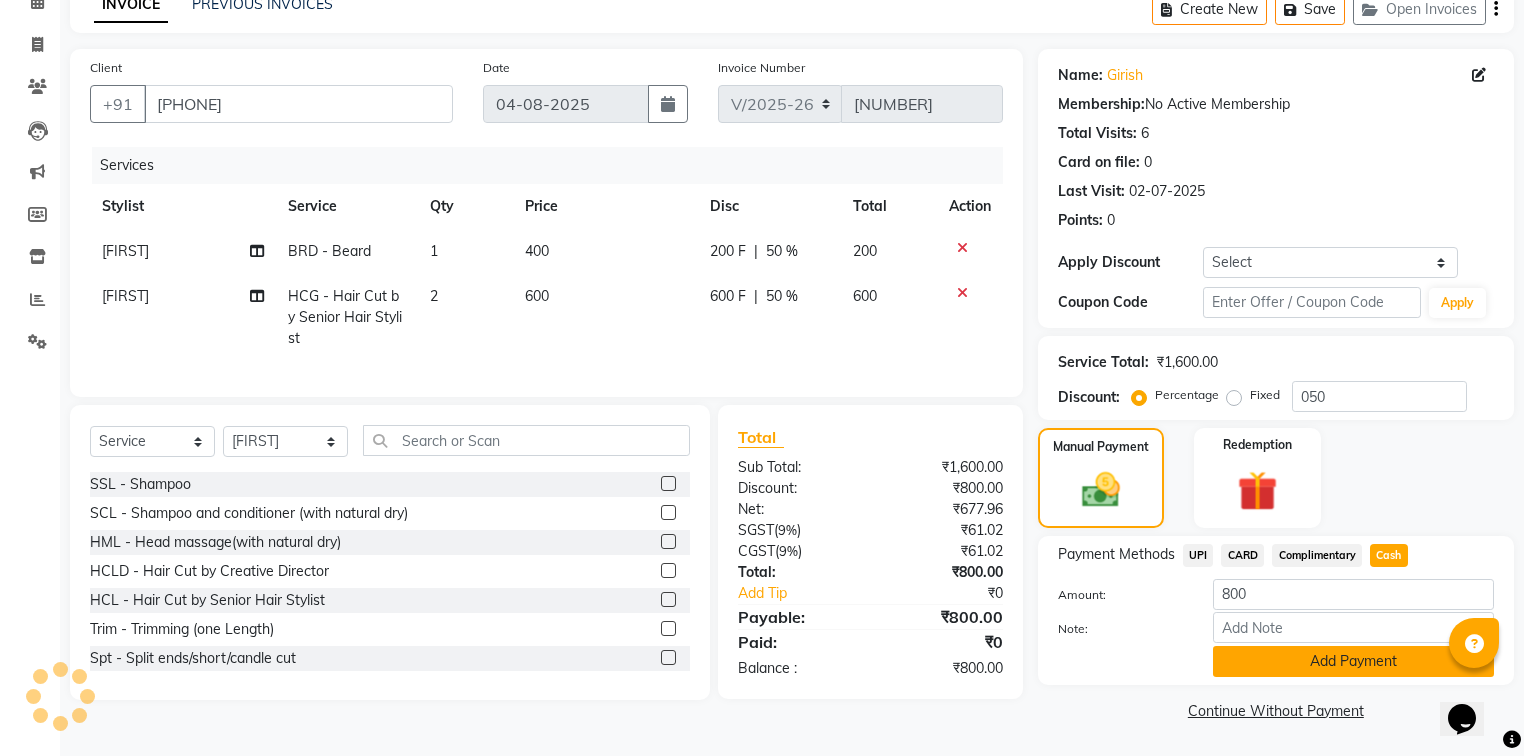 click on "Add Payment" 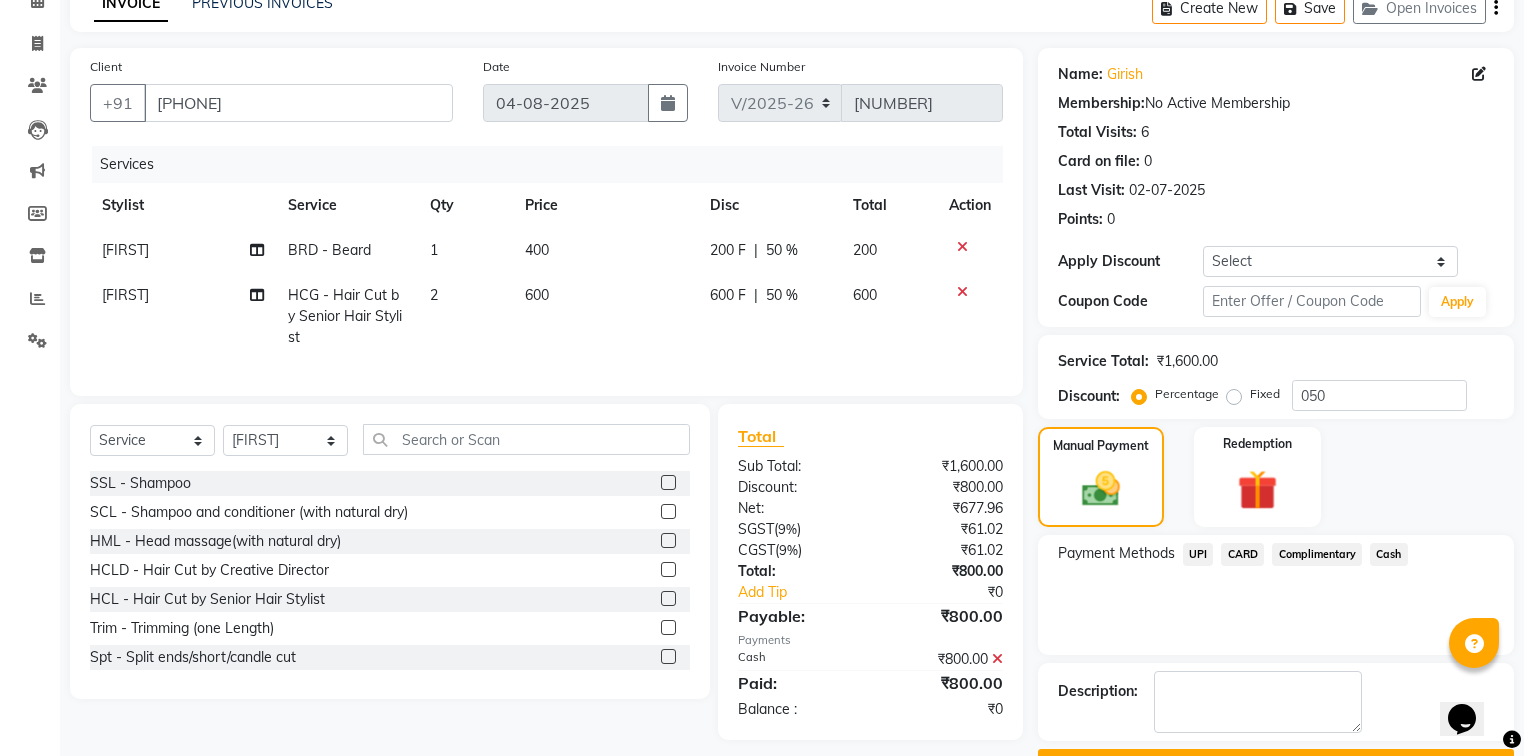 scroll, scrollTop: 154, scrollLeft: 0, axis: vertical 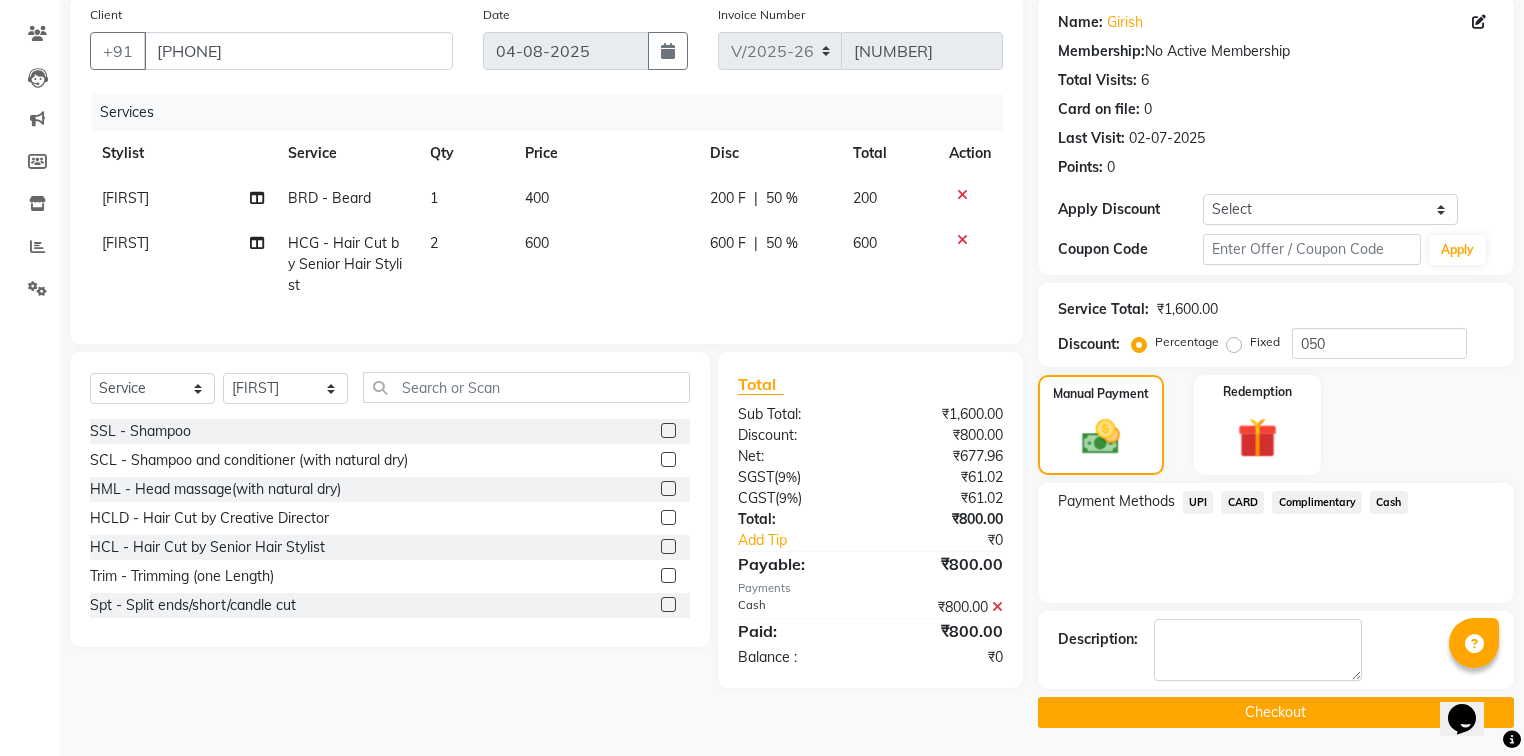 click on "Checkout" 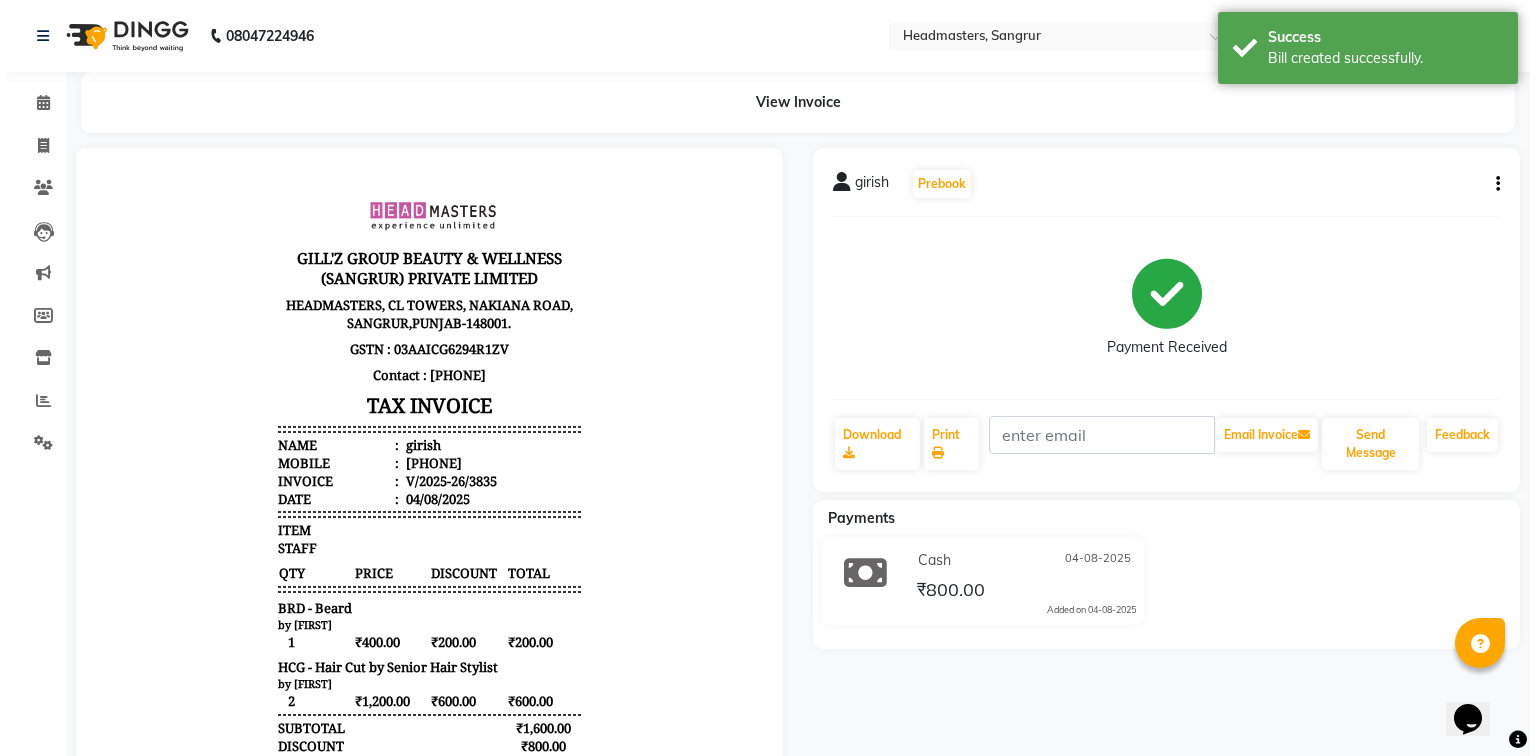 scroll, scrollTop: 0, scrollLeft: 0, axis: both 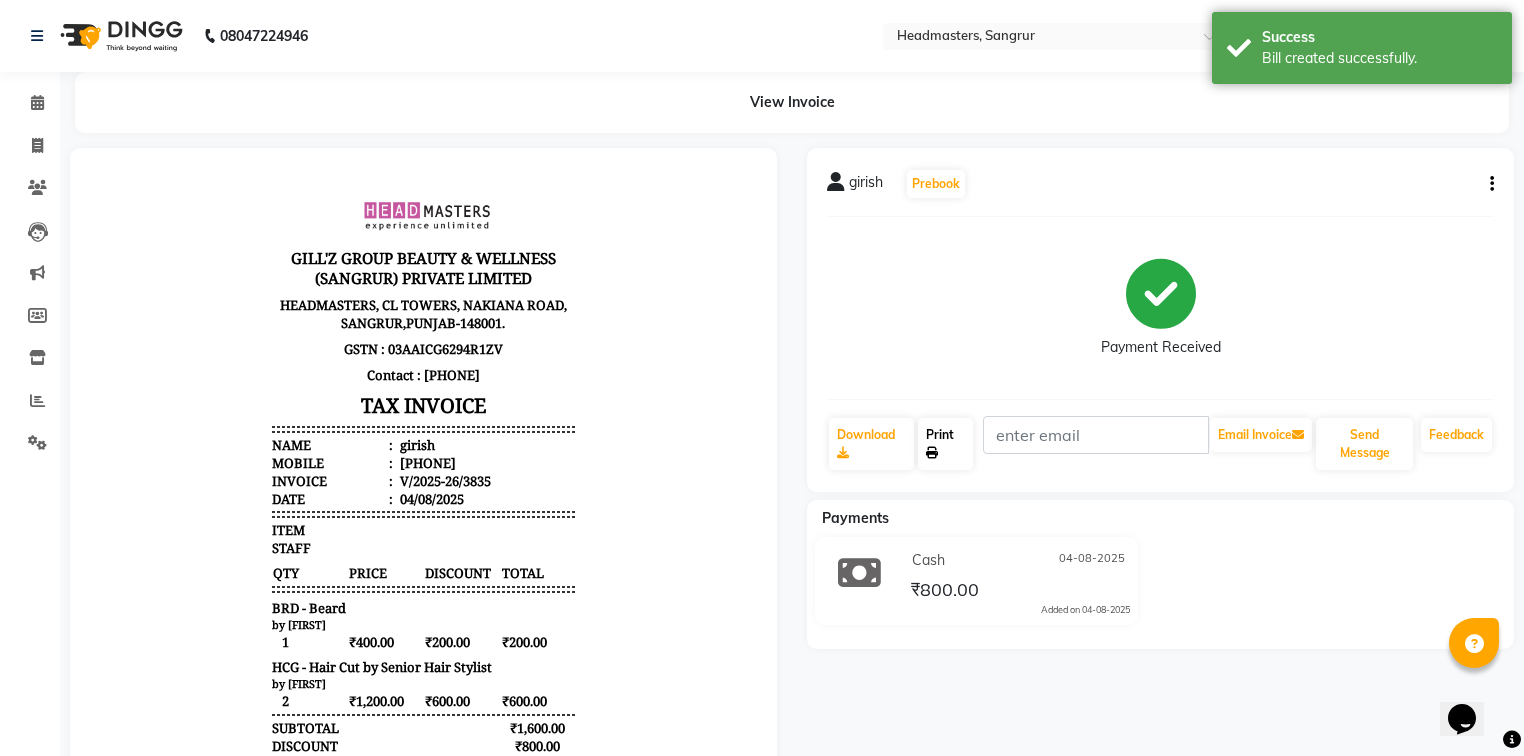 click on "Print" 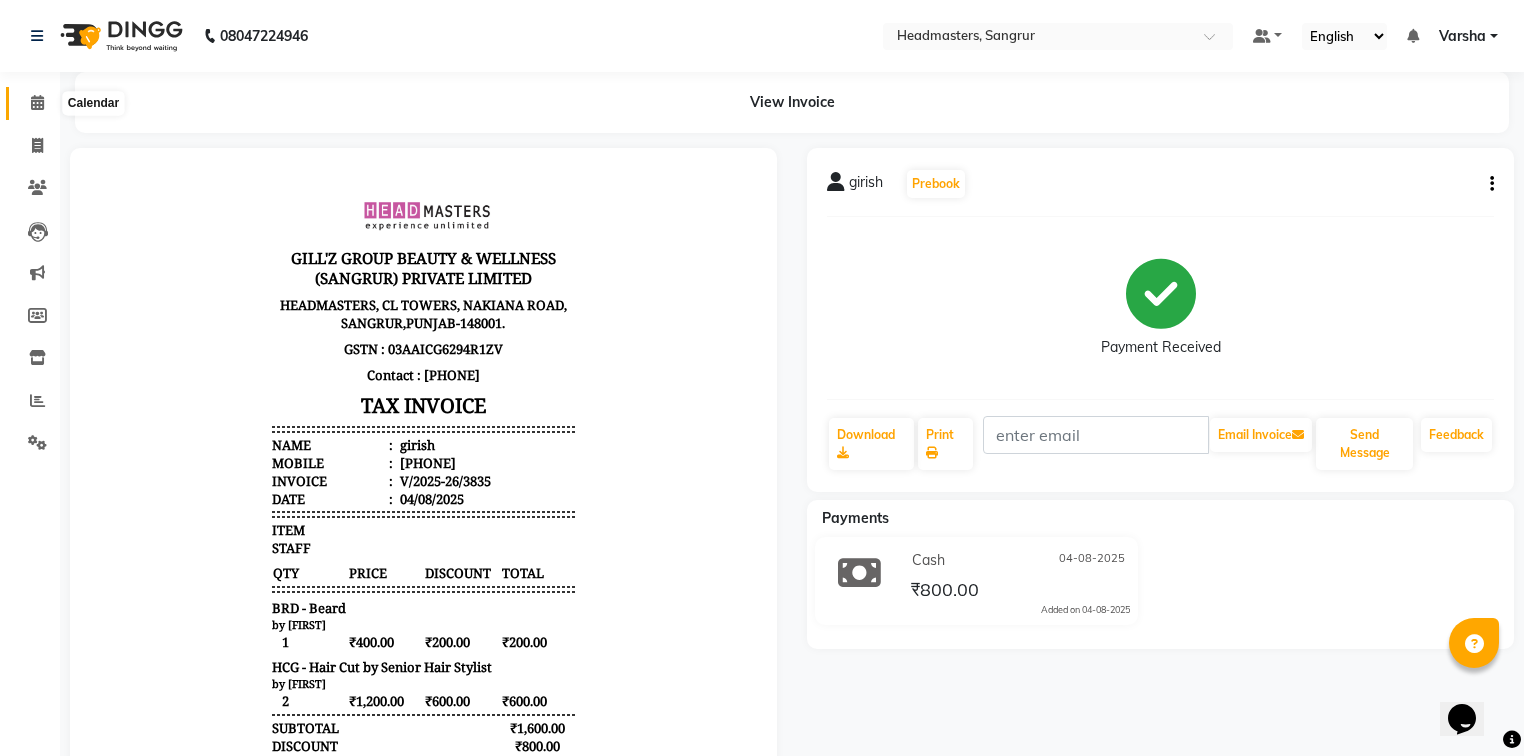 click 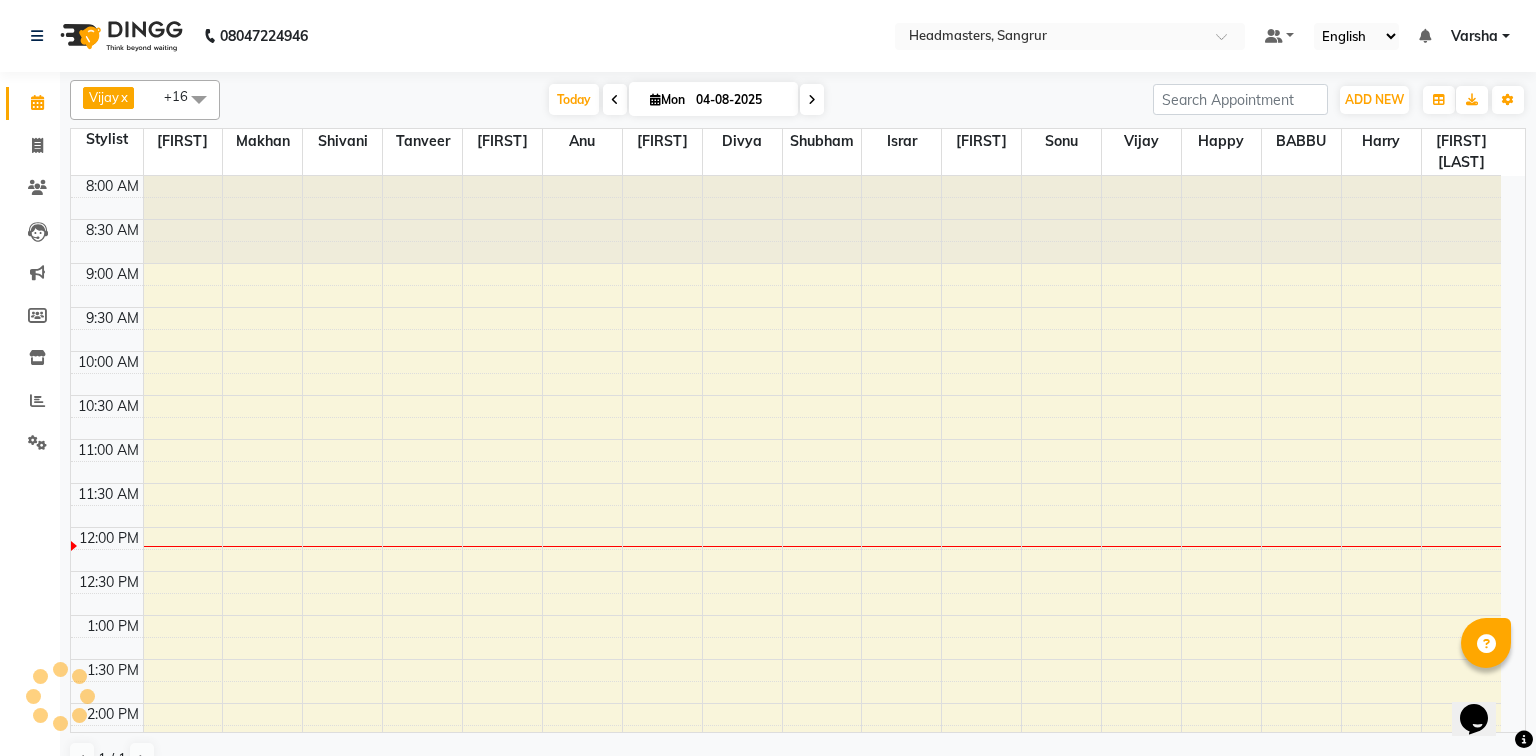 scroll, scrollTop: 0, scrollLeft: 0, axis: both 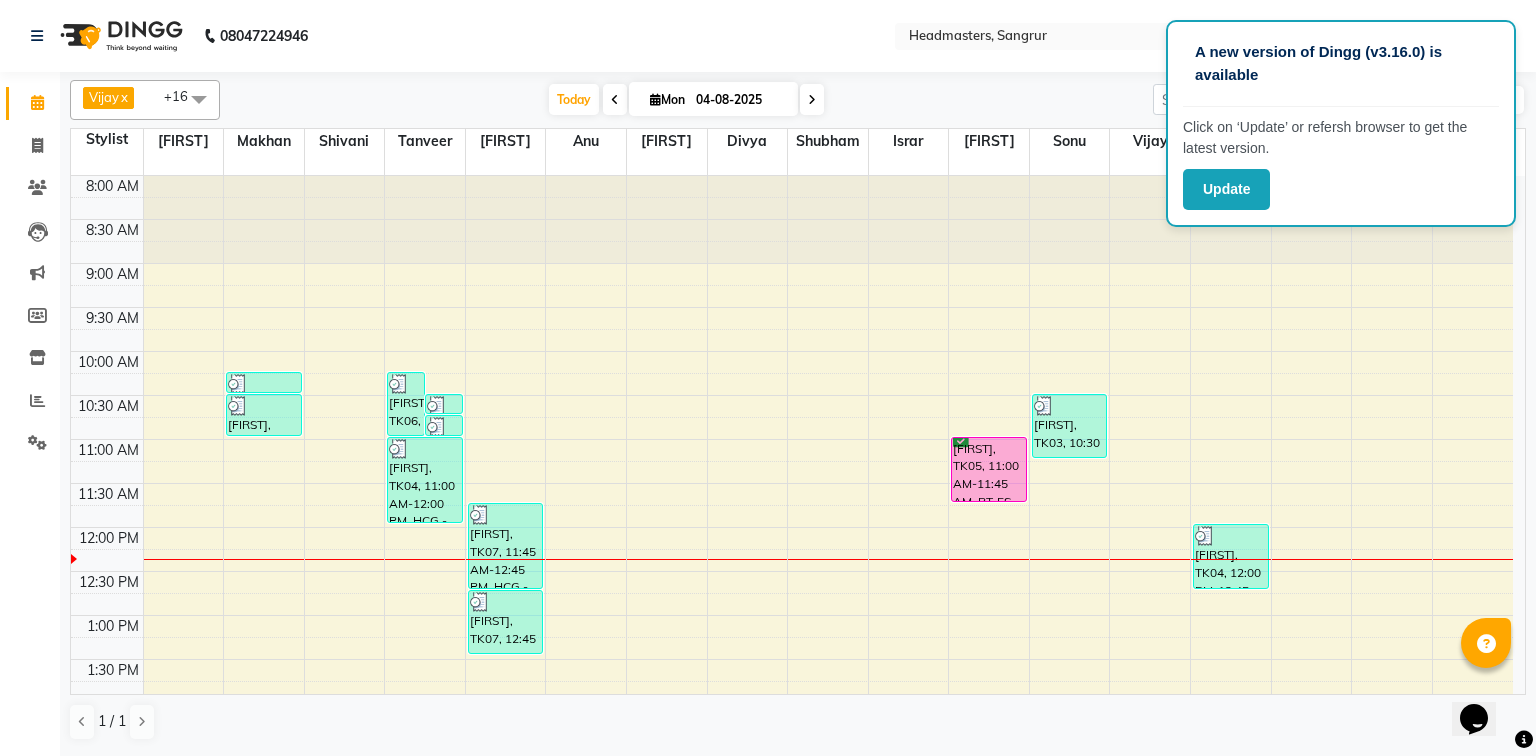 click on "Today  Mon 04-08-2025" at bounding box center (686, 100) 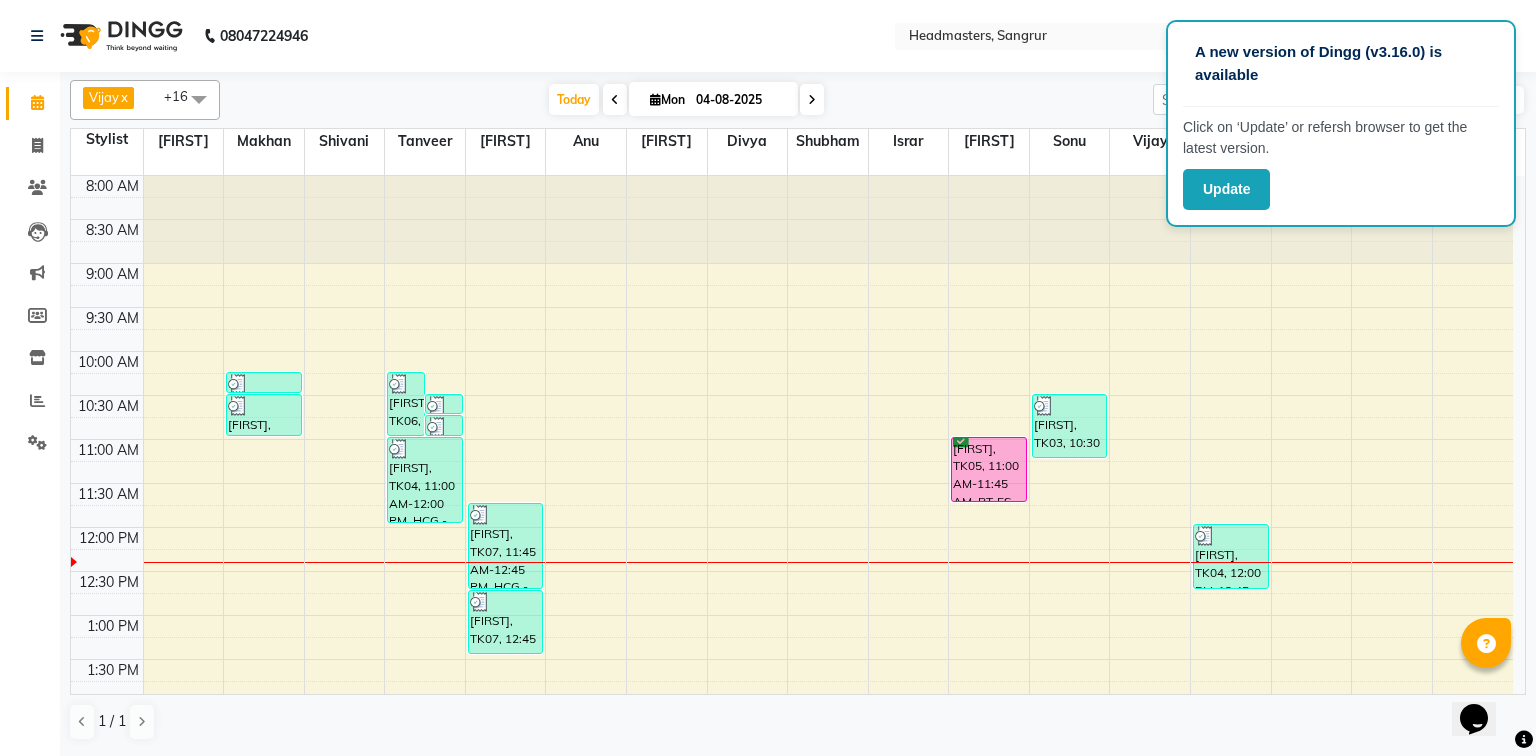 scroll, scrollTop: 0, scrollLeft: 0, axis: both 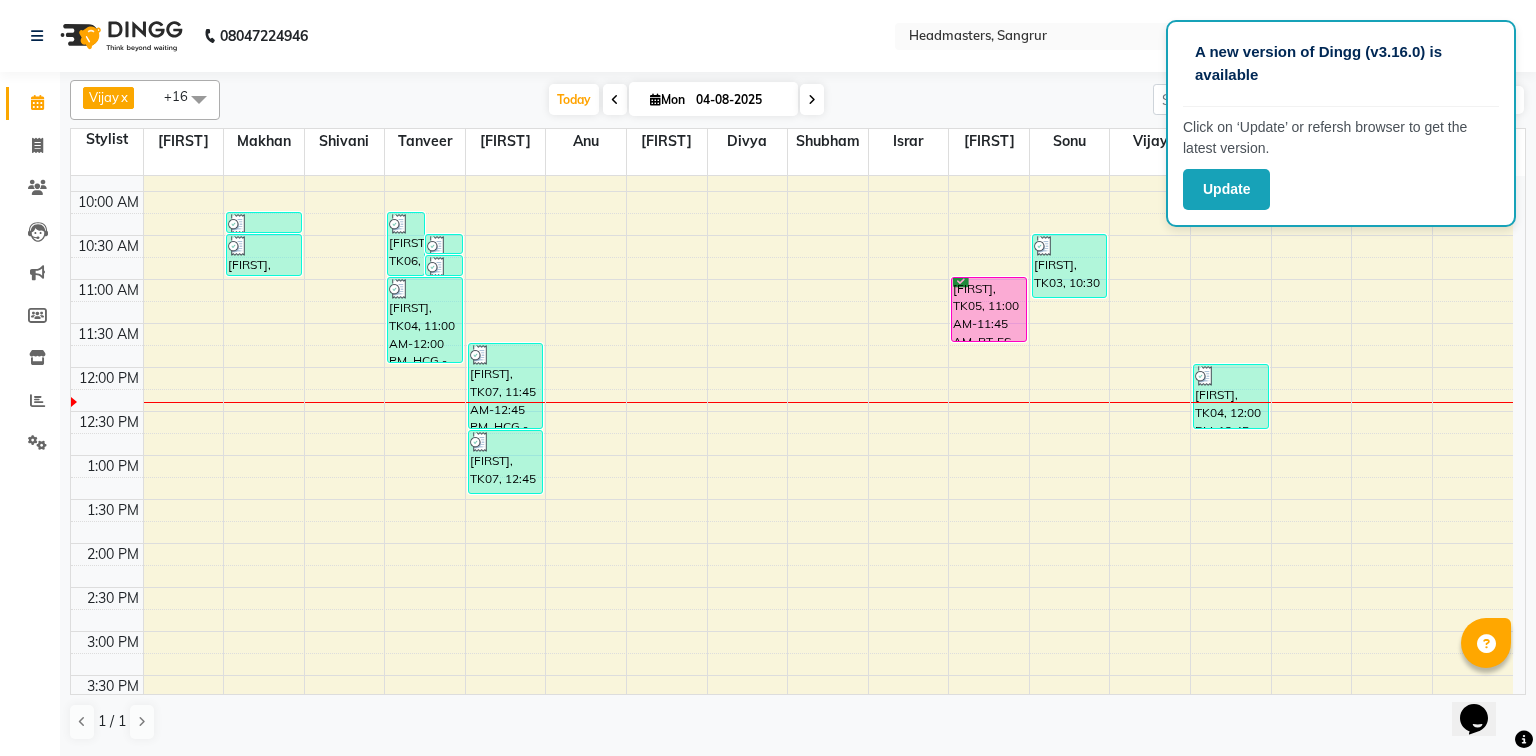 click on "8:00 AM 8:30 AM 9:00 AM 9:30 AM 10:00 AM 10:30 AM 11:00 AM 11:30 AM 12:00 PM 12:30 PM 1:00 PM 1:30 PM 2:00 PM 2:30 PM 3:00 PM 3:30 PM 4:00 PM 4:30 PM 5:00 PM 5:30 PM 6:00 PM 6:30 PM 7:00 PM 7:30 PM 8:00 PM 8:30 PM     amrinder, TK01, 10:15 AM-10:30 AM, HCG - Hair Cut by Senior Hair Stylist     amrinder, TK01, 10:30 AM-11:00 AM, BRD - Beard     Aman, TK06, 10:15 AM-11:00 AM, BRD - Beard     Kamal, TK02, 10:30 AM-10:45 AM, BRD - Beard     Kamal, TK02, 10:45 AM-11:00 AM, HCG - Hair Cut by Senior Hair Stylist     BALWINDER, TK04, 11:00 AM-12:00 PM, HCG - Hair Cut by Senior Hair Stylist     girish, TK07, 11:45 AM-12:45 PM, HCG - Hair Cut by Senior Hair Stylist     girish, TK07, 12:45 PM-01:30 PM, BRD - Beard     SHIKHA, TK05, 11:00 AM-11:45 AM, RT-ES - Essensity Root Touchup(one inch only)     Usan, TK03, 10:30 AM-11:15 AM, HCL - Hair Cut by Senior Hair Stylist     BALWINDER, TK04, 12:00 PM-12:45 PM, BRD - Beard" at bounding box center (792, 587) 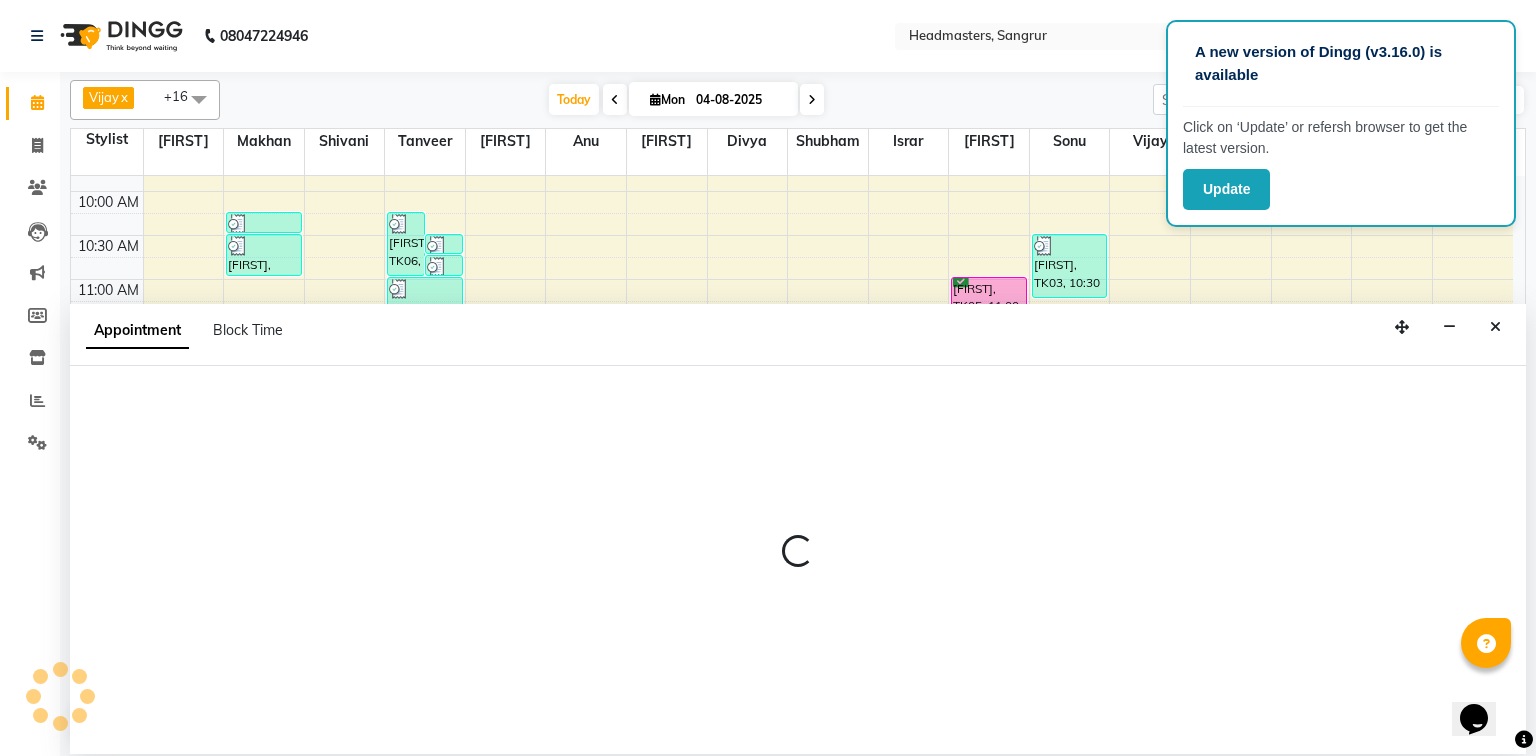 select on "60869" 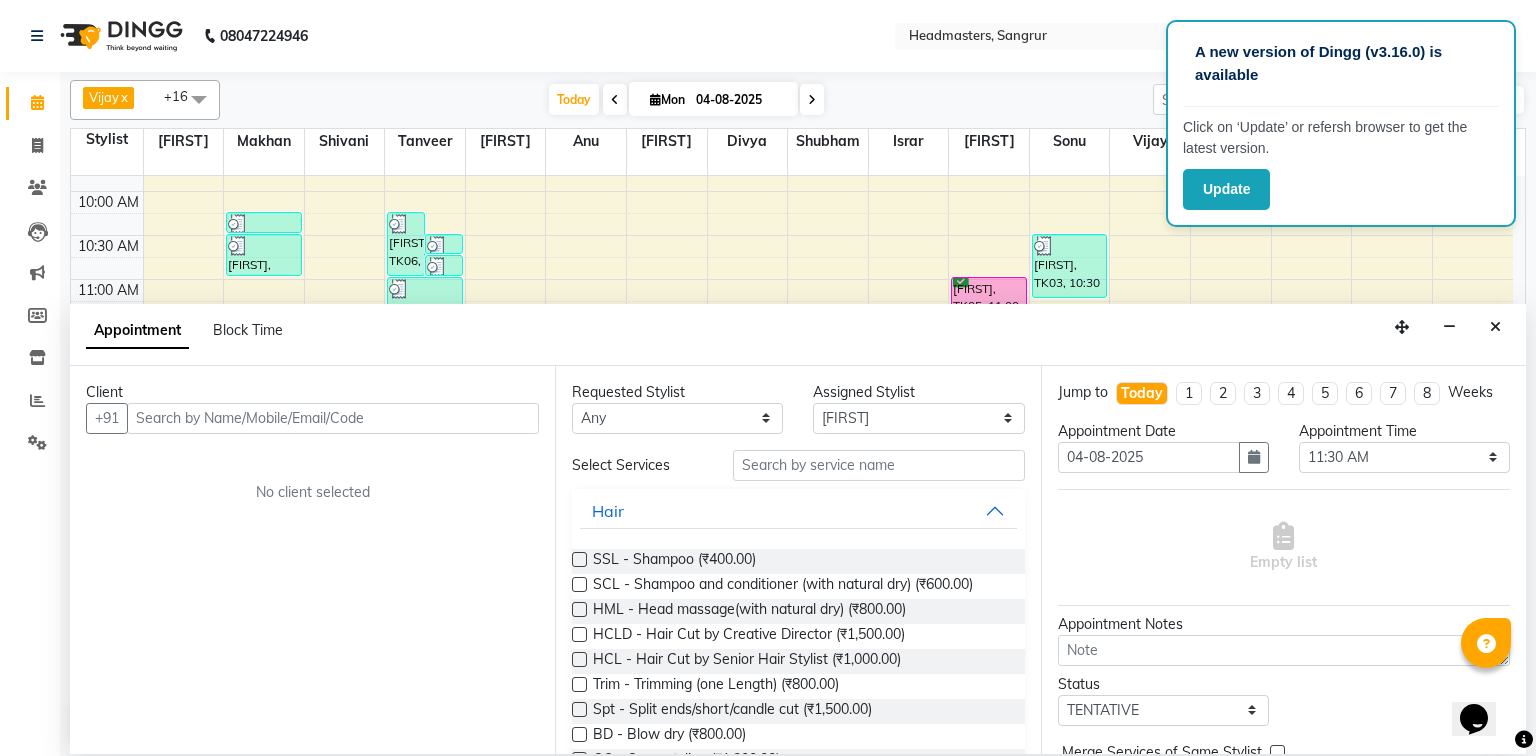 click at bounding box center [333, 418] 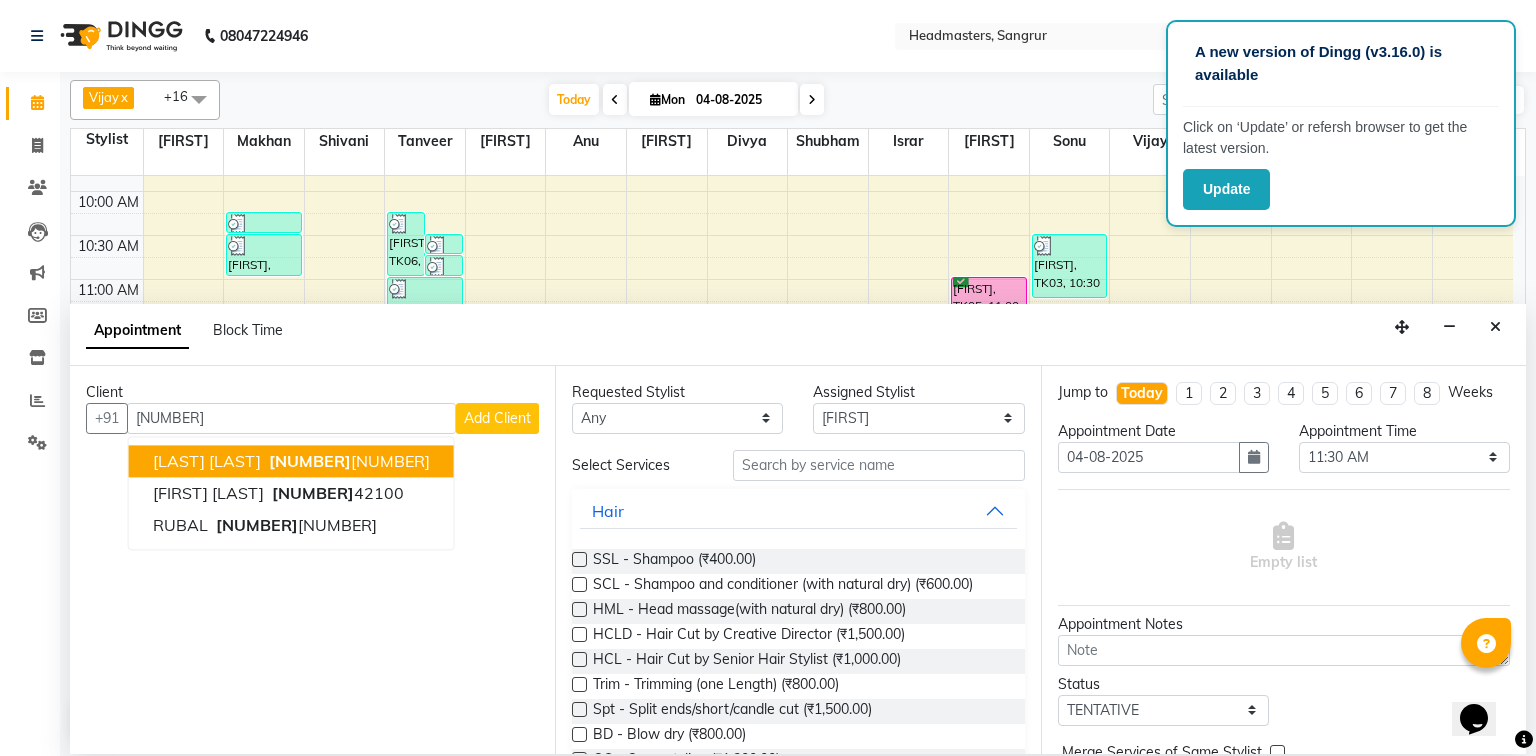 click on "rao sahab   92169 44444" at bounding box center [291, 461] 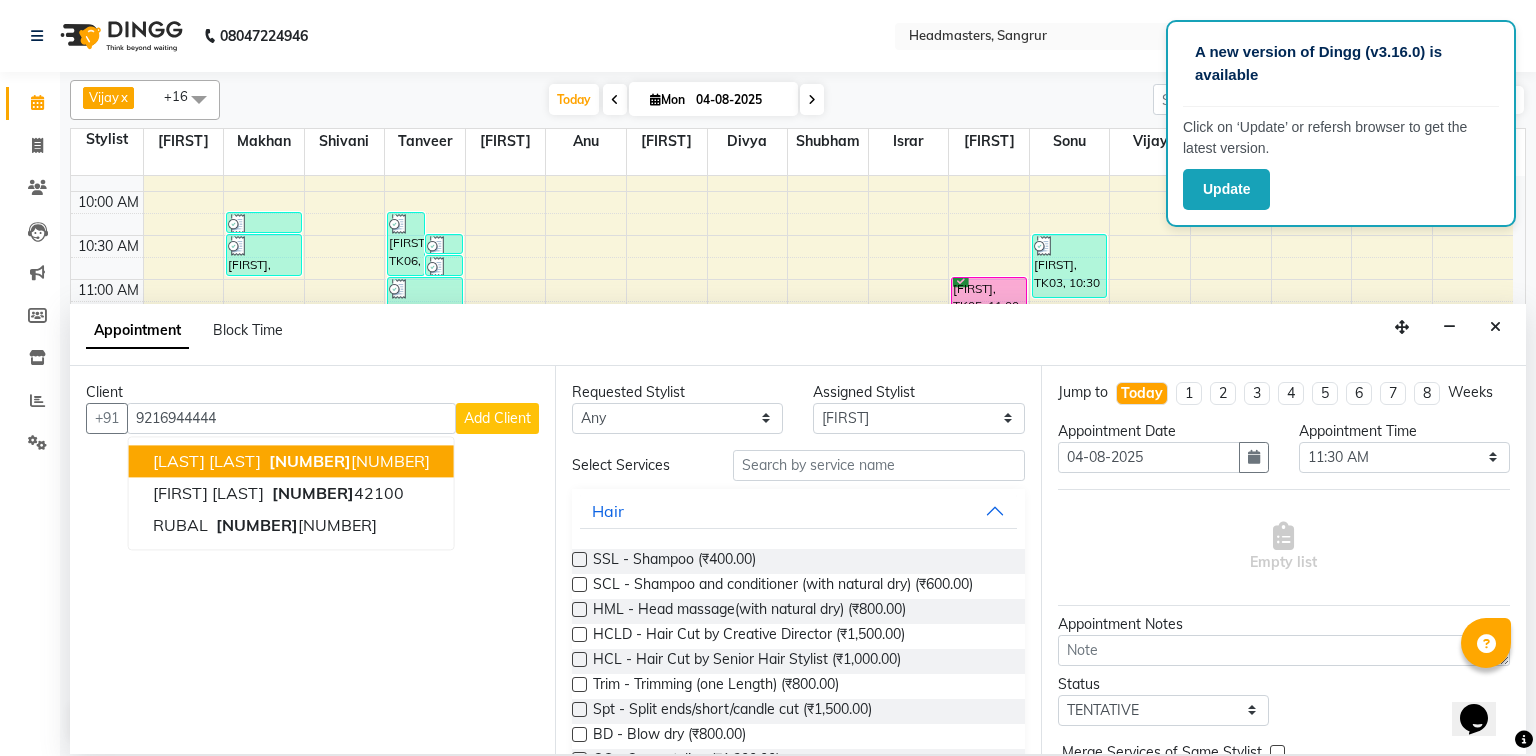 type on "9216944444" 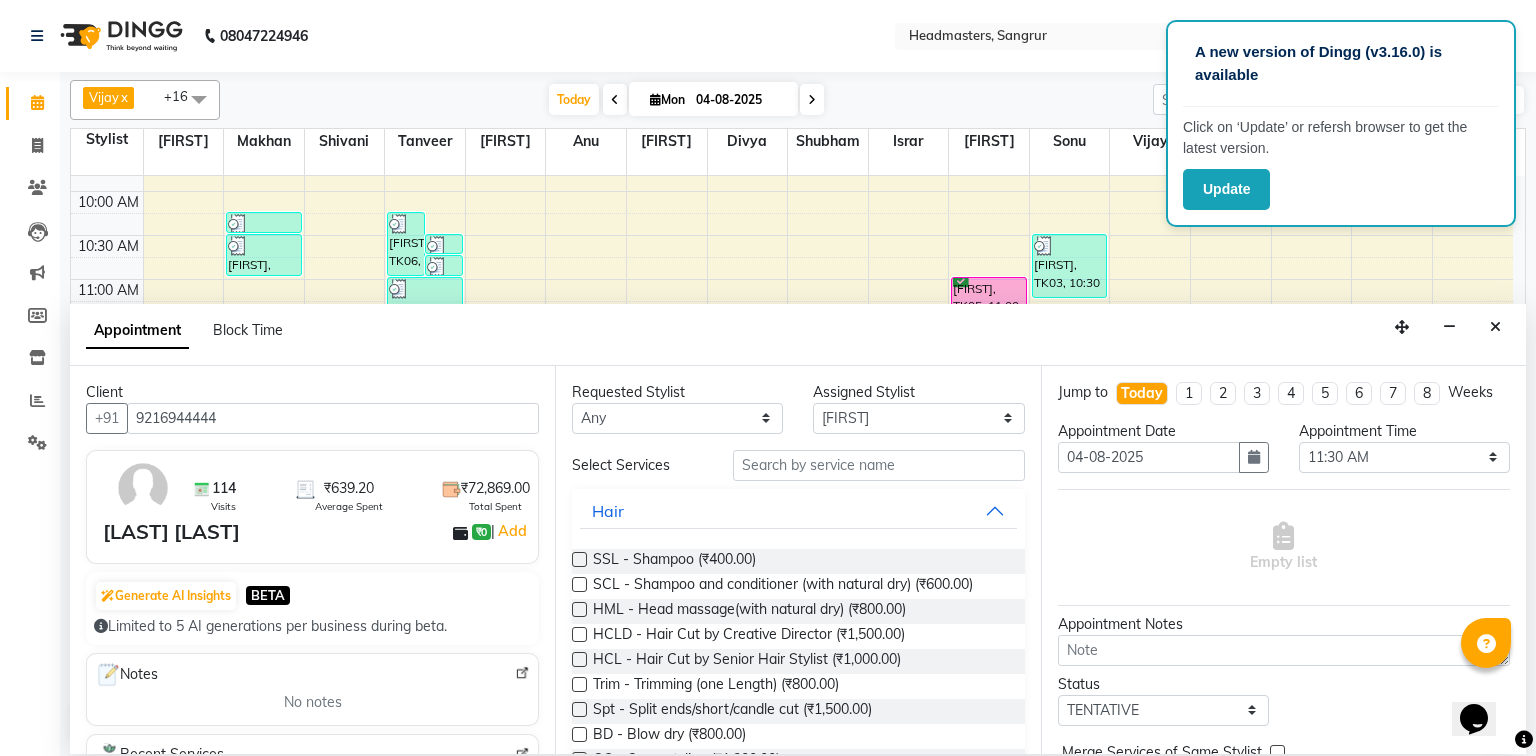 click on "Requested Stylist Any Afia  Amandeep Kaur Anu BABBU DHIR Divya Happy Harmesh Harry  Headmasters Israr Jashan stockist Jitender Makhan Maninder Rimpi Saima  Sandeep Shivani Shubham Soni Sonu Sunny Sushil Tanveer Varsha Vijay Assigned Stylist Select Afia  Amandeep Kaur Anu BABBU DHIR Divya Happy Harmesh Harry  Headmasters Israr Jashan stockist Jitender Makhan Maninder Rimpi Saima  Sandeep Shivani Shubham Soni Sonu Sunny Sushil Tanveer Varsha Vijay Select Services    Hair SSL - Shampoo (₹400.00) SCL - Shampoo and conditioner (with natural dry) (₹600.00) HML - Head massage(with natural dry) (₹800.00) HCLD - Hair Cut by Creative Director (₹1,500.00) HCL - Hair Cut by Senior Hair Stylist (₹1,000.00) Trim - Trimming (one Length) (₹800.00) Spt - Split ends/short/candle cut (₹1,500.00) BD - Blow dry (₹800.00) OS - Open styling (₹1,200.00) GL-igora - Igora Global (₹7,000.00) GL-essensity - Essensity Global (₹8,000.00) Hlts-L - Highlights (₹8,000.00) Bal - Balayage (₹12,000.00)    Beauty" at bounding box center [797, 560] 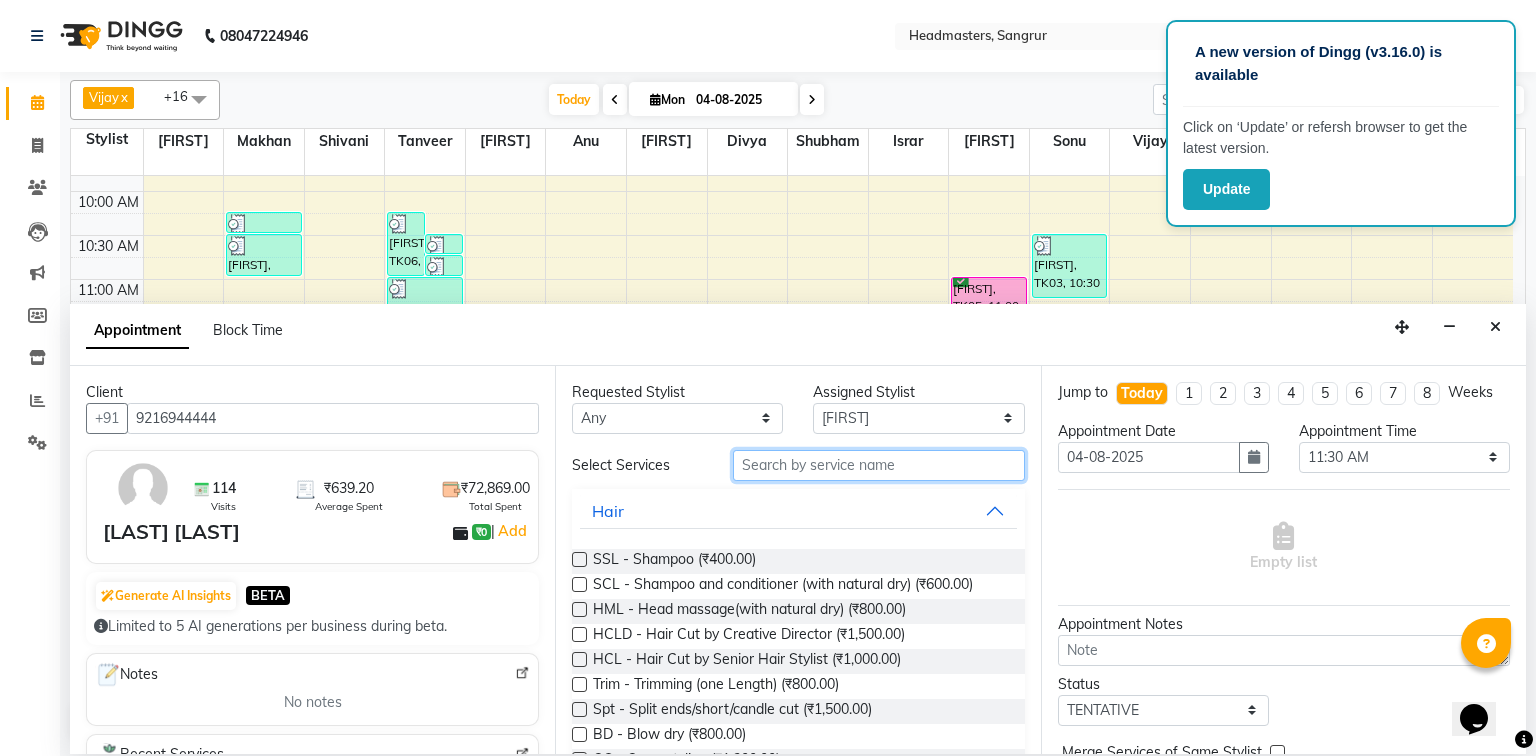 click at bounding box center (879, 465) 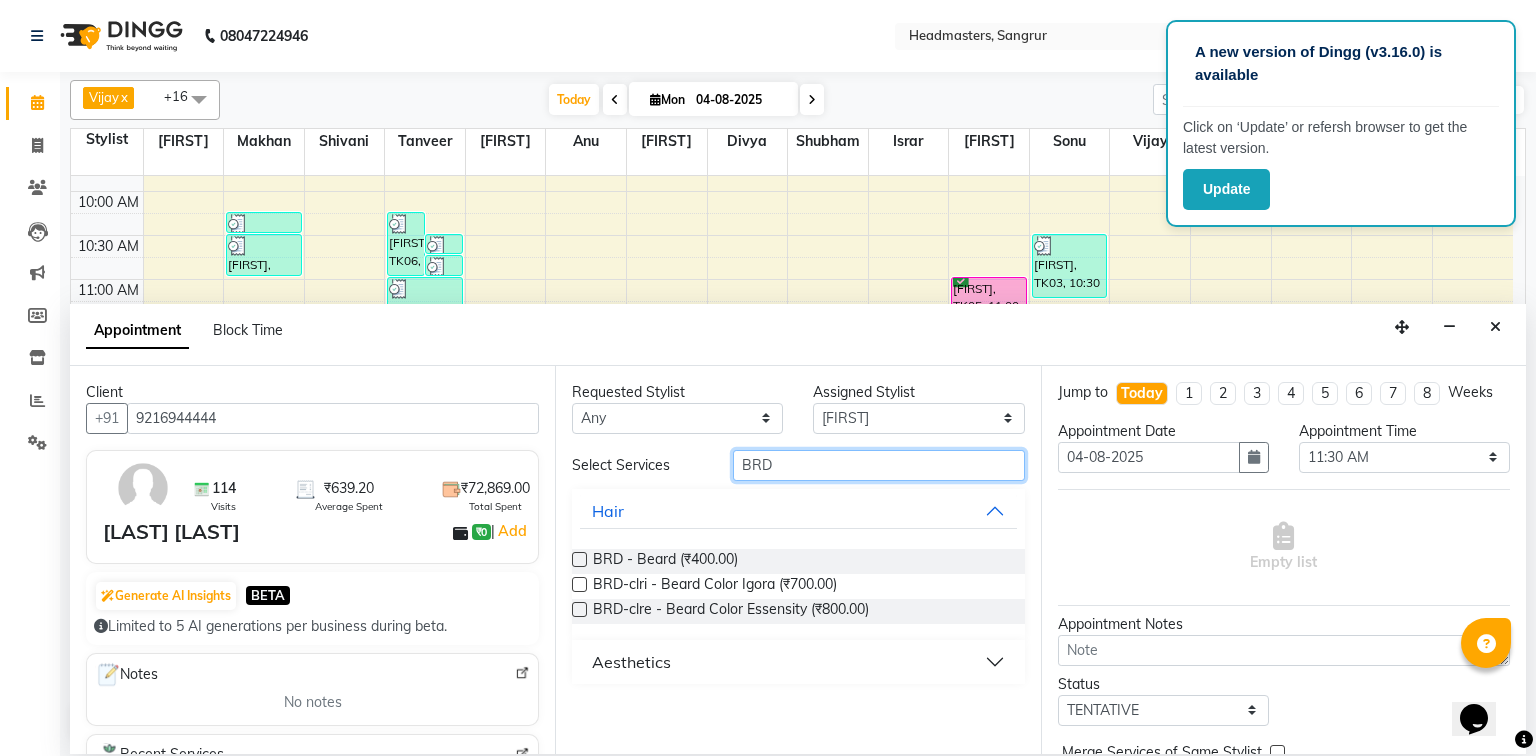 type on "BRD" 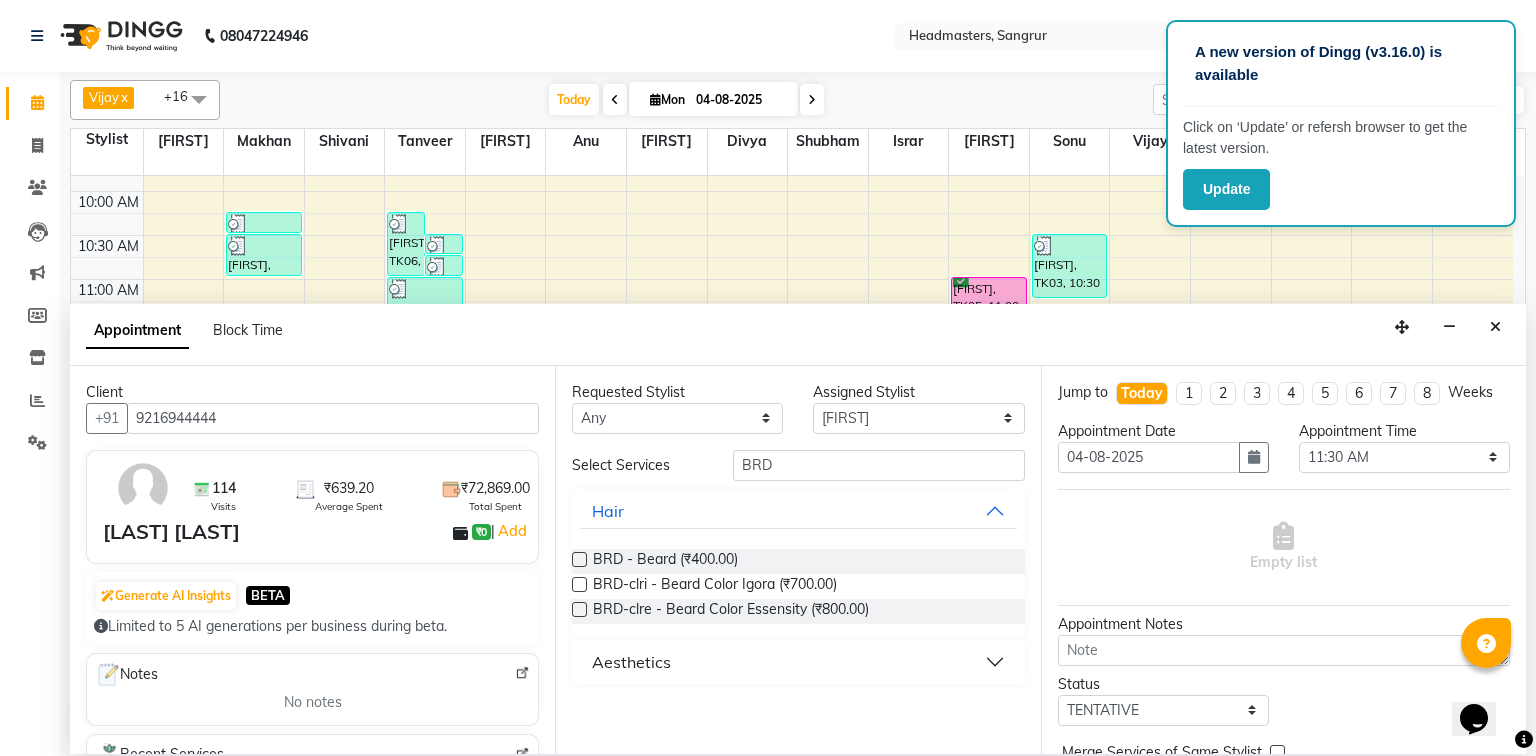 click at bounding box center [579, 559] 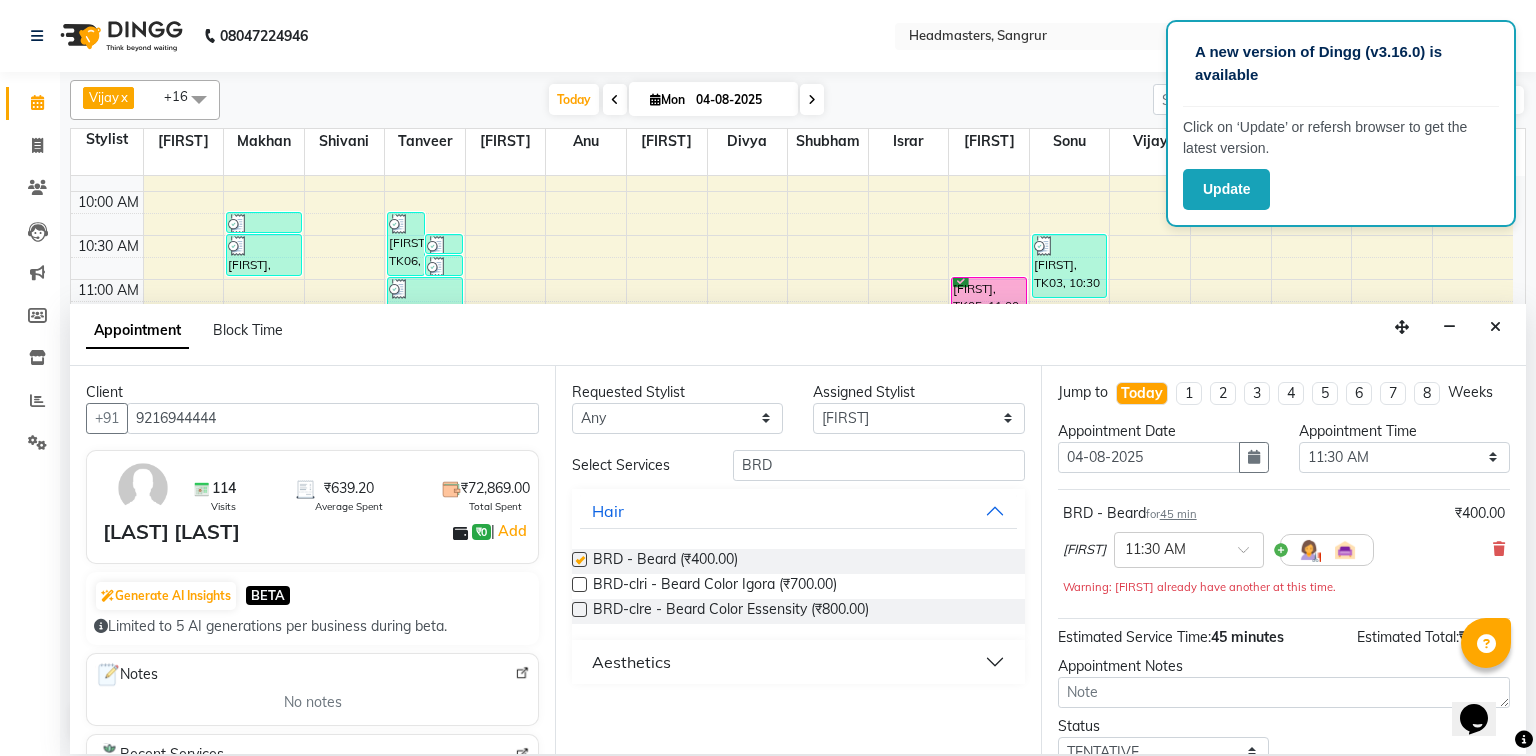 checkbox on "false" 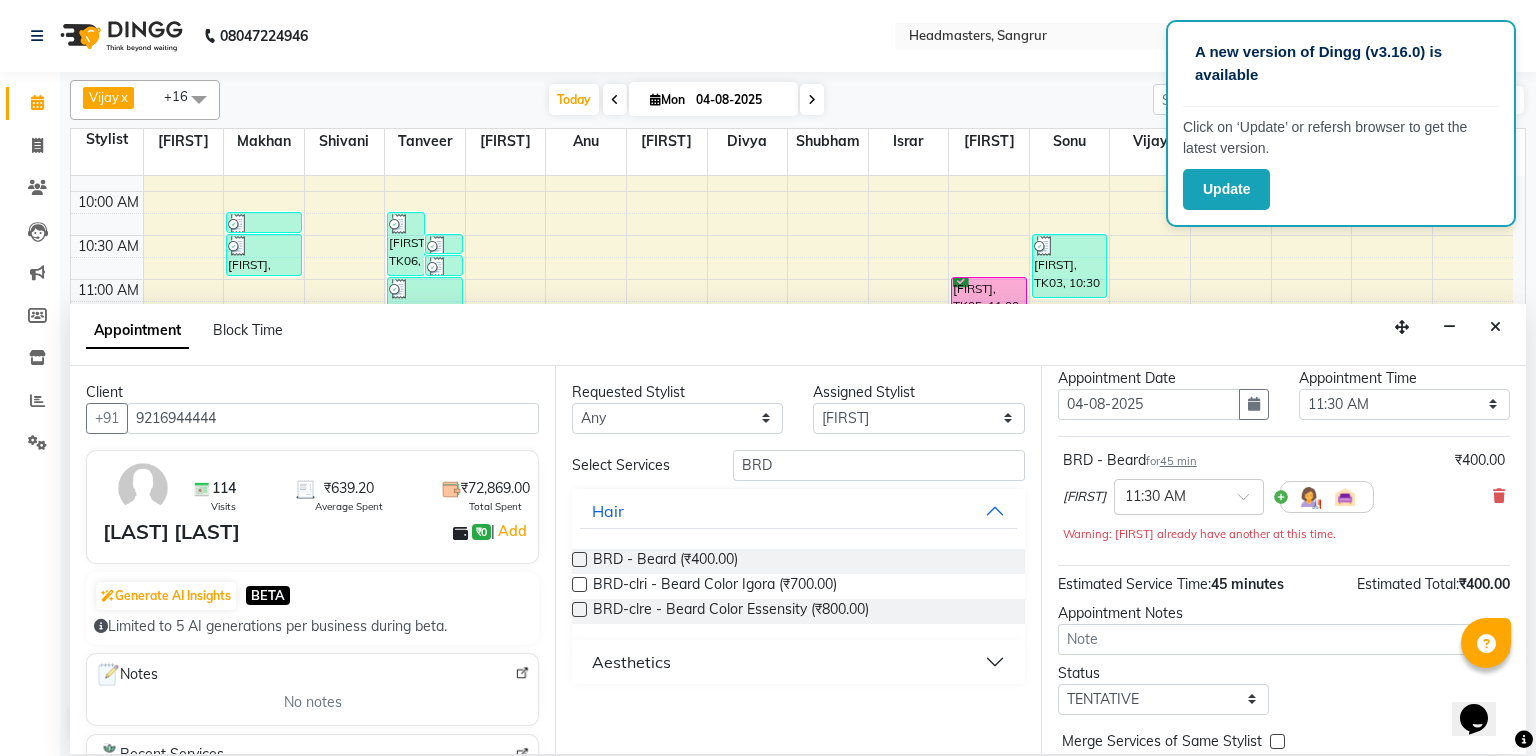 scroll, scrollTop: 106, scrollLeft: 0, axis: vertical 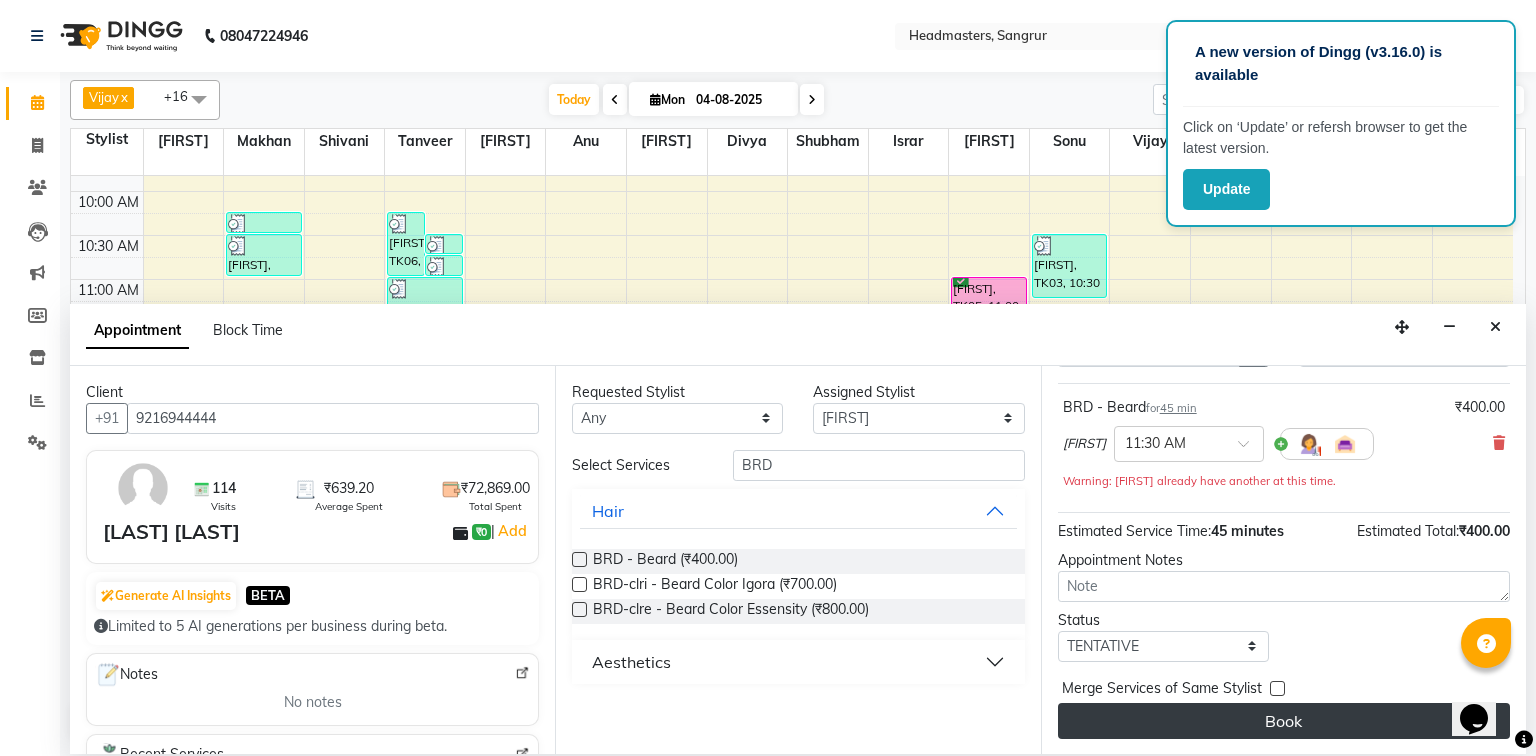 click on "Book" at bounding box center (1284, 721) 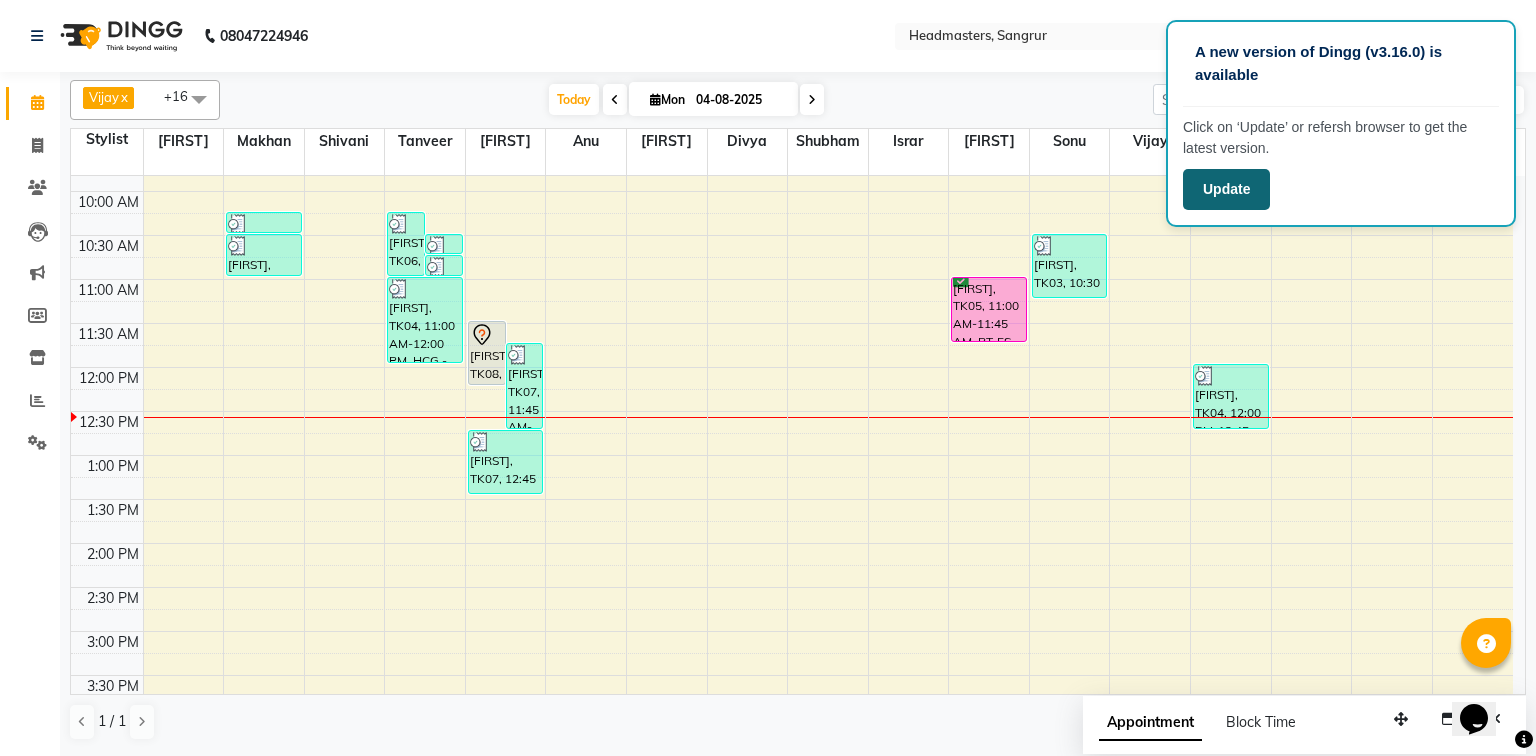 click on "Update" 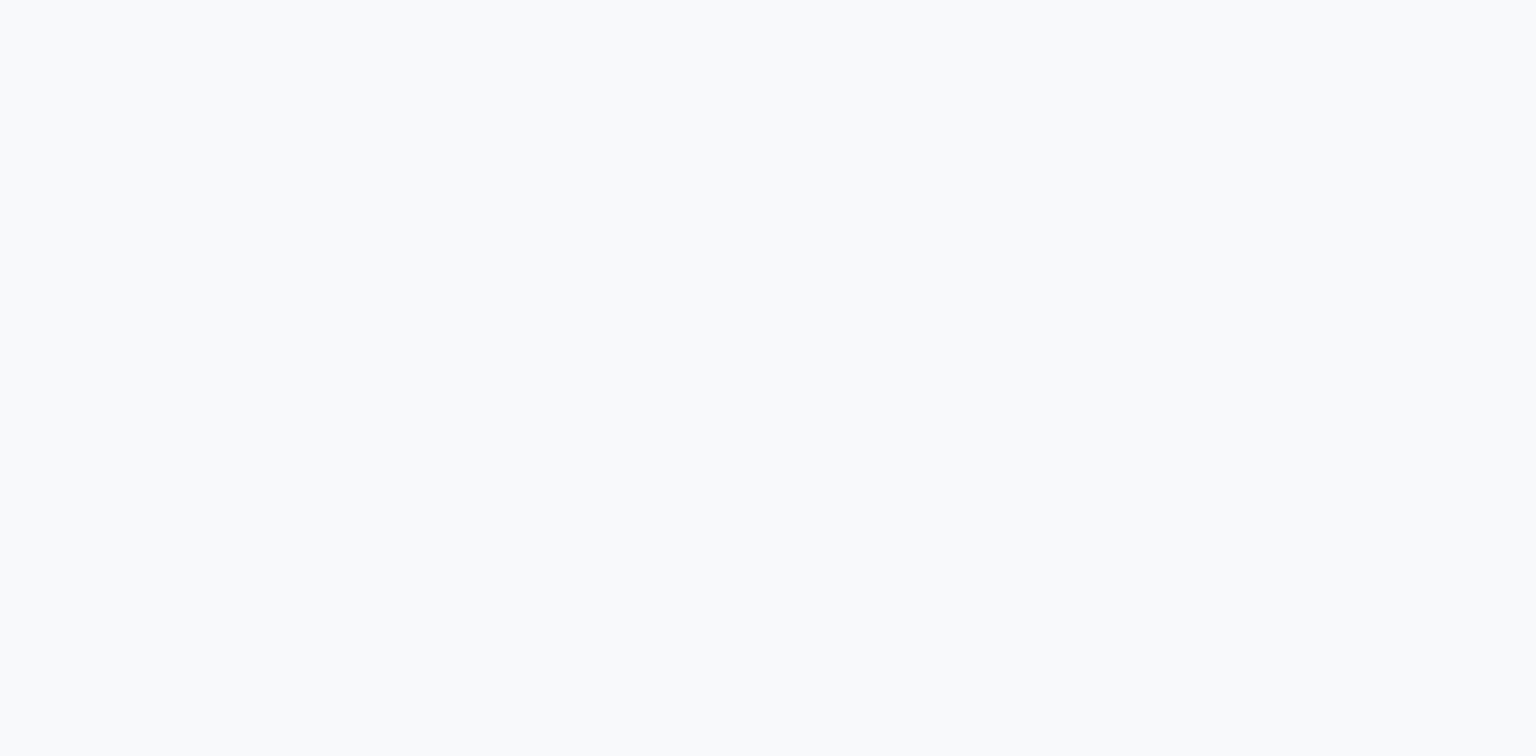 scroll, scrollTop: 0, scrollLeft: 0, axis: both 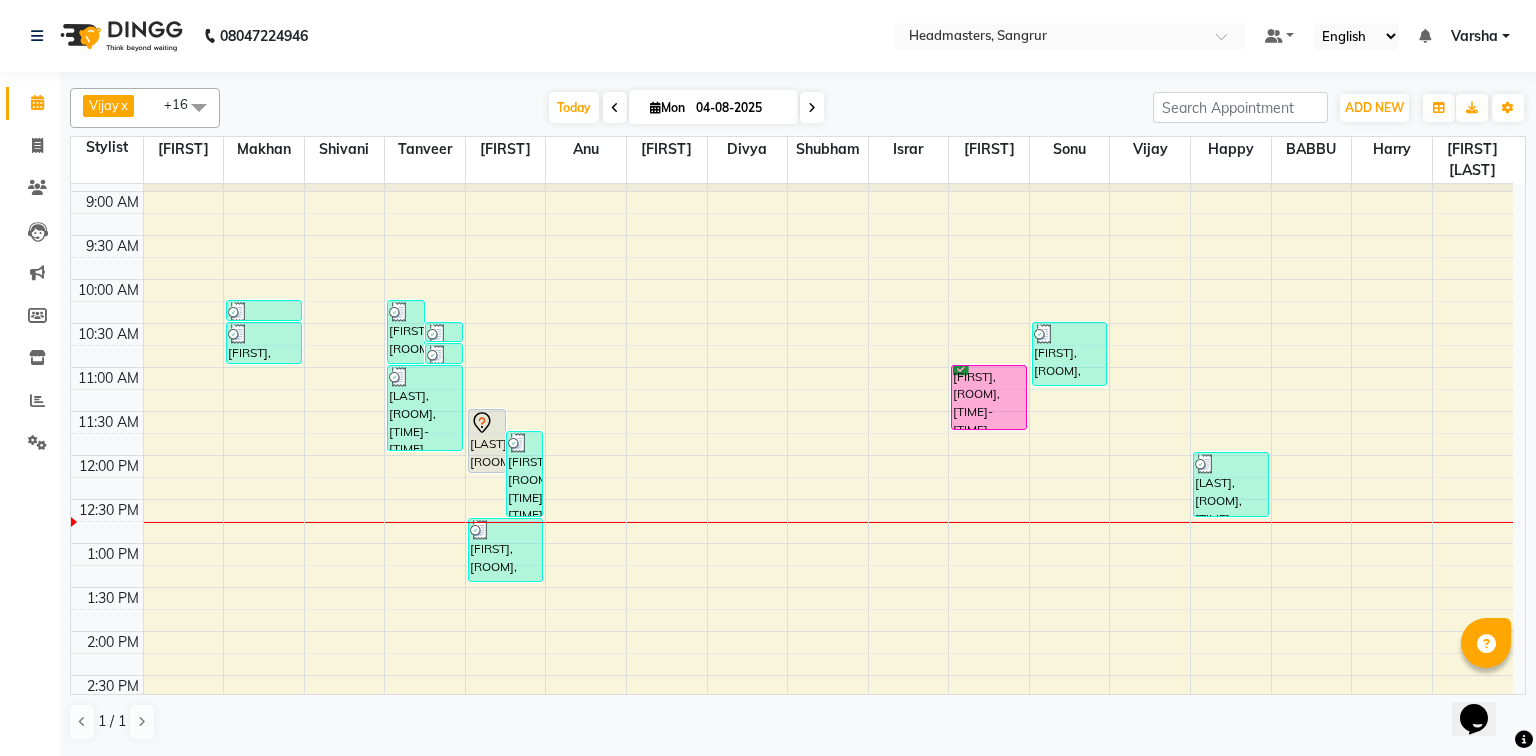 click on "[TIME] [TIME] [TIME] [TIME] [TIME] [TIME] [TIME] [TIME] [TIME] [TIME] [TIME] [TIME] [TIME] [TIME] [TIME] [TIME] [TIME] [TIME] [TIME] [TIME] [TIME] [TIME] [TIME] [TIME] [TIME] [TIME] [TIME]     [FIRST], [ROOM], [TIME]-[TIME], [SERVICE]     [FIRST], [ROOM], [TIME]-[TIME], [SERVICE]     [FIRST], [ROOM], [TIME]-[TIME], [SERVICE]     [FIRST], [ROOM], [TIME]-[TIME], [SERVICE]     [FIRST], [ROOM], [TIME]-[TIME], [SERVICE]     [LAST], [ROOM], [TIME]-[TIME], [SERVICE]             [FIRST], [ROOM], [TIME]-[TIME], [SERVICE]     [FIRST], [ROOM], [TIME]-[TIME], [SERVICE]     [FIRST], [ROOM], [TIME]-[TIME], [SERVICE]     [FIRST], [ROOM], [TIME]-[TIME], [SERVICE]     [FIRST], [ROOM], [TIME]-[TIME], [SERVICE]     [LAST], [ROOM], [TIME]-[TIME], [SERVICE]" at bounding box center (792, 675) 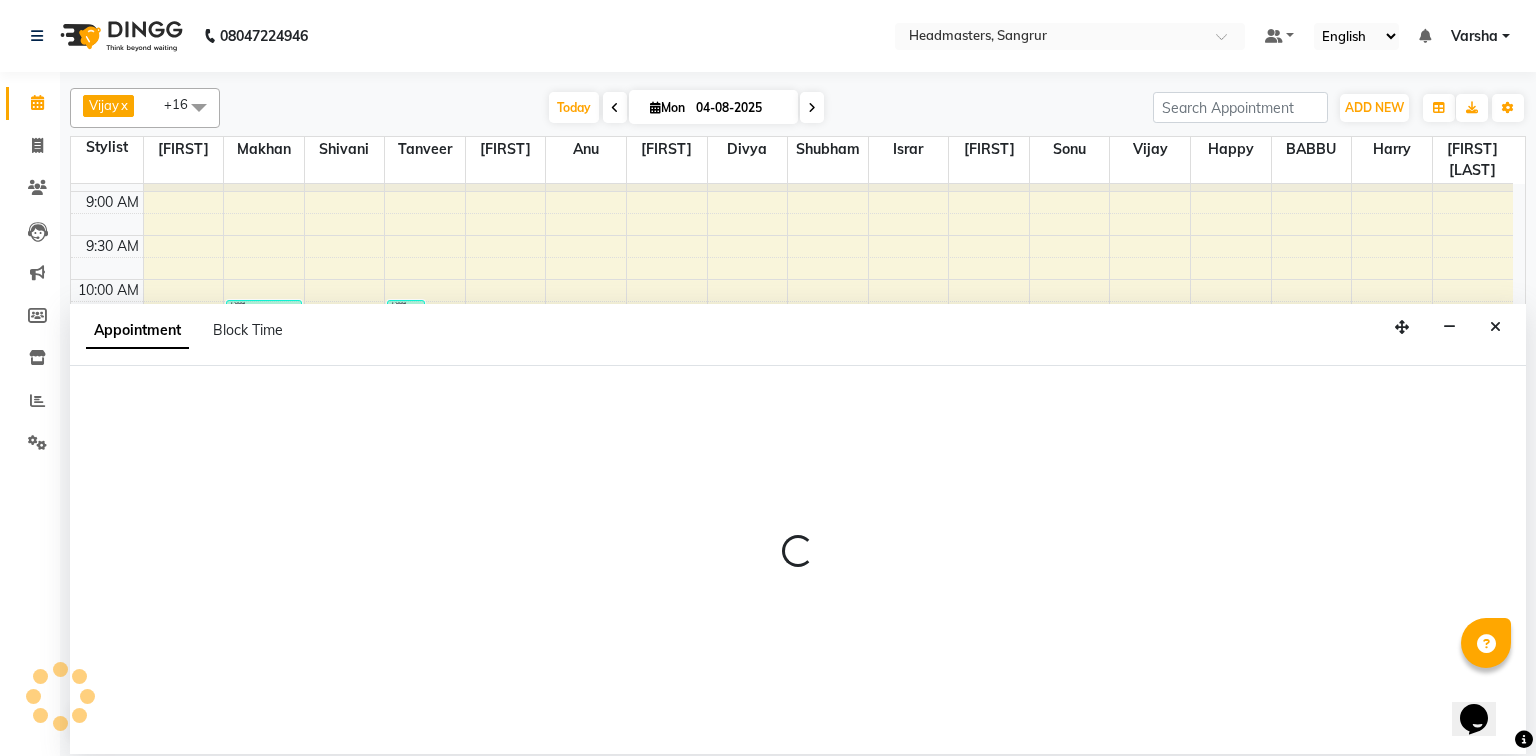 select on "60863" 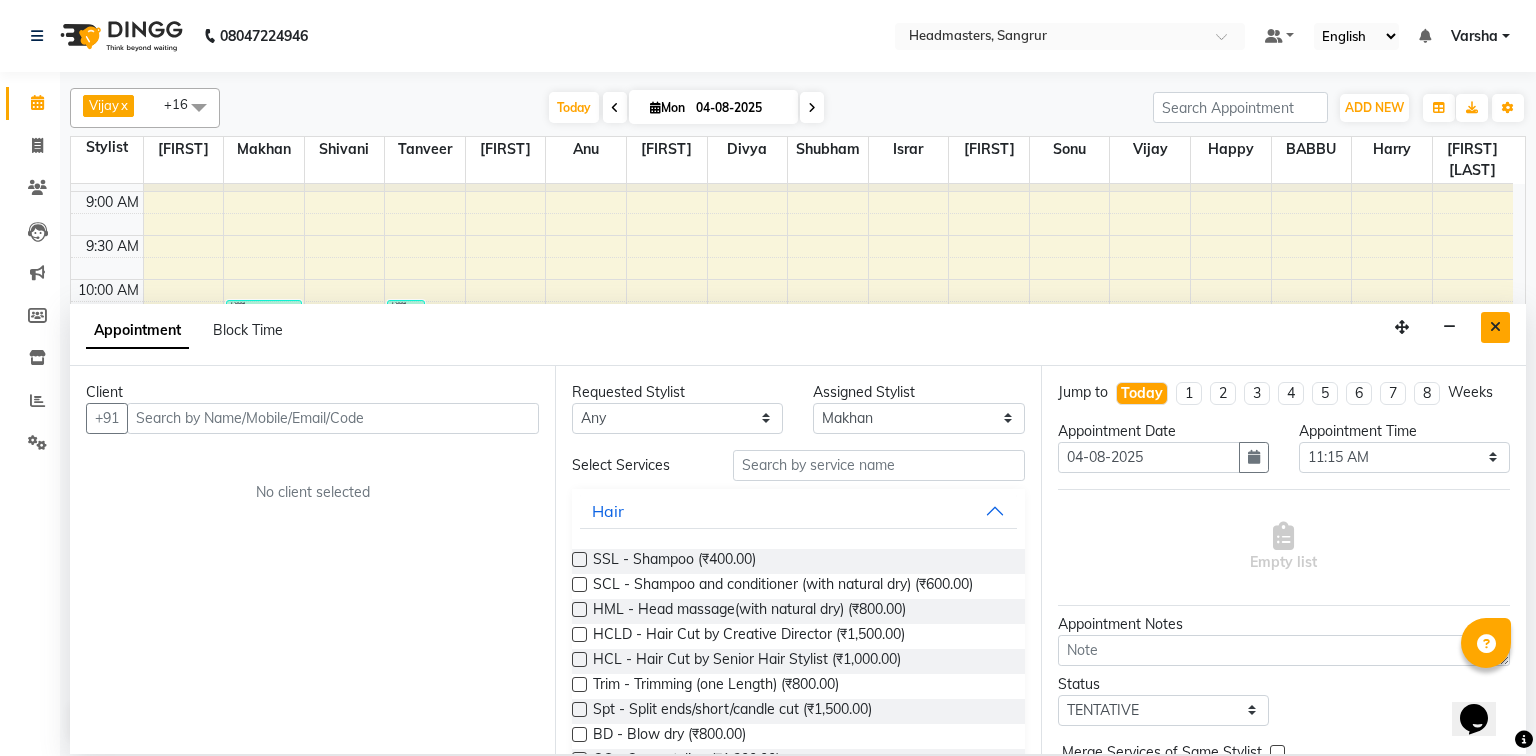 click at bounding box center [1495, 327] 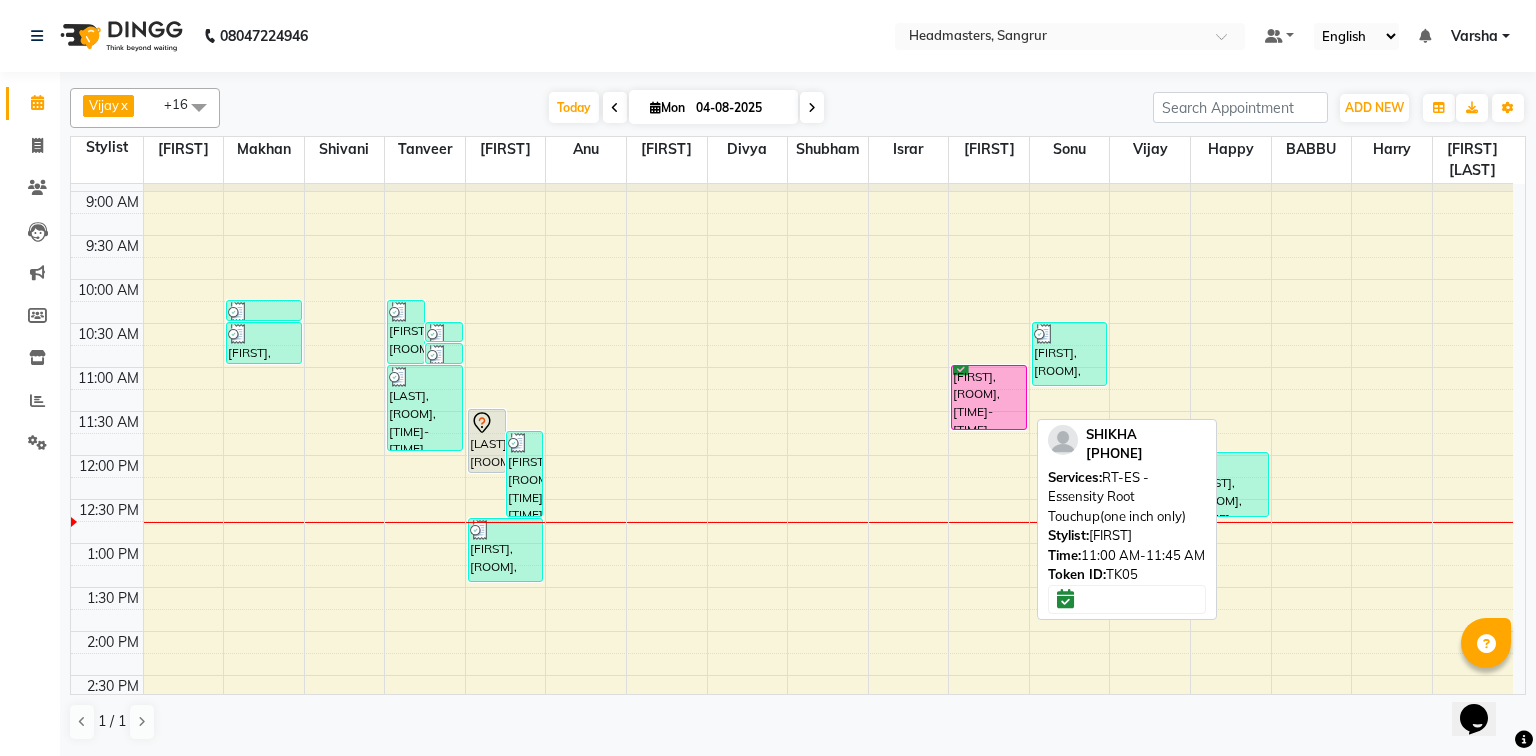 click on "SHIKHA, TK05, 11:00 AM-11:45 AM, RT-ES - Essensity Root Touchup(one inch only)" at bounding box center (989, 397) 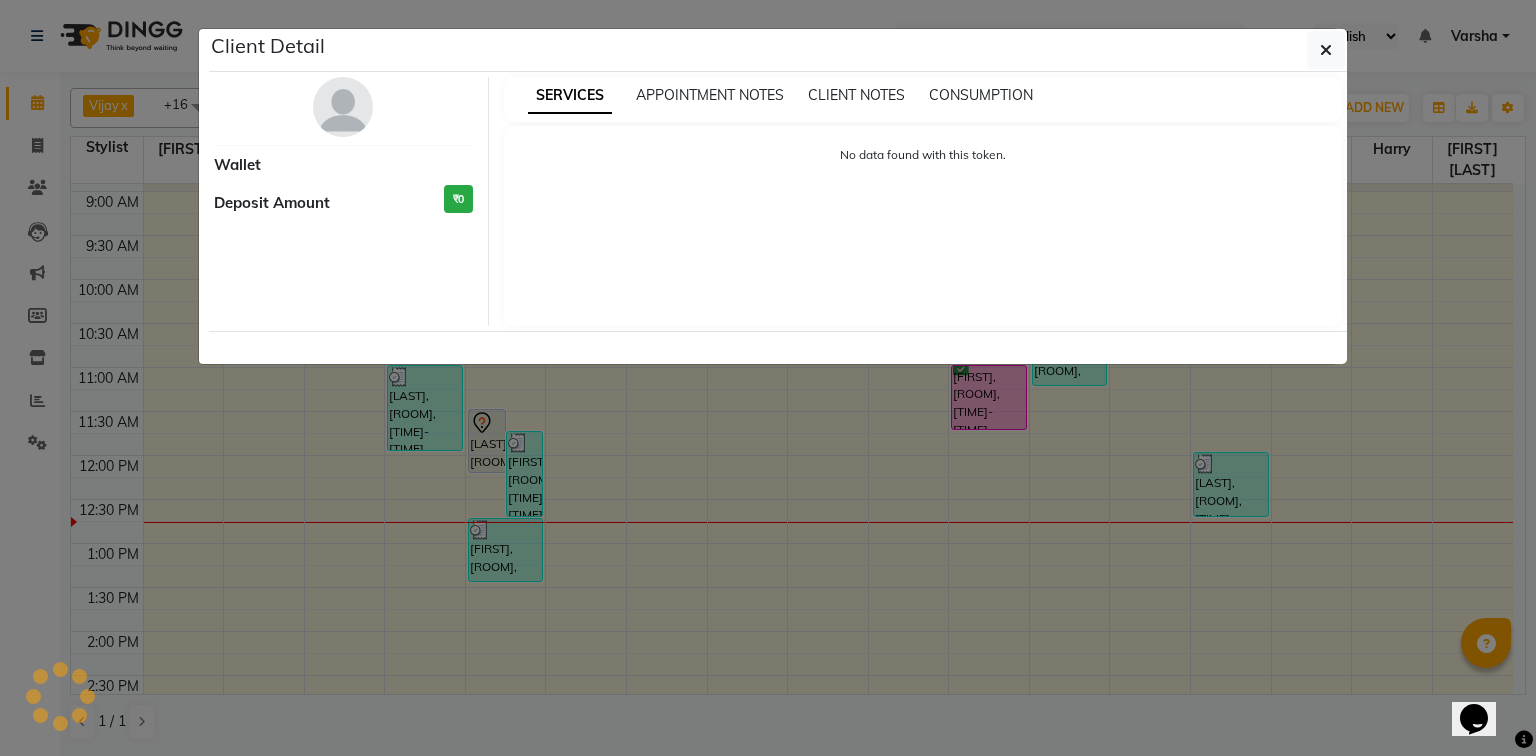 select on "6" 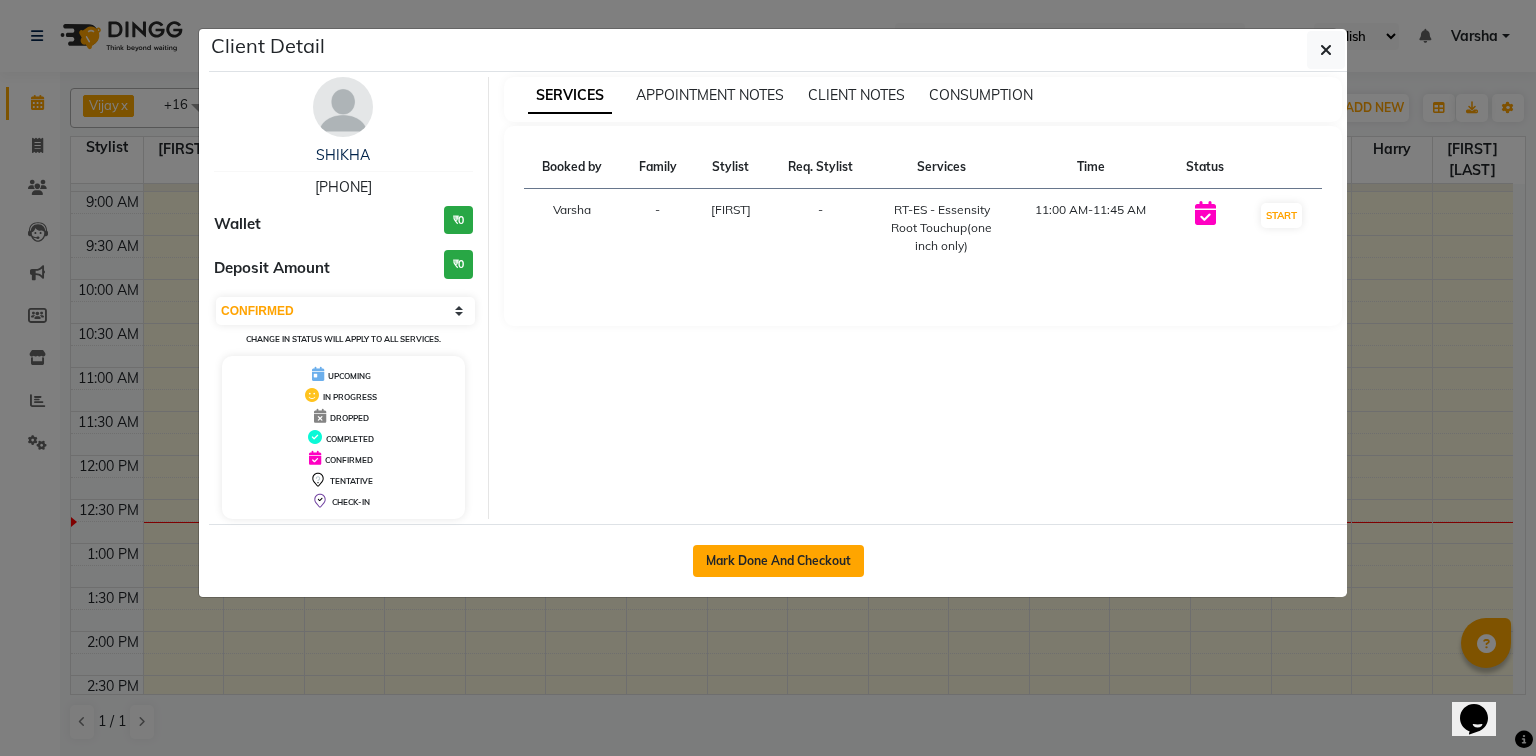 click on "Mark Done And Checkout" 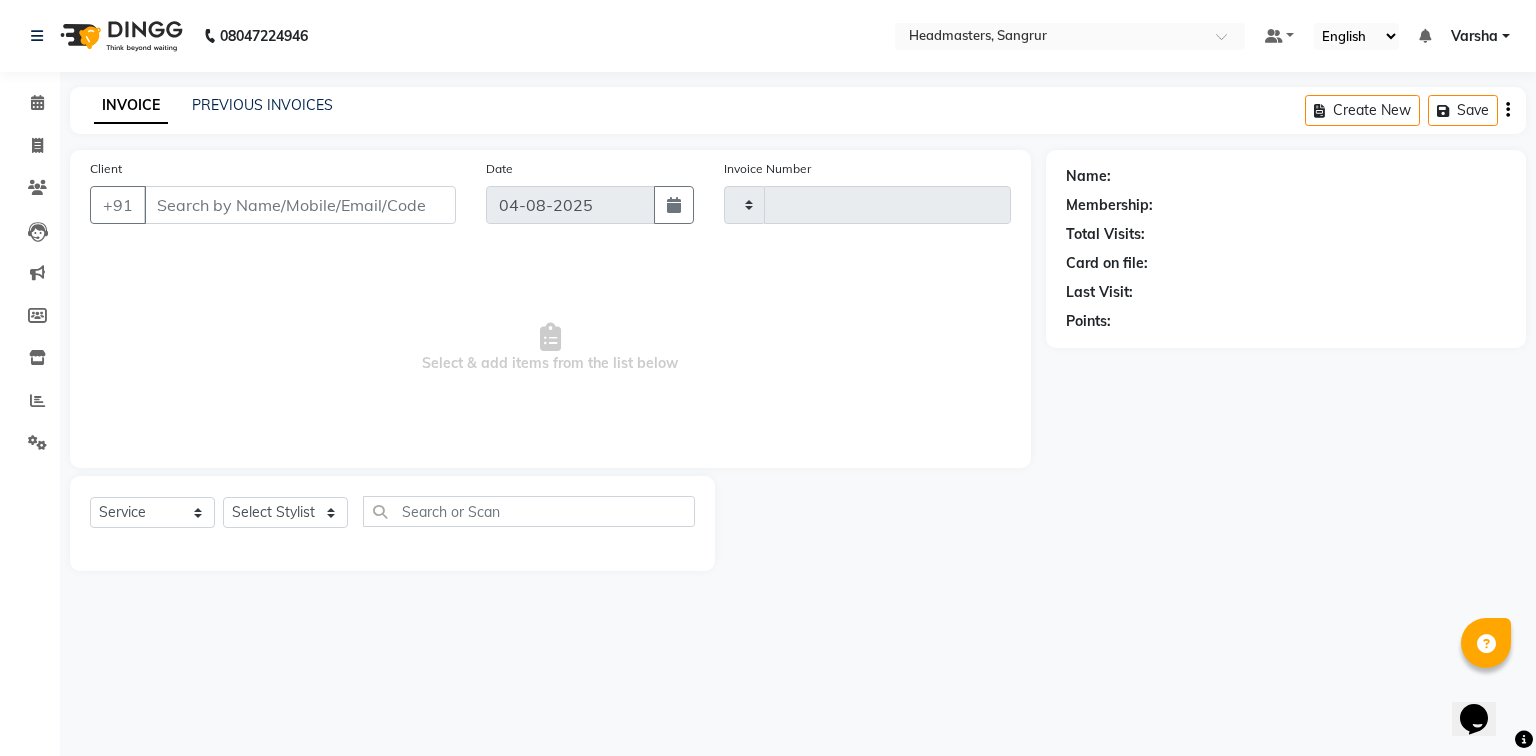 type on "3836" 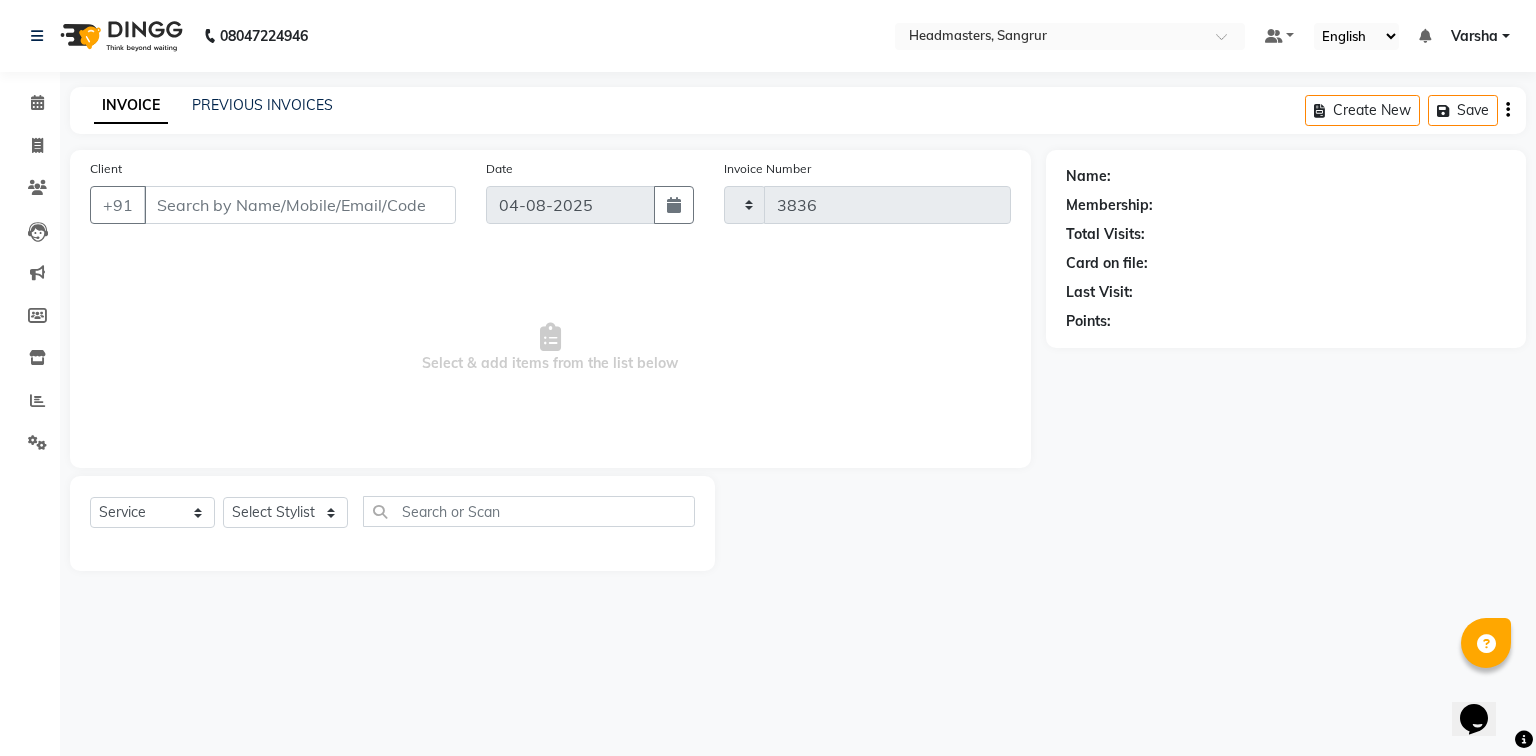 select on "3" 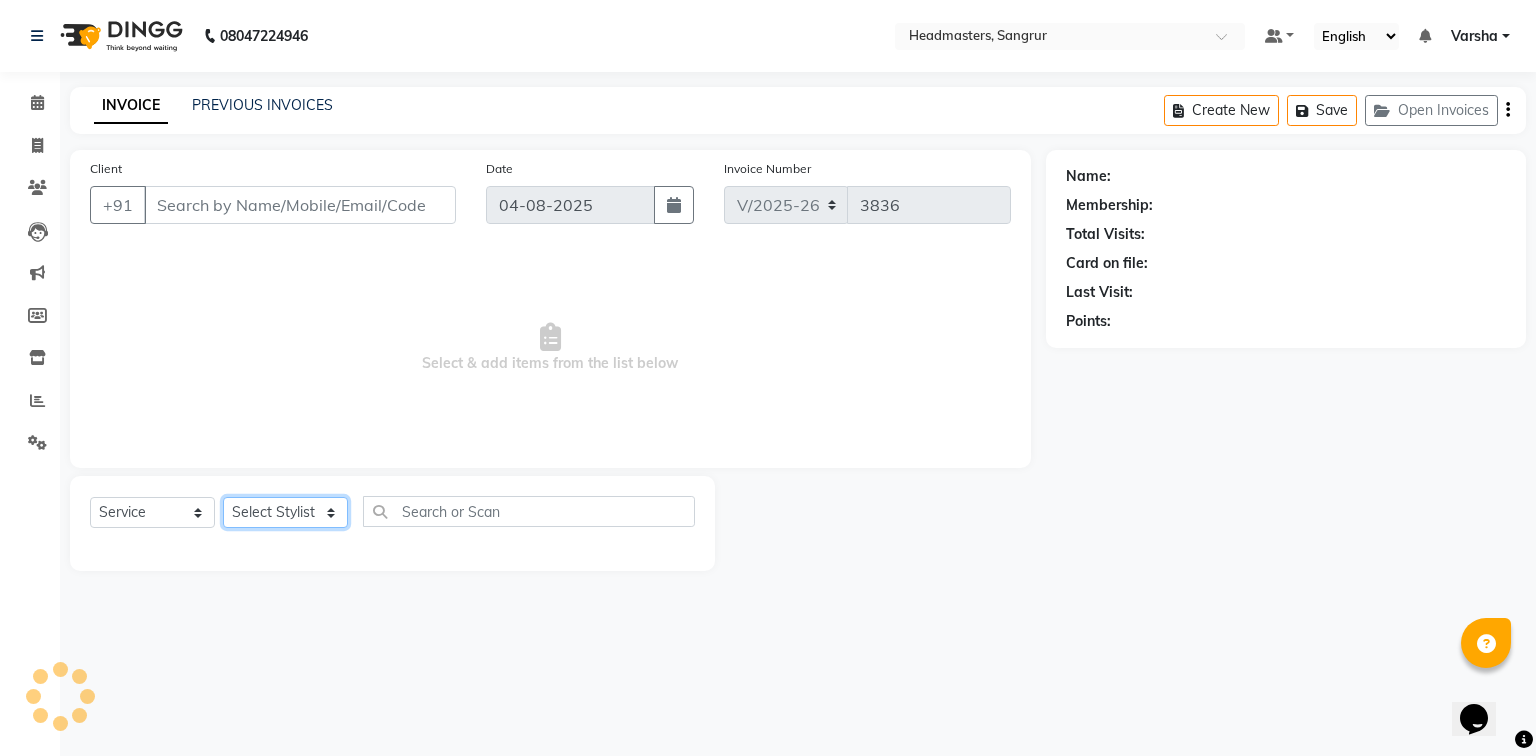 click on "Select Stylist" 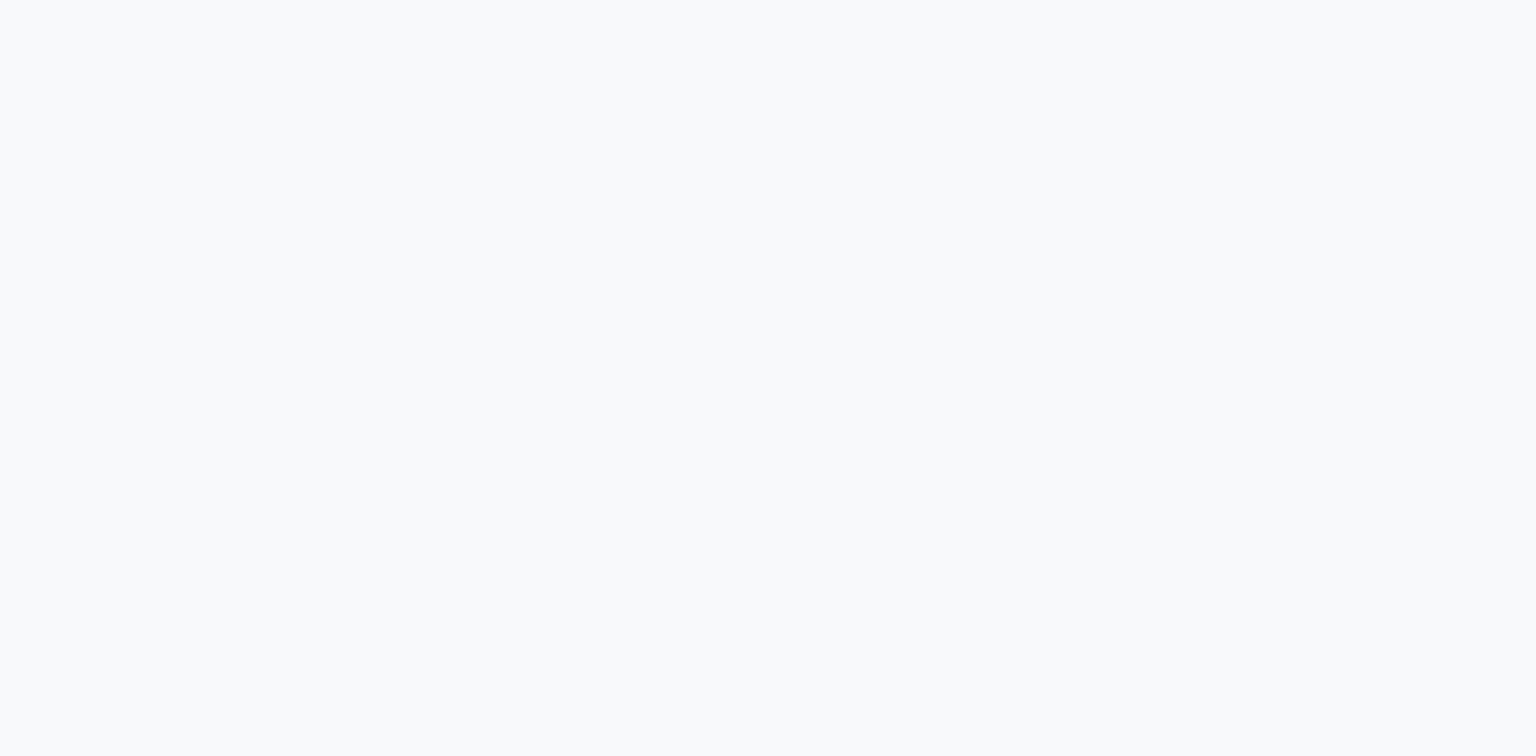 scroll, scrollTop: 0, scrollLeft: 0, axis: both 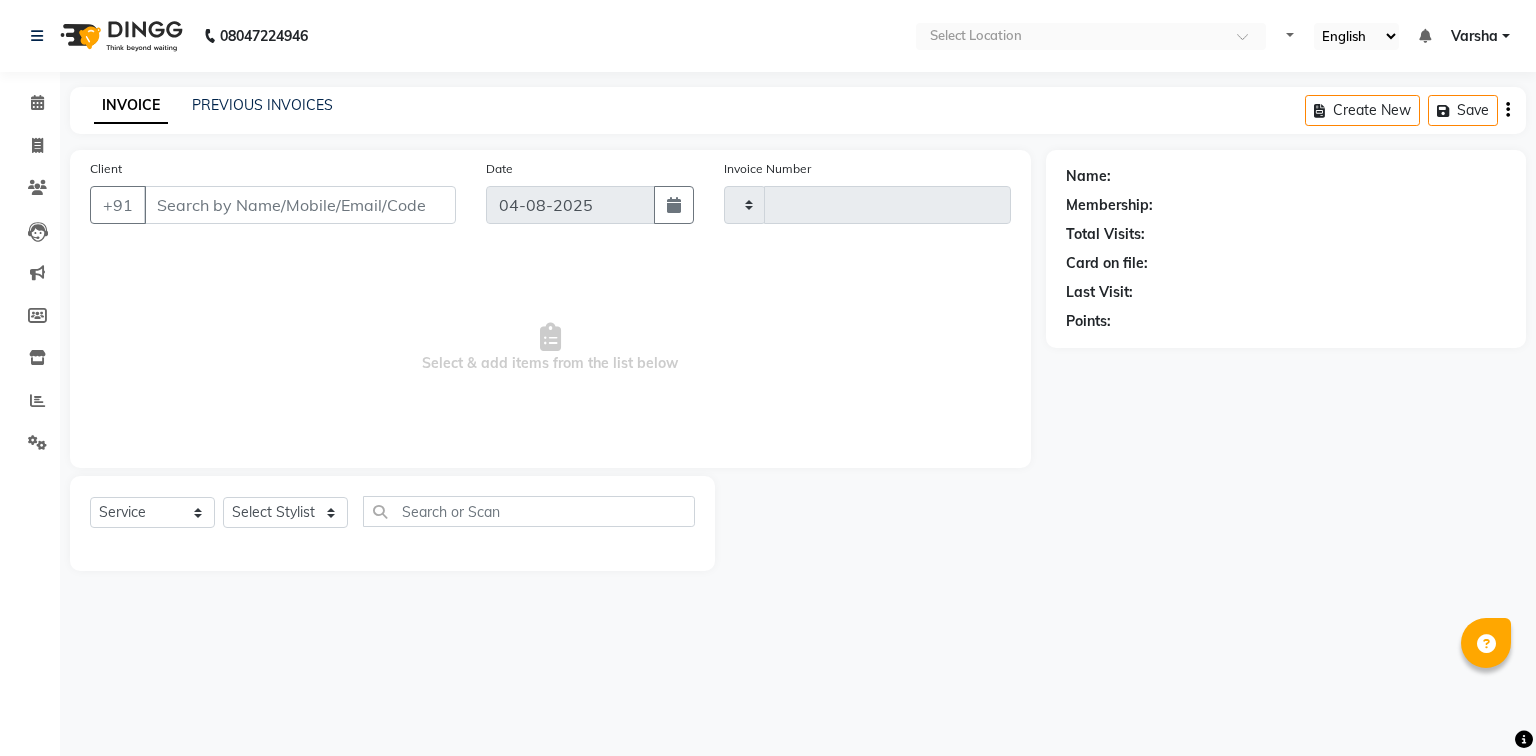 type on "3836" 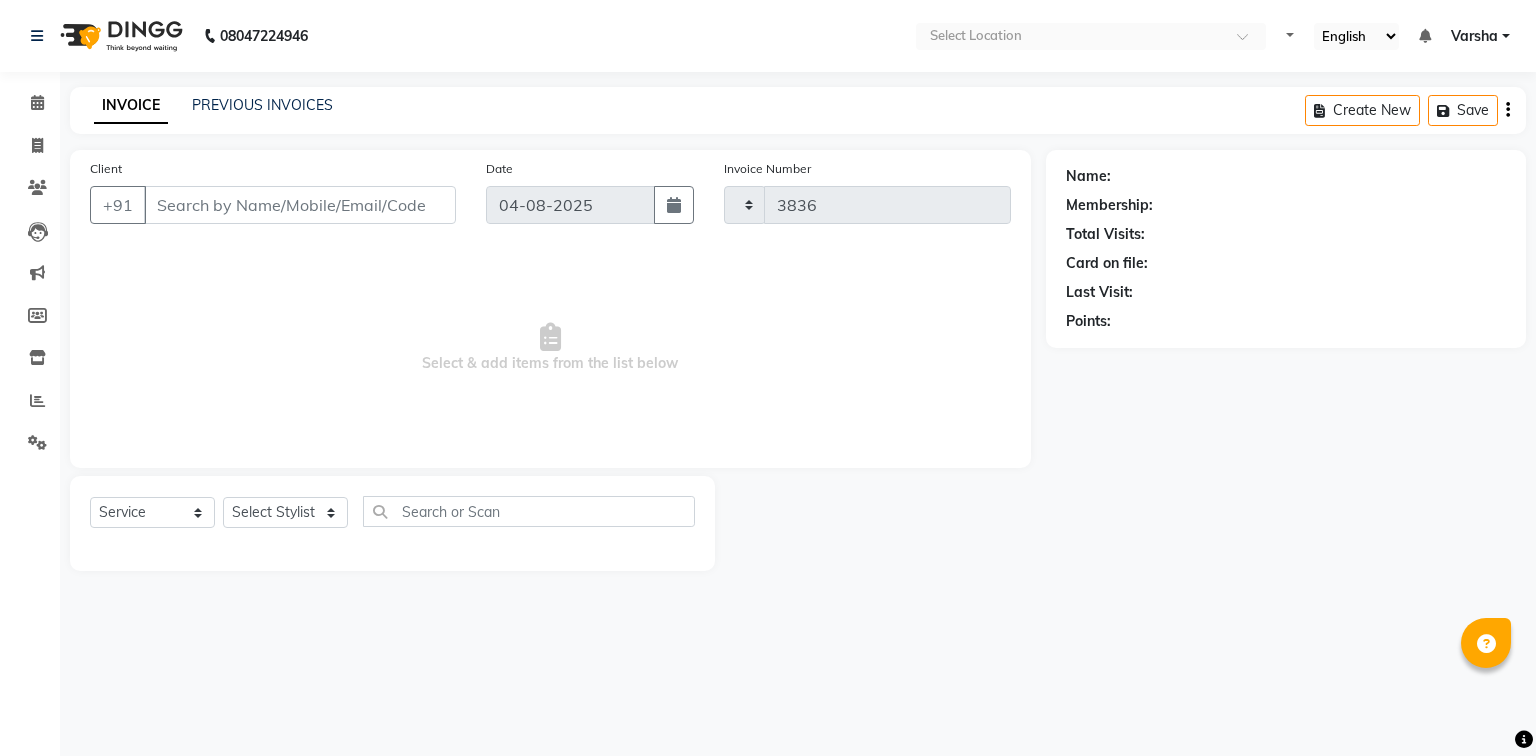 select on "7140" 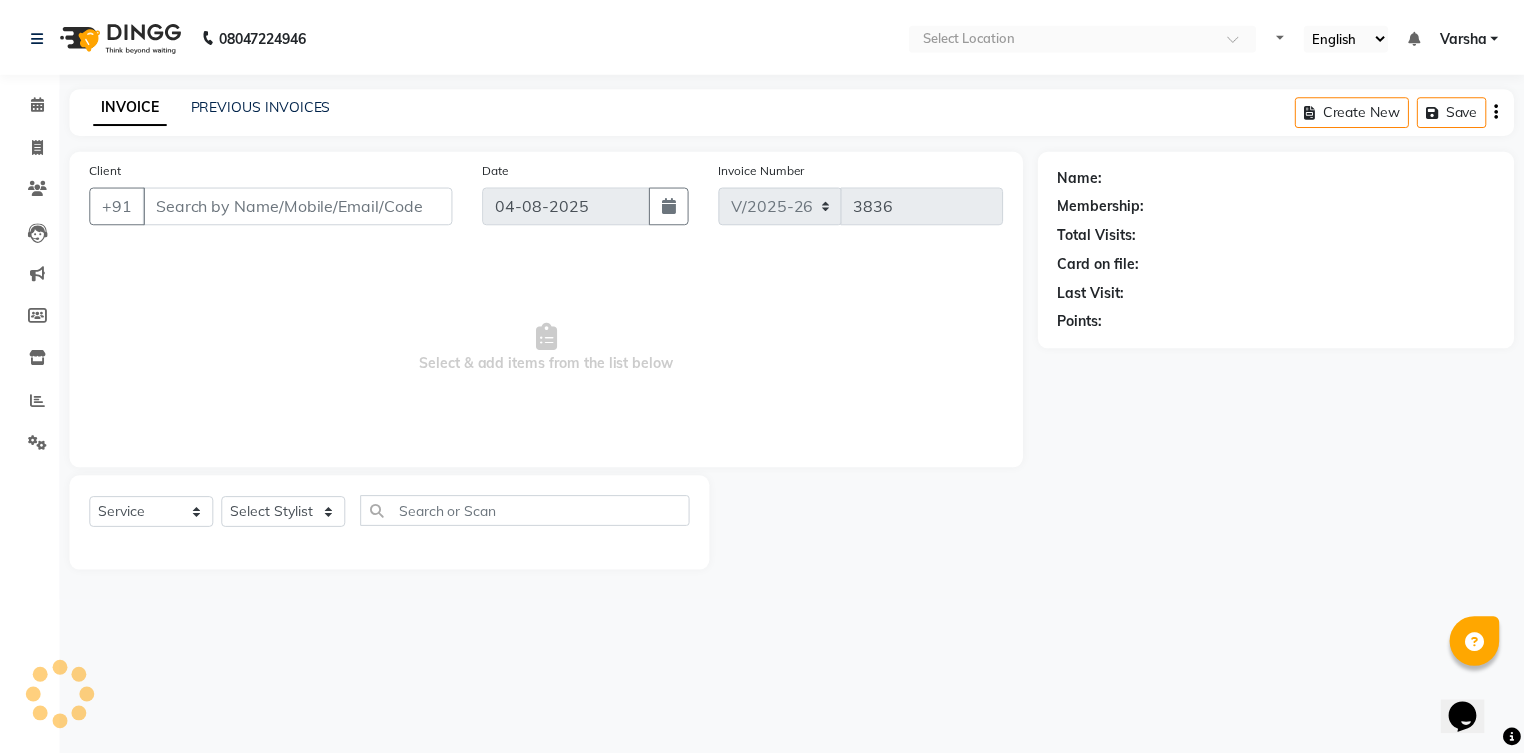 scroll, scrollTop: 0, scrollLeft: 0, axis: both 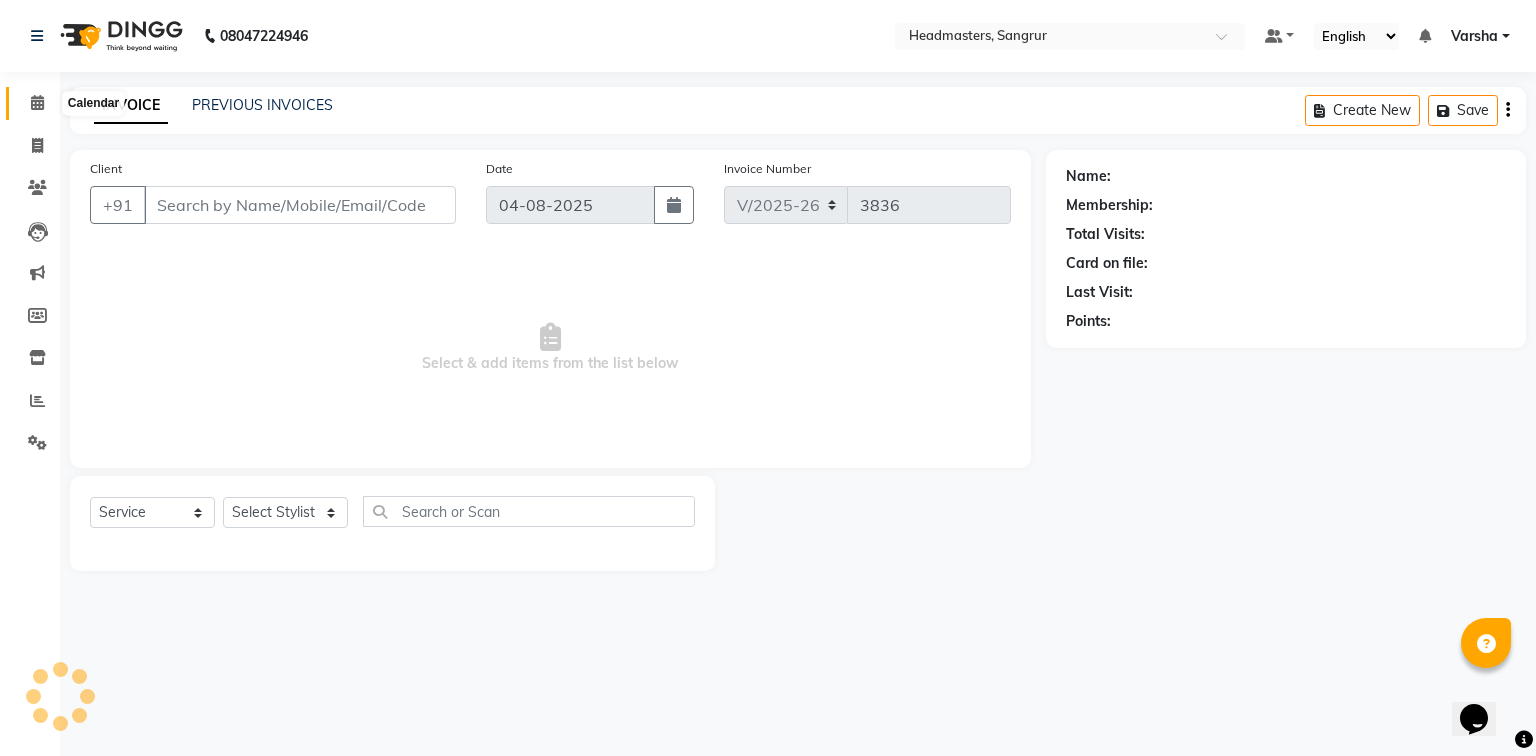 click 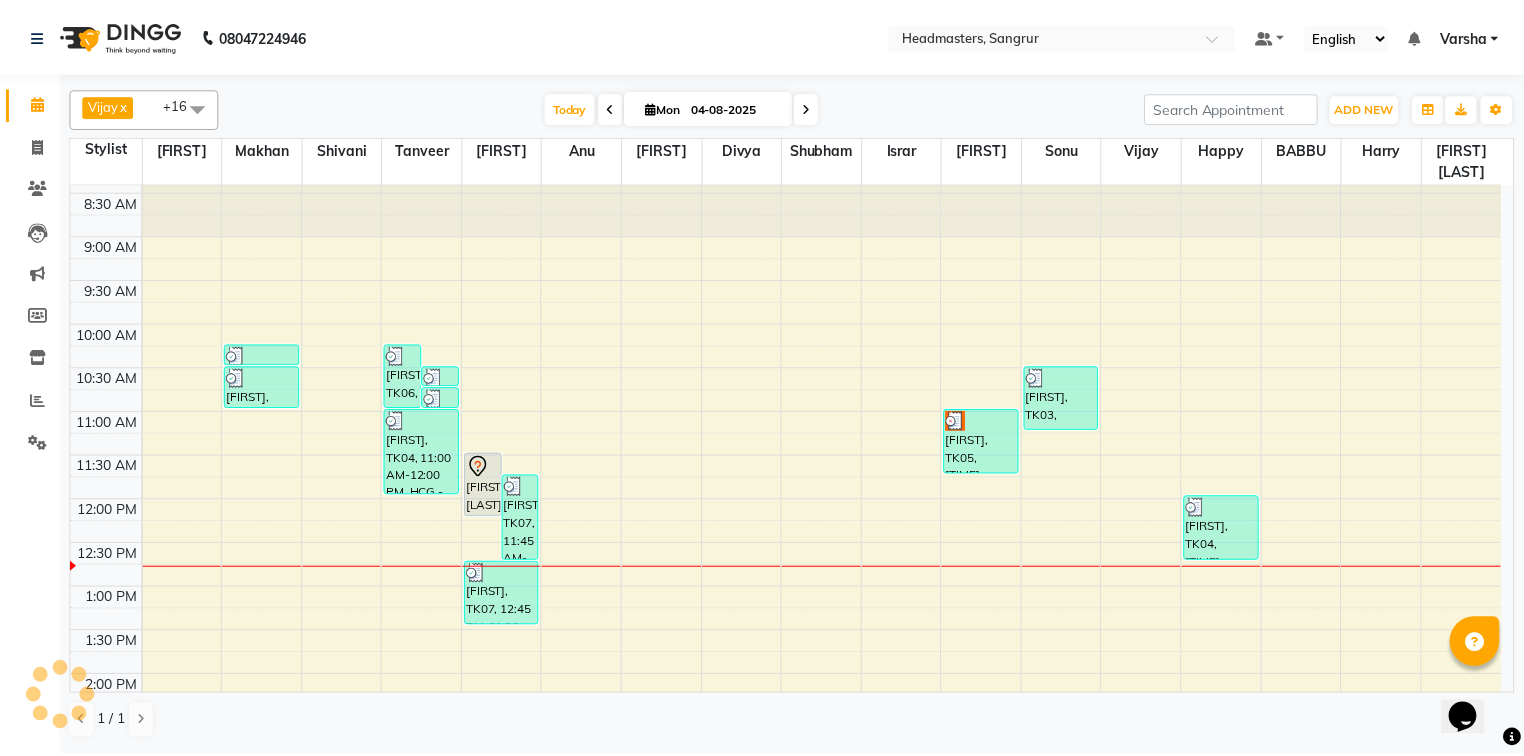 scroll, scrollTop: 30, scrollLeft: 0, axis: vertical 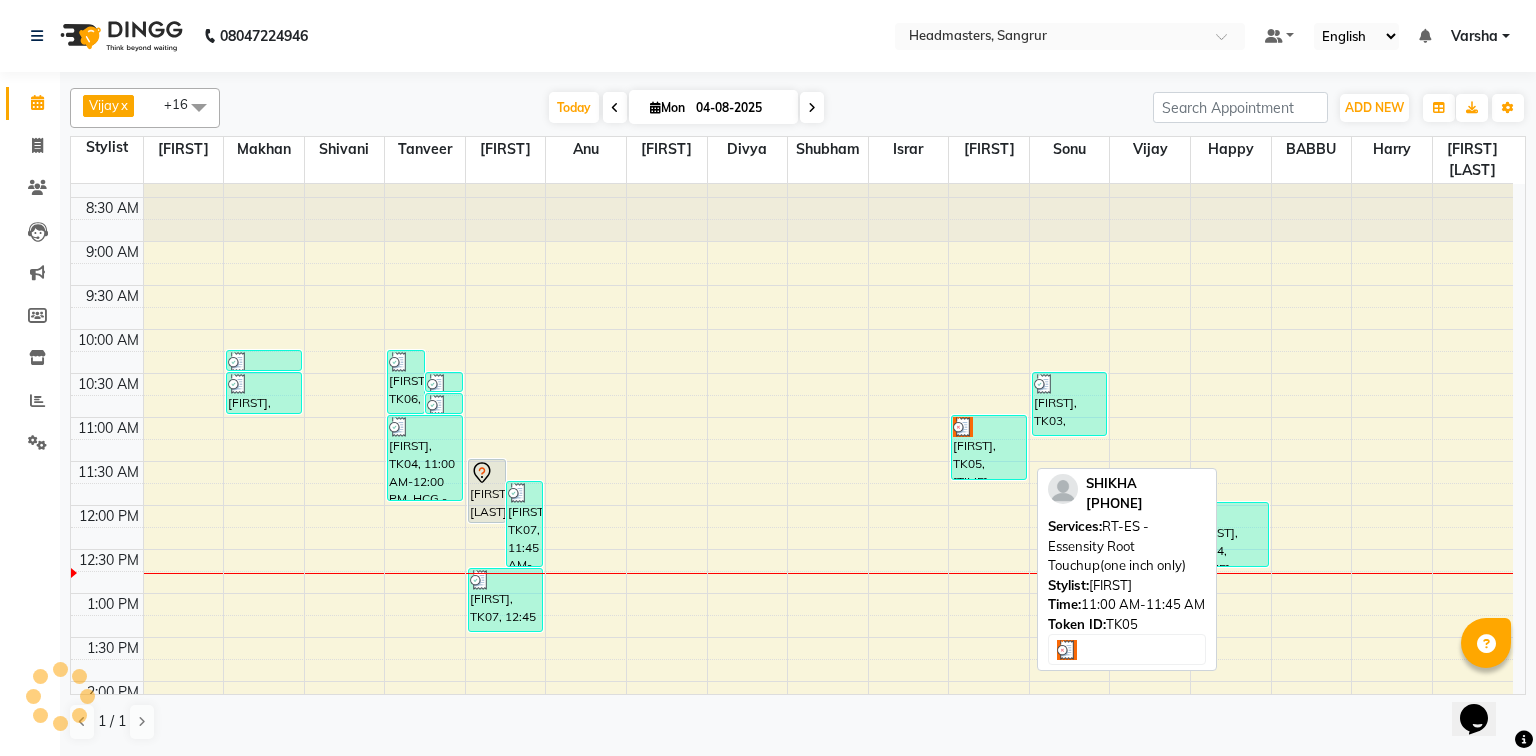 click on "[NAME], TK05, 11:00 AM-11:45 AM, RT-ES - Essensity Root Touchup(one inch only)" at bounding box center [989, 447] 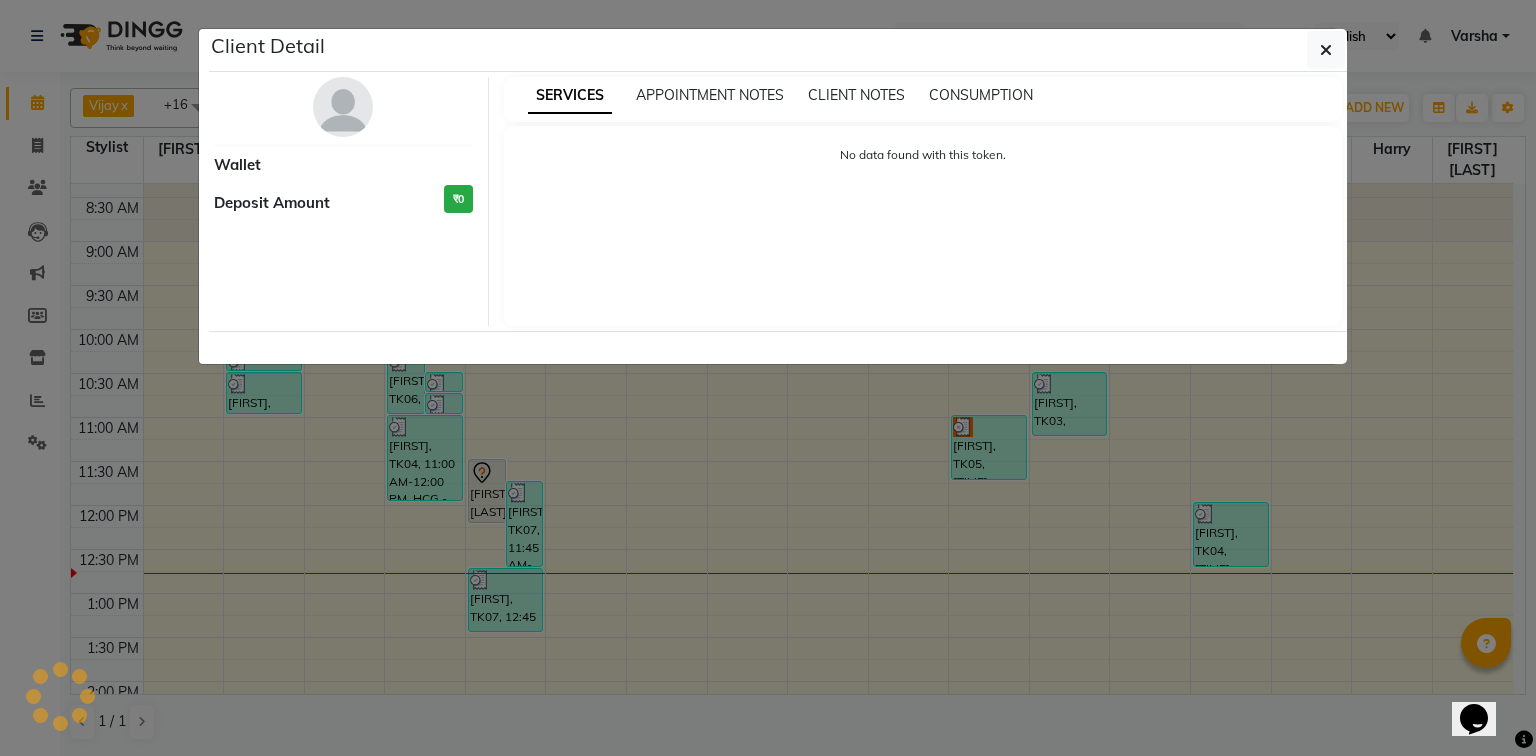 select on "3" 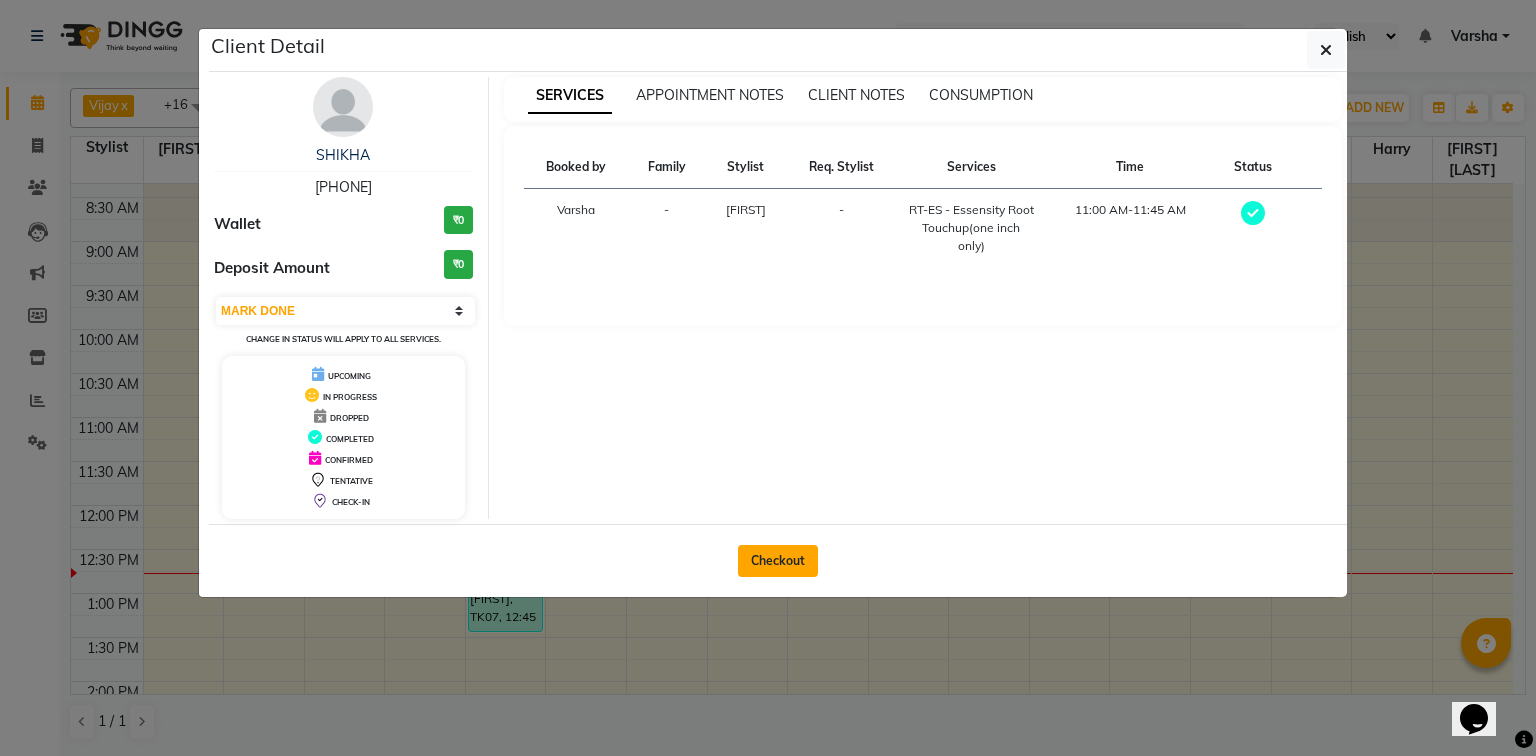 click on "Checkout" 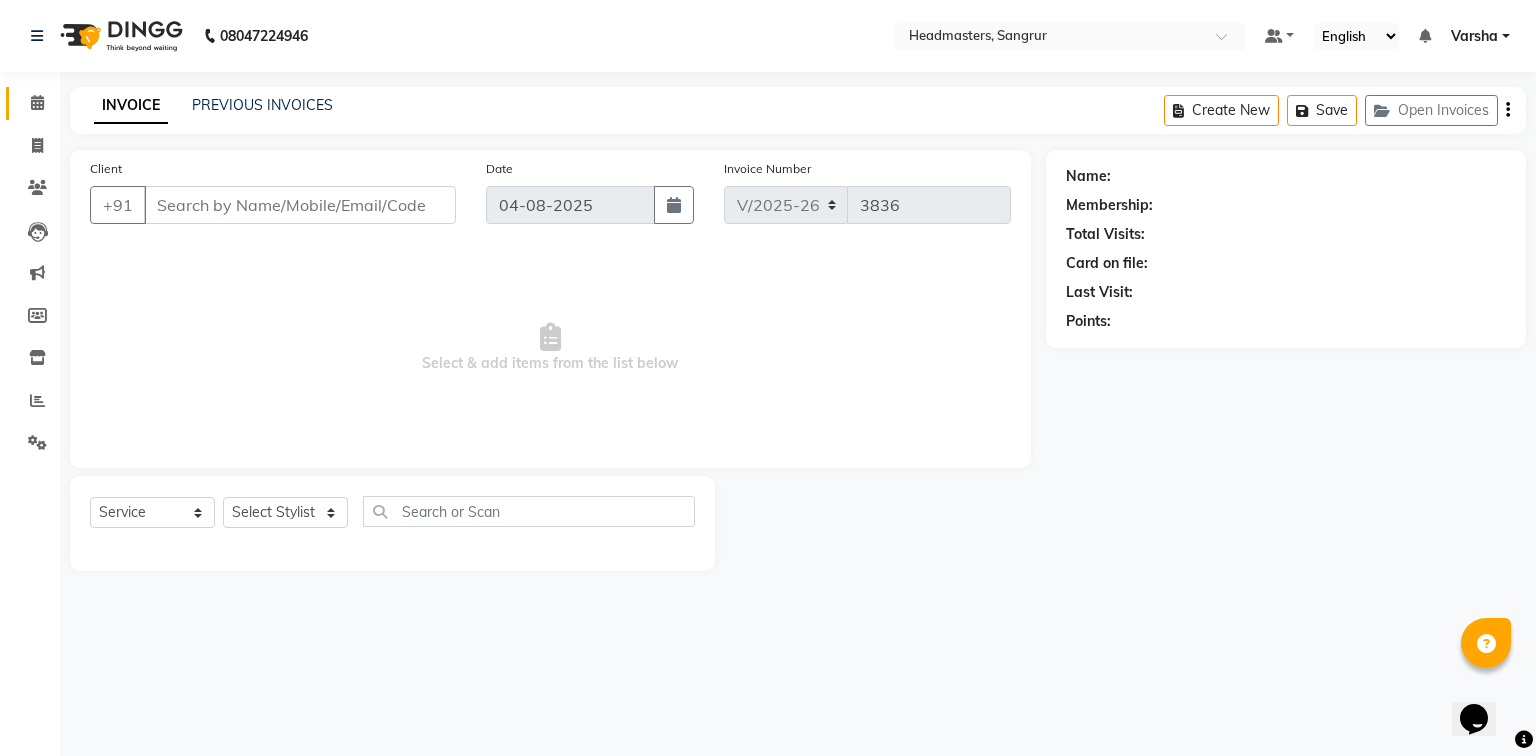 type on "9646192400" 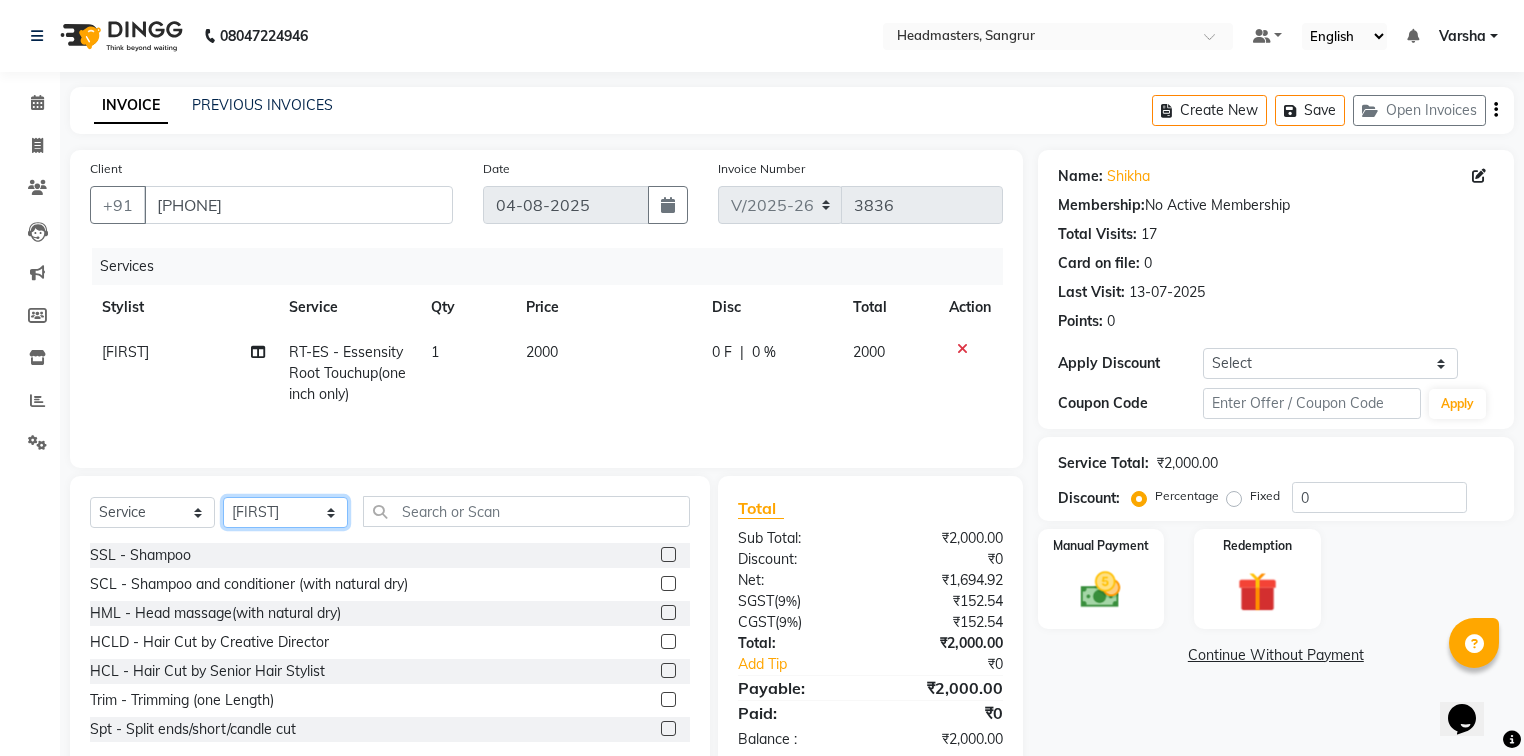 click on "Select Stylist Afia  Amandeep Kaur Anu BABBU DHIR Divya Happy Harmesh Harry  Headmasters Israr Jashan stockist Jitender Makhan Maninder Navdeep Rimpi Saima  Sandeep Shivani Shubham Soni Sonu Sunny Sushil Tanveer Varsha Vijay" 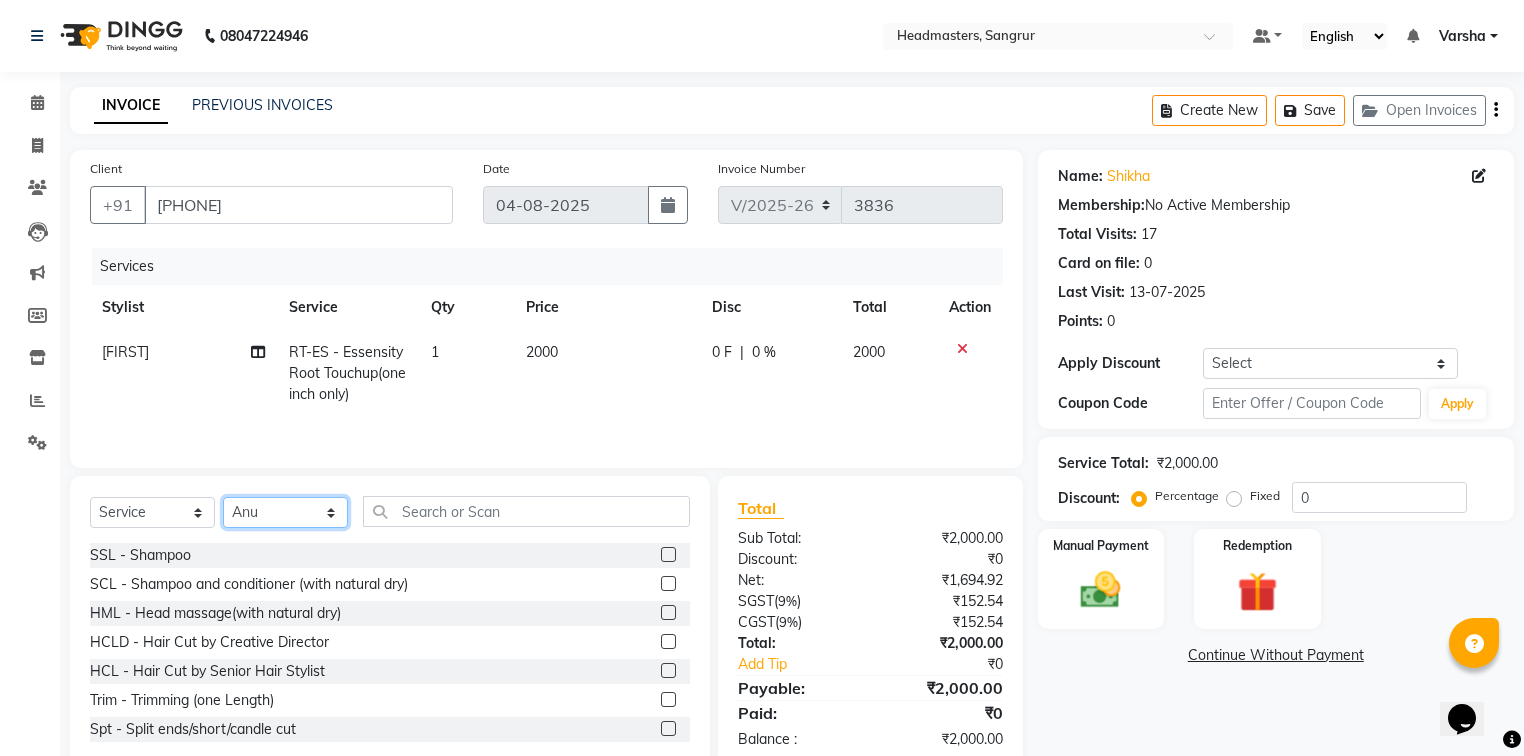 click on "Select Stylist Afia  Amandeep Kaur Anu BABBU DHIR Divya Happy Harmesh Harry  Headmasters Israr Jashan stockist Jitender Makhan Maninder Navdeep Rimpi Saima  Sandeep Shivani Shubham Soni Sonu Sunny Sushil Tanveer Varsha Vijay" 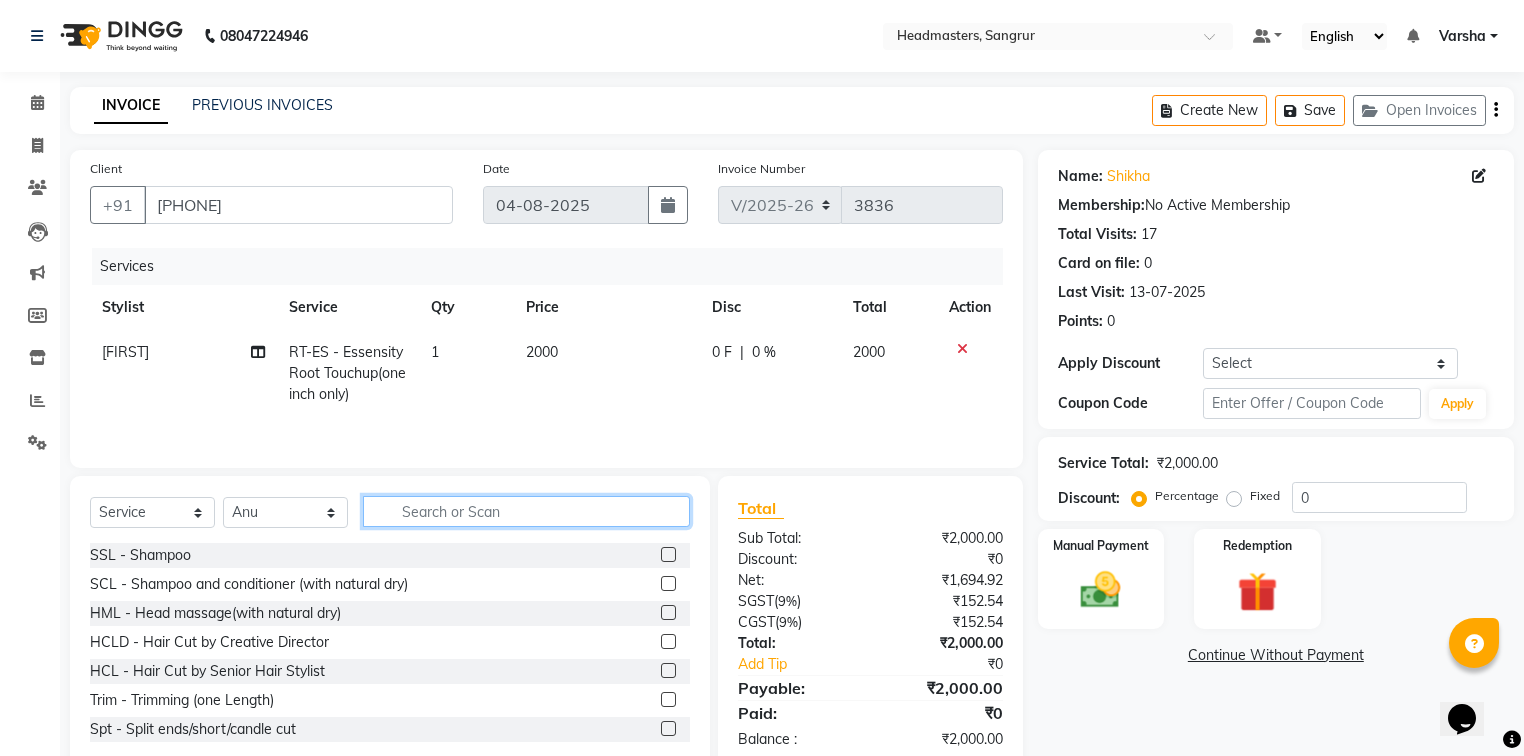 click 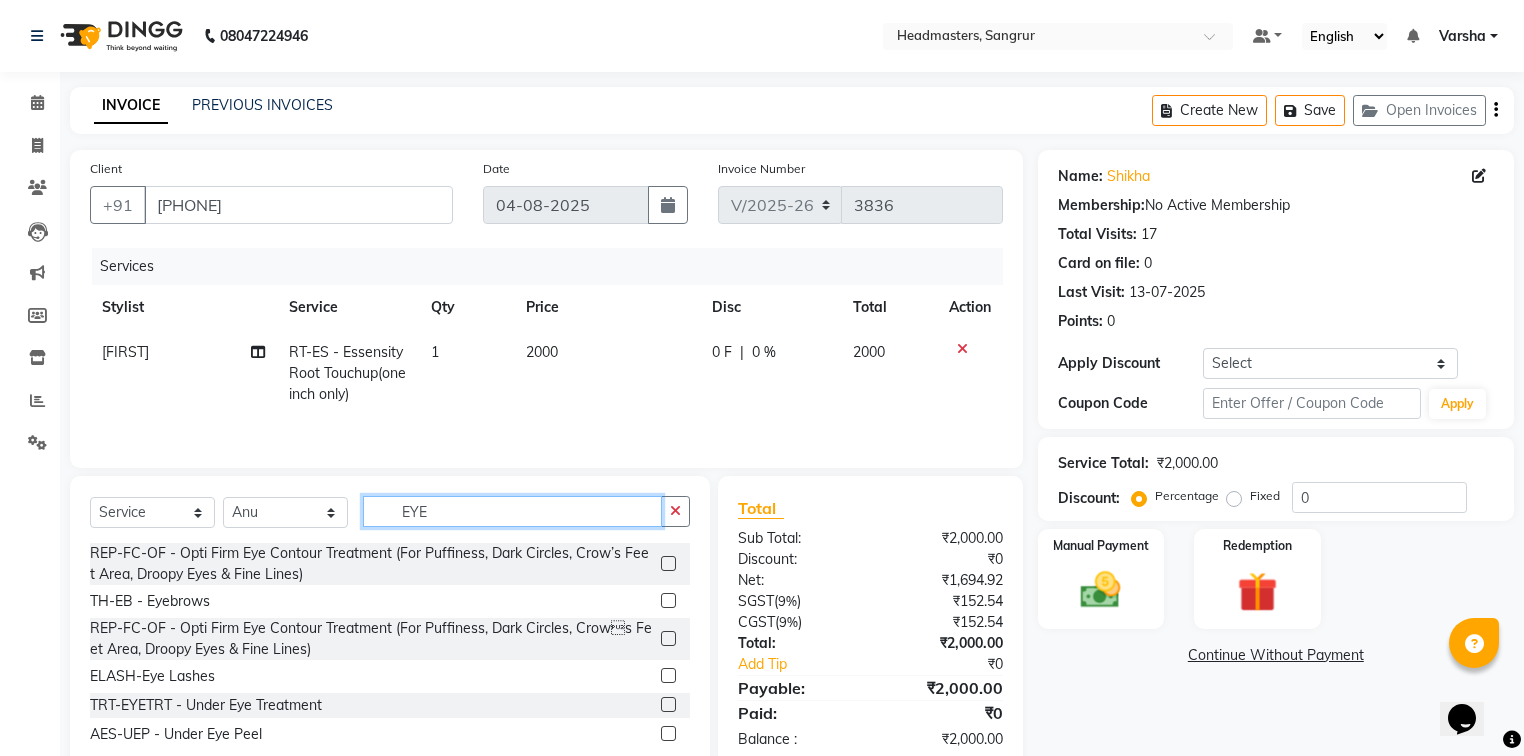 type on "EYE" 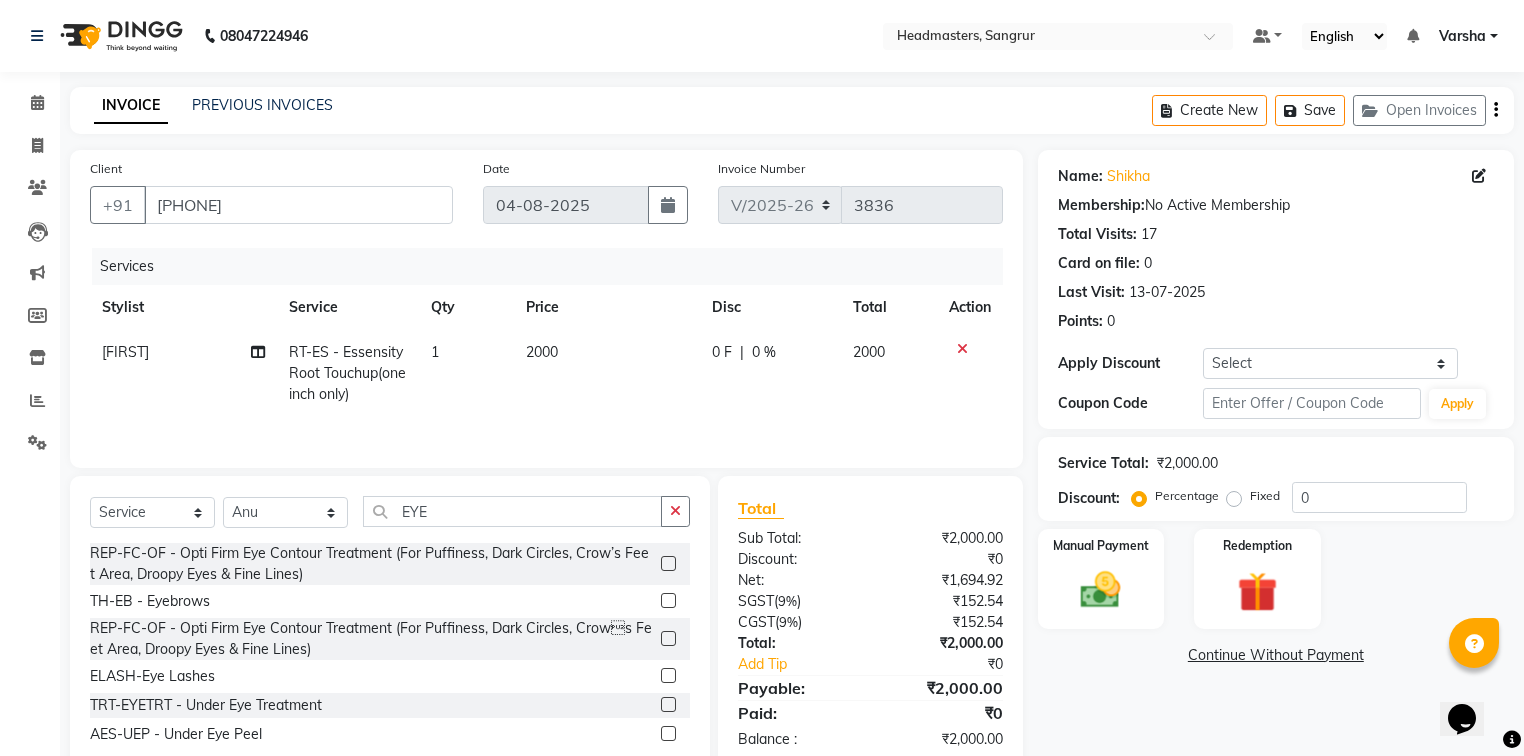 click 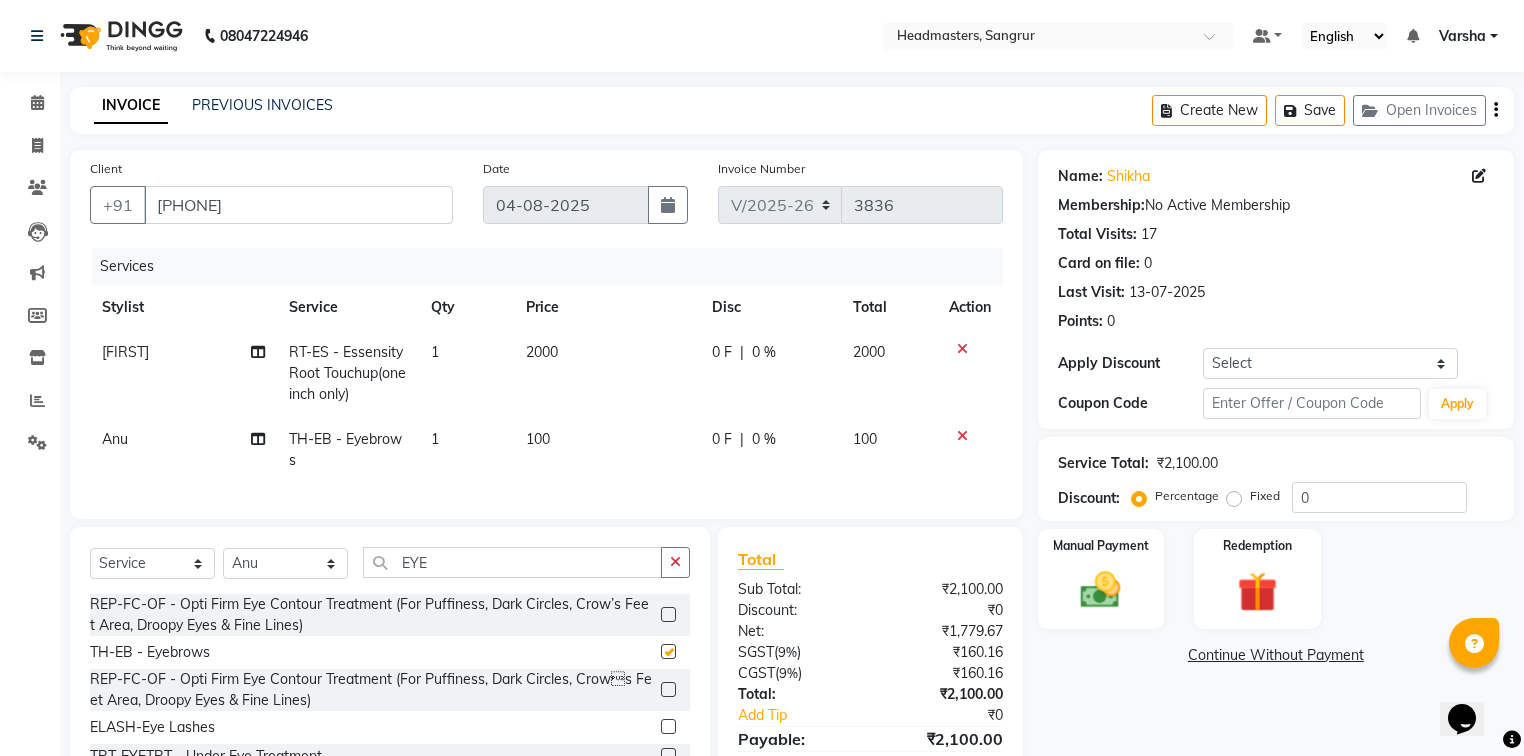 checkbox on "false" 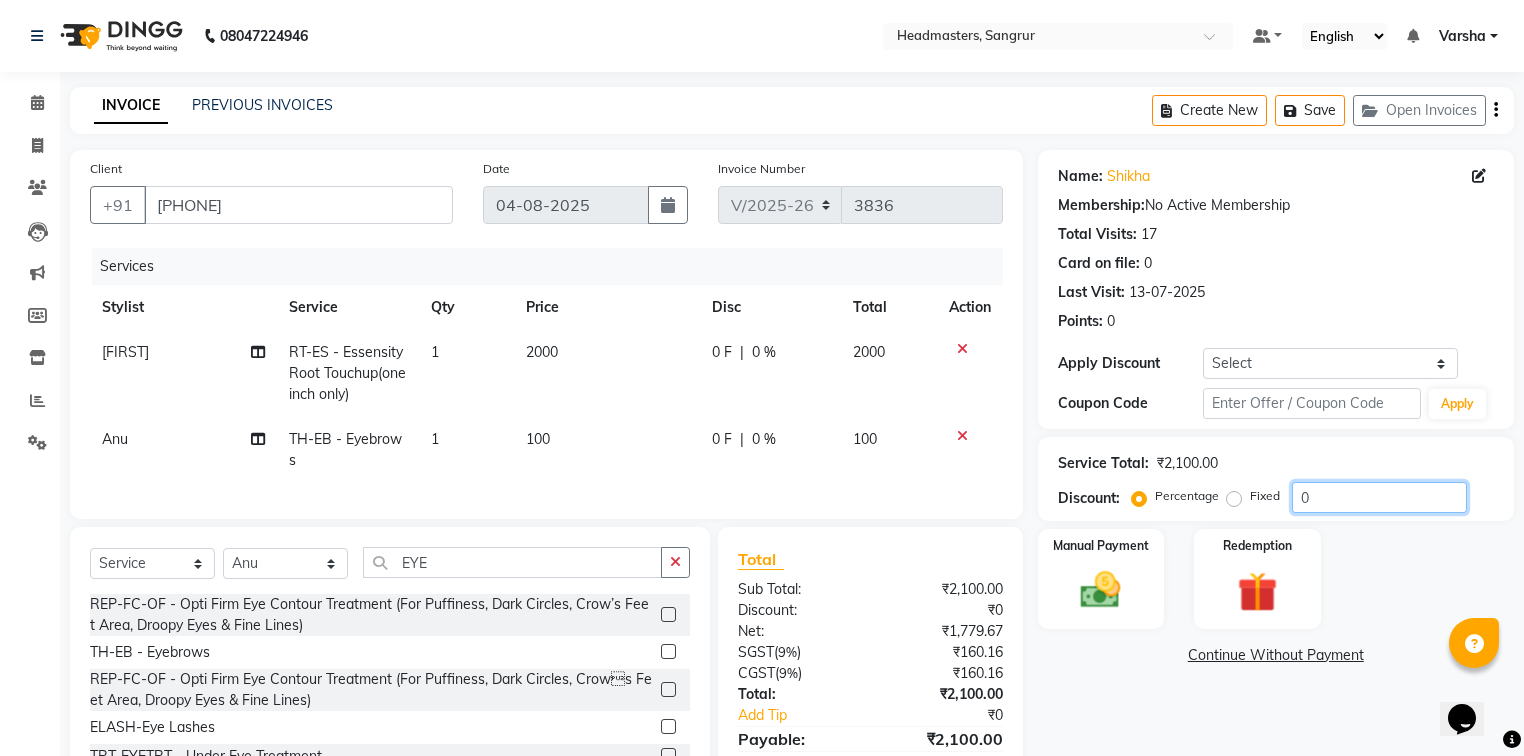 click on "0" 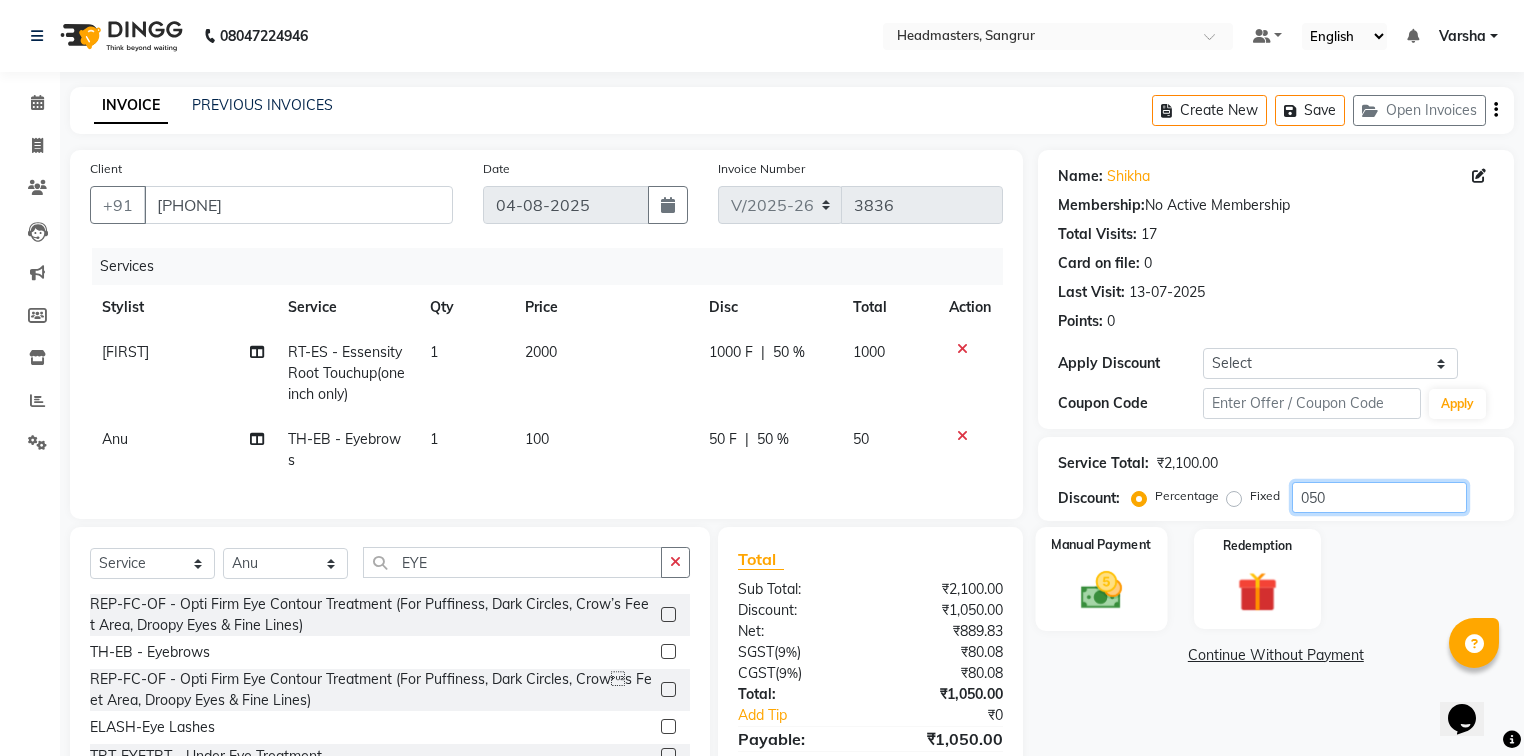 type on "050" 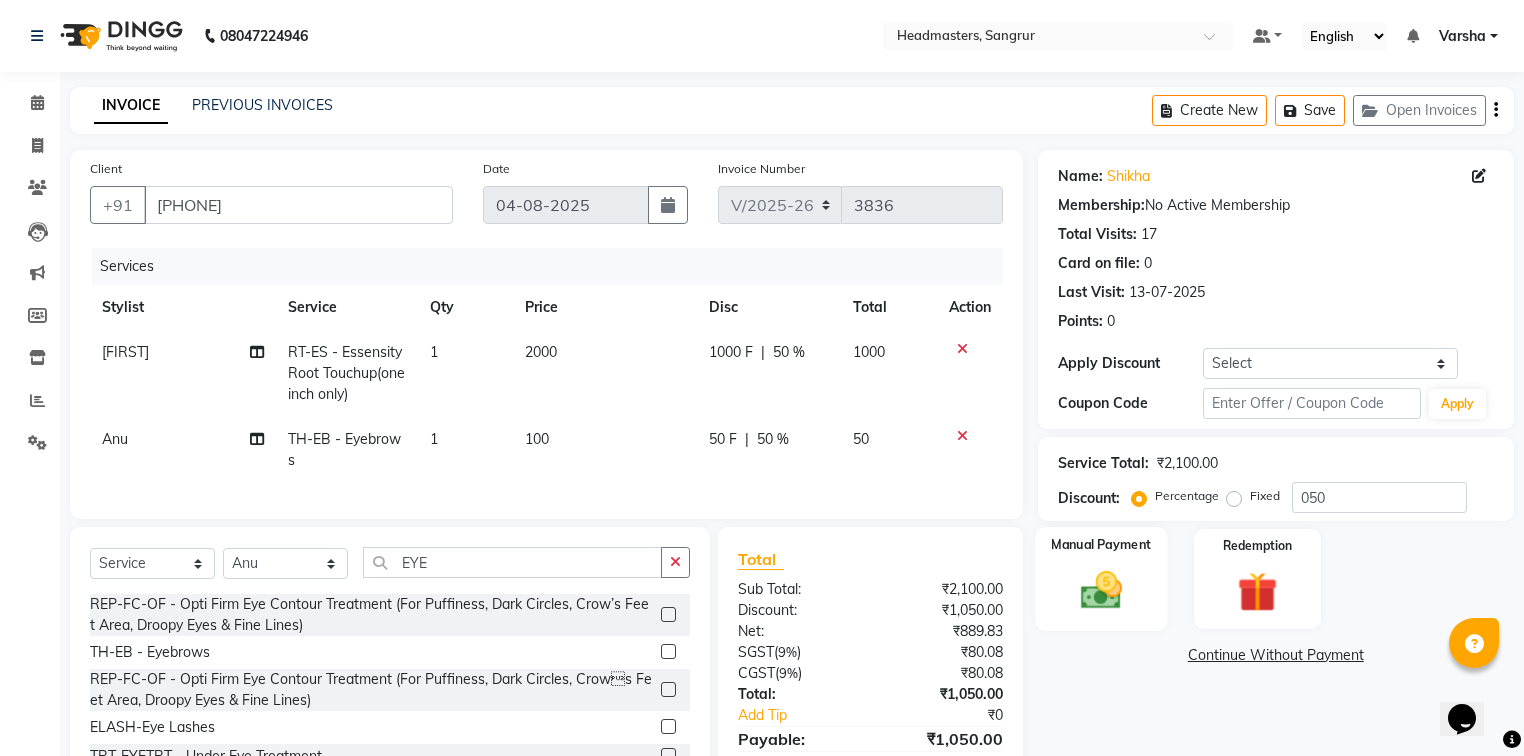 click 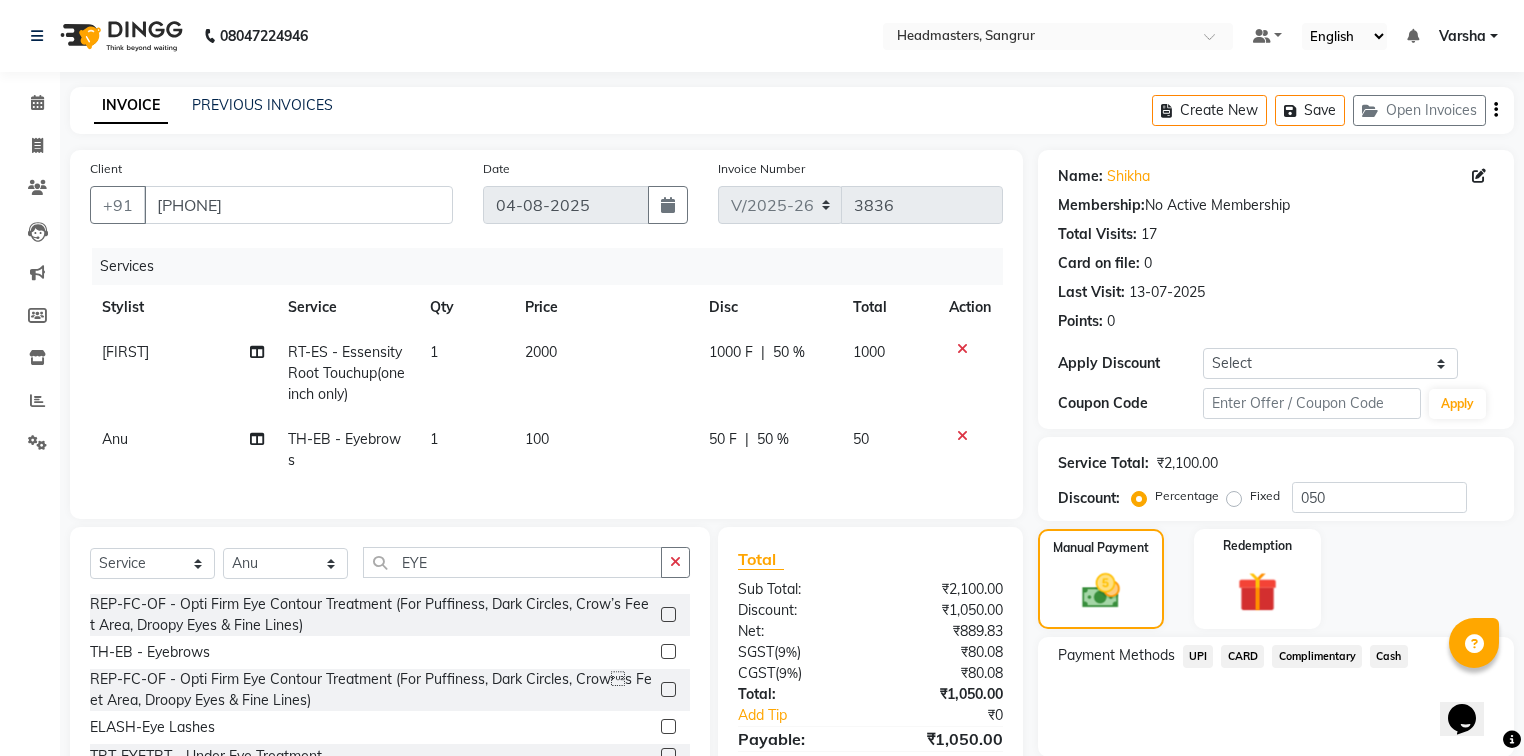 drag, startPoint x: 1199, startPoint y: 655, endPoint x: 1223, endPoint y: 678, distance: 33.24154 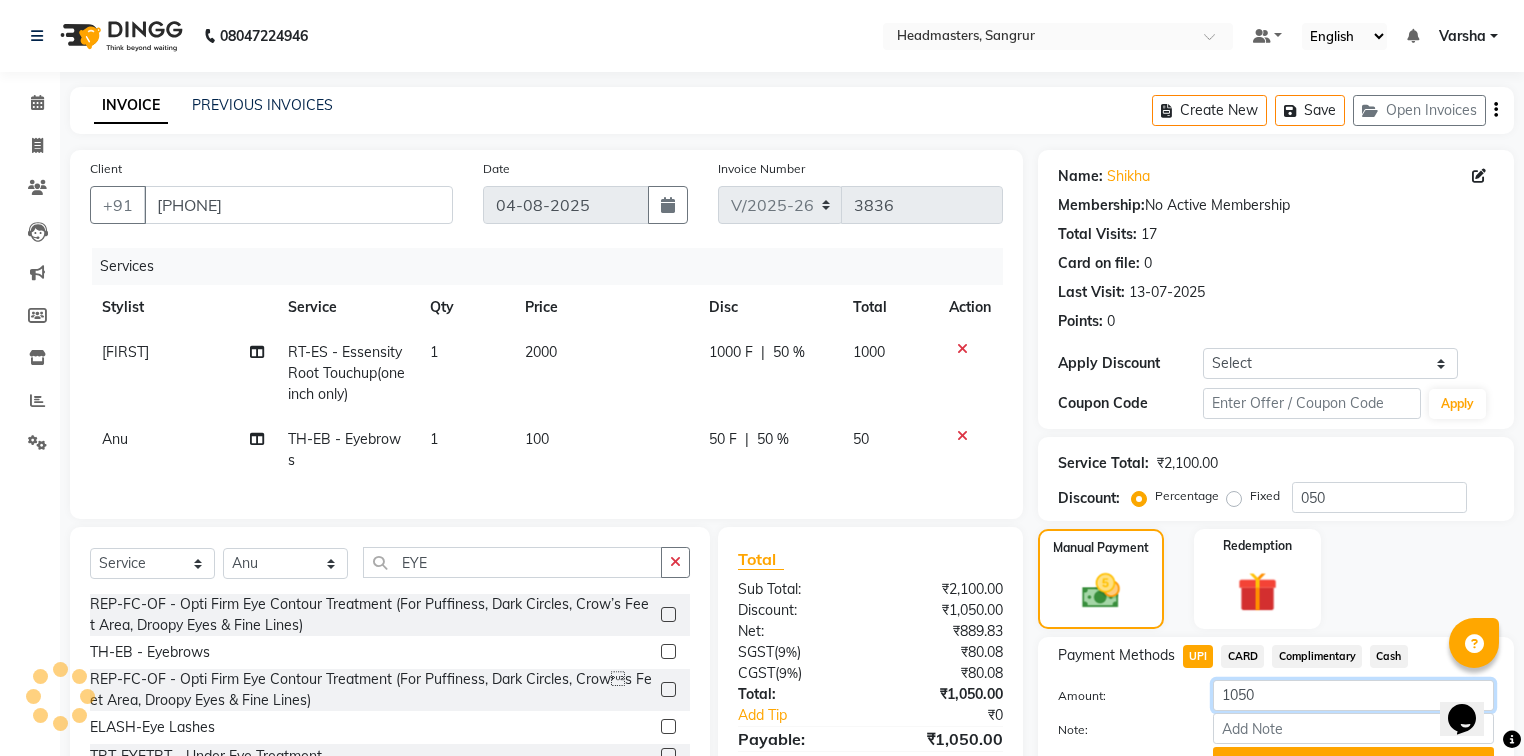 click on "1050" 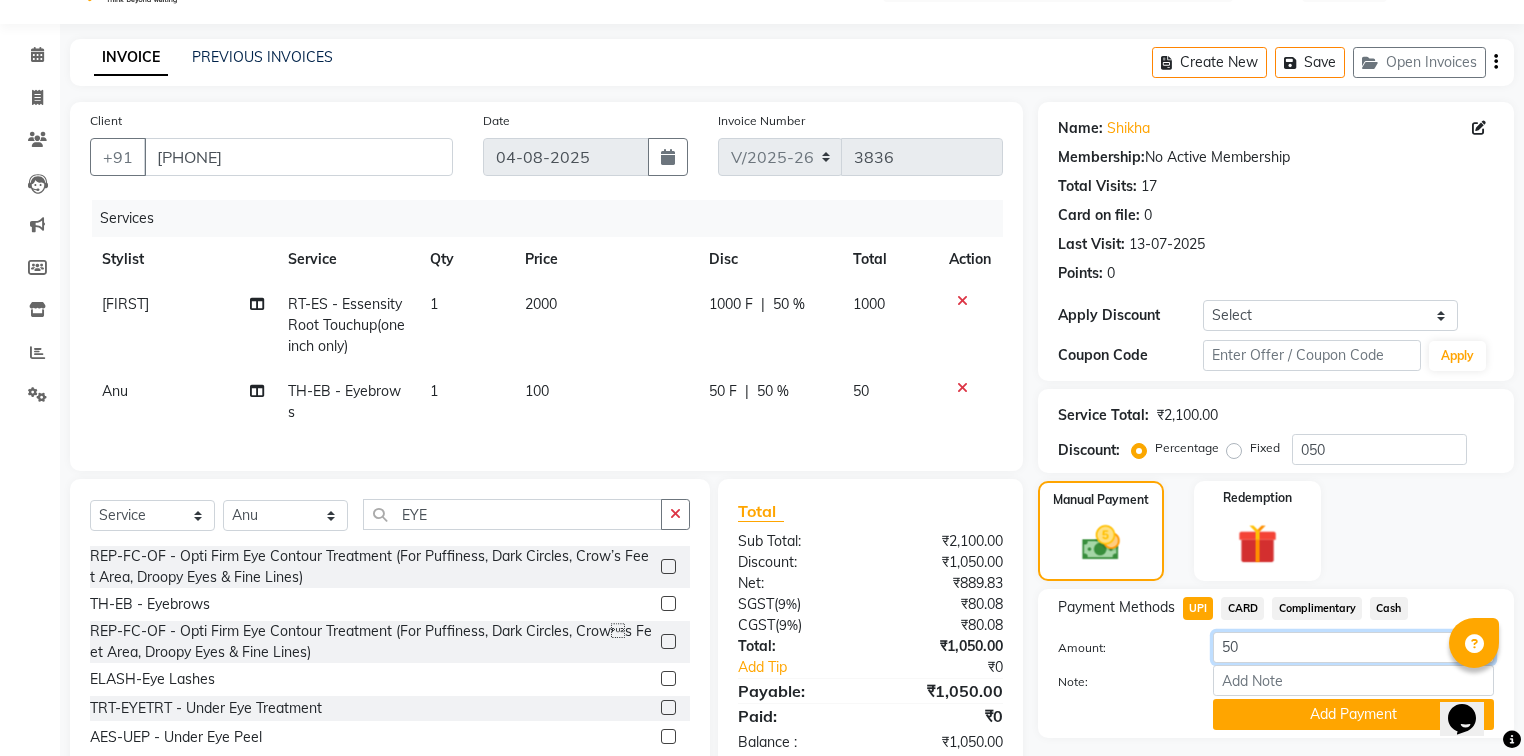 scroll, scrollTop: 108, scrollLeft: 0, axis: vertical 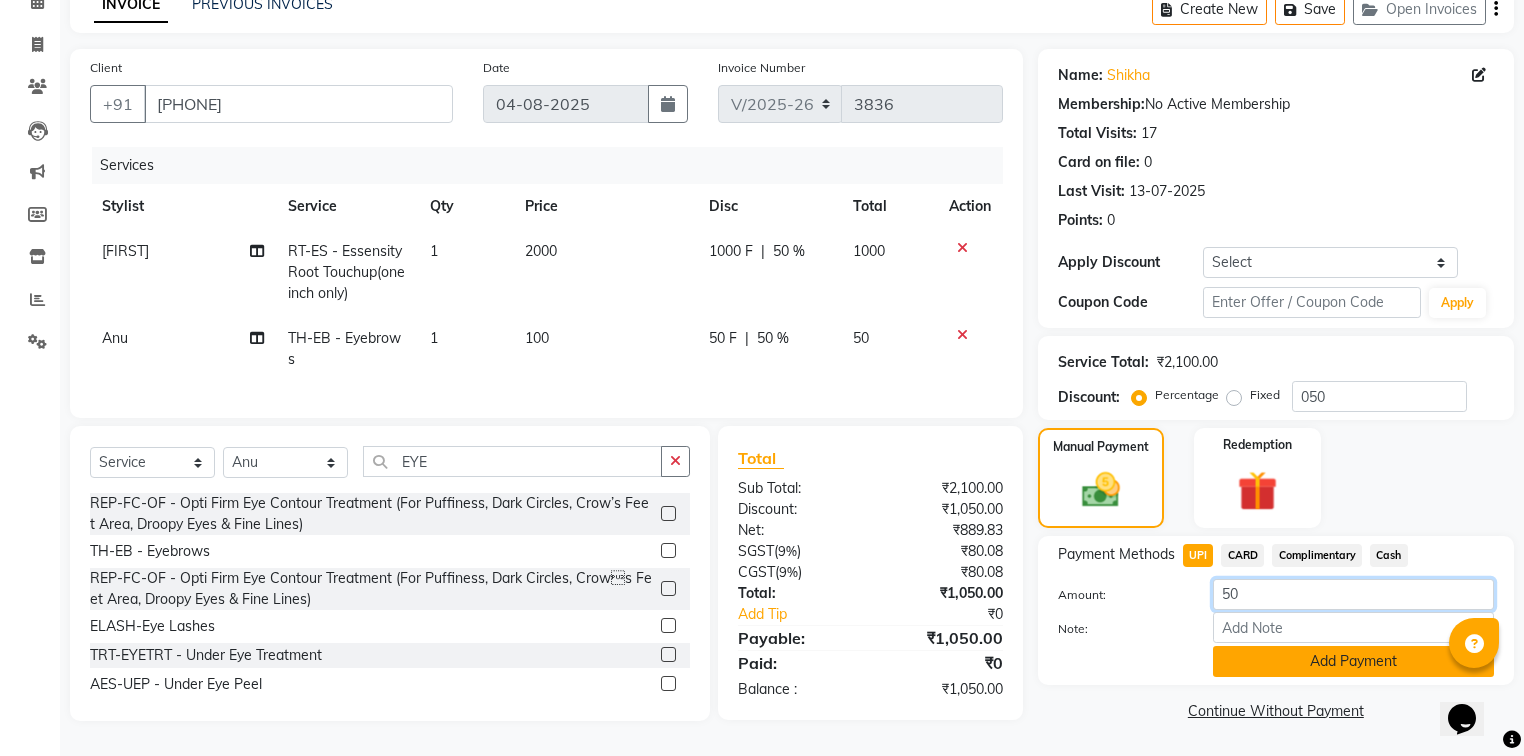 type on "50" 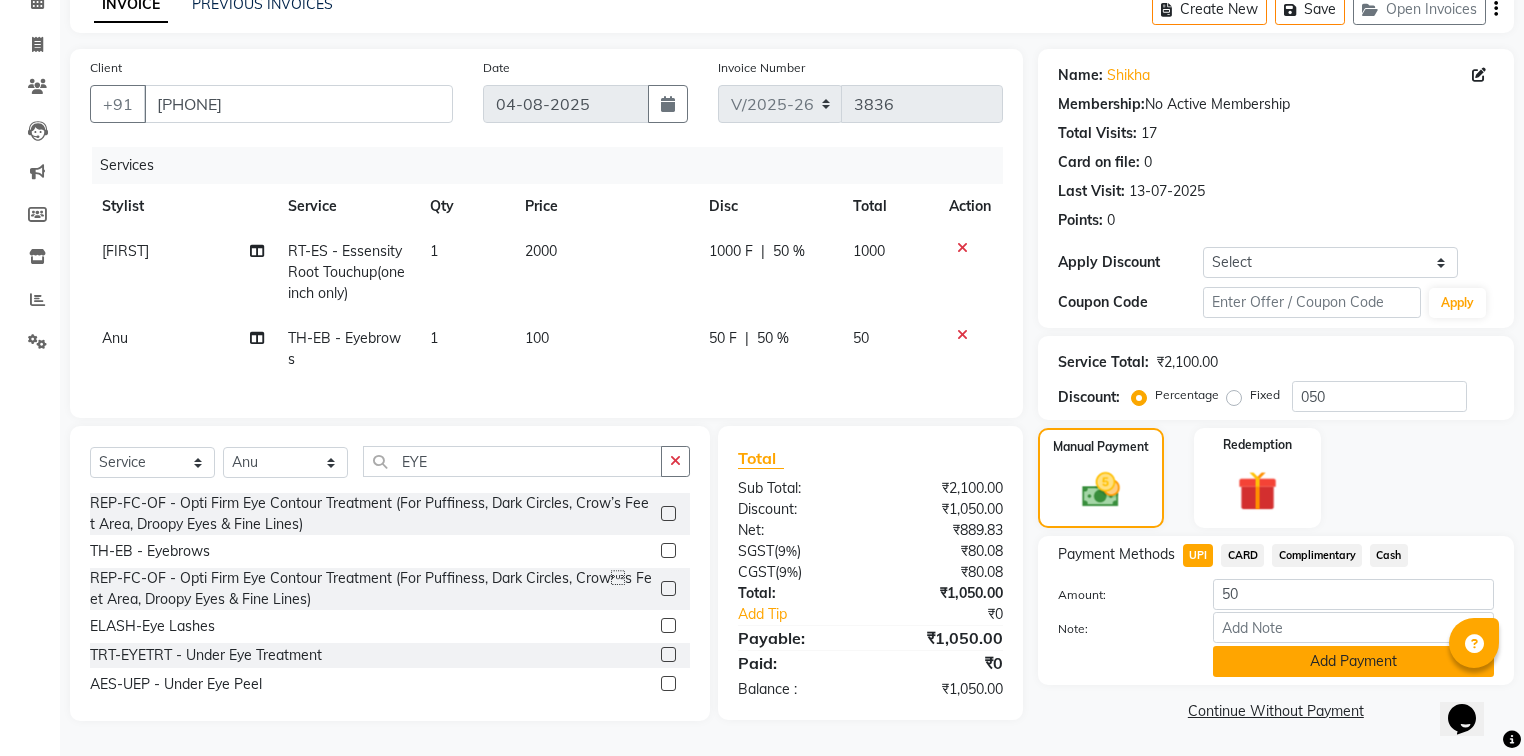 click on "Add Payment" 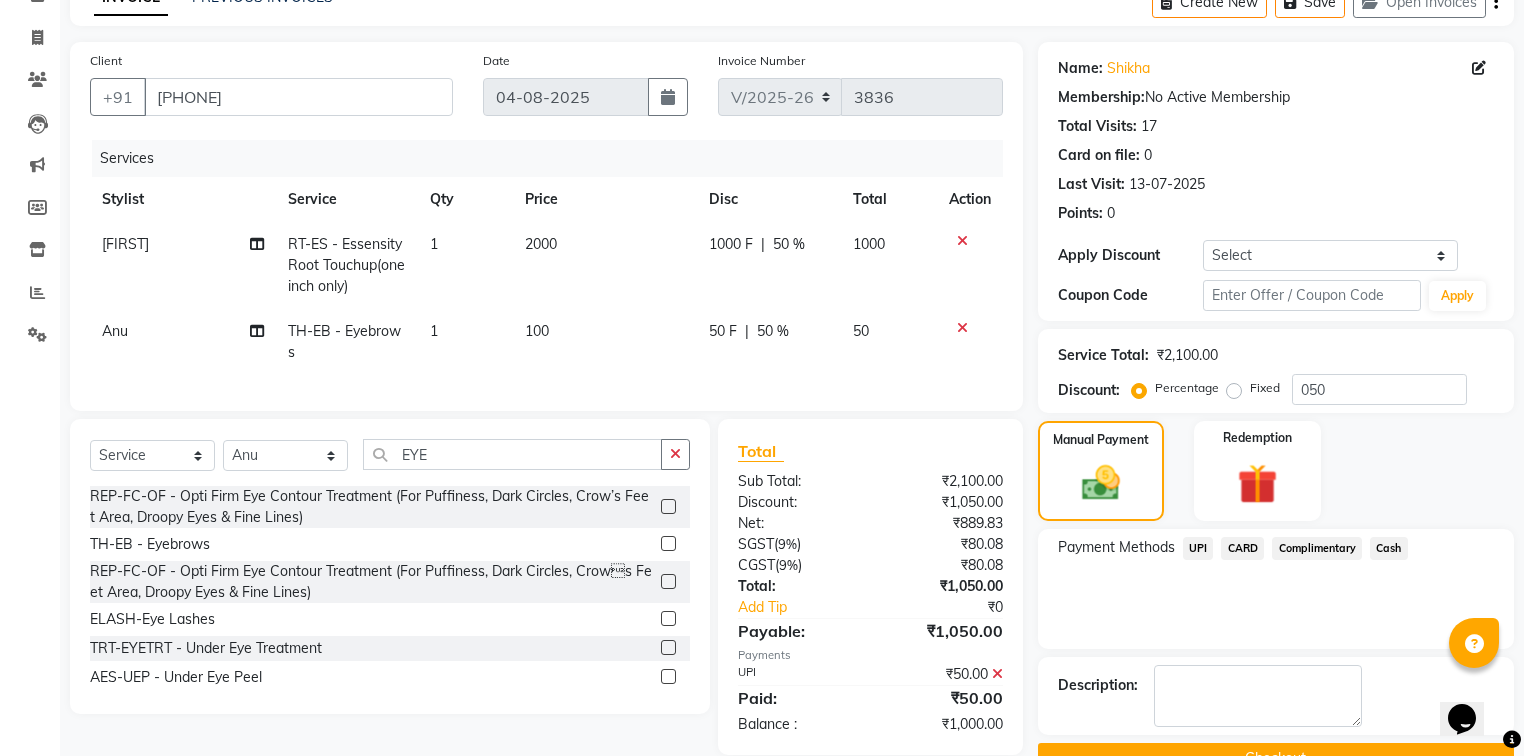 drag, startPoint x: 1397, startPoint y: 536, endPoint x: 1400, endPoint y: 553, distance: 17.262676 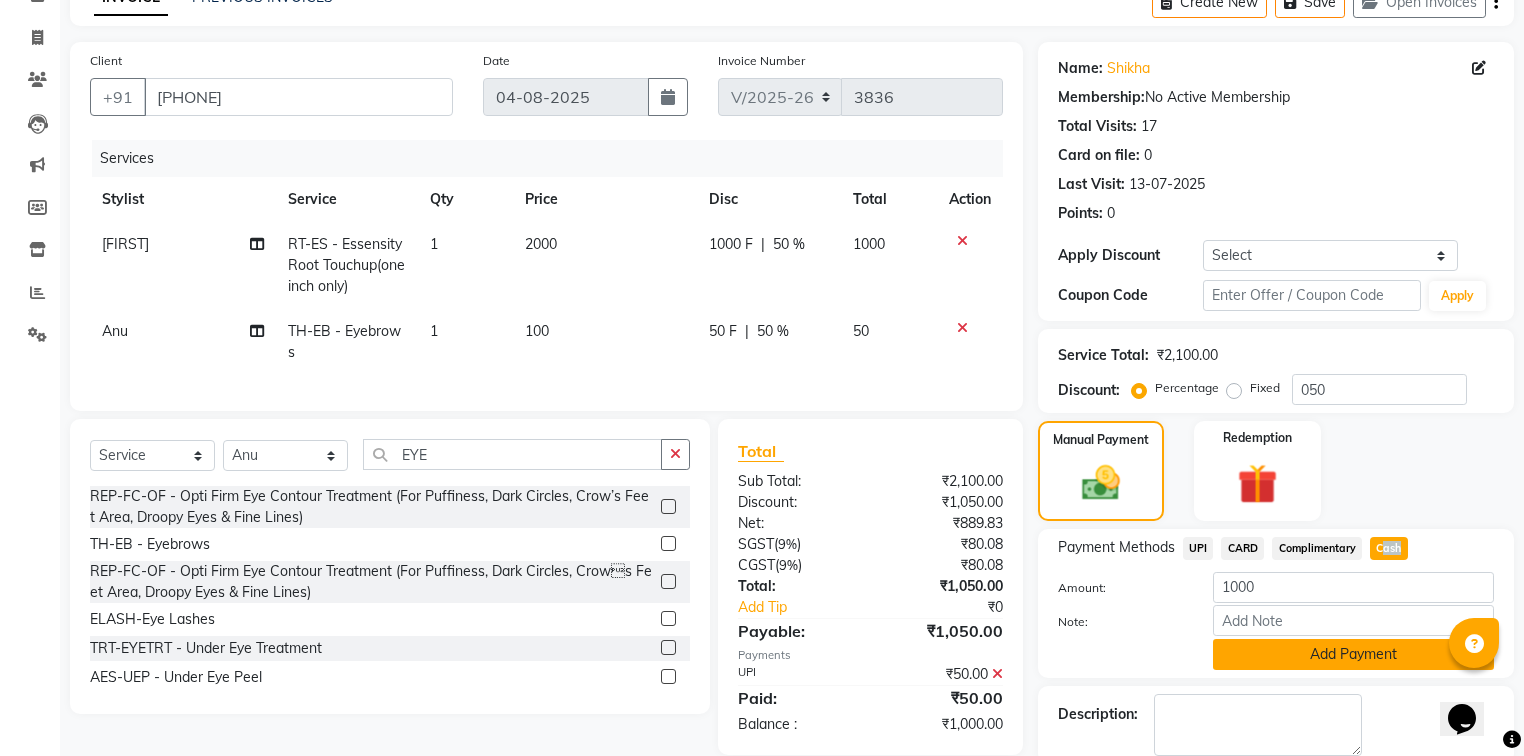click on "Add Payment" 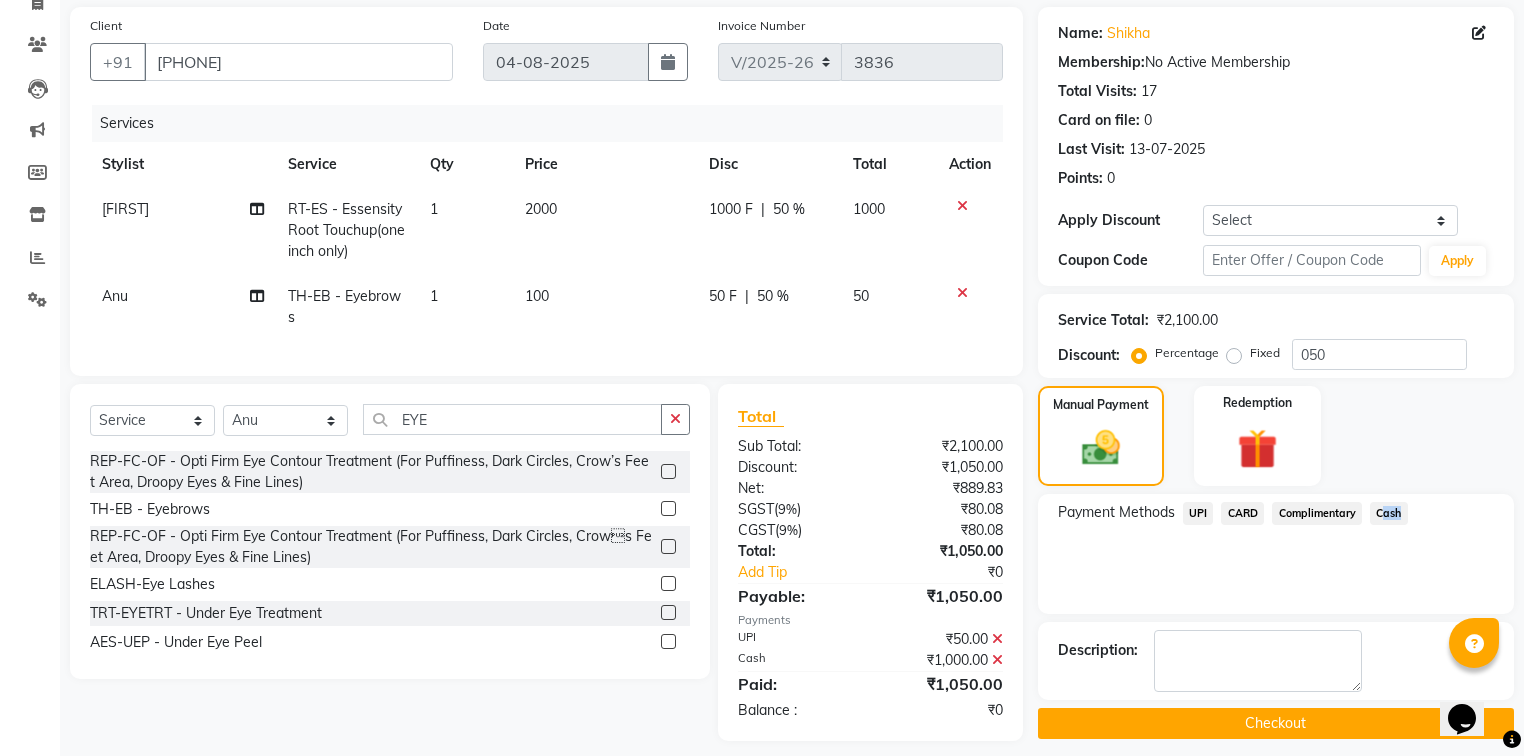 scroll, scrollTop: 170, scrollLeft: 0, axis: vertical 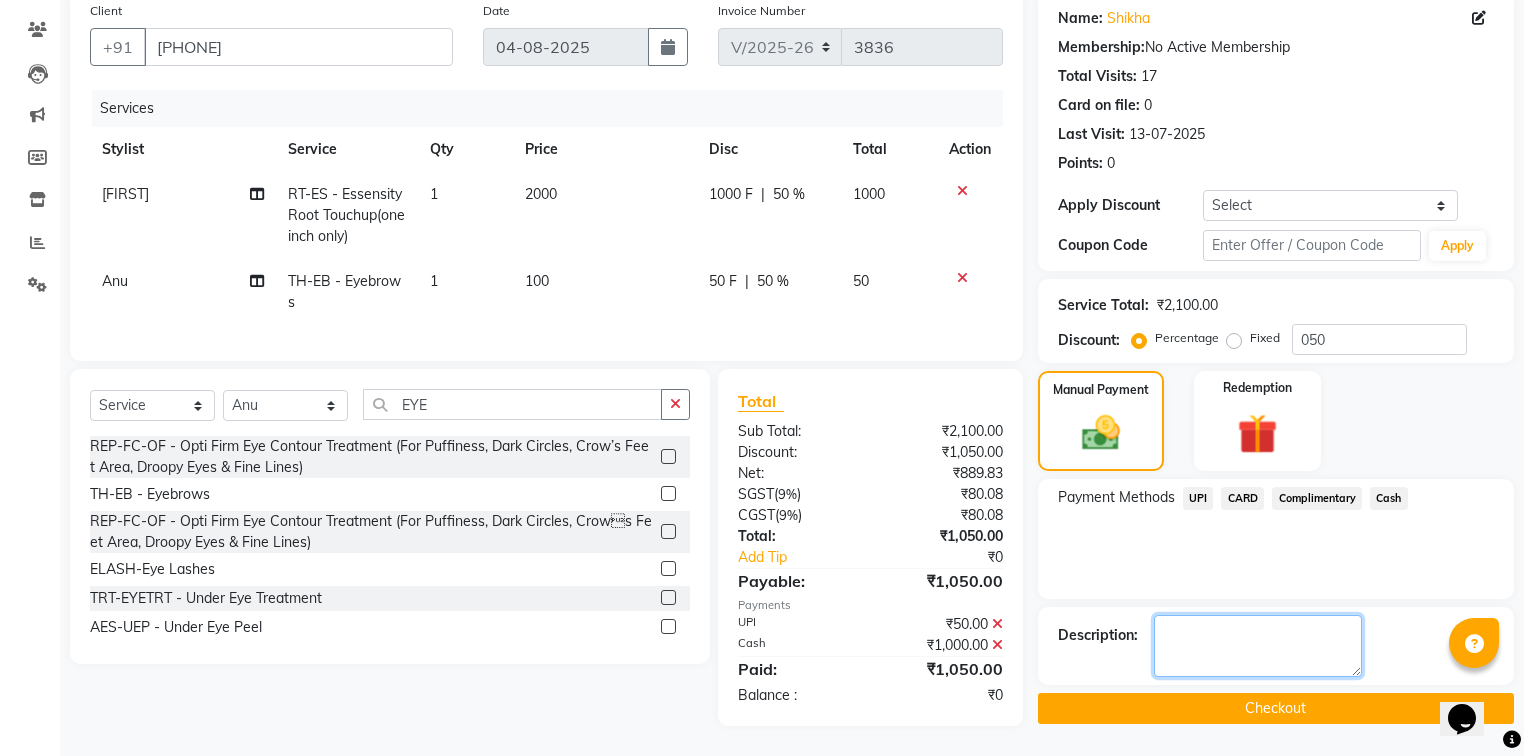 click 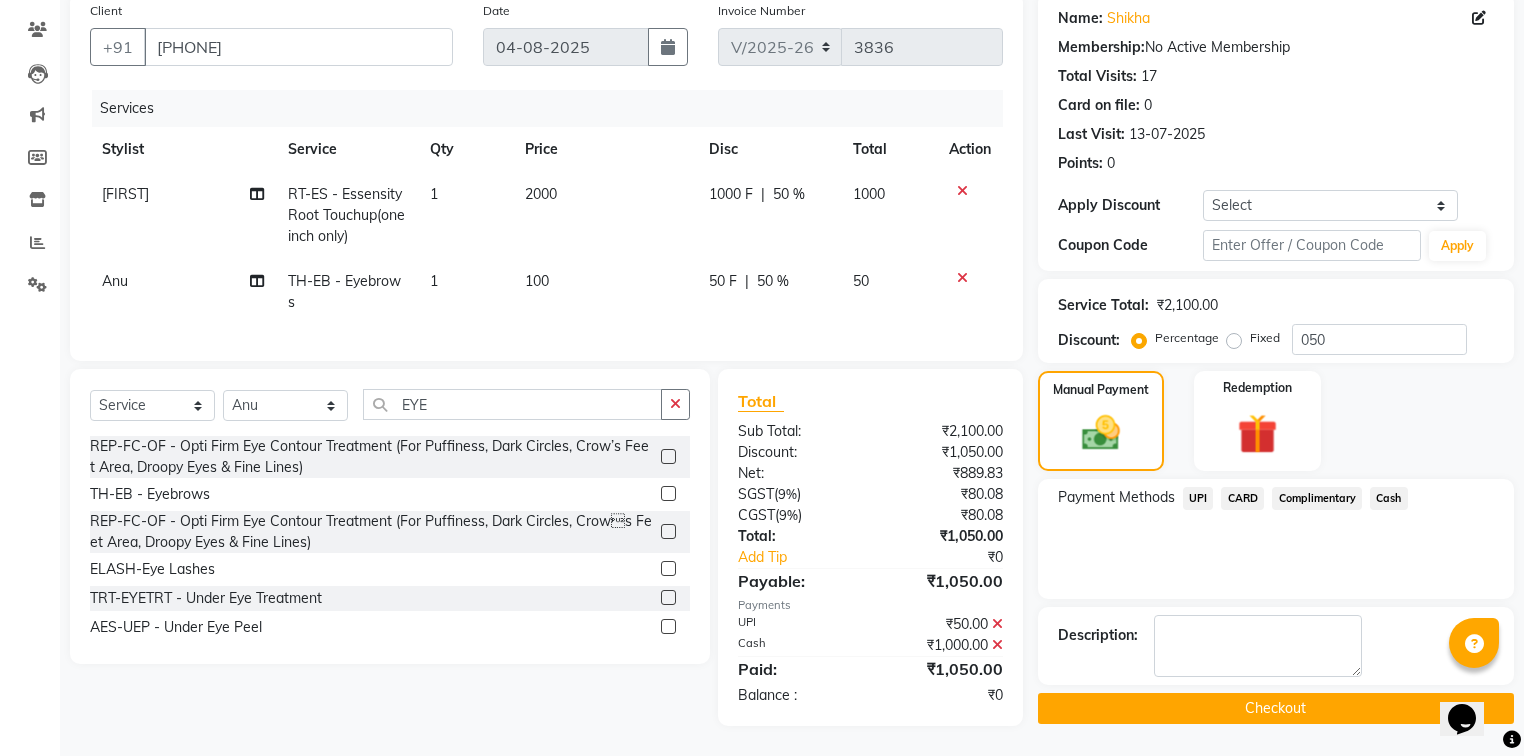 click on "Checkout" 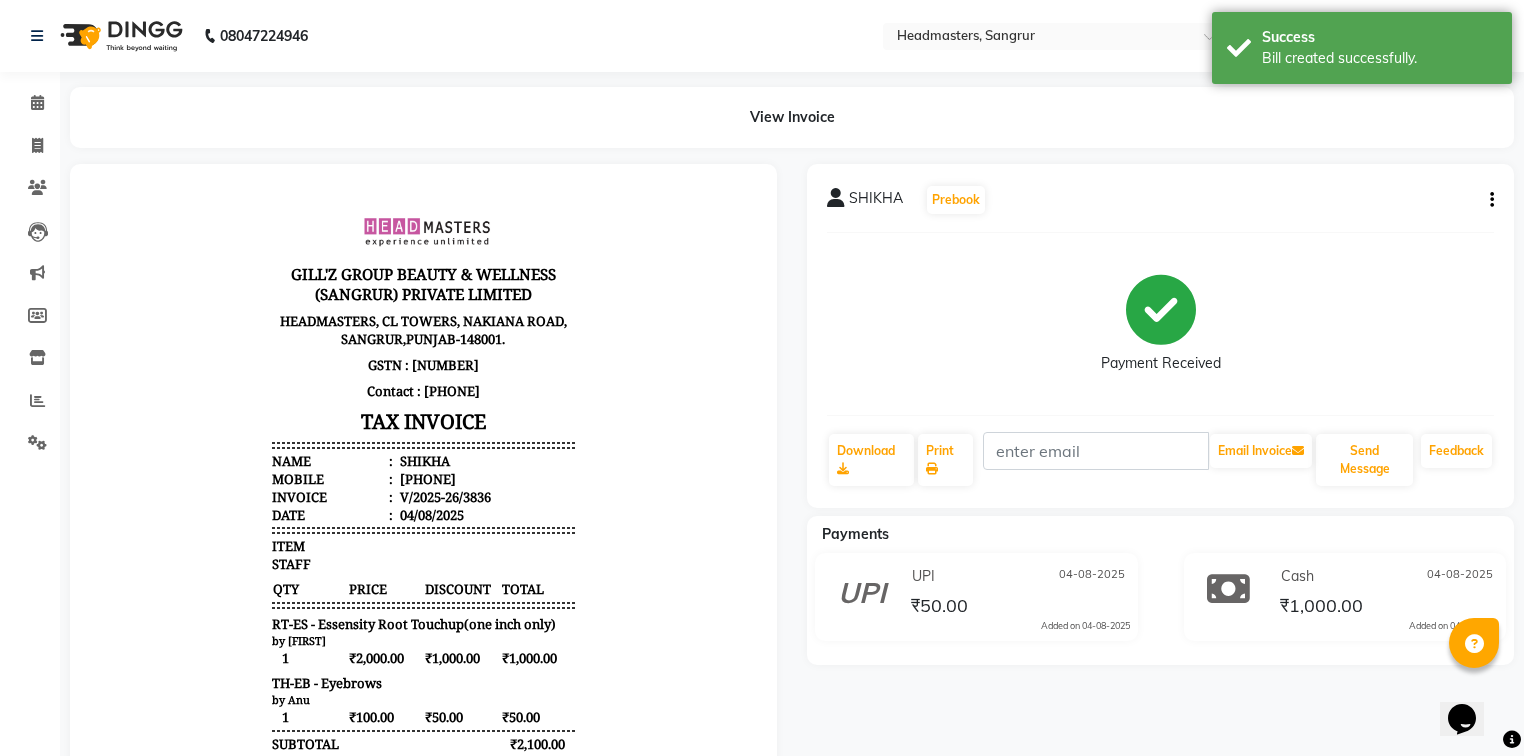 scroll, scrollTop: 0, scrollLeft: 0, axis: both 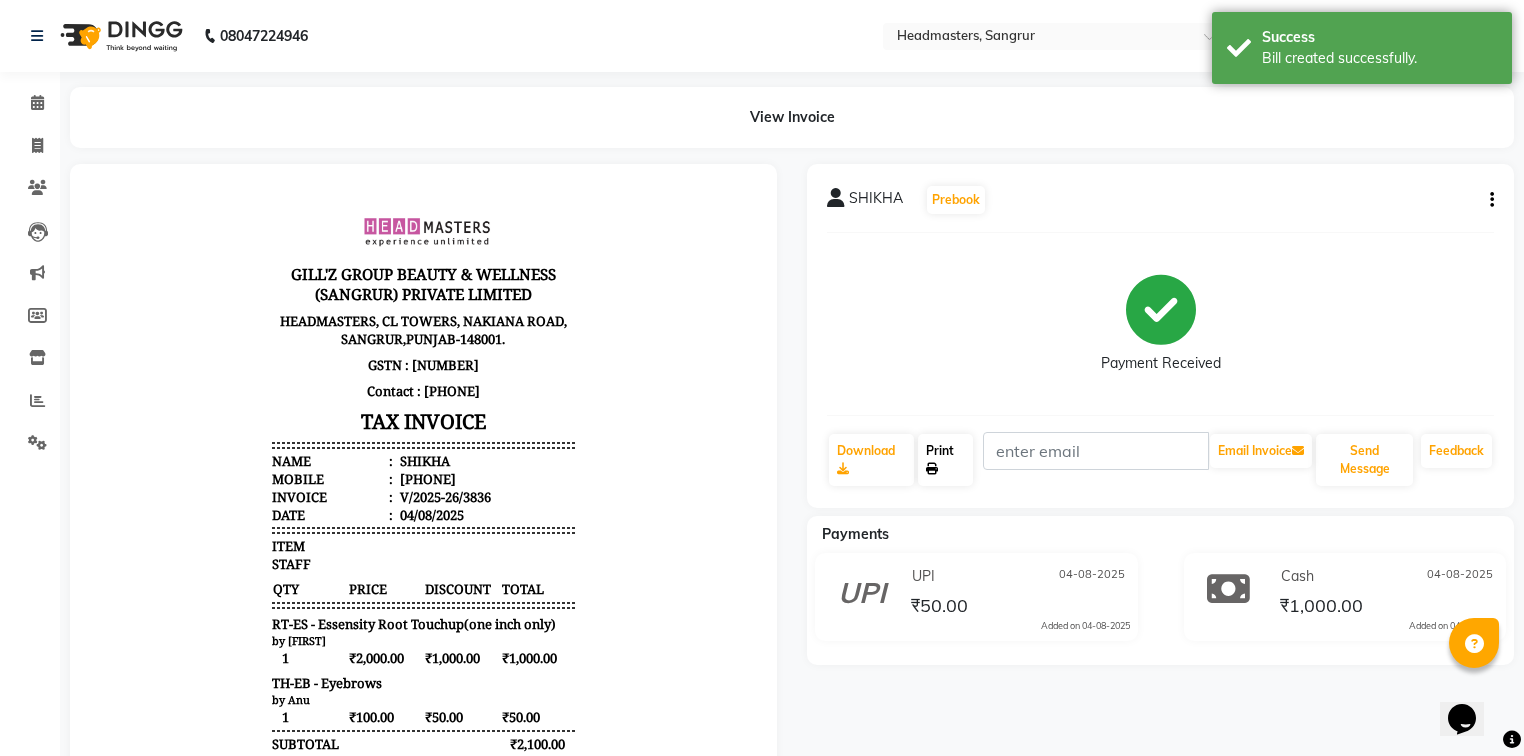 click on "Print" 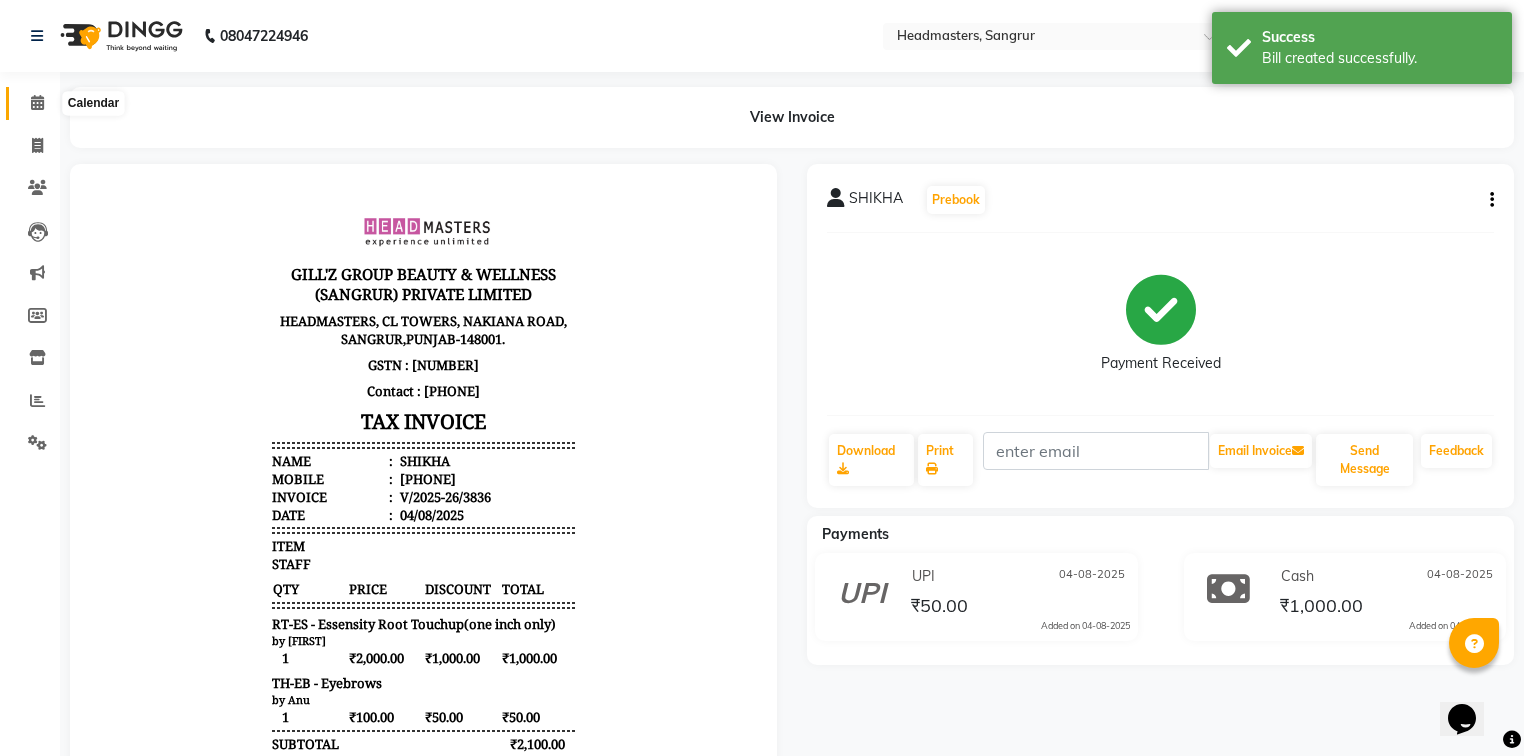 drag, startPoint x: 19, startPoint y: 102, endPoint x: 49, endPoint y: 122, distance: 36.05551 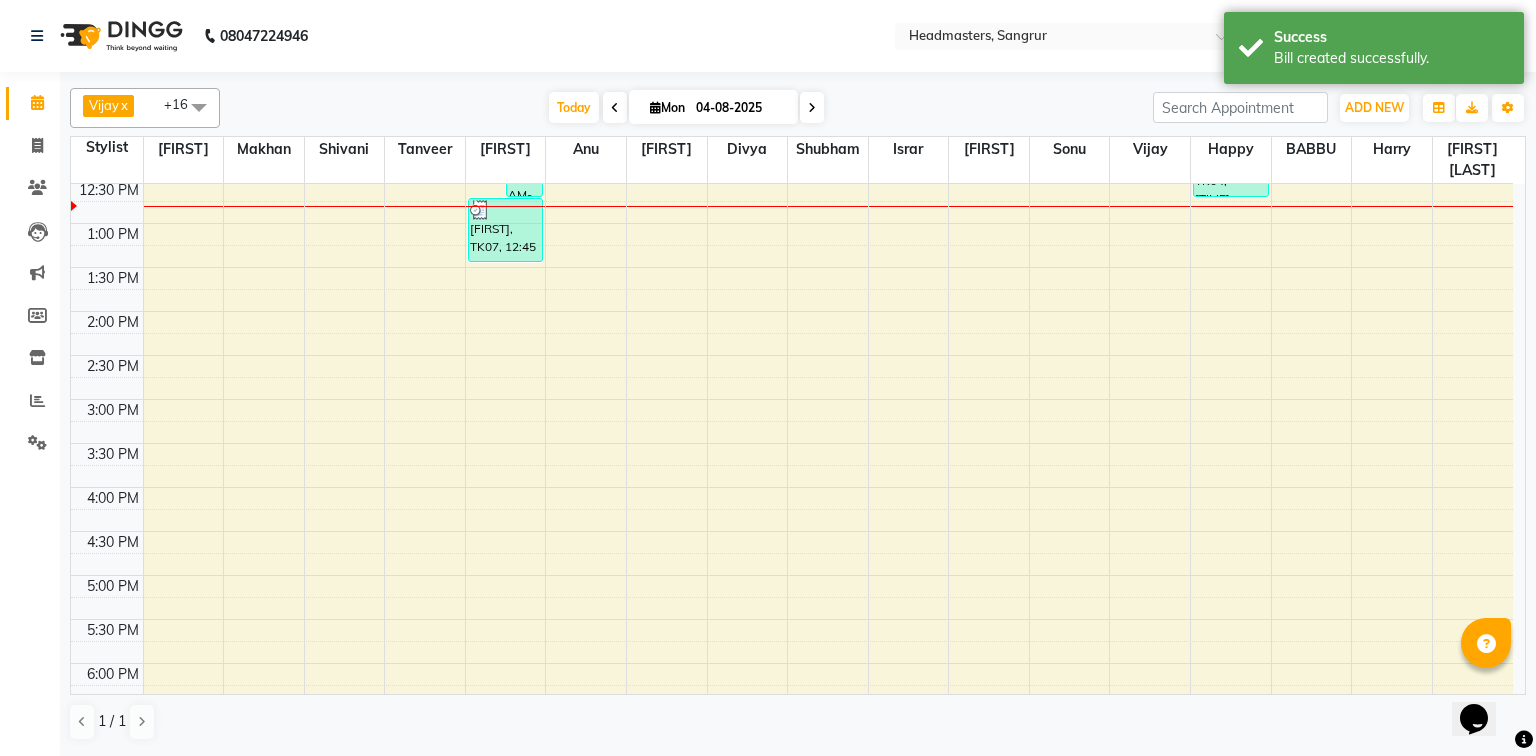 scroll, scrollTop: 0, scrollLeft: 0, axis: both 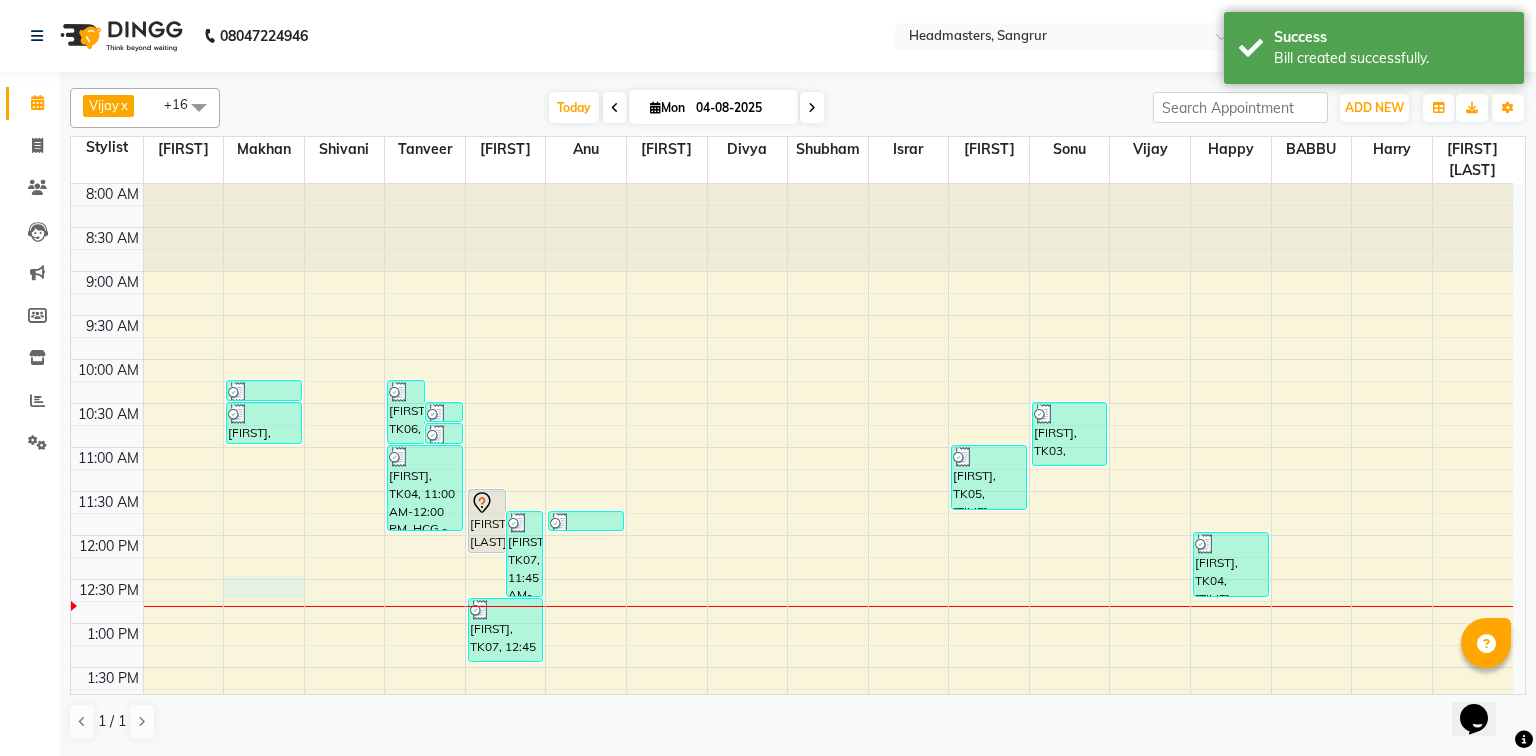 click on "8:00 AM 8:30 AM 9:00 AM 9:30 AM 10:00 AM 10:30 AM 11:00 AM 11:30 AM 12:00 PM 12:30 PM 1:00 PM 1:30 PM 2:00 PM 2:30 PM 3:00 PM 3:30 PM 4:00 PM 4:30 PM 5:00 PM 5:30 PM 6:00 PM 6:30 PM 7:00 PM 7:30 PM 8:00 PM 8:30 PM     amrinder, TK01, 10:15 AM-10:30 AM, HCG - Hair Cut by Senior Hair Stylist     amrinder, TK01, 10:30 AM-11:00 AM, BRD - Beard     Aman, TK06, 10:15 AM-11:00 AM, BRD - Beard     Kamal, TK02, 10:30 AM-10:45 AM, BRD - Beard     Kamal, TK02, 10:45 AM-11:00 AM, HCG - Hair Cut by Senior Hair Stylist     BALWINDER, TK04, 11:00 AM-12:00 PM, HCG - Hair Cut by Senior Hair Stylist             rao sahab, TK08, 11:30 AM-12:15 PM, BRD - Beard     girish, TK07, 11:45 AM-12:45 PM, HCG - Hair Cut by Senior Hair Stylist     girish, TK07, 12:45 PM-01:30 PM, BRD - Beard     SHIKHA, TK05, 11:45 AM-12:00 PM, TH-EB - Eyebrows     SHIKHA, TK05, 11:00 AM-11:45 AM, RT-ES - Essensity Root Touchup(one inch only)     Usan, TK03, 10:30 AM-11:15 AM, HCL - Hair Cut by Senior Hair Stylist" at bounding box center (792, 755) 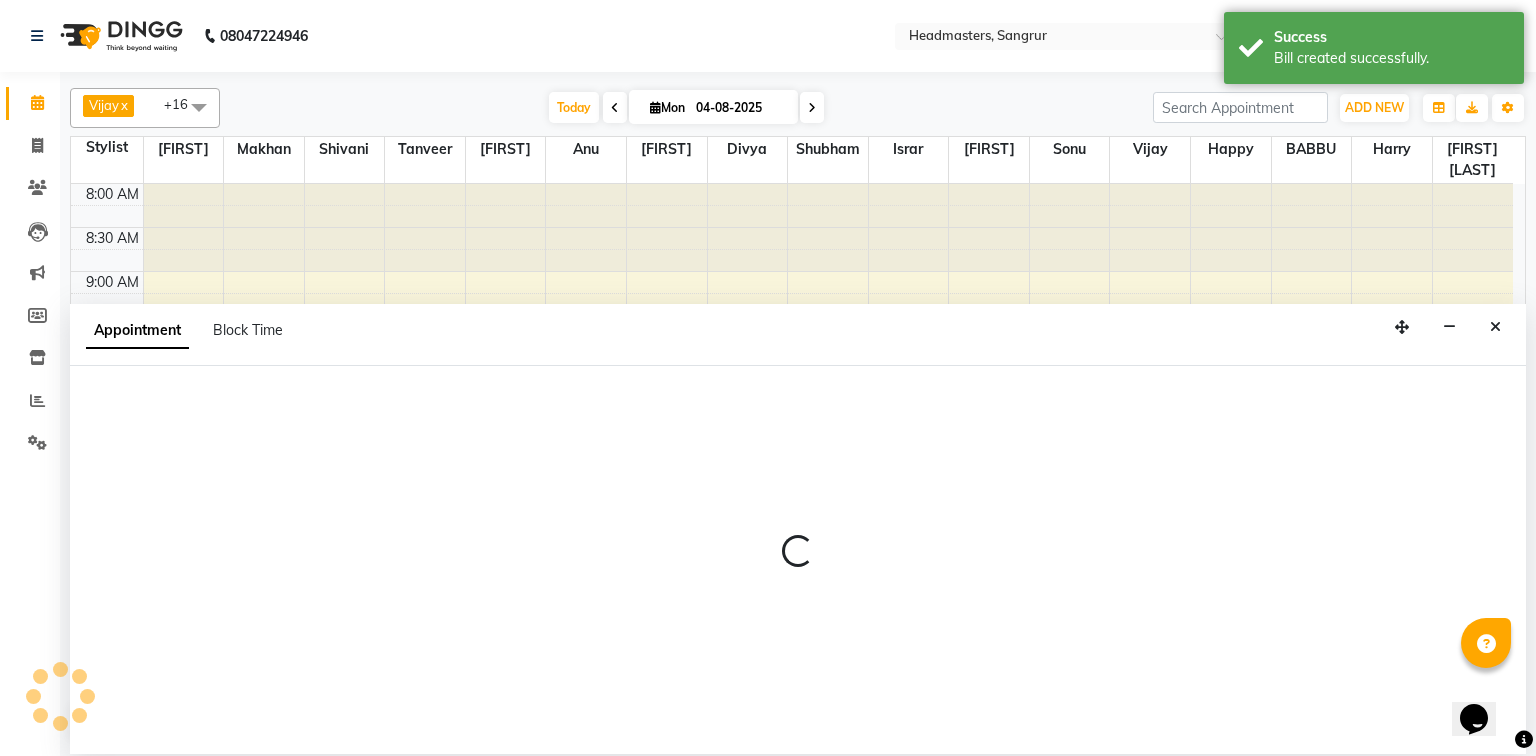 select on "60863" 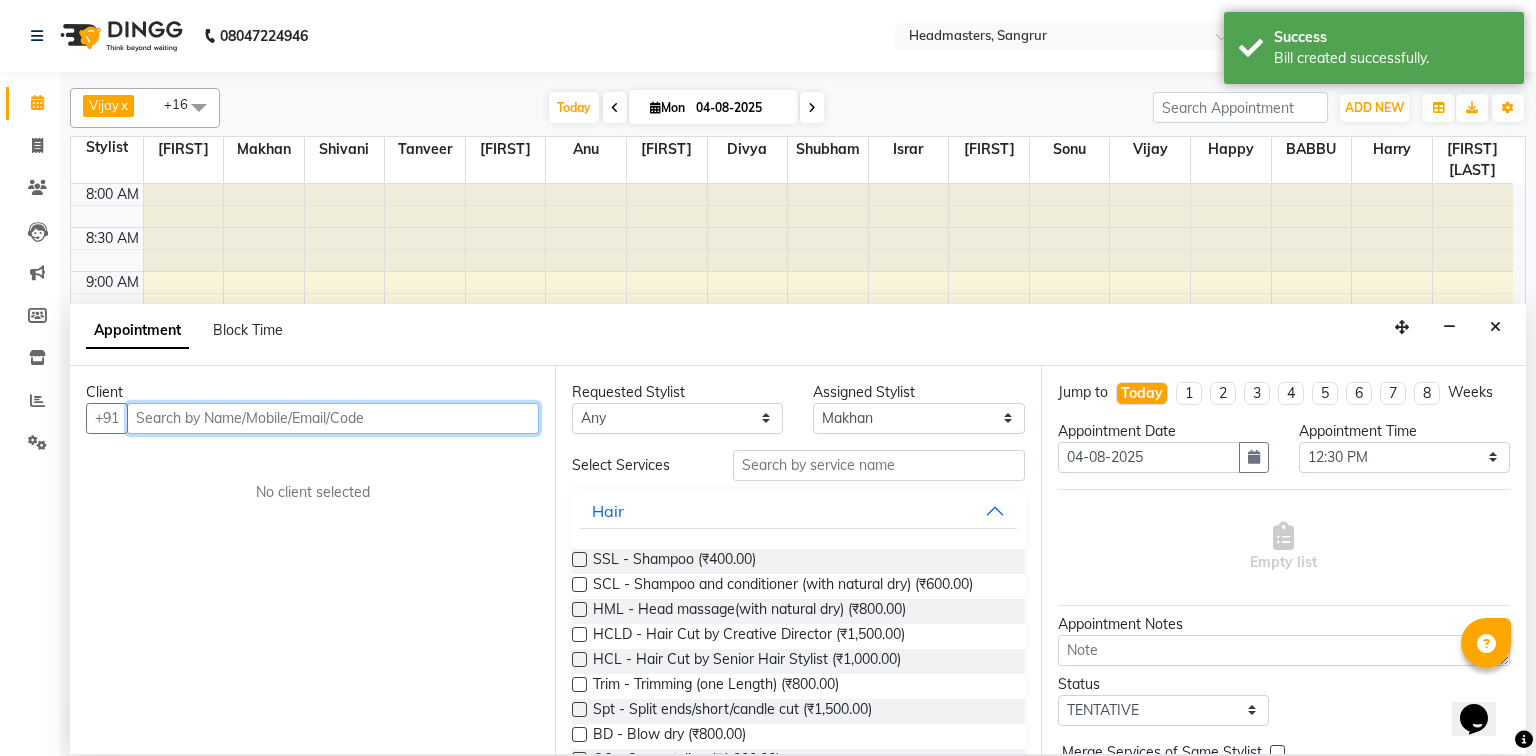 click at bounding box center (333, 418) 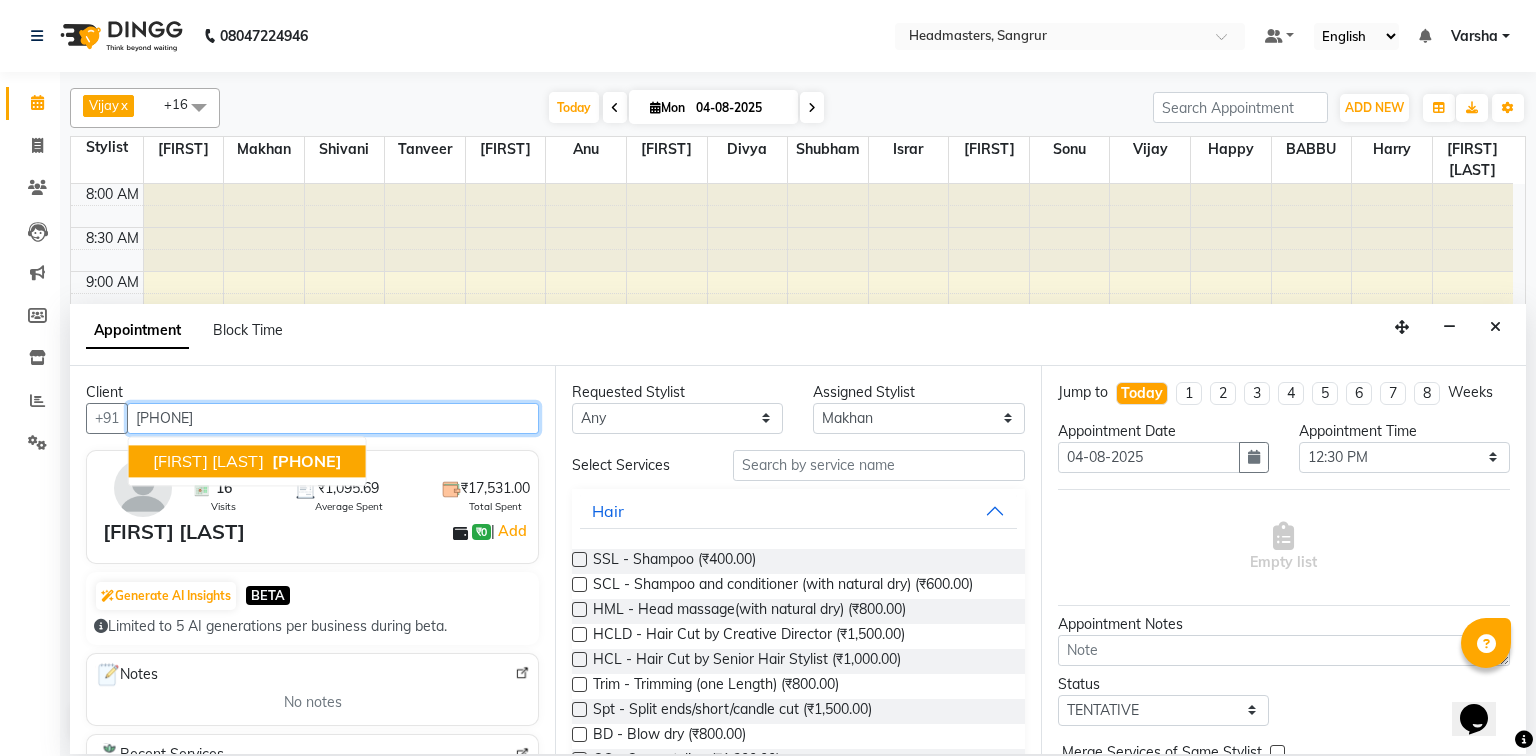 click on "[PERSON] [PERSON]" at bounding box center [208, 461] 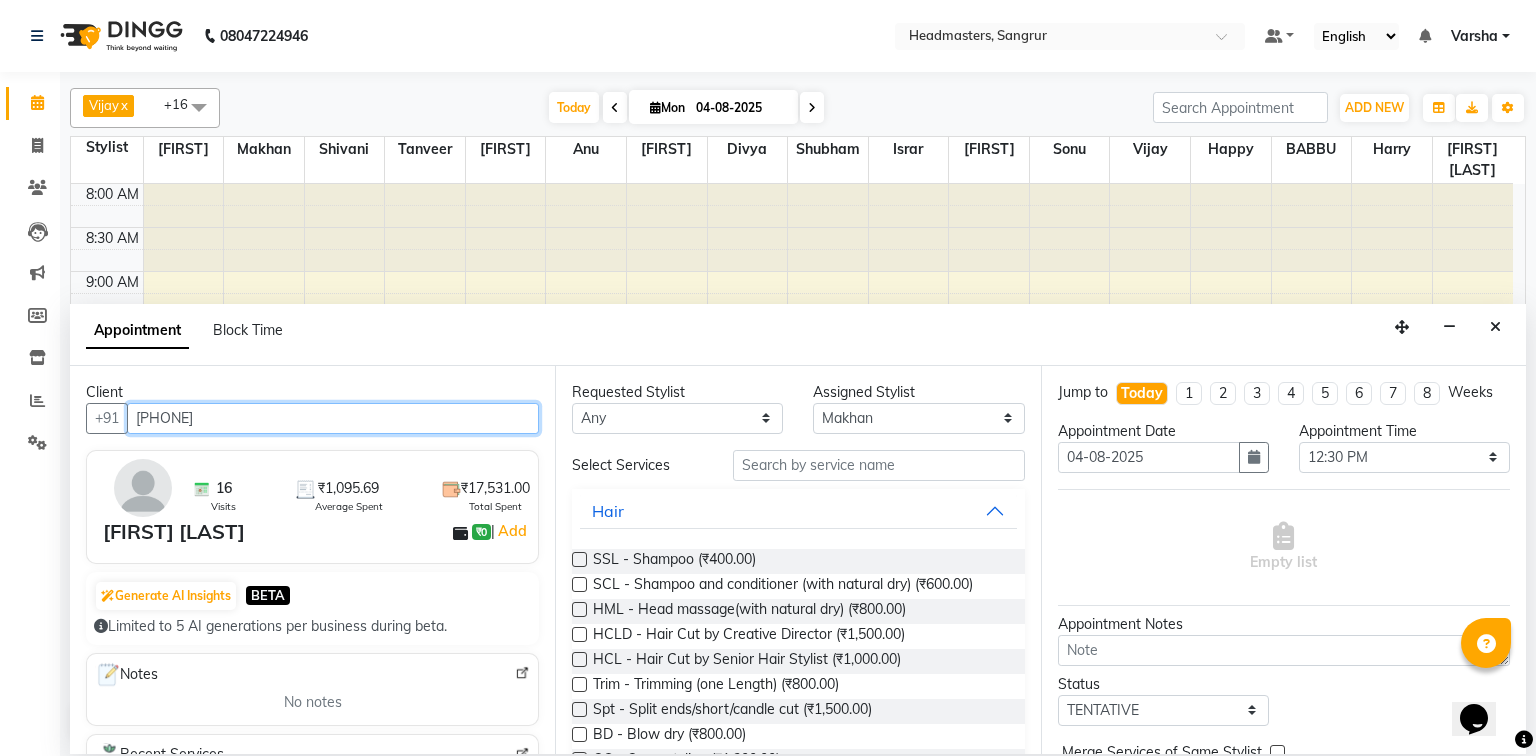 type on "[PHONE]" 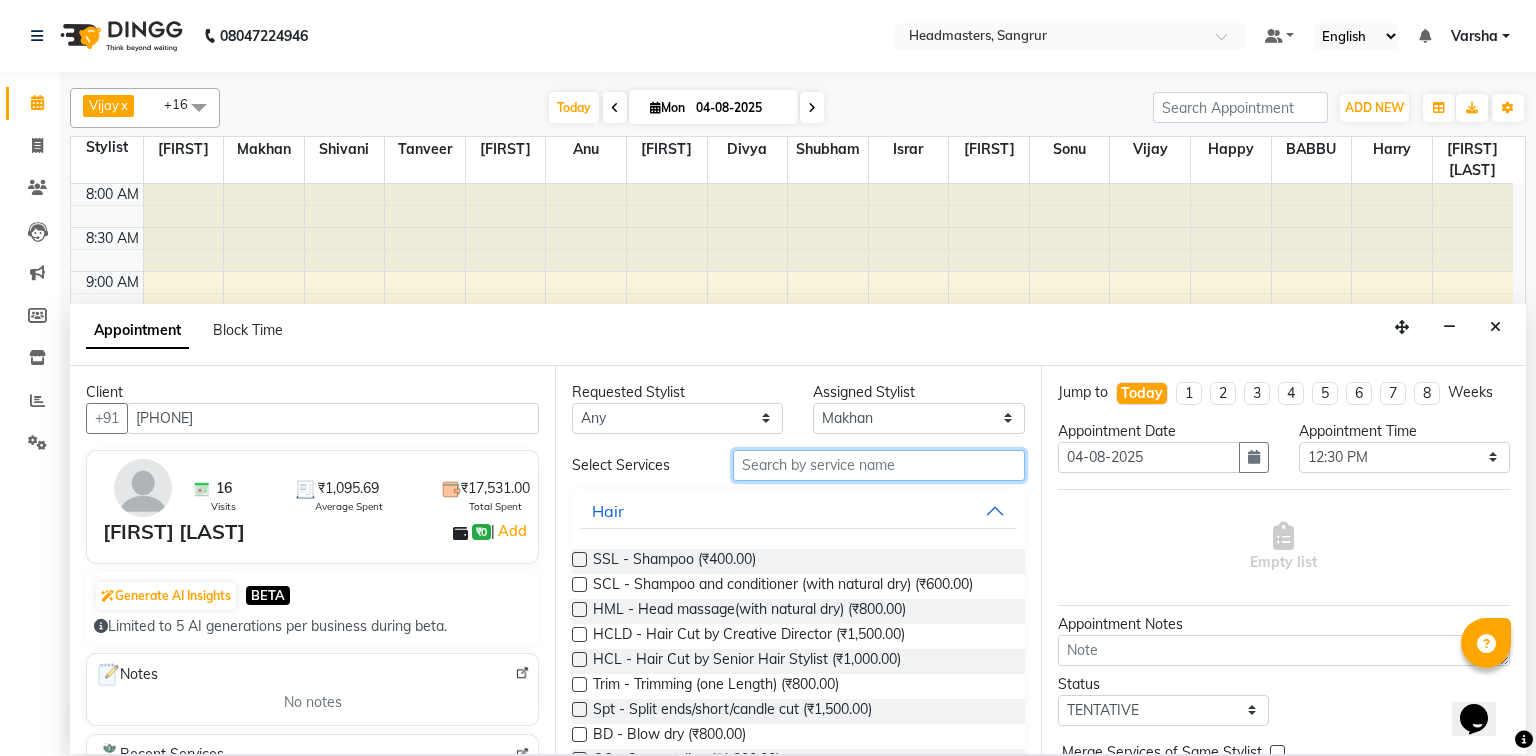 click at bounding box center [879, 465] 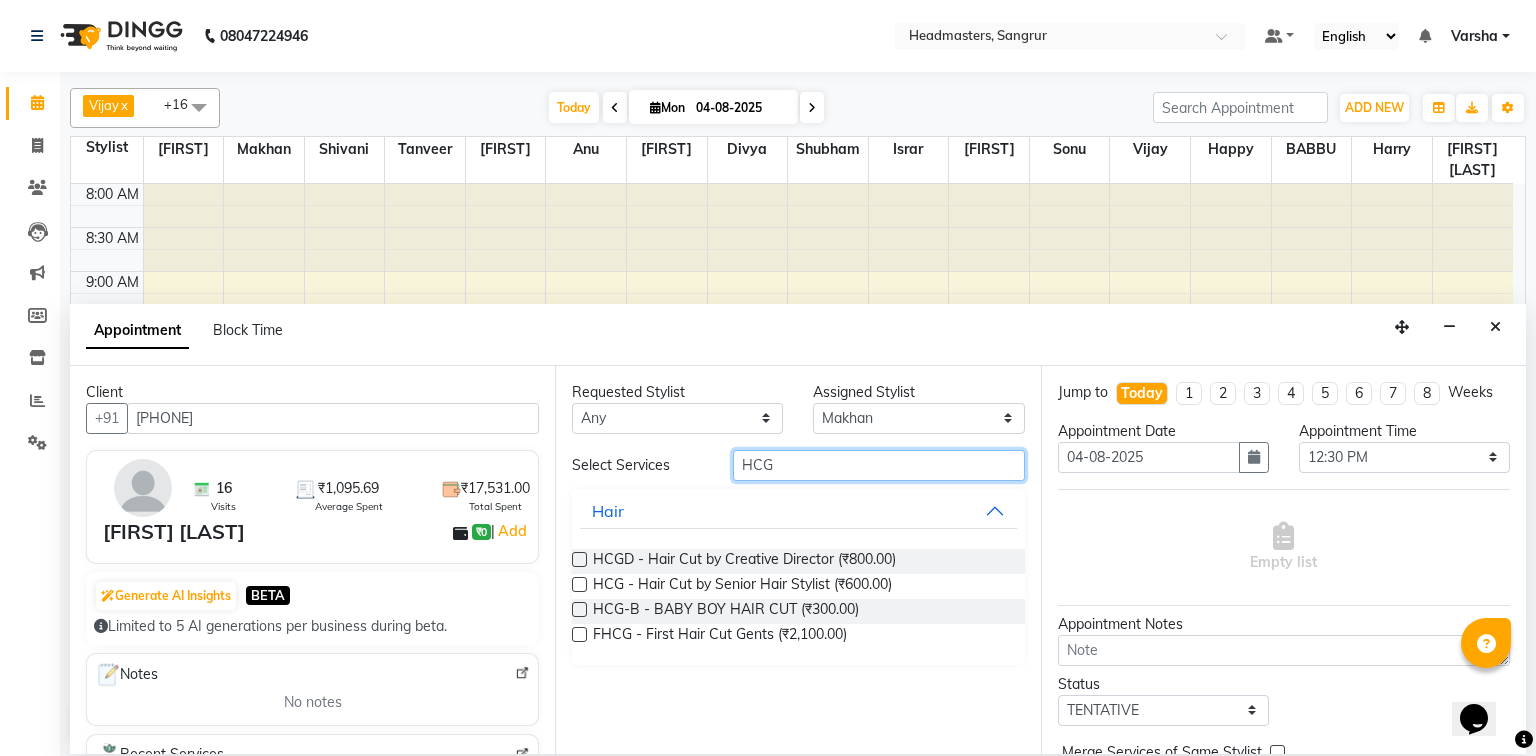type on "HCG" 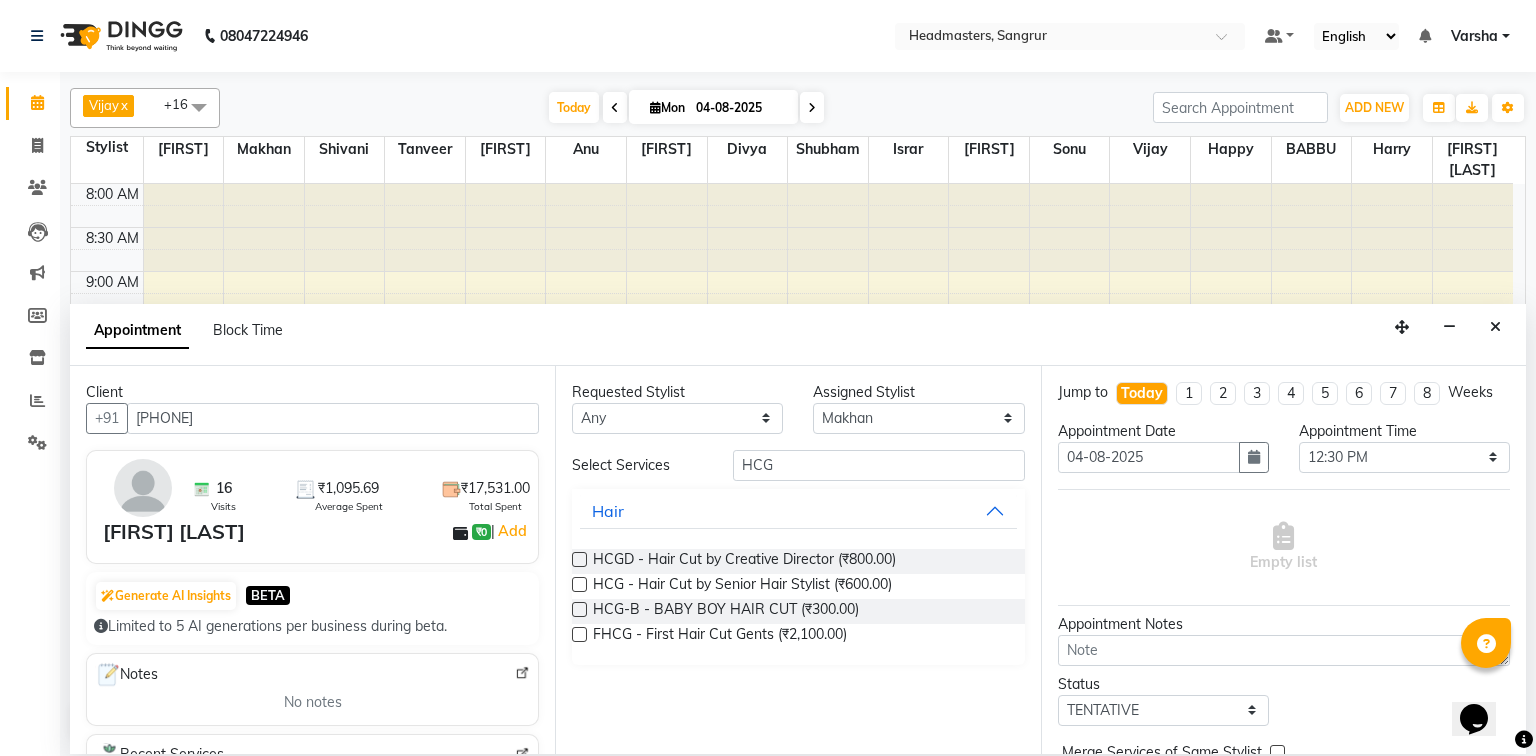 click at bounding box center [579, 584] 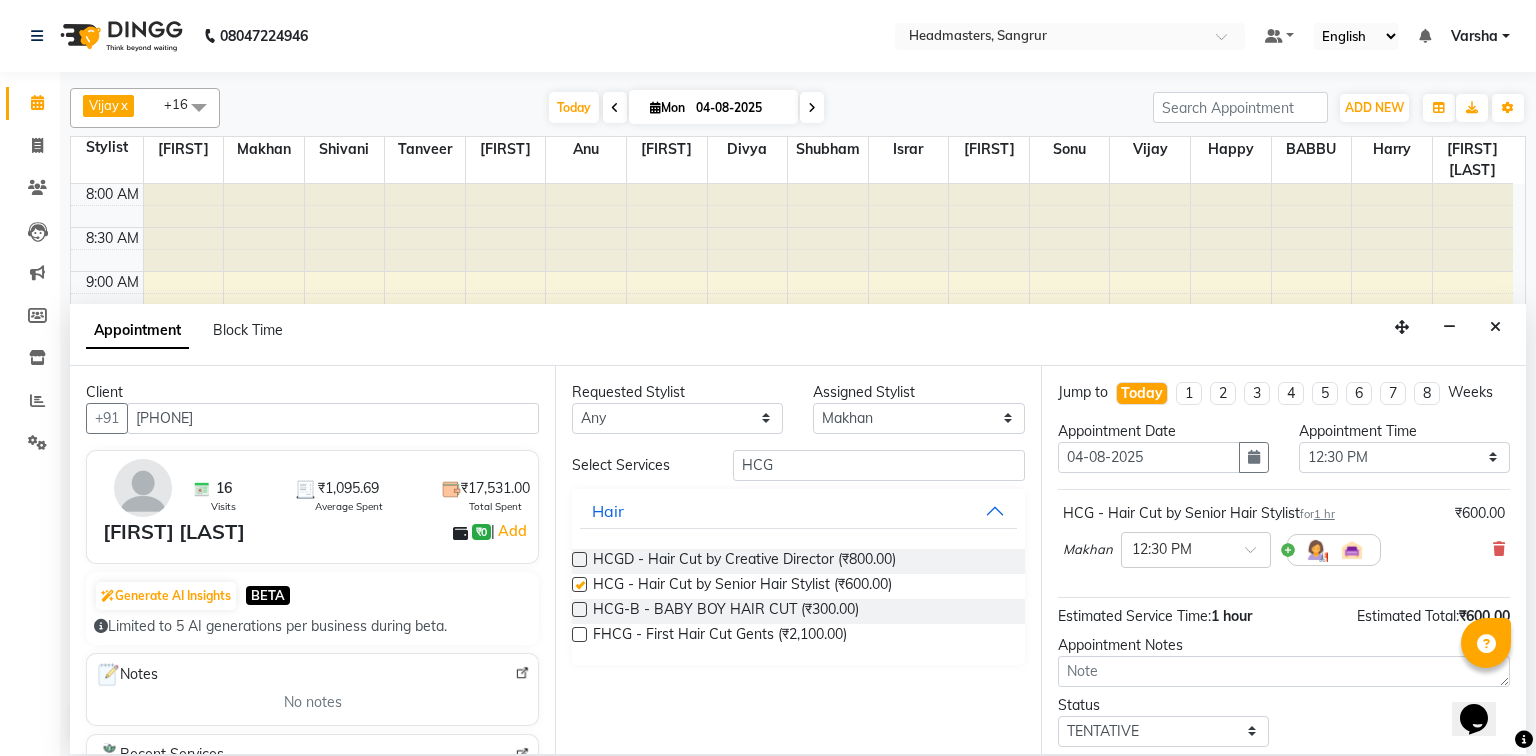 checkbox on "false" 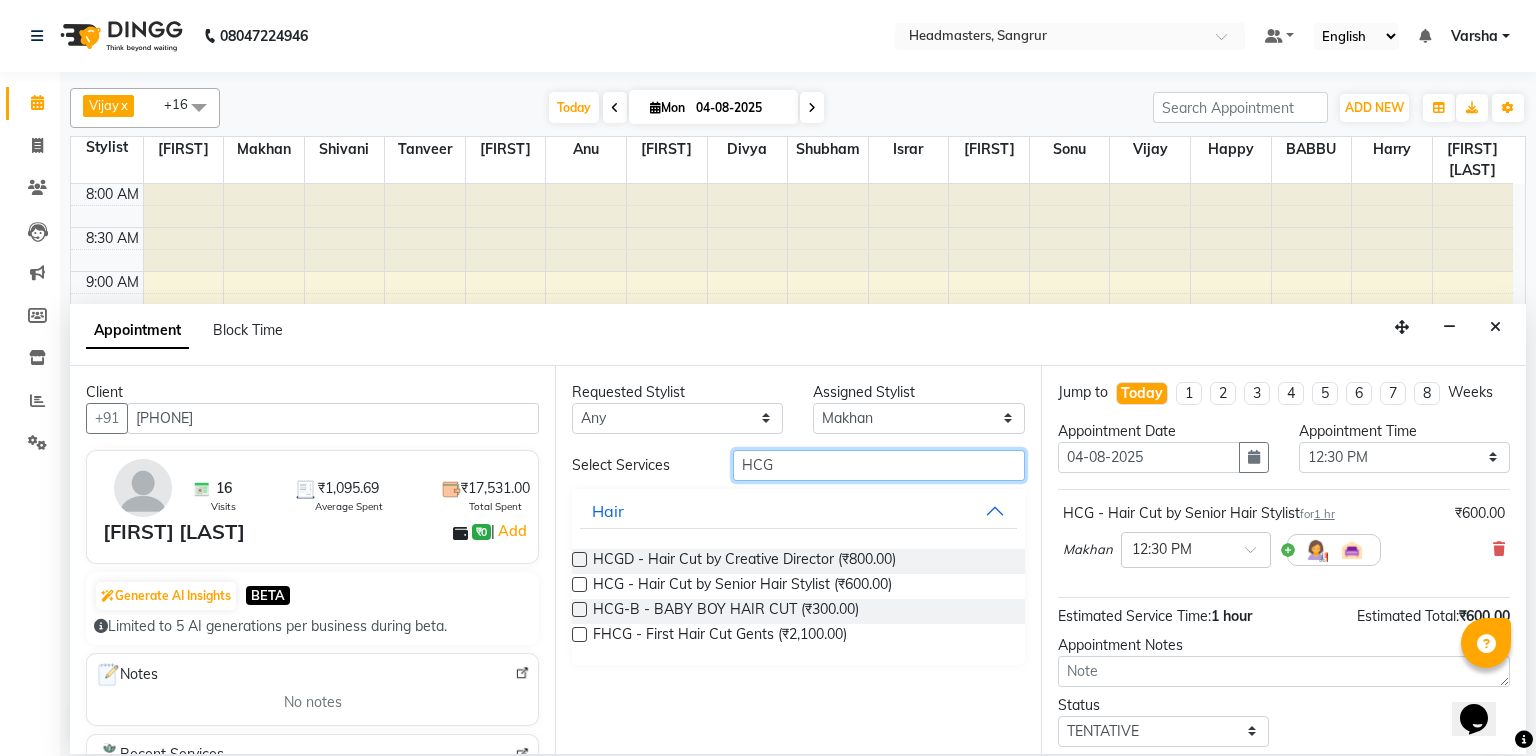 click on "HCG" at bounding box center [879, 465] 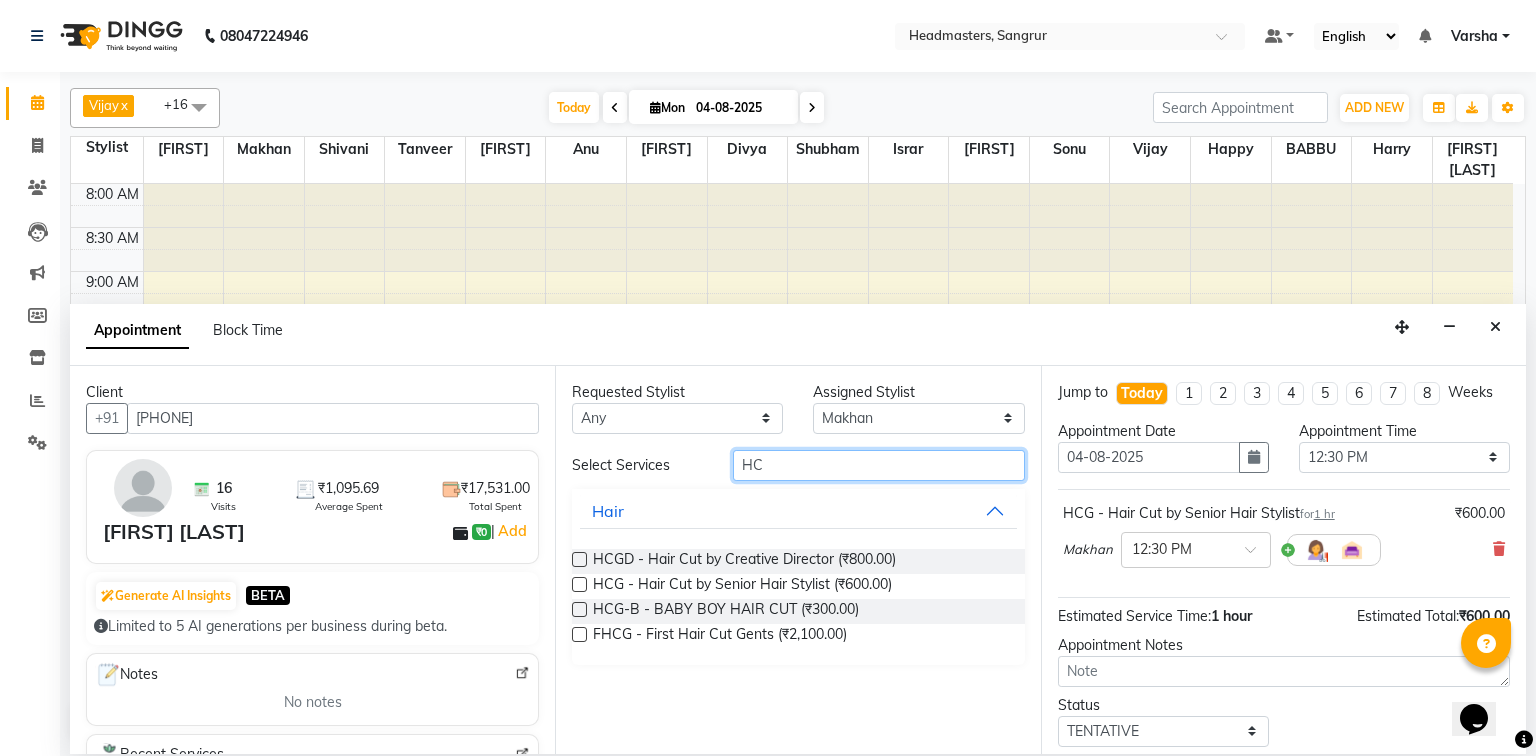 type on "H" 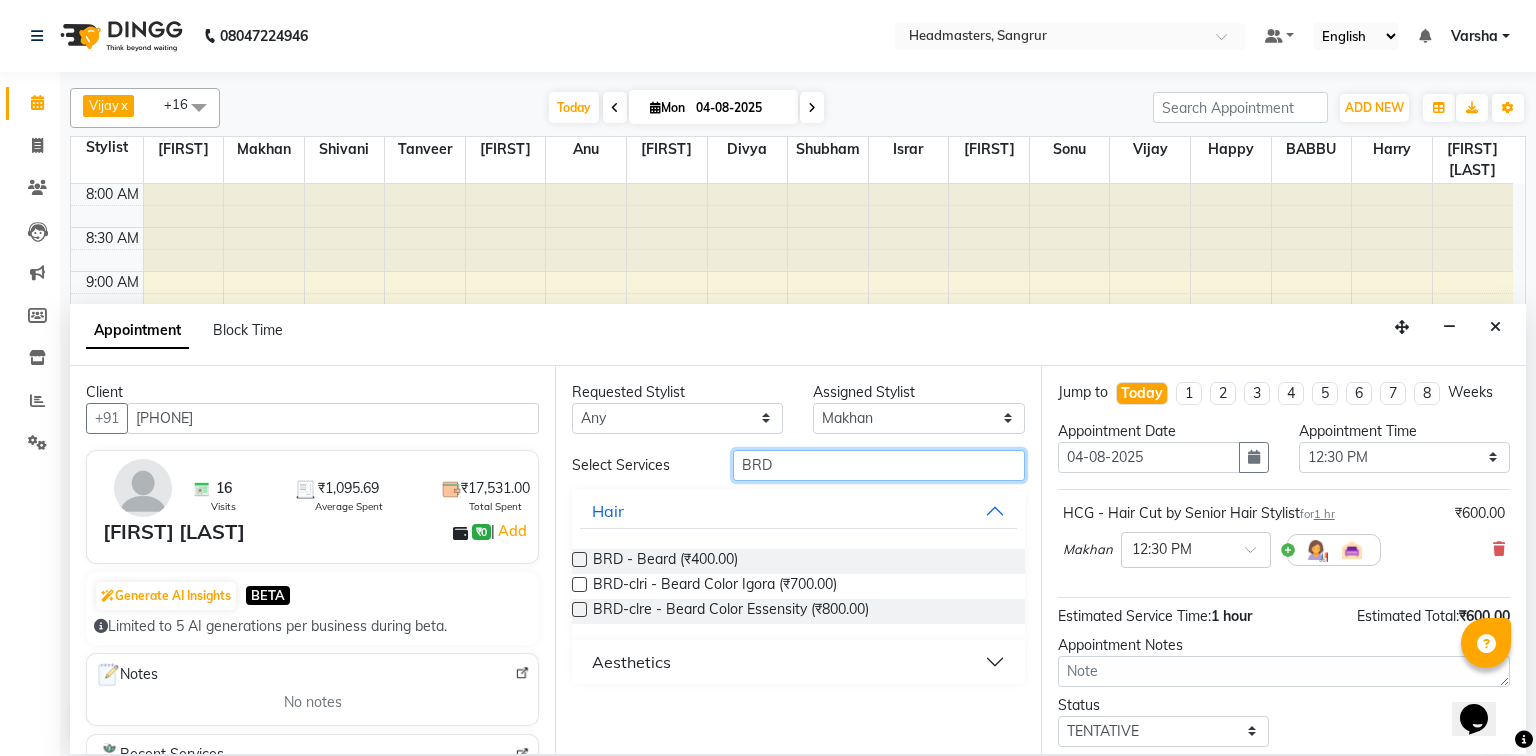 type on "BRD" 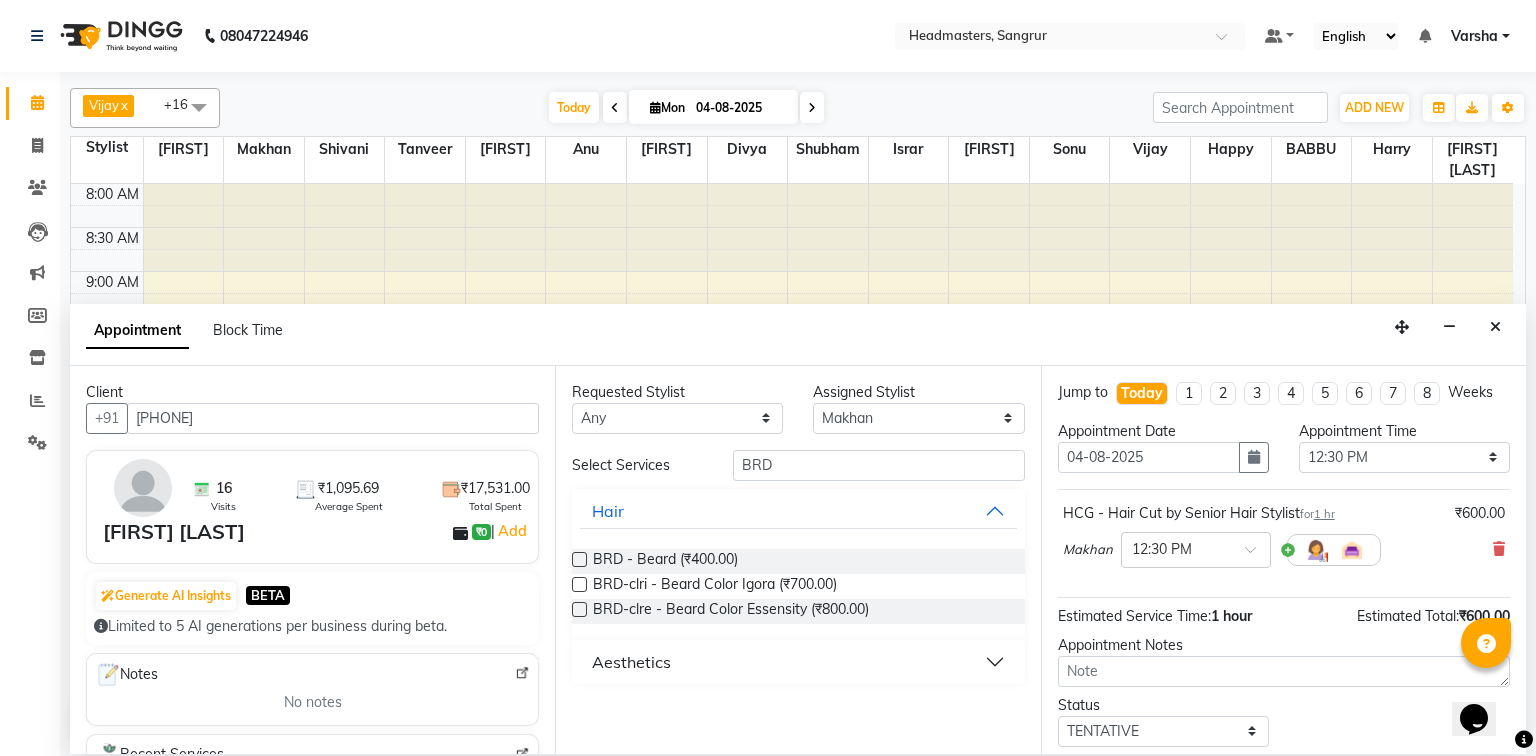 click on "BRD - Beard (₹400.00)" at bounding box center [798, 561] 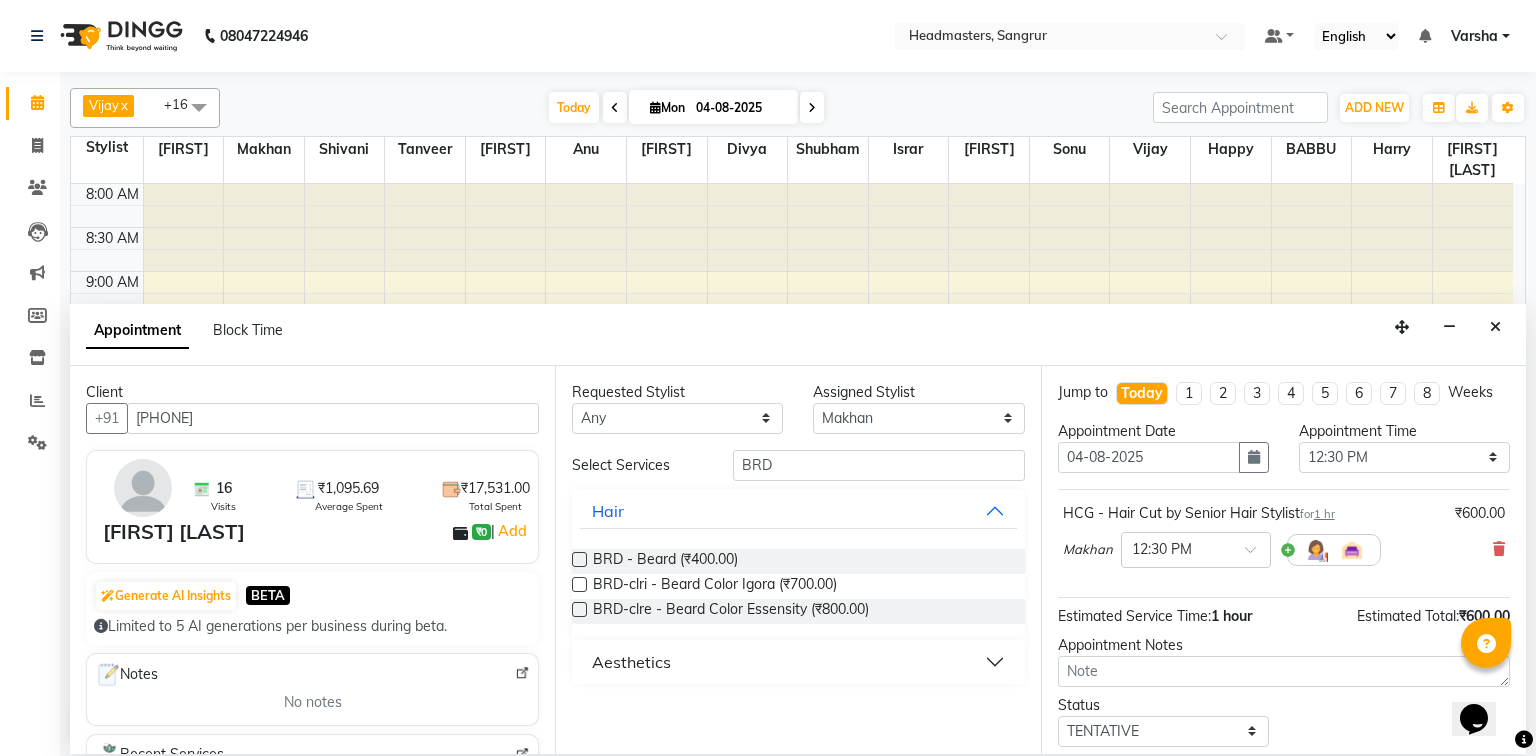 click at bounding box center (579, 559) 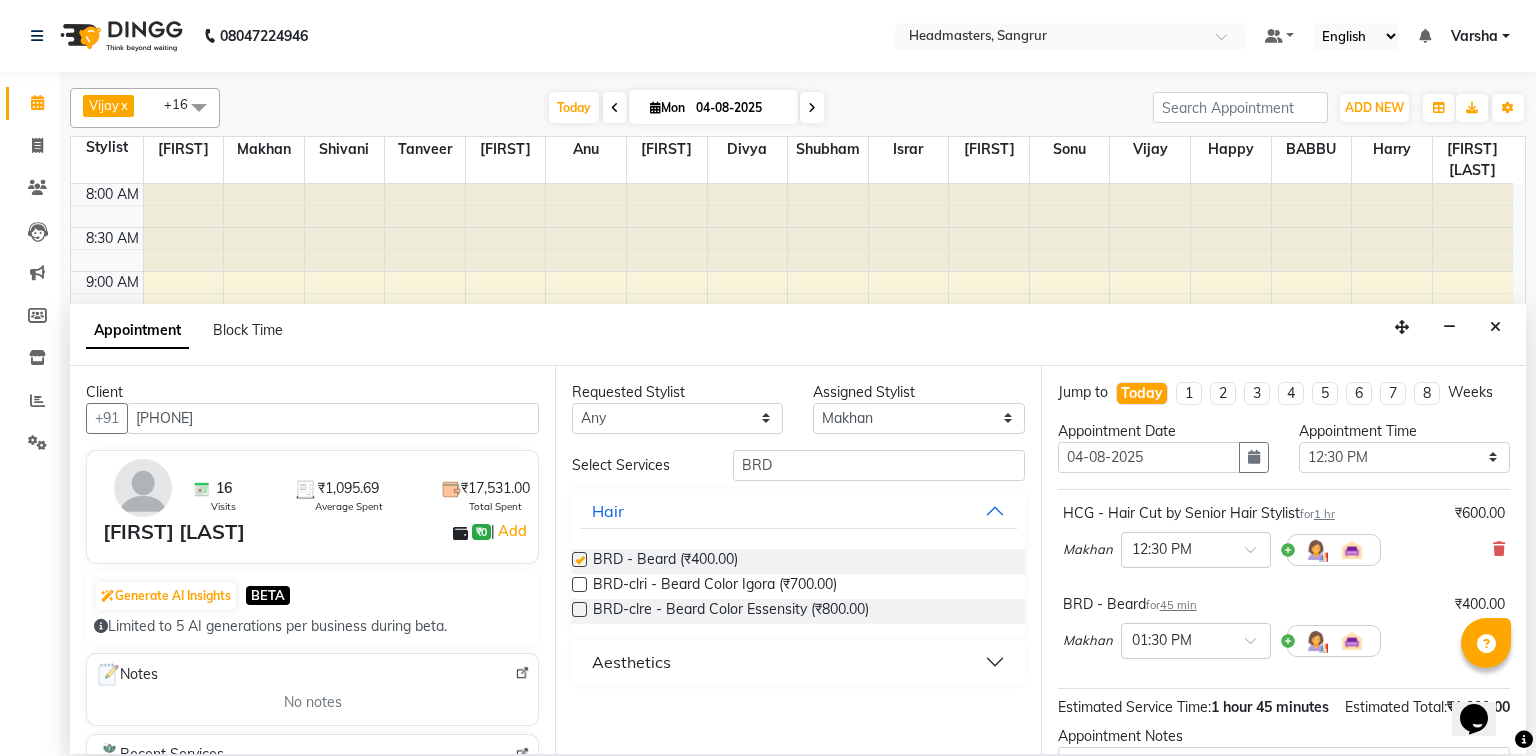 checkbox on "false" 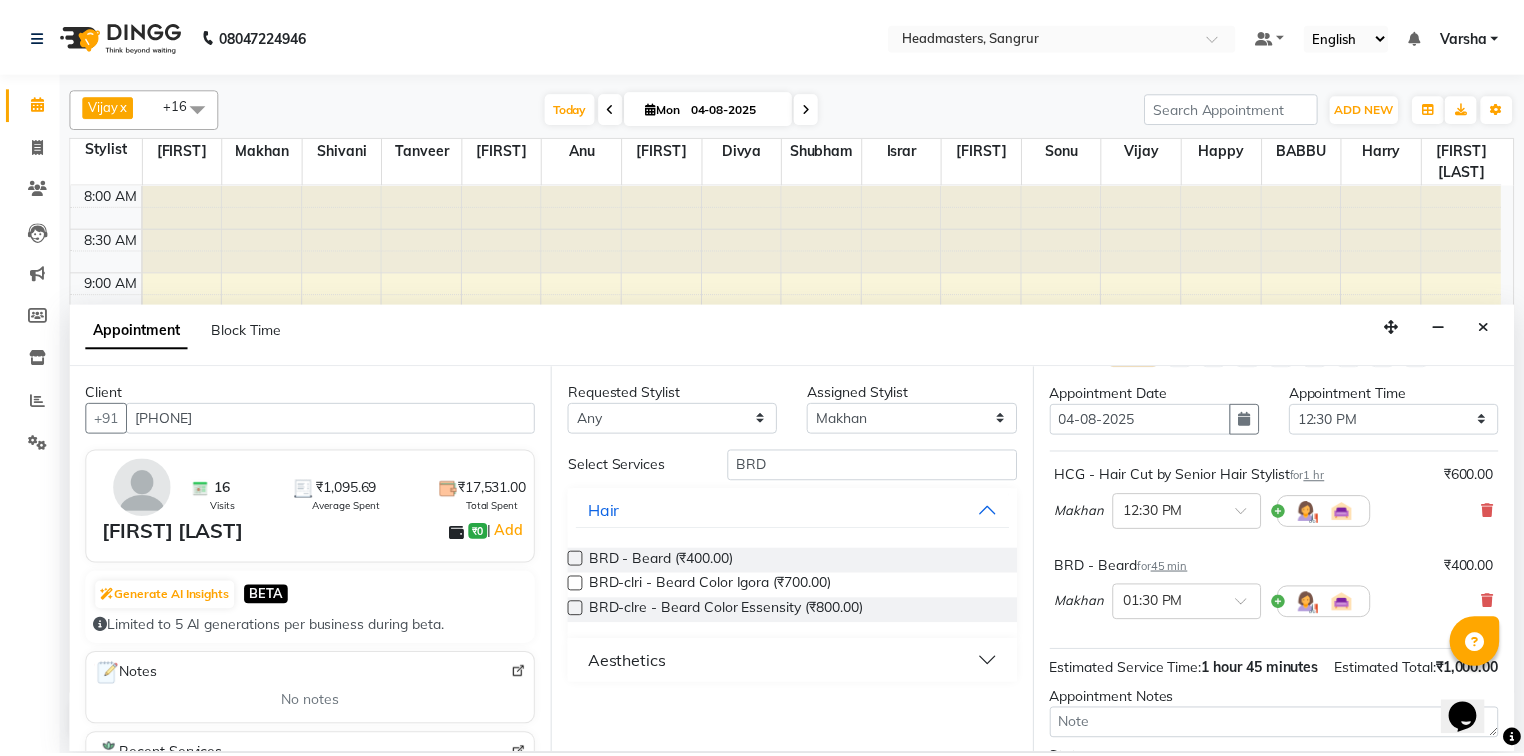 scroll, scrollTop: 197, scrollLeft: 0, axis: vertical 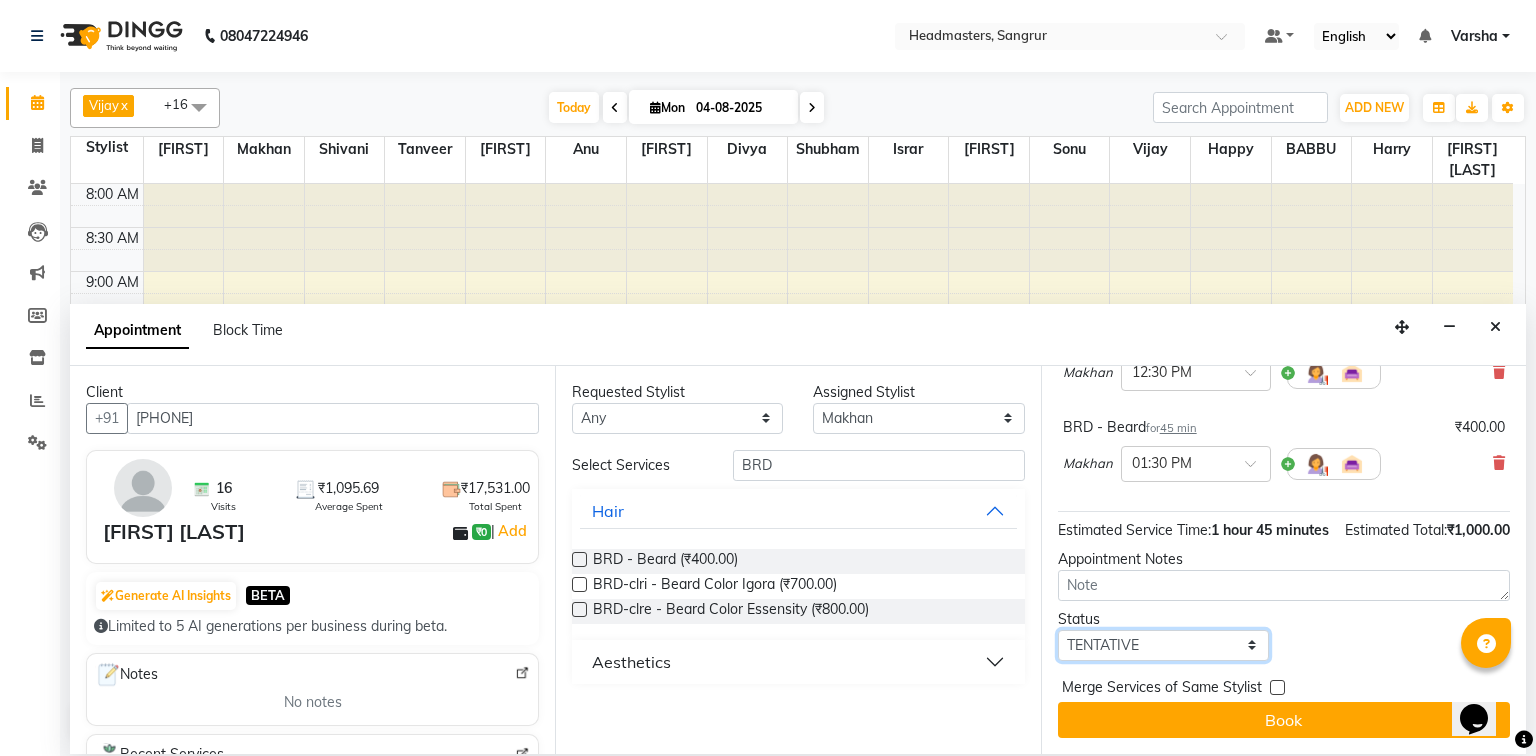drag, startPoint x: 1141, startPoint y: 640, endPoint x: 1134, endPoint y: 630, distance: 12.206555 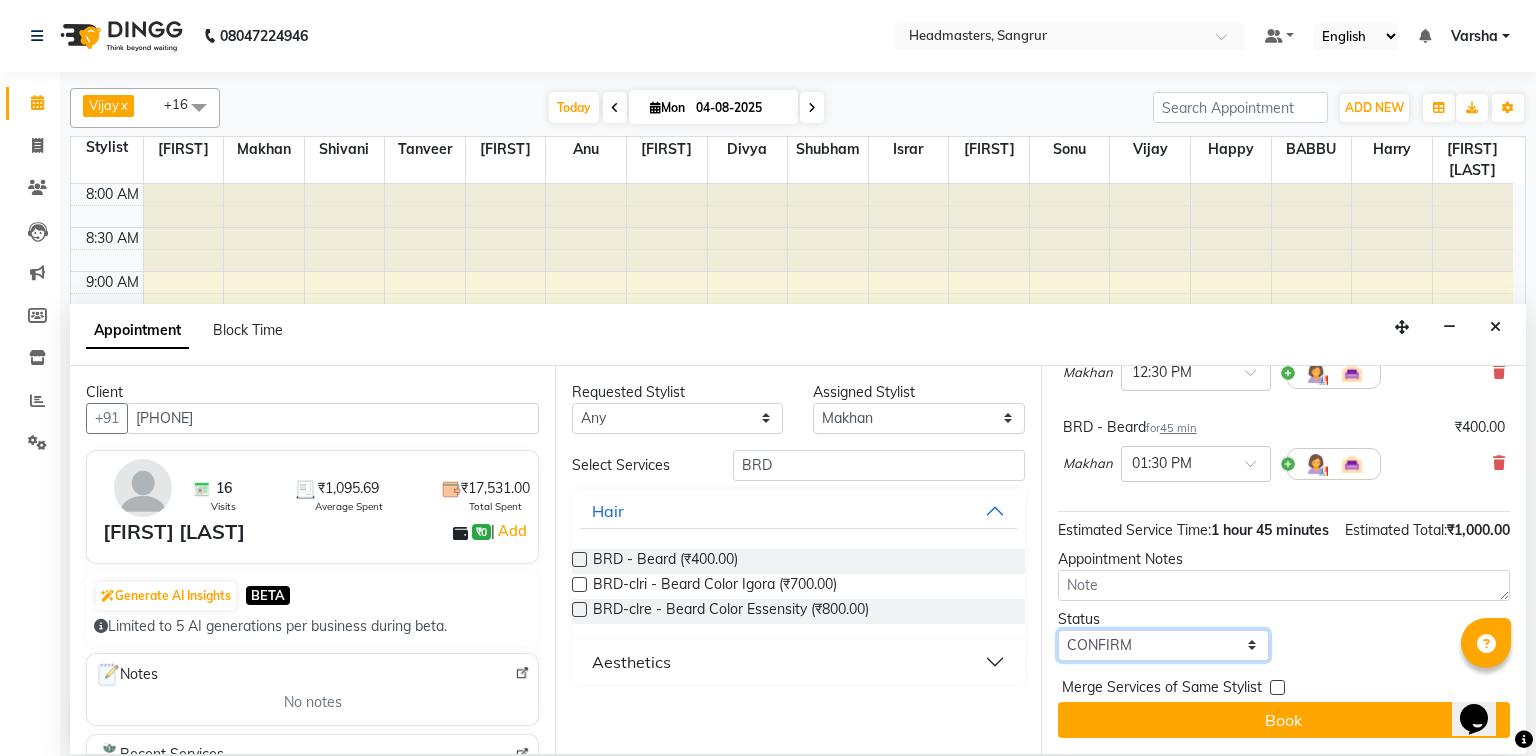 click on "Select TENTATIVE CONFIRM CHECK-IN UPCOMING" at bounding box center [1163, 645] 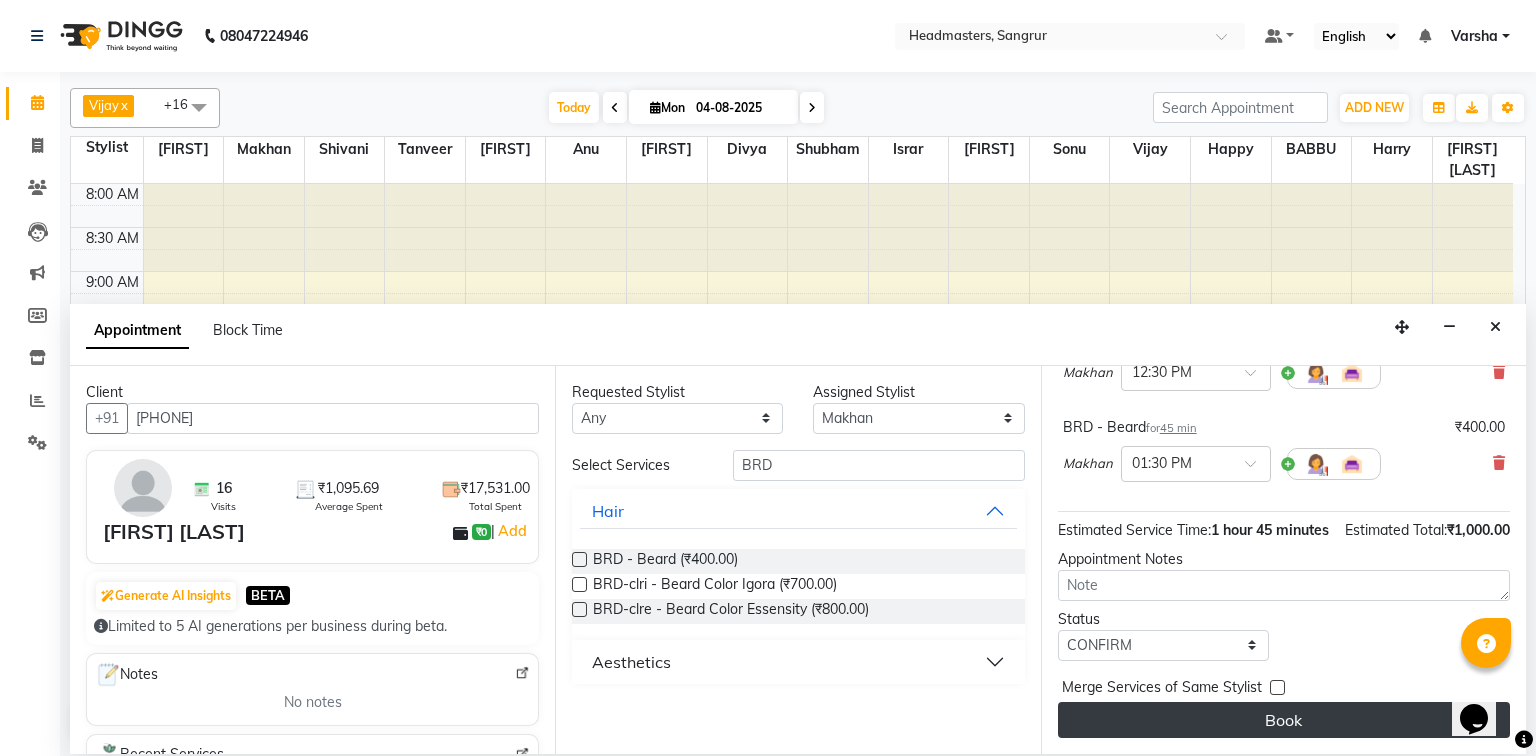 click on "Book" at bounding box center (1284, 720) 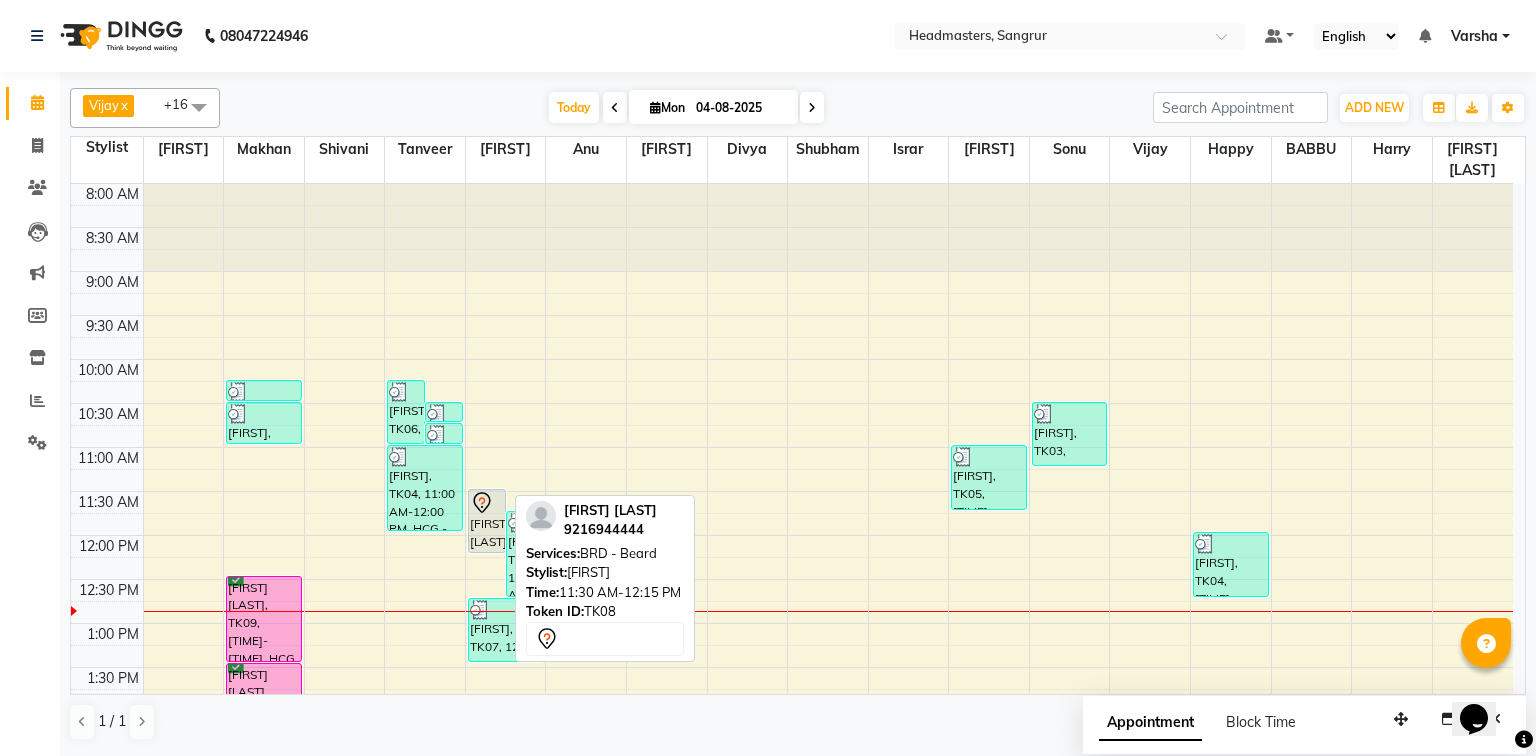 click on "[FIRST] [LAST], TK08, 11:30 AM-12:15 PM, BRD - Beard" at bounding box center [487, 521] 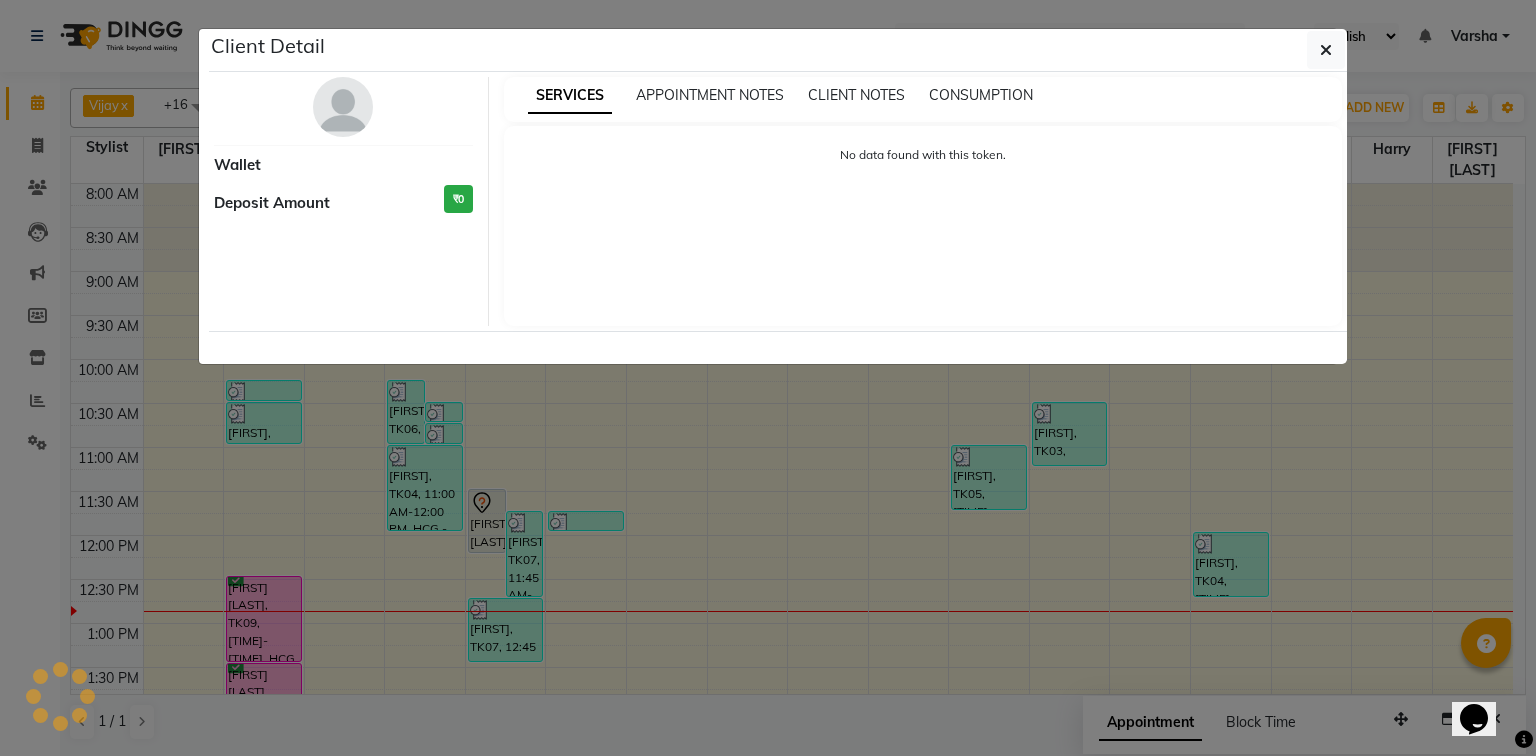select on "7" 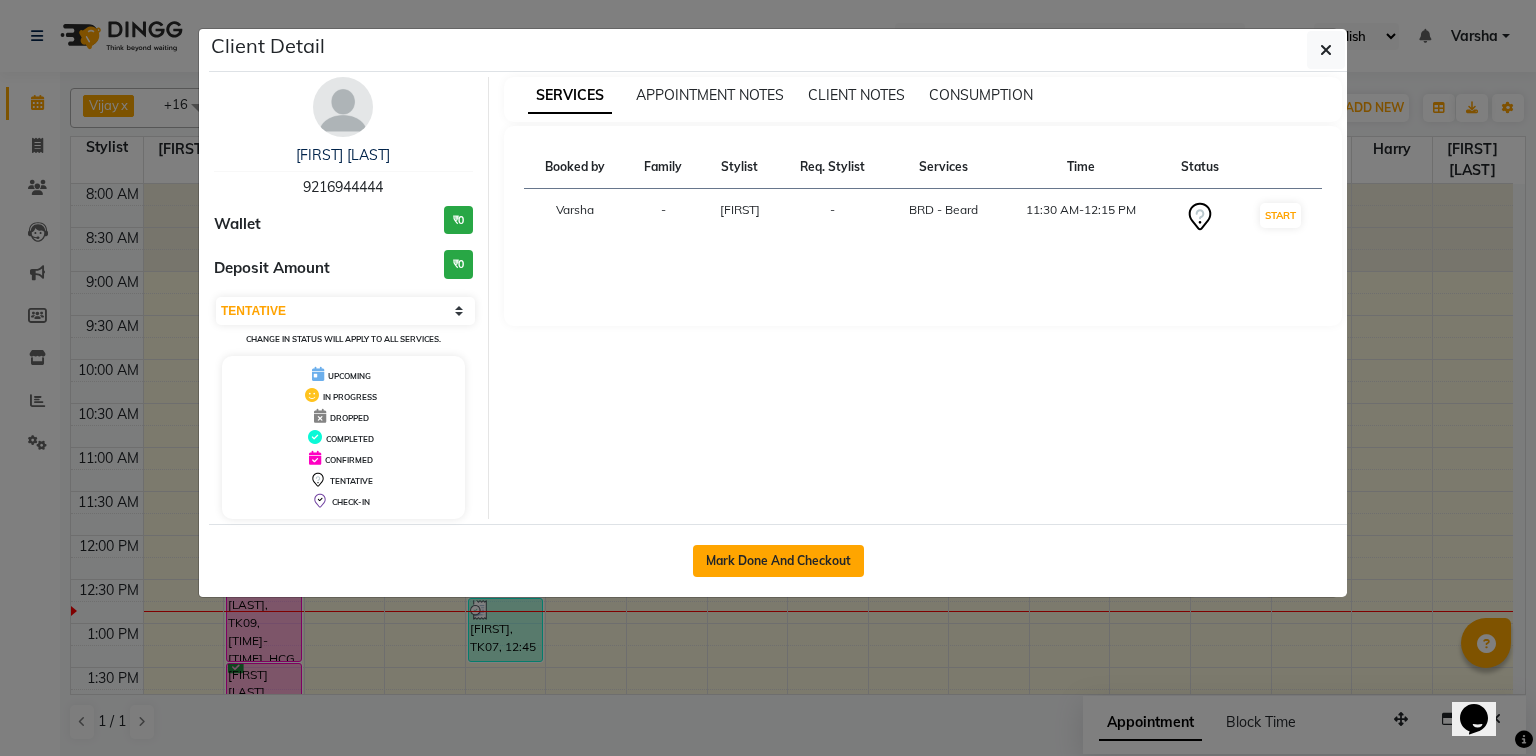 click on "Mark Done And Checkout" 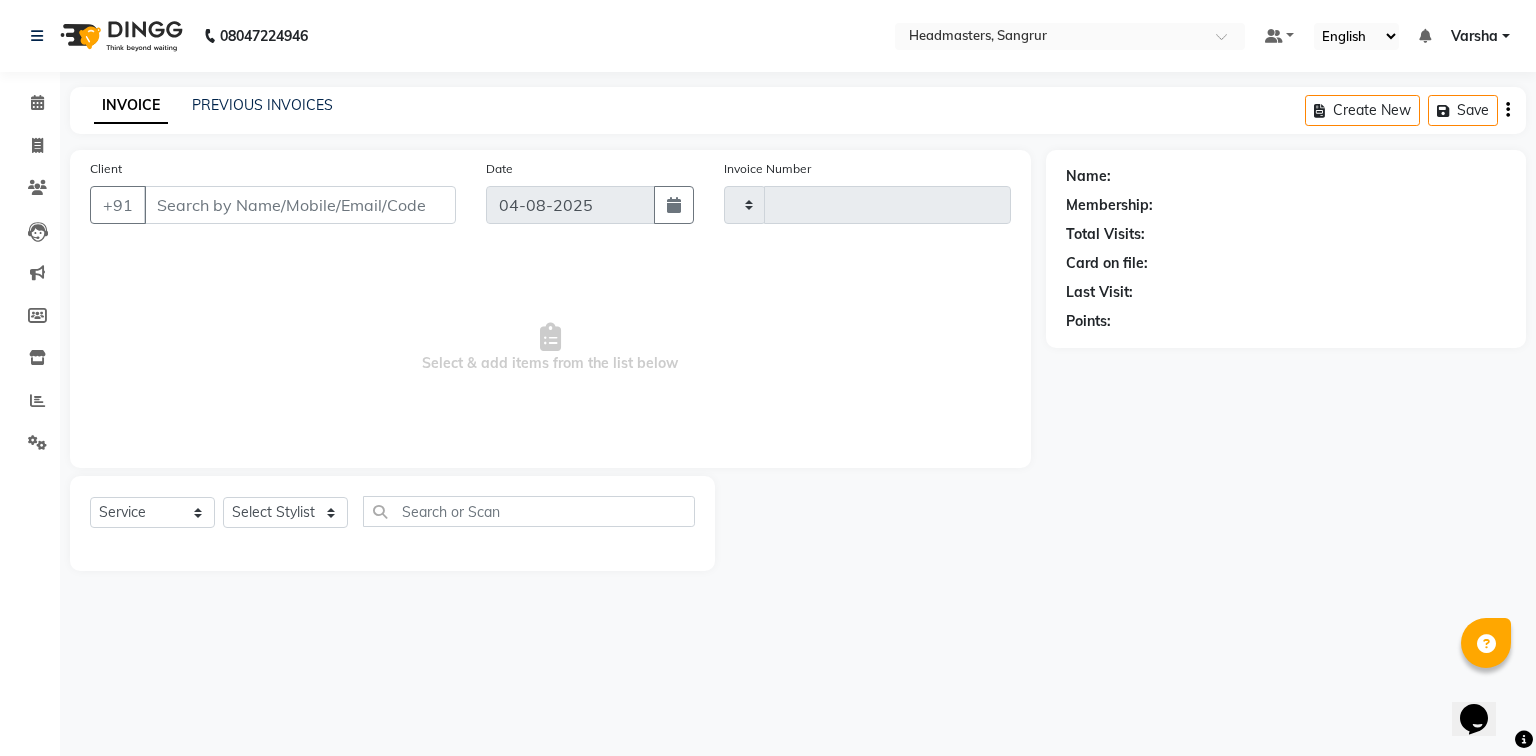 select on "3" 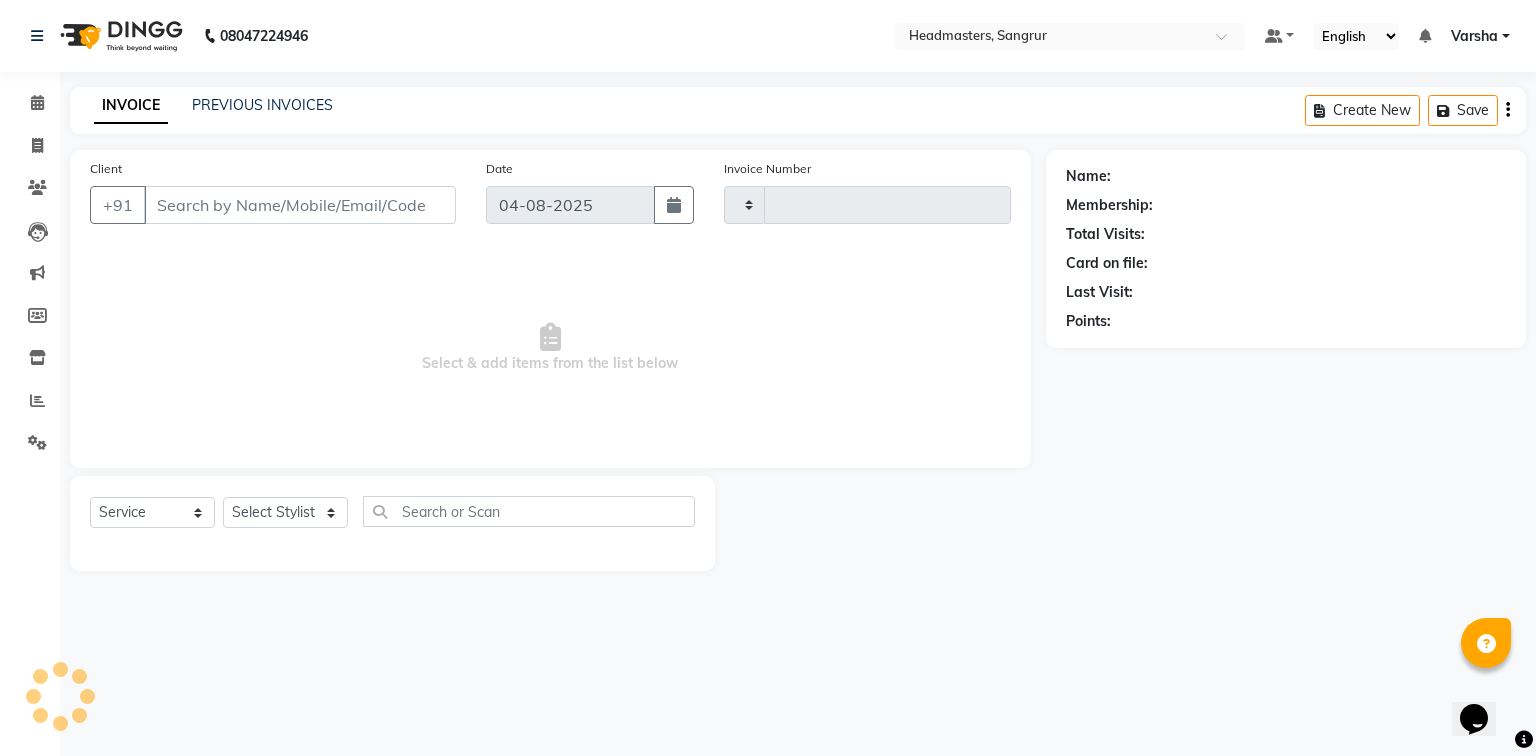 type on "3837" 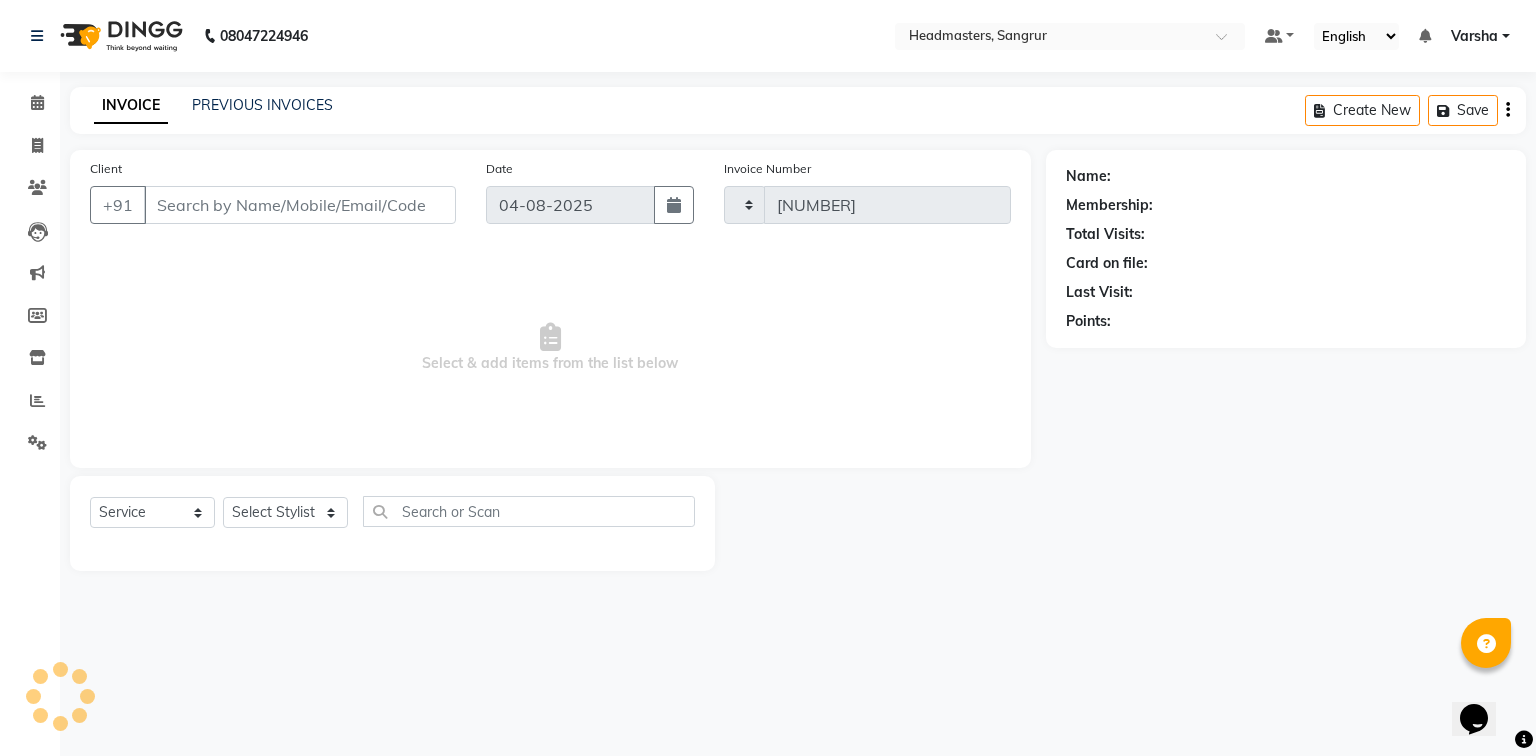 select on "7140" 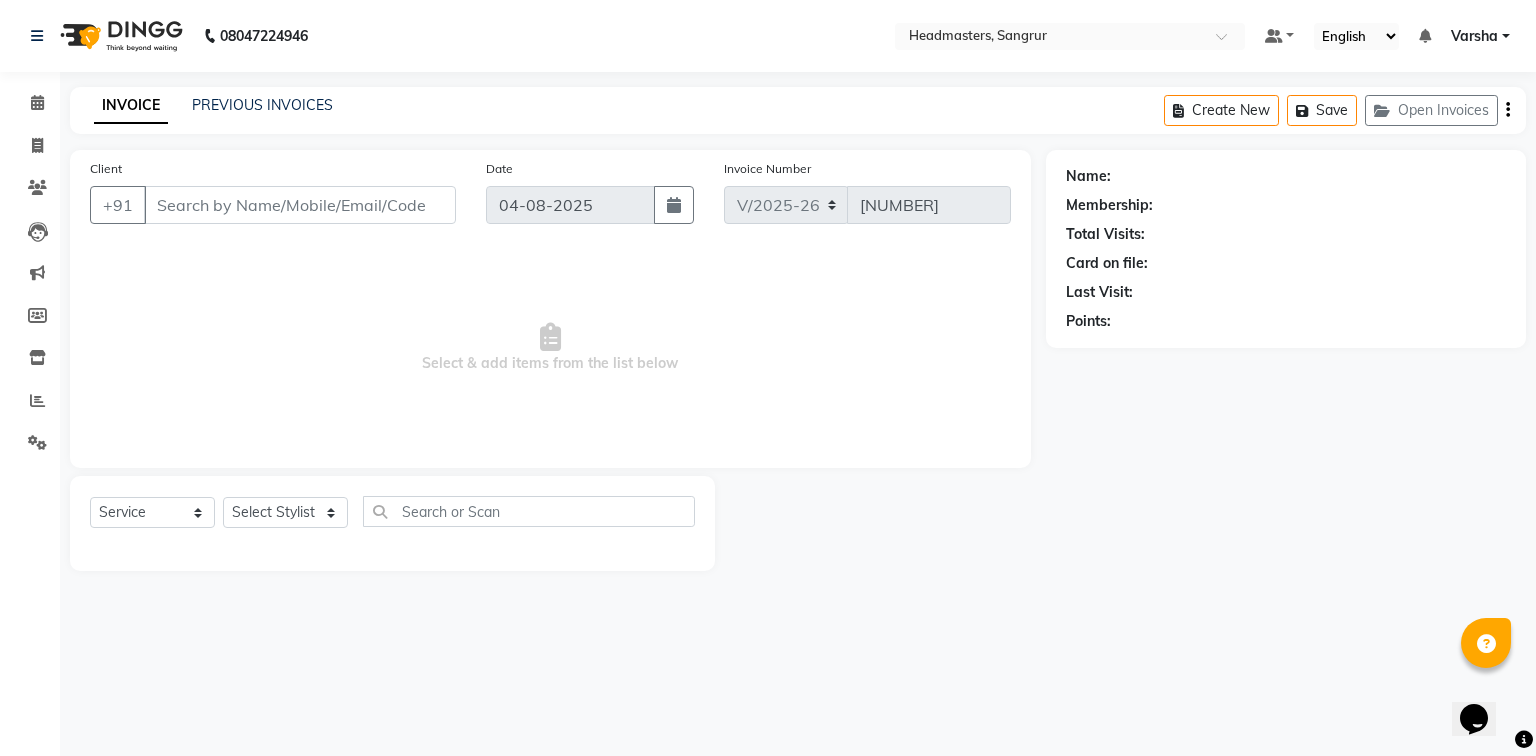 type on "9216944444" 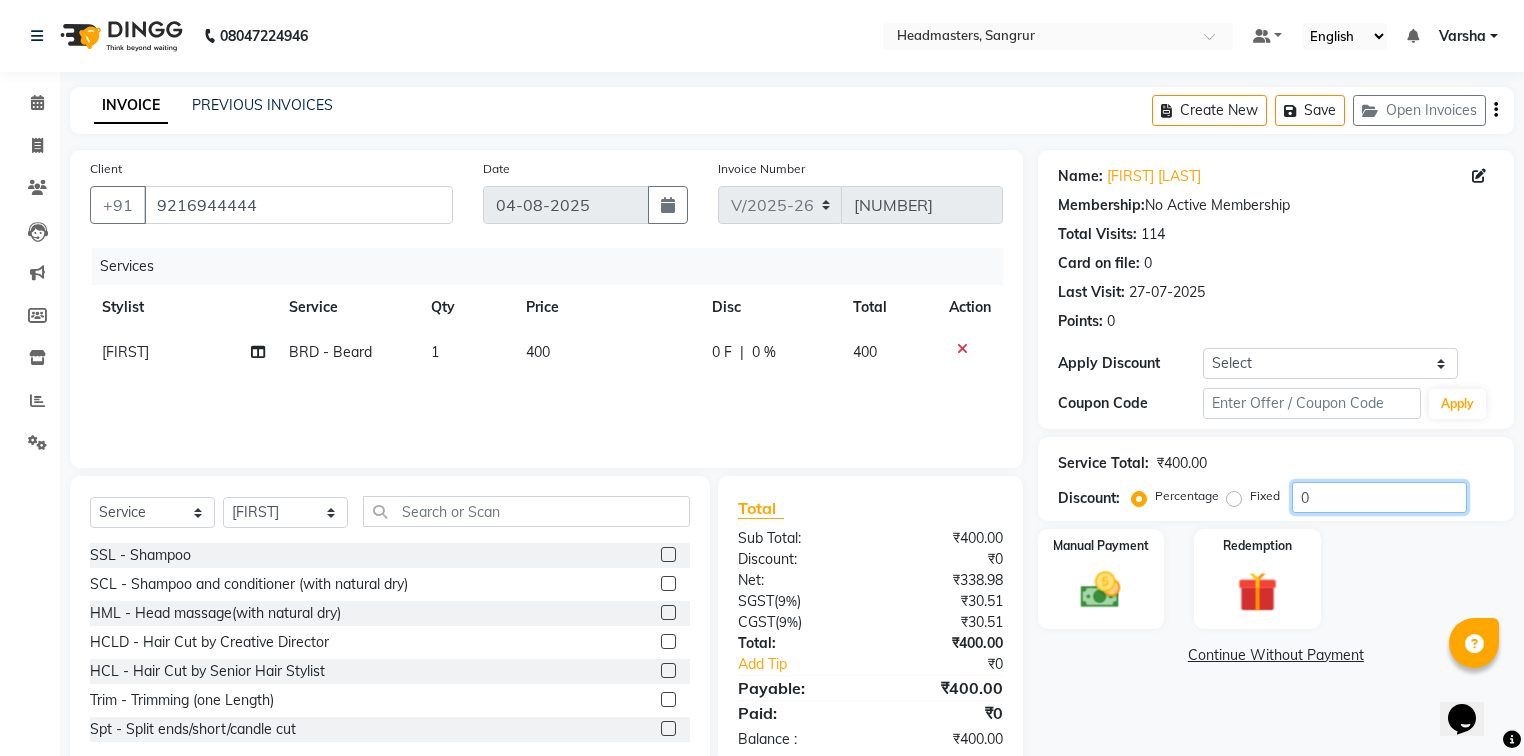 click on "0" 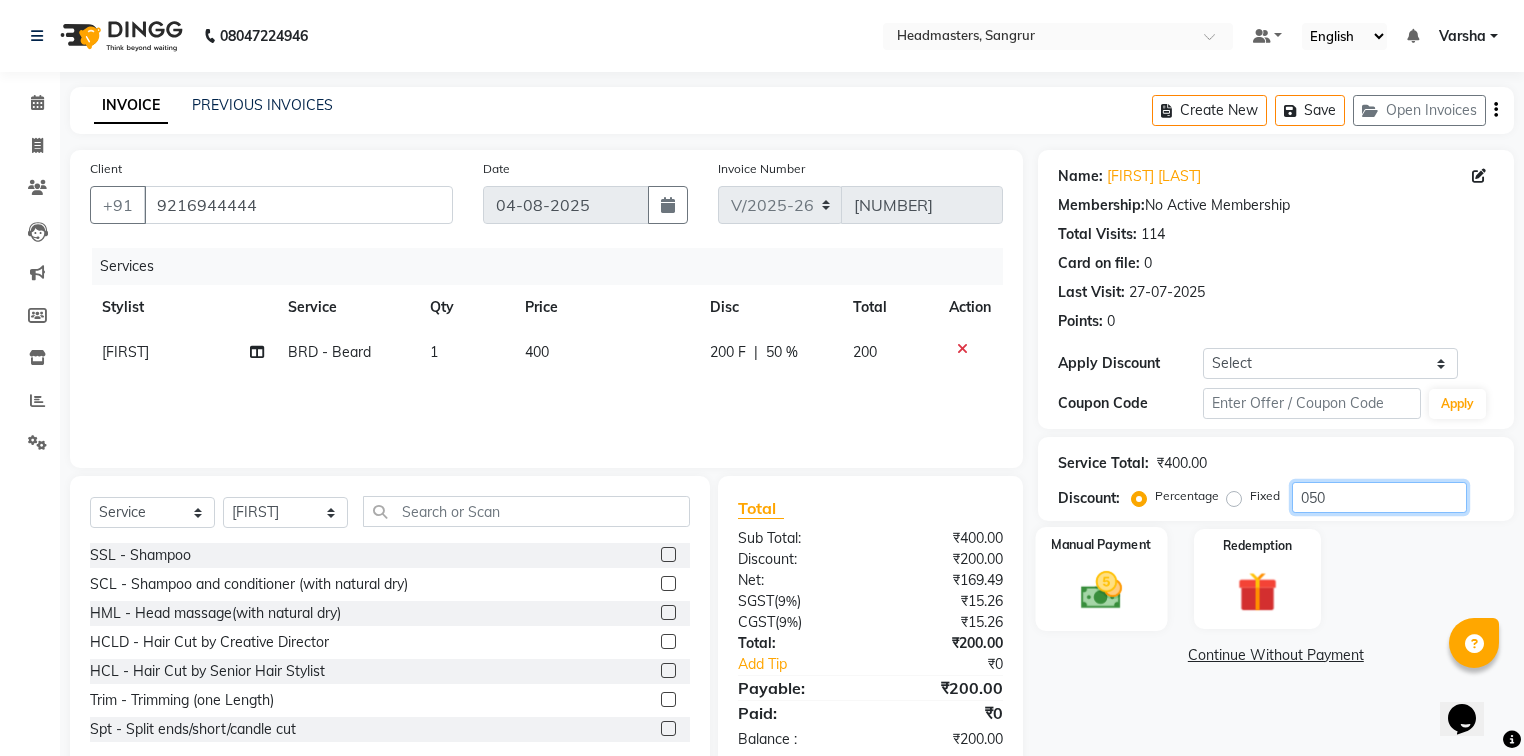 type on "050" 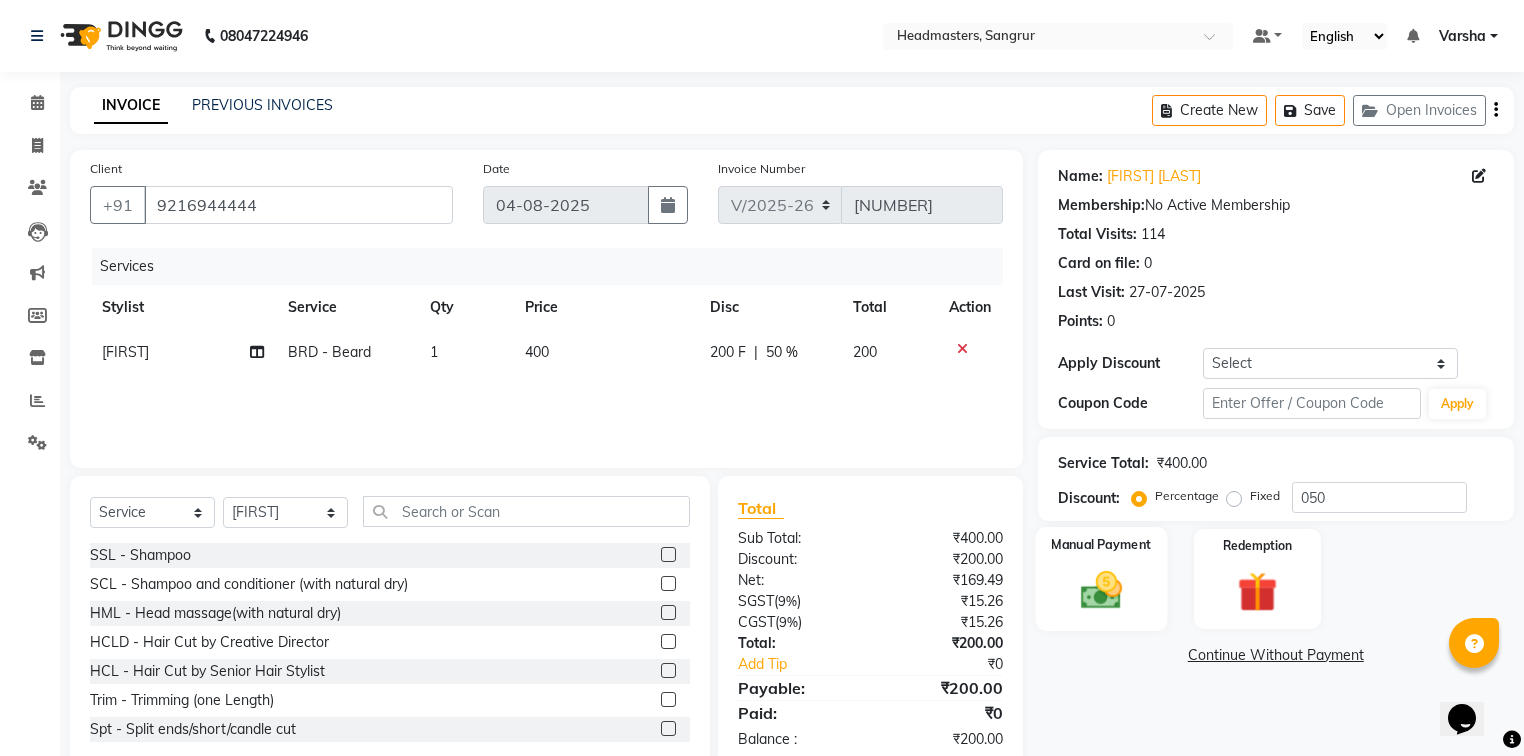 click 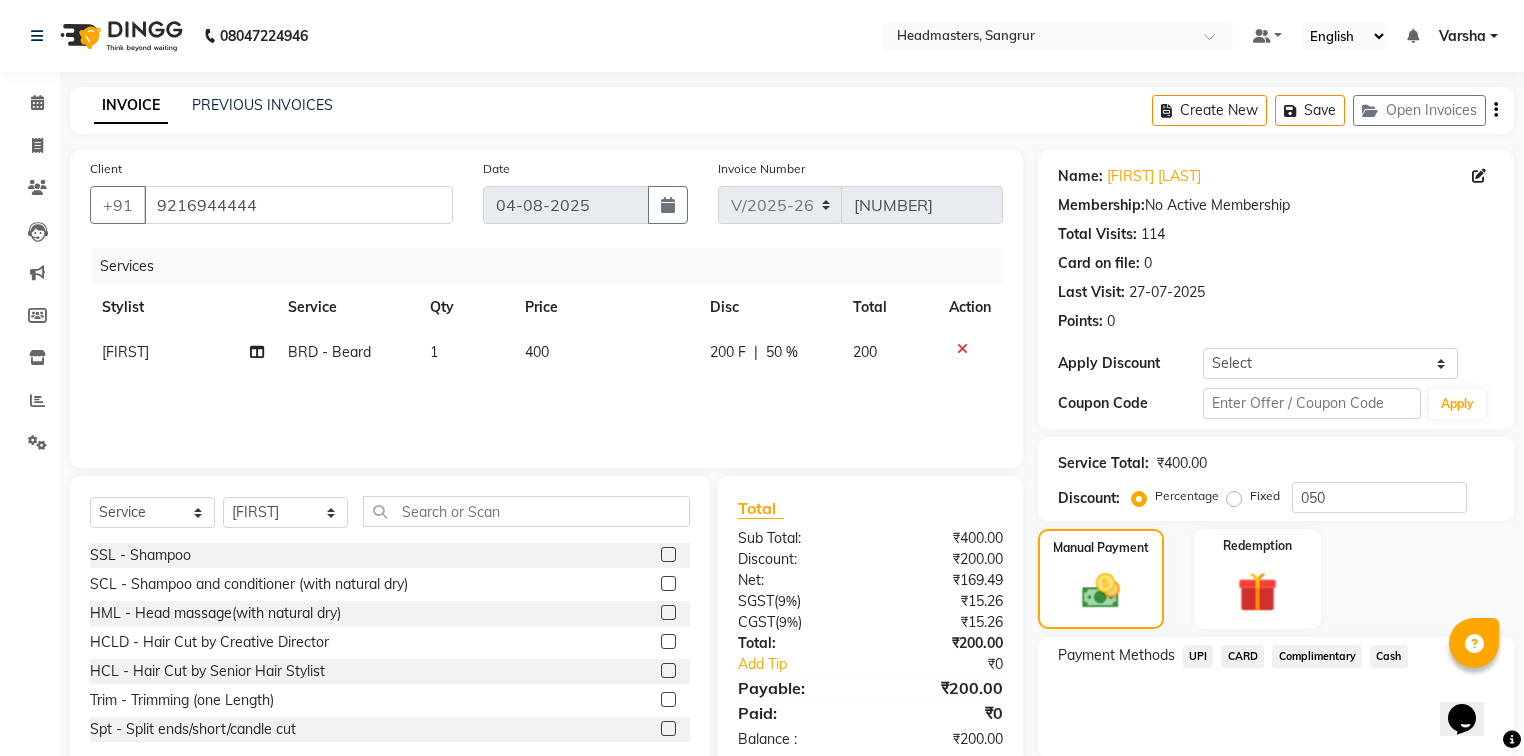 click on "Cash" 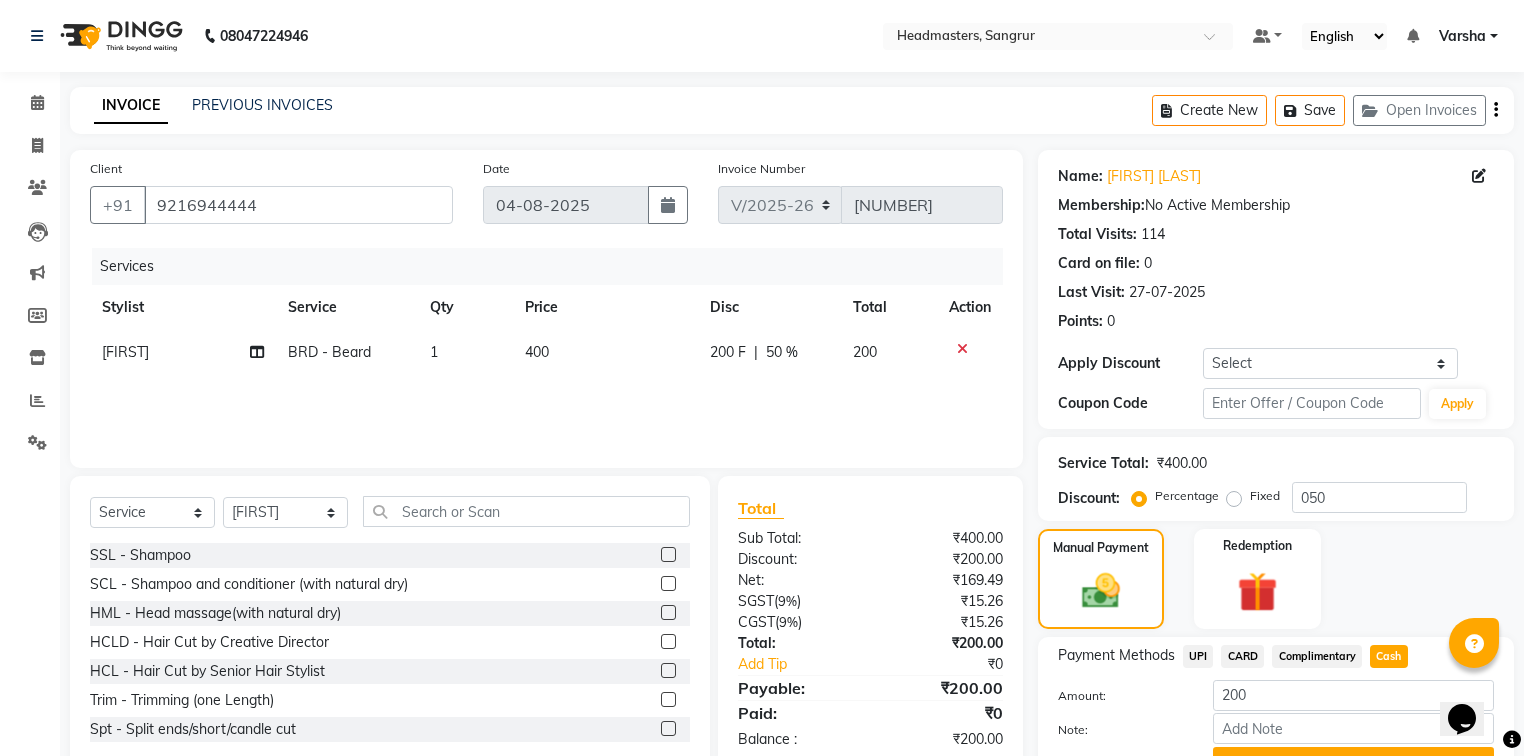 scroll, scrollTop: 102, scrollLeft: 0, axis: vertical 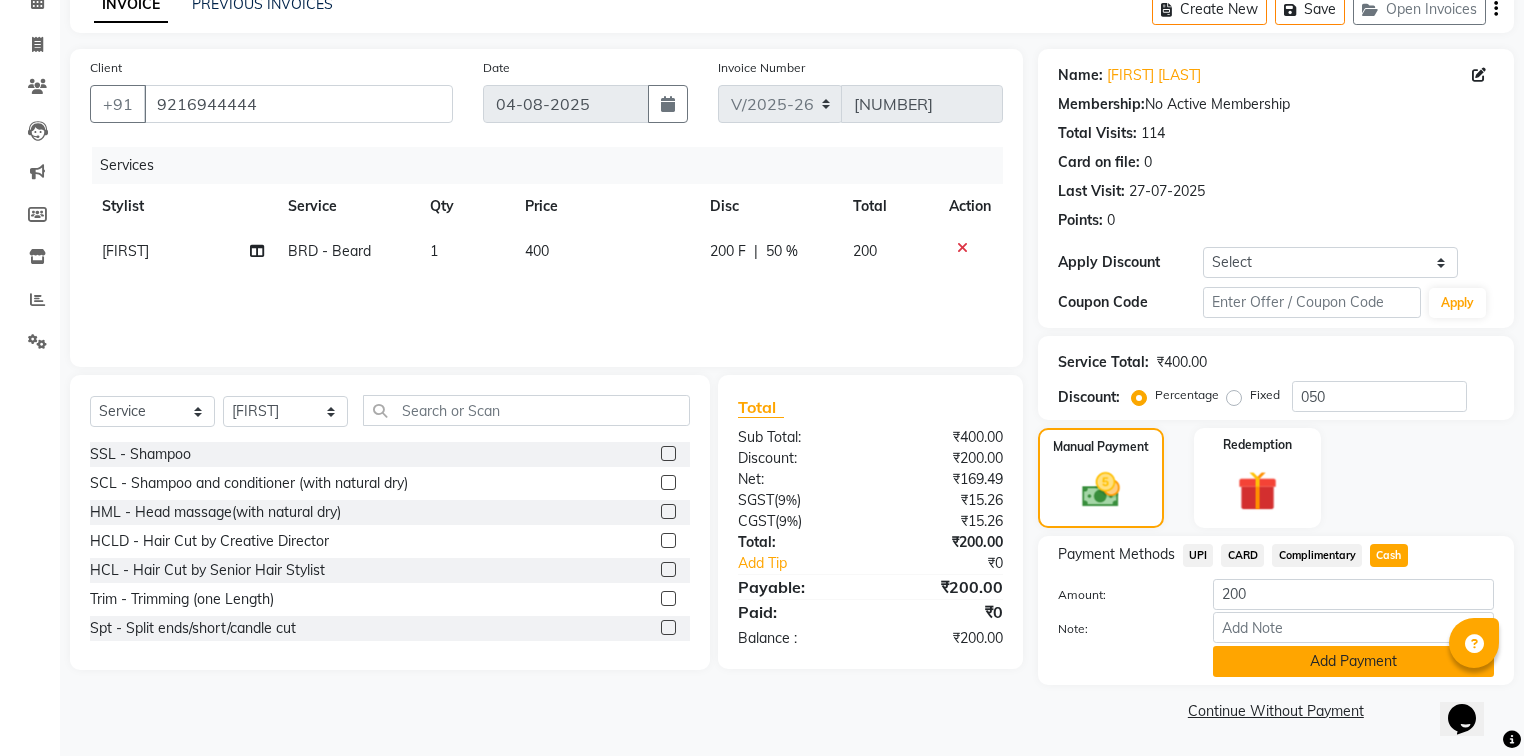 click on "Add Payment" 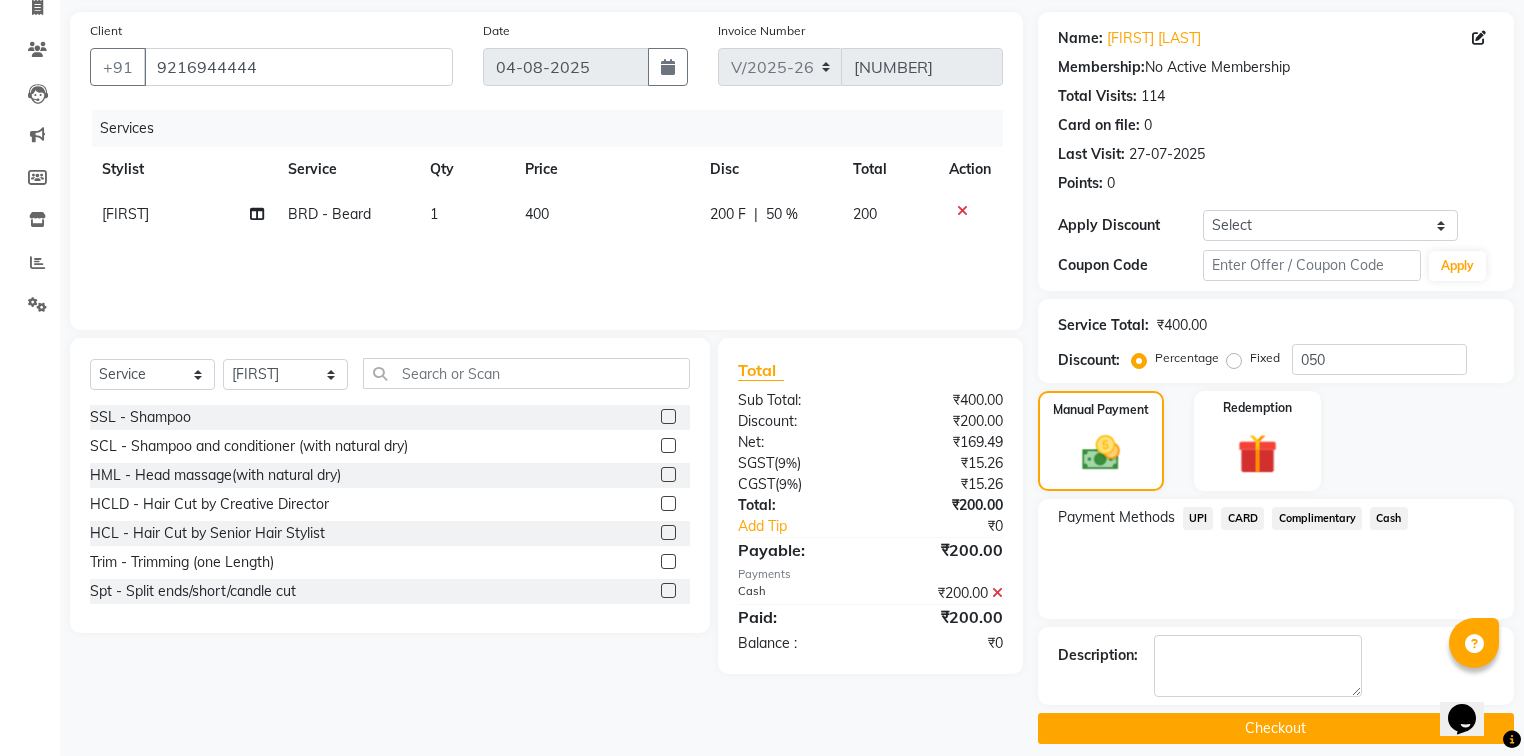 scroll, scrollTop: 154, scrollLeft: 0, axis: vertical 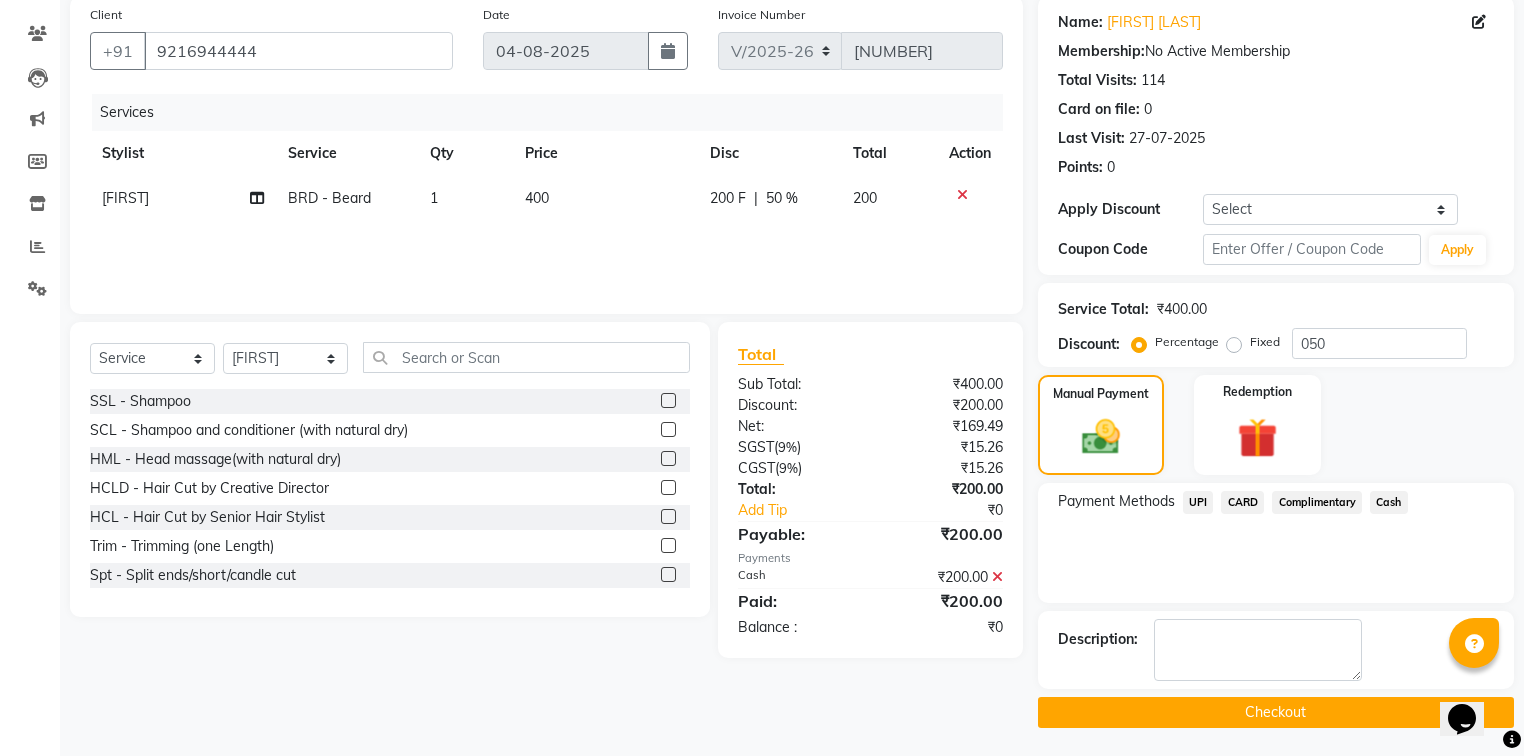 click on "Checkout" 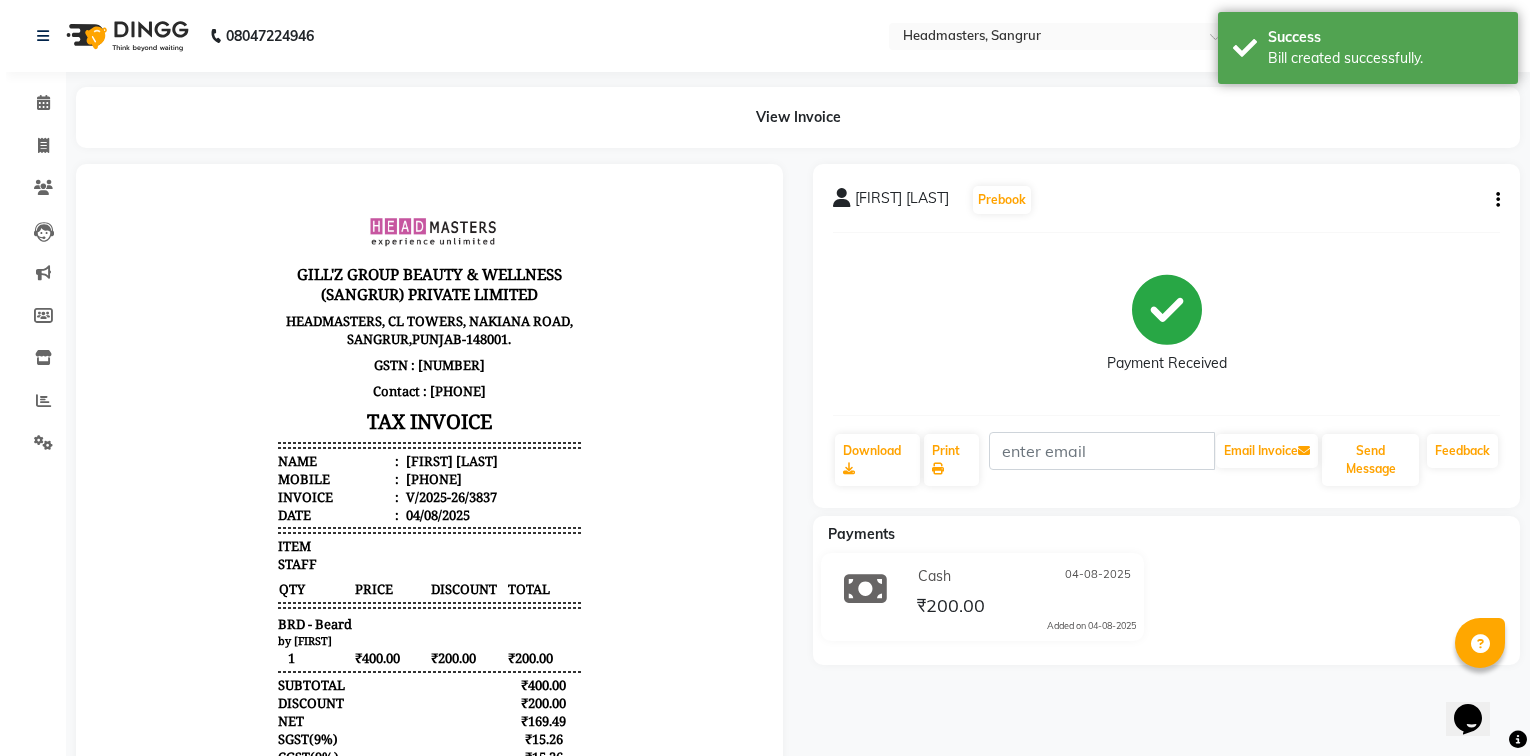scroll, scrollTop: 0, scrollLeft: 0, axis: both 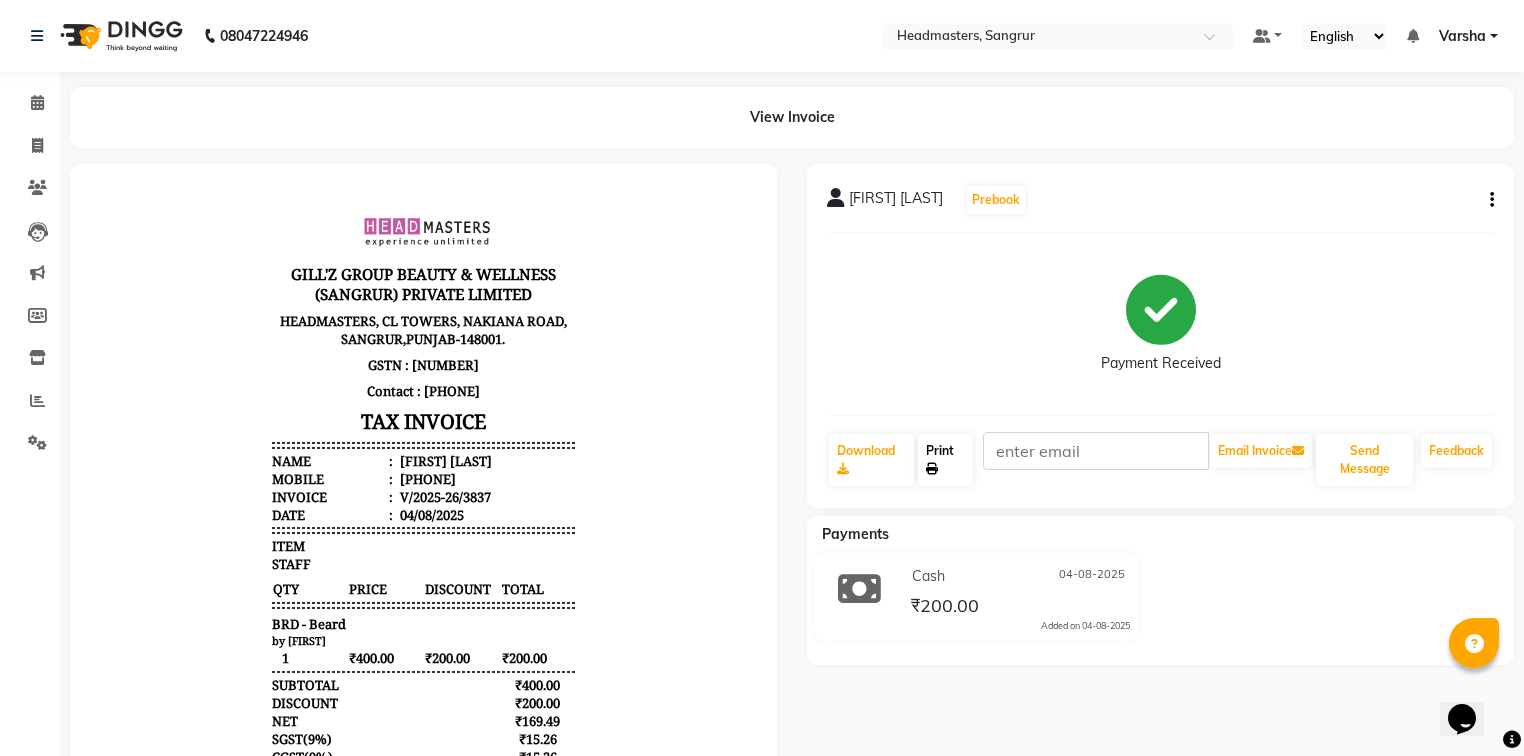 click on "Print" 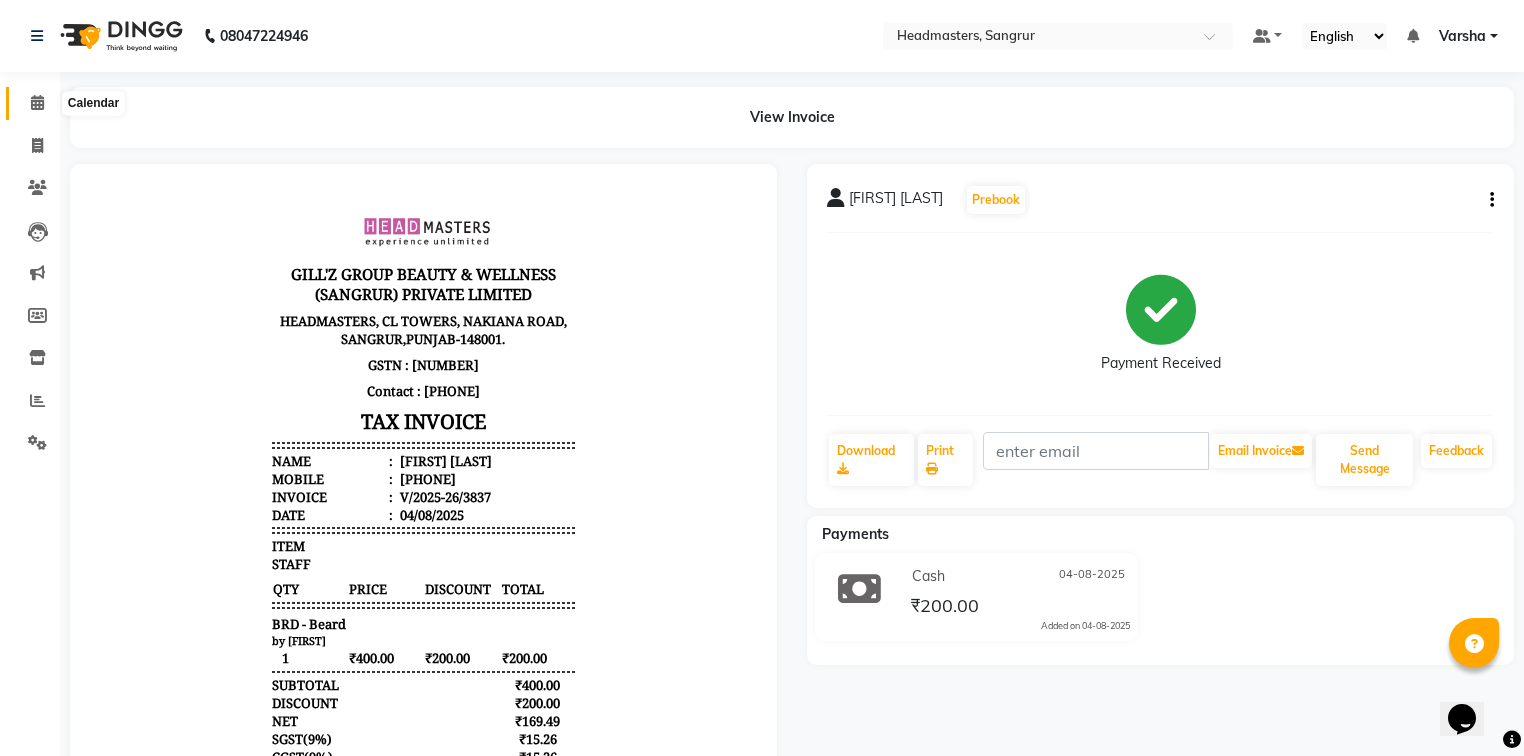 click 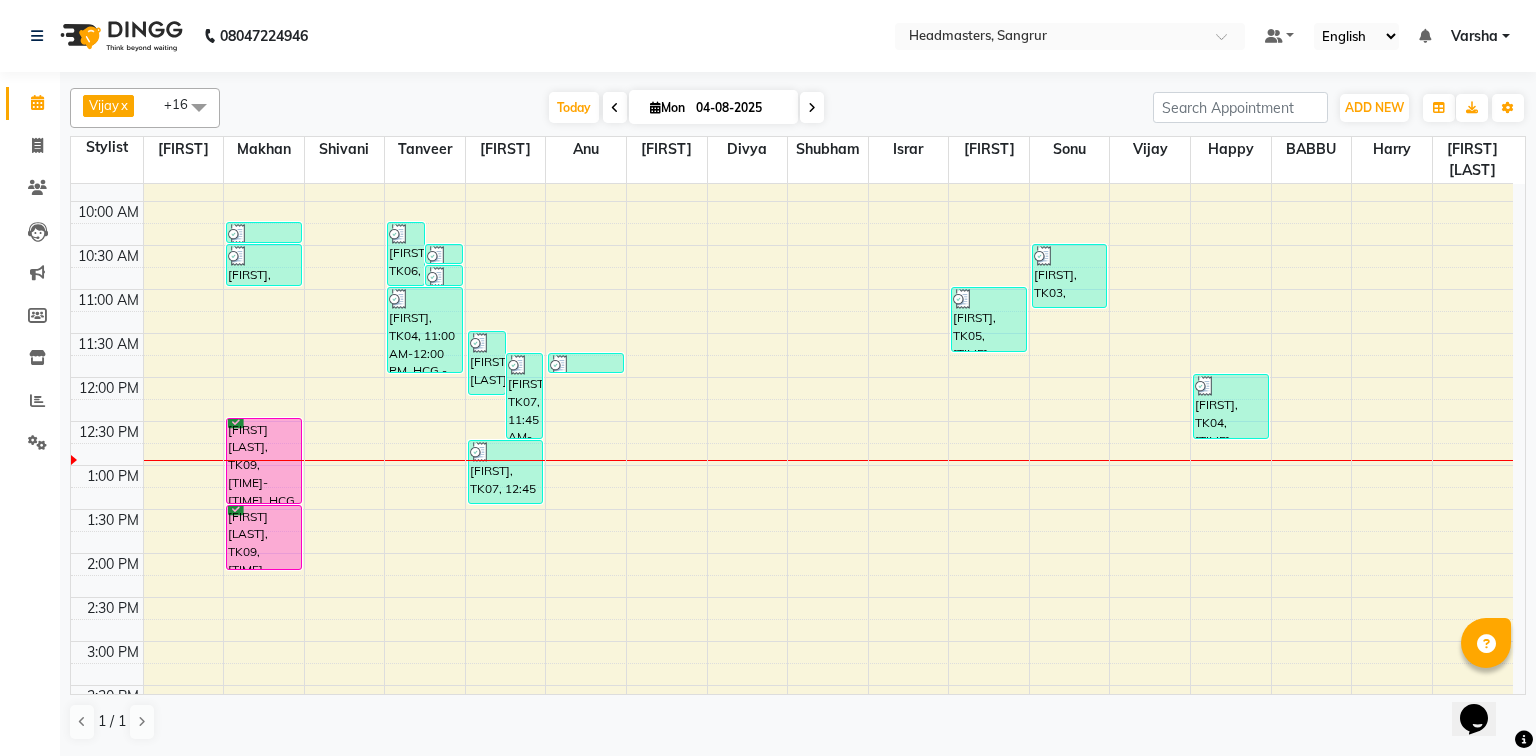 scroll, scrollTop: 160, scrollLeft: 0, axis: vertical 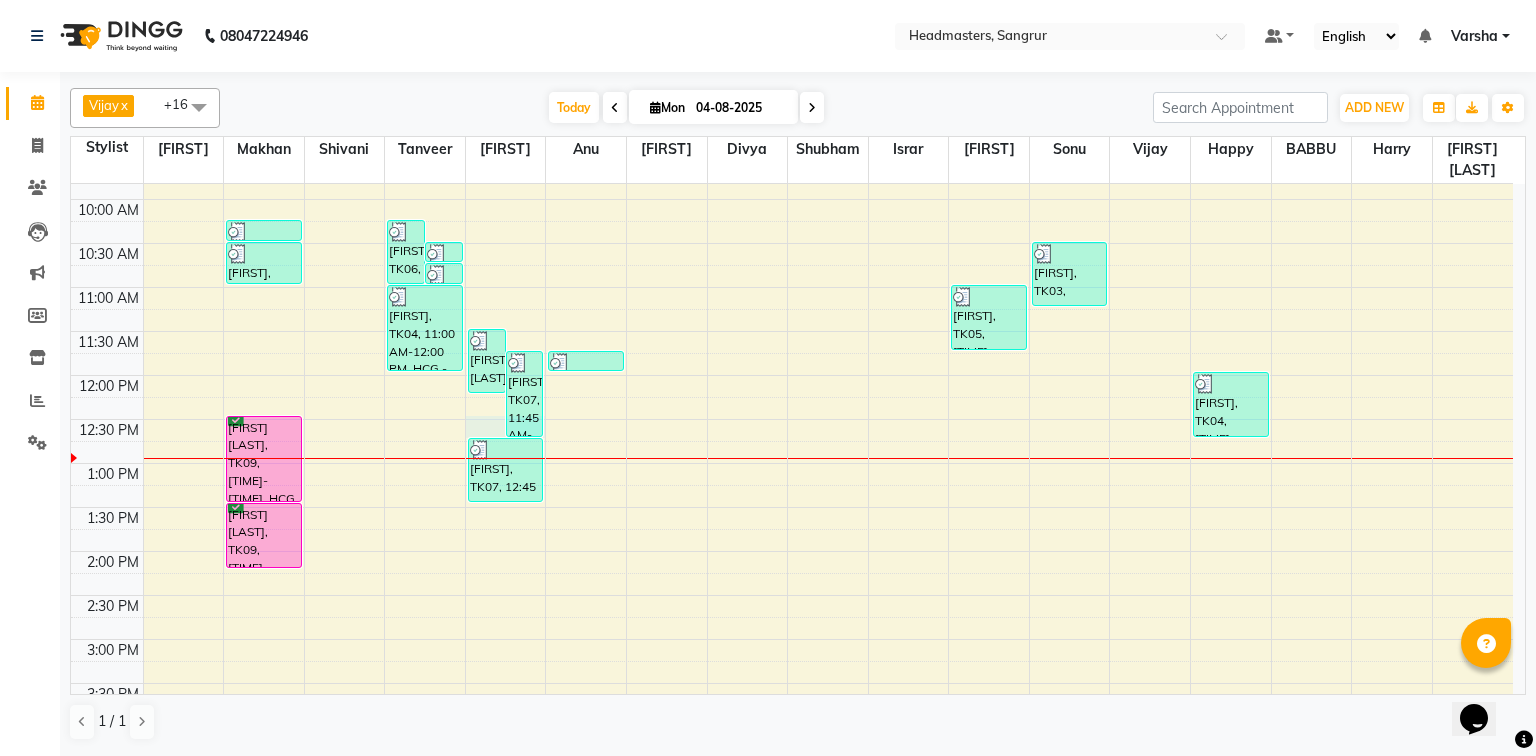 click on "8:00 AM 8:30 AM 9:00 AM 9:30 AM 10:00 AM 10:30 AM 11:00 AM 11:30 AM 12:00 PM 12:30 PM 1:00 PM 1:30 PM 2:00 PM 2:30 PM 3:00 PM 3:30 PM 4:00 PM 4:30 PM 5:00 PM 5:30 PM 6:00 PM 6:30 PM 7:00 PM 7:30 PM 8:00 PM 8:30 PM     amrinder, TK01, 10:15 AM-10:30 AM, HCG - Hair Cut by Senior Hair Stylist     amrinder, TK01, 10:30 AM-11:00 AM, BRD - Beard     ajay mittal, TK09, 12:30 PM-01:30 PM, HCG - Hair Cut by Senior Hair Stylist     ajay mittal, TK09, 01:30 PM-02:15 PM, BRD - Beard     Aman, TK06, 10:15 AM-11:00 AM, BRD - Beard     Kamal, TK02, 10:30 AM-10:45 AM, BRD - Beard     Kamal, TK02, 10:45 AM-11:00 AM, HCG - Hair Cut by Senior Hair Stylist     BALWINDER, TK04, 11:00 AM-12:00 PM, HCG - Hair Cut by Senior Hair Stylist     rao sahab, TK08, 11:30 AM-12:15 PM, BRD - Beard     girish, TK07, 11:45 AM-12:45 PM, HCG - Hair Cut by Senior Hair Stylist     girish, TK07, 12:45 PM-01:30 PM, BRD - Beard     SHIKHA, TK05, 11:45 AM-12:00 PM, TH-EB - Eyebrows             BALWINDER, TK04, 12:00 PM-12:45 PM, BRD - Beard" at bounding box center (792, 595) 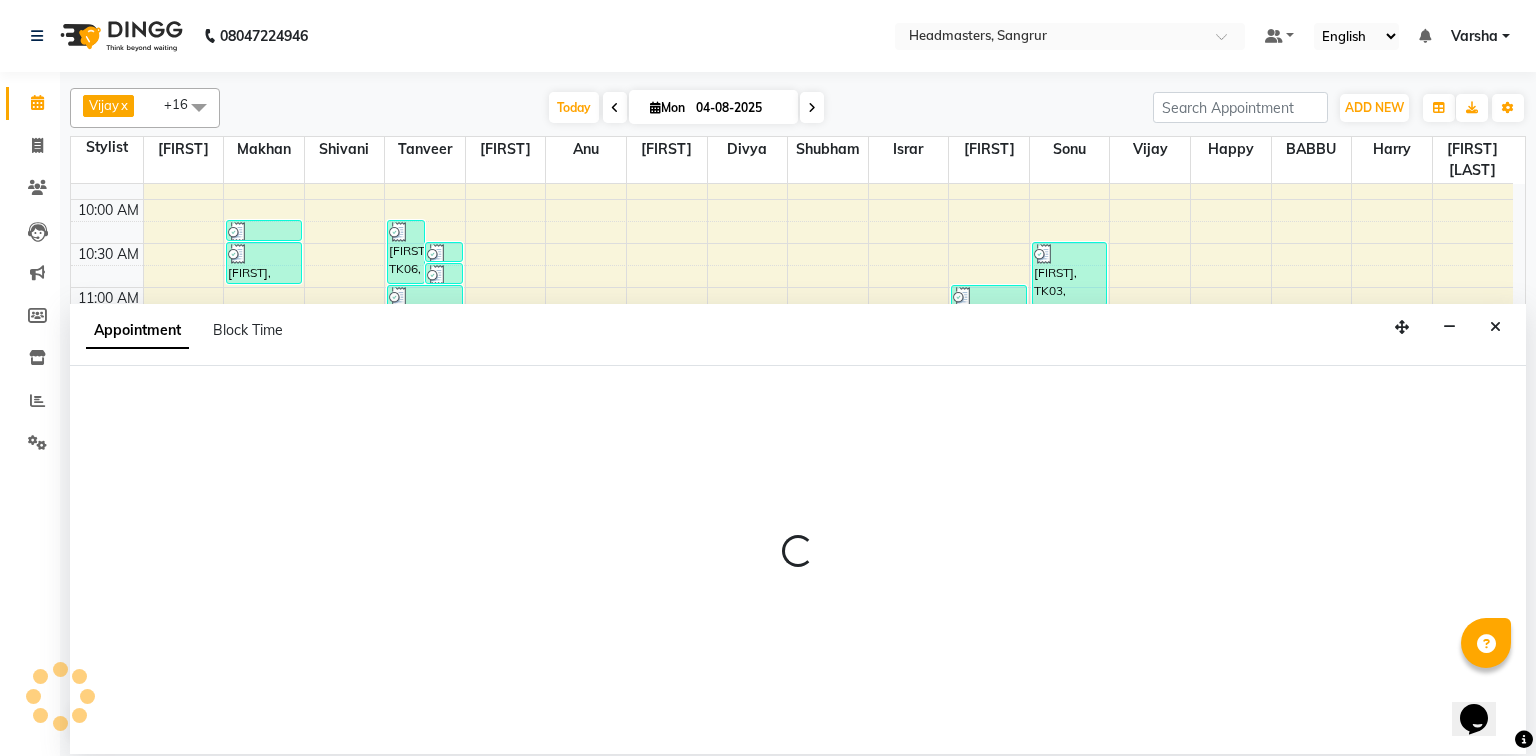 select on "60869" 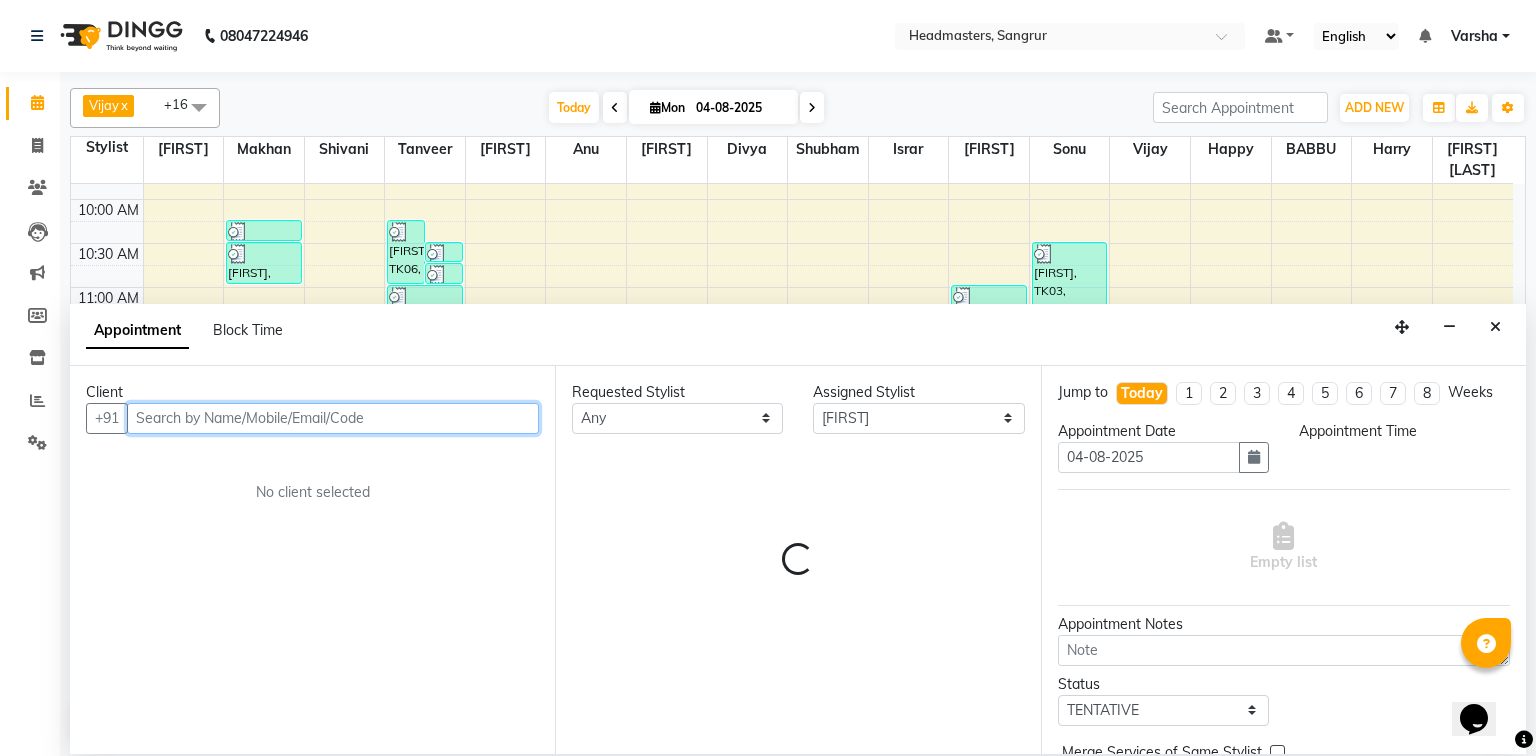select on "750" 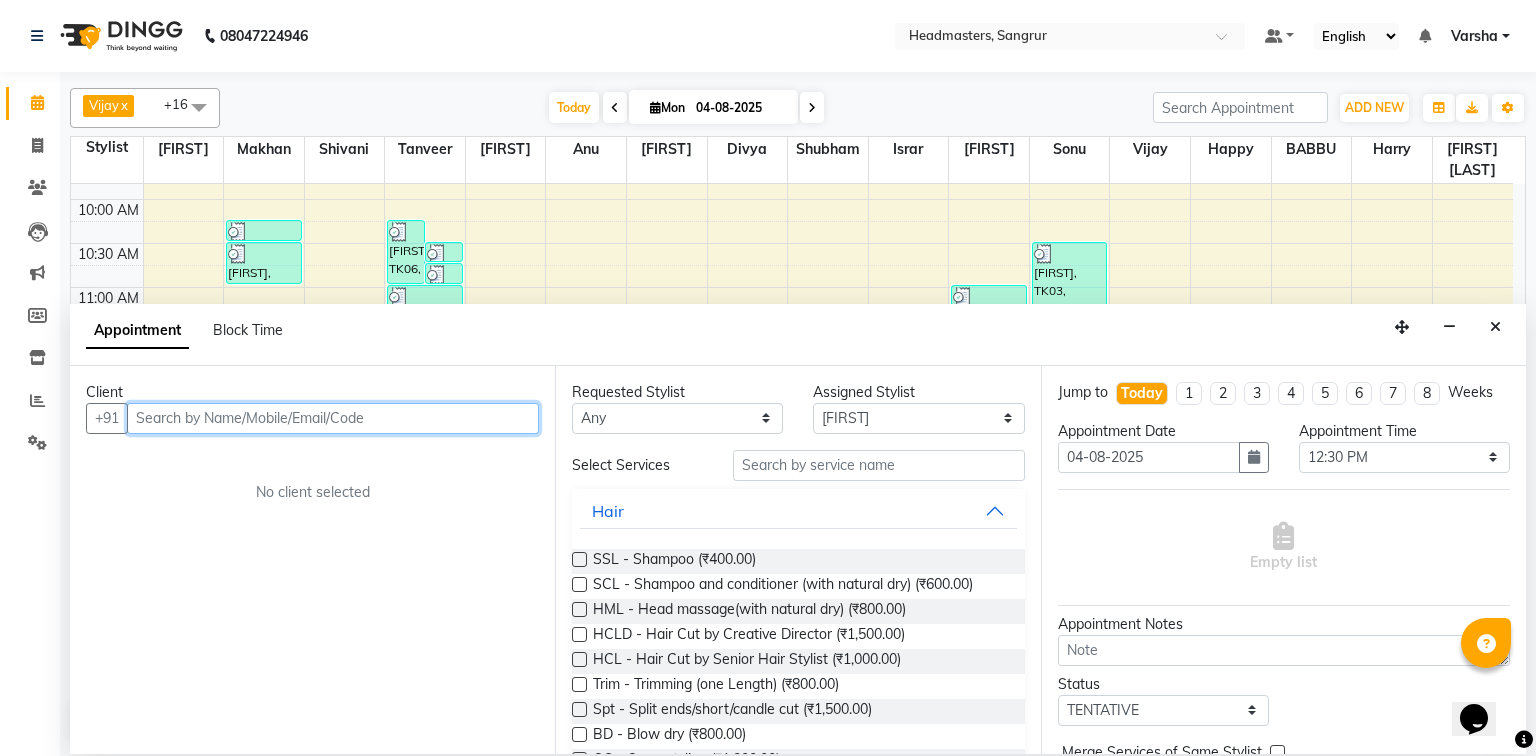 click at bounding box center (333, 418) 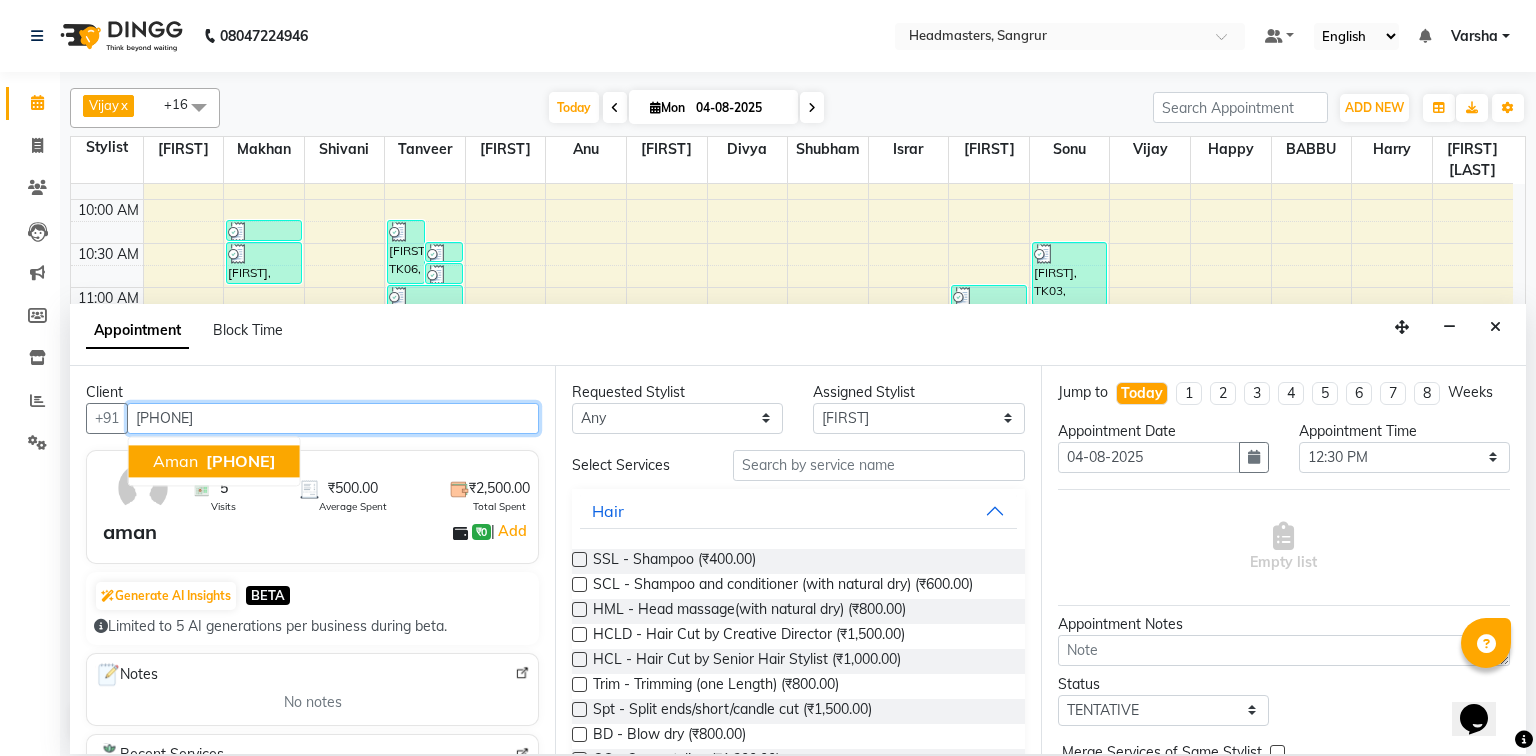 click on "aman   9501713765" at bounding box center [214, 461] 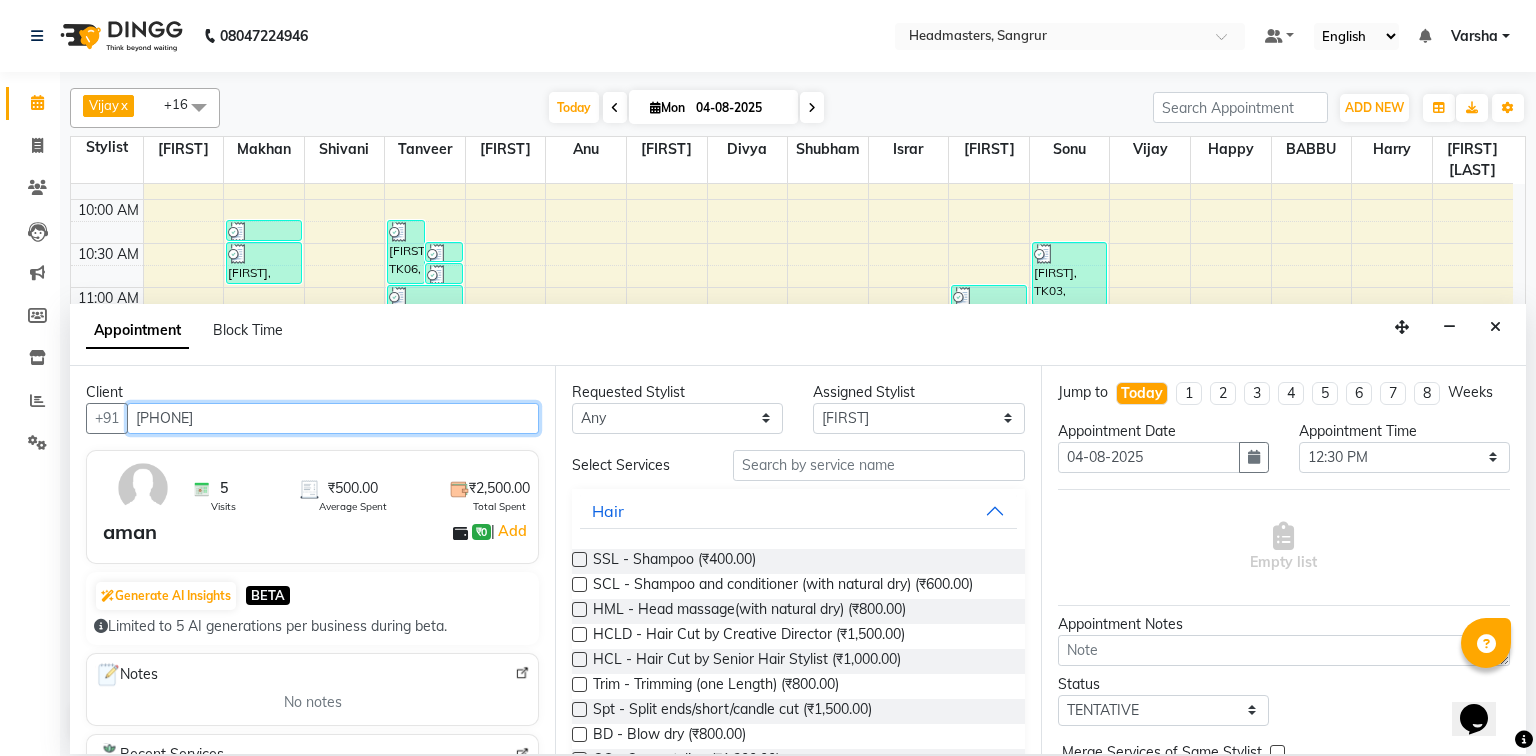 type on "[PHONE]" 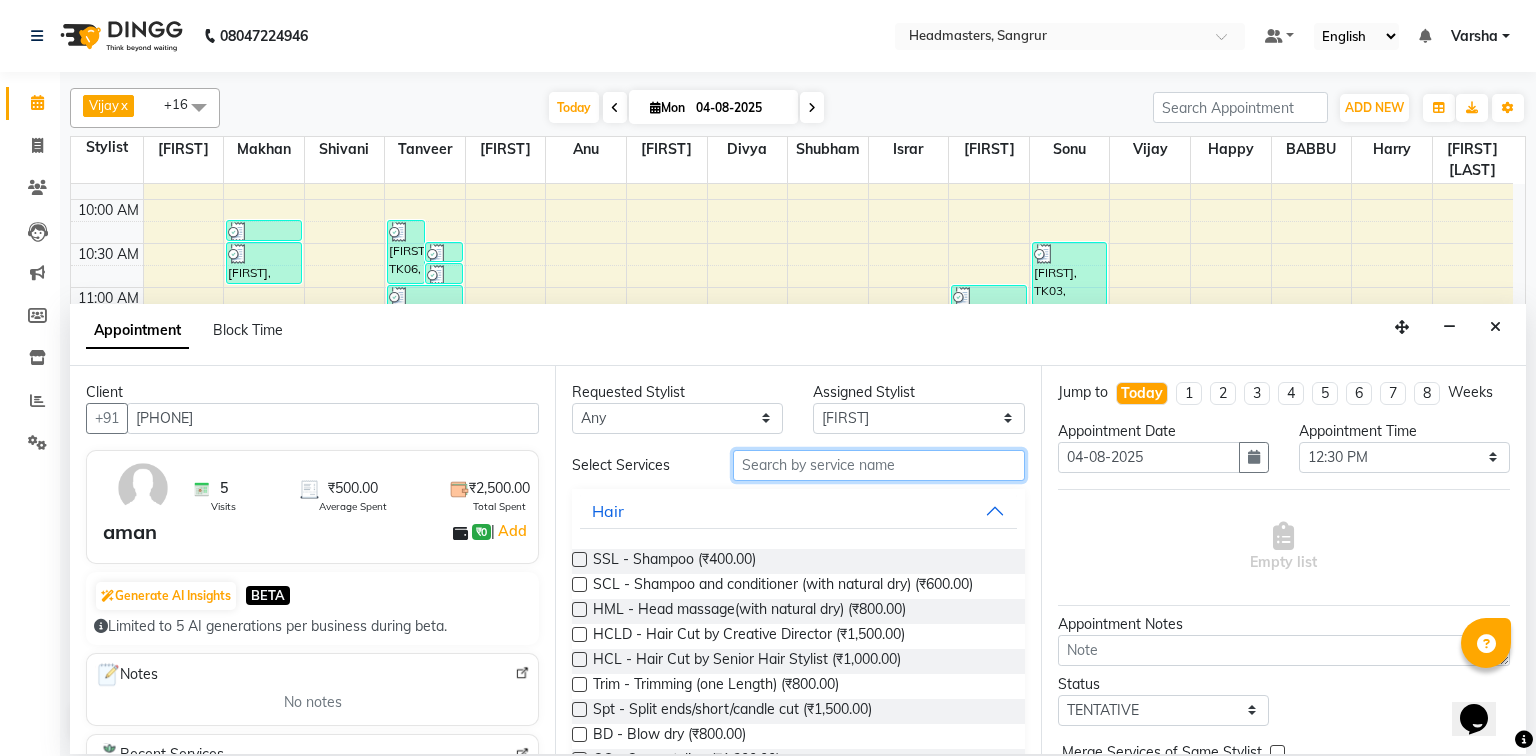 click at bounding box center [879, 465] 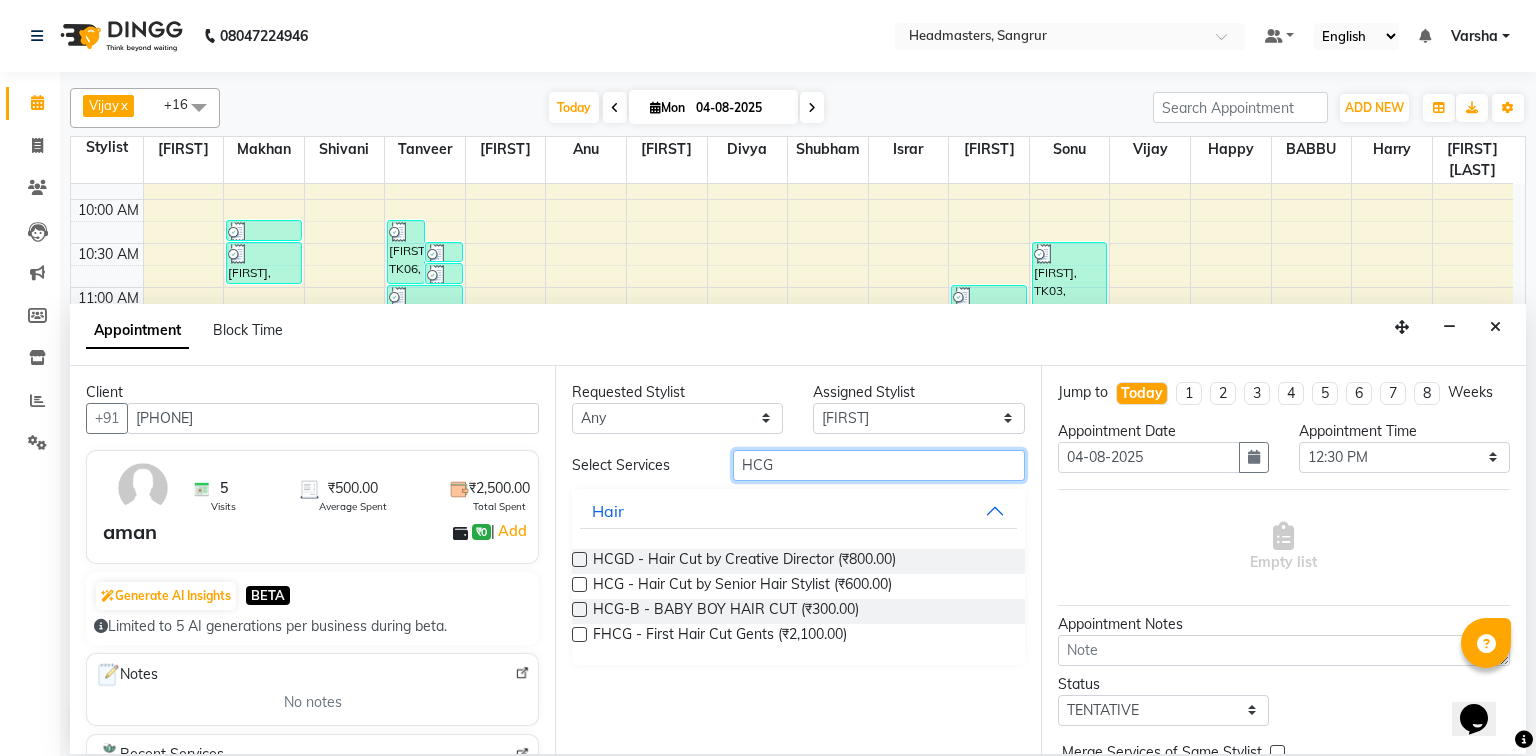 type on "HCG" 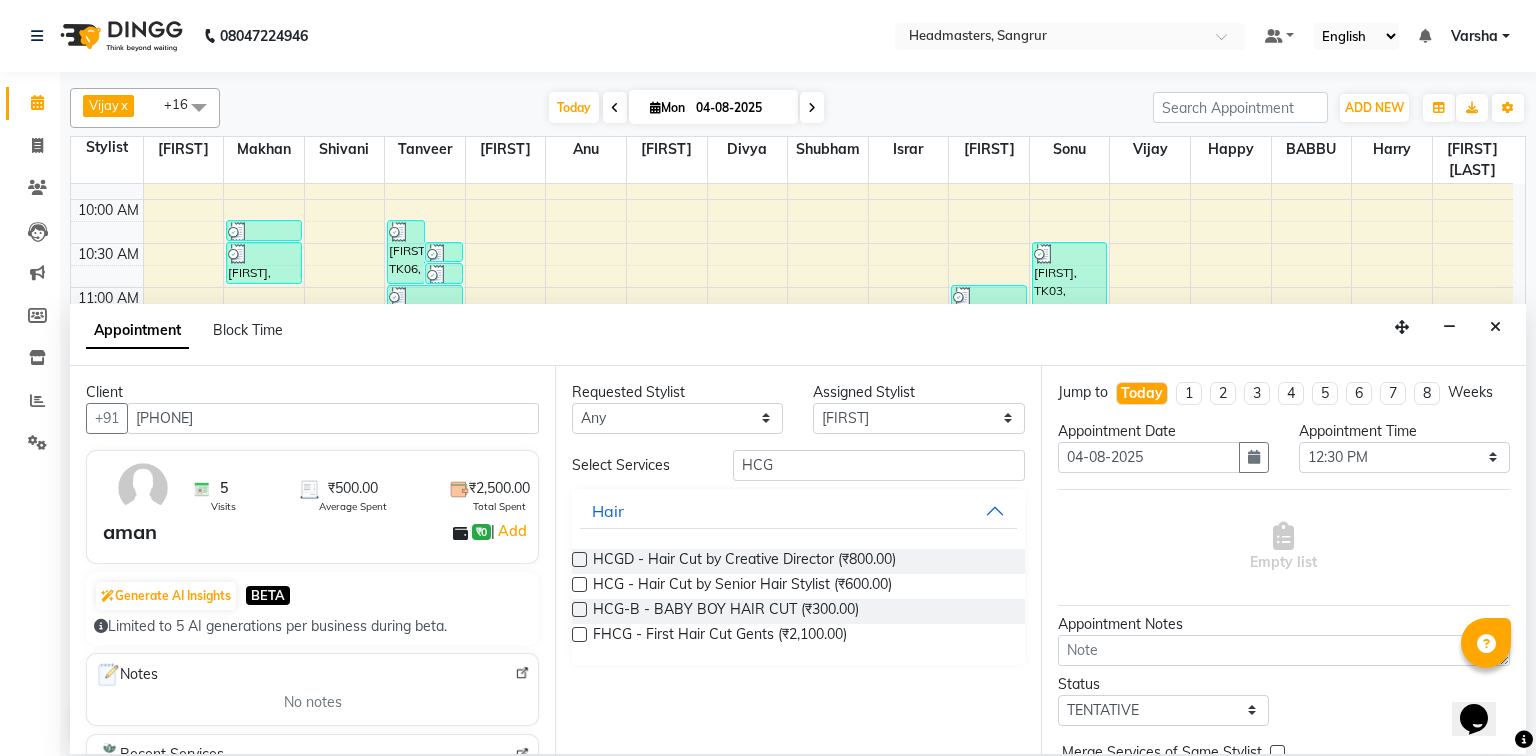 click at bounding box center [579, 584] 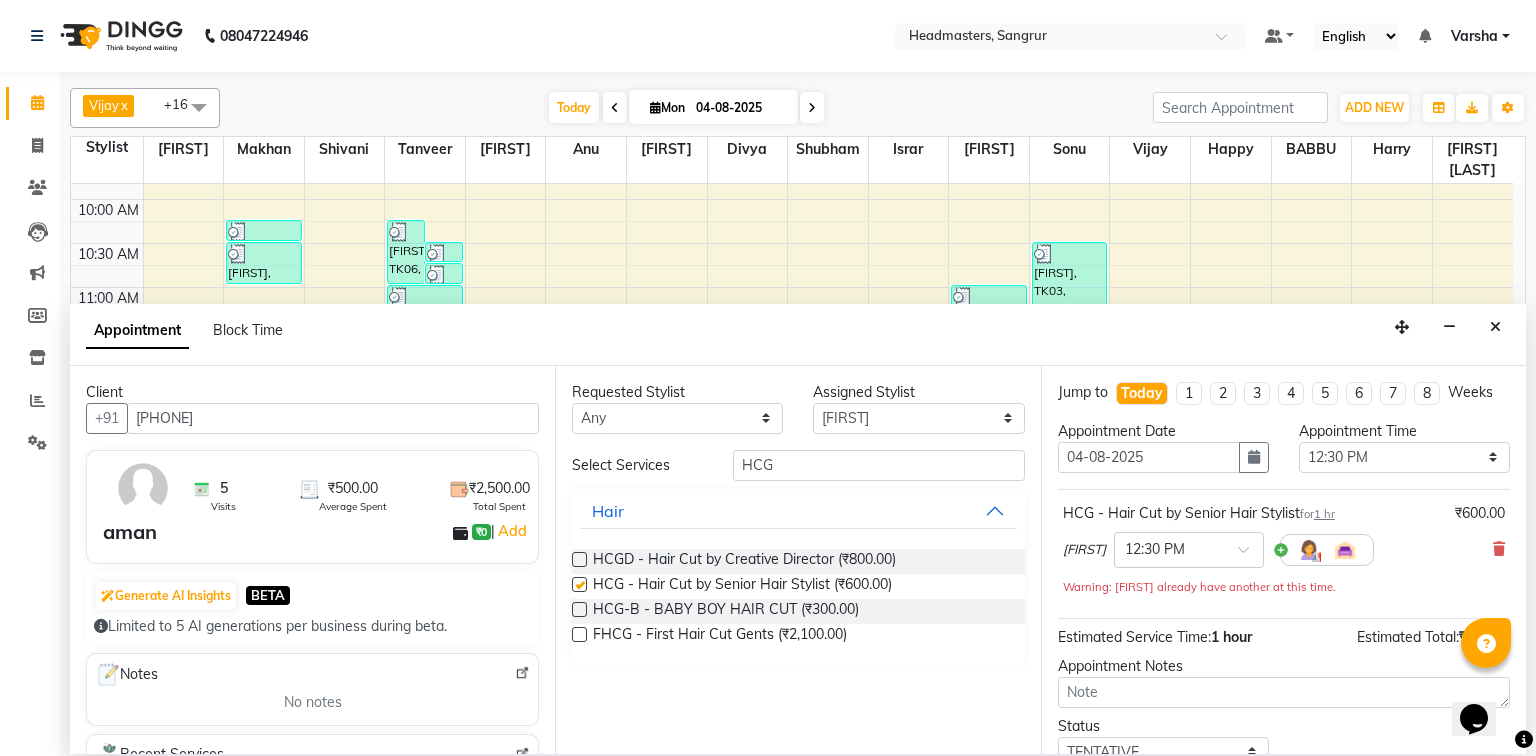checkbox on "false" 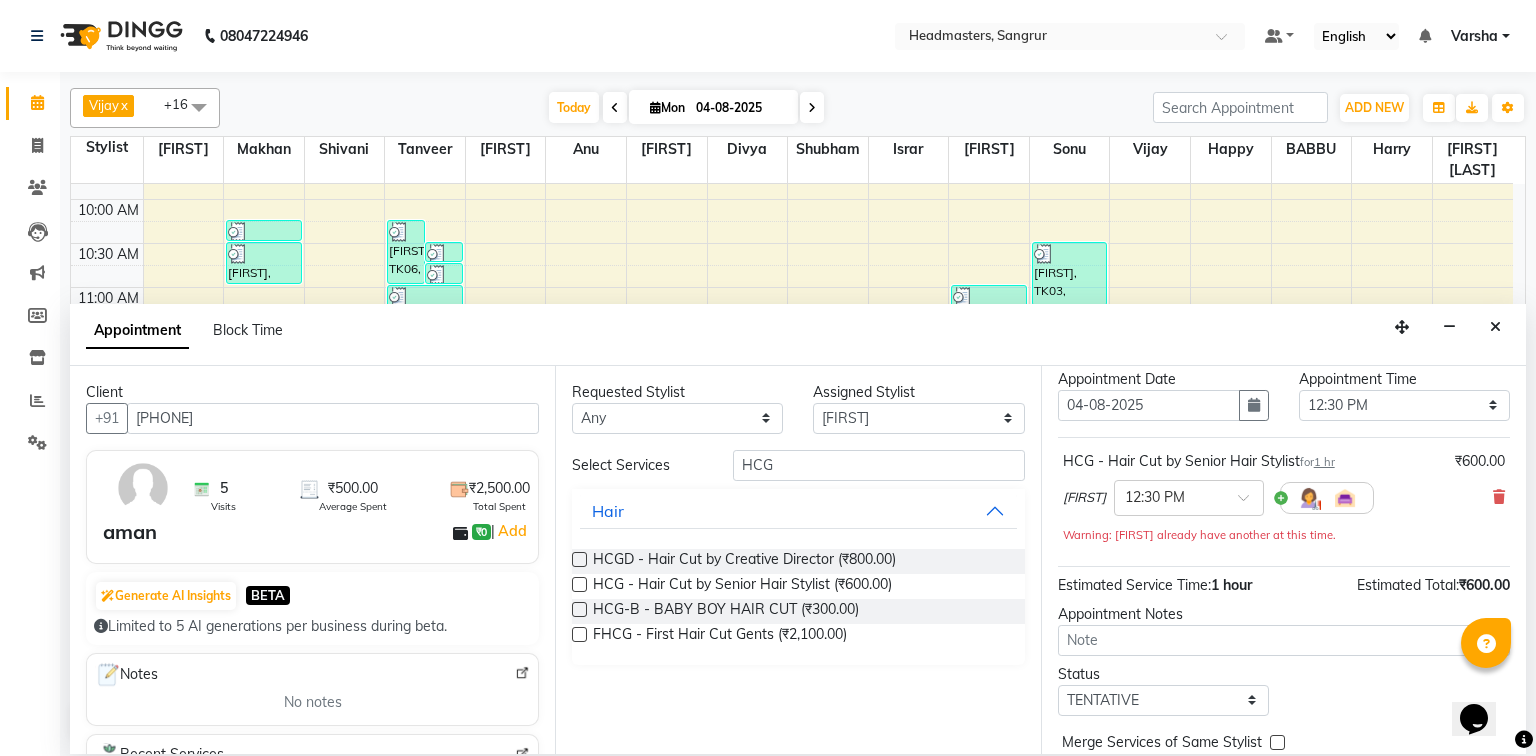 scroll, scrollTop: 106, scrollLeft: 0, axis: vertical 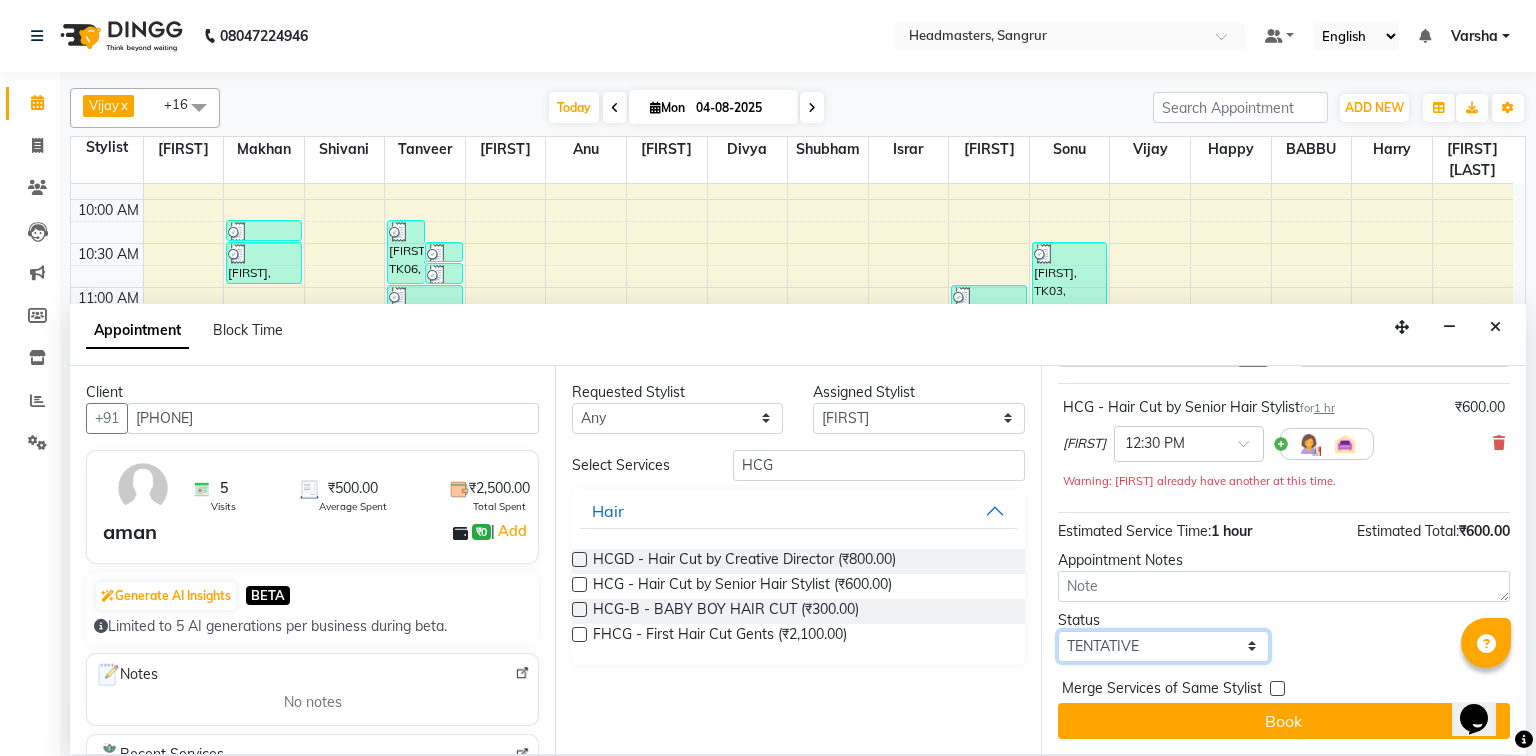 click on "Select TENTATIVE CONFIRM CHECK-IN UPCOMING" at bounding box center (1163, 646) 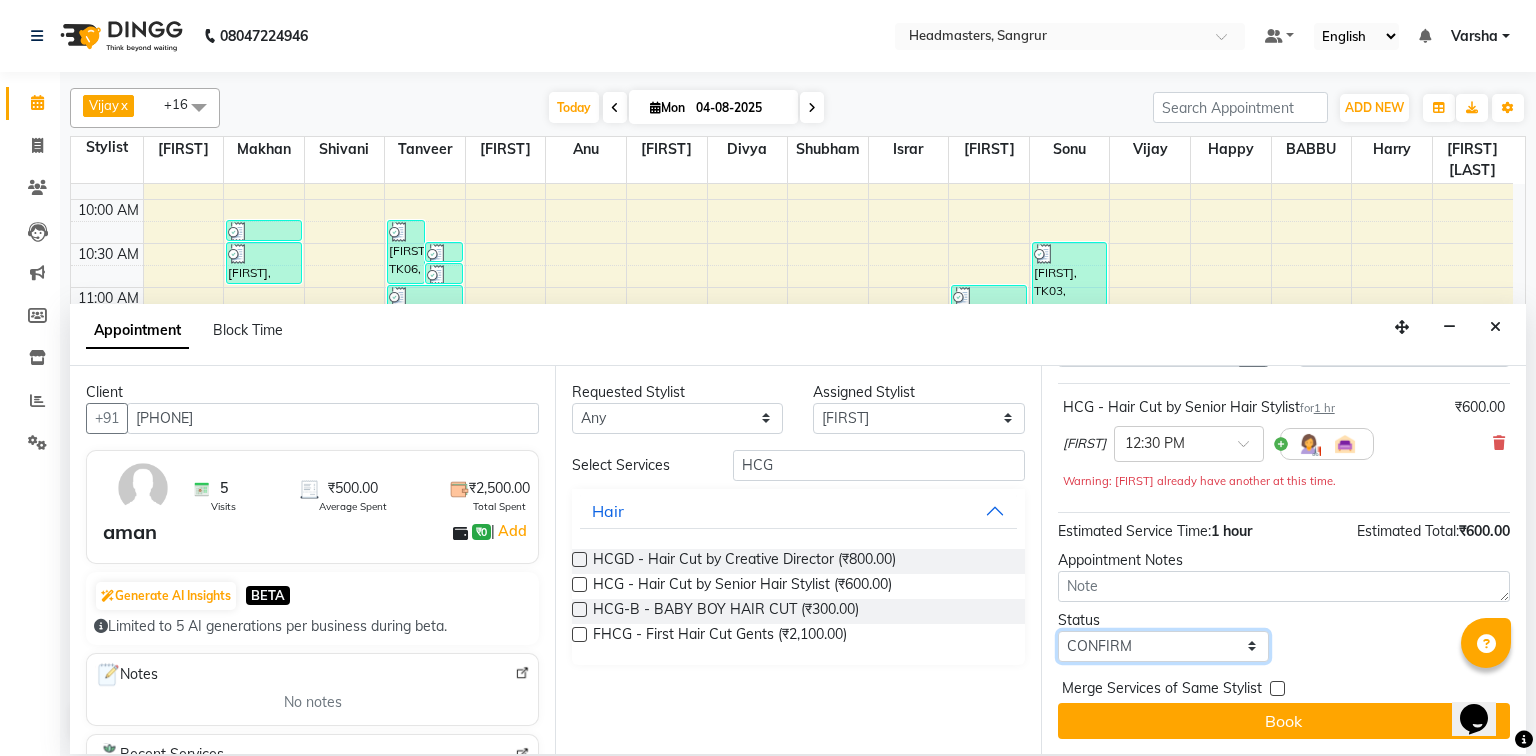 click on "Select TENTATIVE CONFIRM CHECK-IN UPCOMING" at bounding box center [1163, 646] 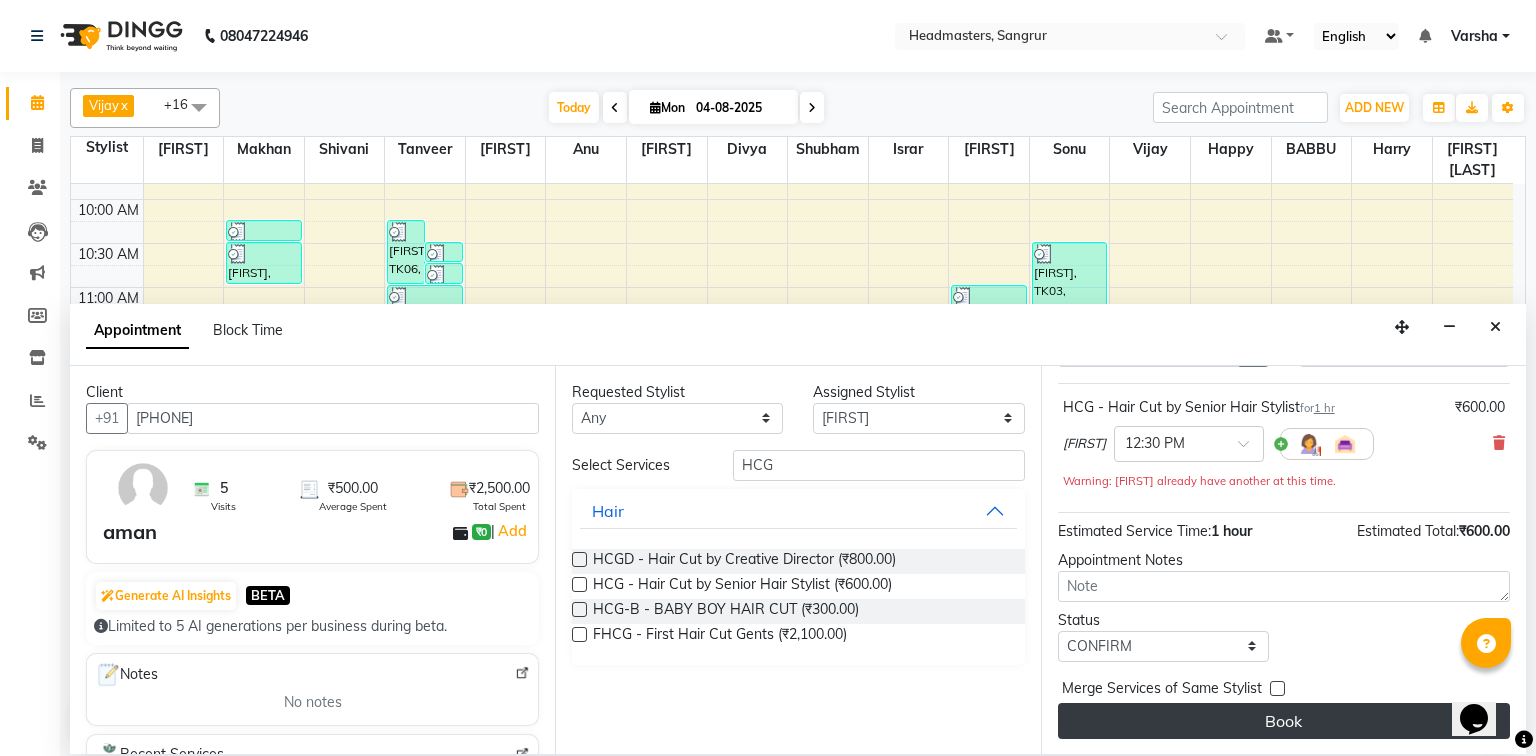 click on "Book" at bounding box center (1284, 721) 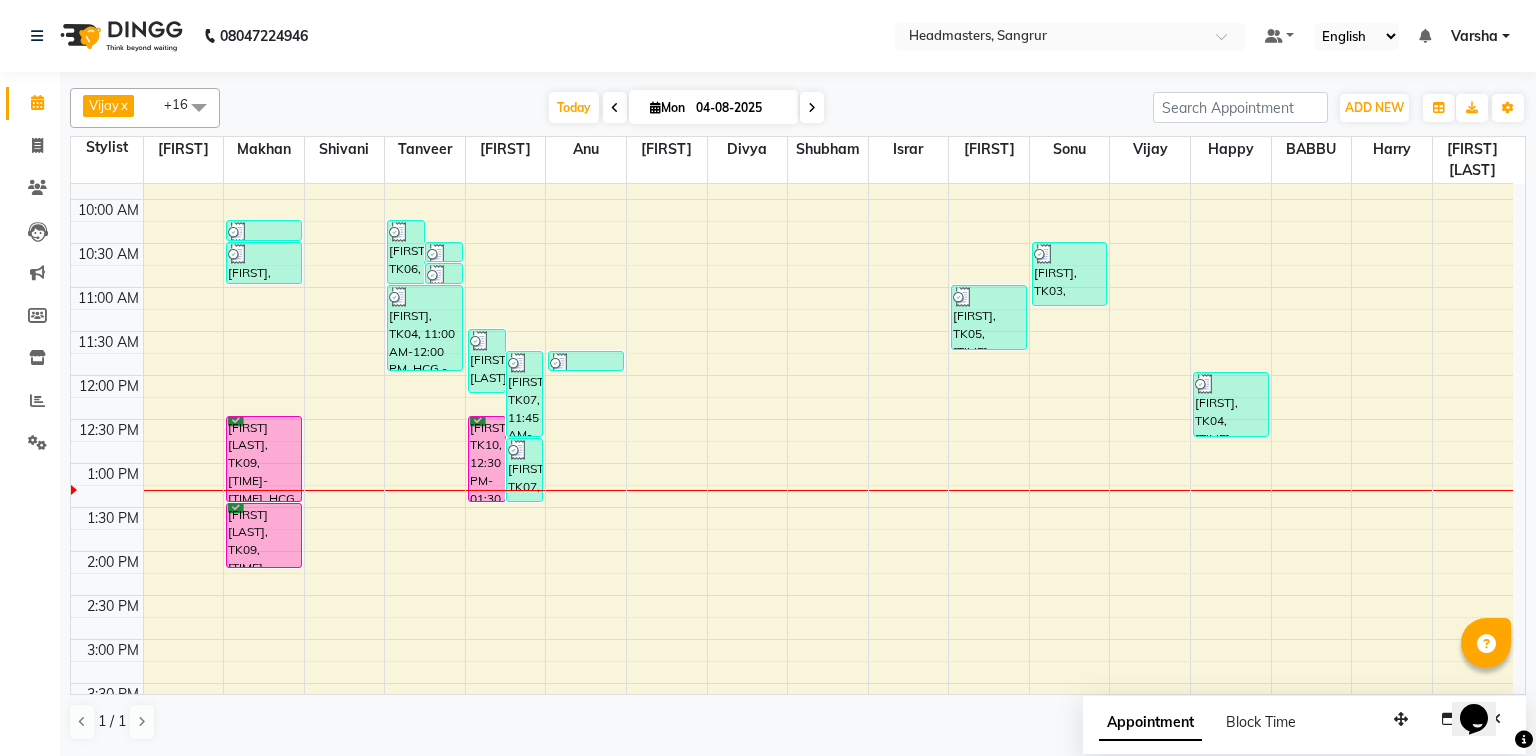 click on "8:00 AM 8:30 AM 9:00 AM 9:30 AM 10:00 AM 10:30 AM 11:00 AM 11:30 AM 12:00 PM 12:30 PM 1:00 PM 1:30 PM 2:00 PM 2:30 PM 3:00 PM 3:30 PM 4:00 PM 4:30 PM 5:00 PM 5:30 PM 6:00 PM 6:30 PM 7:00 PM 7:30 PM 8:00 PM 8:30 PM     amrinder, TK01, 10:15 AM-10:30 AM, HCG - Hair Cut by Senior Hair Stylist     amrinder, TK01, 10:30 AM-11:00 AM, BRD - Beard     ajay mittal, TK09, 12:30 PM-01:30 PM, HCG - Hair Cut by Senior Hair Stylist     ajay mittal, TK09, 01:30 PM-02:15 PM, BRD - Beard     Aman, TK06, 10:15 AM-11:00 AM, BRD - Beard     Kamal, TK02, 10:30 AM-10:45 AM, BRD - Beard     Kamal, TK02, 10:45 AM-11:00 AM, HCG - Hair Cut by Senior Hair Stylist     BALWINDER, TK04, 11:00 AM-12:00 PM, HCG - Hair Cut by Senior Hair Stylist     rao sahab, TK08, 11:30 AM-12:15 PM, BRD - Beard     girish, TK07, 11:45 AM-12:45 PM, HCG - Hair Cut by Senior Hair Stylist     aman, TK10, 12:30 PM-01:30 PM, HCG - Hair Cut by Senior Hair Stylist     girish, TK07, 12:45 PM-01:30 PM, BRD - Beard" at bounding box center [792, 595] 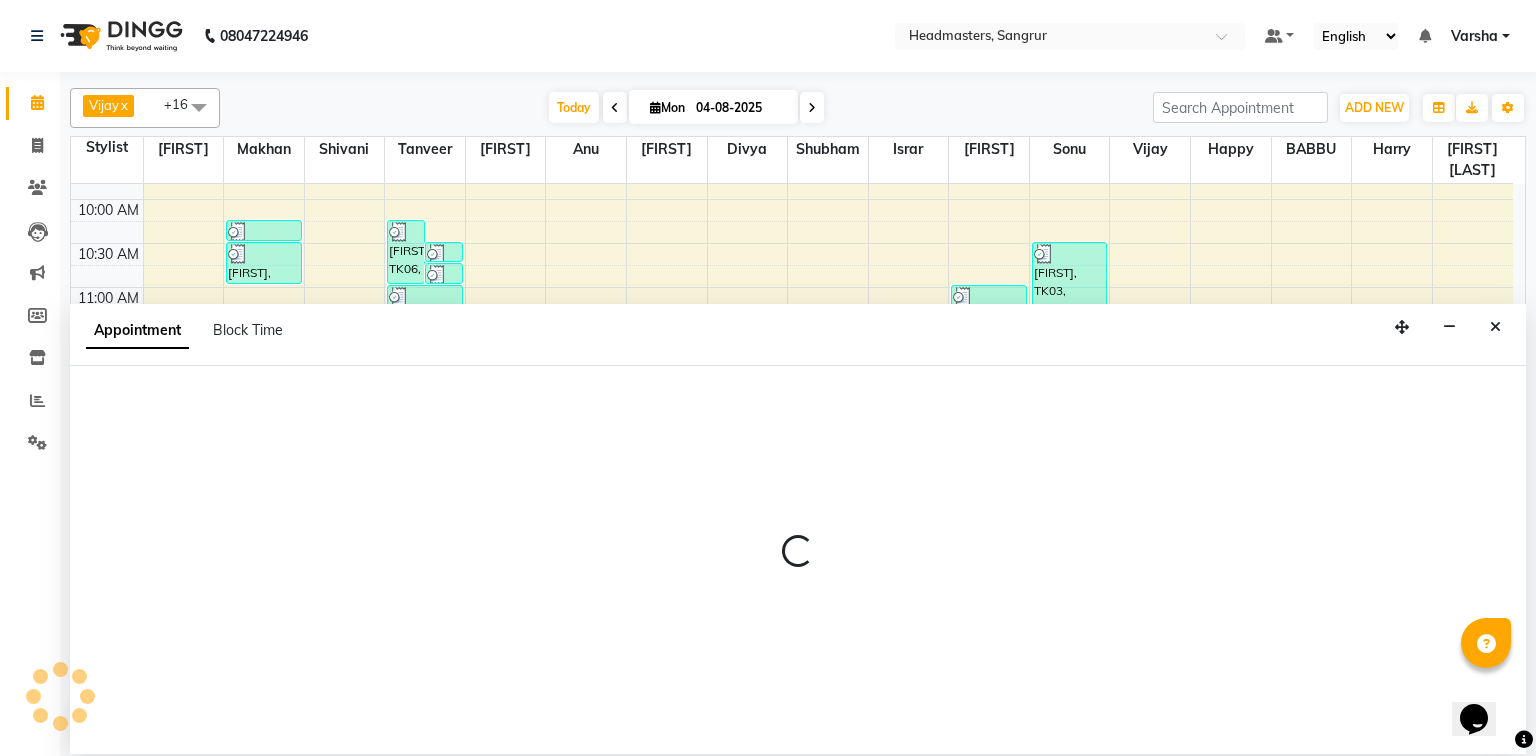 select on "60866" 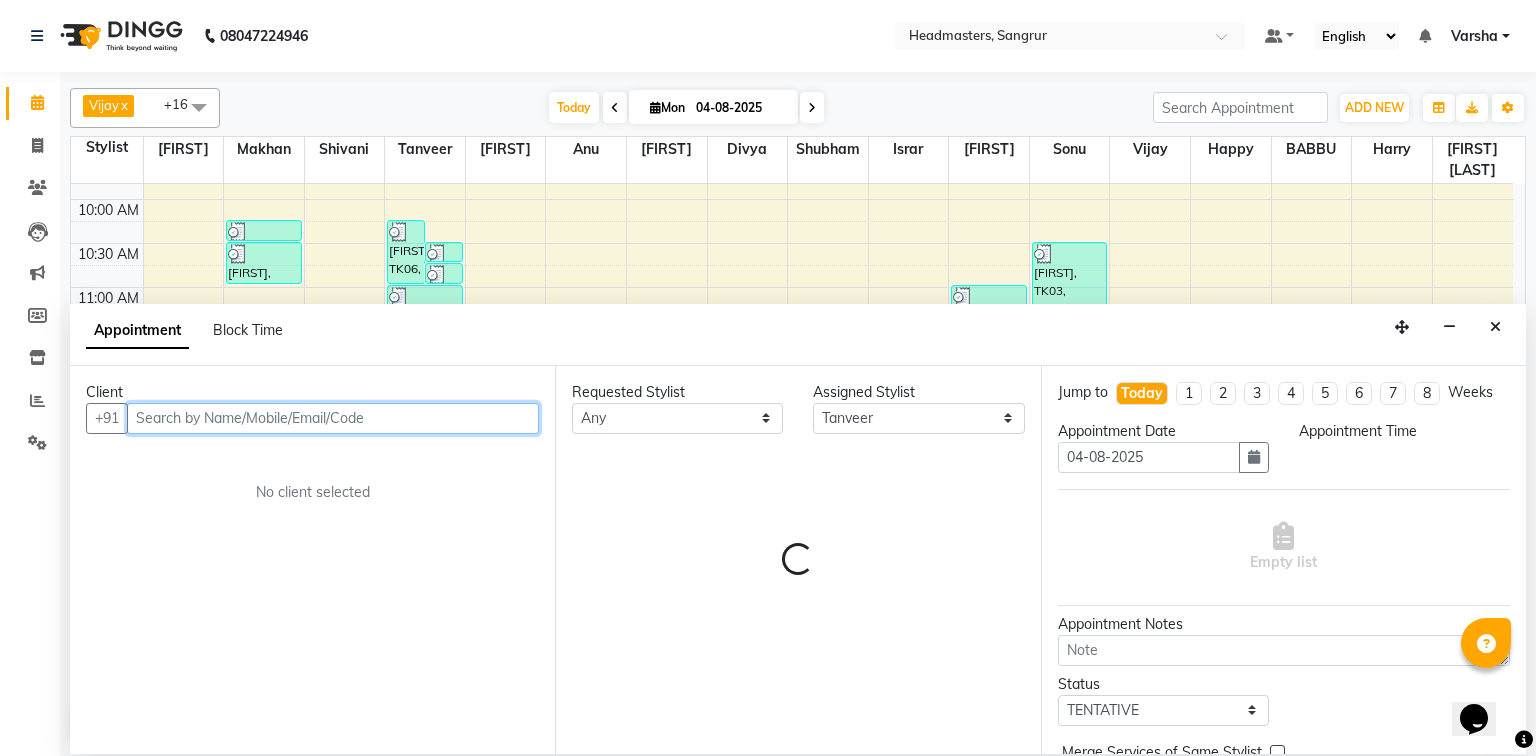 select on "750" 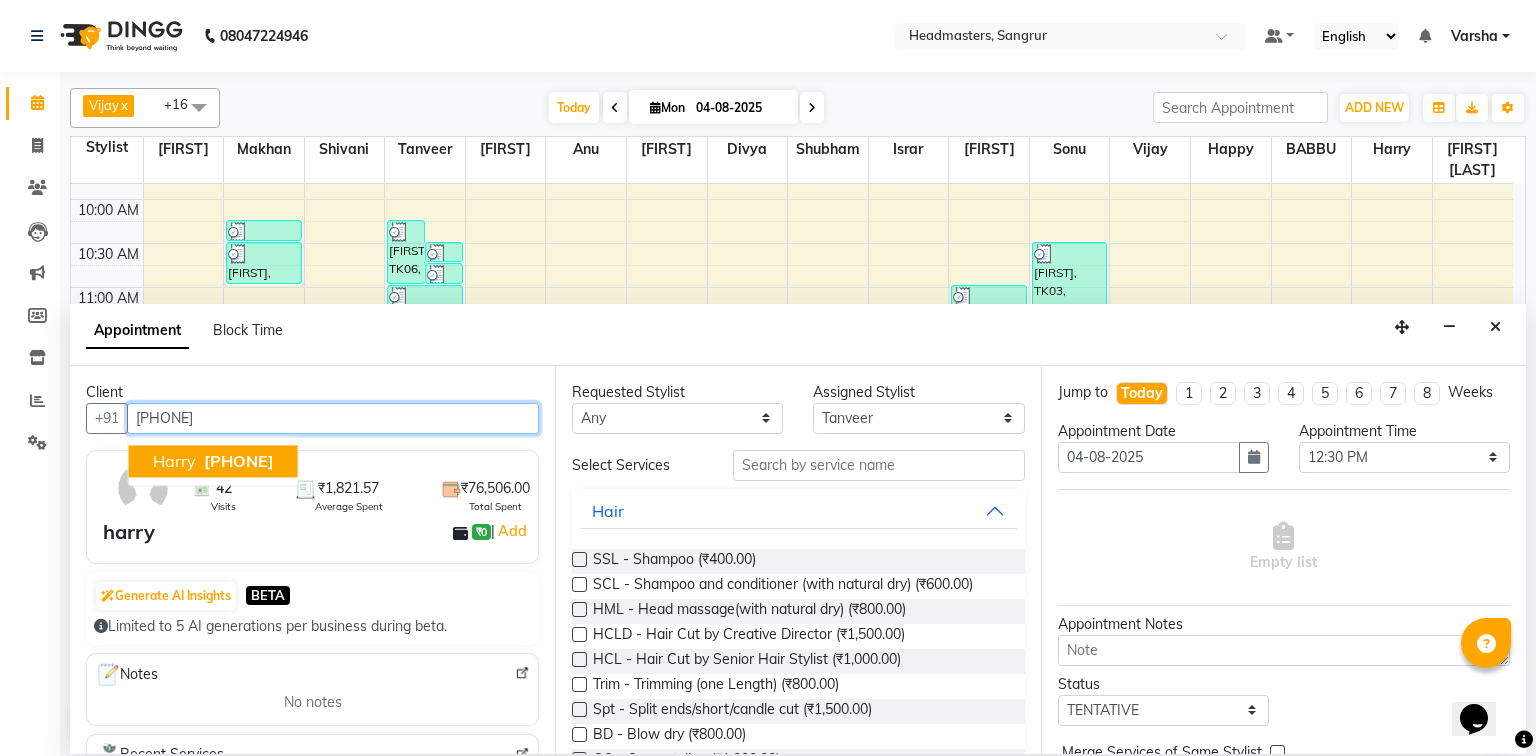 click on "harry" at bounding box center (174, 461) 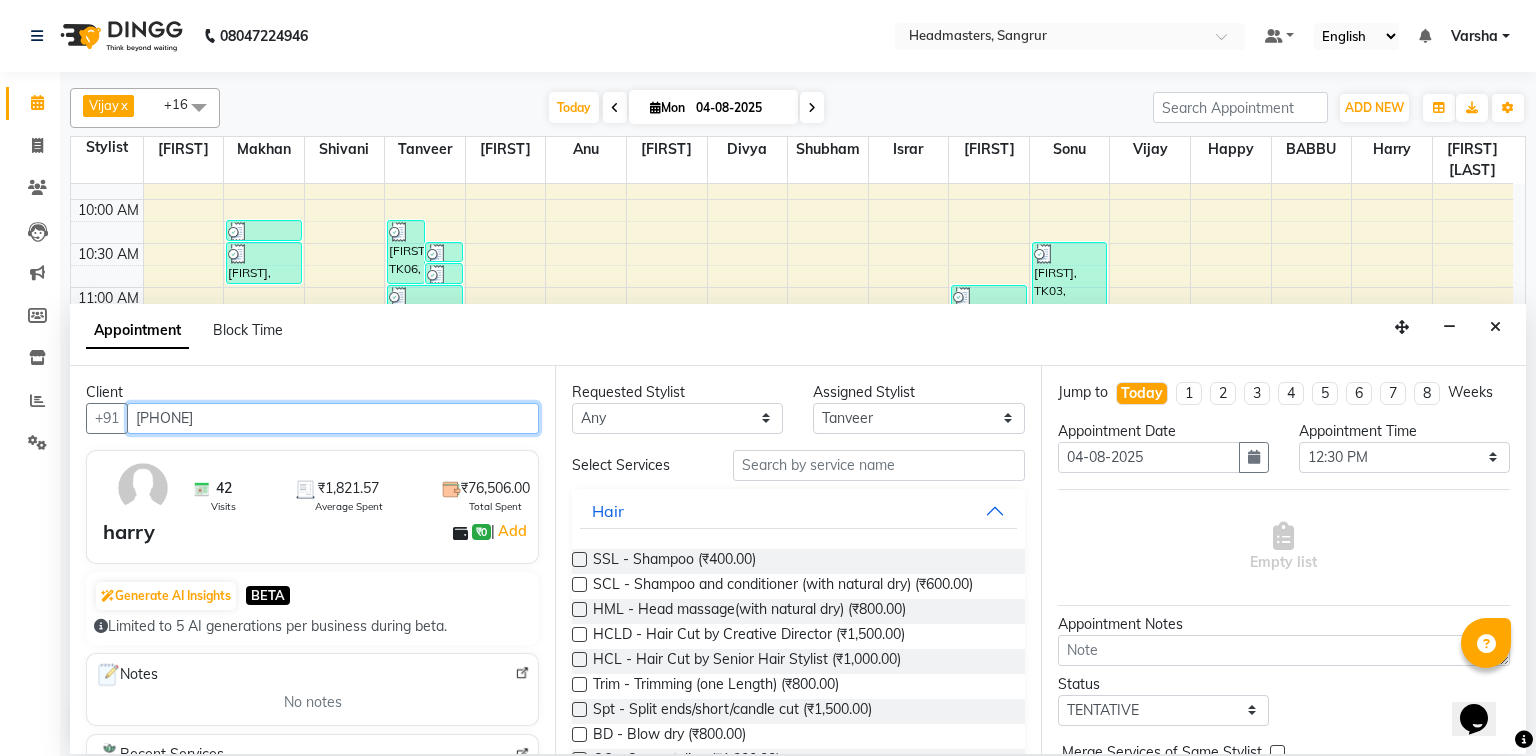 type on "8903200000" 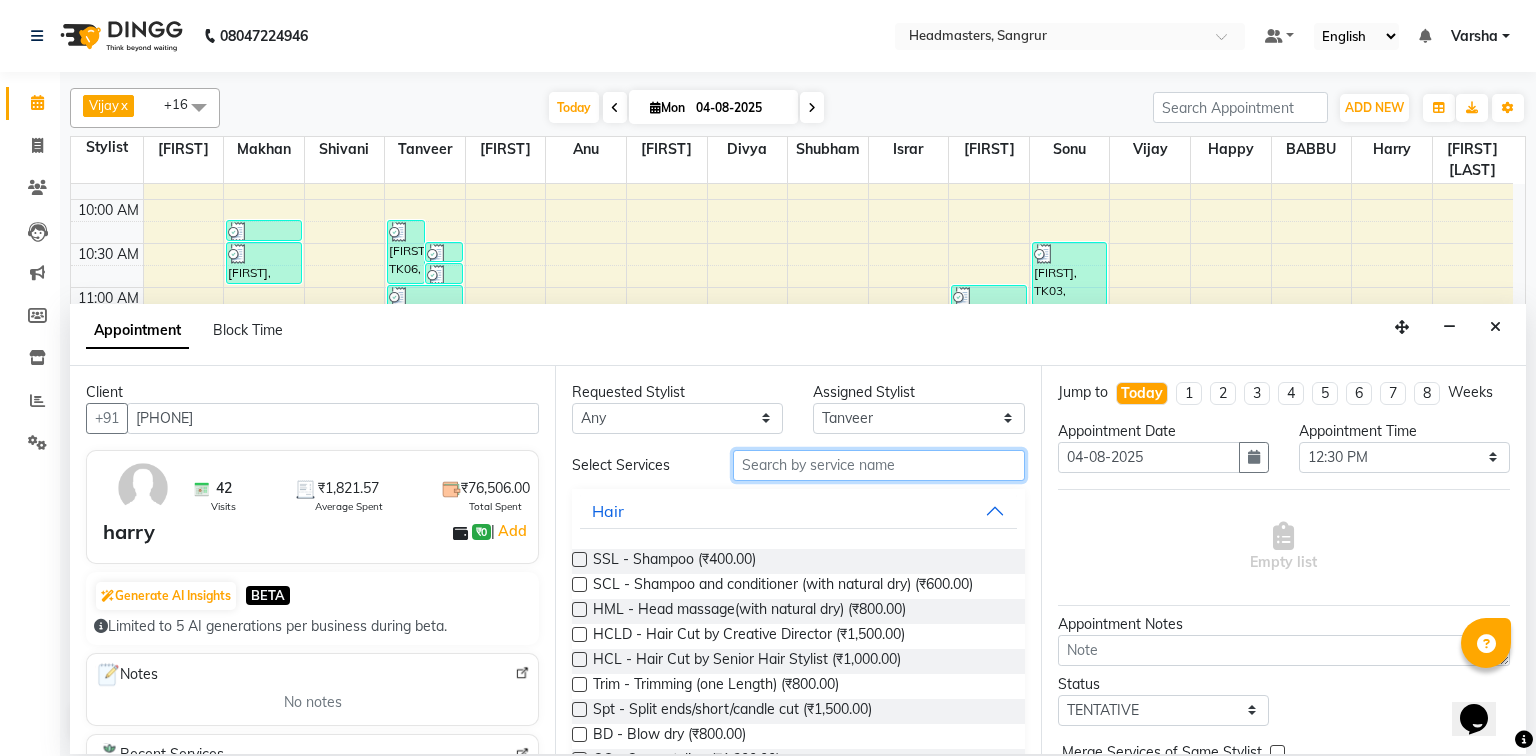 click at bounding box center [879, 465] 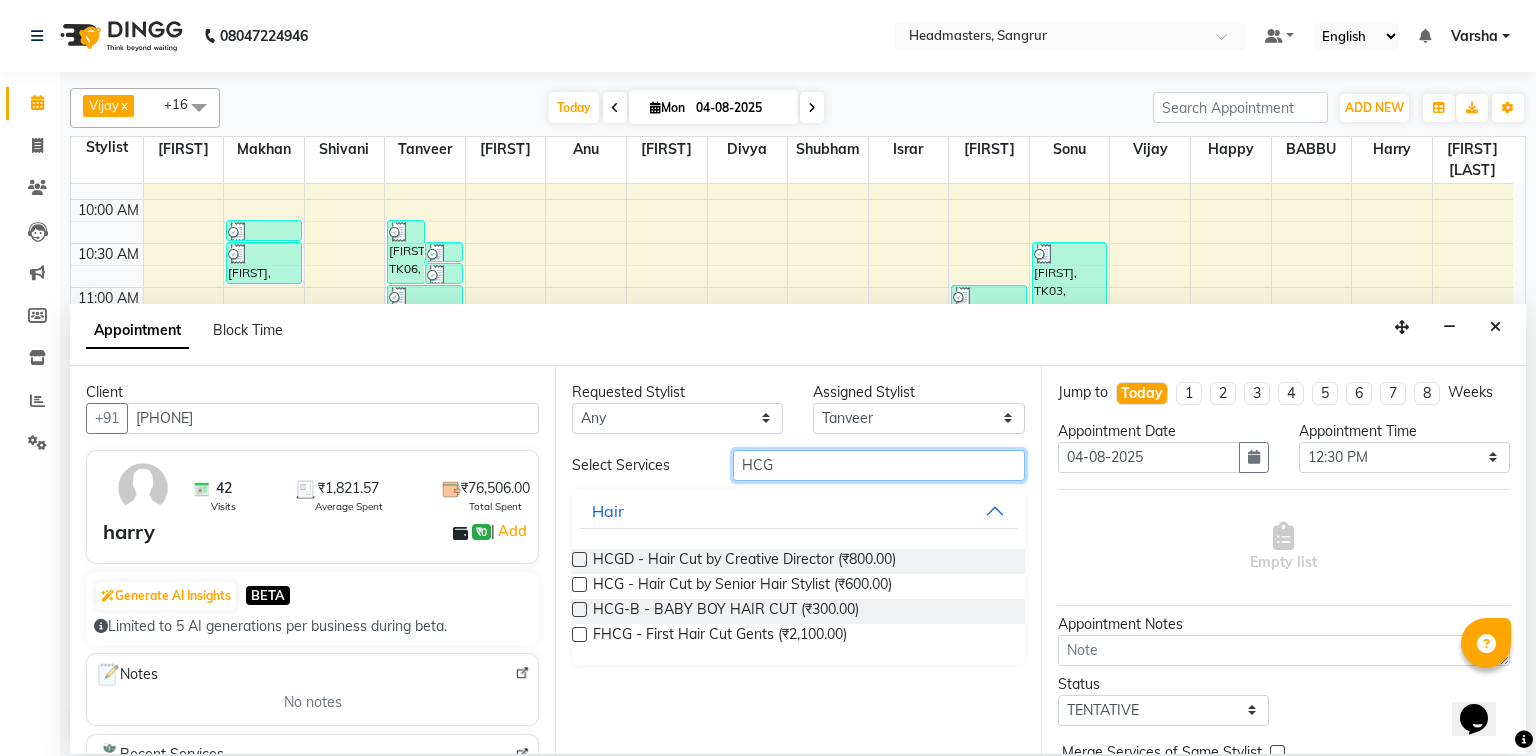 type on "HCG" 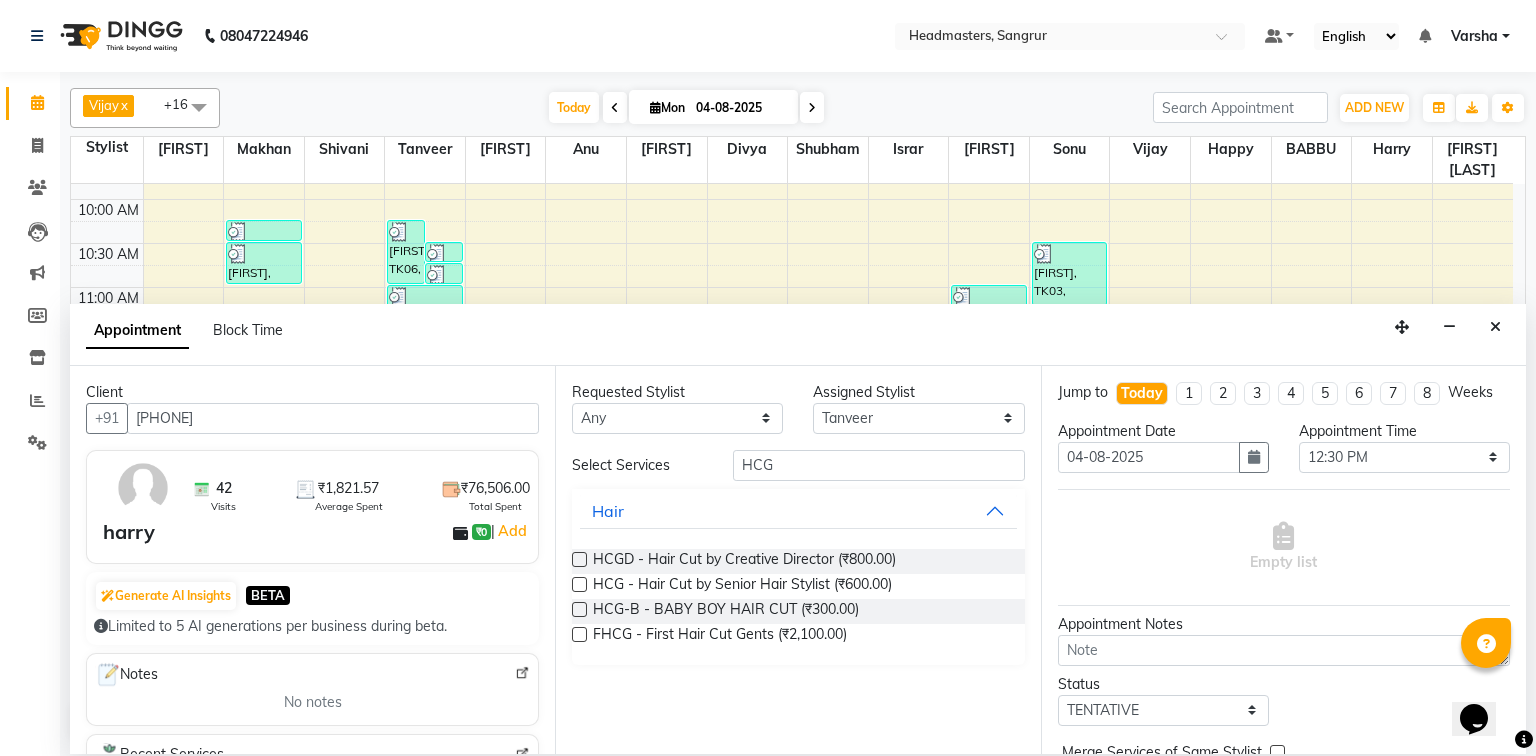 click at bounding box center [579, 584] 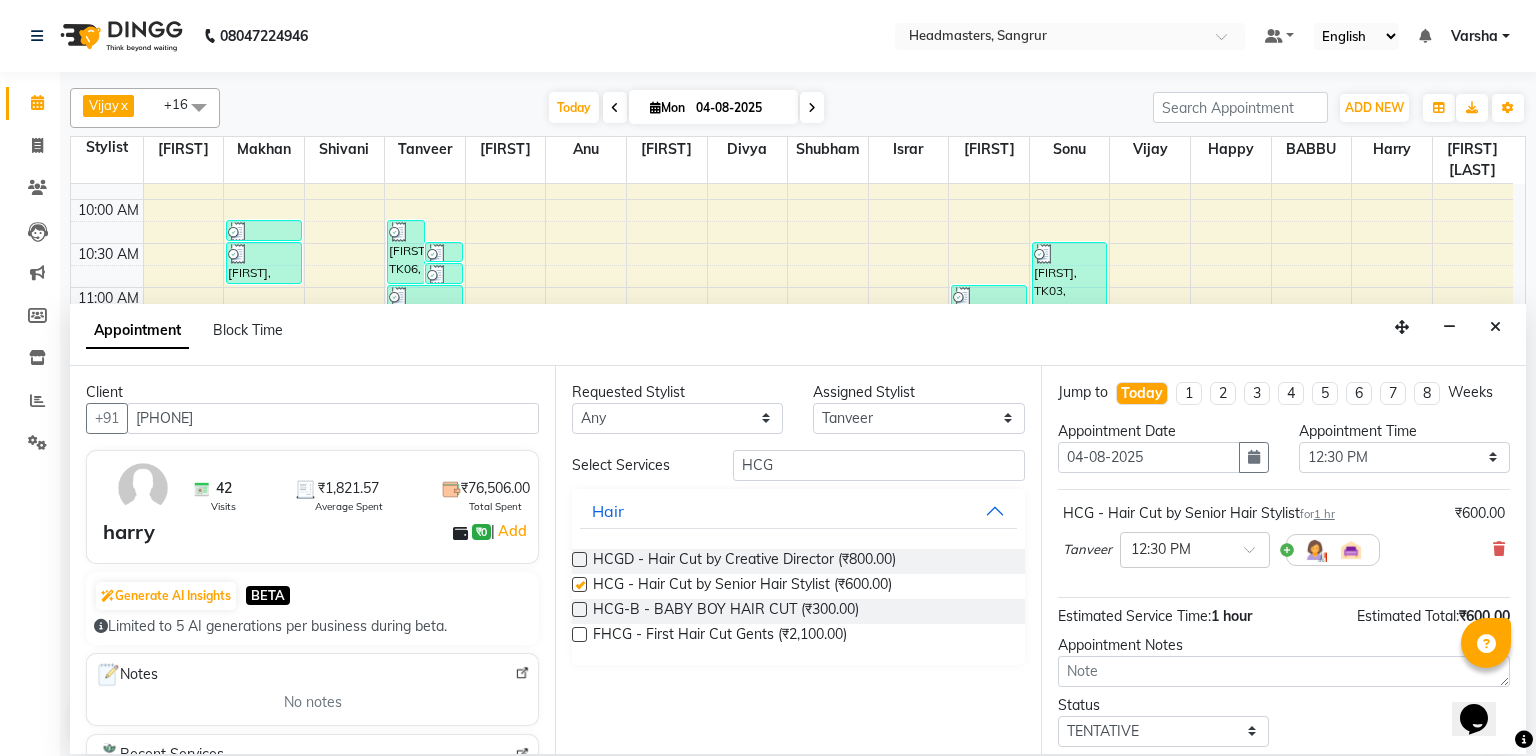 checkbox on "false" 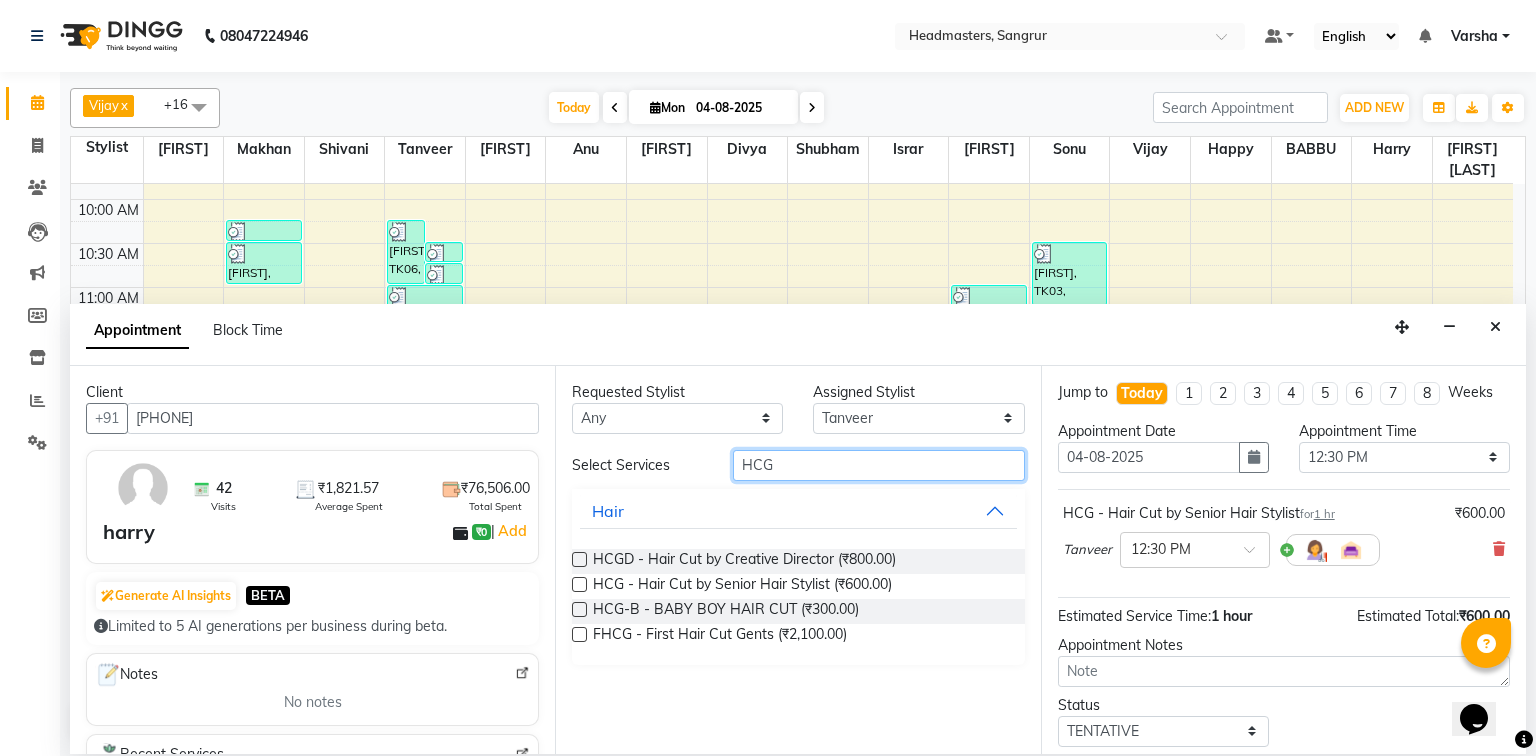 click on "HCG" at bounding box center [879, 465] 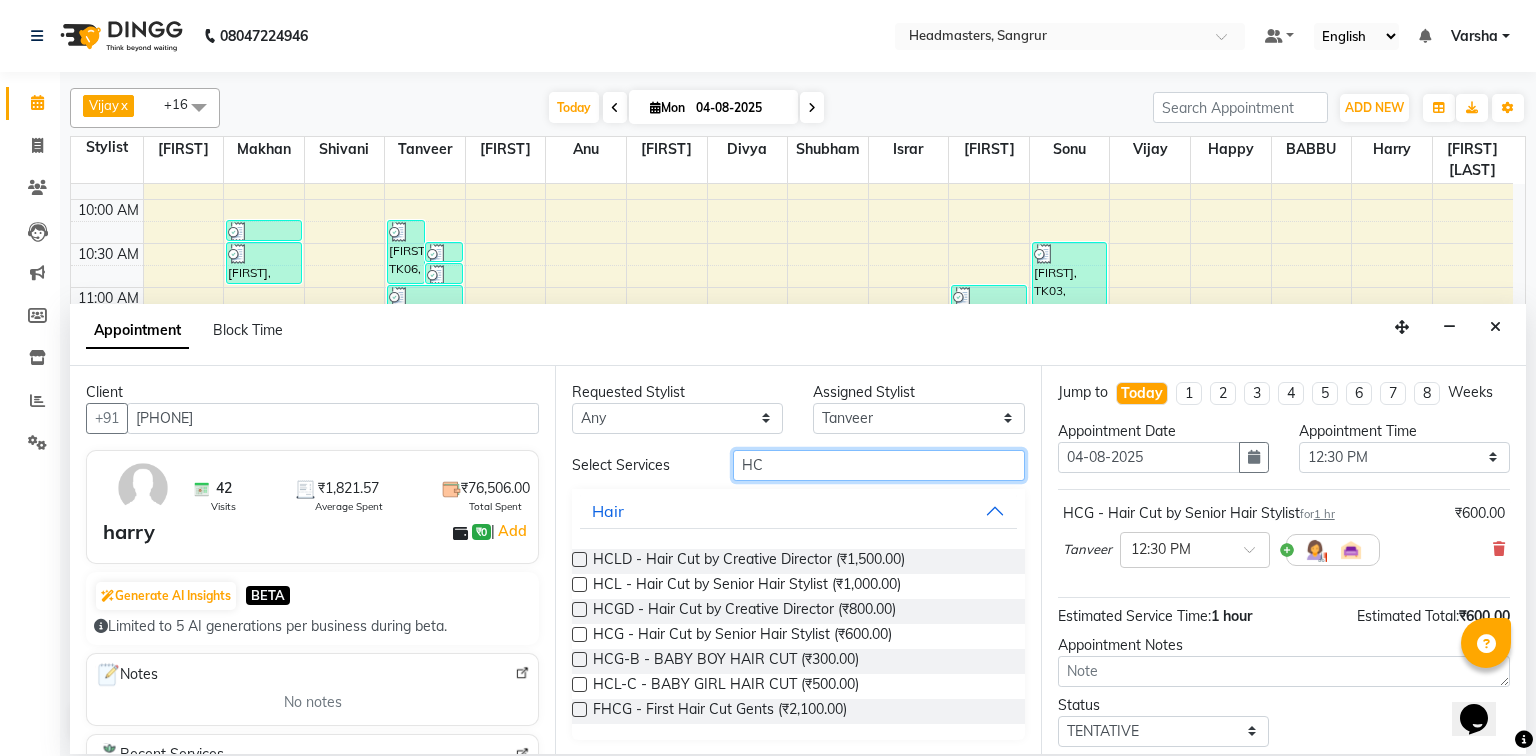 type on "H" 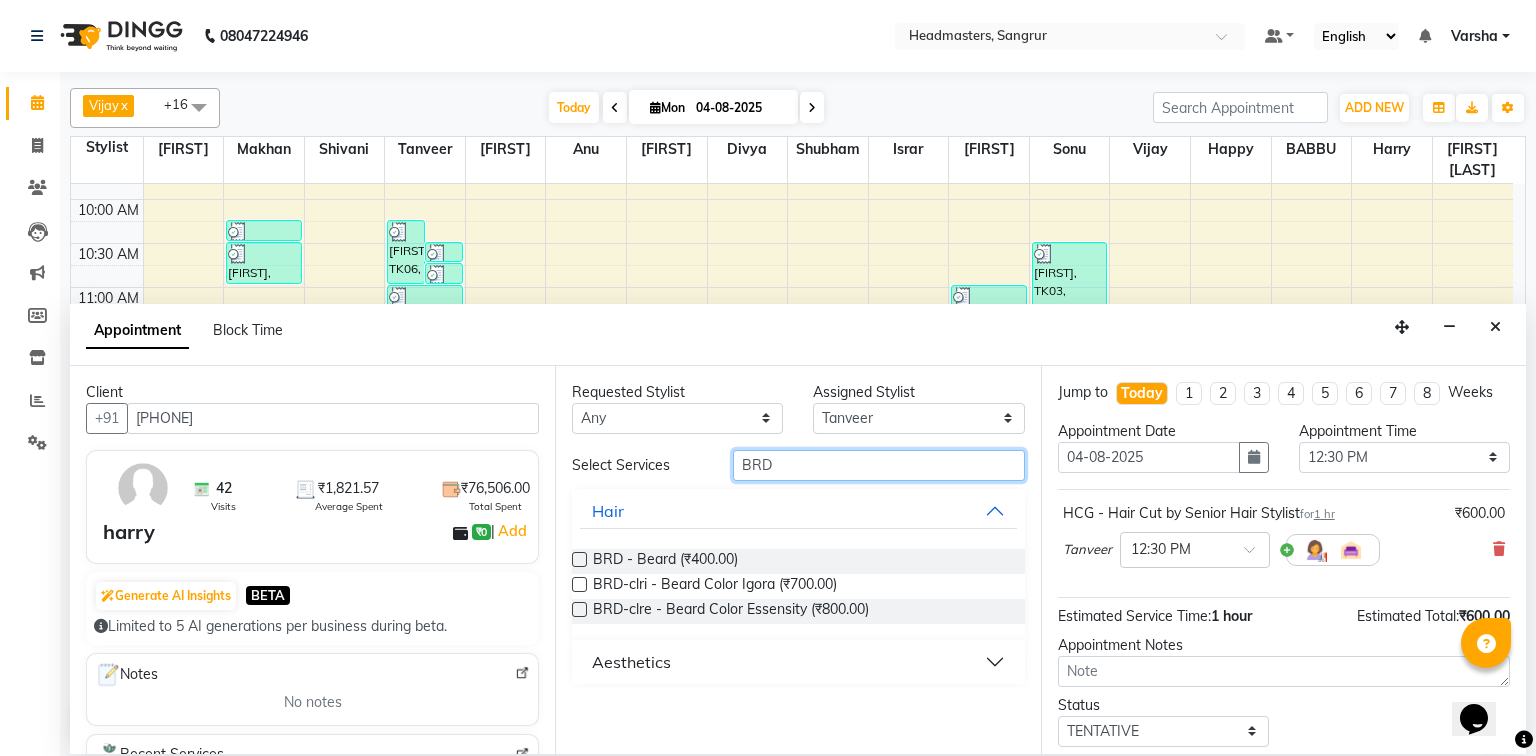 type on "BRD" 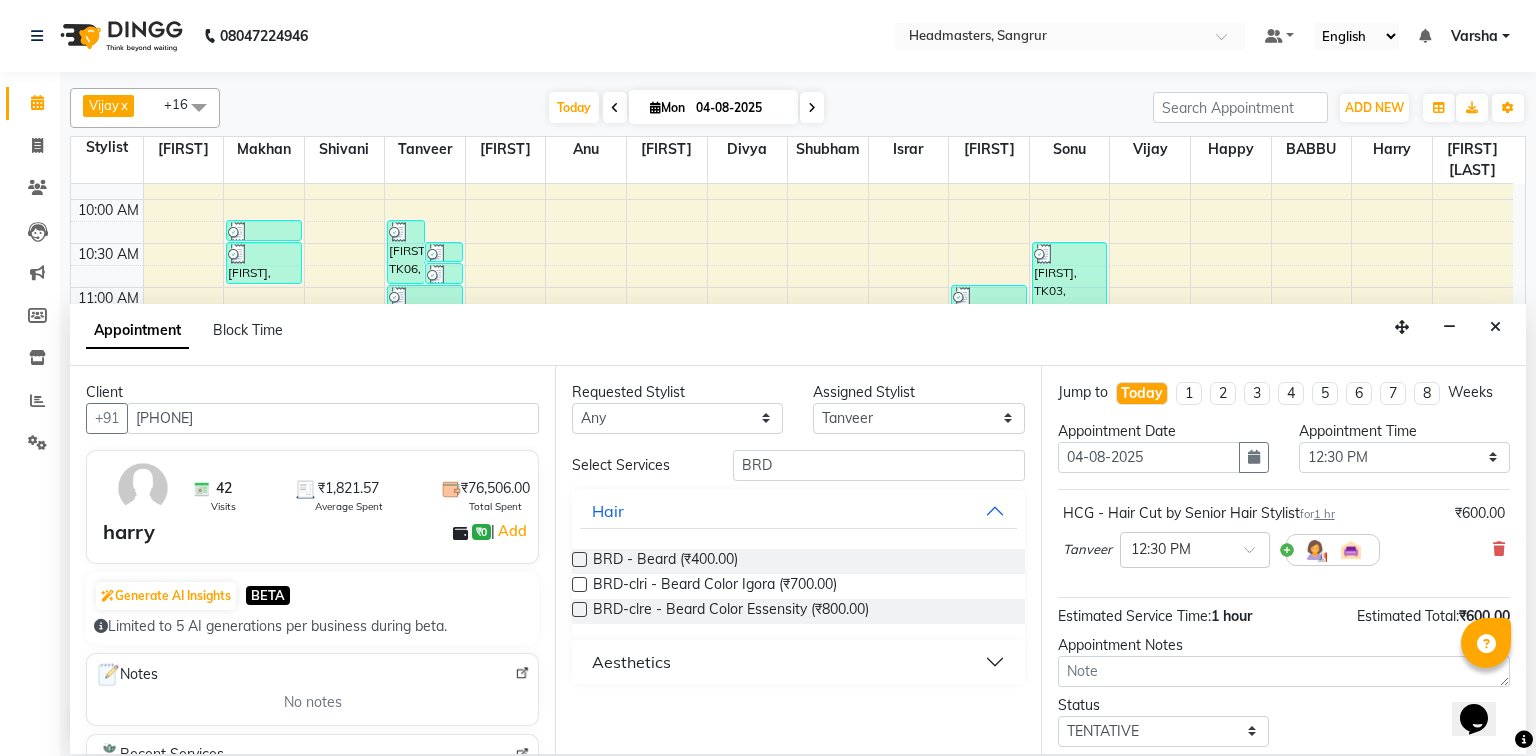 drag, startPoint x: 576, startPoint y: 557, endPoint x: 808, endPoint y: 612, distance: 238.43028 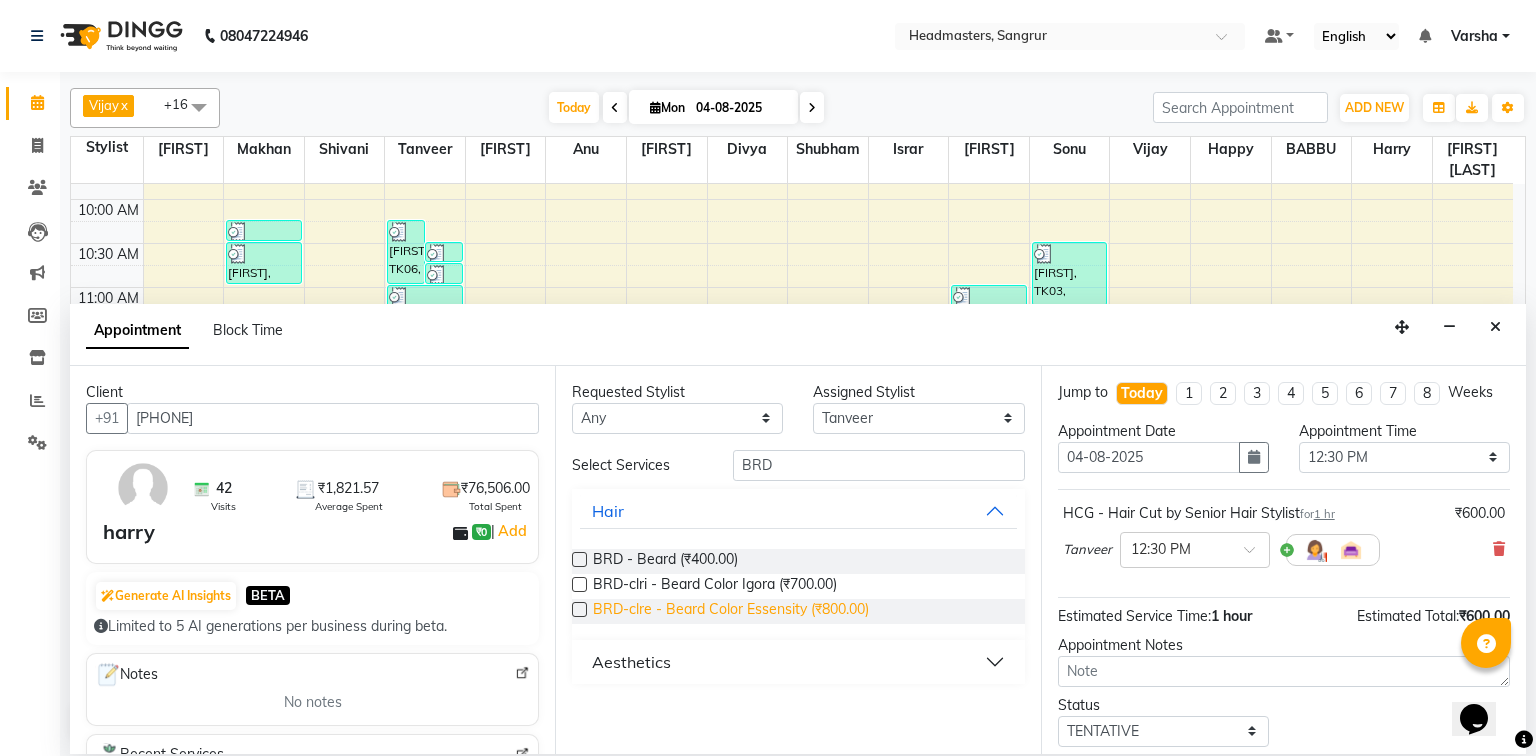click at bounding box center [579, 559] 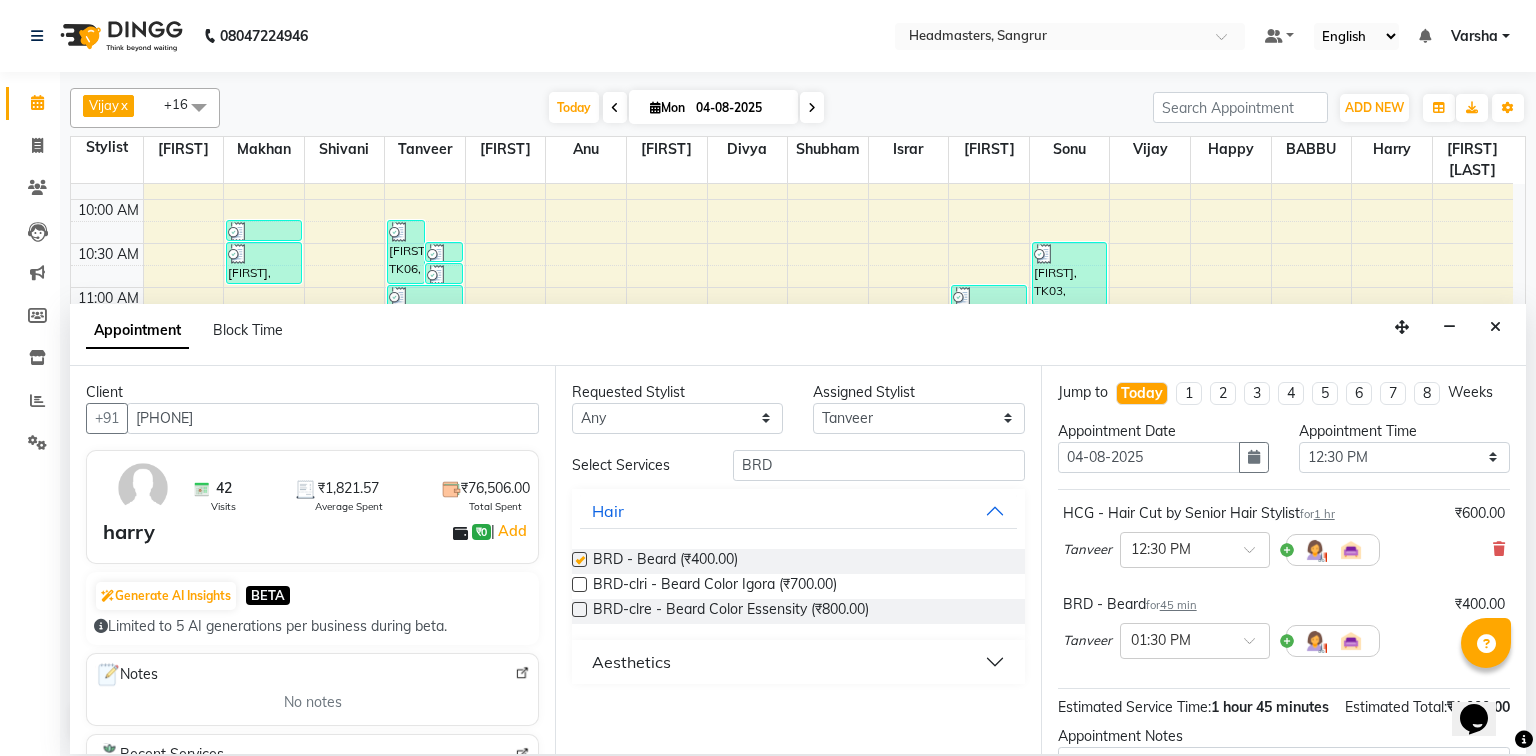 checkbox on "false" 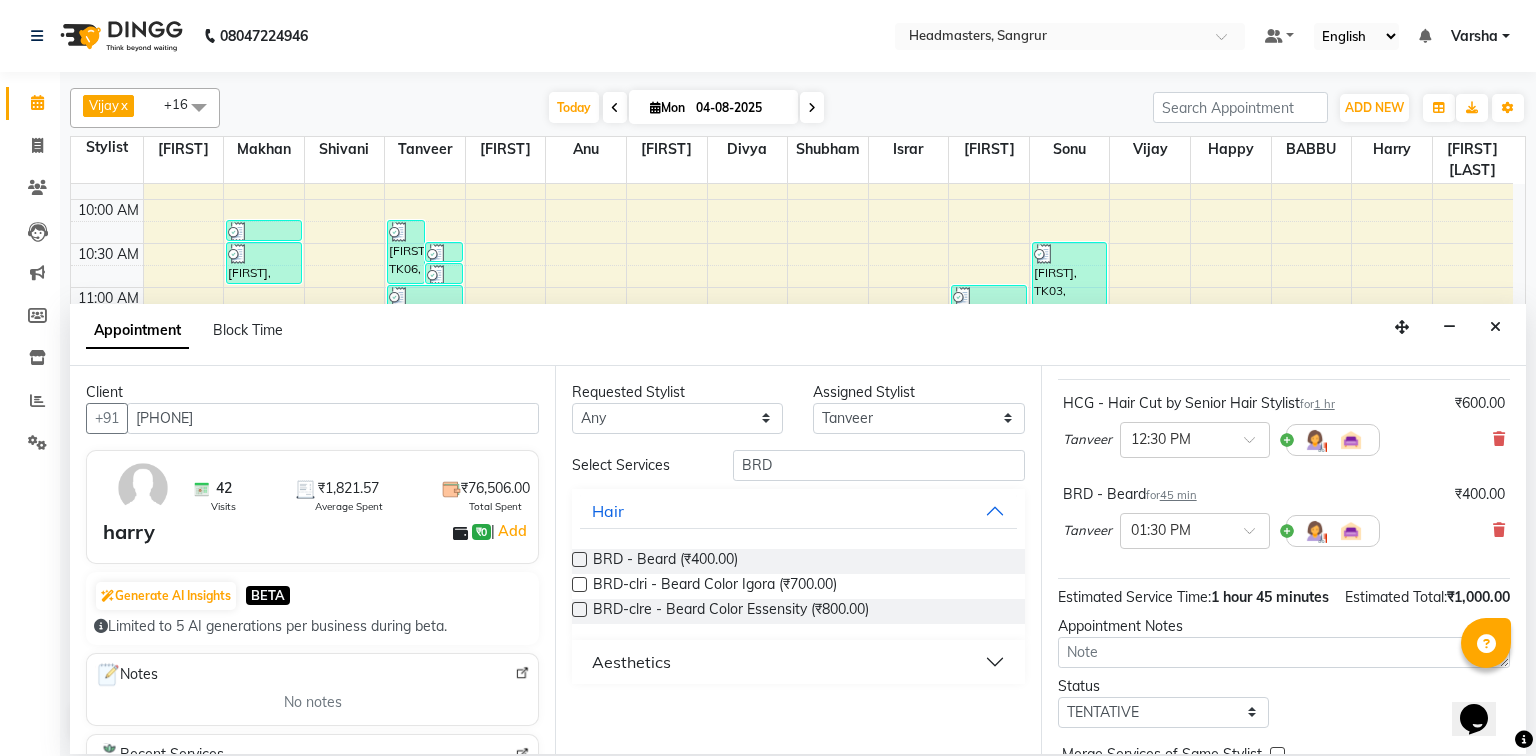 scroll, scrollTop: 197, scrollLeft: 0, axis: vertical 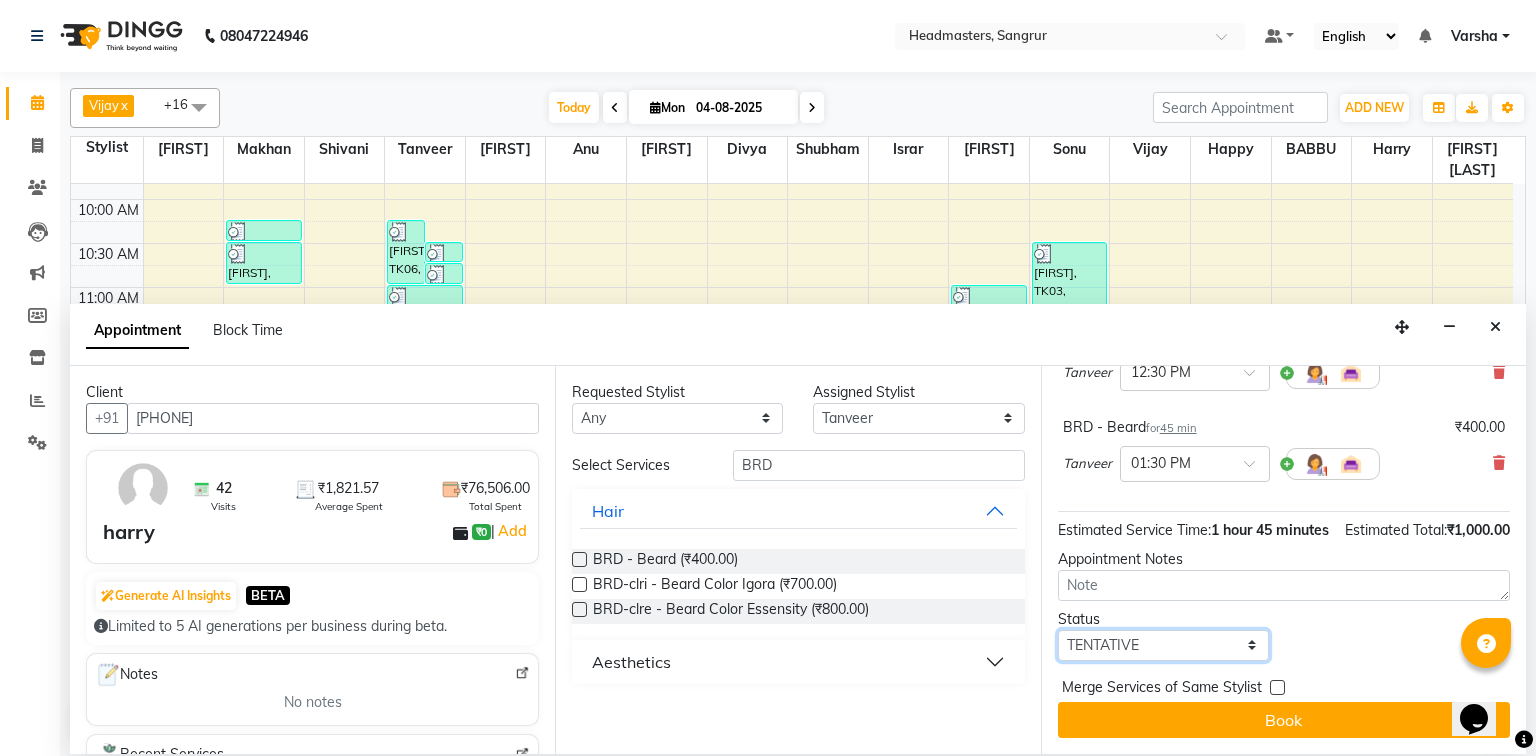 click on "Select TENTATIVE CONFIRM CHECK-IN UPCOMING" at bounding box center [1163, 645] 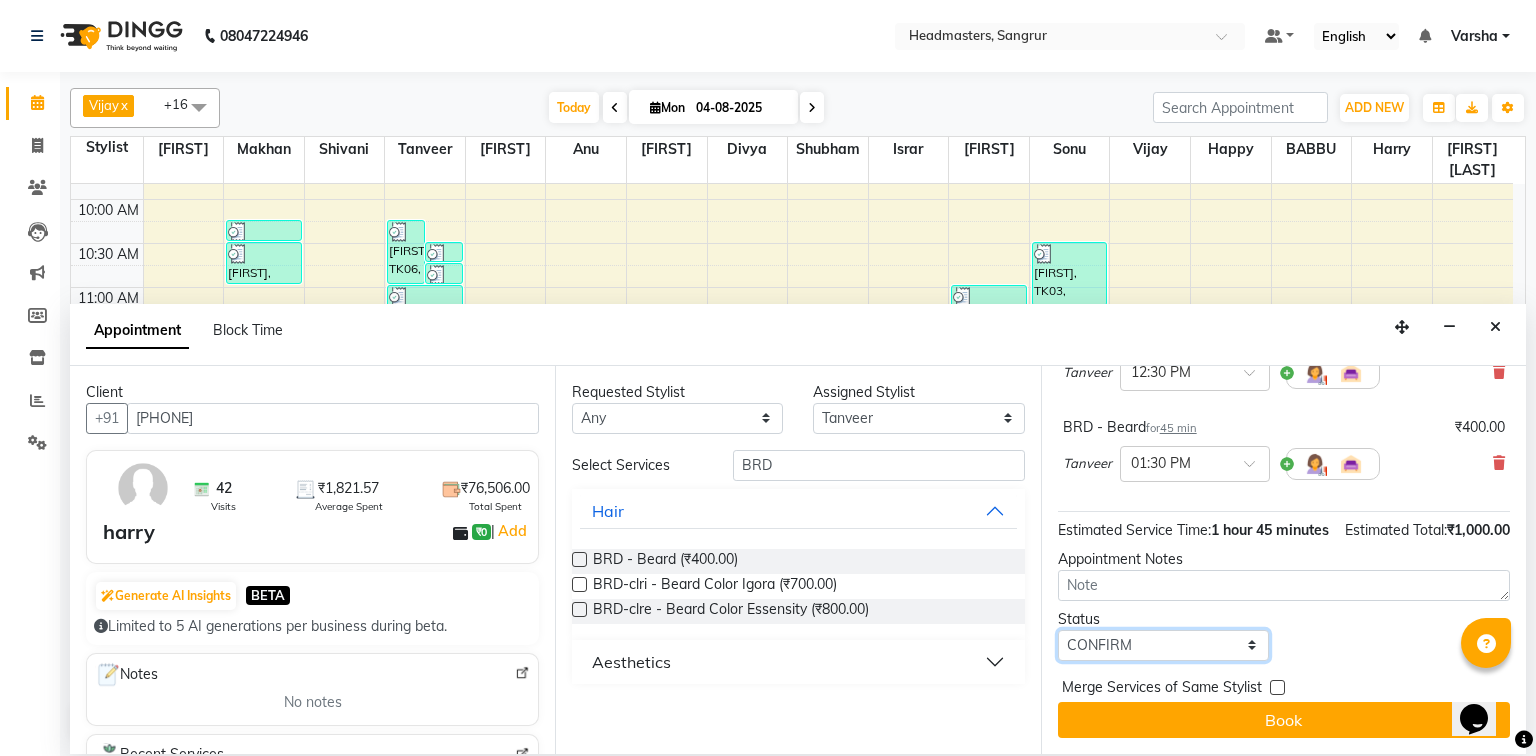 click on "Select TENTATIVE CONFIRM CHECK-IN UPCOMING" at bounding box center [1163, 645] 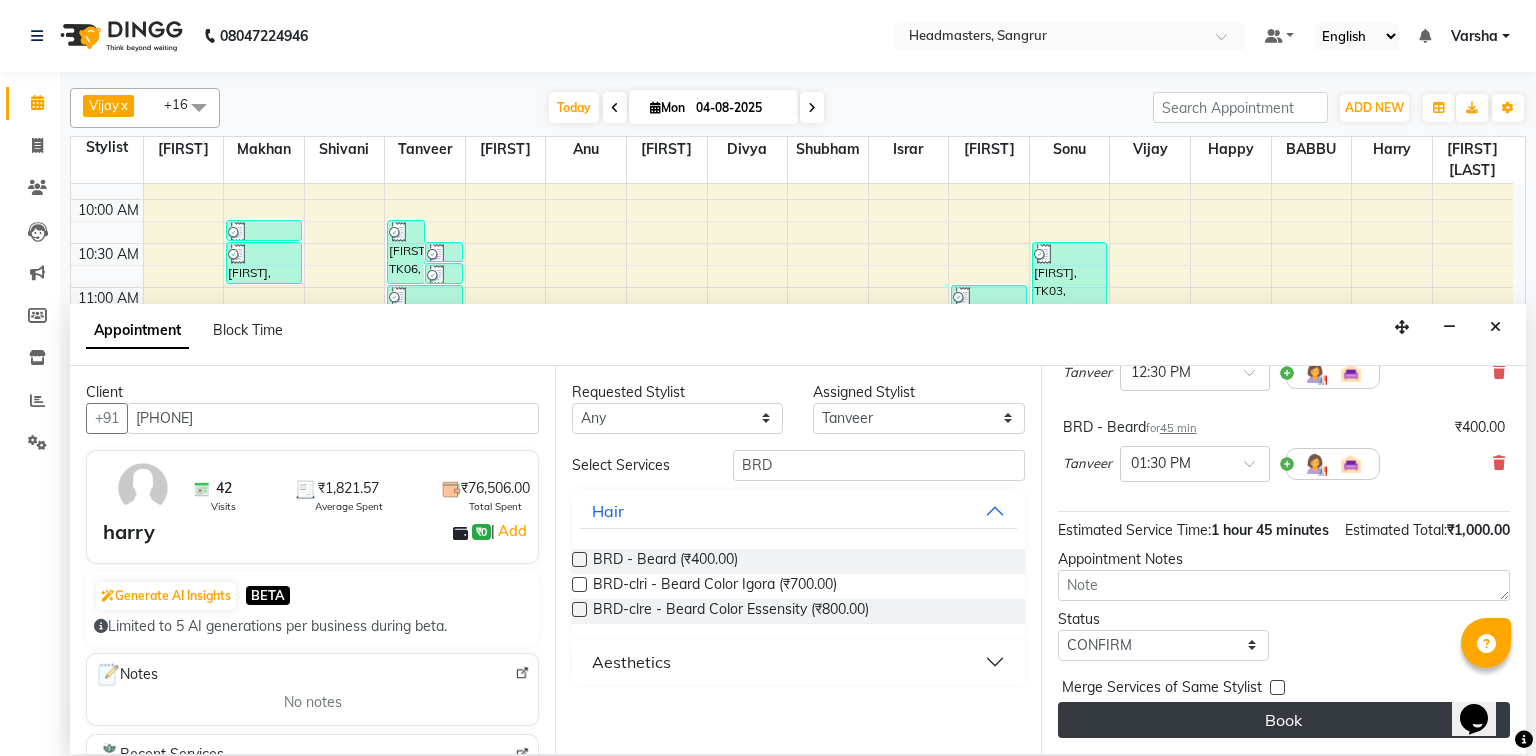 click on "Book" at bounding box center (1284, 720) 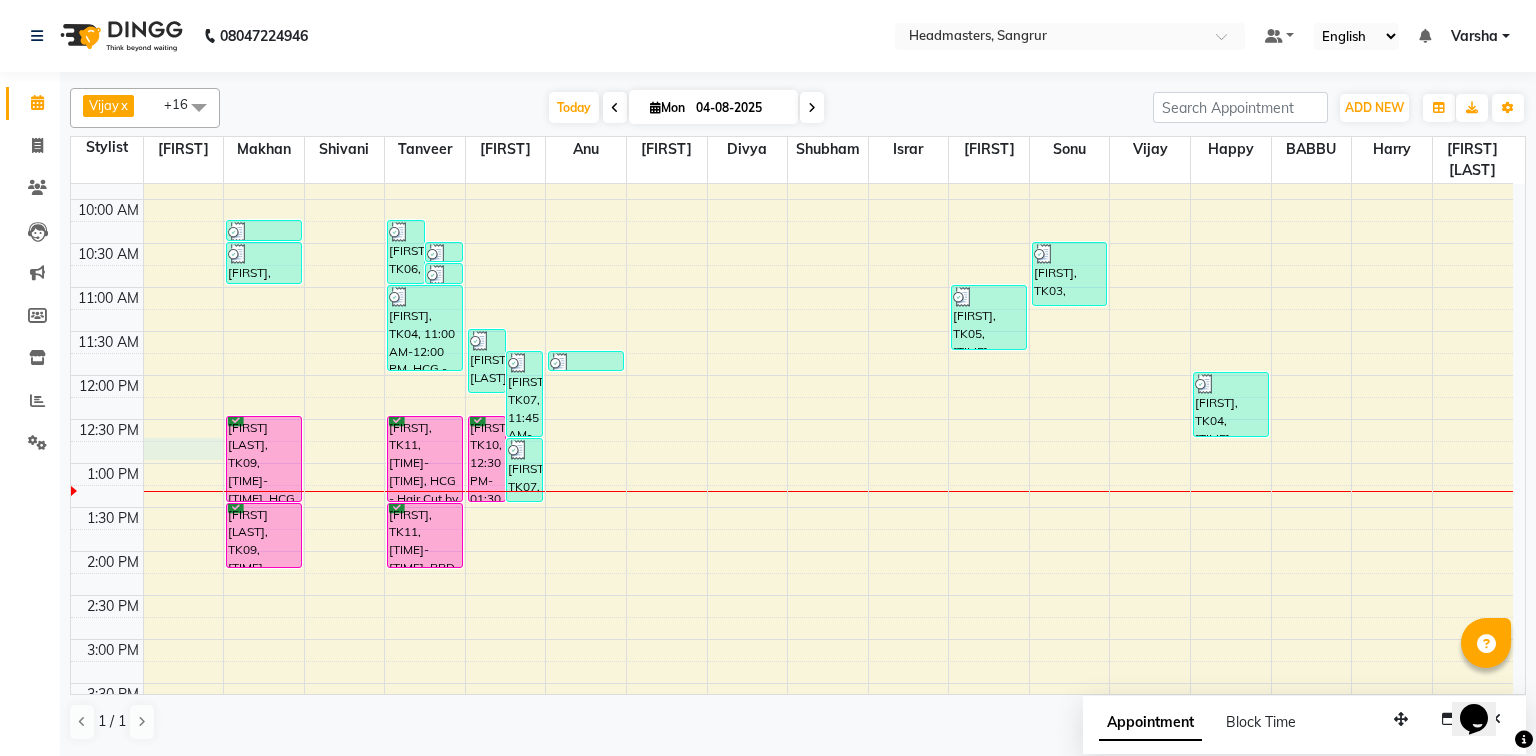 click on "8:00 AM 8:30 AM 9:00 AM 9:30 AM 10:00 AM 10:30 AM 11:00 AM 11:30 AM 12:00 PM 12:30 PM 1:00 PM 1:30 PM 2:00 PM 2:30 PM 3:00 PM 3:30 PM 4:00 PM 4:30 PM 5:00 PM 5:30 PM 6:00 PM 6:30 PM 7:00 PM 7:30 PM 8:00 PM 8:30 PM     amrinder, TK01, 10:15 AM-10:30 AM, HCG - Hair Cut by Senior Hair Stylist     amrinder, TK01, 10:30 AM-11:00 AM, BRD - Beard     ajay mittal, TK09, 12:30 PM-01:30 PM, HCG - Hair Cut by Senior Hair Stylist     ajay mittal, TK09, 01:30 PM-02:15 PM, BRD - Beard     Aman, TK06, 10:15 AM-11:00 AM, BRD - Beard     Kamal, TK02, 10:30 AM-10:45 AM, BRD - Beard     Kamal, TK02, 10:45 AM-11:00 AM, HCG - Hair Cut by Senior Hair Stylist     BALWINDER, TK04, 11:00 AM-12:00 PM, HCG - Hair Cut by Senior Hair Stylist     harry, TK11, 12:30 PM-01:30 PM, HCG - Hair Cut by Senior Hair Stylist     harry, TK11, 01:30 PM-02:15 PM, BRD - Beard     rao sahab, TK08, 11:30 AM-12:15 PM, BRD - Beard     girish, TK07, 11:45 AM-12:45 PM, HCG - Hair Cut by Senior Hair Stylist         girish, TK07, 12:45 PM-01:30 PM, BRD - Beard" at bounding box center [792, 595] 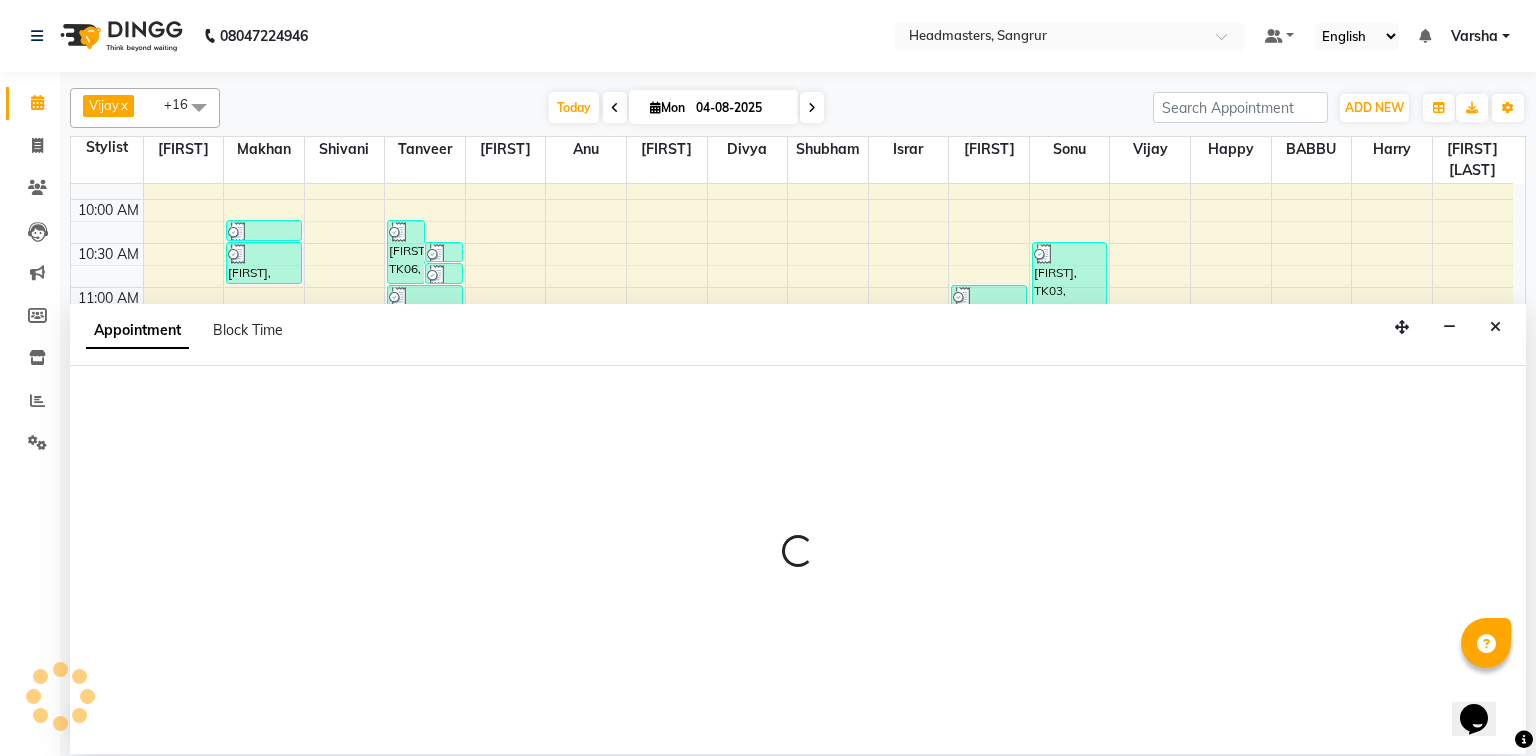 select on "60862" 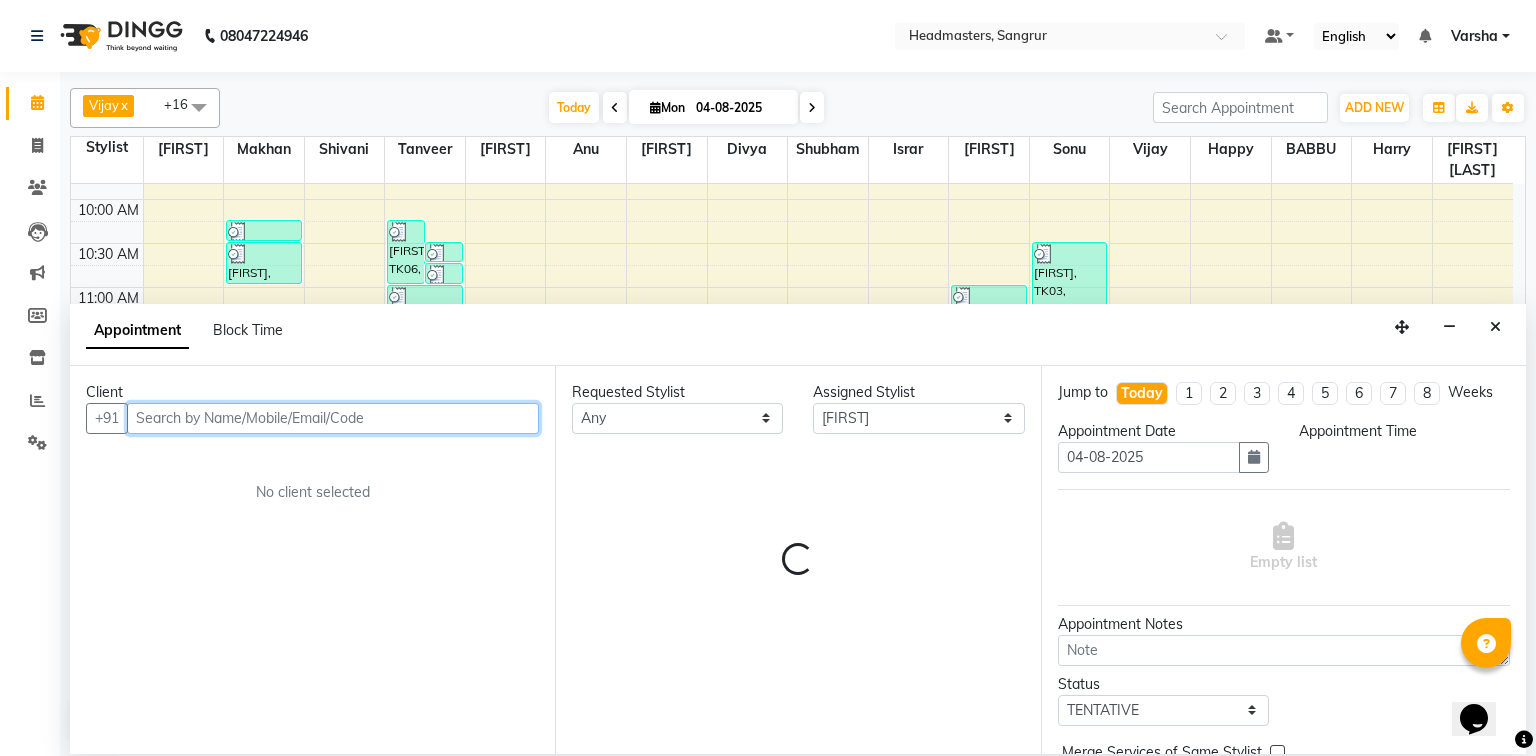 select on "765" 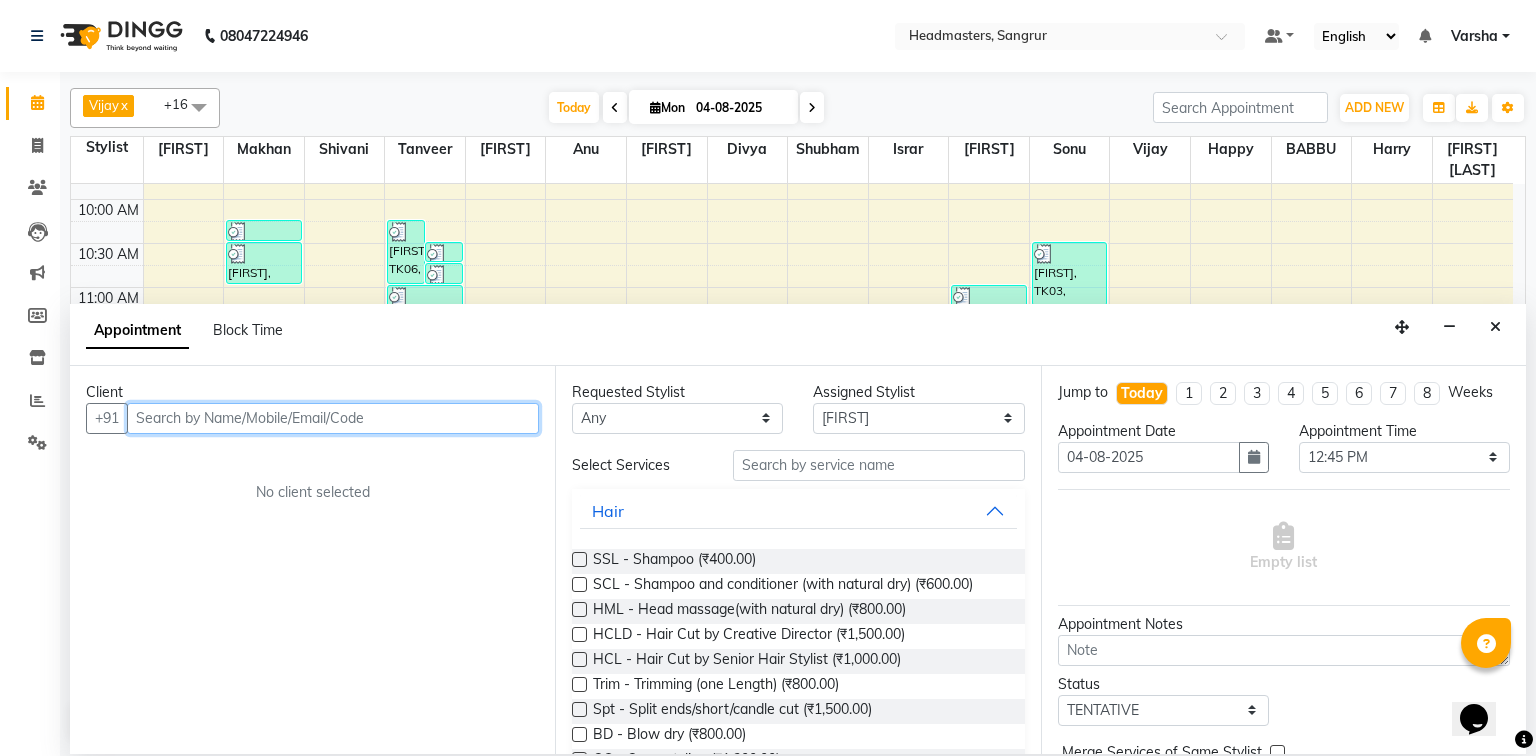 click at bounding box center [333, 418] 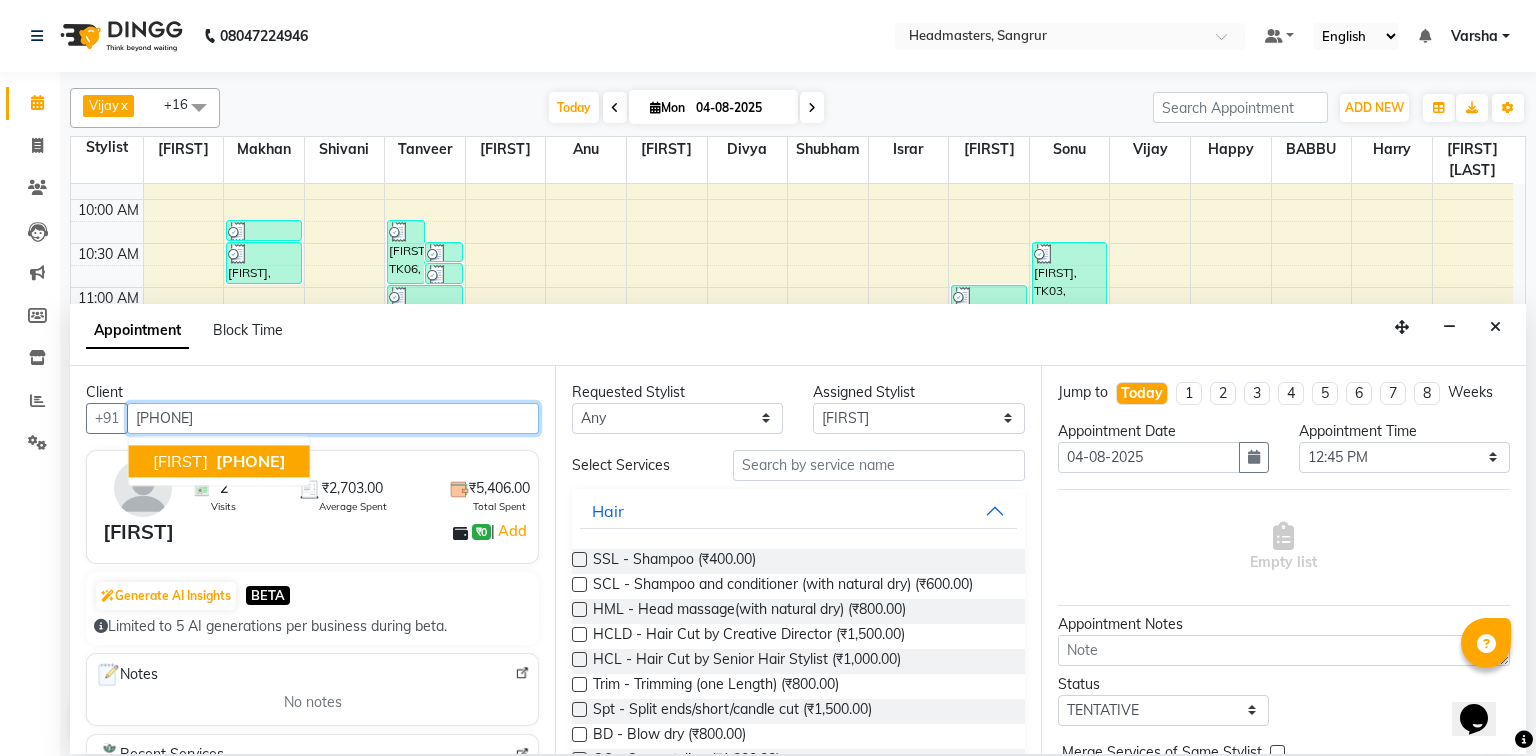 click on "8727033081" at bounding box center [251, 461] 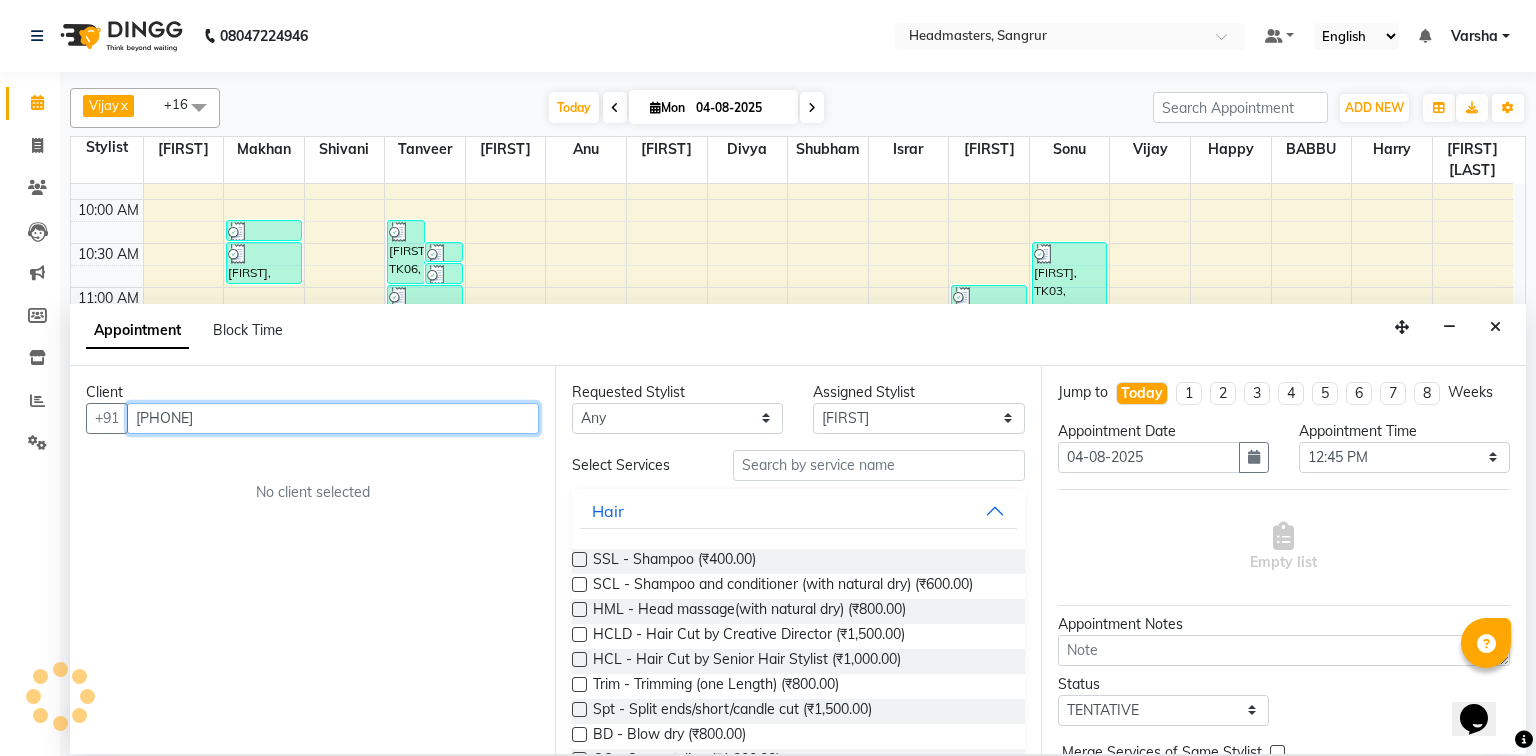 type on "8727033081" 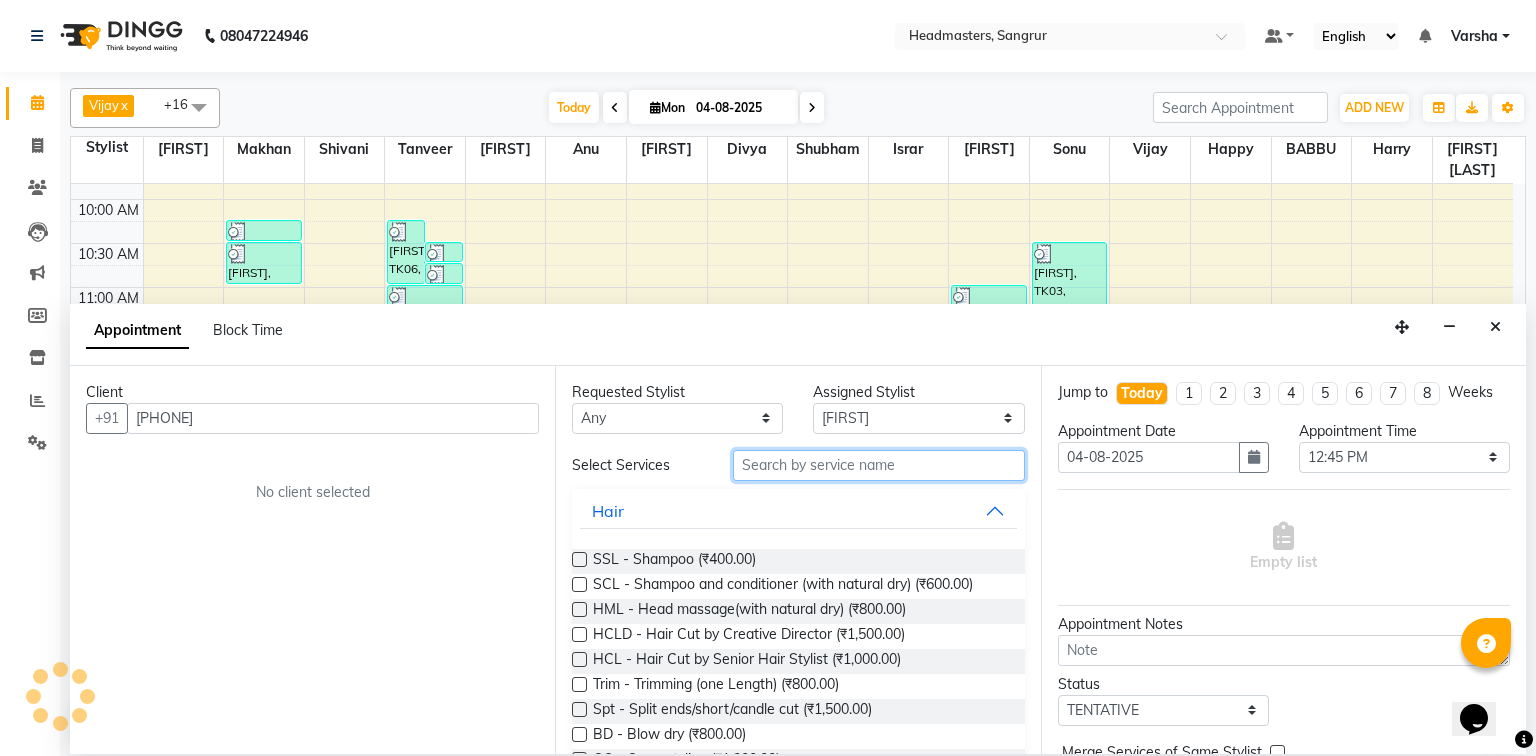 click at bounding box center [879, 465] 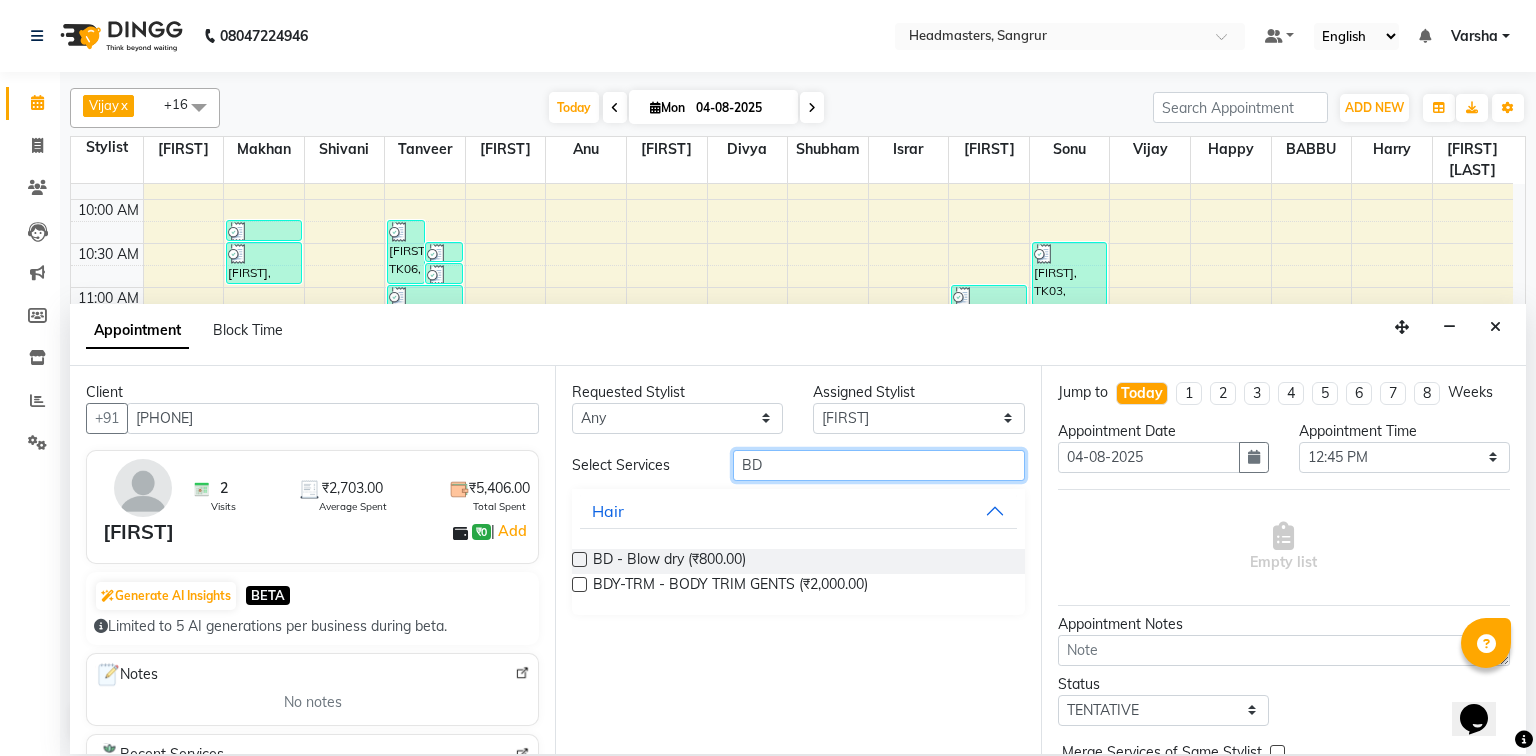 type on "BD" 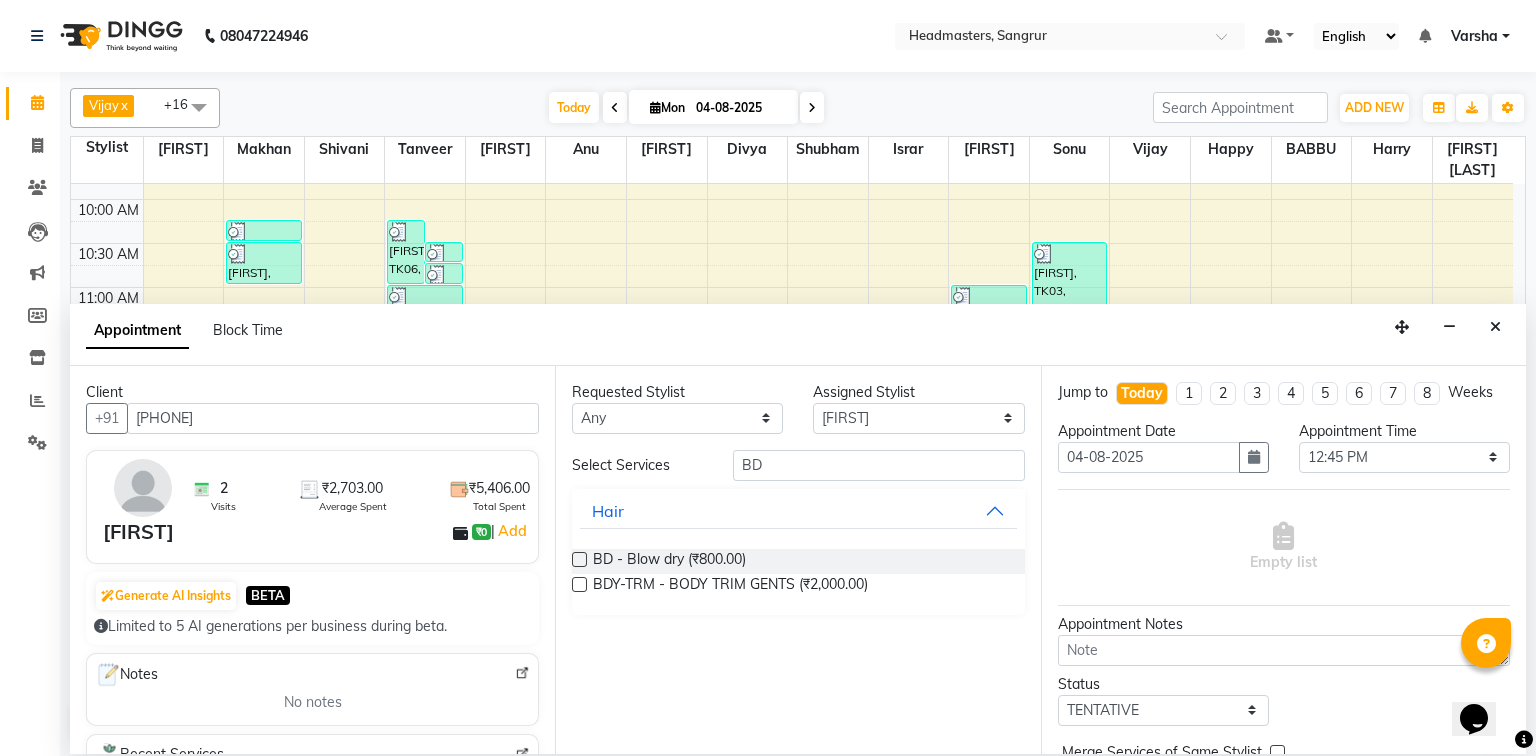 click at bounding box center (579, 559) 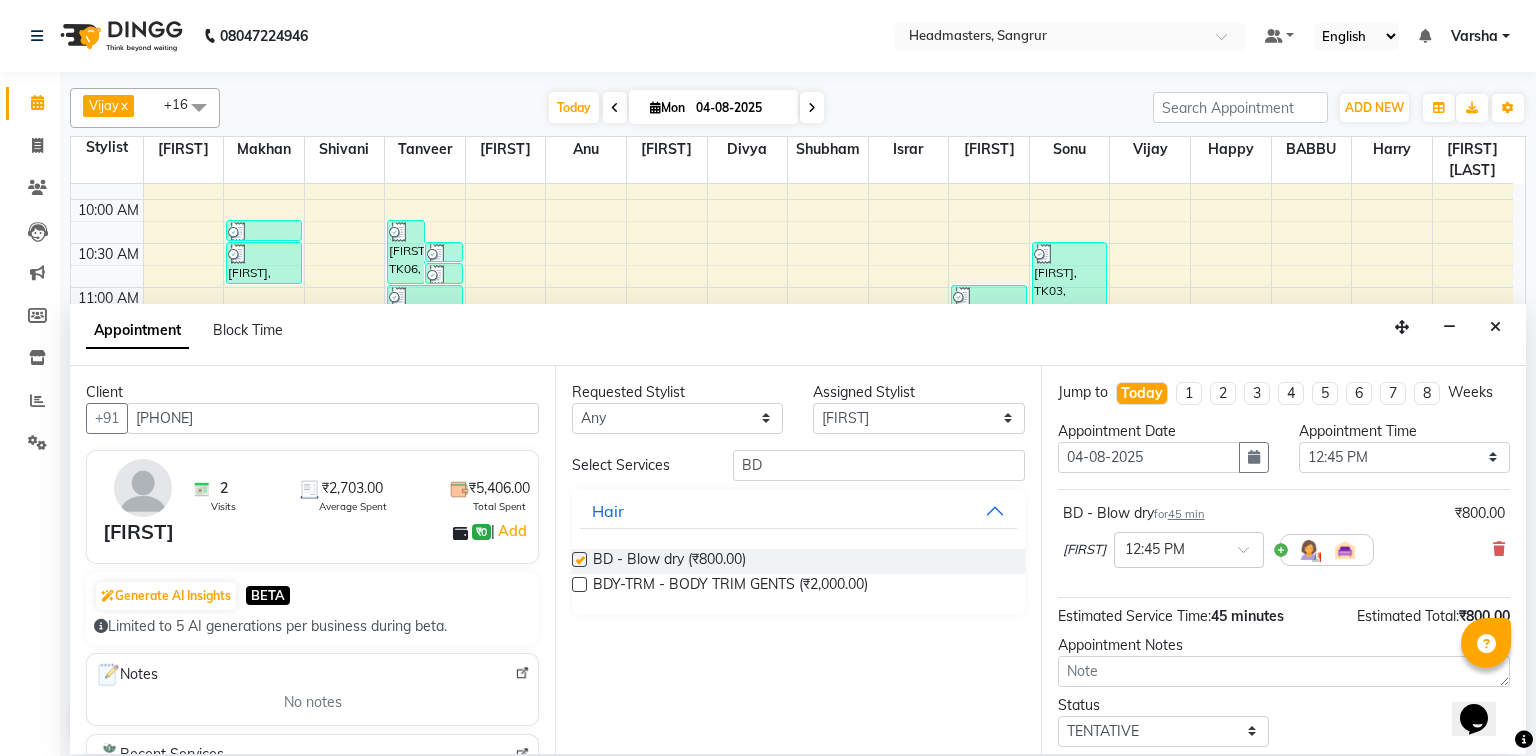 checkbox on "false" 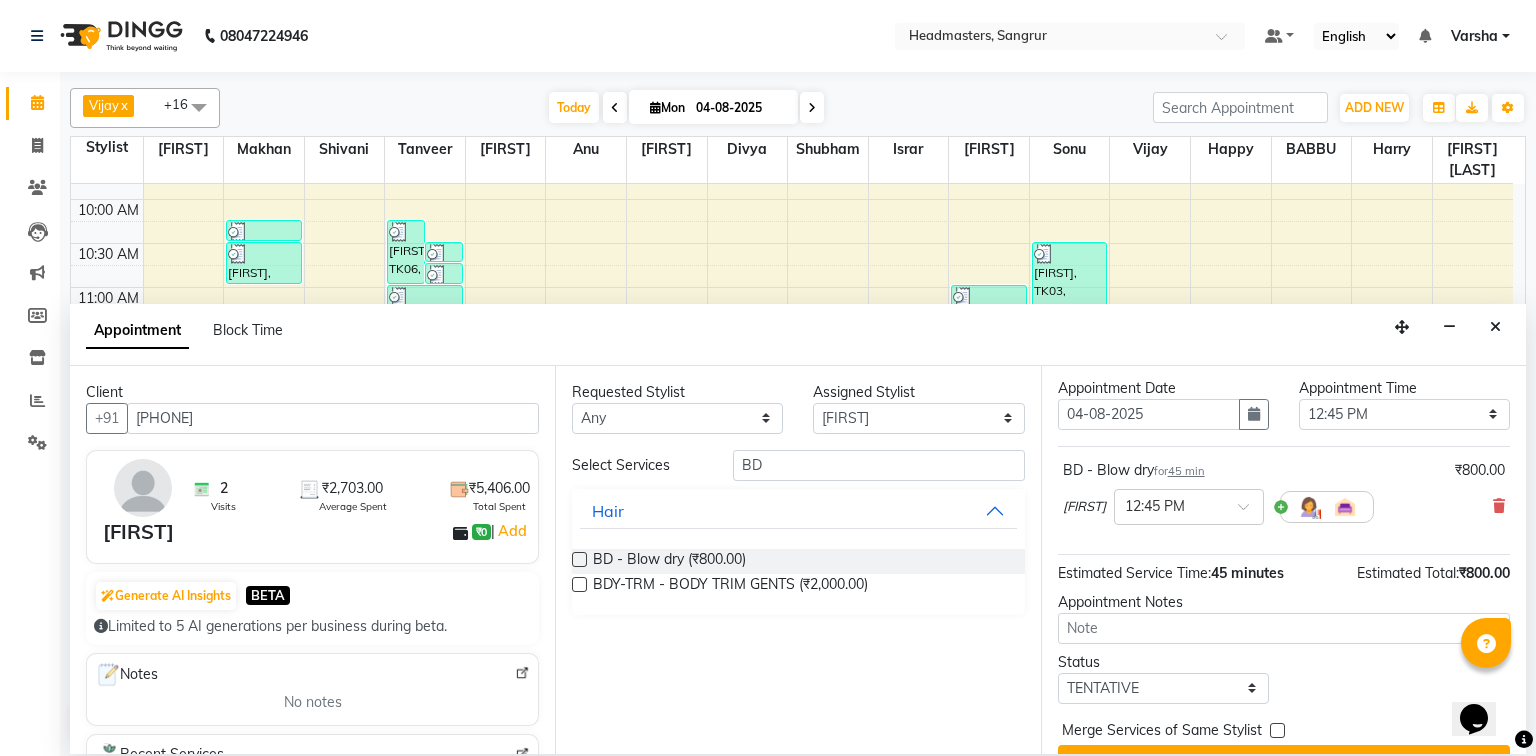 scroll, scrollTop: 85, scrollLeft: 0, axis: vertical 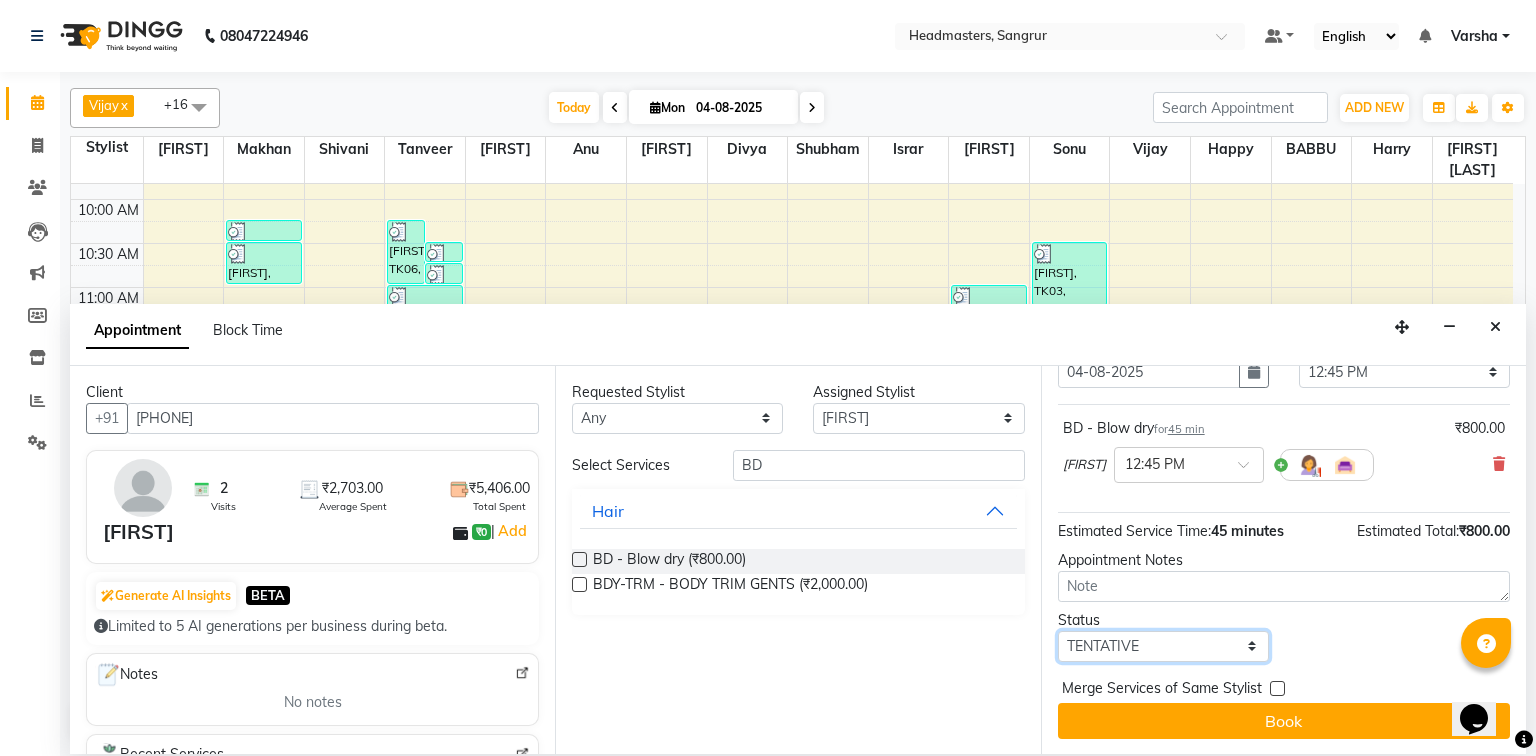 click on "Select TENTATIVE CONFIRM CHECK-IN UPCOMING" at bounding box center (1163, 646) 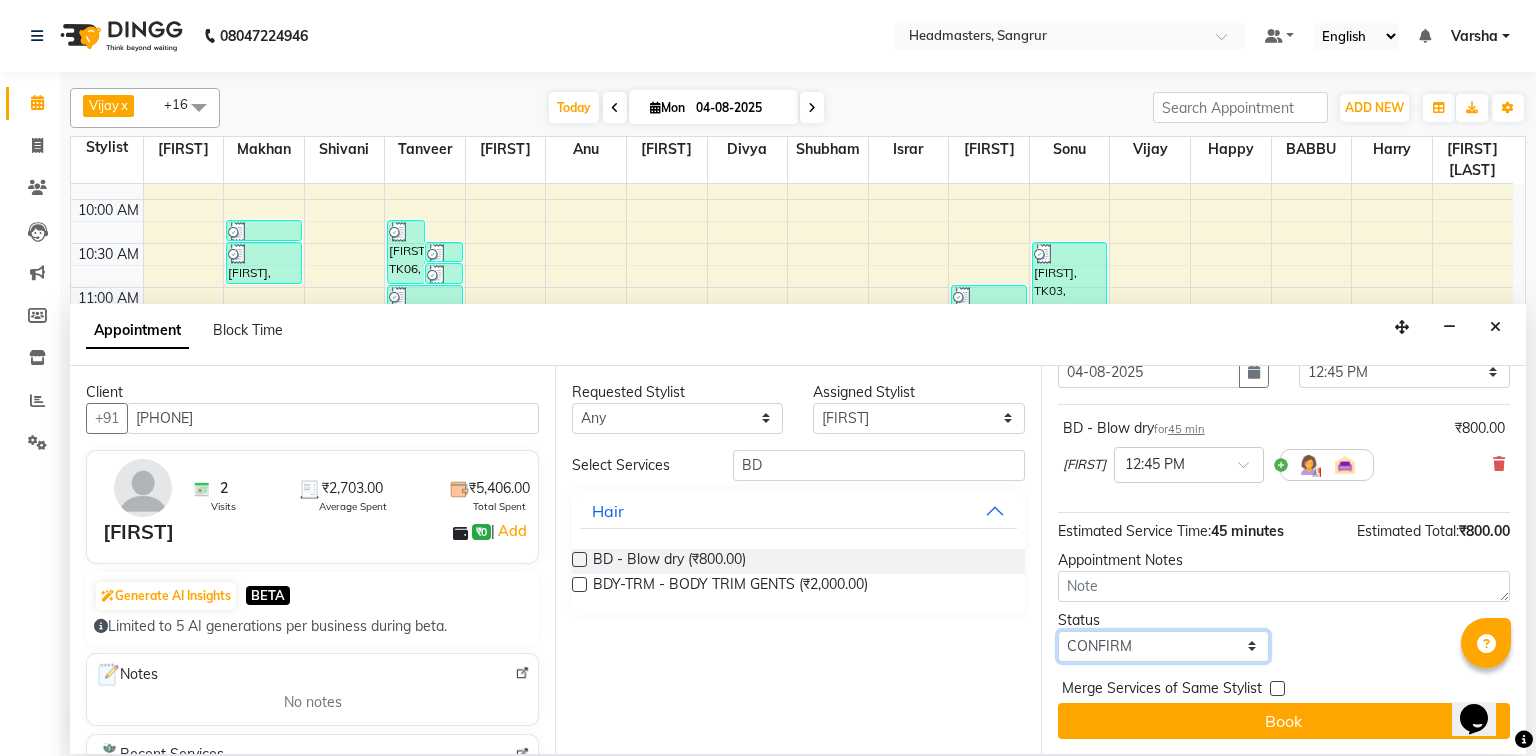 click on "Select TENTATIVE CONFIRM CHECK-IN UPCOMING" at bounding box center (1163, 646) 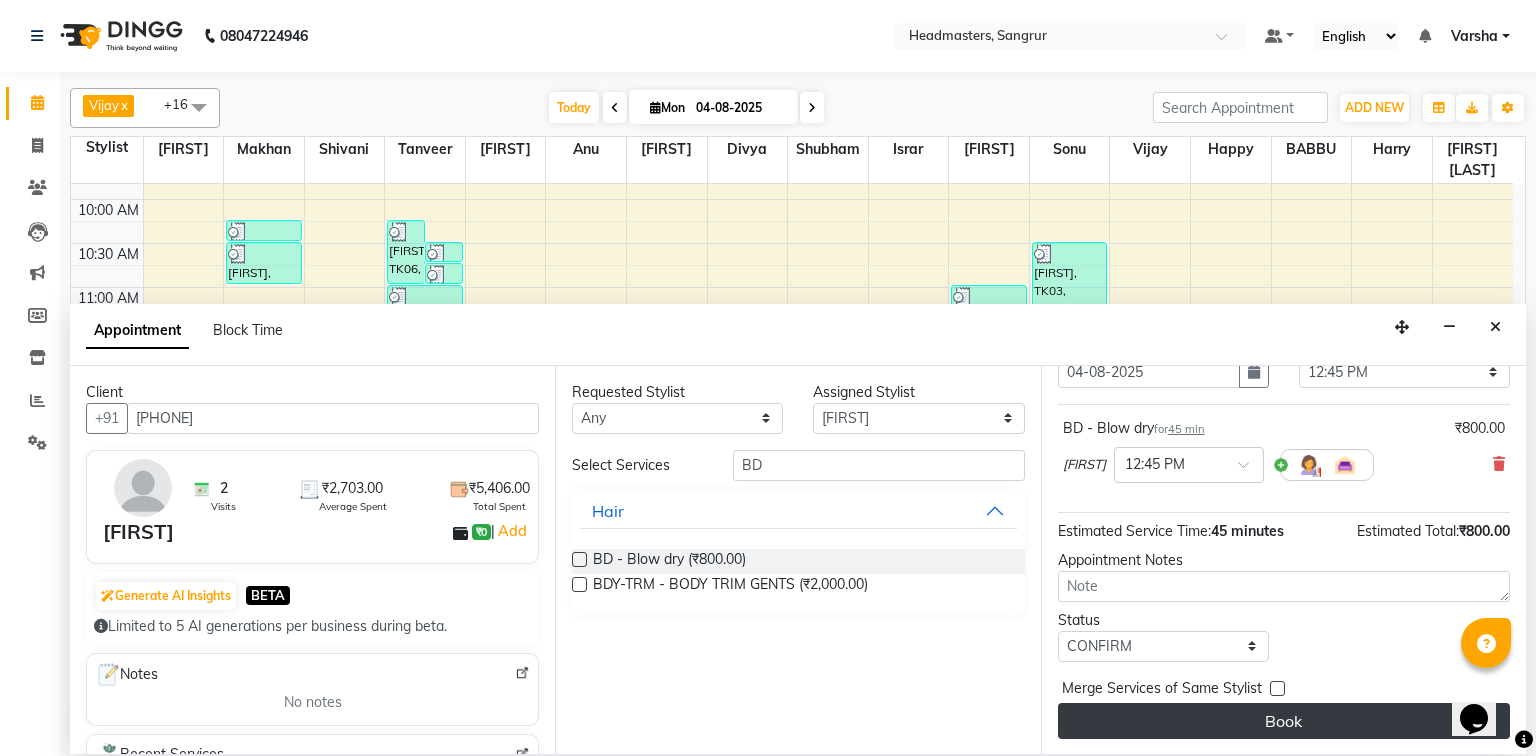 click on "Book" at bounding box center [1284, 721] 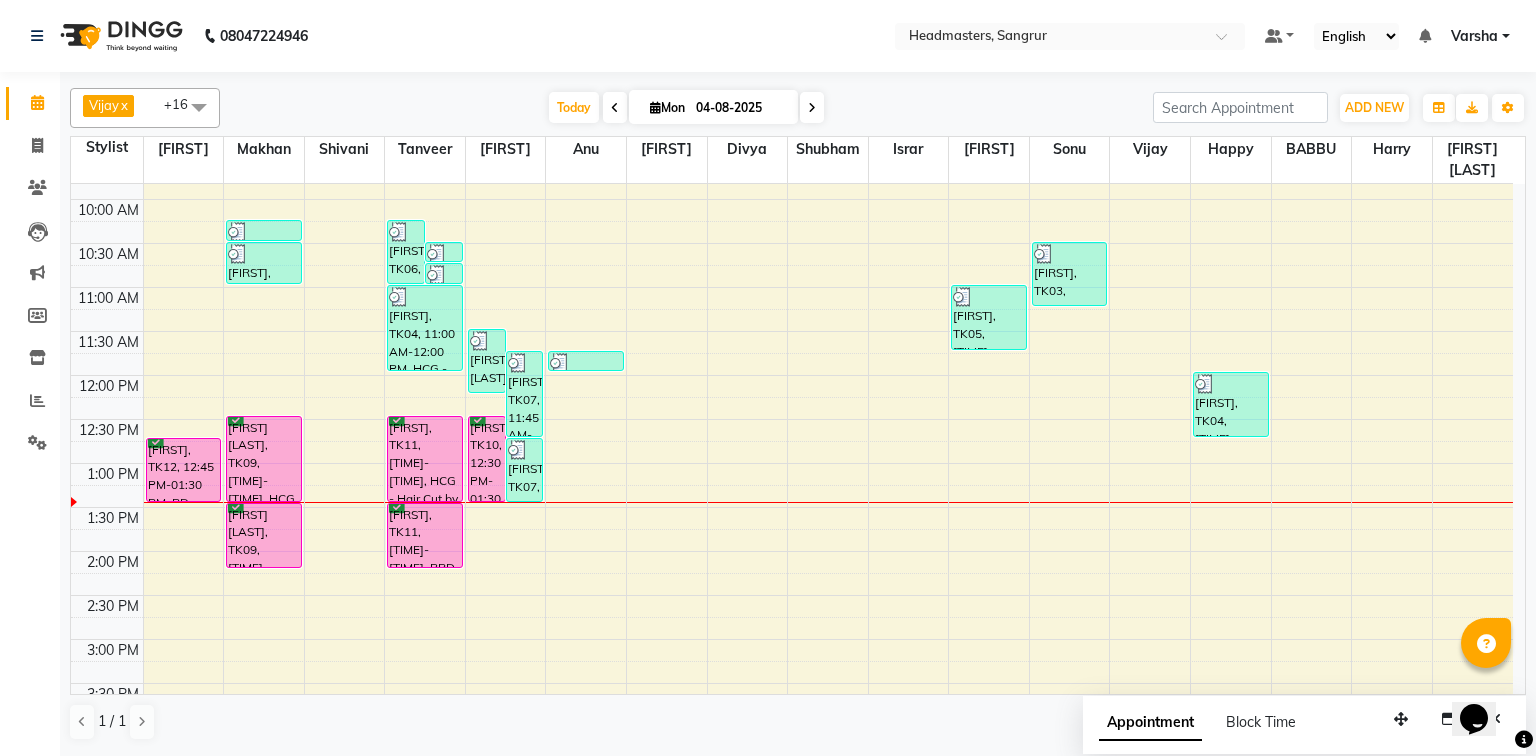 click on "8:00 AM 8:30 AM 9:00 AM 9:30 AM 10:00 AM 10:30 AM 11:00 AM 11:30 AM 12:00 PM 12:30 PM 1:00 PM 1:30 PM 2:00 PM 2:30 PM 3:00 PM 3:30 PM 4:00 PM 4:30 PM 5:00 PM 5:30 PM 6:00 PM 6:30 PM 7:00 PM 7:30 PM 8:00 PM 8:30 PM     bhawanjot, TK12, 12:45 PM-01:30 PM, BD - Blow dry     amrinder, TK01, 10:15 AM-10:30 AM, HCG - Hair Cut by Senior Hair Stylist     amrinder, TK01, 10:30 AM-11:00 AM, BRD - Beard     ajay mittal, TK09, 12:30 PM-01:30 PM, HCG - Hair Cut by Senior Hair Stylist     ajay mittal, TK09, 01:30 PM-02:15 PM, BRD - Beard     Aman, TK06, 10:15 AM-11:00 AM, BRD - Beard     Kamal, TK02, 10:30 AM-10:45 AM, BRD - Beard     Kamal, TK02, 10:45 AM-11:00 AM, HCG - Hair Cut by Senior Hair Stylist     BALWINDER, TK04, 11:00 AM-12:00 PM, HCG - Hair Cut by Senior Hair Stylist     harry, TK11, 12:30 PM-01:30 PM, HCG - Hair Cut by Senior Hair Stylist     harry, TK11, 01:30 PM-02:15 PM, BRD - Beard     rao sahab, TK08, 11:30 AM-12:15 PM, BRD - Beard             girish, TK07, 12:45 PM-01:30 PM, BRD - Beard" at bounding box center [792, 595] 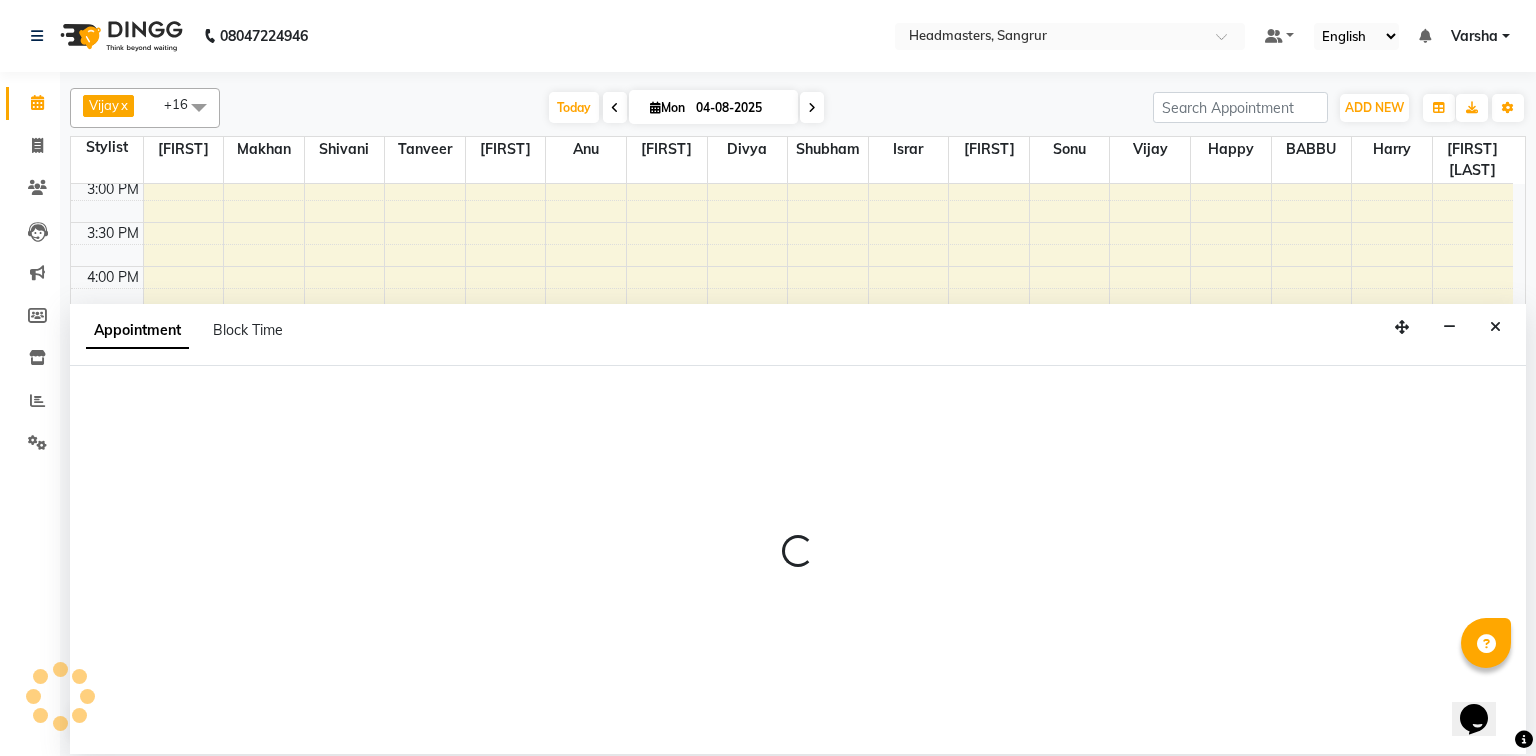 scroll, scrollTop: 622, scrollLeft: 0, axis: vertical 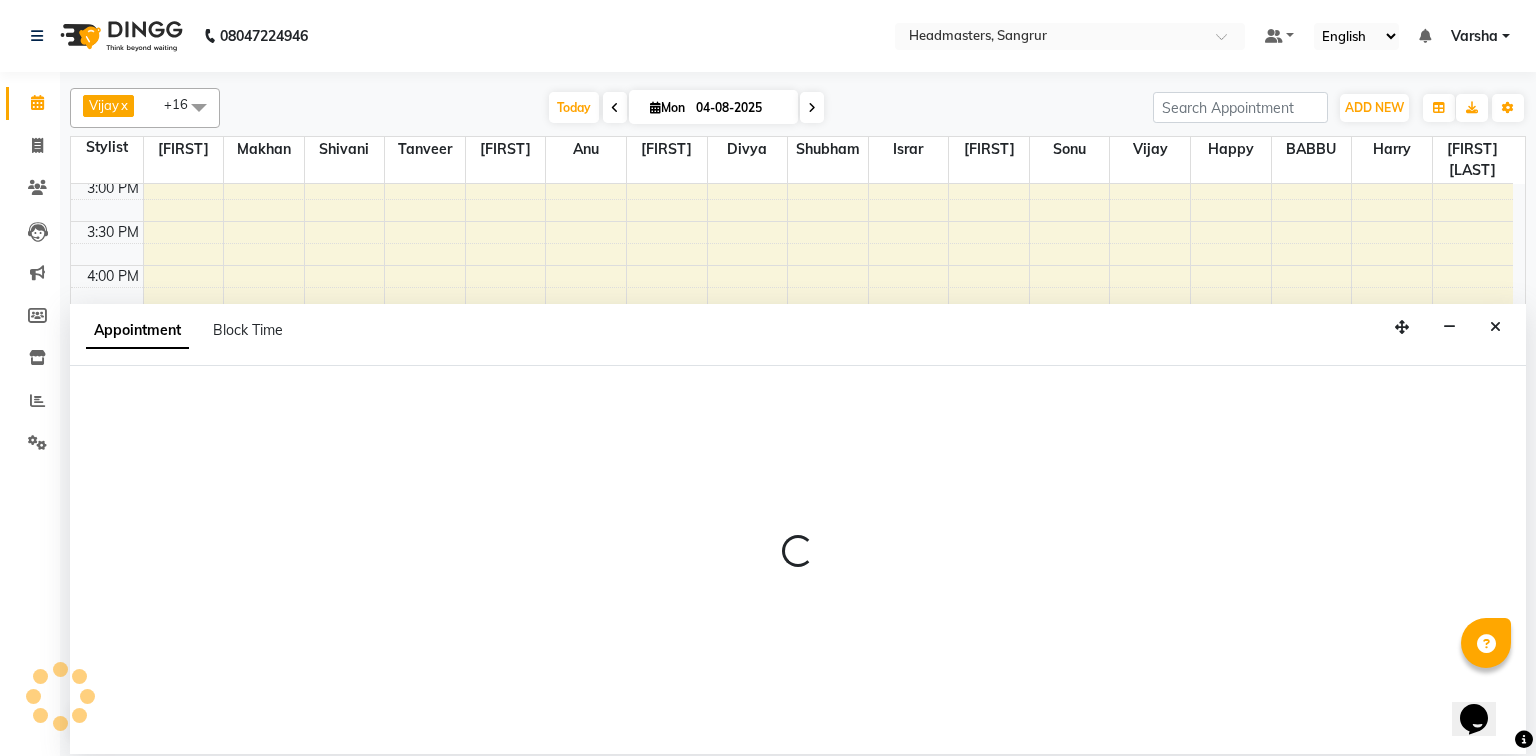 select on "60877" 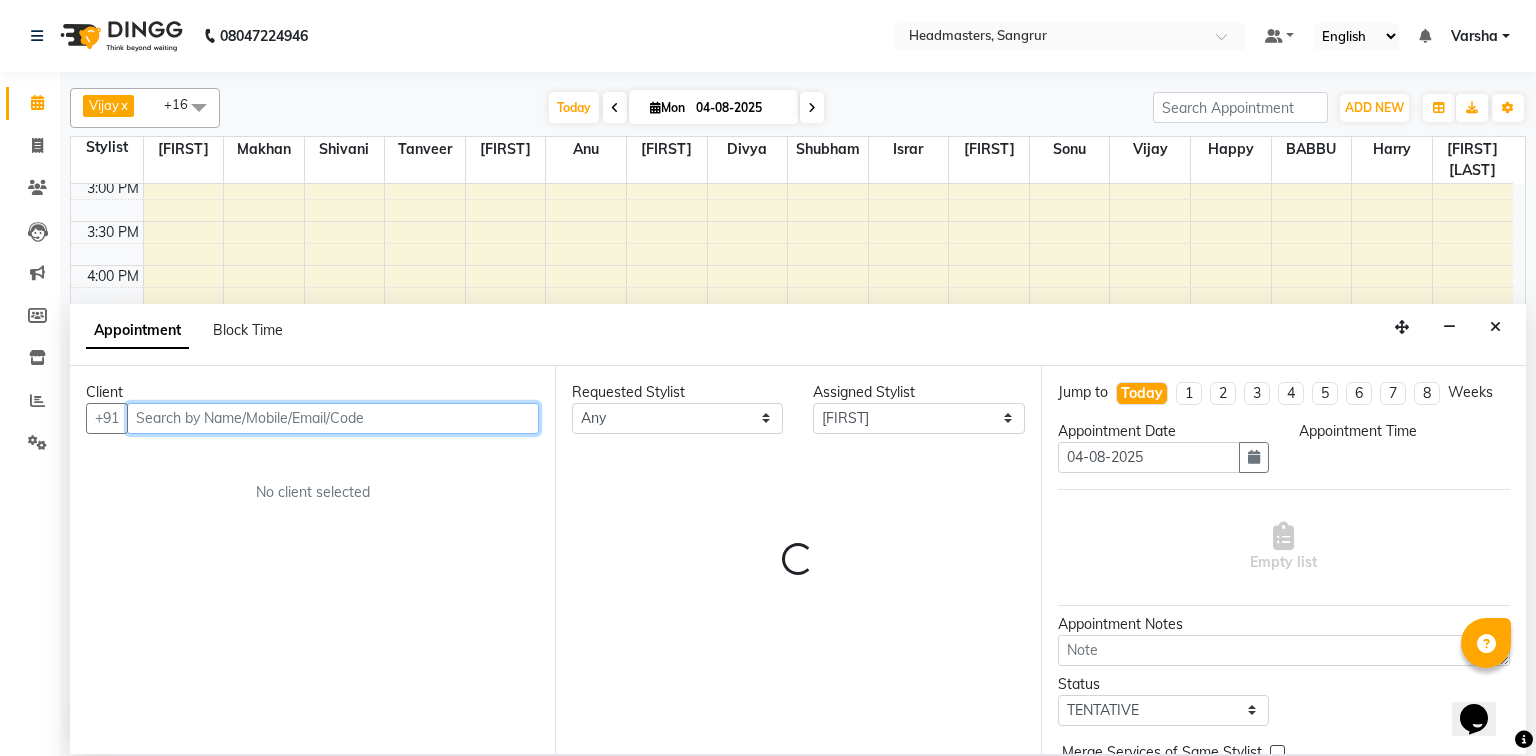 click on "Appointment Block Time" at bounding box center (798, 335) 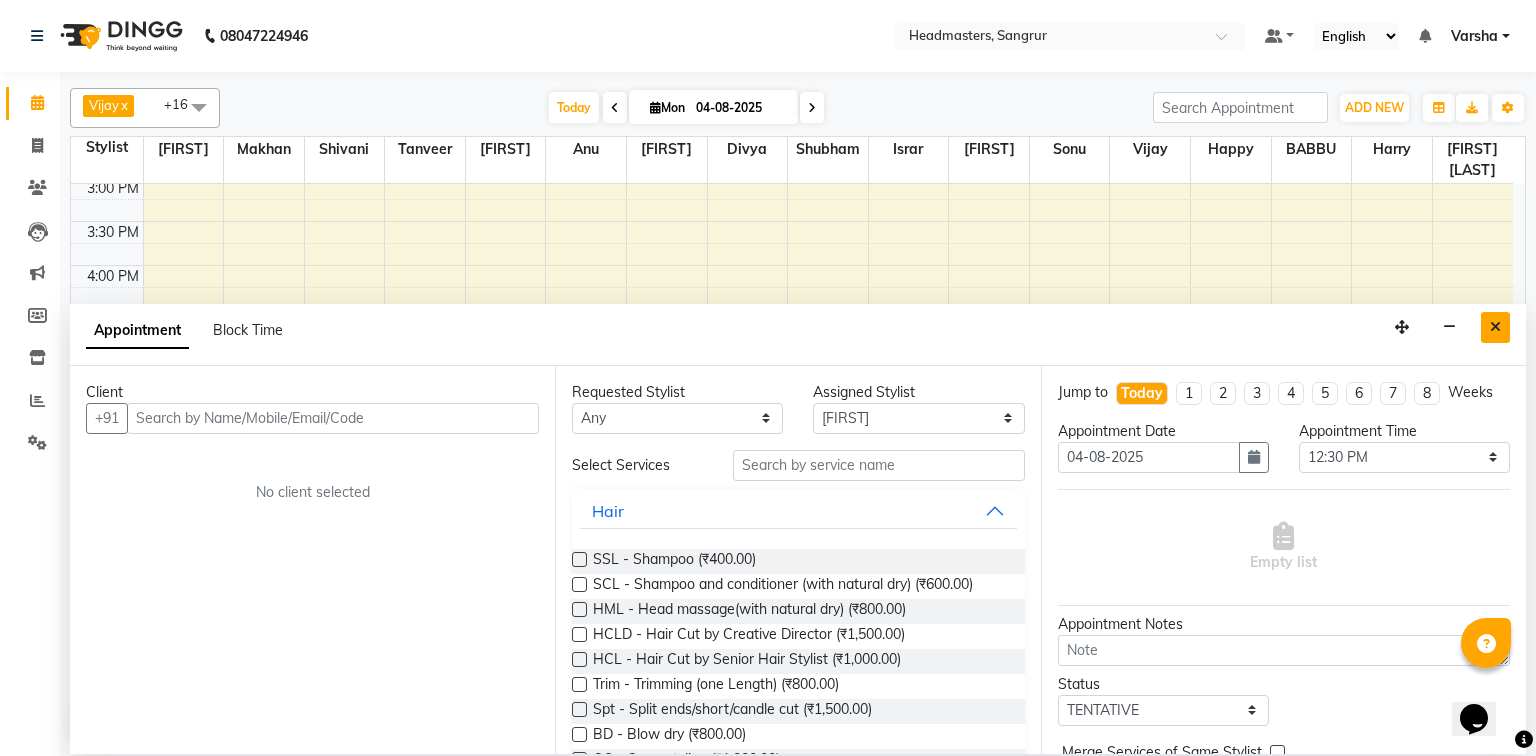 click at bounding box center (1495, 327) 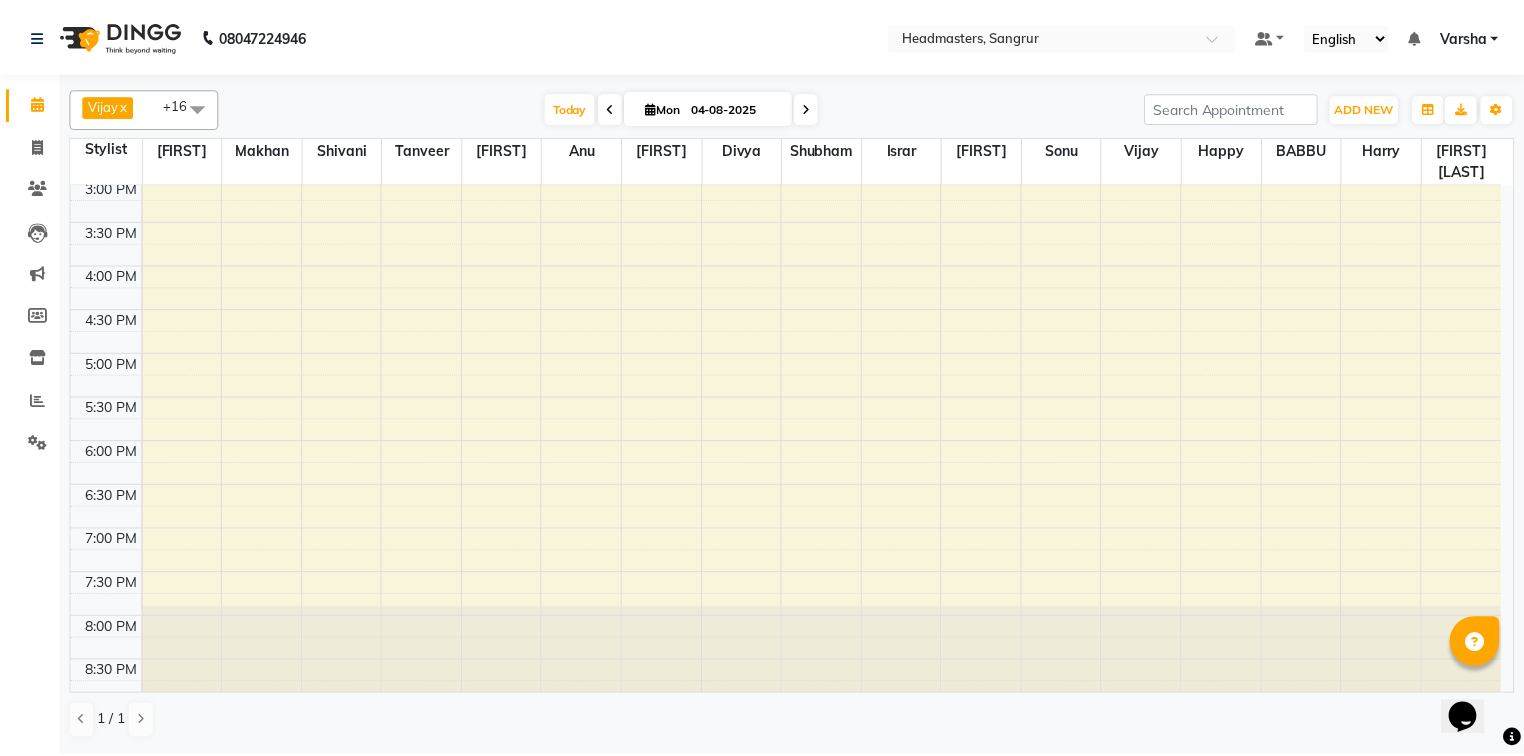 scroll, scrollTop: 222, scrollLeft: 0, axis: vertical 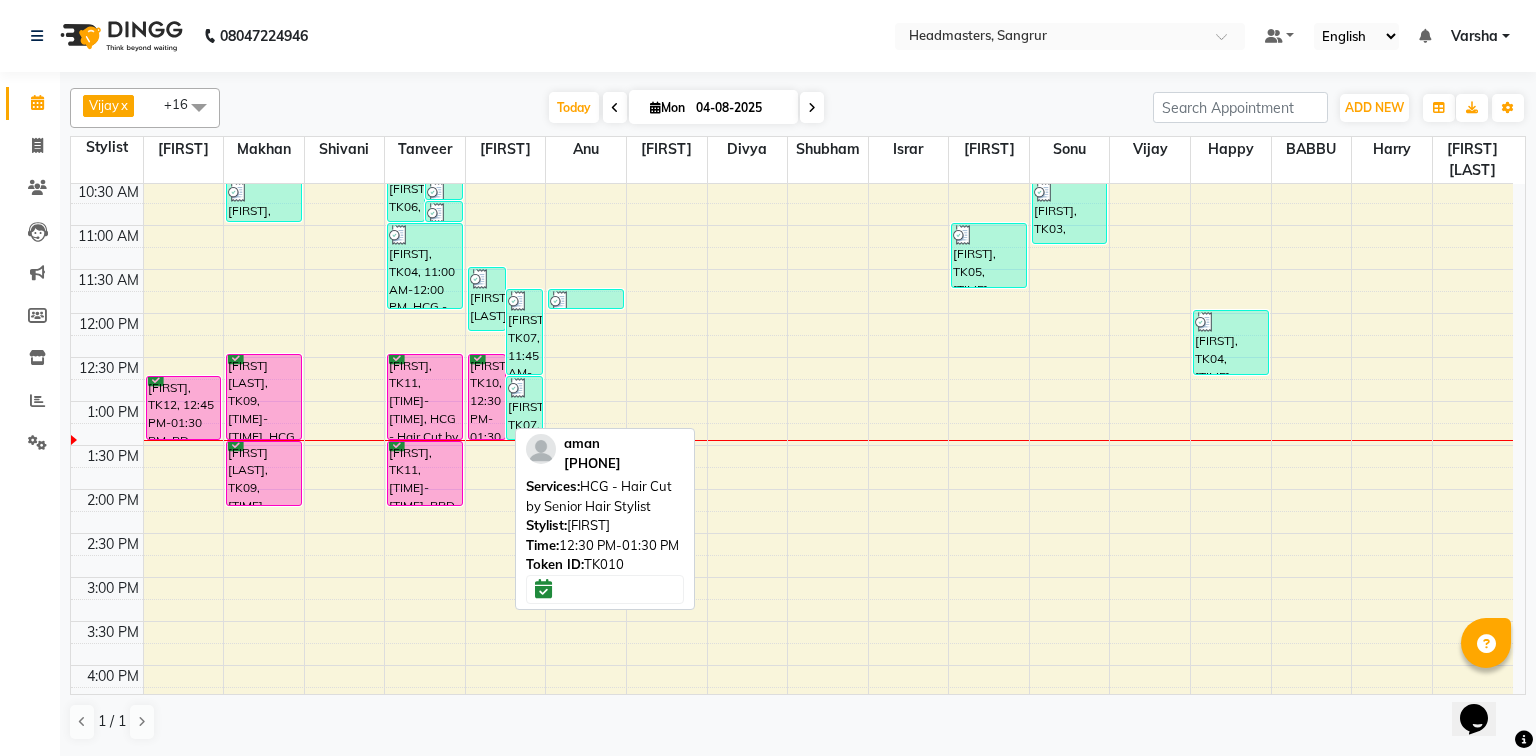 click on "[FIRST], TK10, 12:30 PM-01:30 PM, HCG - Hair Cut by Senior Hair Stylist" at bounding box center (487, 397) 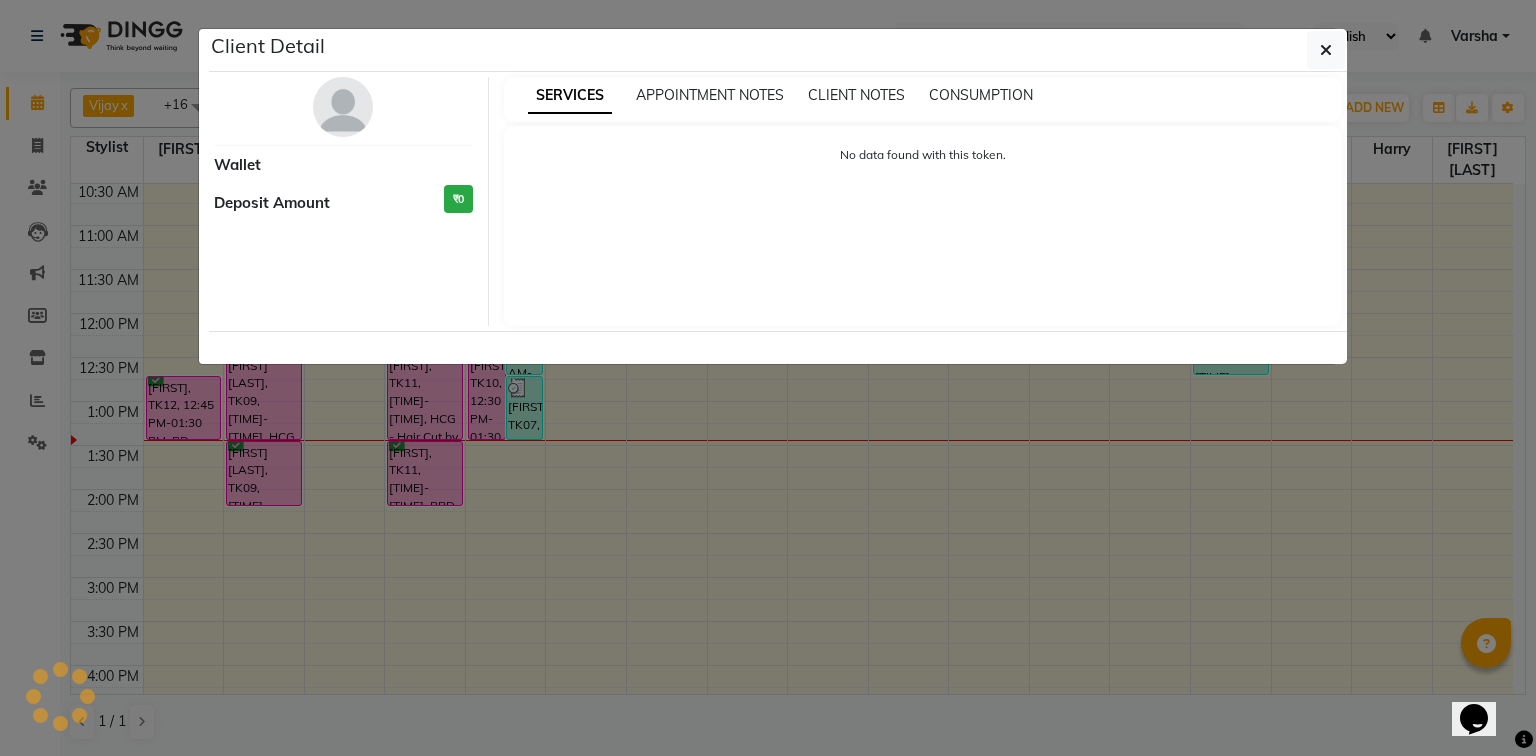 type 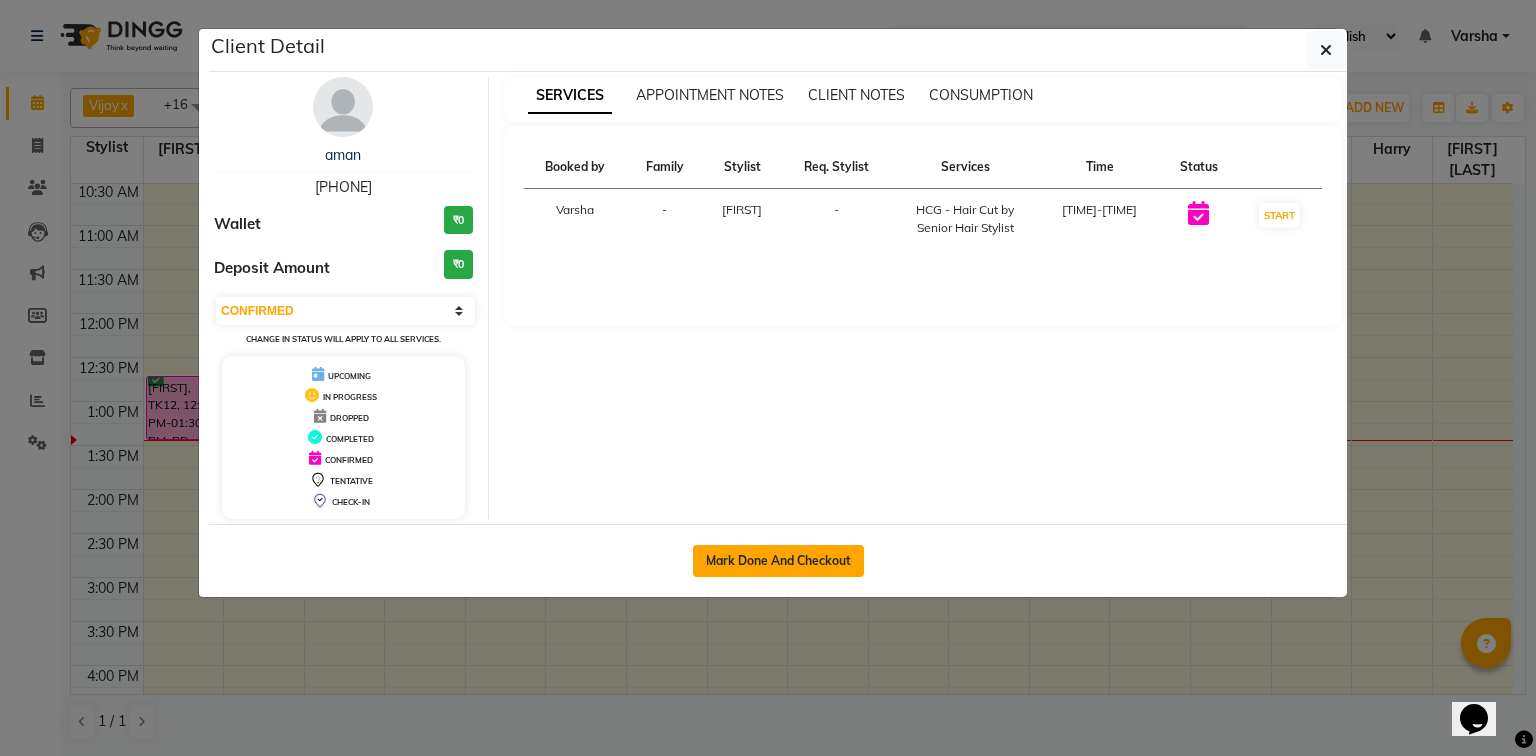 type 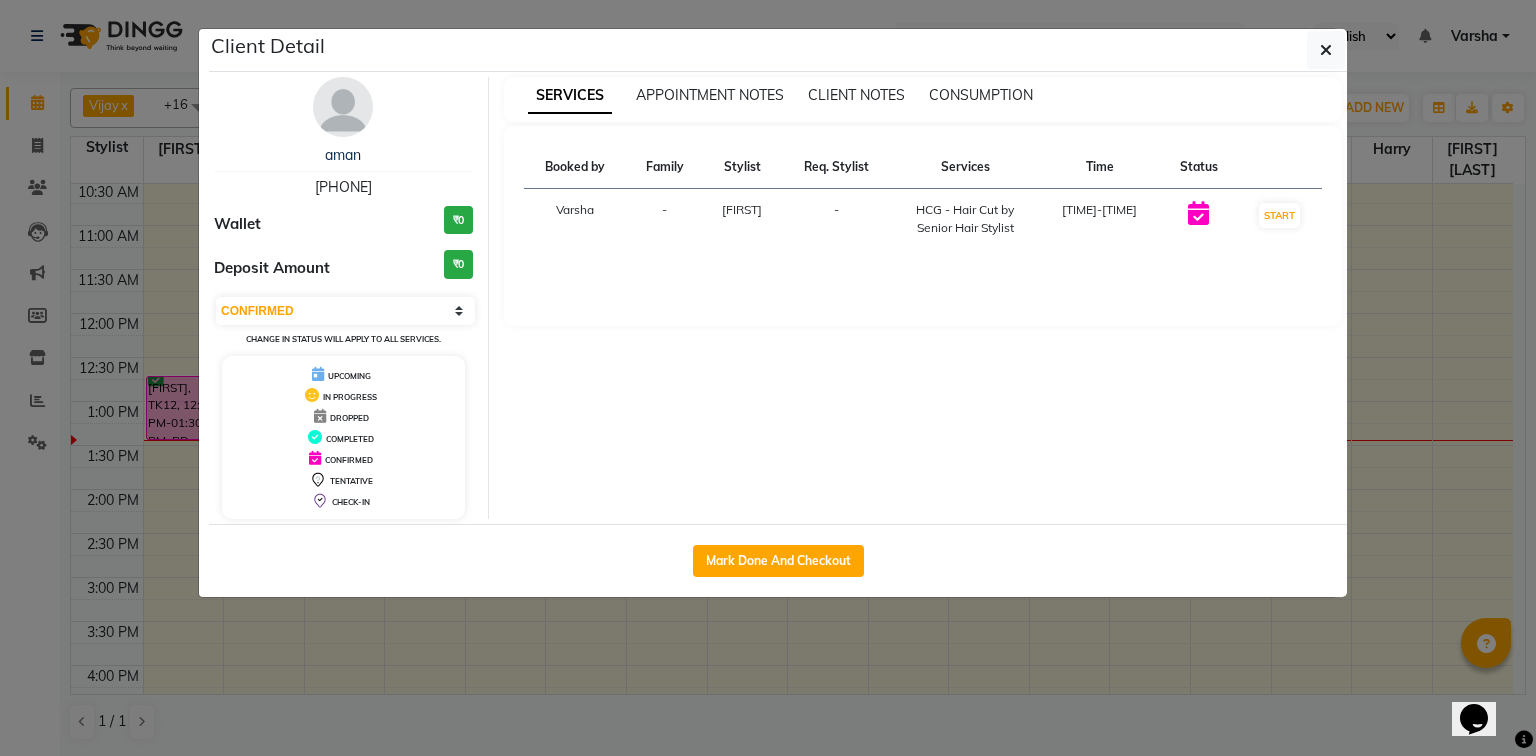 select on "service" 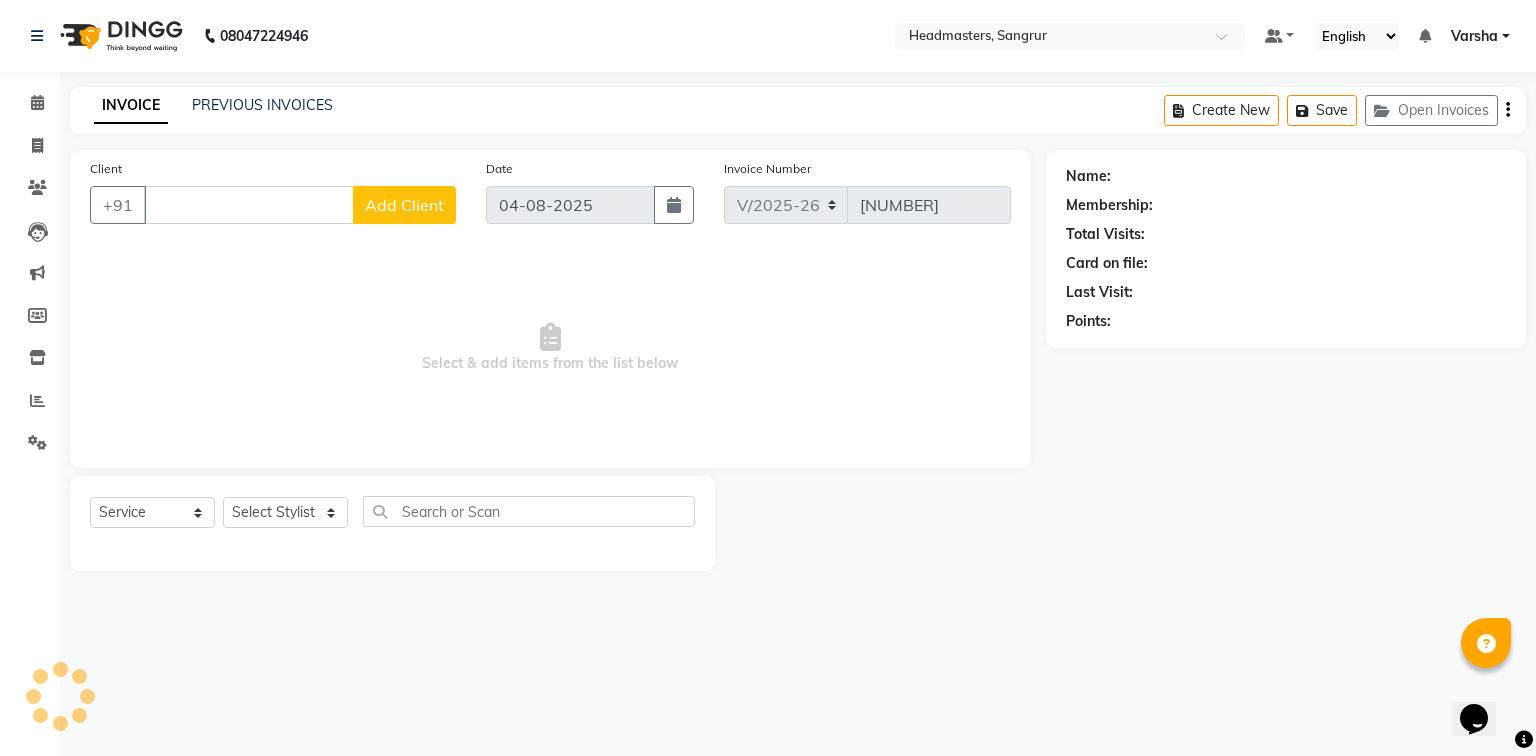 type on "[PHONE]" 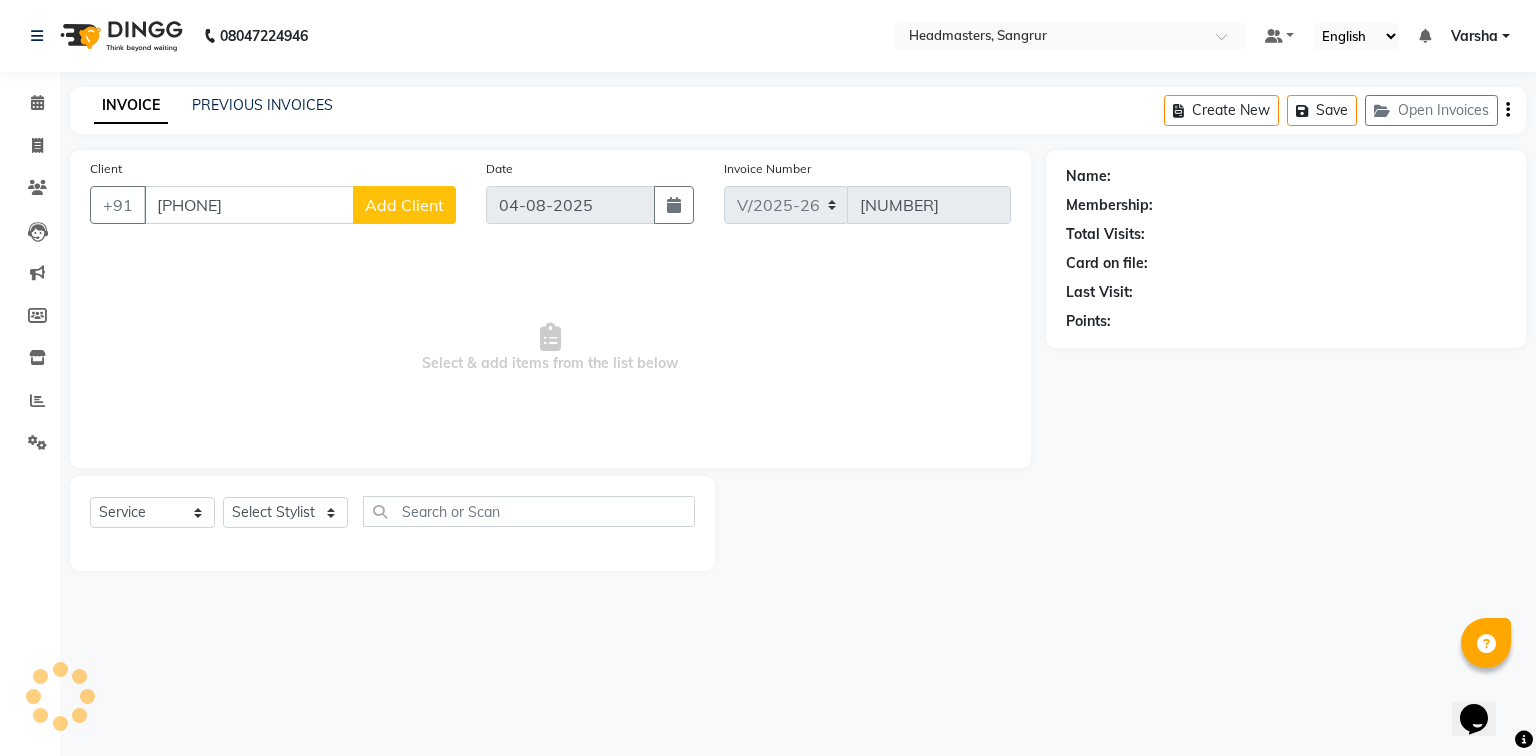 select on "60869" 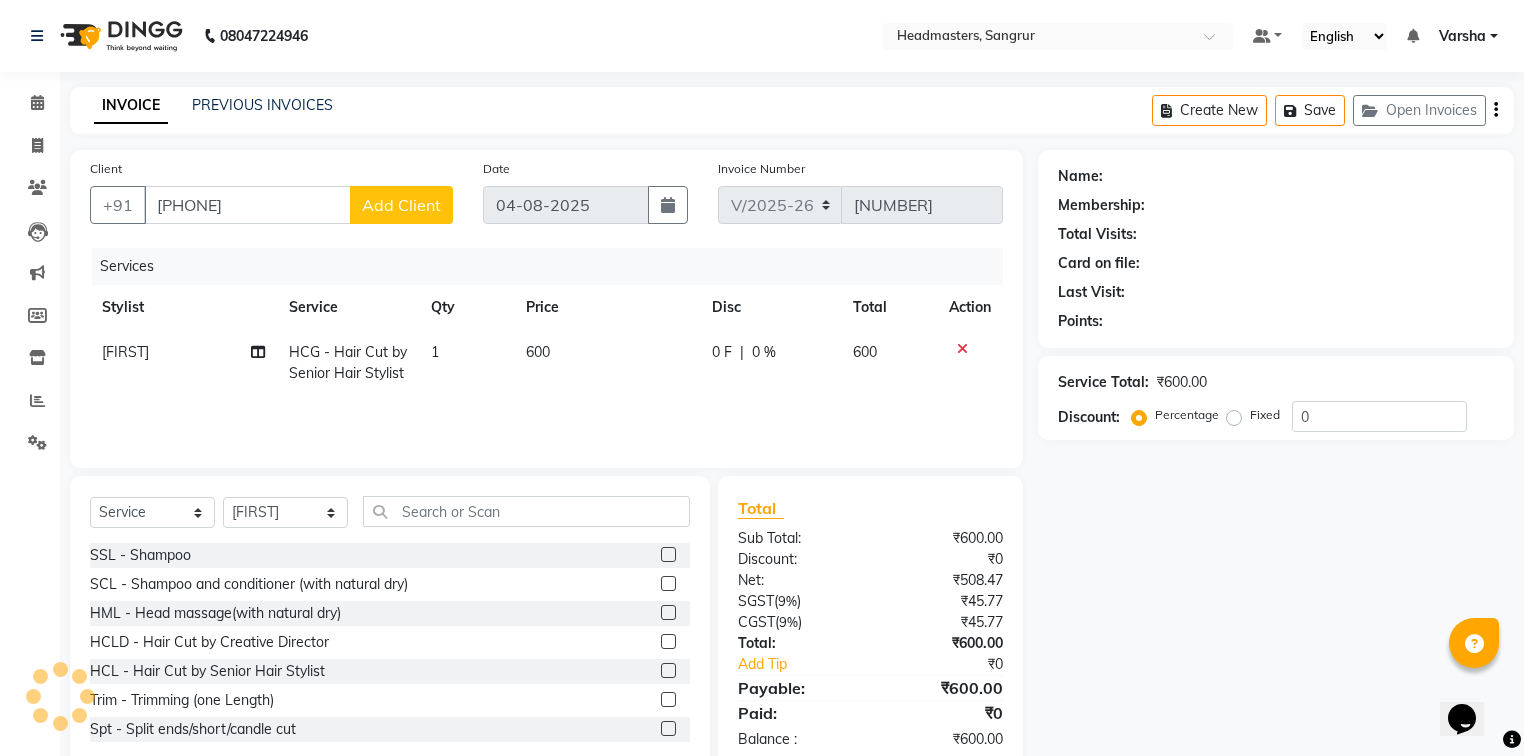 type on "[PHONE]" 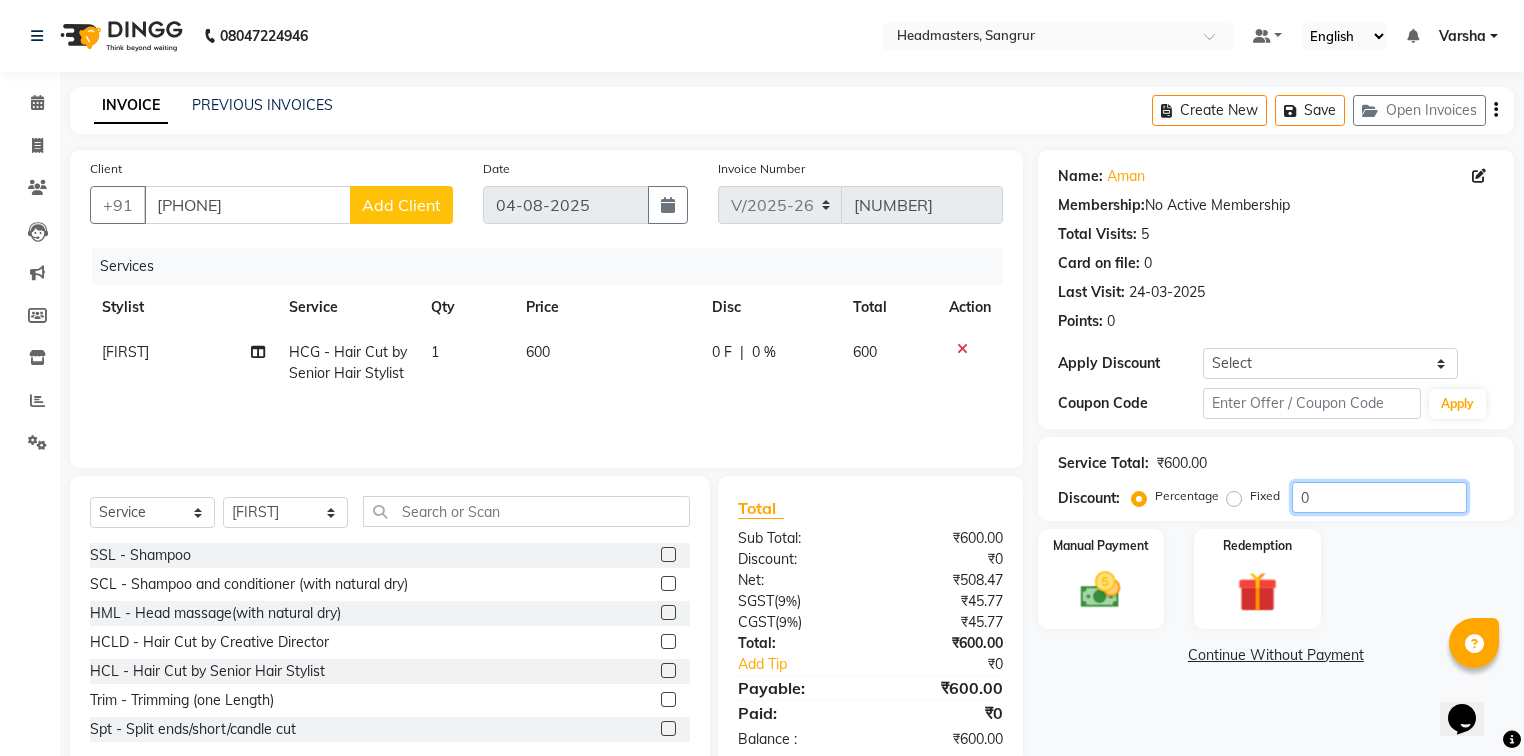 click on "Service Total:  ₹600.00  Discount:  Percentage   Fixed  0" 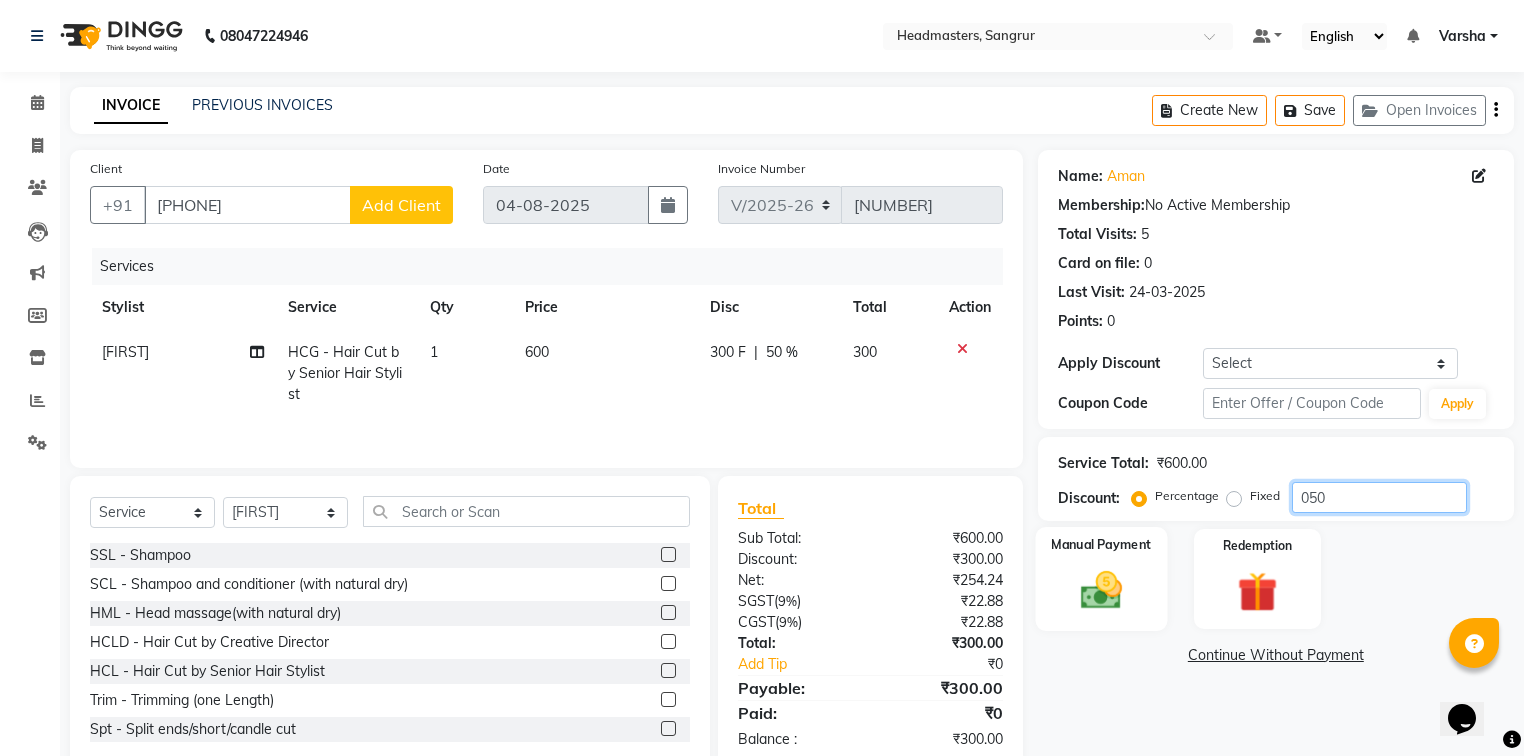 type on "050" 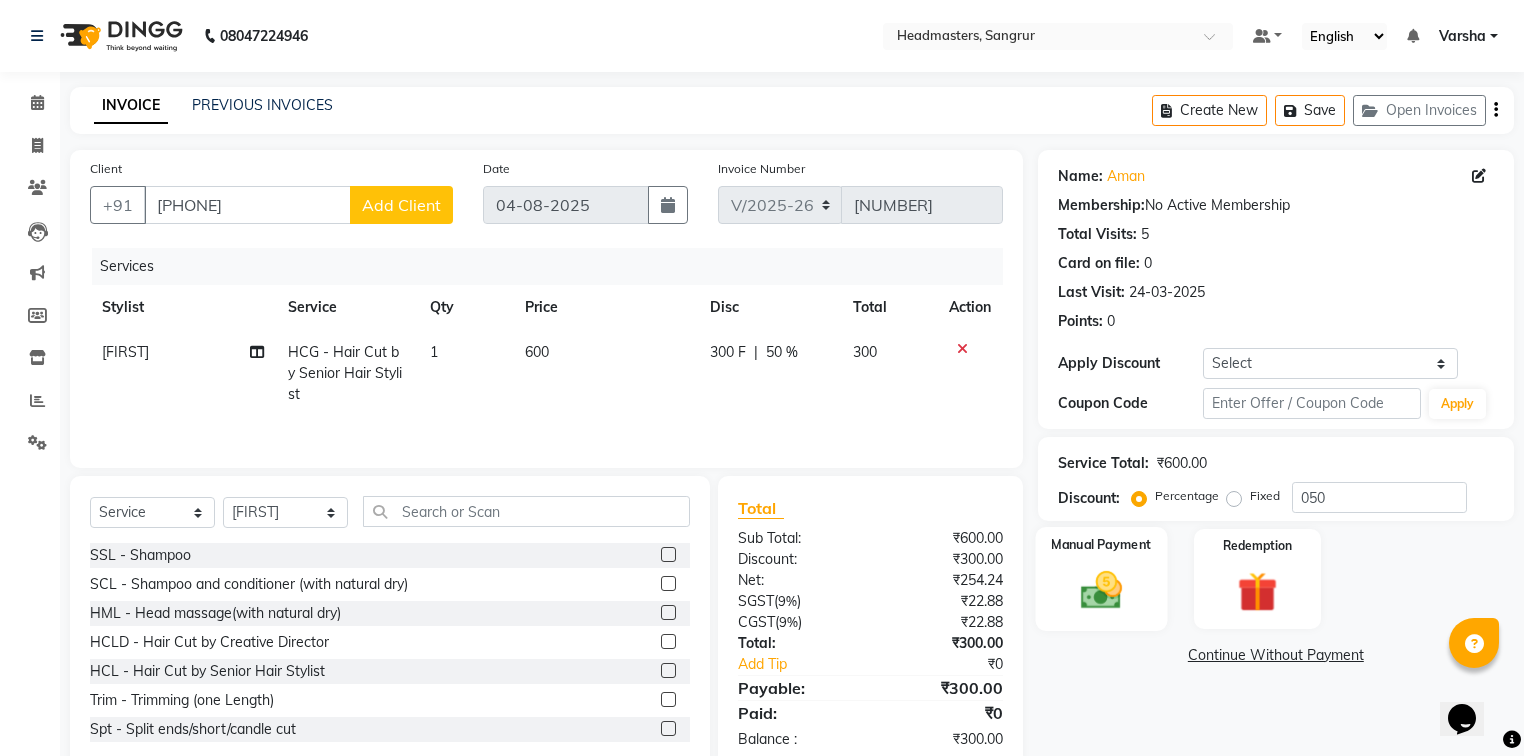 drag, startPoint x: 1088, startPoint y: 601, endPoint x: 1099, endPoint y: 623, distance: 24.596748 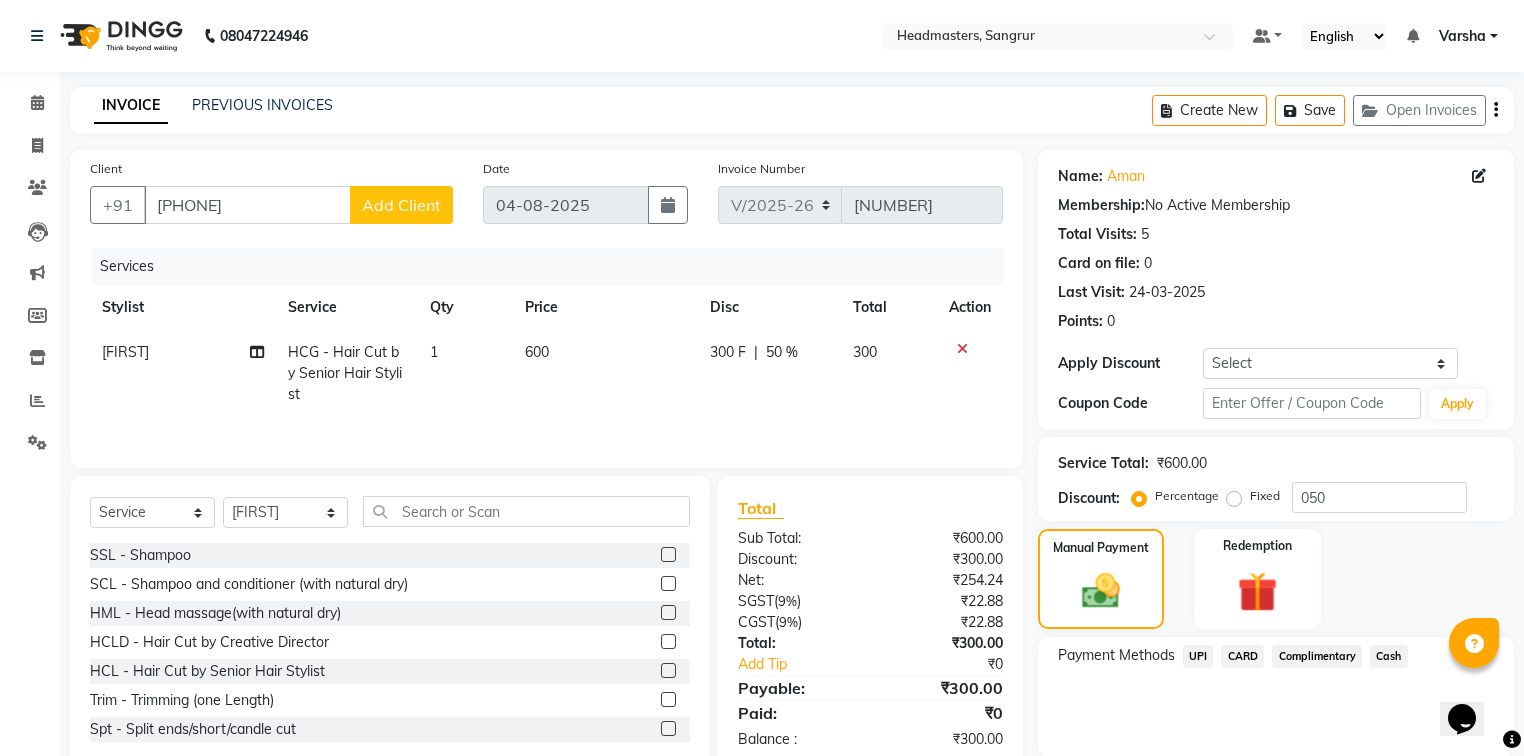 click on "Cash" 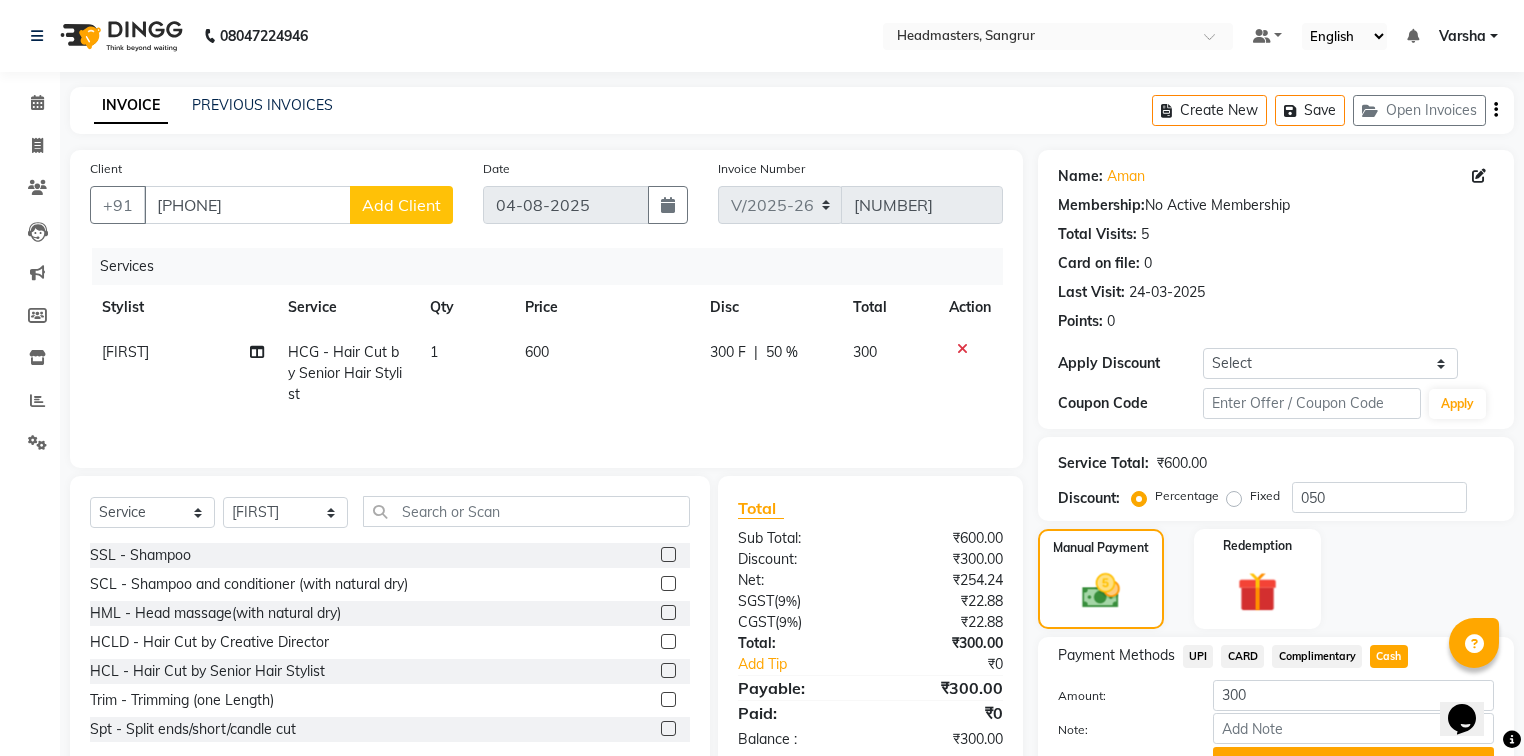 scroll, scrollTop: 102, scrollLeft: 0, axis: vertical 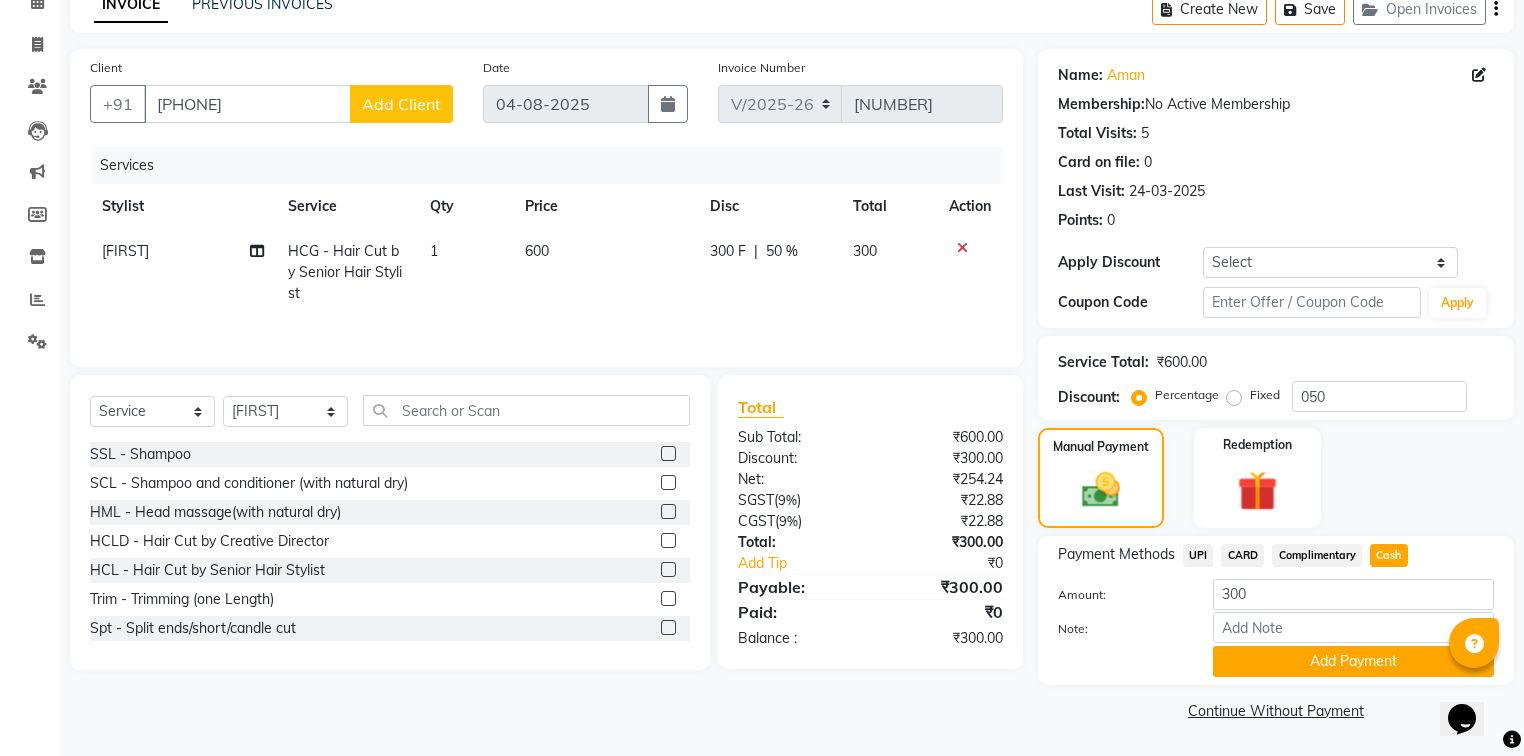 click on "Payment Methods  UPI   CARD   Complimentary   Cash  Amount: 300 Note: Add Payment" 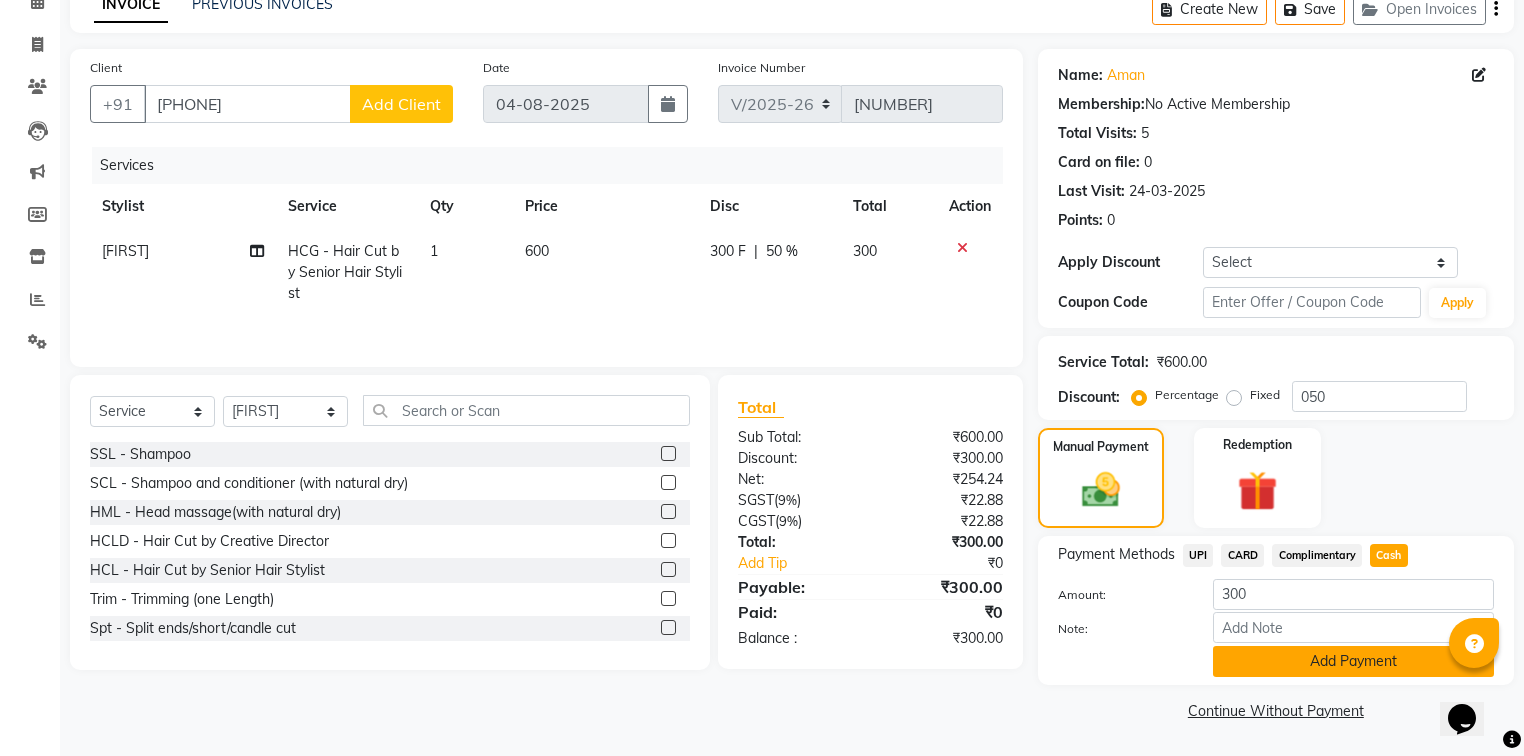 click on "Add Payment" 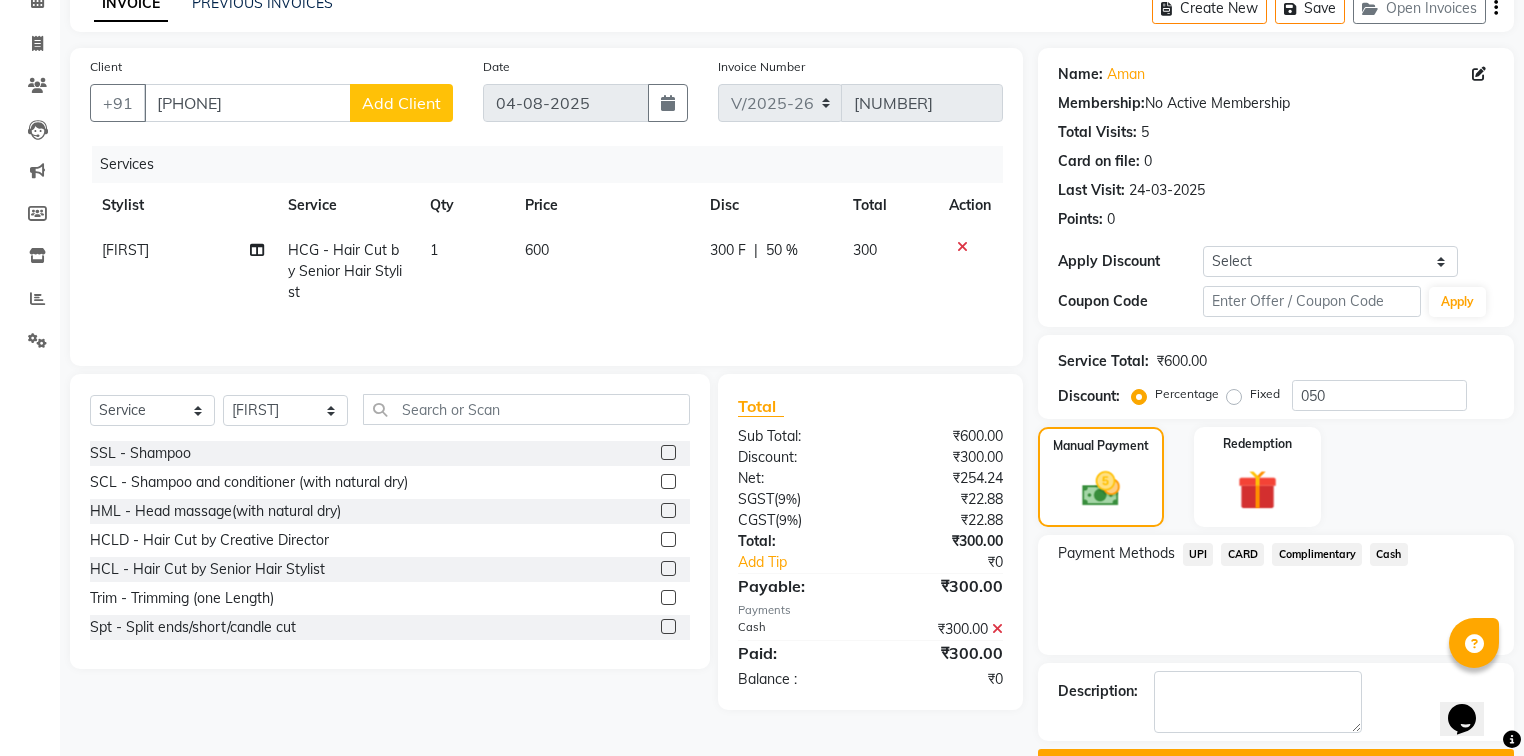 scroll, scrollTop: 154, scrollLeft: 0, axis: vertical 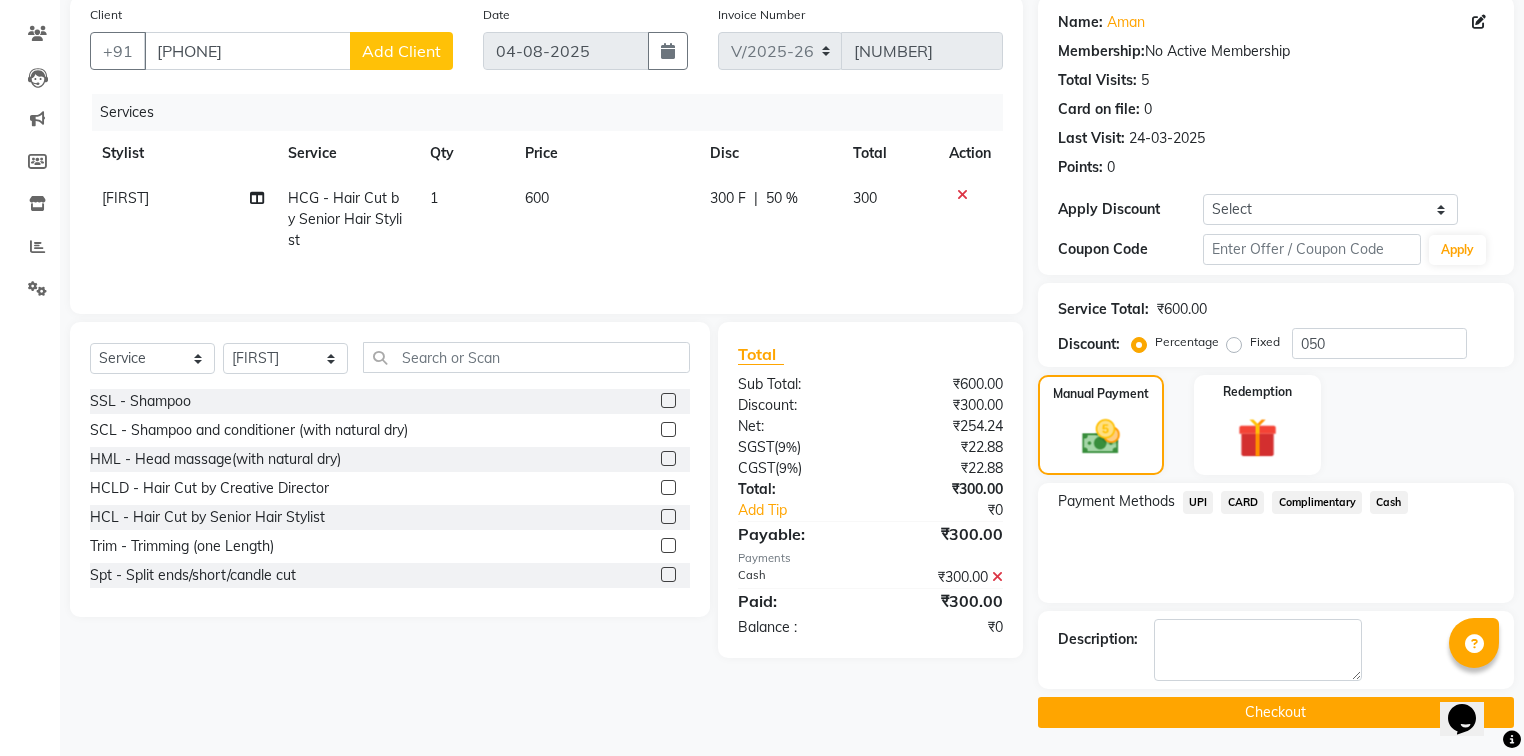 click on "Checkout" 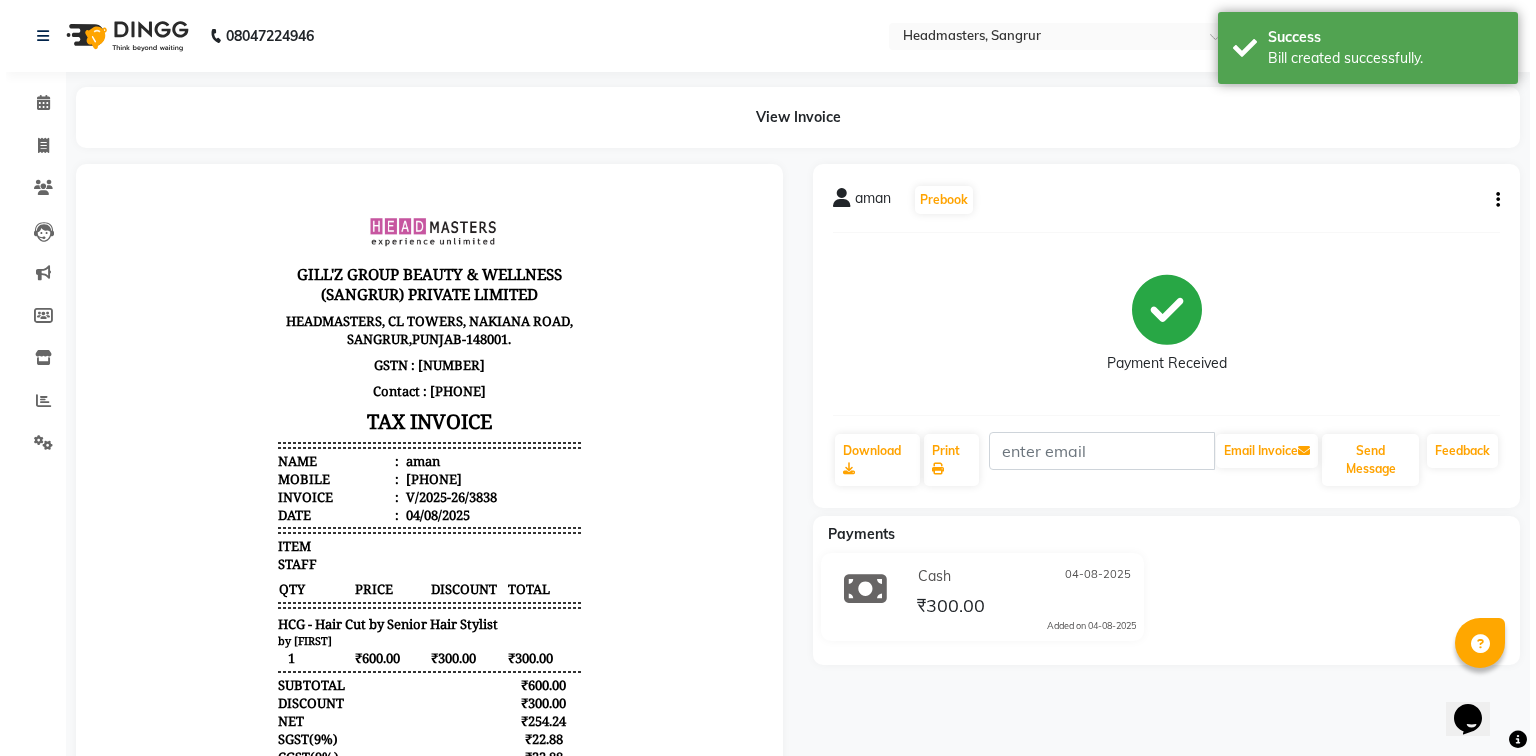 scroll, scrollTop: 0, scrollLeft: 0, axis: both 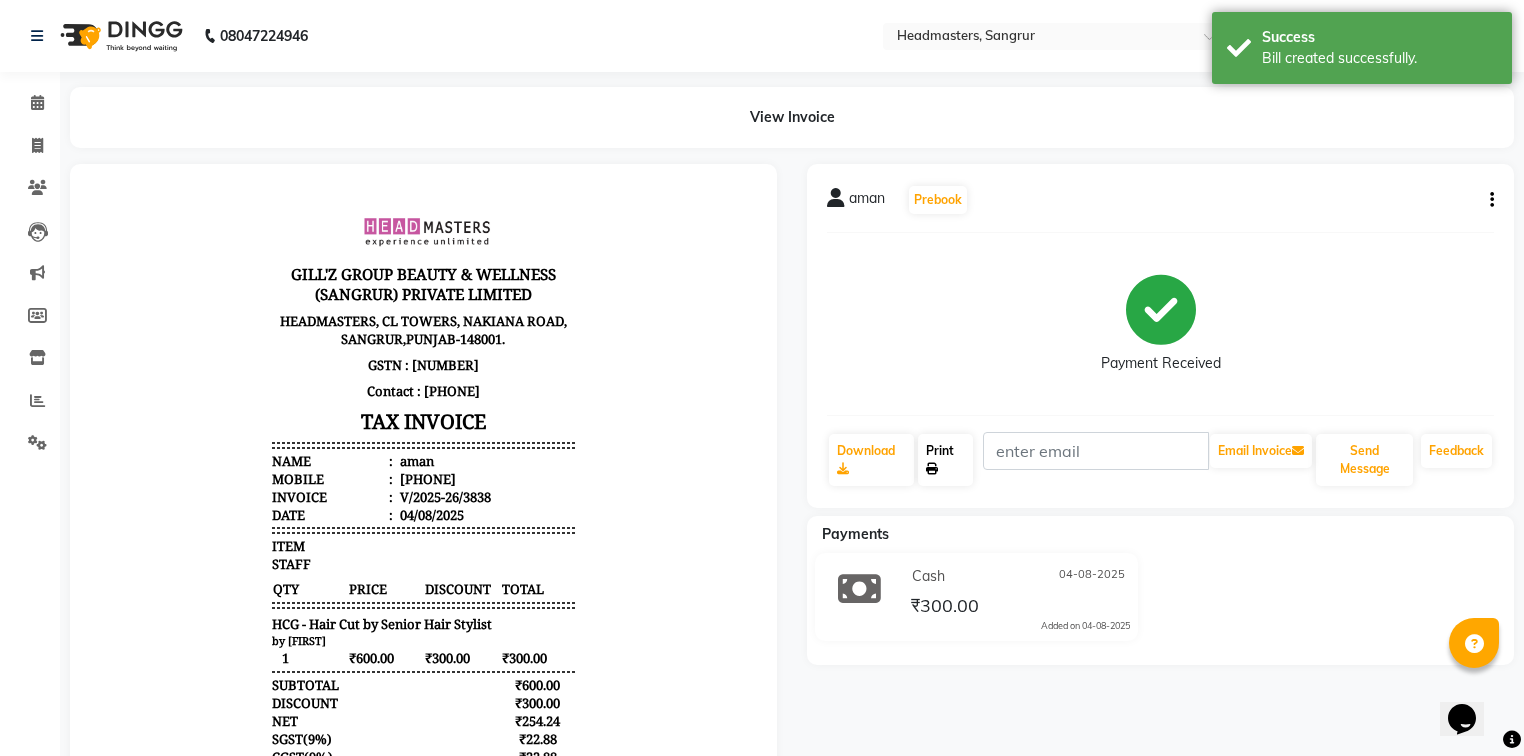 click on "Print" 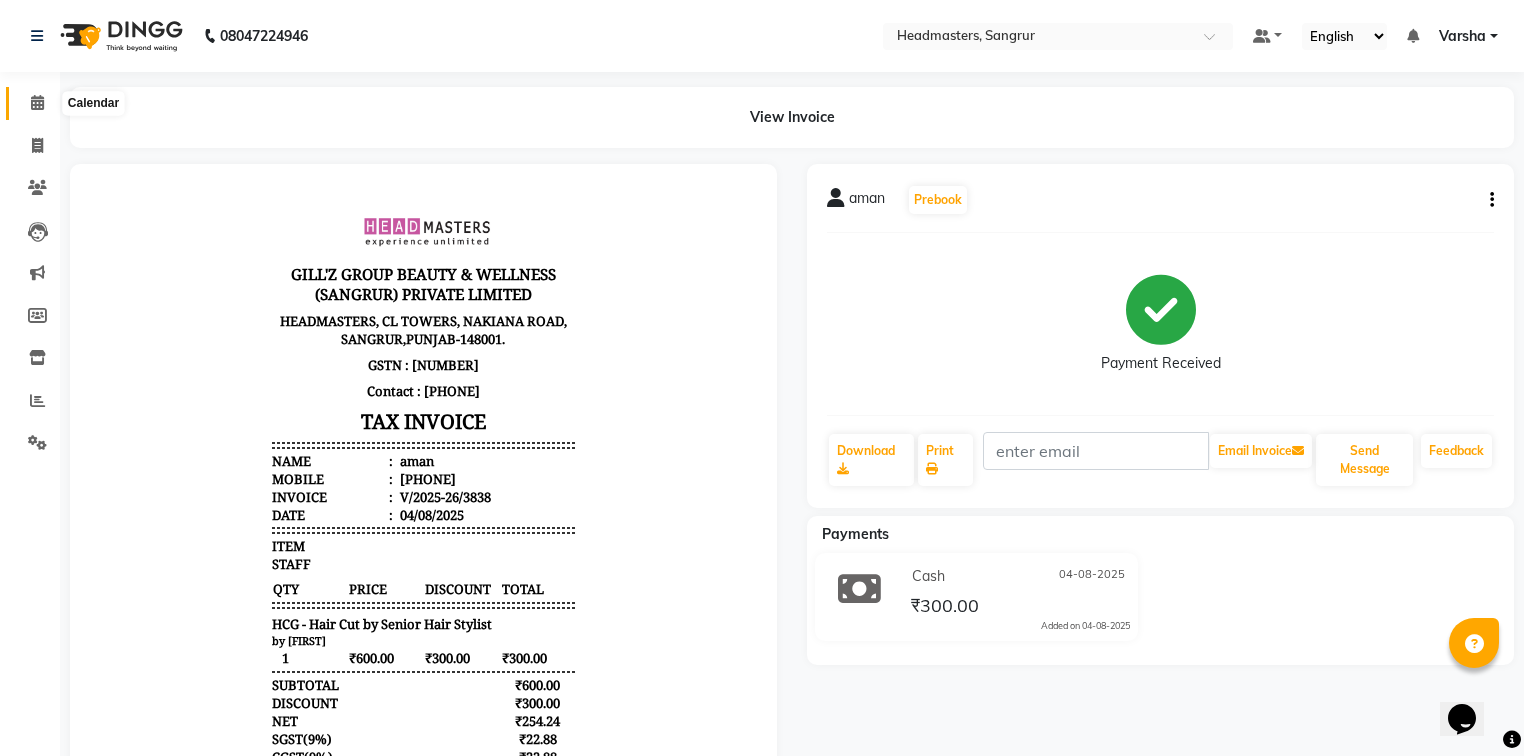 click 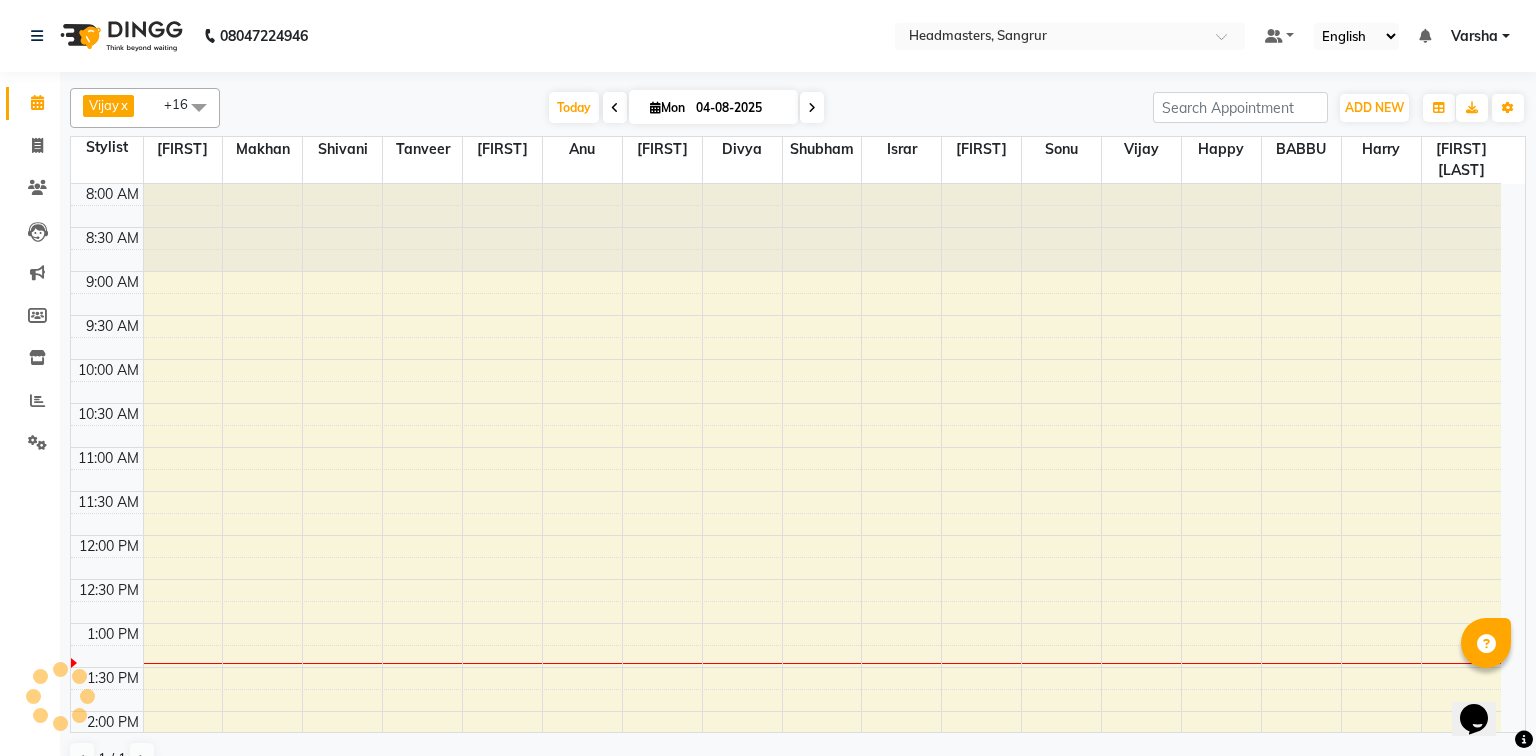 scroll, scrollTop: 436, scrollLeft: 0, axis: vertical 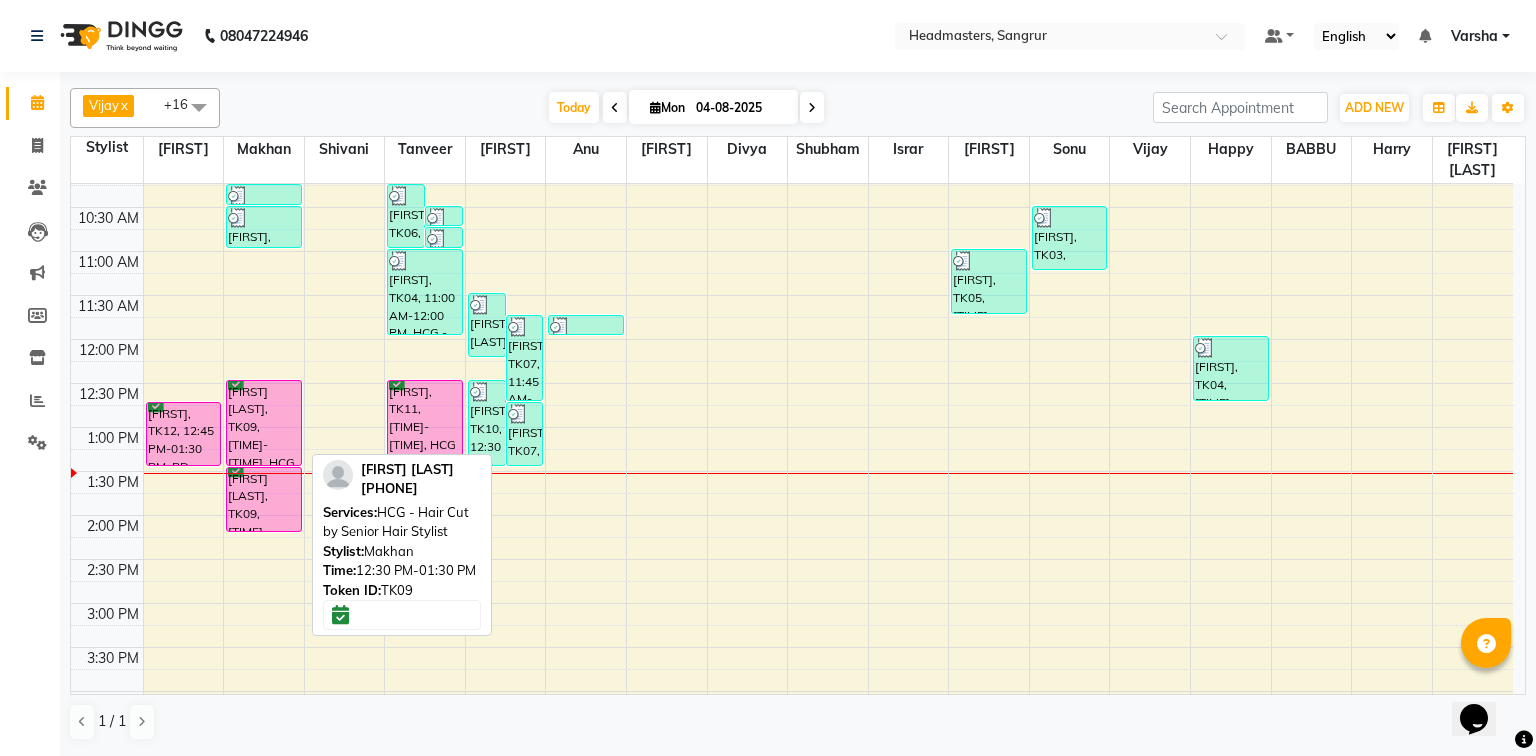 click on "[FIRST] [LAST], TK09, 12:30 PM-01:30 PM, HCG - Hair Cut by Senior Hair Stylist" at bounding box center (264, 423) 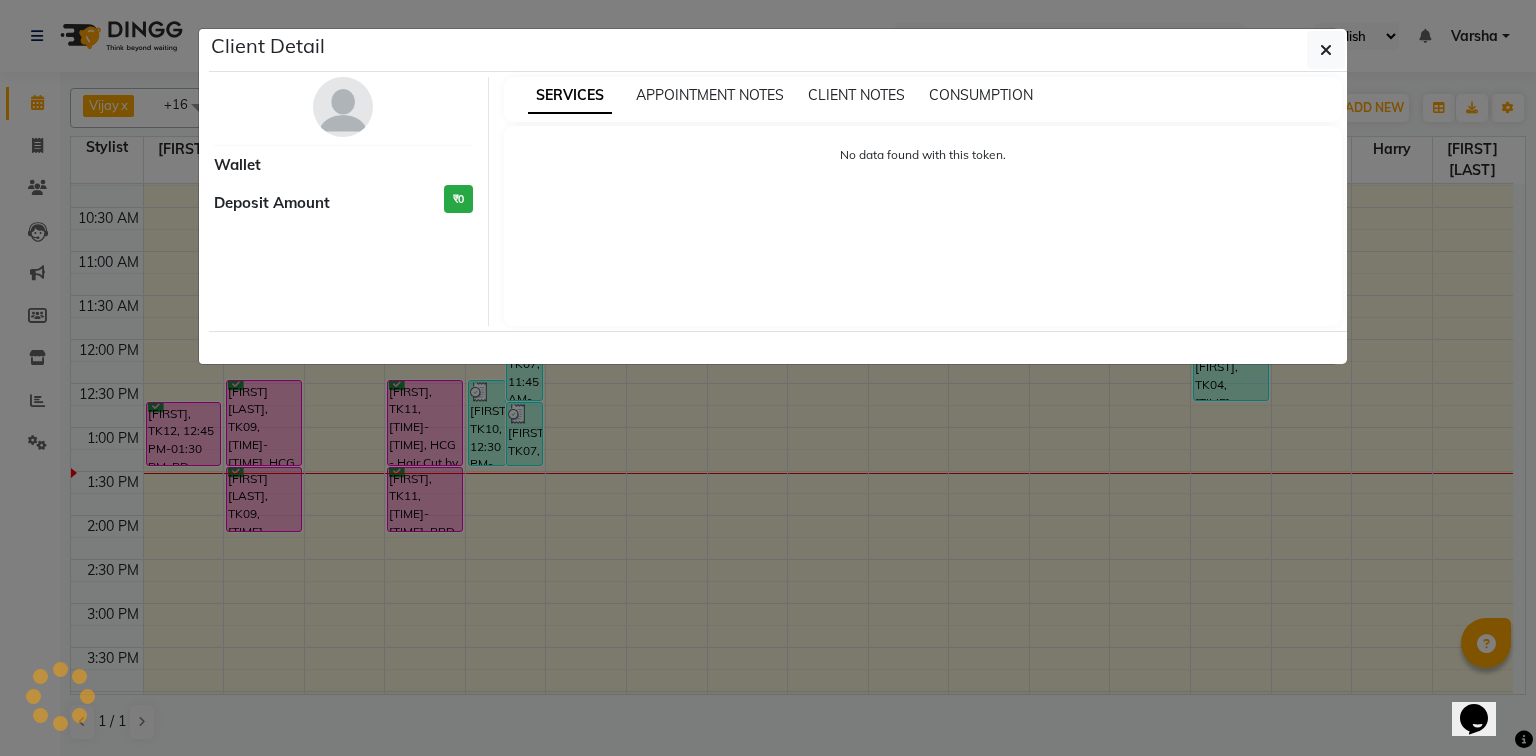select on "6" 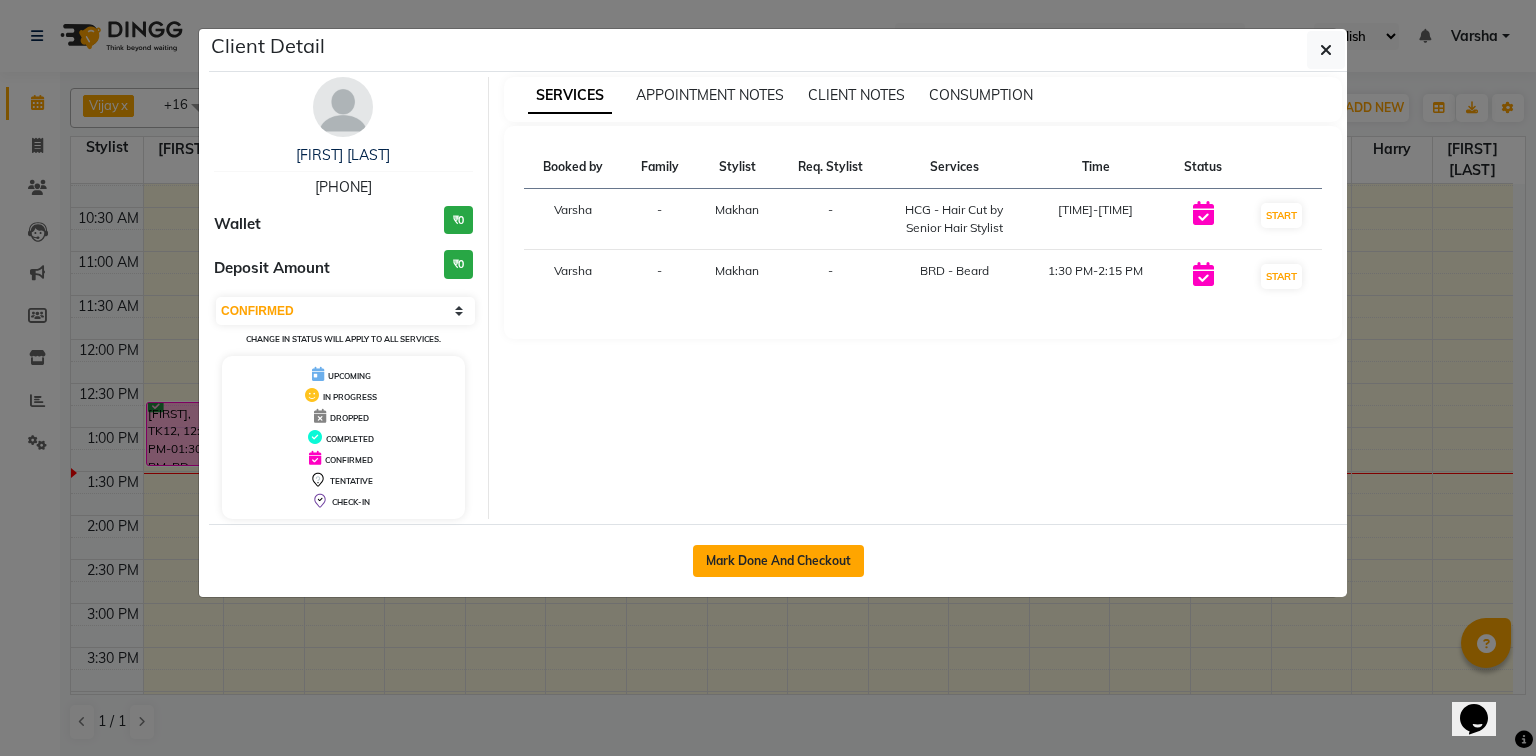 click on "Mark Done And Checkout" 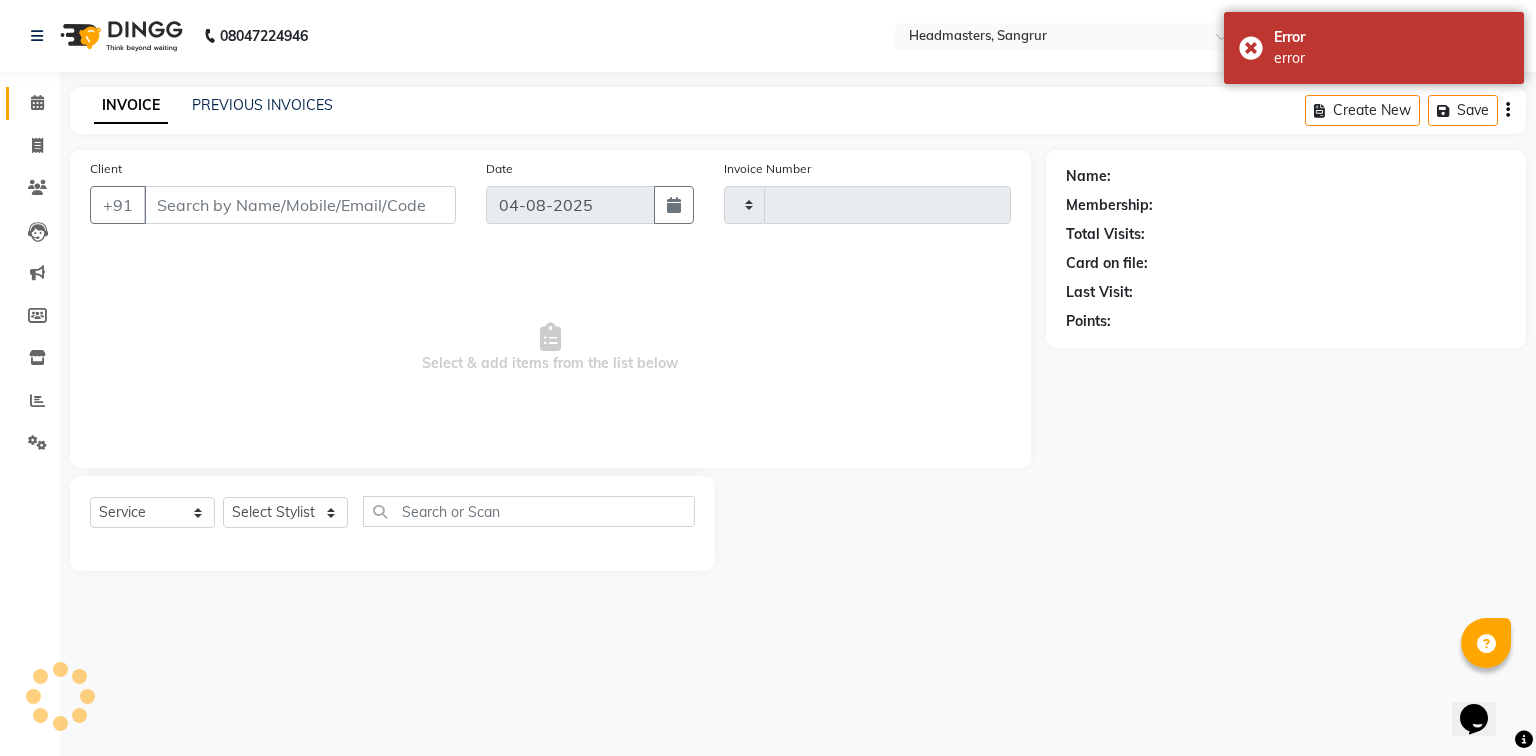 type on "3839" 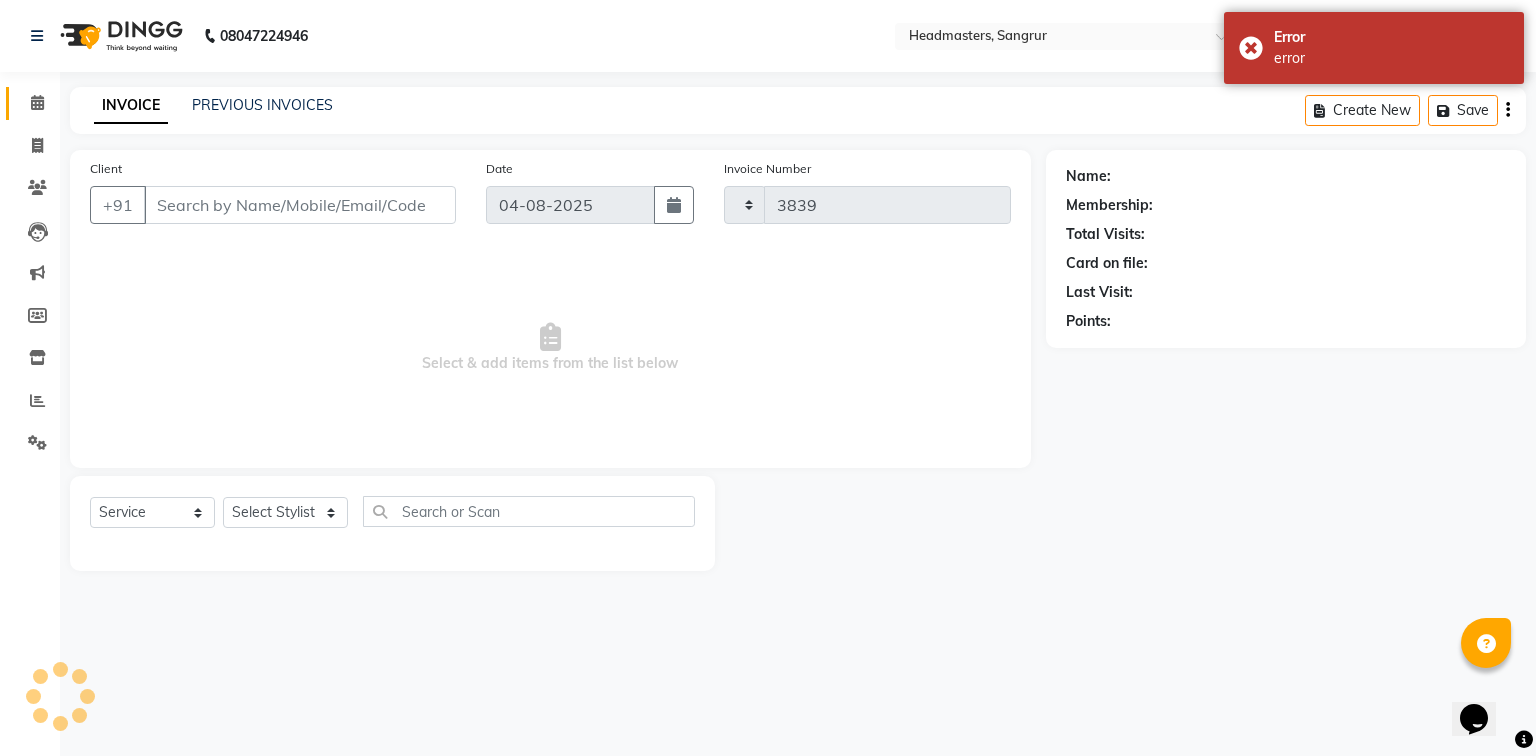 select on "7140" 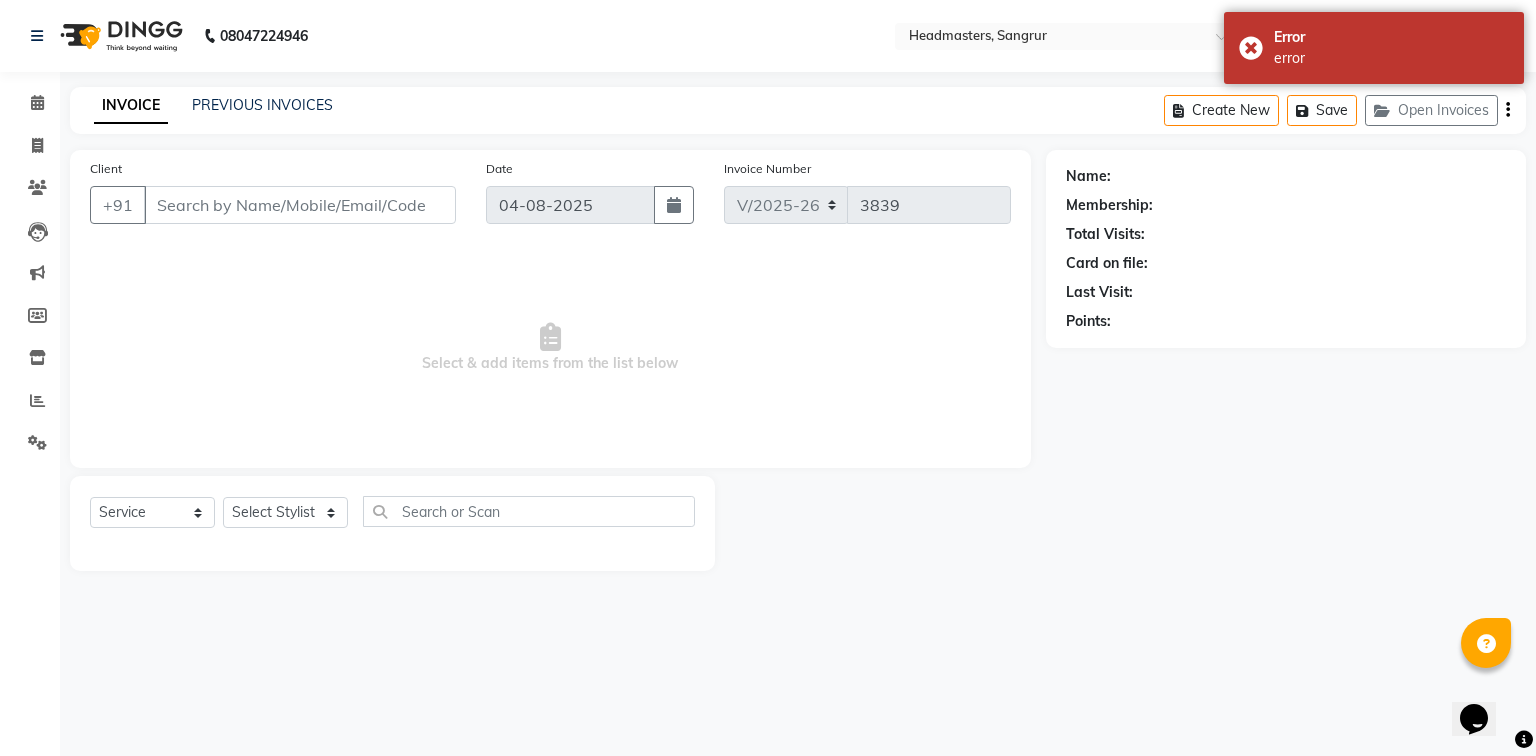 click on "Calendar" 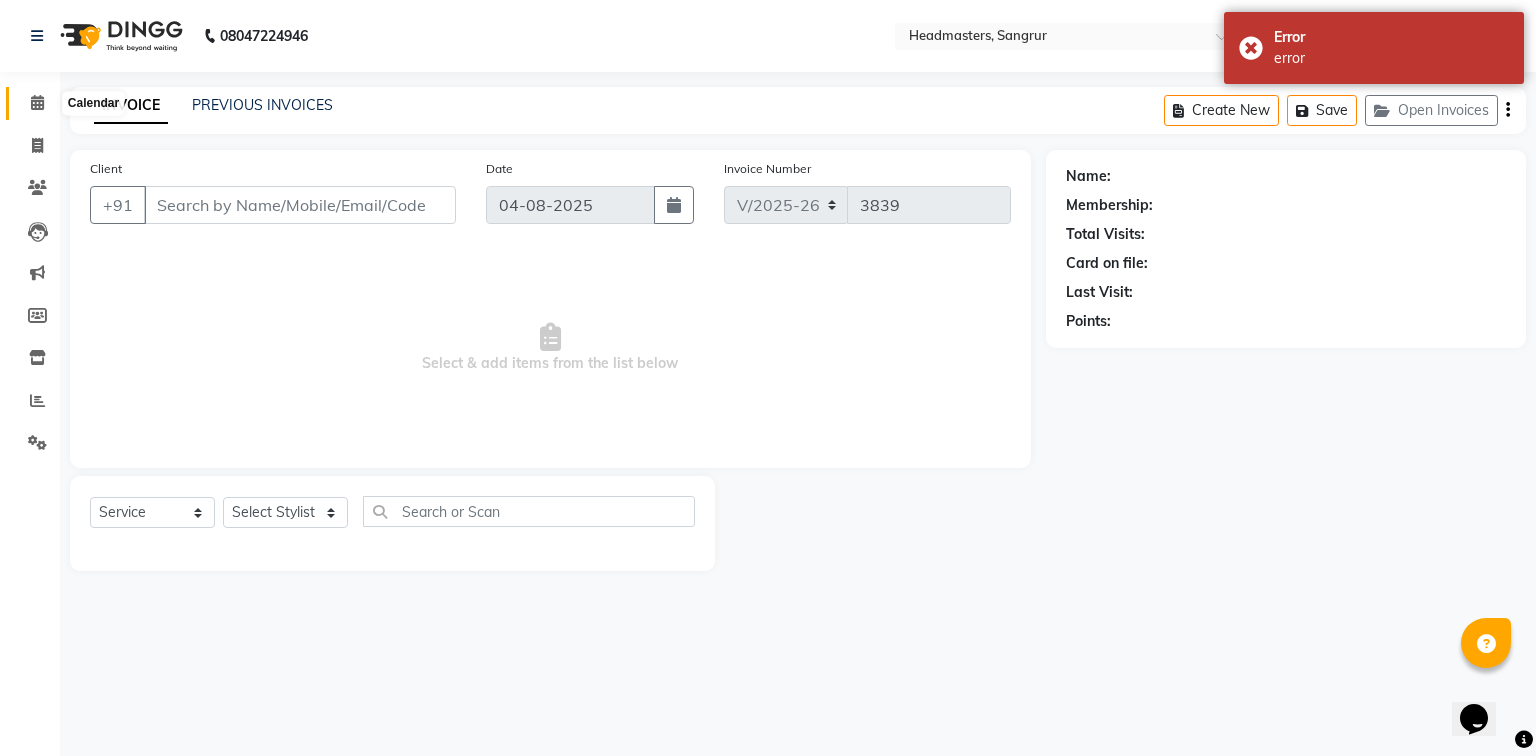 click 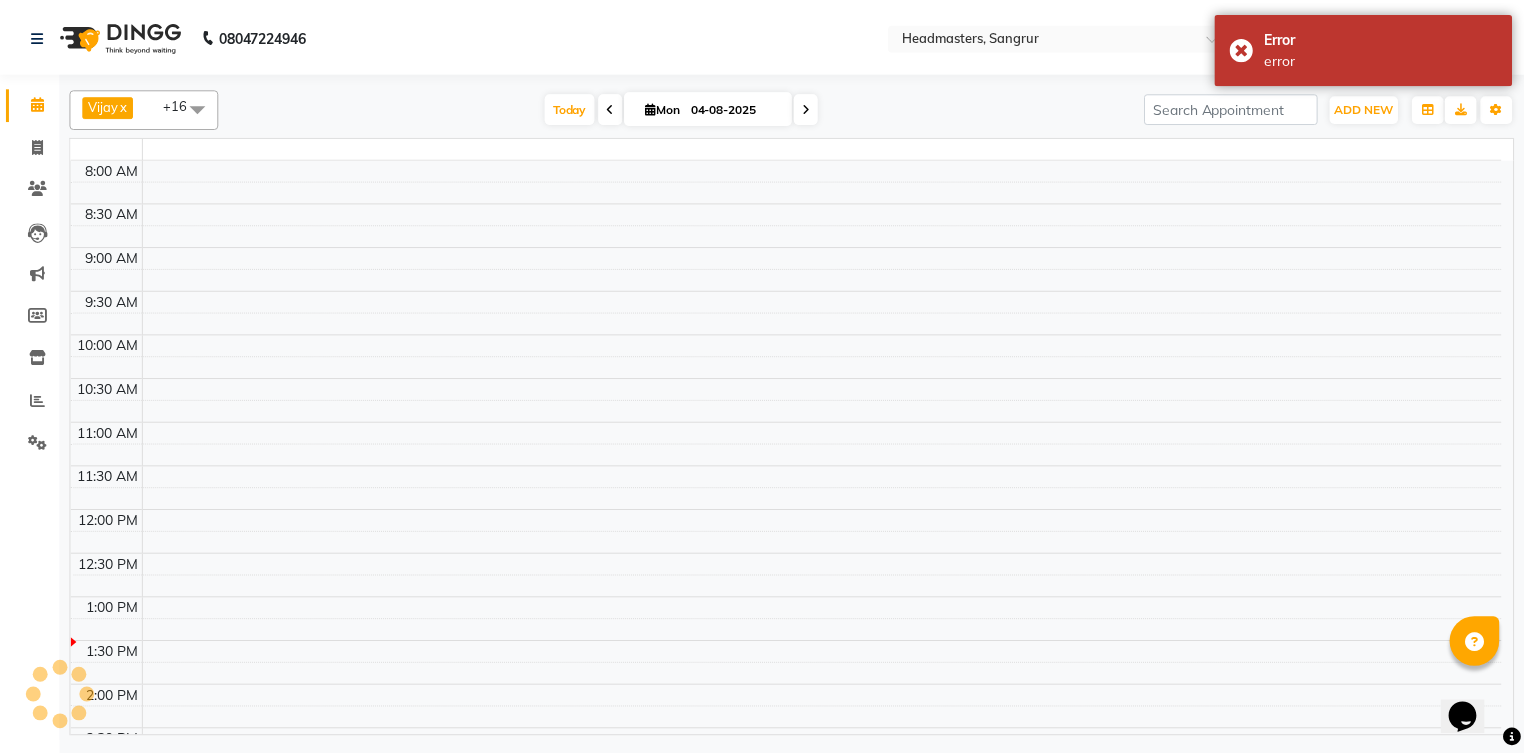 scroll, scrollTop: 0, scrollLeft: 0, axis: both 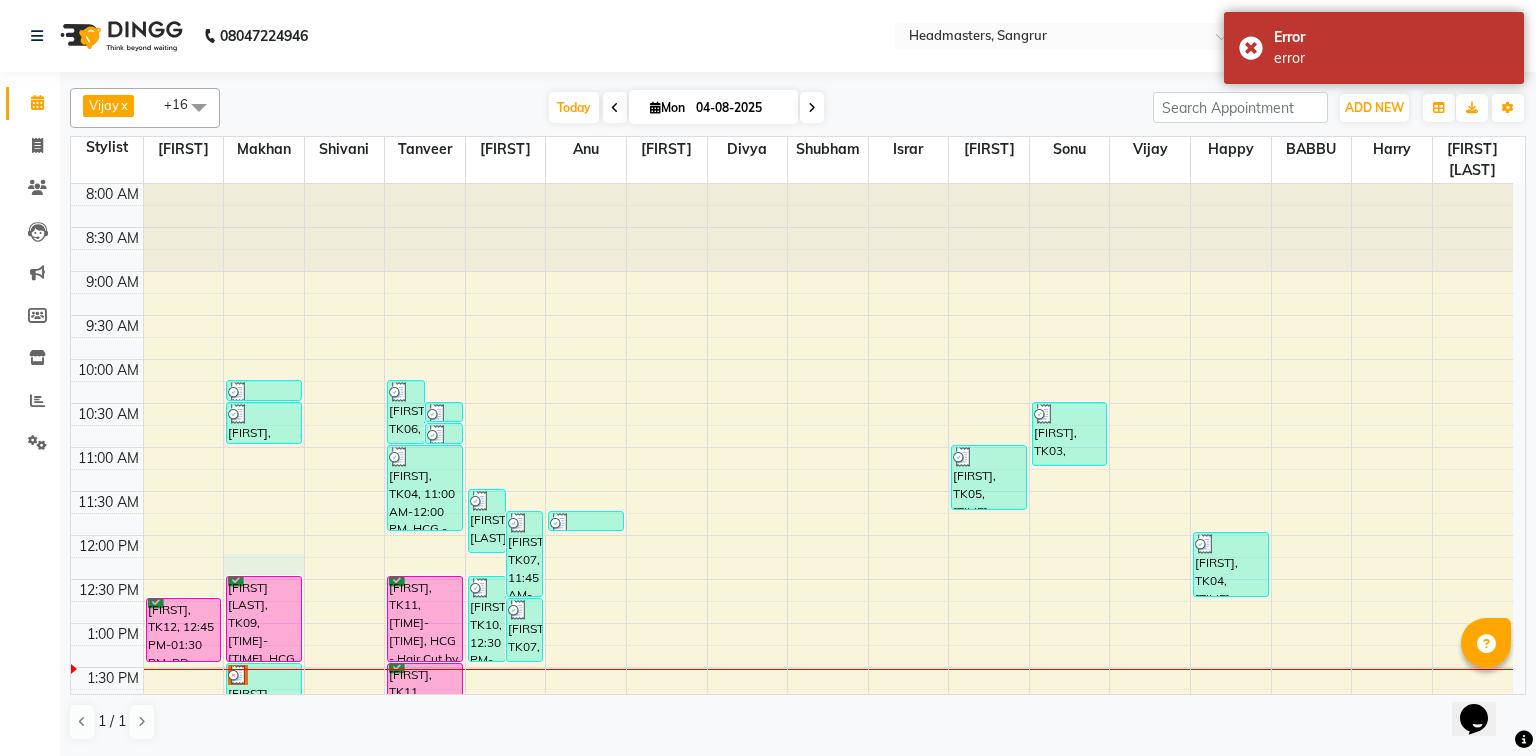 click on "8:00 AM 8:30 AM 9:00 AM 9:30 AM 10:00 AM 10:30 AM 11:00 AM 11:30 AM 12:00 PM 12:30 PM 1:00 PM 1:30 PM 2:00 PM 2:30 PM 3:00 PM 3:30 PM 4:00 PM 4:30 PM 5:00 PM 5:30 PM 6:00 PM 6:30 PM 7:00 PM 7:30 PM 8:00 PM 8:30 PM     bhawanjot, TK12, 12:45 PM-01:30 PM, BD - Blow dry     amrinder, TK01, 10:15 AM-10:30 AM, HCG - Hair Cut by Senior Hair Stylist     amrinder, TK01, 10:30 AM-11:00 AM, BRD - Beard     ajay mittal, TK09, 12:30 PM-01:30 PM, HCG - Hair Cut by Senior Hair Stylist     ajay mittal, TK09, 01:30 PM-02:15 PM, BRD - Beard     Aman, TK06, 10:15 AM-11:00 AM, BRD - Beard     Kamal, TK02, 10:30 AM-10:45 AM, BRD - Beard     Kamal, TK02, 10:45 AM-11:00 AM, HCG - Hair Cut by Senior Hair Stylist     BALWINDER, TK04, 11:00 AM-12:00 PM, HCG - Hair Cut by Senior Hair Stylist     harry, TK11, 12:30 PM-01:30 PM, HCG - Hair Cut by Senior Hair Stylist     harry, TK11, 01:30 PM-02:15 PM, BRD - Beard     rao sahab, TK08, 11:30 AM-12:15 PM, BRD - Beard             girish, TK07, 12:45 PM-01:30 PM, BRD - Beard" at bounding box center [792, 755] 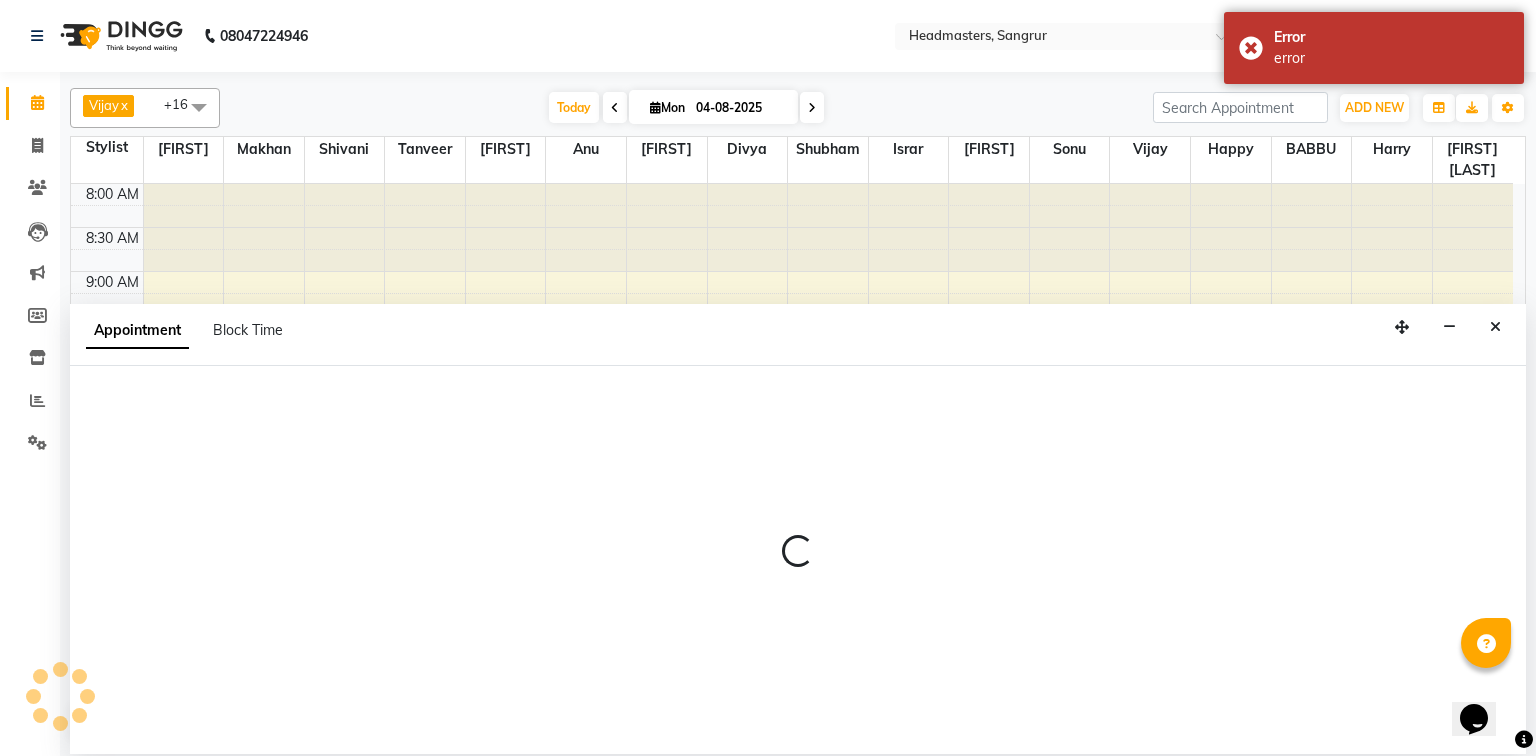 select on "60863" 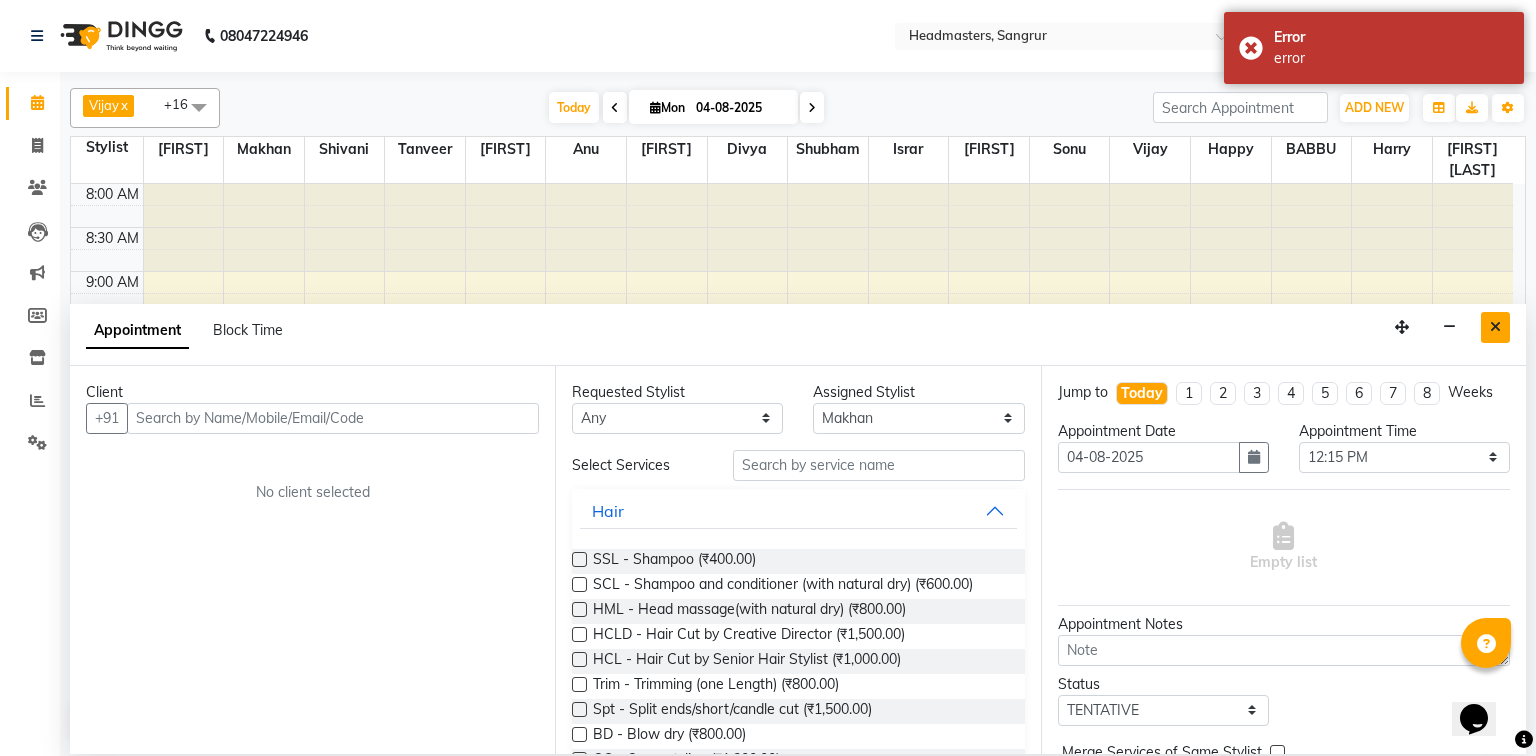 click at bounding box center (1495, 327) 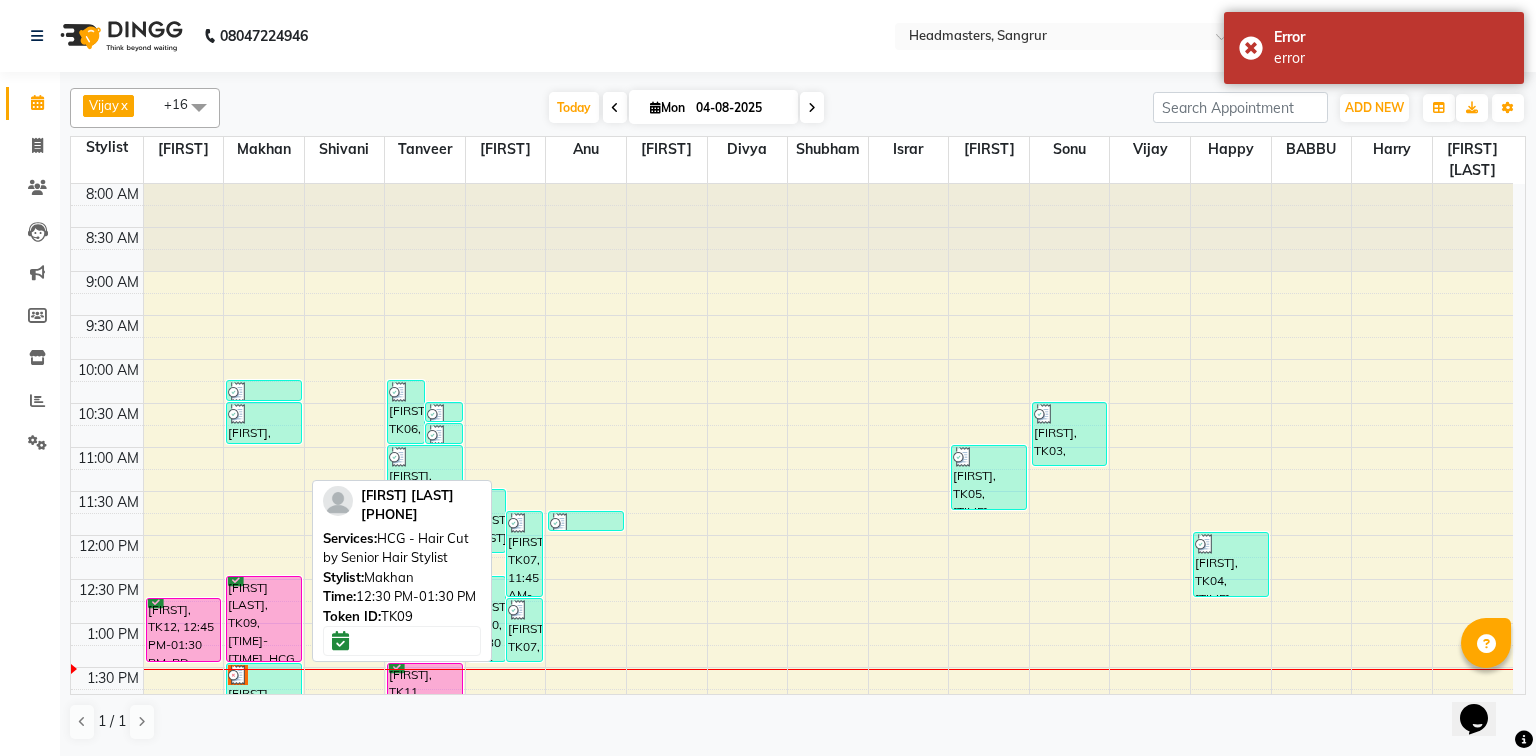 click on "[FIRST] [LAST], TK09, 12:30 PM-01:30 PM, HCG - Hair Cut by Senior Hair Stylist" at bounding box center (264, 619) 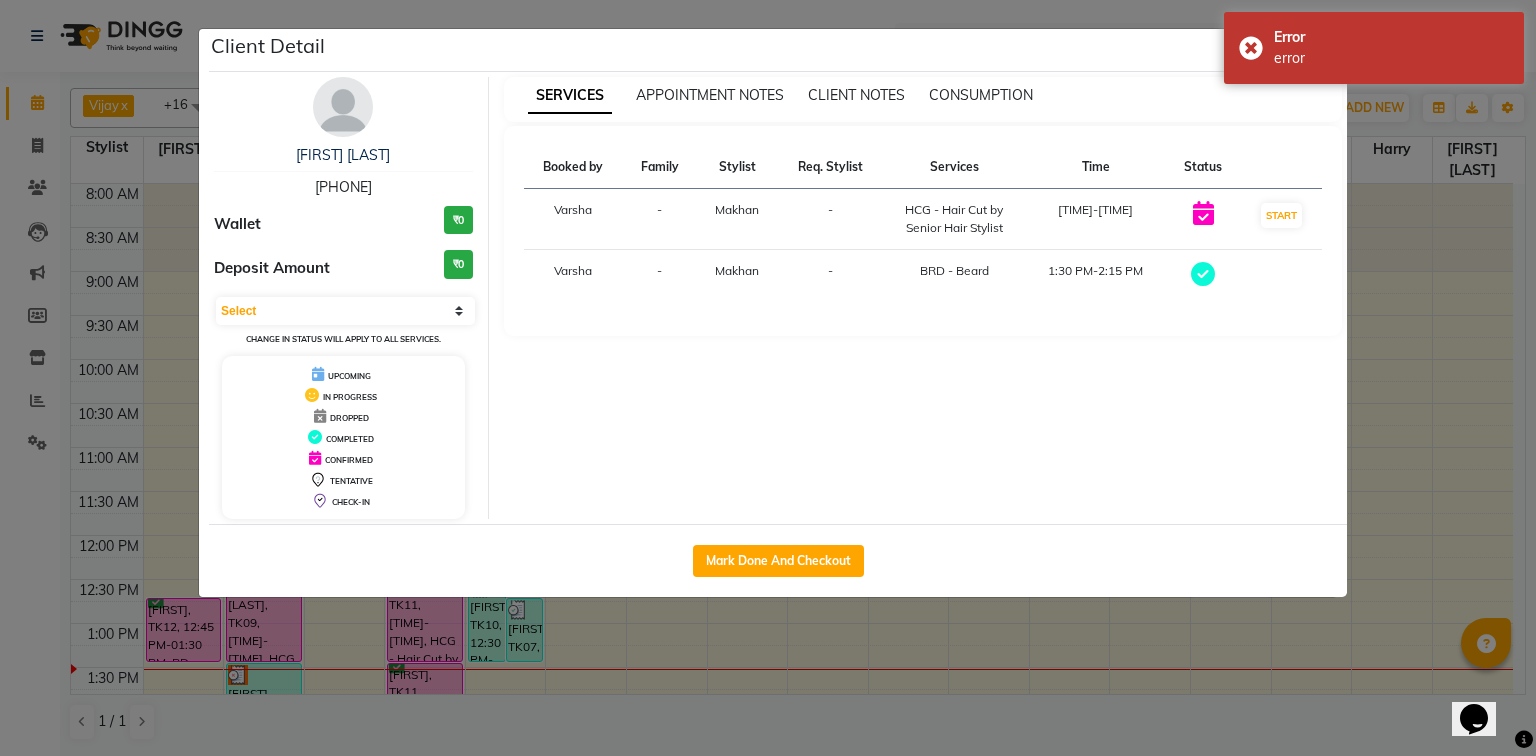 drag, startPoint x: 836, startPoint y: 573, endPoint x: 832, endPoint y: 560, distance: 13.601471 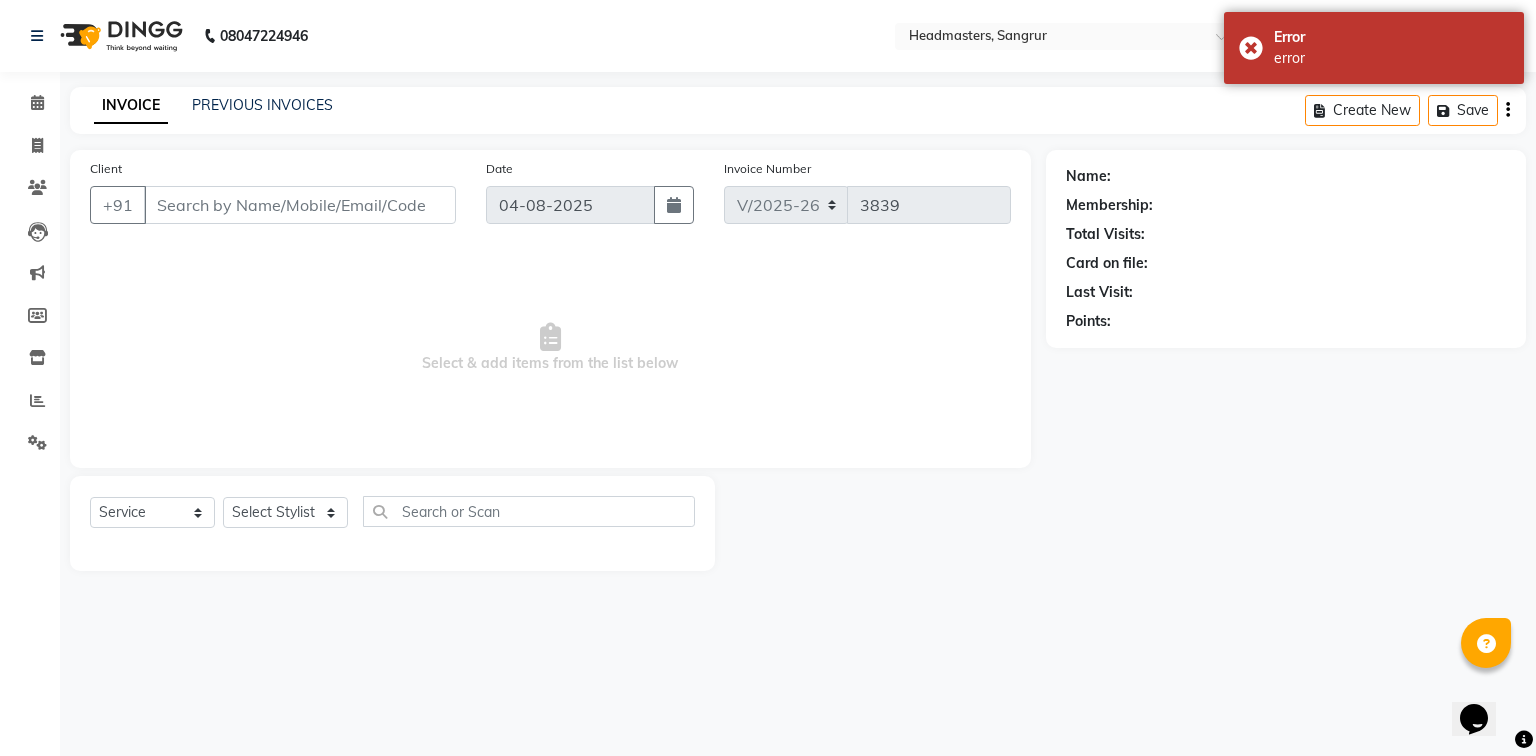 click on "Client Detail  ajay mittal   7589486030 Wallet ₹0 Deposit Amount  ₹0  Select MARK DONE UPCOMING Change in status will apply to all services. UPCOMING IN PROGRESS DROPPED COMPLETED CONFIRMED TENTATIVE CHECK-IN SERVICES APPOINTMENT NOTES CLIENT NOTES CONSUMPTION Booked by Family Stylist Req. Stylist Services Time Status  Varsha  - Makhan -  HCG - Hair Cut by Senior Hair Stylist   12:30 PM-1:30 PM   START   Varsha  - Makhan -  BRD - Beard   1:30 PM-2:15 PM   Mark Done And Checkout" at bounding box center (768, 378) 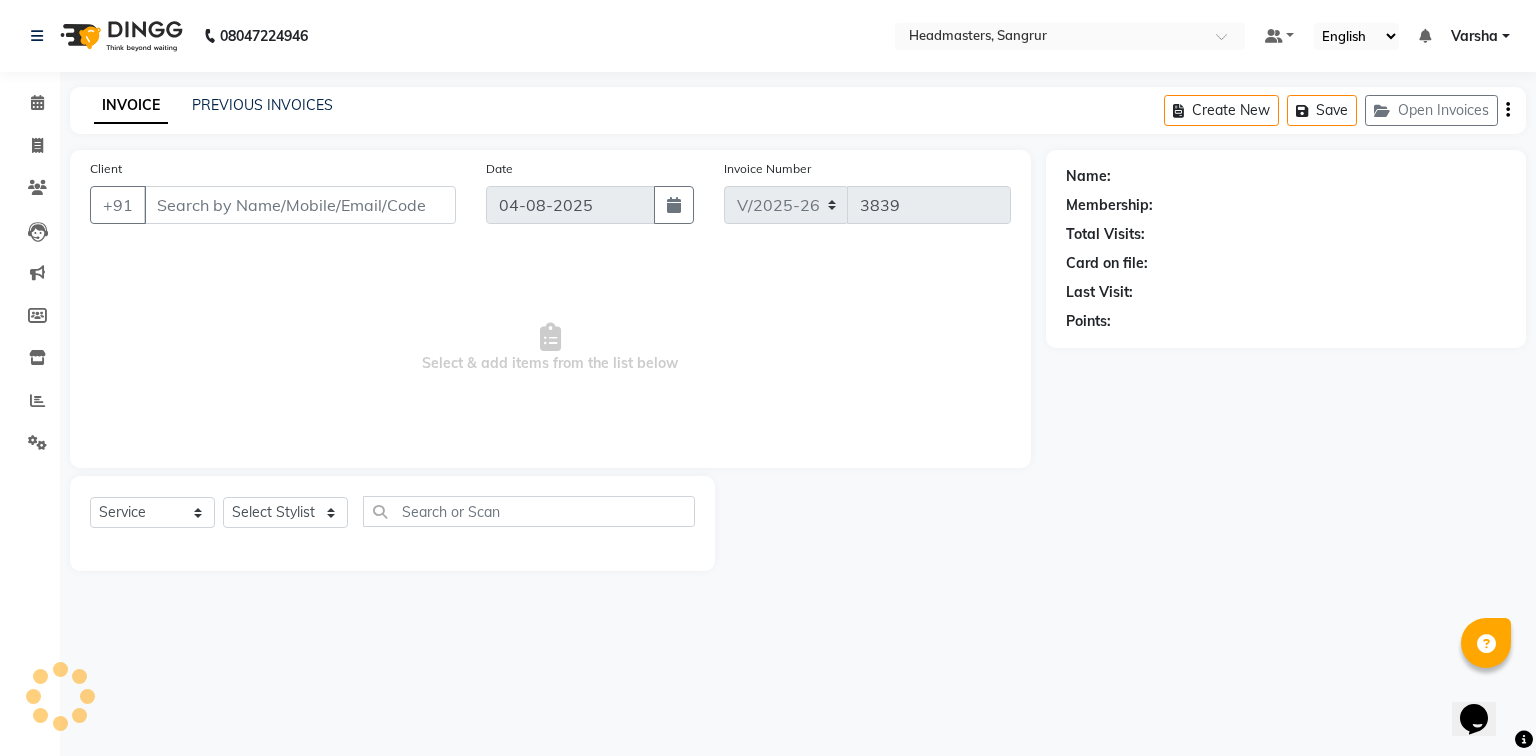 type on "[PHONE]" 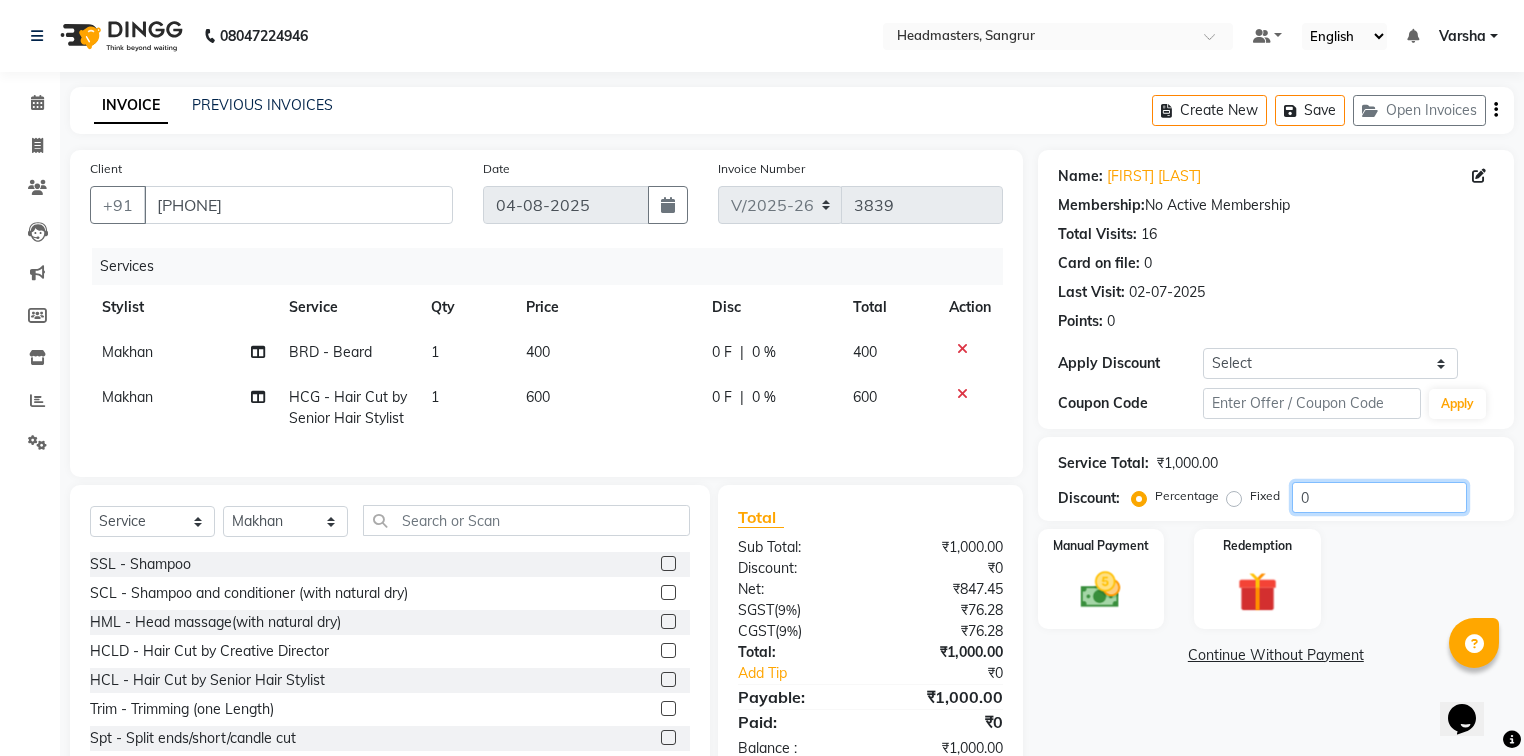 click on "0" 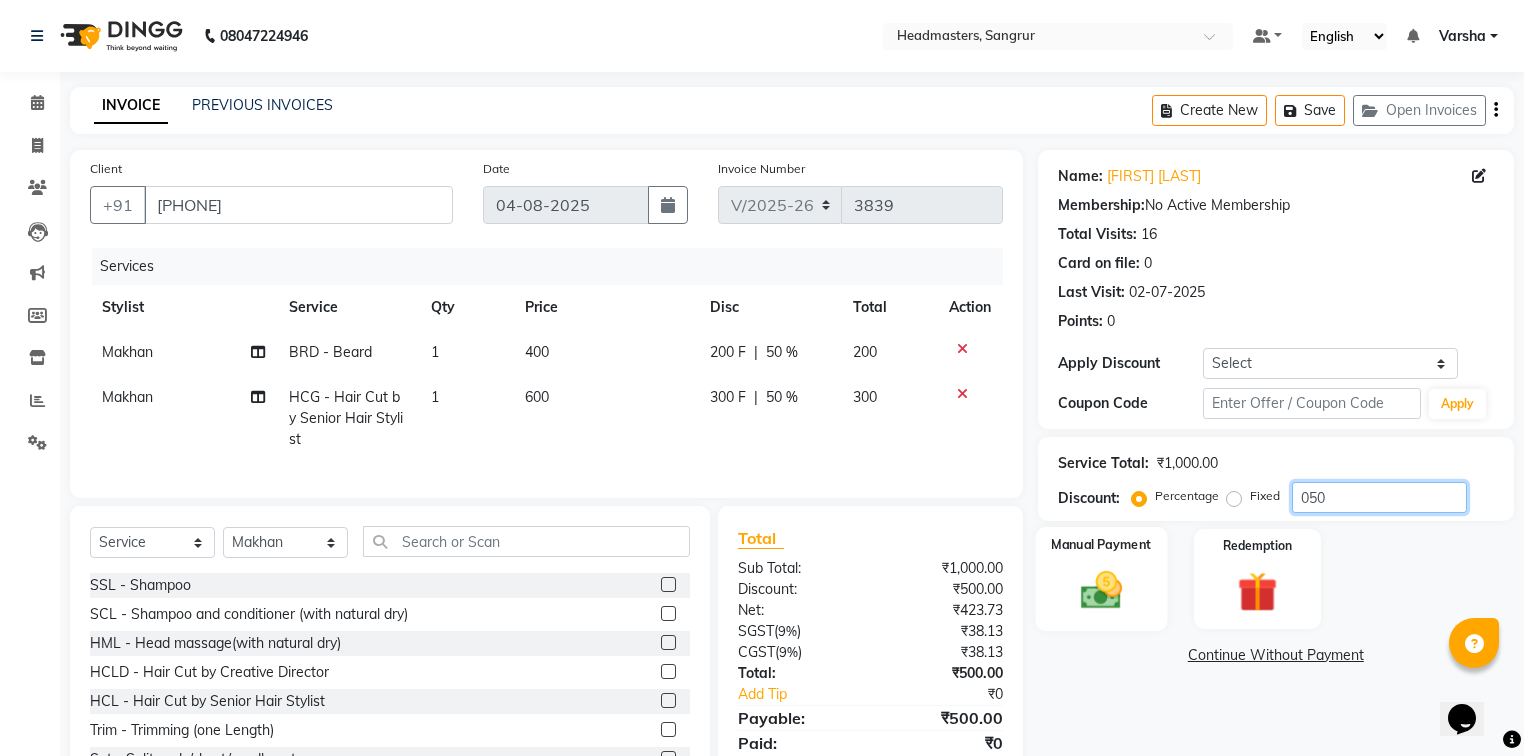 type on "050" 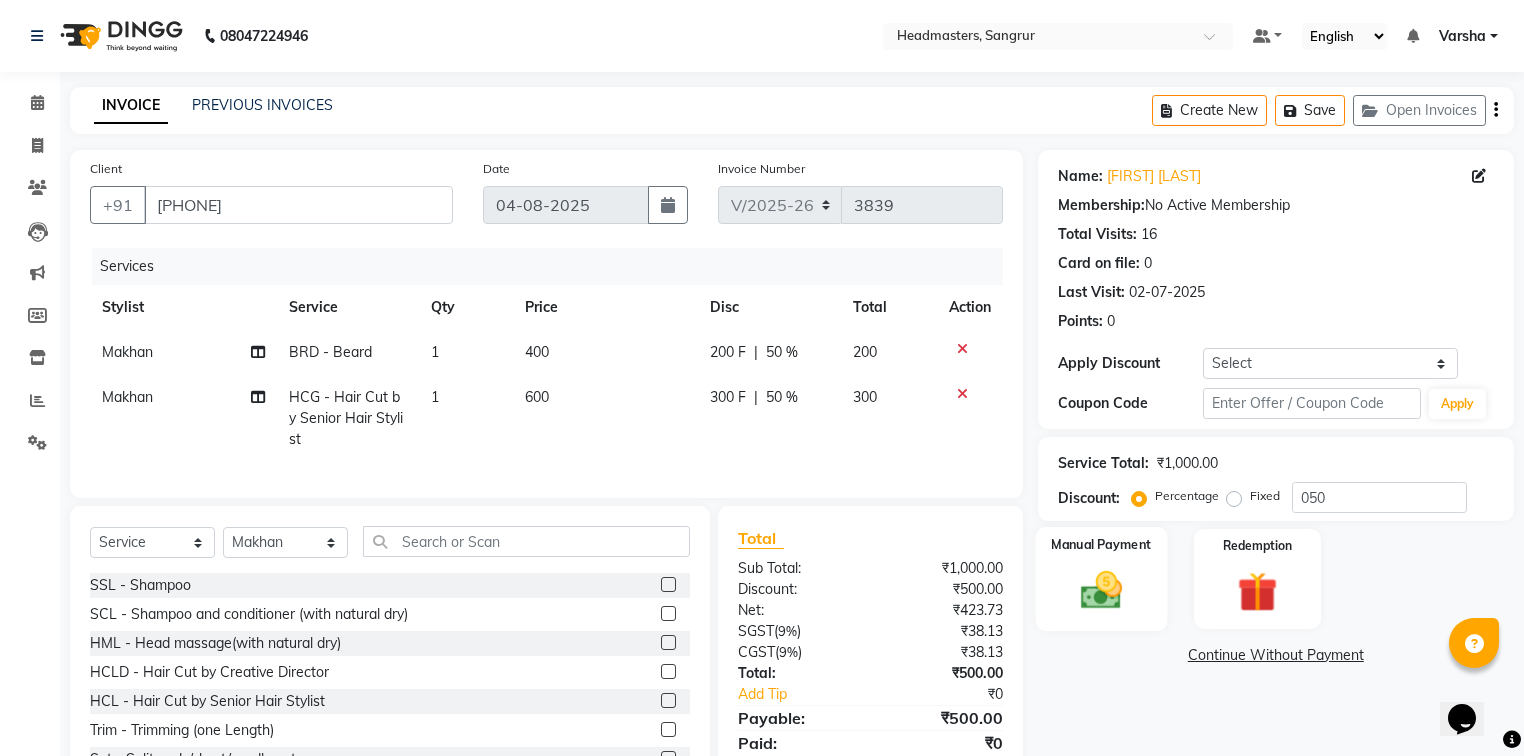 drag, startPoint x: 1096, startPoint y: 626, endPoint x: 1266, endPoint y: 633, distance: 170.14406 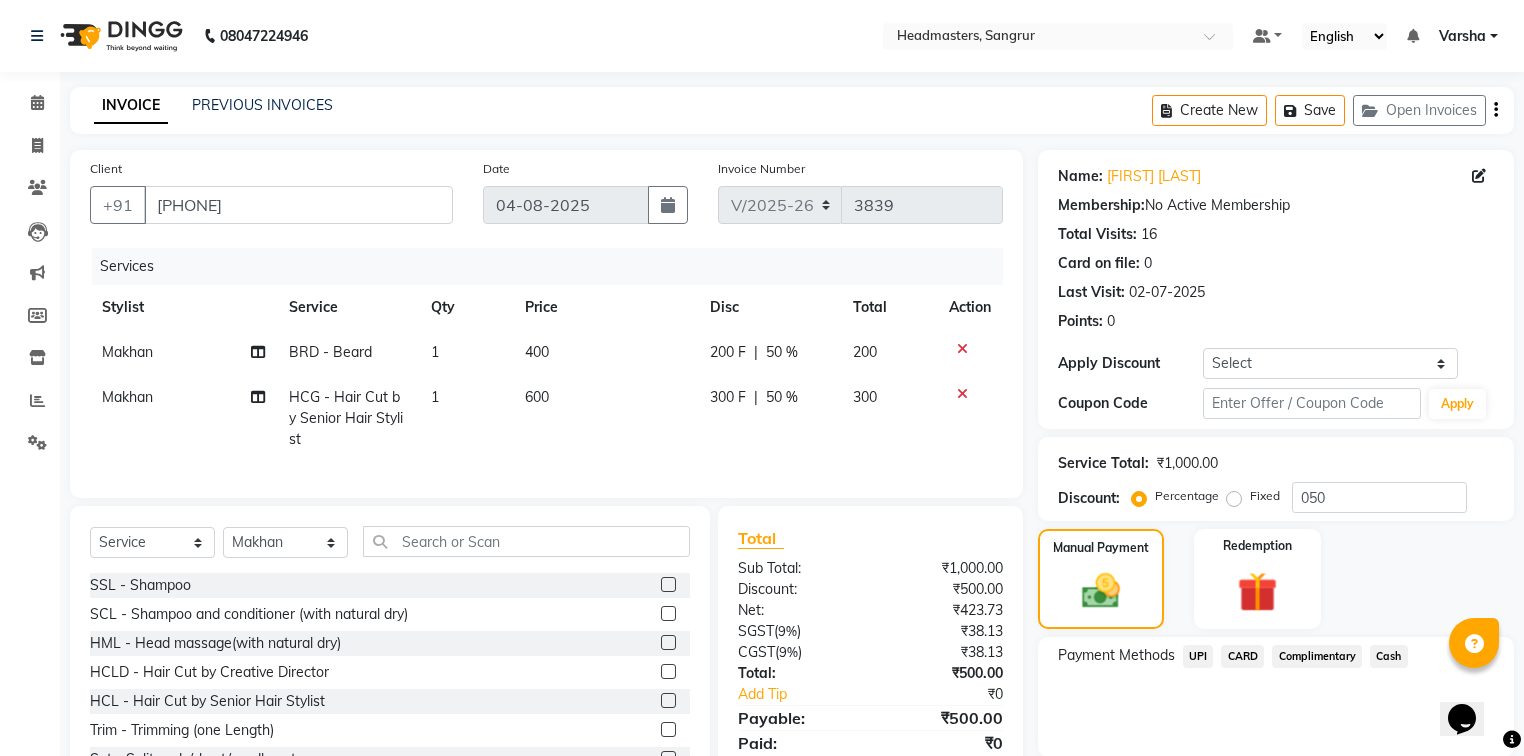 click on "Payment Methods  UPI   CARD   Complimentary   Cash" 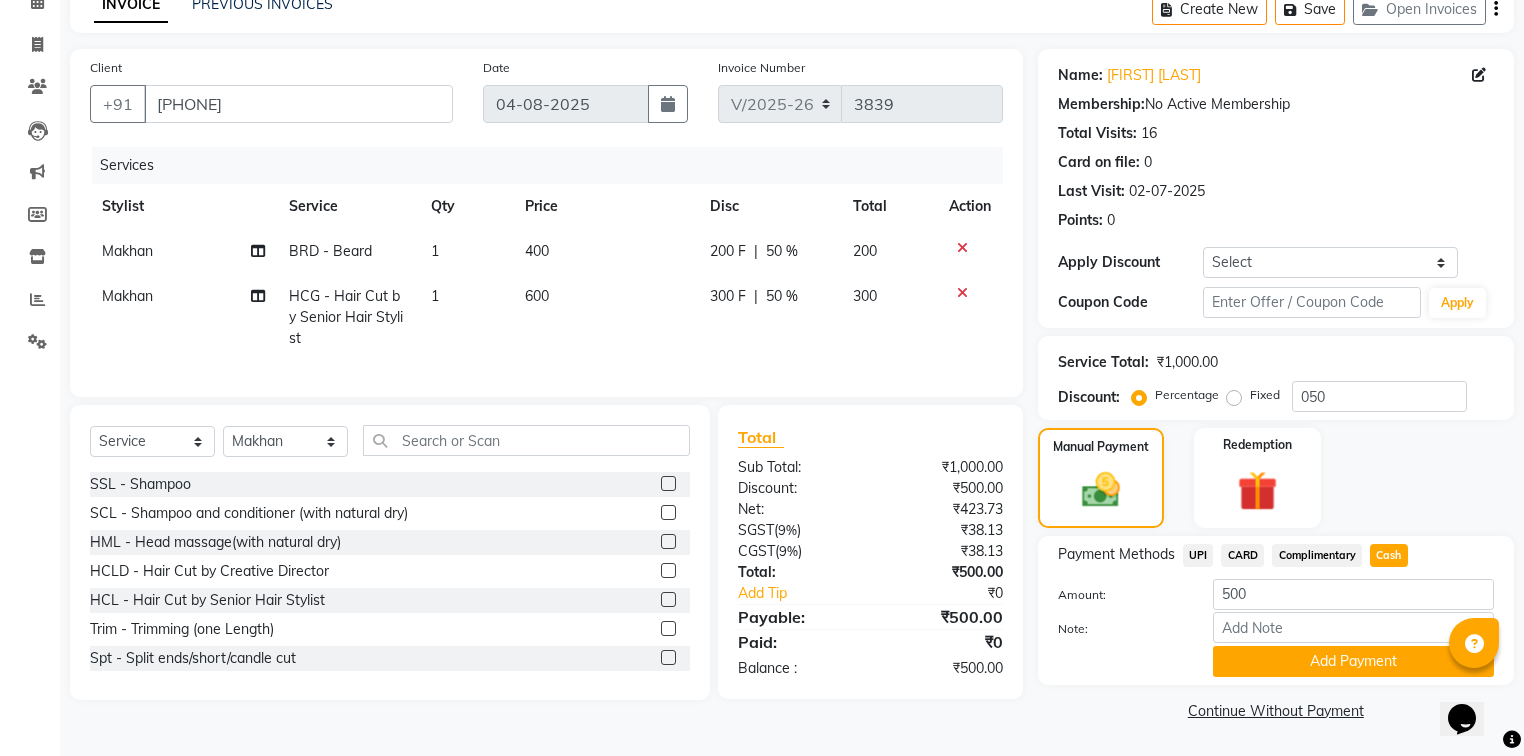click on "Add Payment" 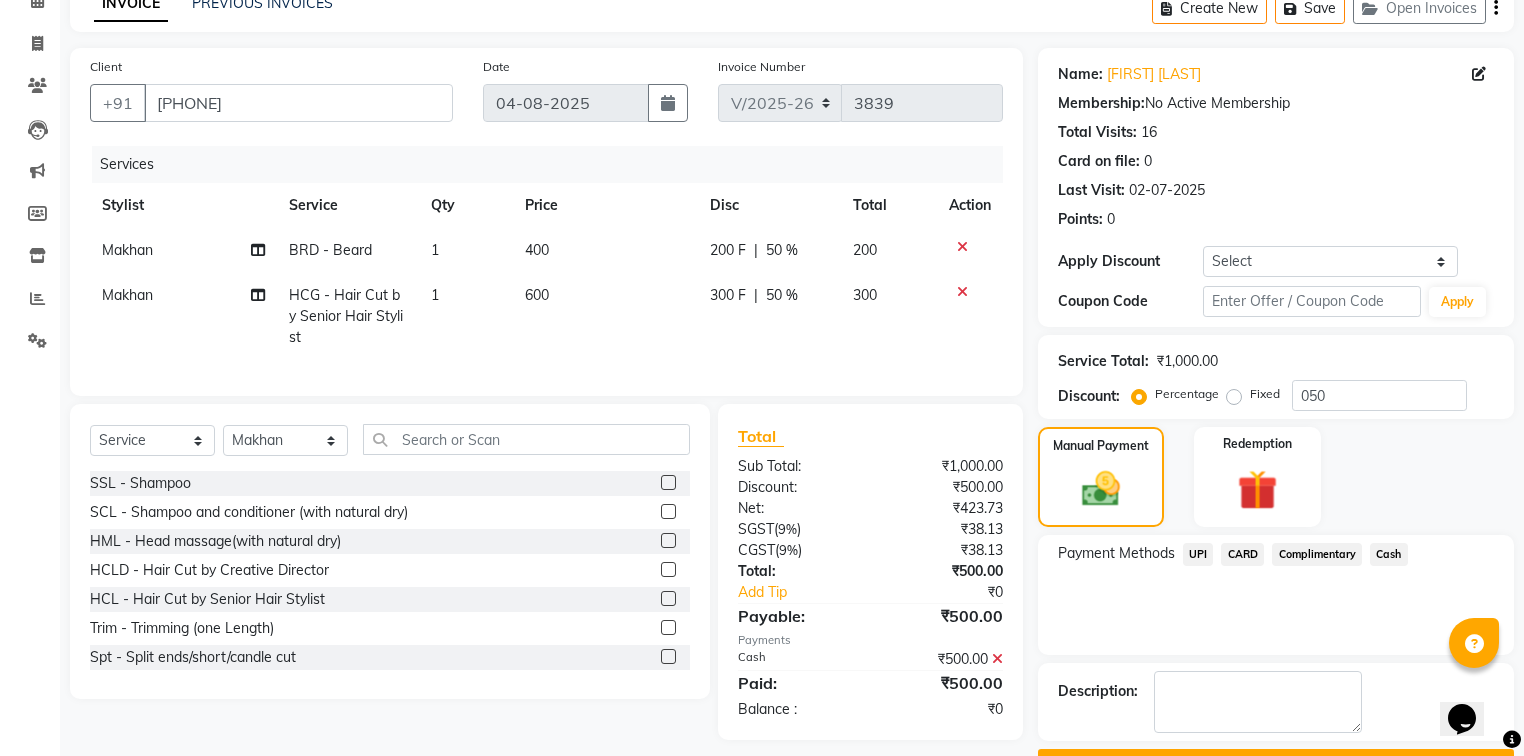 scroll, scrollTop: 154, scrollLeft: 0, axis: vertical 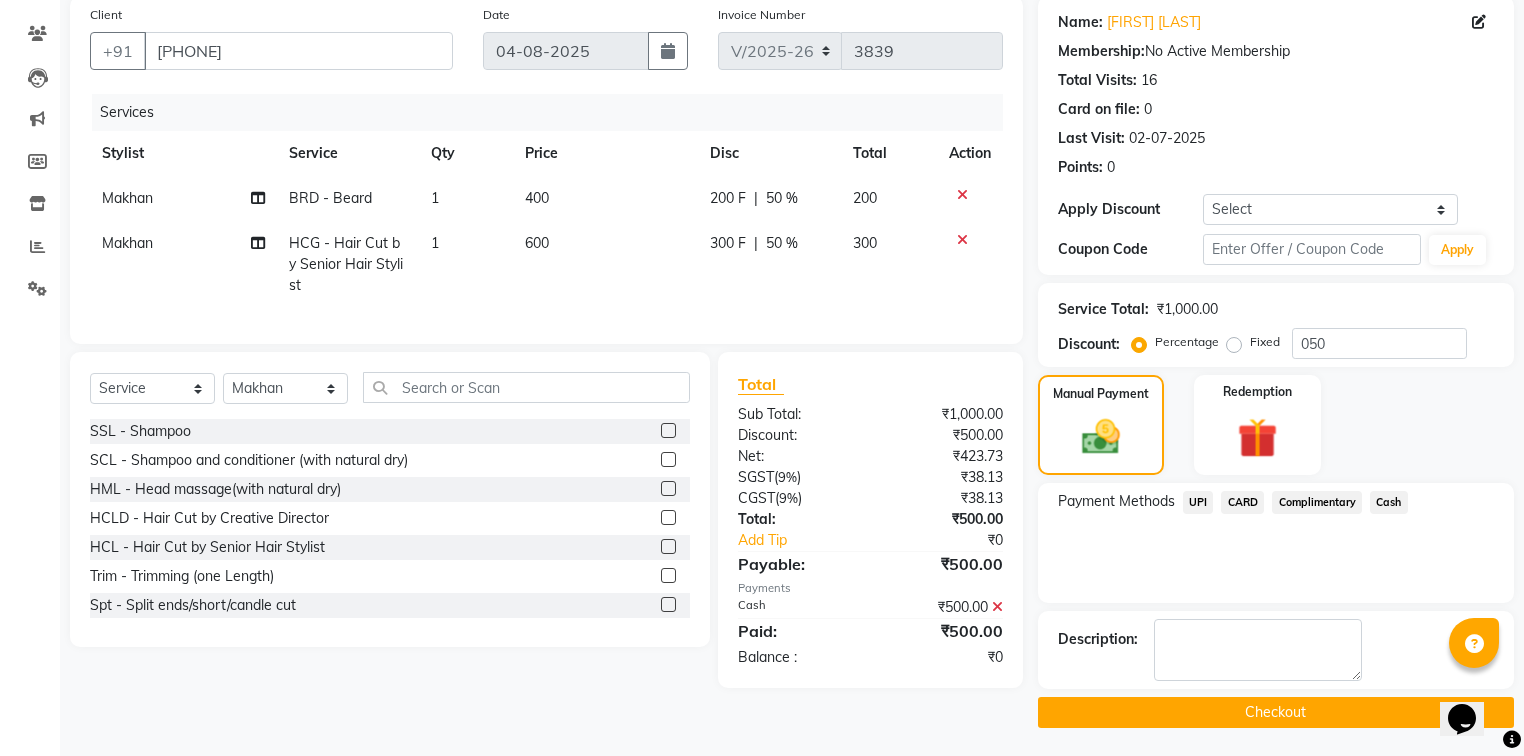 click on "Checkout" 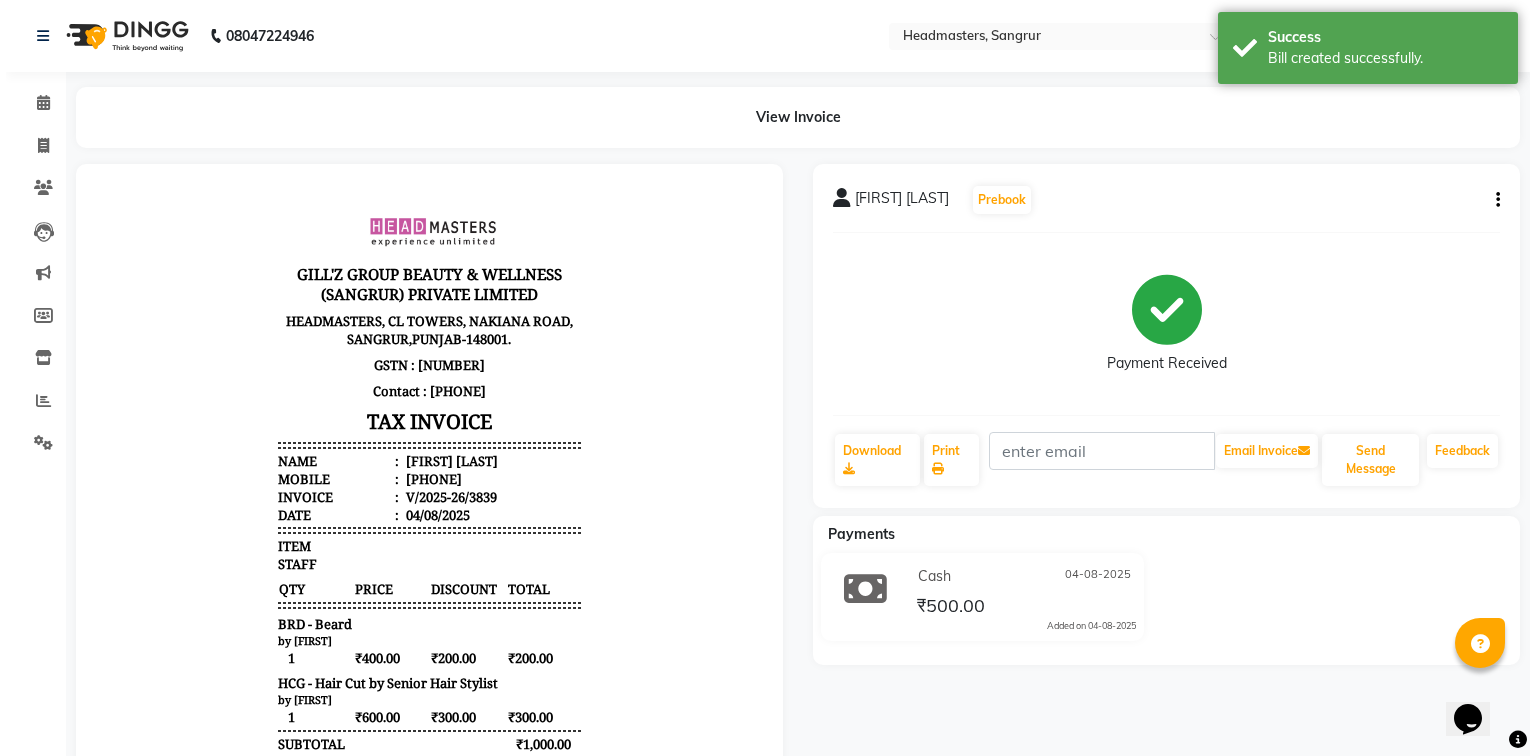 scroll, scrollTop: 0, scrollLeft: 0, axis: both 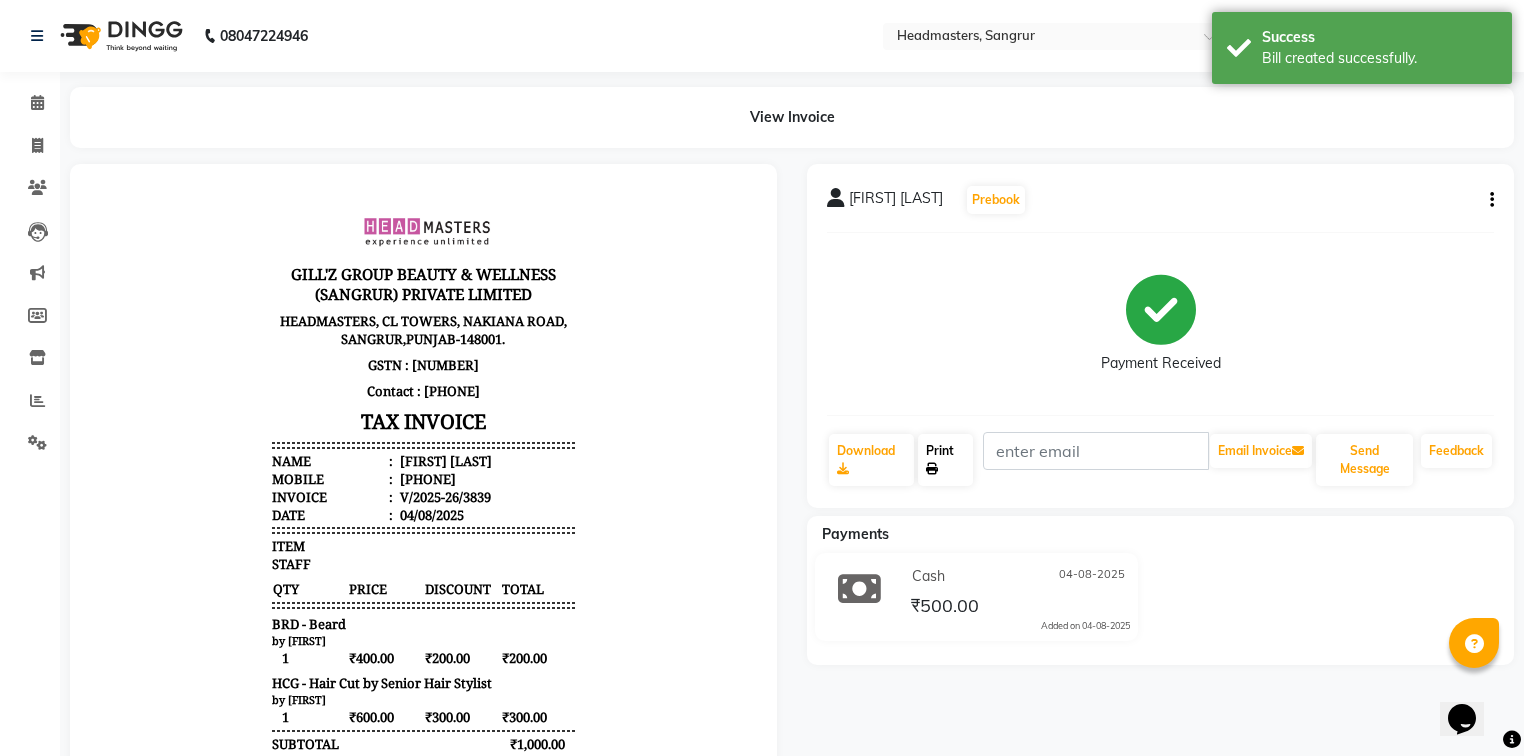 click on "Print" 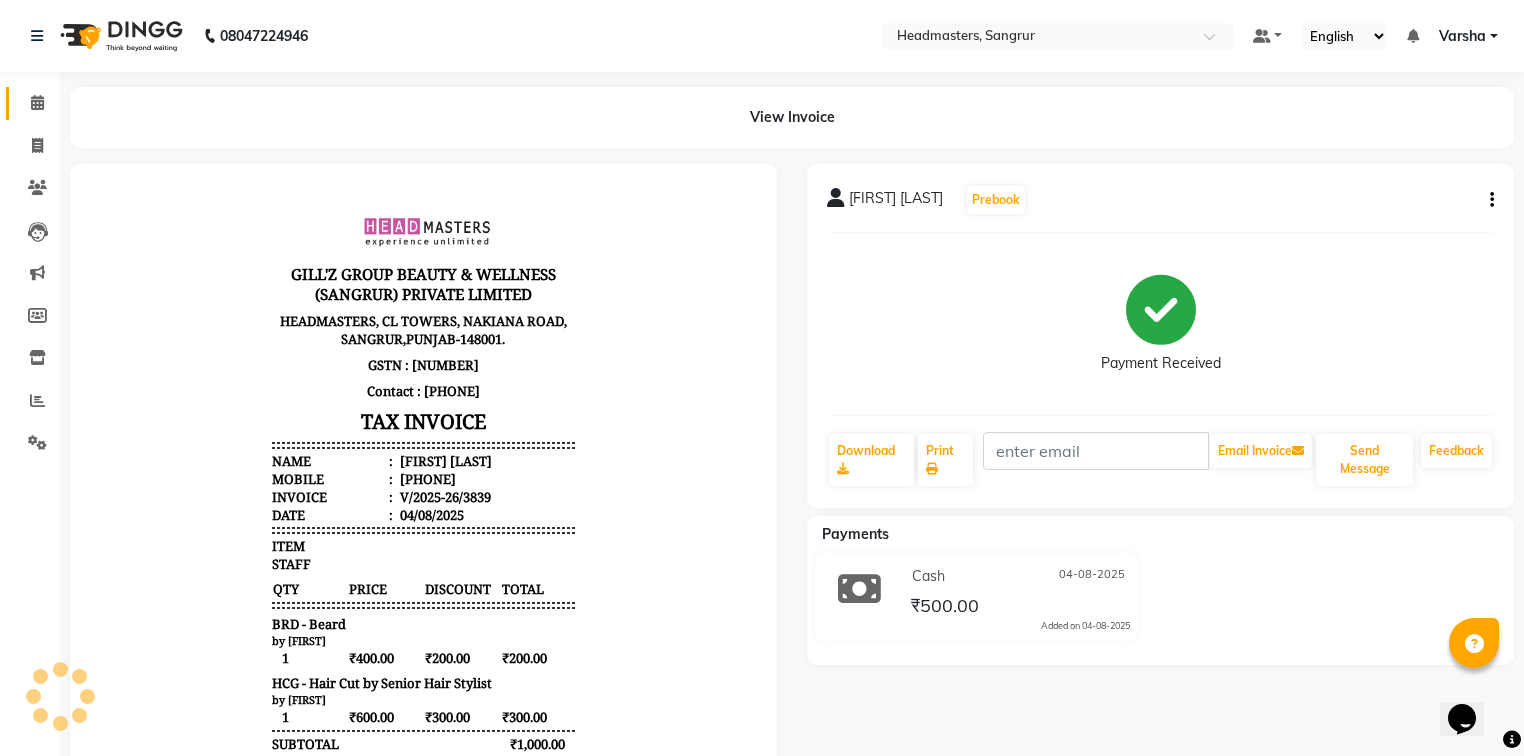 drag, startPoint x: 10, startPoint y: 96, endPoint x: 41, endPoint y: 132, distance: 47.507893 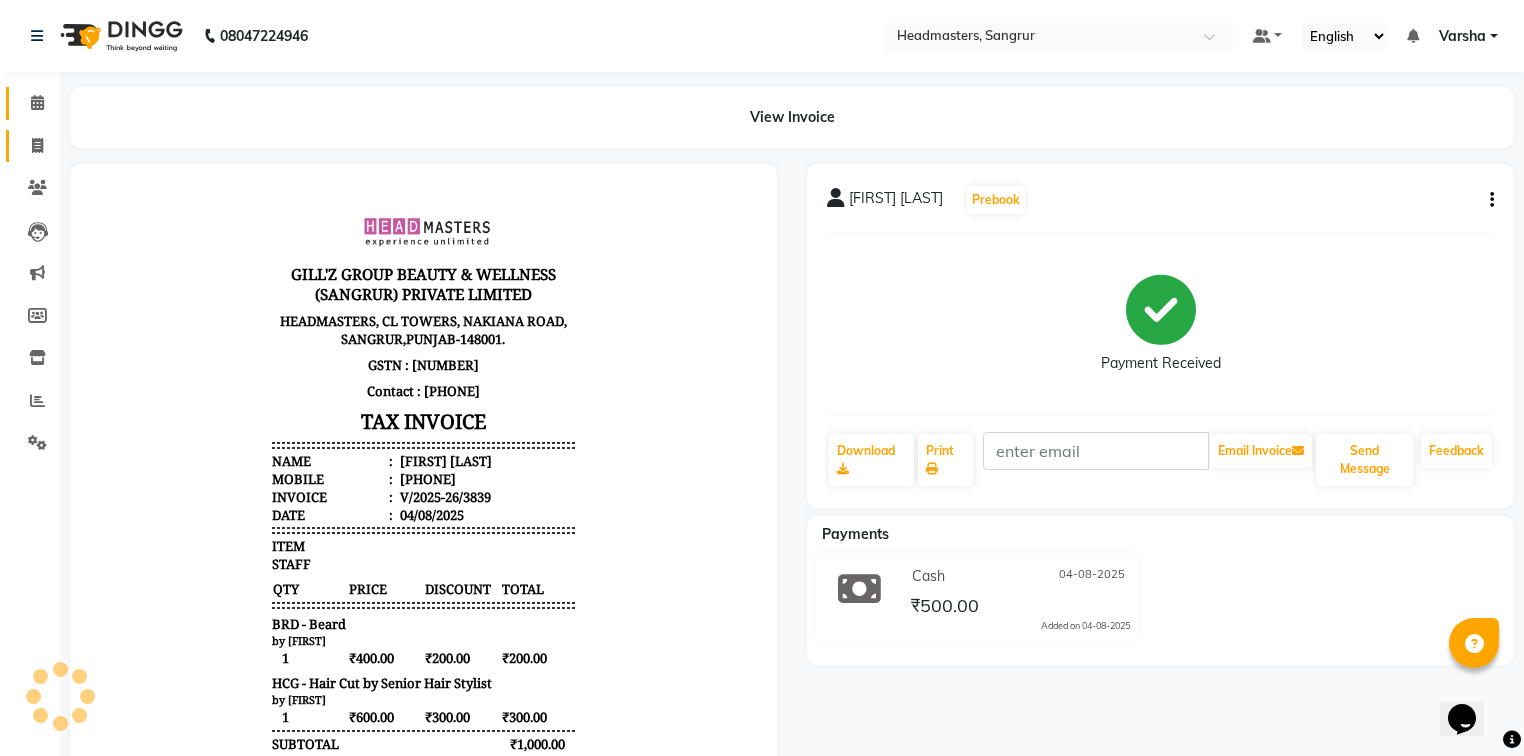 click on "Calendar" 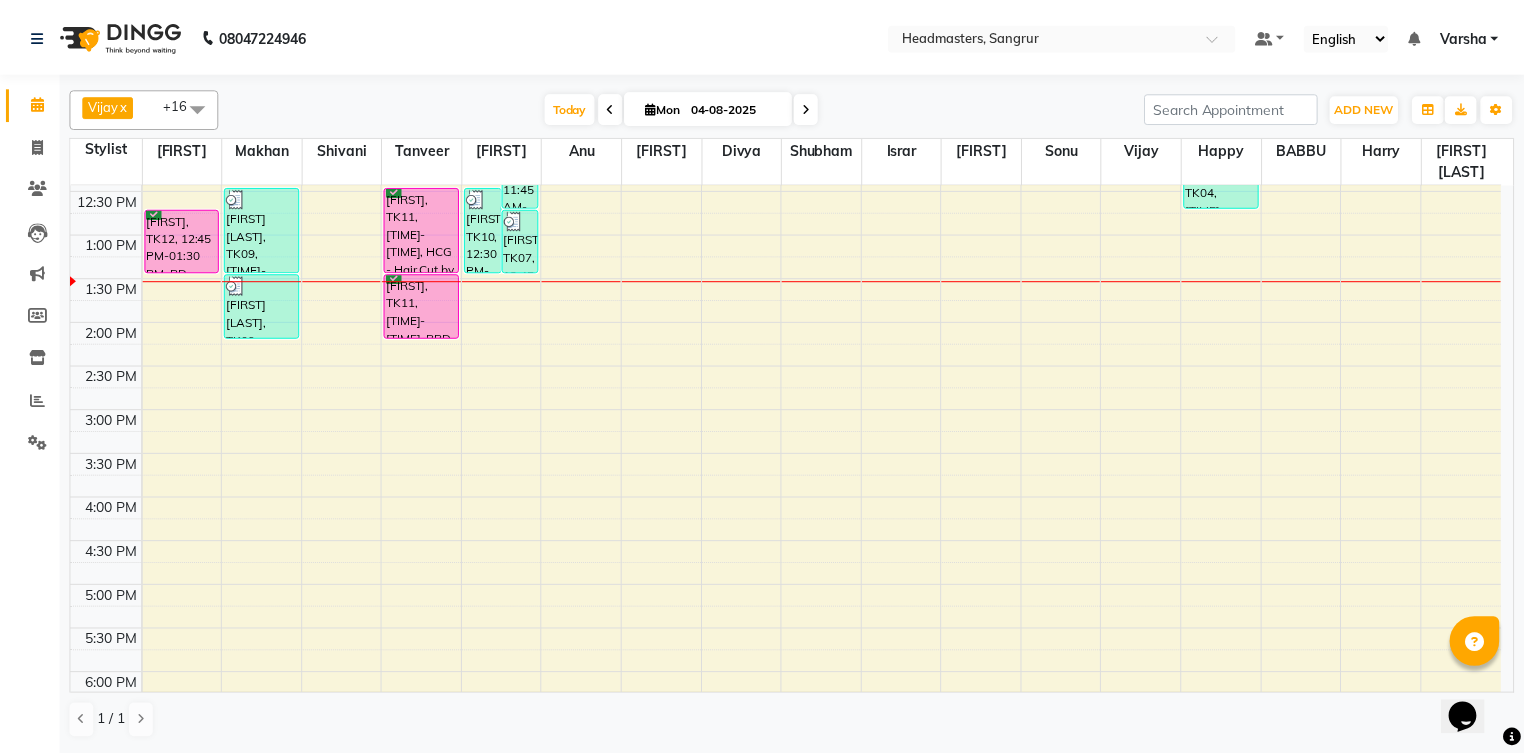 scroll, scrollTop: 400, scrollLeft: 0, axis: vertical 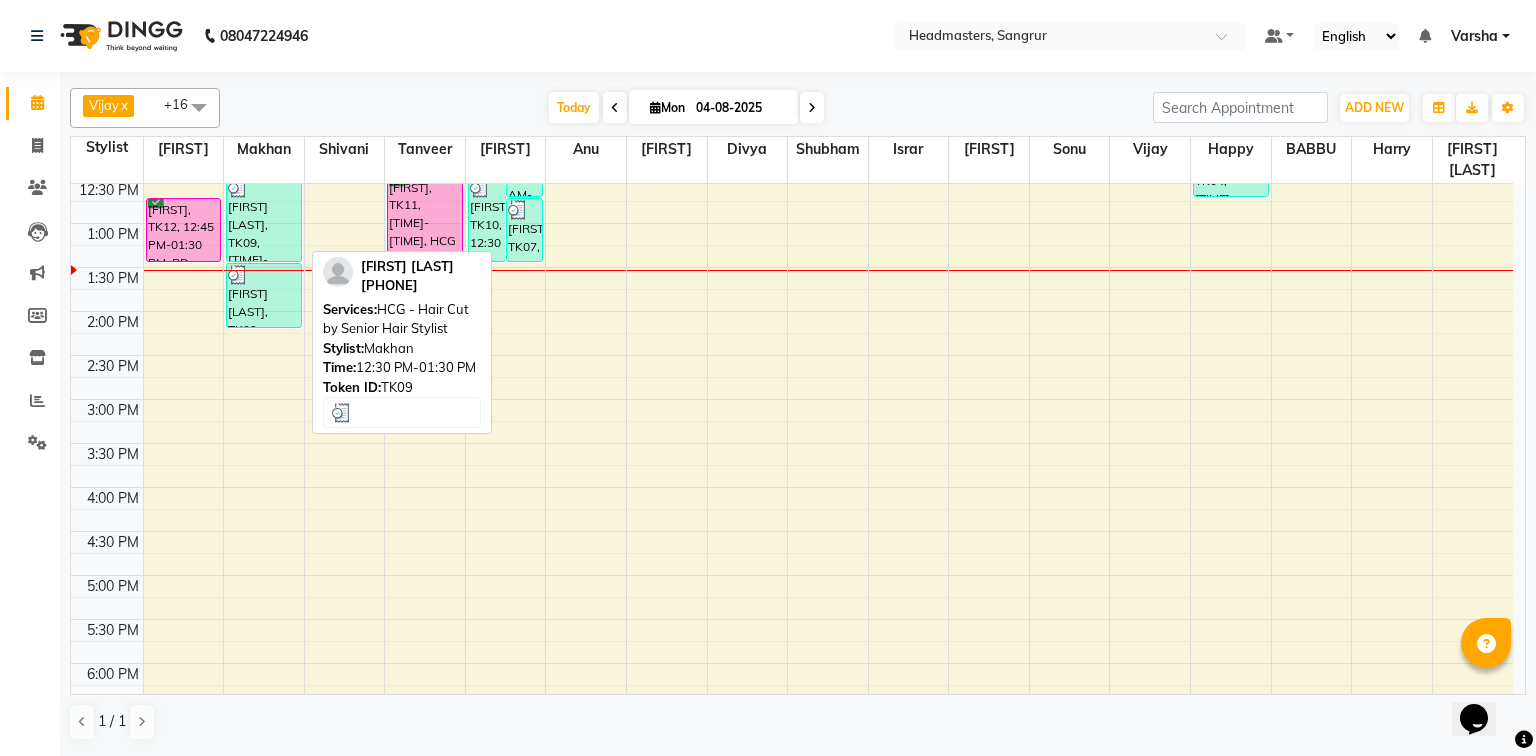 click on "[FIRST] [LAST], TK09, 12:30 PM-01:30 PM, HCG - Hair Cut by Senior Hair Stylist" at bounding box center [264, 219] 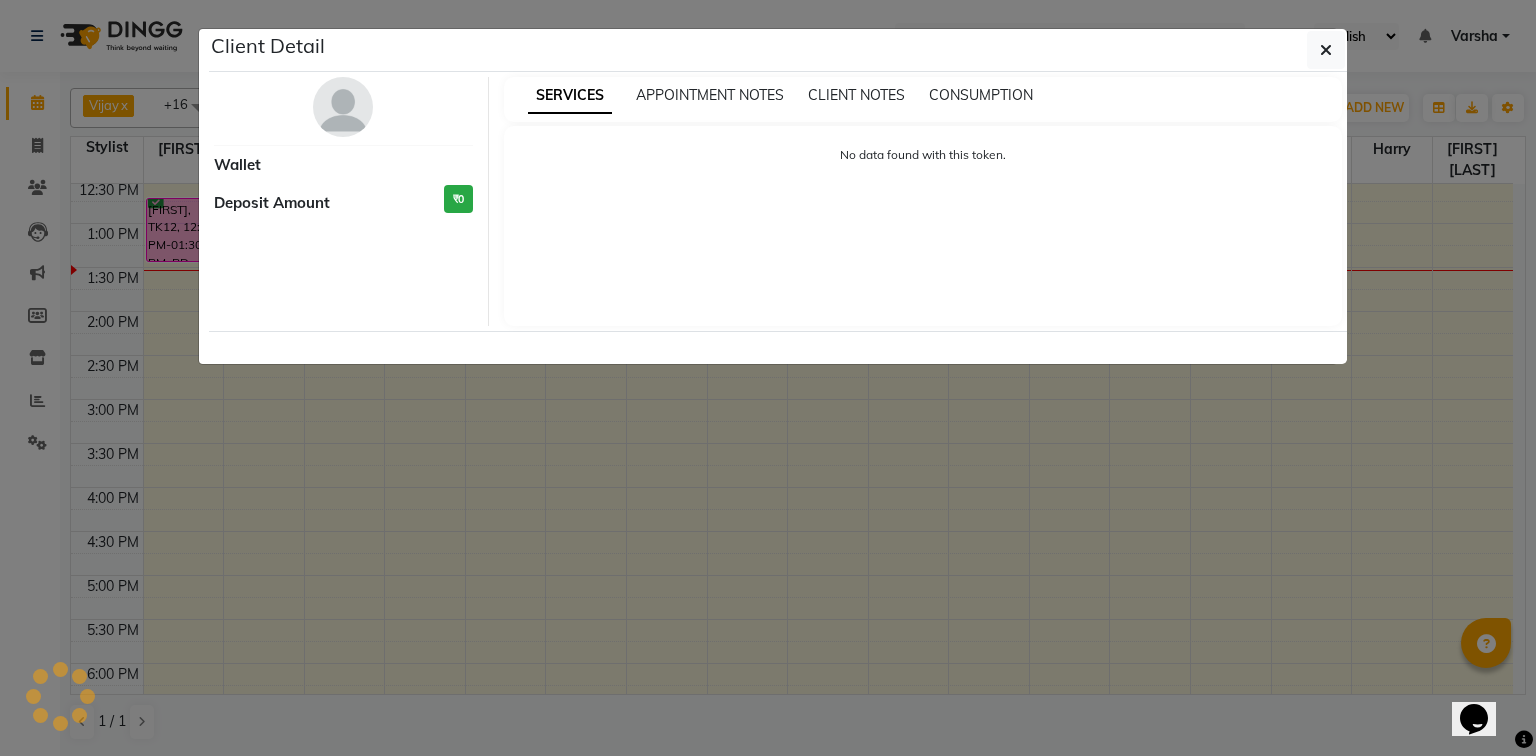 select on "3" 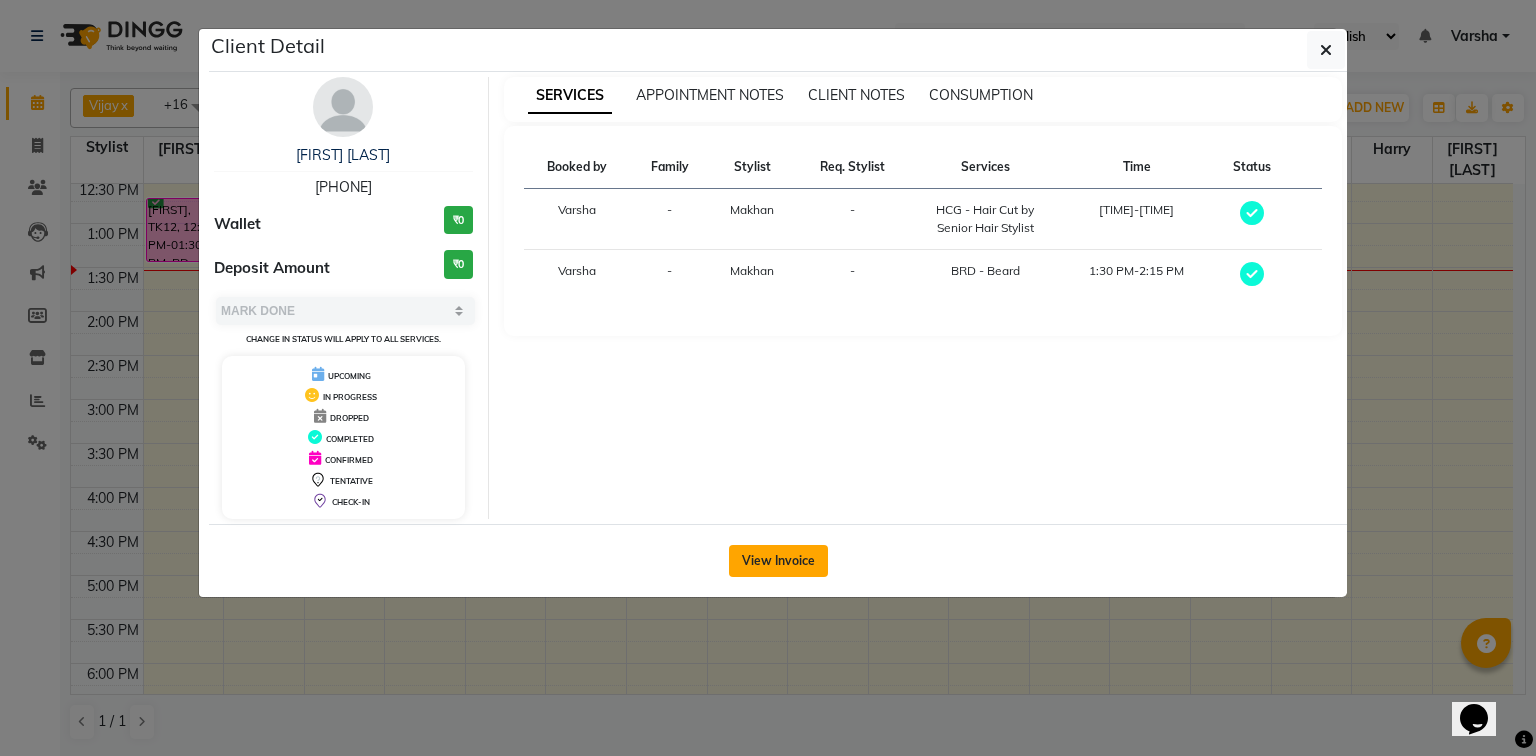click on "View Invoice" 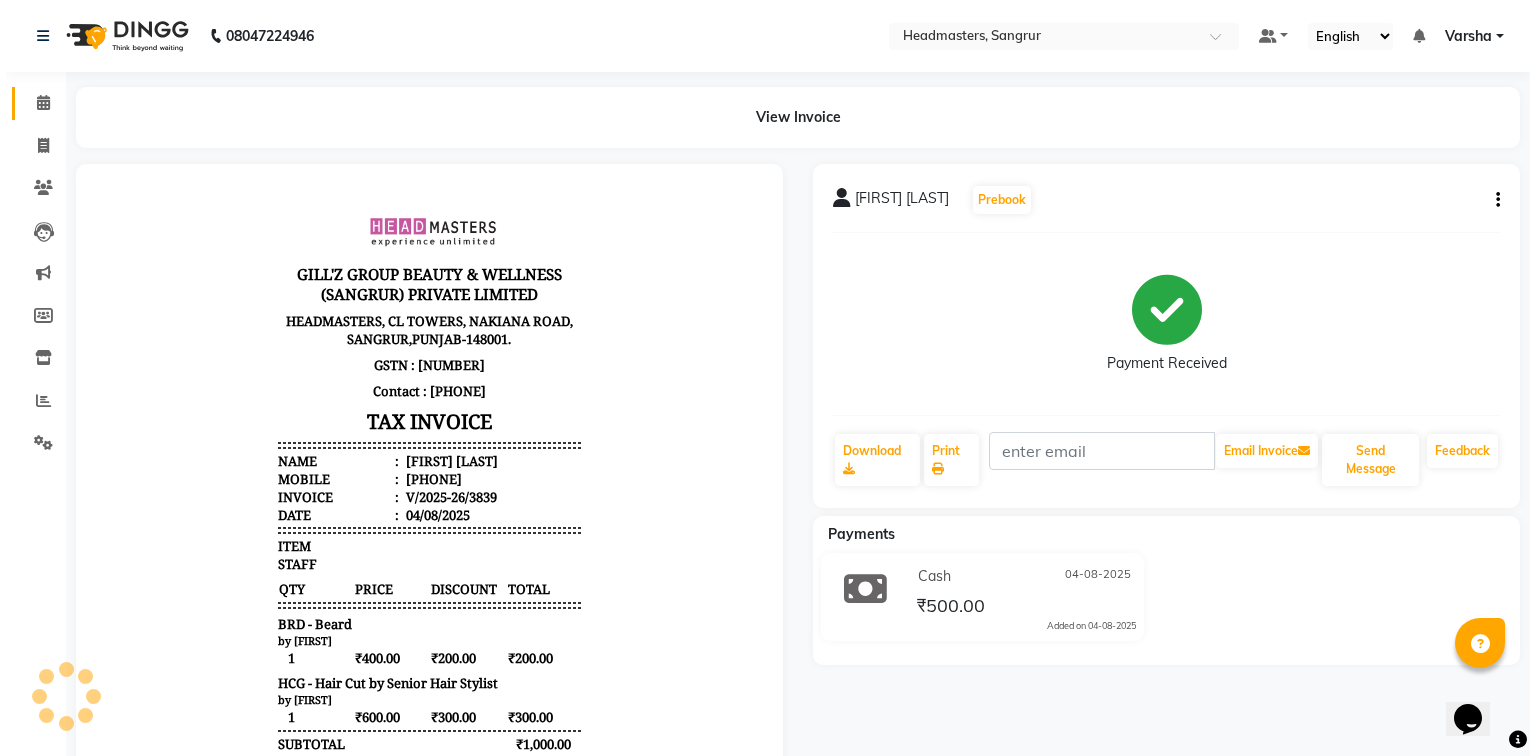 scroll, scrollTop: 0, scrollLeft: 0, axis: both 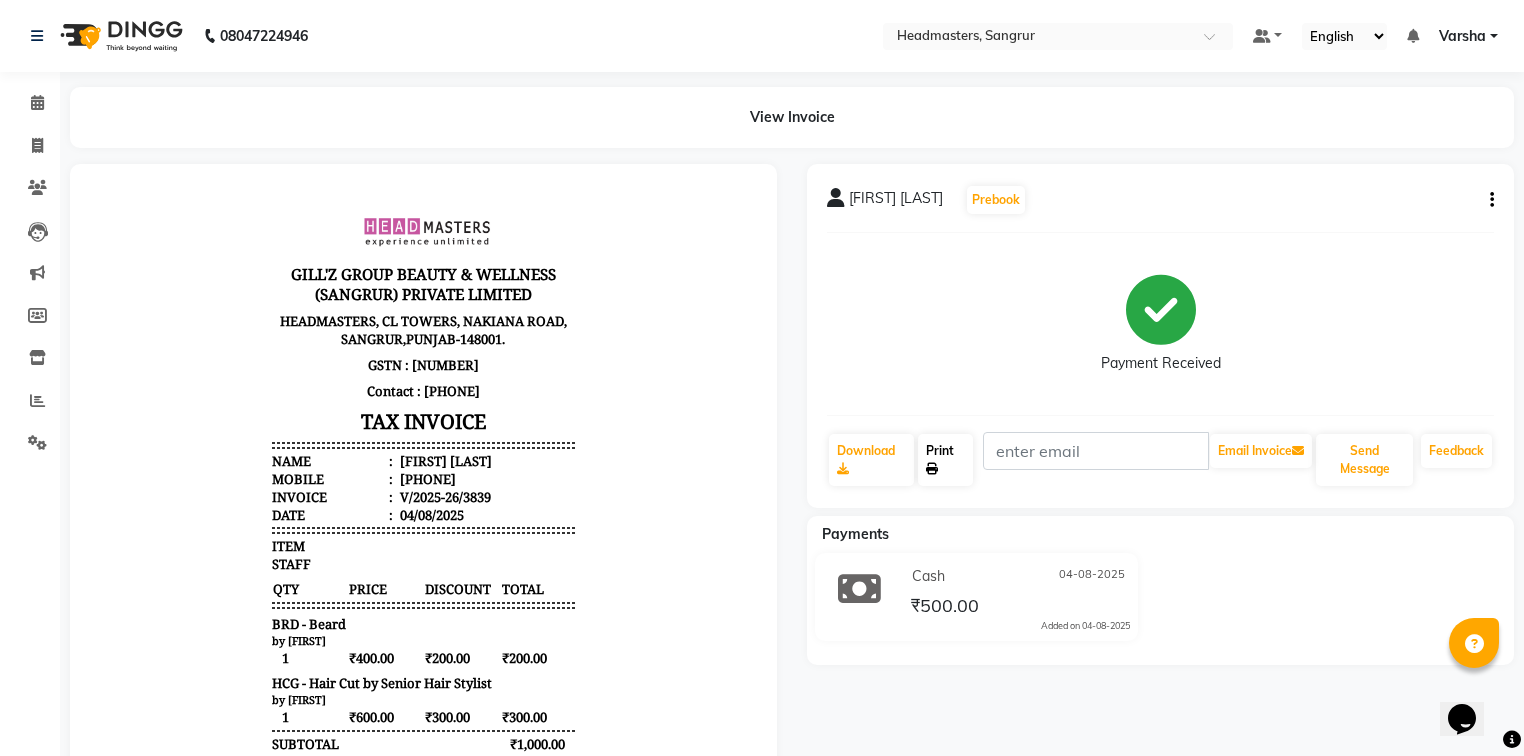 click on "Print" 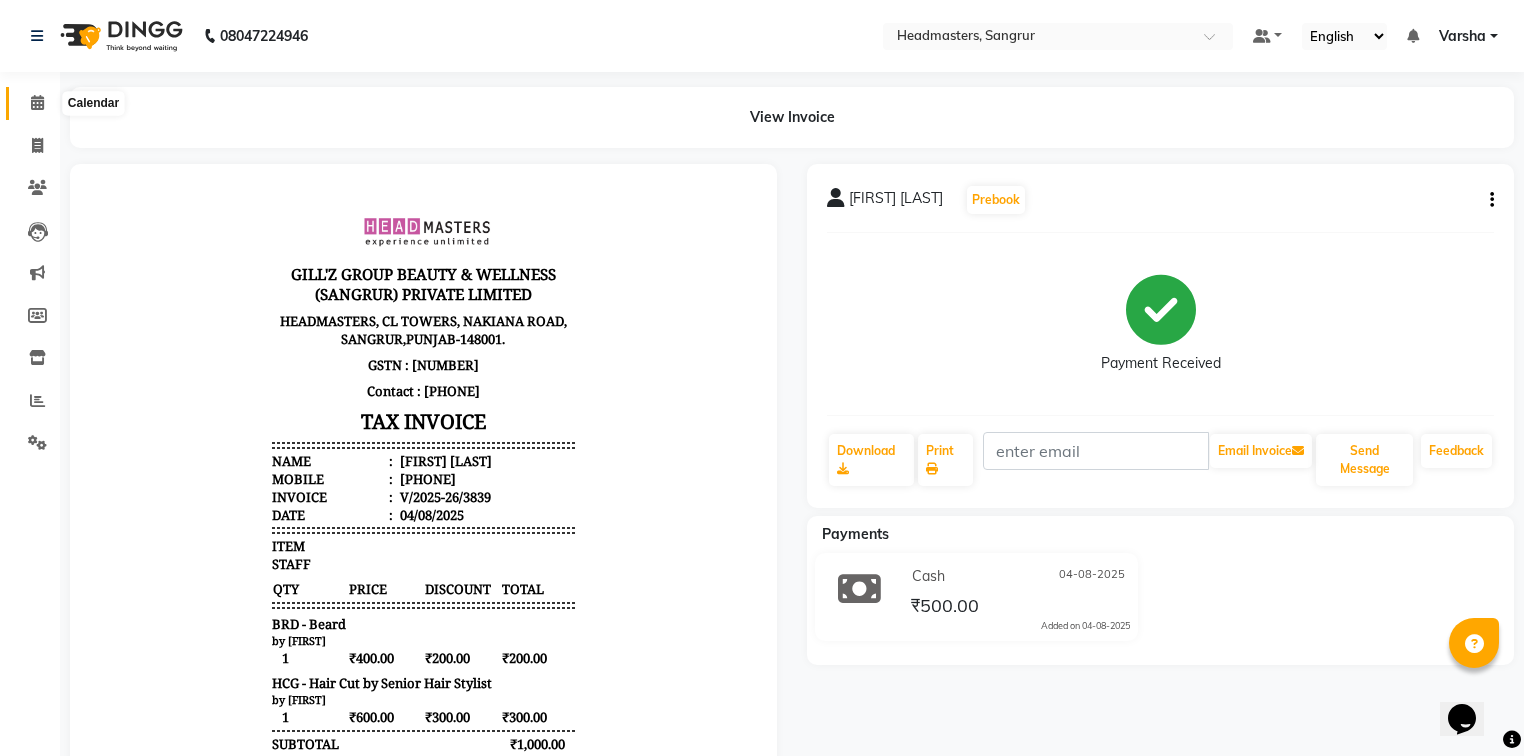 click 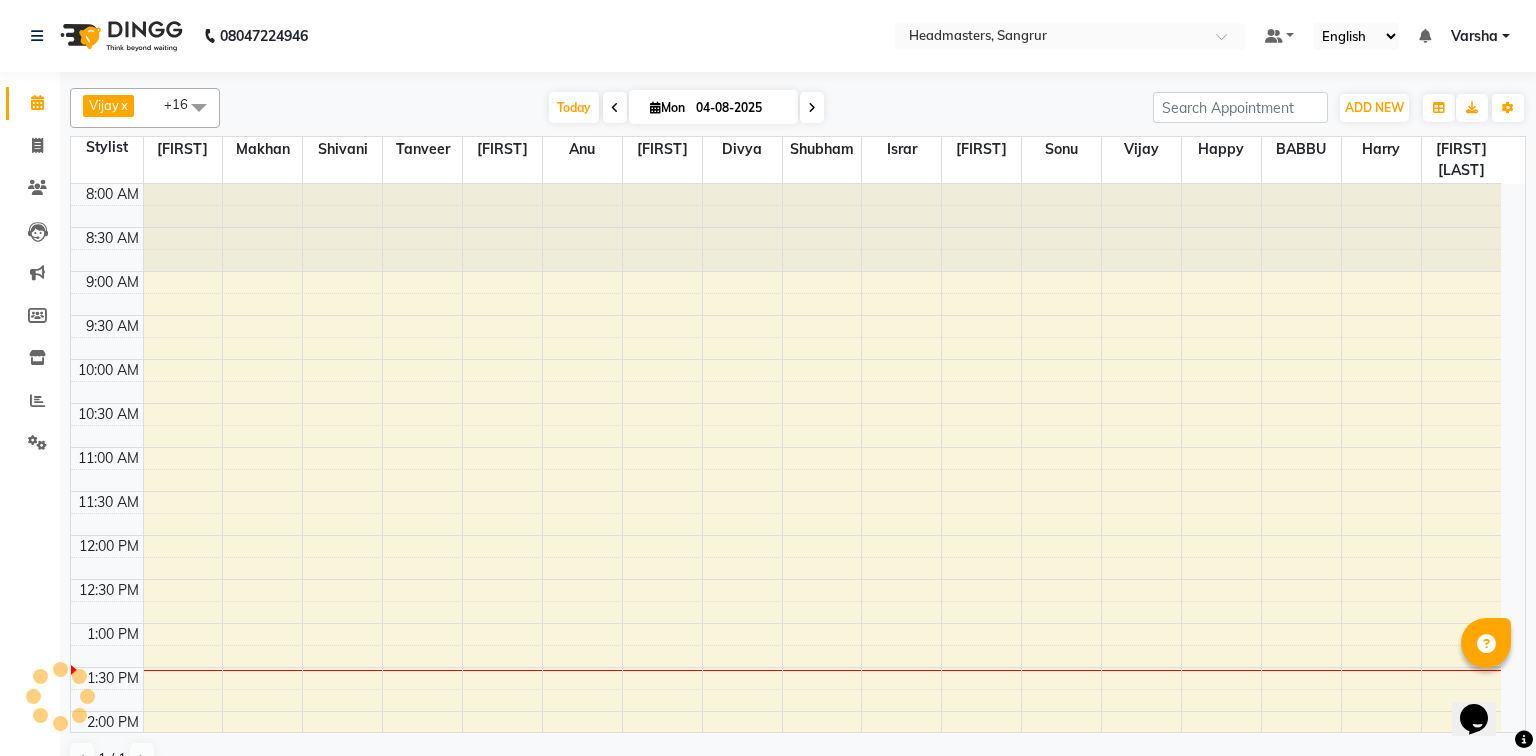scroll, scrollTop: 0, scrollLeft: 0, axis: both 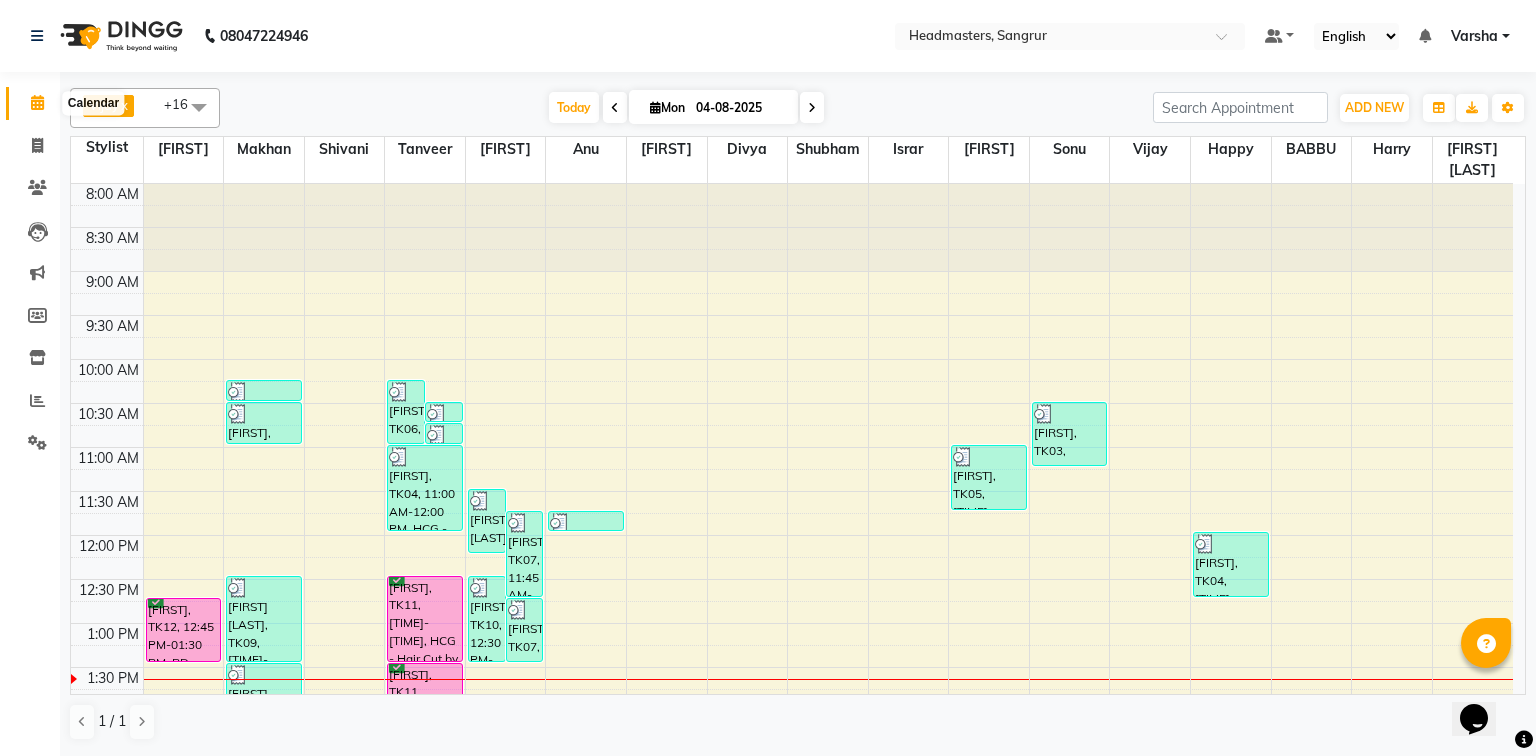 click 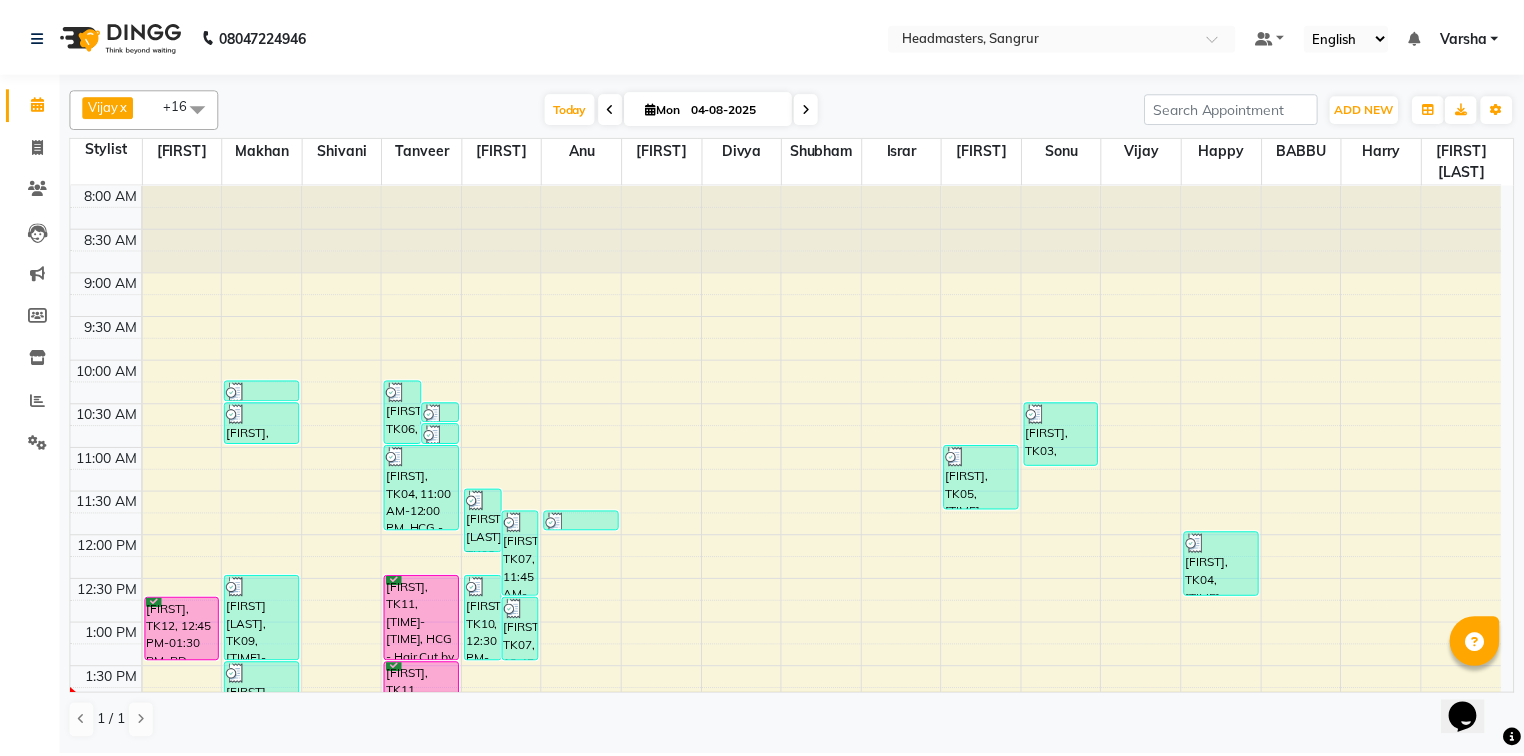 scroll, scrollTop: 320, scrollLeft: 0, axis: vertical 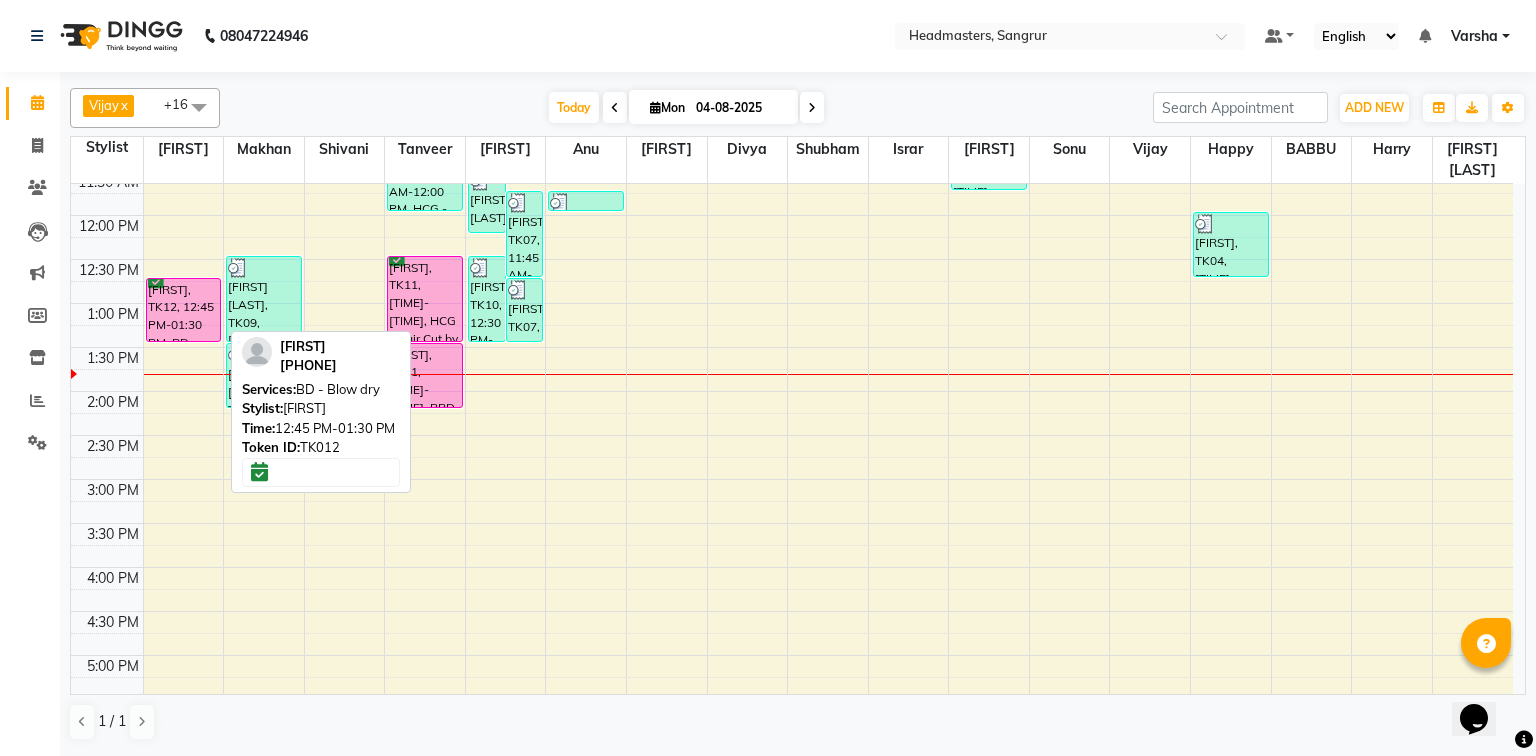 click on "[FIRST], TK12, 12:45 PM-01:30 PM, BD - Blow dry" at bounding box center (184, 310) 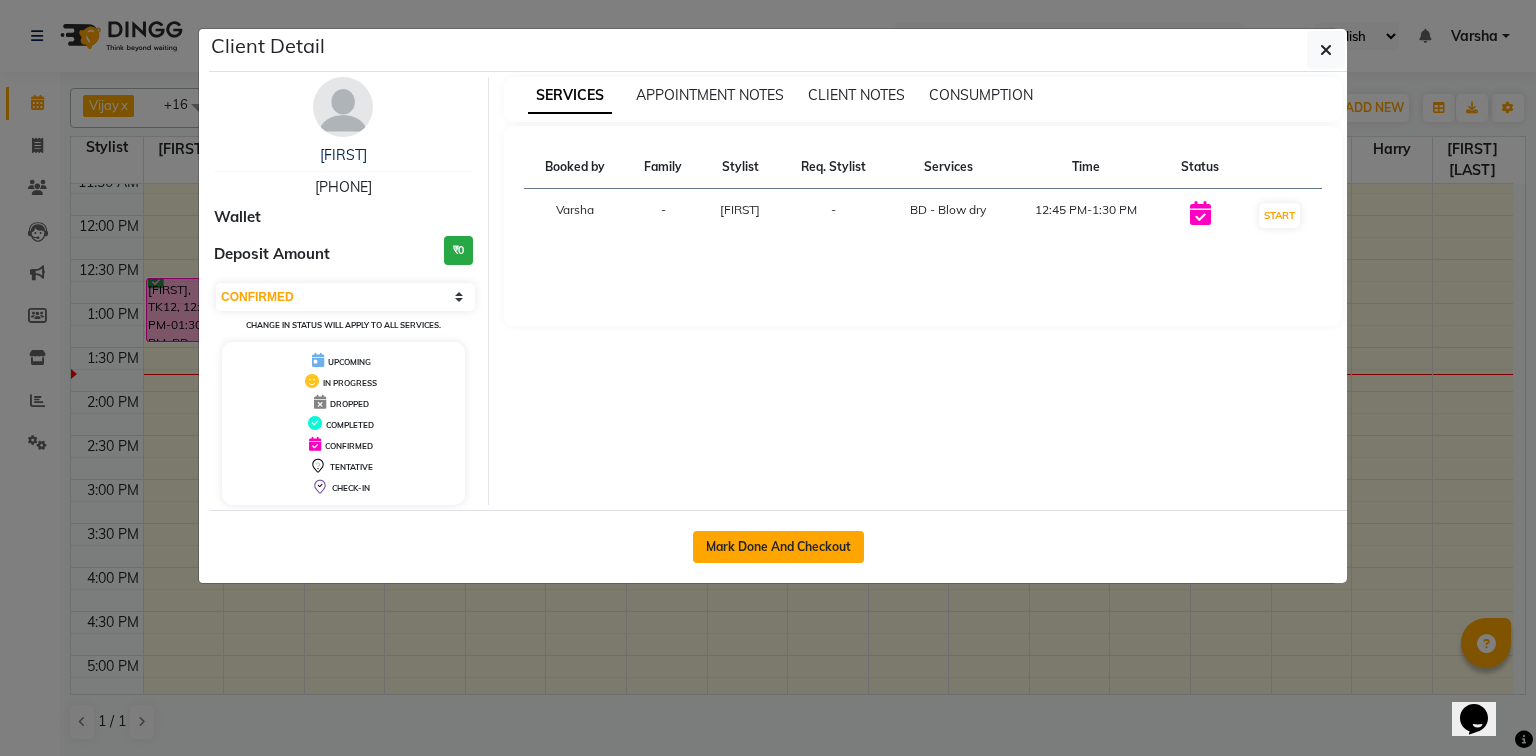 click on "Mark Done And Checkout" 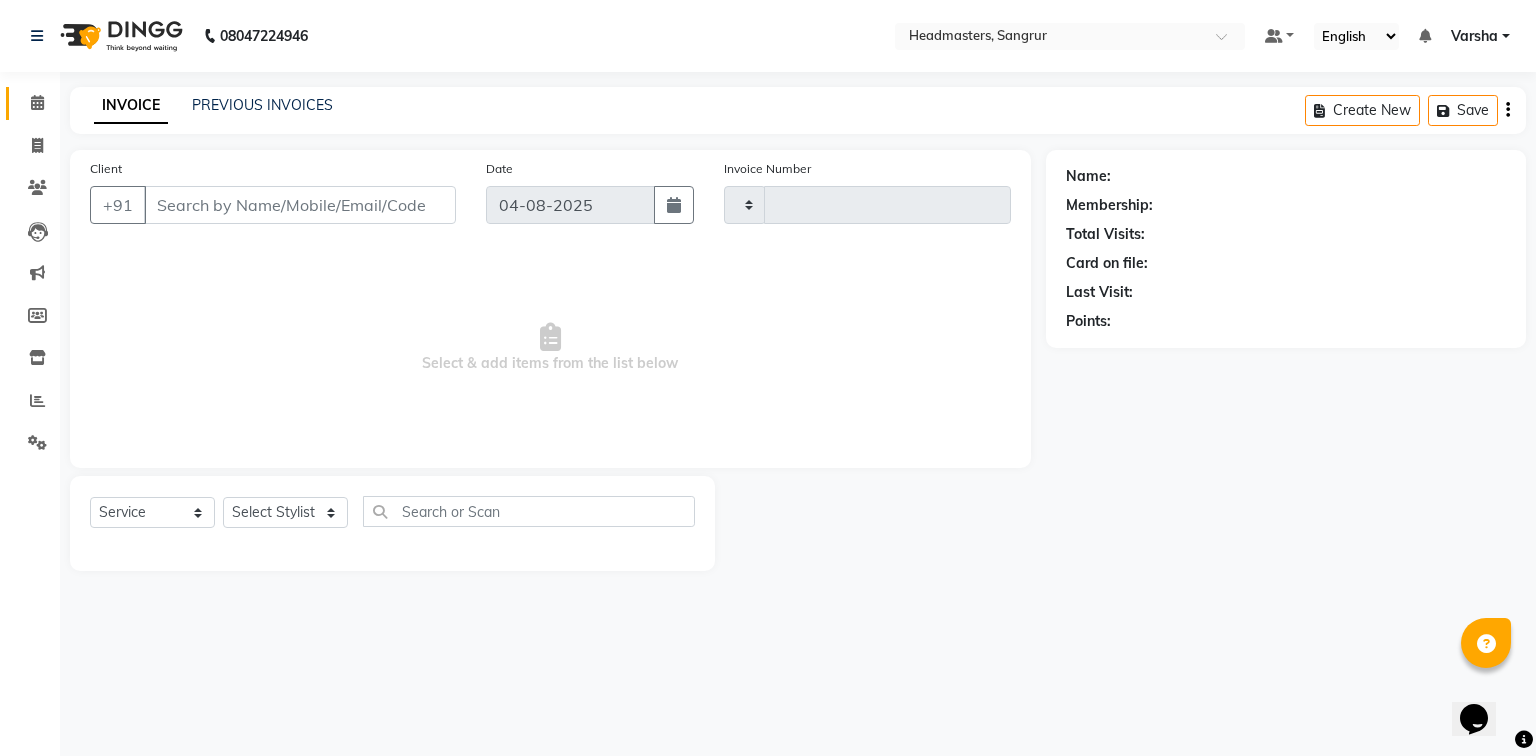 click on "Client Detail  bhawanjot    8727033081 Wallet Deposit Amount  ₹0  Select IN SERVICE CONFIRMED TENTATIVE CHECK IN MARK DONE UPCOMING Change in status will apply to all services. UPCOMING IN PROGRESS DROPPED COMPLETED CONFIRMED TENTATIVE CHECK-IN SERVICES APPOINTMENT NOTES CLIENT NOTES CONSUMPTION Booked by Family Stylist Req. Stylist Services Time Status  Varsha  - Sandeep -  BD - Blow dry   12:45 PM-1:30 PM   START   Mark Done And Checkout" 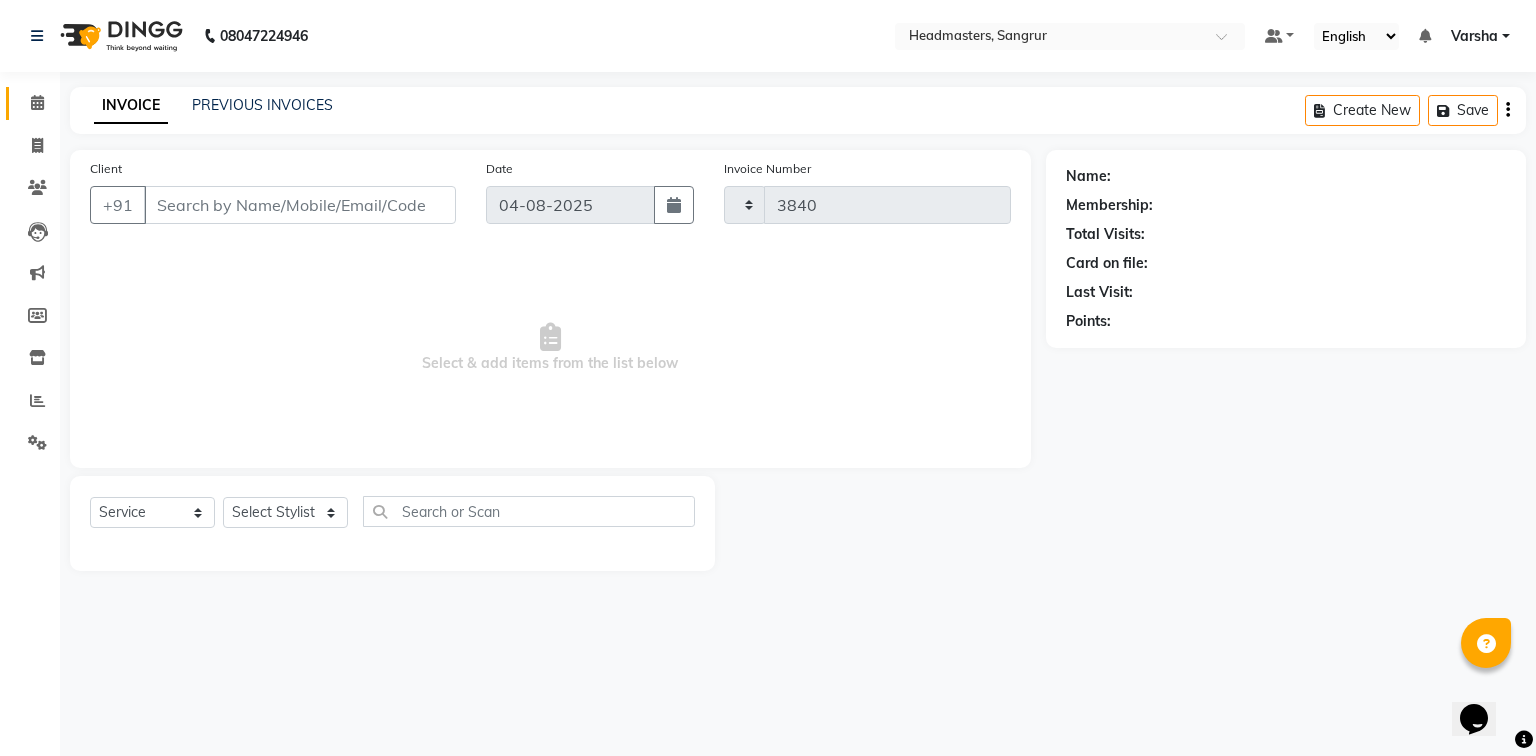 select on "7140" 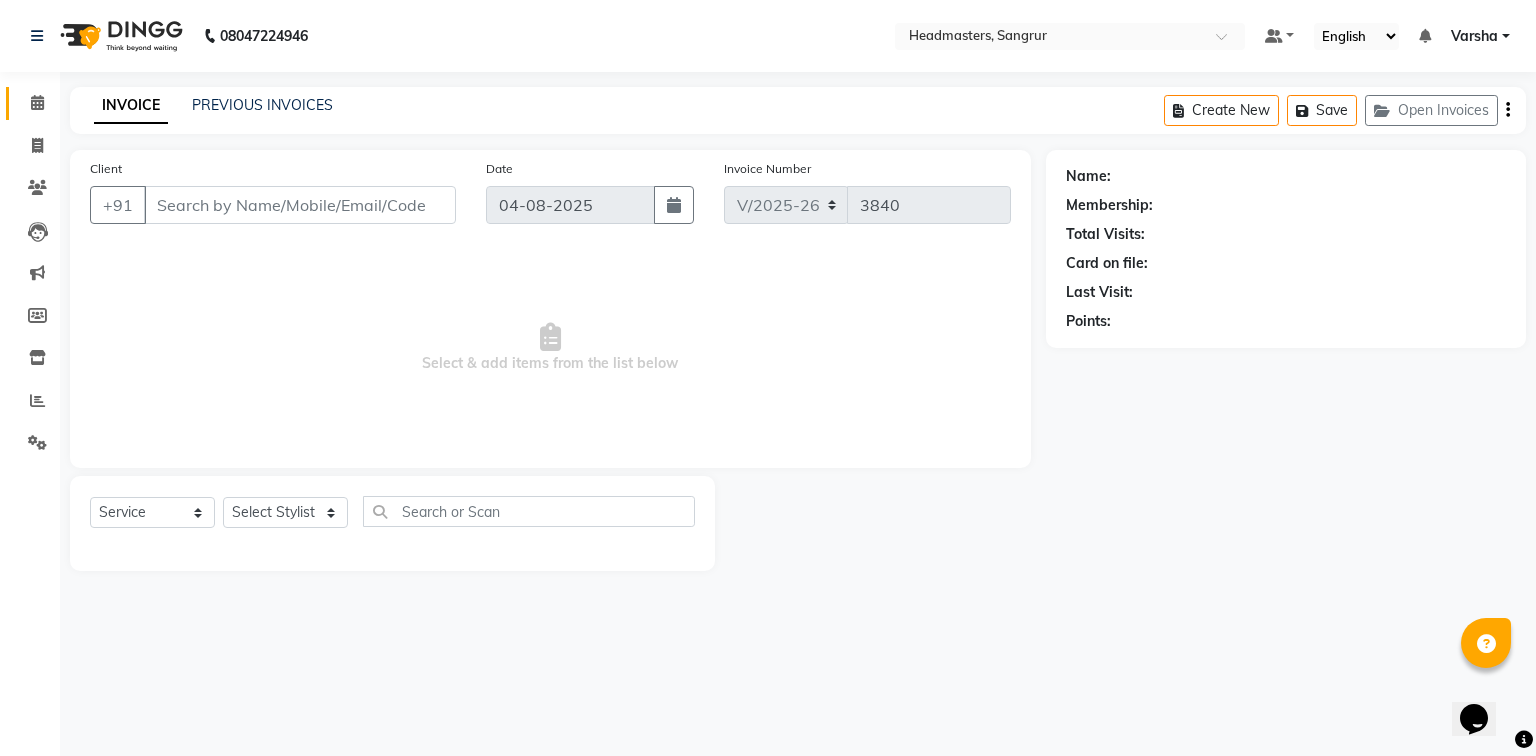 type on "8727033081" 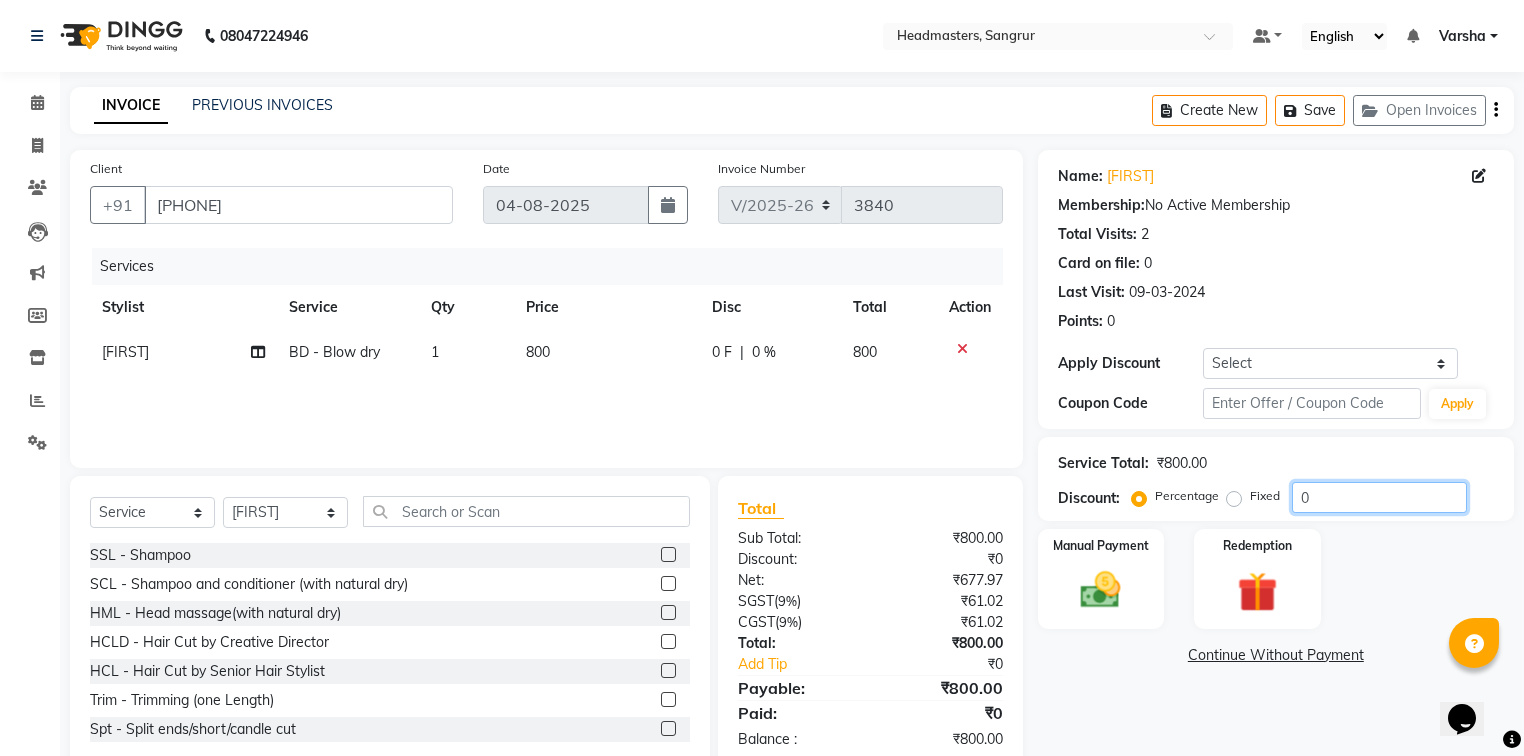 click on "0" 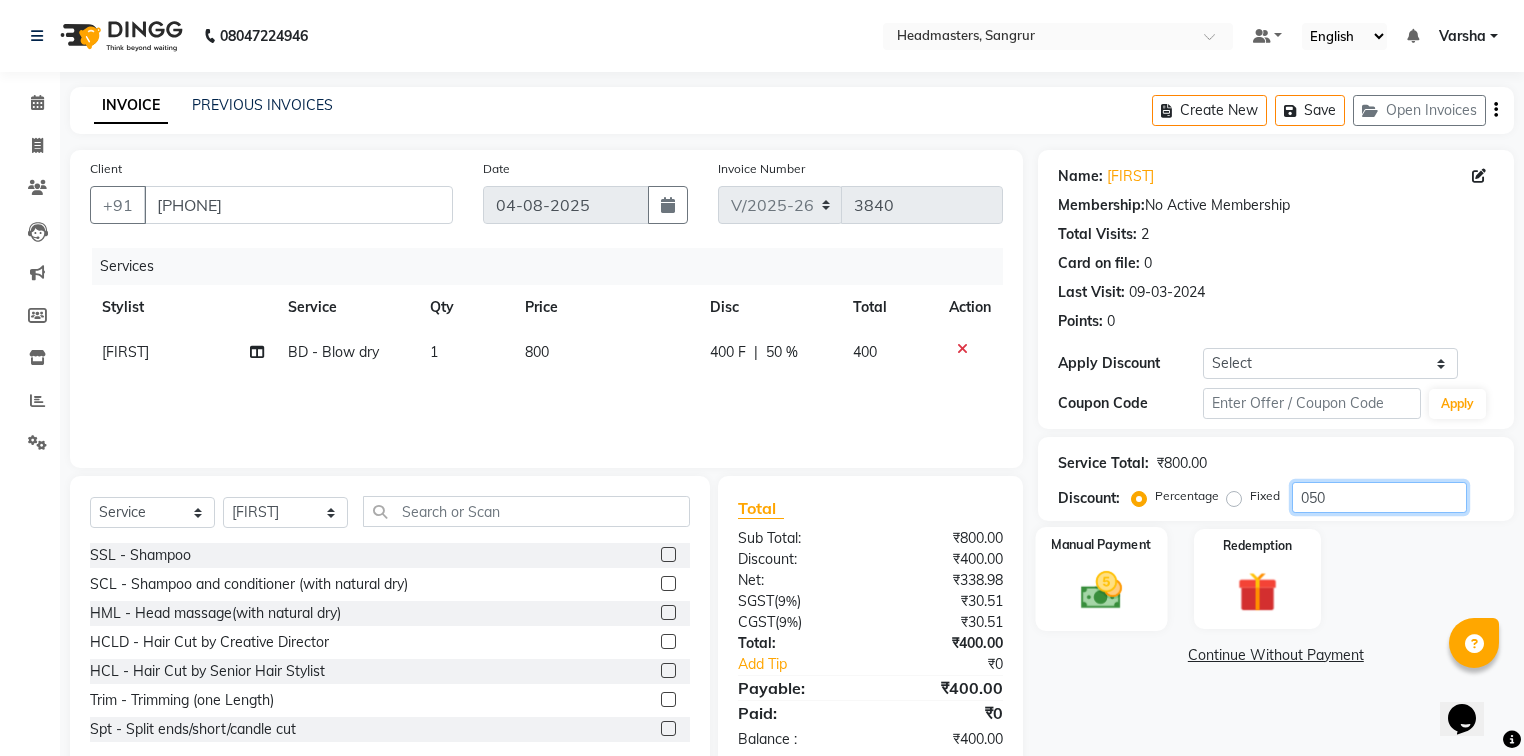 type on "050" 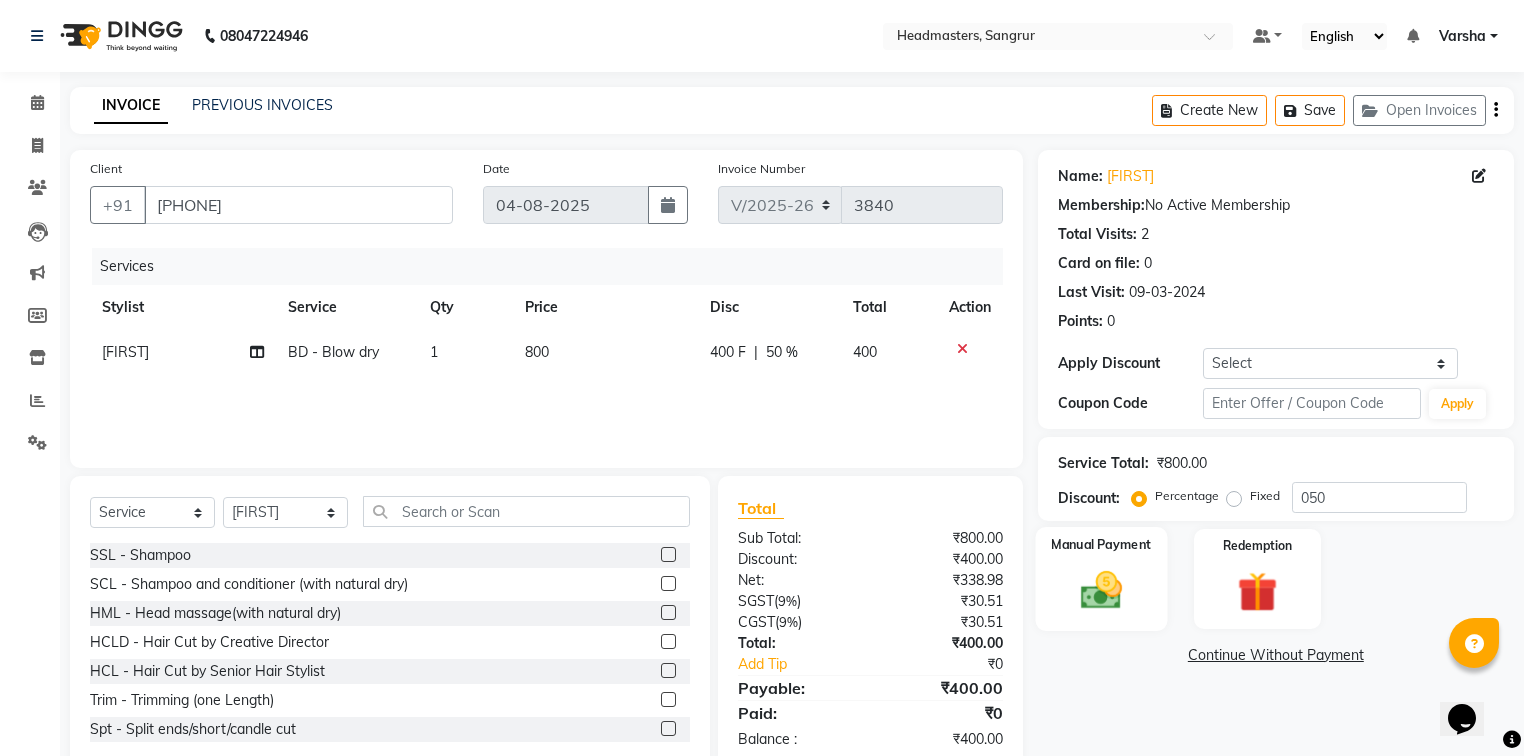 click on "Manual Payment" 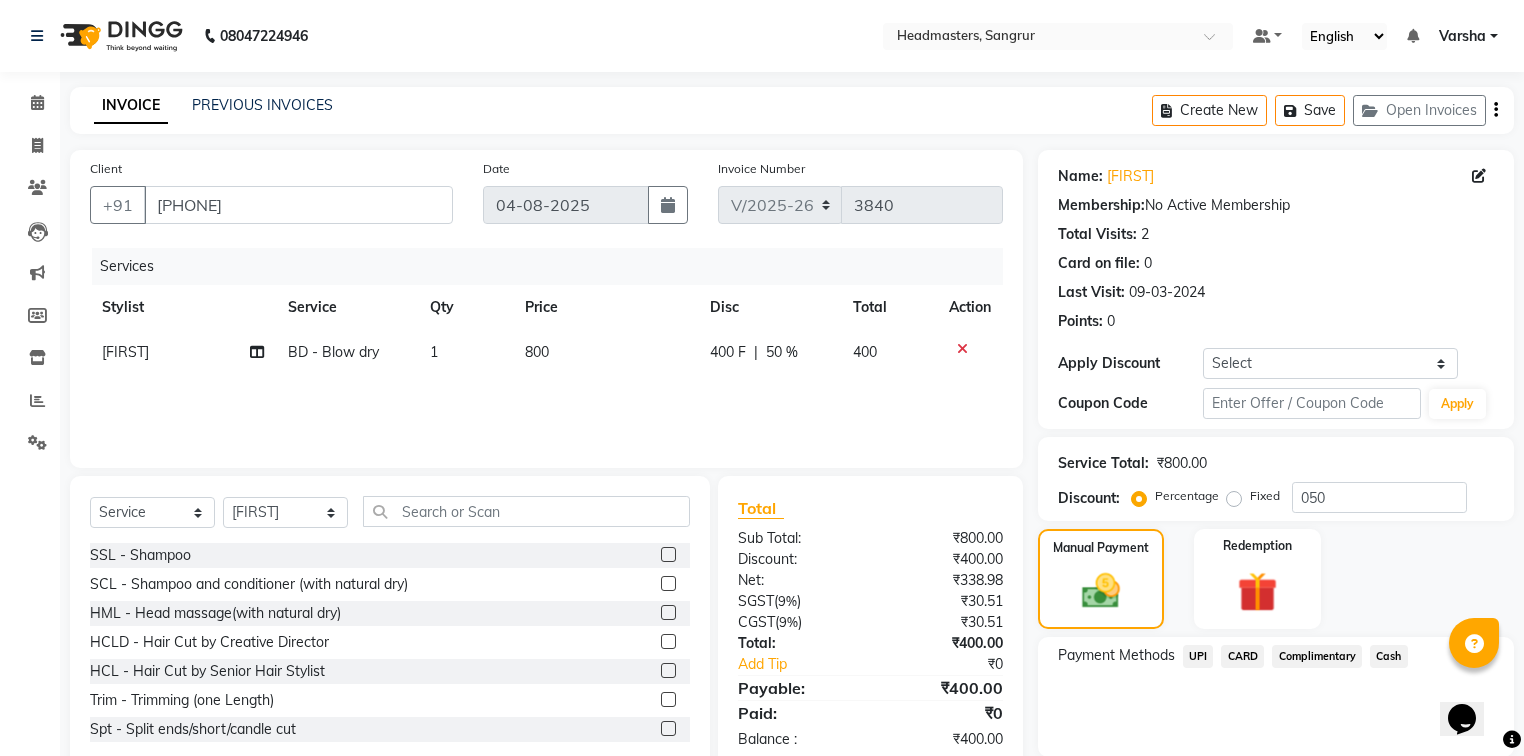 scroll, scrollTop: 71, scrollLeft: 0, axis: vertical 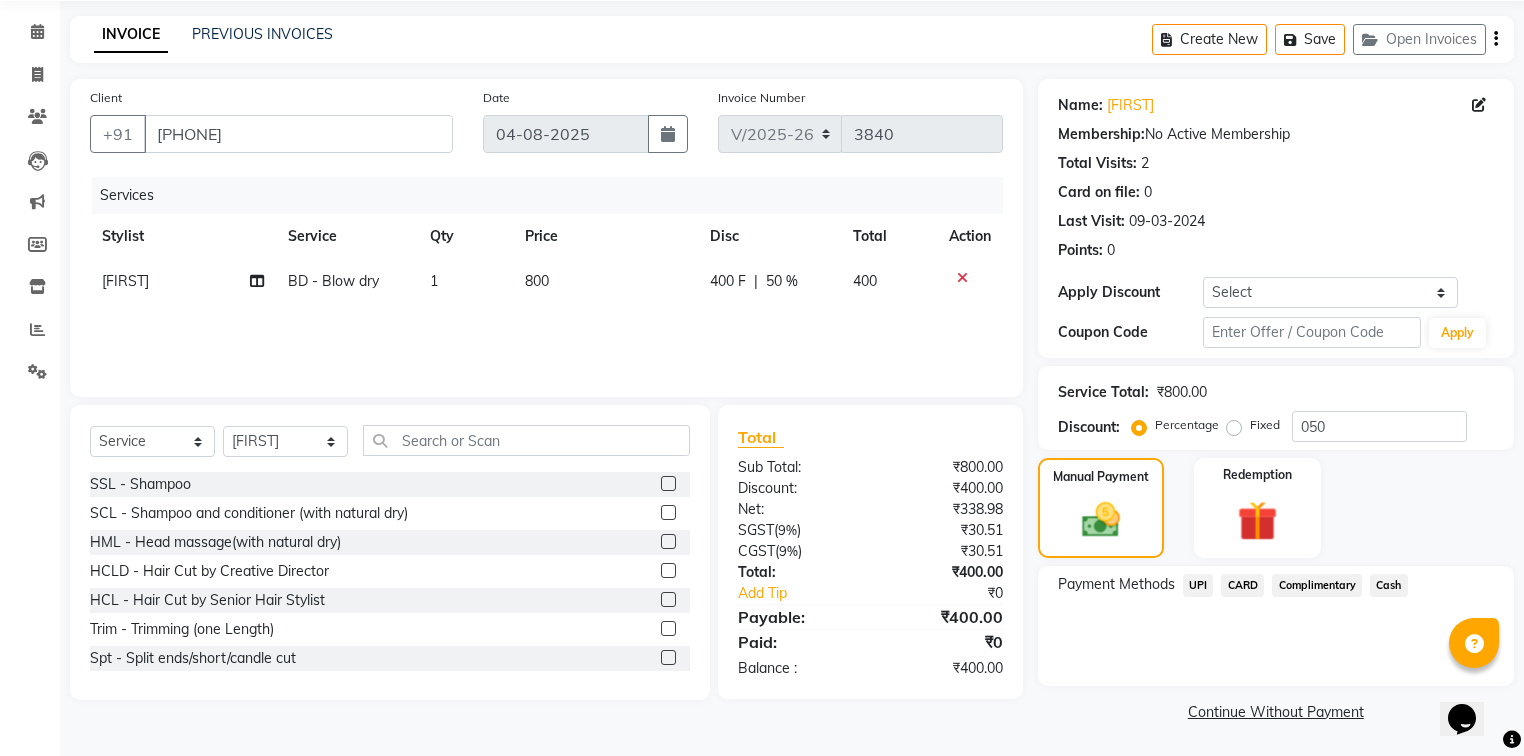 click on "UPI" 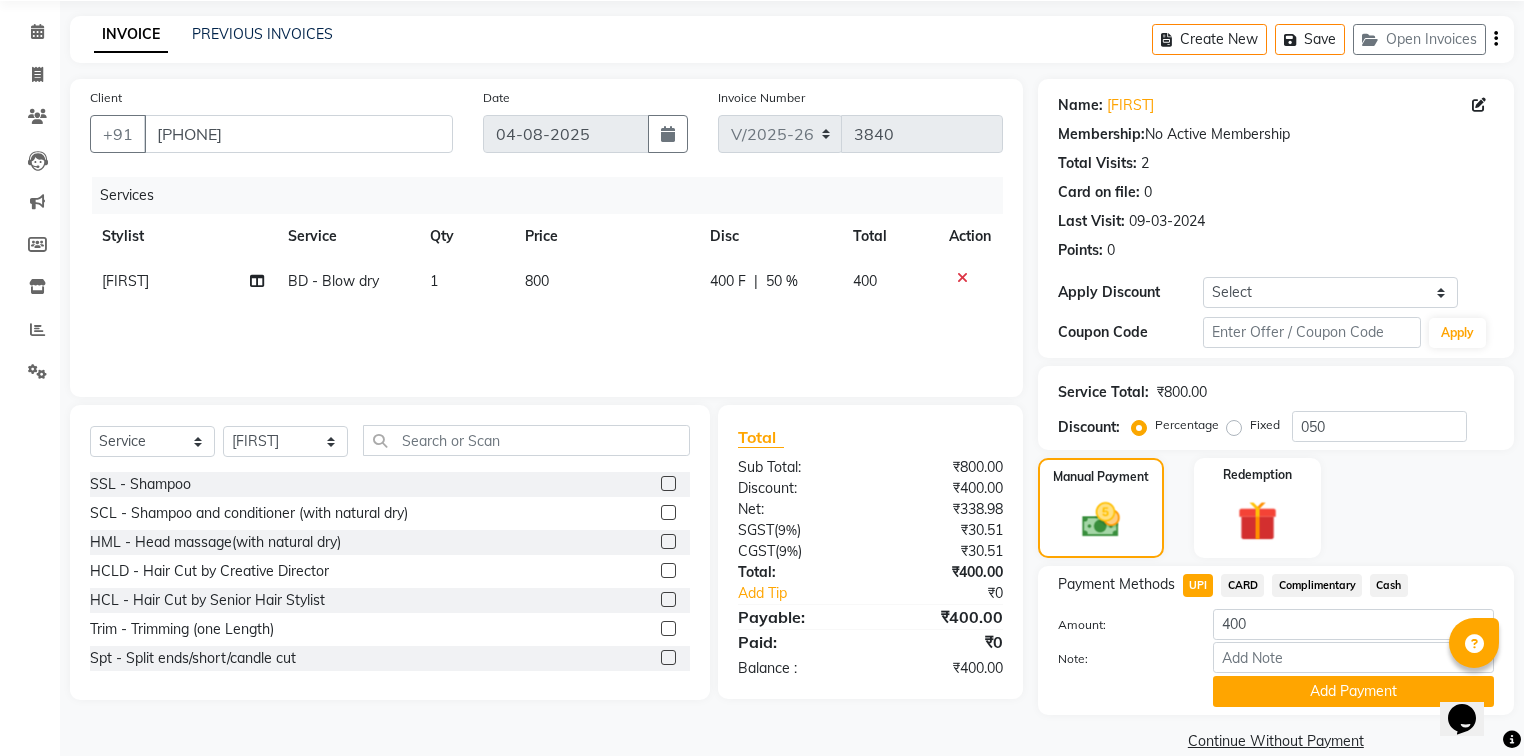 scroll, scrollTop: 102, scrollLeft: 0, axis: vertical 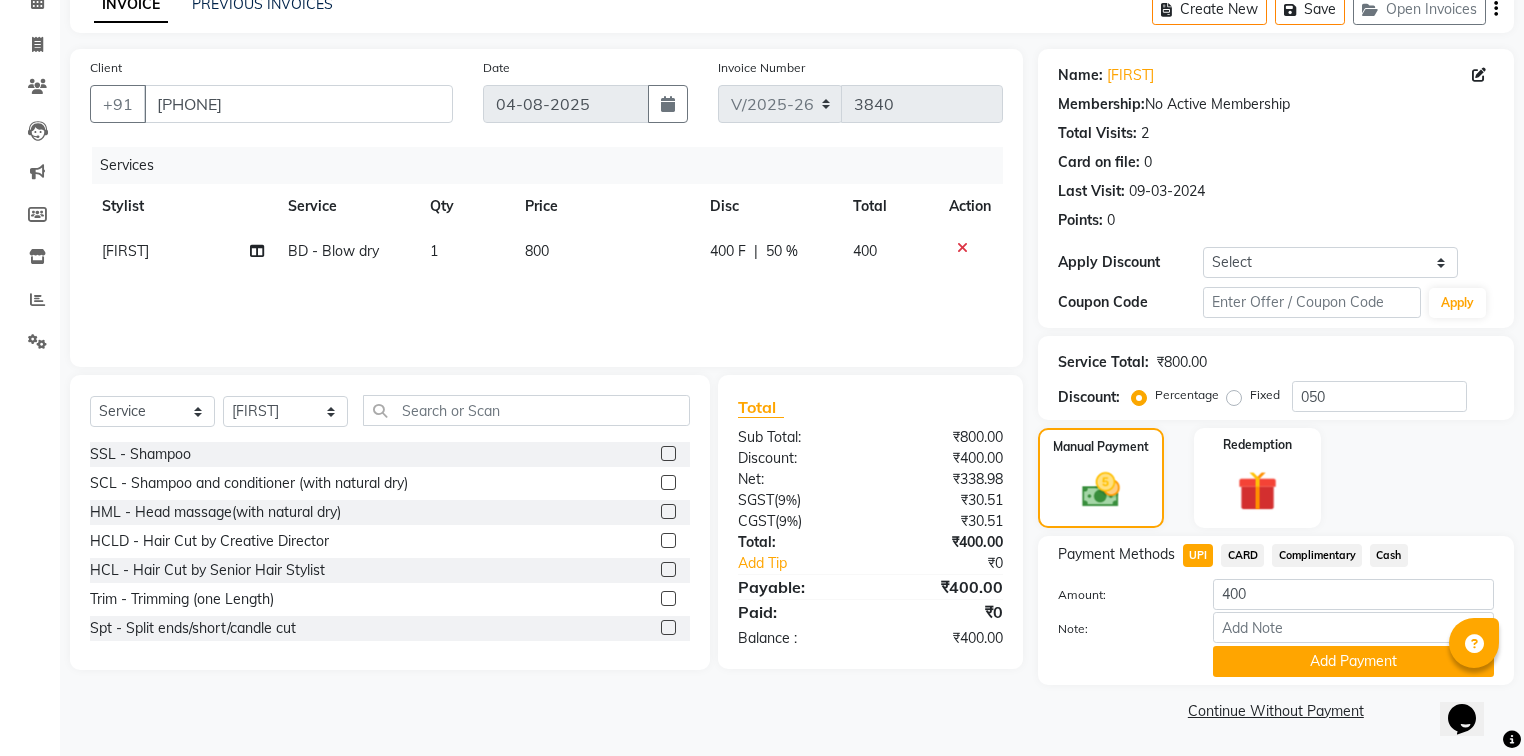 click on "Note:" 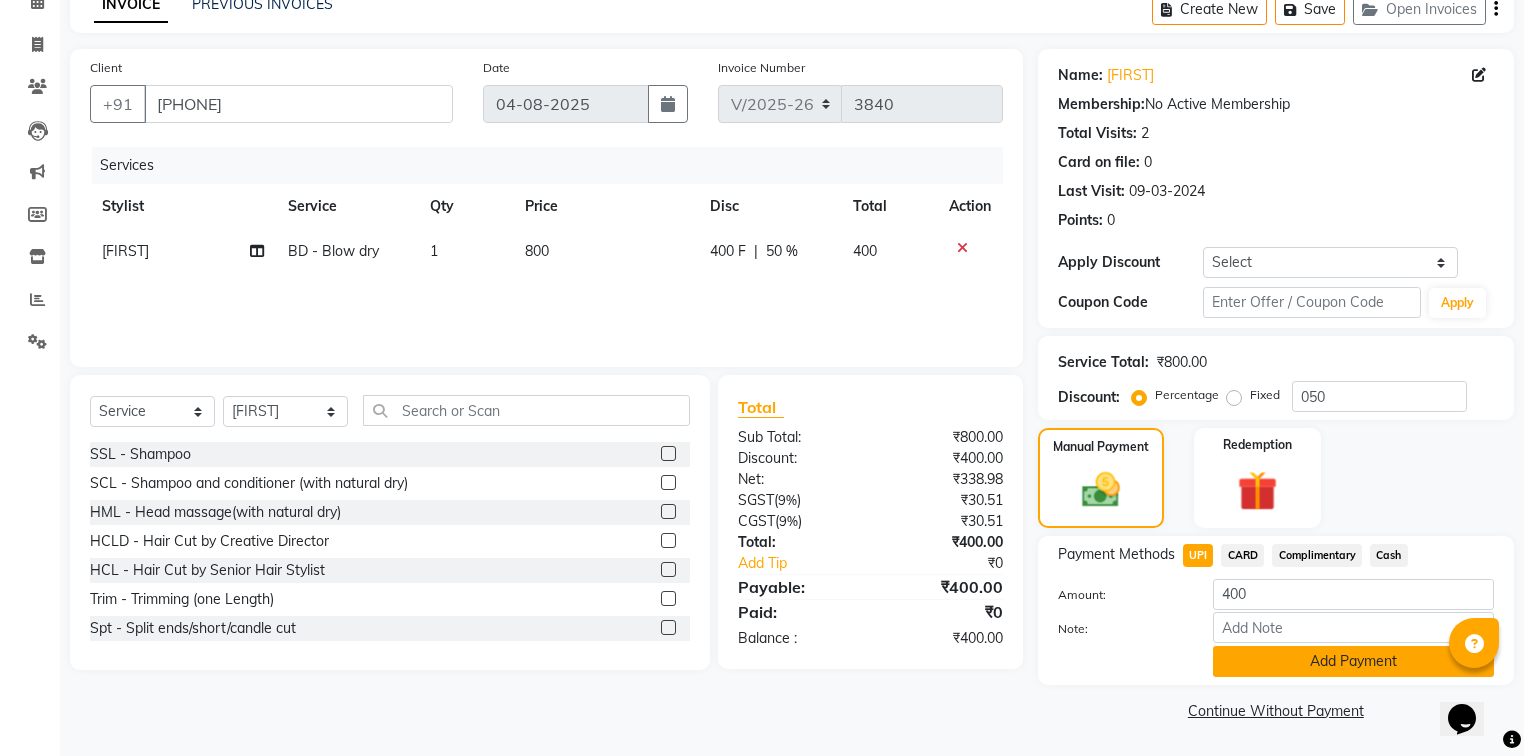 click on "Add Payment" 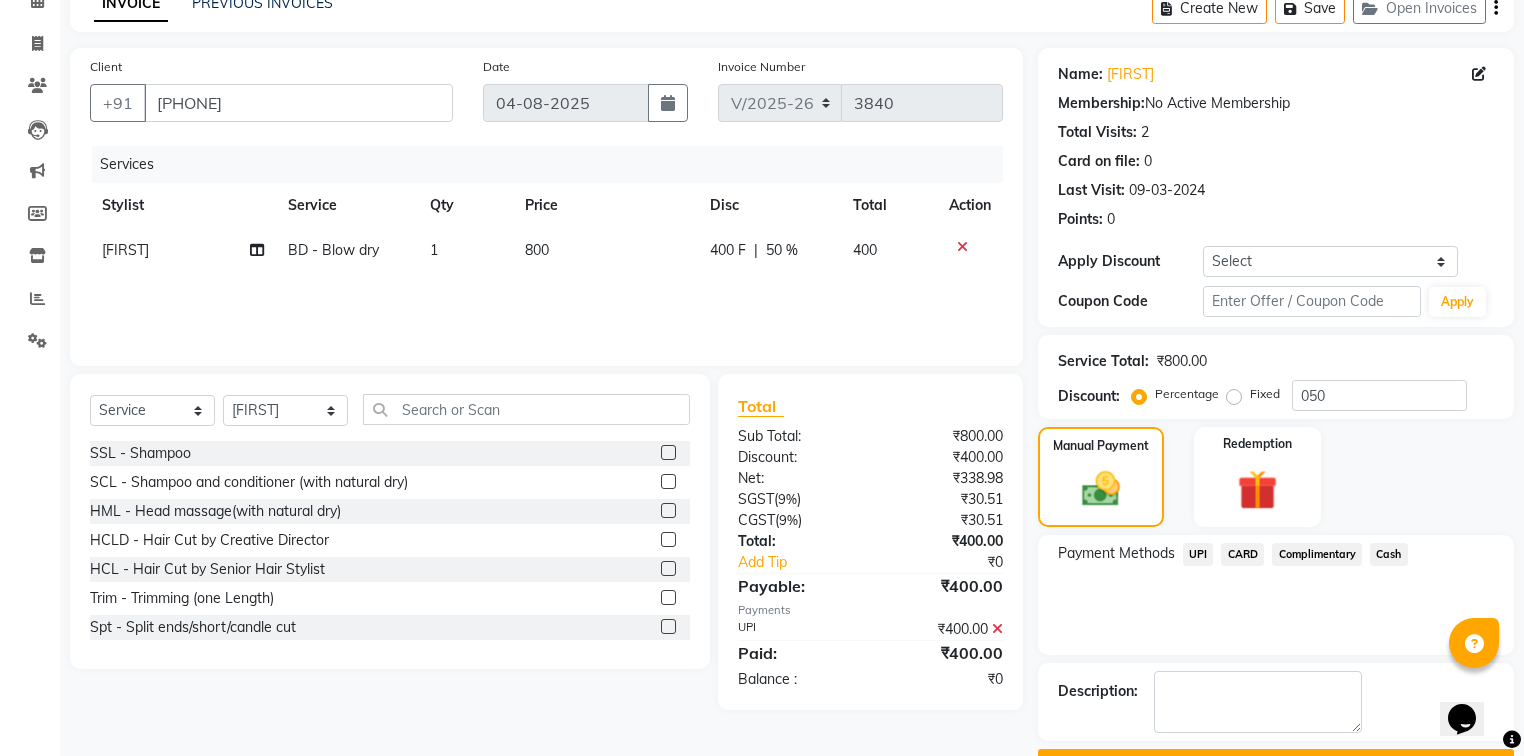 scroll, scrollTop: 154, scrollLeft: 0, axis: vertical 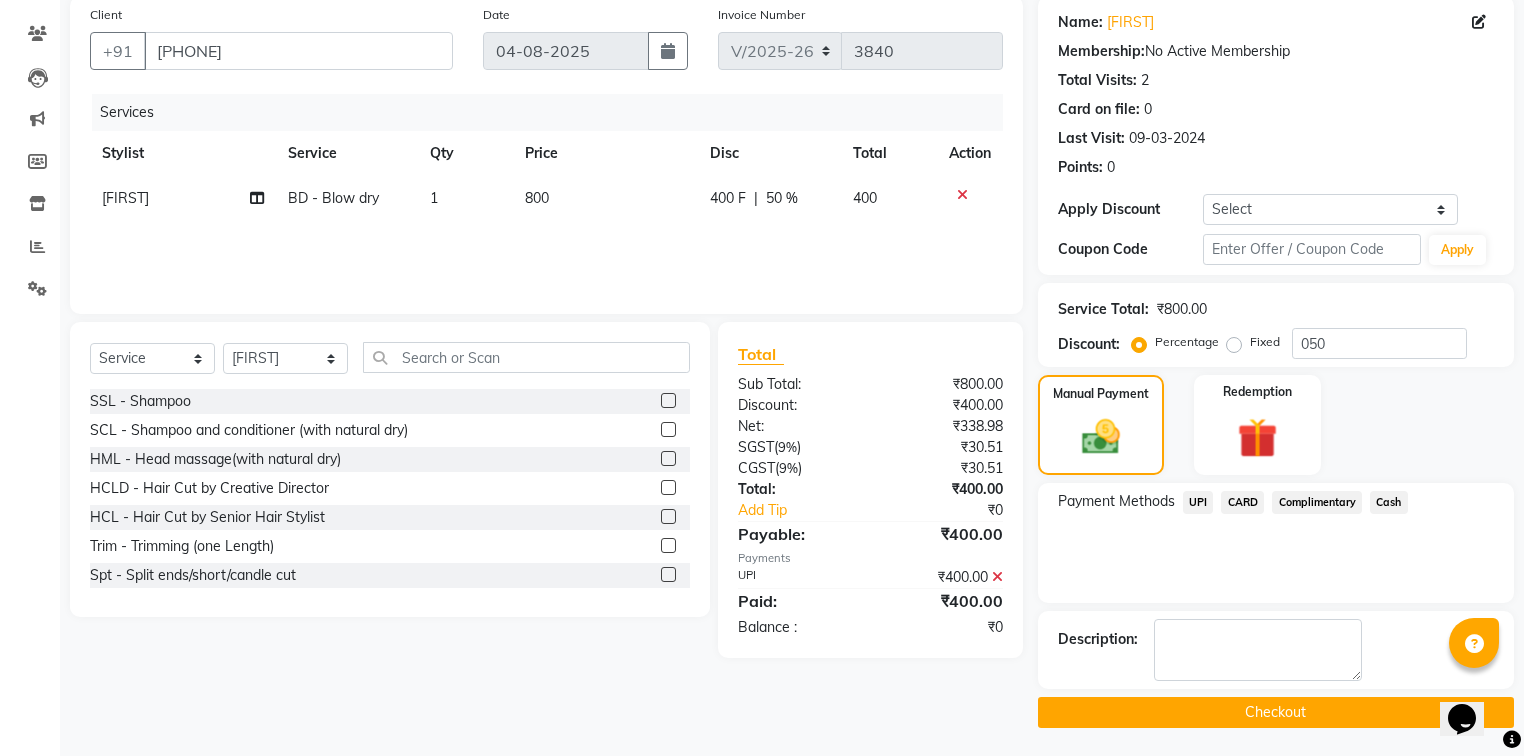 click on "Checkout" 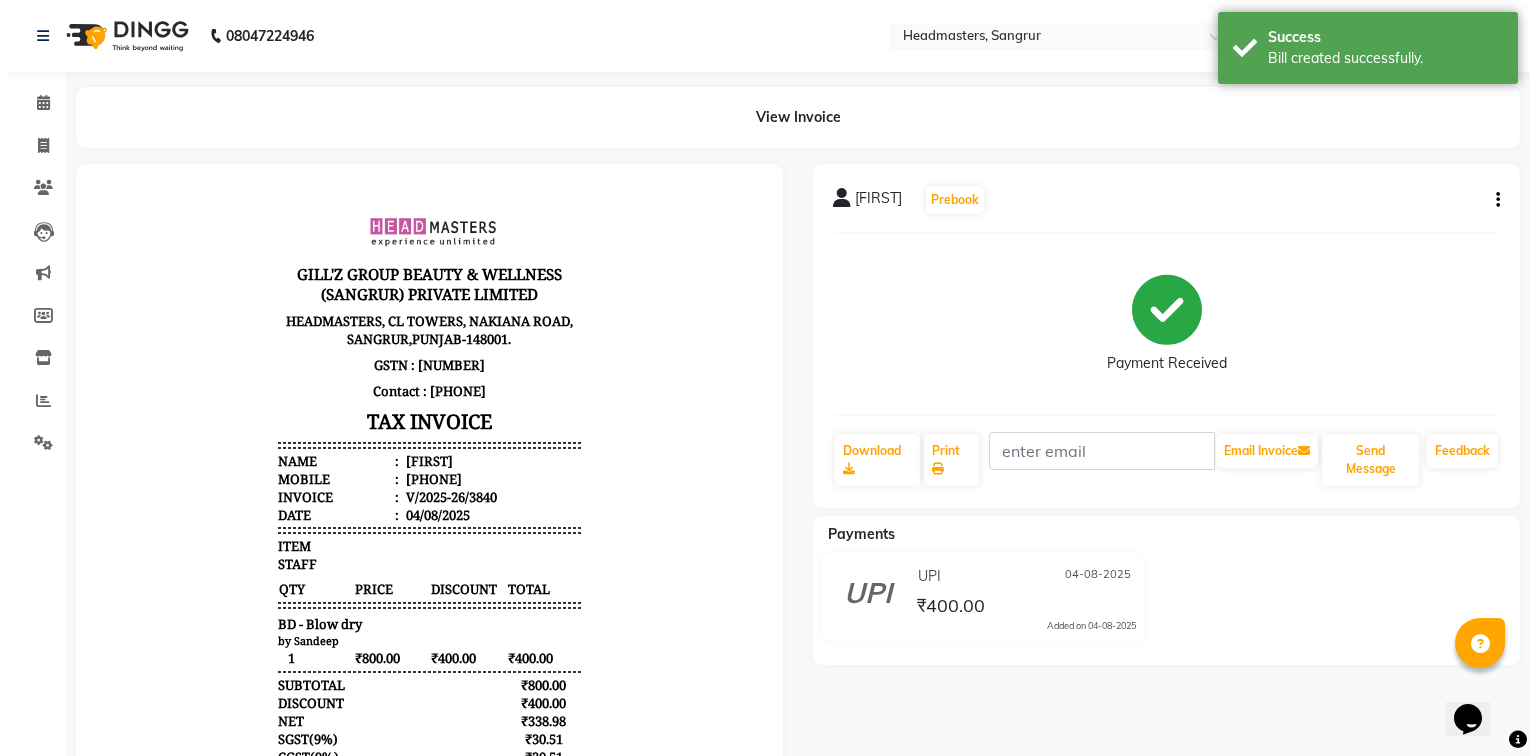 scroll, scrollTop: 0, scrollLeft: 0, axis: both 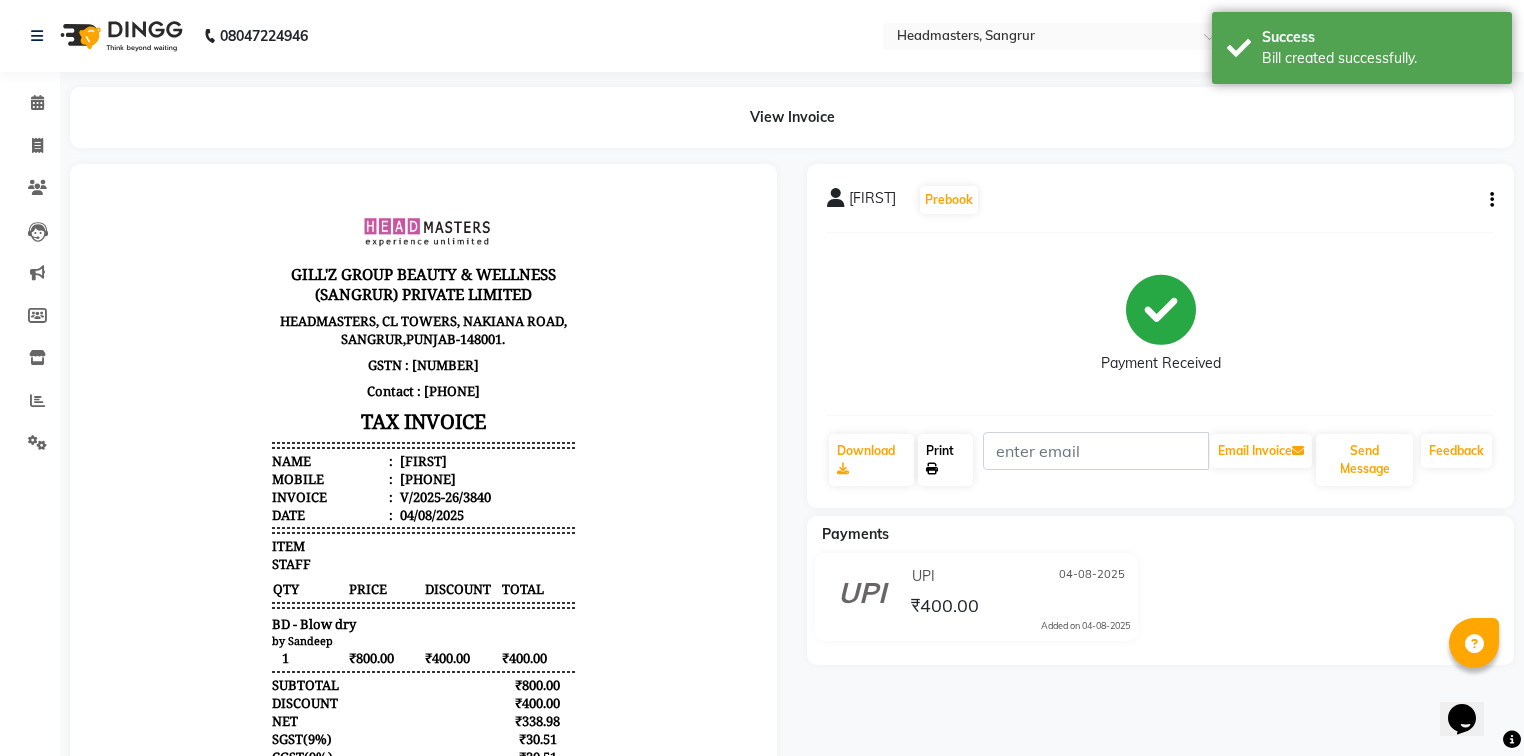 click on "Print" 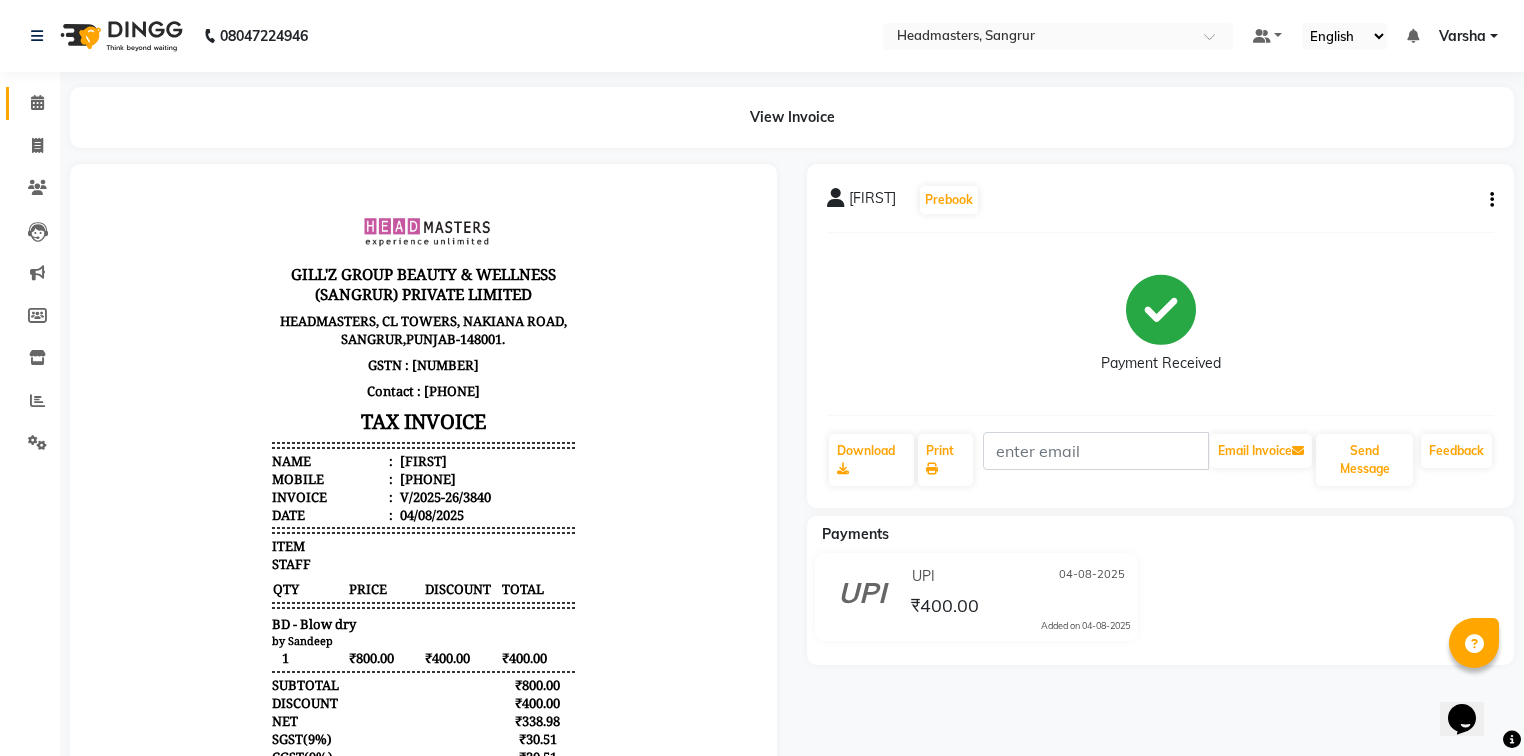 click 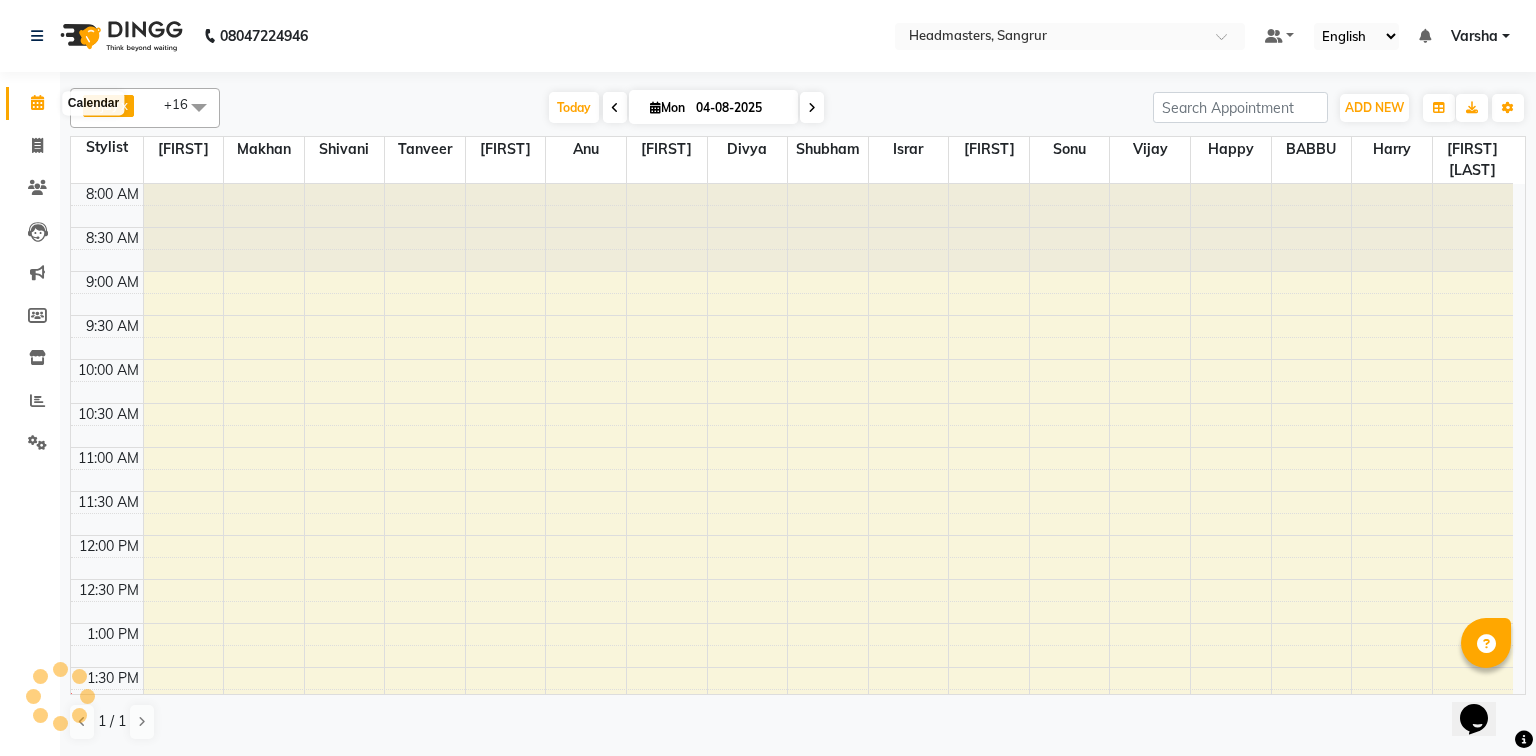 scroll, scrollTop: 436, scrollLeft: 0, axis: vertical 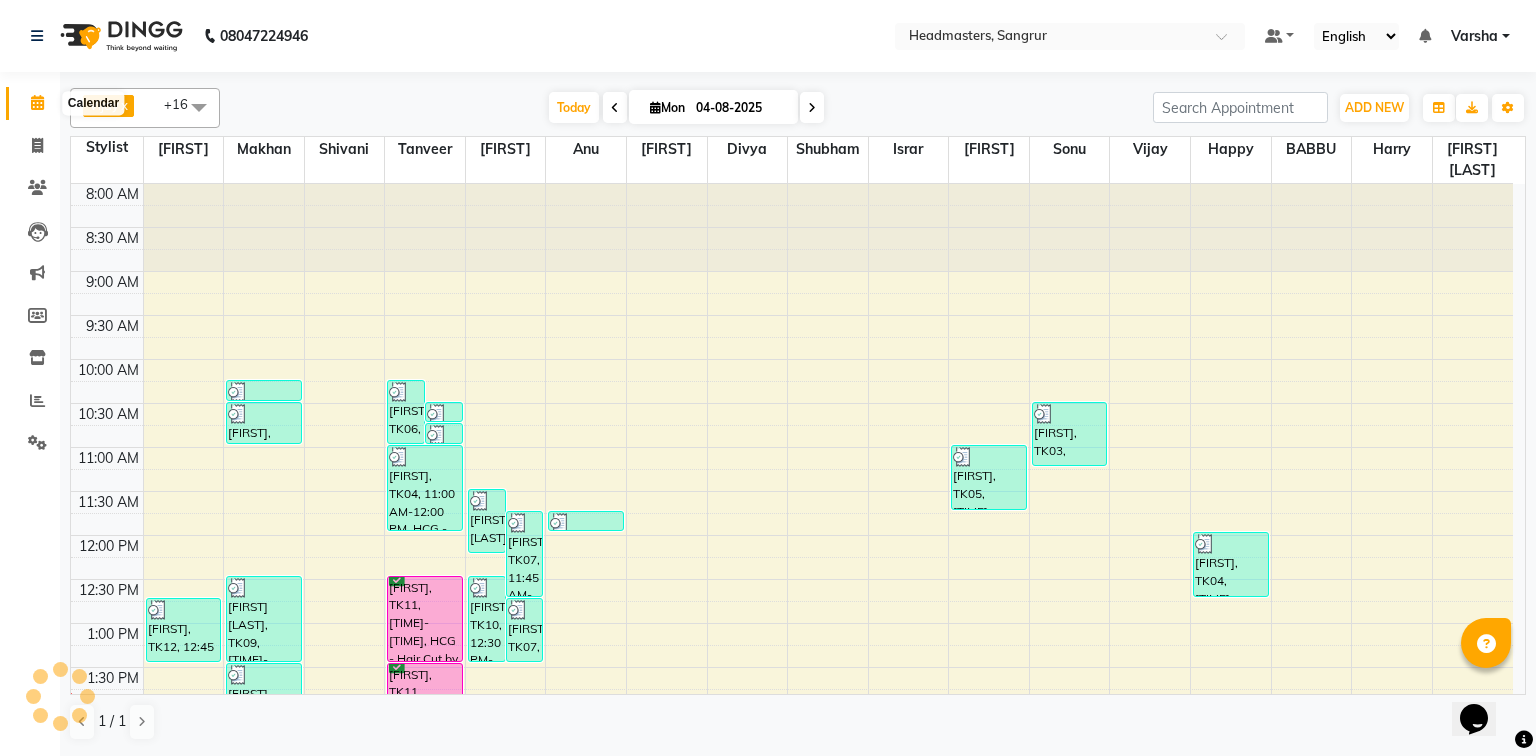 click 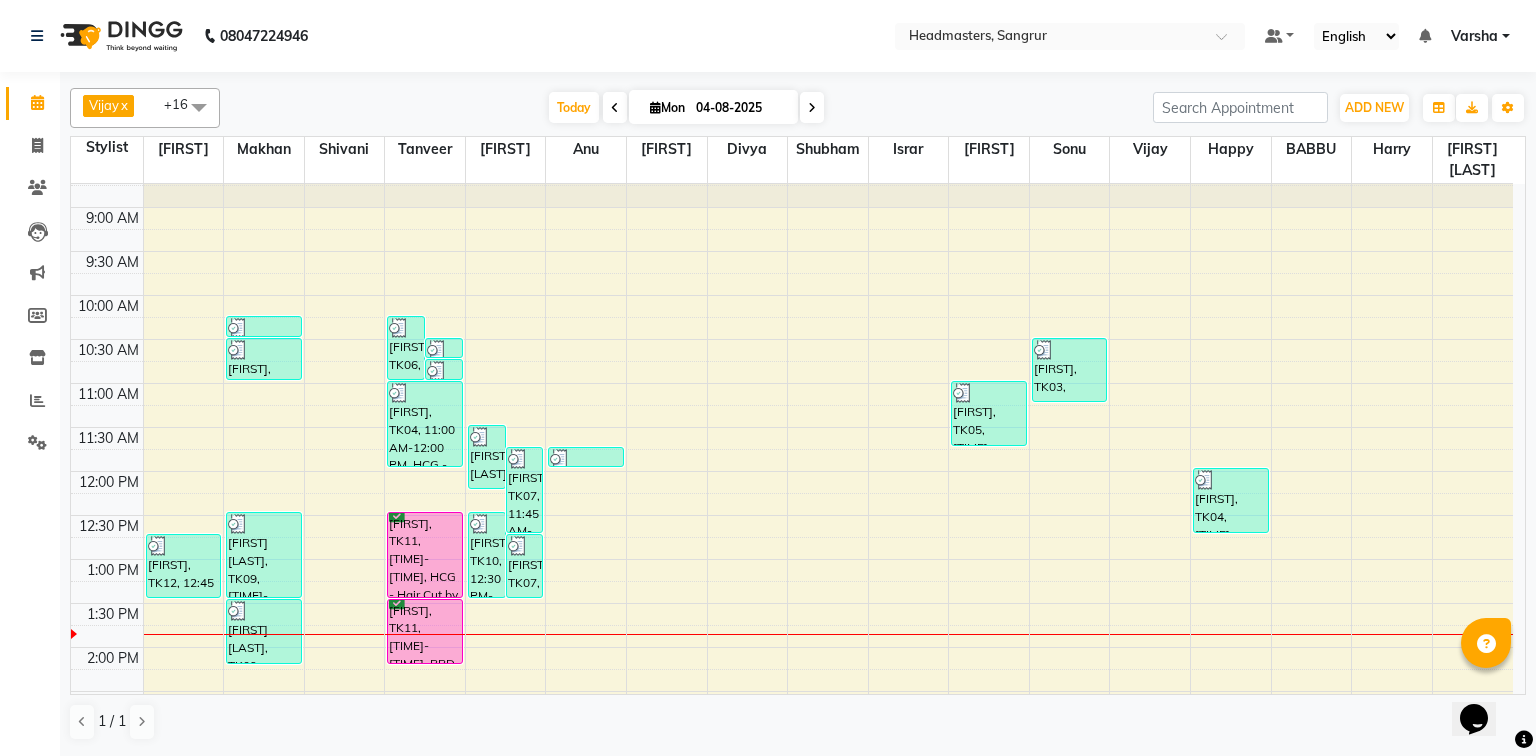 scroll, scrollTop: 240, scrollLeft: 0, axis: vertical 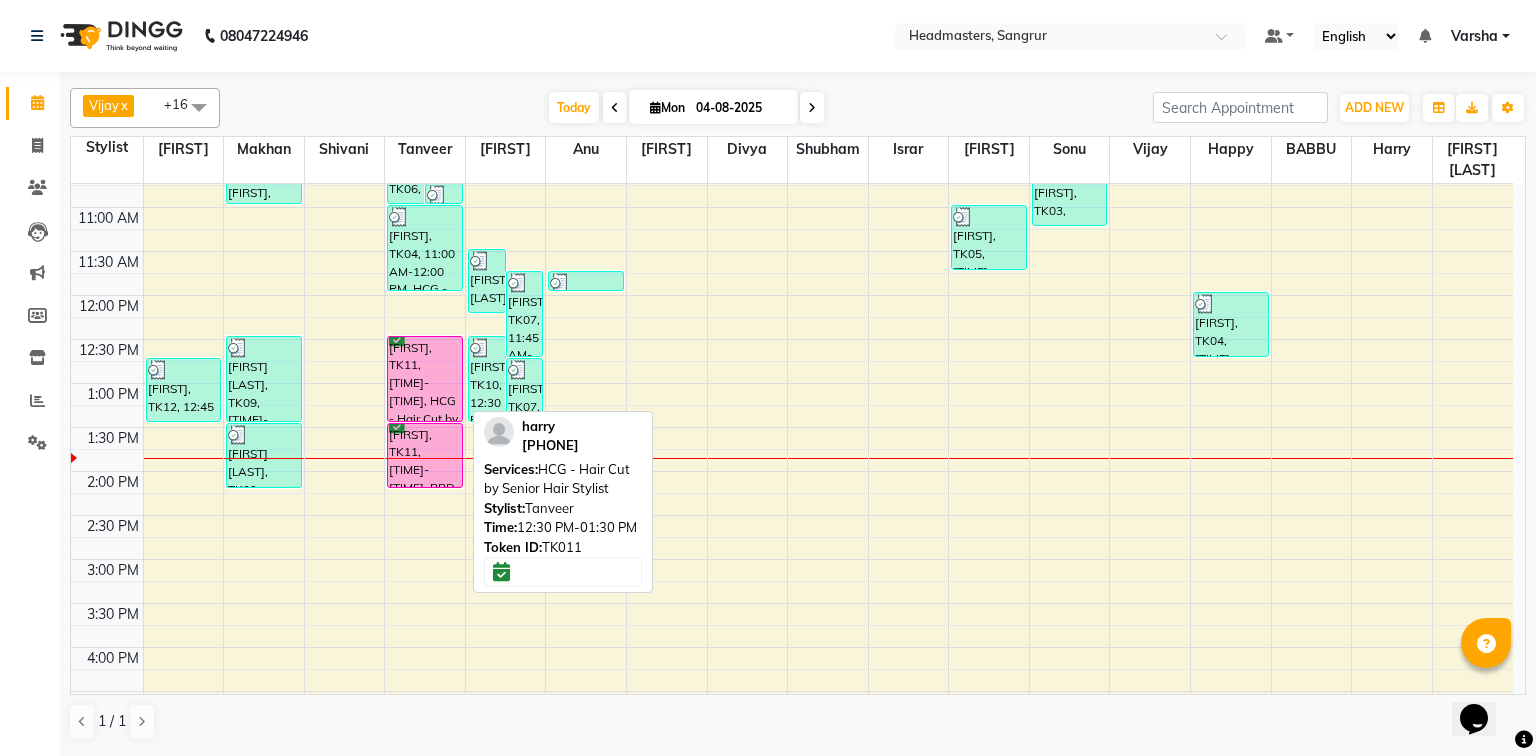click on "harry, TK11, 12:30 PM-01:30 PM, HCG - Hair Cut by Senior Hair Stylist" at bounding box center [425, 379] 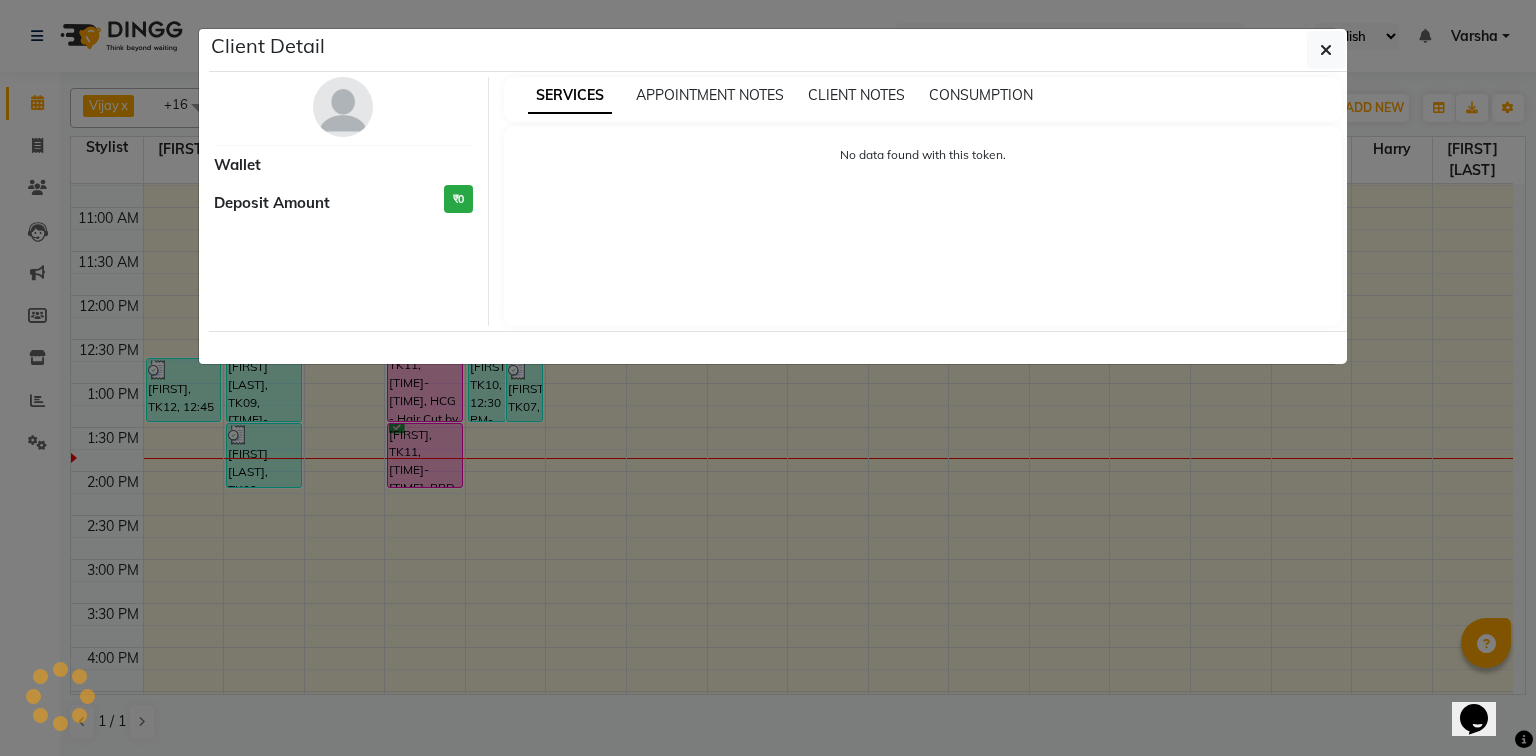 select on "6" 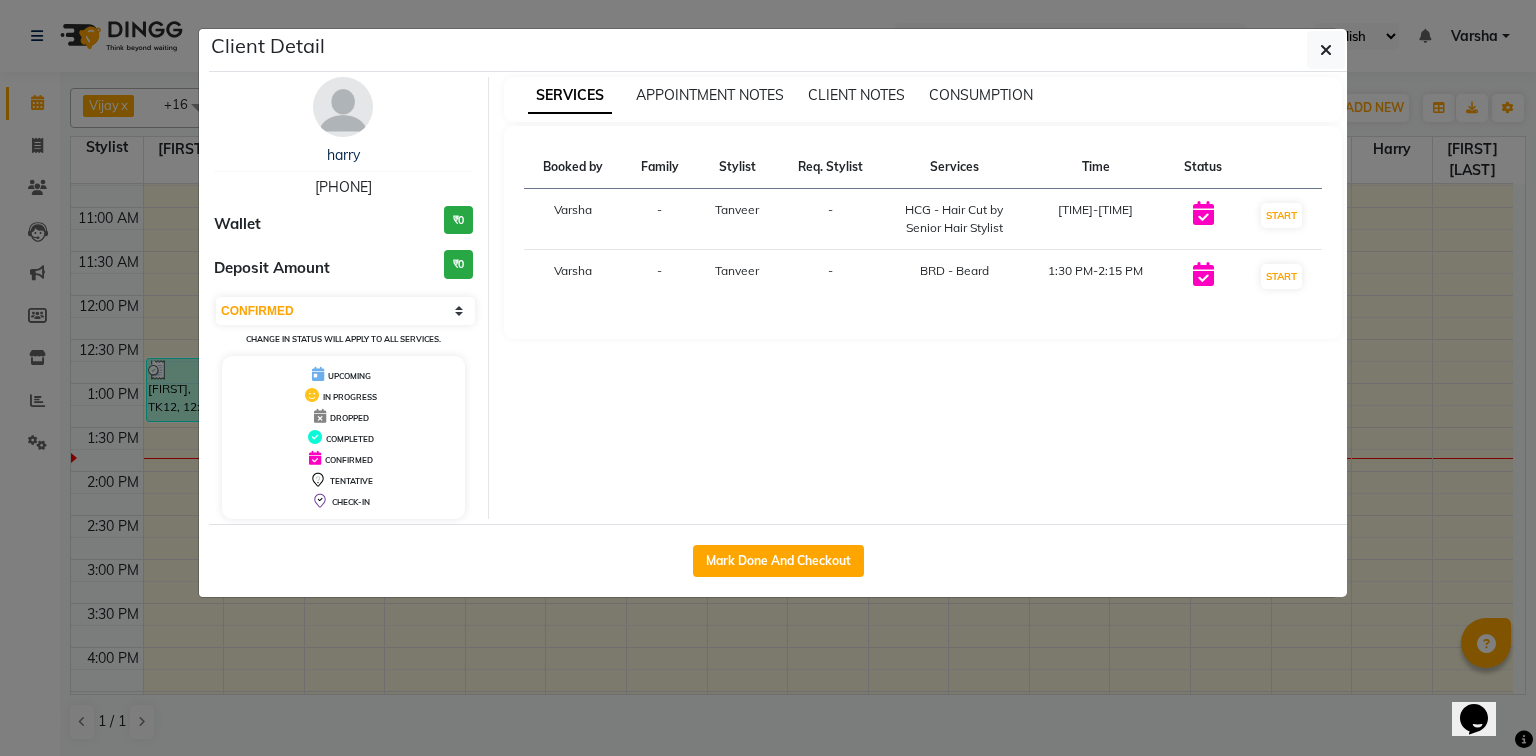 drag, startPoint x: 509, startPoint y: 620, endPoint x: 504, endPoint y: 584, distance: 36.345562 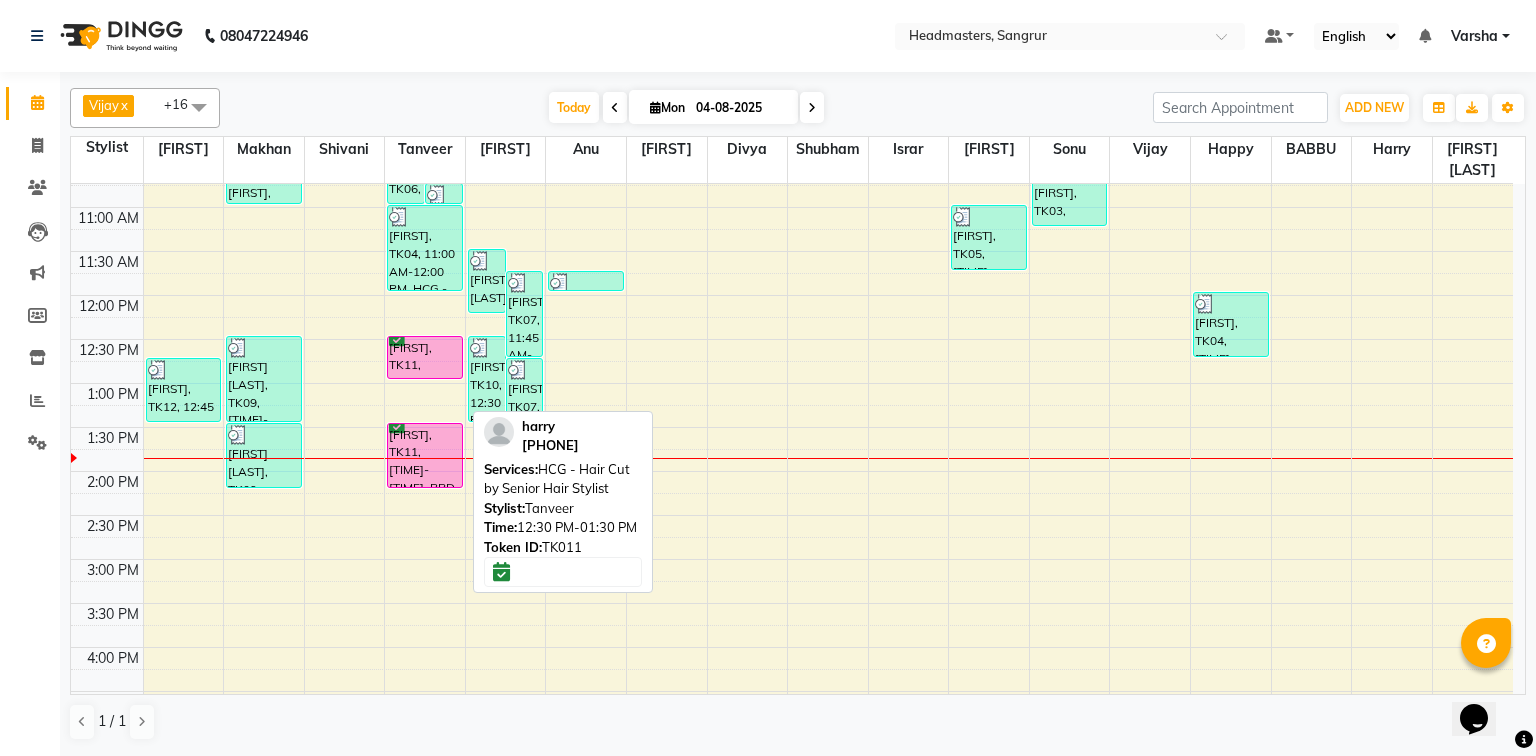 drag, startPoint x: 427, startPoint y: 420, endPoint x: 412, endPoint y: 368, distance: 54.120235 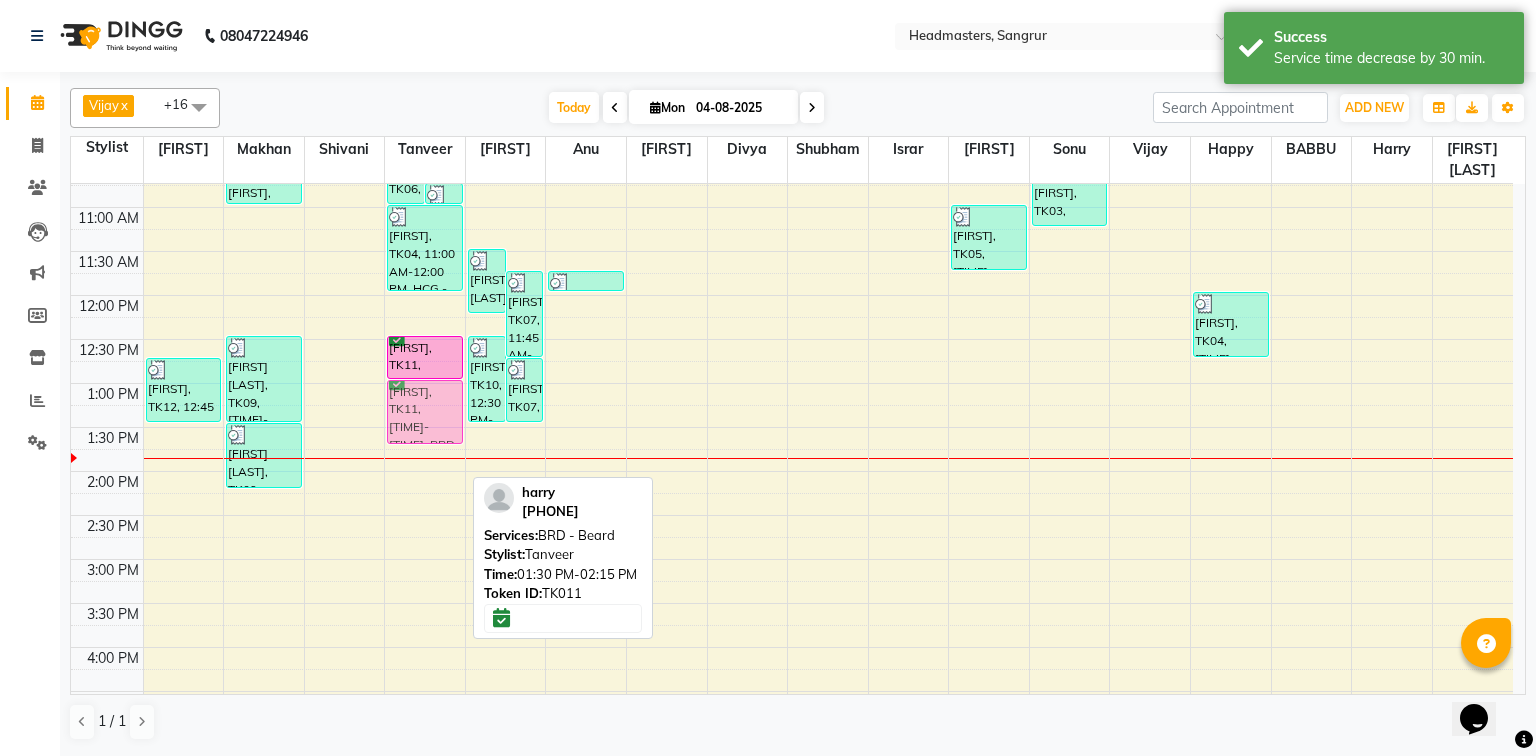 drag, startPoint x: 436, startPoint y: 453, endPoint x: 437, endPoint y: 404, distance: 49.010204 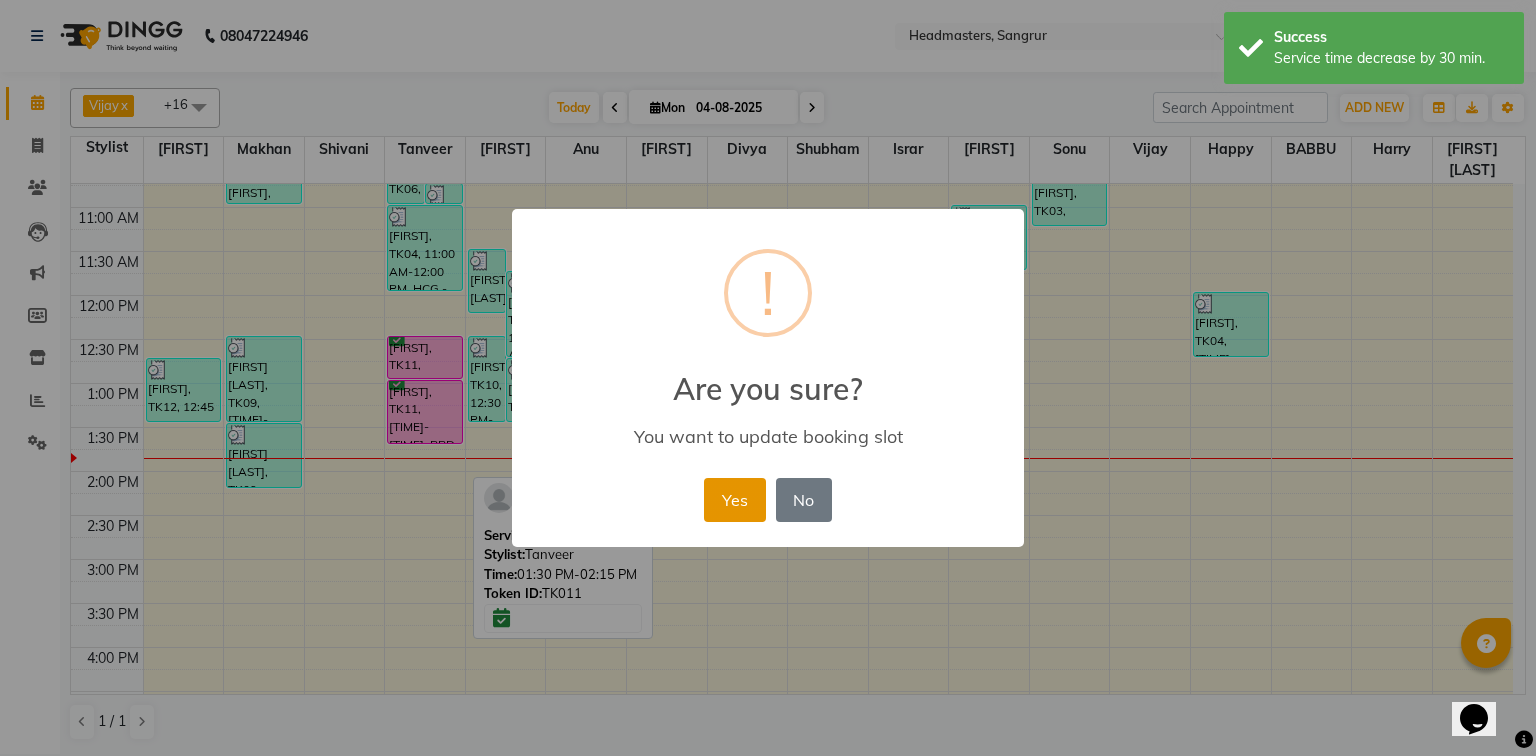 click on "Yes" at bounding box center [734, 500] 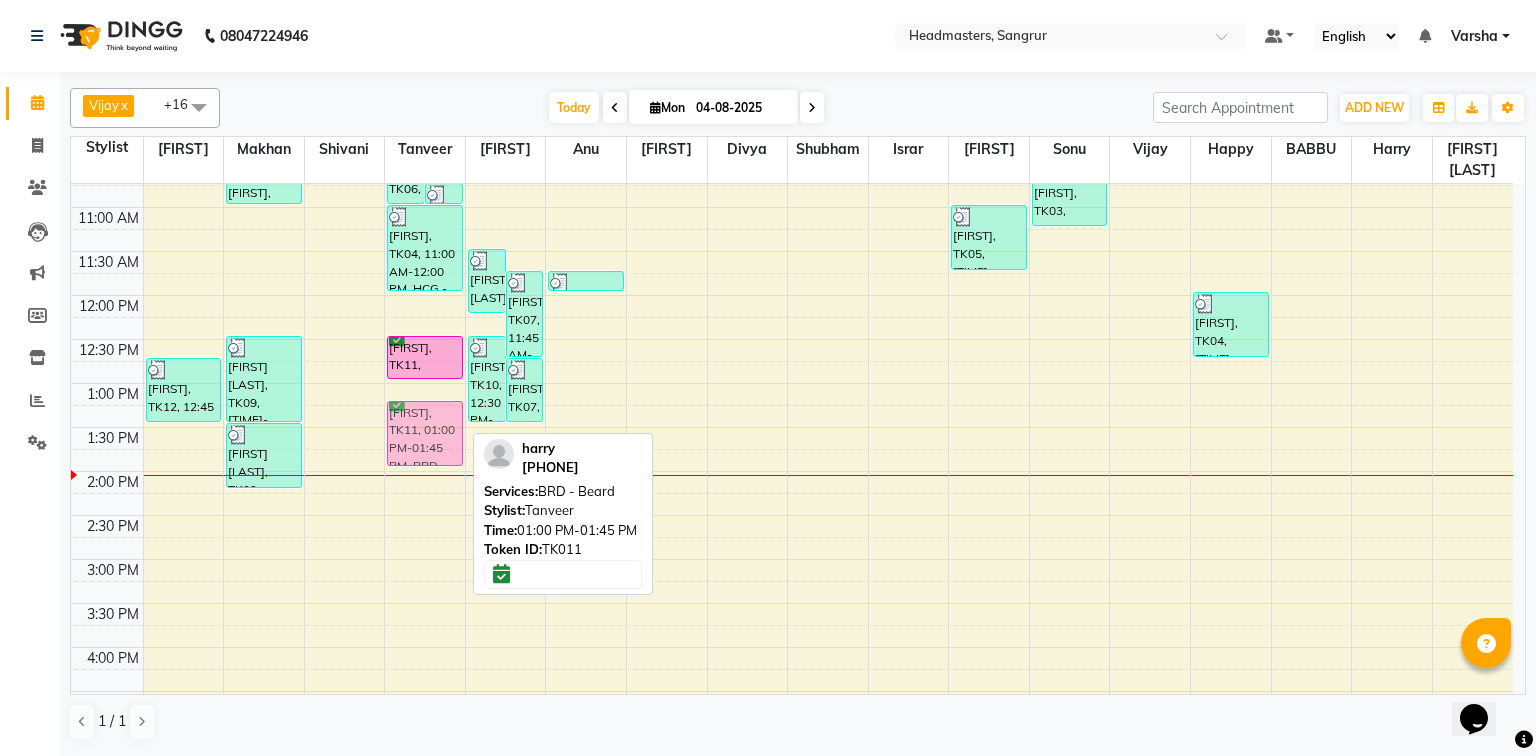 click on "Aman, TK06, 10:15 AM-11:00 AM, BRD - Beard     Kamal, TK02, 10:30 AM-10:45 AM, BRD - Beard     Kamal, TK02, 10:45 AM-11:00 AM, HCG - Hair Cut by Senior Hair Stylist     BALWINDER, TK04, 11:00 AM-12:00 PM, HCG - Hair Cut by Senior Hair Stylist     harry, TK11, 12:30 PM-01:00 PM, HCG - Hair Cut by Senior Hair Stylist     harry, TK11, 01:00 PM-01:45 PM, BRD - Beard     harry, TK11, 01:00 PM-01:45 PM, BRD - Beard" at bounding box center (425, 515) 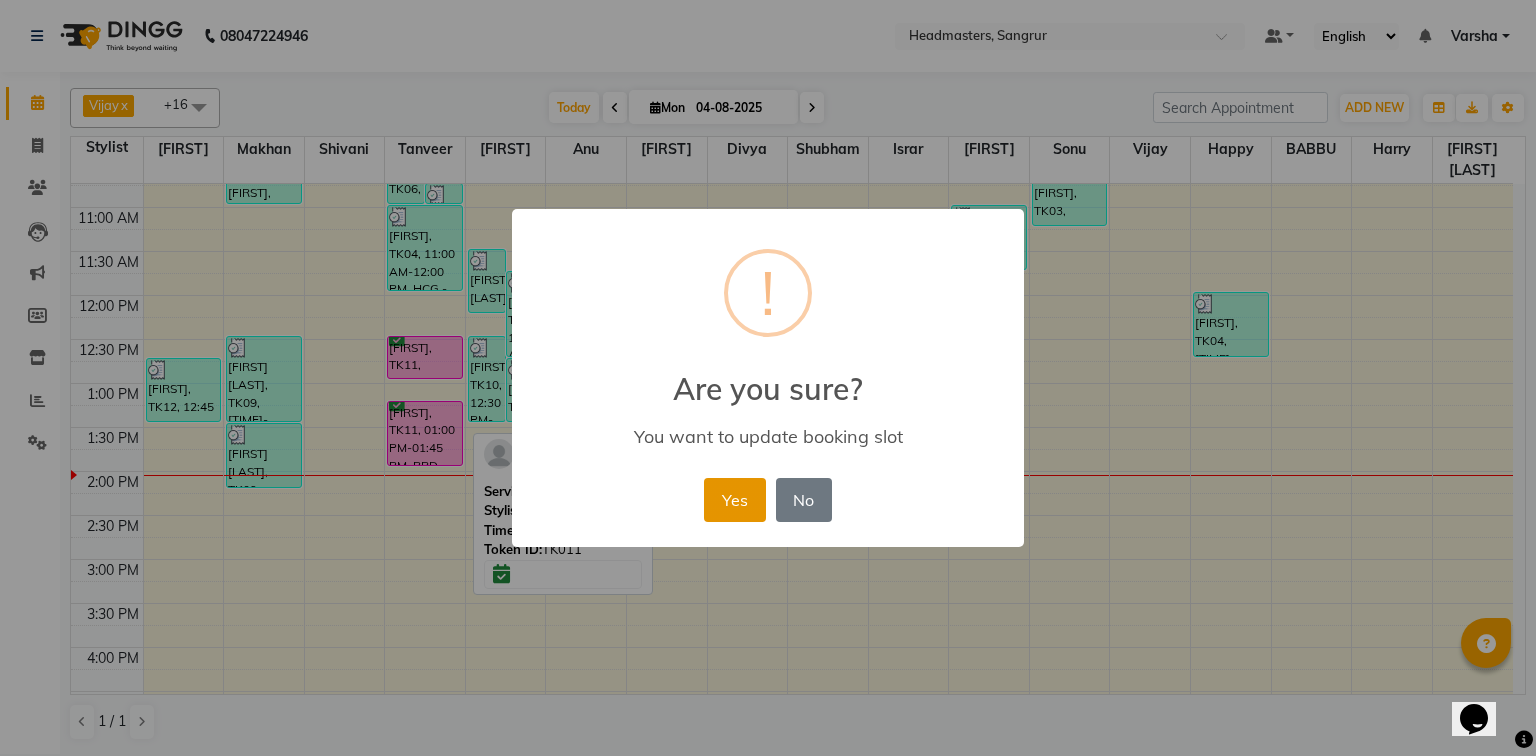 click on "Yes" at bounding box center [734, 500] 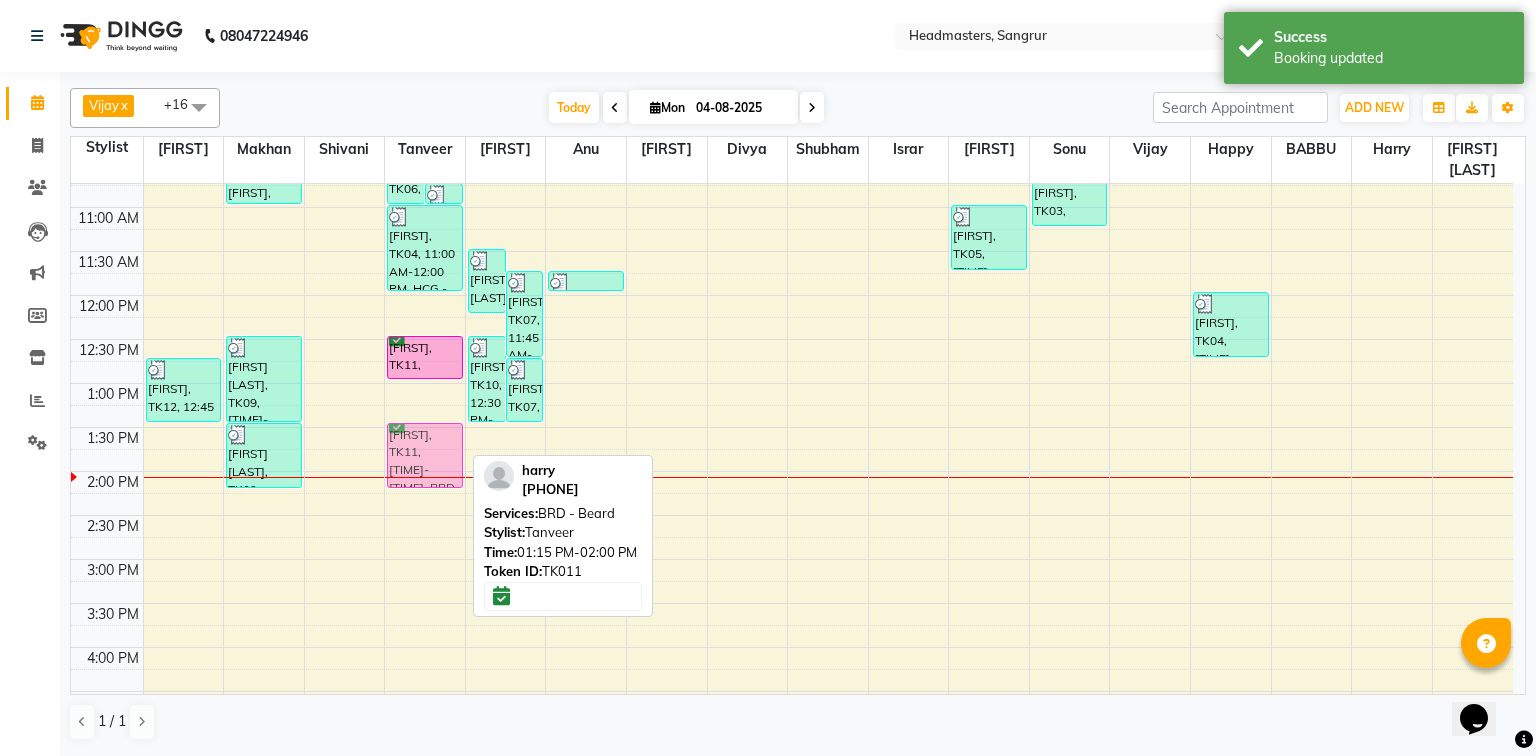 drag, startPoint x: 420, startPoint y: 410, endPoint x: 424, endPoint y: 424, distance: 14.56022 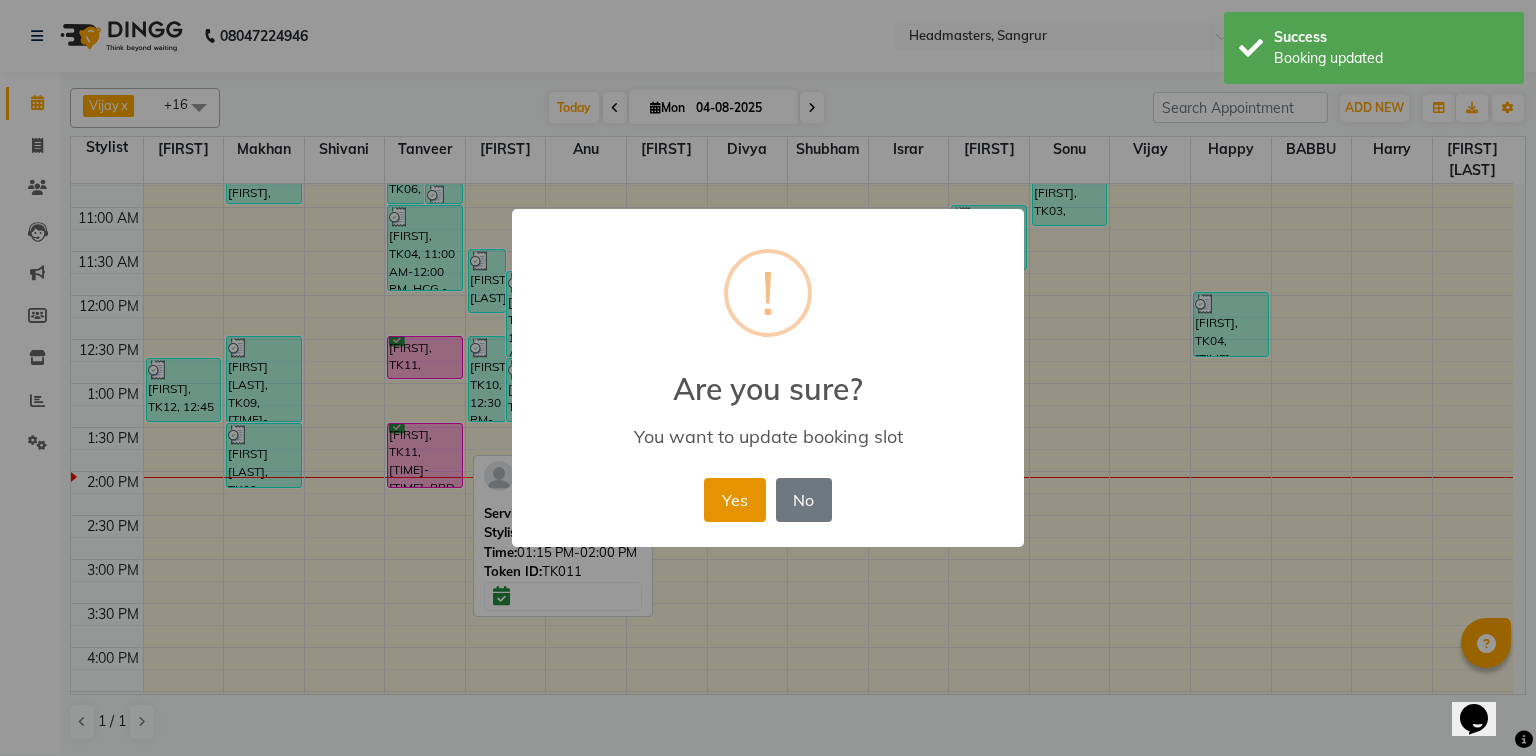 click on "Yes" at bounding box center [734, 500] 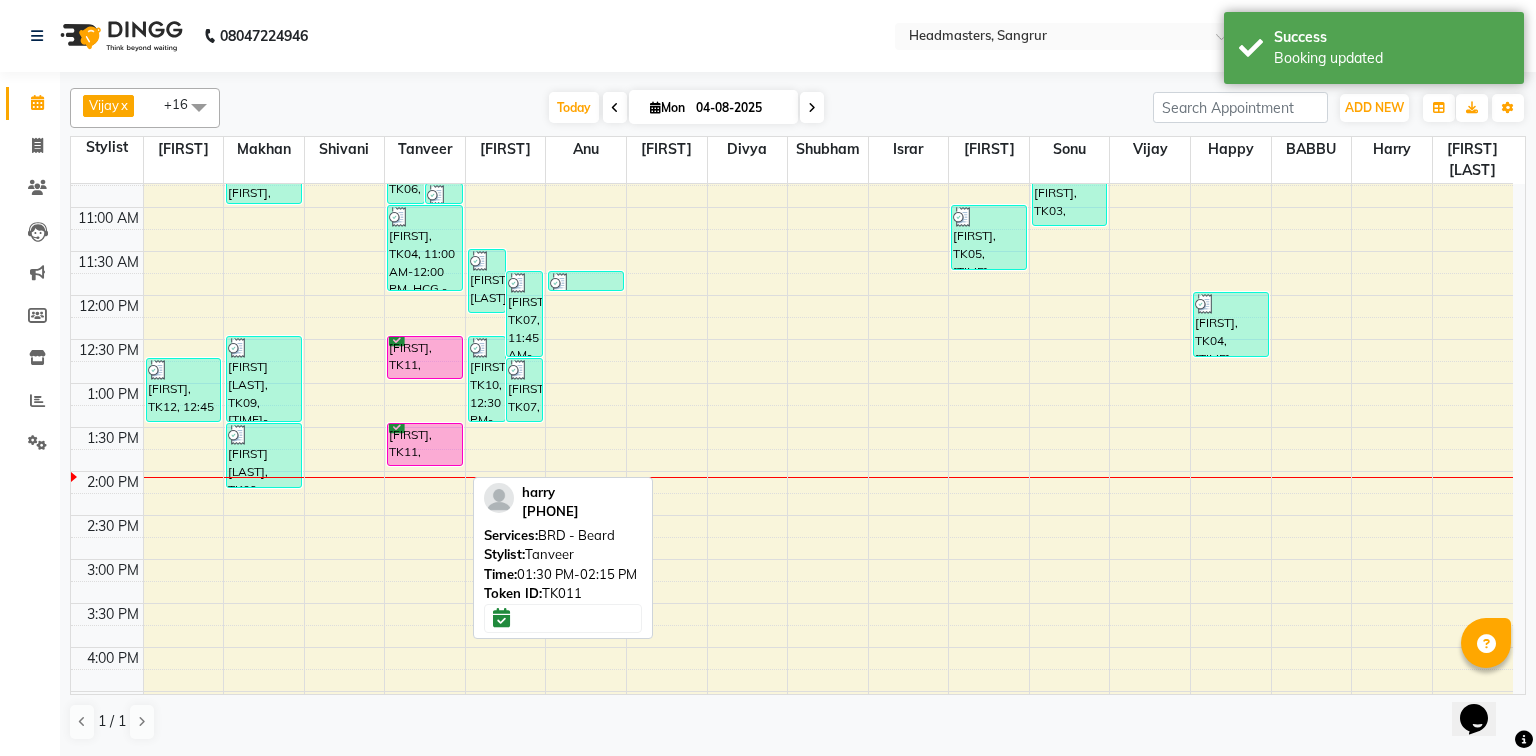drag, startPoint x: 421, startPoint y: 486, endPoint x: 424, endPoint y: 450, distance: 36.124783 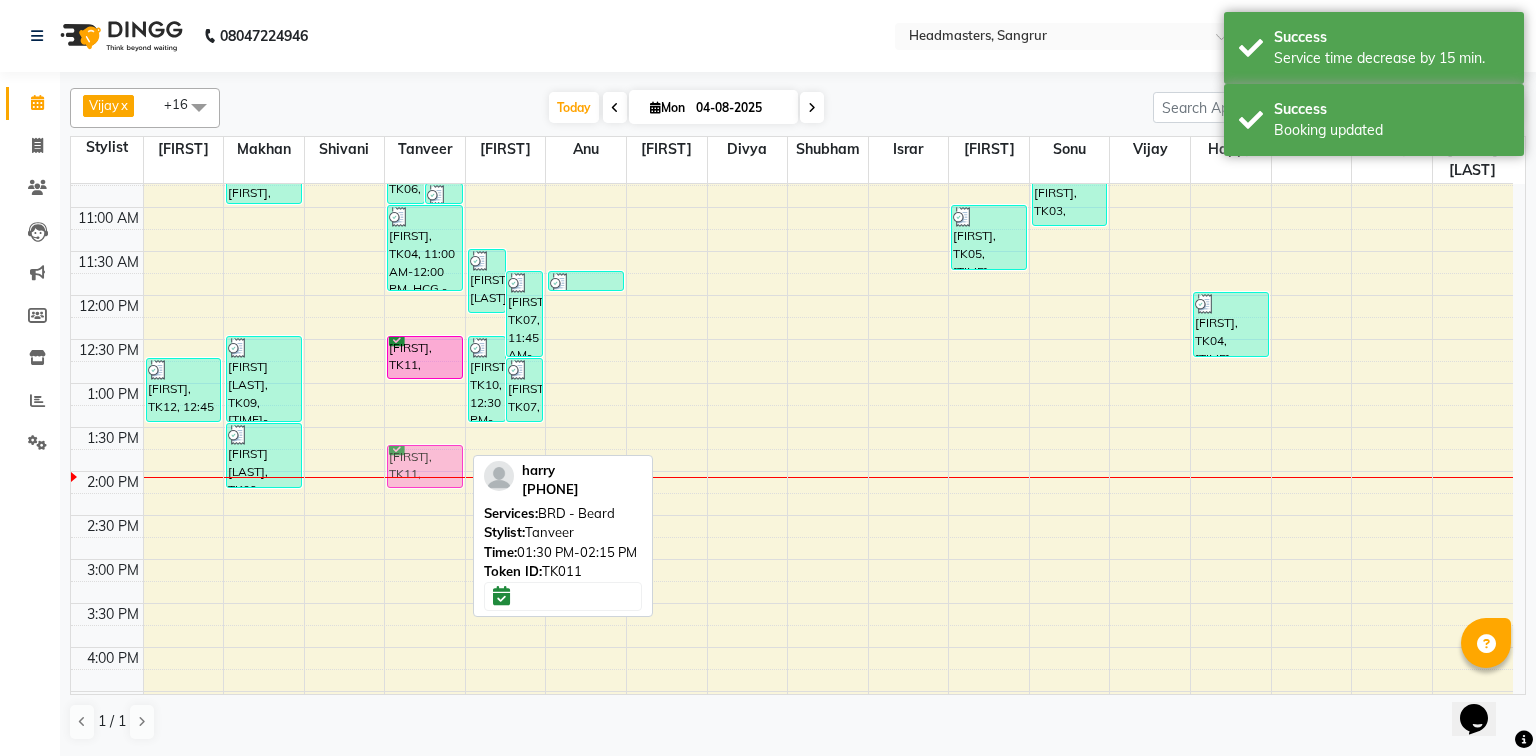 drag, startPoint x: 425, startPoint y: 438, endPoint x: 433, endPoint y: 454, distance: 17.888544 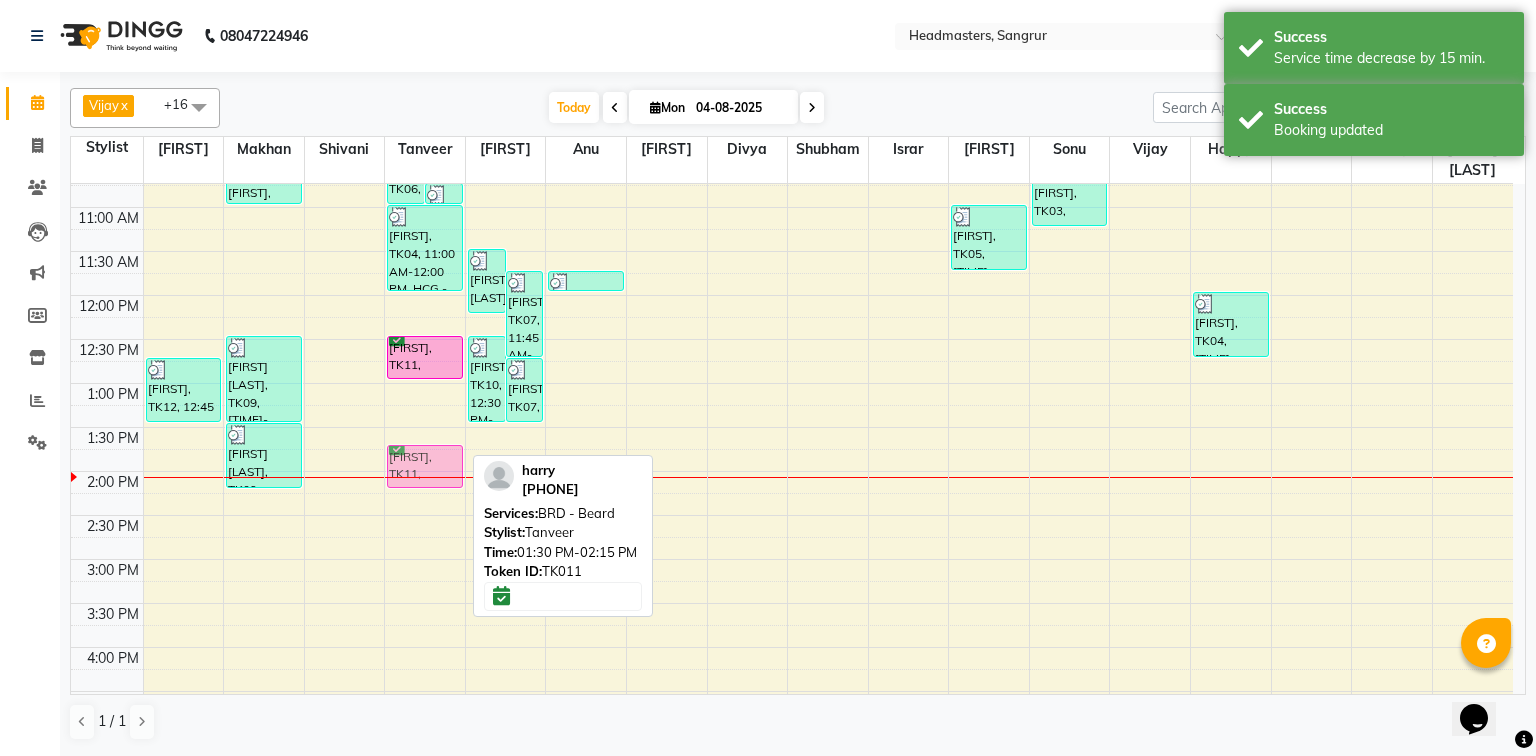 click on "Aman, TK06, 10:15 AM-11:00 AM, BRD - Beard     Kamal, TK02, 10:30 AM-10:45 AM, BRD - Beard     Kamal, TK02, 10:45 AM-11:00 AM, HCG - Hair Cut by Senior Hair Stylist     BALWINDER, TK04, 11:00 AM-12:00 PM, HCG - Hair Cut by Senior Hair Stylist     harry, TK11, 12:30 PM-01:00 PM, HCG - Hair Cut by Senior Hair Stylist     harry, TK11, 01:30 PM-02:00 PM, BRD - Beard     harry, TK11, 01:30 PM-02:00 PM, BRD - Beard" at bounding box center (425, 515) 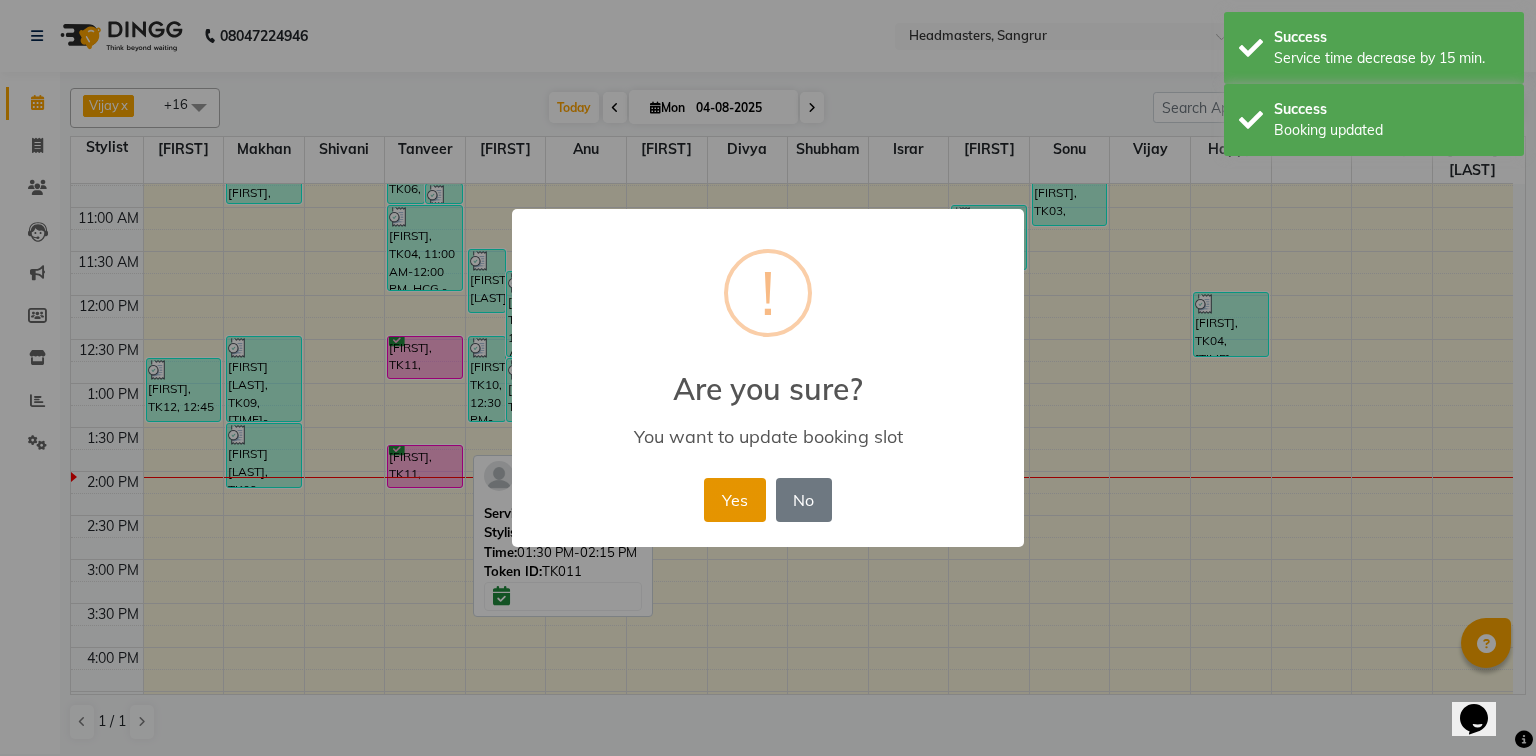 click on "Yes" at bounding box center [734, 500] 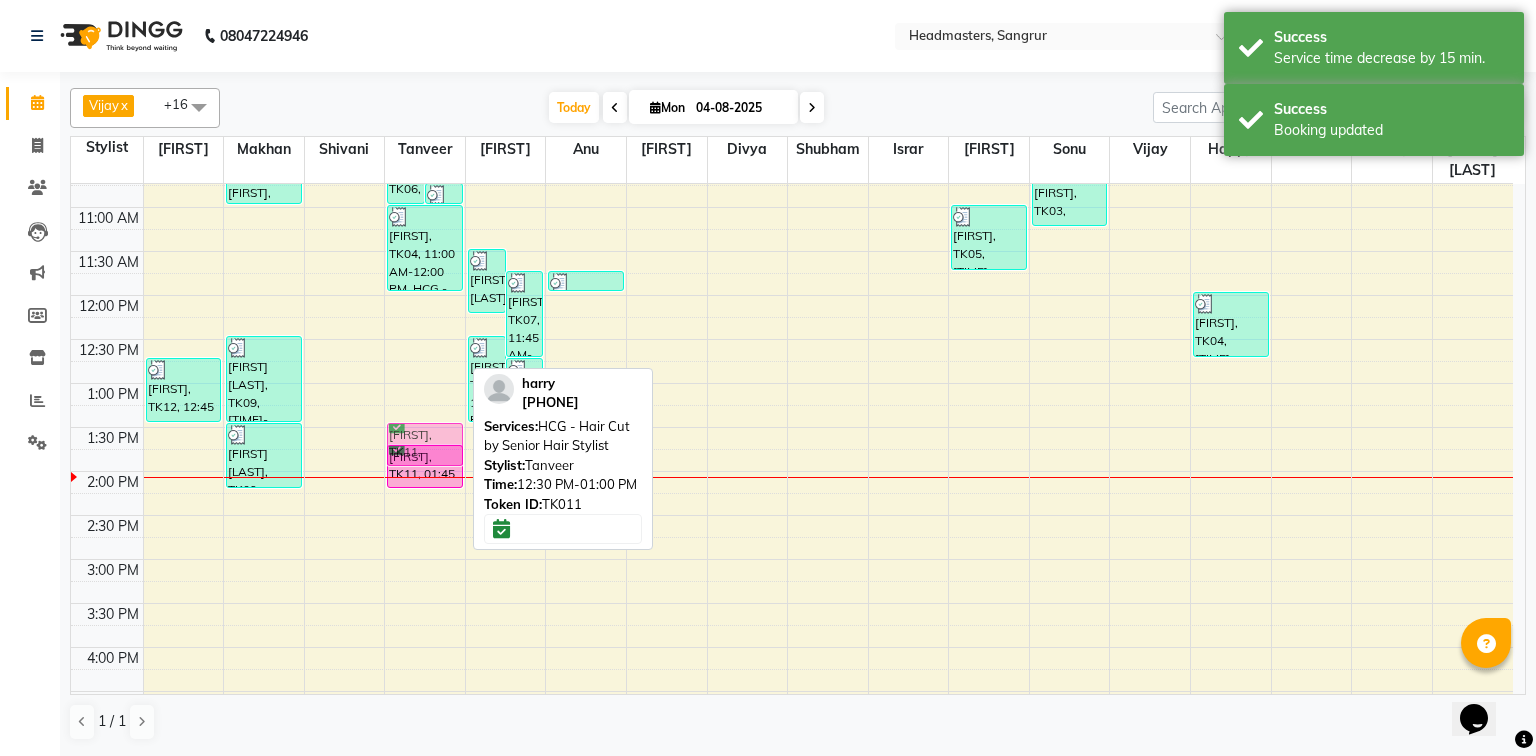 drag, startPoint x: 408, startPoint y: 356, endPoint x: 413, endPoint y: 448, distance: 92.13577 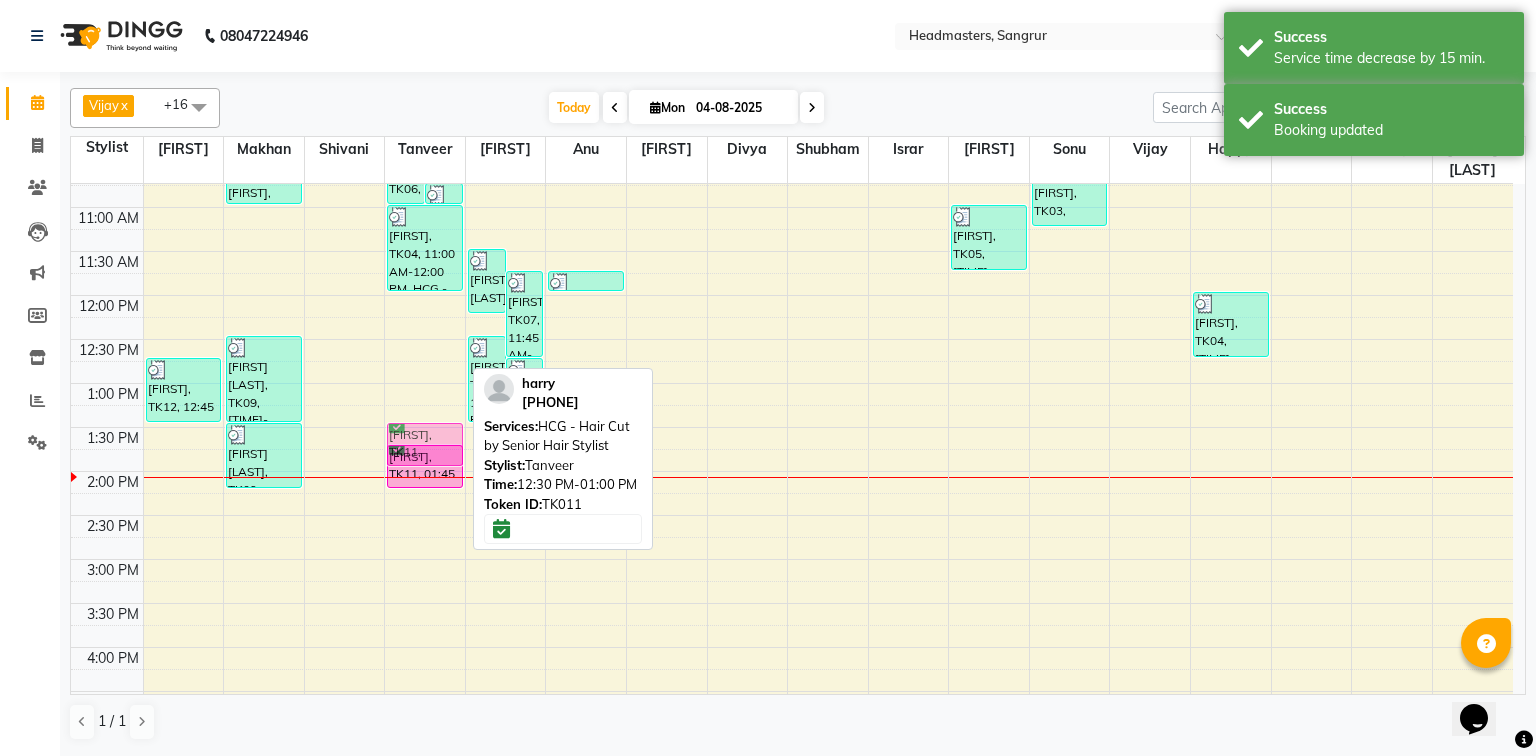 click on "Aman, TK06, 10:15 AM-11:00 AM, BRD - Beard     Kamal, TK02, 10:30 AM-10:45 AM, BRD - Beard     Kamal, TK02, 10:45 AM-11:00 AM, HCG - Hair Cut by Senior Hair Stylist     BALWINDER, TK04, 11:00 AM-12:00 PM, HCG - Hair Cut by Senior Hair Stylist     harry, TK11, 12:30 PM-01:00 PM, HCG - Hair Cut by Senior Hair Stylist     harry, TK11, 01:45 PM-02:15 PM, BRD - Beard     harry, TK11, 12:30 PM-01:00 PM, HCG - Hair Cut by Senior Hair Stylist" at bounding box center (425, 515) 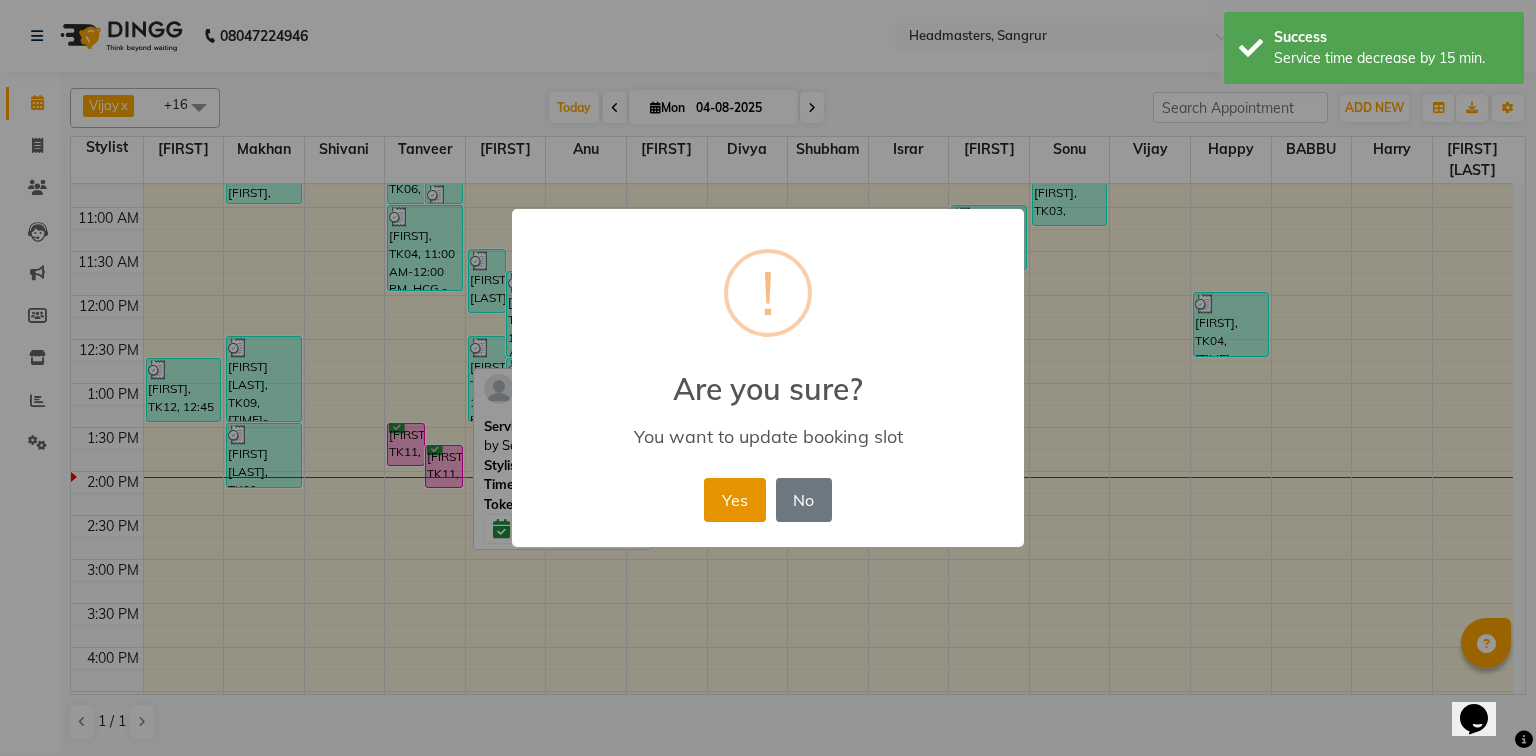 click on "Yes" at bounding box center [734, 500] 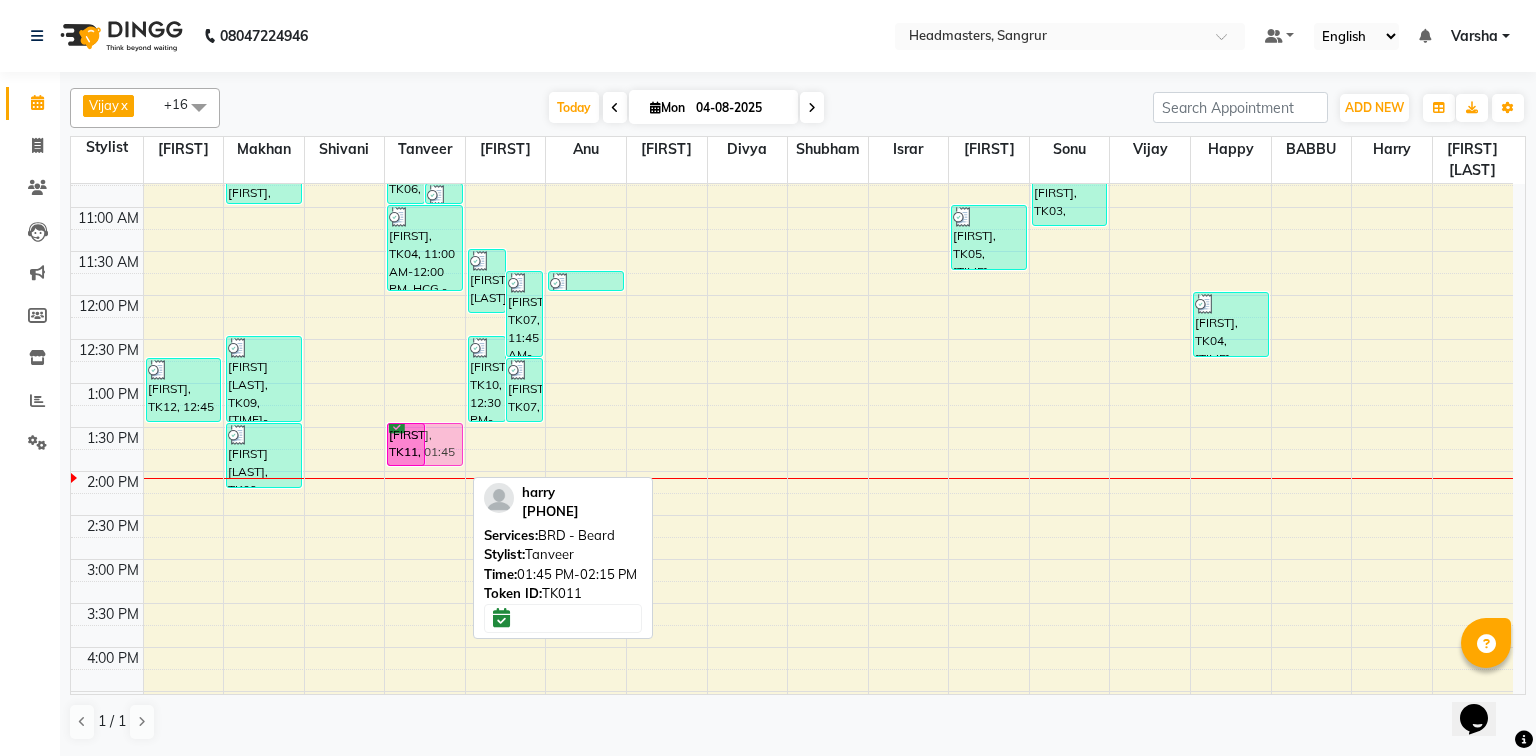 drag, startPoint x: 447, startPoint y: 464, endPoint x: 436, endPoint y: 434, distance: 31.95309 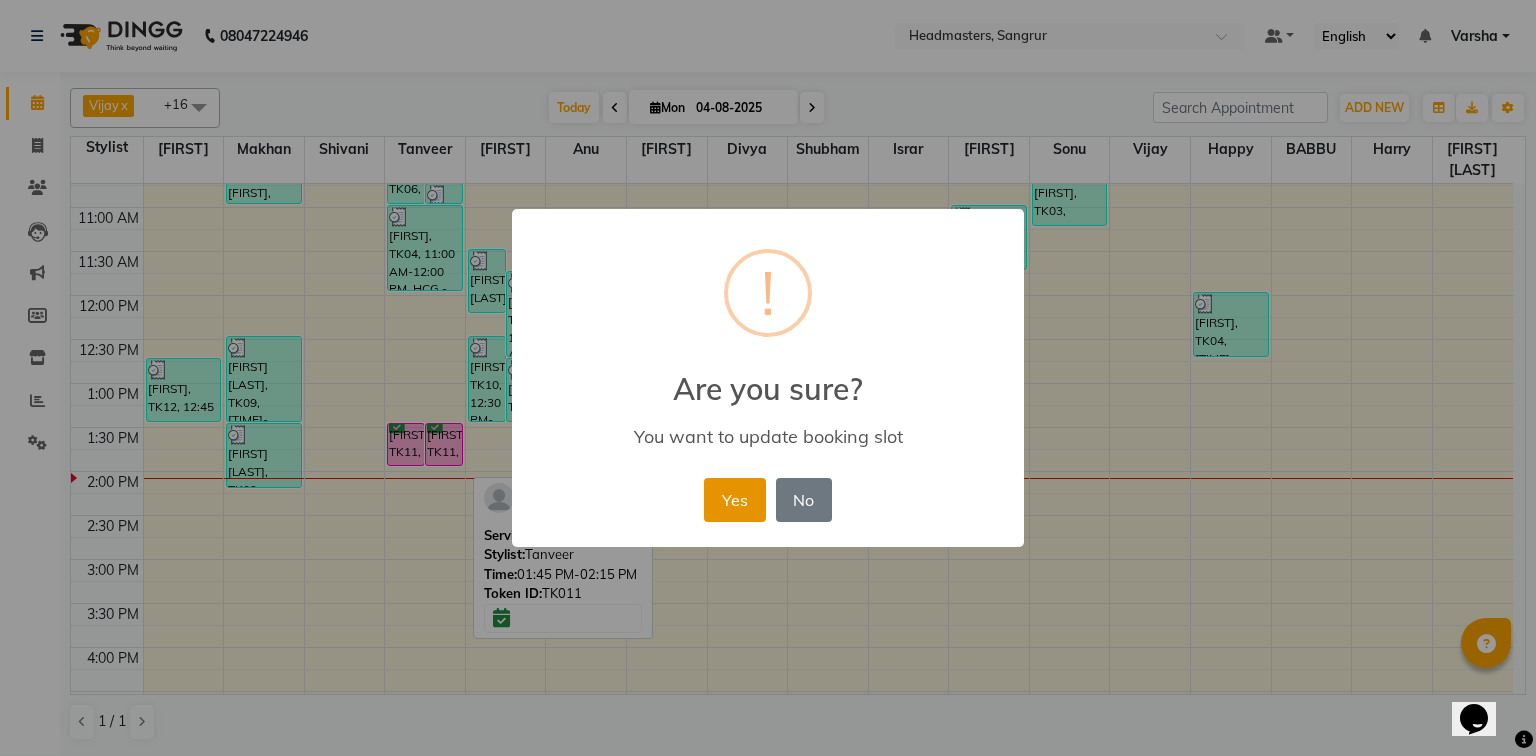 click on "Yes" at bounding box center [734, 500] 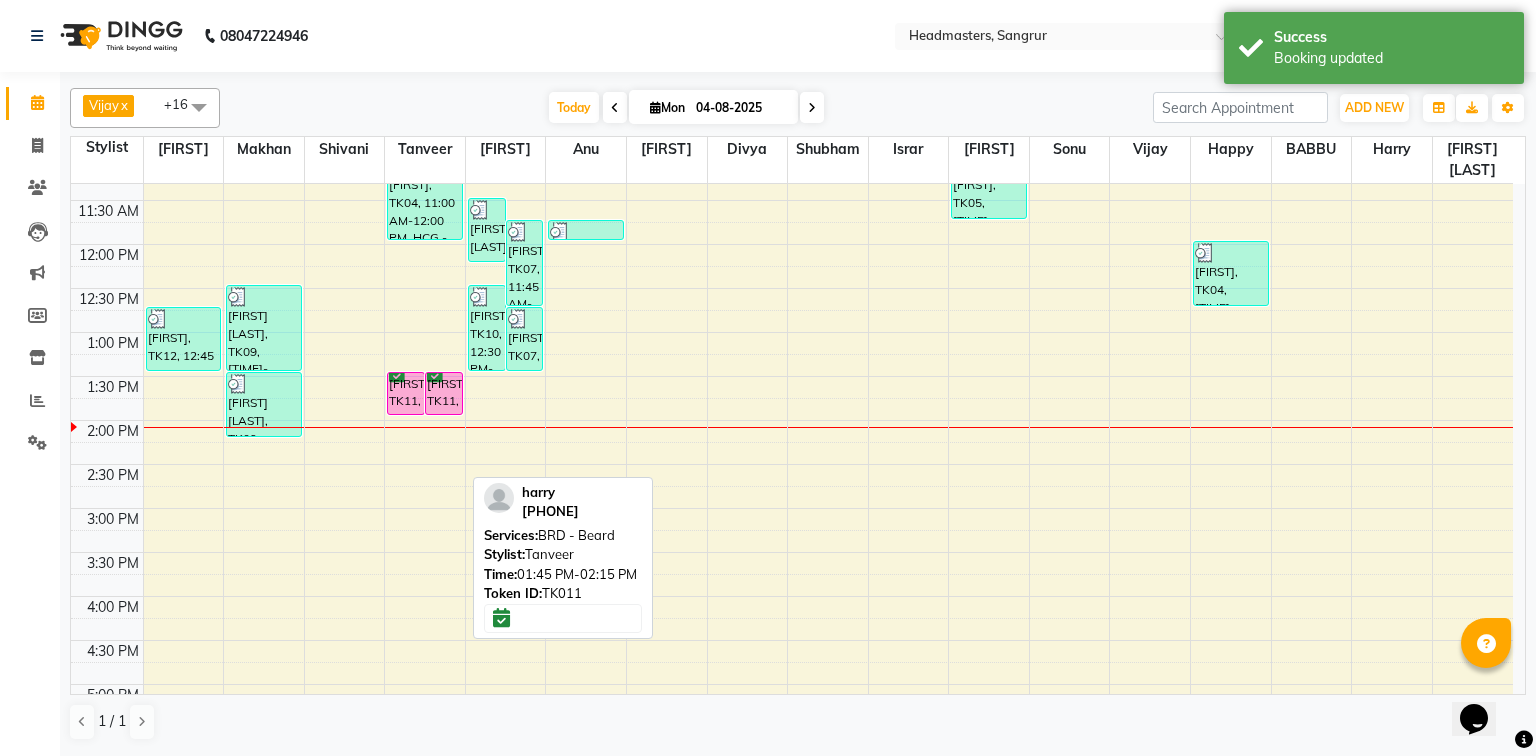 scroll, scrollTop: 240, scrollLeft: 0, axis: vertical 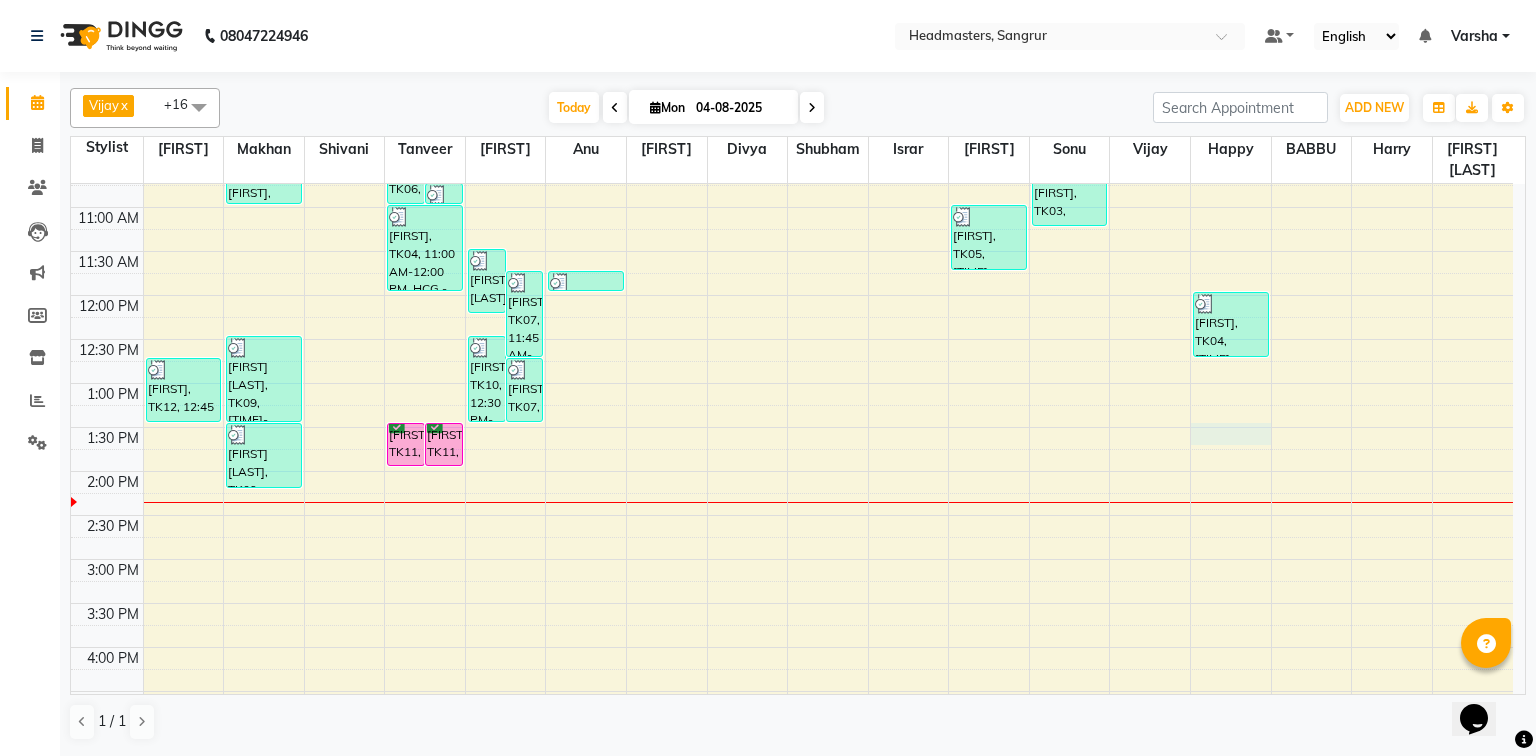 click on "8:00 AM 8:30 AM 9:00 AM 9:30 AM 10:00 AM 10:30 AM 11:00 AM 11:30 AM 12:00 PM 12:30 PM 1:00 PM 1:30 PM 2:00 PM 2:30 PM 3:00 PM 3:30 PM 4:00 PM 4:30 PM 5:00 PM 5:30 PM 6:00 PM 6:30 PM 7:00 PM 7:30 PM 8:00 PM 8:30 PM     bhawanjot, TK12, 12:45 PM-01:30 PM, BD - Blow dry     amrinder, TK01, 10:15 AM-10:30 AM, HCG - Hair Cut by Senior Hair Stylist     amrinder, TK01, 10:30 AM-11:00 AM, BRD - Beard     ajay mittal, TK09, 12:30 PM-01:30 PM, HCG - Hair Cut by Senior Hair Stylist     ajay mittal, TK09, 01:30 PM-02:15 PM, BRD - Beard     Aman, TK06, 10:15 AM-11:00 AM, BRD - Beard     Kamal, TK02, 10:30 AM-10:45 AM, BRD - Beard     Kamal, TK02, 10:45 AM-11:00 AM, HCG - Hair Cut by Senior Hair Stylist     harry, TK11, 01:30 PM-02:00 PM, BRD - Beard     harry, TK11, 01:30 PM-02:00 PM, HCG - Hair Cut by Senior Hair Stylist     BALWINDER, TK04, 11:00 AM-12:00 PM, HCG - Hair Cut by Senior Hair Stylist     rao sahab, TK08, 11:30 AM-12:15 PM, BRD - Beard             girish, TK07, 12:45 PM-01:30 PM, BRD - Beard" at bounding box center [792, 515] 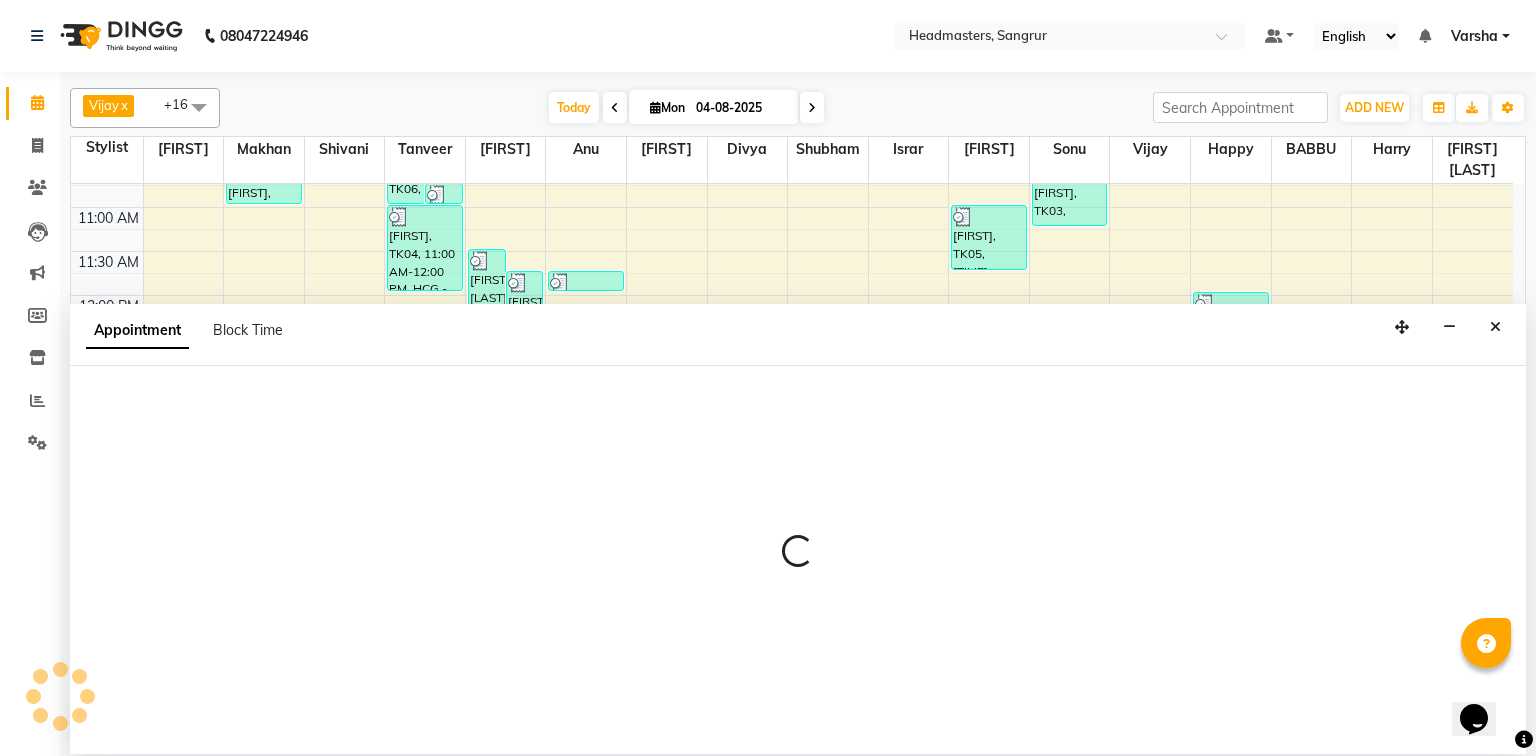 select on "62924" 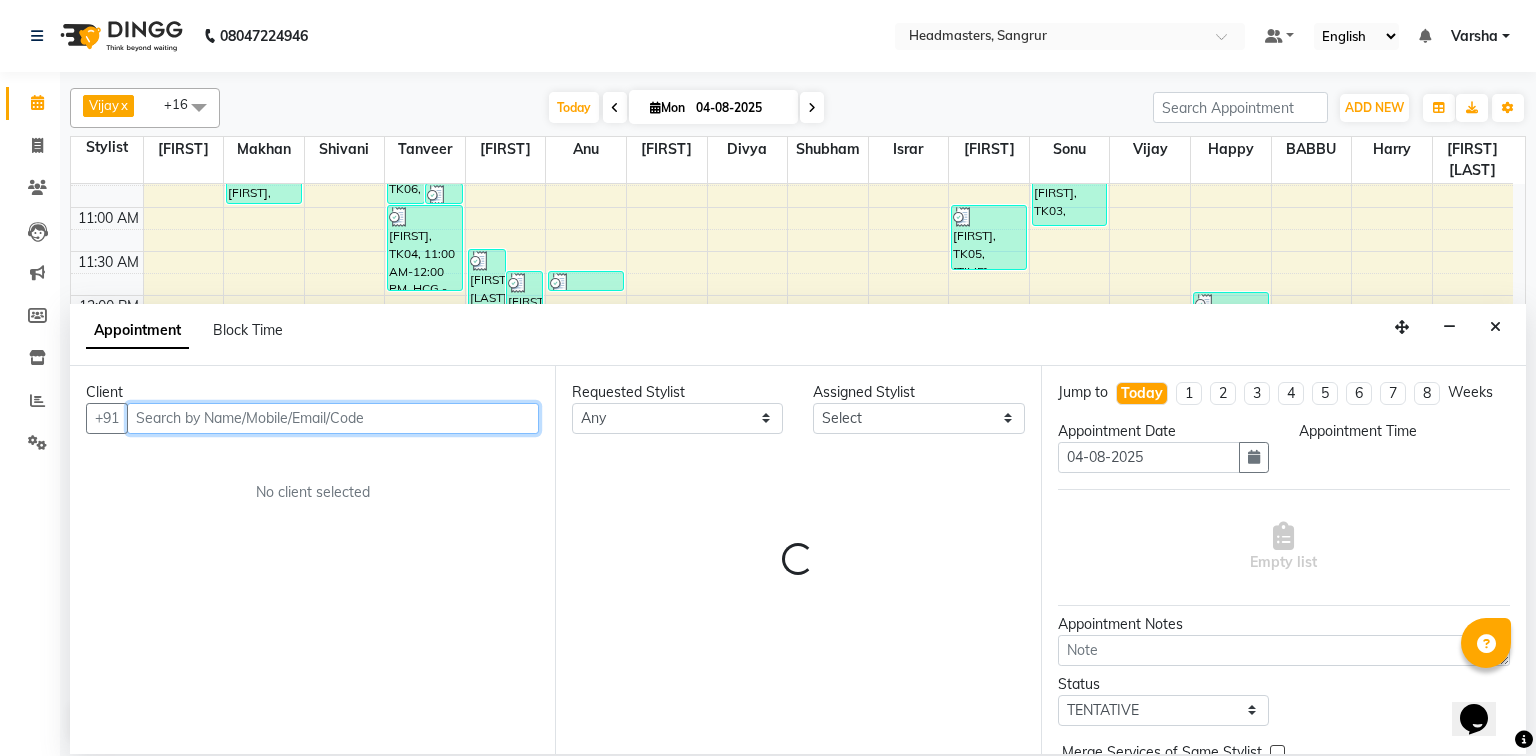 select on "810" 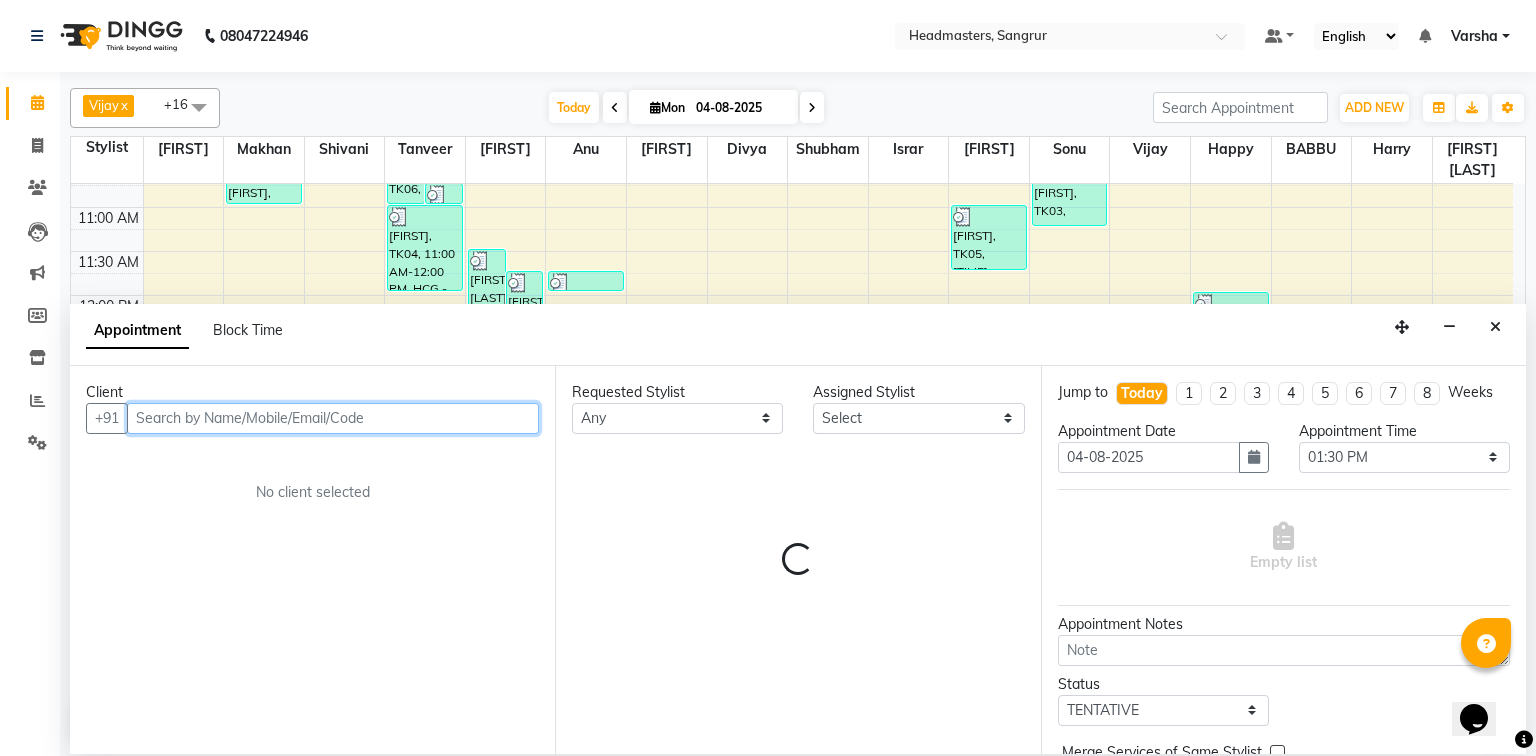 click at bounding box center (333, 418) 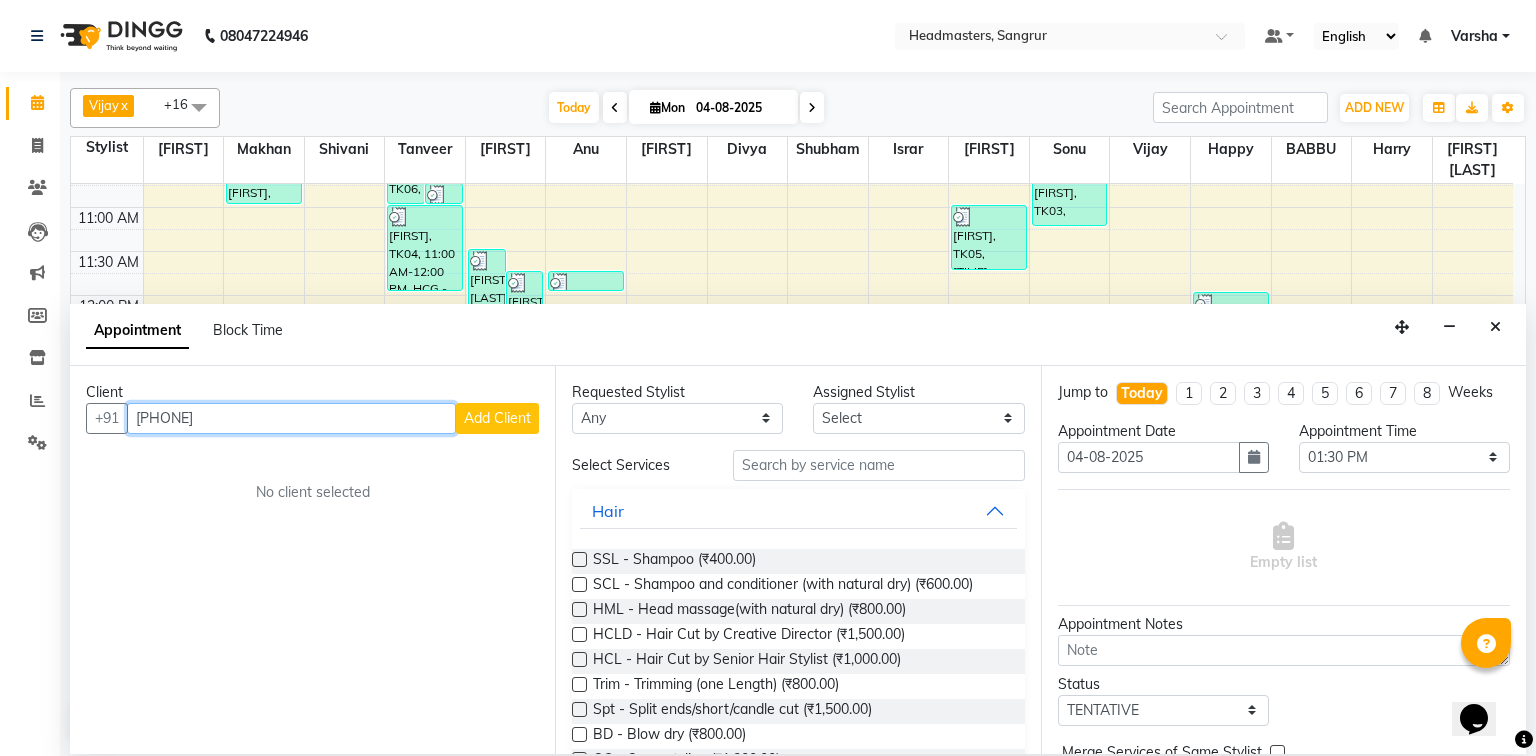 type on "[PHONE]" 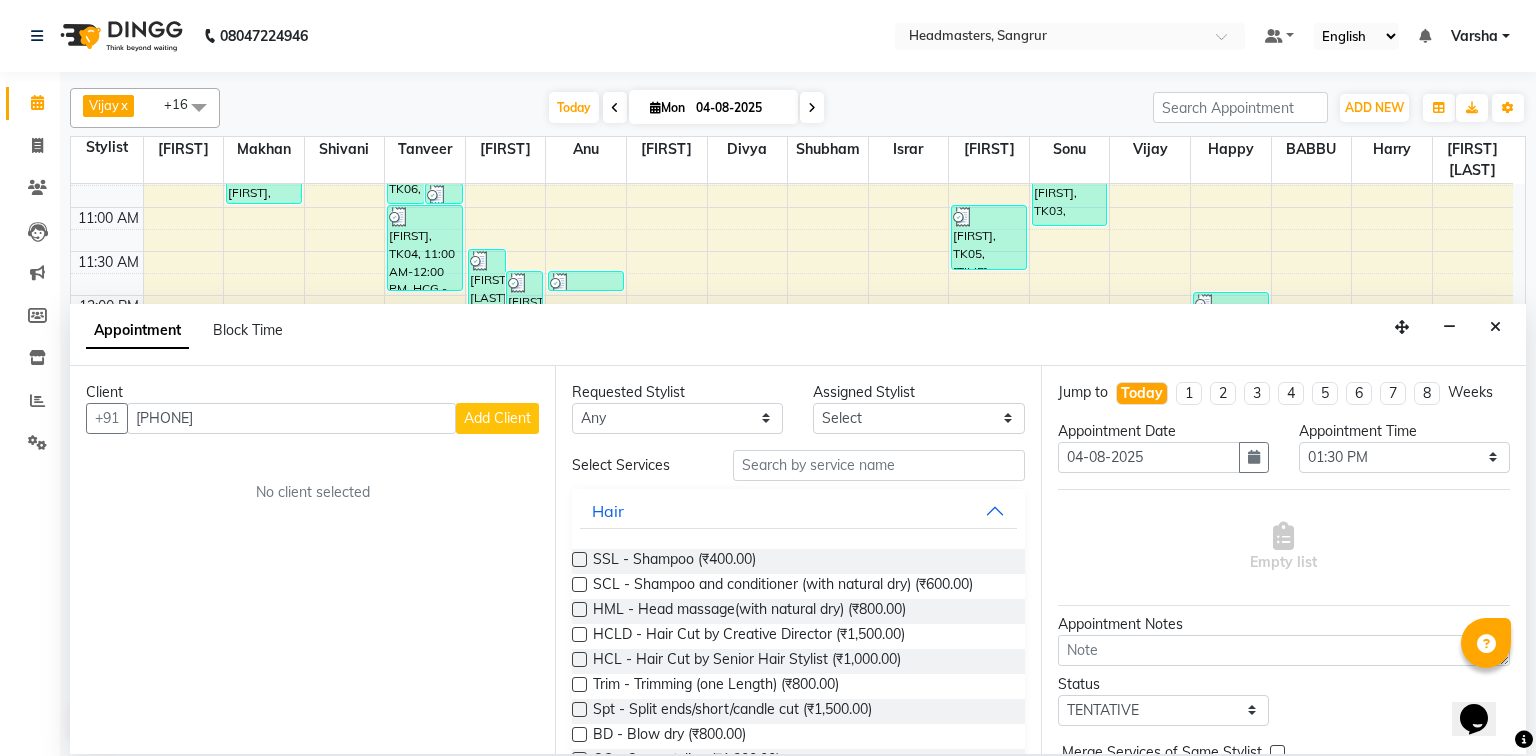 click on "Add Client" at bounding box center [497, 418] 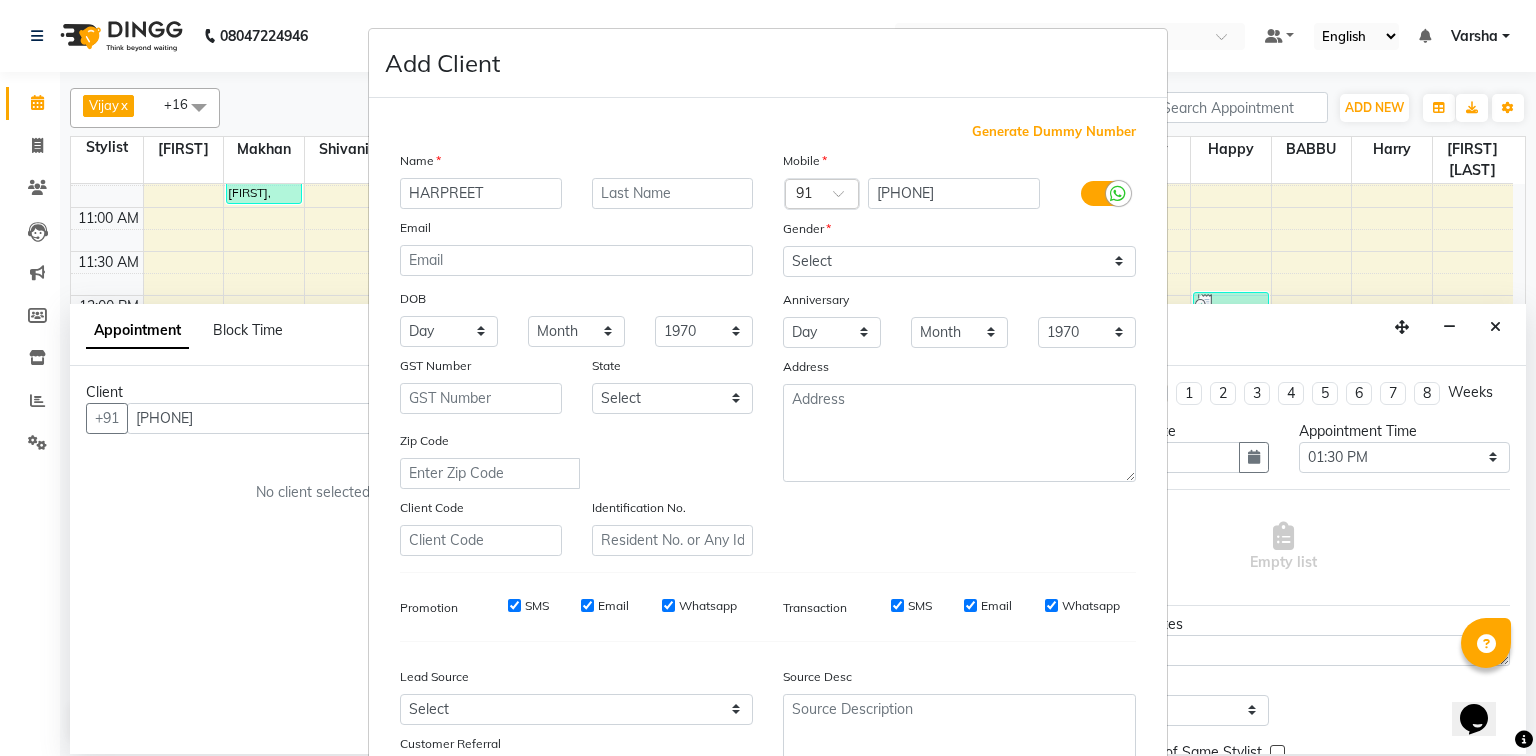 type on "HARPREET" 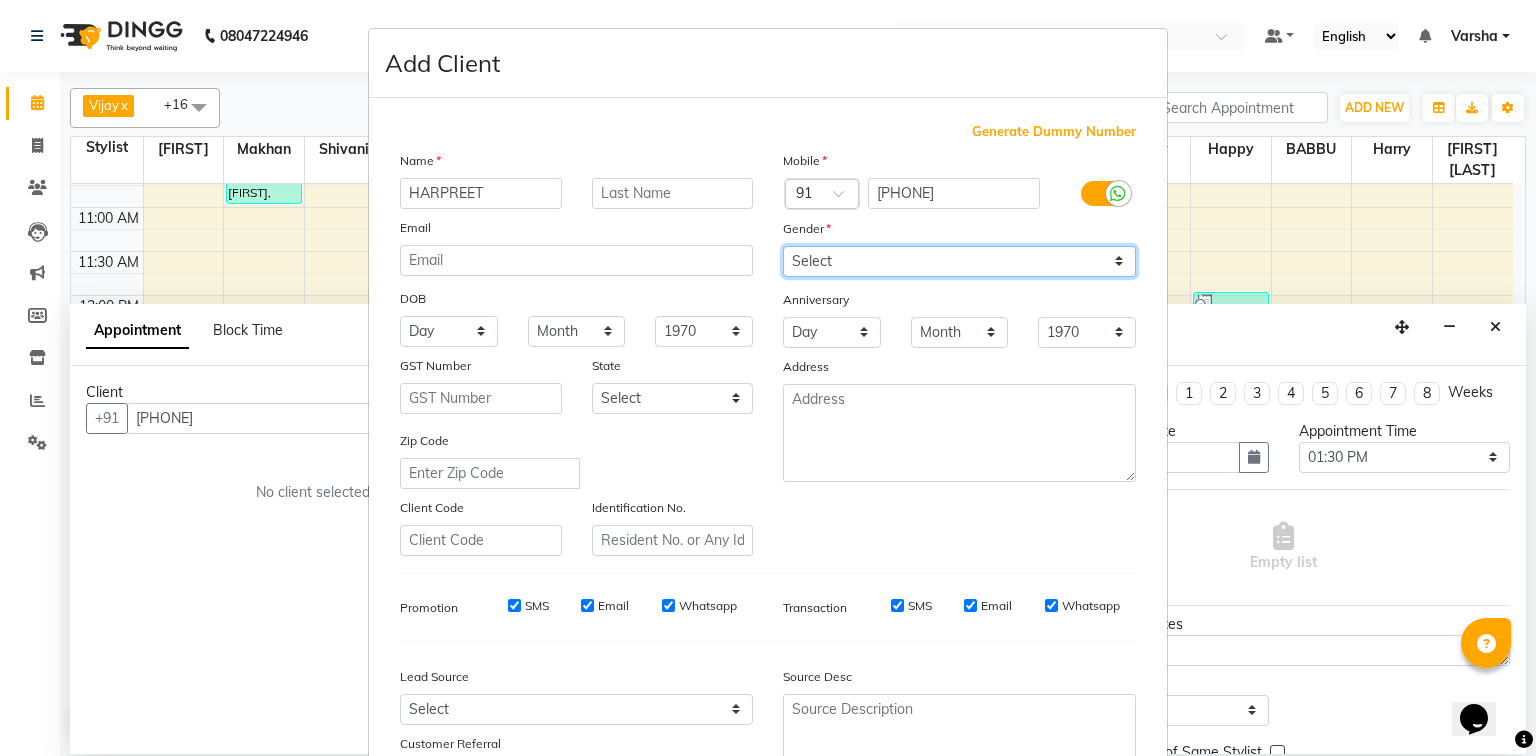 click on "Select Male Female Other Prefer Not To Say" at bounding box center (959, 261) 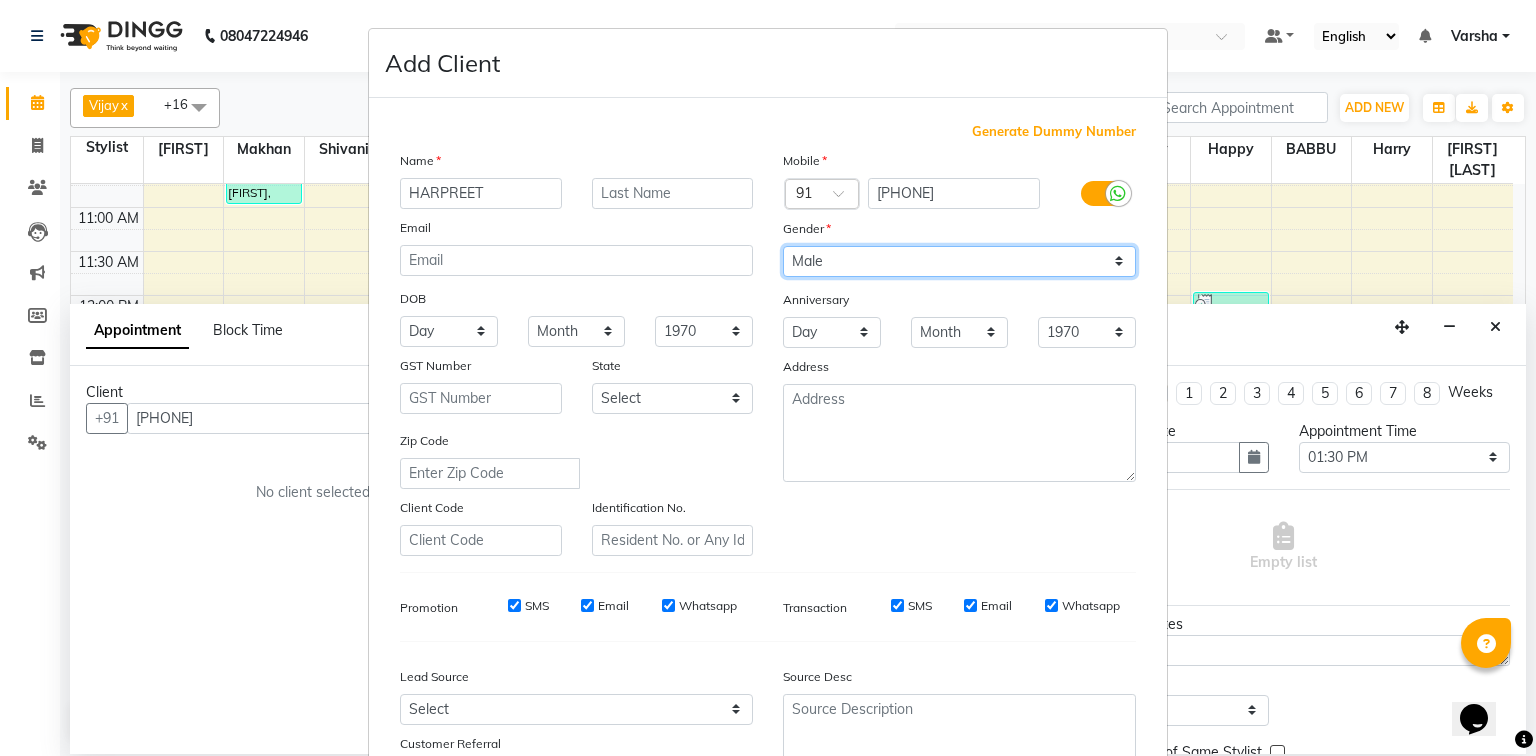 click on "Select Male Female Other Prefer Not To Say" at bounding box center [959, 261] 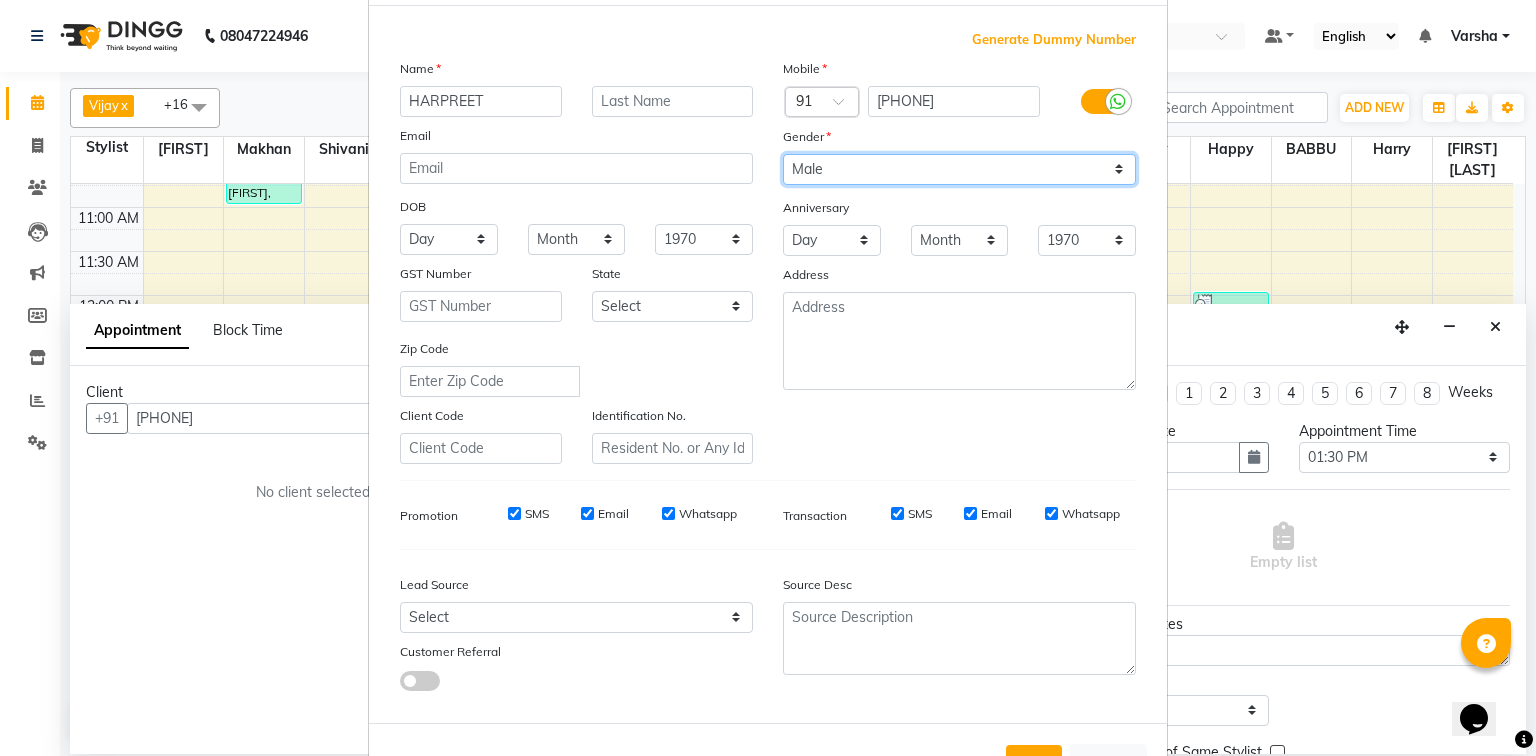scroll, scrollTop: 176, scrollLeft: 0, axis: vertical 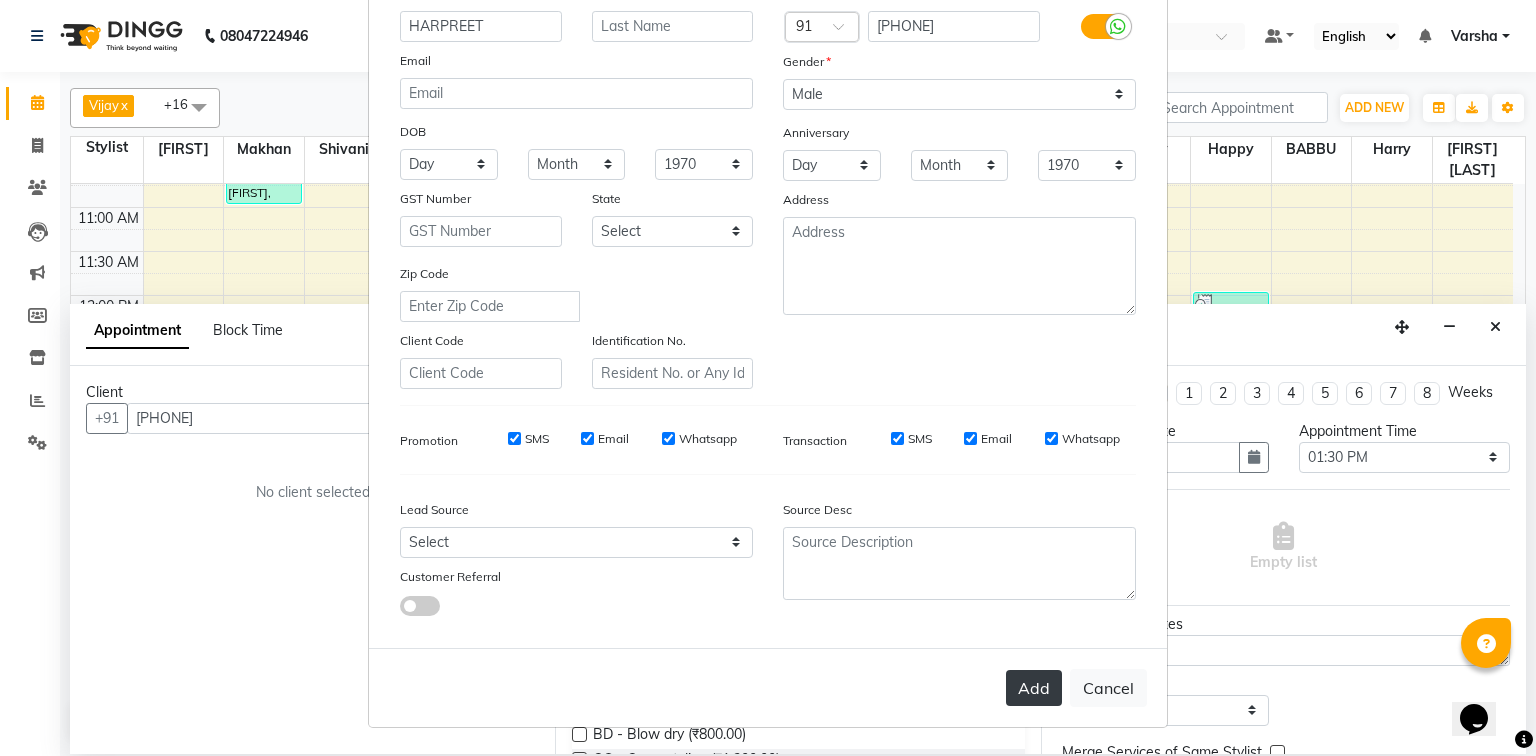 click on "Add" at bounding box center [1034, 688] 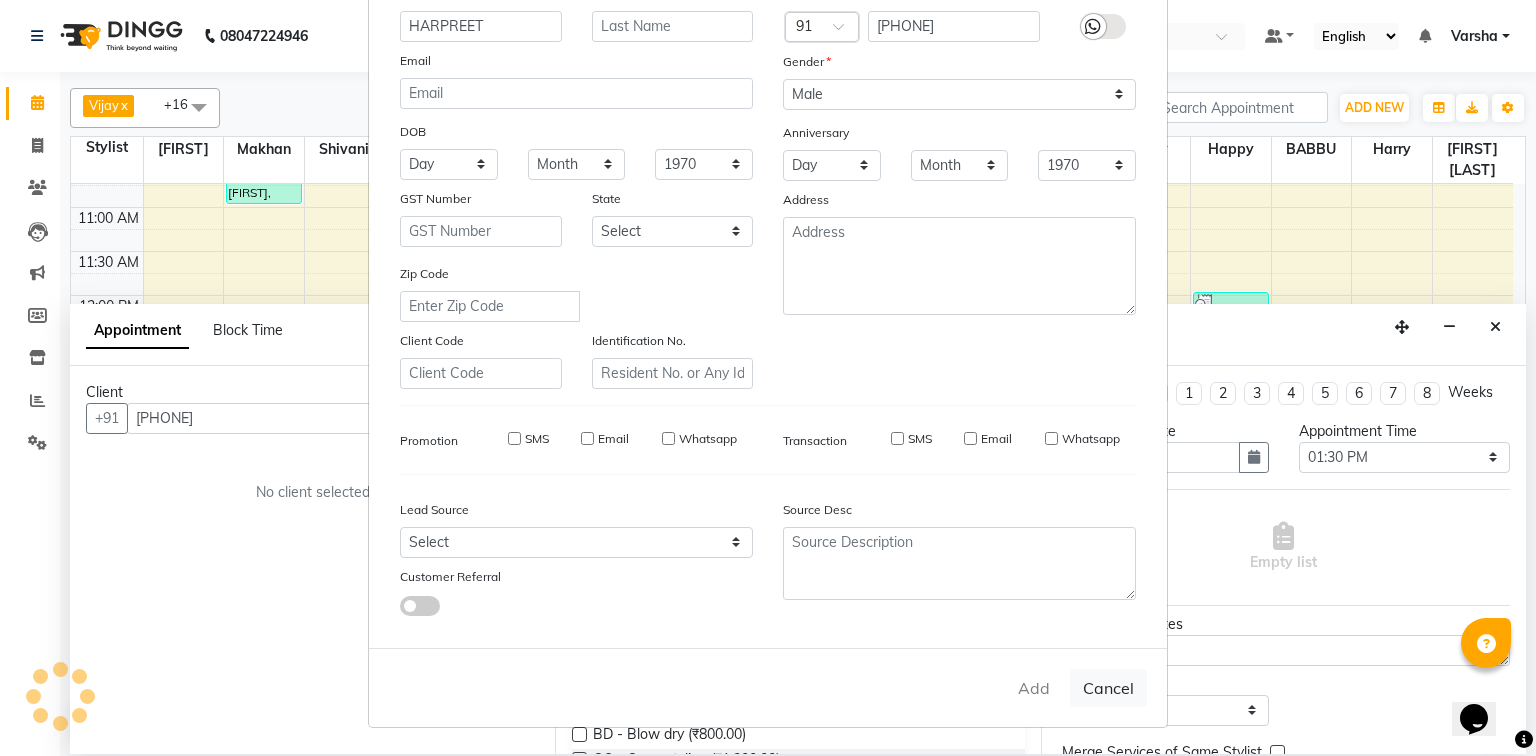 type 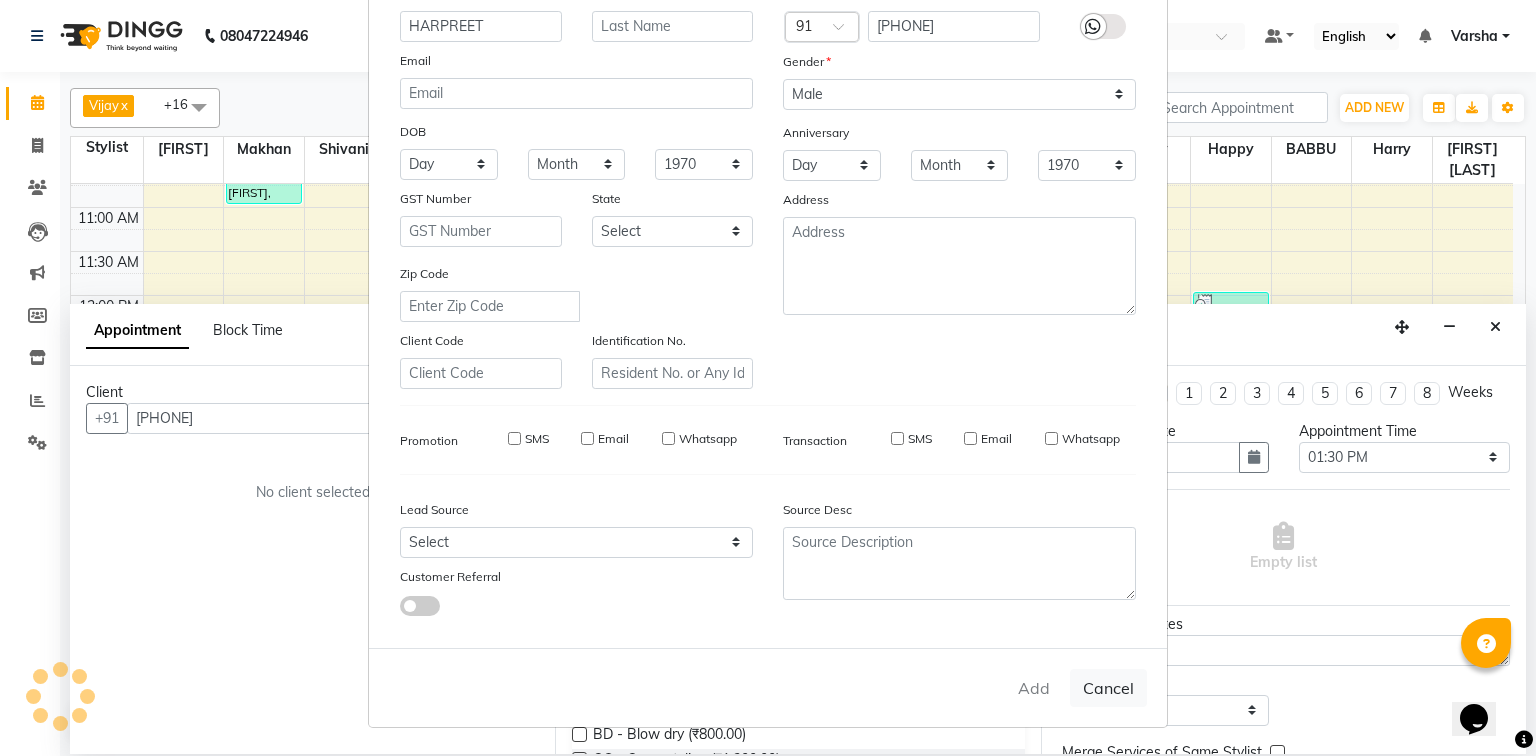 select 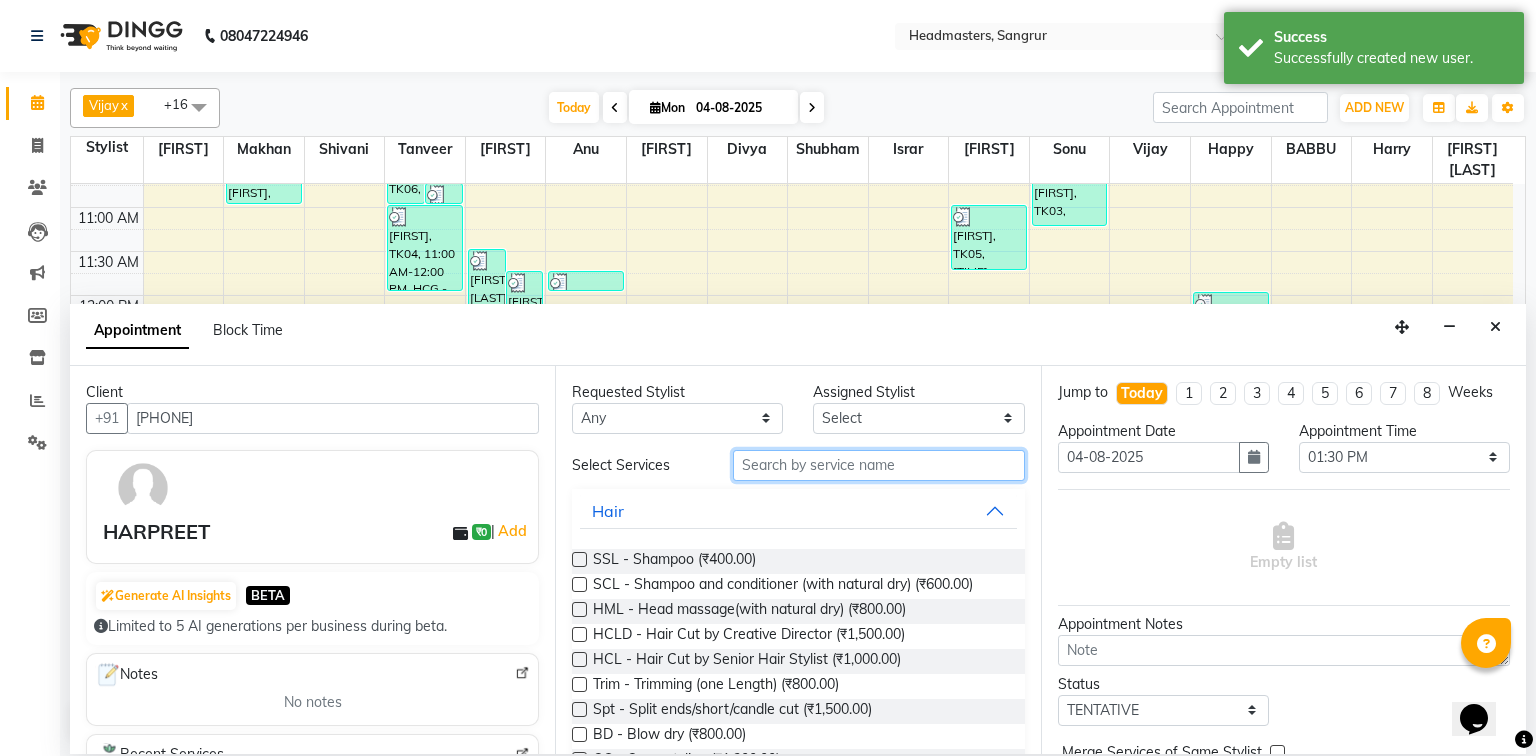 click at bounding box center [879, 465] 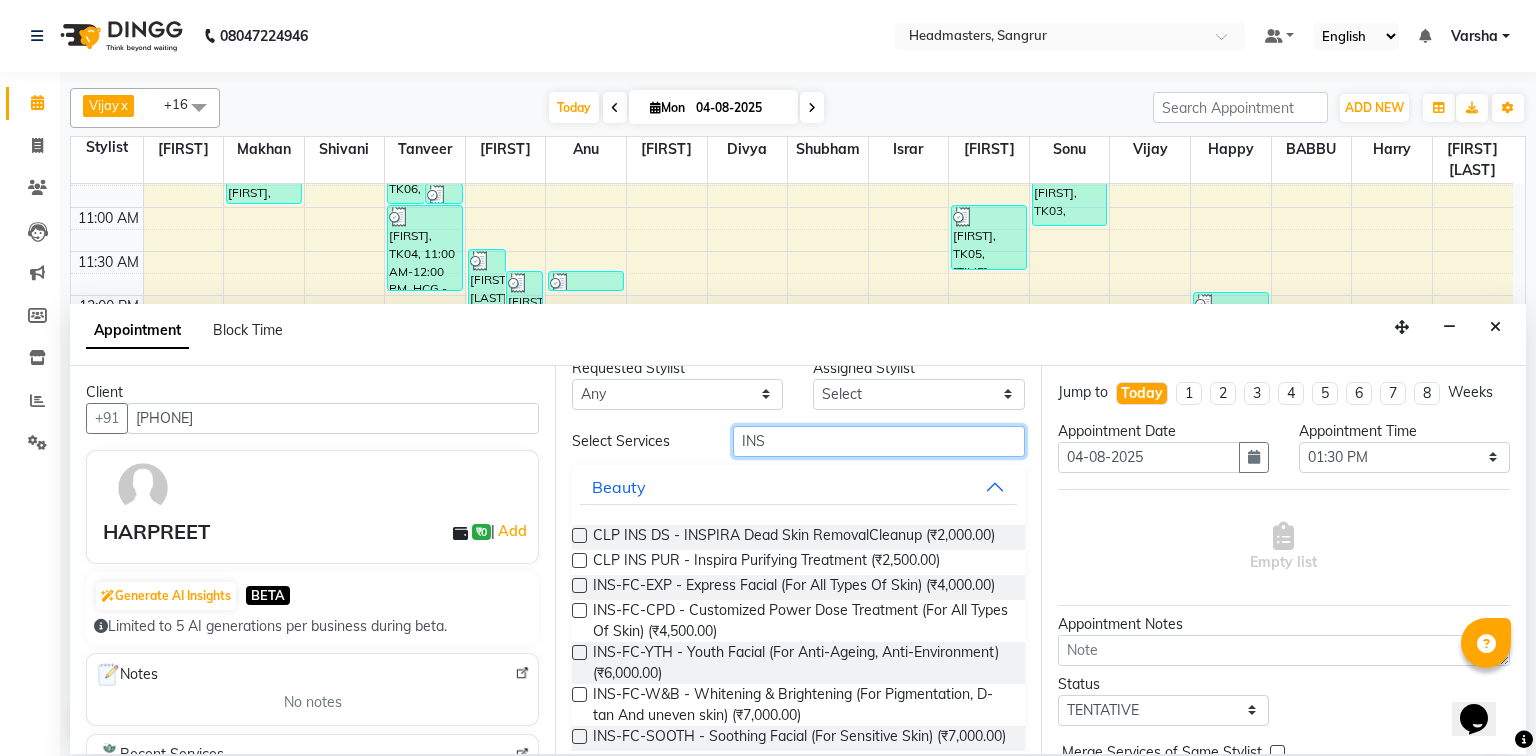 scroll, scrollTop: 0, scrollLeft: 0, axis: both 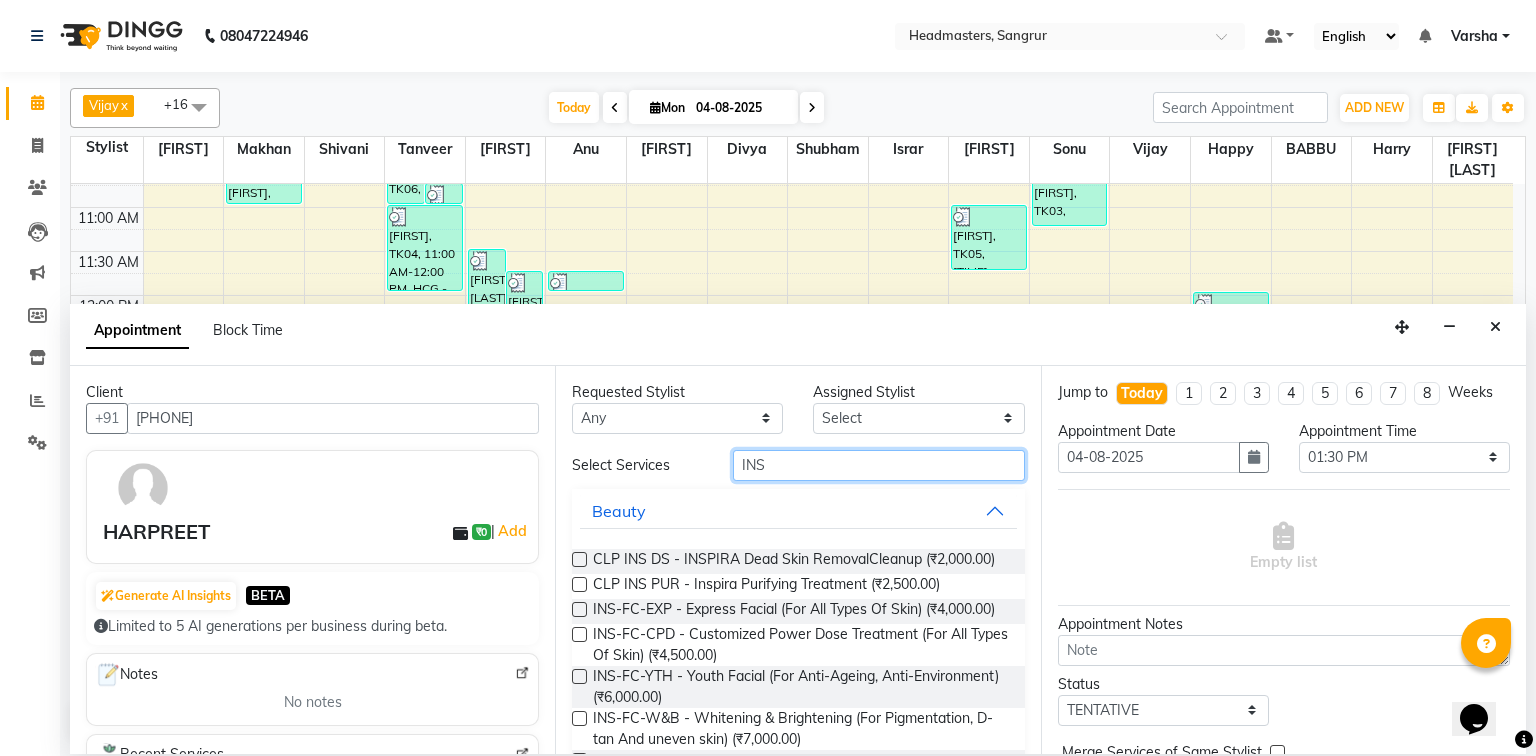 click on "INS" at bounding box center [879, 465] 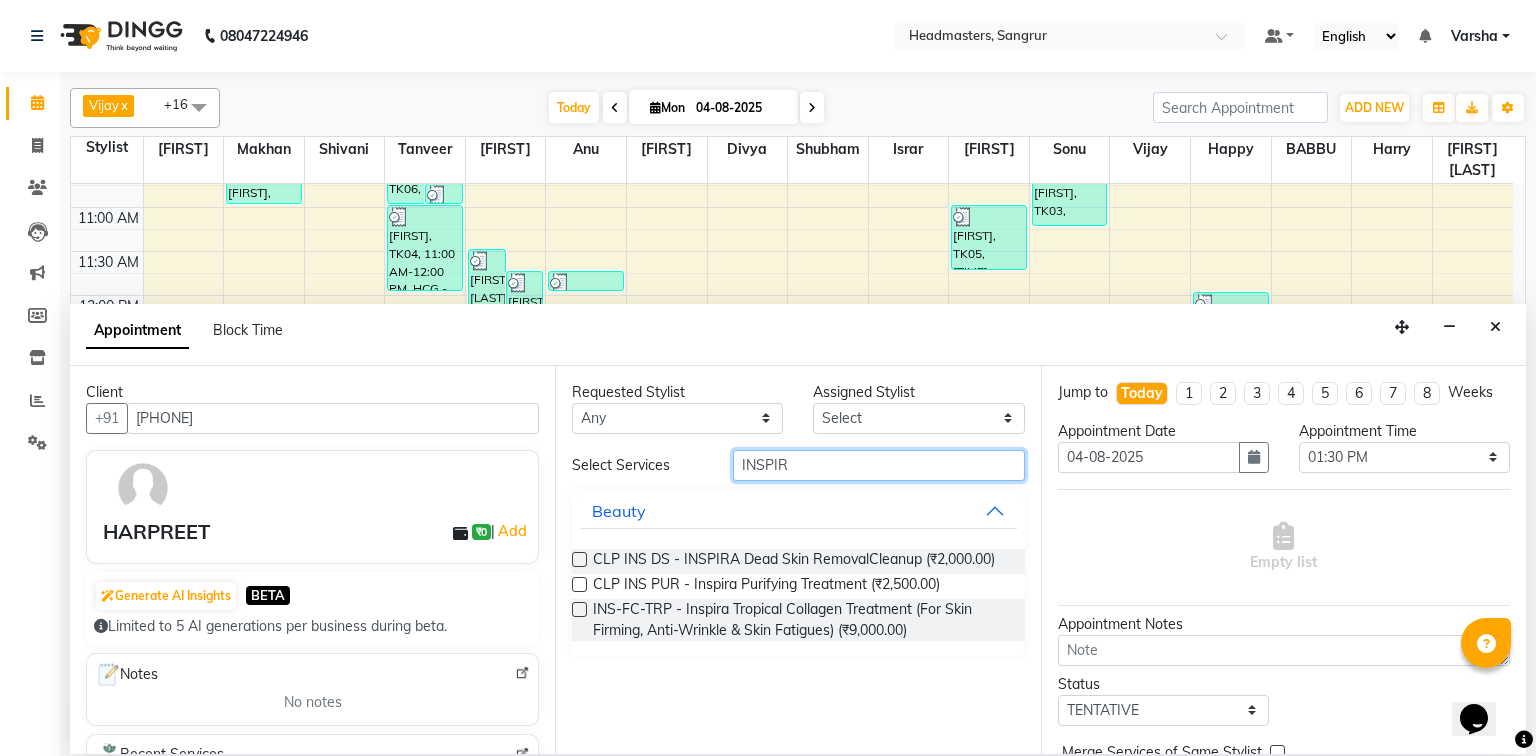type on "INSPIR" 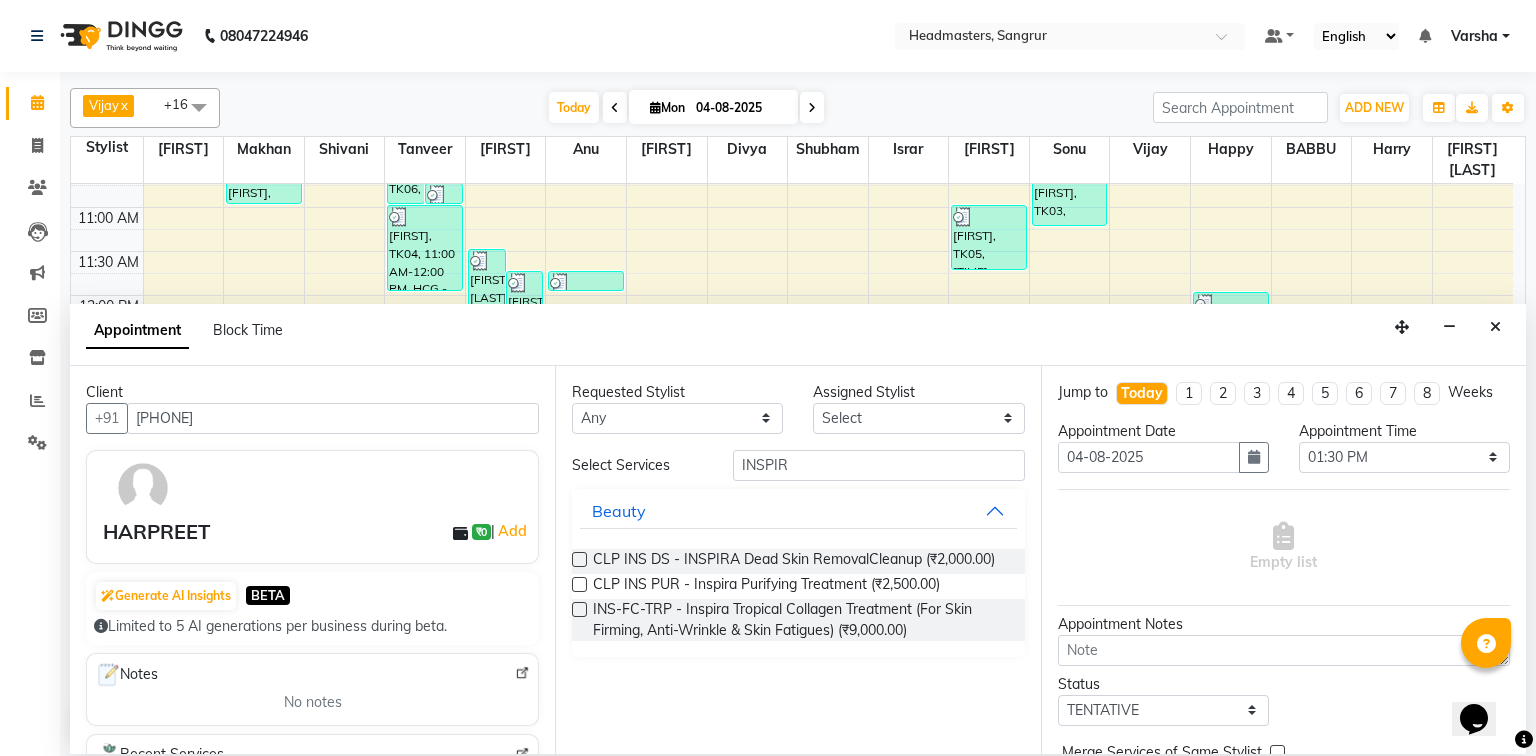 click at bounding box center (579, 584) 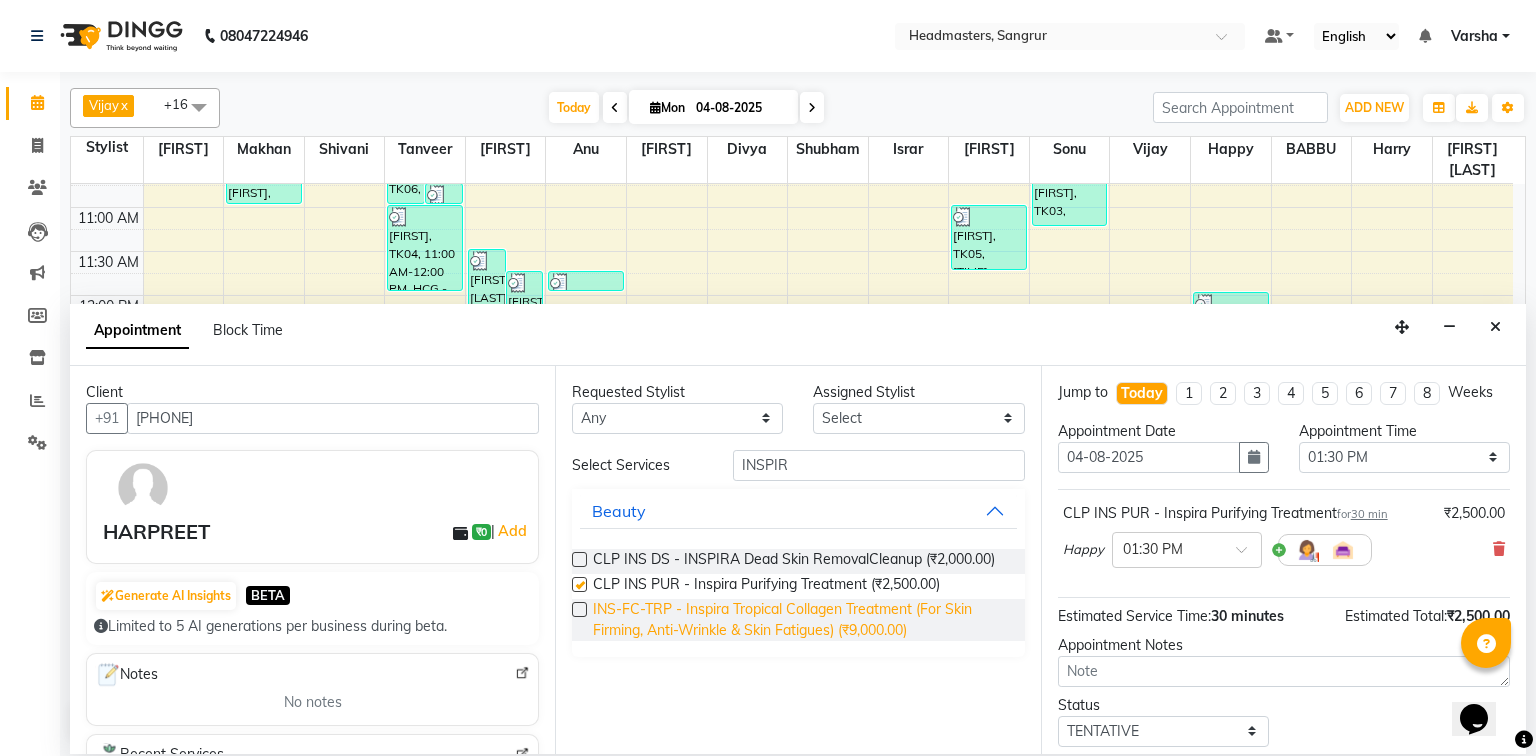 checkbox on "false" 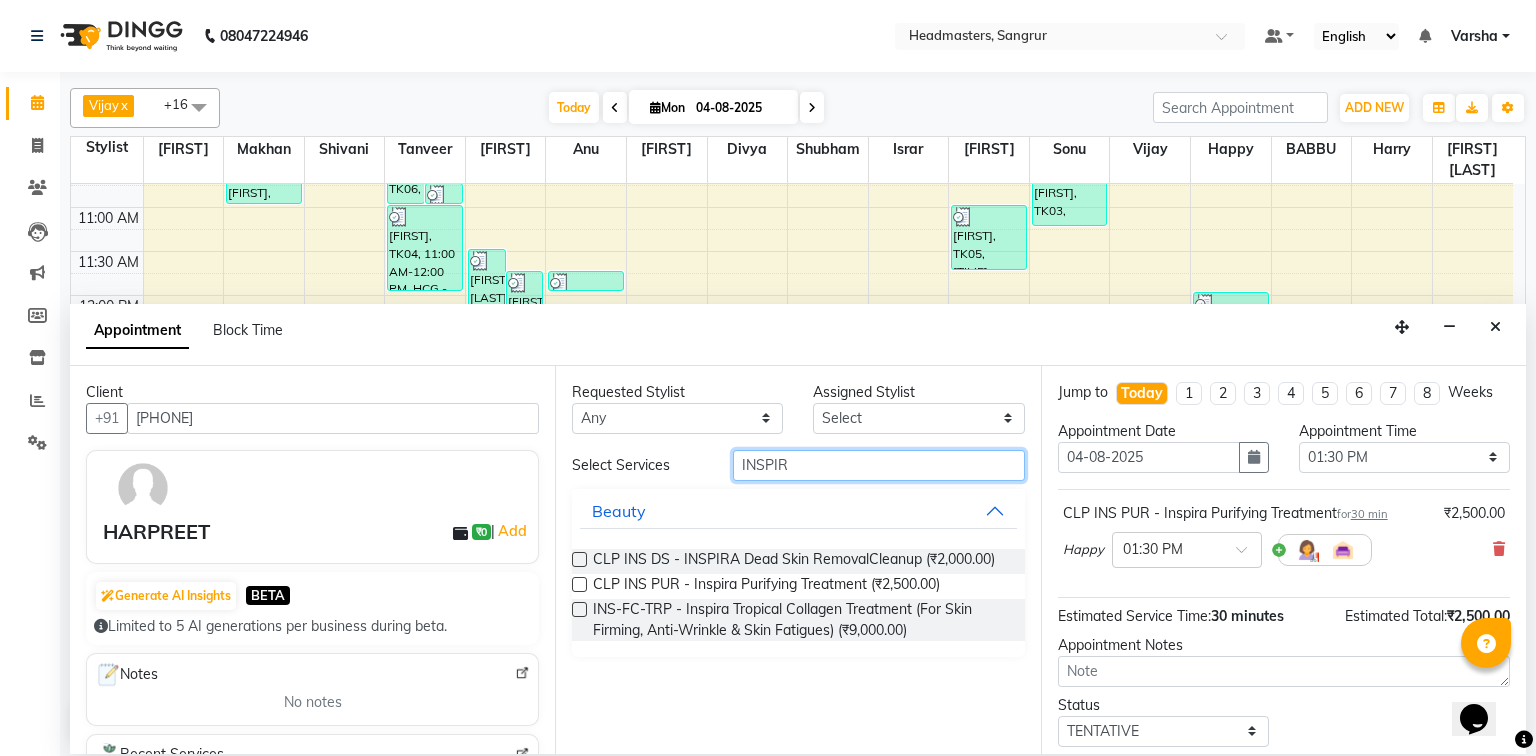 click on "INSPIR" at bounding box center [879, 465] 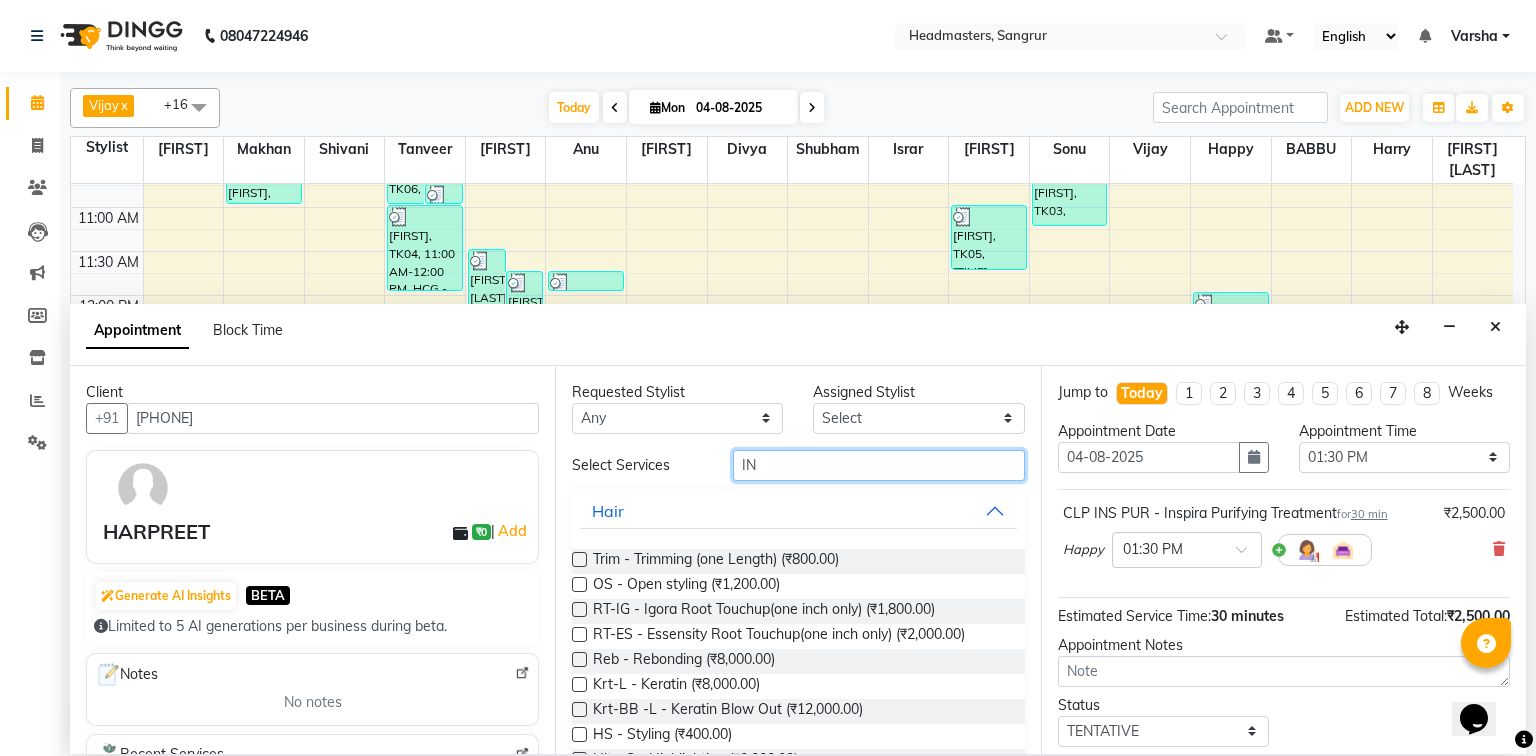 type on "I" 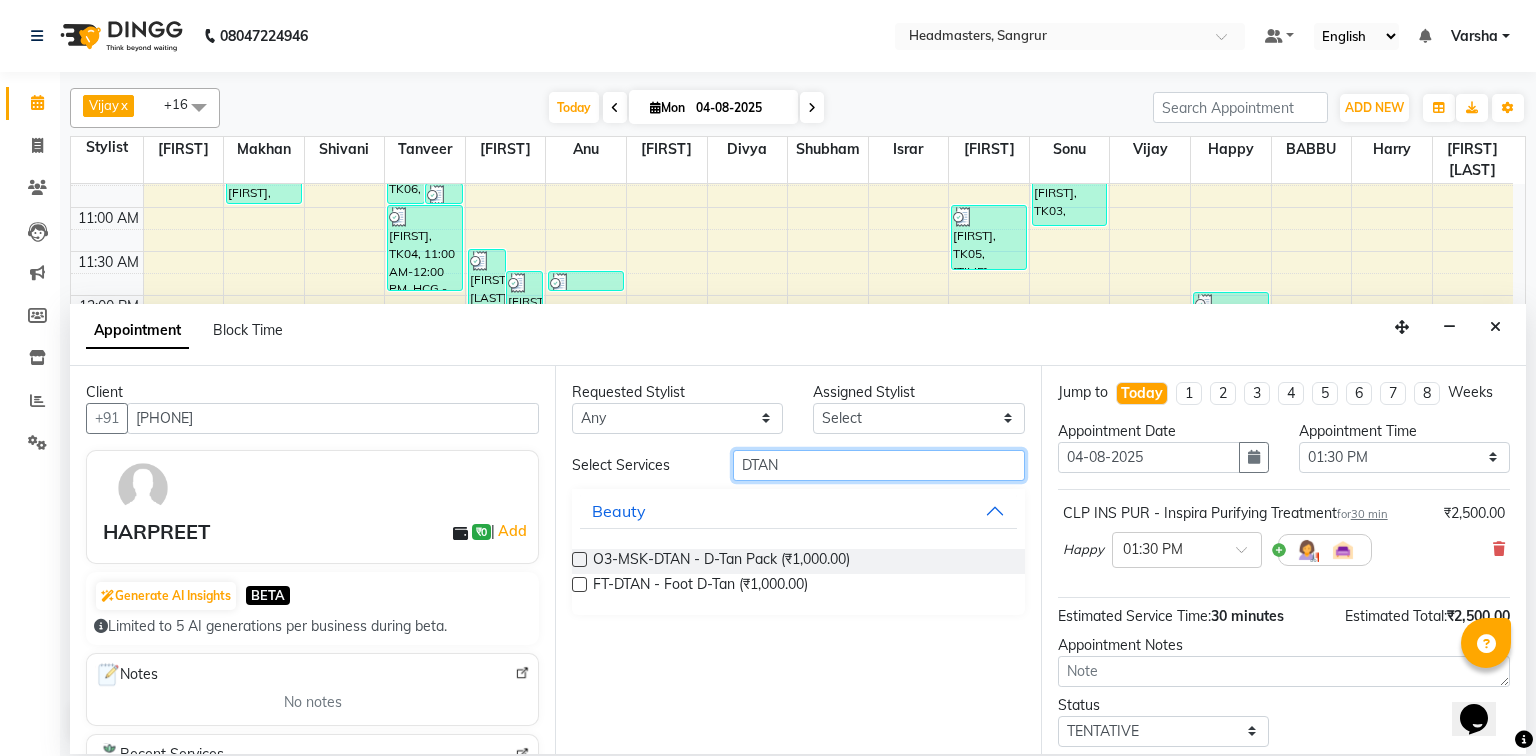 type on "DTAN" 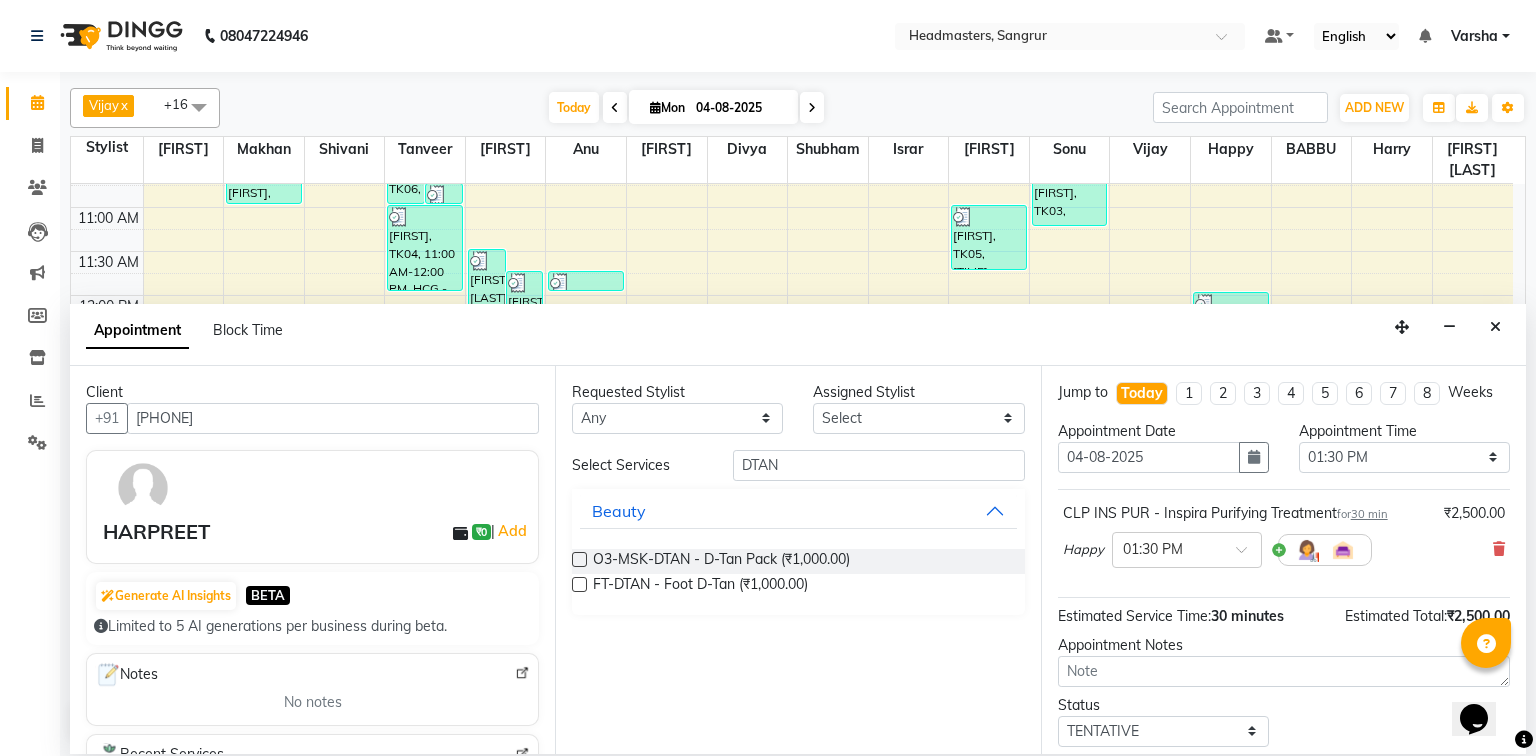 click at bounding box center [579, 559] 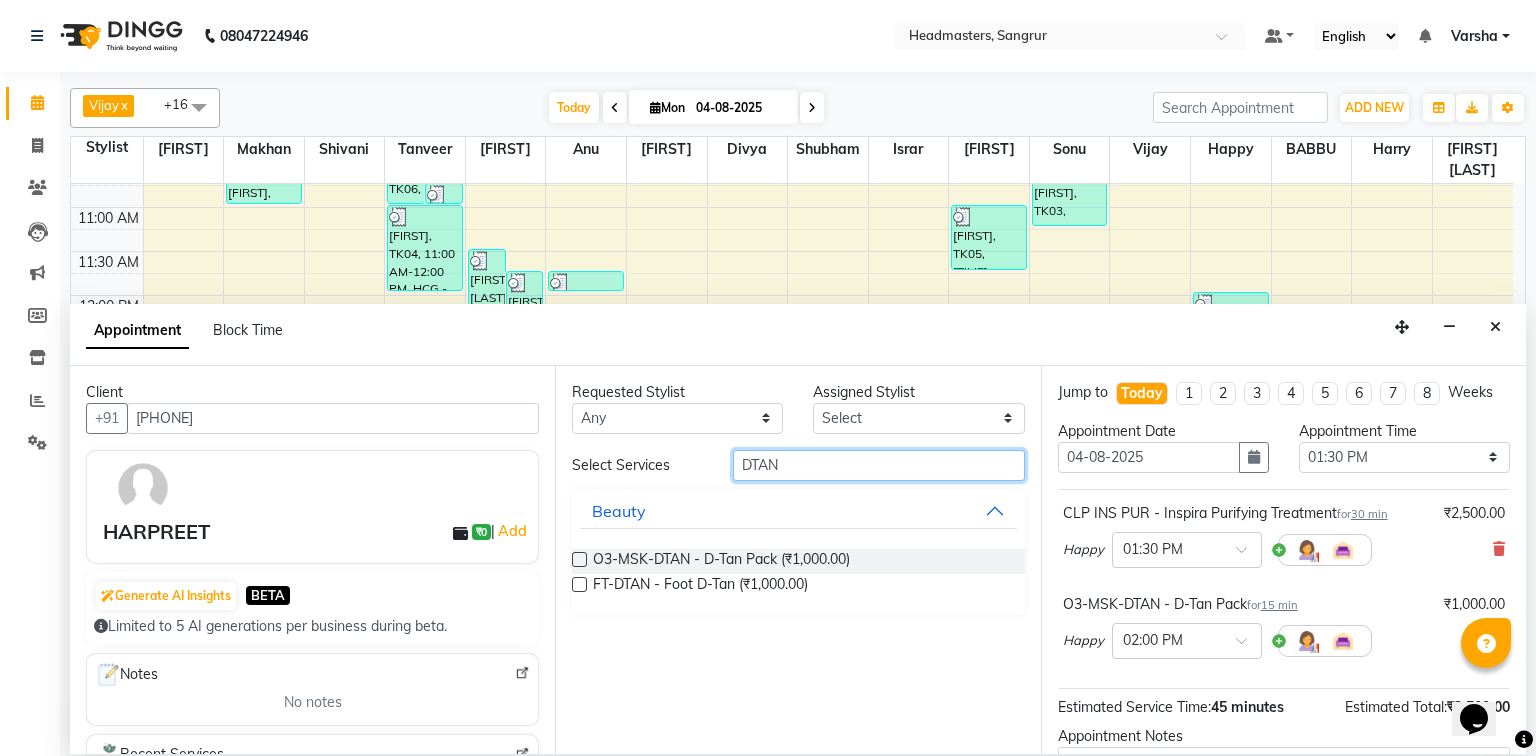 checkbox on "false" 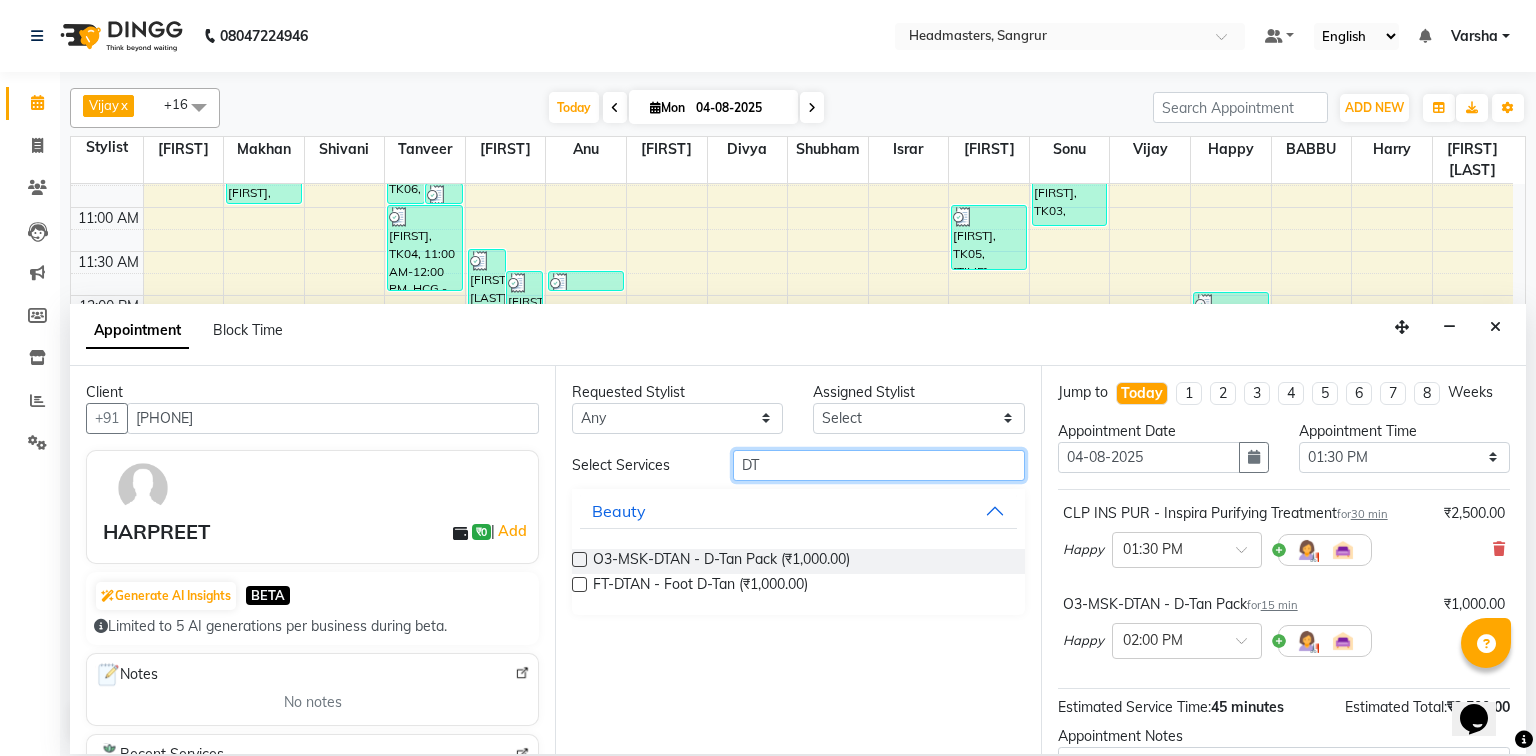 type on "D" 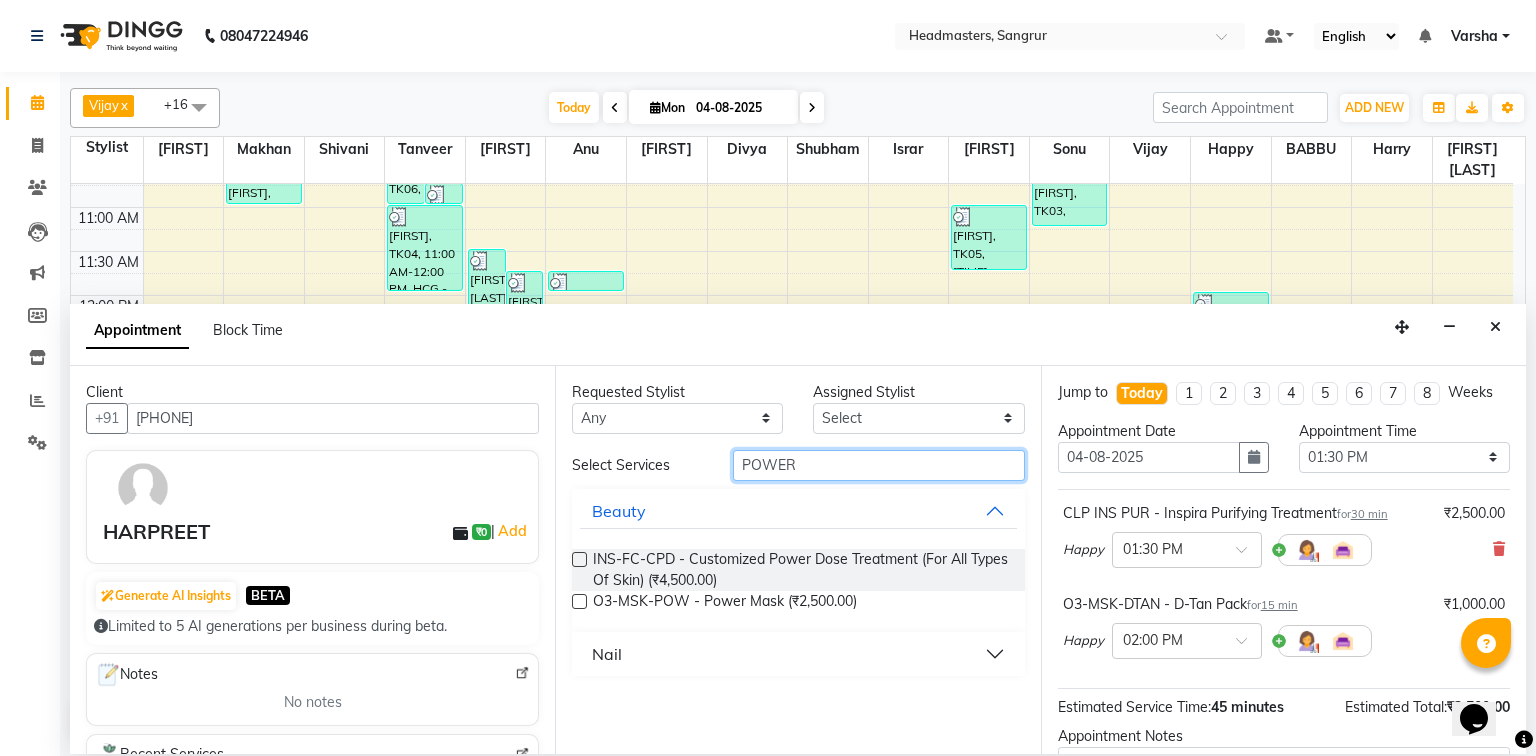 type on "POWER" 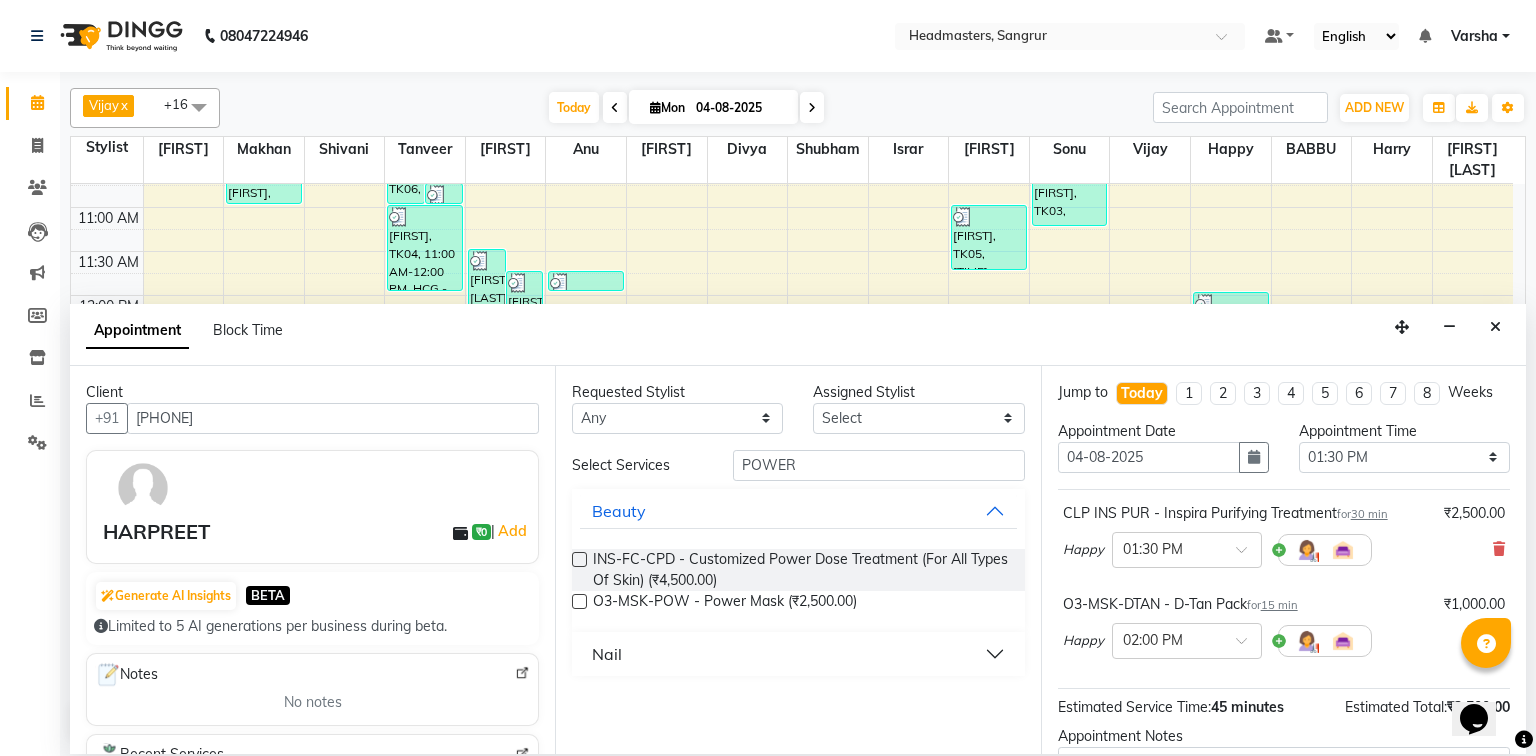 click on "Requested Stylist Any Afia  Amandeep Kaur Anu BABBU DHIR Divya Happy Harmesh Harry  Headmasters Israr Jashan stockist Jitender Makhan Maninder Rimpi Saima  Sandeep Shivani Shubham Soni Sonu Sunny Sushil Tanveer Varsha Vijay Assigned Stylist Select Afia  Amandeep Kaur Anu BABBU DHIR Divya Happy Harmesh Harry  Headmasters Israr Jashan stockist Jitender Makhan Maninder Rimpi Saima  Sandeep Shivani Shubham Soni Sonu Sunny Sushil Tanveer Varsha Vijay Select Services POWER    Beauty INS-FC-CPD - Customized Power Dose Treatment (For All Types Of Skin) (₹4,500.00) O3-MSK-POW - Power Mask (₹2,500.00)    Nail" at bounding box center (797, 560) 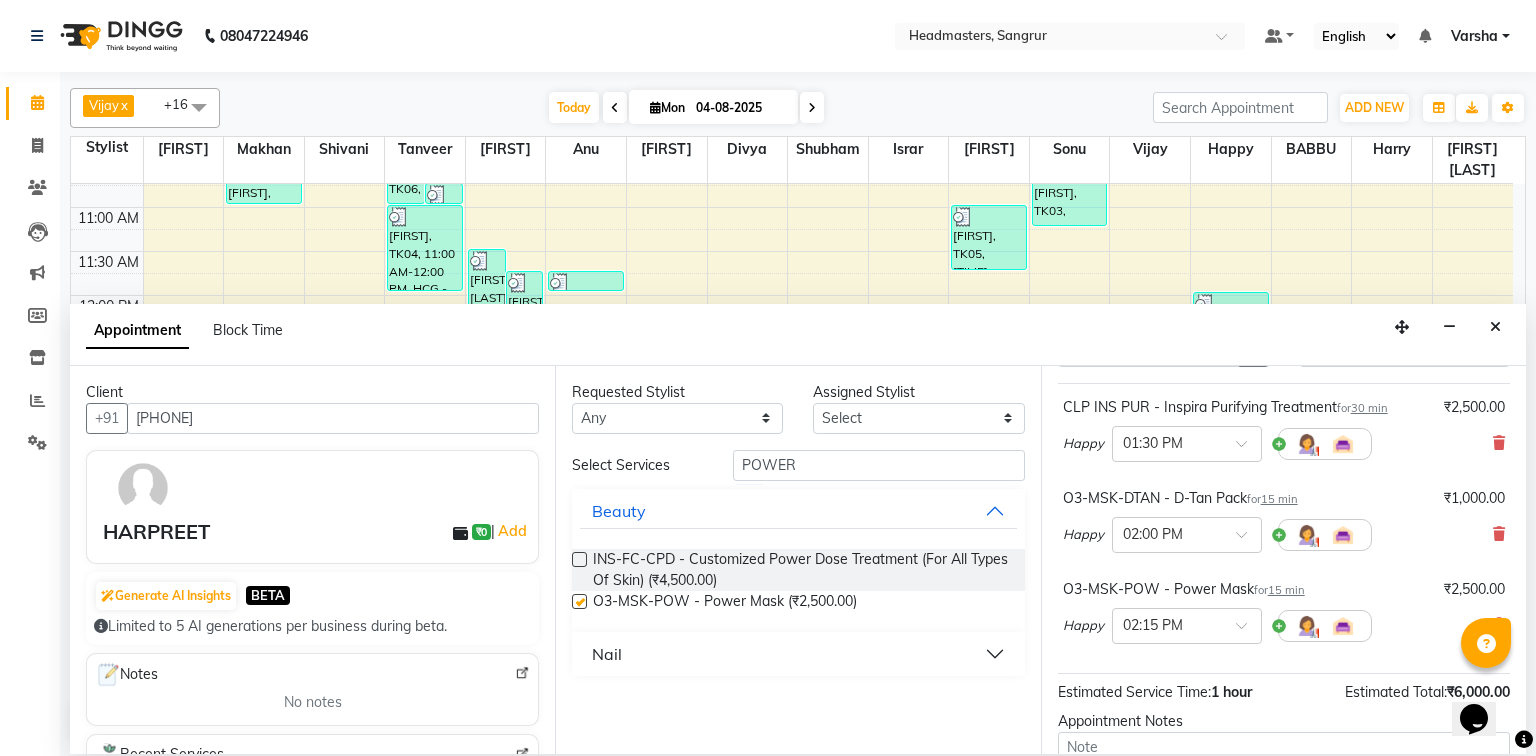 checkbox on "false" 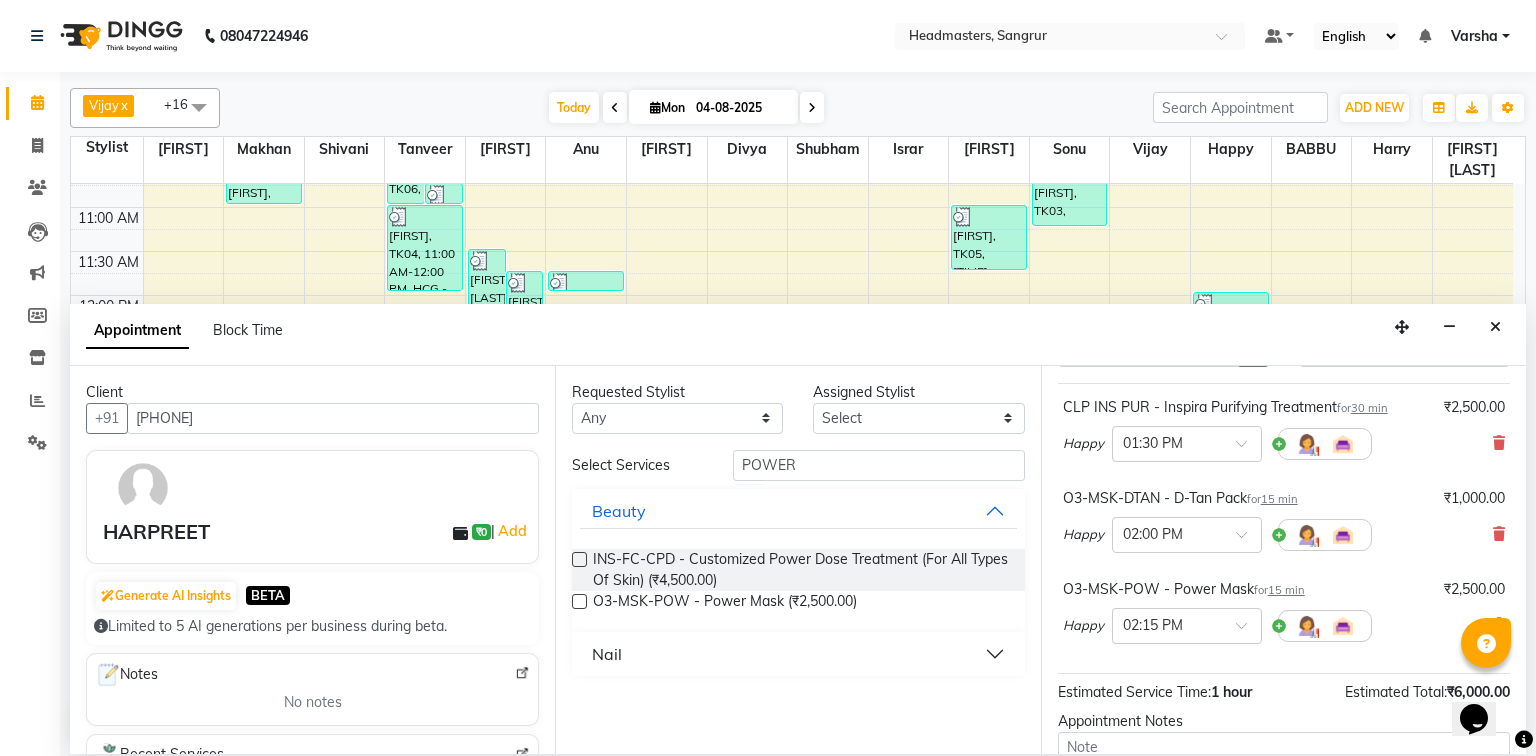 scroll, scrollTop: 267, scrollLeft: 0, axis: vertical 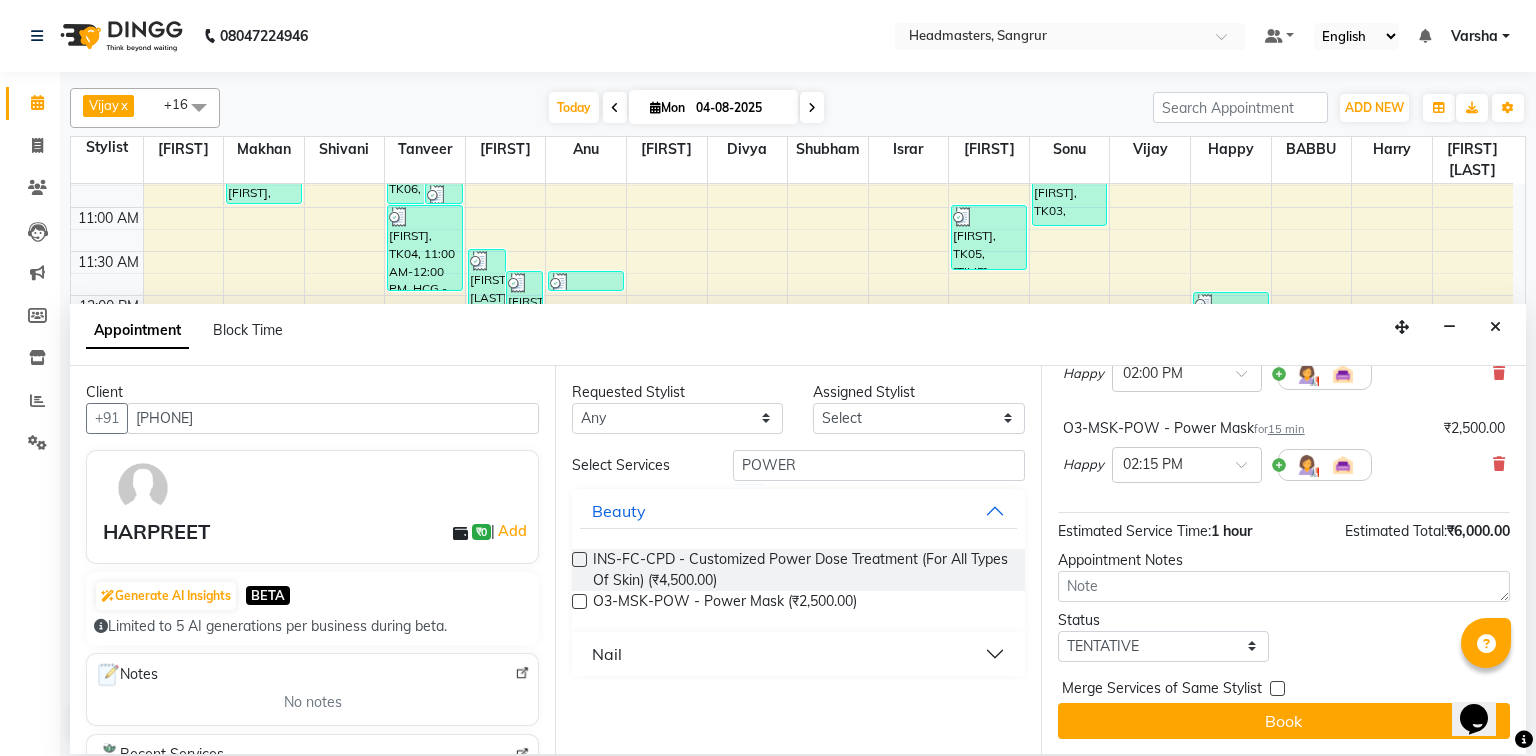 click on "Jump to Today 1 2 3 4 5 6 7 8 Weeks Appointment Date 04-08-2025 Appointment Time Select 09:00 AM 09:15 AM 09:30 AM 09:45 AM 10:00 AM 10:15 AM 10:30 AM 10:45 AM 11:00 AM 11:15 AM 11:30 AM 11:45 AM 12:00 PM 12:15 PM 12:30 PM 12:45 PM 01:00 PM 01:15 PM 01:30 PM 01:45 PM 02:00 PM 02:15 PM 02:30 PM 02:45 PM 03:00 PM 03:15 PM 03:30 PM 03:45 PM 04:00 PM 04:15 PM 04:30 PM 04:45 PM 05:00 PM 05:15 PM 05:30 PM 05:45 PM 06:00 PM 06:15 PM 06:30 PM 06:45 PM 07:00 PM 07:15 PM 07:30 PM 07:45 PM 08:00 PM CLP INS PUR  - Inspira Purifying Treatment   for  30 min ₹2,500.00 Happy × 01:30 PM O3-MSK-DTAN  - D-Tan Pack   for  15 min ₹1,000.00 Happy × 02:00 PM O3-MSK-POW - Power Mask   for  15 min ₹2,500.00 Happy × 02:15 PM Estimated Service Time:  1 hour Estimated Total:  ₹6,000.00 Appointment Notes Status Select TENTATIVE CONFIRM CHECK-IN UPCOMING Merge Services of Same Stylist  Book" at bounding box center (1283, 560) 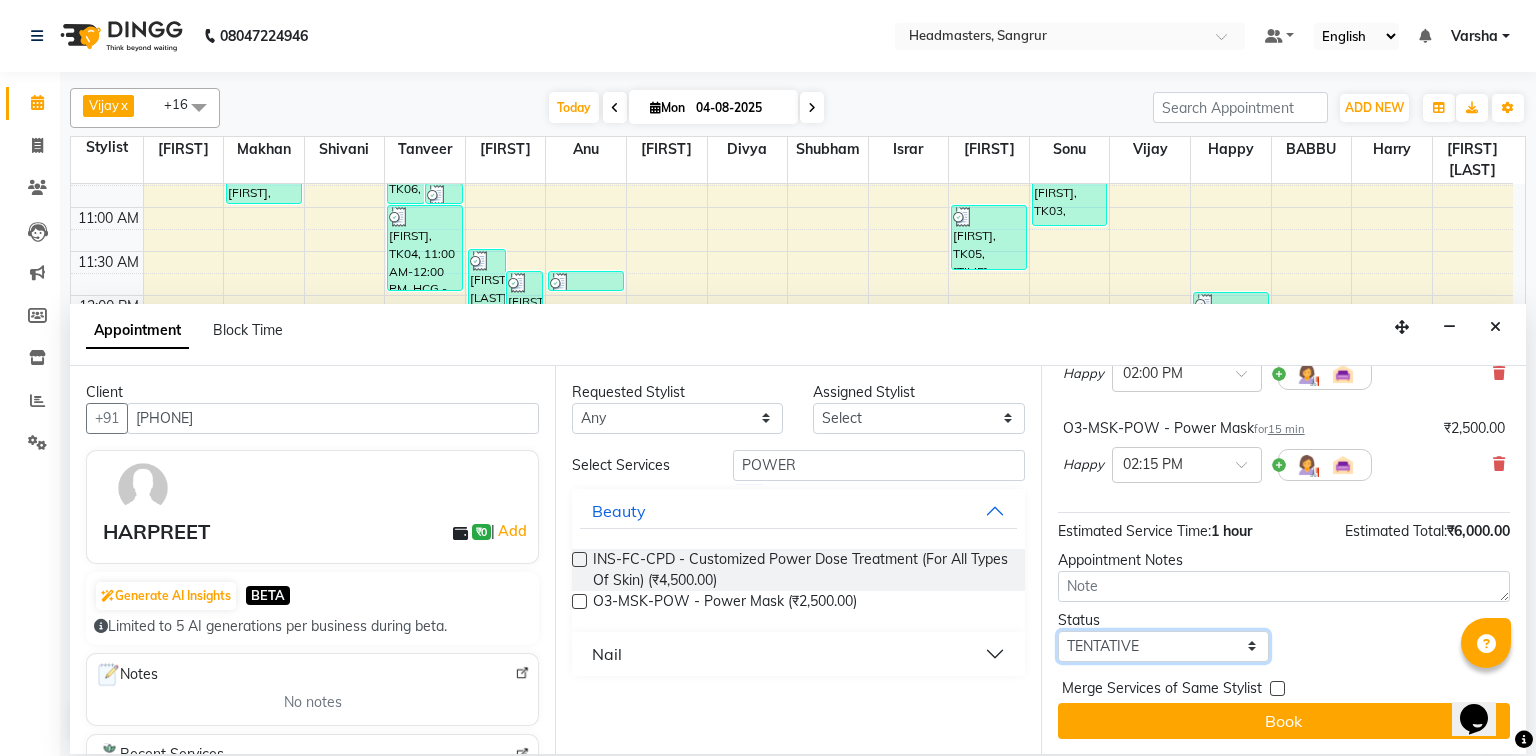 click on "Select TENTATIVE CONFIRM CHECK-IN UPCOMING" at bounding box center (1163, 646) 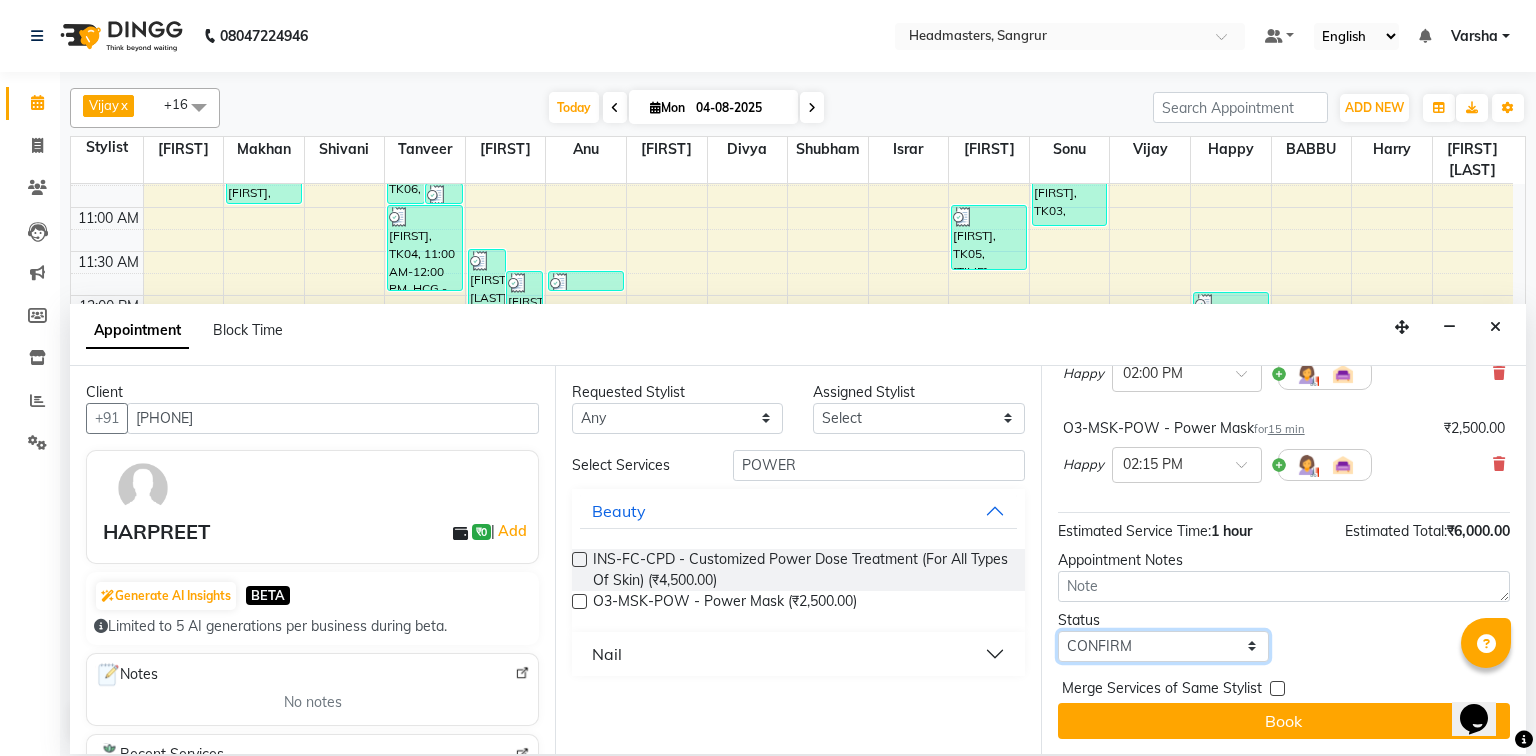 click on "Select TENTATIVE CONFIRM CHECK-IN UPCOMING" at bounding box center [1163, 646] 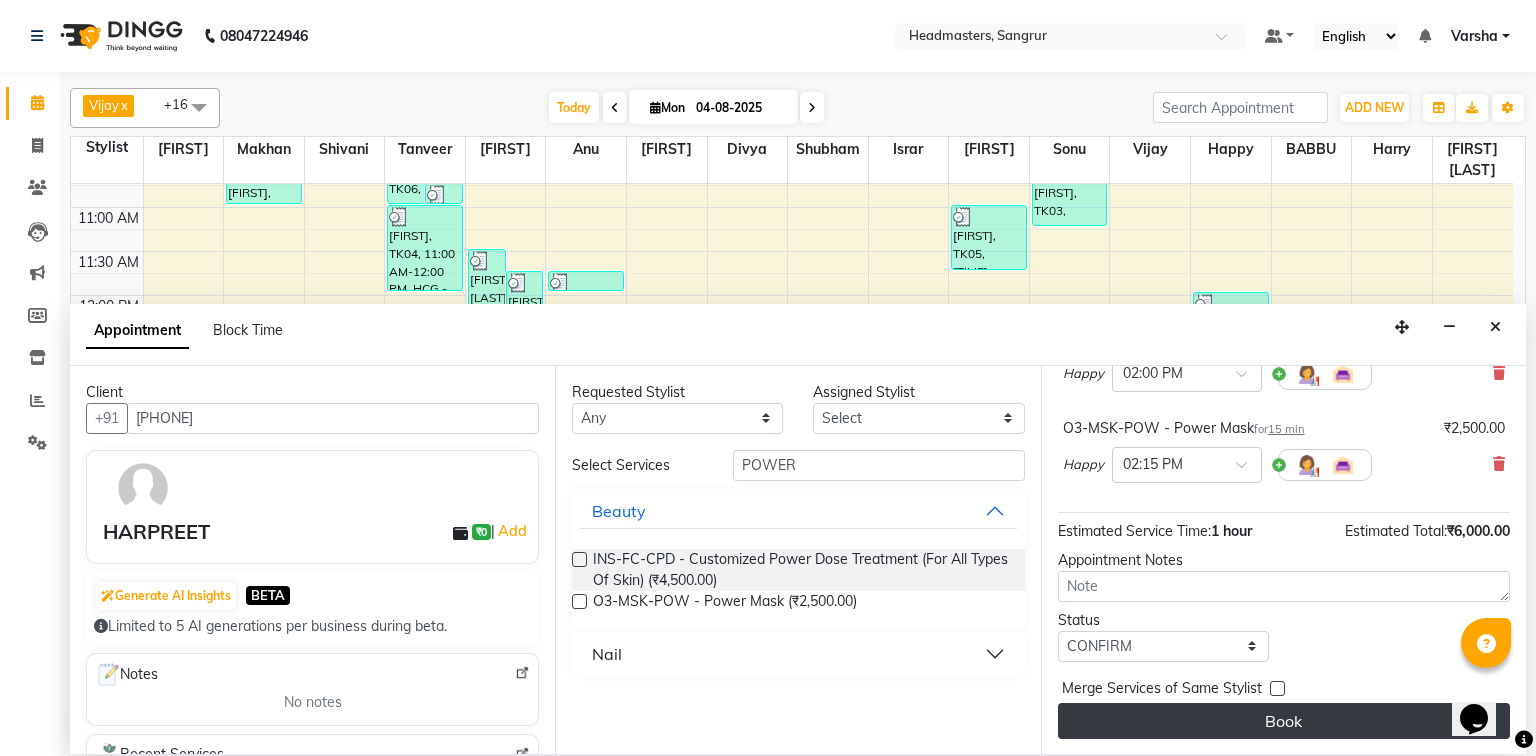 click on "Book" at bounding box center (1284, 721) 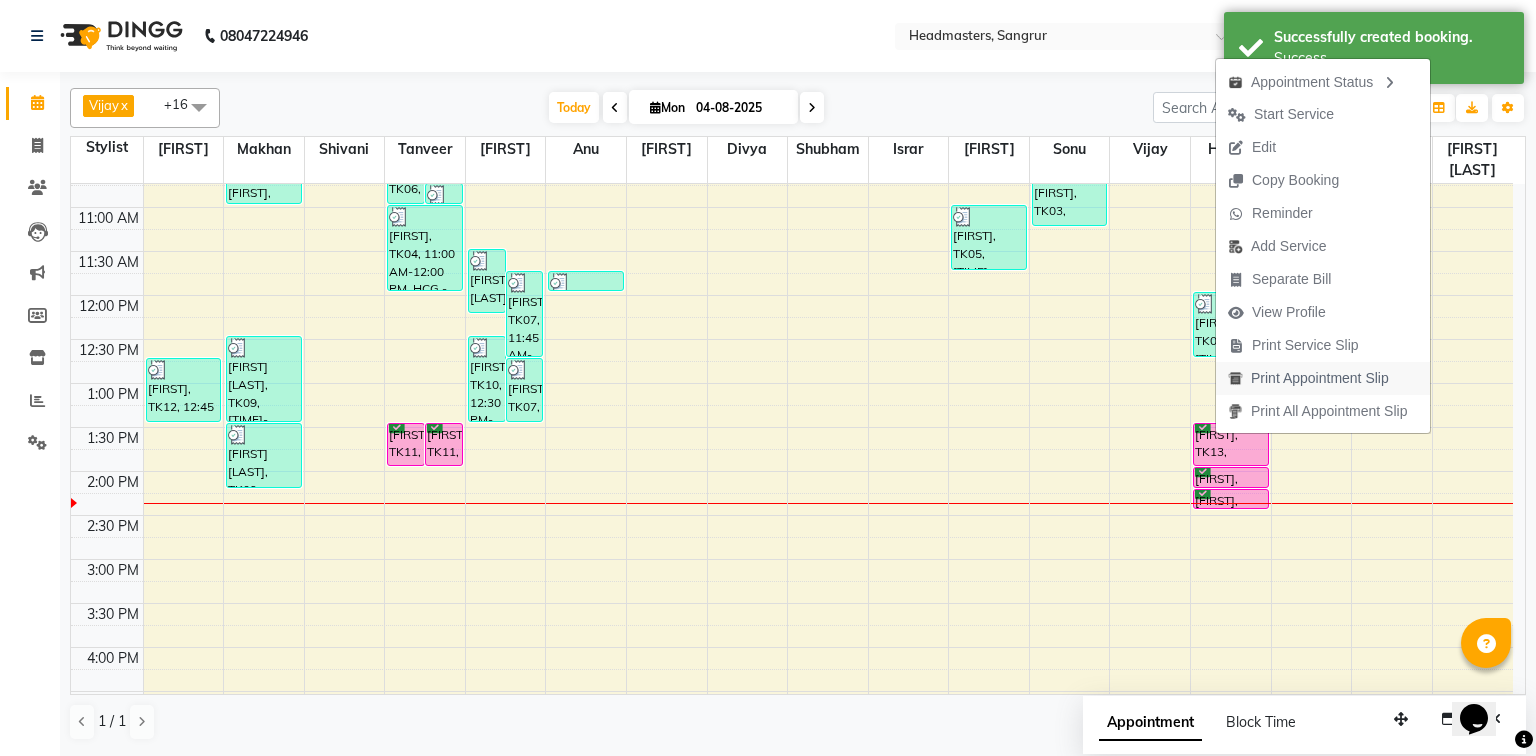 click on "Print Appointment Slip" at bounding box center [1308, 378] 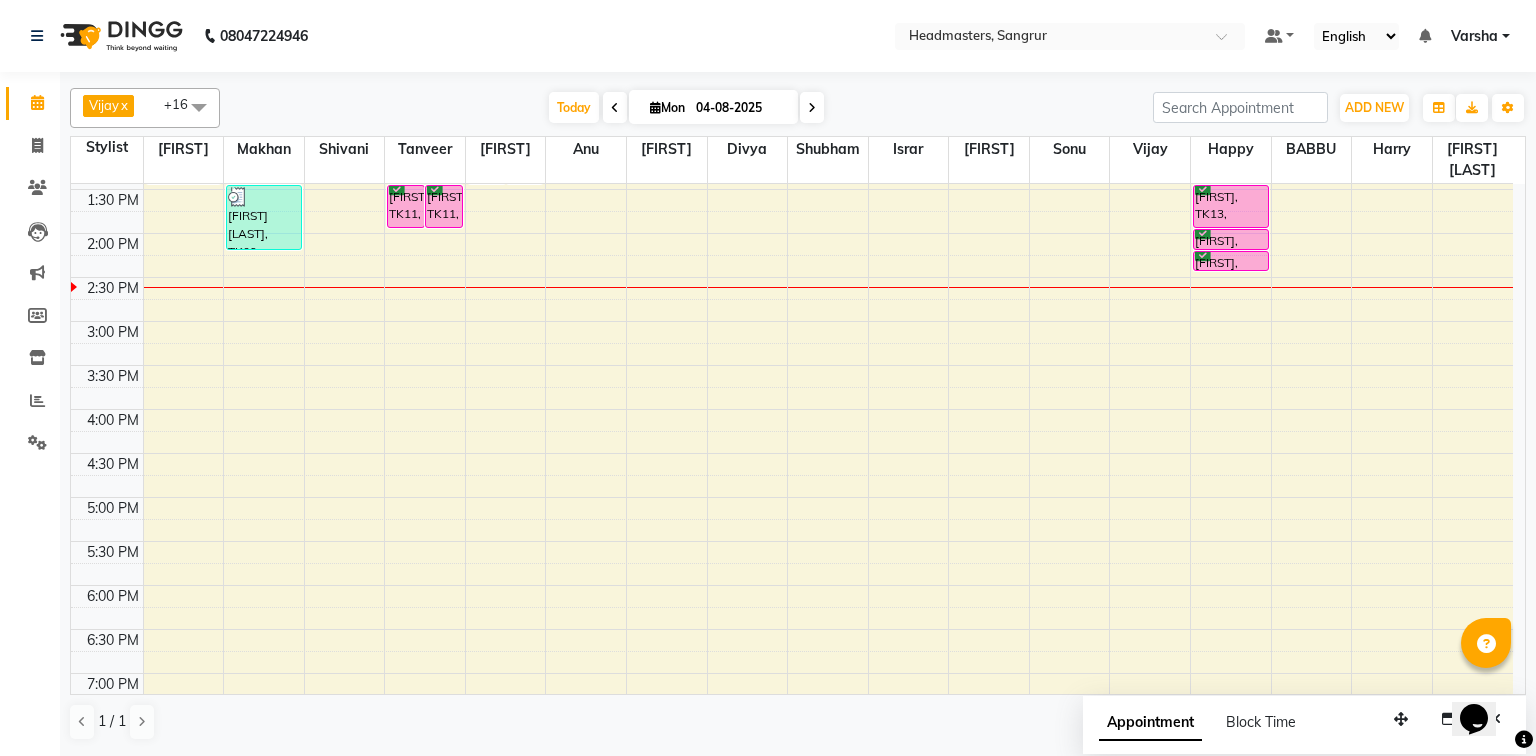 scroll, scrollTop: 480, scrollLeft: 0, axis: vertical 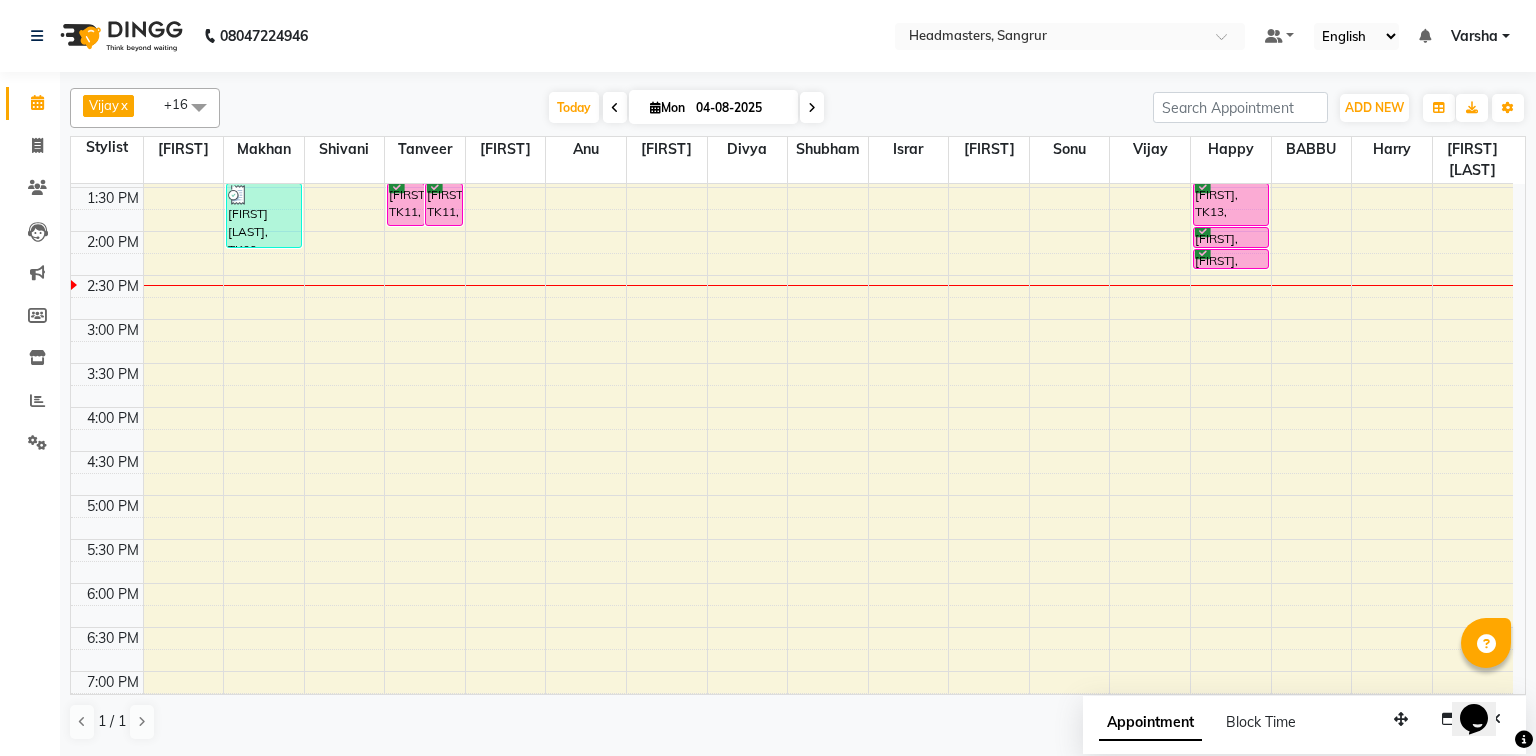 click on "8:00 AM 8:30 AM 9:00 AM 9:30 AM 10:00 AM 10:30 AM 11:00 AM 11:30 AM 12:00 PM 12:30 PM 1:00 PM 1:30 PM 2:00 PM 2:30 PM 3:00 PM 3:30 PM 4:00 PM 4:30 PM 5:00 PM 5:30 PM 6:00 PM 6:30 PM 7:00 PM 7:30 PM 8:00 PM 8:30 PM" at bounding box center [792, 275] 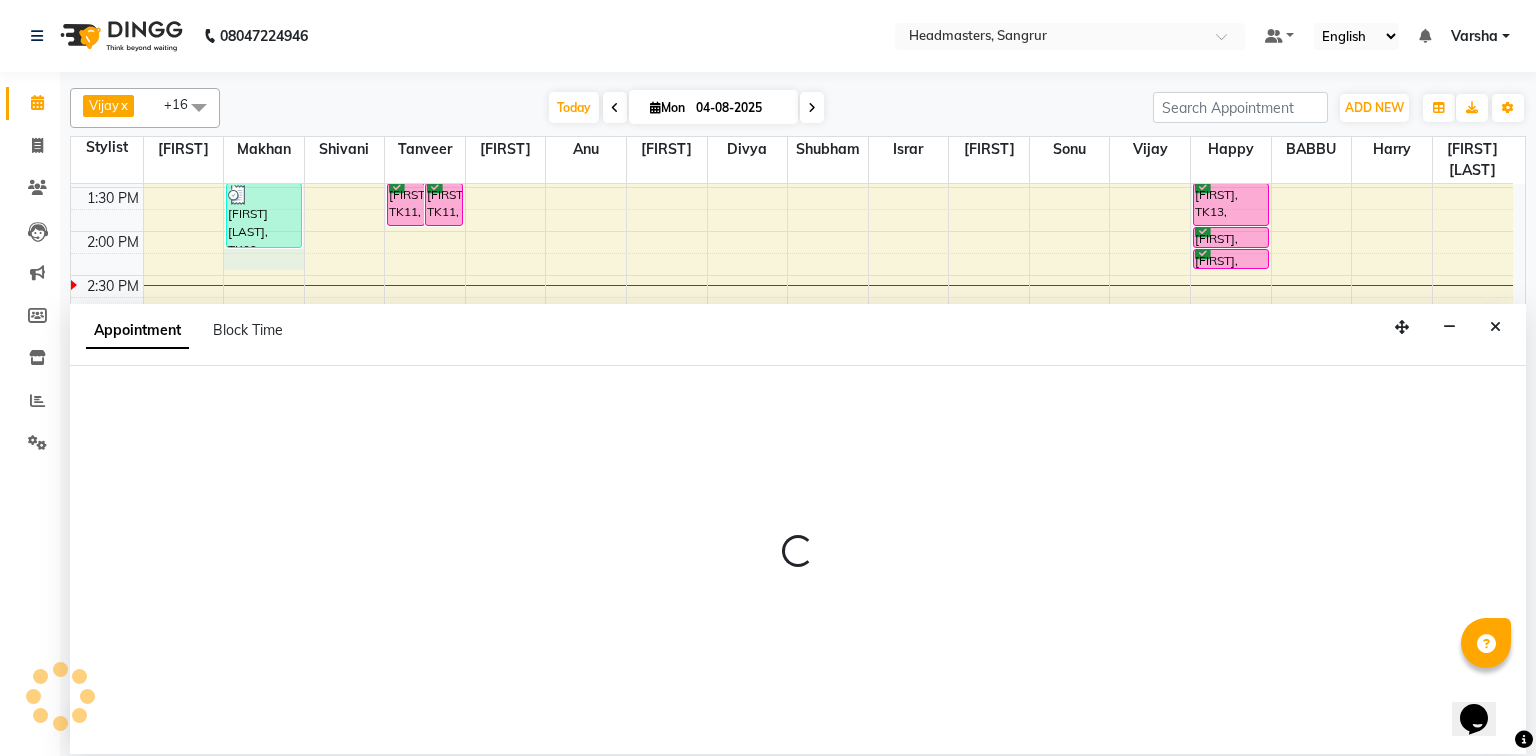 select on "60863" 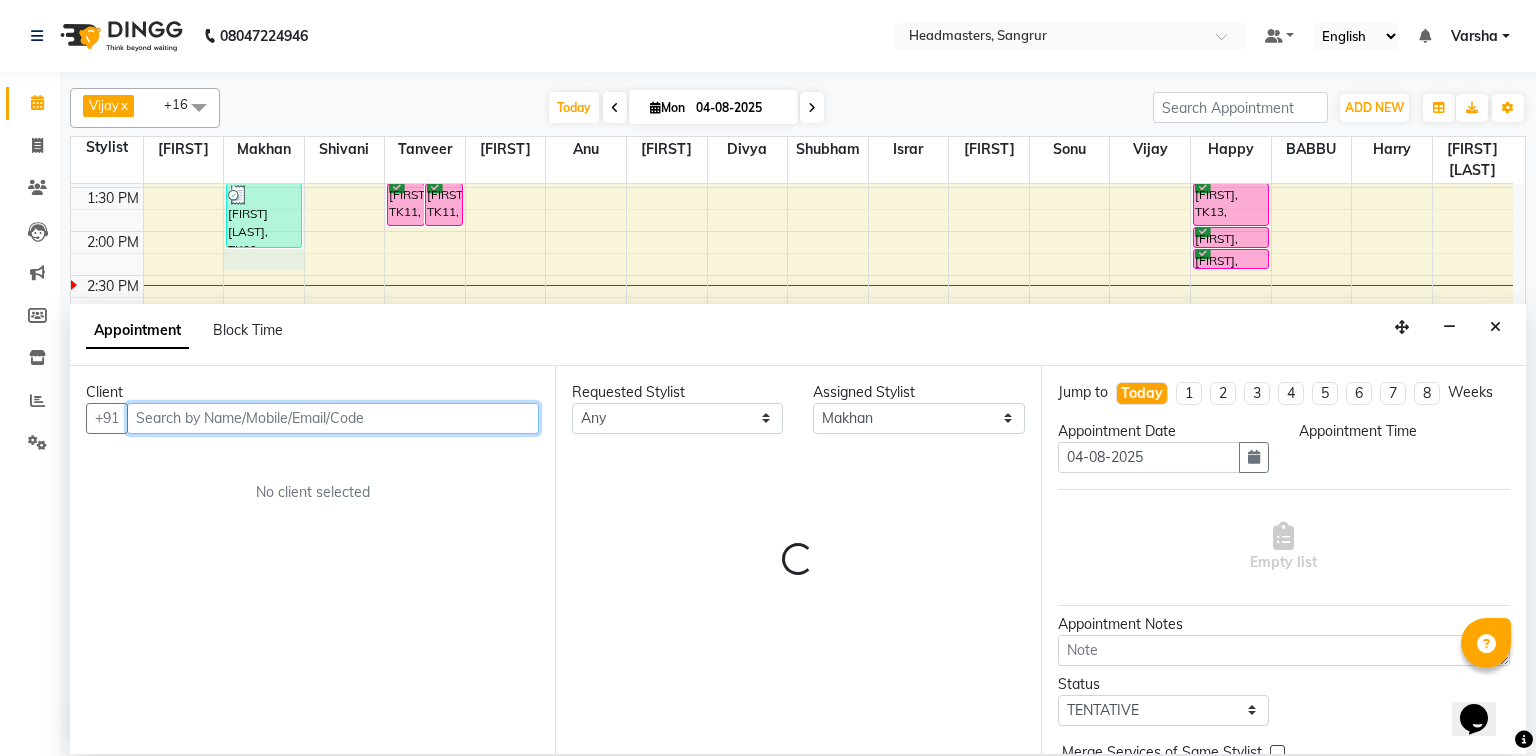 select on "855" 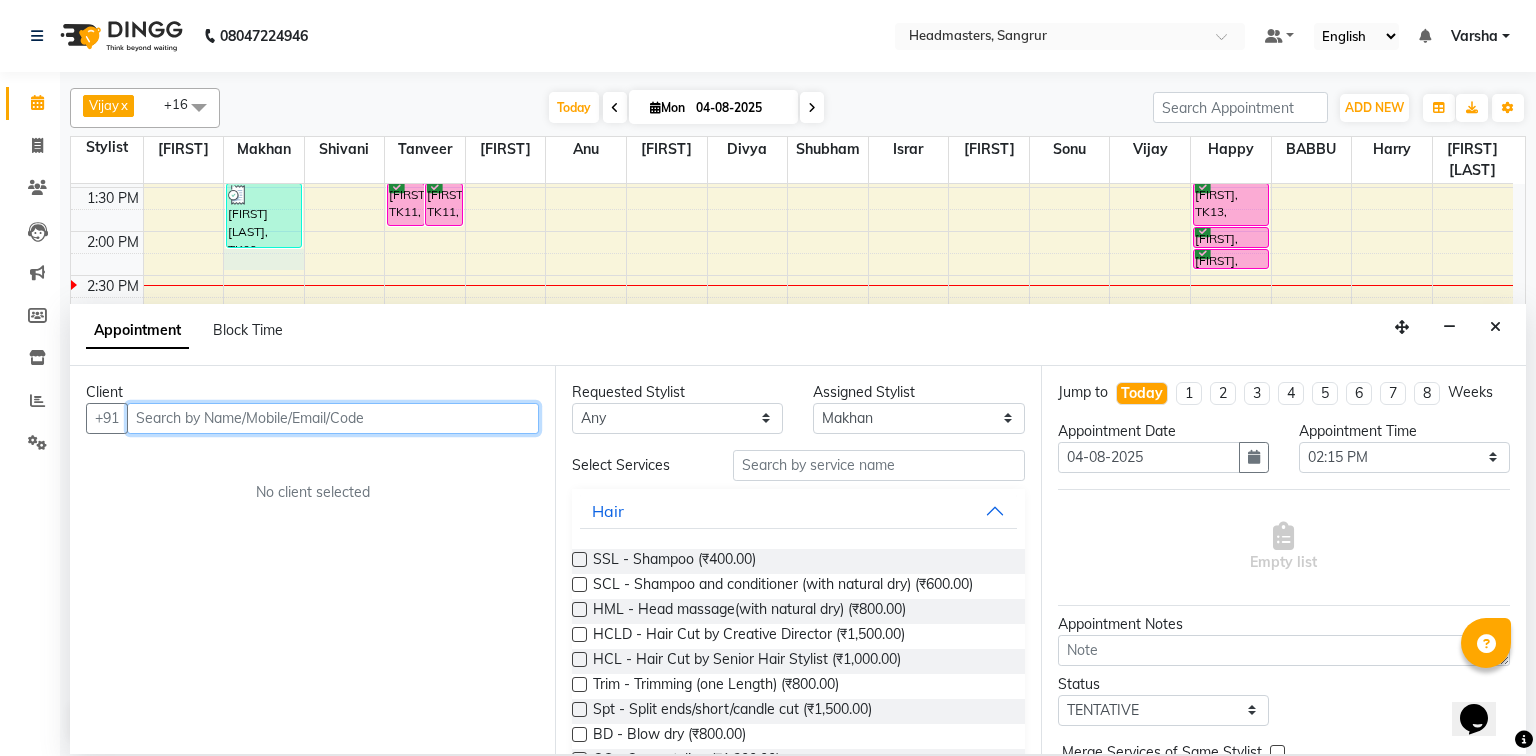 click at bounding box center (333, 418) 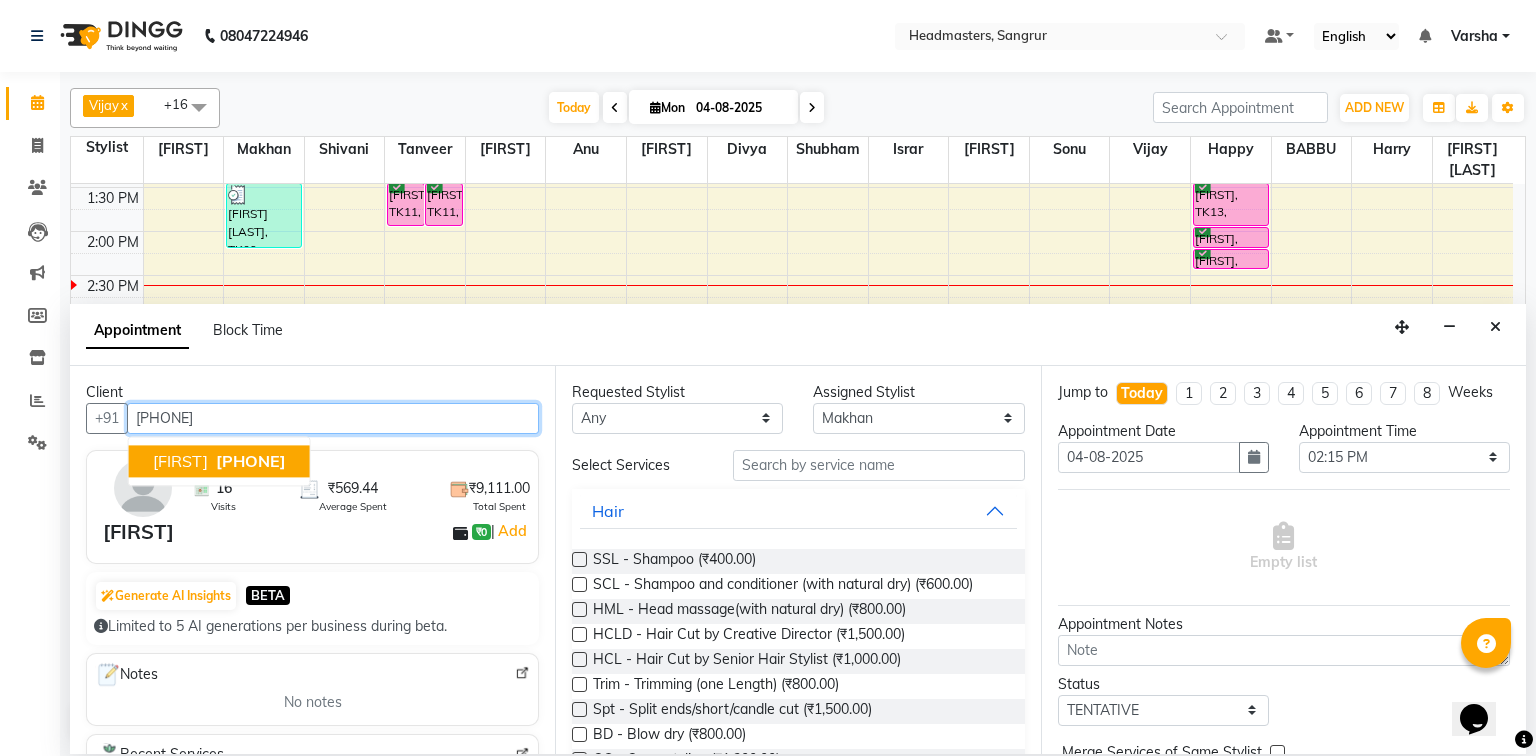 click on "[PHONE]" at bounding box center [251, 461] 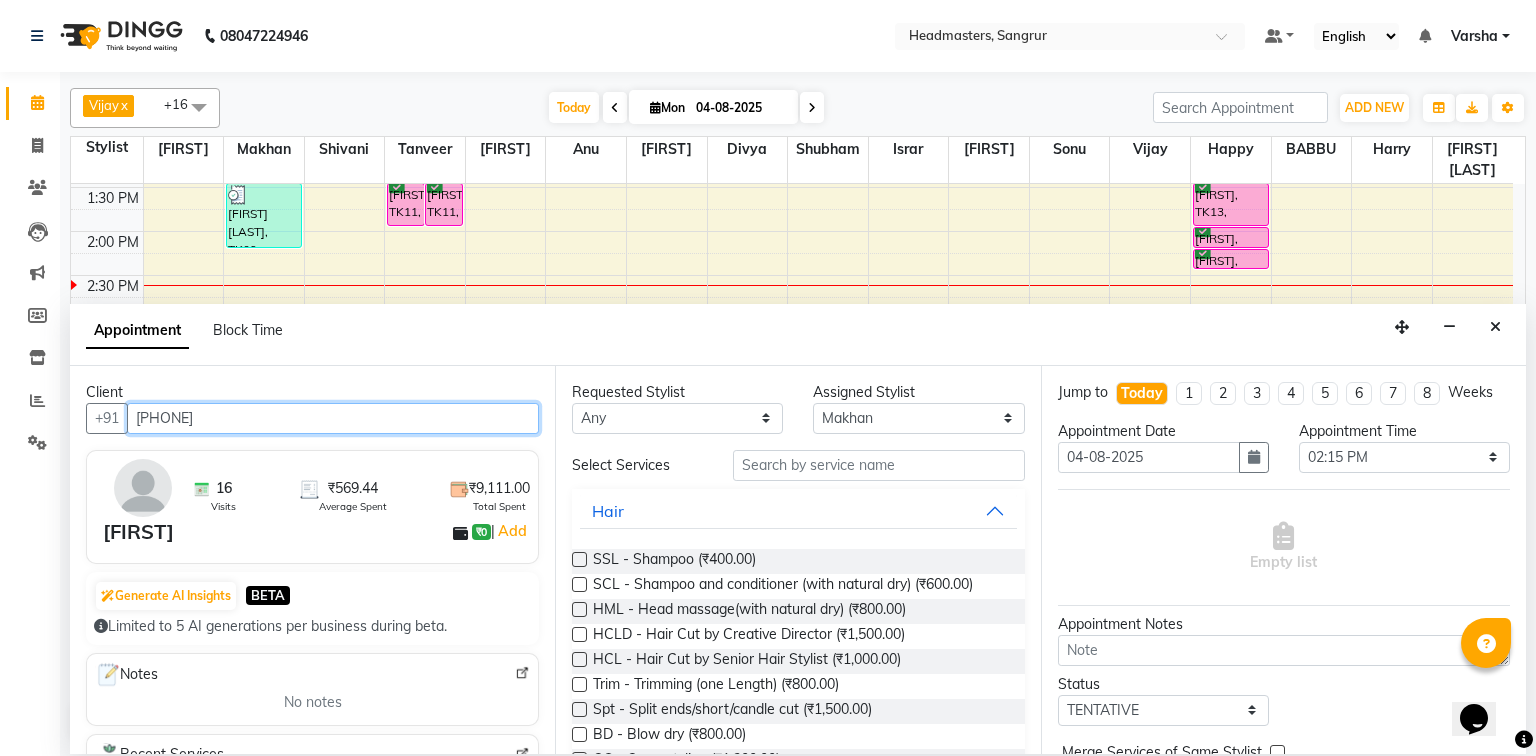 type on "[PHONE]" 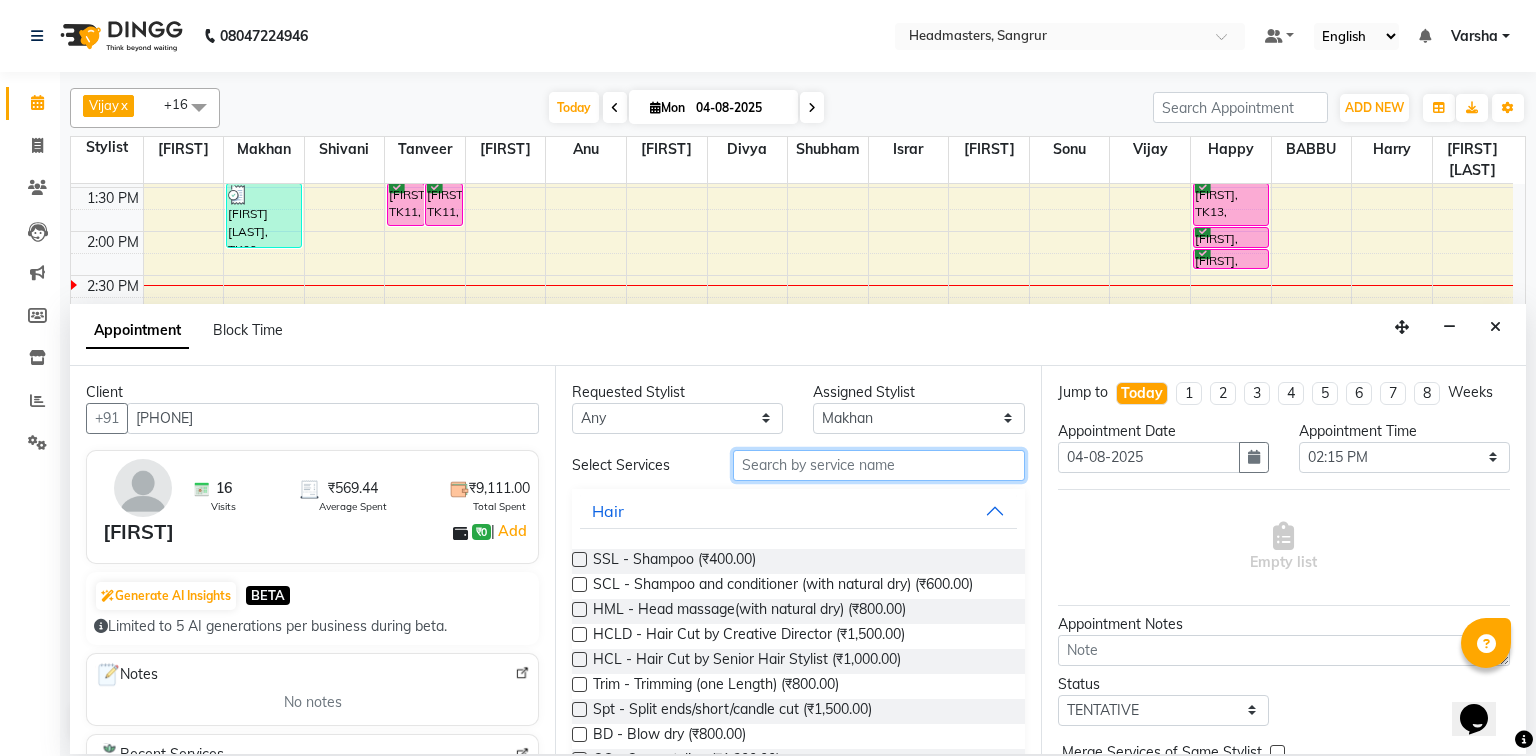 click at bounding box center [879, 465] 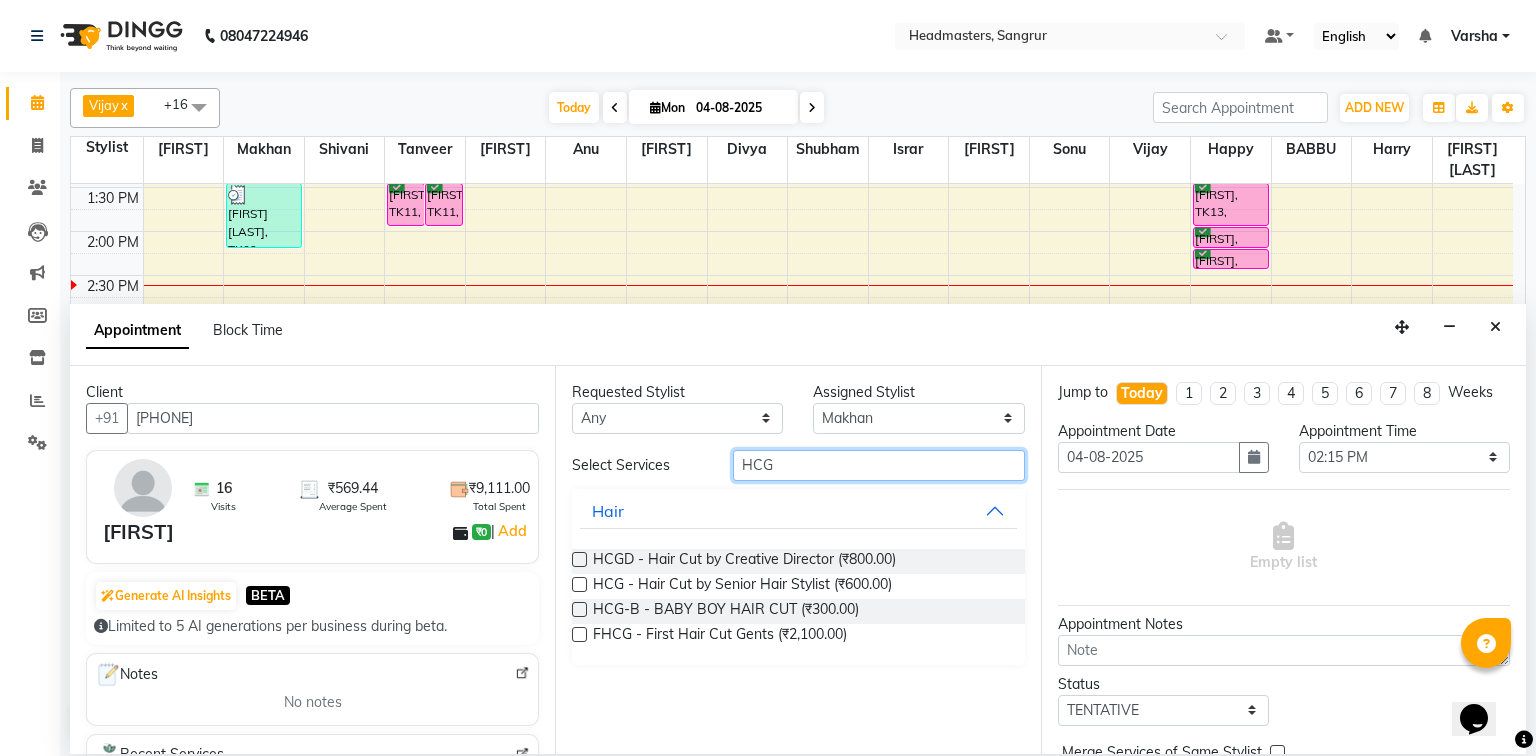 type on "HCG" 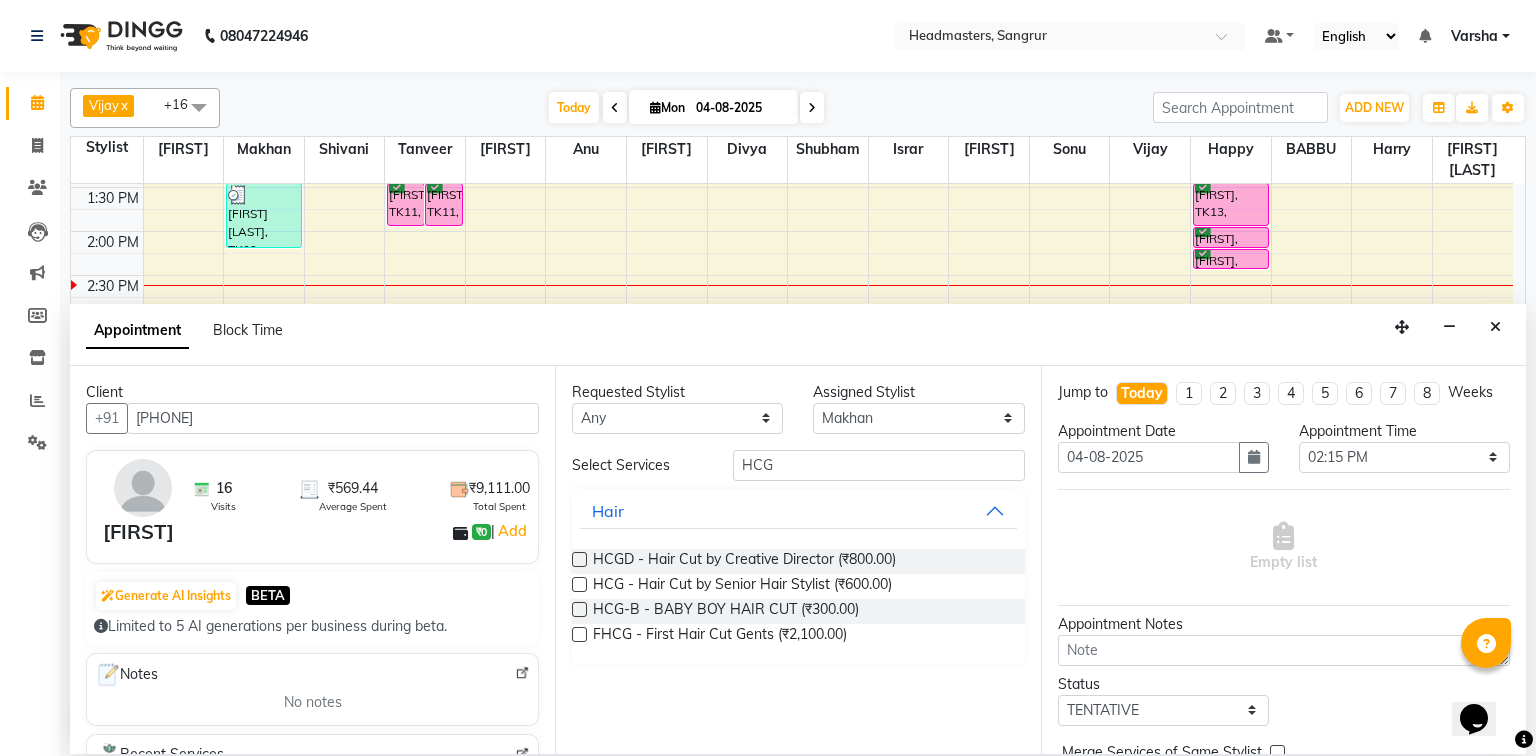 click on "HCGD - Hair Cut by Creative Director (₹800.00) HCG - Hair Cut by Senior Hair Stylist (₹600.00) HCG-B - BABY BOY HAIR CUT (₹300.00) FHCG - First Hair Cut Gents (₹2,100.00)" at bounding box center (798, 599) 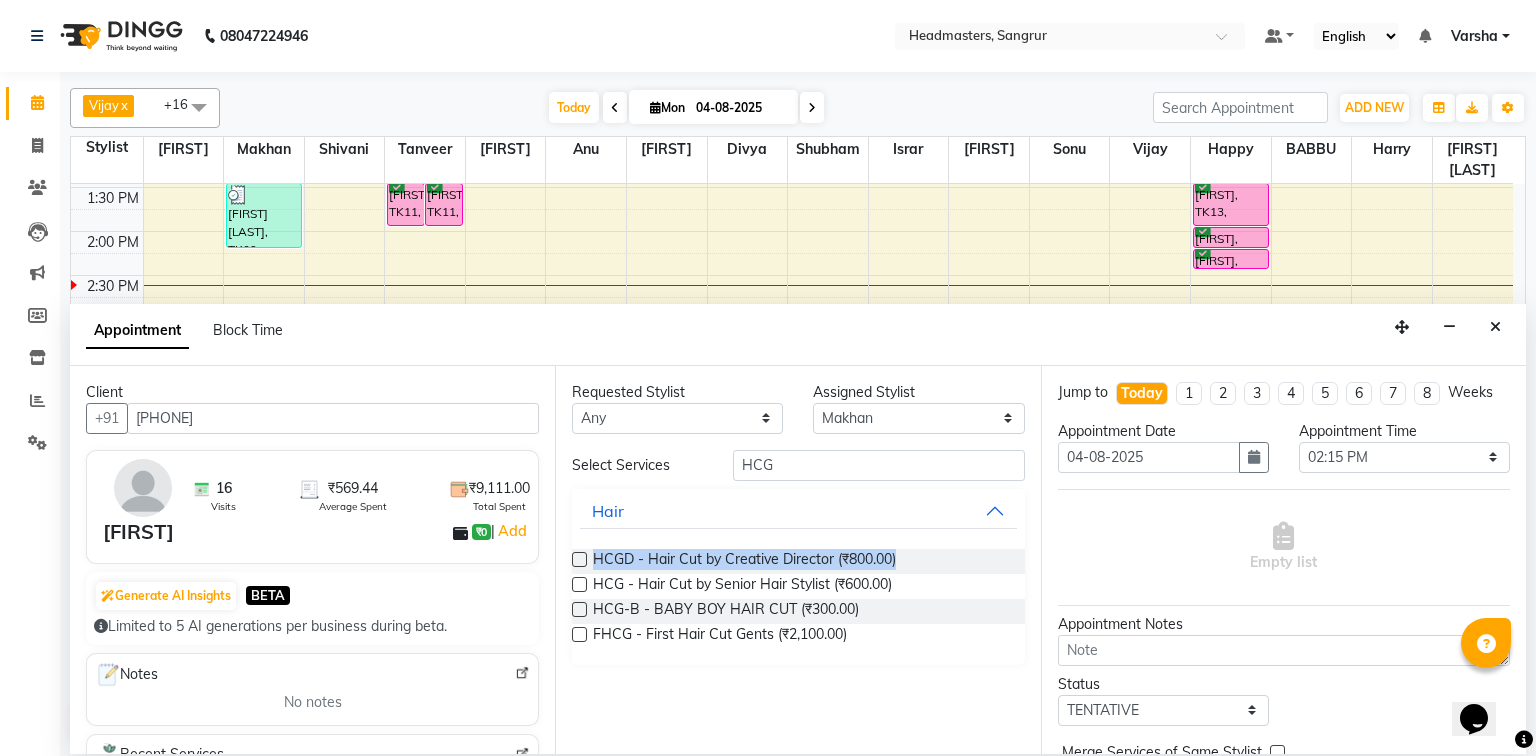 click at bounding box center [579, 584] 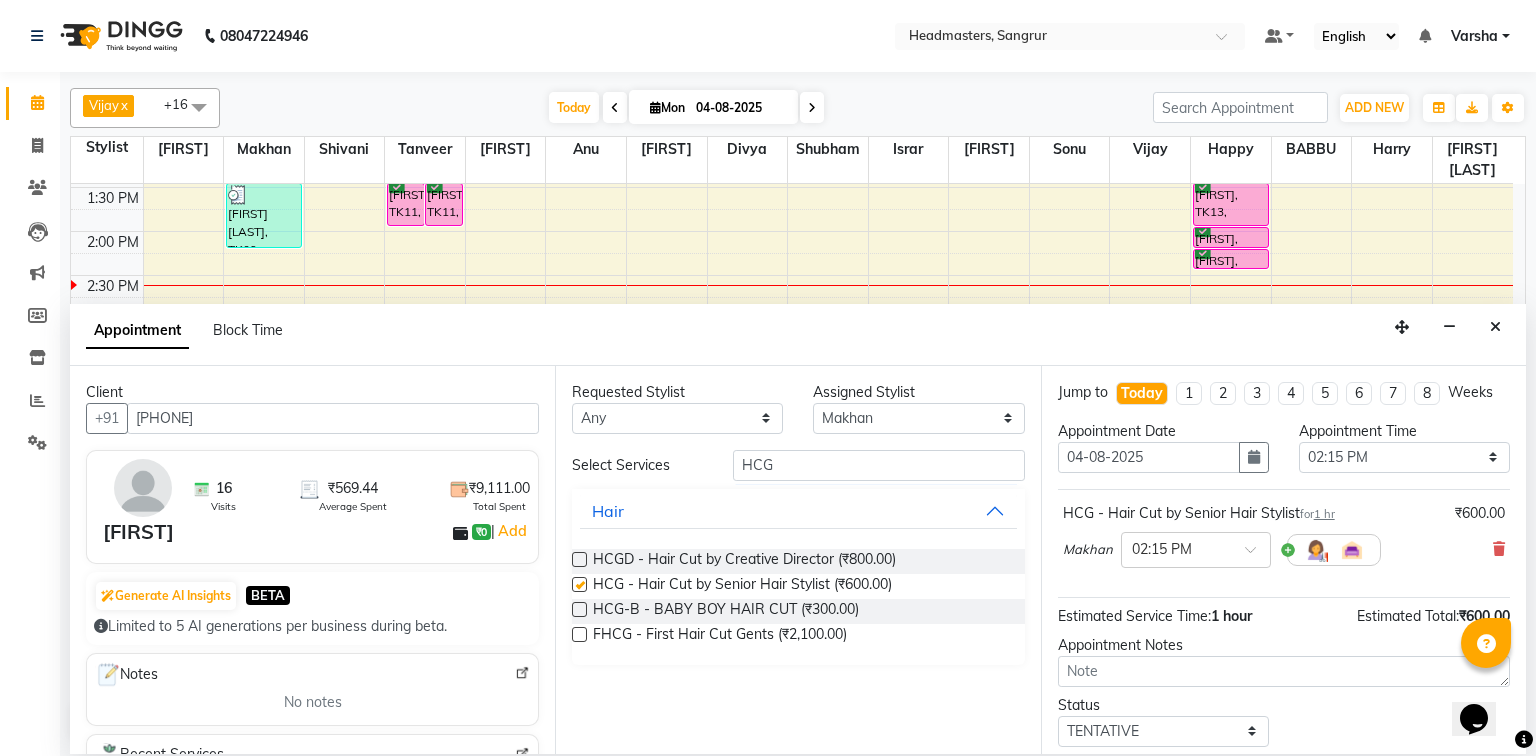 checkbox on "false" 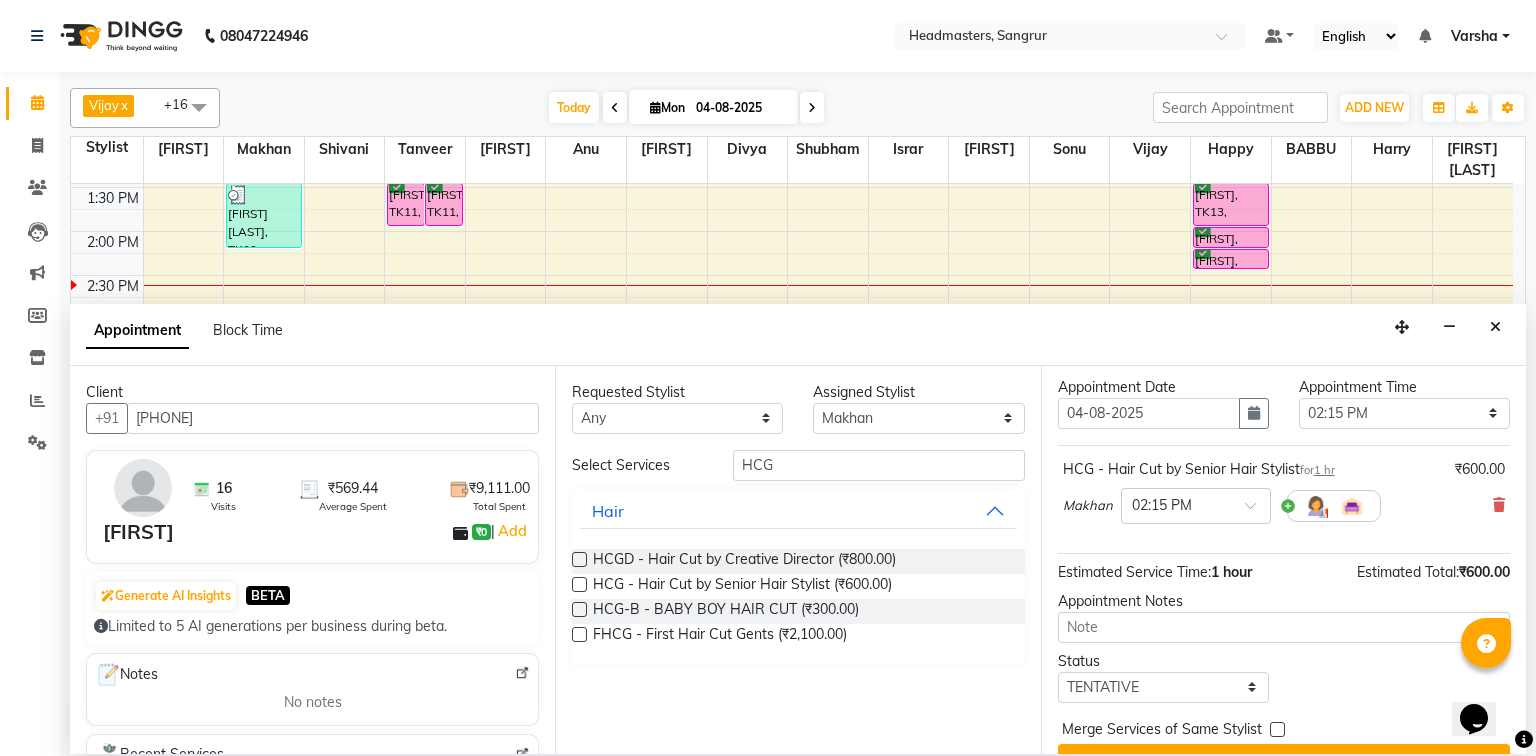 scroll, scrollTop: 85, scrollLeft: 0, axis: vertical 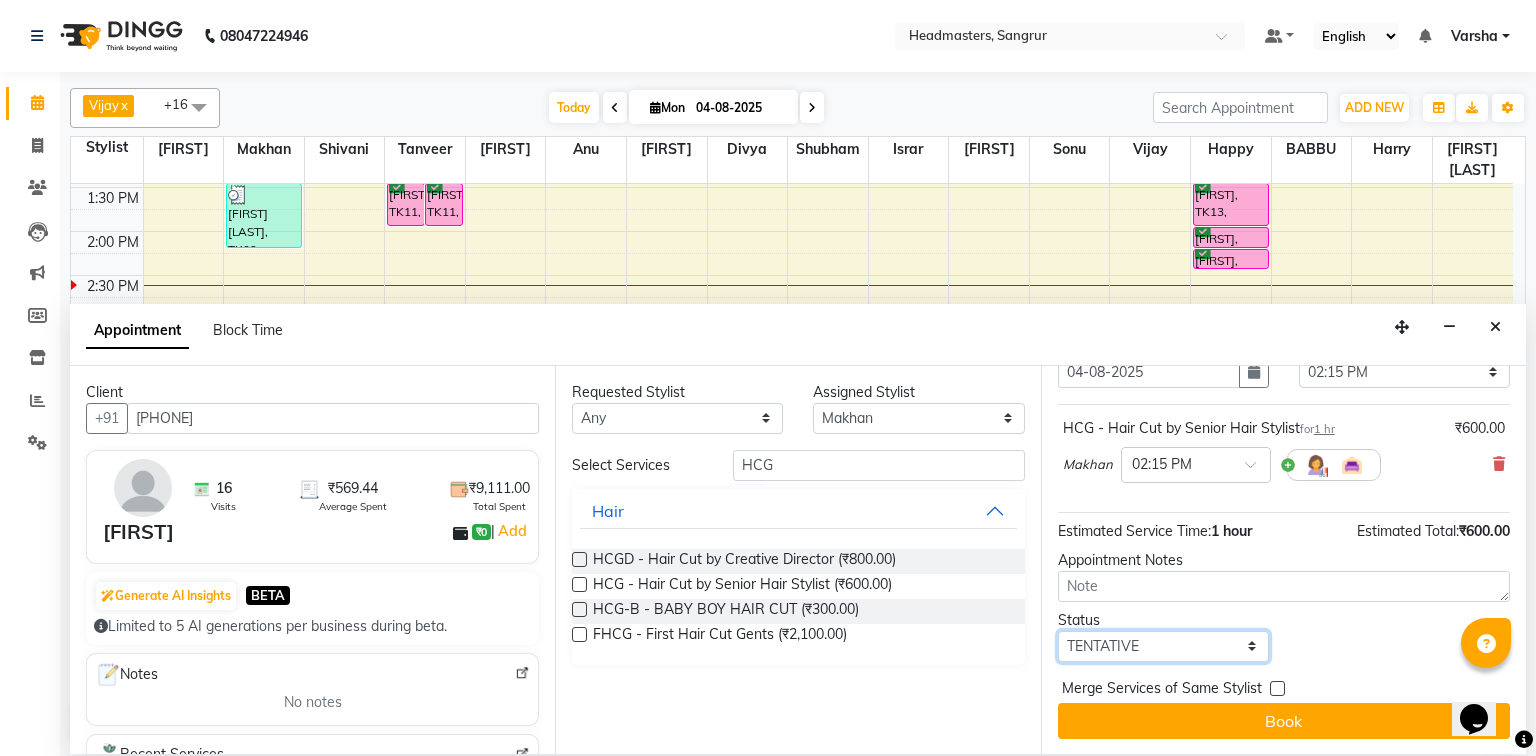 click on "Select TENTATIVE CONFIRM CHECK-IN UPCOMING" at bounding box center [1163, 646] 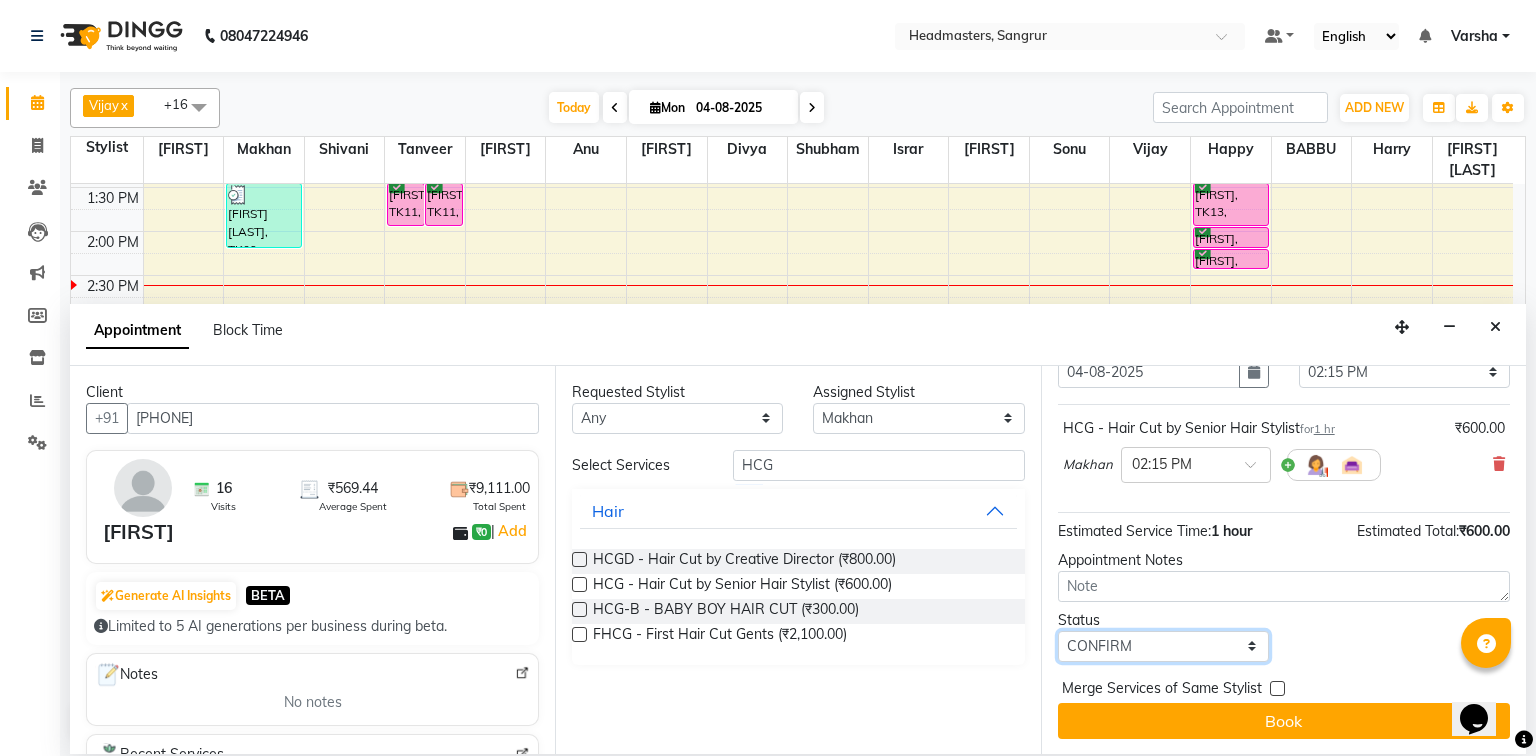 click on "Select TENTATIVE CONFIRM CHECK-IN UPCOMING" at bounding box center [1163, 646] 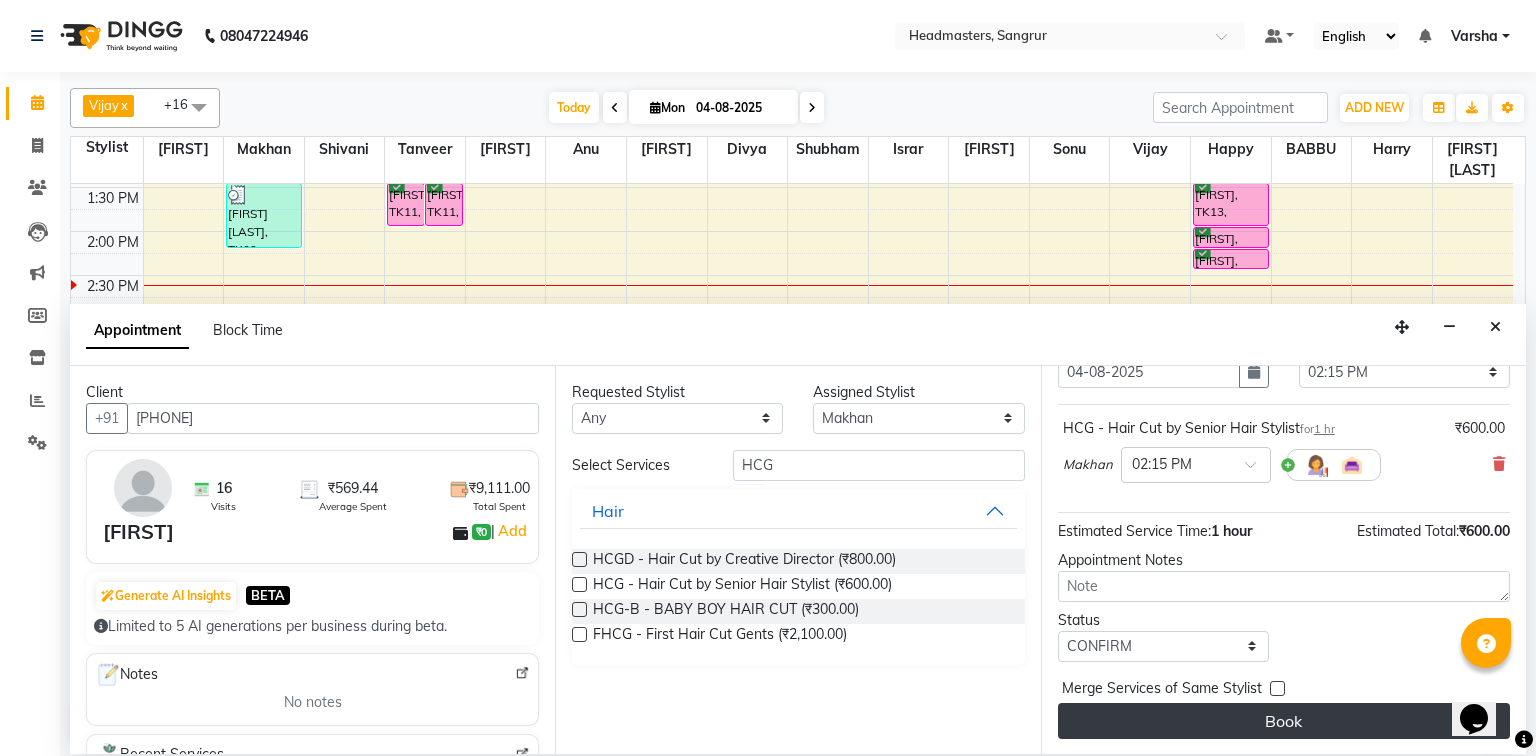 click on "Book" at bounding box center [1284, 721] 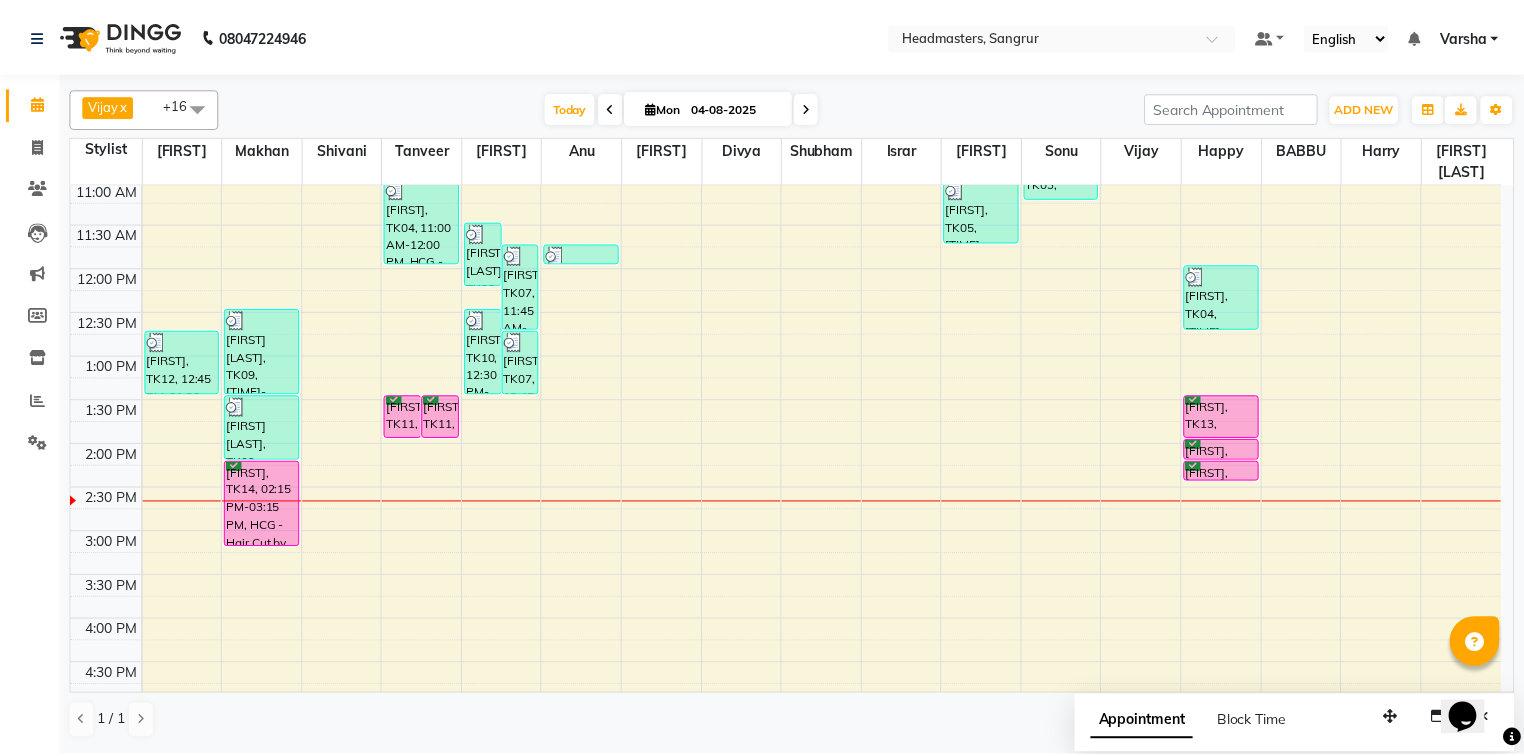 scroll, scrollTop: 240, scrollLeft: 0, axis: vertical 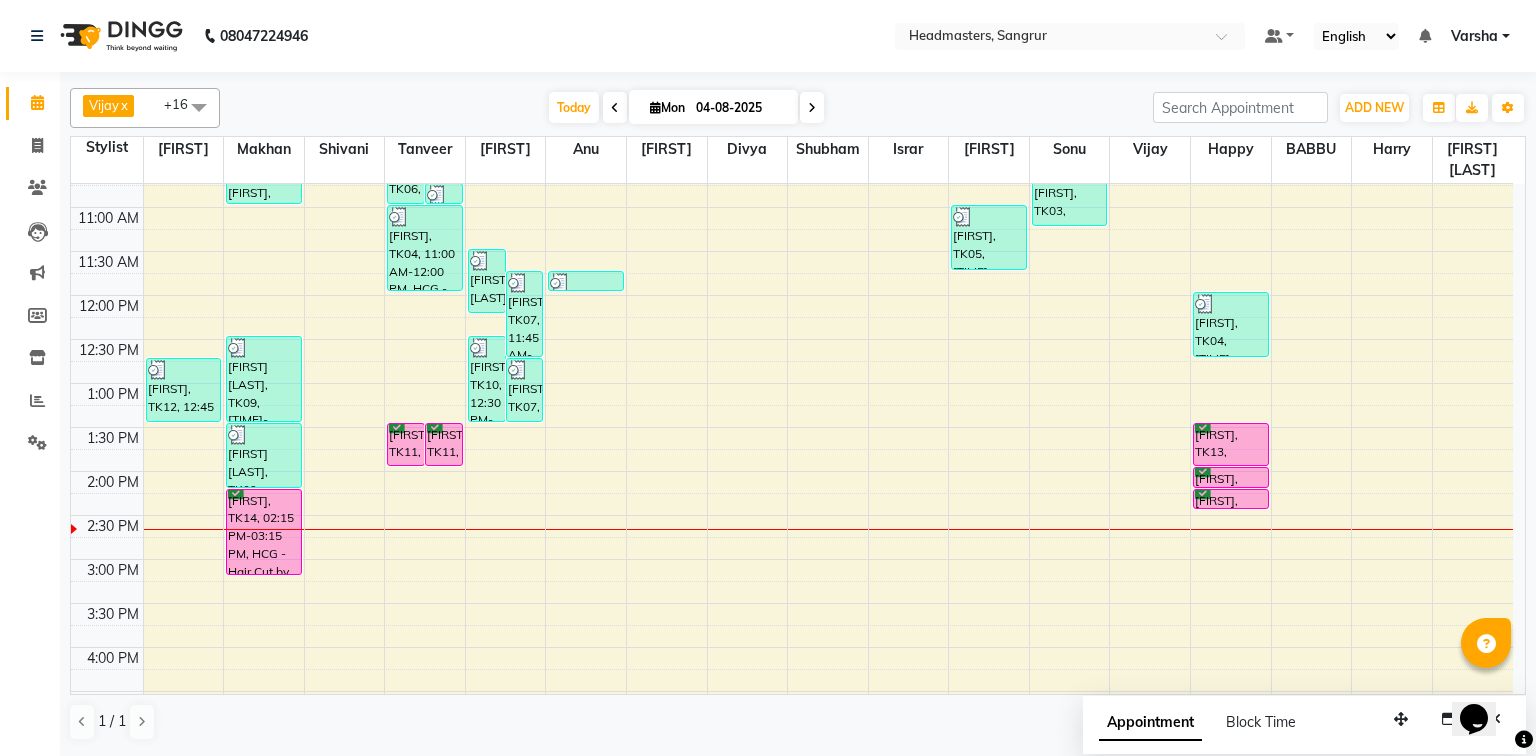 click on "8:00 AM 8:30 AM 9:00 AM 9:30 AM 10:00 AM 10:30 AM 11:00 AM 11:30 AM 12:00 PM 12:30 PM 1:00 PM 1:30 PM 2:00 PM 2:30 PM 3:00 PM 3:30 PM 4:00 PM 4:30 PM 5:00 PM 5:30 PM 6:00 PM 6:30 PM 7:00 PM 7:30 PM 8:00 PM 8:30 PM     bhawanjot, TK12, 12:45 PM-01:30 PM, BD - Blow dry     amrinder, TK01, 10:15 AM-10:30 AM, HCG - Hair Cut by Senior Hair Stylist     amrinder, TK01, 10:30 AM-11:00 AM, BRD - Beard     ajay mittal, TK09, 12:30 PM-01:30 PM, HCG - Hair Cut by Senior Hair Stylist     ajay mittal, TK09, 01:30 PM-02:15 PM, BRD - Beard     SANJYE, TK14, 02:15 PM-03:15 PM, HCG - Hair Cut by Senior Hair Stylist     Aman, TK06, 10:15 AM-11:00 AM, BRD - Beard     Kamal, TK02, 10:30 AM-10:45 AM, BRD - Beard     Kamal, TK02, 10:45 AM-11:00 AM, HCG - Hair Cut by Senior Hair Stylist     harry, TK11, 01:30 PM-02:00 PM, BRD - Beard     harry, TK11, 01:30 PM-02:00 PM, HCG - Hair Cut by Senior Hair Stylist     BALWINDER, TK04, 11:00 AM-12:00 PM, HCG - Hair Cut by Senior Hair Stylist" at bounding box center [792, 515] 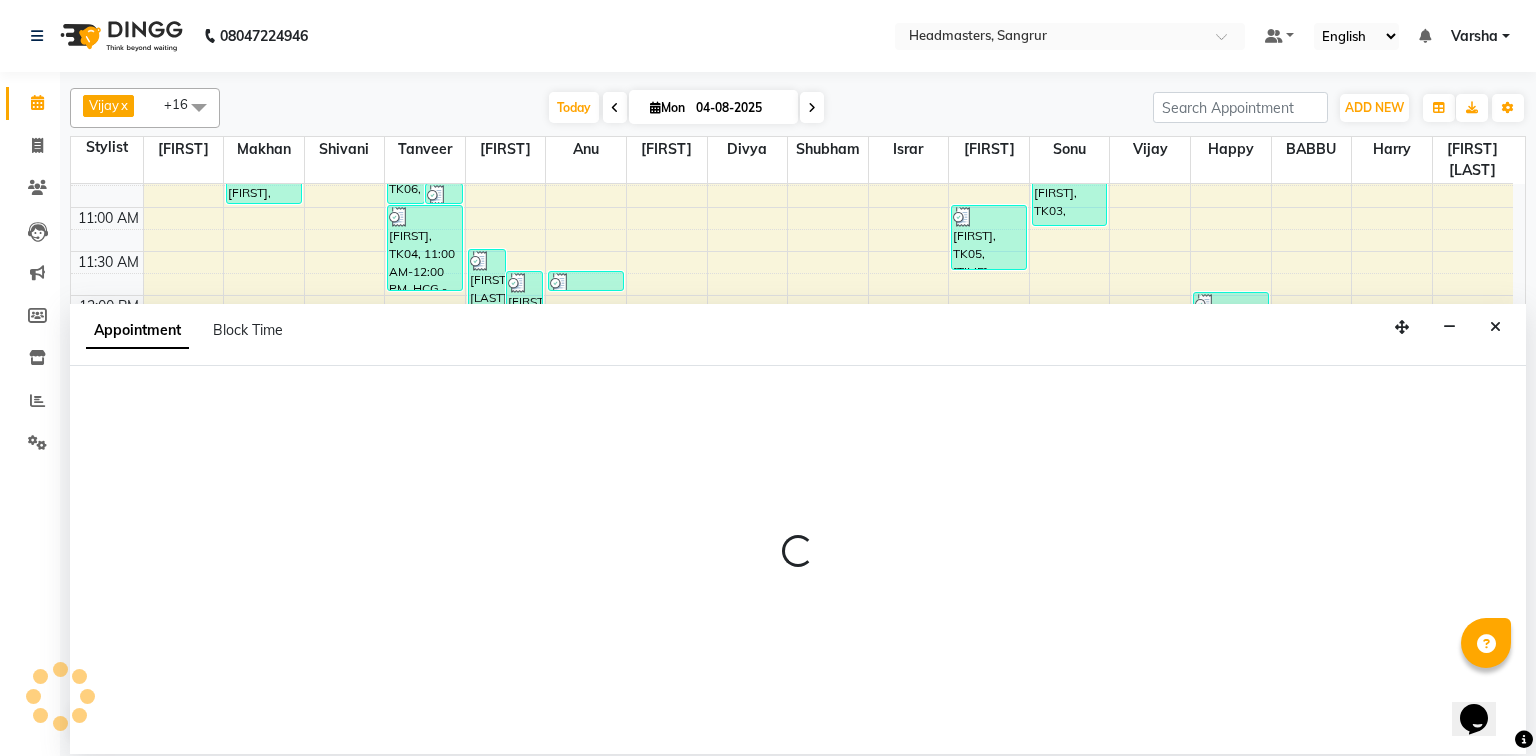 select on "60866" 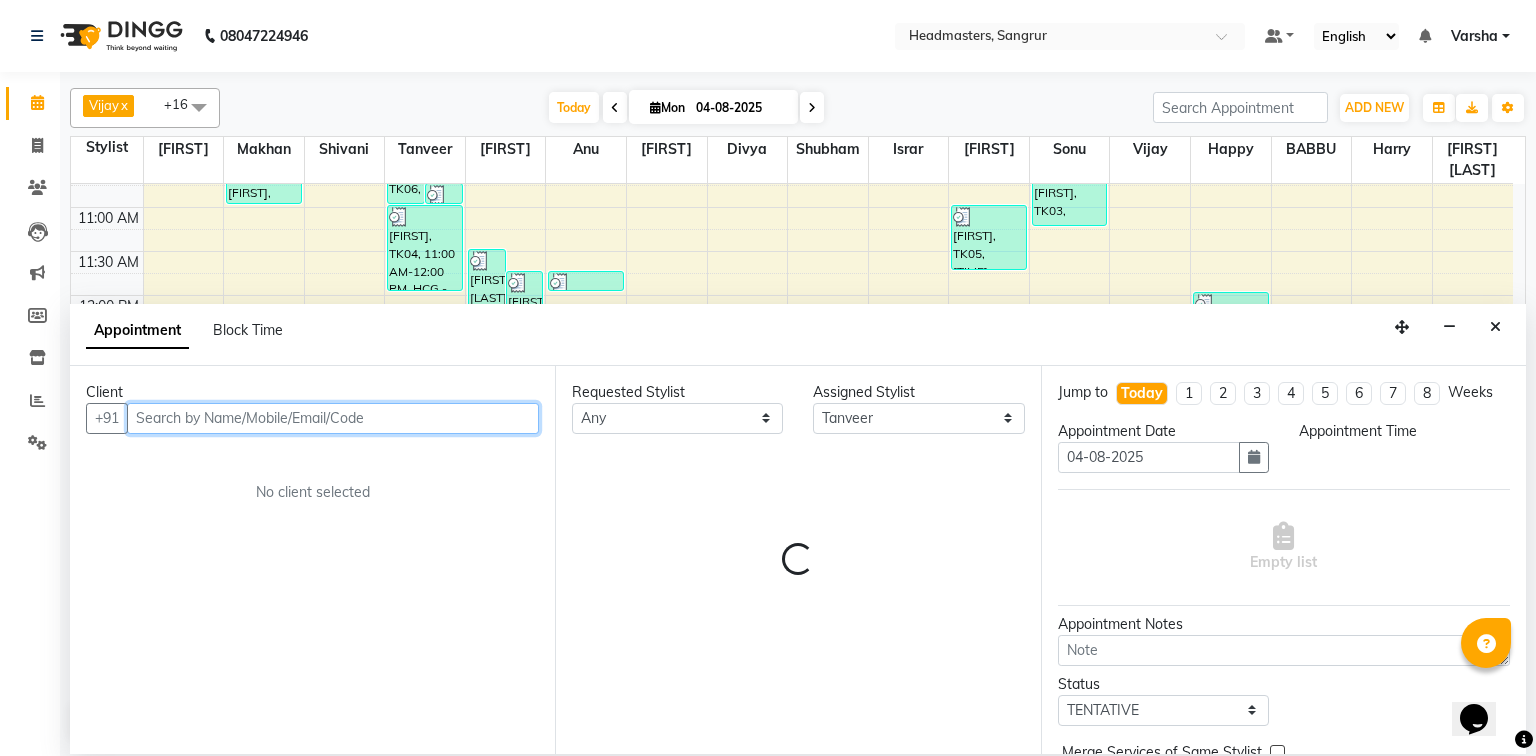 select on "795" 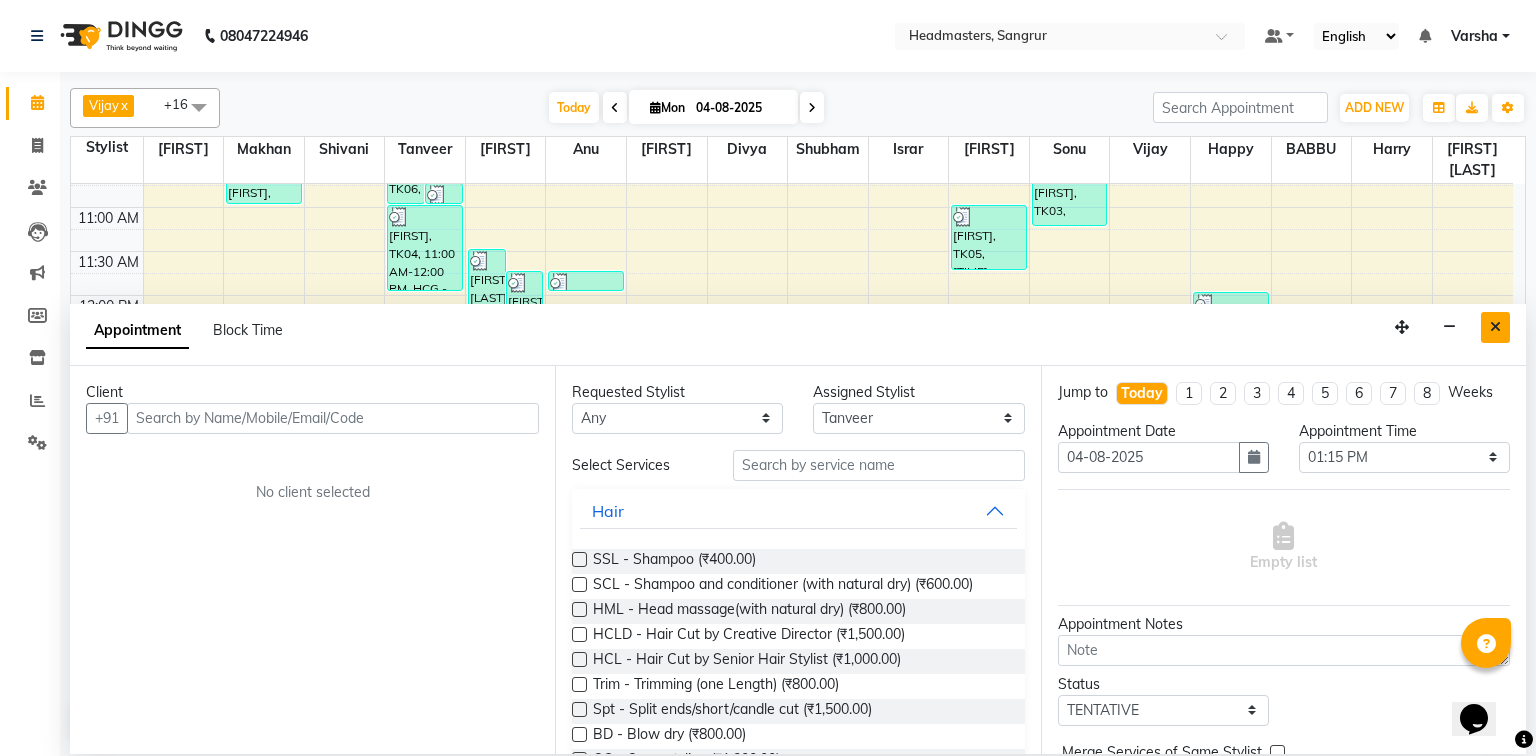 click at bounding box center (1495, 327) 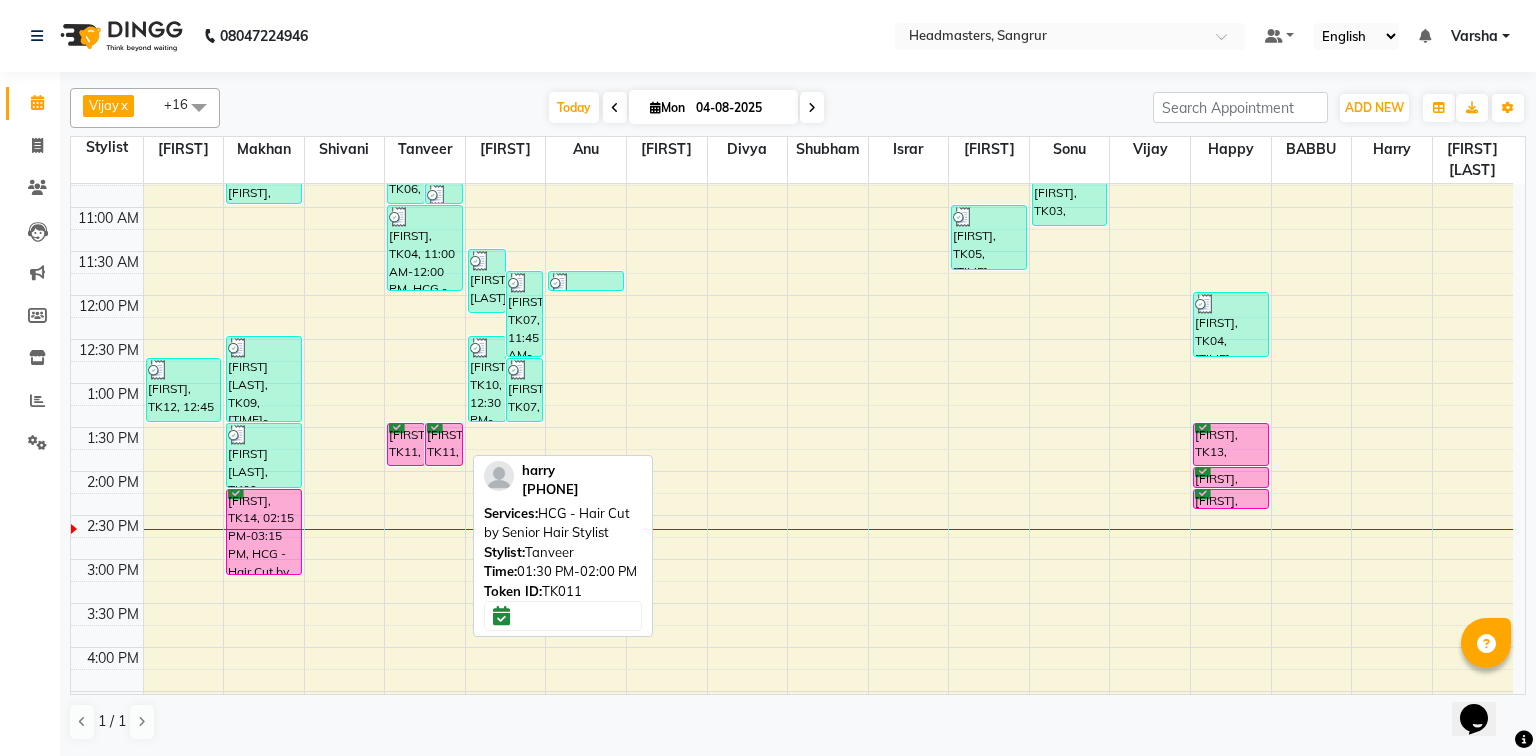 click on "[NAME], TK11, 01:30 PM-02:00 PM, HCG - Hair Cut by Senior Hair Stylist" at bounding box center (444, 444) 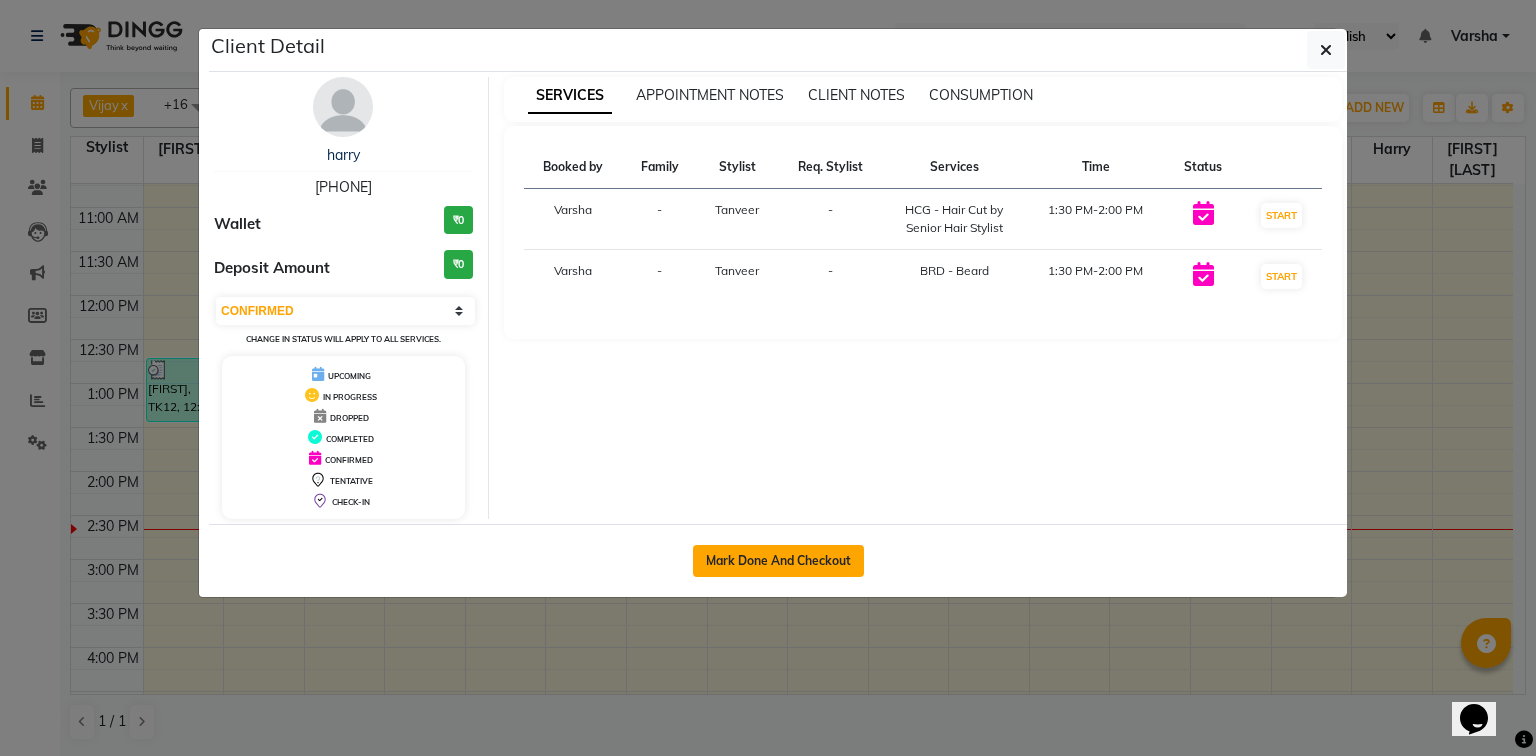 click on "Mark Done And Checkout" 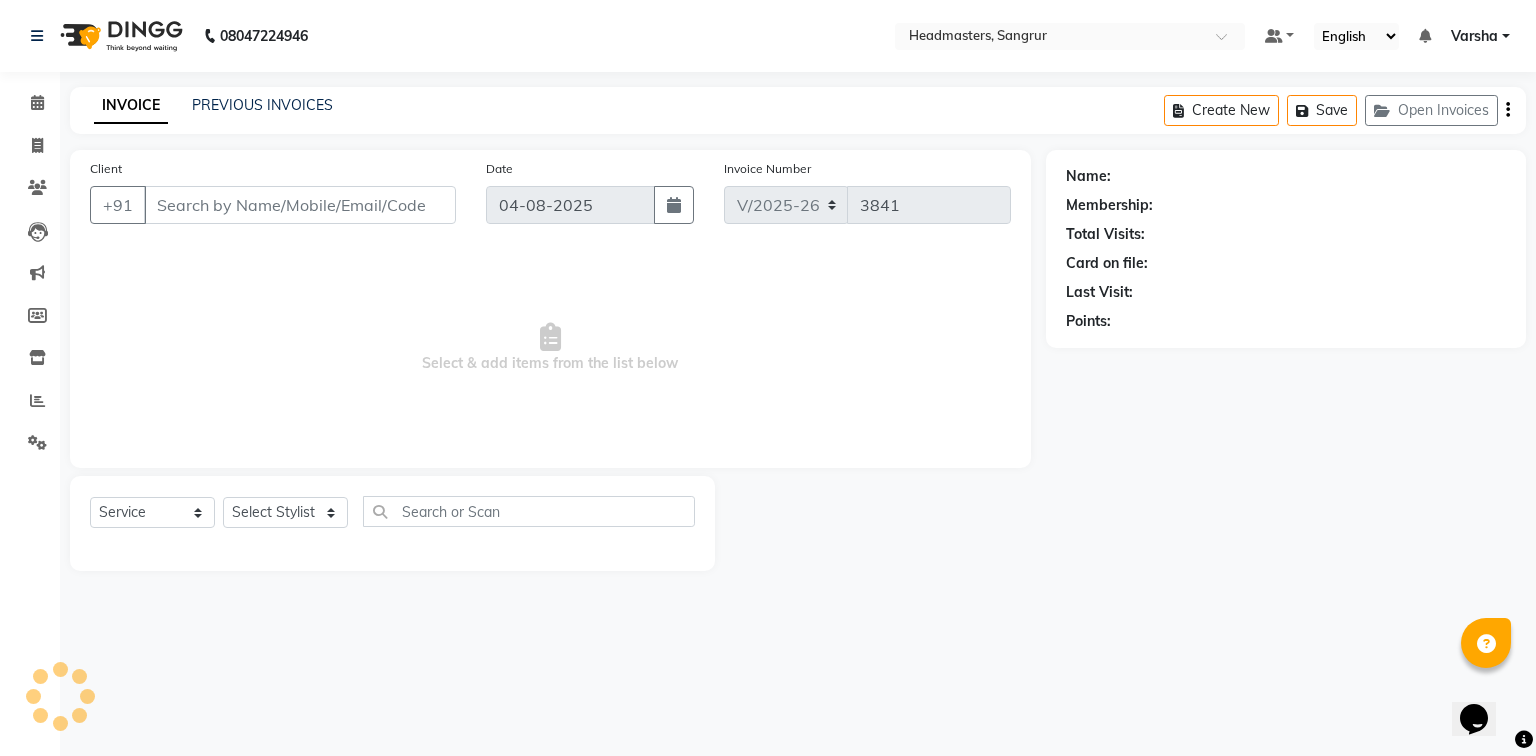 type on "8903200000" 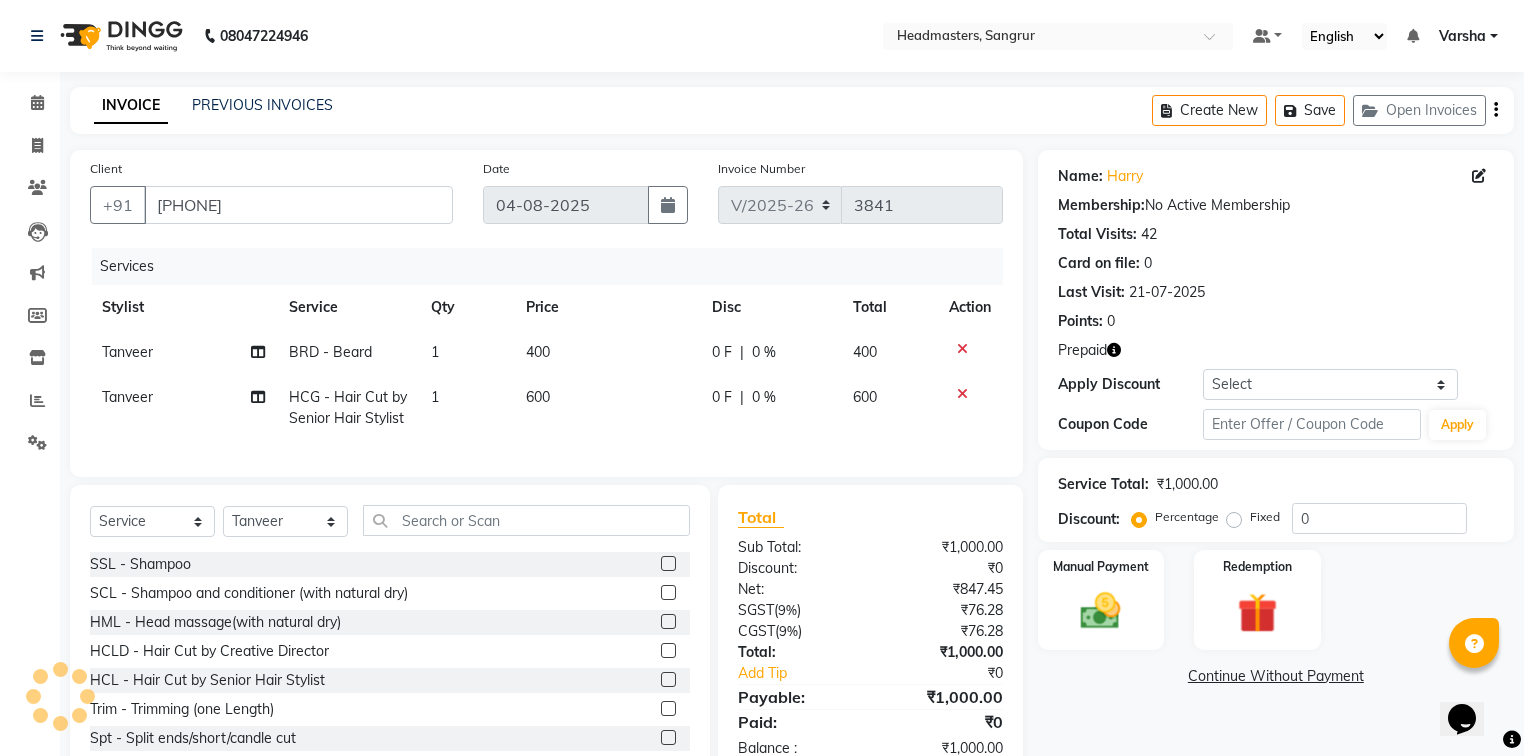 click on "1" 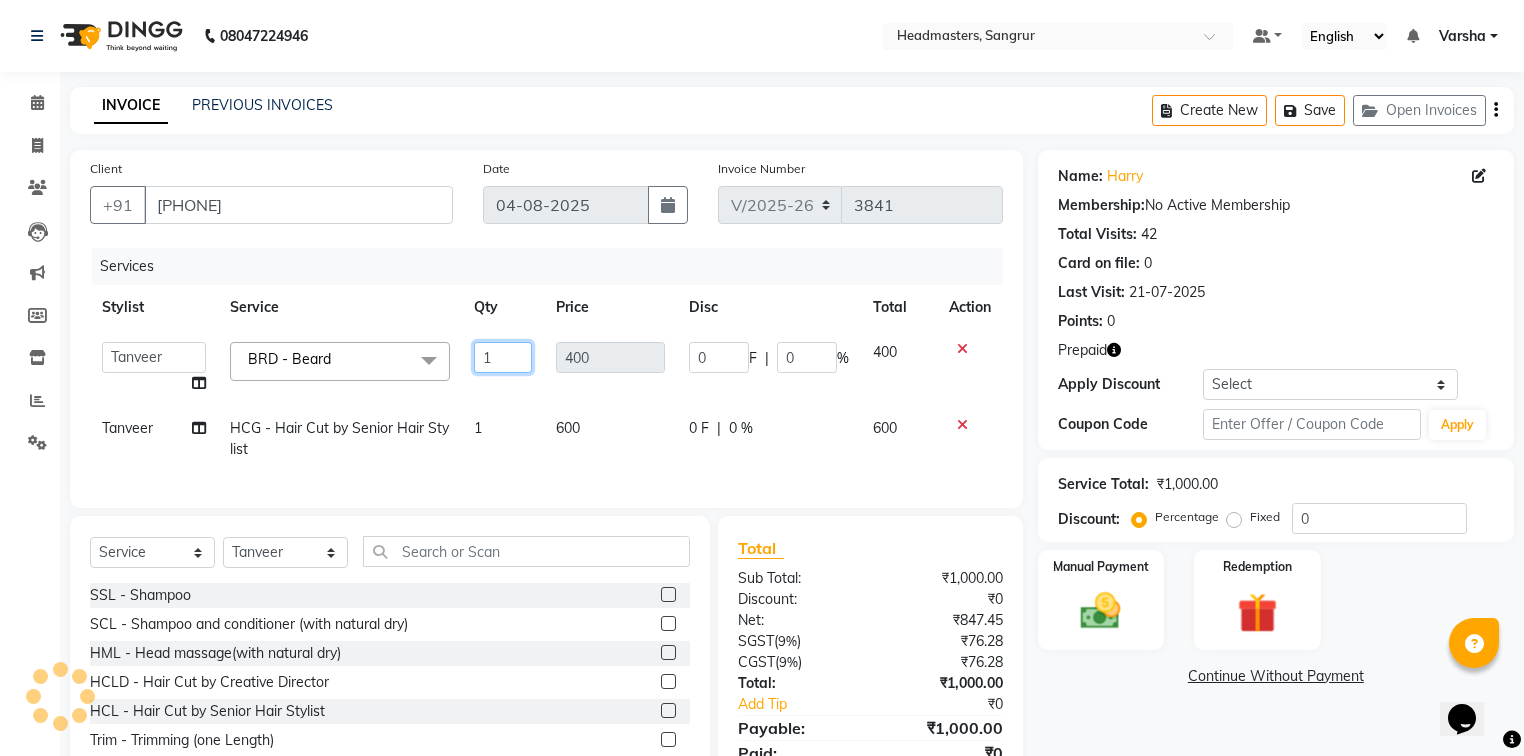 click on "1" 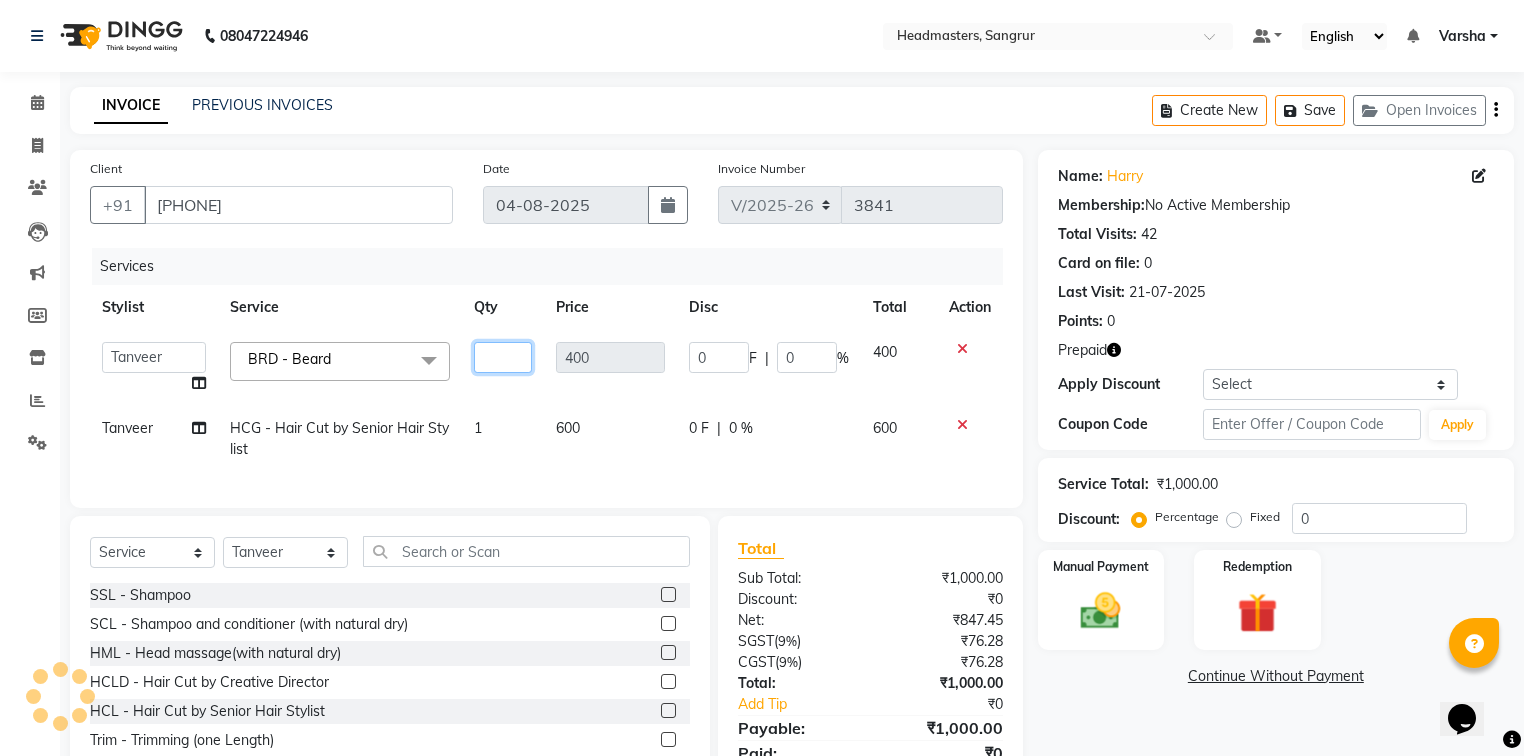type on "2" 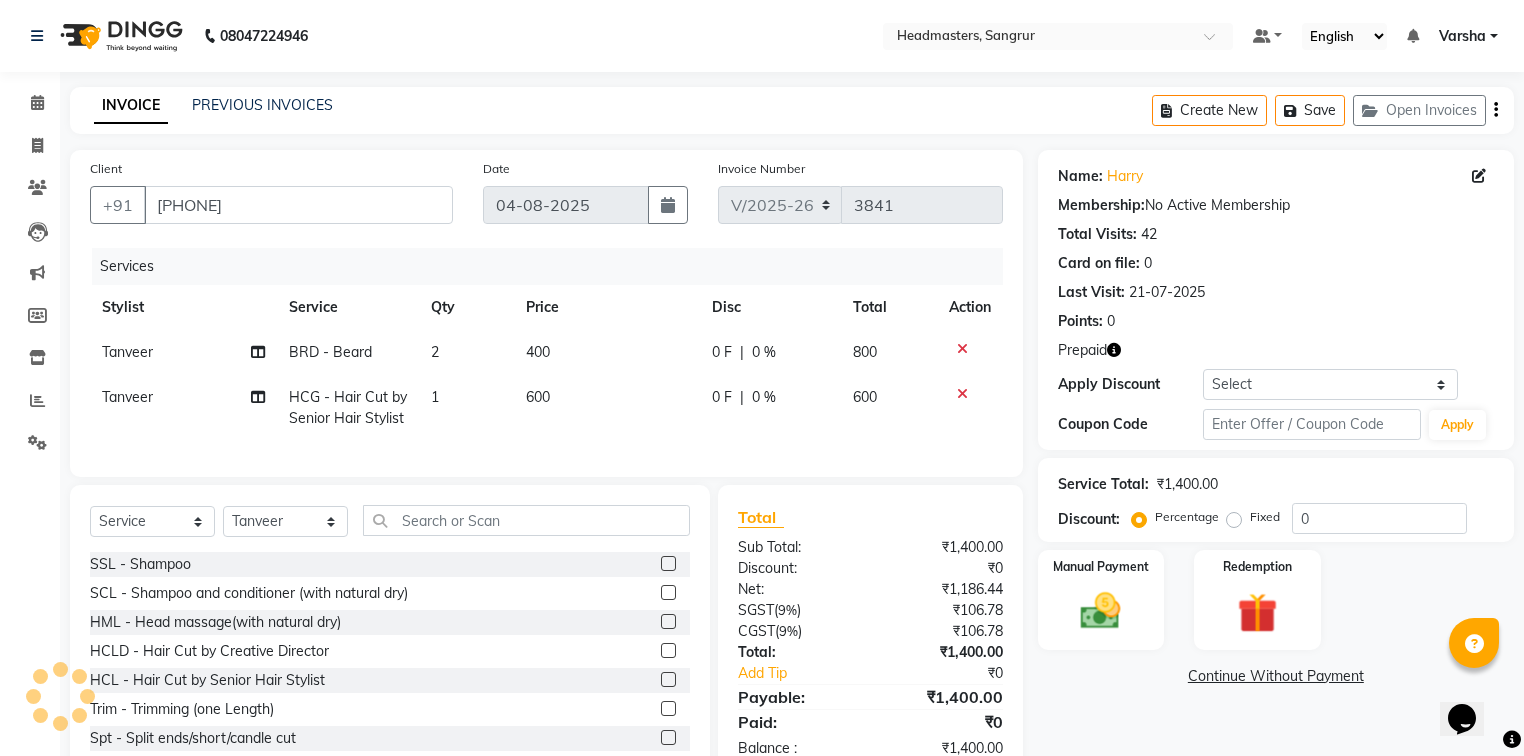 click on "Continue Without Payment" 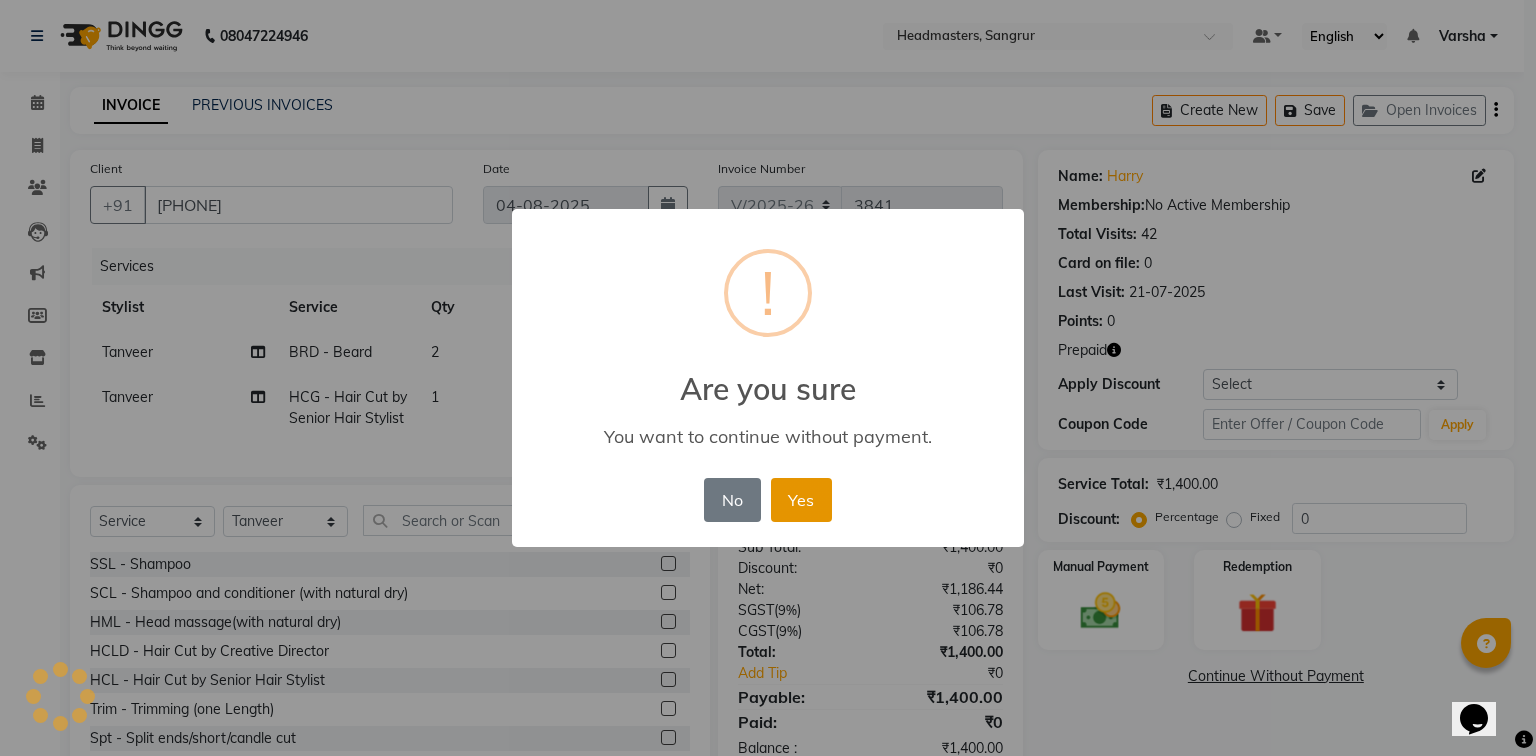 click on "Yes" at bounding box center (801, 500) 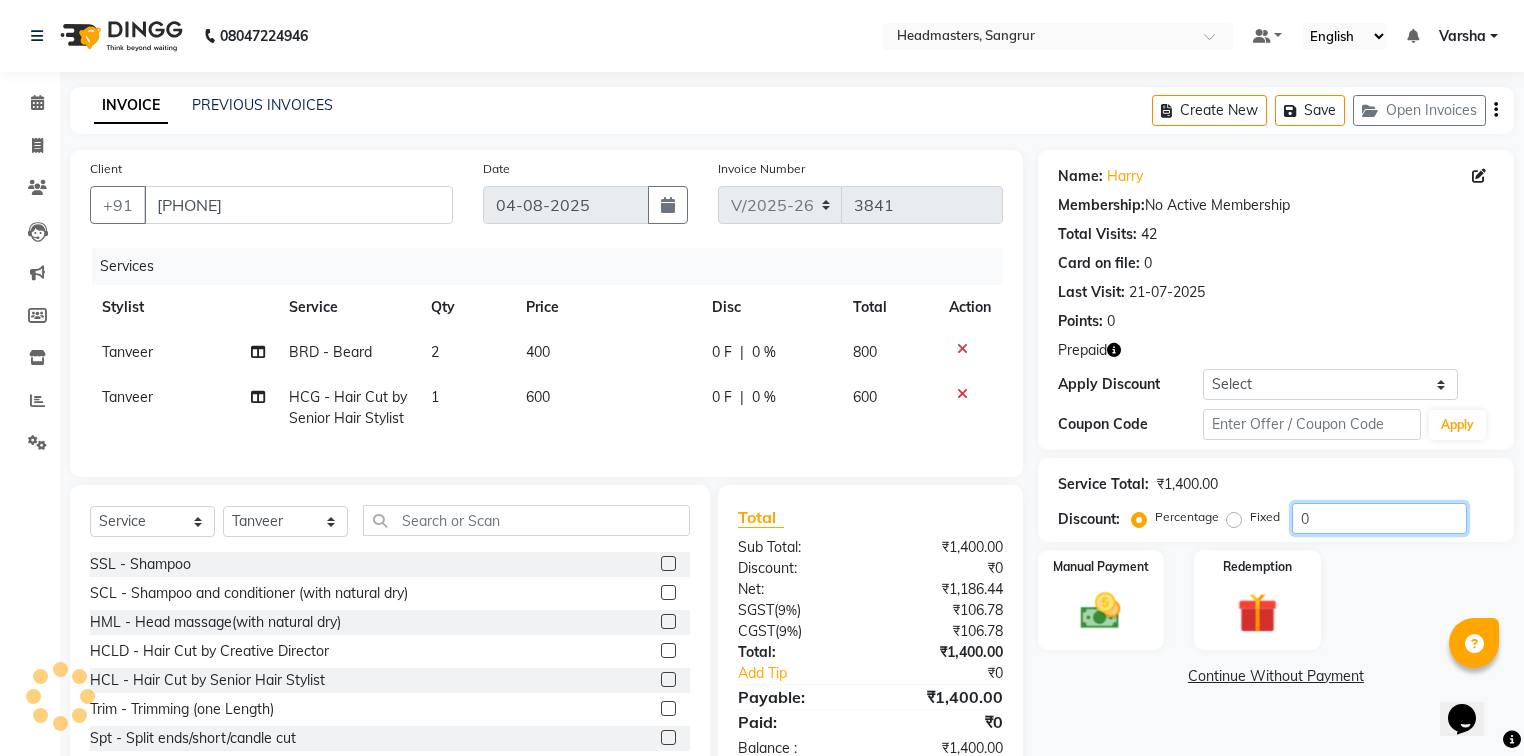 click on "0" 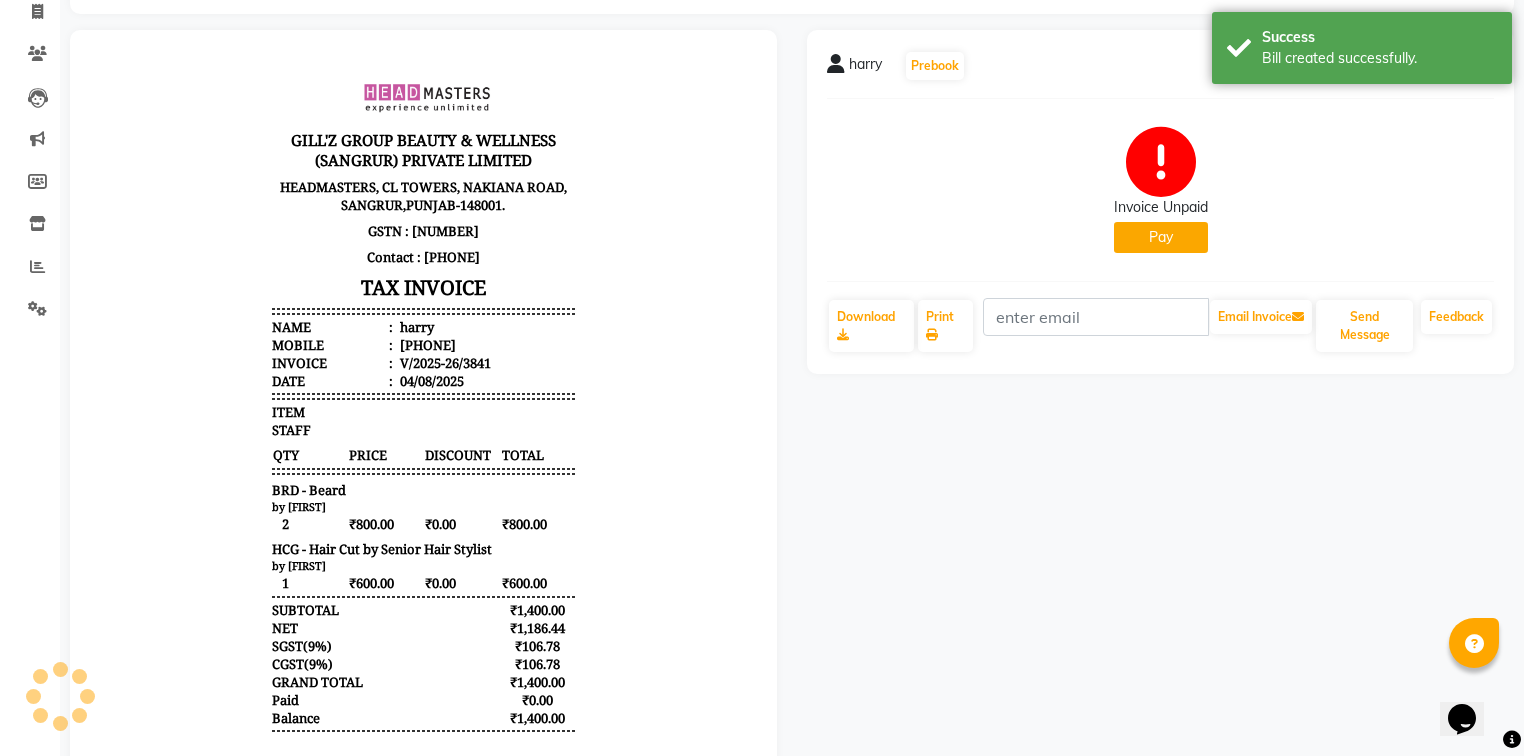 scroll, scrollTop: 191, scrollLeft: 0, axis: vertical 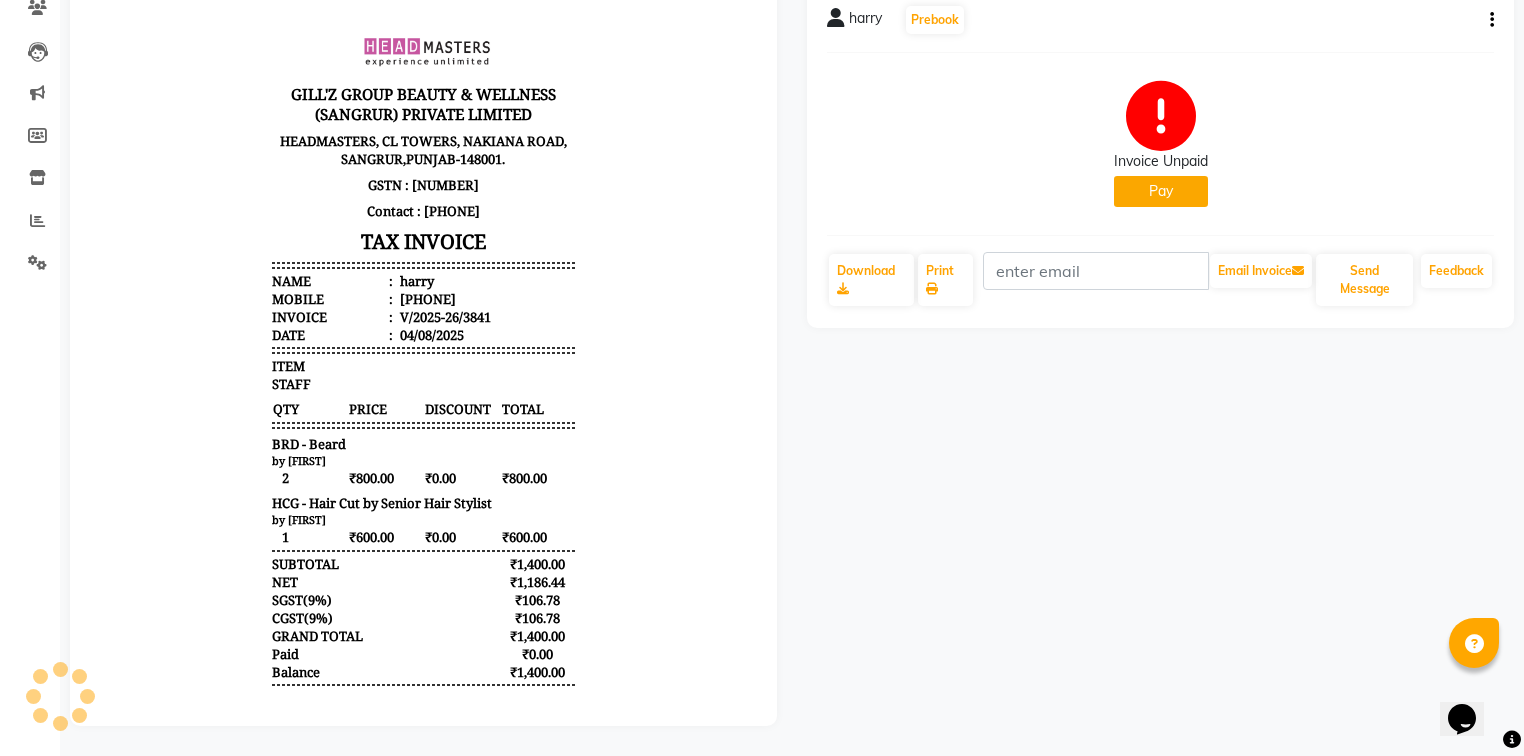 drag, startPoint x: 487, startPoint y: 289, endPoint x: 401, endPoint y: 304, distance: 87.29834 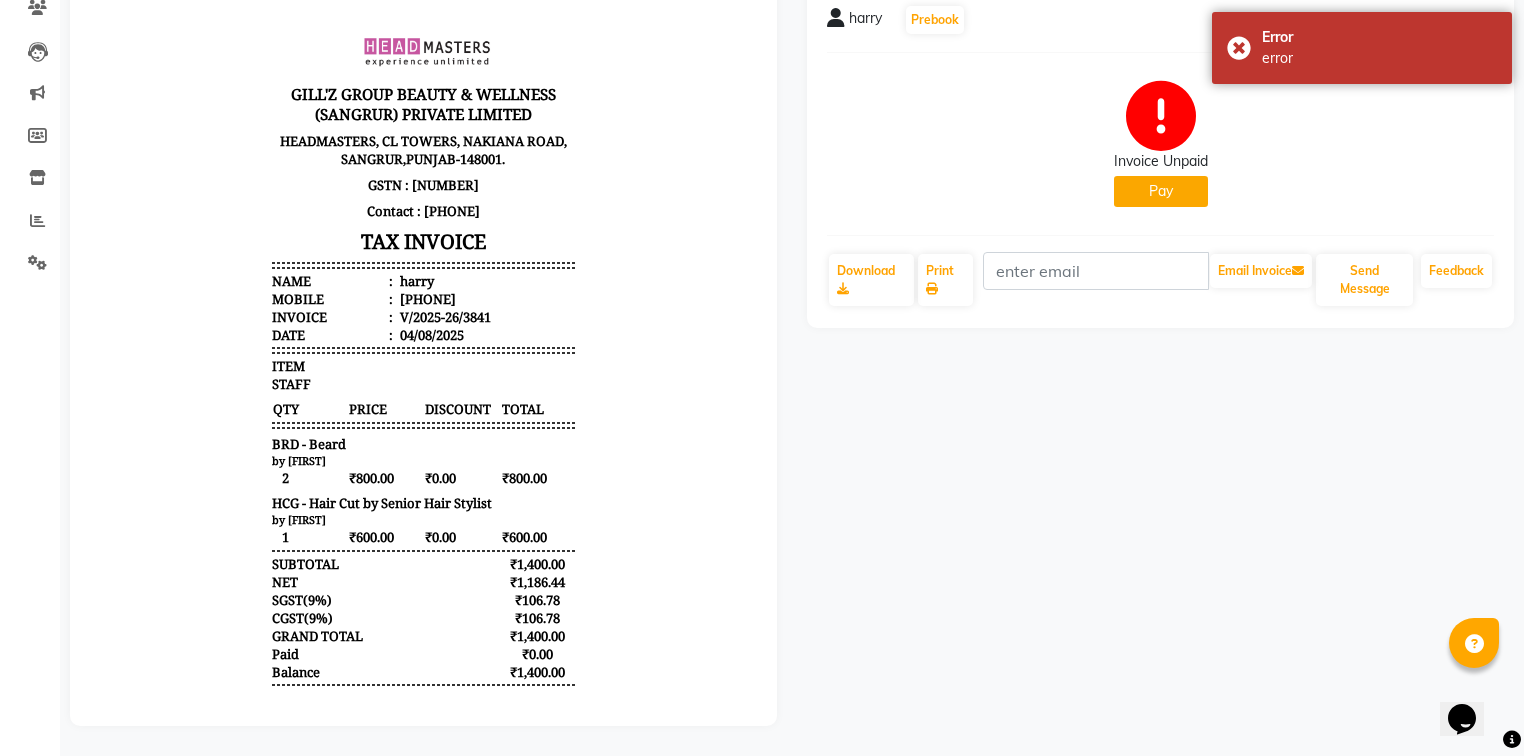 scroll, scrollTop: 111, scrollLeft: 0, axis: vertical 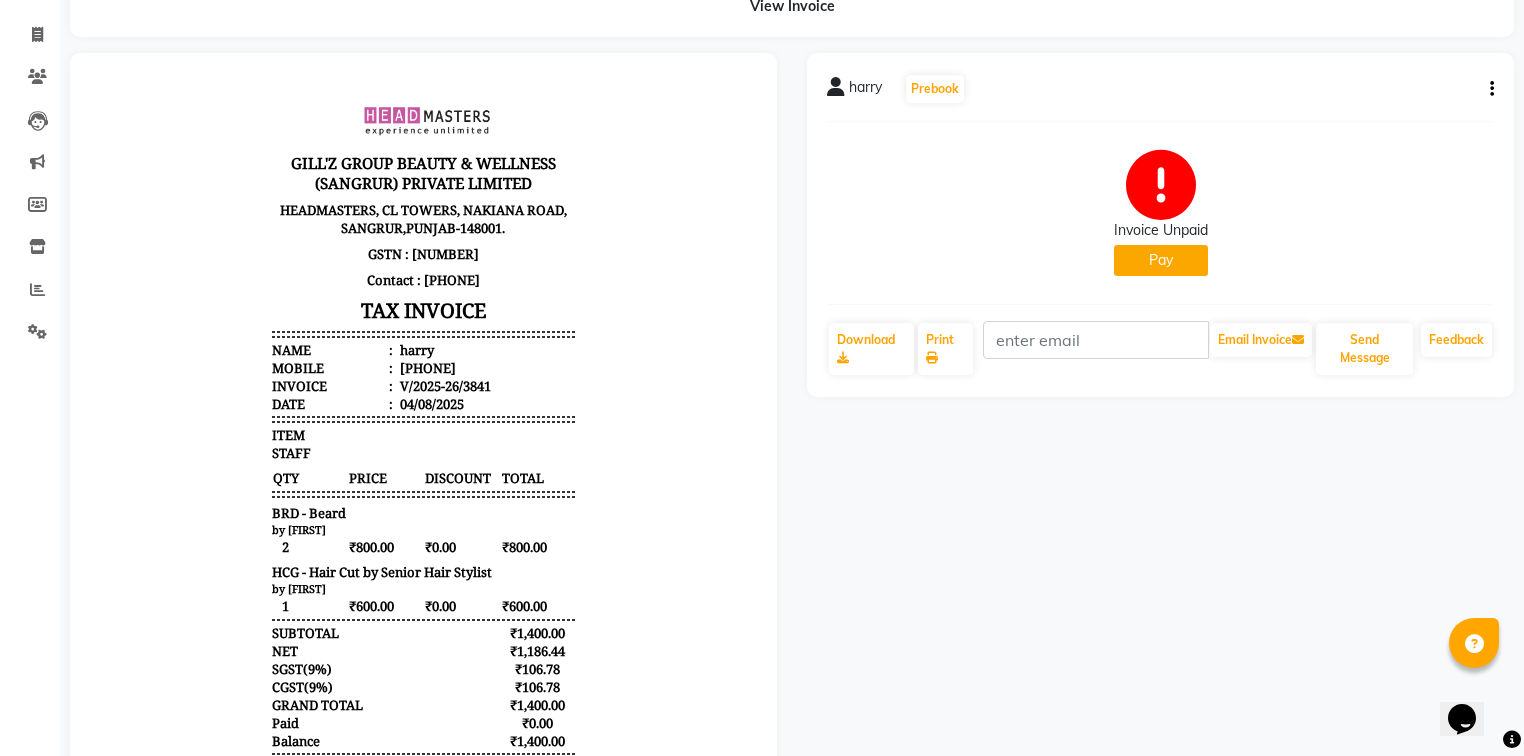 copy on "8903200000" 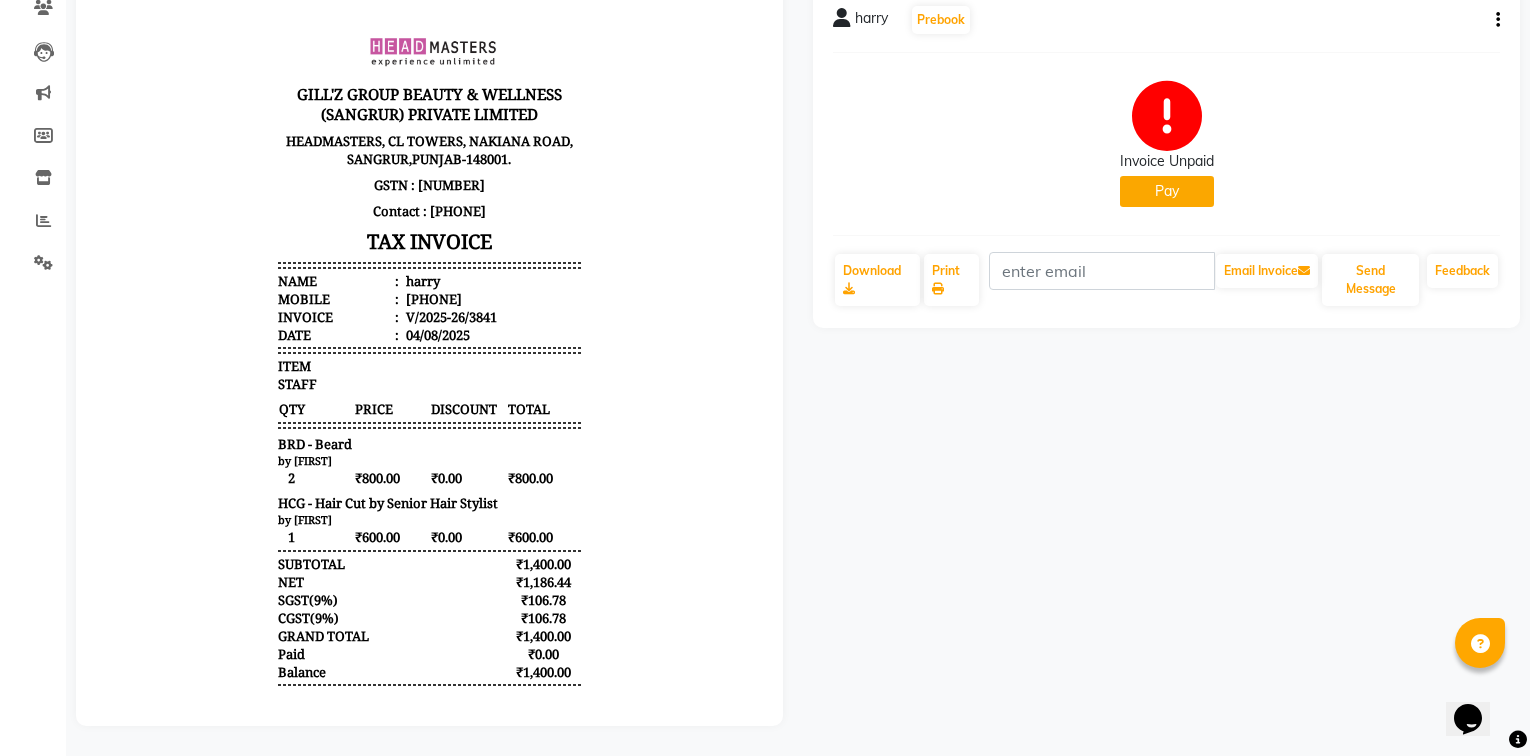 scroll, scrollTop: 0, scrollLeft: 0, axis: both 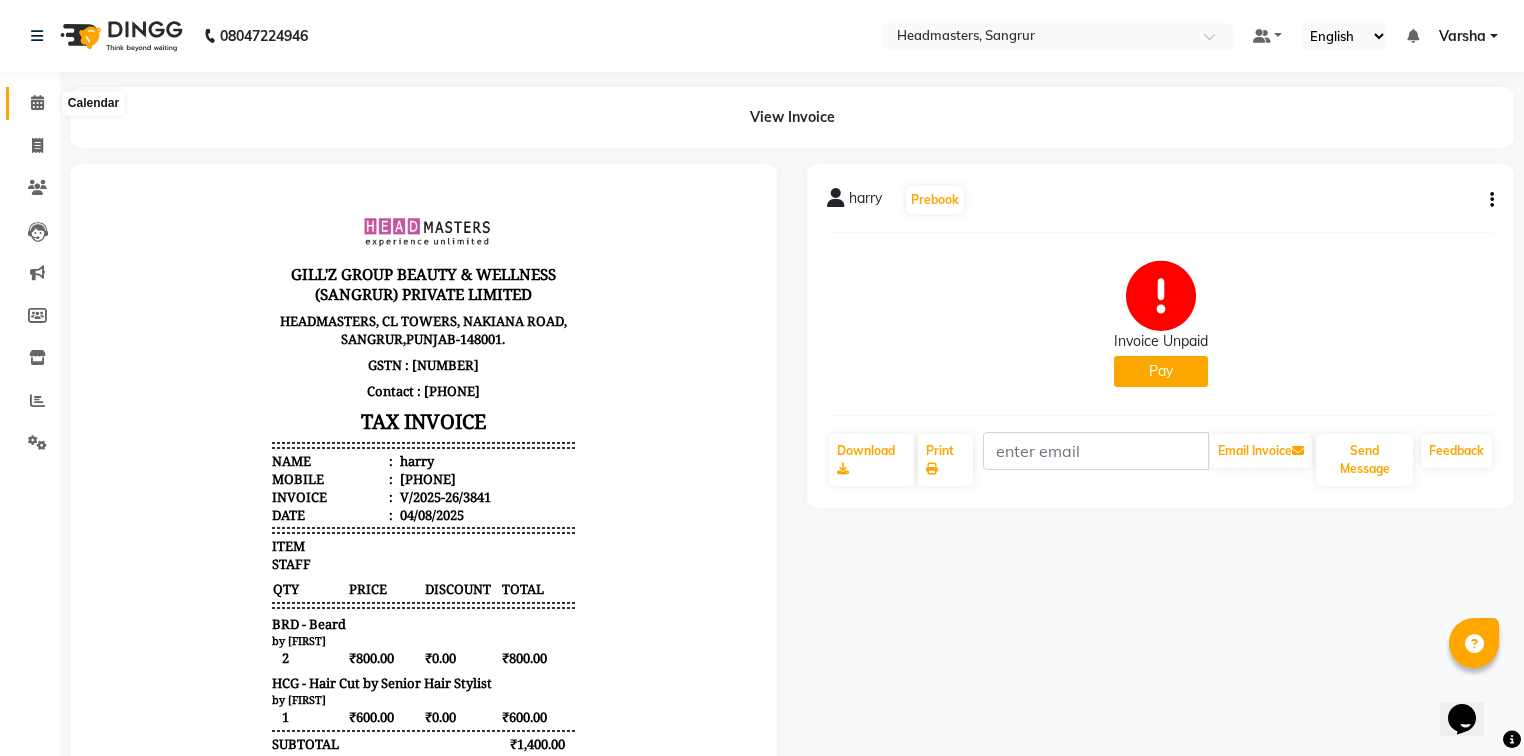 click 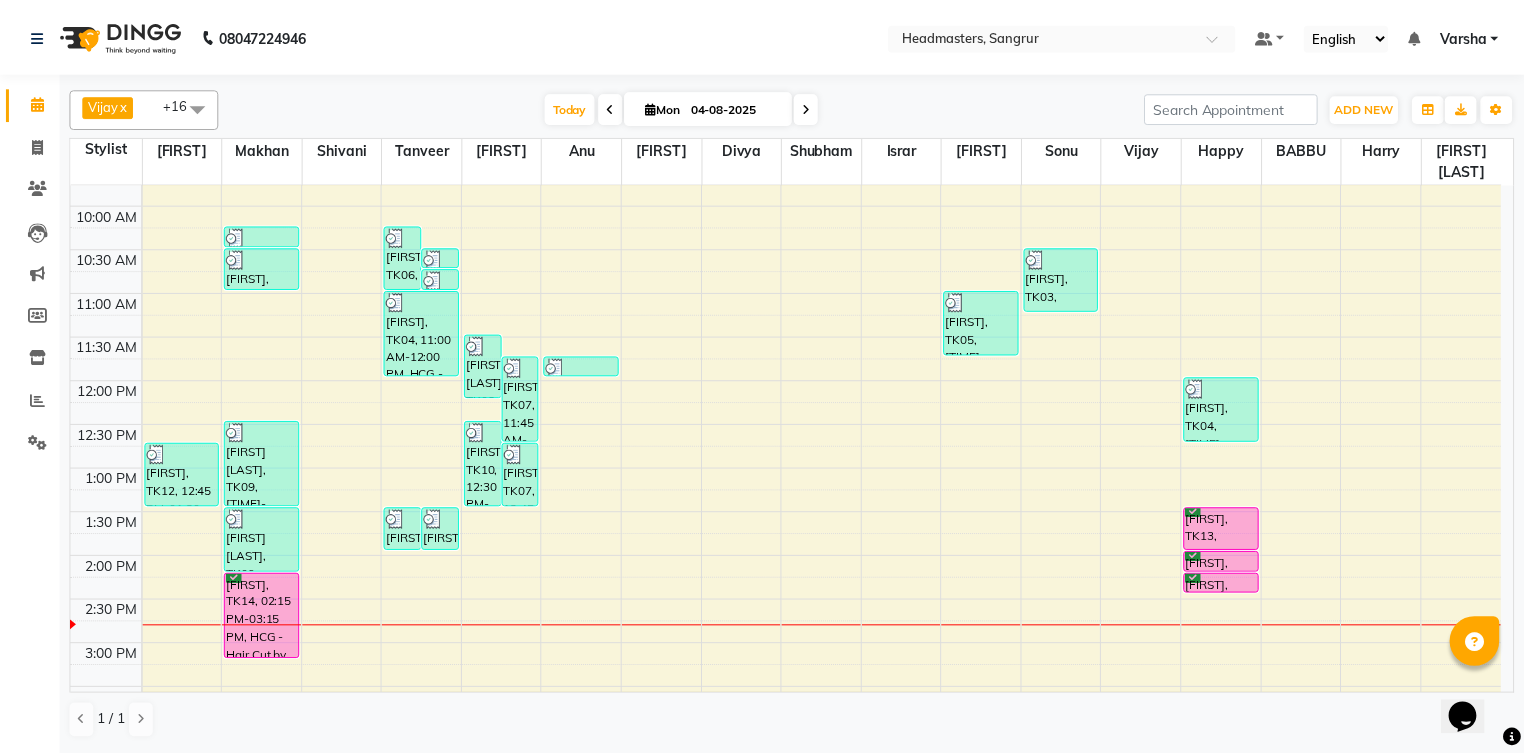 scroll, scrollTop: 240, scrollLeft: 0, axis: vertical 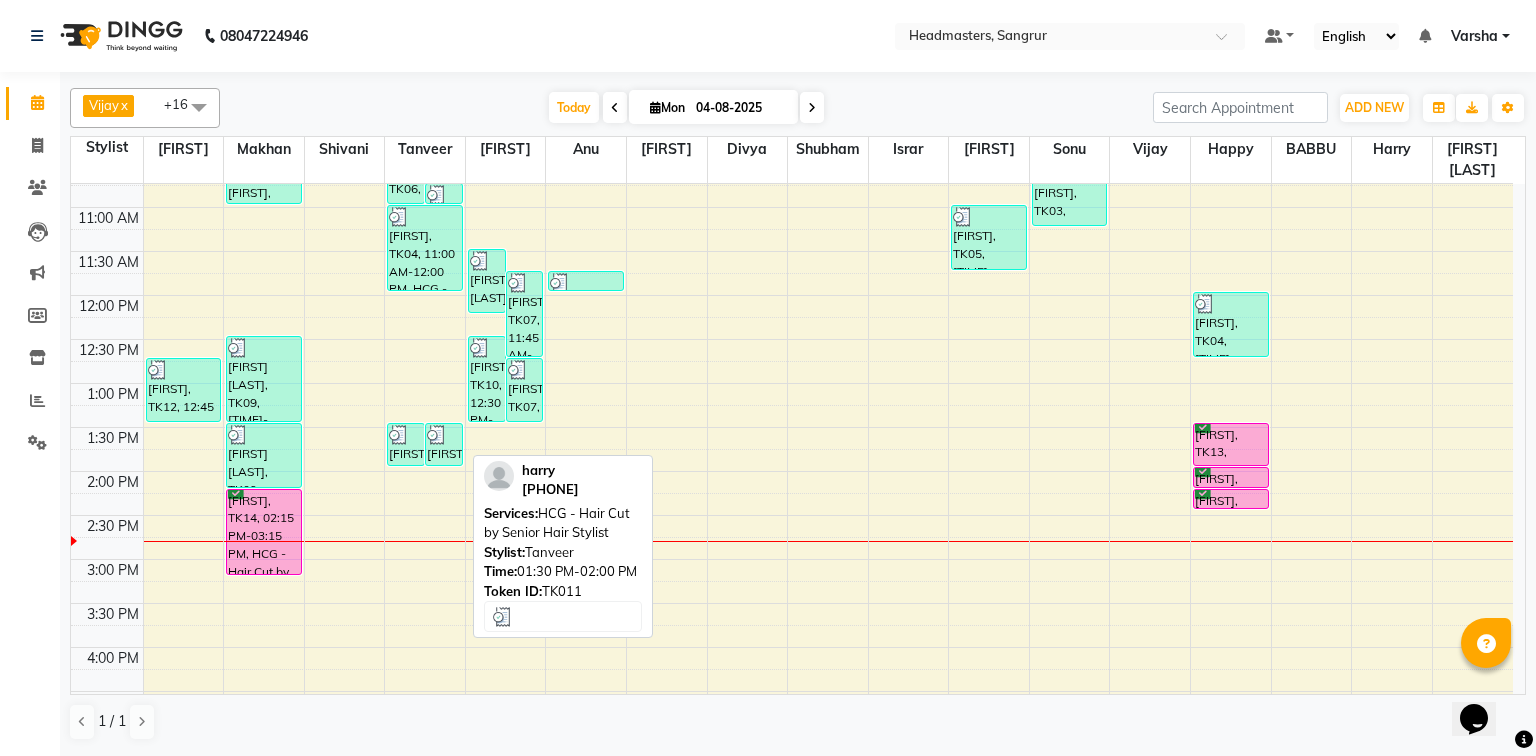 click on "[NAME], TK11, 01:30 PM-02:00 PM, HCG - Hair Cut by Senior Hair Stylist" at bounding box center [444, 444] 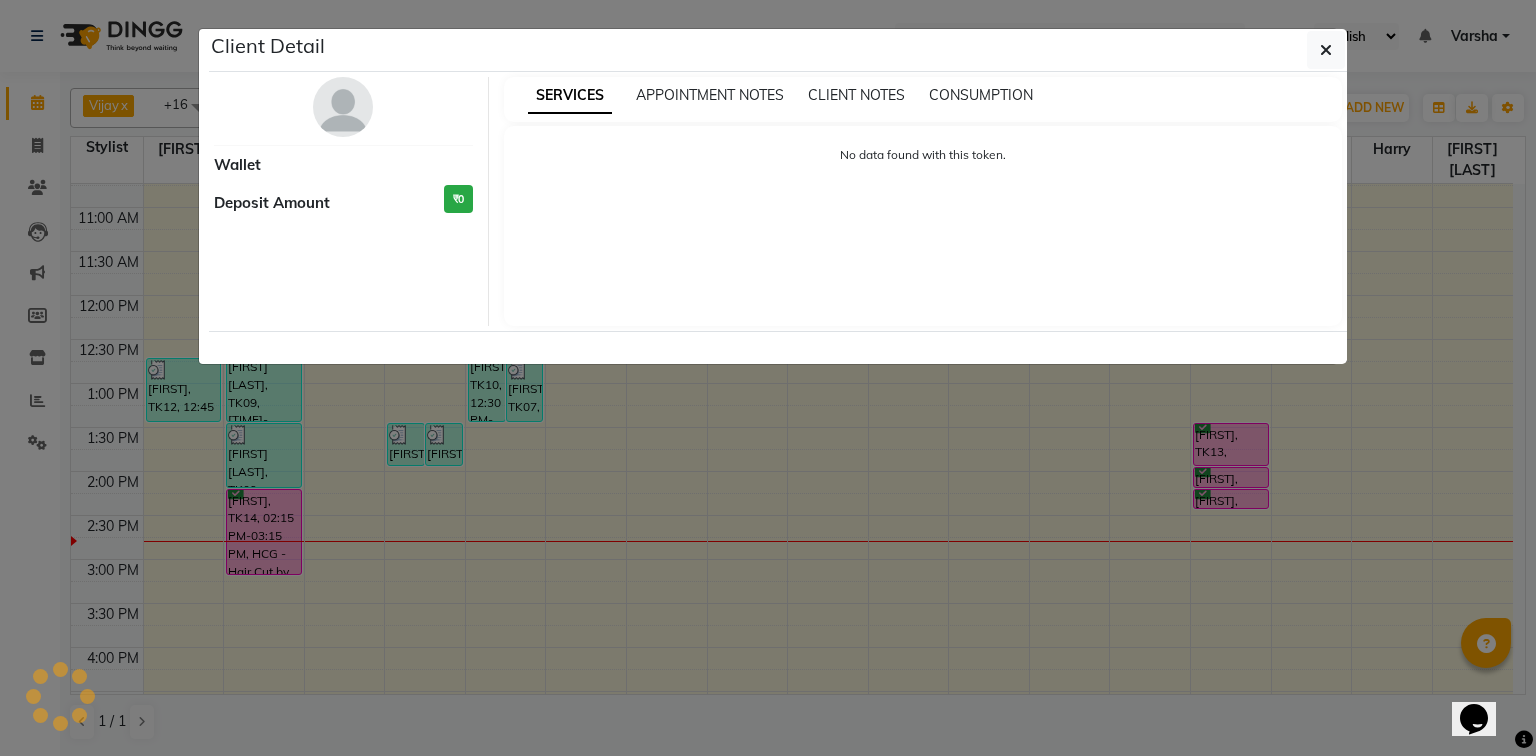 select on "3" 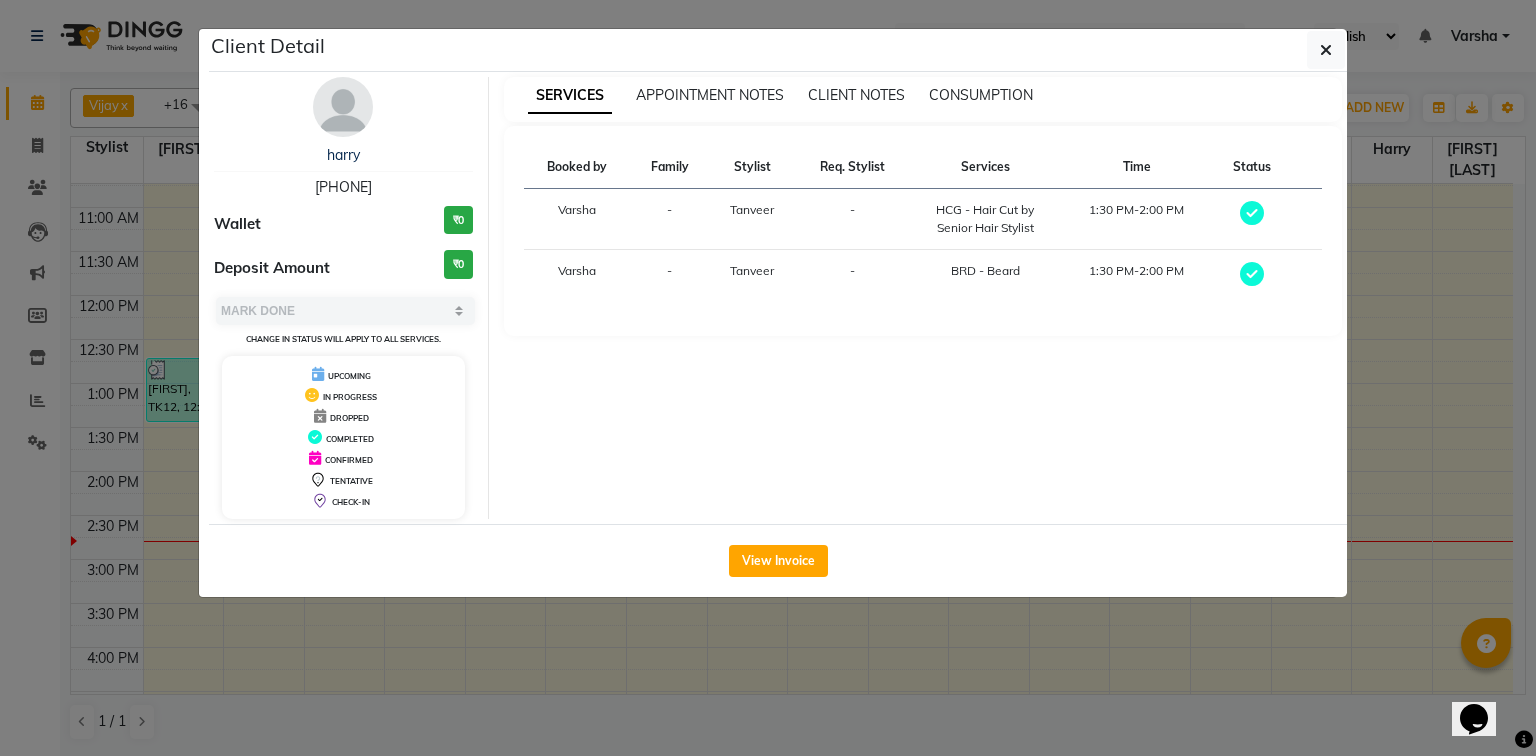 click on "Client Detail  harry    8903200000 Wallet ₹0 Deposit Amount  ₹0  Select MARK DONE UPCOMING Change in status will apply to all services. UPCOMING IN PROGRESS DROPPED COMPLETED CONFIRMED TENTATIVE CHECK-IN SERVICES APPOINTMENT NOTES CLIENT NOTES CONSUMPTION Booked by Family Stylist Req. Stylist Services Time Status  Varsha  - Tanveer -  HCG - Hair Cut by Senior Hair Stylist   1:30 PM-2:00 PM   Varsha  - Tanveer -  BRD - Beard   1:30 PM-2:00 PM   View Invoice" 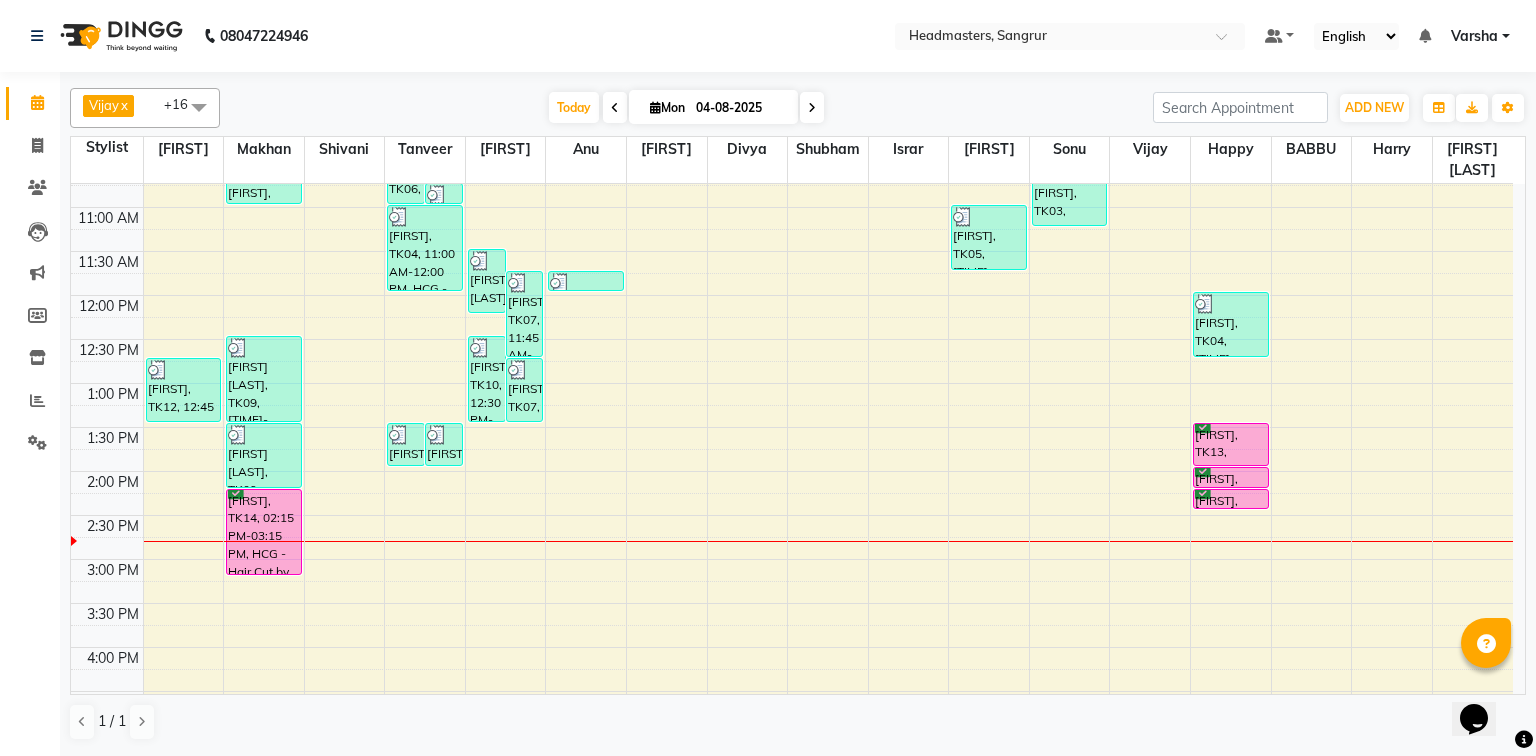 click on "8:00 AM 8:30 AM 9:00 AM 9:30 AM 10:00 AM 10:30 AM 11:00 AM 11:30 AM 12:00 PM 12:30 PM 1:00 PM 1:30 PM 2:00 PM 2:30 PM 3:00 PM 3:30 PM 4:00 PM 4:30 PM 5:00 PM 5:30 PM 6:00 PM 6:30 PM 7:00 PM 7:30 PM 8:00 PM 8:30 PM     bhawanjot, TK12, 12:45 PM-01:30 PM, BD - Blow dry     amrinder, TK01, 10:15 AM-10:30 AM, HCG - Hair Cut by Senior Hair Stylist     amrinder, TK01, 10:30 AM-11:00 AM, BRD - Beard     ajay mittal, TK09, 12:30 PM-01:30 PM, HCG - Hair Cut by Senior Hair Stylist     ajay mittal, TK09, 01:30 PM-02:15 PM, BRD - Beard     SANJYE, TK14, 02:15 PM-03:15 PM, HCG - Hair Cut by Senior Hair Stylist     Aman, TK06, 10:15 AM-11:00 AM, BRD - Beard     Kamal, TK02, 10:30 AM-10:45 AM, BRD - Beard     Kamal, TK02, 10:45 AM-11:00 AM, HCG - Hair Cut by Senior Hair Stylist     harry, TK11, 01:30 PM-02:00 PM, BRD - Beard     harry, TK11, 01:30 PM-02:00 PM, HCG - Hair Cut by Senior Hair Stylist     BALWINDER, TK04, 11:00 AM-12:00 PM, HCG - Hair Cut by Senior Hair Stylist" at bounding box center [792, 515] 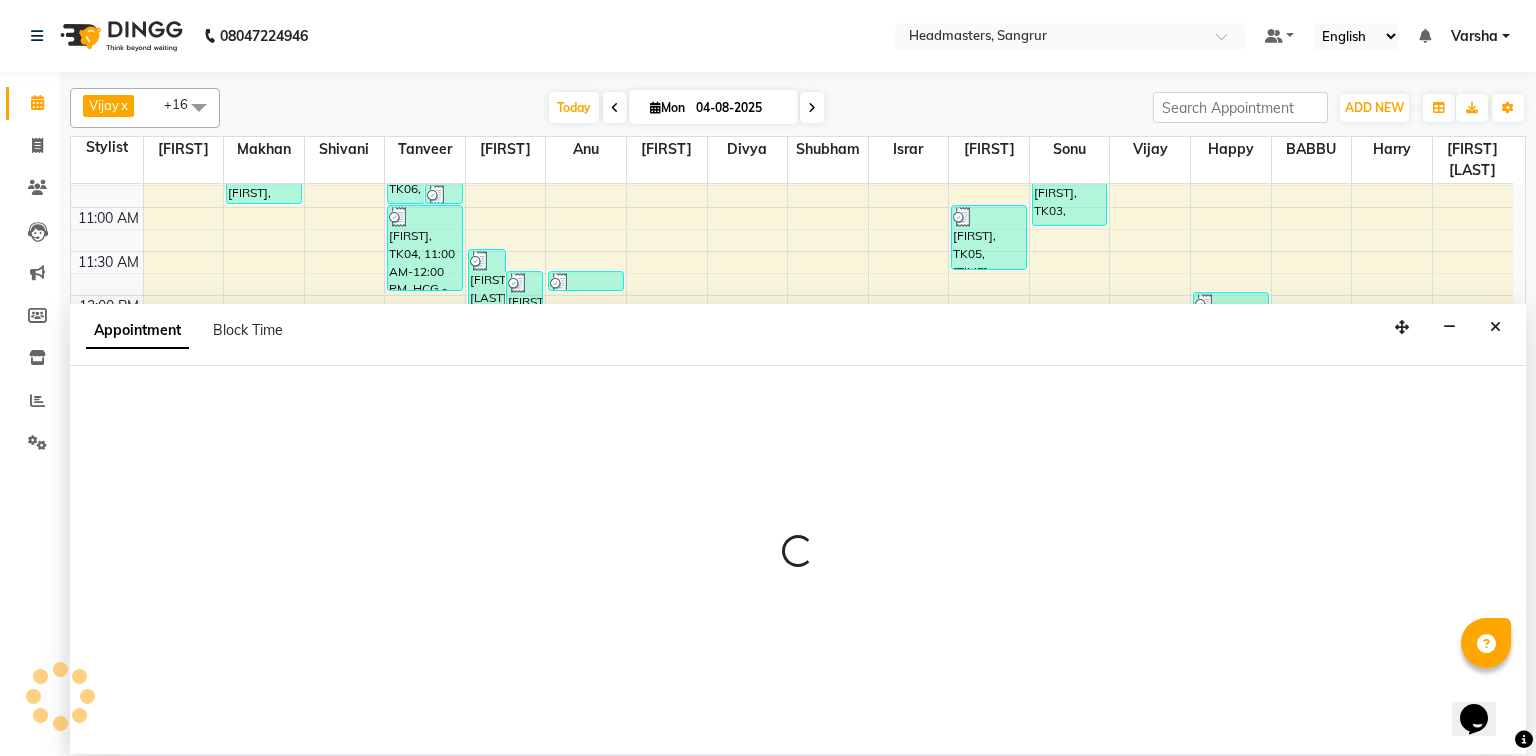 select on "60866" 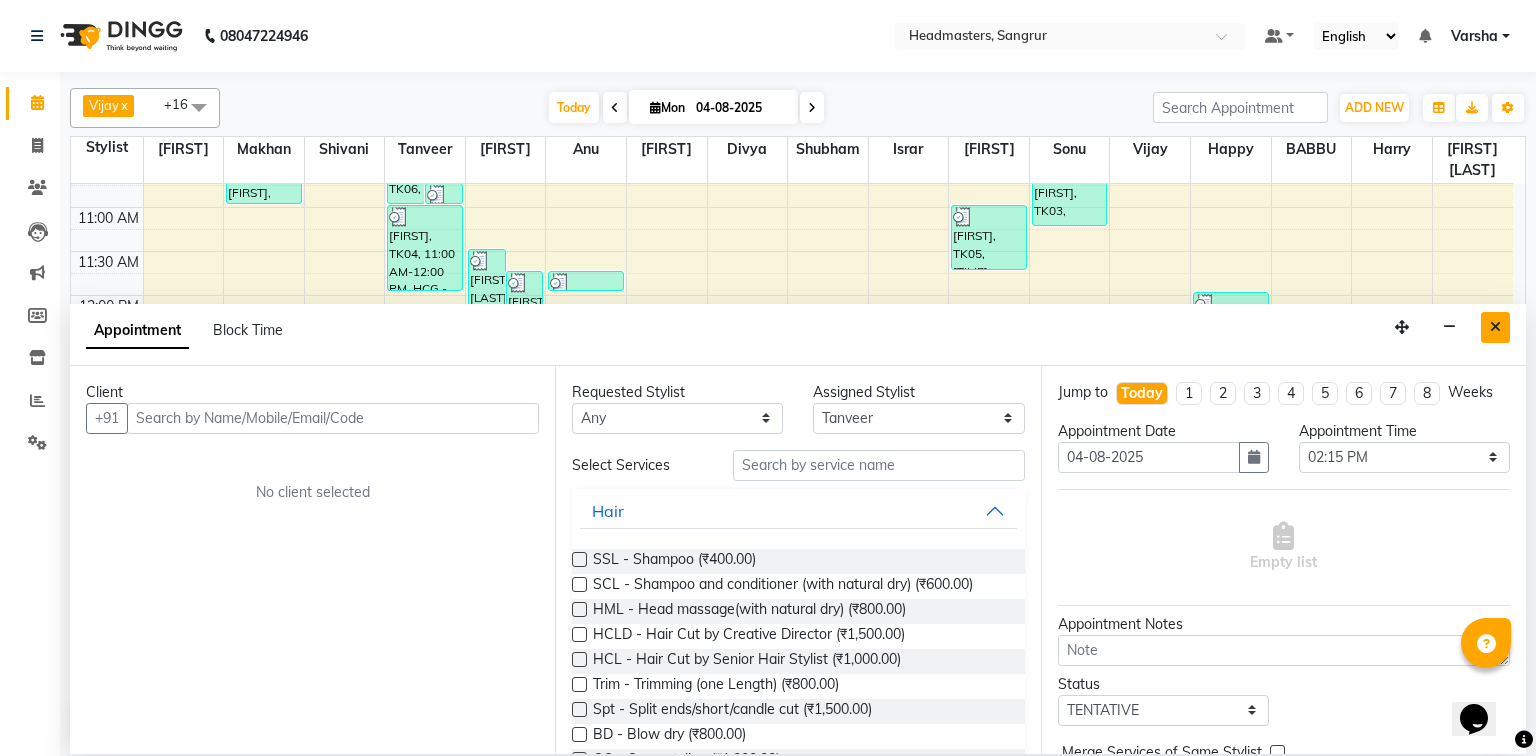 click at bounding box center [1495, 327] 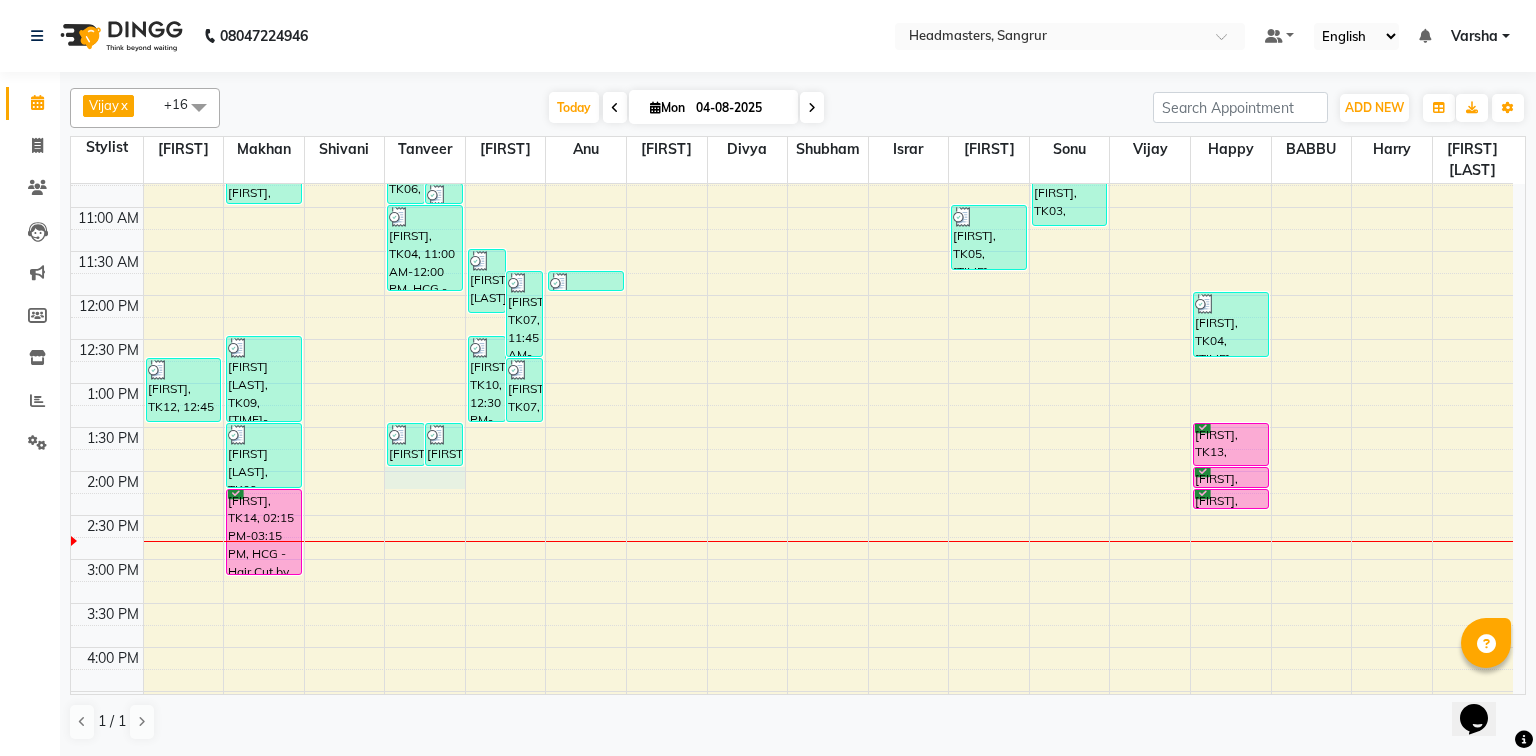 click on "8:00 AM 8:30 AM 9:00 AM 9:30 AM 10:00 AM 10:30 AM 11:00 AM 11:30 AM 12:00 PM 12:30 PM 1:00 PM 1:30 PM 2:00 PM 2:30 PM 3:00 PM 3:30 PM 4:00 PM 4:30 PM 5:00 PM 5:30 PM 6:00 PM 6:30 PM 7:00 PM 7:30 PM 8:00 PM 8:30 PM     bhawanjot, TK12, 12:45 PM-01:30 PM, BD - Blow dry     amrinder, TK01, 10:15 AM-10:30 AM, HCG - Hair Cut by Senior Hair Stylist     amrinder, TK01, 10:30 AM-11:00 AM, BRD - Beard     ajay mittal, TK09, 12:30 PM-01:30 PM, HCG - Hair Cut by Senior Hair Stylist     ajay mittal, TK09, 01:30 PM-02:15 PM, BRD - Beard     SANJYE, TK14, 02:15 PM-03:15 PM, HCG - Hair Cut by Senior Hair Stylist     Aman, TK06, 10:15 AM-11:00 AM, BRD - Beard     Kamal, TK02, 10:30 AM-10:45 AM, BRD - Beard     Kamal, TK02, 10:45 AM-11:00 AM, HCG - Hair Cut by Senior Hair Stylist     harry, TK11, 01:30 PM-02:00 PM, BRD - Beard     harry, TK11, 01:30 PM-02:00 PM, HCG - Hair Cut by Senior Hair Stylist     BALWINDER, TK04, 11:00 AM-12:00 PM, HCG - Hair Cut by Senior Hair Stylist" at bounding box center [792, 515] 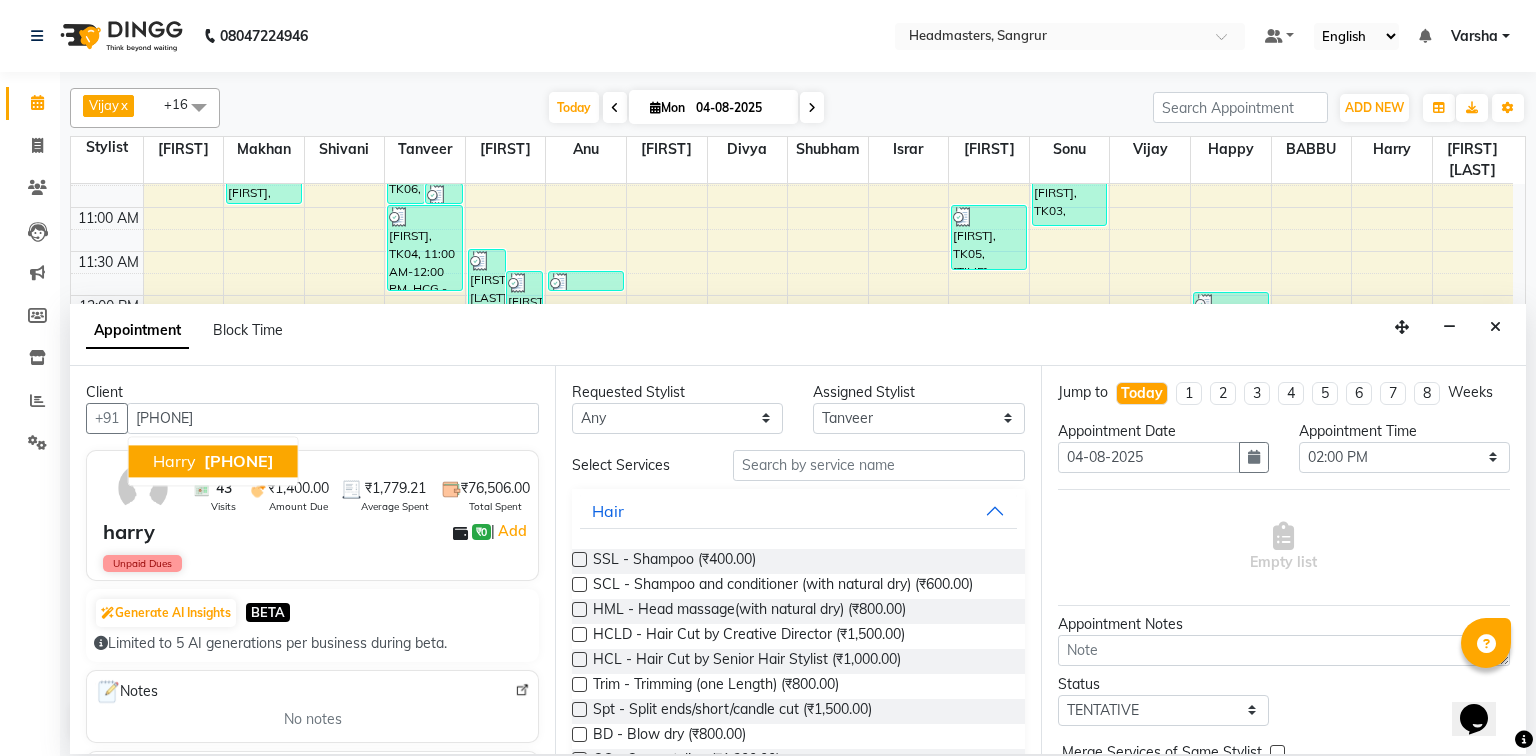 click on "harry   8903200000" at bounding box center [213, 461] 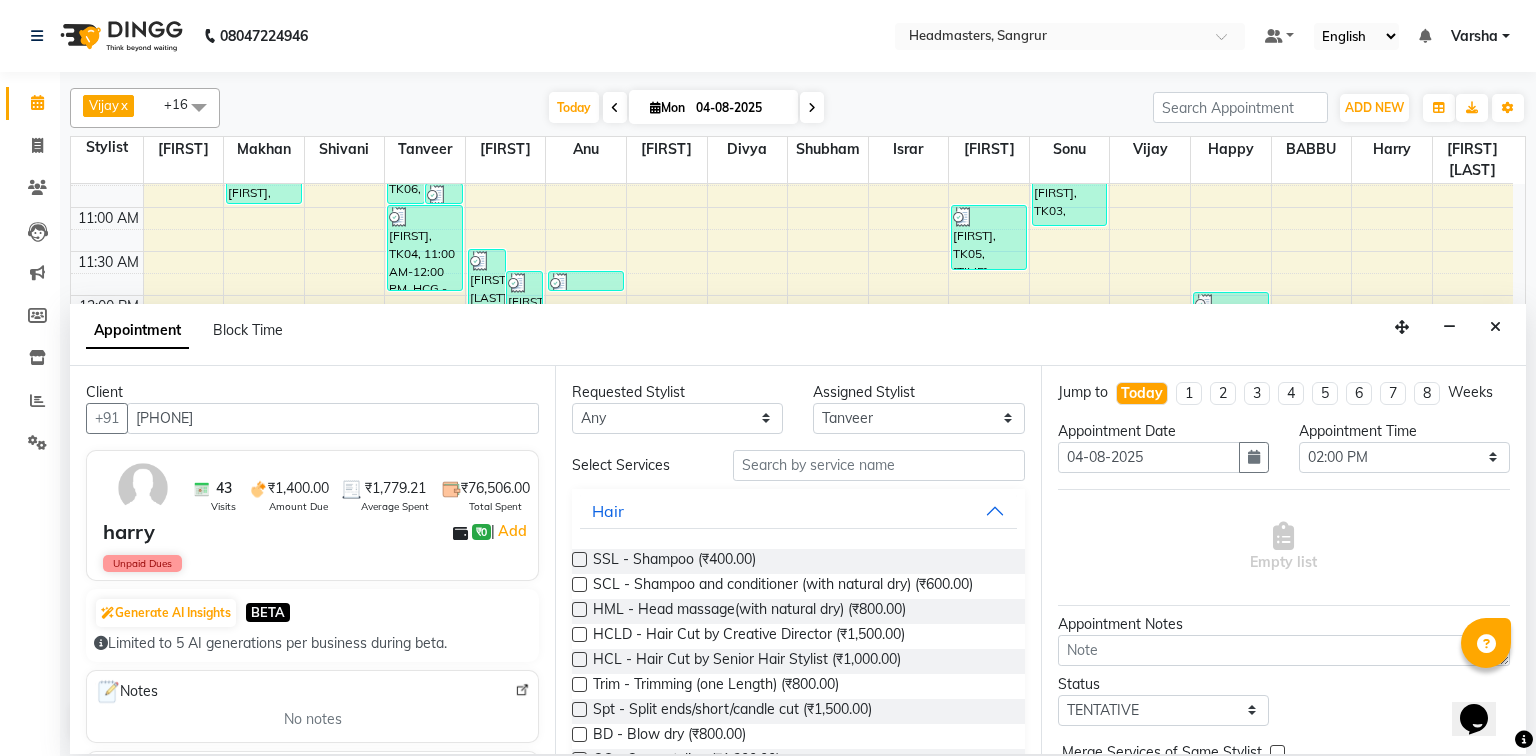 type on "8903200000" 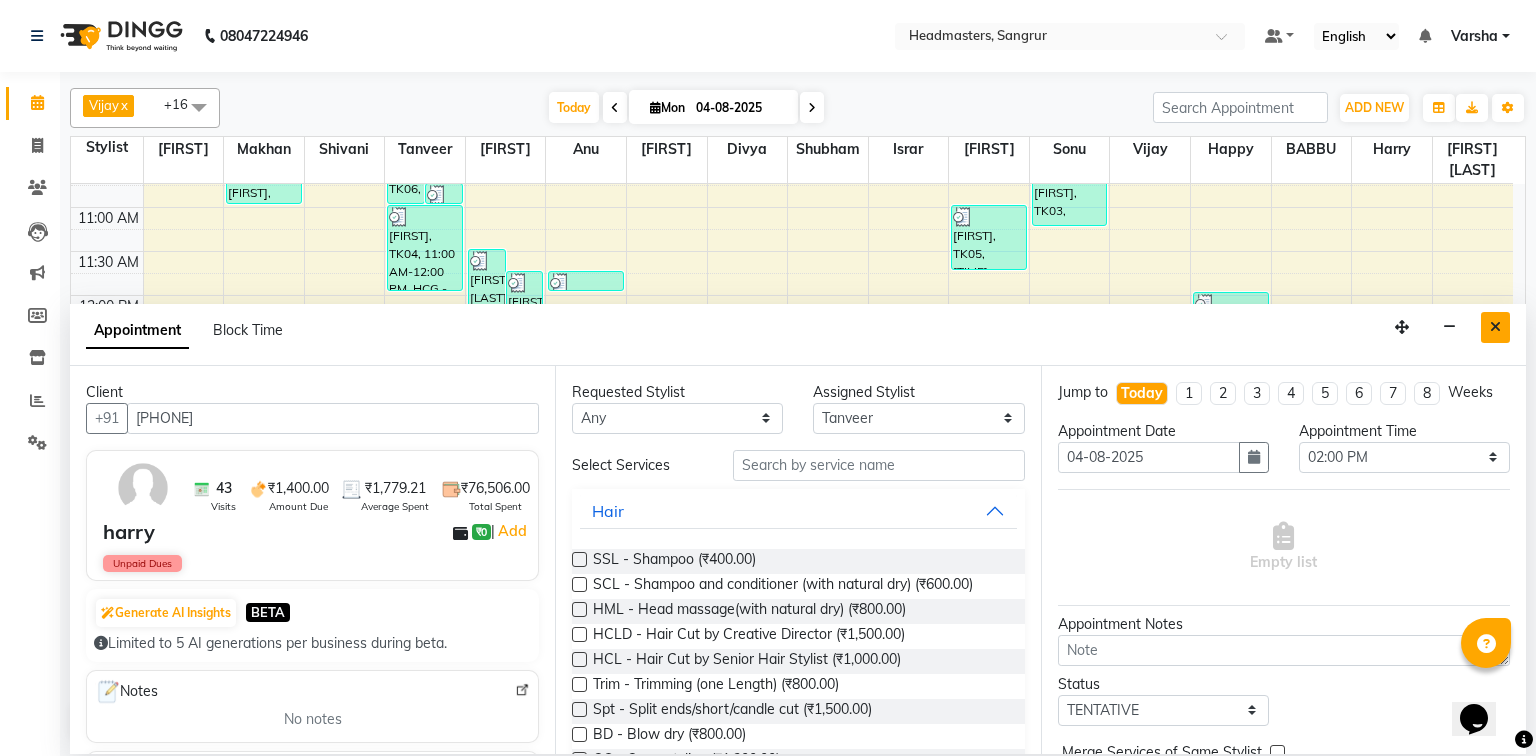 click at bounding box center (1495, 327) 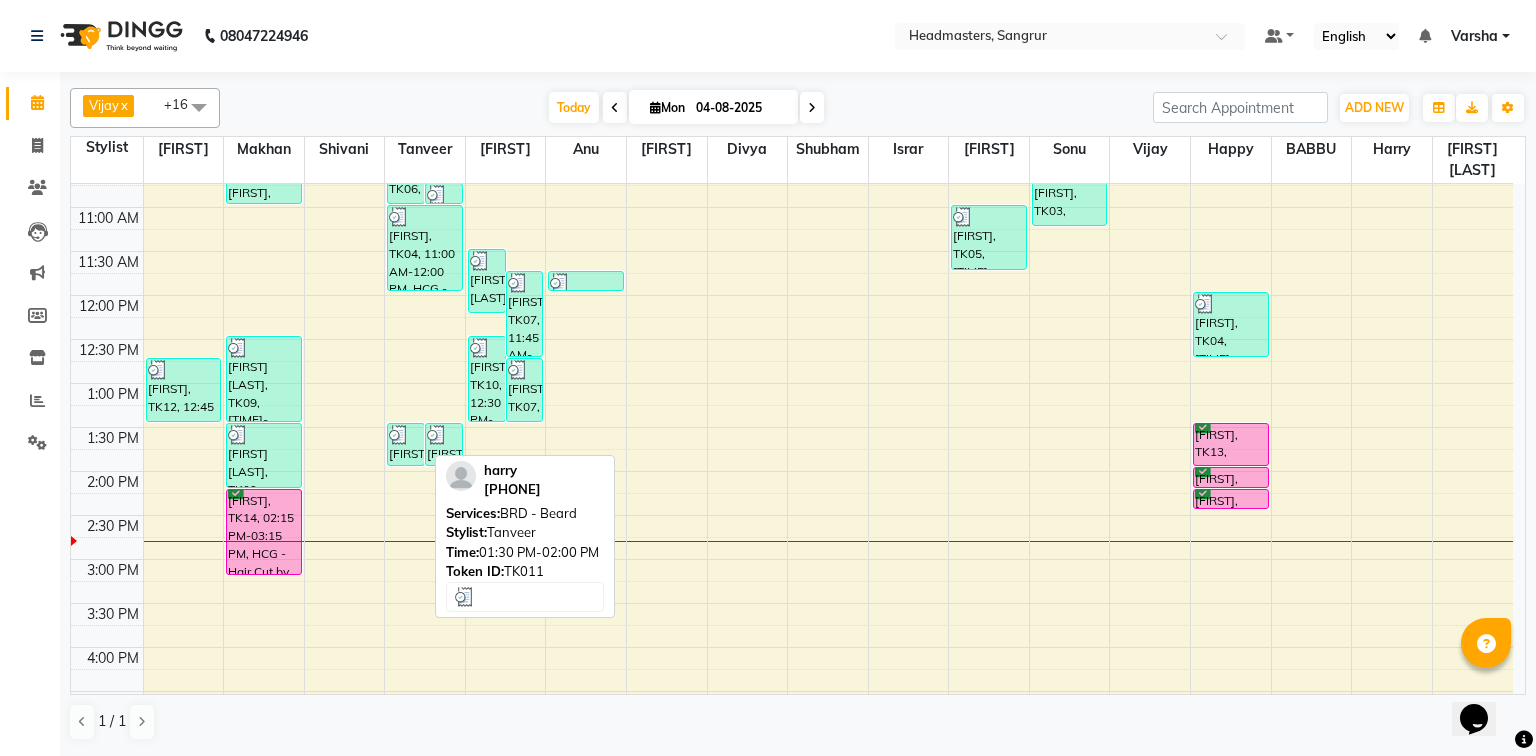 click on "[FIRST], TK11, 01:30 PM-02:00 PM, BRD - Beard" at bounding box center [406, 444] 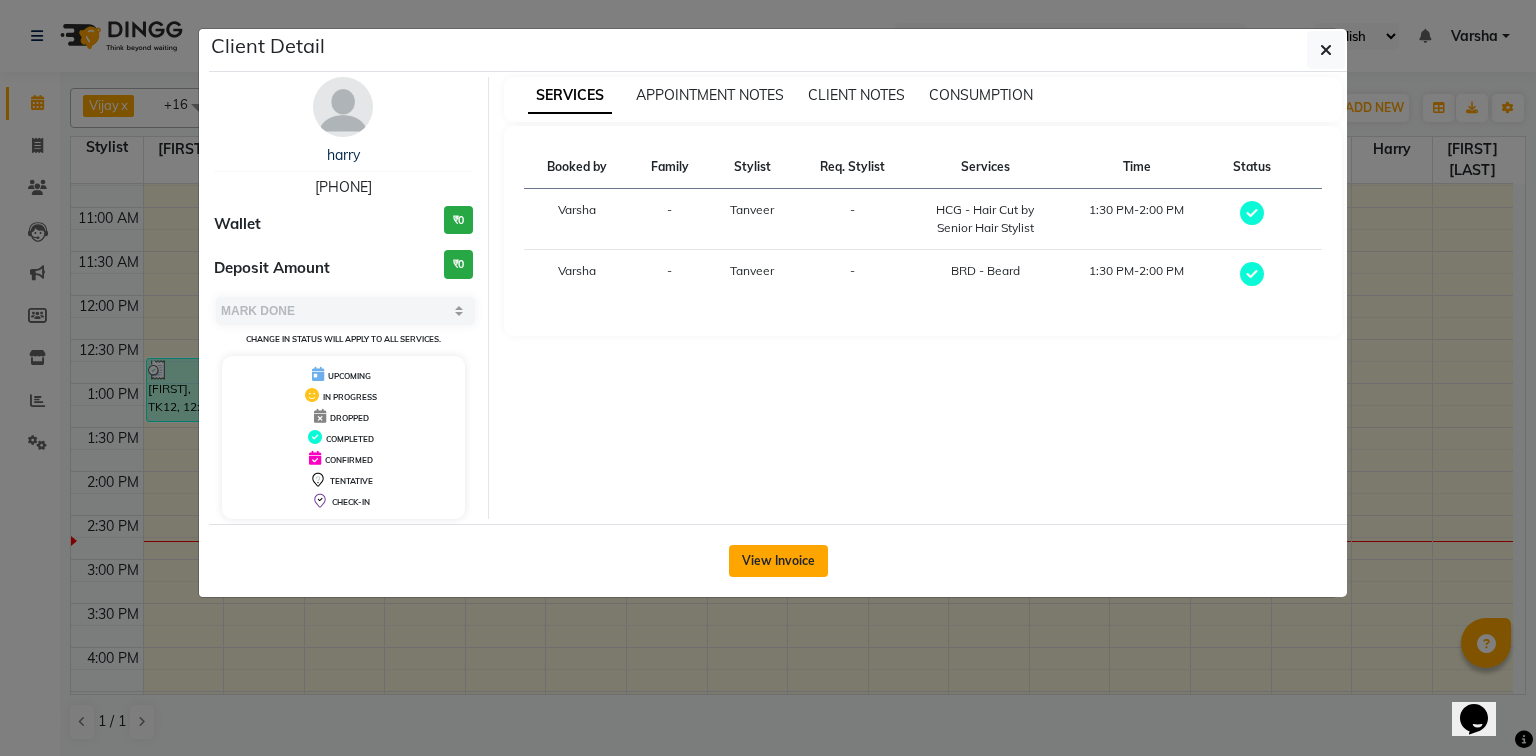 click on "View Invoice" 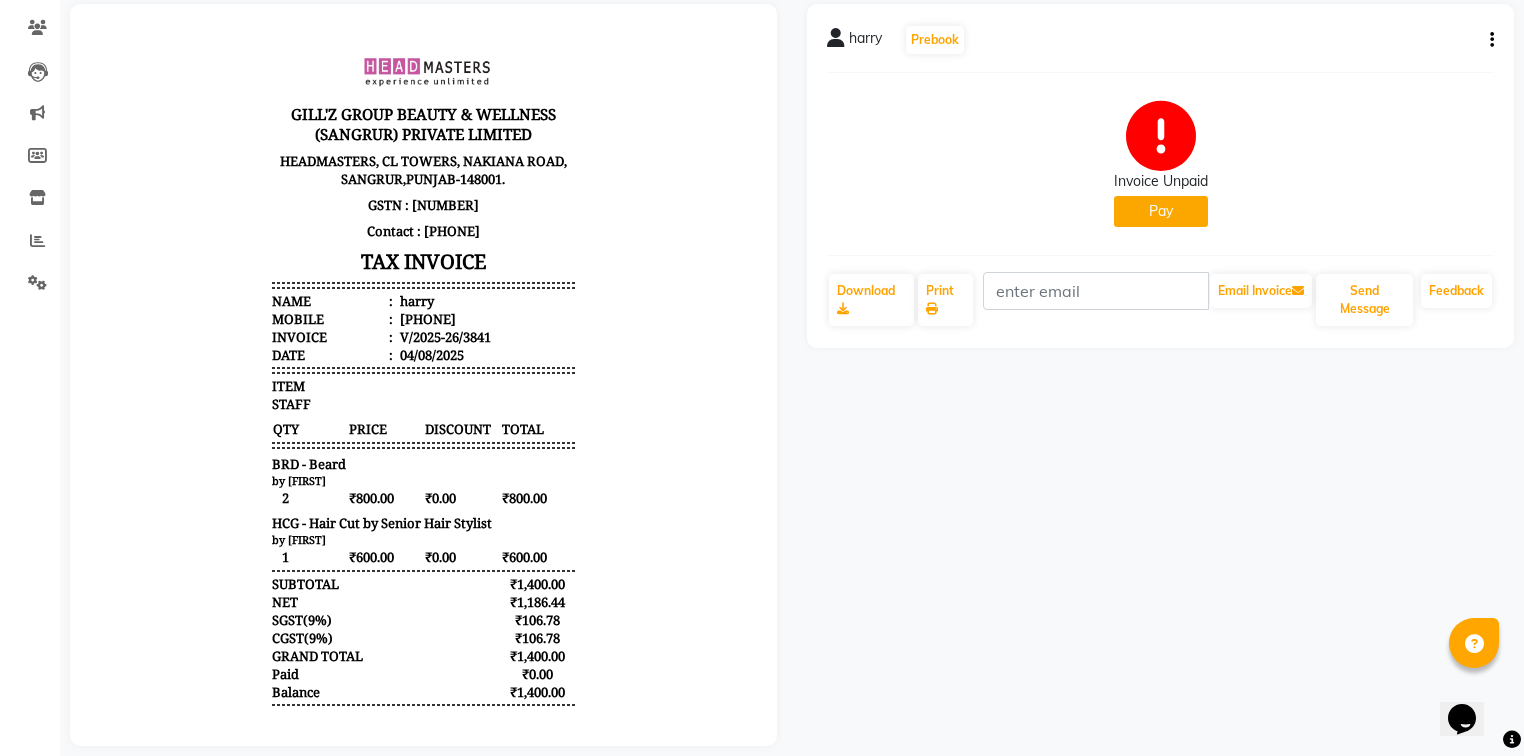 scroll, scrollTop: 0, scrollLeft: 0, axis: both 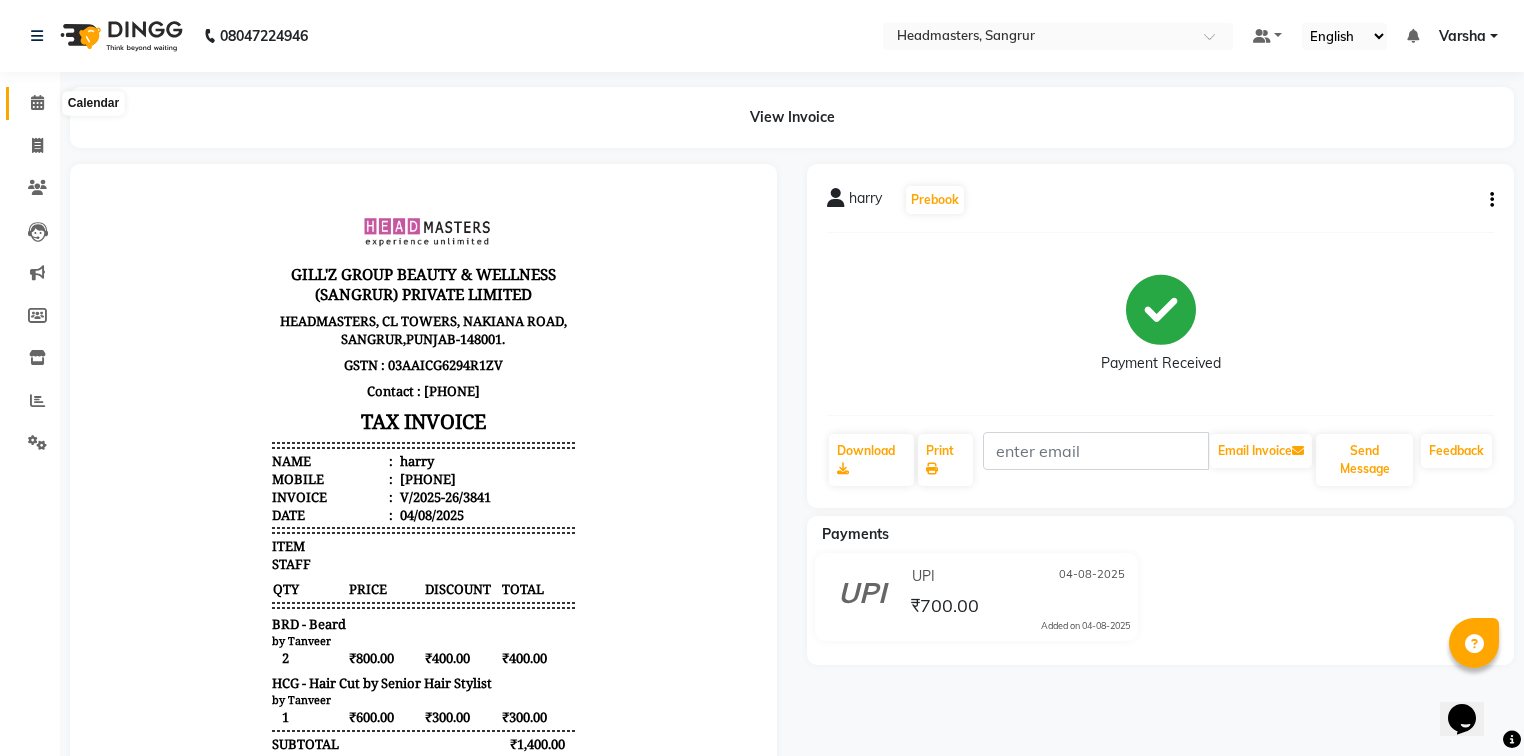 click 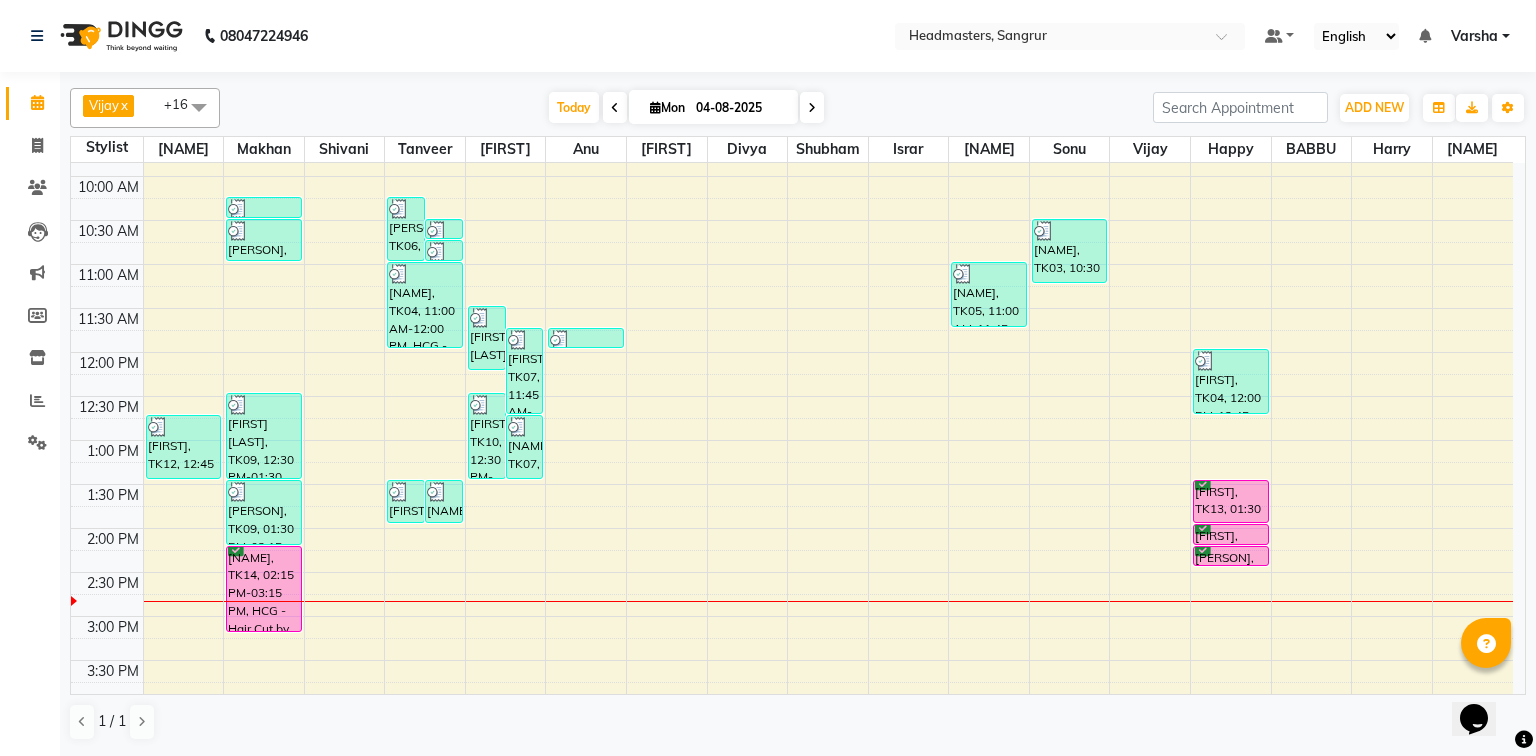 scroll, scrollTop: 240, scrollLeft: 0, axis: vertical 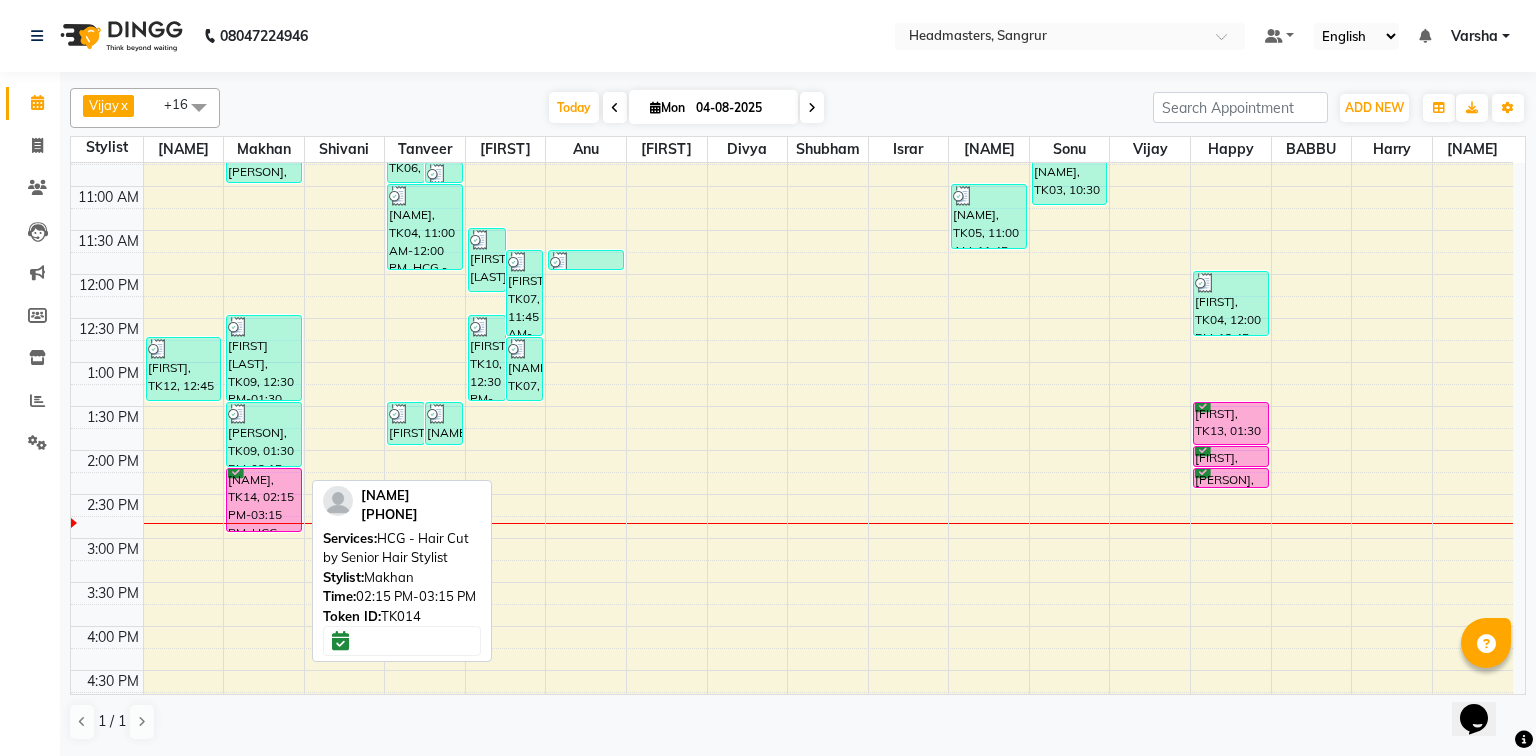 drag, startPoint x: 279, startPoint y: 570, endPoint x: 273, endPoint y: 534, distance: 36.496574 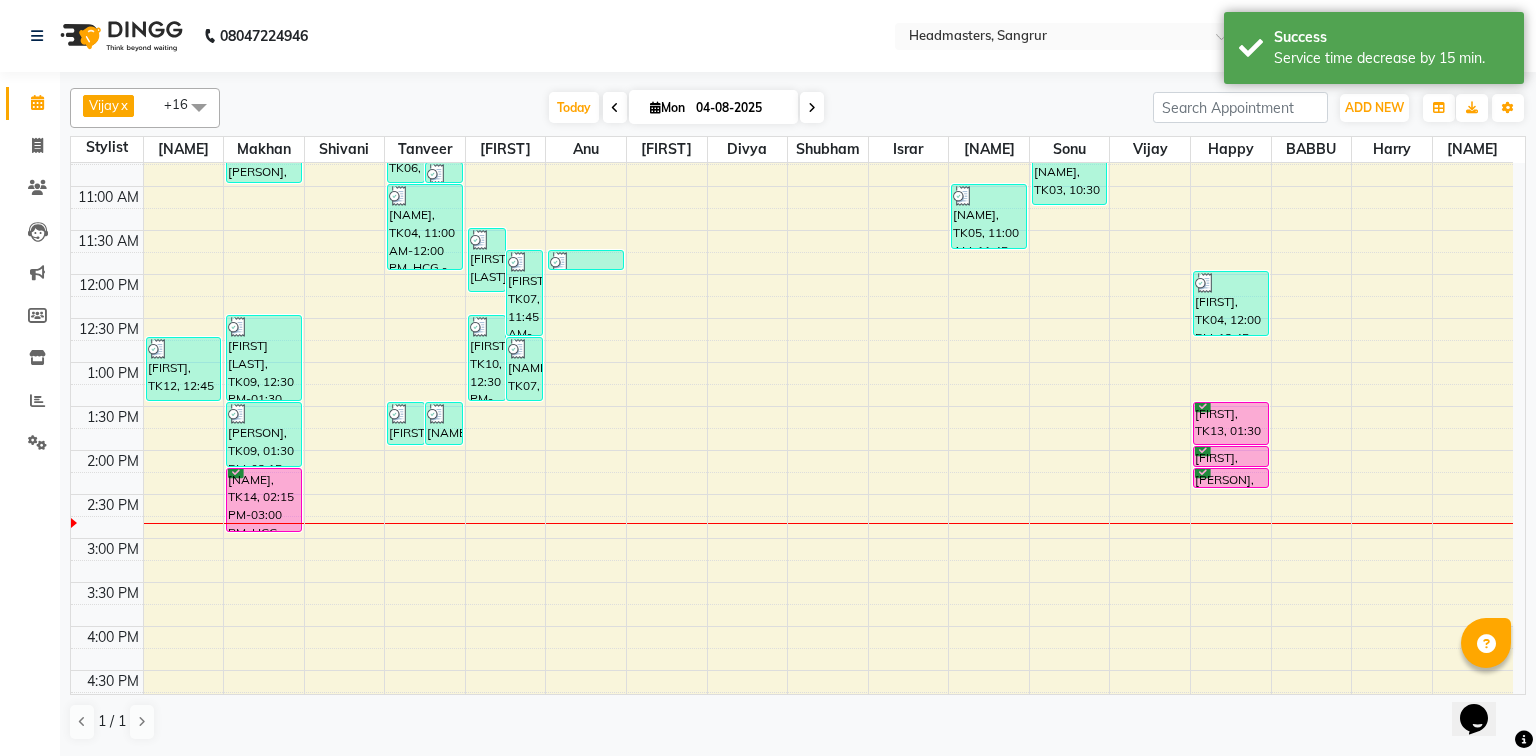 scroll, scrollTop: 0, scrollLeft: 0, axis: both 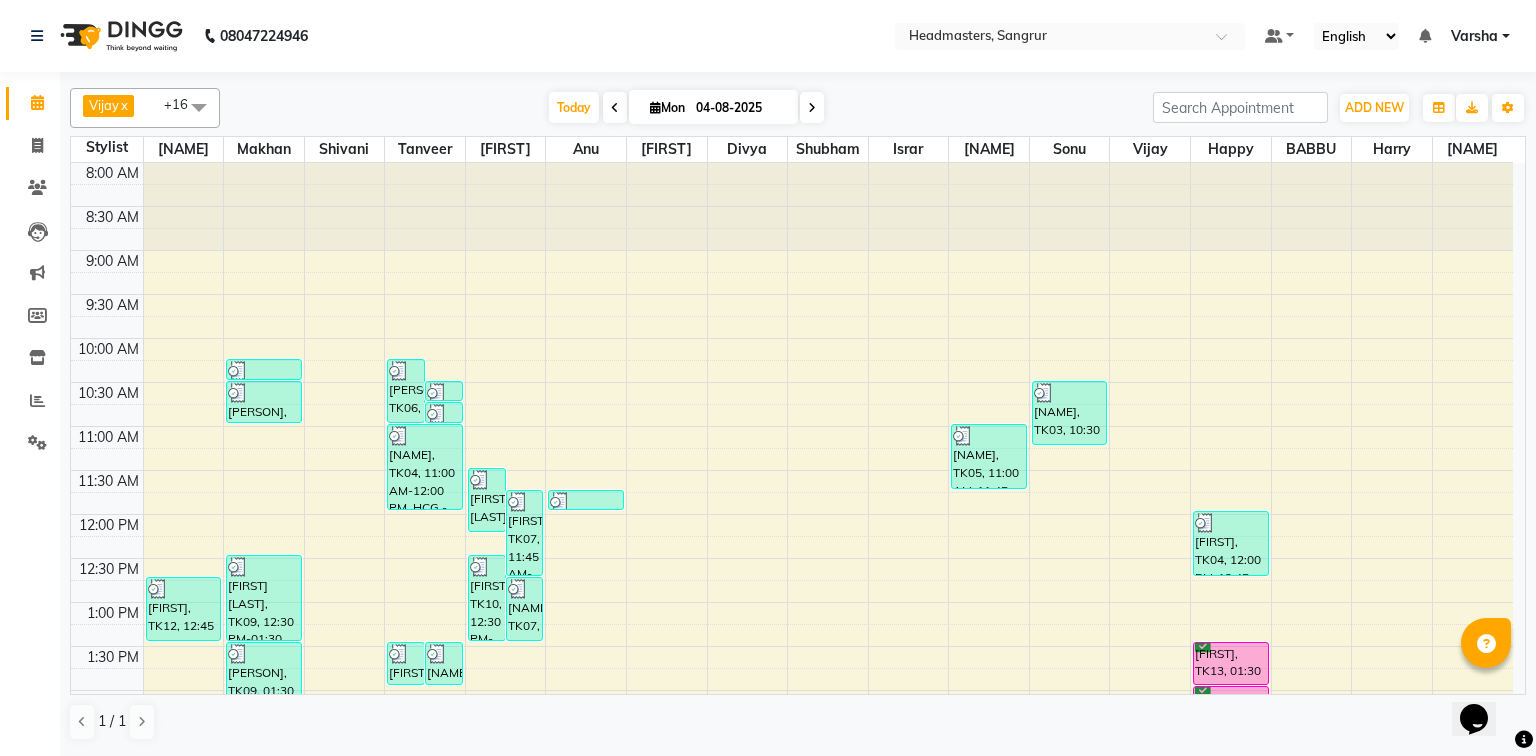 click at bounding box center [615, 107] 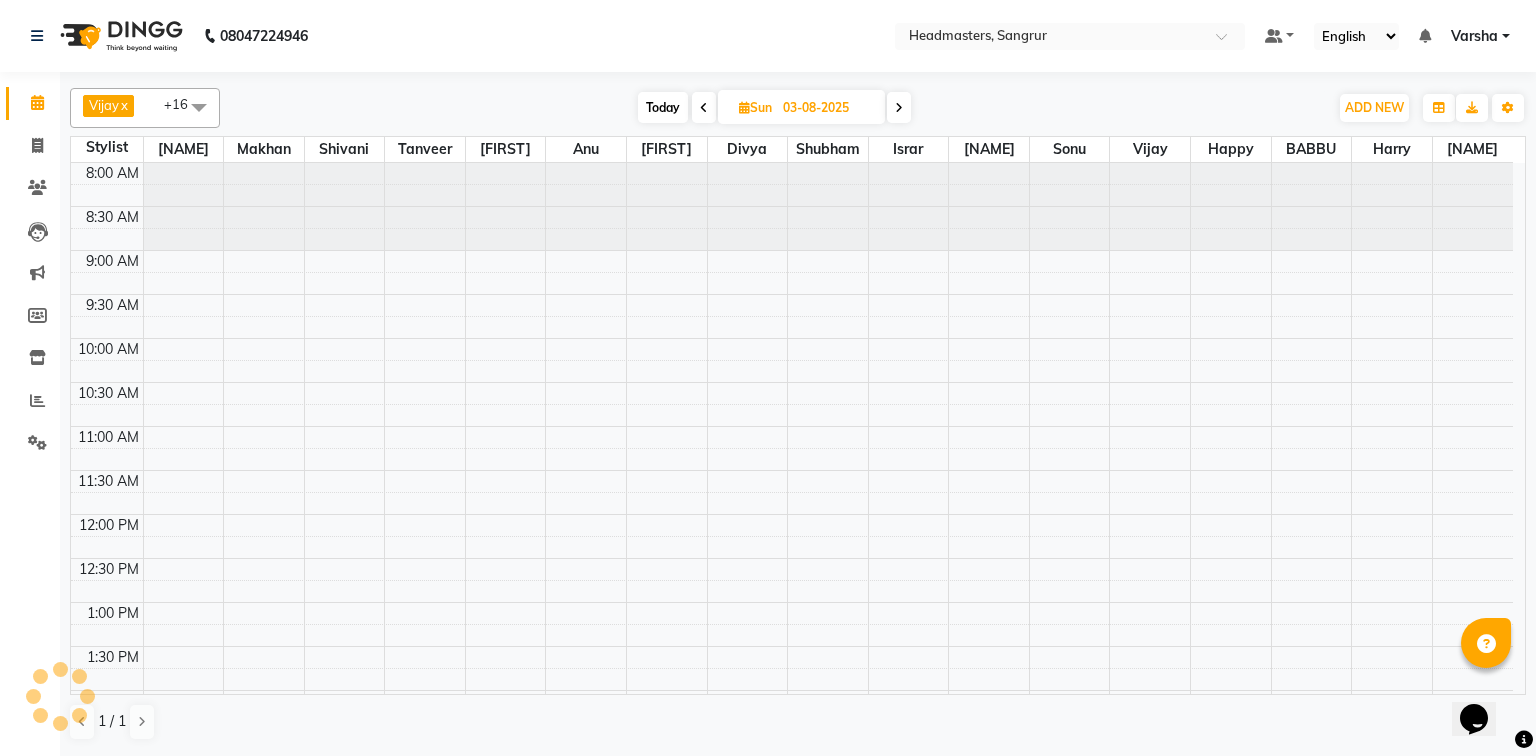 scroll, scrollTop: 612, scrollLeft: 0, axis: vertical 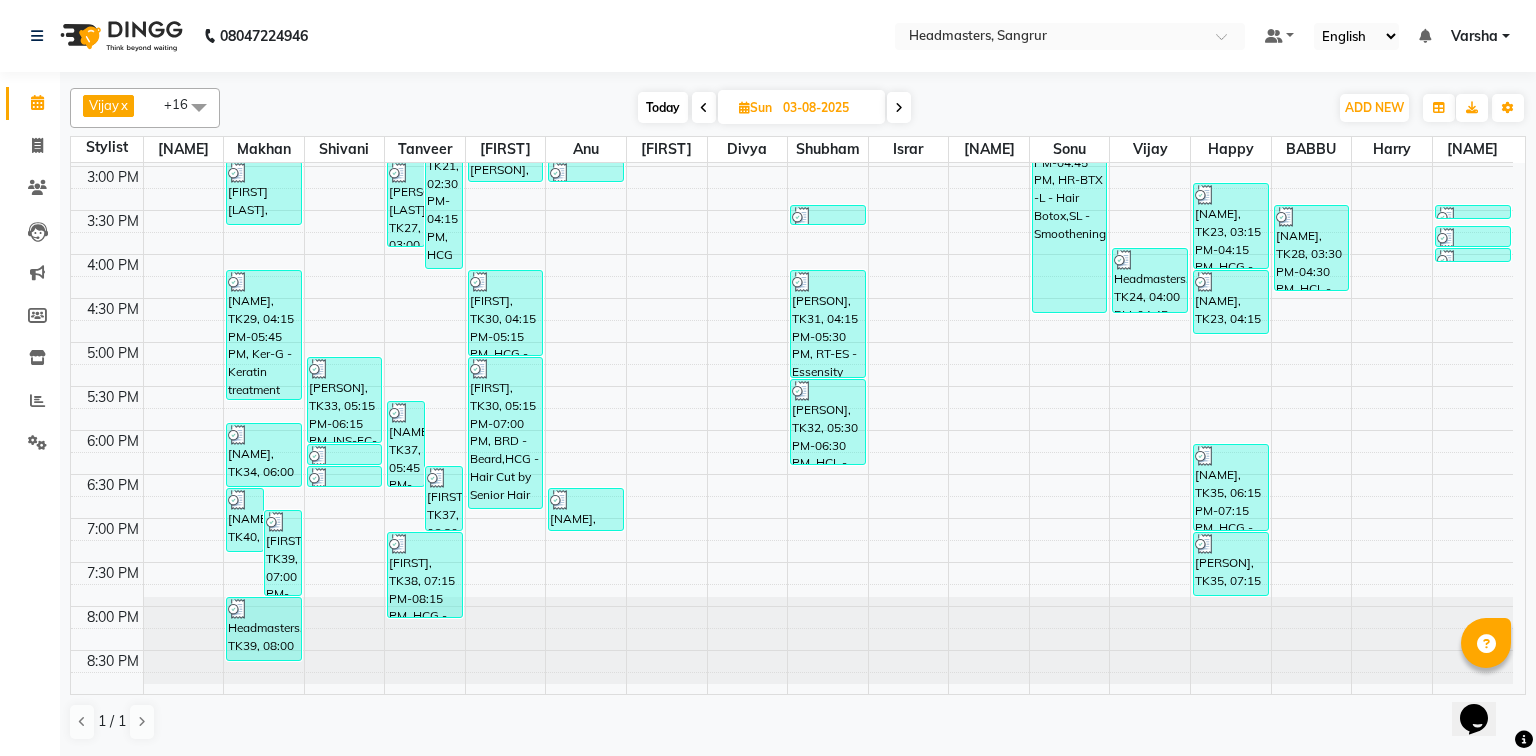 click at bounding box center (704, 107) 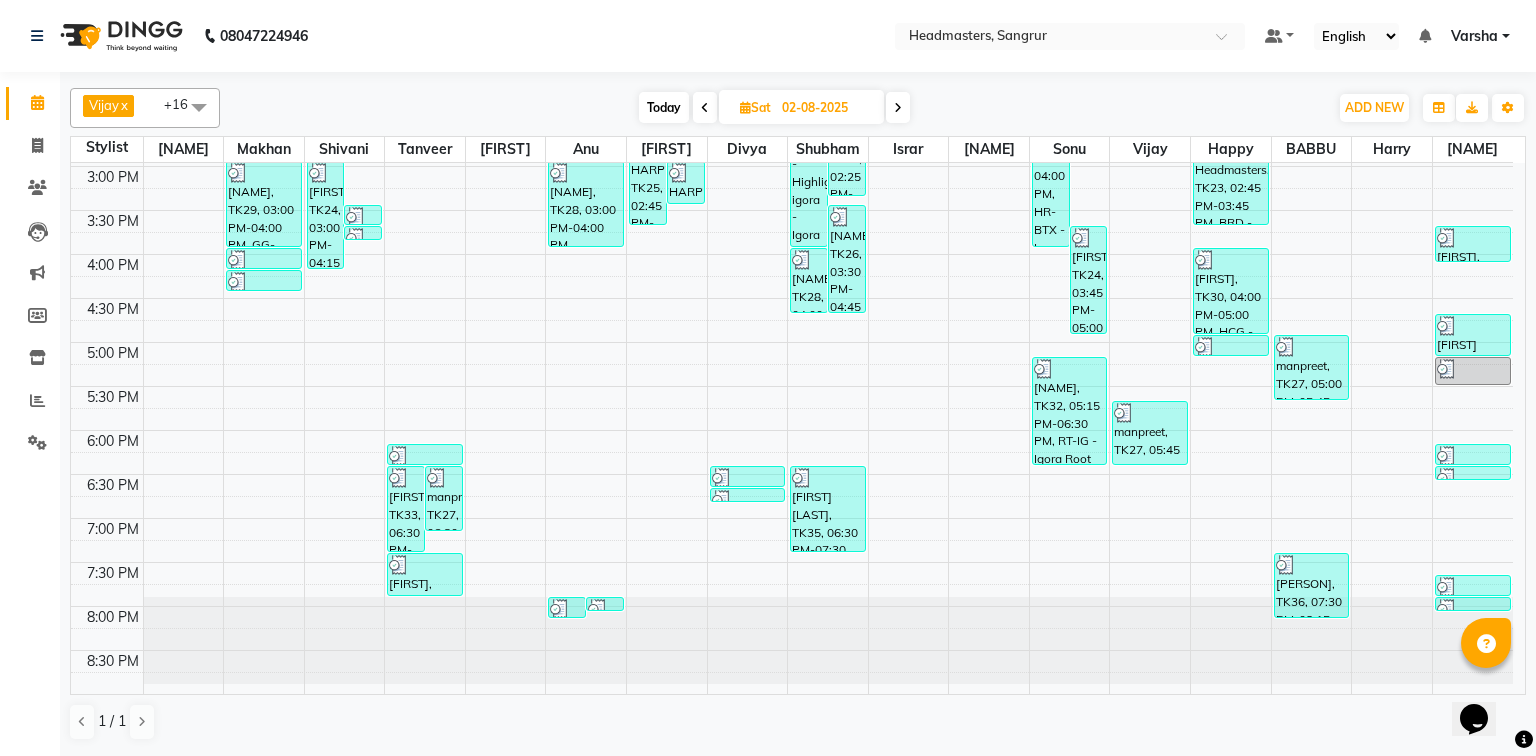 scroll, scrollTop: 622, scrollLeft: 0, axis: vertical 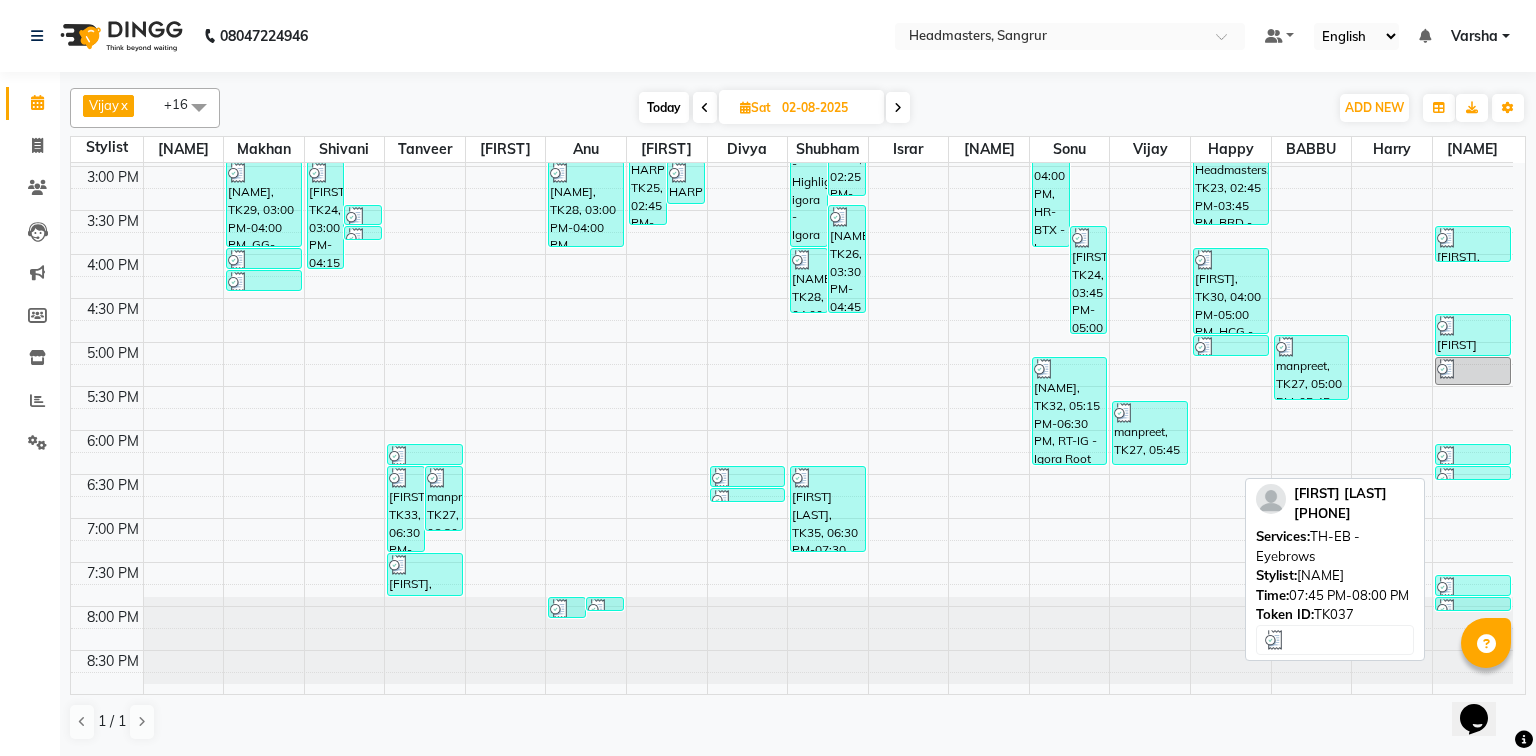 click at bounding box center [1473, 587] 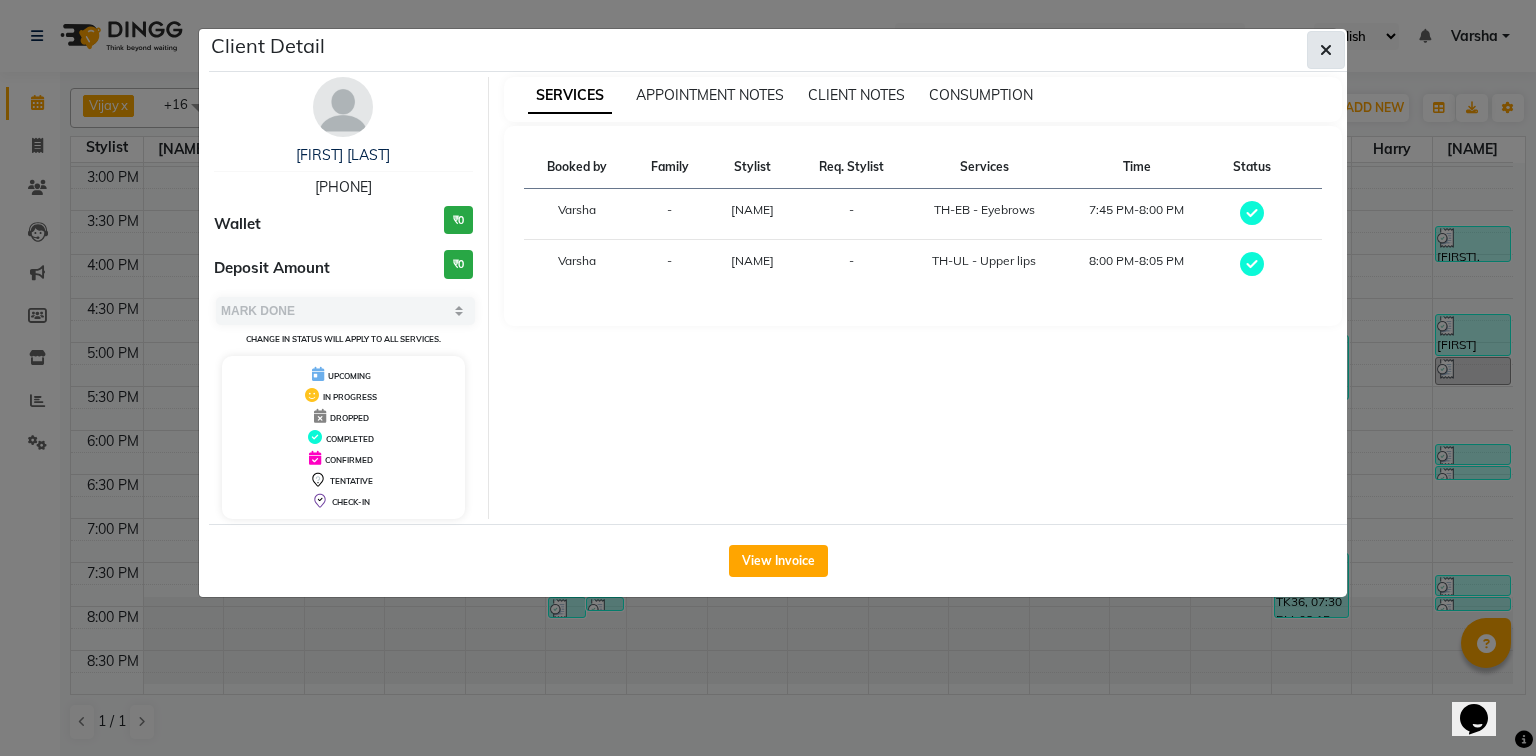 click 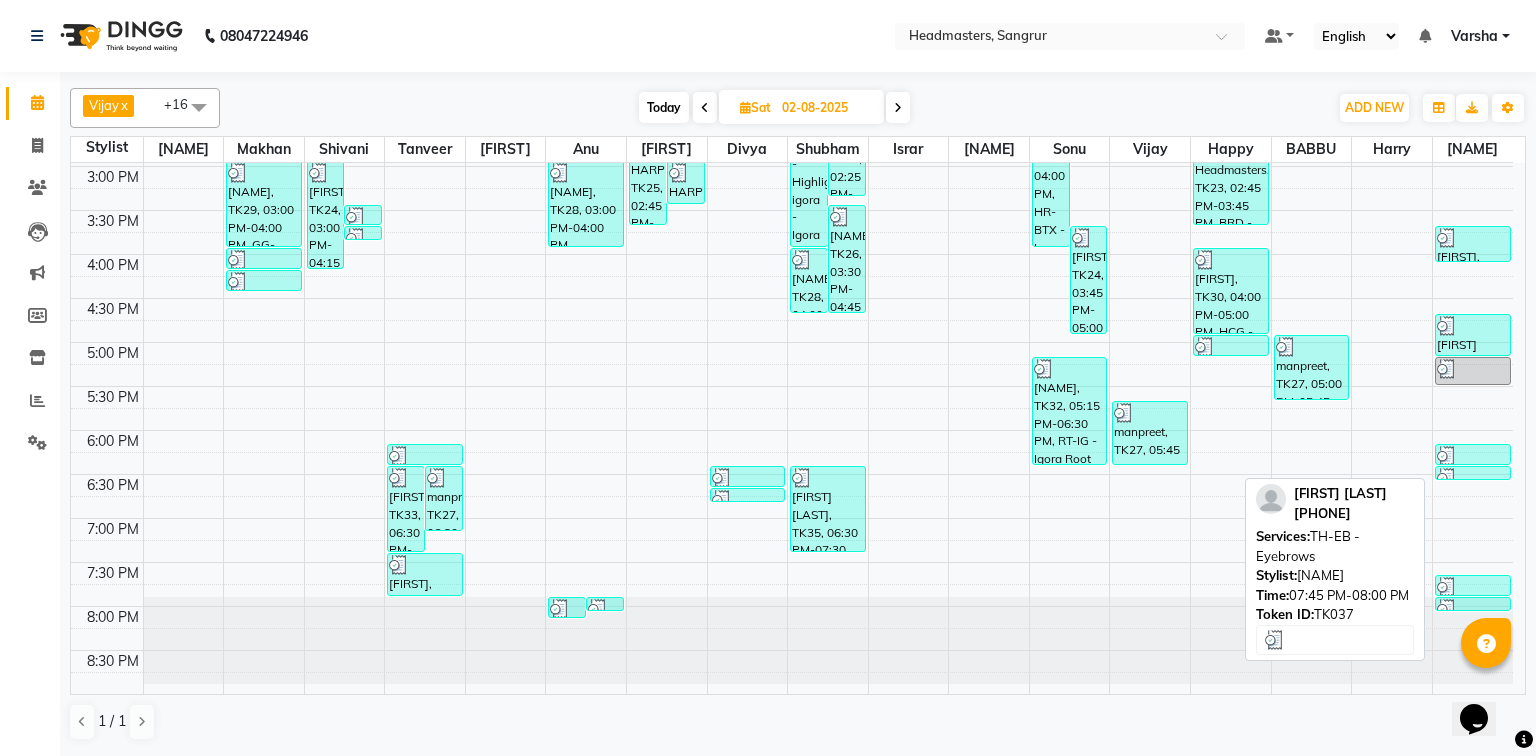 click at bounding box center [1473, 587] 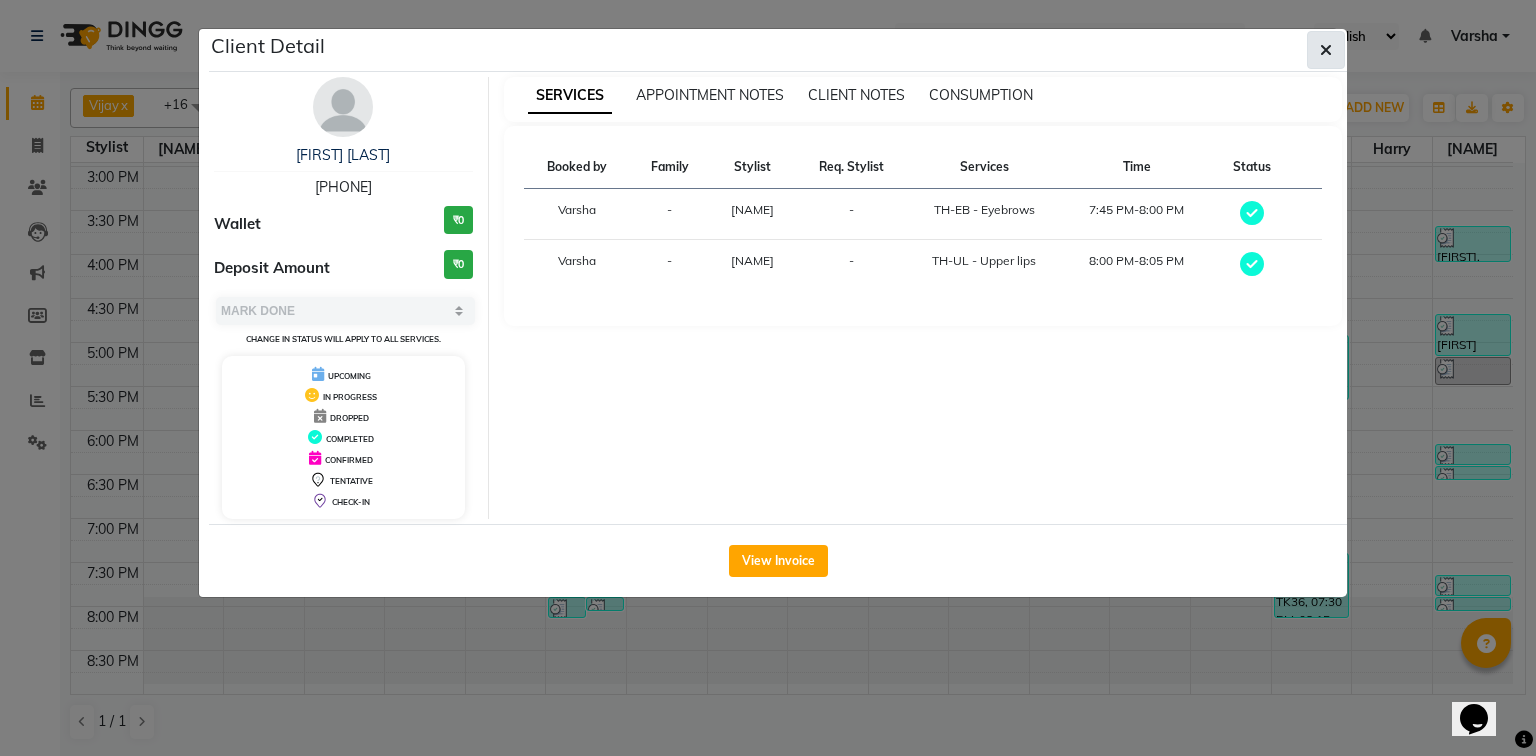 click 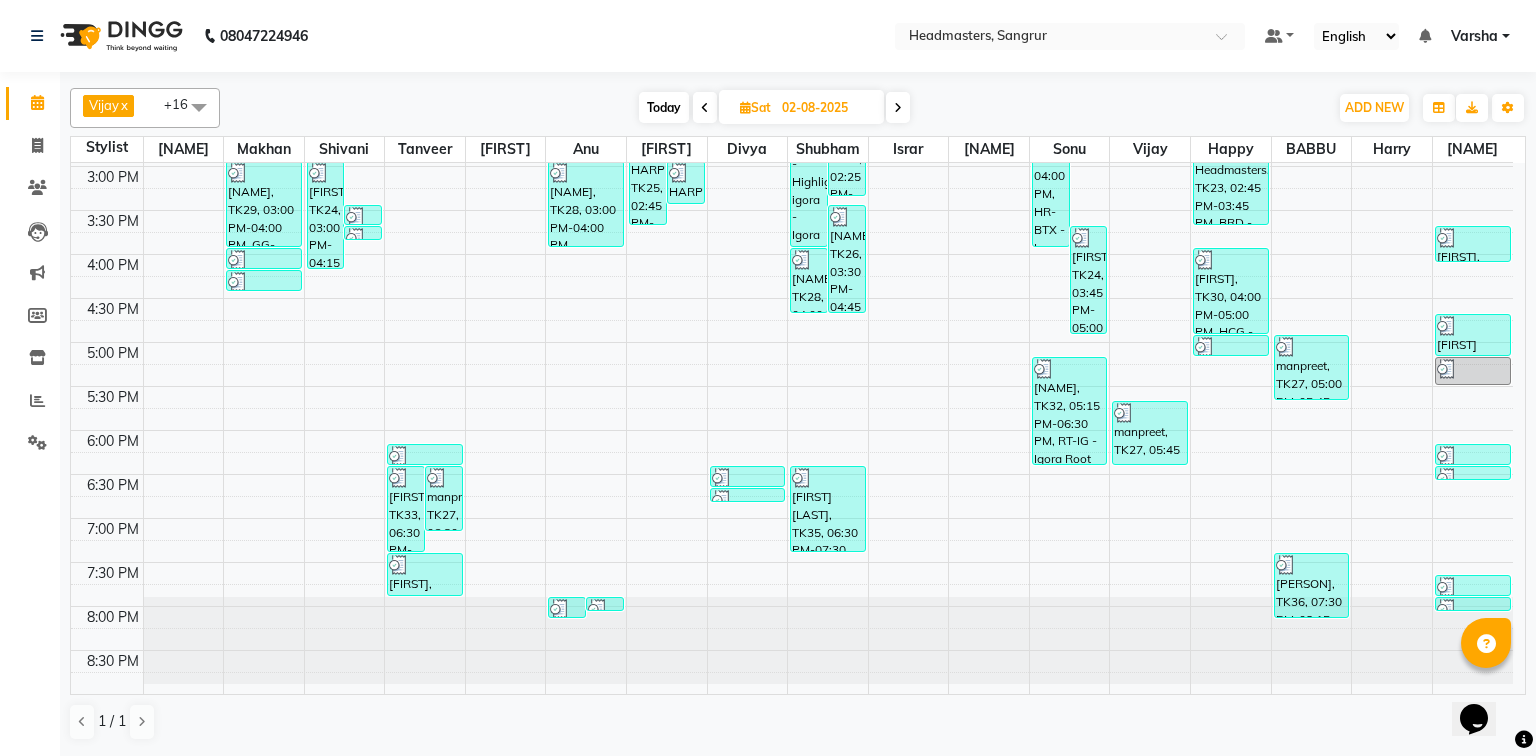 click at bounding box center [898, 107] 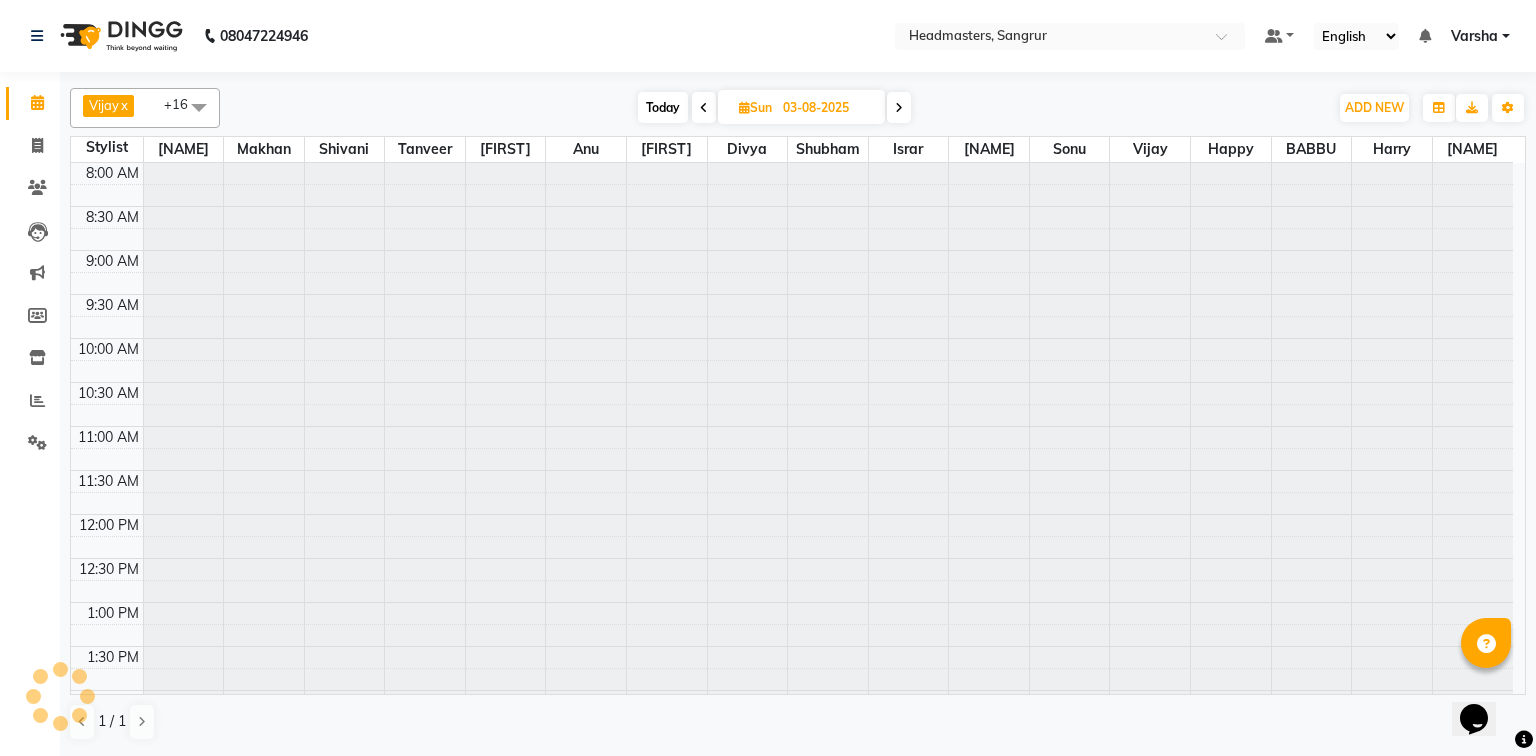 scroll, scrollTop: 612, scrollLeft: 0, axis: vertical 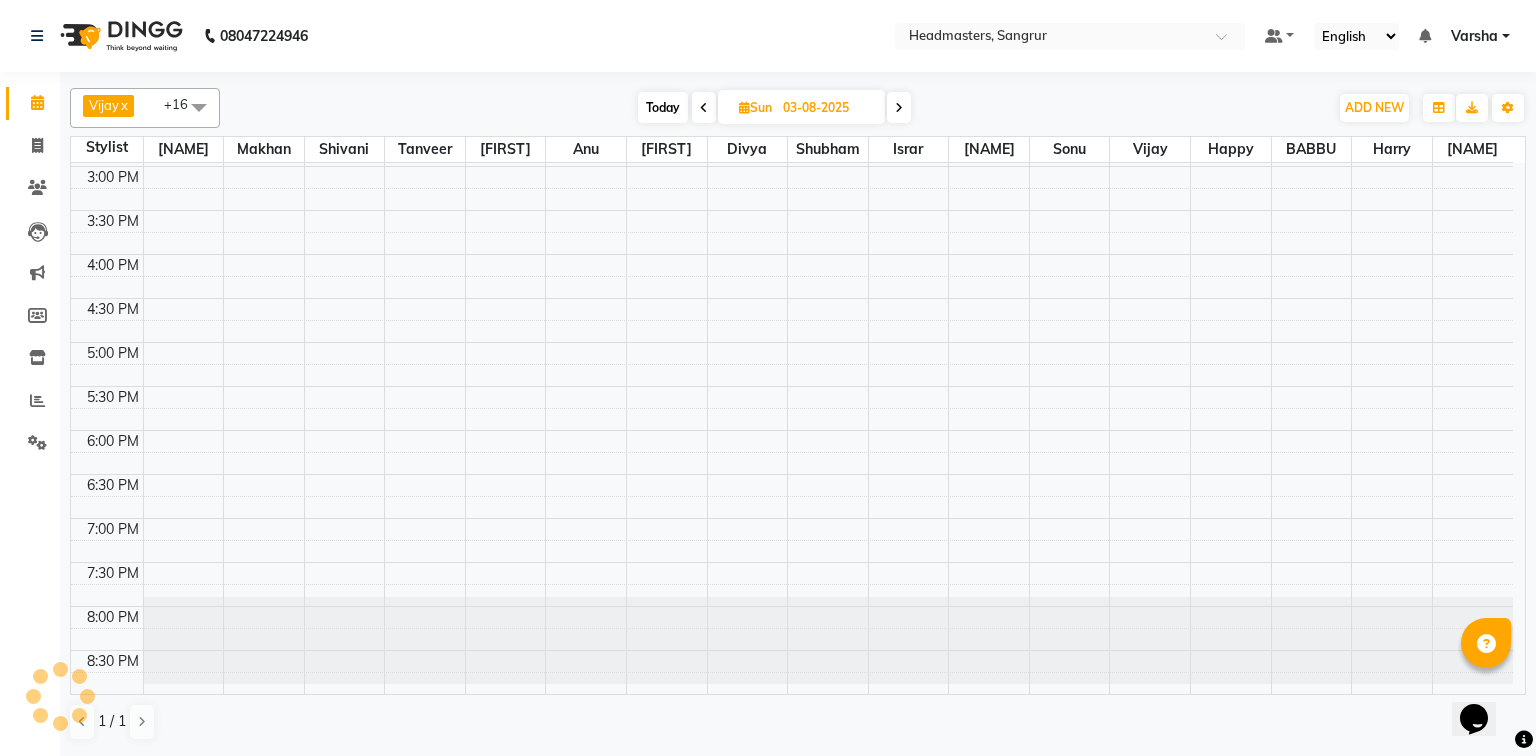 click at bounding box center (899, 108) 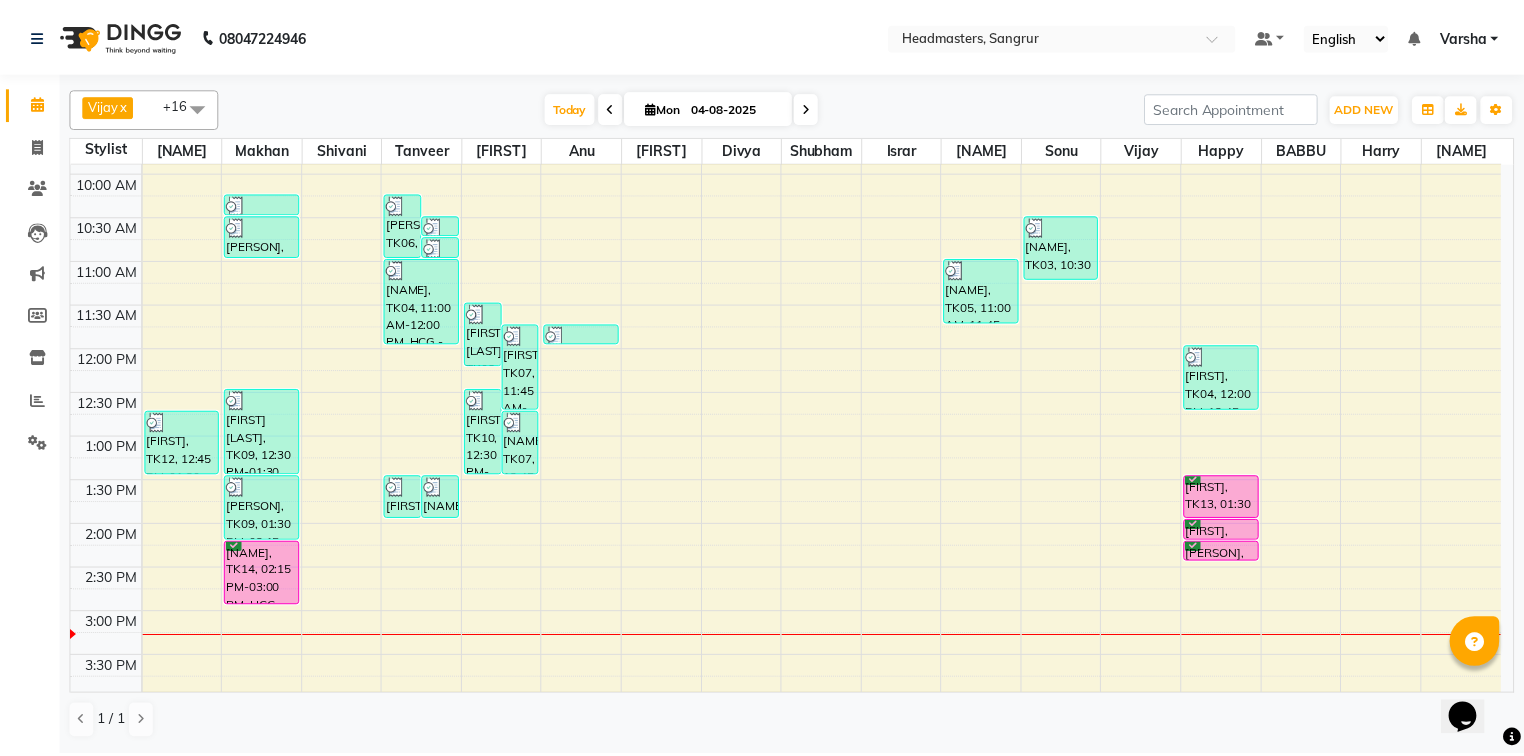scroll, scrollTop: 142, scrollLeft: 0, axis: vertical 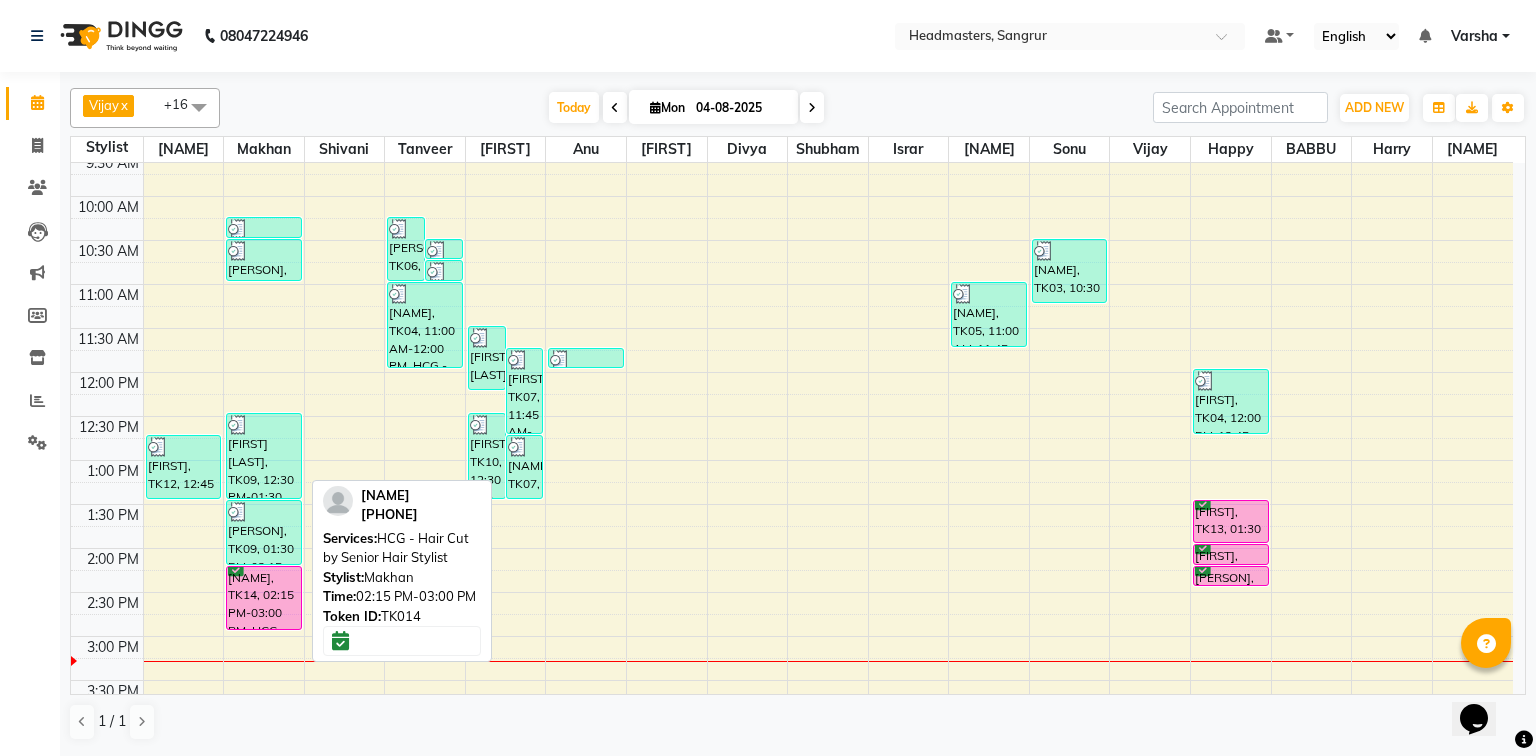click on "[NAME], TK14, 02:15 PM-03:00 PM, HCG - Hair Cut by Senior Hair Stylist" at bounding box center (264, 598) 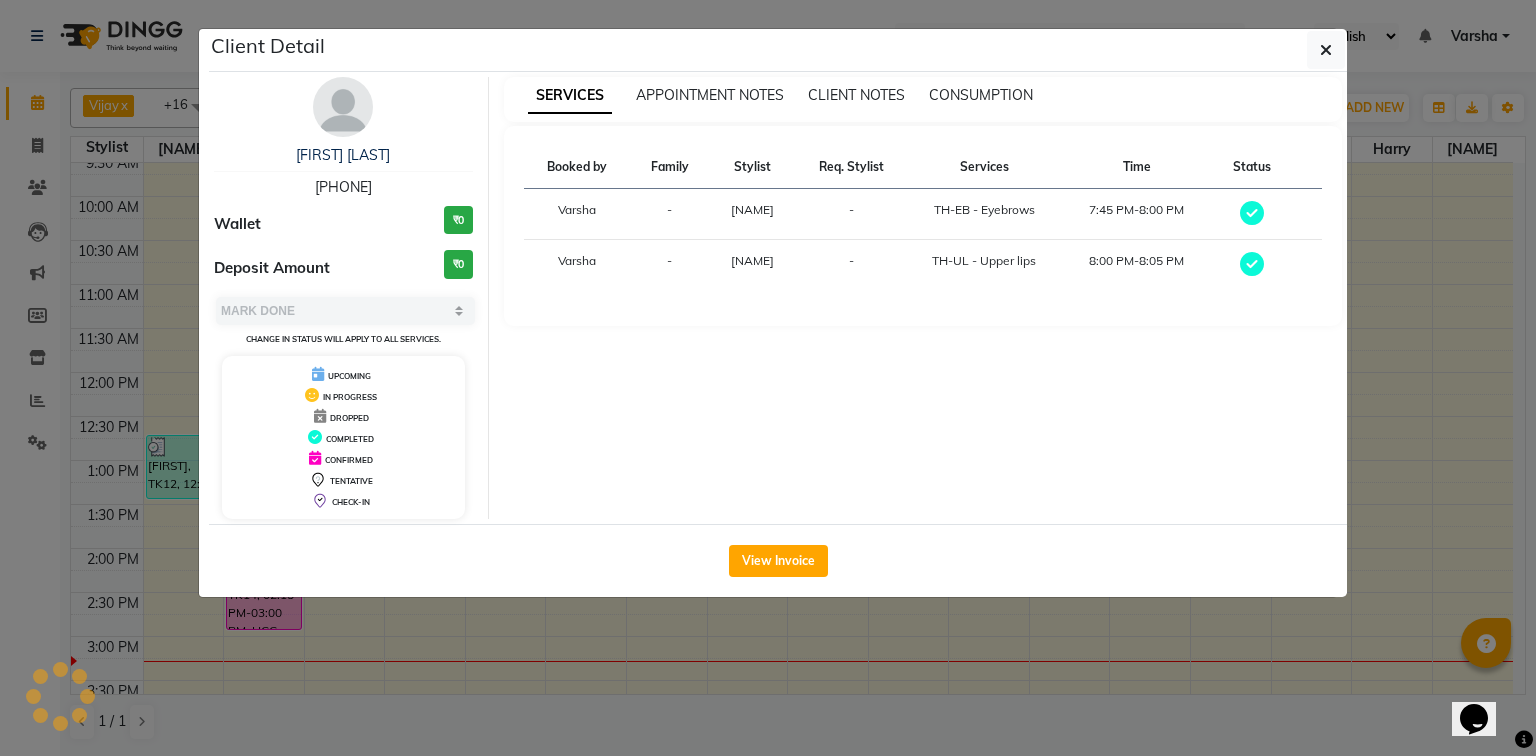 select on "6" 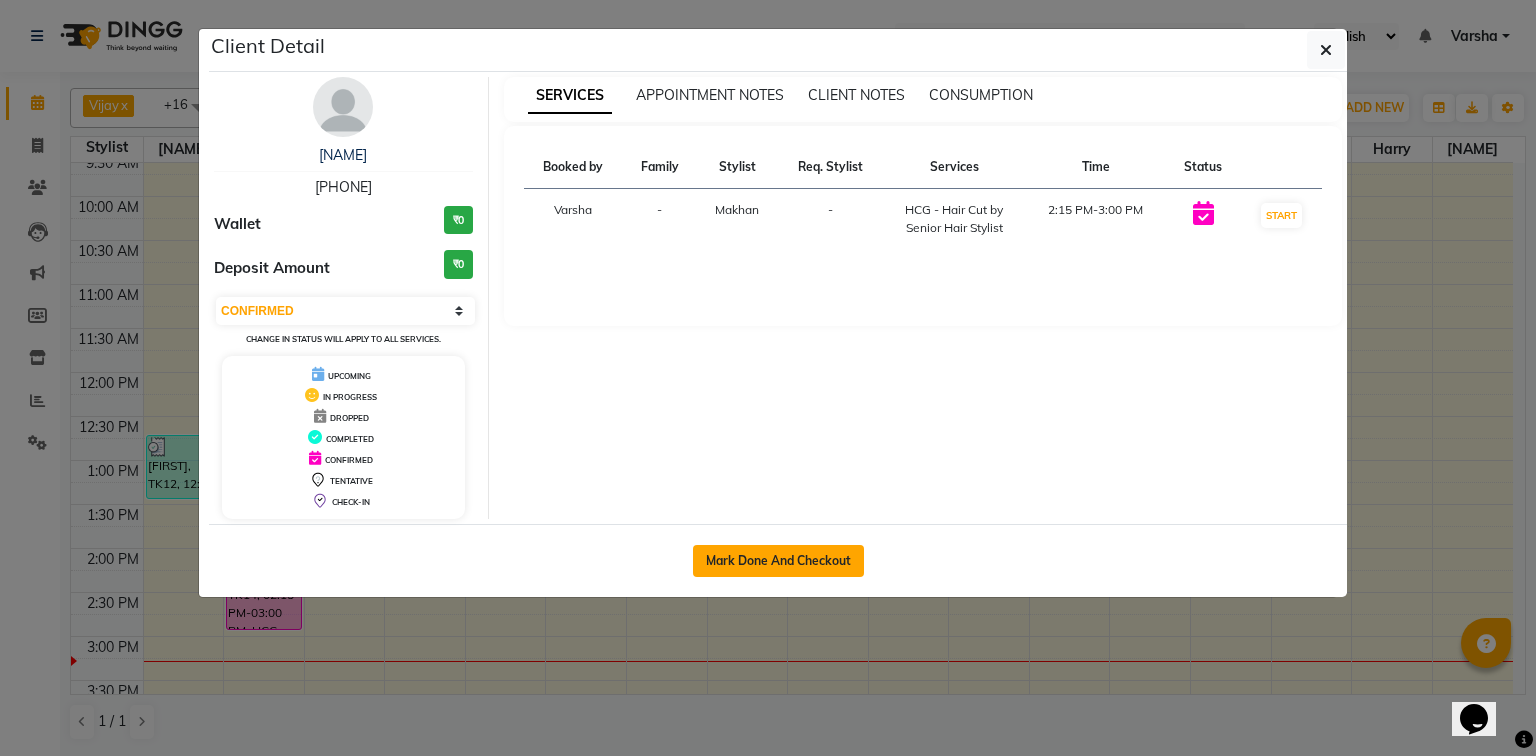 click on "Mark Done And Checkout" 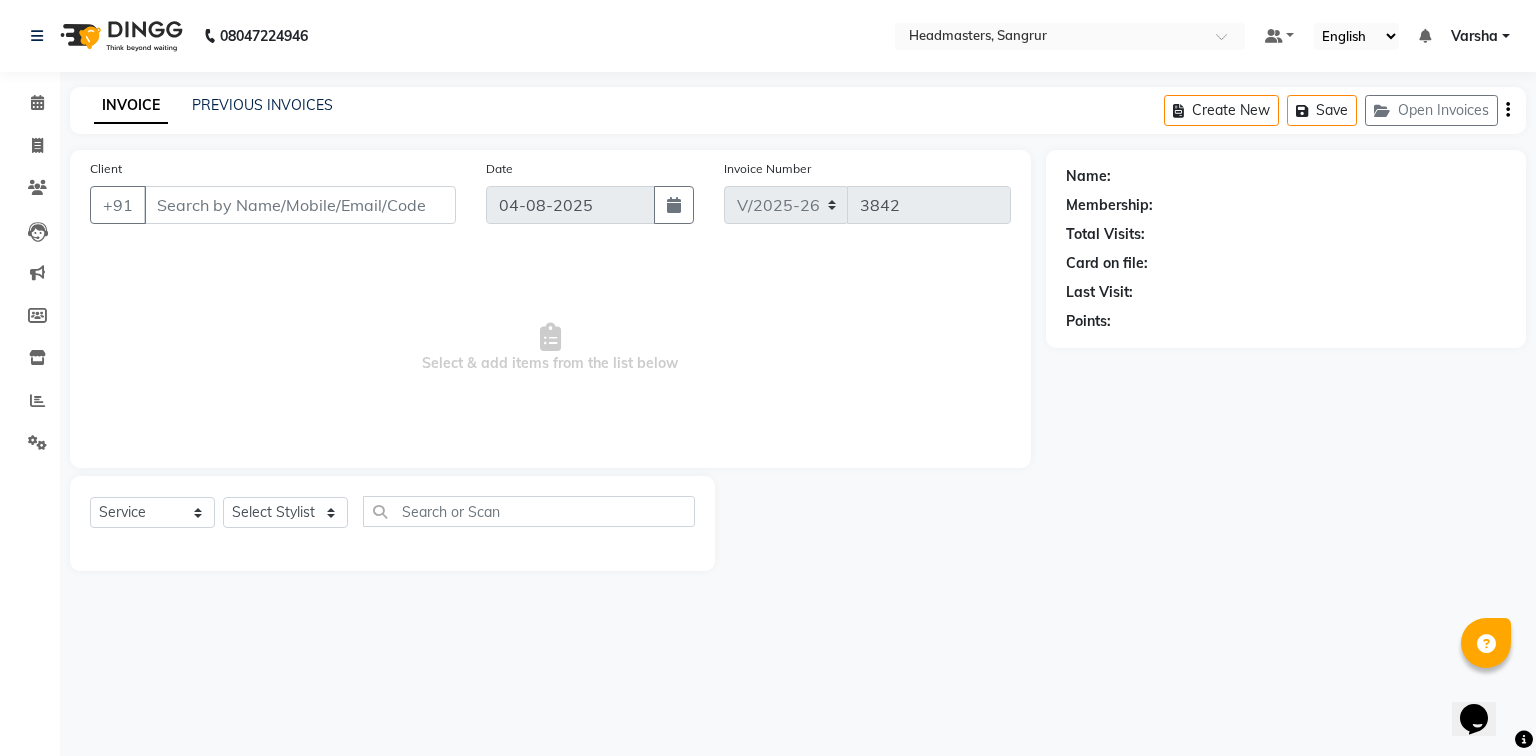 type on "[PHONE]" 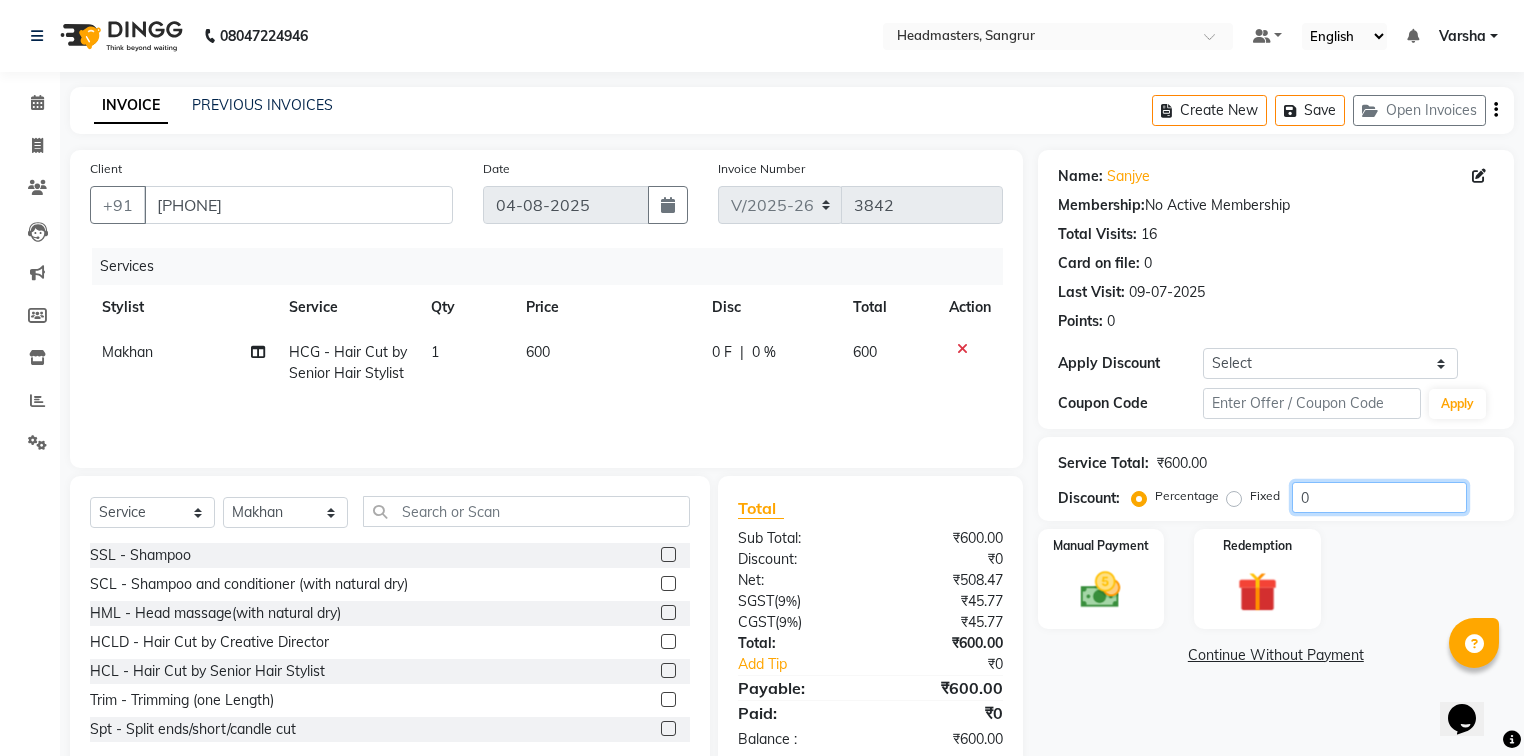 click on "0" 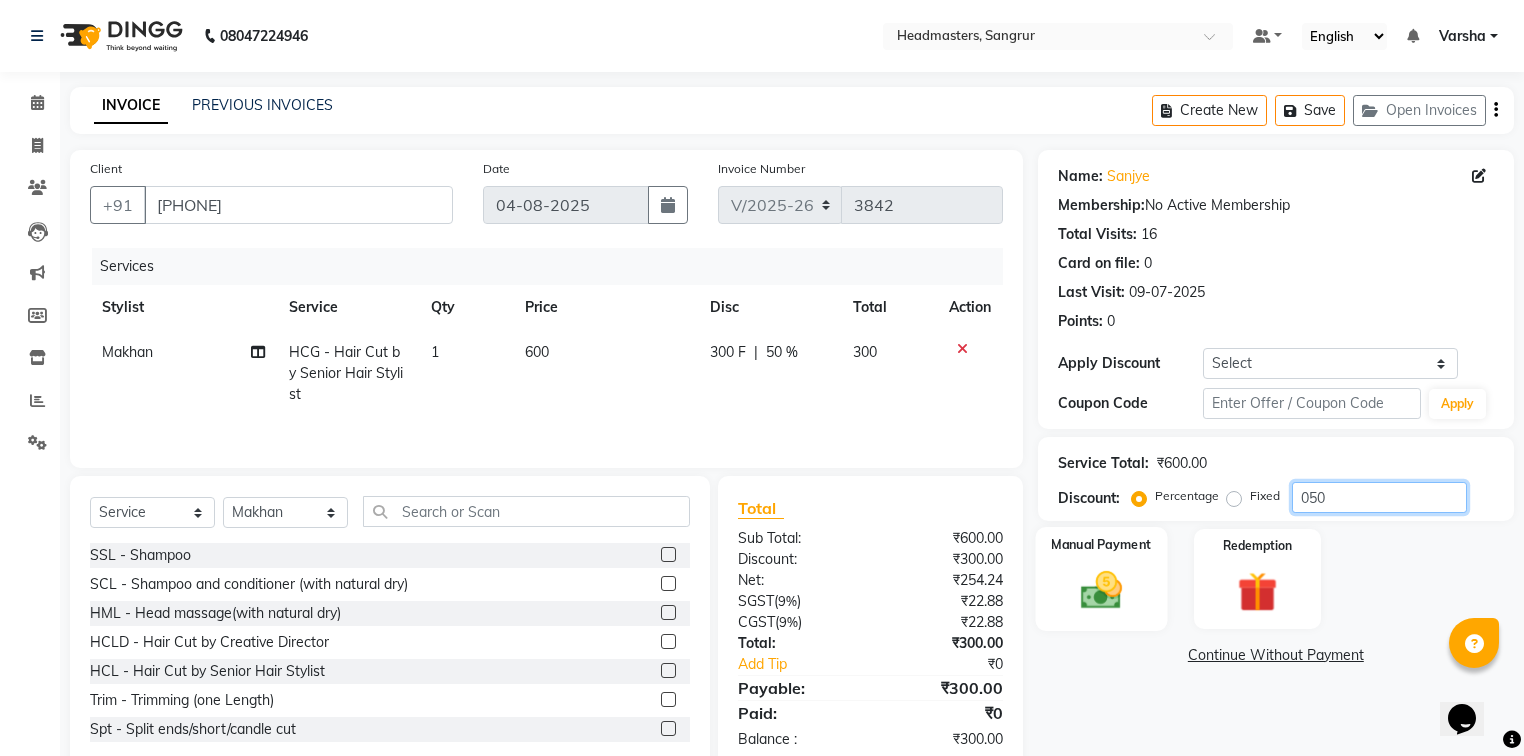 type on "050" 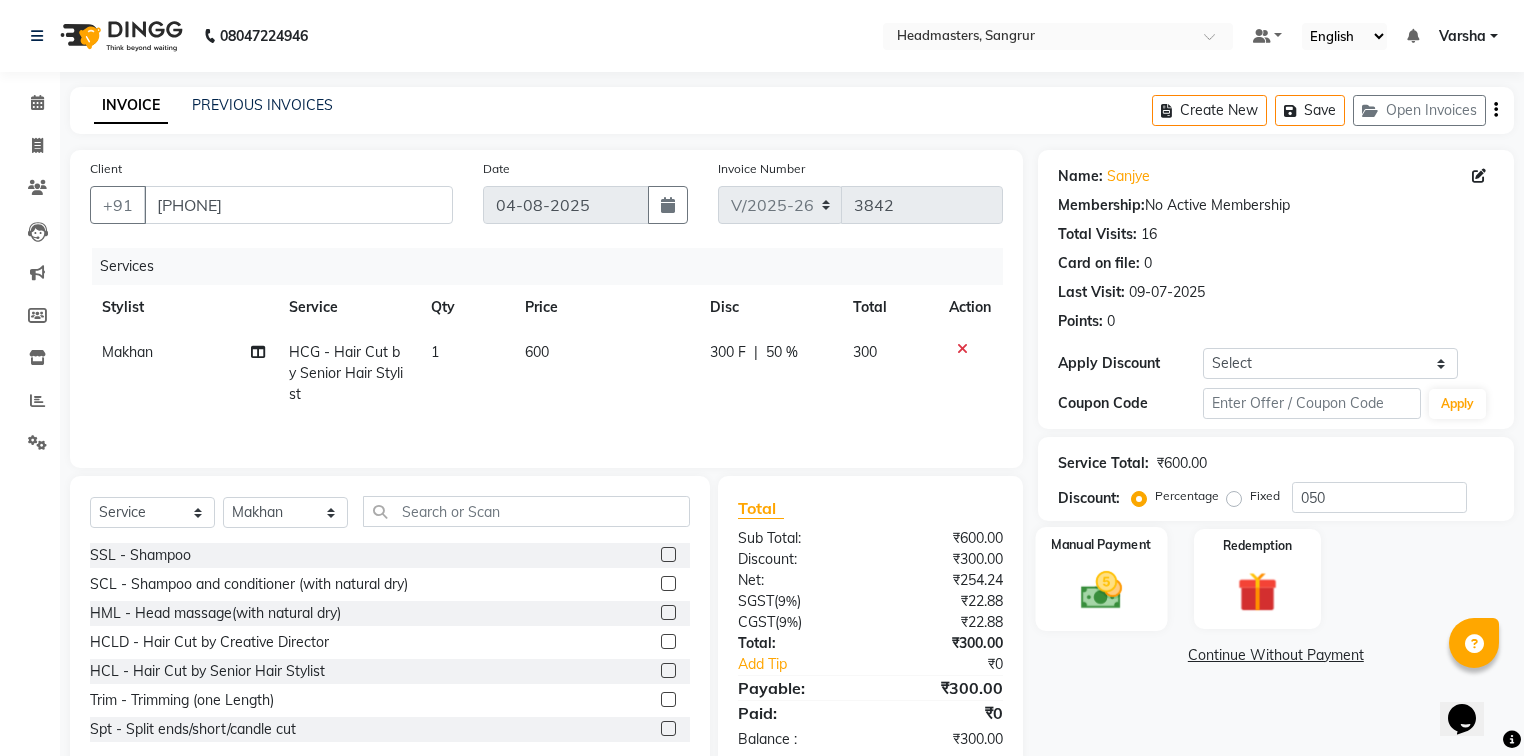 click on "Manual Payment" 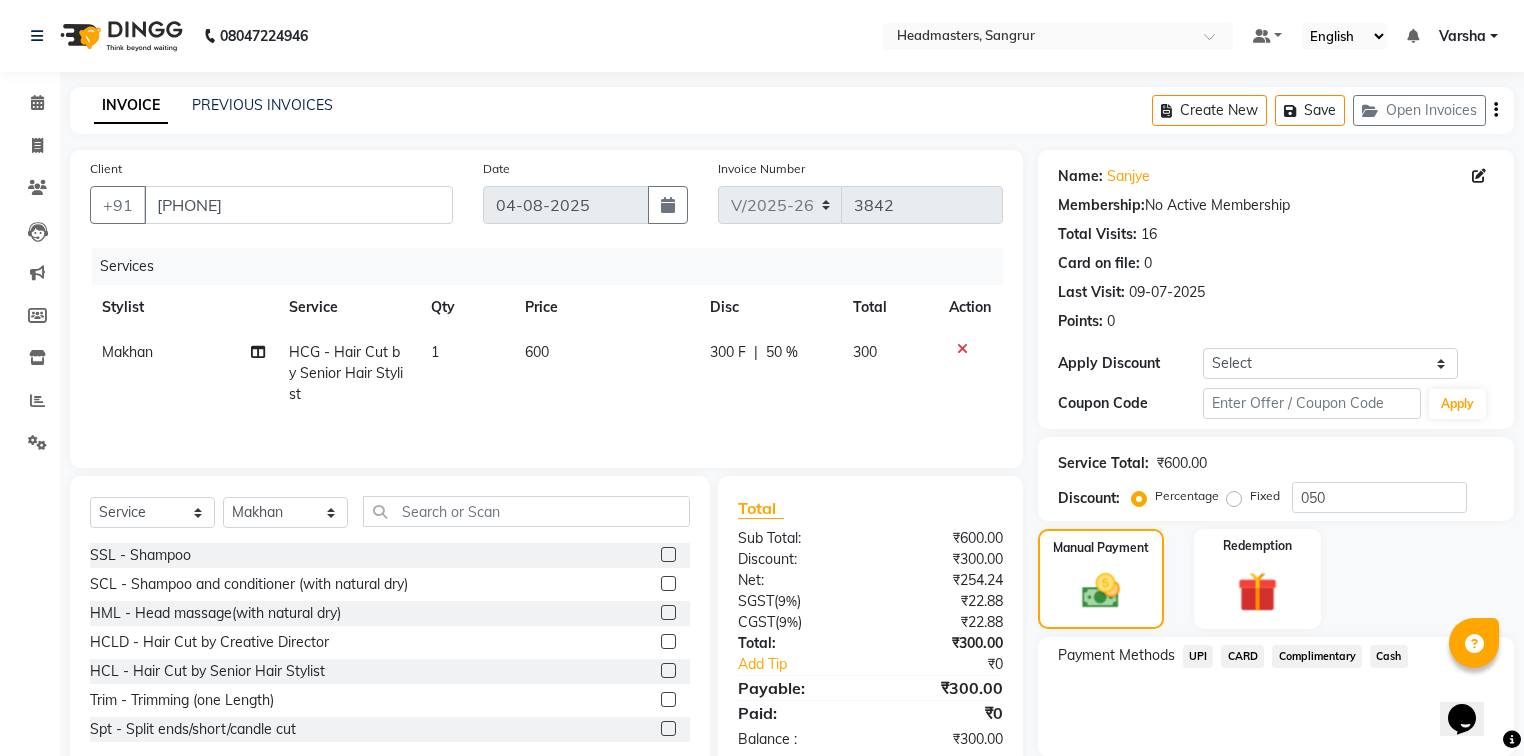 click on "Cash" 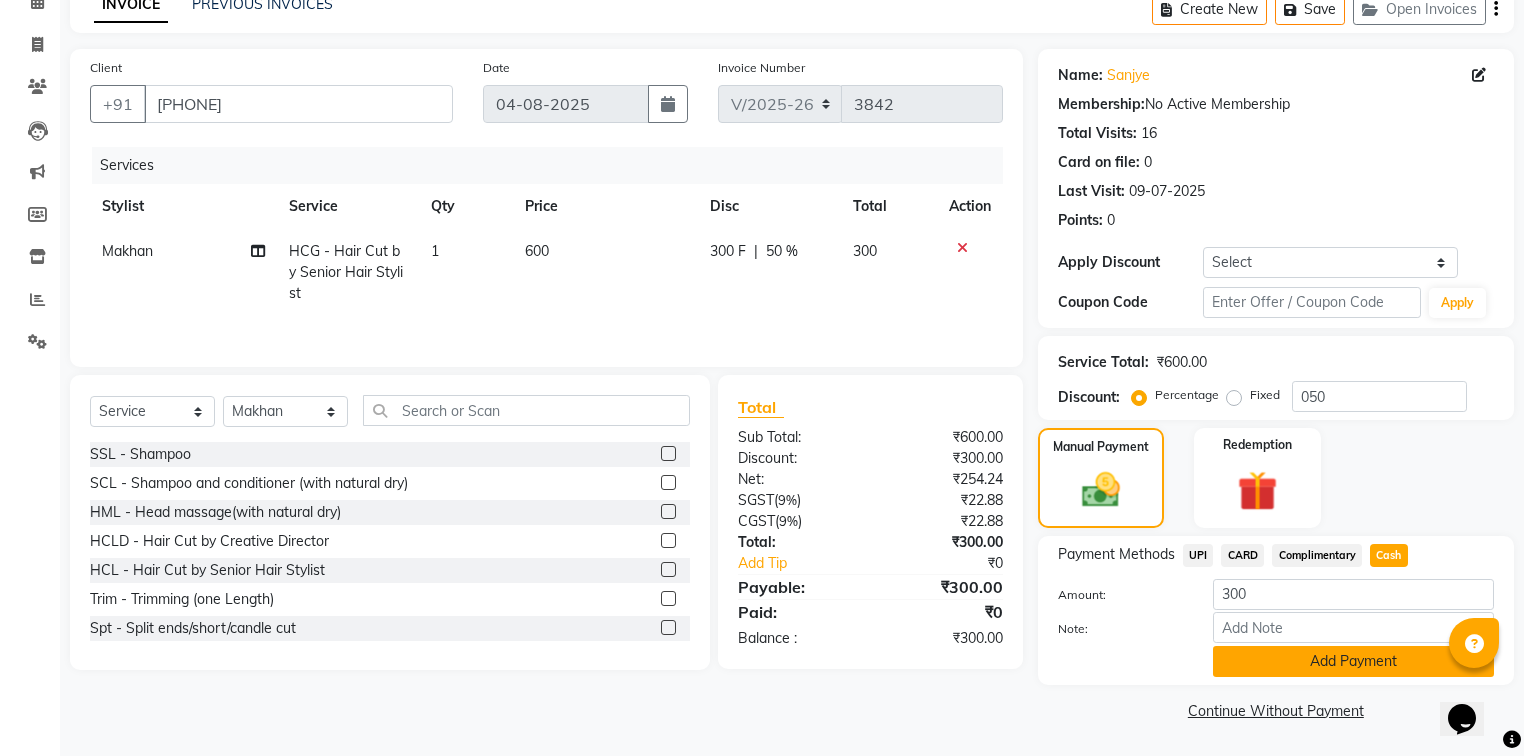 click on "Add Payment" 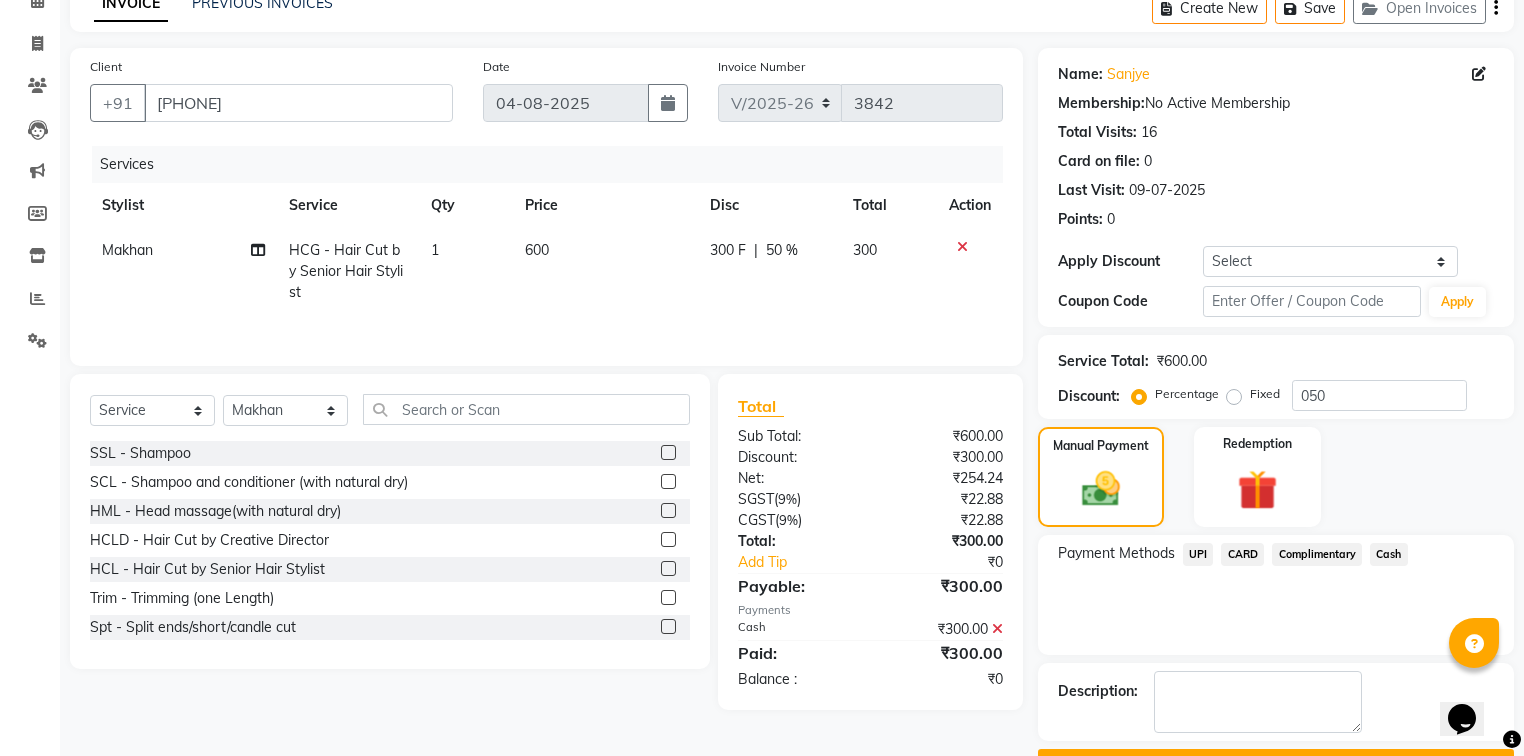 scroll, scrollTop: 154, scrollLeft: 0, axis: vertical 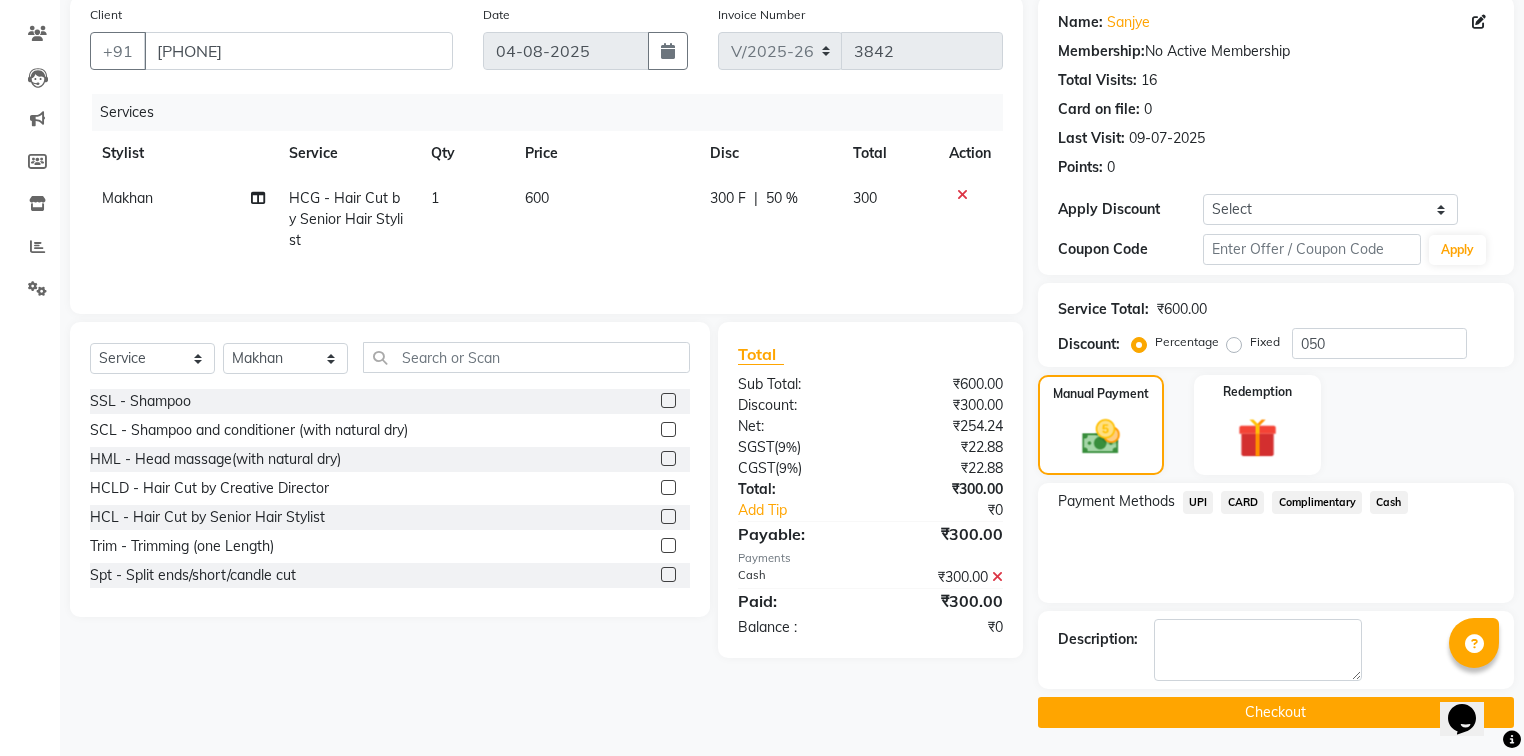 drag, startPoint x: 1348, startPoint y: 692, endPoint x: 1345, endPoint y: 704, distance: 12.369317 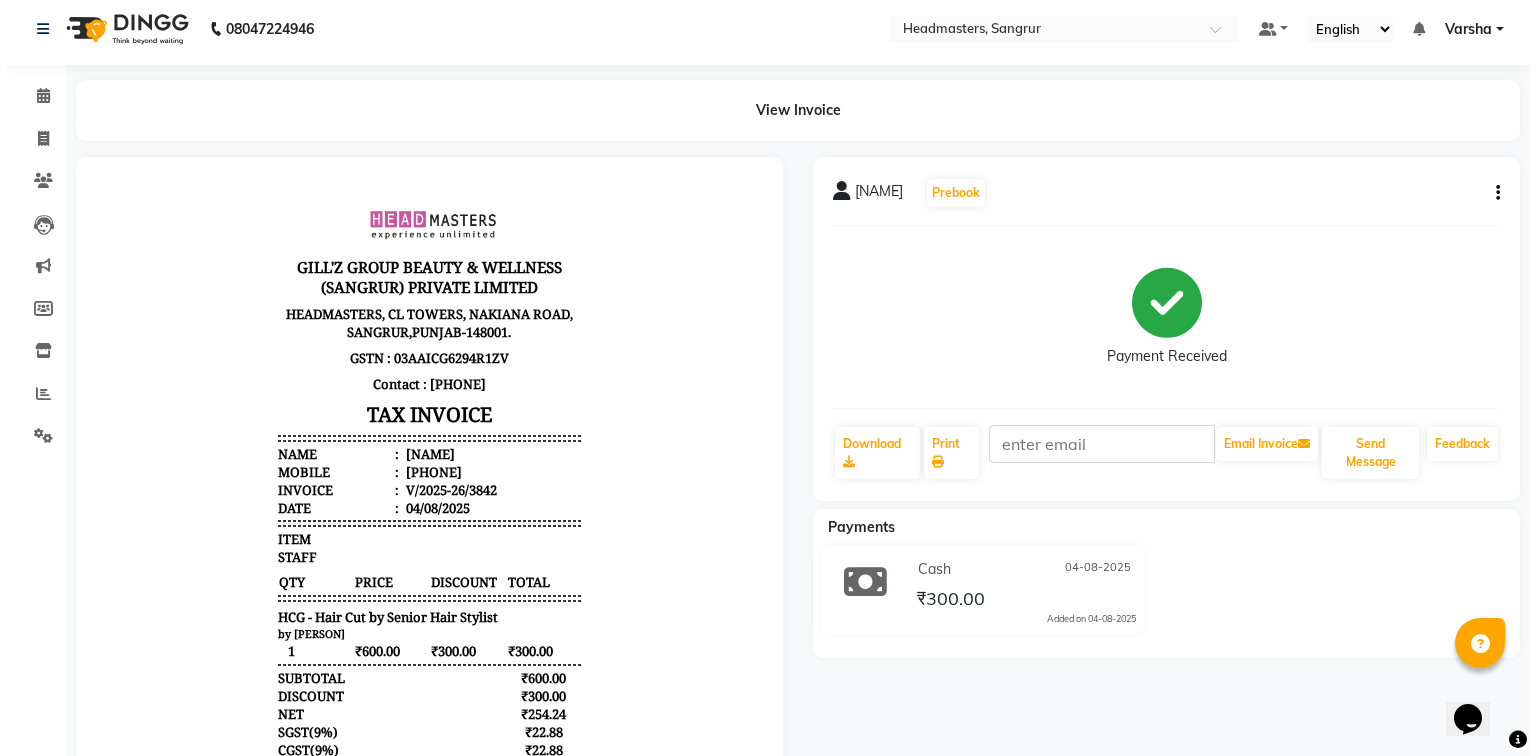 scroll, scrollTop: 0, scrollLeft: 0, axis: both 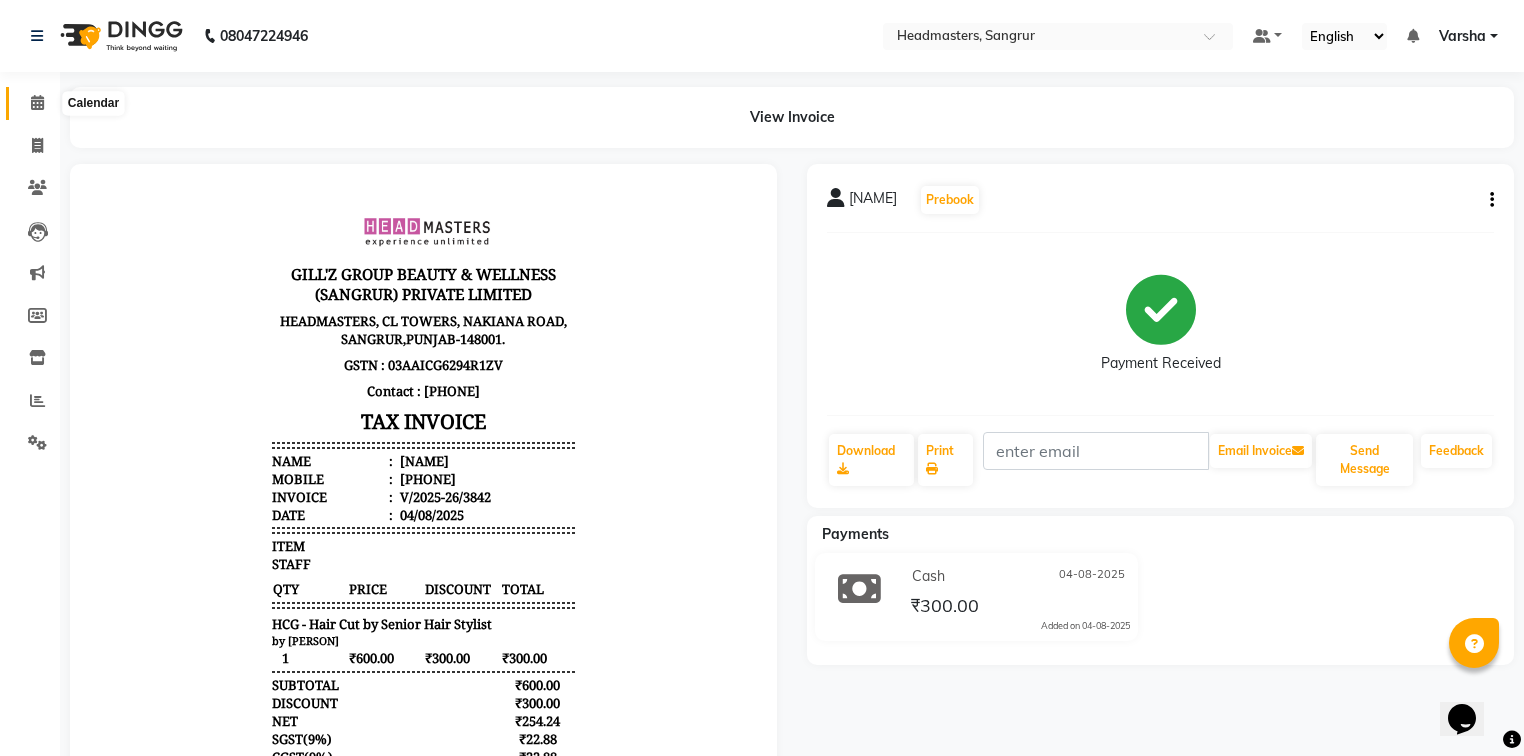 click 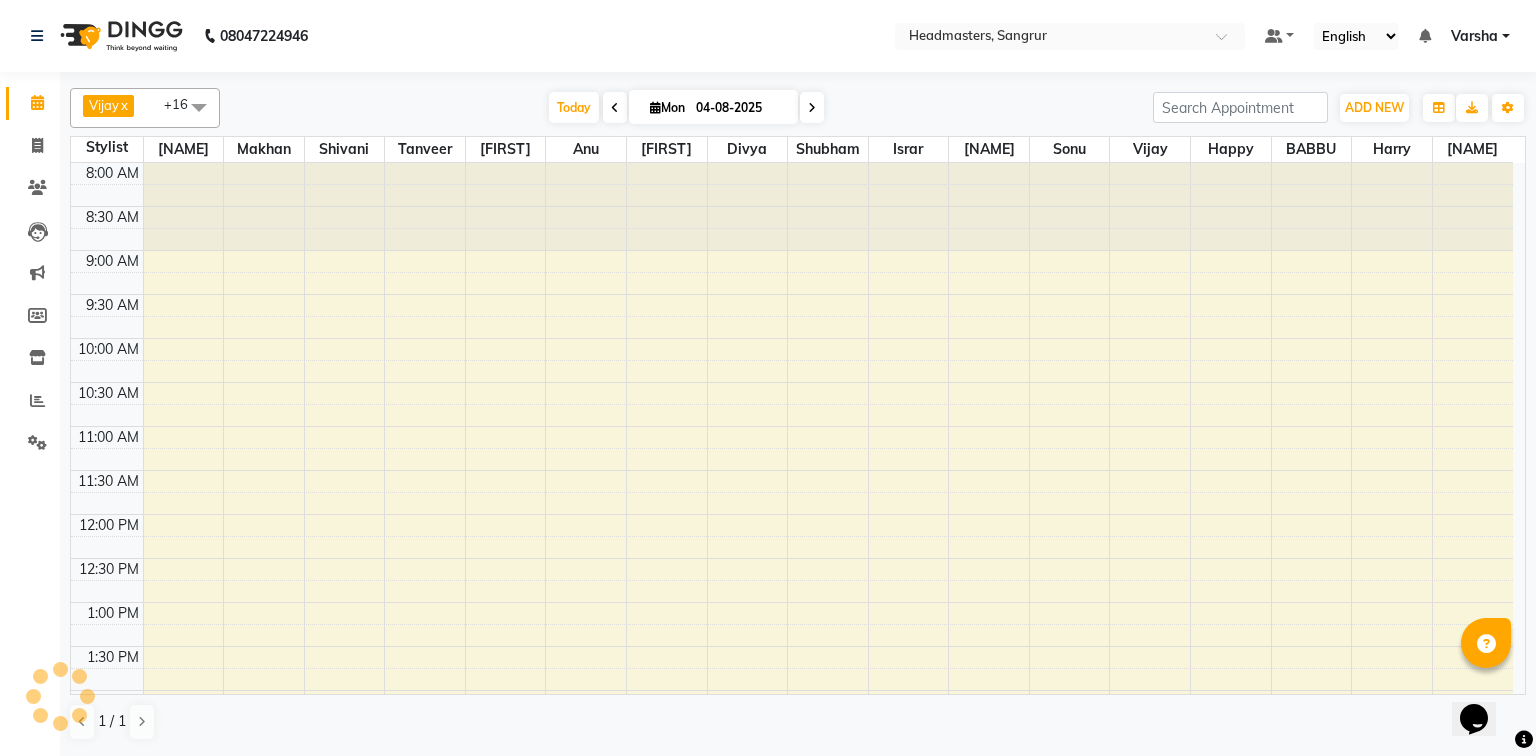 scroll, scrollTop: 0, scrollLeft: 0, axis: both 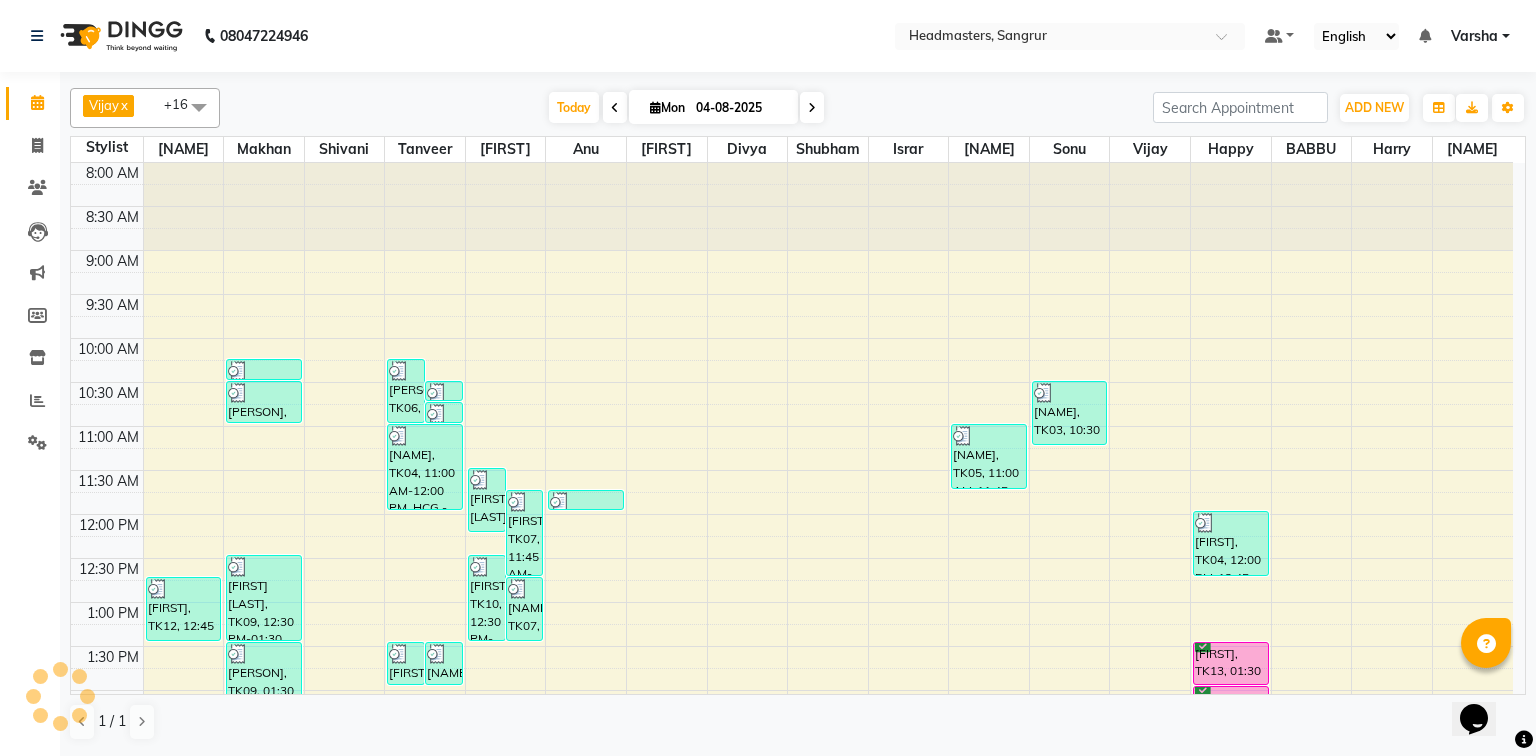 click on "Today  Mon 04-08-2025" at bounding box center (686, 108) 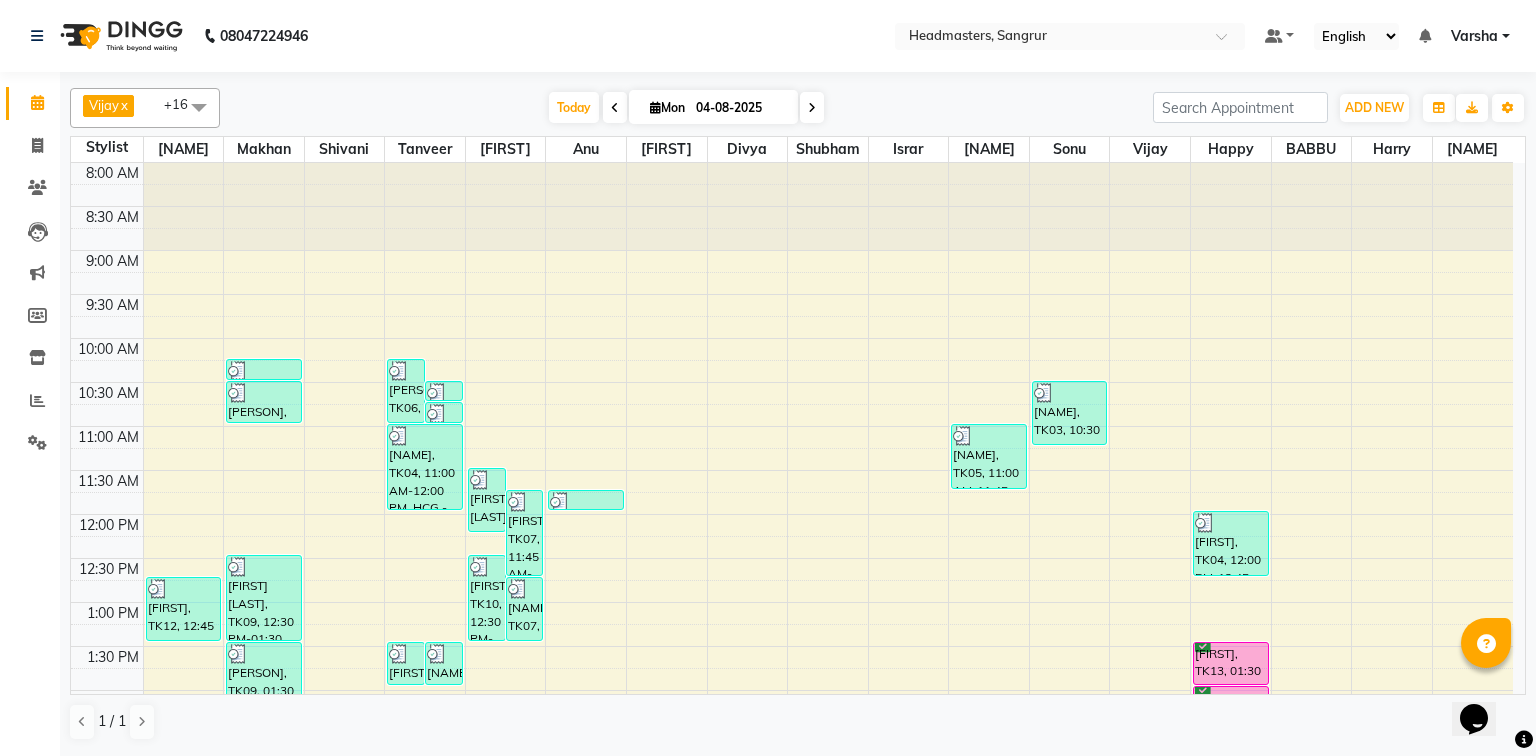 click at bounding box center [615, 107] 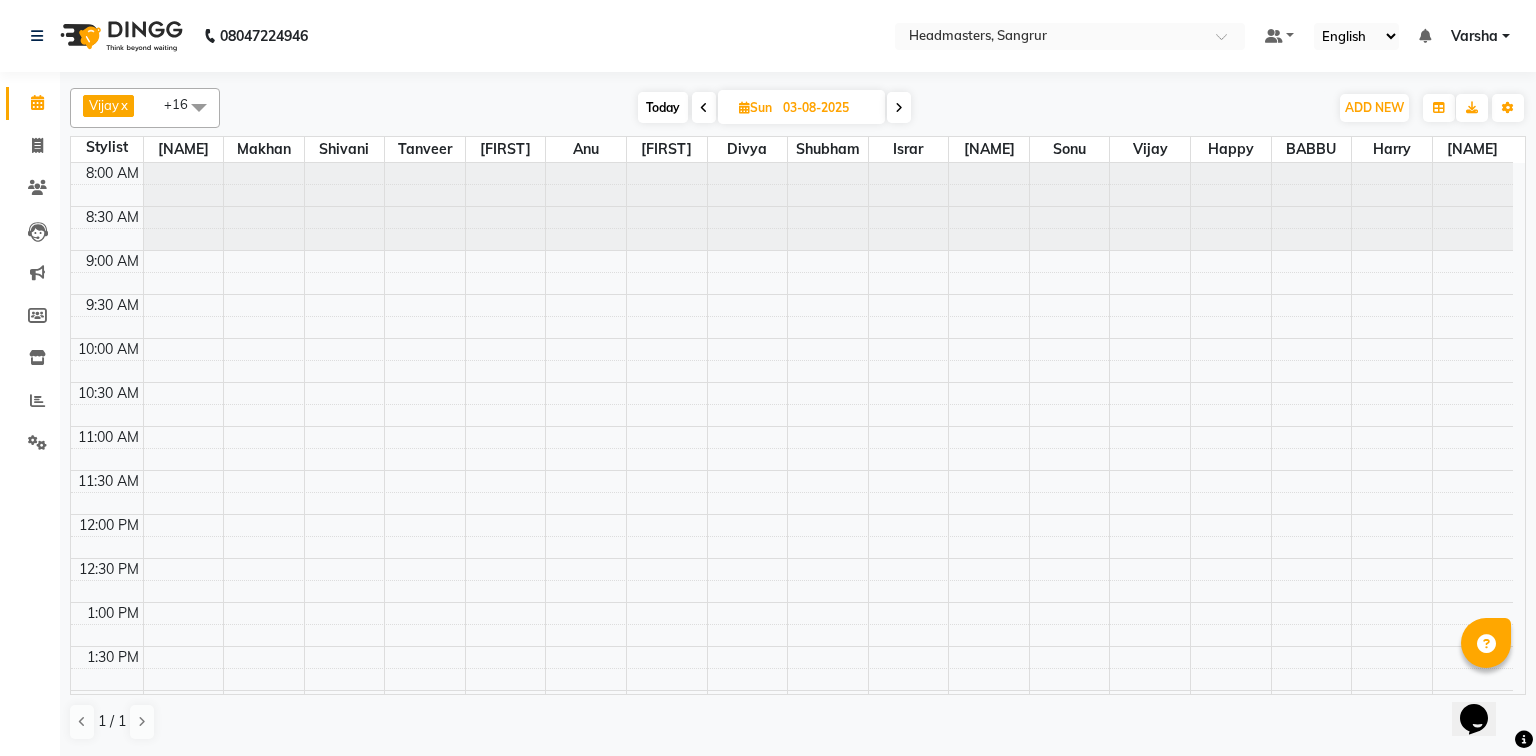 scroll, scrollTop: 612, scrollLeft: 0, axis: vertical 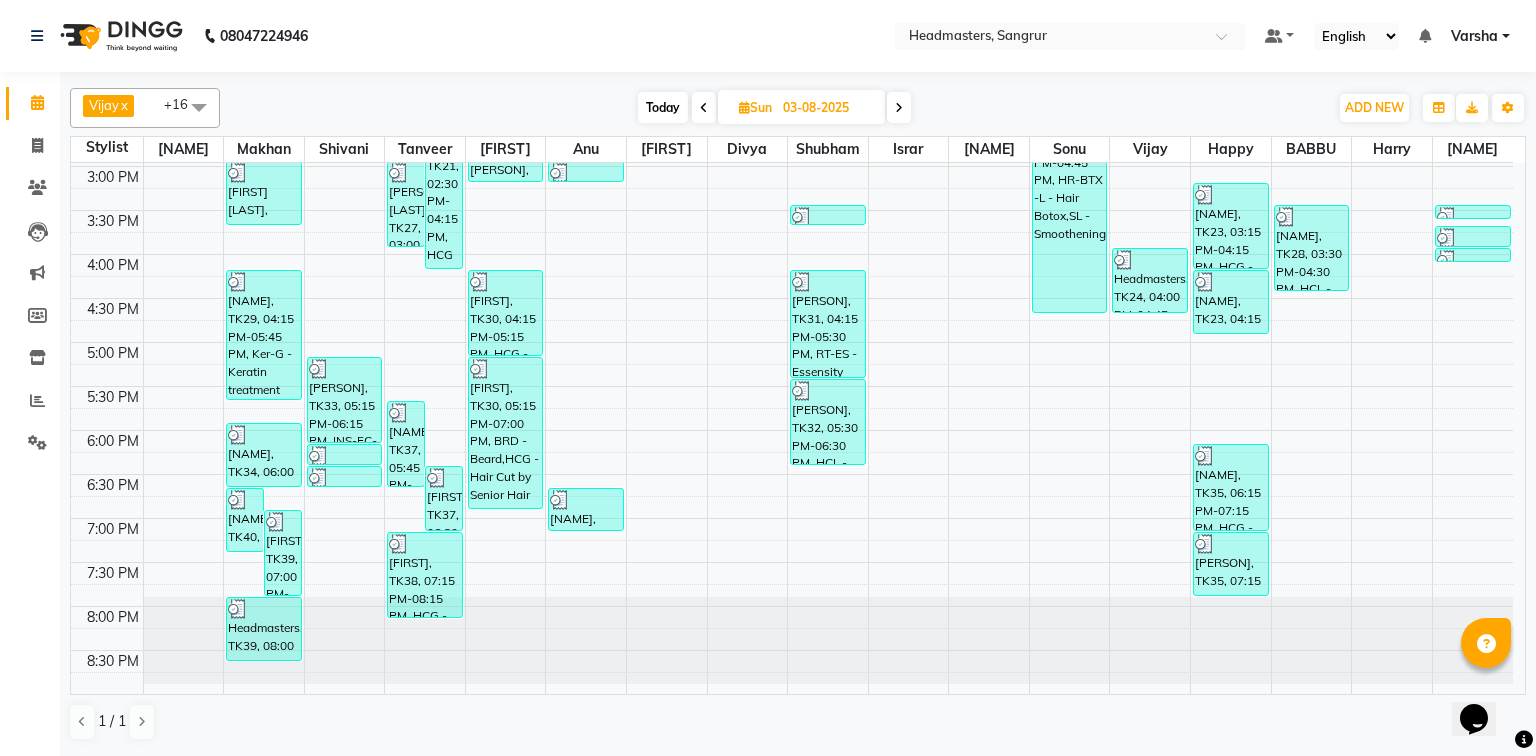 click at bounding box center [704, 108] 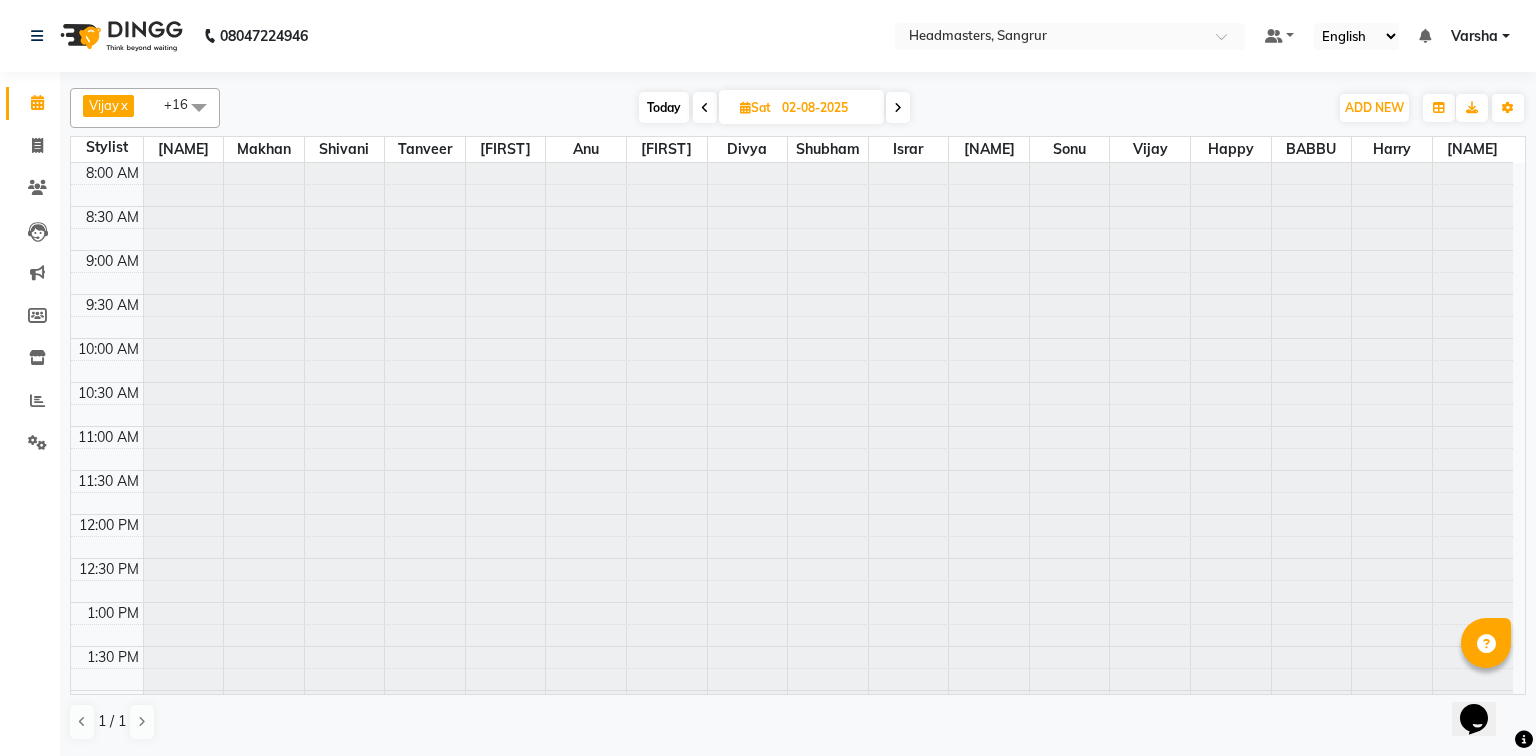 scroll, scrollTop: 611, scrollLeft: 0, axis: vertical 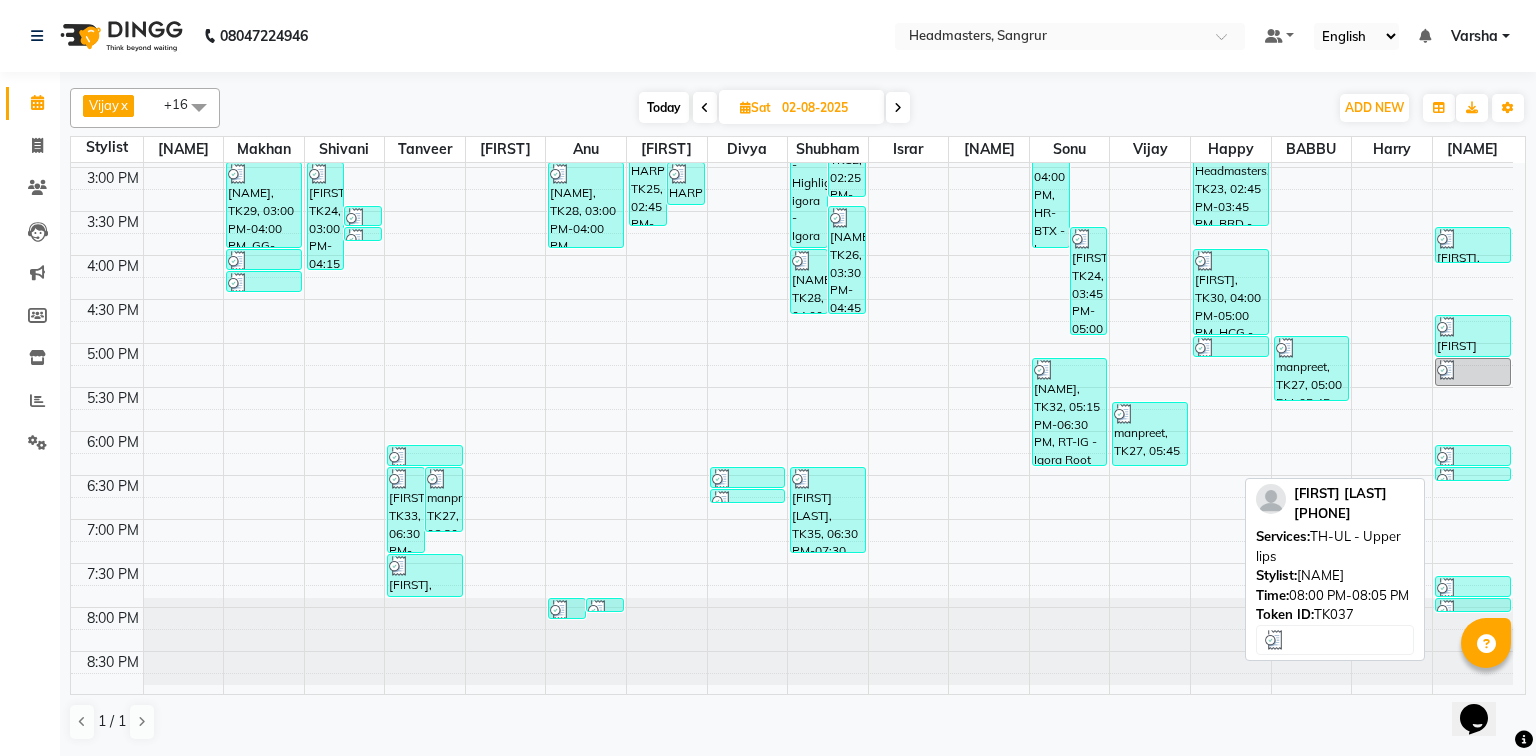 click on "[PERSON], TK37, 08:00 PM-08:05 PM, TH-UL - Upper lips" at bounding box center [1473, 605] 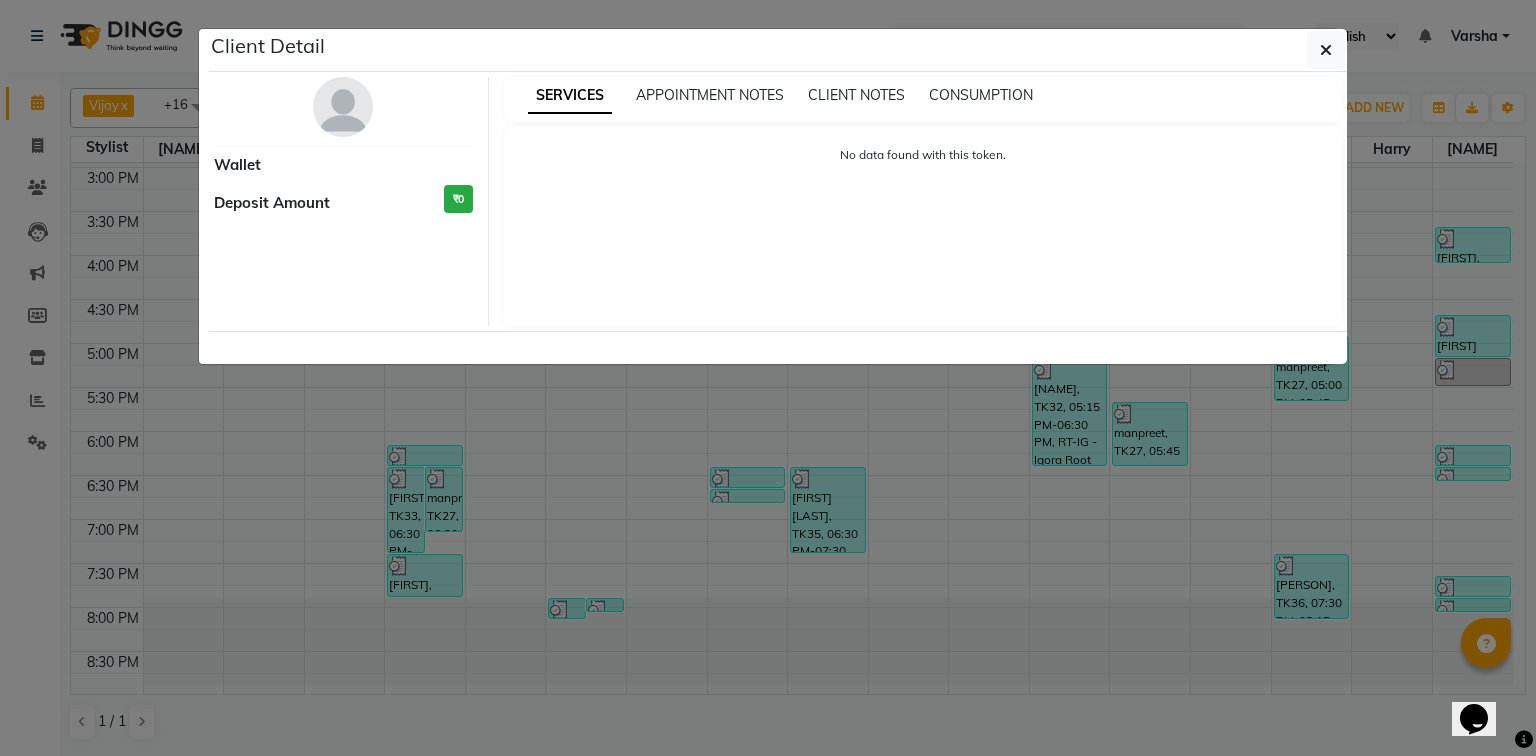 select on "3" 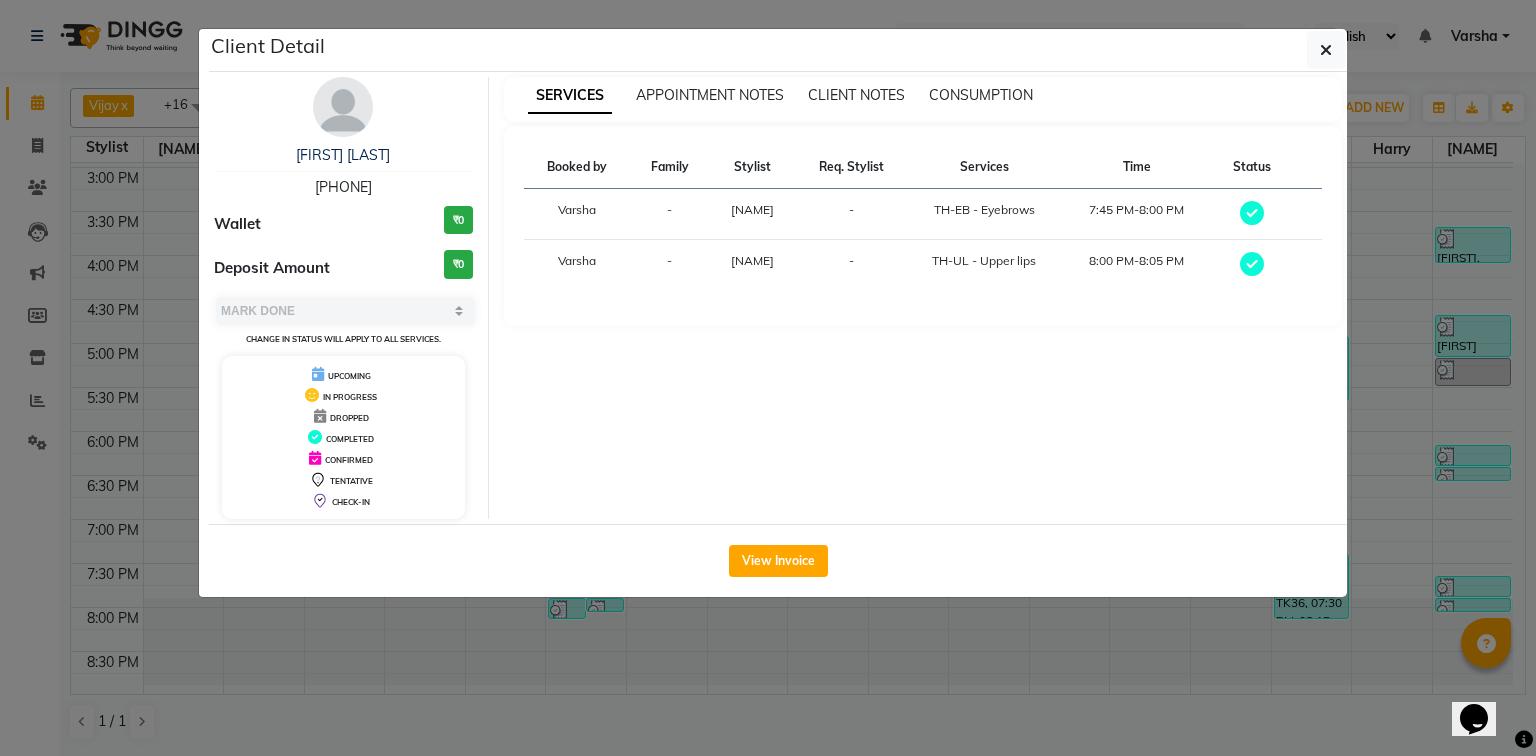click on "Client Detail  [NAME]   [PHONE] Wallet ₹0 Deposit Amount  ₹0  Select MARK DONE UPCOMING Change in status will apply to all services. UPCOMING IN PROGRESS DROPPED COMPLETED CONFIRMED TENTATIVE CHECK-IN SERVICES APPOINTMENT NOTES CLIENT NOTES CONSUMPTION Booked by Family Stylist Req. Stylist Services Time Status  Varsha  - [NAME] -  TH-EB - Eyebrows   7:45 PM-8:00 PM   Varsha  - [NAME] -  TH-UL - Upper lips   8:00 PM-8:05 PM   View Invoice" 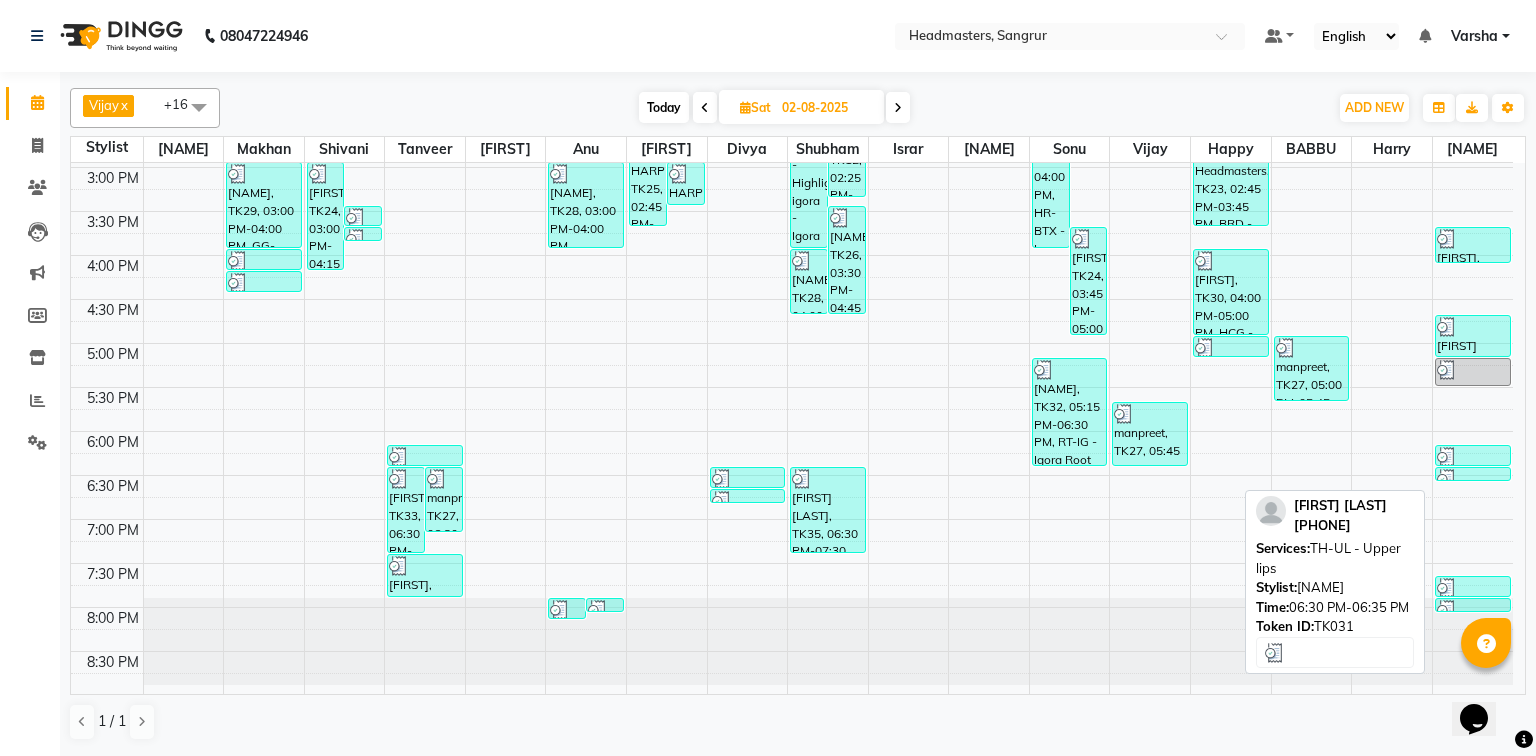click on "[PERSON], TK31, 06:30 PM-06:35 PM, TH-UL - Upper lips" at bounding box center (1473, 474) 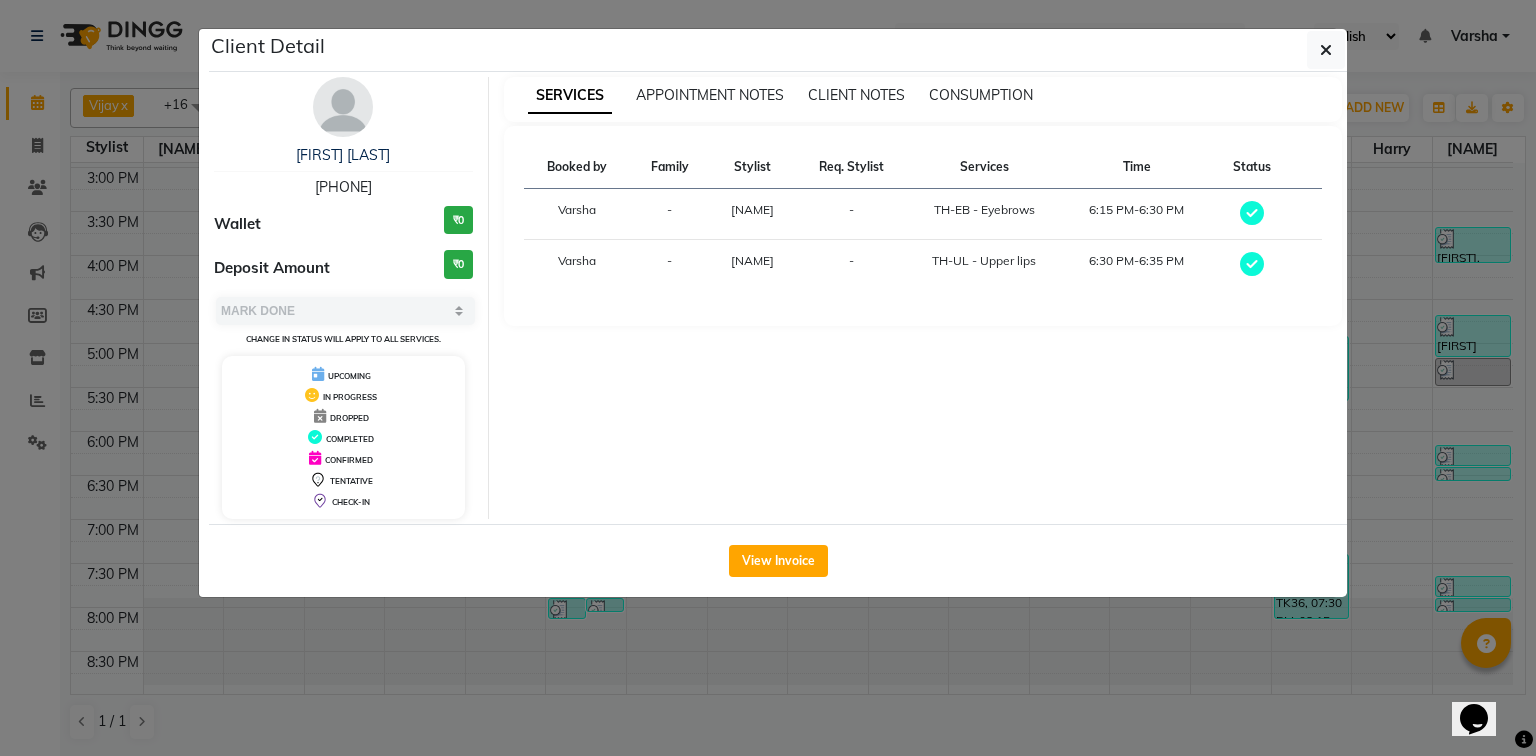 click on "Client Detail  [NAME]    [PHONE] Wallet ₹0 Deposit Amount  ₹0  Select MARK DONE UPCOMING Change in status will apply to all services. UPCOMING IN PROGRESS DROPPED COMPLETED CONFIRMED TENTATIVE CHECK-IN SERVICES APPOINTMENT NOTES CLIENT NOTES CONSUMPTION Booked by Family Stylist Req. Stylist Services Time Status  Varsha  - [NAME] -  TH-EB - Eyebrows   6:15 PM-6:30 PM   Varsha  - [NAME] -  TH-UL - Upper lips   6:30 PM-6:35 PM   View Invoice" 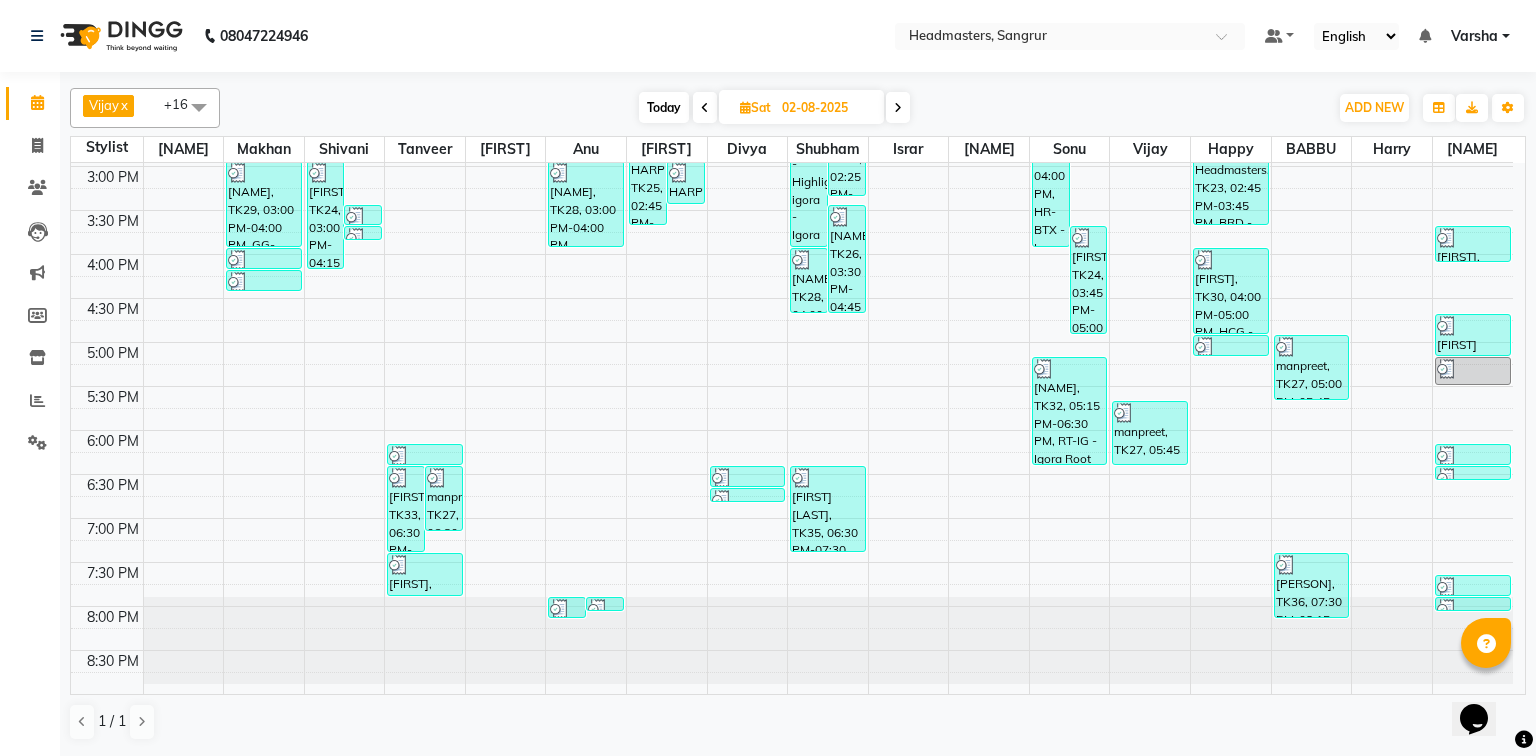 scroll, scrollTop: 622, scrollLeft: 0, axis: vertical 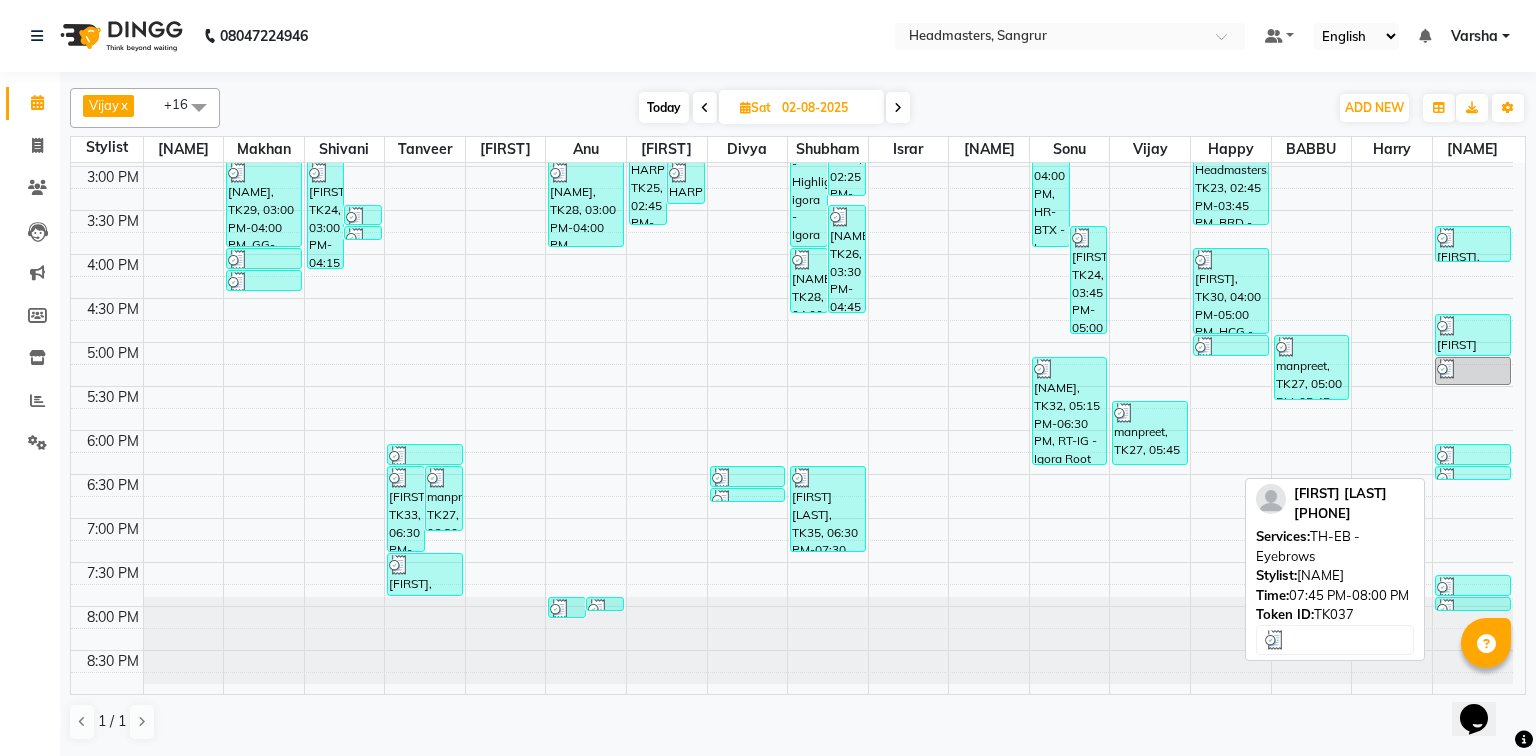 click at bounding box center [1473, 587] 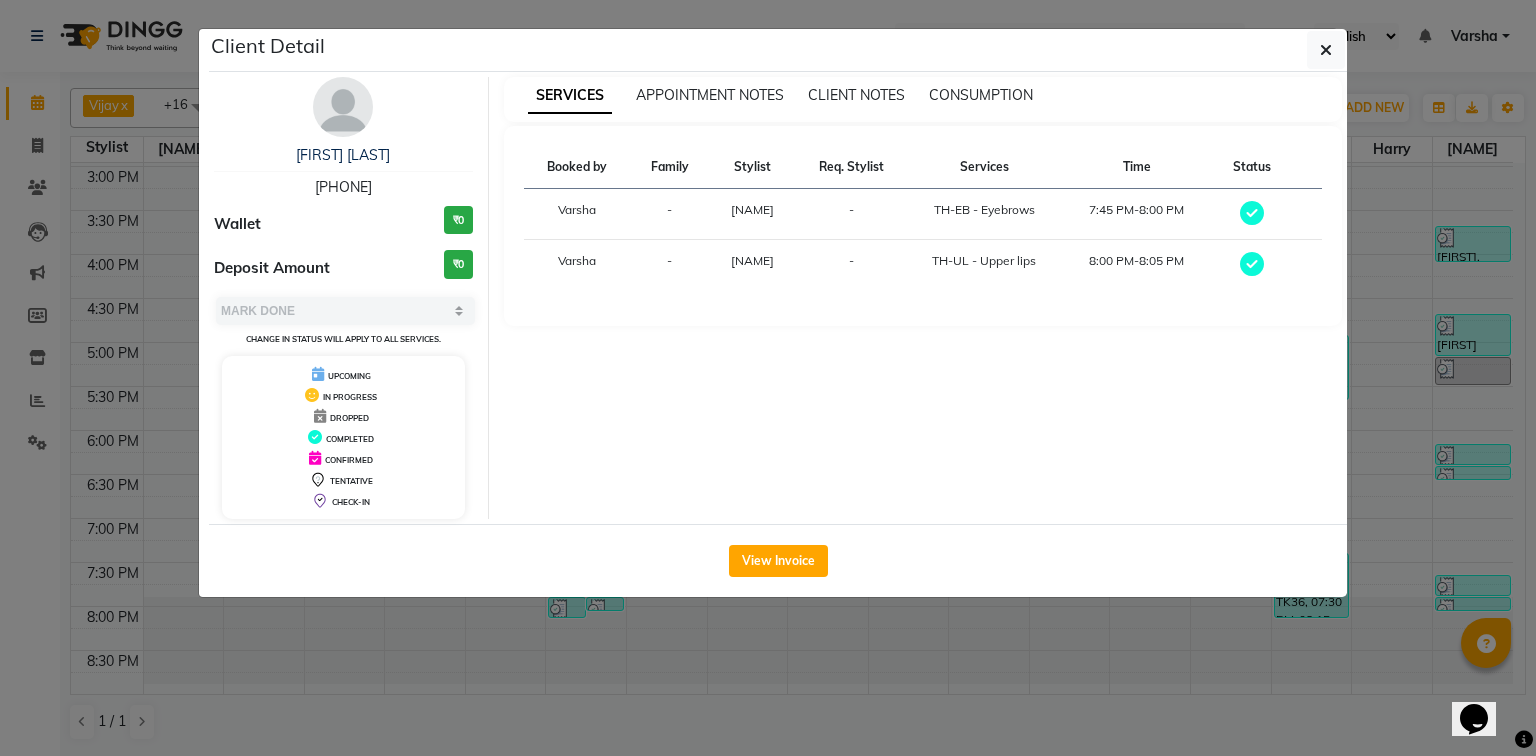 click on "Client Detail  [NAME]   [PHONE] Wallet ₹0 Deposit Amount  ₹0  Select MARK DONE UPCOMING Change in status will apply to all services. UPCOMING IN PROGRESS DROPPED COMPLETED CONFIRMED TENTATIVE CHECK-IN SERVICES APPOINTMENT NOTES CLIENT NOTES CONSUMPTION Booked by Family Stylist Req. Stylist Services Time Status  Varsha  - [NAME] -  TH-EB - Eyebrows   7:45 PM-8:00 PM   Varsha  - [NAME] -  TH-UL - Upper lips   8:00 PM-8:05 PM   View Invoice" 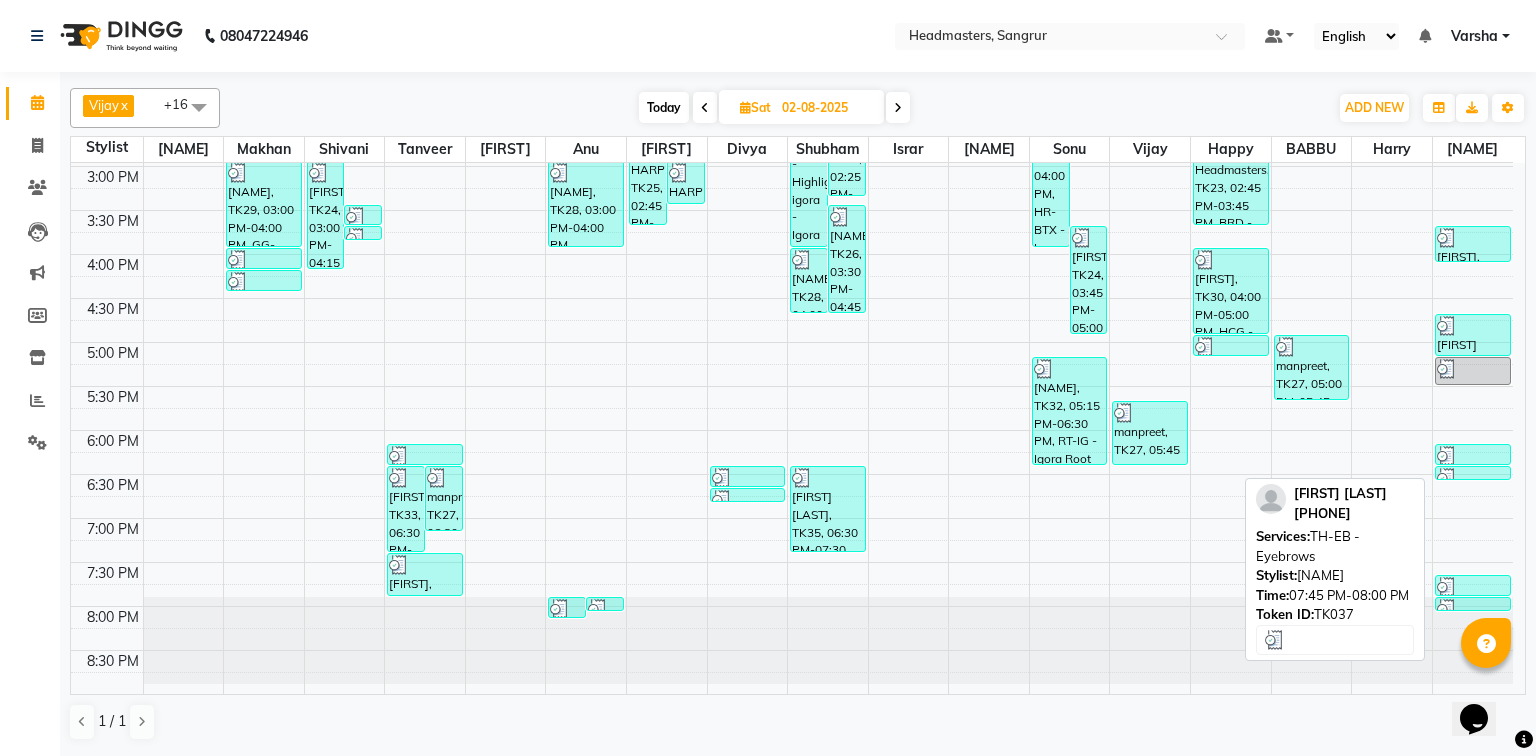 click at bounding box center [1447, 587] 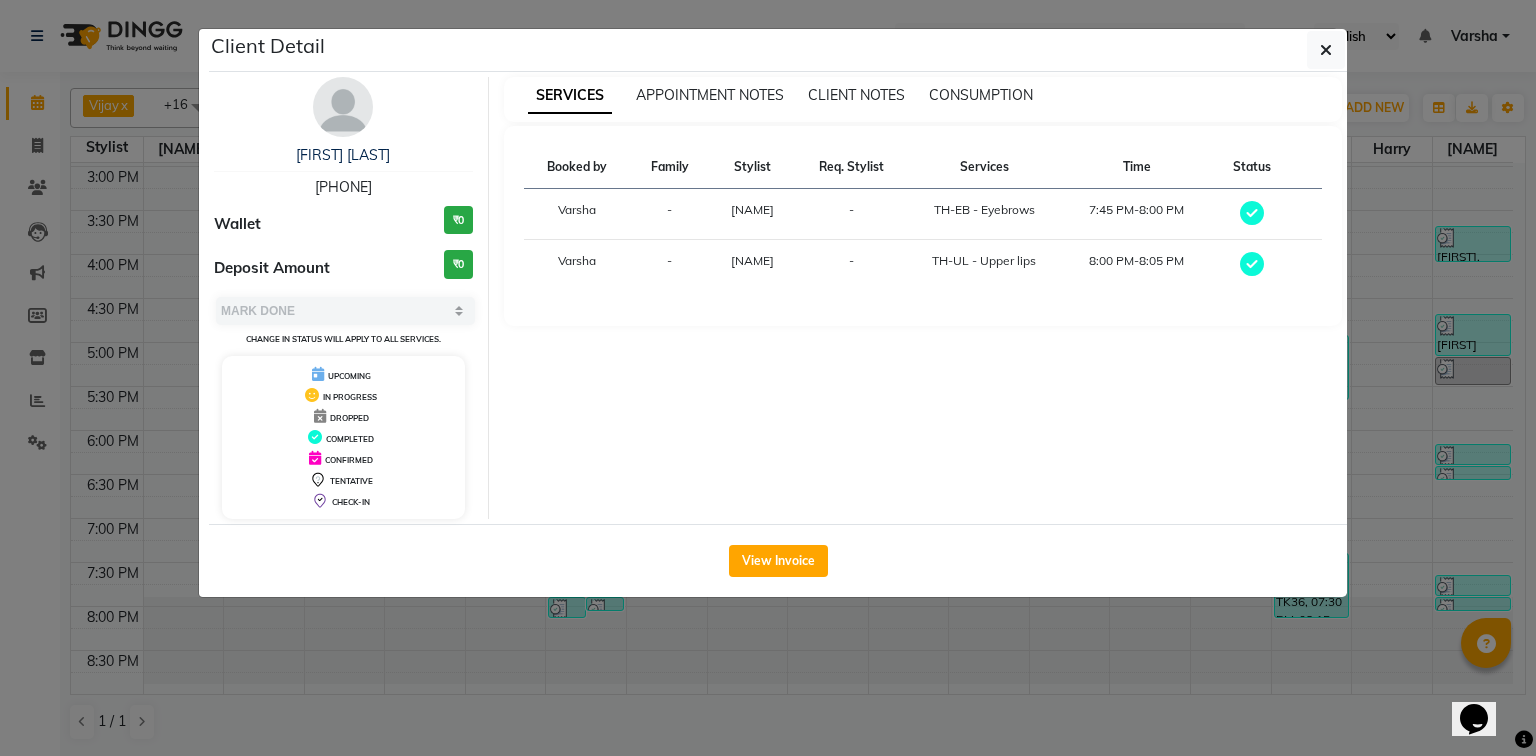 click on "Client Detail  [NAME]   [PHONE] Wallet ₹0 Deposit Amount  ₹0  Select MARK DONE UPCOMING Change in status will apply to all services. UPCOMING IN PROGRESS DROPPED COMPLETED CONFIRMED TENTATIVE CHECK-IN SERVICES APPOINTMENT NOTES CLIENT NOTES CONSUMPTION Booked by Family Stylist Req. Stylist Services Time Status  Varsha  - [NAME] -  TH-EB - Eyebrows   7:45 PM-8:00 PM   Varsha  - [NAME] -  TH-UL - Upper lips   8:00 PM-8:05 PM   View Invoice" 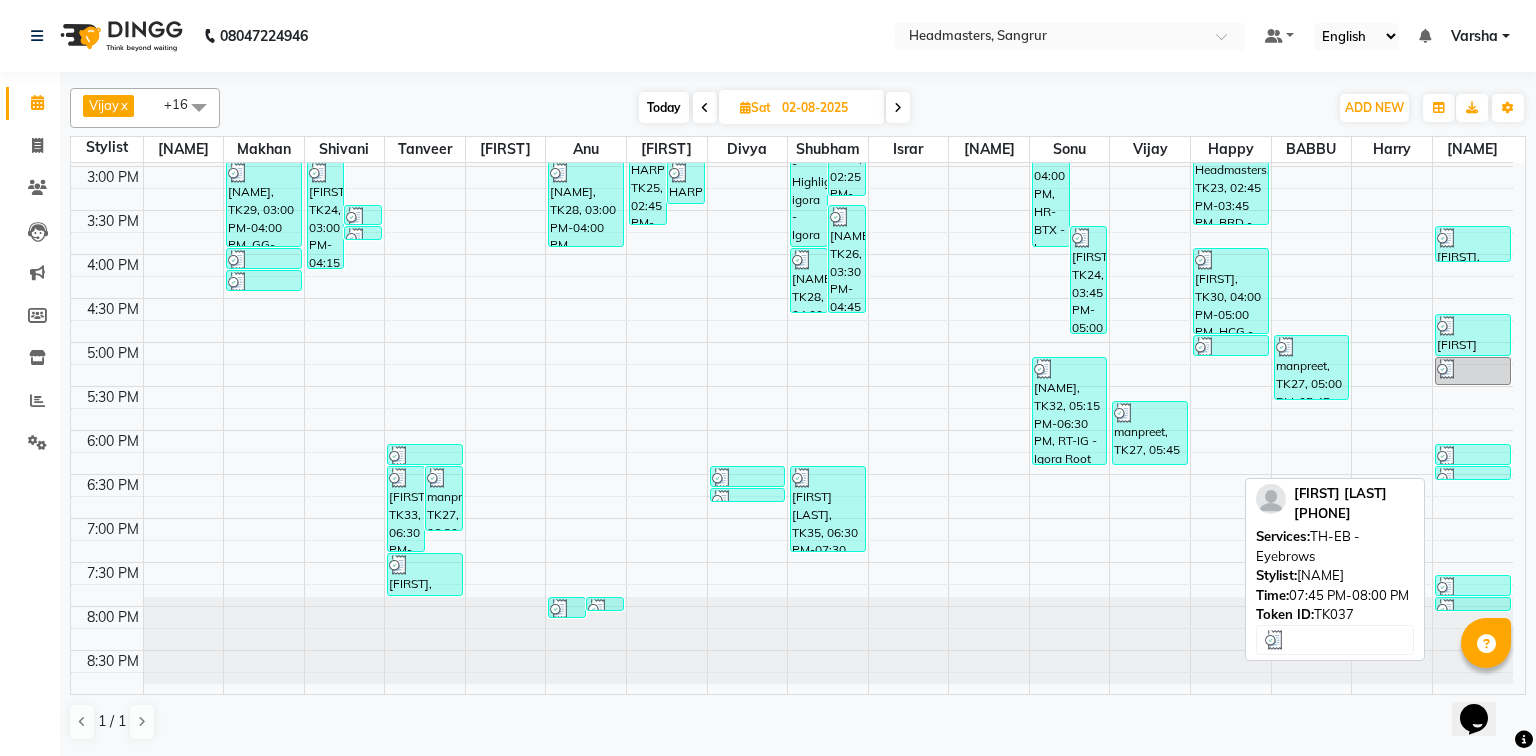 click at bounding box center [1473, 587] 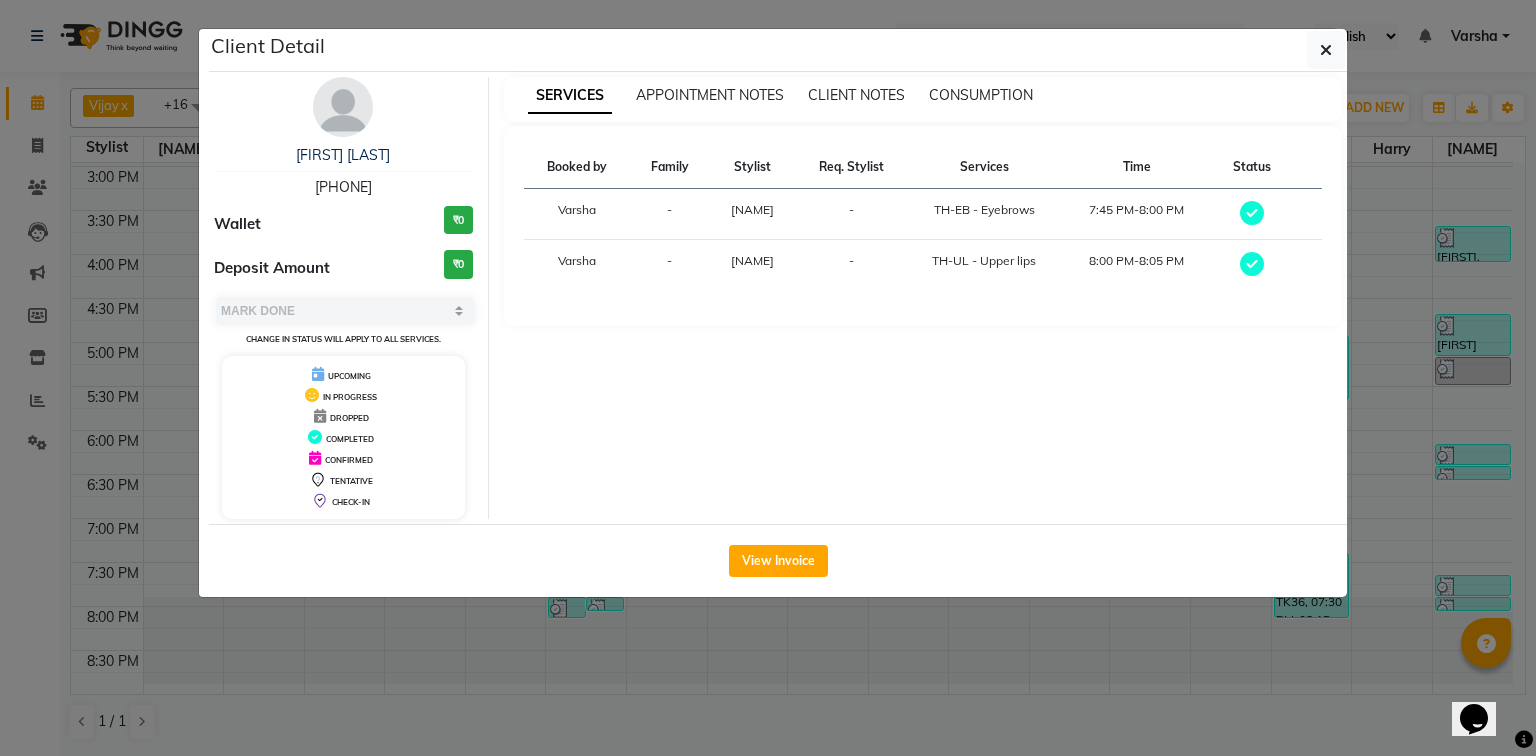 click on "Client Detail  [NAME]   [PHONE] Wallet ₹0 Deposit Amount  ₹0  Select MARK DONE UPCOMING Change in status will apply to all services. UPCOMING IN PROGRESS DROPPED COMPLETED CONFIRMED TENTATIVE CHECK-IN SERVICES APPOINTMENT NOTES CLIENT NOTES CONSUMPTION Booked by Family Stylist Req. Stylist Services Time Status  Varsha  - [NAME] -  TH-EB - Eyebrows   7:45 PM-8:00 PM   Varsha  - [NAME] -  TH-UL - Upper lips   8:00 PM-8:05 PM   View Invoice" 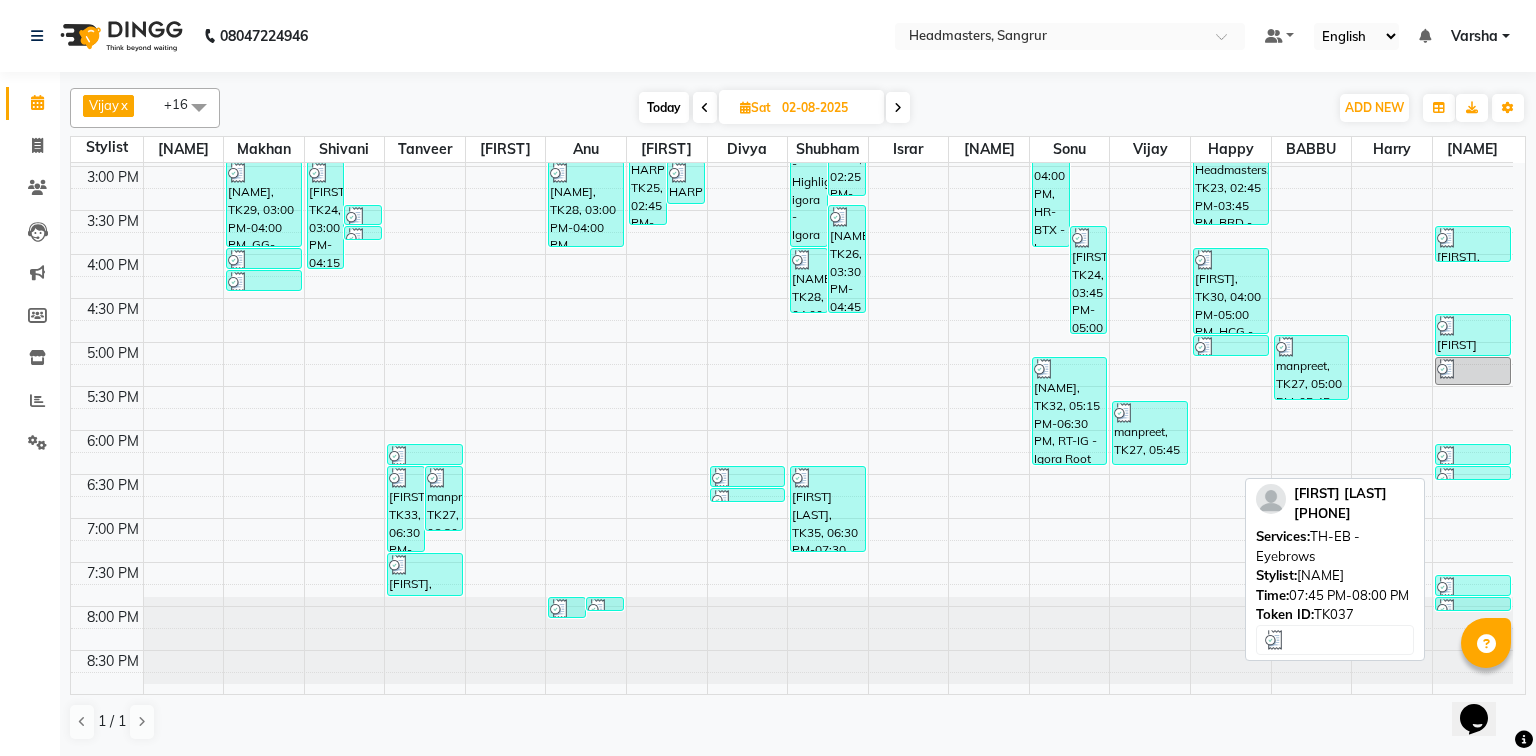 click at bounding box center (1473, 587) 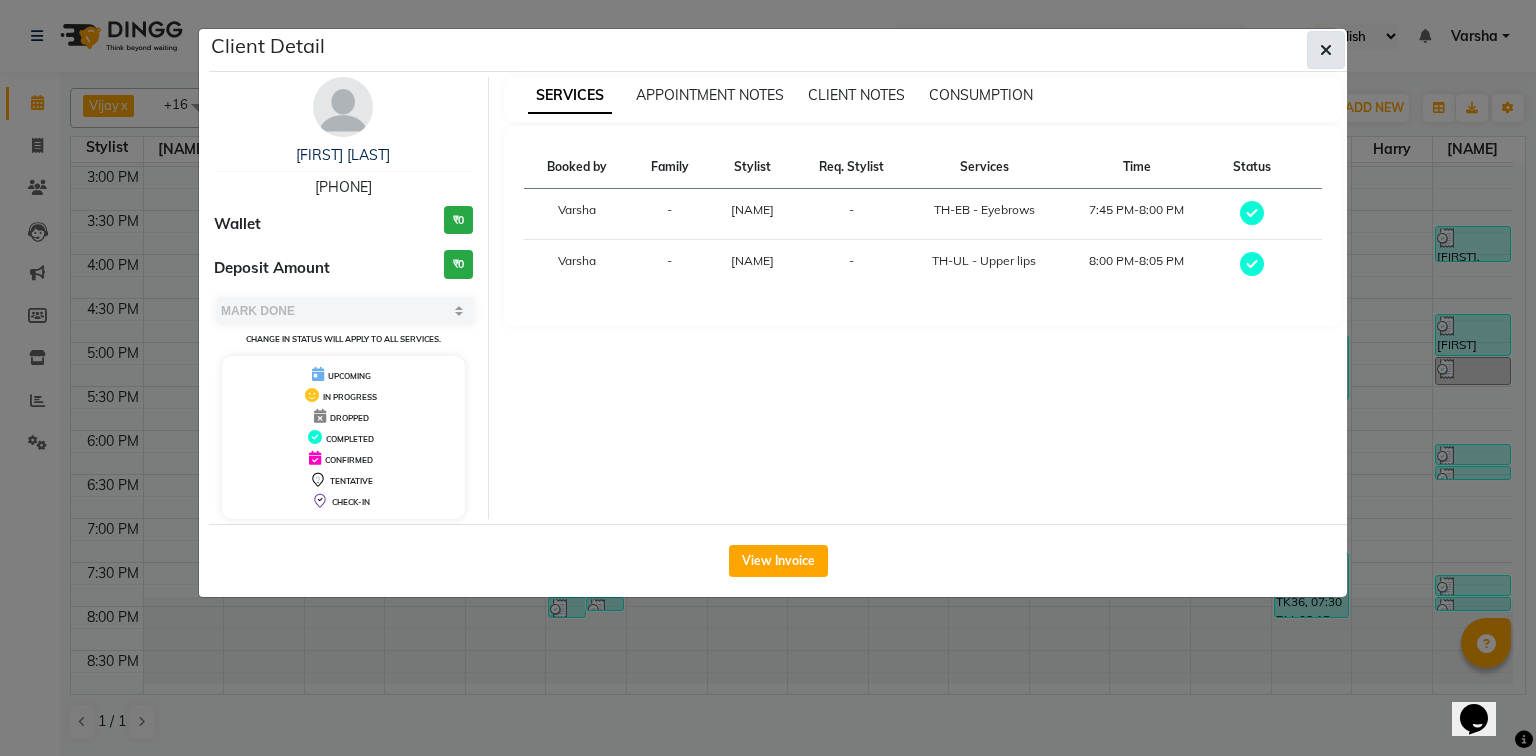 click 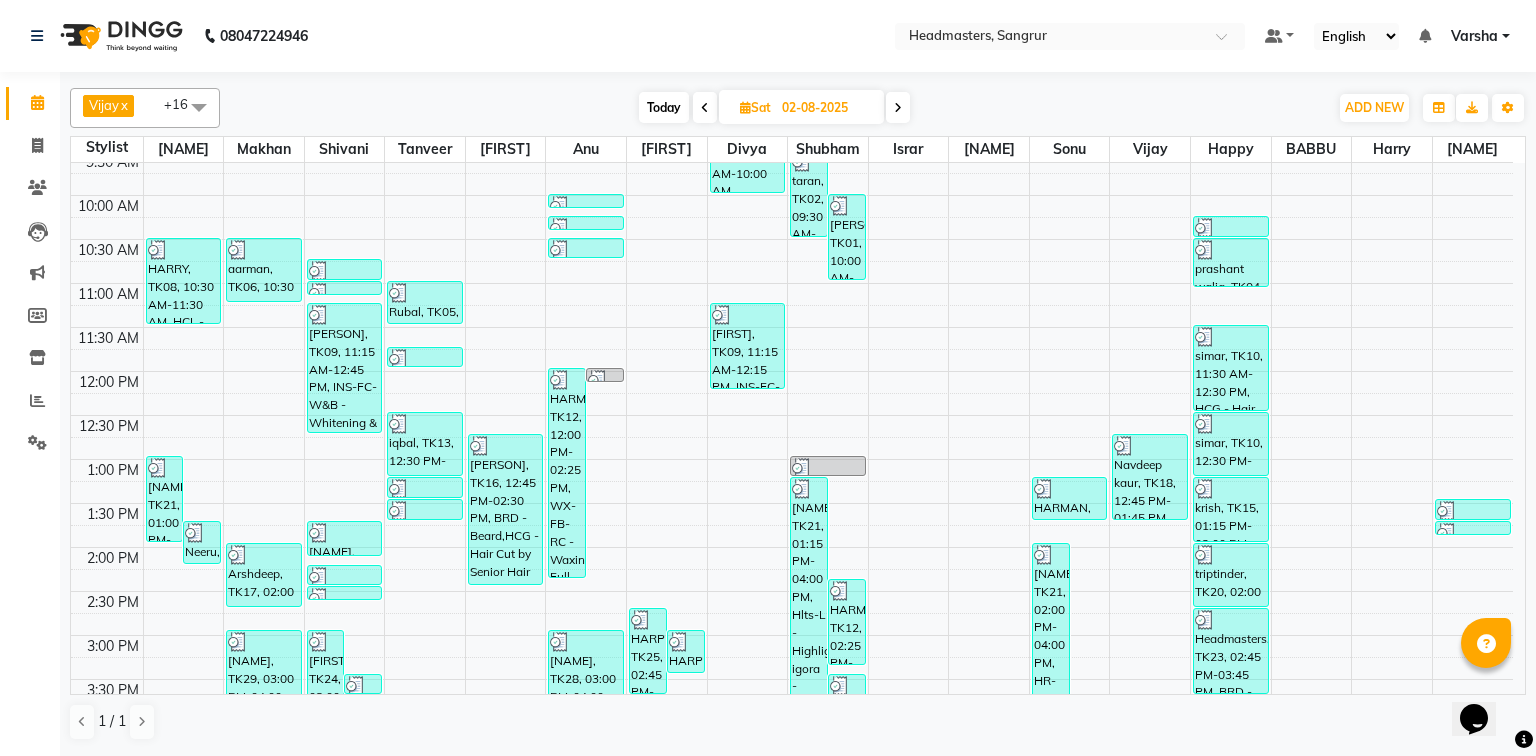 scroll, scrollTop: 0, scrollLeft: 0, axis: both 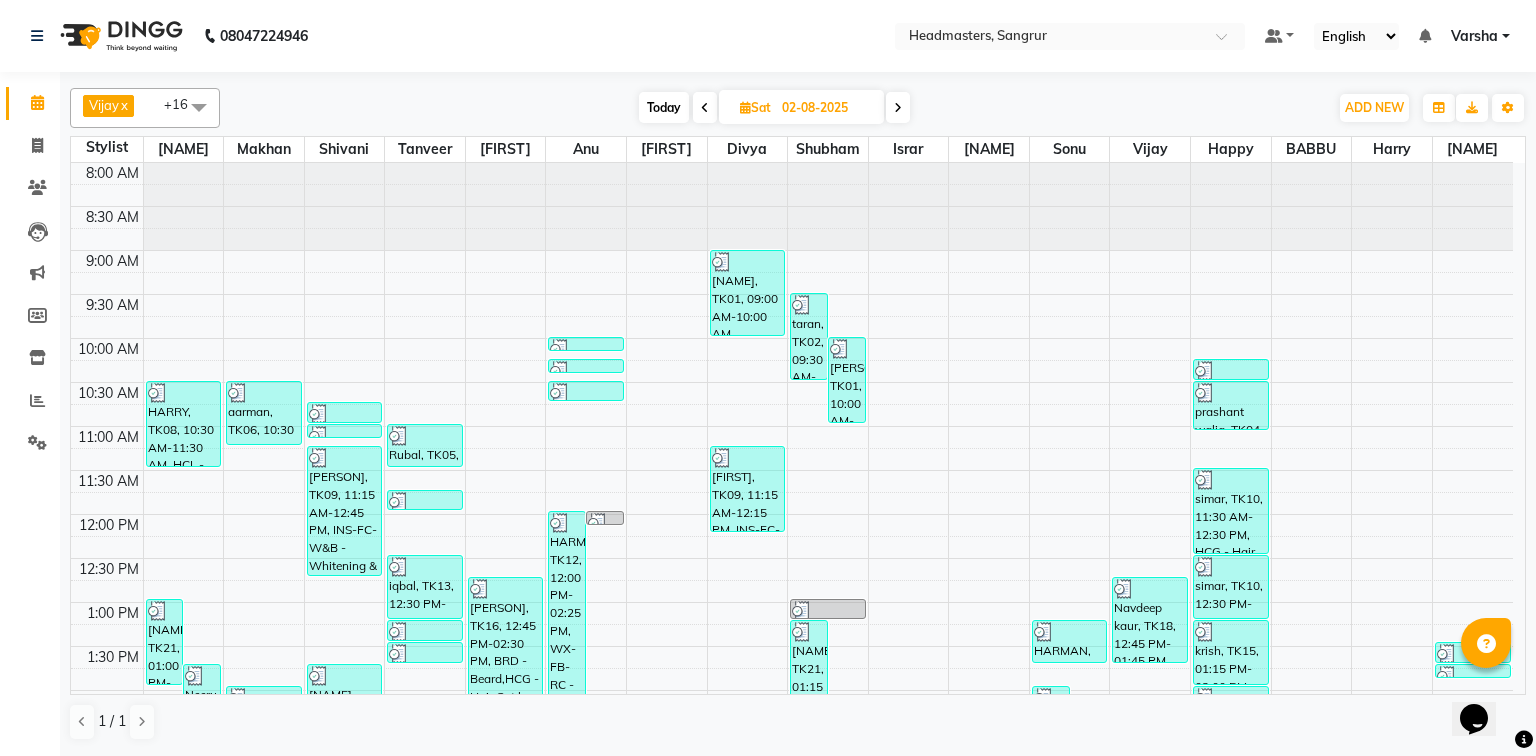 click at bounding box center (898, 108) 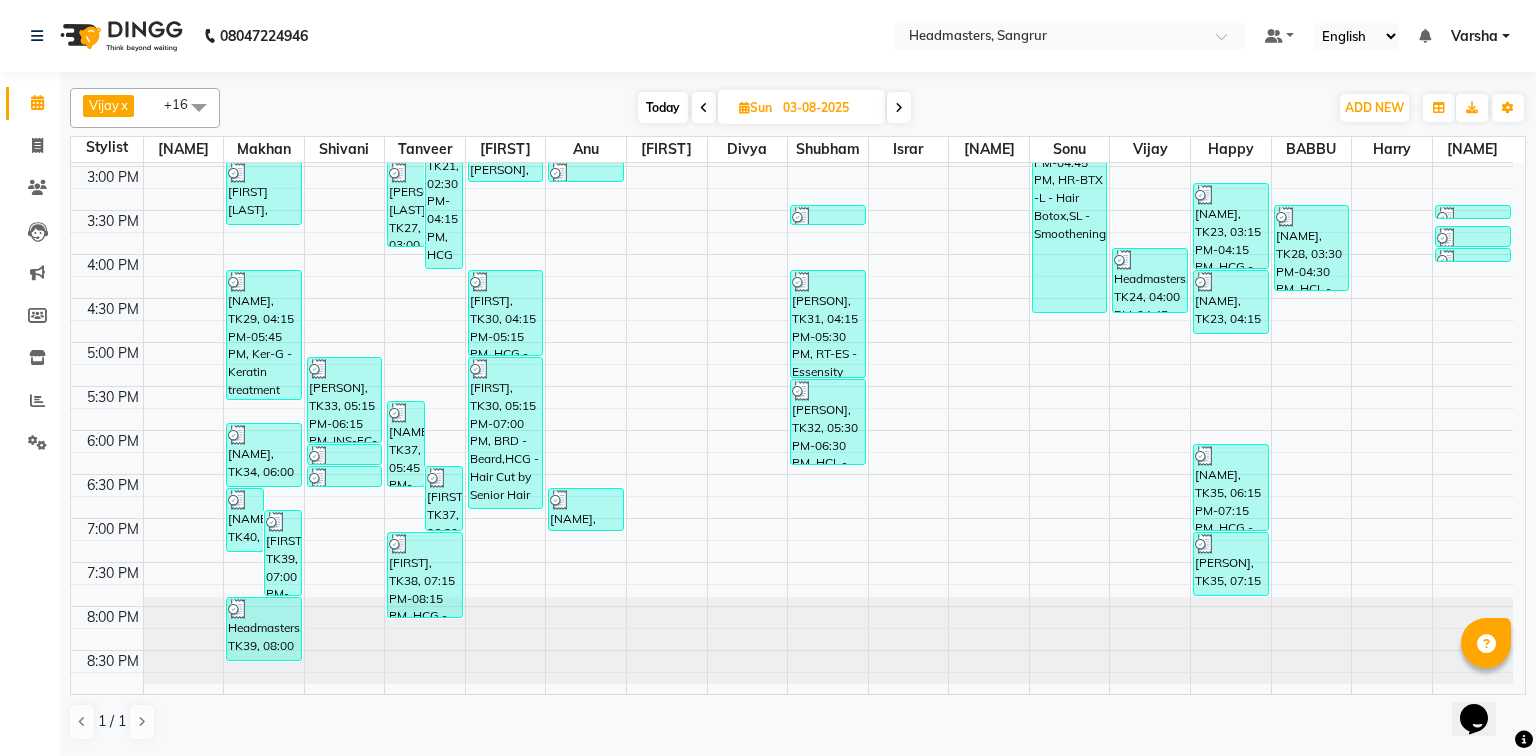 click at bounding box center [899, 108] 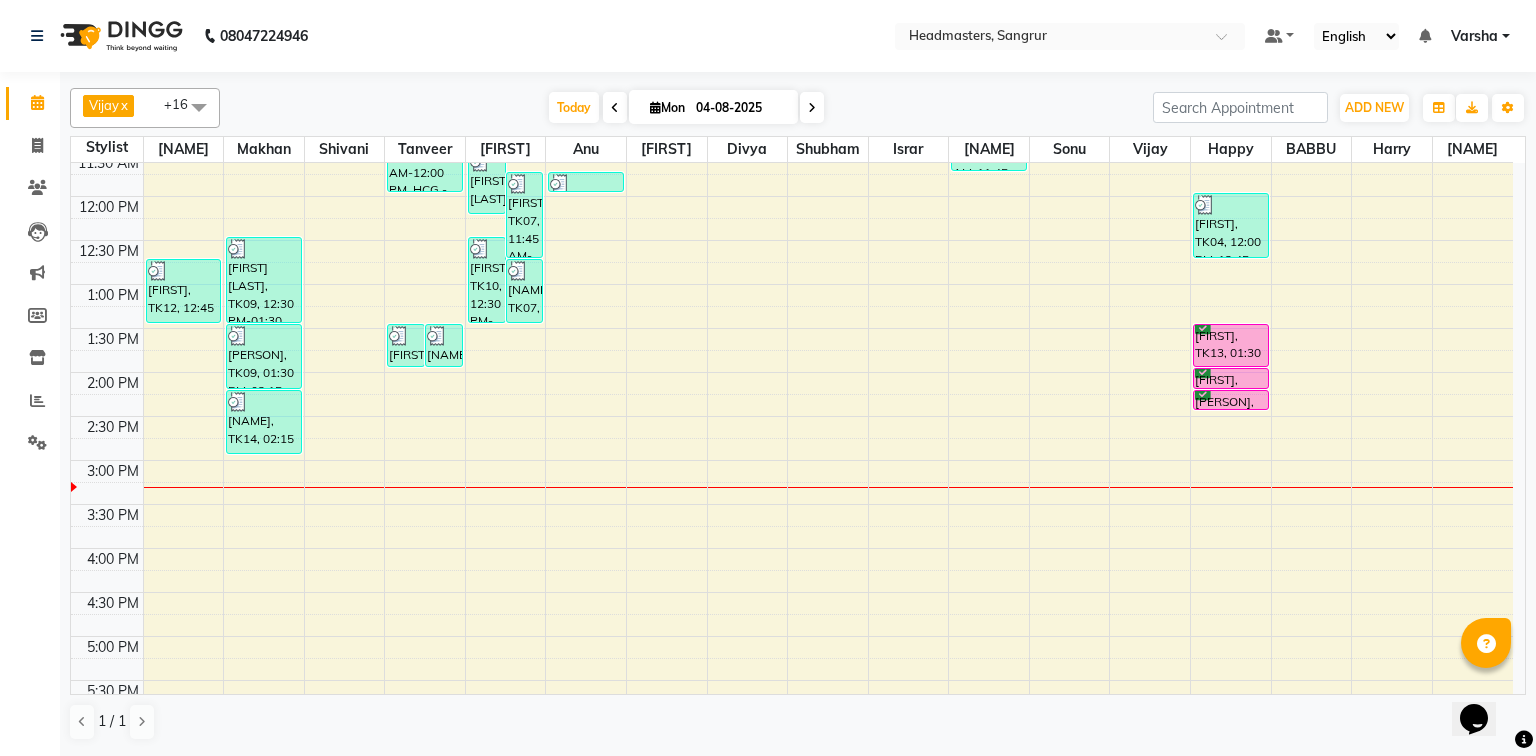 scroll, scrollTop: 320, scrollLeft: 0, axis: vertical 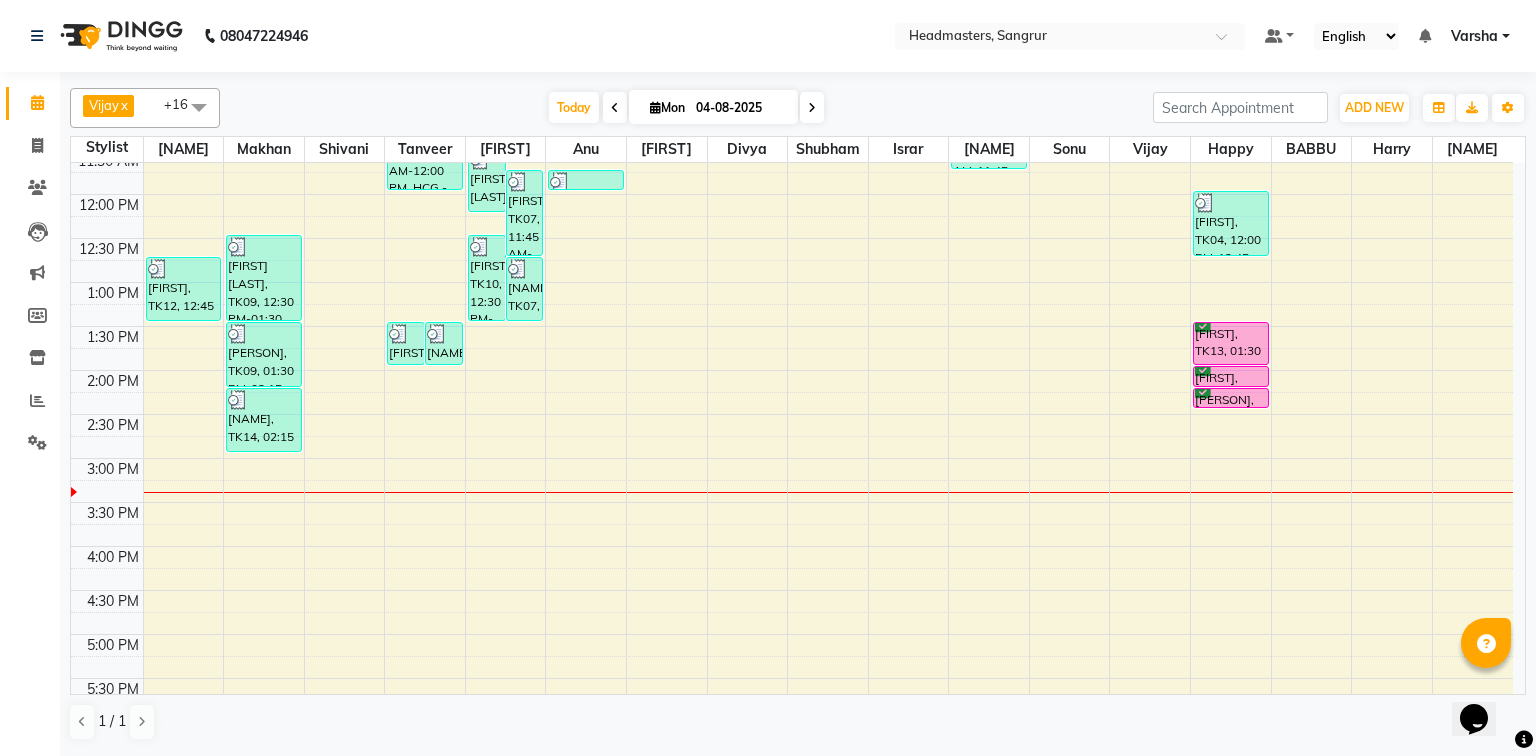 click on "8:00 AM 8:30 AM 9:00 AM 9:30 AM 10:00 AM 10:30 AM 11:00 AM 11:30 AM 12:00 PM 12:30 PM 1:00 PM 1:30 PM 2:00 PM 2:30 PM 3:00 PM 3:30 PM 4:00 PM 4:30 PM 5:00 PM 5:30 PM 6:00 PM 6:30 PM 7:00 PM 7:30 PM 8:00 PM 8:30 PM [FIRST], TK12, 12:45 PM-01:30 PM, BD - Blow dry [FIRST], TK01, 10:15 AM-10:30 AM, HCG - Hair Cut by Senior Hair Stylist [FIRST], TK01, 10:30 AM-11:00 AM, BRD - Beard [FIRST] [LAST], TK09, 12:30 PM-01:30 PM, HCG - Hair Cut by Senior Hair Stylist [FIRST] [LAST], TK09, 01:30 PM-02:15 PM, BRD - Beard [FIRST], TK14, 02:15 PM-03:00 PM, HCG - Hair Cut by Senior Hair Stylist [FIRST], TK06, 10:15 AM-11:00 AM, BRD - Beard [FIRST], TK02, 10:30 AM-10:45 AM, BRD - Beard [FIRST], TK02, 10:45 AM-11:00 AM, HCG - Hair Cut by Senior Hair Stylist [FIRST], TK11, 01:30 PM-02:00 PM, BRD - Beard [FIRST], TK11, 01:30 PM-02:00 PM, HCG - Hair Cut by Senior Hair Stylist [FIRST], TK04, 11:00 AM-12:00 PM, HCG - Hair Cut by Senior Hair Stylist" at bounding box center [792, 414] 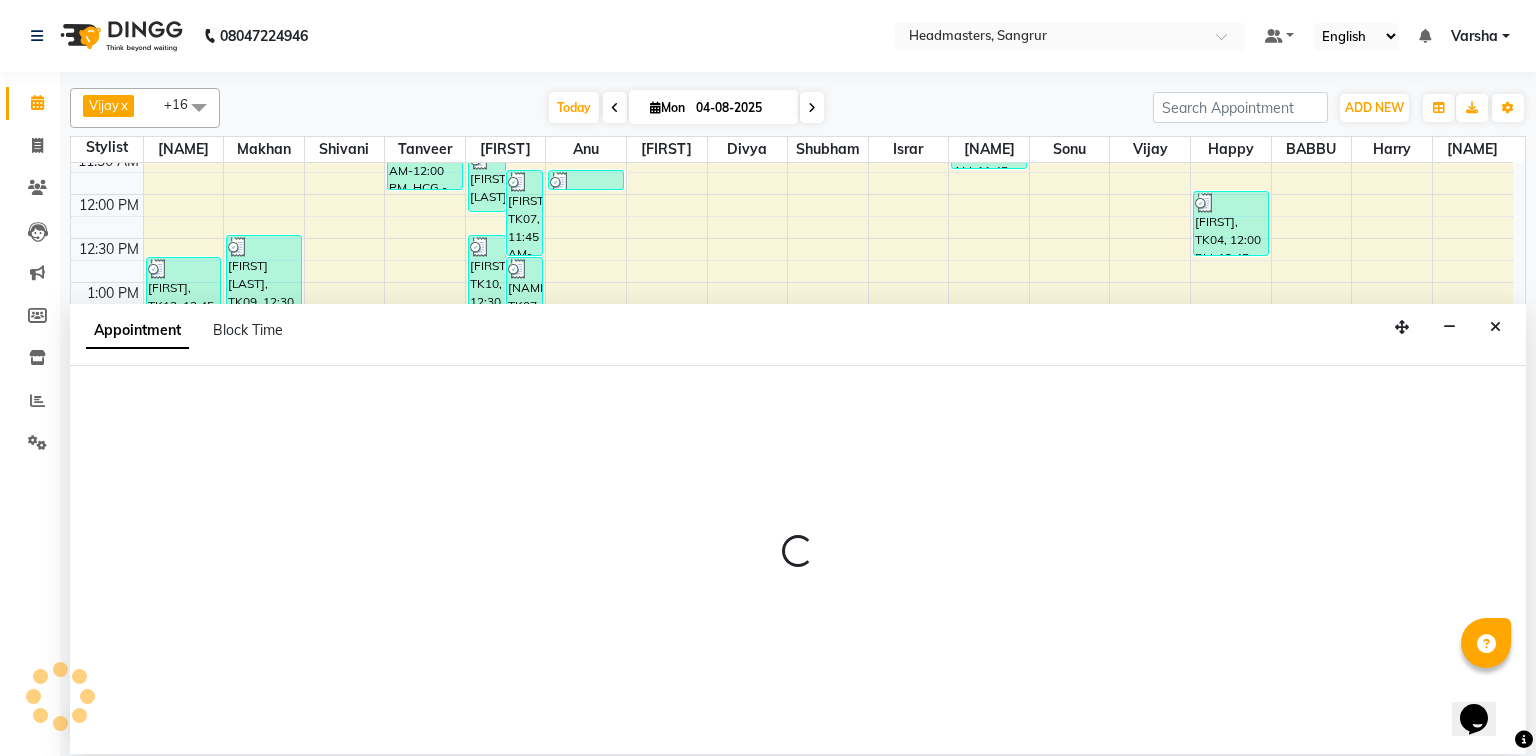 select on "60866" 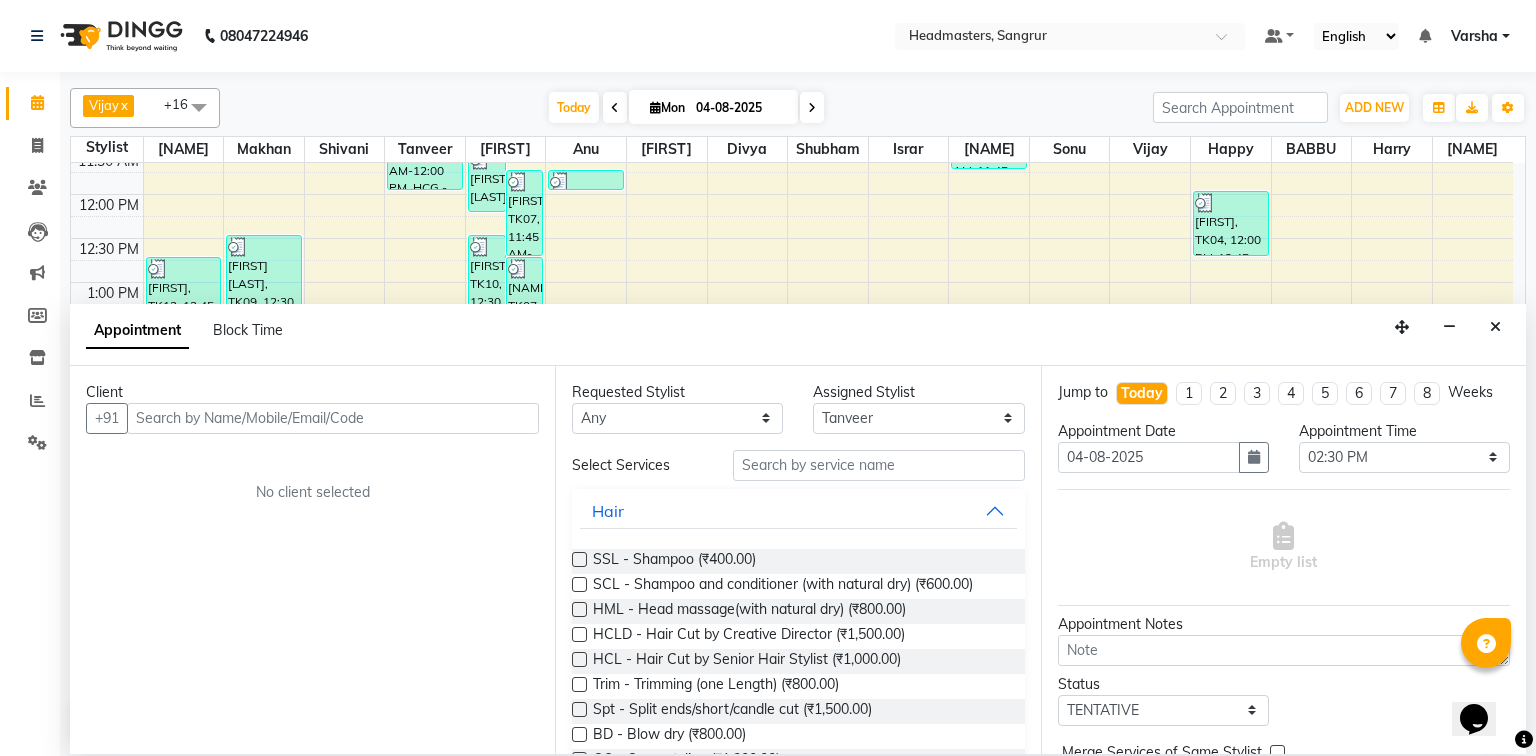 click at bounding box center (333, 418) 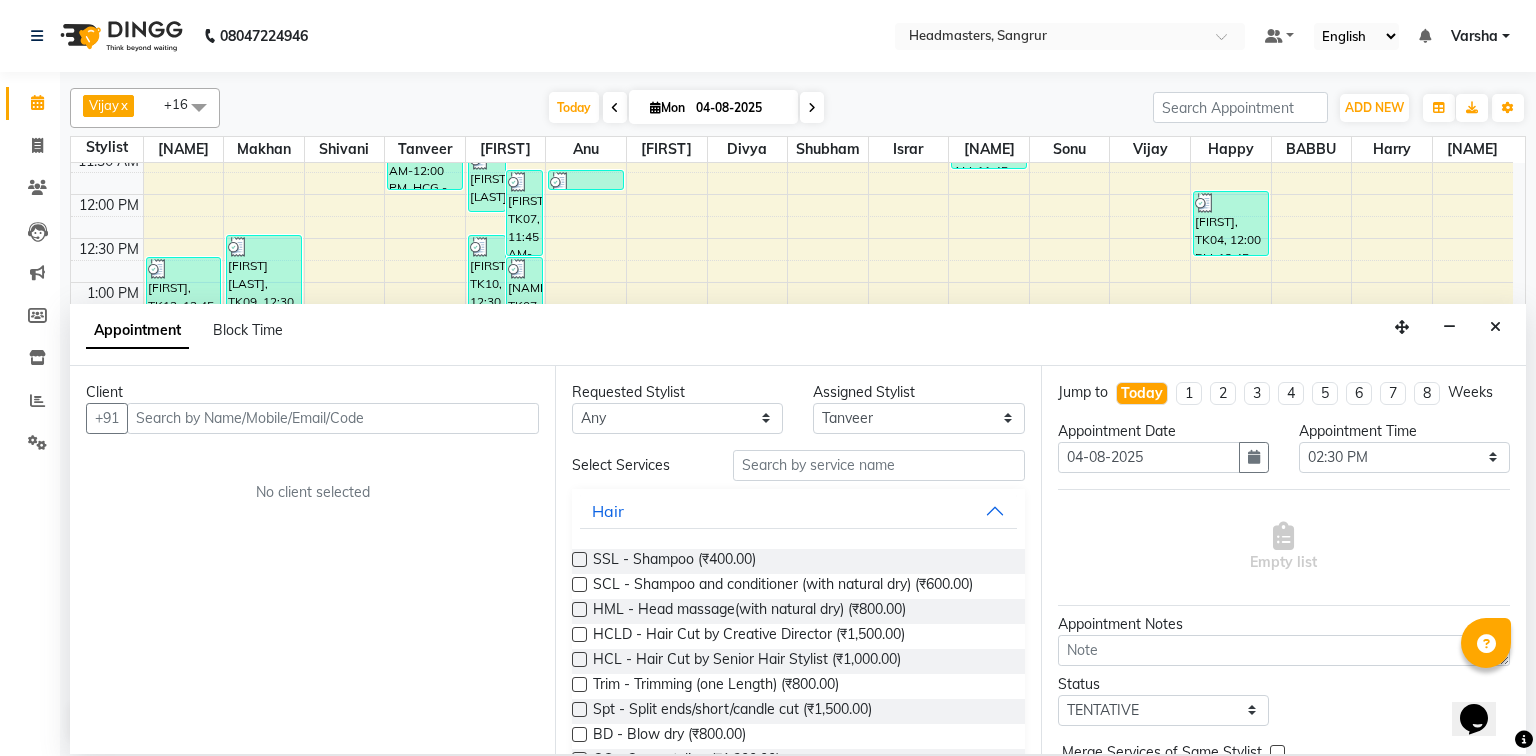 click at bounding box center [333, 418] 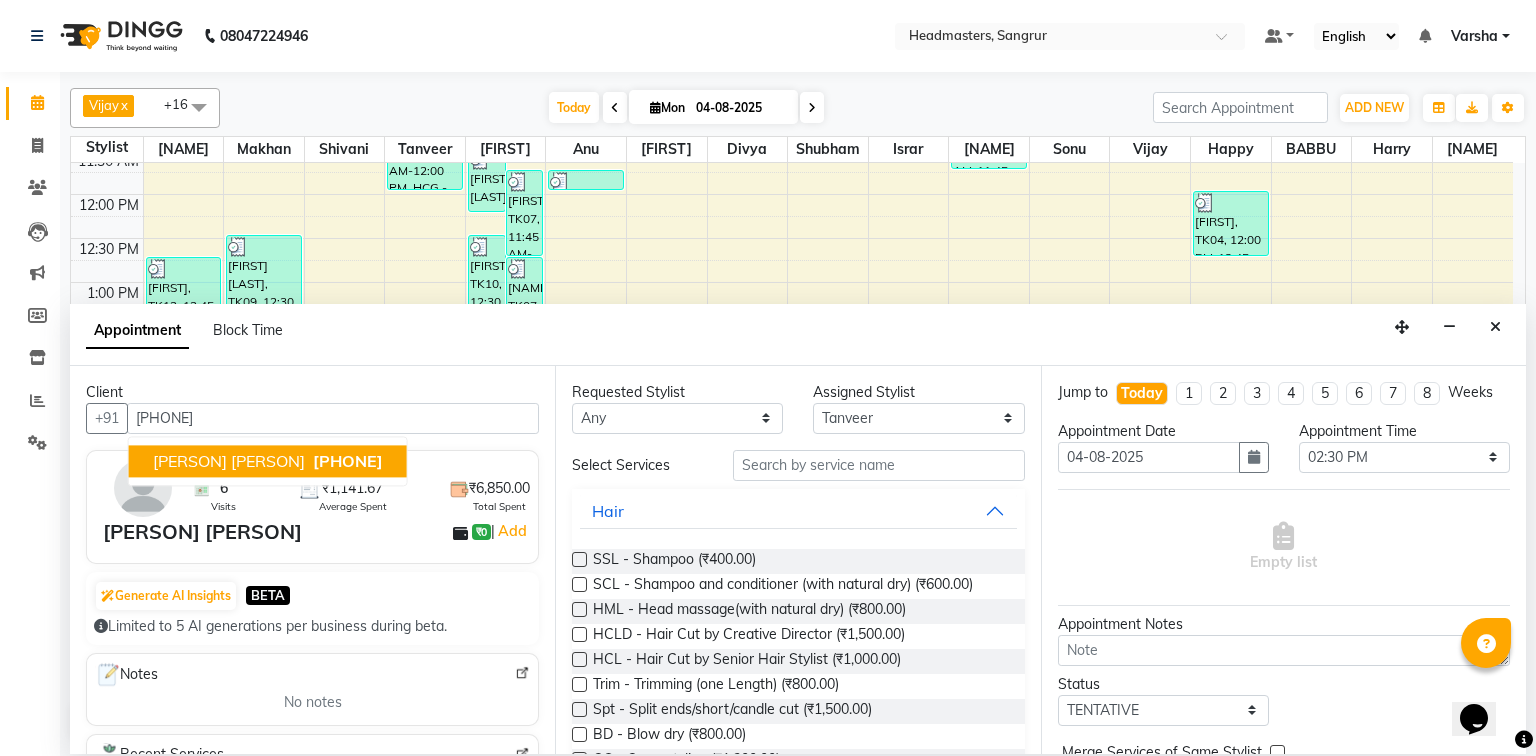 click on "[FIRST] [LAST] [PHONE]" at bounding box center (268, 461) 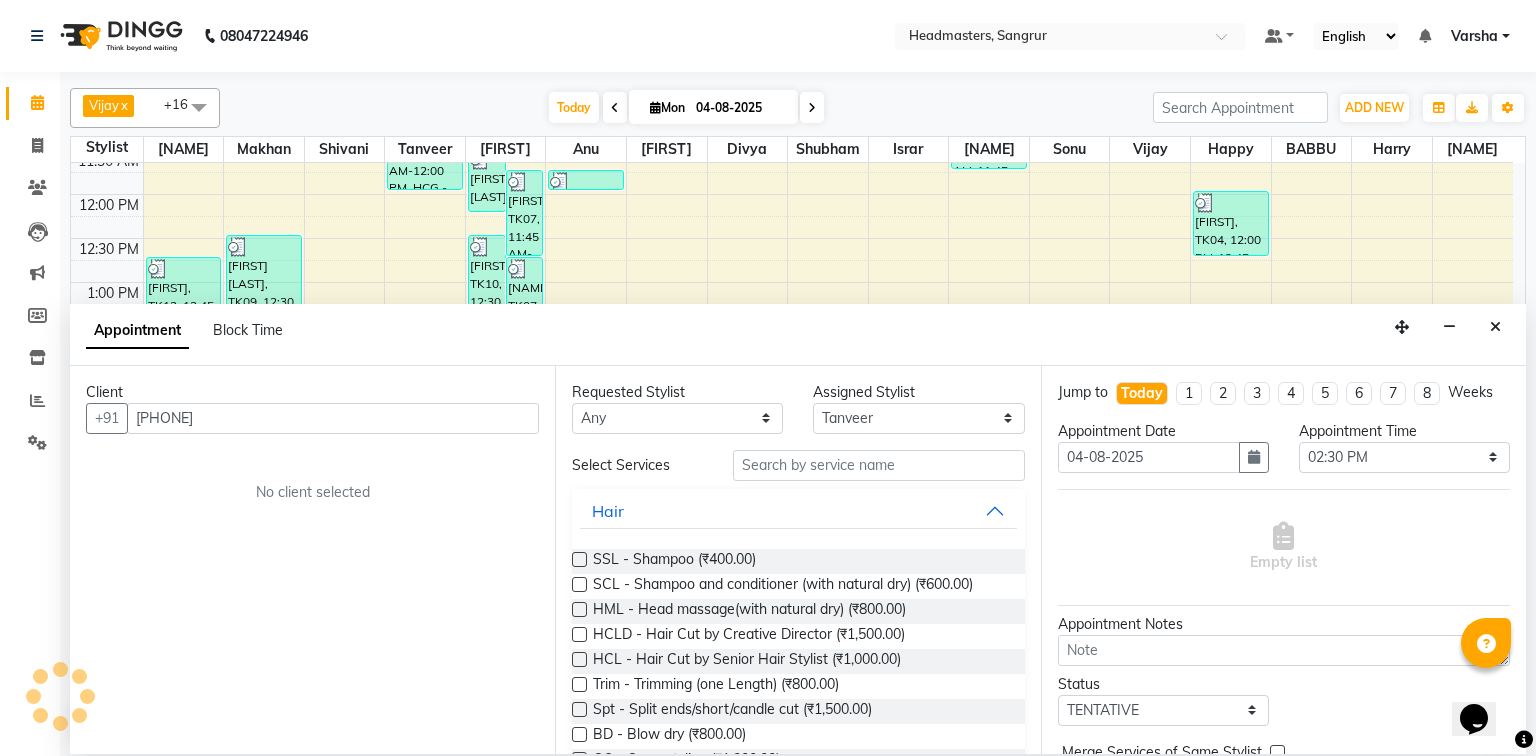 type on "[PHONE]" 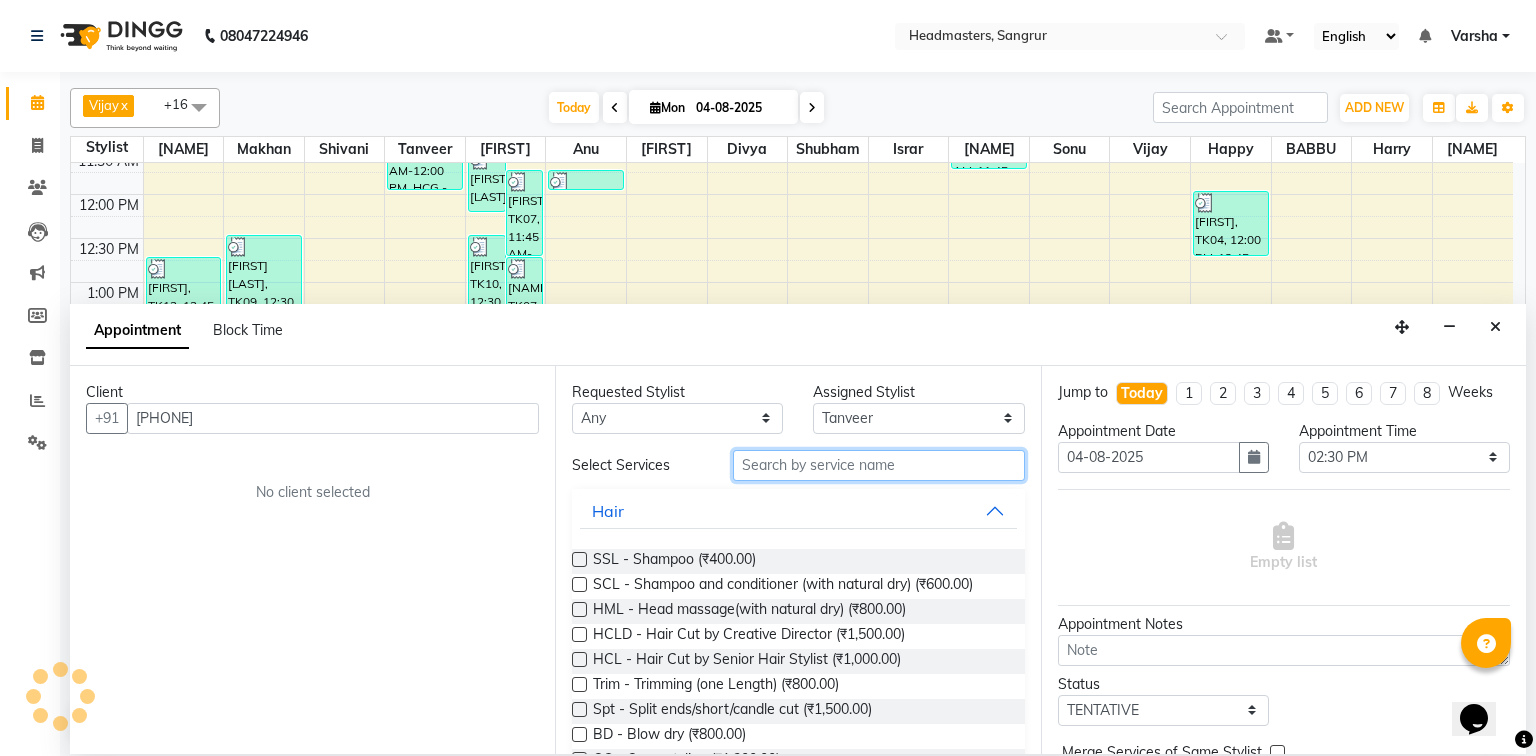 click at bounding box center (879, 465) 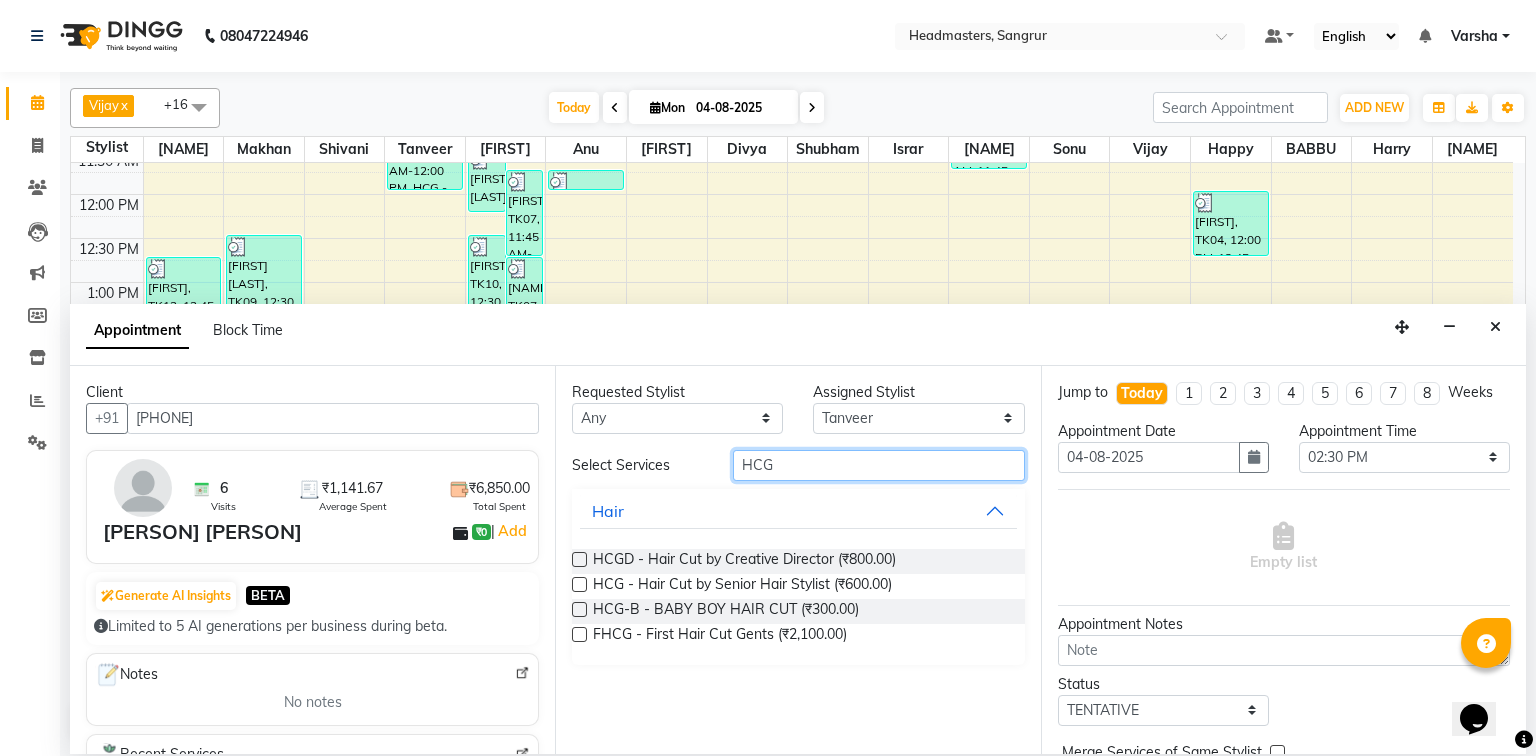 type on "HCG" 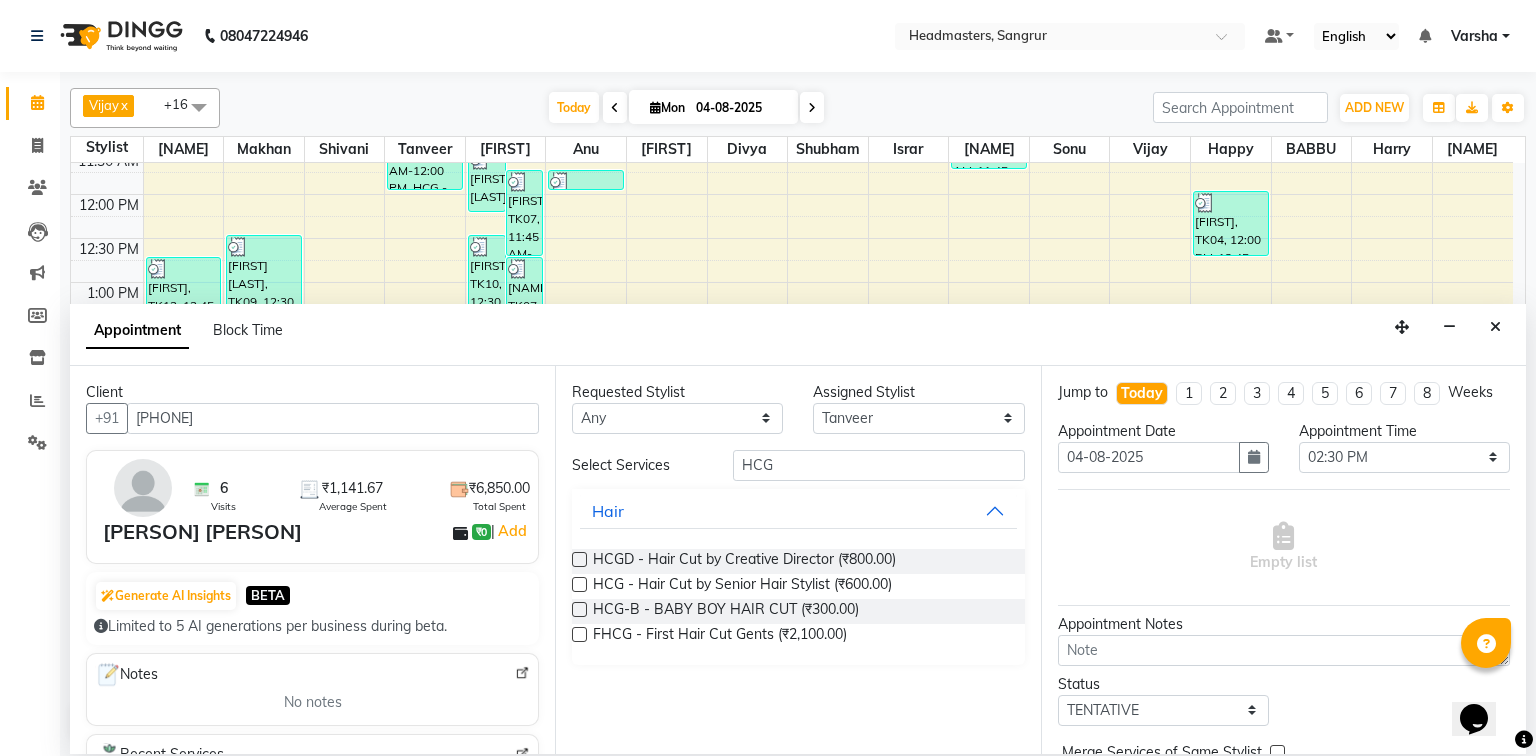click at bounding box center [579, 584] 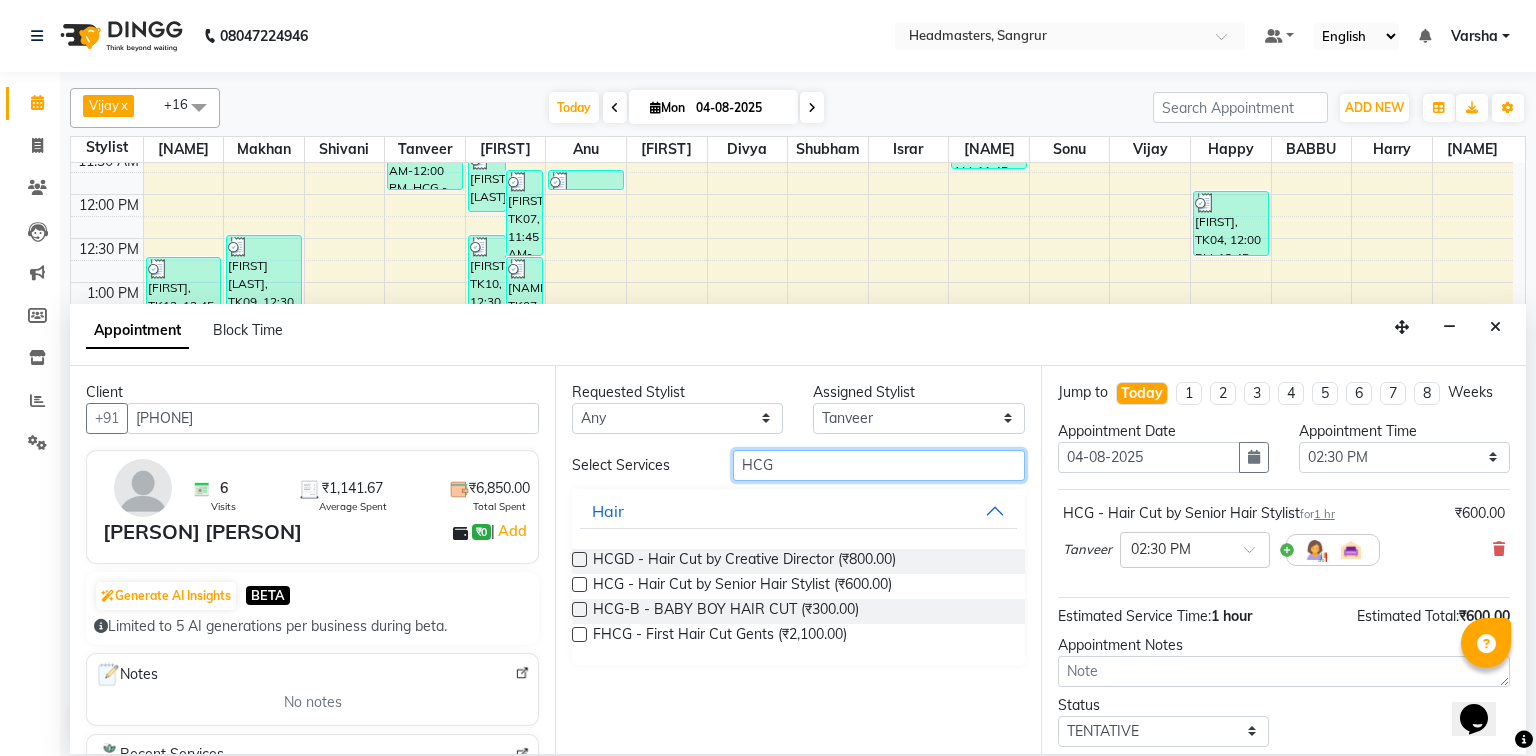 checkbox on "false" 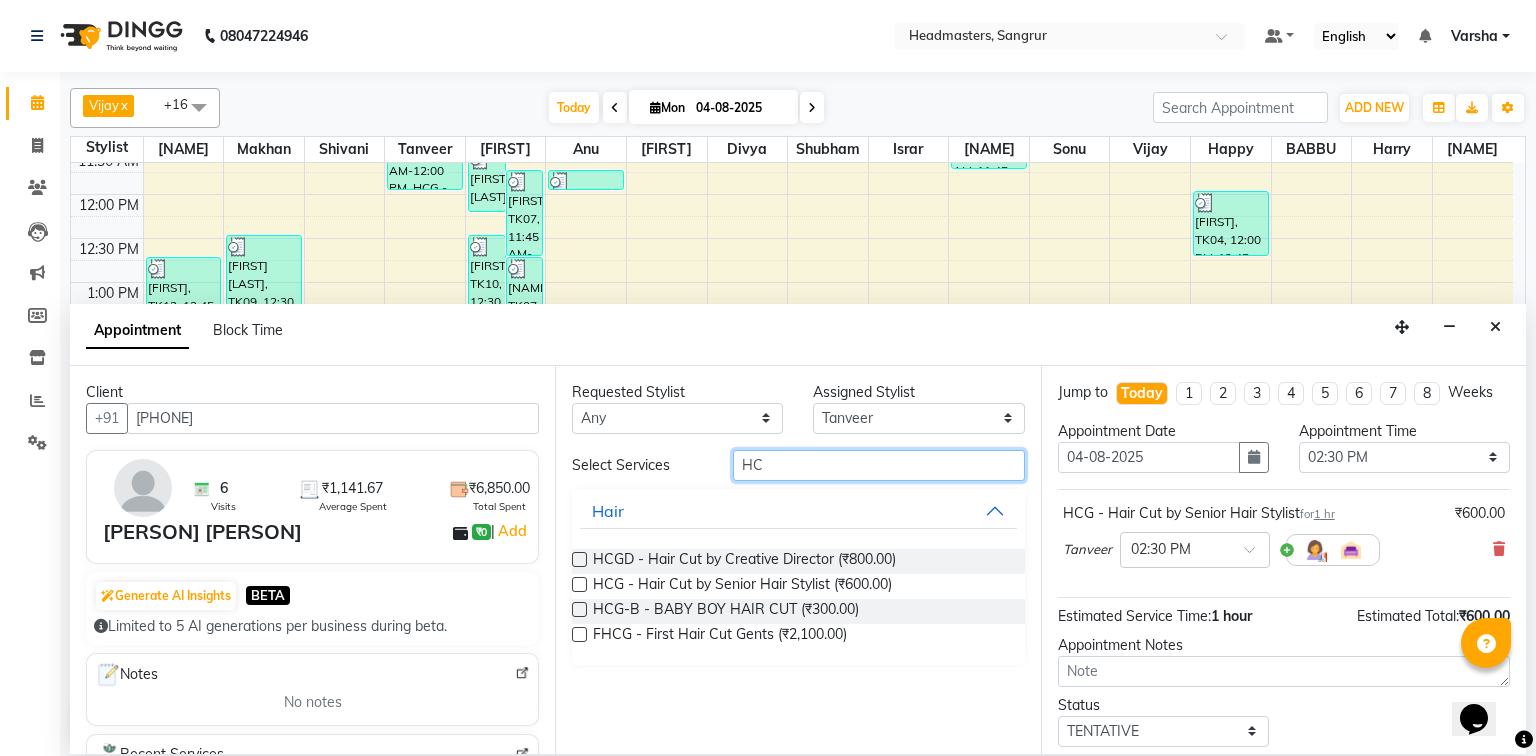 type on "H" 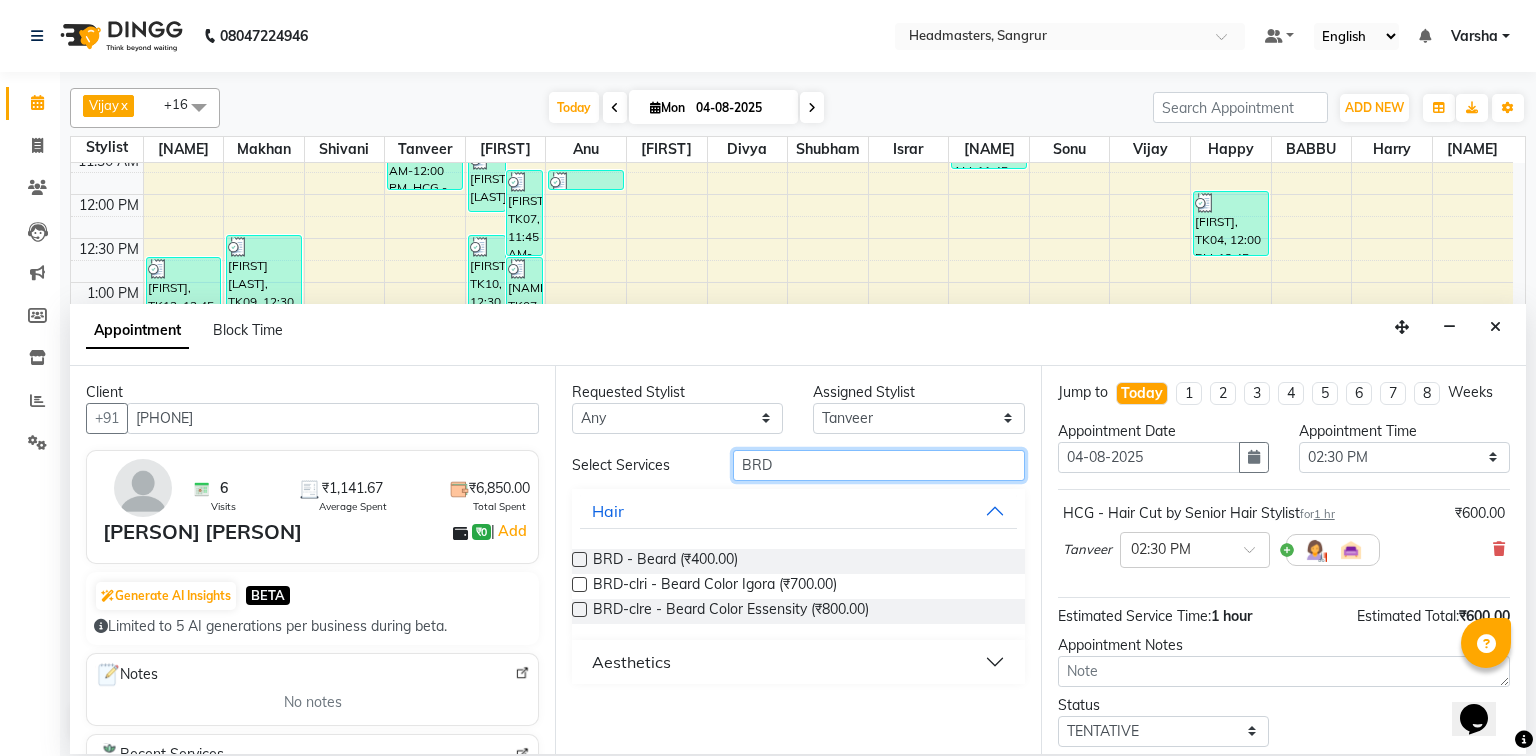 type on "BRD" 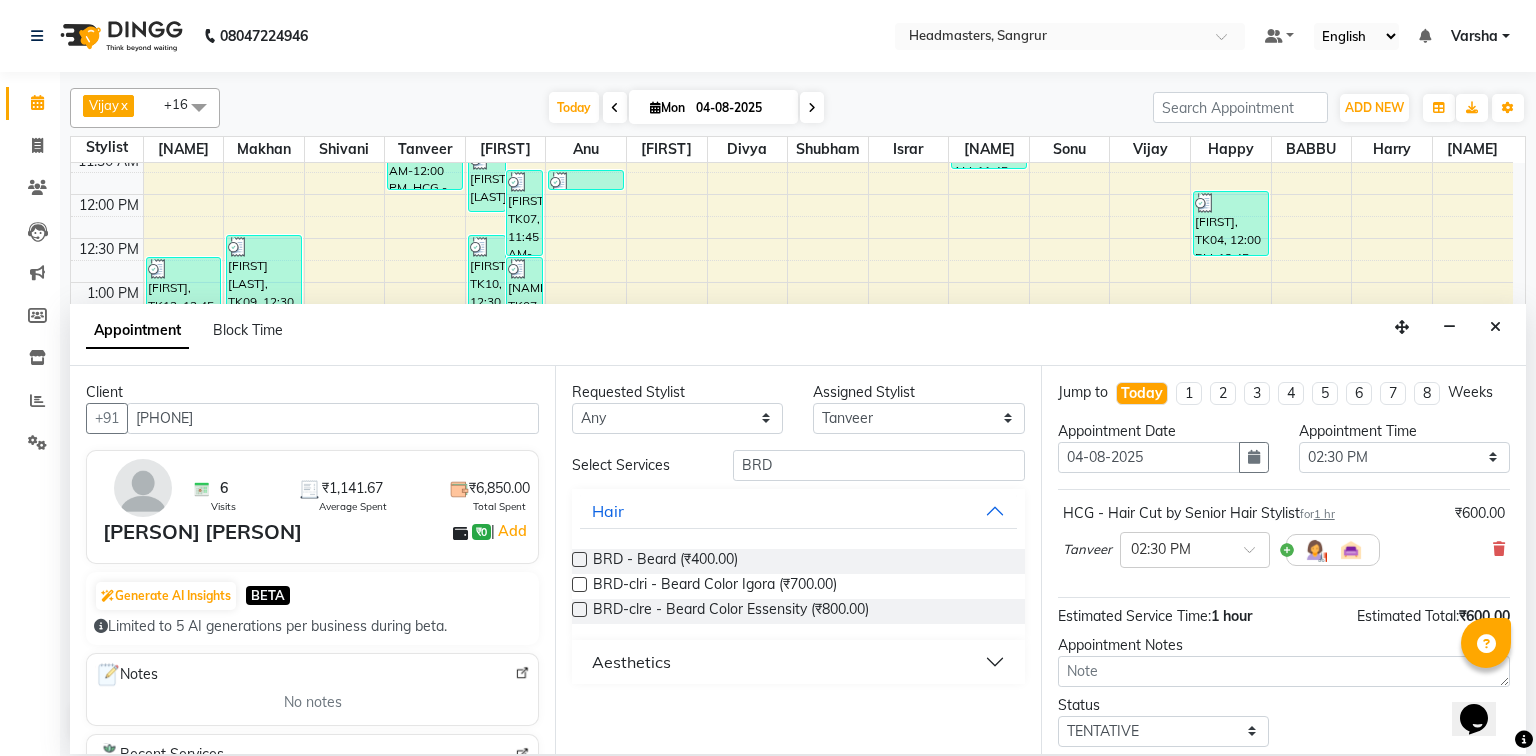 click at bounding box center [578, 563] 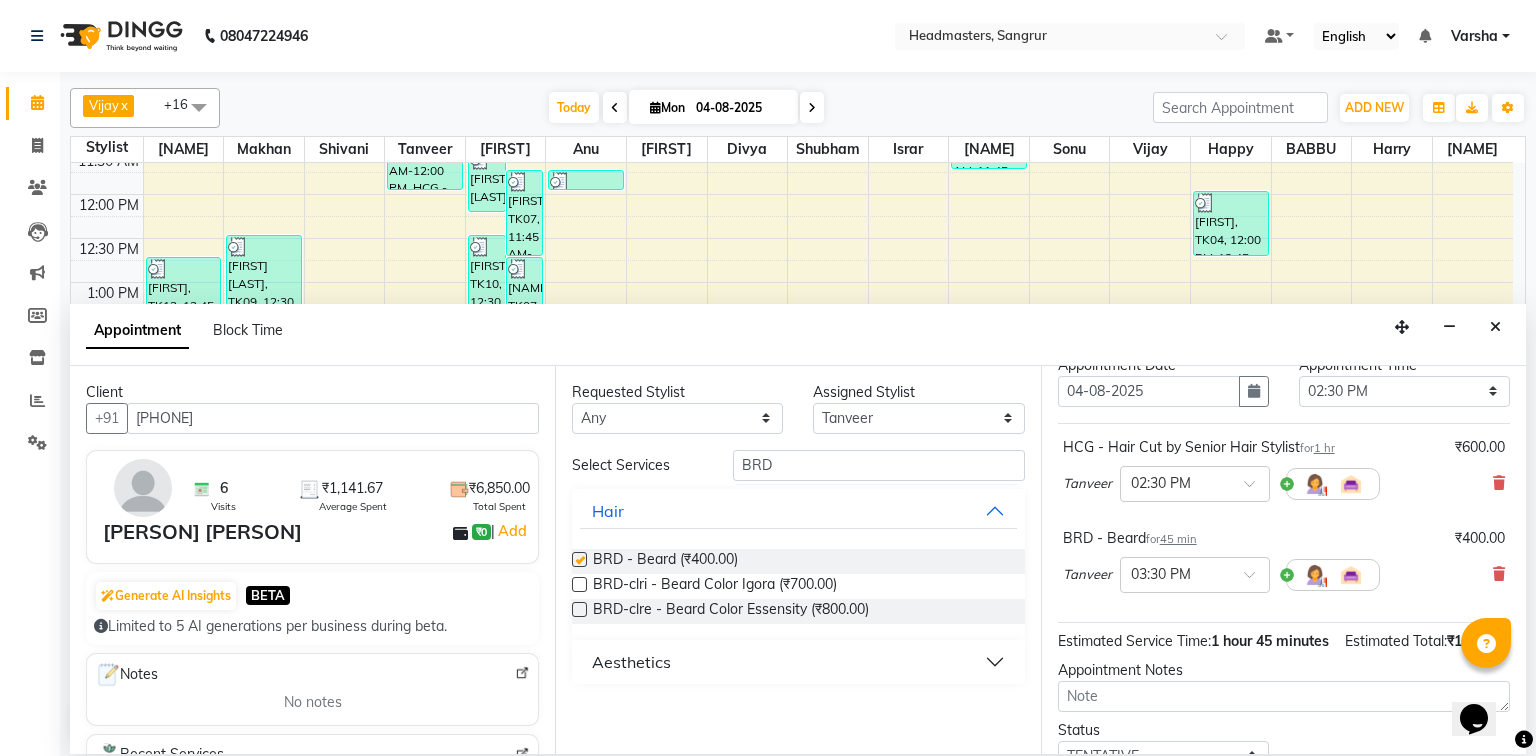 checkbox on "false" 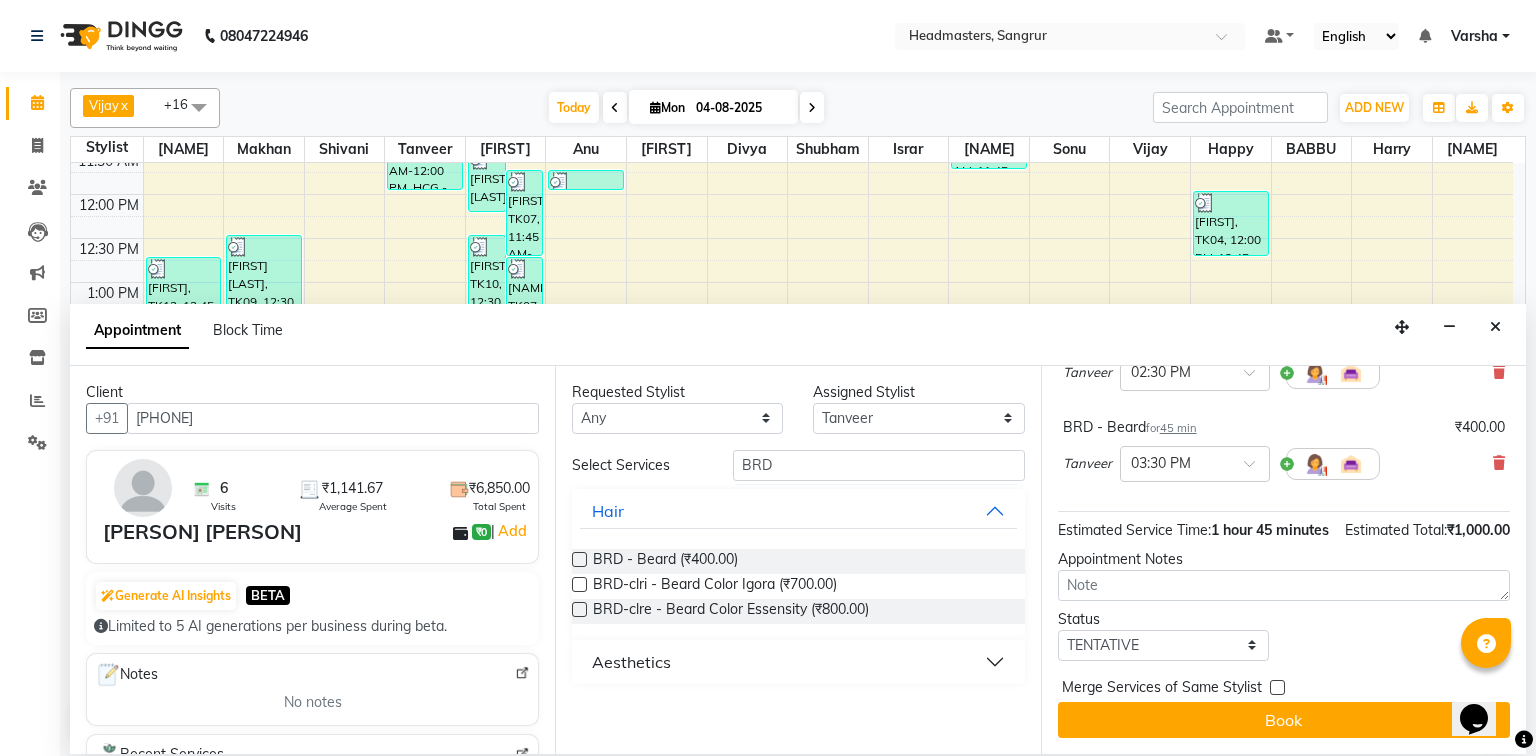scroll, scrollTop: 197, scrollLeft: 0, axis: vertical 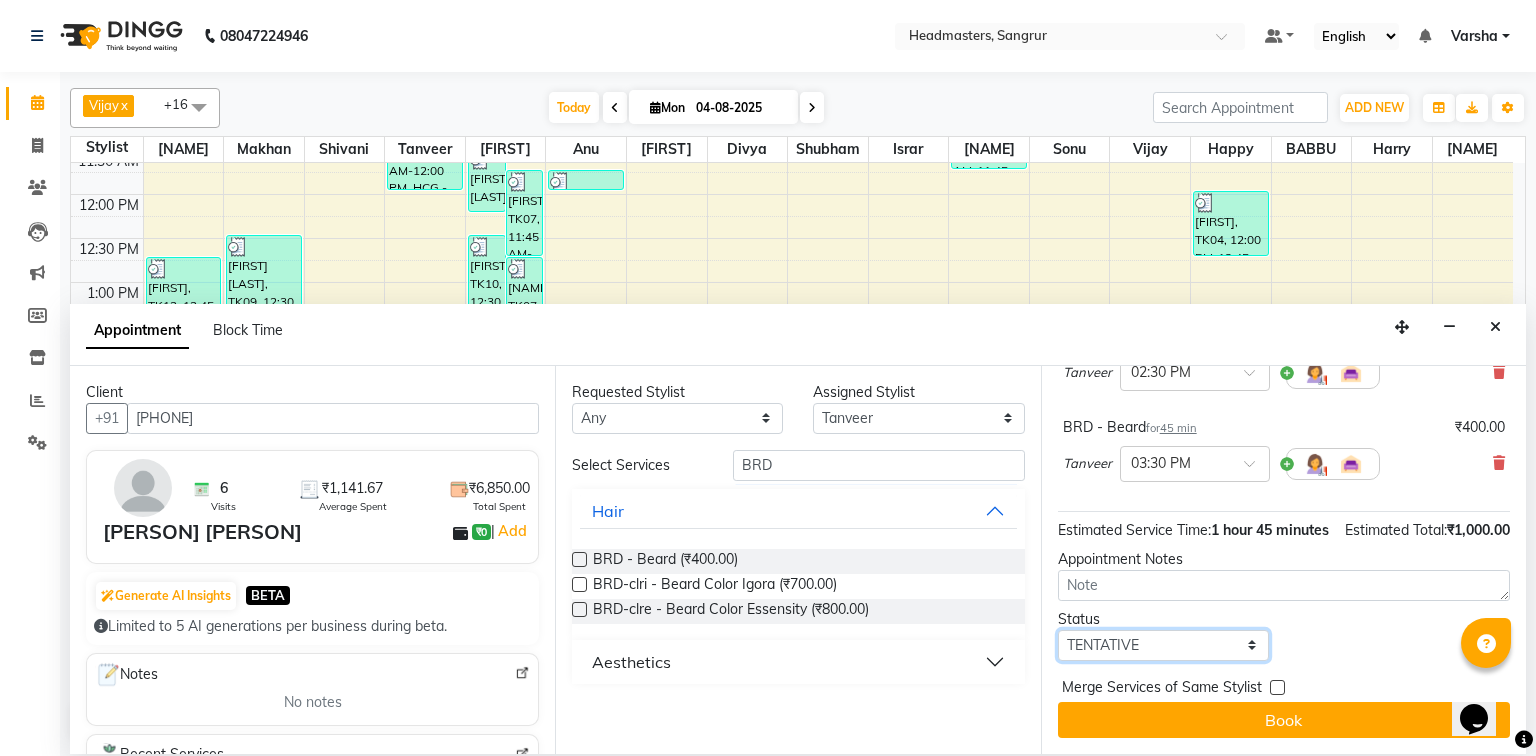 click on "Select TENTATIVE CONFIRM CHECK-IN UPCOMING" at bounding box center [1163, 645] 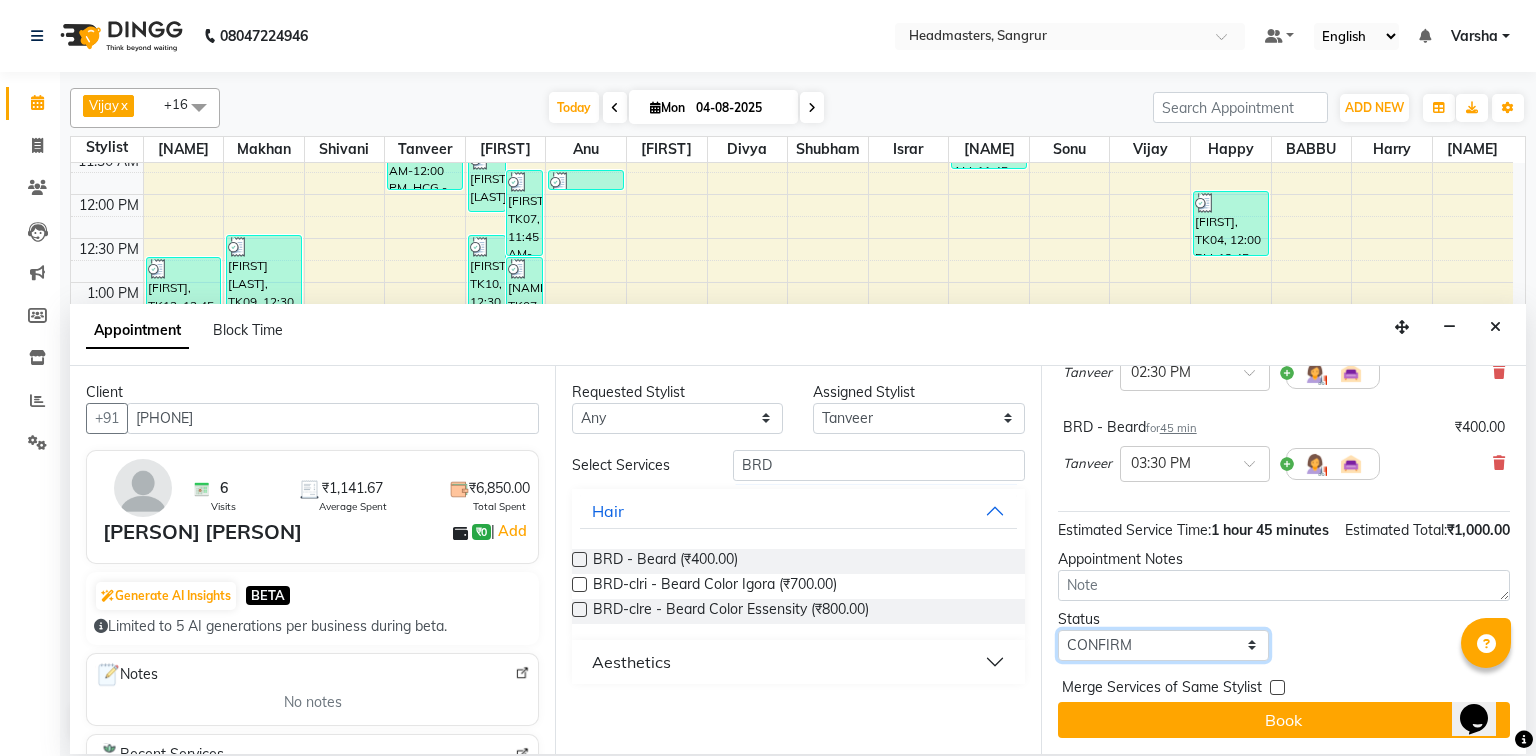 click on "Select TENTATIVE CONFIRM CHECK-IN UPCOMING" at bounding box center (1163, 645) 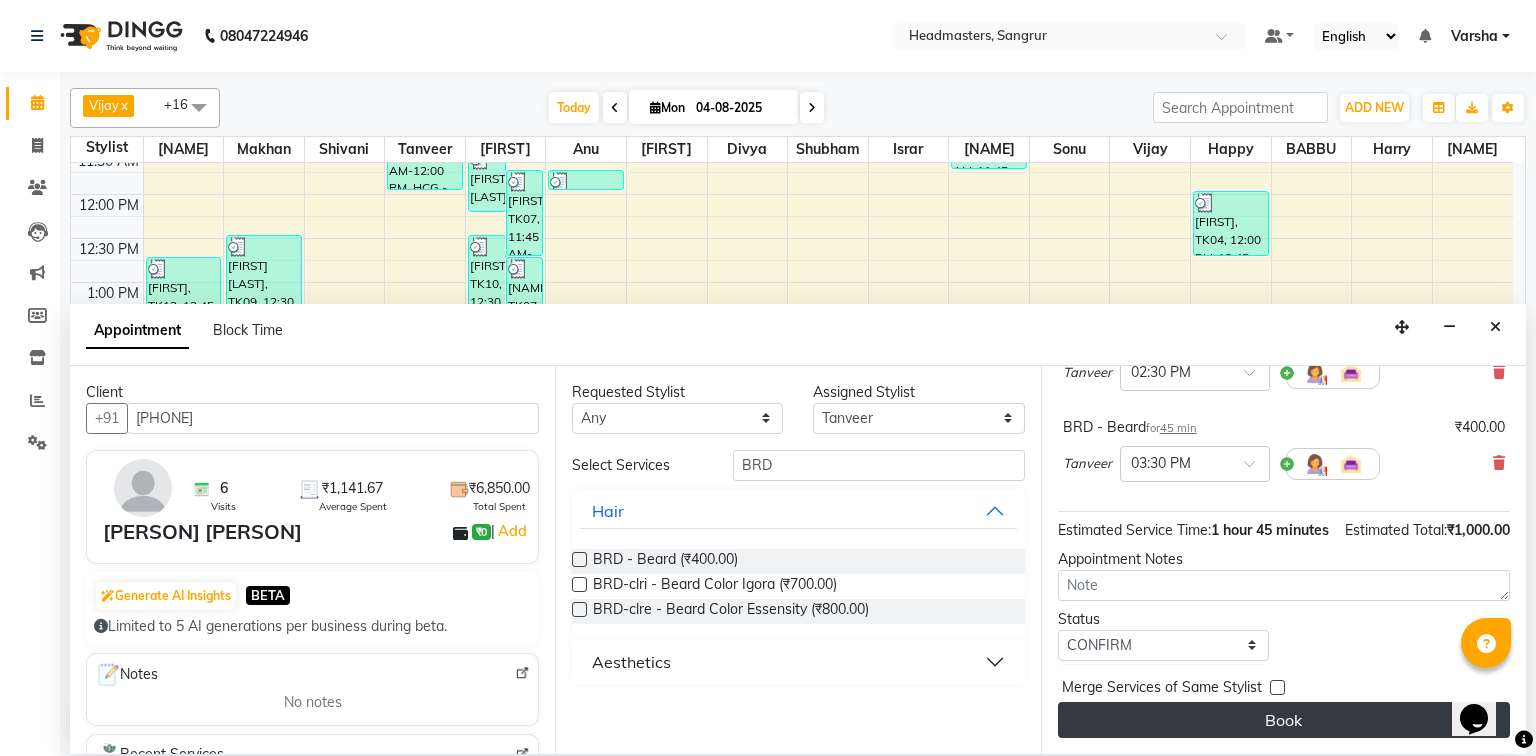 click on "Book" at bounding box center [1284, 720] 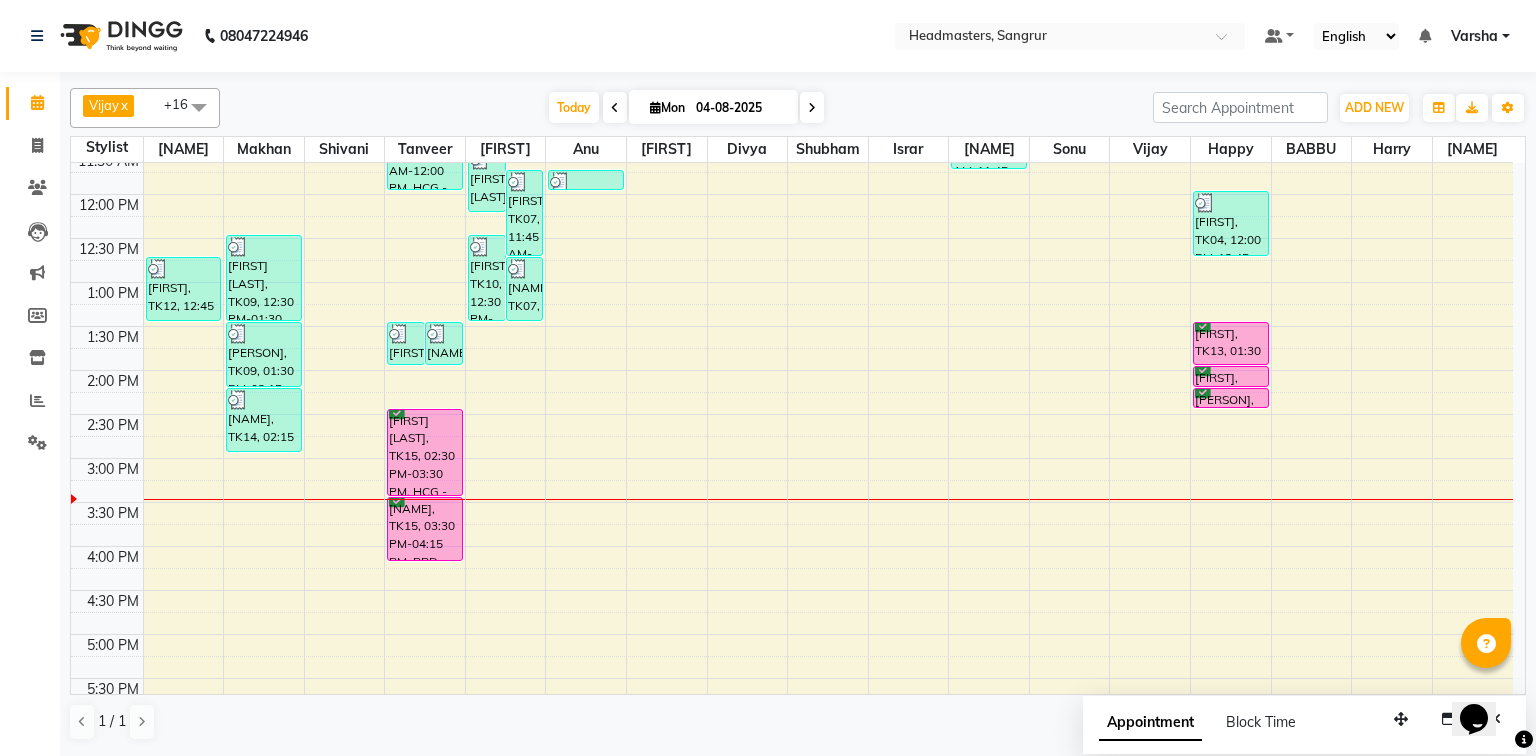 click on "Appointment" at bounding box center [1150, 723] 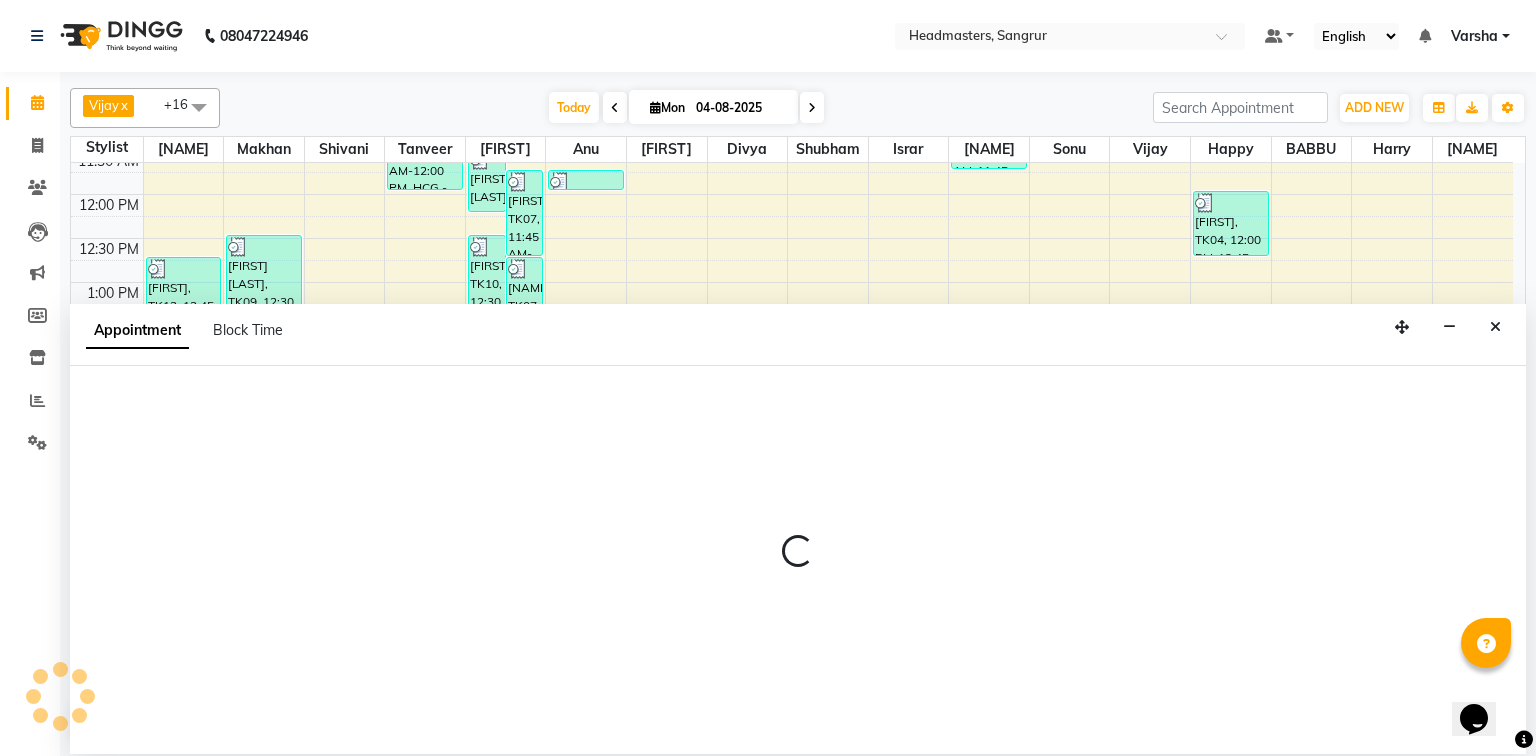 select on "tentative" 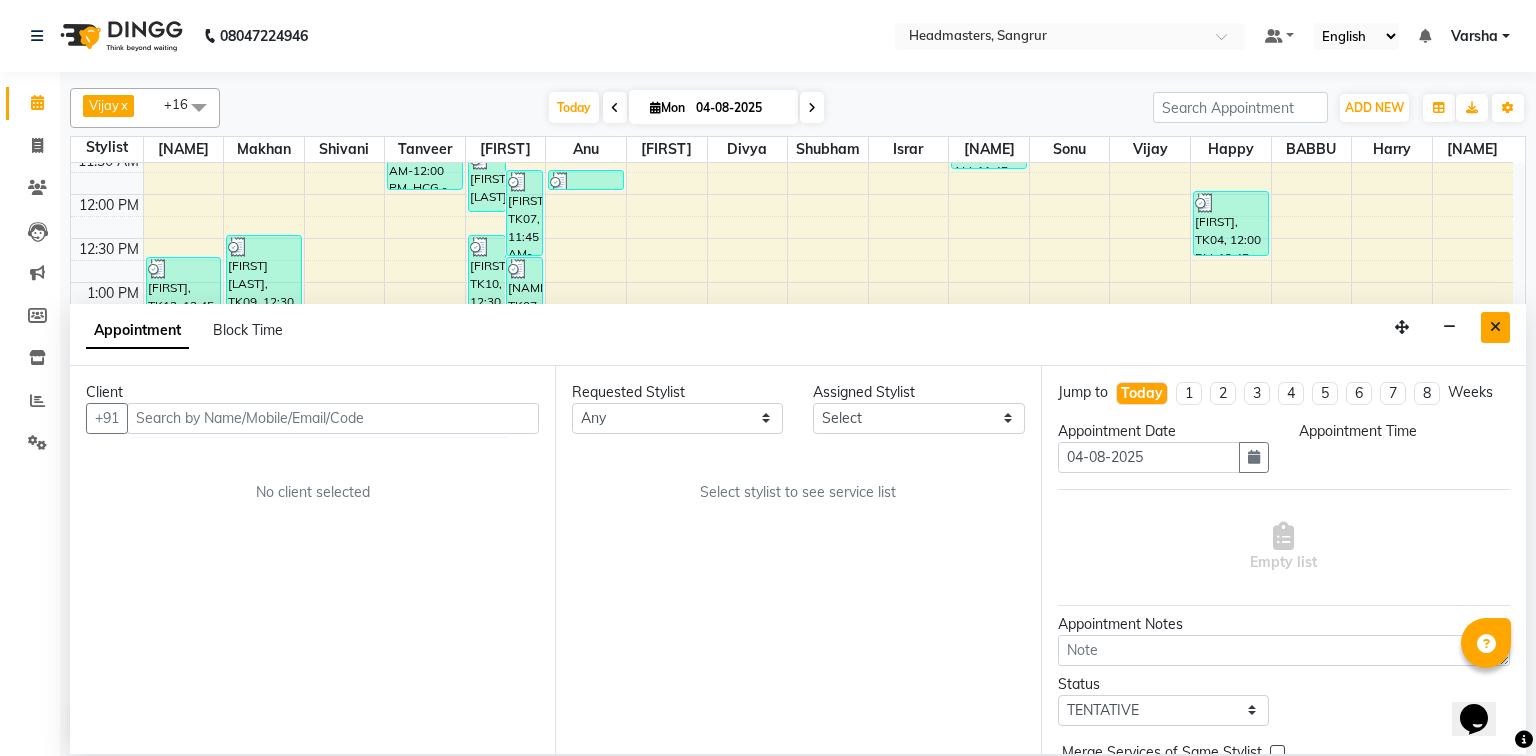 click at bounding box center (1495, 327) 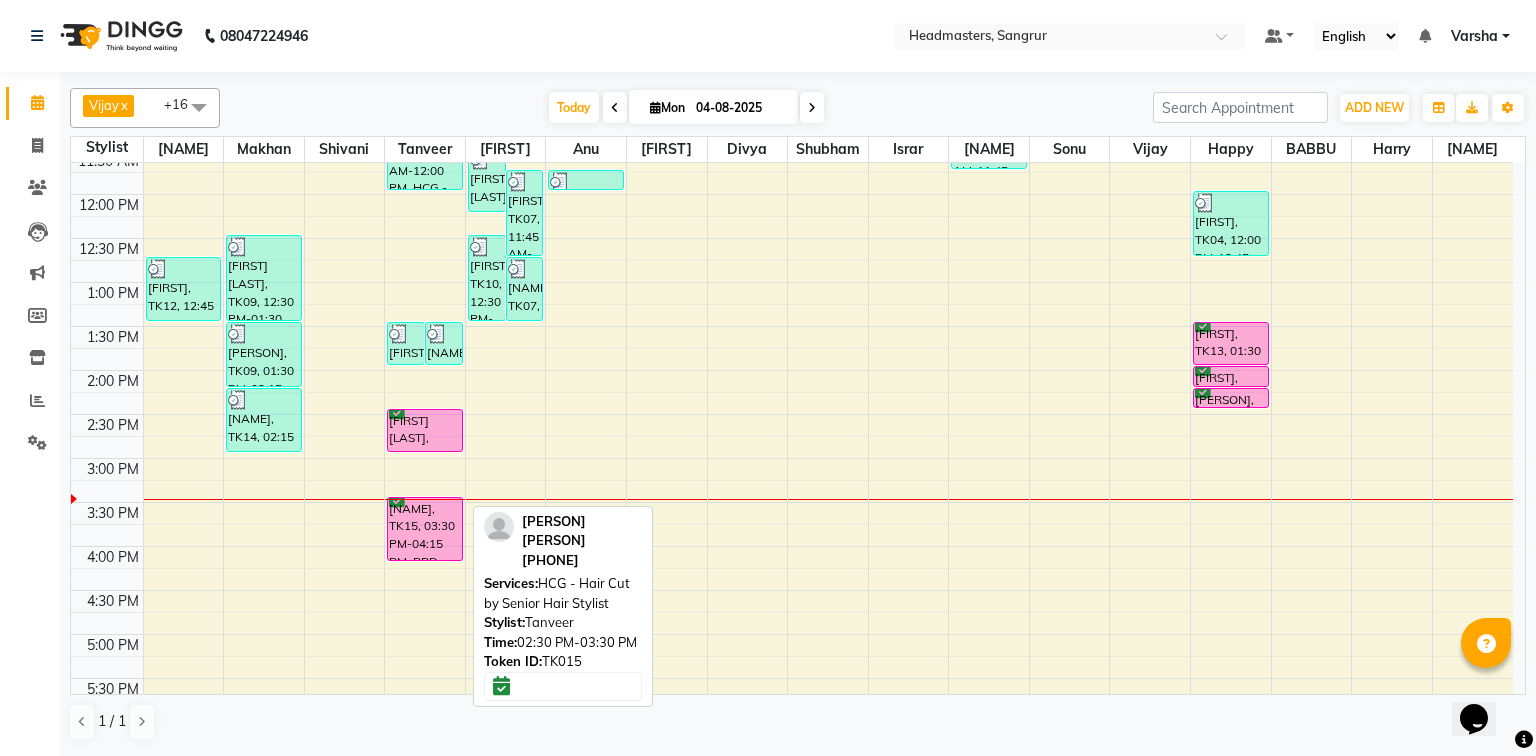 drag, startPoint x: 426, startPoint y: 511, endPoint x: 429, endPoint y: 456, distance: 55.081757 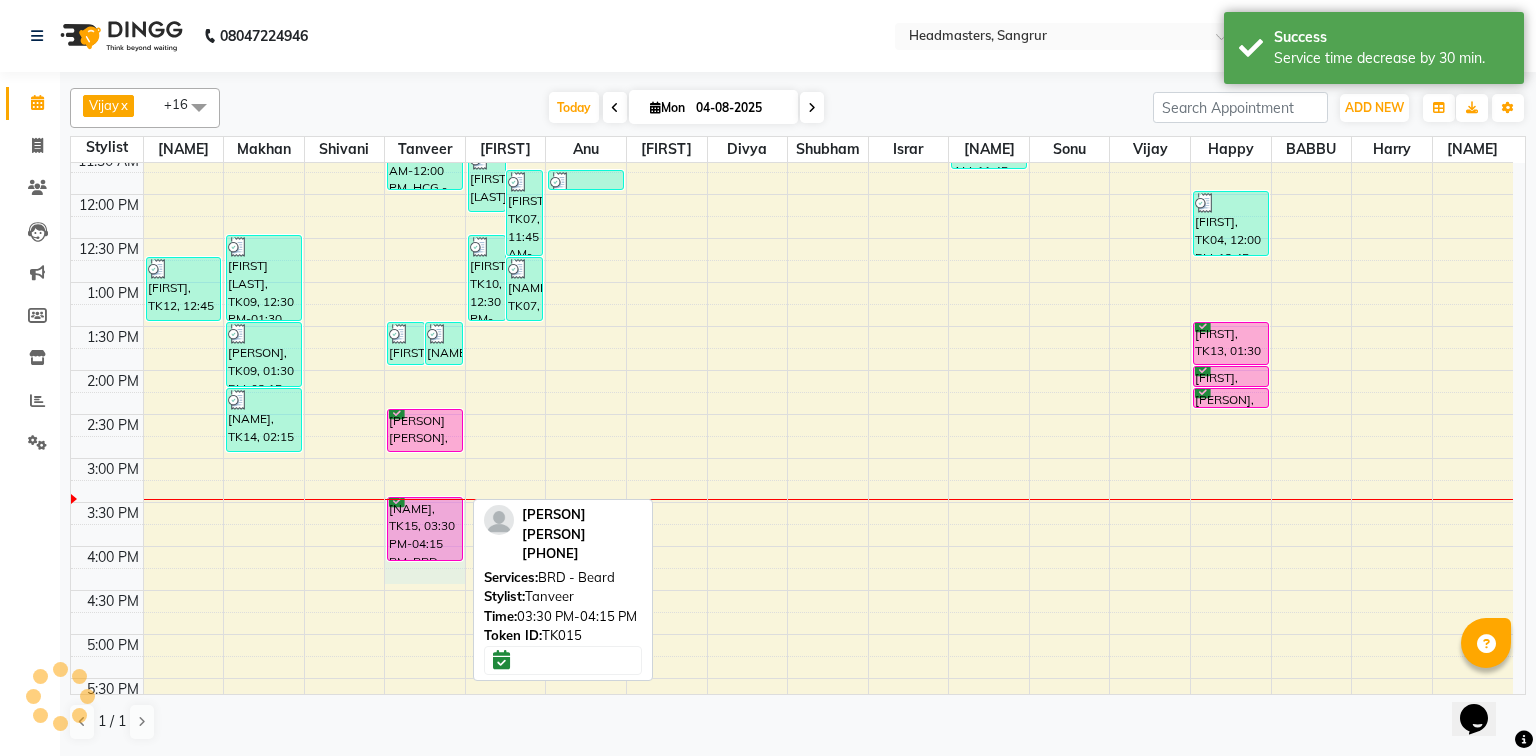 click on "8:00 AM 8:30 AM 9:00 AM 9:30 AM 10:00 AM 10:30 AM 11:00 AM 11:30 AM 12:00 PM 12:30 PM 1:00 PM 1:30 PM 2:00 PM 2:30 PM 3:00 PM 3:30 PM 4:00 PM 4:30 PM 5:00 PM 5:30 PM 6:00 PM 6:30 PM 7:00 PM 7:30 PM 8:00 PM 8:30 PM [FIRST], TK12, 12:45 PM-01:30 PM, BD - Blow dry [FIRST], TK01, 10:15 AM-10:30 AM, HCG - Hair Cut by Senior Hair Stylist [FIRST], TK01, 10:30 AM-11:00 AM, BRD - Beard [FIRST] [LAST], TK09, 12:30 PM-01:30 PM, HCG - Hair Cut by Senior Hair Stylist [FIRST] [LAST], TK09, 01:30 PM-02:15 PM, BRD - Beard [FIRST], TK14, 02:15 PM-03:00 PM, HCG - Hair Cut by Senior Hair Stylist [FIRST], TK06, 10:15 AM-11:00 AM, BRD - Beard [FIRST], TK02, 10:30 AM-10:45 AM, BRD - Beard [FIRST], TK02, 10:45 AM-11:00 AM, HCG - Hair Cut by Senior Hair Stylist [FIRST], TK11, 01:30 PM-02:00 PM, BRD - Beard [FIRST], TK11, 01:30 PM-02:00 PM, HCG - Hair Cut by Senior Hair Stylist [FIRST], TK04, 11:00 AM-12:00 PM, HCG - Hair Cut by Senior Hair Stylist" at bounding box center [792, 414] 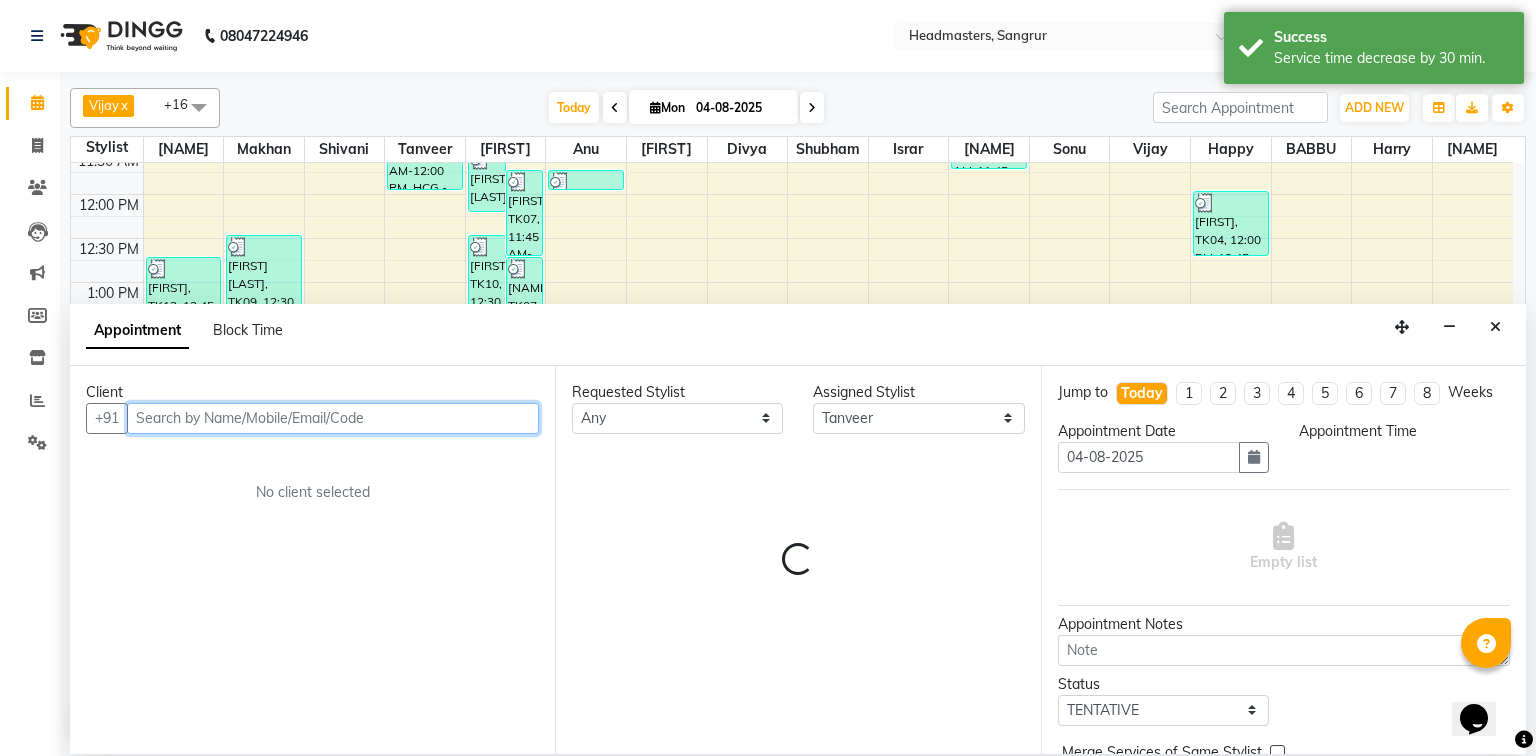 select on "915" 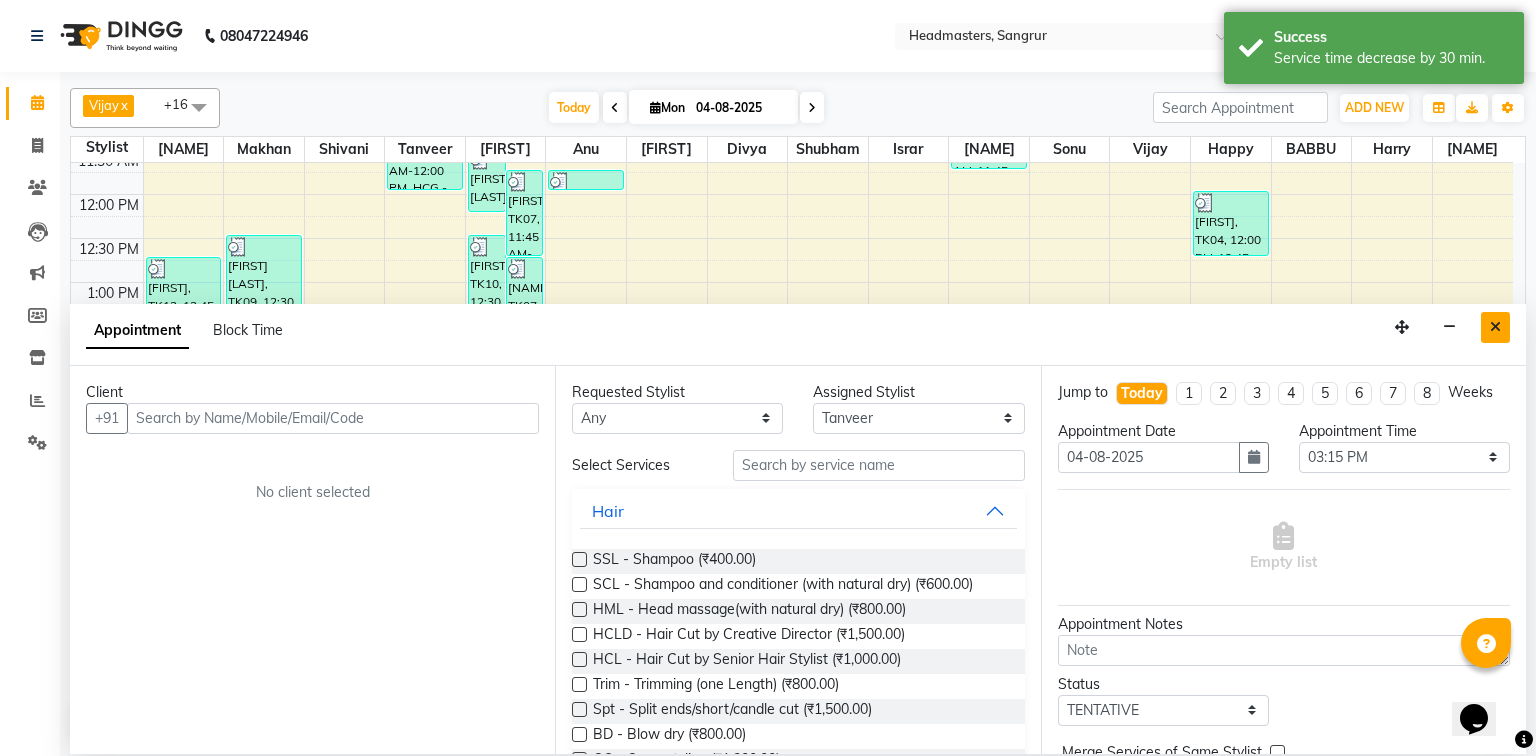 click at bounding box center (1495, 327) 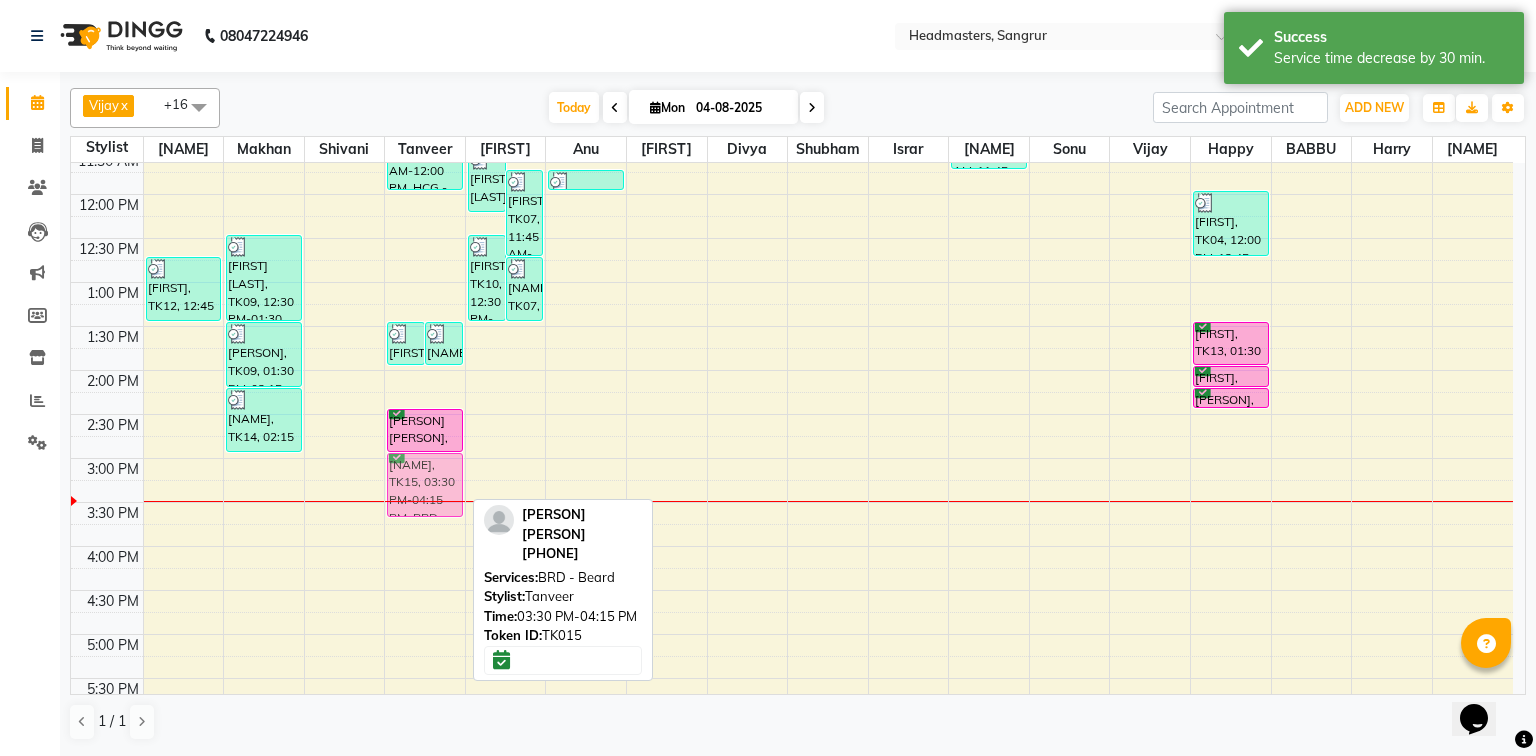 drag, startPoint x: 418, startPoint y: 532, endPoint x: 428, endPoint y: 483, distance: 50.01 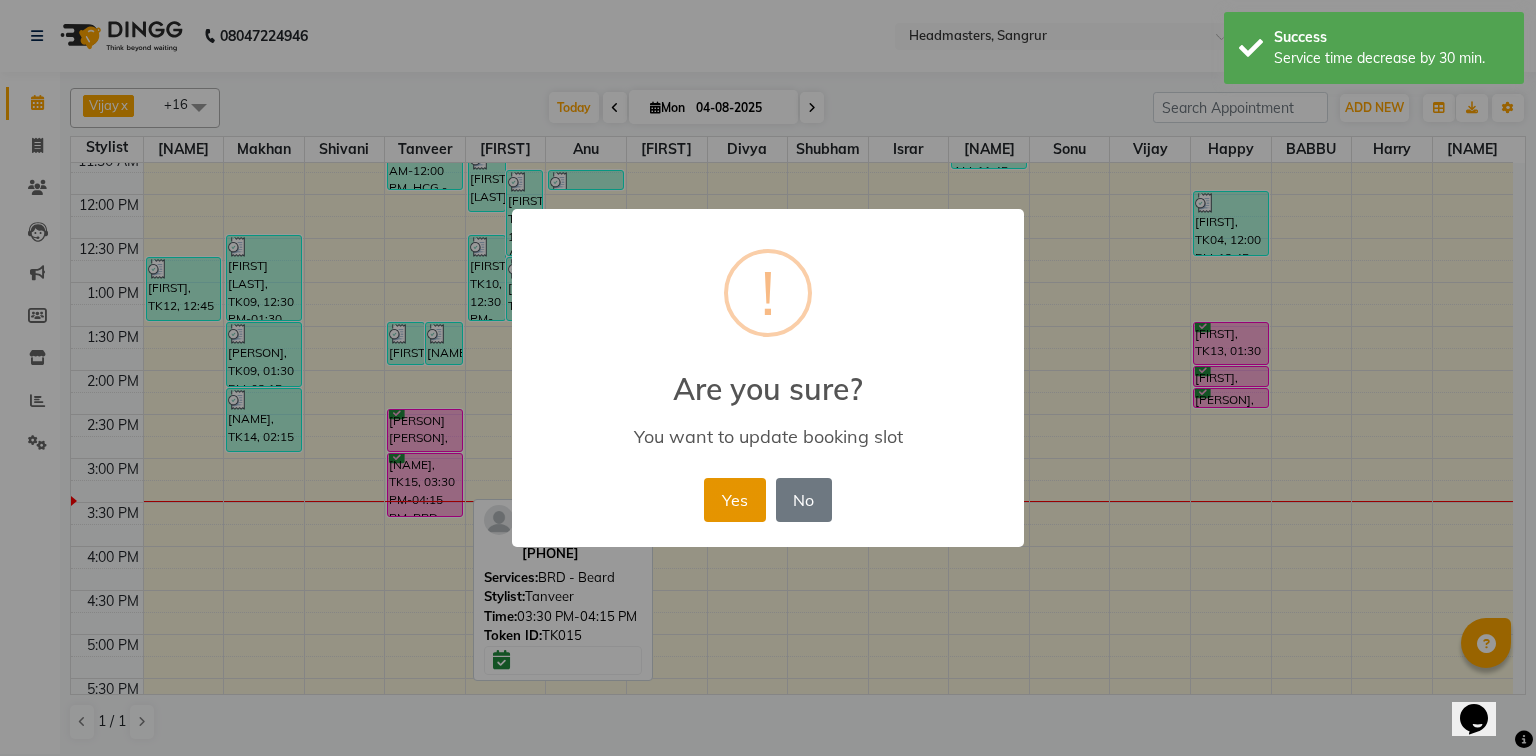 click on "Yes" at bounding box center [734, 500] 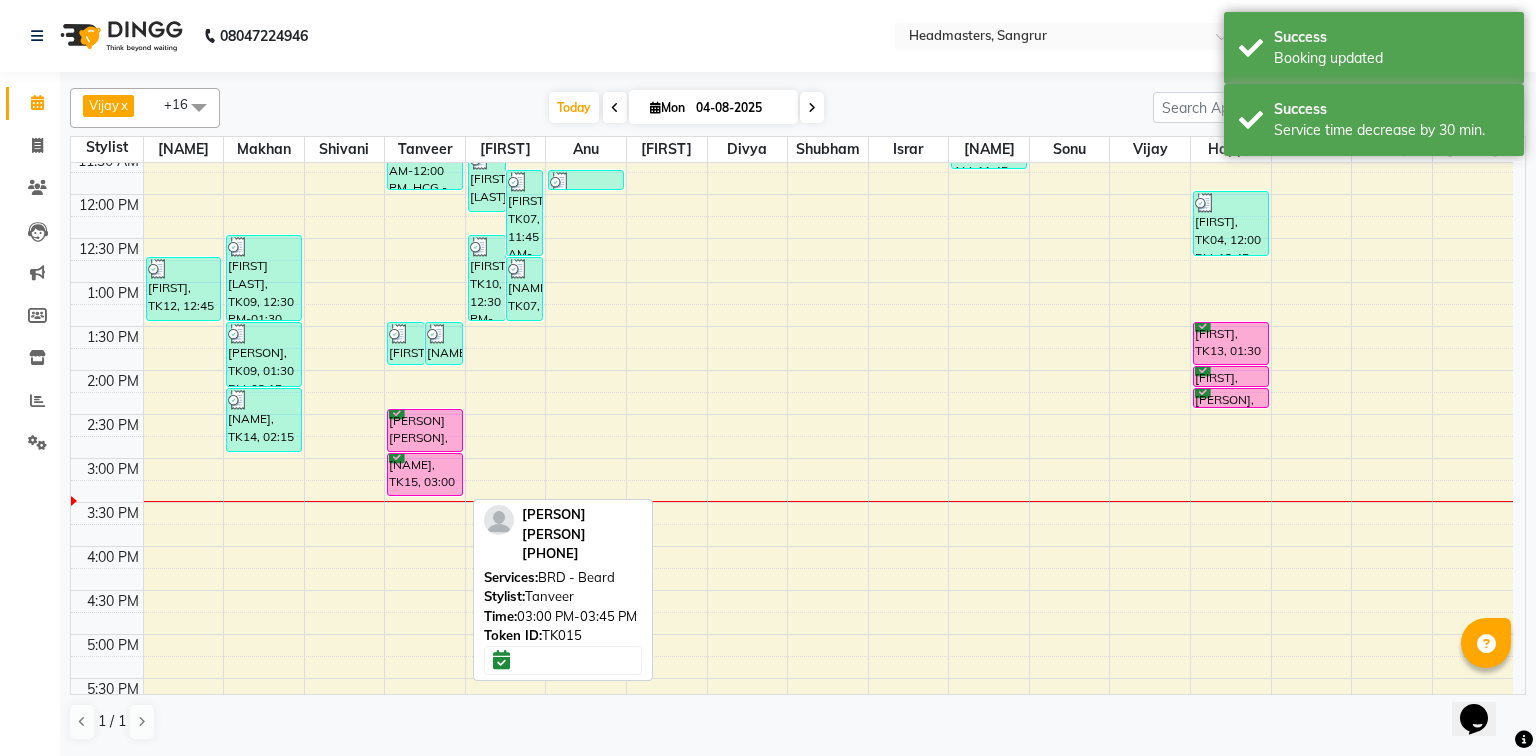 drag, startPoint x: 407, startPoint y: 535, endPoint x: 431, endPoint y: 484, distance: 56.364883 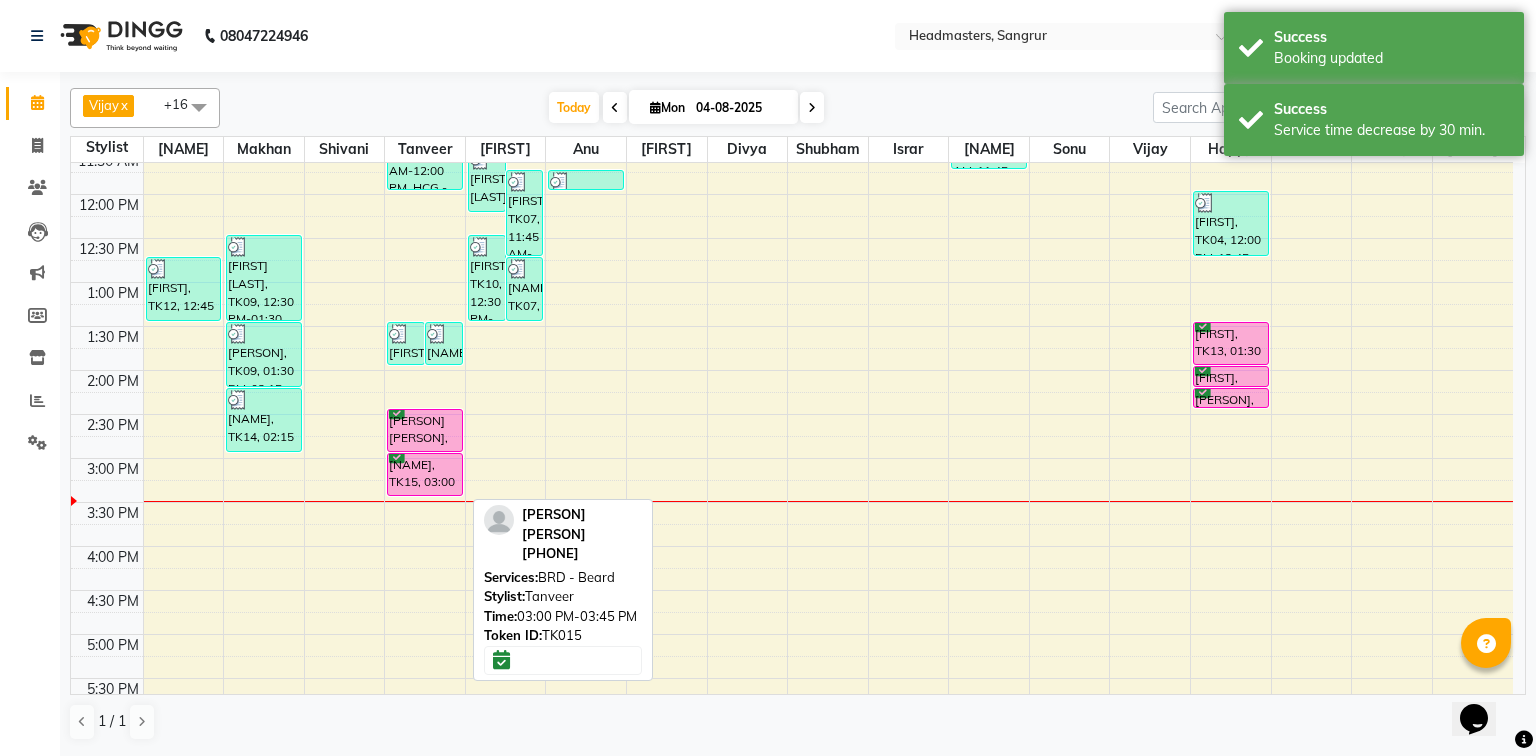 click on "[NAME], TK06, 10:15 AM-11:00 AM, BRD - Beard     [NAME], TK02, 10:30 AM-10:45 AM, BRD - Beard     [NAME], TK02, 10:45 AM-11:00 AM, HCG - Hair Cut by Senior Hair Stylist     [NAME], TK11, 01:30 PM-02:00 PM, BRD - Beard     [NAME], TK11, 01:30 PM-02:00 PM, HCG - Hair Cut by Senior Hair Stylist     [NAME], TK04, 11:00 AM-12:00 PM, HCG - Hair Cut by Senior Hair Stylist     [NAME], TK15, 02:30 PM-03:00 PM, HCG - Hair Cut by Senior Hair Stylist     [NAME], TK15, 03:00 PM-03:45 PM, BRD - Beard     [NAME], TK15, 03:00 PM-03:45 PM, BRD - Beard" at bounding box center [425, 414] 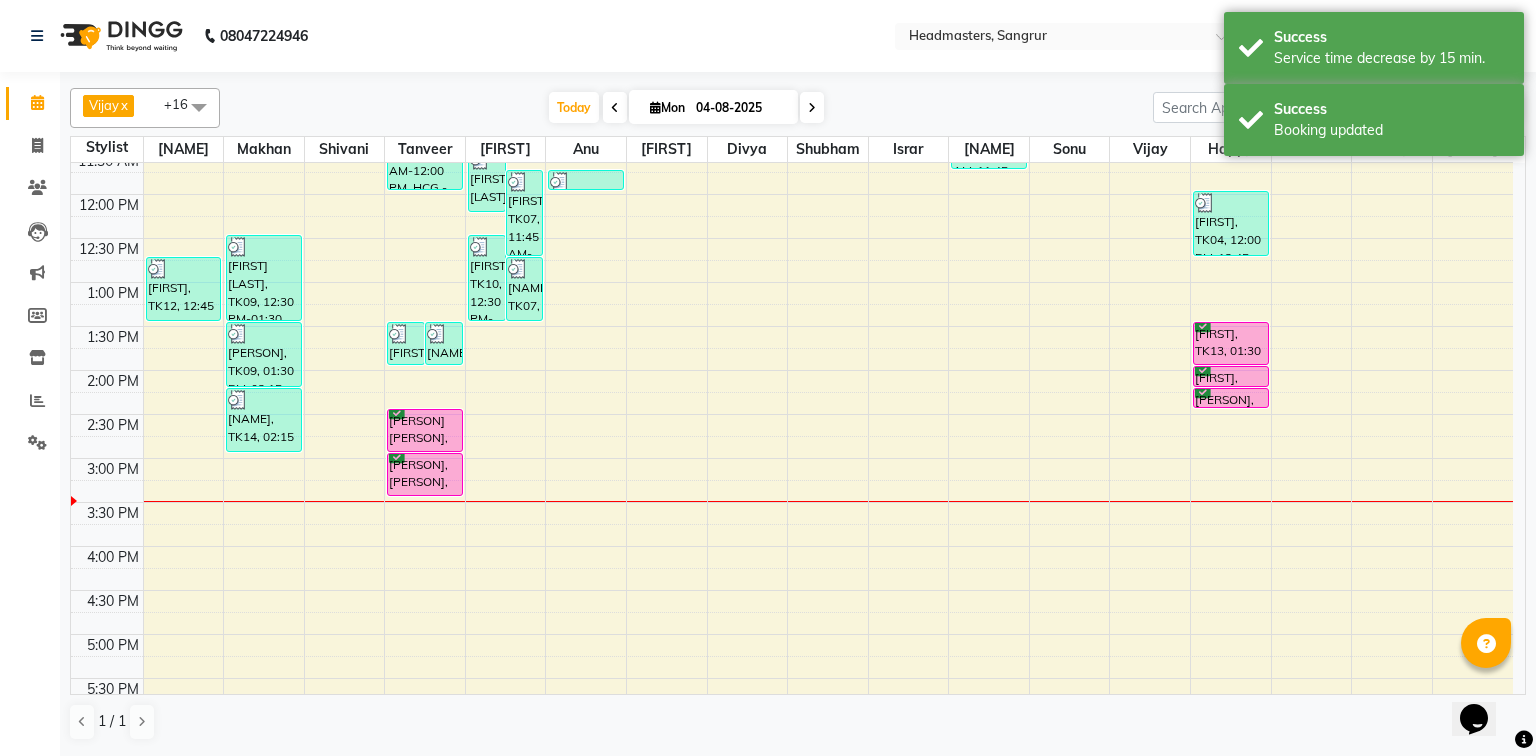 click at bounding box center (615, 107) 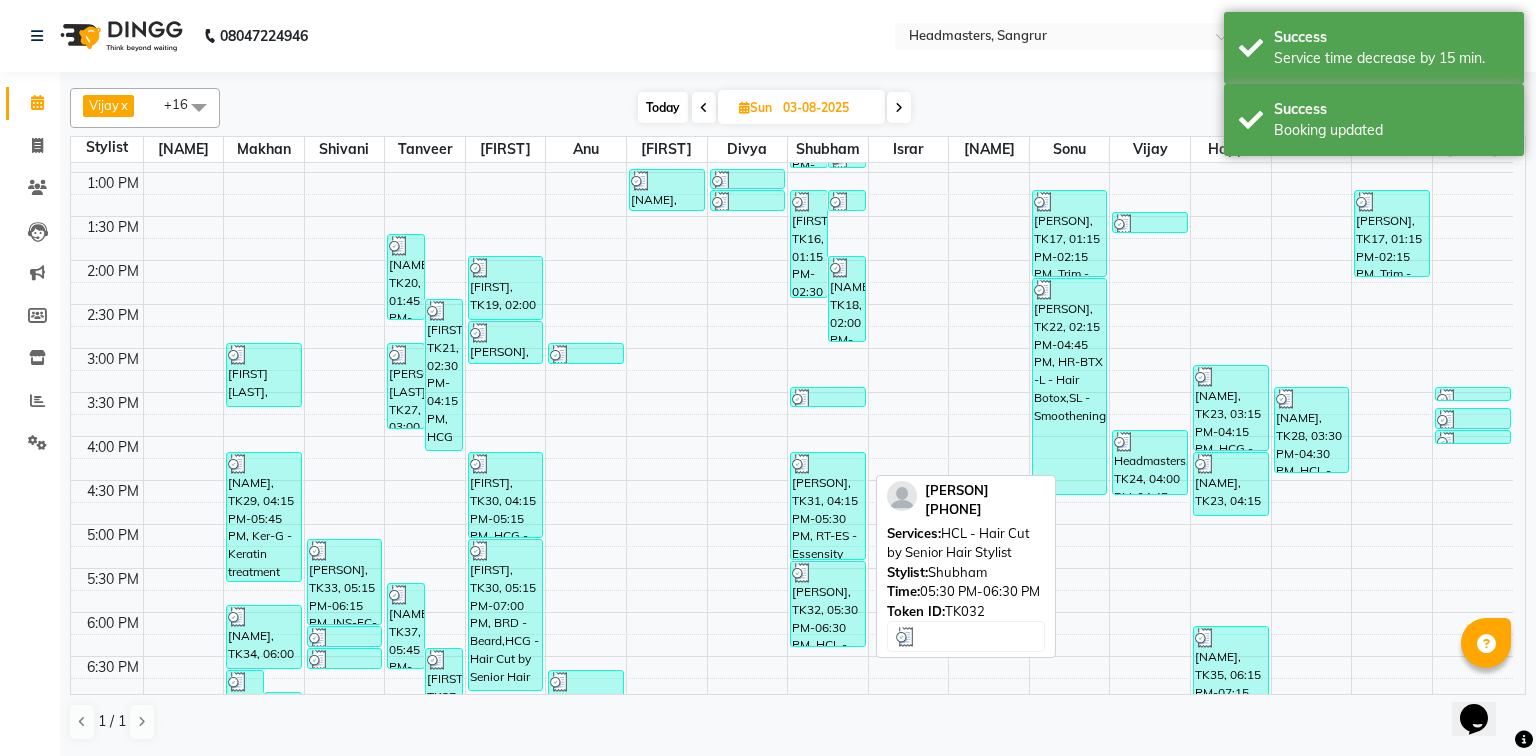 scroll, scrollTop: 372, scrollLeft: 0, axis: vertical 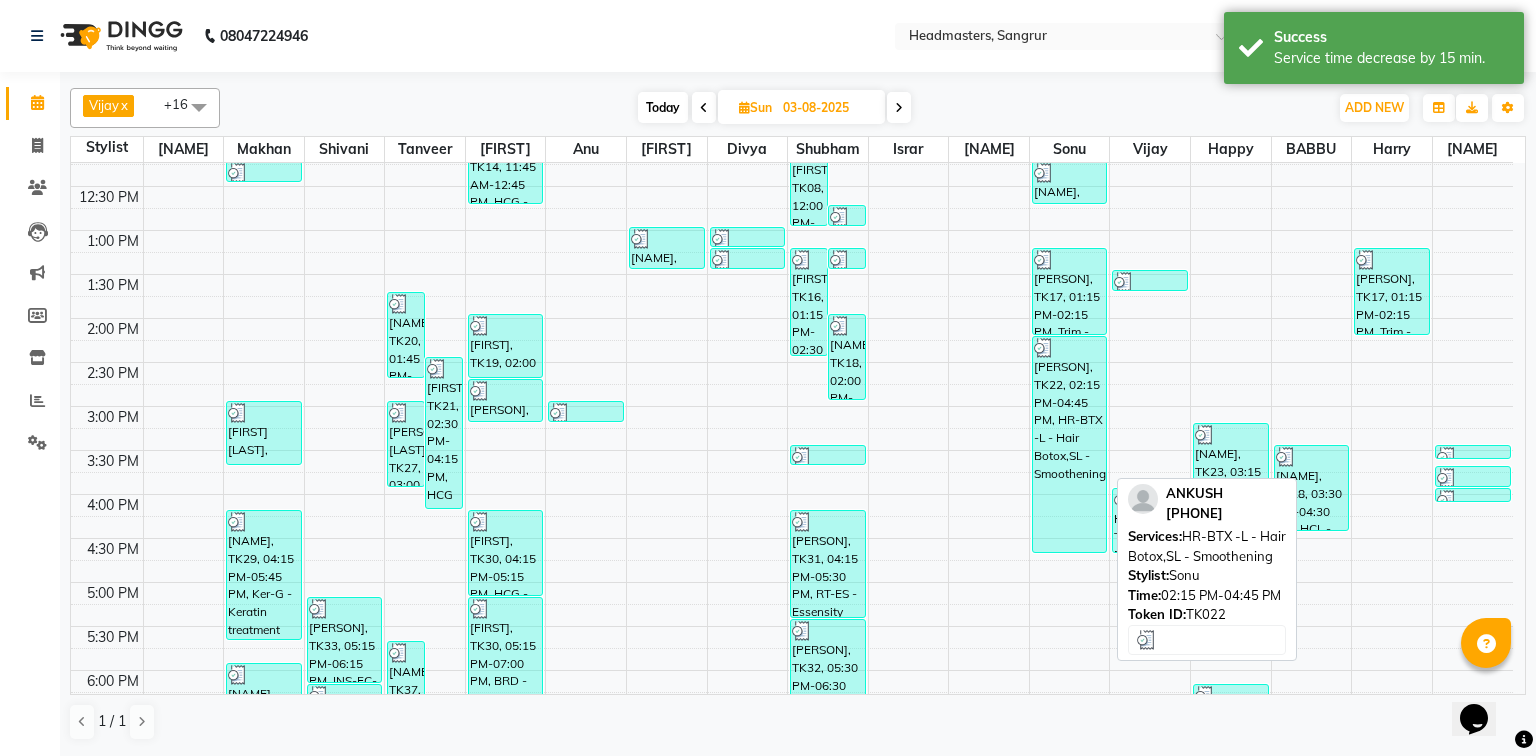 click on "[PERSON], TK22, 02:15 PM-04:45 PM, HR-BTX -L  - Hair Botox,SL - Smoothening" at bounding box center [1070, 444] 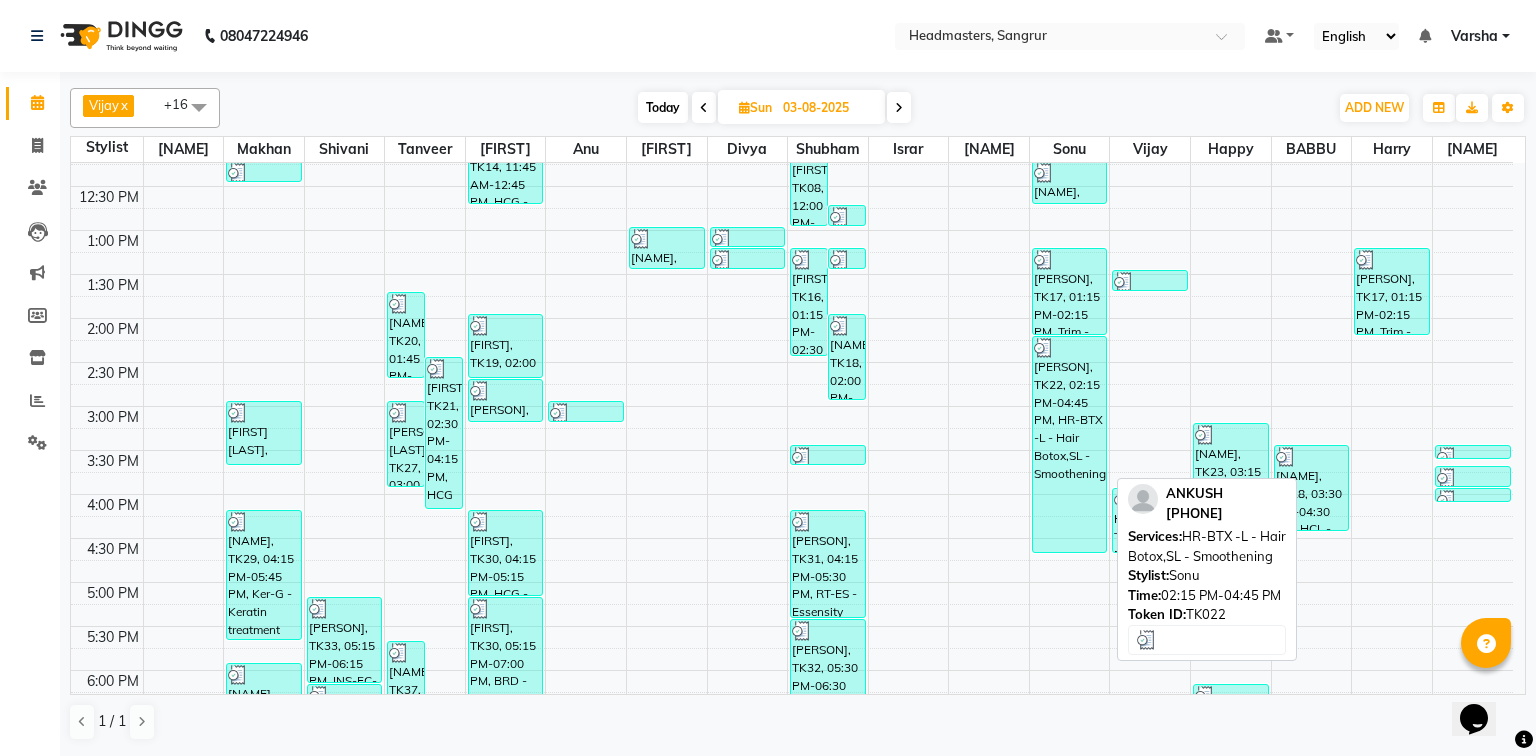select on "3" 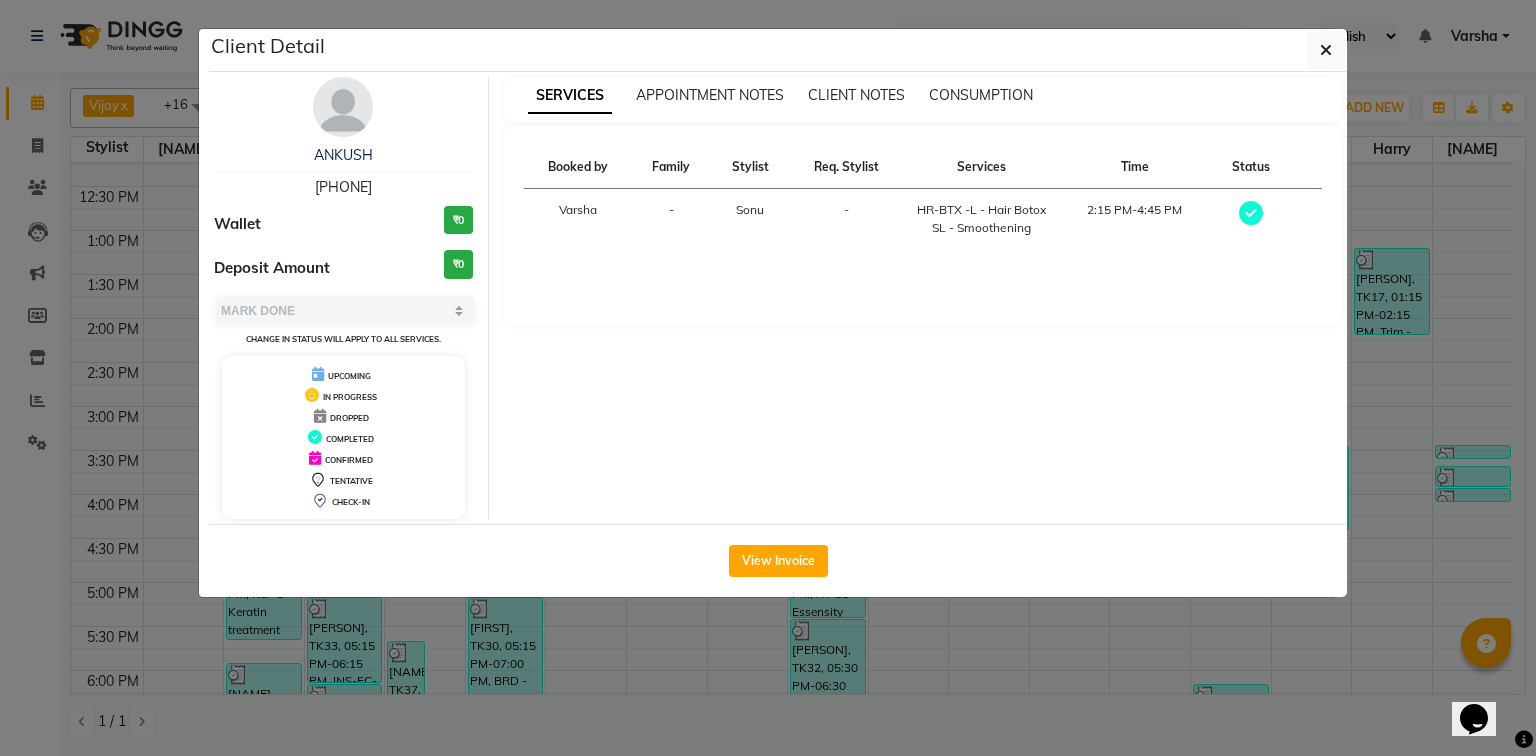 drag, startPoint x: 391, startPoint y: 176, endPoint x: 303, endPoint y: 164, distance: 88.814415 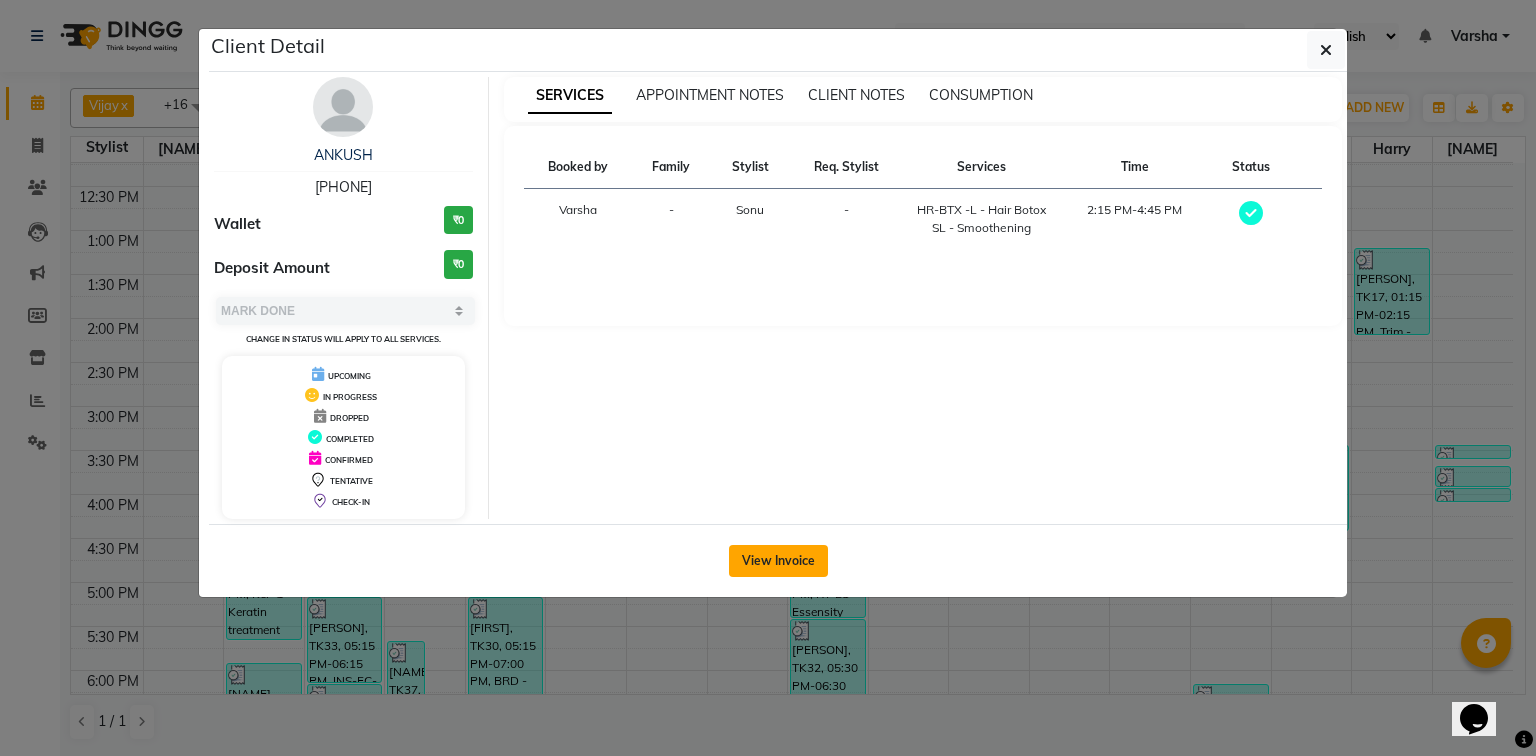 click on "View Invoice" 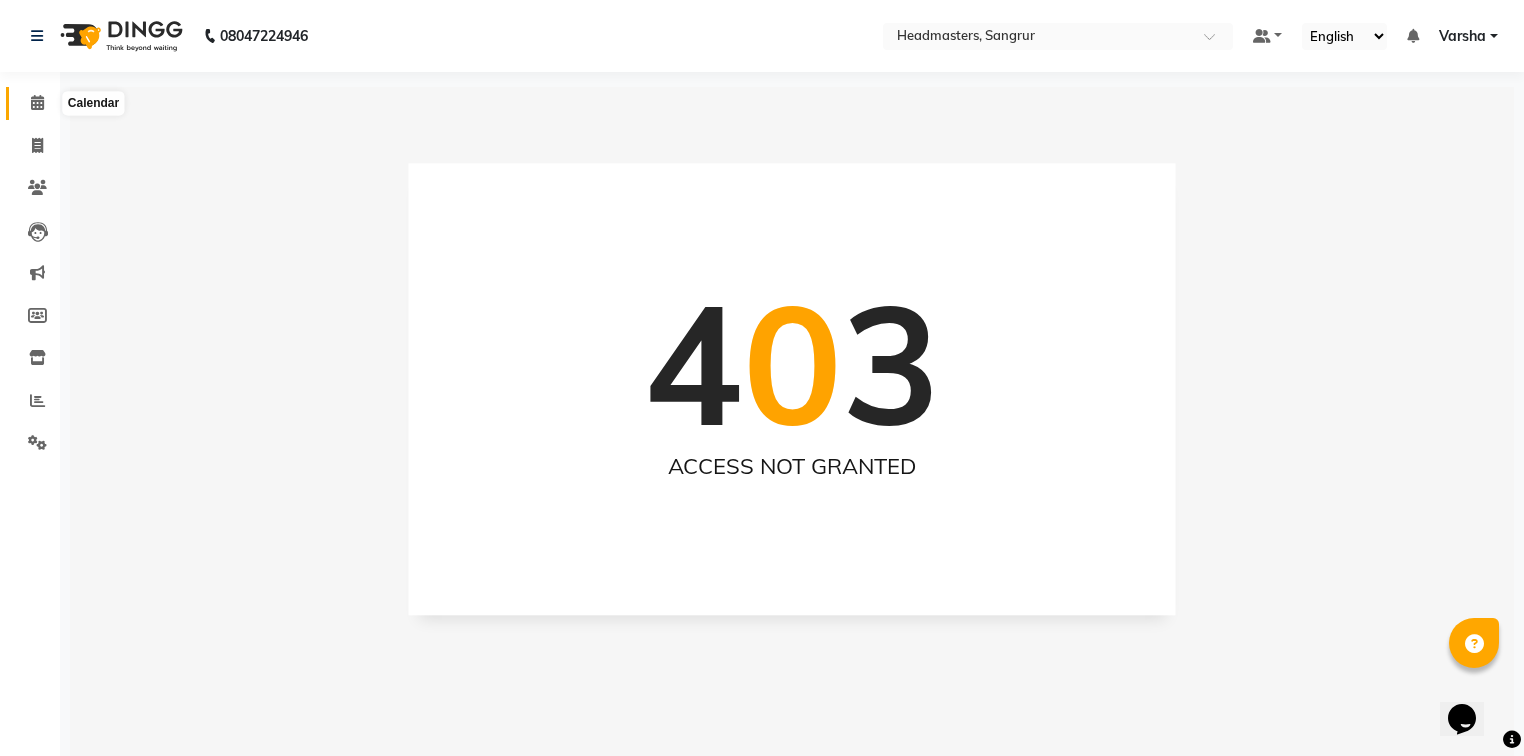 click 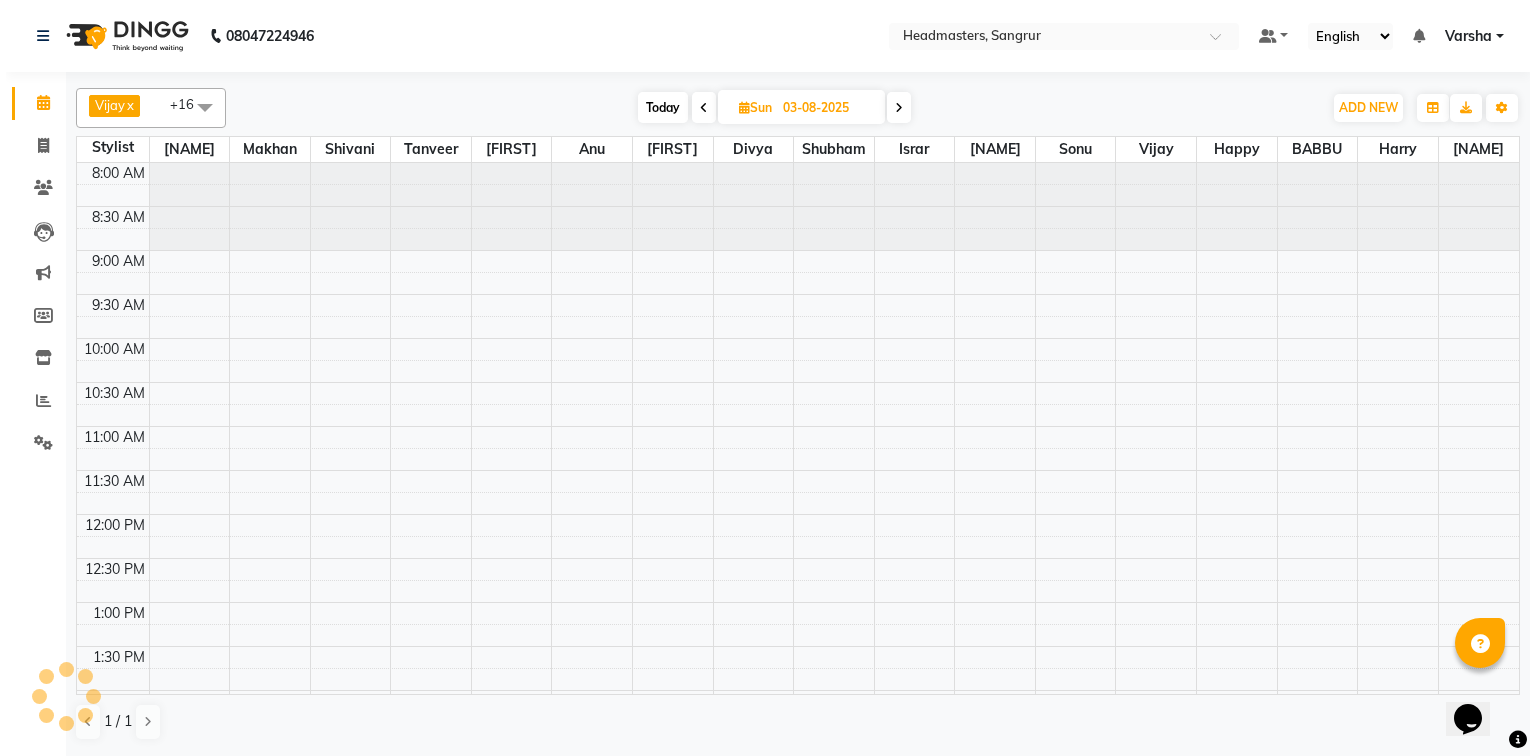 scroll, scrollTop: 0, scrollLeft: 0, axis: both 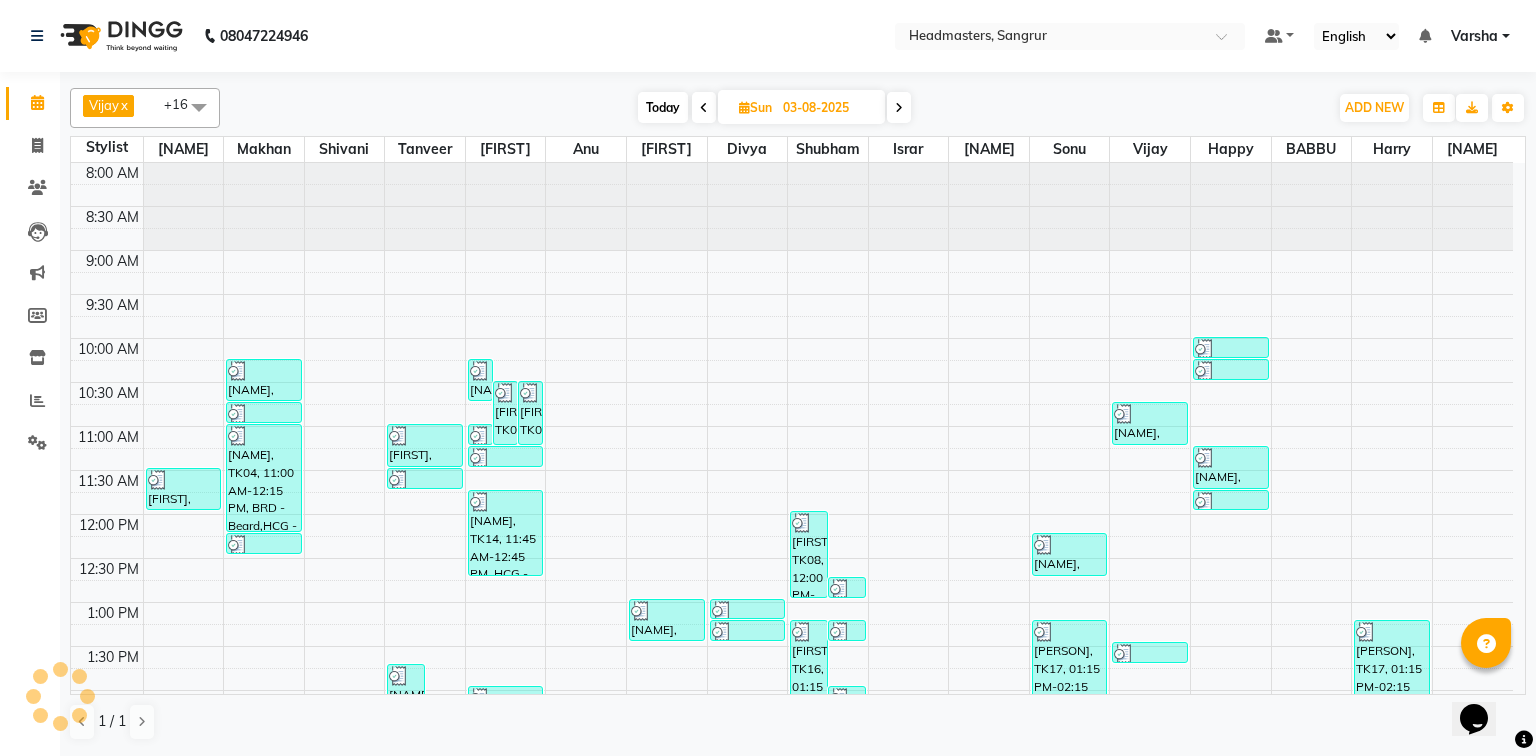 click at bounding box center (899, 108) 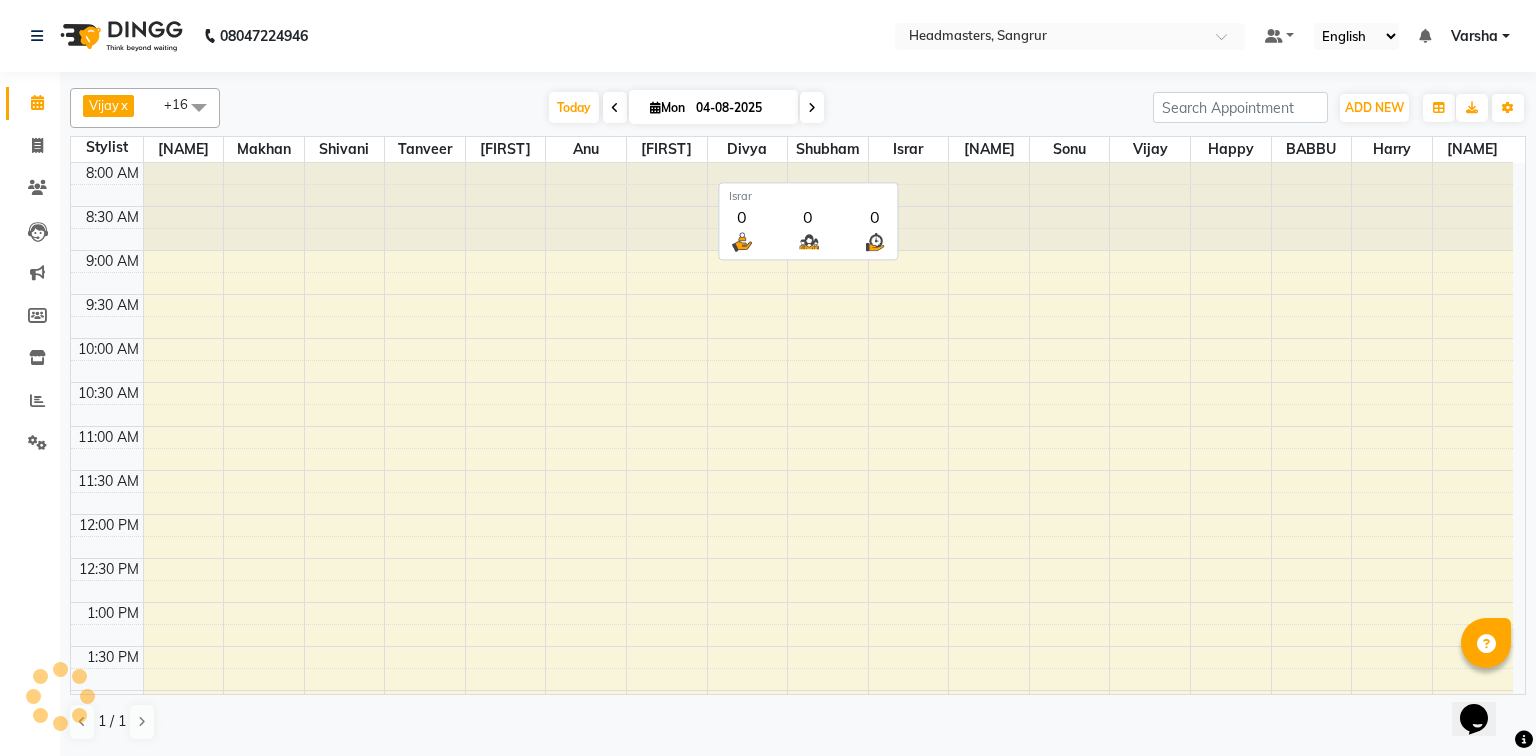 scroll, scrollTop: 612, scrollLeft: 0, axis: vertical 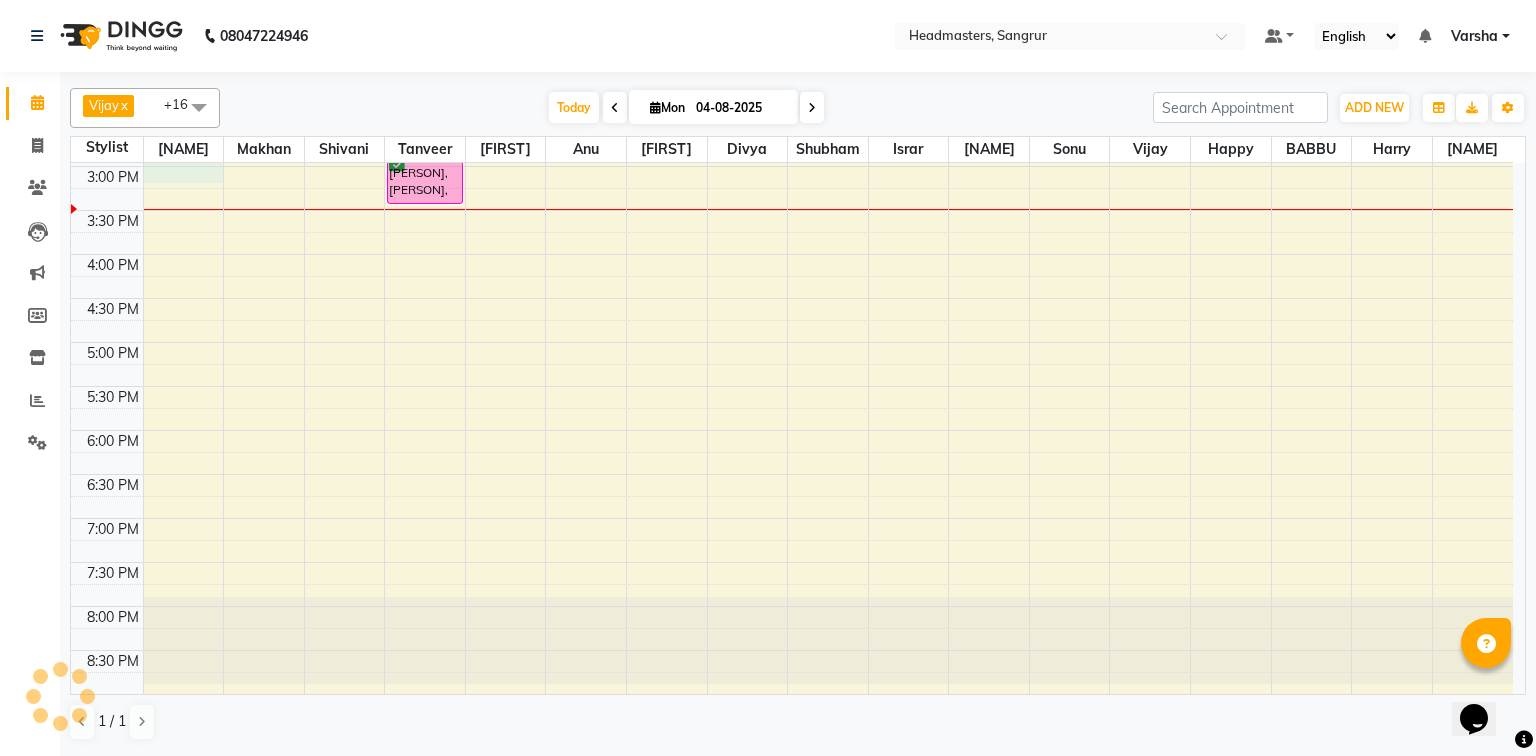 click on "8:00 AM 8:30 AM 9:00 AM 9:30 AM 10:00 AM 10:30 AM 11:00 AM 11:30 AM 12:00 PM 12:30 PM 1:00 PM 1:30 PM 2:00 PM 2:30 PM 3:00 PM 3:30 PM 4:00 PM 4:30 PM 5:00 PM 5:30 PM 6:00 PM 6:30 PM 7:00 PM 7:30 PM 8:00 PM 8:30 PM [FIRST], TK12, 12:45 PM-01:30 PM, BD - Blow dry [FIRST], TK01, 10:15 AM-10:30 AM, HCG - Hair Cut by Senior Hair Stylist [FIRST], TK01, 10:30 AM-11:00 AM, BRD - Beard [FIRST] [LAST], TK09, 12:30 PM-01:30 PM, HCG - Hair Cut by Senior Hair Stylist [FIRST] [LAST], TK09, 01:30 PM-02:15 PM, BRD - Beard [FIRST], TK14, 02:15 PM-03:00 PM, HCG - Hair Cut by Senior Hair Stylist [FIRST], TK06, 10:15 AM-11:00 AM, BRD - Beard [FIRST], TK02, 10:30 AM-10:45 AM, BRD - Beard [FIRST], TK02, 10:45 AM-11:00 AM, HCG - Hair Cut by Senior Hair Stylist [FIRST], TK11, 01:30 PM-02:00 PM, BRD - Beard [FIRST], TK11, 01:30 PM-02:00 PM, HCG - Hair Cut by Senior Hair Stylist [FIRST], TK04, 11:00 AM-12:00 PM, HCG - Hair Cut by Senior Hair Stylist" at bounding box center [792, 122] 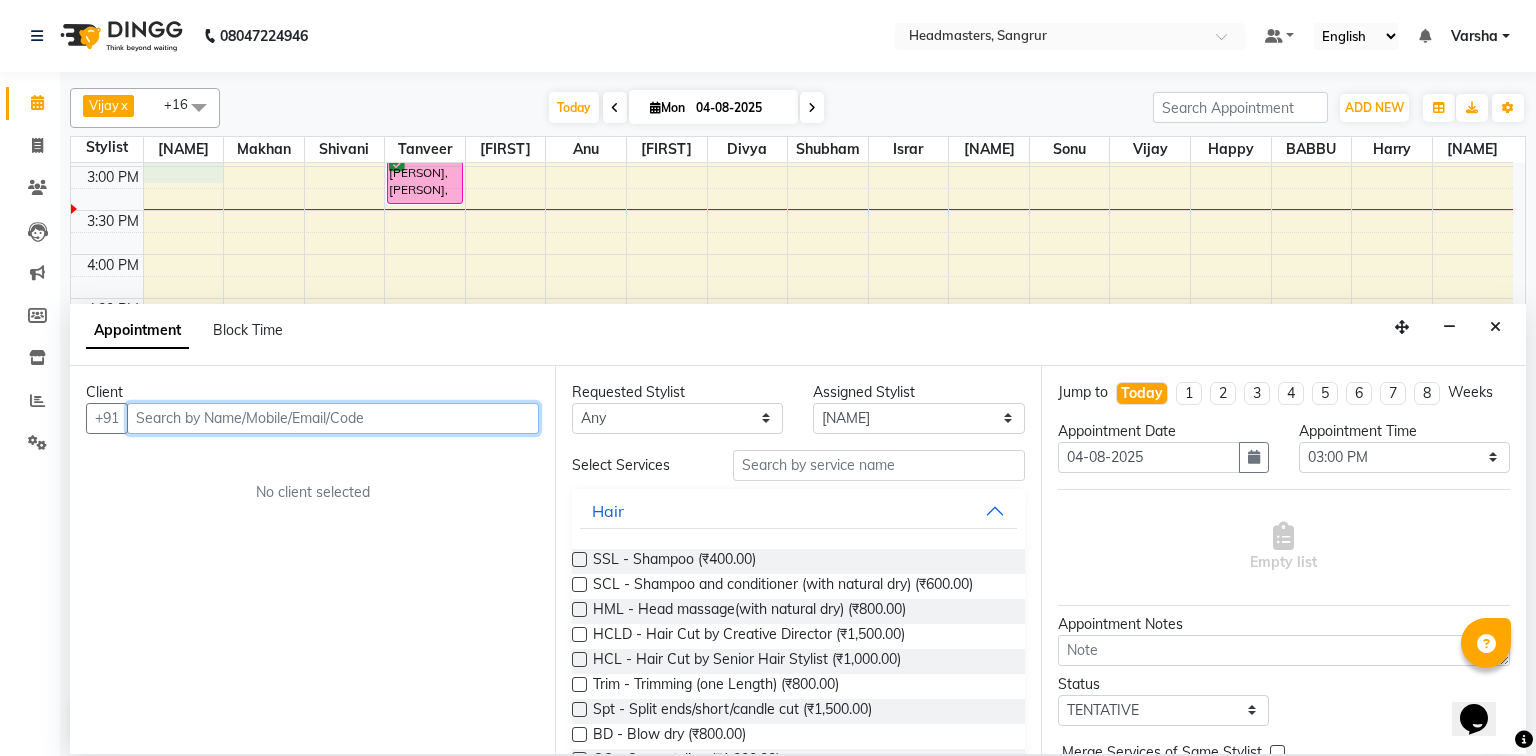 paste on "[PHONE]" 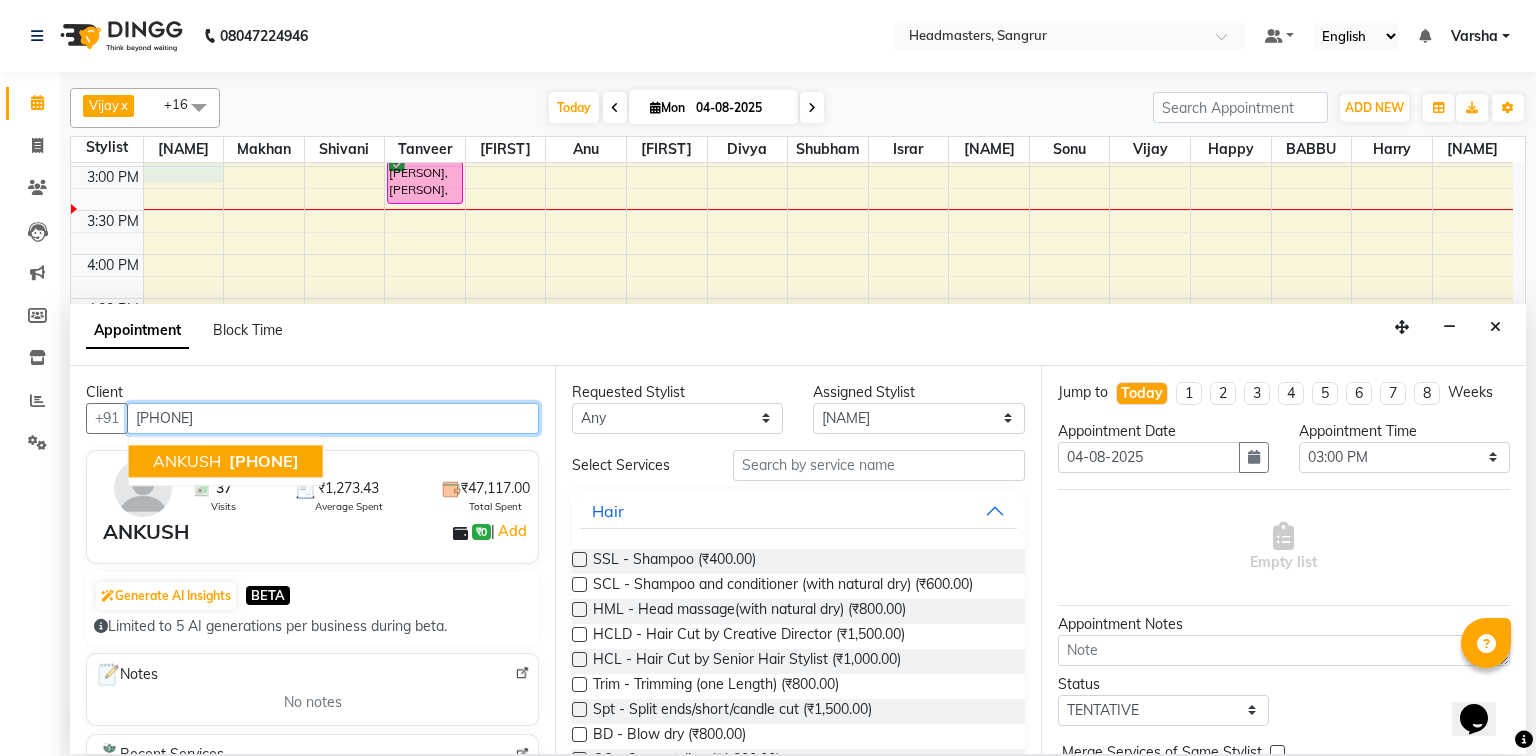 type on "[PHONE]" 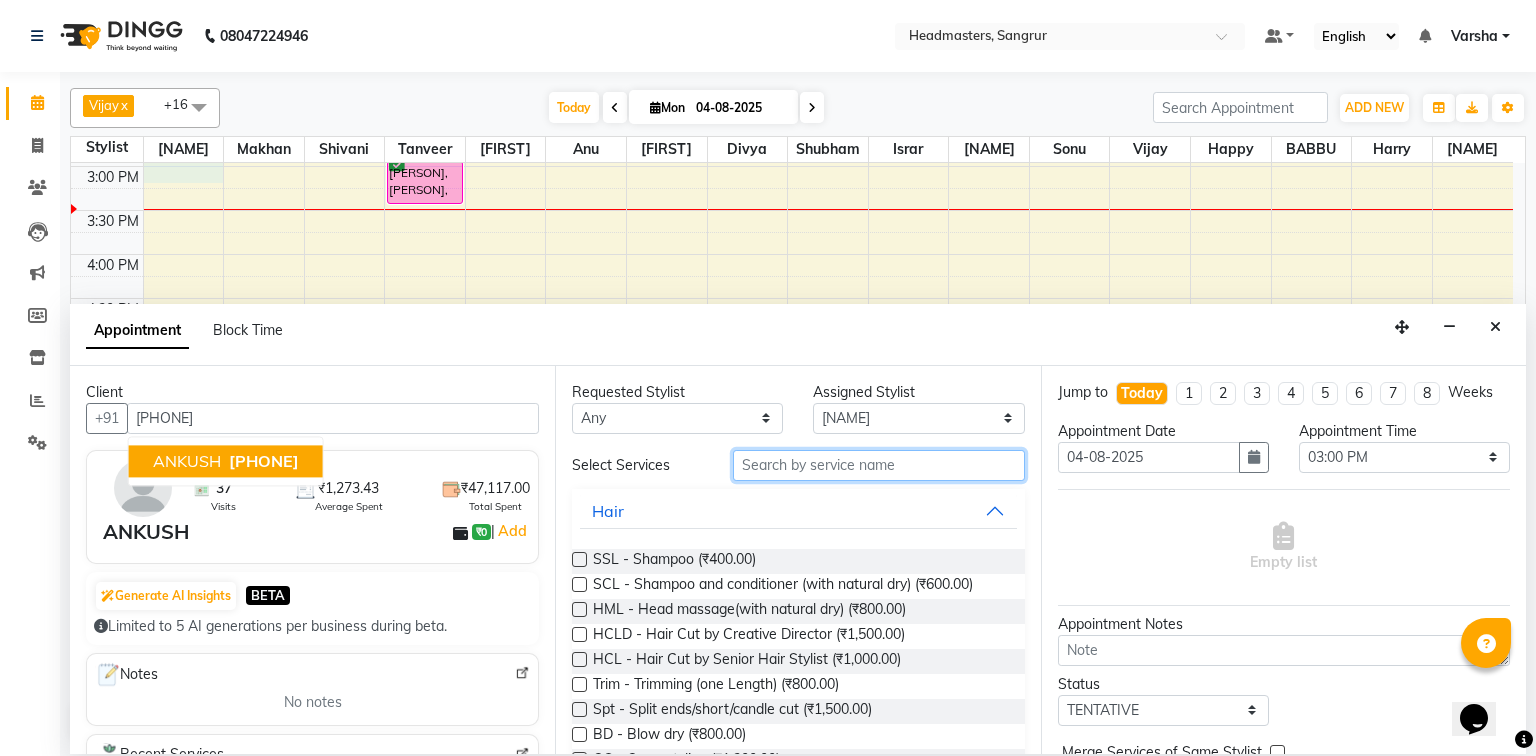 click at bounding box center [879, 465] 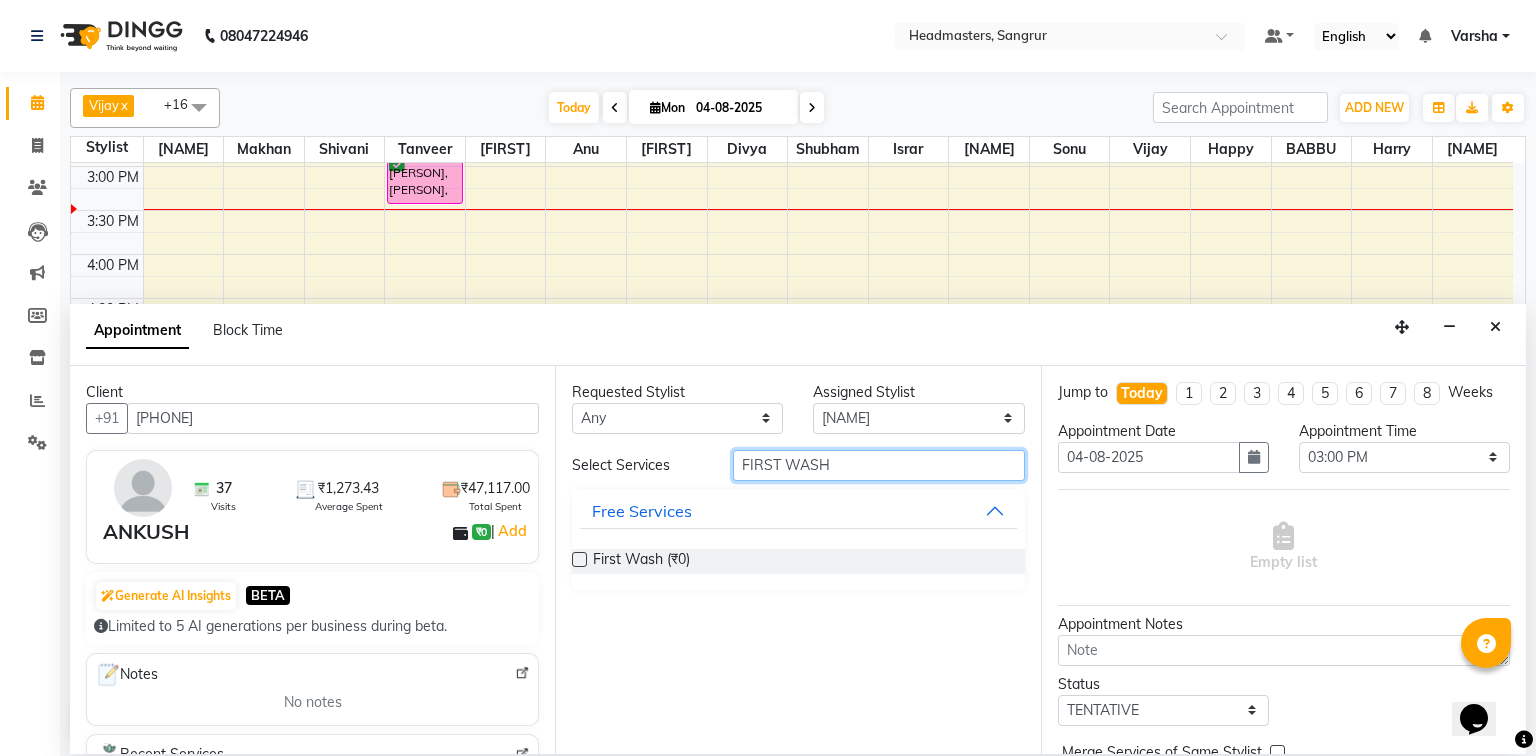 type on "FIRST WASH" 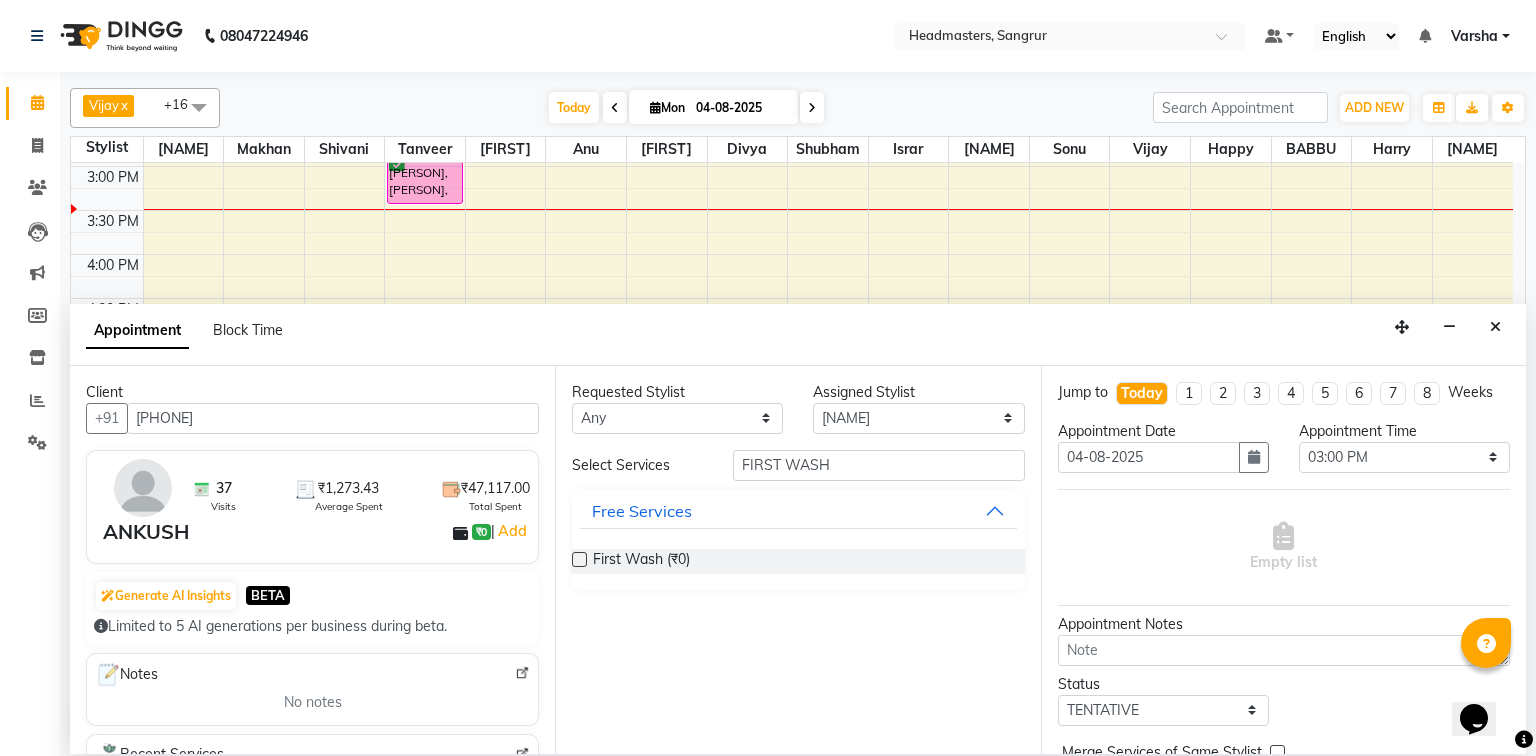 click at bounding box center (579, 559) 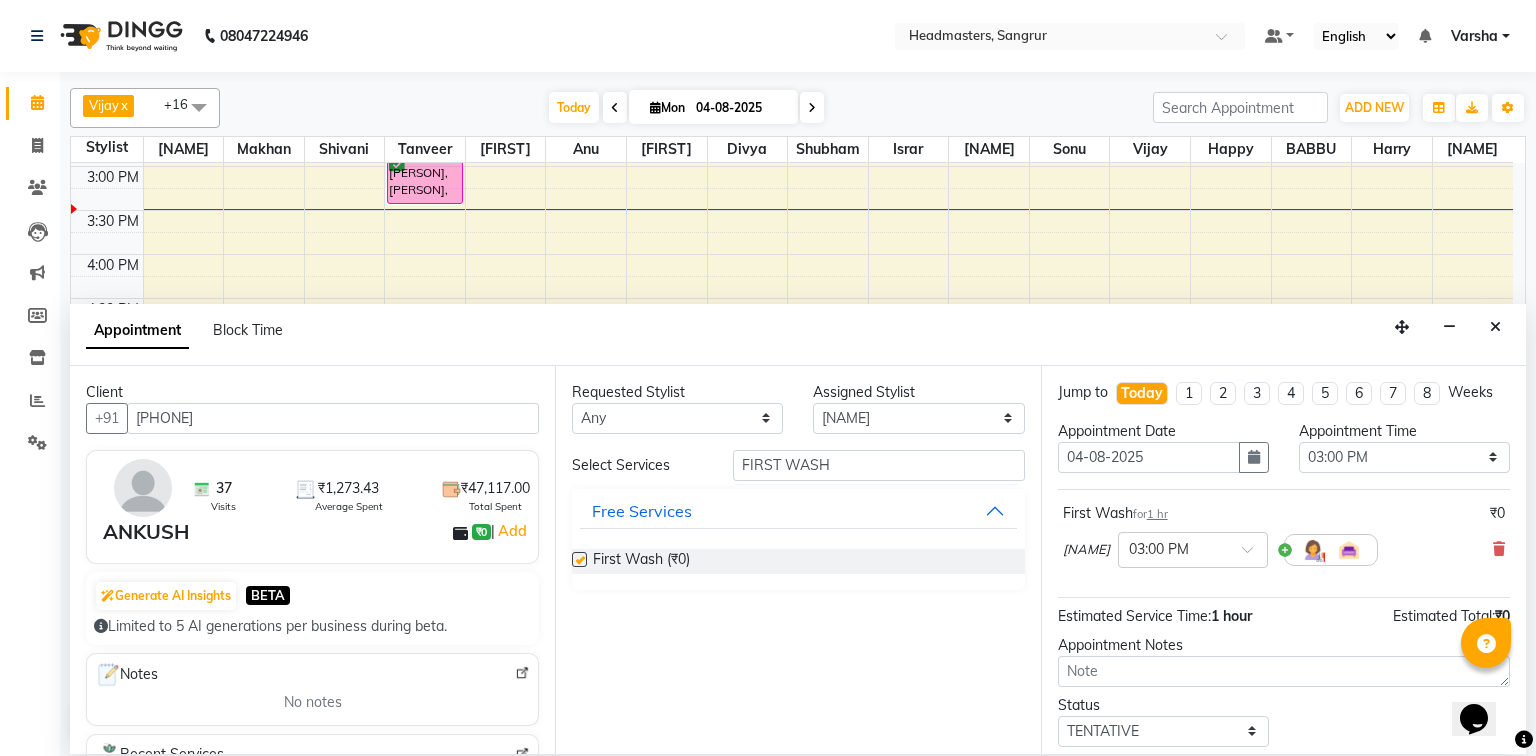 scroll, scrollTop: 85, scrollLeft: 0, axis: vertical 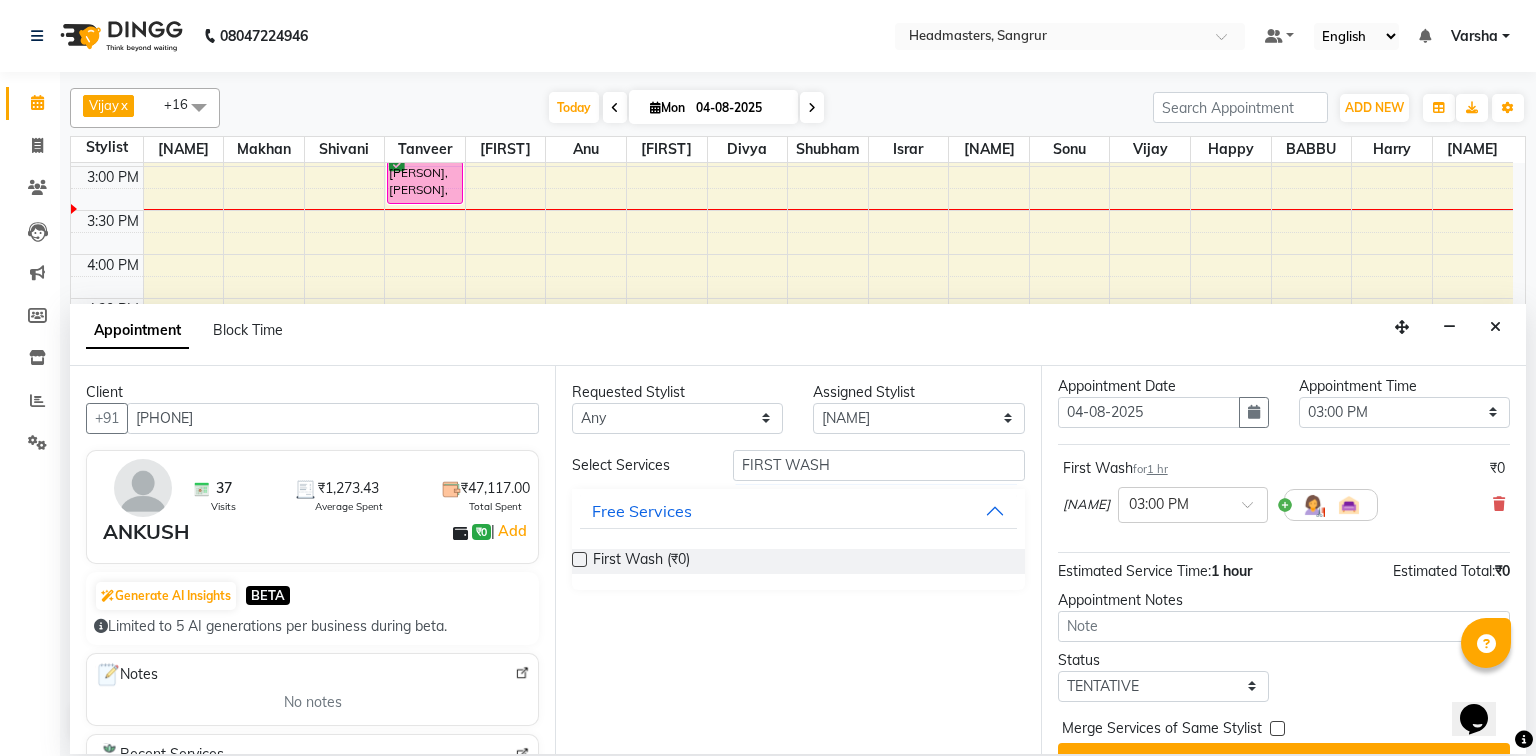 checkbox on "false" 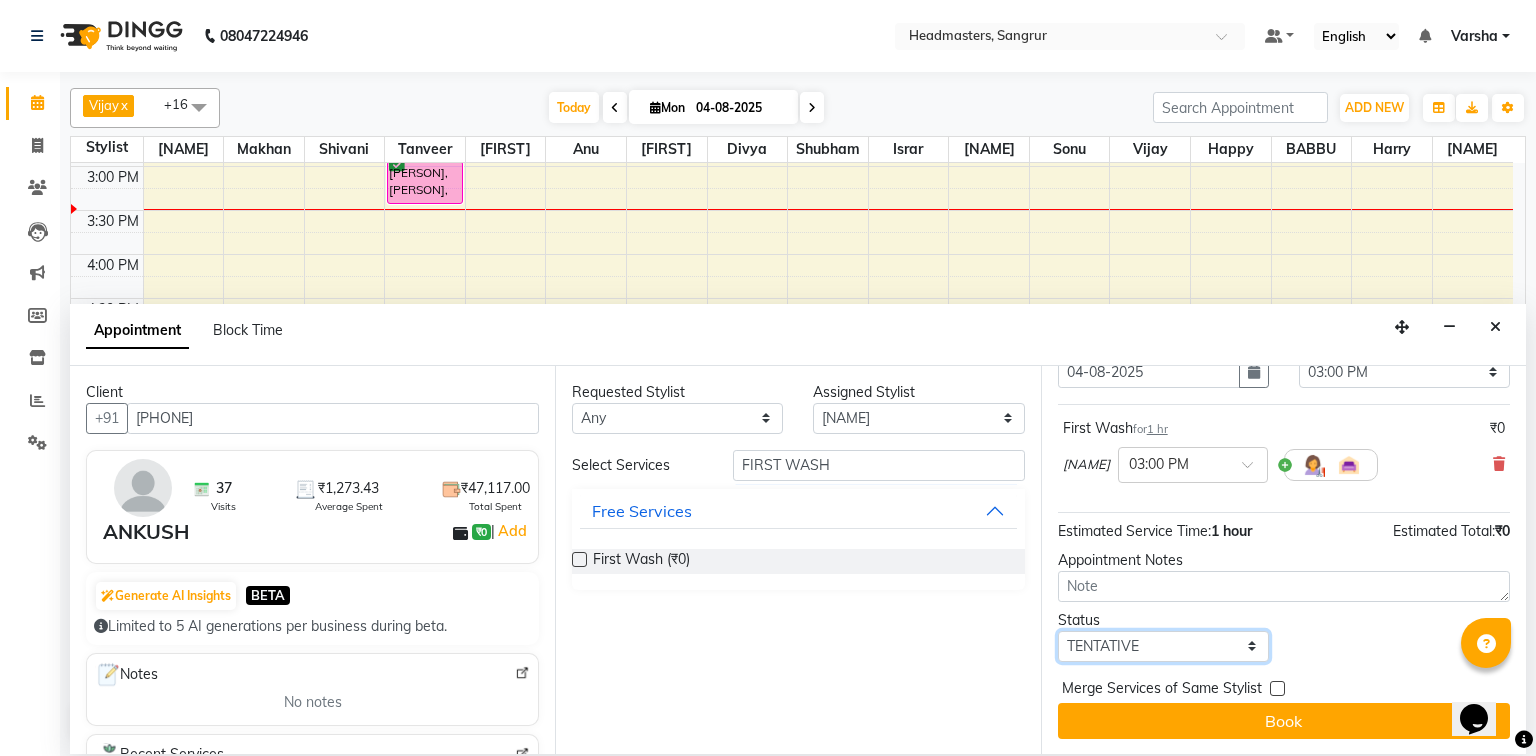 click on "Select TENTATIVE CONFIRM CHECK-IN UPCOMING" at bounding box center [1163, 646] 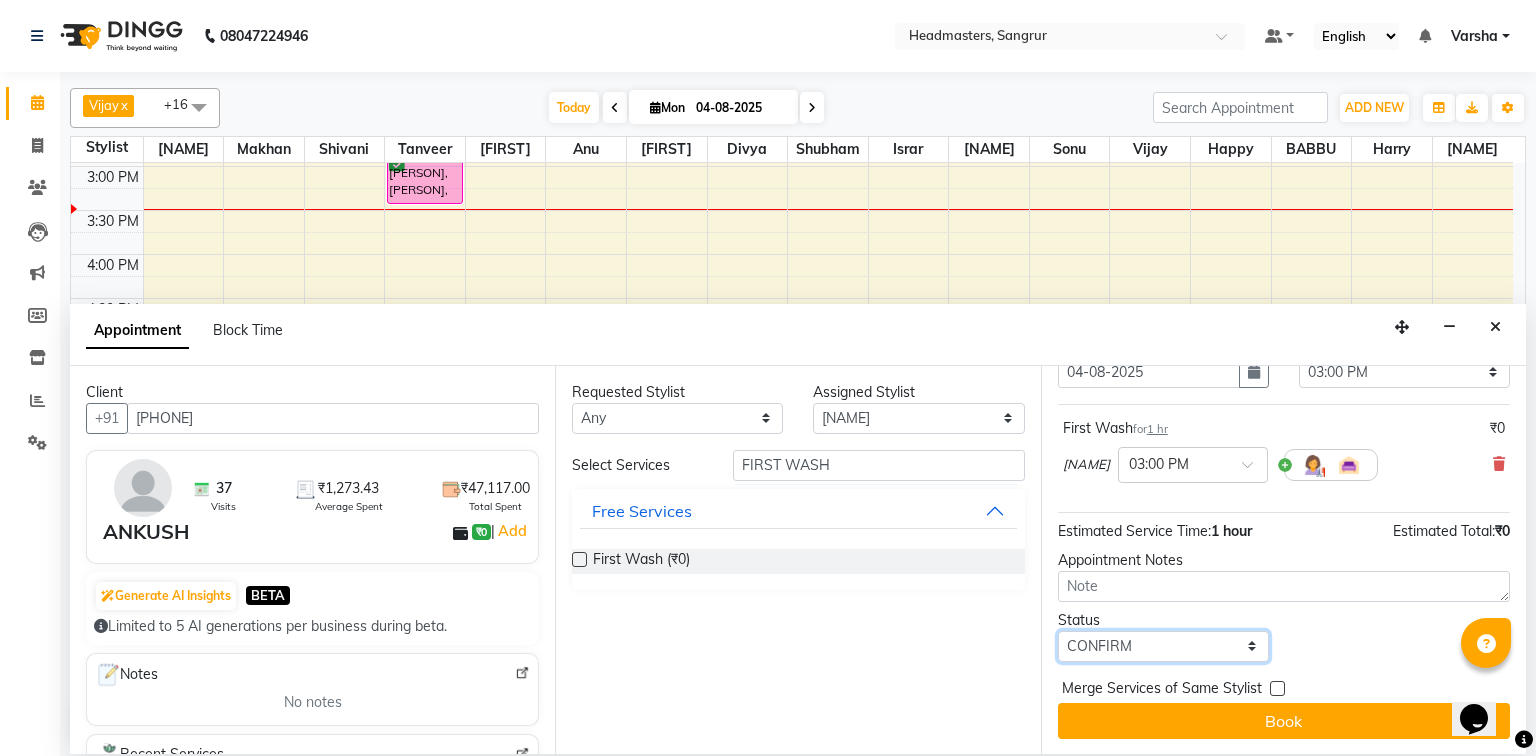 click on "Select TENTATIVE CONFIRM CHECK-IN UPCOMING" at bounding box center (1163, 646) 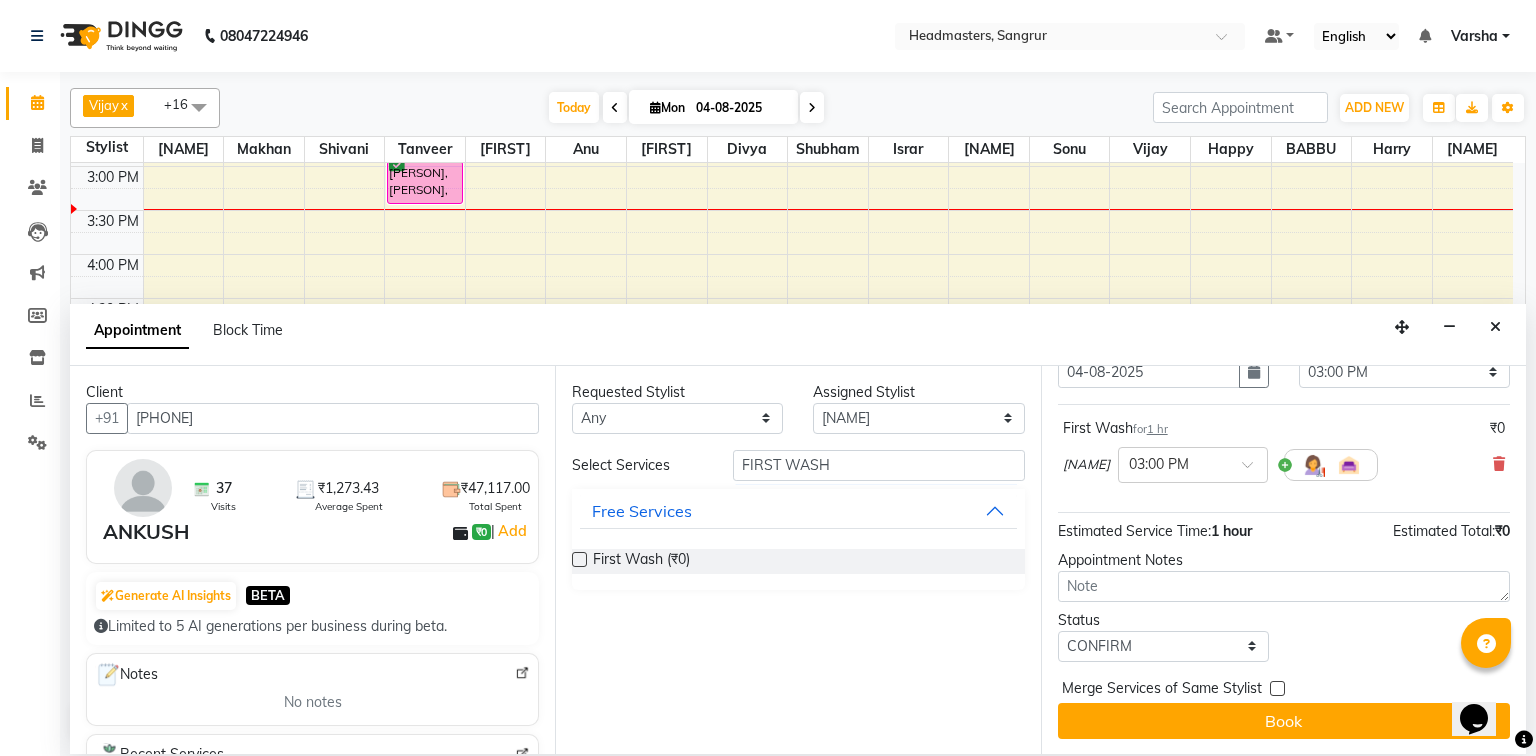 click on "Book" at bounding box center (1284, 721) 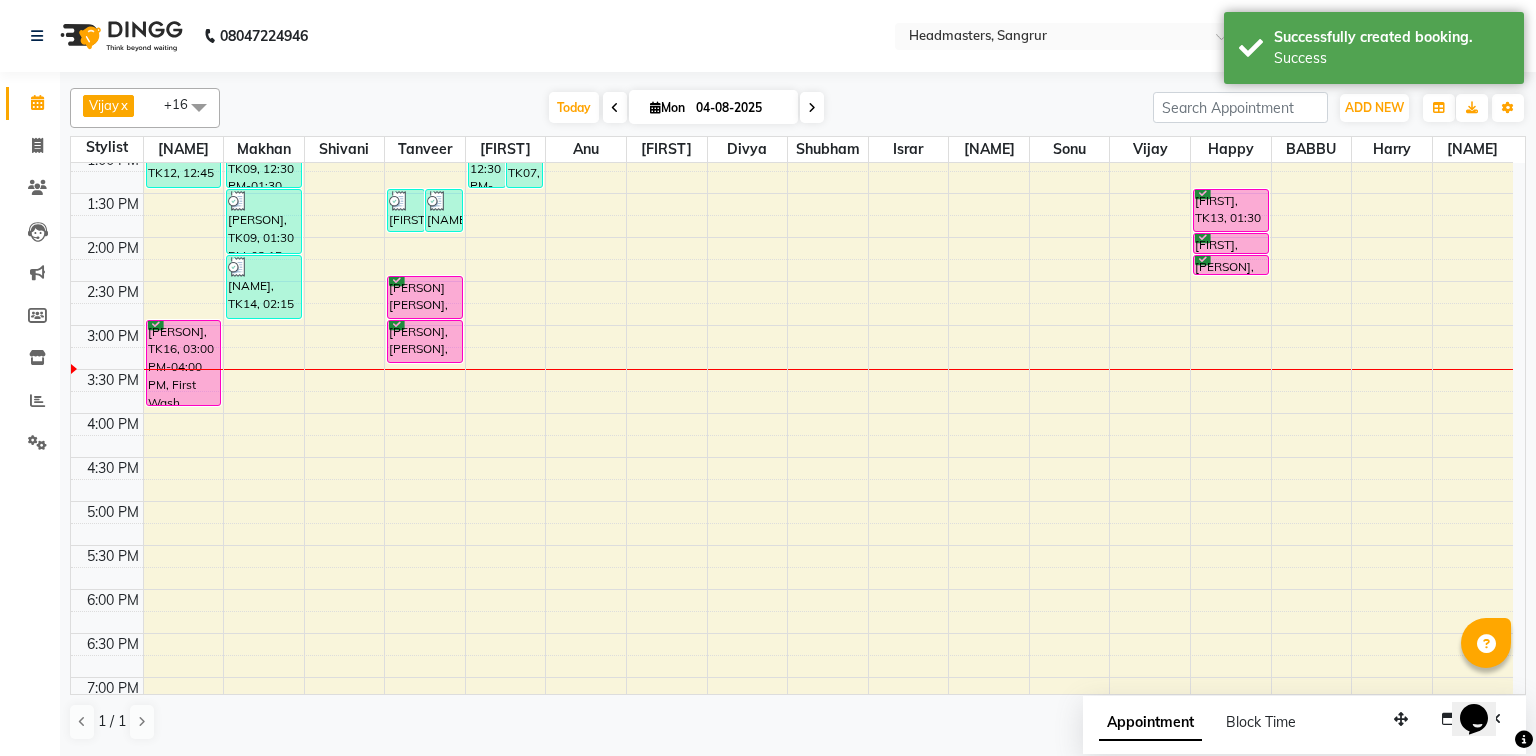 scroll, scrollTop: 452, scrollLeft: 0, axis: vertical 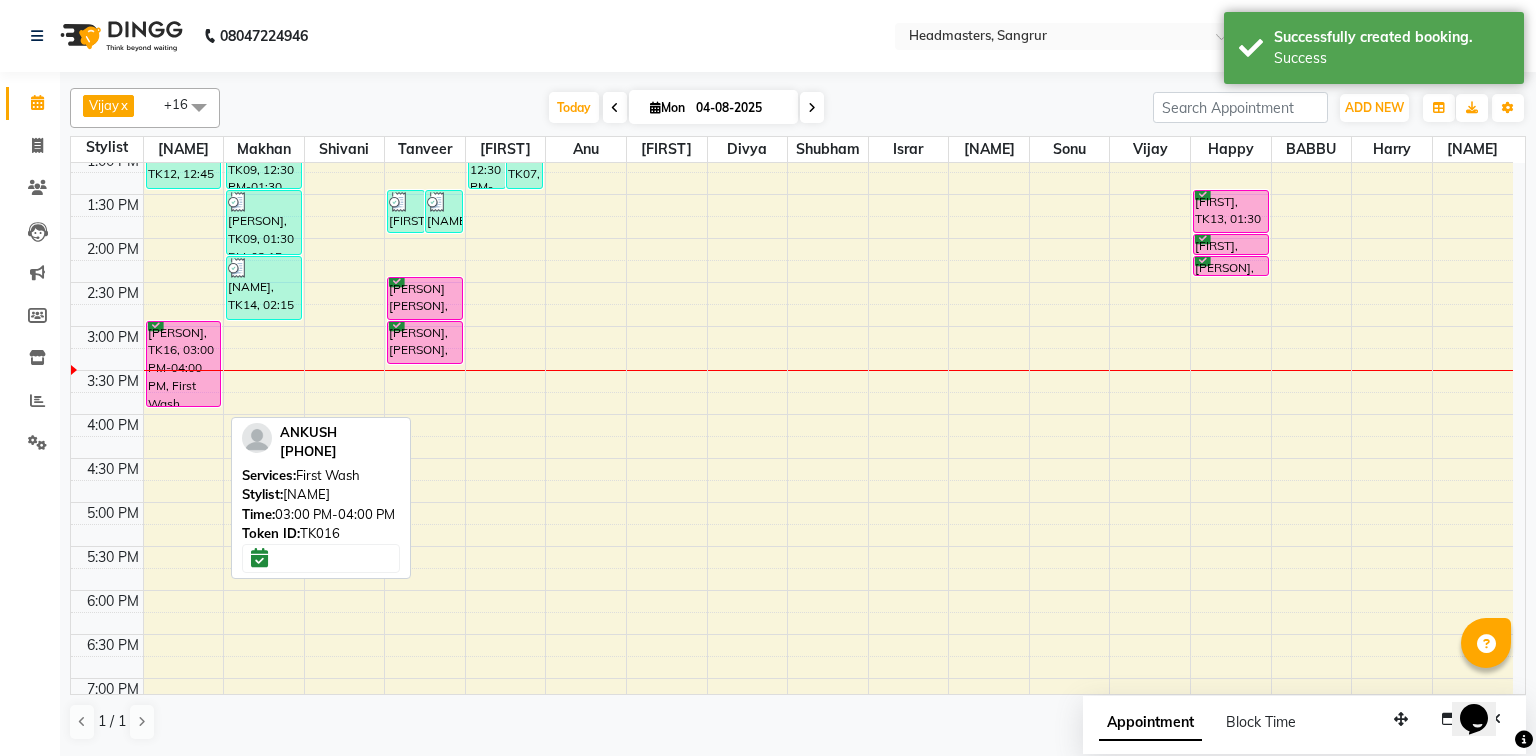 drag, startPoint x: 164, startPoint y: 425, endPoint x: 178, endPoint y: 327, distance: 98.99495 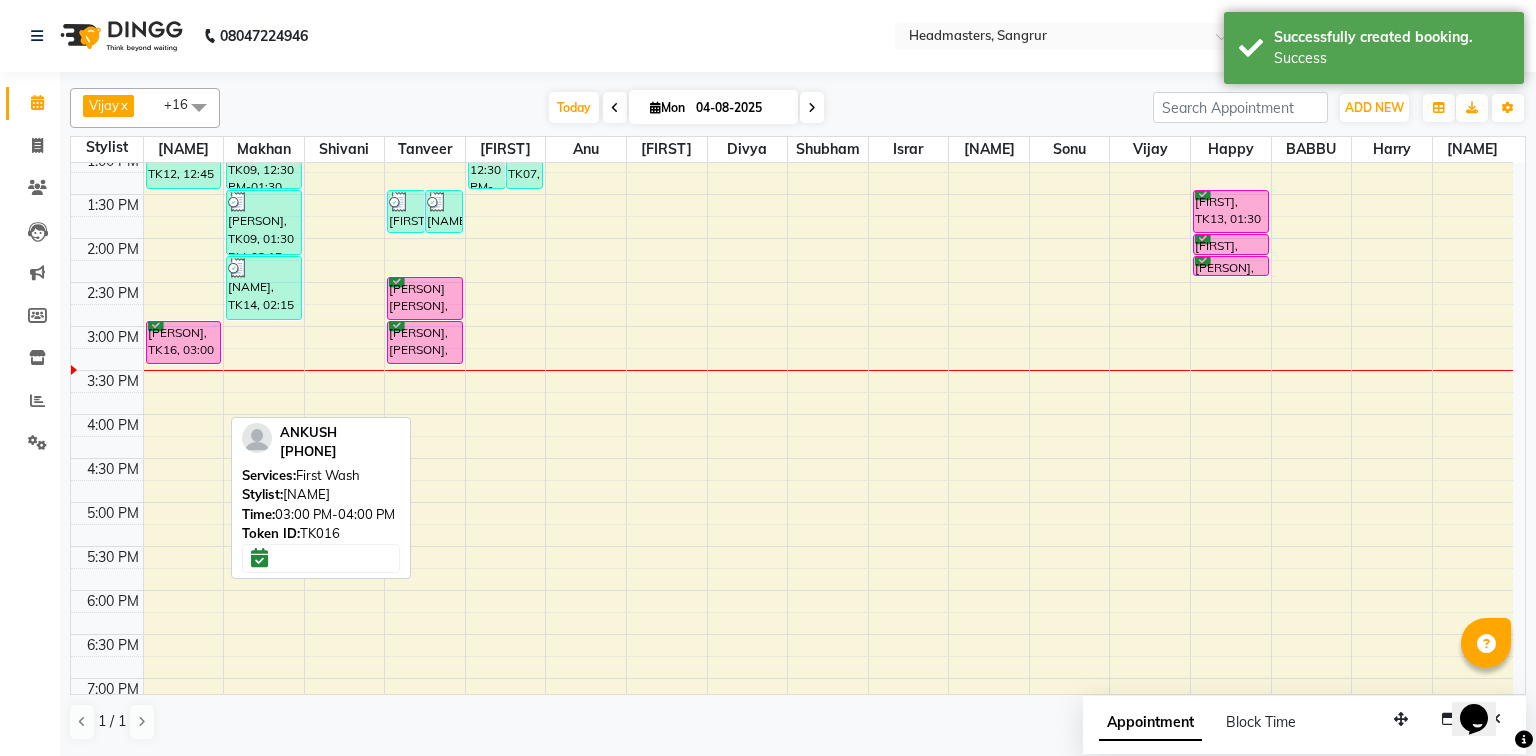 drag, startPoint x: 165, startPoint y: 428, endPoint x: 175, endPoint y: 390, distance: 39.293766 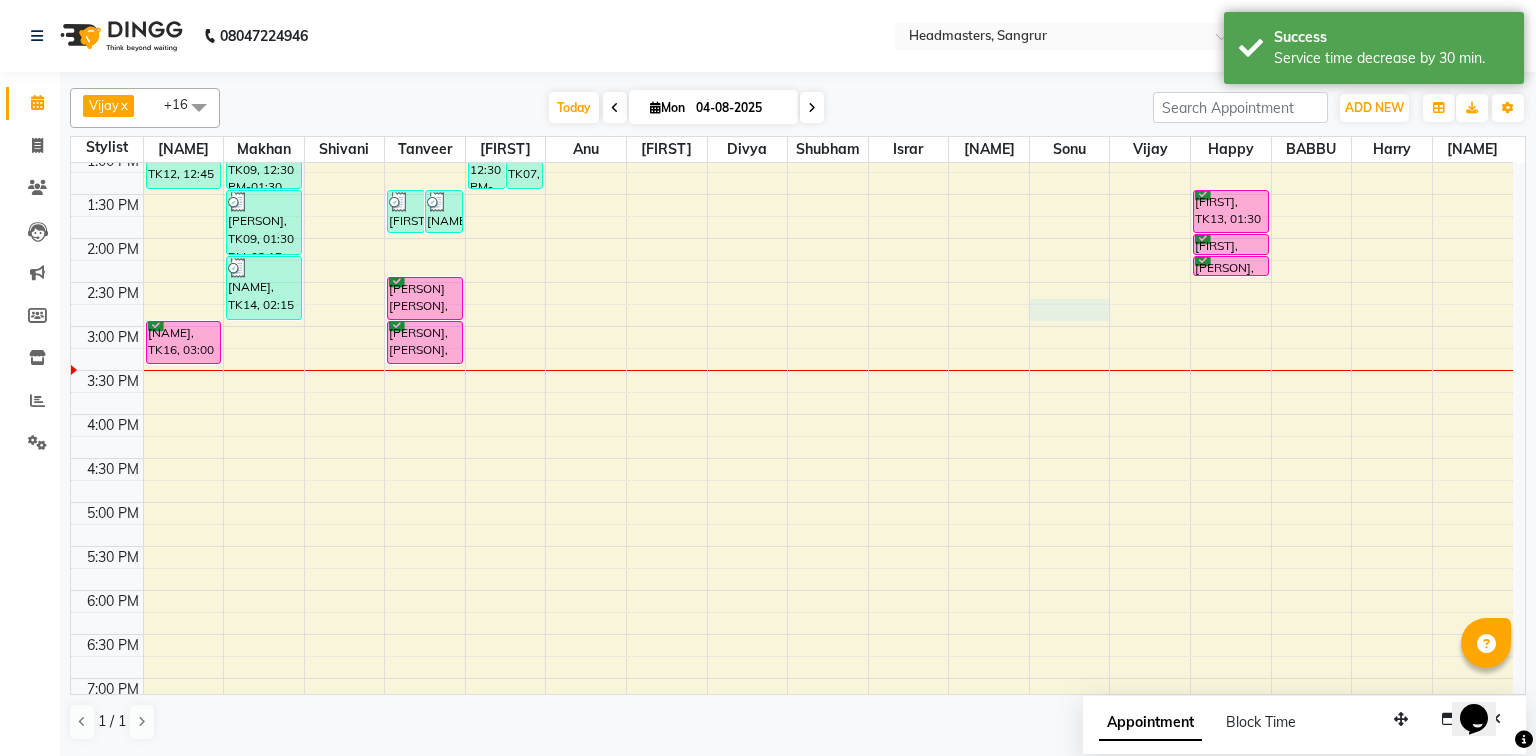 click on "8:00 AM 8:30 AM 9:00 AM 9:30 AM 10:00 AM 10:30 AM 11:00 AM 11:30 AM 12:00 PM 12:30 PM 1:00 PM 1:30 PM 2:00 PM 2:30 PM 3:00 PM 3:30 PM 4:00 PM 4:30 PM 5:00 PM 5:30 PM 6:00 PM 6:30 PM 7:00 PM 7:30 PM 8:00 PM 8:30 PM     [NAME], TK12, 12:45 PM-01:30 PM, BD - Blow dry     [NAME], TK16, 03:00 PM-03:30 PM, First Wash     [NAME], TK01, 10:15 AM-10:30 AM, HCG - Hair Cut by Senior Hair Stylist     [NAME], TK01, 10:30 AM-11:00 AM, BRD - Beard     [NAME], TK09, 12:30 PM-01:30 PM, HCG - Hair Cut by Senior Hair Stylist     [NAME], TK09, 01:30 PM-02:15 PM, BRD - Beard     [NAME], TK14, 02:15 PM-03:00 PM, HCG - Hair Cut by Senior Hair Stylist     [NAME], TK06, 10:15 AM-11:00 AM, BRD - Beard     [NAME], TK02, 10:30 AM-10:45 AM, BRD - Beard     [NAME], TK02, 10:45 AM-11:00 AM, HCG - Hair Cut by Senior Hair Stylist     [NAME], TK11, 01:30 PM-02:00 PM, BRD - Beard     [NAME], TK11, 01:30 PM-02:00 PM, HCG - Hair Cut by Senior Hair Stylist     [NAME], TK04, 11:00 AM-12:00 PM, HCG - Hair Cut by Senior Hair Stylist" at bounding box center [792, 282] 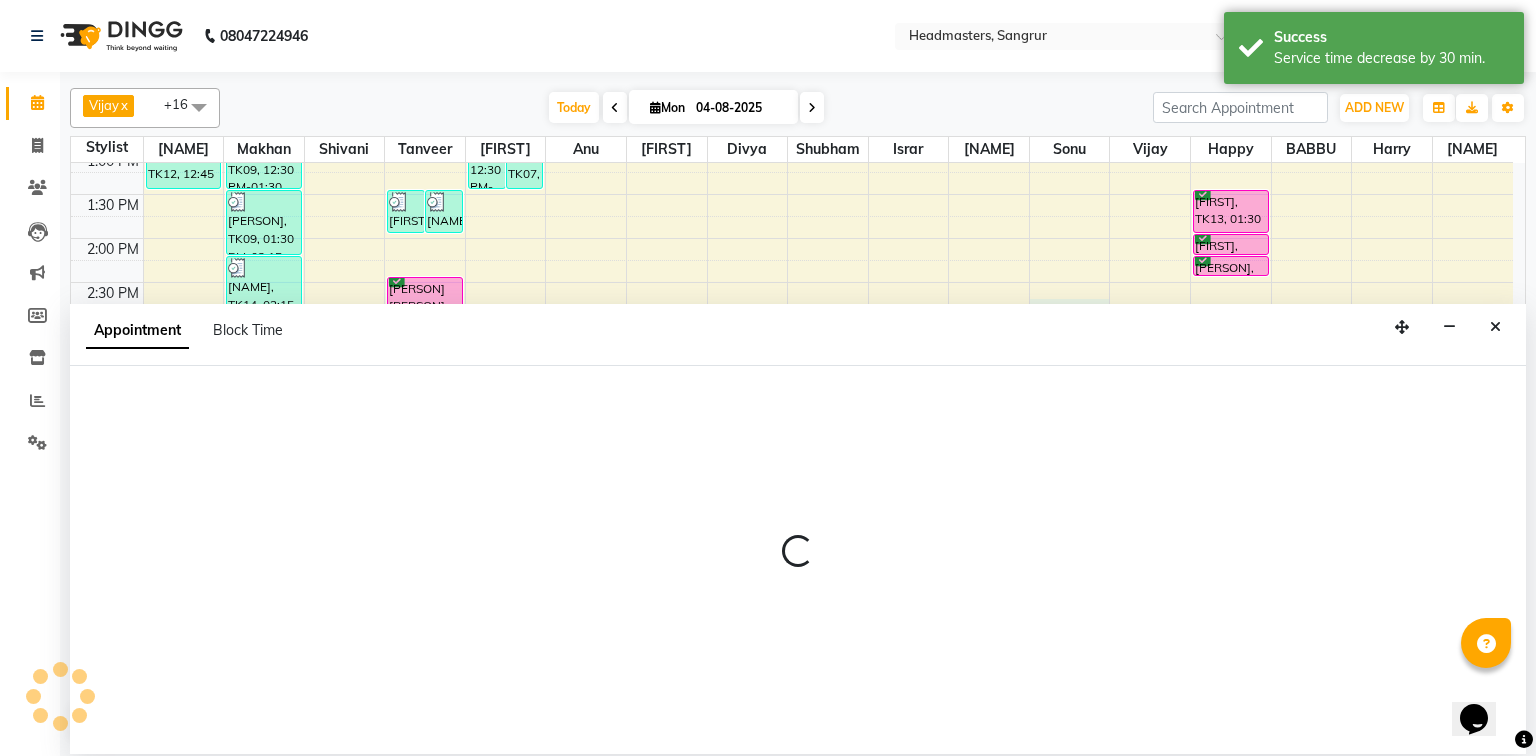 select on "60900" 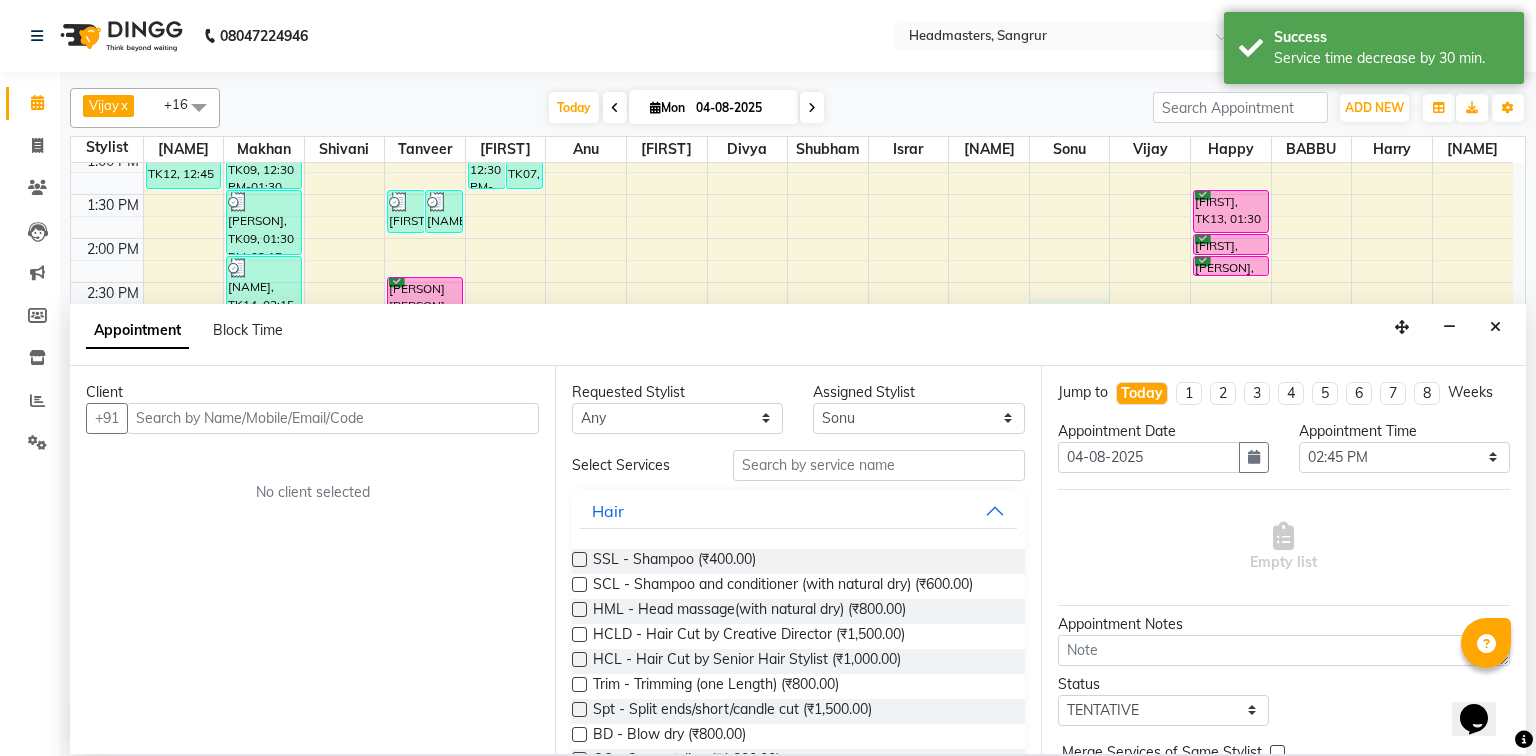 click at bounding box center (333, 418) 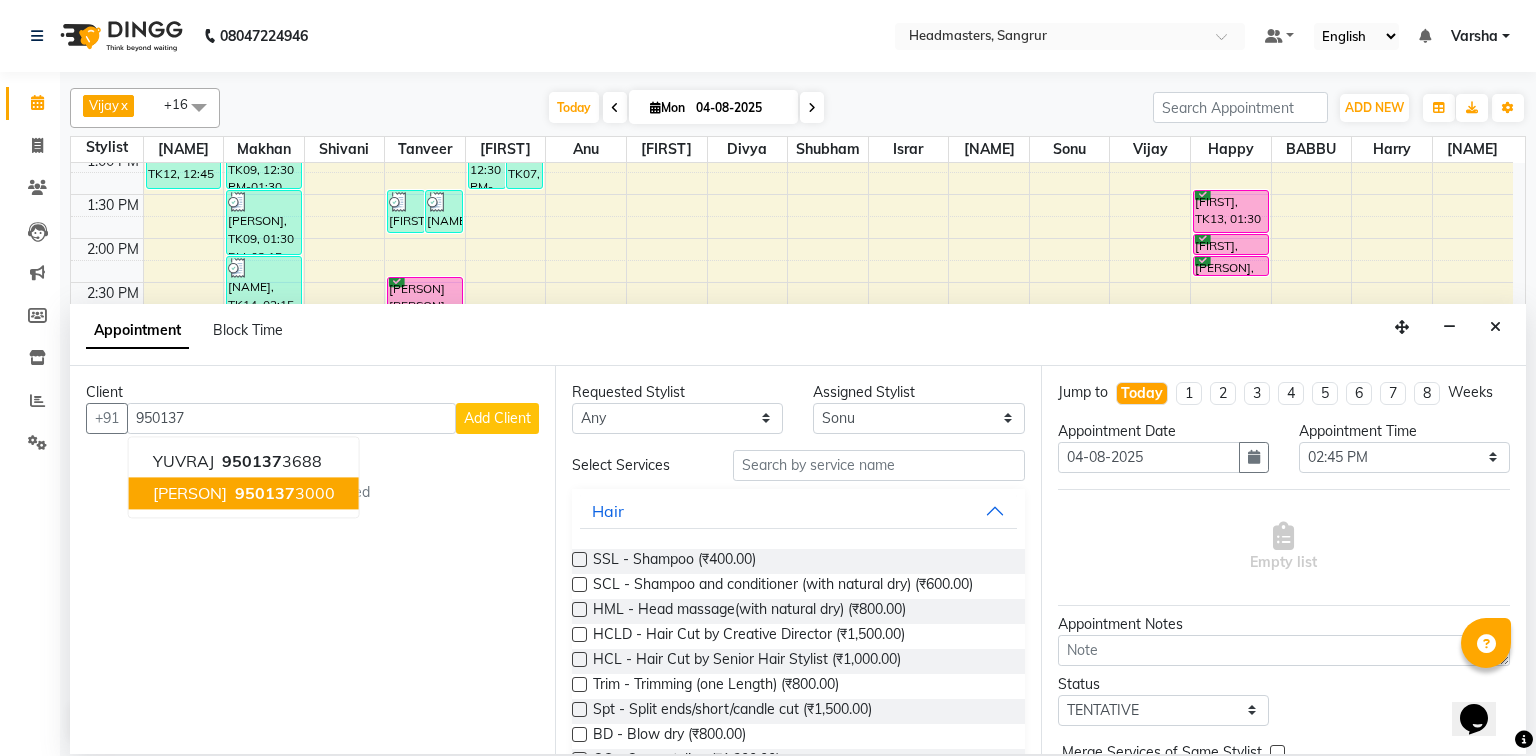 drag, startPoint x: 310, startPoint y: 500, endPoint x: 651, endPoint y: 500, distance: 341 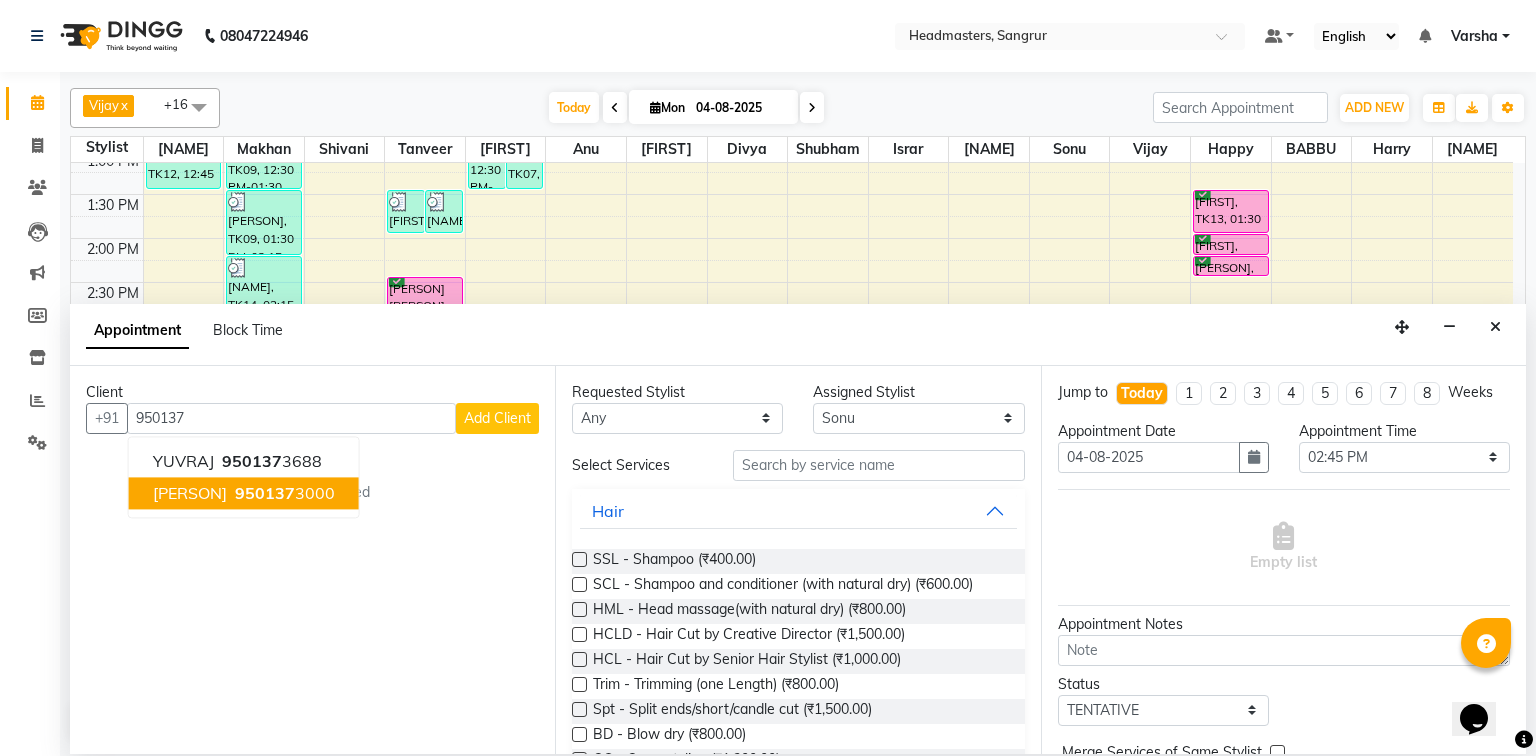 click on "[PHONE]" at bounding box center [283, 493] 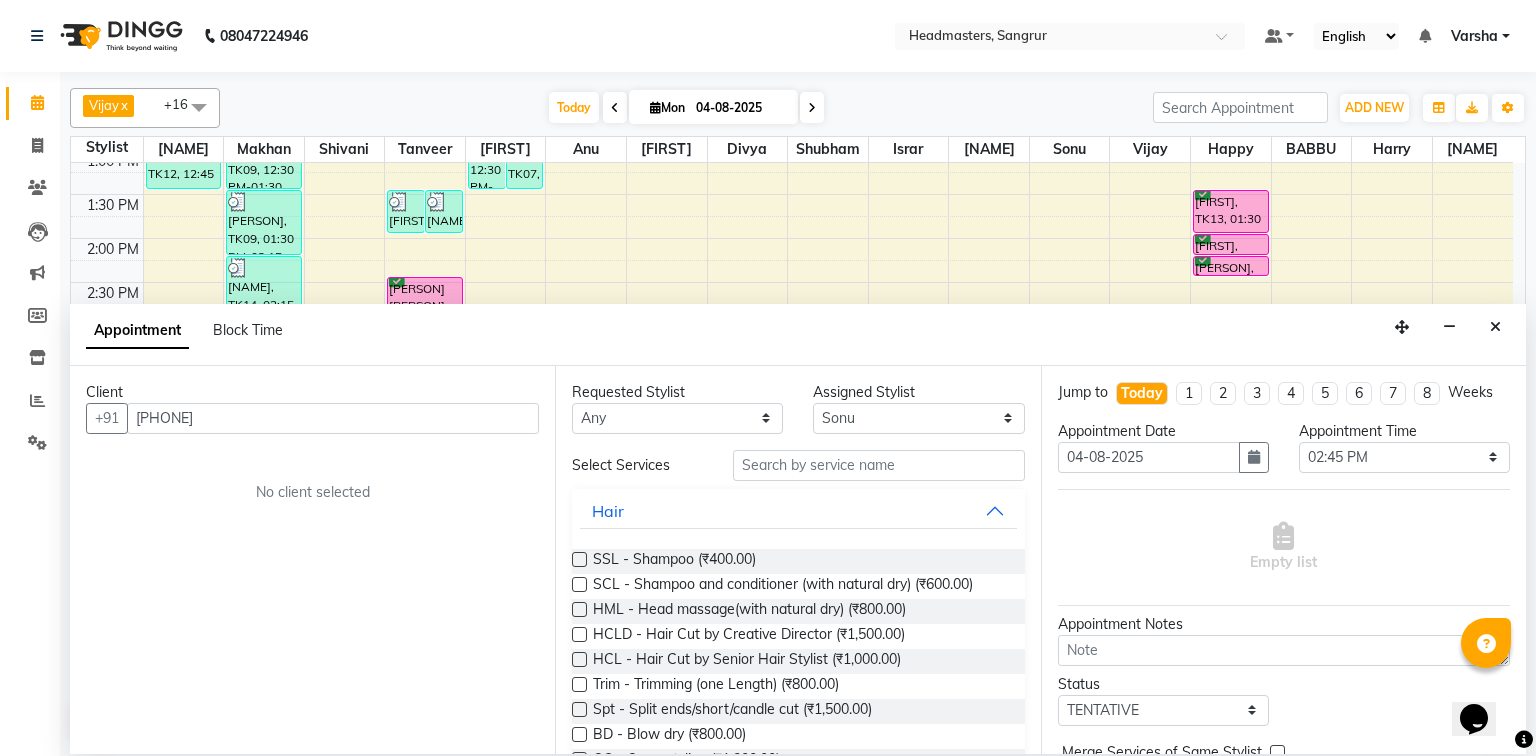 type on "[PHONE]" 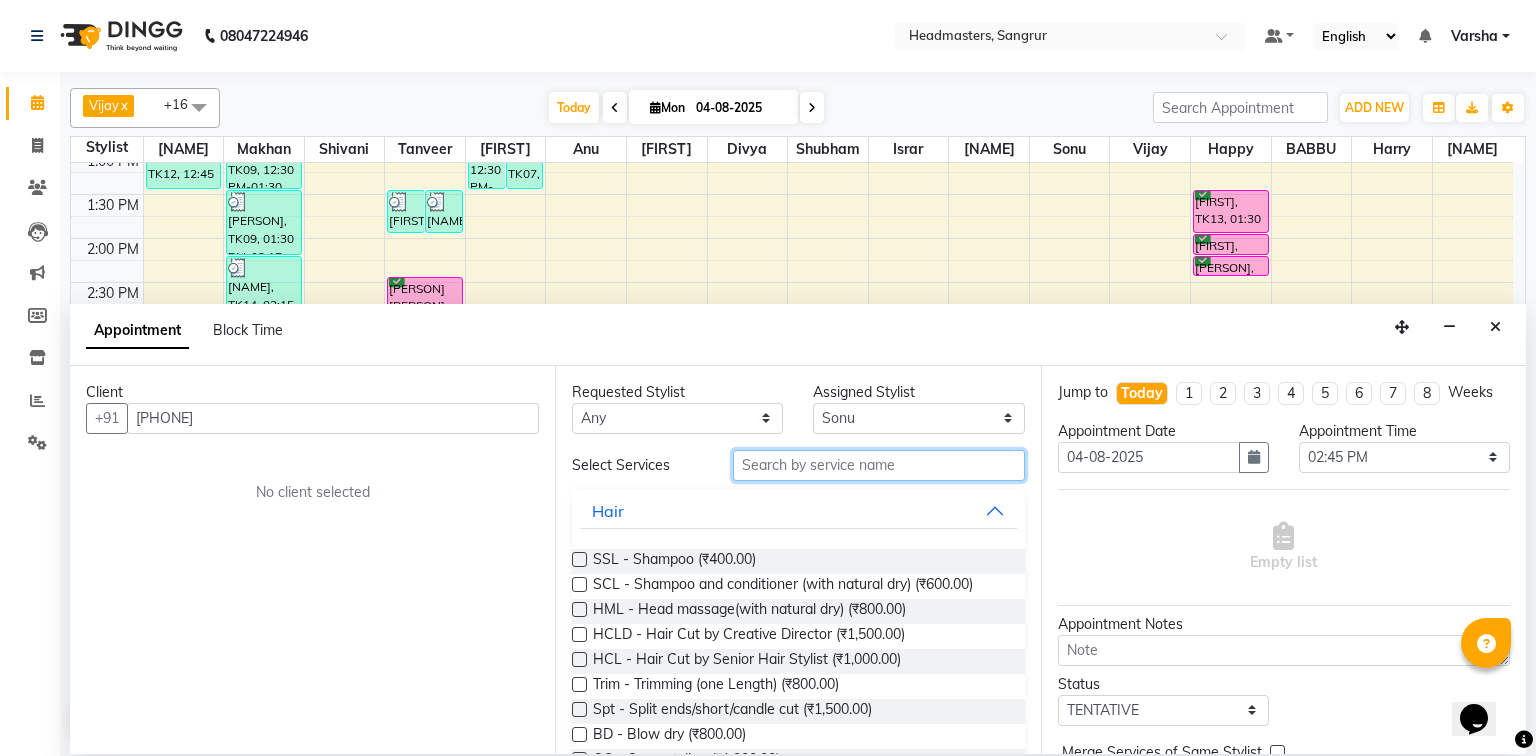 click at bounding box center (879, 465) 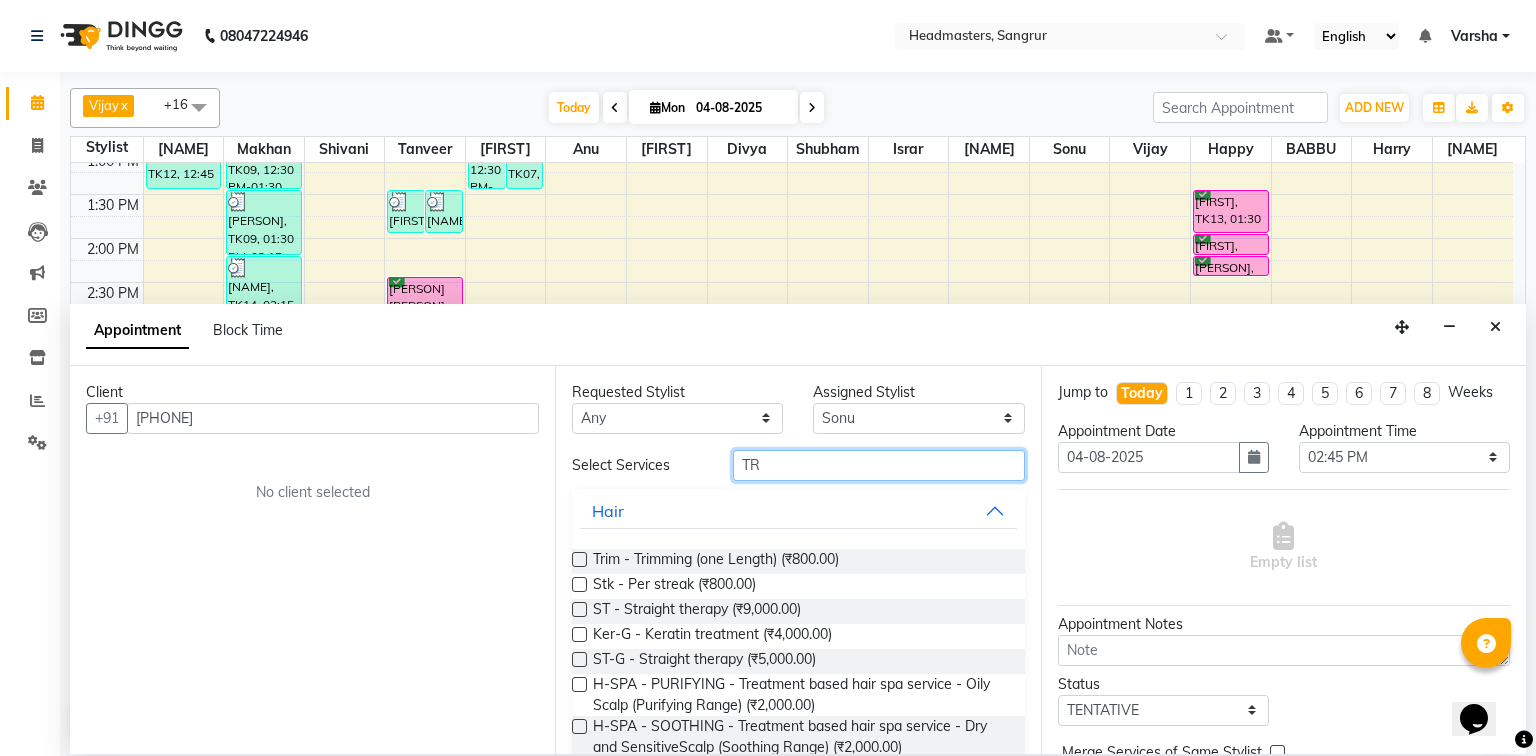 type on "TR" 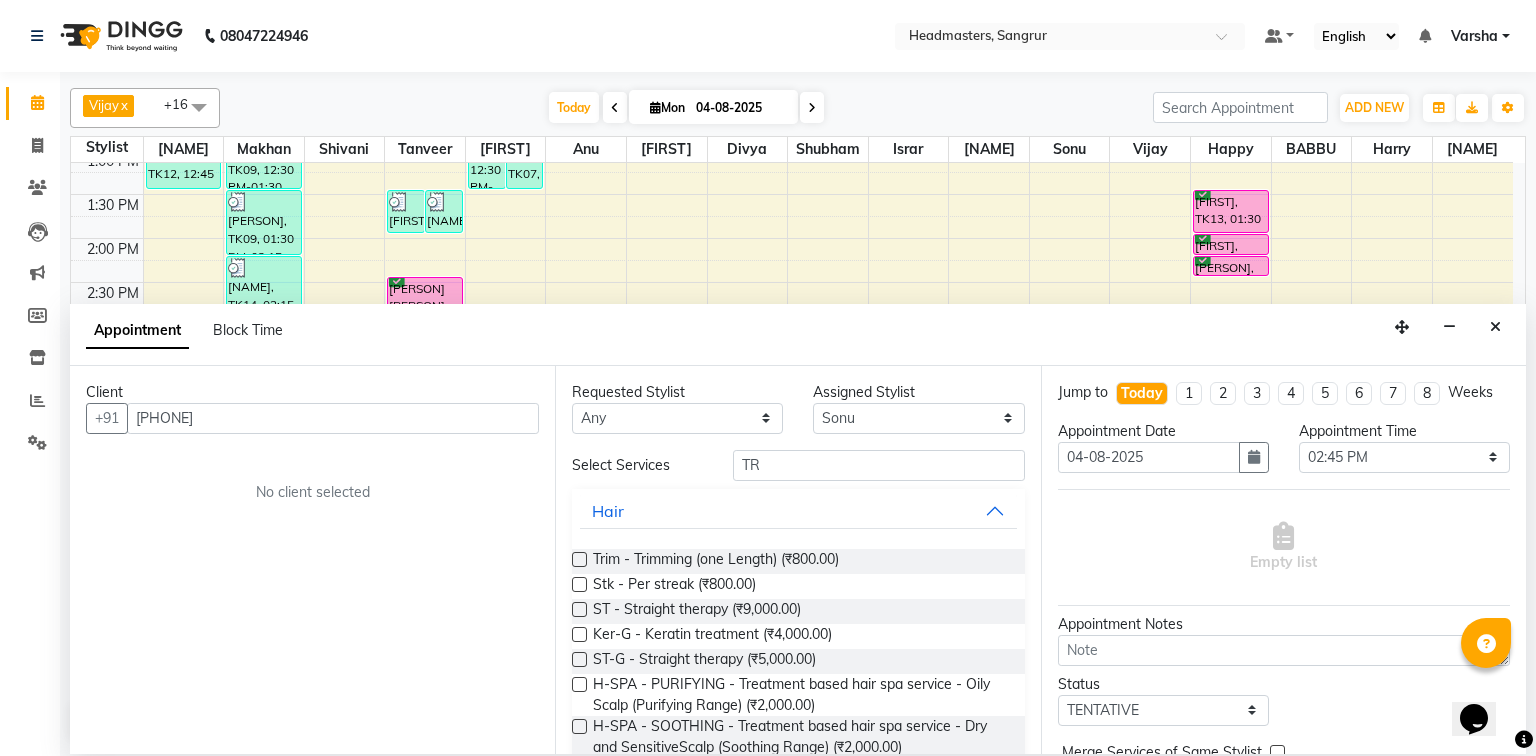 click at bounding box center (579, 559) 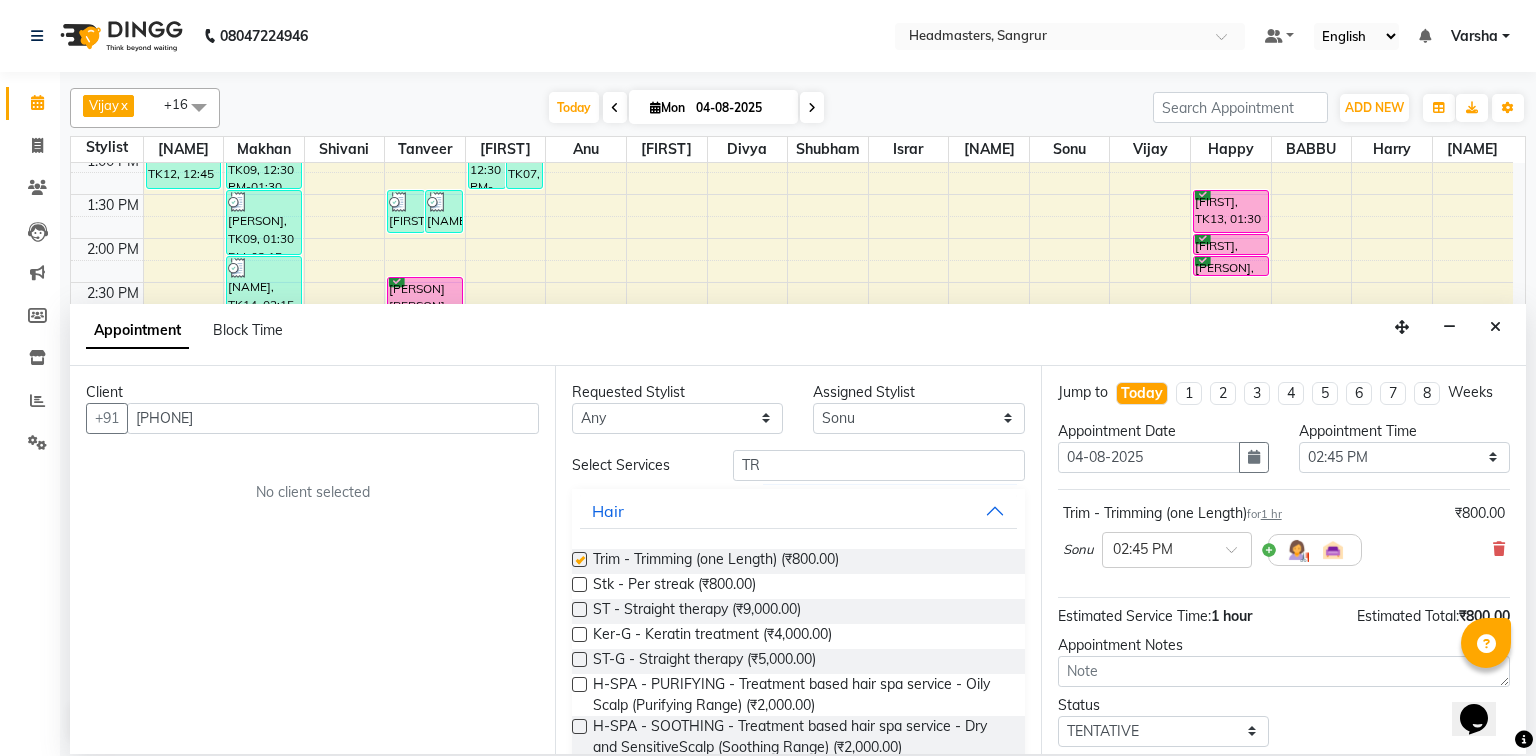 checkbox on "false" 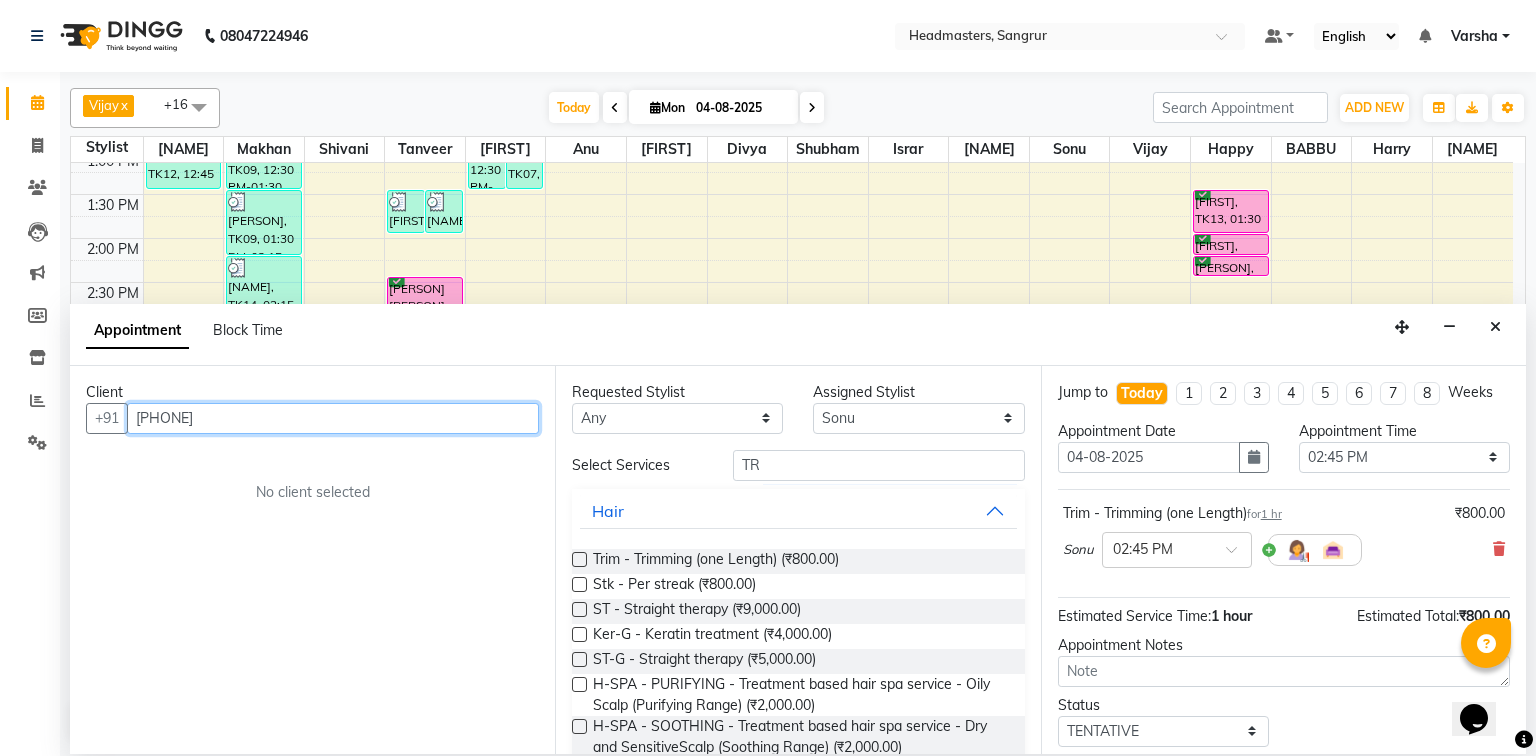 click on "[PHONE]" at bounding box center (333, 418) 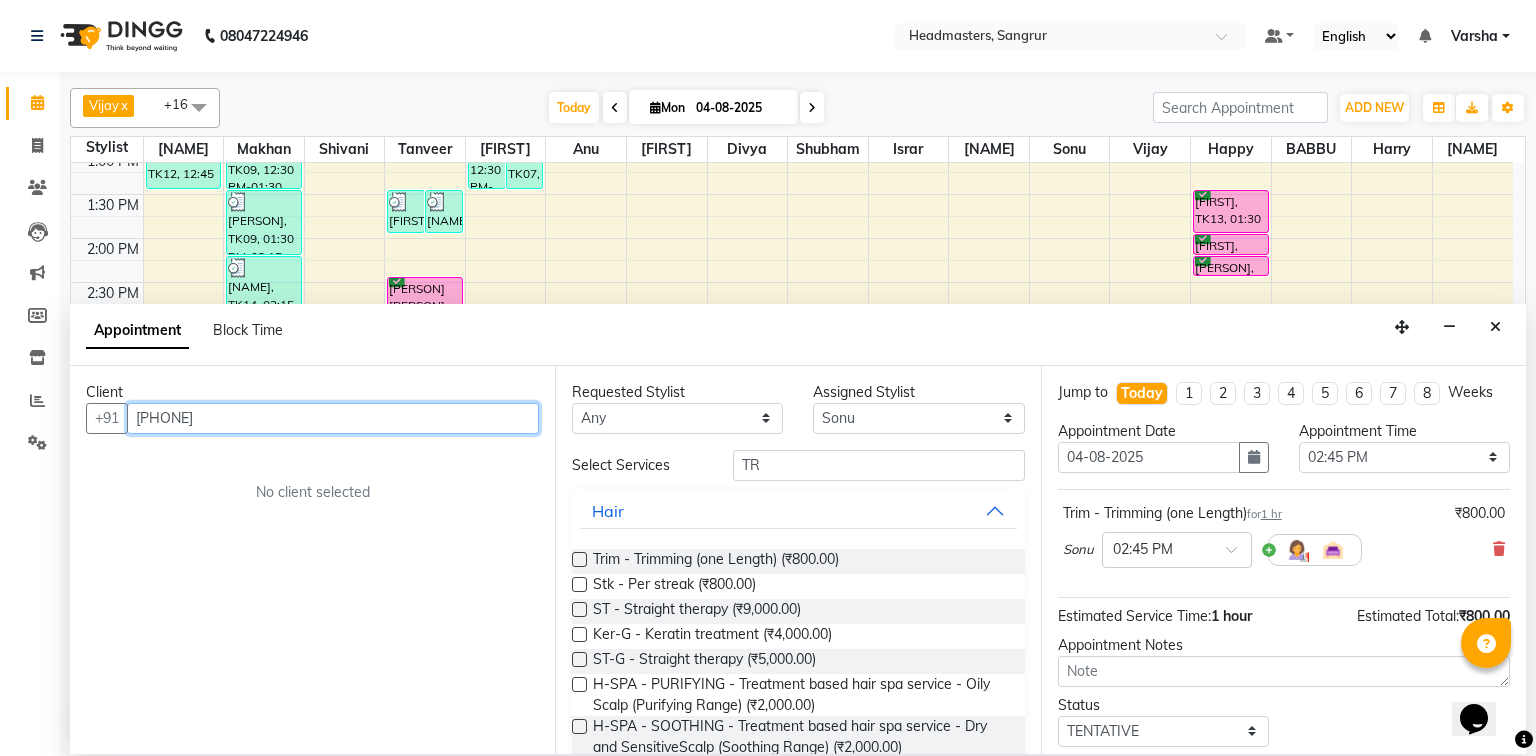 click on "[PHONE]" at bounding box center [333, 418] 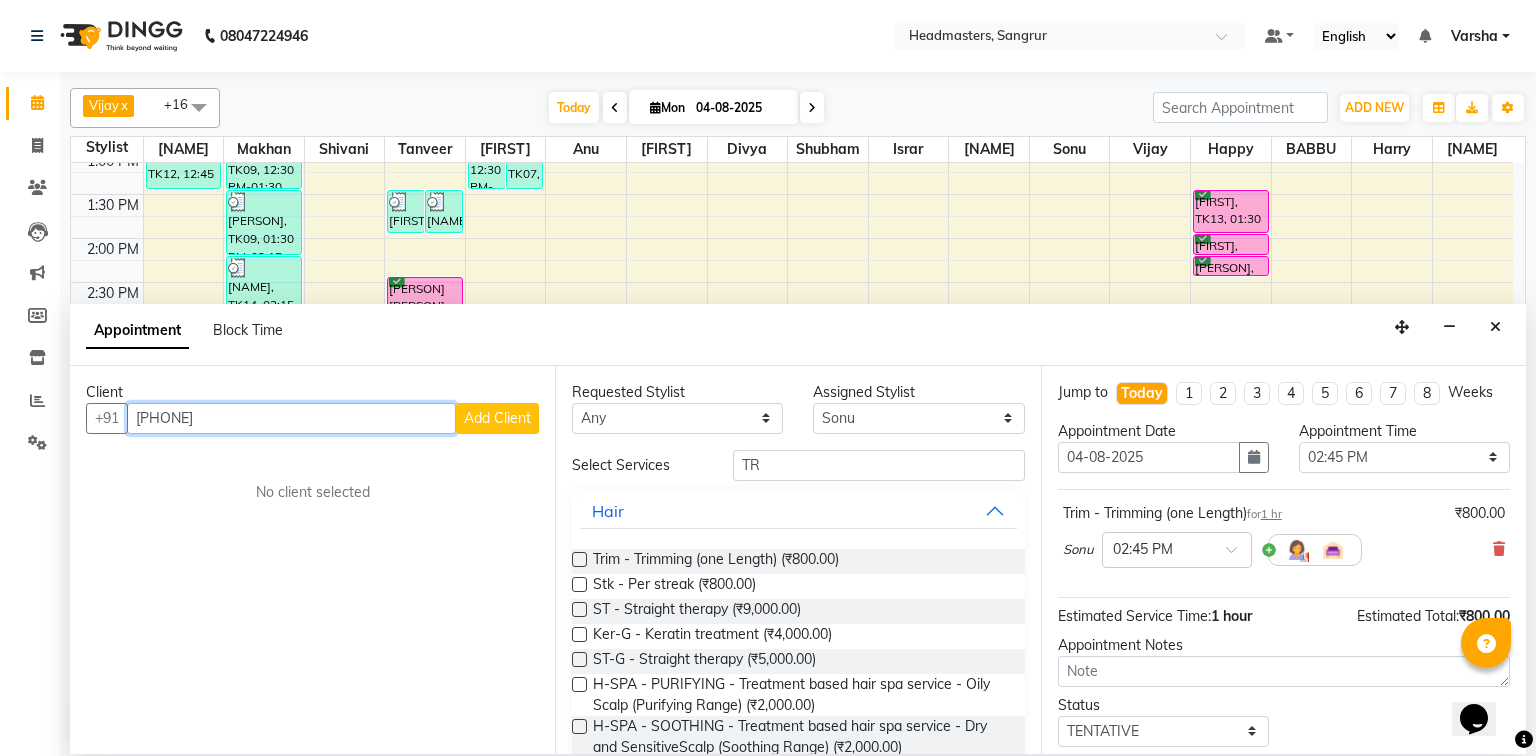 type on "[PHONE]" 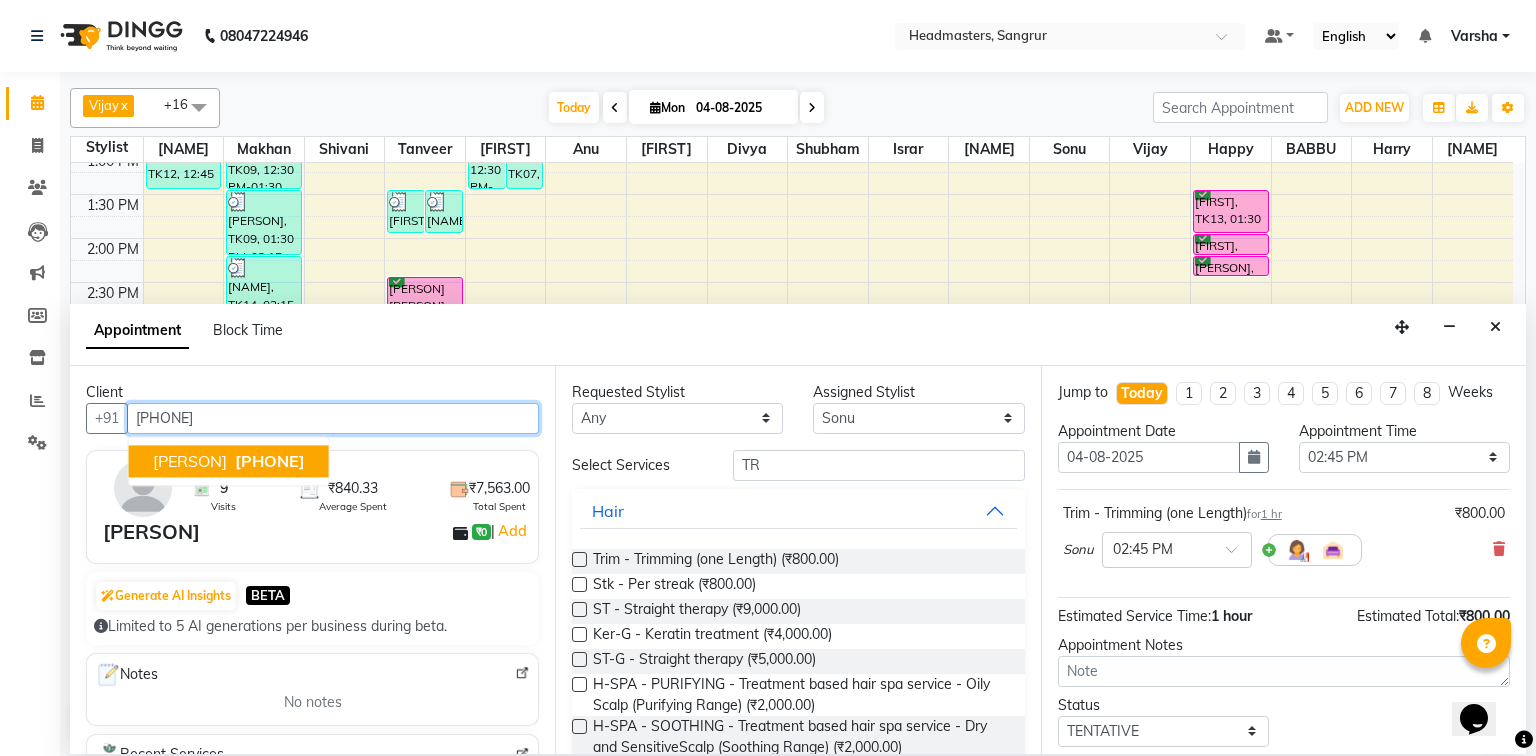 click on "[PERSON]   [PHONE]" at bounding box center [229, 461] 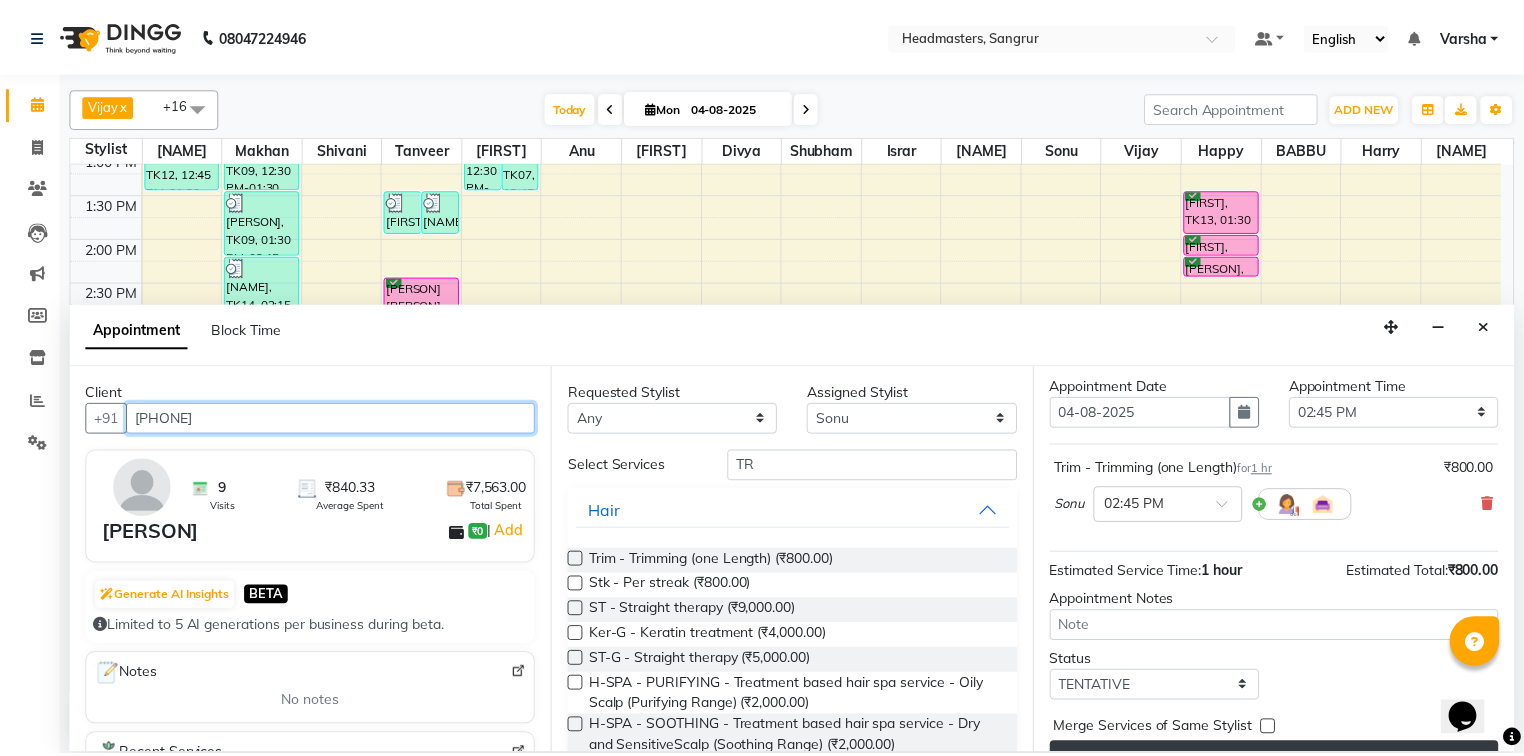 scroll, scrollTop: 85, scrollLeft: 0, axis: vertical 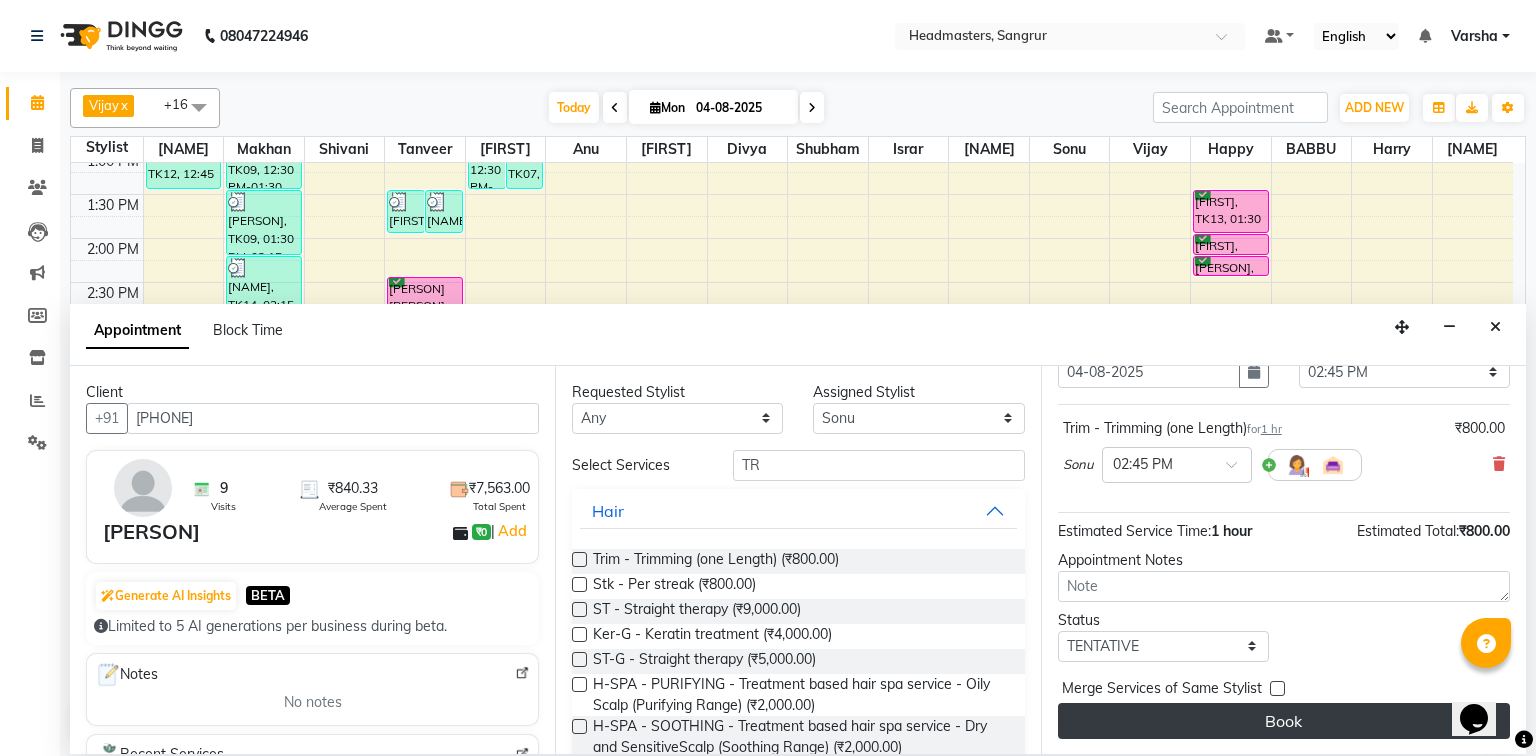 click on "Book" at bounding box center [1284, 721] 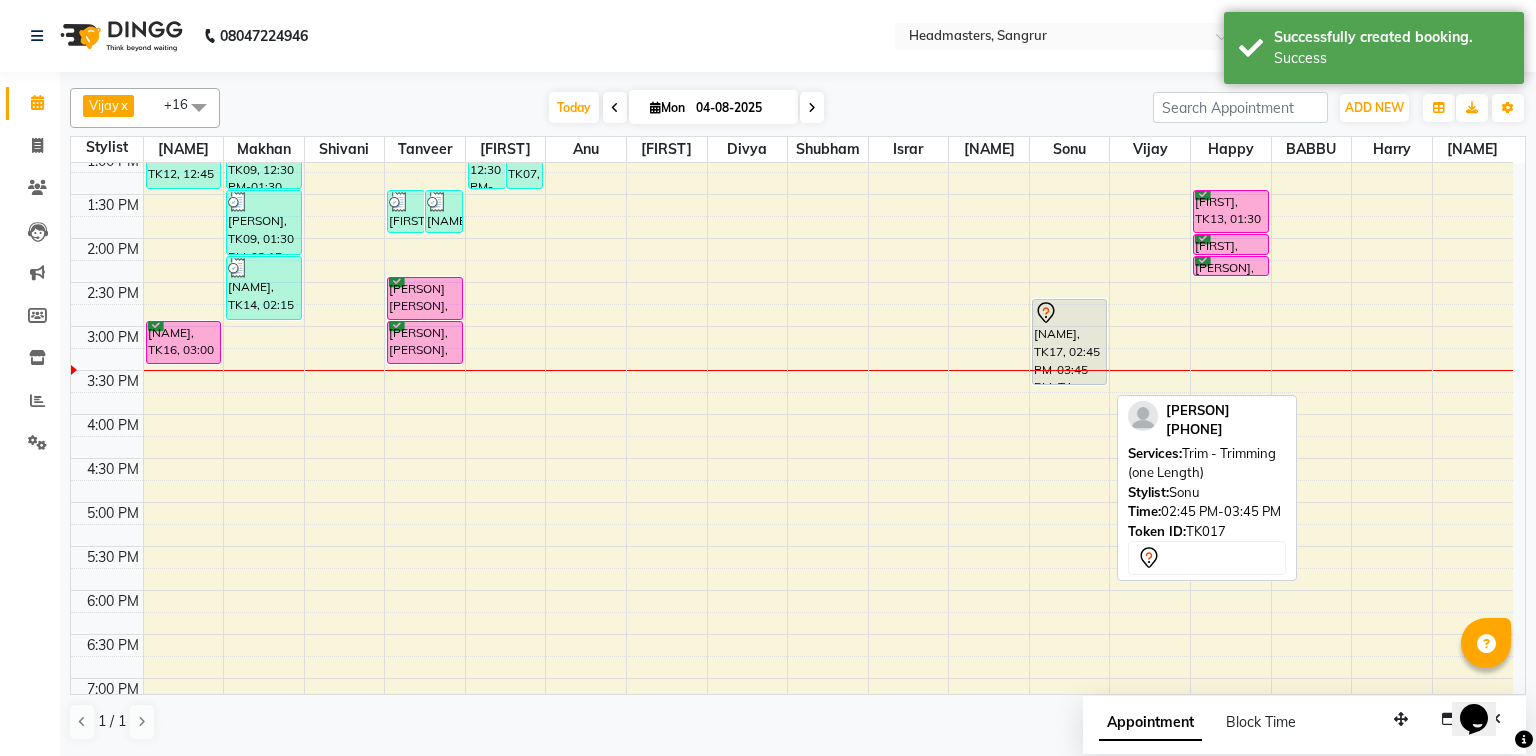 click on "[NAME], TK17, 02:45 PM-03:45 PM, Trim - Trimming (one Length)" at bounding box center (1070, 342) 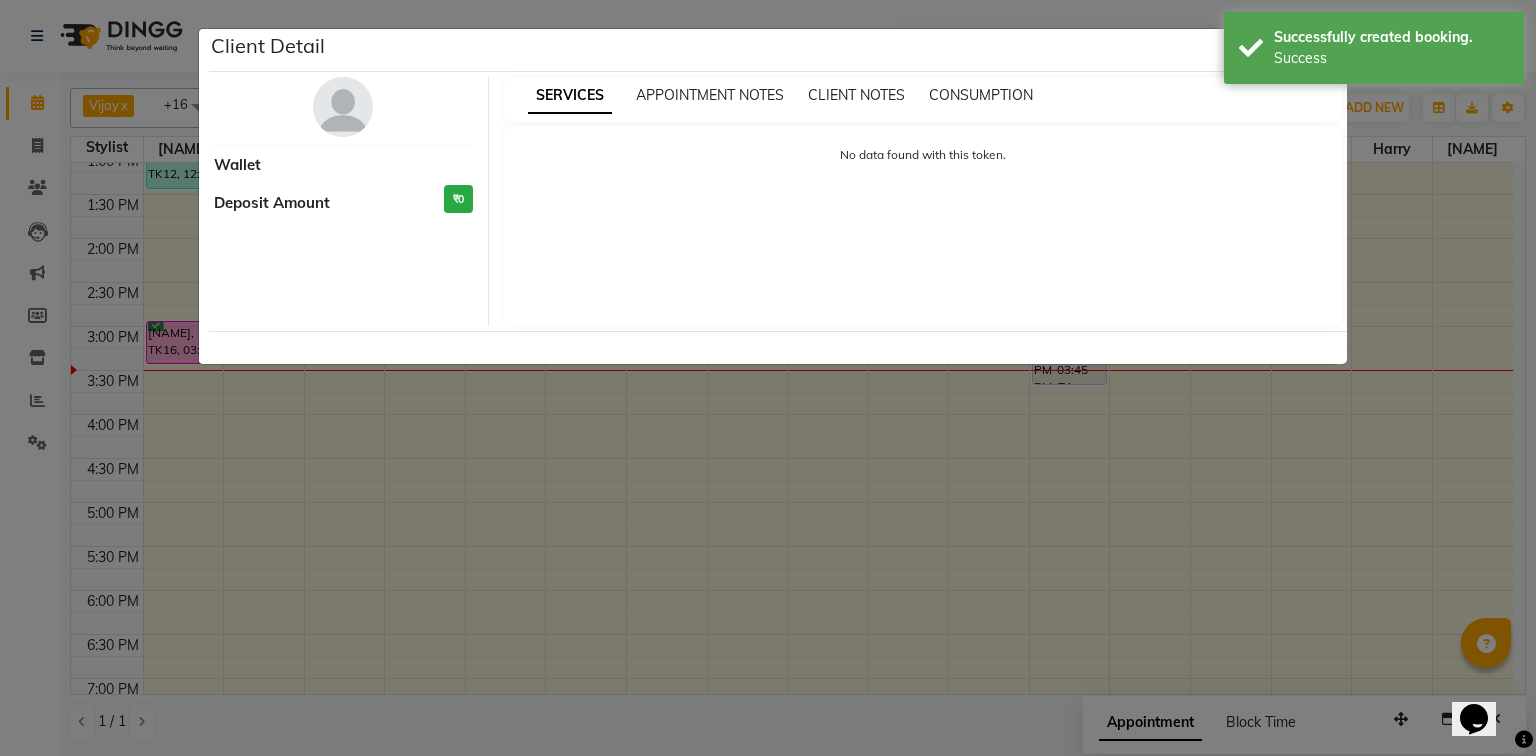 select on "7" 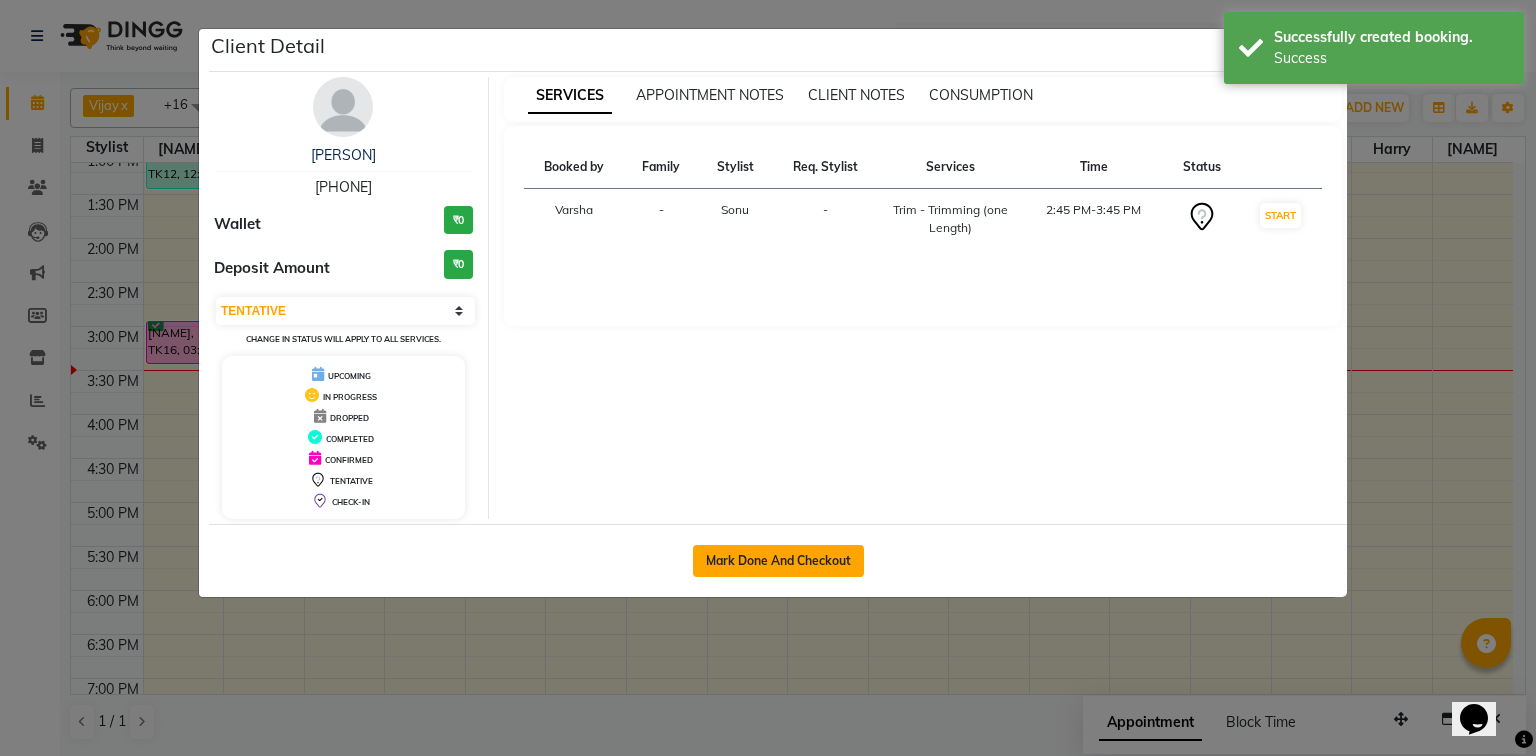 click on "Mark Done And Checkout" 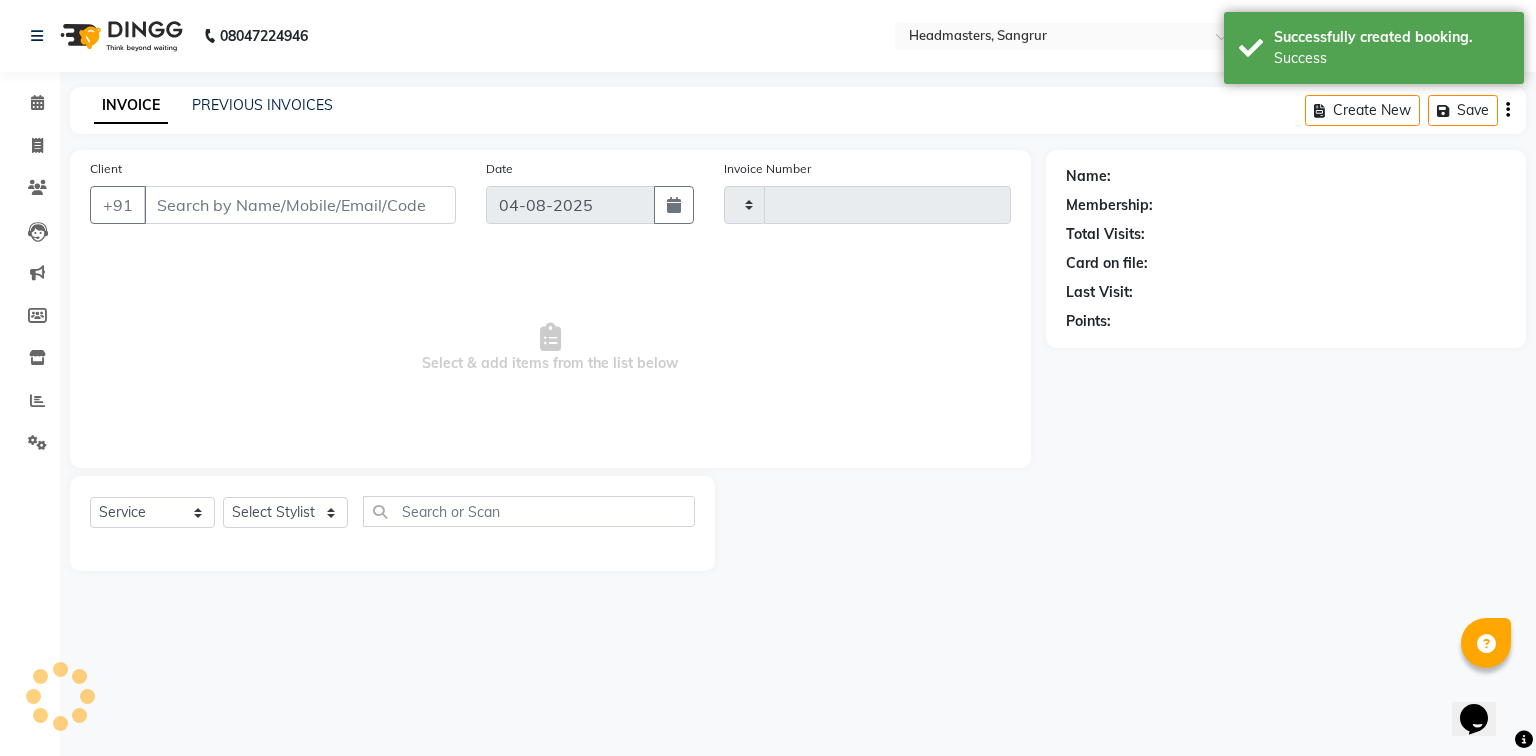 type on "3843" 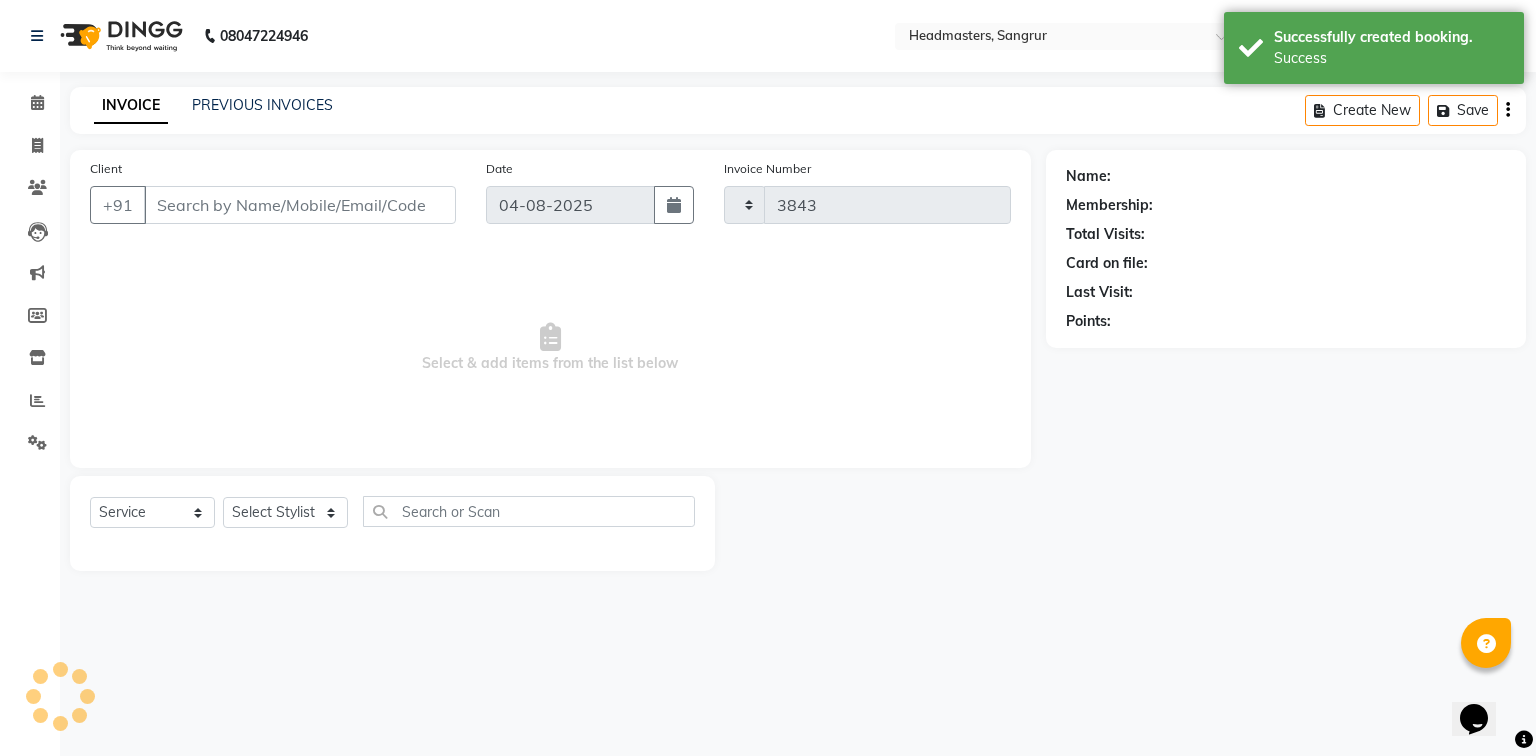 select on "7140" 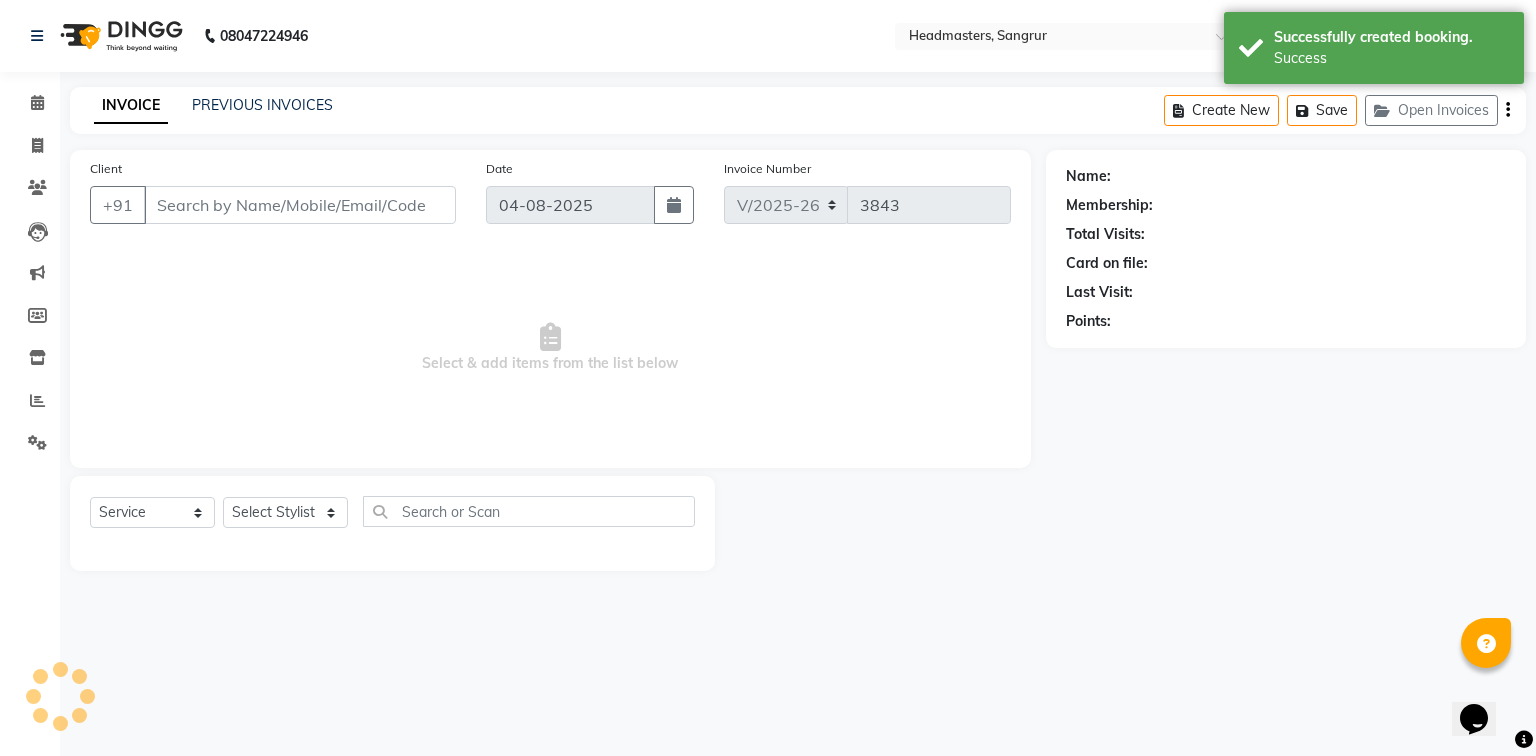 type on "[PHONE]" 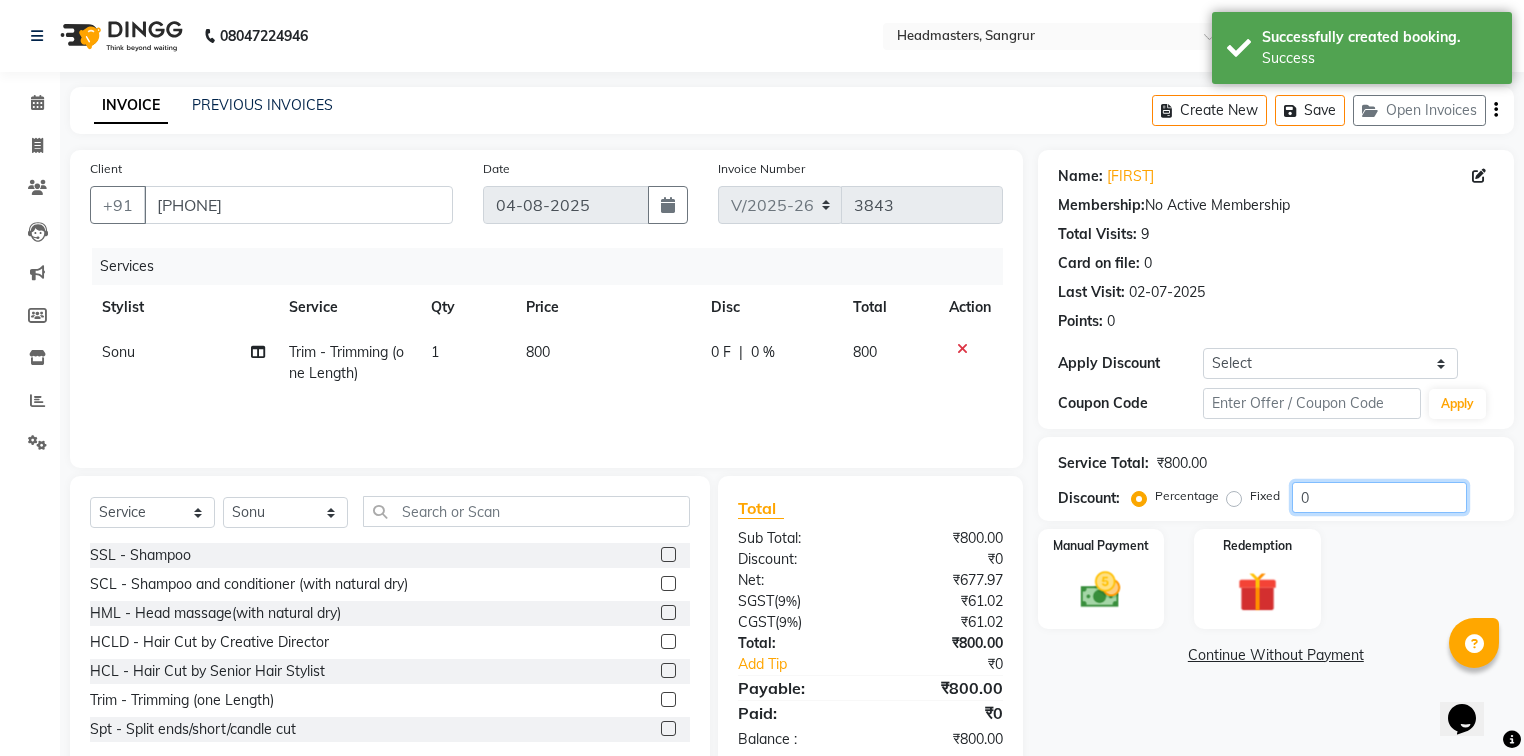click on "Service Total:  ₹800.00  Discount:  Percentage   Fixed  0" 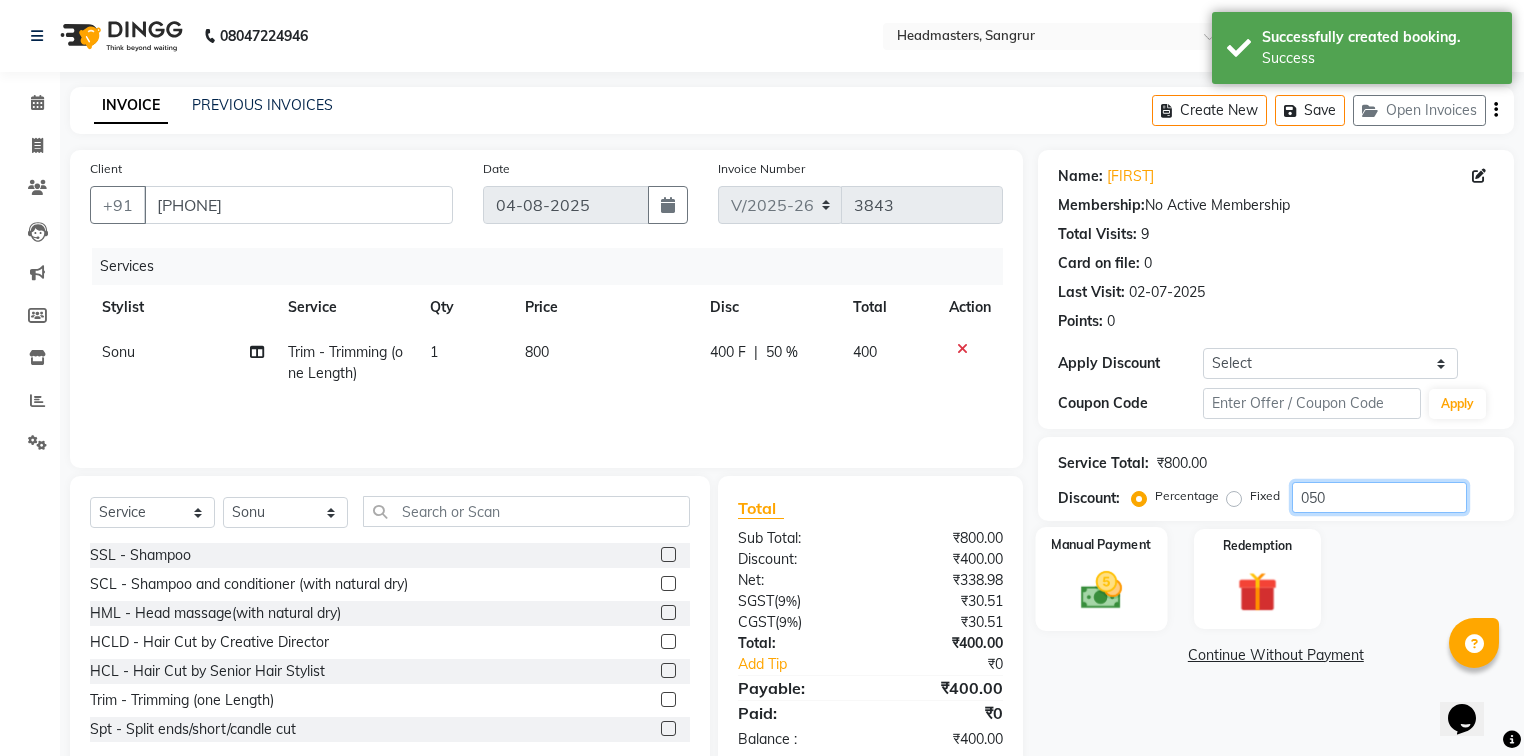 type on "050" 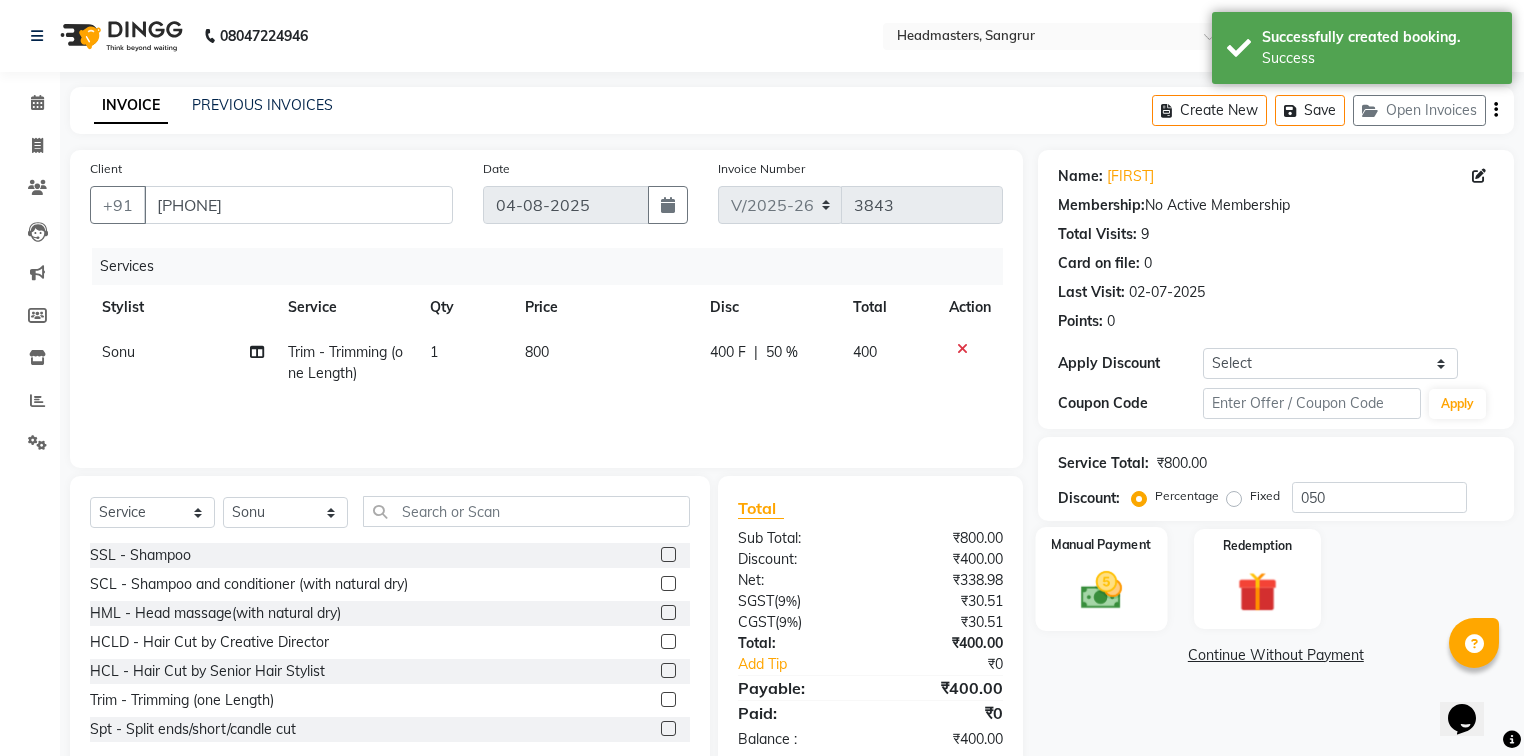 click 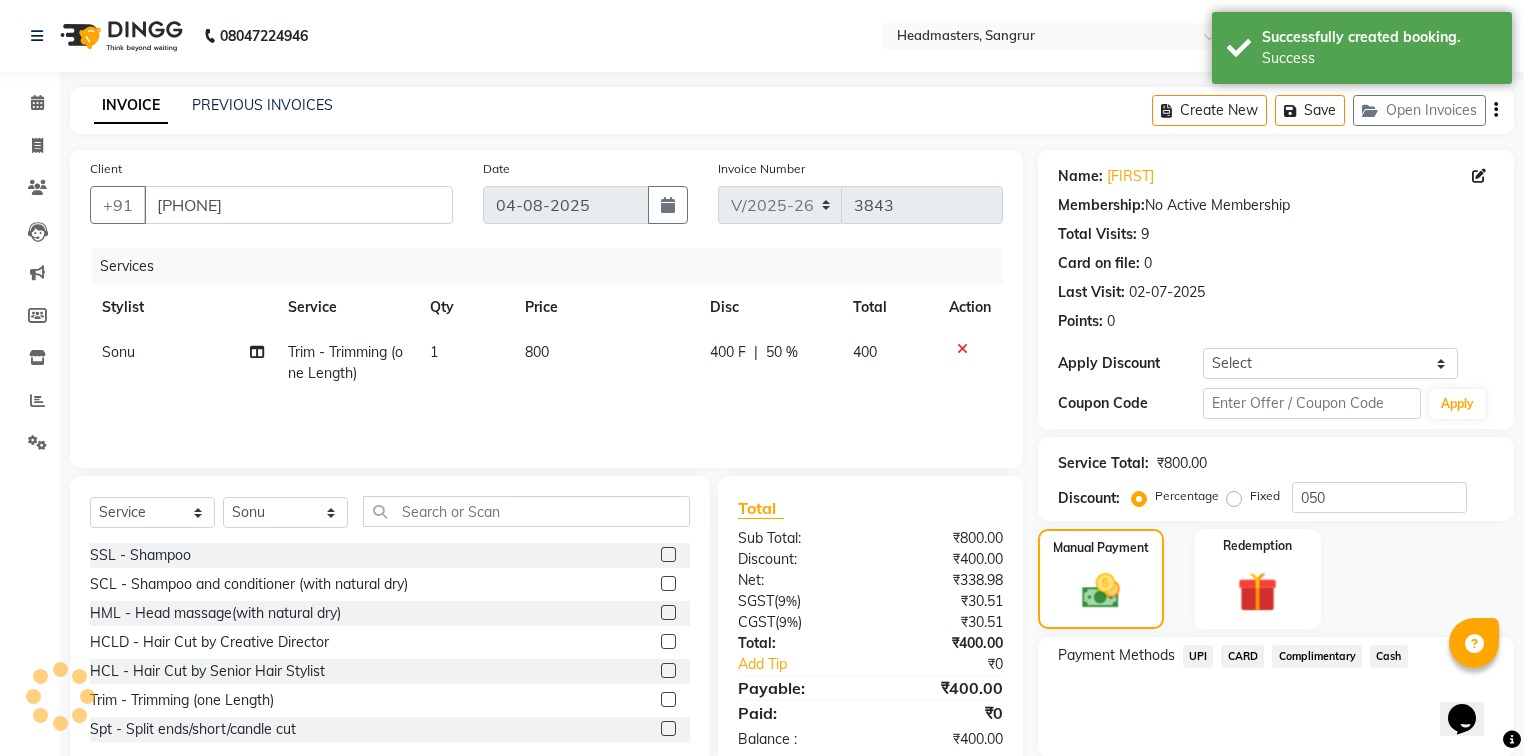 click on "UPI" 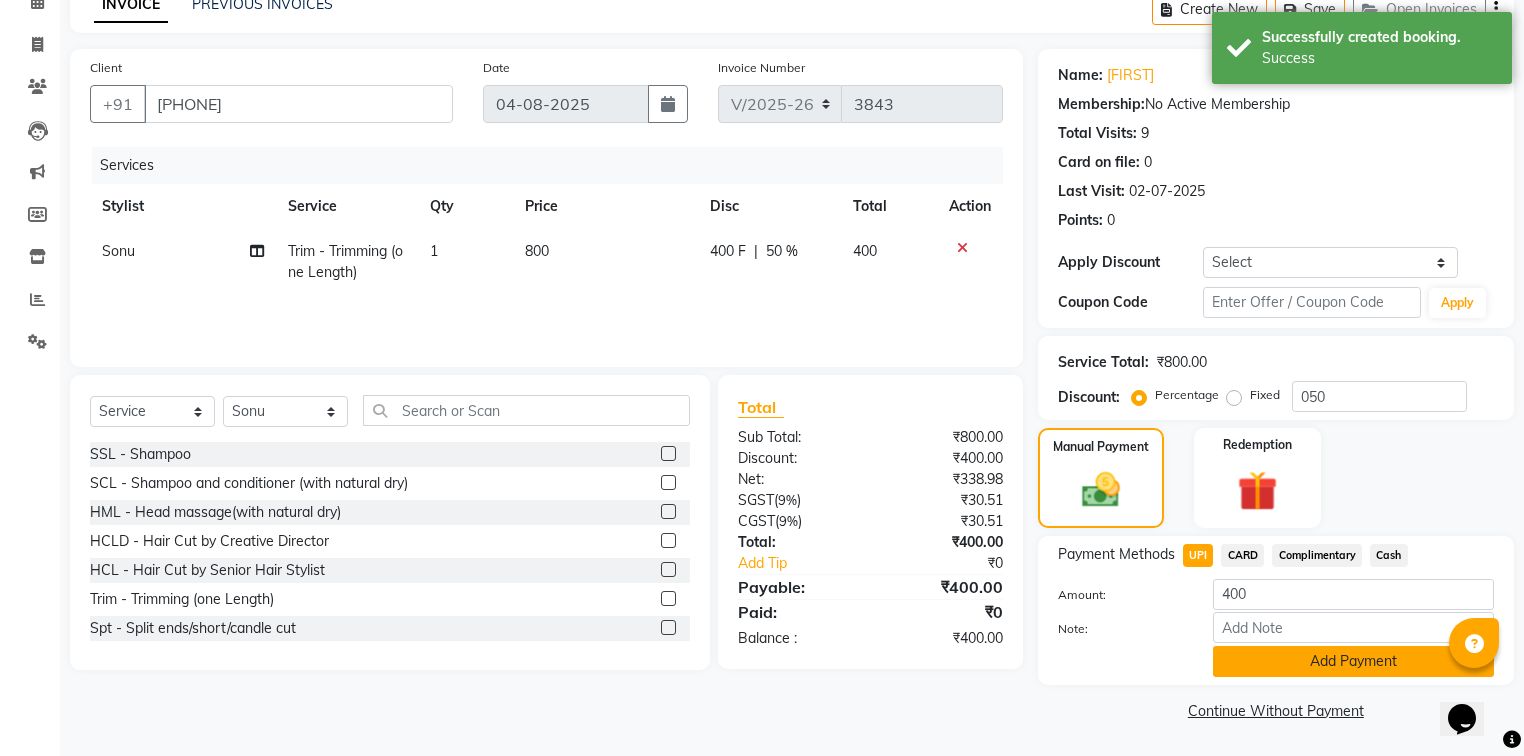 click on "Add Payment" 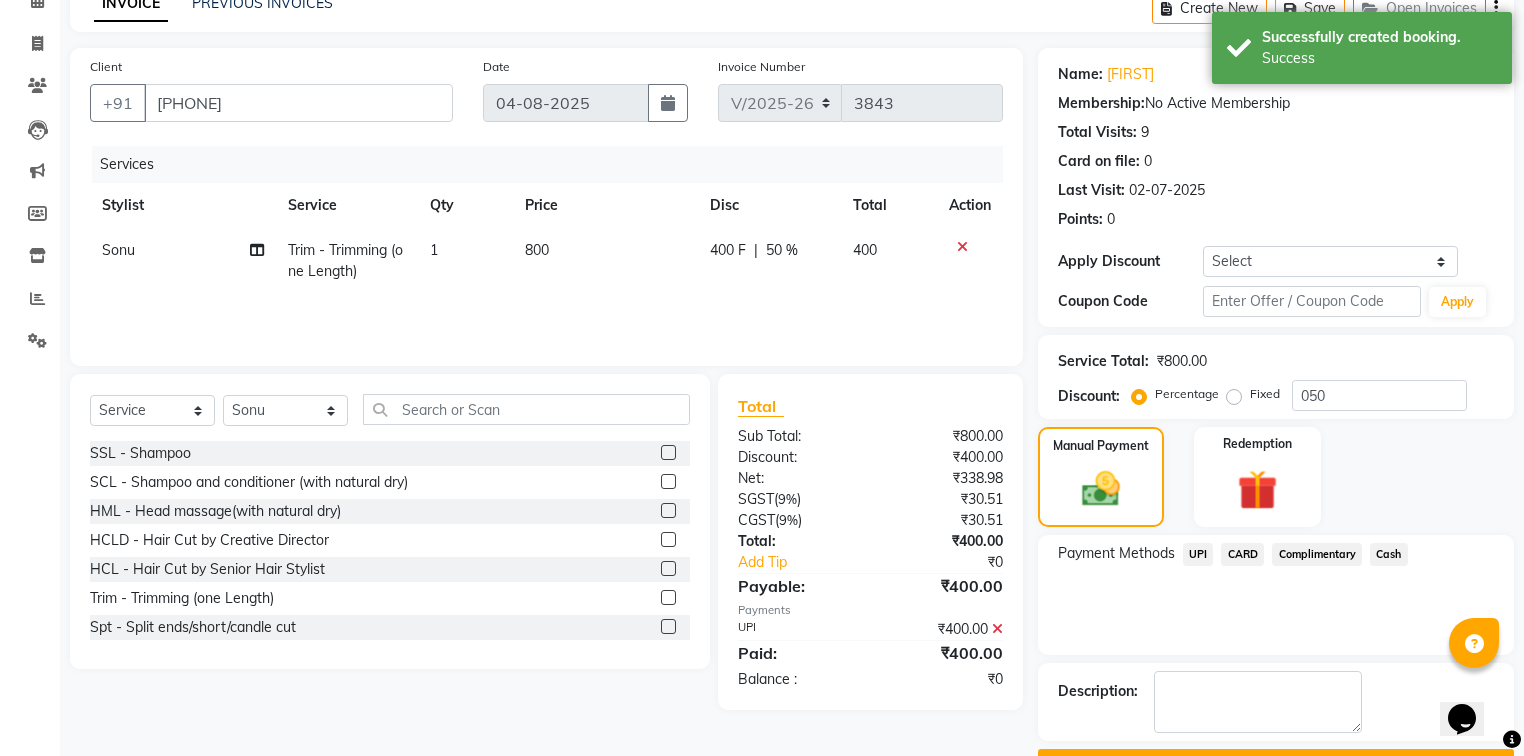 scroll, scrollTop: 154, scrollLeft: 0, axis: vertical 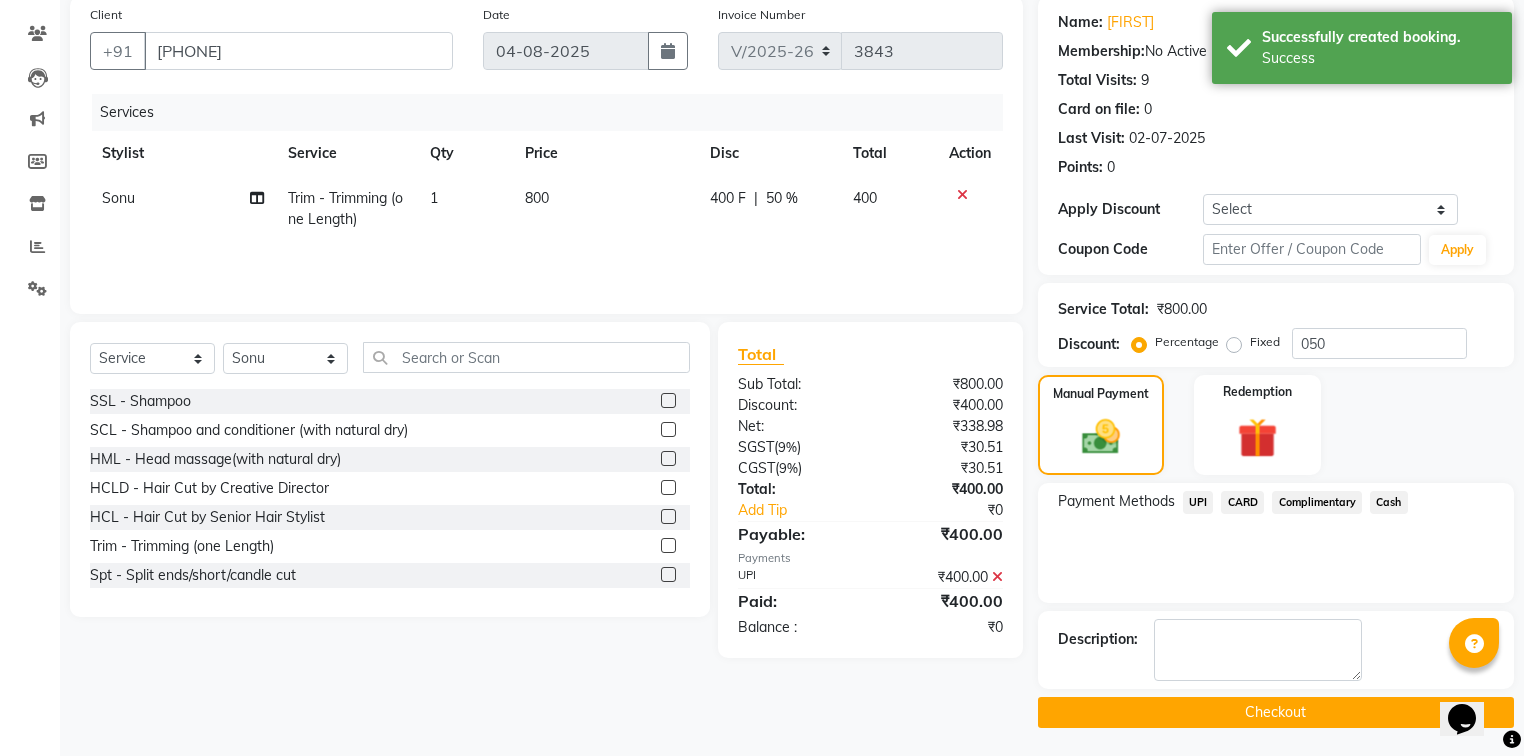 click on "Checkout" 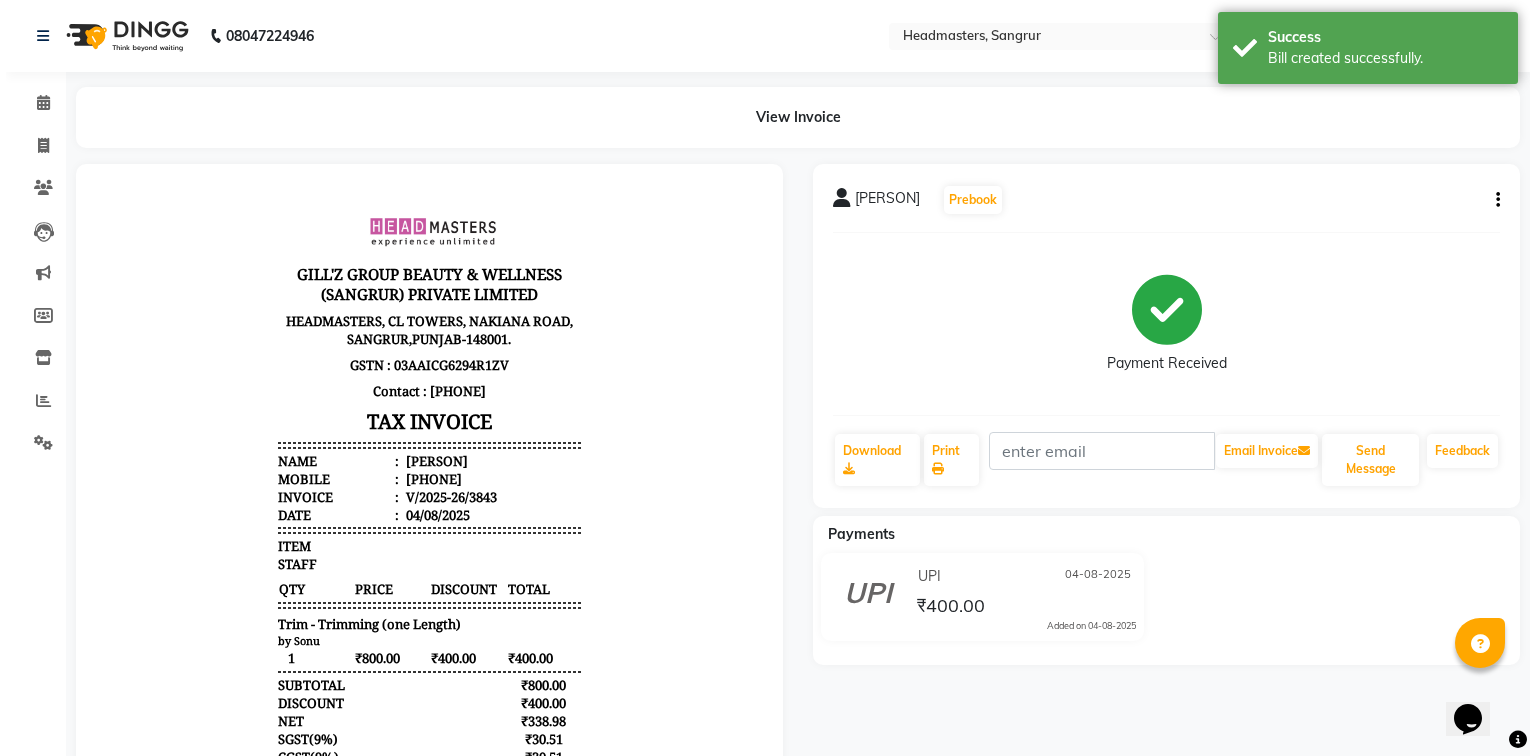 scroll, scrollTop: 0, scrollLeft: 0, axis: both 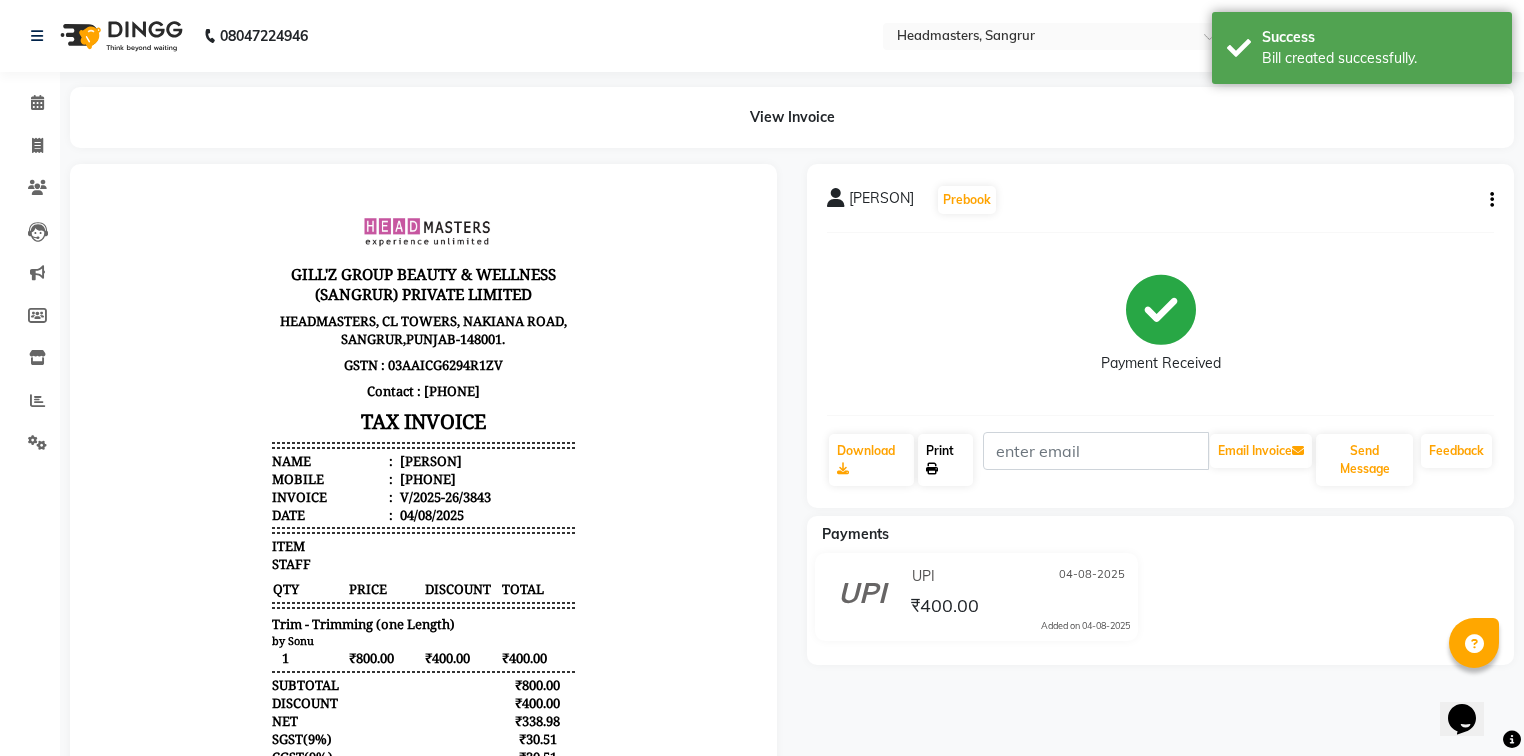 click on "Print" 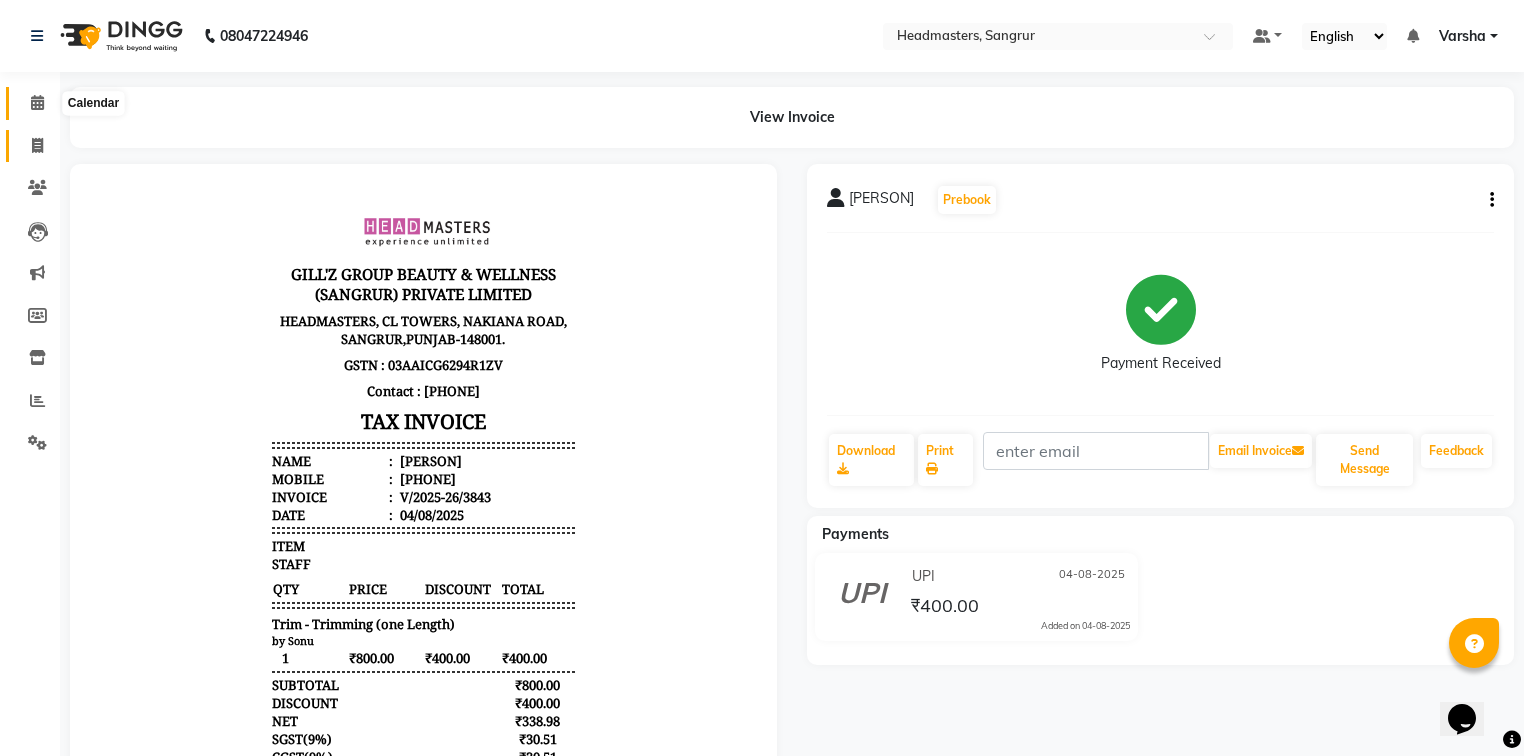 drag, startPoint x: 28, startPoint y: 114, endPoint x: 28, endPoint y: 132, distance: 18 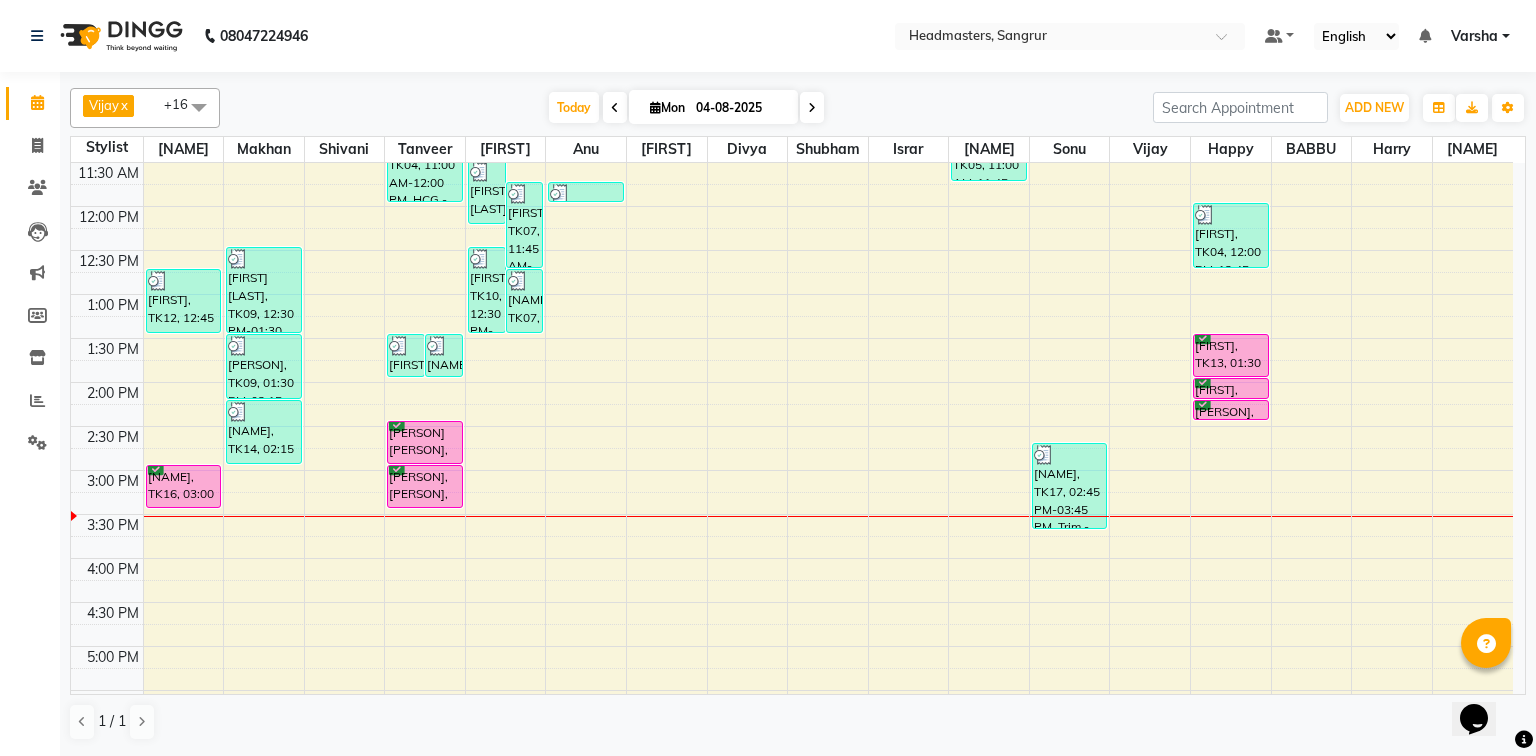 scroll, scrollTop: 400, scrollLeft: 0, axis: vertical 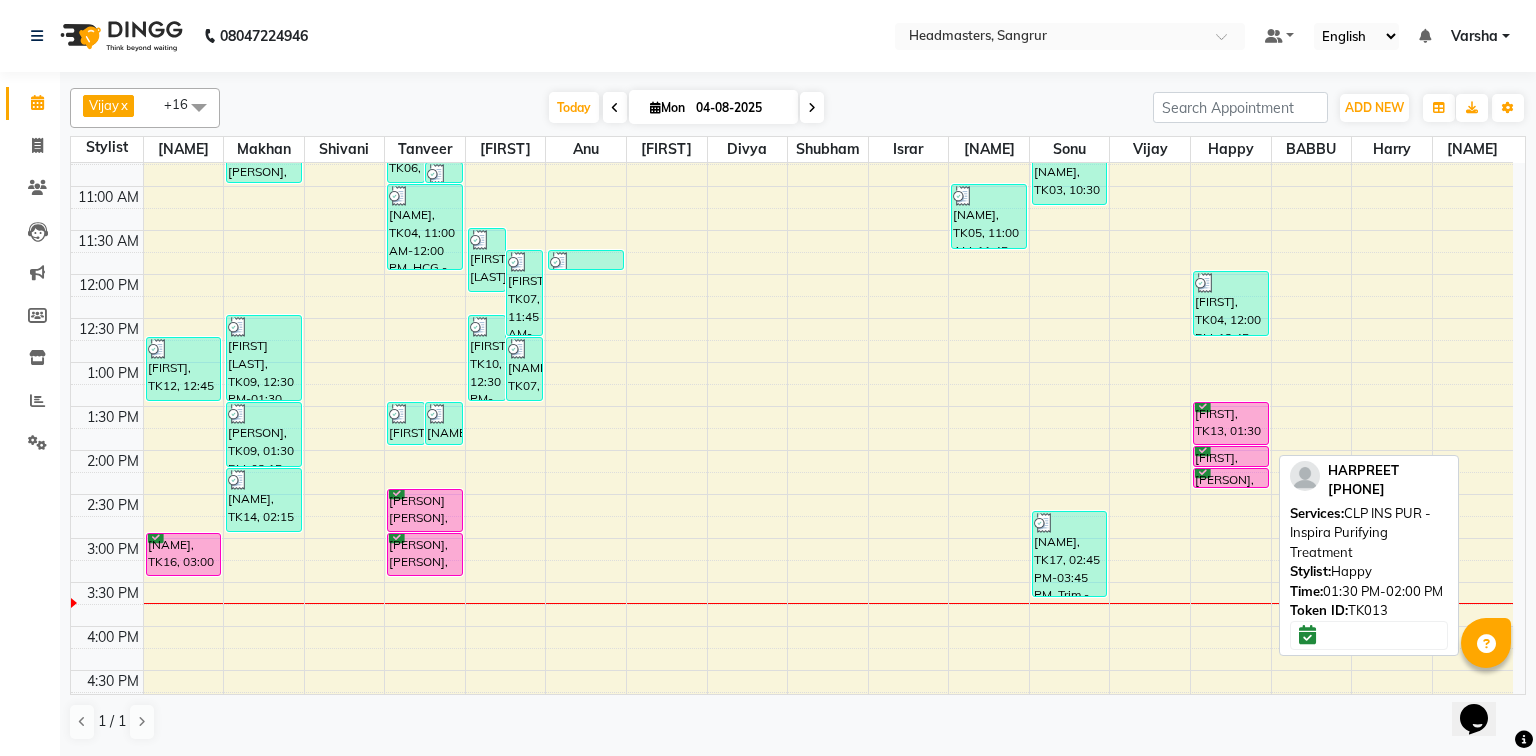 click on "[FIRST], TK13, 01:30 PM-02:00 PM, CLP INS PUR - Inspira Purifying Treatment" at bounding box center [1231, 423] 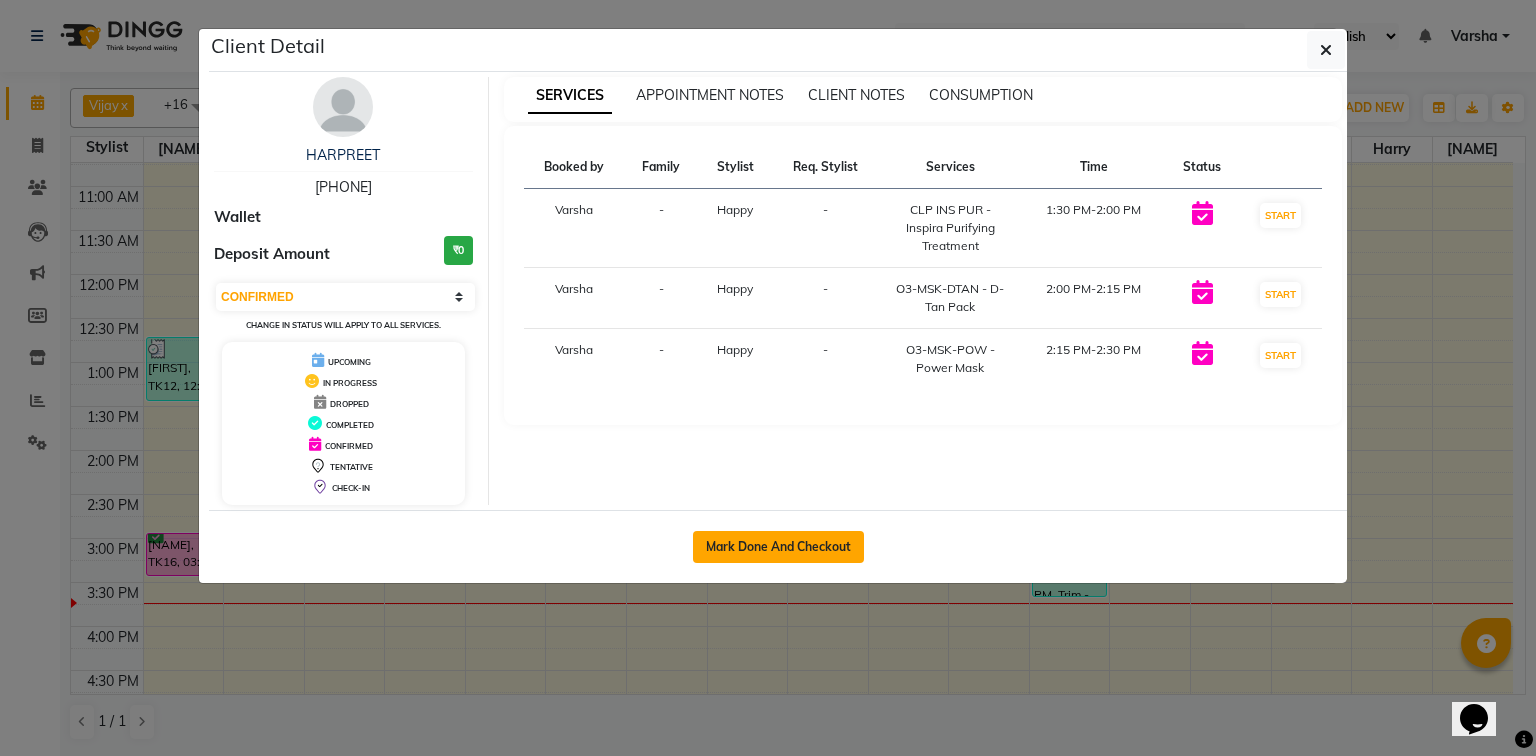 click on "Mark Done And Checkout" 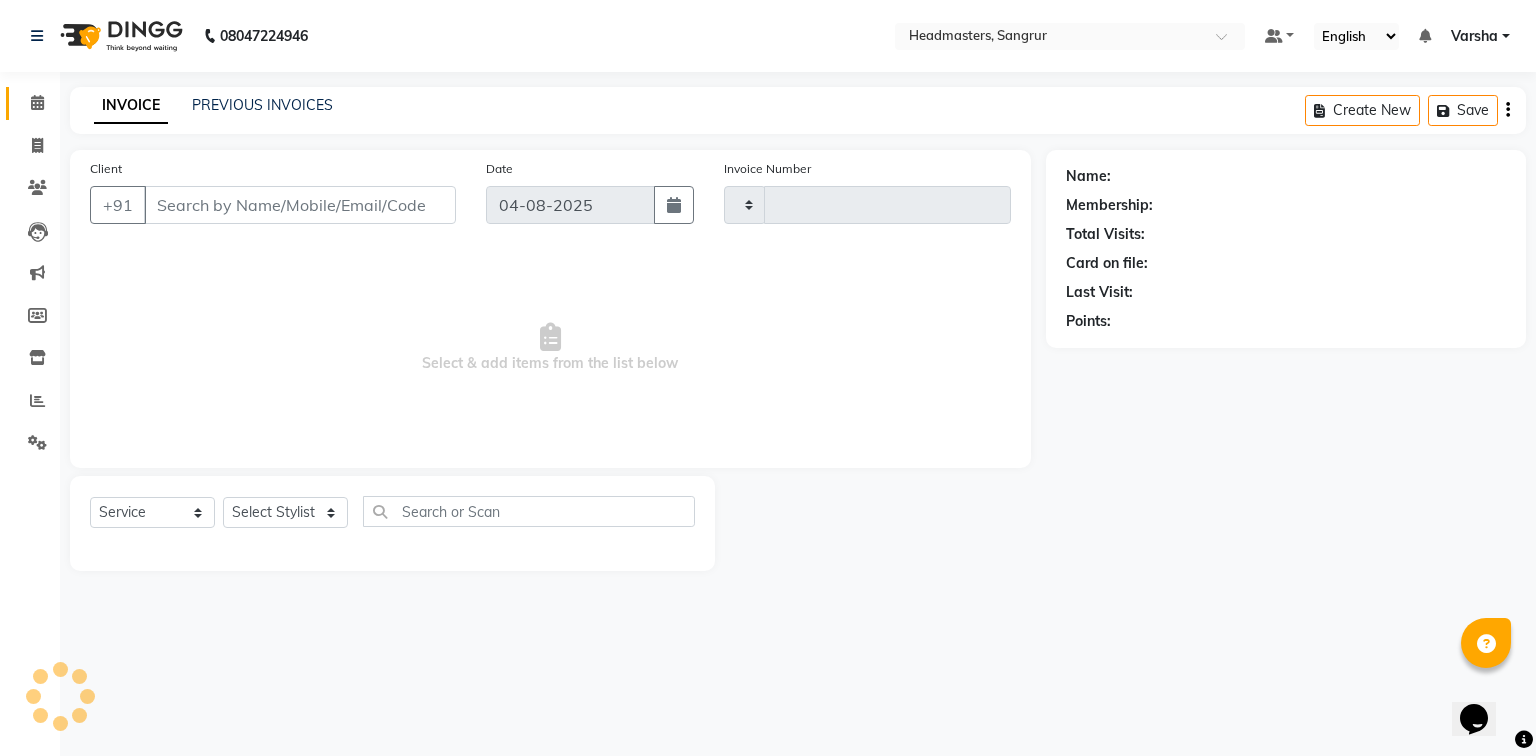 type on "3844" 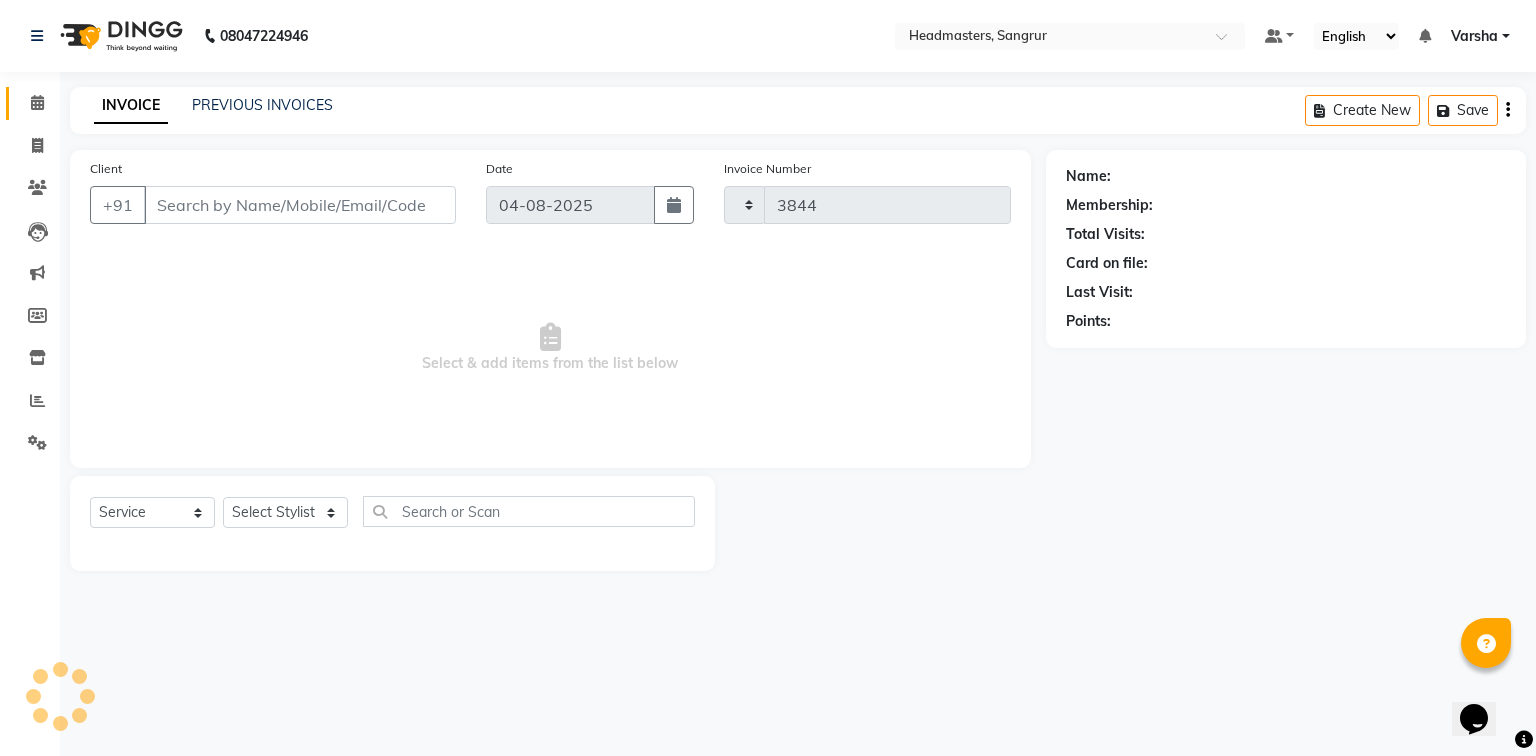 select on "7140" 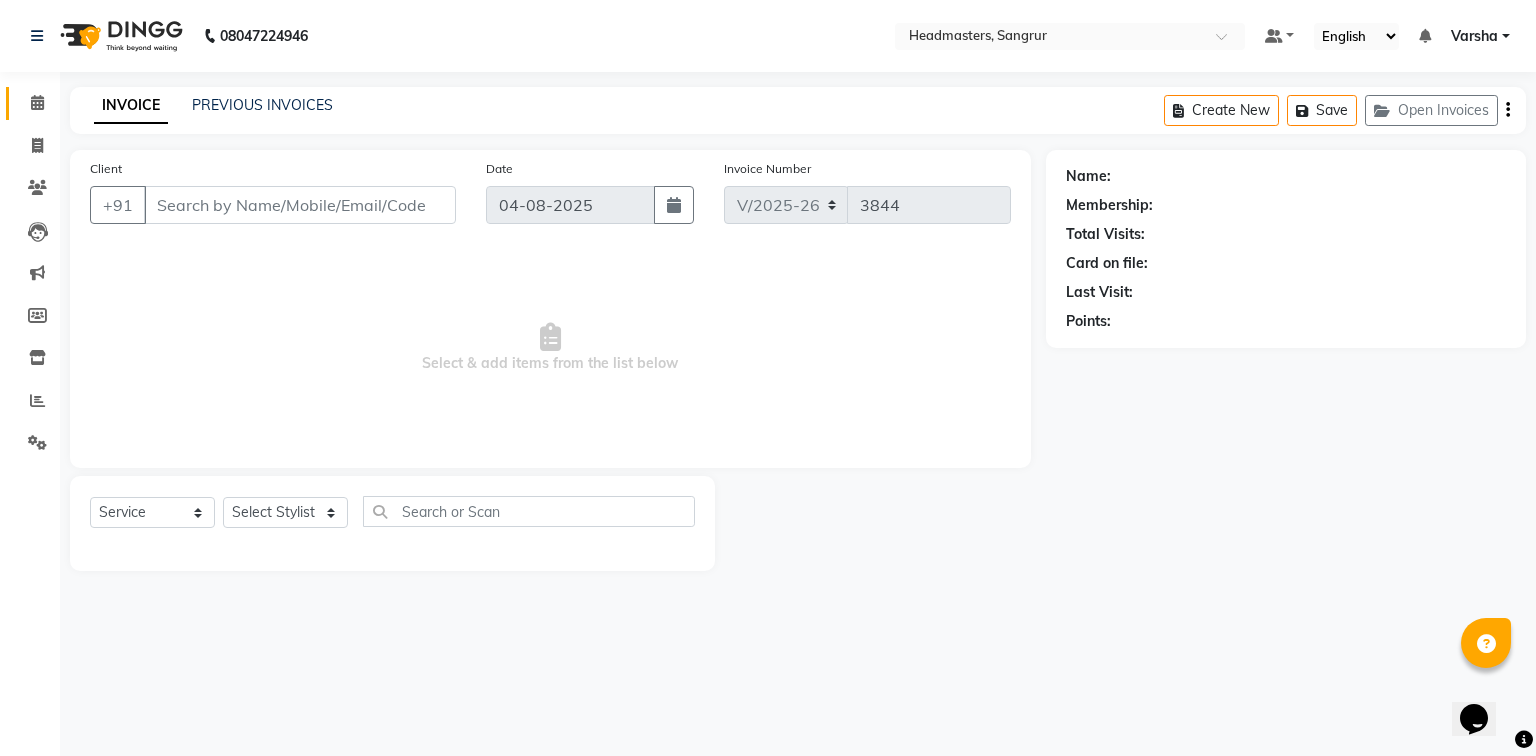 type on "[PHONE]" 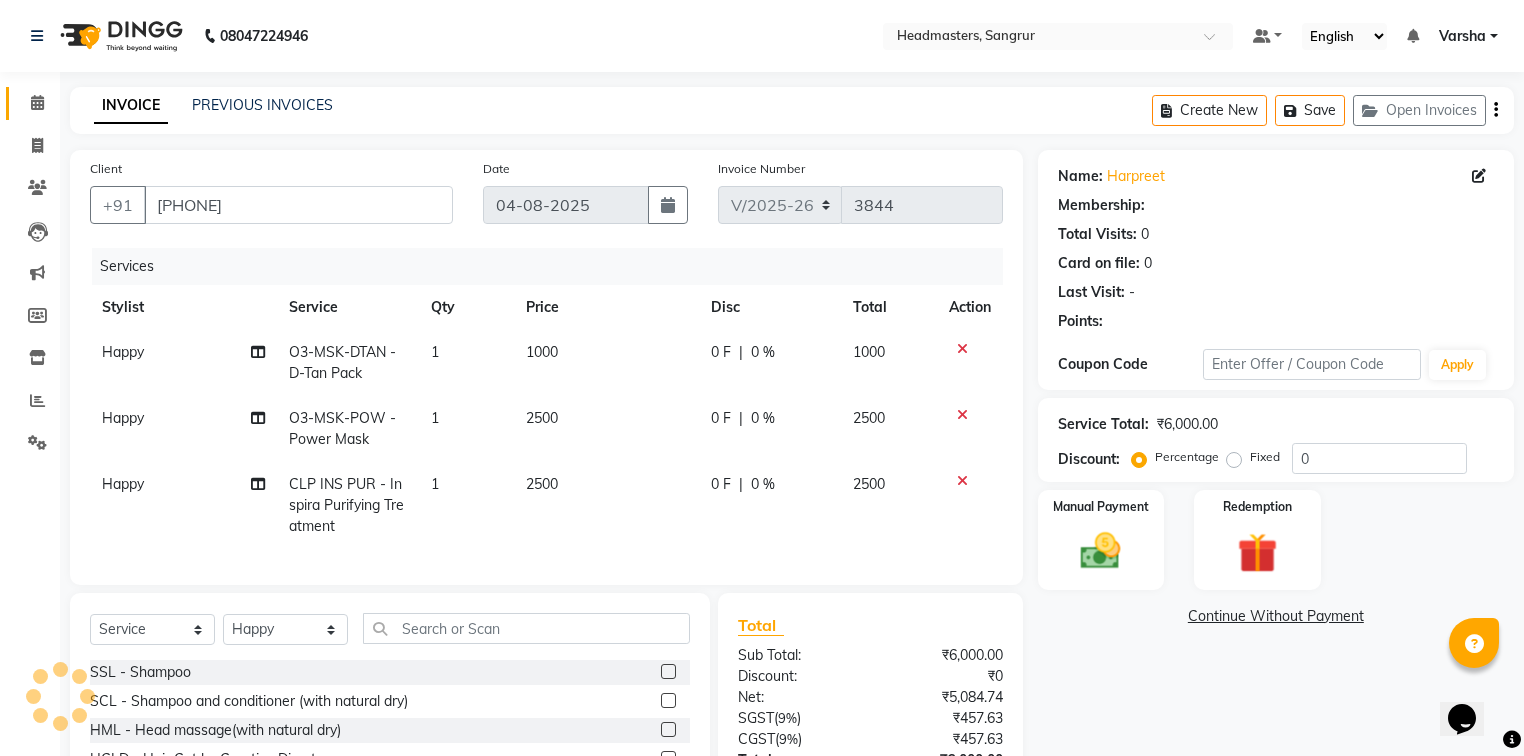 scroll, scrollTop: 175, scrollLeft: 0, axis: vertical 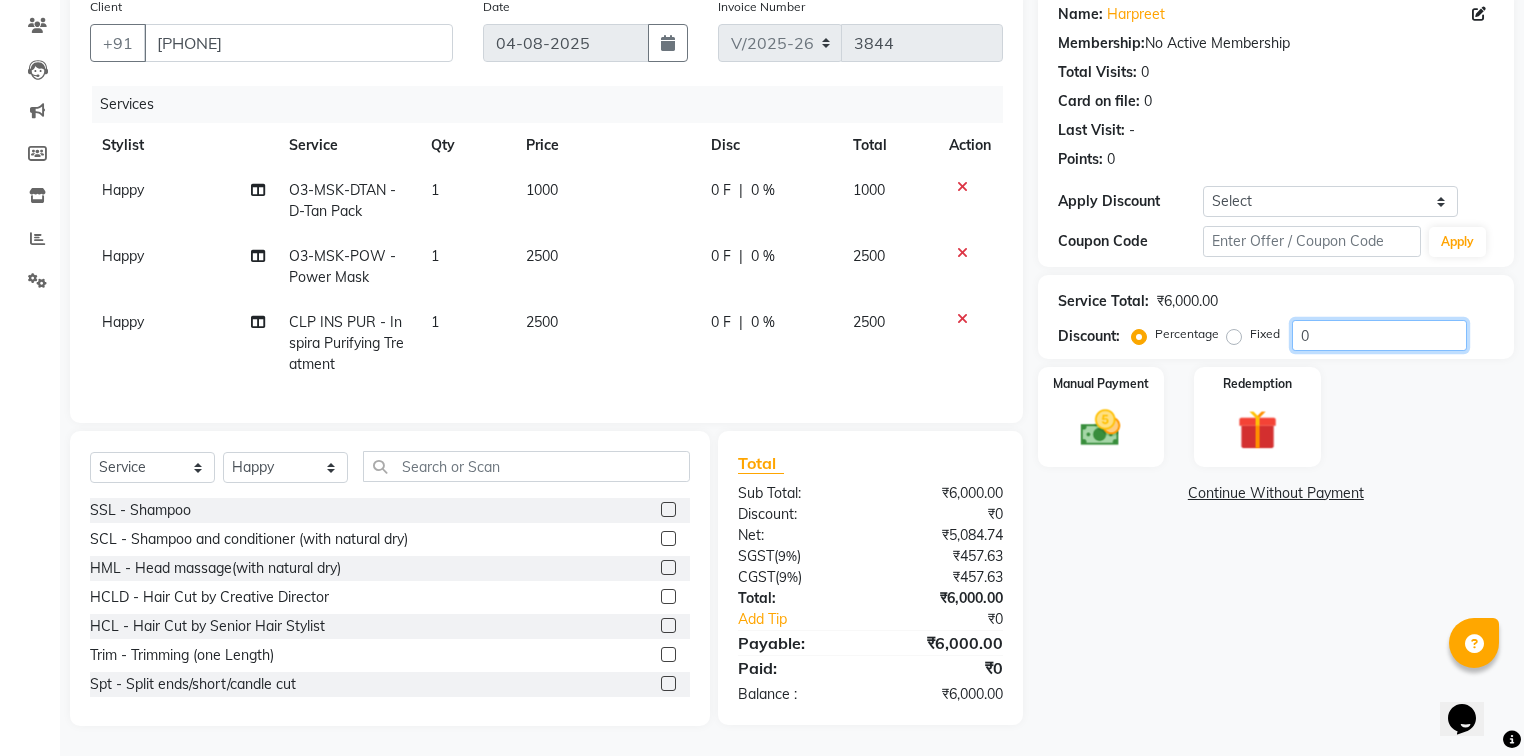 click on "0" 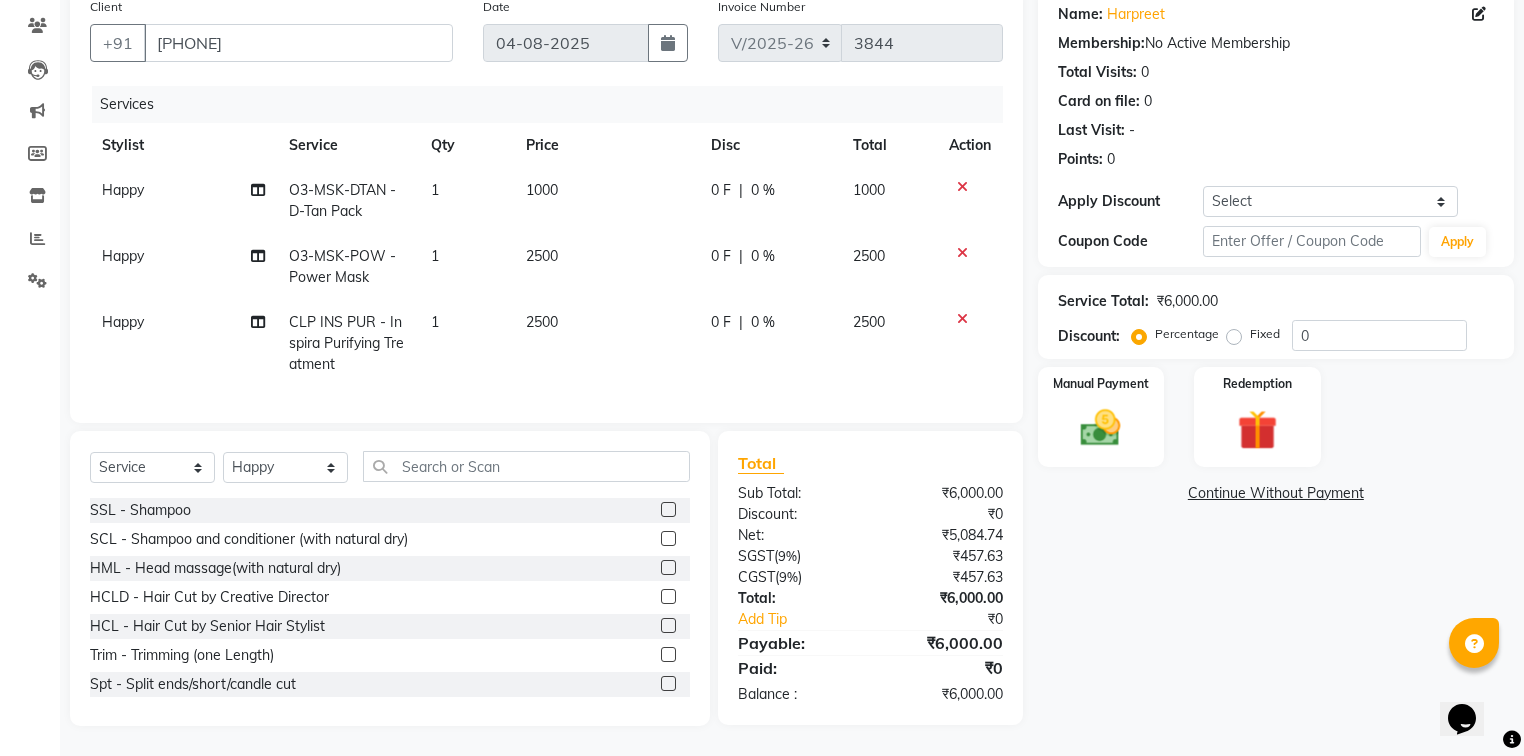 click on "0 F" 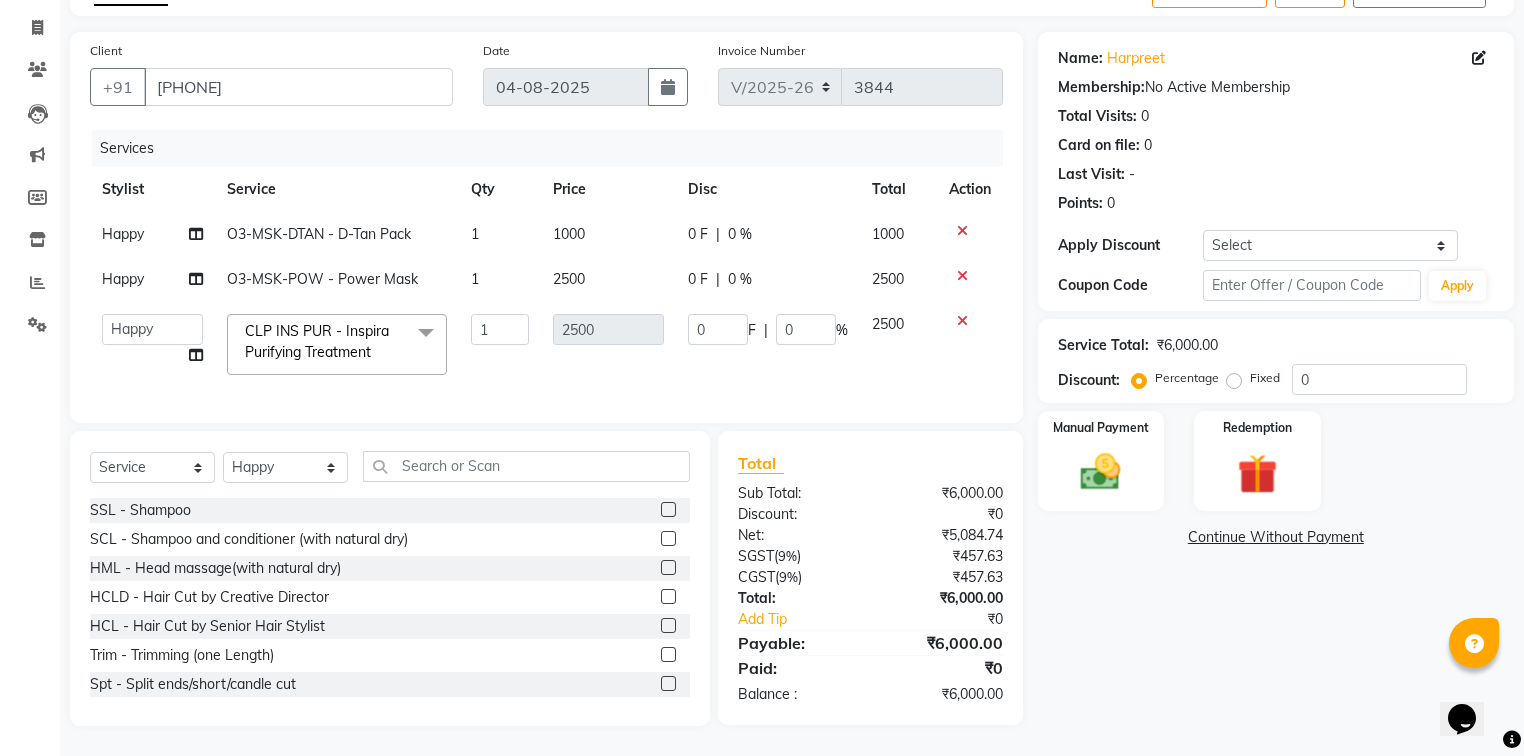 scroll, scrollTop: 130, scrollLeft: 0, axis: vertical 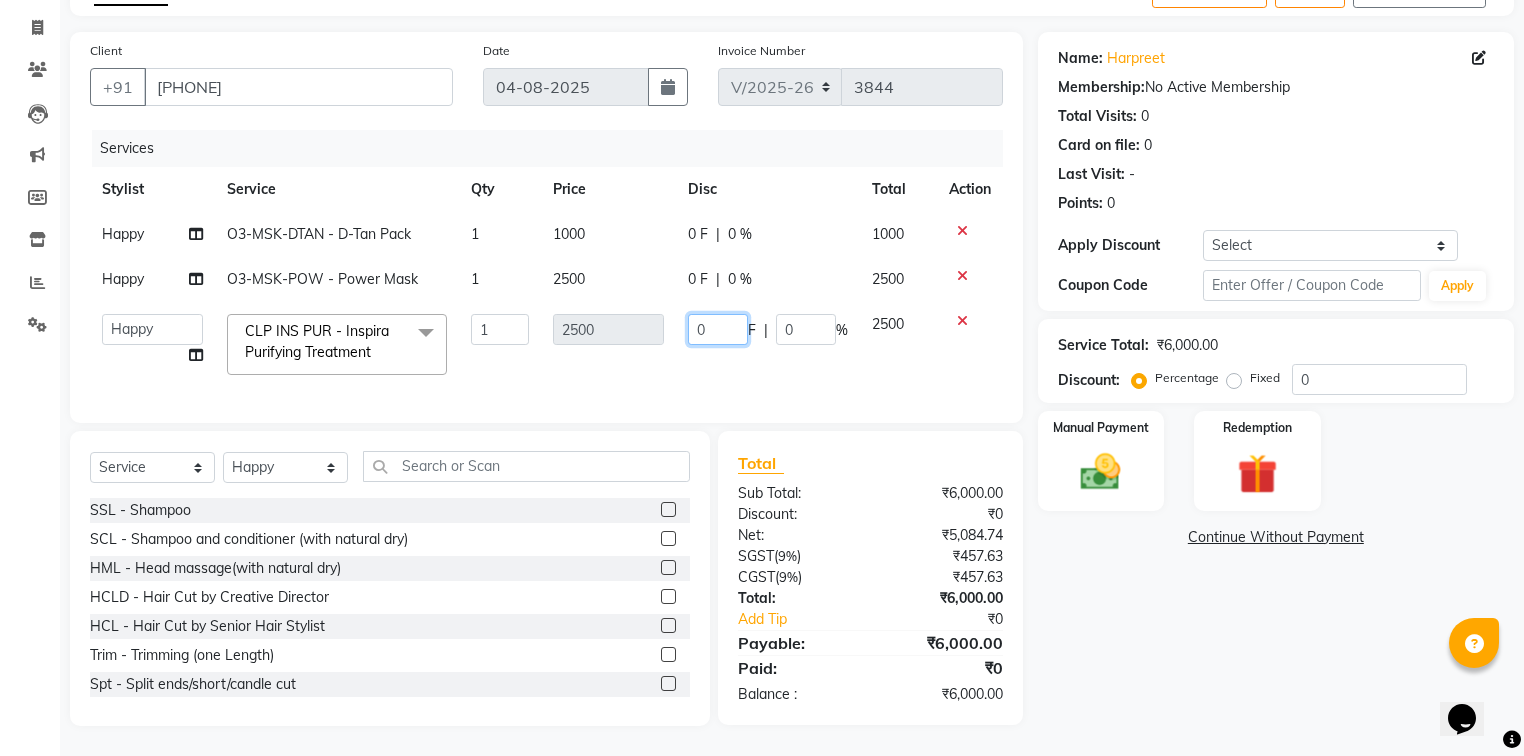 click on "0" 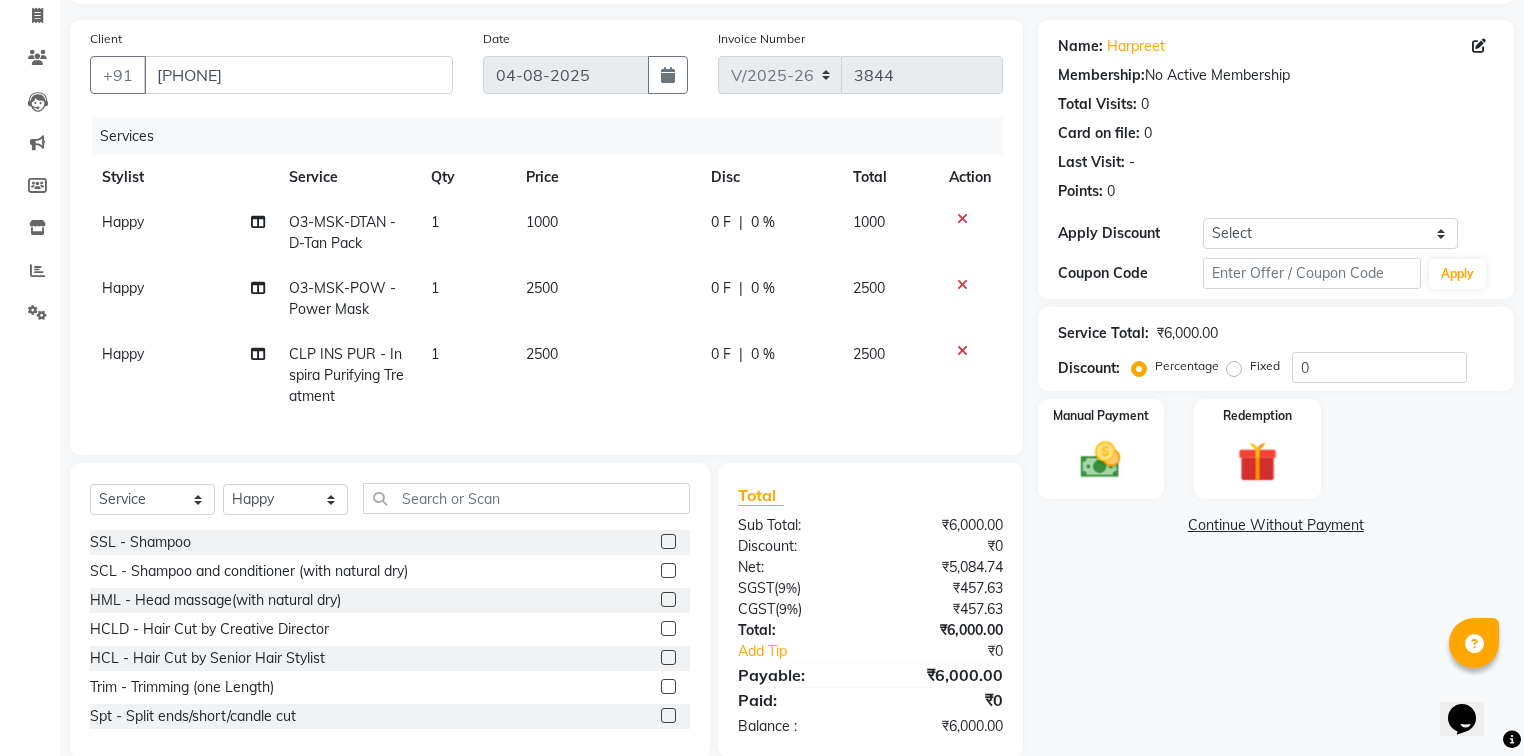 click on "0 %" 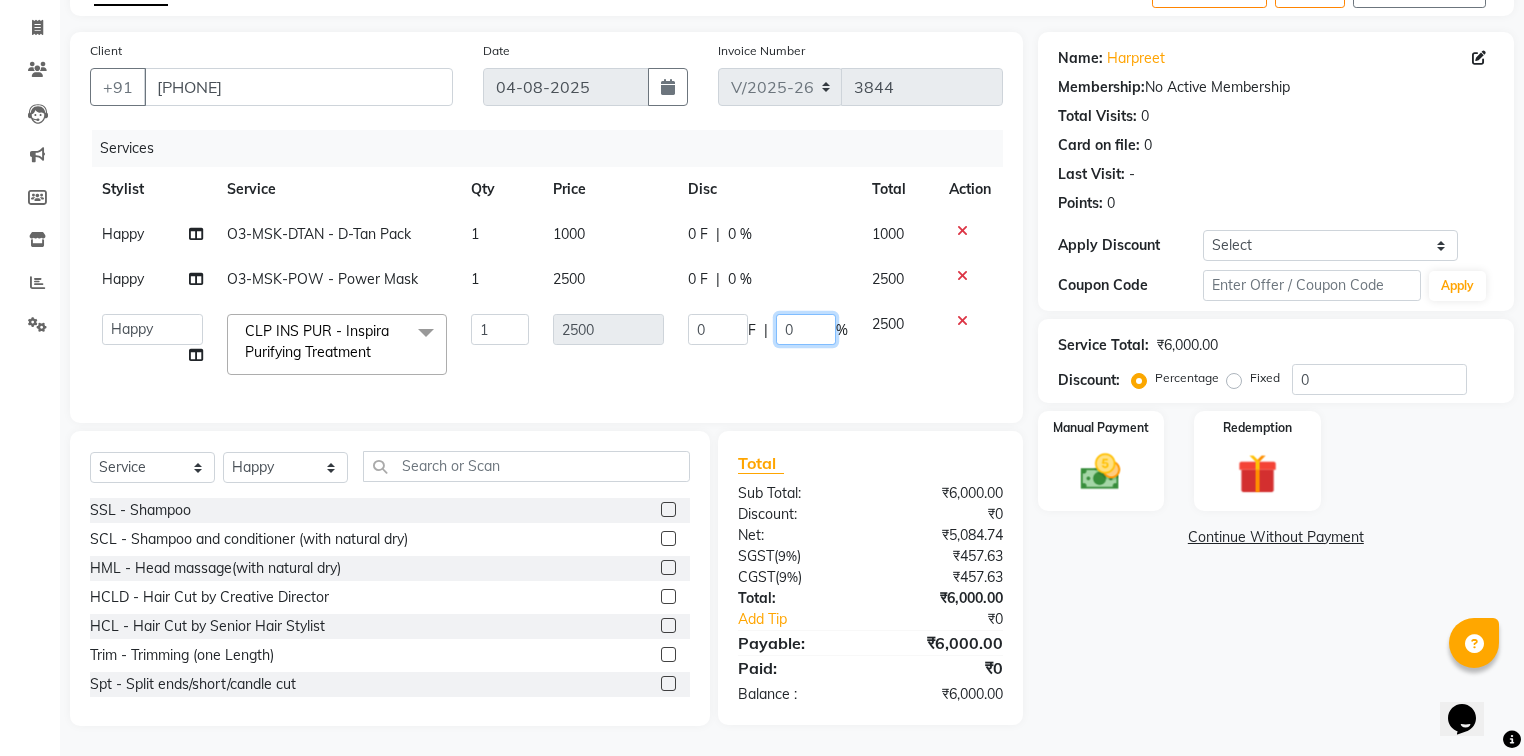 click on "0" 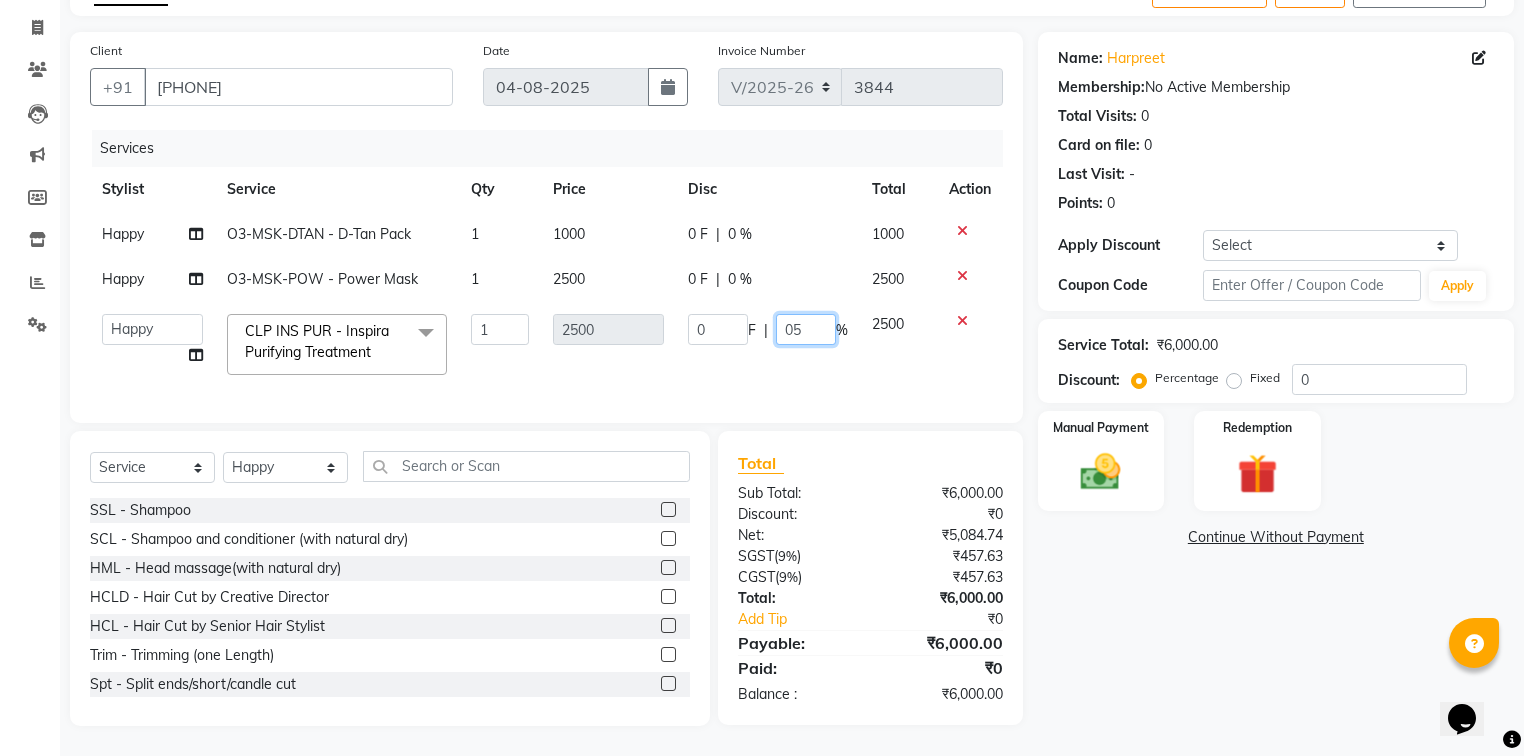 type on "050" 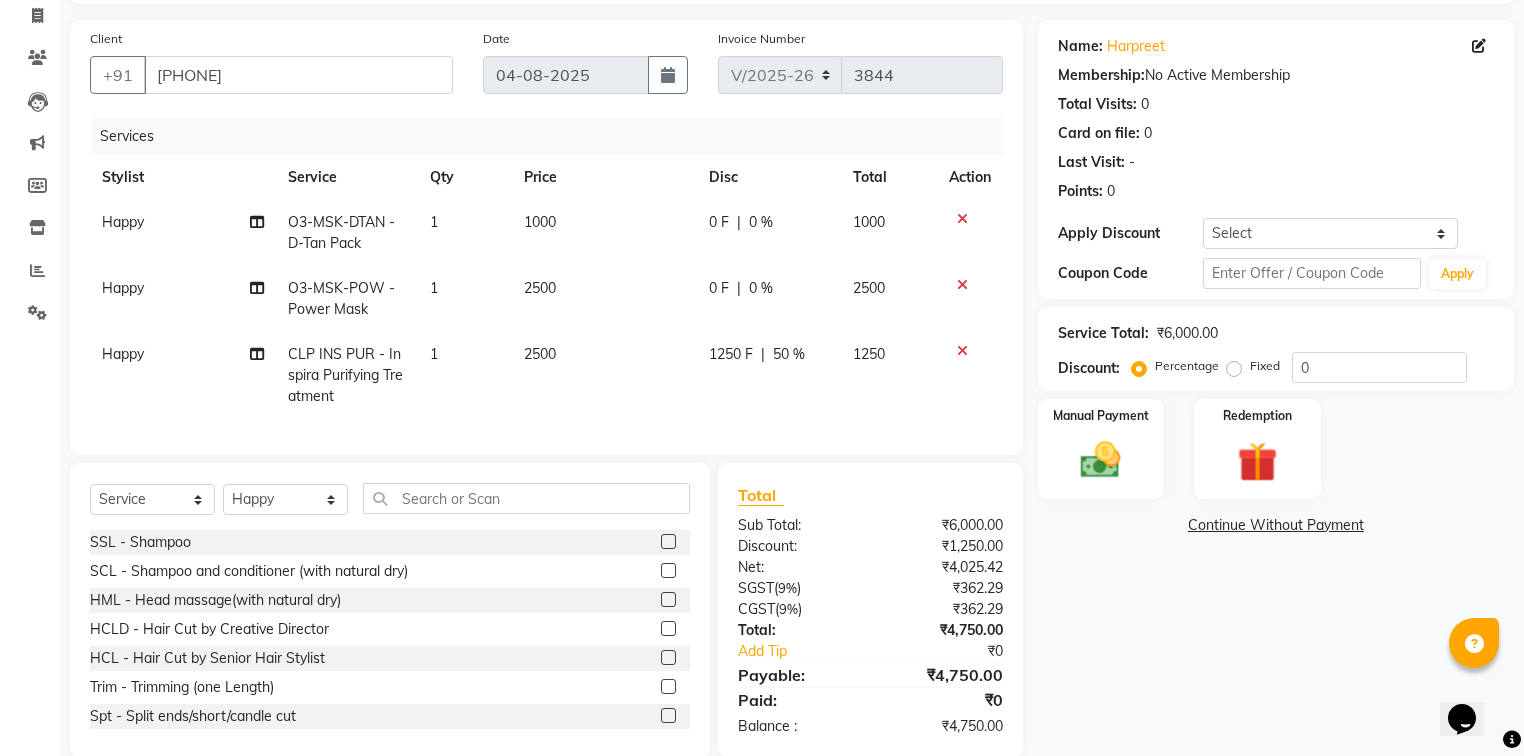 click on "1250 F | 50 %" 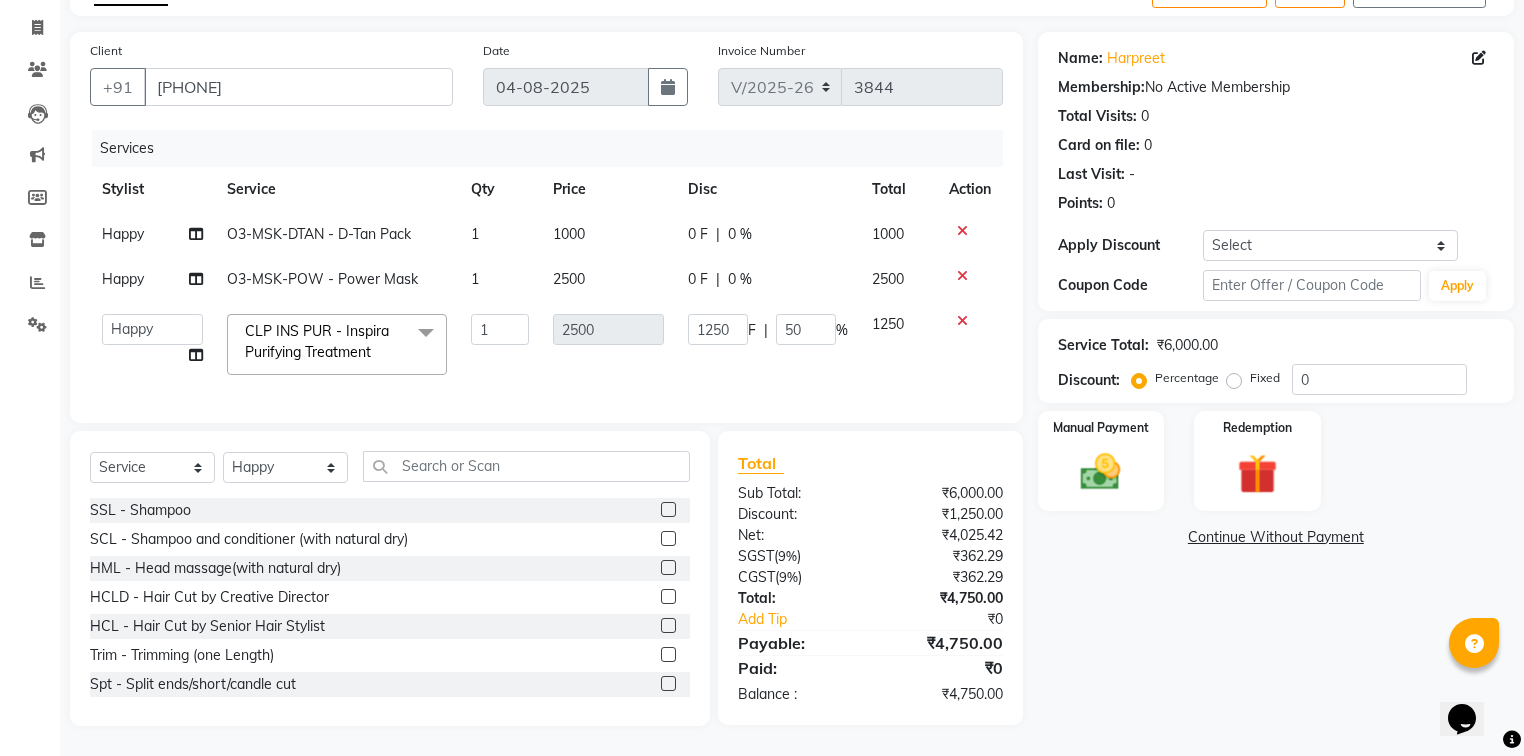 click on "0 F" 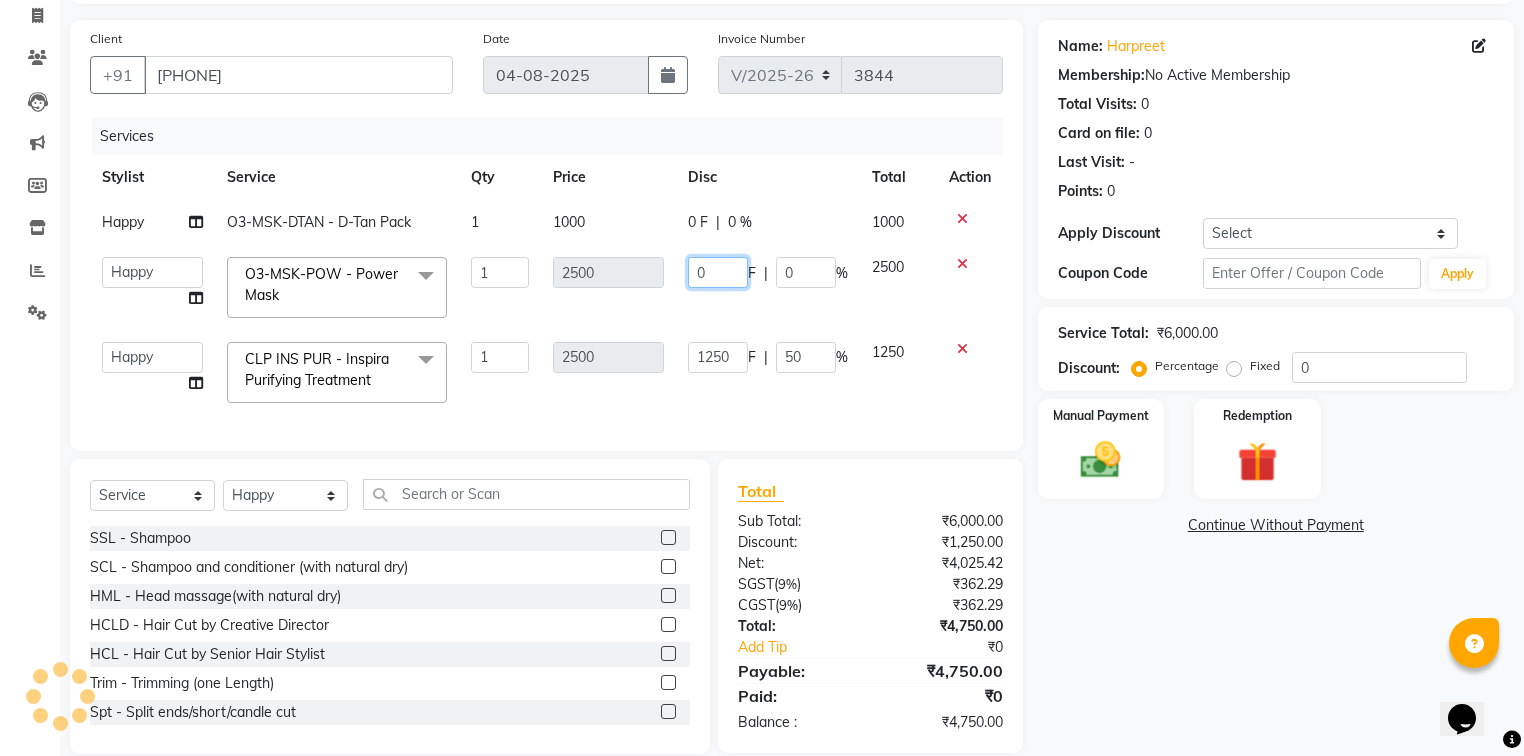 click on "0" 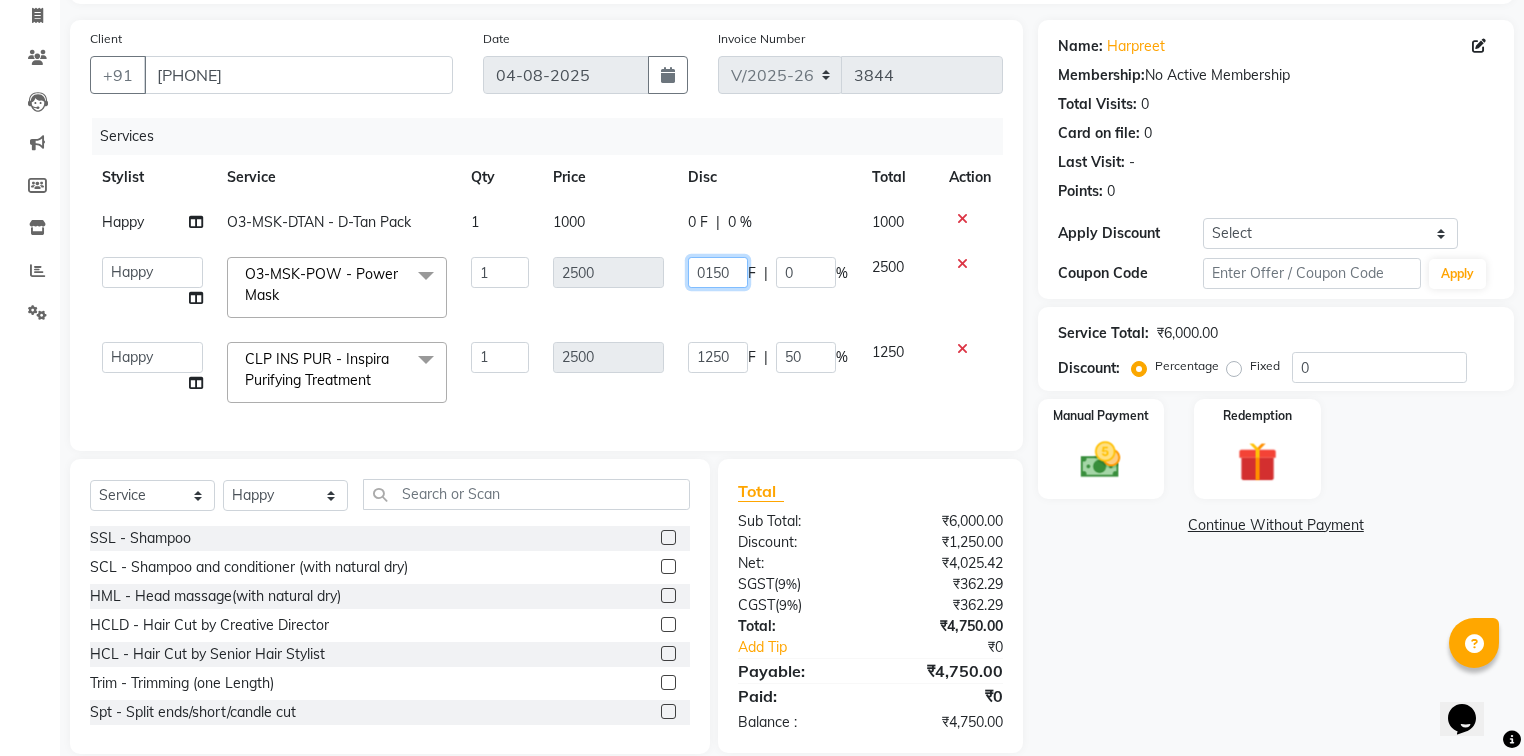 type on "01500" 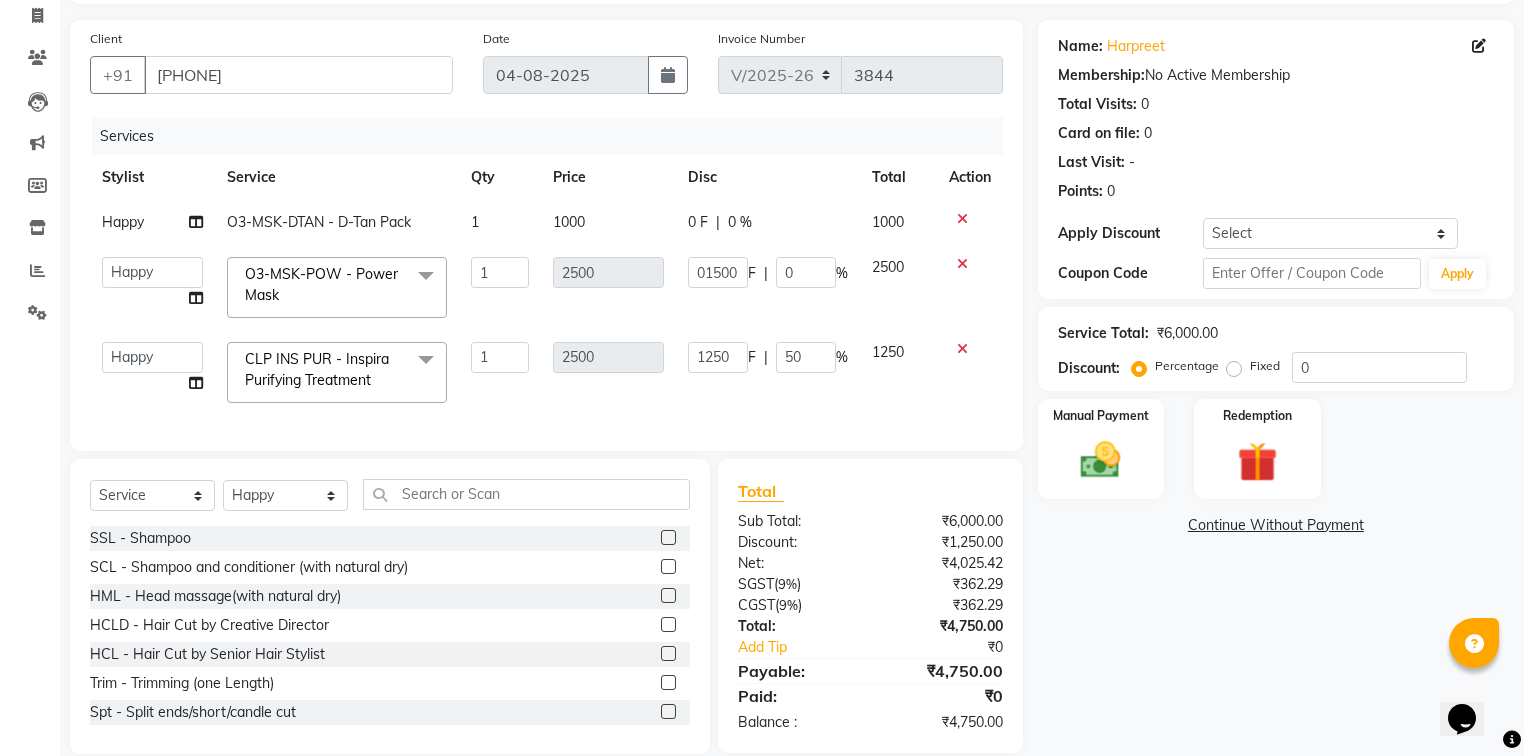 click on "Afia    [PERSON]   [PERSON]   BABBU   DHIR   [PERSON]   Happy   [PERSON]   Harry    Headmasters   [PERSON]   [PERSON] stockist   [PERSON]   [PERSON]   [PERSON]   [PERSON]   [PERSON]   [PERSON]    [PERSON]    [PERSON]   [PERSON]   [PERSON]   [PERSON]   [PERSON]   [PERSON]   [PERSON]  O3-MSK-DTAN  - D-Tan Pack  x SSL - Shampoo SCL - Shampoo and conditioner (with natural dry) HML - Head massage(with natural dry) HCLD - Hair Cut by Creative Director HCL - Hair Cut by Senior Hair Stylist Trim - Trimming (one Length) Spt - Split ends/short/candle cut BD - Blow dry OS - Open styling GL-igora - Igora Global GL-essensity - Essensity Global Hlts-L - Highlights Bal - Balayage Chunks  - Chunks CR  - Color removal CRF - Color refresh Stk - Per streak RT-IG - Igora Root Touchup(one inch only) RT-ES - Essensity Root Touchup(one inch only) Reb - Rebonding ST  - Straight therapy Krt-L - Keratin Krt-BB -L - Keratin Blow Out HR-BTX -L  - Hair Botox NanoP -L - Nanoplastia K-Bond -L  - Kerabond" 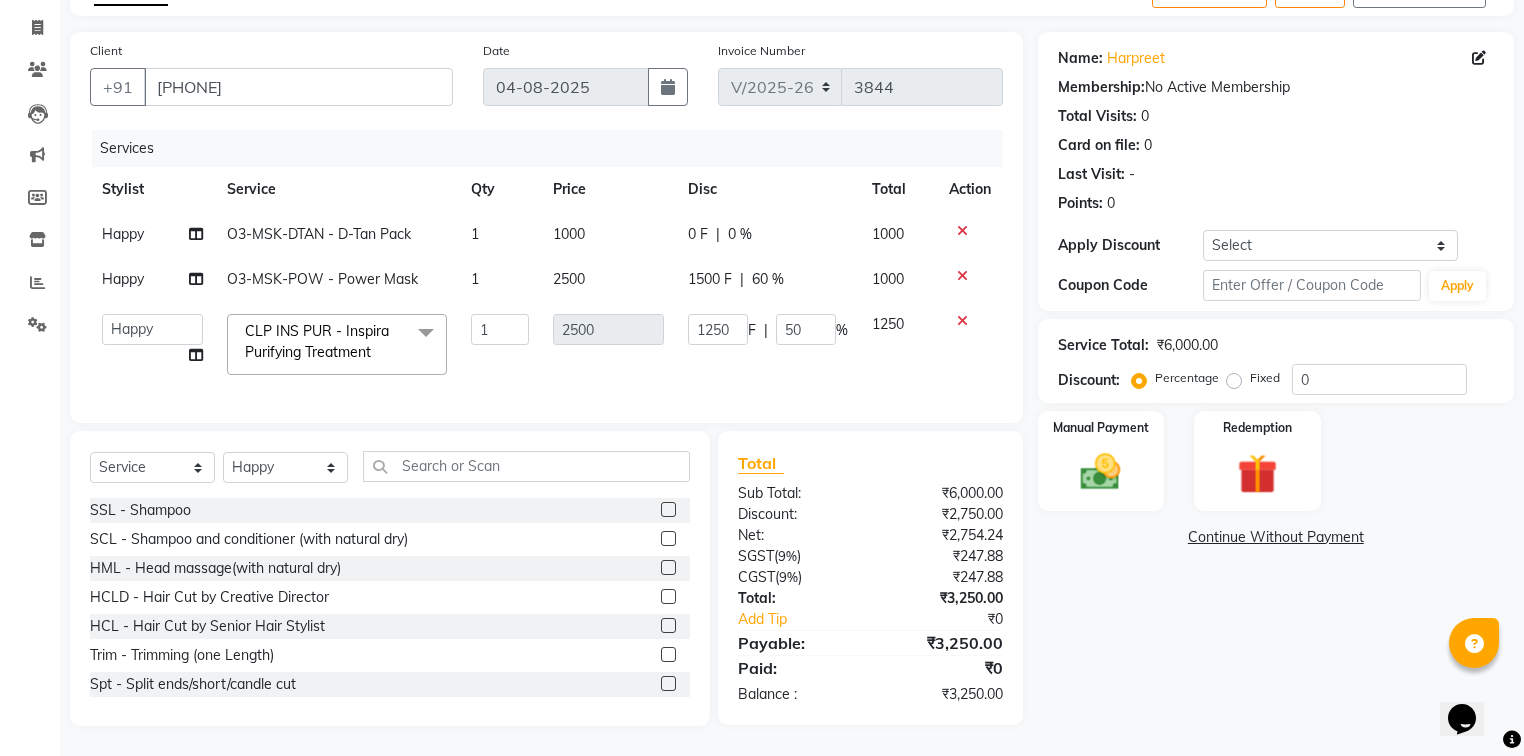 click on "0 F" 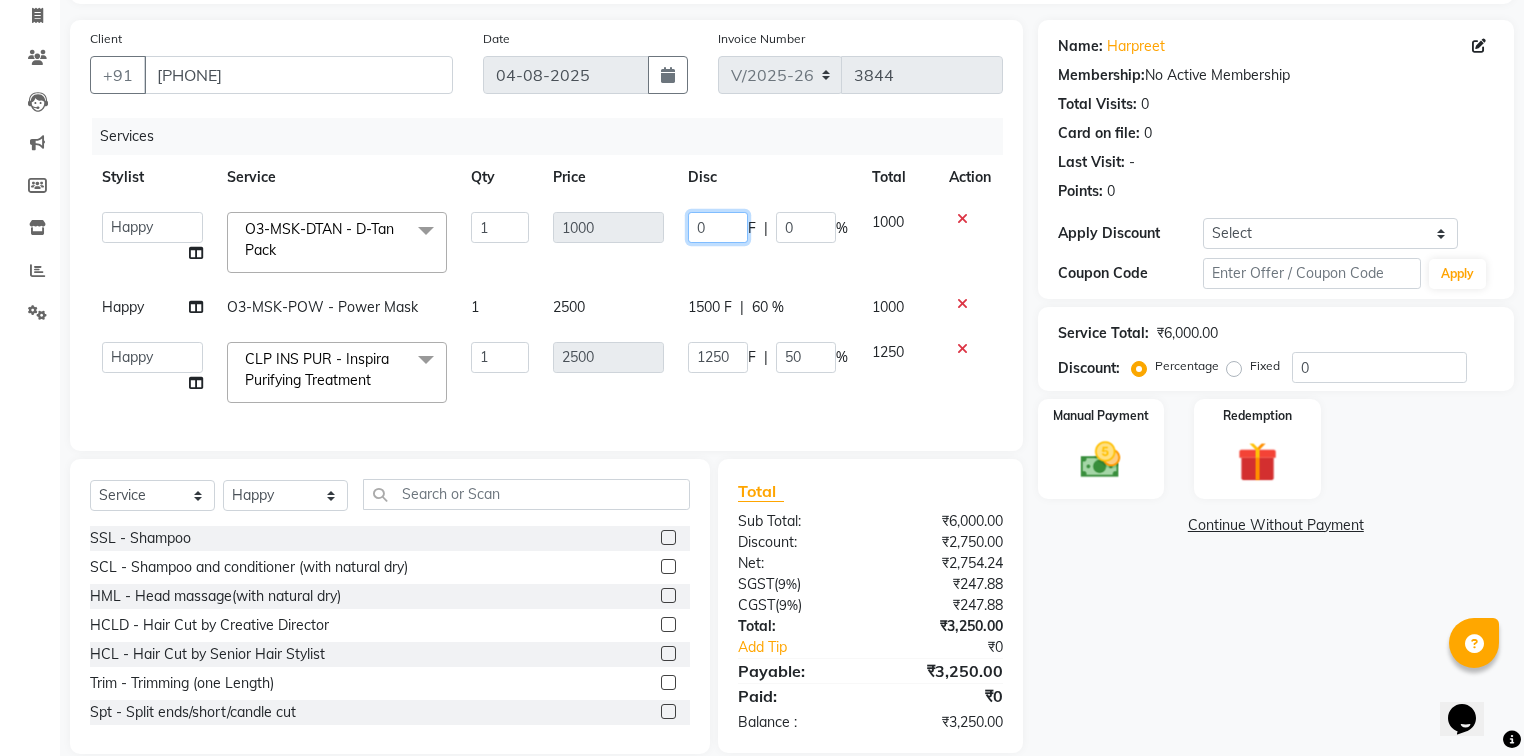 click on "0" 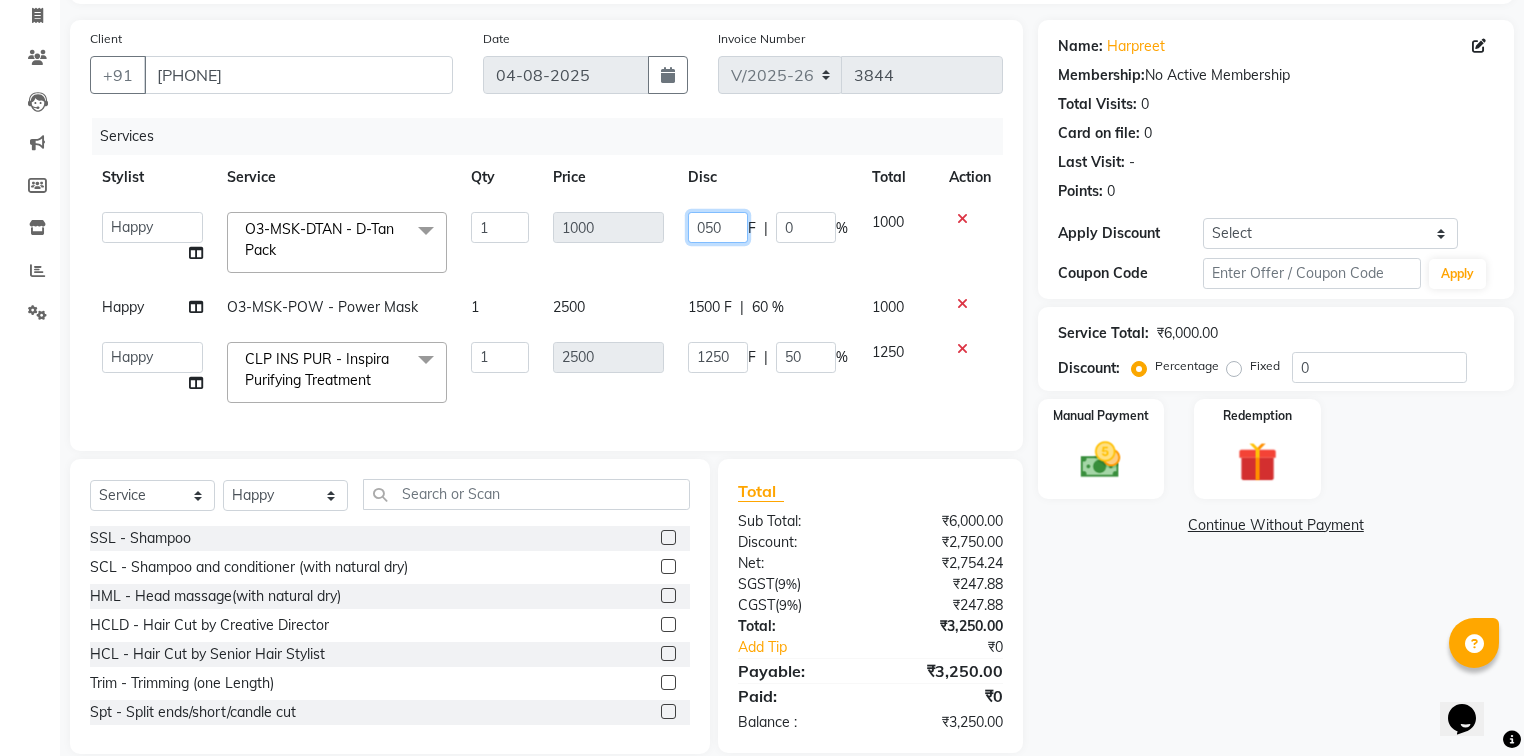 type on "0500" 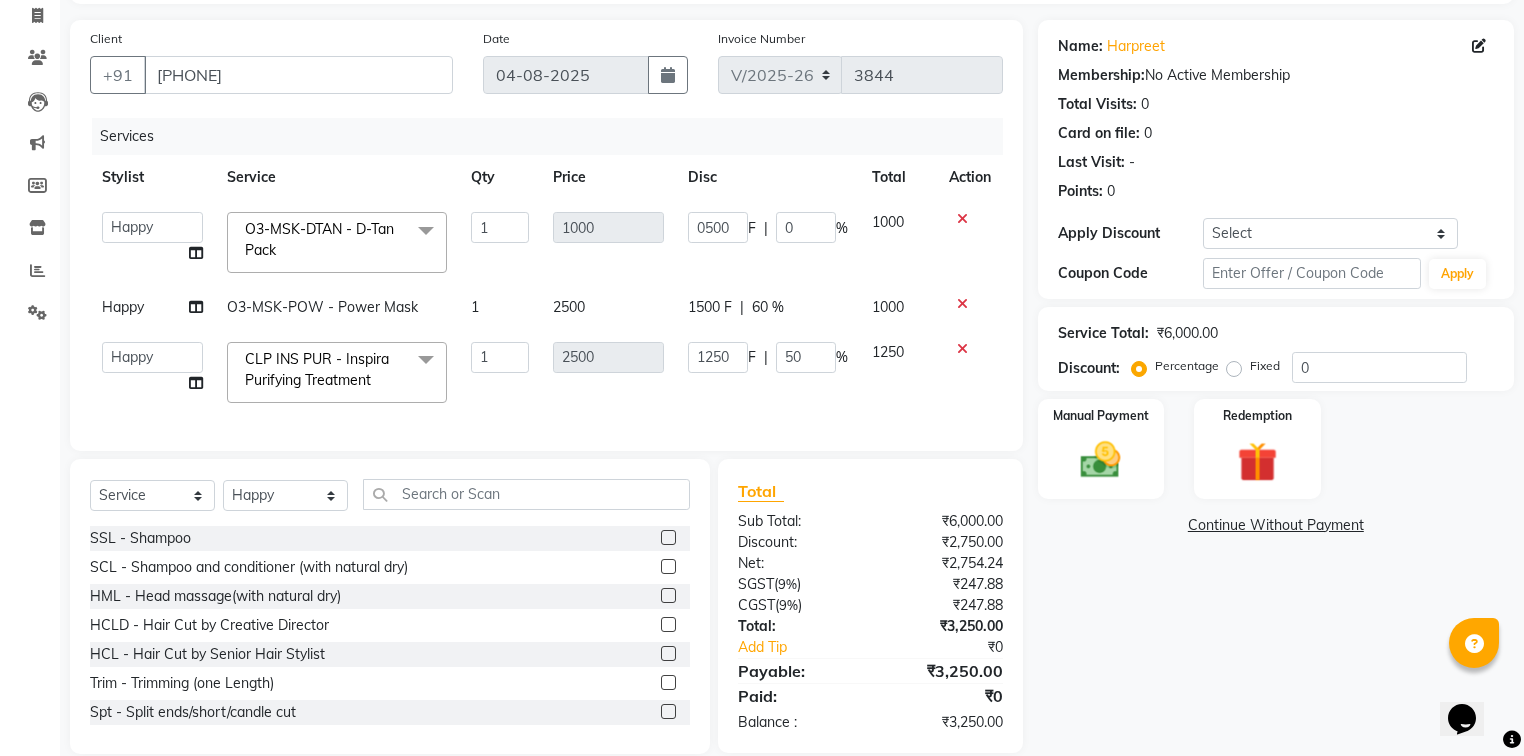 click on "Afia    [PERSON]   [PERSON]   BABBU   DHIR   [PERSON]   Happy   [PERSON]   Harry    Headmasters   [PERSON]   [PERSON] stockist   [PERSON]   [PERSON]   [PERSON]   [PERSON]   [PERSON]   [PERSON]    [PERSON]    [PERSON]   [PERSON]   [PERSON]   [PERSON]   [PERSON]   [PERSON]   [PERSON]  O3-MSK-DTAN  - D-Tan Pack  x SSL - Shampoo SCL - Shampoo and conditioner (with natural dry) HML - Head massage(with natural dry) HCLD - Hair Cut by Creative Director HCL - Hair Cut by Senior Hair Stylist Trim - Trimming (one Length) Spt - Split ends/short/candle cut BD - Blow dry OS - Open styling GL-igora - Igora Global GL-essensity - Essensity Global Hlts-L - Highlights Bal - Balayage Chunks  - Chunks CR  - Color removal CRF - Color refresh Stk - Per streak RT-IG - Igora Root Touchup(one inch only) RT-ES - Essensity Root Touchup(one inch only) Reb - Rebonding ST  - Straight therapy Krt-L - Keratin Krt-BB -L - Keratin Blow Out HR-BTX -L  - Hair Botox NanoP -L - Nanoplastia K-Bond -L  - Kerabond H-EXT - Hair Extensions CEXT - Clip on Extensions 1" 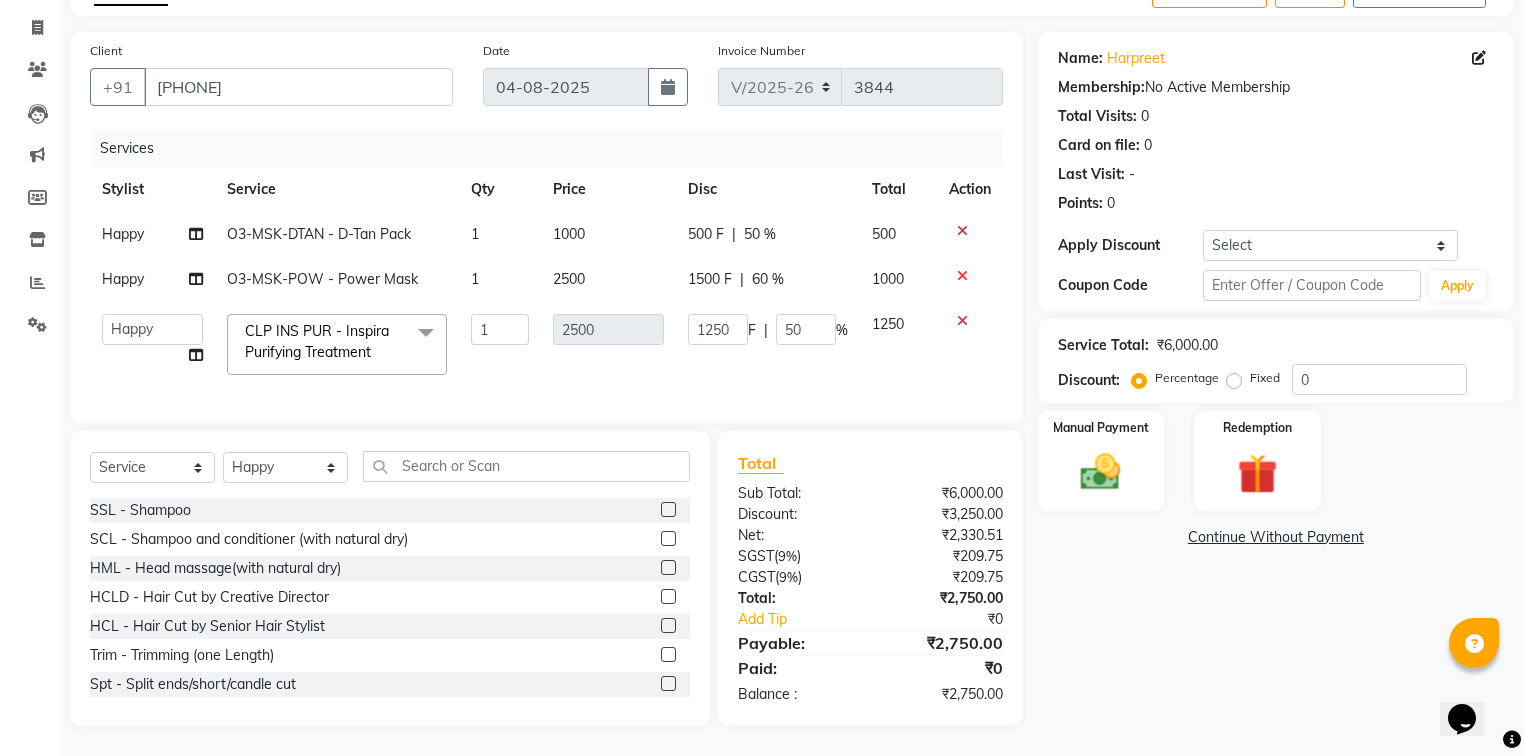 click on "Name: [PERSON] Membership:  No Active Membership  Total Visits:  0 Card on file:  0 Last Visit:   - Points:   0  Apply Discount Select Coupon → Wrong Job Card  Coupon → Complimentary  Coupon → Correction  Coupon → First Wash  Coupon → Free Of Cost  Coupon → Staff Service  Coupon → Service Not Done  Coupon → Already Paid  Coupon → Double Job Card  Coupon Code Apply Service Total:  ₹6,000.00  Discount:  Percentage   Fixed  0 Manual Payment Redemption  Continue Without Payment" 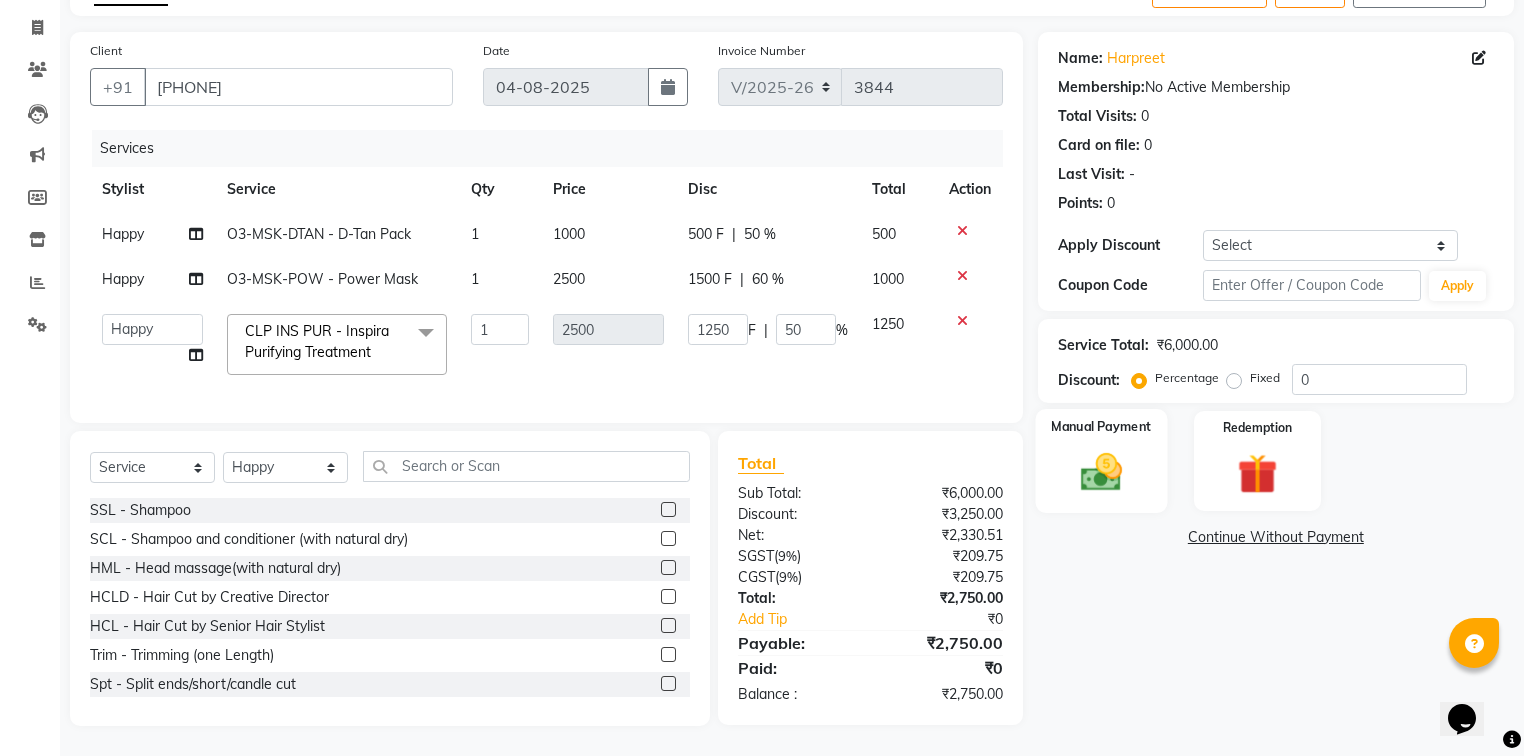 click 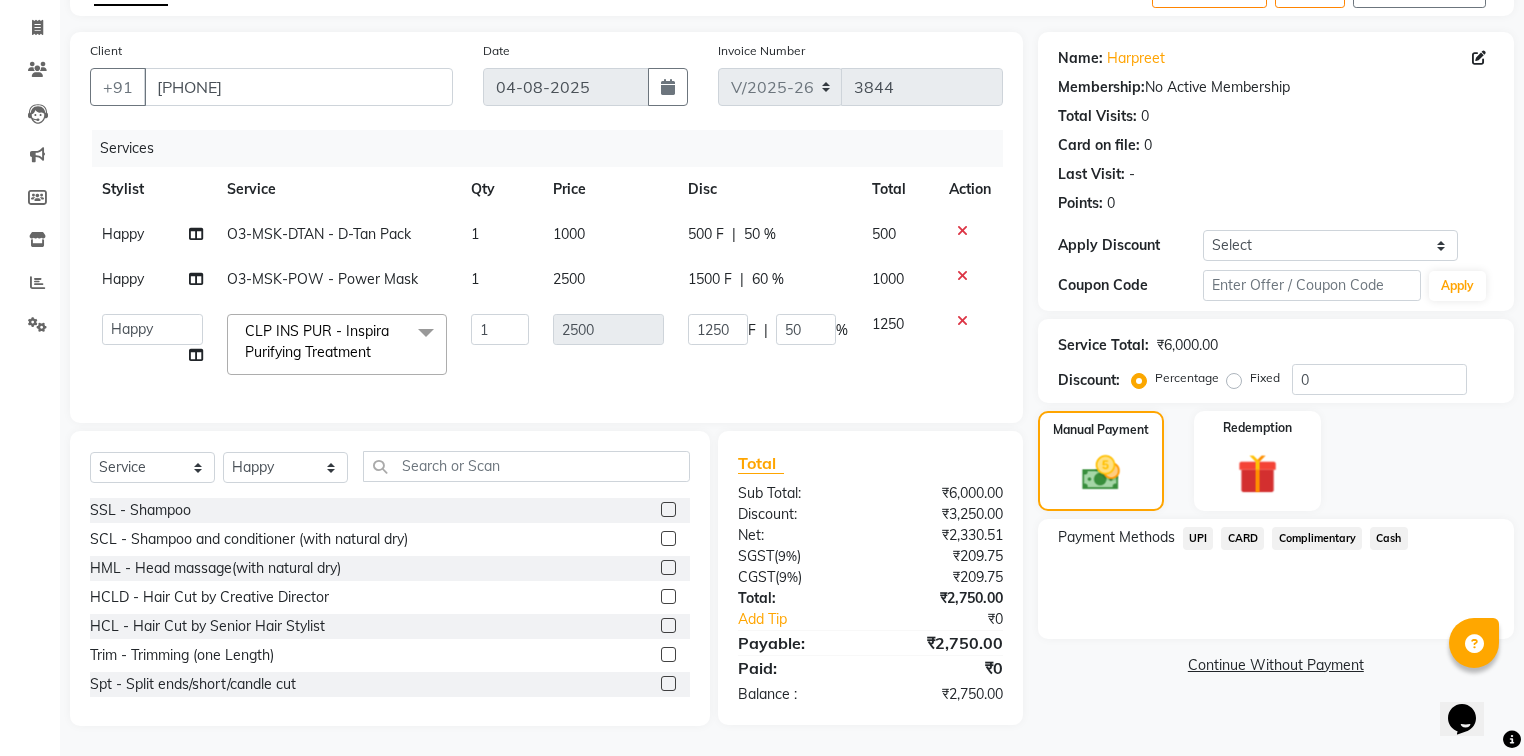 click on "UPI" 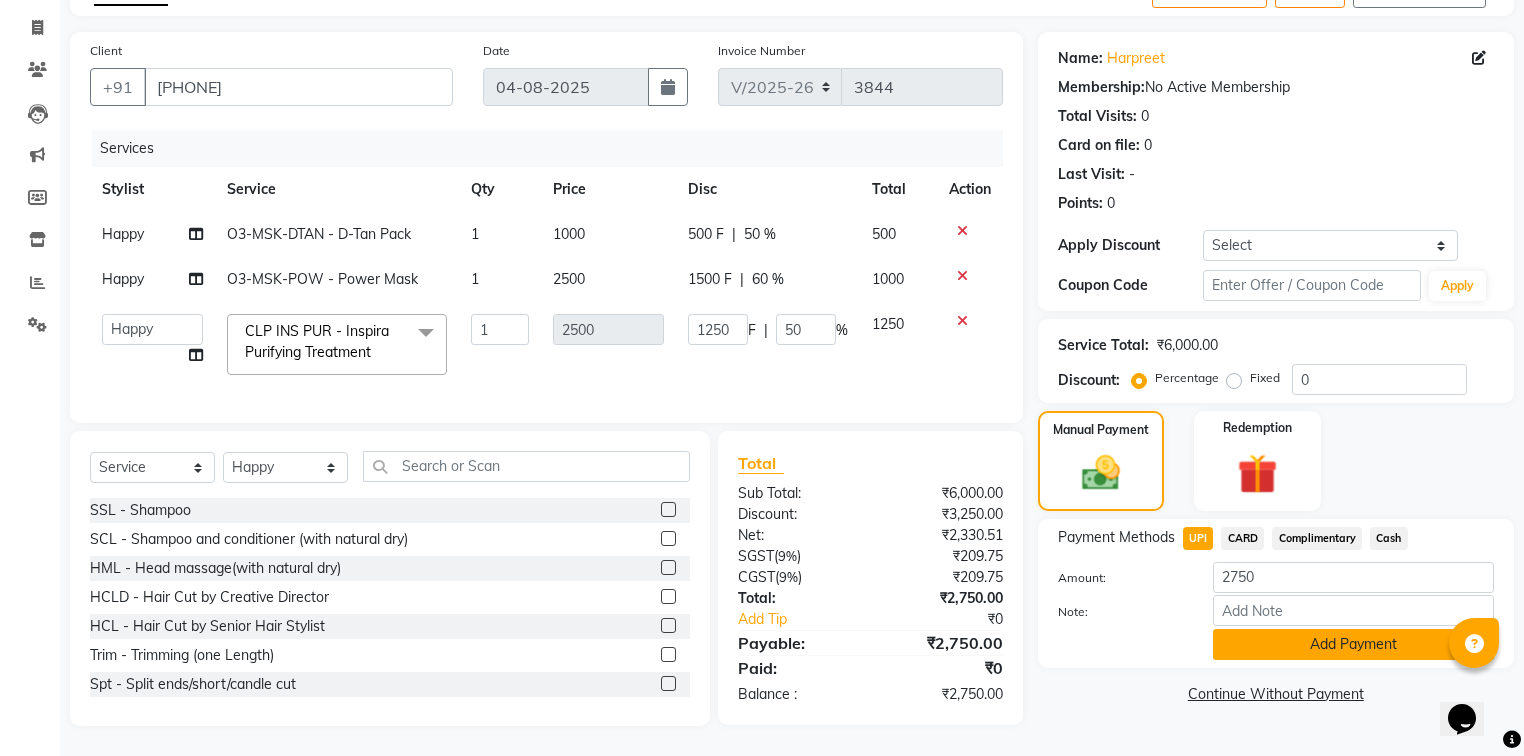 click on "Add Payment" 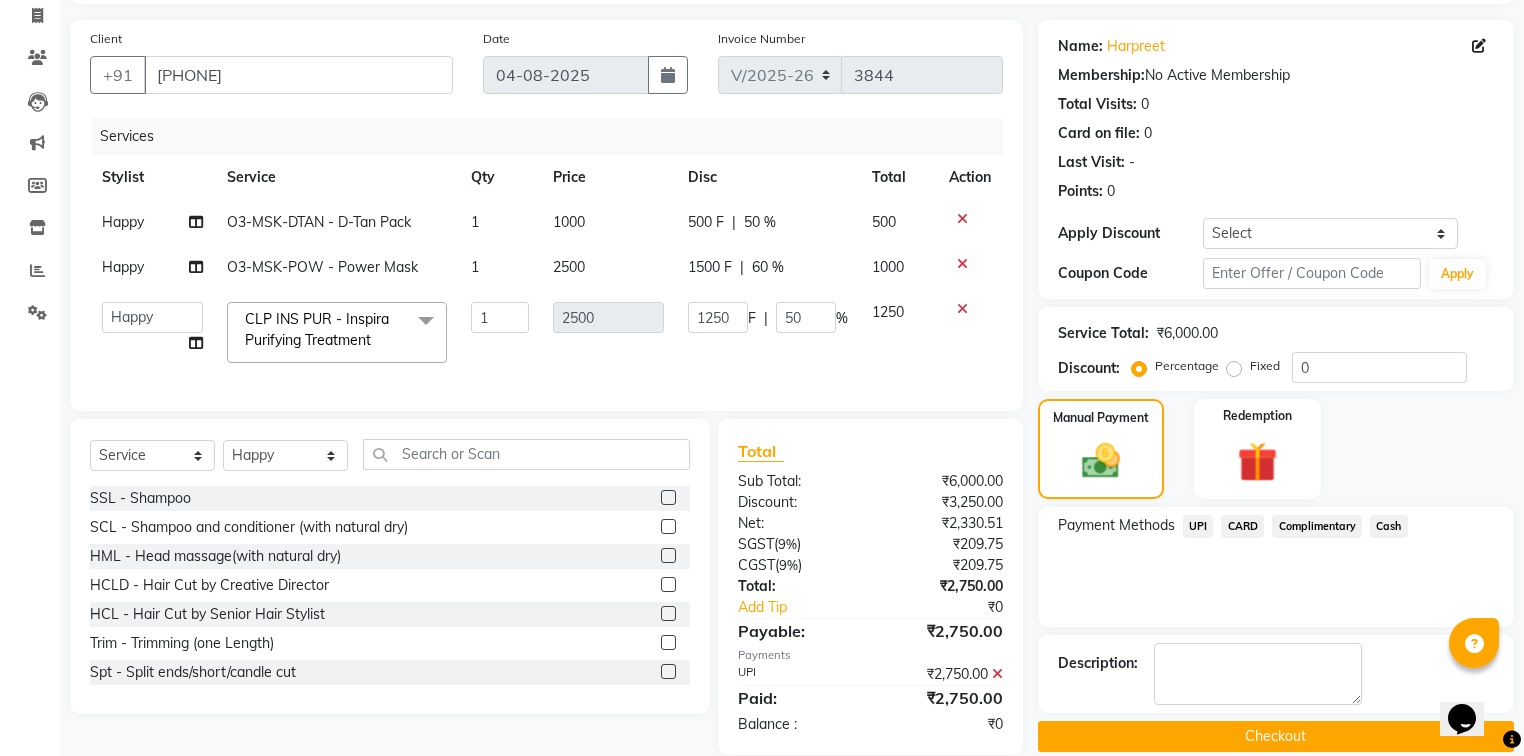 scroll, scrollTop: 171, scrollLeft: 0, axis: vertical 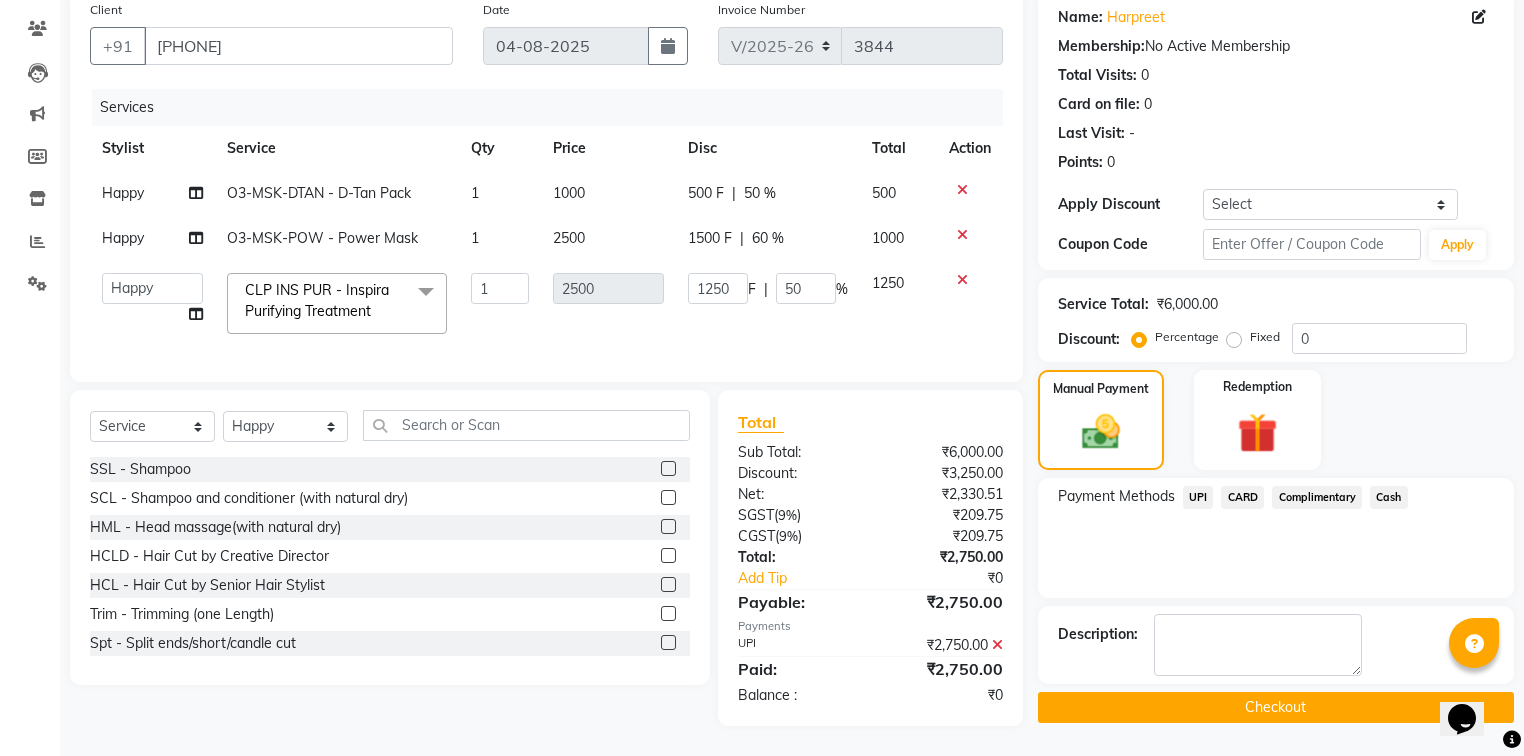 click on "Checkout" 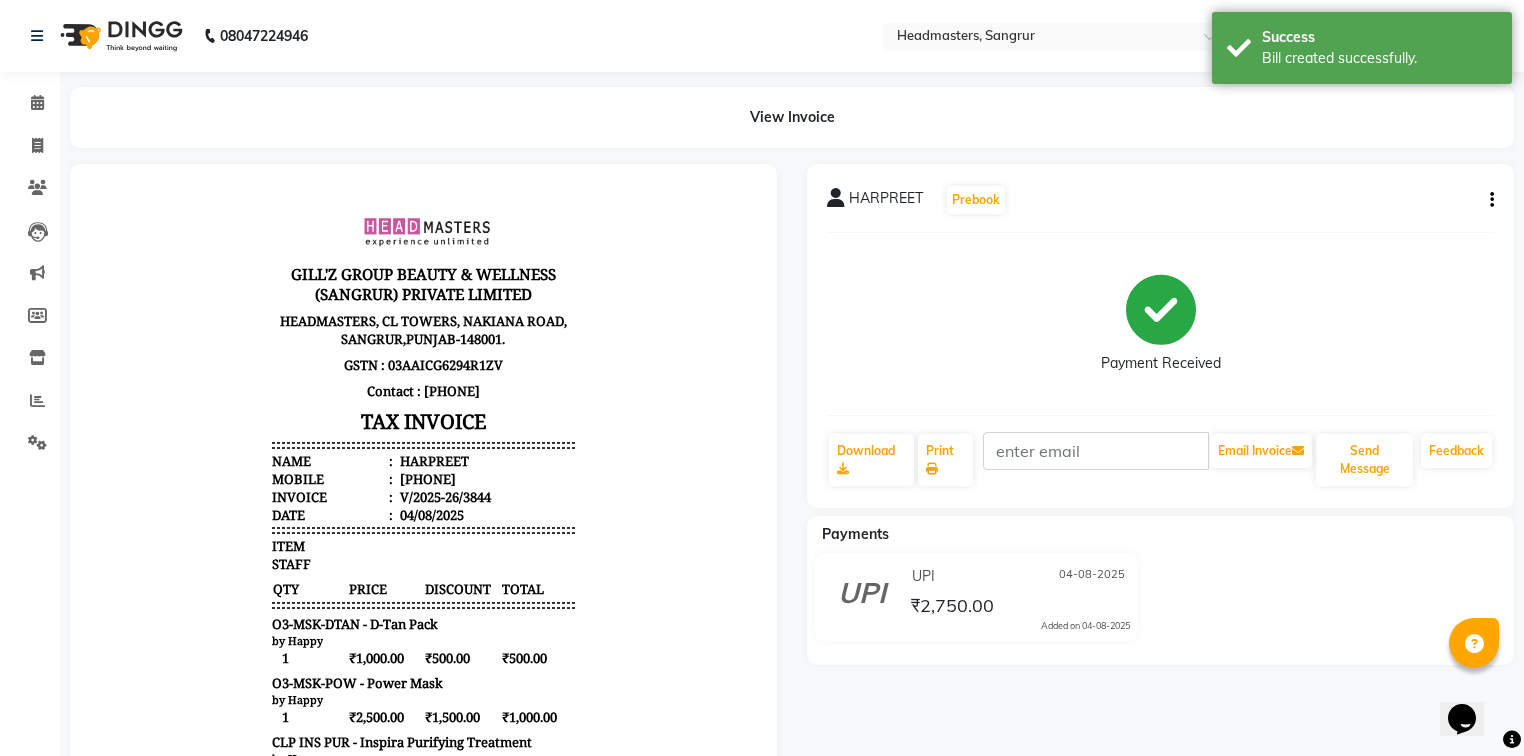 scroll, scrollTop: 0, scrollLeft: 0, axis: both 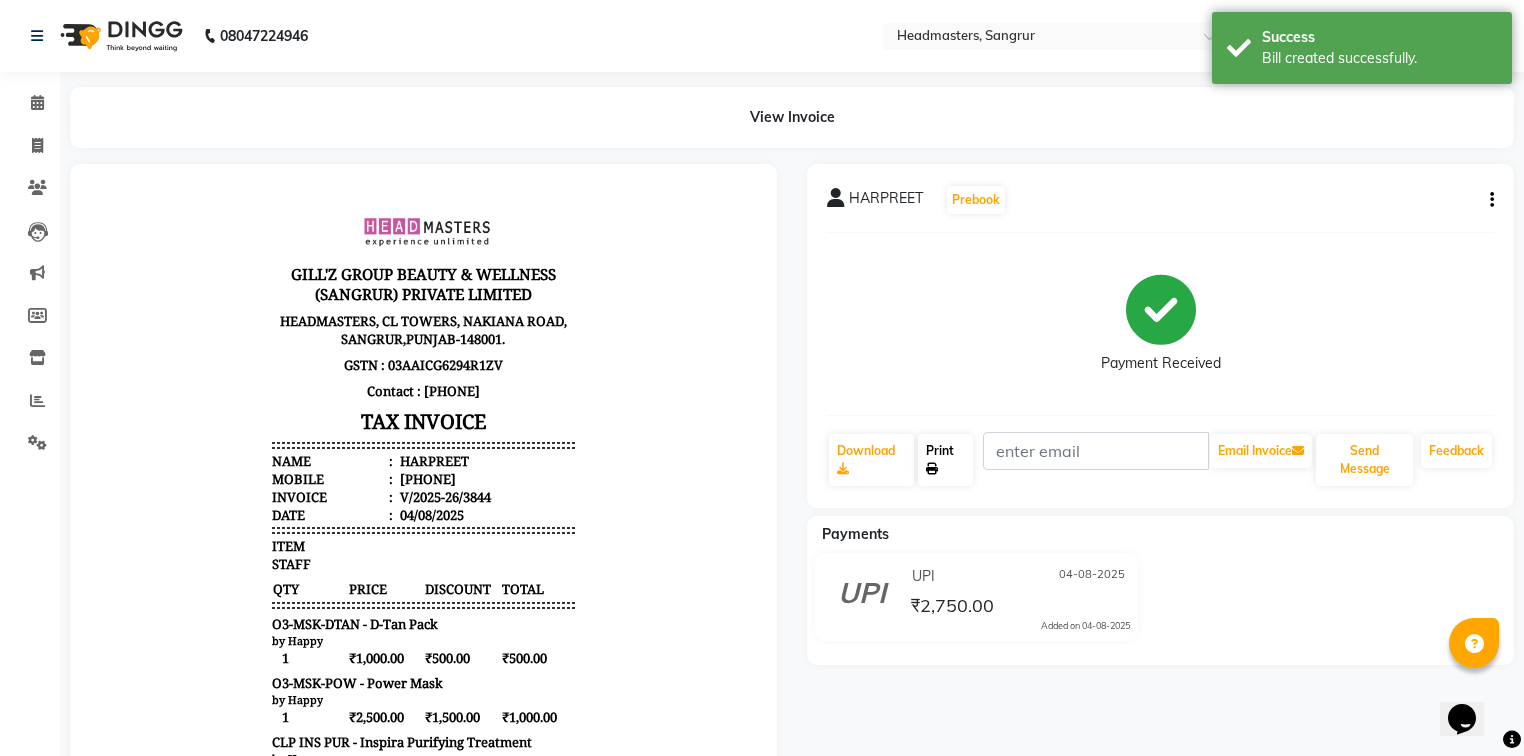 click on "Print" 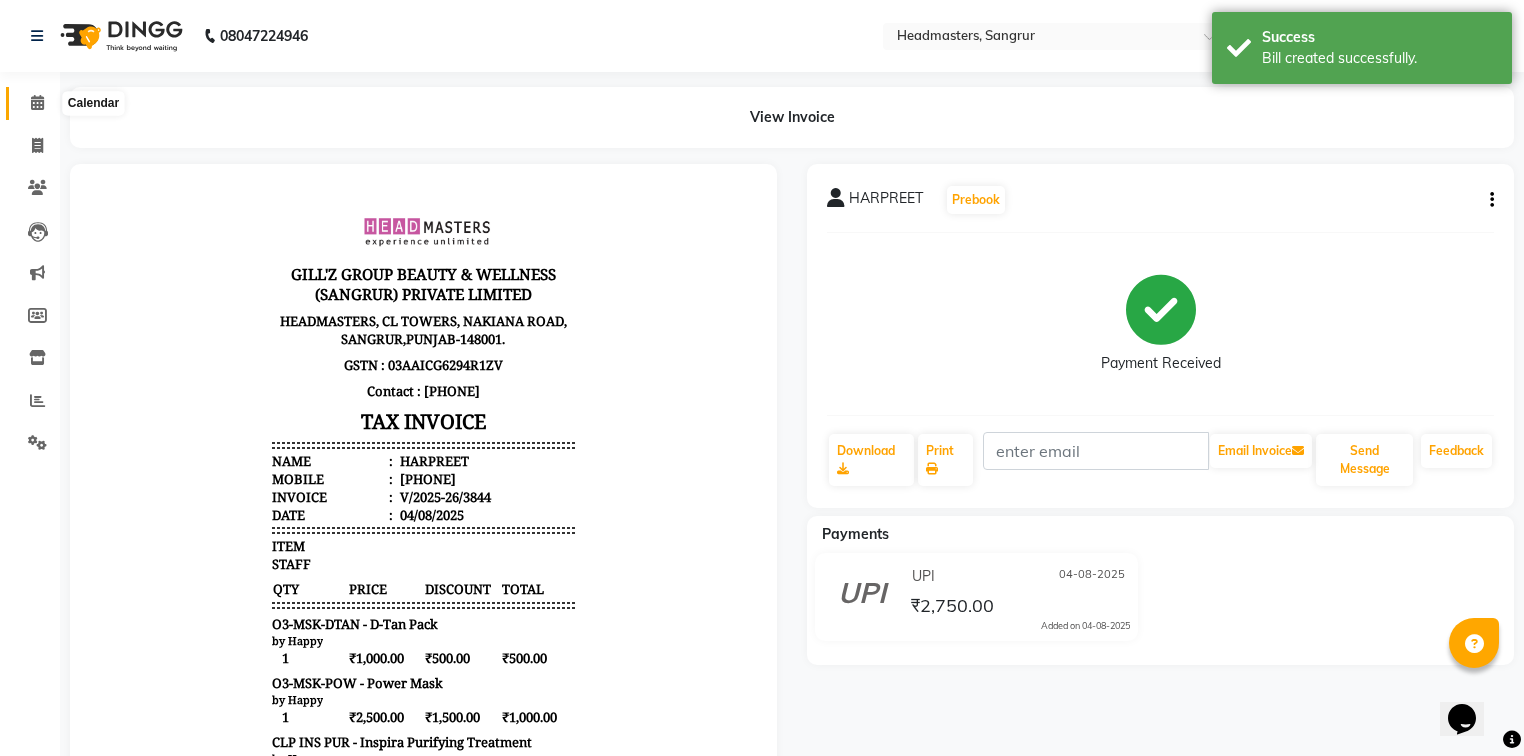 click 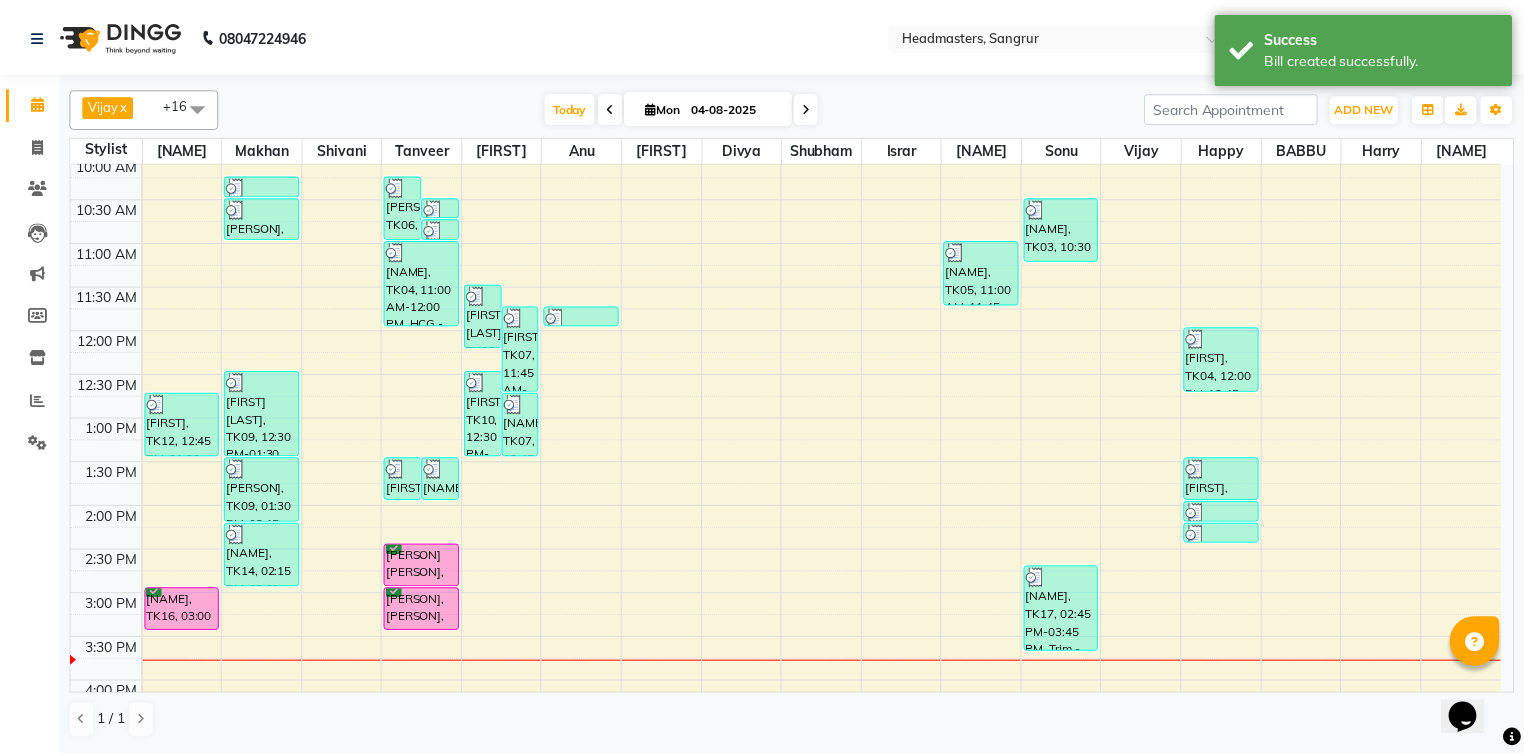 scroll, scrollTop: 240, scrollLeft: 0, axis: vertical 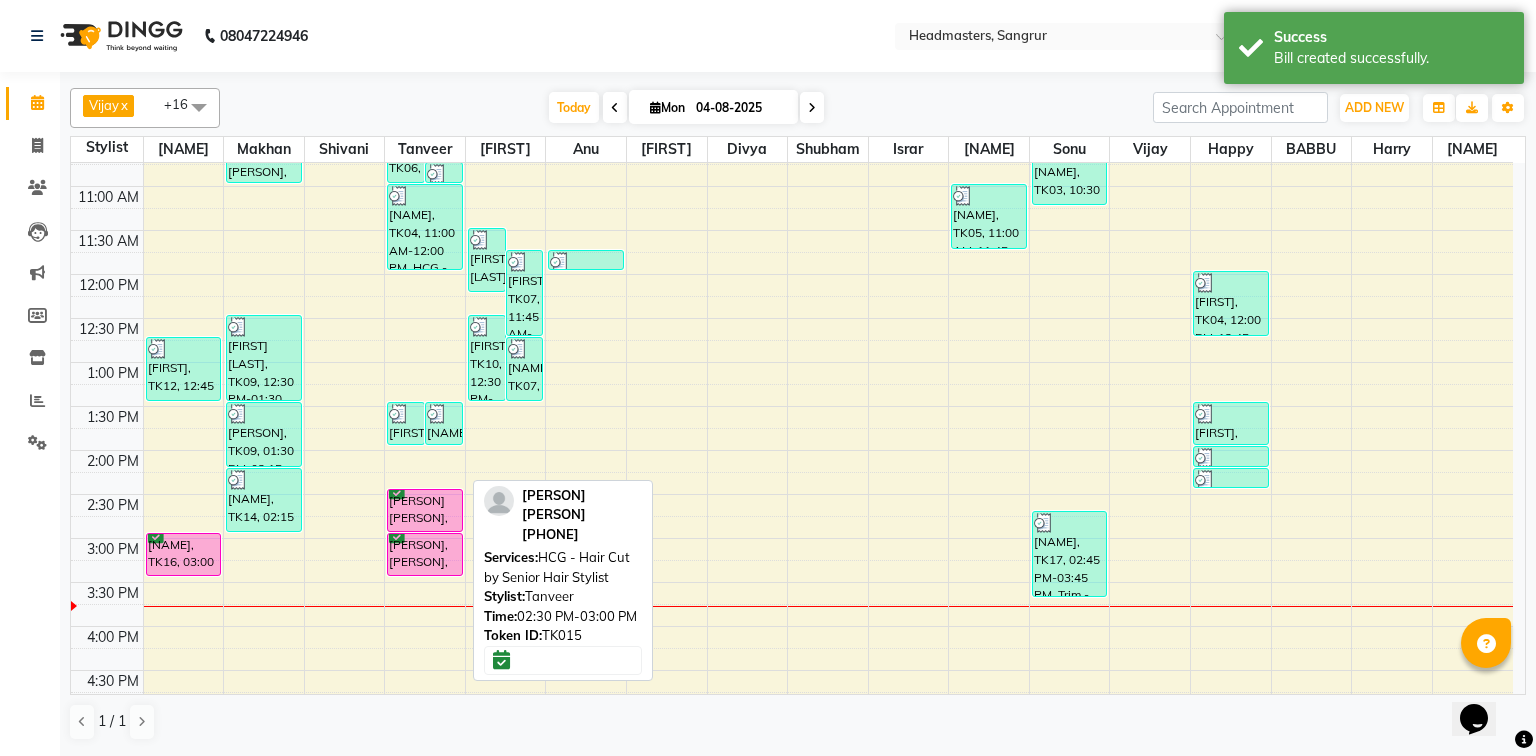 click on "[PERSON] [PERSON], TK15, 02:30 PM-03:00 PM, HCG - Hair Cut by Senior Hair Stylist" at bounding box center (425, 510) 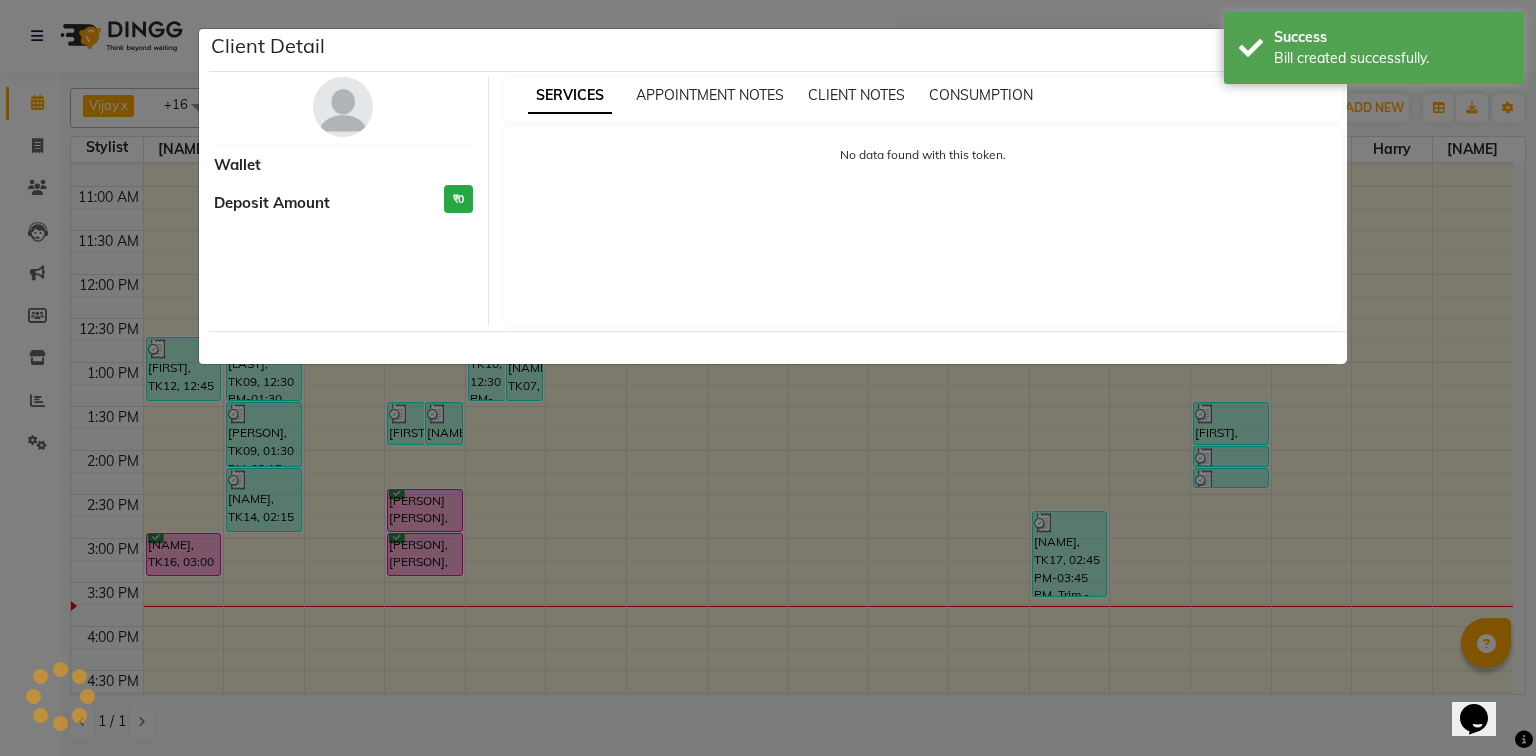 select on "6" 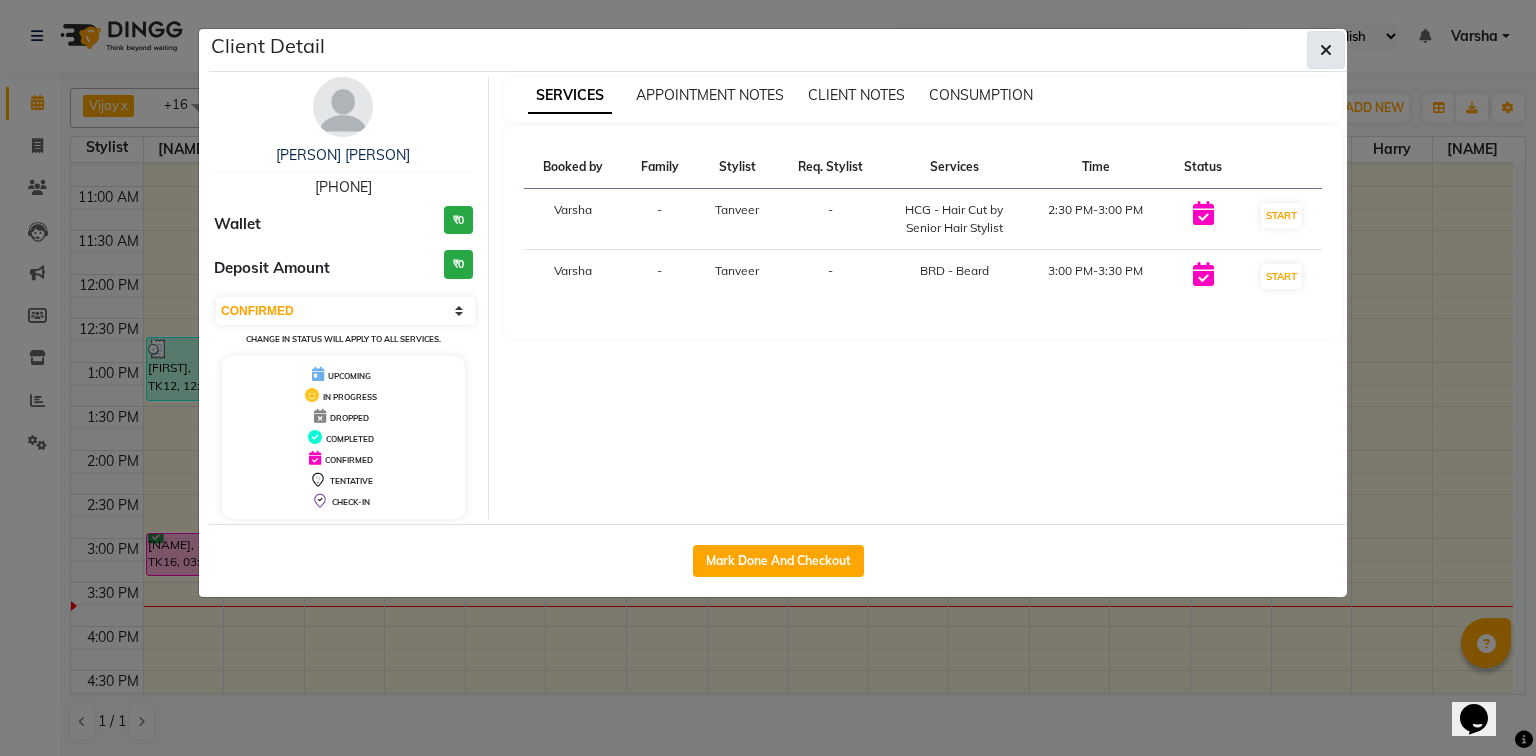 click 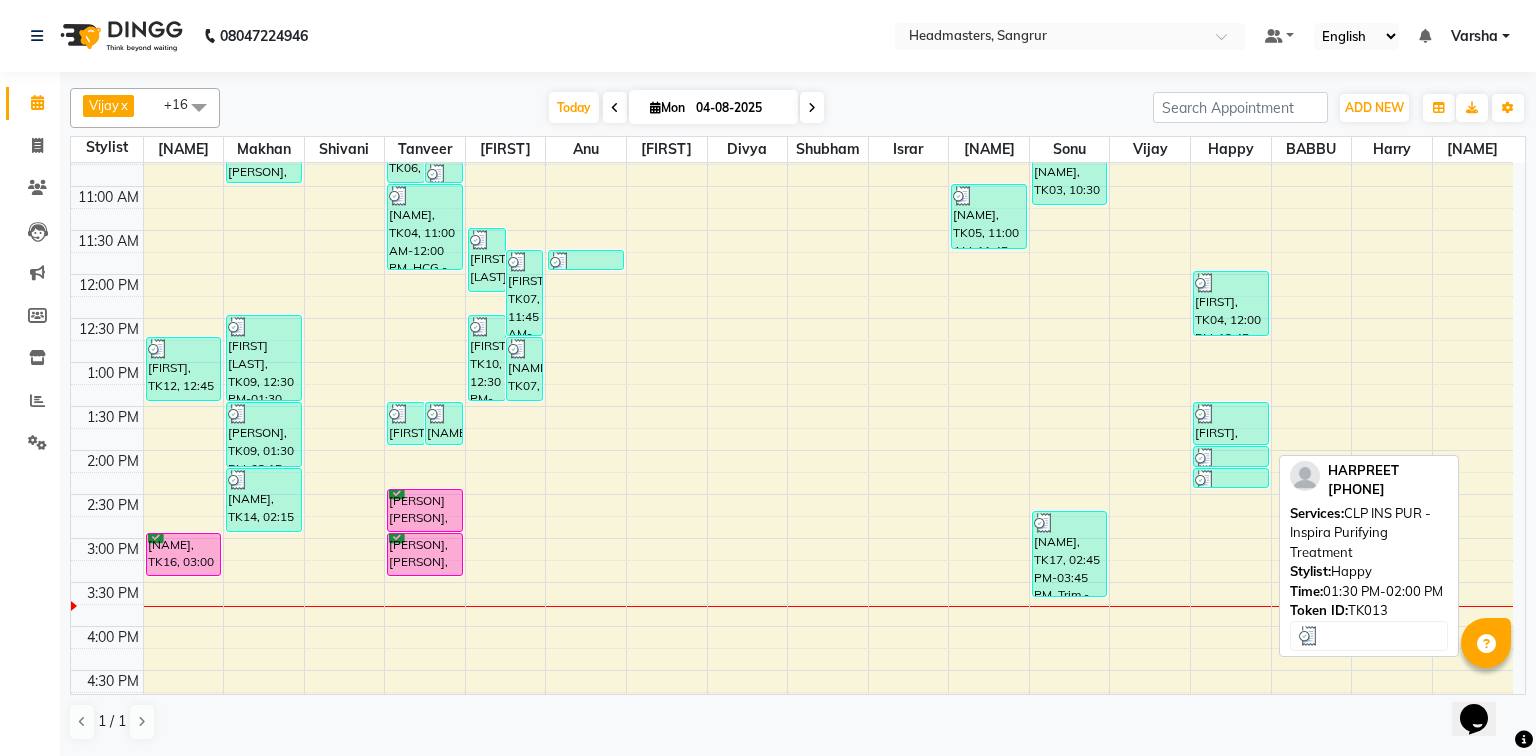 click on "[FIRST], TK13, 01:30 PM-02:00 PM, CLP INS PUR - Inspira Purifying Treatment" at bounding box center [1231, 423] 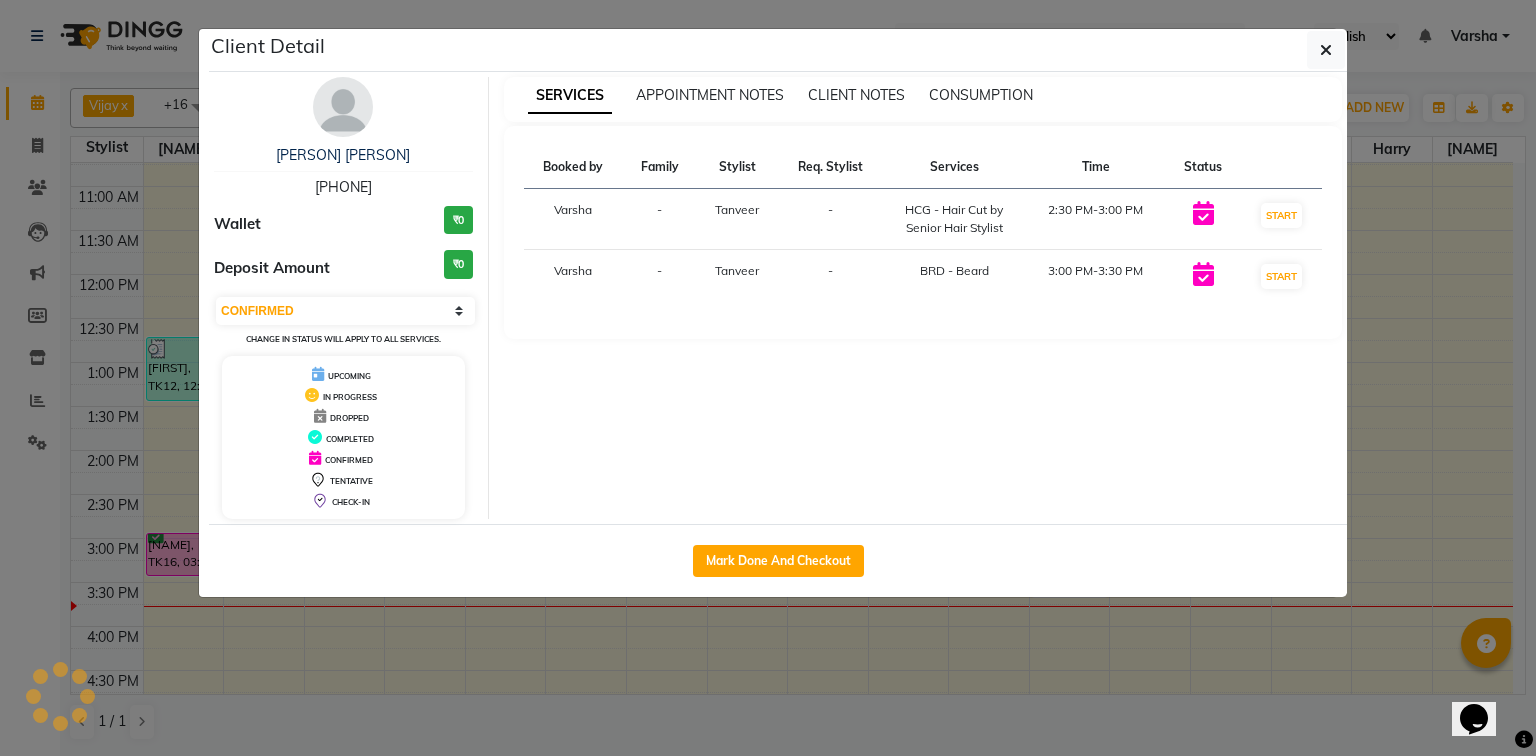 select on "3" 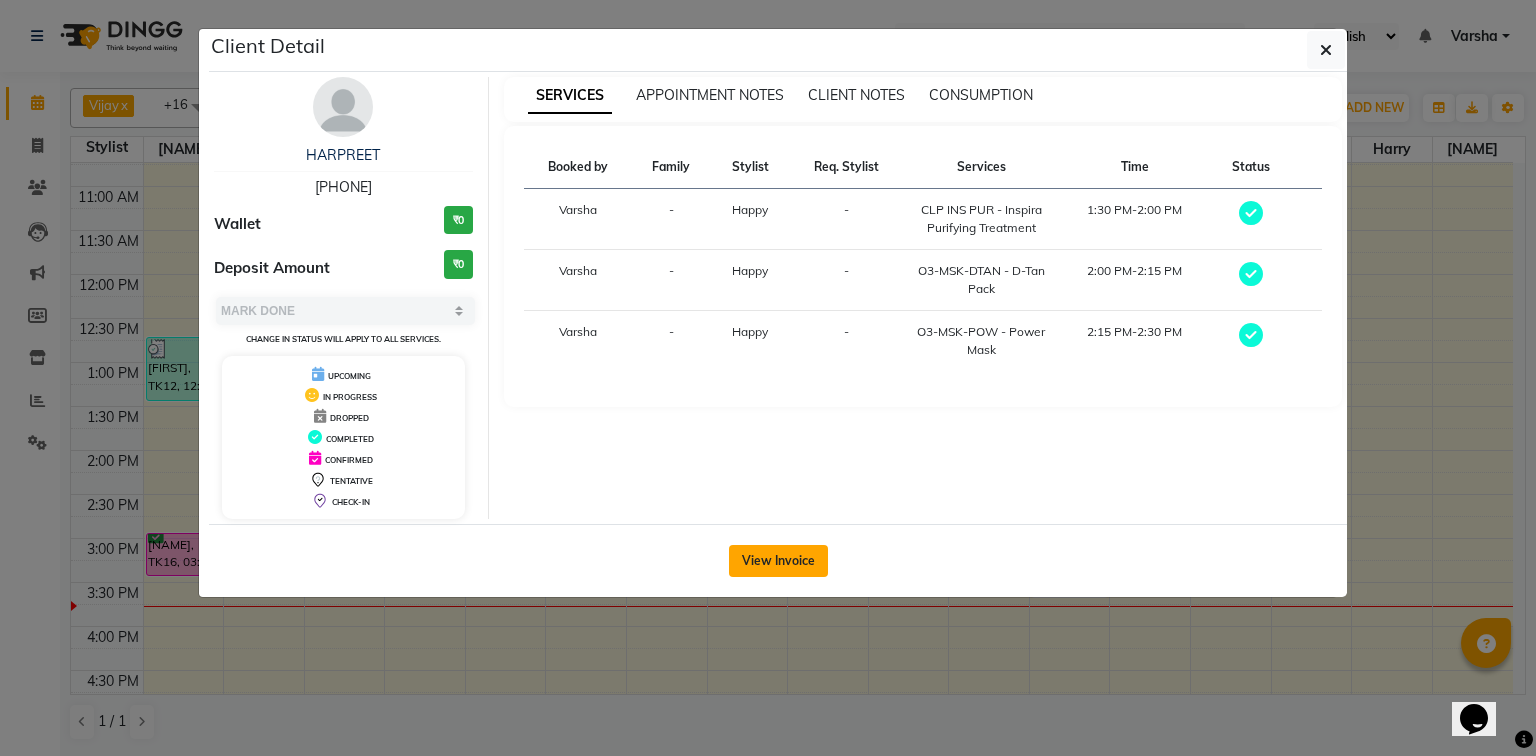 click on "View Invoice" 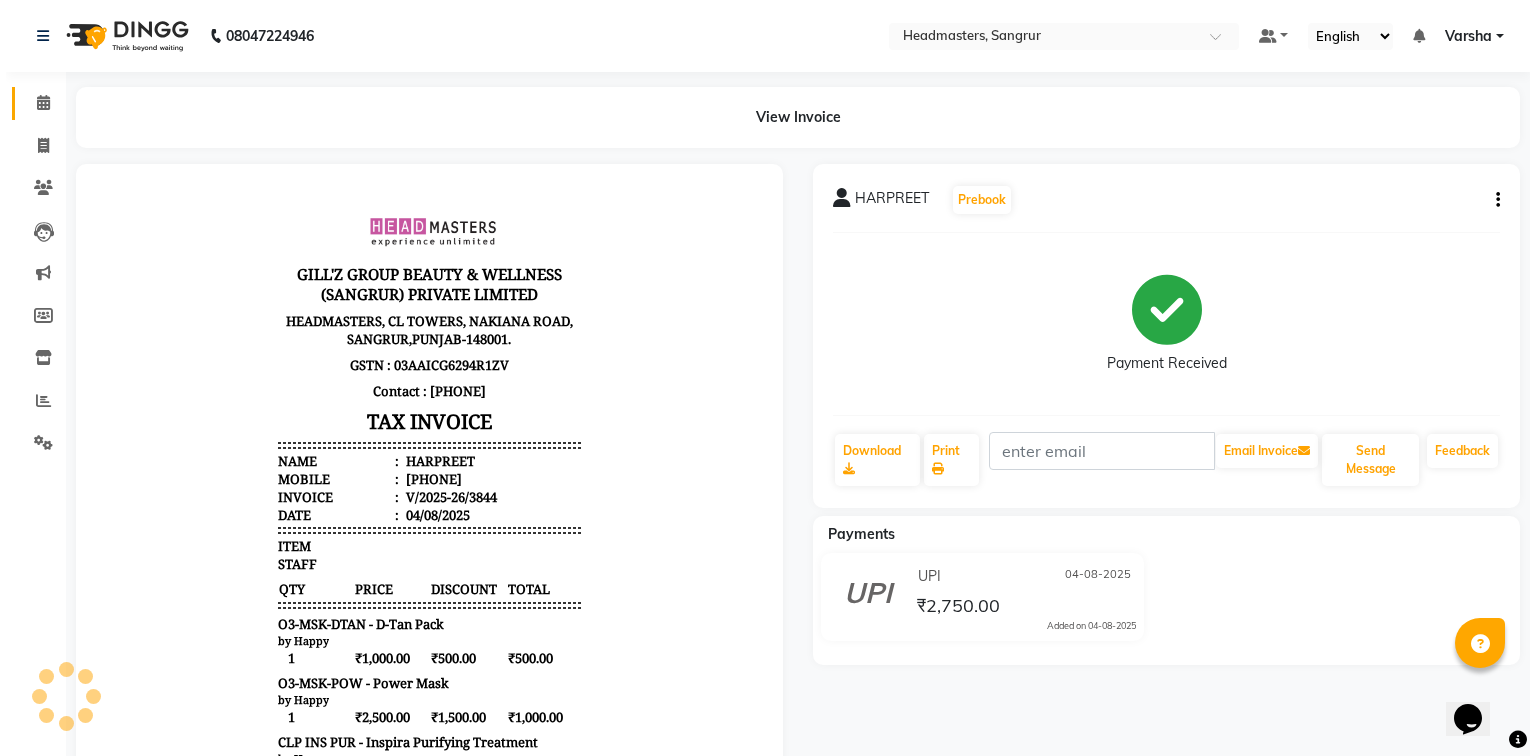 scroll, scrollTop: 0, scrollLeft: 0, axis: both 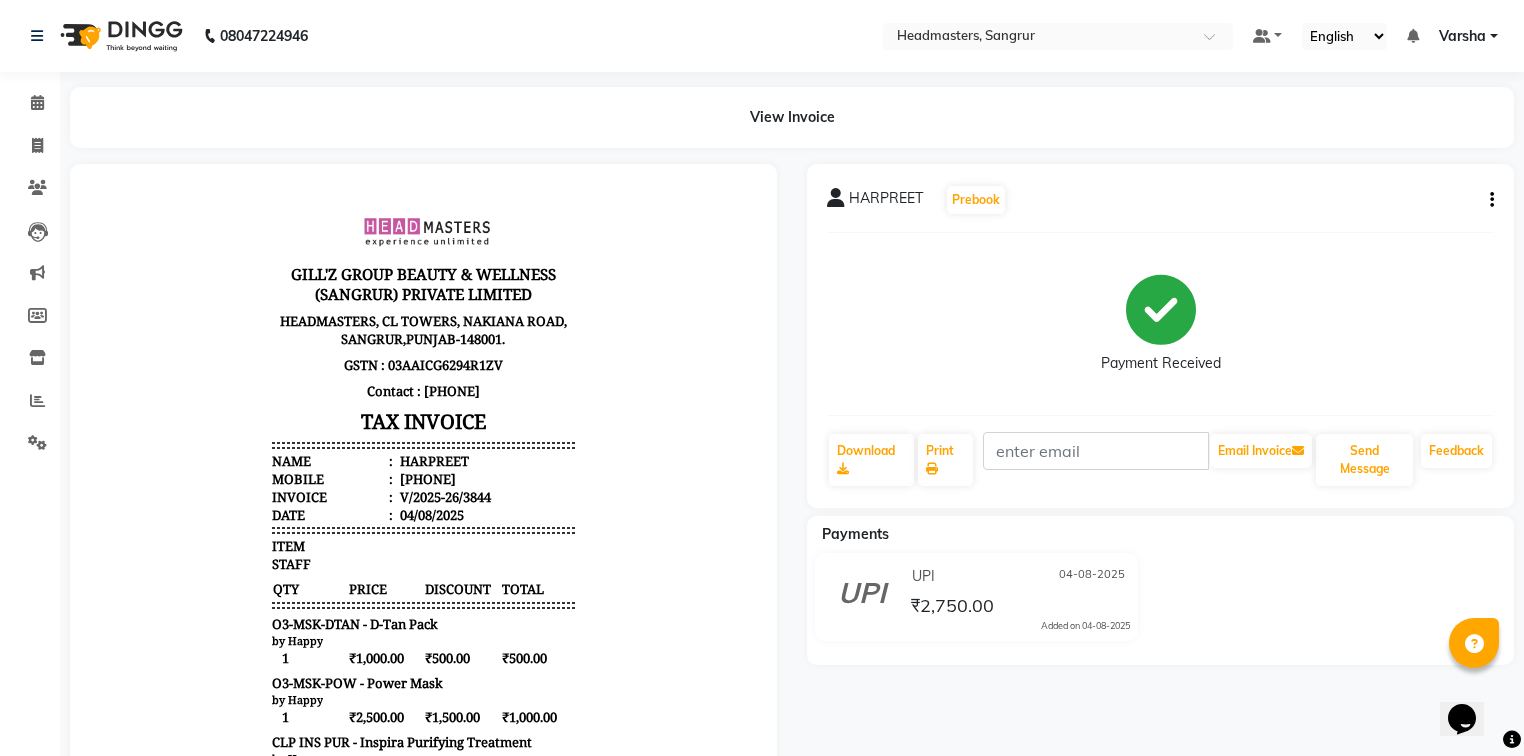 drag, startPoint x: 398, startPoint y: 474, endPoint x: 490, endPoint y: 473, distance: 92.00543 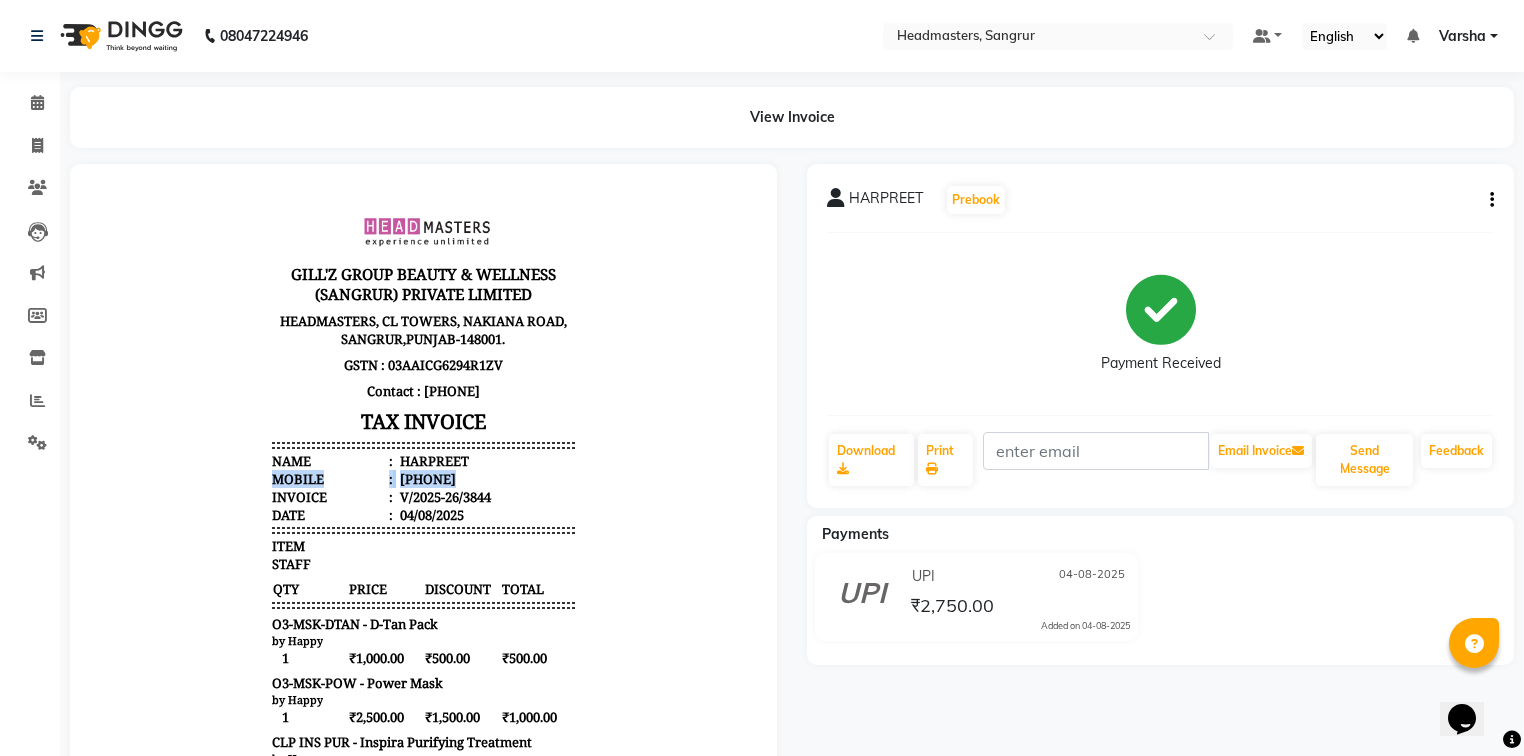drag, startPoint x: 480, startPoint y: 467, endPoint x: 438, endPoint y: 471, distance: 42.190044 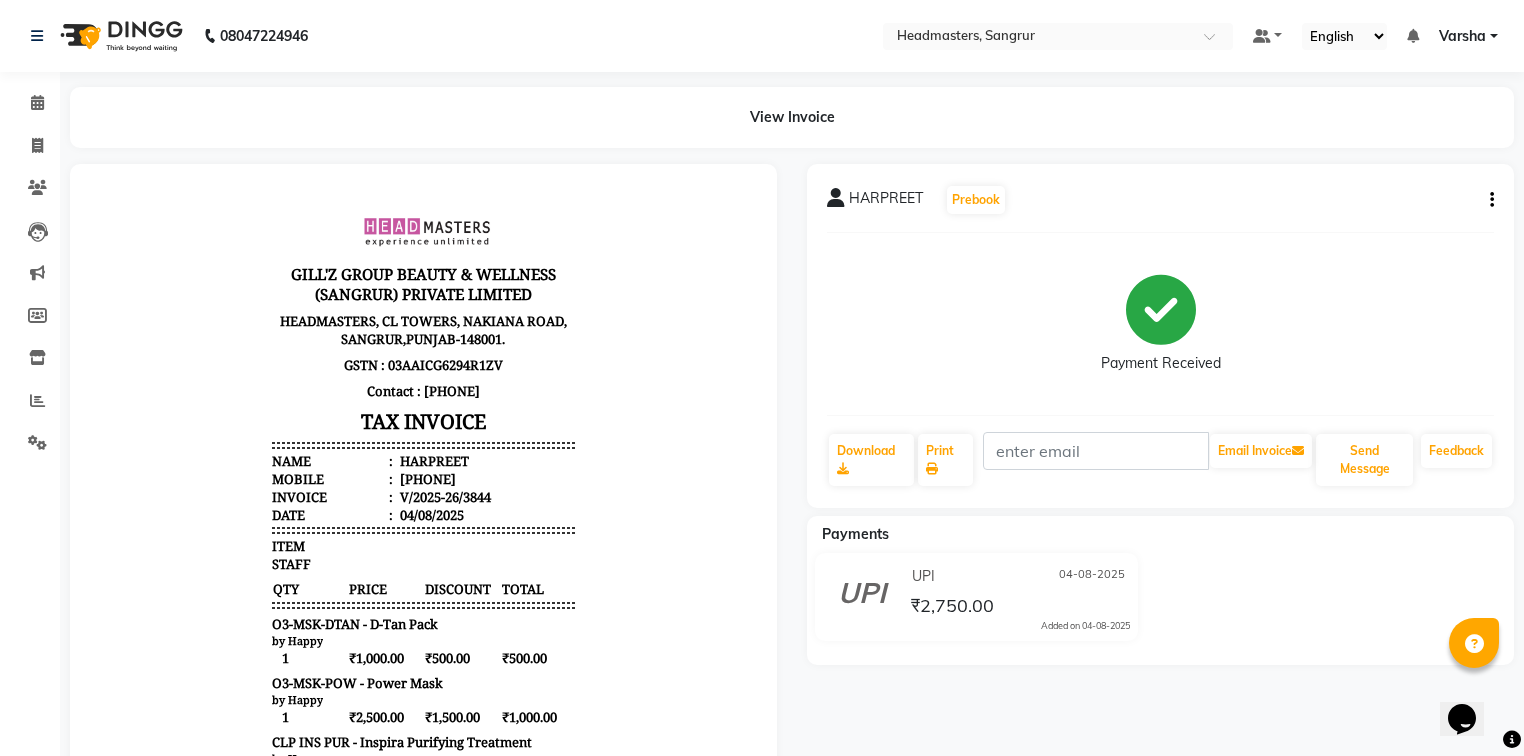 click on "[COMPANY_NAME]
HEADMASTERS, CL TOWERS, [STREET], [CITY],[STATE]-[POSTAL_CODE].
GSTN :
[GSTN]
Contact : [PHONE]
TAX INVOICE
Name  :
[FIRST]
Mobile :
[PHONE]
Invoice  :
V/2025-26/3844
Date  :
04/08/2025
ITEM
QTY" at bounding box center (423, 601) 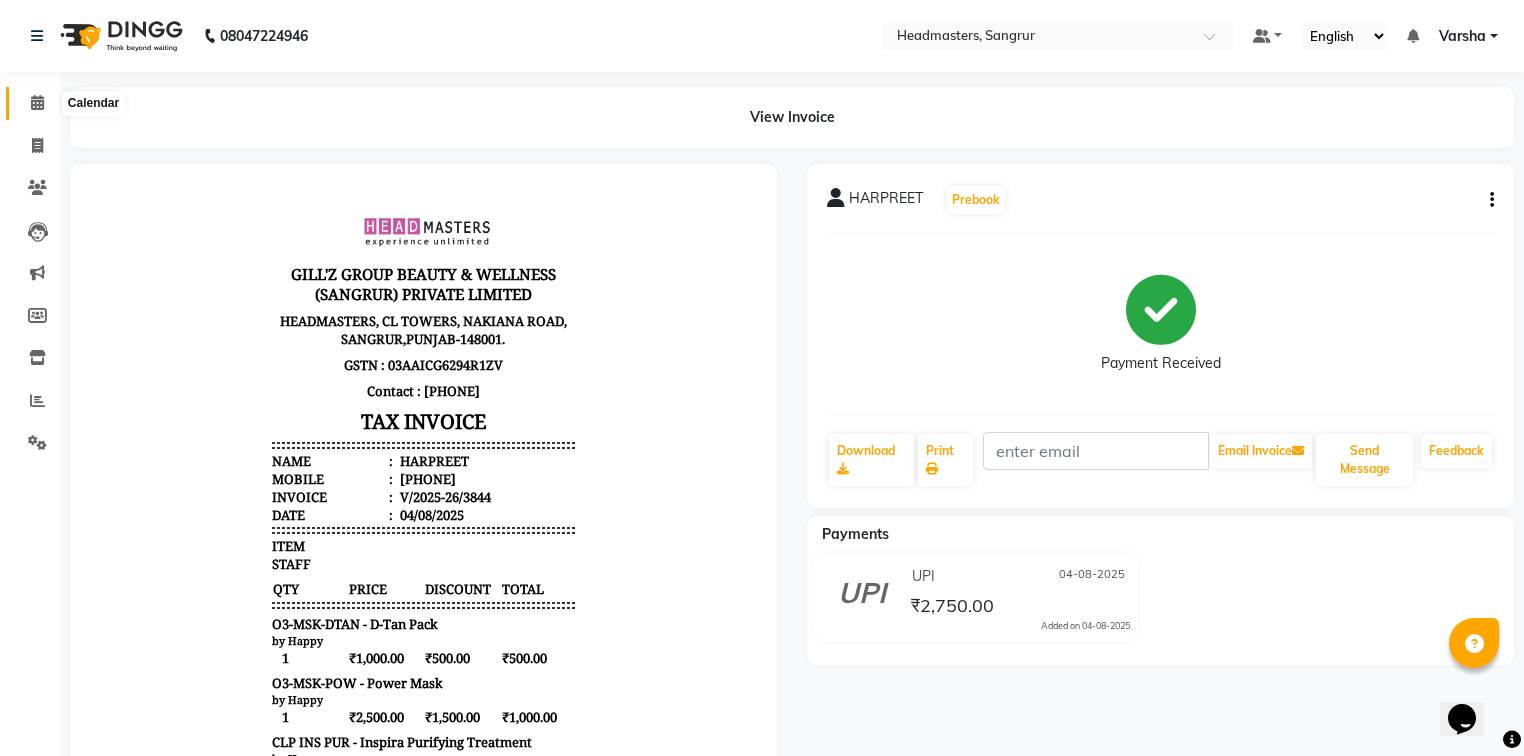 drag, startPoint x: 531, startPoint y: 309, endPoint x: 36, endPoint y: 101, distance: 536.92554 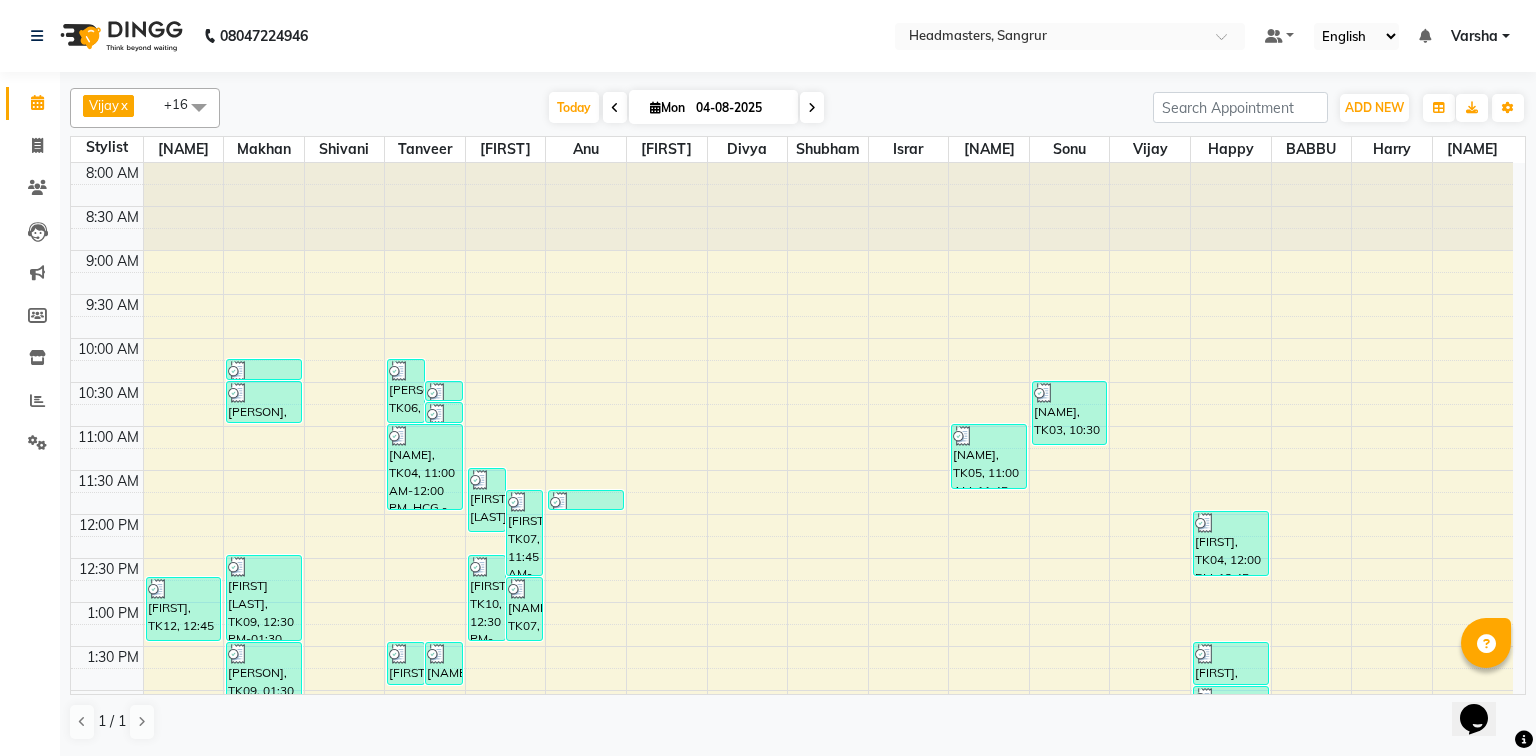 scroll, scrollTop: 240, scrollLeft: 0, axis: vertical 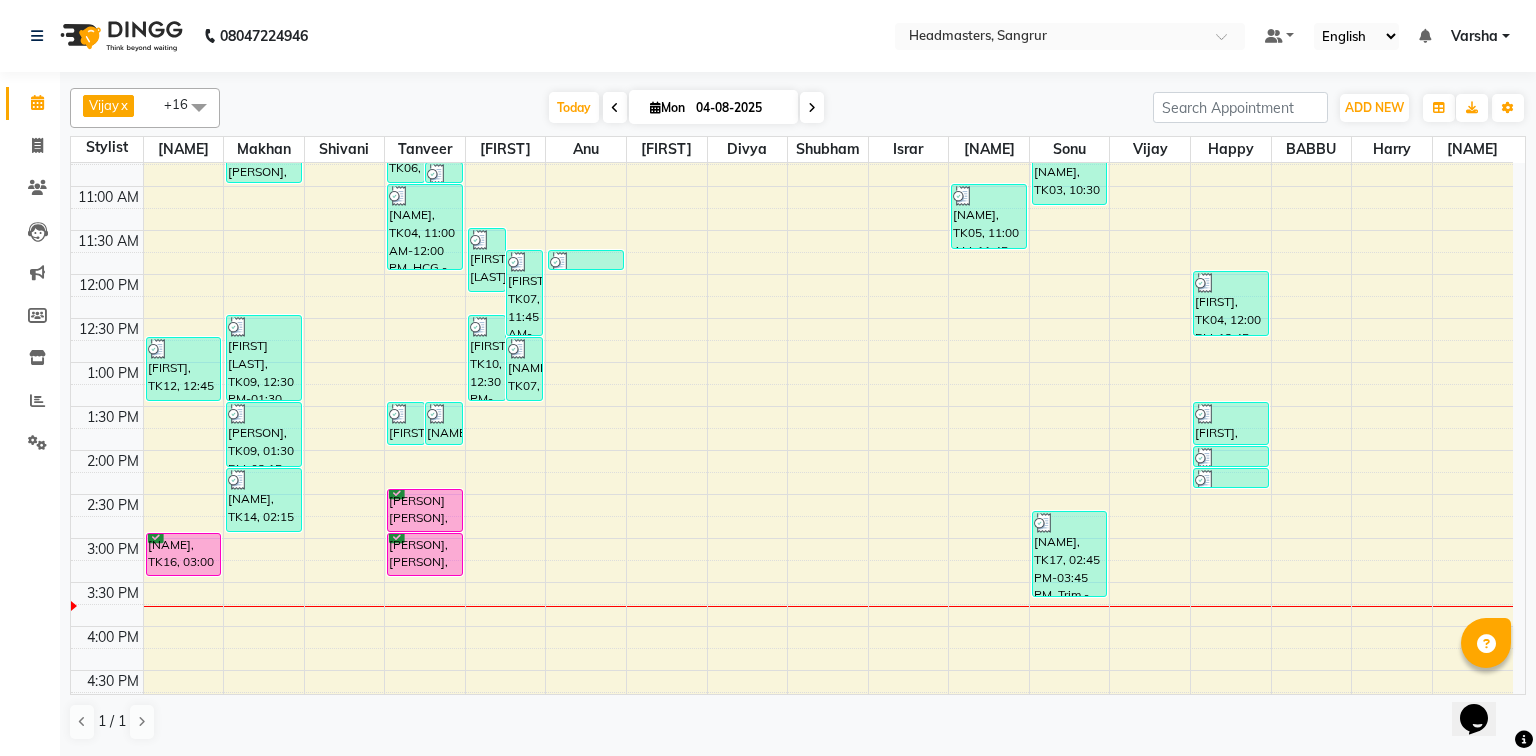 click on "8:00 AM 8:30 AM 9:00 AM 9:30 AM 10:00 AM 10:30 AM 11:00 AM 11:30 AM 12:00 PM 12:30 PM 1:00 PM 1:30 PM 2:00 PM 2:30 PM 3:00 PM 3:30 PM 4:00 PM 4:30 PM 5:00 PM 5:30 PM 6:00 PM 6:30 PM 7:00 PM 7:30 PM 8:00 PM 8:30 PM     [NAME], TK12, 12:45 PM-01:30 PM, BD - Blow dry     [NAME], TK16, 03:00 PM-03:30 PM, First Wash     [NAME], TK01, 10:15 AM-10:30 AM, HCG - Hair Cut by Senior Hair Stylist     [NAME], TK01, 10:30 AM-11:00 AM, BRD - Beard     [NAME], TK09, 12:30 PM-01:30 PM, HCG - Hair Cut by Senior Hair Stylist     [NAME], TK09, 01:30 PM-02:15 PM, BRD - Beard     [NAME], TK14, 02:15 PM-03:00 PM, HCG - Hair Cut by Senior Hair Stylist     [NAME], TK06, 10:15 AM-11:00 AM, BRD - Beard     [NAME], TK02, 10:30 AM-10:45 AM, BRD - Beard     [NAME], TK02, 10:45 AM-11:00 AM, HCG - Hair Cut by Senior Hair Stylist     [NAME], TK11, 01:30 PM-02:00 PM, BRD - Beard     [NAME], TK11, 01:30 PM-02:00 PM, HCG - Hair Cut by Senior Hair Stylist     [NAME], TK04, 11:00 AM-12:00 PM, HCG - Hair Cut by Senior Hair Stylist" at bounding box center (792, 494) 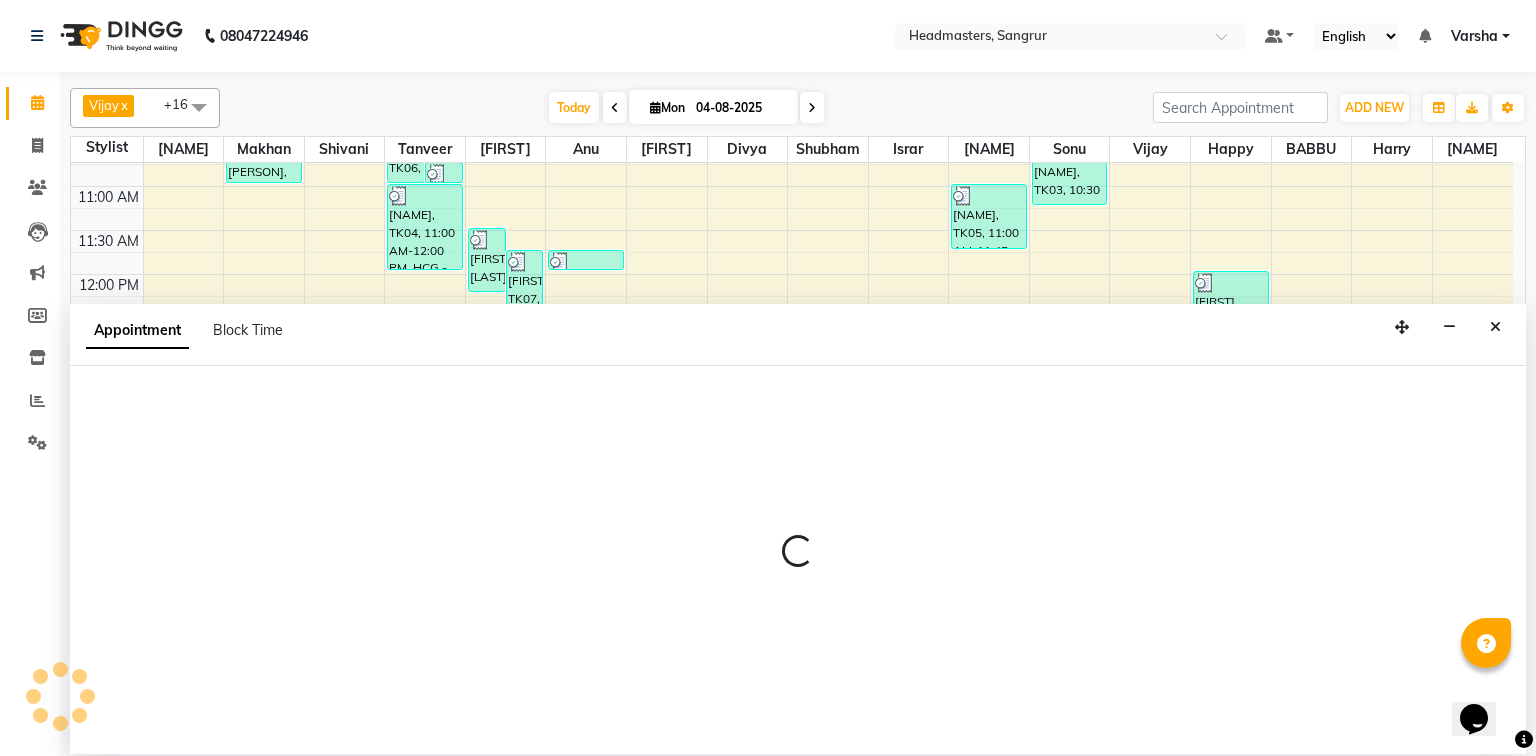 select on "60869" 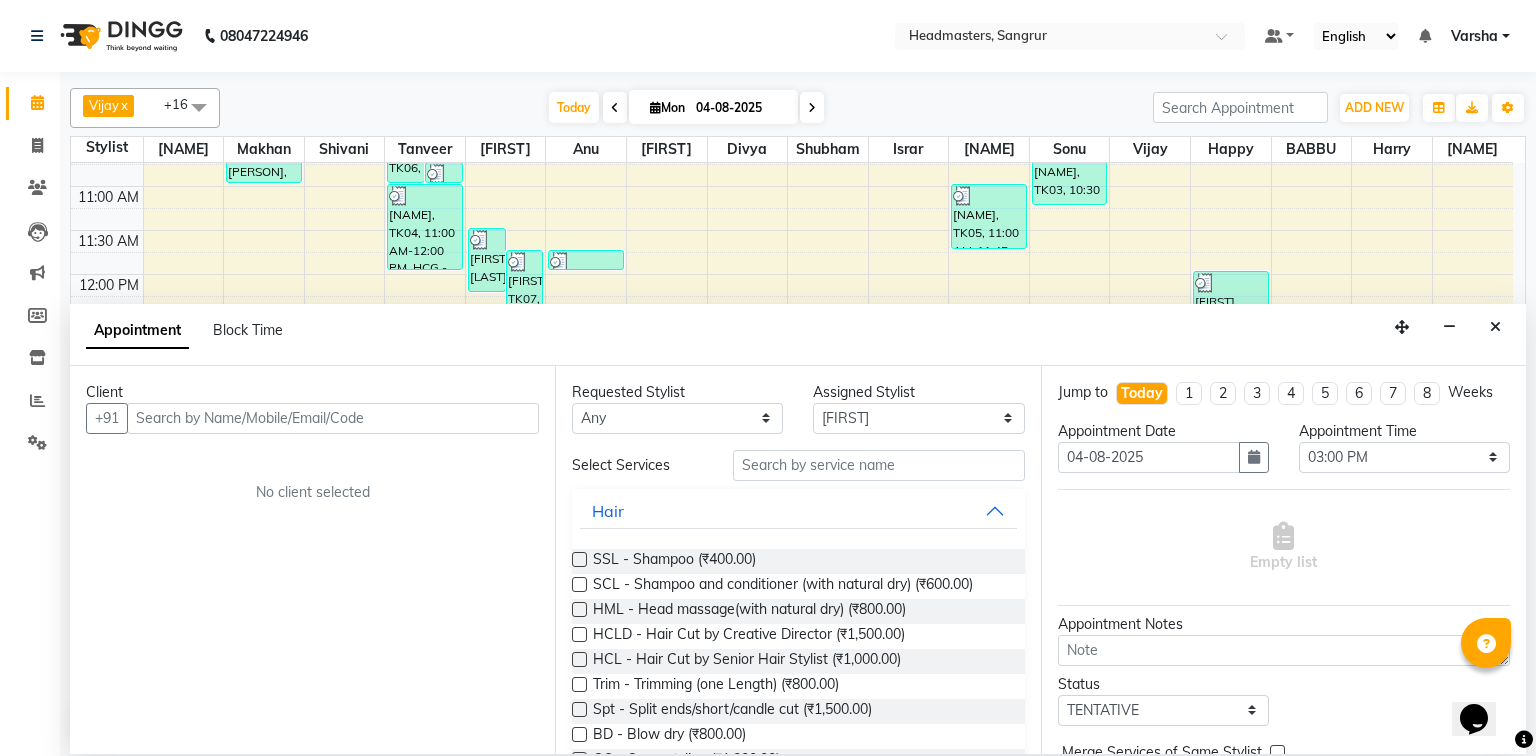 click at bounding box center (333, 418) 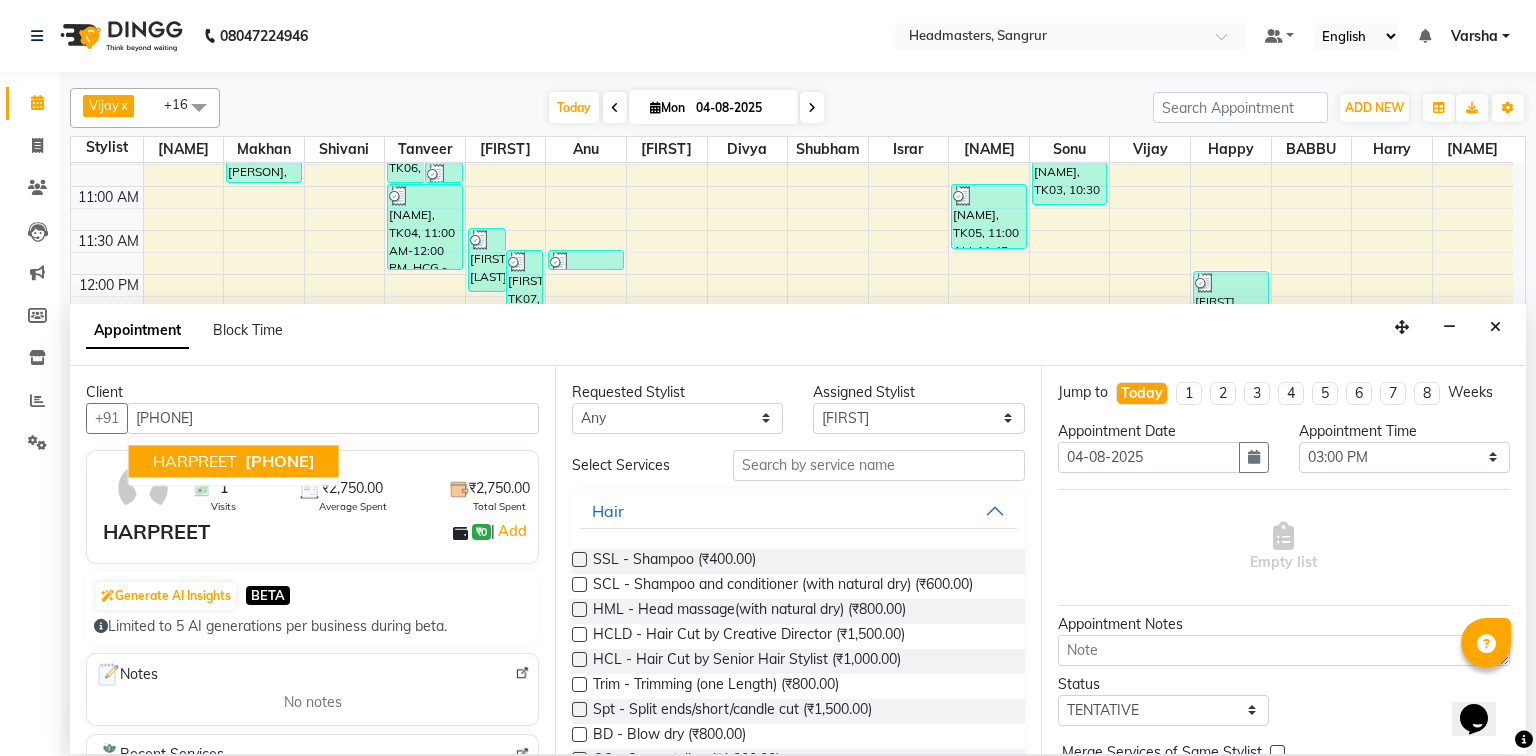 click on "HARPREET" at bounding box center (195, 461) 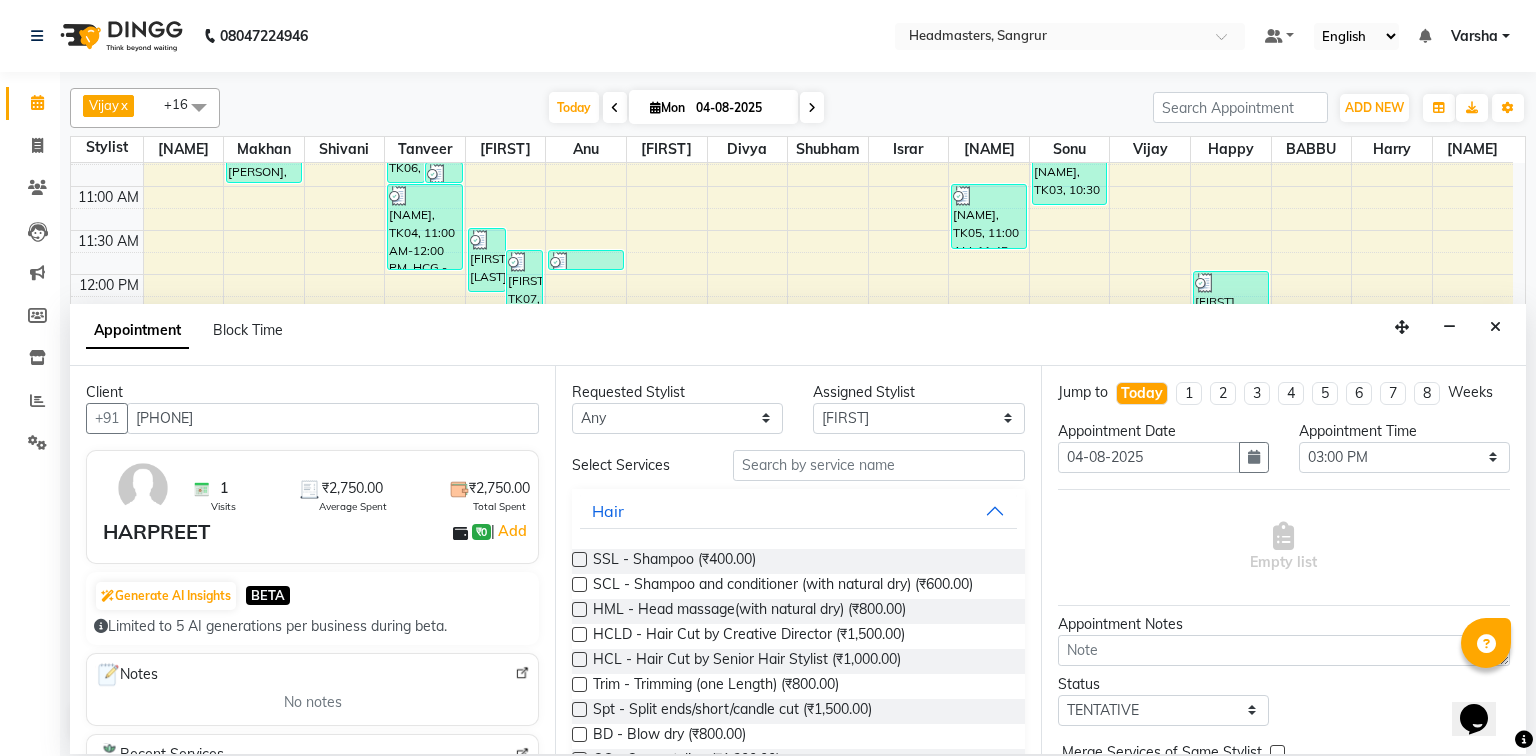 type on "[PHONE]" 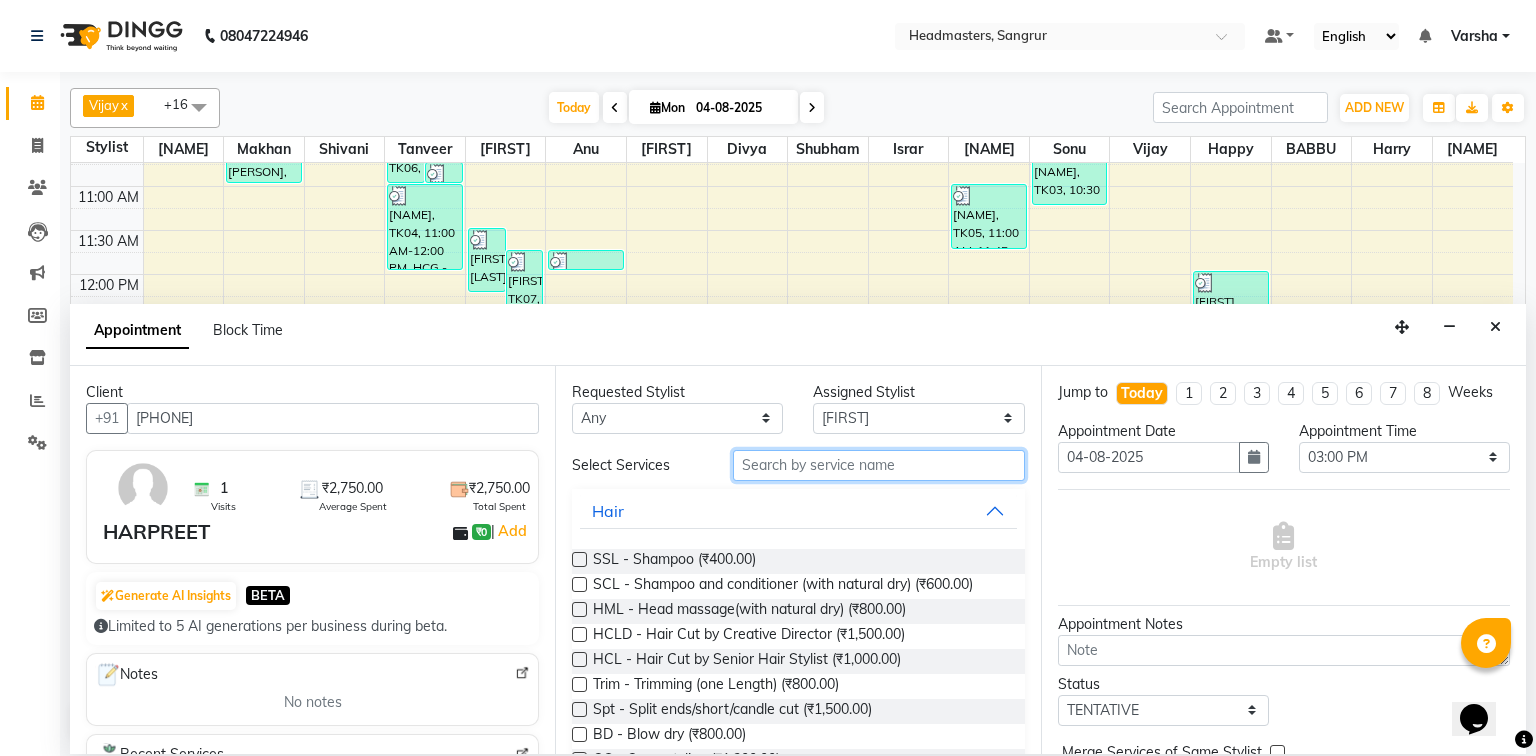 click at bounding box center [879, 465] 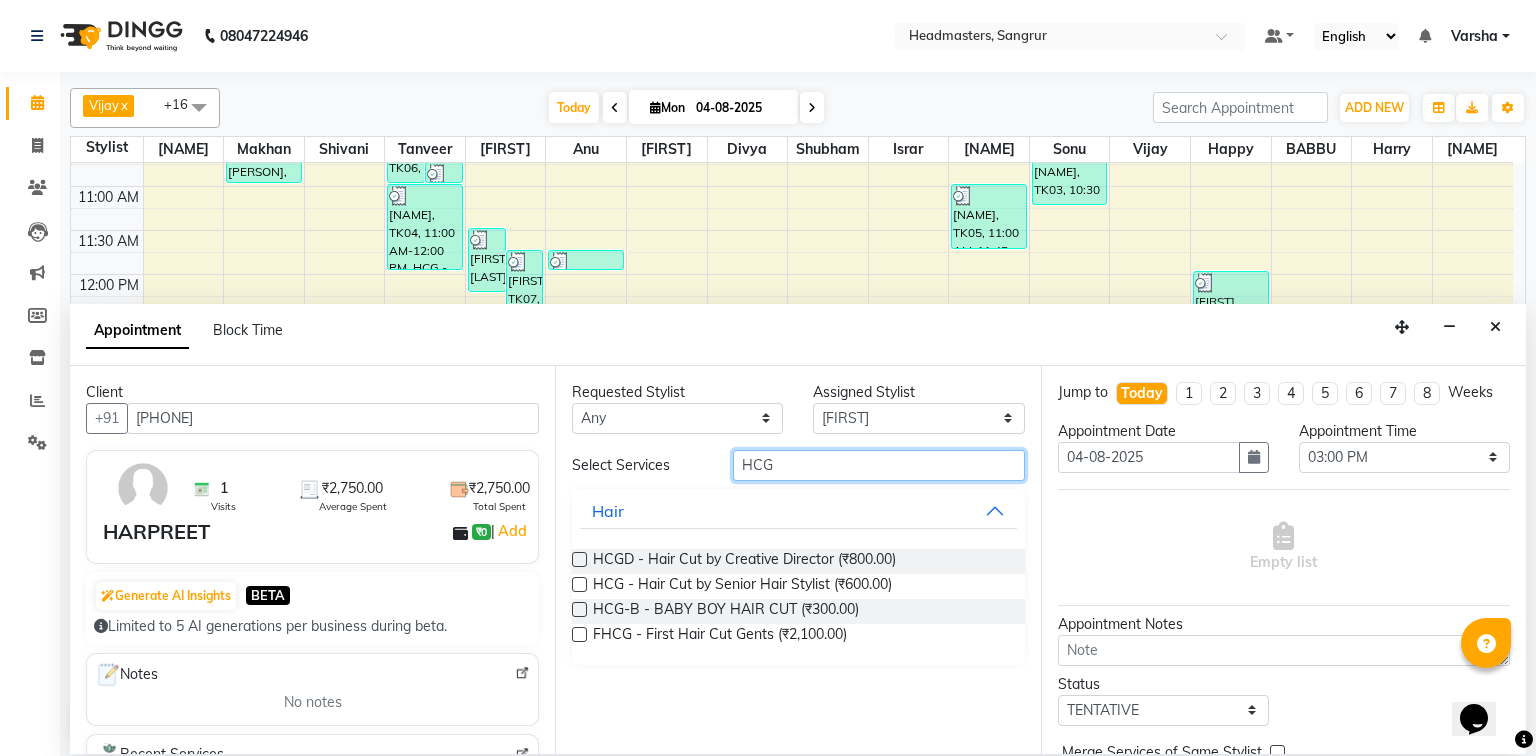 type on "HCG" 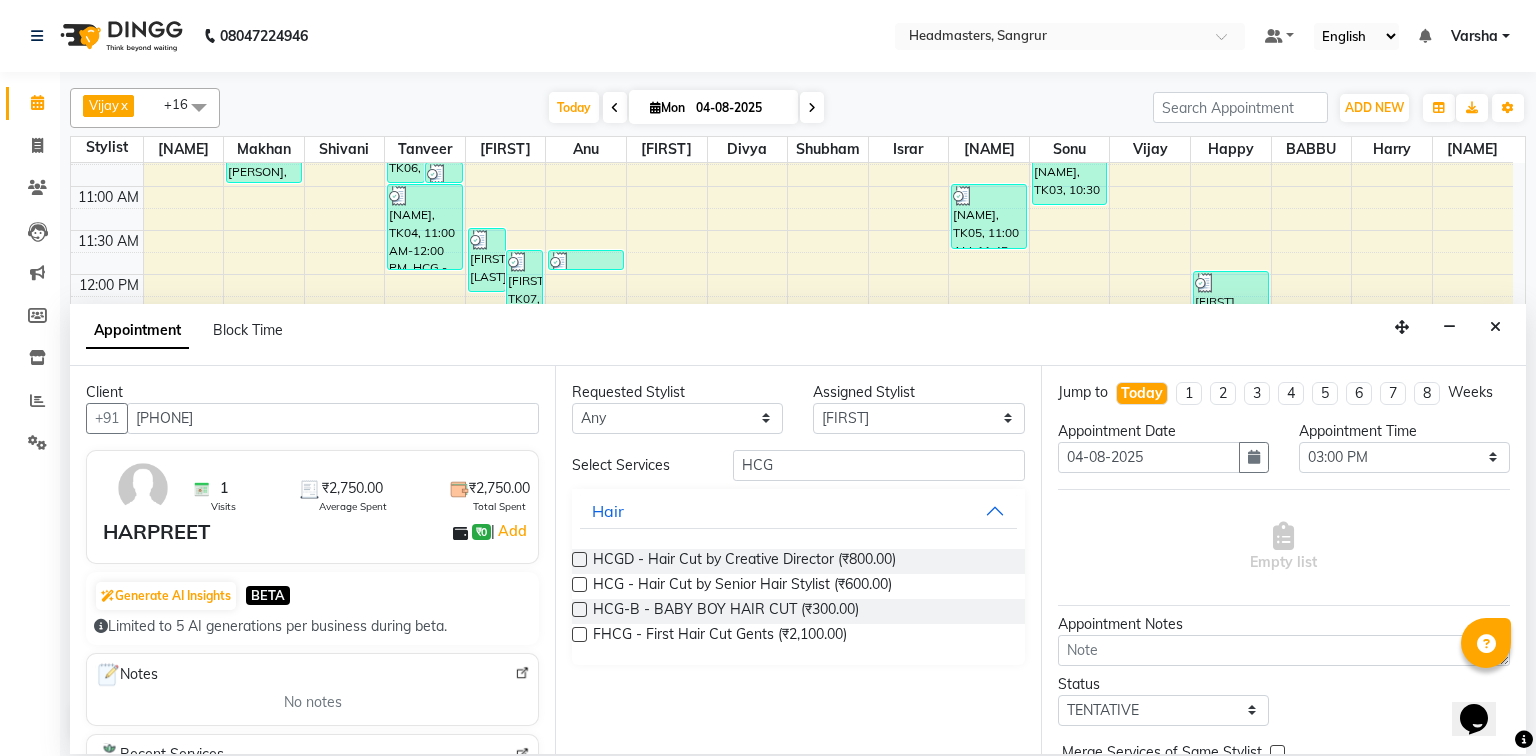 click at bounding box center (579, 584) 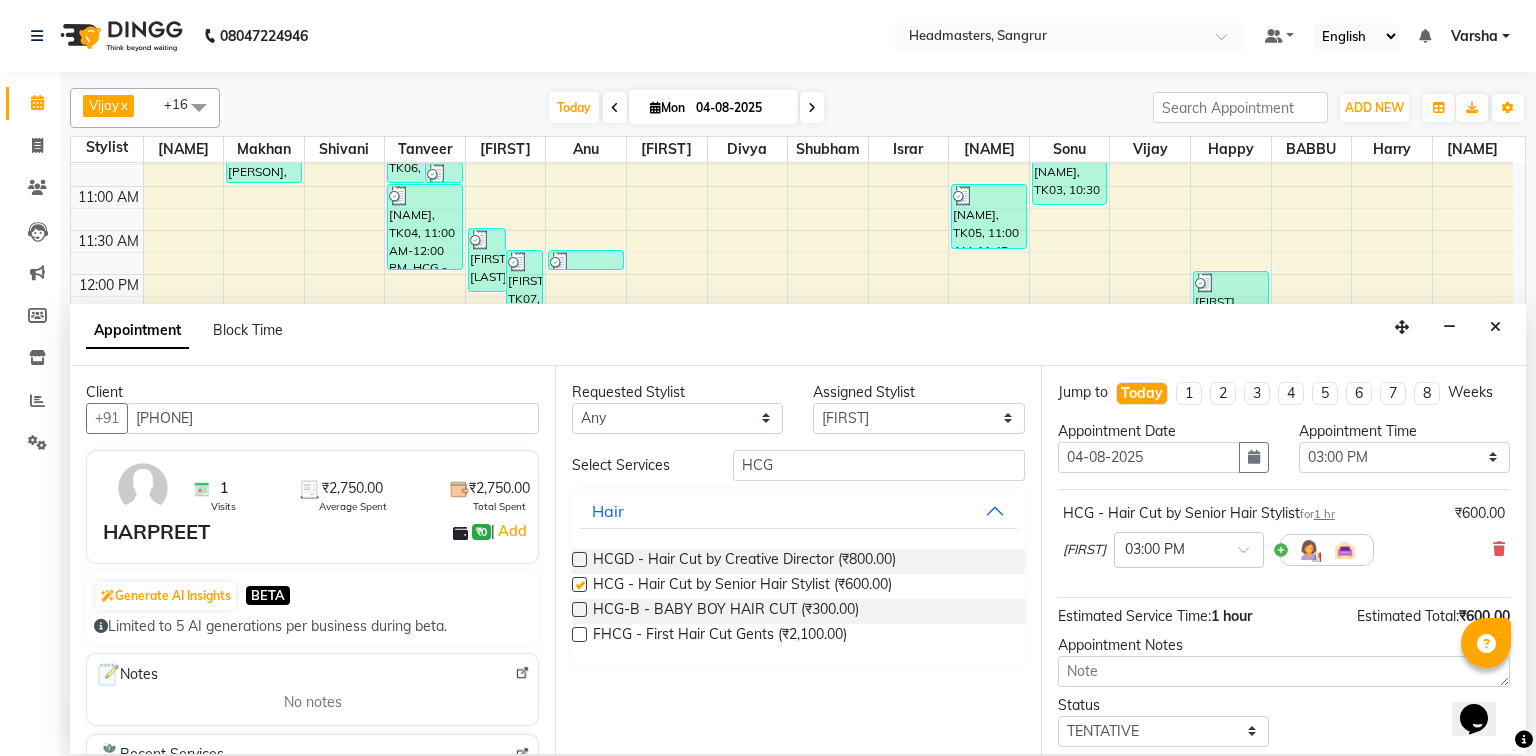 checkbox on "false" 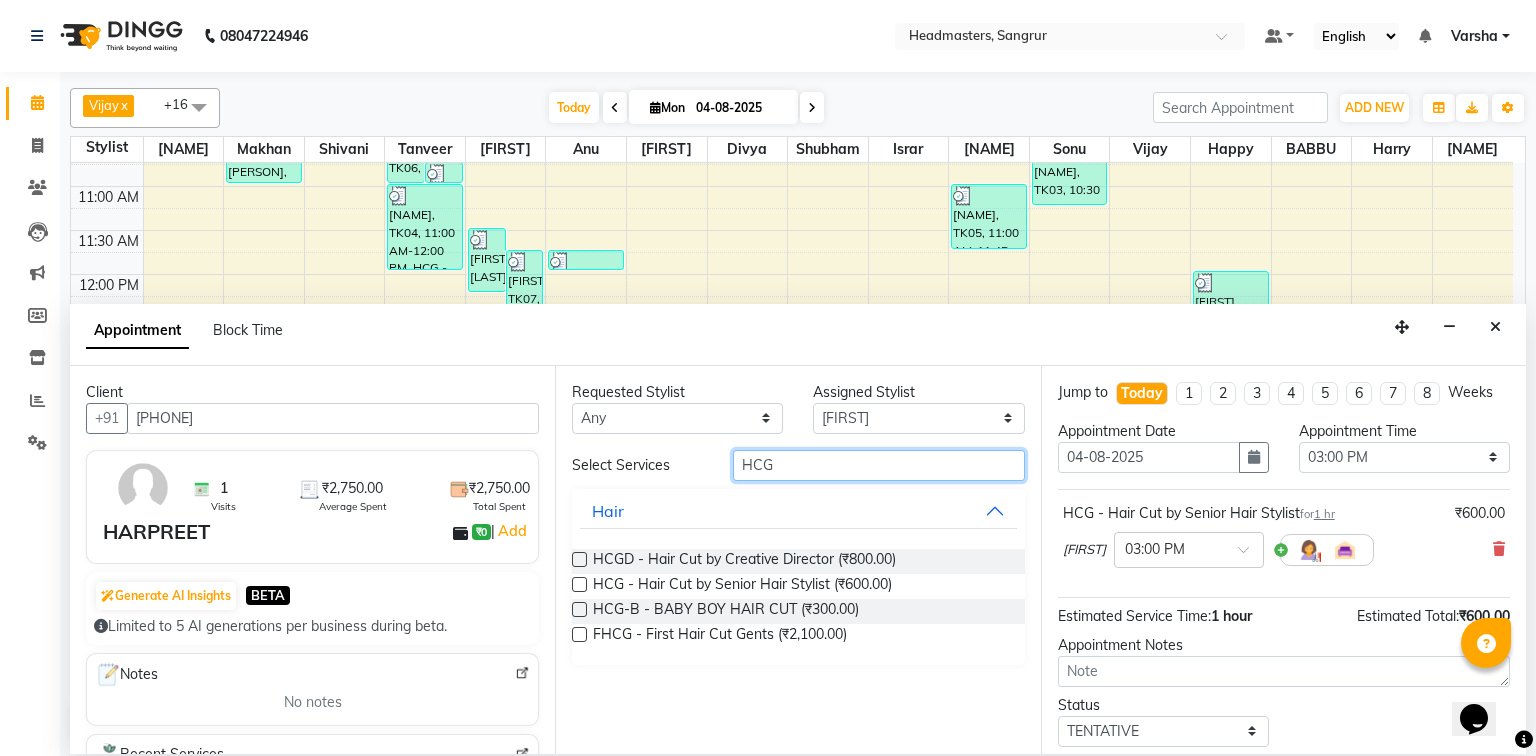 click on "HCG" at bounding box center [879, 465] 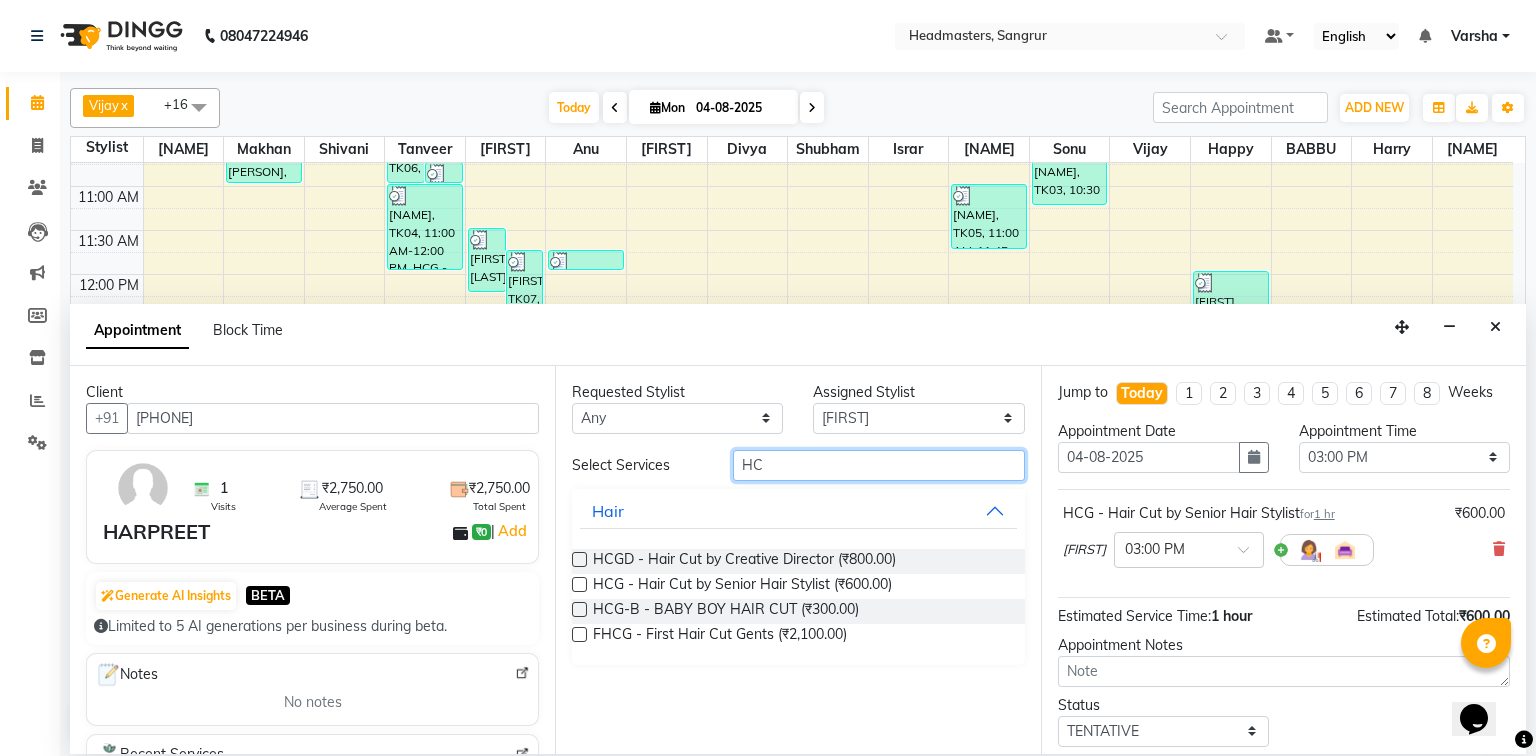 type on "H" 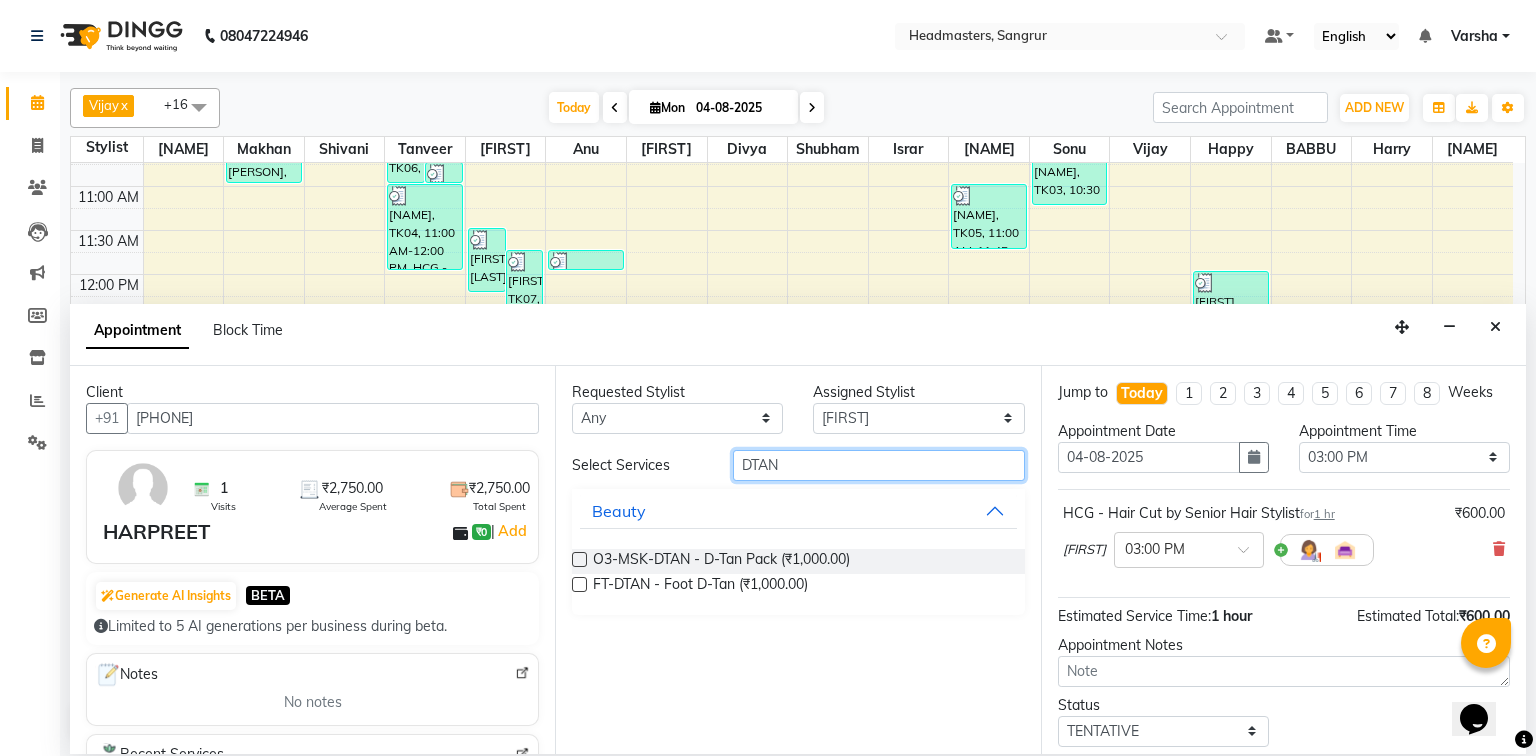 type on "DTAN" 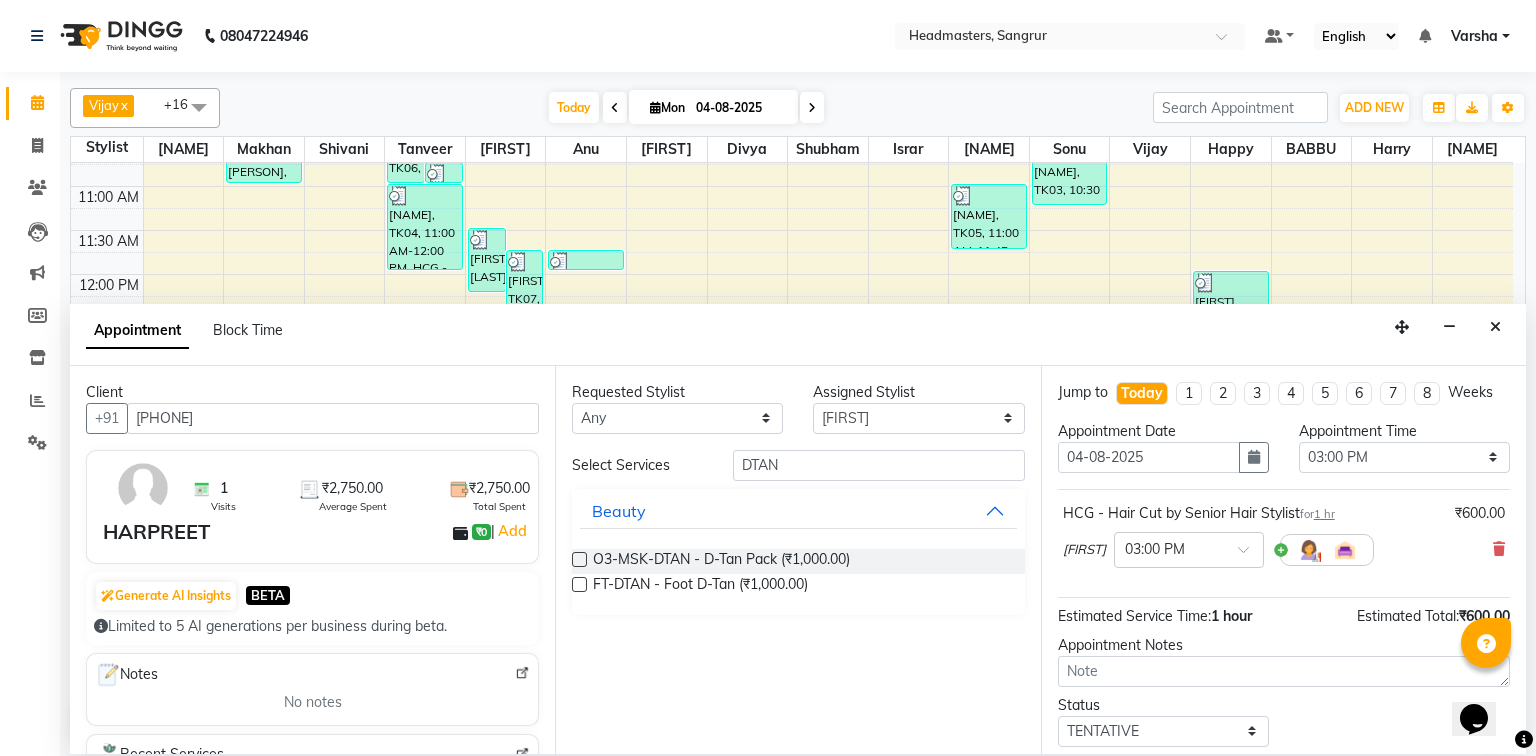 click at bounding box center (579, 559) 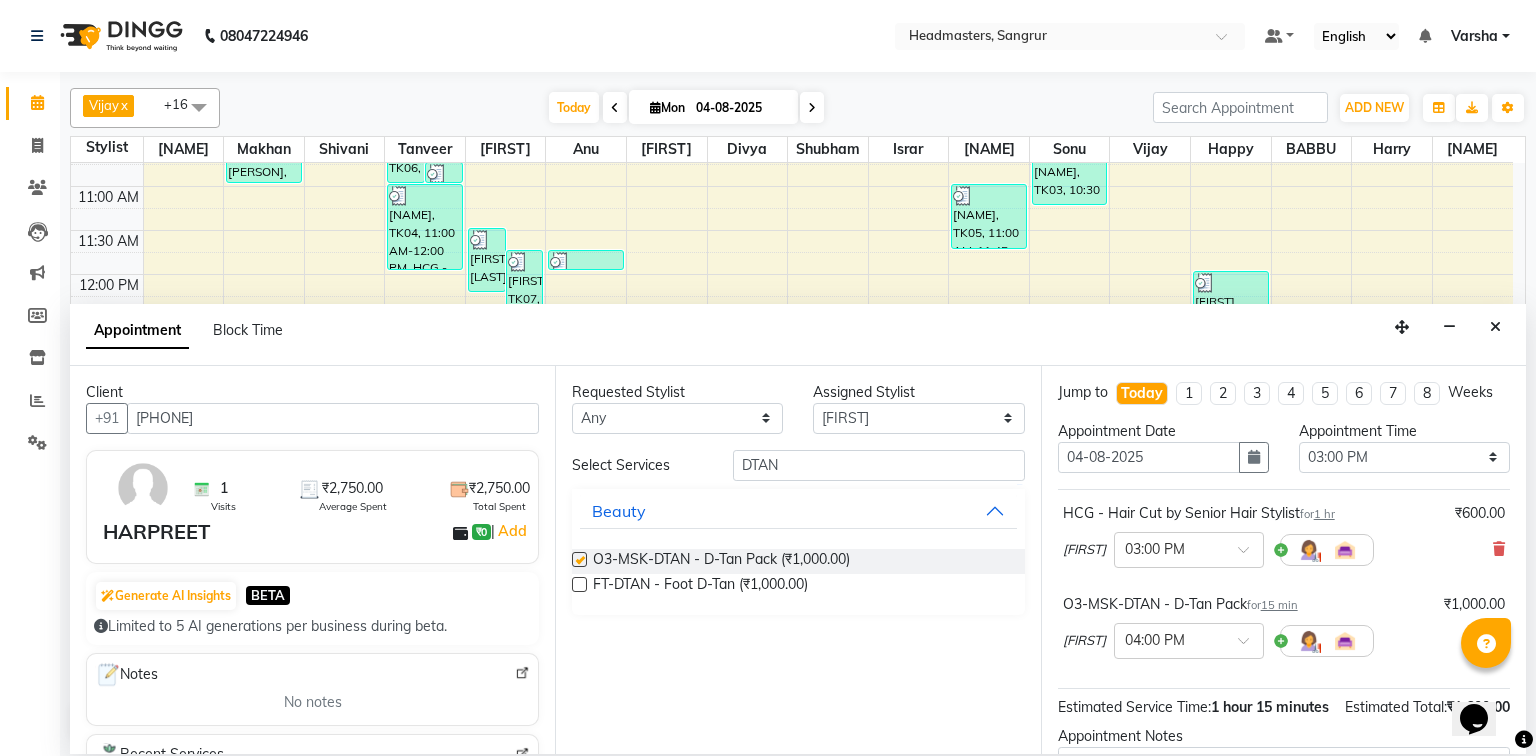 checkbox on "false" 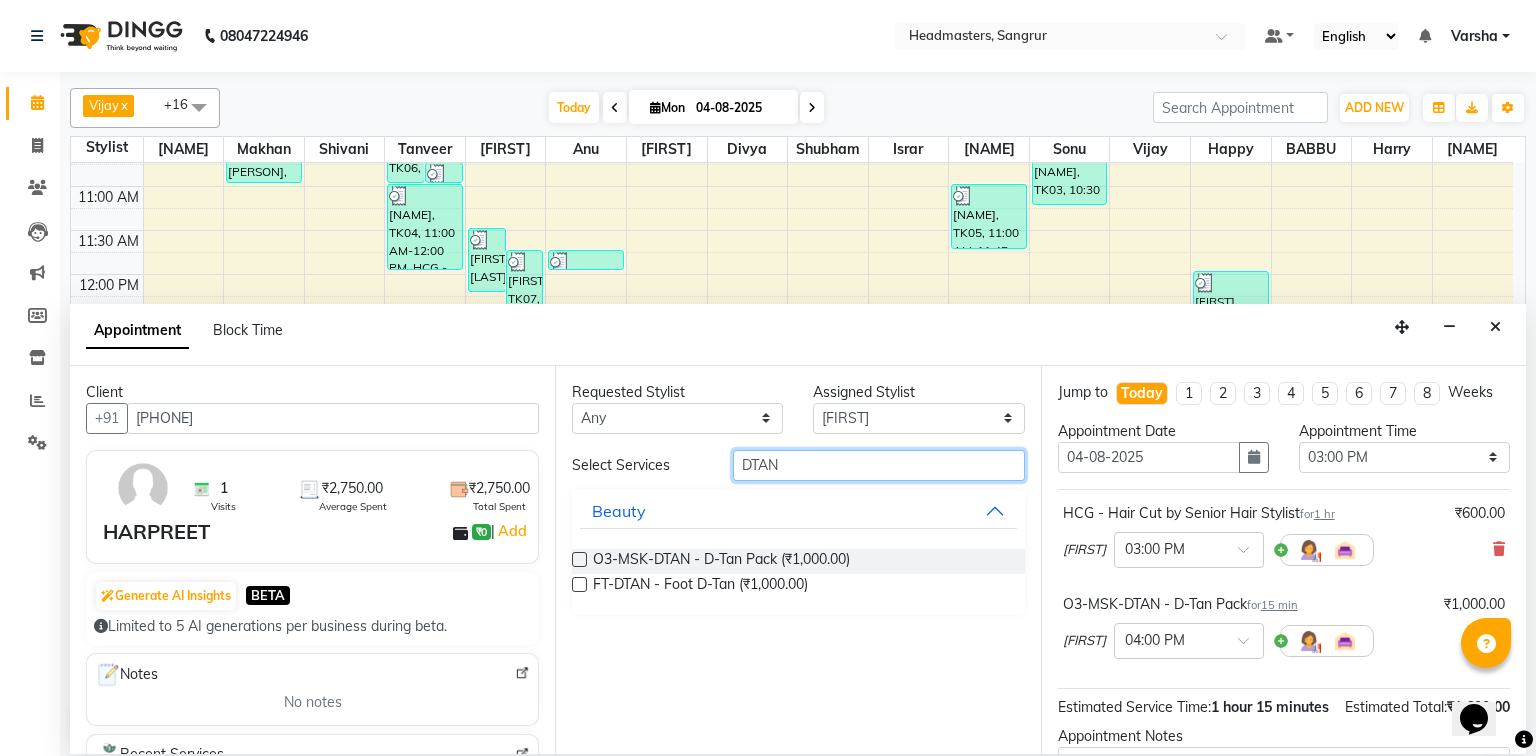 click on "DTAN" at bounding box center (879, 465) 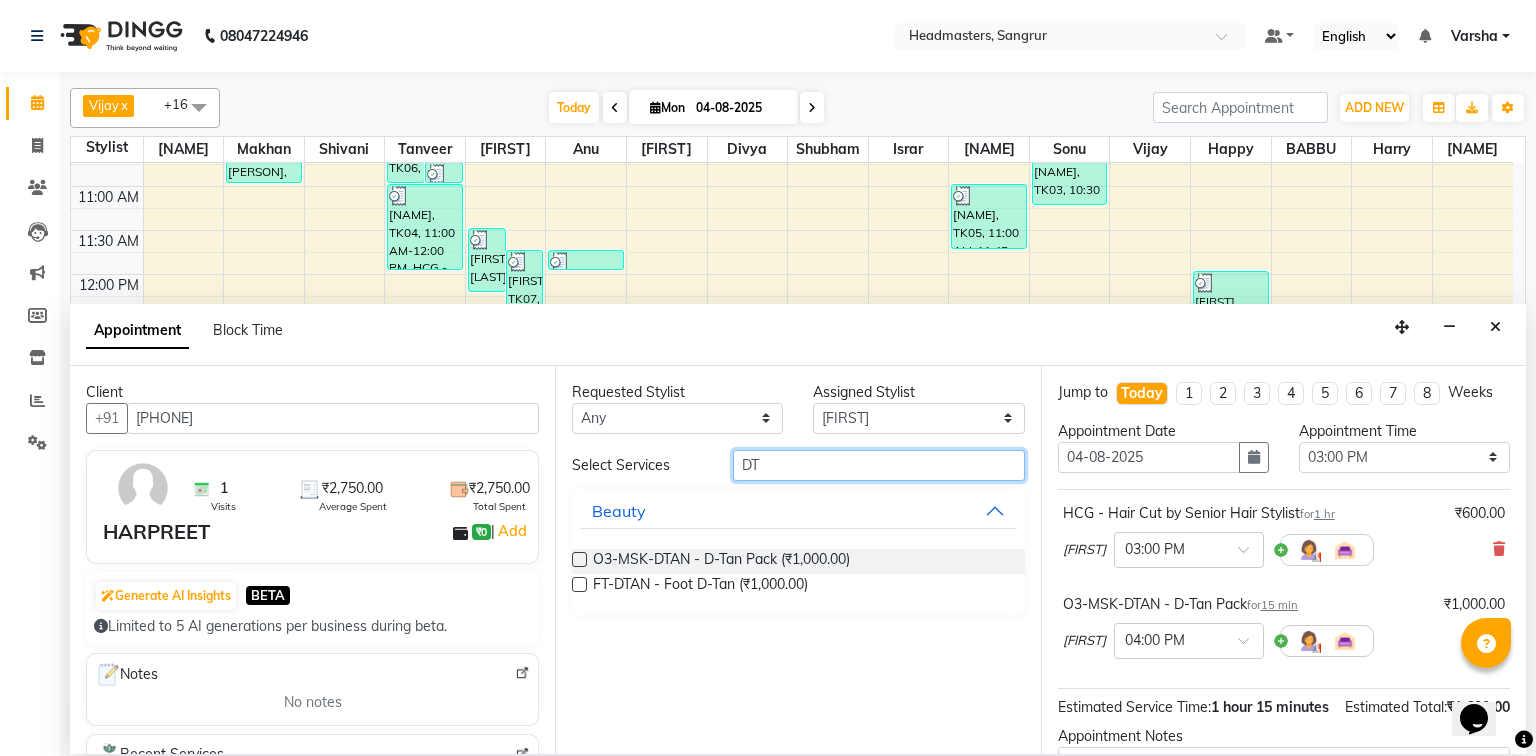 type on "D" 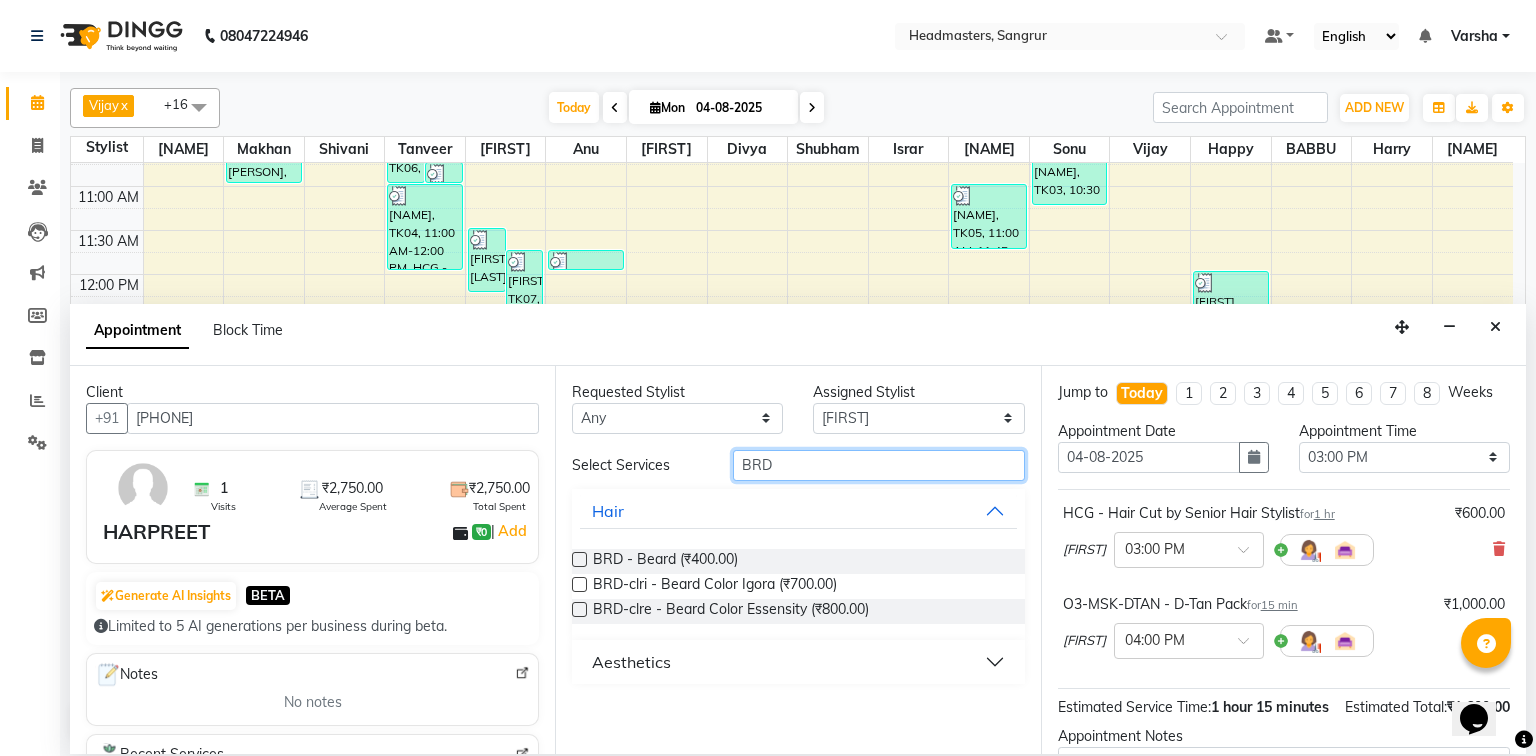 type on "BRD" 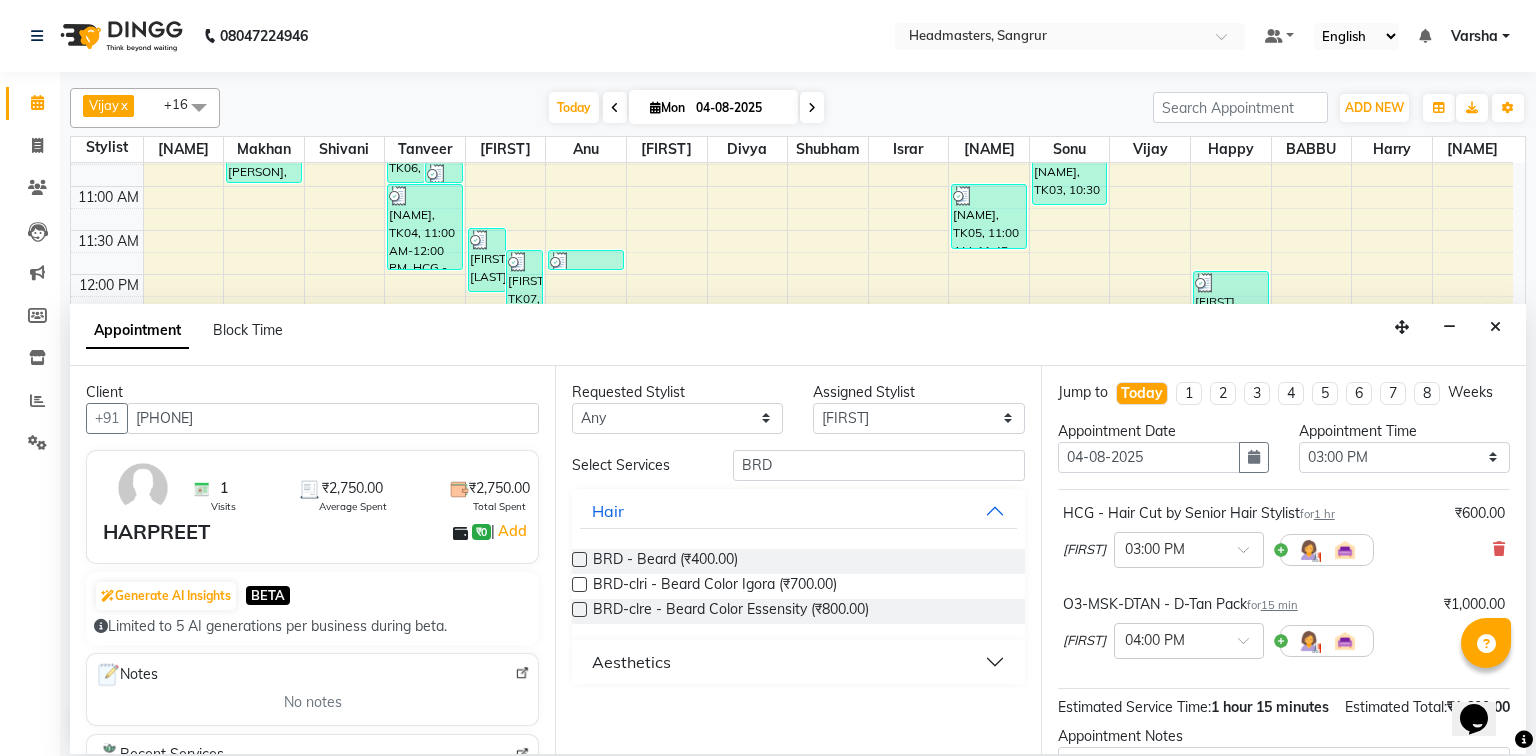 click at bounding box center (579, 559) 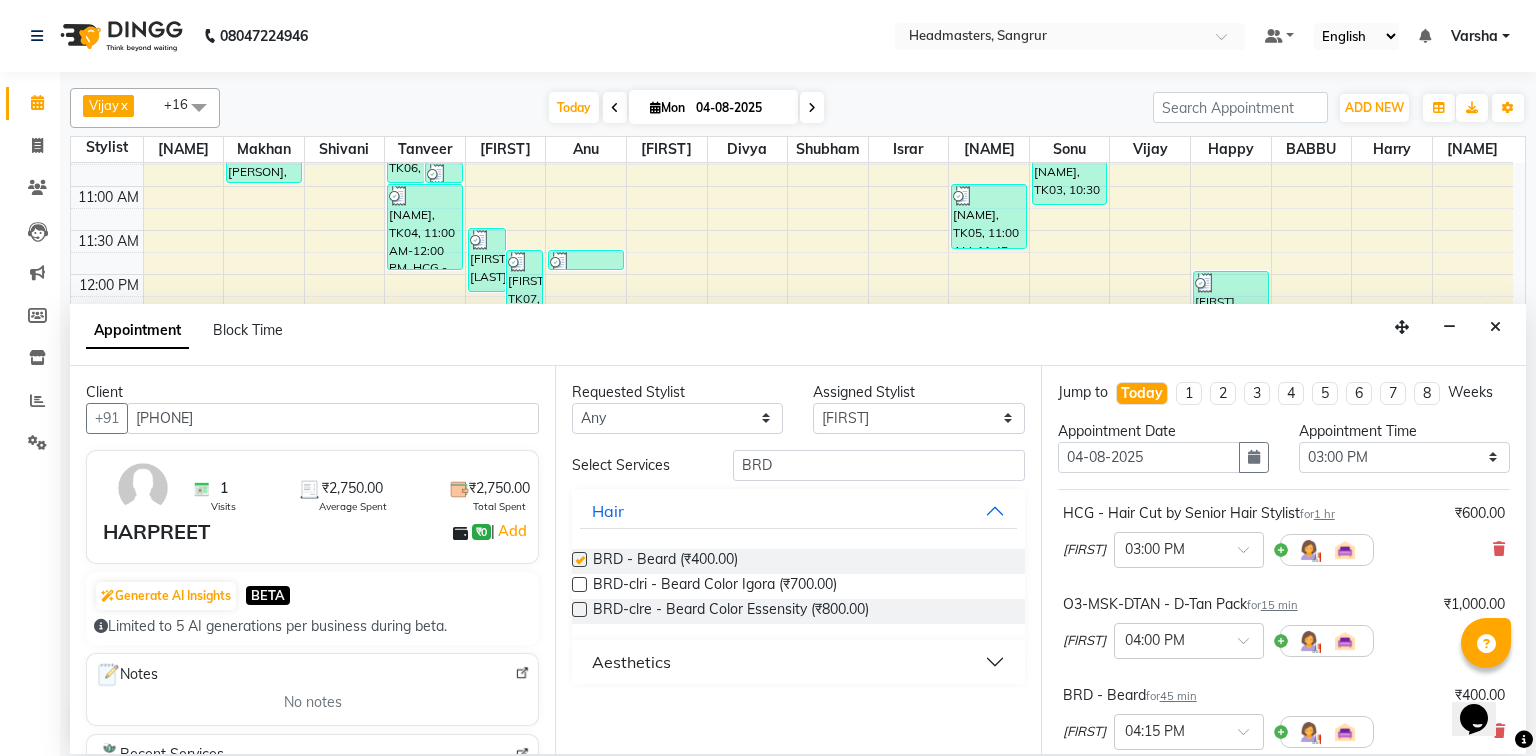checkbox on "false" 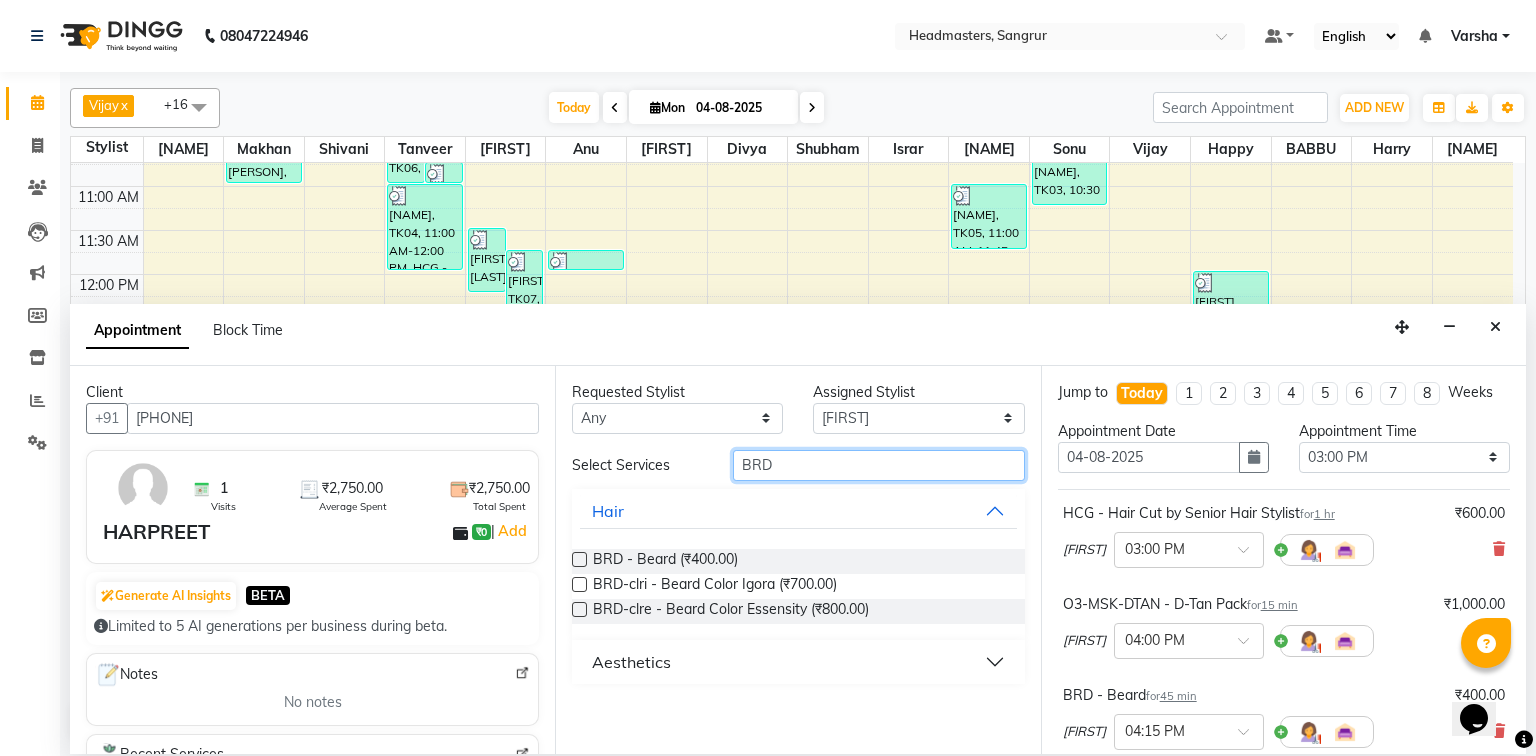 click on "BRD" at bounding box center (879, 465) 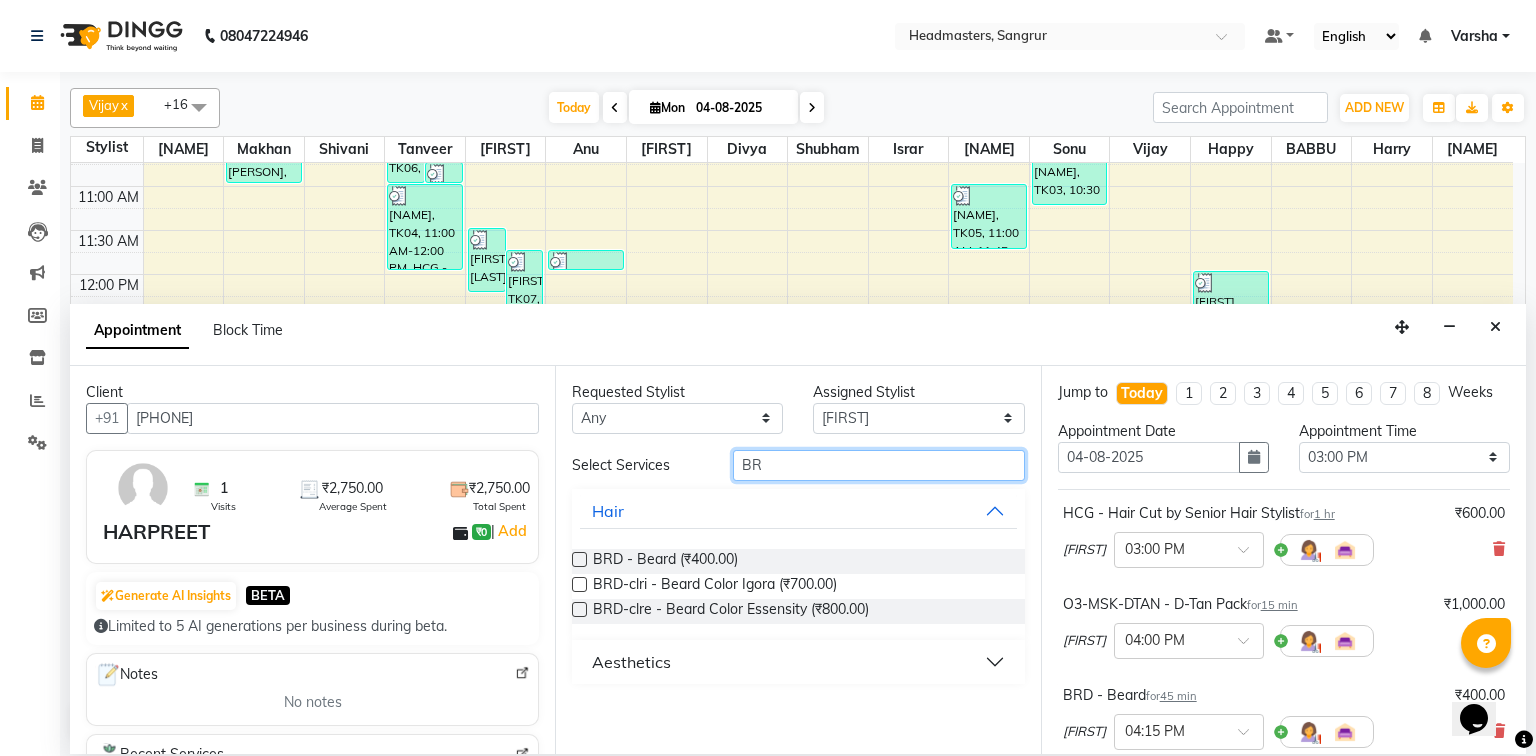 type on "B" 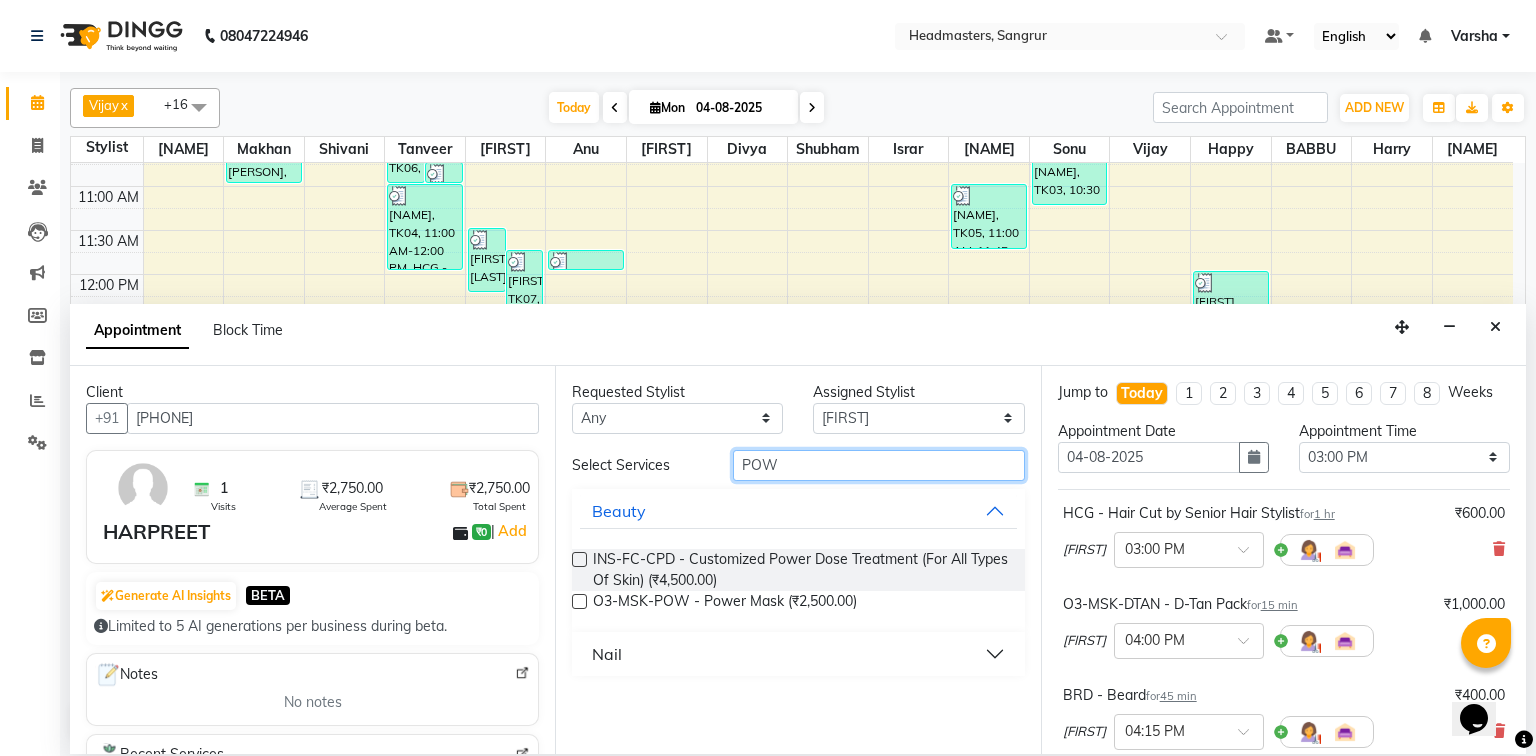 type on "POW" 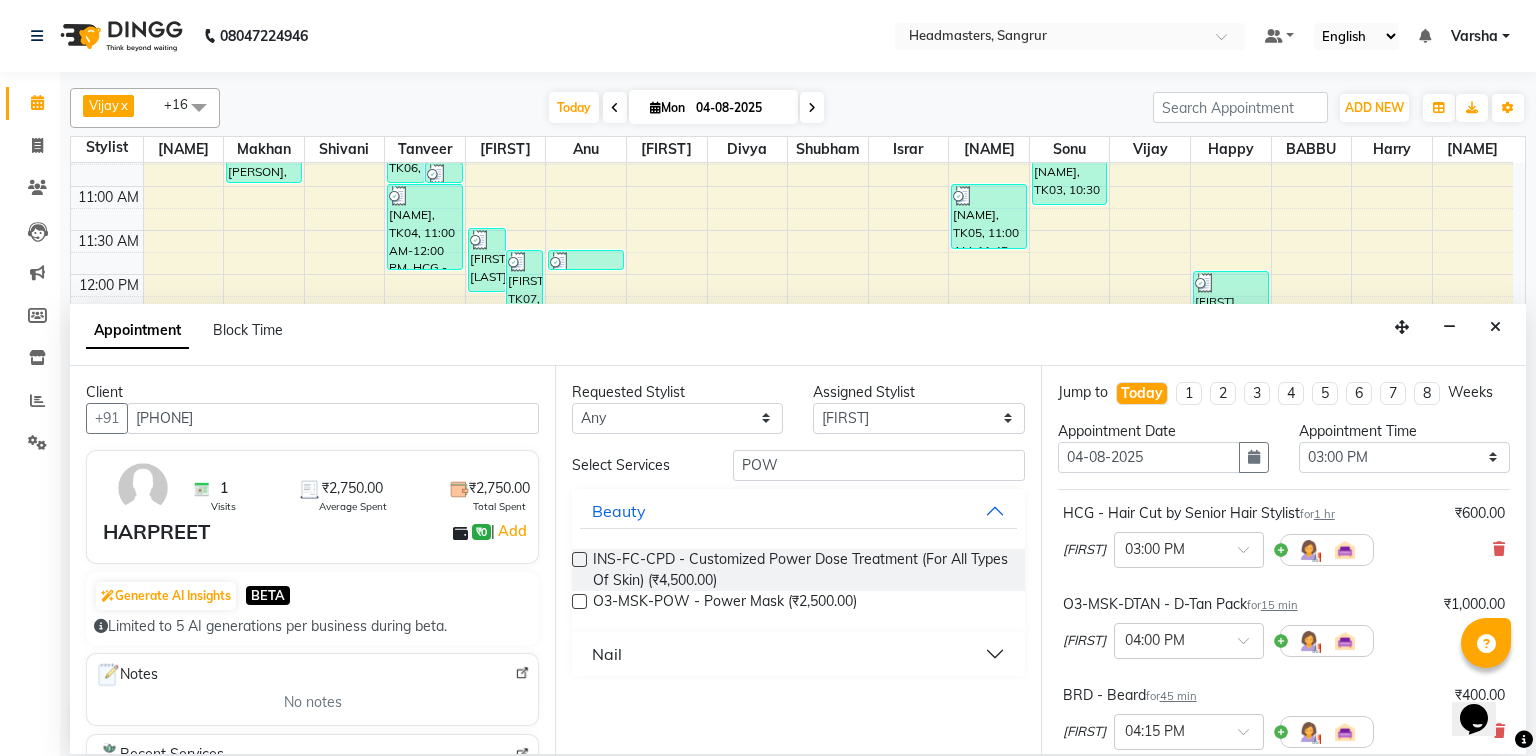 click at bounding box center [579, 601] 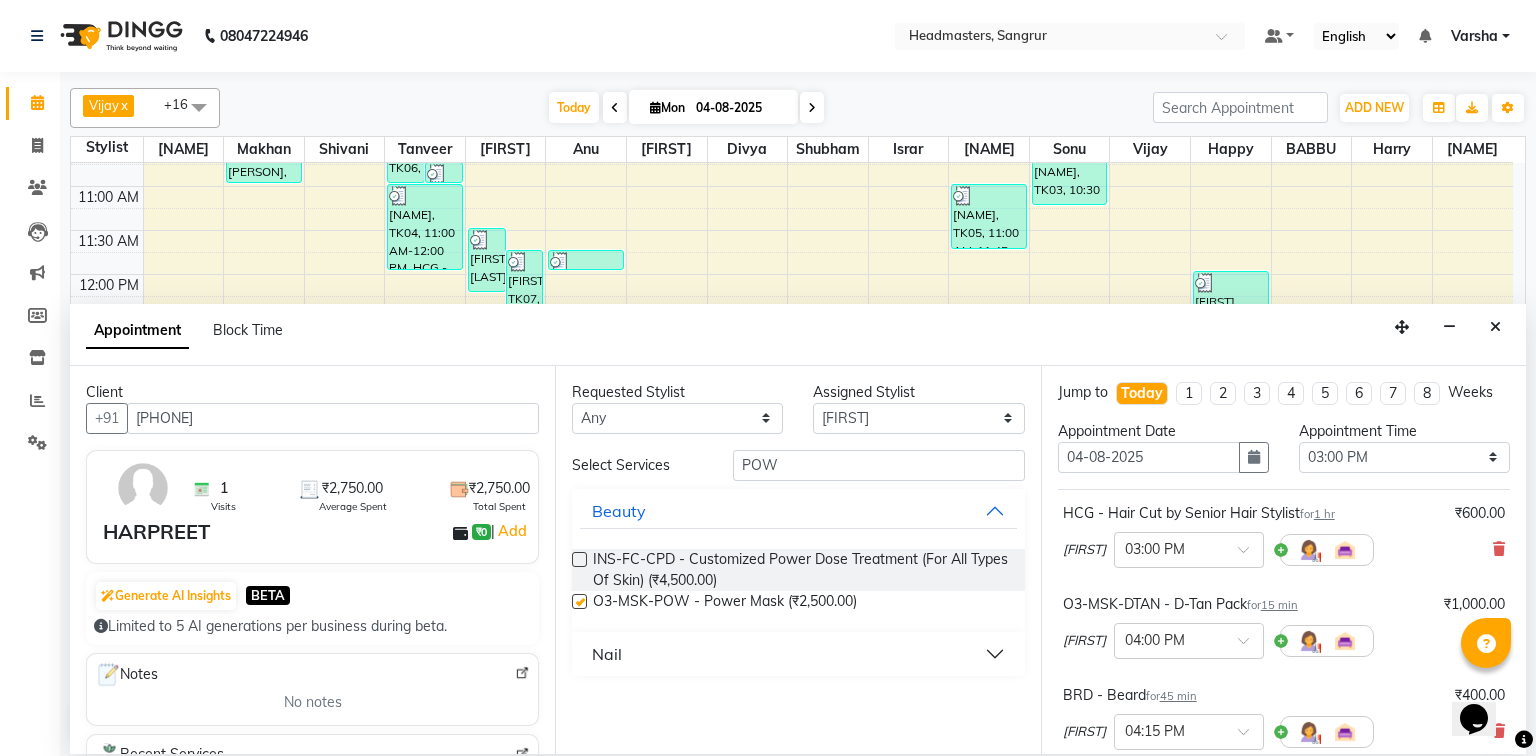 checkbox on "false" 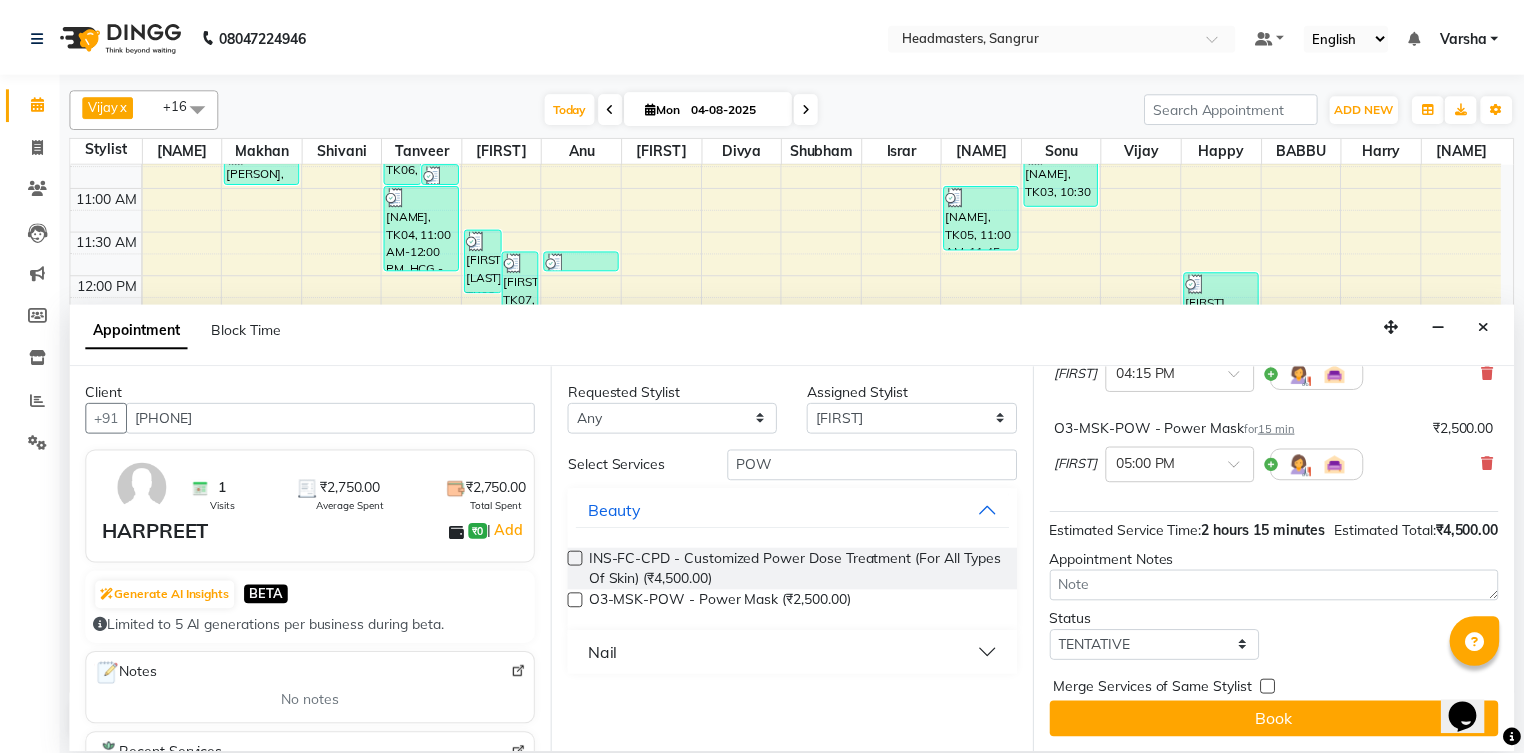 scroll, scrollTop: 379, scrollLeft: 0, axis: vertical 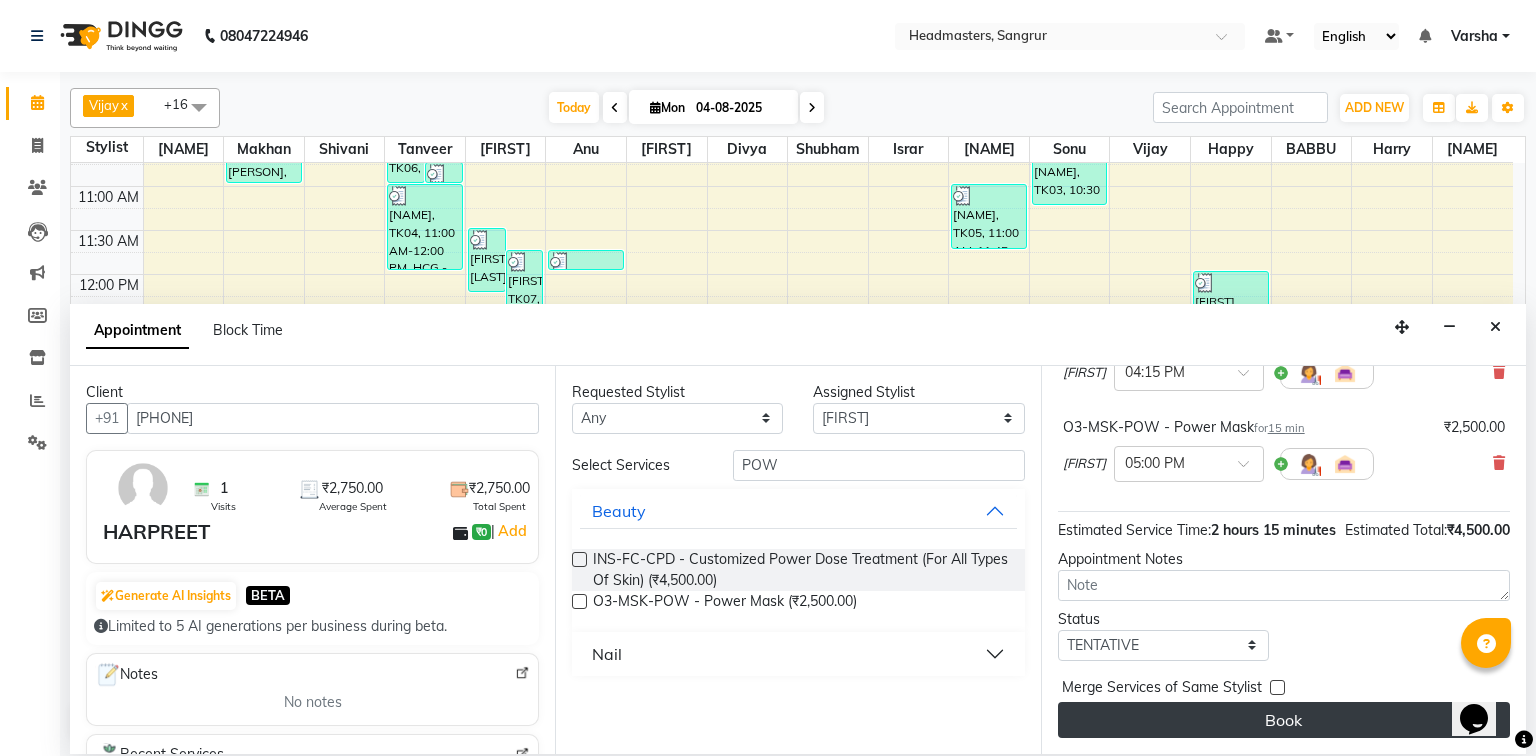 click on "Book" at bounding box center (1284, 720) 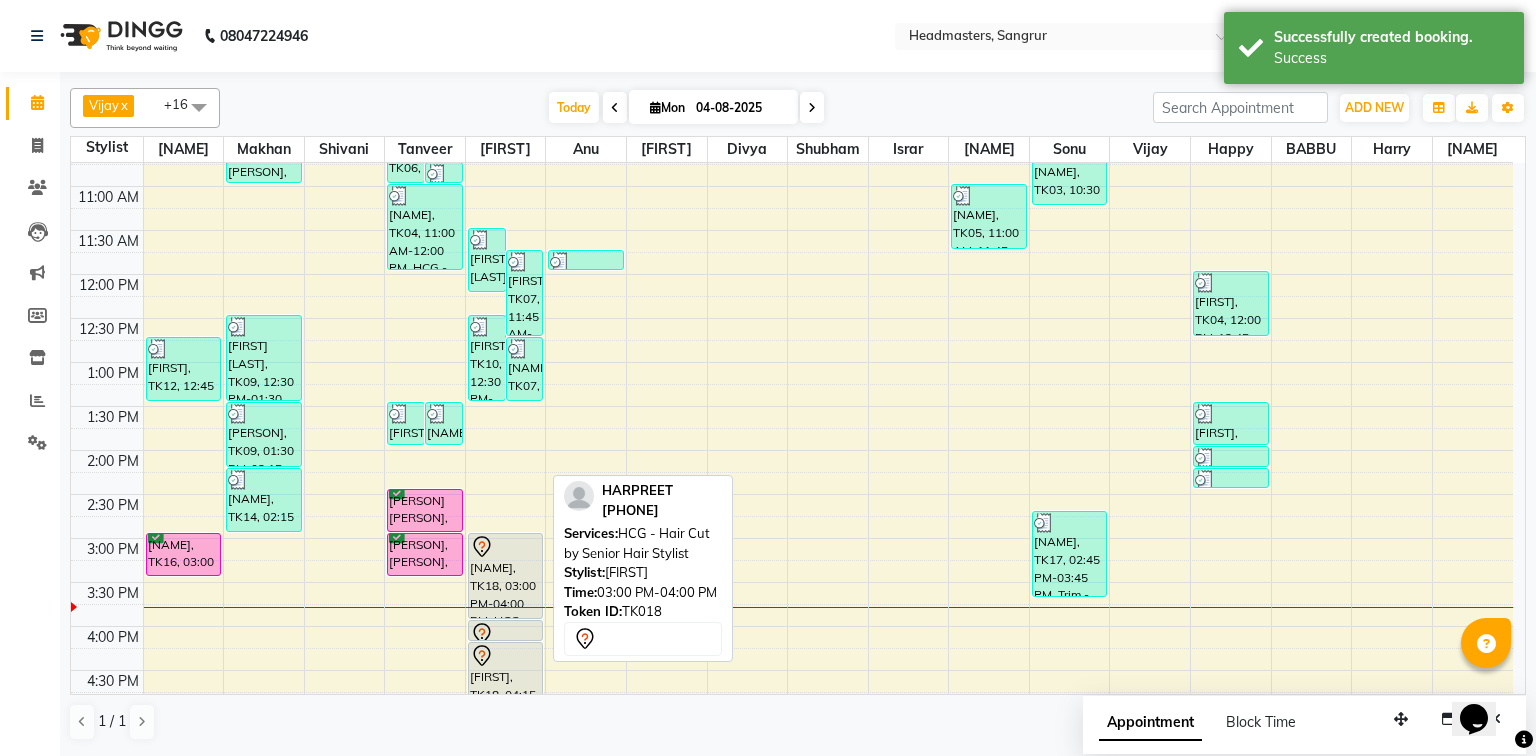 click on "[NAME], TK18, 03:00 PM-04:00 PM, HCG - Hair Cut by Senior Hair Stylist" at bounding box center [506, 576] 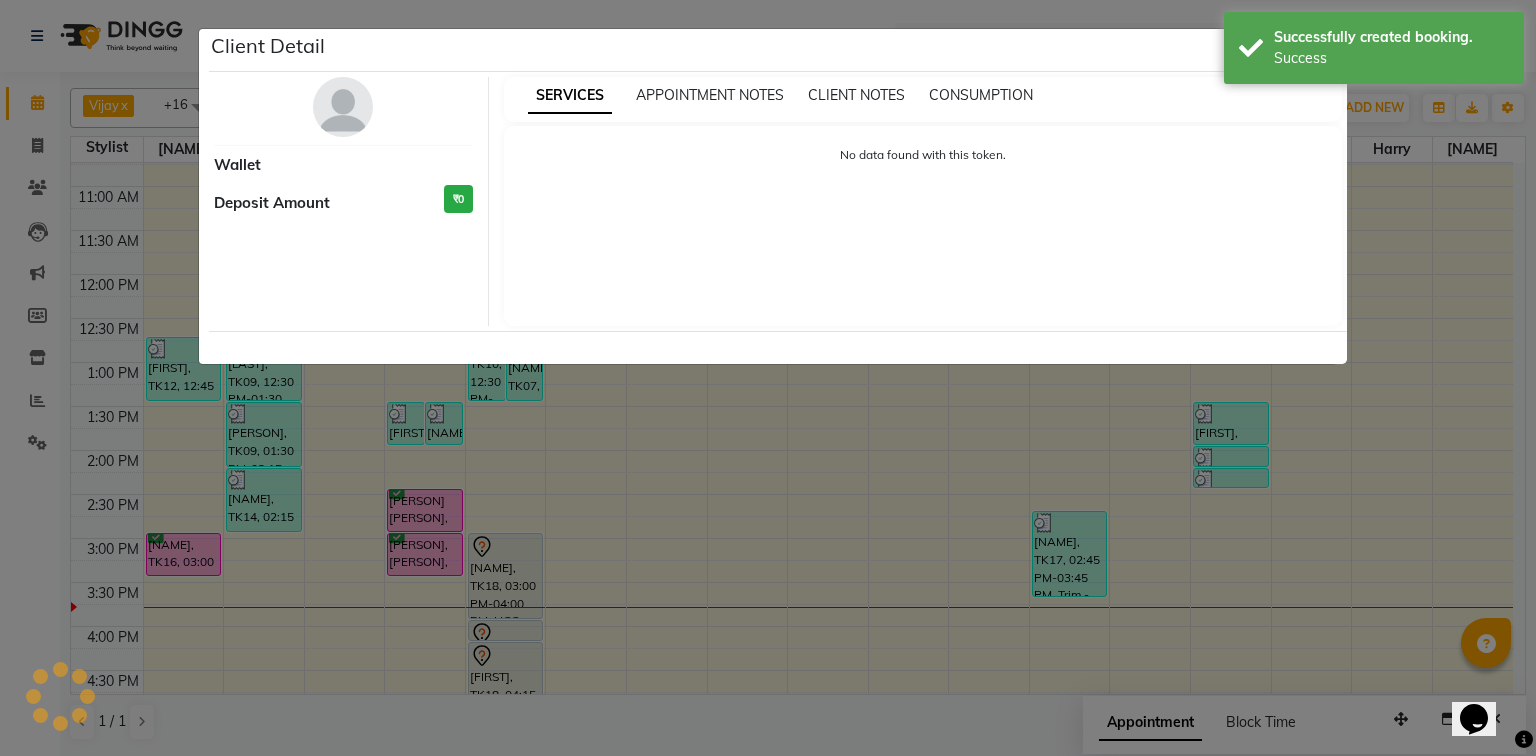 select on "7" 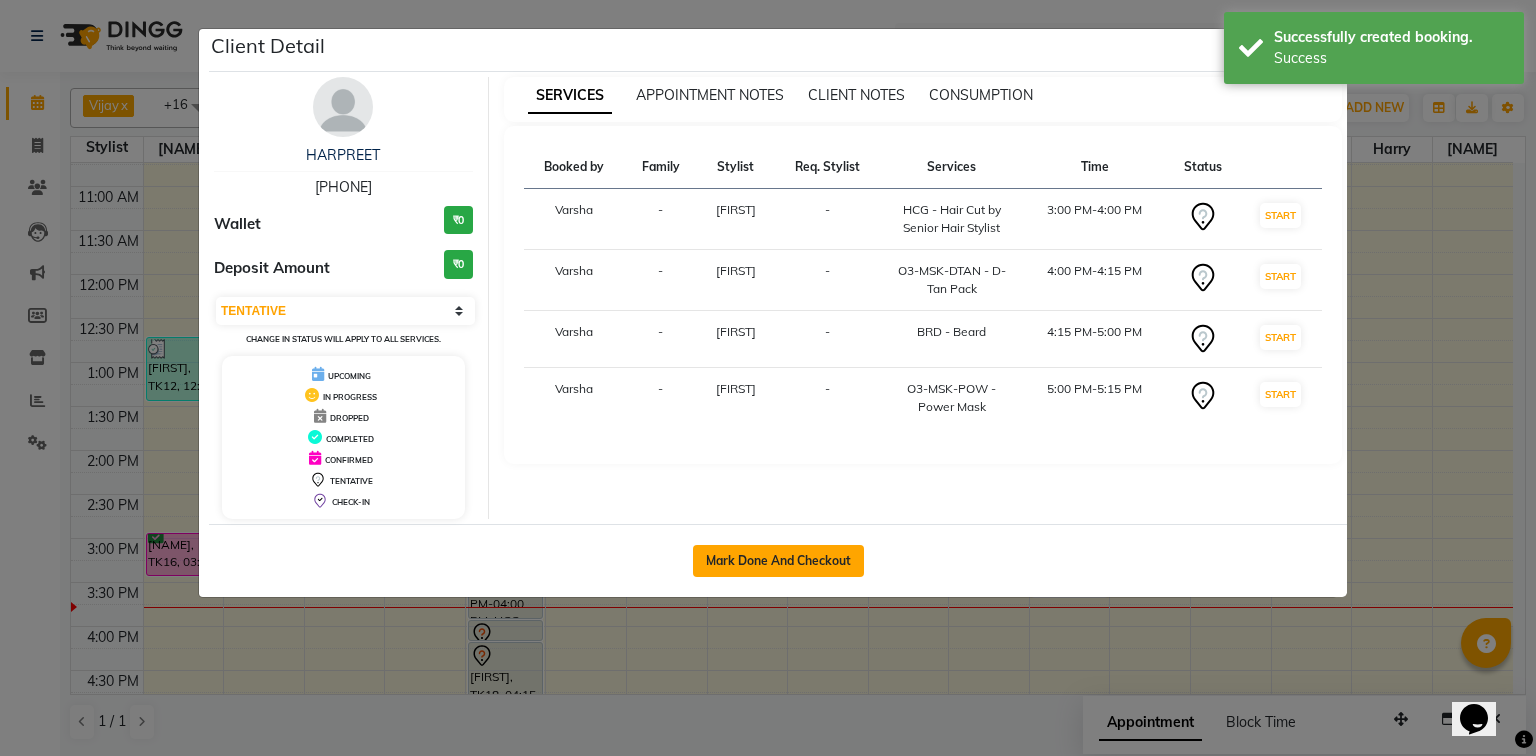 click on "Mark Done And Checkout" 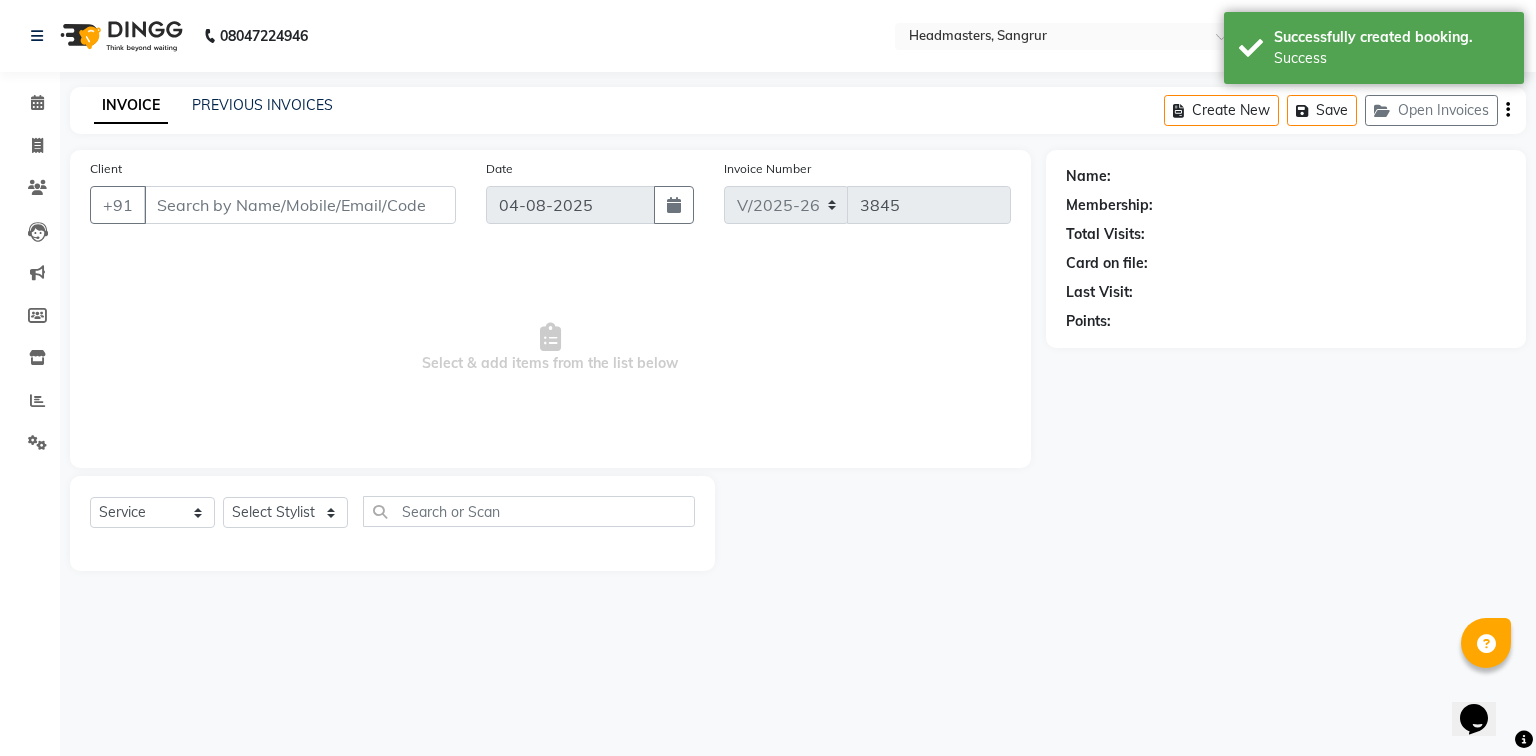 type on "[PHONE]" 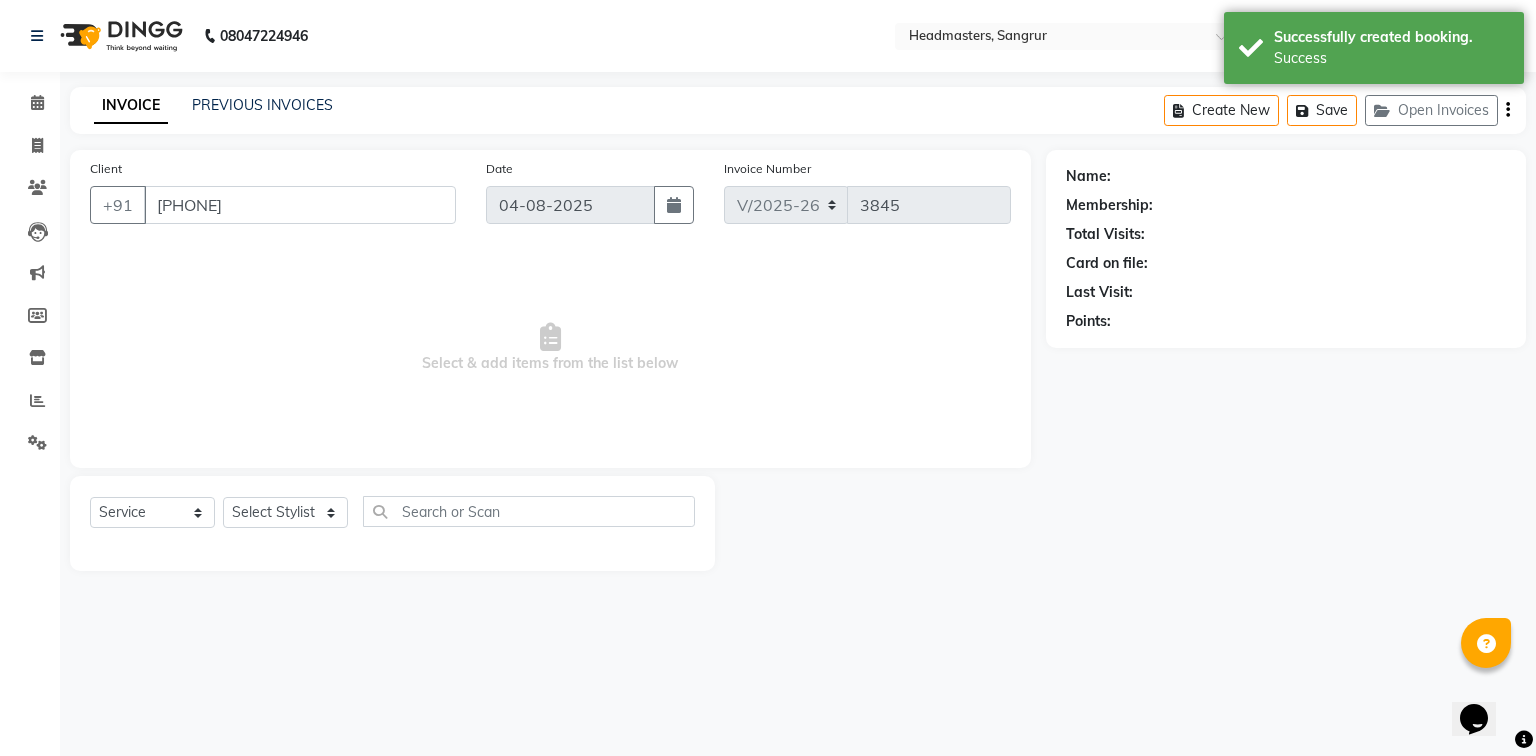 select on "60869" 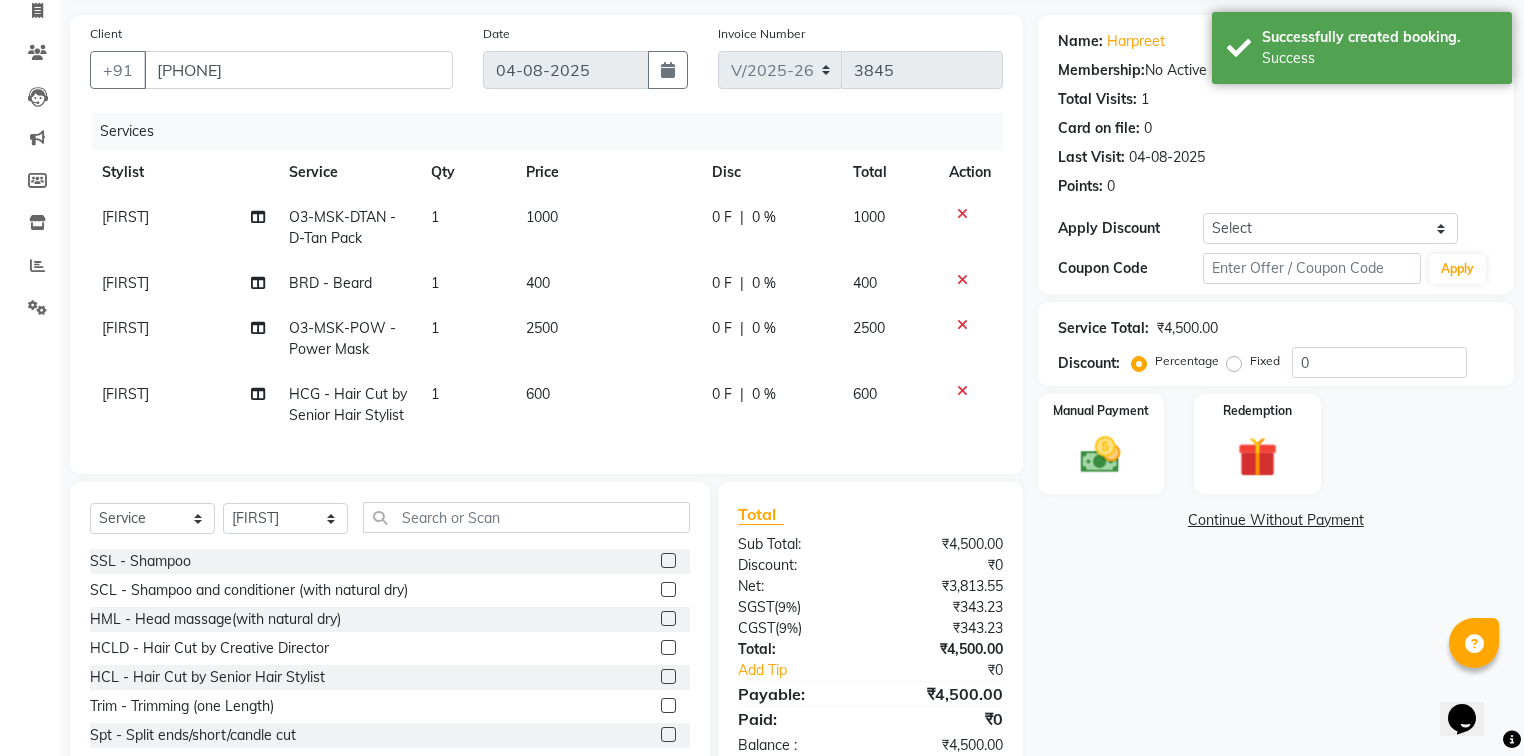 scroll, scrollTop: 199, scrollLeft: 0, axis: vertical 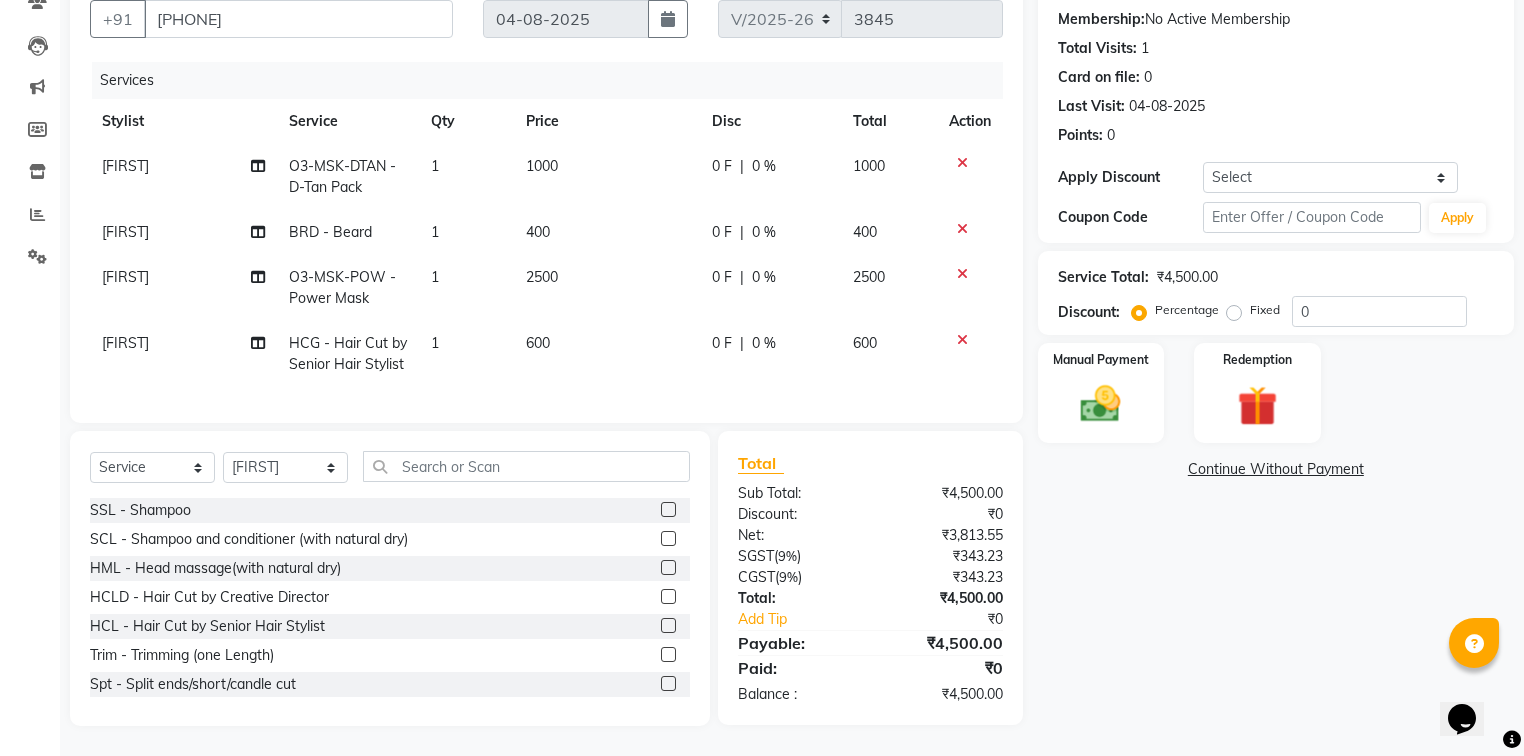 click on "0 F" 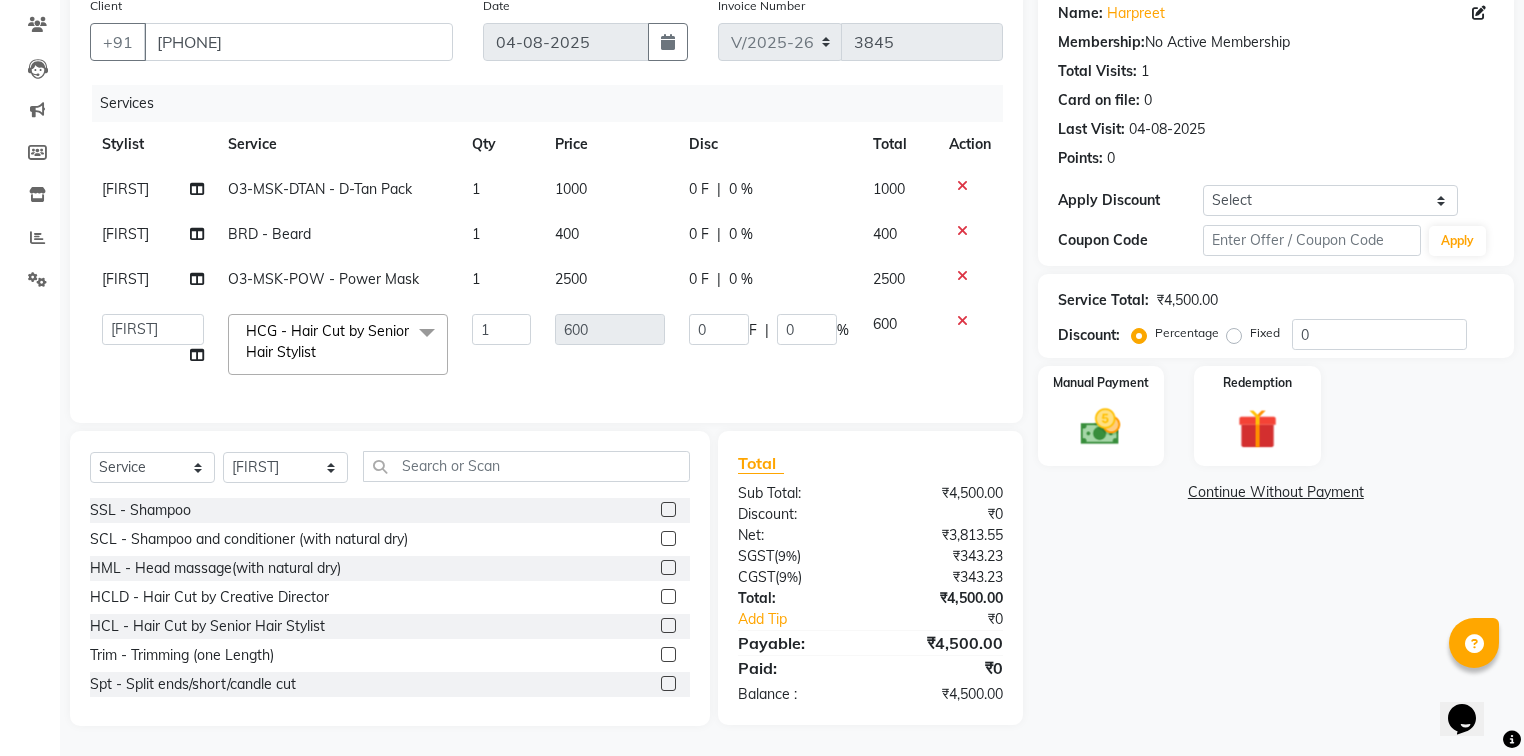 scroll, scrollTop: 175, scrollLeft: 0, axis: vertical 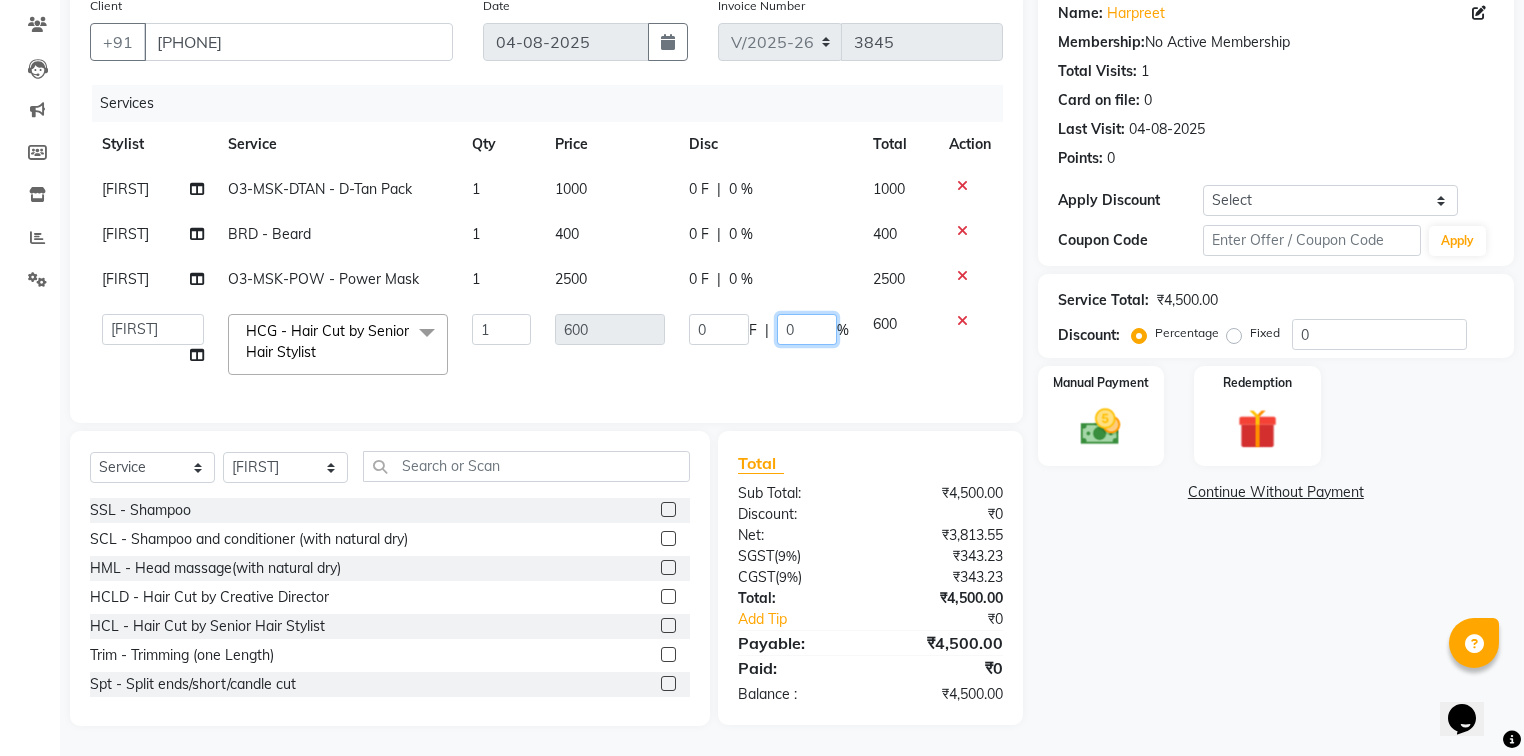 click on "0" 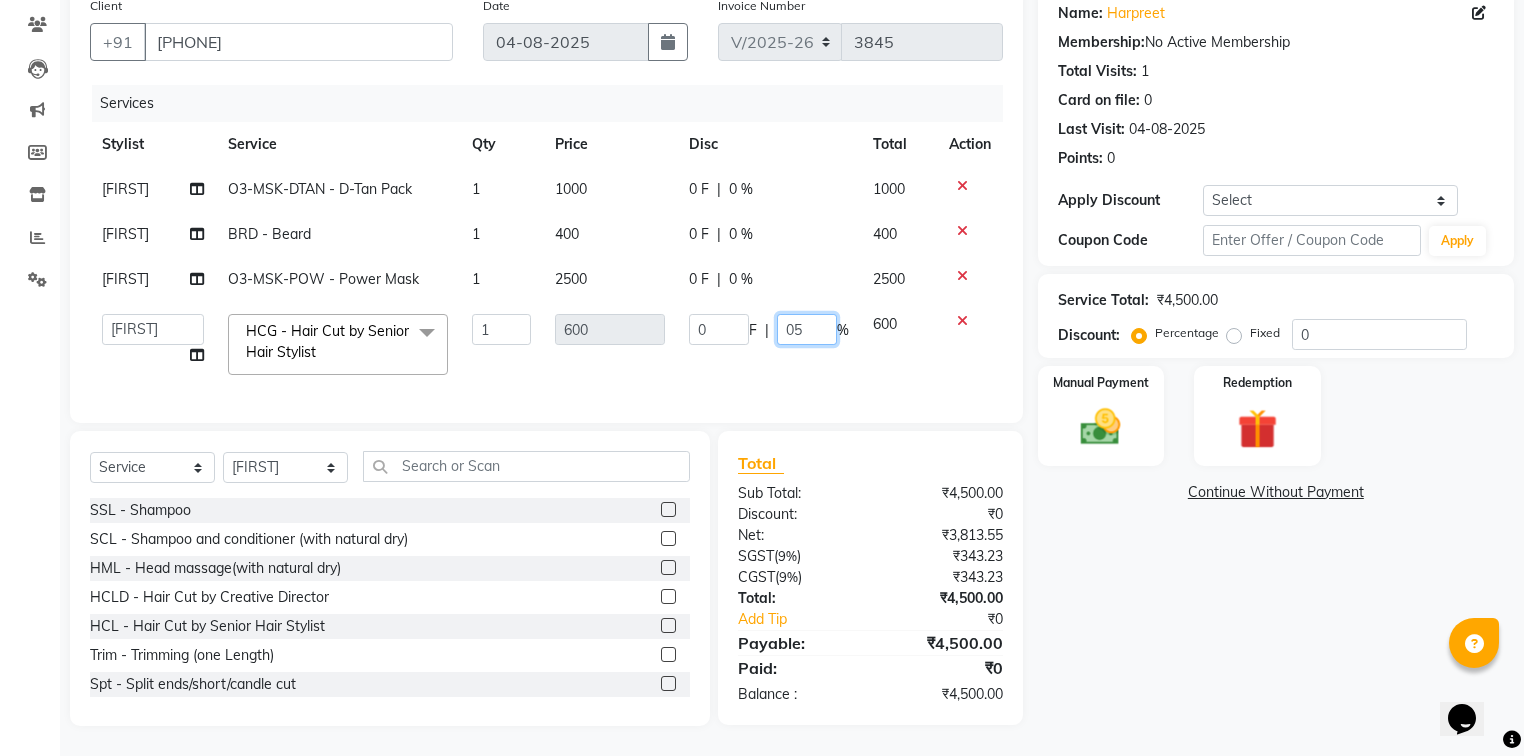 type on "050" 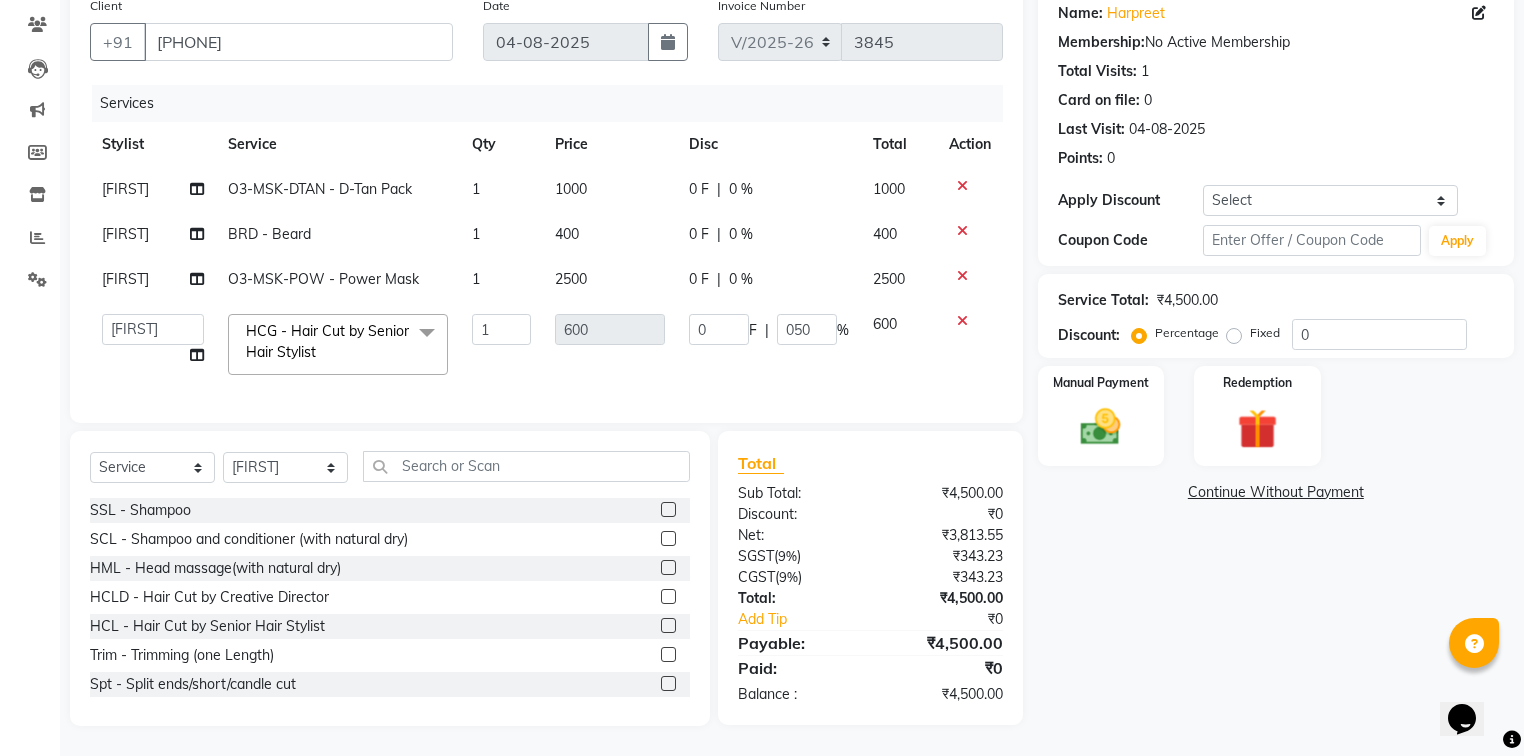 click on "0 F | 050 %" 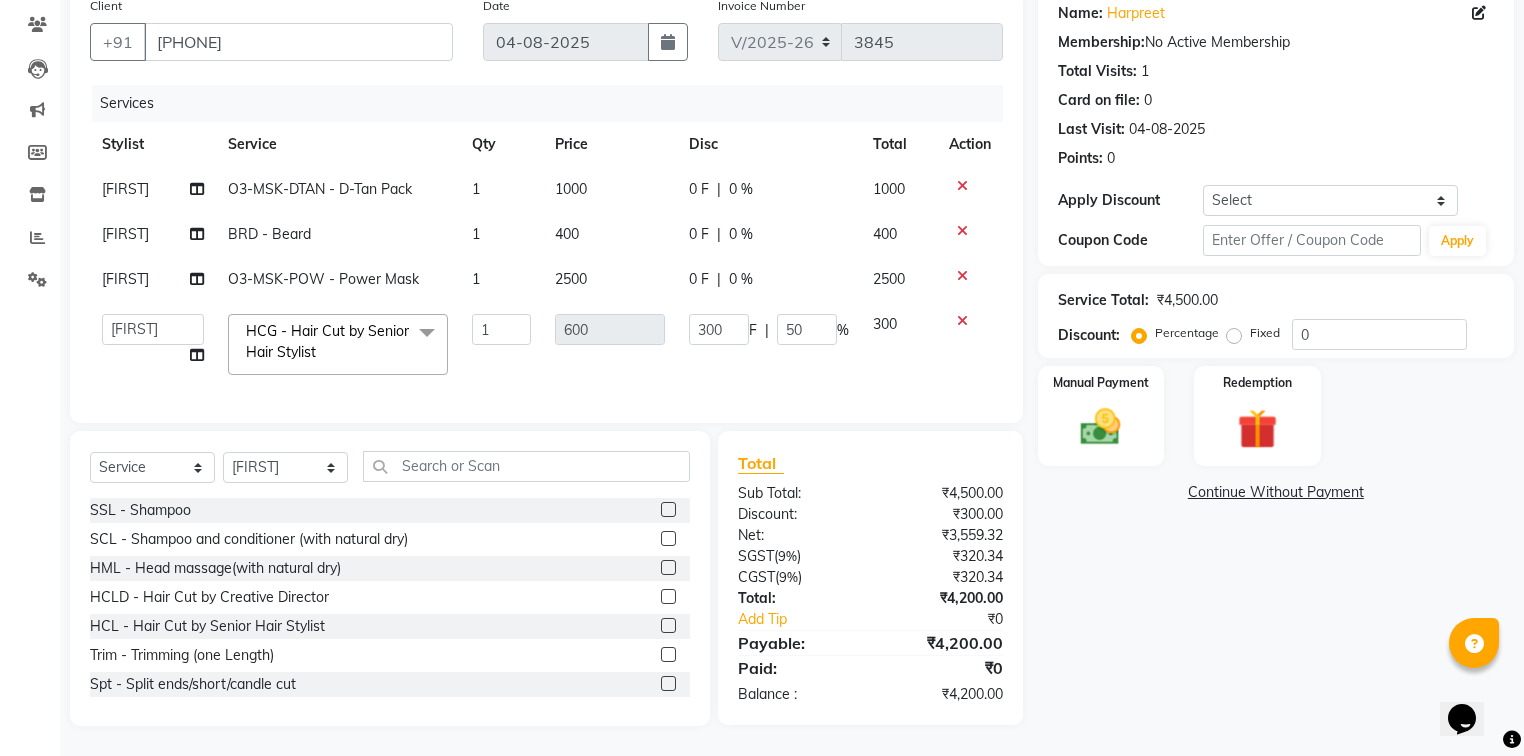 click on "|" 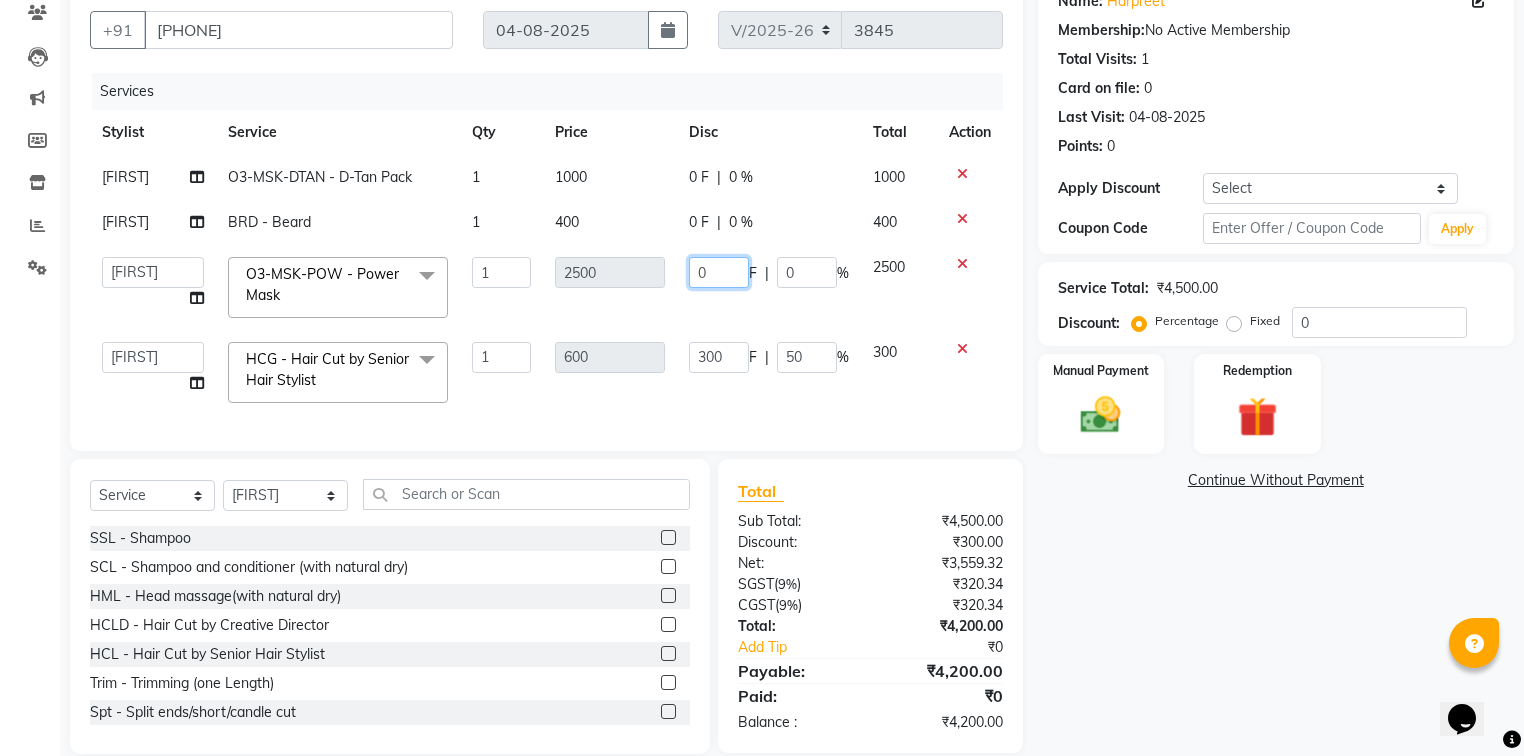 click on "0" 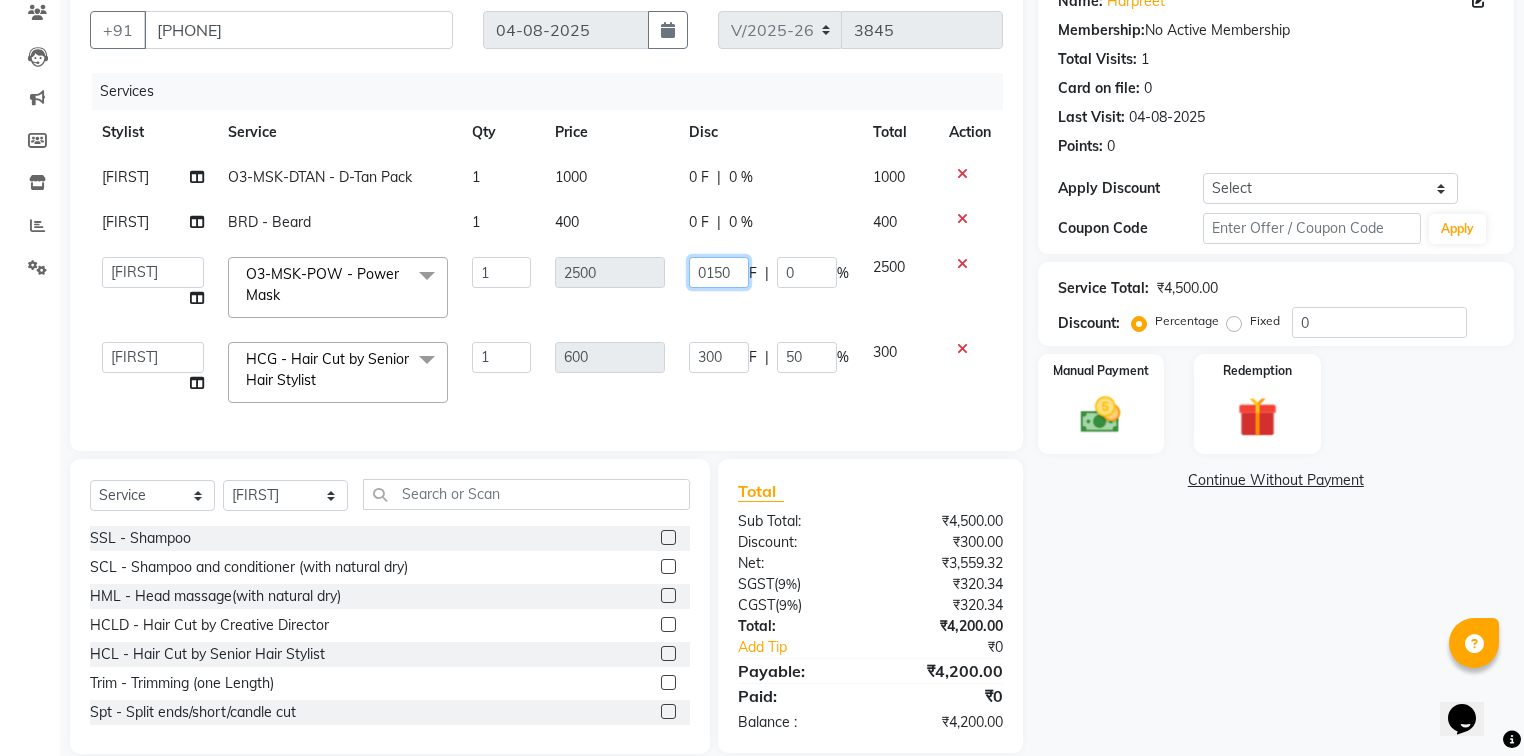 type on "01500" 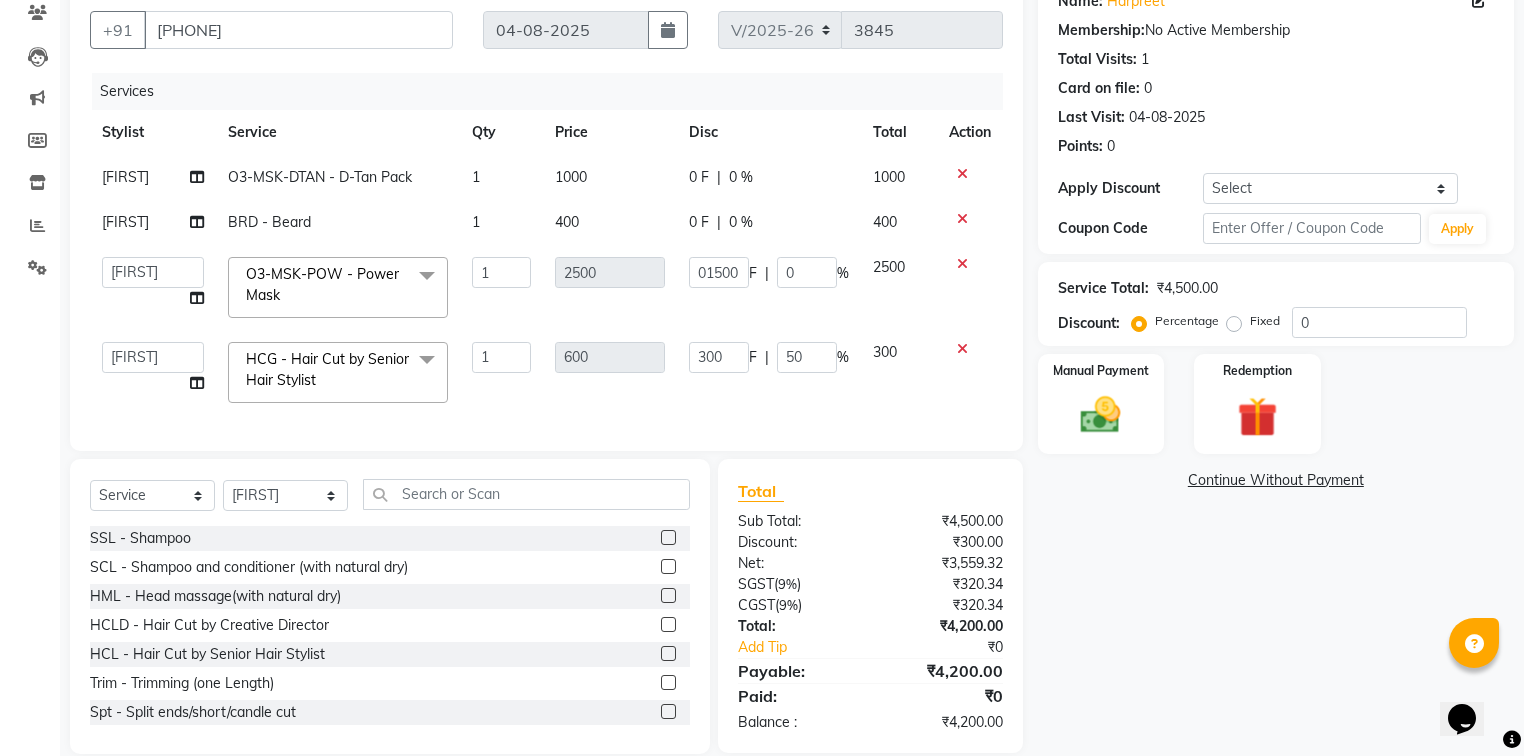 click on "0 F | 0 %" 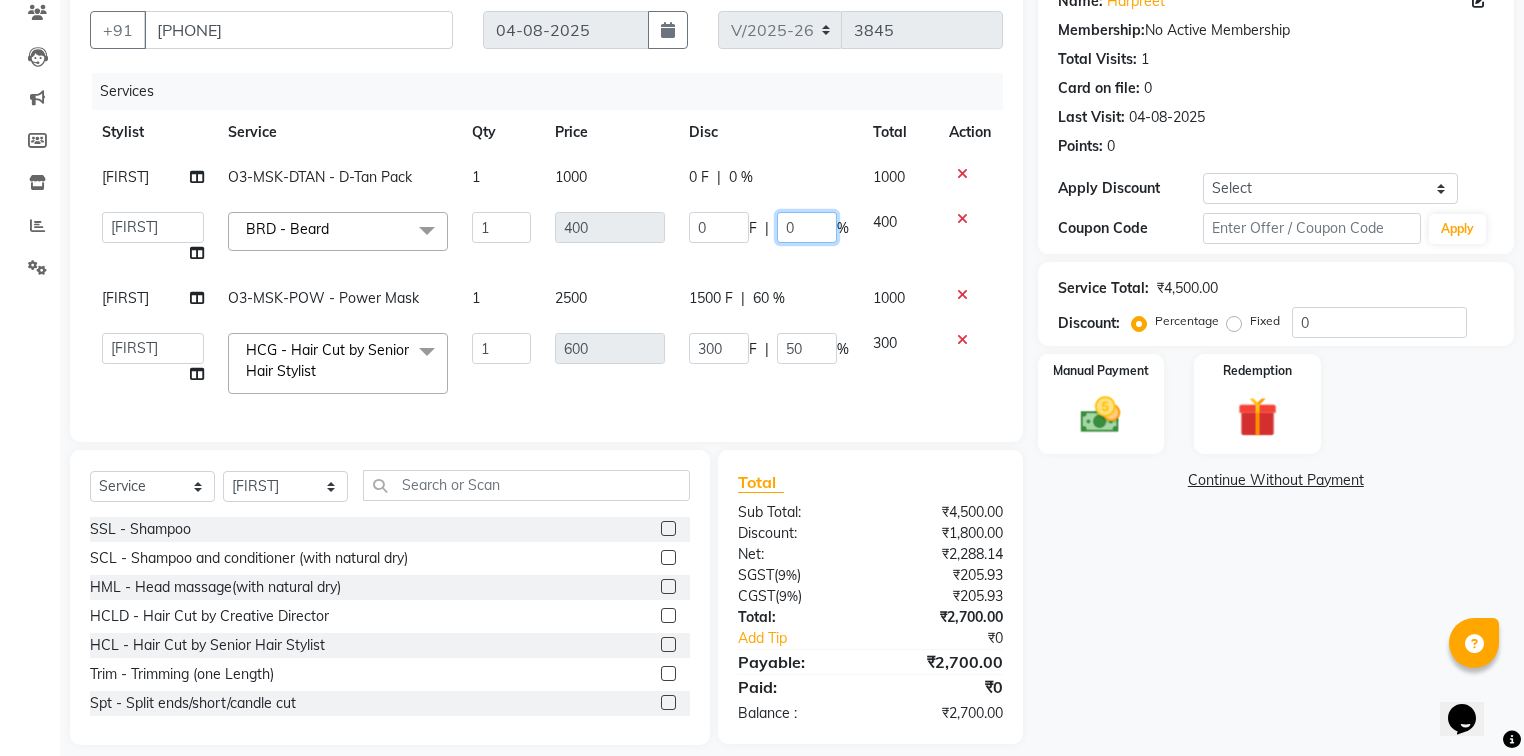click on "0" 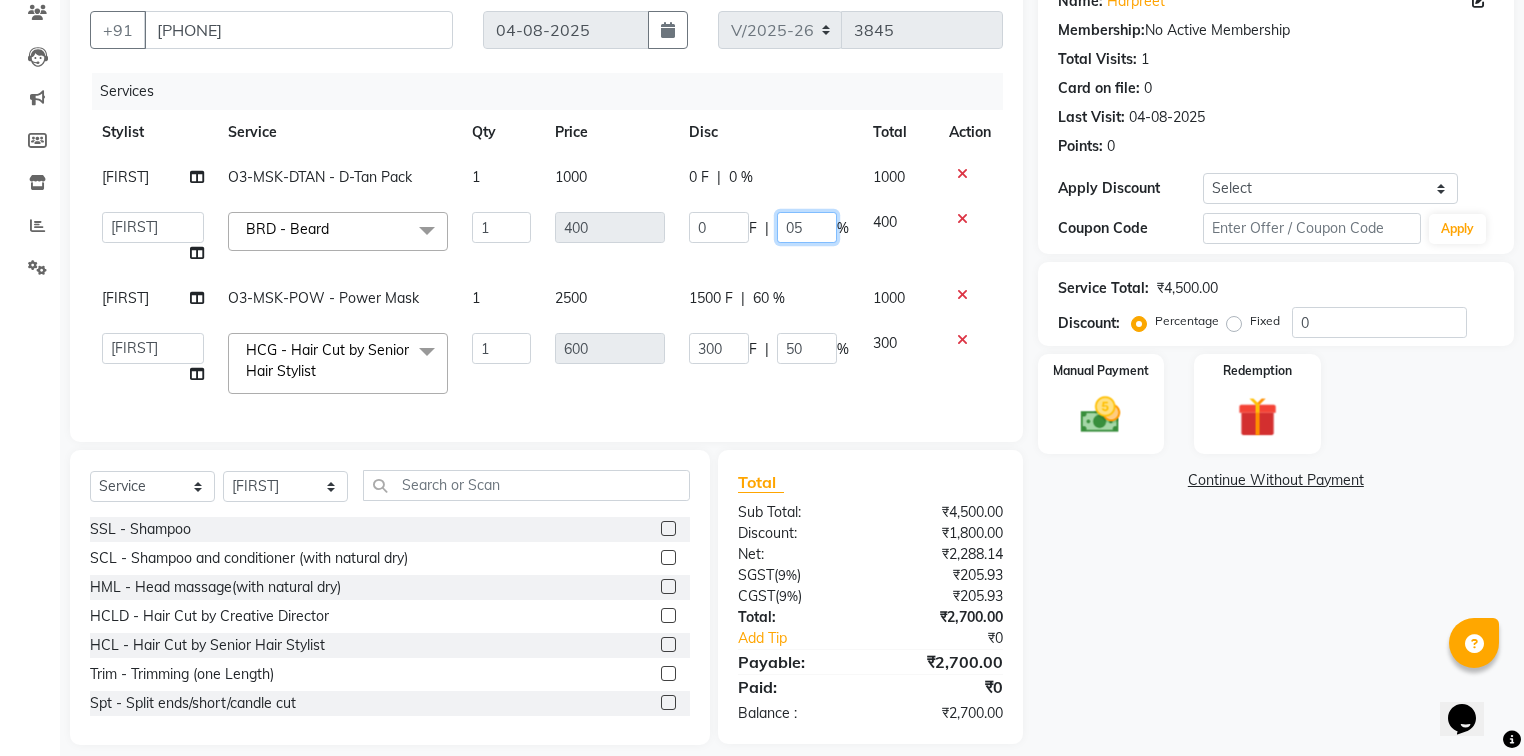 type on "050" 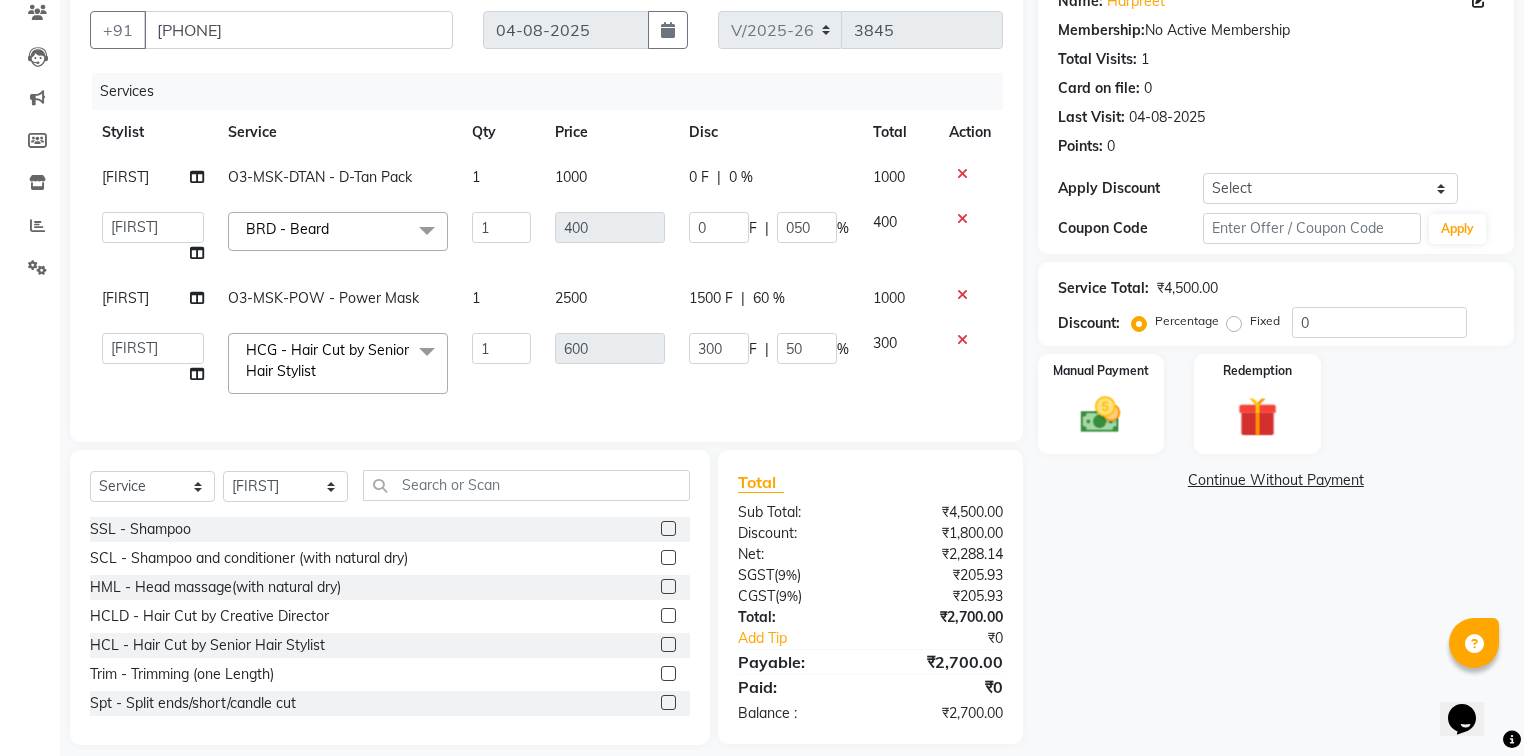 click on "0 F | 0 %" 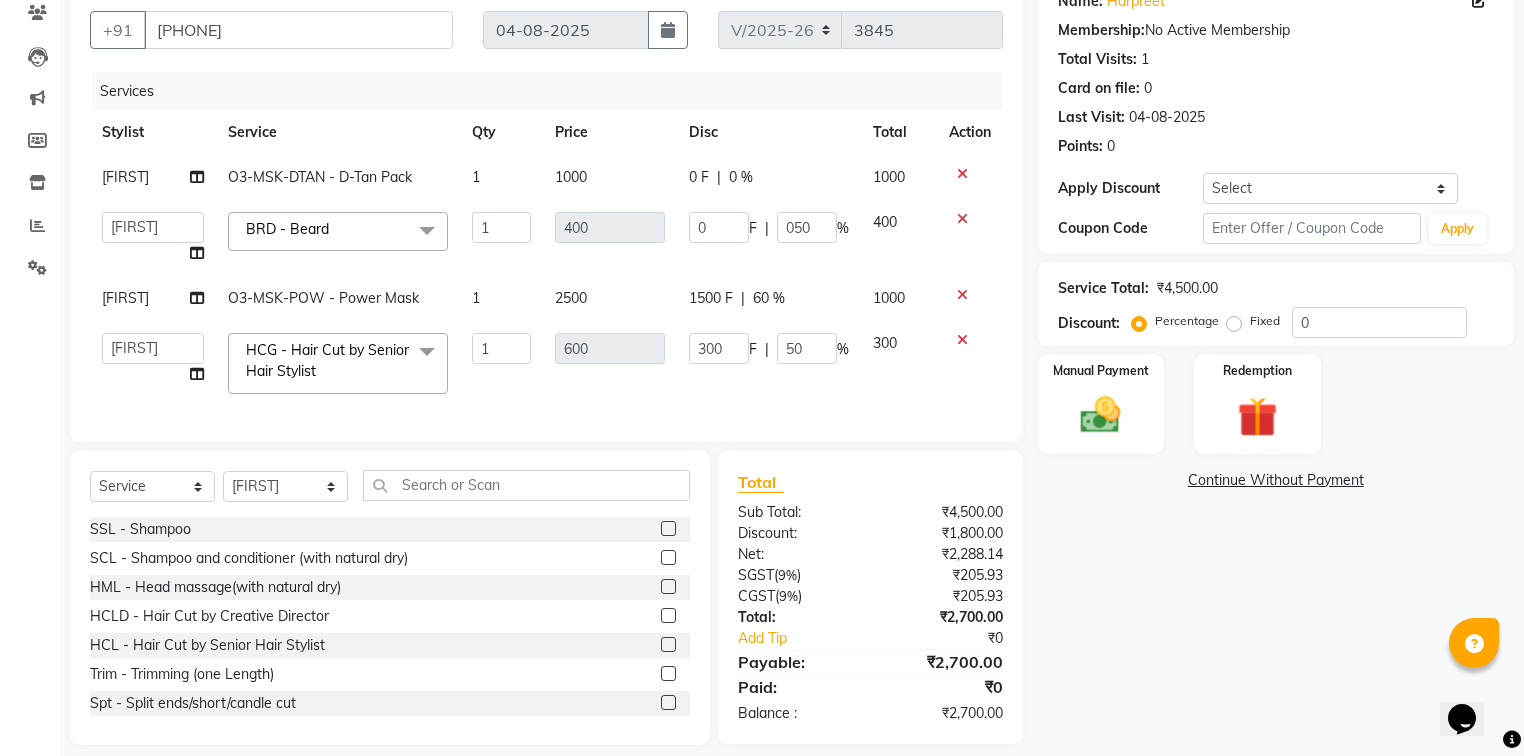 select on "60869" 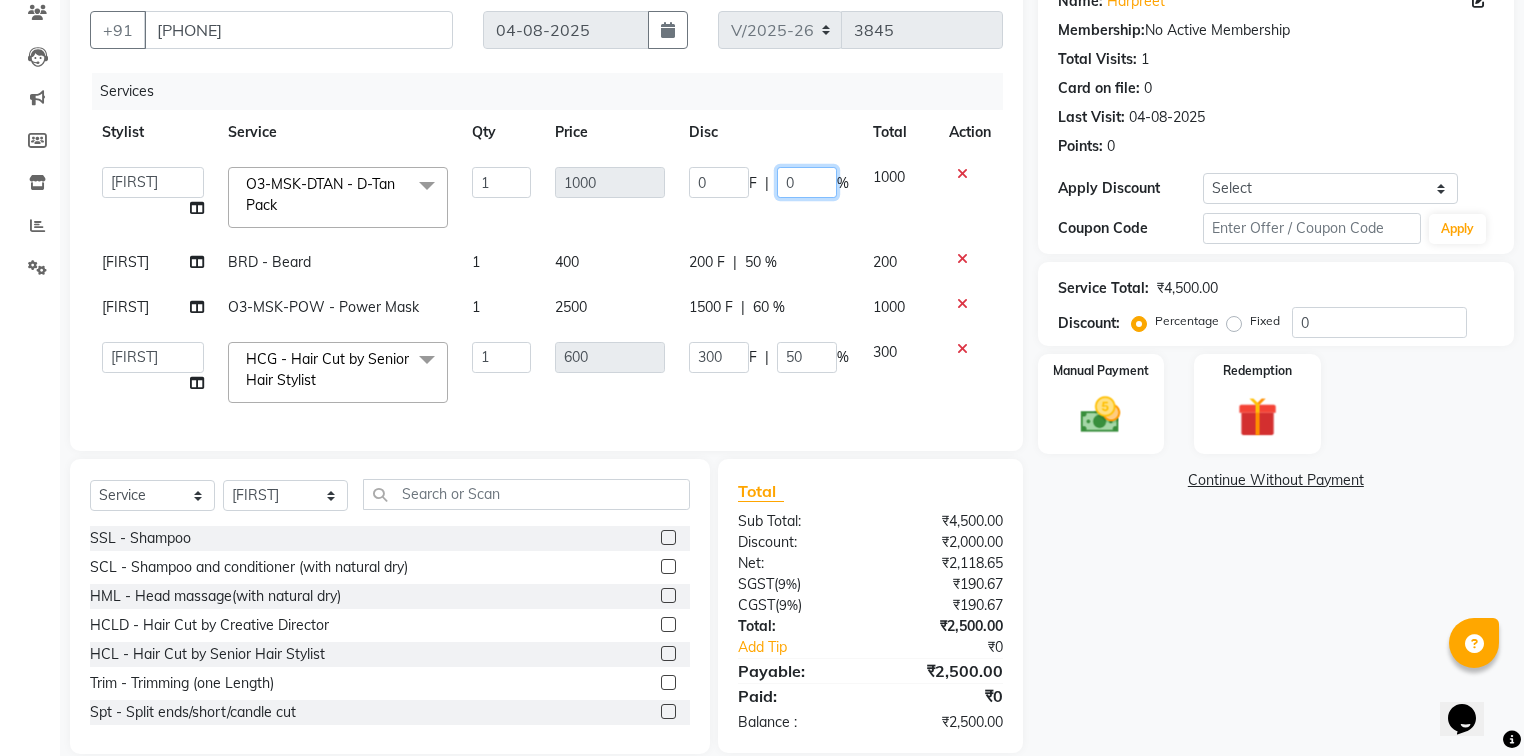 click on "0" 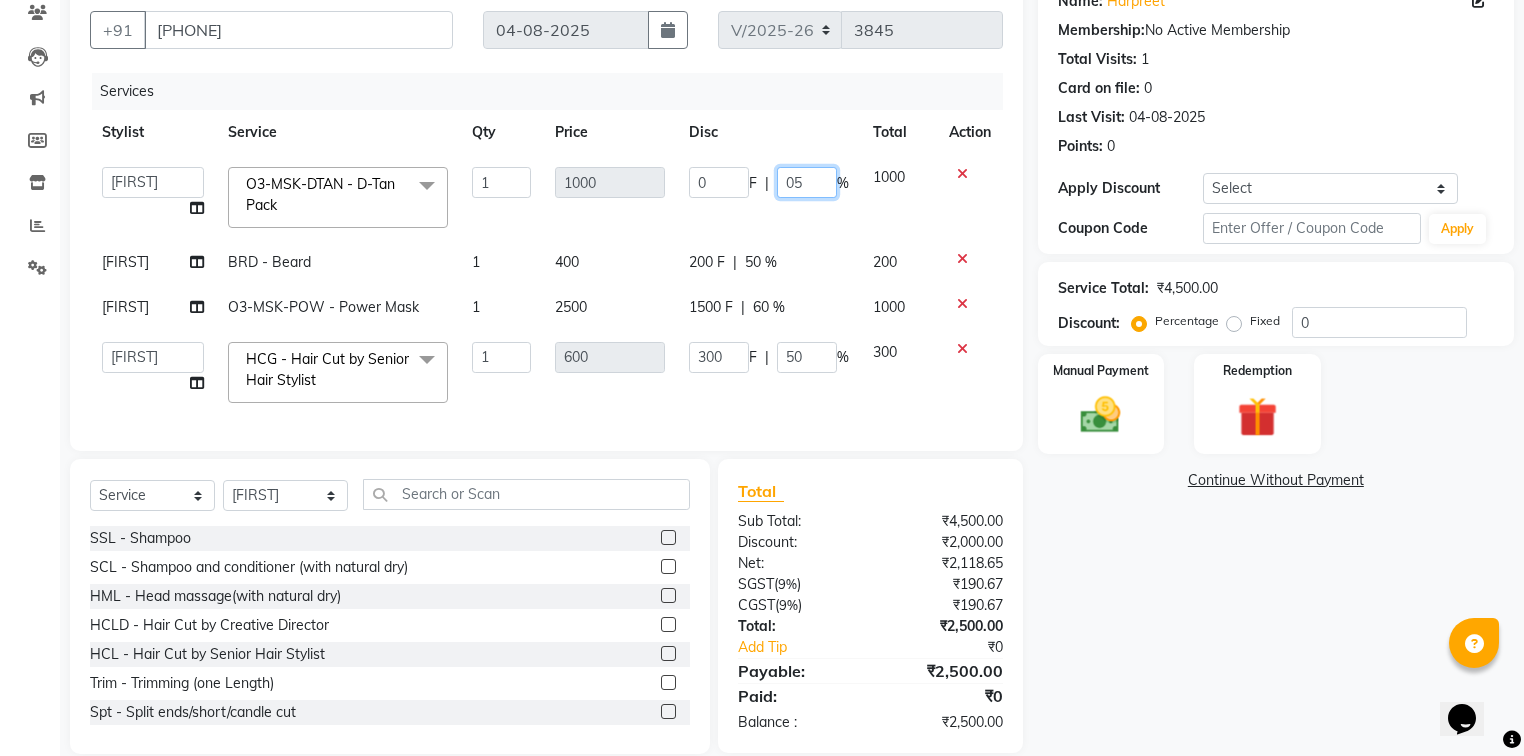 type on "050" 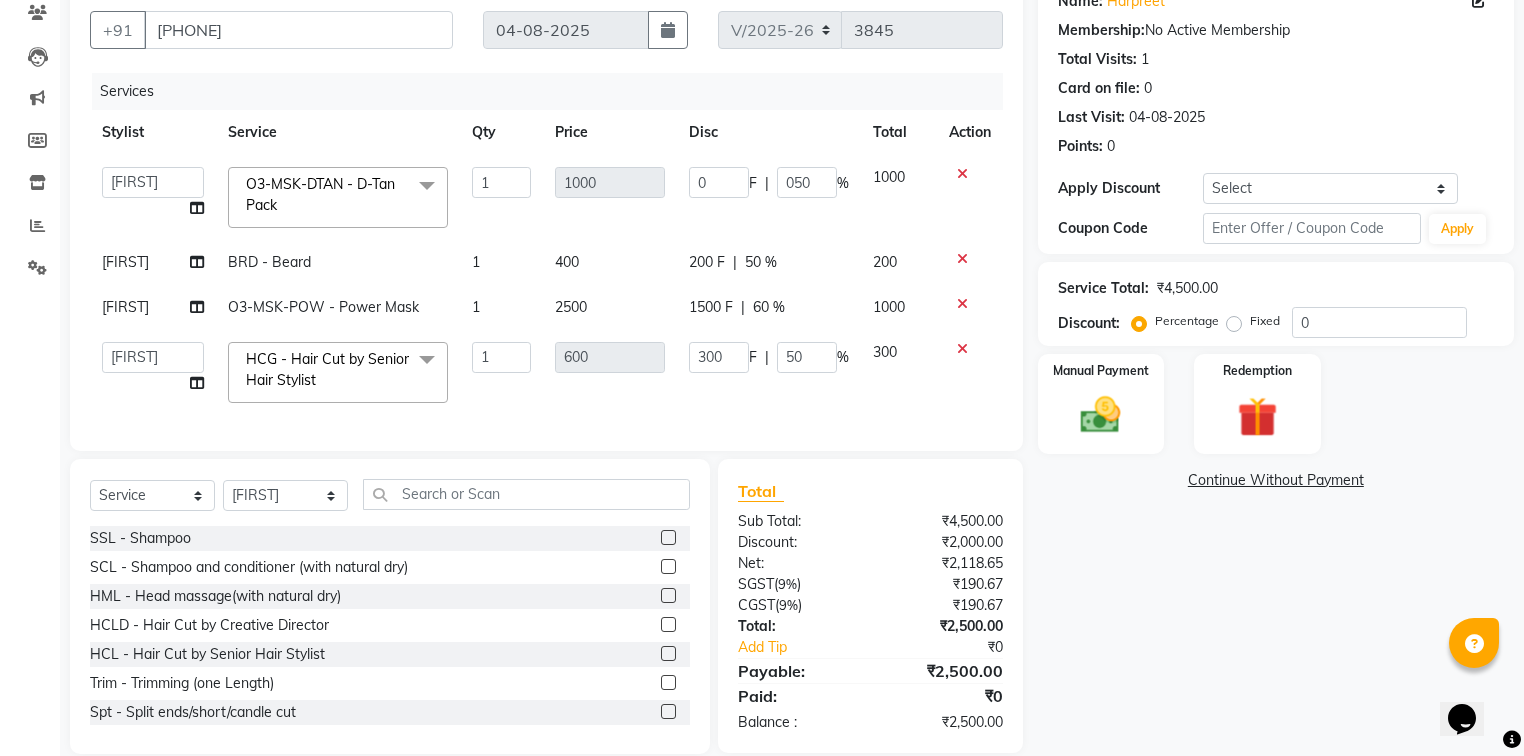 click on "Name: [PERSON] Membership:  No Active Membership  Total Visits:  1 Card on file:  0 Last Visit:   04-08-2025 Points:   0  Apply Discount Select Coupon → Wrong Job Card  Coupon → Complimentary  Coupon → Correction  Coupon → First Wash  Coupon → Free Of Cost  Coupon → Staff Service  Coupon → Service Not Done  Coupon → Already Paid  Coupon → Double Job Card  Coupon Code Apply Service Total:  ₹4,500.00  Discount:  Percentage   Fixed  0 Manual Payment Redemption  Continue Without Payment" 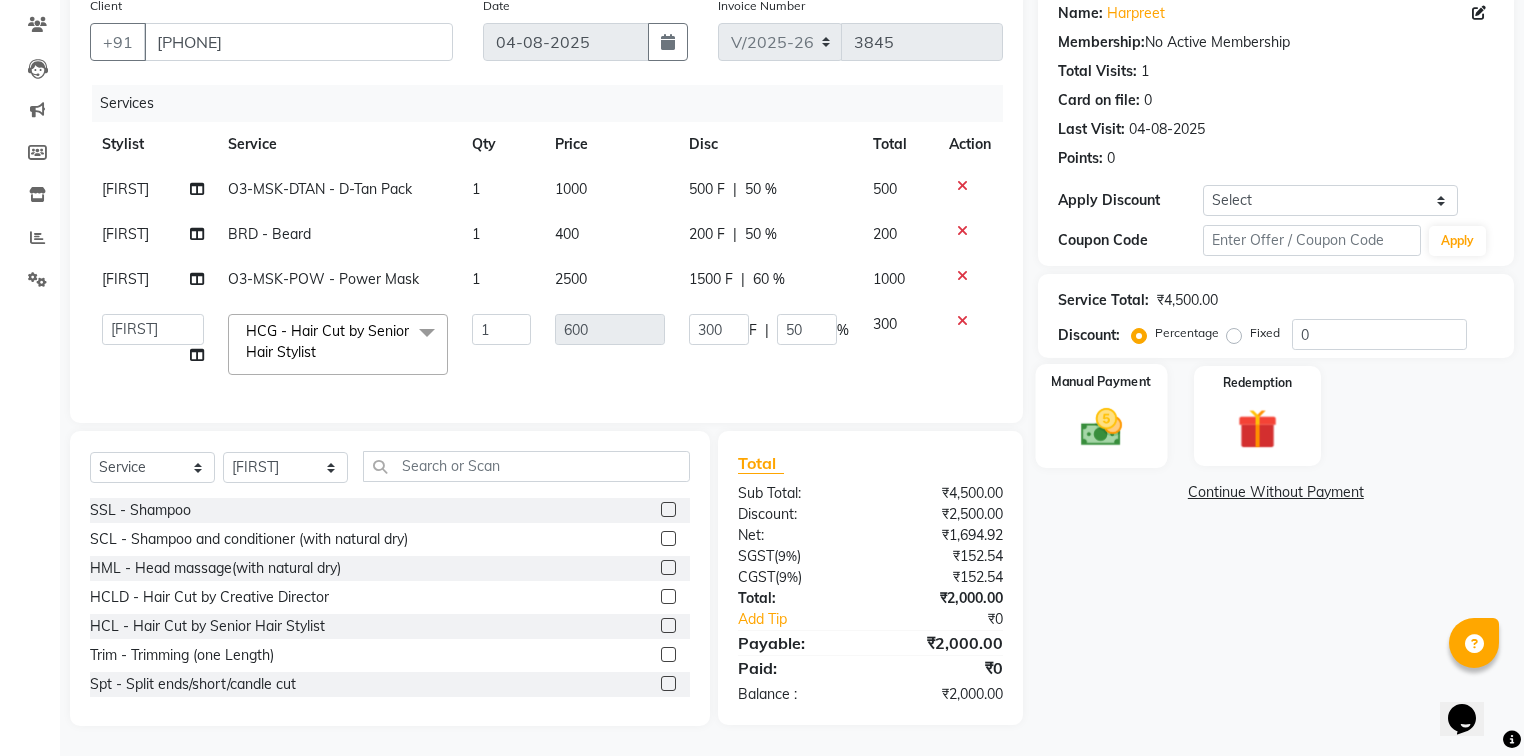 click 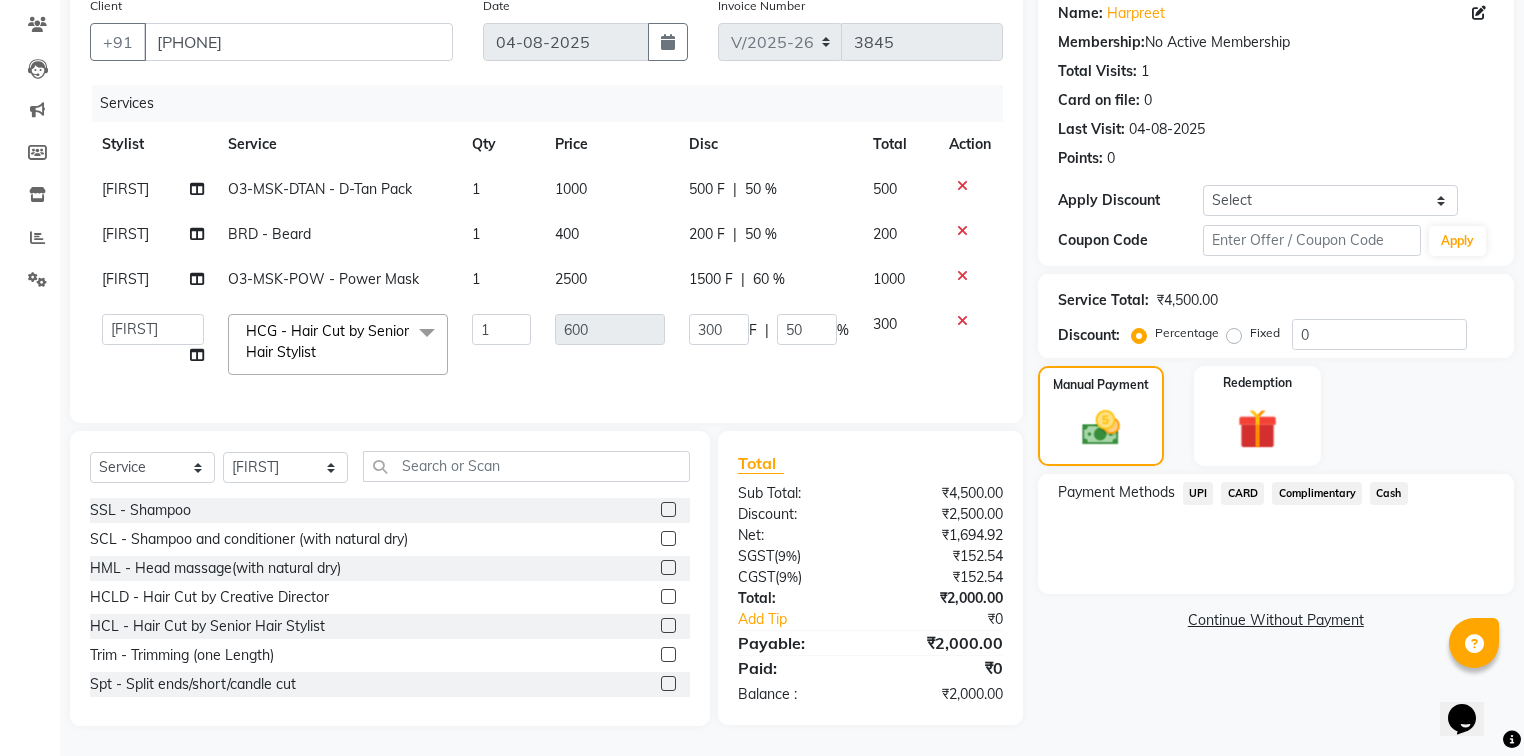 click on "UPI" 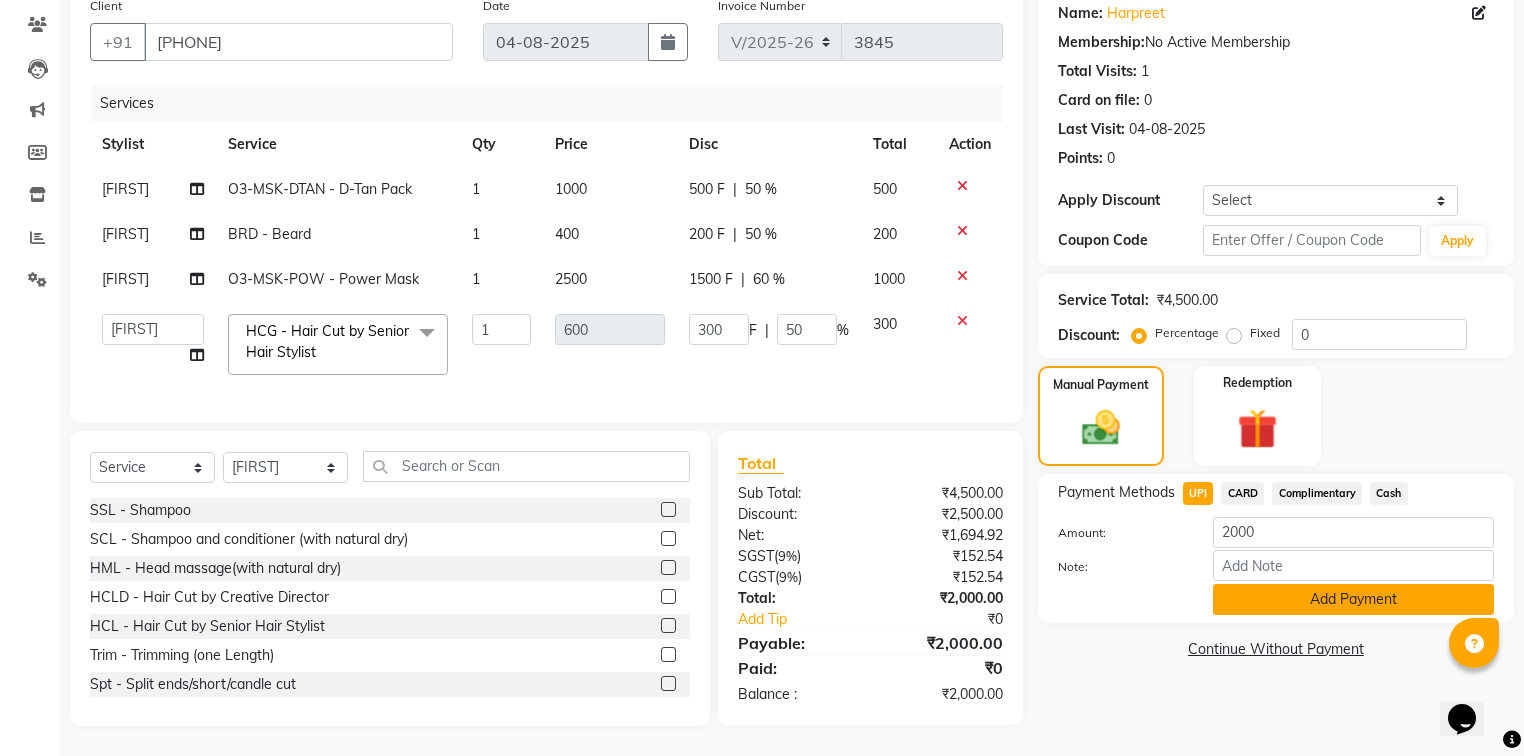 click on "Add Payment" 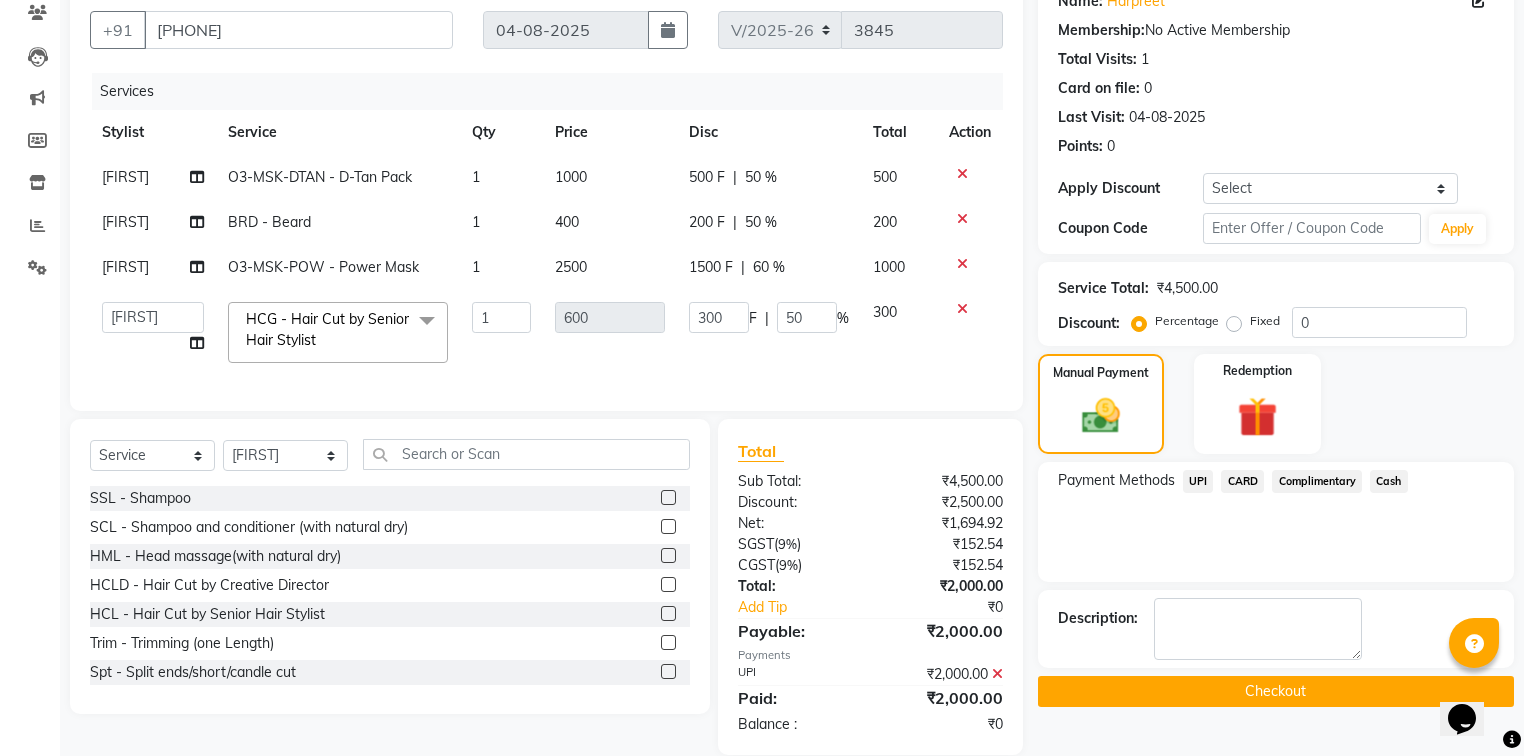 scroll, scrollTop: 216, scrollLeft: 0, axis: vertical 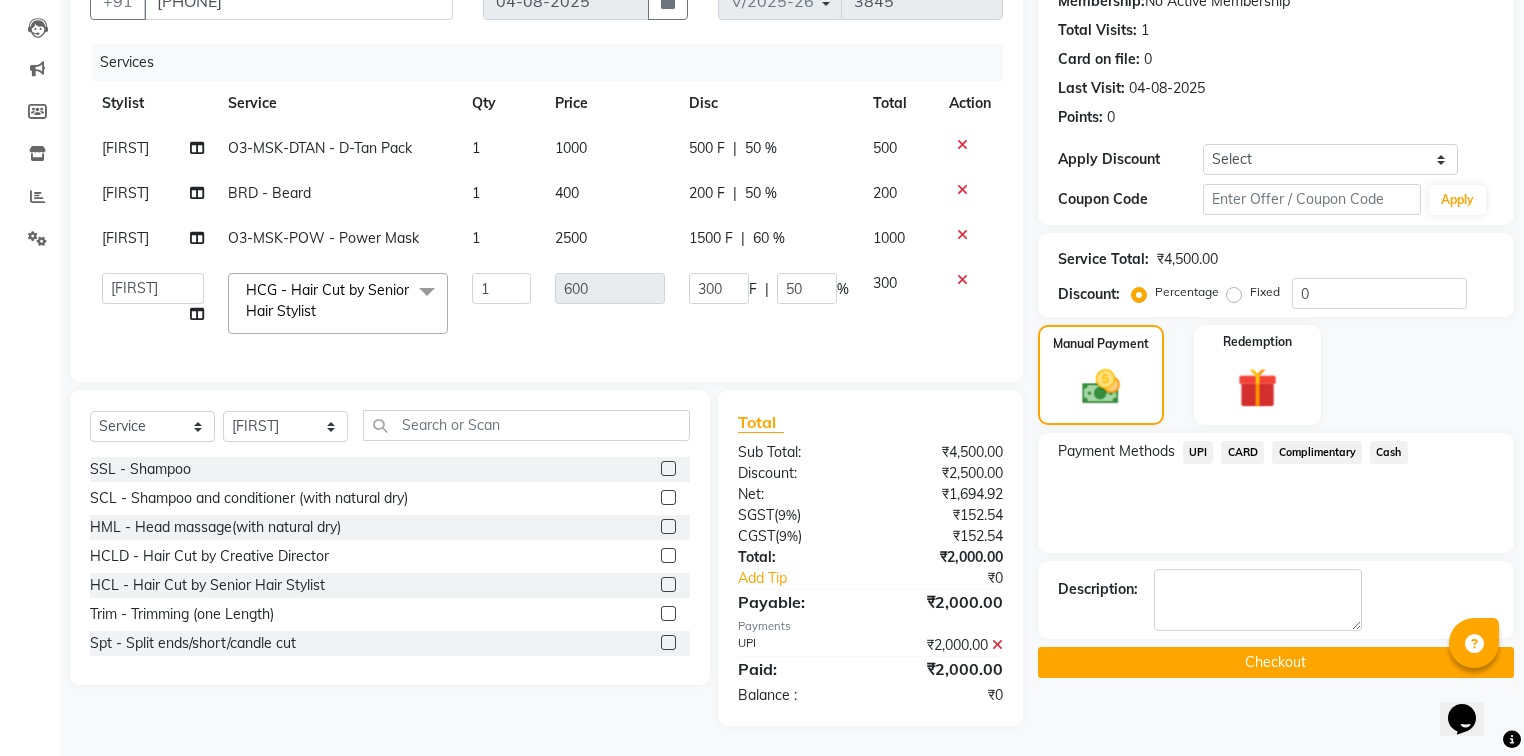 click on "Checkout" 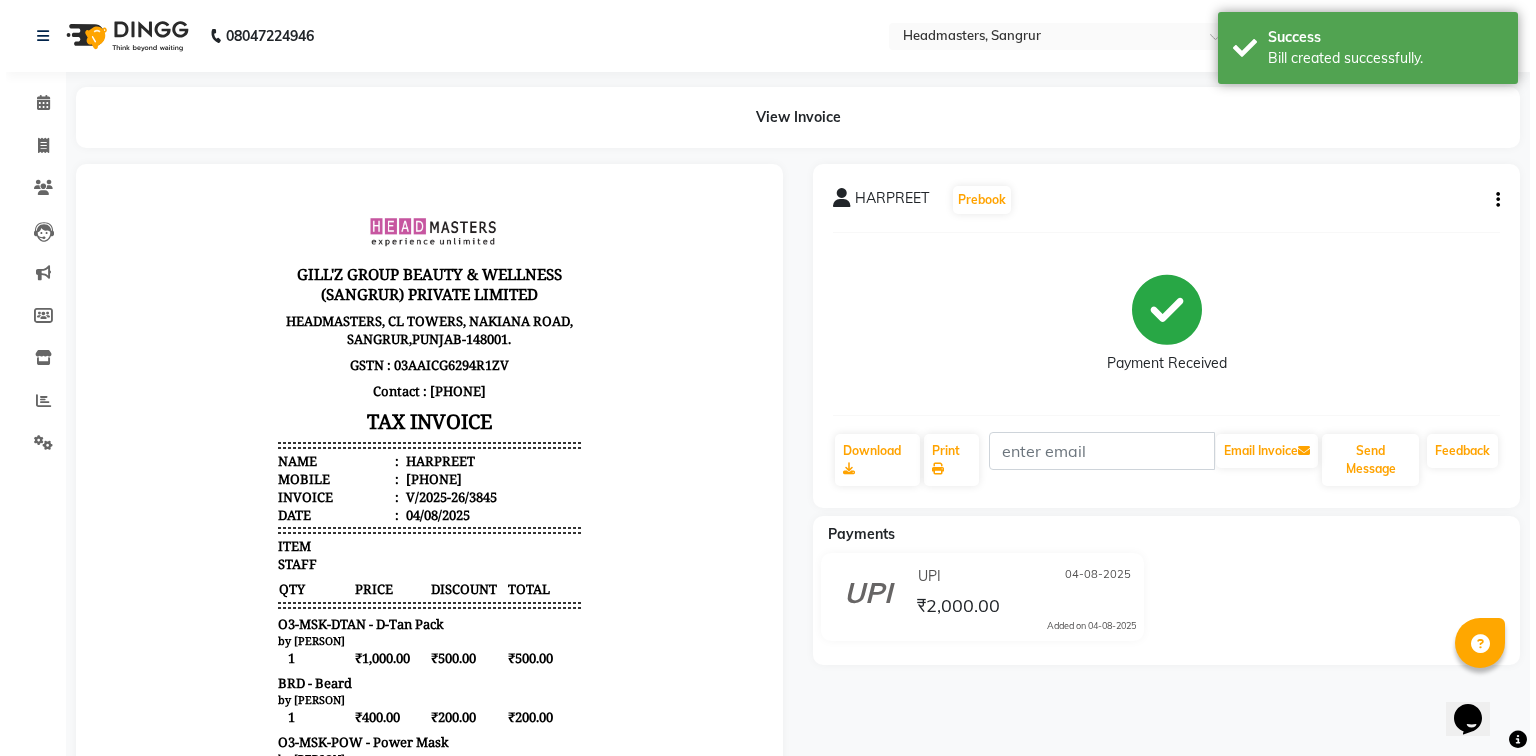 scroll, scrollTop: 0, scrollLeft: 0, axis: both 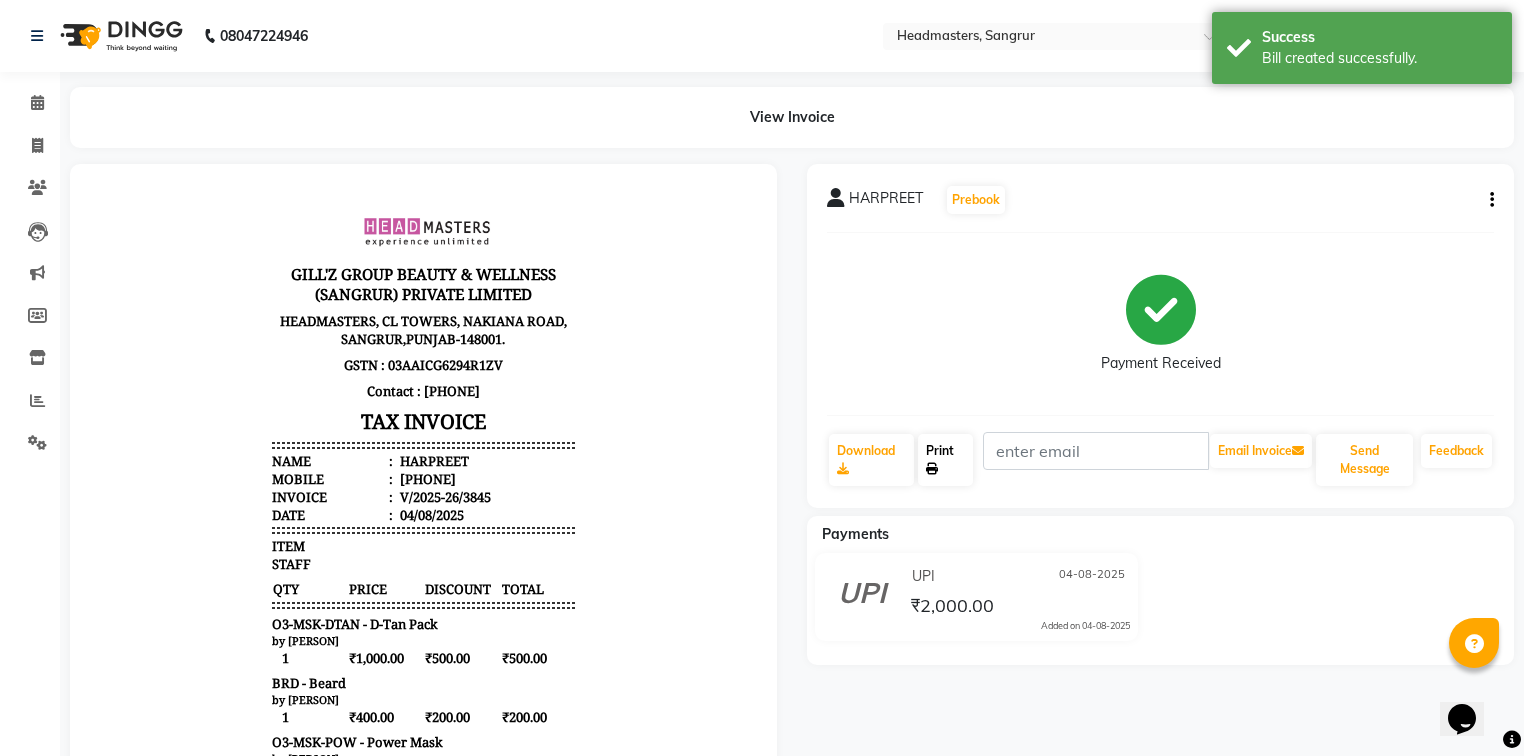 click on "Print" 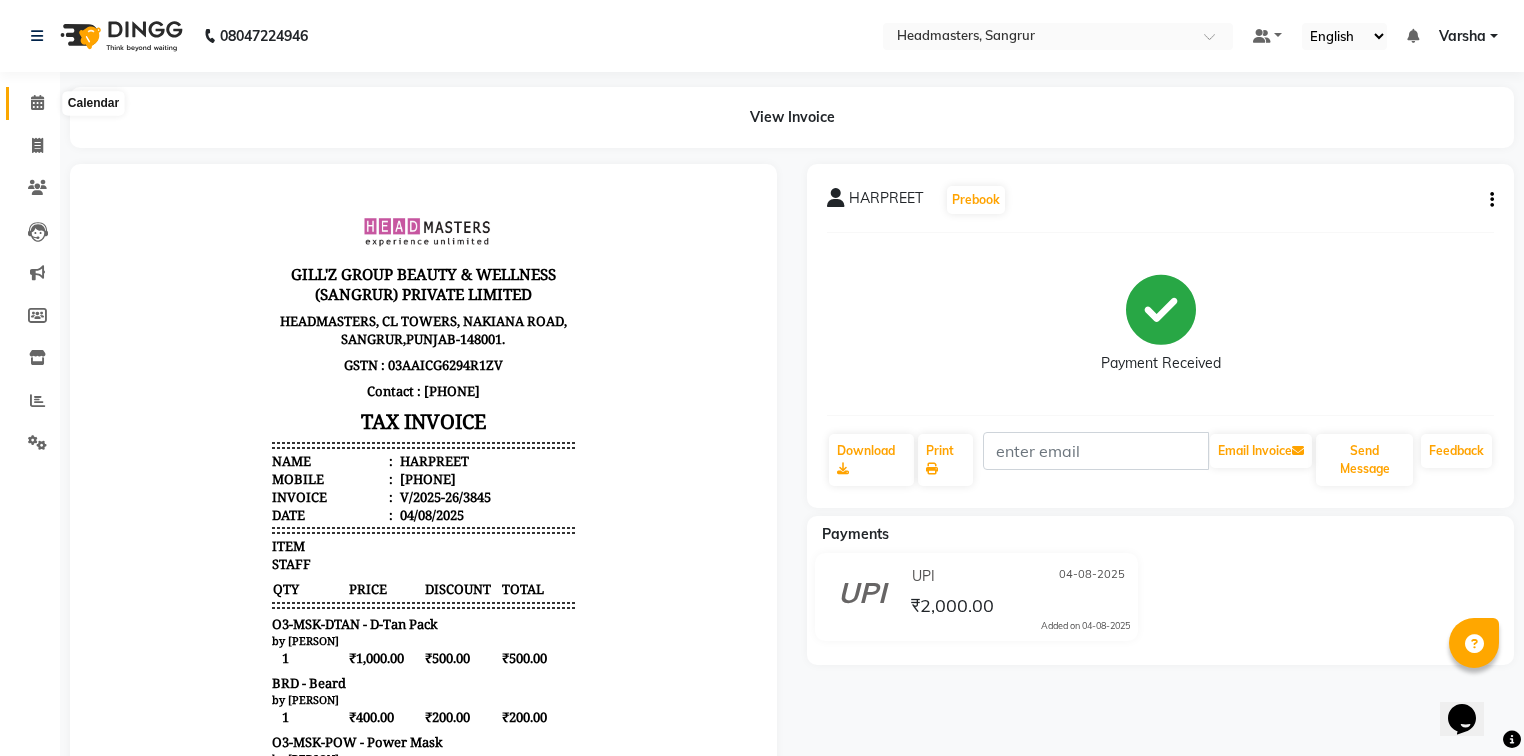 click 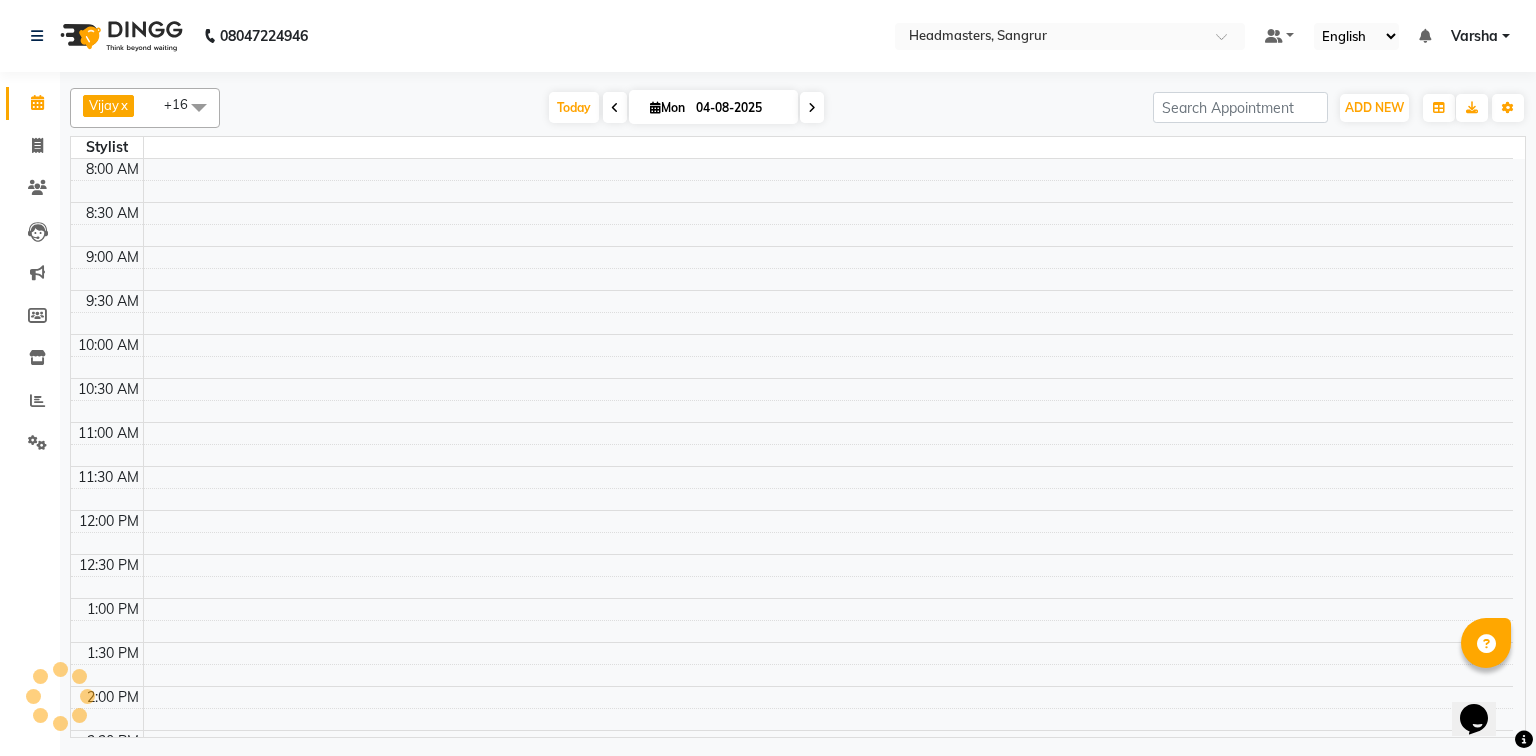 scroll, scrollTop: 0, scrollLeft: 0, axis: both 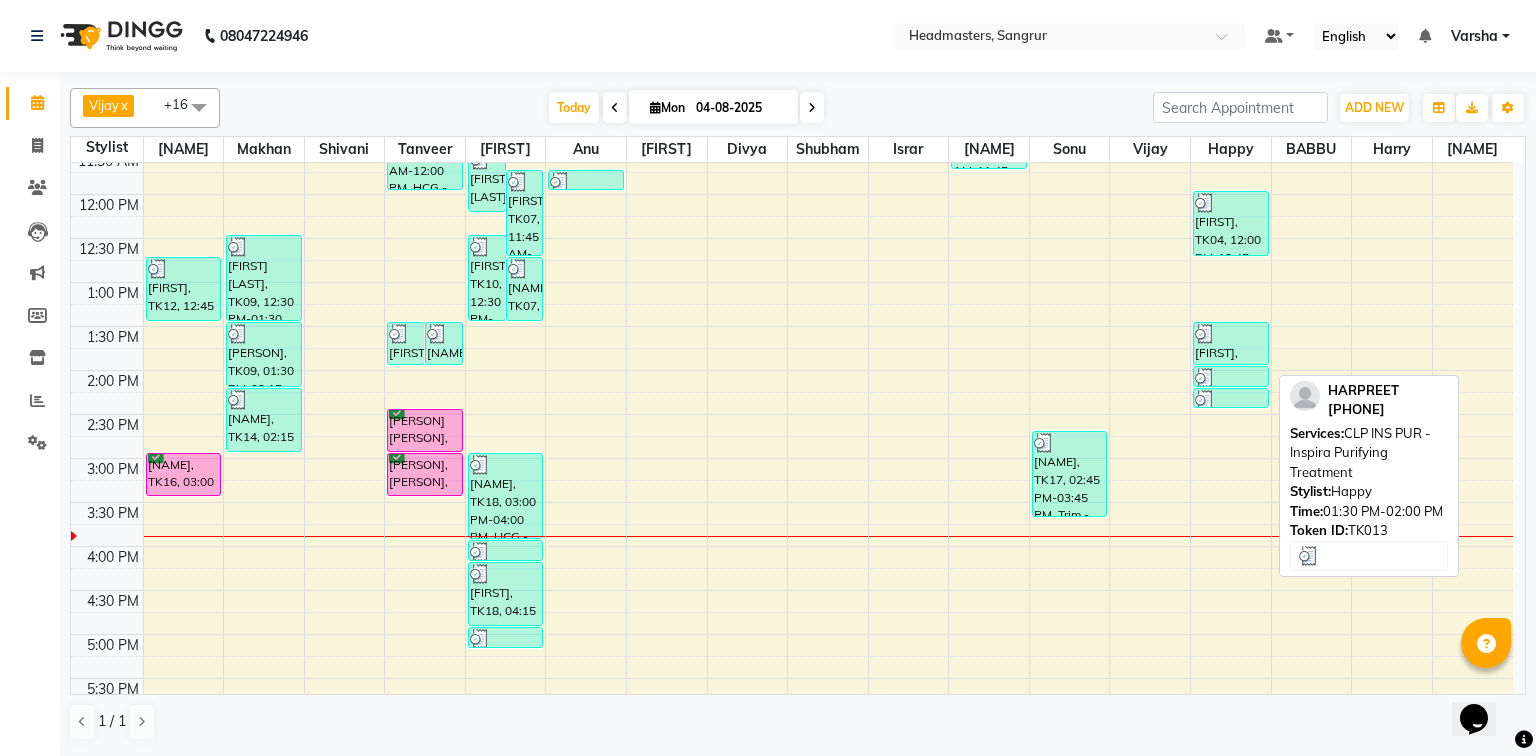 click on "[FIRST], TK13, 01:30 PM-02:00 PM, CLP INS PUR - Inspira Purifying Treatment" at bounding box center [1231, 343] 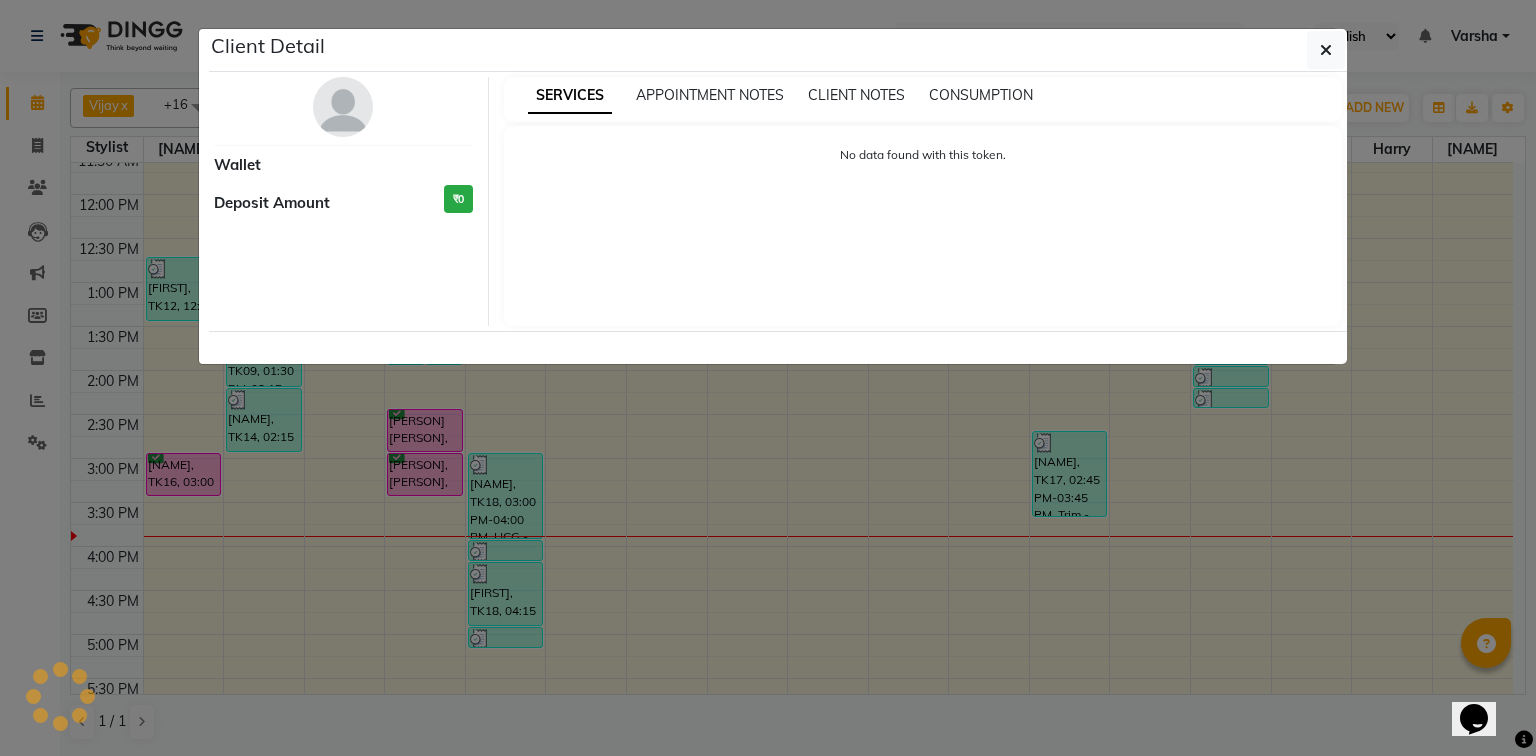 select on "3" 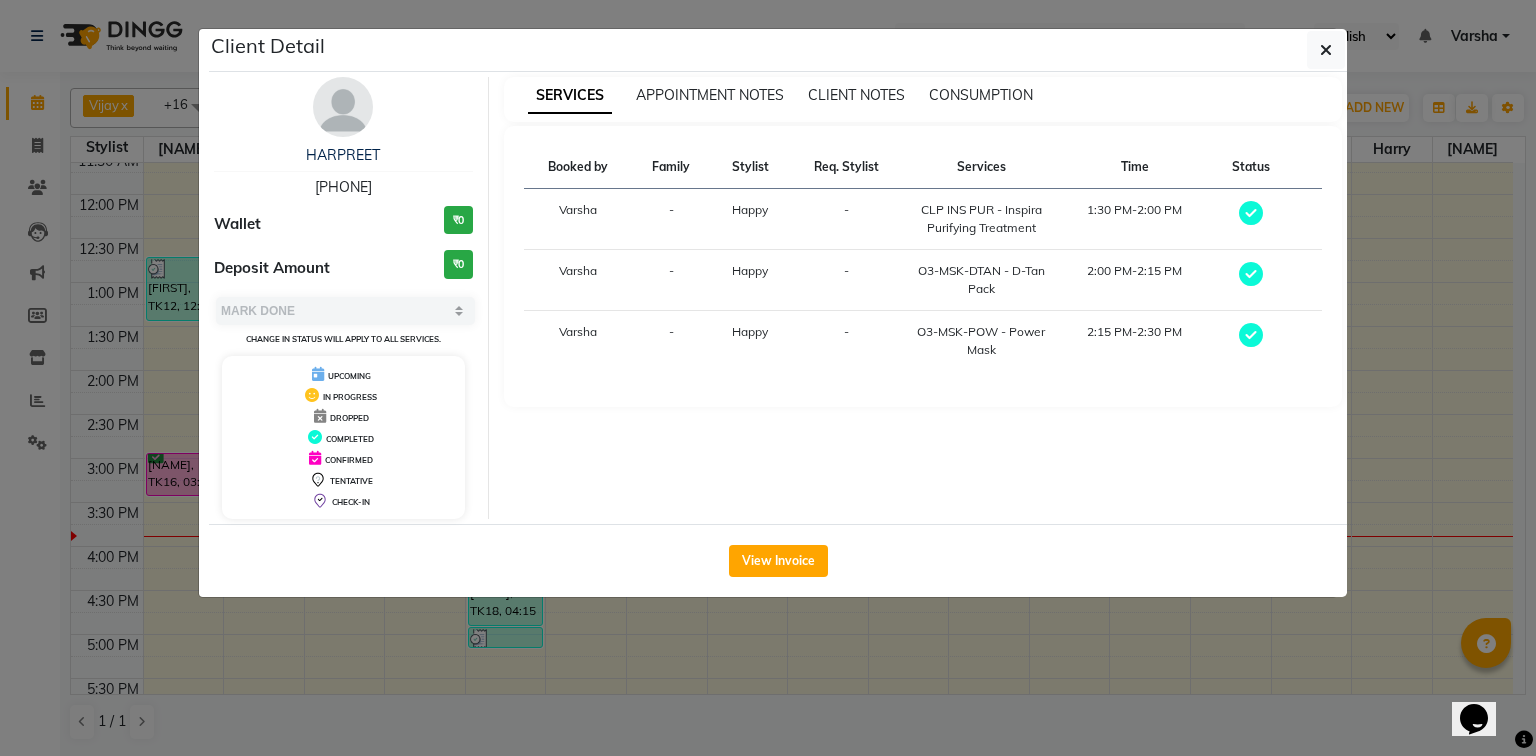 click on "[PHONE]" at bounding box center [343, 187] 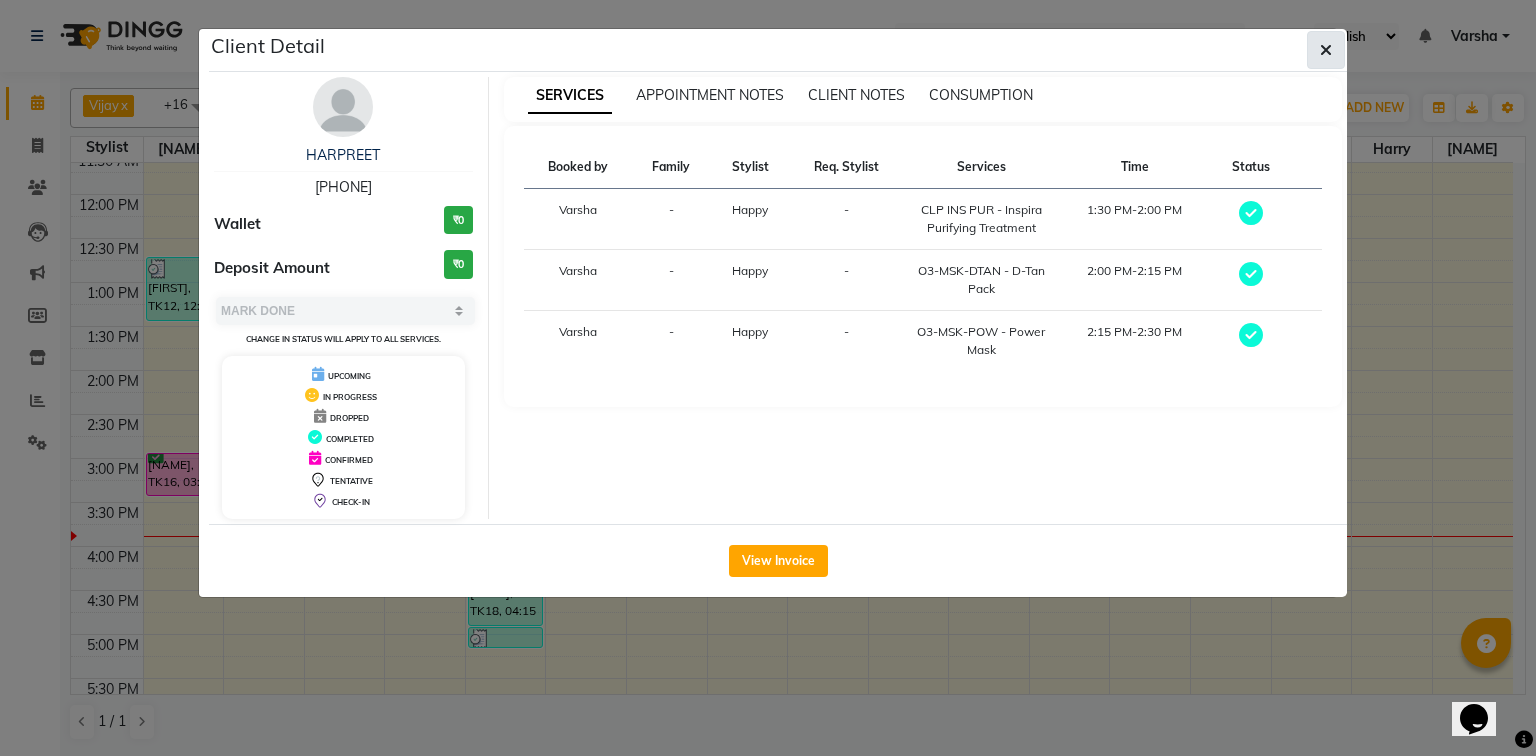 click 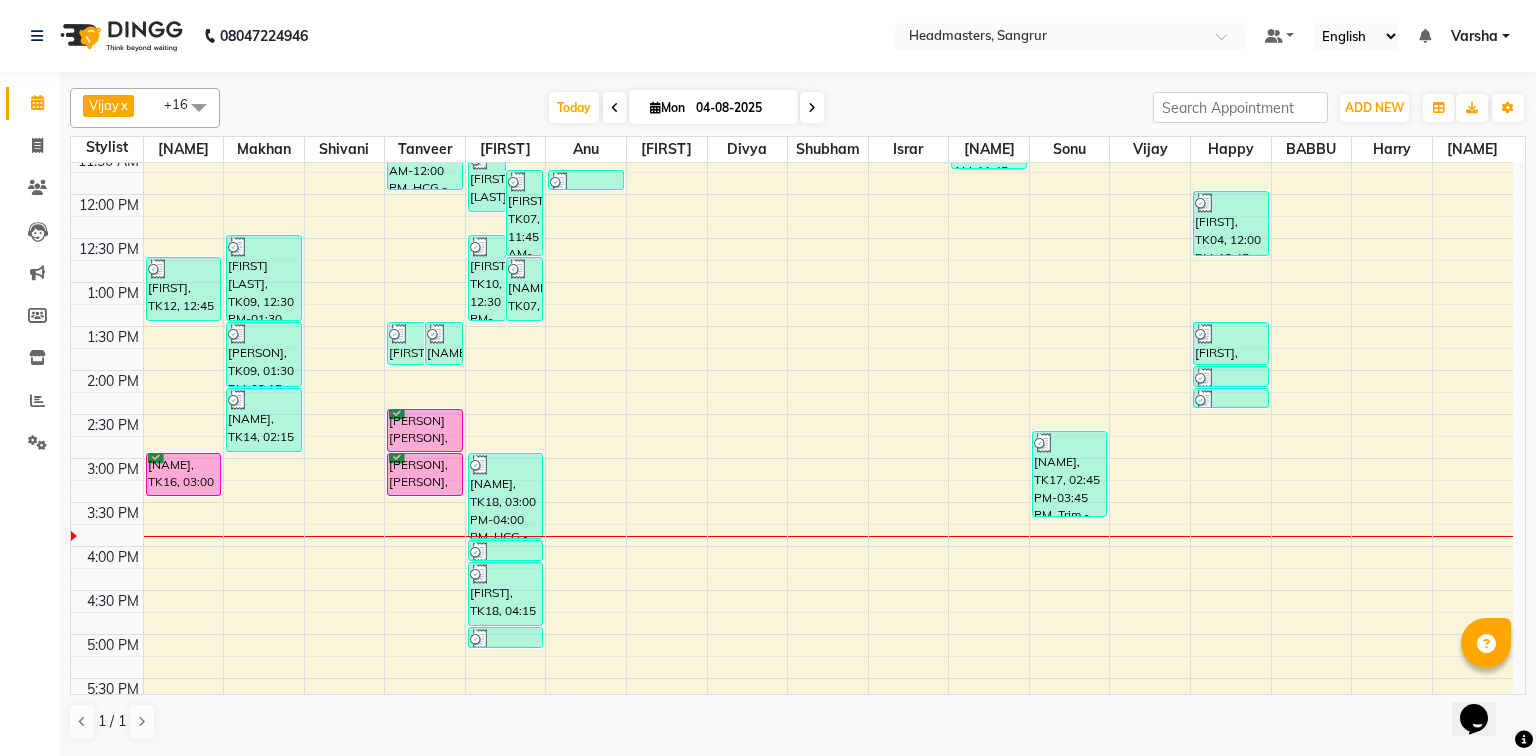 click on "8:00 AM 8:30 AM 9:00 AM 9:30 AM 10:00 AM 10:30 AM 11:00 AM 11:30 AM 12:00 PM 12:30 PM 1:00 PM 1:30 PM 2:00 PM 2:30 PM 3:00 PM 3:30 PM 4:00 PM 4:30 PM 5:00 PM 5:30 PM 6:00 PM 6:30 PM 7:00 PM 7:30 PM 8:00 PM 8:30 PM     [NAME], TK12, 12:45 PM-01:30 PM, BD - Blow dry     [NAME], TK16, 03:00 PM-03:30 PM, First Wash     [NAME], TK01, 10:15 AM-10:30 AM, HCG - Hair Cut by Senior Hair Stylist     [NAME], TK01, 10:30 AM-11:00 AM, BRD - Beard     [NAME], TK09, 12:30 PM-01:30 PM, HCG - Hair Cut by Senior Hair Stylist     [NAME], TK09, 01:30 PM-02:15 PM, BRD - Beard     [NAME], TK14, 02:15 PM-03:00 PM, HCG - Hair Cut by Senior Hair Stylist     [NAME], TK06, 10:15 AM-11:00 AM, BRD - Beard     [NAME], TK02, 10:30 AM-10:45 AM, BRD - Beard     [NAME], TK02, 10:45 AM-11:00 AM, HCG - Hair Cut by Senior Hair Stylist     [NAME], TK11, 01:30 PM-02:00 PM, BRD - Beard     [NAME], TK11, 01:30 PM-02:00 PM, HCG - Hair Cut by Senior Hair Stylist     [NAME], TK04, 11:00 AM-12:00 PM, HCG - Hair Cut by Senior Hair Stylist" at bounding box center [792, 414] 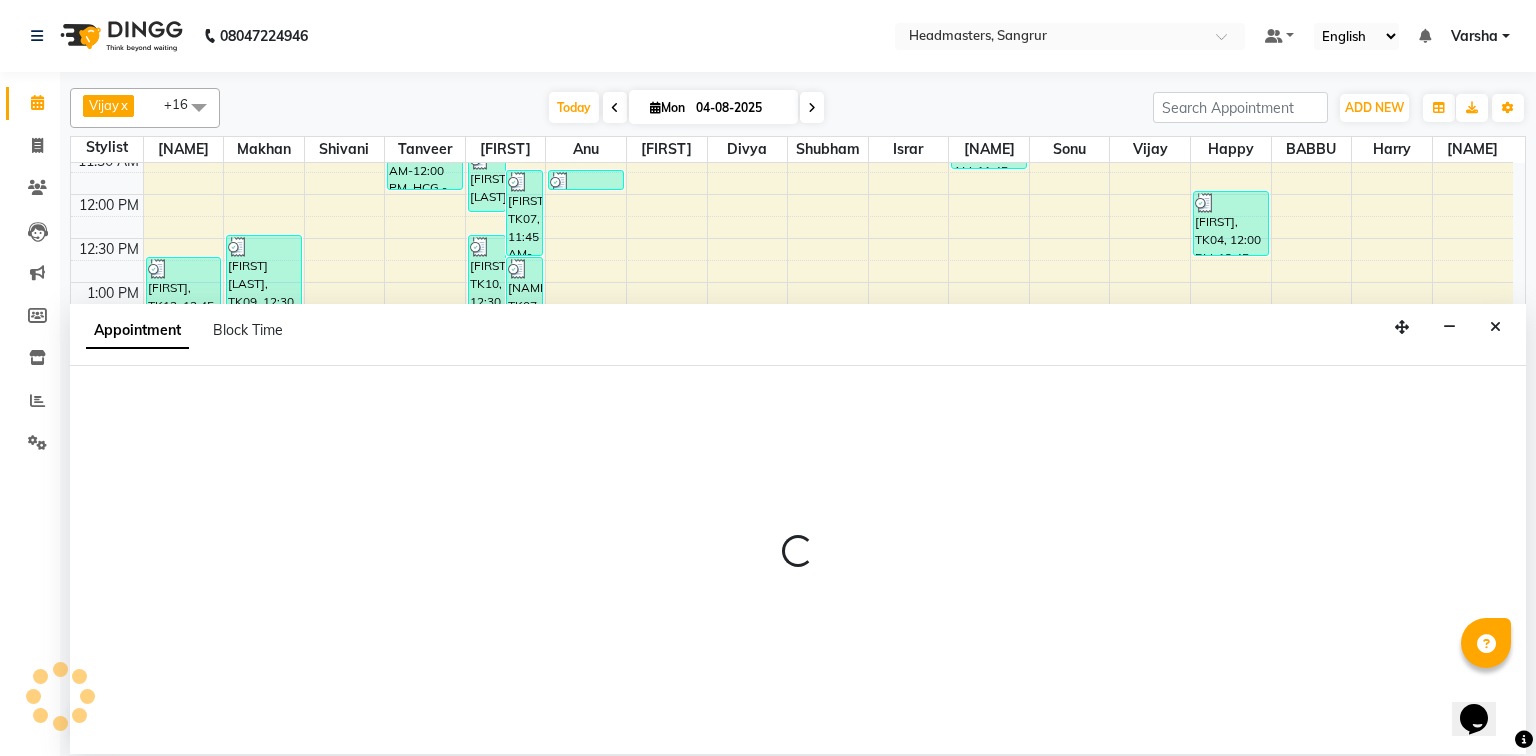 select on "62924" 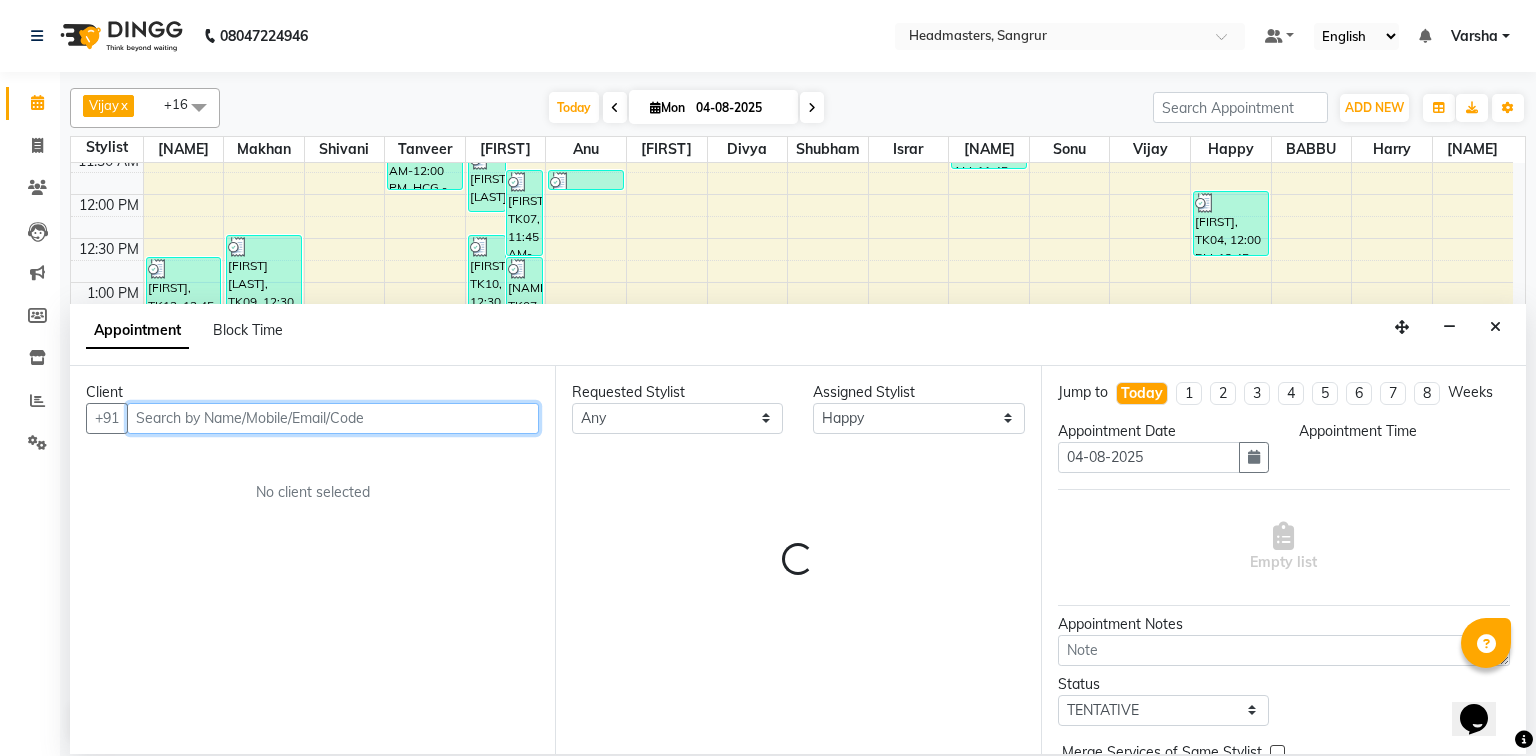 select on "885" 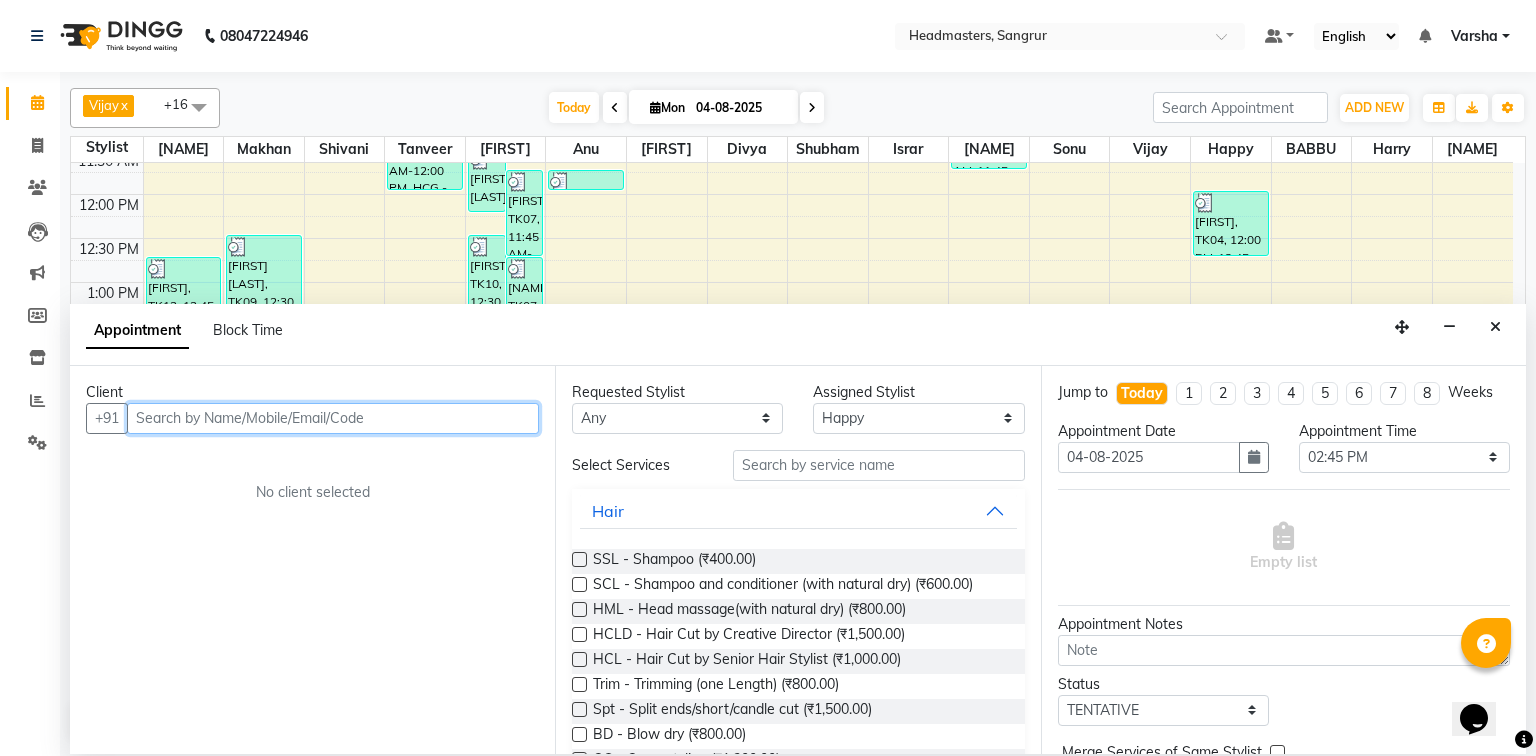 click at bounding box center [333, 418] 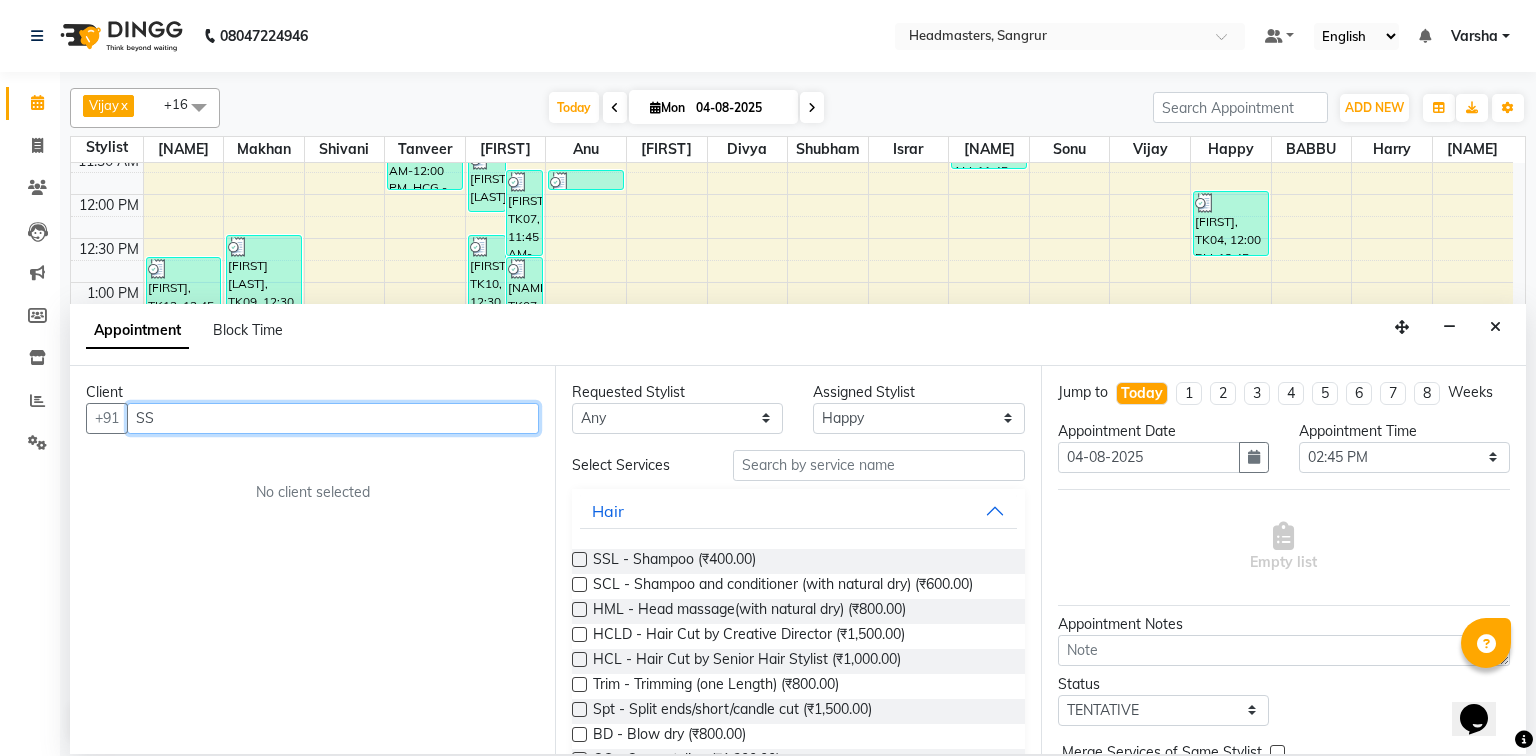 click on "SS" at bounding box center (333, 418) 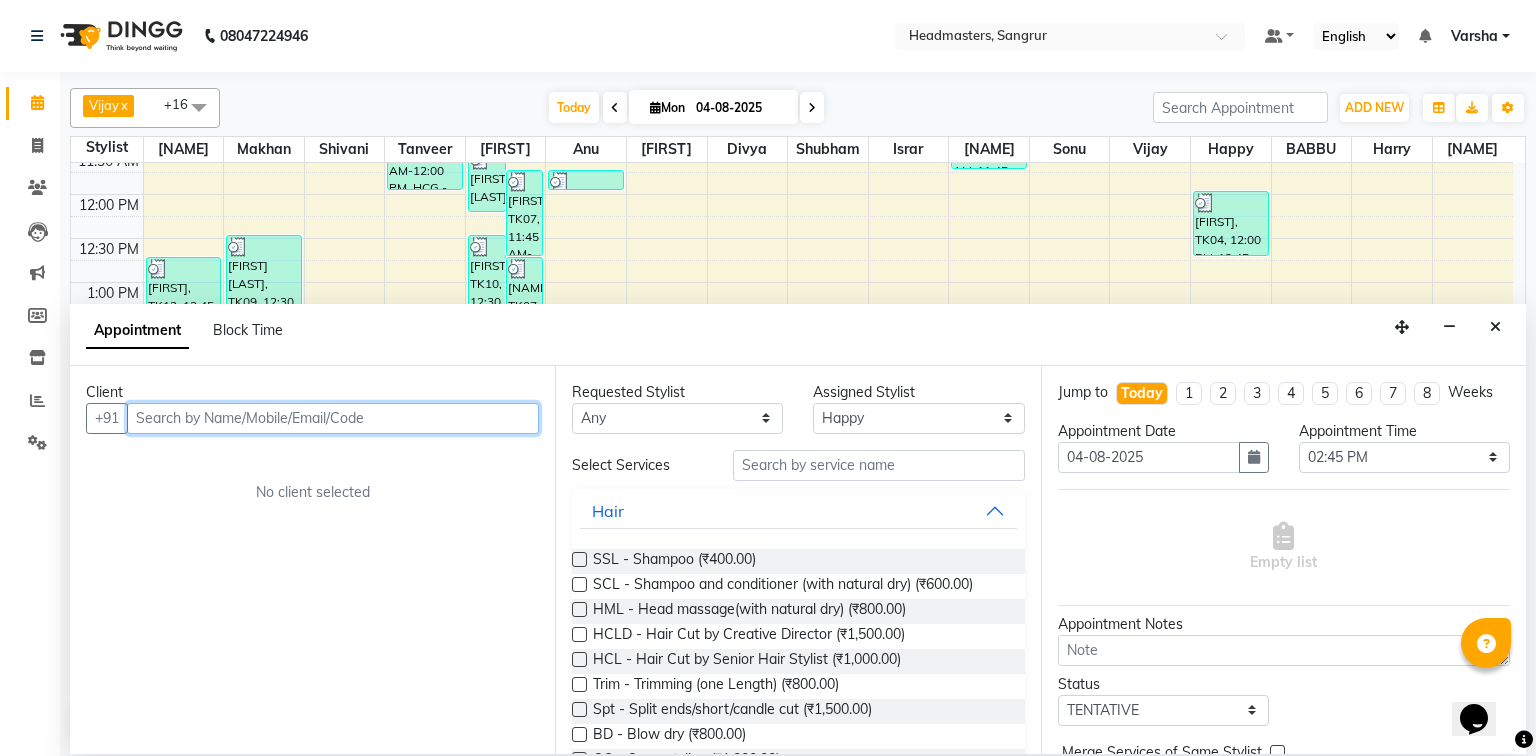 drag, startPoint x: 201, startPoint y: 418, endPoint x: 228, endPoint y: 415, distance: 27.166155 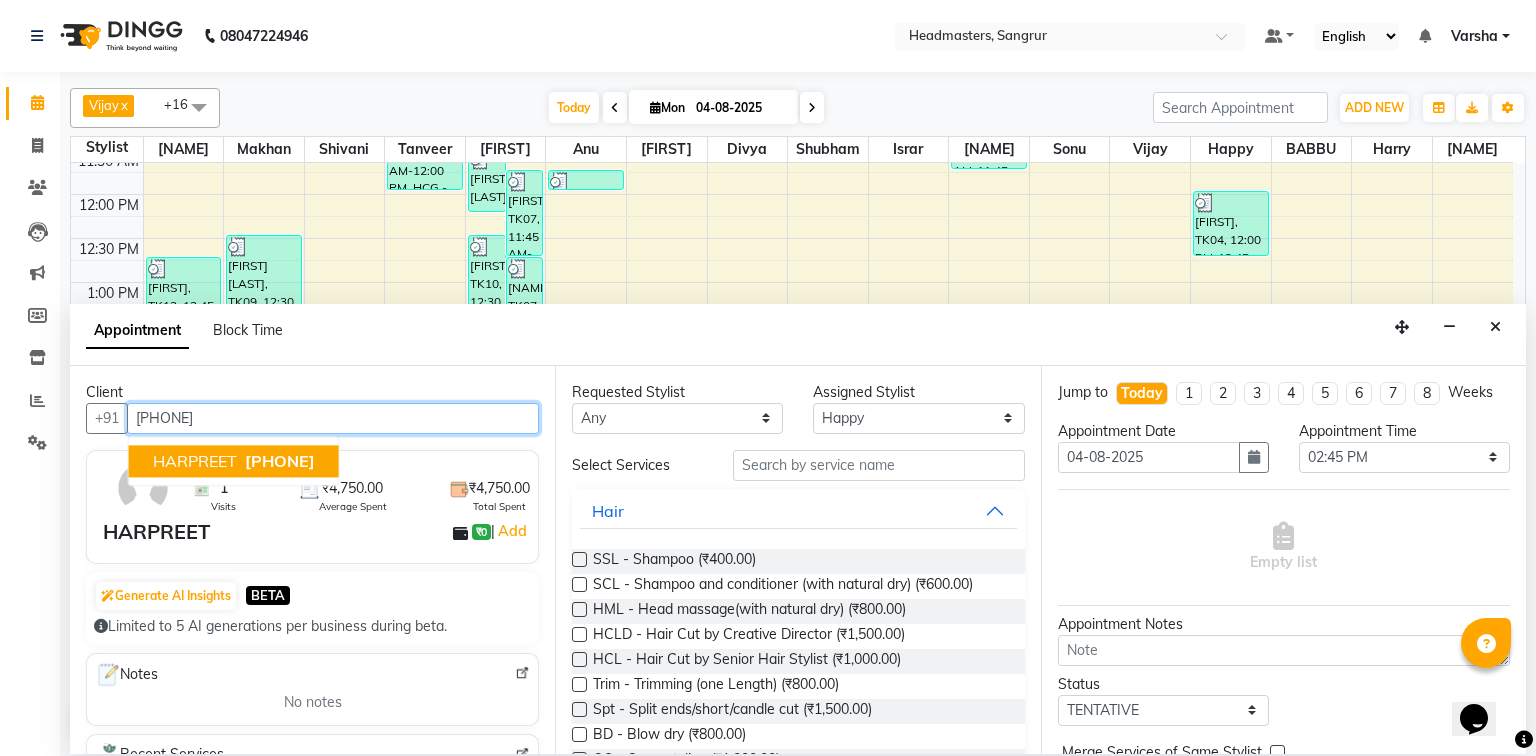 type on "[PHONE]" 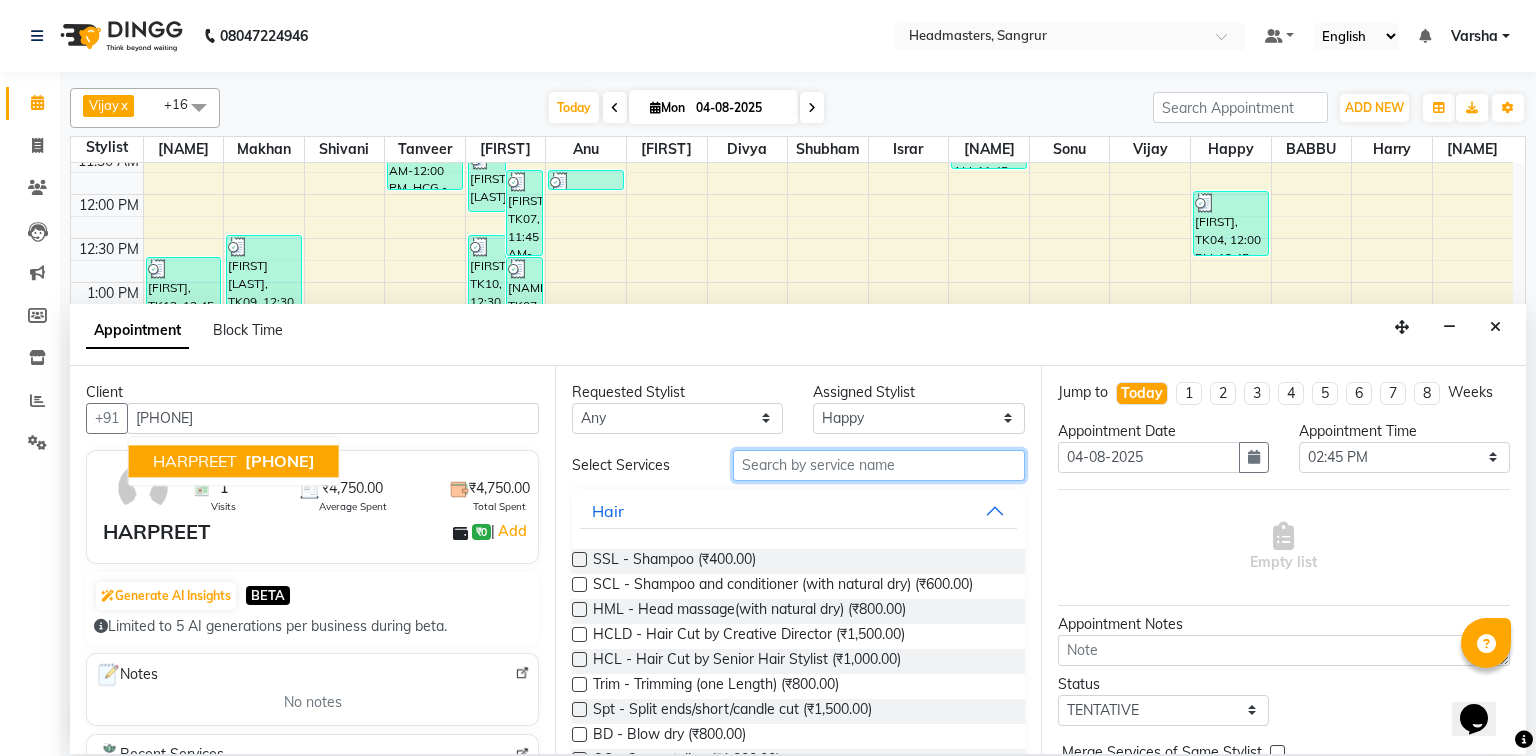 click at bounding box center [879, 465] 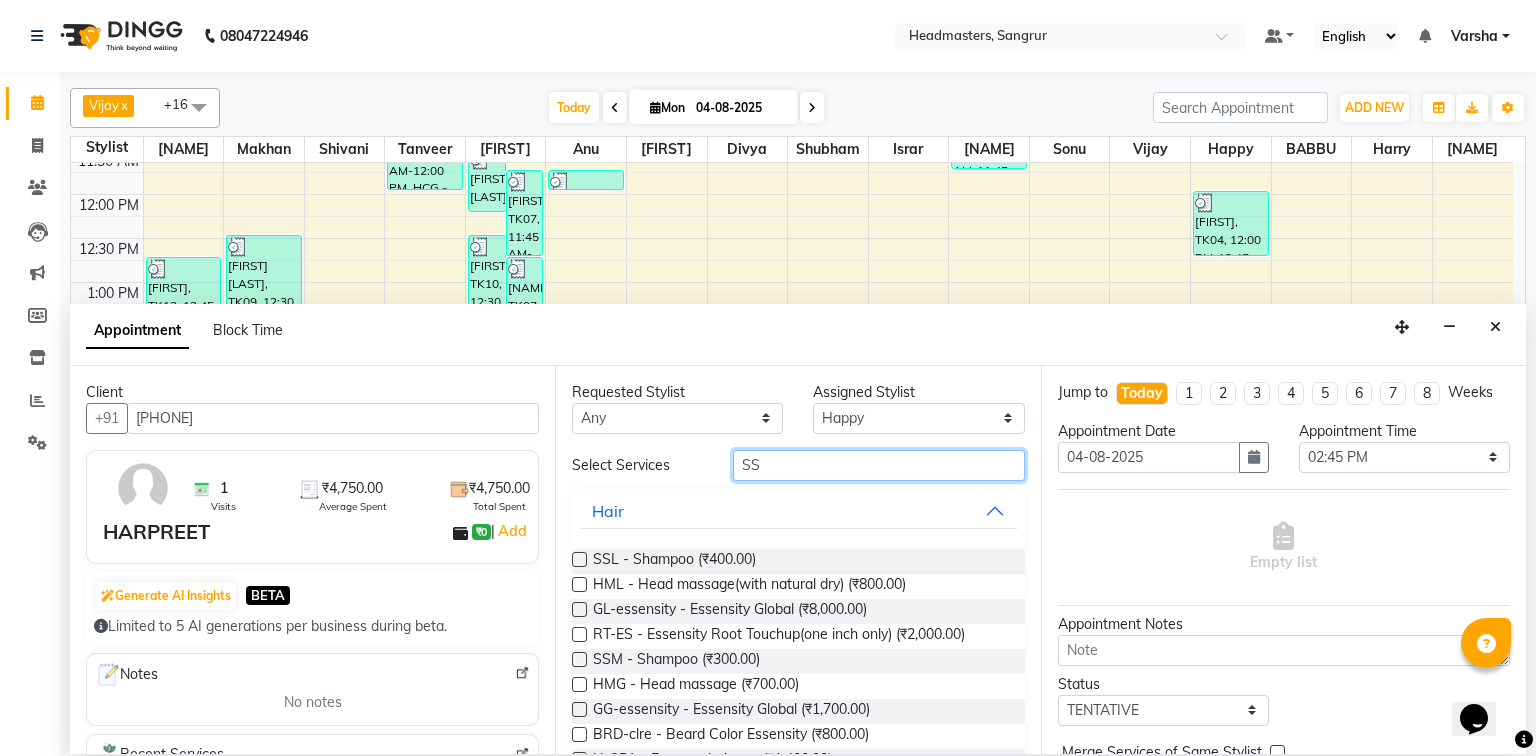 type on "SS" 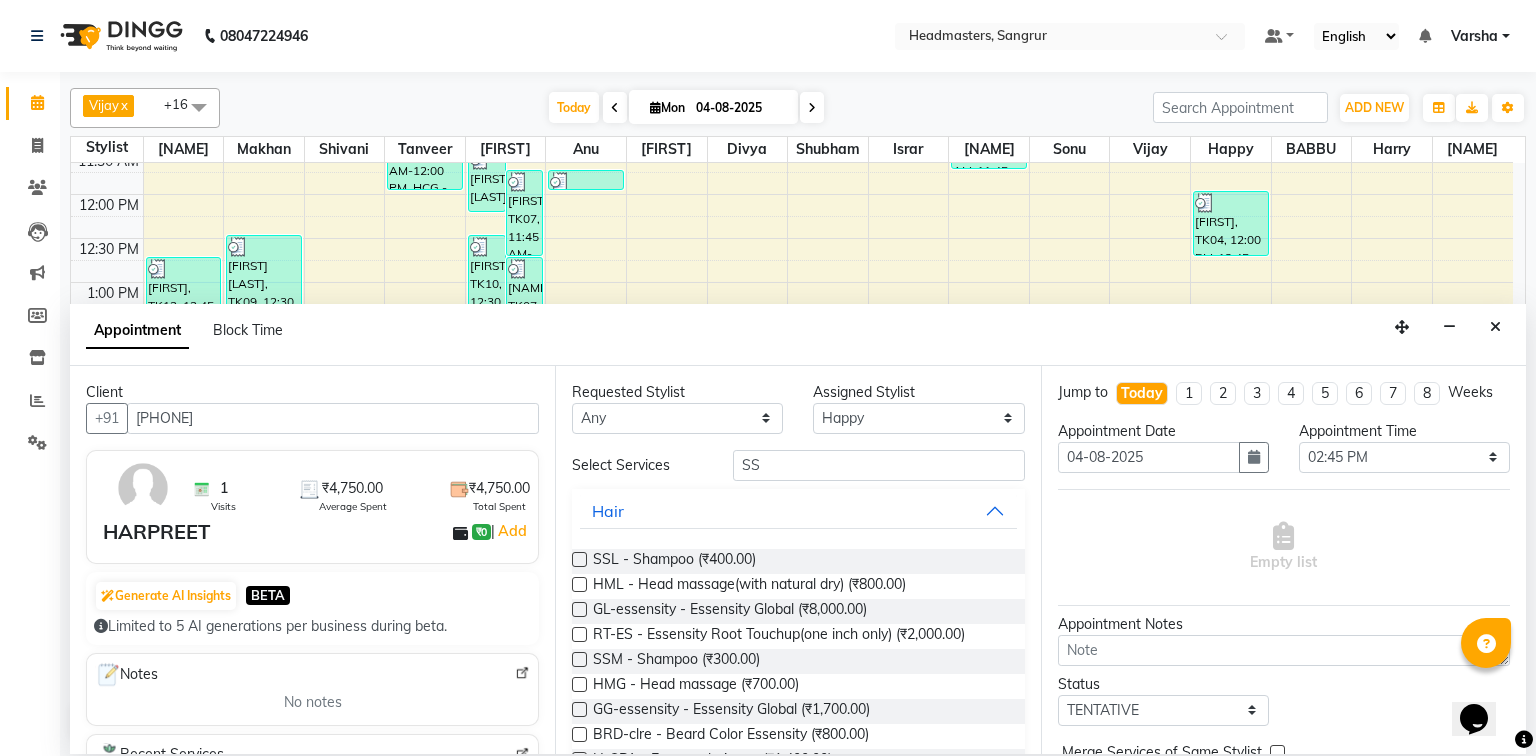 click at bounding box center (579, 559) 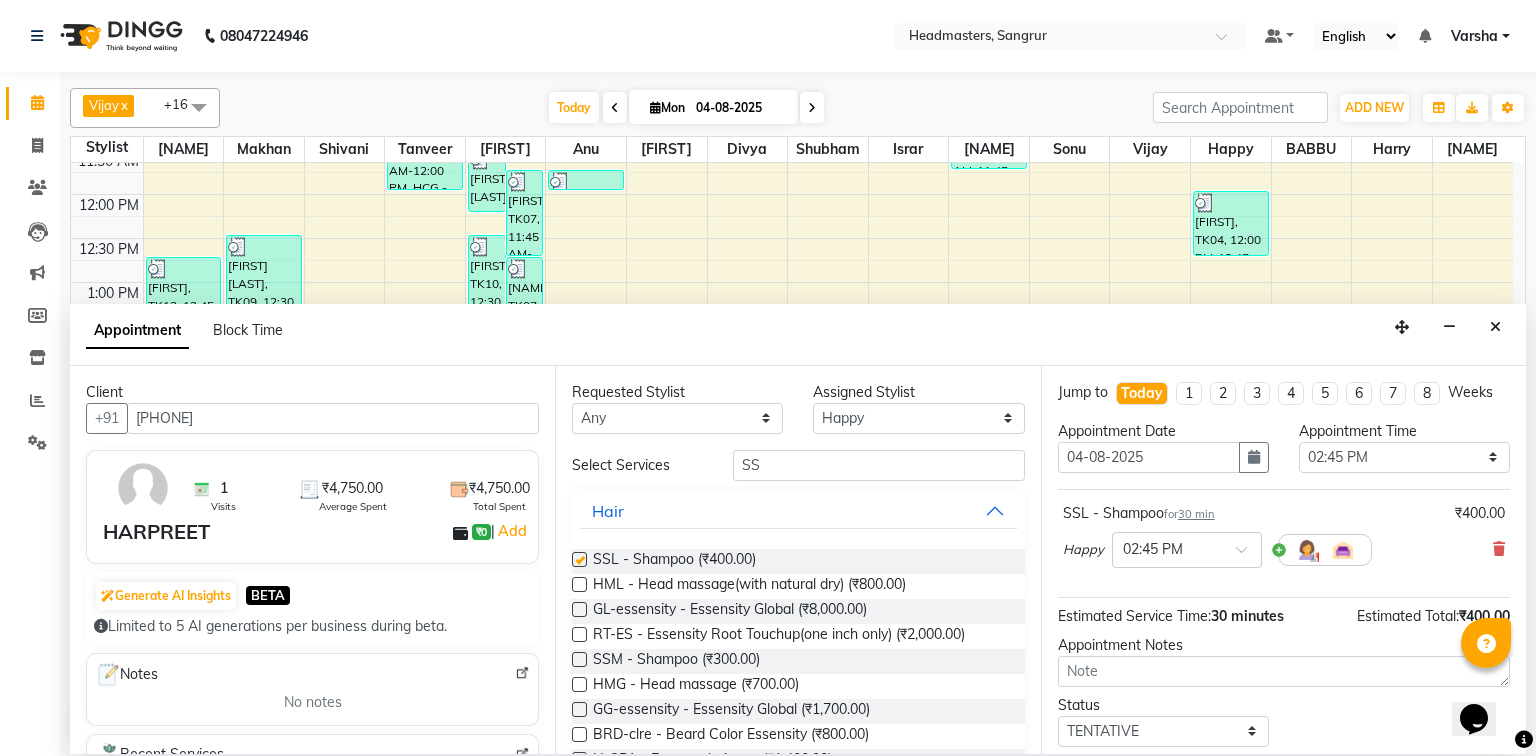 checkbox on "false" 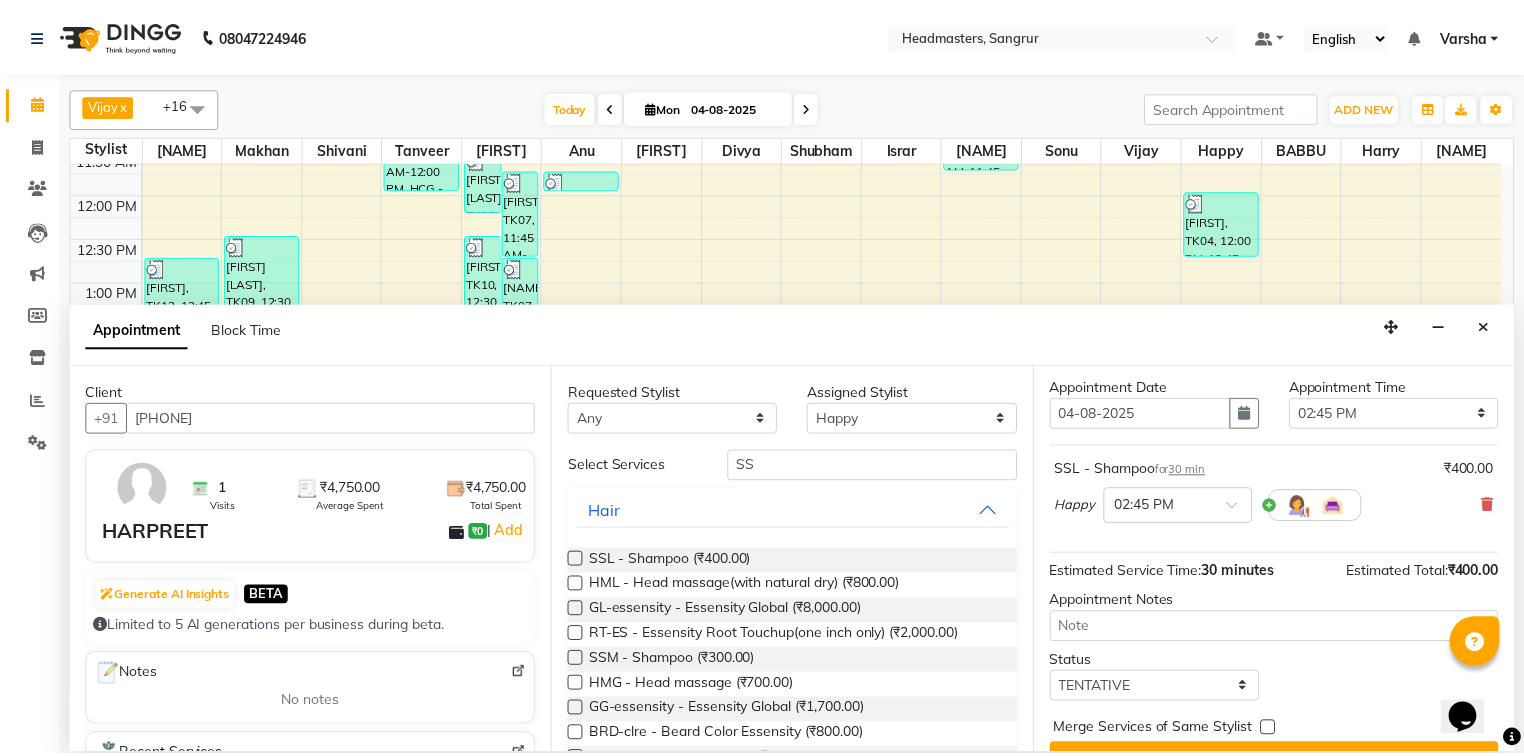 scroll, scrollTop: 85, scrollLeft: 0, axis: vertical 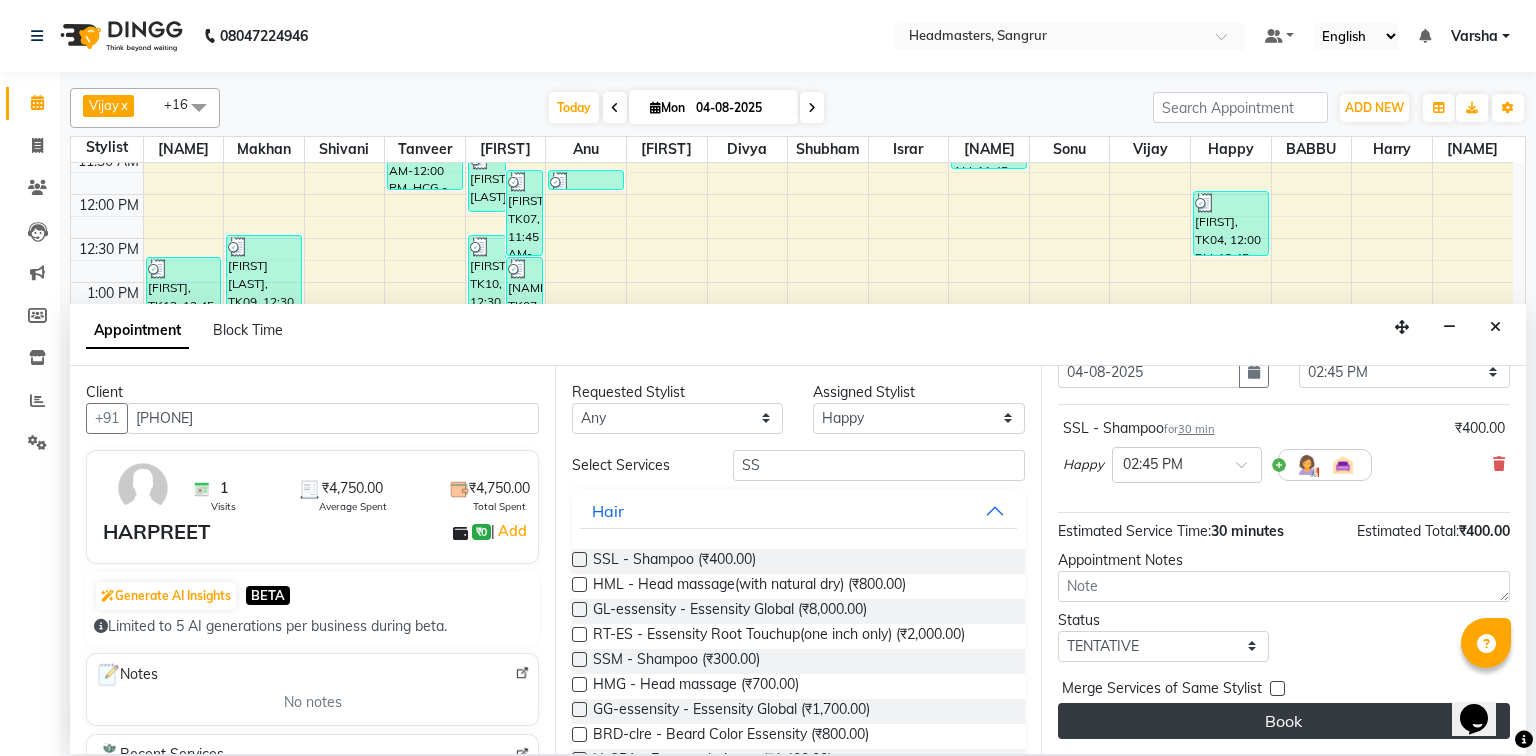 click on "Book" at bounding box center [1284, 721] 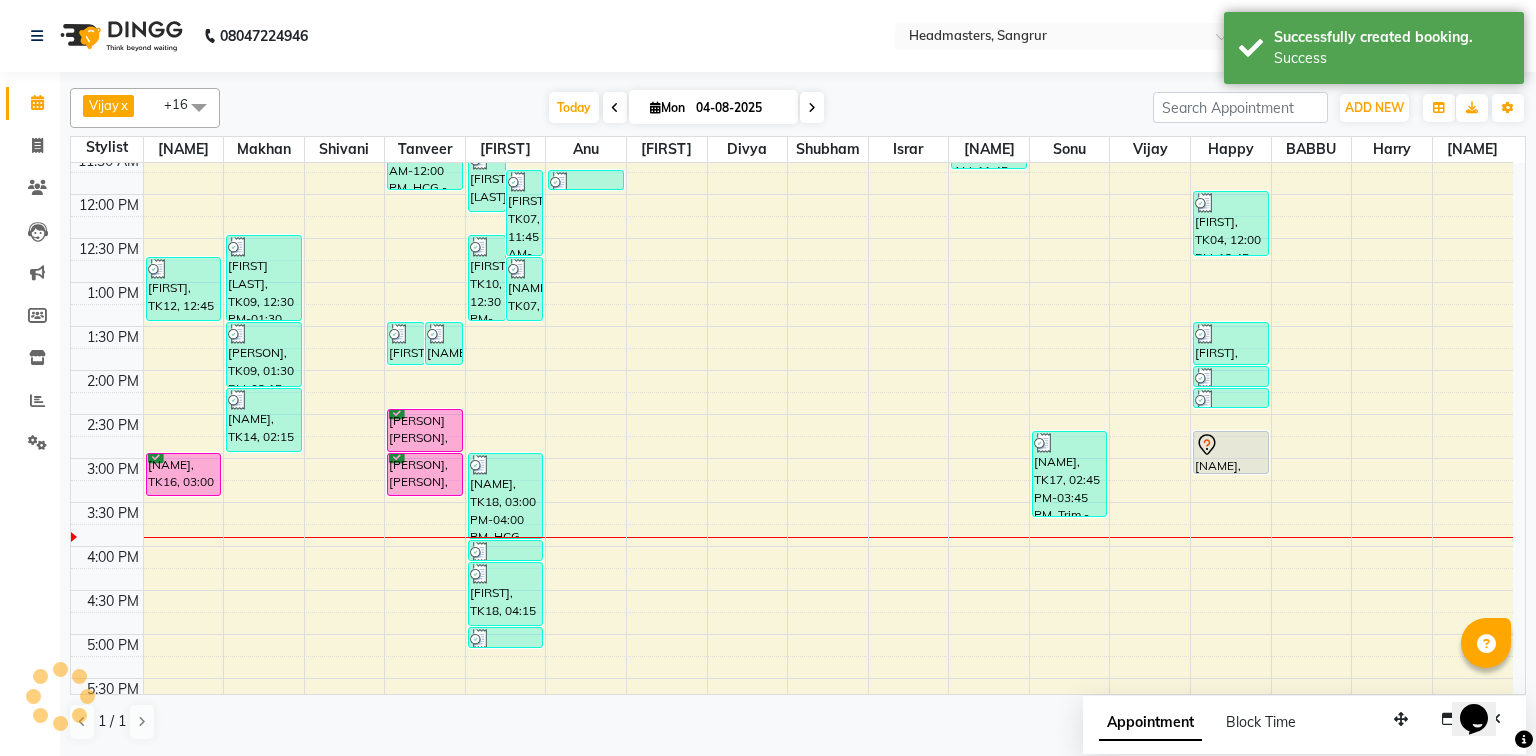 click on "[NAME], TK19, 02:45 PM-03:15 PM, SSL - Shampoo" at bounding box center (1231, 452) 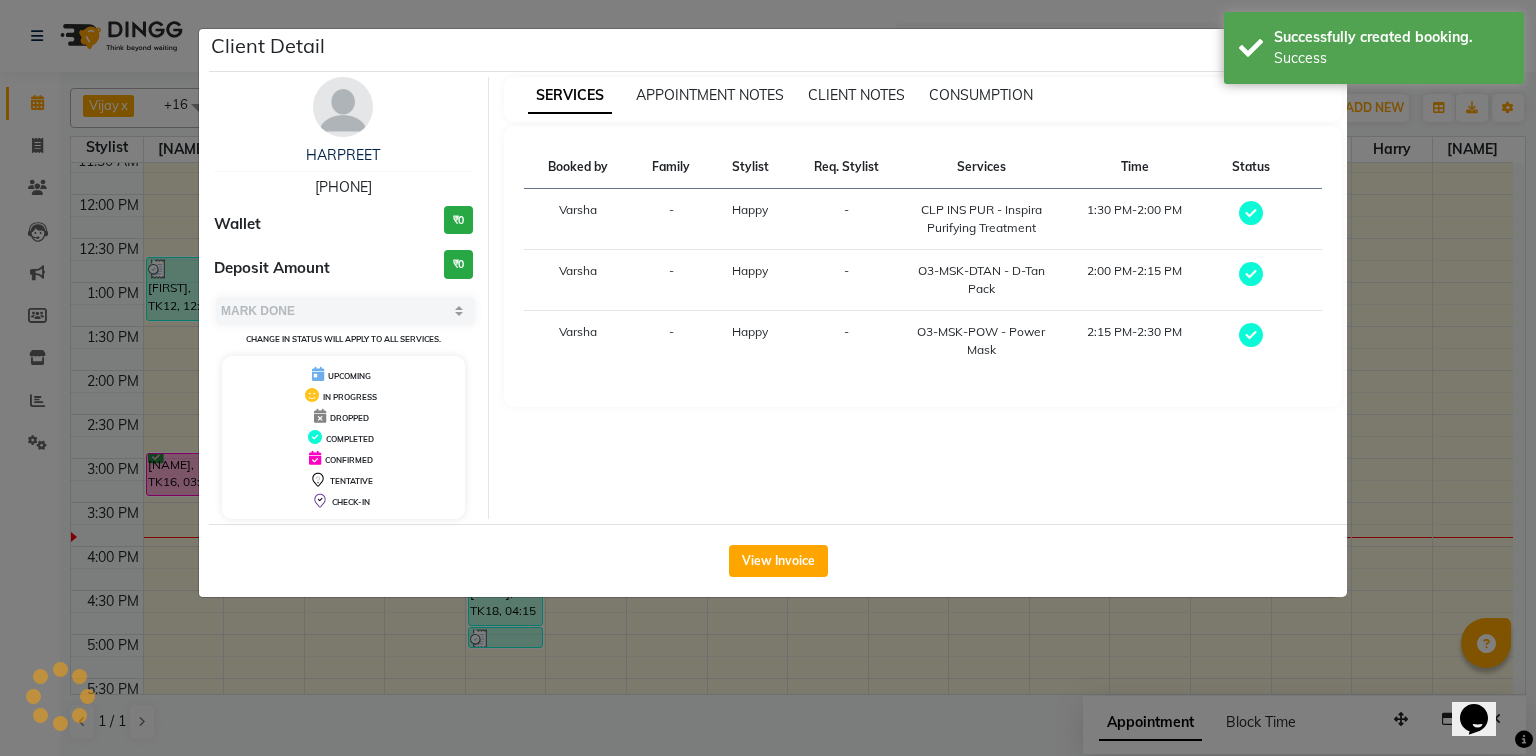 select on "7" 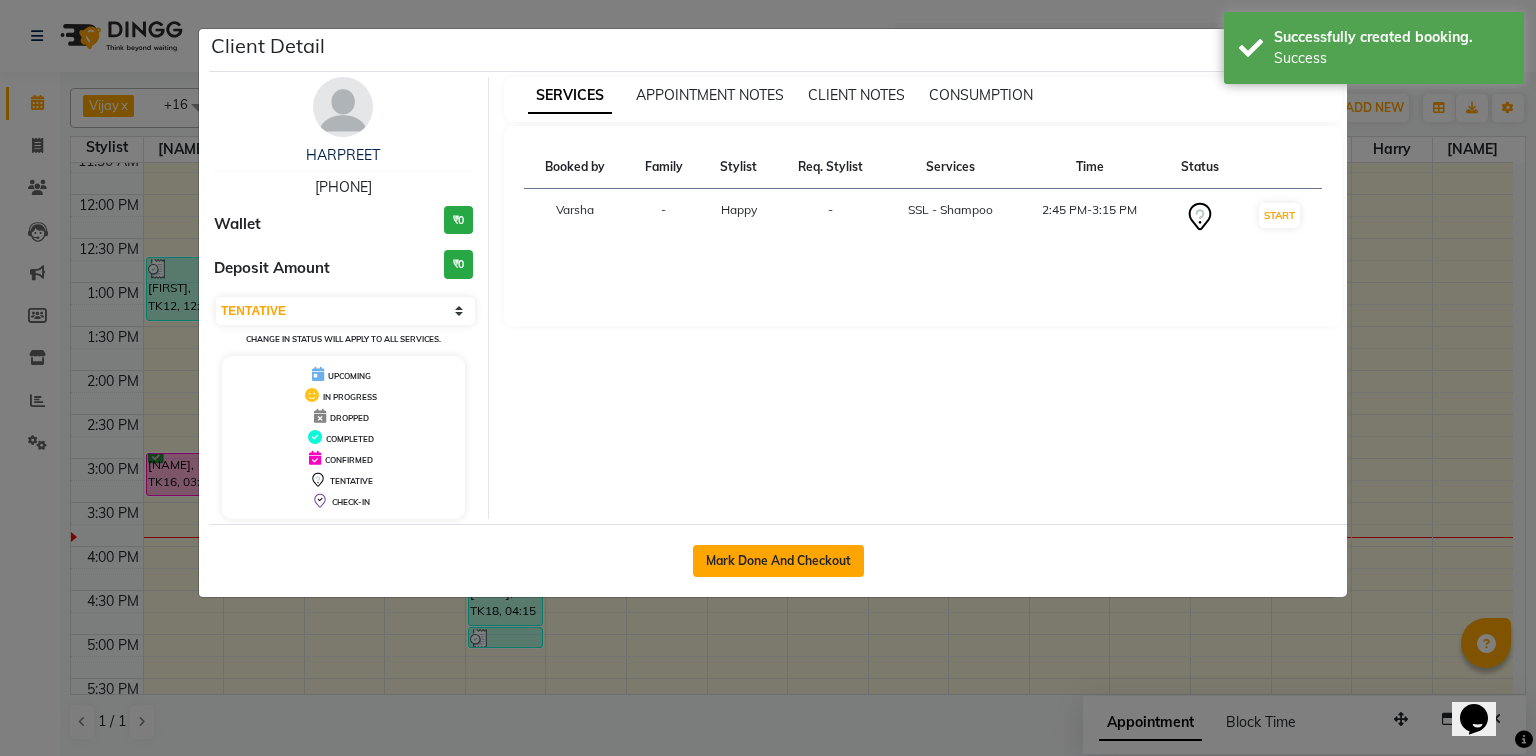 click on "Mark Done And Checkout" 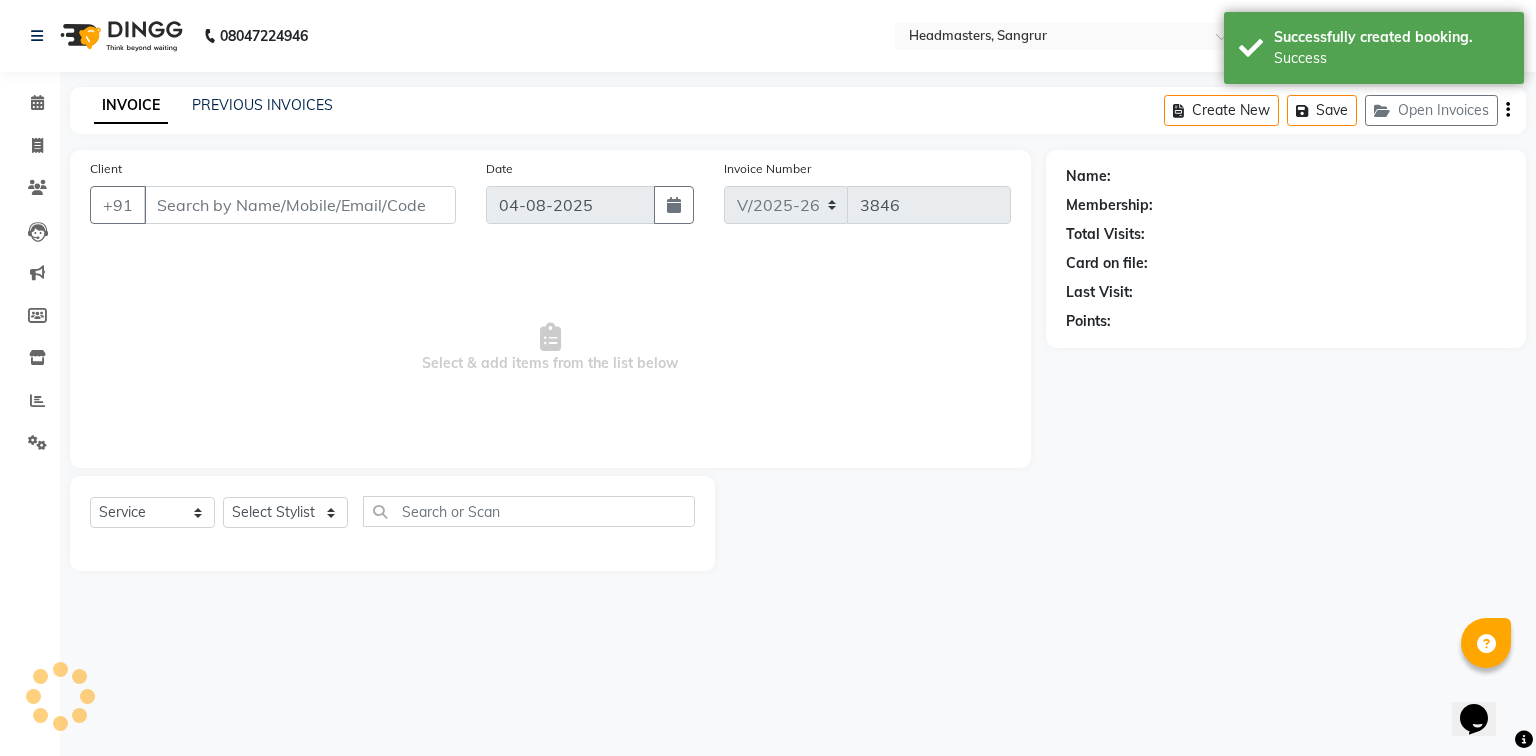 type on "[PHONE]" 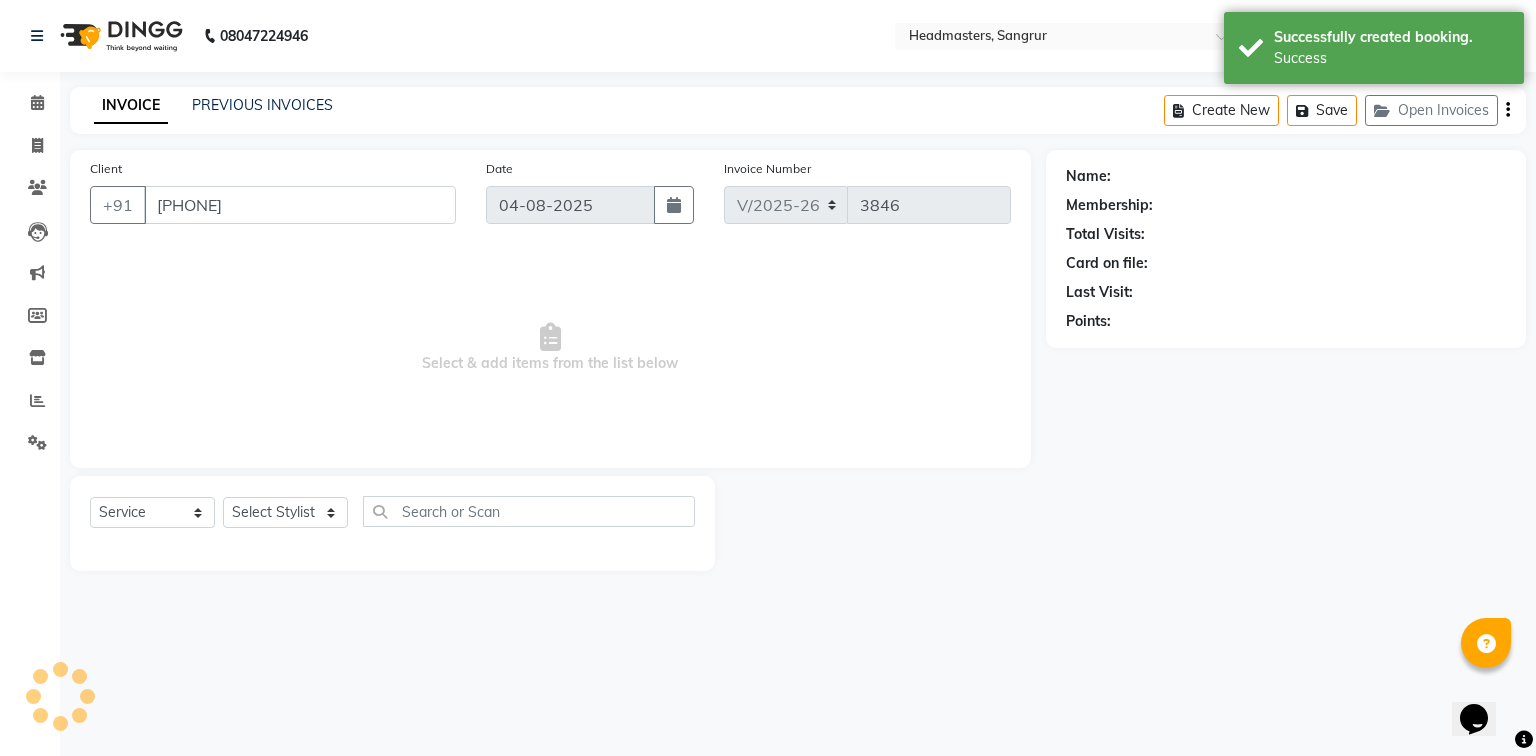 select on "62924" 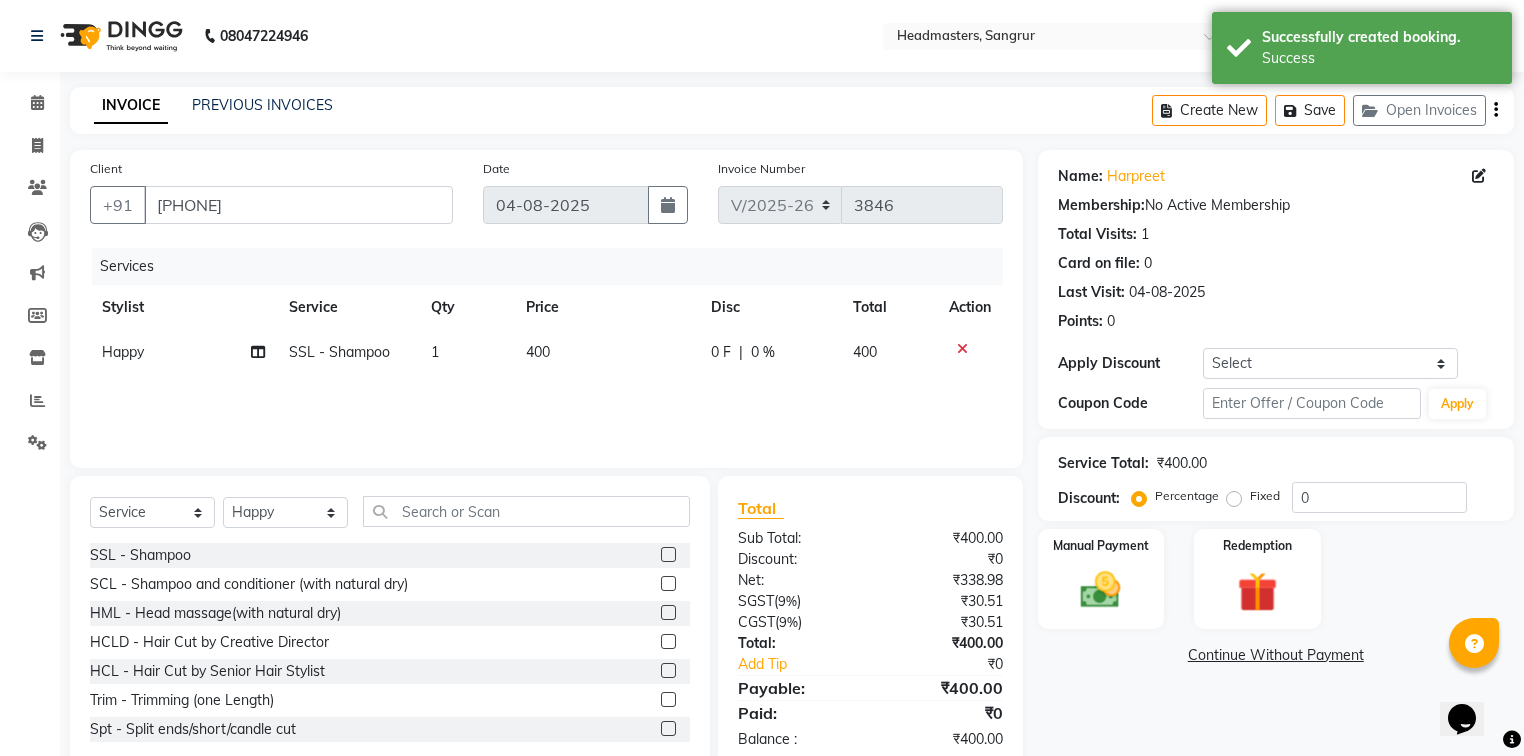 click 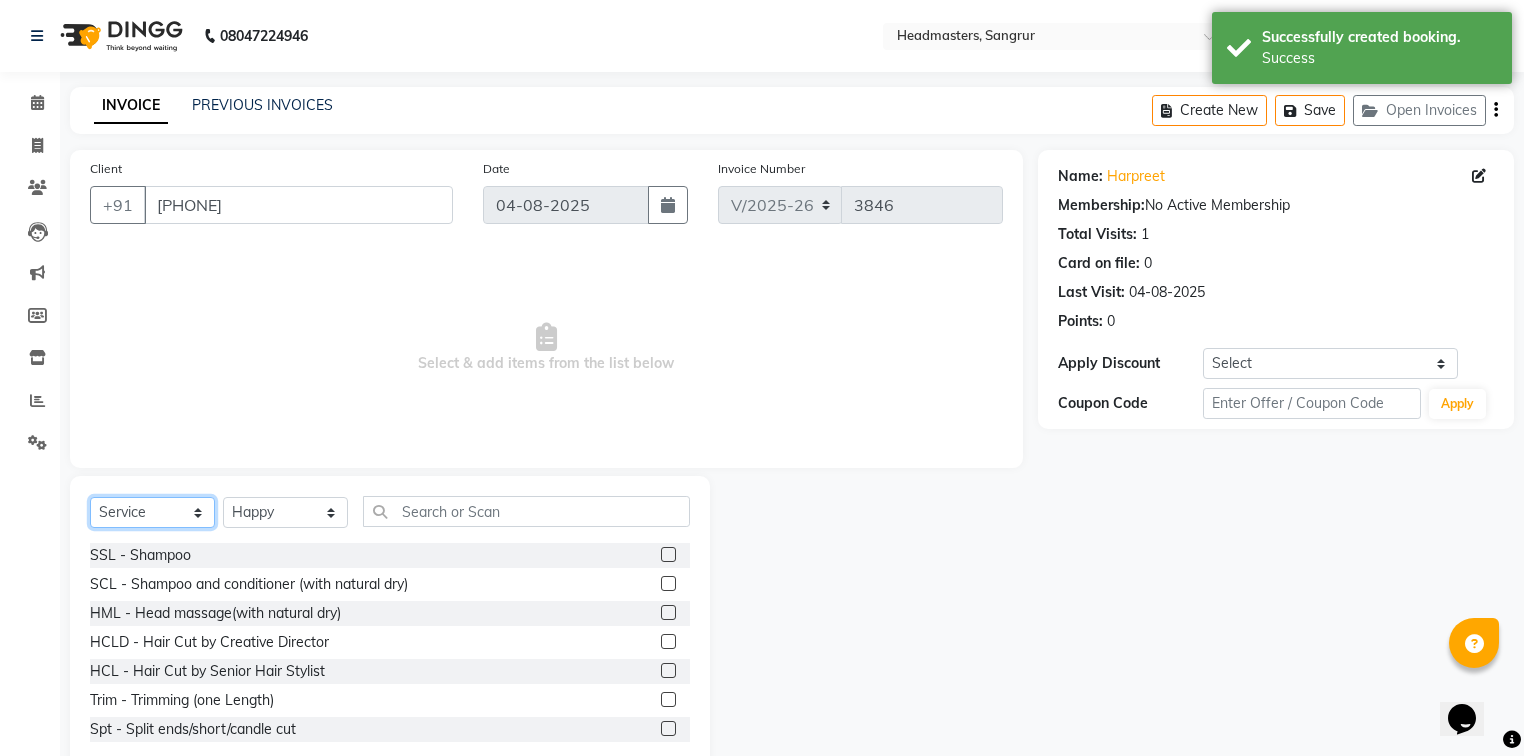 click on "Select  Service  Product  Membership  Package Voucher Prepaid Gift Card" 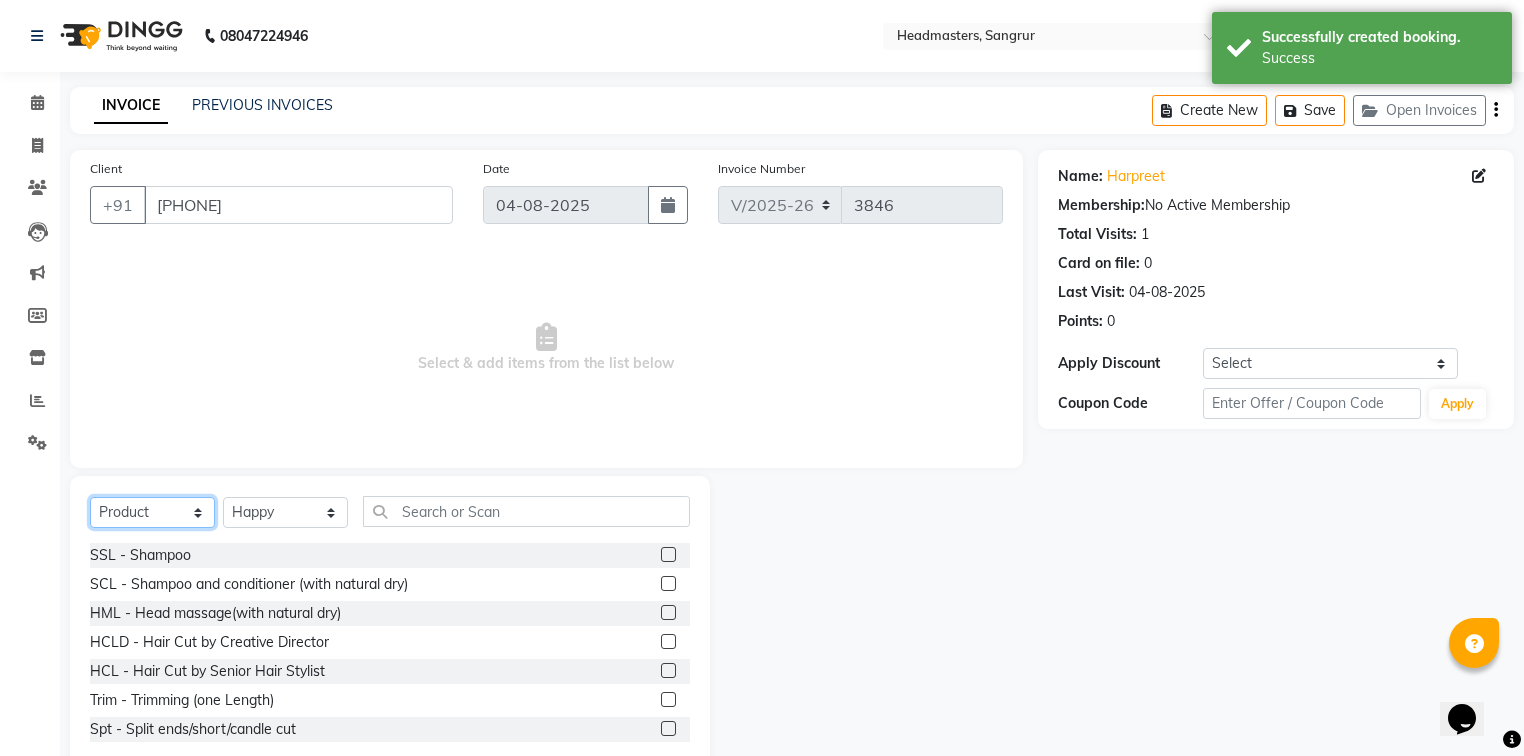 click on "Select  Service  Product  Membership  Package Voucher Prepaid Gift Card" 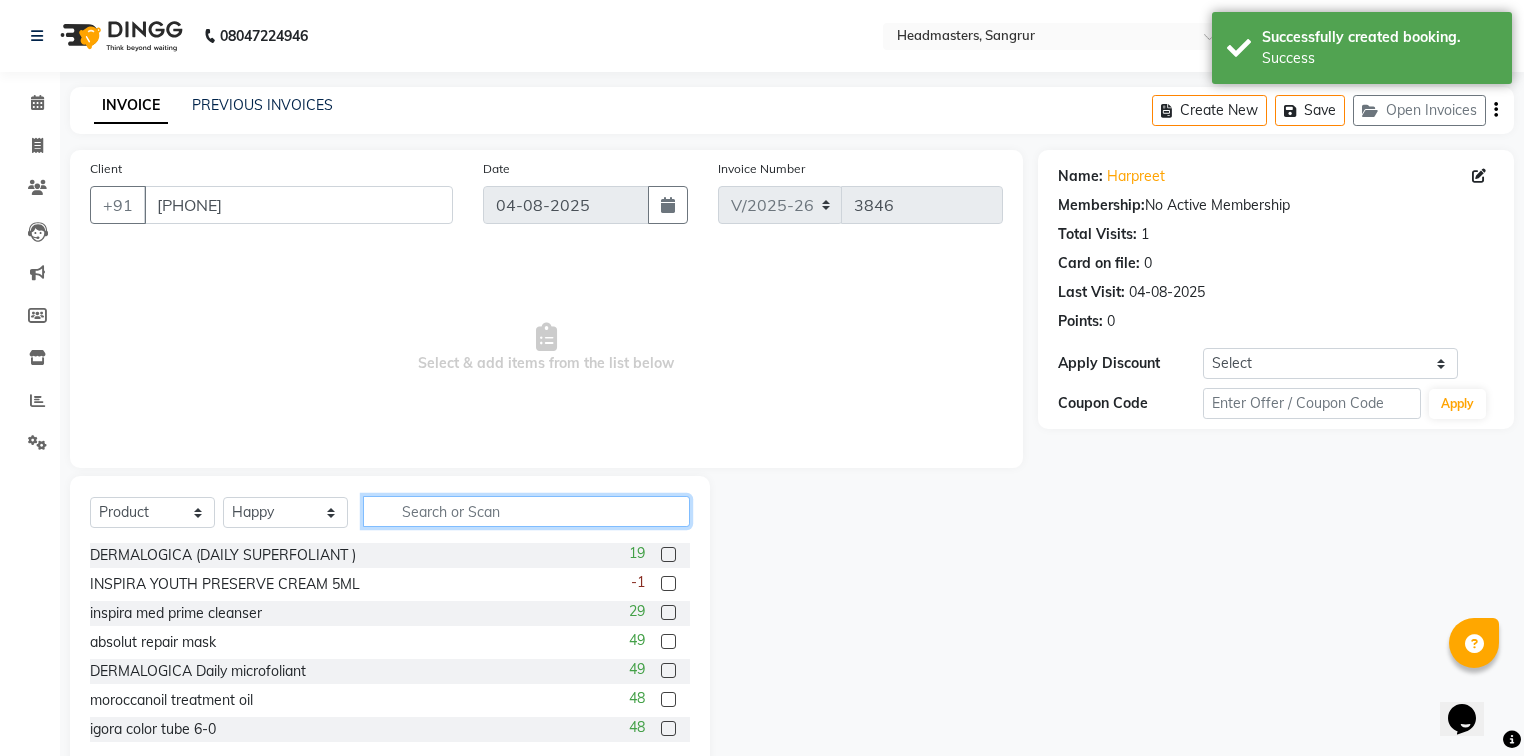 click 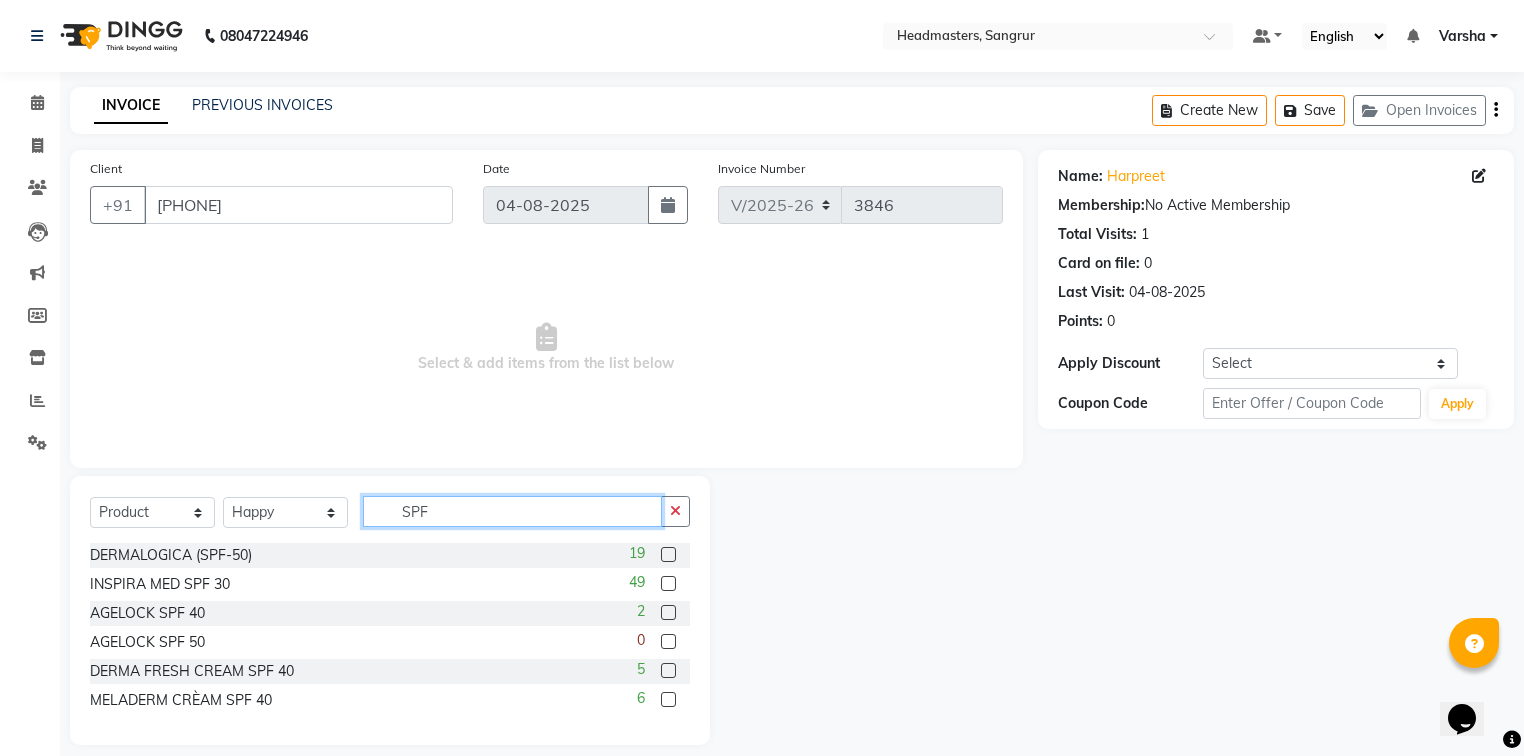 type on "SPF" 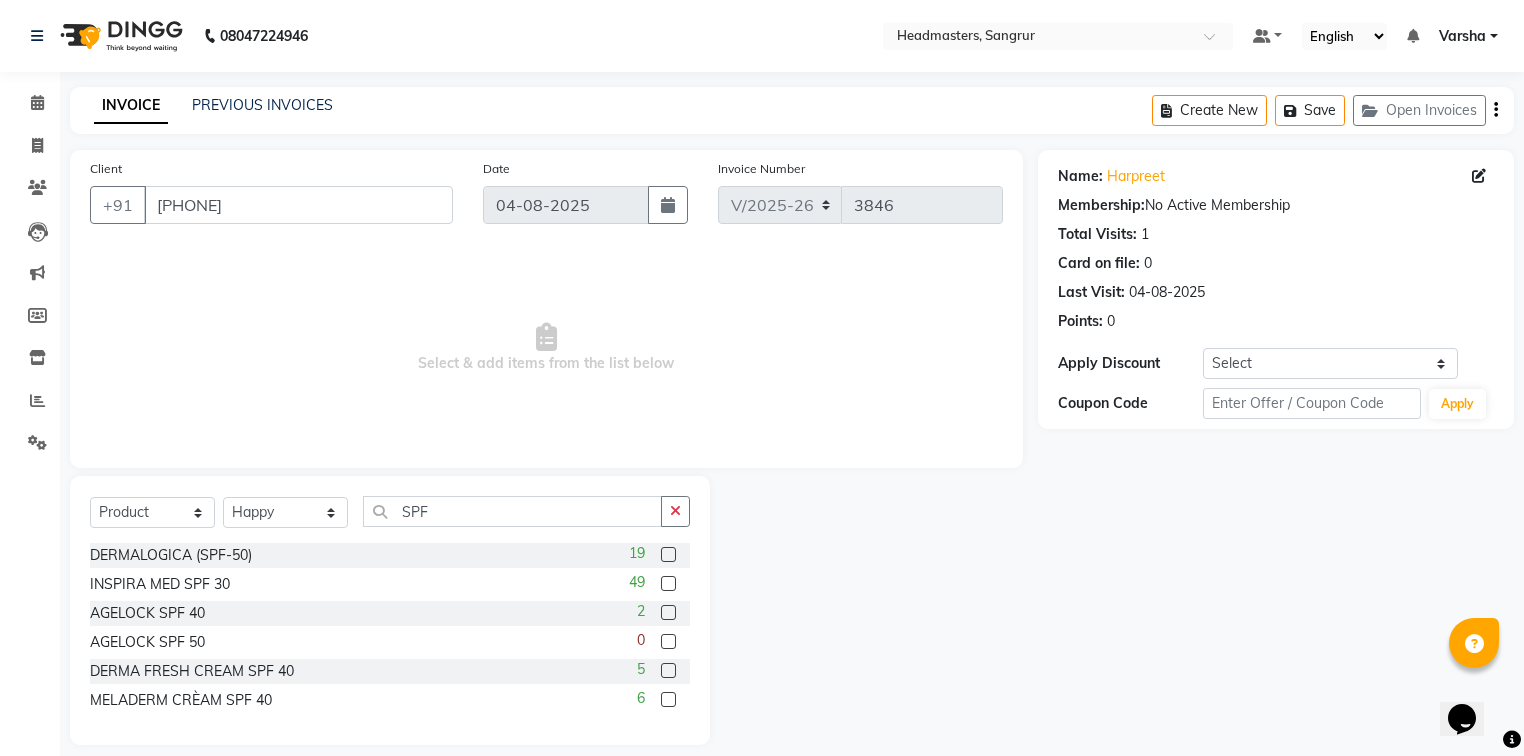 click 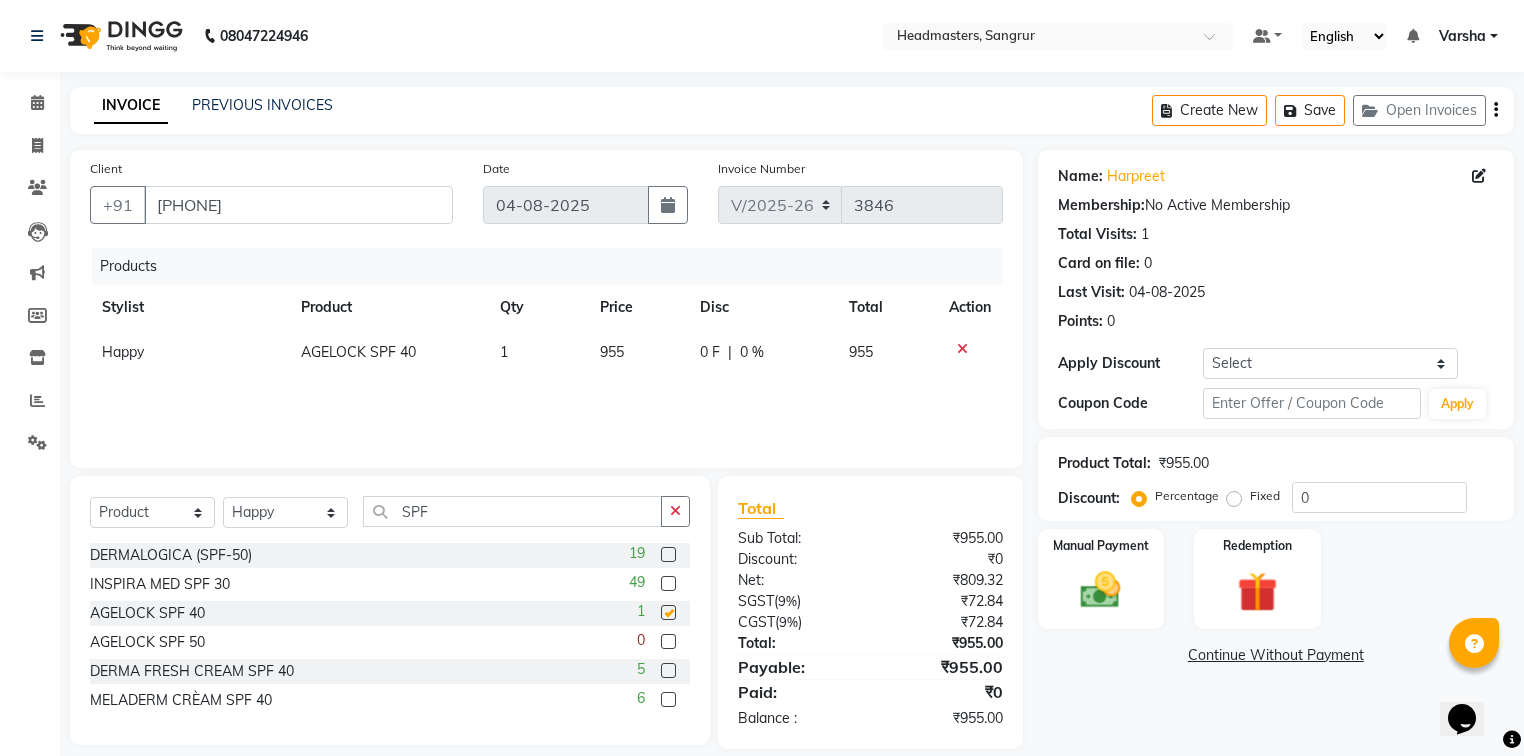 checkbox on "false" 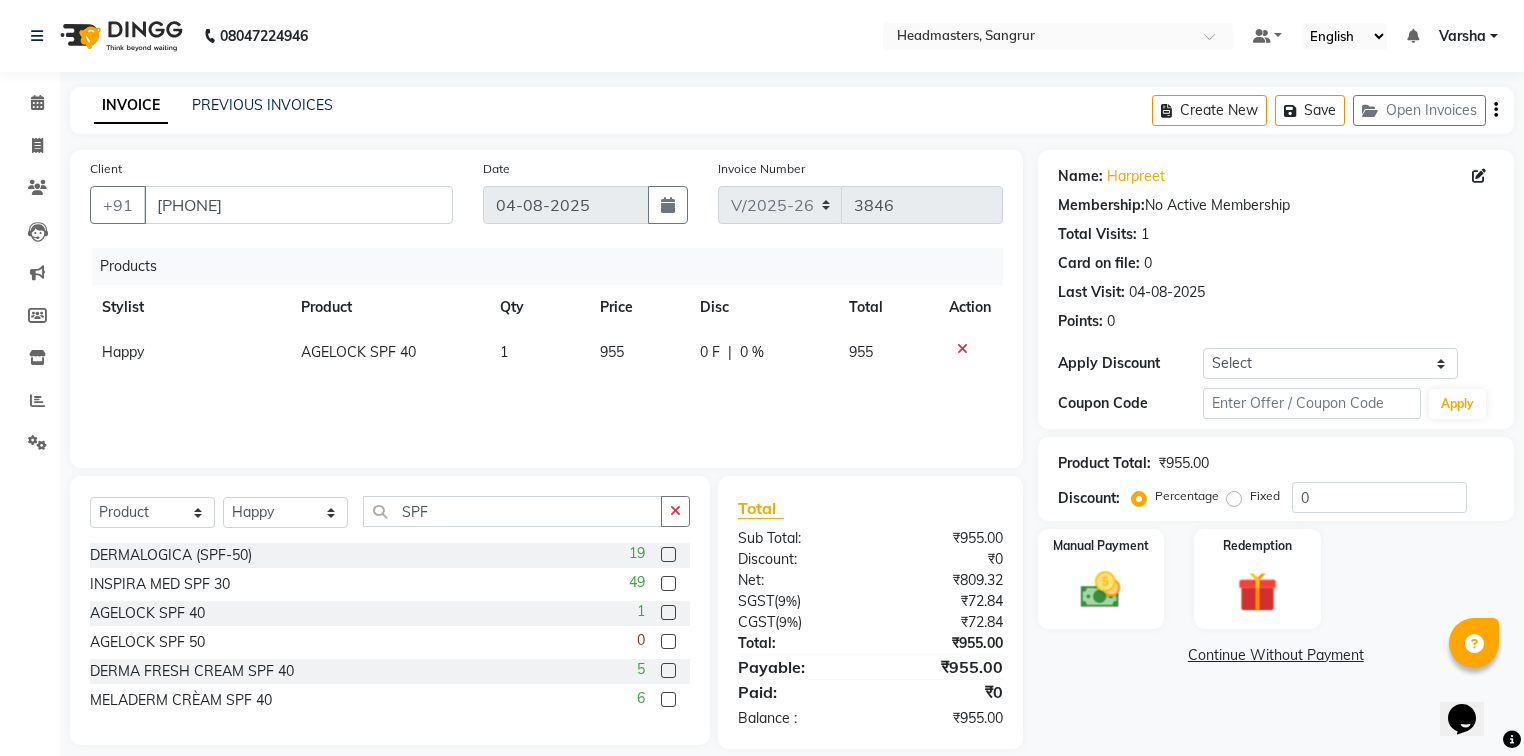 click on "0 %" 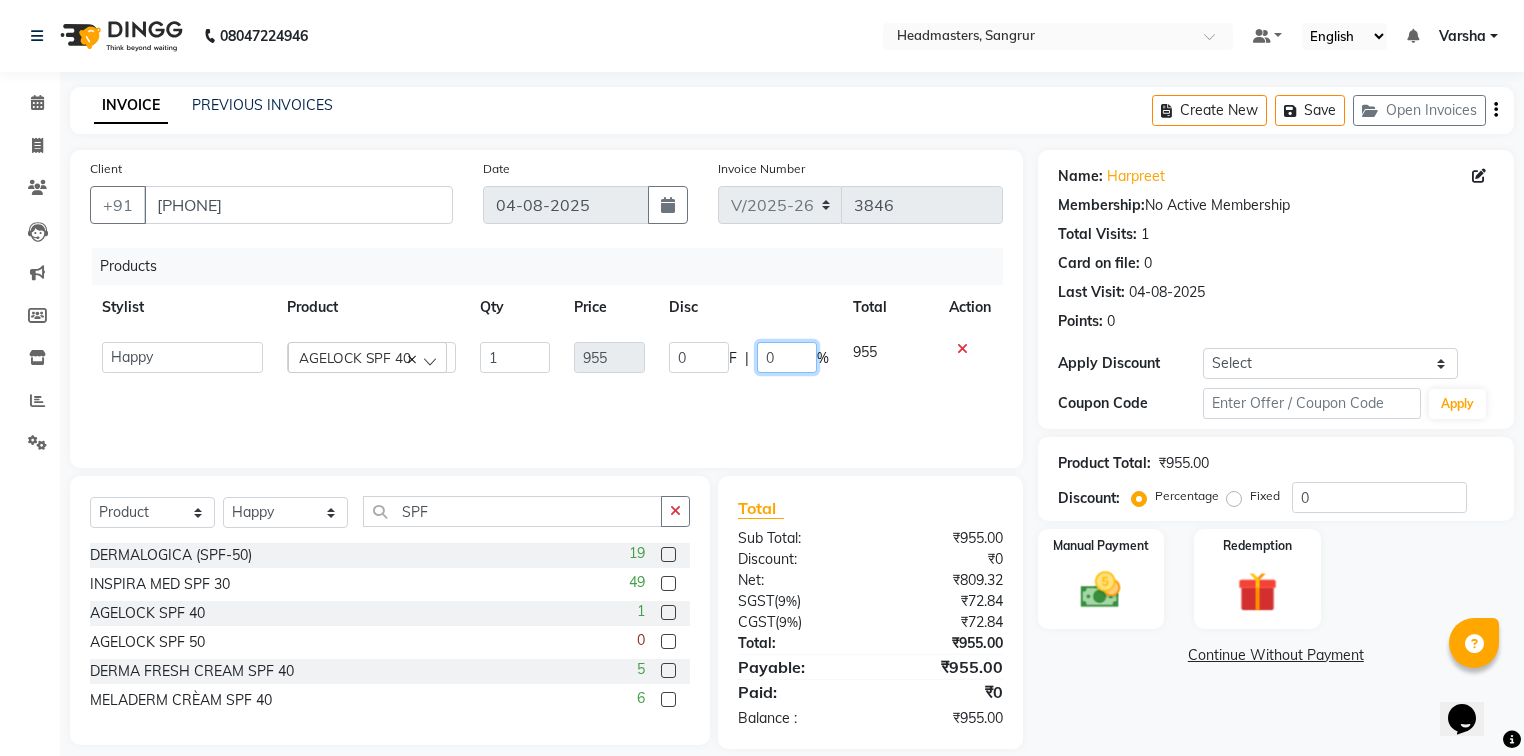 click on "0" 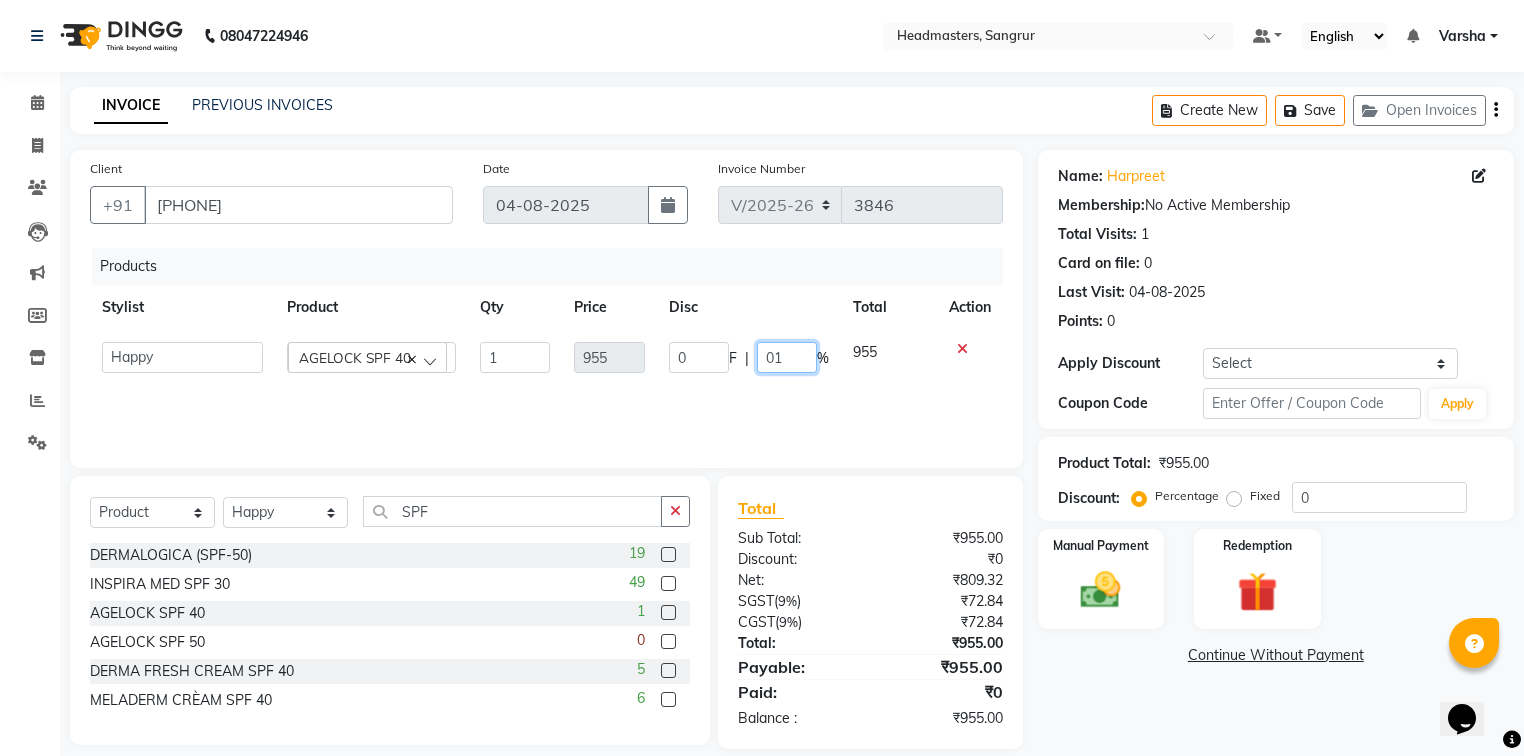 type on "010" 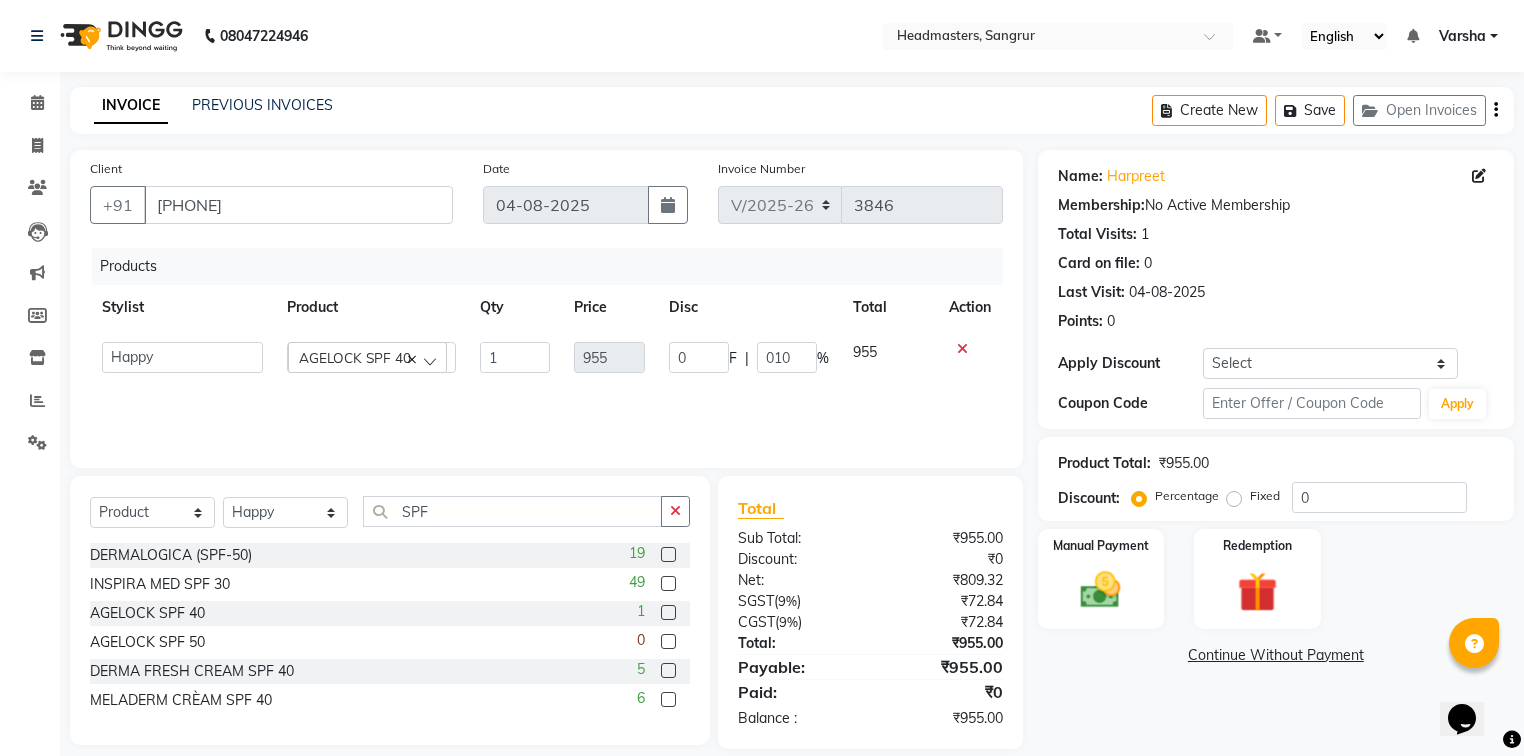 click on "Products Stylist Product Qty Price Disc Total Action  Afia    [NAME]   Anu   BABBU   DHIR   [NAME]   Happy   Harmesh   Harry    Headmasters   Israr   Jashan stockist   Jitender   Makhan   Maninder   Navdeep   Rimpi   Saima    Sandeep   Shivani   Shubham   Soni   Sonu   Sunny   Sushil   Tanveer   Varsha   Vijay   AGELOCK SPF 40  1 955 0 F | 010 % 955" 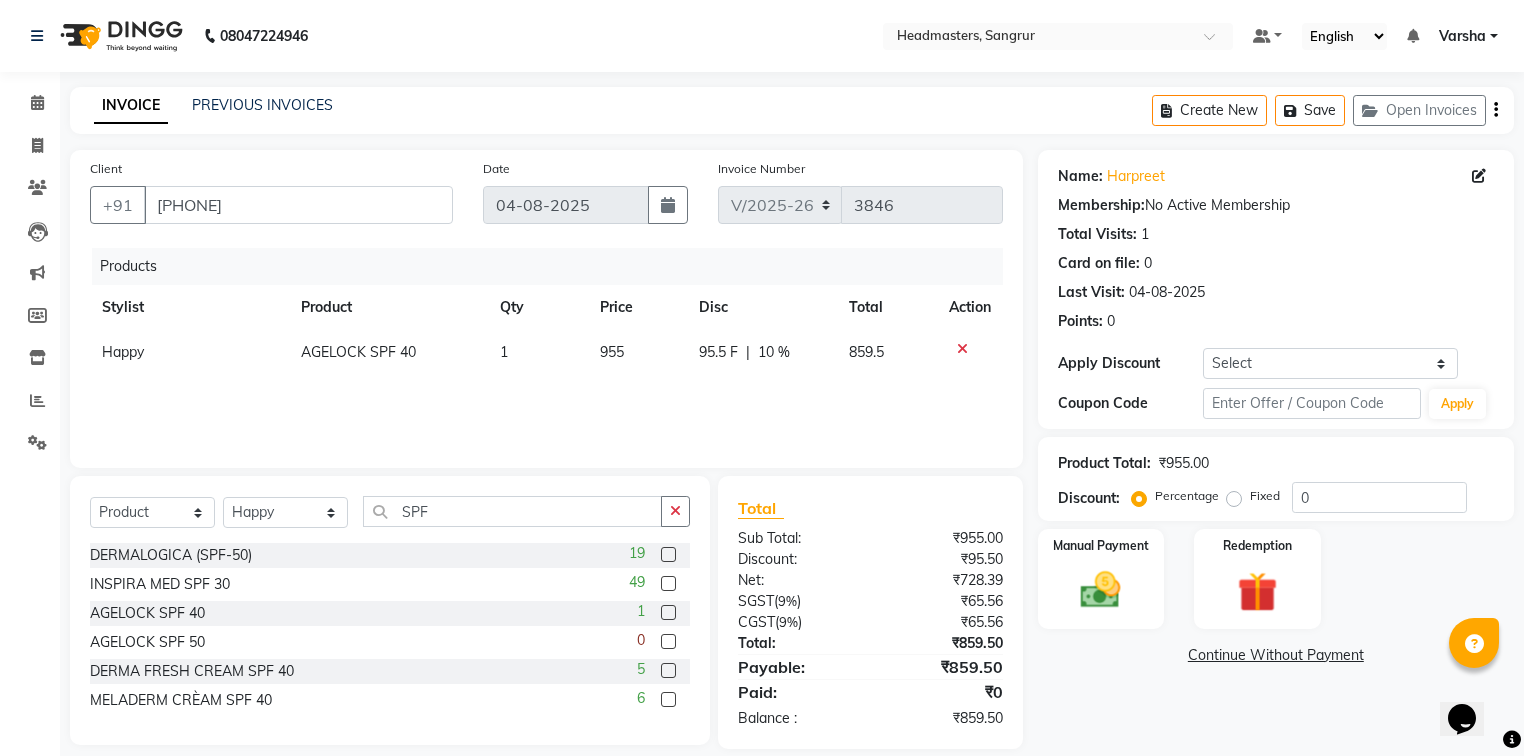 click on "10 %" 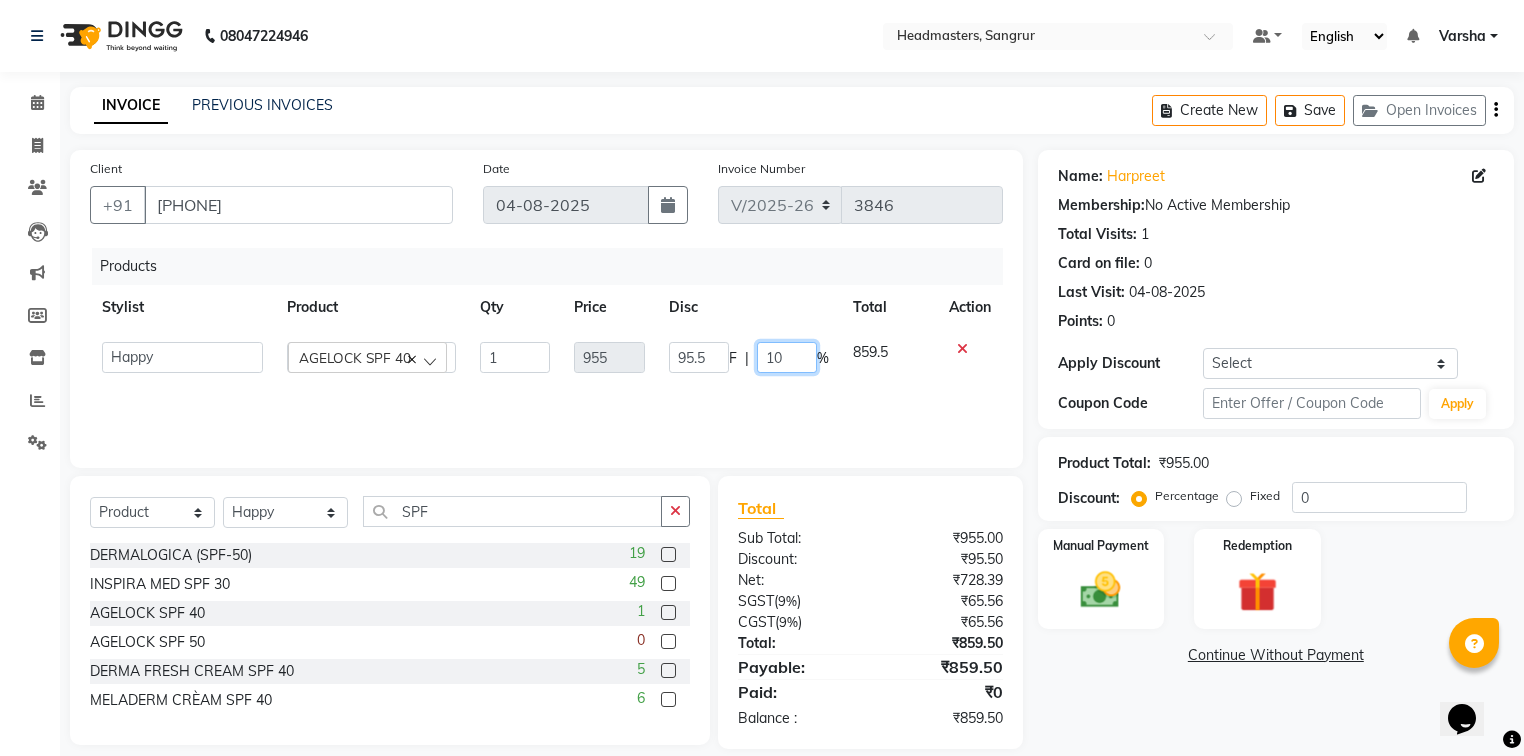 click on "10" 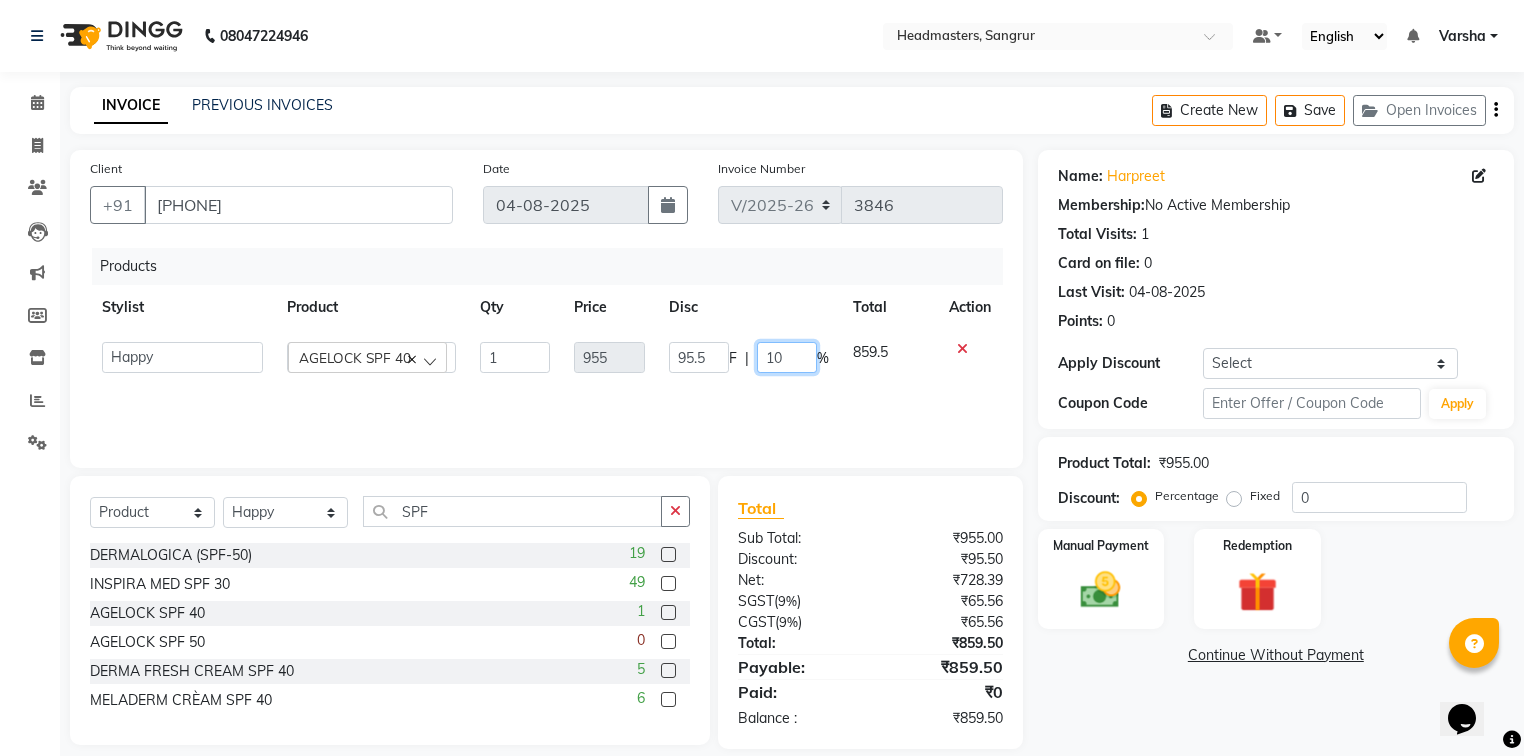 type on "1" 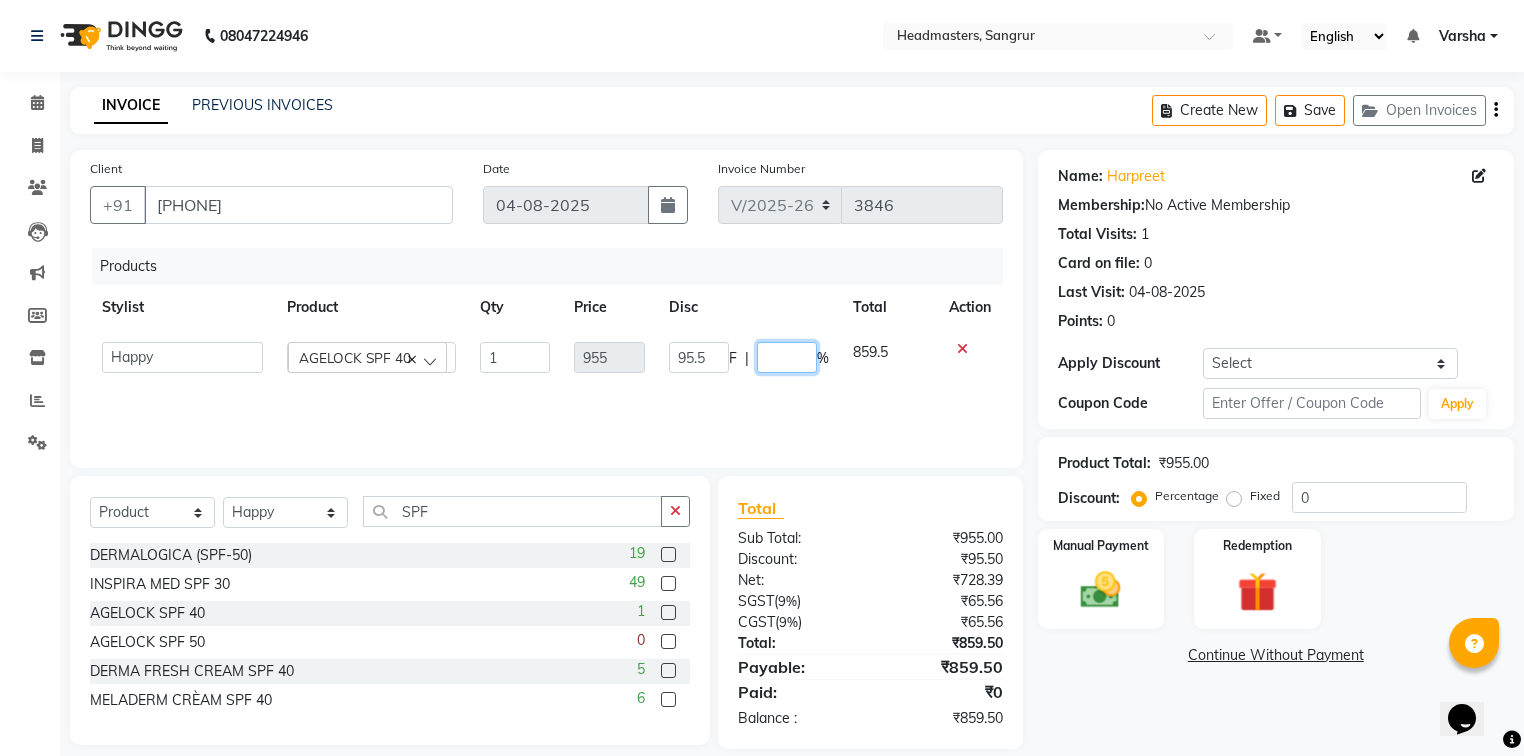 type on "9" 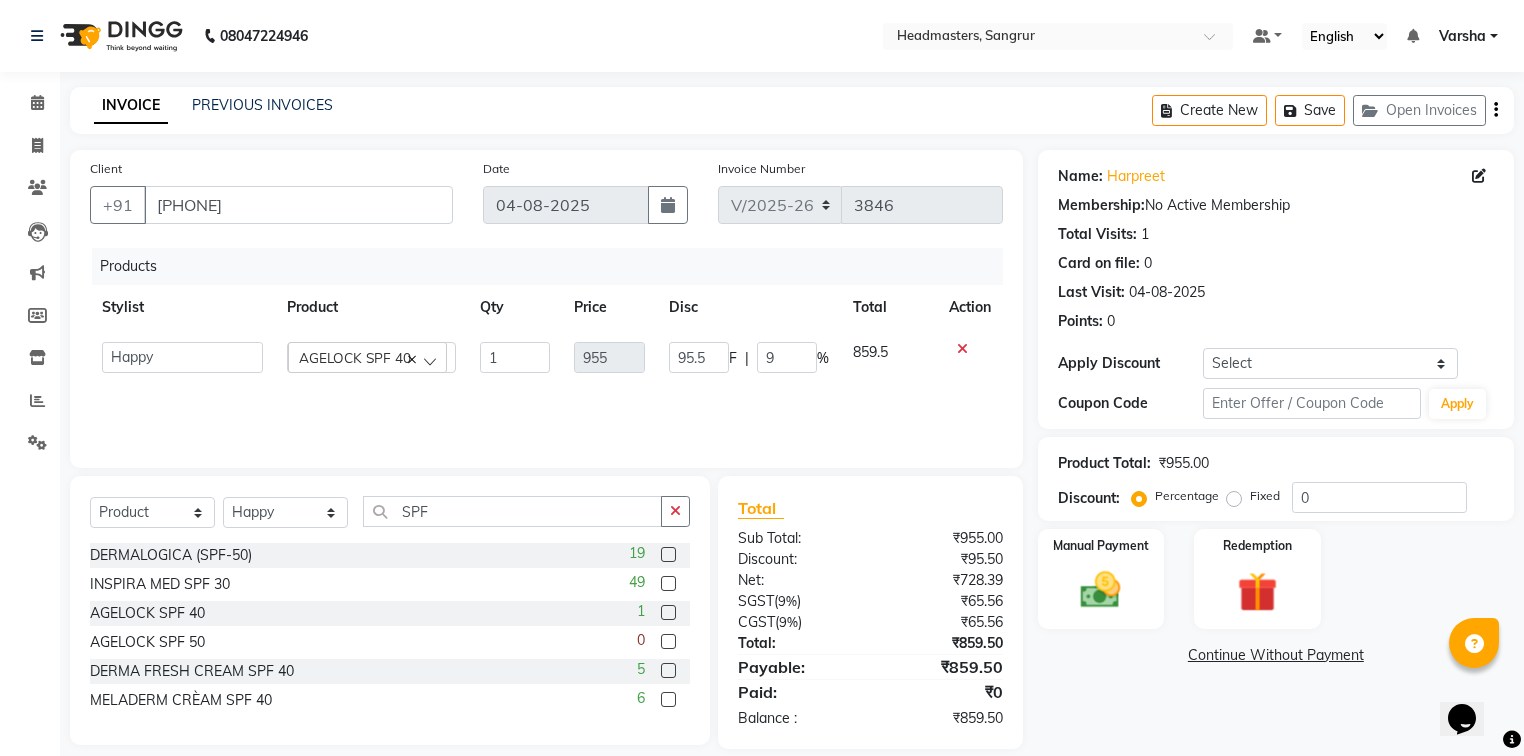 click on "Products Stylist Product Qty Price Disc Total Action  Afia    [PERSON]   [PERSON]   BABBU   DHIR   [PERSON]   Happy   [PERSON]   Harry    Headmasters   [PERSON]   [PERSON] stockist   [PERSON]   [PERSON]   [PERSON]   [PERSON]   [PERSON]   [PERSON]    [PERSON]    [PERSON]   [PERSON]   [PERSON]   [PERSON]   [PERSON]   [PERSON]   [PERSON]  AGELOCK SPF 40  1 955 95.5 F | 9 % 859.5" 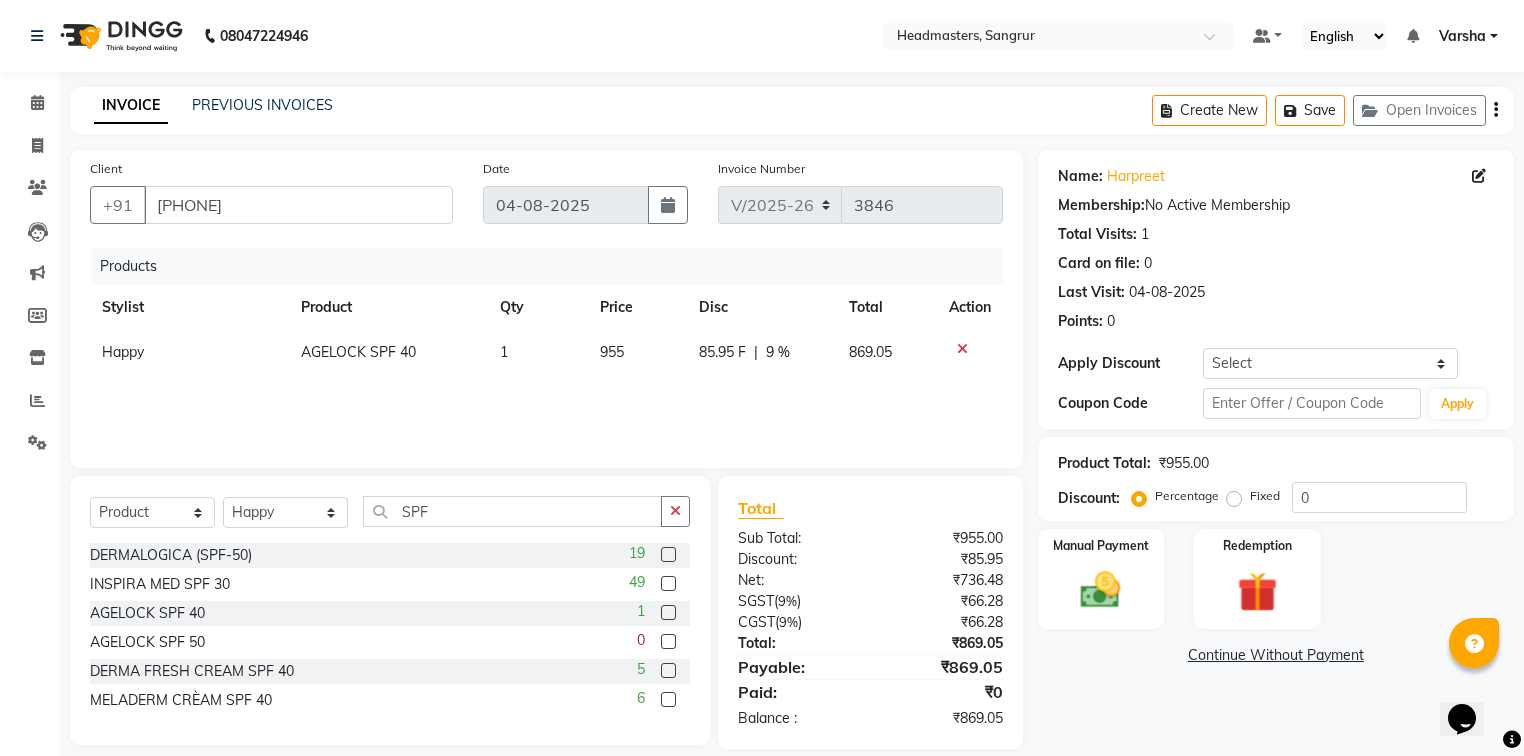 click on "9 %" 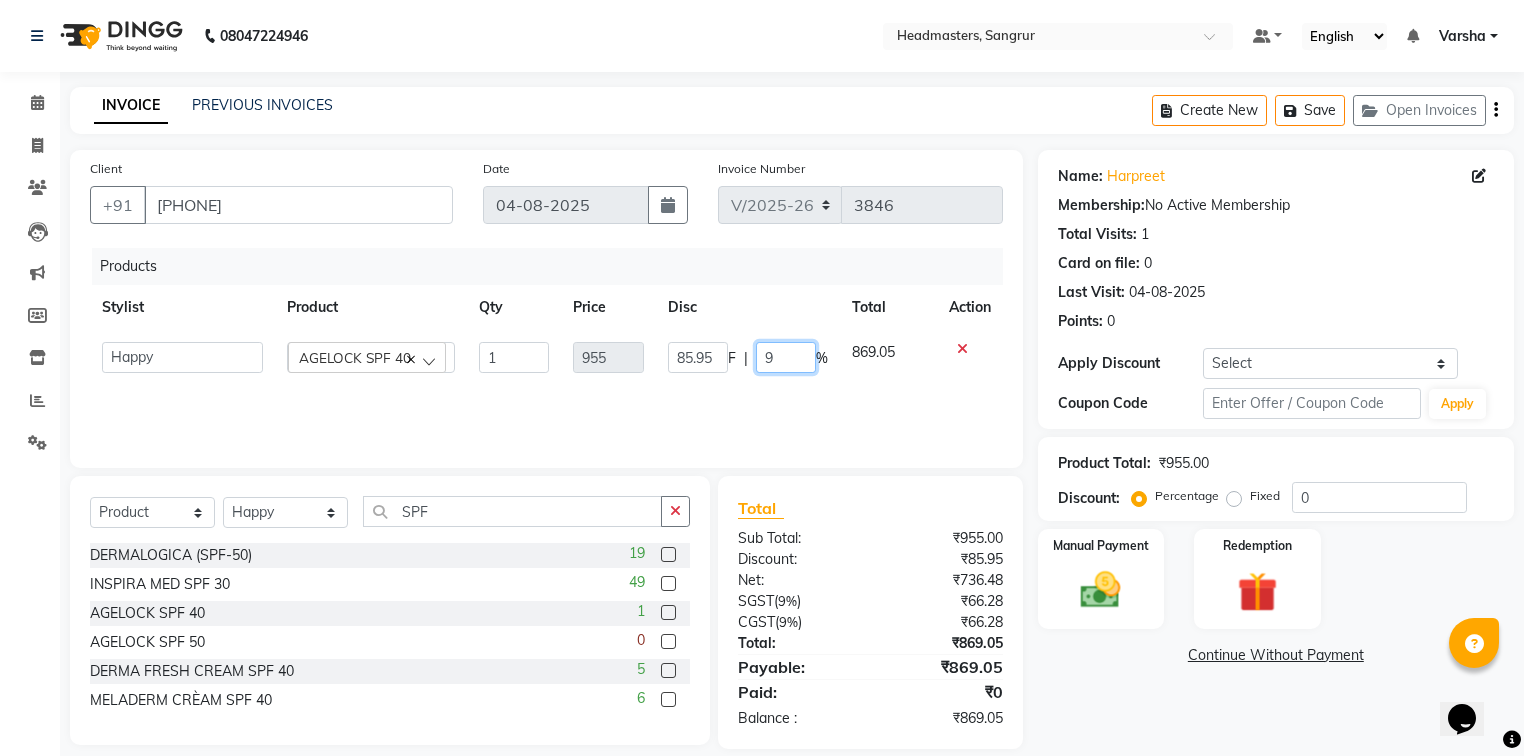 click on "9" 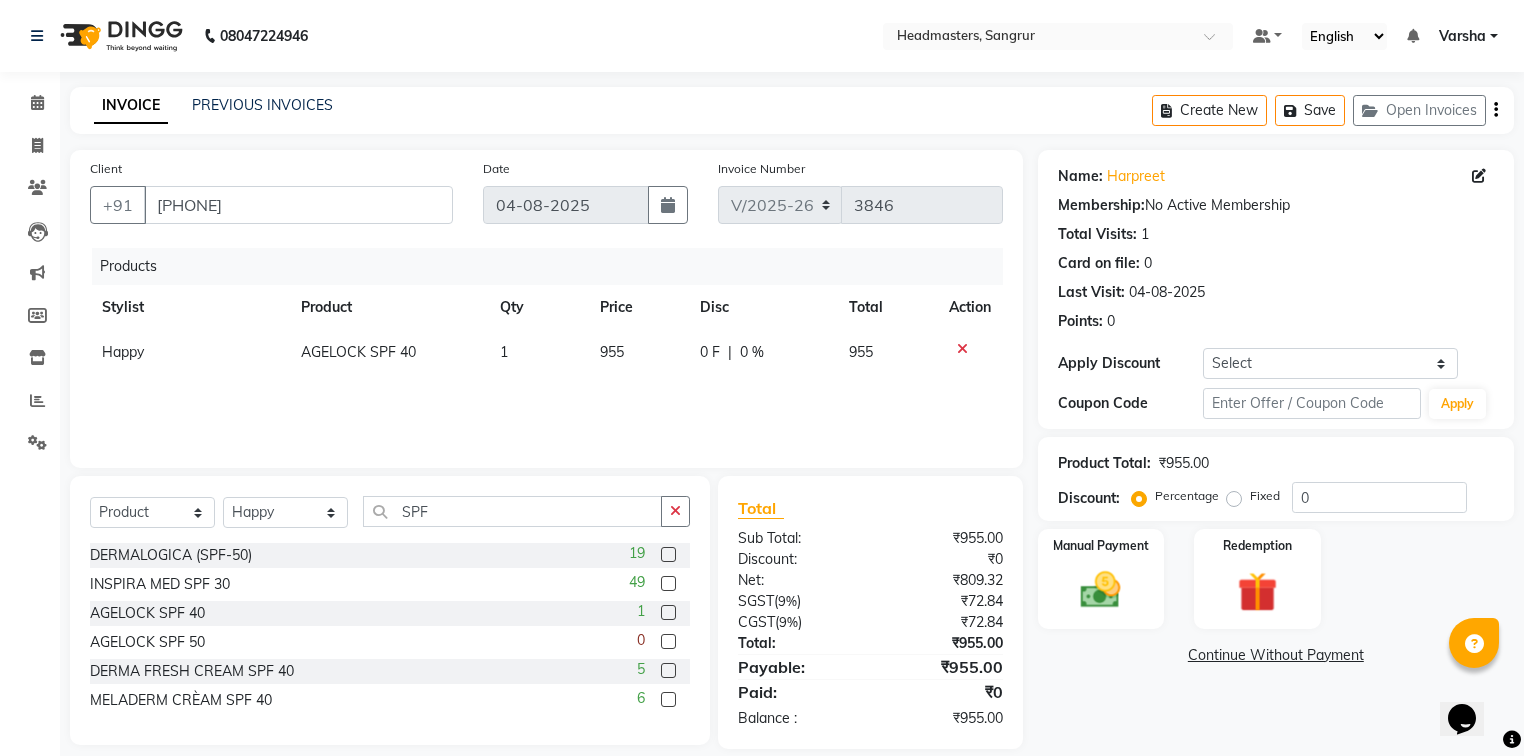 click on "0 F" 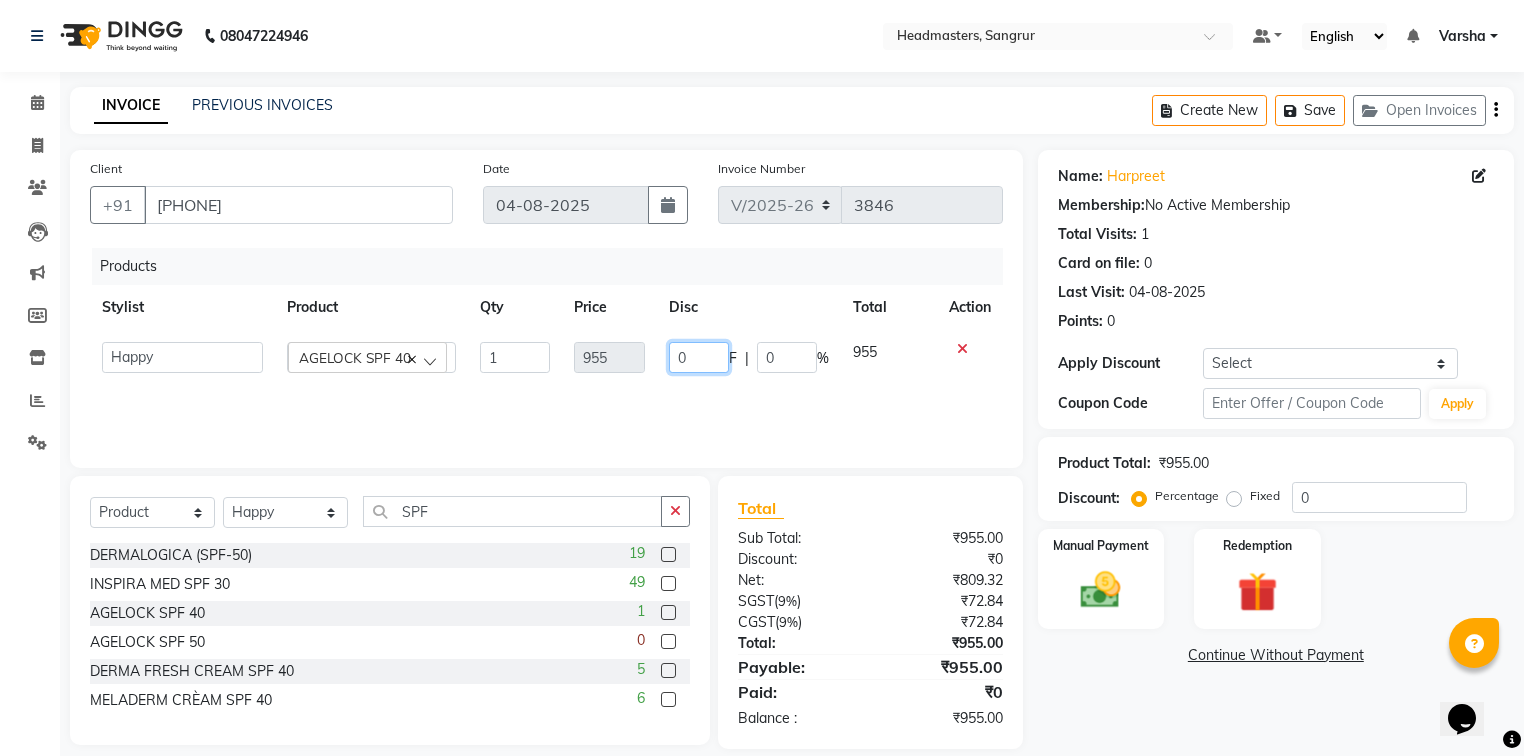 click on "0" 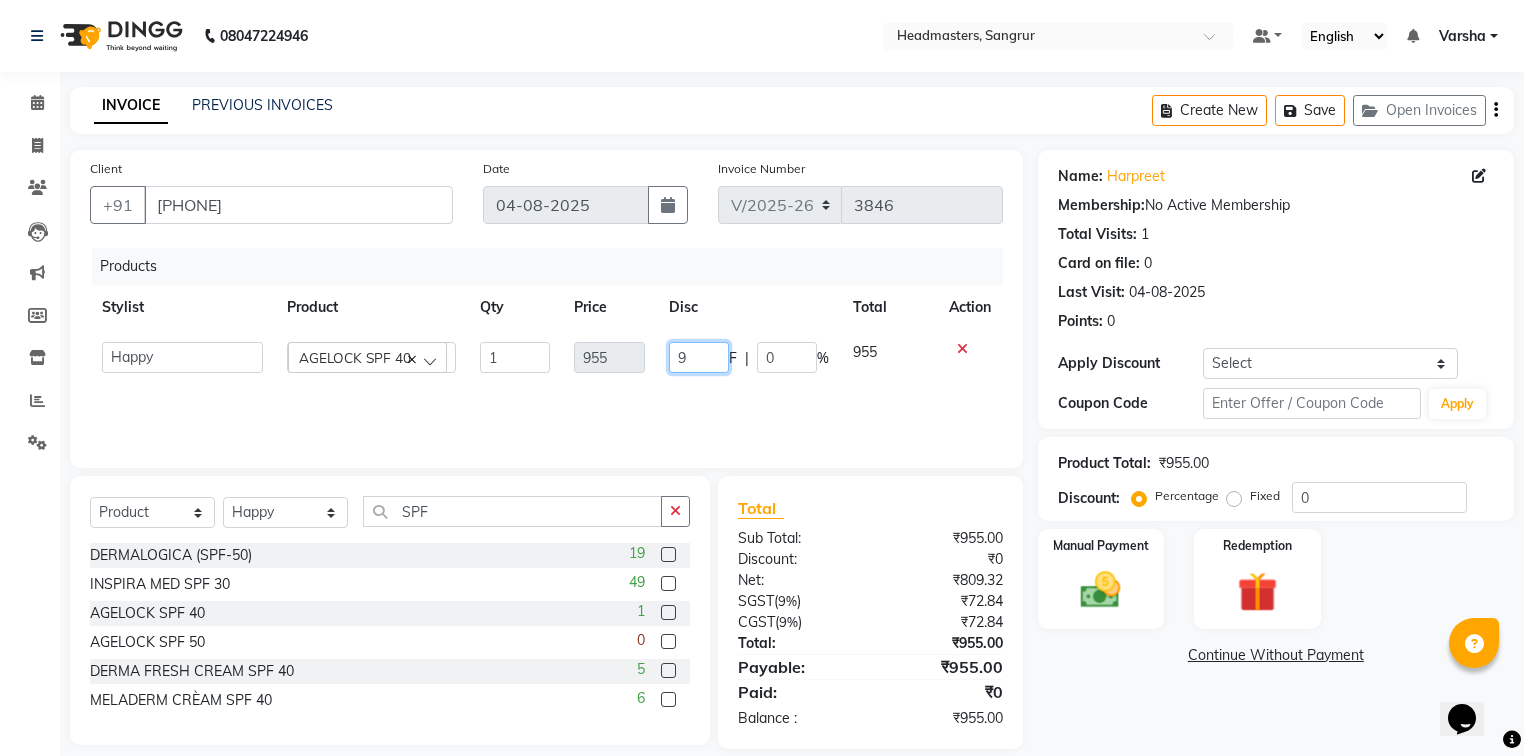 type on "96" 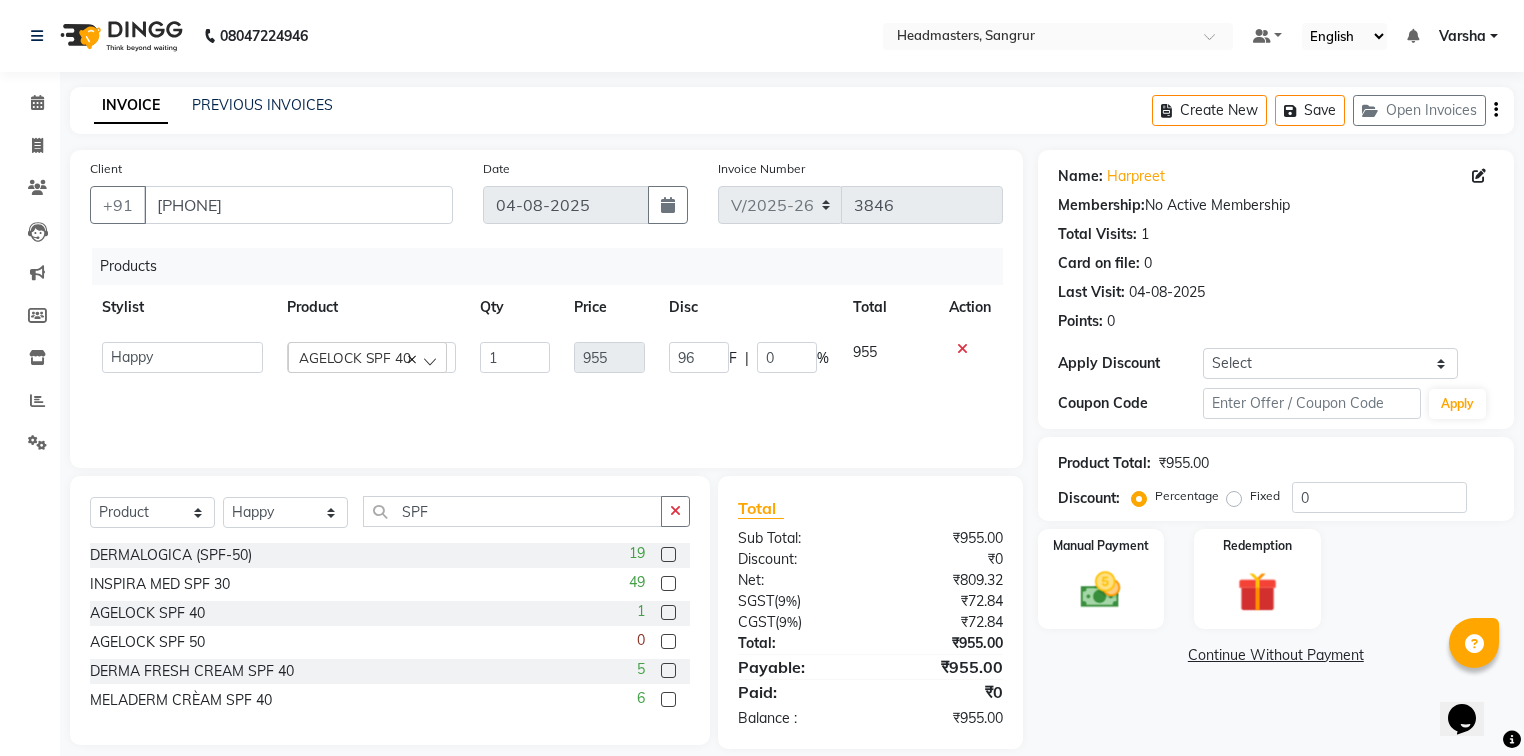 click on "Products Stylist Product Qty Price Disc Total Action  Afia    [NAME]   Anu   BABBU   DHIR   [NAME]   Happy   Harmesh   Harry    Headmasters   Israr   Jashan stockist   Jitender   Makhan   Maninder   Navdeep   Rimpi   Saima    Sandeep   Shivani   Shubham   Soni   Sonu   Sunny   Sushil   Tanveer   Varsha   Vijay   AGELOCK SPF 40  1 955 96 F | 0 % 955" 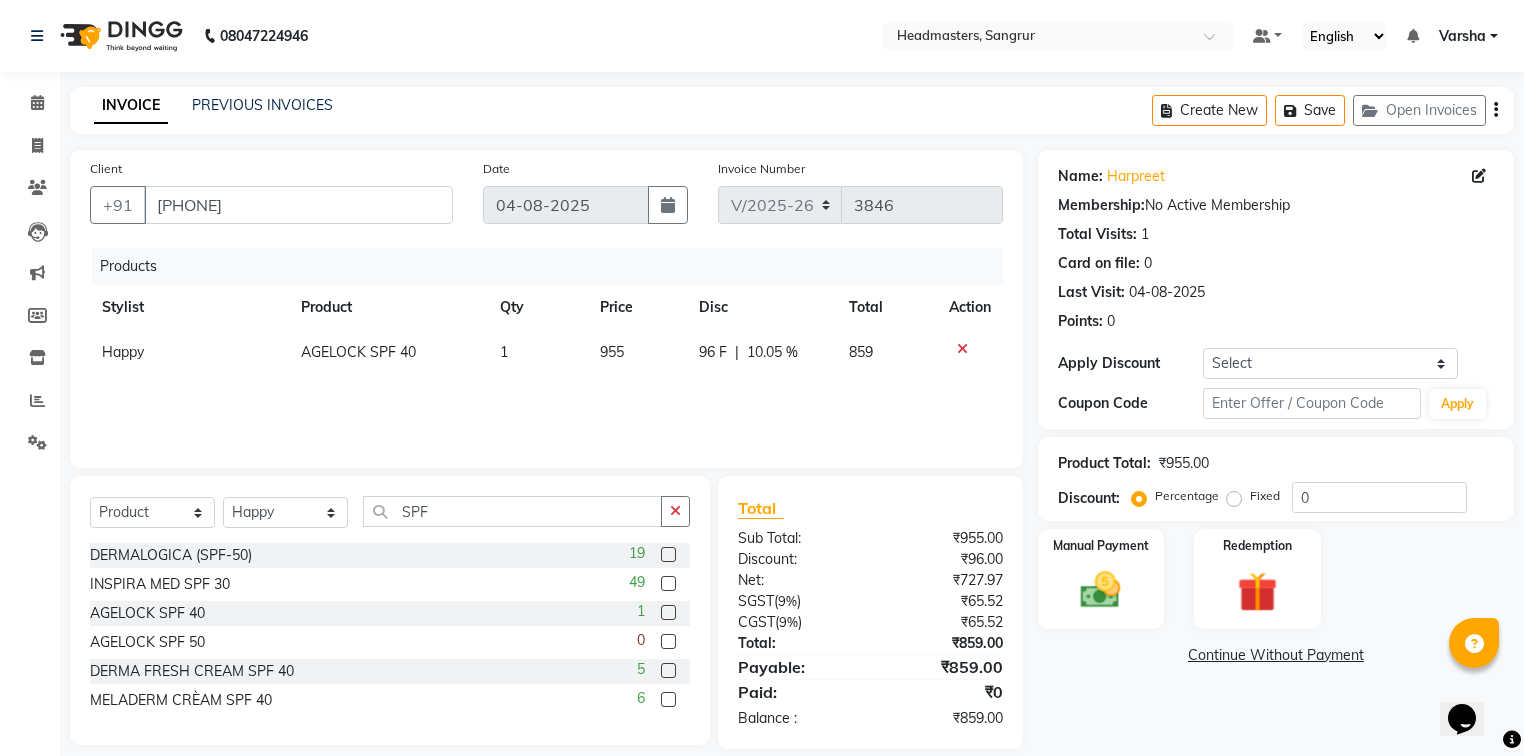 click on "96 F" 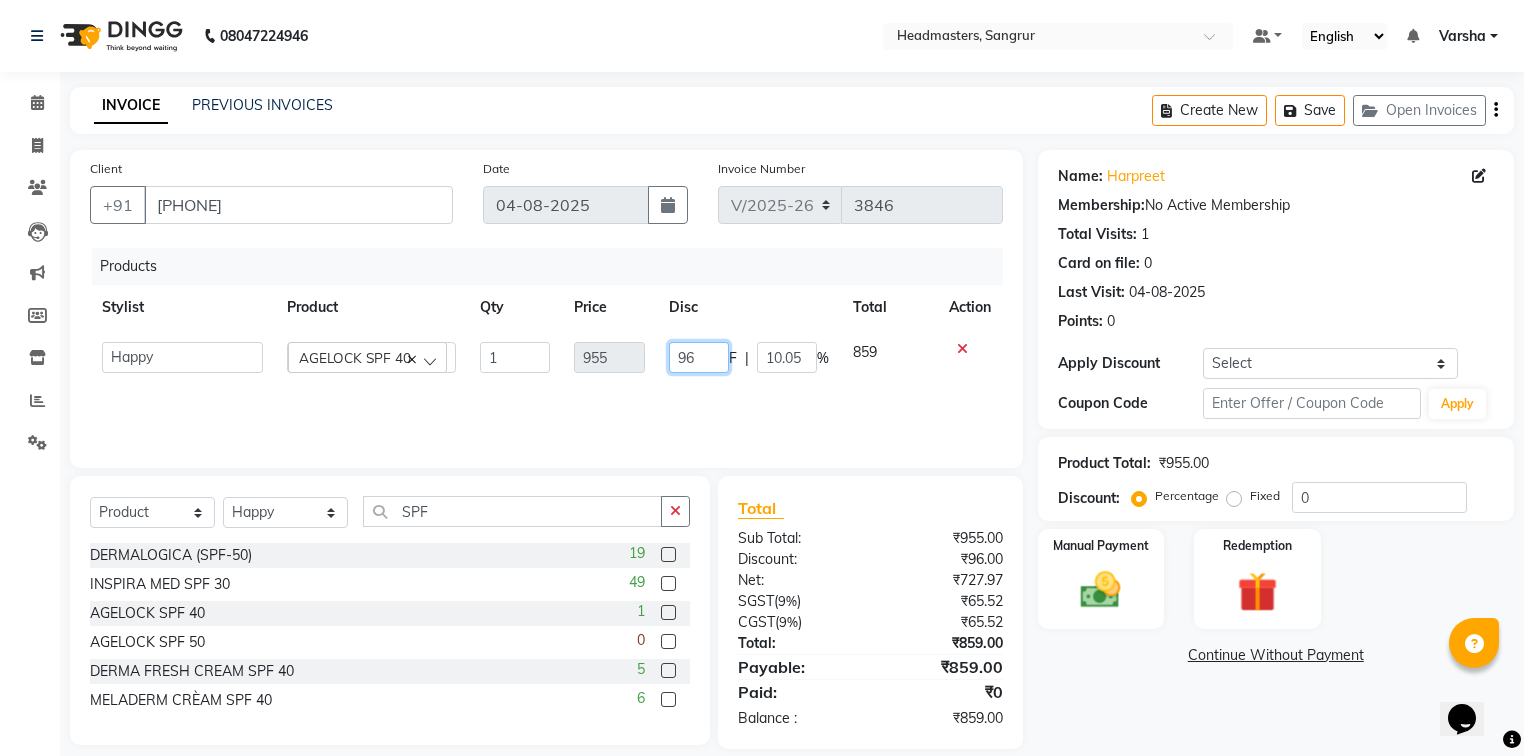 click on "96" 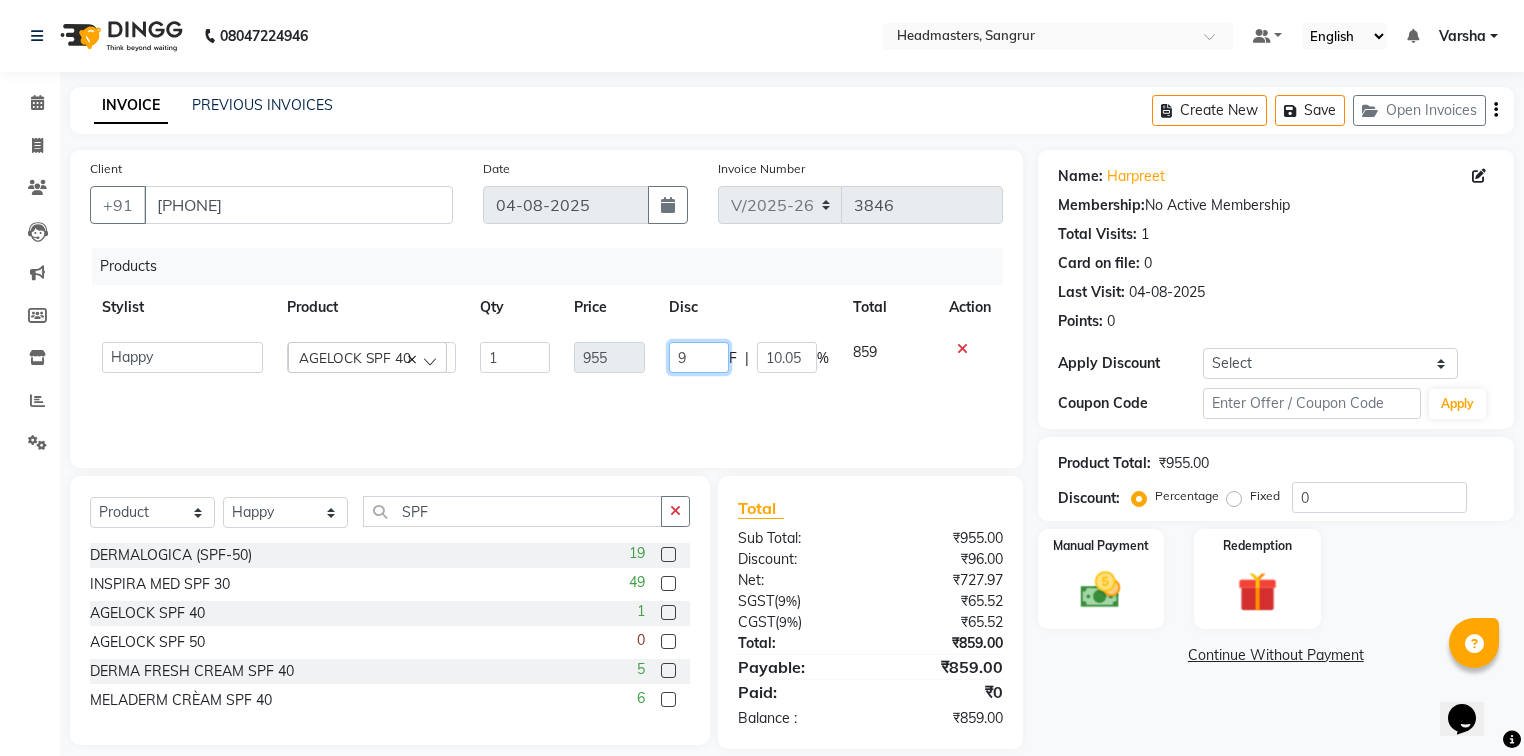 type on "97" 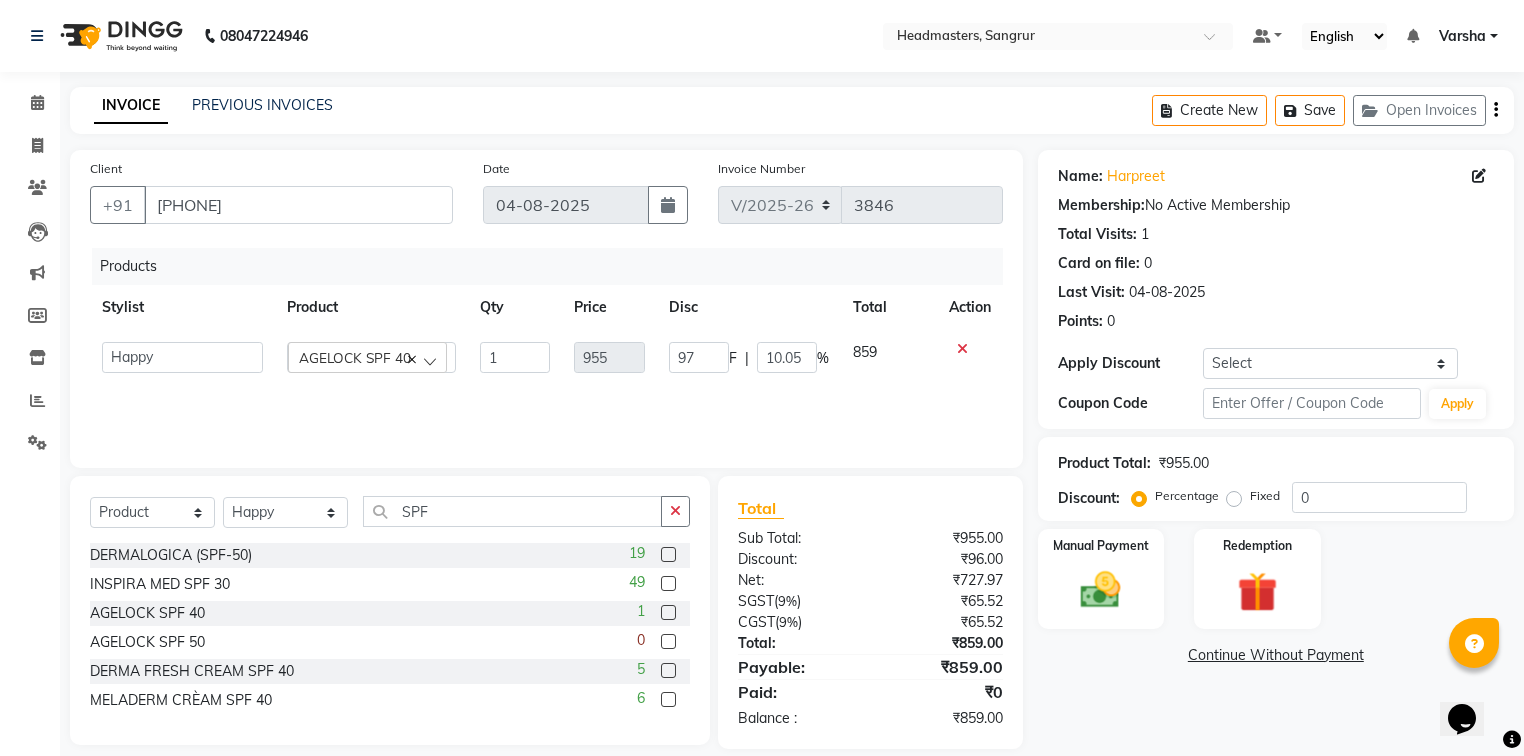 click on "Products Stylist Product Qty Price Disc Total Action  Afia    [NAME]   Anu   BABBU   DHIR   [NAME]   Happy   Harmesh   Harry    Headmasters   Israr   Jashan stockist   Jitender   Makhan   Maninder   Navdeep   Rimpi   Saima    Sandeep   Shivani   Shubham   Soni   Sonu   Sunny   Sushil   Tanveer   Varsha   Vijay   AGELOCK SPF 40  1 955 97 F | 10.05 % 859" 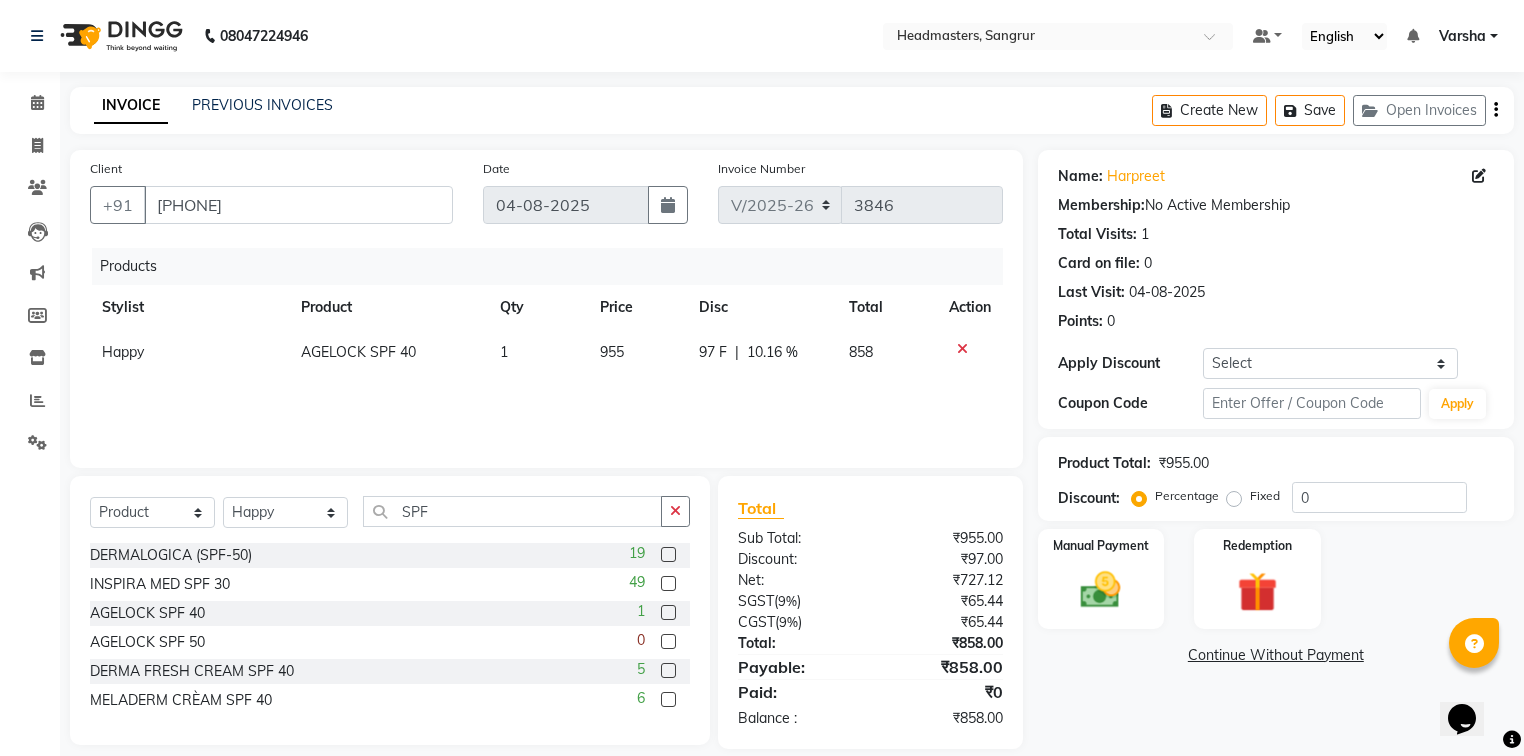 click on "97 F" 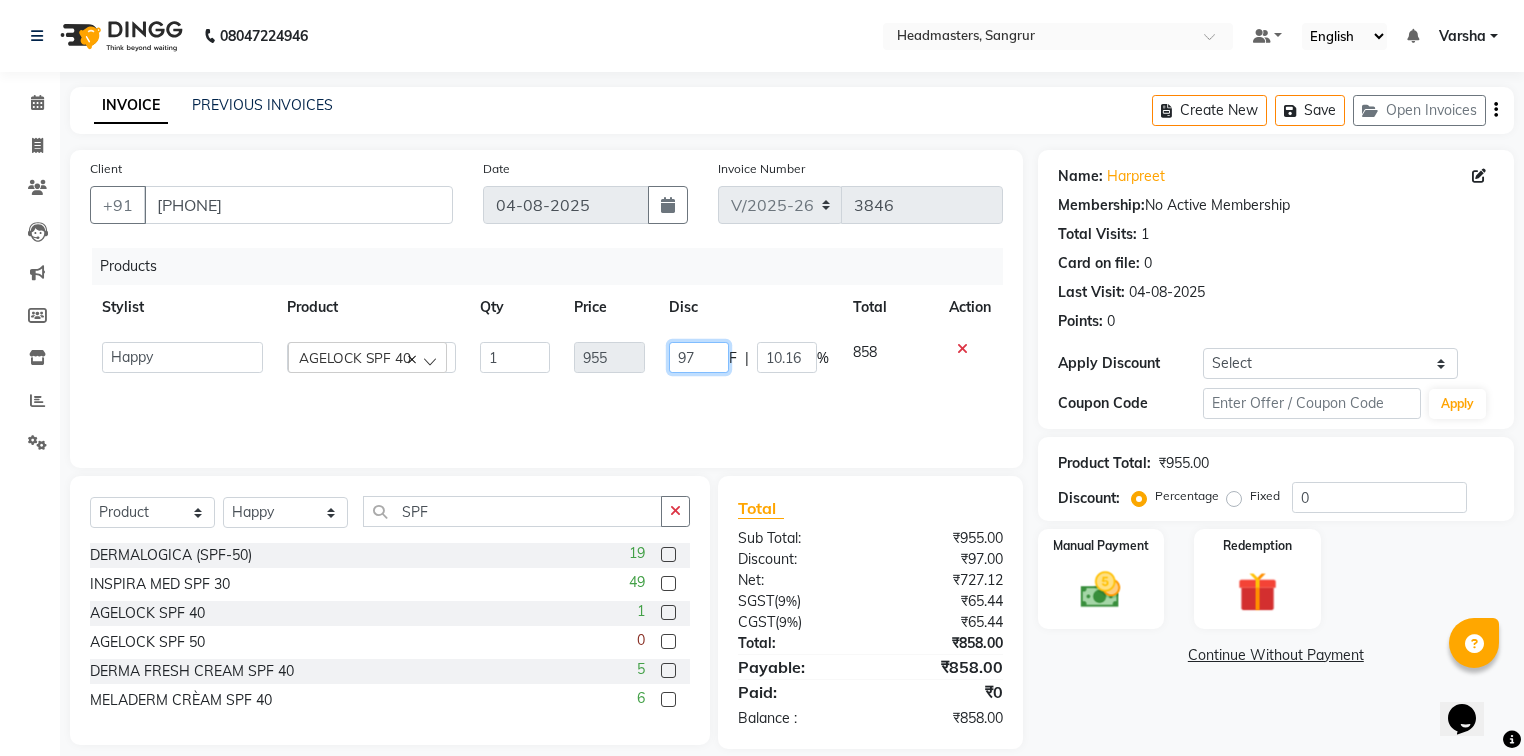 click on "97" 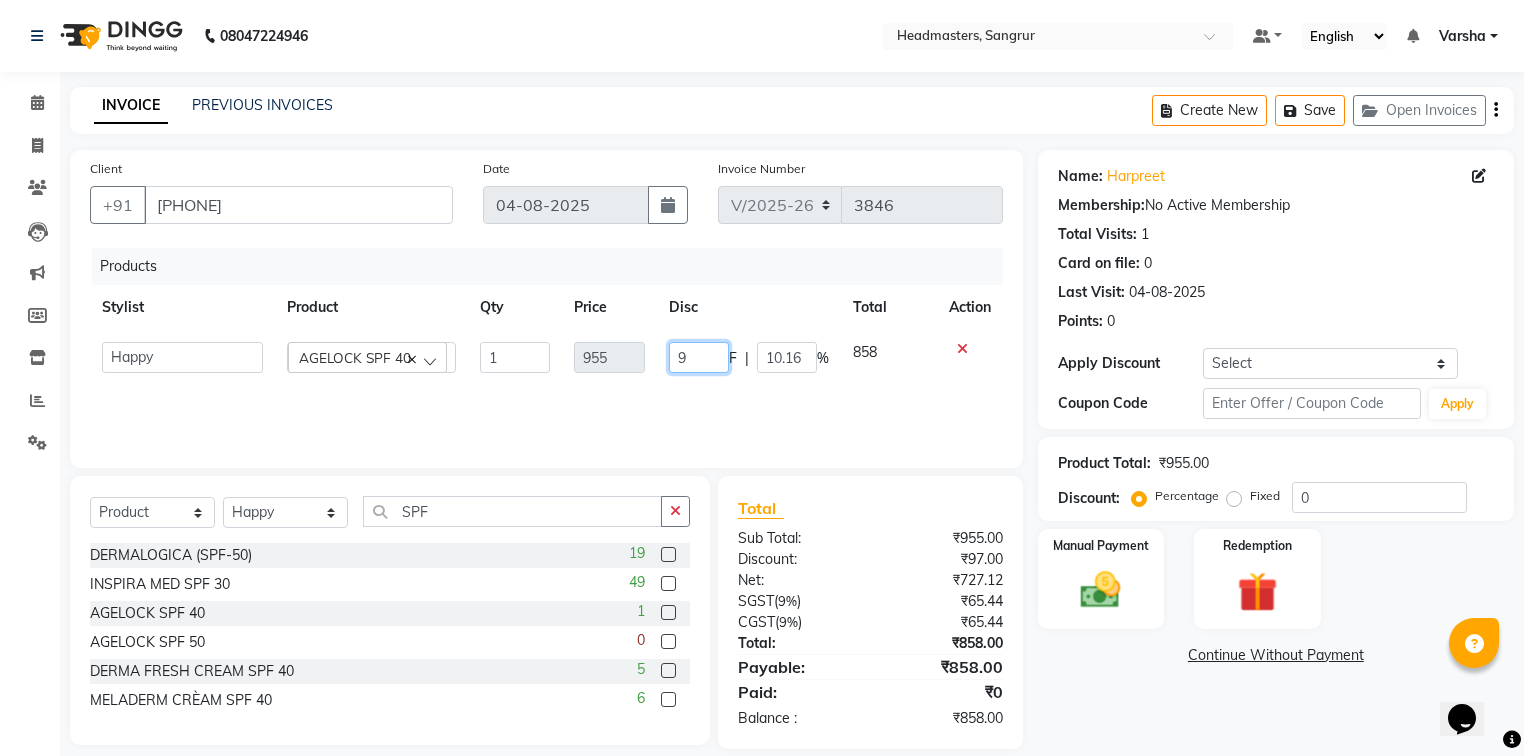 type on "98" 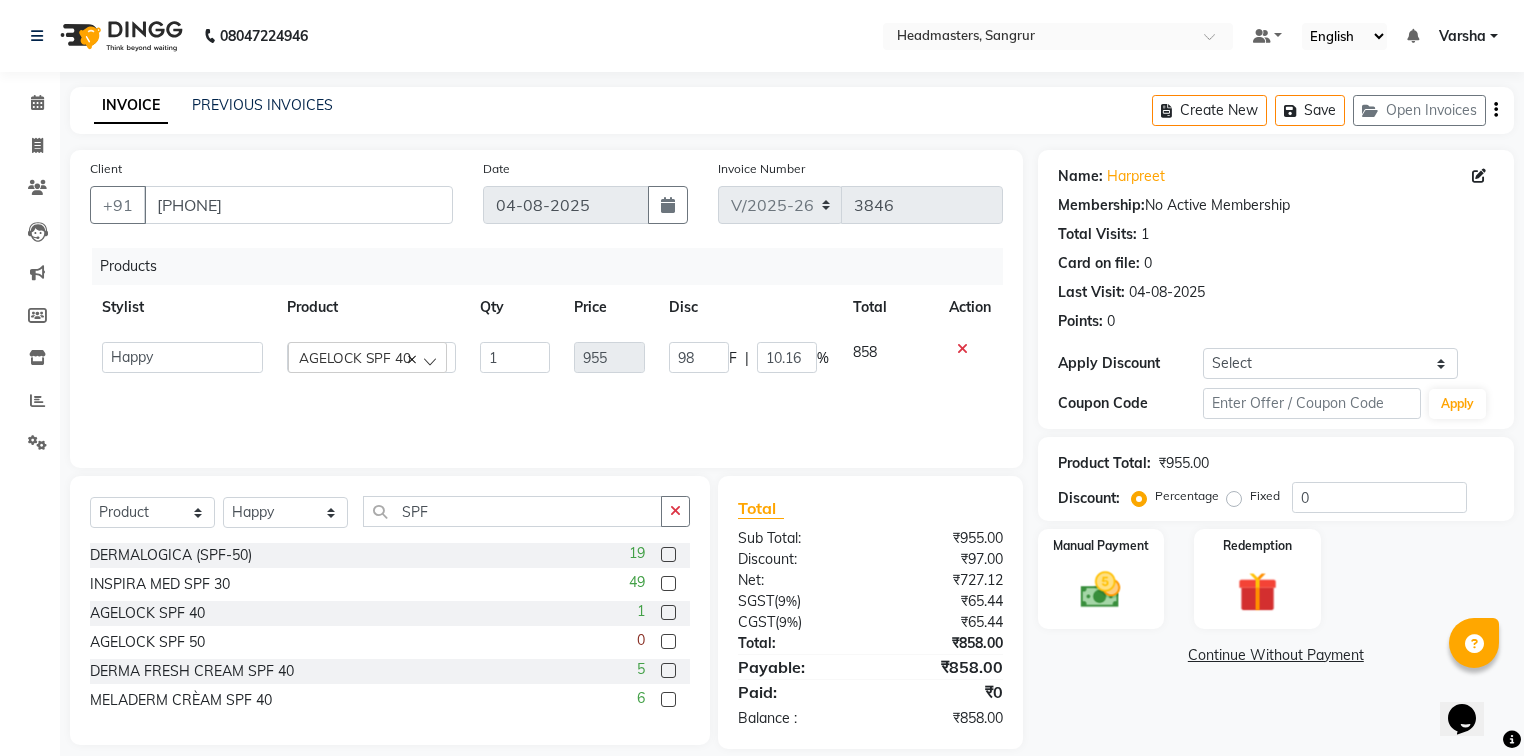 click on "Products Stylist Product Qty Price Disc Total Action Afia [PERSON] Anu BABBU DHIR Divya Happy Harmesh Harry Headmasters Israr Jashan stockist Jitender Makhan Maninder Navdeep Rimpi Saima Sandeep Shivani Shubham Soni Sonu Sunny Sushil Tanveer Varsha Vijay AGELOCK SPF 40 1 955 98 F | 10.16 % 858" 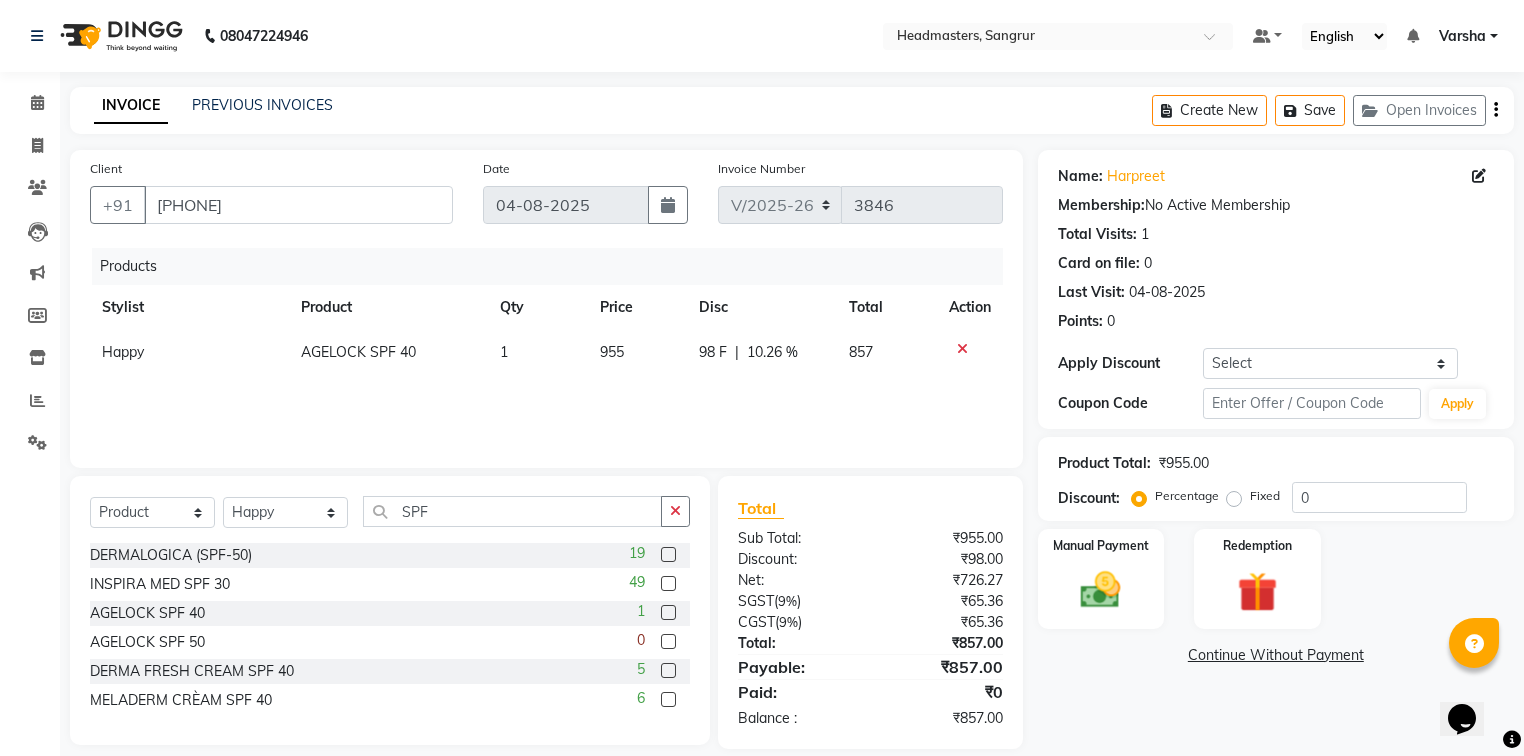 click on "98 F" 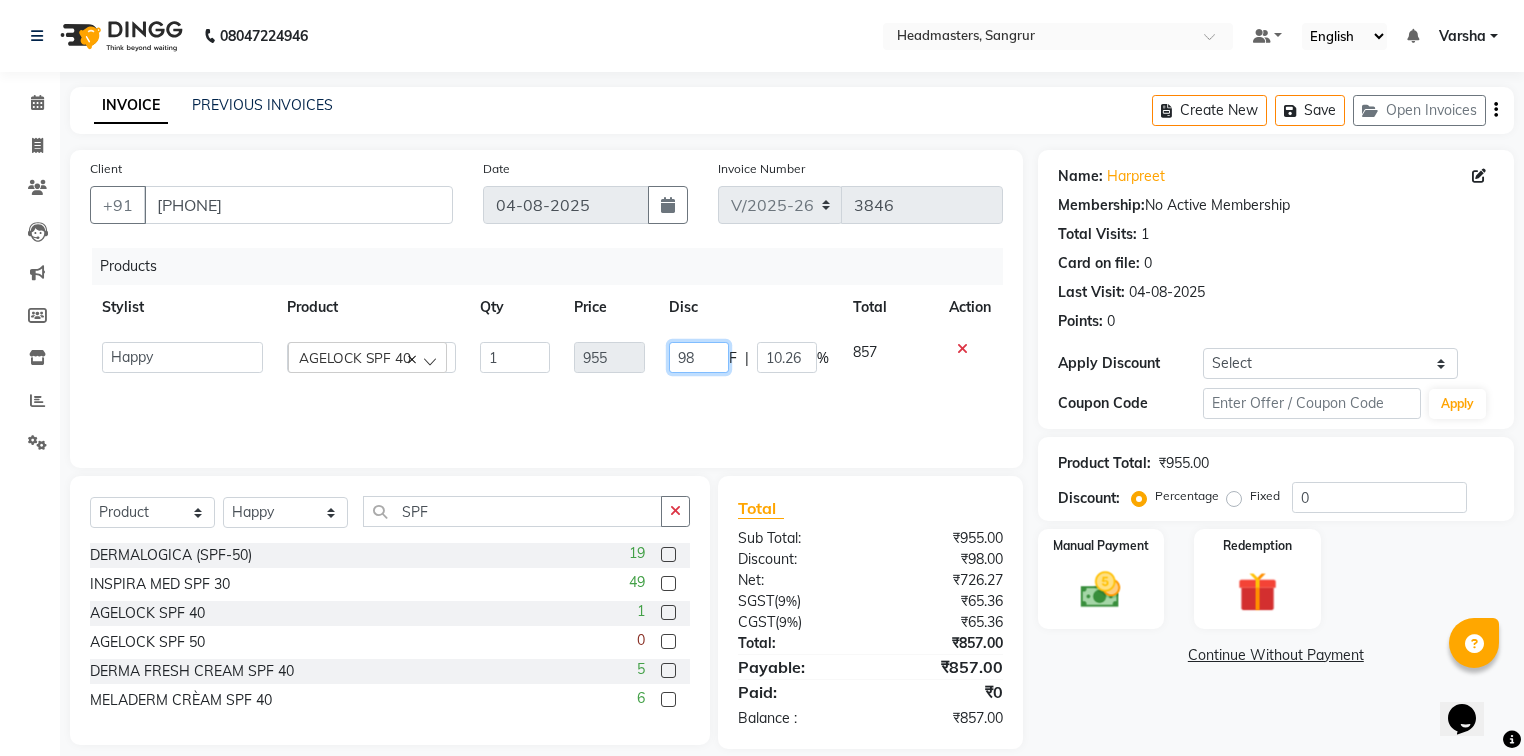 click on "98" 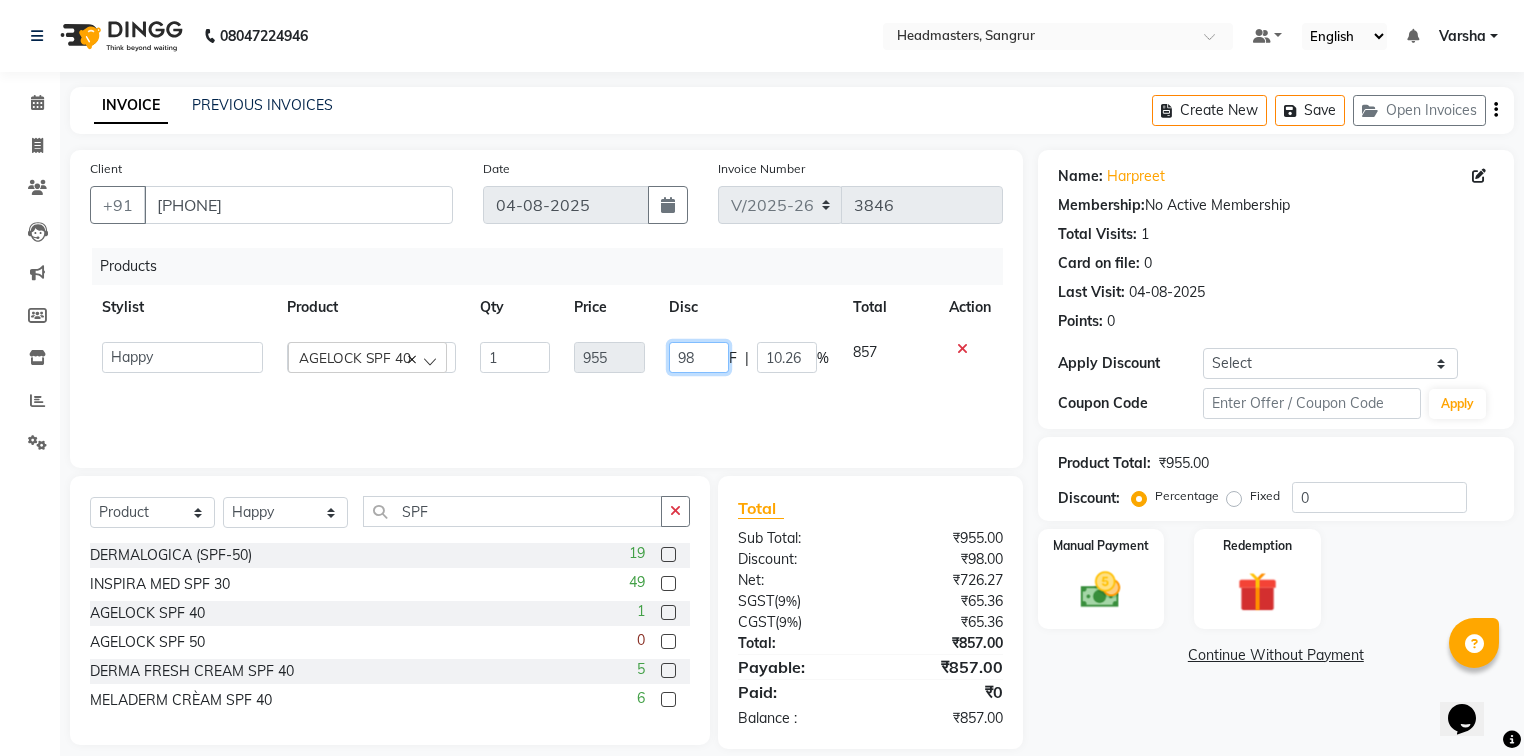 type on "9" 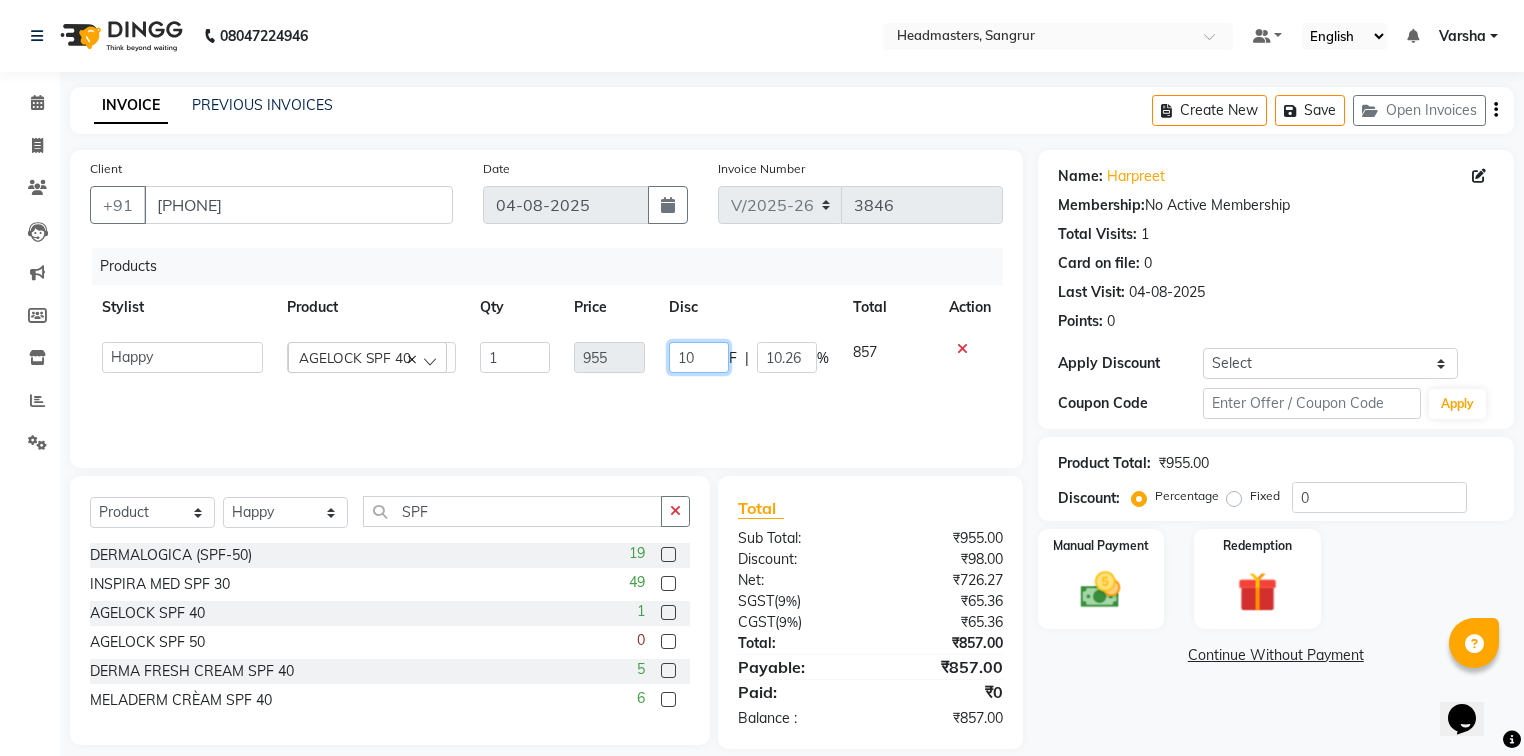 type on "100" 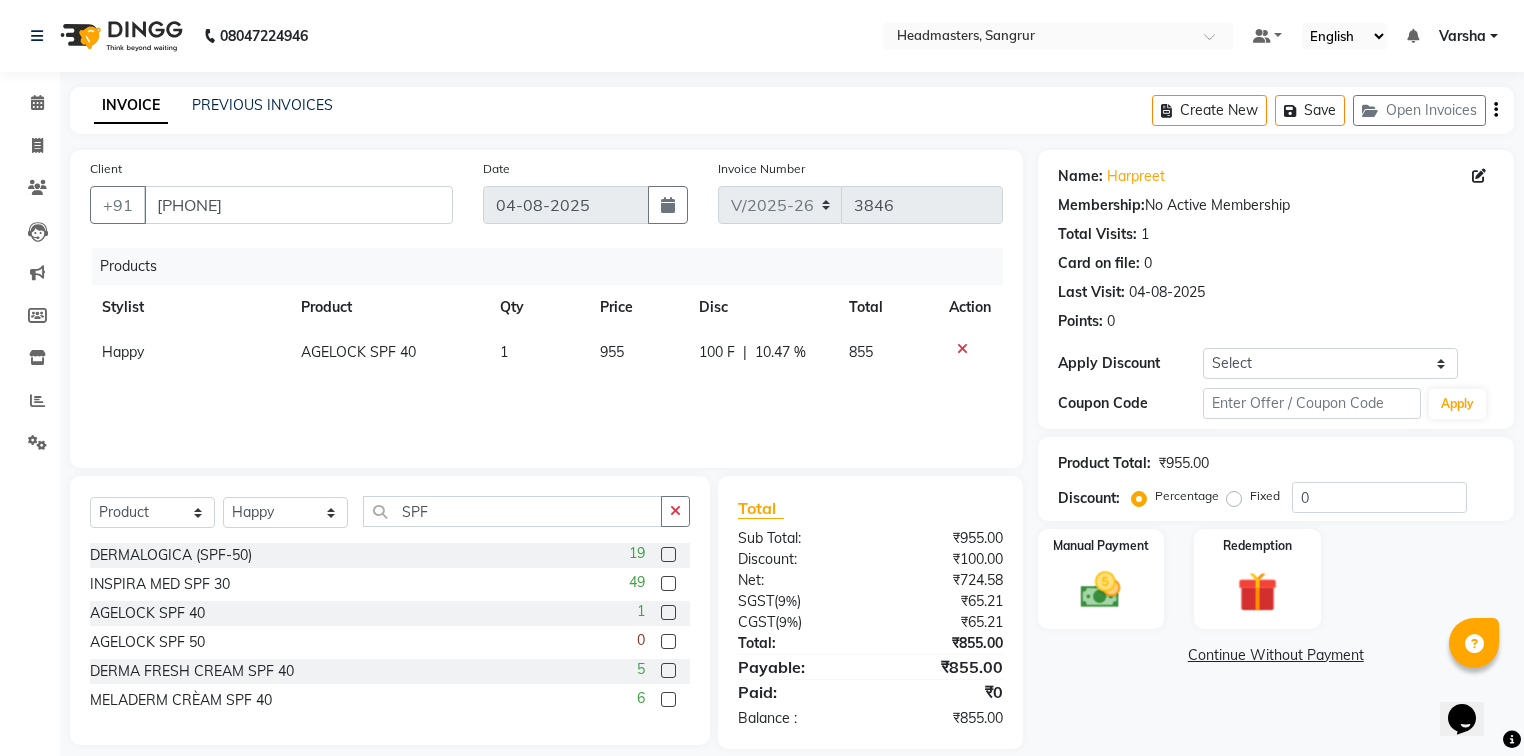 click on "Products Stylist Product Qty Price Disc Total Action Happy AGELOCK SPF 40 1 955 100 F | 10.47 % 855" 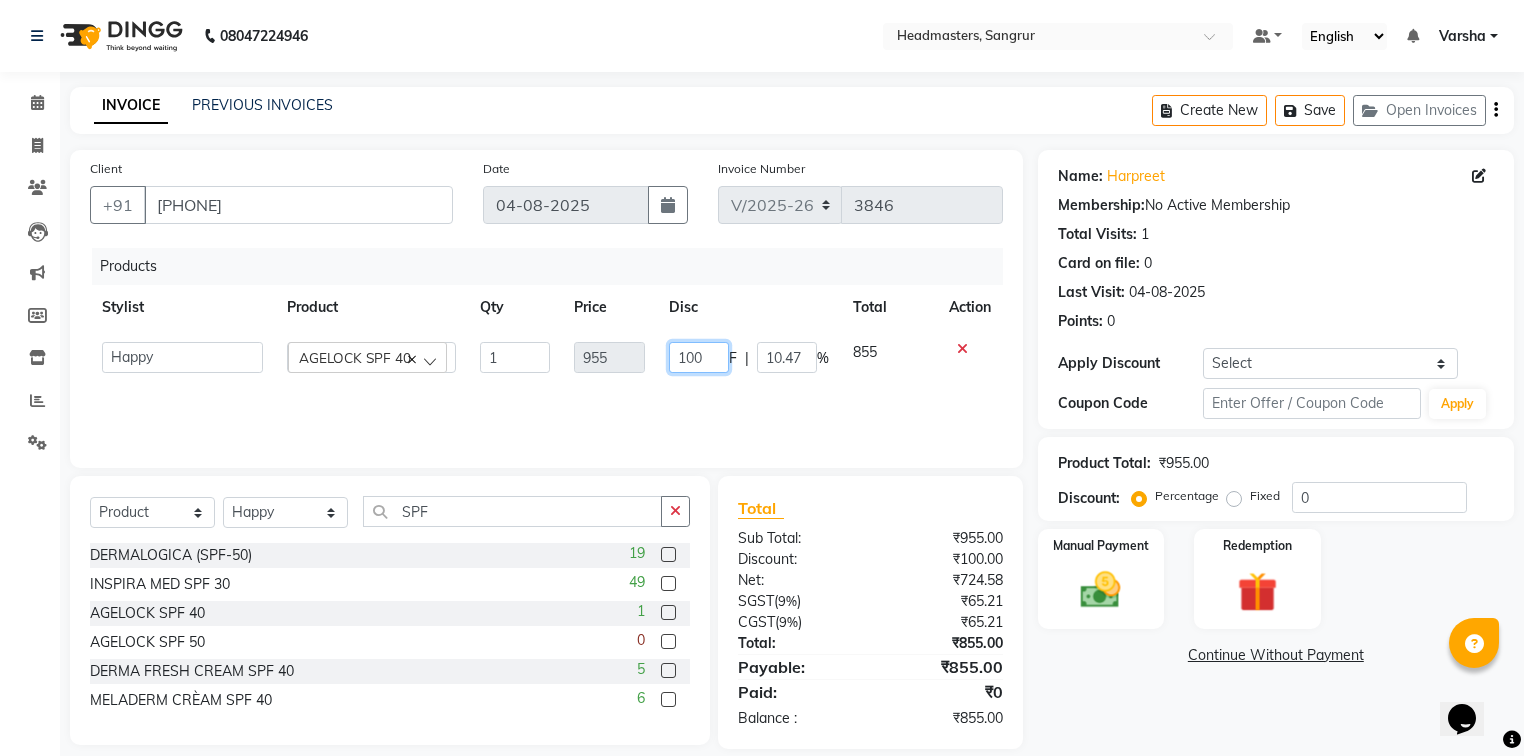 click on "100" 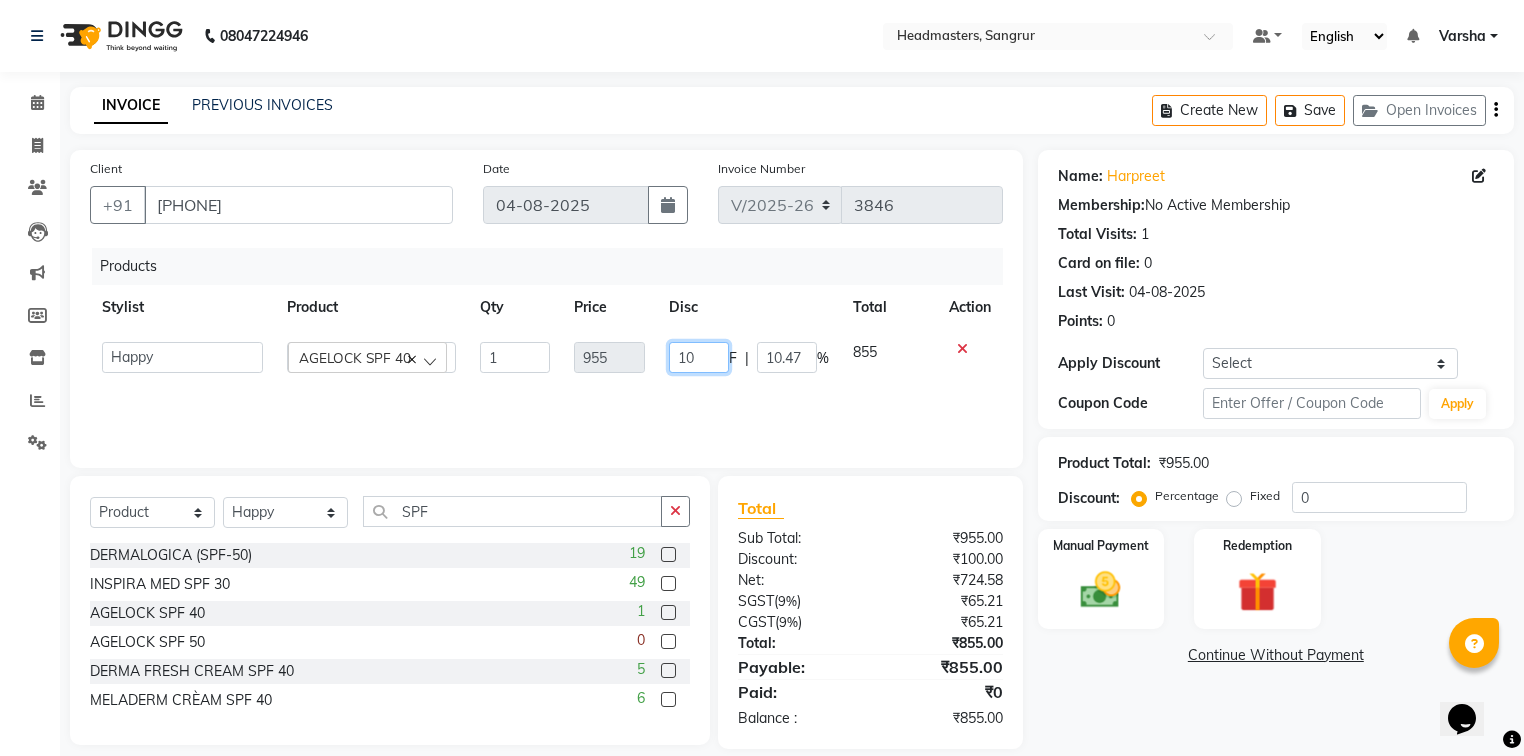 type on "0" 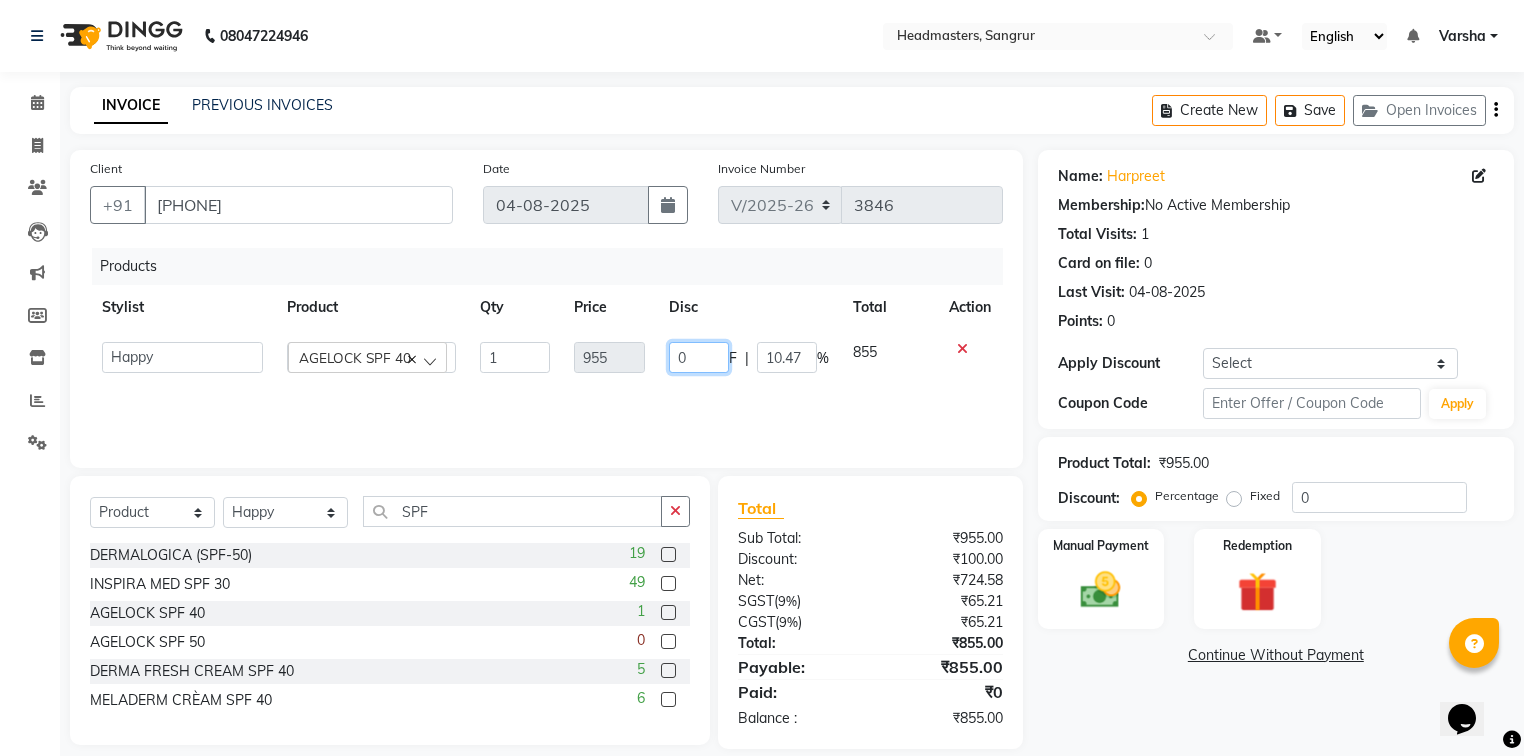 click on "0" 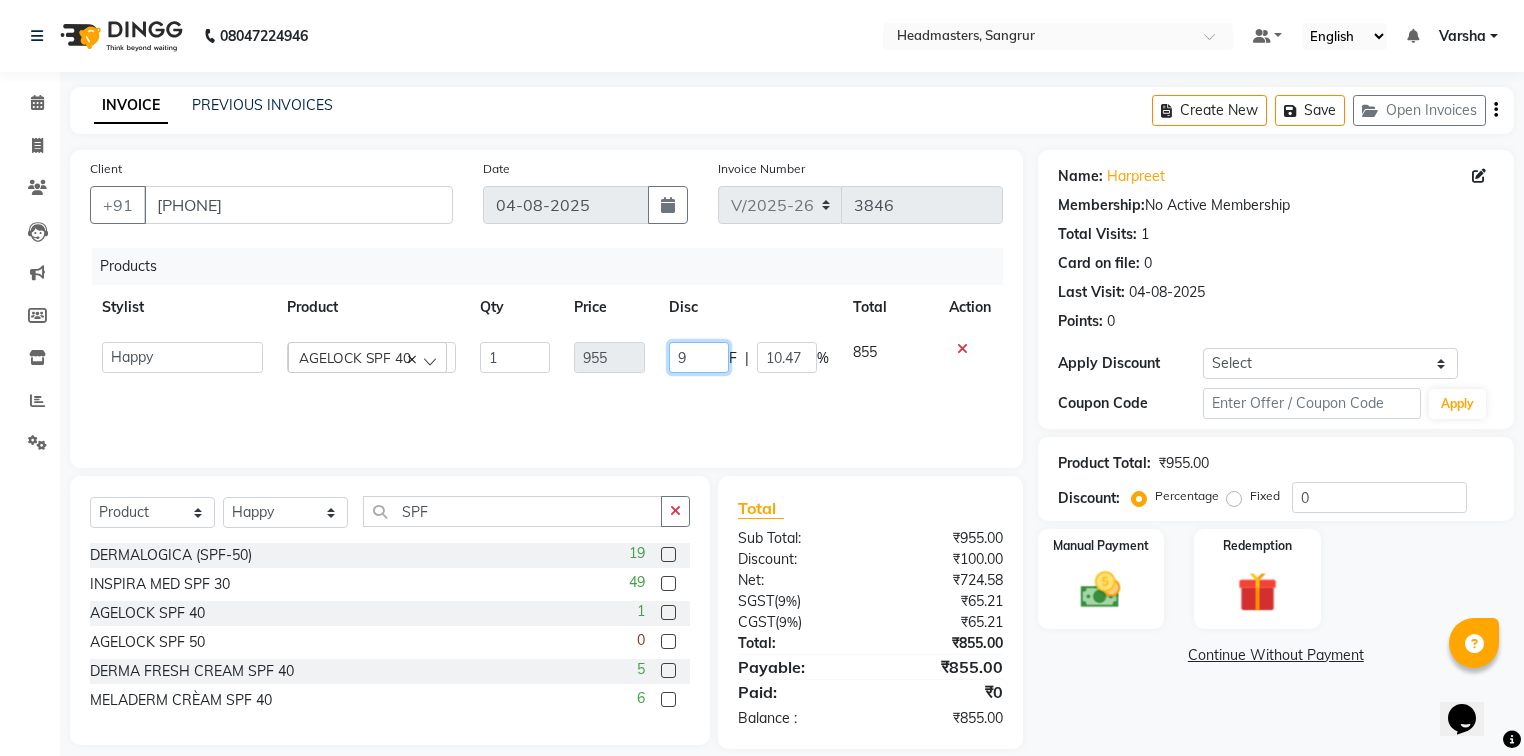 type on "99" 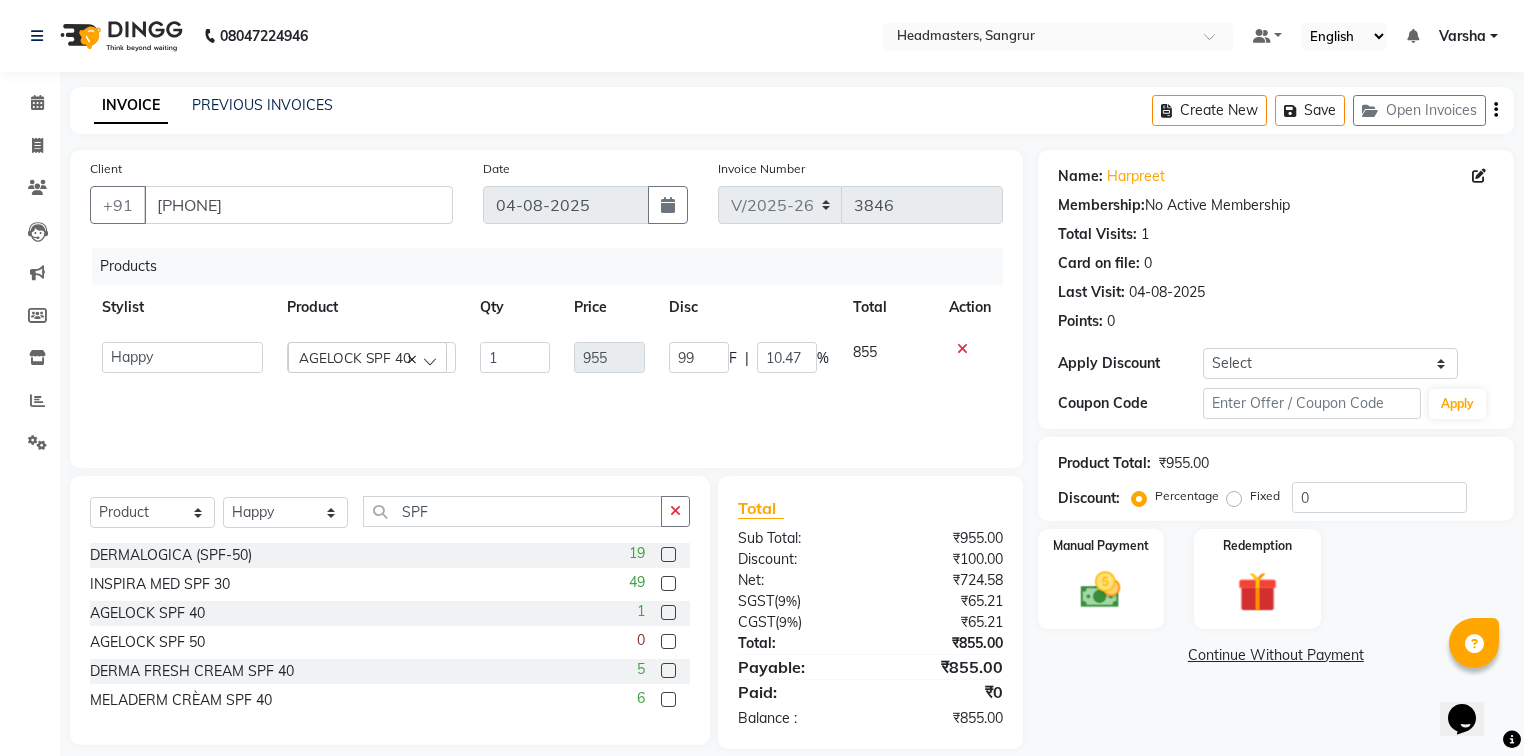 click on "Products Stylist Product Qty Price Disc Total Action  Afia    [NAME]   Anu   BABBU   DHIR   [NAME]   Happy   Harmesh   Harry    Headmasters   Israr   Jashan stockist   Jitender   Makhan   Maninder   Navdeep   Rimpi   Saima    Sandeep   Shivani   Shubham   Soni   Sonu   Sunny   Sushil   Tanveer   Varsha   Vijay   AGELOCK SPF 40  1 955 99 F | 10.47 % 855" 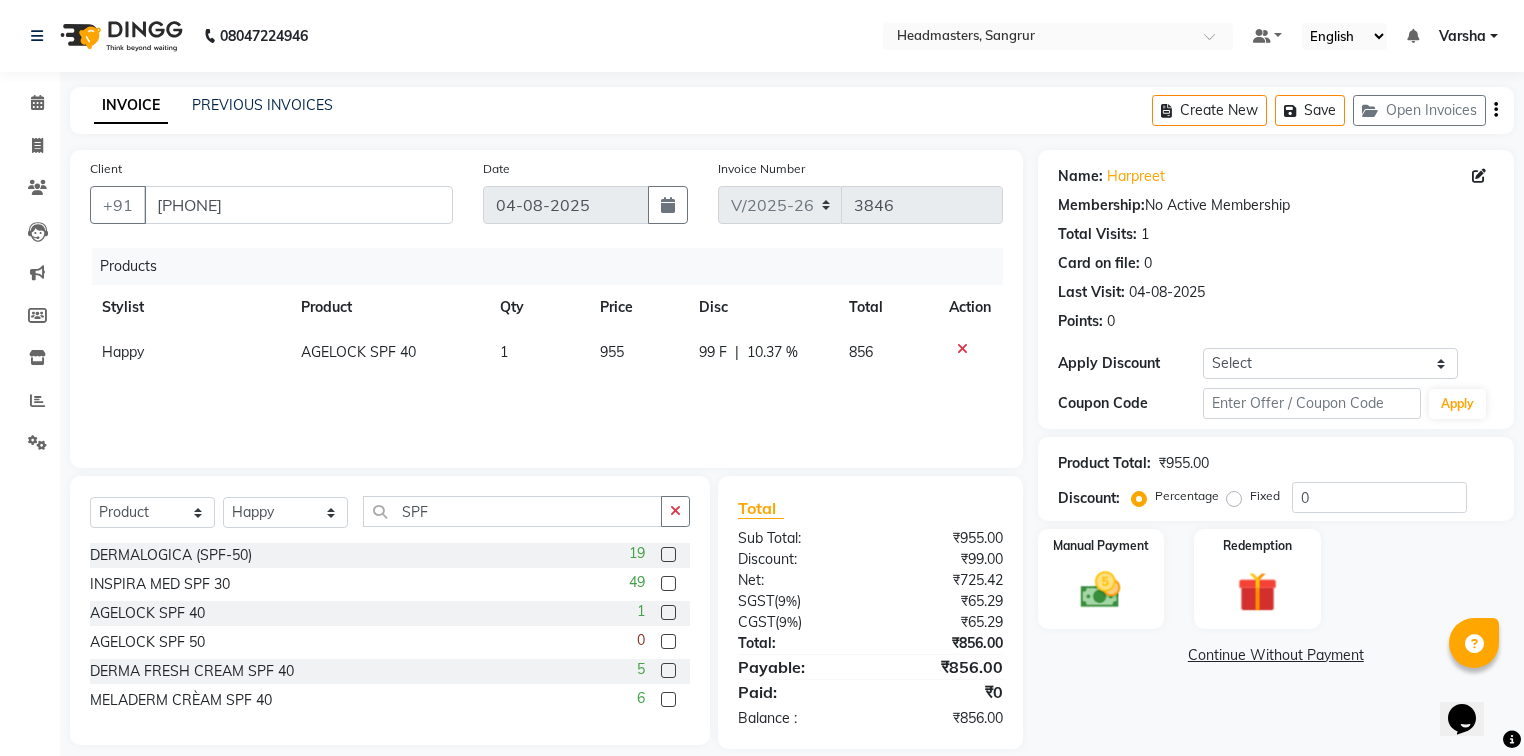 click on "99 F" 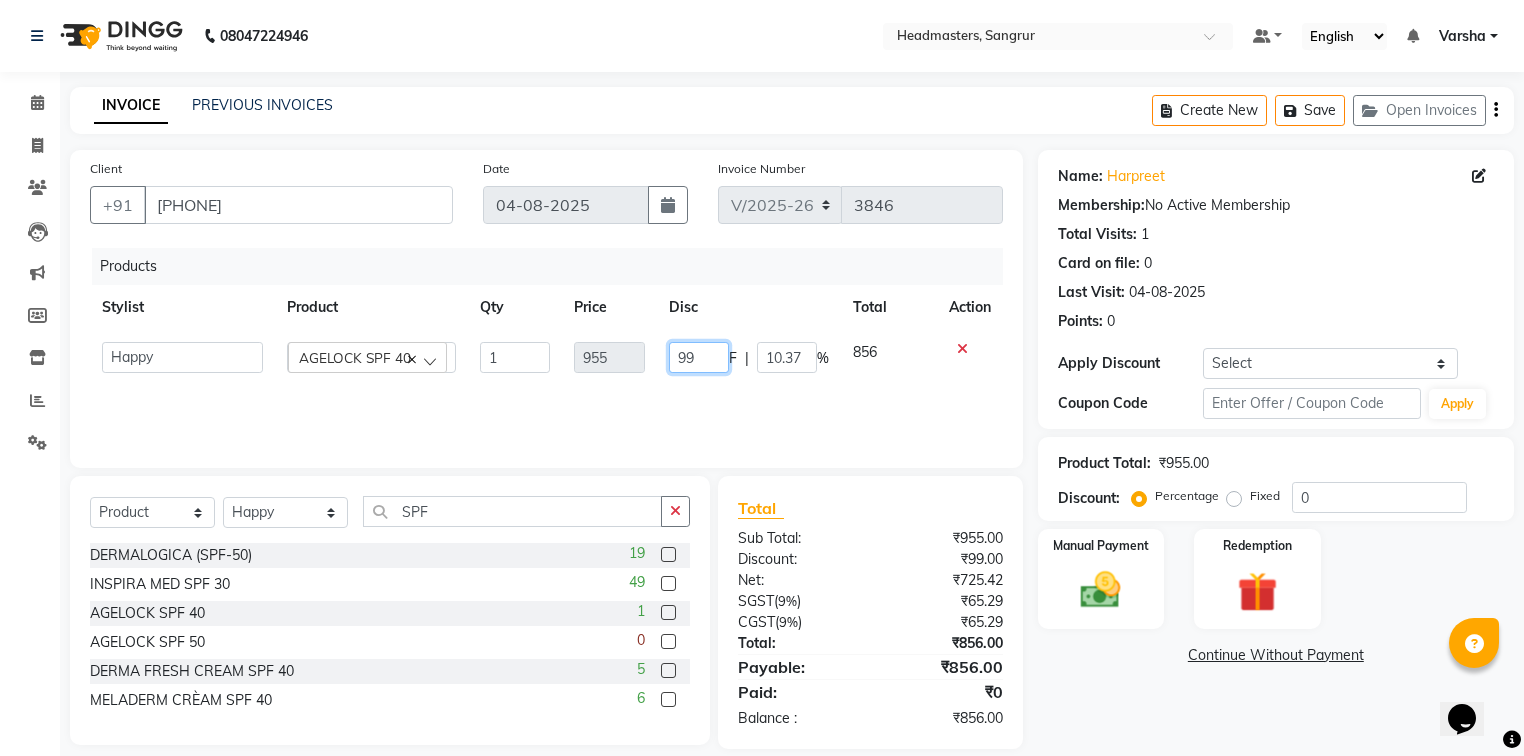click on "99" 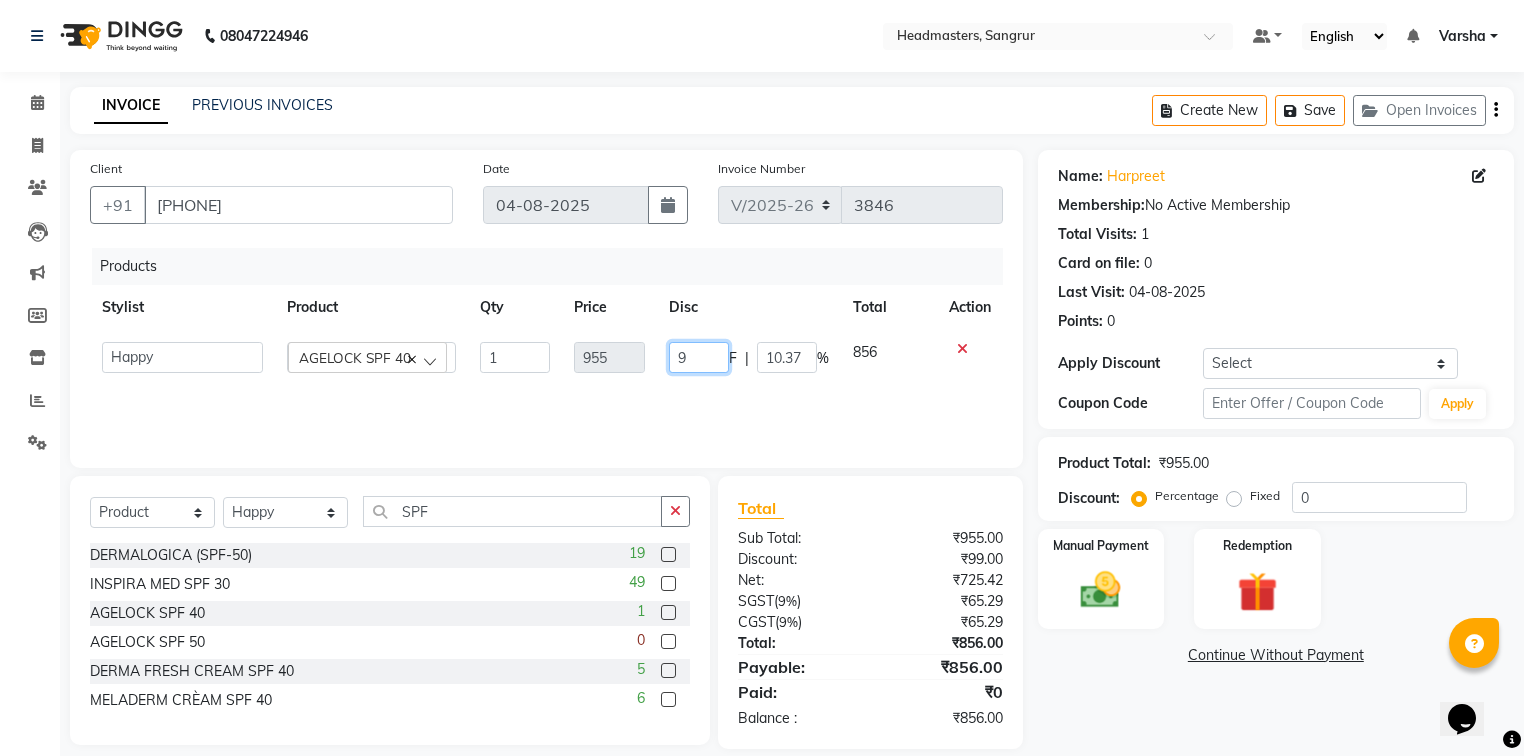 type 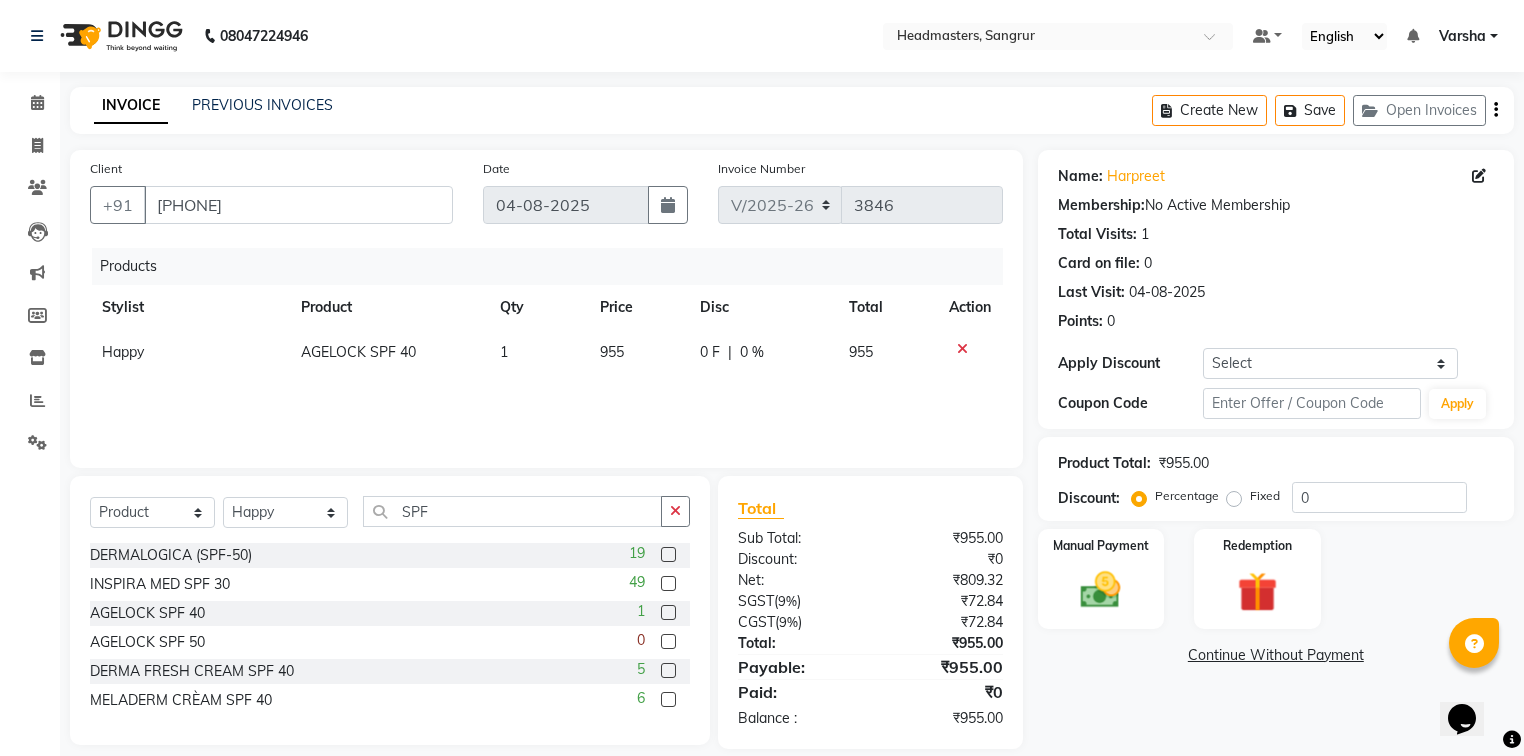 click on "0 %" 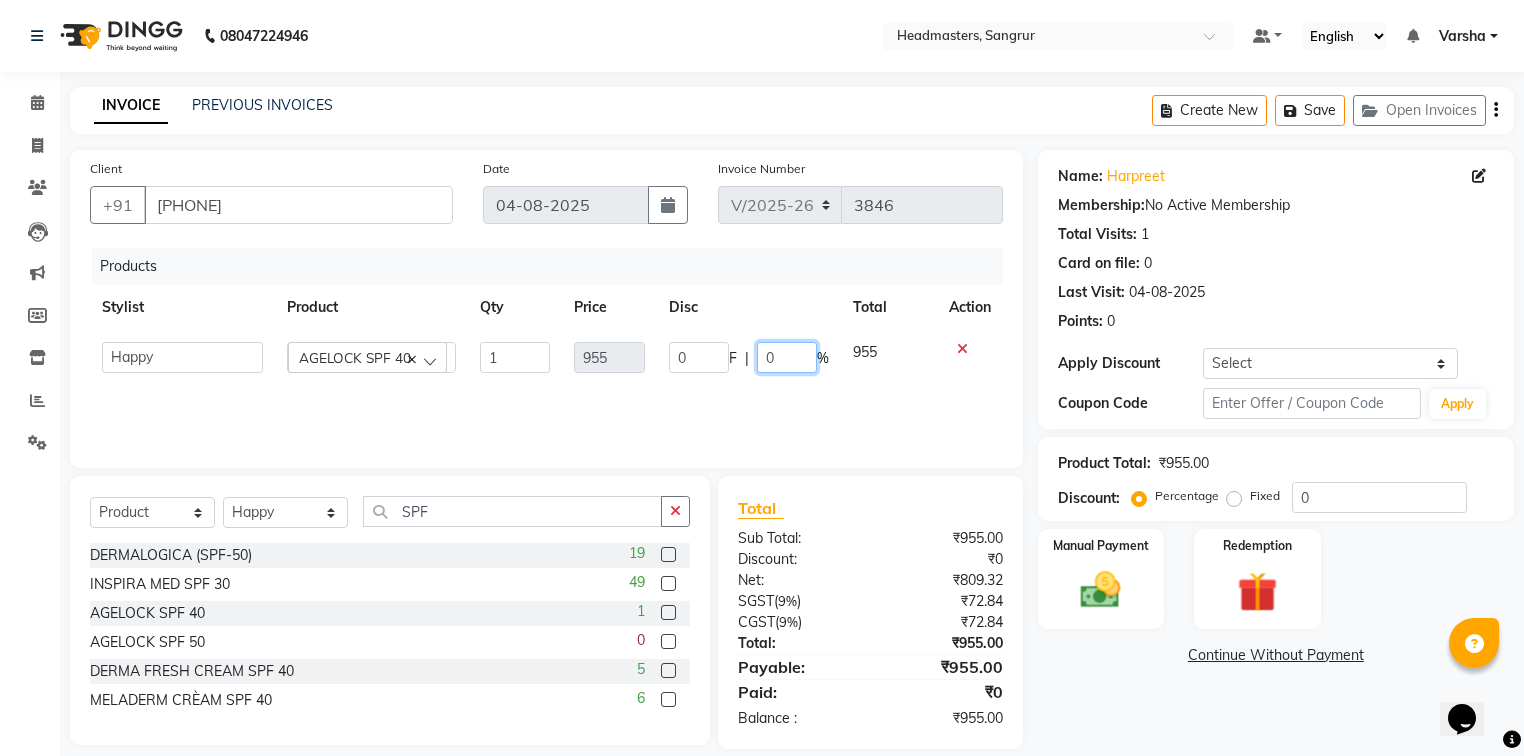 click on "0" 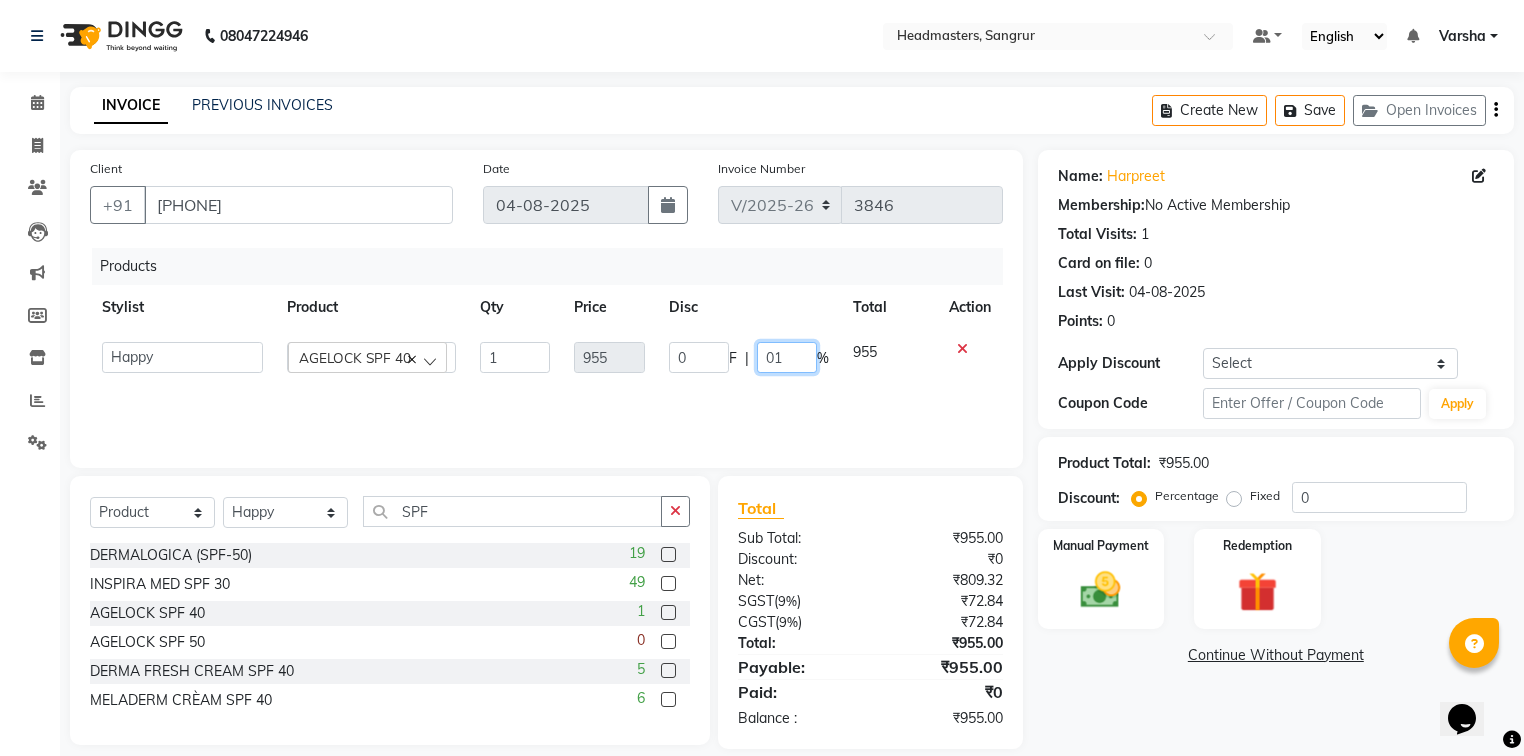 type on "010" 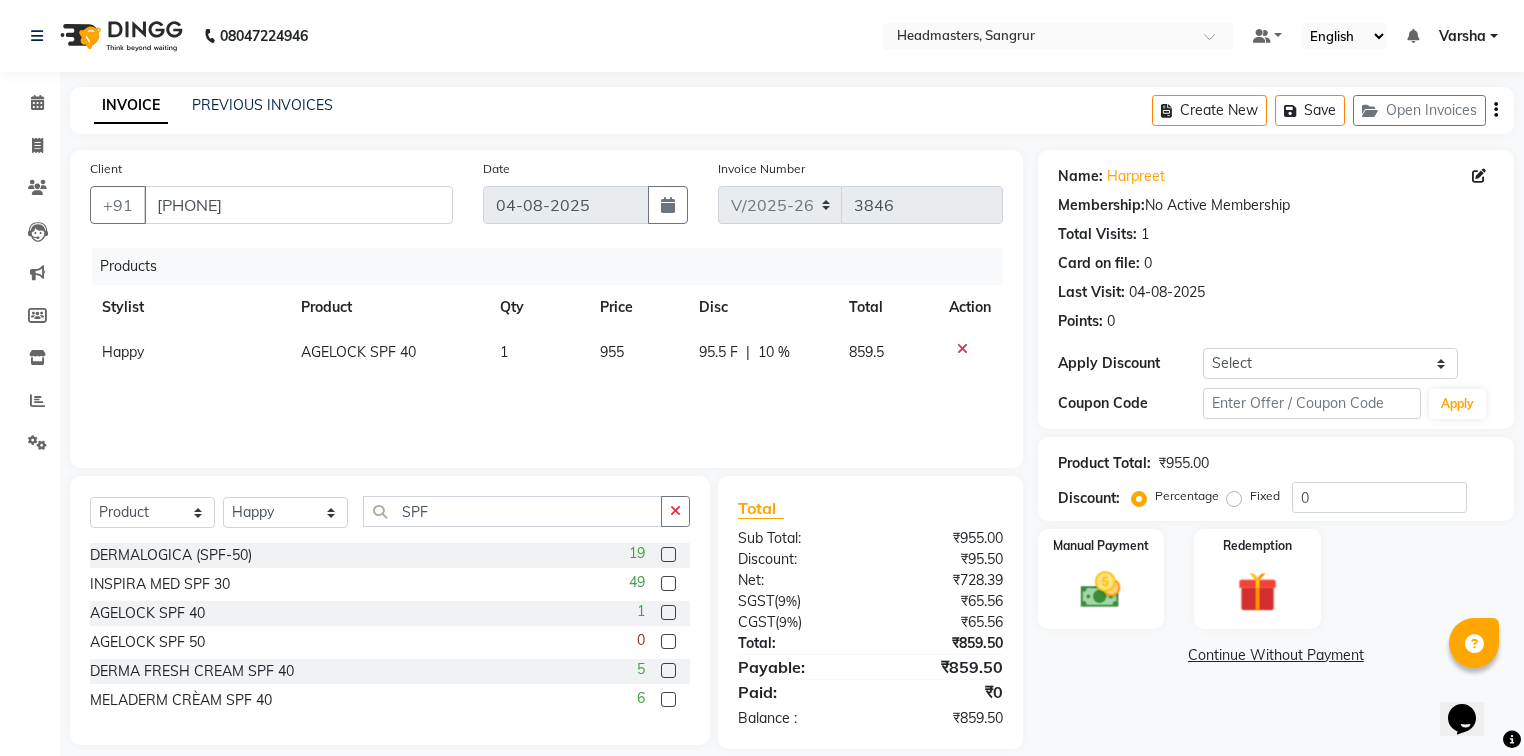 click on "Products Stylist Product Qty Price Disc Total Action Happy AGELOCK SPF 40 1 955 95.5 F | 10 % 859.5" 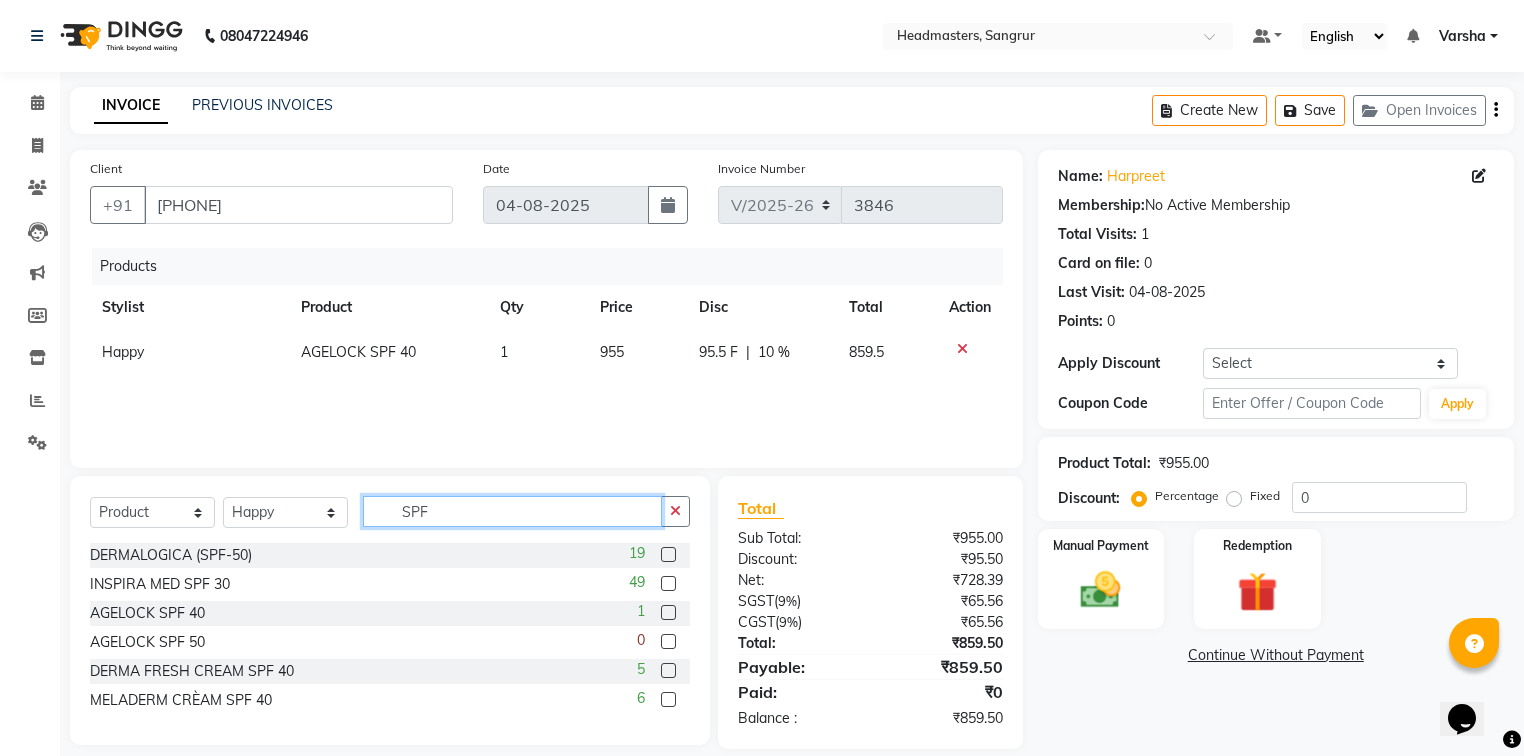 click on "SPF" 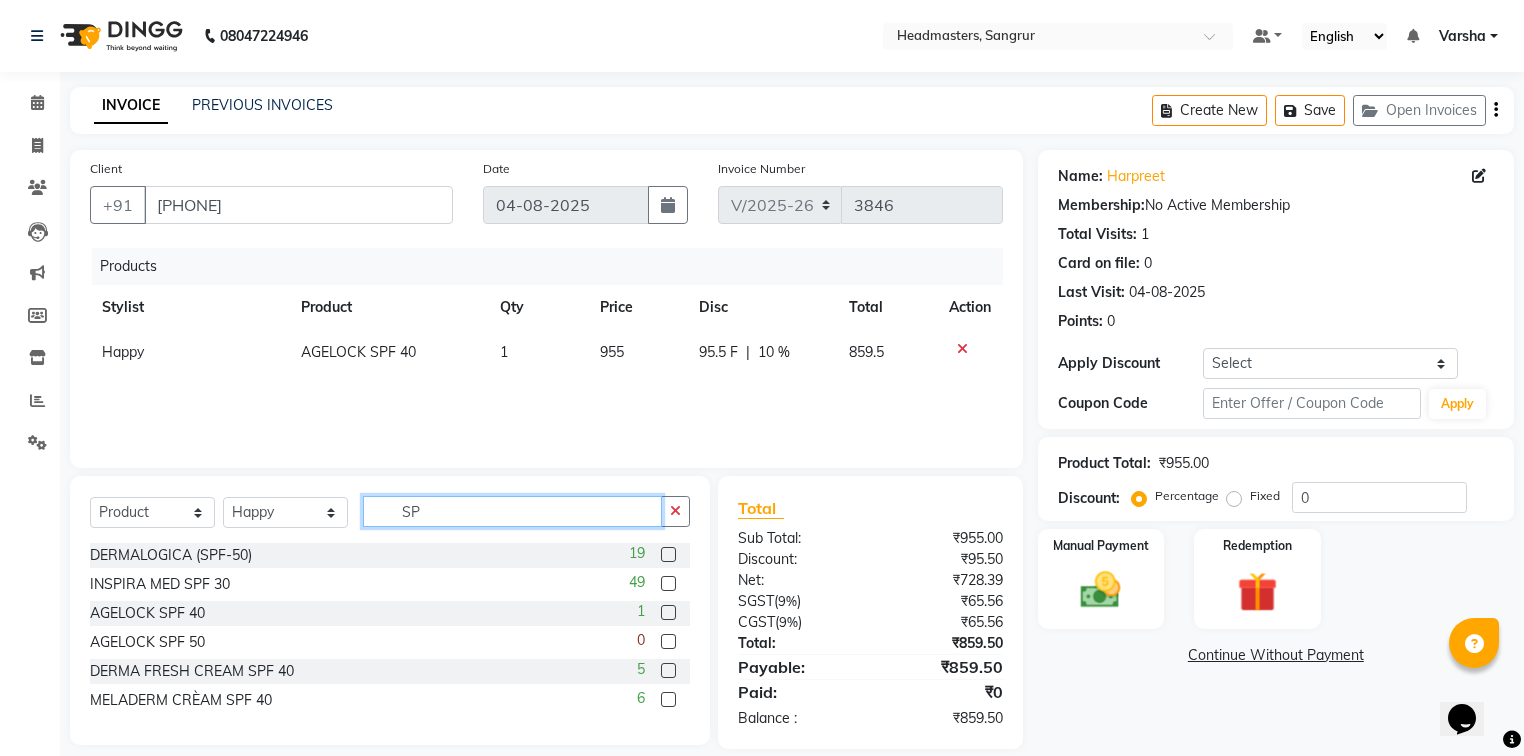 type on "S" 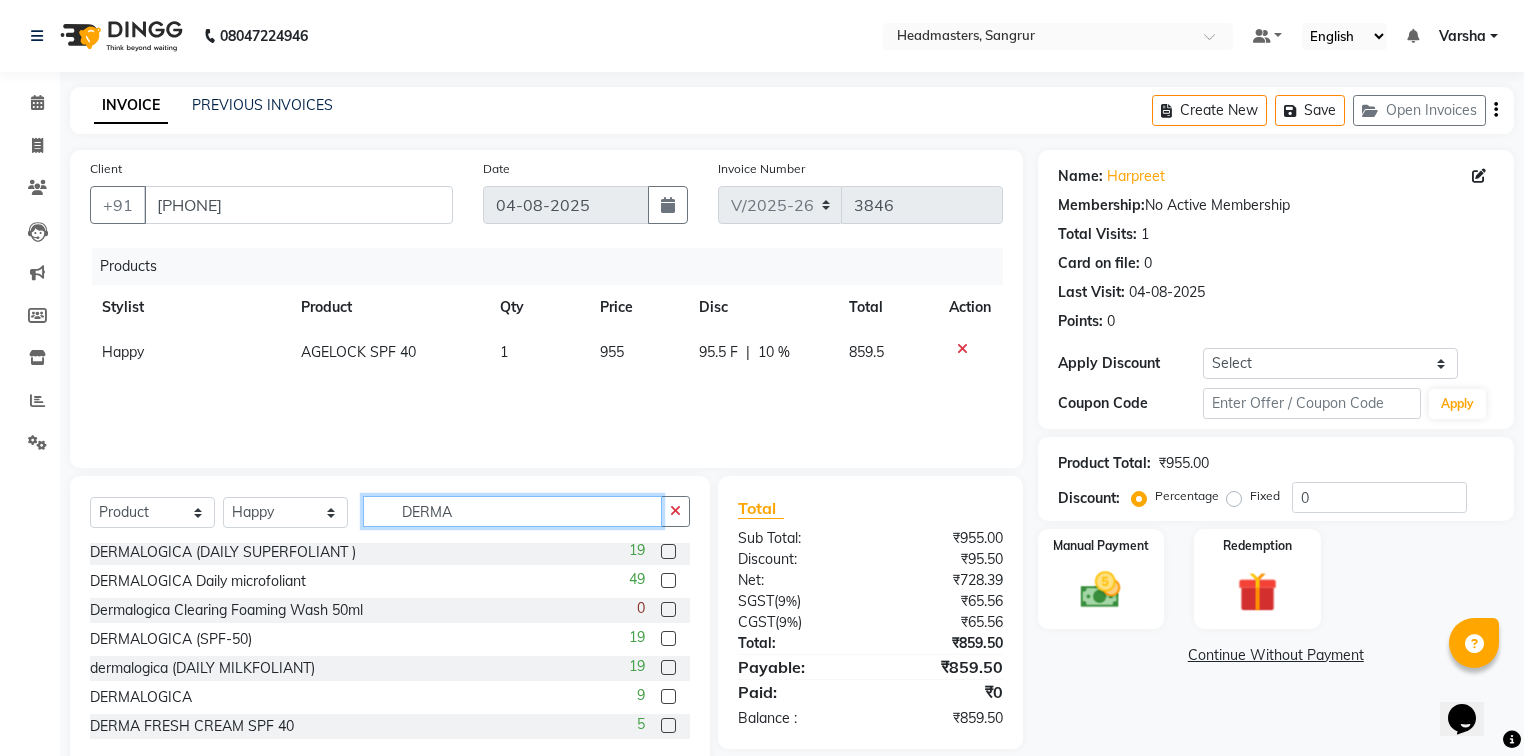scroll, scrollTop: 0, scrollLeft: 0, axis: both 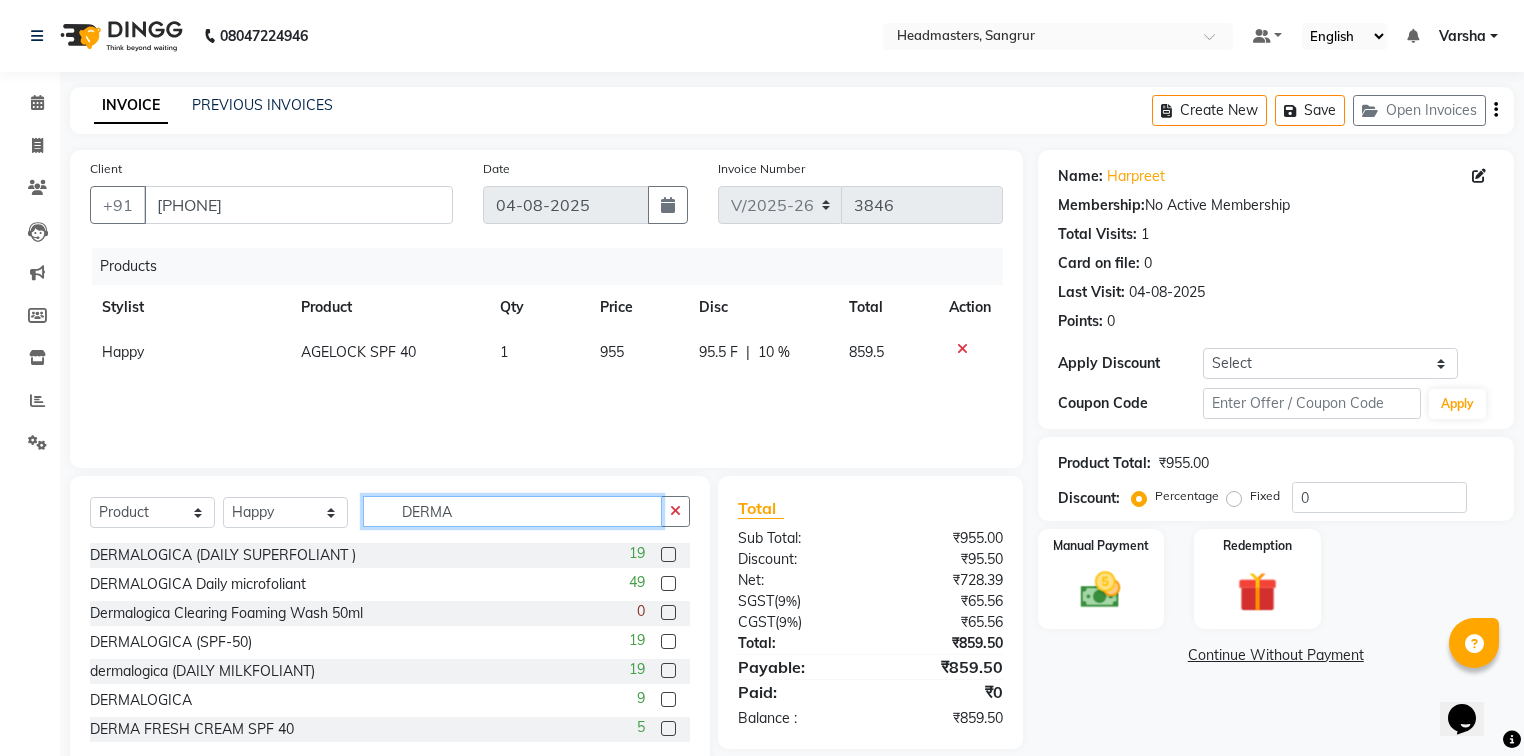 type on "DERMA" 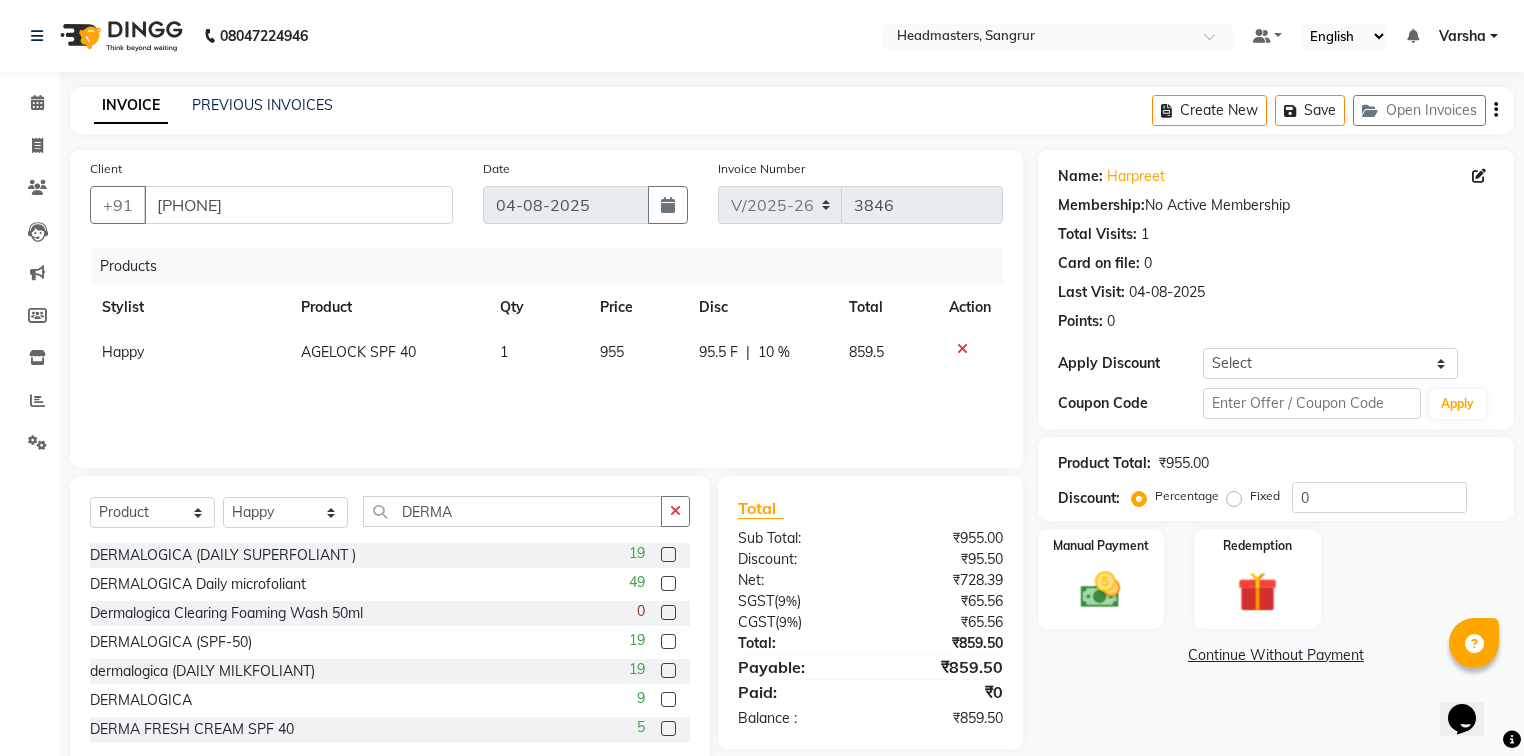 click 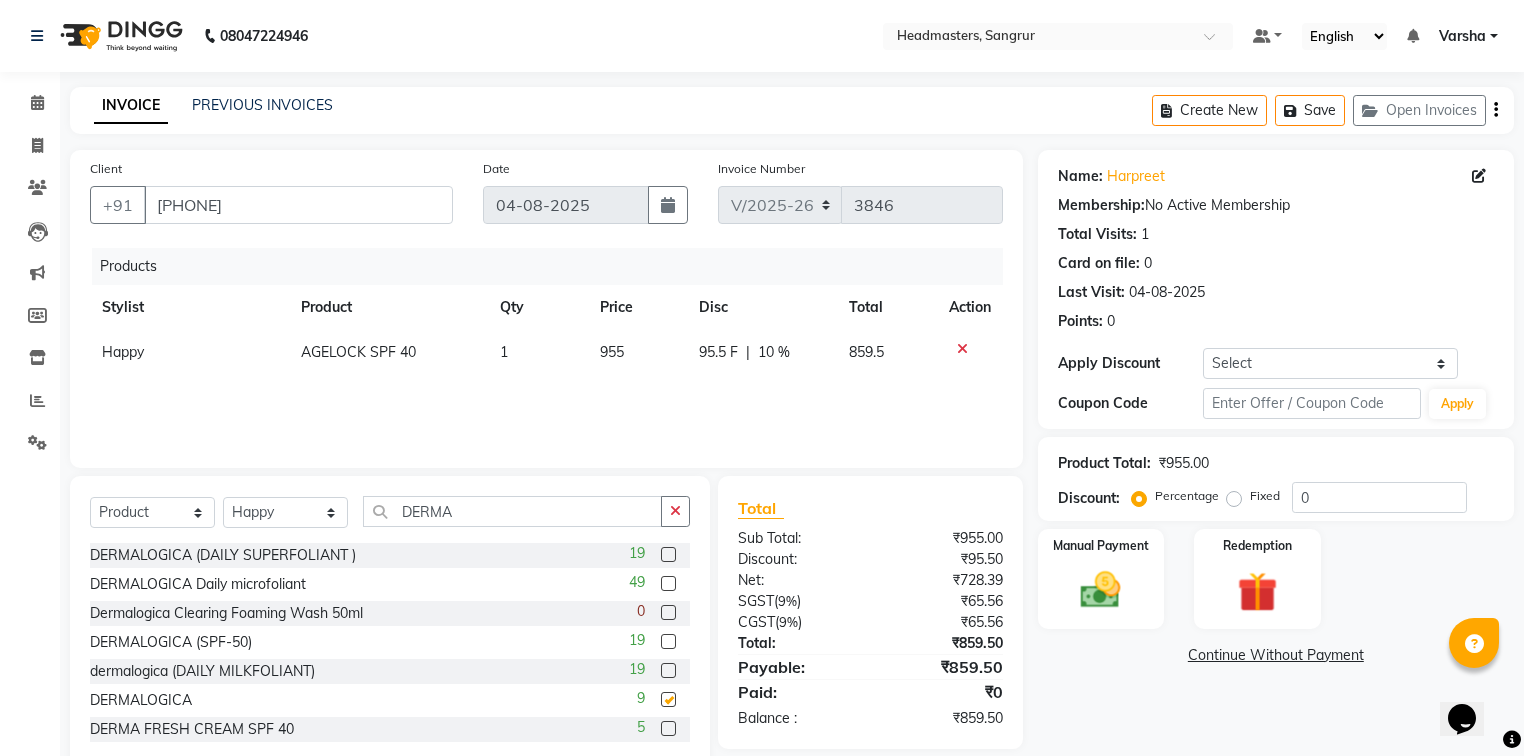 click 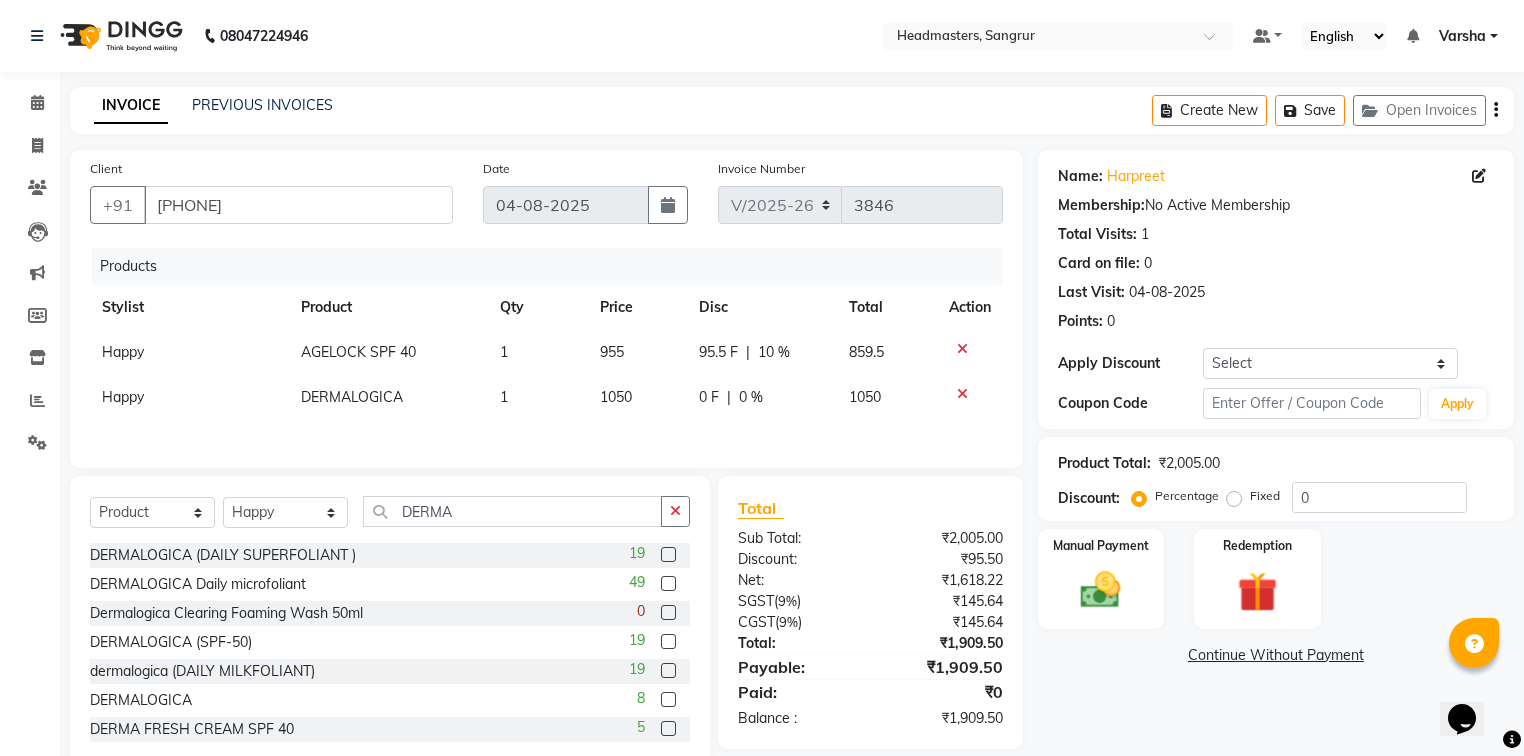 click 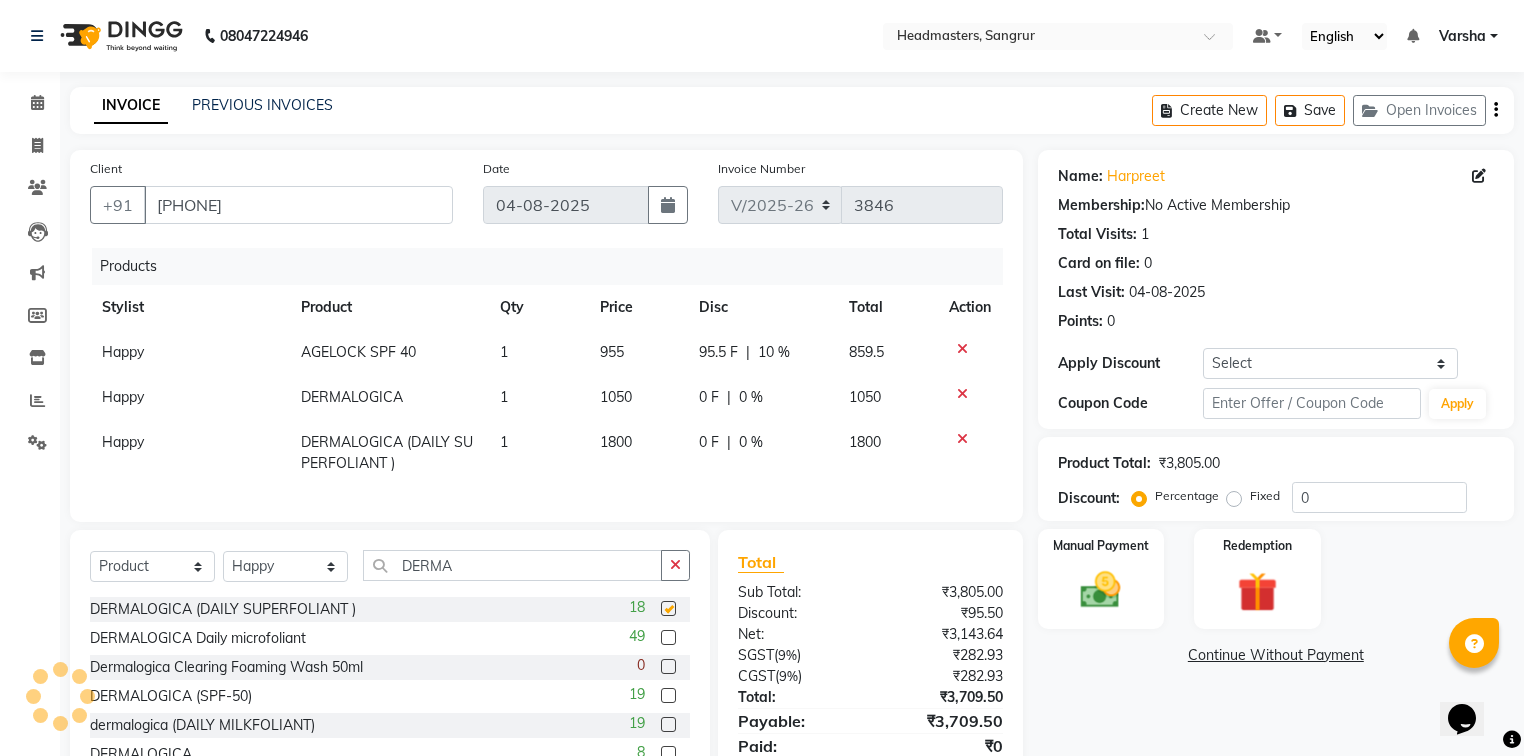 checkbox on "false" 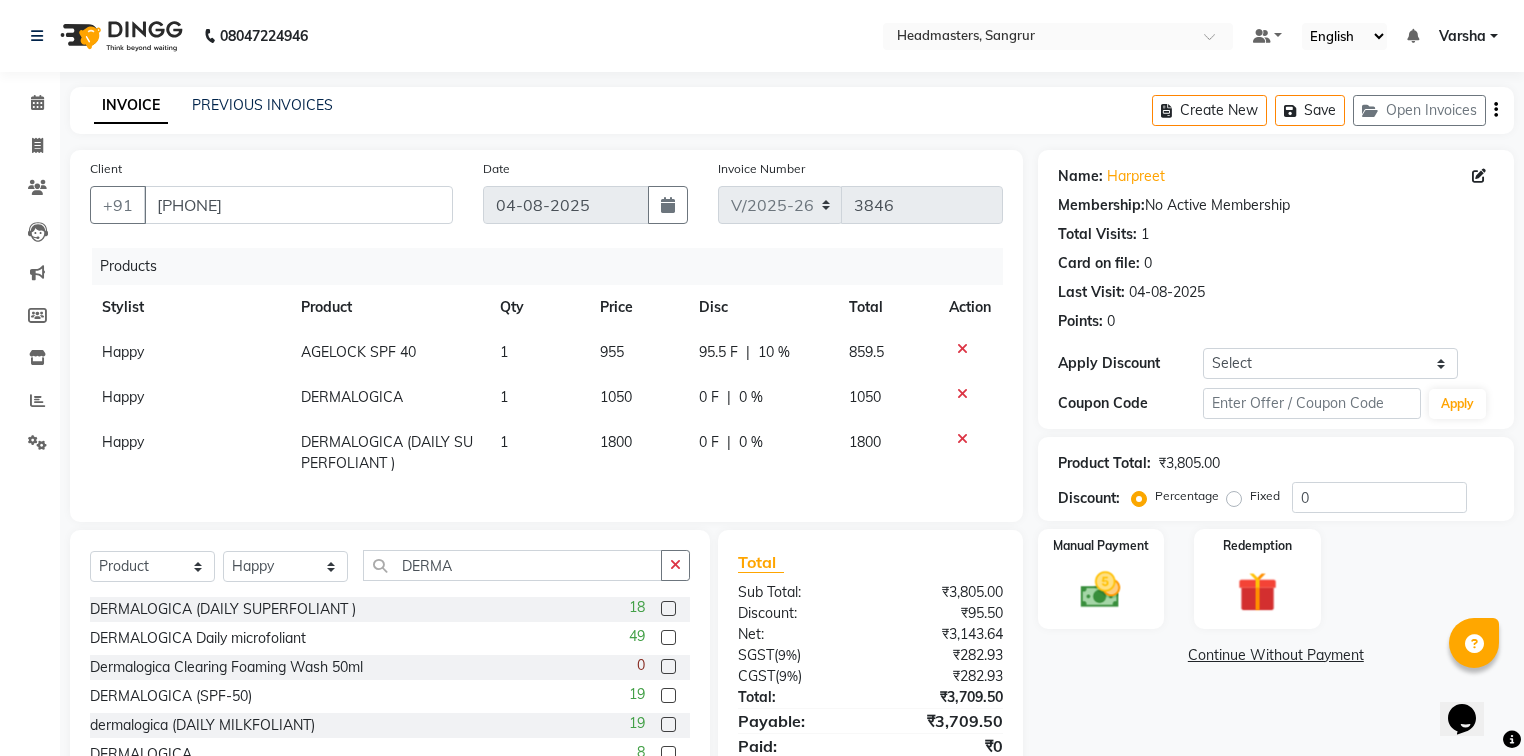 click 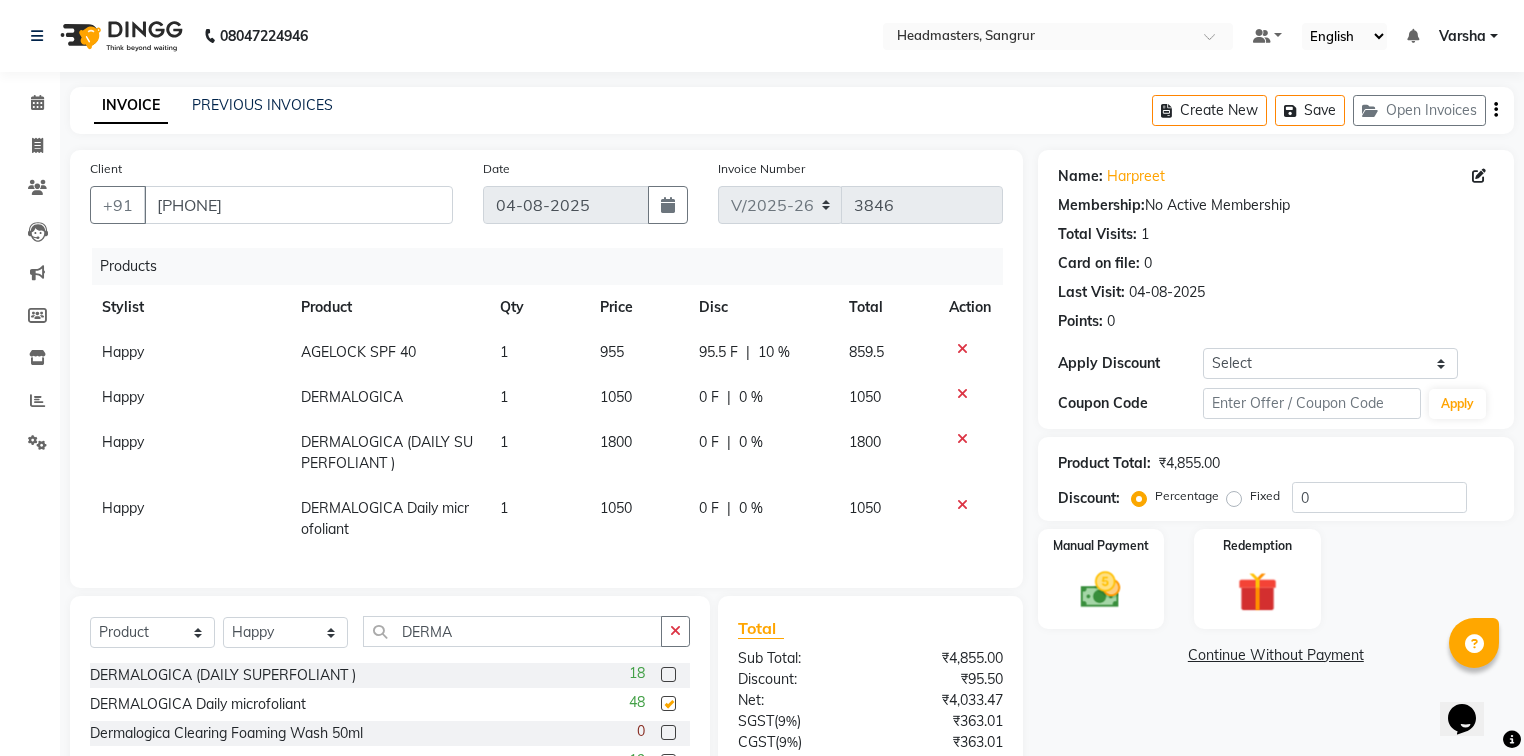 checkbox on "false" 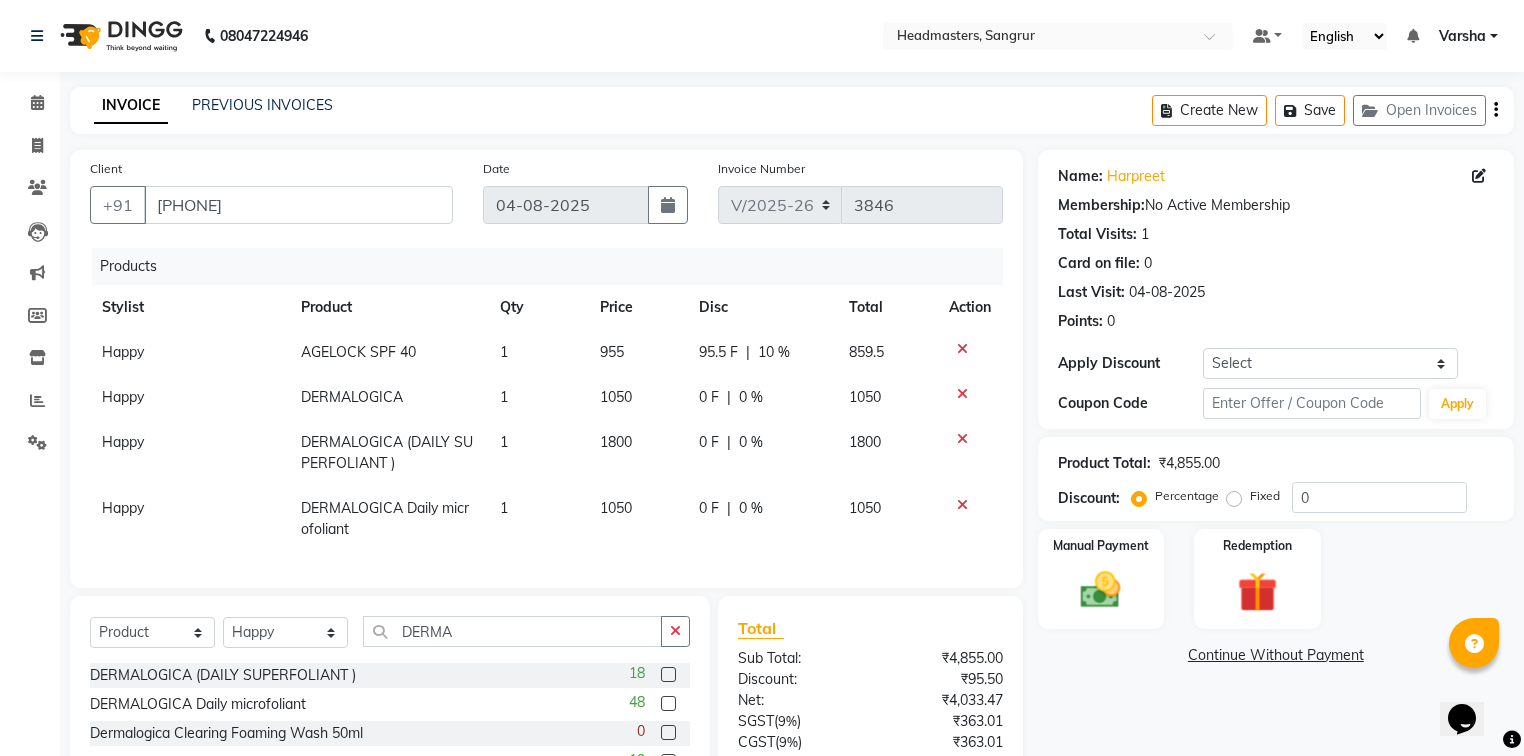 scroll, scrollTop: 177, scrollLeft: 0, axis: vertical 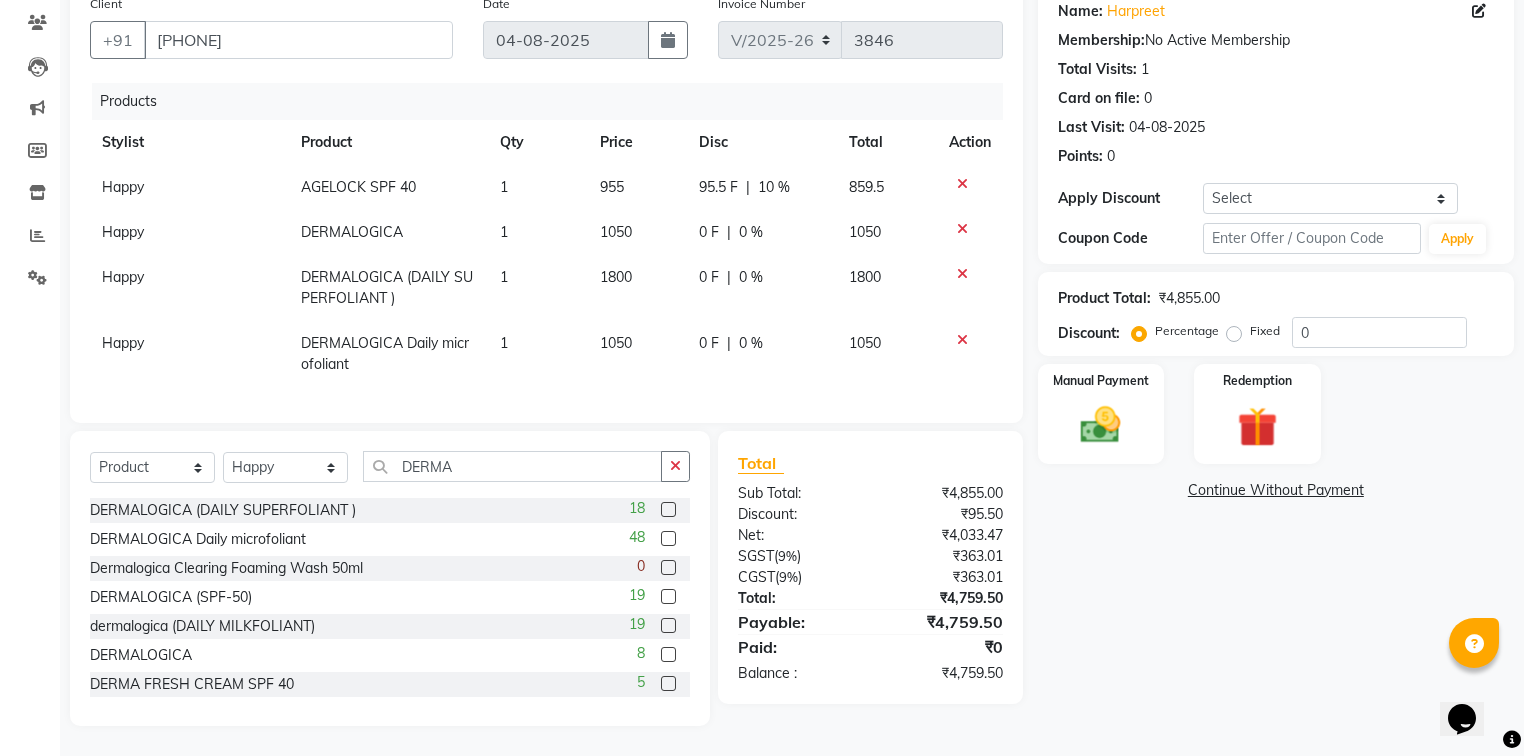 click 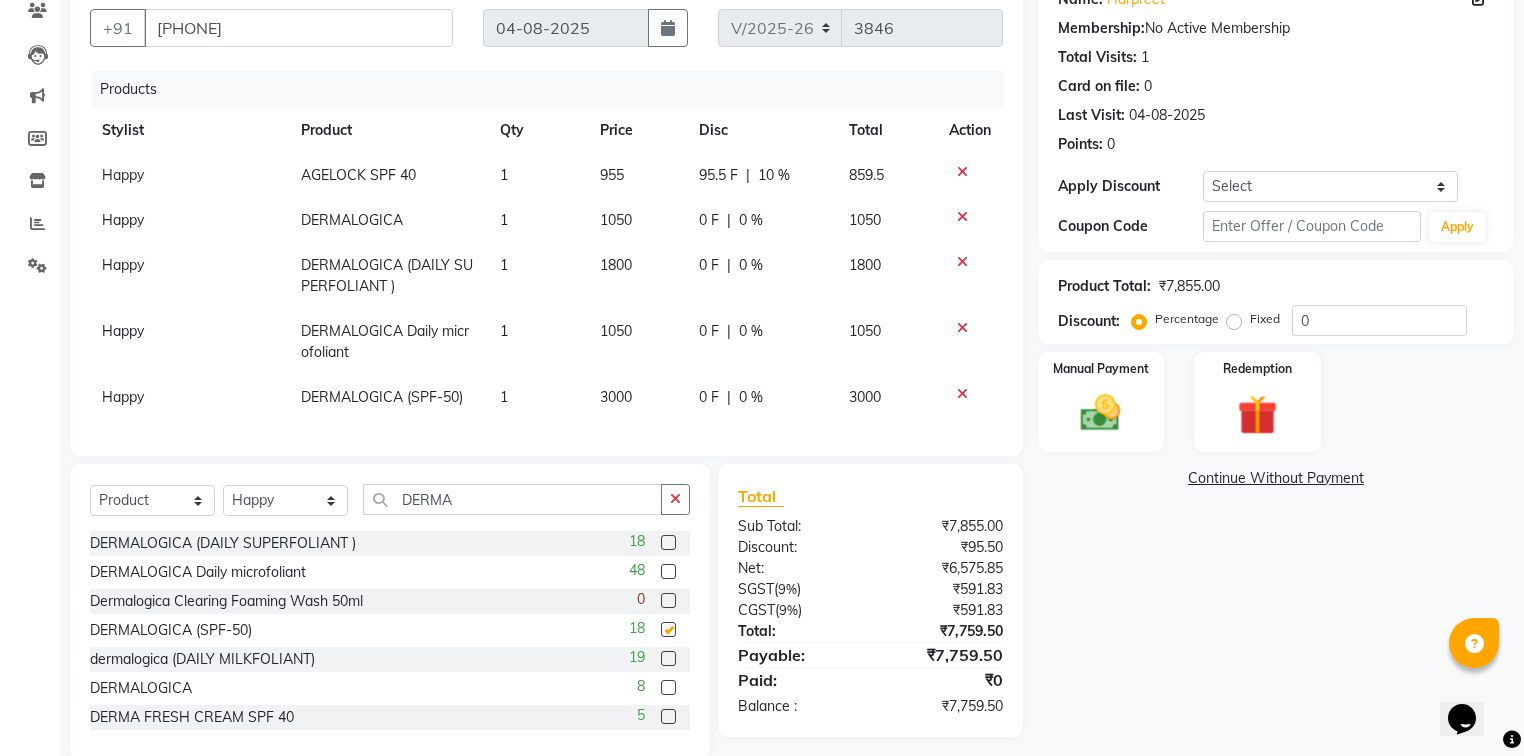checkbox on "false" 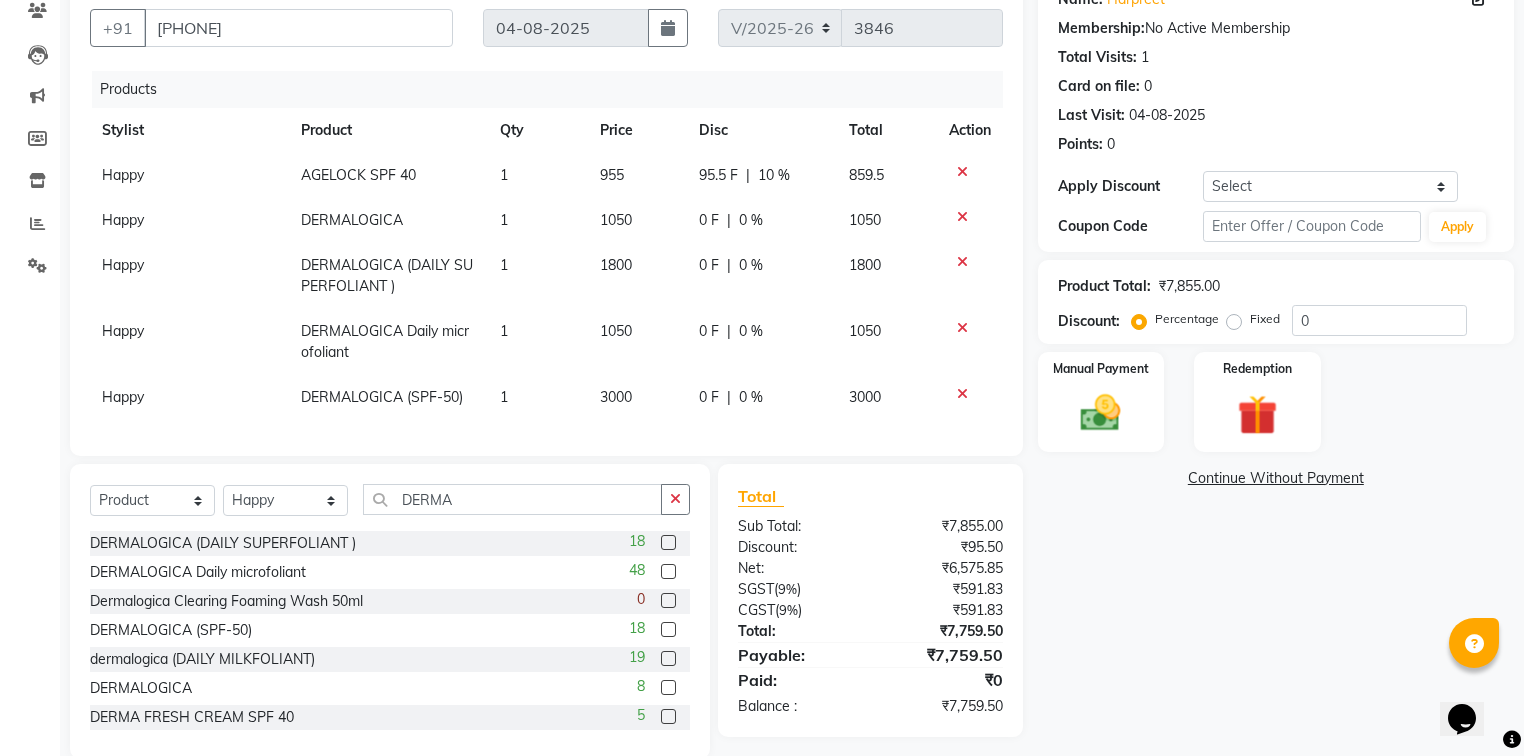 scroll, scrollTop: 3, scrollLeft: 0, axis: vertical 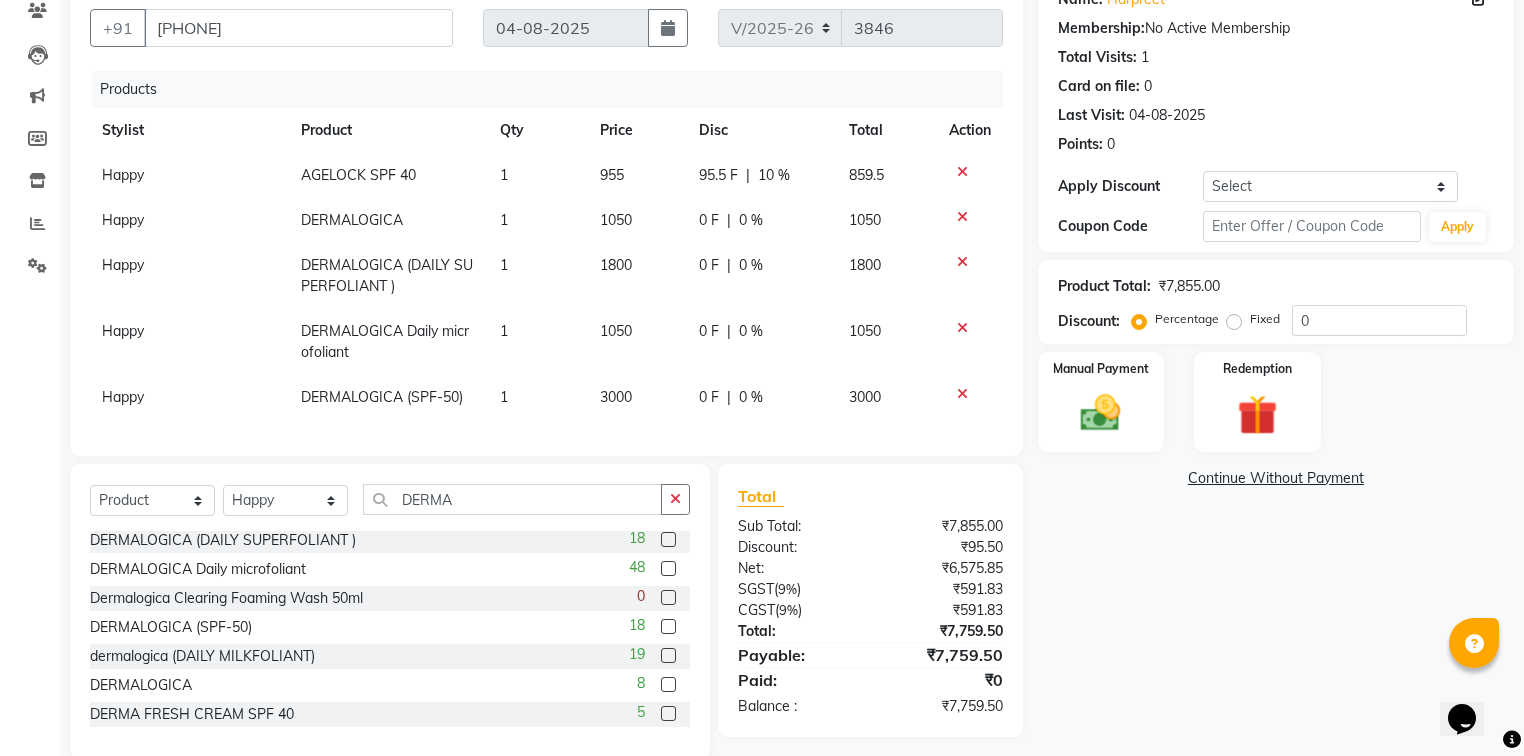 click 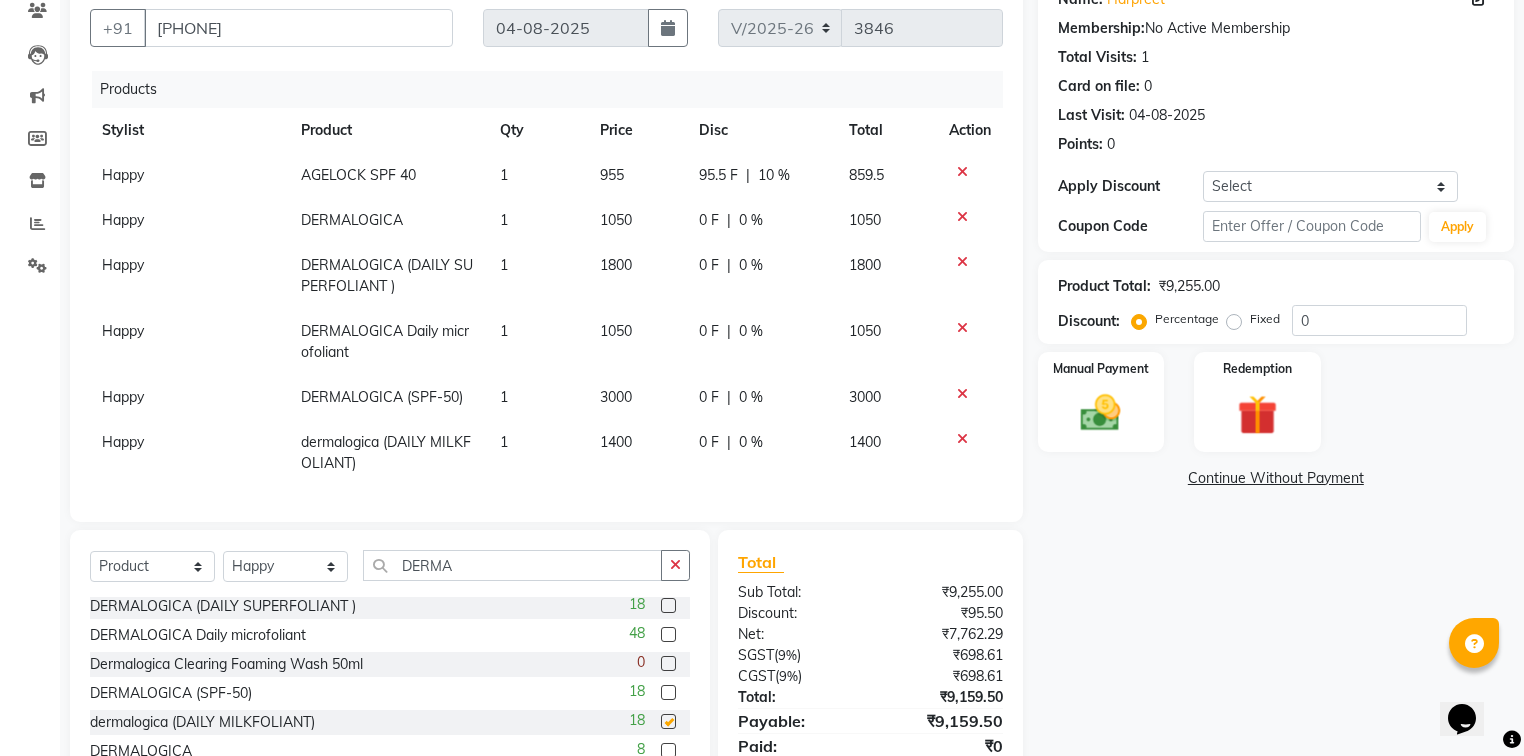 checkbox on "false" 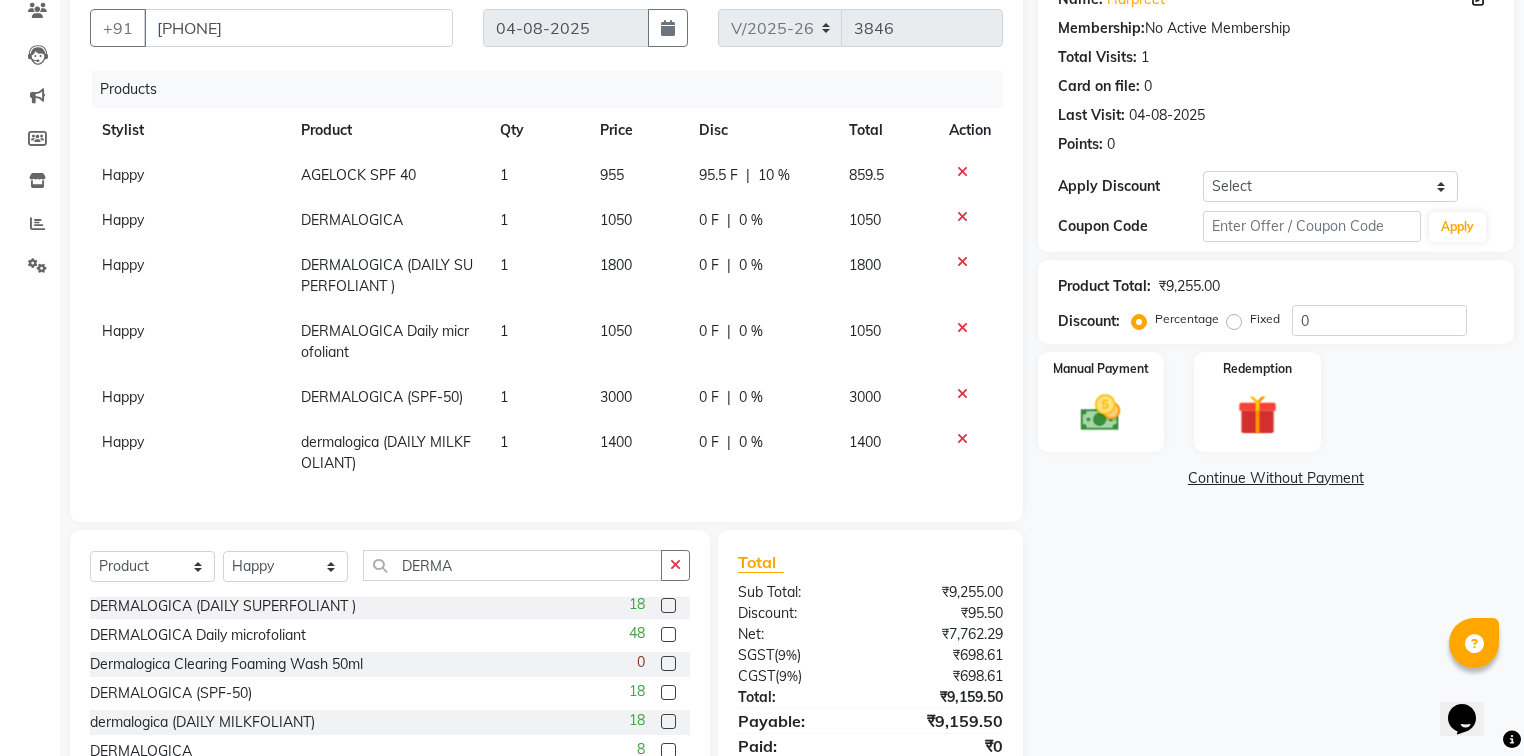 scroll, scrollTop: 2, scrollLeft: 0, axis: vertical 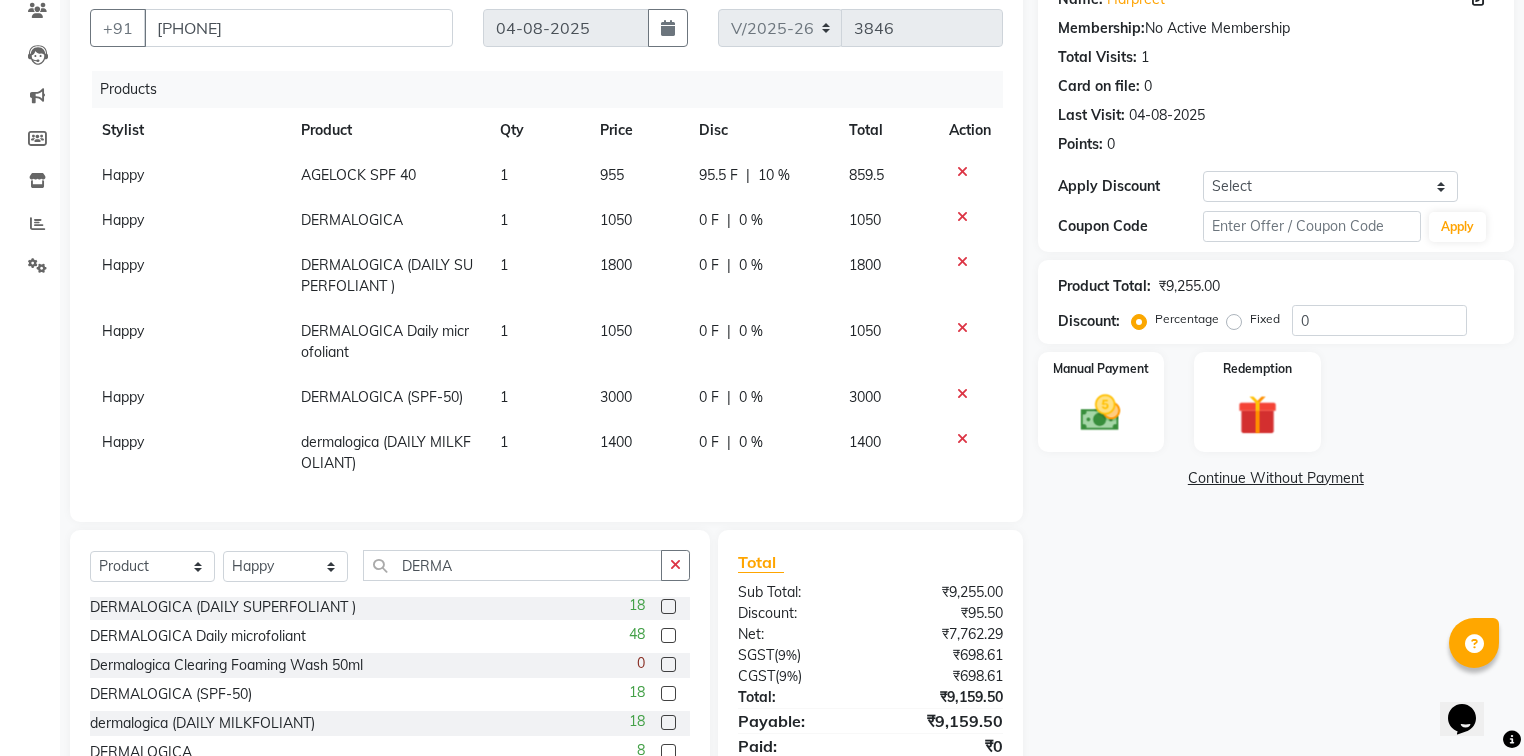 click 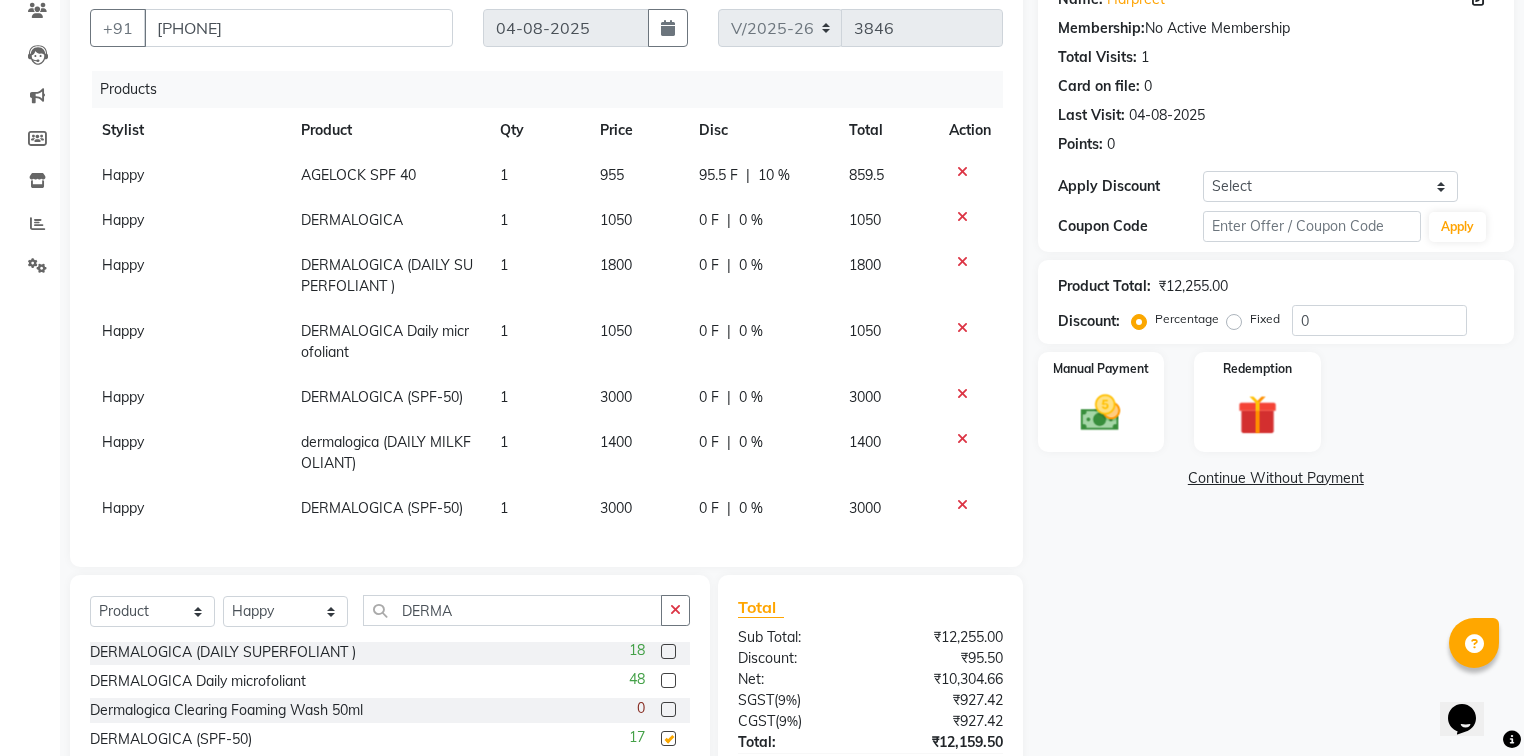 checkbox on "false" 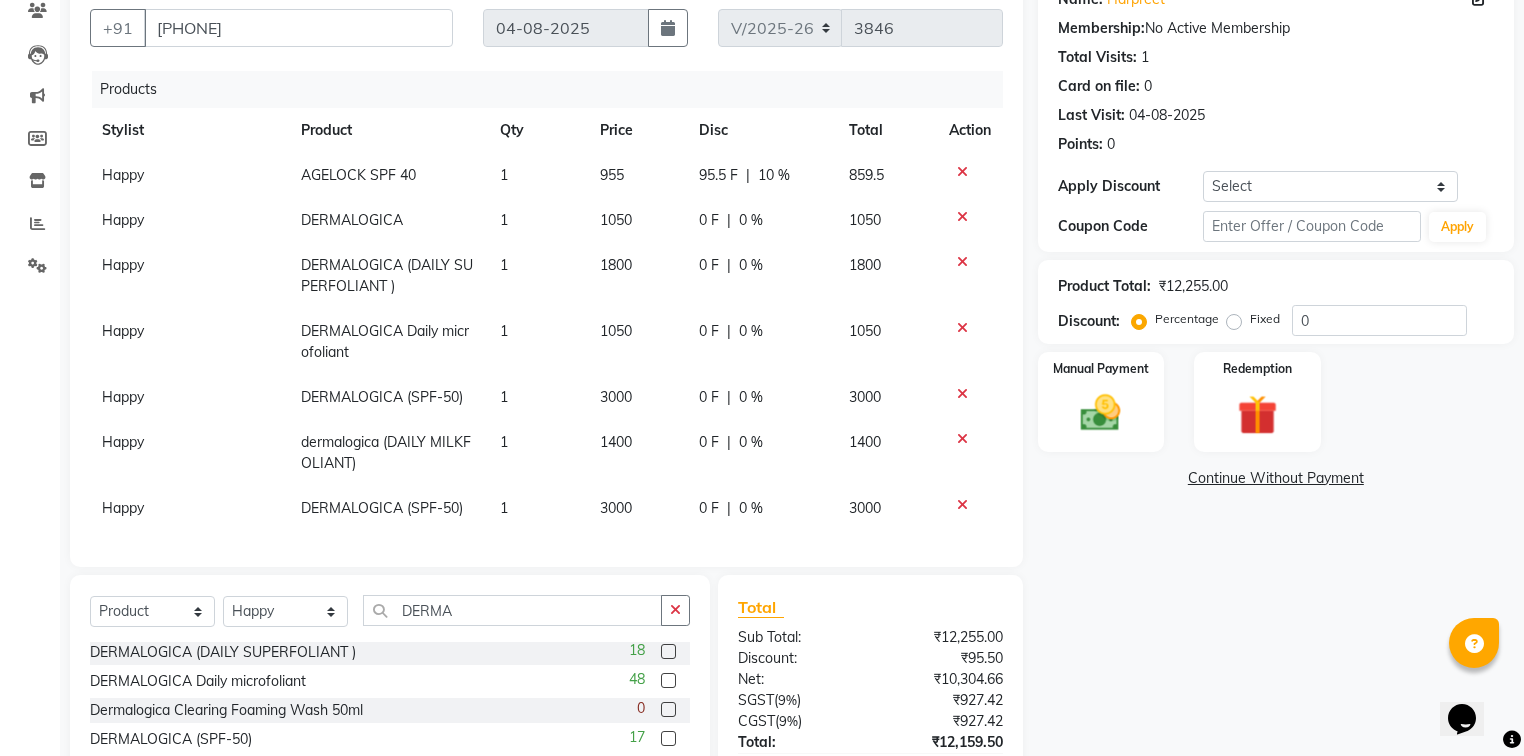 scroll, scrollTop: 3, scrollLeft: 0, axis: vertical 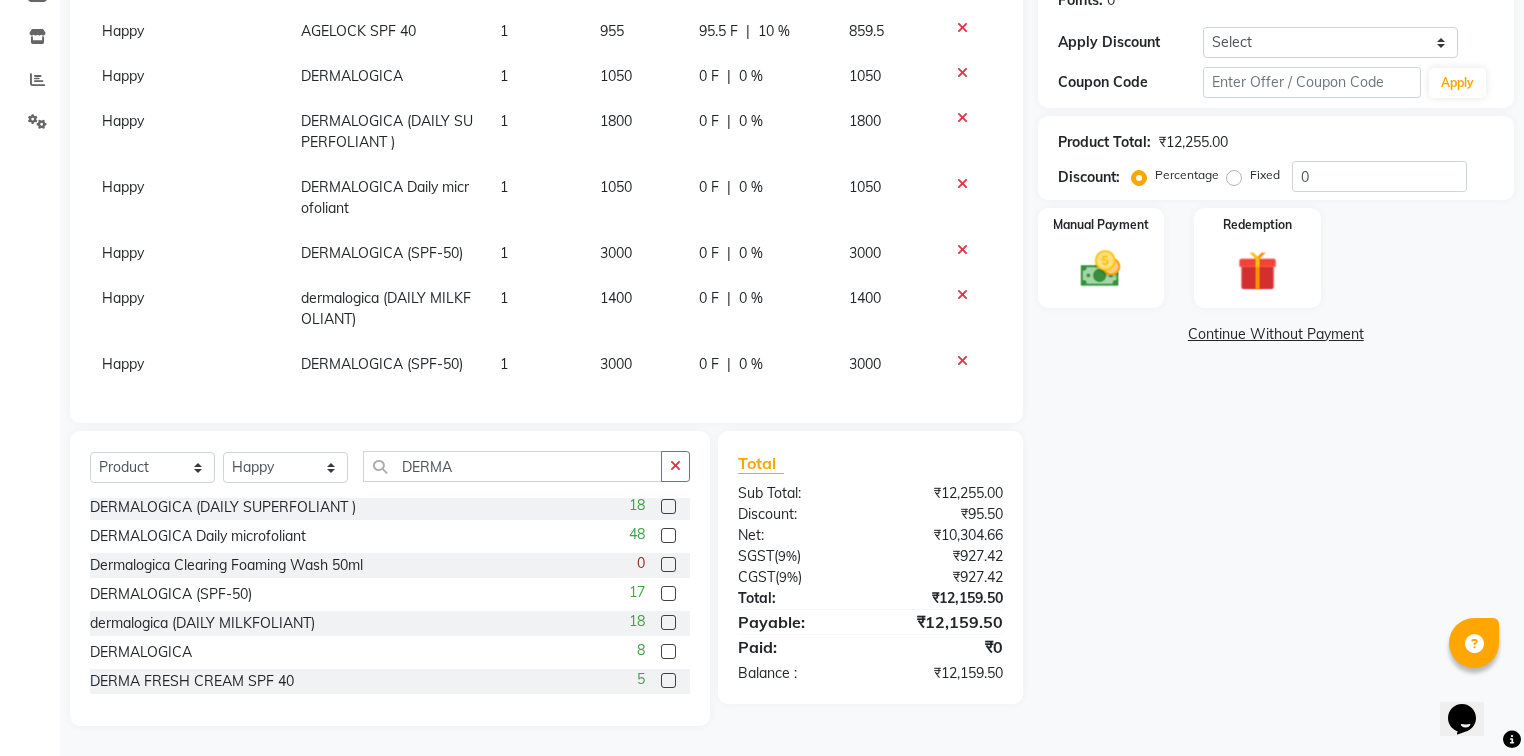 click 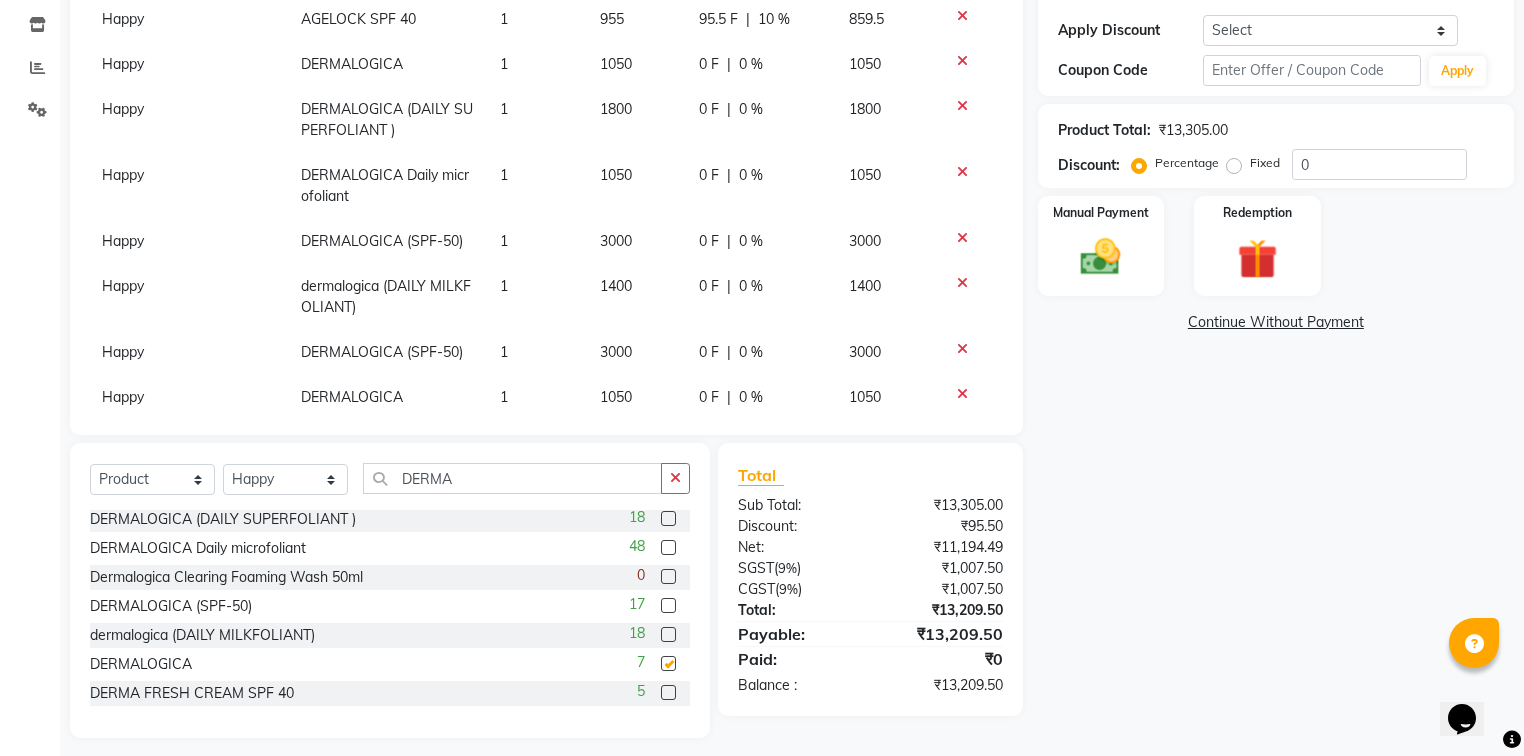 checkbox on "false" 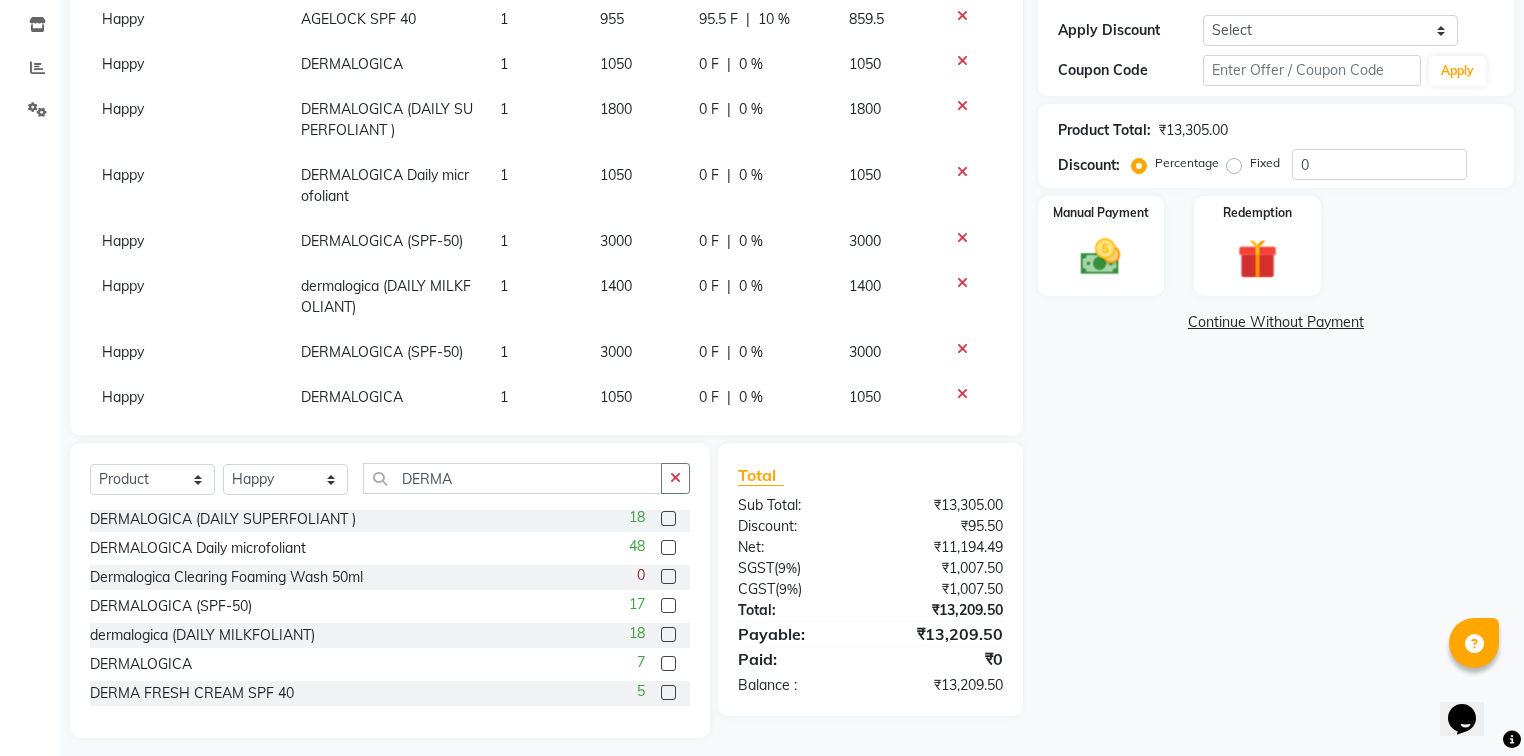click 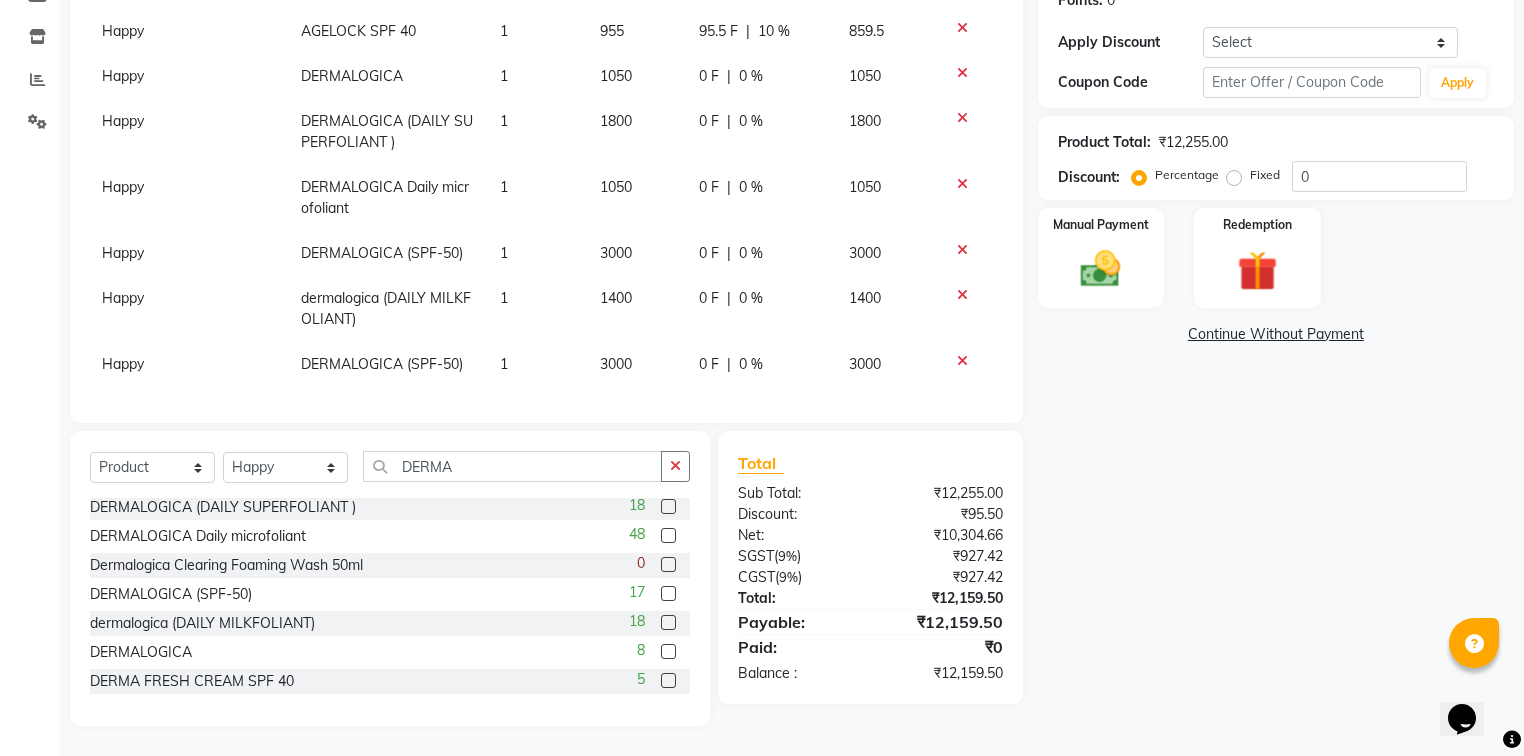 click 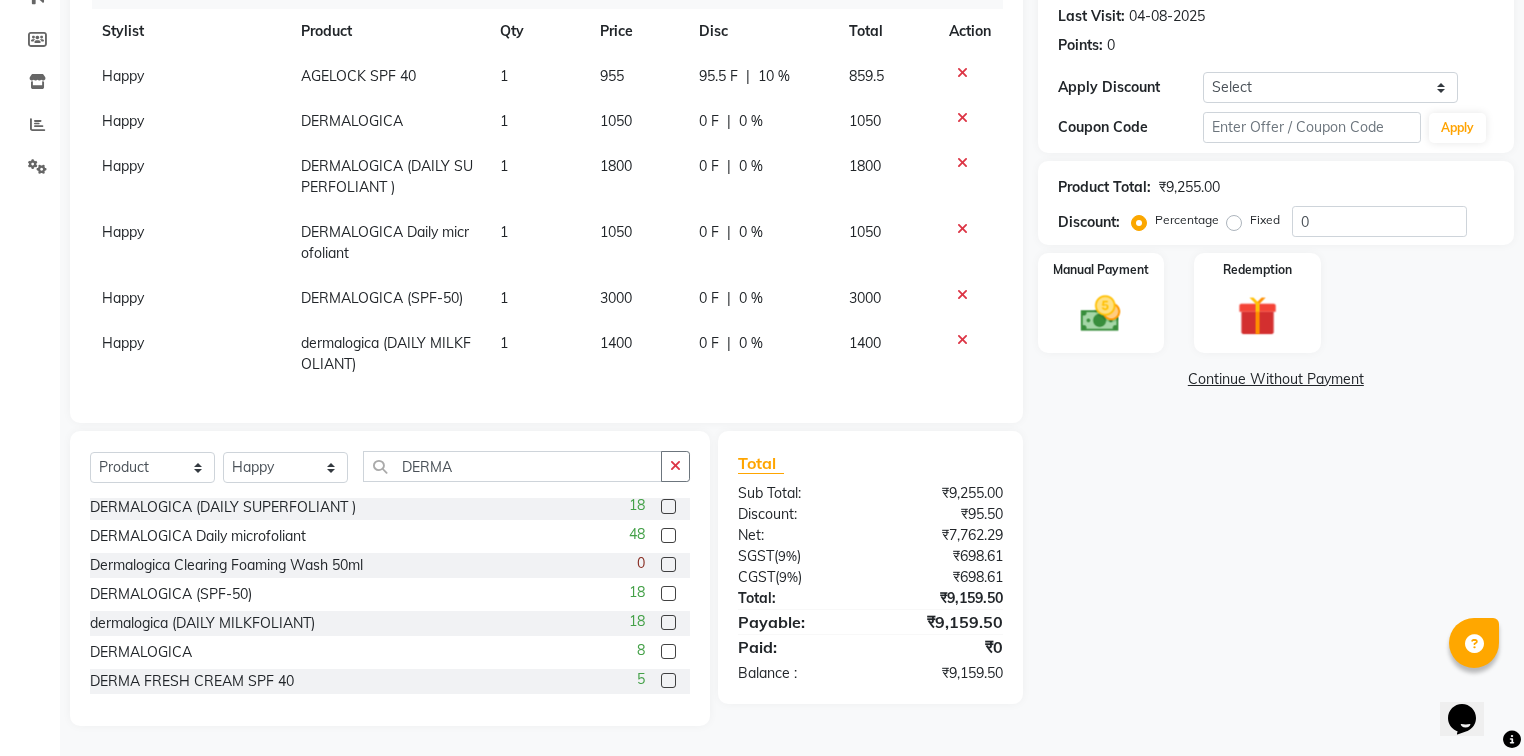 click 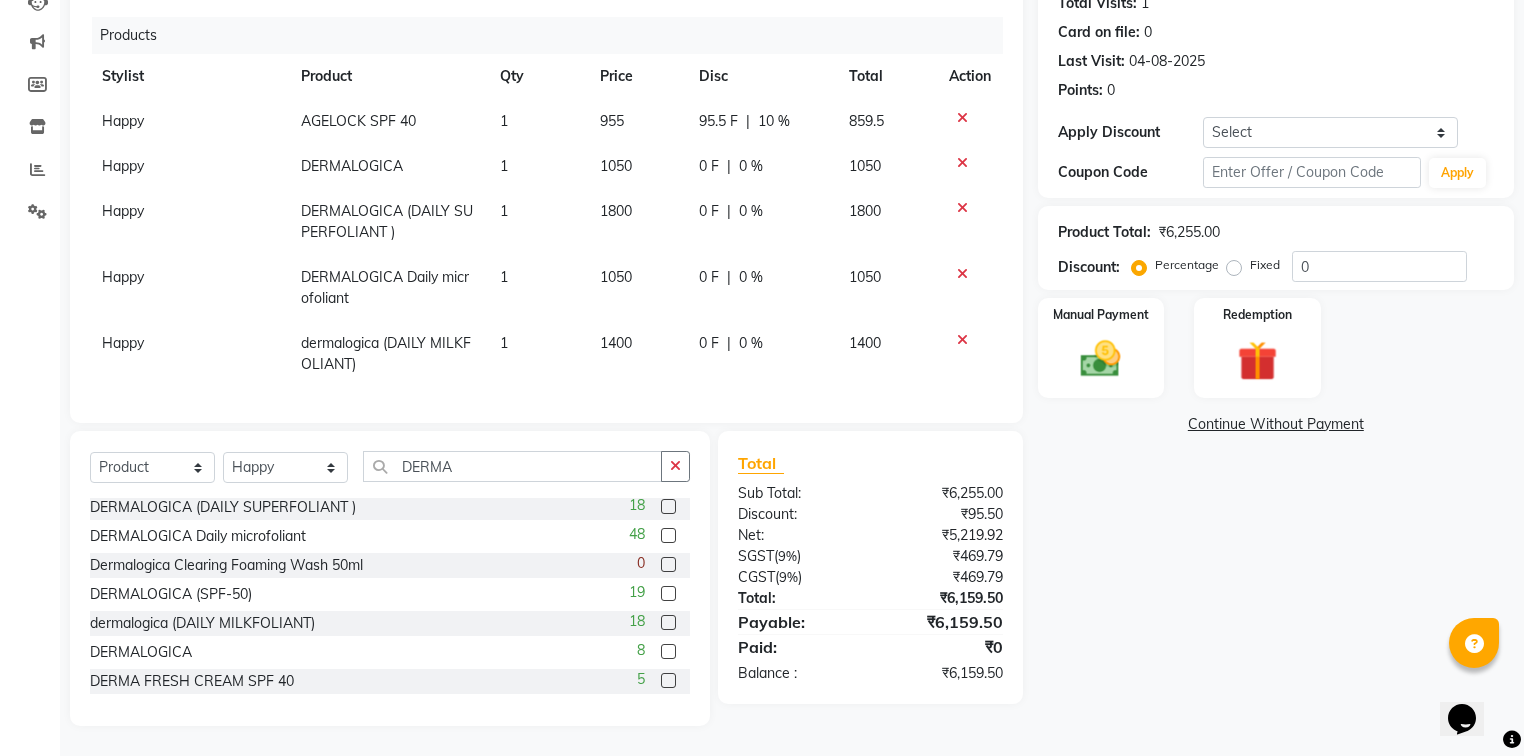 click 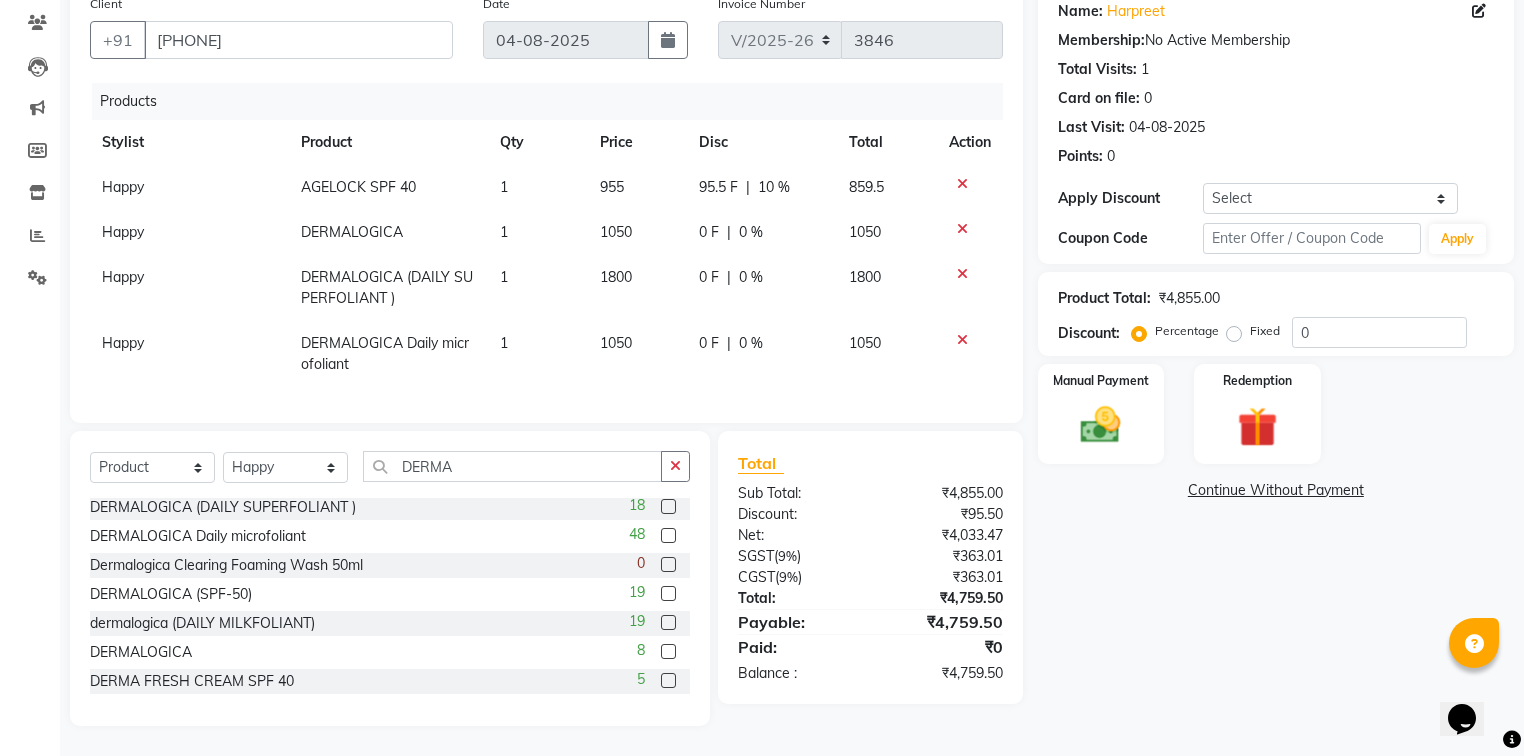 click 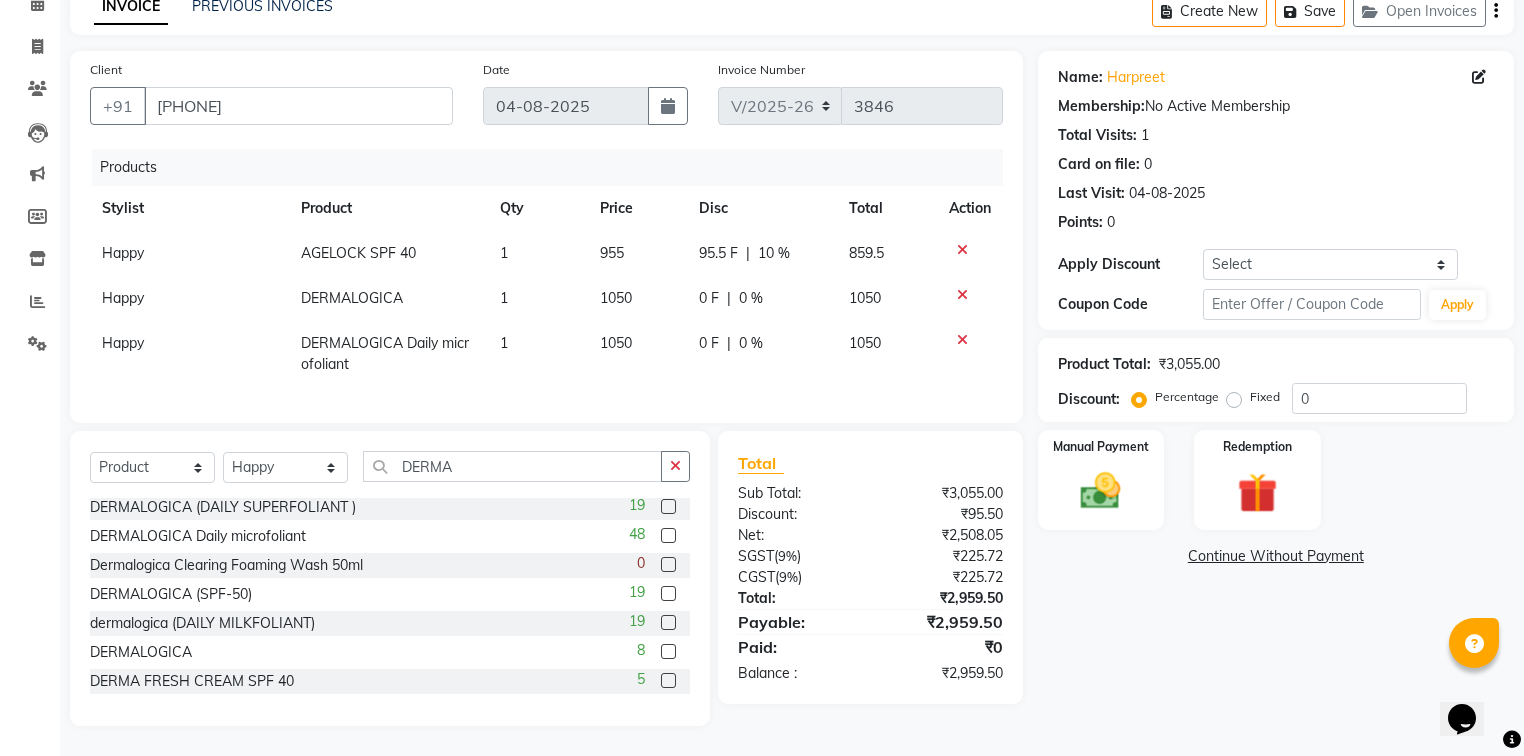 click 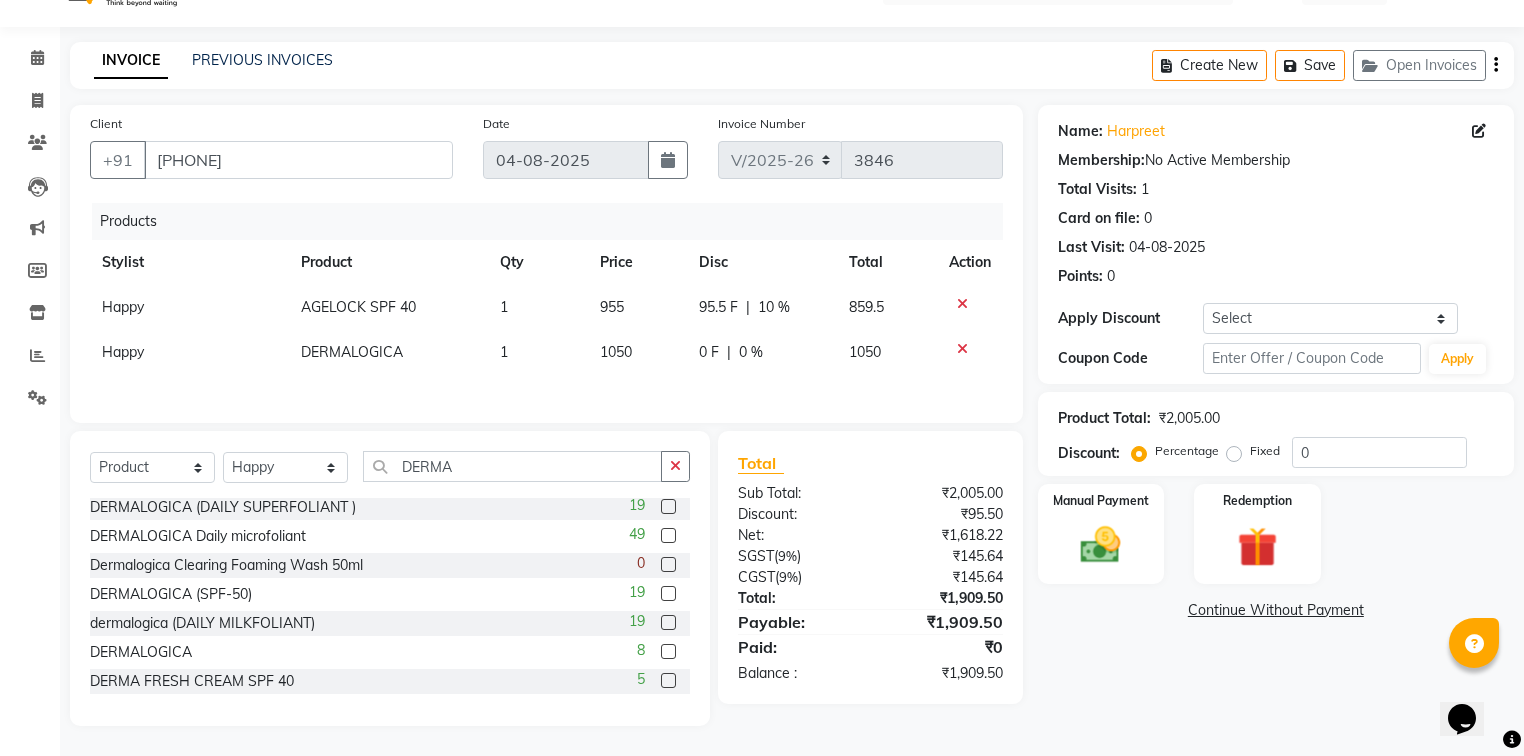 scroll, scrollTop: 45, scrollLeft: 0, axis: vertical 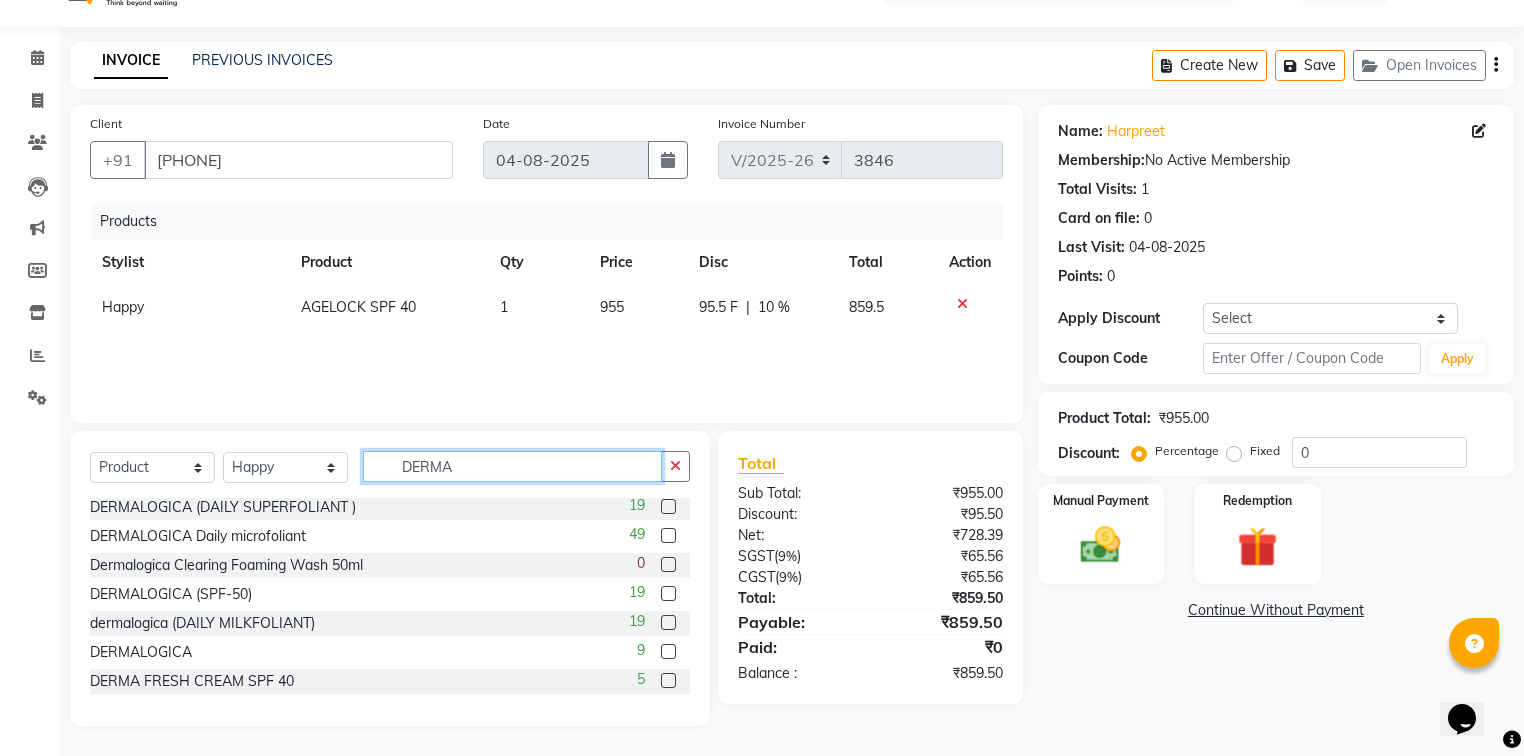 click on "DERMA" 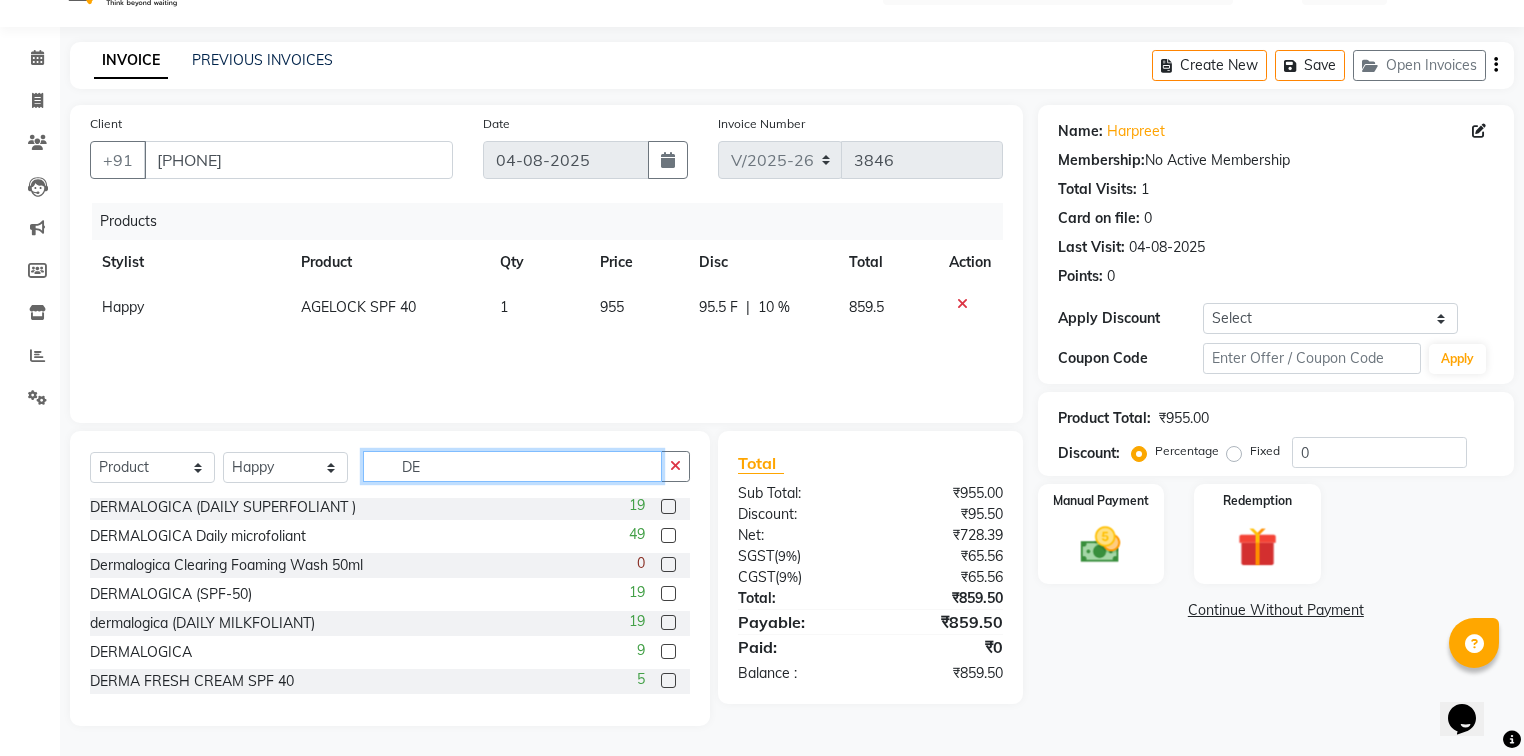 type on "D" 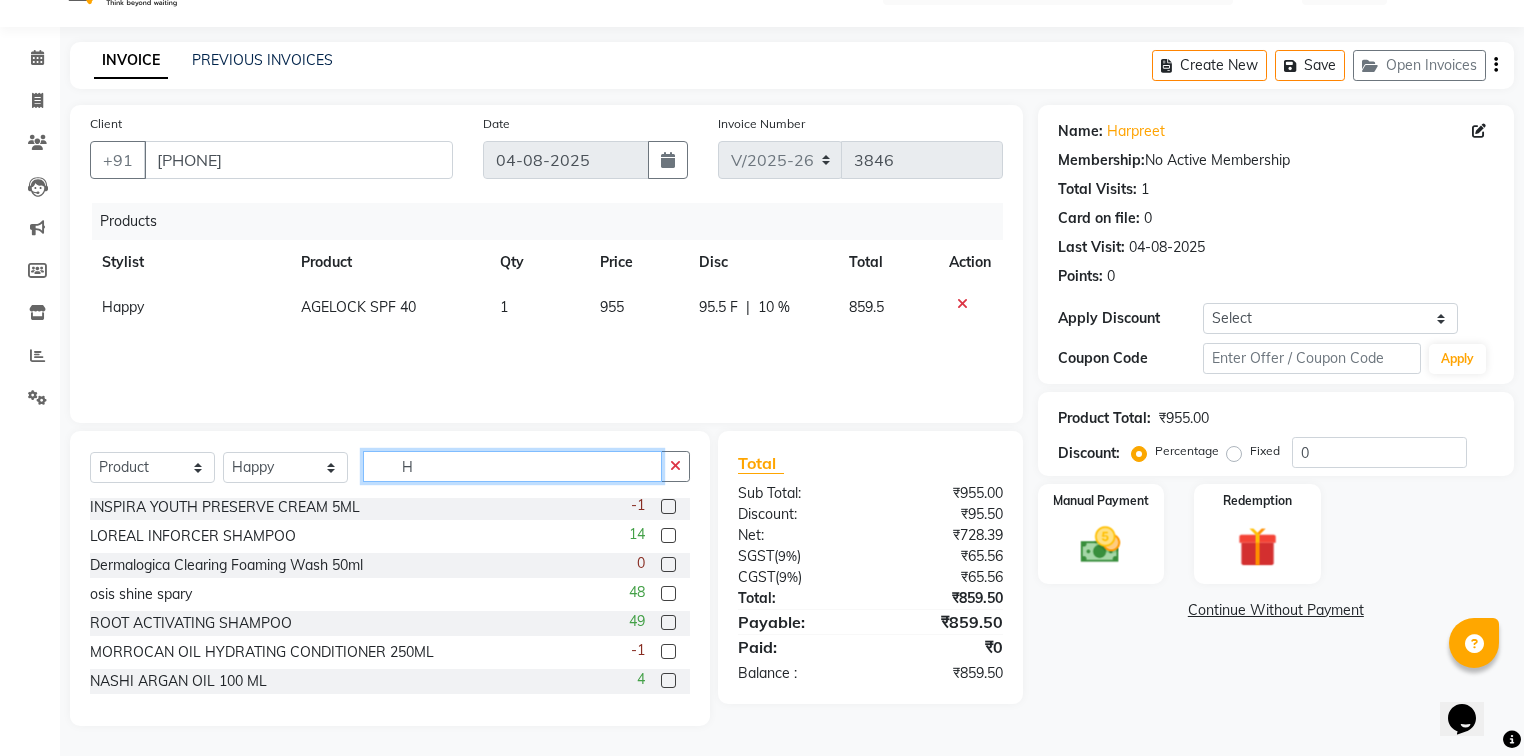 scroll, scrollTop: 0, scrollLeft: 0, axis: both 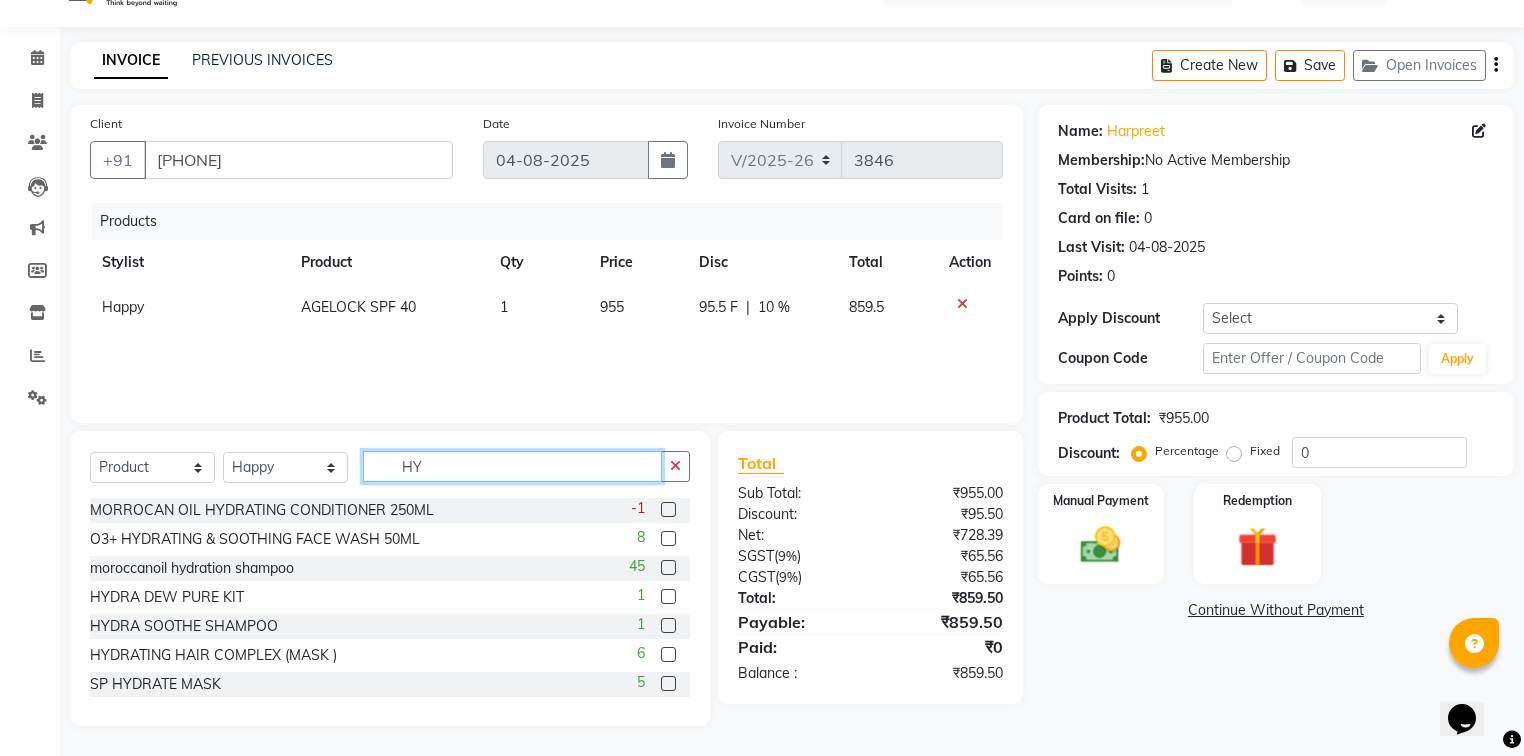 type on "H" 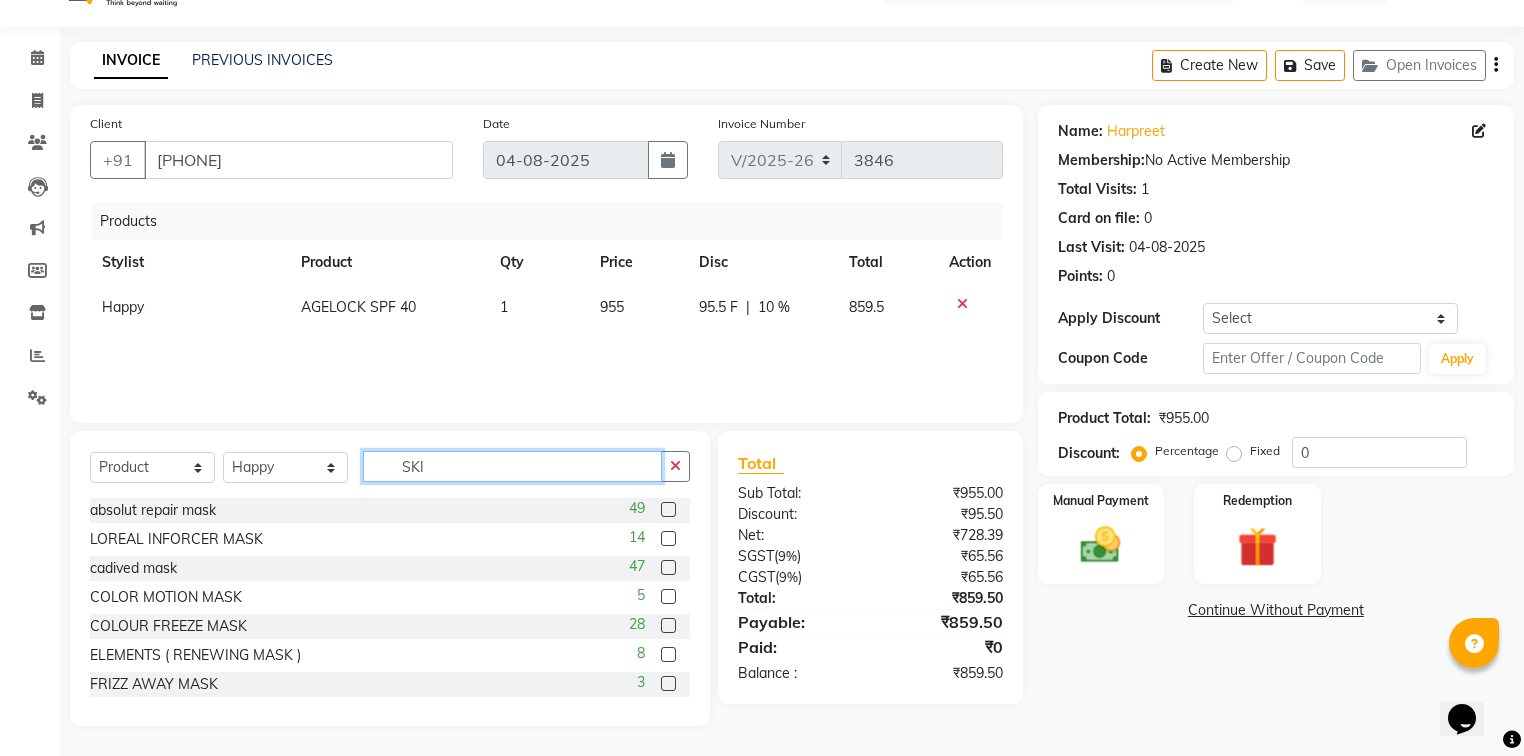 scroll, scrollTop: 24, scrollLeft: 0, axis: vertical 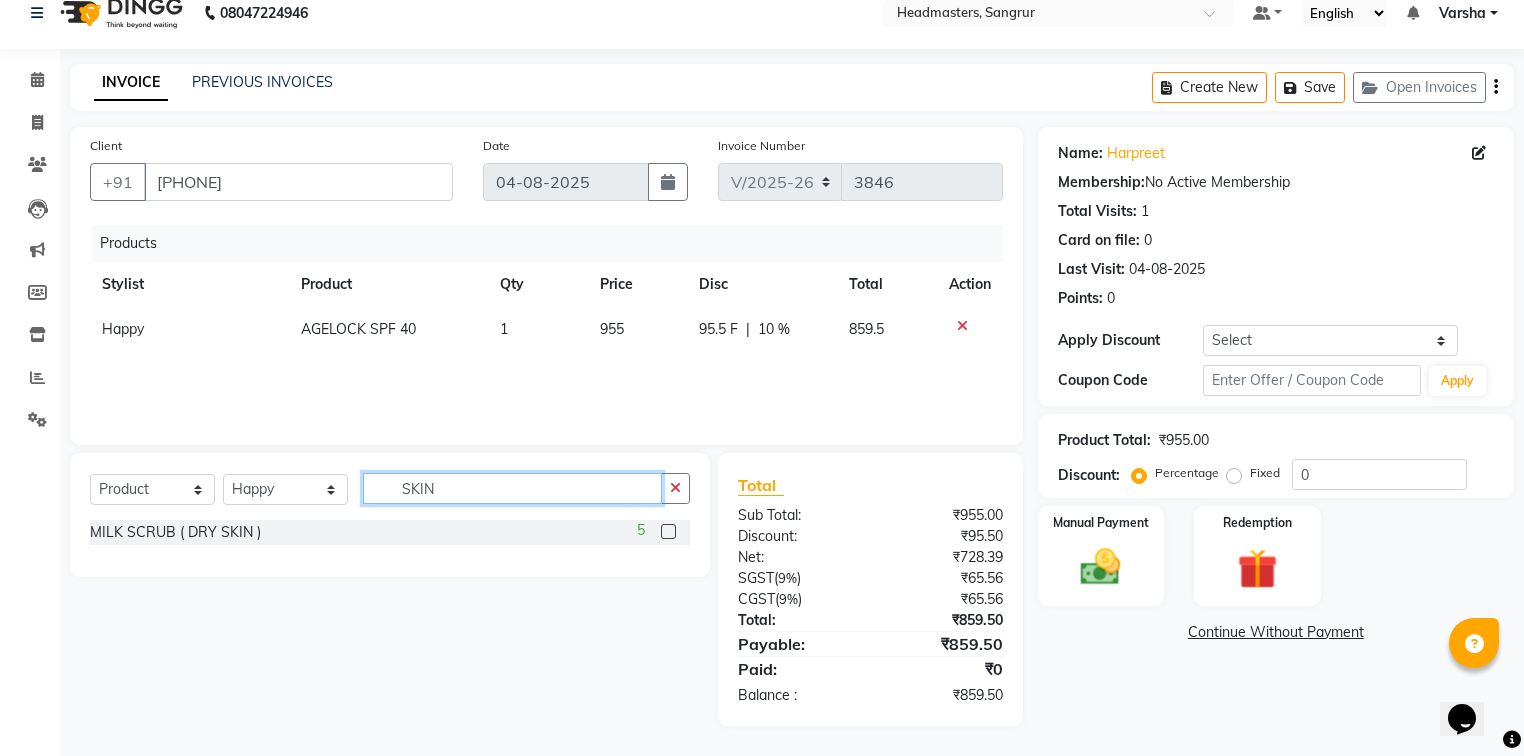 click on "SKIN" 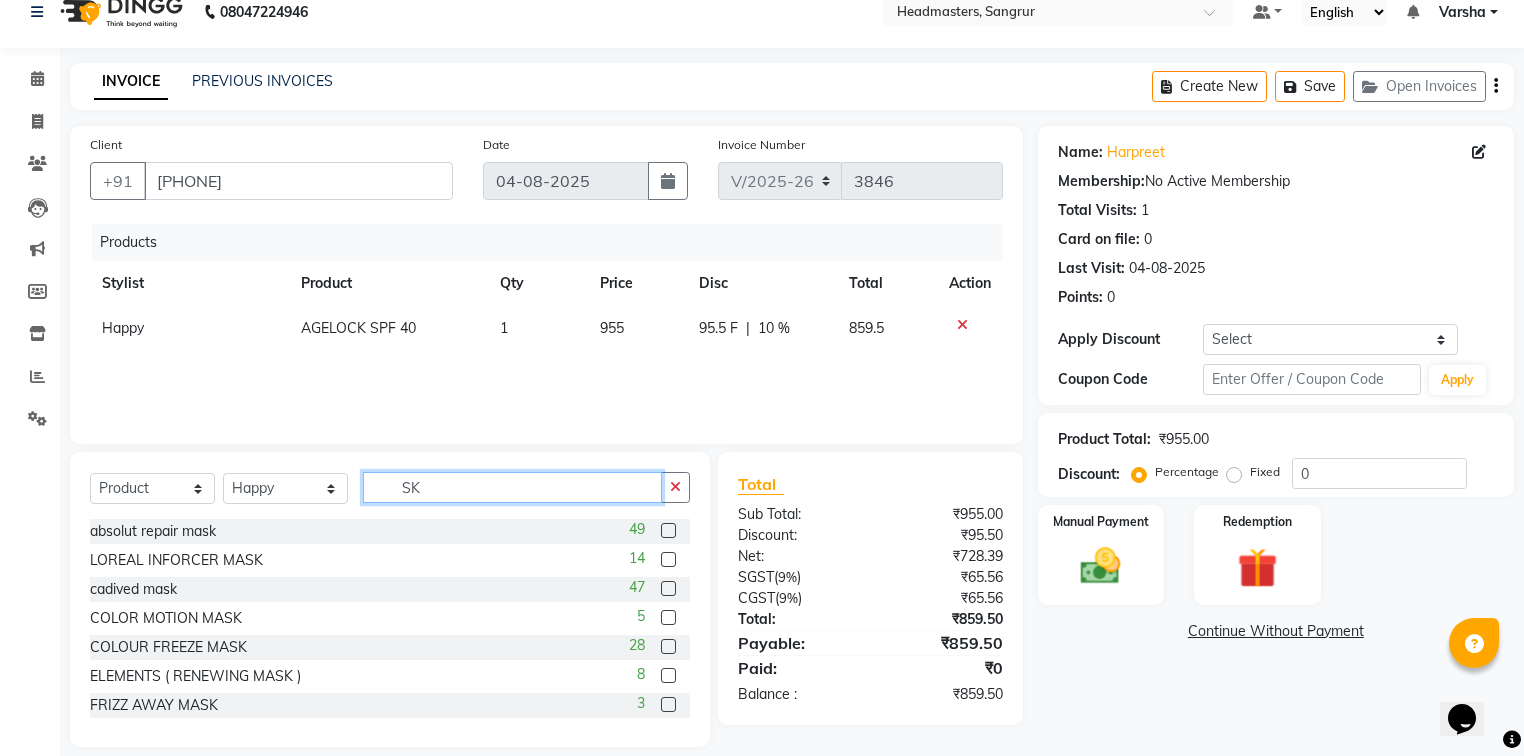 type on "S" 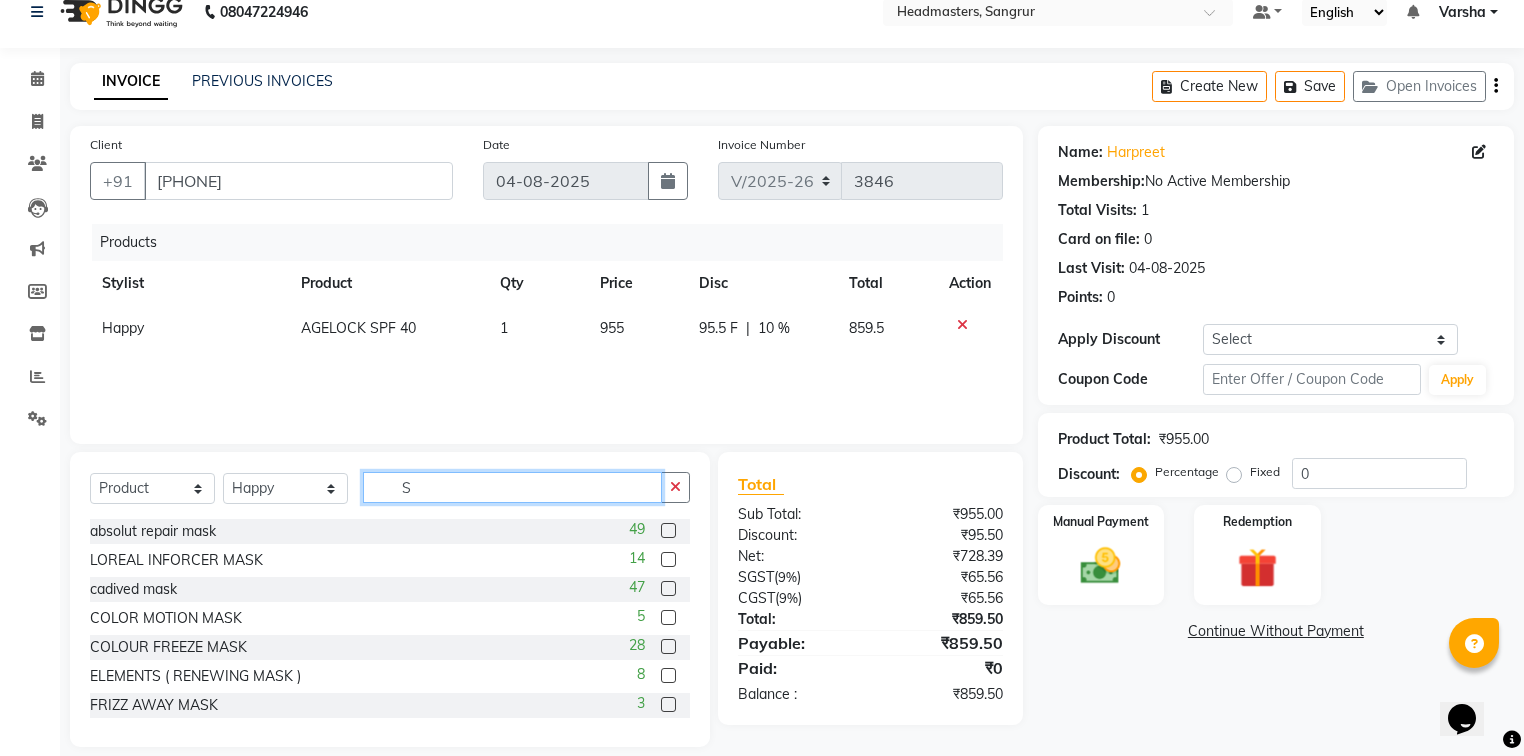 scroll, scrollTop: 45, scrollLeft: 0, axis: vertical 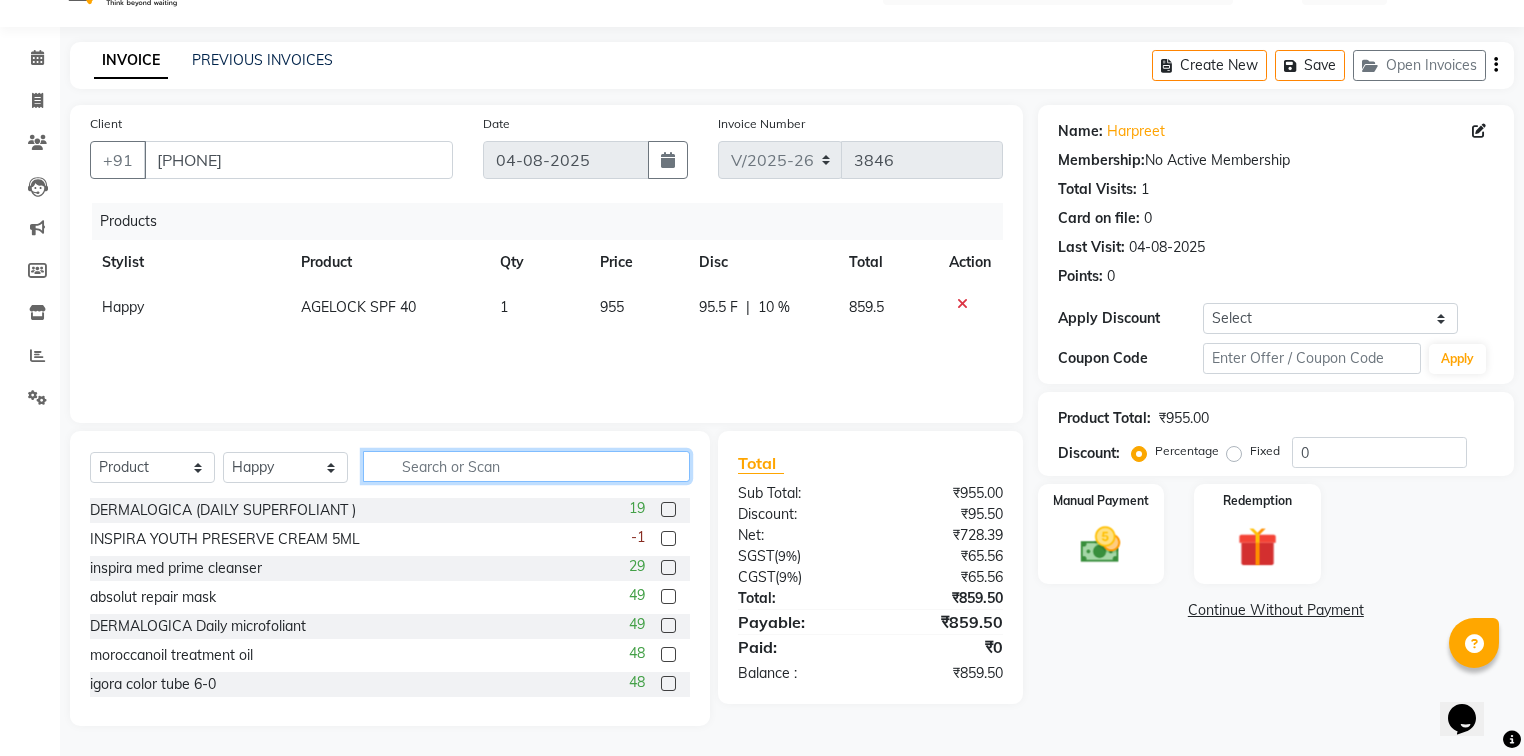type 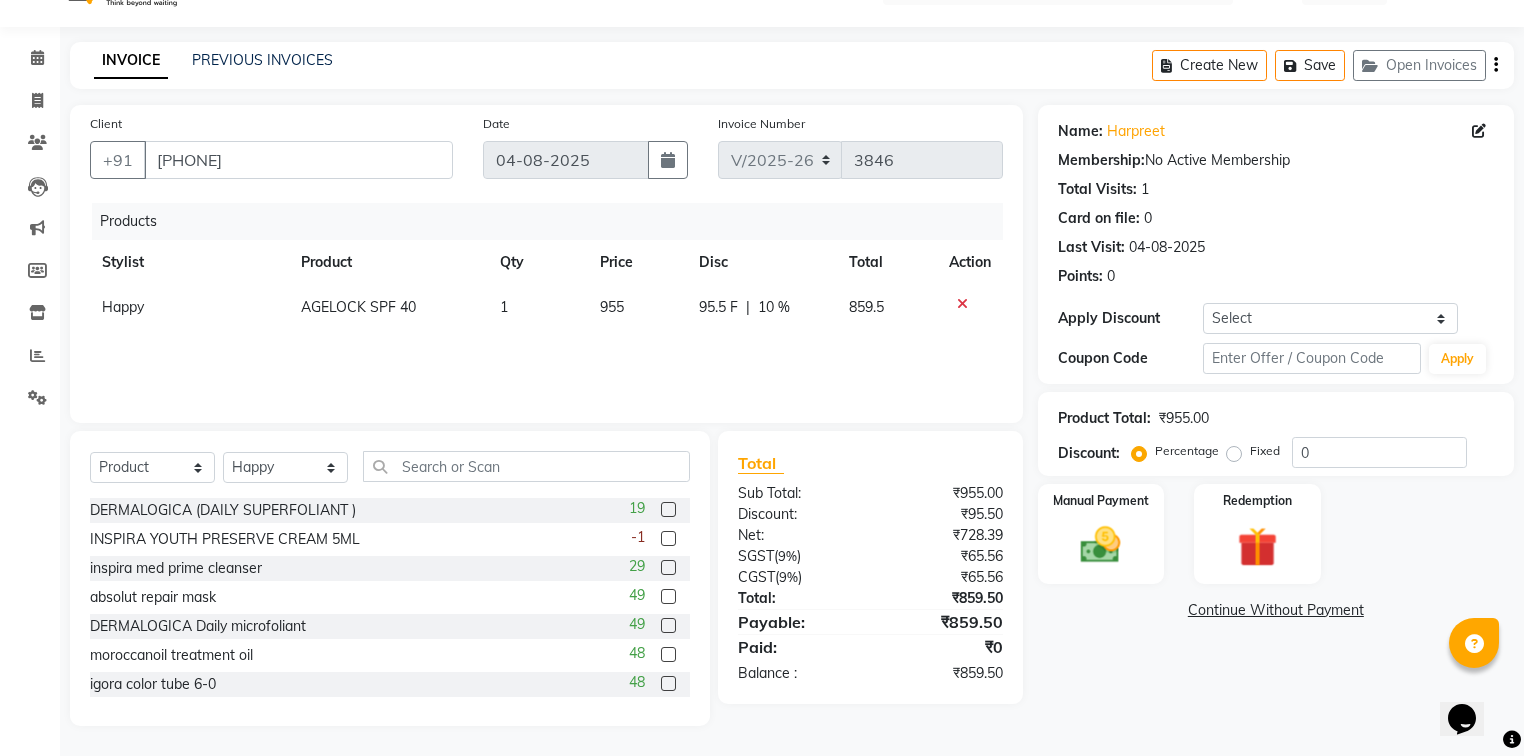 click 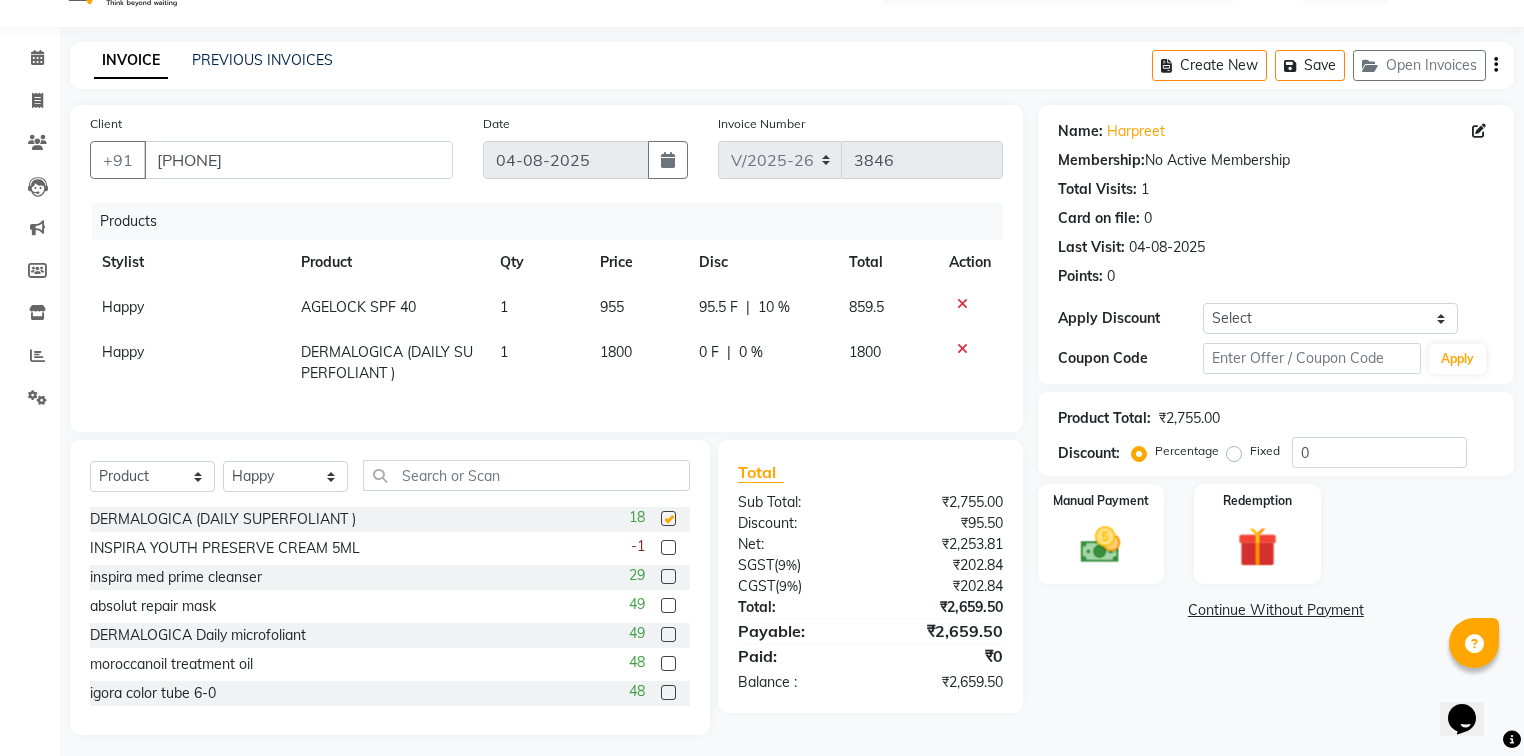 checkbox on "false" 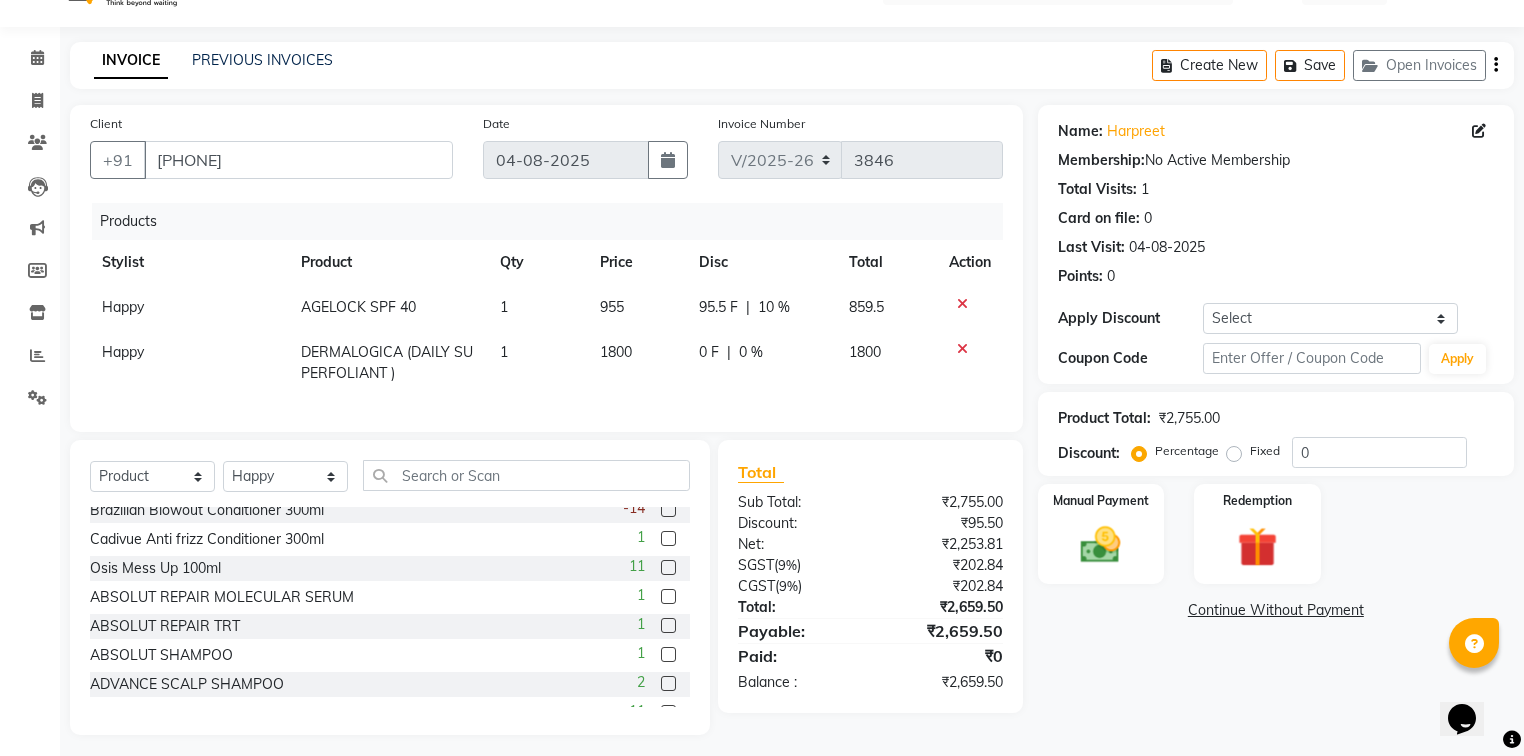 scroll, scrollTop: 1250, scrollLeft: 0, axis: vertical 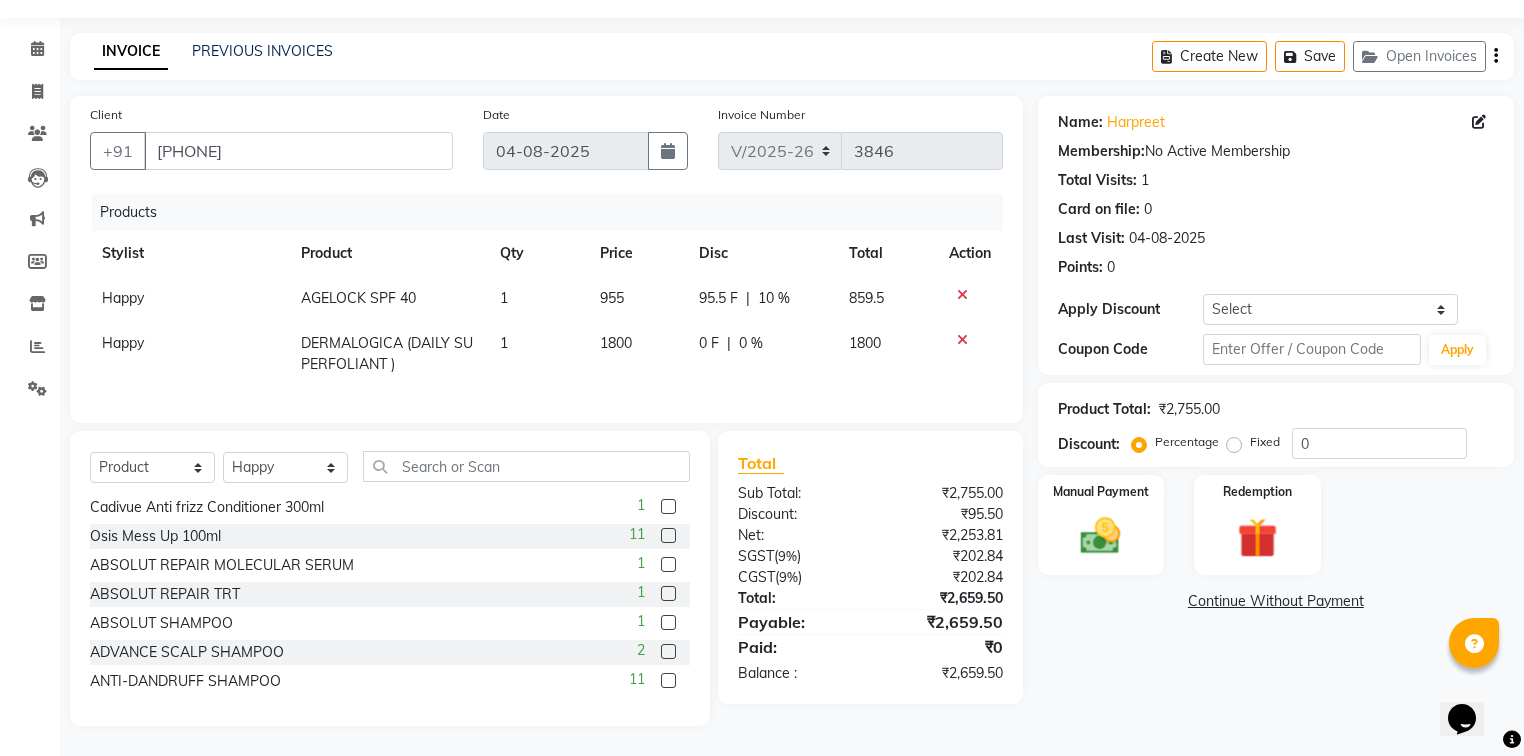 click 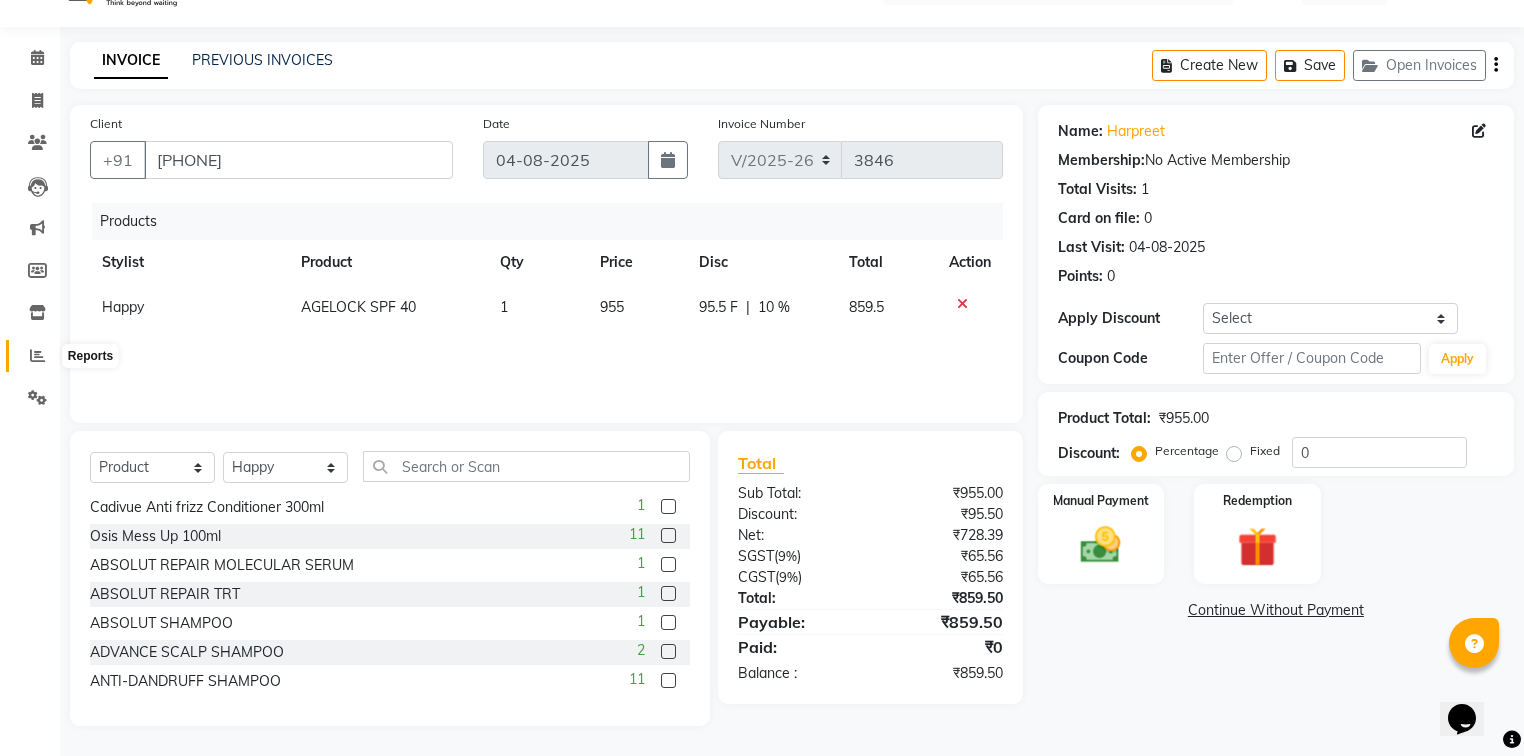 click 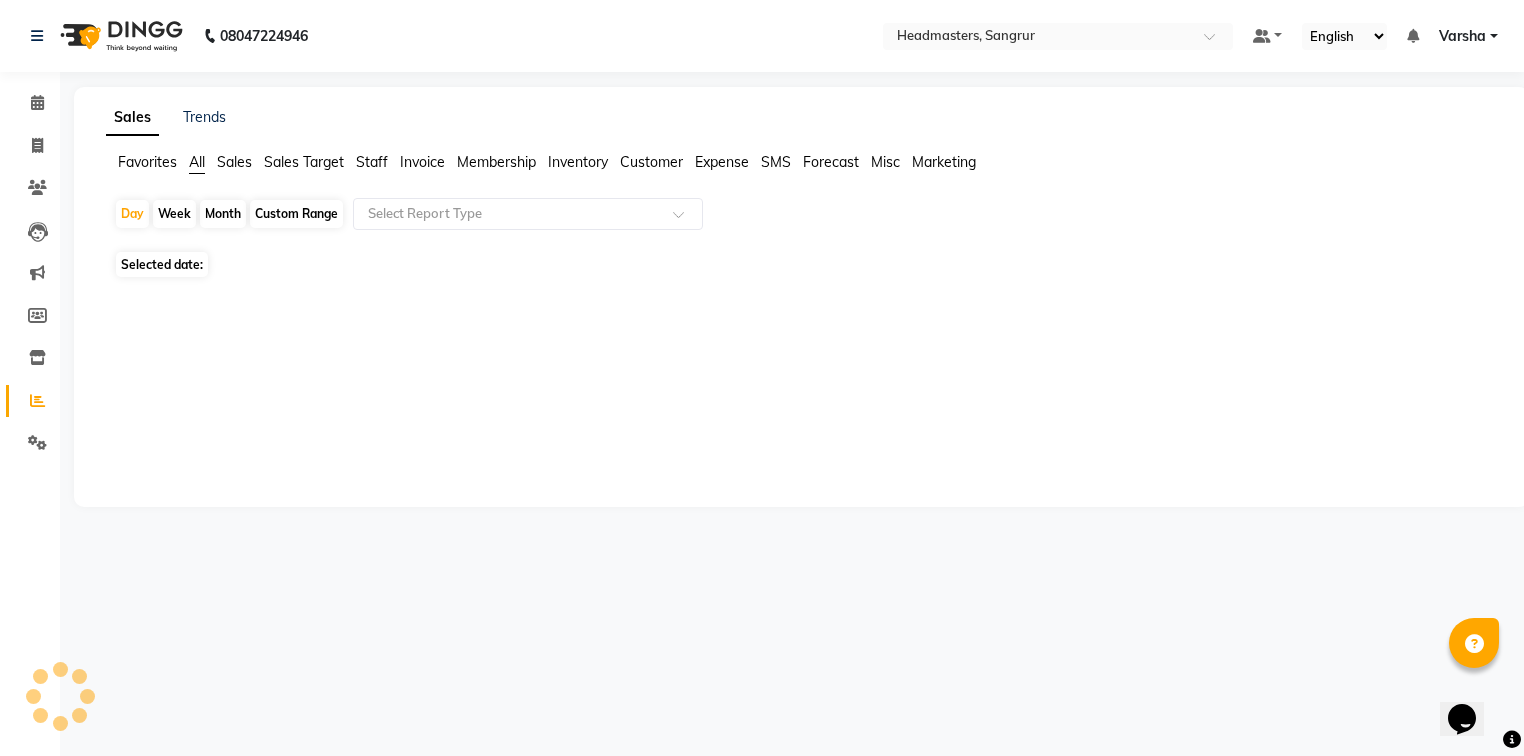 scroll, scrollTop: 0, scrollLeft: 0, axis: both 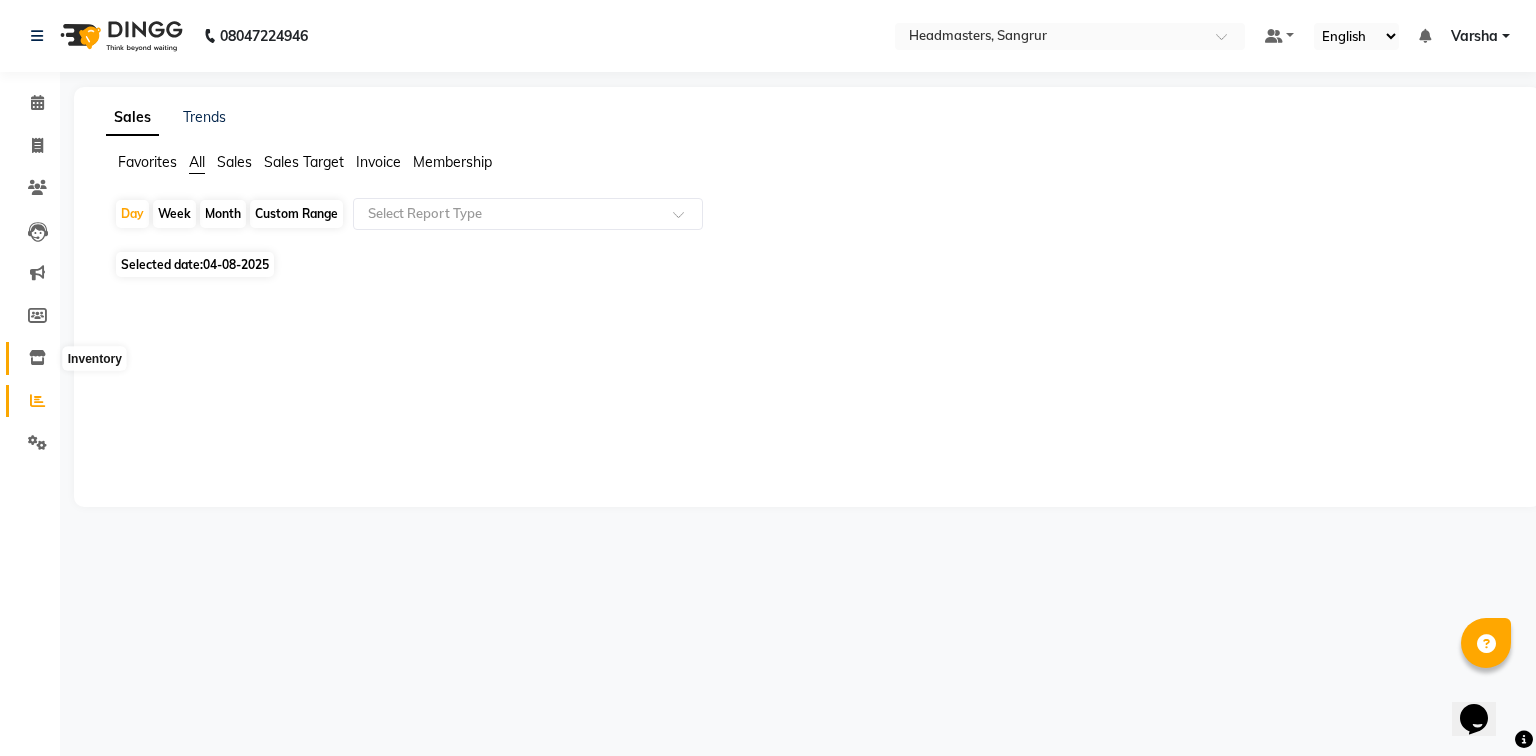click 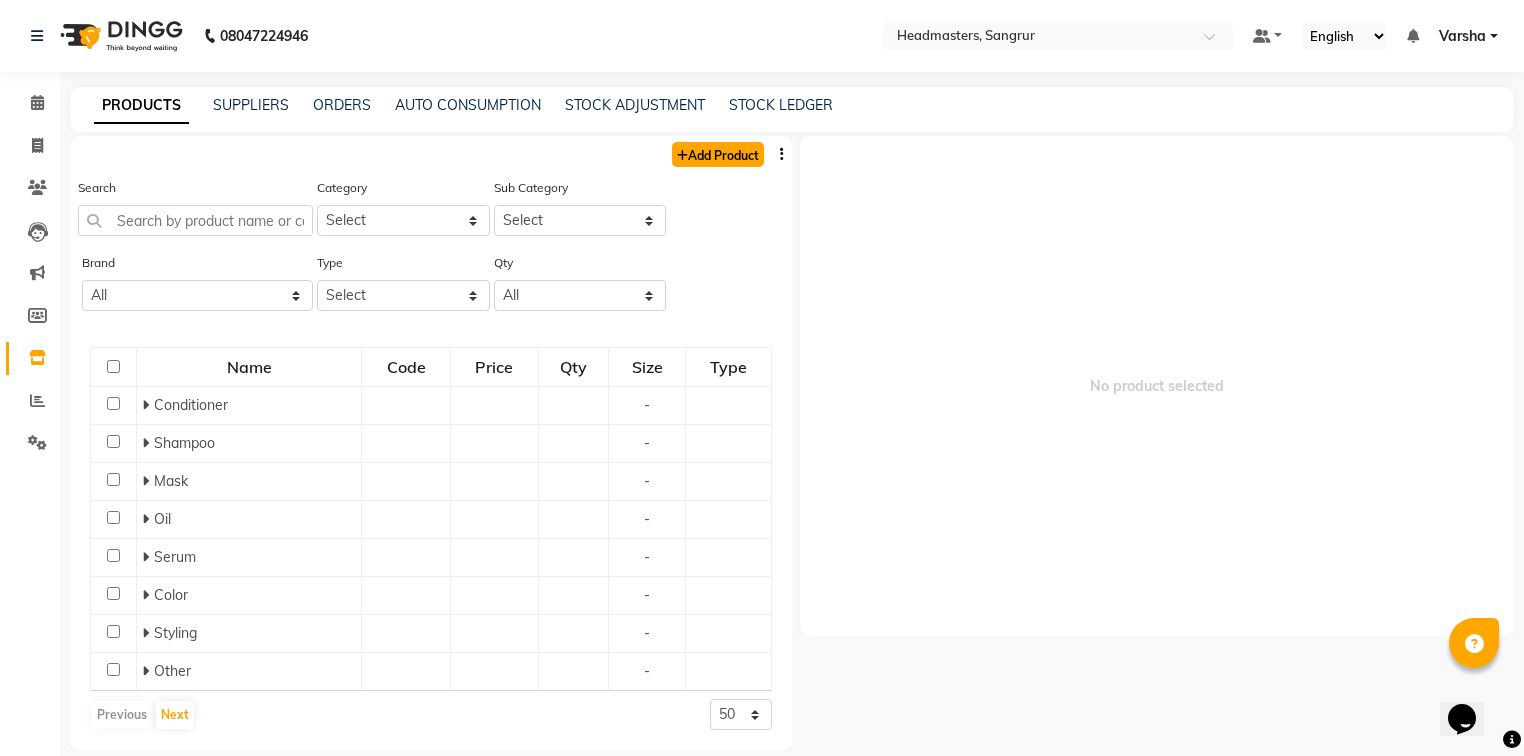 click on "Add Product" 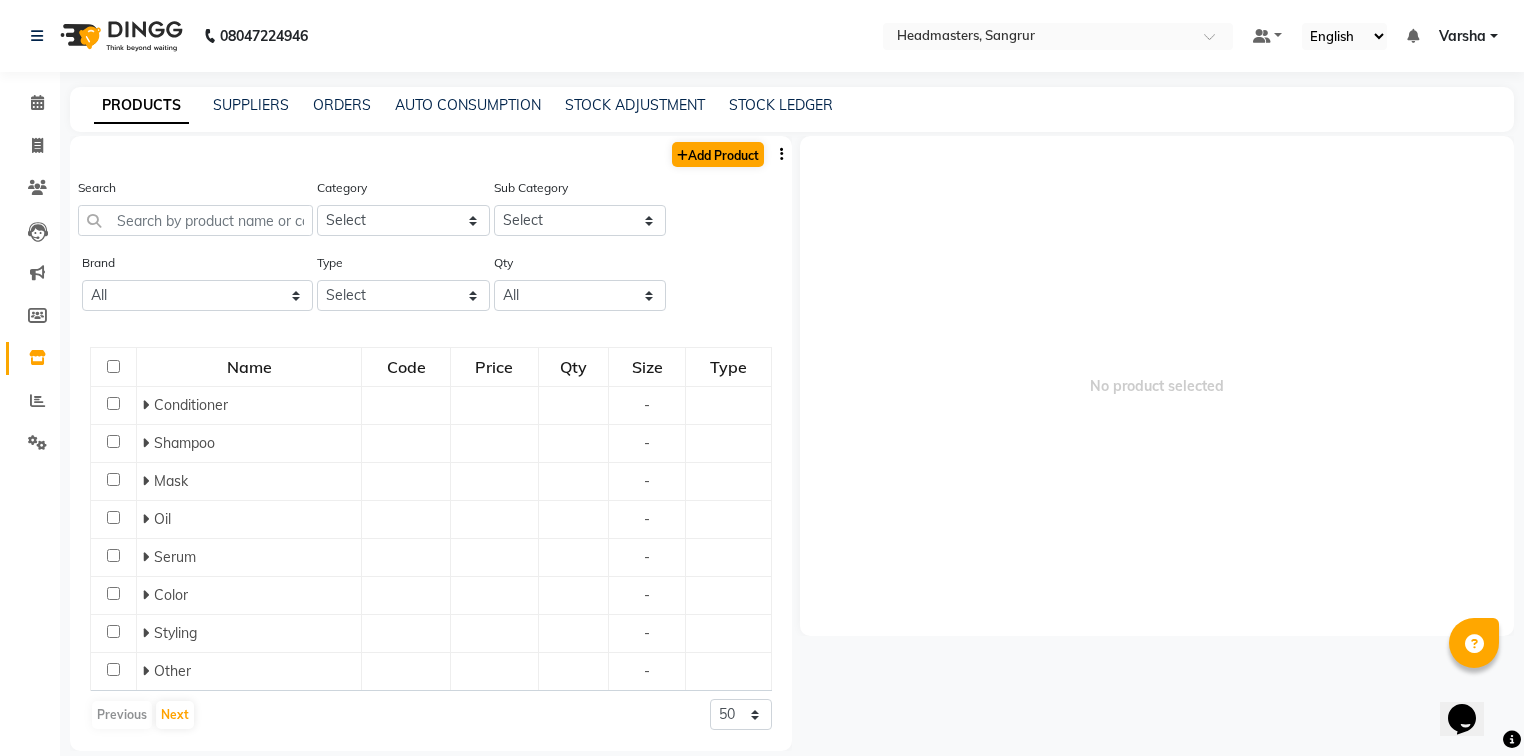 select on "true" 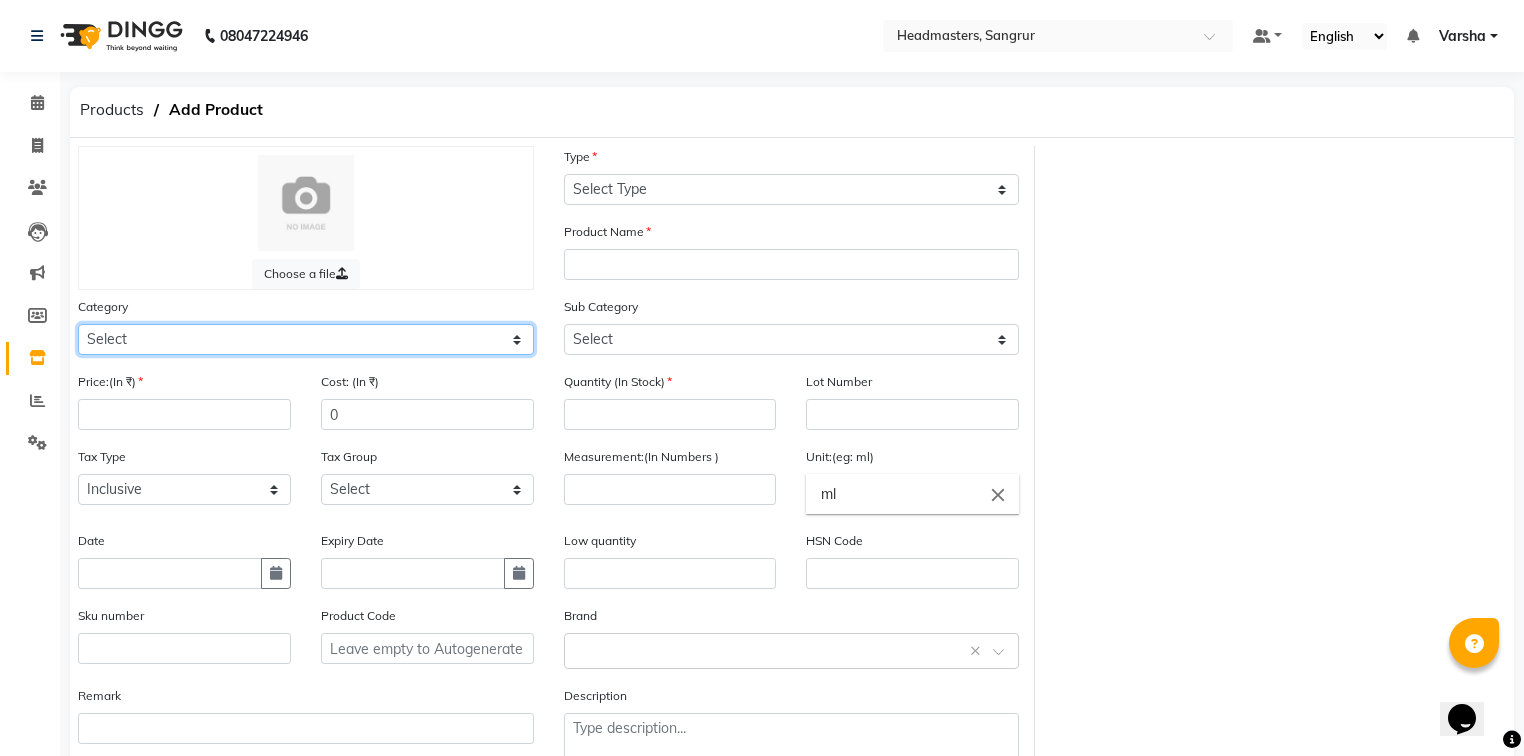click on "Select Hair Skin Makeup Personal Care Appliances Beard Waxing Disposable Threading Hands and Feet Beauty Planet Botox Cadiveu Casmara Cheryls Loreal Olaplex Old Products Other" 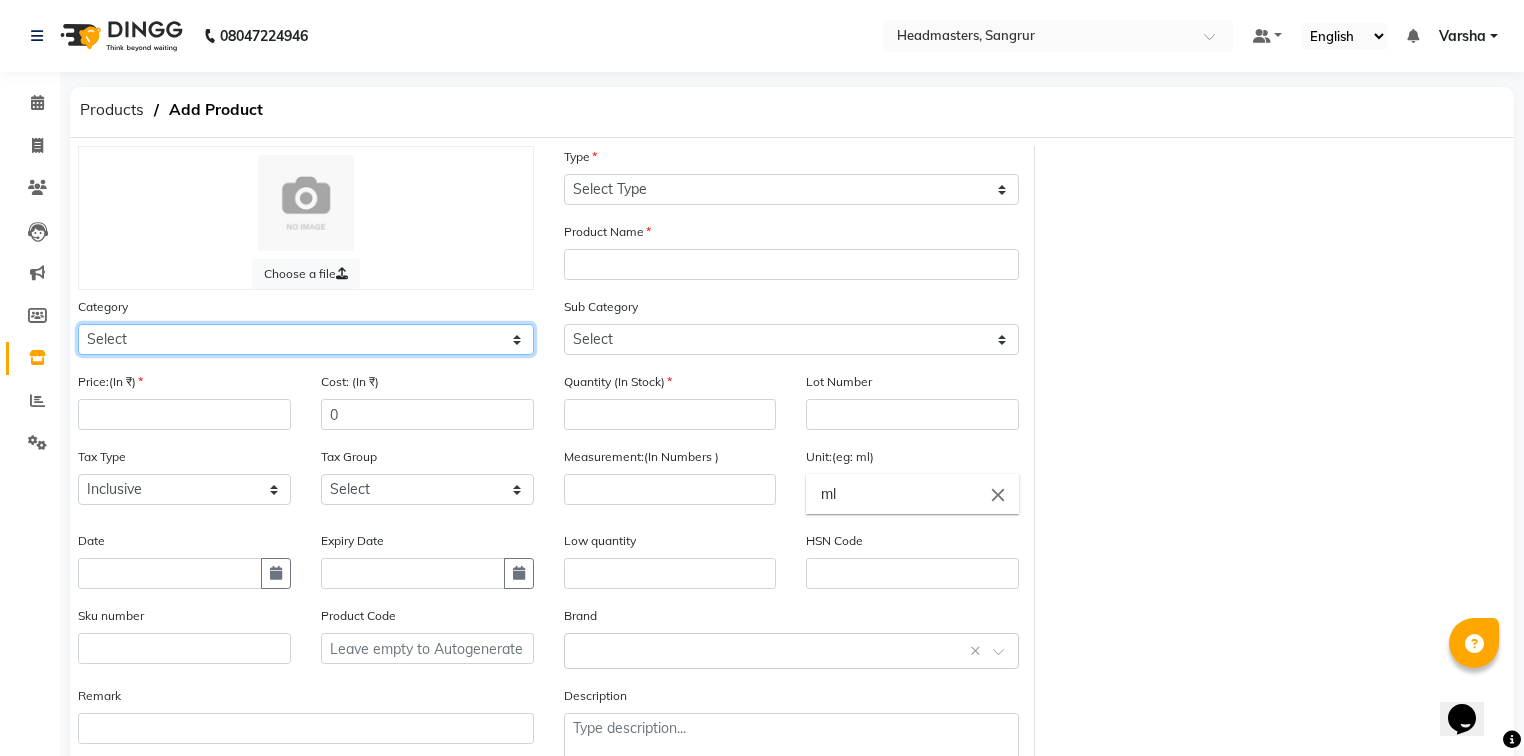 select on "[NUMBER]" 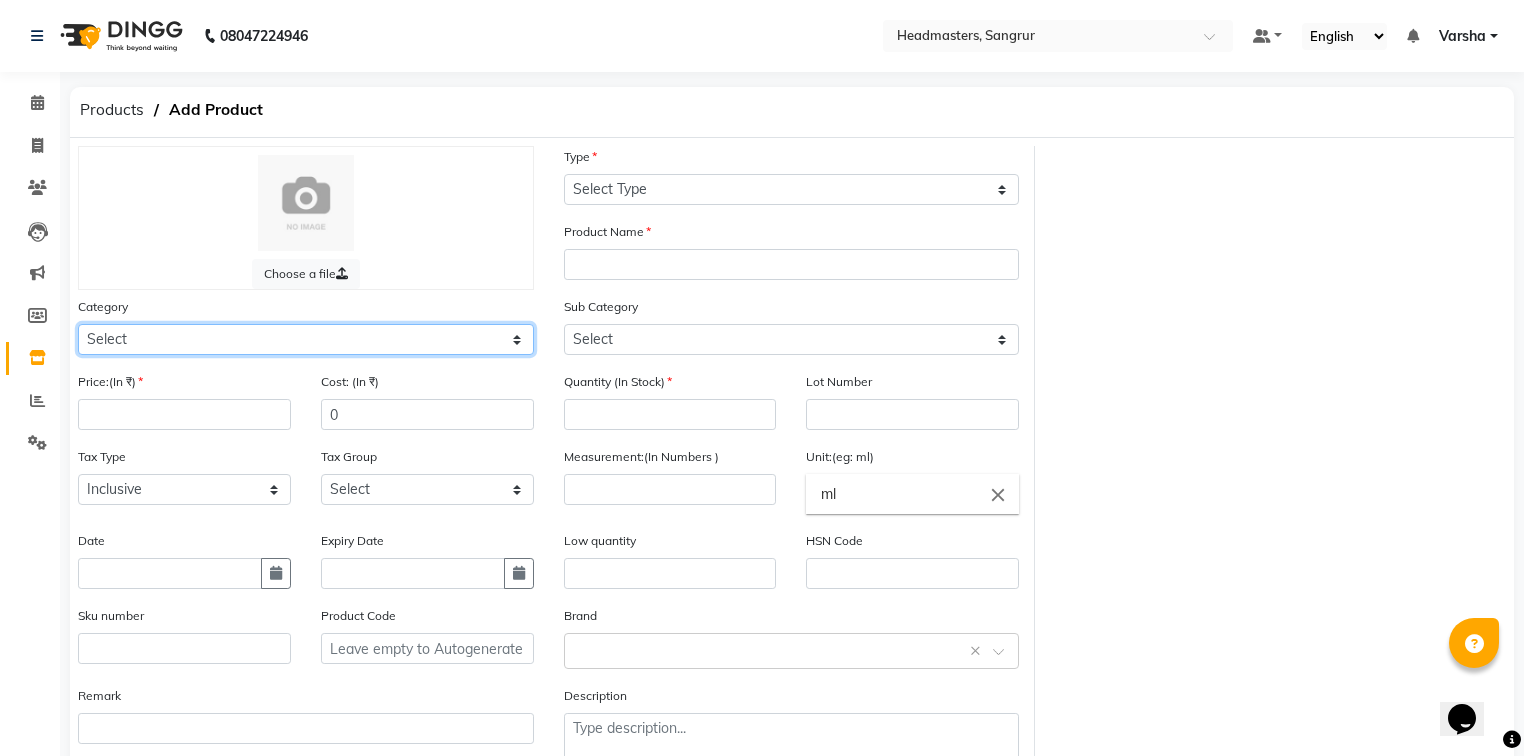click on "Select Hair Skin Makeup Personal Care Appliances Beard Waxing Disposable Threading Hands and Feet Beauty Planet Botox Cadiveu Casmara Cheryls Loreal Olaplex Old Products Other" 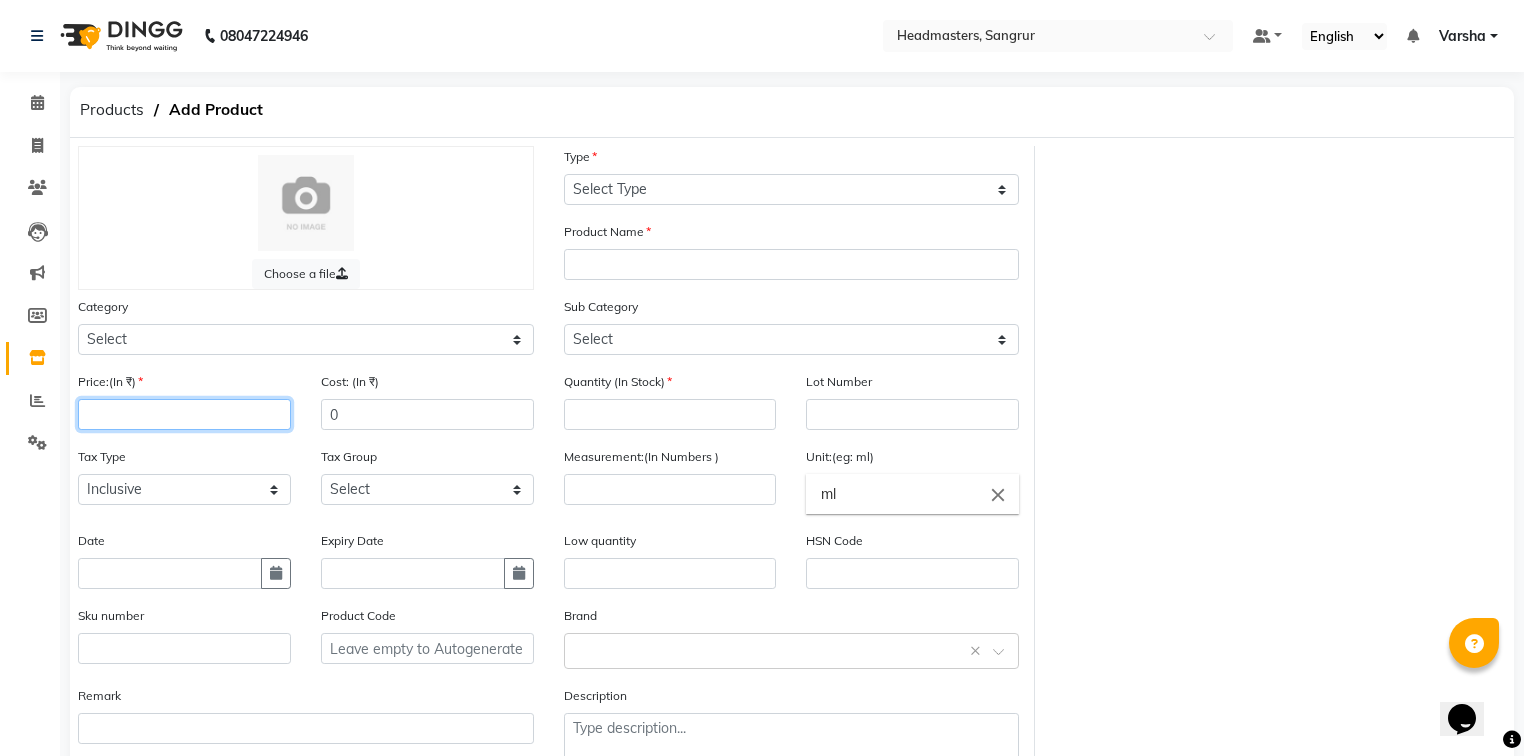 click 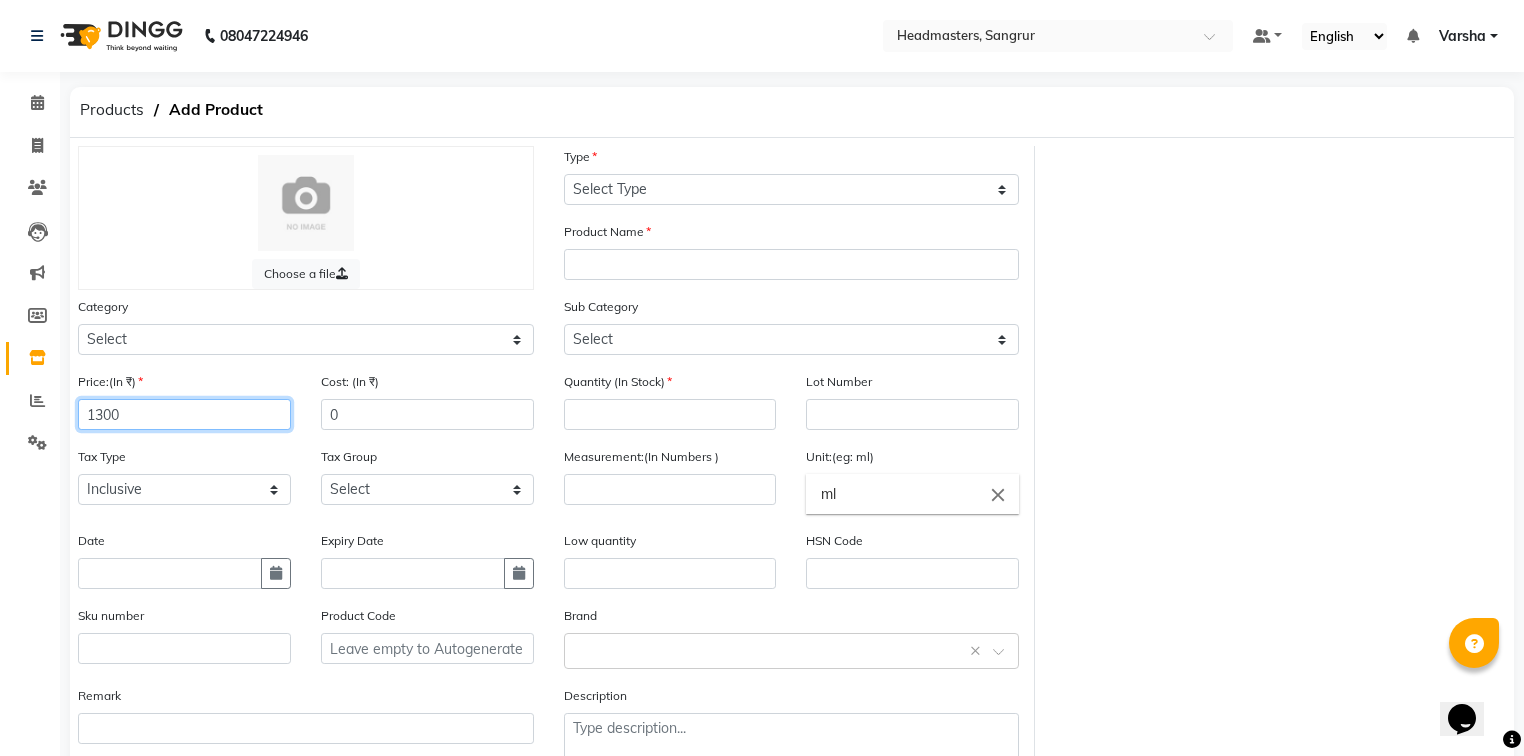 type on "1300" 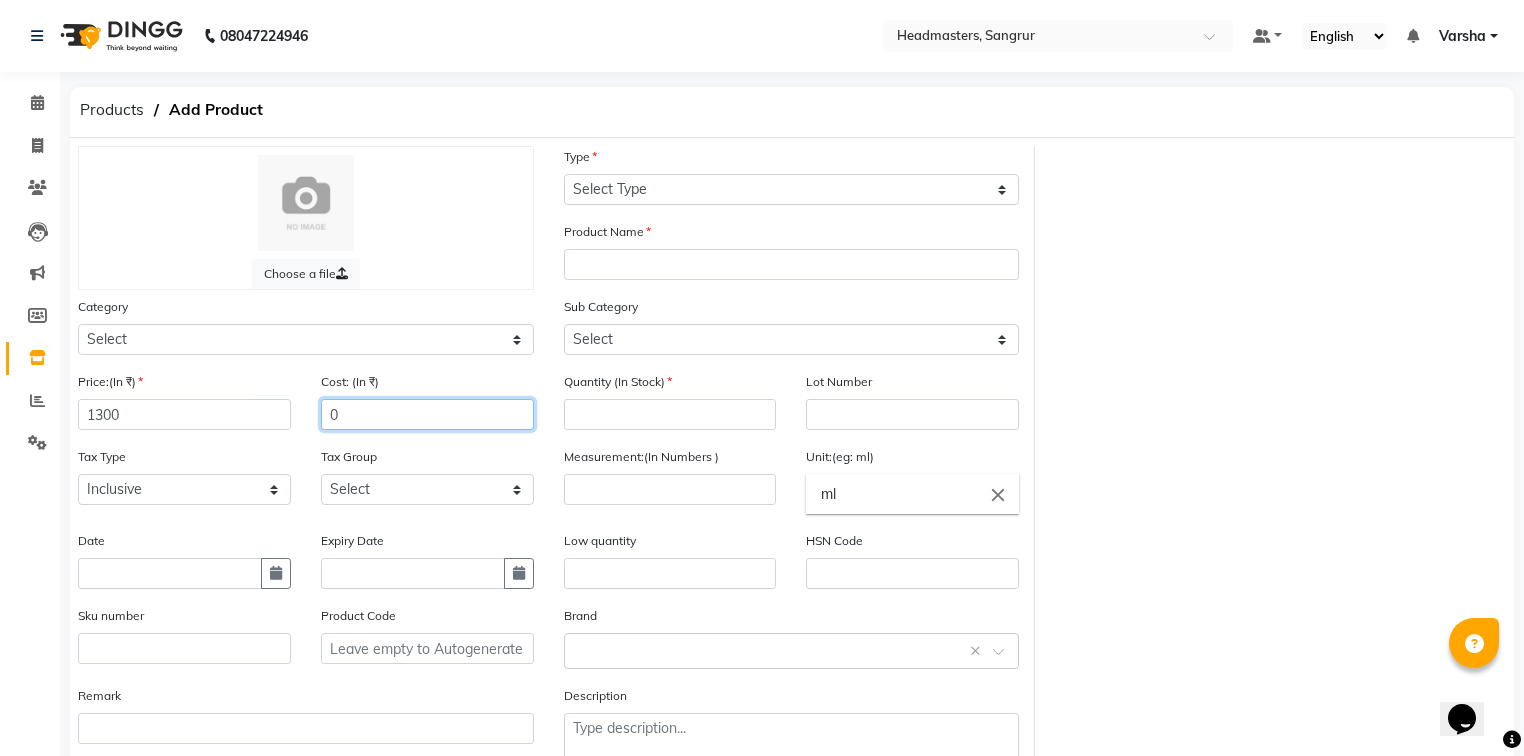 click on "0" 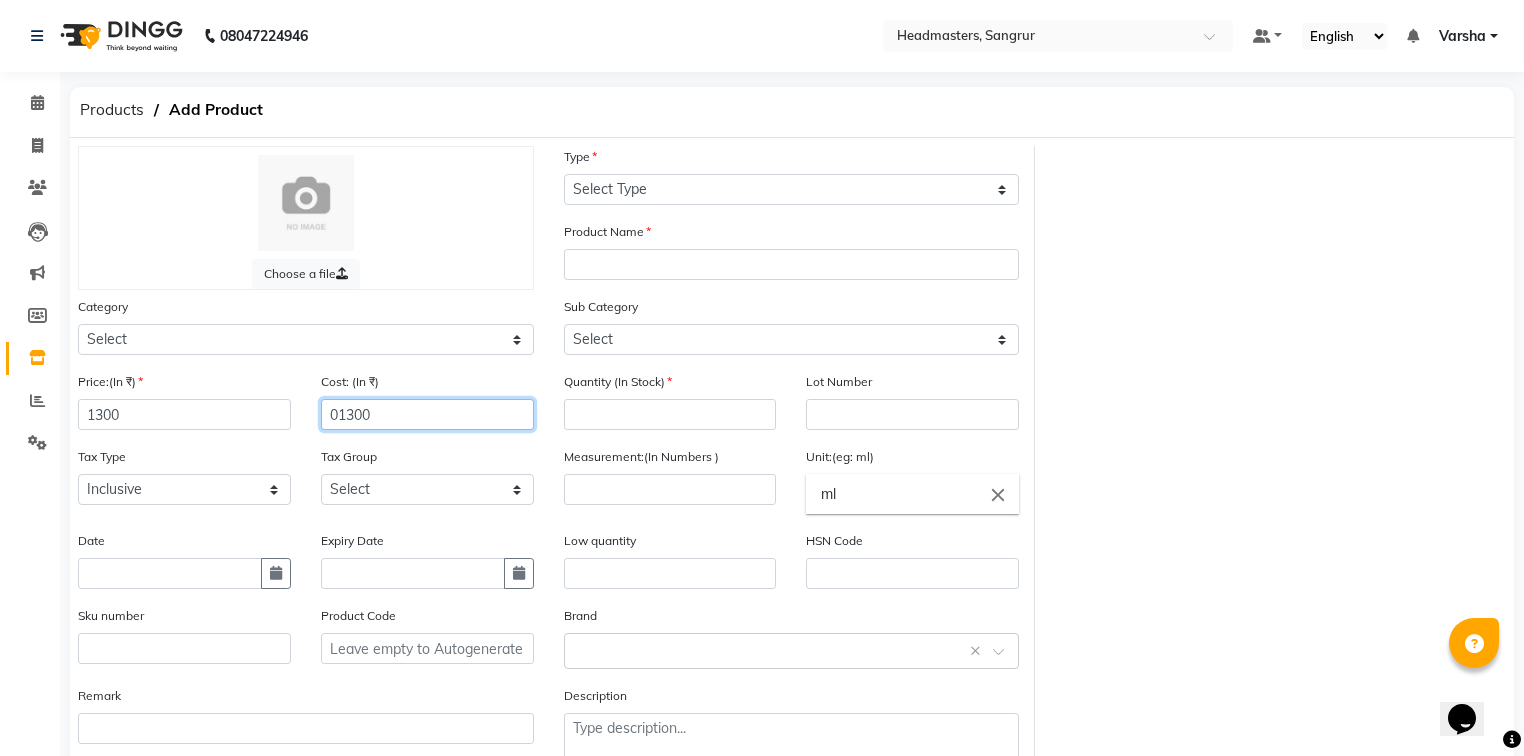 type on "01300" 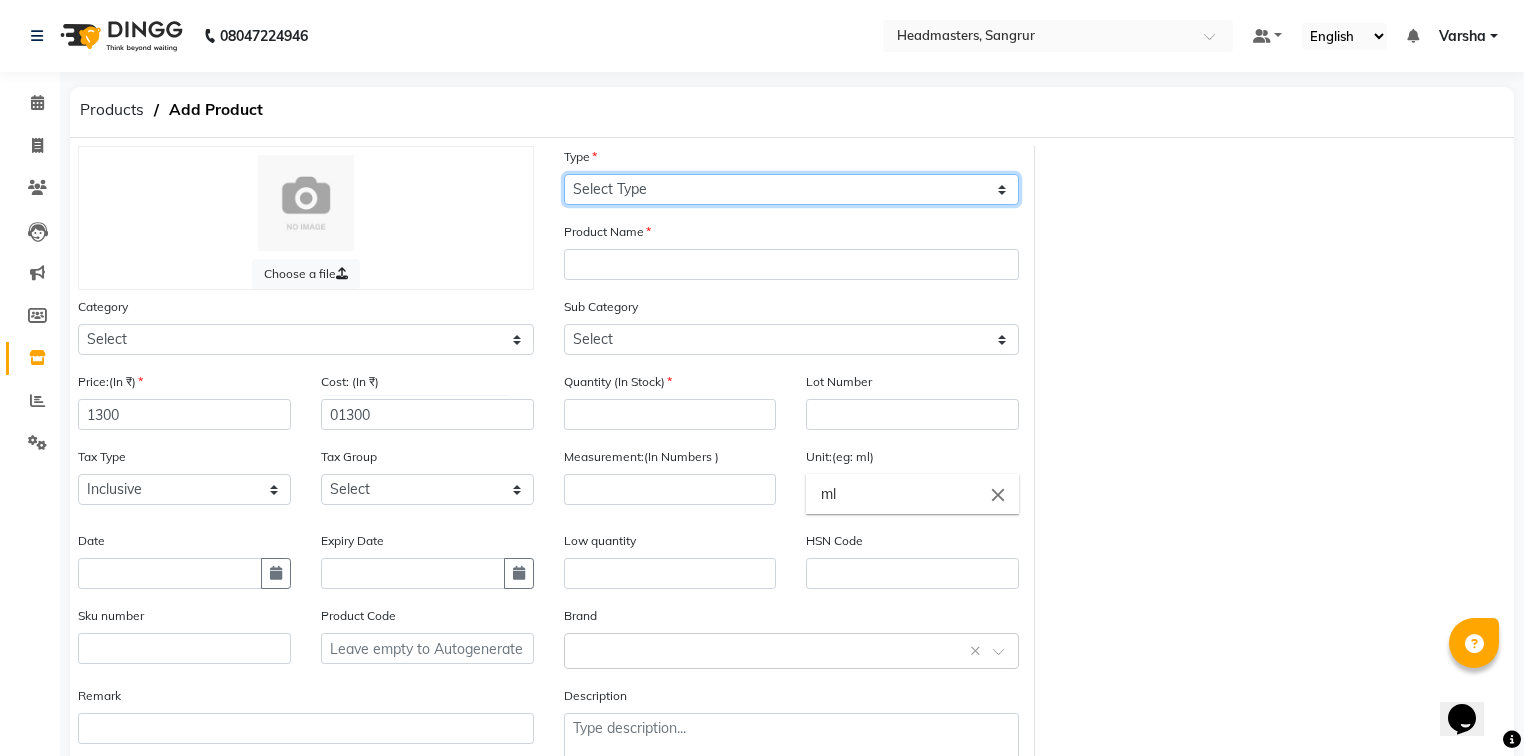 click on "Select Type Both Retail Consumable" 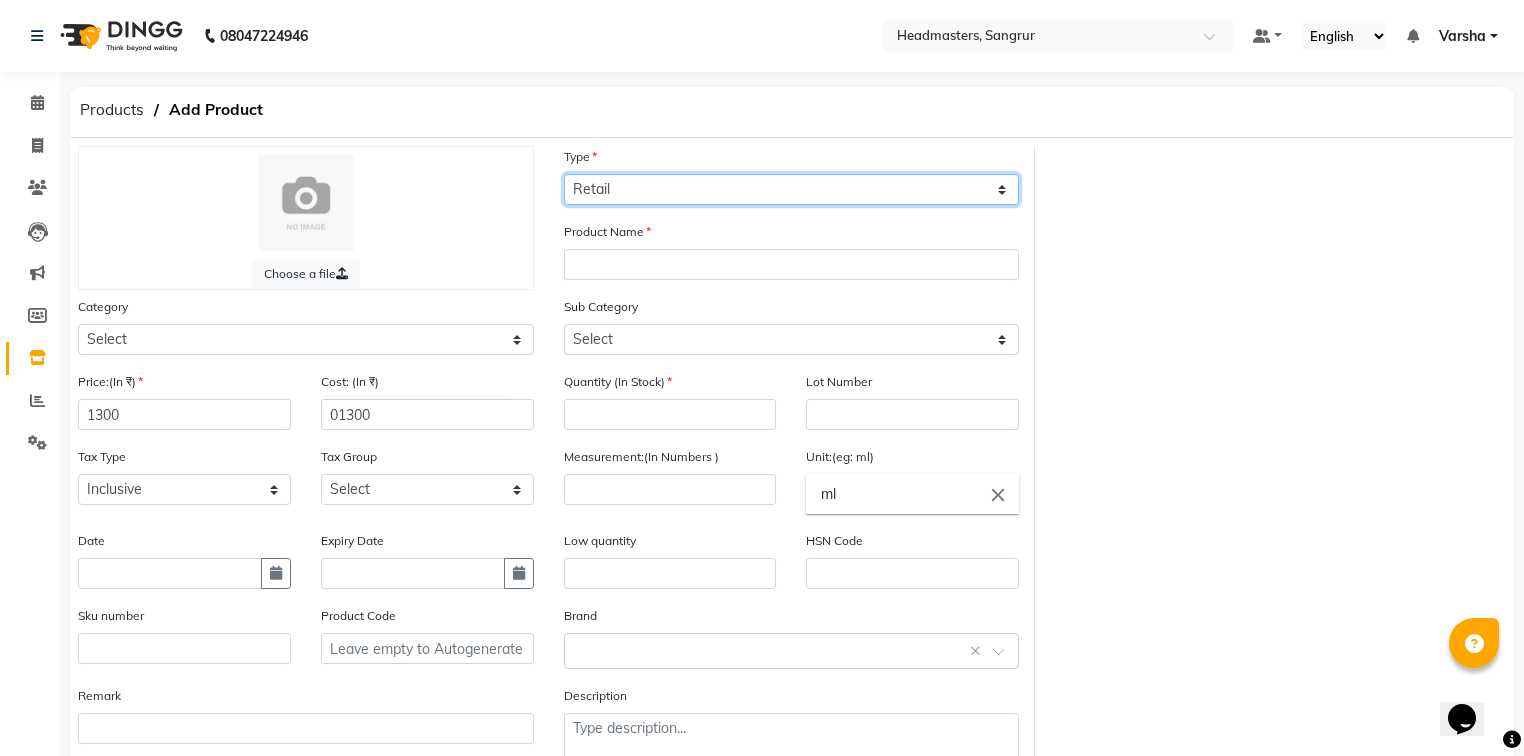 click on "Select Type Both Retail Consumable" 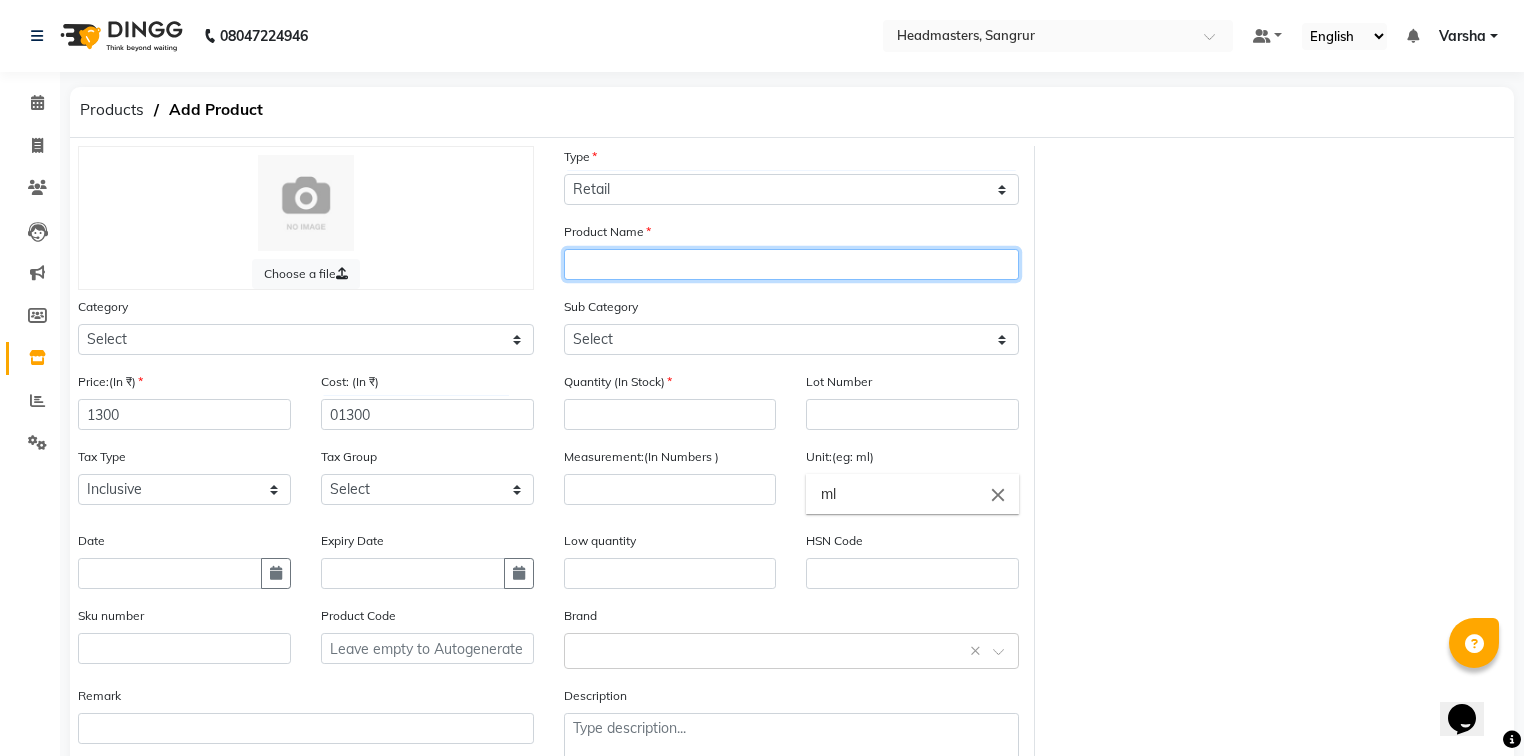 click 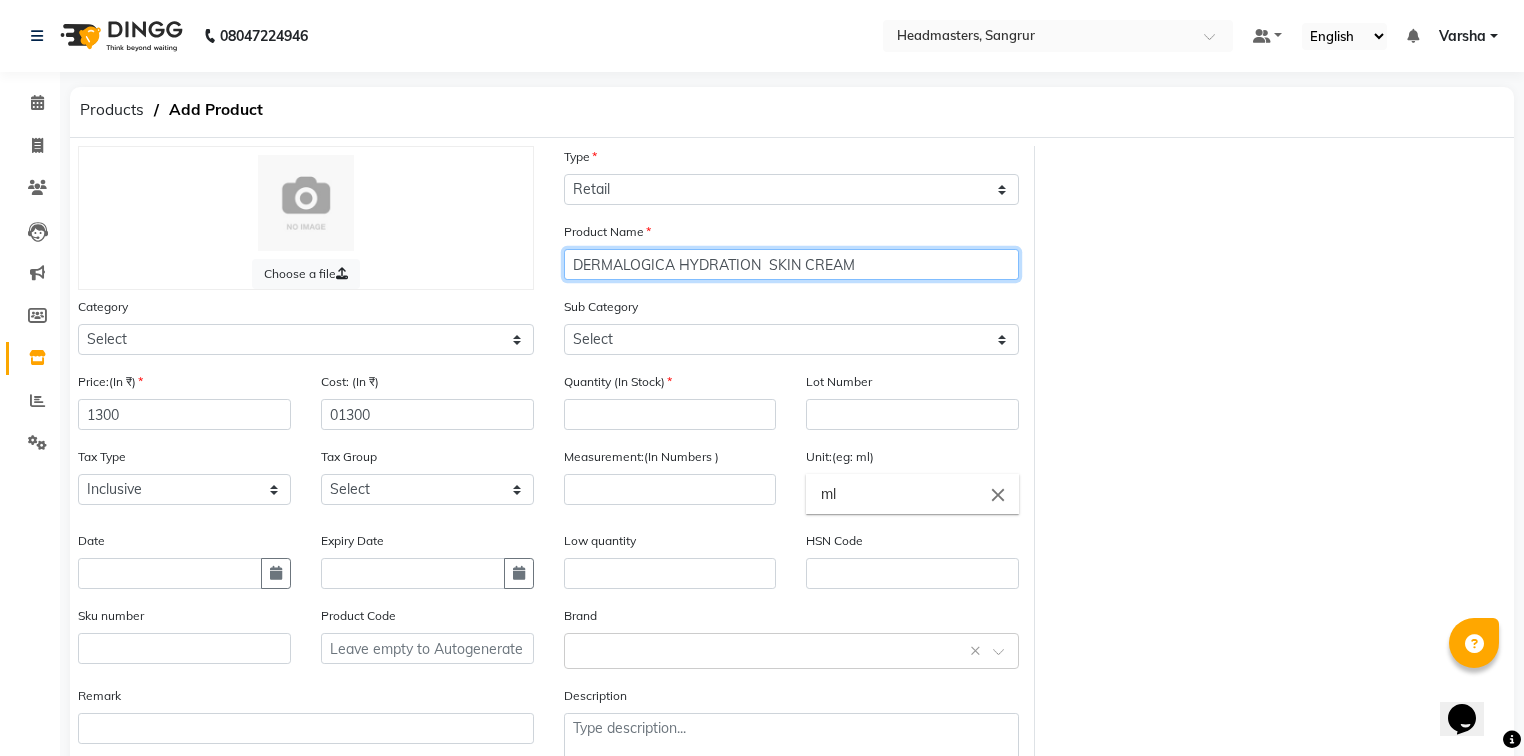 type on "DERMALOGICA HYDRATION  SKIN CREAM" 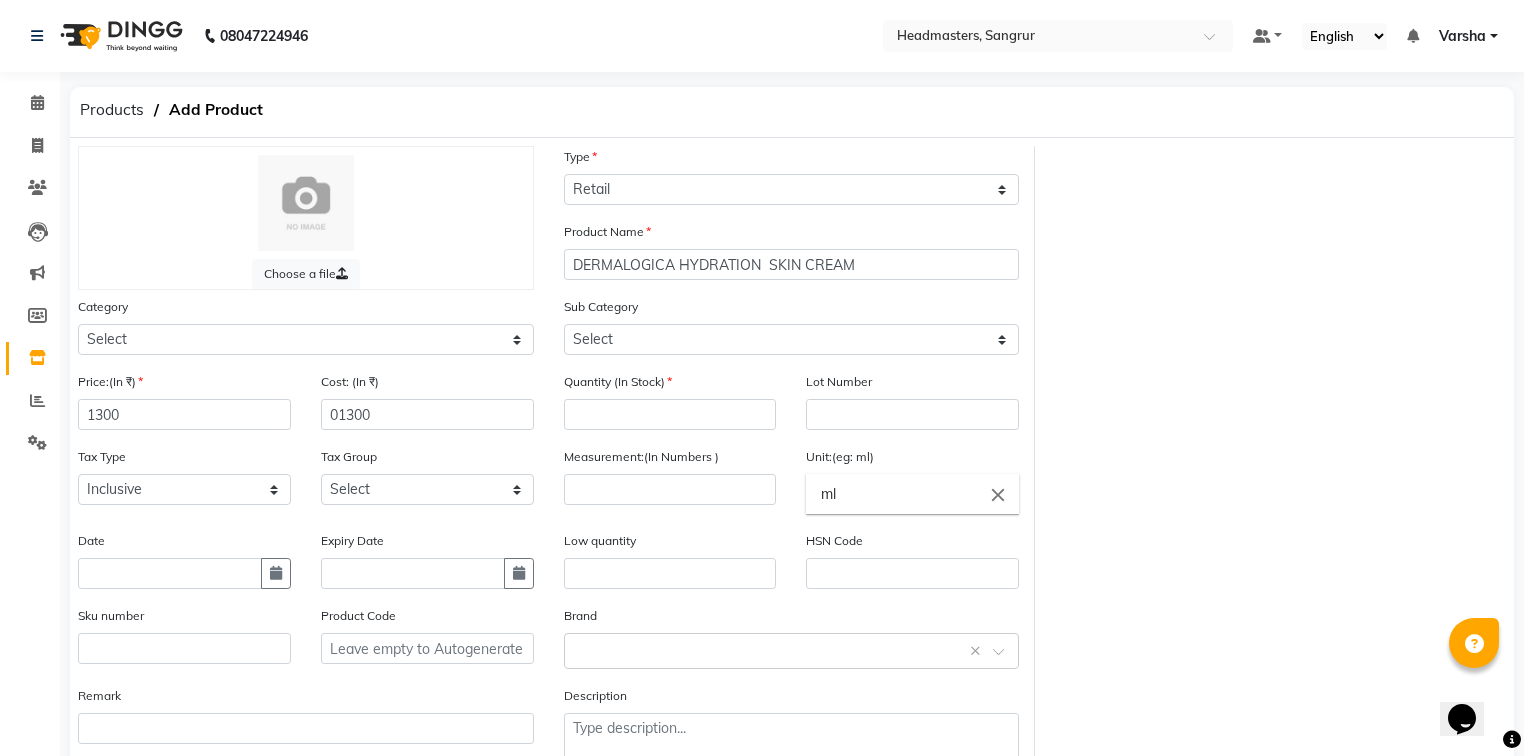 click on "Sub Category Select Cleanser Facial Moisturiser Serum Toner Sun Care Masks Lip Care Eye Care Body Care Hand & Feet Kit & Combo Treatment Appliances Other Skin spf face wash scrub mousse BLEACH PEDICURE CLEANSER BODY WASH DISPOSABLE MASK DETAN WAX POWDER OTHER LOOFAH SCRAPPER PUFFS BRUSH STONE SPOOLIE SPATULA MASK AMPOULES ACTIVATOR GEL LOTION CREAM SERUM NEUTRALIZER SCRUB TONER WASH TREATMENT FACIAL MASK SUNSCREEN" 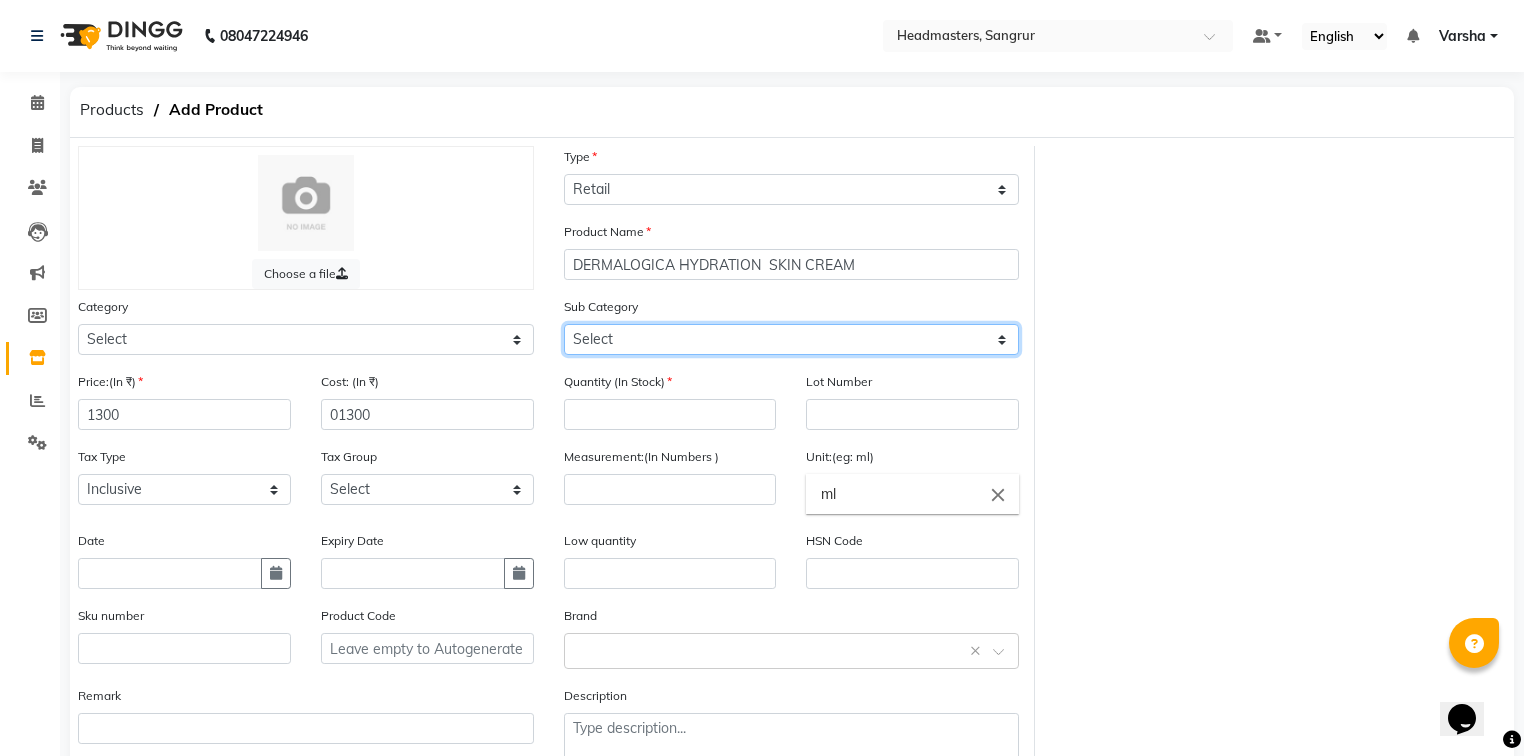click on "Select Cleanser Facial Moisturiser Serum Toner Sun Care Masks Lip Care Eye Care Body Care Hand & Feet Kit & Combo Treatment Appliances Other Skin spf face wash scrub mousse BLEACH PEDICURE CLEANSER BODY WASH DISPOSABLE MASK DETAN WAX POWDER OTHER LOOFAH SCRAPPER PUFFS BRUSH STONE SPOOLIE SPATULA MASK AMPOULES ACTIVATOR GEL LOTION CREAM SERUM NEUTRALIZER SCRUB TONER WASH TREATMENT FACIAL MASK SUNSCREEN" 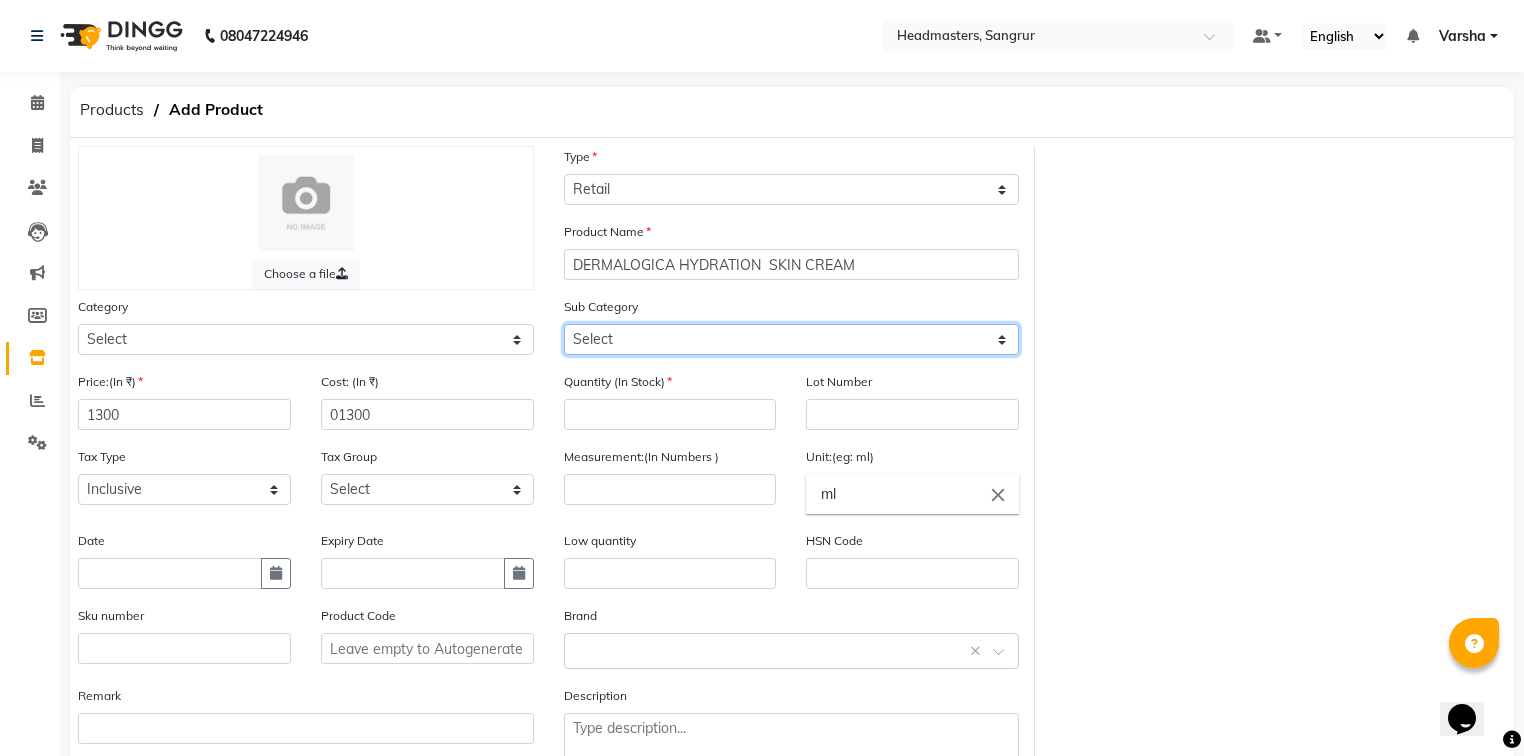 select on "[PHONE]" 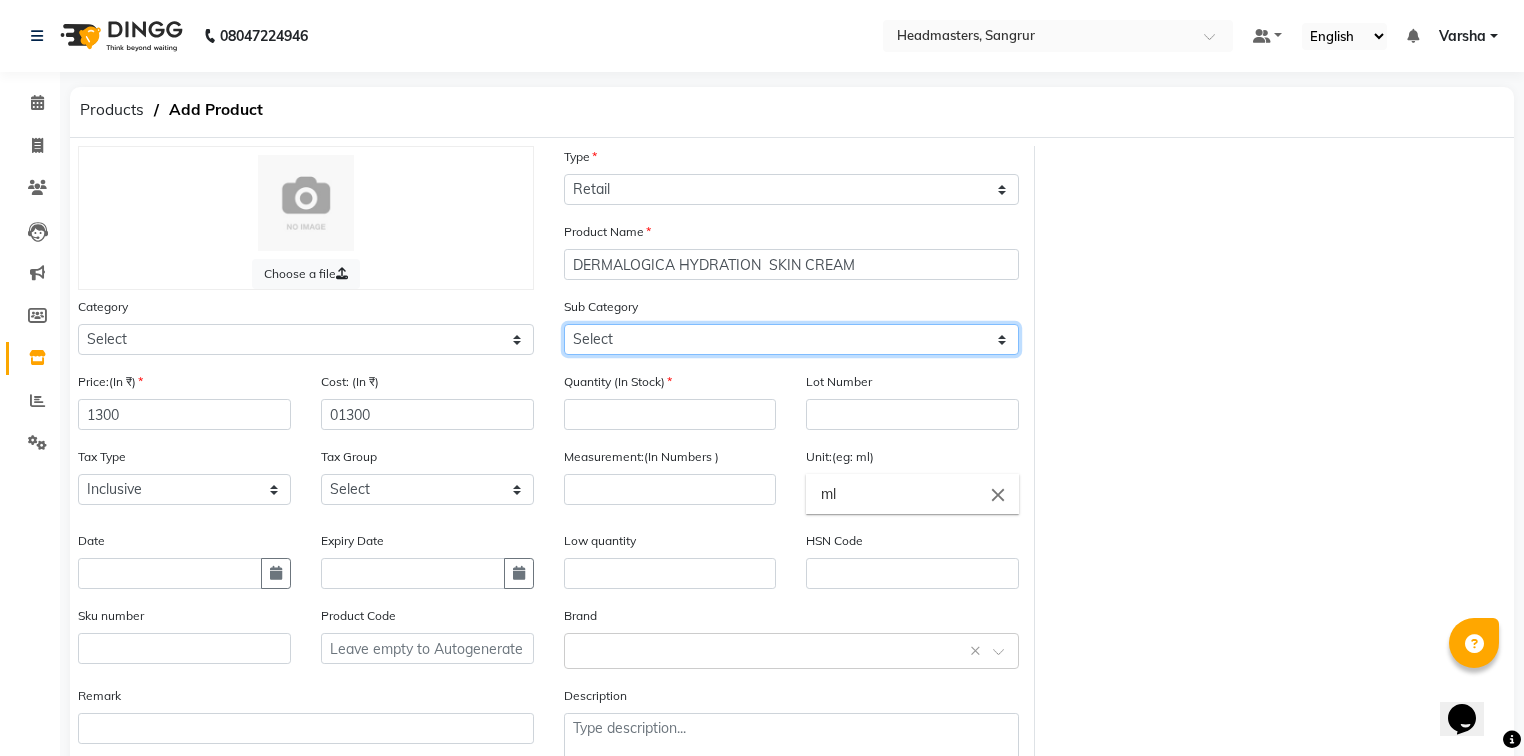 click on "Select Cleanser Facial Moisturiser Serum Toner Sun Care Masks Lip Care Eye Care Body Care Hand & Feet Kit & Combo Treatment Appliances Other Skin spf face wash scrub mousse BLEACH PEDICURE CLEANSER BODY WASH DISPOSABLE MASK DETAN WAX POWDER OTHER LOOFAH SCRAPPER PUFFS BRUSH STONE SPOOLIE SPATULA MASK AMPOULES ACTIVATOR GEL LOTION CREAM SERUM NEUTRALIZER SCRUB TONER WASH TREATMENT FACIAL MASK SUNSCREEN" 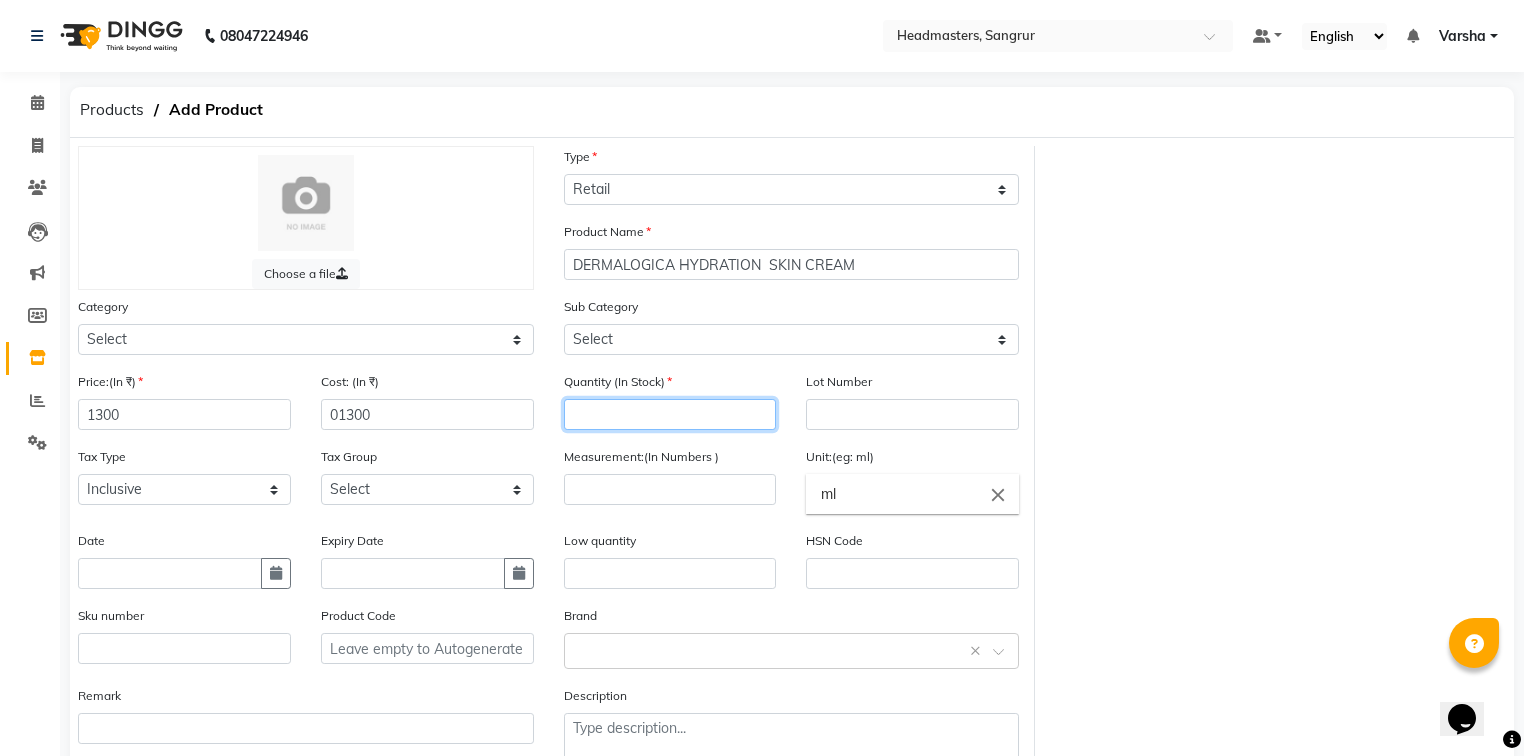 click 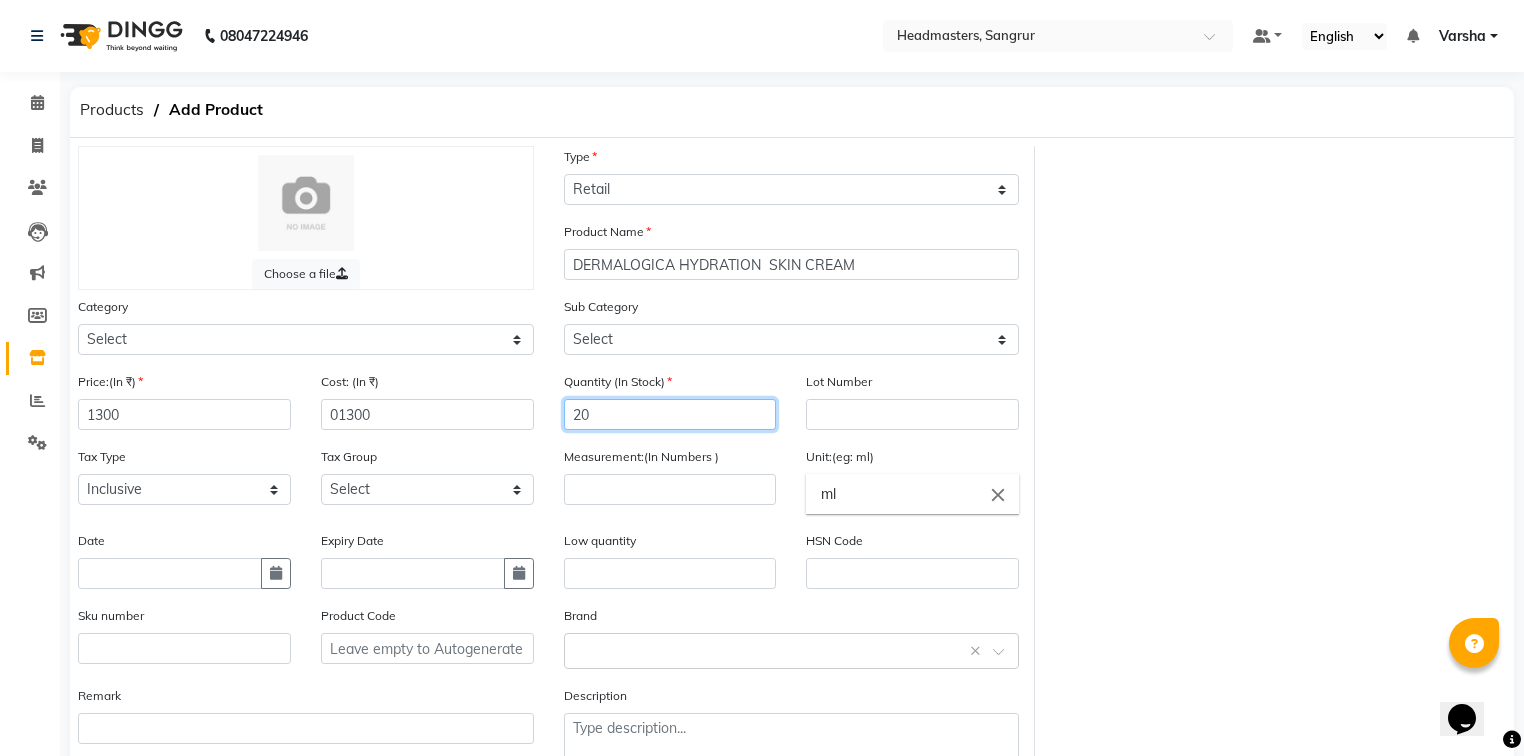 type on "20" 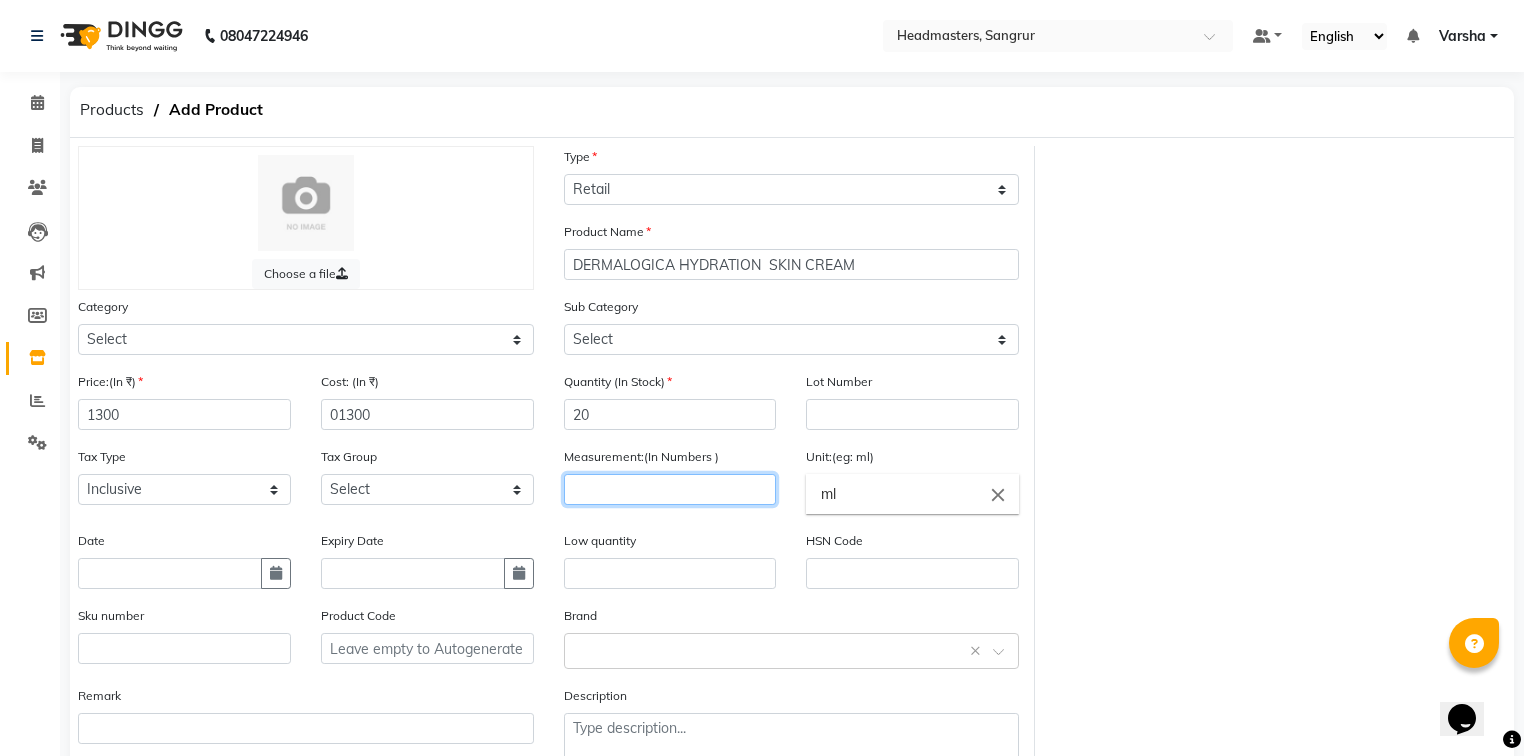 click 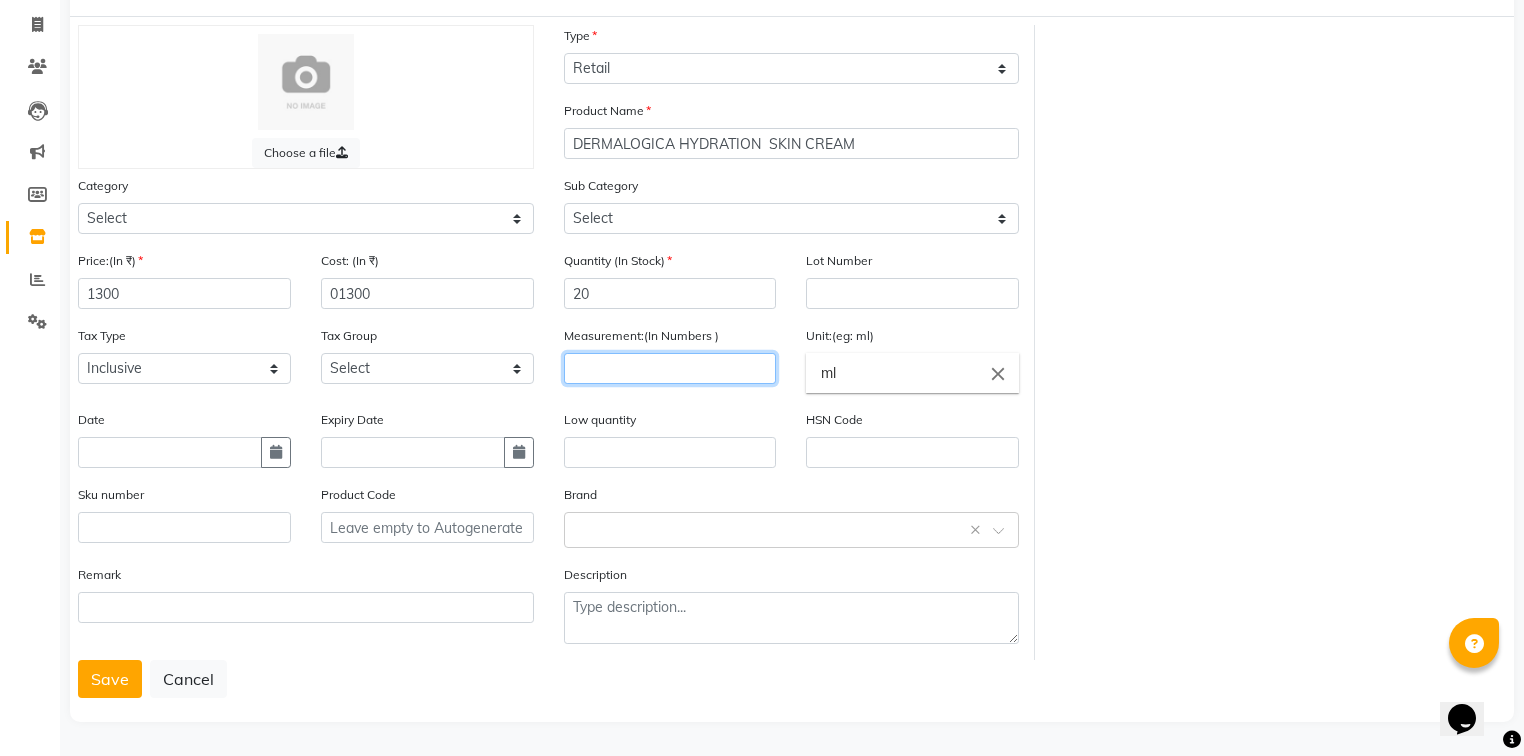 scroll, scrollTop: 129, scrollLeft: 0, axis: vertical 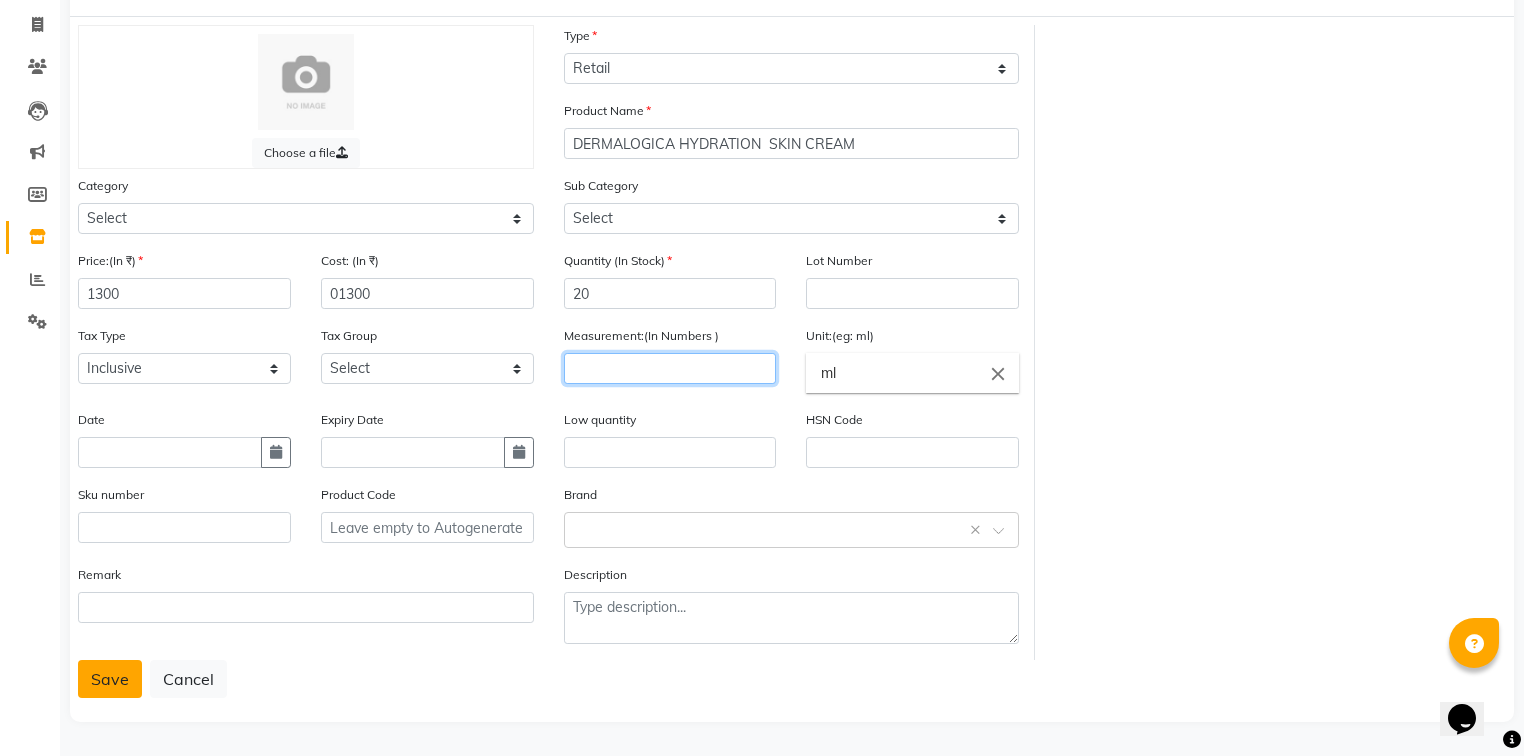 type on "[PHONE]" 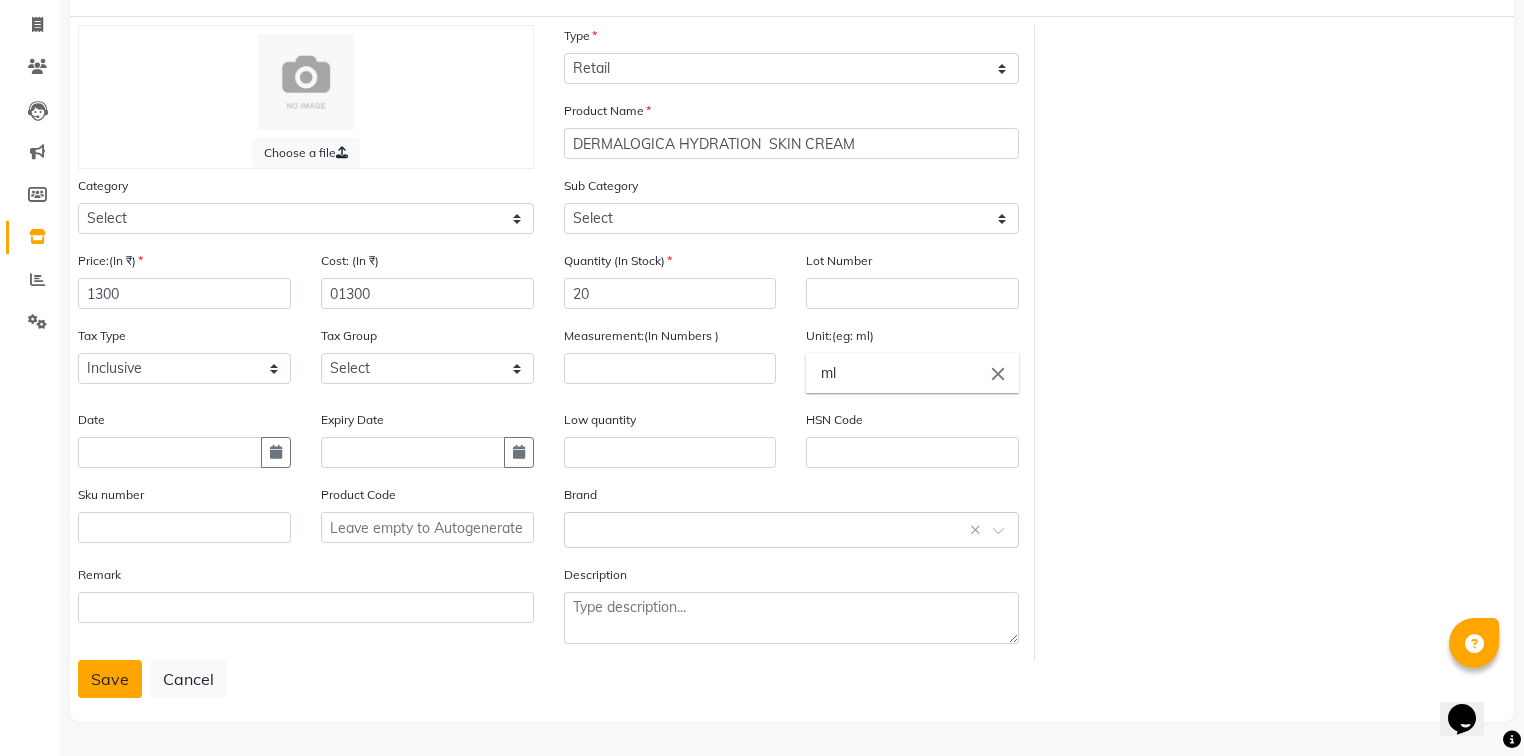 click on "Save" 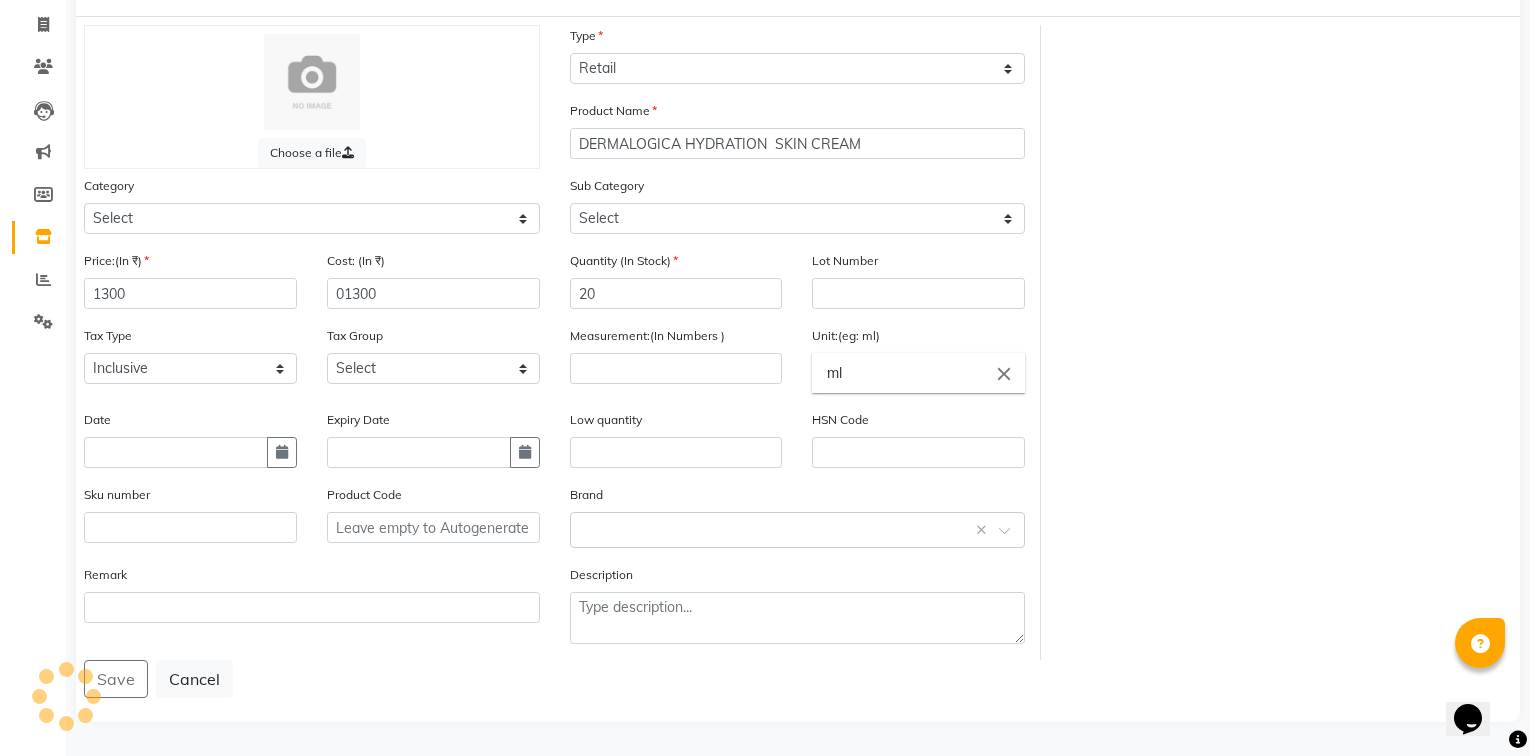 scroll, scrollTop: 0, scrollLeft: 0, axis: both 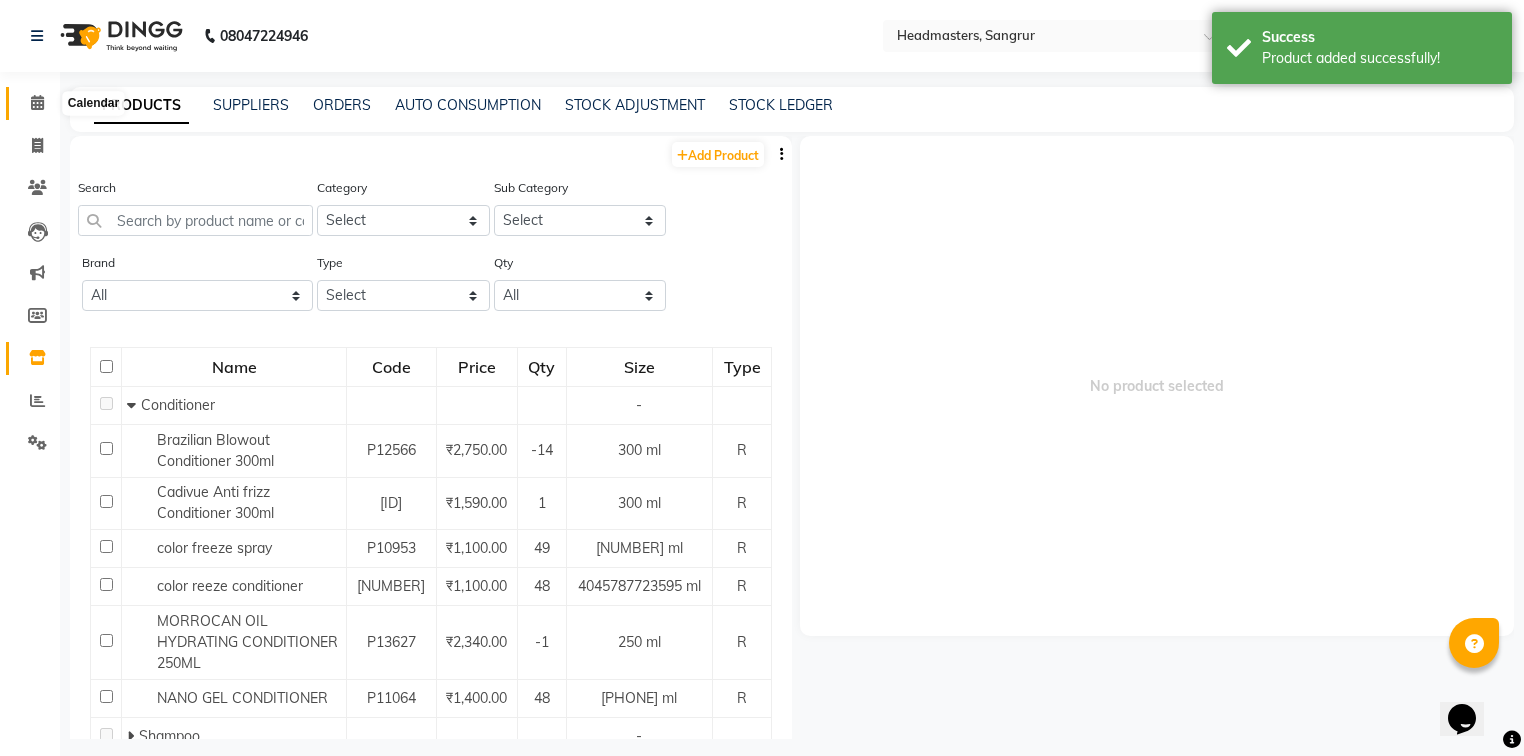 click 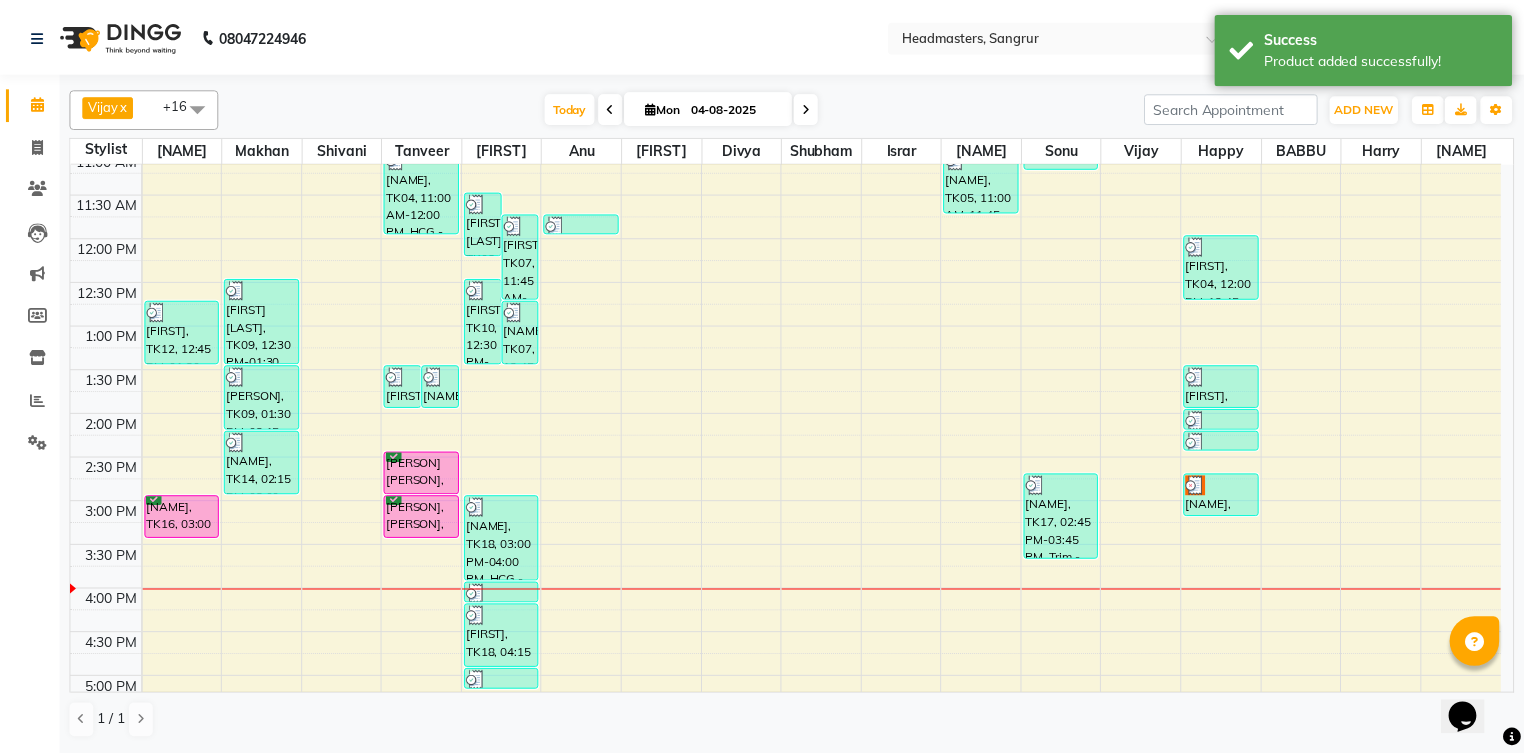 scroll, scrollTop: 480, scrollLeft: 0, axis: vertical 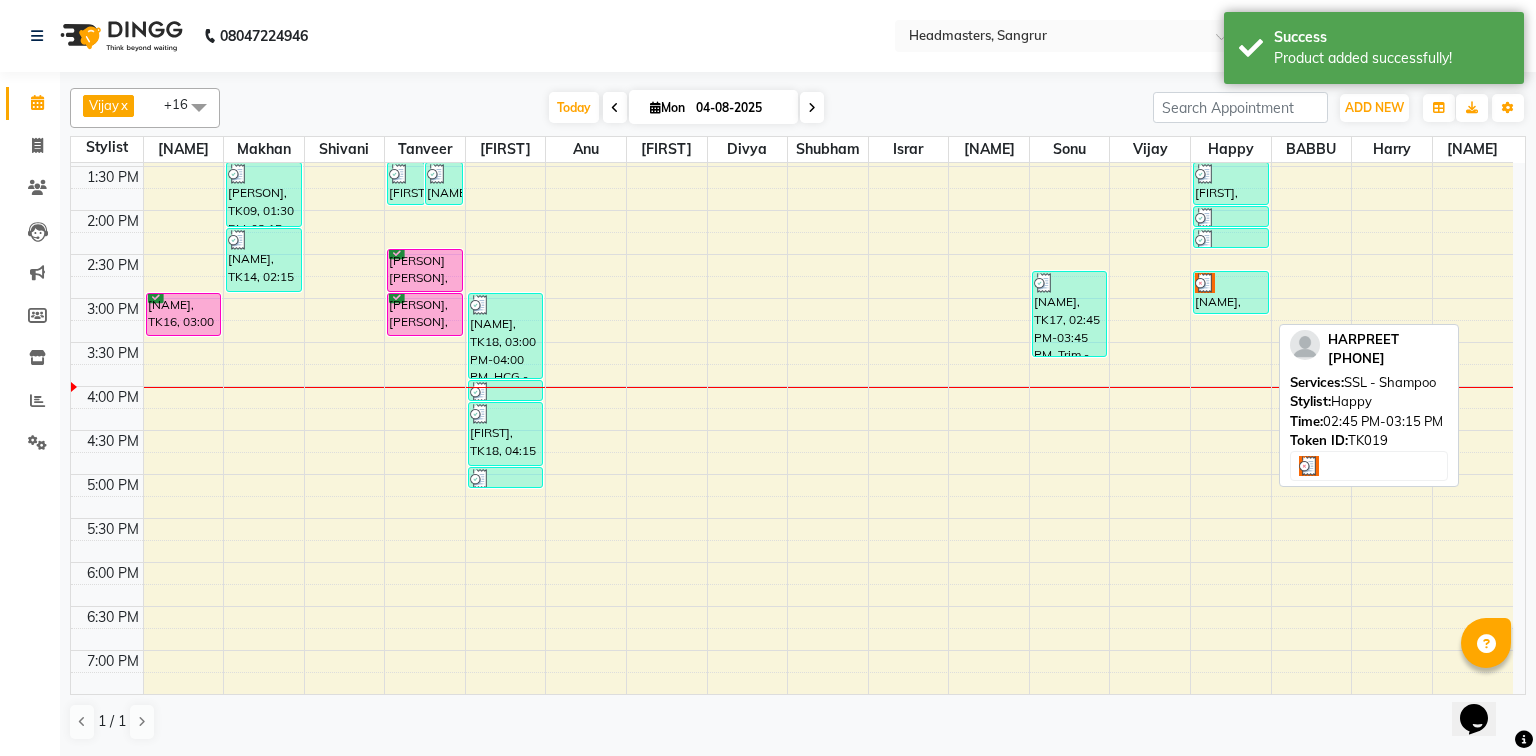 click at bounding box center (1205, 283) 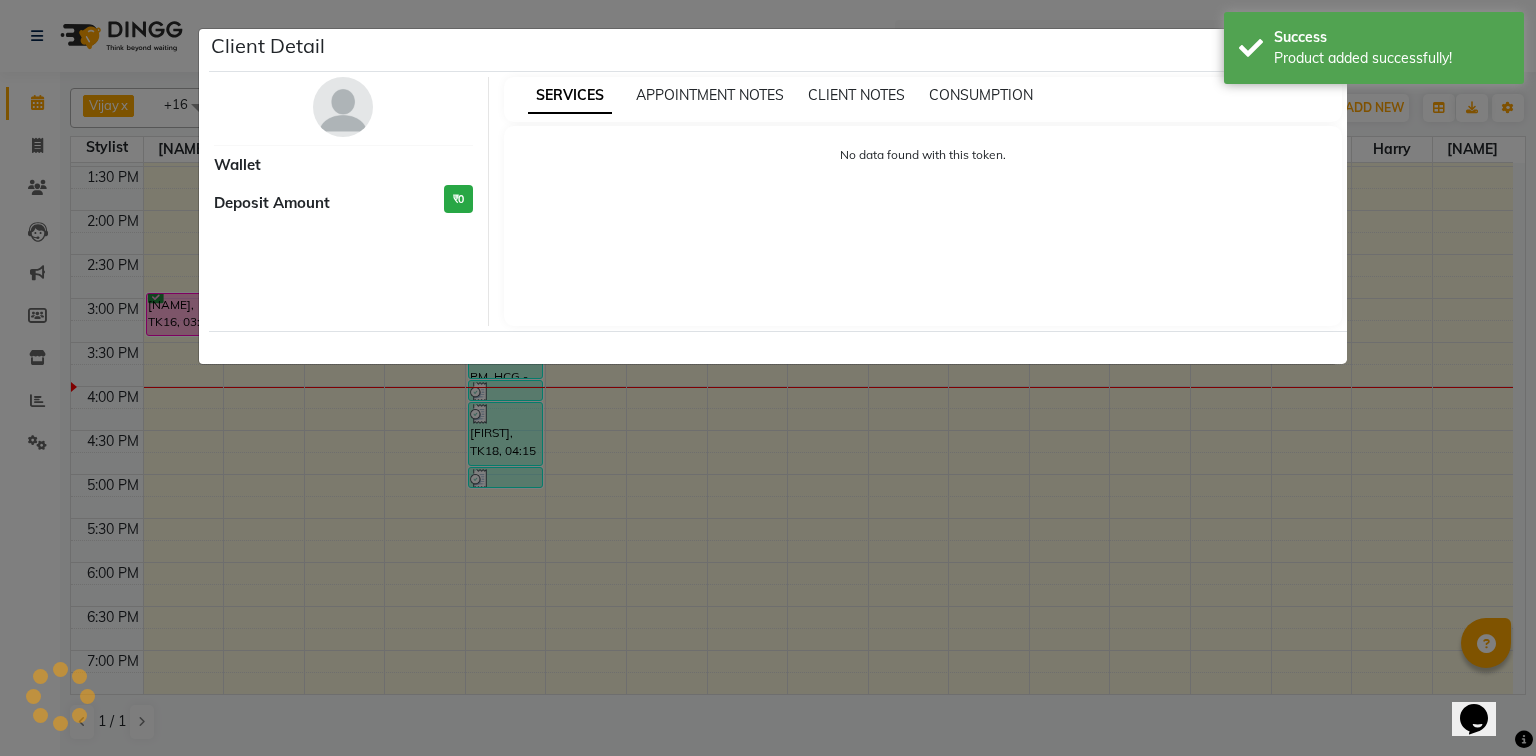 select on "3" 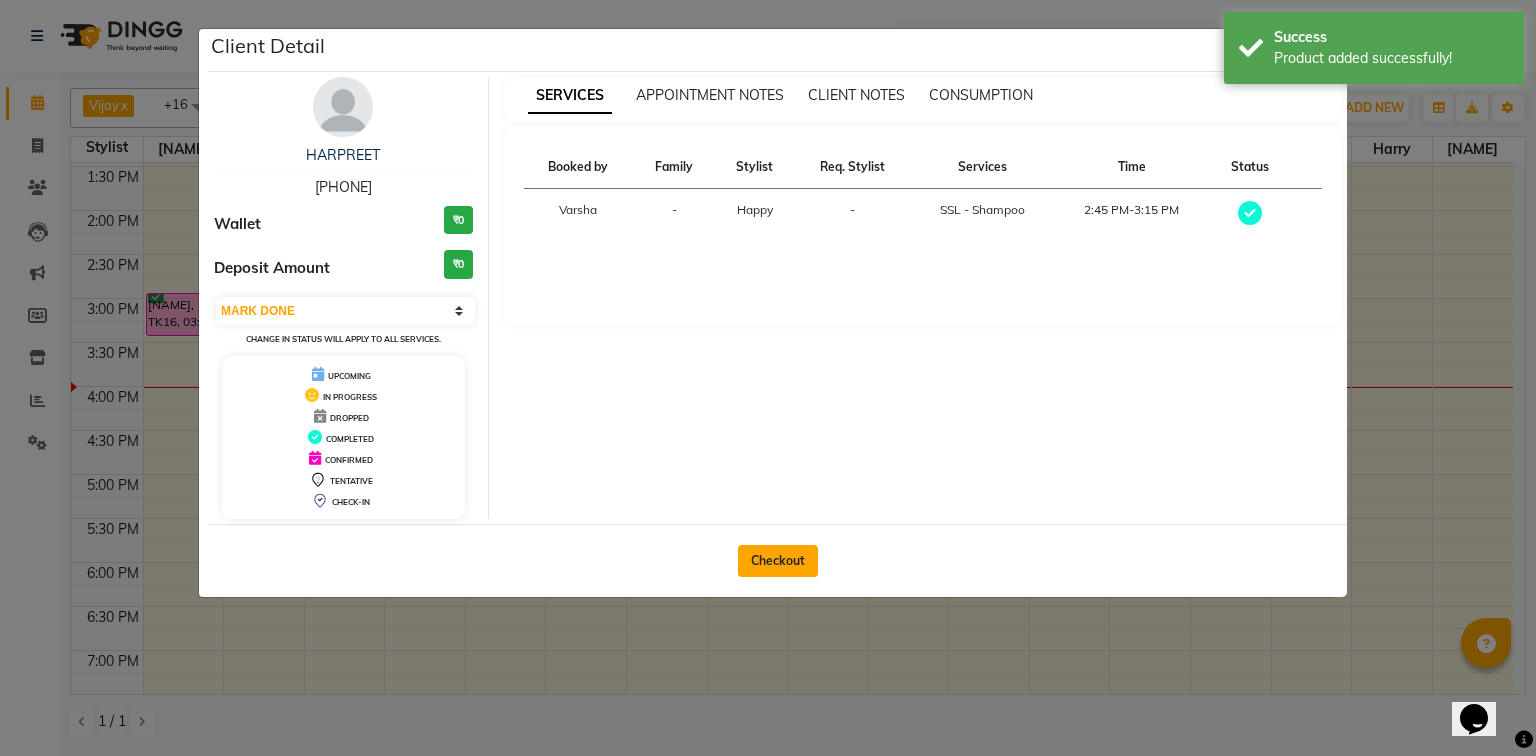 click on "Checkout" 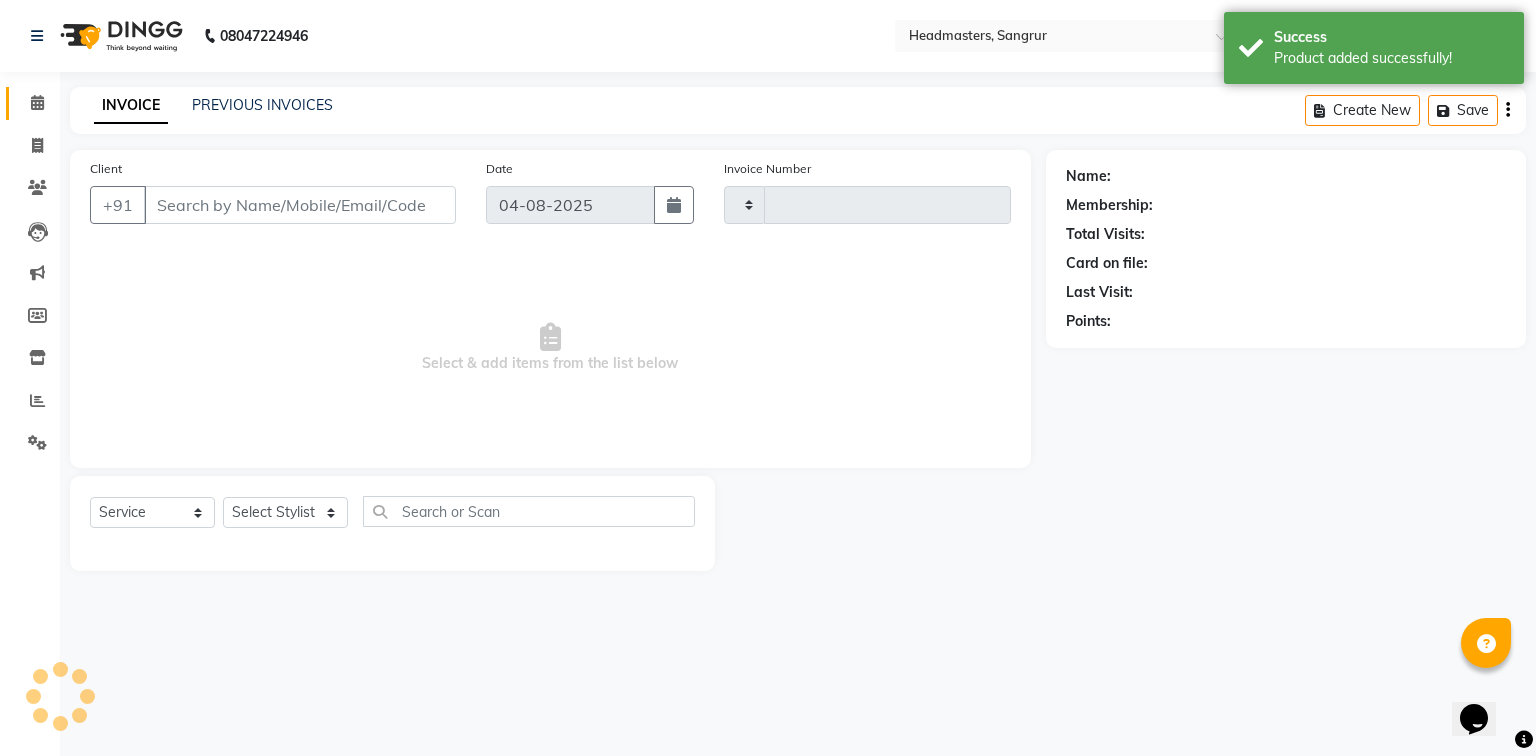 type on "3846" 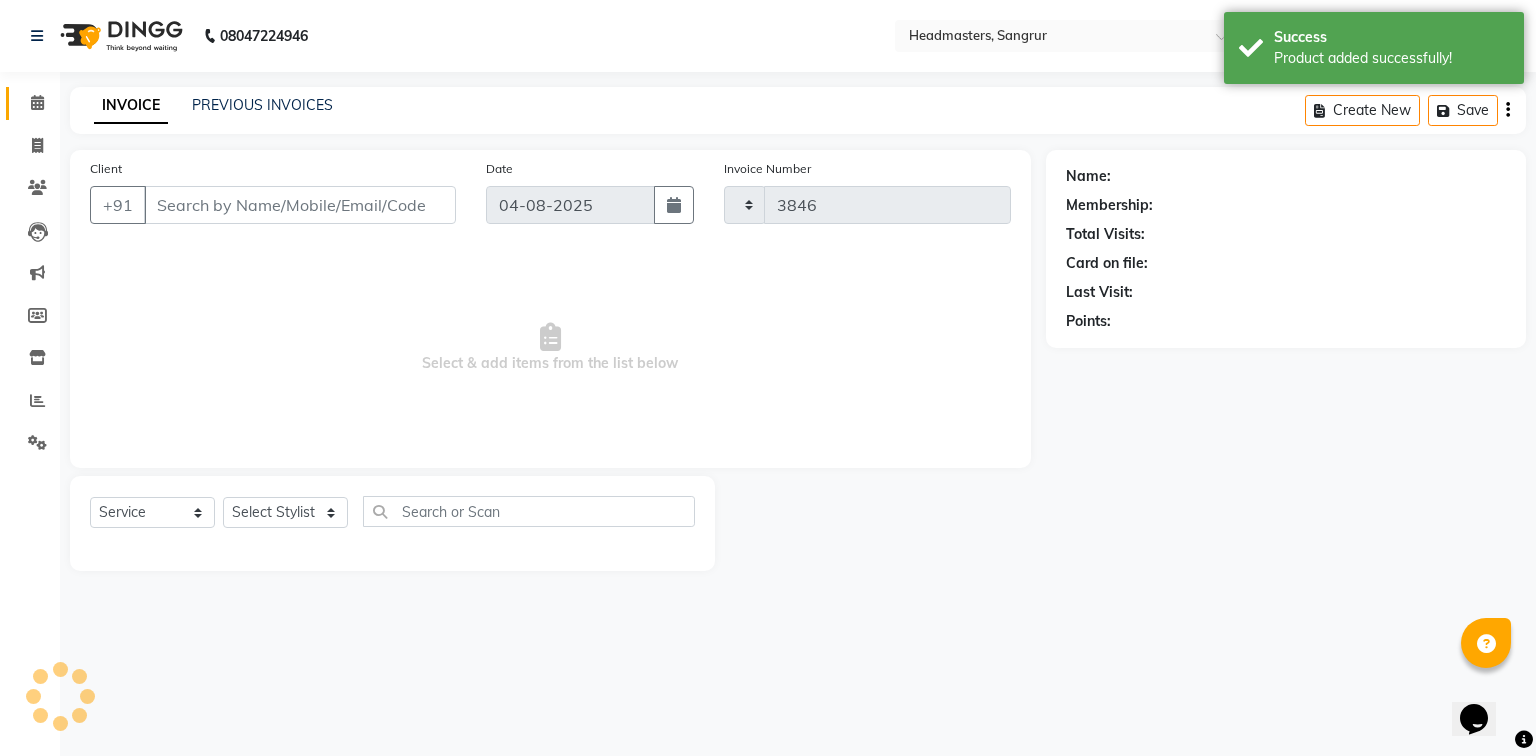 select on "7140" 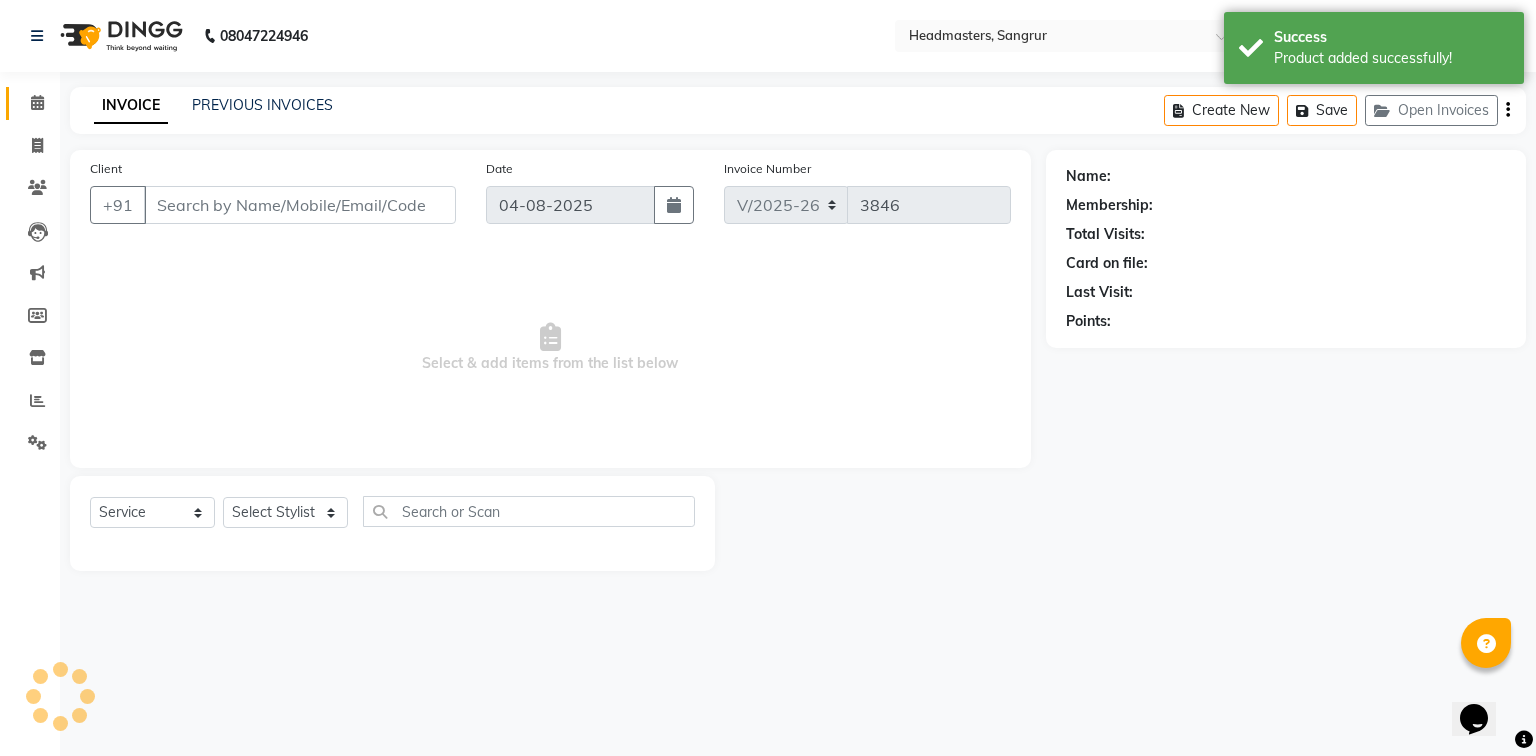 type on "[PHONE]" 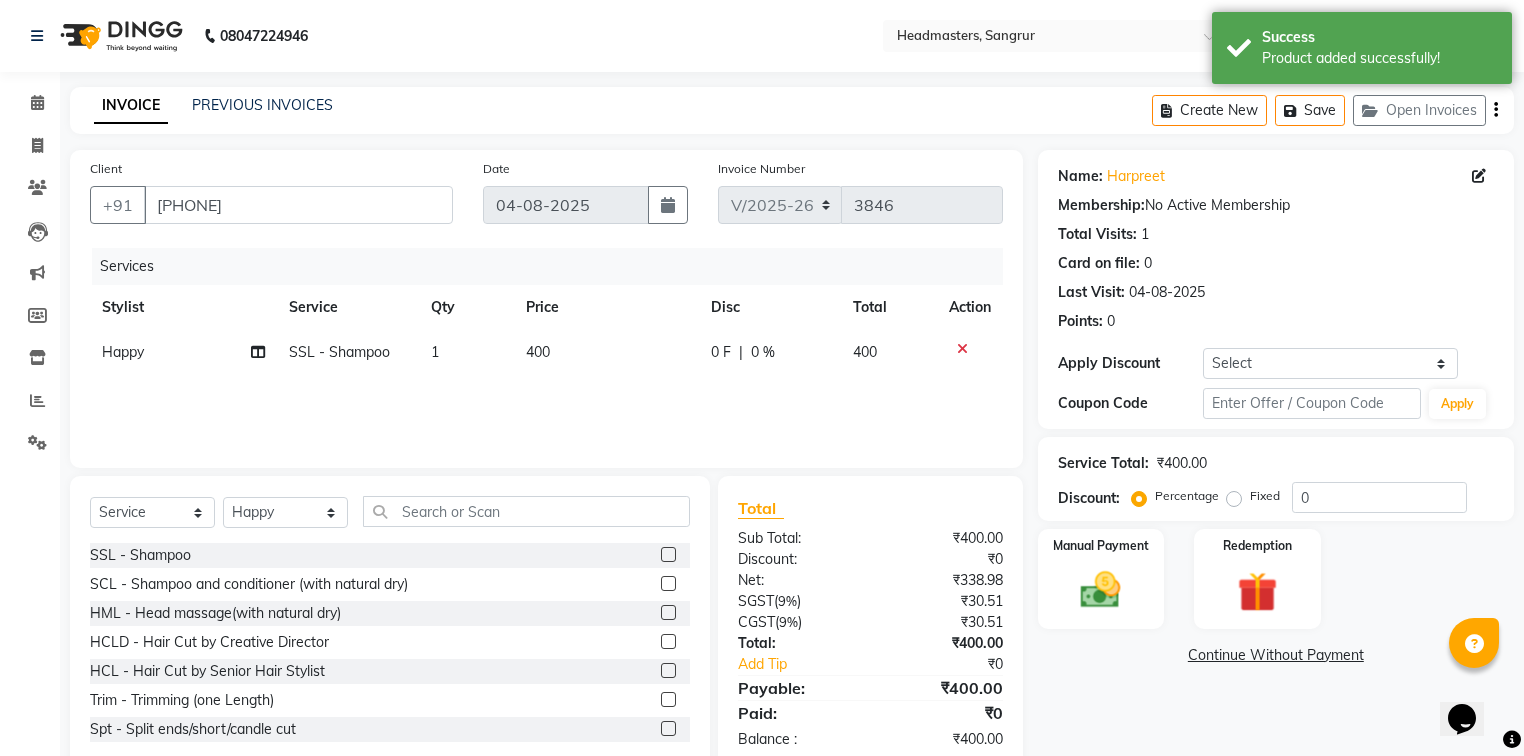 click 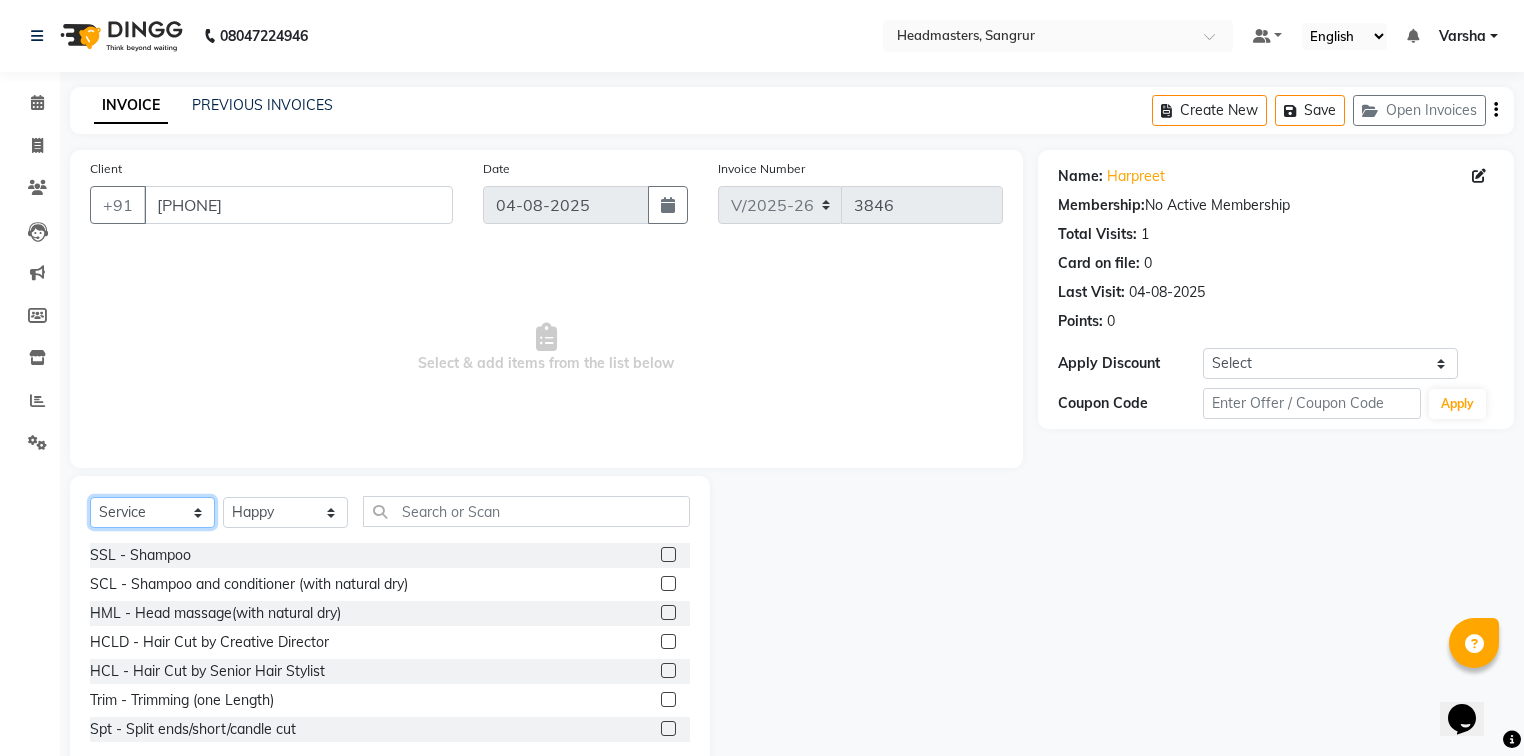 drag, startPoint x: 199, startPoint y: 507, endPoint x: 190, endPoint y: 519, distance: 15 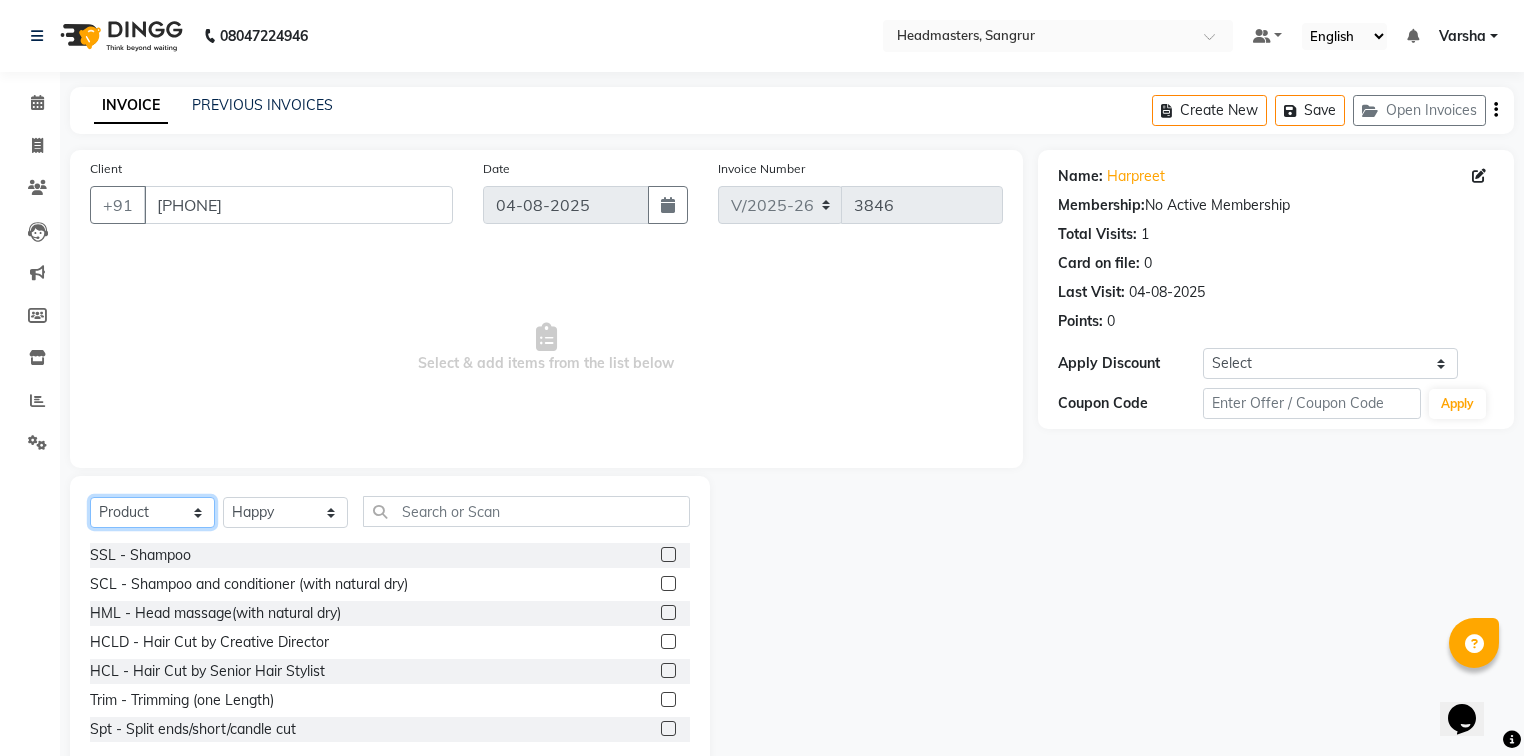 click on "Select  Service  Product  Membership  Package Voucher Prepaid Gift Card" 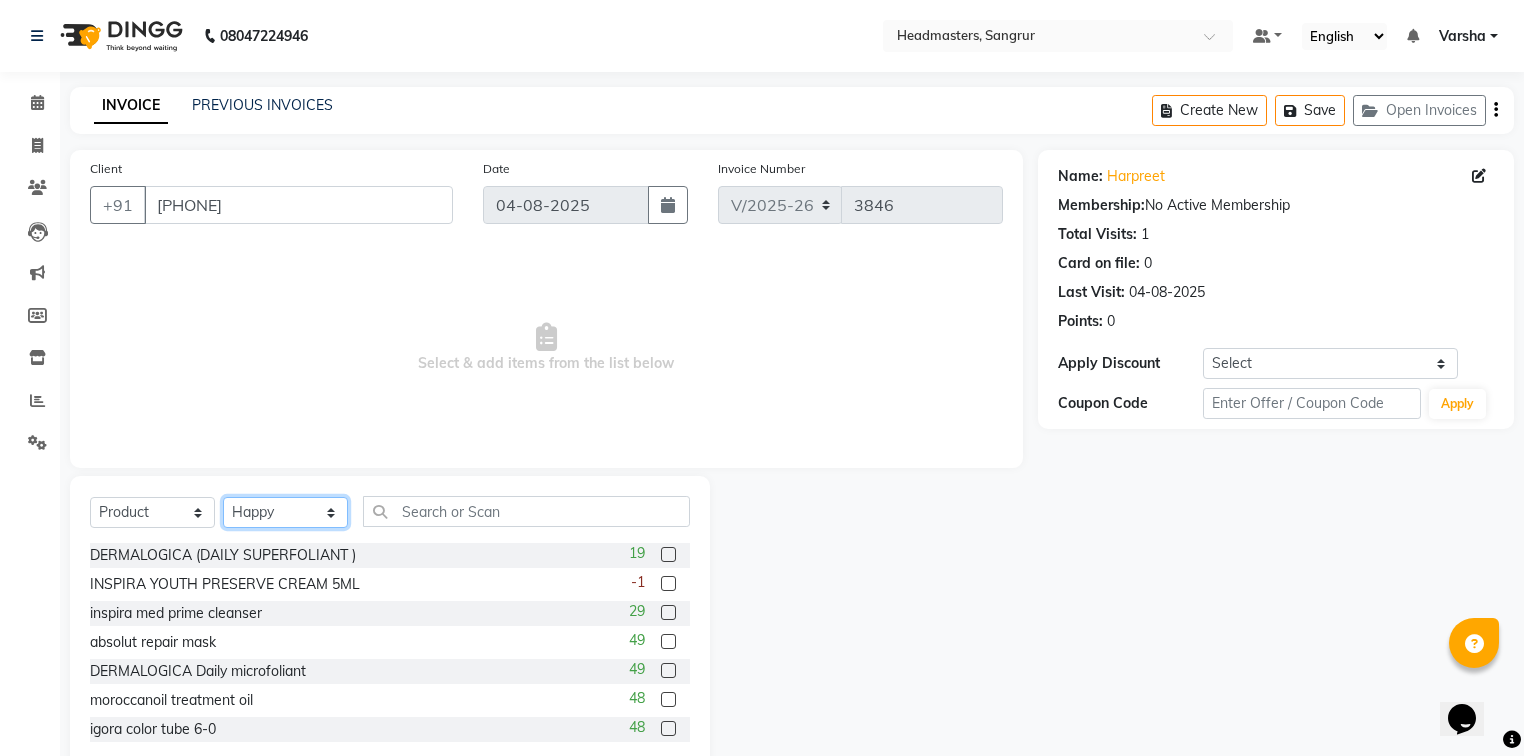 click on "Select Stylist Afia  Amandeep Kaur Anu BABBU DHIR Divya Happy Harmesh Harry  Headmasters Israr Jashan stockist Jitender Makhan Maninder Navdeep Rimpi Saima  Sandeep Shivani Shubham Soni Sonu Sunny Sushil Tanveer Varsha Vijay" 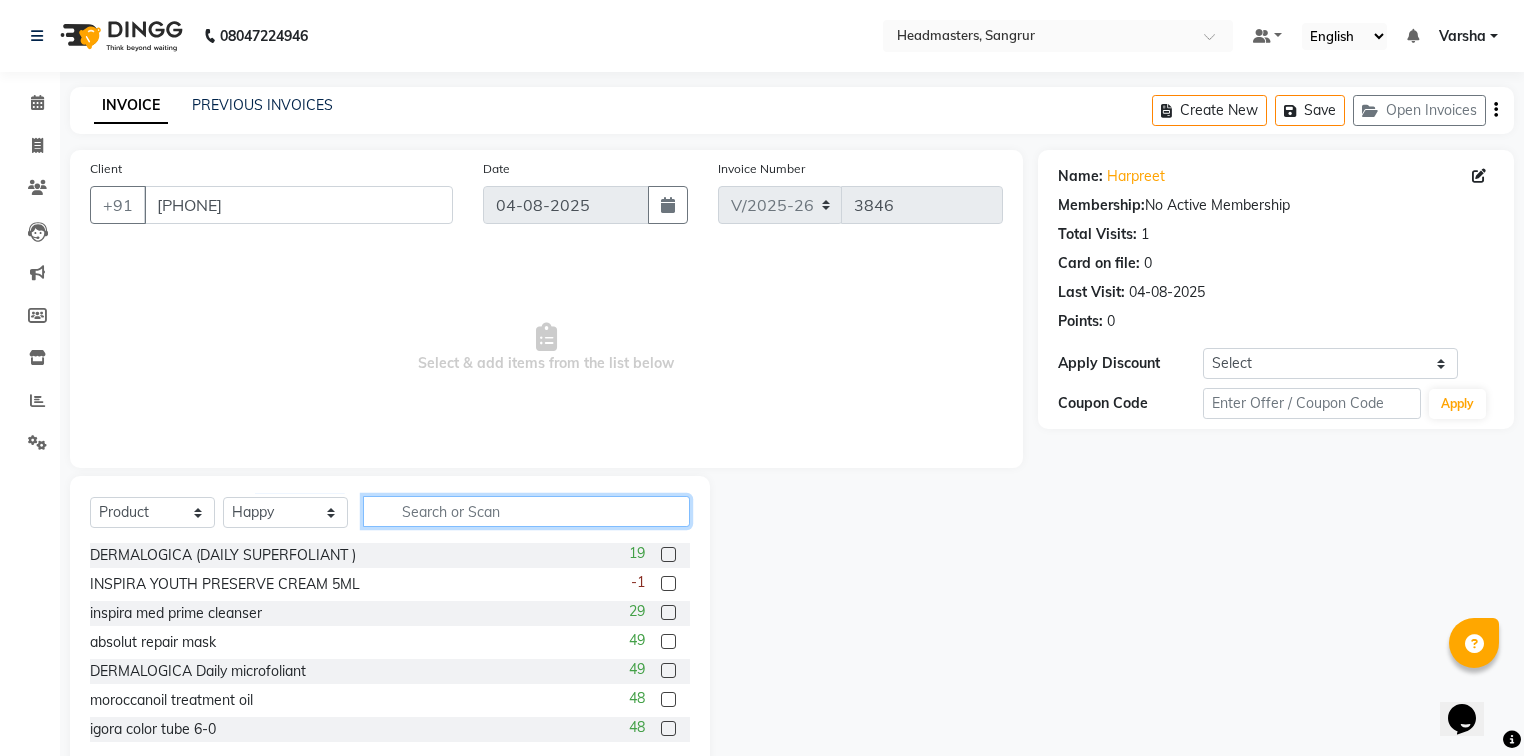 click 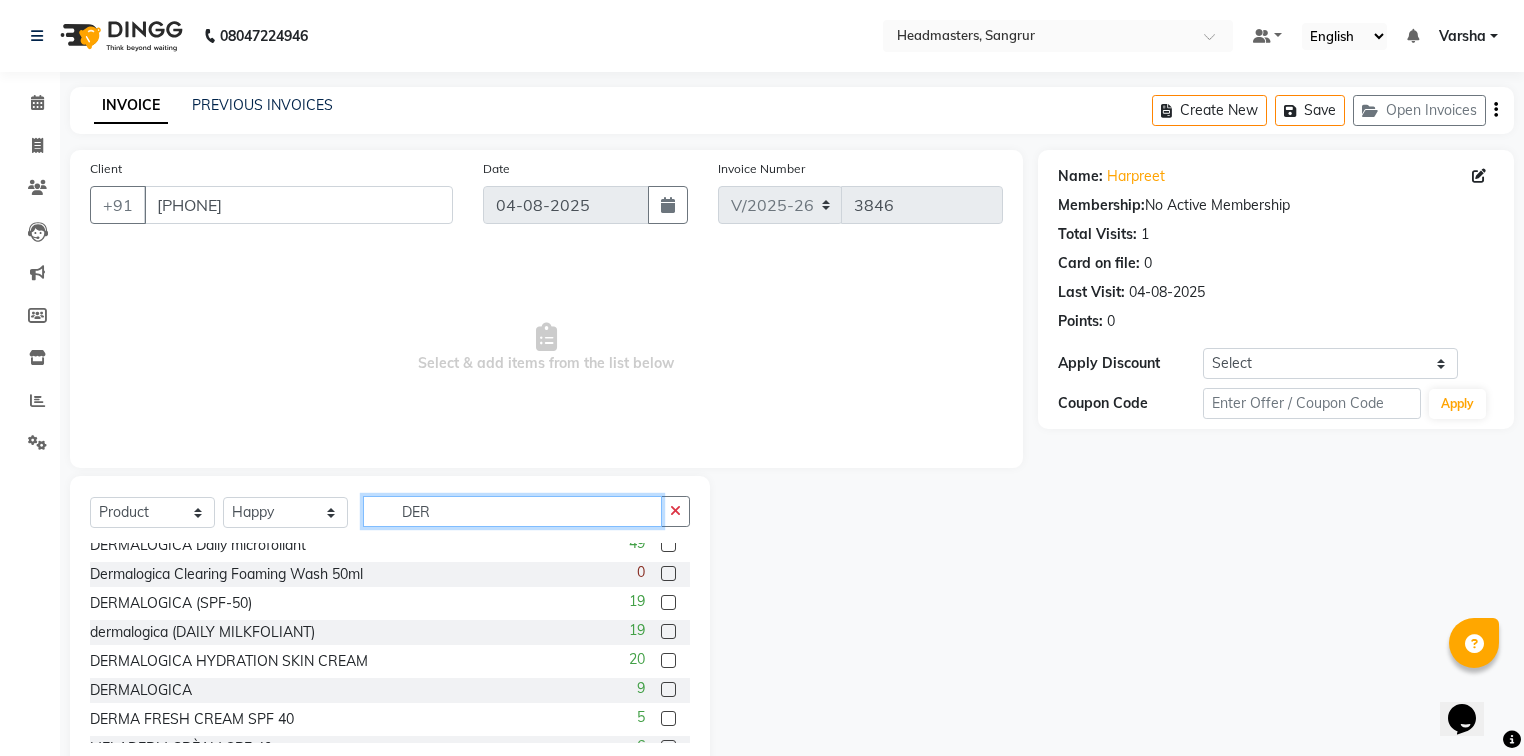scroll, scrollTop: 60, scrollLeft: 0, axis: vertical 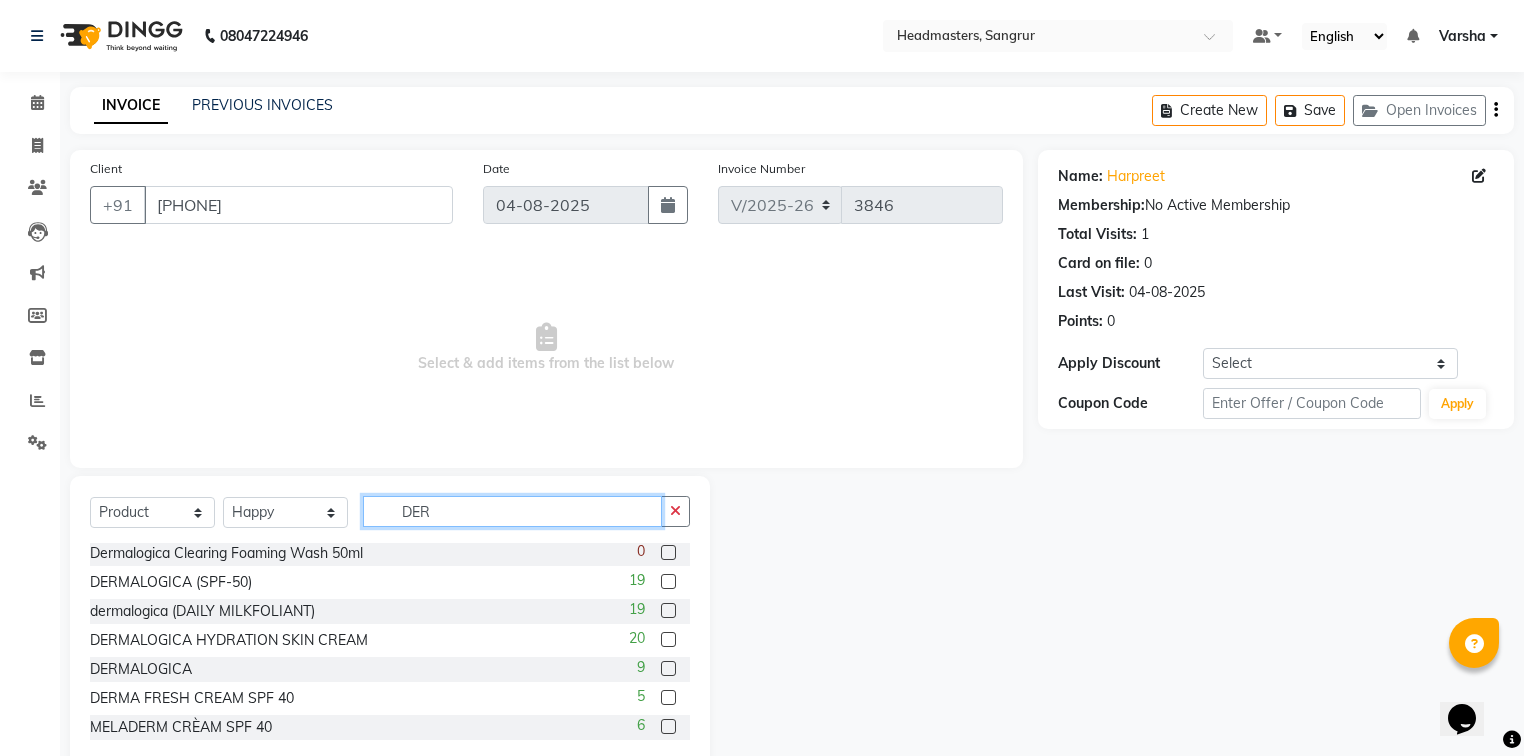 type on "DER" 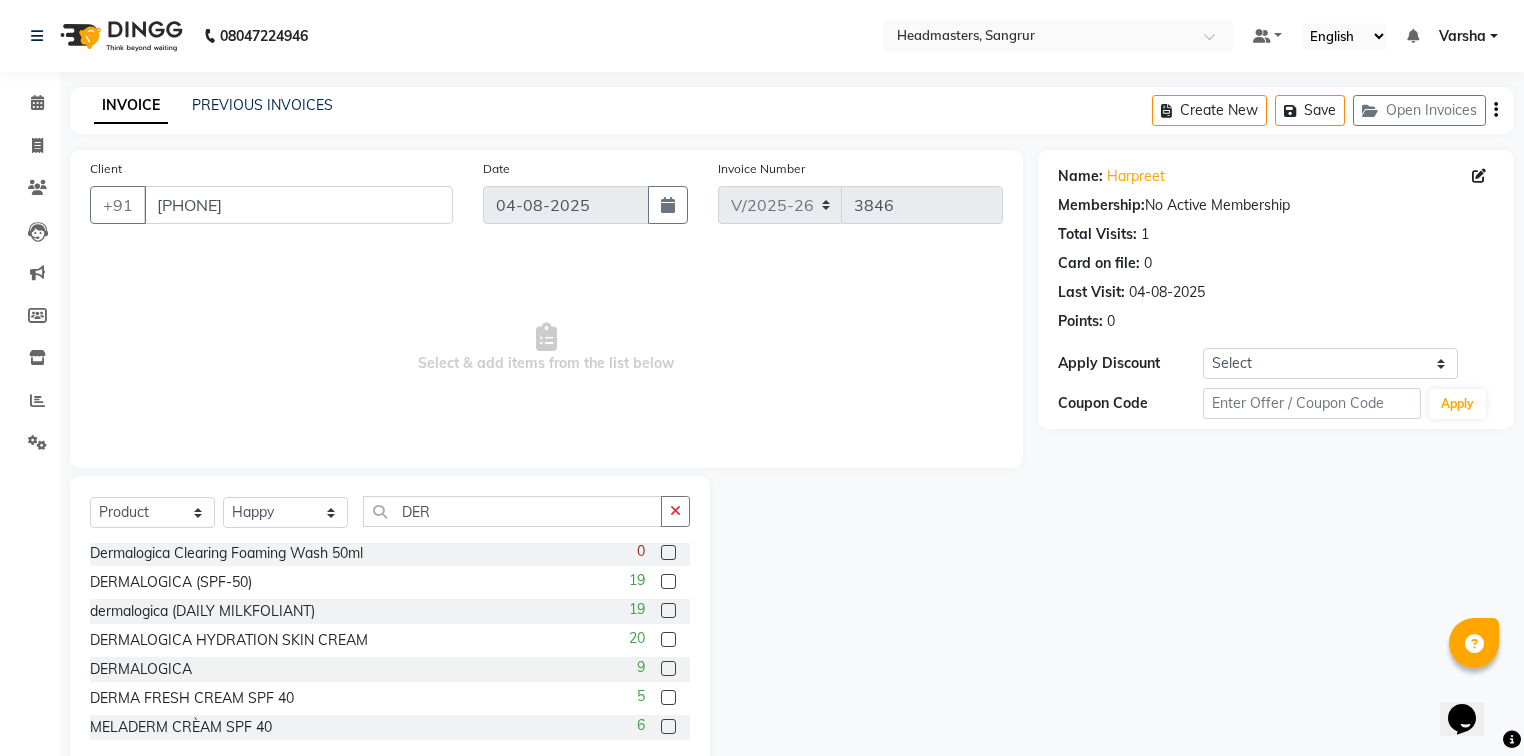 drag, startPoint x: 659, startPoint y: 639, endPoint x: 645, endPoint y: 632, distance: 15.652476 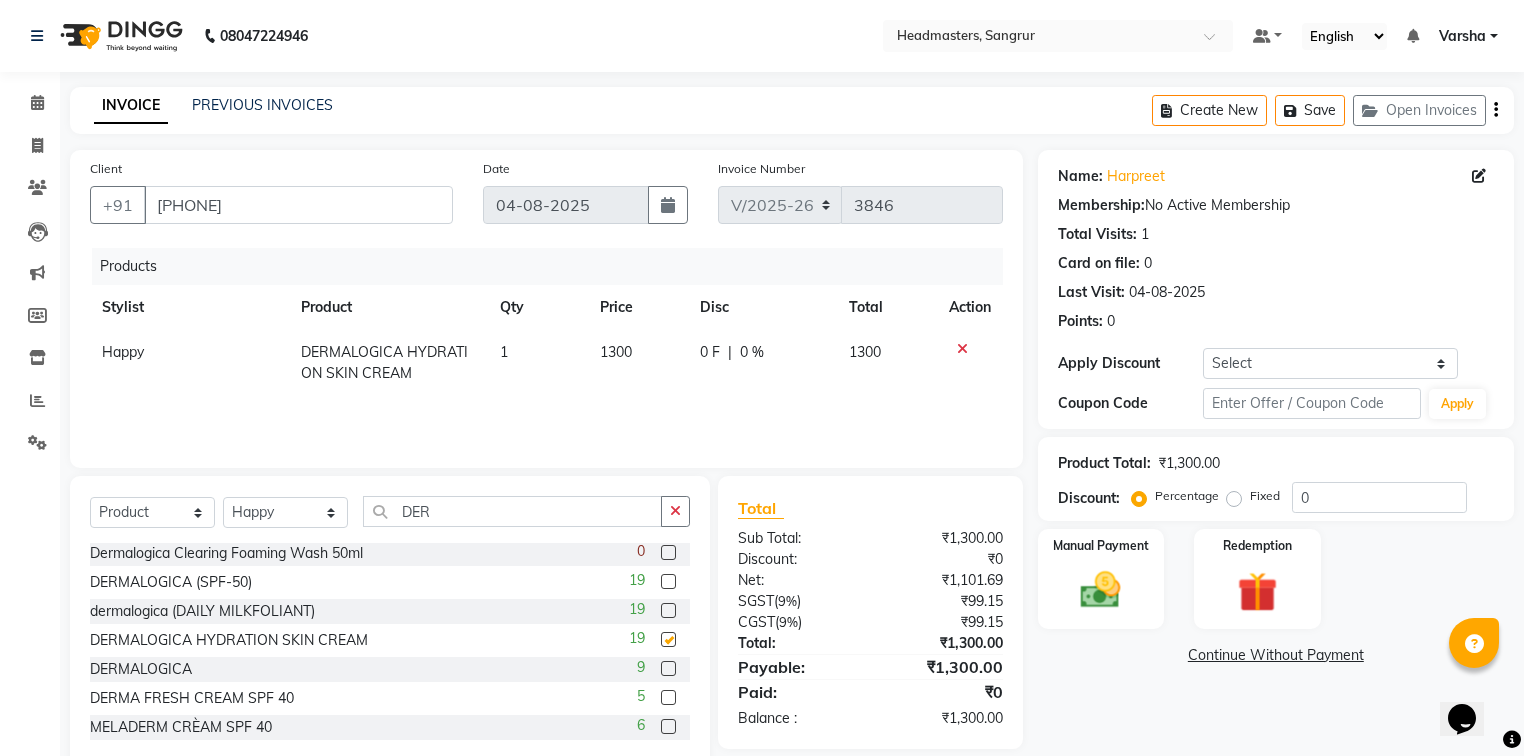 checkbox on "false" 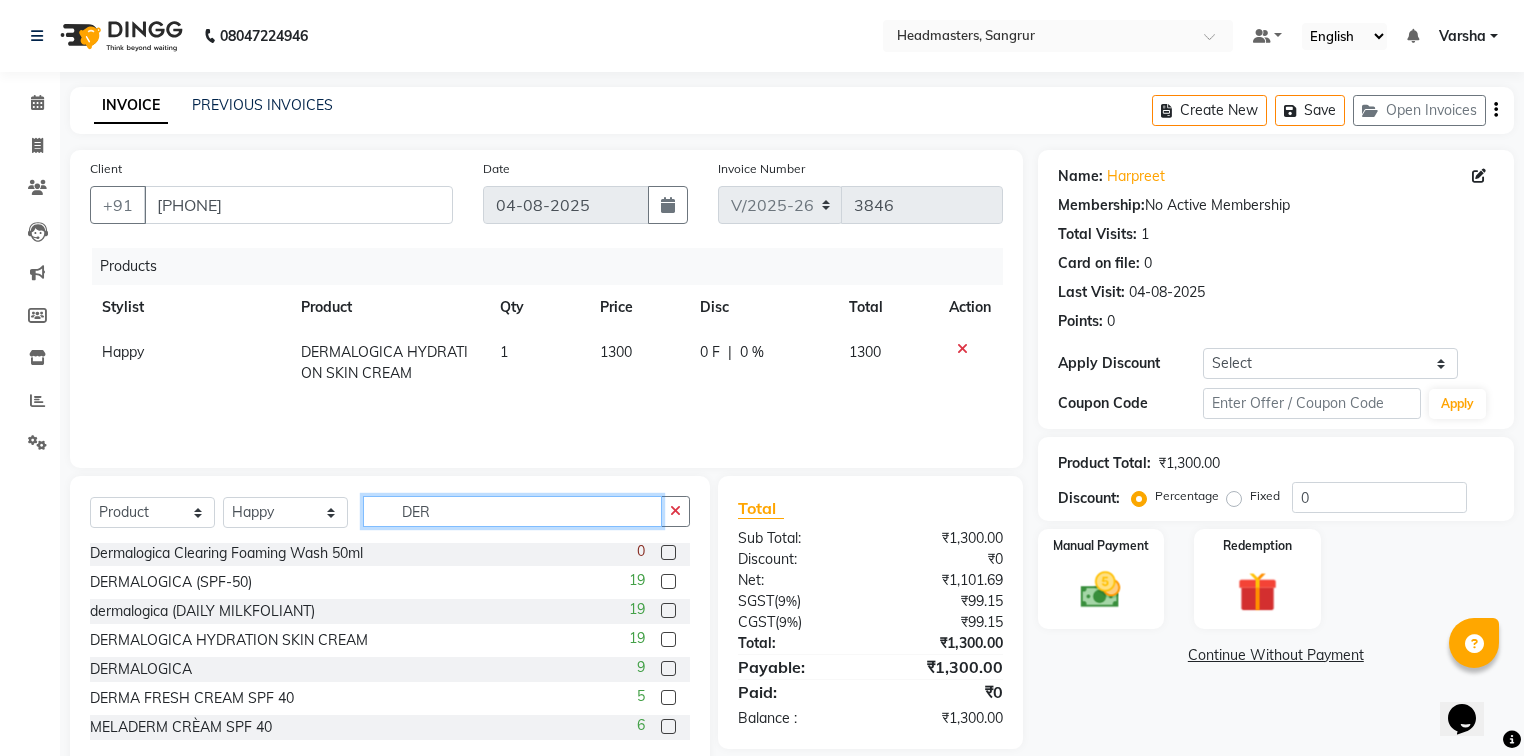 click on "DER" 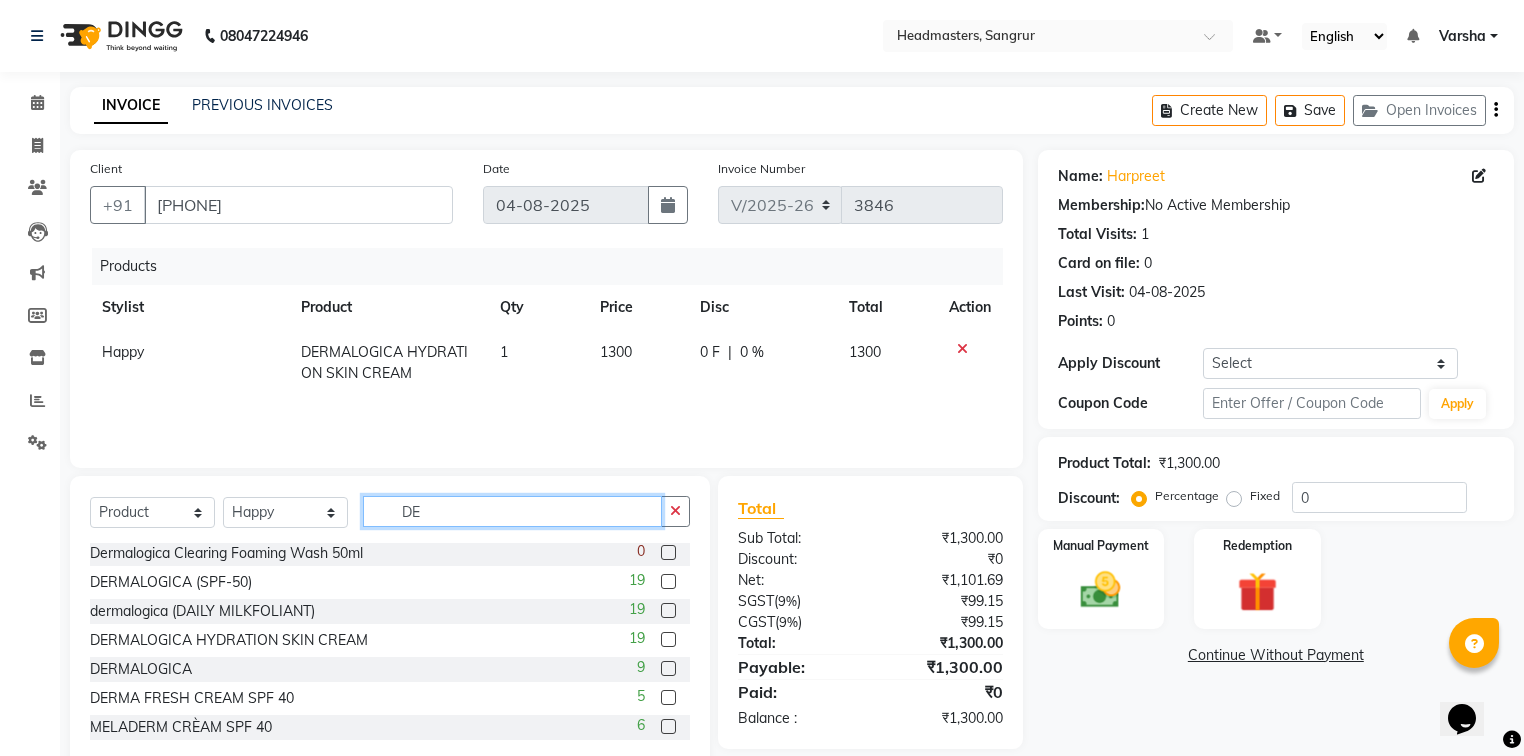 type on "D" 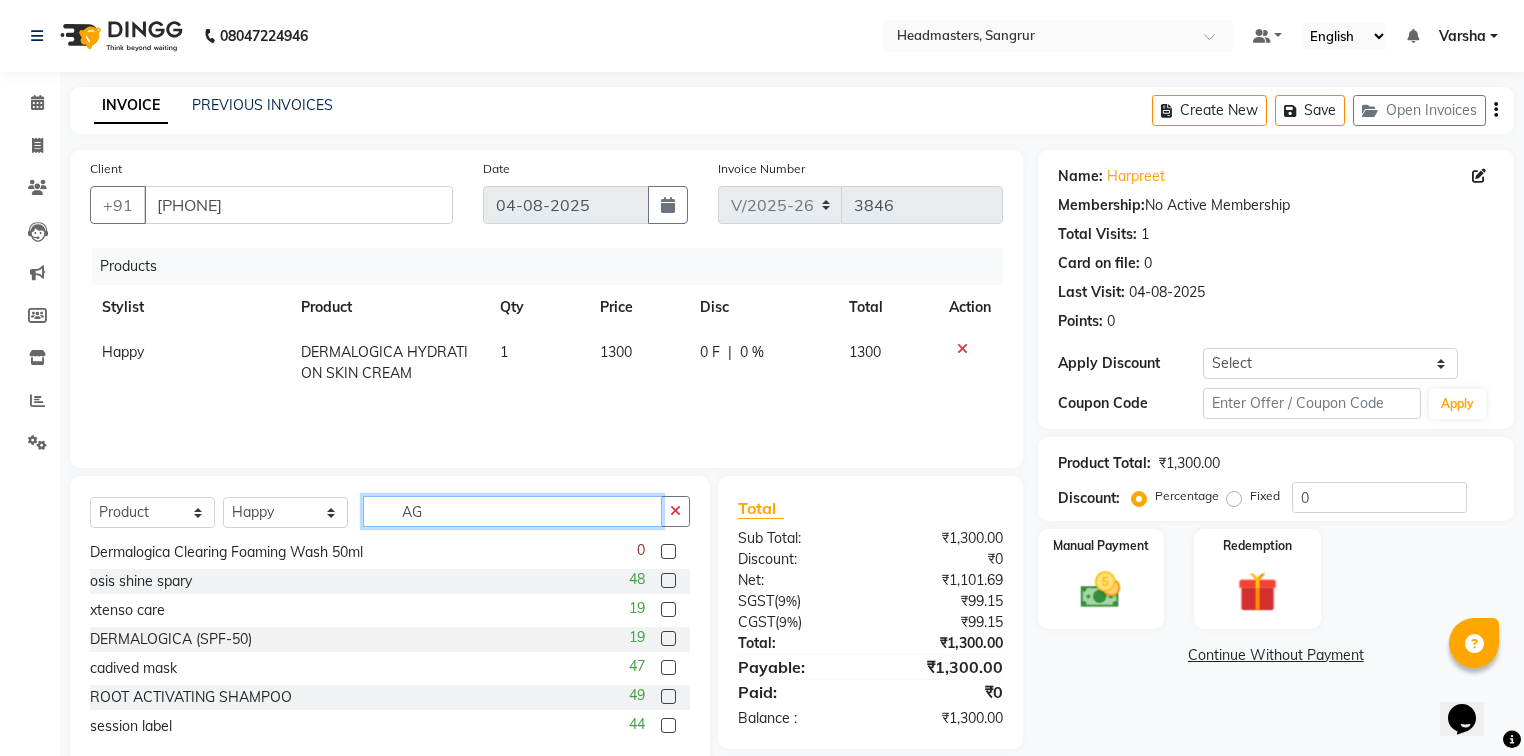 scroll, scrollTop: 0, scrollLeft: 0, axis: both 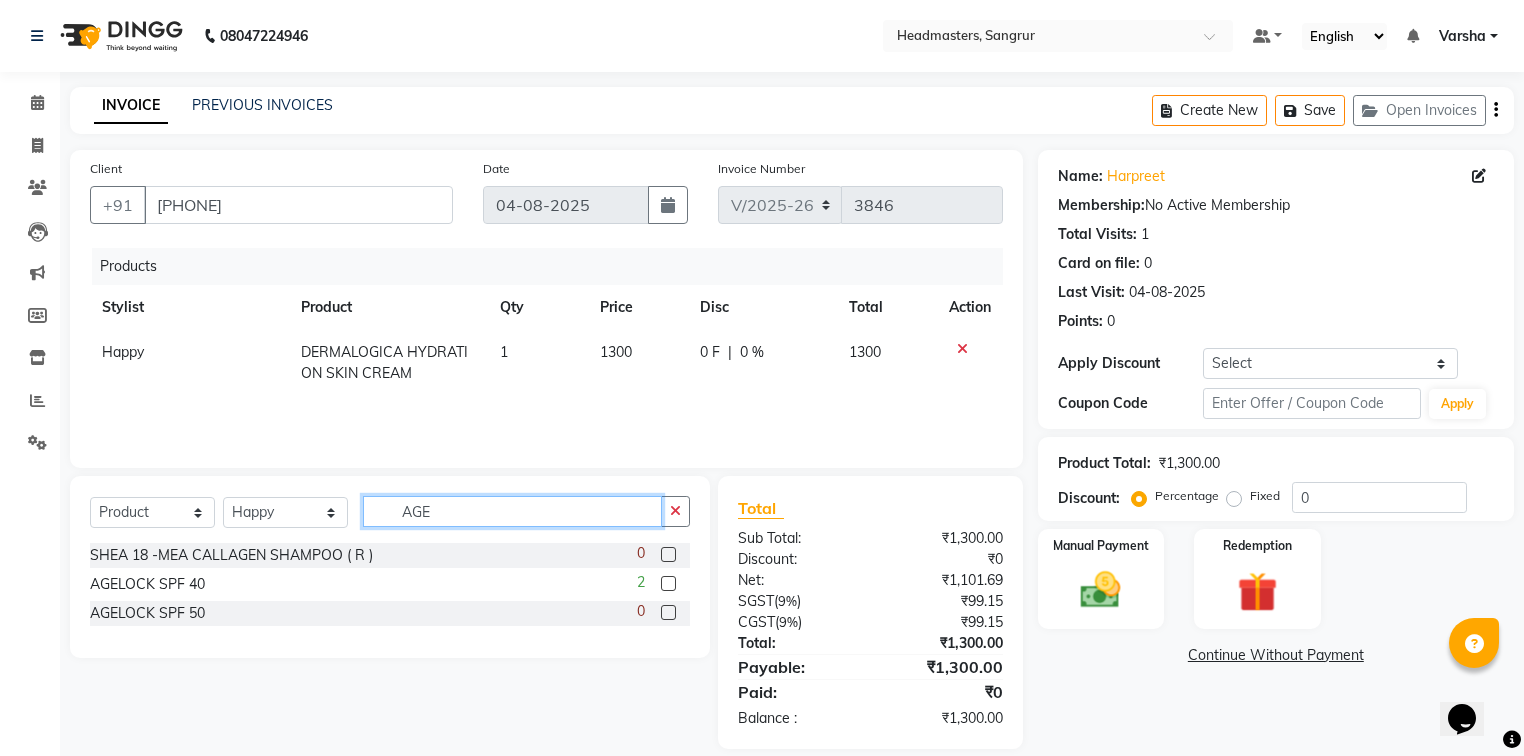 type on "AGE" 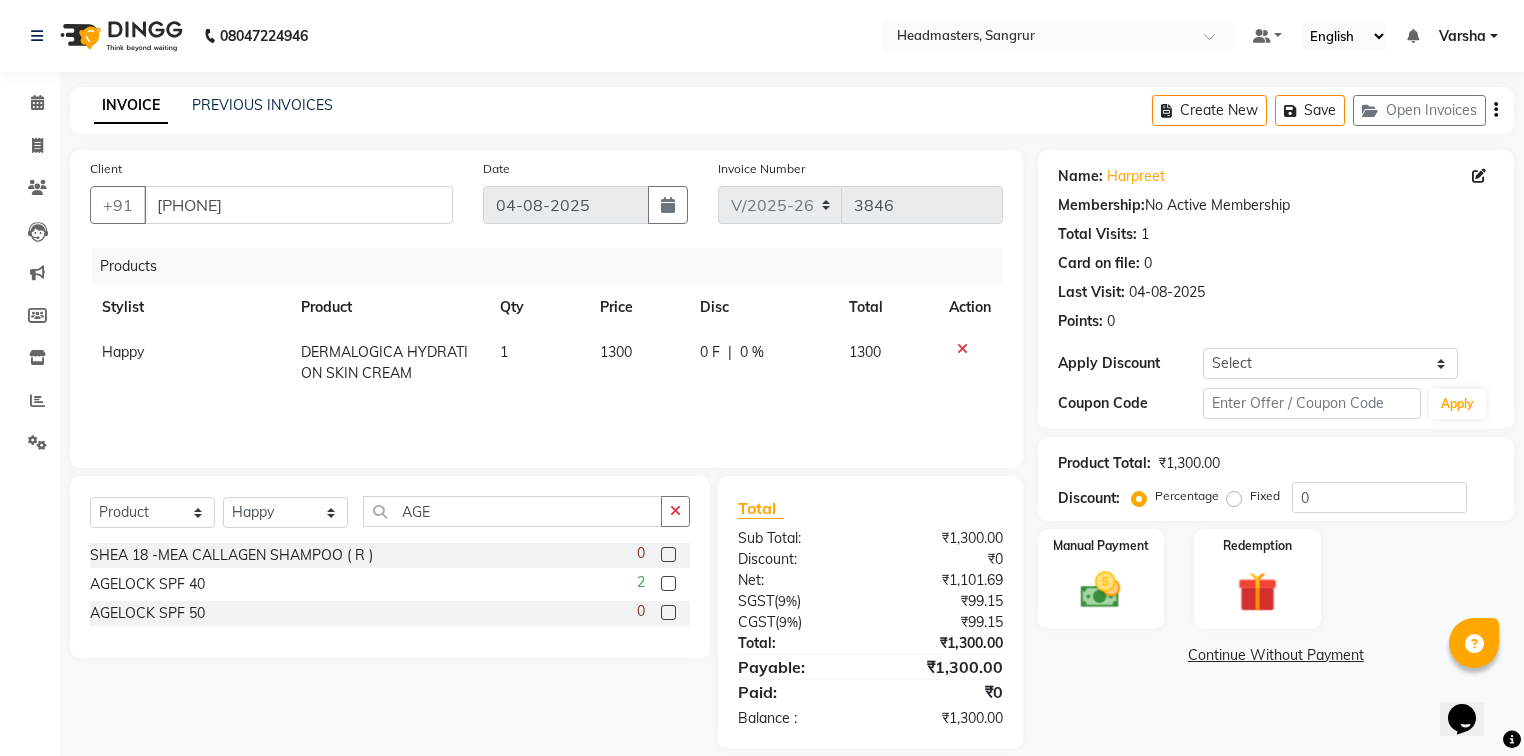 click 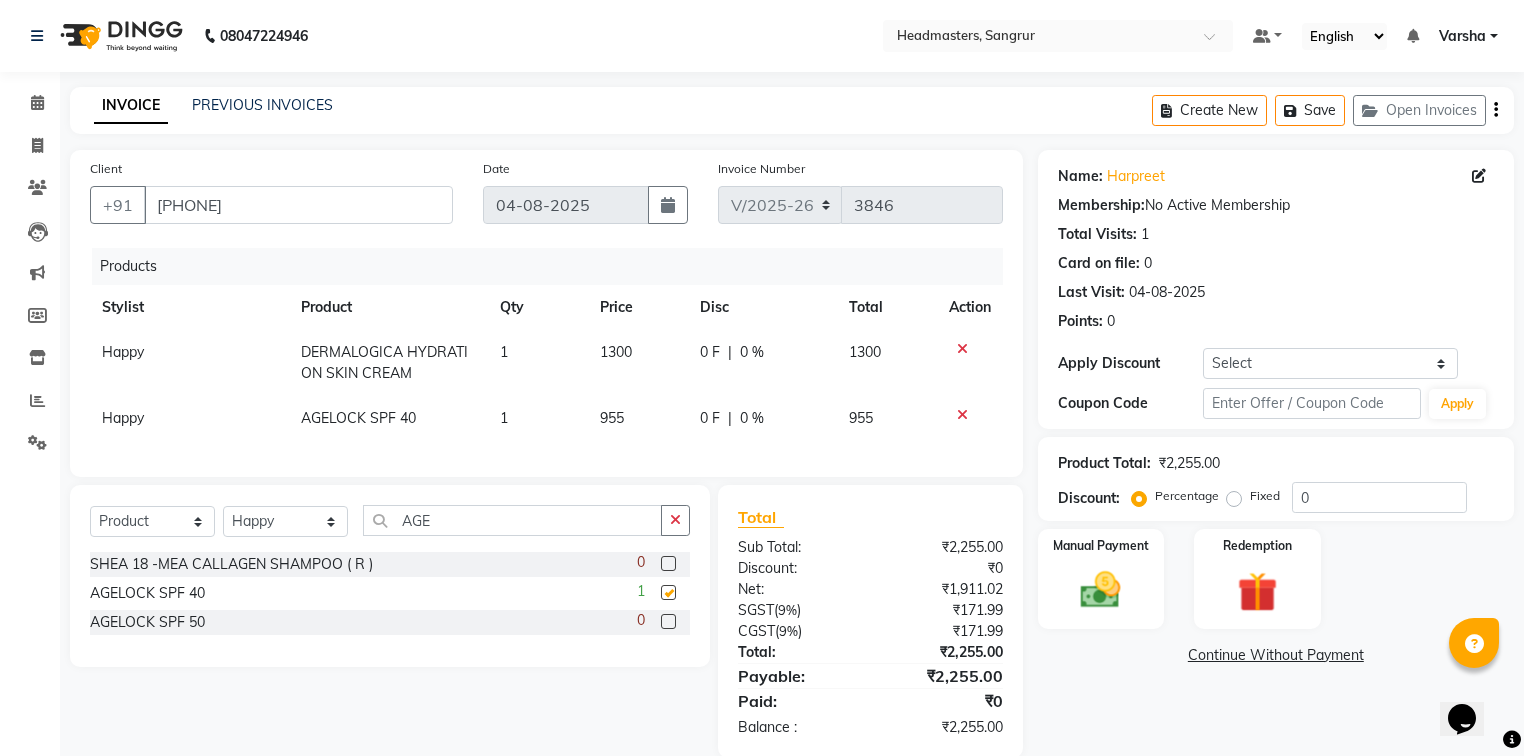 checkbox on "false" 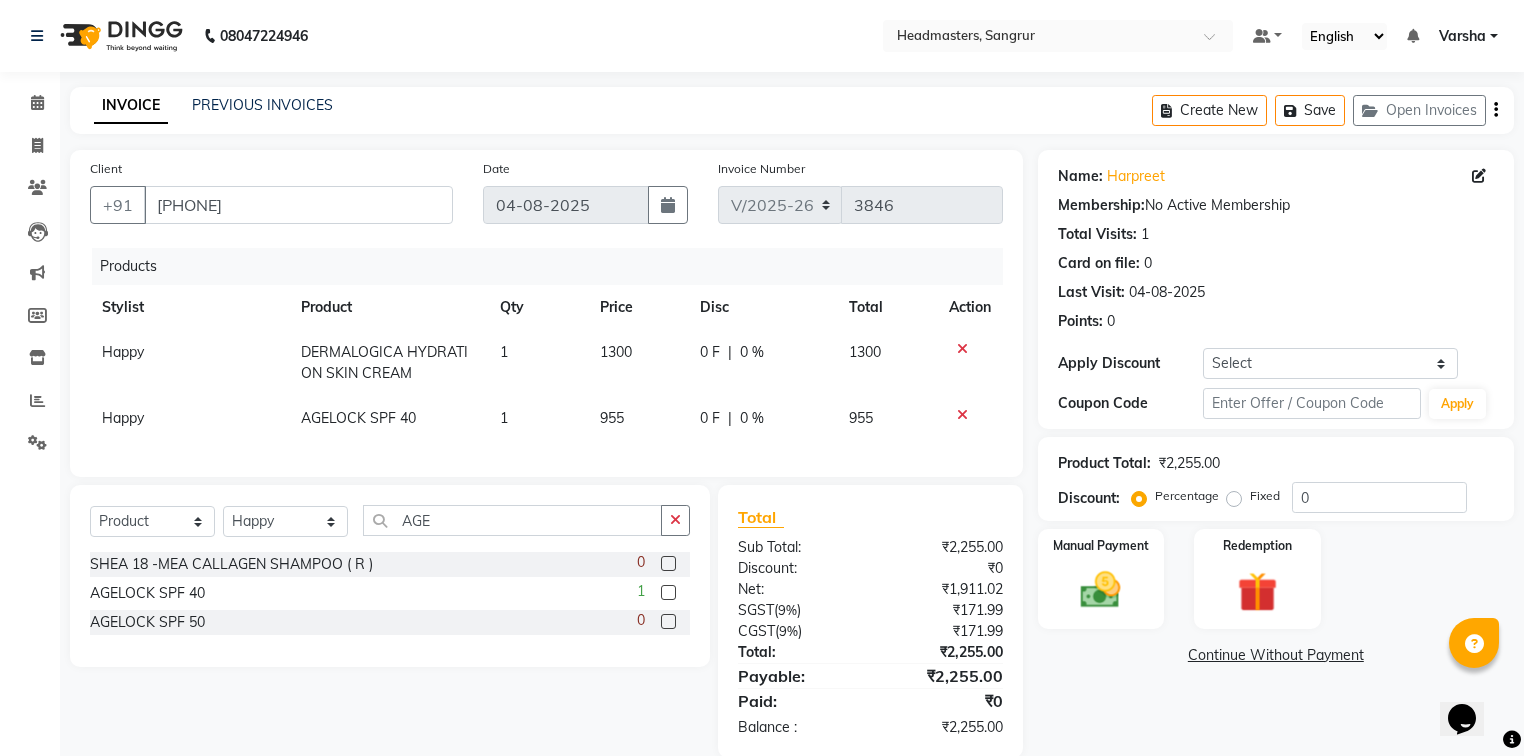 click on "0 F | 0 %" 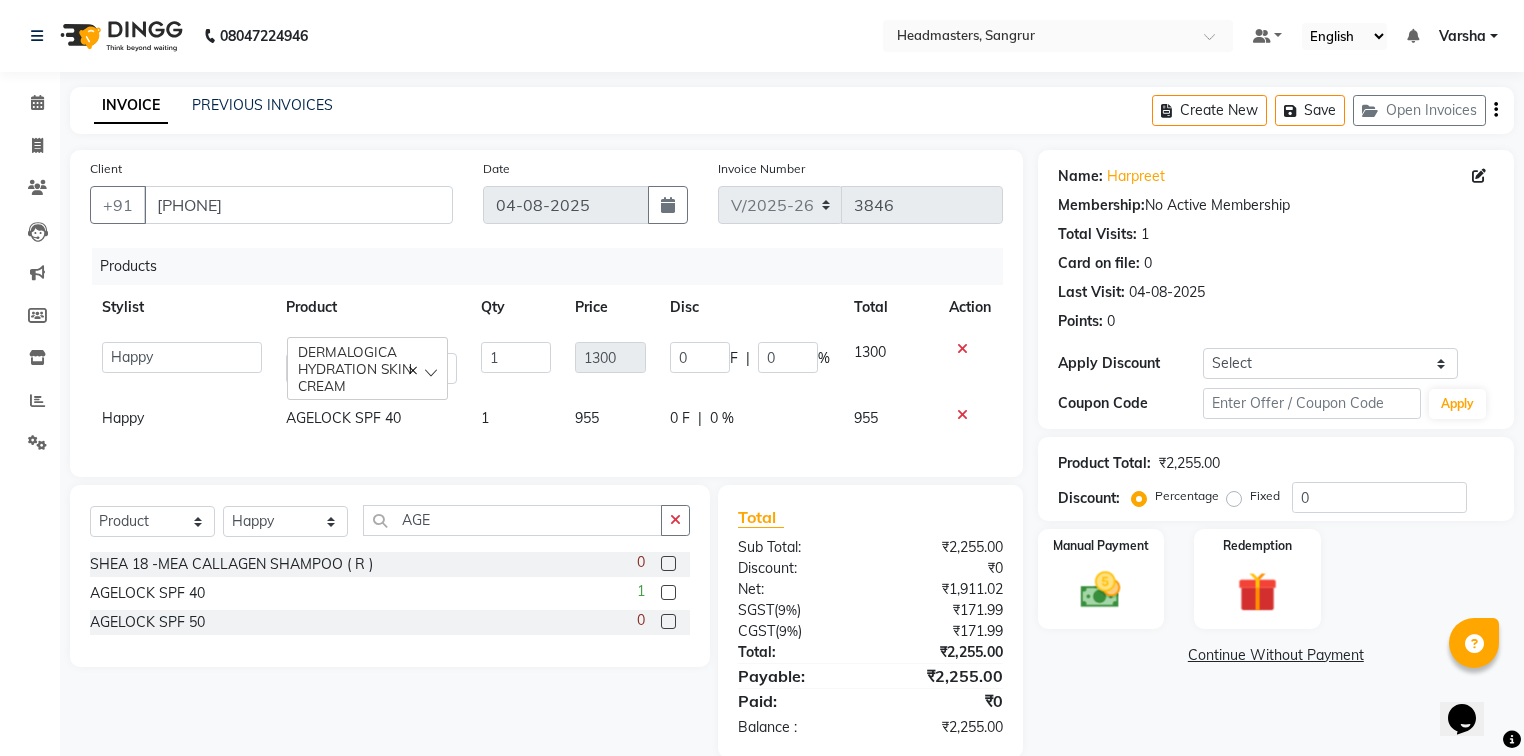 click on "0 F | 0 %" 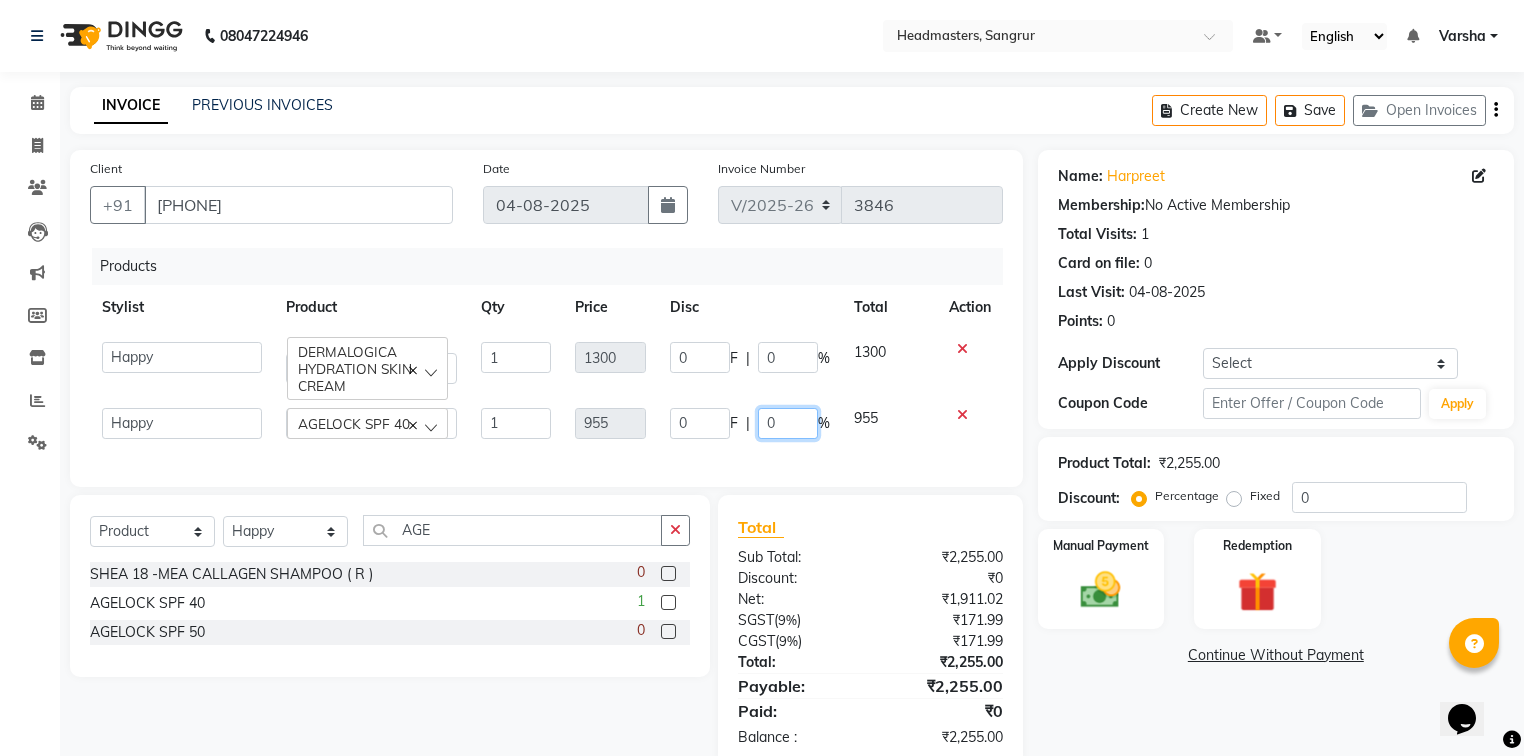 click on "0" 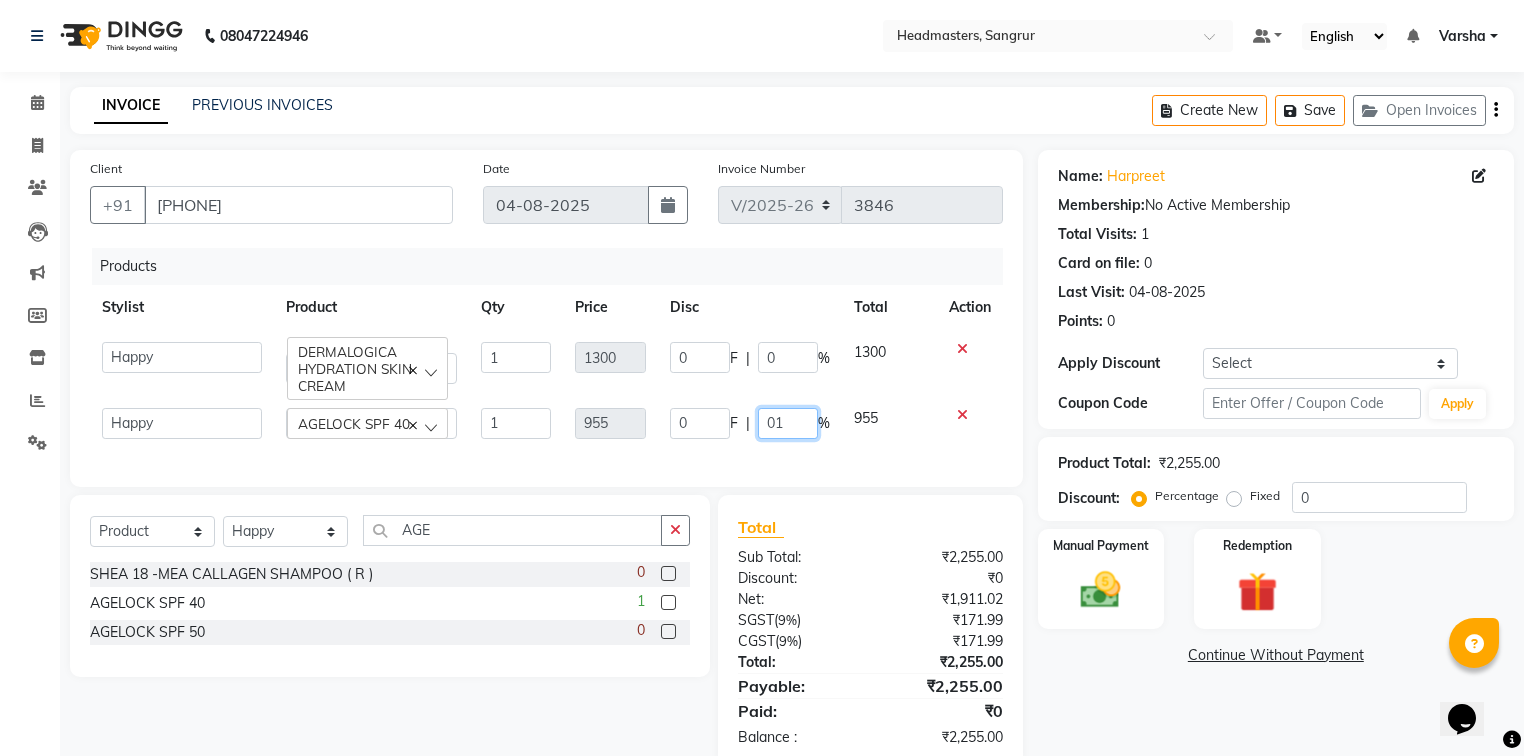 type on "010" 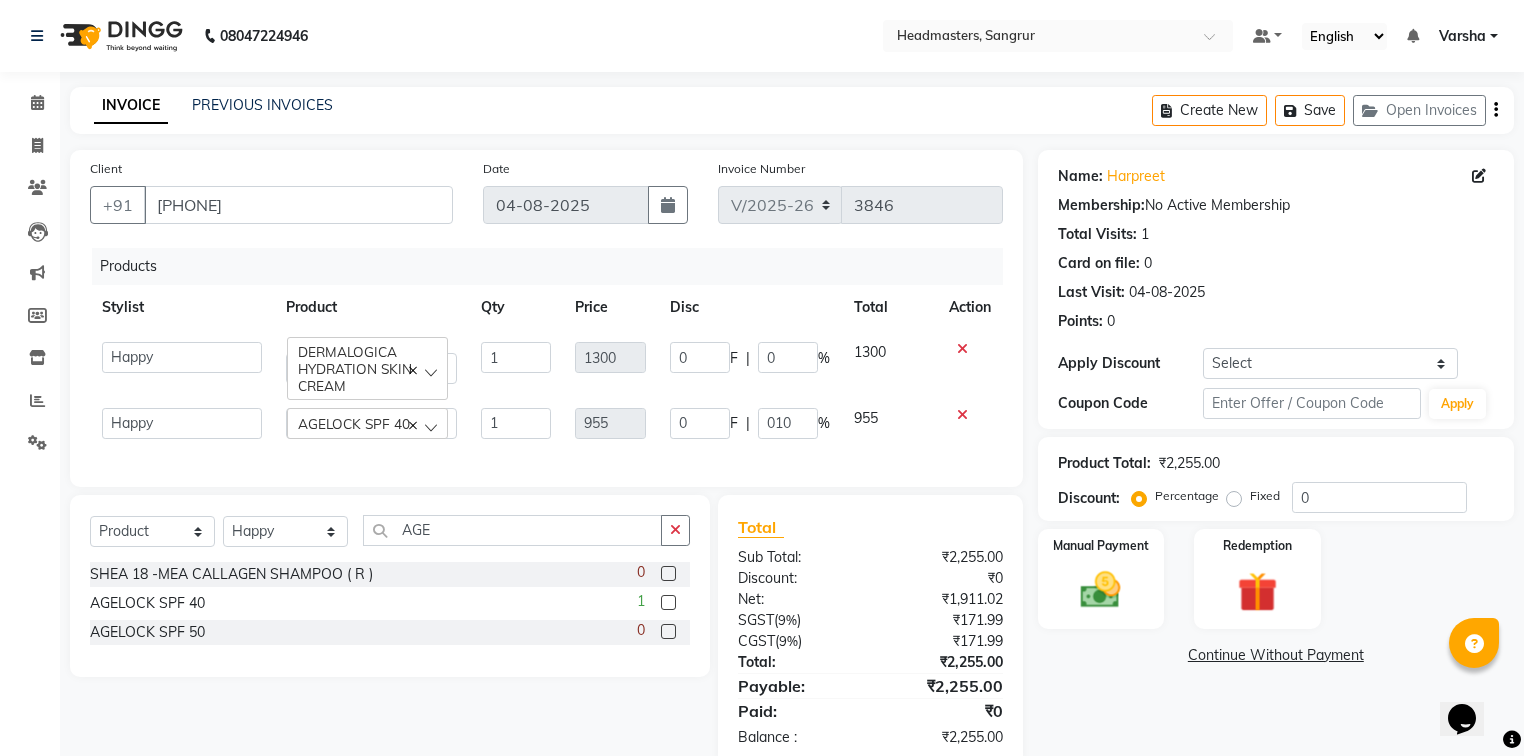 click on "Name: [NAME]  Membership:  No Active Membership  Total Visits:  1 Card on file:  0 Last Visit:   [DATE] Points:   0  Apply Discount Select Coupon → Wrong Job Card  Coupon → Complimentary  Coupon → Correction  Coupon → First Wash  Coupon → Free Of Cost  Coupon → Staff Service  Coupon → Service Not Done  Coupon → Already Paid  Coupon → Double Job Card  Coupon Code Apply Product Total:  ₹2,255.00  Discount:  Percentage   Fixed  0 Manual Payment Redemption  Continue Without Payment" 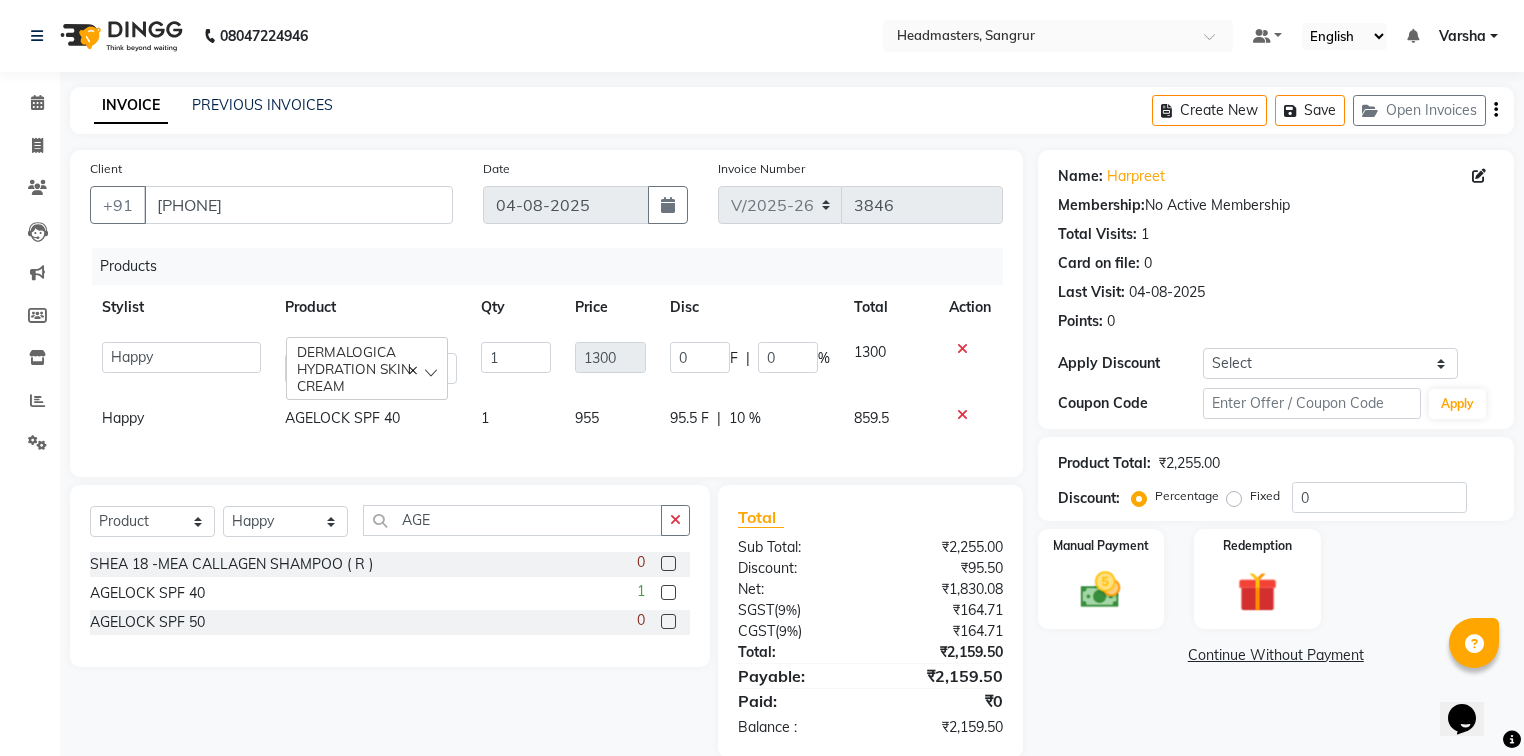 scroll, scrollTop: 46, scrollLeft: 0, axis: vertical 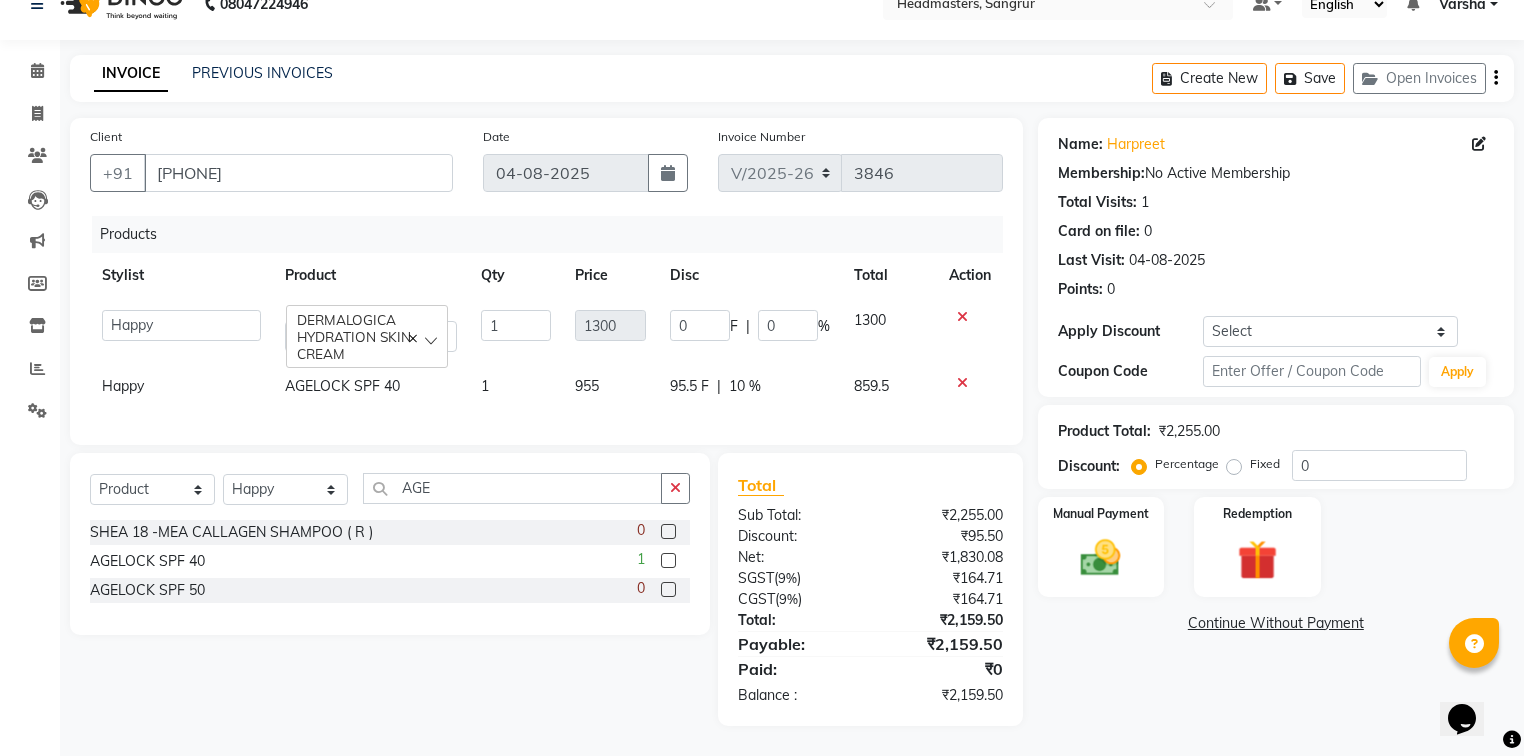 click on "95.5 F" 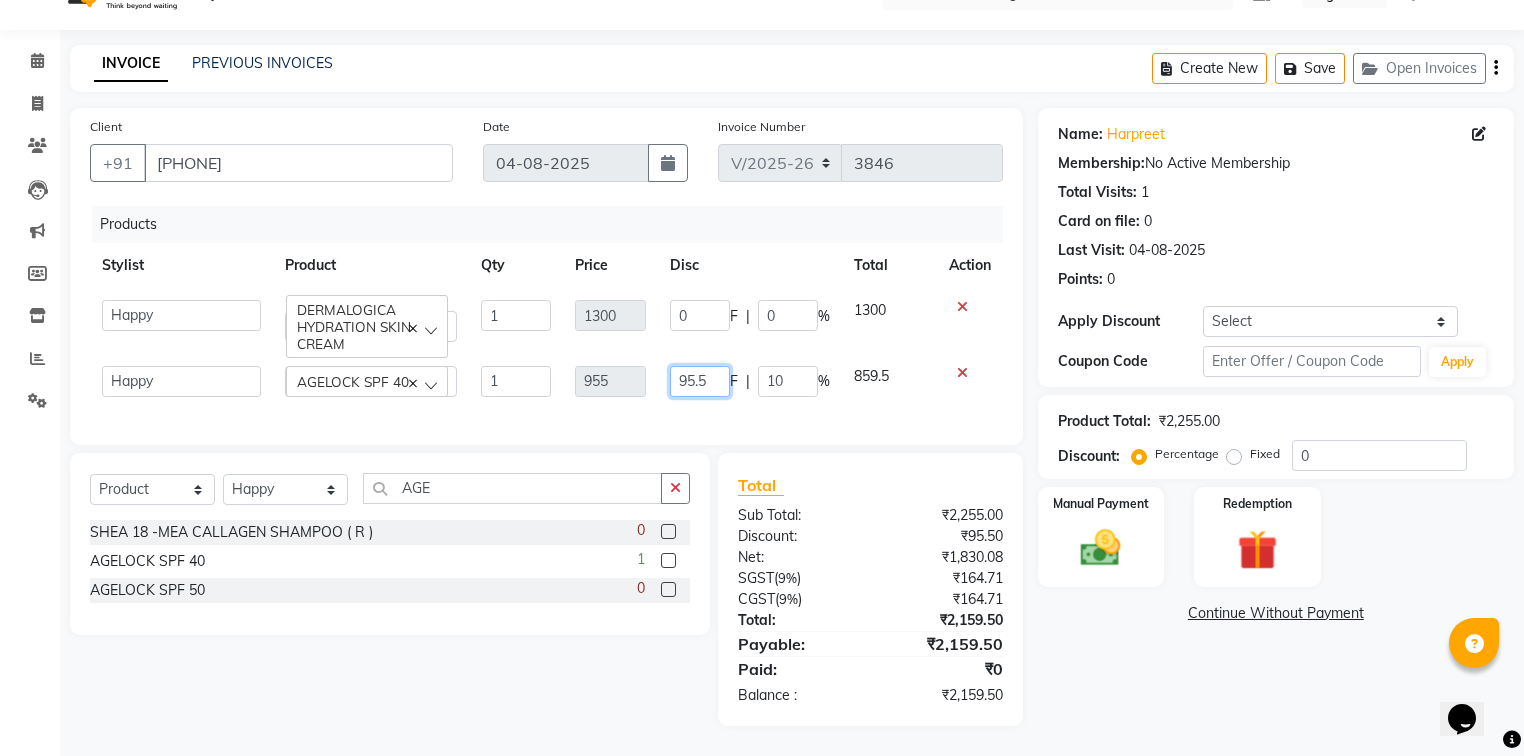 click on "95.5" 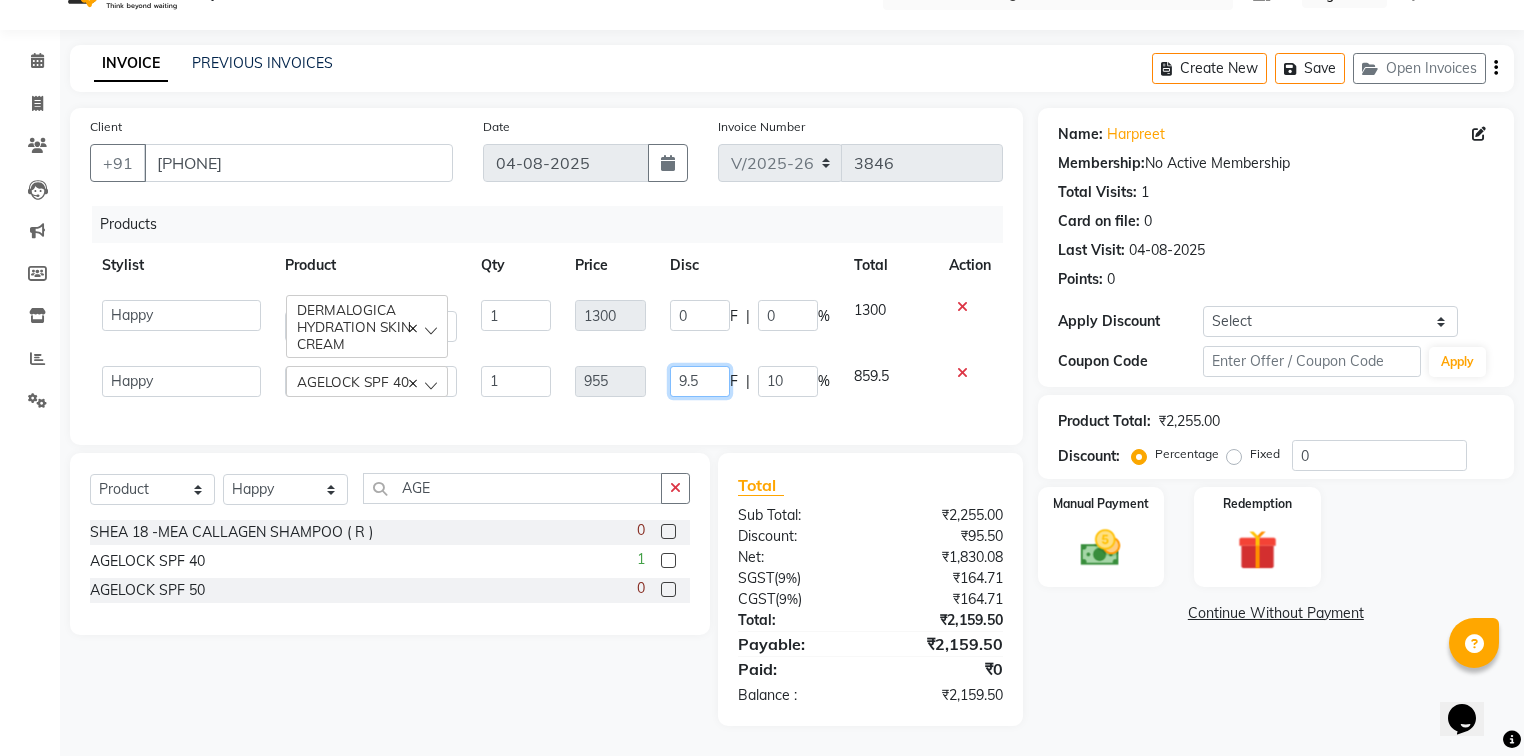 type on "94.5" 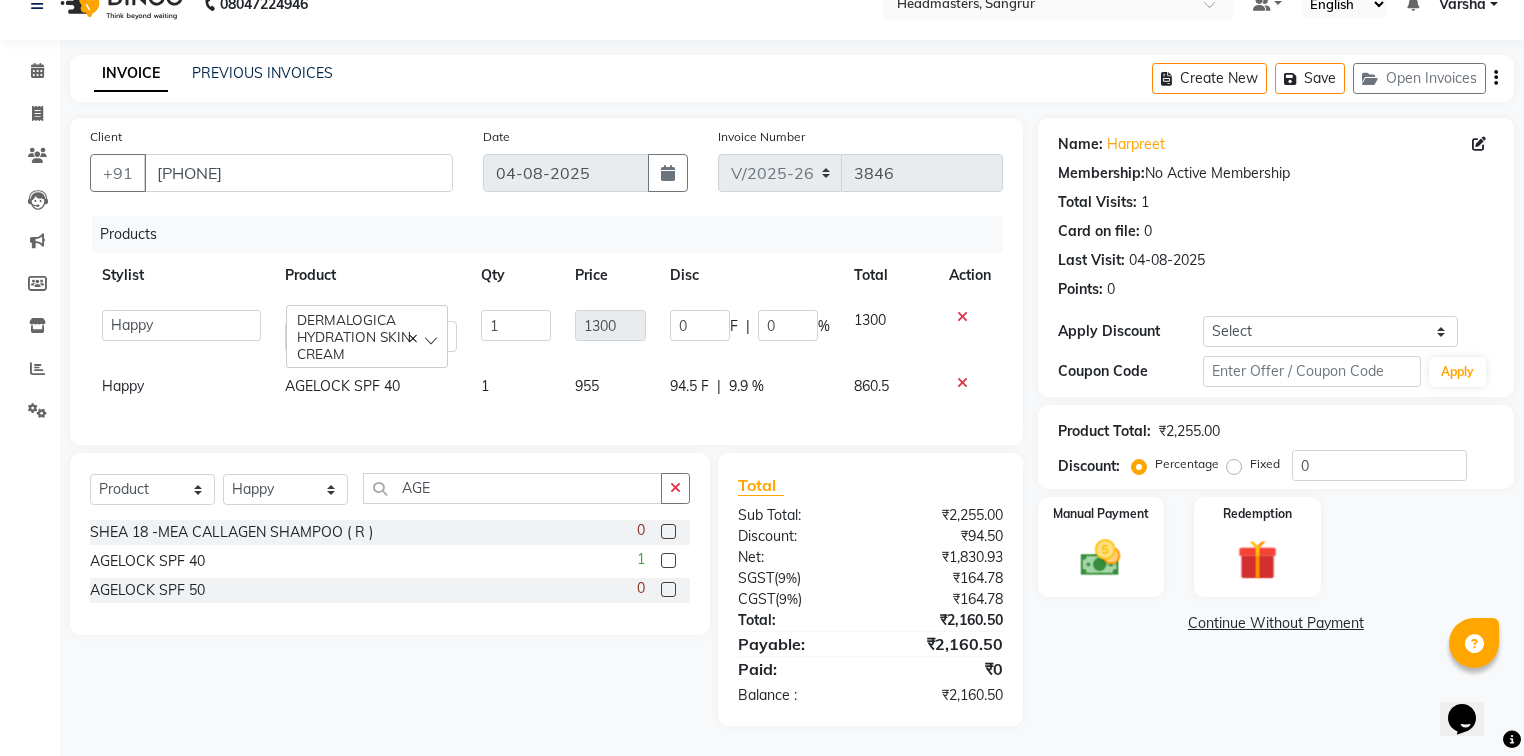 click on "Name: [NAME]  Membership:  No Active Membership  Total Visits:  1 Card on file:  0 Last Visit:   [DATE] Points:   0  Apply Discount Select Coupon → Wrong Job Card  Coupon → Complimentary  Coupon → Correction  Coupon → First Wash  Coupon → Free Of Cost  Coupon → Staff Service  Coupon → Service Not Done  Coupon → Already Paid  Coupon → Double Job Card  Coupon Code Apply Product Total:  ₹2,255.00  Discount:  Percentage   Fixed  0 Manual Payment Redemption  Continue Without Payment" 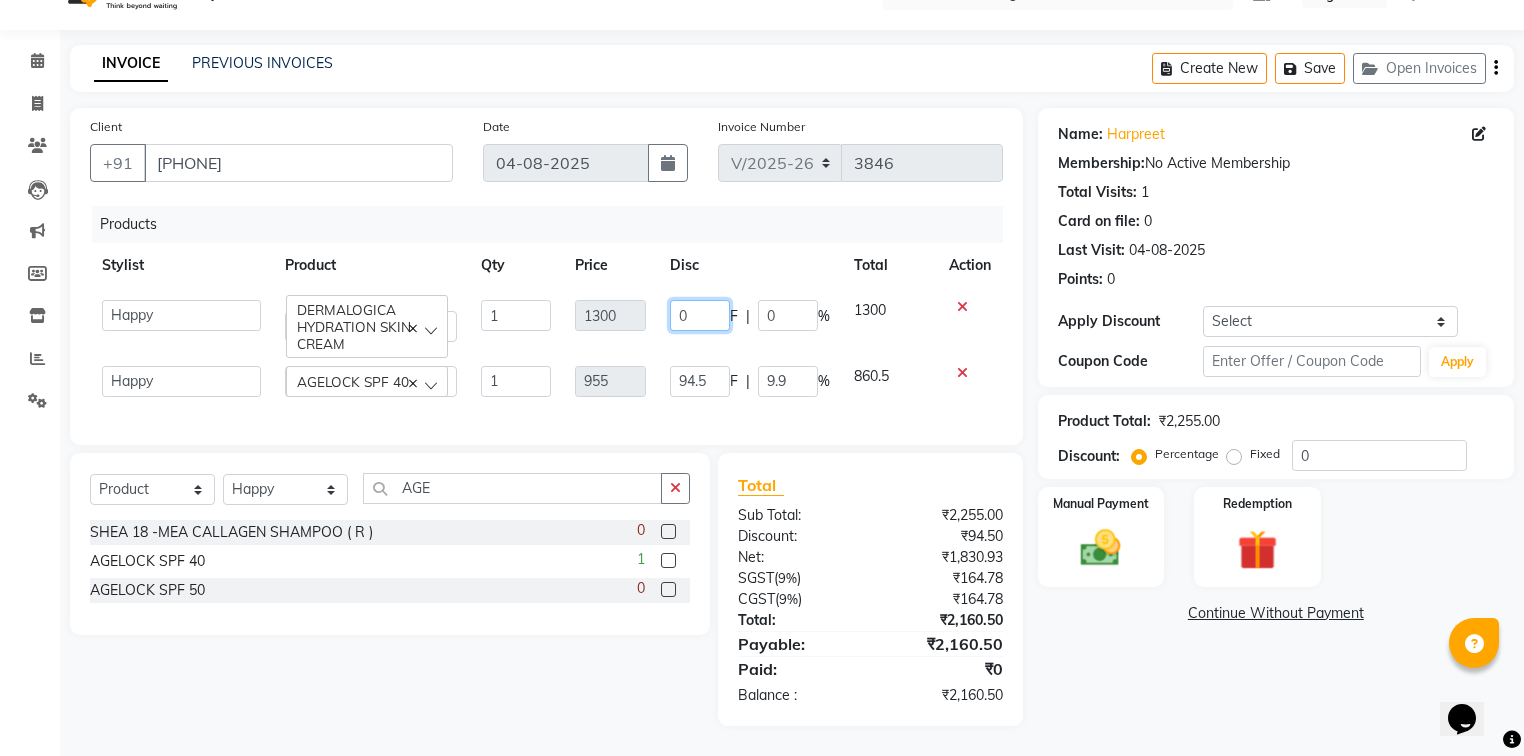 click on "0" 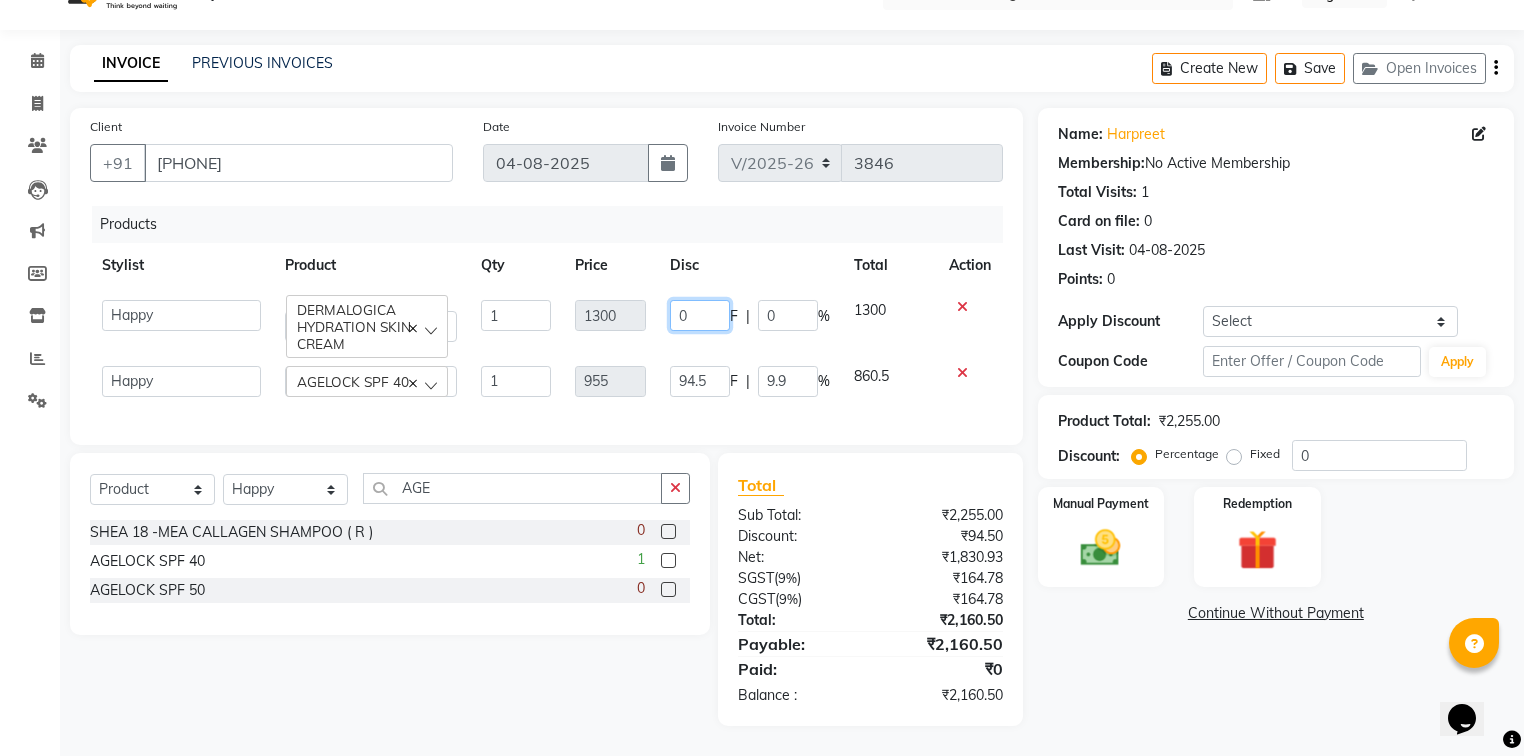 click on "0" 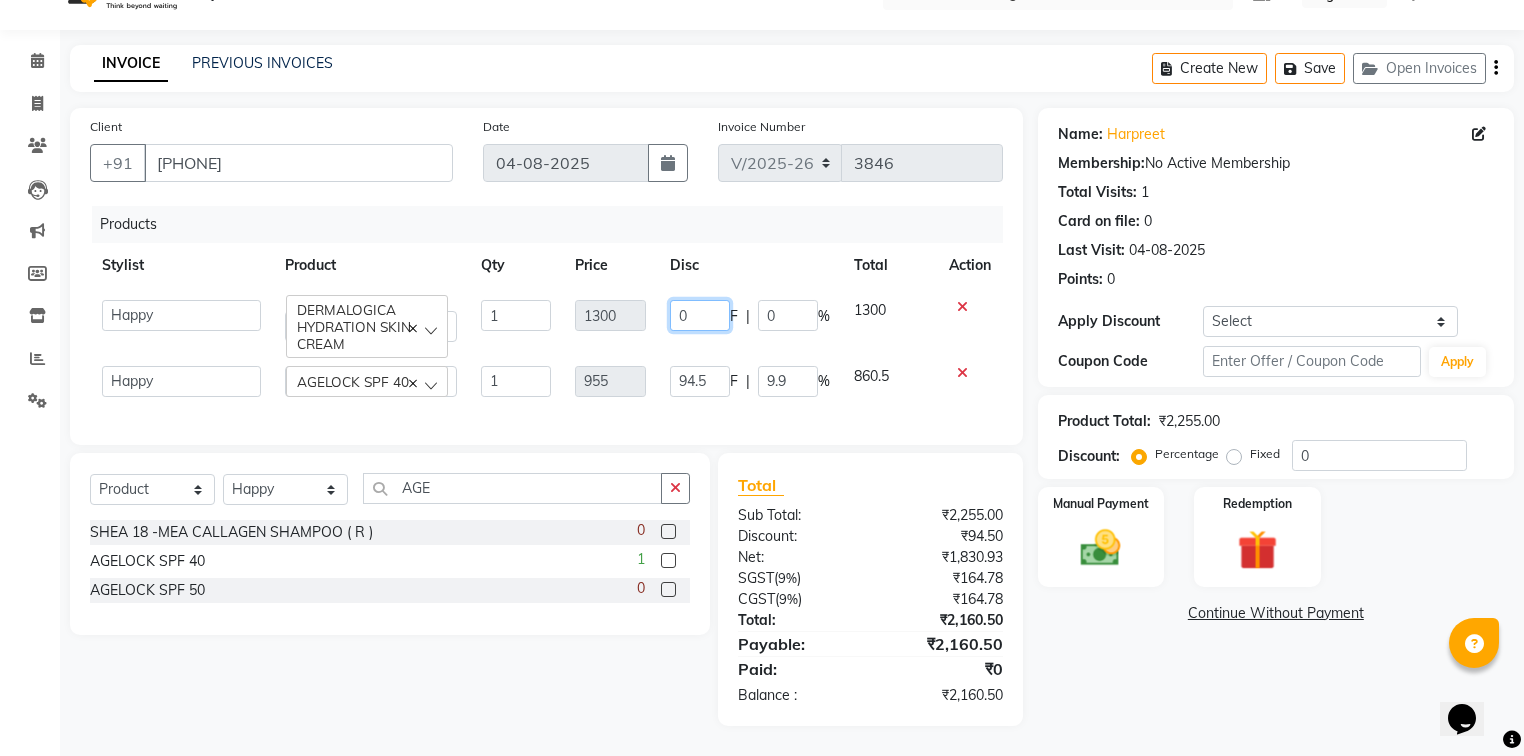click on "0" 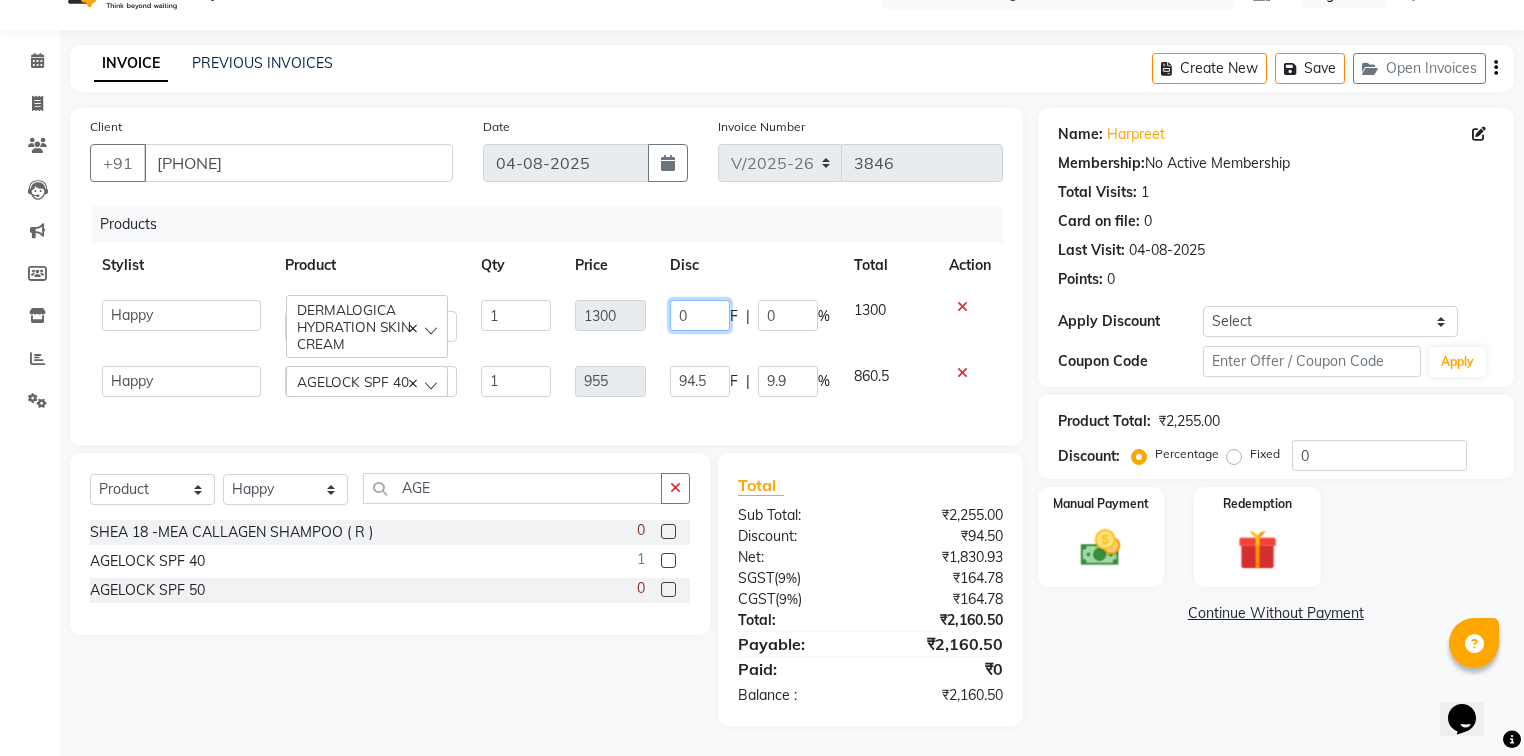 click on "0" 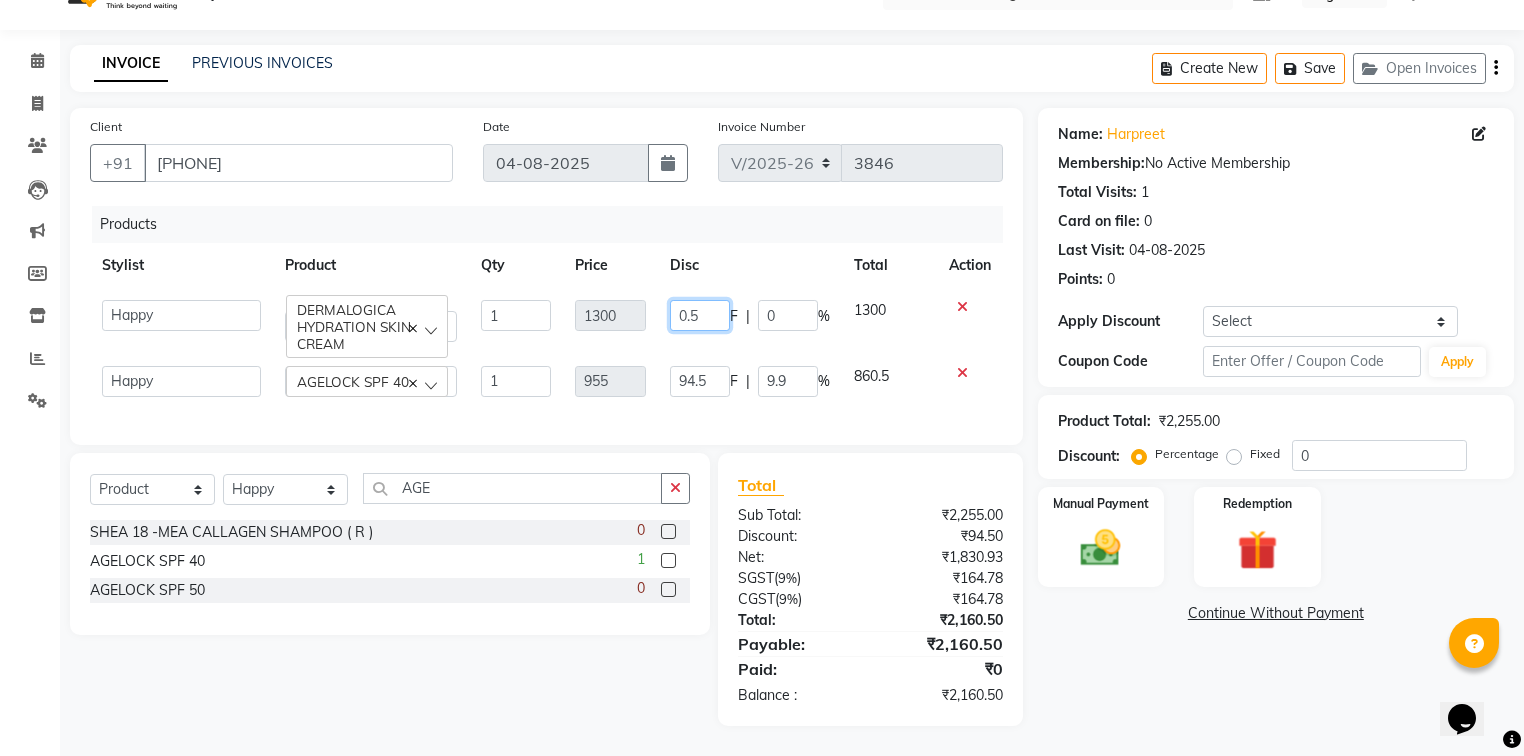 type on "0.50" 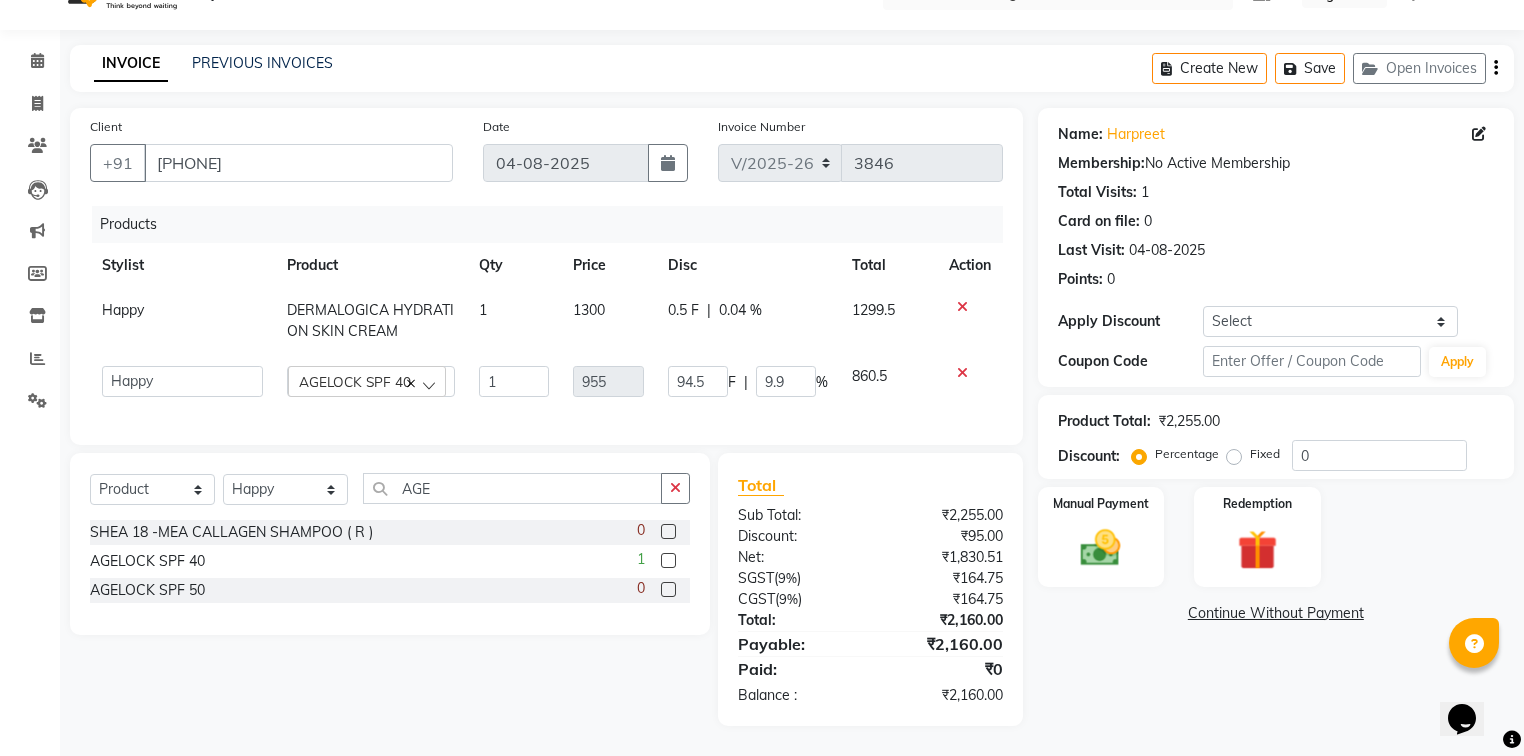 click on "Name: [NAME]  Membership:  No Active Membership  Total Visits:  1 Card on file:  0 Last Visit:   [DATE] Points:   0  Apply Discount Select Coupon → Wrong Job Card  Coupon → Complimentary  Coupon → Correction  Coupon → First Wash  Coupon → Free Of Cost  Coupon → Staff Service  Coupon → Service Not Done  Coupon → Already Paid  Coupon → Double Job Card  Coupon Code Apply Product Total:  ₹2,255.00  Discount:  Percentage   Fixed  0 Manual Payment Redemption  Continue Without Payment" 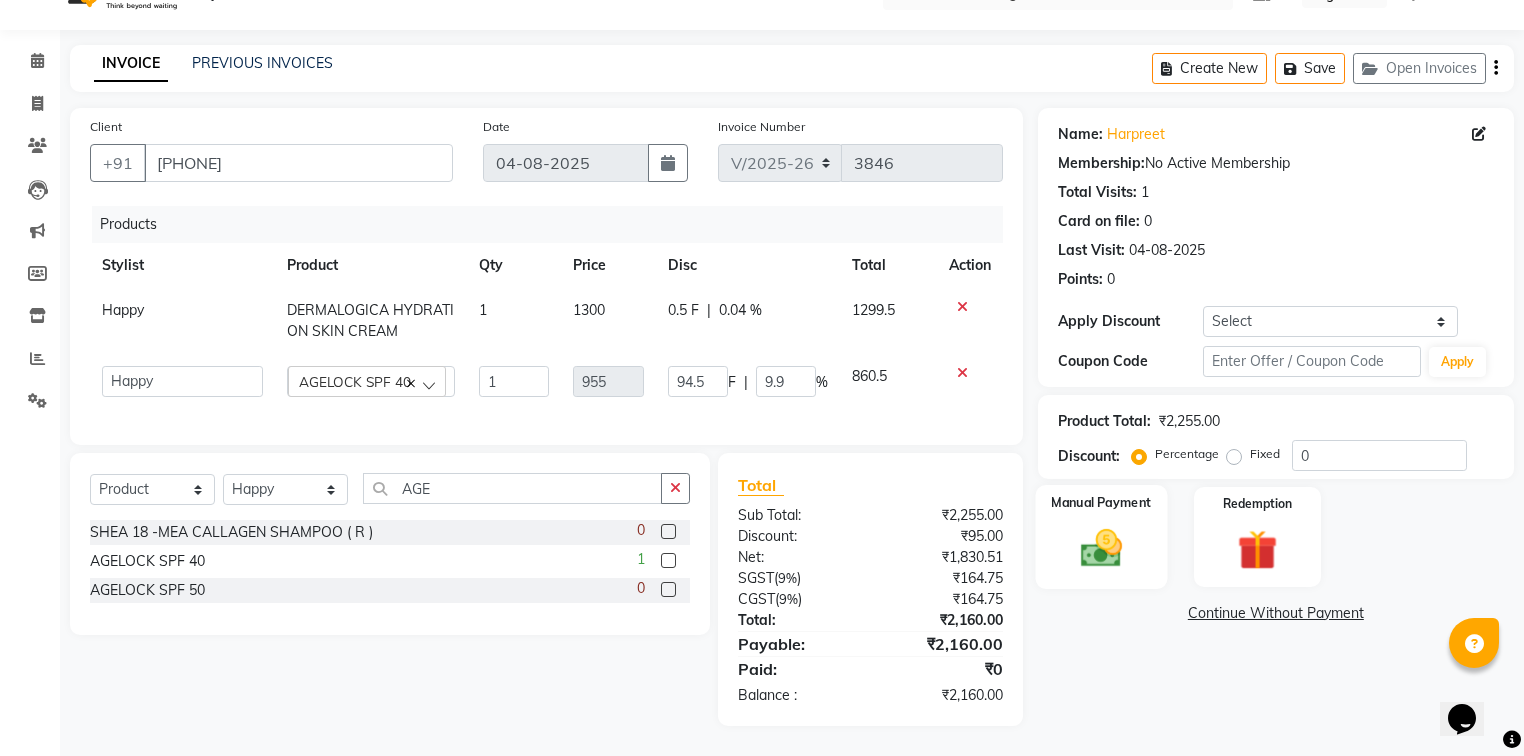 scroll, scrollTop: 54, scrollLeft: 0, axis: vertical 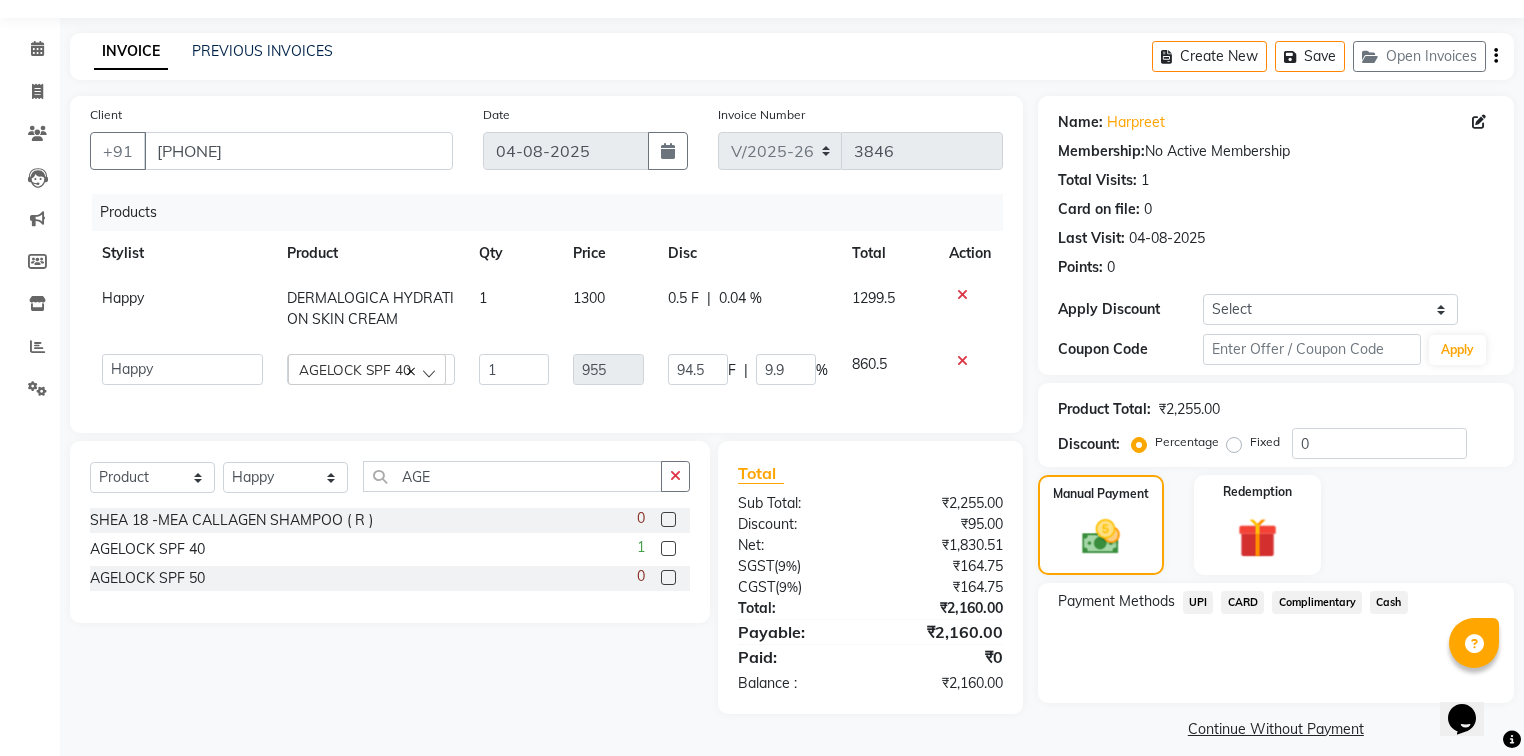 click on "UPI" 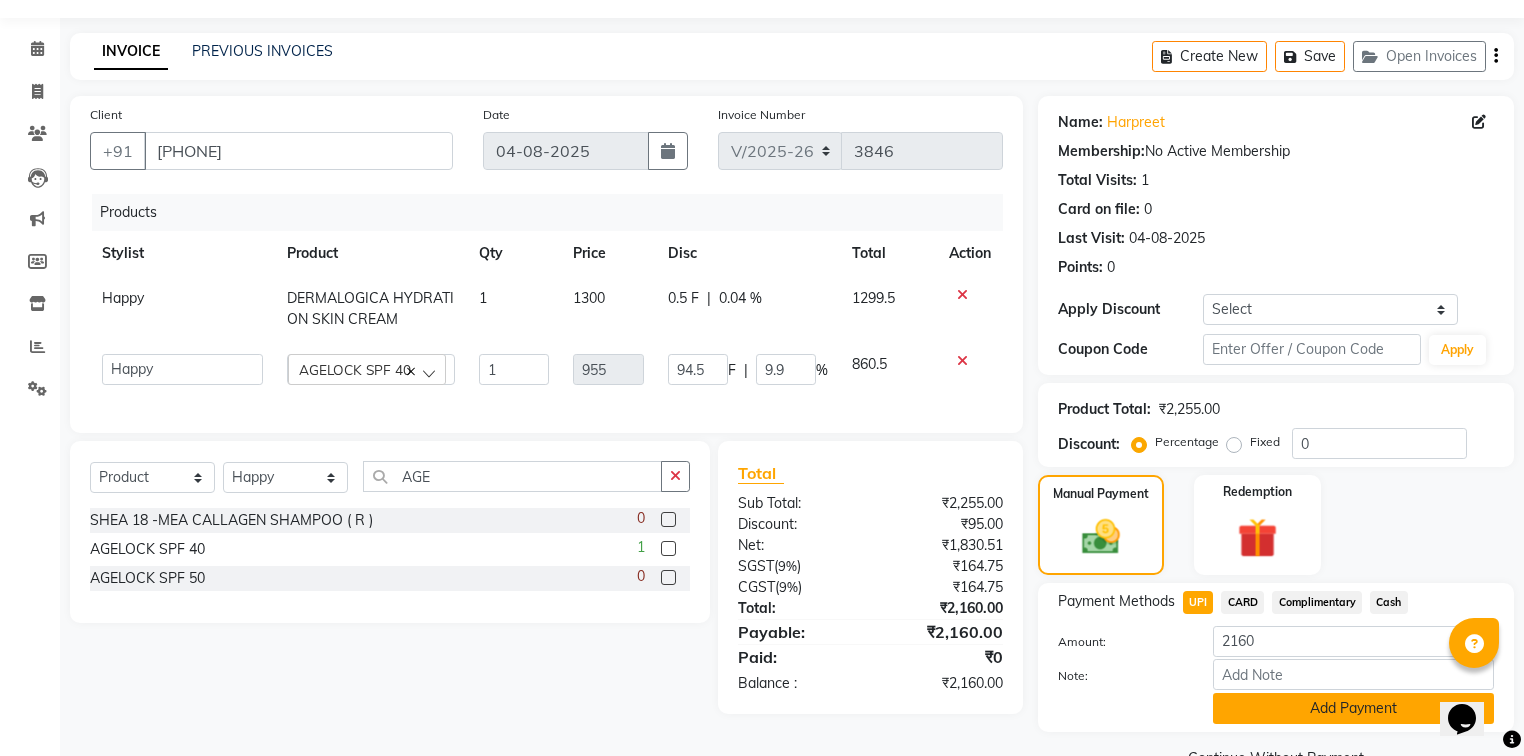 click on "Add Payment" 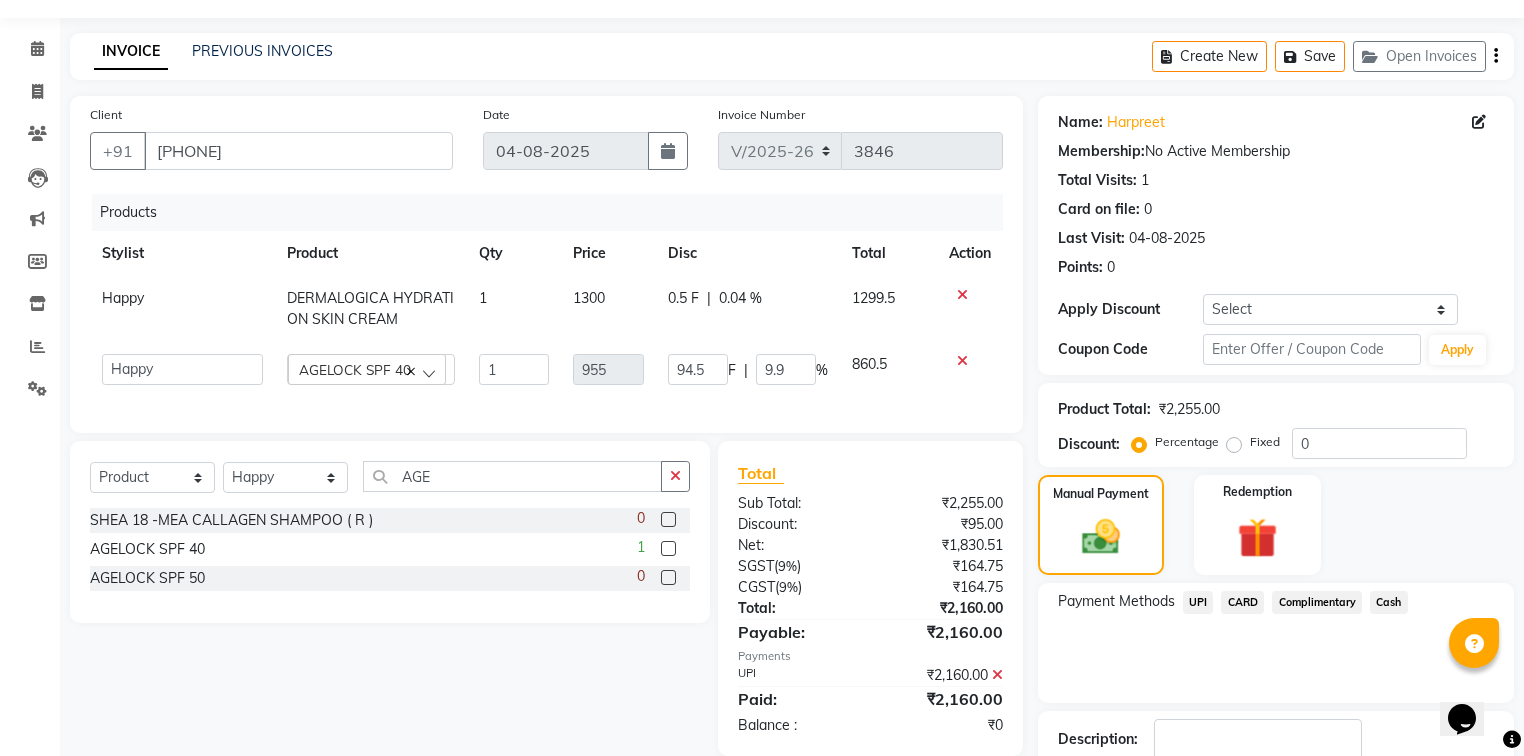 scroll, scrollTop: 154, scrollLeft: 0, axis: vertical 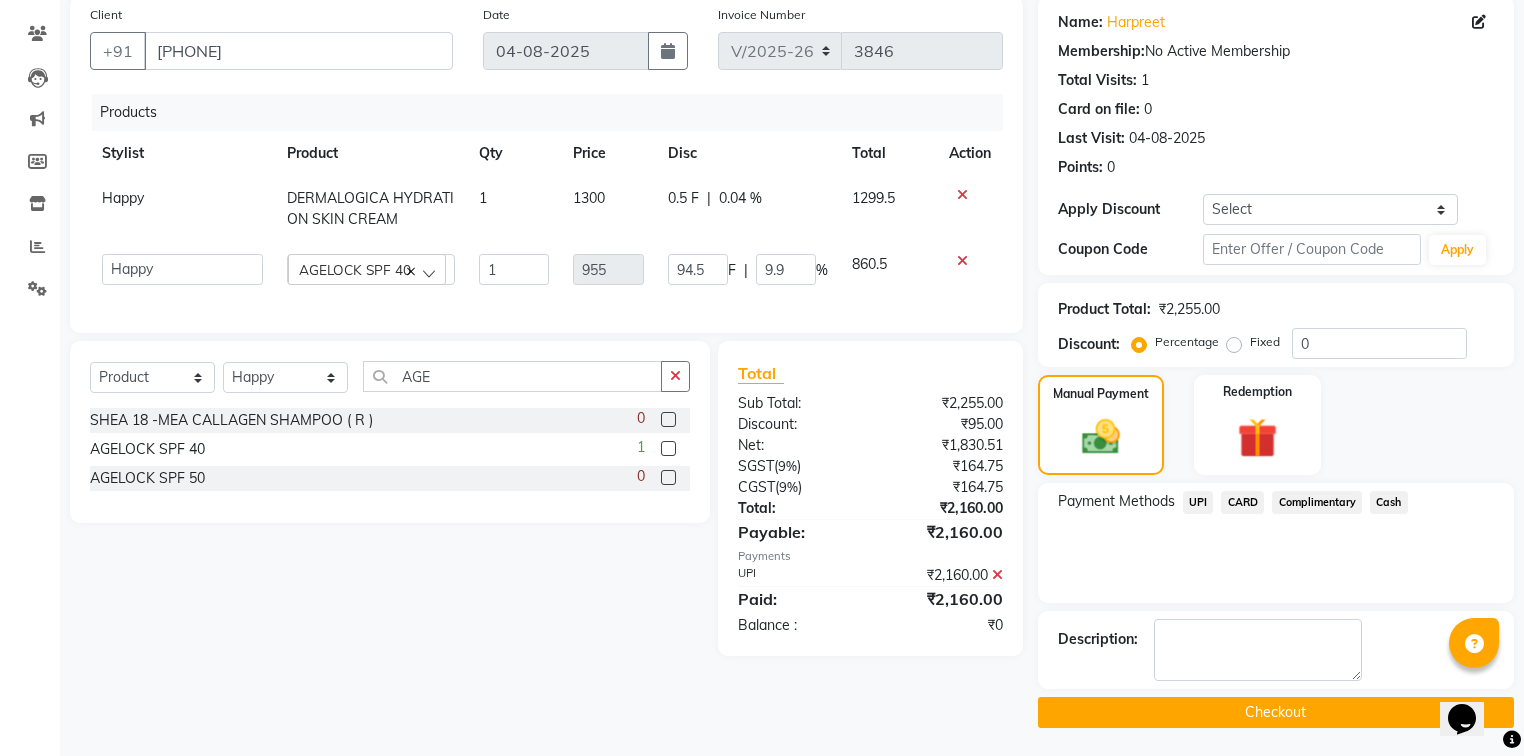 click on "Checkout" 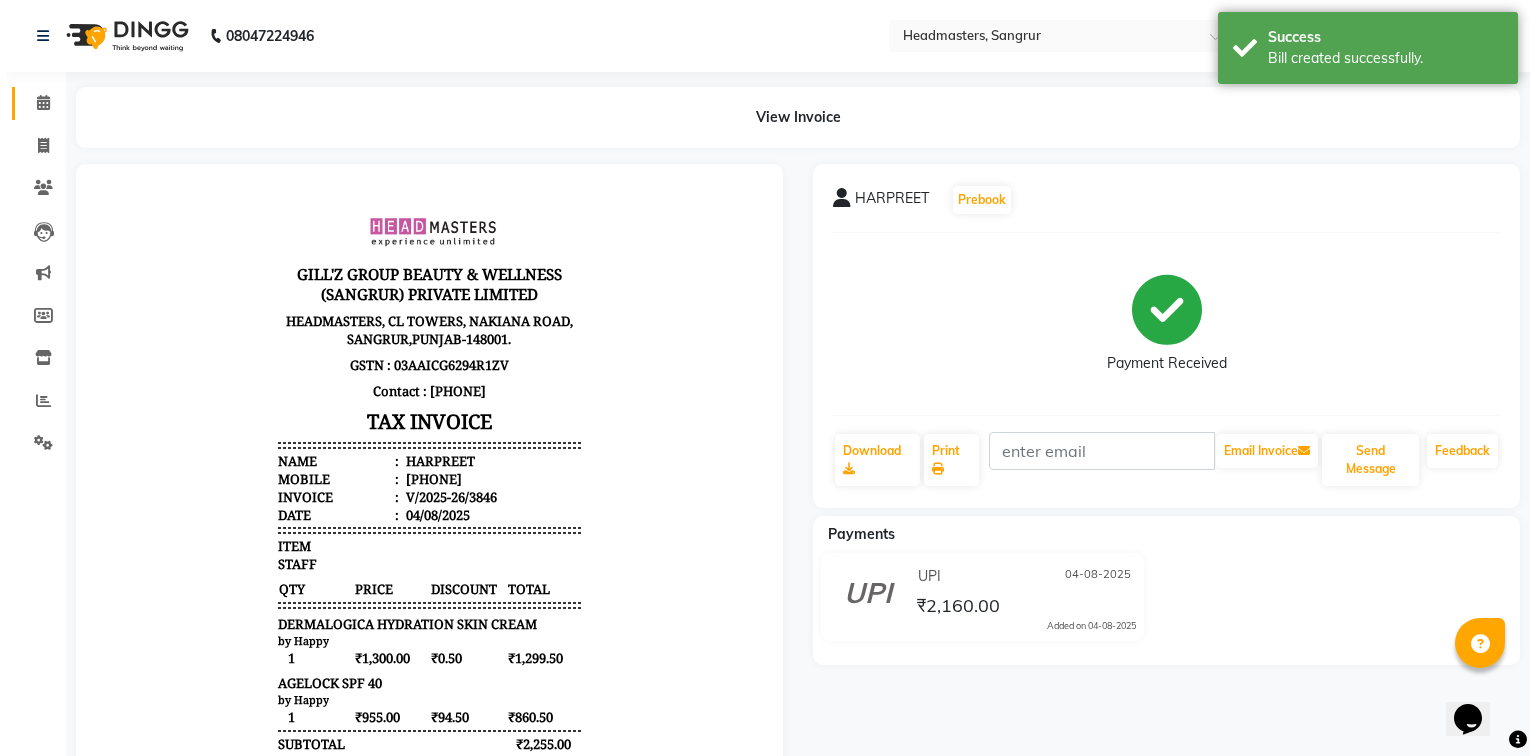 scroll, scrollTop: 0, scrollLeft: 0, axis: both 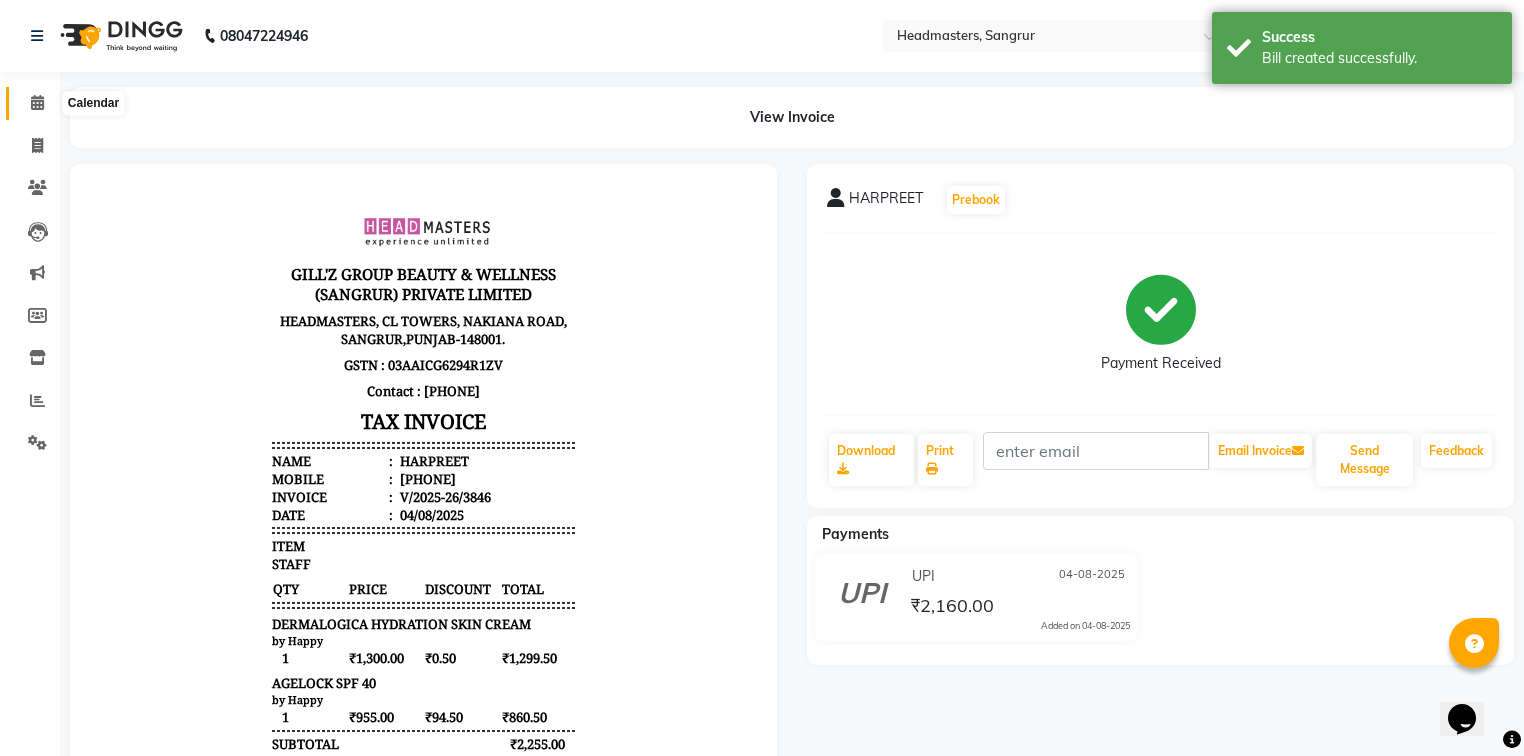 click 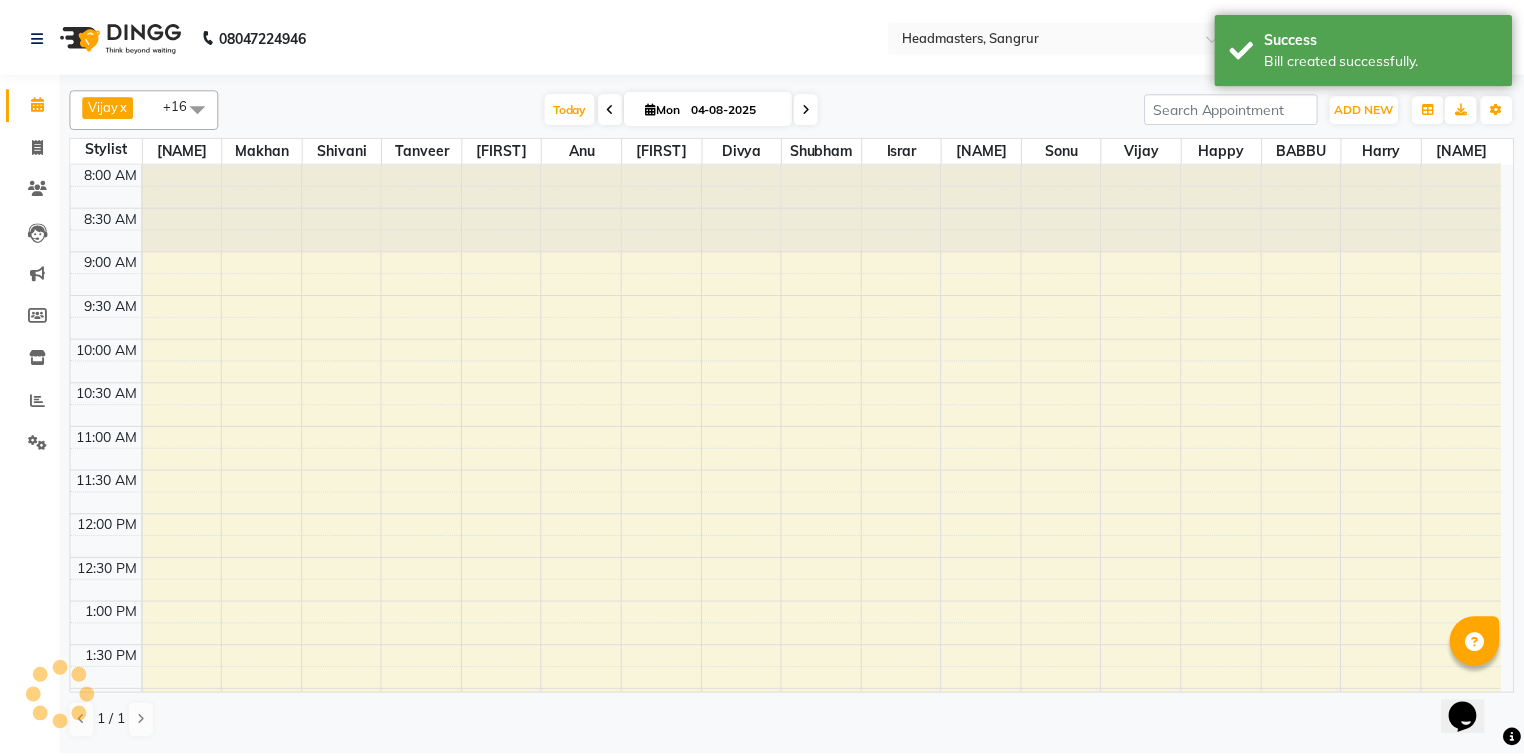 scroll, scrollTop: 584, scrollLeft: 0, axis: vertical 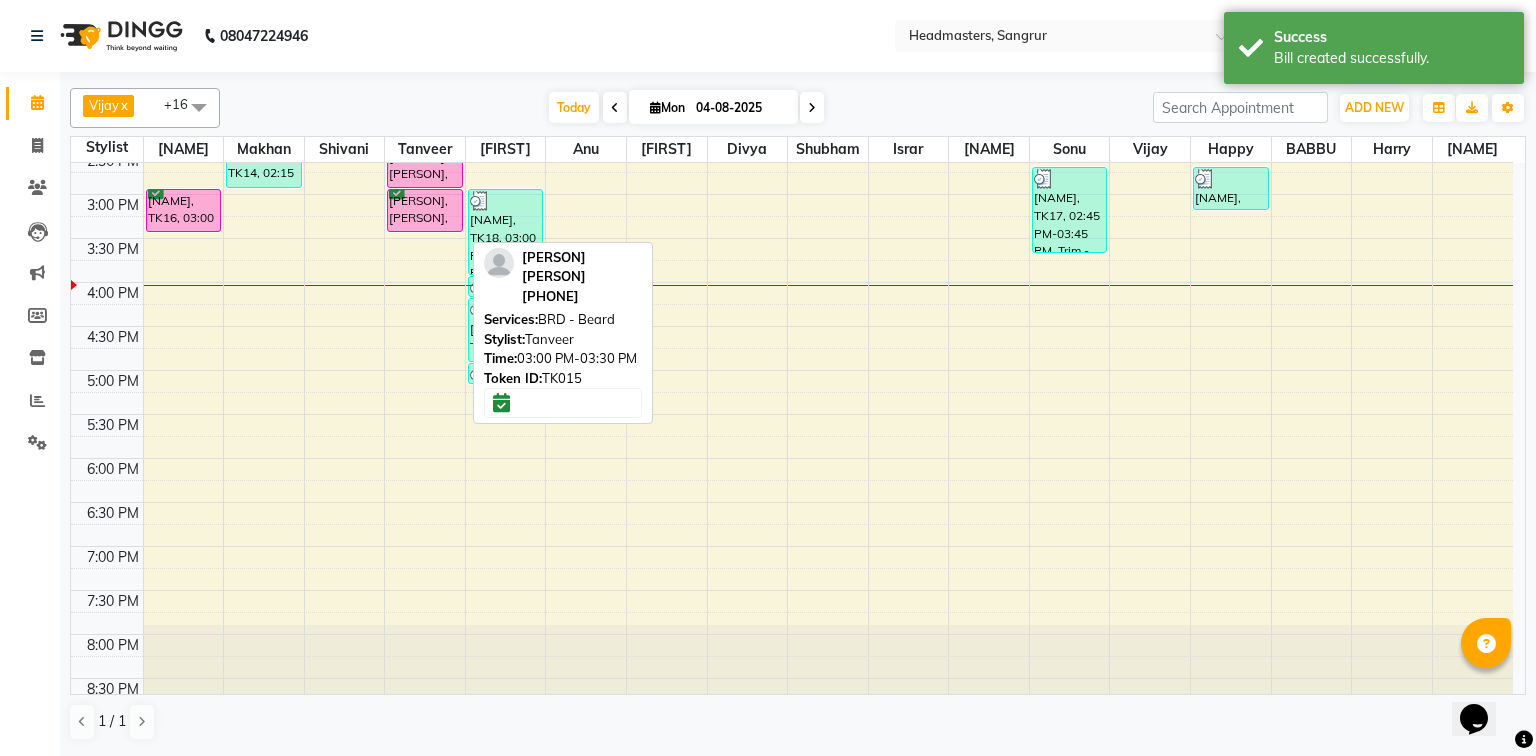 click on "[PERSON], [PERSON], TK15, 03:00 PM-03:30 PM, BRD - Beard" at bounding box center [425, 210] 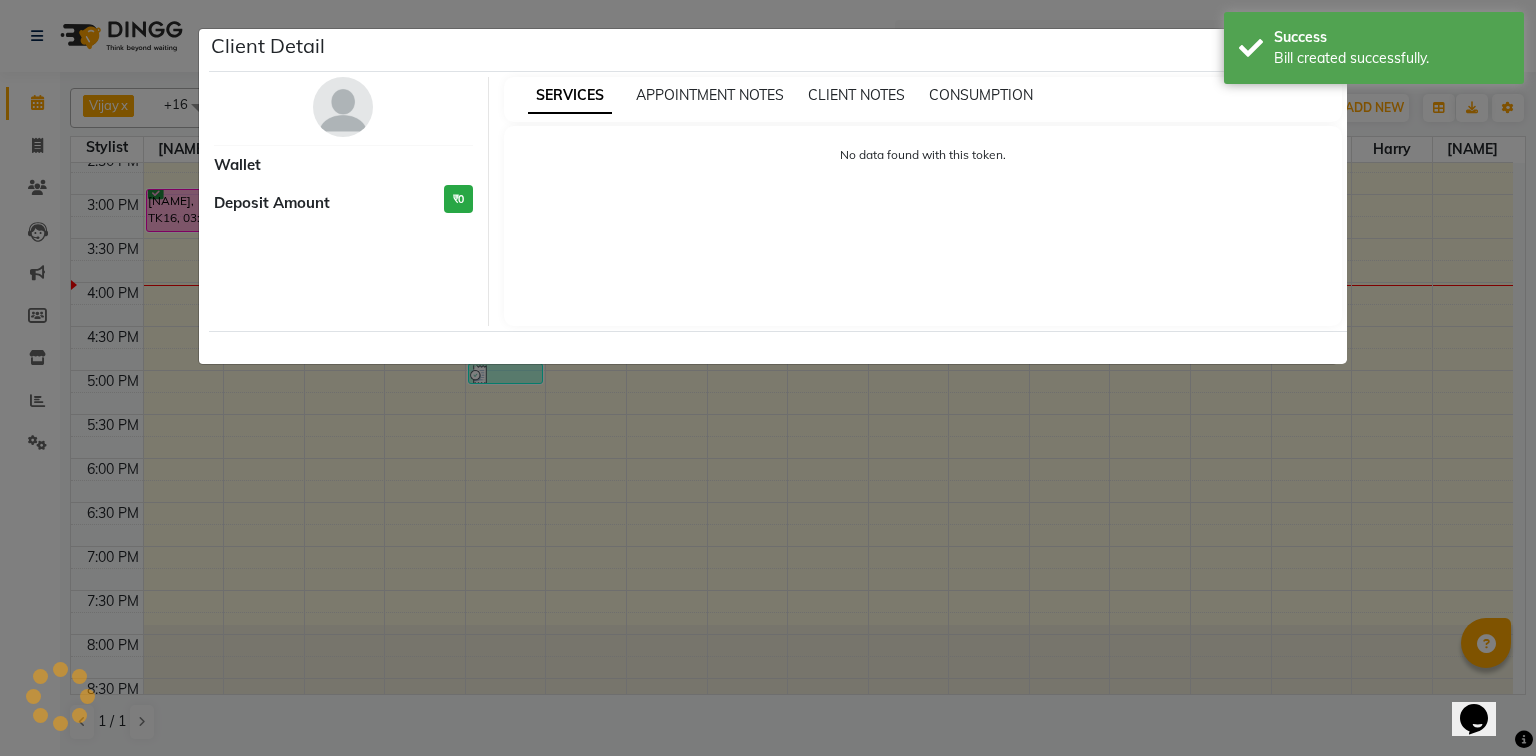 select on "6" 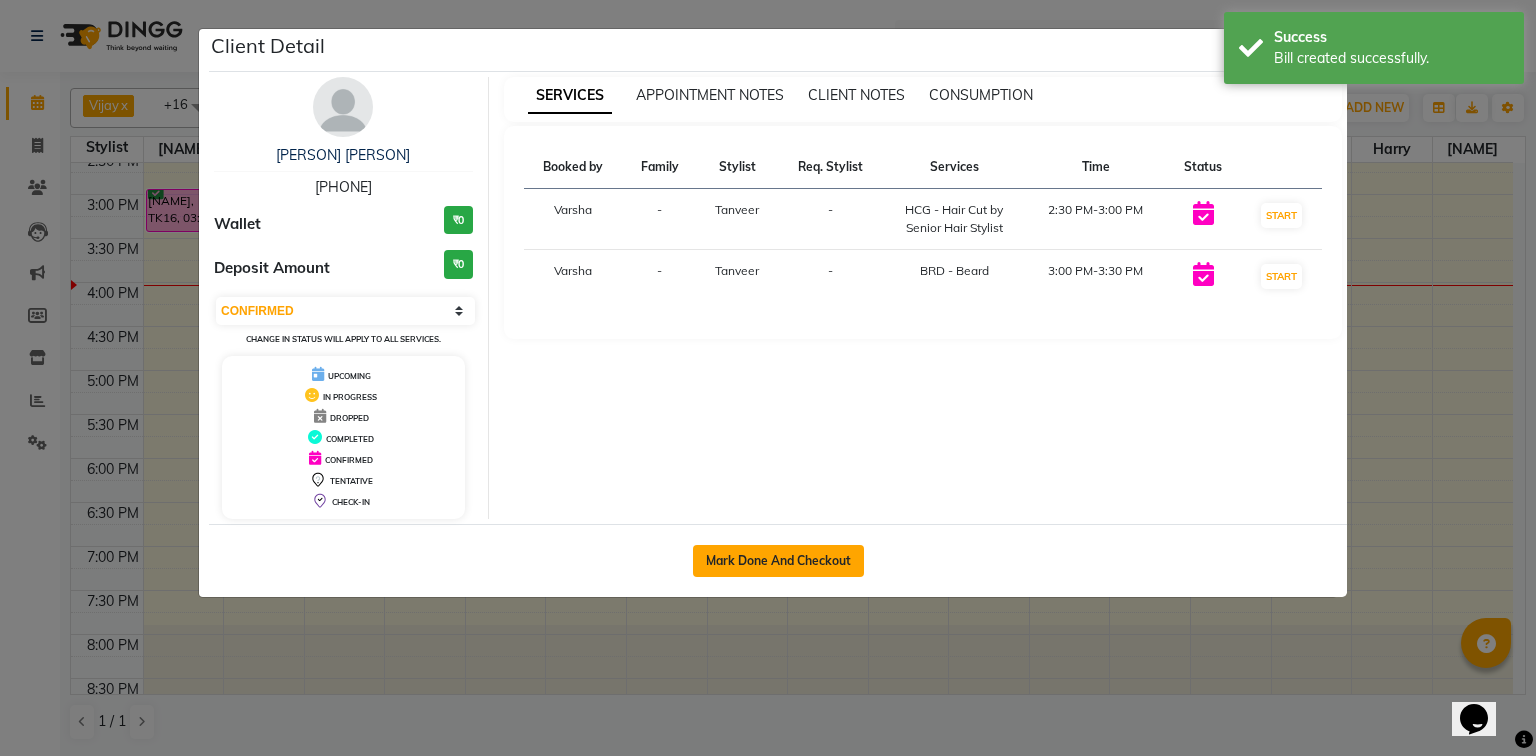 click on "Mark Done And Checkout" 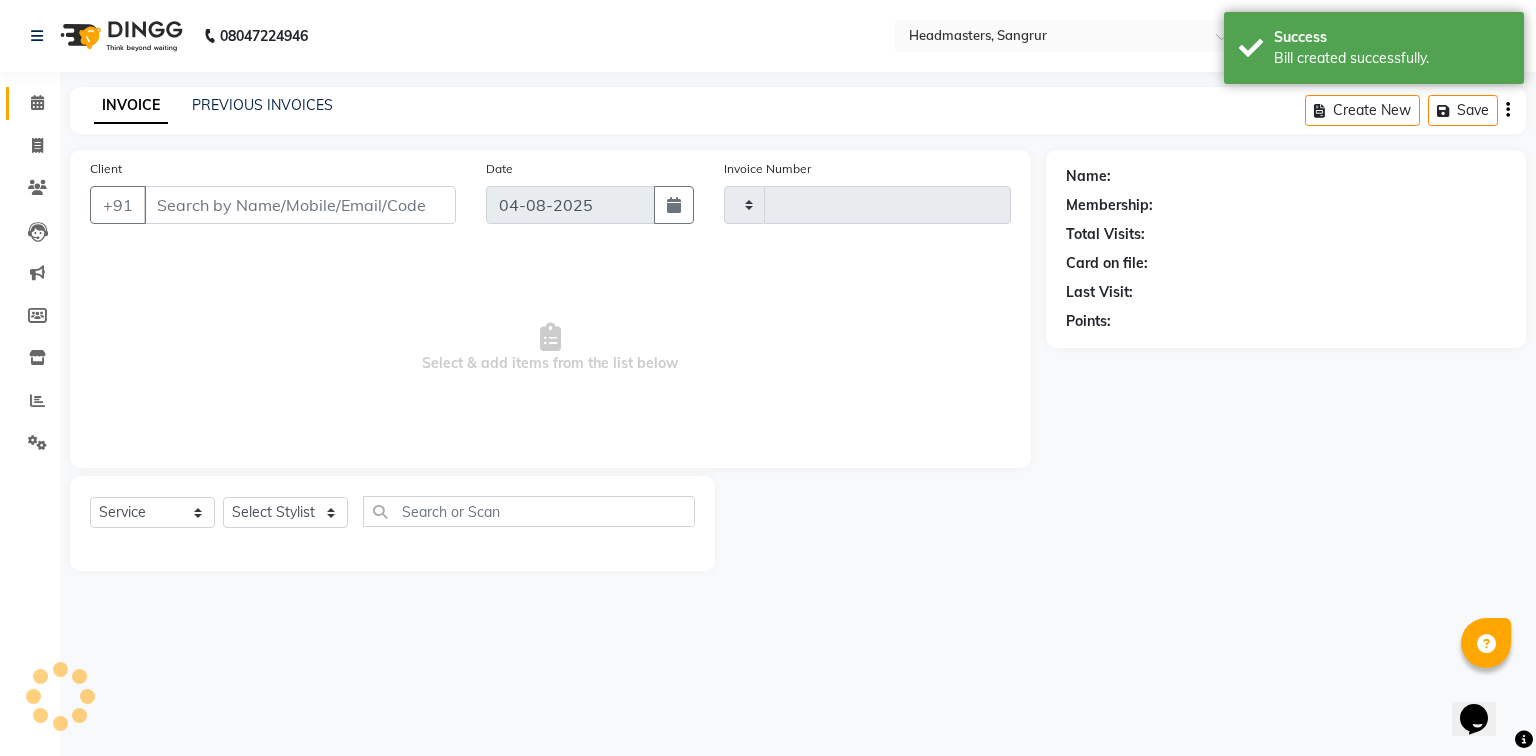 type on "3847" 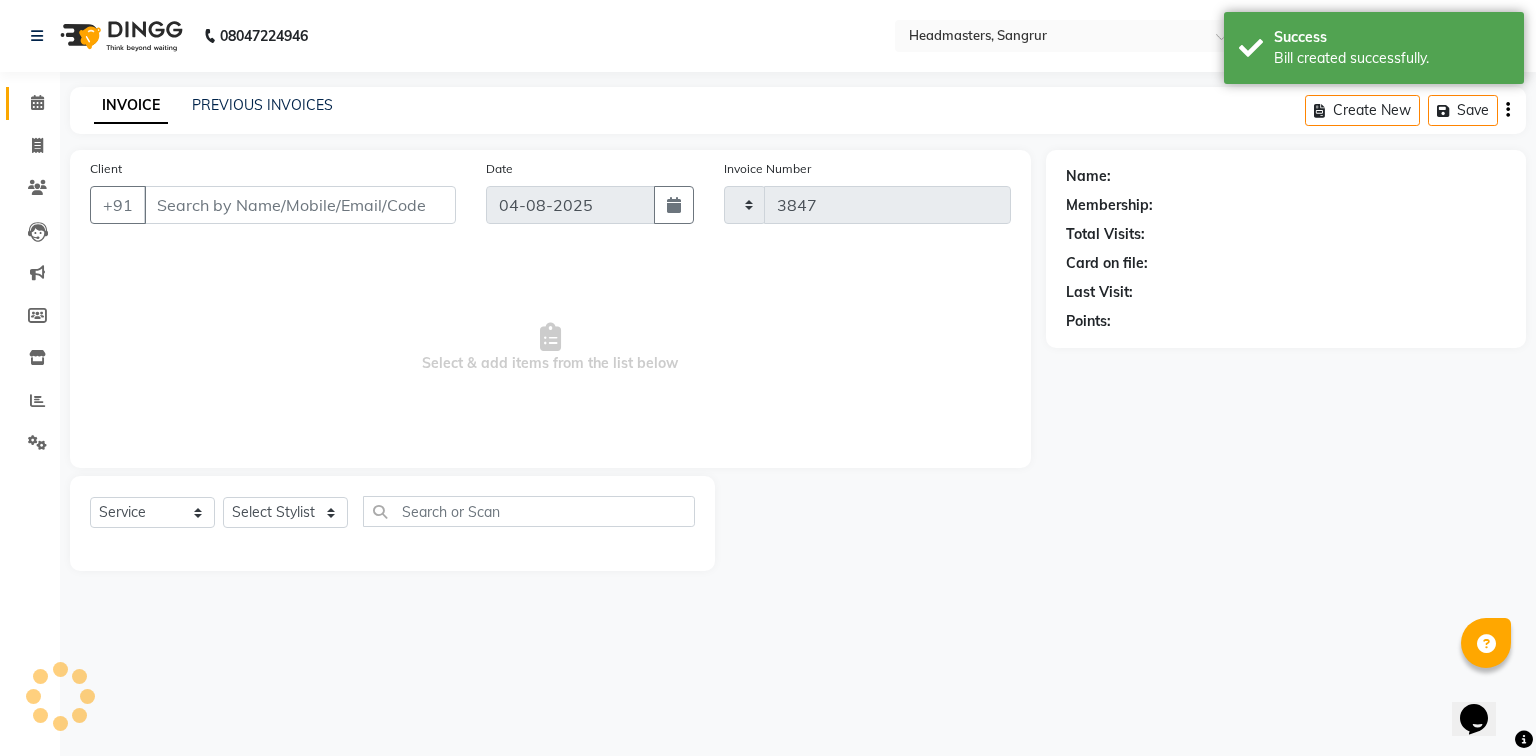 select on "7140" 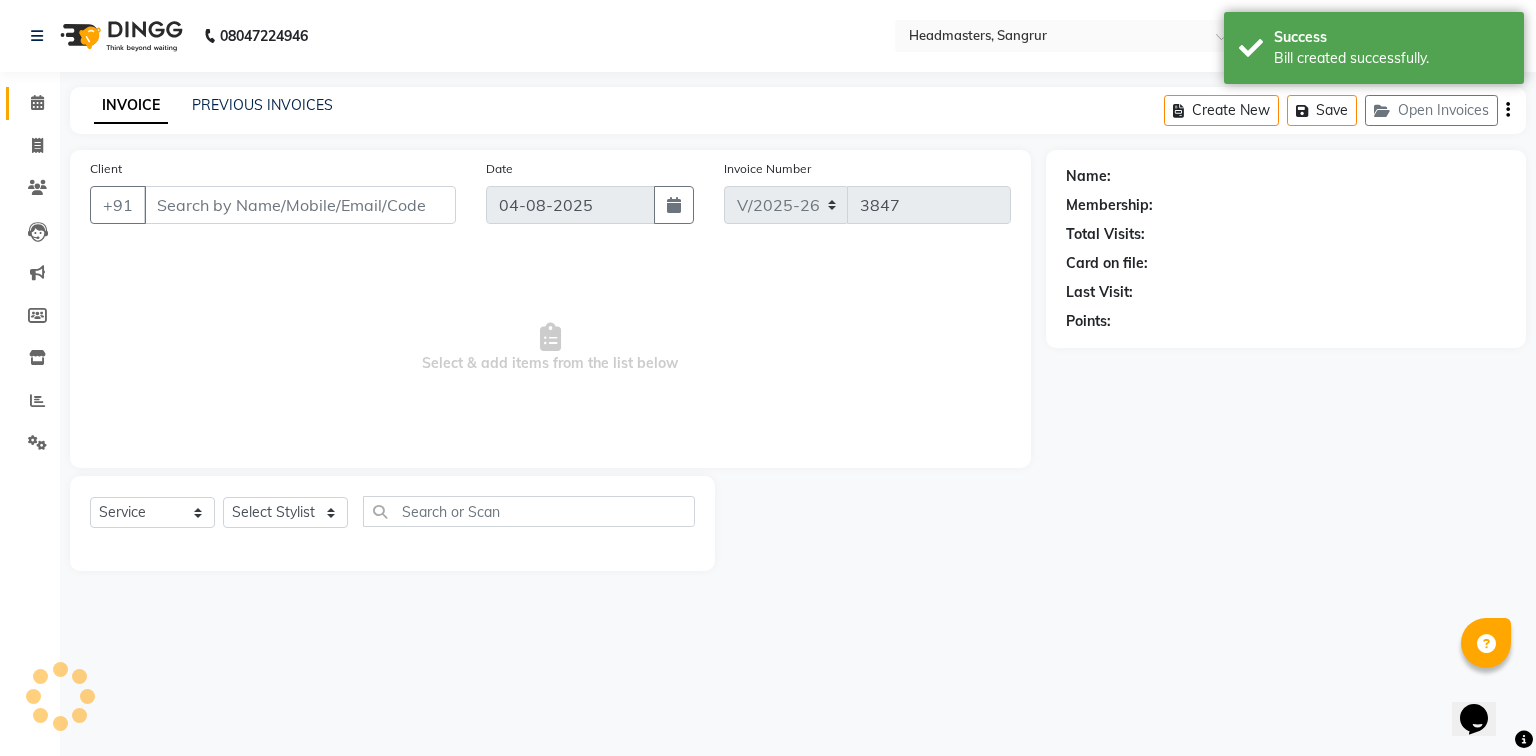type on "[PHONE]" 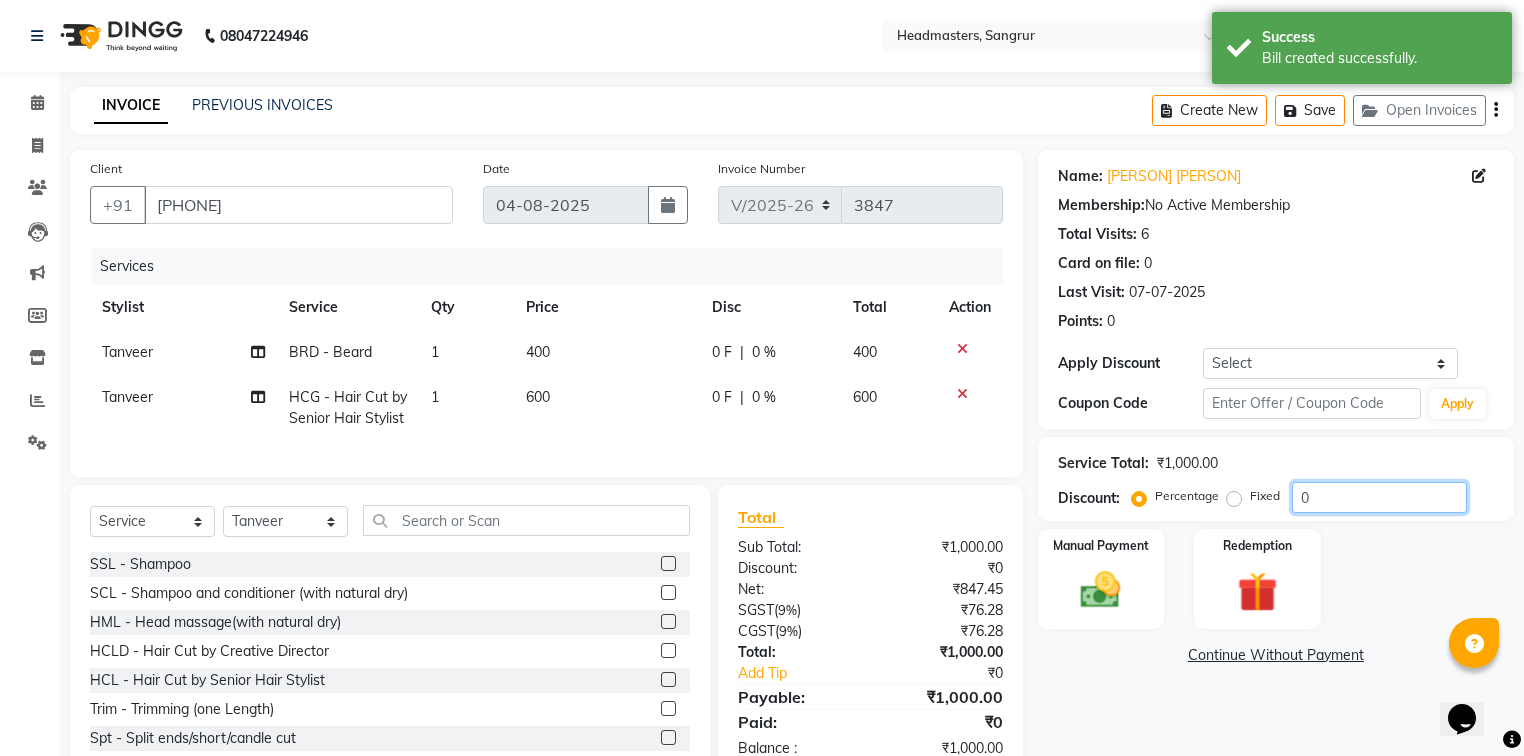 click on "0" 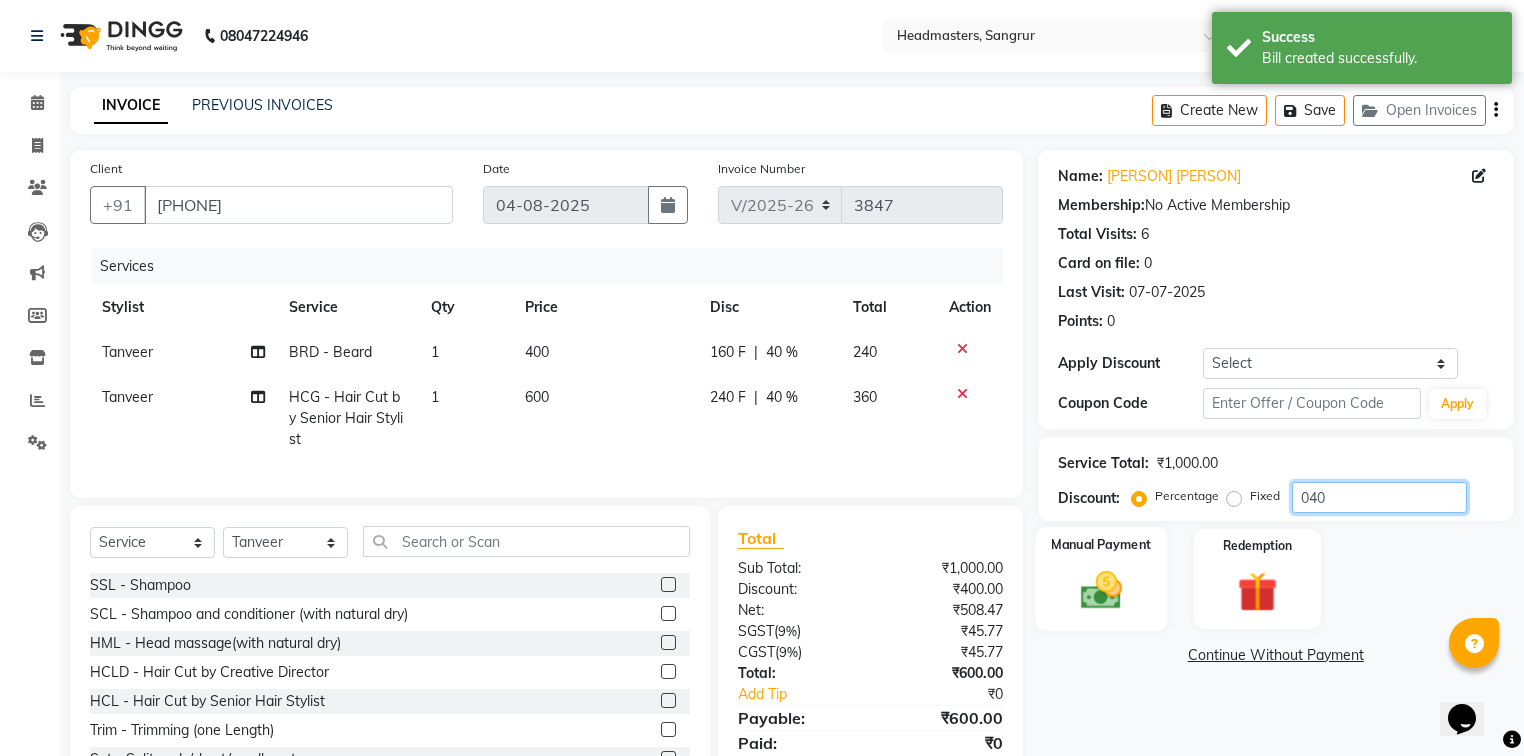 type on "040" 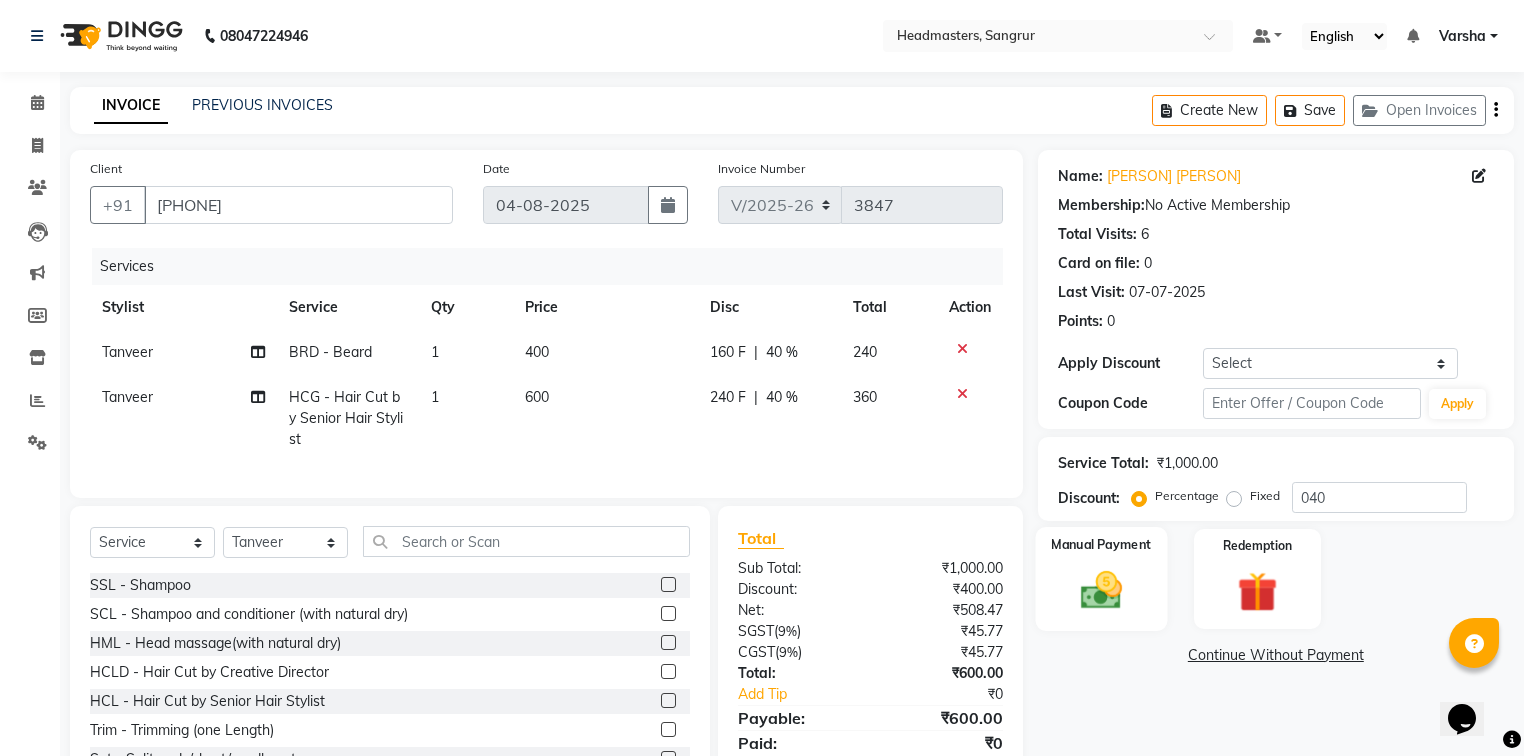 click on "Manual Payment" 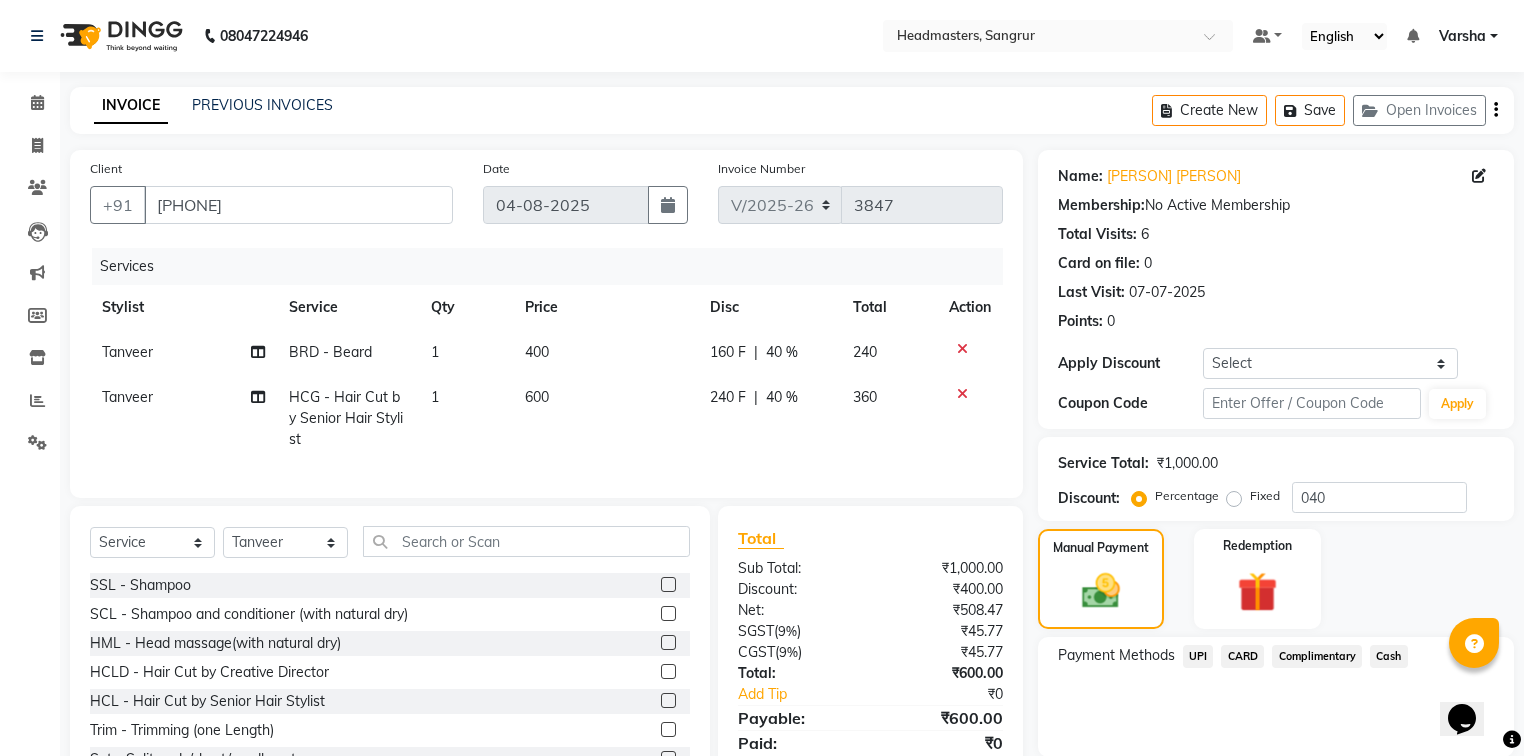 click on "UPI" 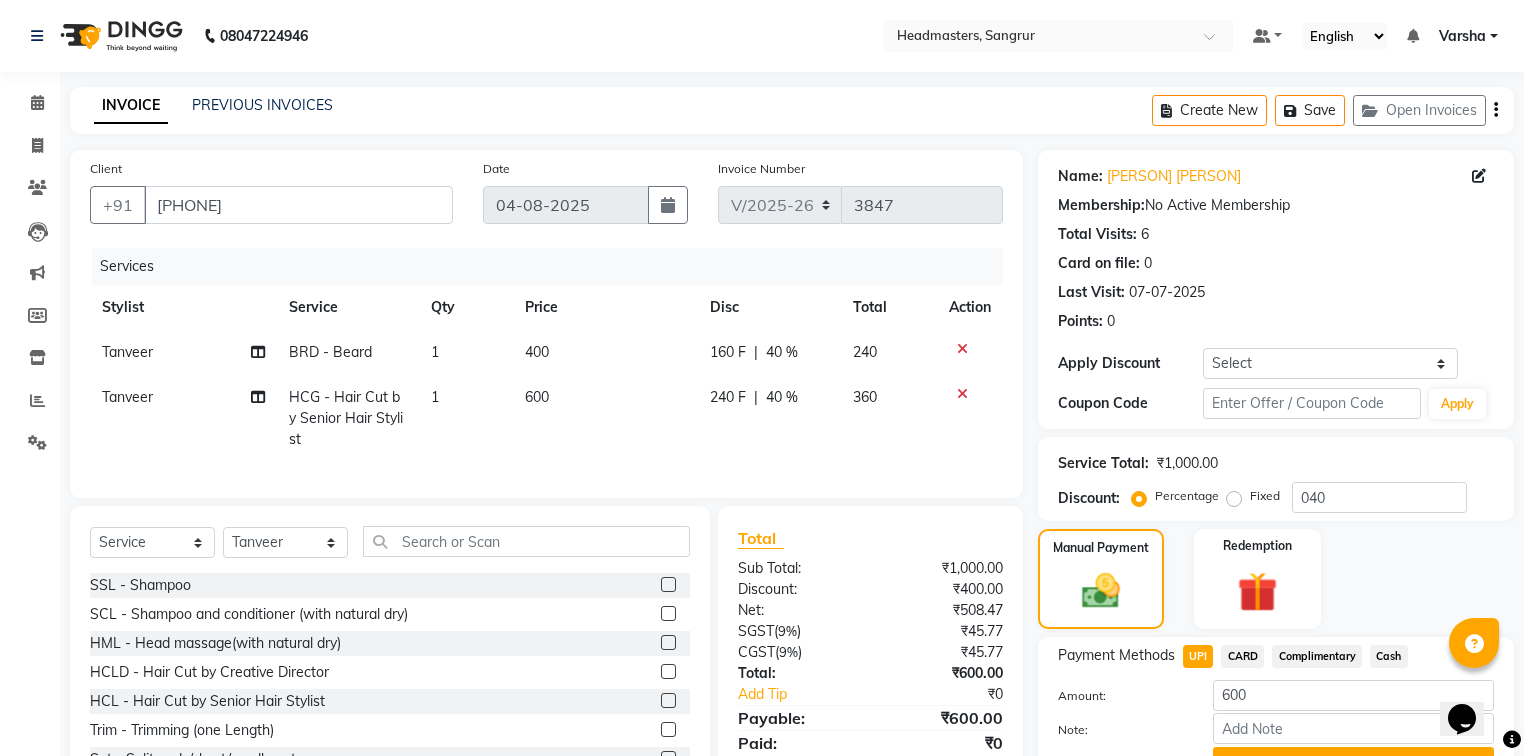 scroll, scrollTop: 102, scrollLeft: 0, axis: vertical 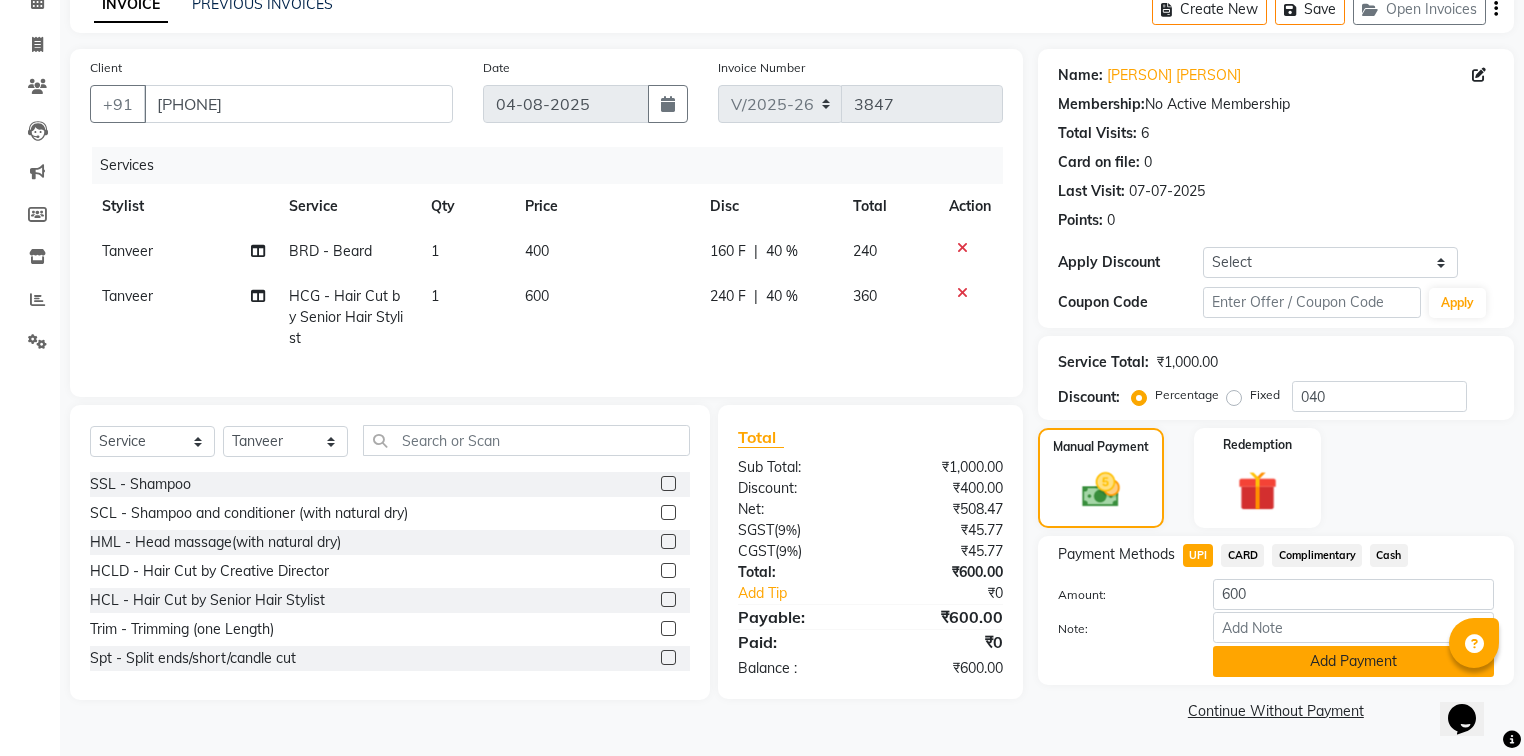 click on "Add Payment" 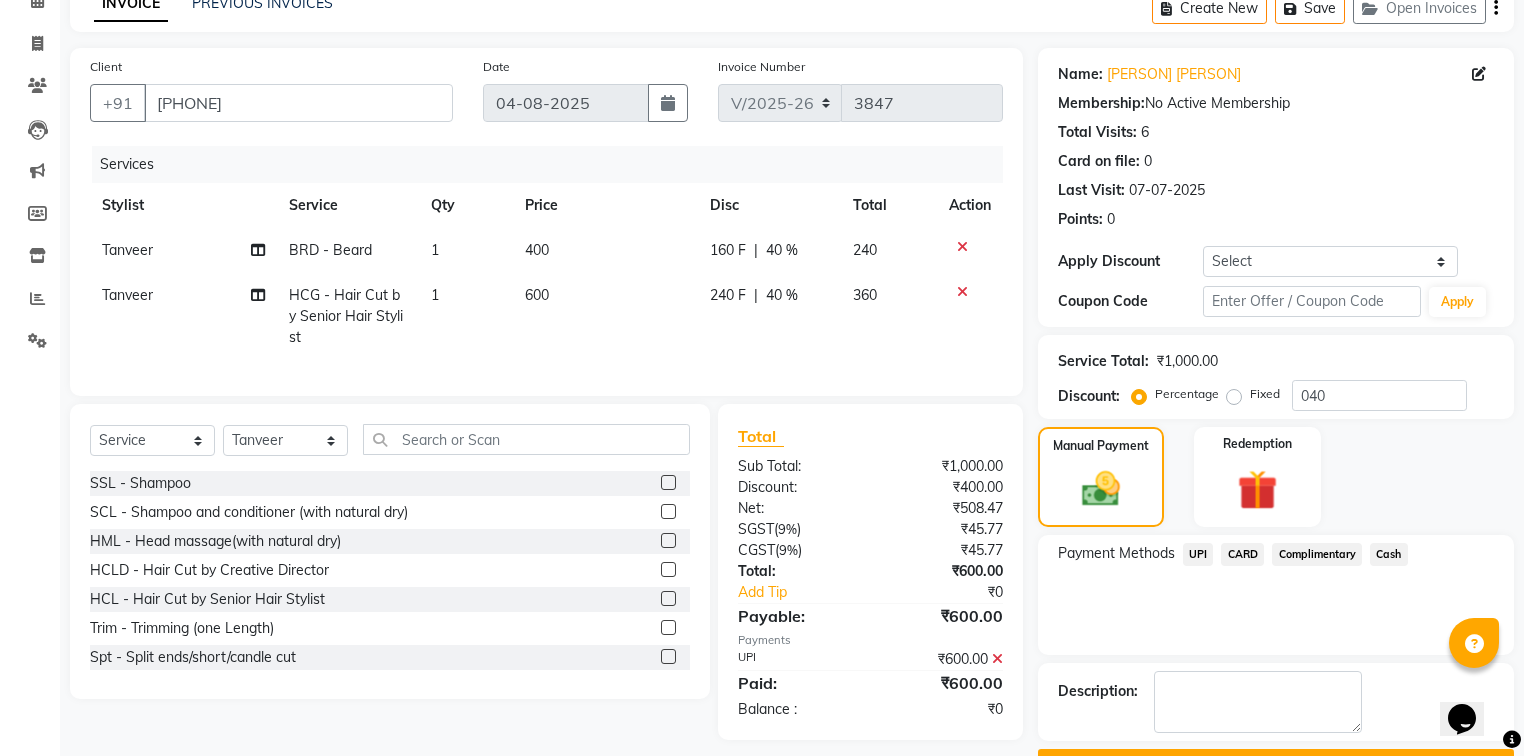 scroll, scrollTop: 154, scrollLeft: 0, axis: vertical 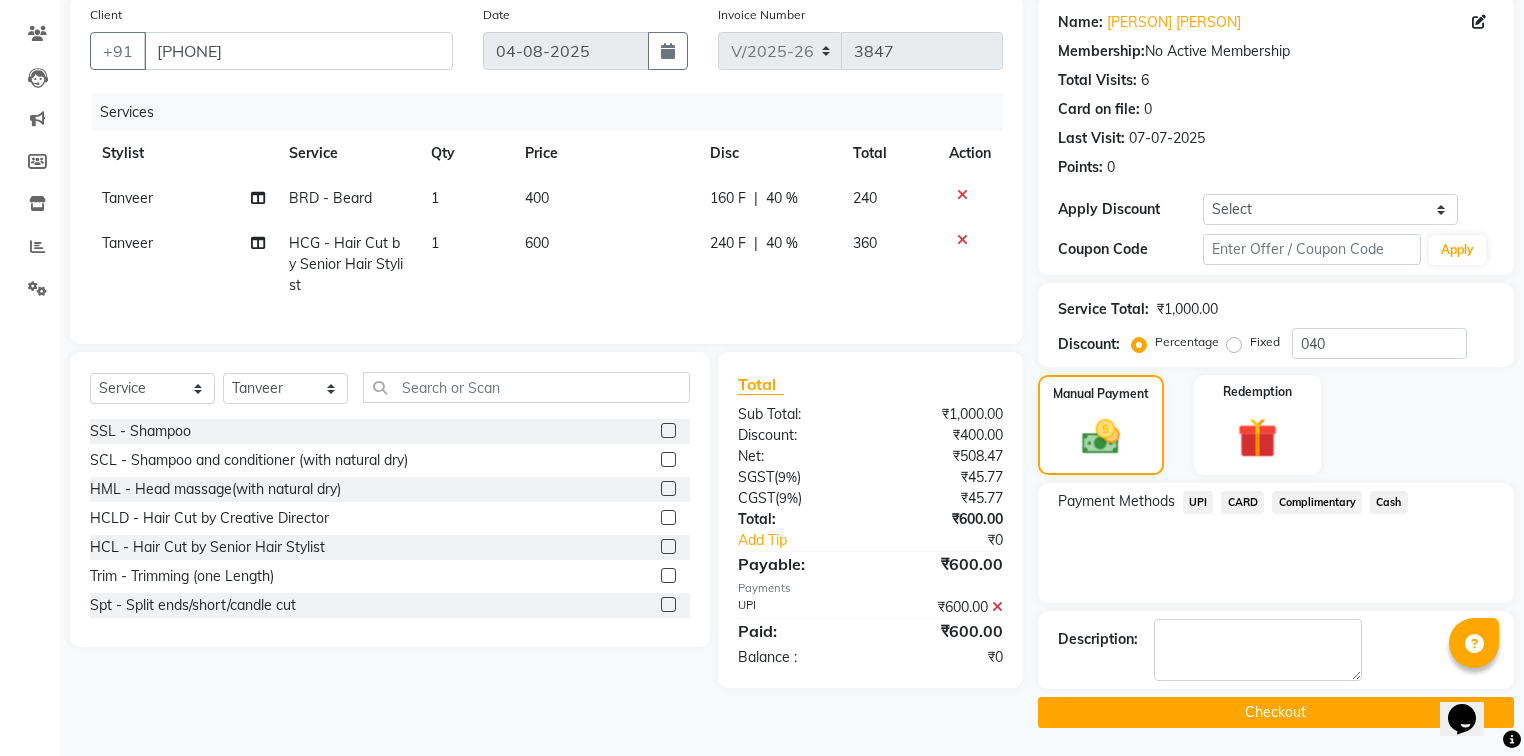 click on "Checkout" 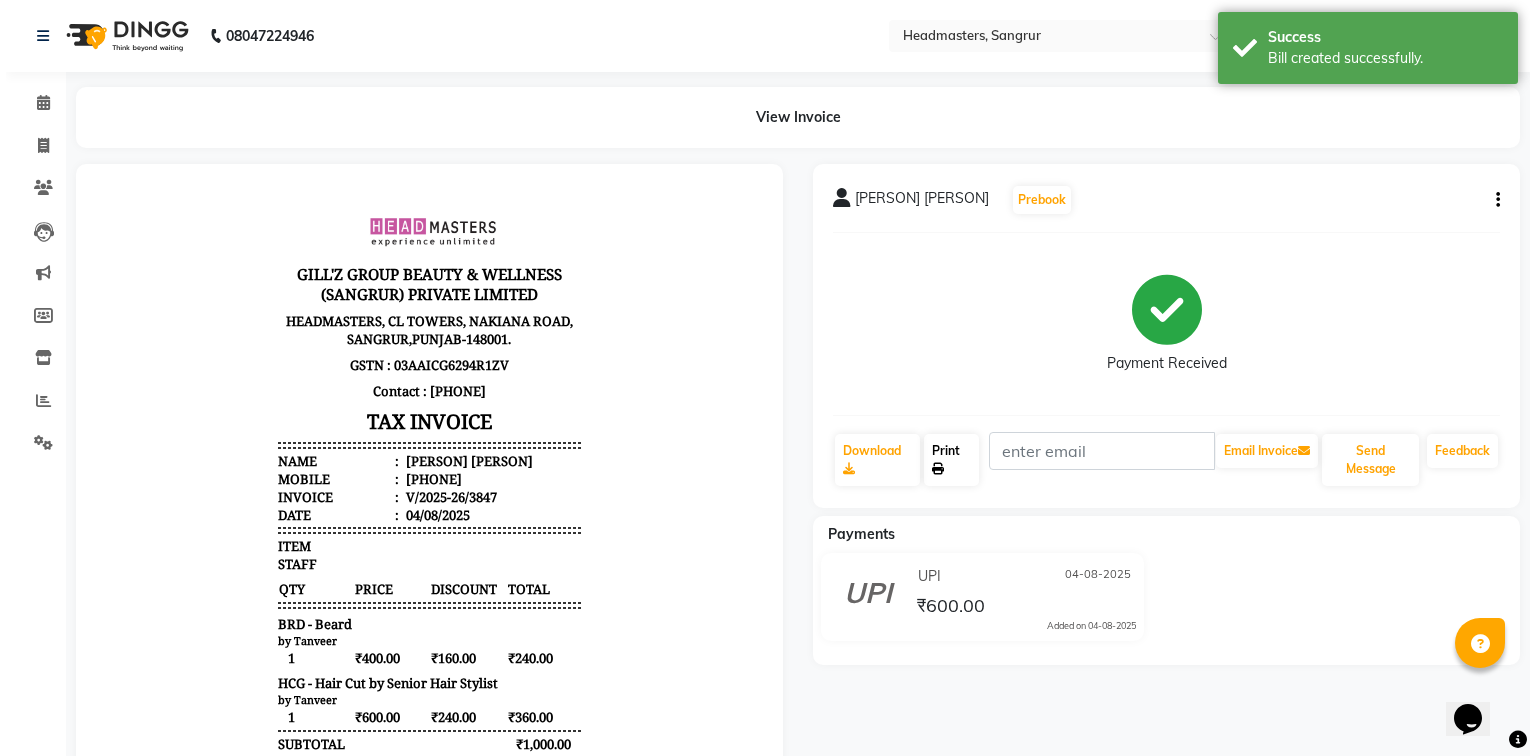 scroll, scrollTop: 0, scrollLeft: 0, axis: both 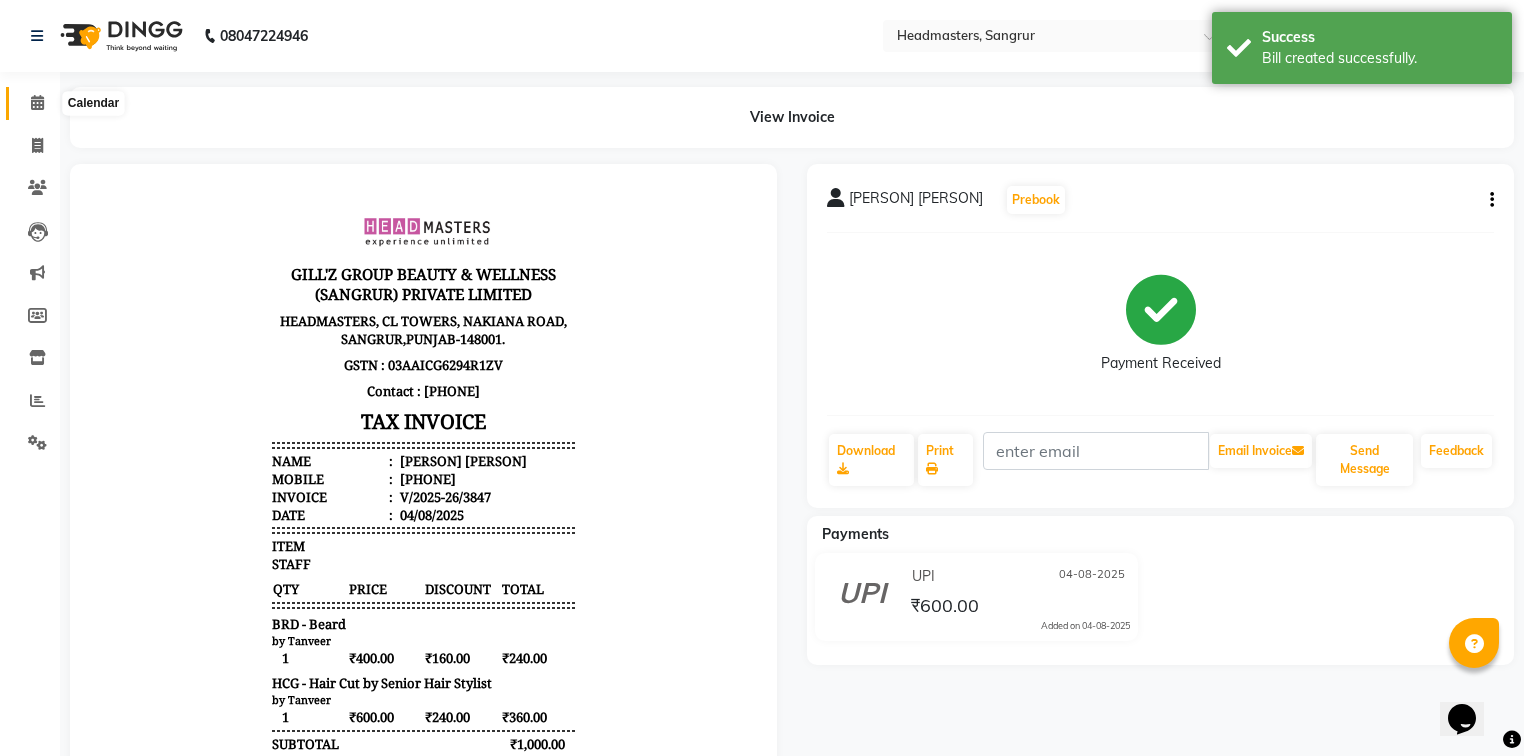 click 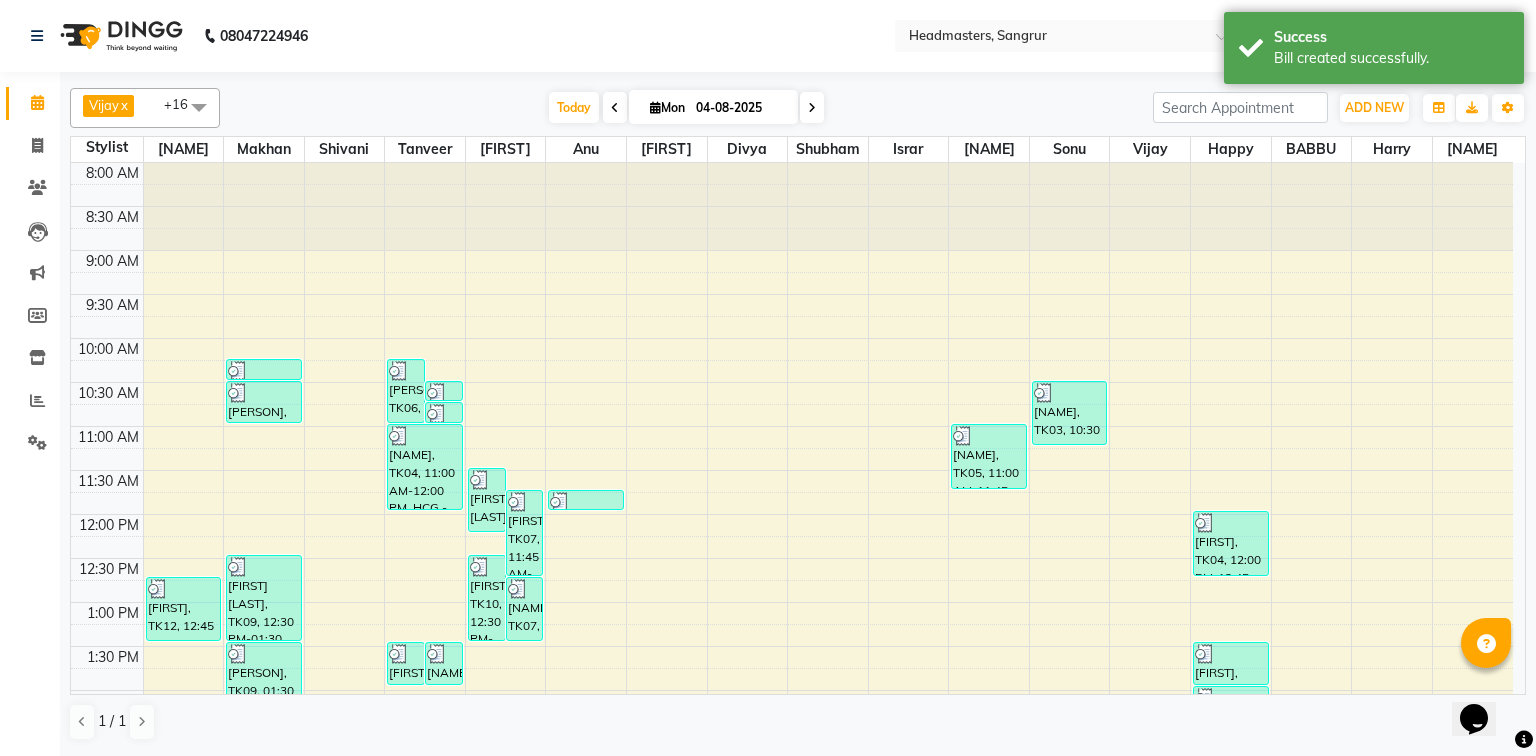 scroll, scrollTop: 400, scrollLeft: 0, axis: vertical 